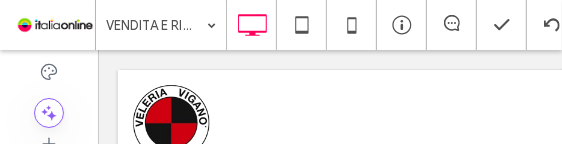 scroll, scrollTop: 966, scrollLeft: 0, axis: vertical 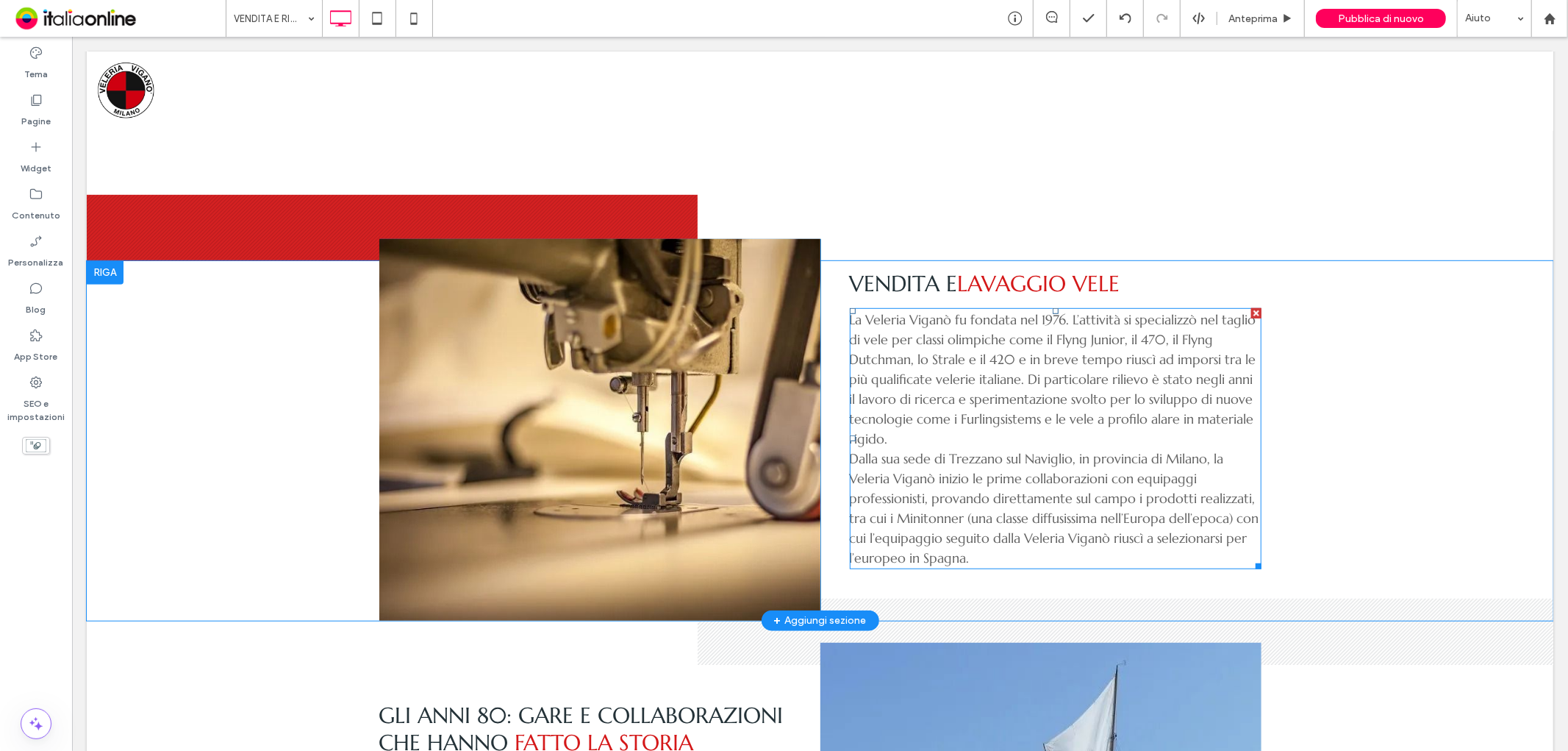 click on "La Veleria Viganò fu fondata nel 1976. L’attività si specializzò nel taglio di vele per classi olimpiche come il Flyng Junior, il 470, il Flyng Dutchman, lo Strale e il 420 e in breve tempo riuscì ad imporsi tra le più qualificate velerie italiane. Di particolare rilievo è stato negli anni il lavoro di ricerca e sperimentazione svolto per lo sviluppo di nuove tecnologie come i Furlingsistems e le vele a profilo alare in materiale rigido." at bounding box center [1052, 378] 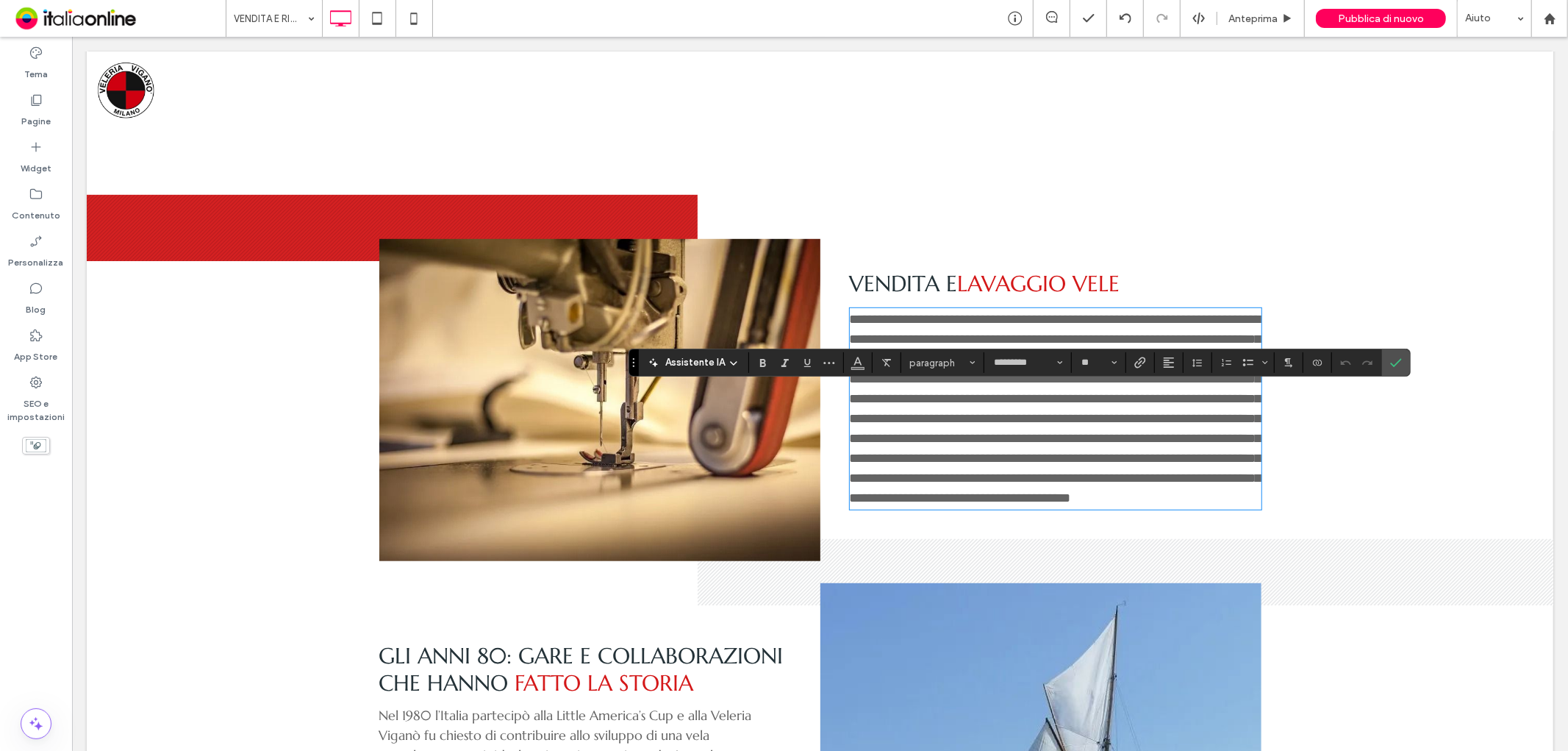 scroll, scrollTop: 0, scrollLeft: 0, axis: both 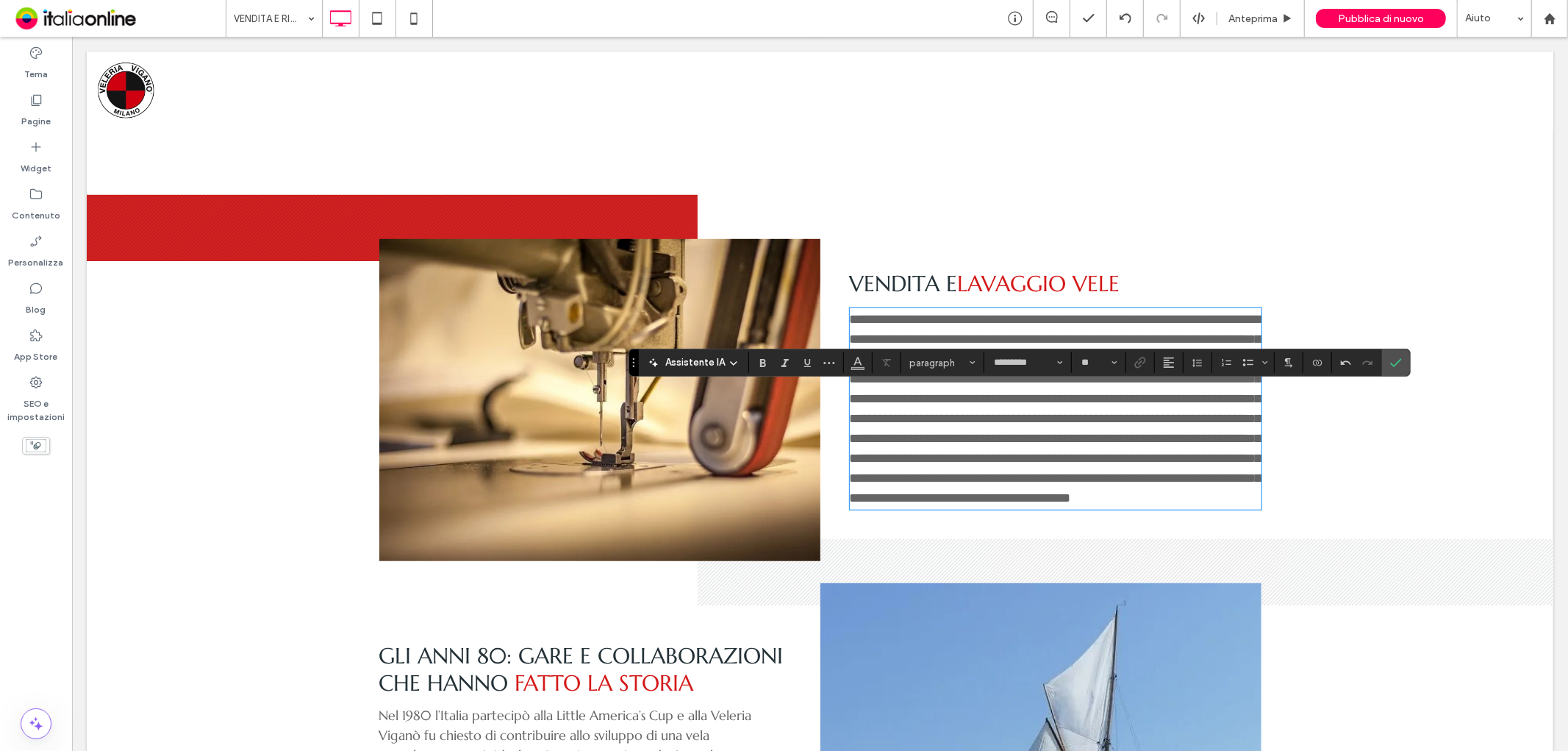 click on "Click To Paste     Click To Paste" at bounding box center [599, 399] 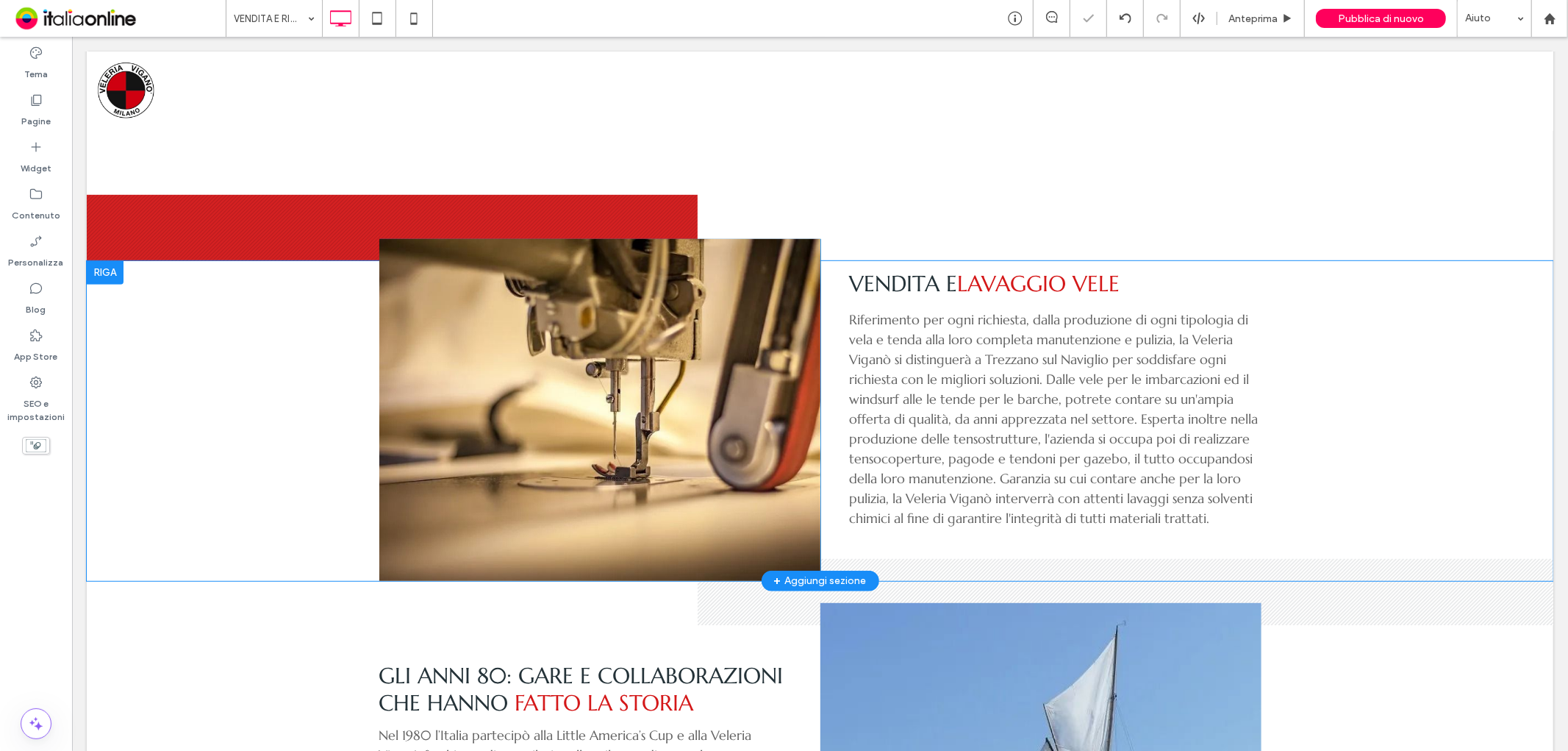 click on "Click To Paste     Click To Paste" at bounding box center [599, 409] 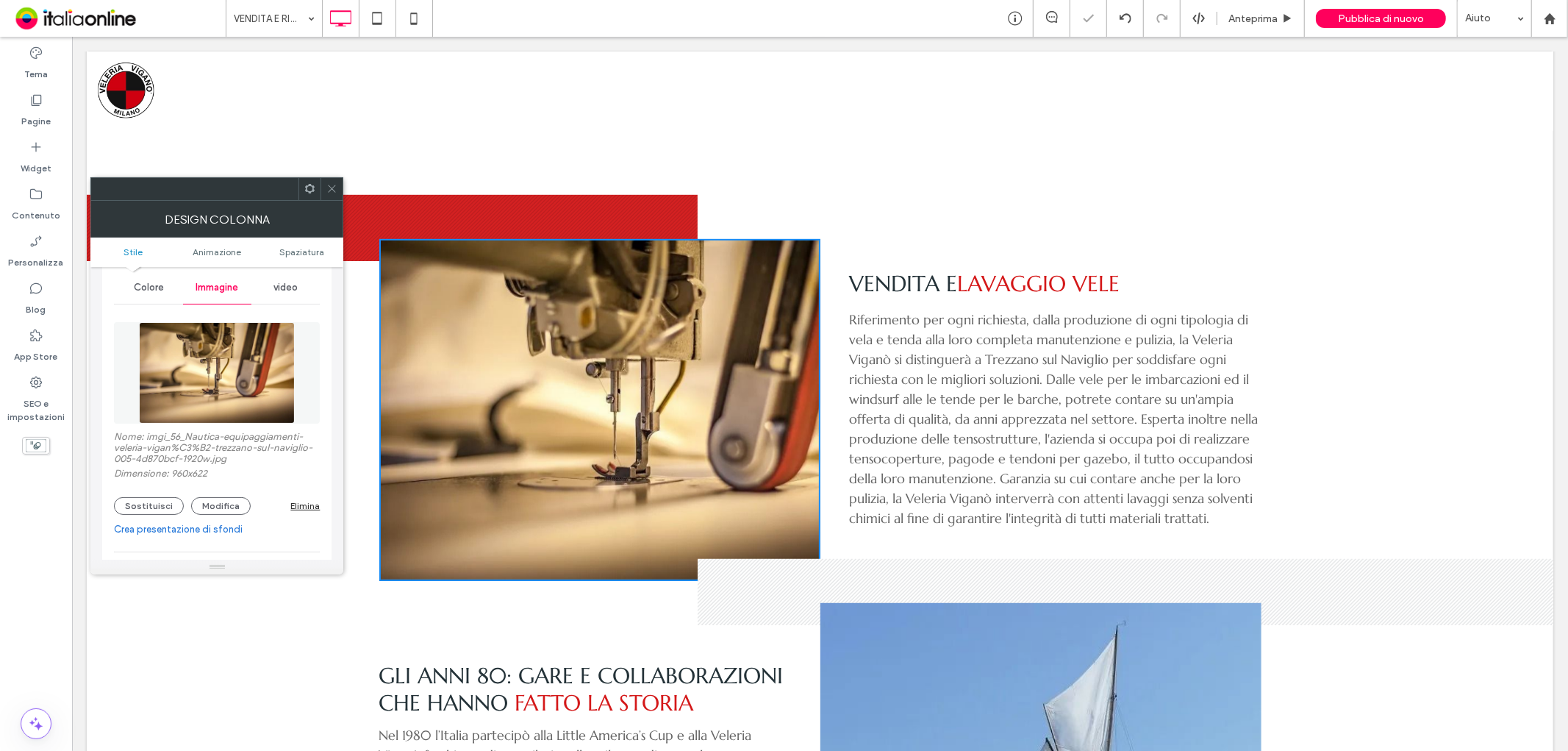 scroll, scrollTop: 82, scrollLeft: 0, axis: vertical 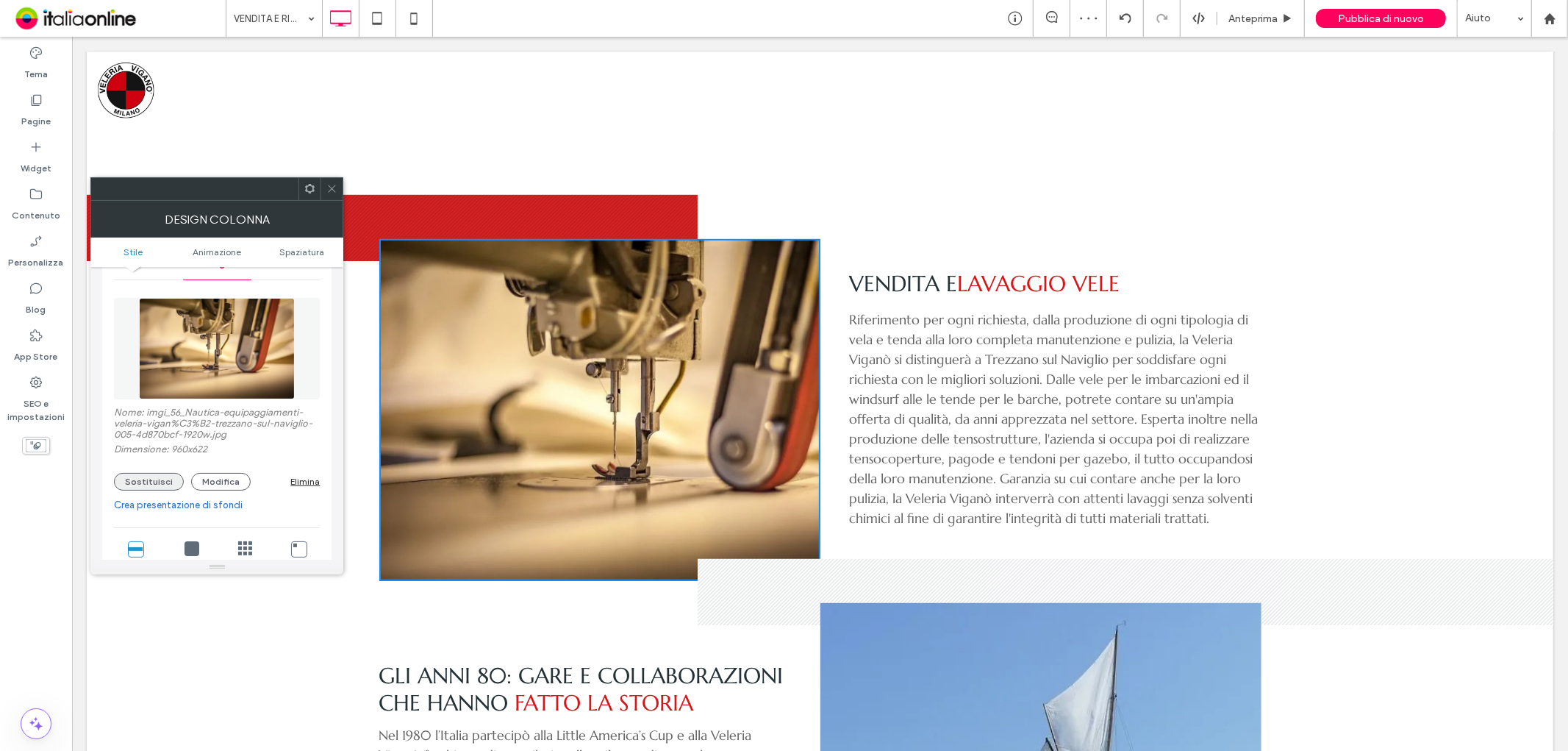click on "Sostituisci" at bounding box center (148, 482) 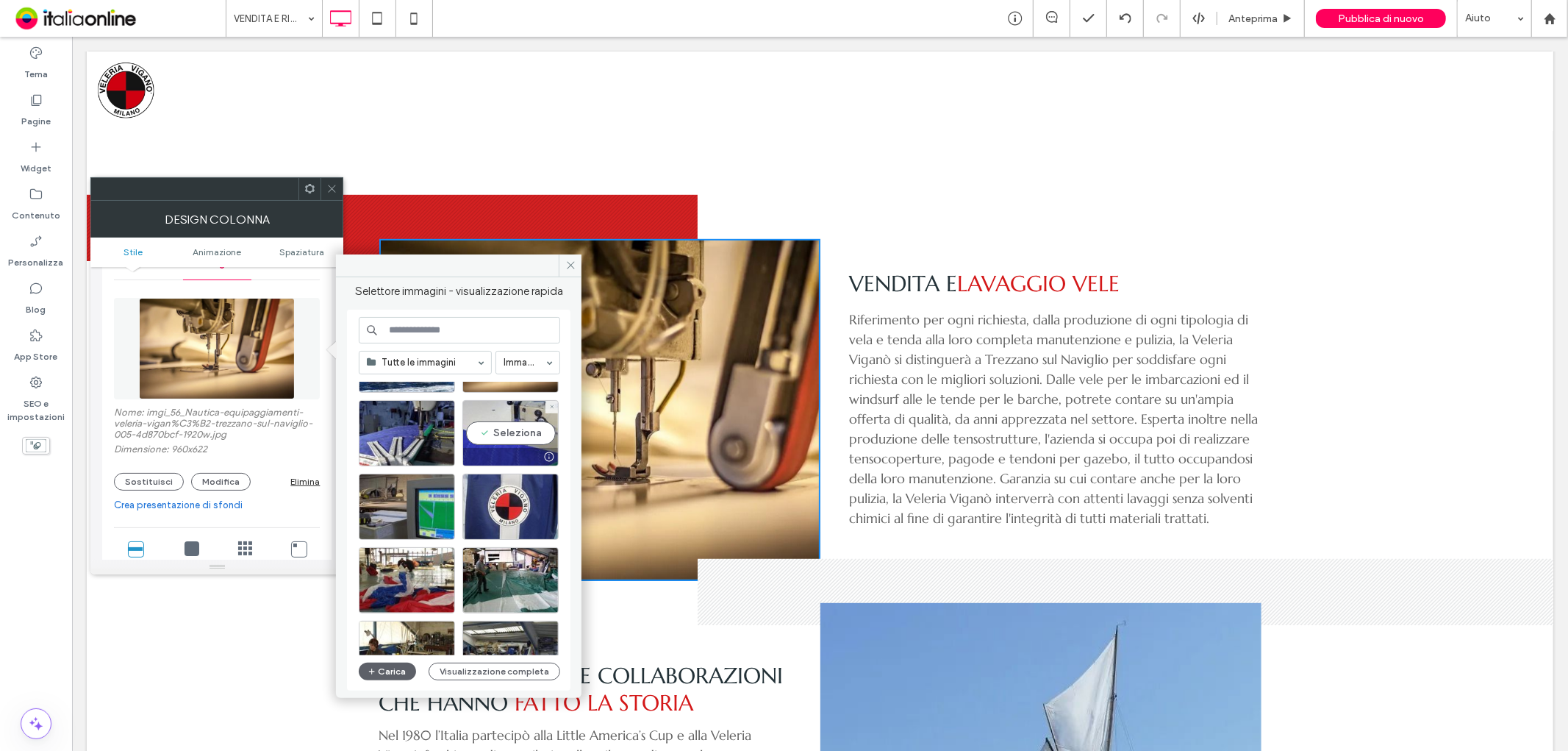 scroll, scrollTop: 245, scrollLeft: 0, axis: vertical 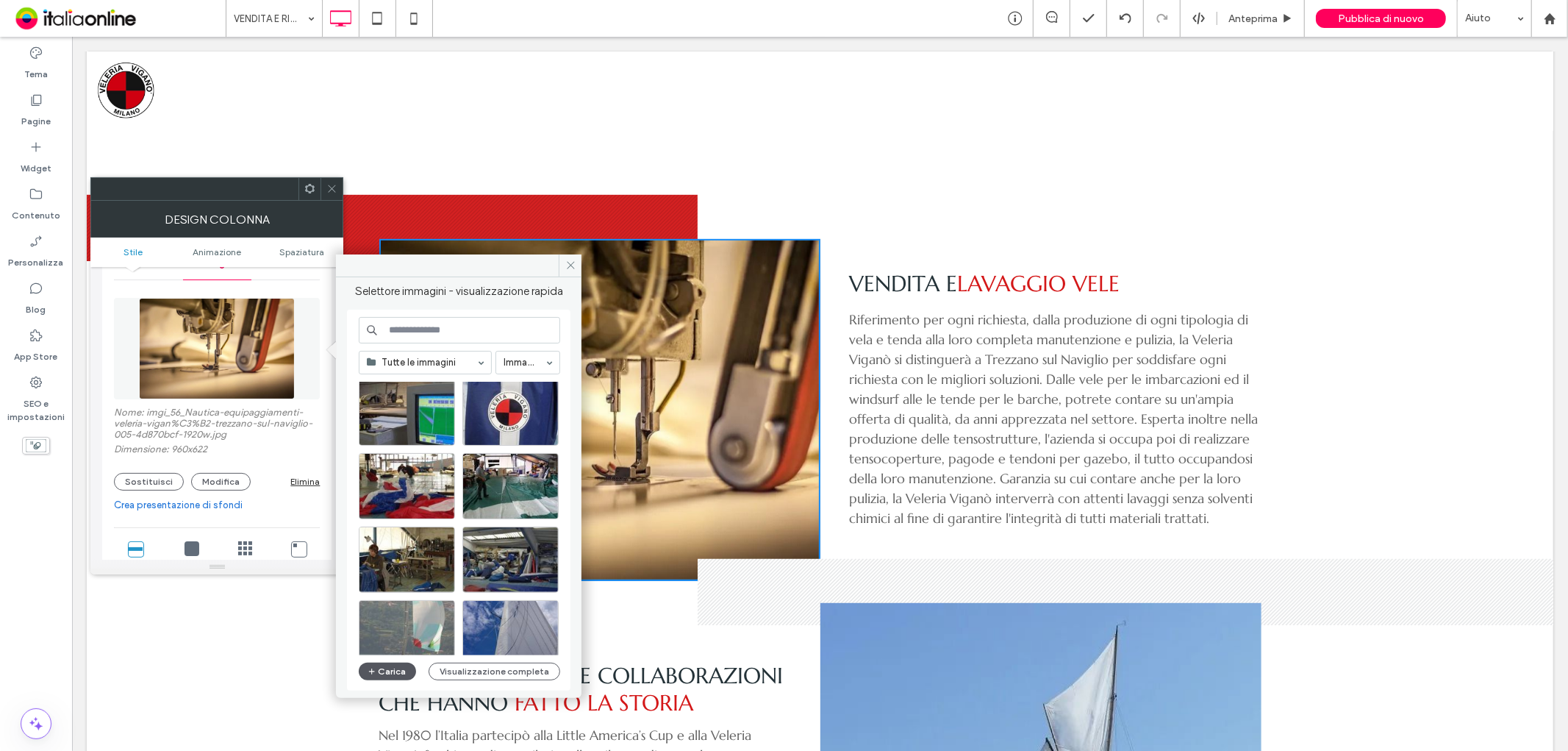 click on "Carica" at bounding box center [387, 672] 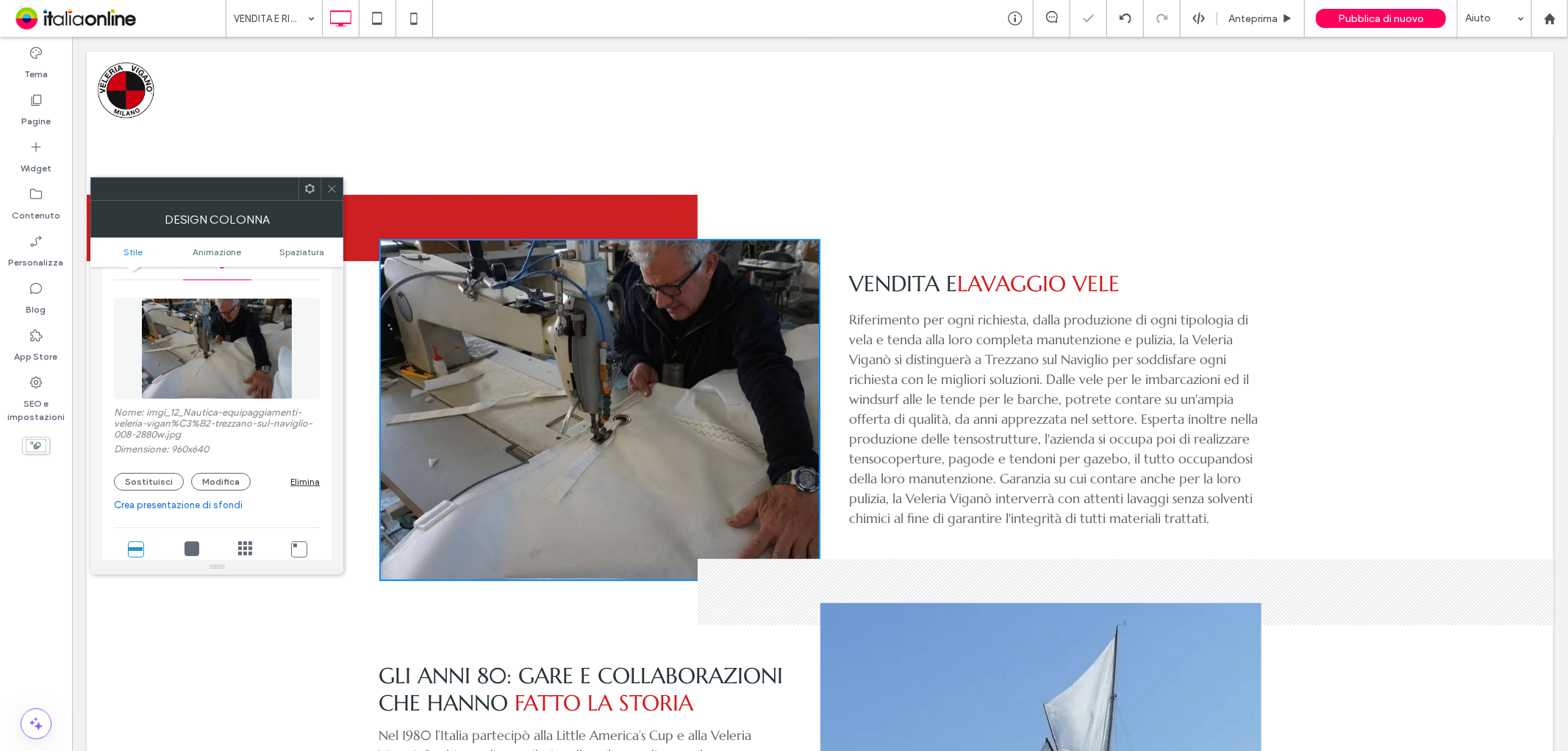click 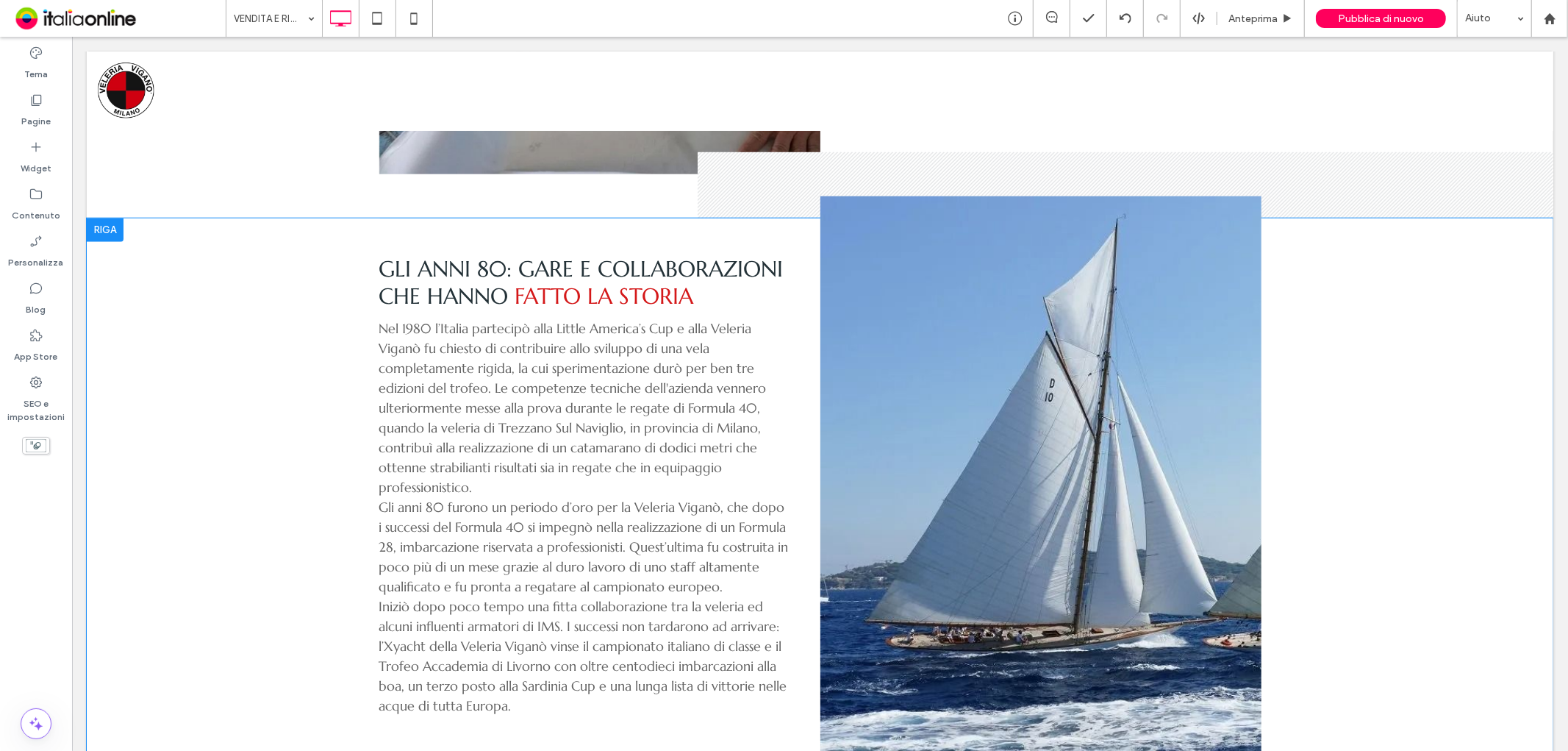 scroll, scrollTop: 1144, scrollLeft: 0, axis: vertical 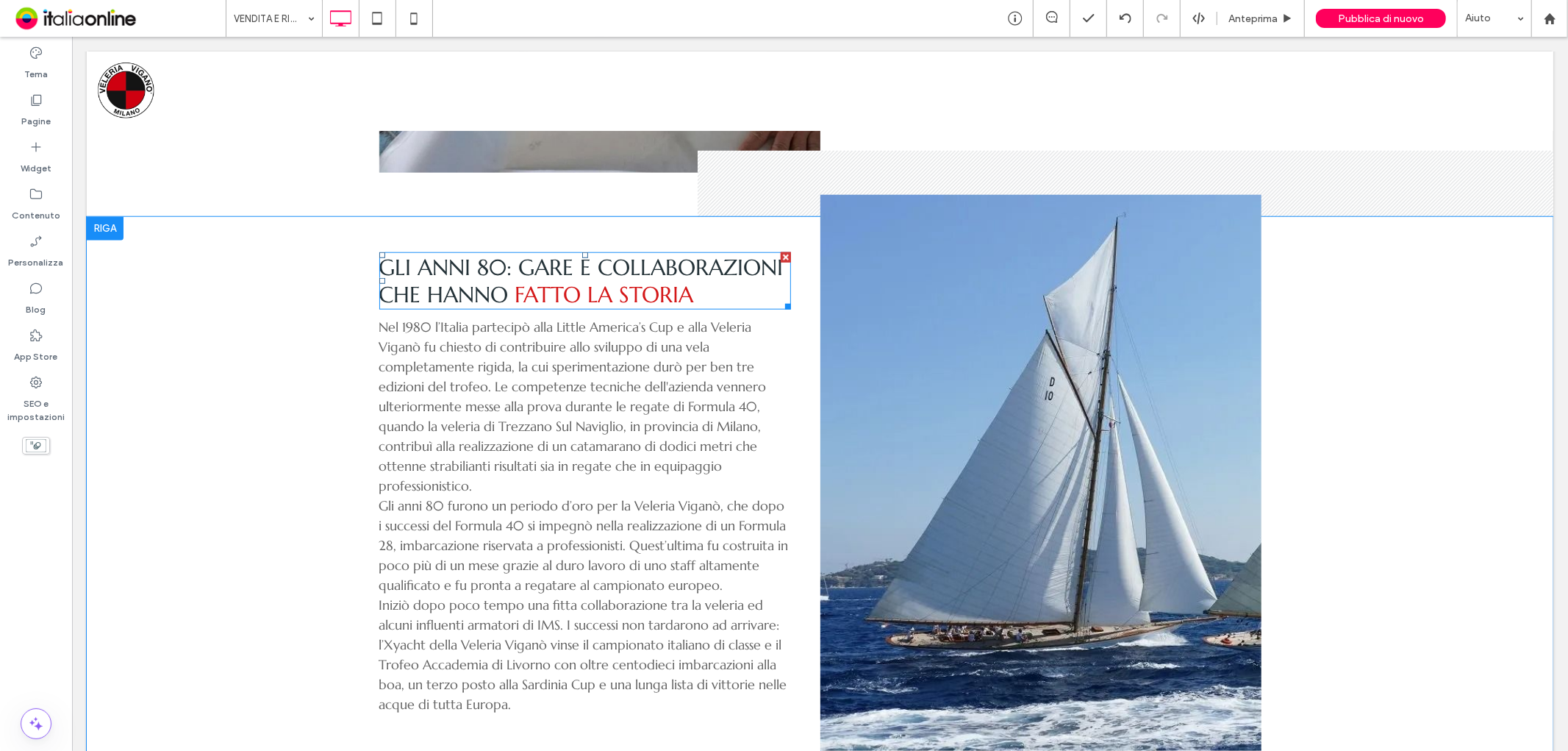 click on "Gli anni 80: gare e collaborazioni che hanno" at bounding box center [581, 280] 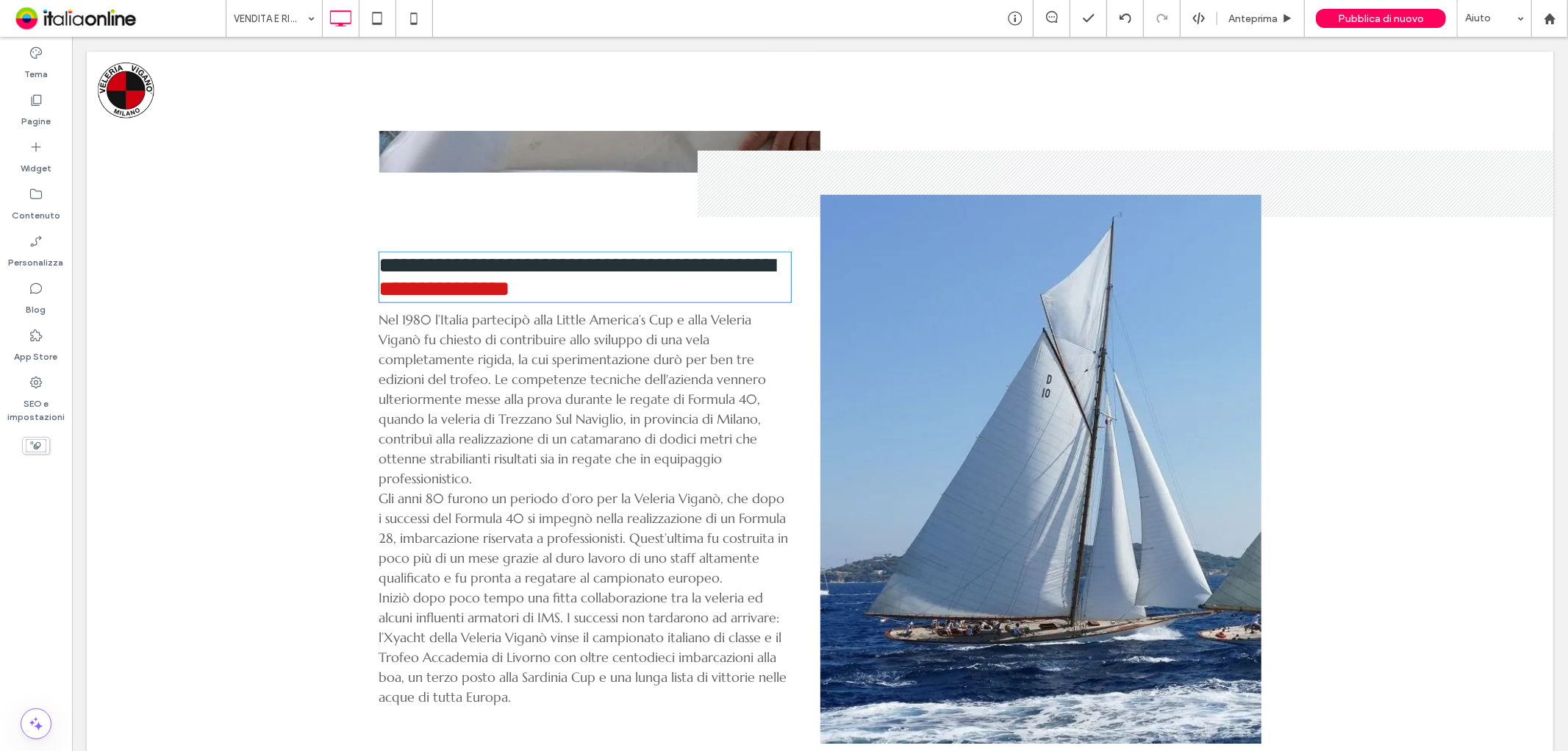 click on "**********" at bounding box center (576, 264) 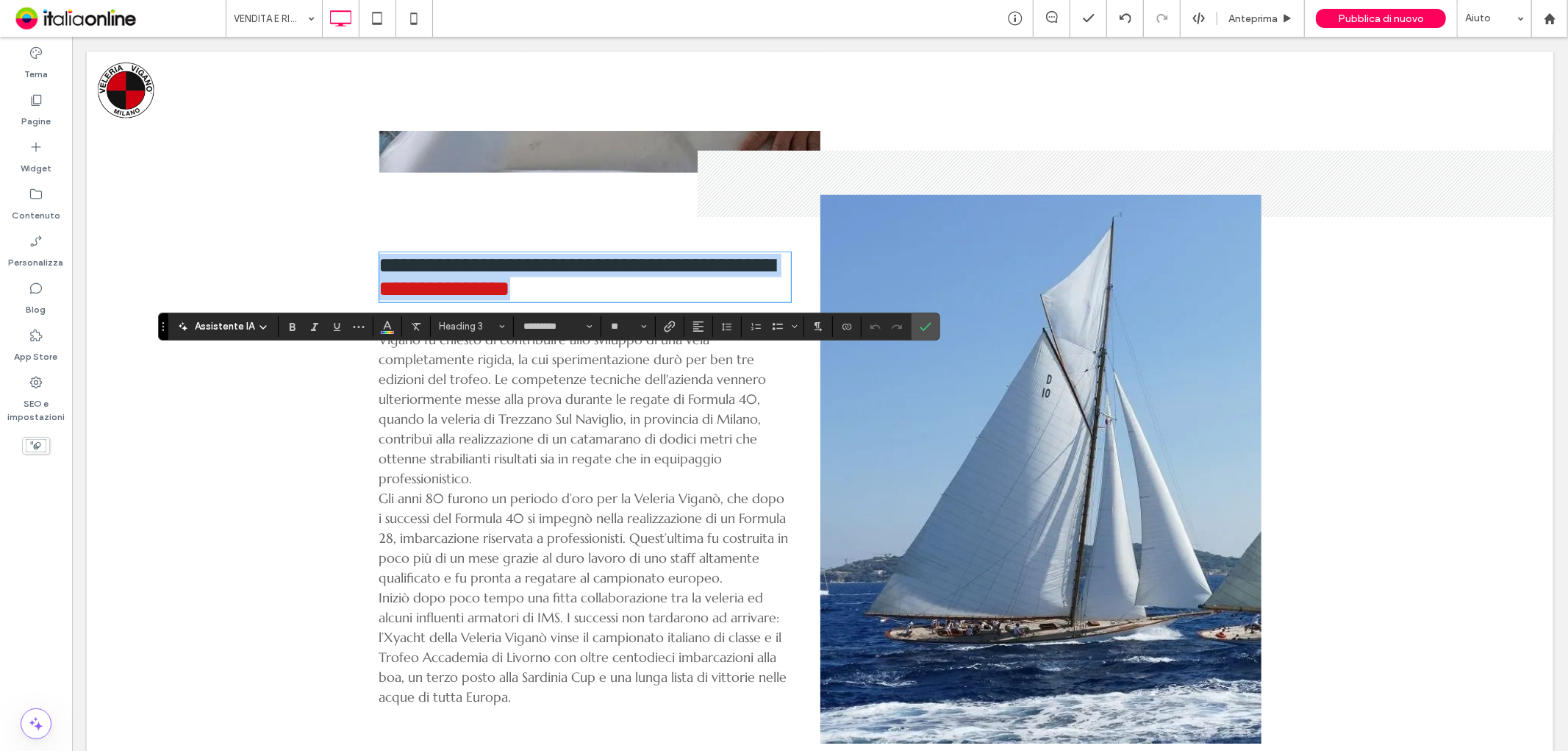 paste 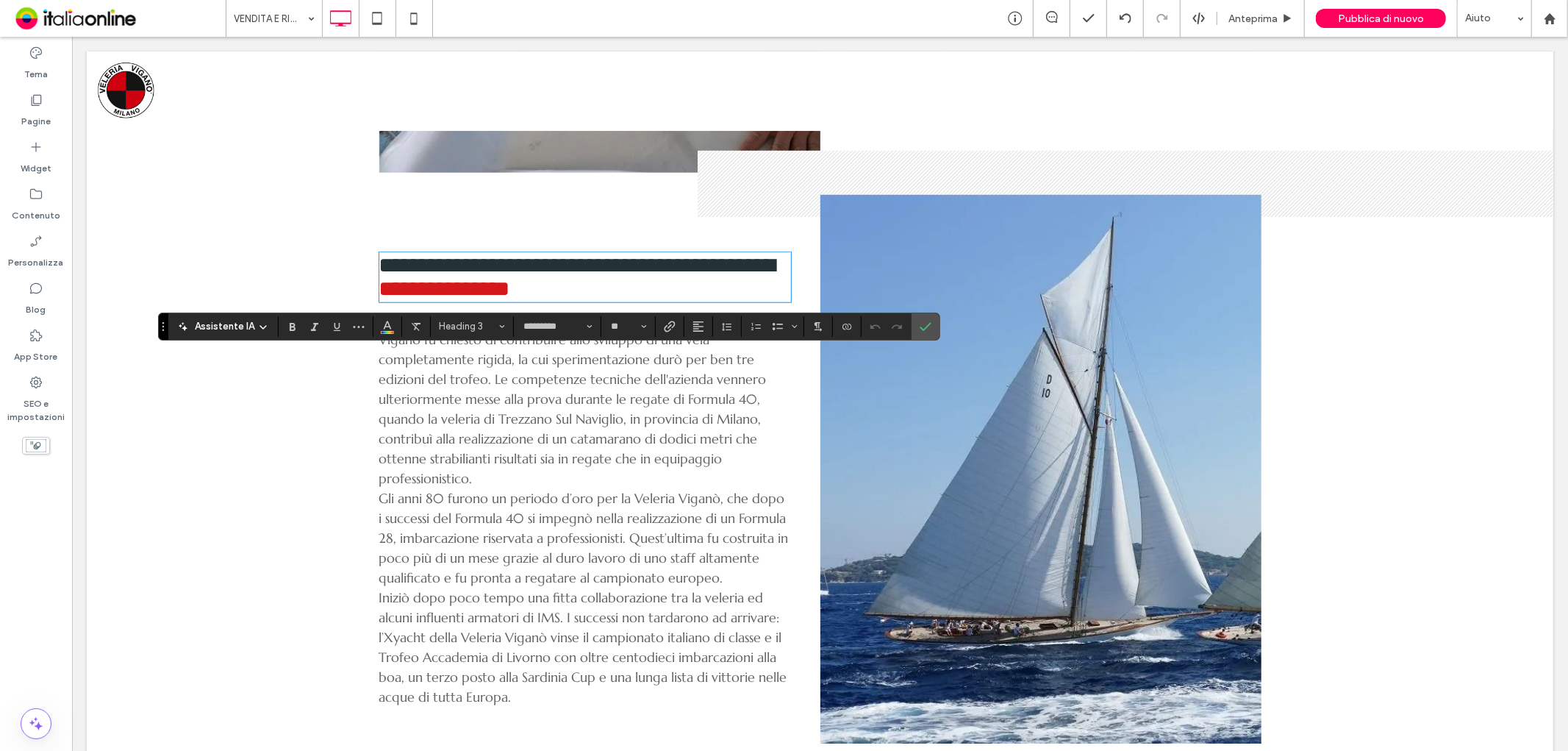 type on "**" 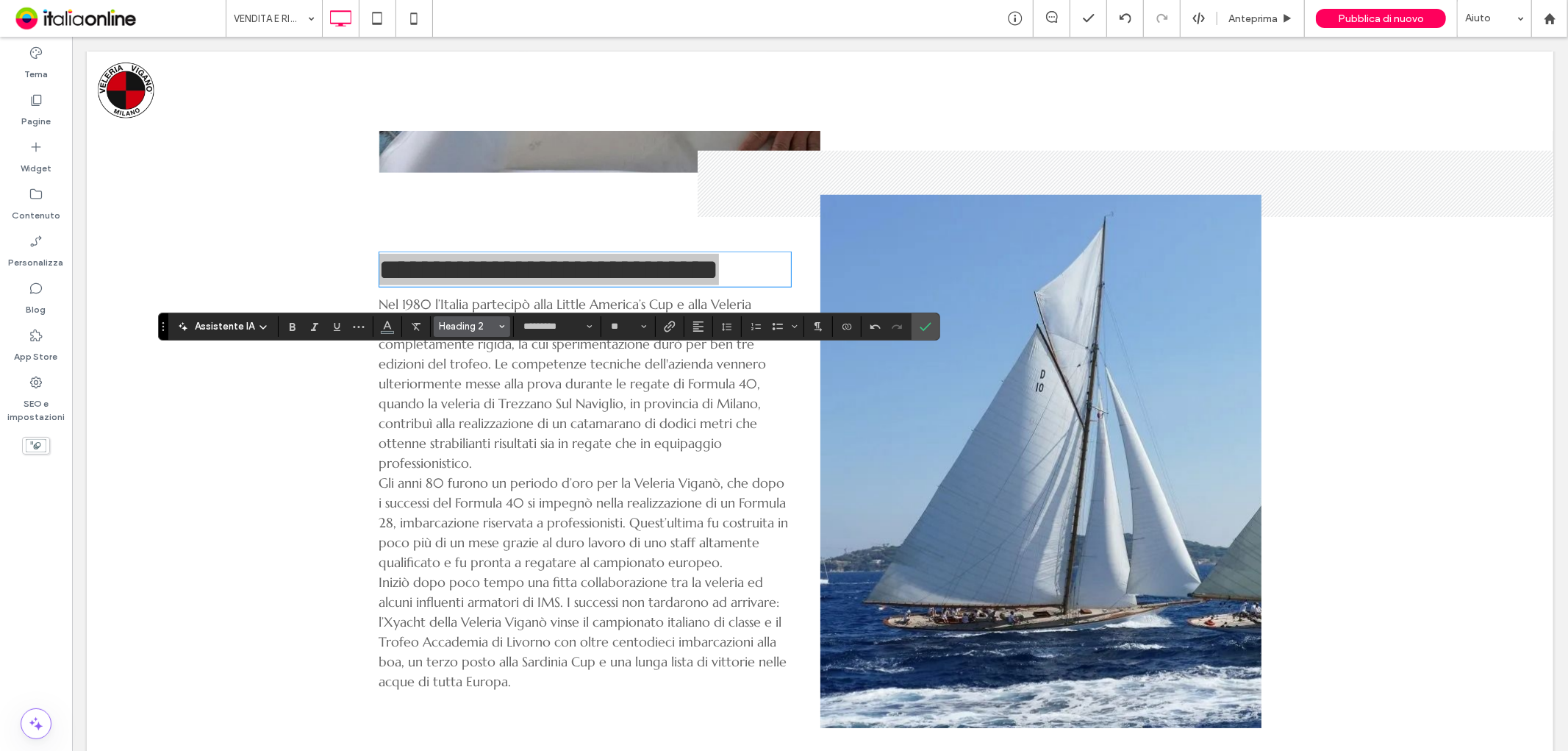 click on "Heading 2" at bounding box center [468, 326] 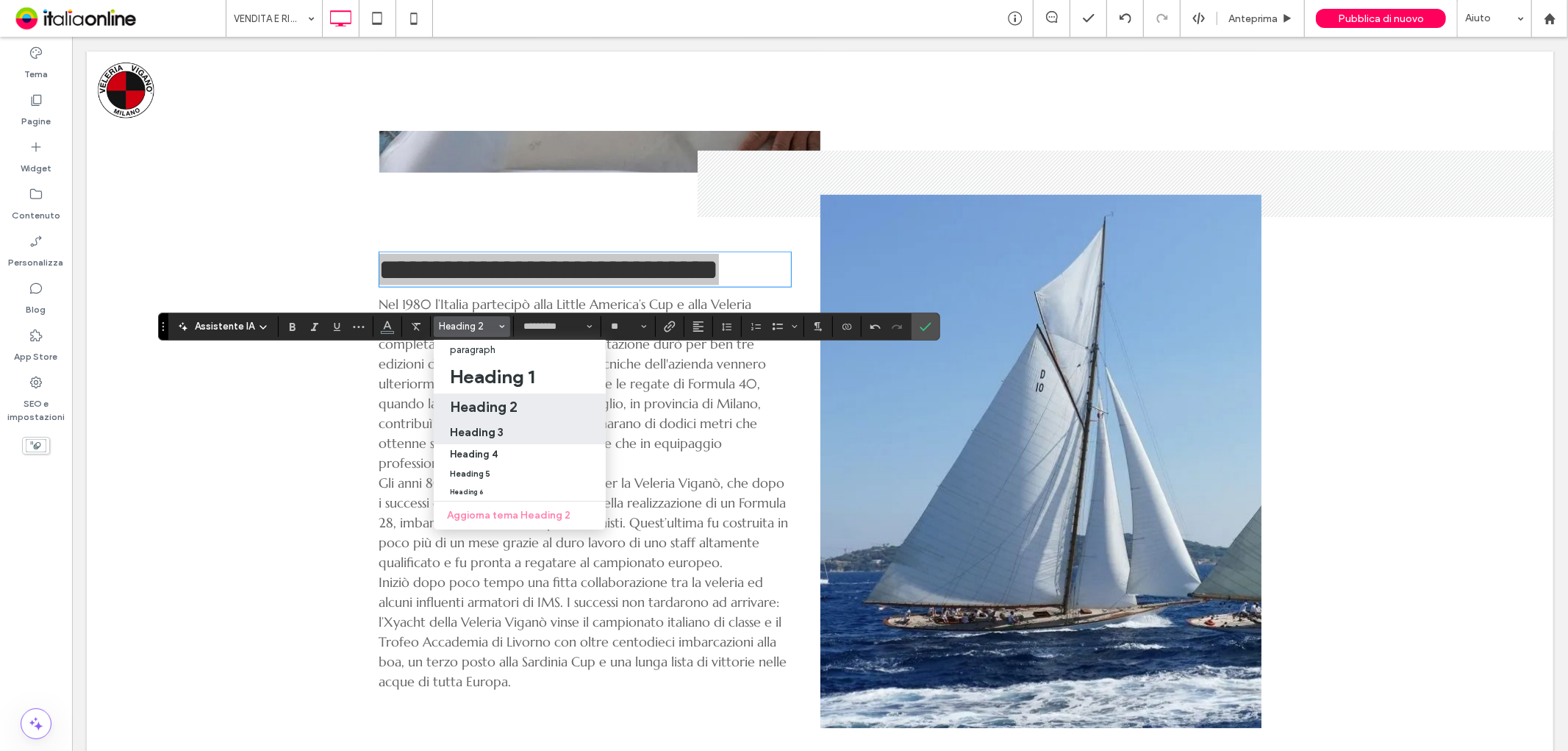 click on "Heading 3" at bounding box center (520, 433) 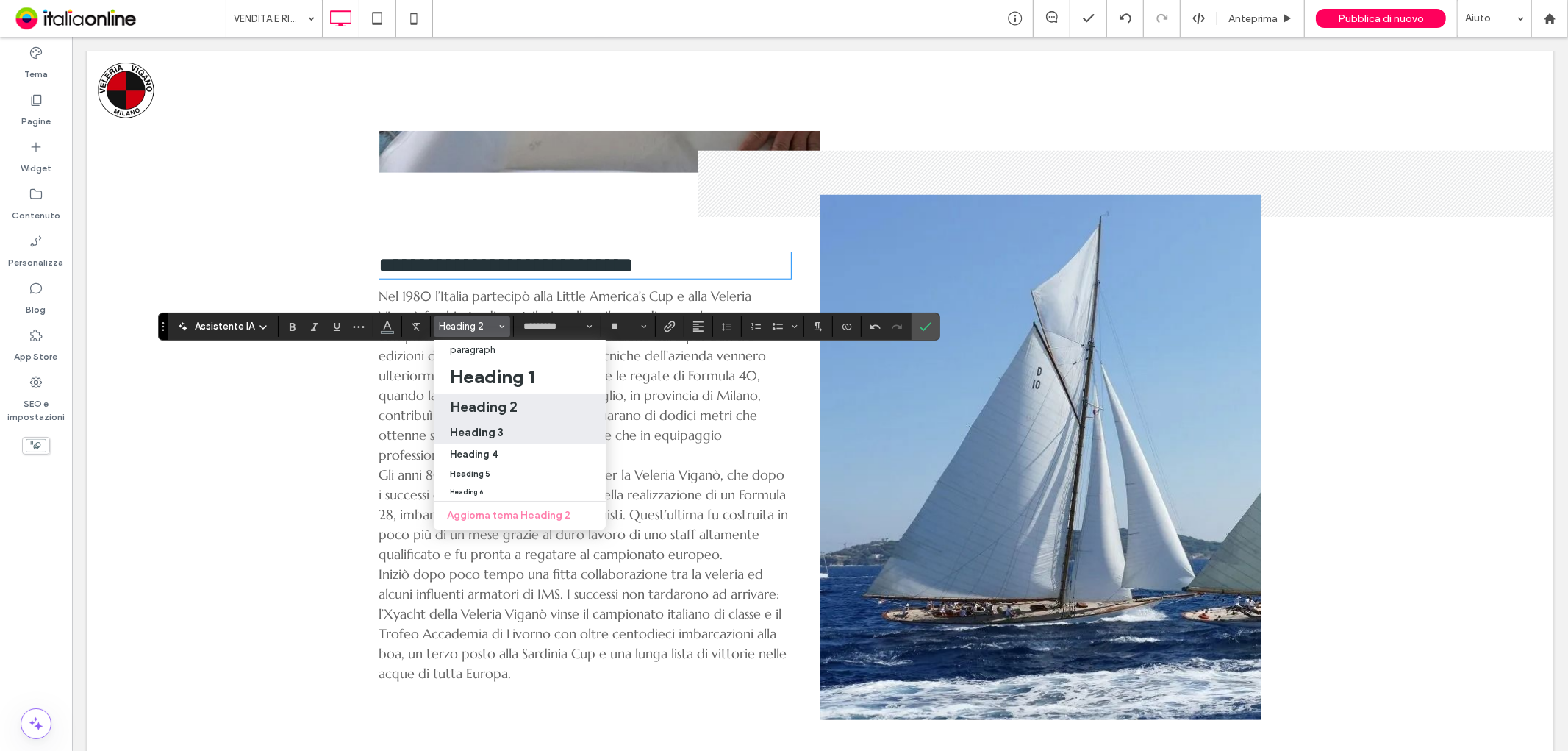 type on "**" 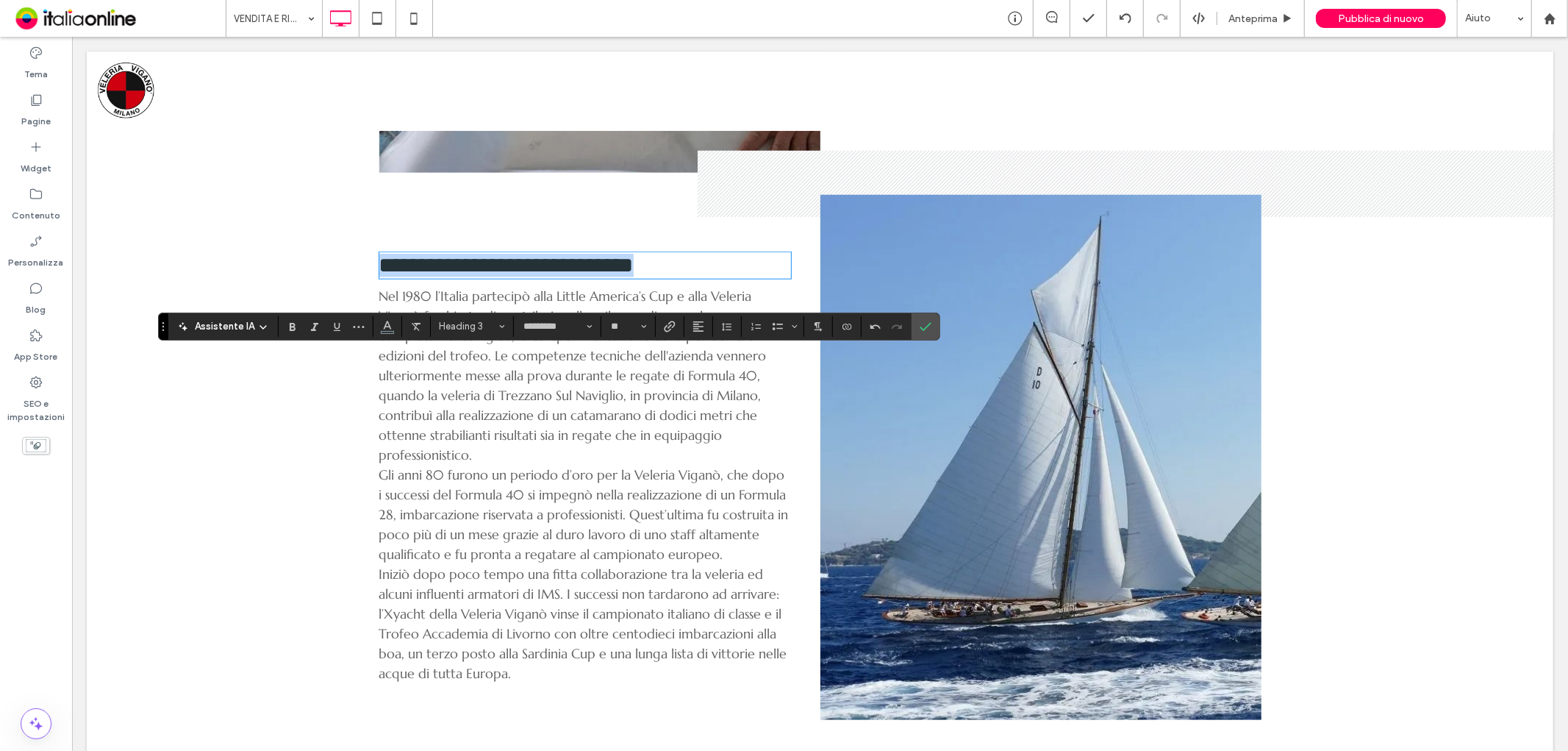 click on "**********" at bounding box center [506, 264] 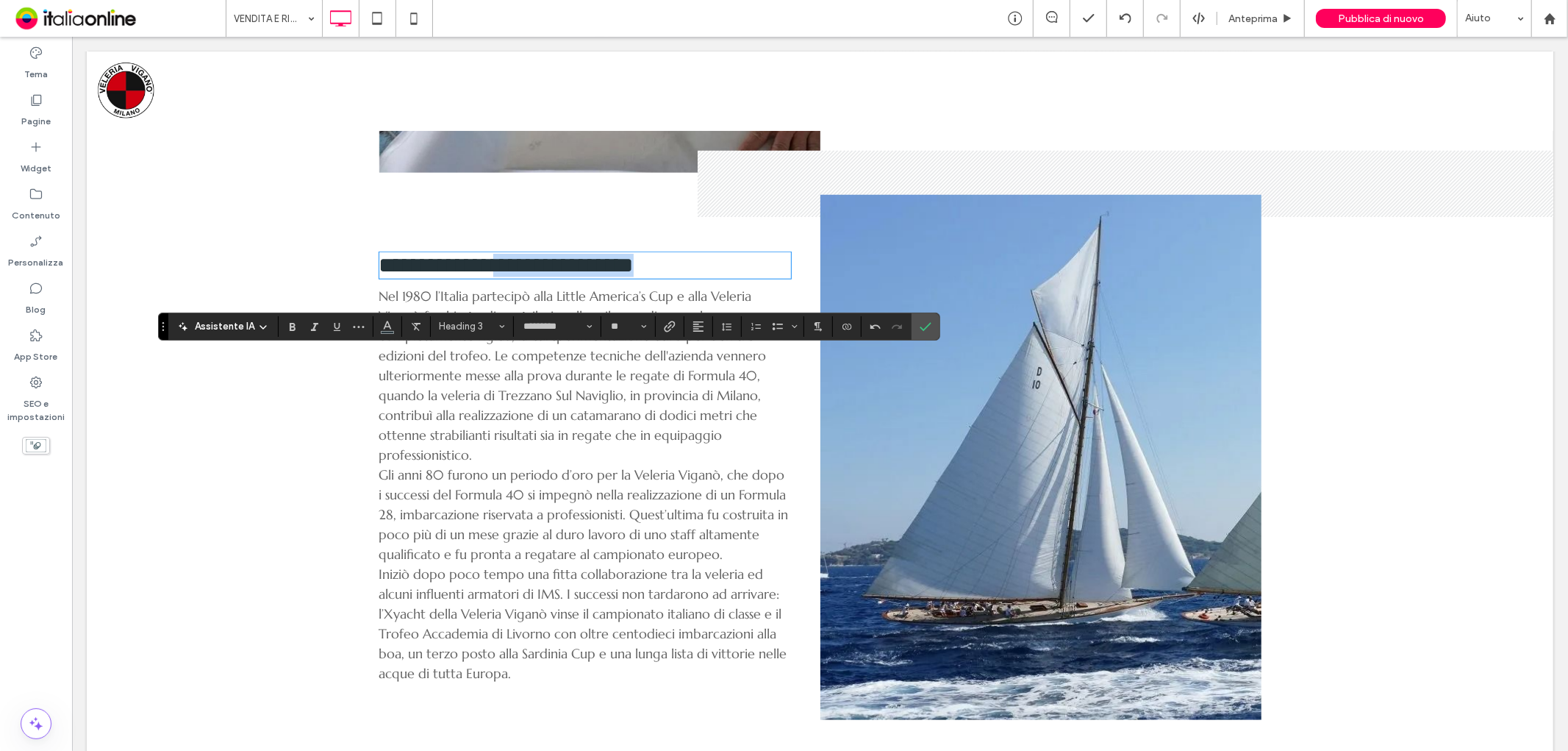 drag, startPoint x: 717, startPoint y: 372, endPoint x: 515, endPoint y: 349, distance: 203.30519 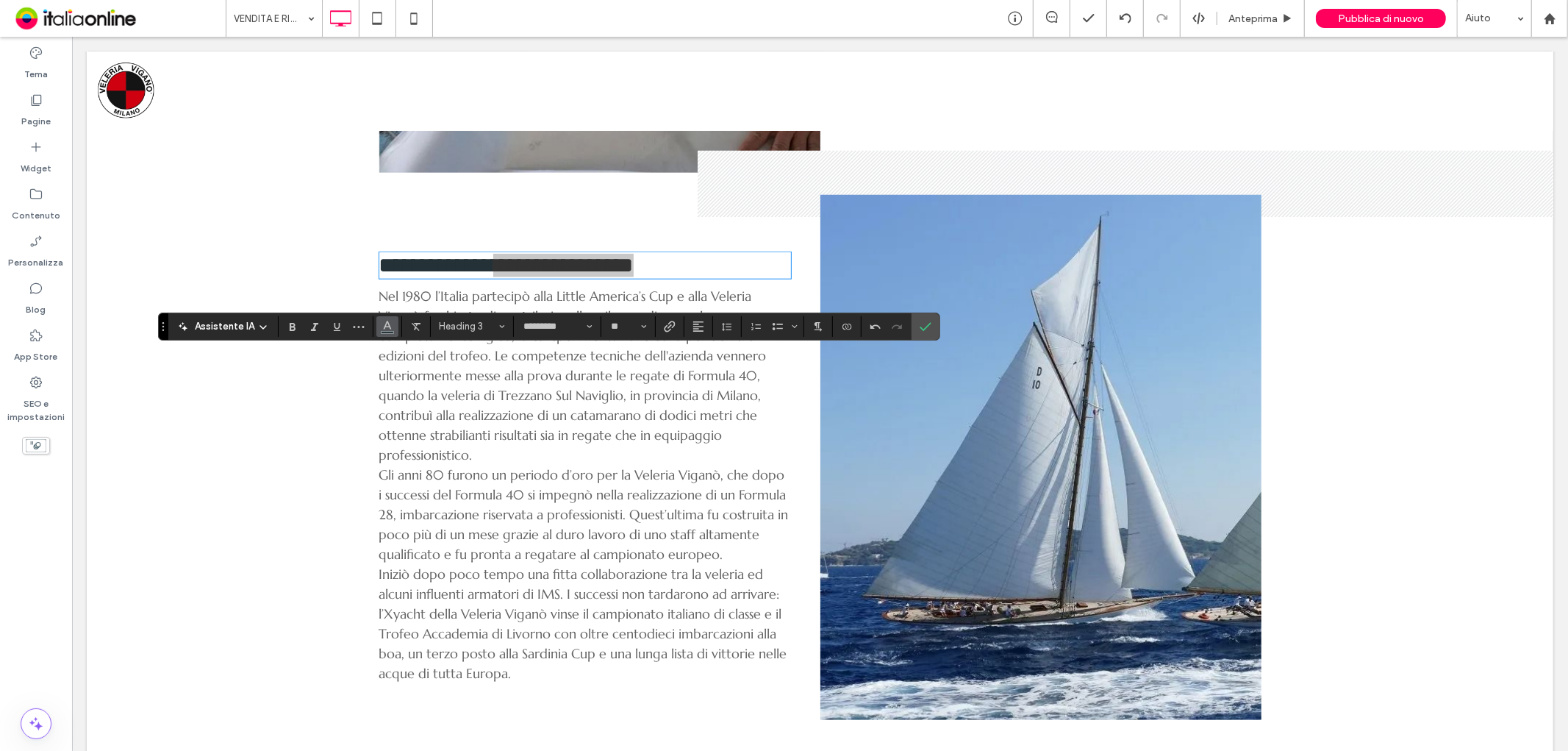 click 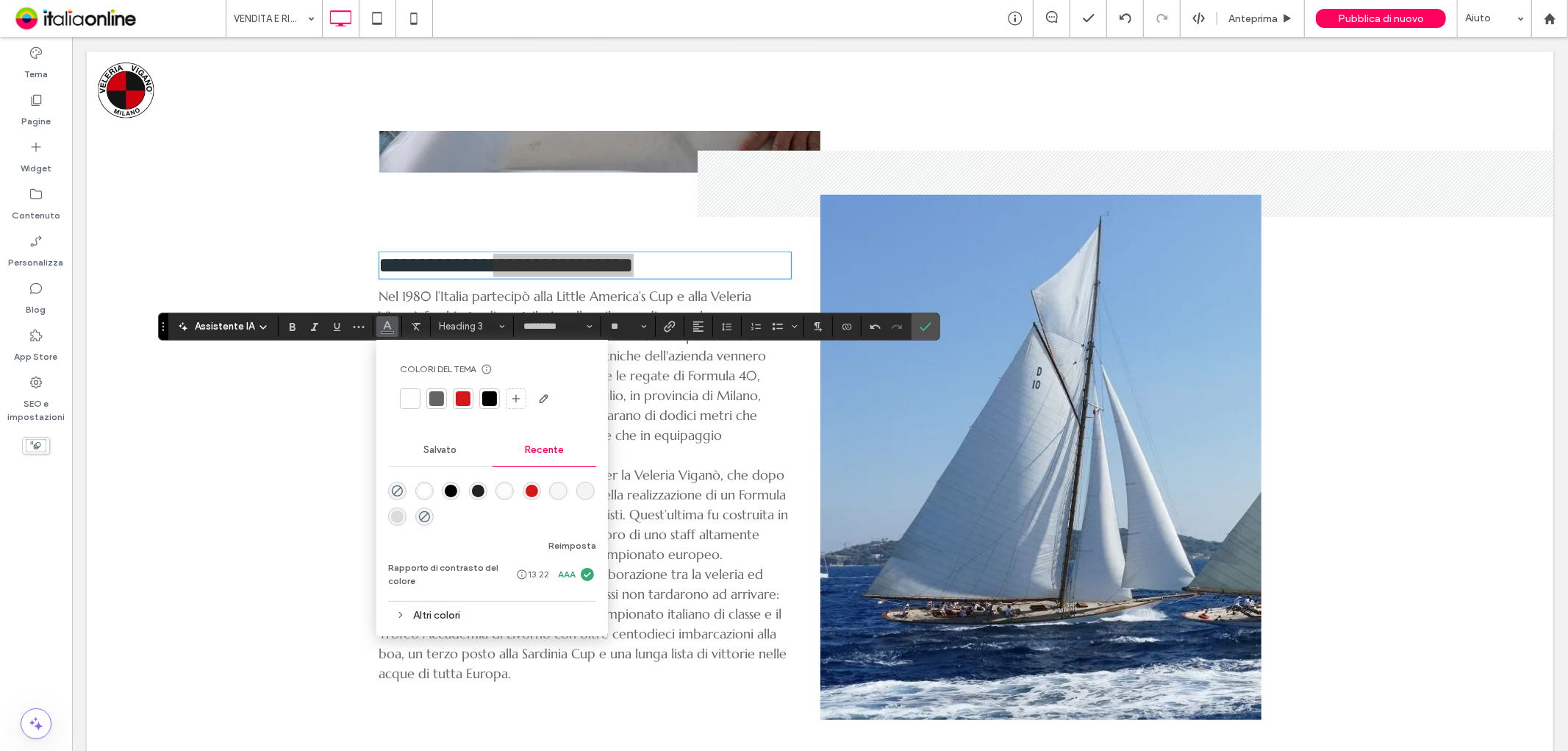 click at bounding box center (463, 399) 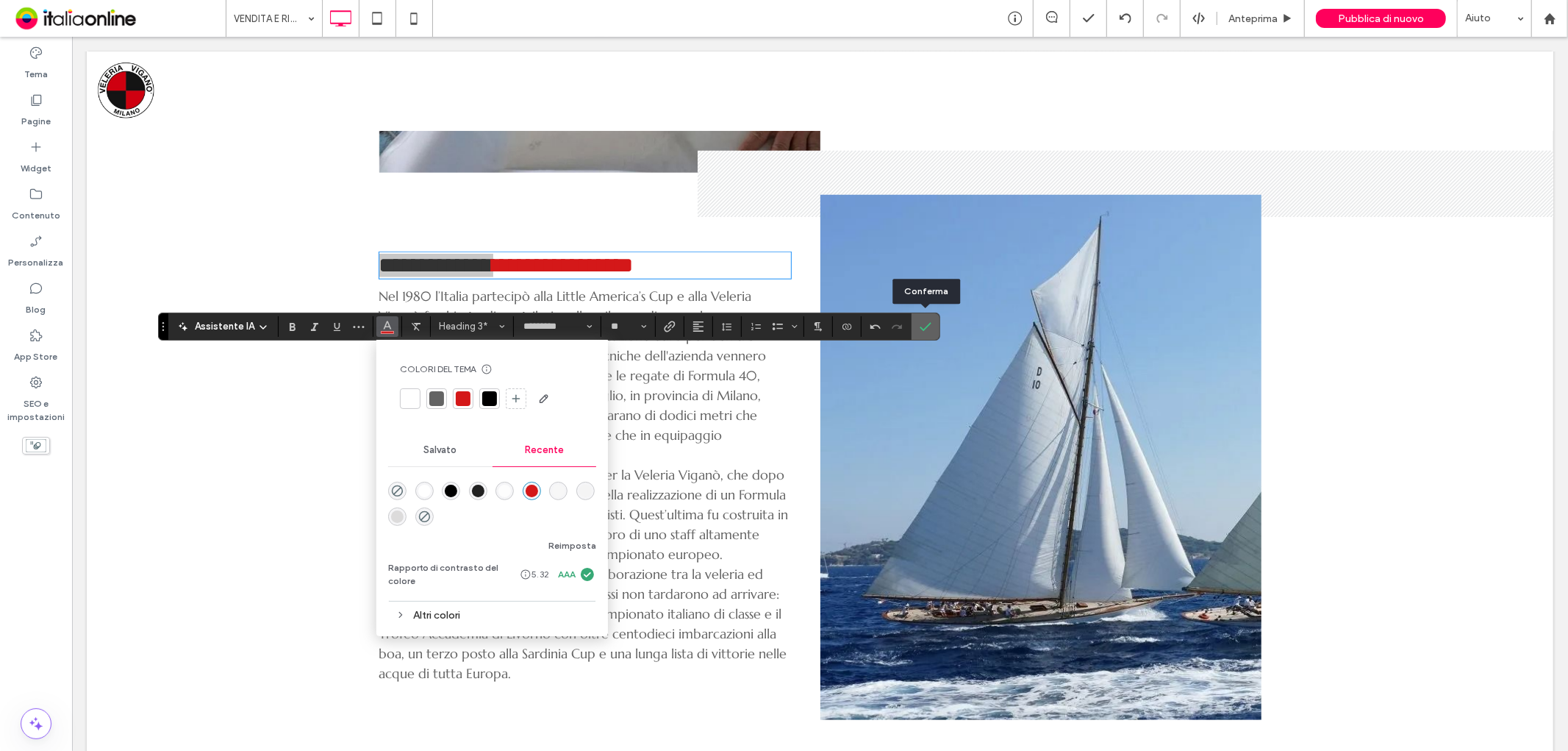 click 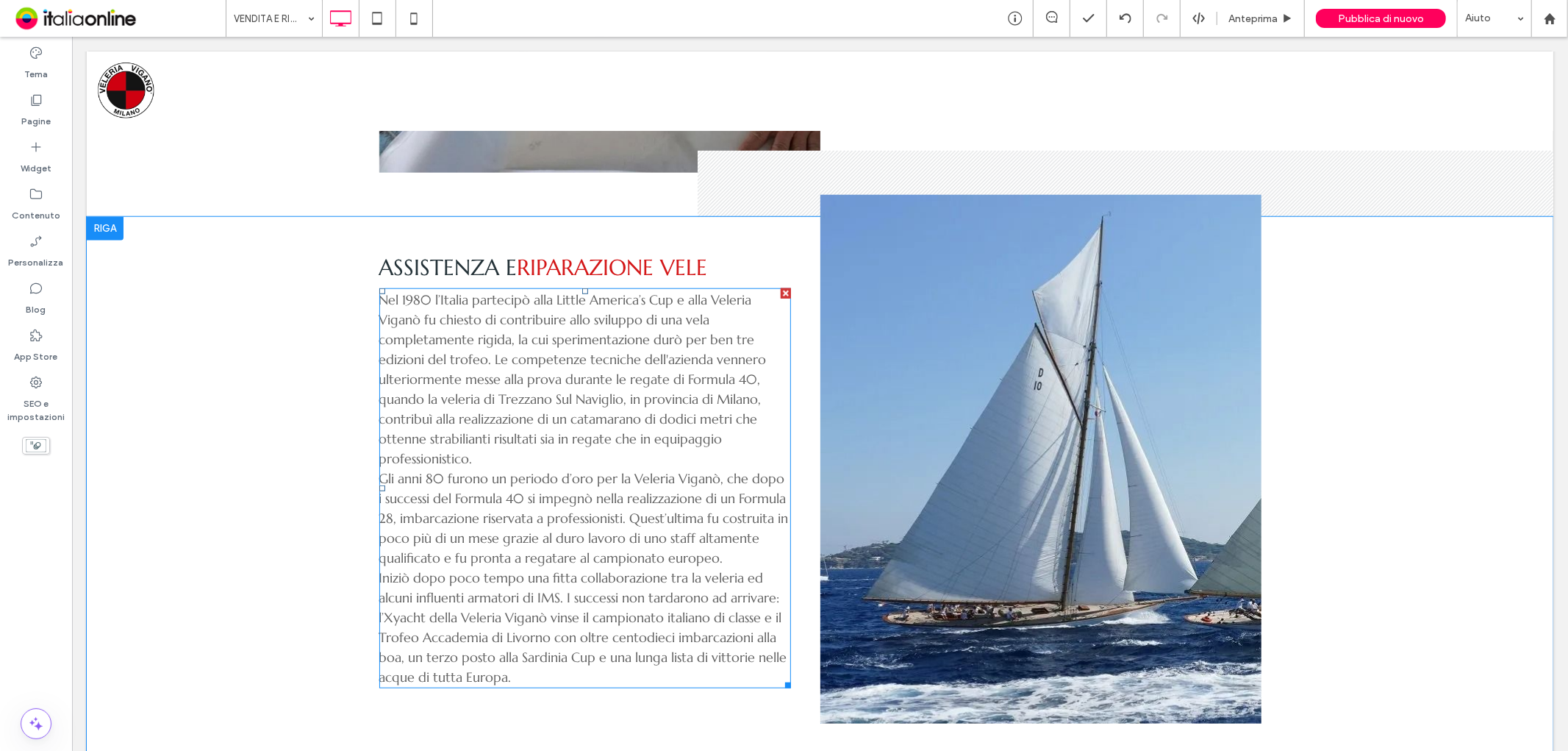 click on "Nel 1980 l’Italia partecipò alla Little America’s Cup e alla Veleria Viganò fu chiesto di contribuire allo sviluppo di una vela completamente rigida, la cui sperimentazione durò per ben tre edizioni del trofeo. Le competenze tecniche dell'azienda vennero ulteriormente messe alla prova durante le regate di Formula 40, quando la veleria di Trezzano Sul Naviglio, in provincia di Milano, contribuì alla realizzazione di un catamarano di dodici metri che ottenne strabilianti risultati sia in regate che in equipaggio professionistico." at bounding box center (584, 378) 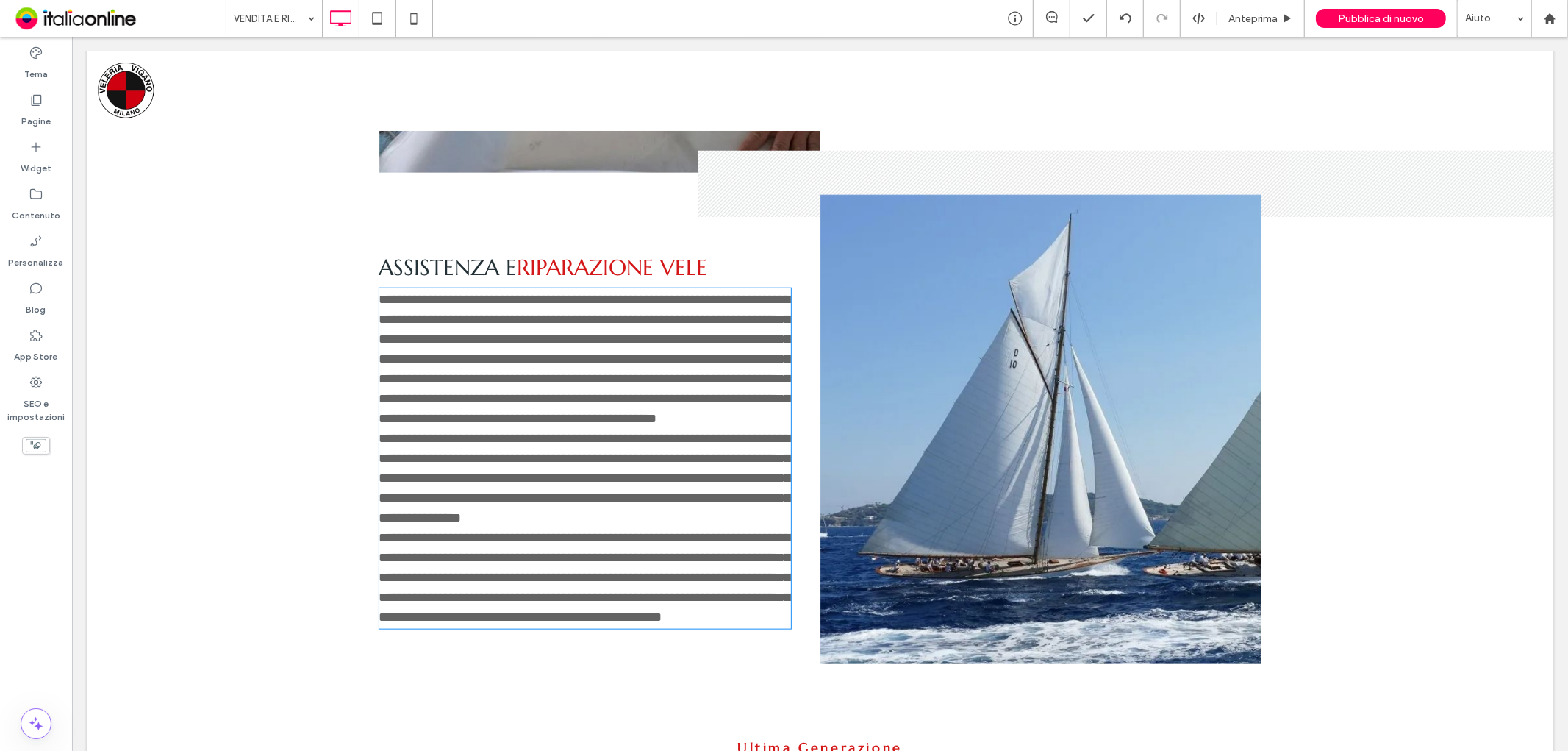 click on "**********" at bounding box center [584, 577] 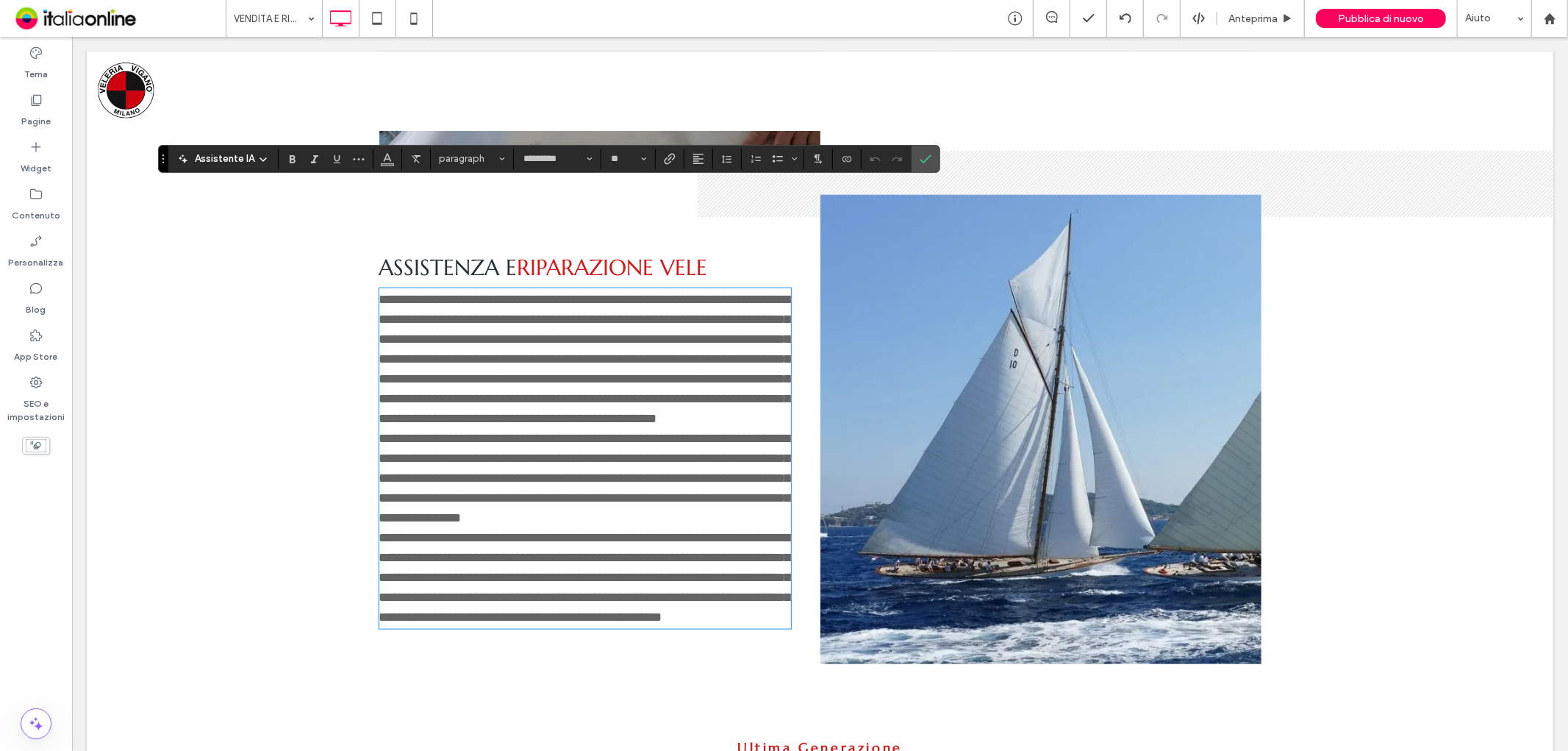 scroll, scrollTop: 1348, scrollLeft: 0, axis: vertical 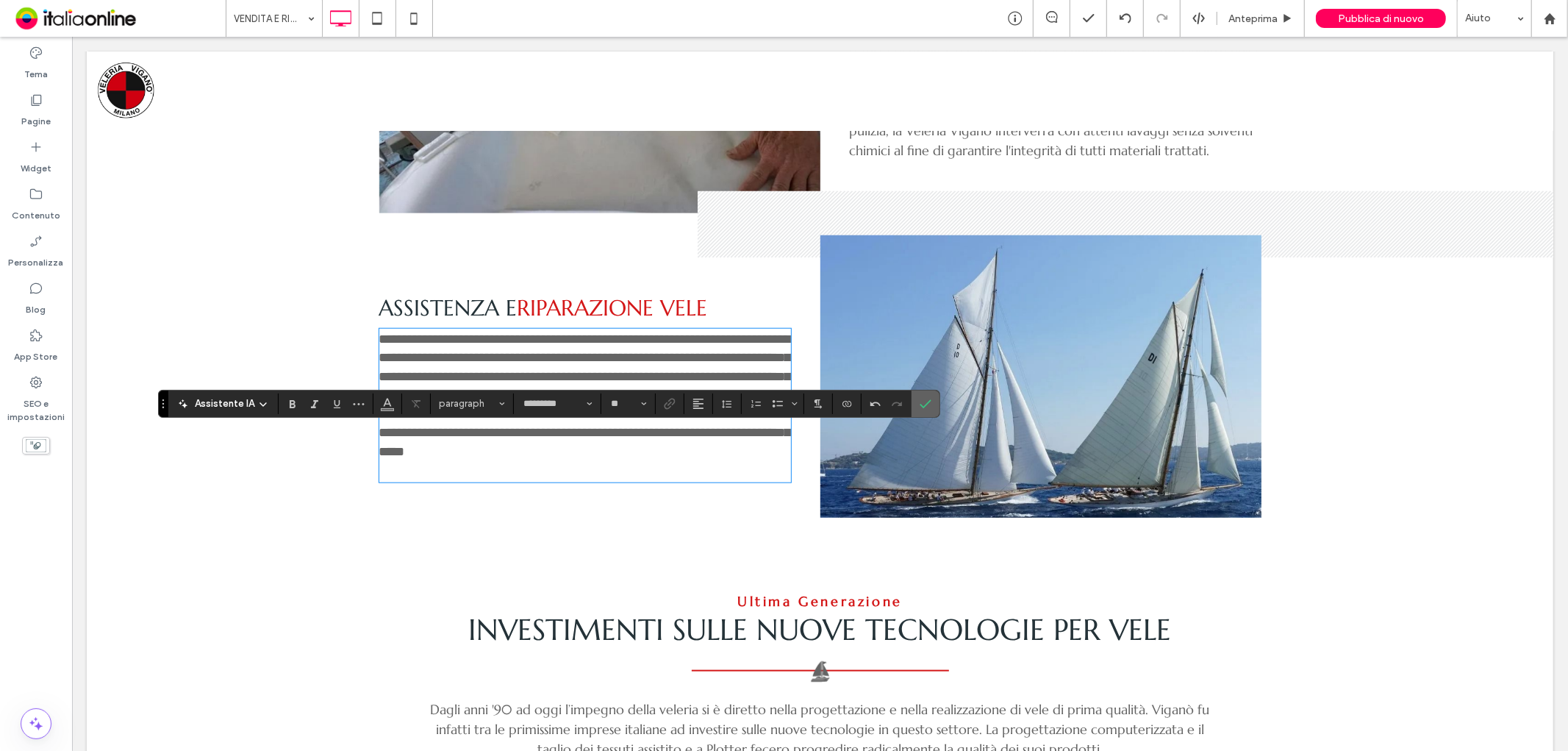 click 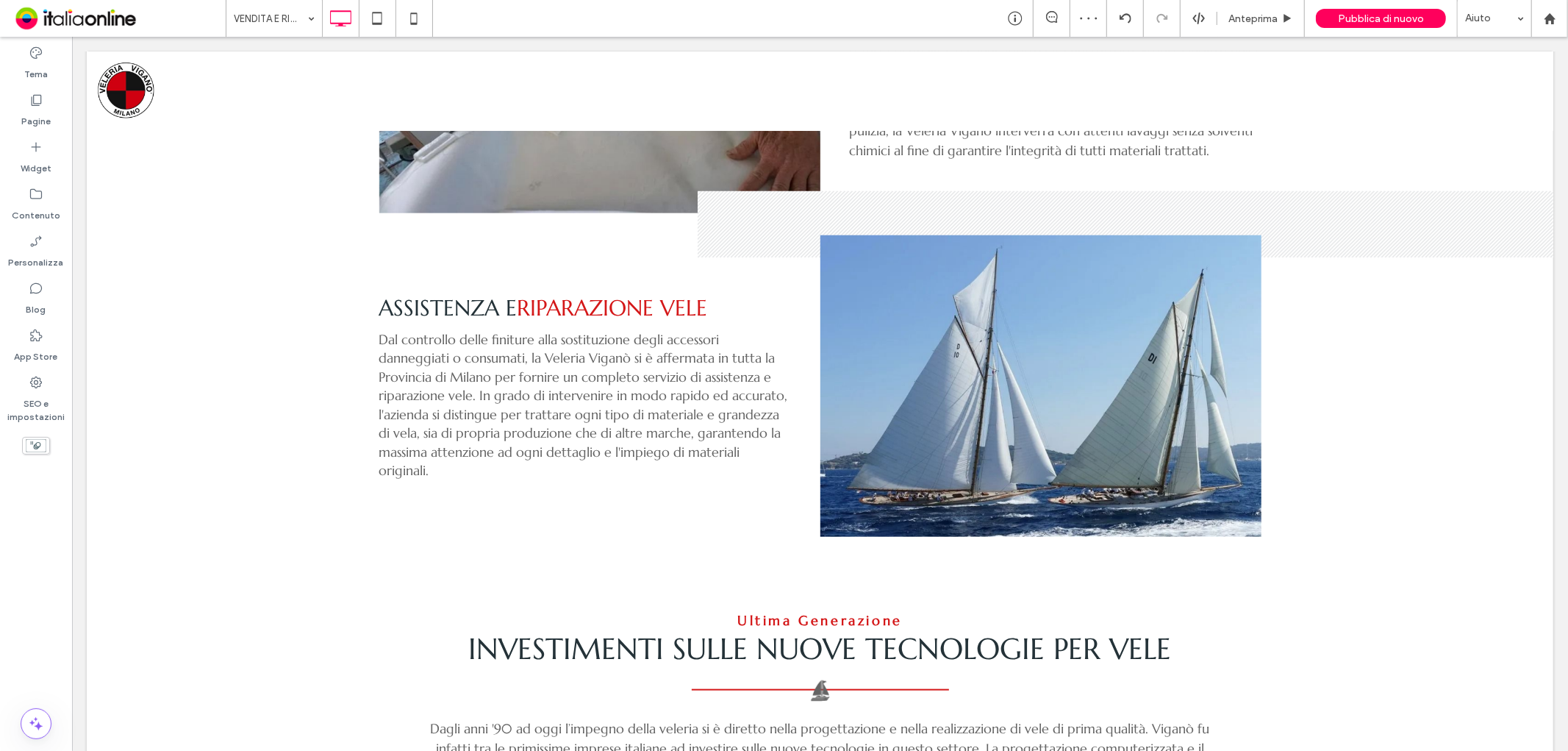 click on "Click To Paste     Click To Paste" at bounding box center (1040, 385) 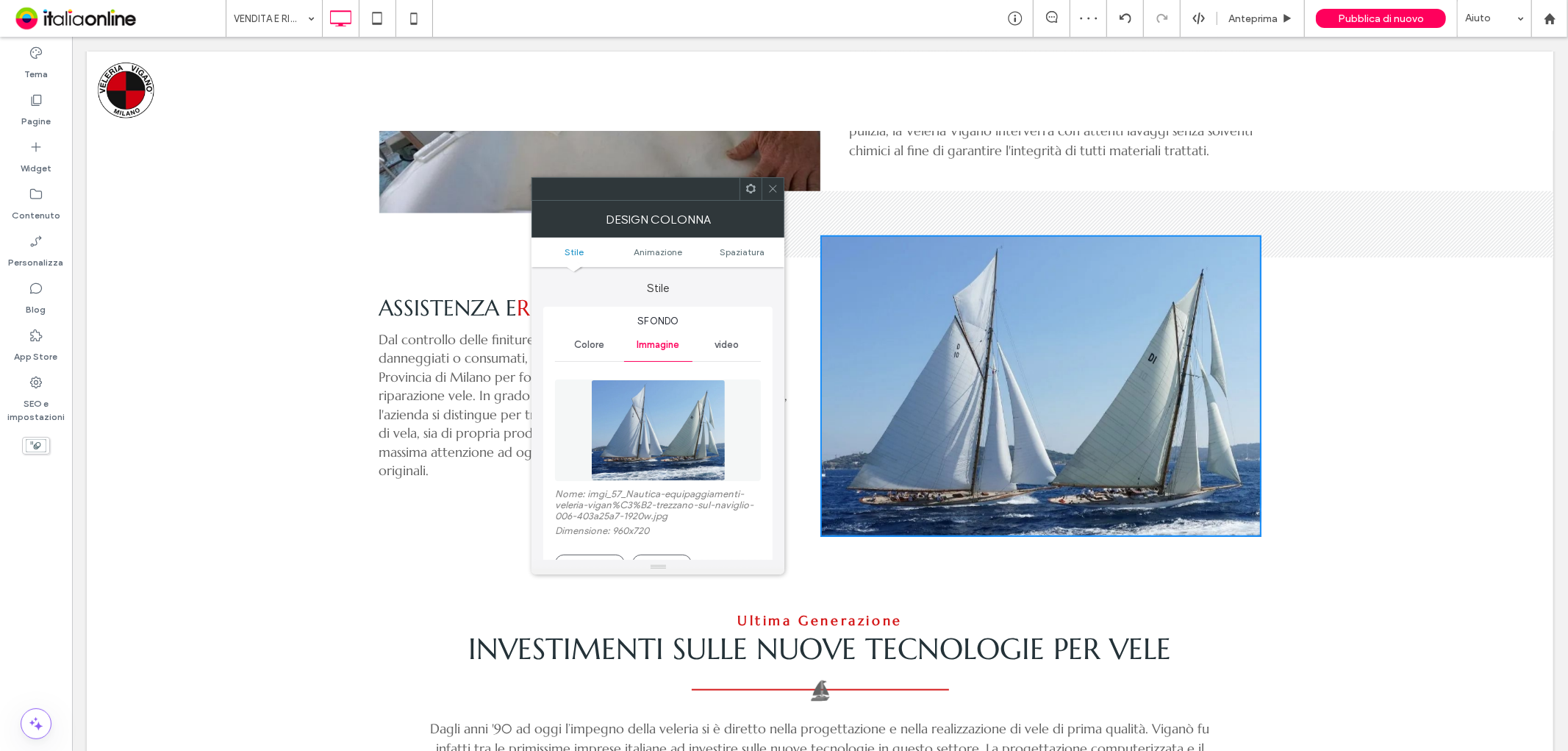 click on "Click To Paste     Click To Paste" at bounding box center (1040, 385) 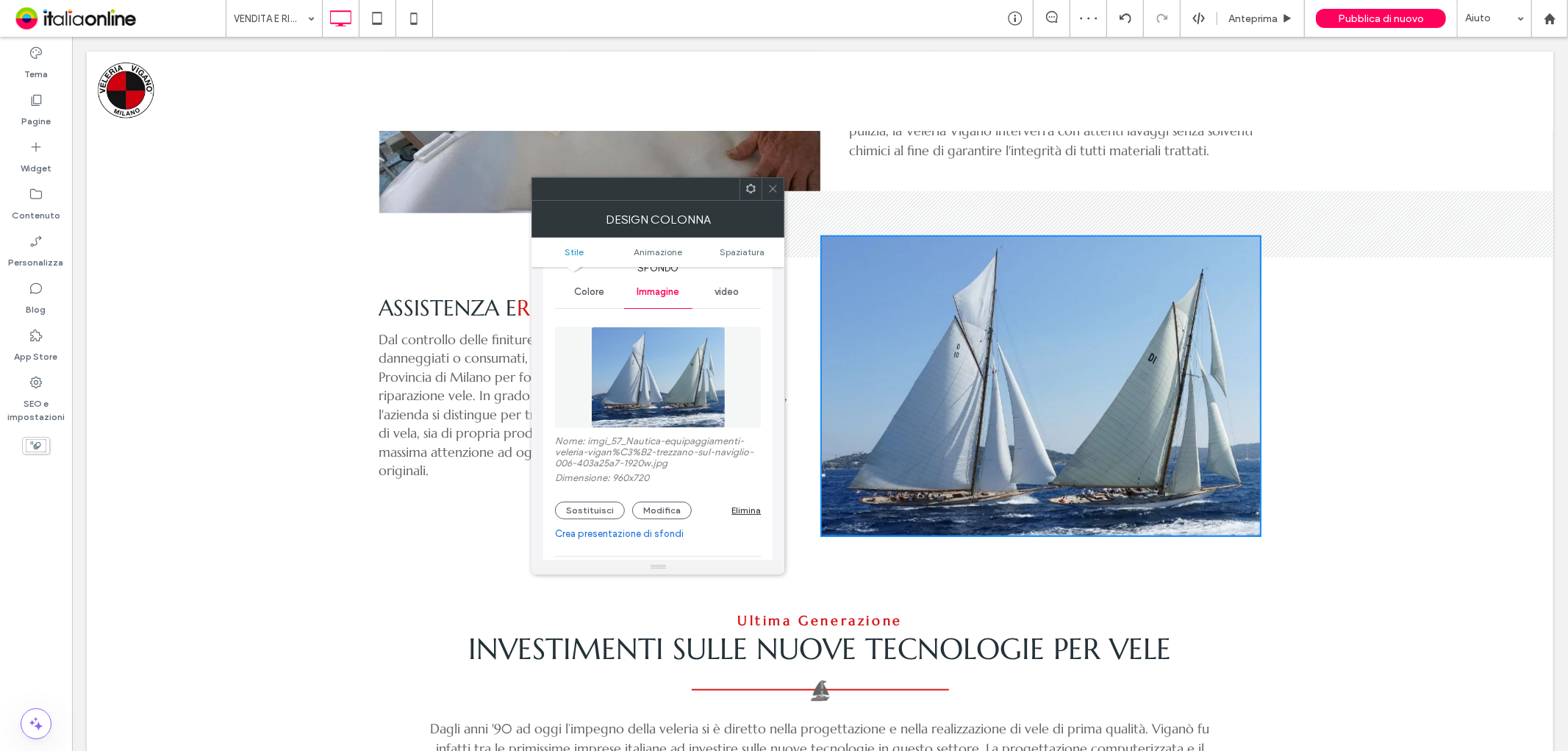 scroll, scrollTop: 82, scrollLeft: 0, axis: vertical 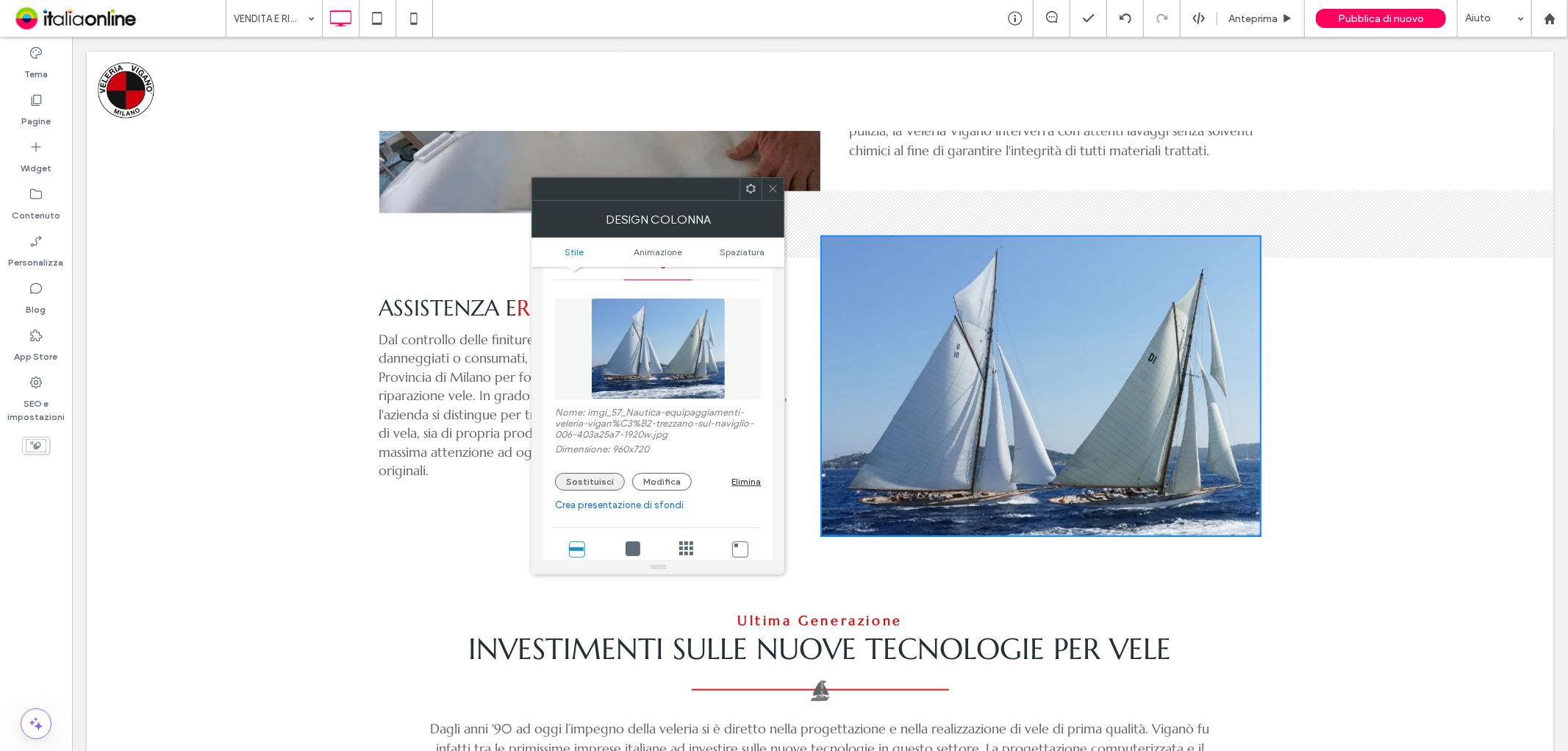 click on "Sostituisci" at bounding box center (590, 482) 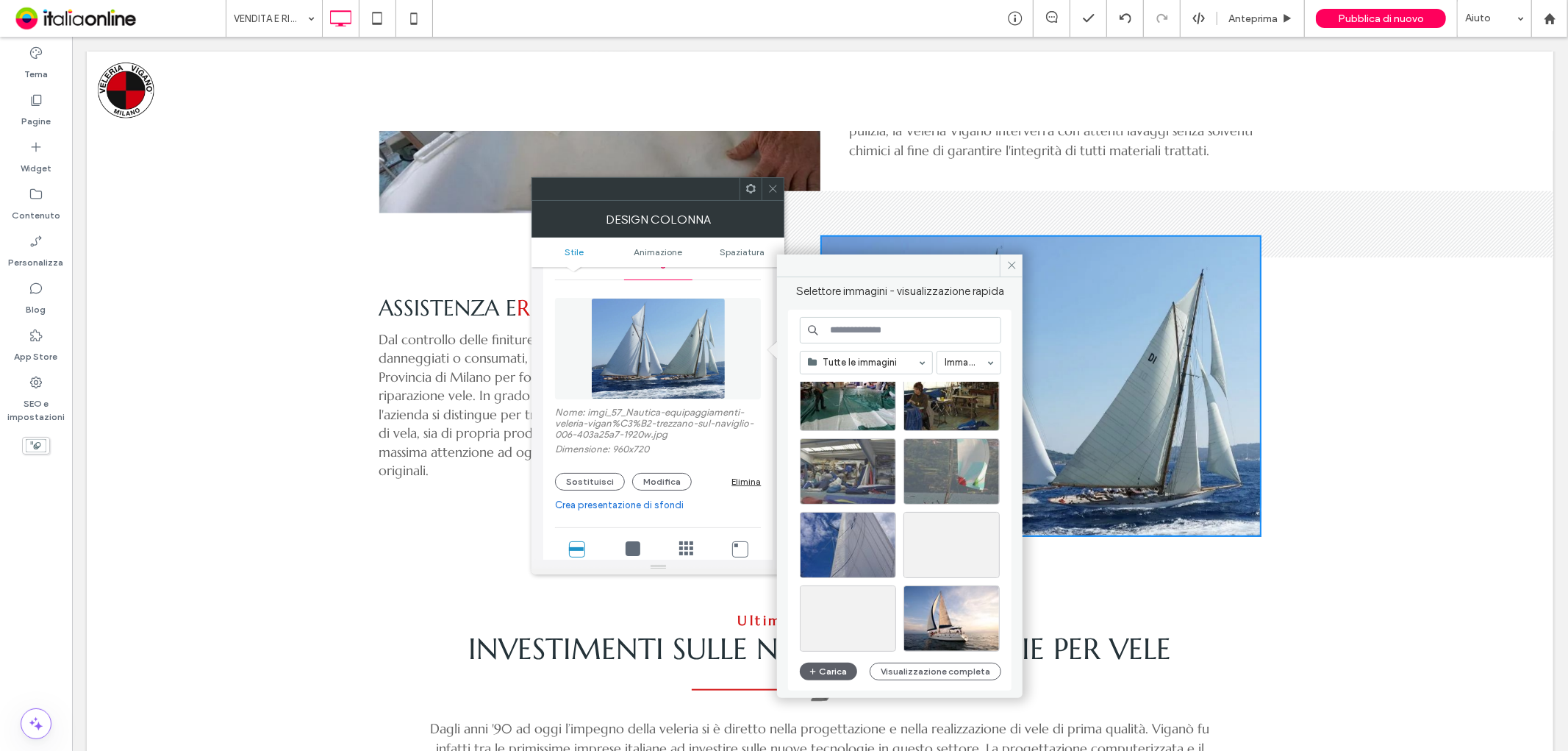 scroll, scrollTop: 408, scrollLeft: 0, axis: vertical 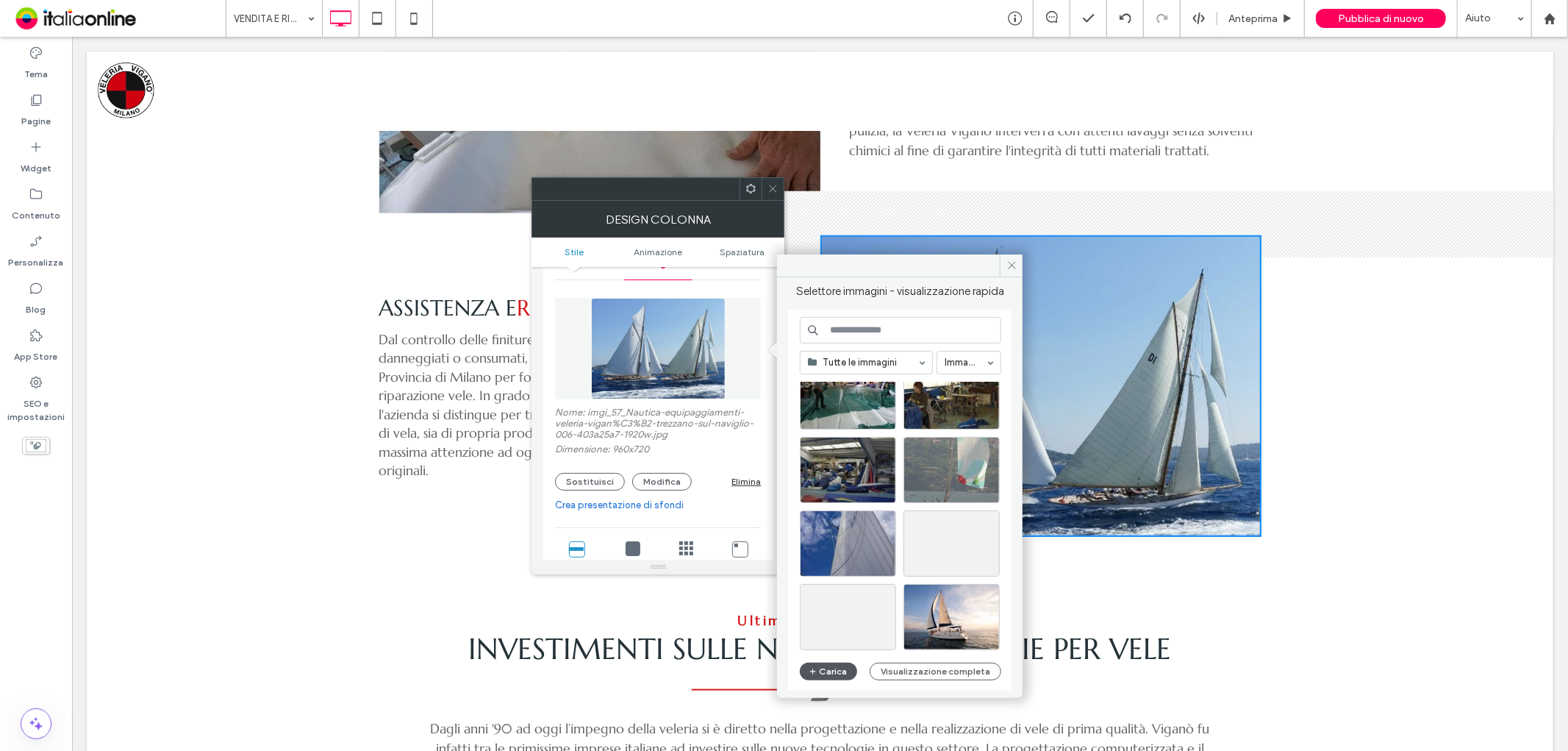 click on "Carica" at bounding box center [828, 672] 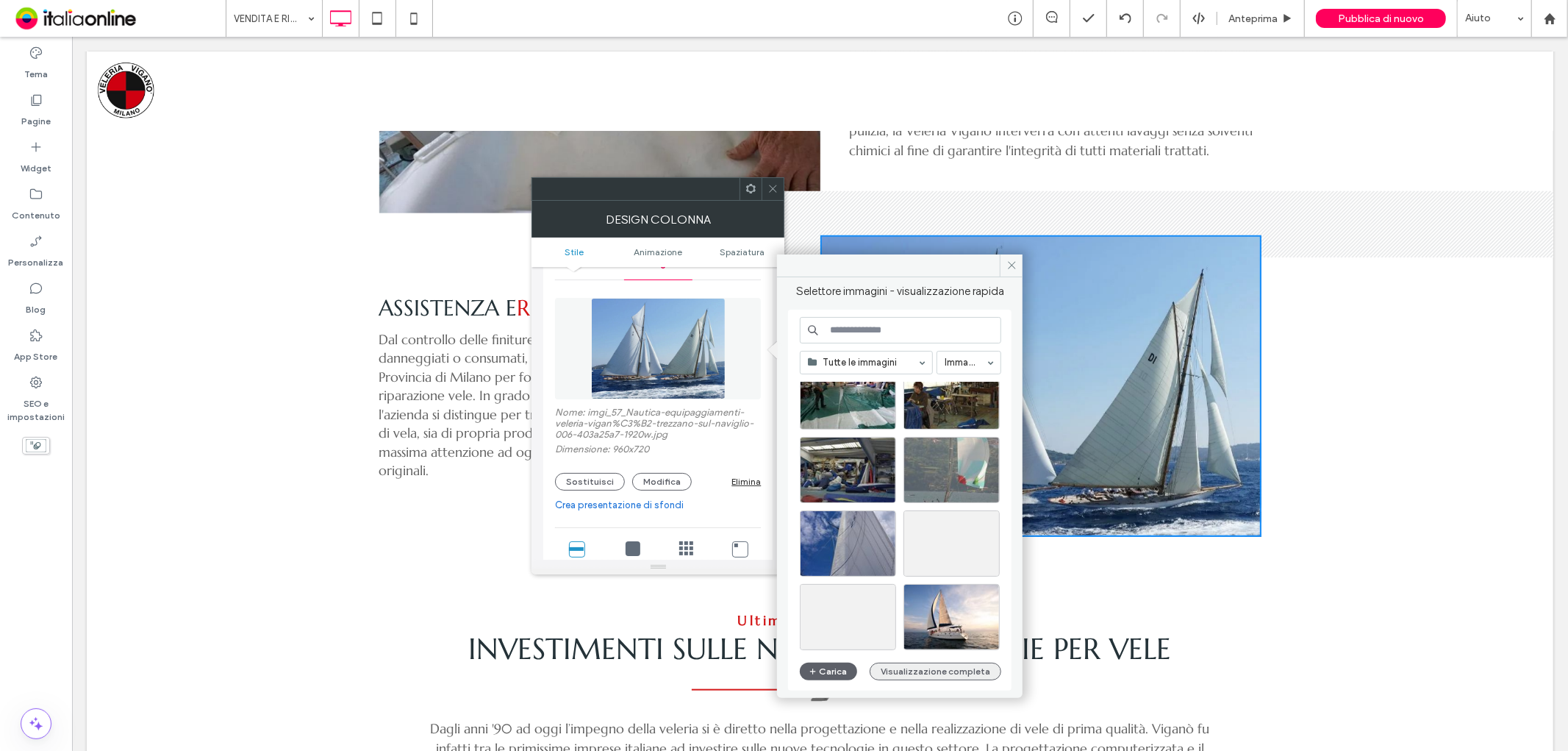 click on "Visualizzazione completa" at bounding box center [935, 672] 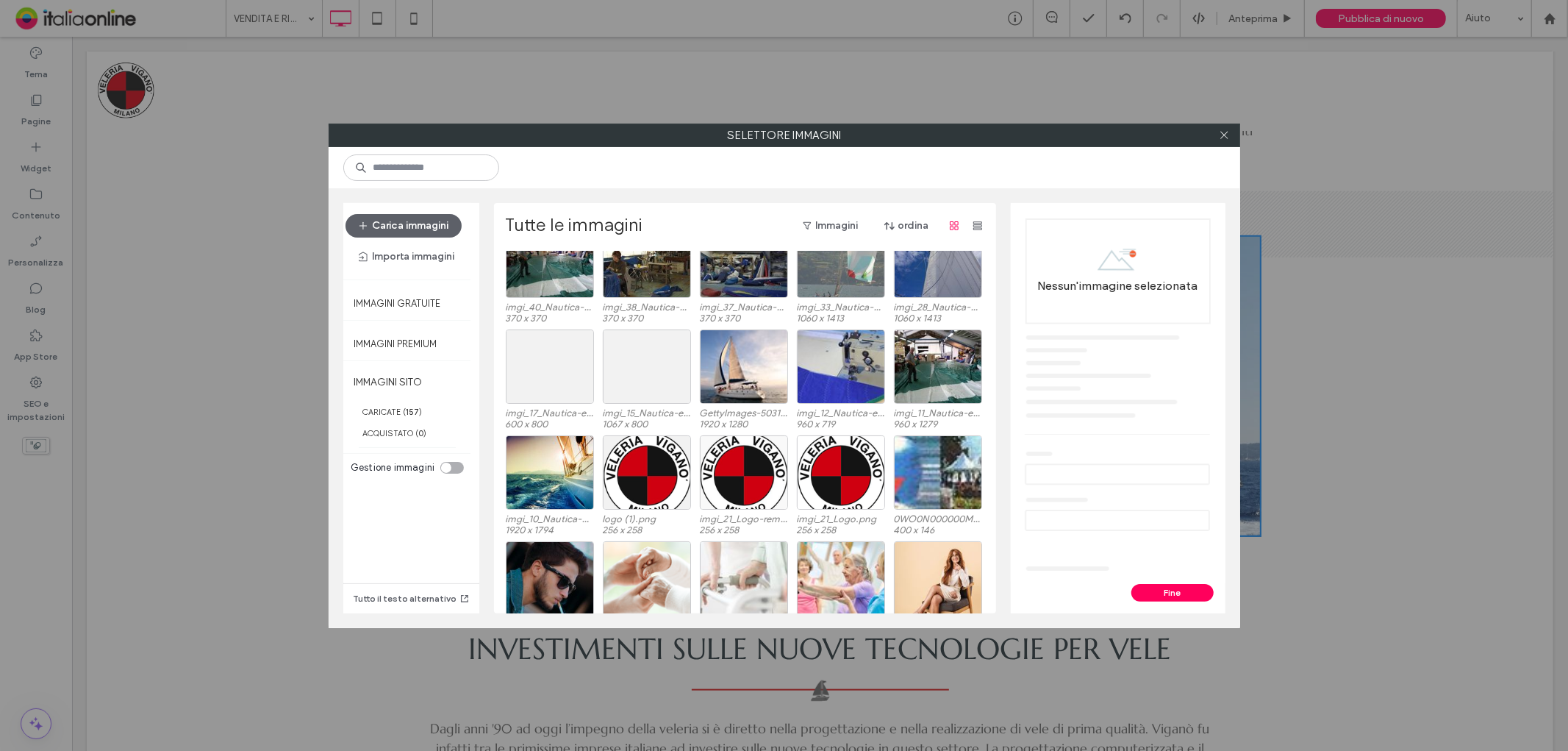 scroll, scrollTop: 0, scrollLeft: 0, axis: both 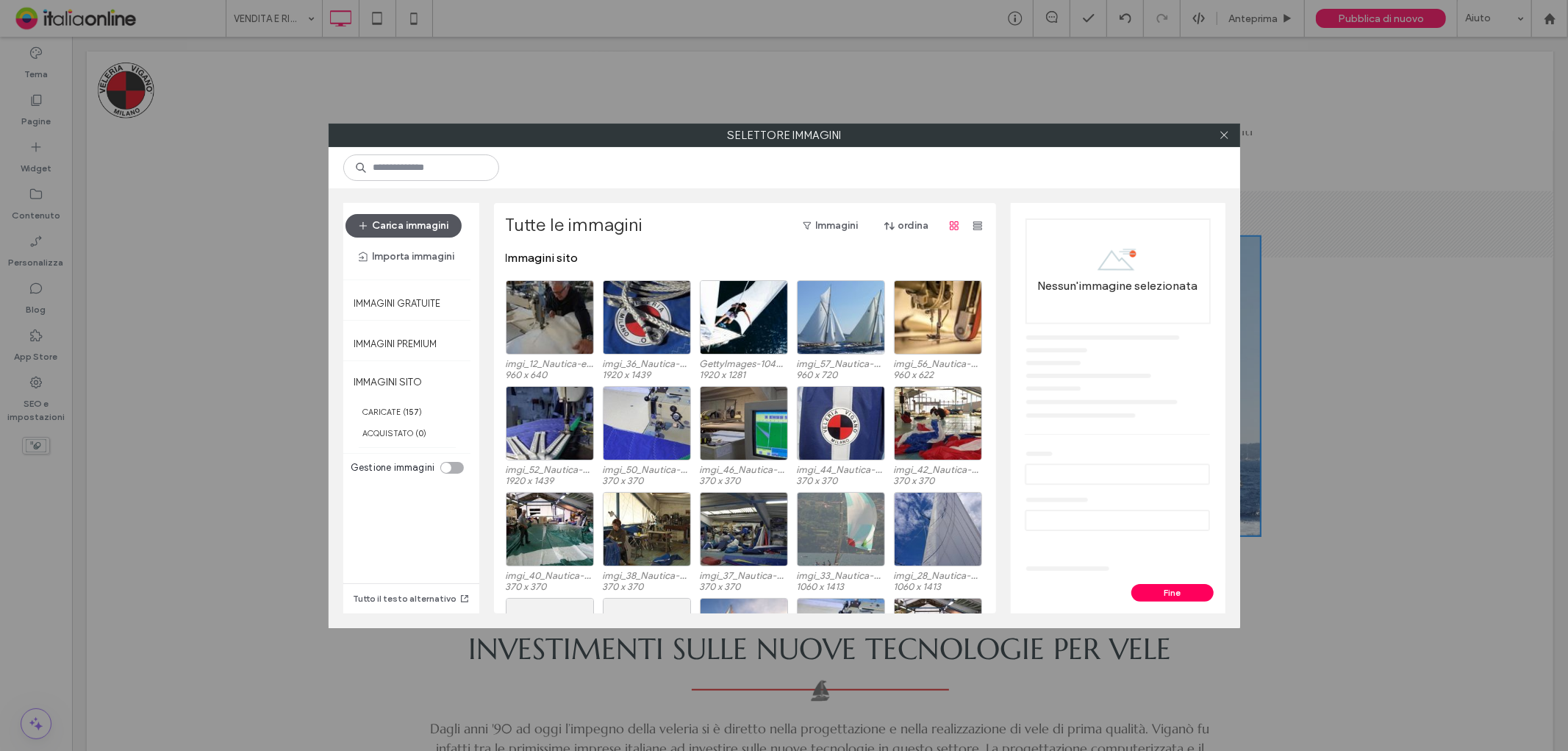 click on "Carica immagini" at bounding box center [404, 226] 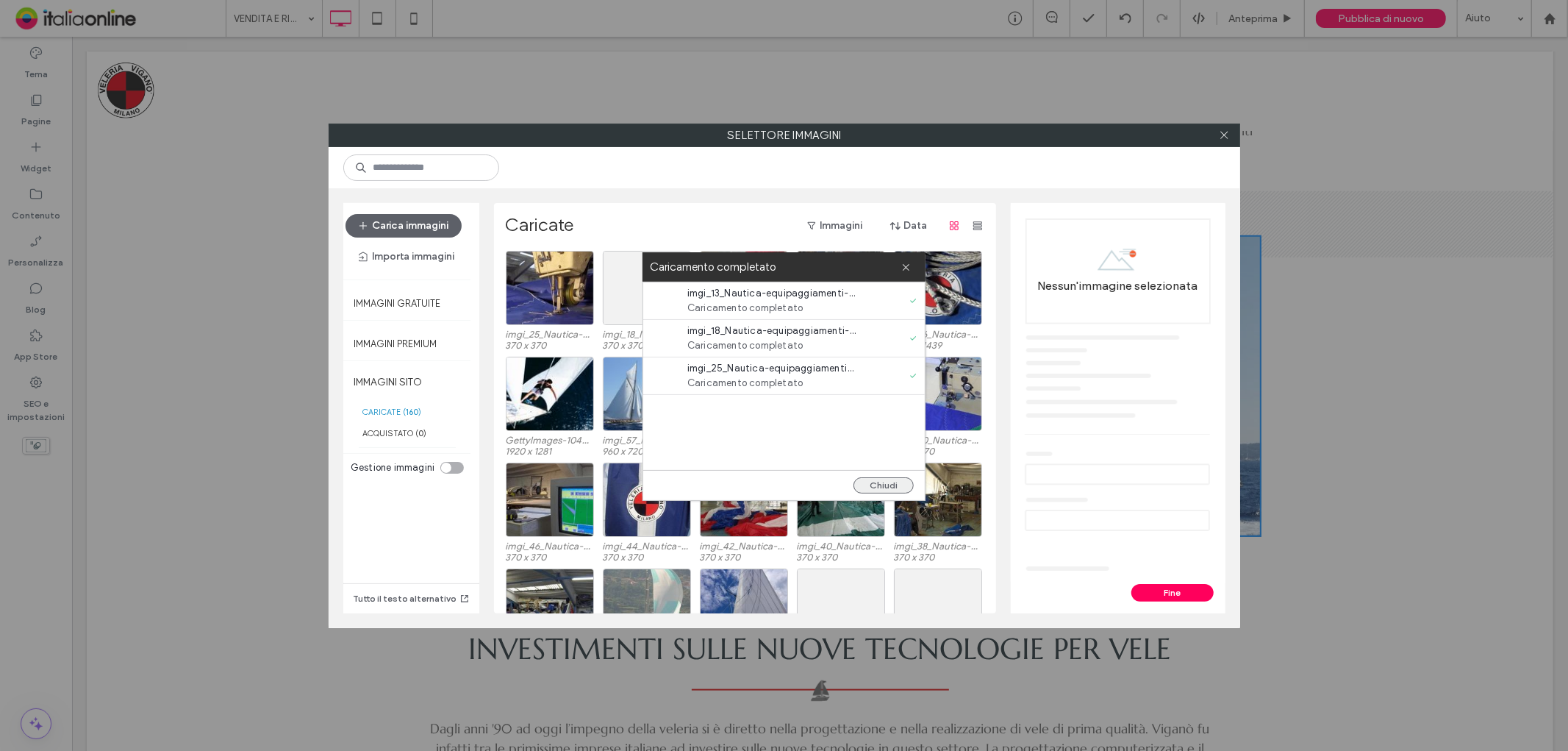 click on "Chiudi" at bounding box center (884, 485) 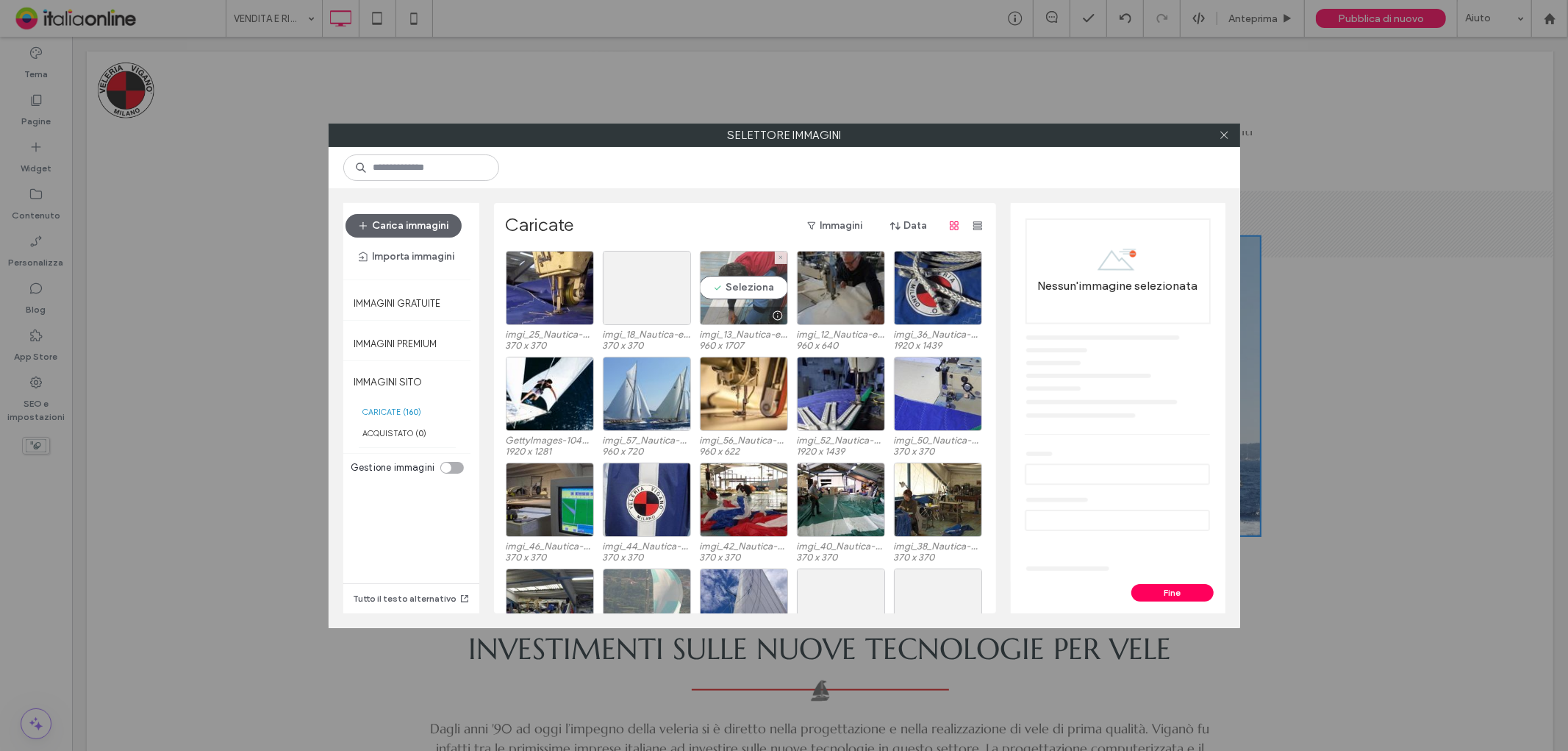 click at bounding box center (744, 316) 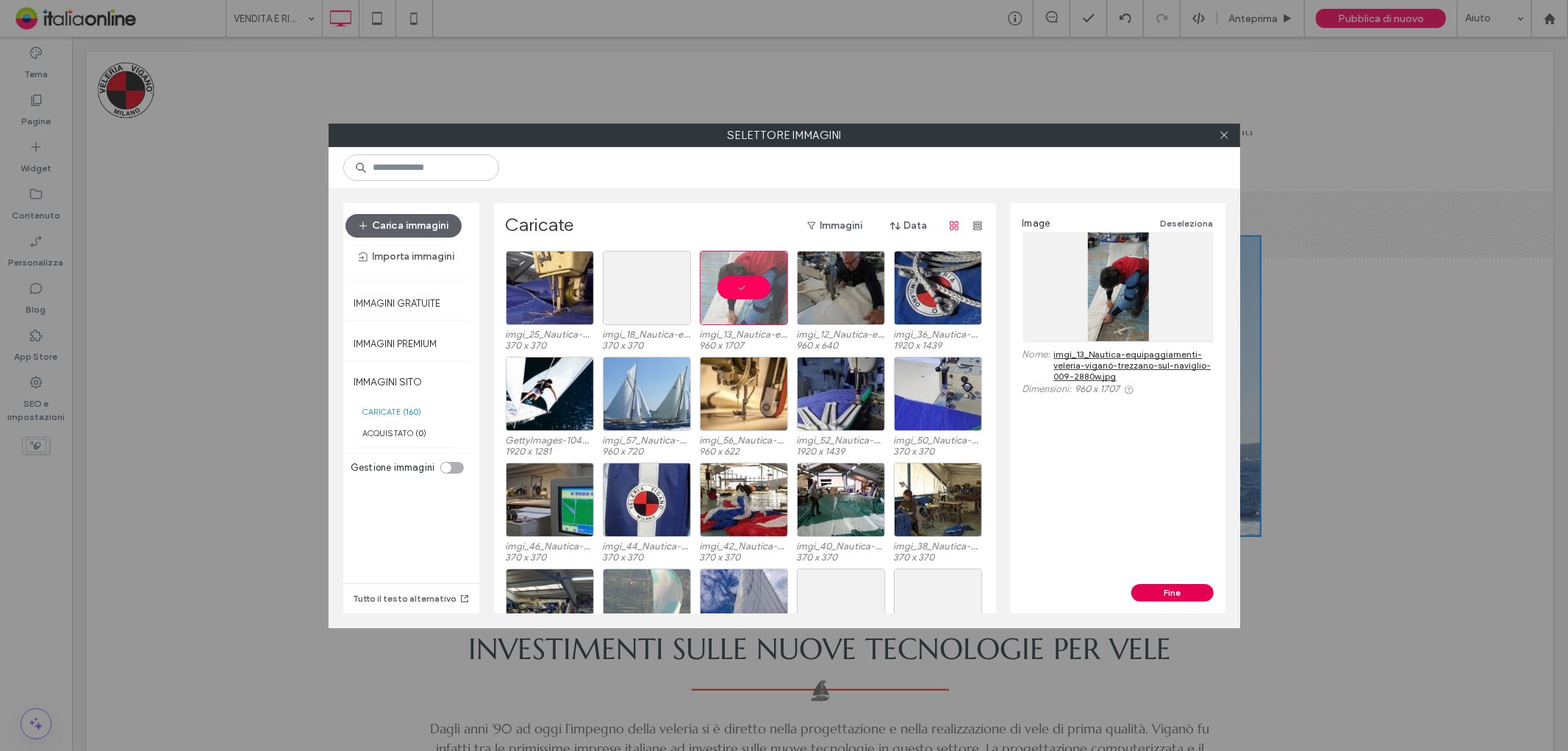click on "Fine" at bounding box center (1173, 593) 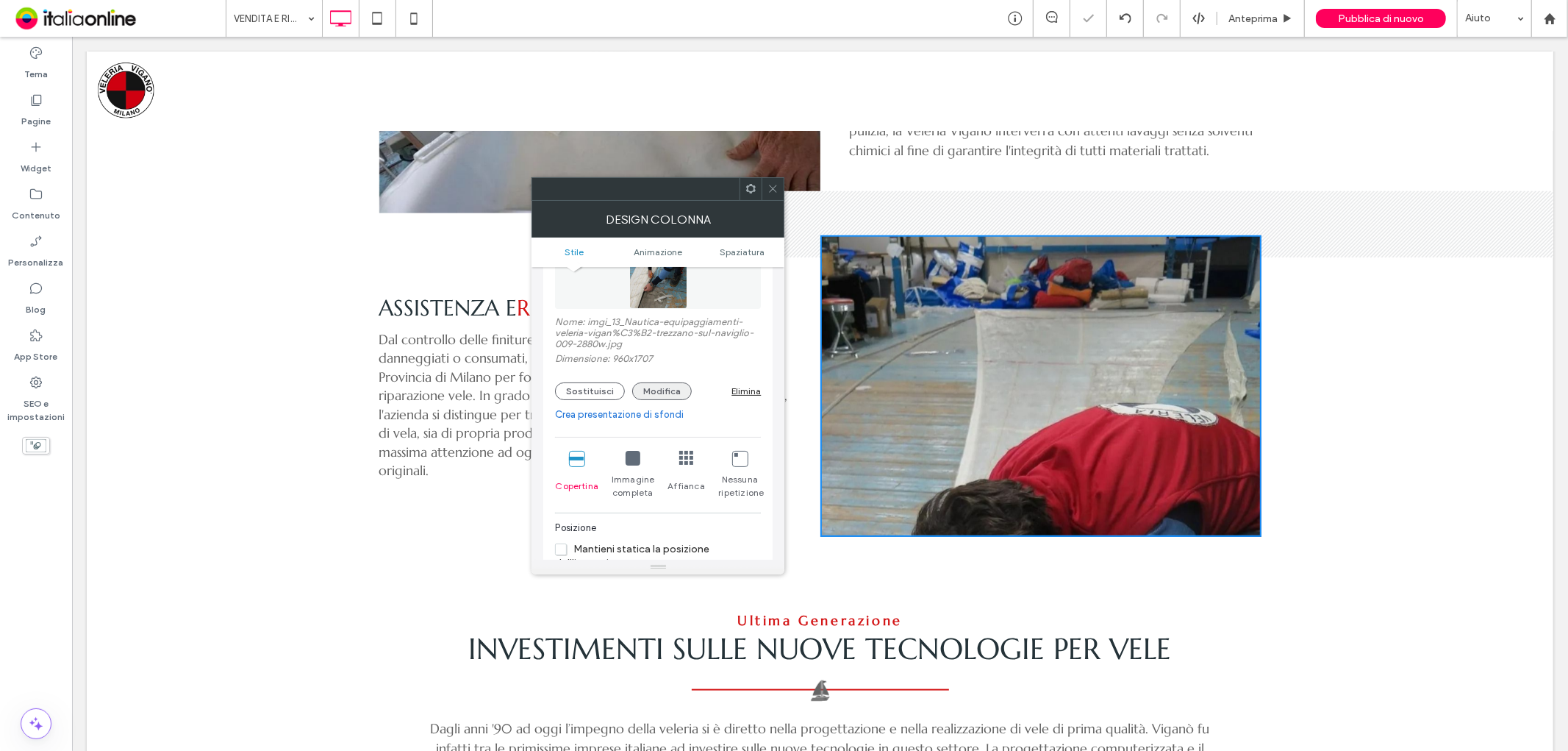 scroll, scrollTop: 327, scrollLeft: 0, axis: vertical 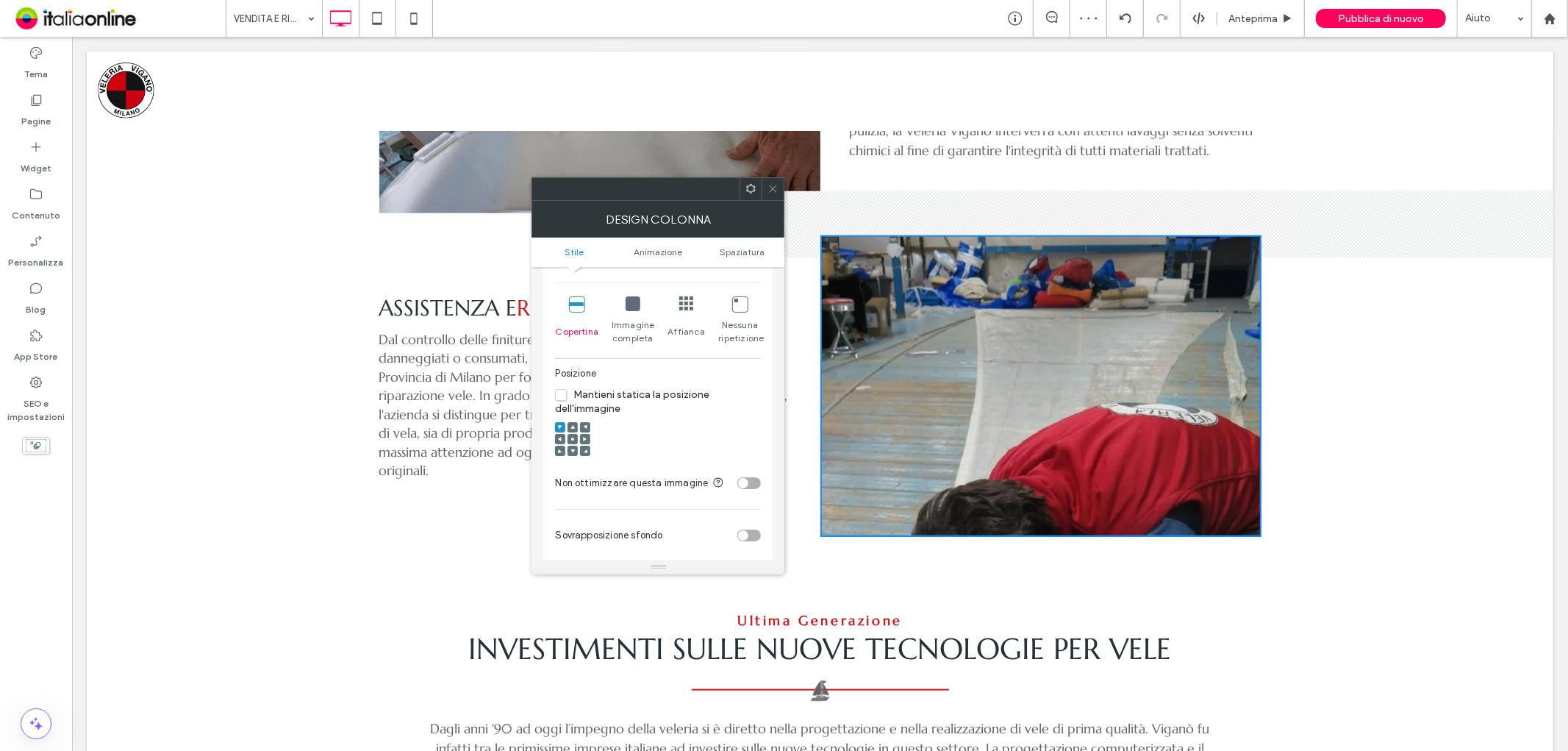 click at bounding box center (573, 439) 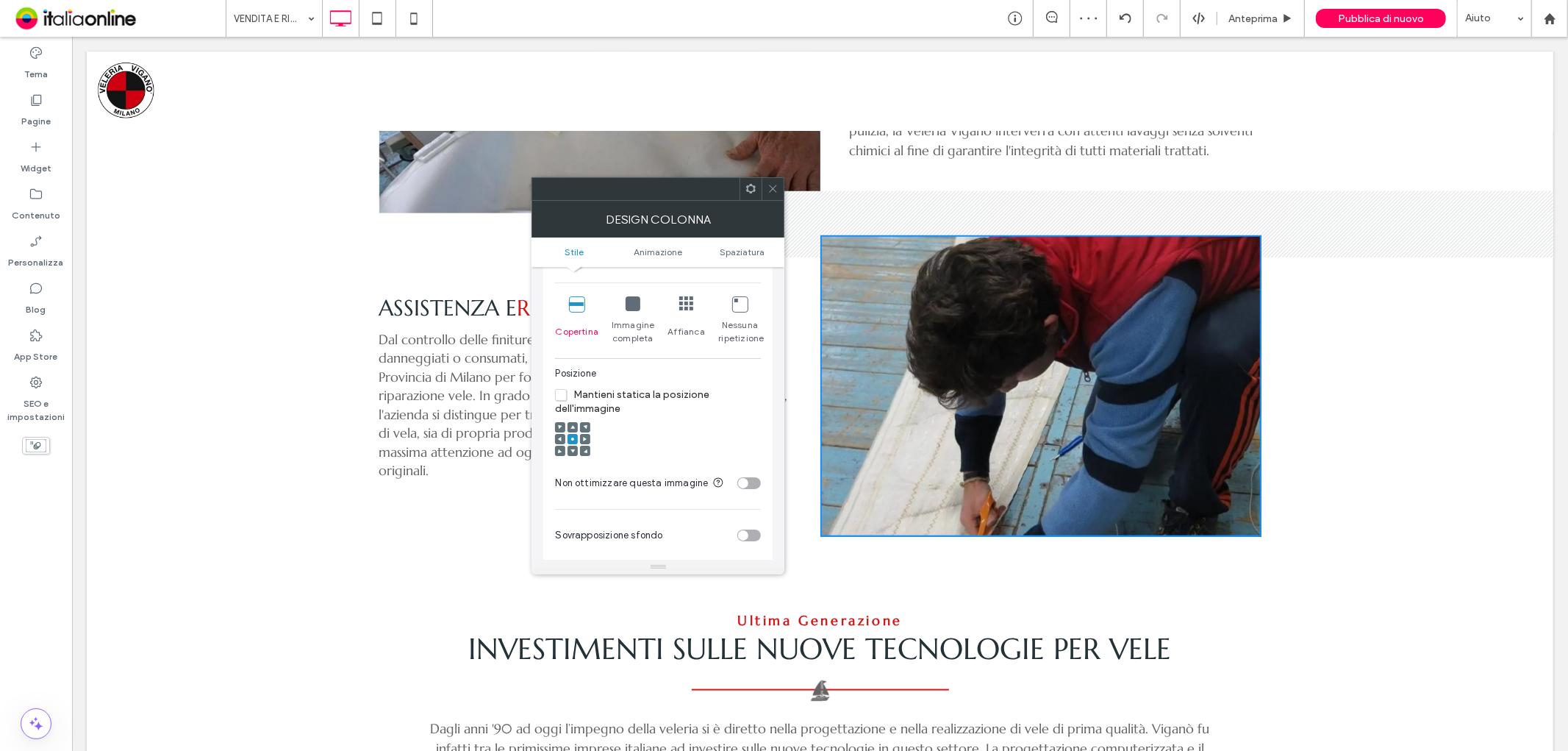 click at bounding box center [773, 189] 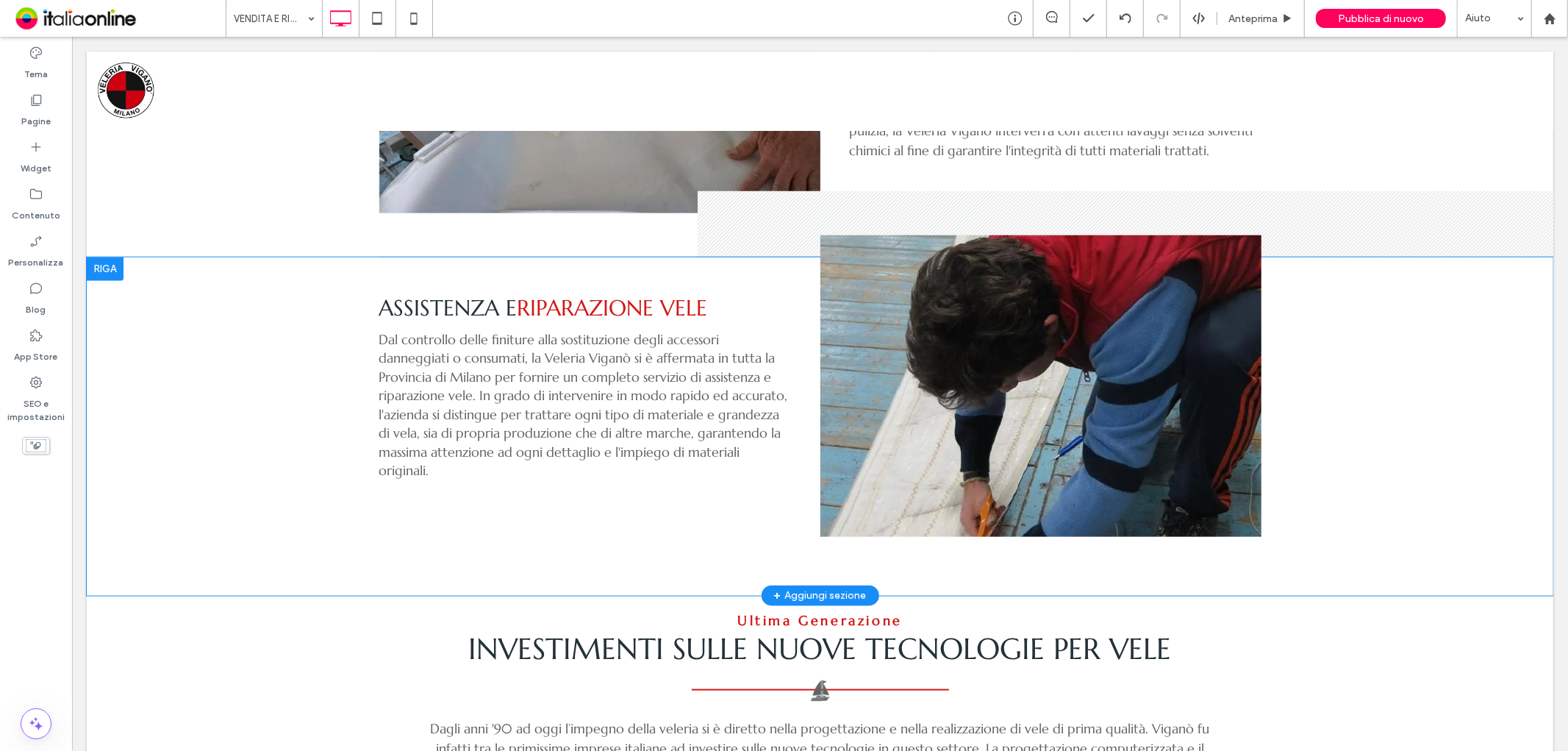 scroll, scrollTop: 776, scrollLeft: 0, axis: vertical 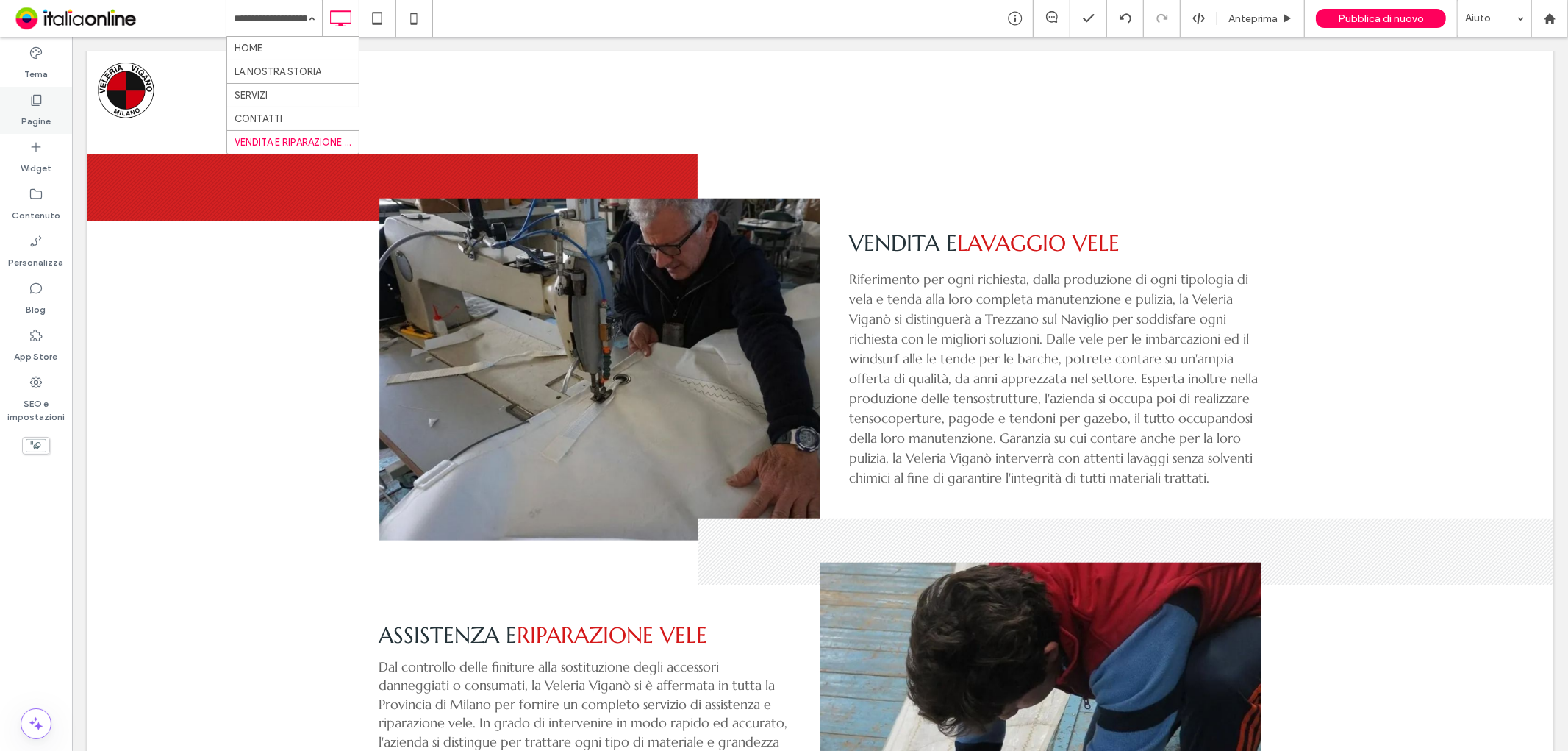 click 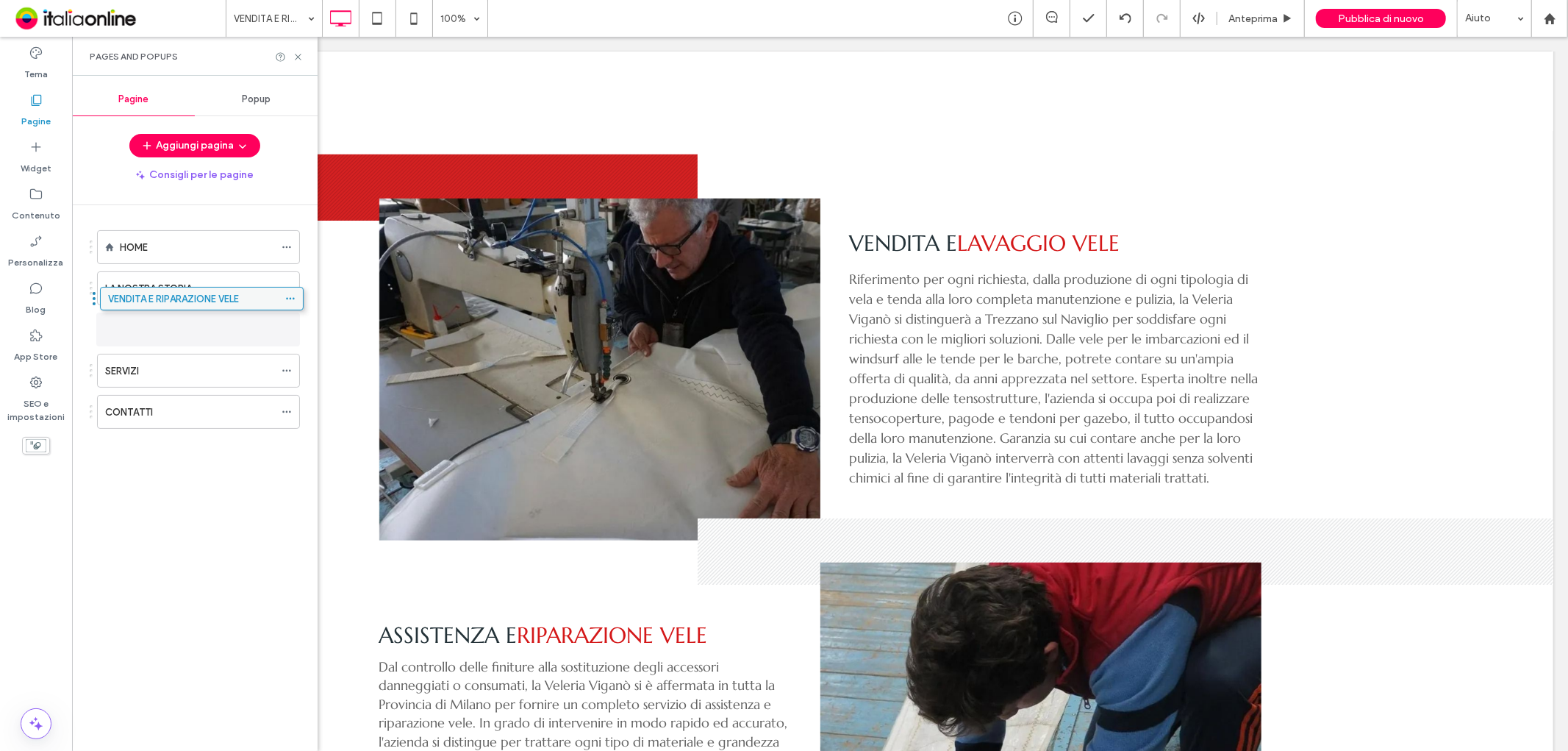 drag, startPoint x: 156, startPoint y: 406, endPoint x: 158, endPoint y: 296, distance: 110.0182 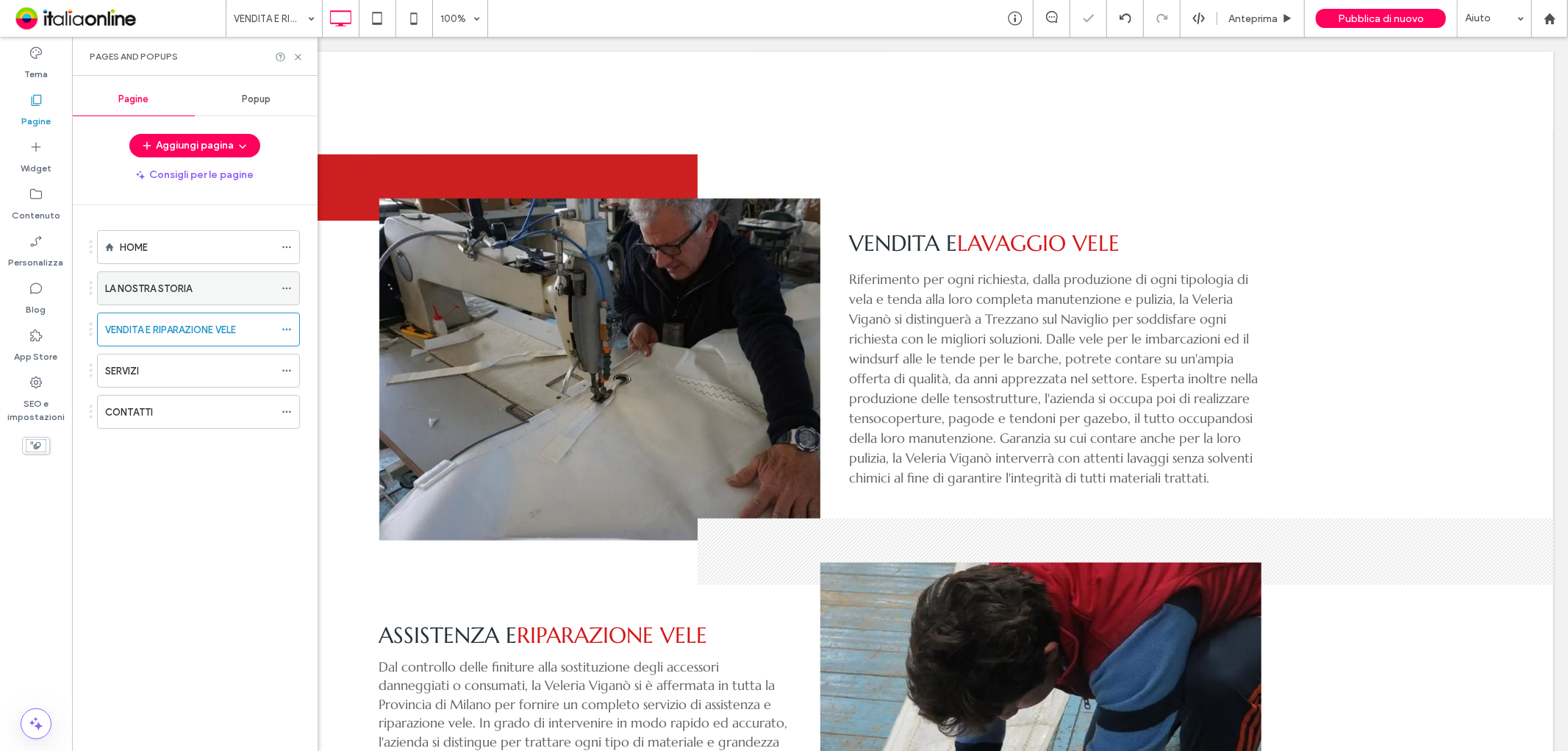 click on "LA NOSTRA STORIA" at bounding box center [148, 288] 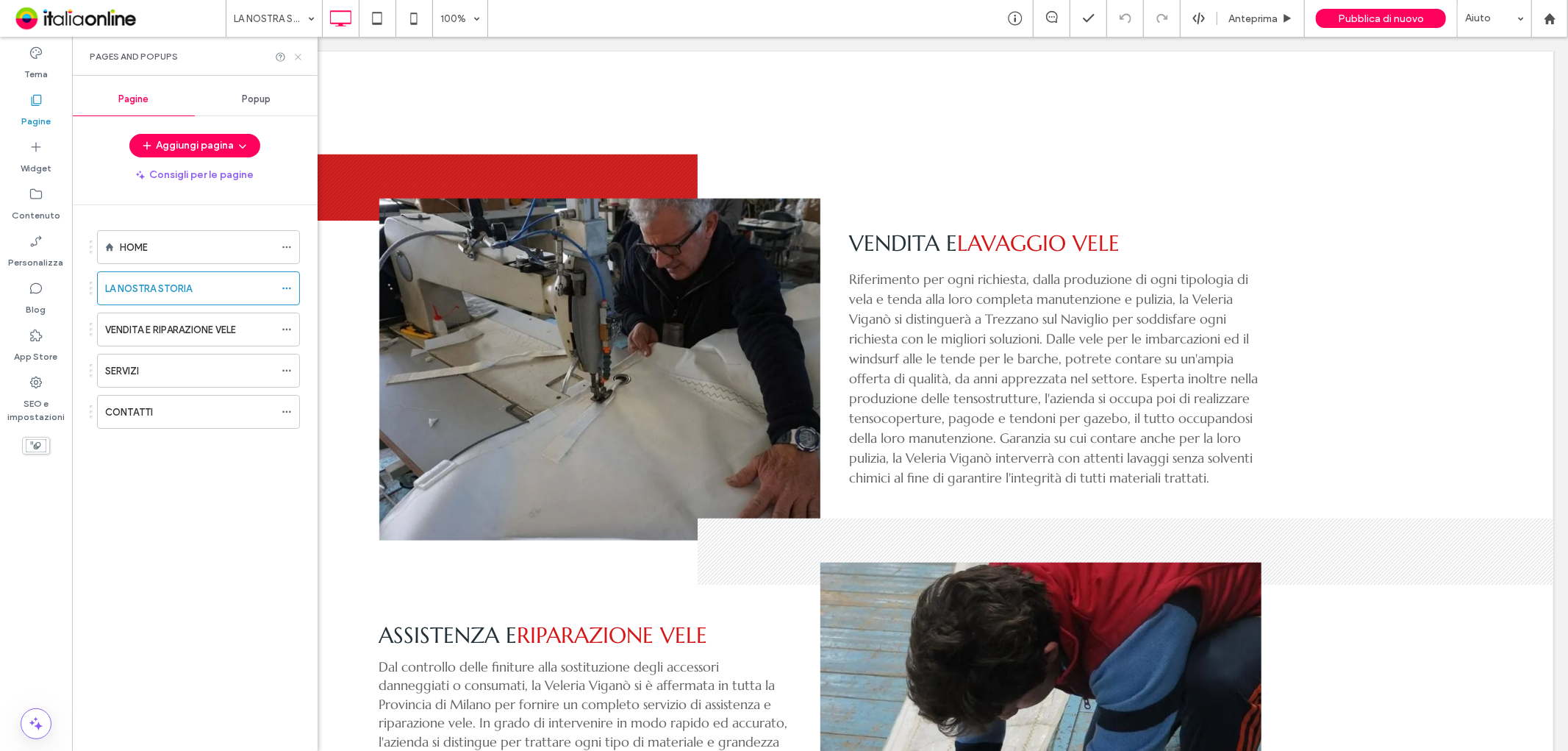 click 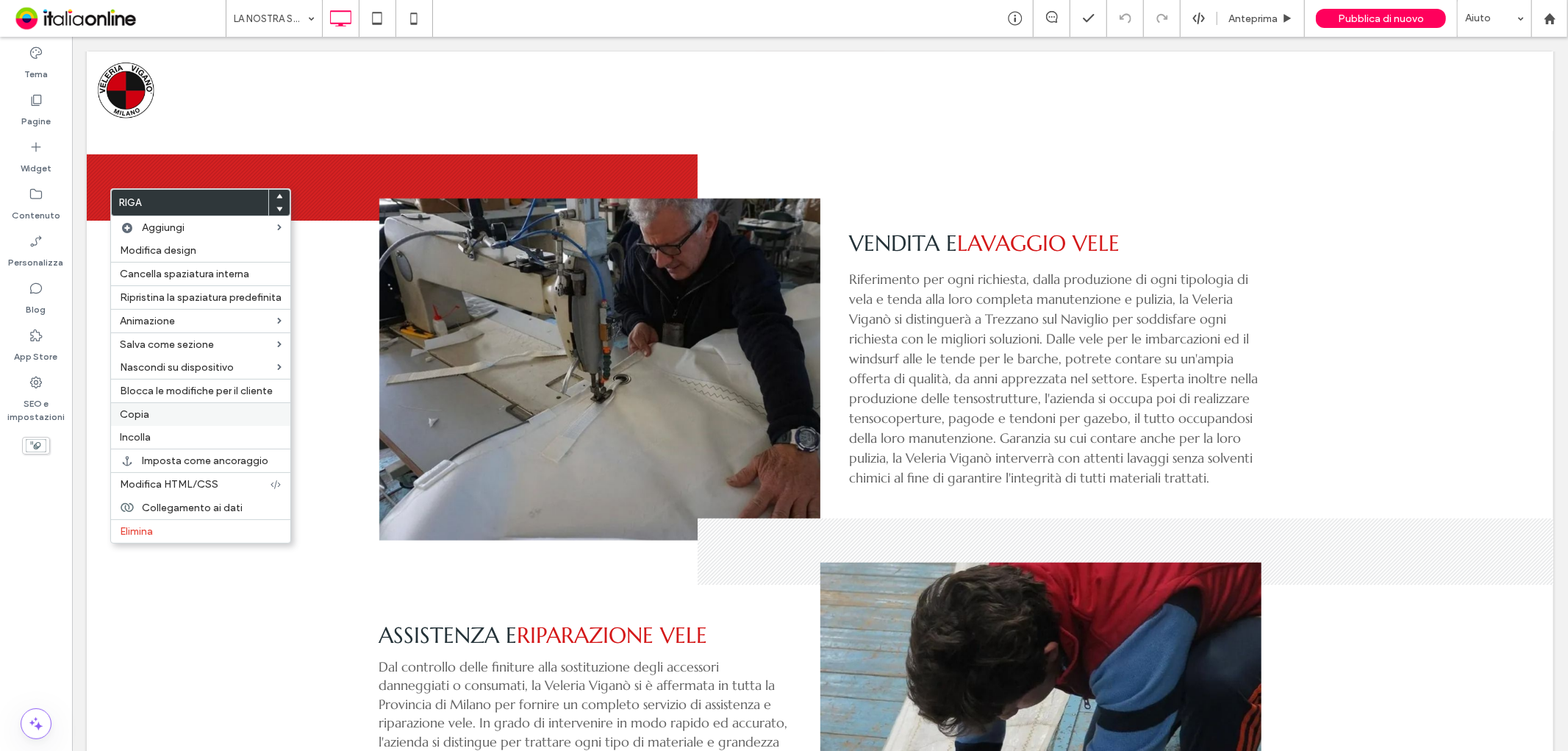 click on "Copia" at bounding box center (201, 414) 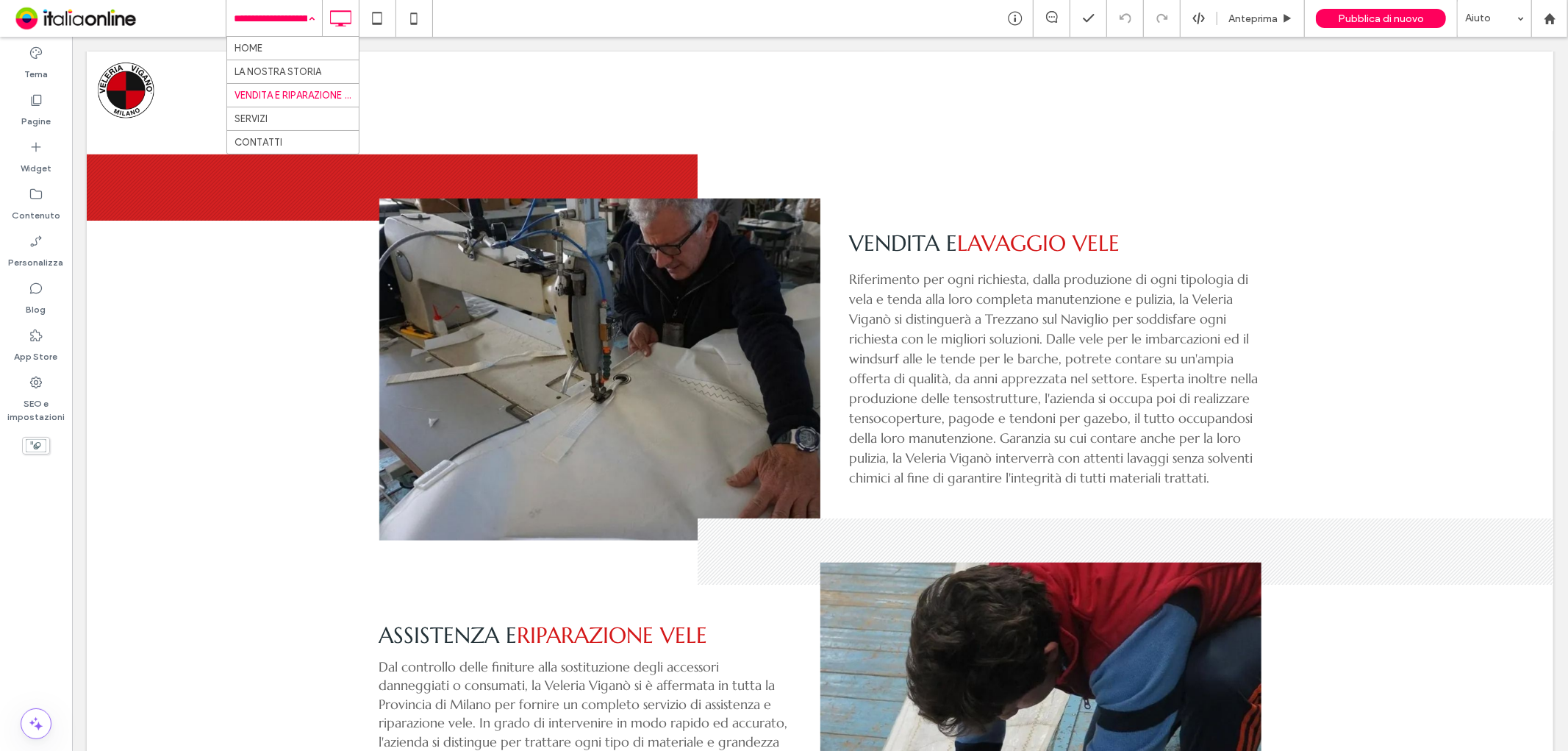 click at bounding box center (271, 18) 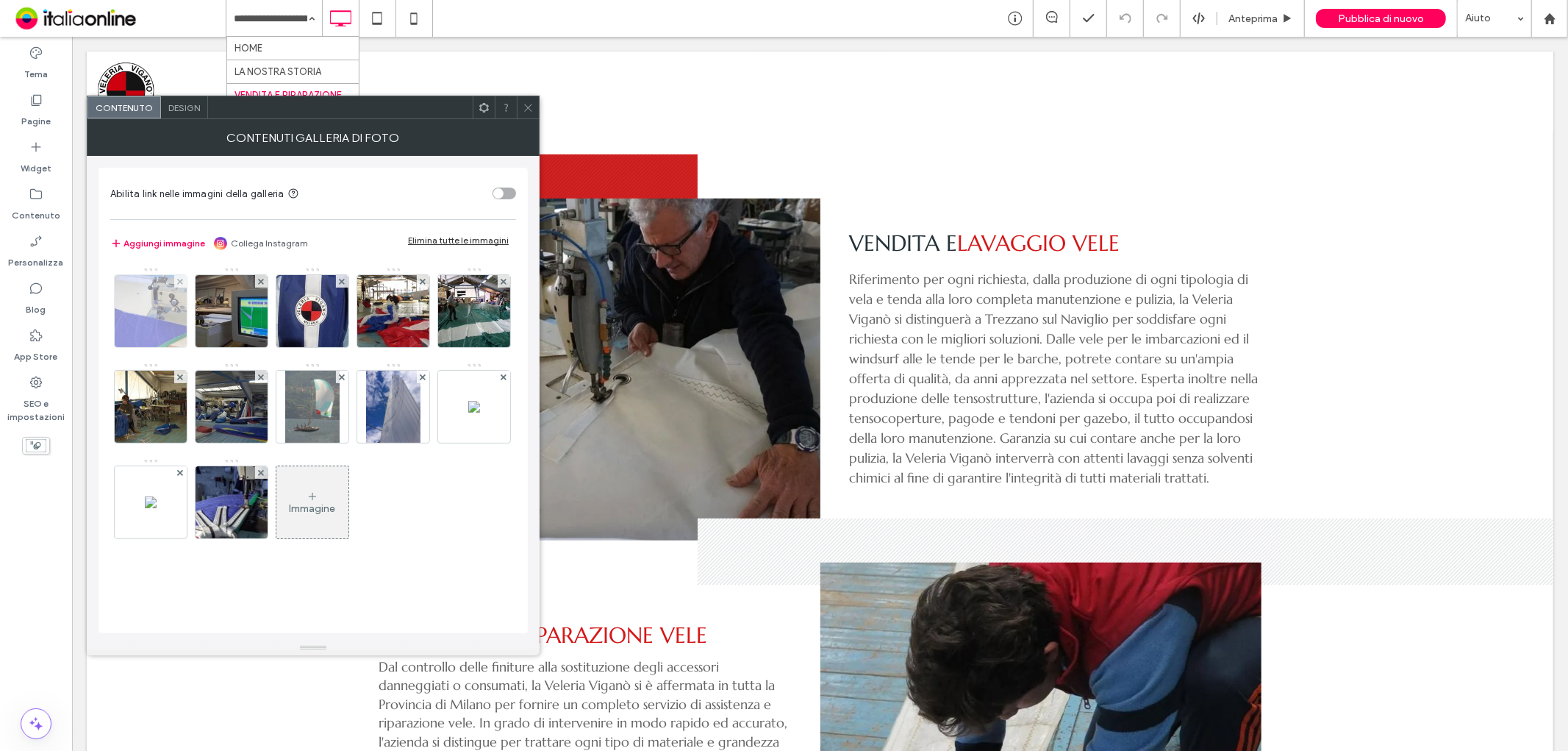 click at bounding box center [180, 281] 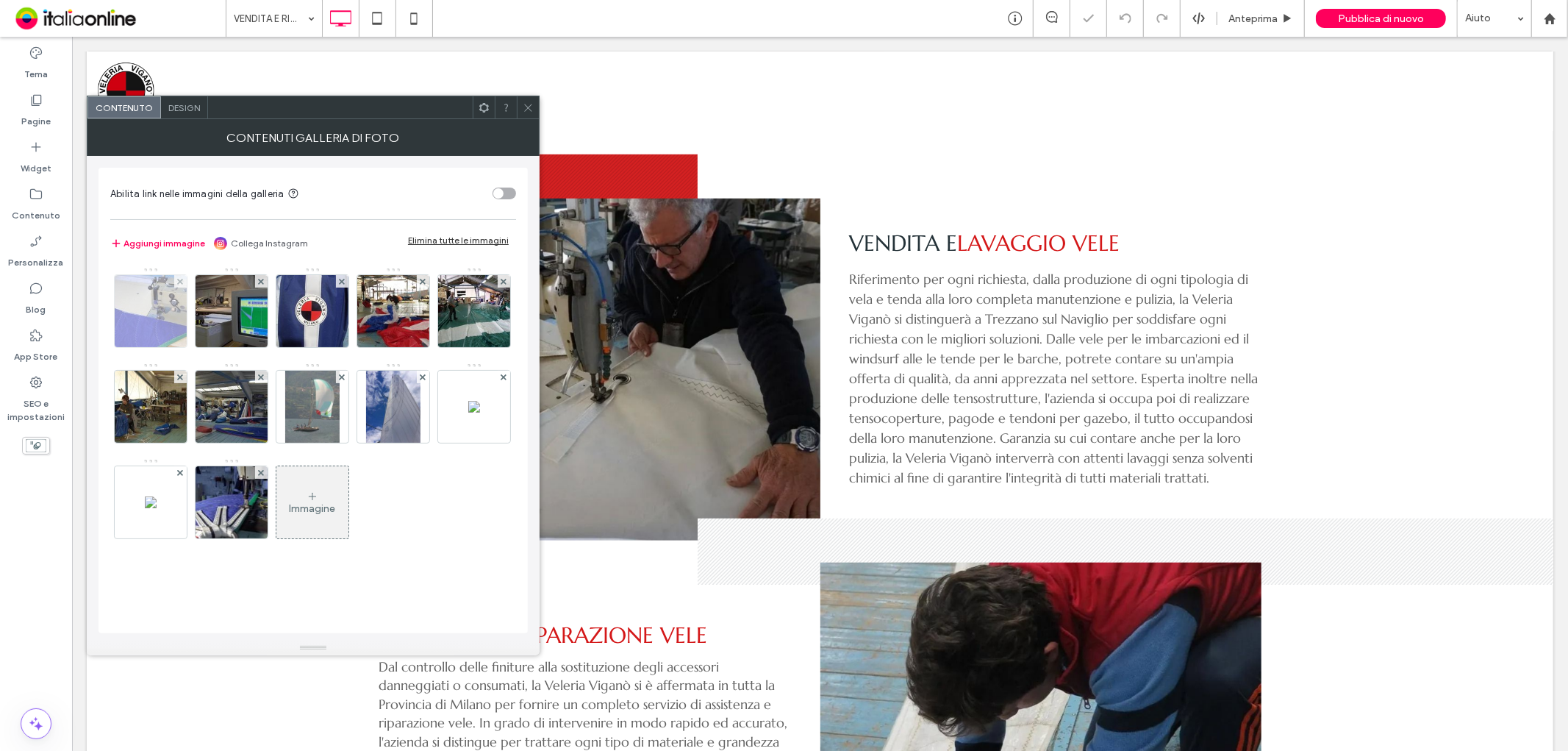 click at bounding box center (180, 281) 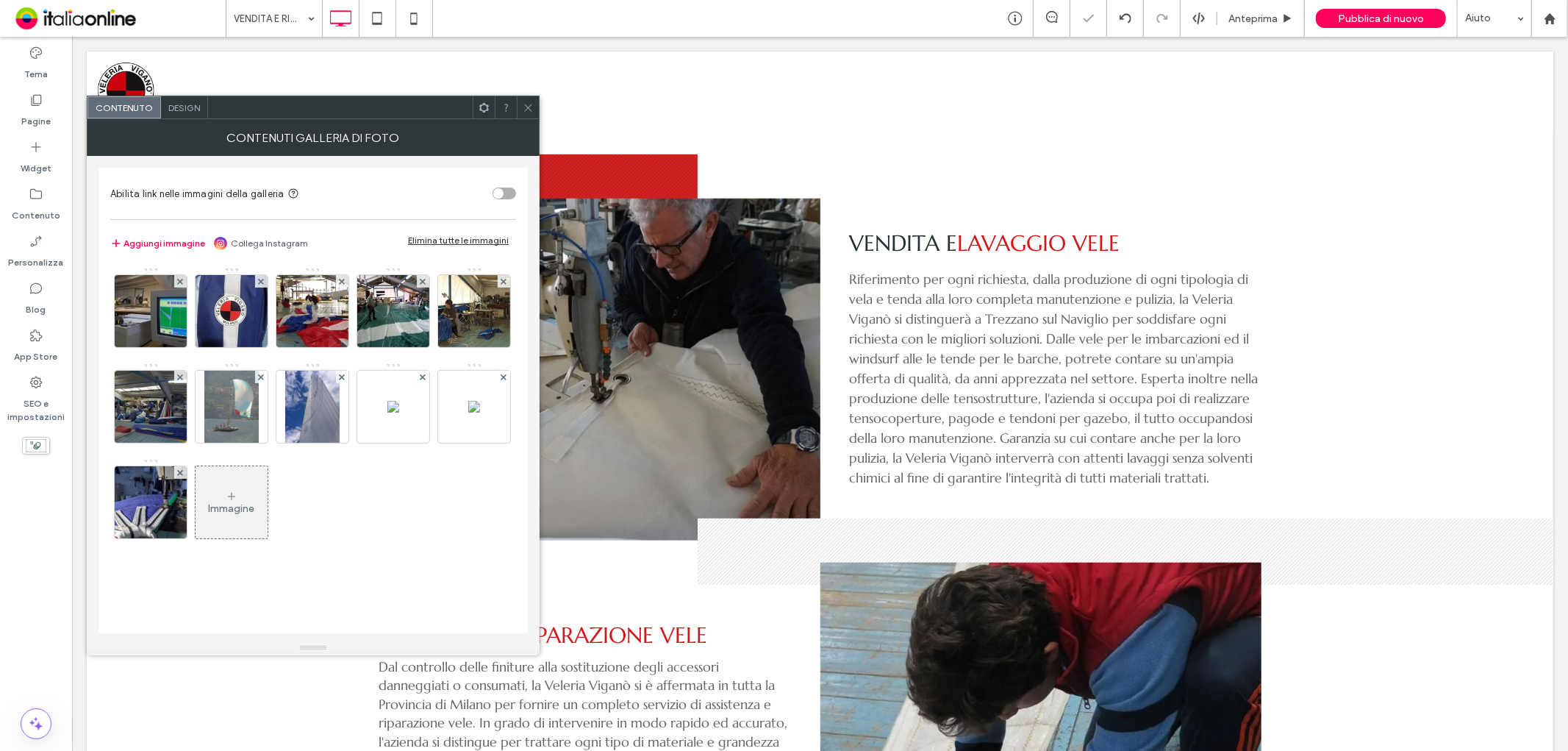 click at bounding box center [180, 281] 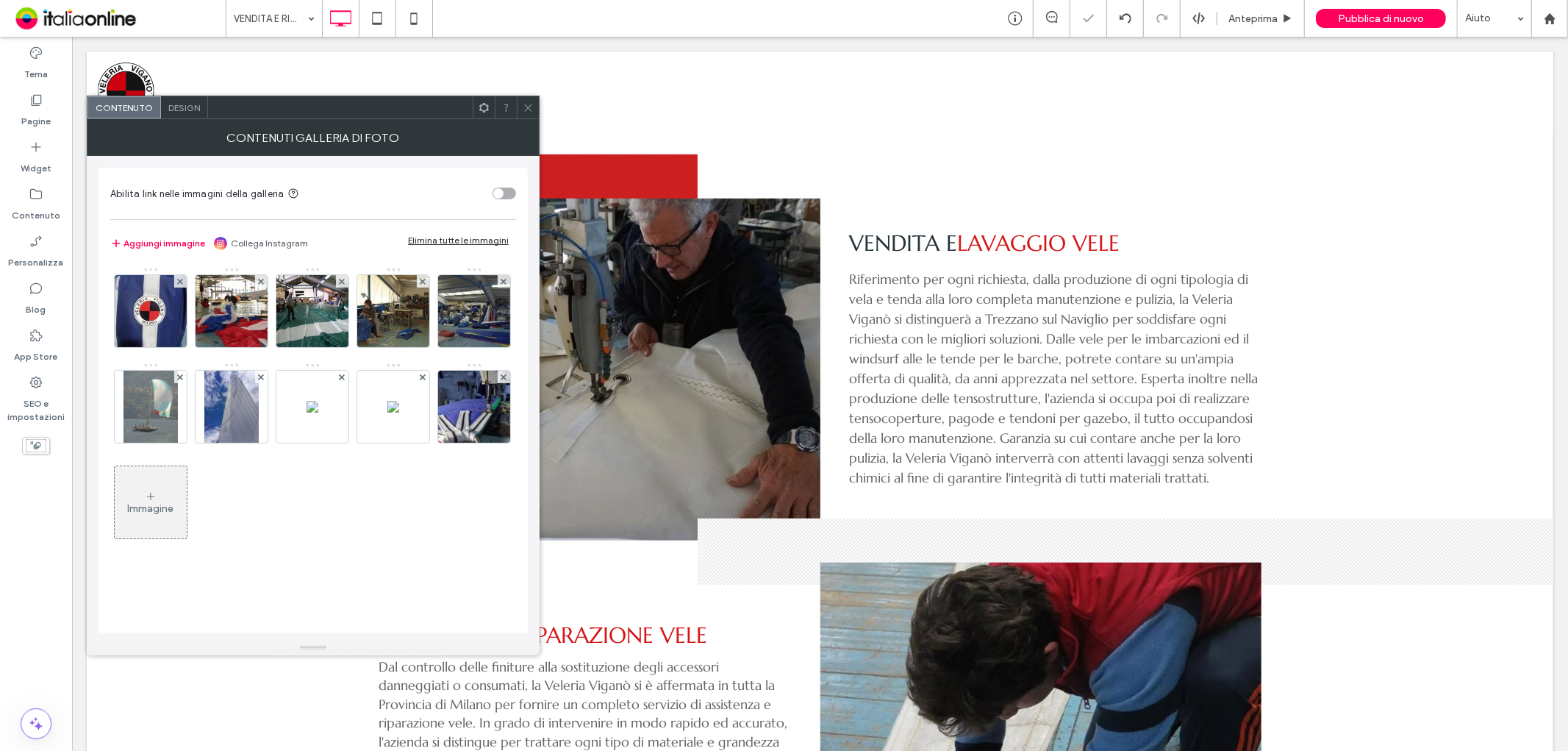 click at bounding box center [180, 281] 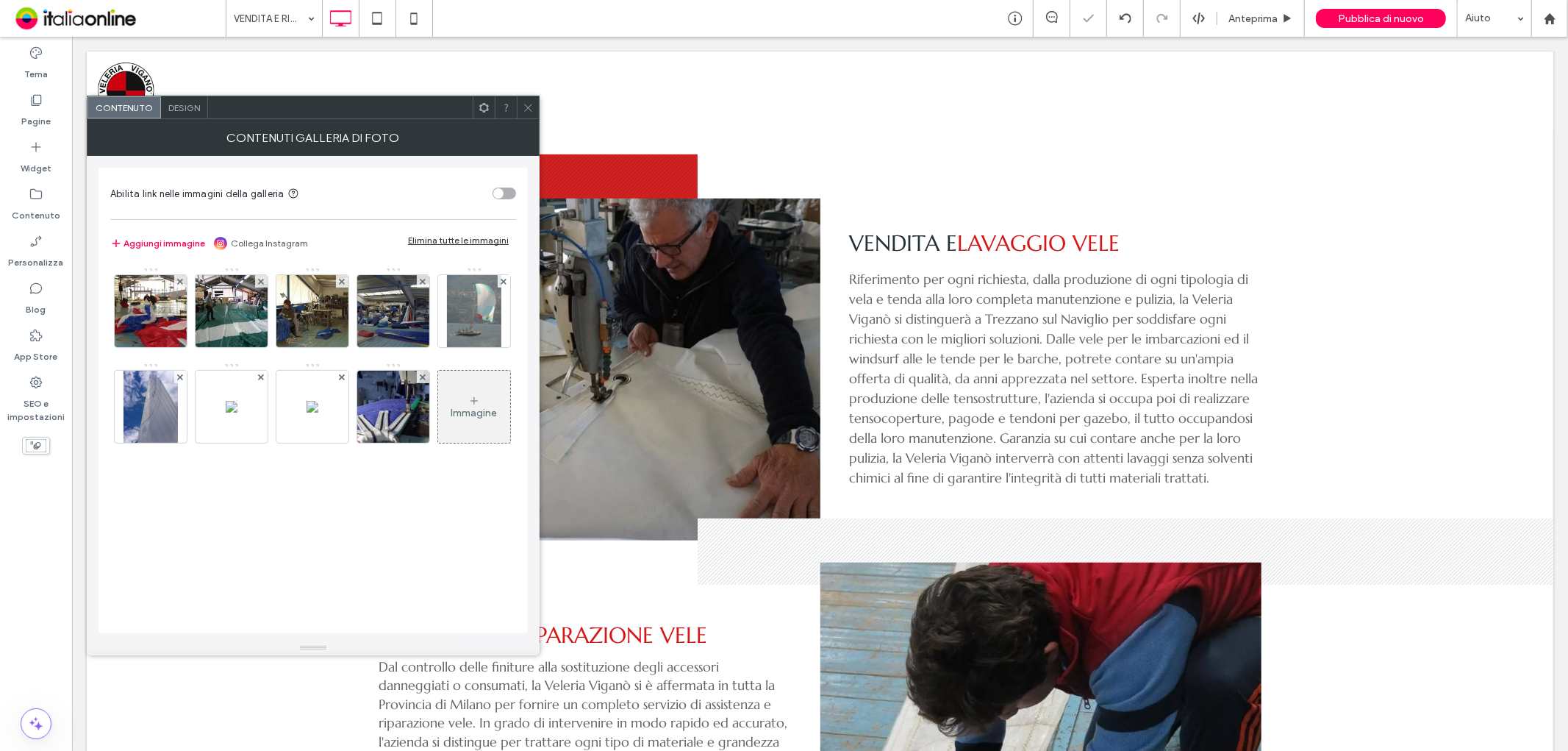 click at bounding box center (180, 281) 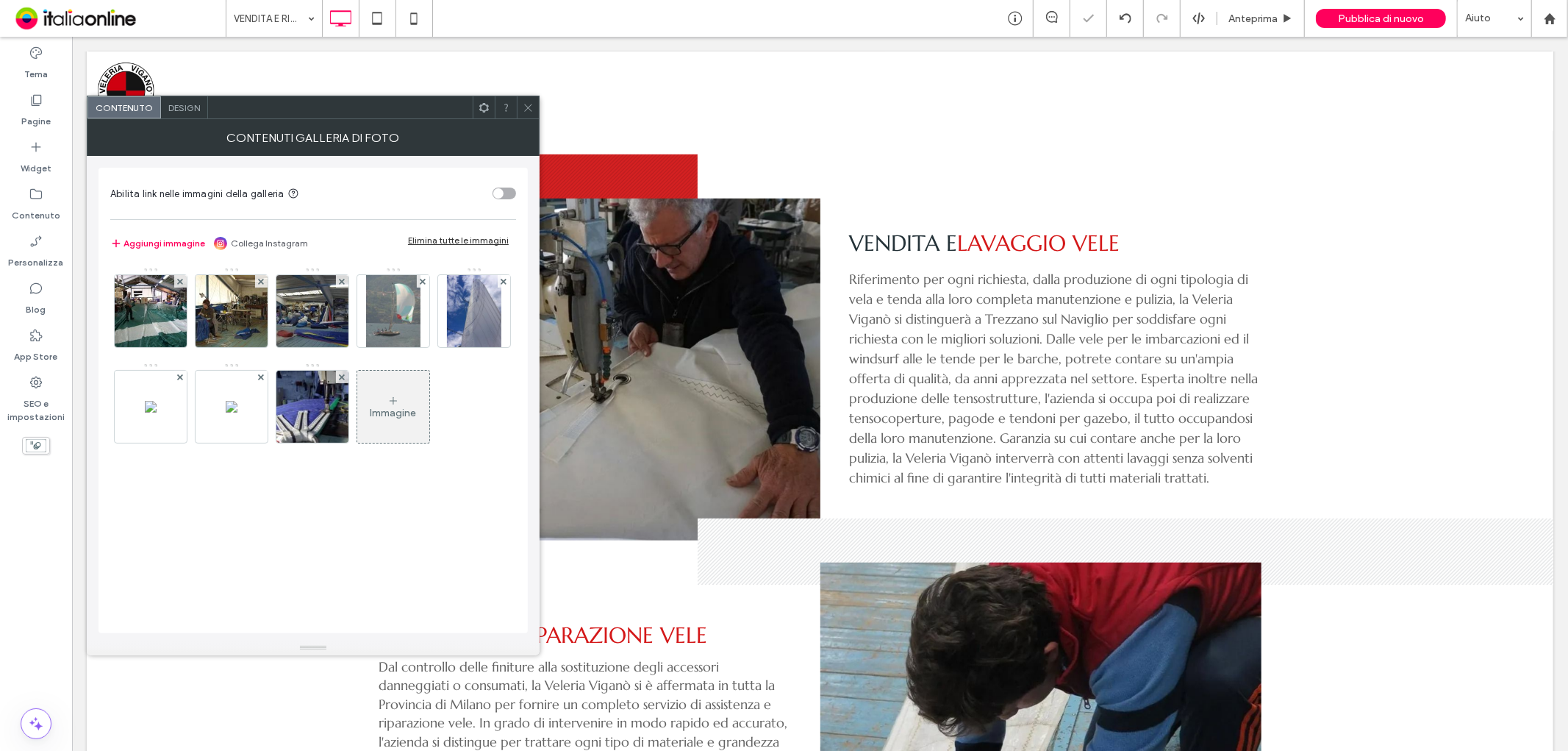 click at bounding box center [180, 281] 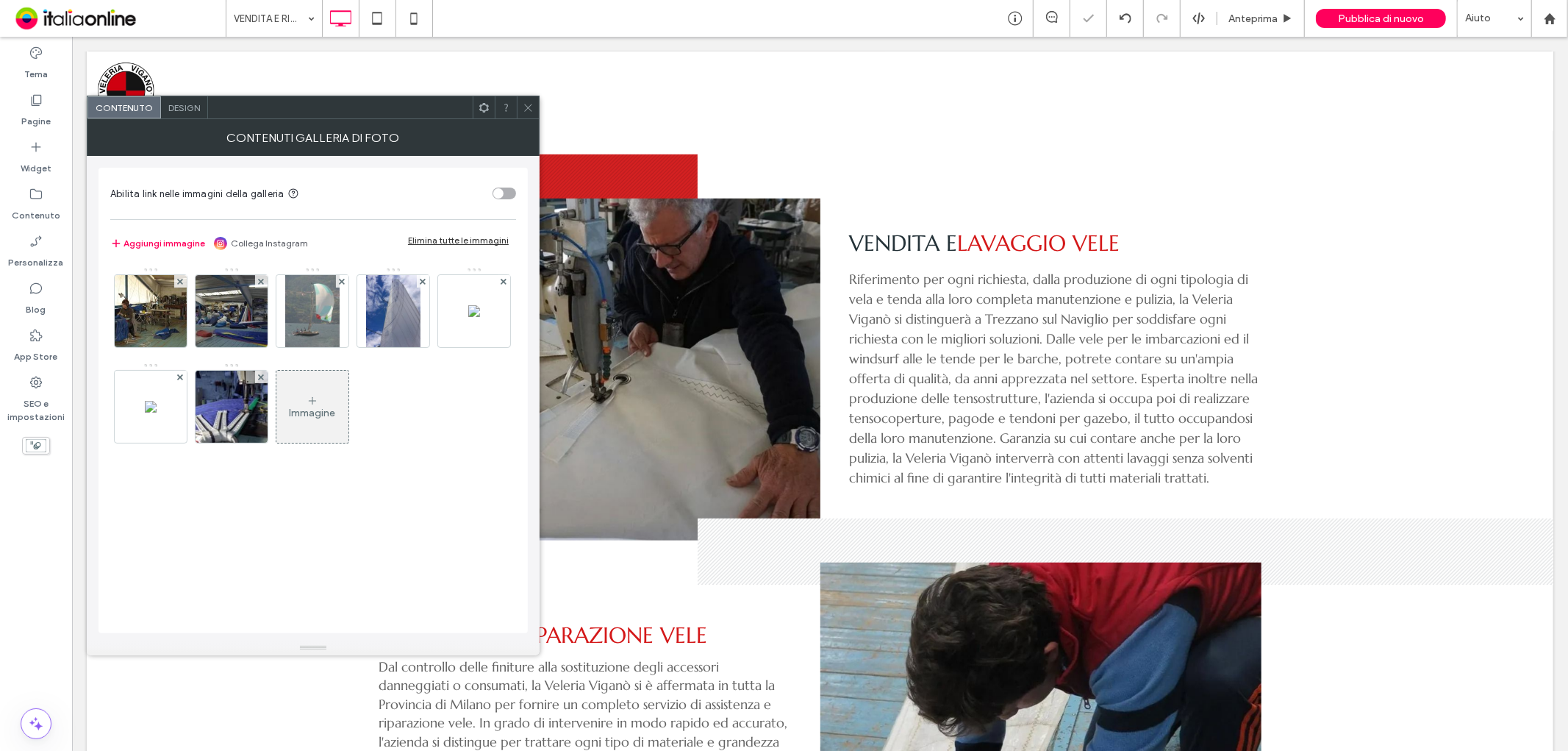 click at bounding box center [180, 281] 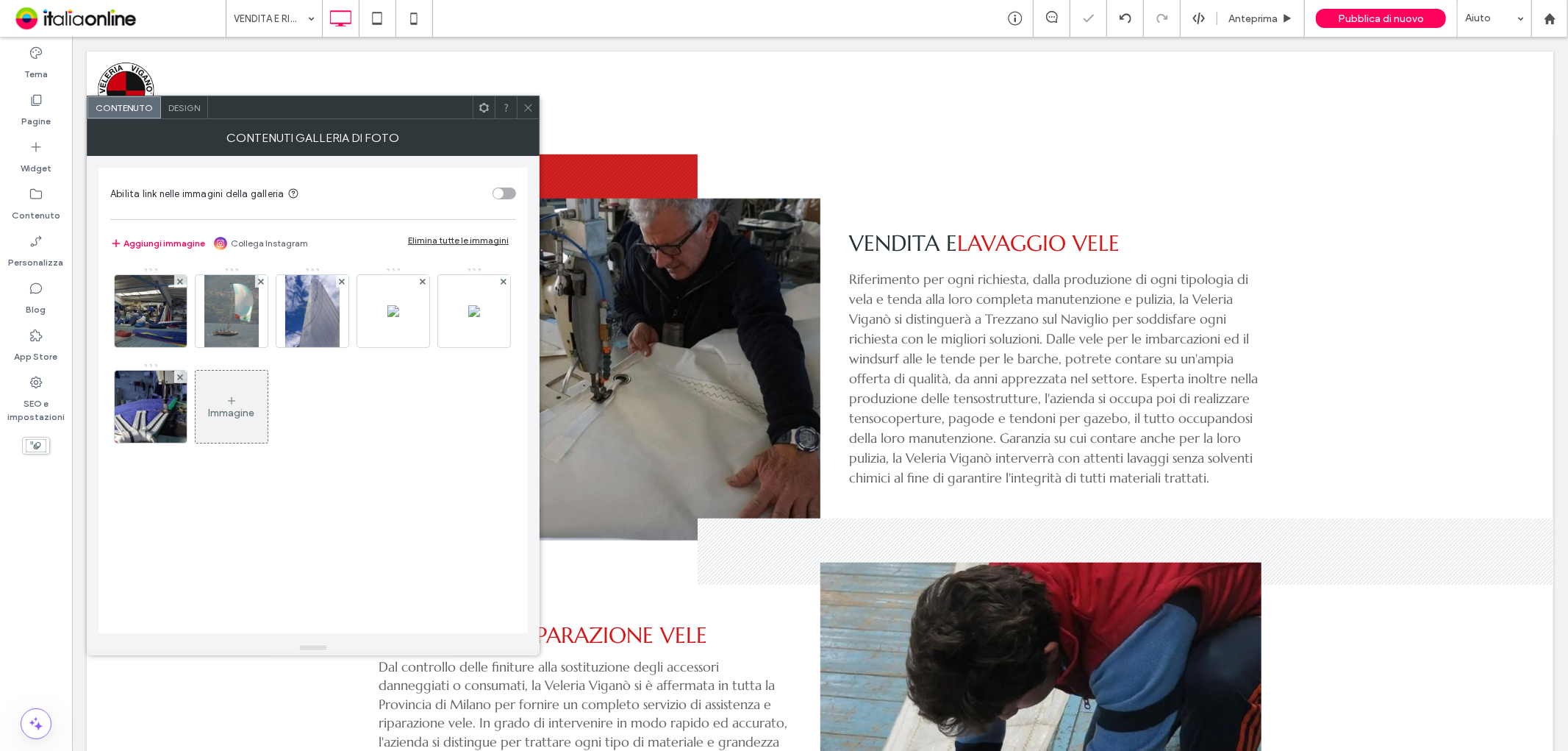 click at bounding box center [180, 281] 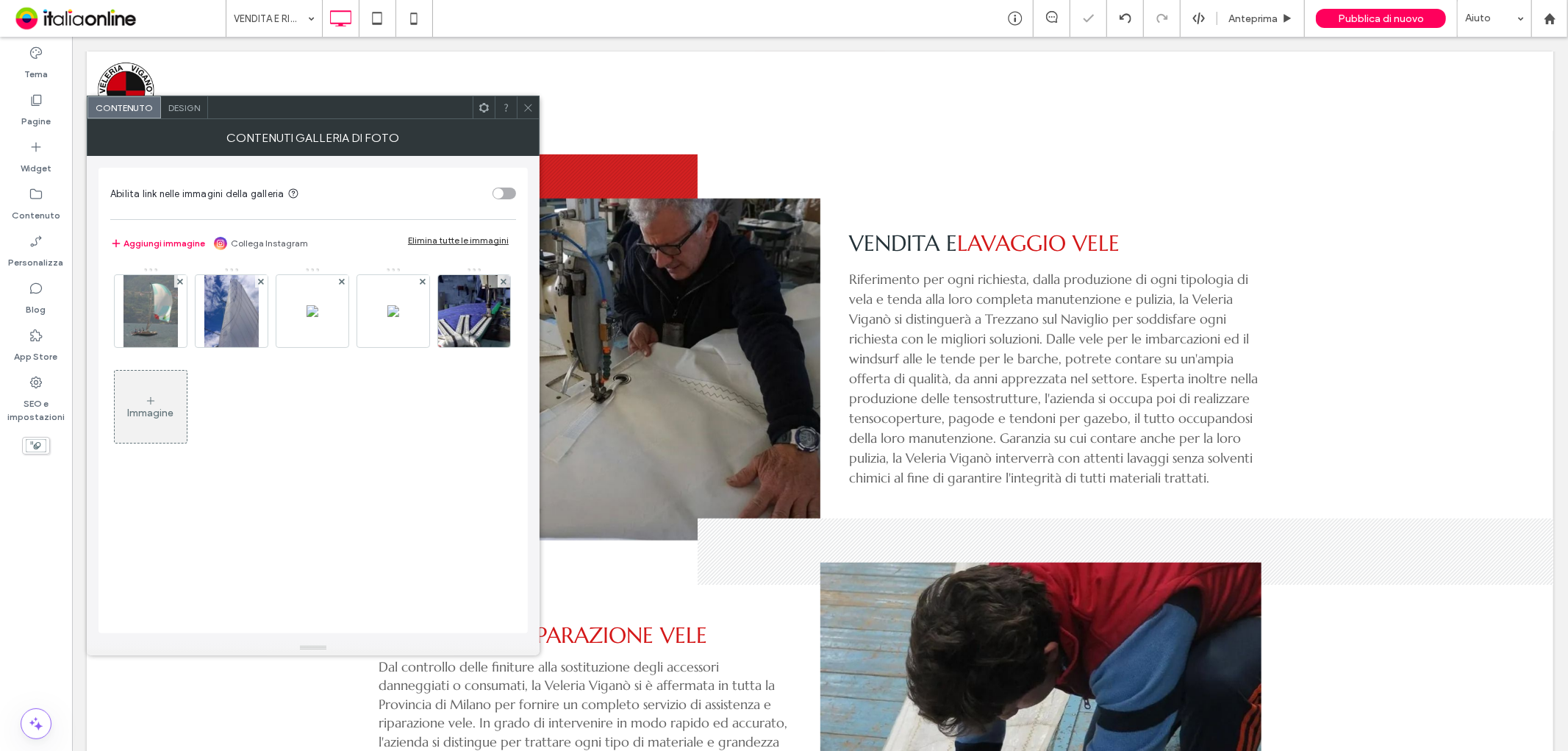 click at bounding box center [180, 281] 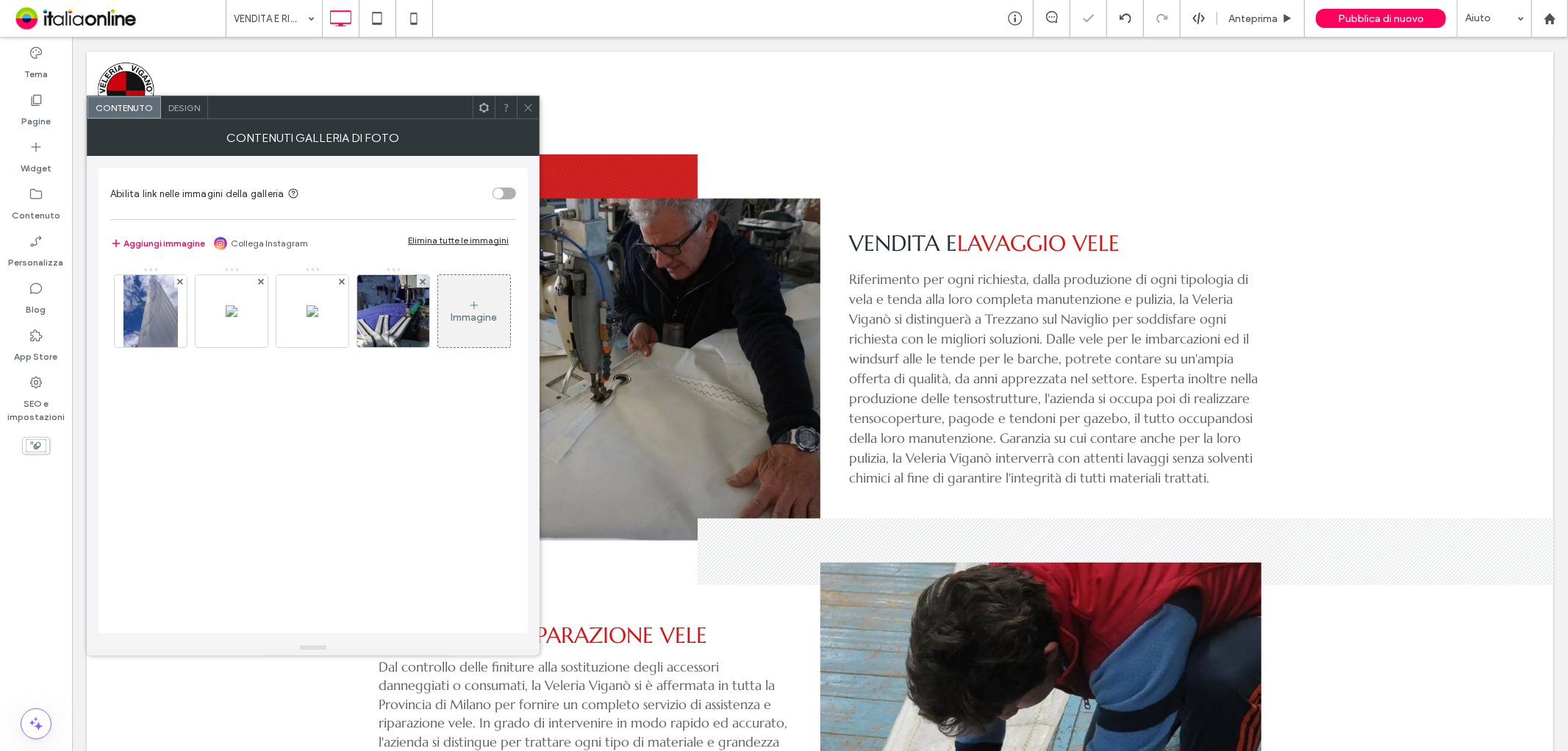 click at bounding box center [180, 281] 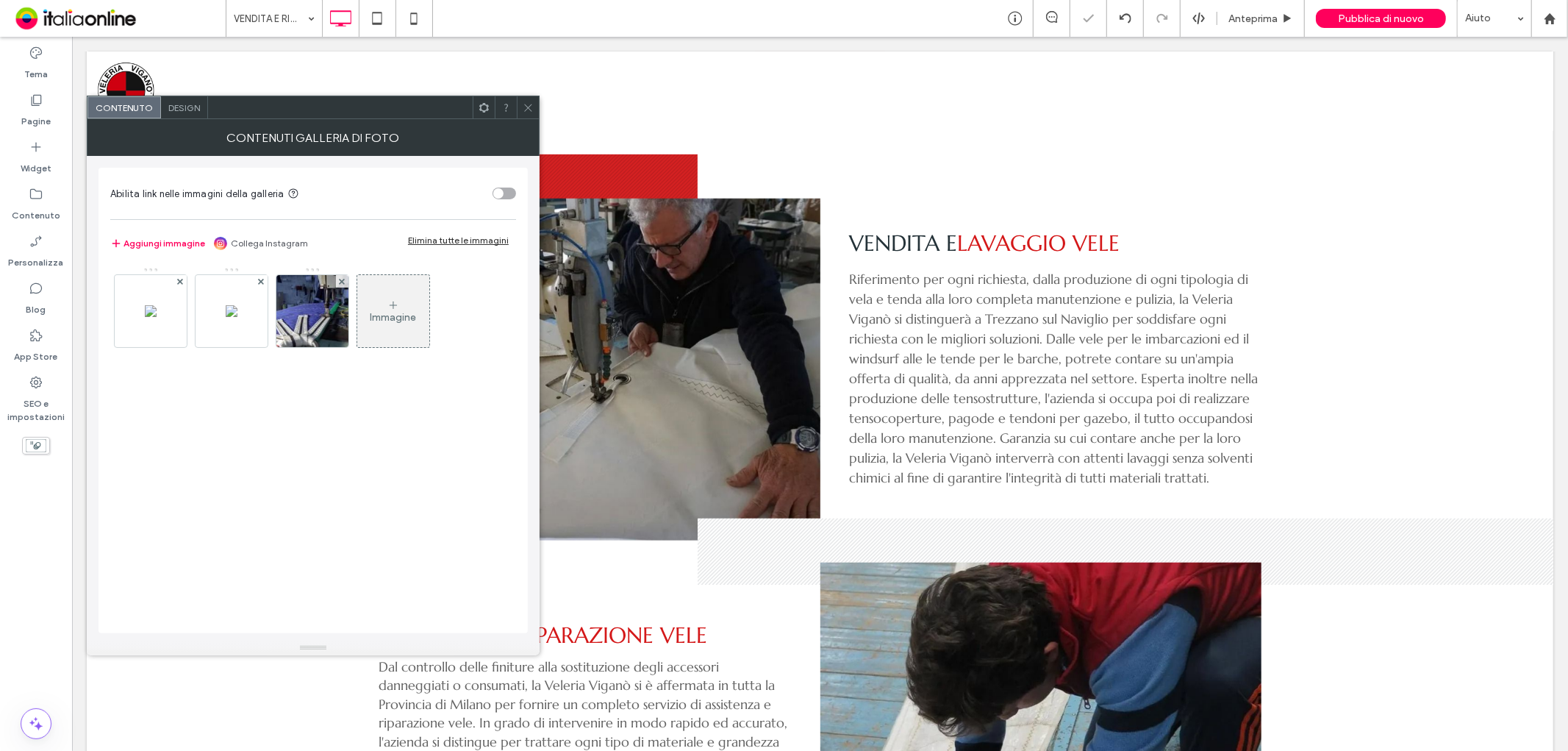 click at bounding box center [180, 281] 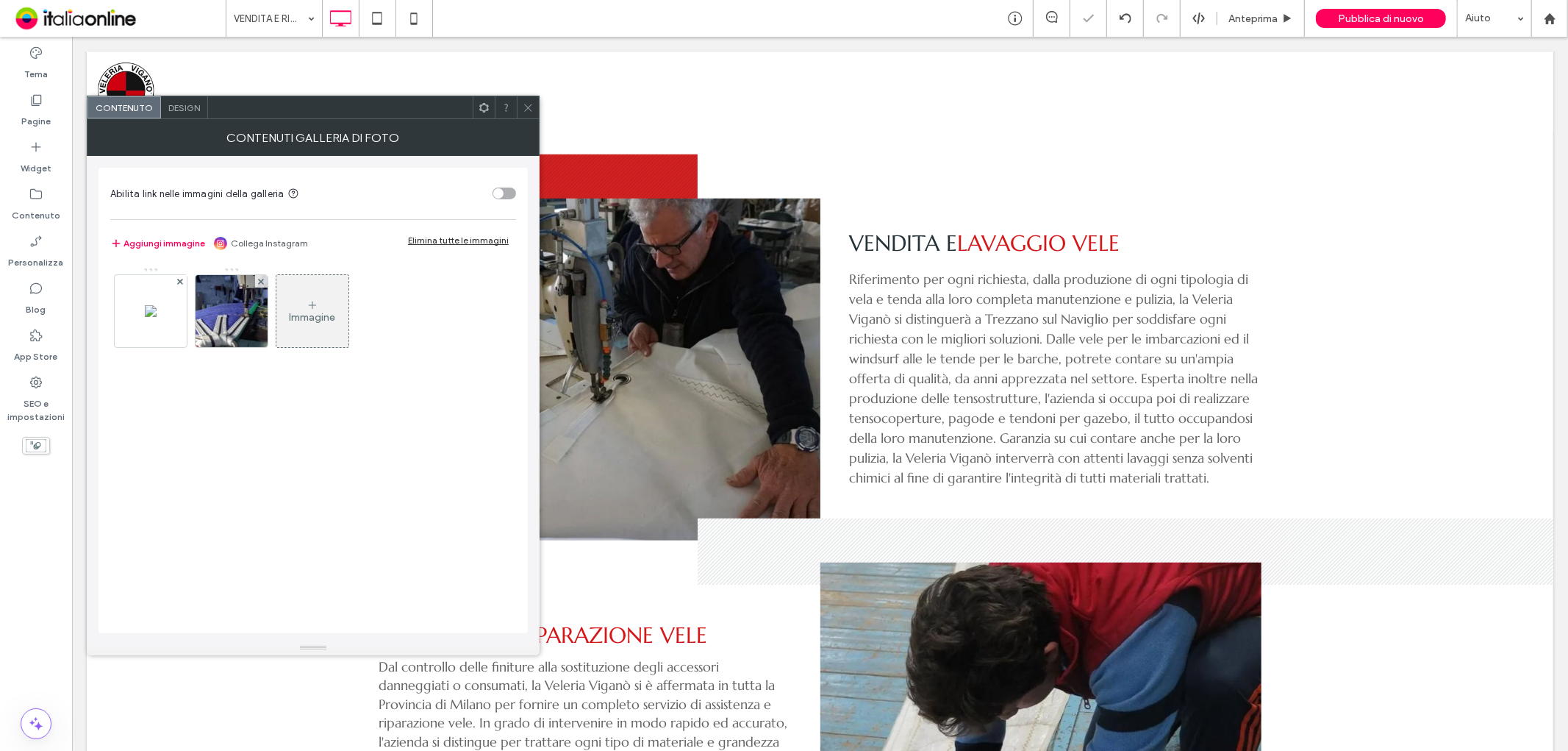 click at bounding box center (180, 281) 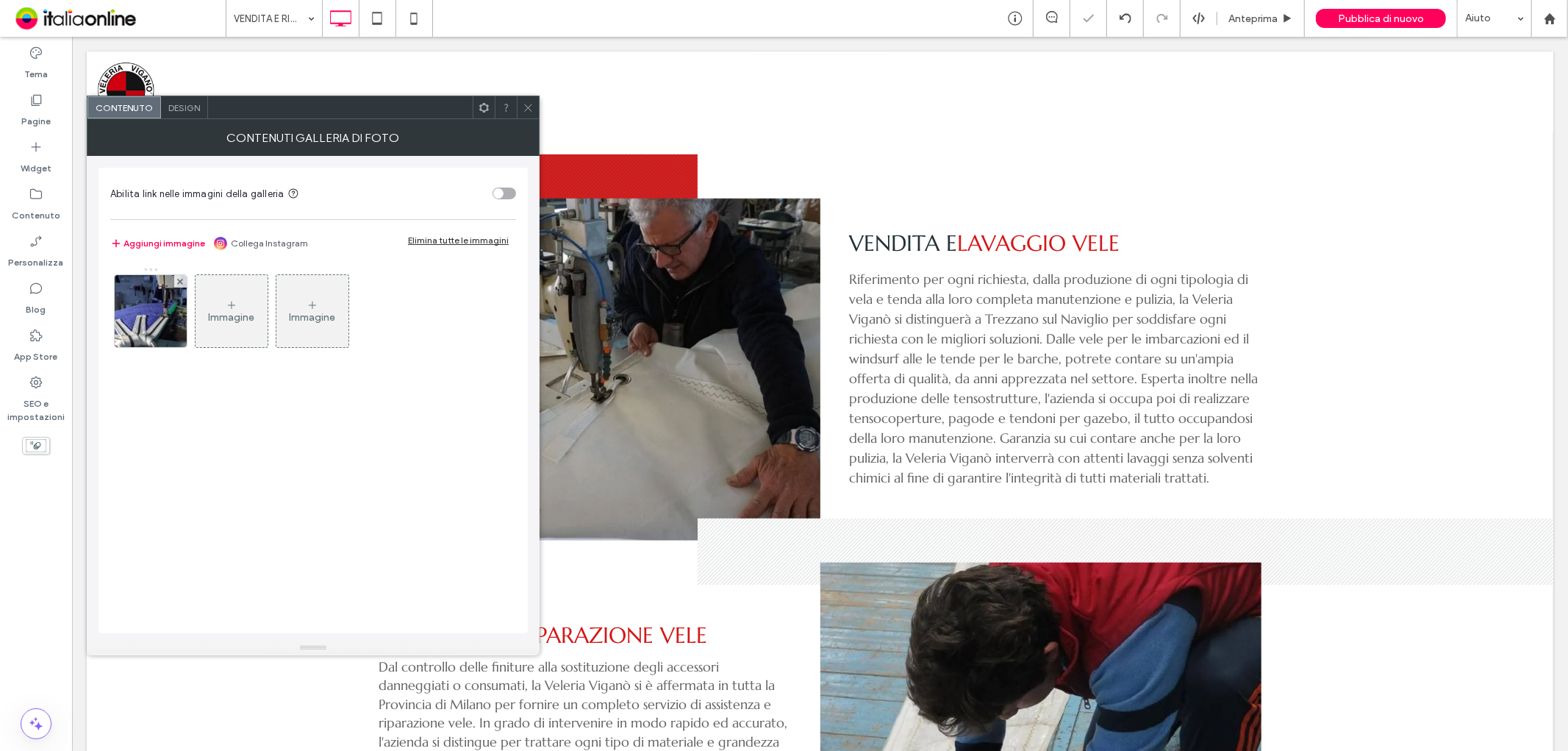click on "Immagine" at bounding box center [231, 317] 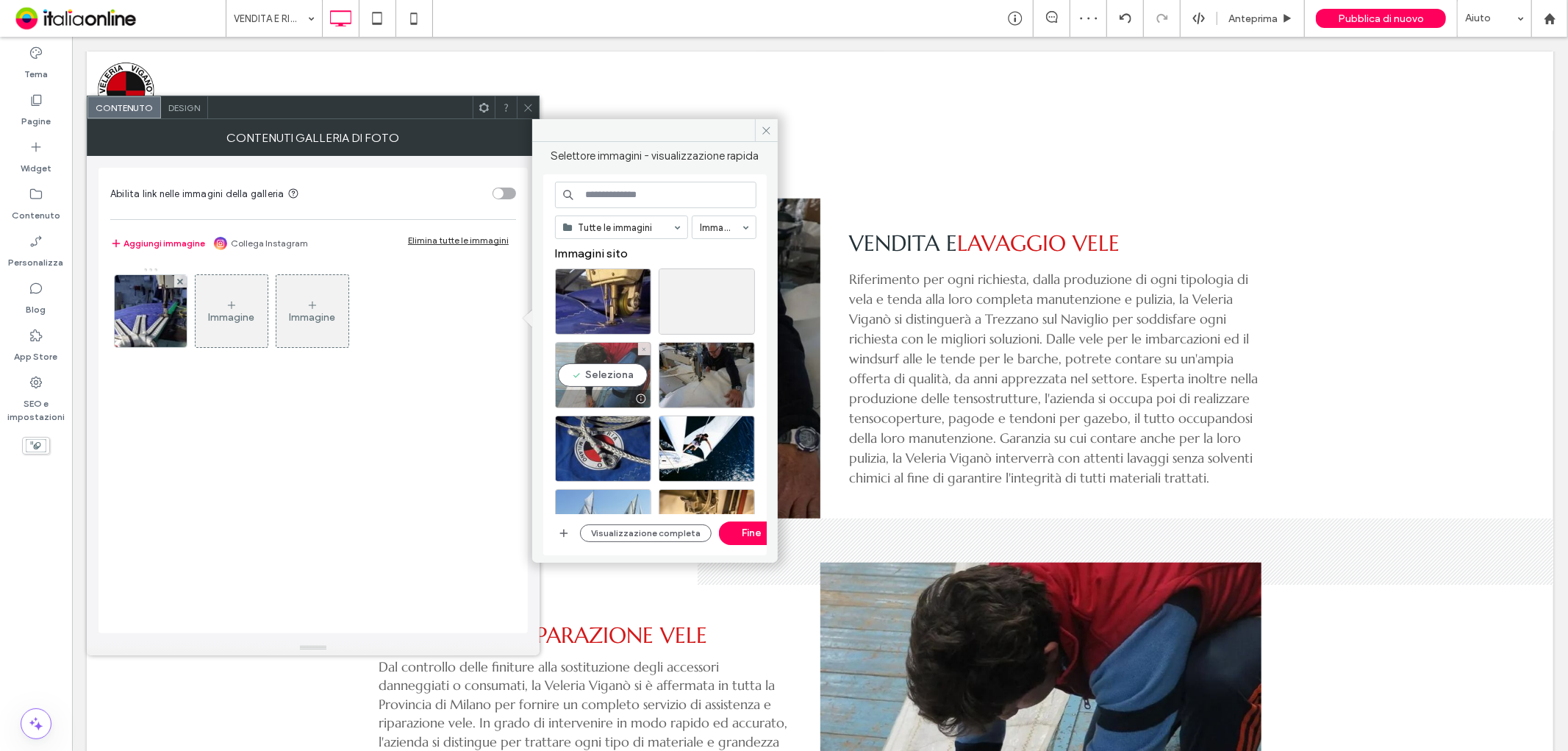 click at bounding box center [603, 399] 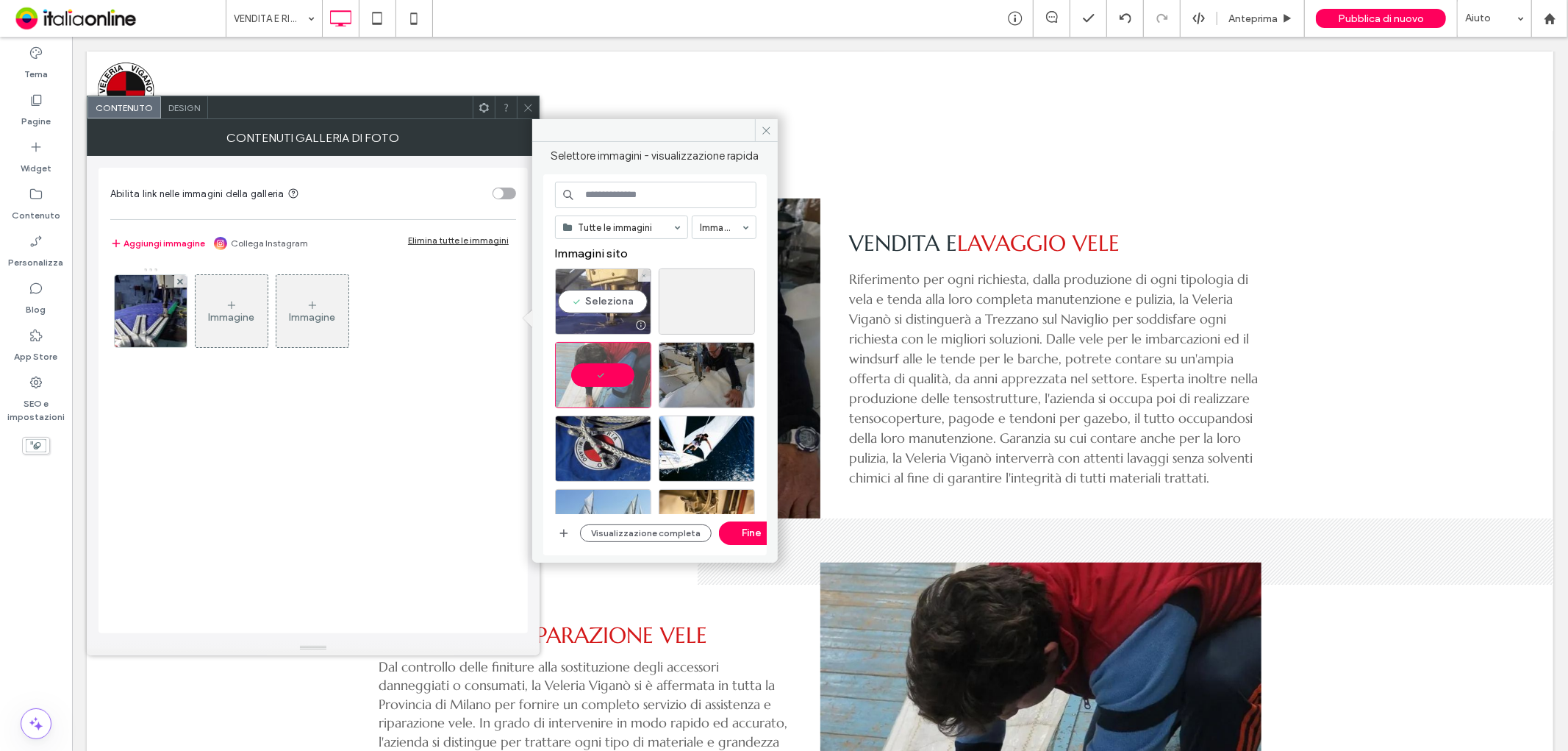 click on "Seleziona" at bounding box center [603, 302] 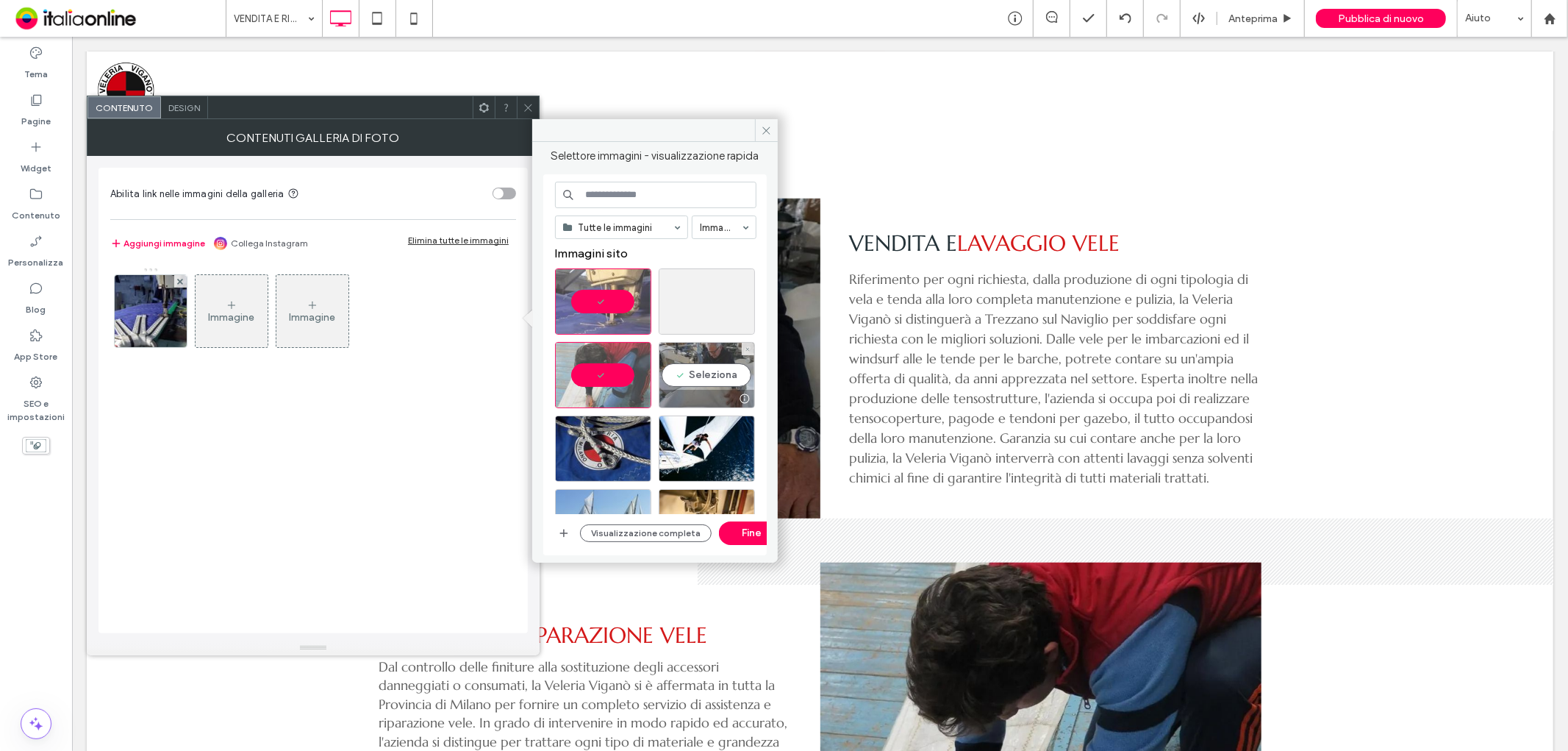 click on "Seleziona" at bounding box center (706, 375) 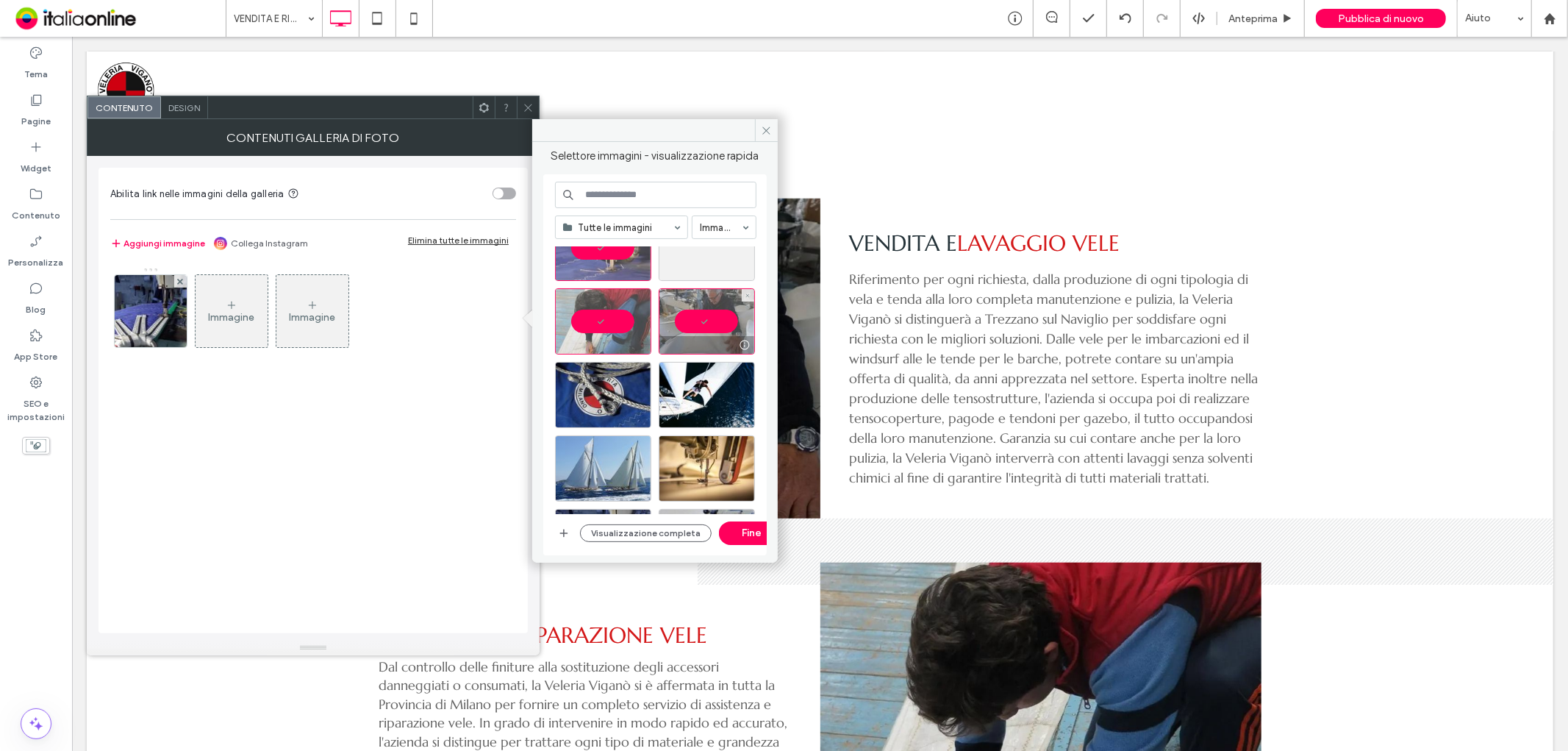 scroll, scrollTop: 82, scrollLeft: 0, axis: vertical 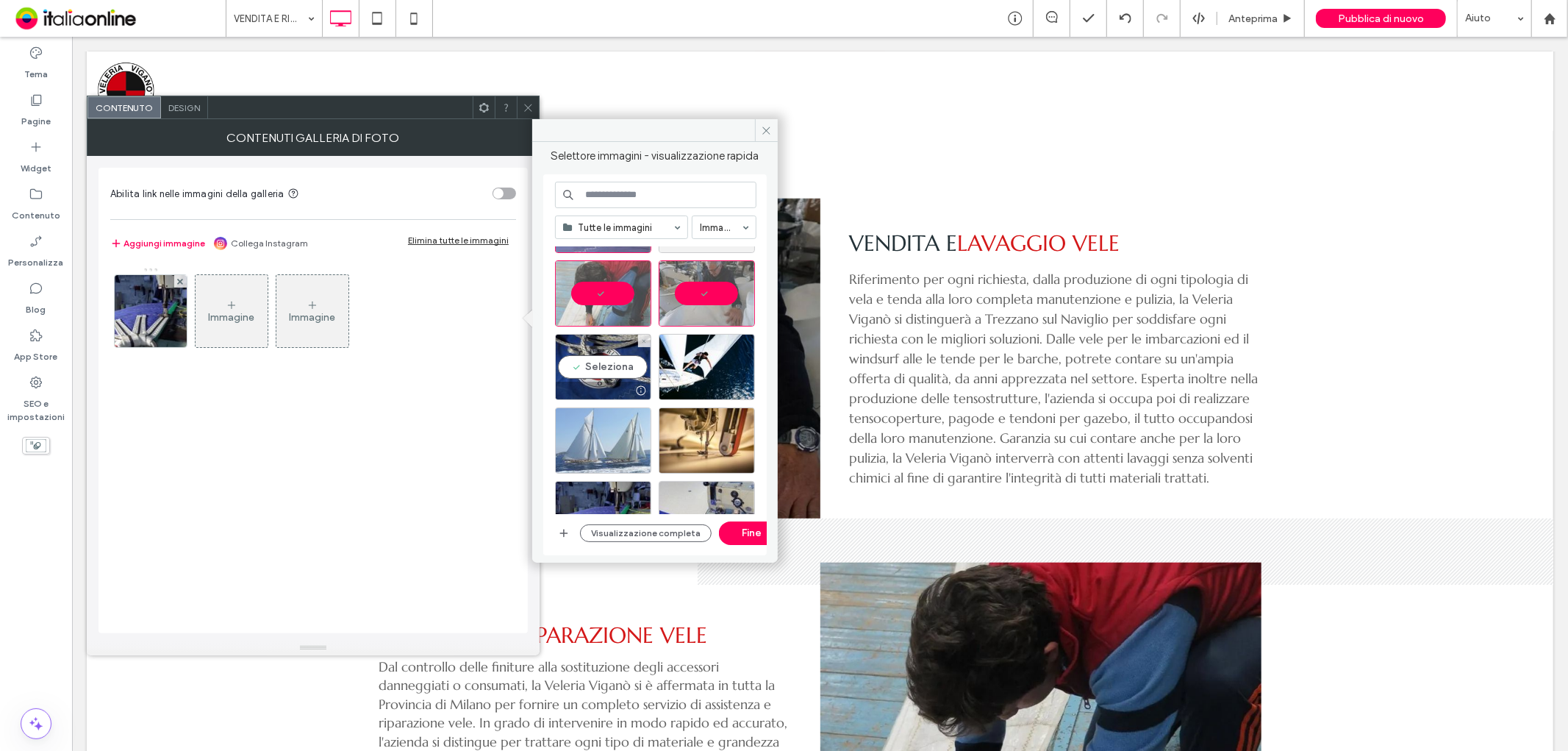 drag, startPoint x: 609, startPoint y: 399, endPoint x: 611, endPoint y: 427, distance: 28.071338 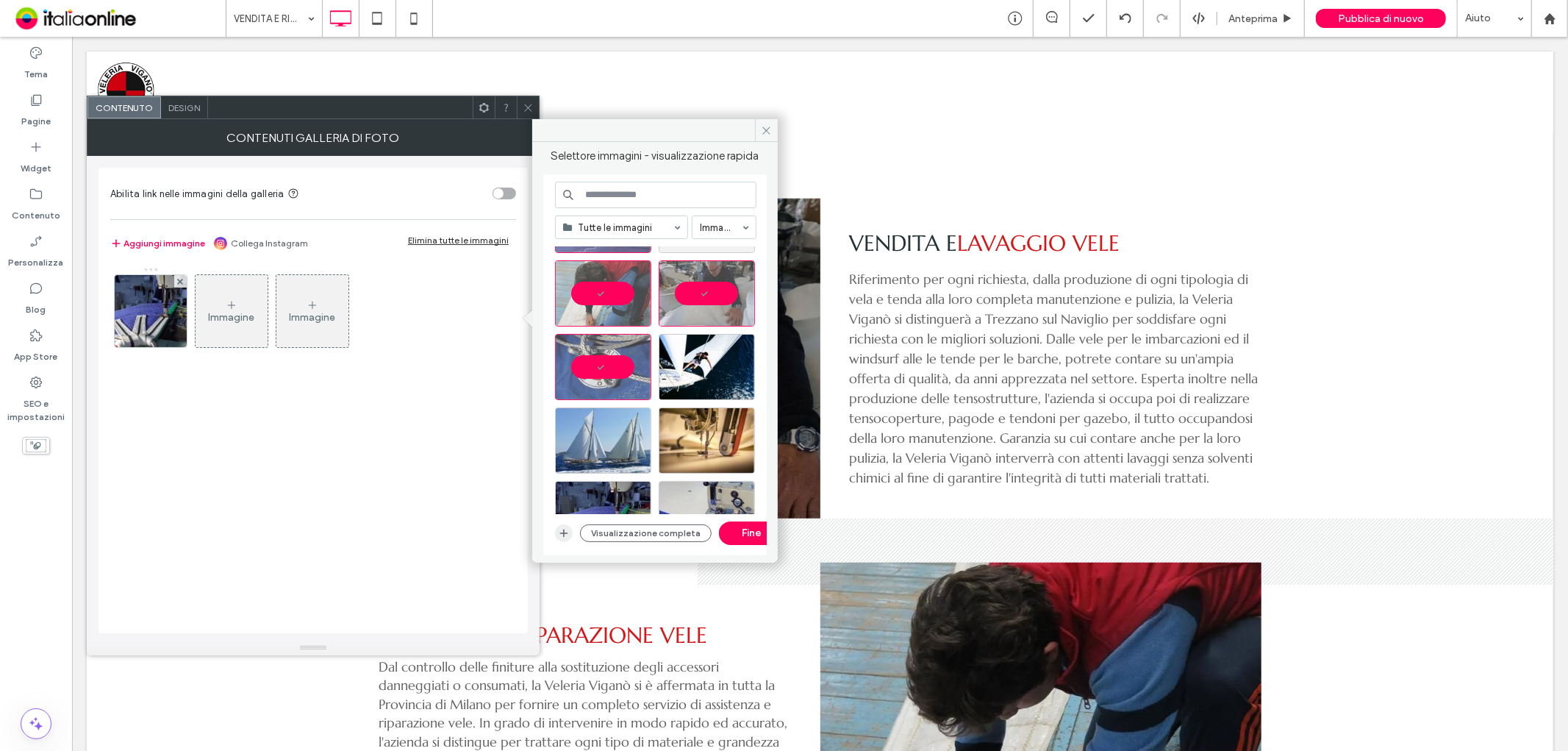 click at bounding box center [564, 533] 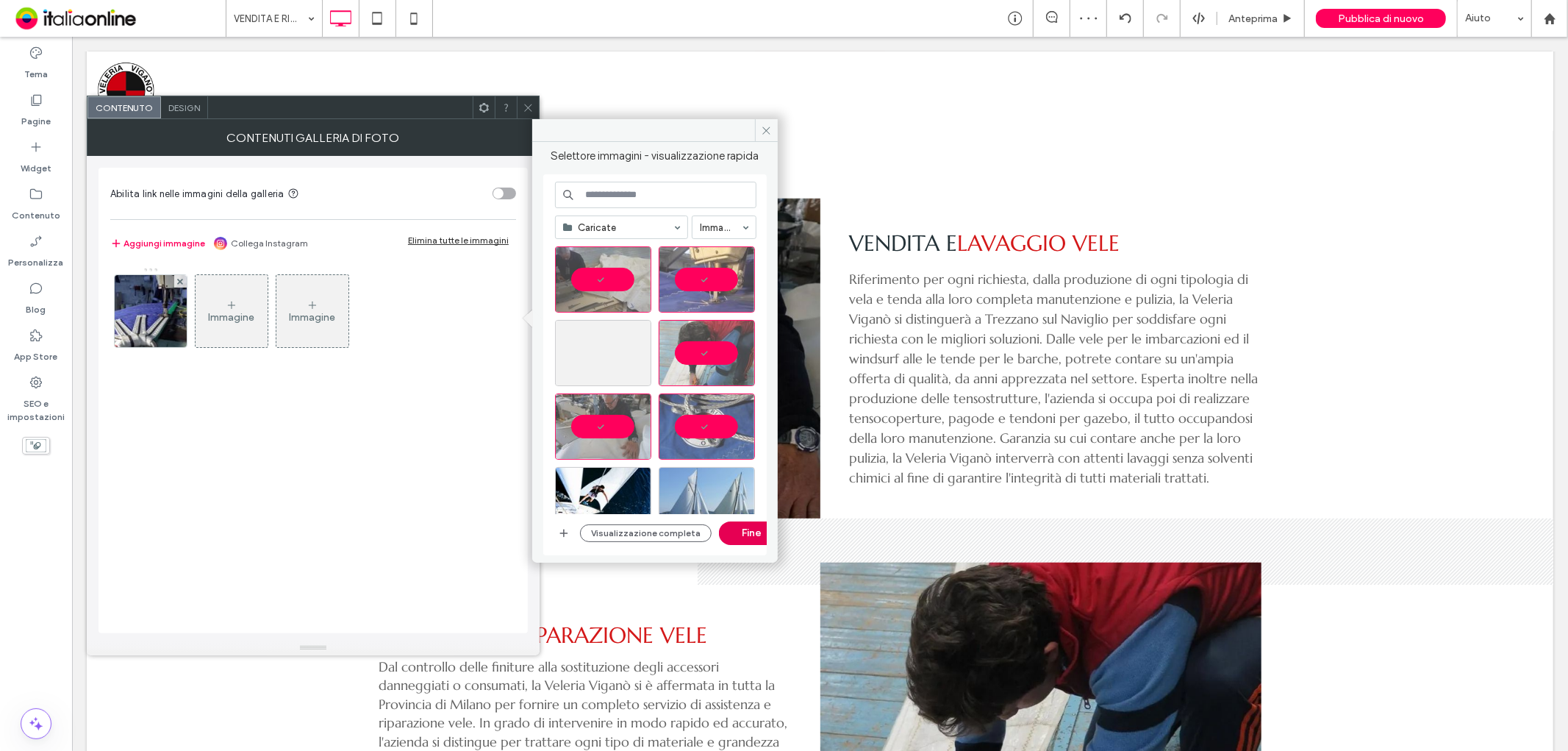 click on "Fine" at bounding box center (752, 533) 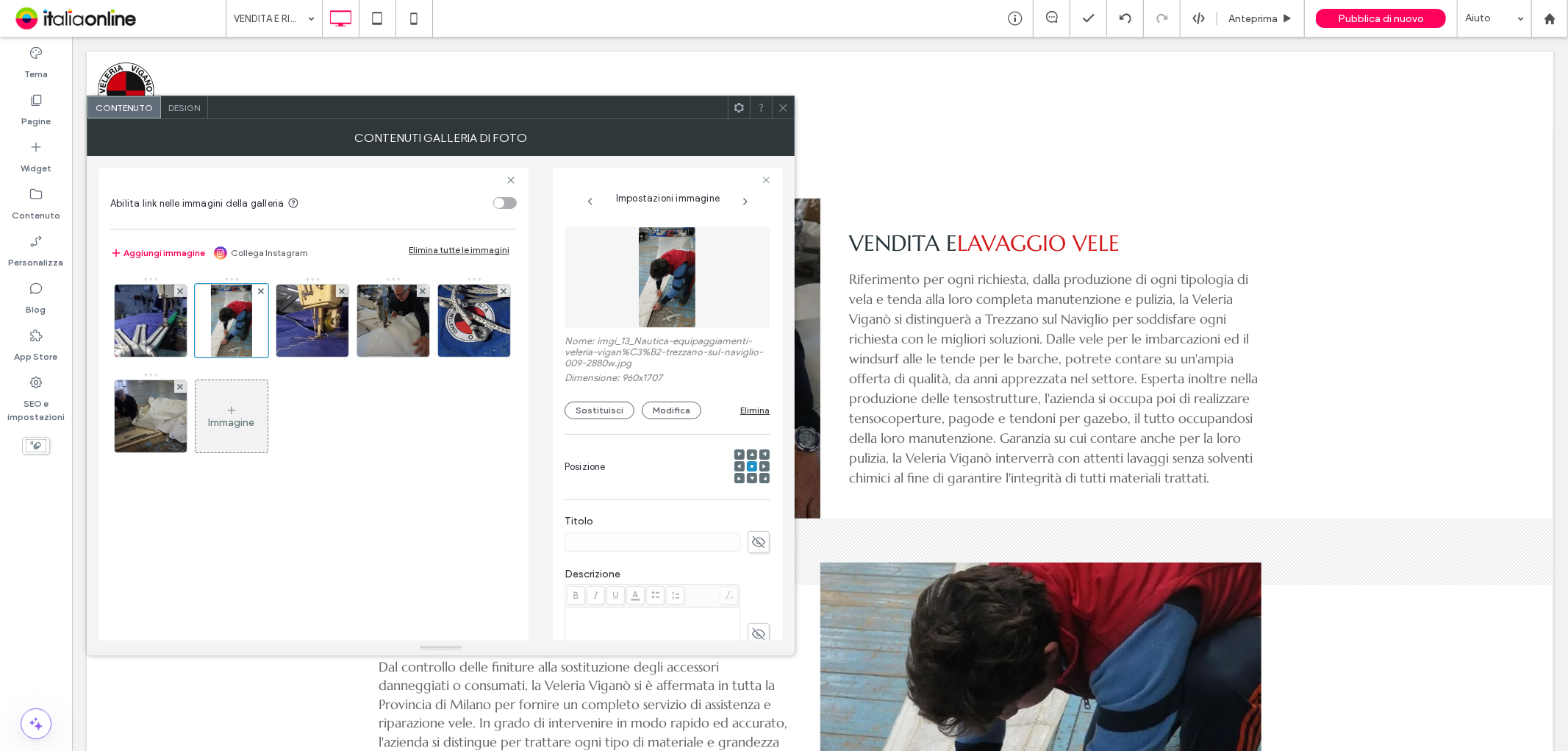 click on "Design" at bounding box center (185, 107) 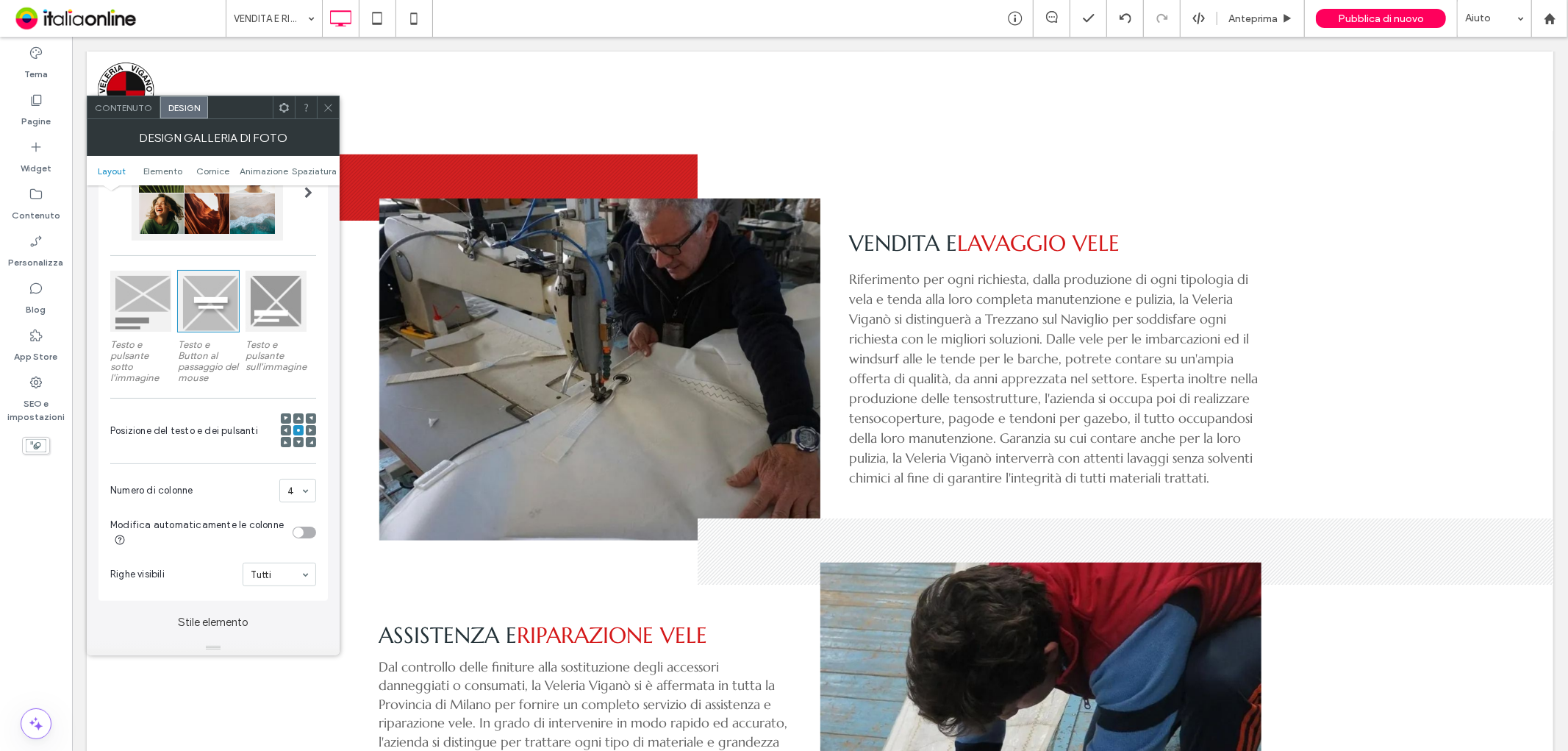 scroll, scrollTop: 163, scrollLeft: 0, axis: vertical 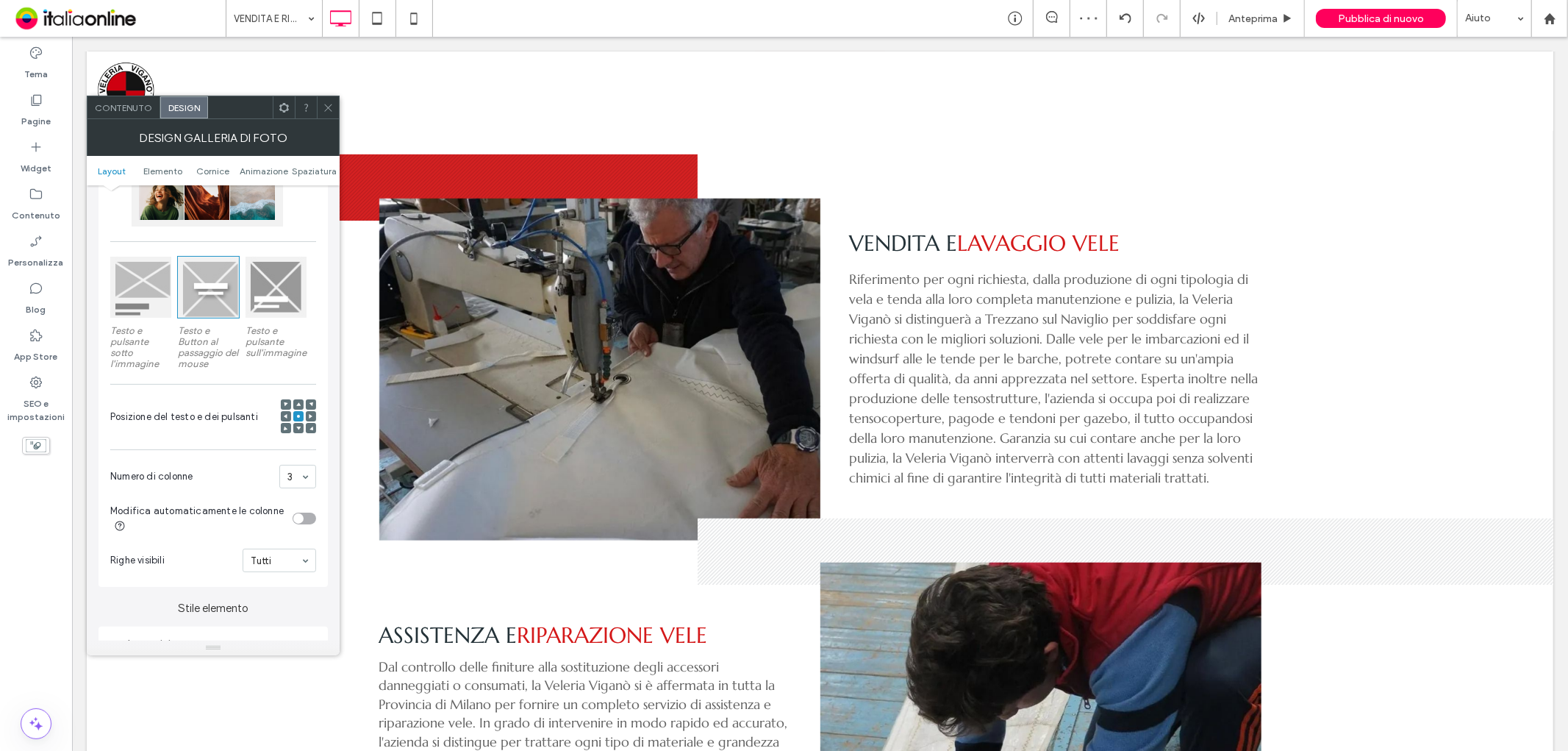 click on "Contenuto Design" at bounding box center [213, 107] 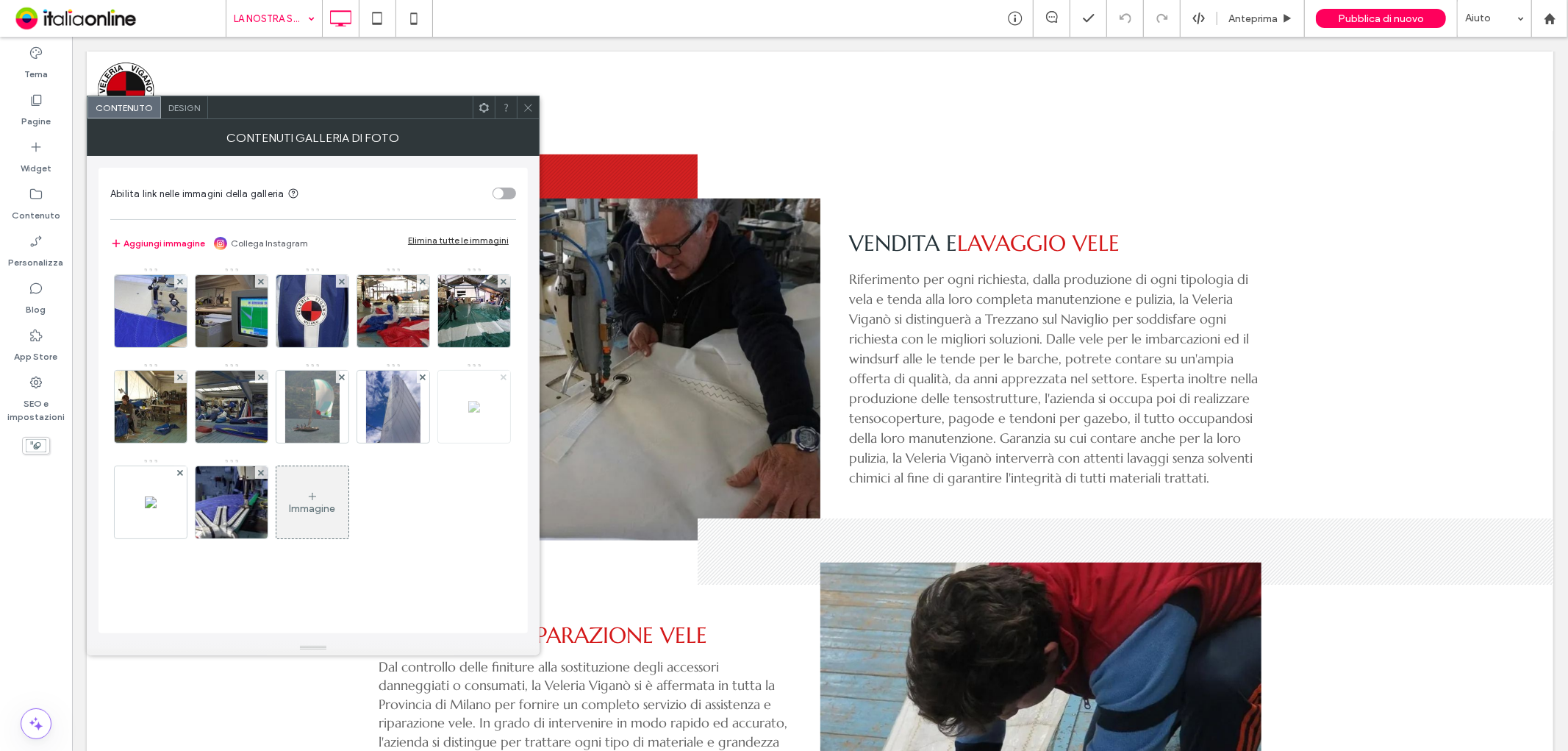 click 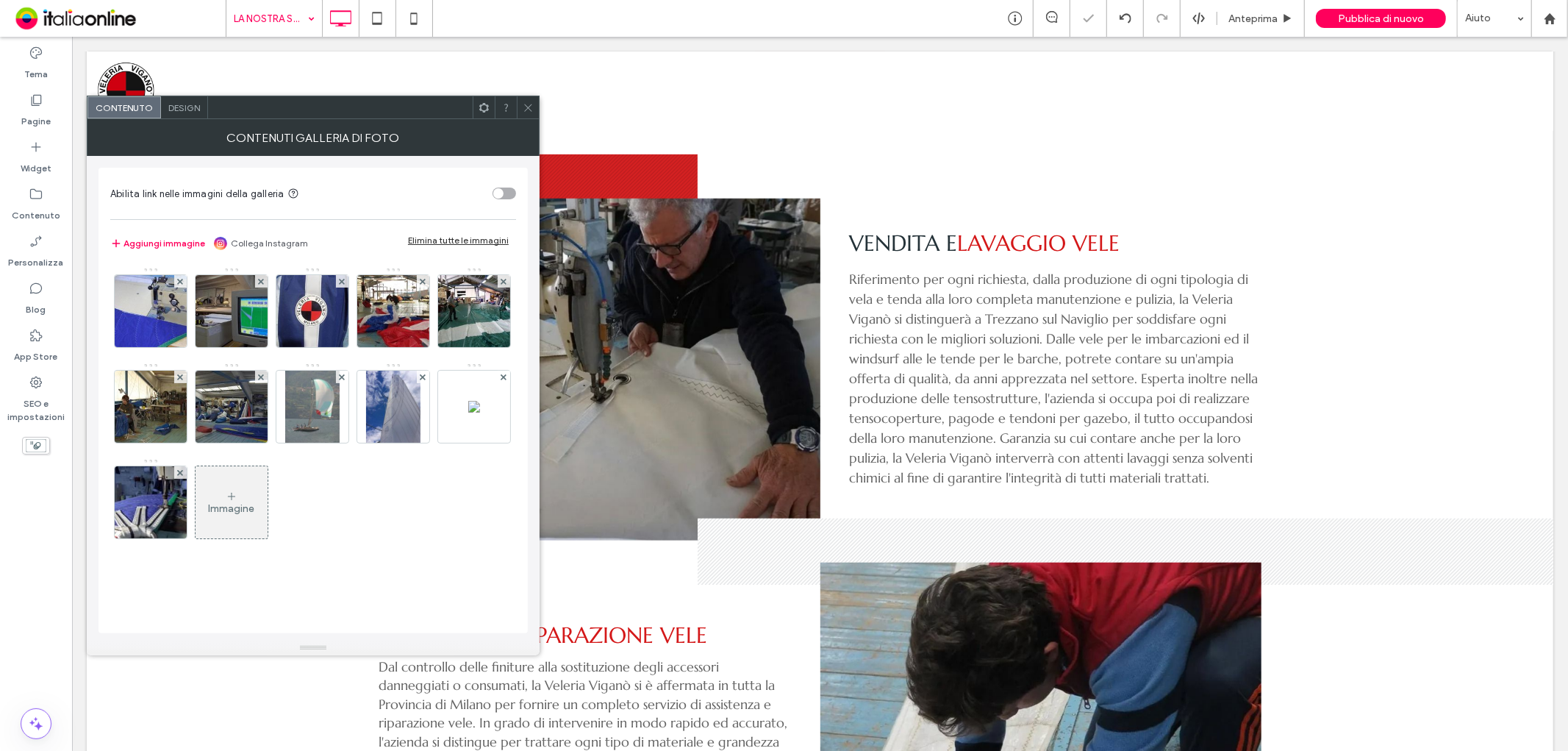 click 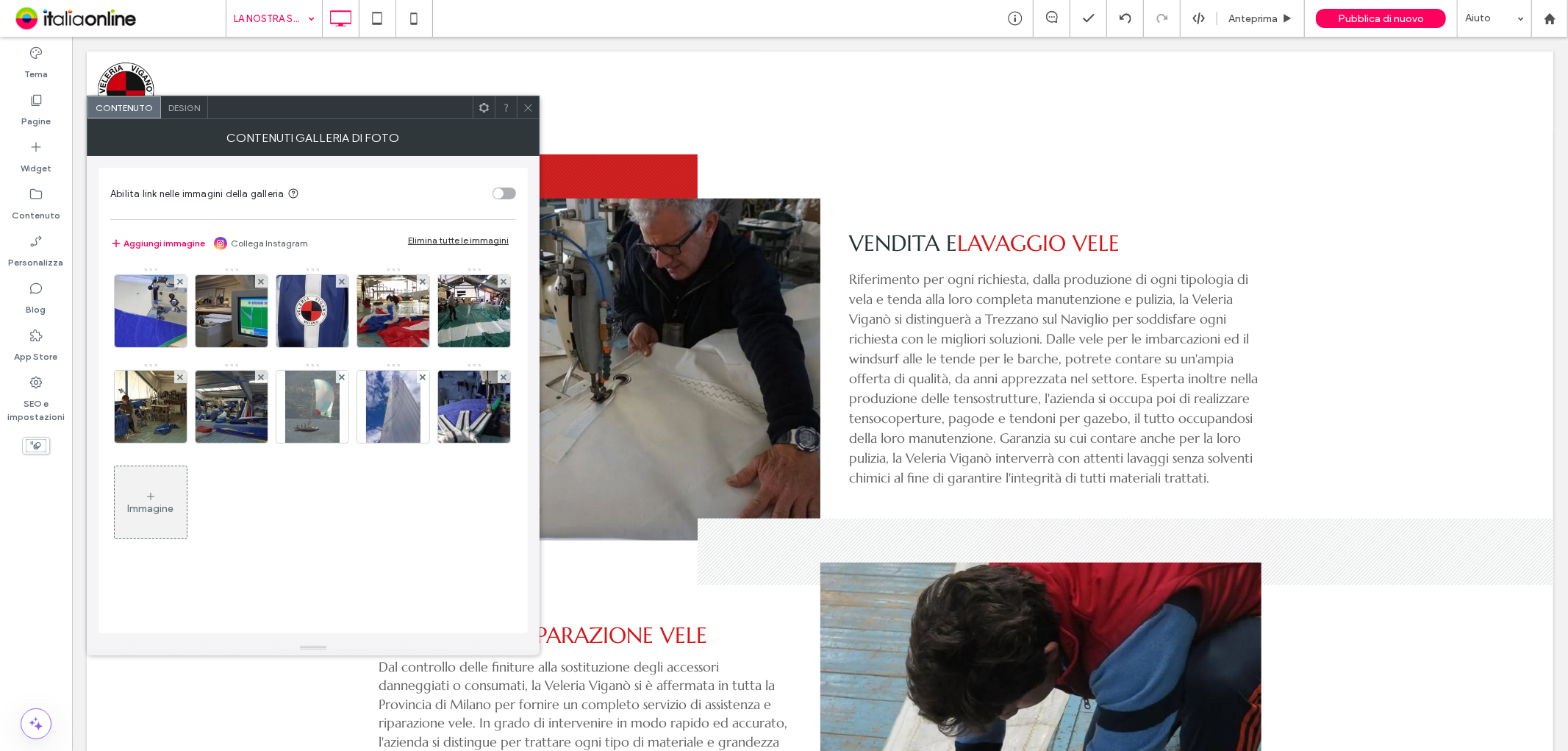 click on "Immagine" at bounding box center [151, 502] 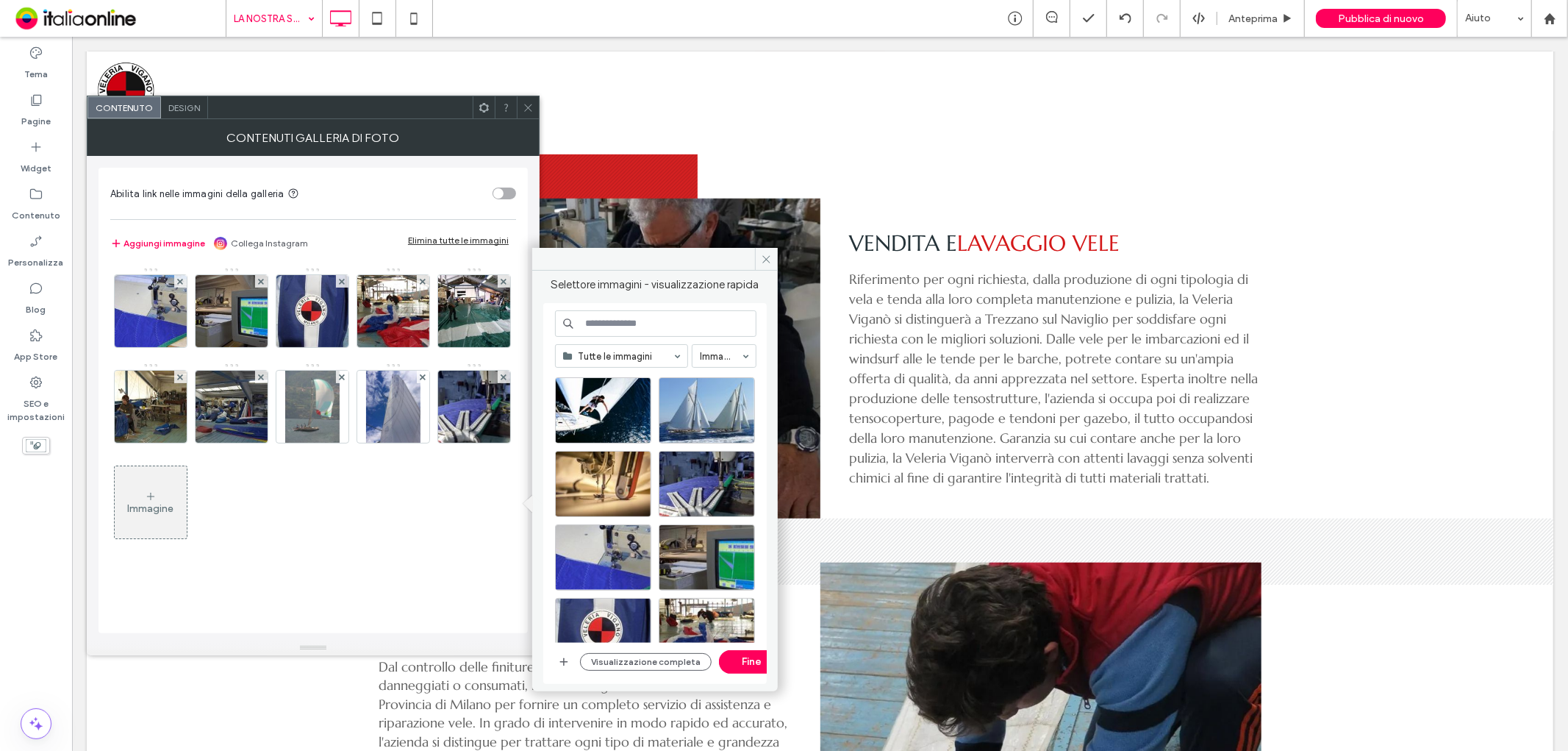 scroll, scrollTop: 327, scrollLeft: 0, axis: vertical 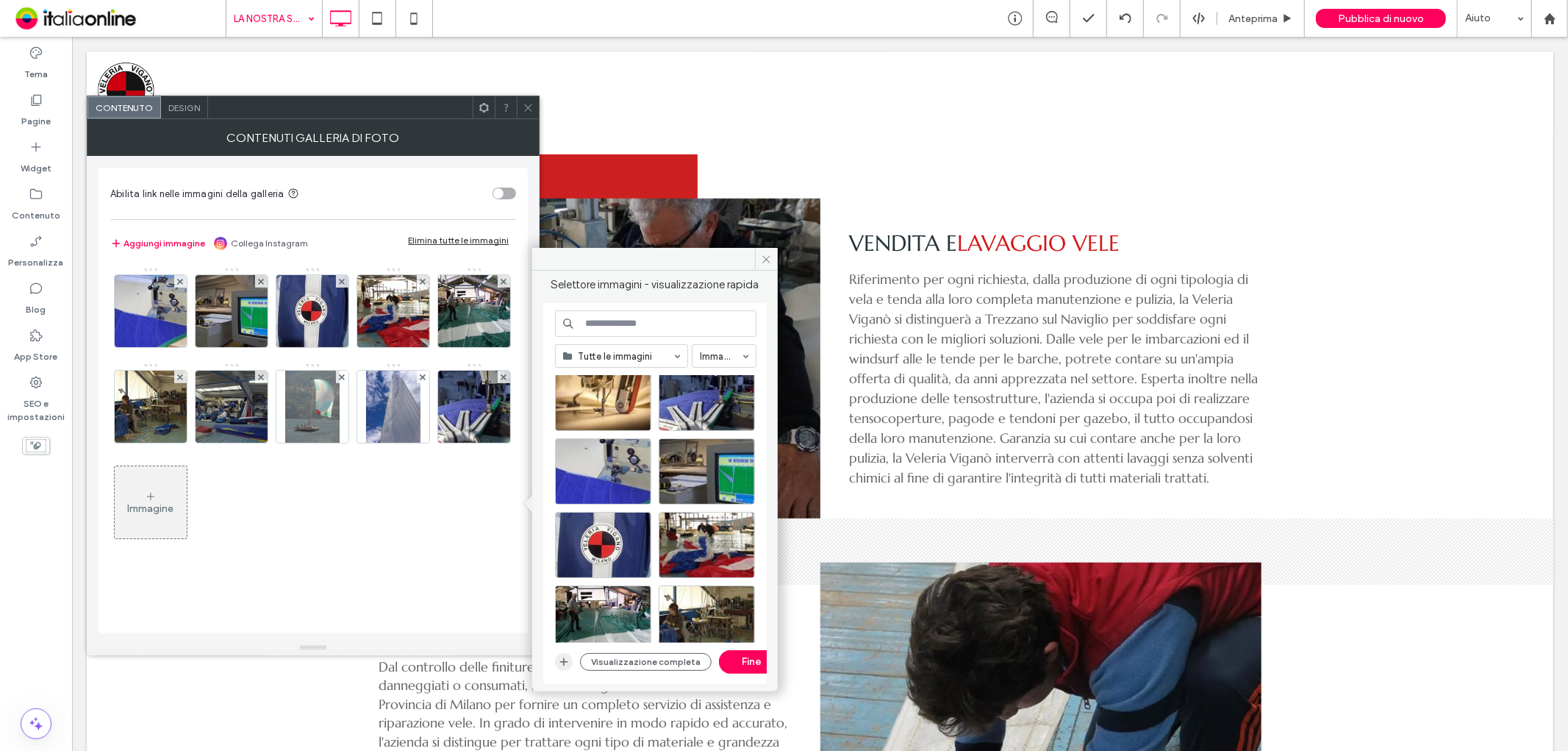 click at bounding box center (564, 662) 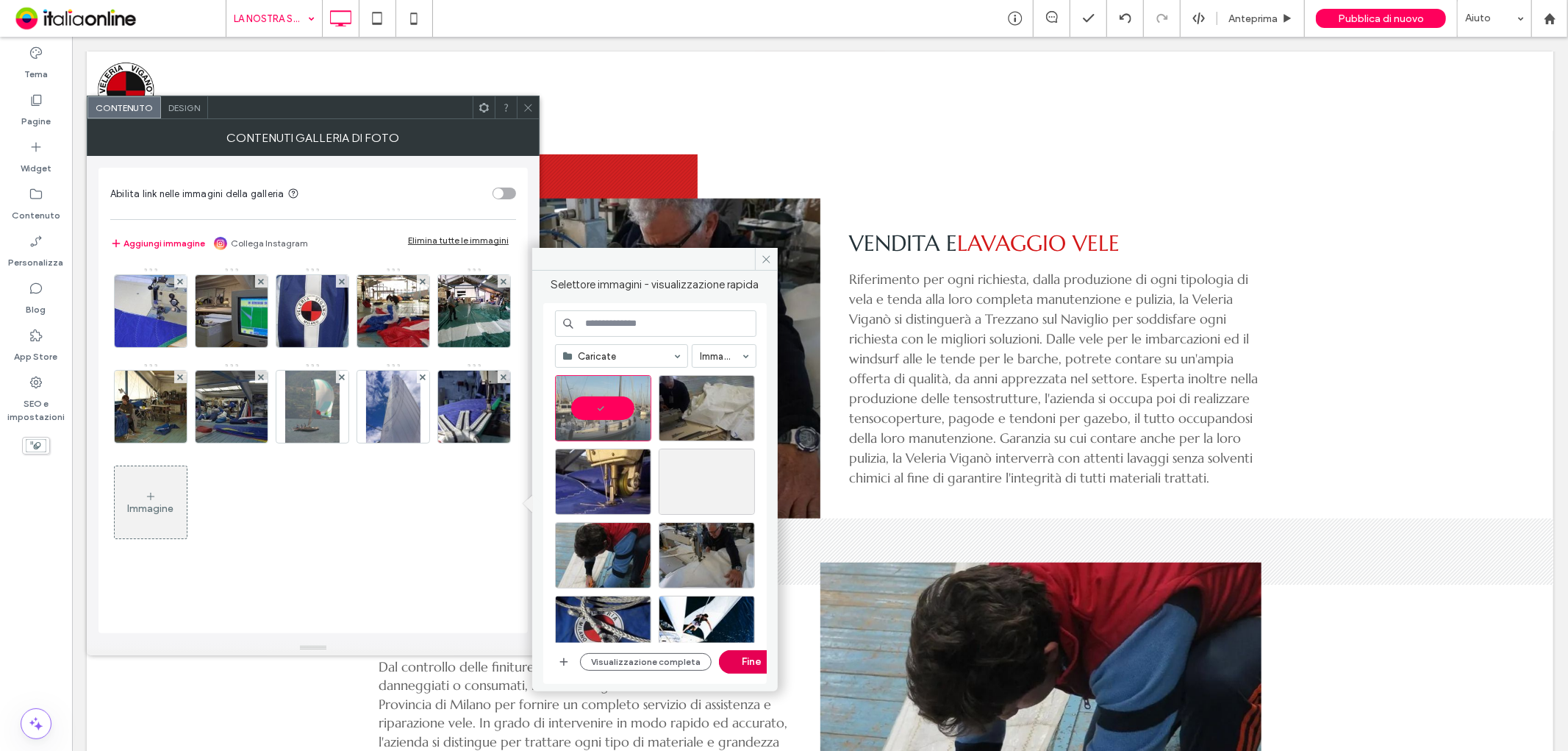 click on "Fine" at bounding box center [752, 662] 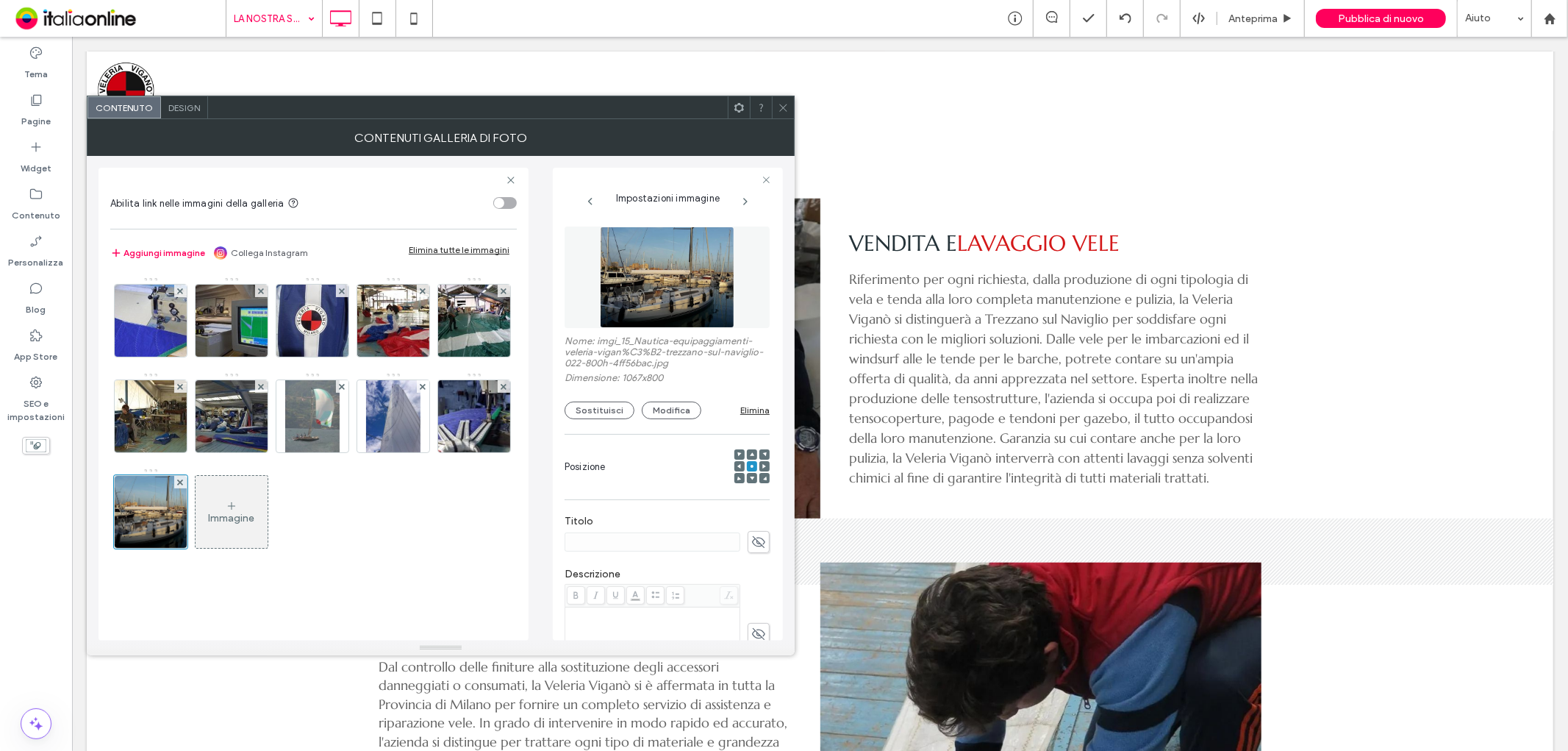 click on "Immagine" at bounding box center (232, 512) 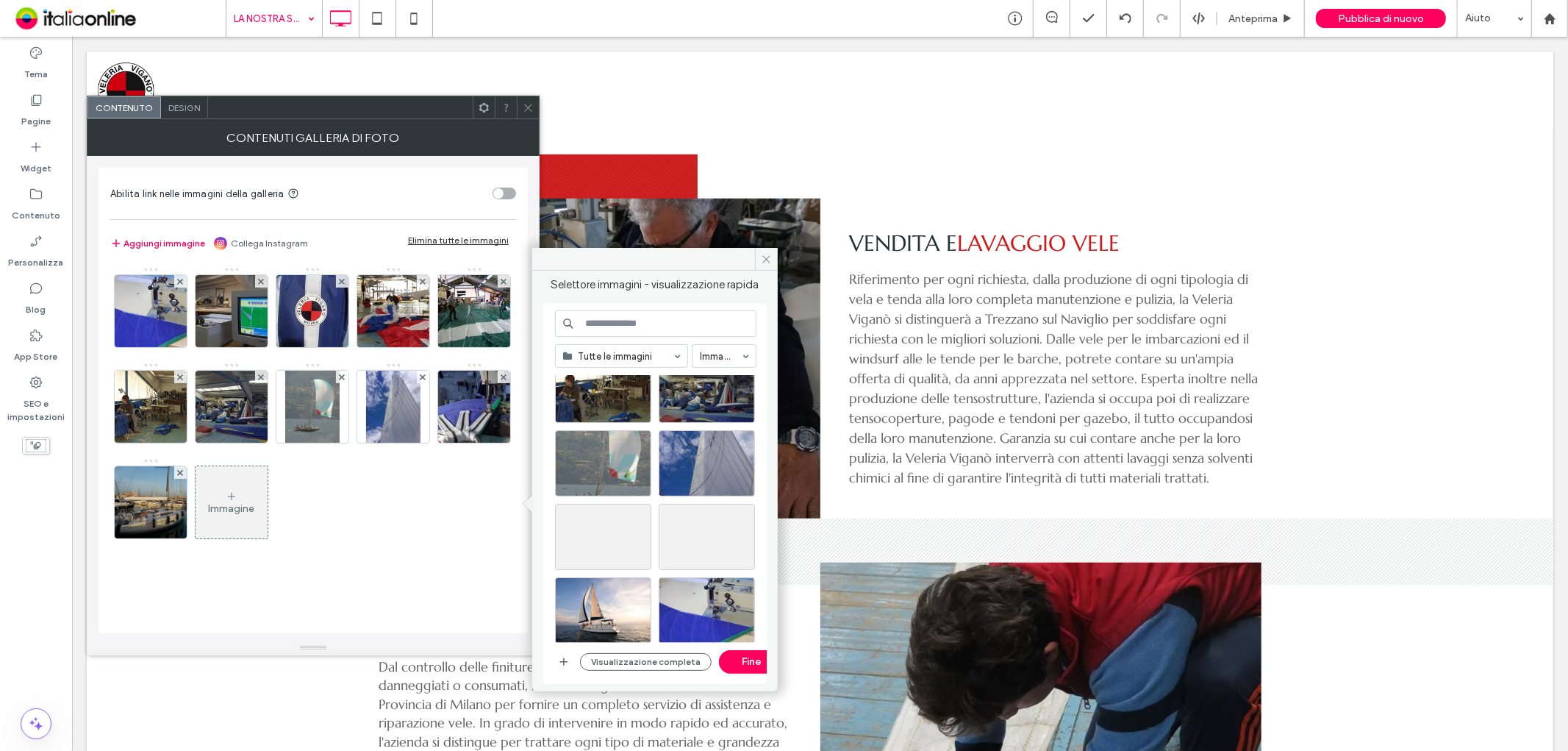 scroll, scrollTop: 636, scrollLeft: 0, axis: vertical 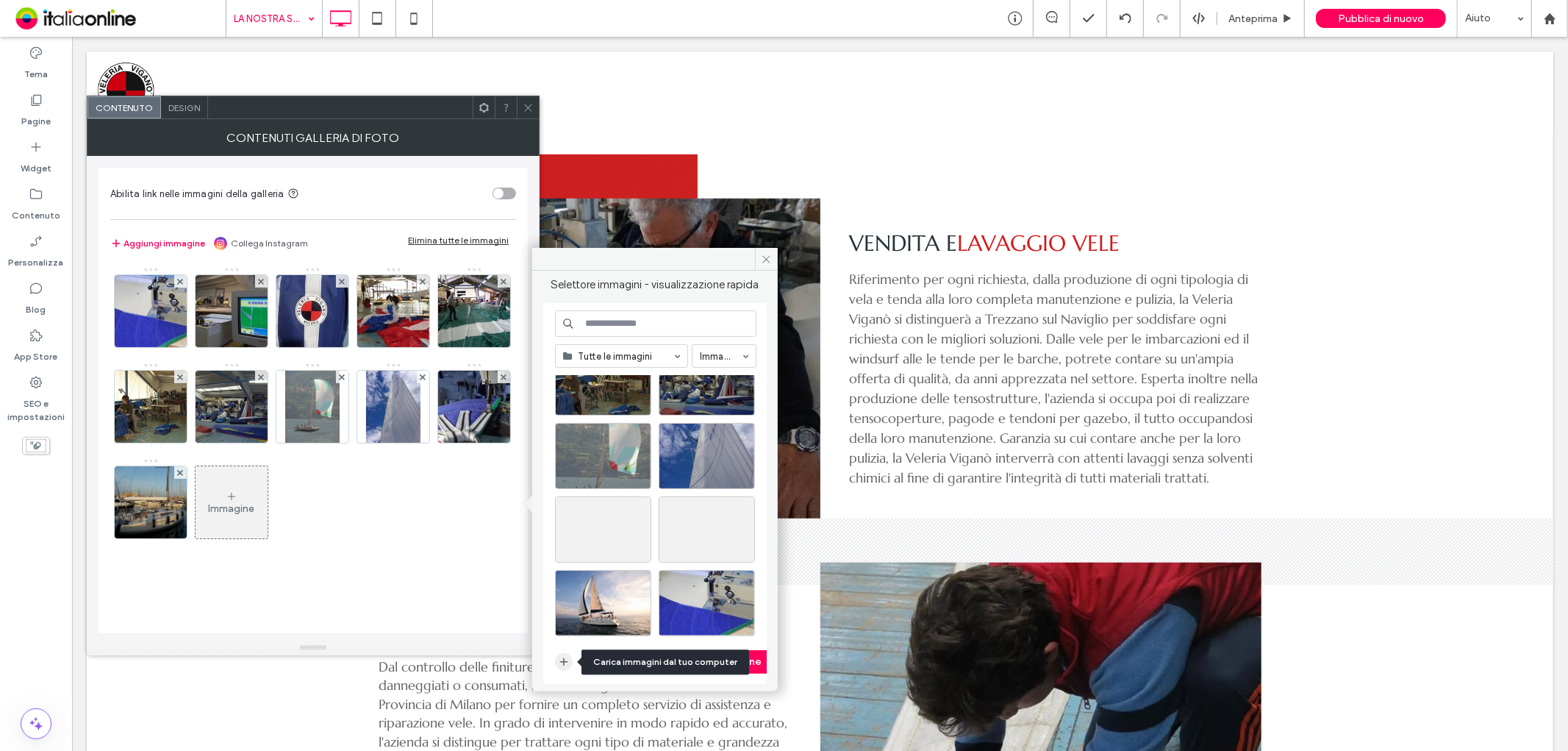 click at bounding box center (564, 662) 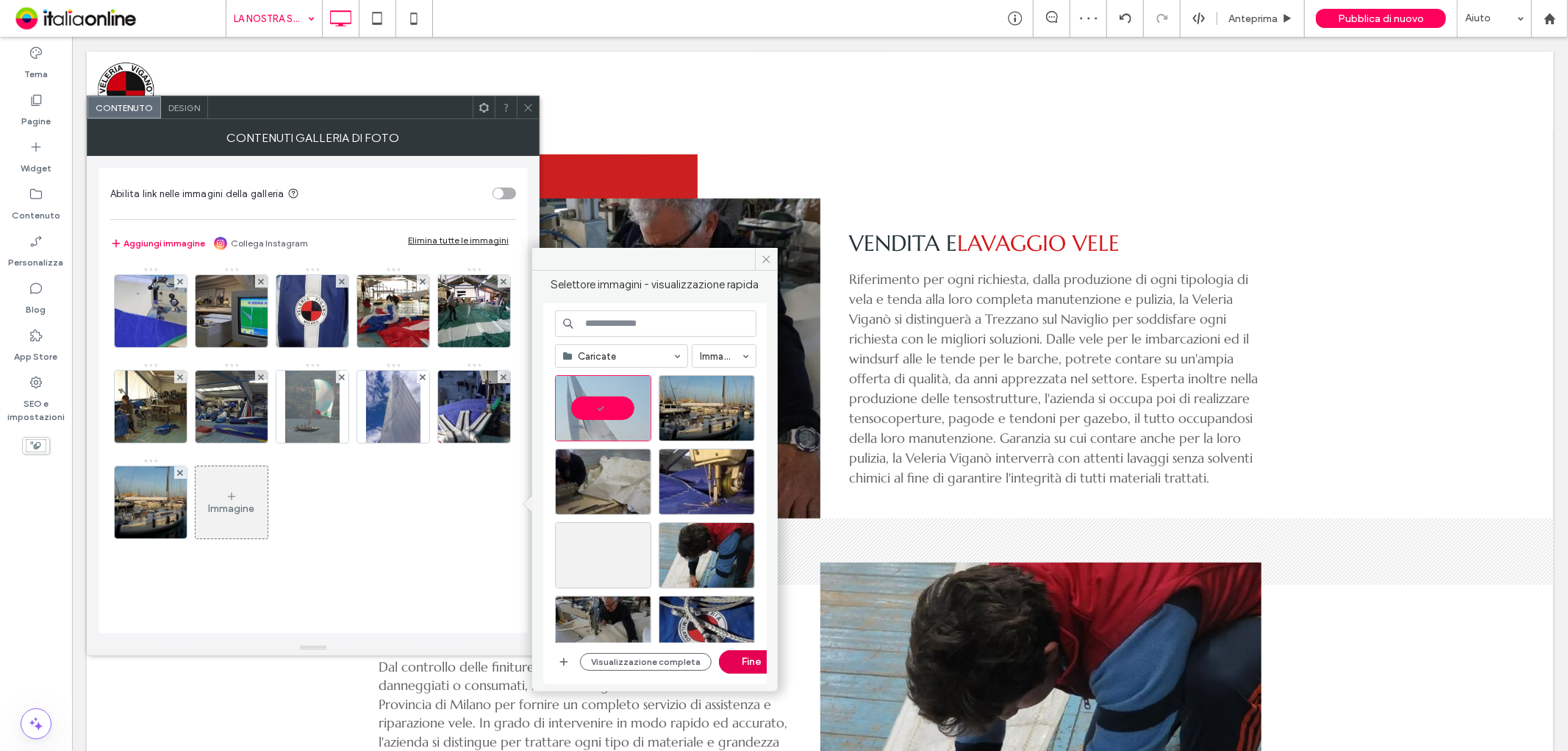 click on "Fine" at bounding box center [752, 662] 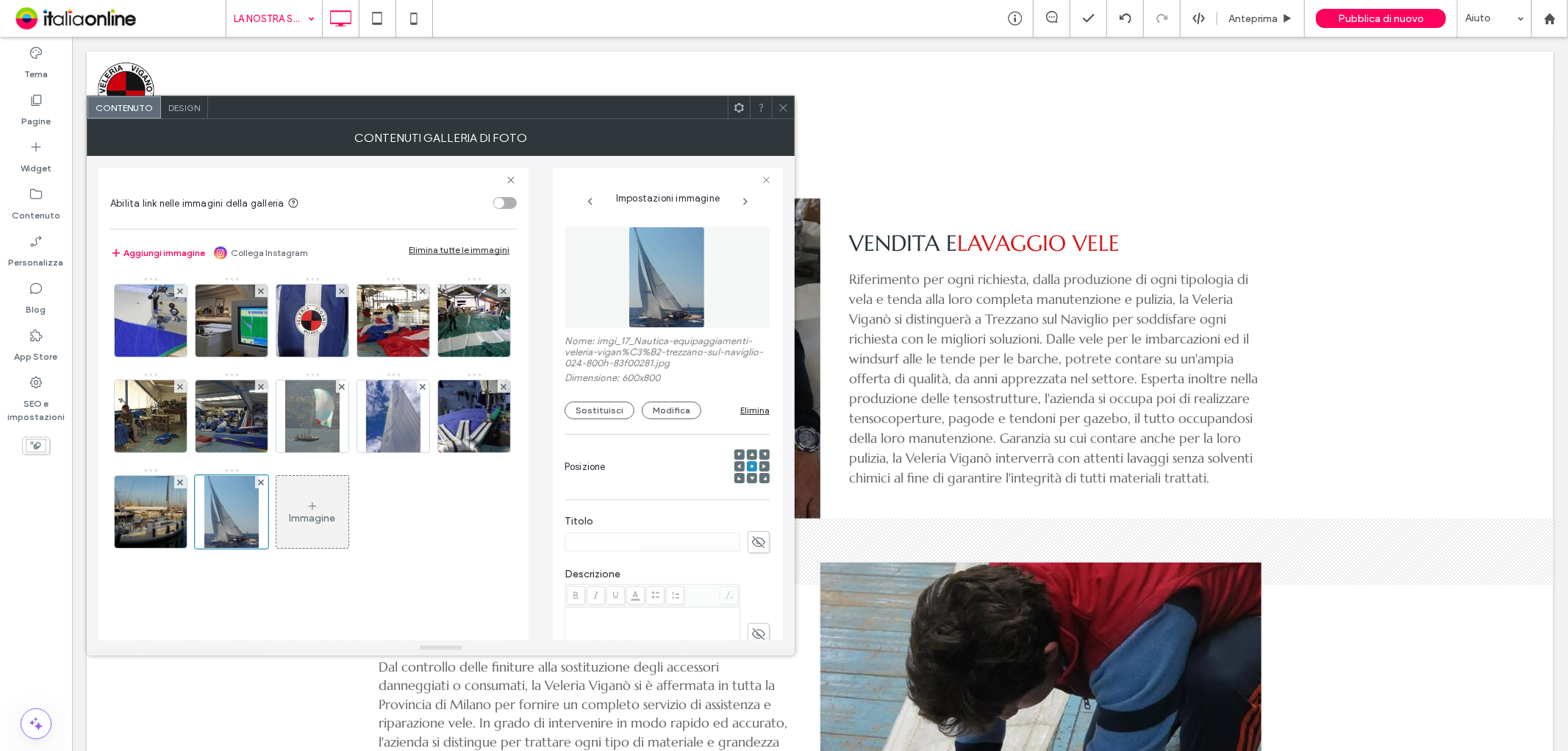 click 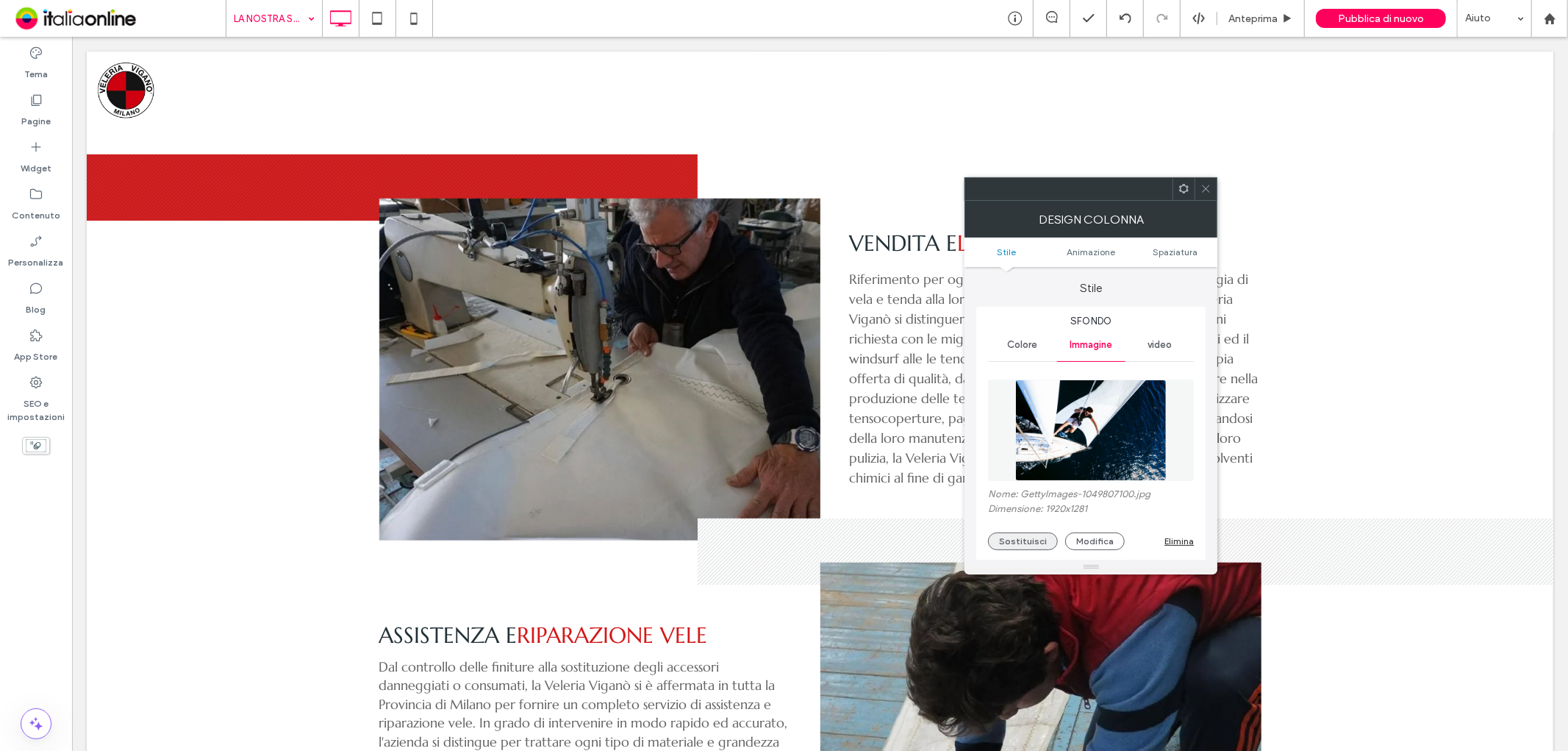 click on "Sostituisci" at bounding box center (1023, 541) 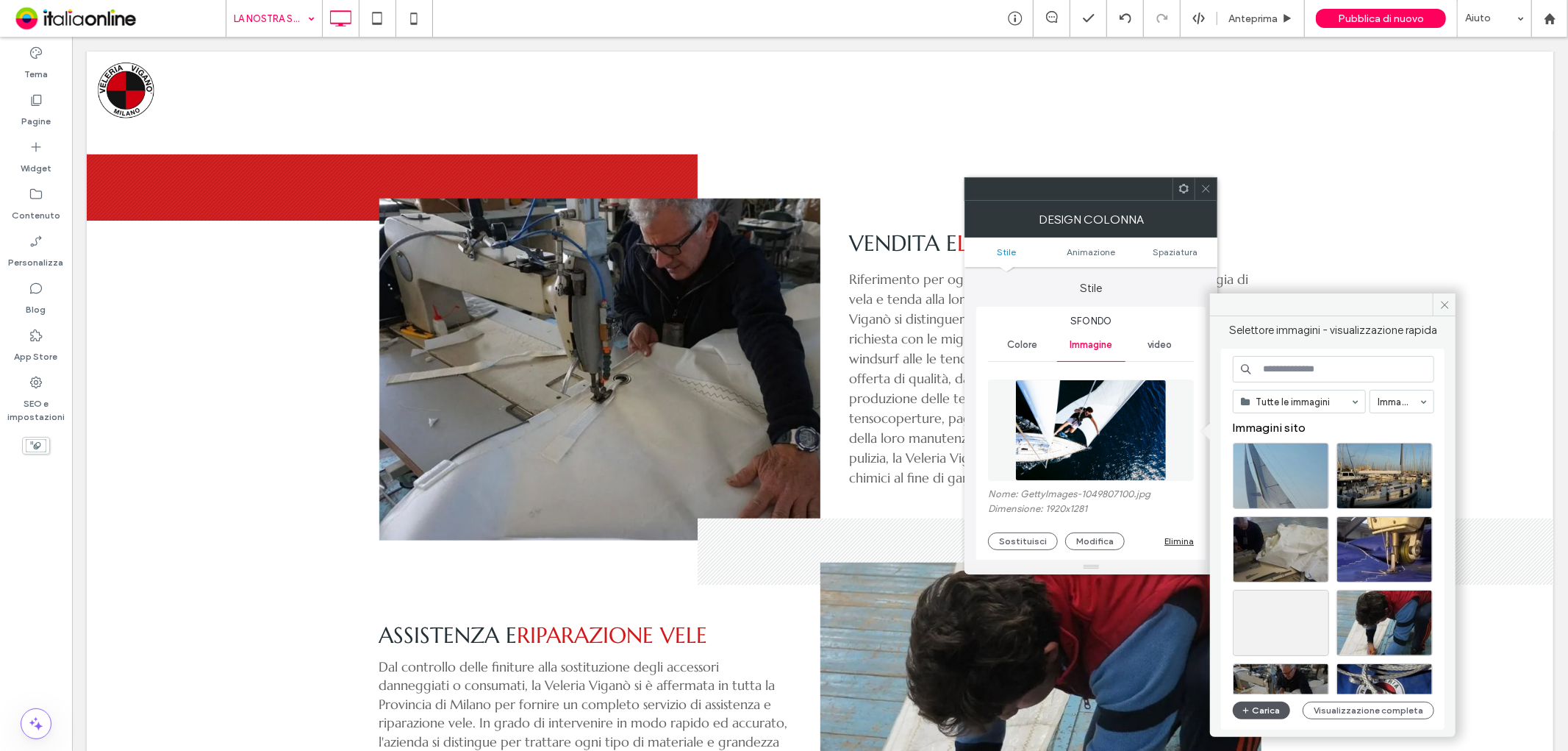click on "Carica" at bounding box center [1261, 711] 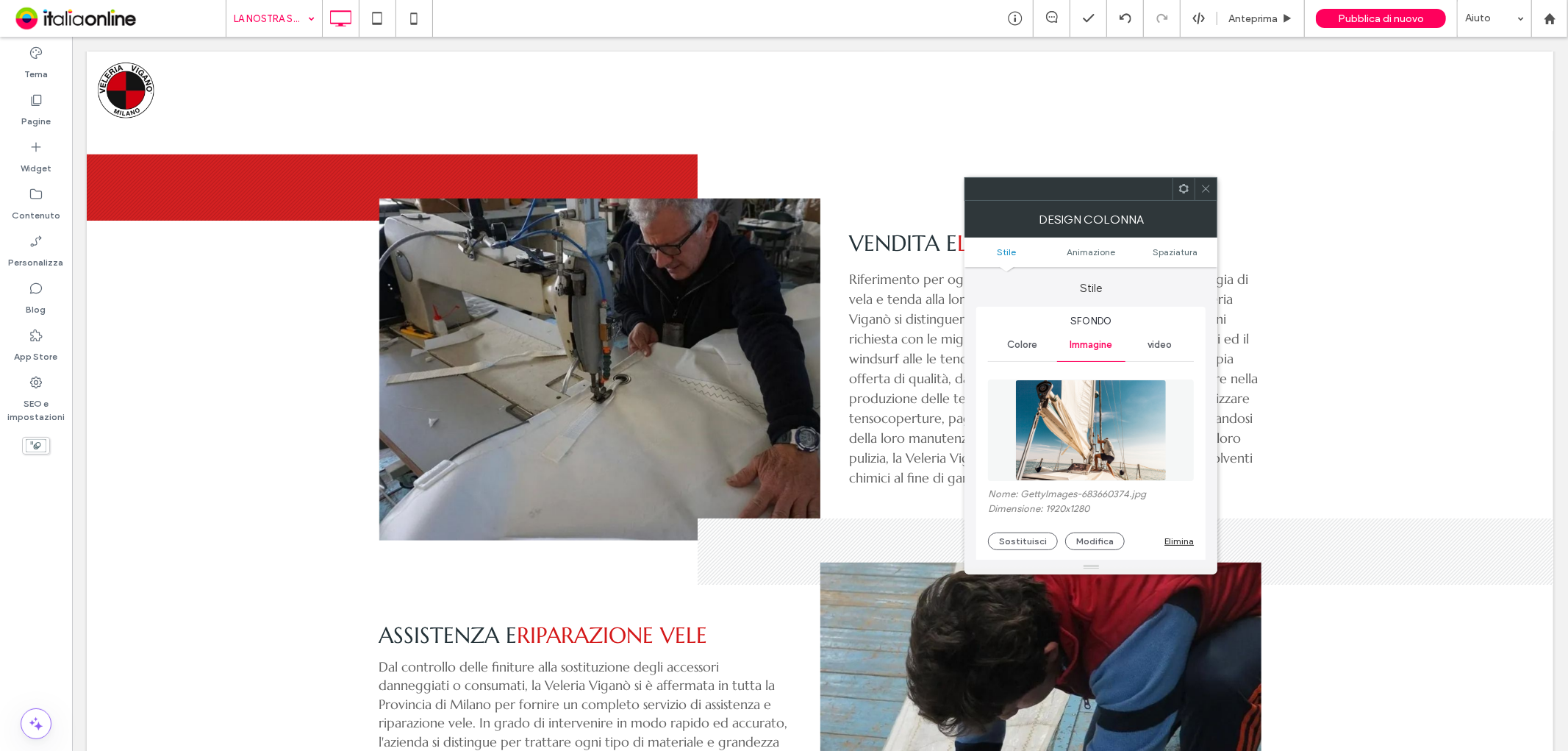 click at bounding box center (1184, 189) 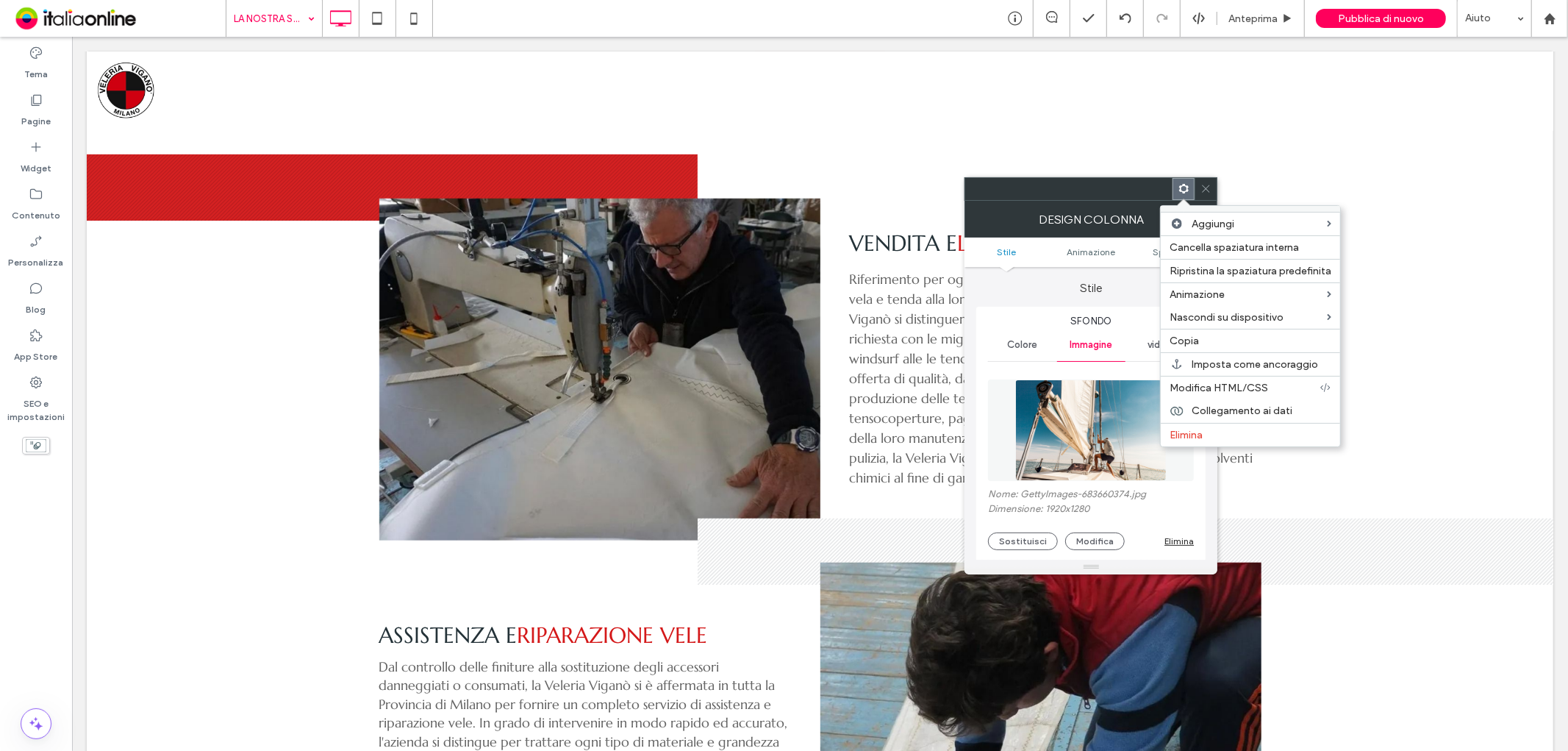 click on "Design colonna" at bounding box center [1091, 219] 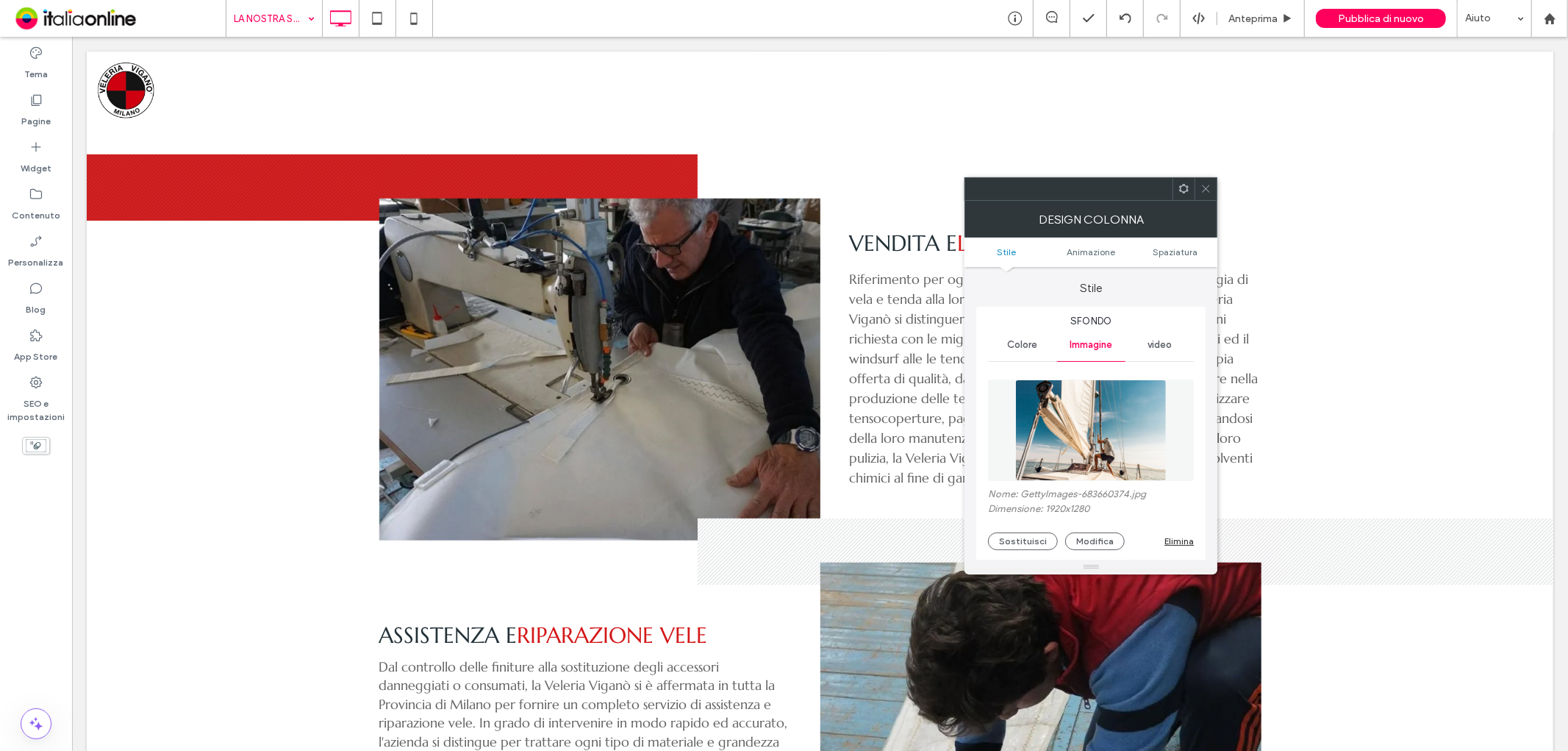 click at bounding box center [1206, 189] 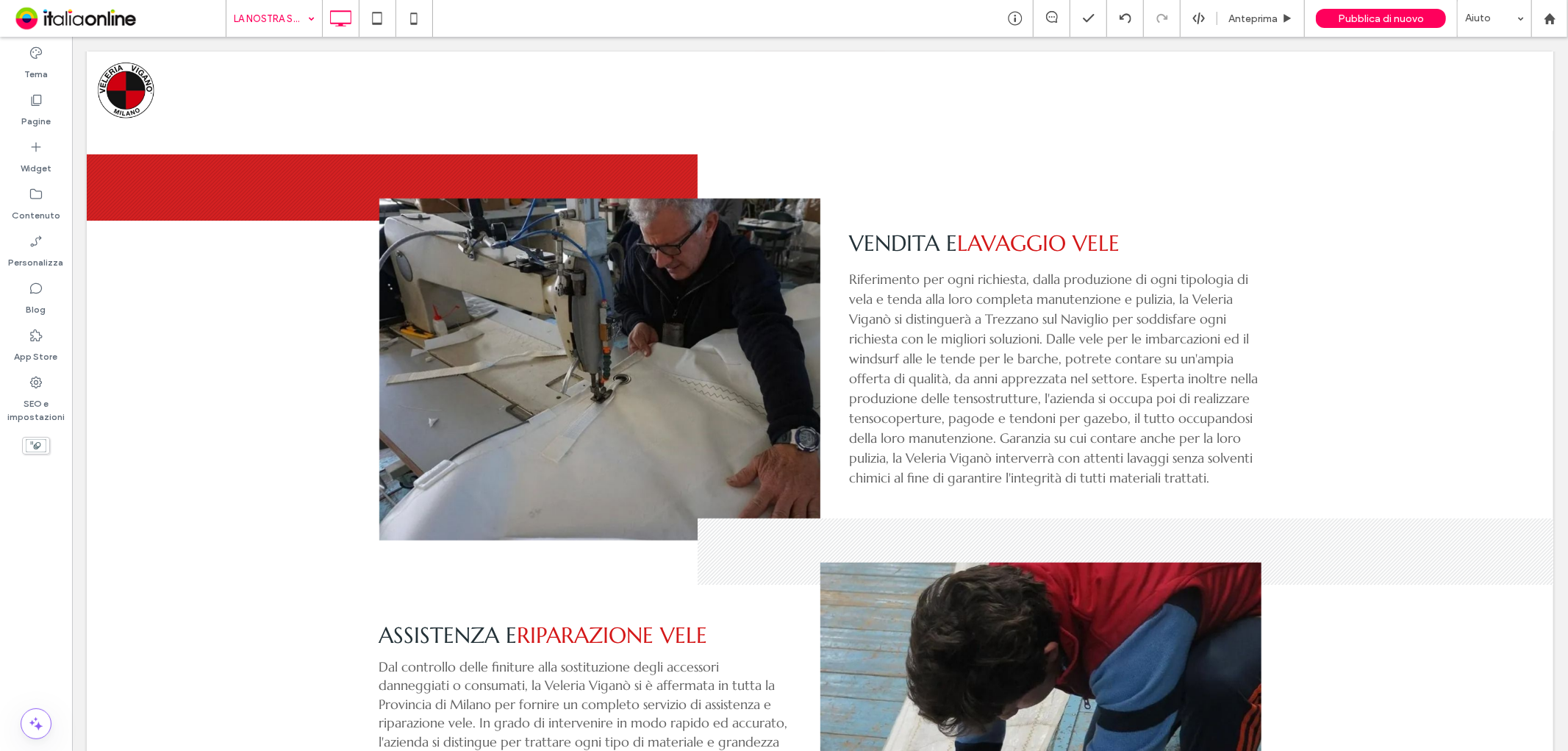 type on "*********" 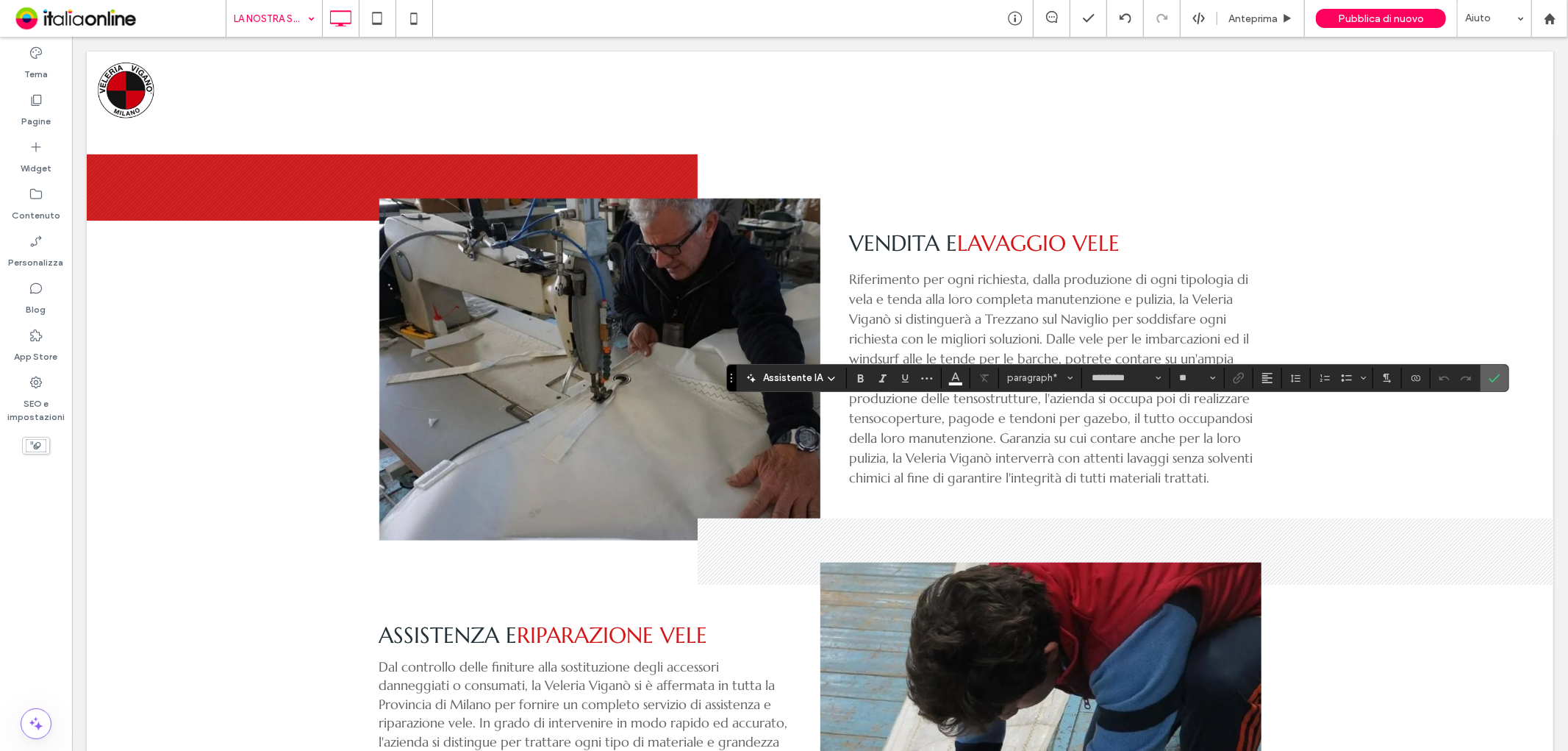 click 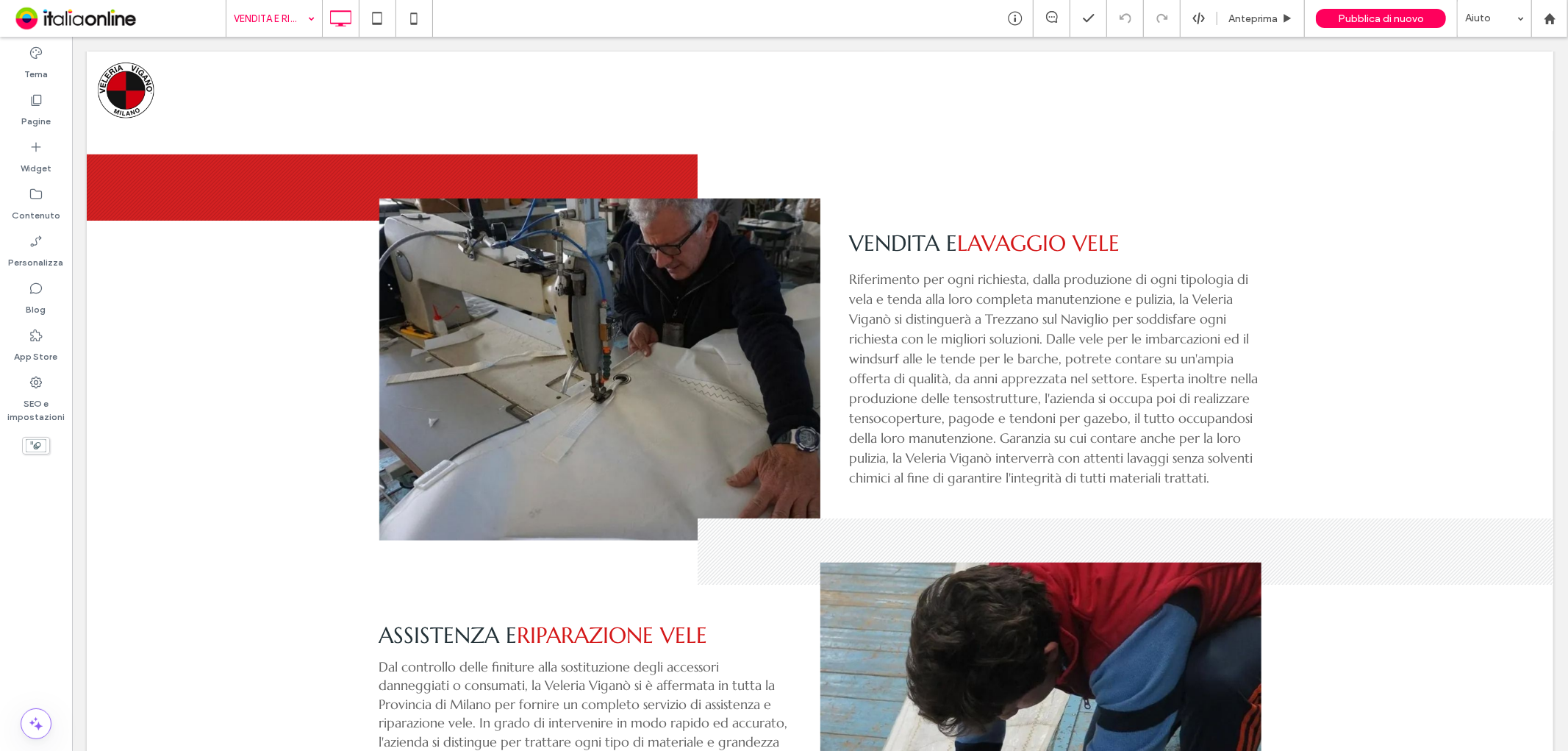 click at bounding box center (271, 18) 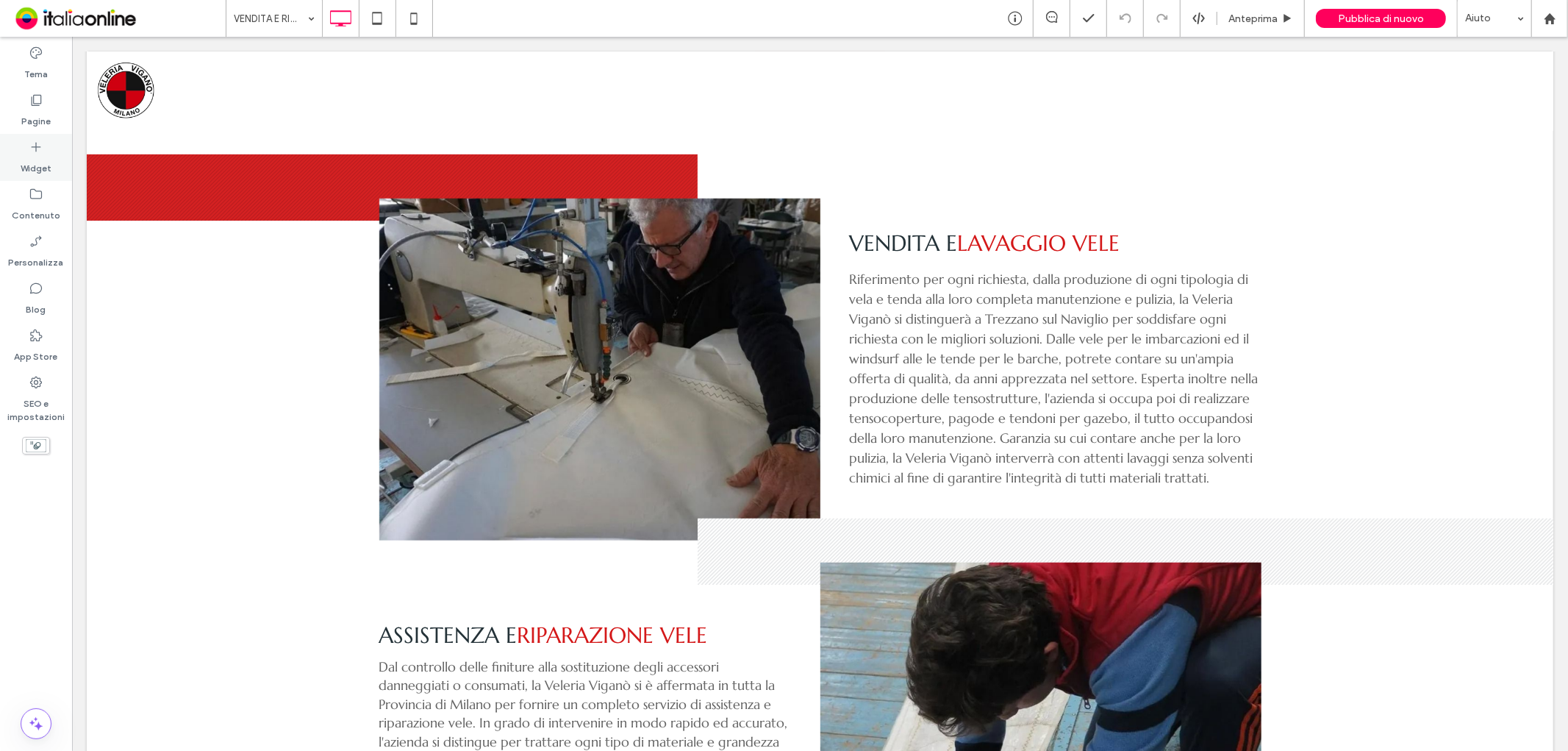 type on "*********" 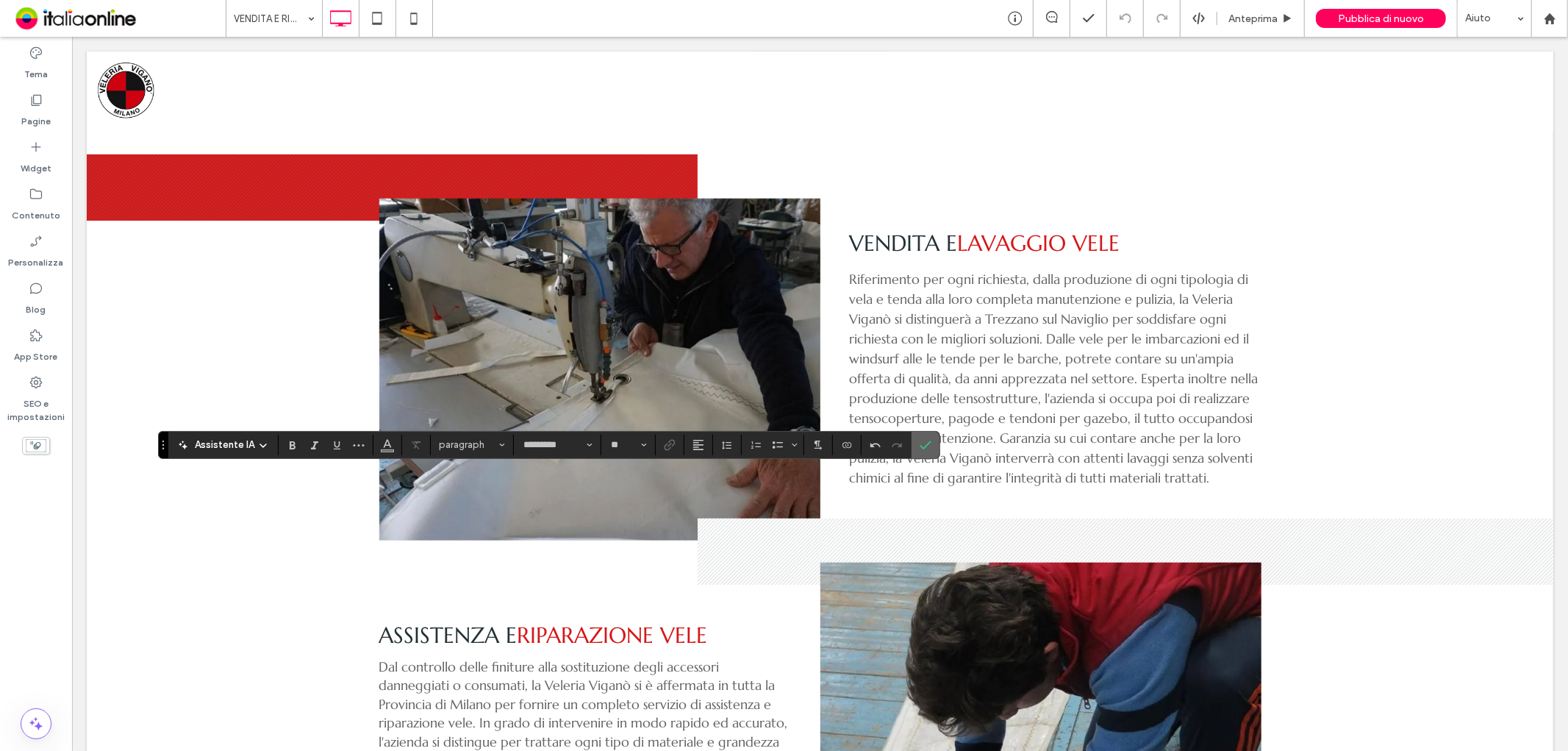 click at bounding box center (926, 445) 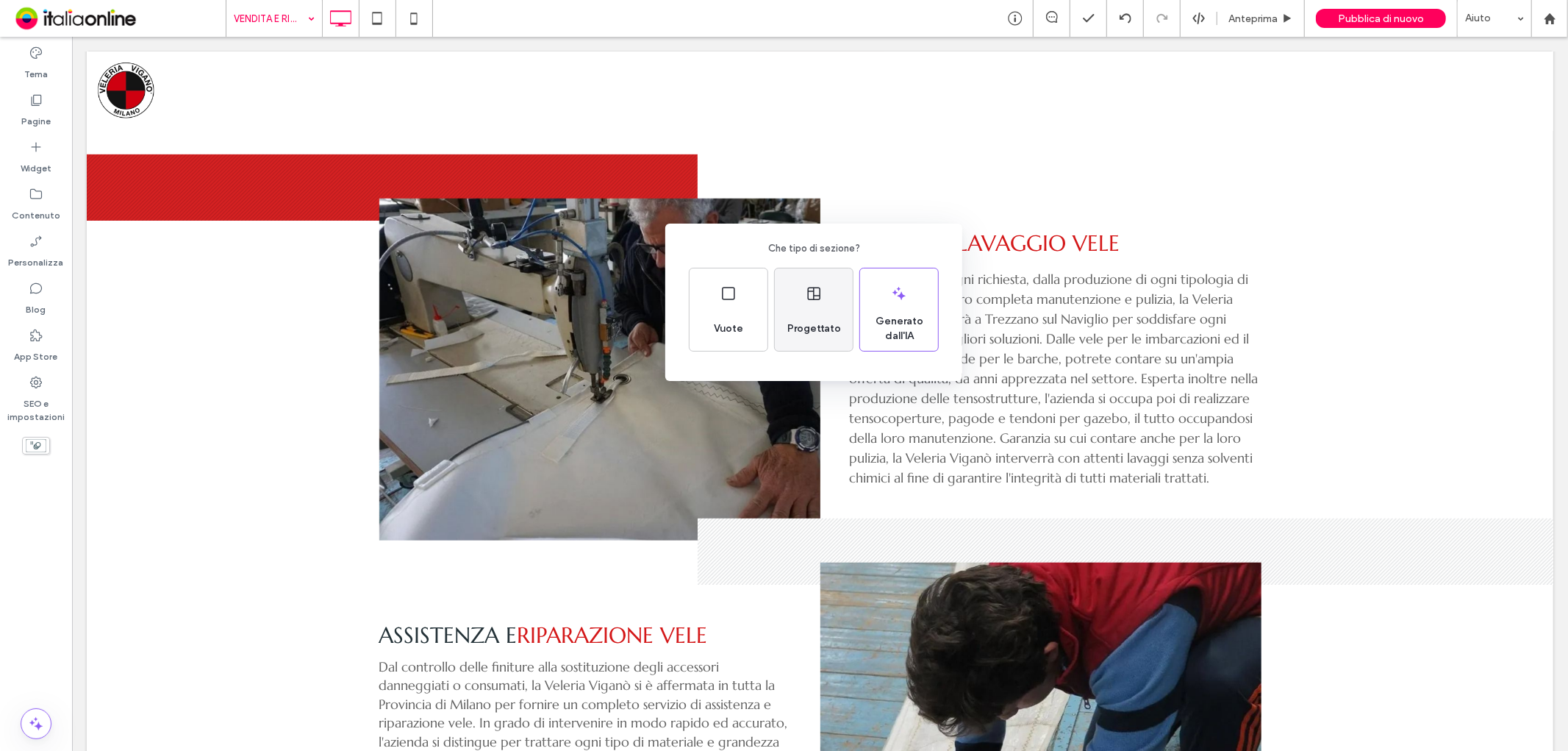 click on "Progettato" at bounding box center [814, 329] 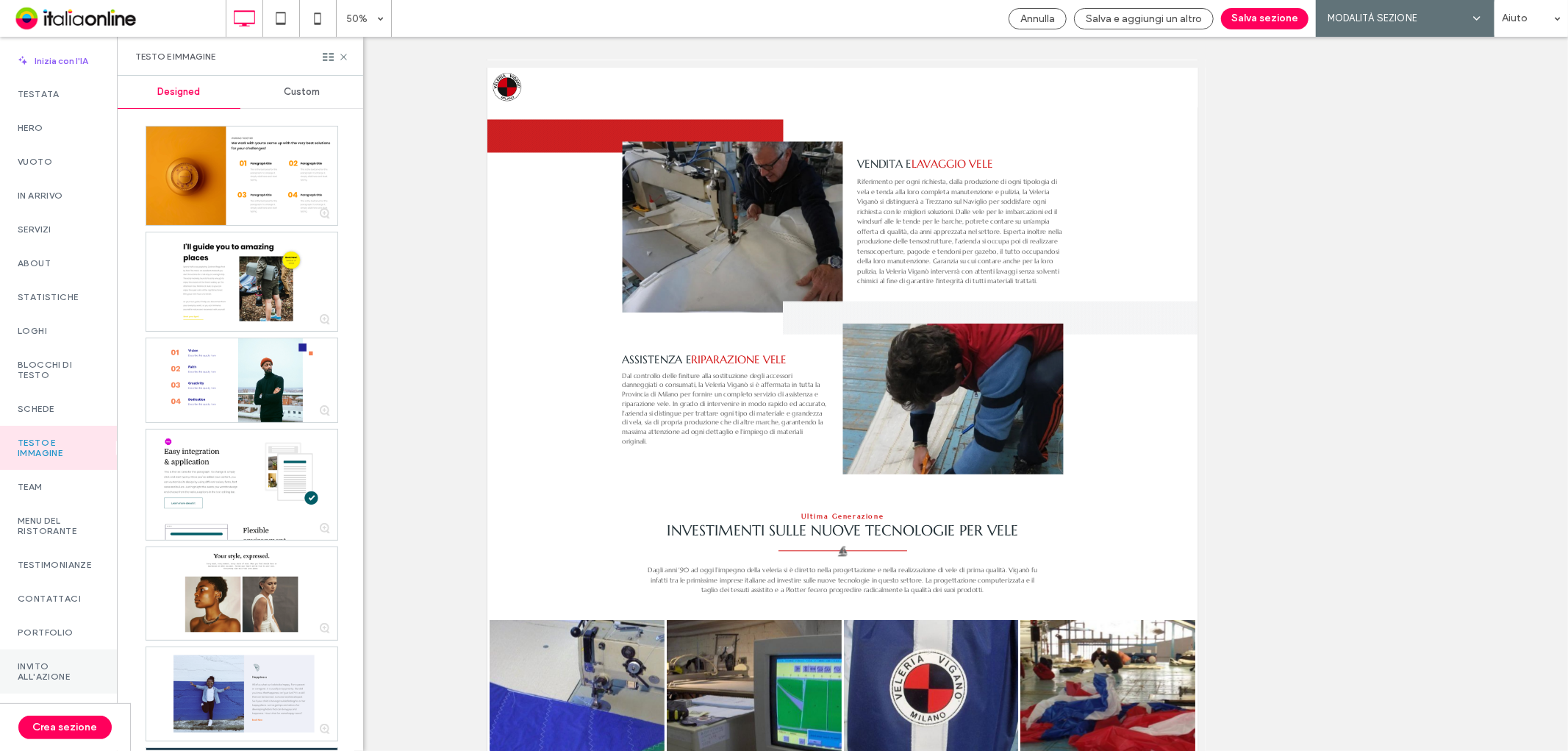 scroll, scrollTop: 82, scrollLeft: 0, axis: vertical 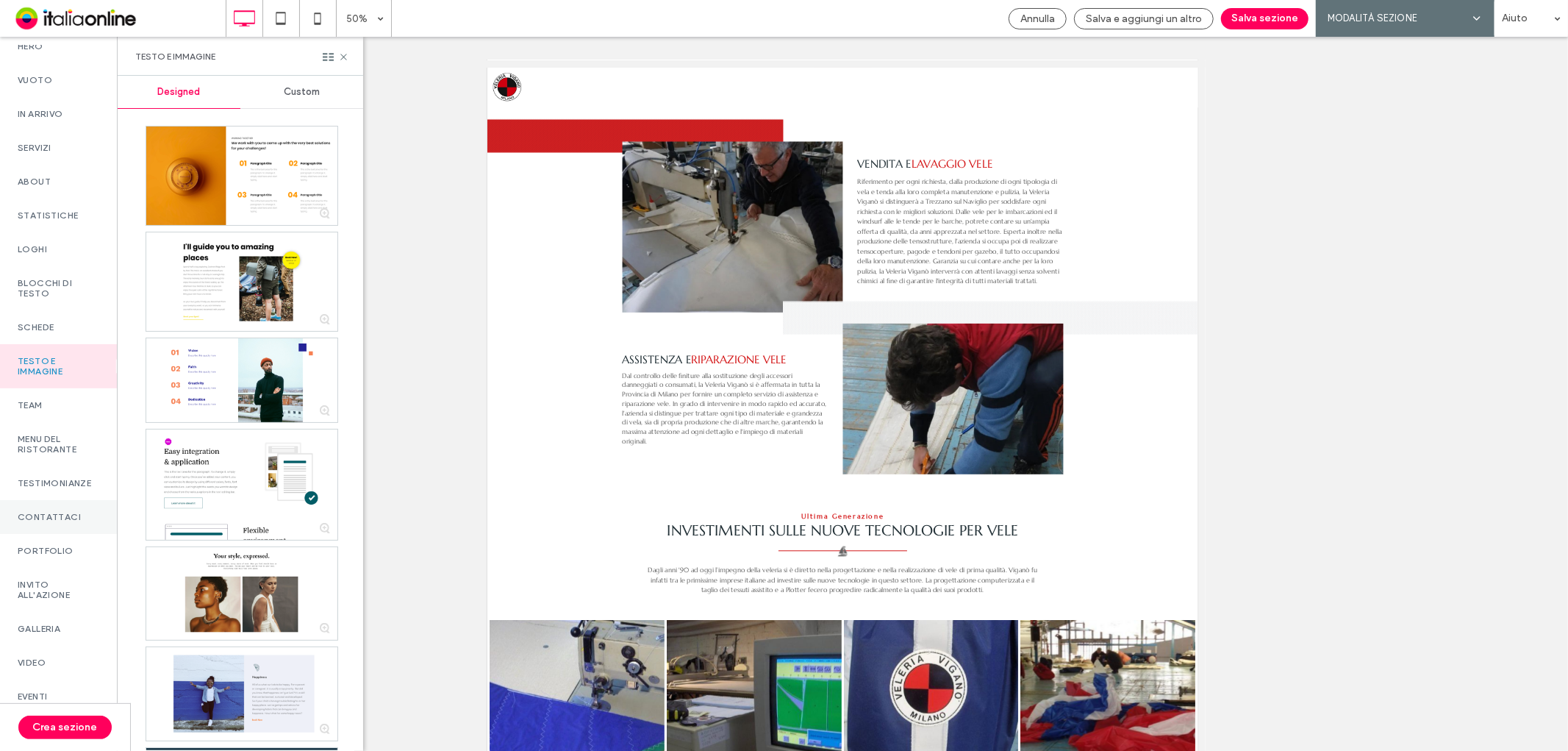 click on "Contattaci" at bounding box center (58, 517) 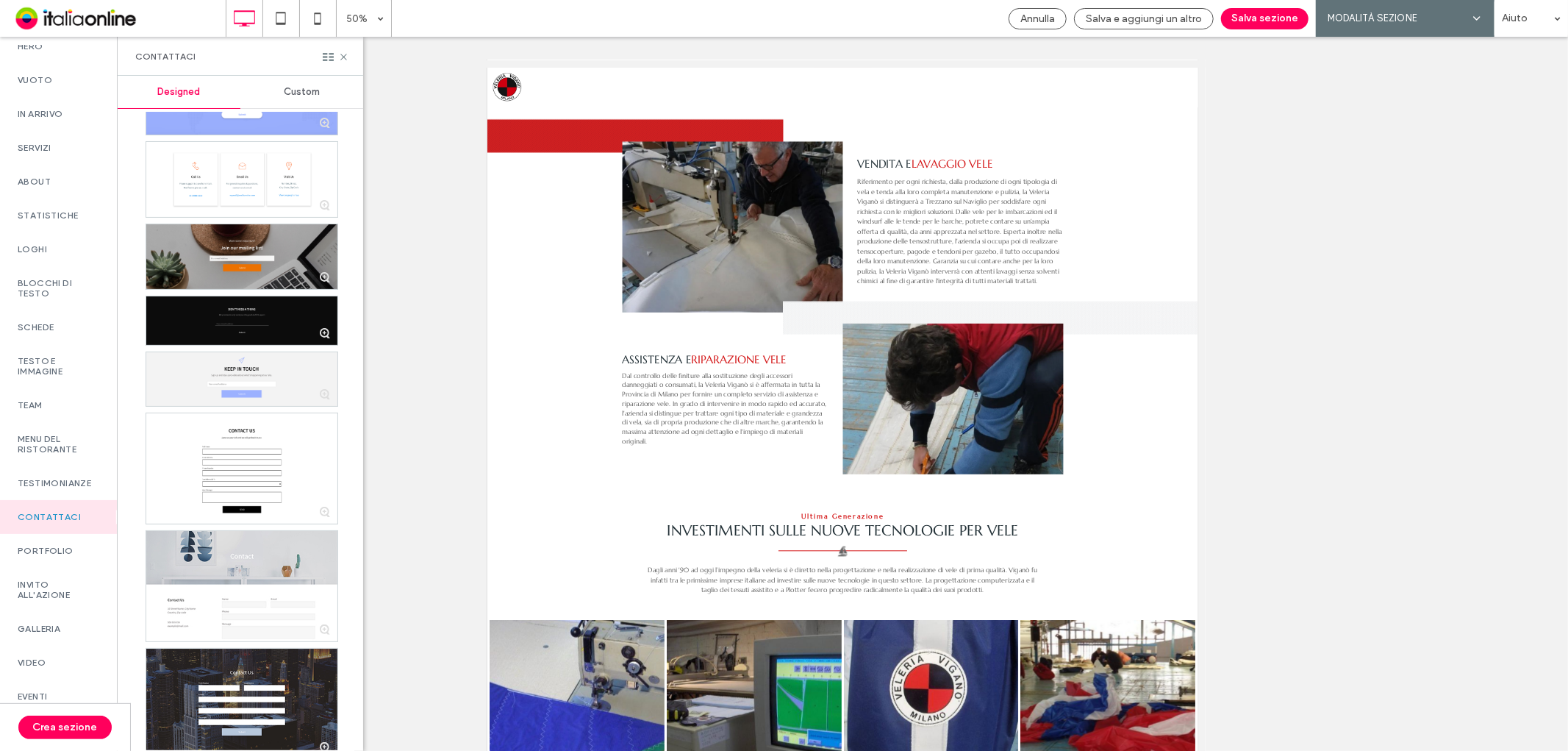scroll, scrollTop: 2980, scrollLeft: 0, axis: vertical 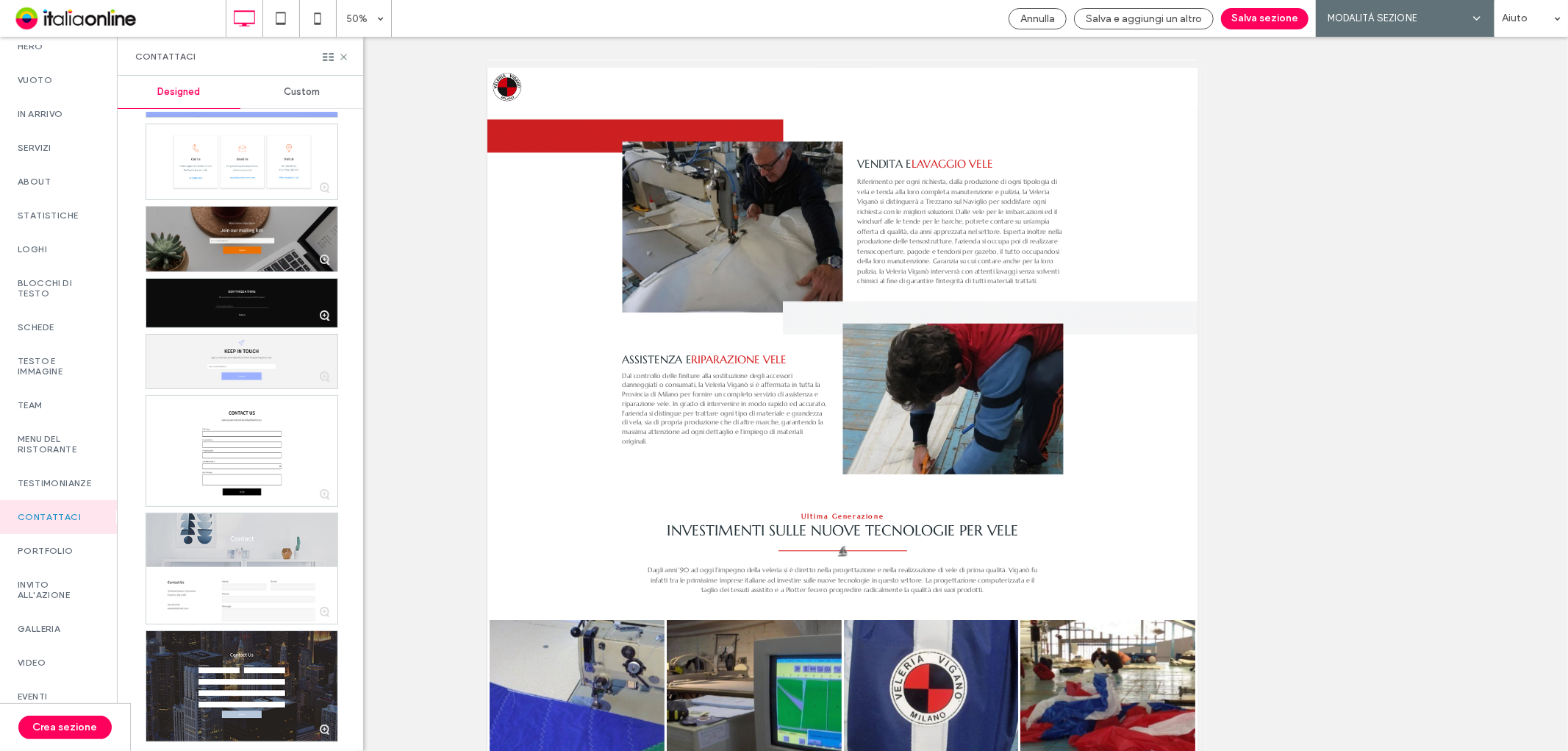 click on "Custom" at bounding box center [301, 92] 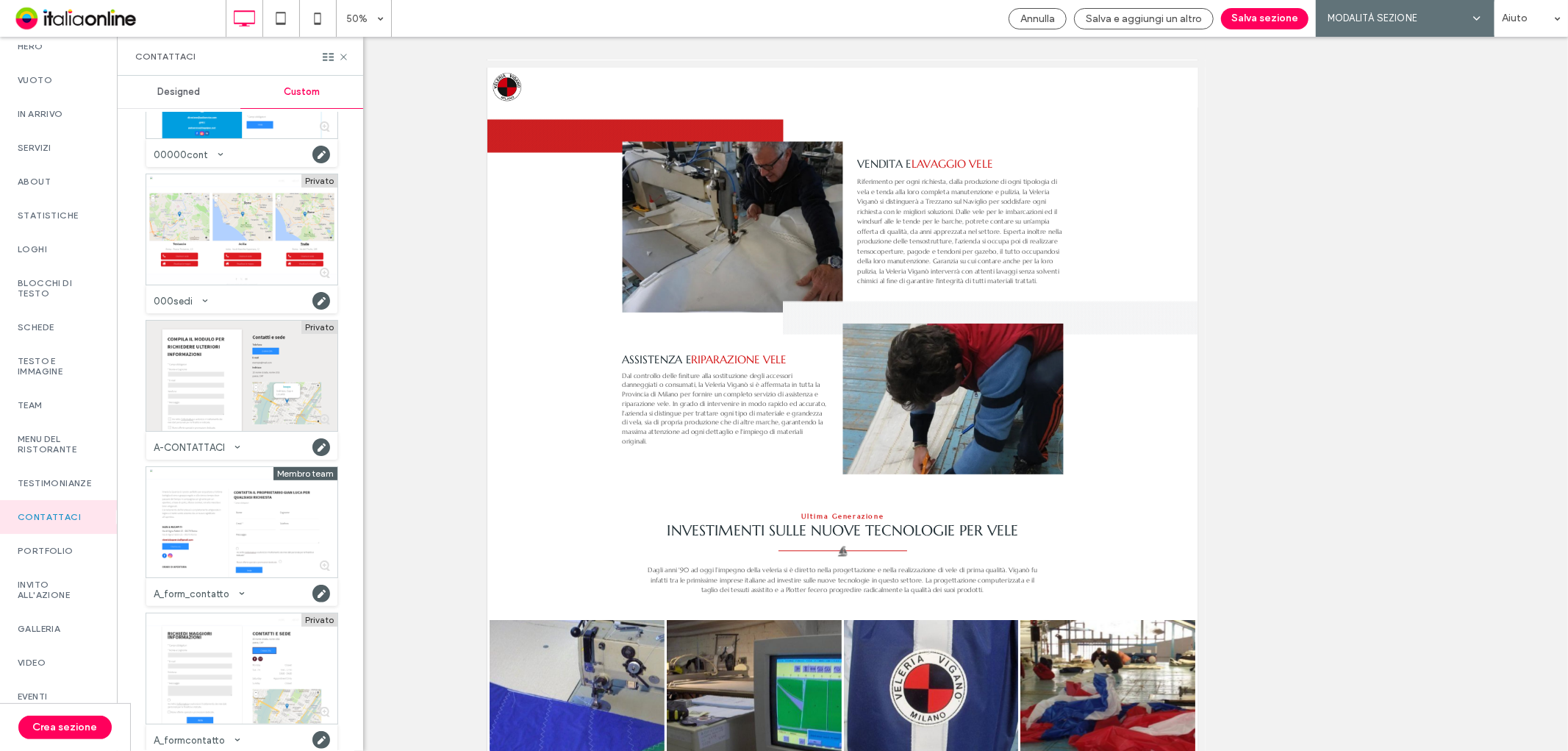 scroll, scrollTop: 0, scrollLeft: 0, axis: both 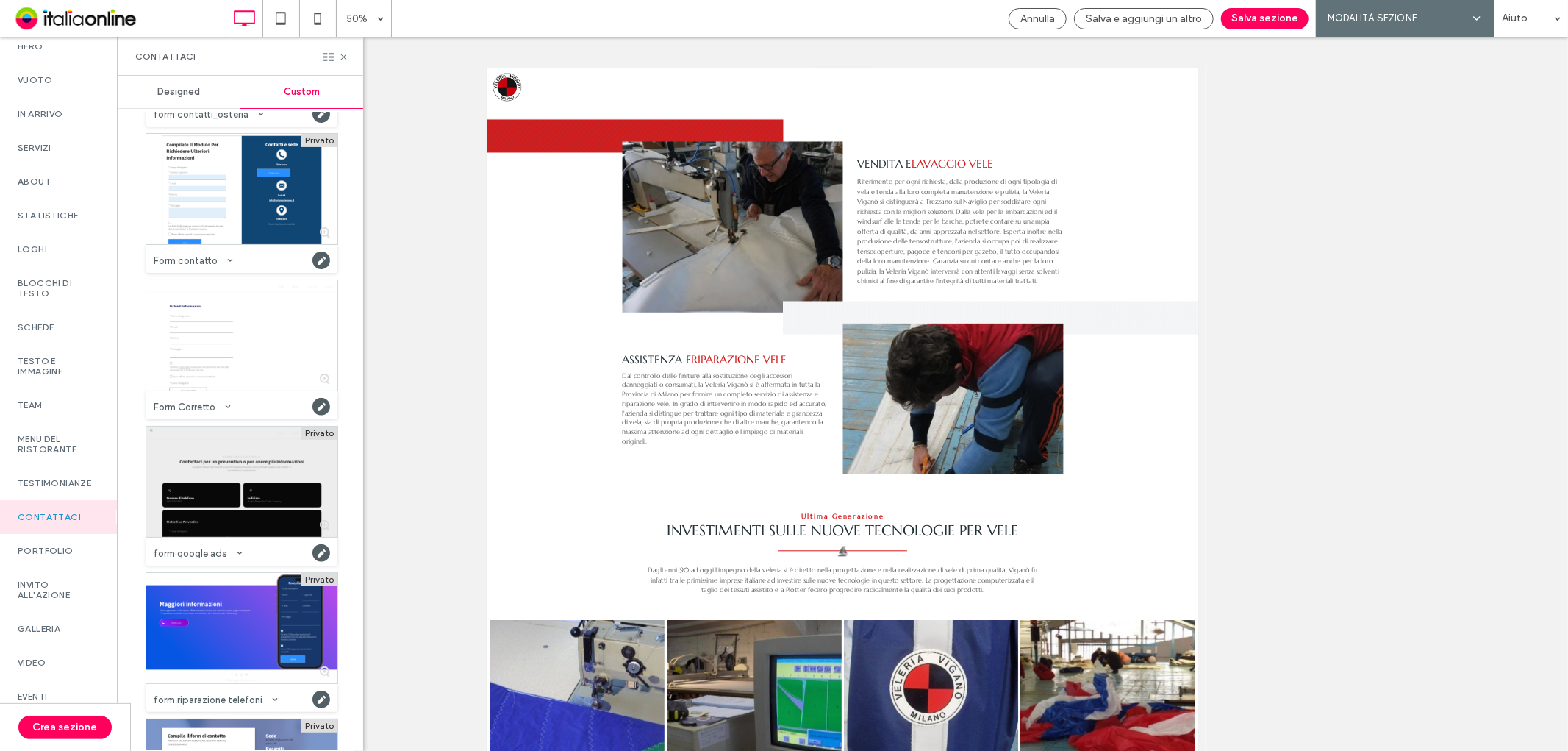 click at bounding box center (242, 482) 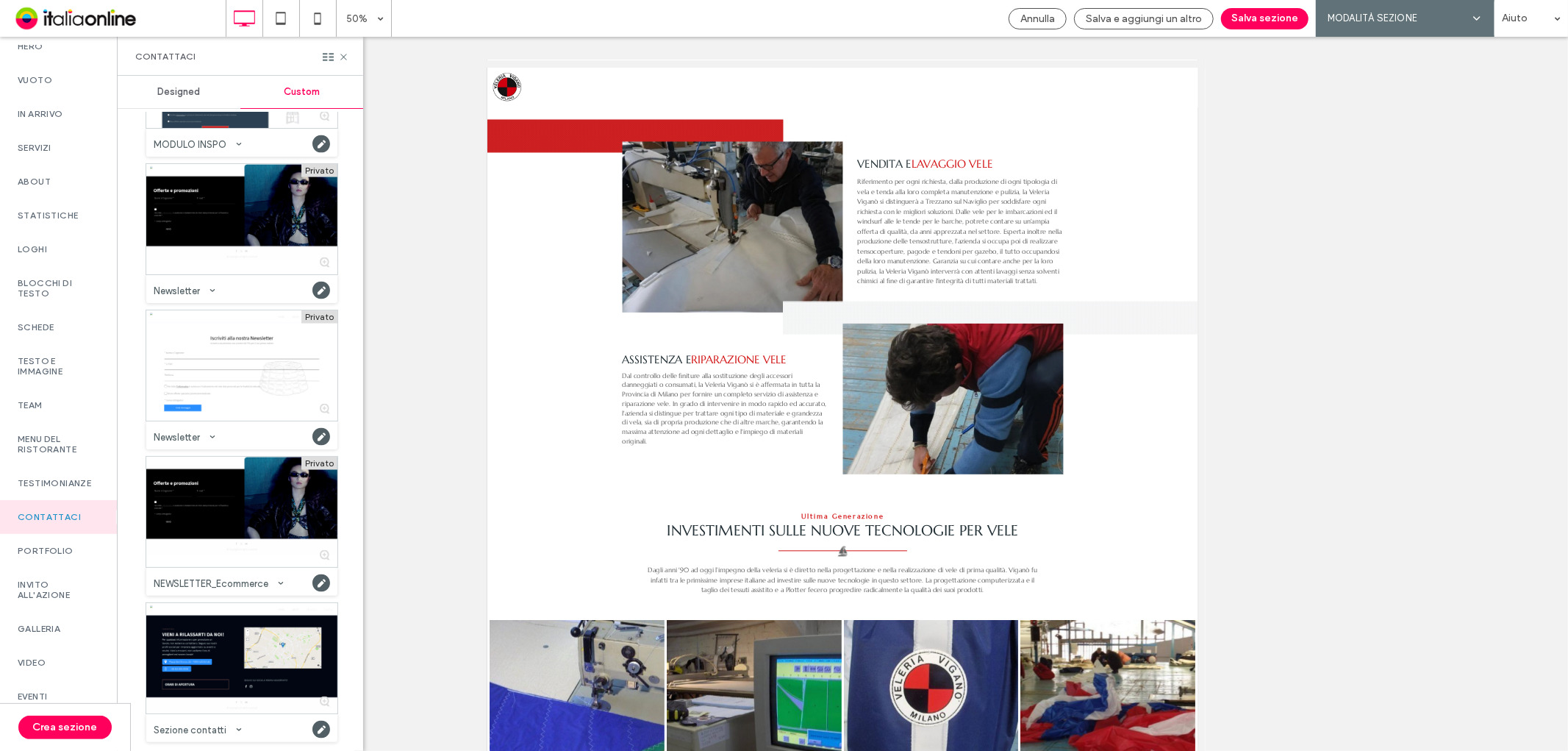 scroll, scrollTop: 6625, scrollLeft: 0, axis: vertical 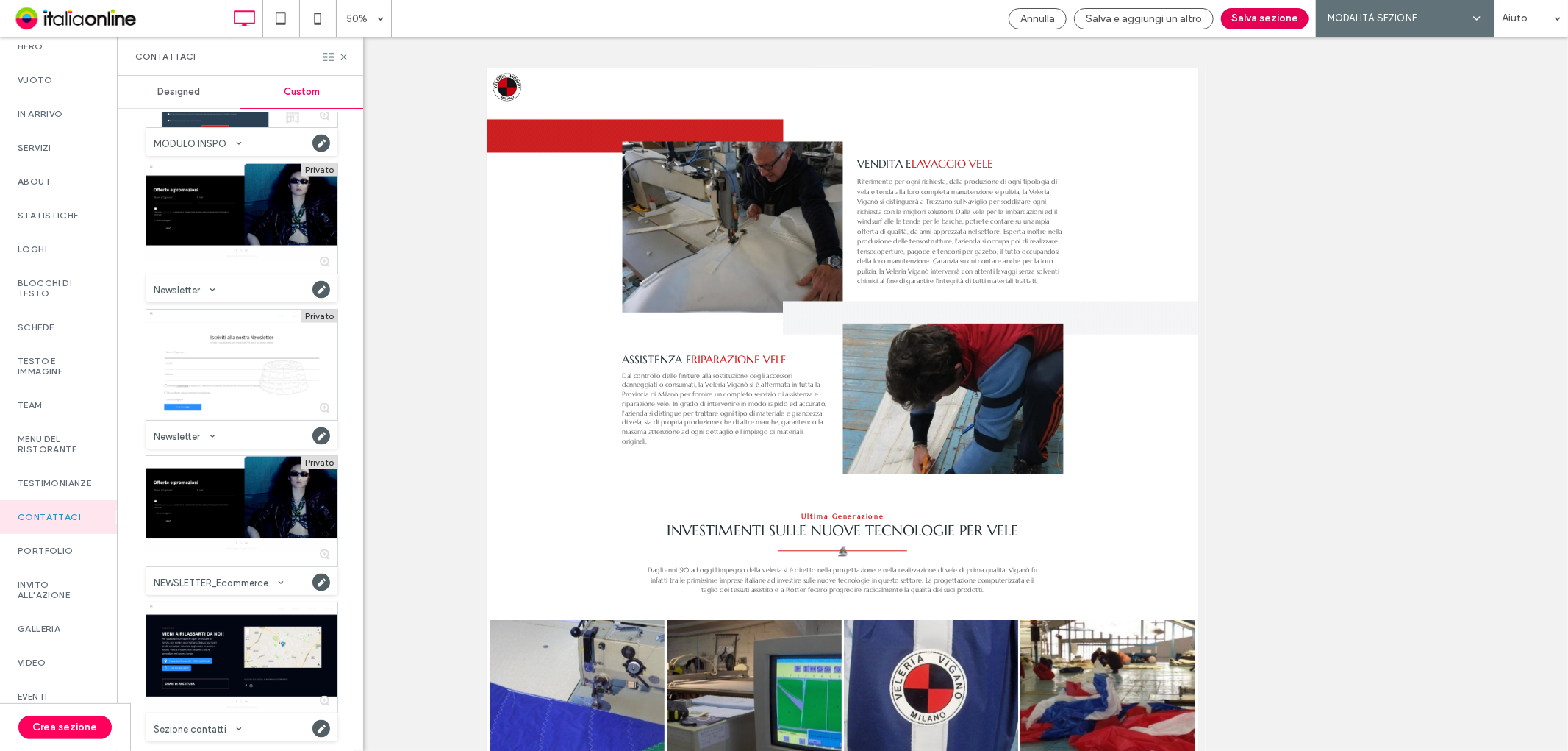 click on "Salva sezione" at bounding box center (1264, 18) 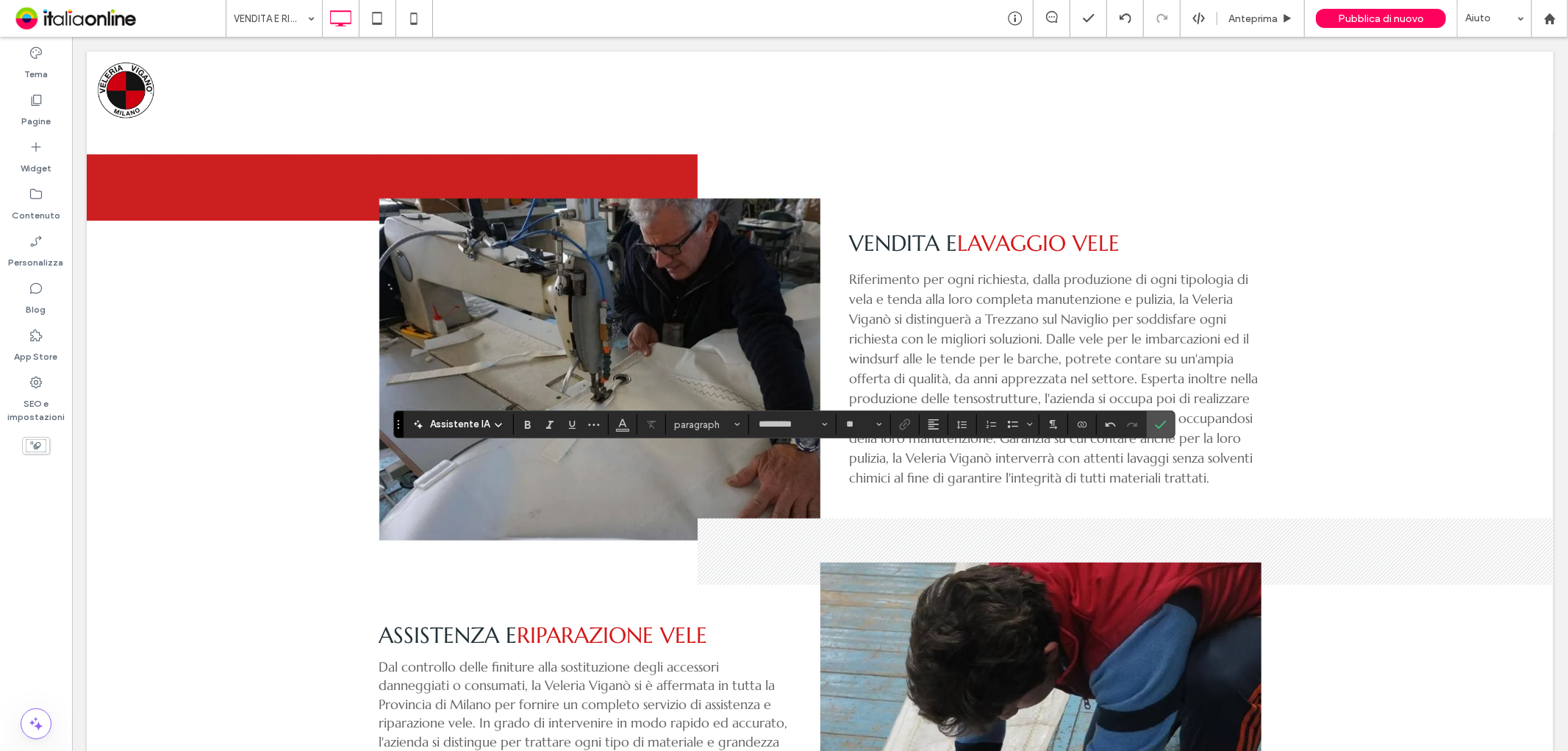 type on "**" 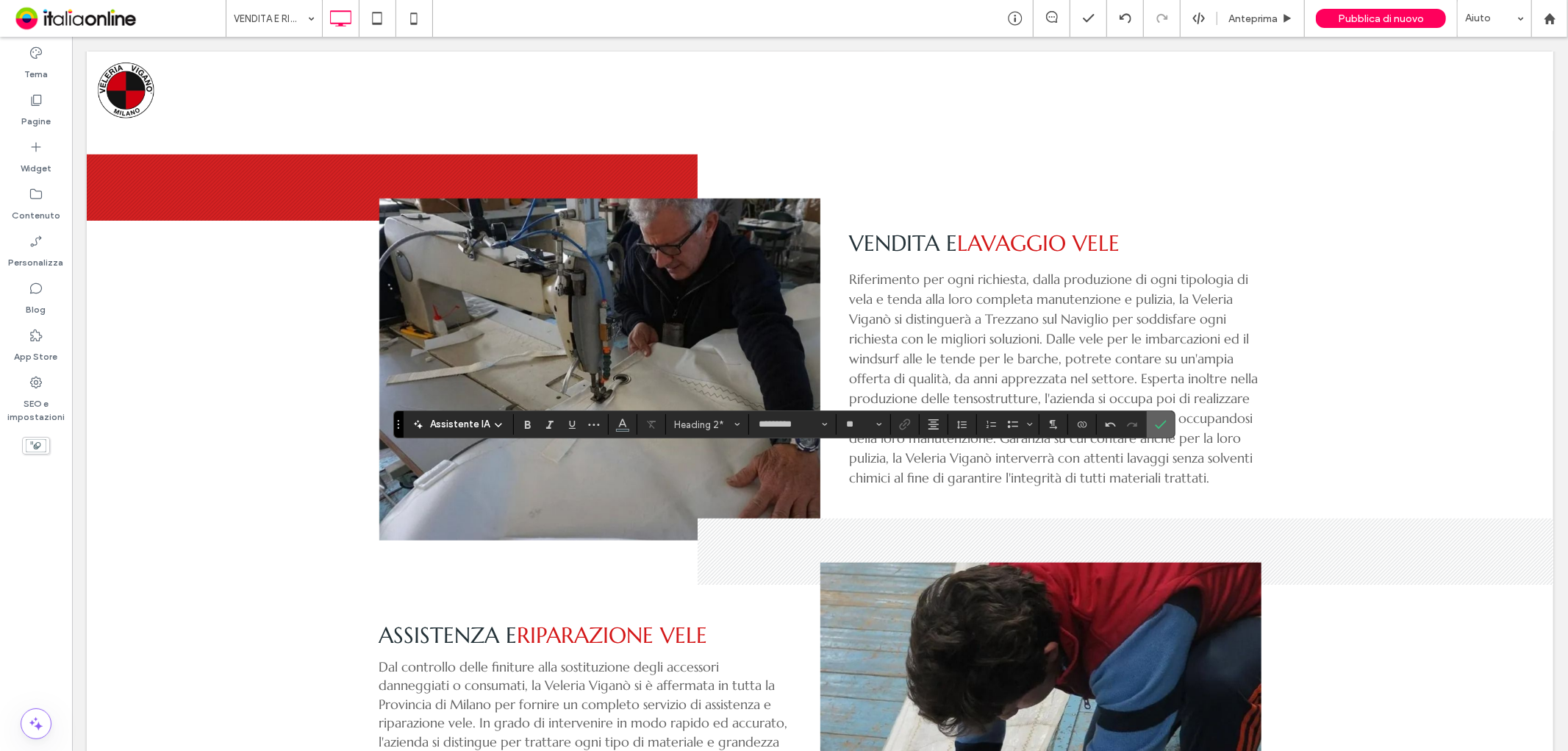 click 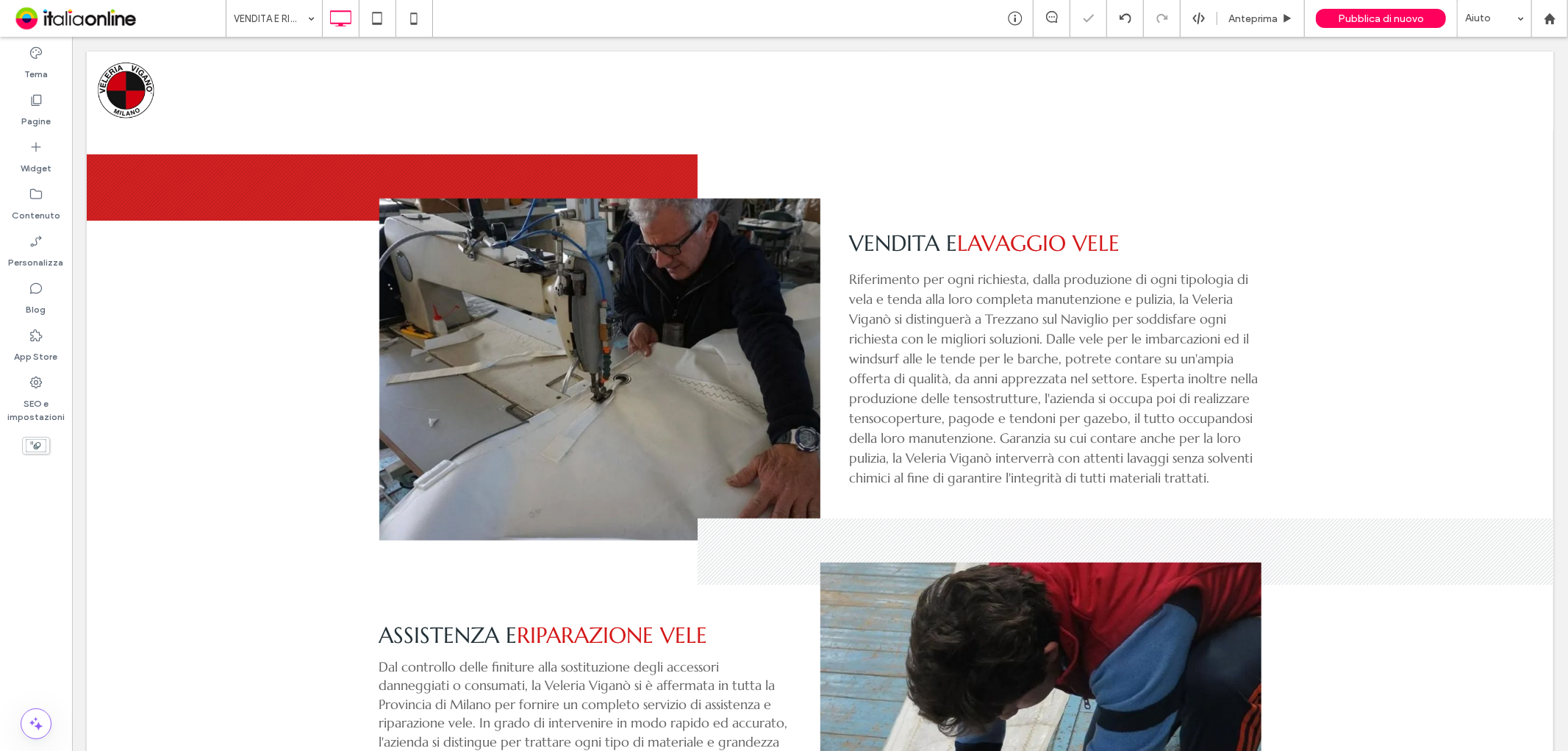 type on "*********" 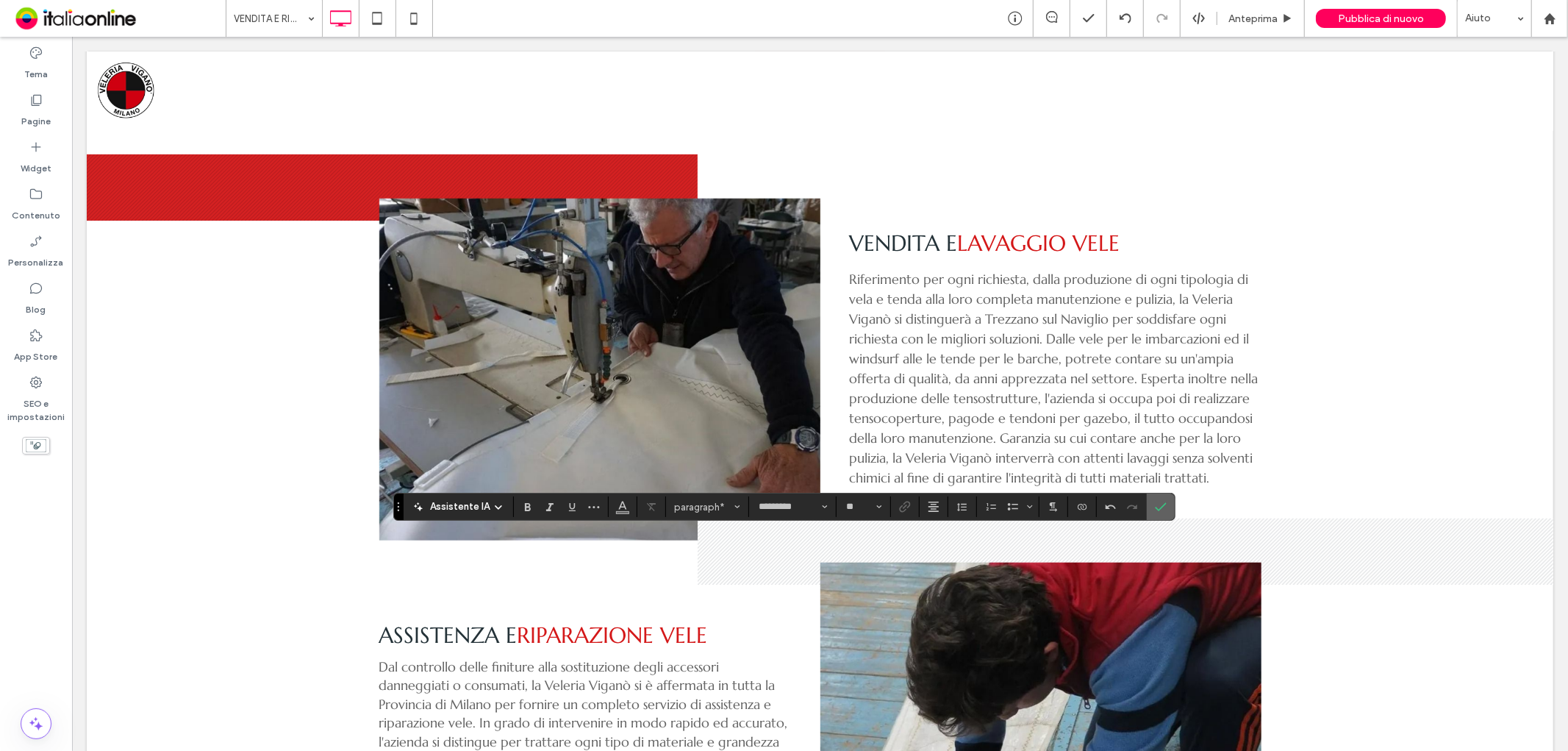 click 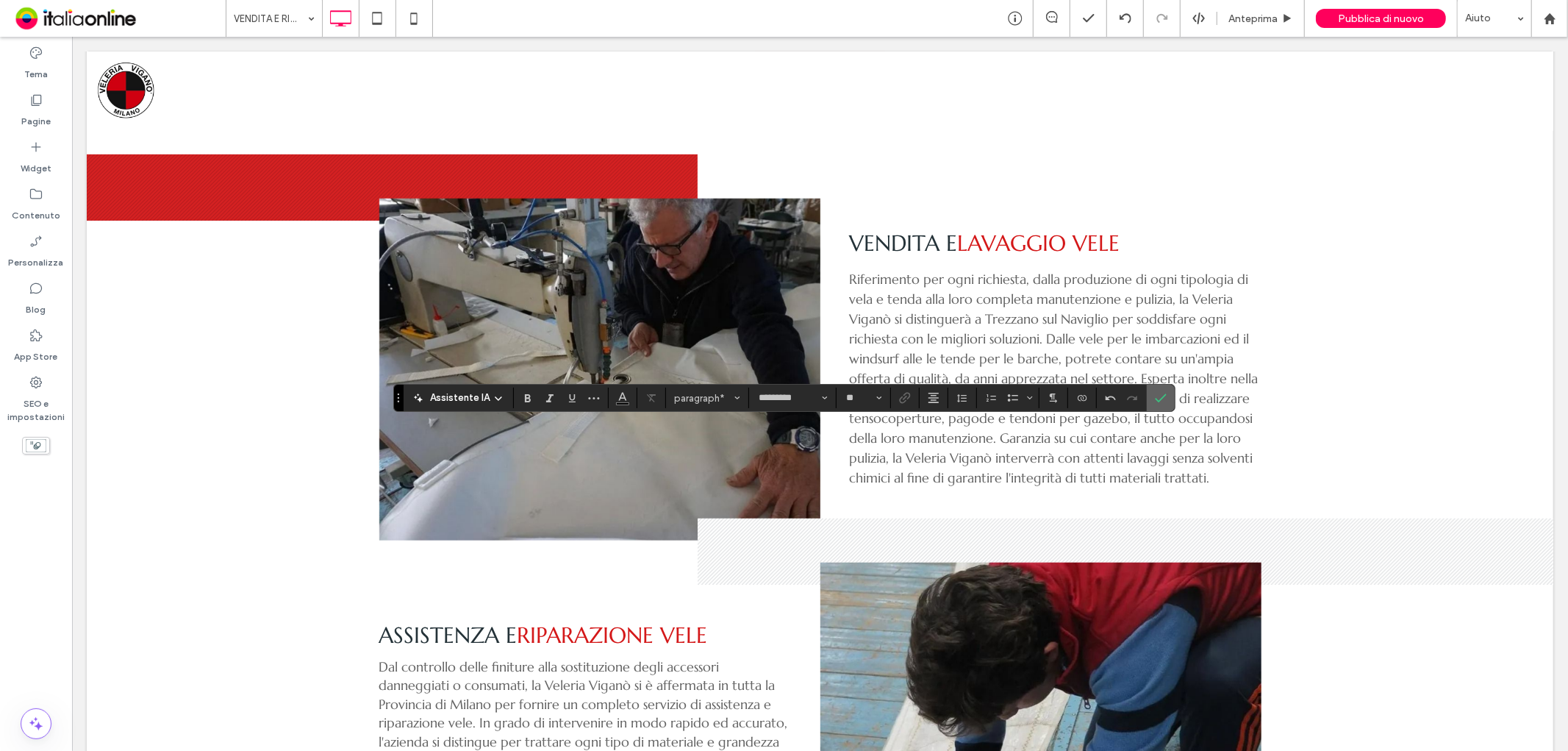 click 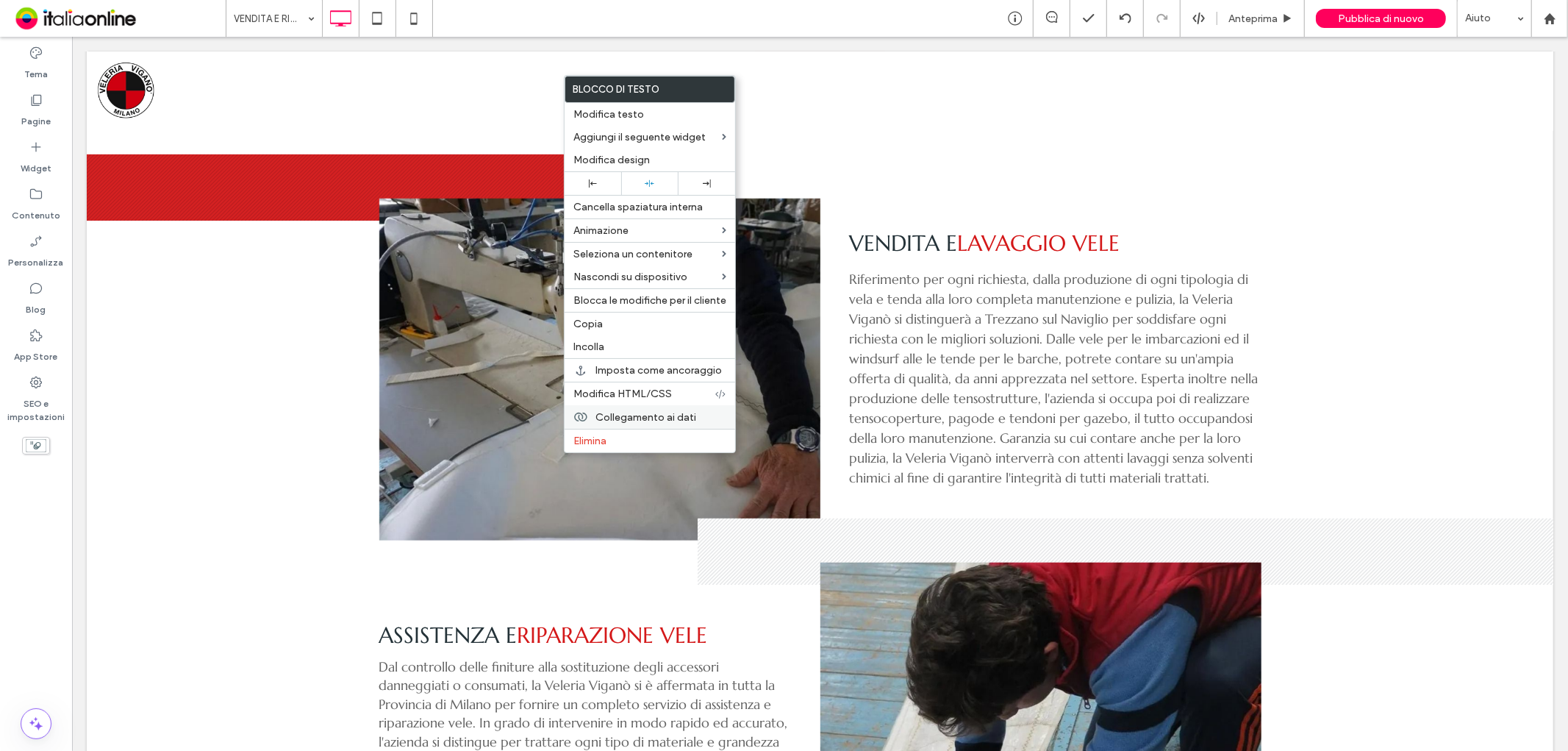click on "Collegamento ai dati" at bounding box center [645, 417] 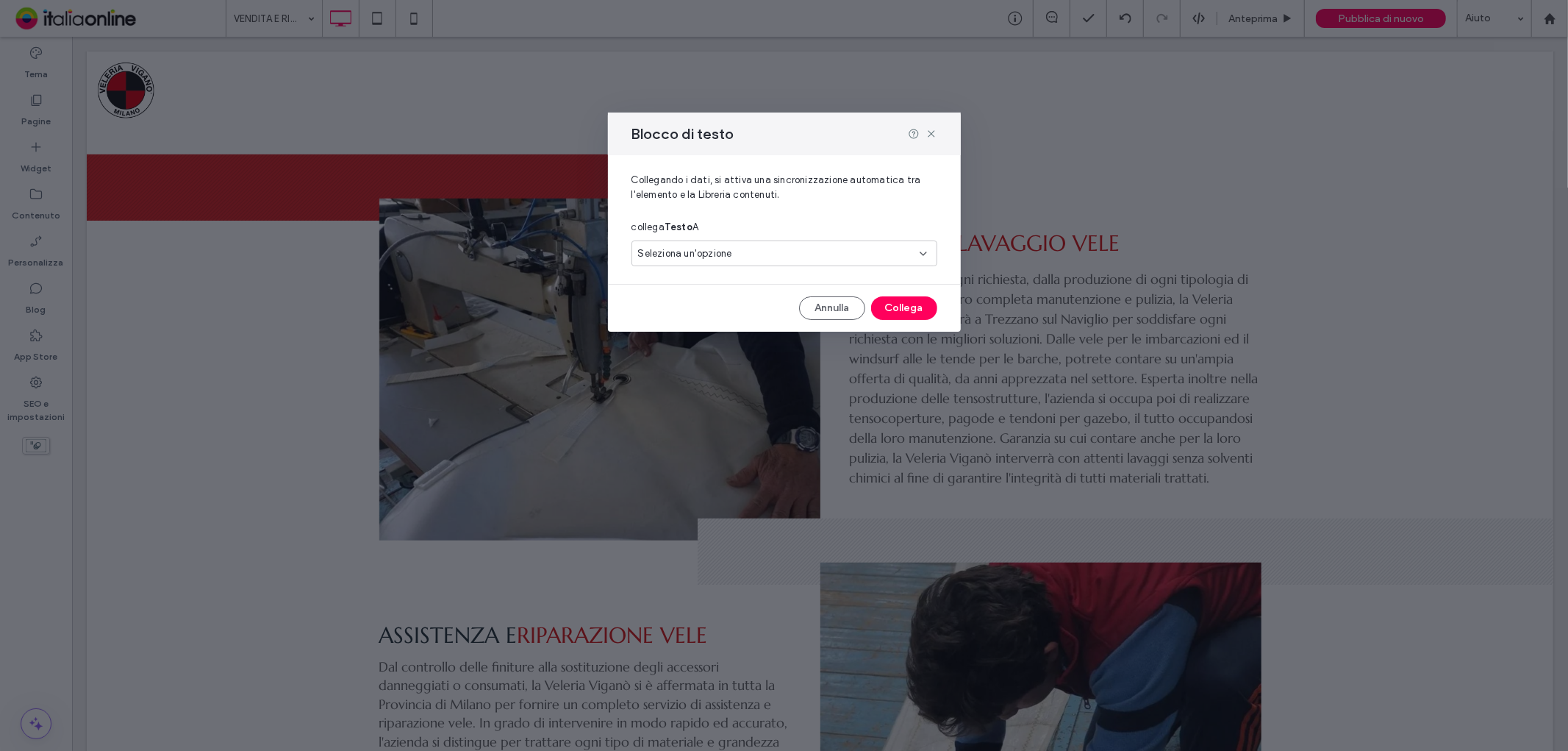click on "Seleziona un'opzione" at bounding box center [776, 254] 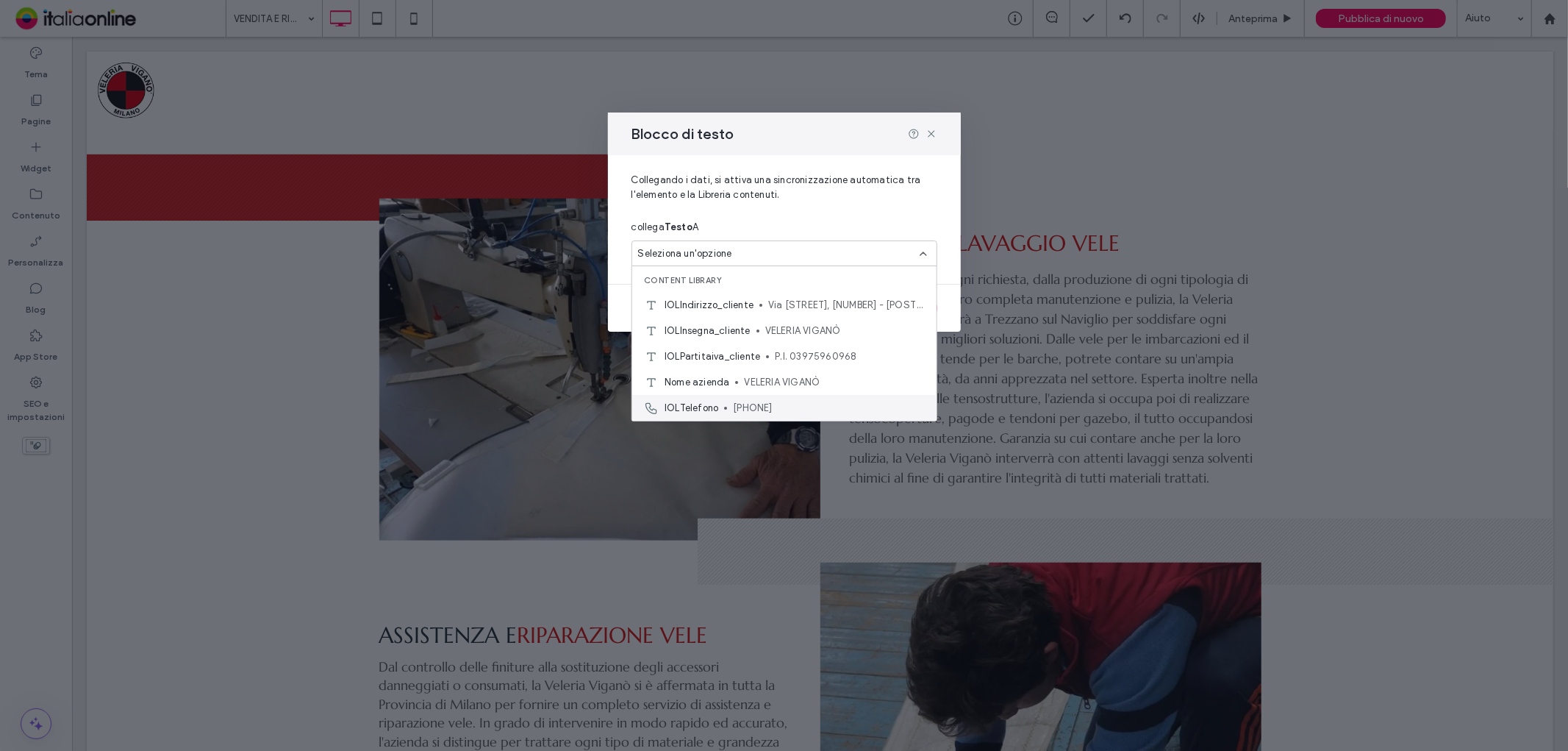 click on "+[COUNTRY_CODE] [PHONE]" at bounding box center [828, 408] 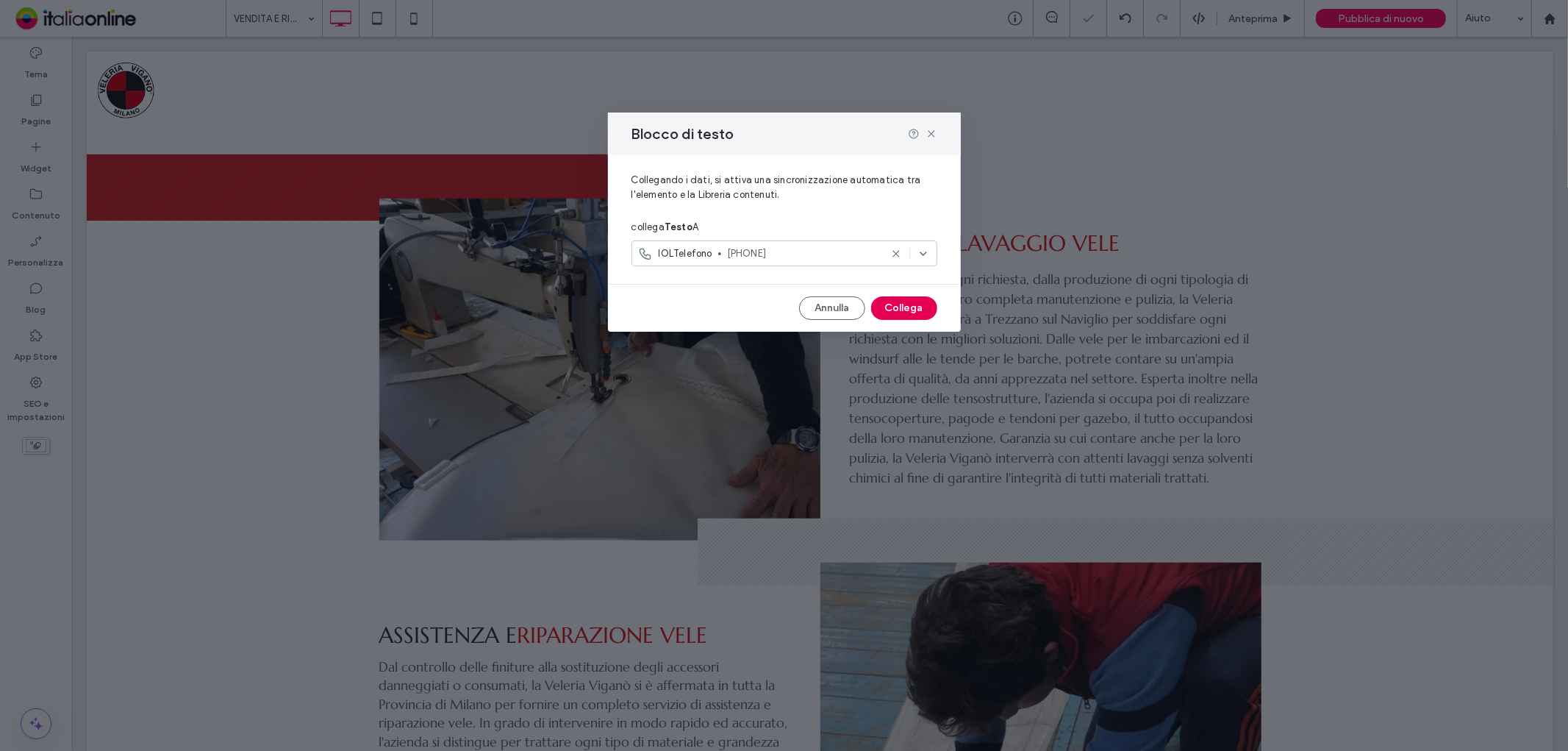 click on "Collega" at bounding box center (904, 308) 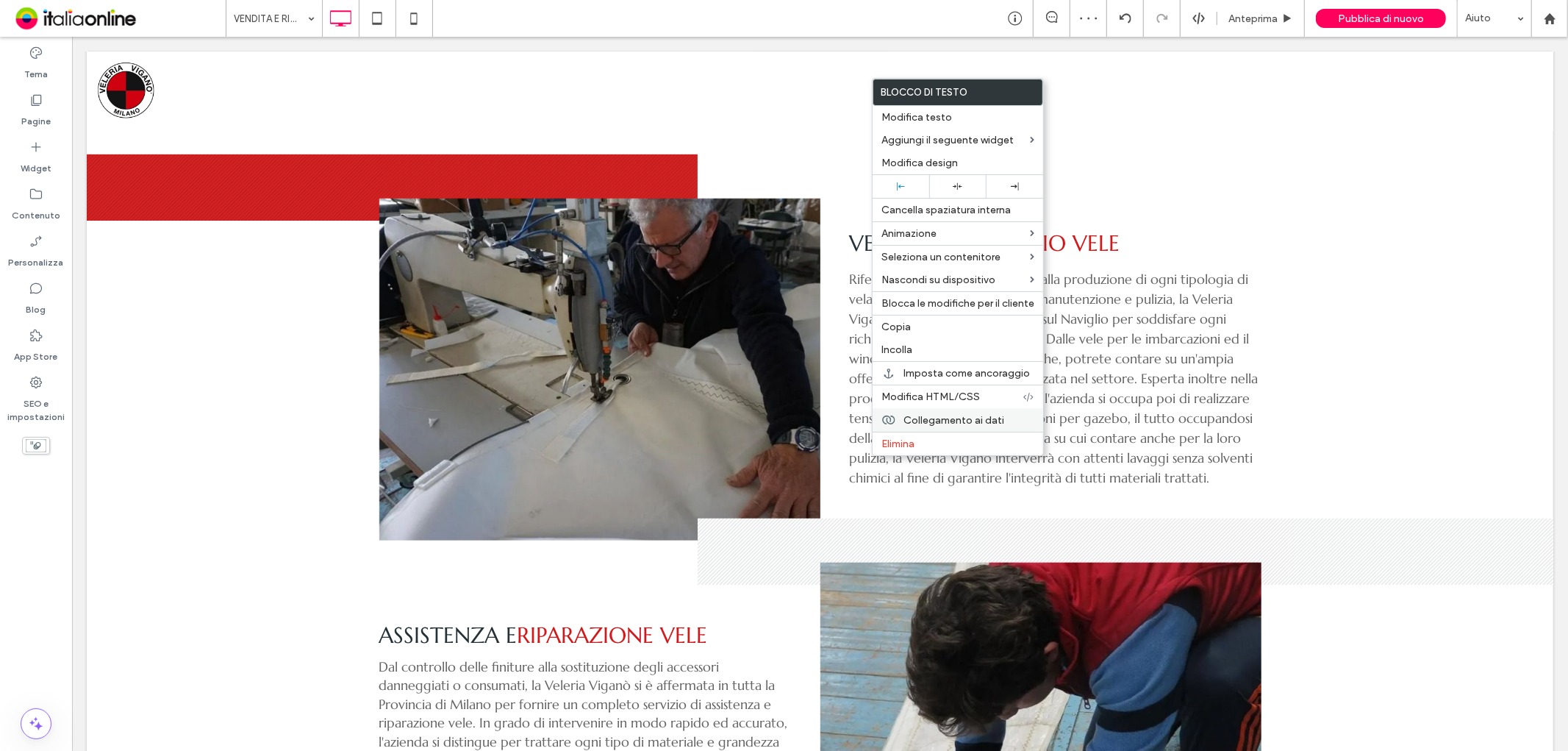 click on "Collegamento ai dati" at bounding box center [958, 420] 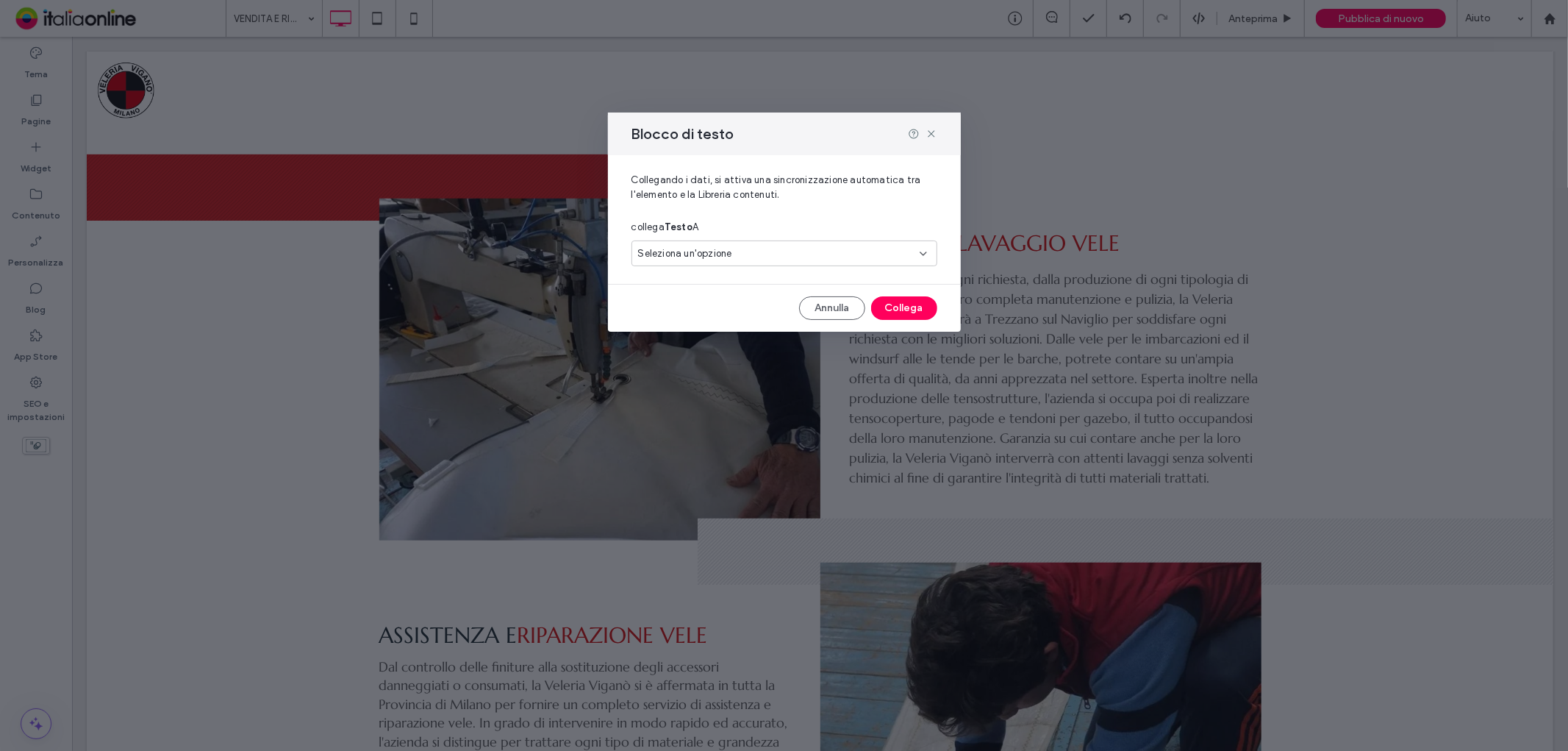 click on "Seleziona un'opzione" at bounding box center [776, 254] 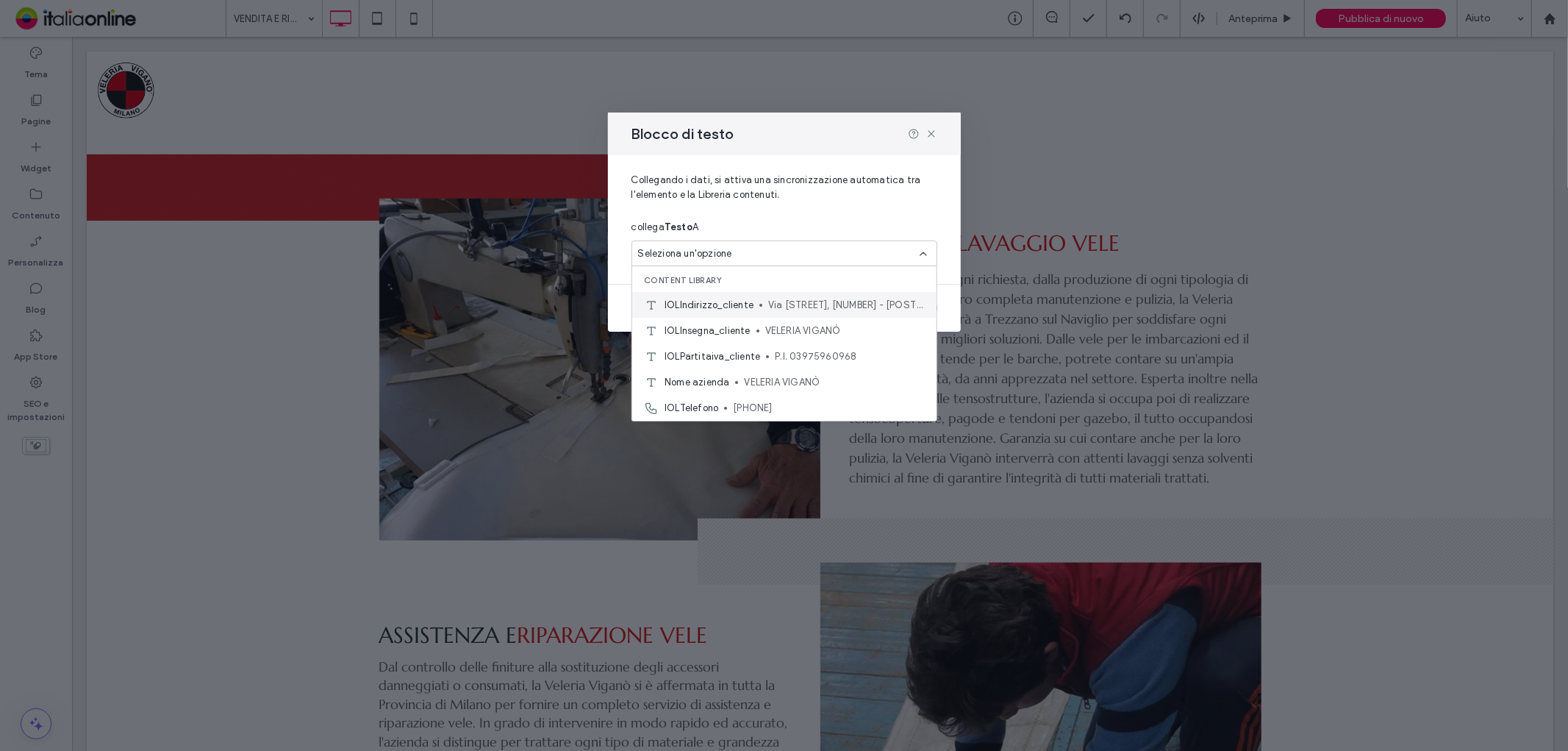 click on "Via Caldara, [NUMBER] - [POSTAL_CODE] [CITY] ([STATE])" at bounding box center [846, 305] 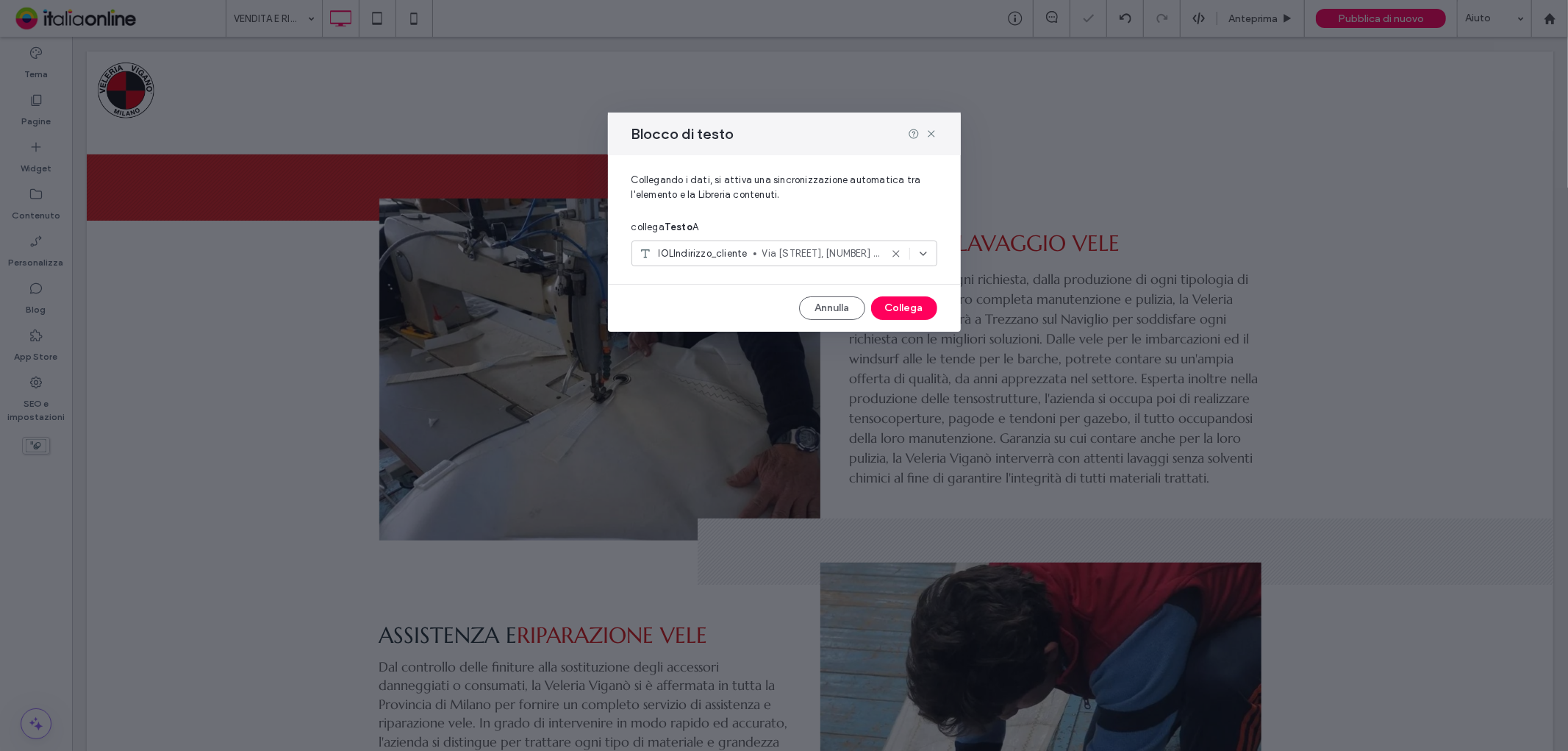 click on "Blocco di testo" at bounding box center (784, 134) 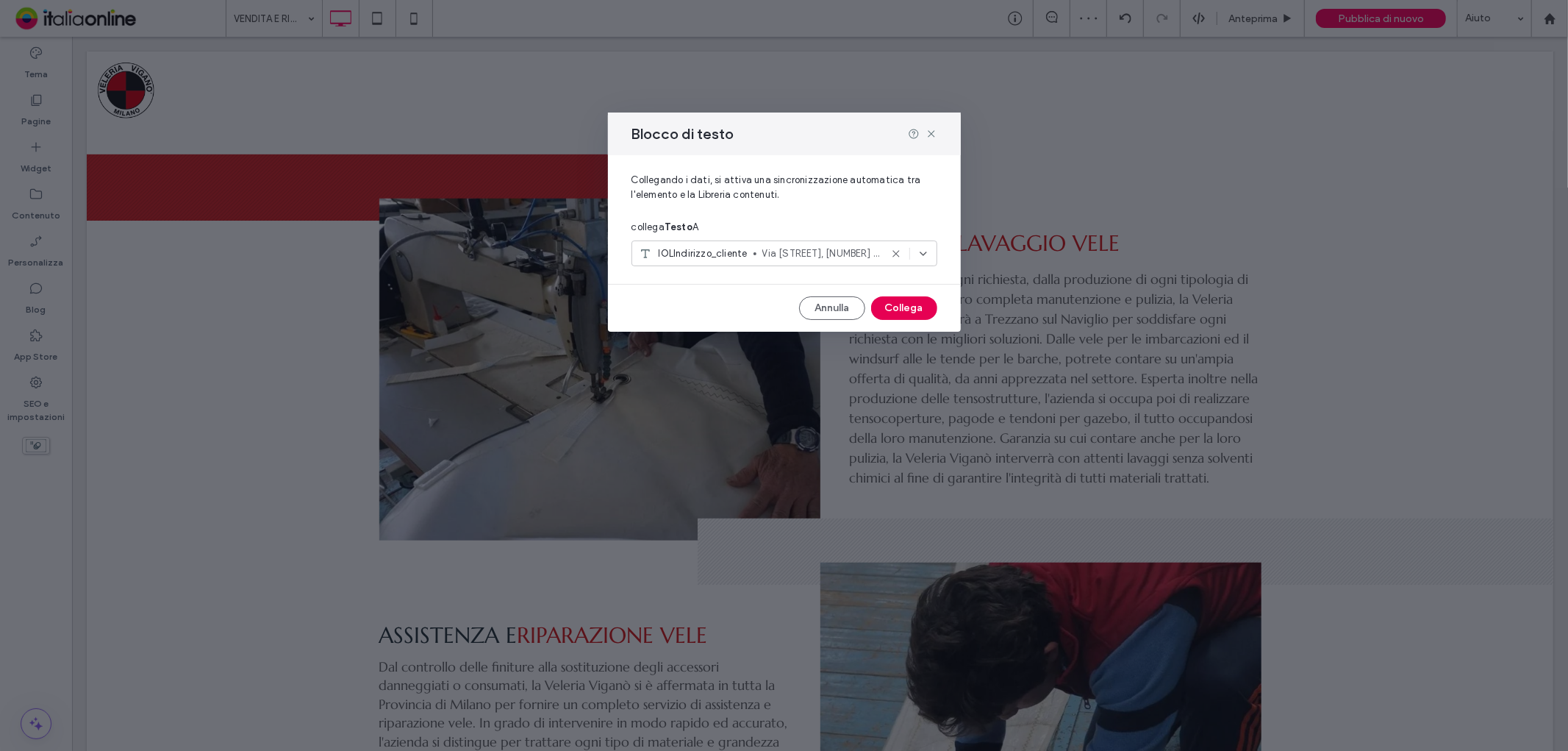 click on "Collega" at bounding box center (904, 308) 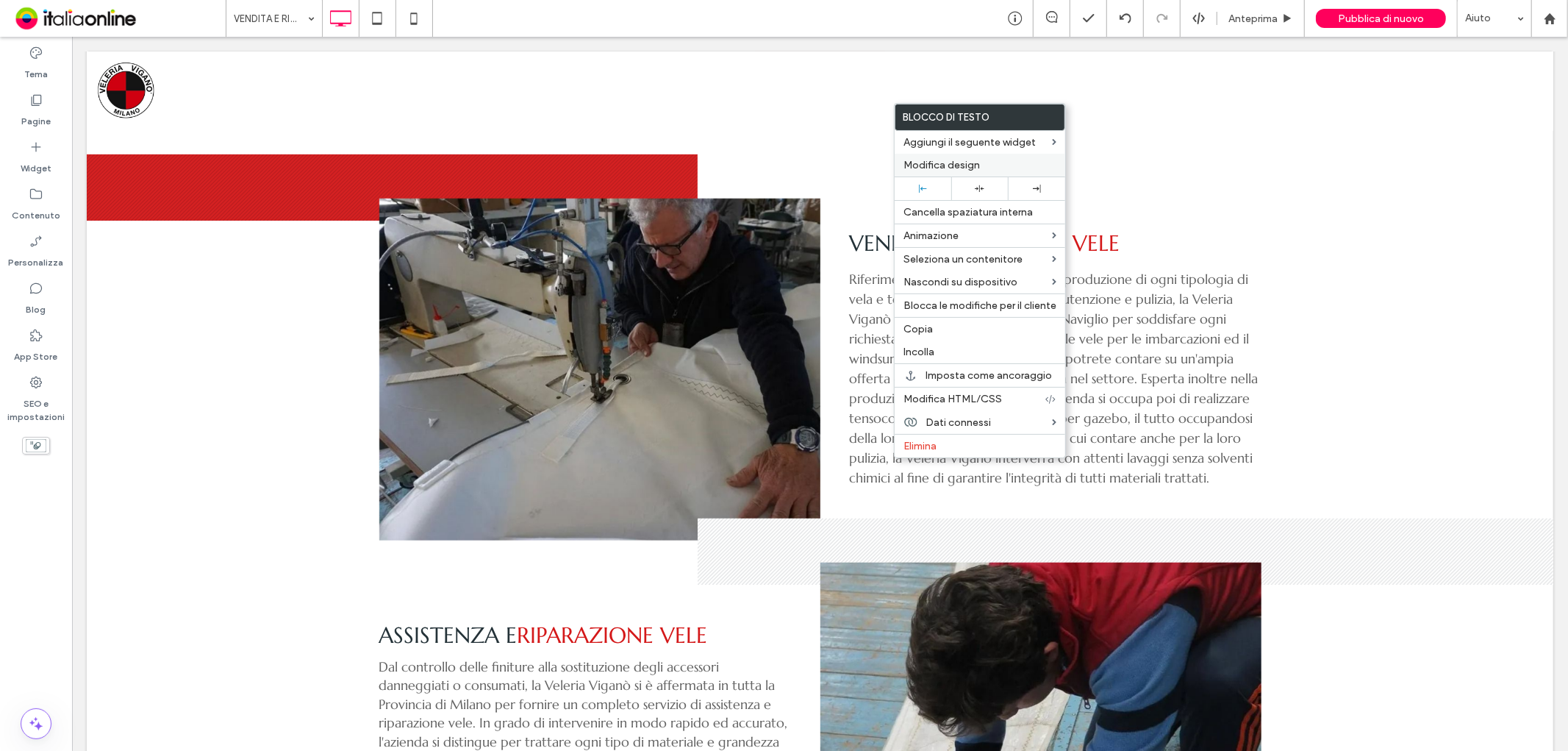 click on "Modifica design" at bounding box center (980, 165) 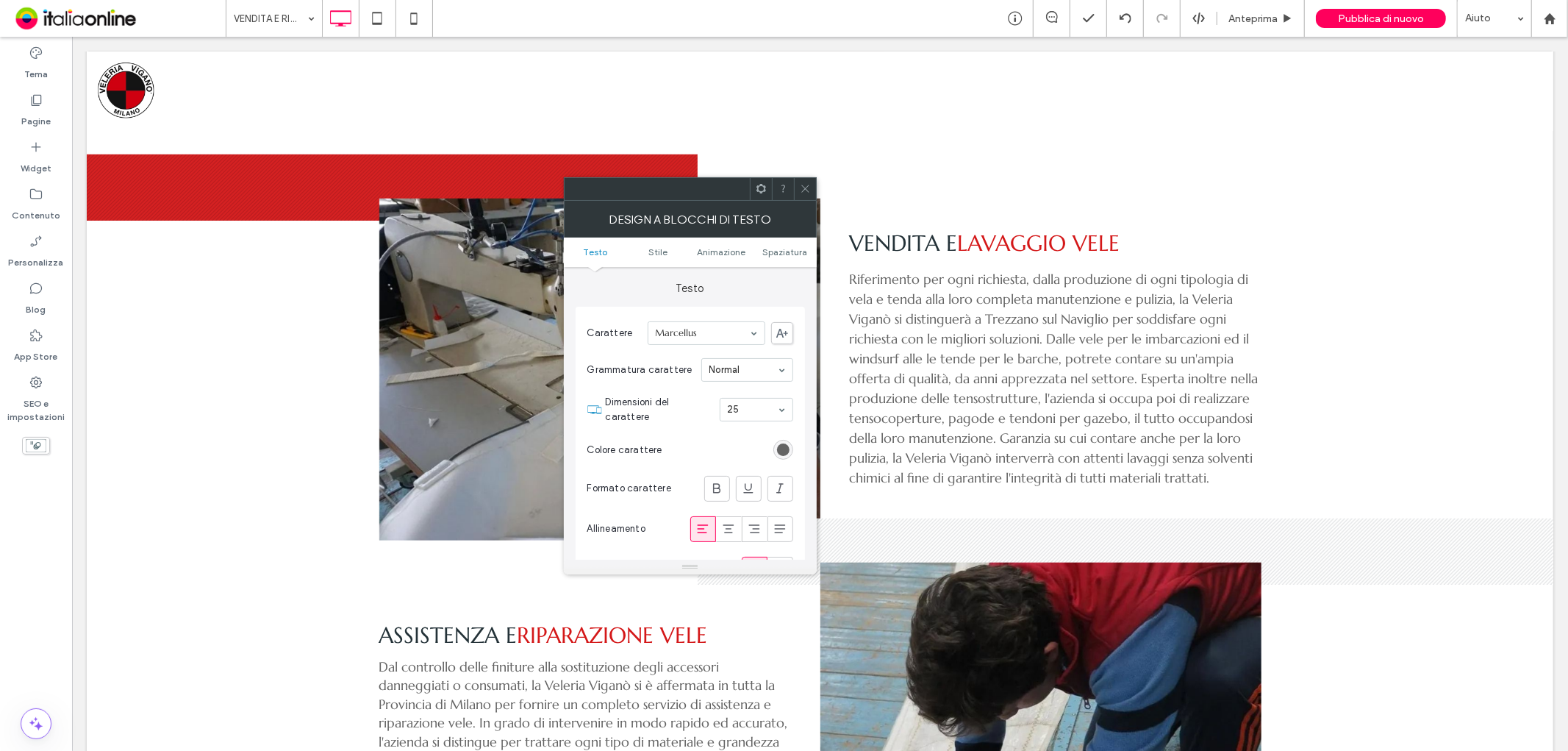click 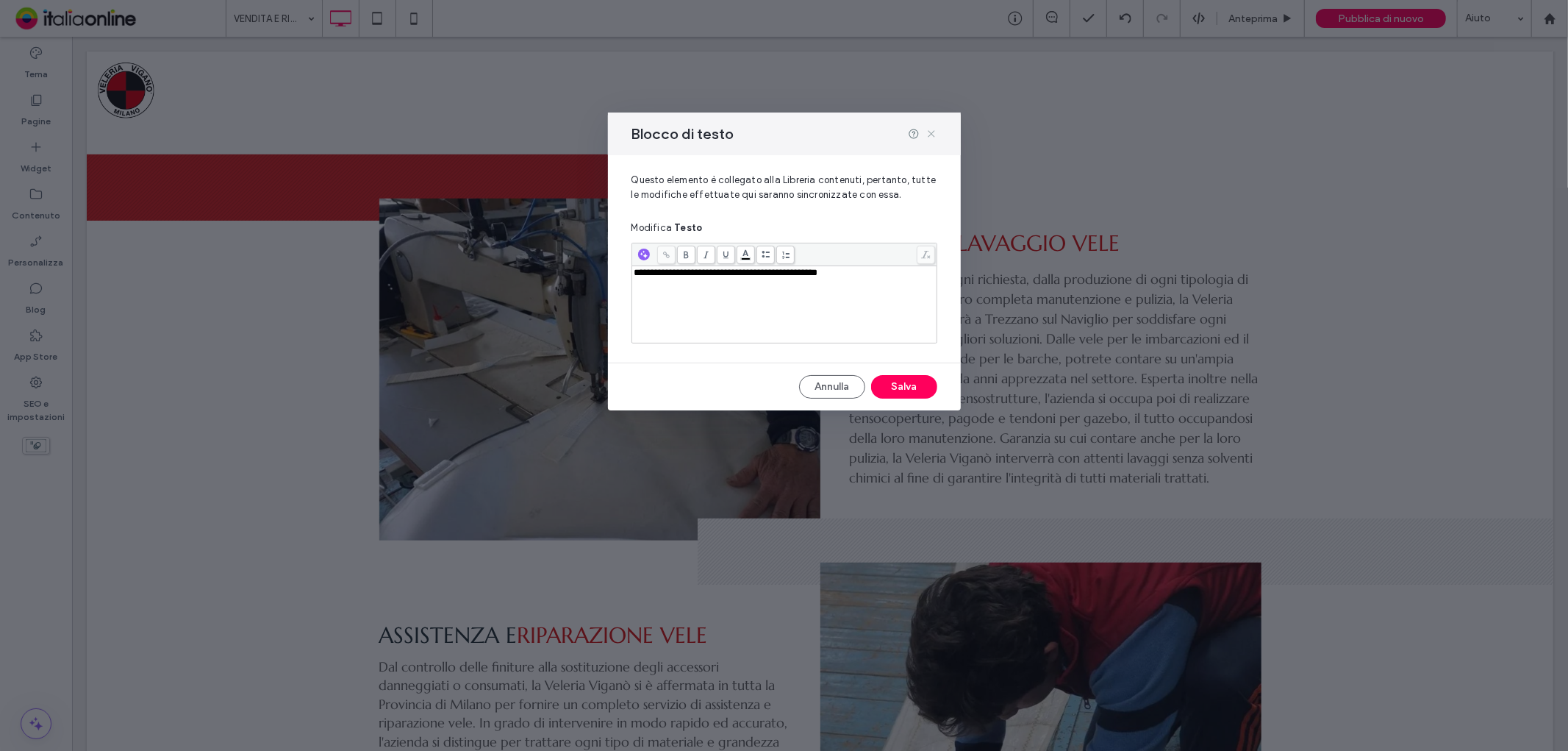 click 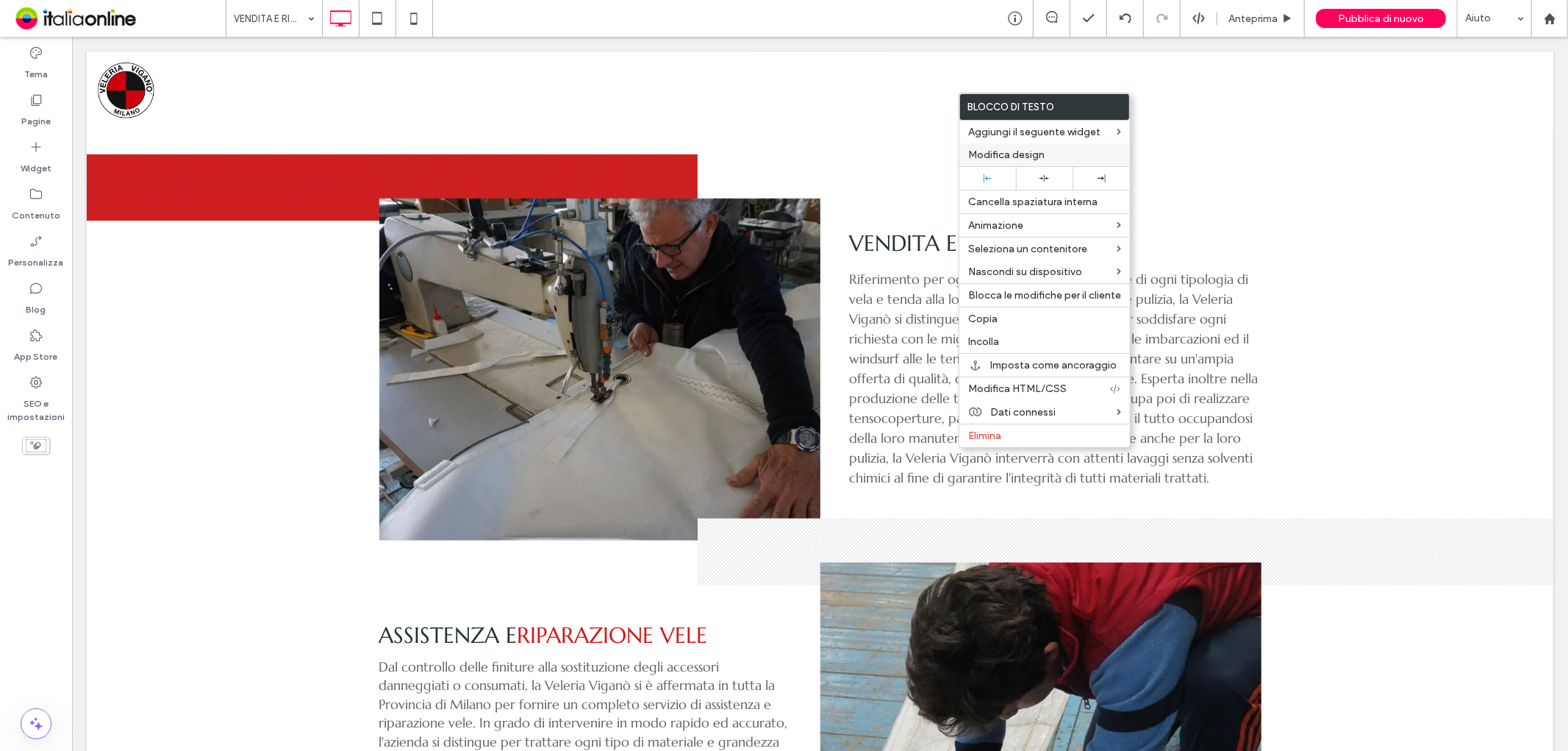 click on "Modifica design" at bounding box center (1045, 154) 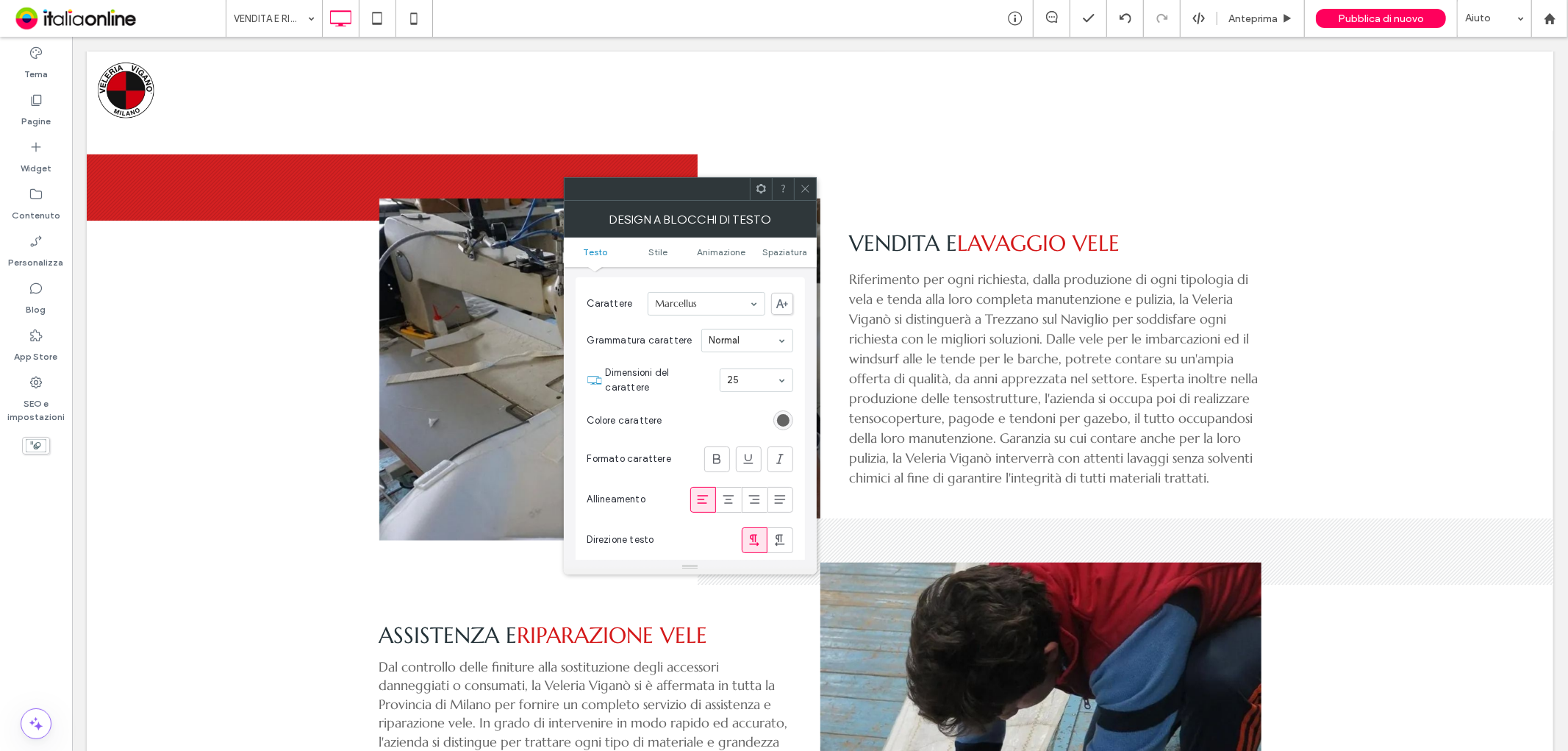 scroll, scrollTop: 0, scrollLeft: 0, axis: both 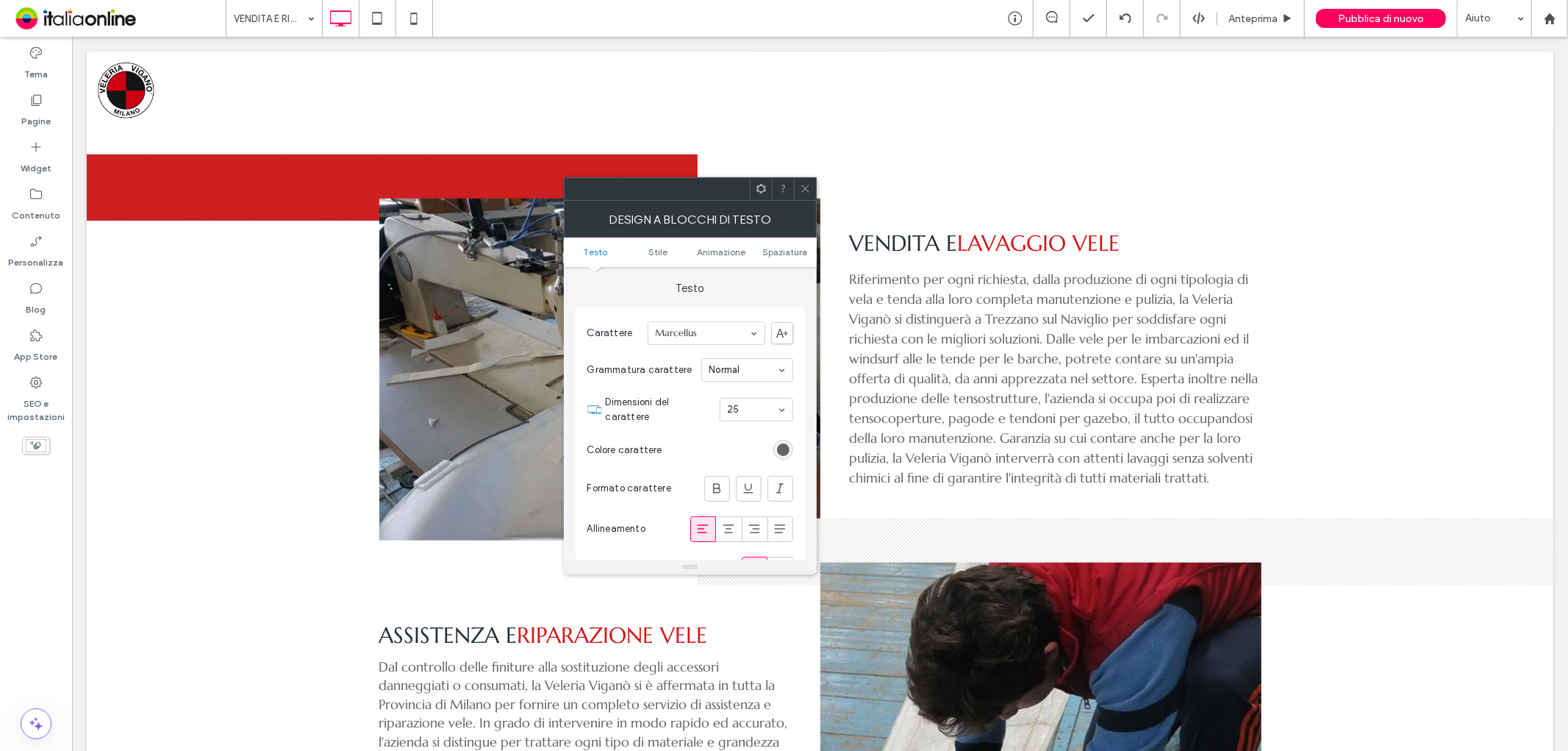 click 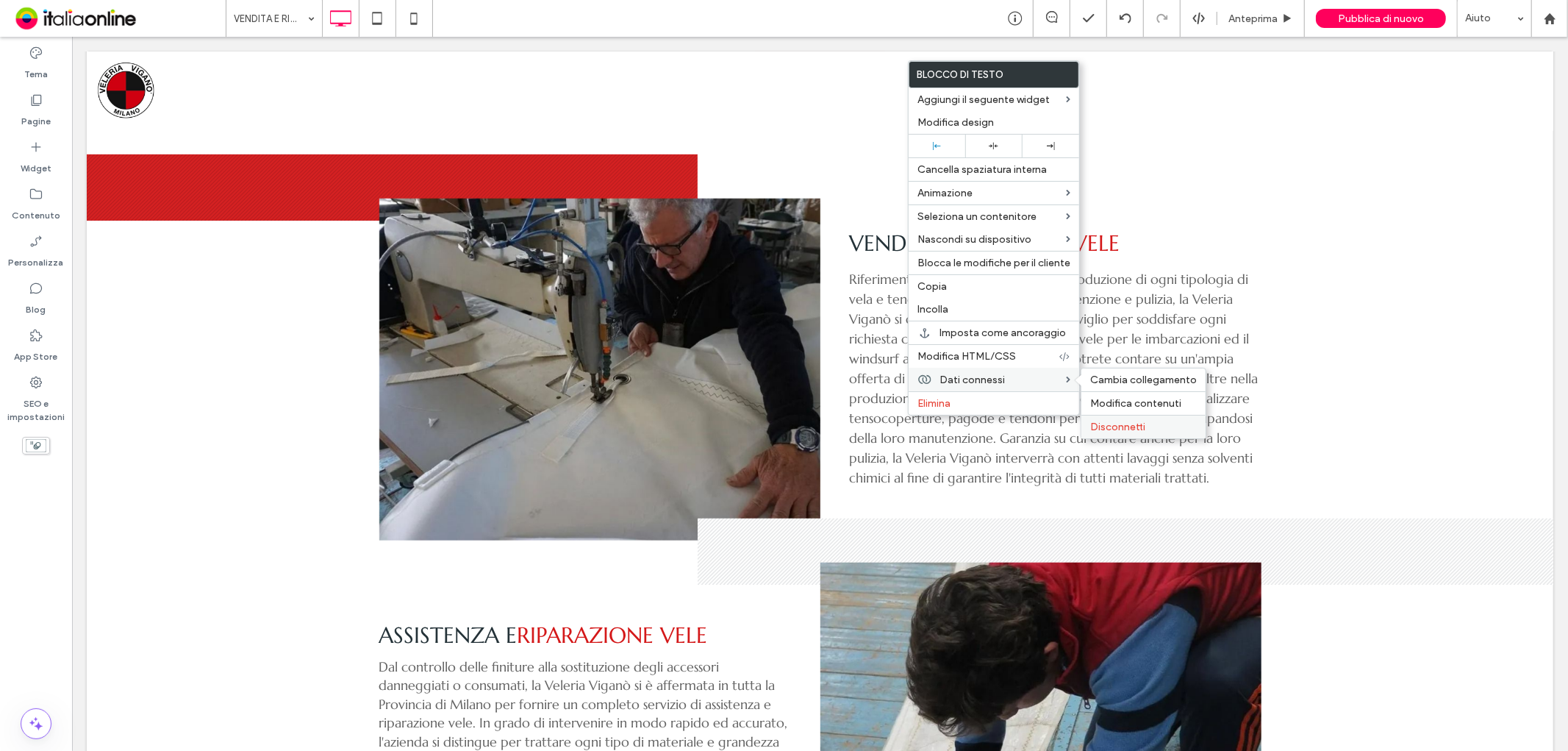 click on "Disconnetti" at bounding box center (1117, 427) 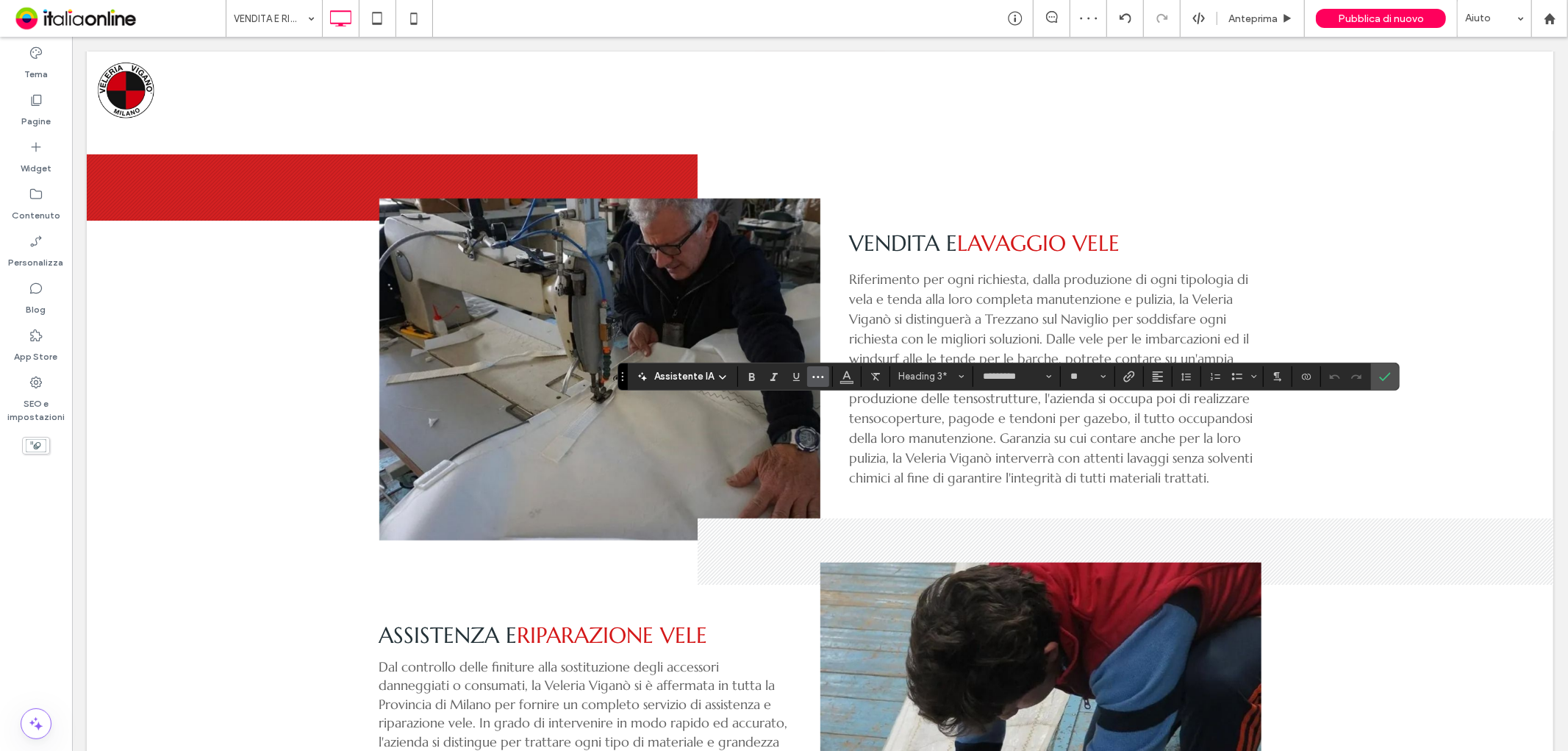 click at bounding box center [818, 377] 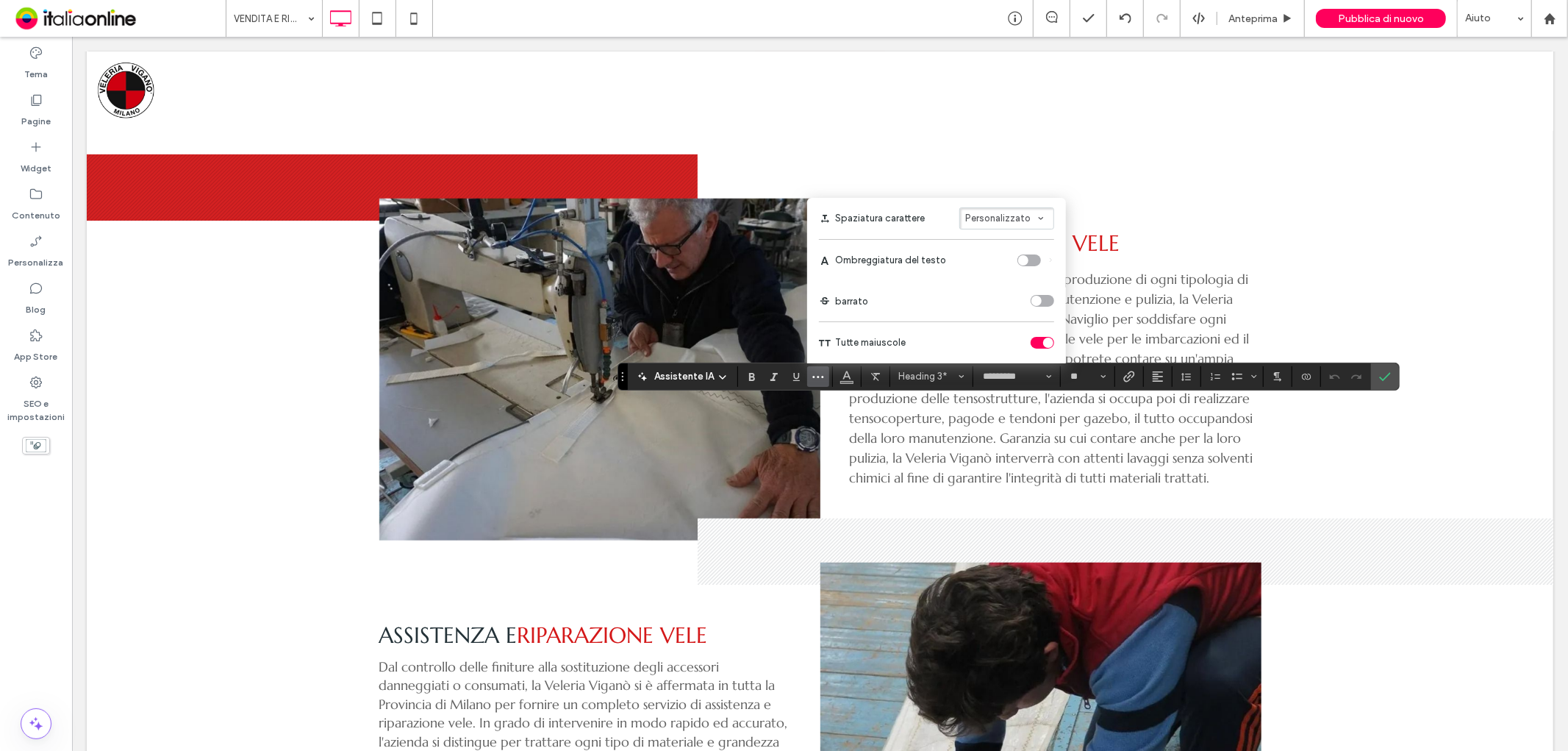 click at bounding box center (1042, 343) 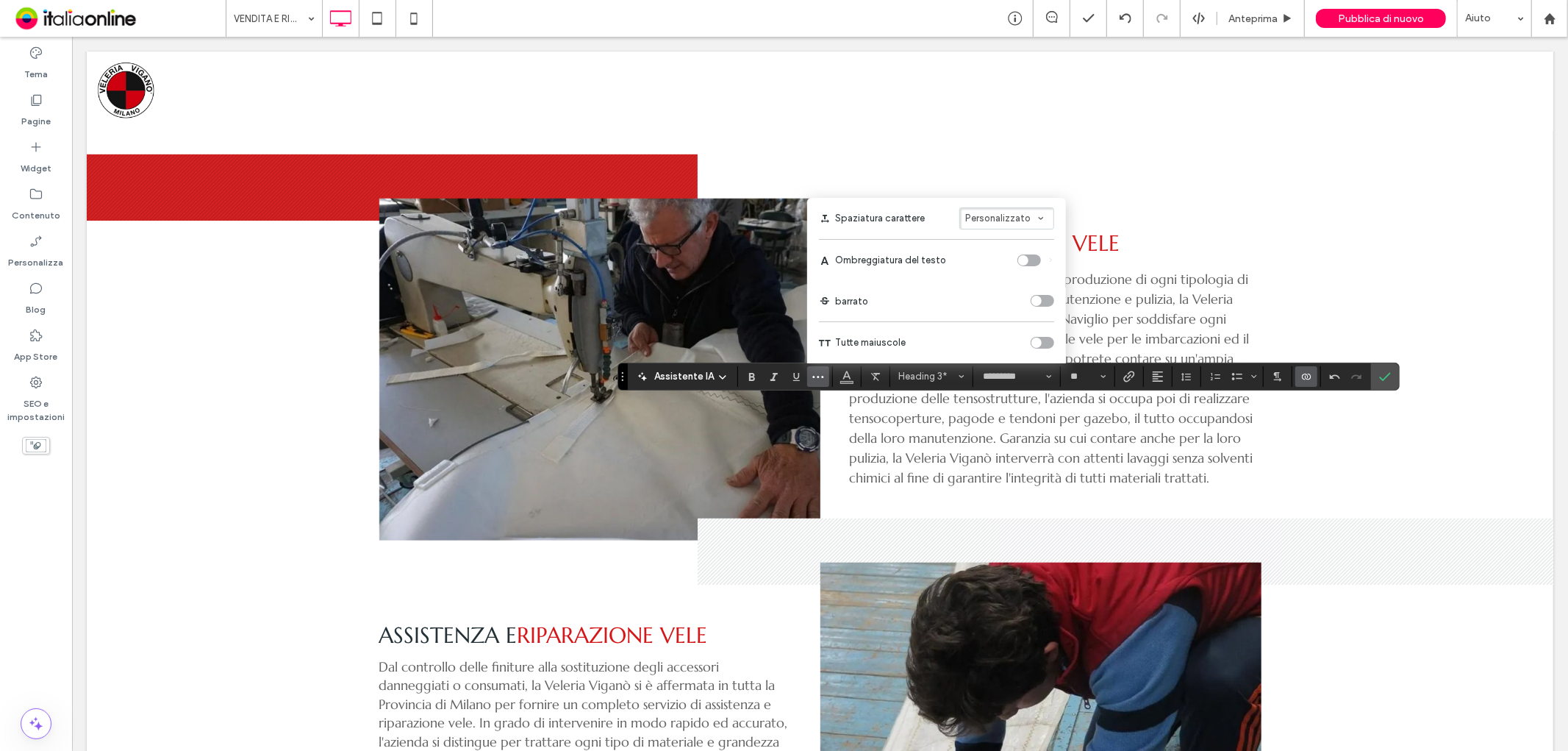 click 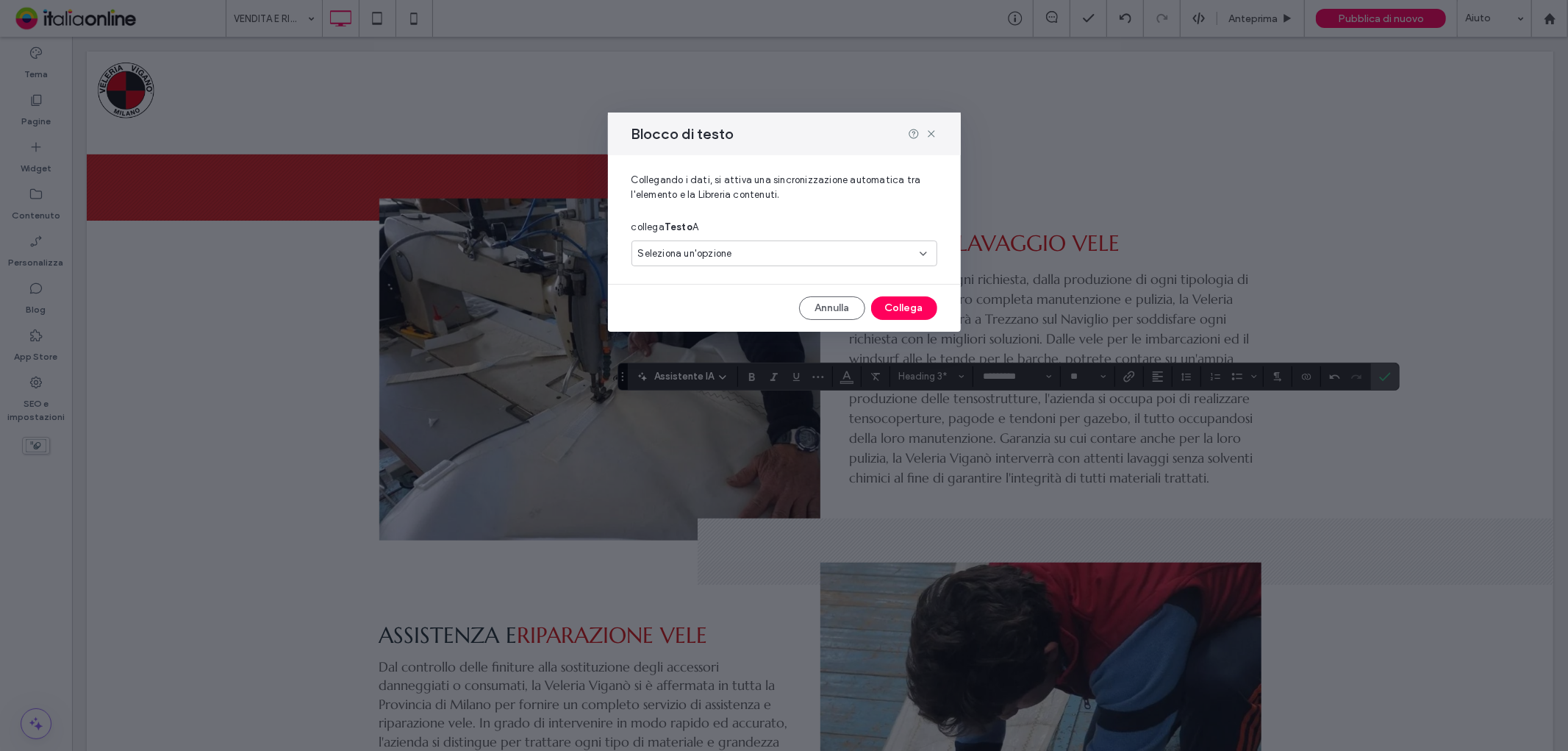 click on "Seleziona un'opzione" at bounding box center [776, 254] 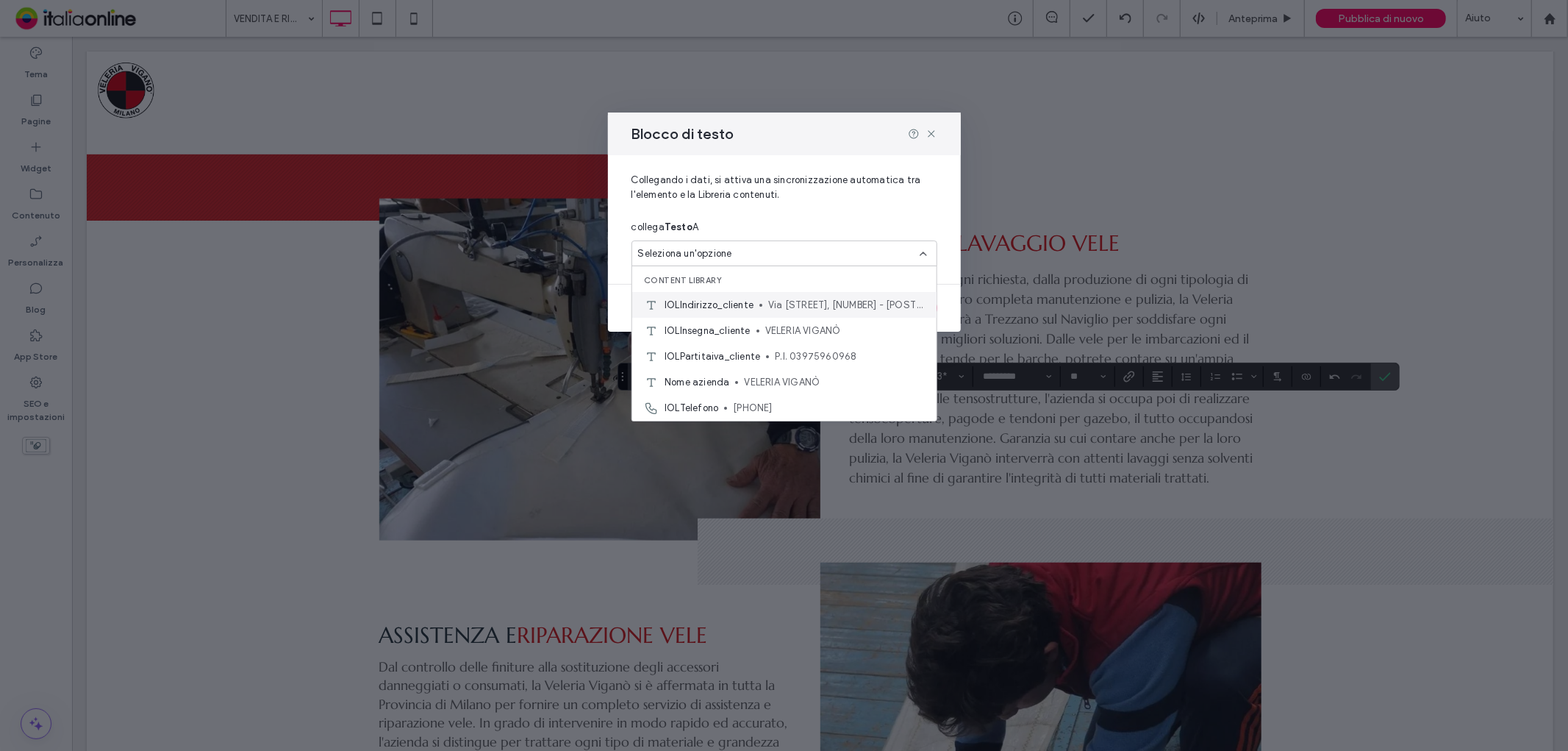 click on "Via Caldara, [NUMBER] - [POSTAL_CODE] [CITY] ([STATE])" at bounding box center [846, 305] 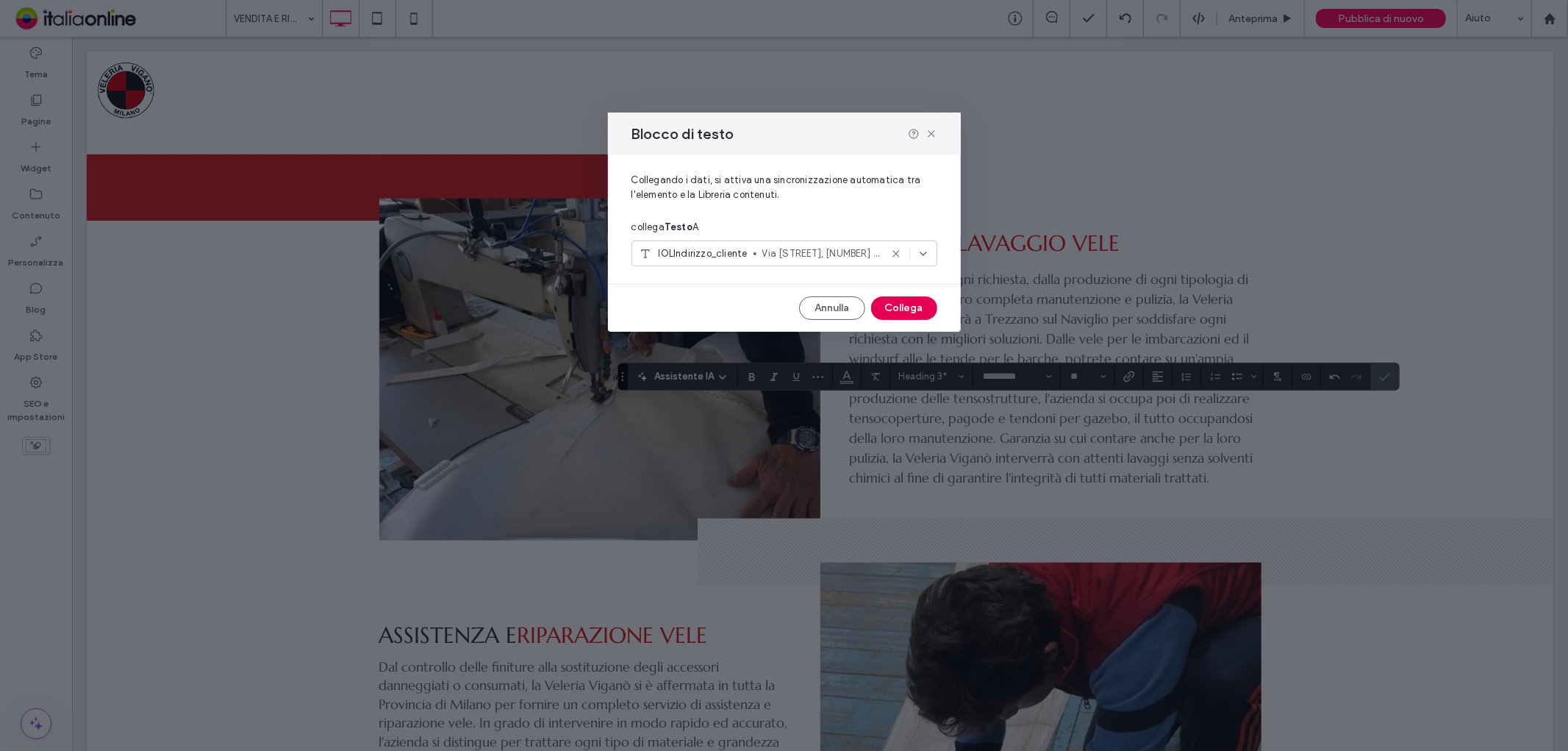 click on "Collega" at bounding box center (904, 308) 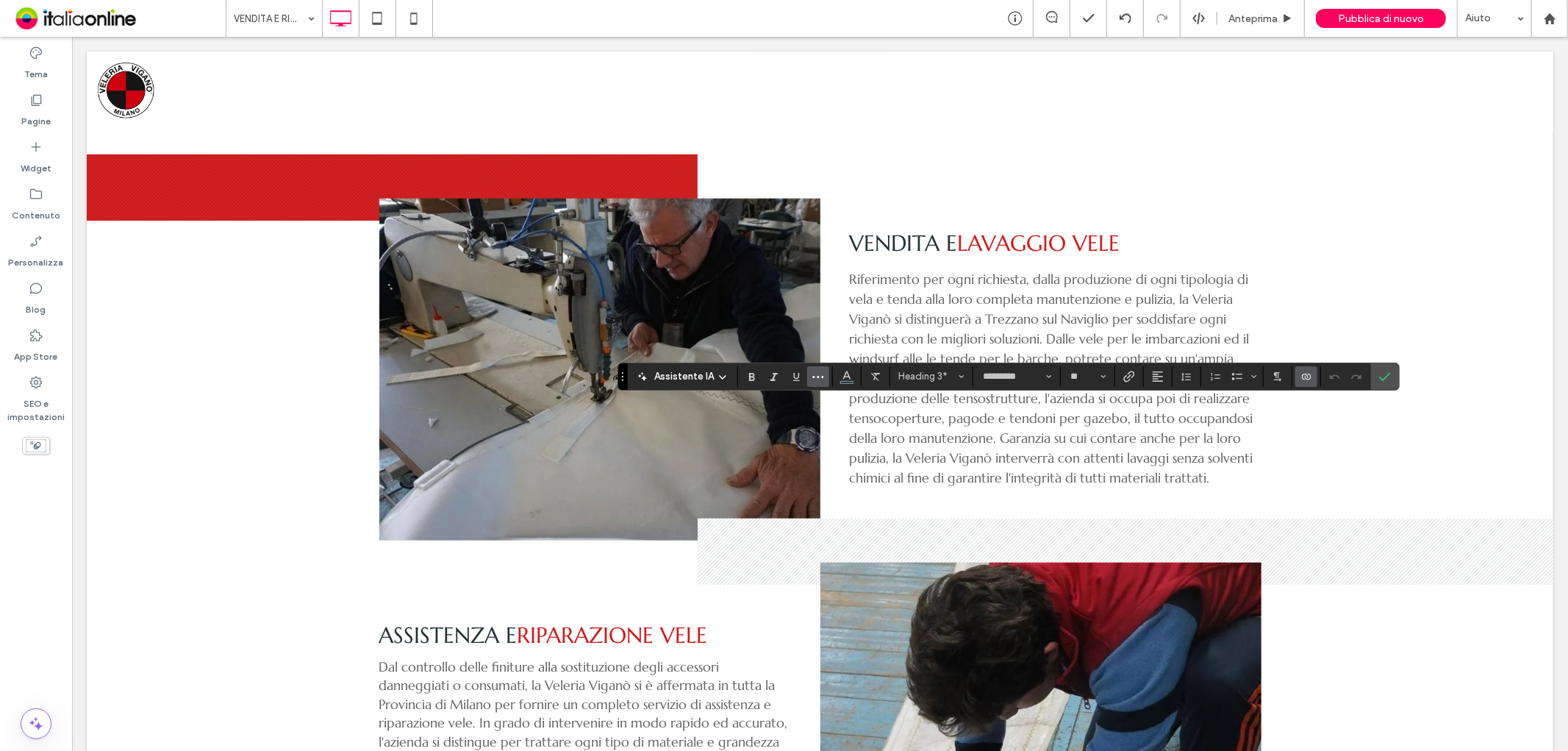 click 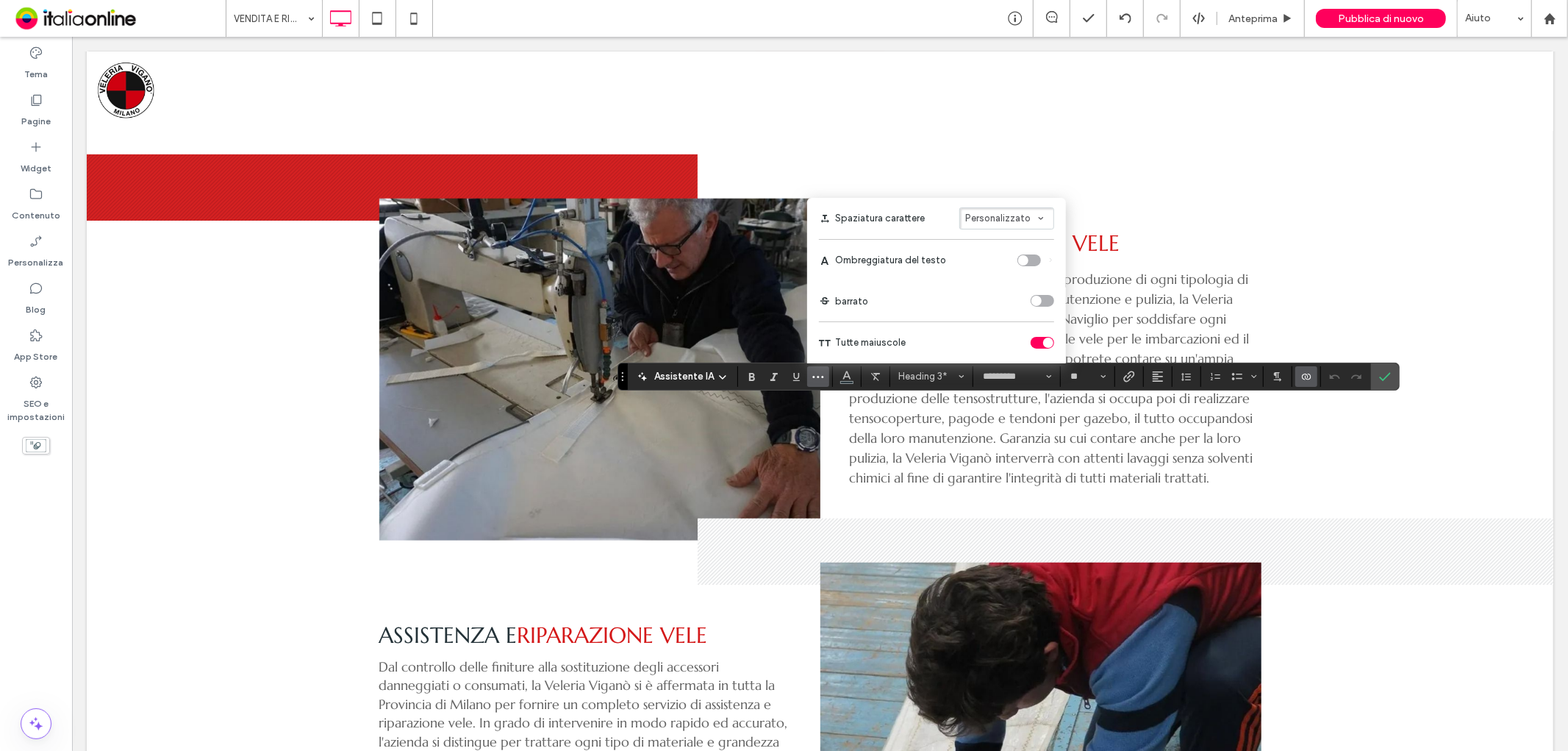 click at bounding box center (1042, 343) 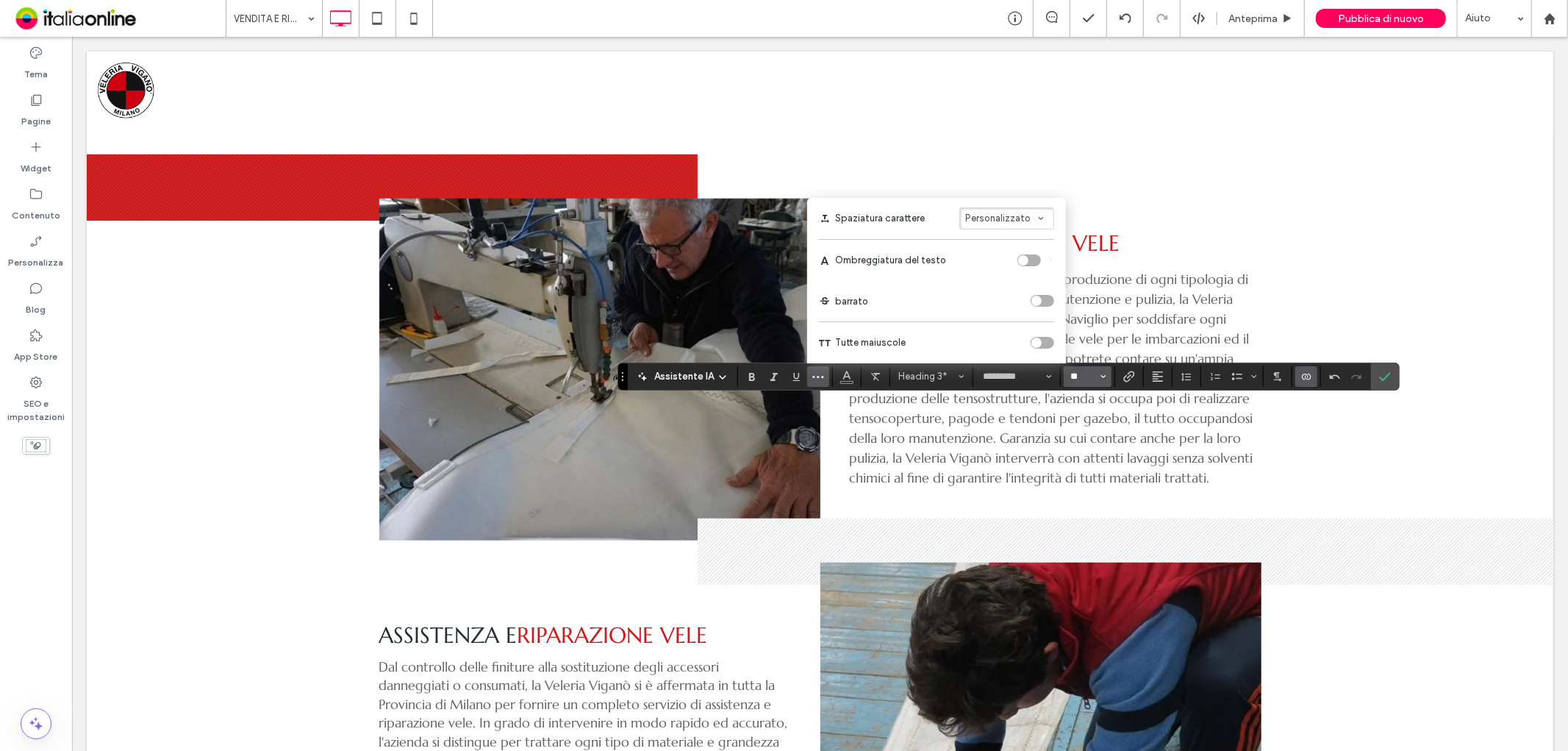 click on "**" at bounding box center [1083, 377] 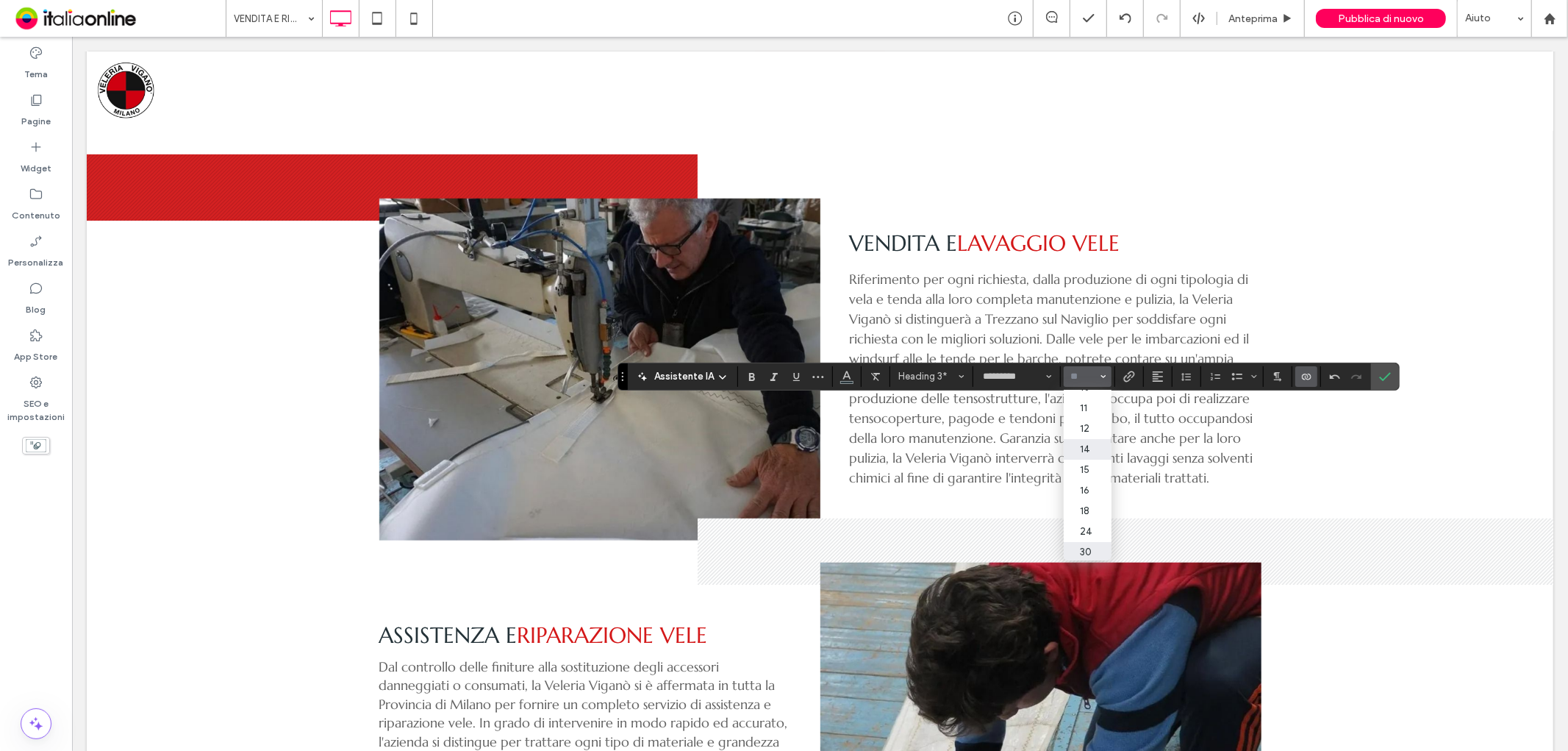 scroll, scrollTop: 82, scrollLeft: 0, axis: vertical 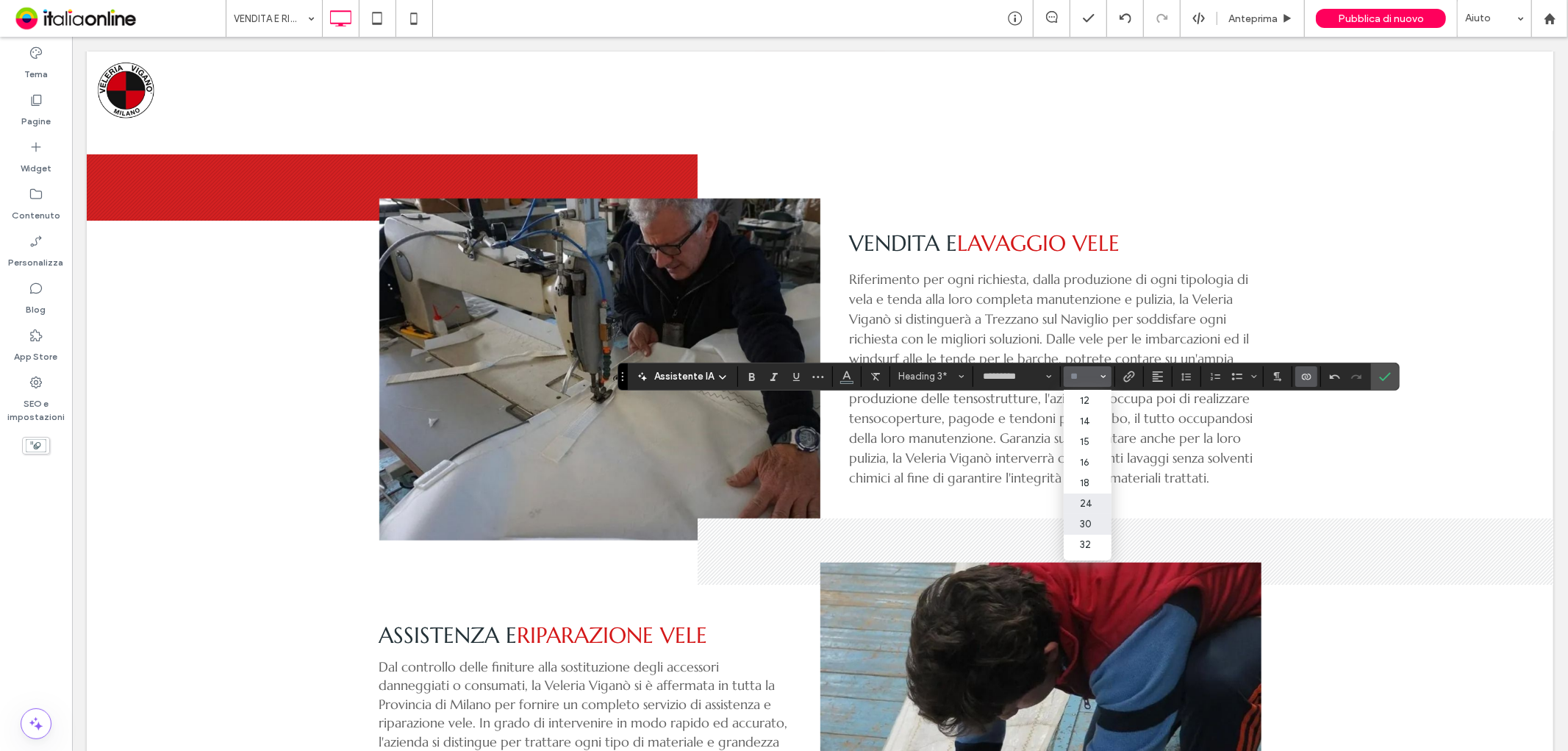 click on "24" at bounding box center (1087, 504) 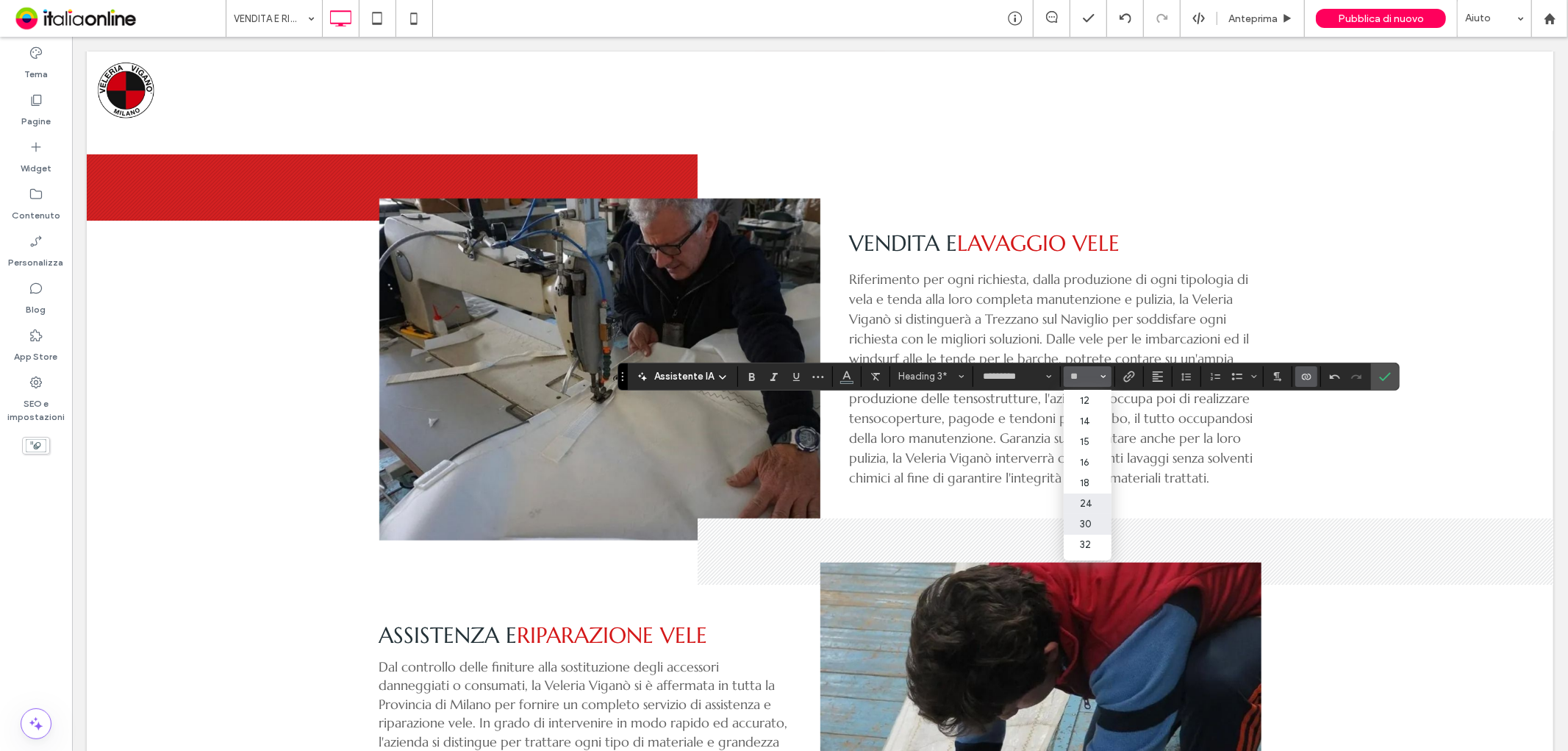 type on "**" 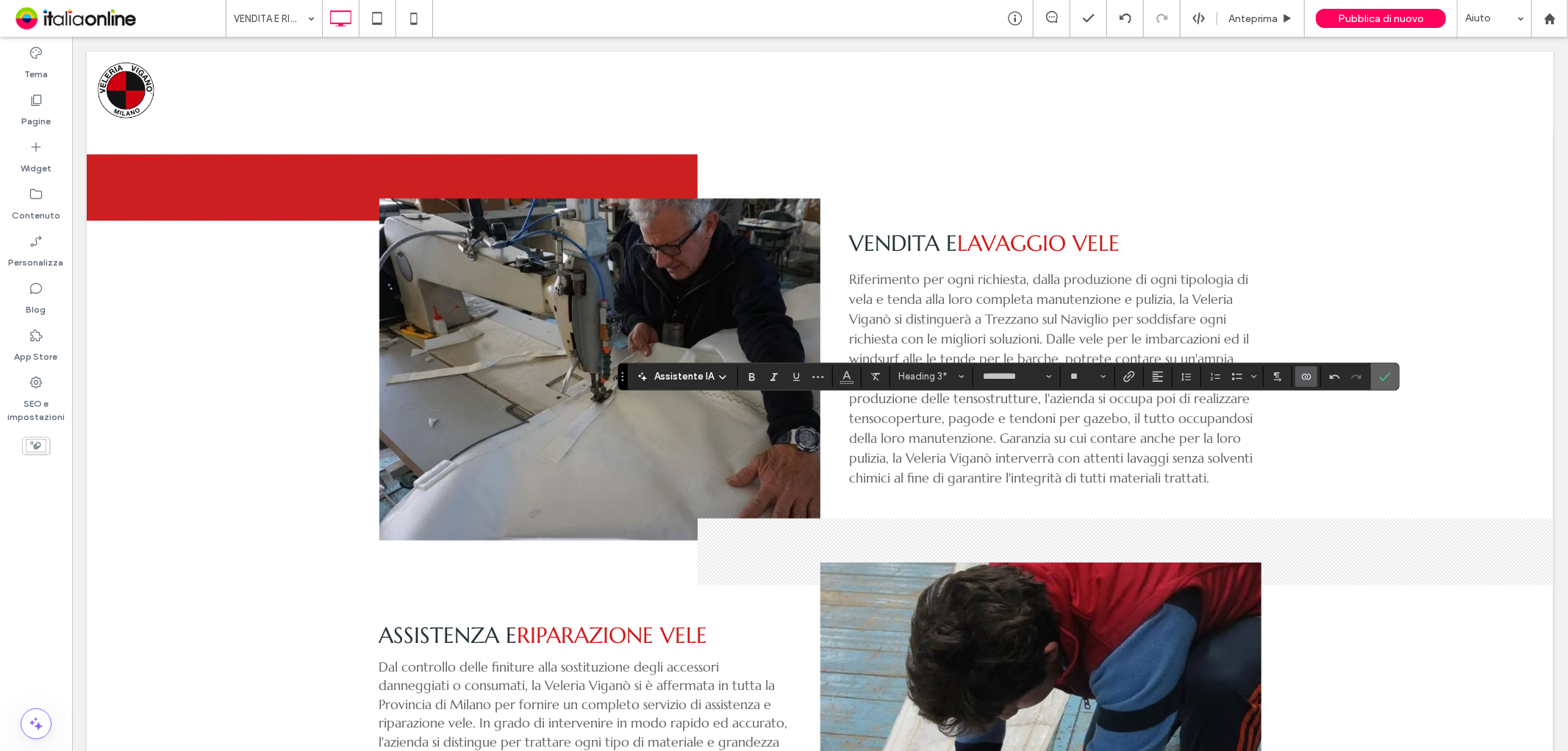 click at bounding box center [1385, 377] 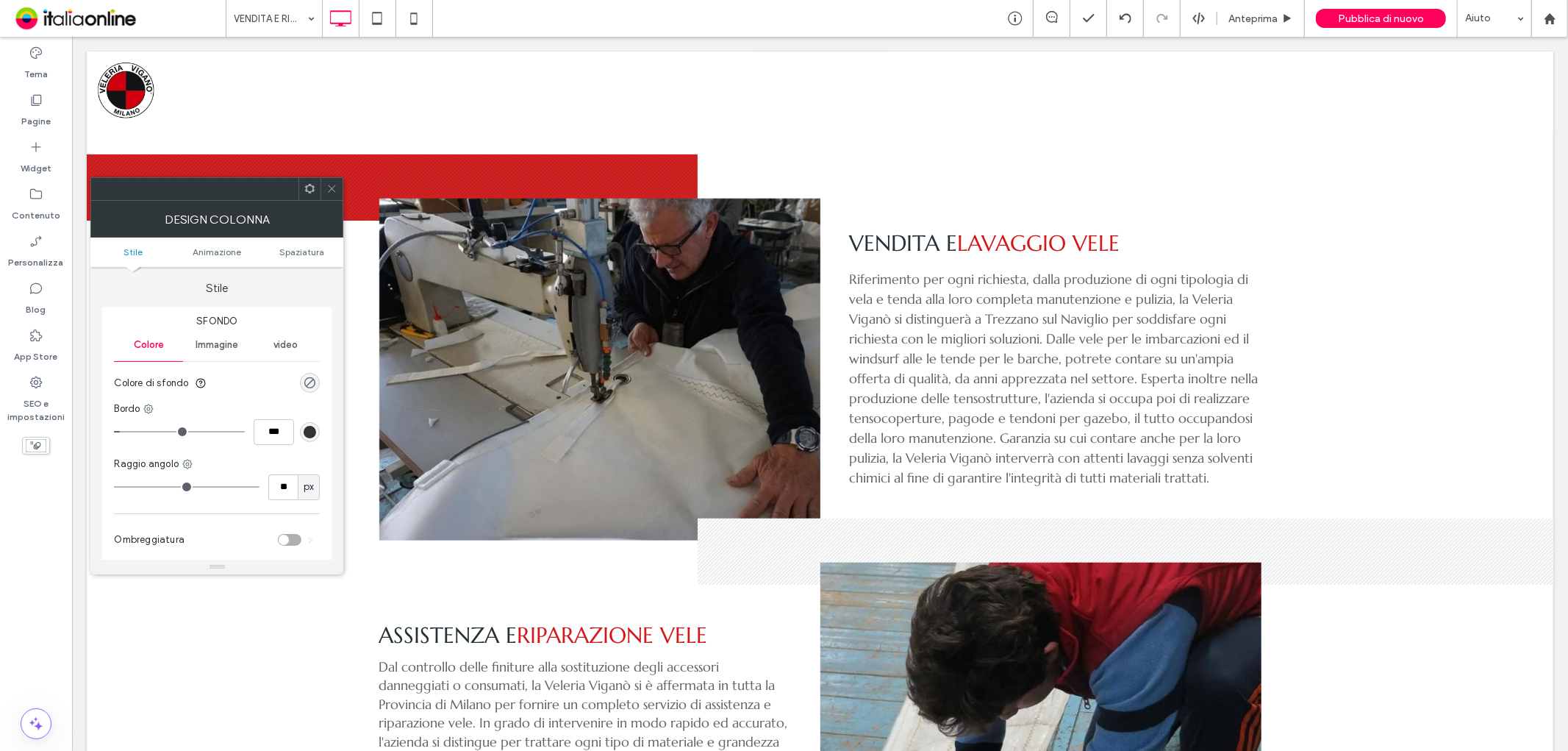 click at bounding box center (309, 432) 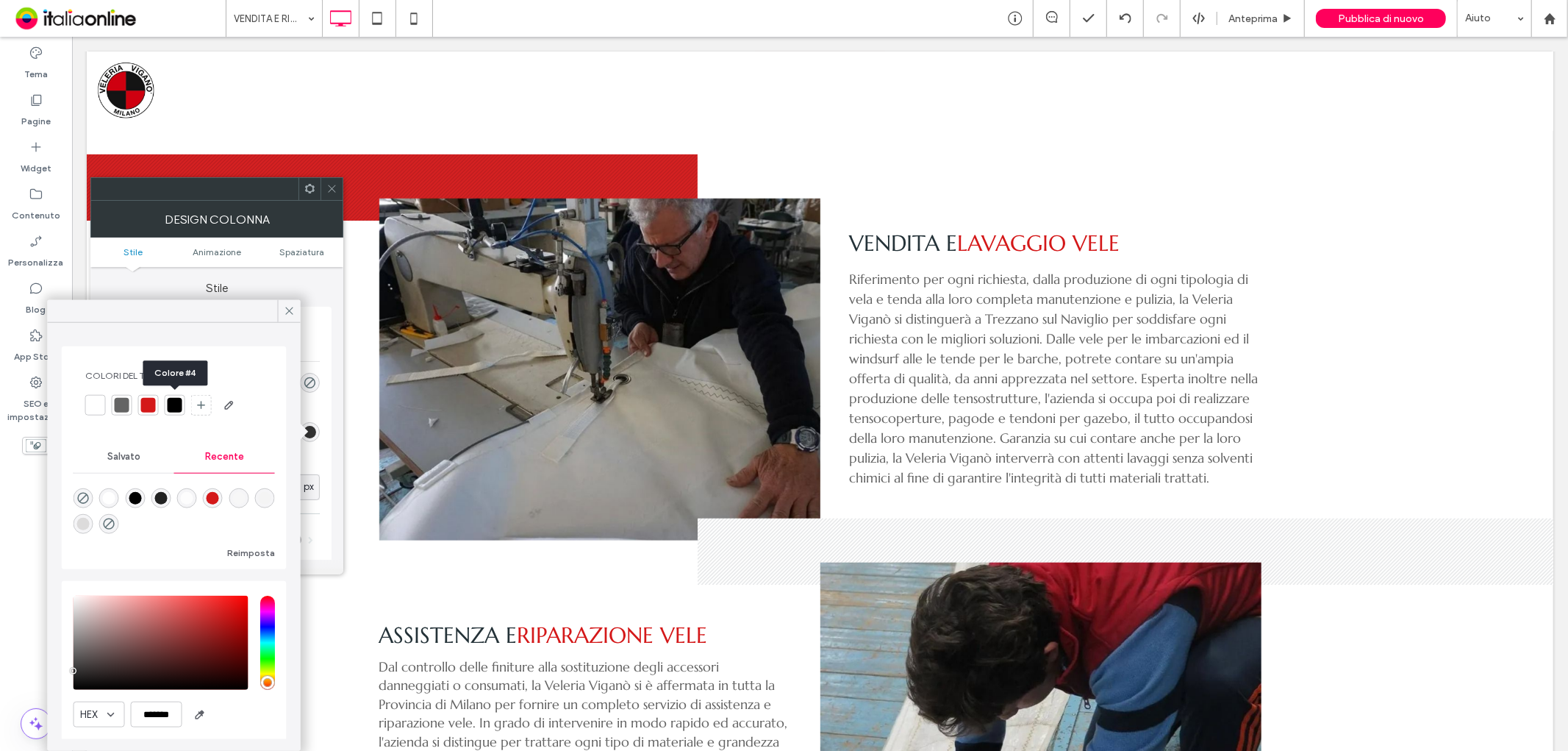 click at bounding box center [148, 405] 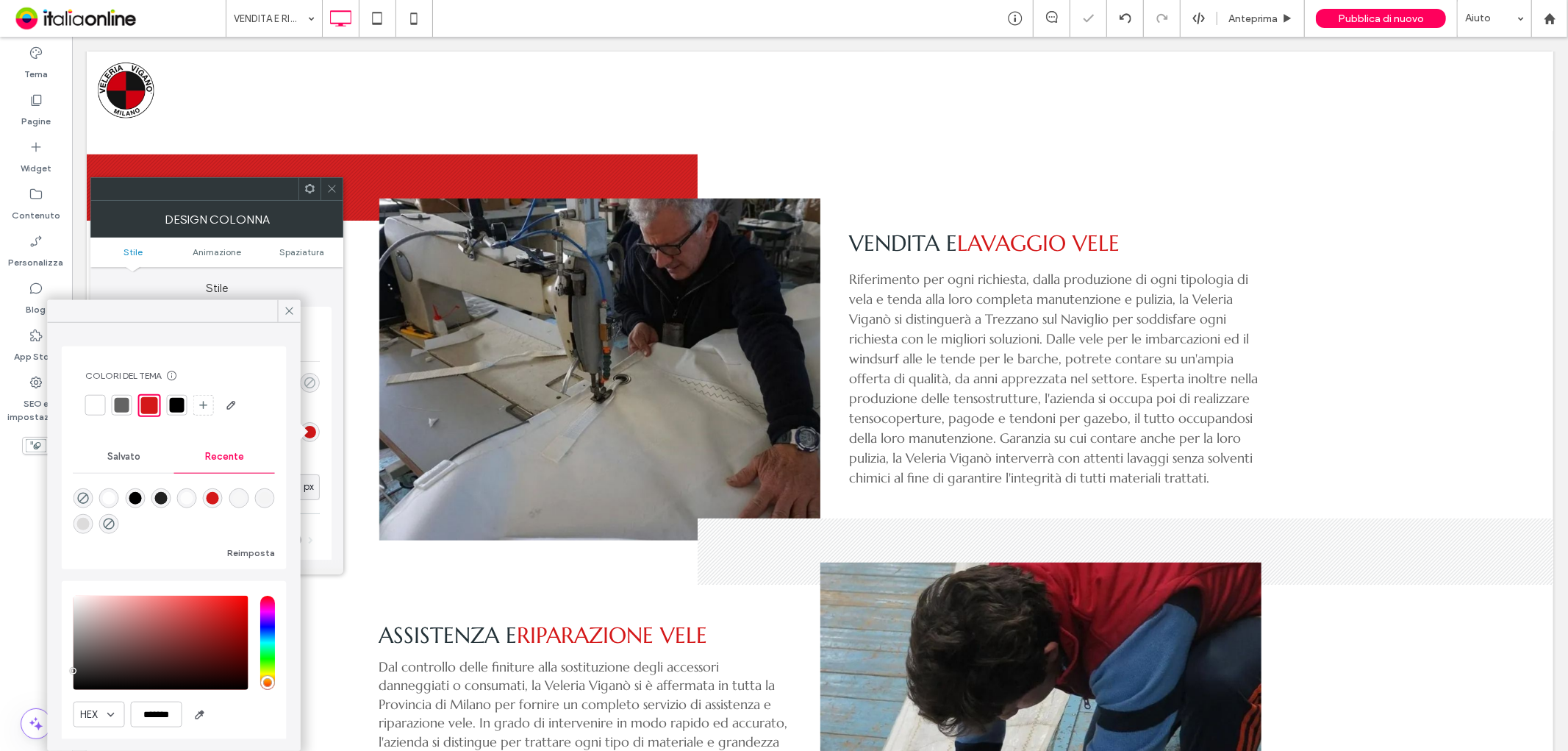 click at bounding box center (309, 382) 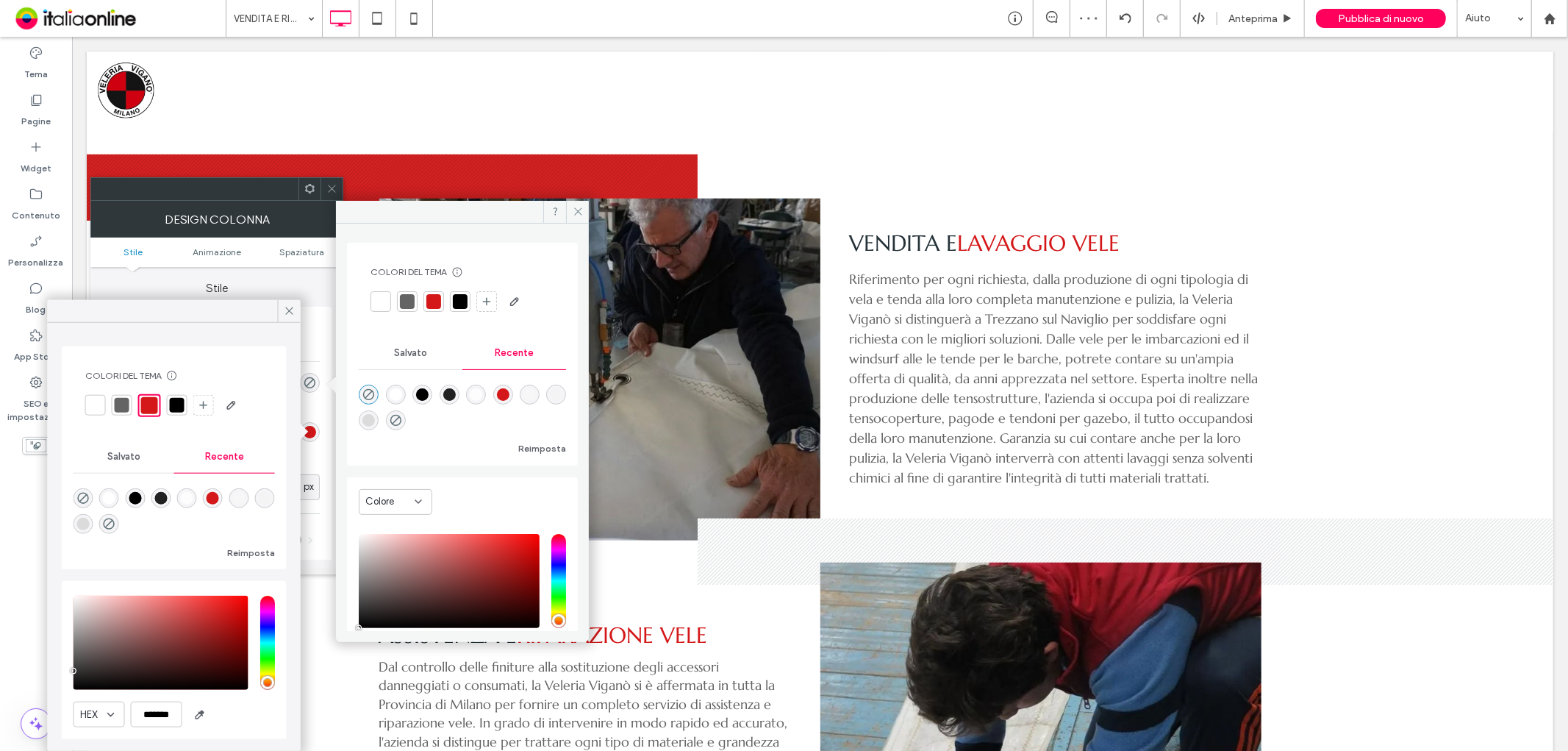 click at bounding box center (434, 302) 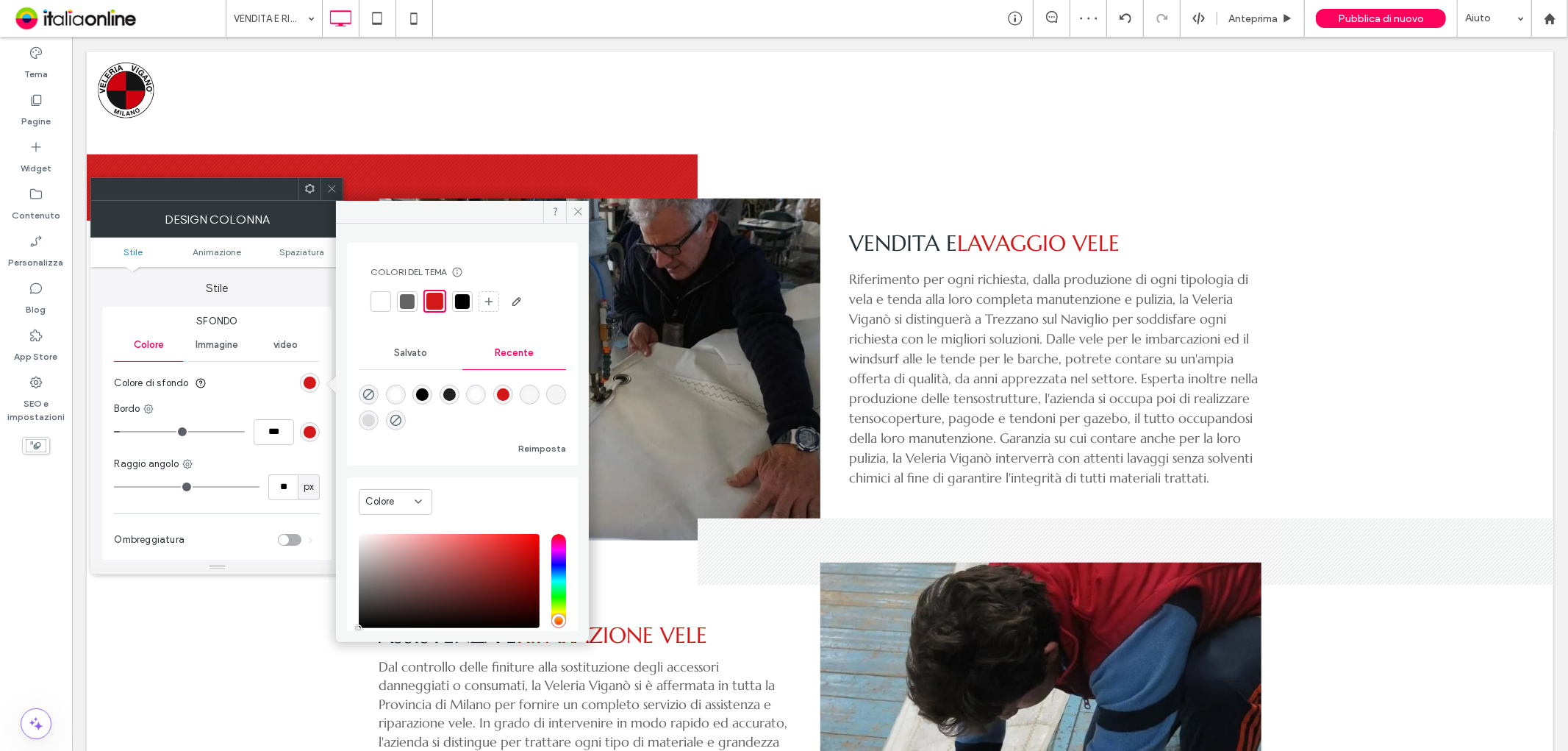 click at bounding box center (309, 432) 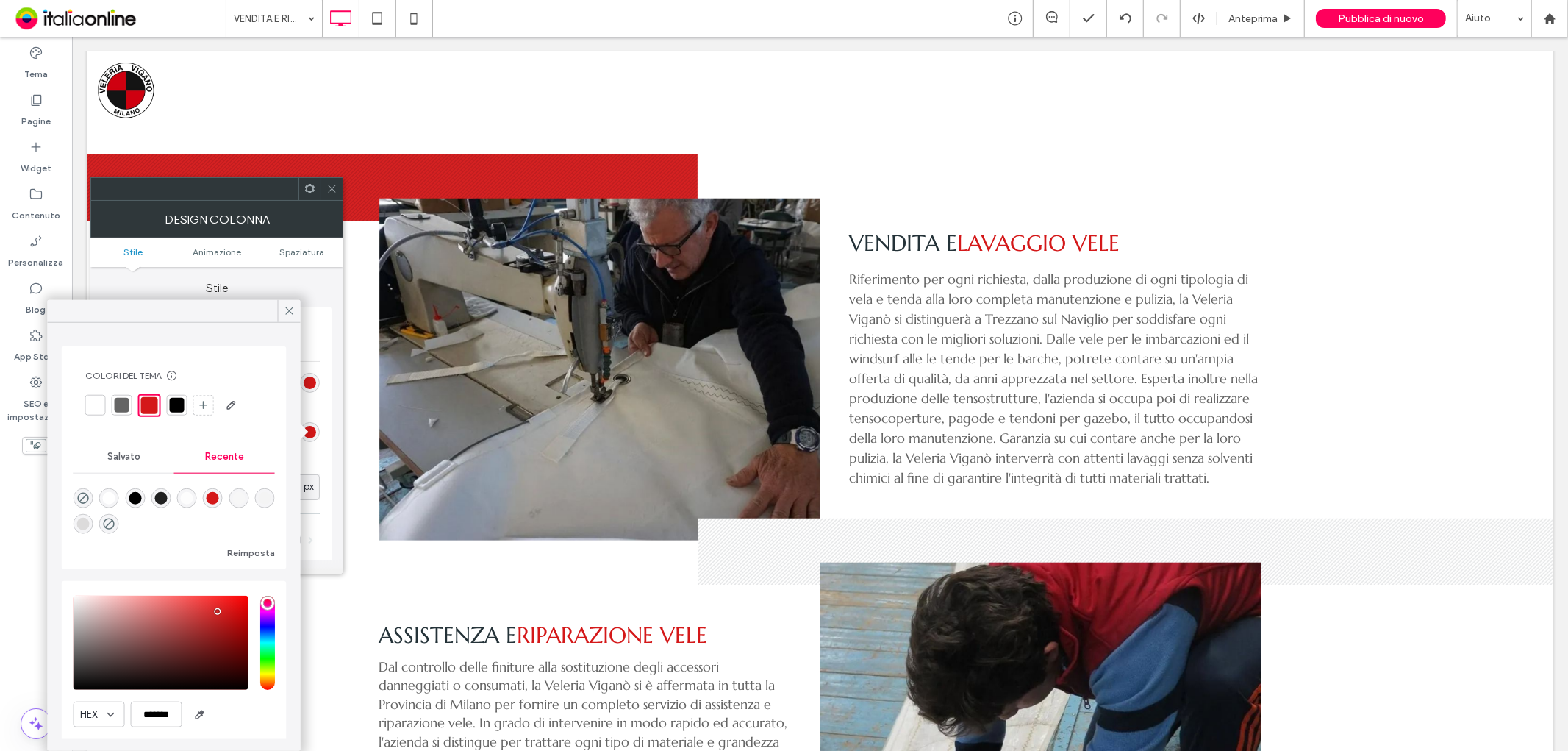 click at bounding box center (96, 405) 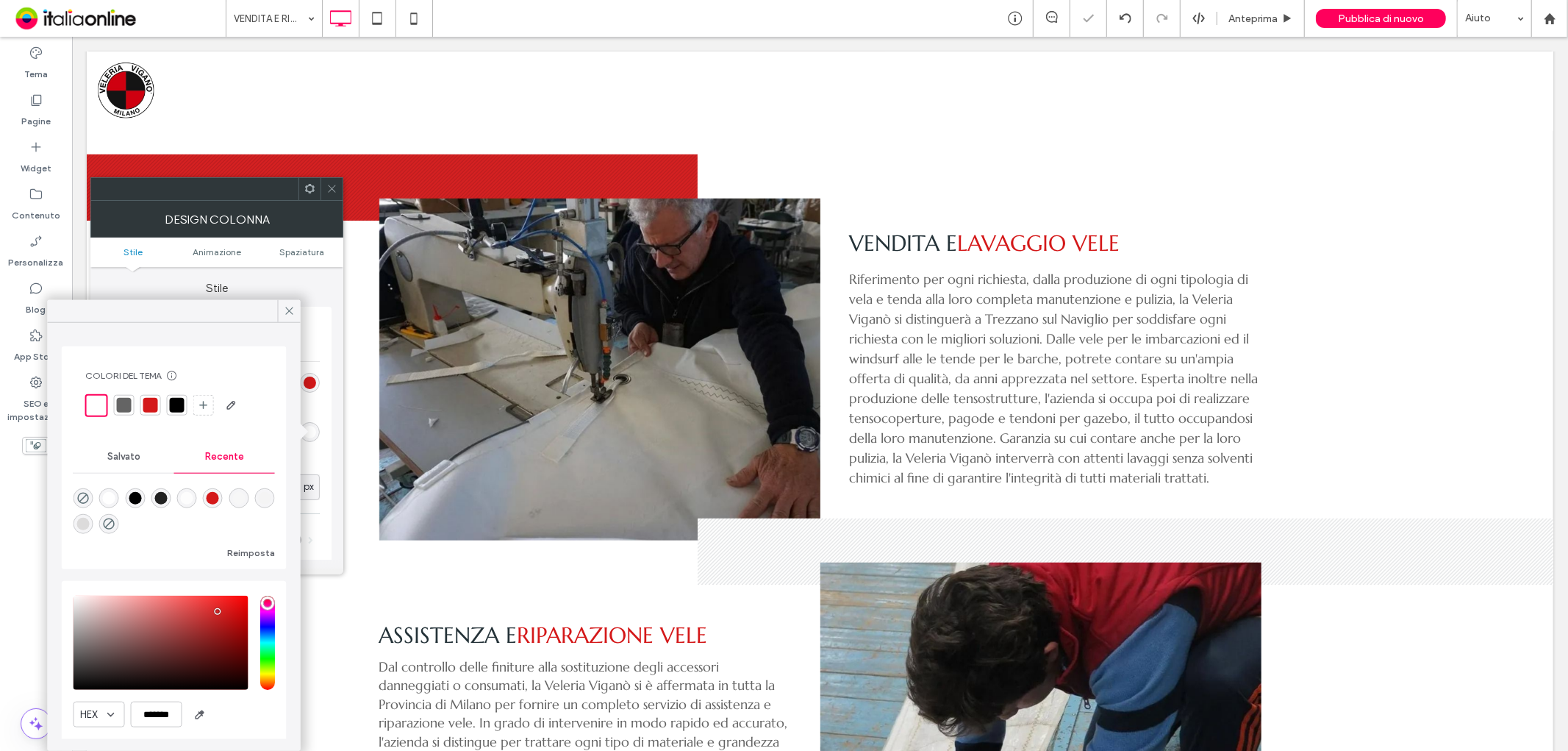click 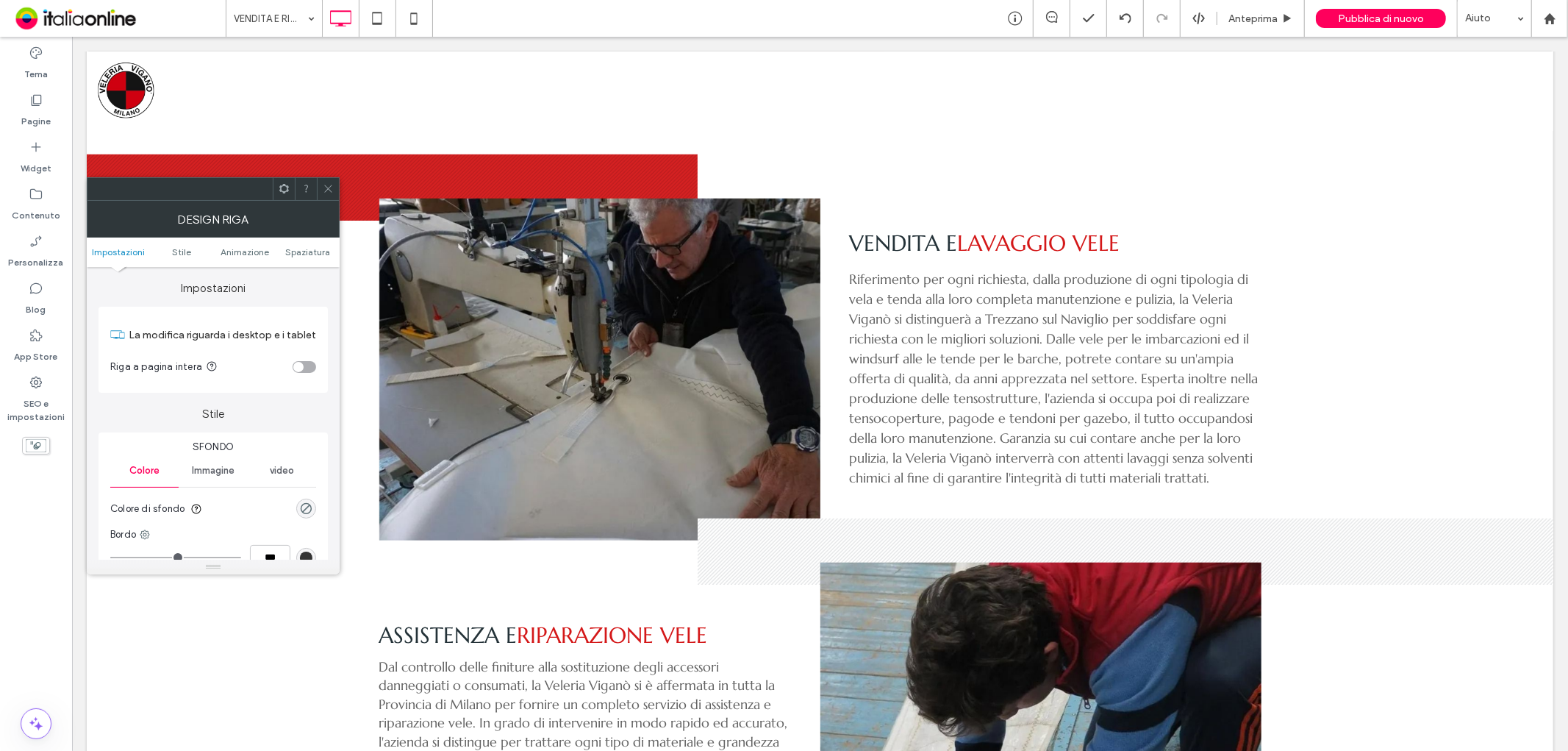 click 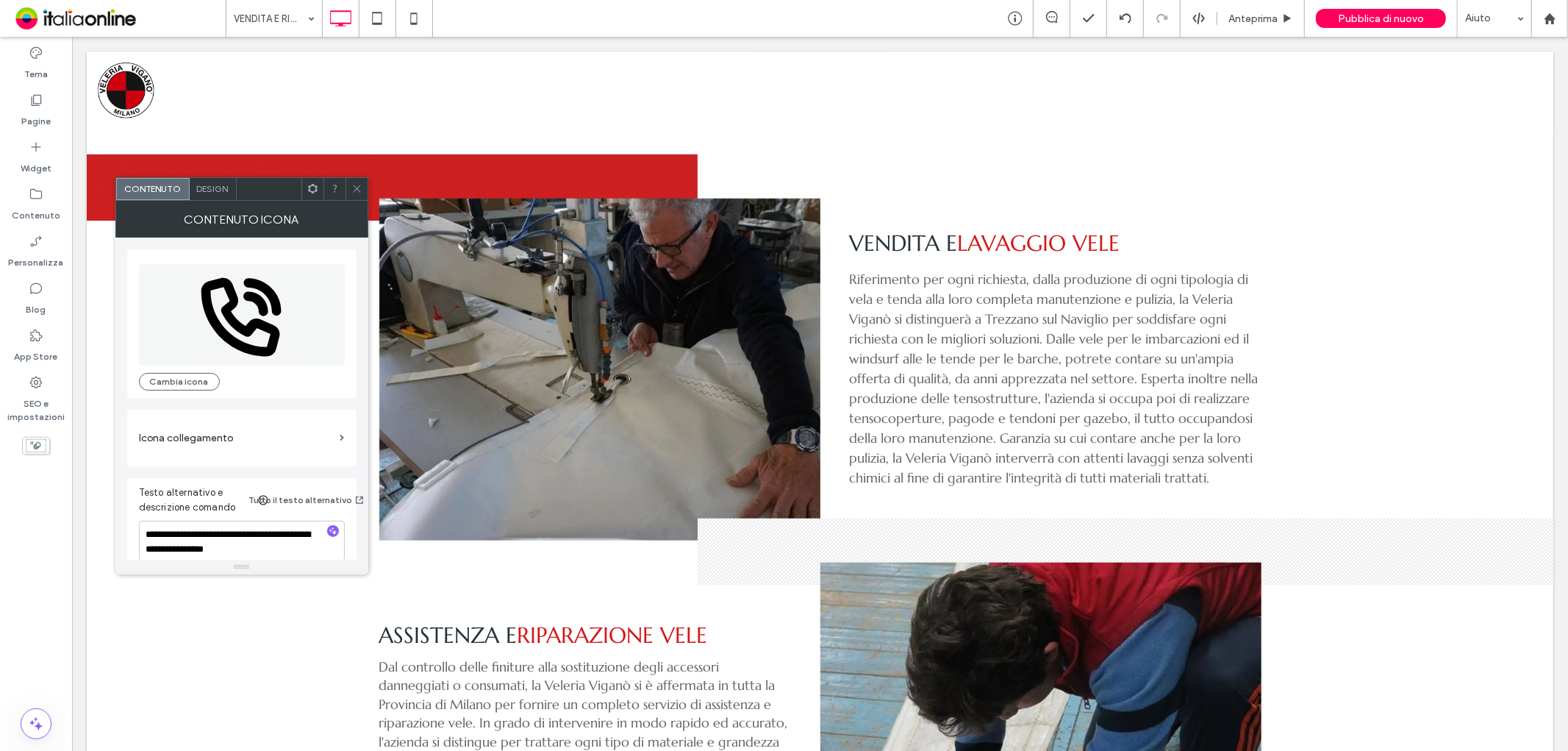 click on "Design" at bounding box center [213, 189] 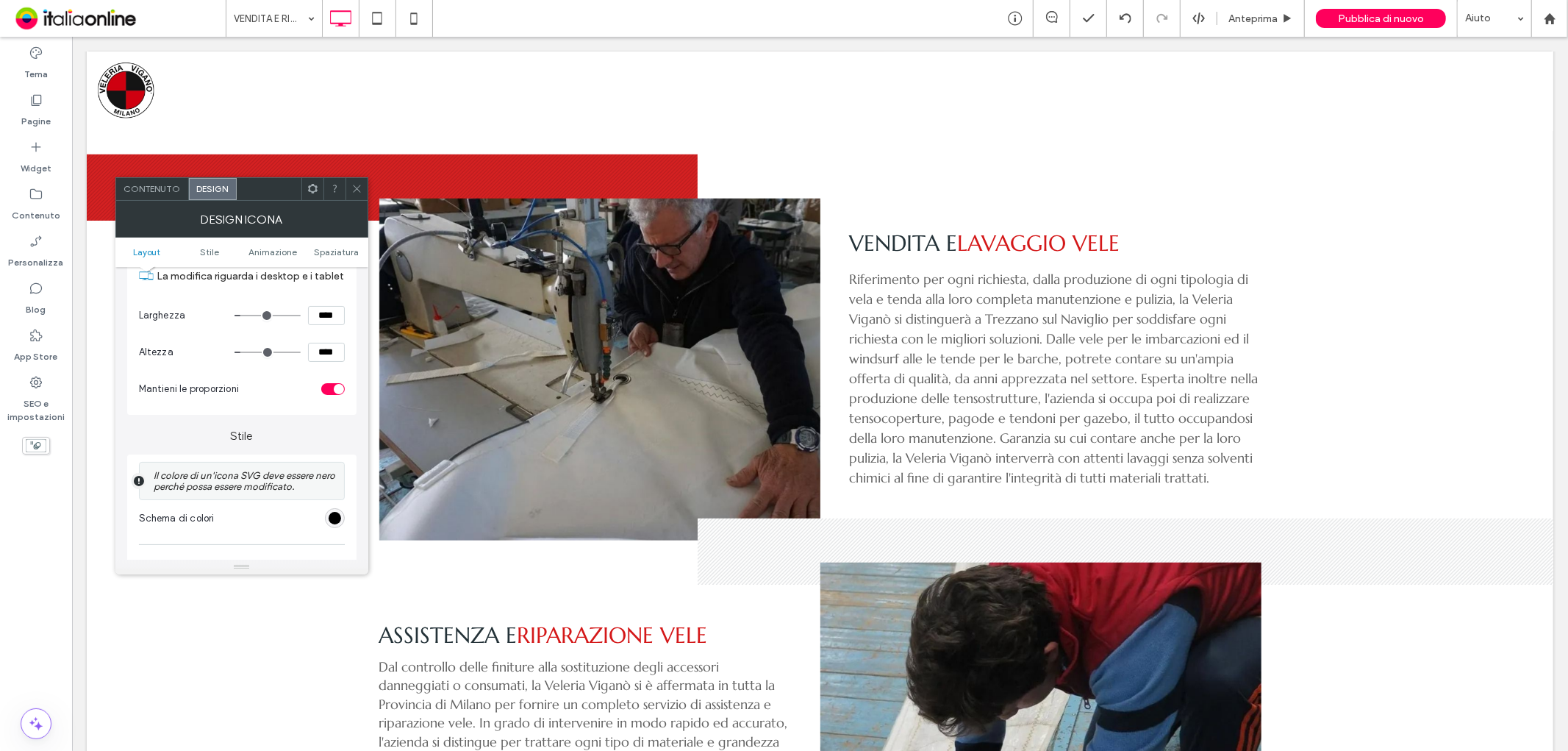 scroll, scrollTop: 245, scrollLeft: 0, axis: vertical 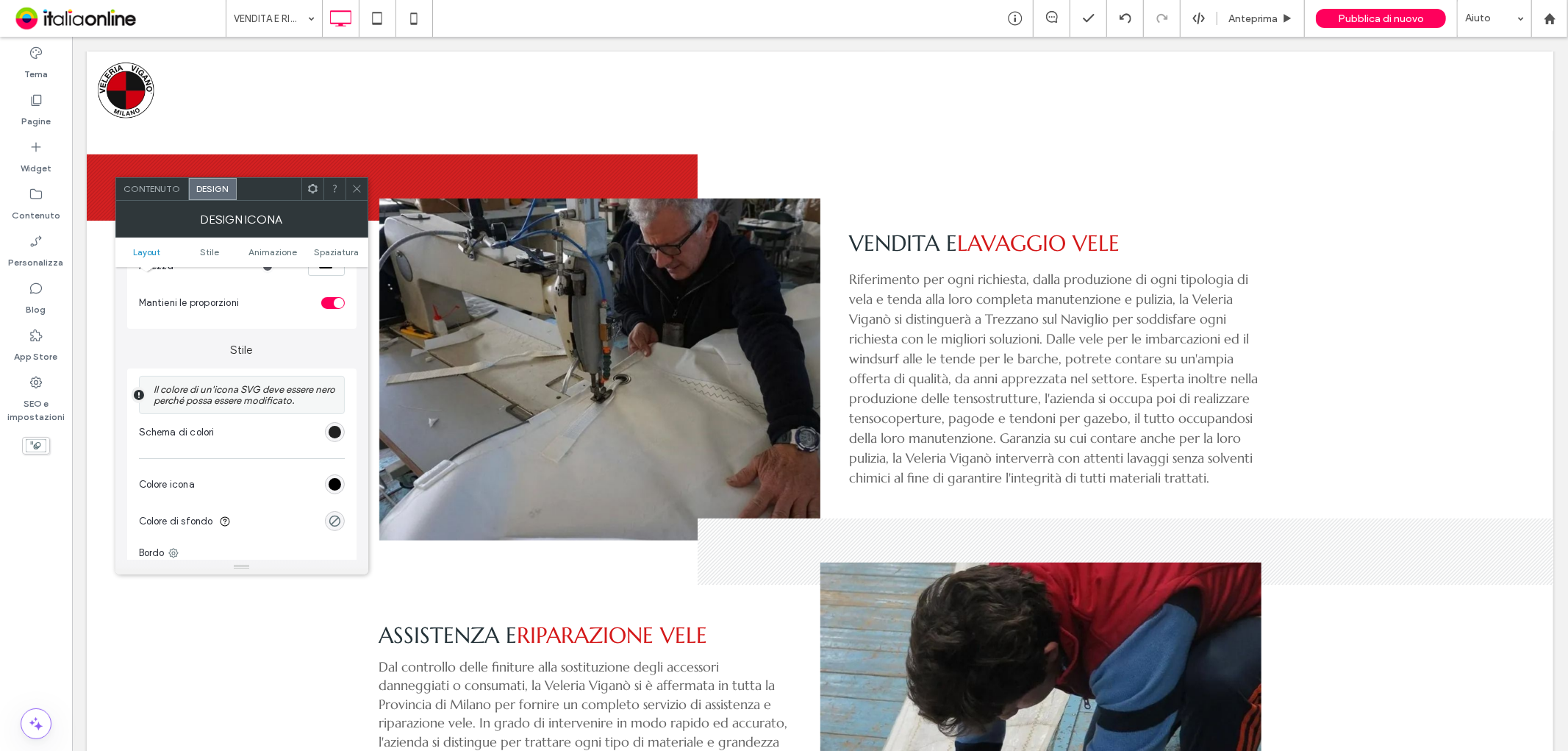 click at bounding box center [334, 432] 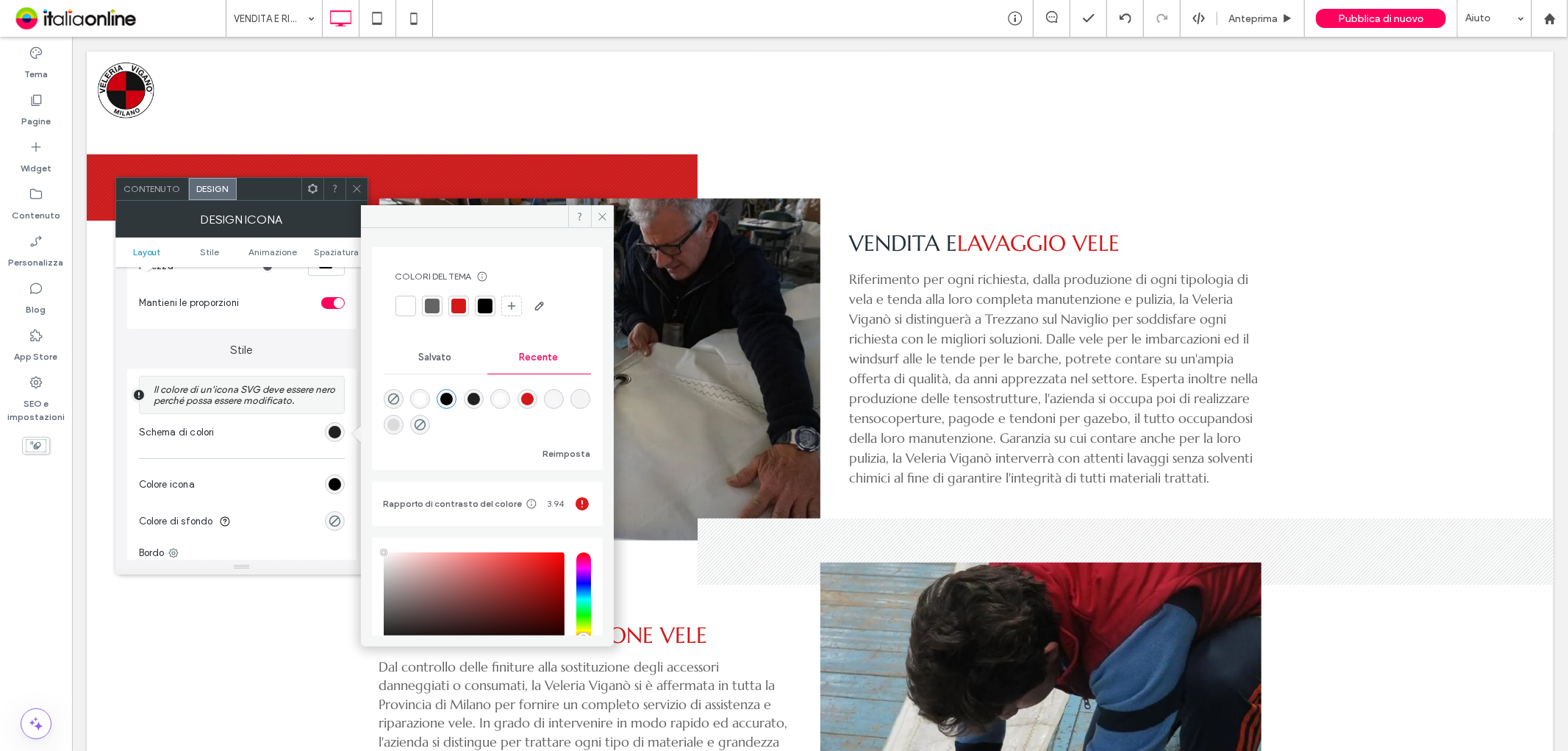 type on "****" 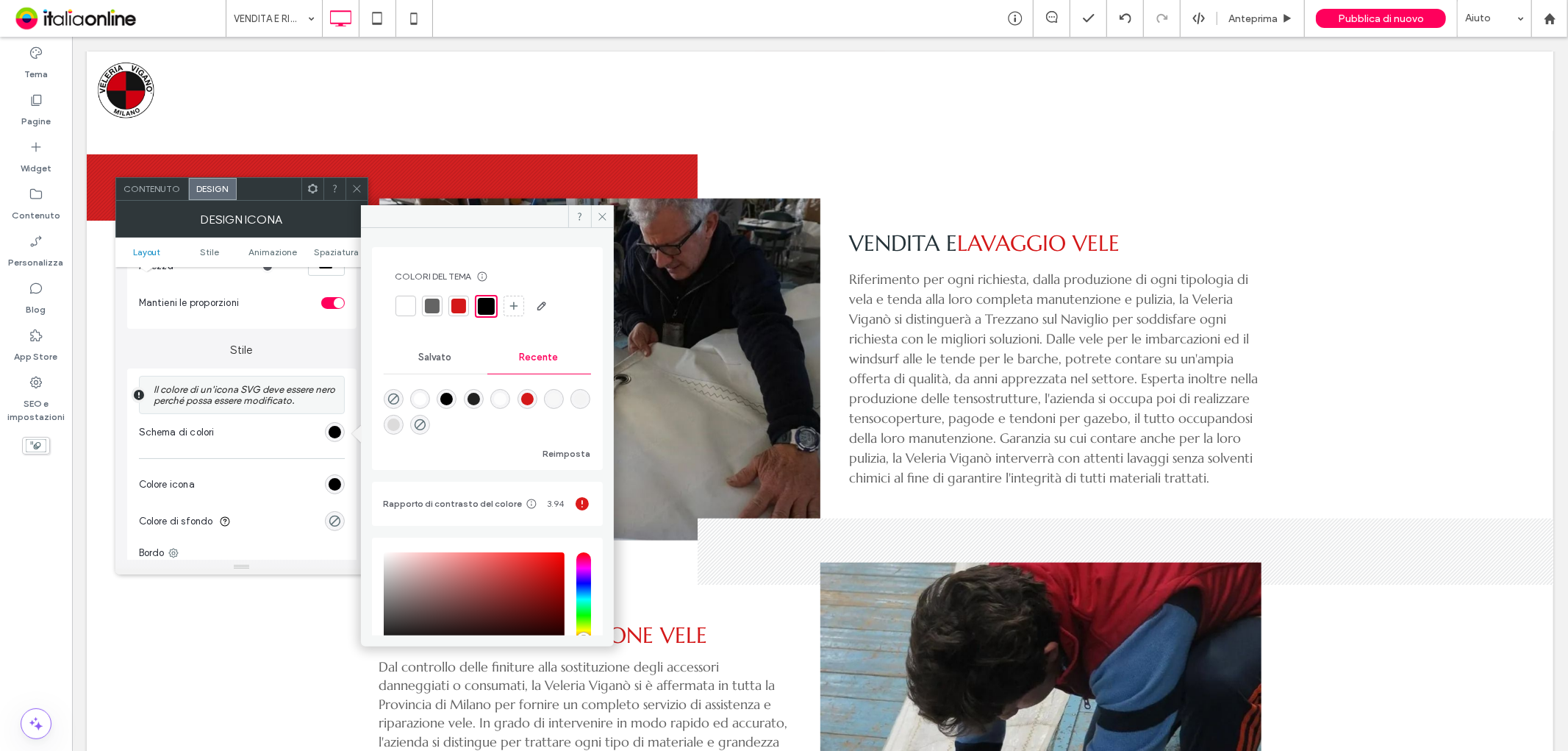 click at bounding box center (406, 306) 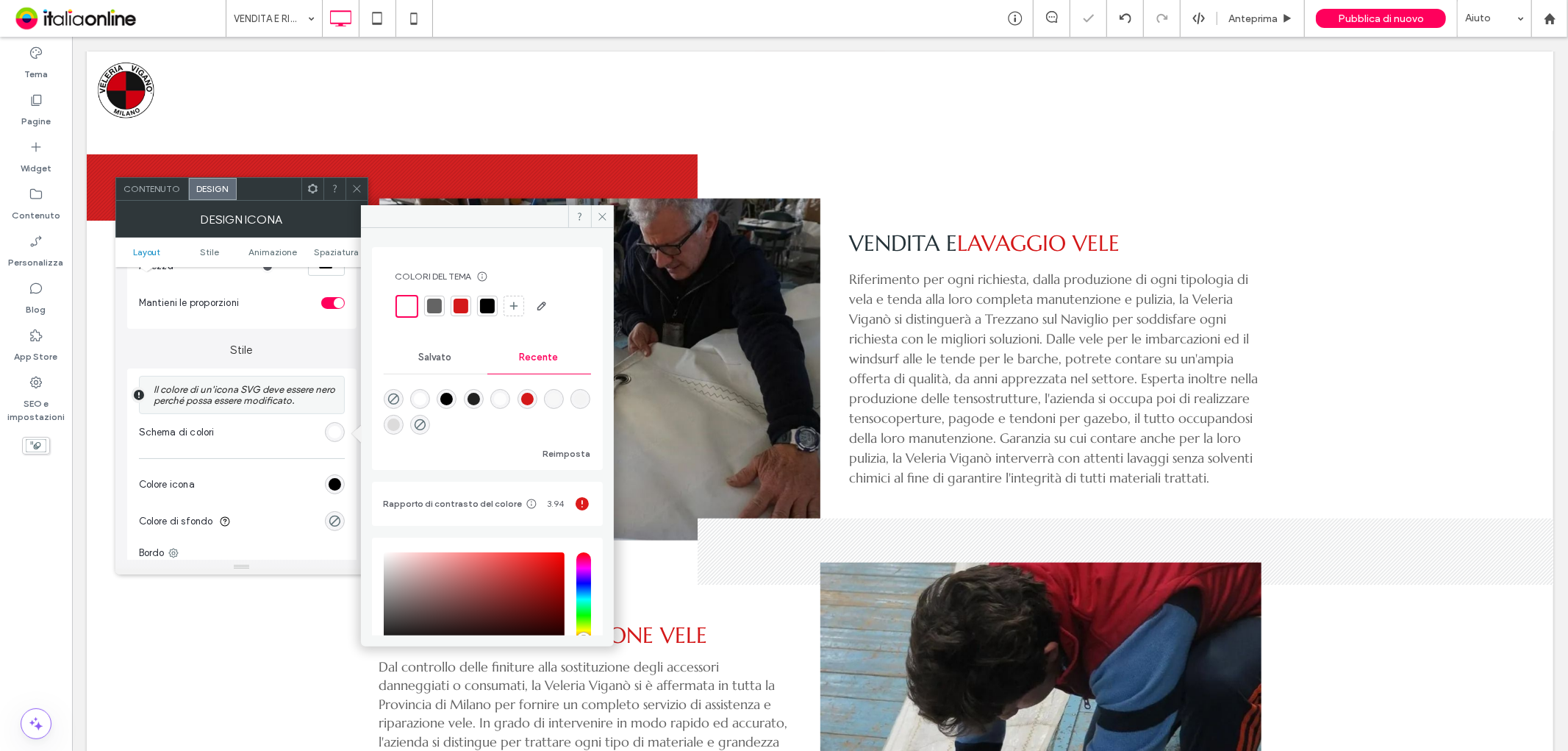 type on "*" 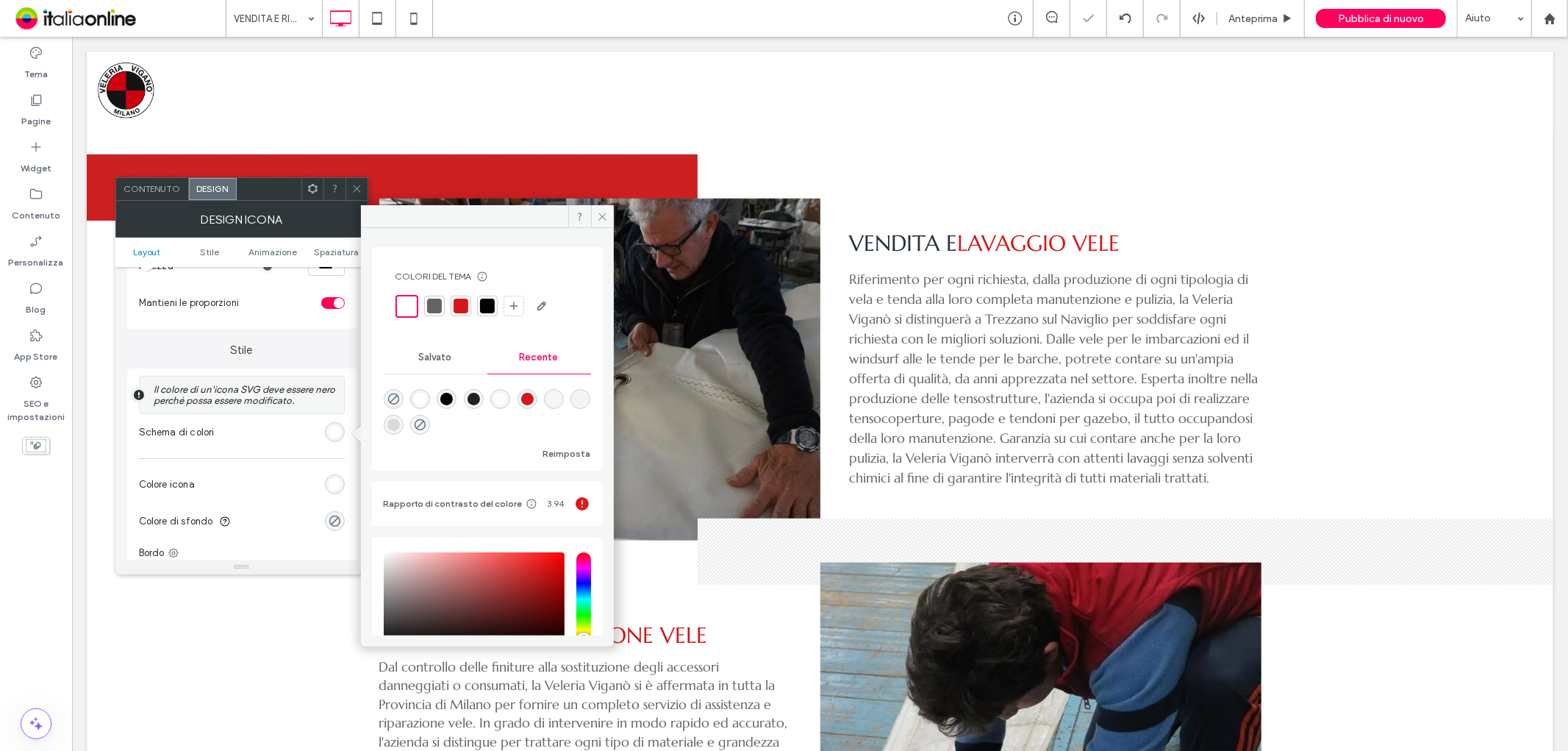 click at bounding box center [357, 189] 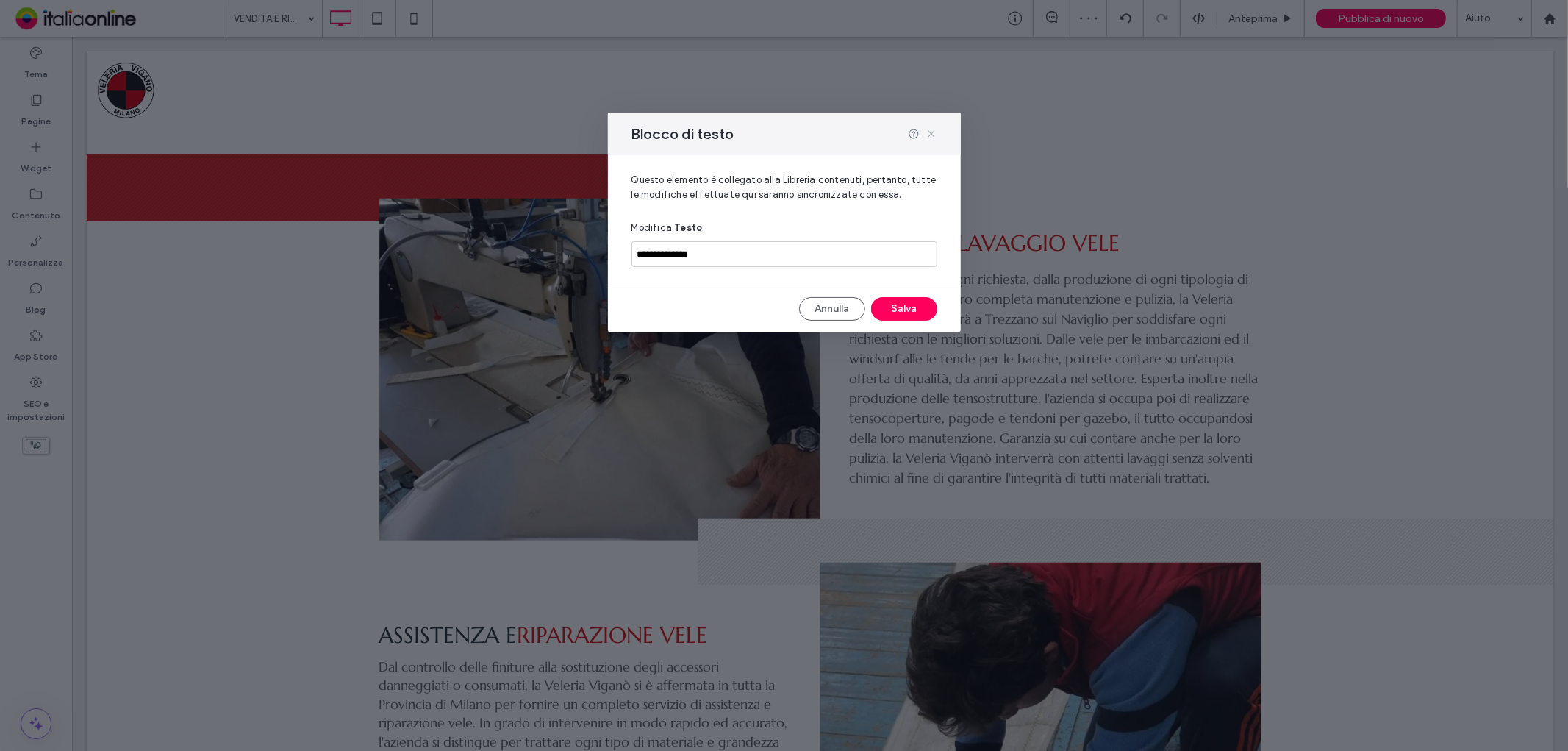 click 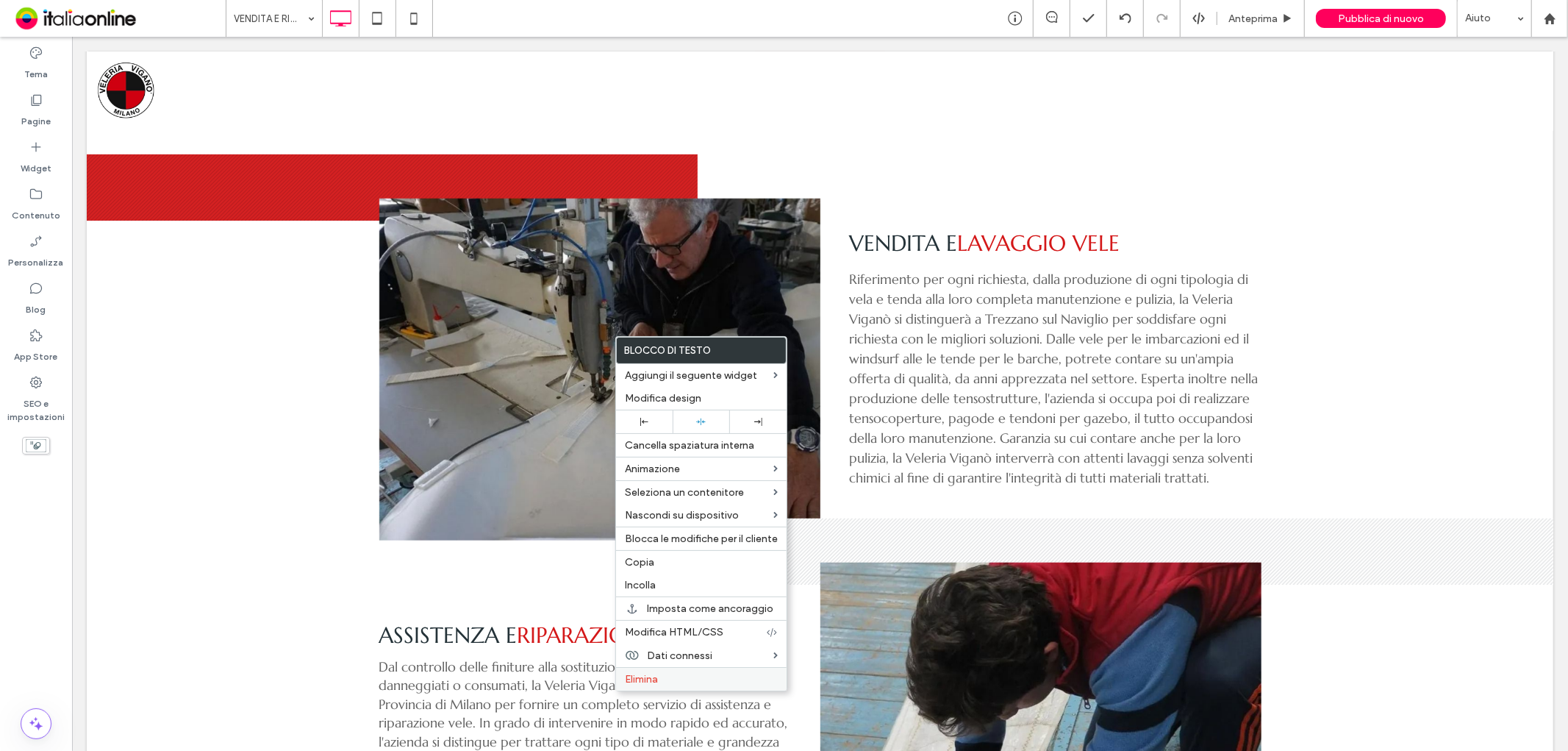 click on "Elimina" at bounding box center (641, 679) 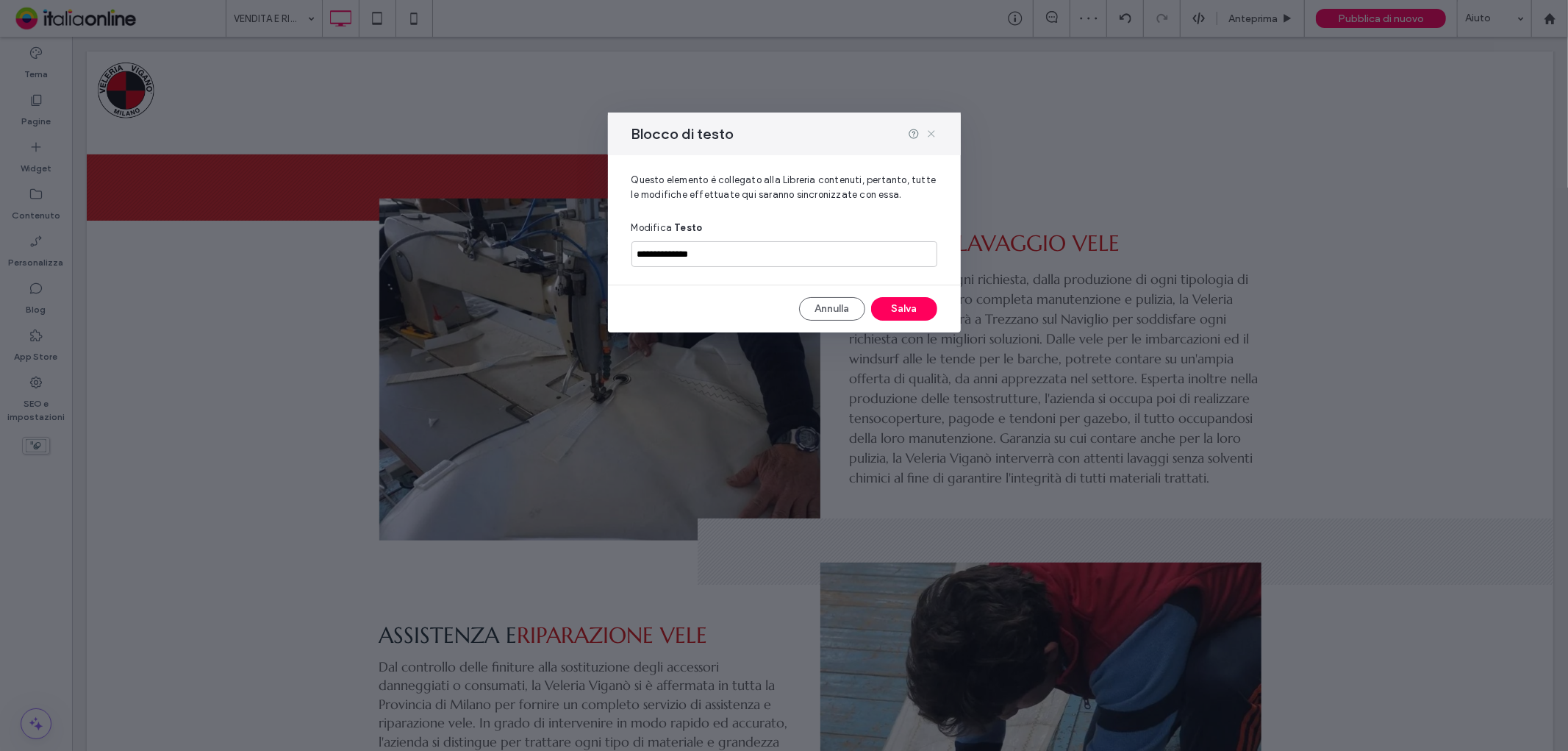 click 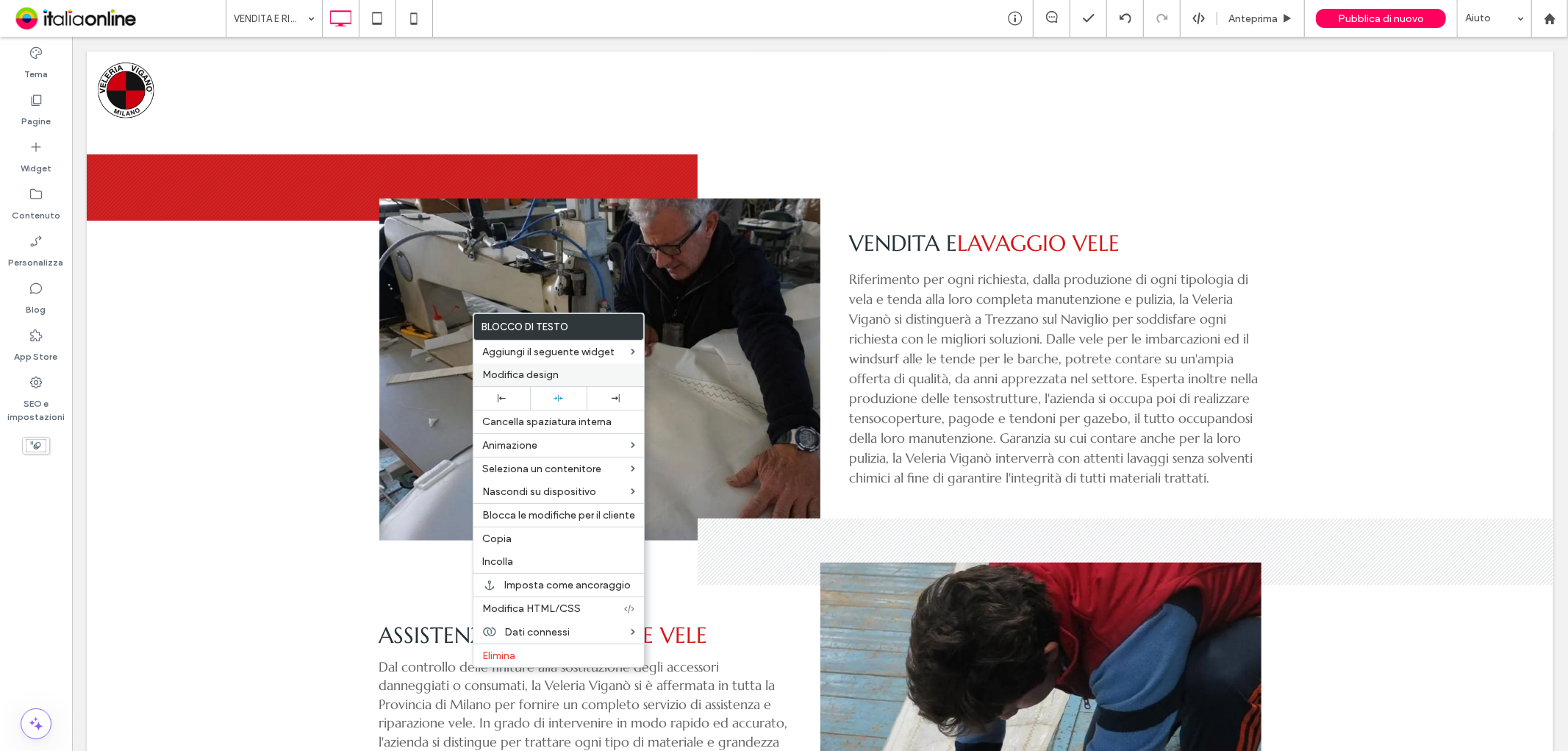 click on "Modifica design" at bounding box center [559, 374] 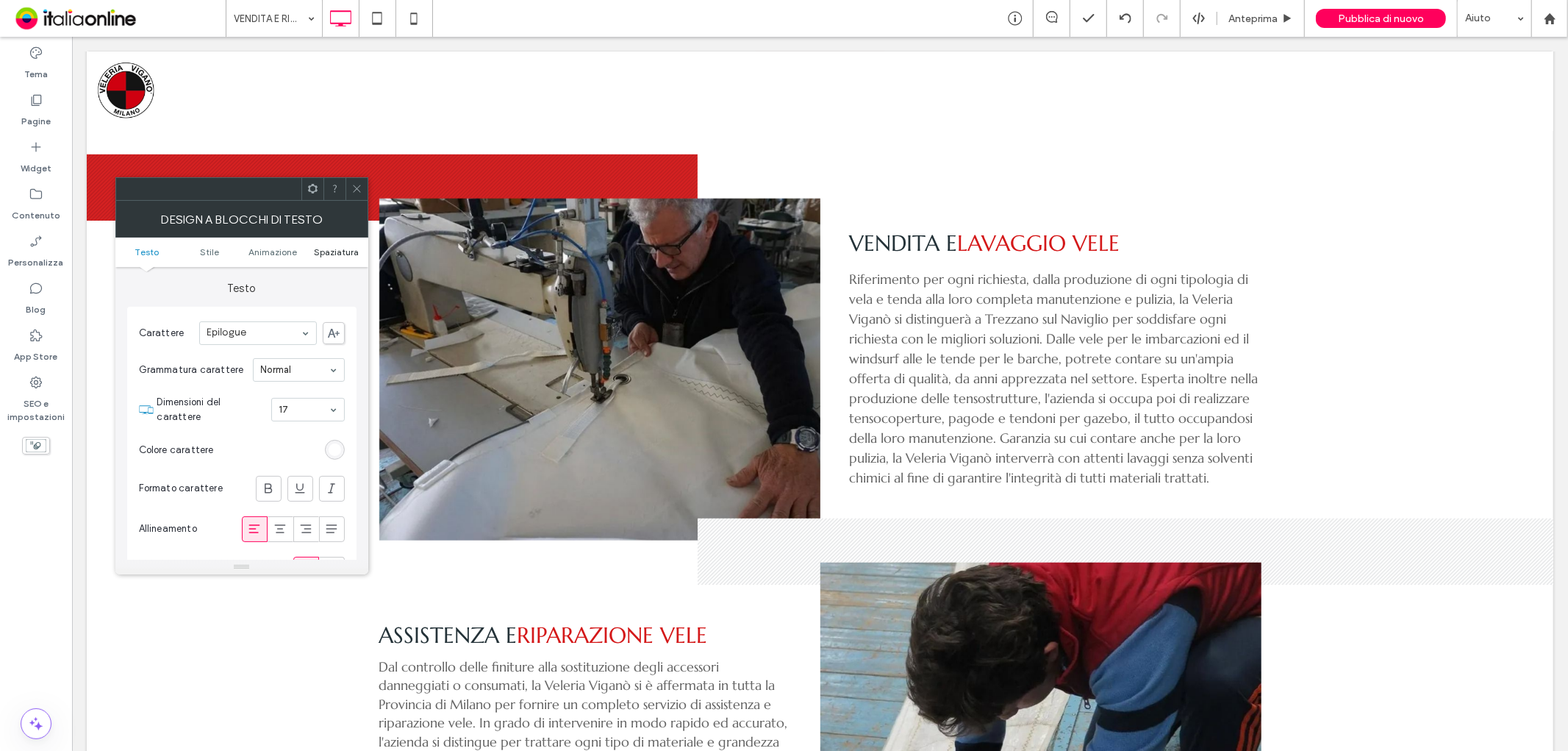 click on "Spaziatura" at bounding box center [336, 252] 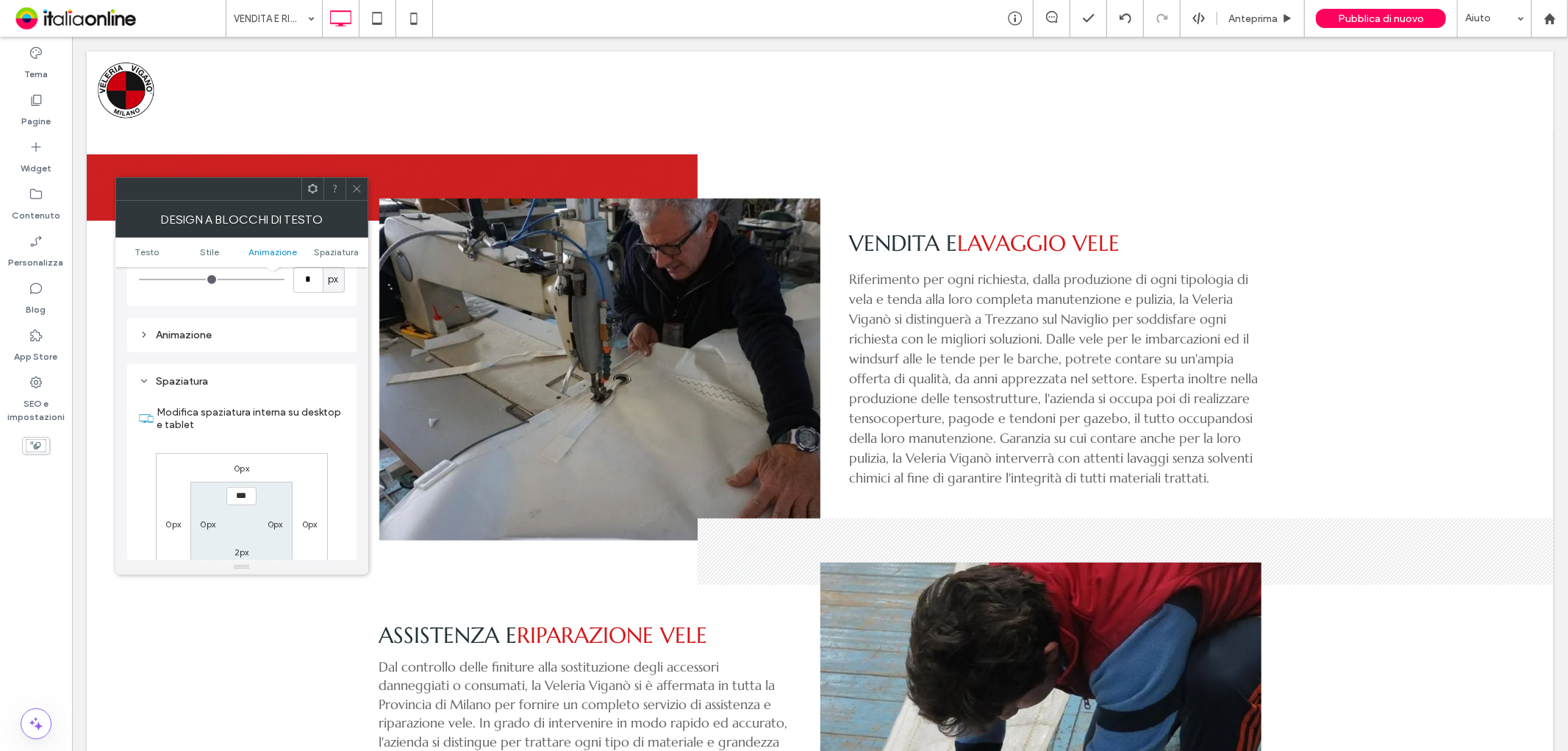 scroll, scrollTop: 608, scrollLeft: 0, axis: vertical 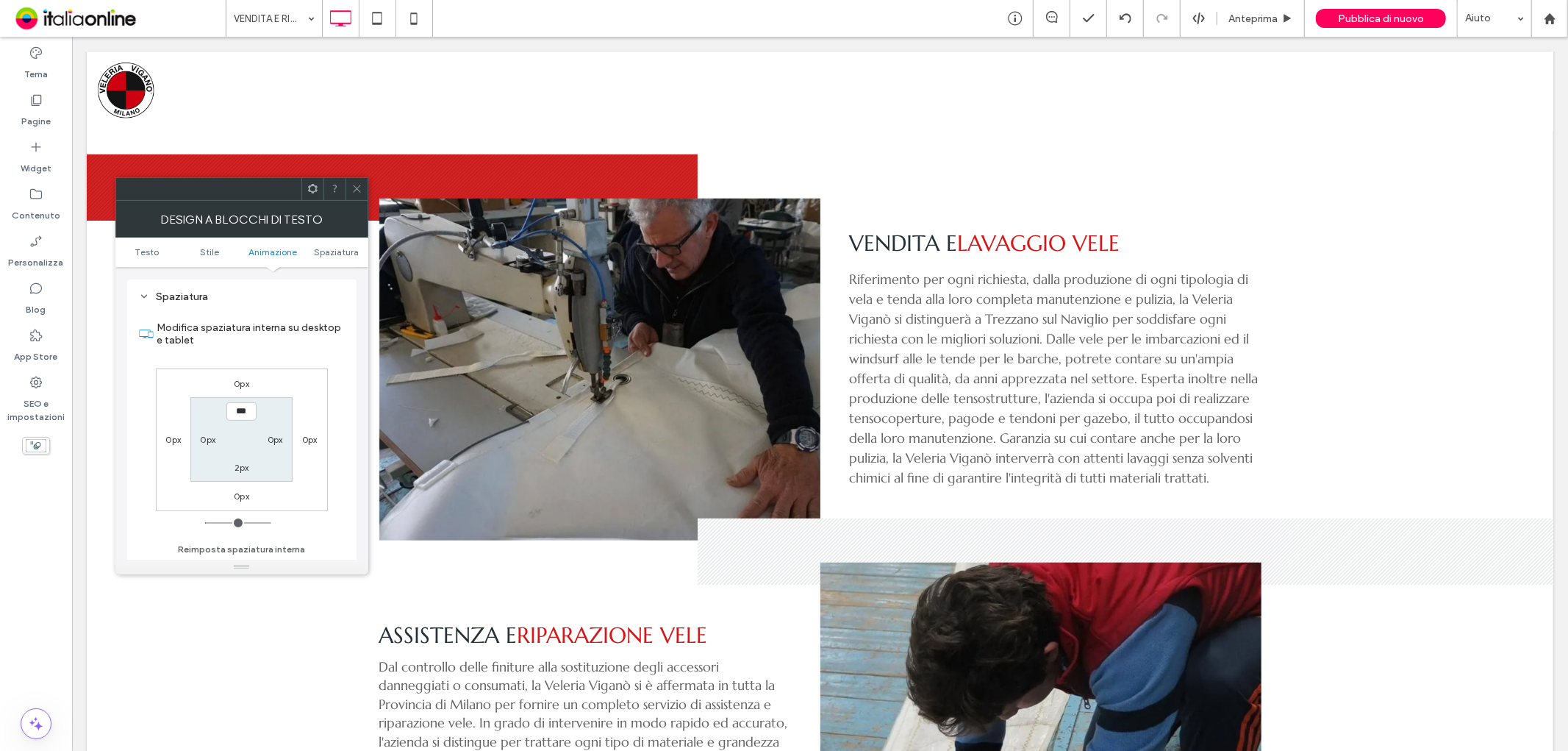 click on "0px" at bounding box center [241, 383] 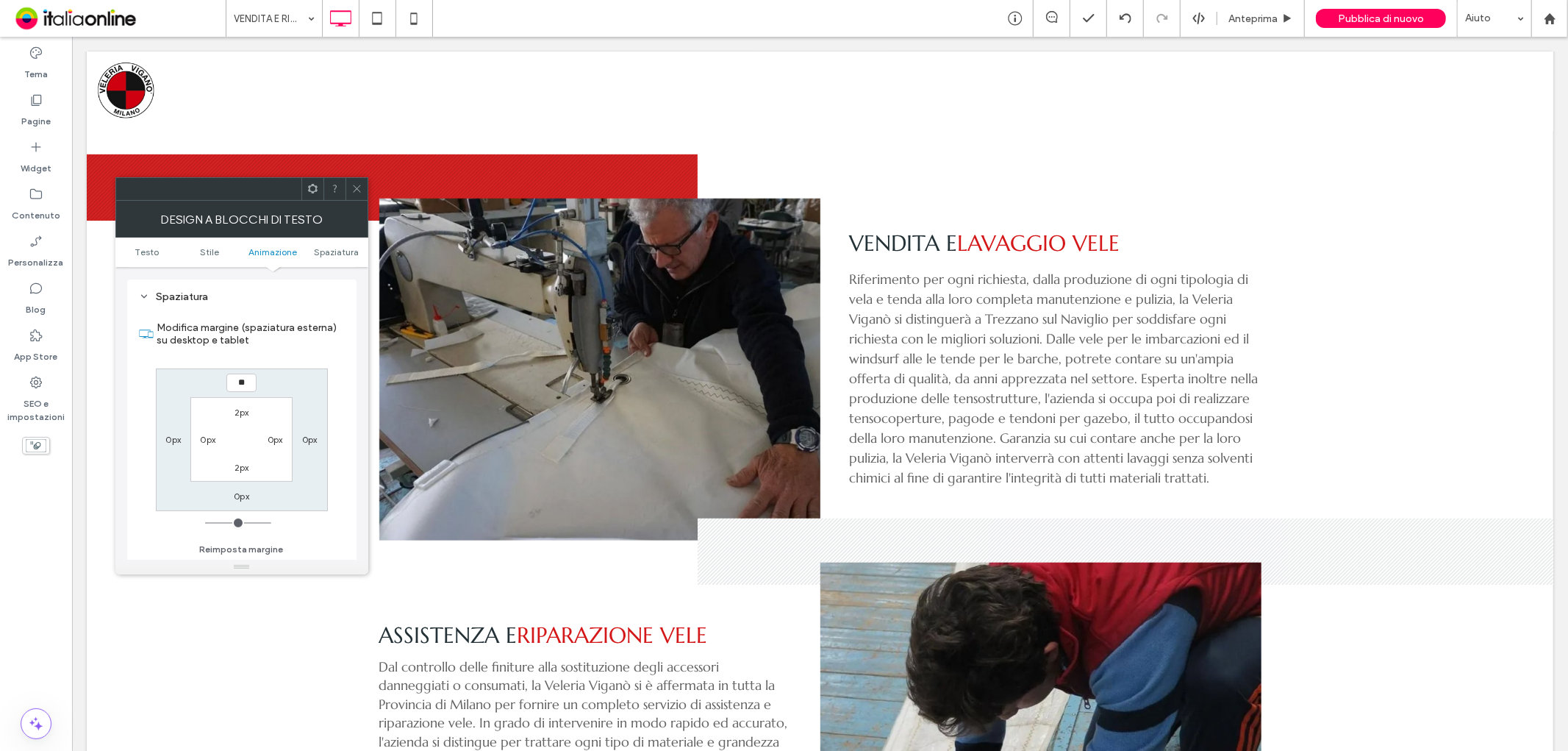 type on "**" 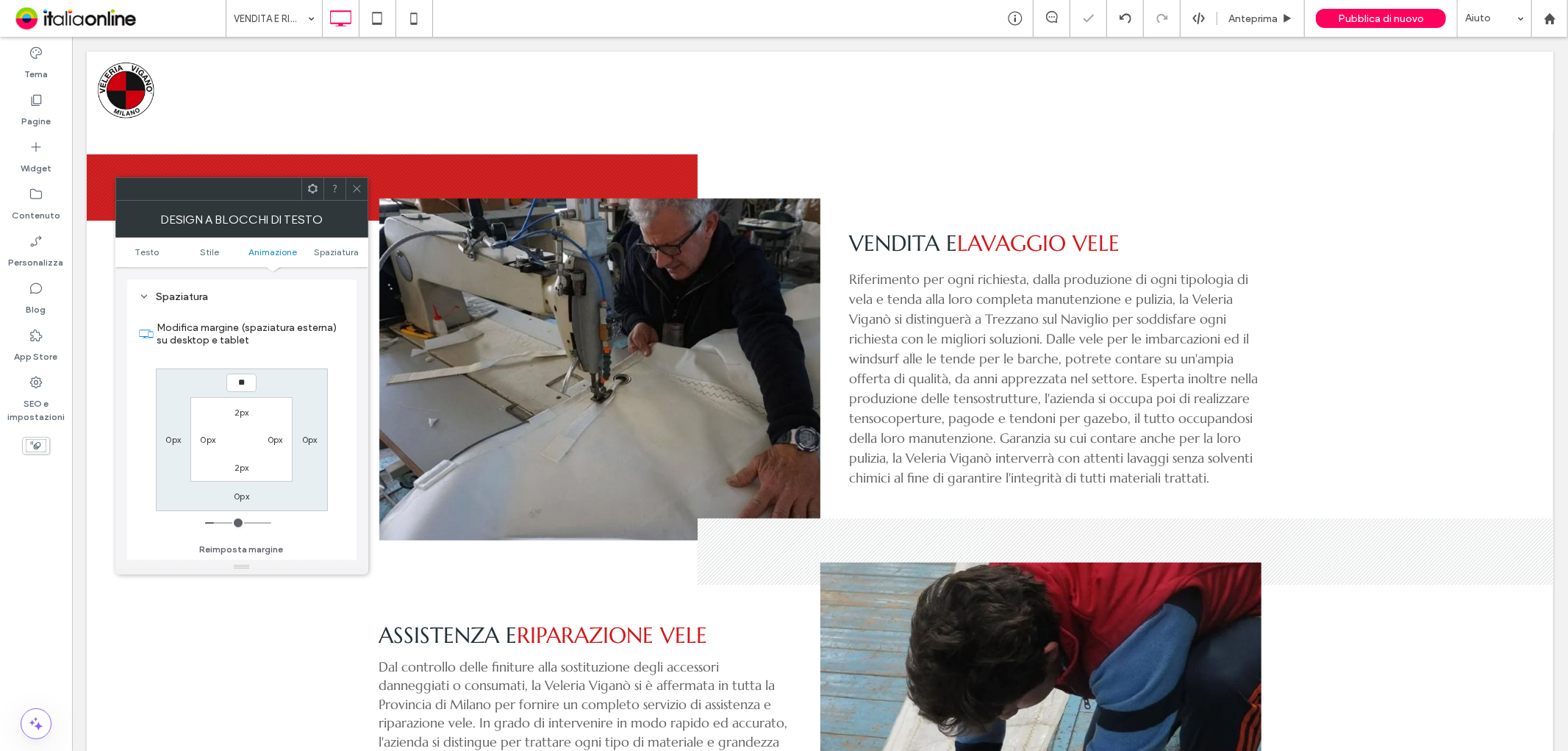 type on "**" 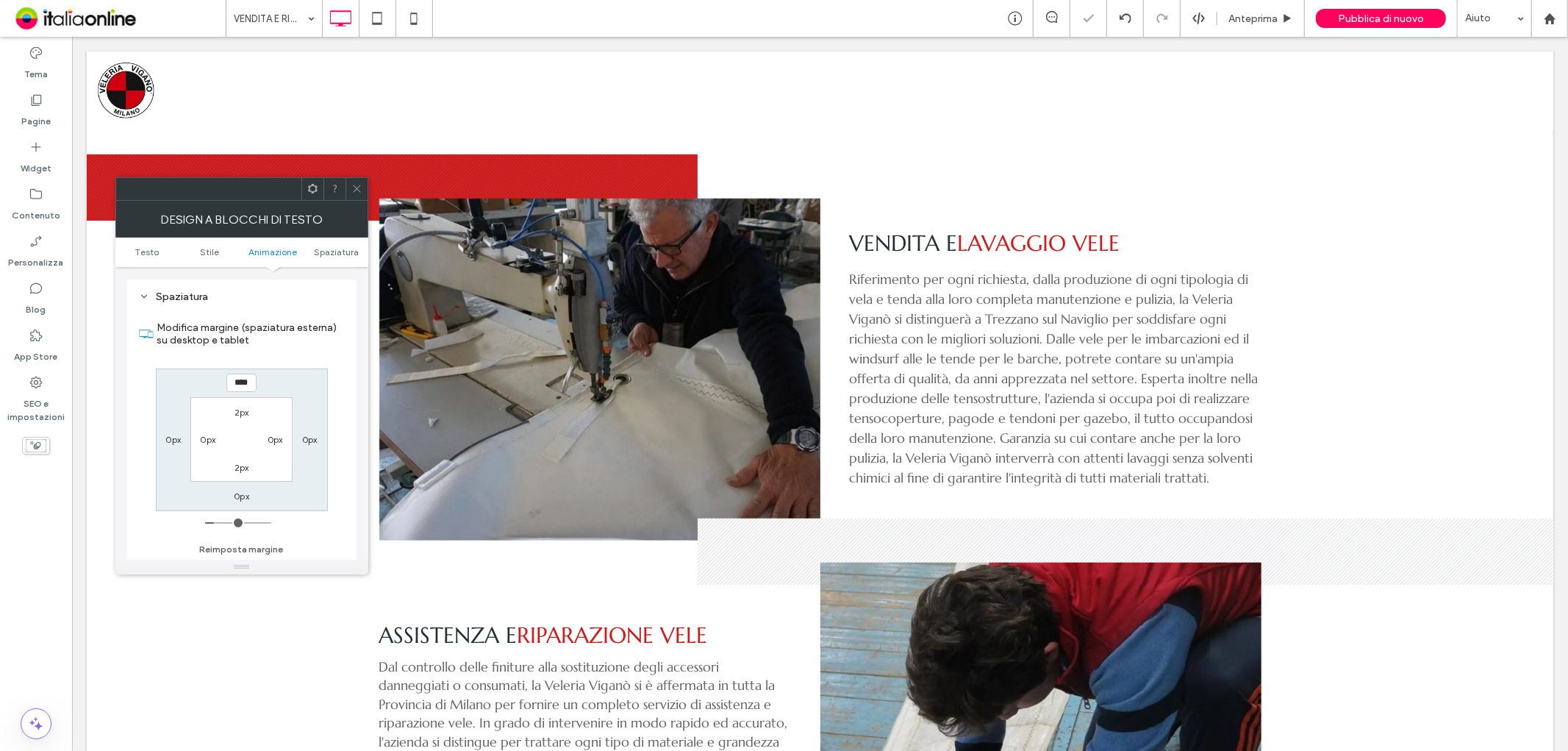 click on "****" at bounding box center [241, 382] 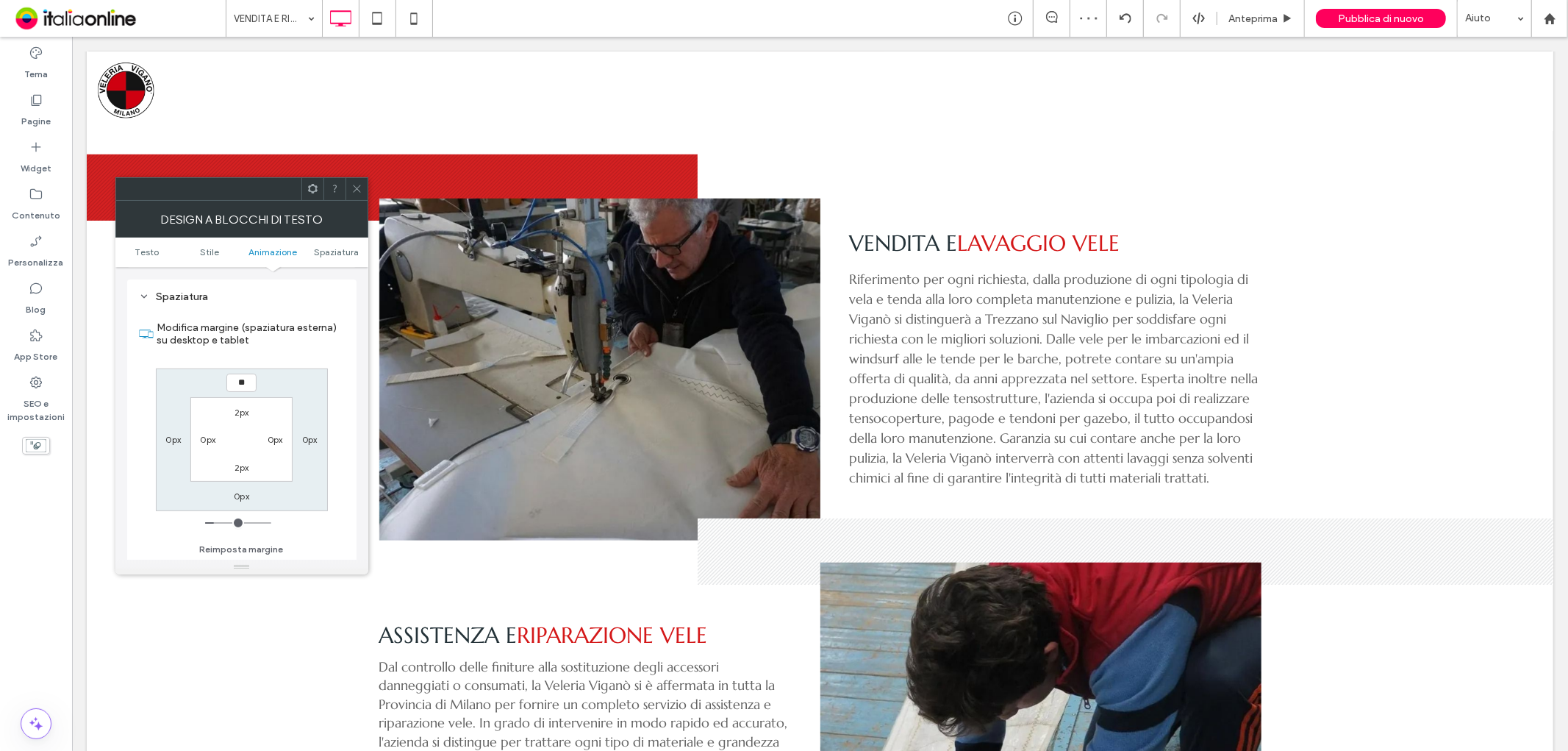 type on "**" 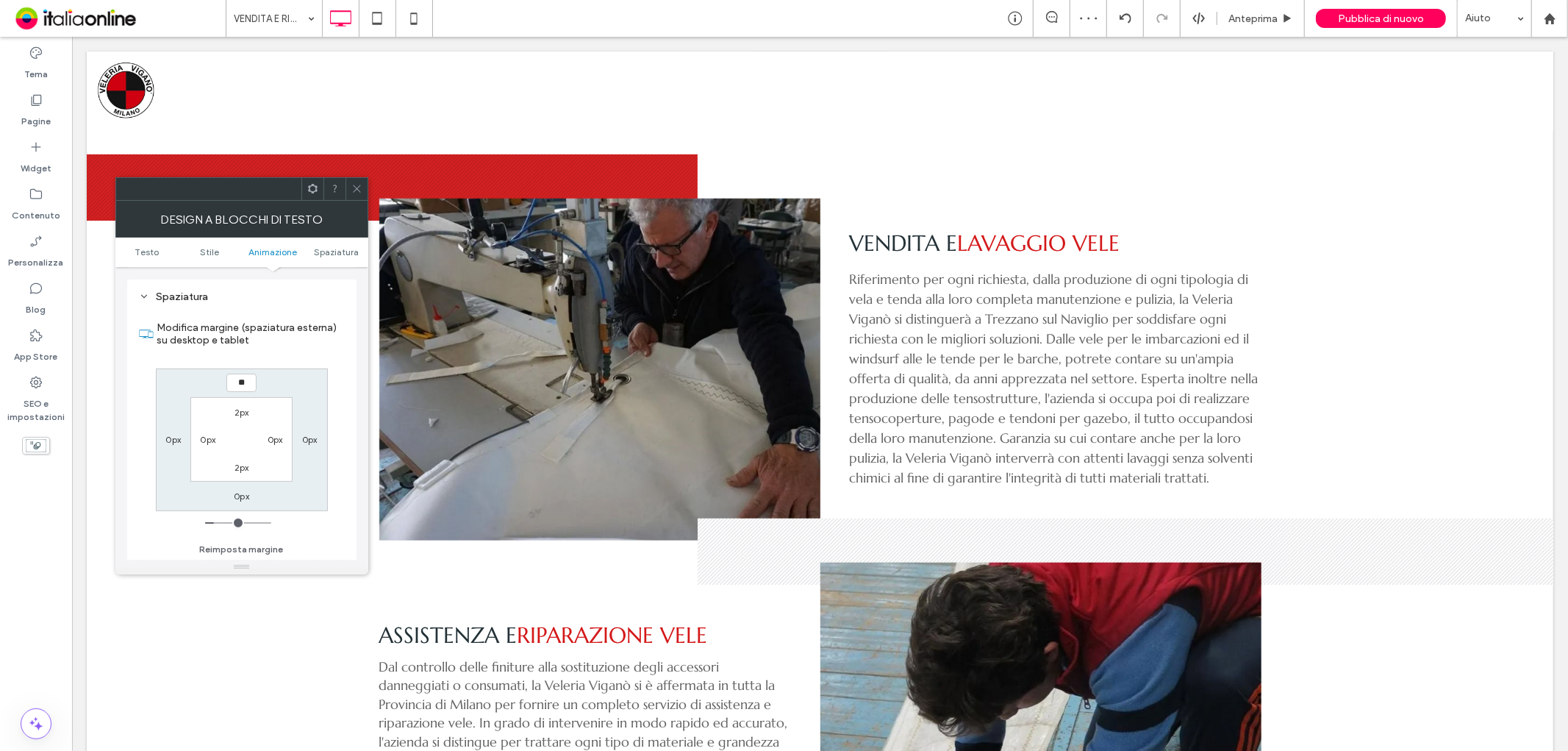 type on "**" 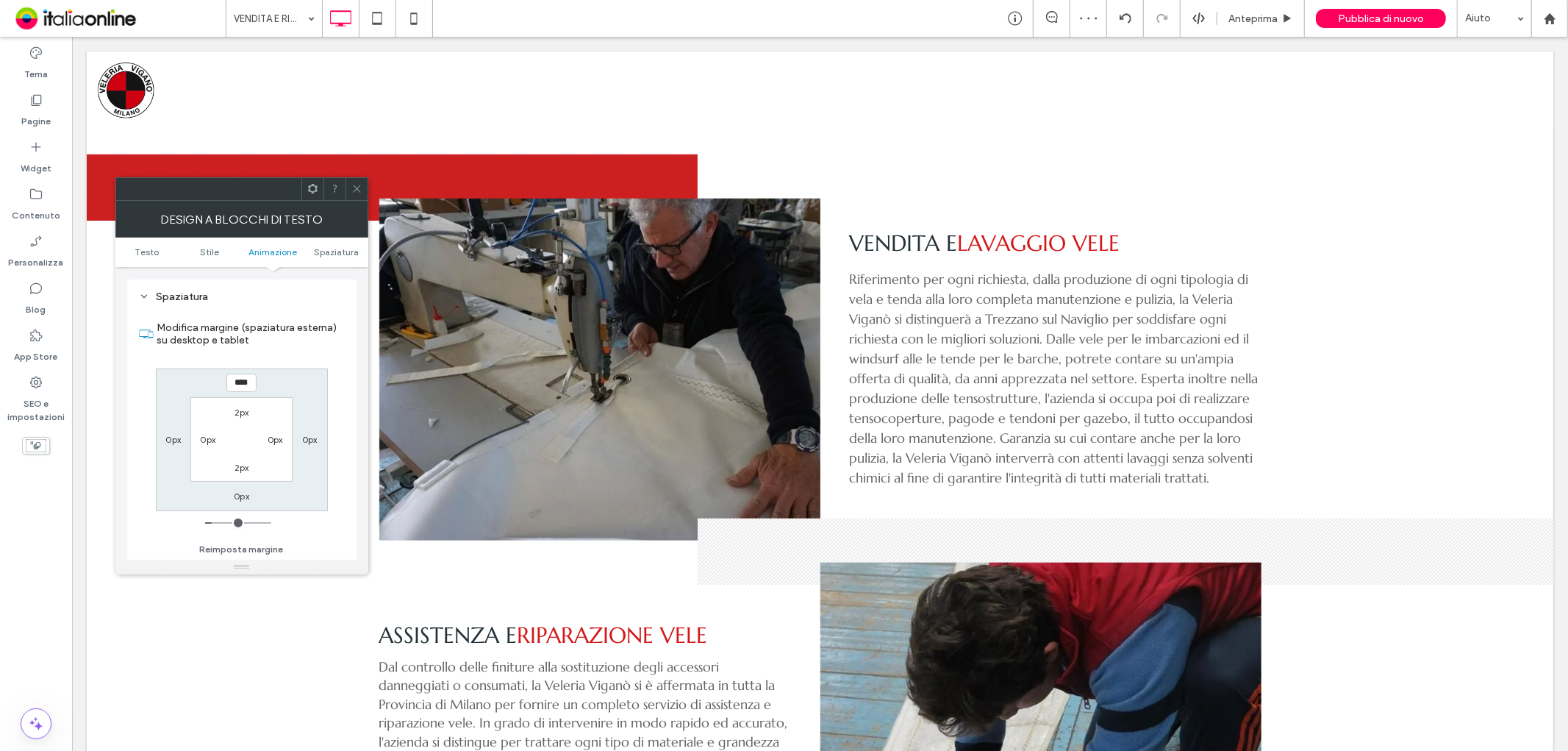 click 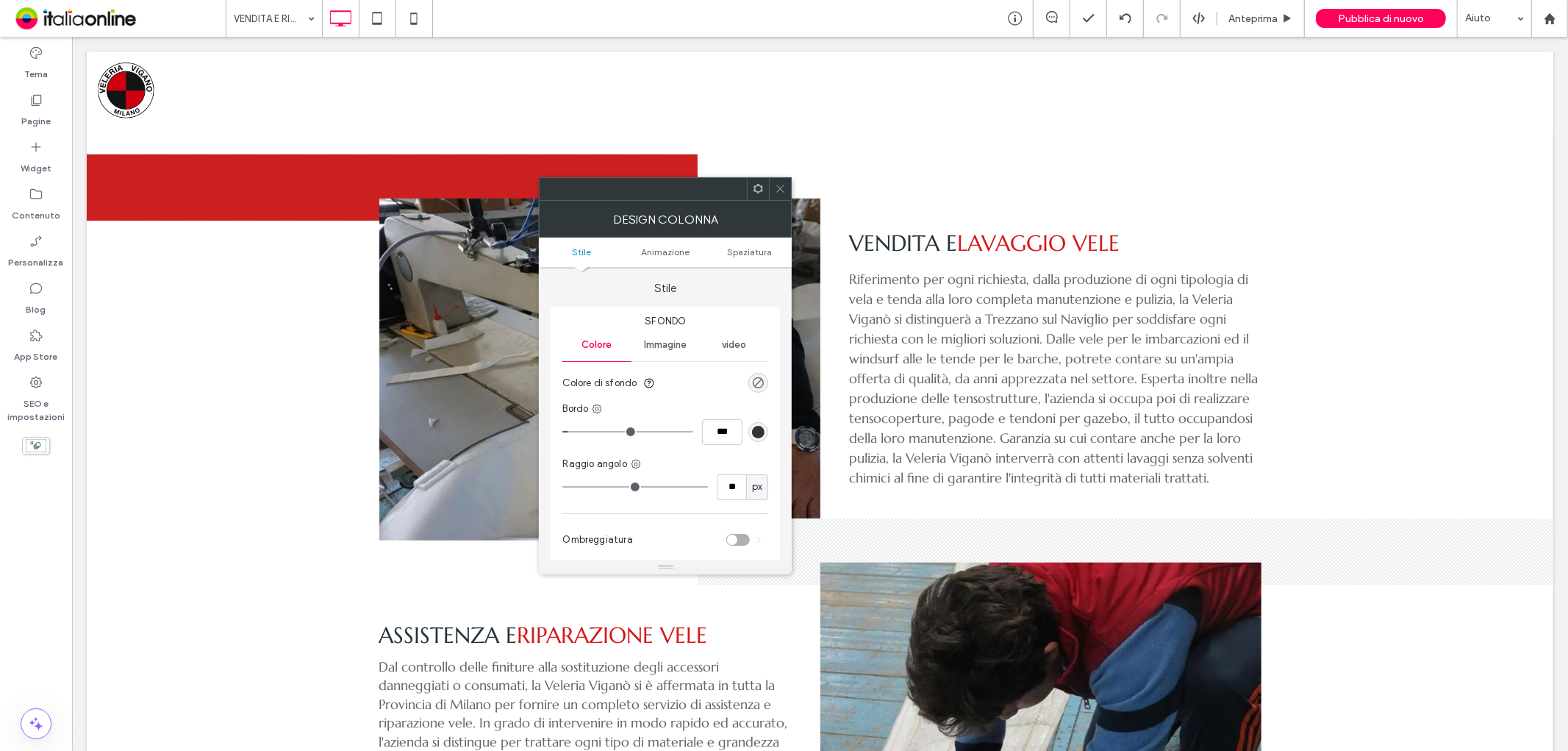click on "Colore di sfondo" at bounding box center (665, 383) 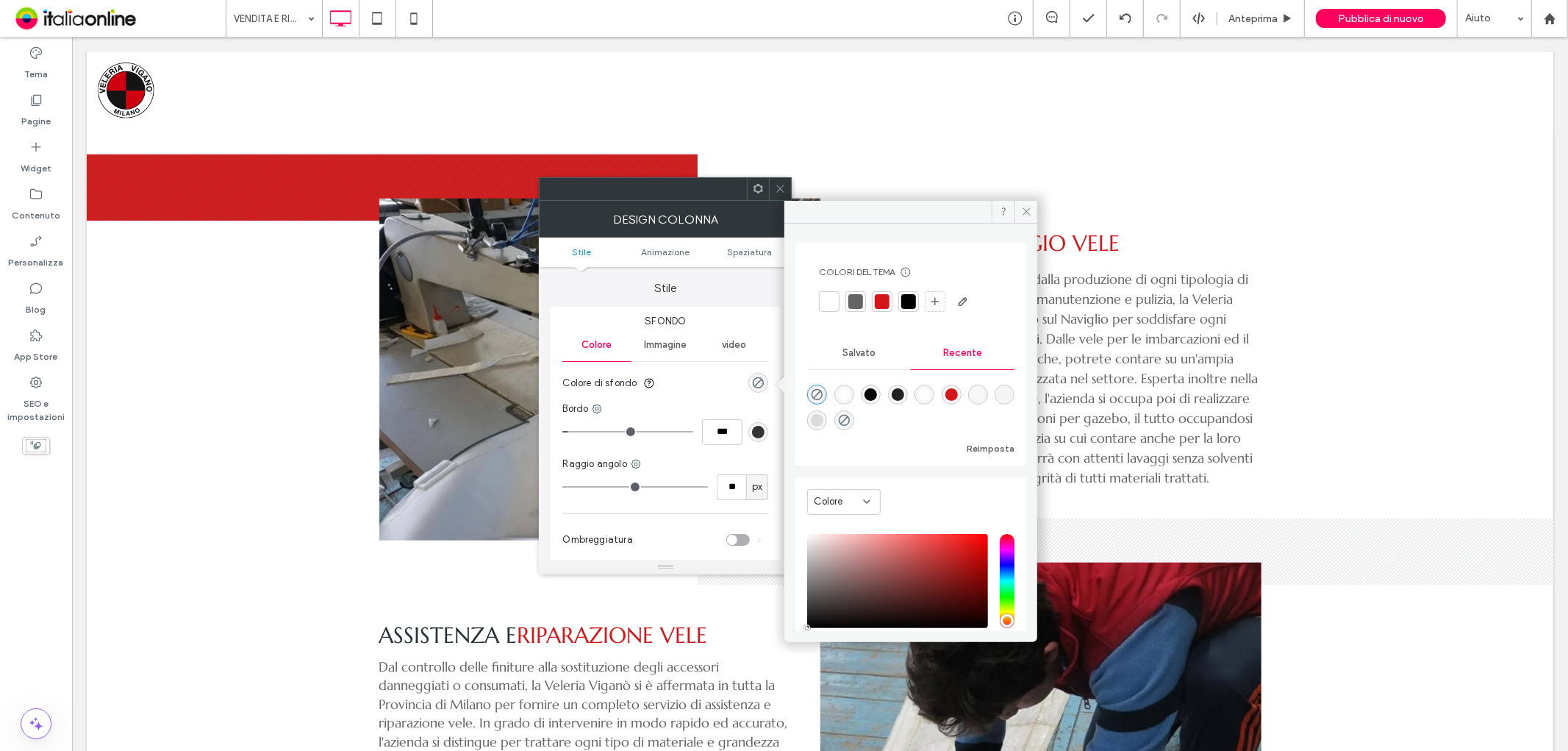 click at bounding box center [829, 302] 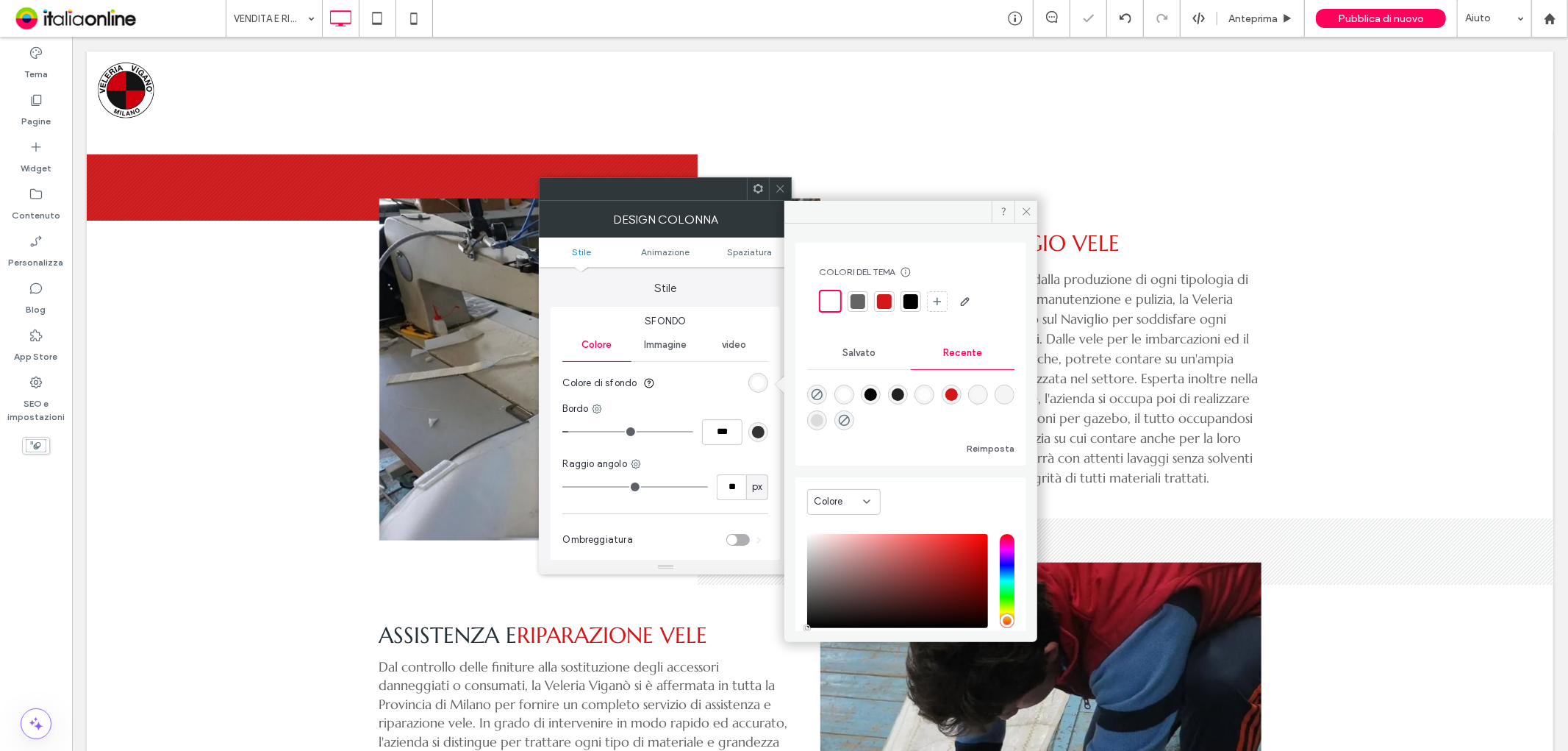 click at bounding box center (884, 302) 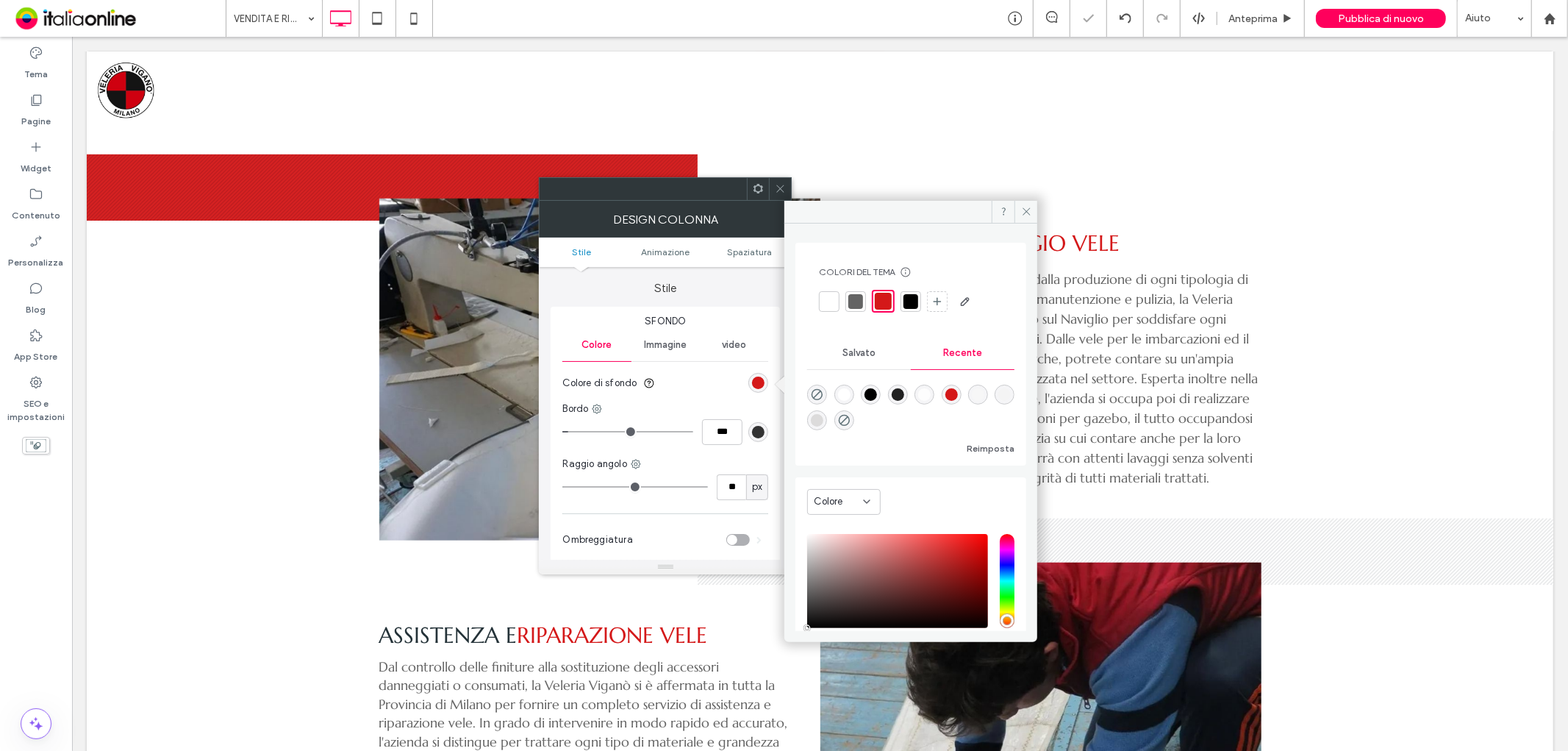 click at bounding box center [780, 189] 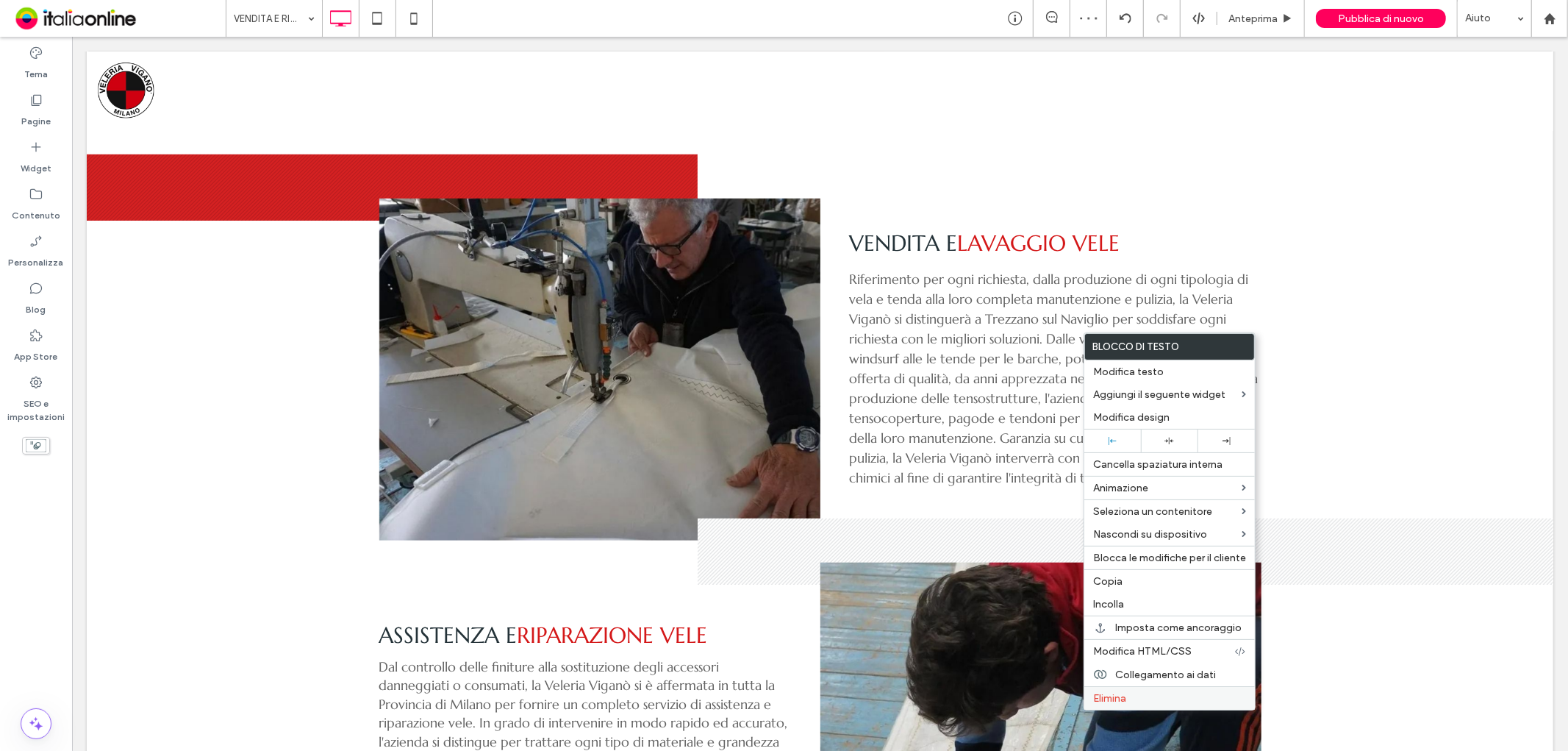 click on "Elimina" at bounding box center (1170, 698) 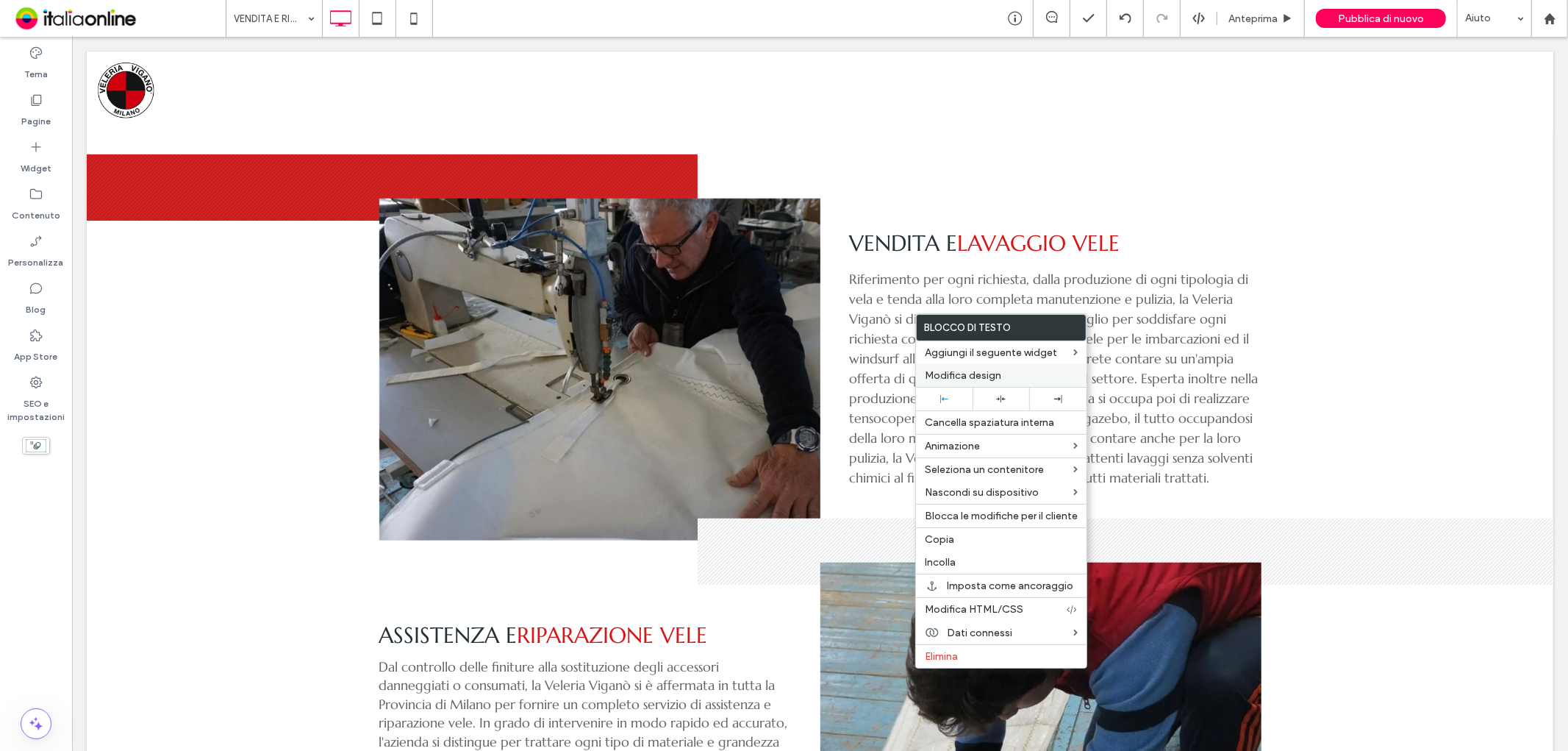 click on "Modifica design" at bounding box center (963, 375) 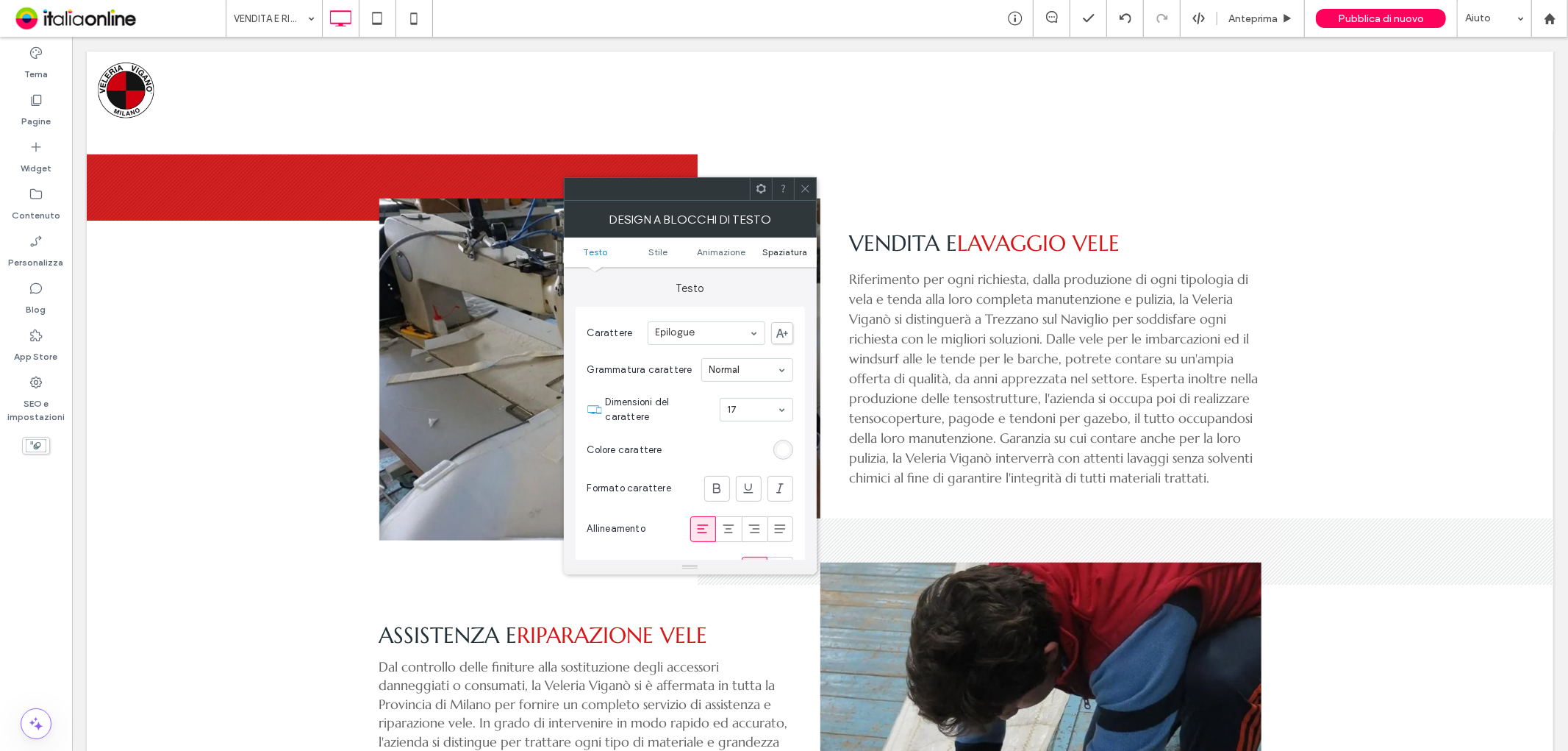 click on "Spaziatura" at bounding box center (784, 252) 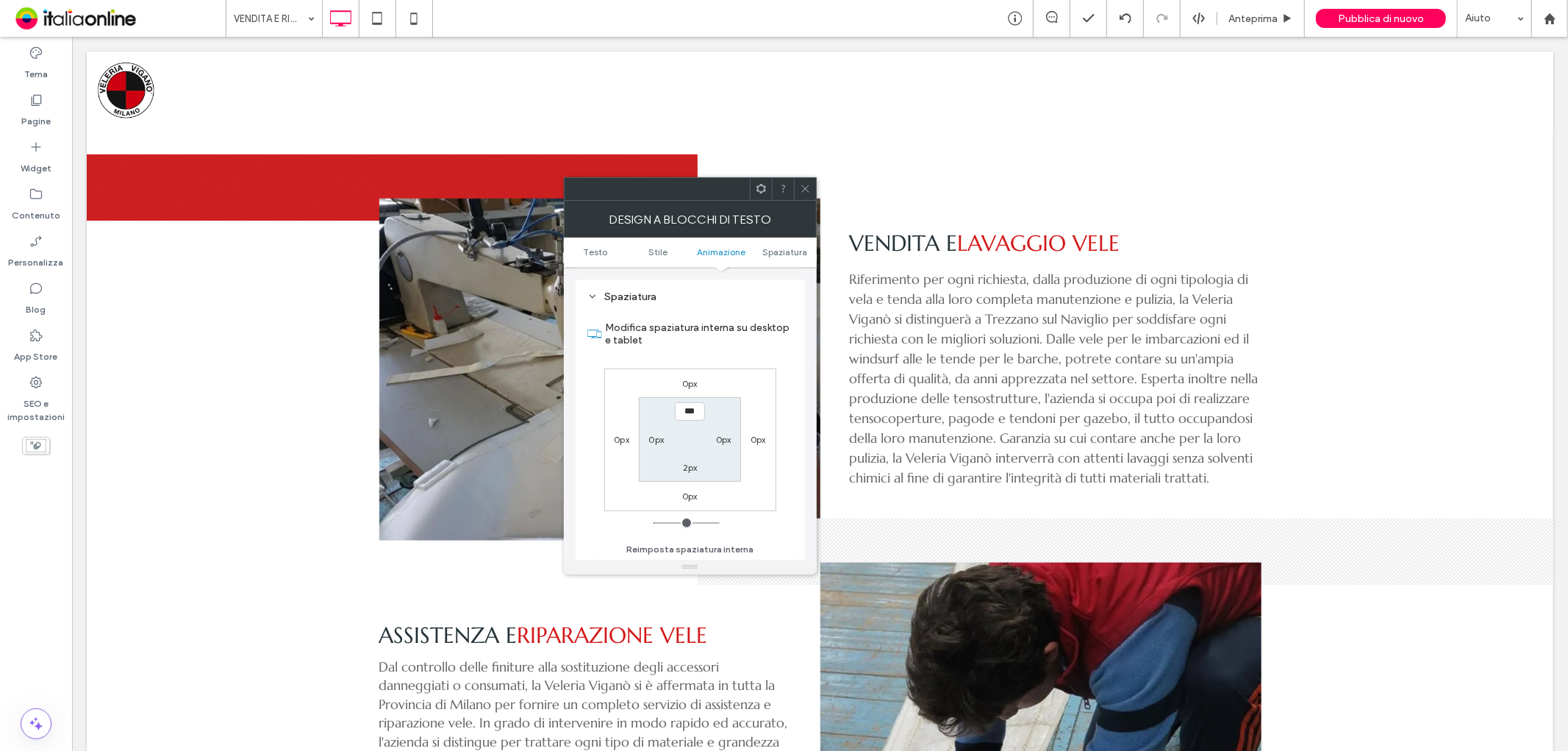 scroll, scrollTop: 608, scrollLeft: 0, axis: vertical 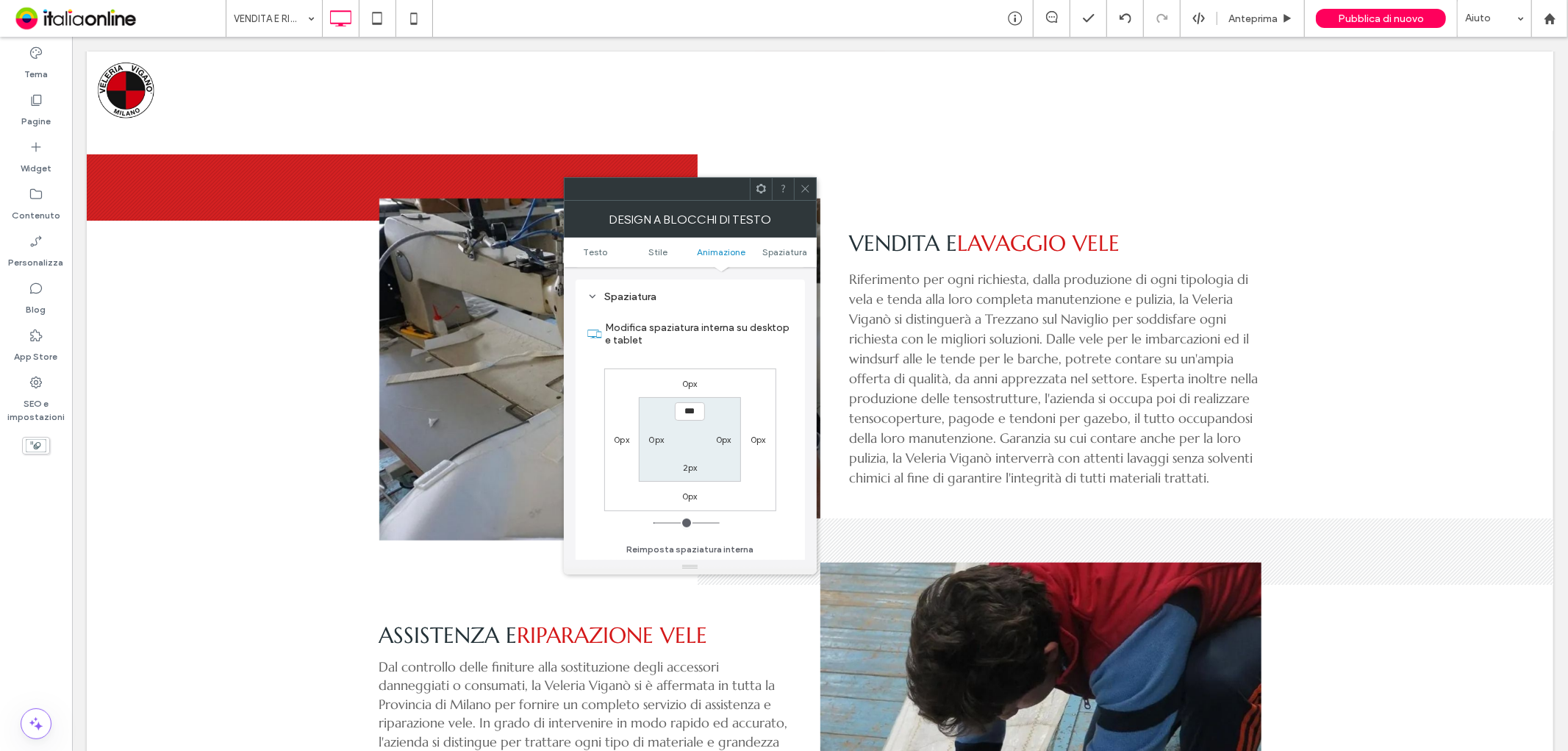 drag, startPoint x: 678, startPoint y: 376, endPoint x: 690, endPoint y: 374, distance: 12.16553 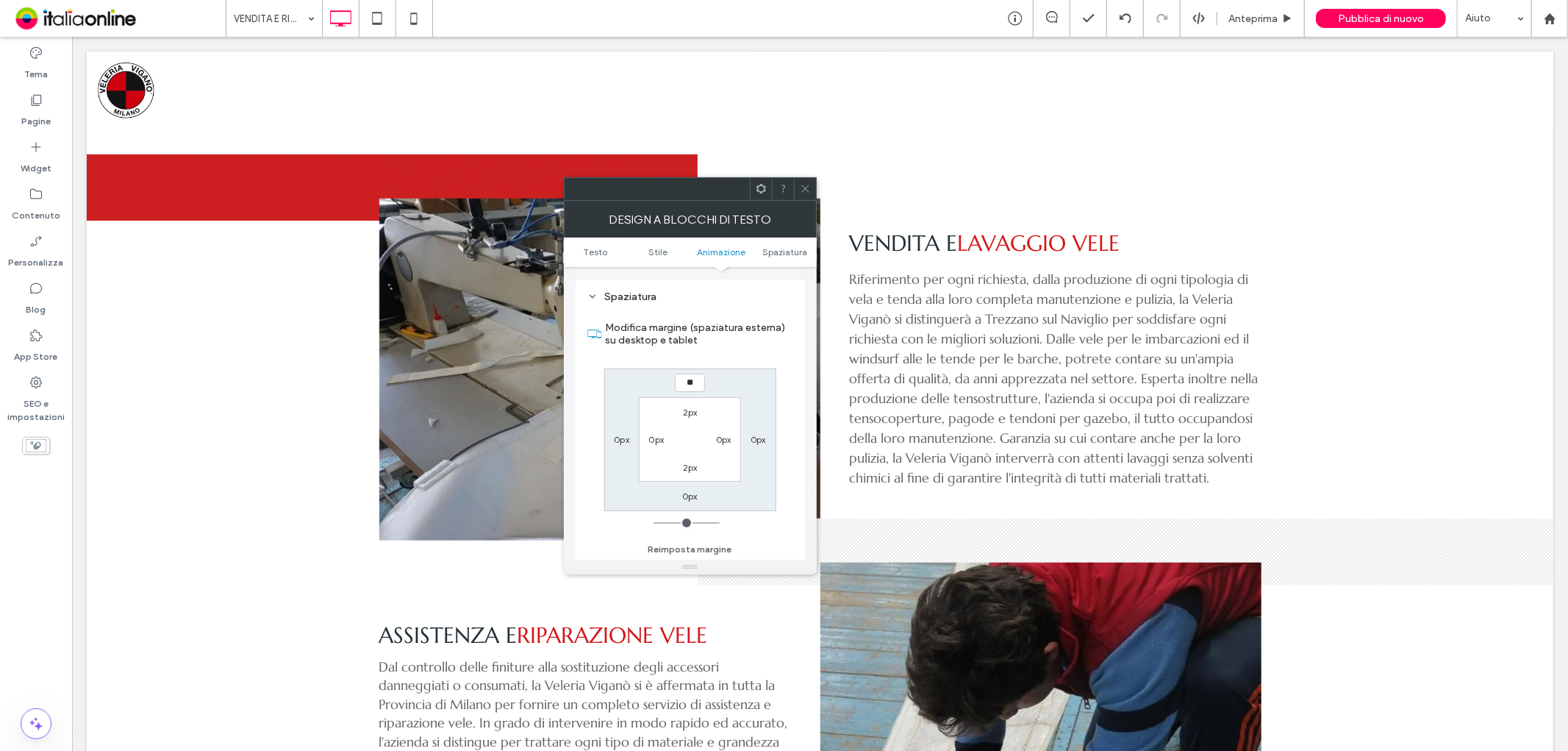 type on "**" 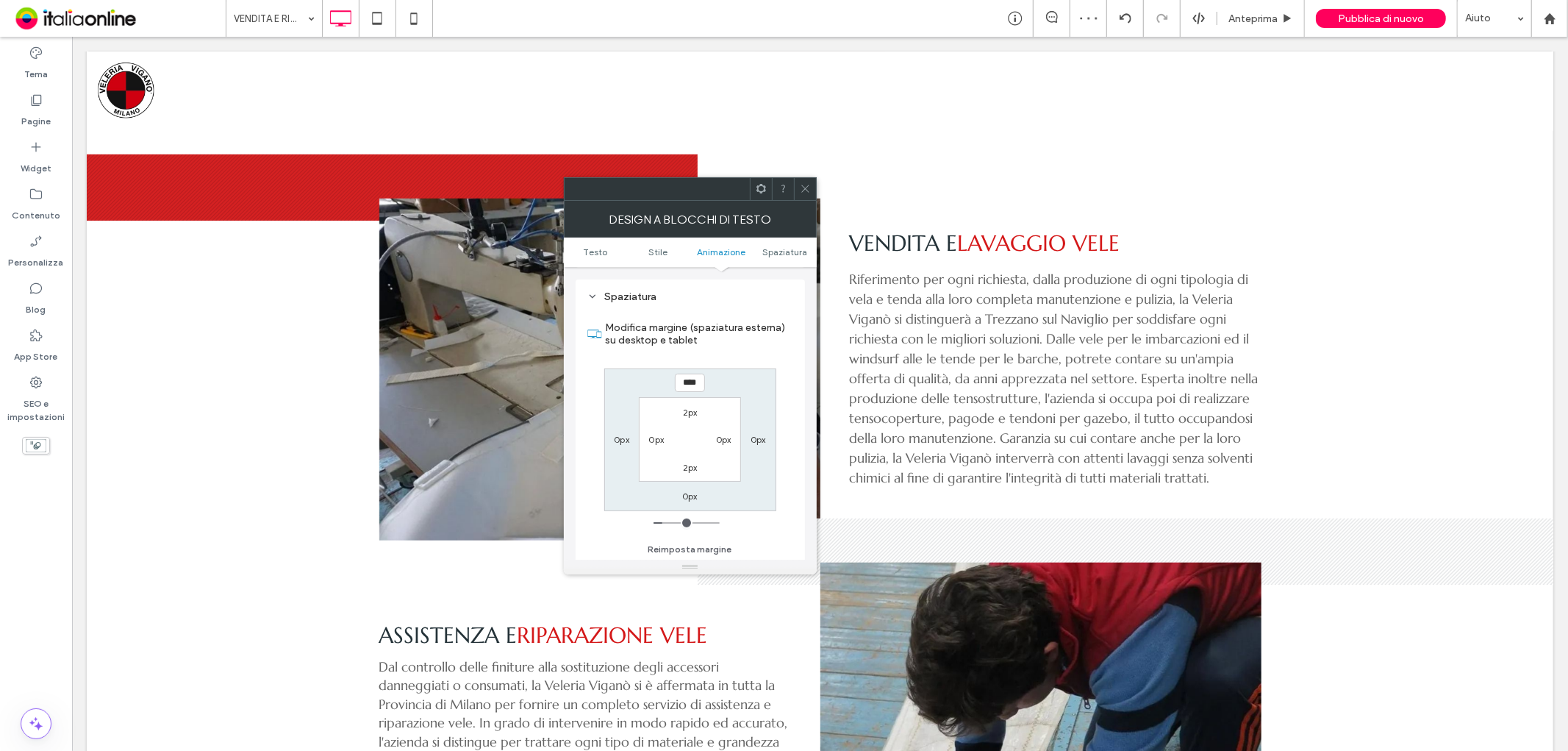 click 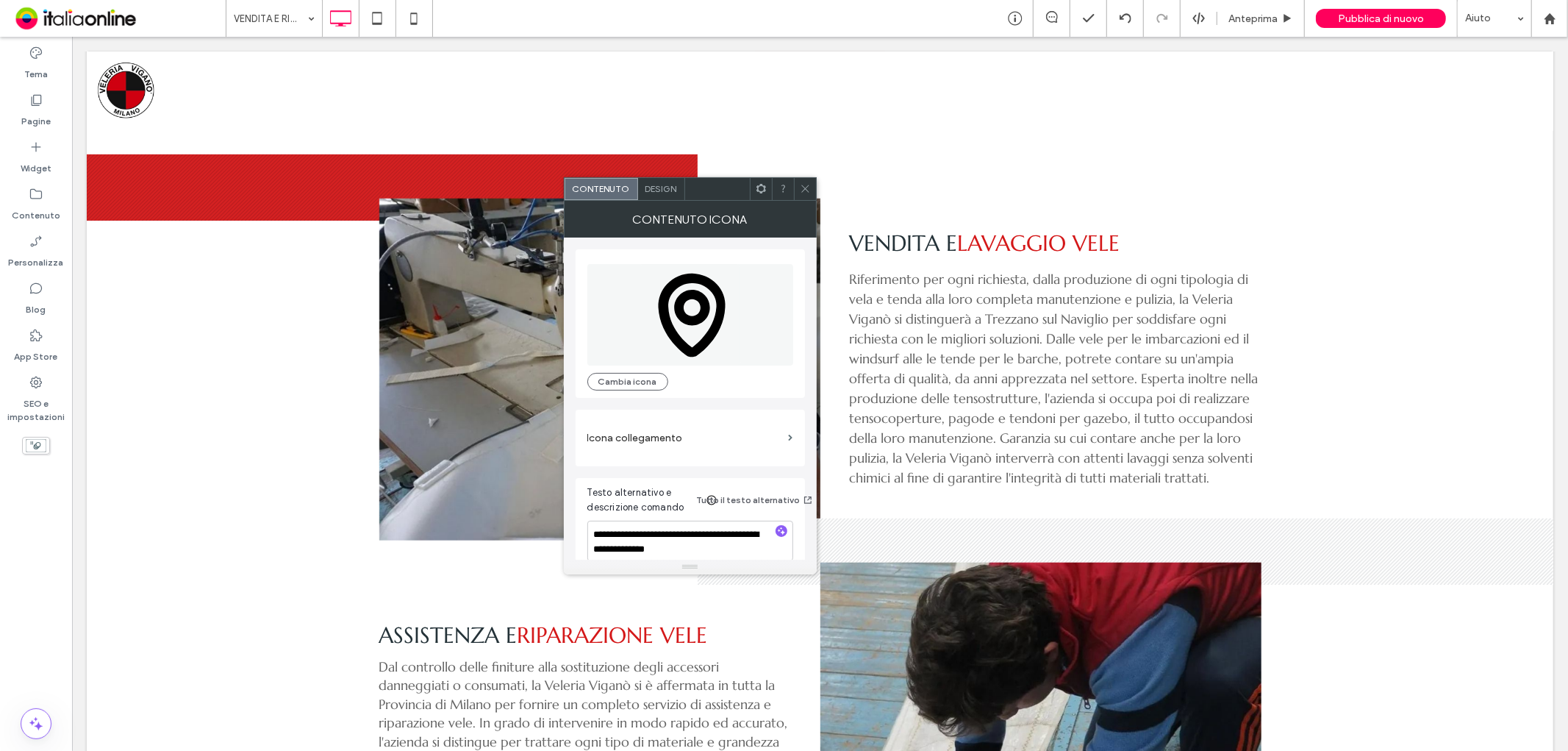 click on "Design" at bounding box center (662, 189) 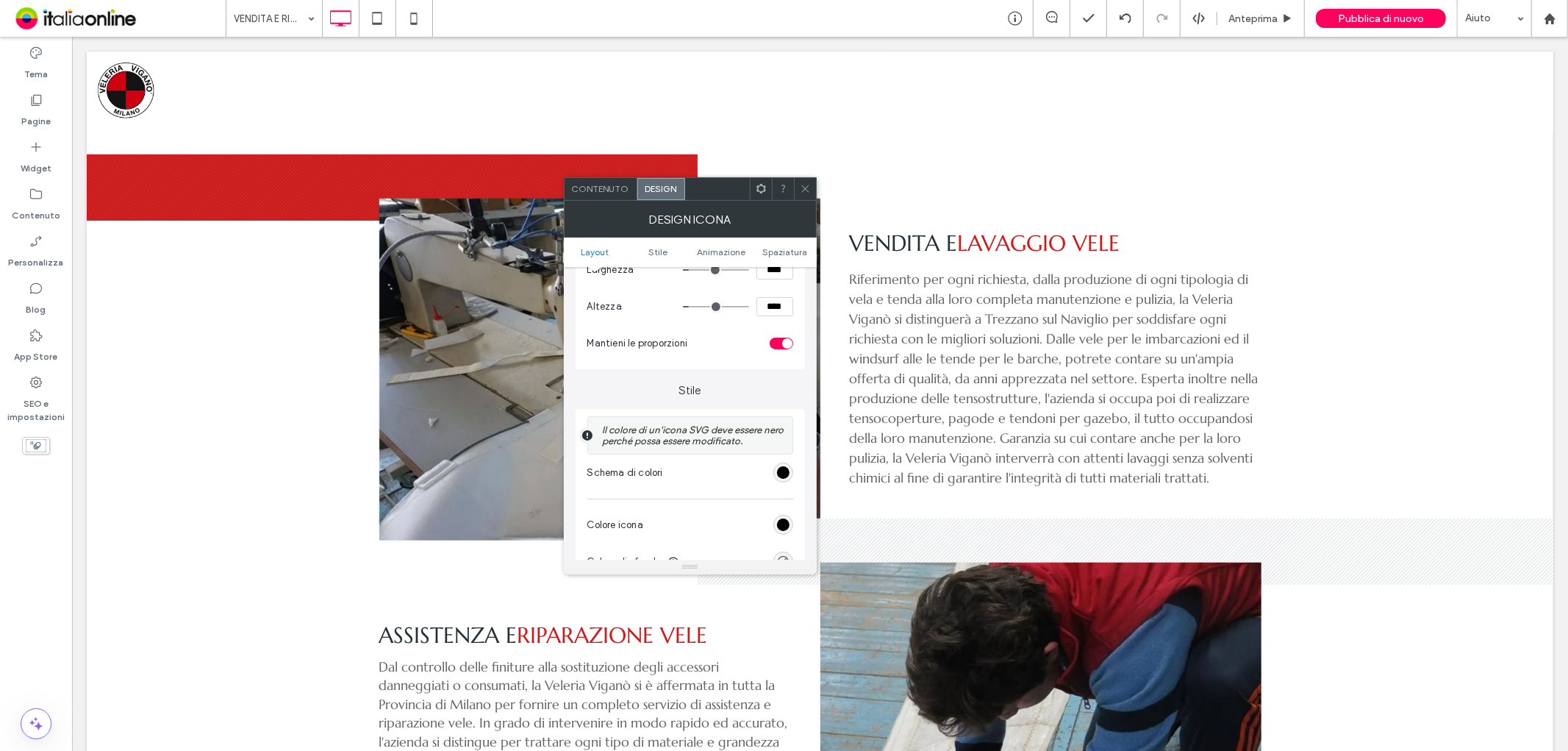 scroll, scrollTop: 245, scrollLeft: 0, axis: vertical 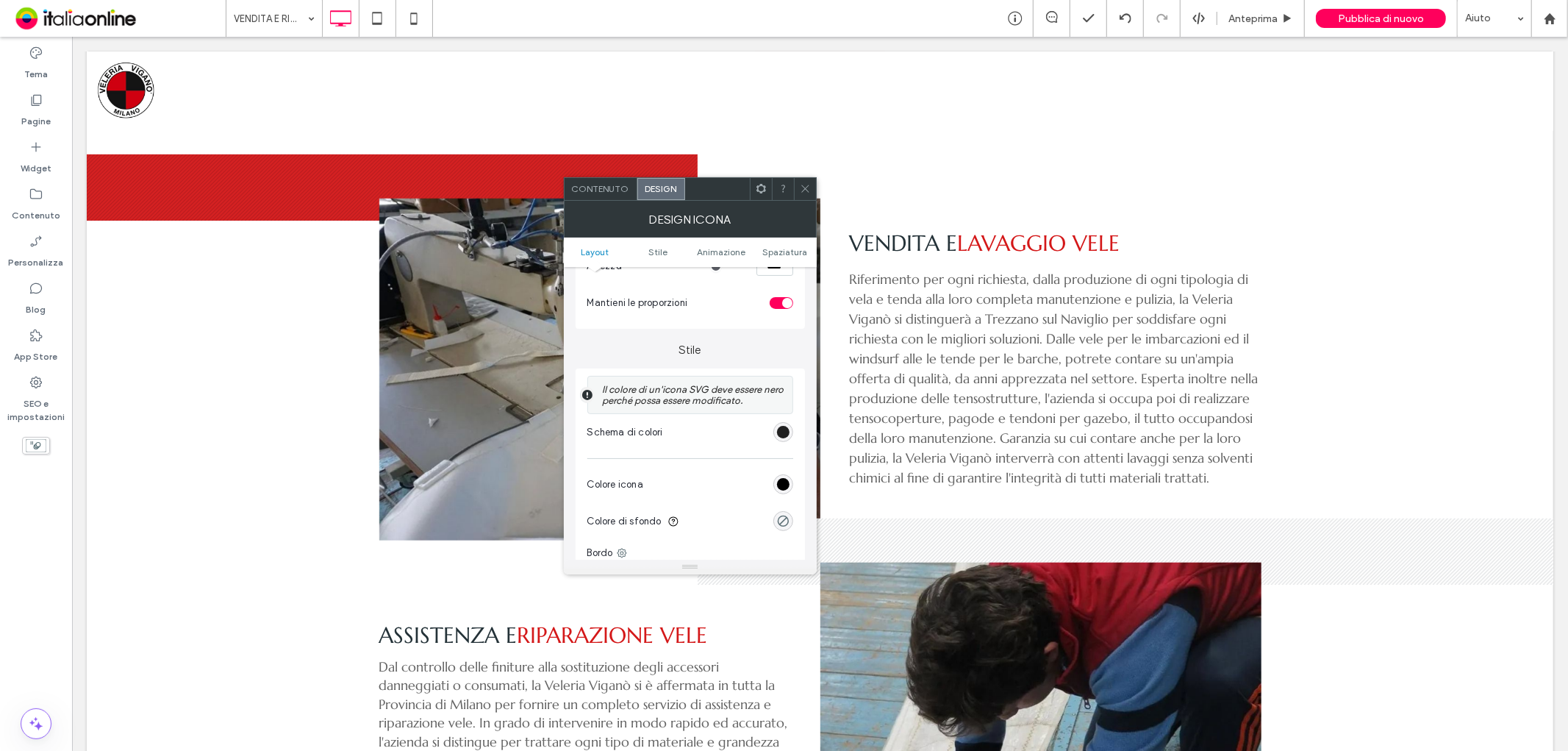 click at bounding box center (783, 432) 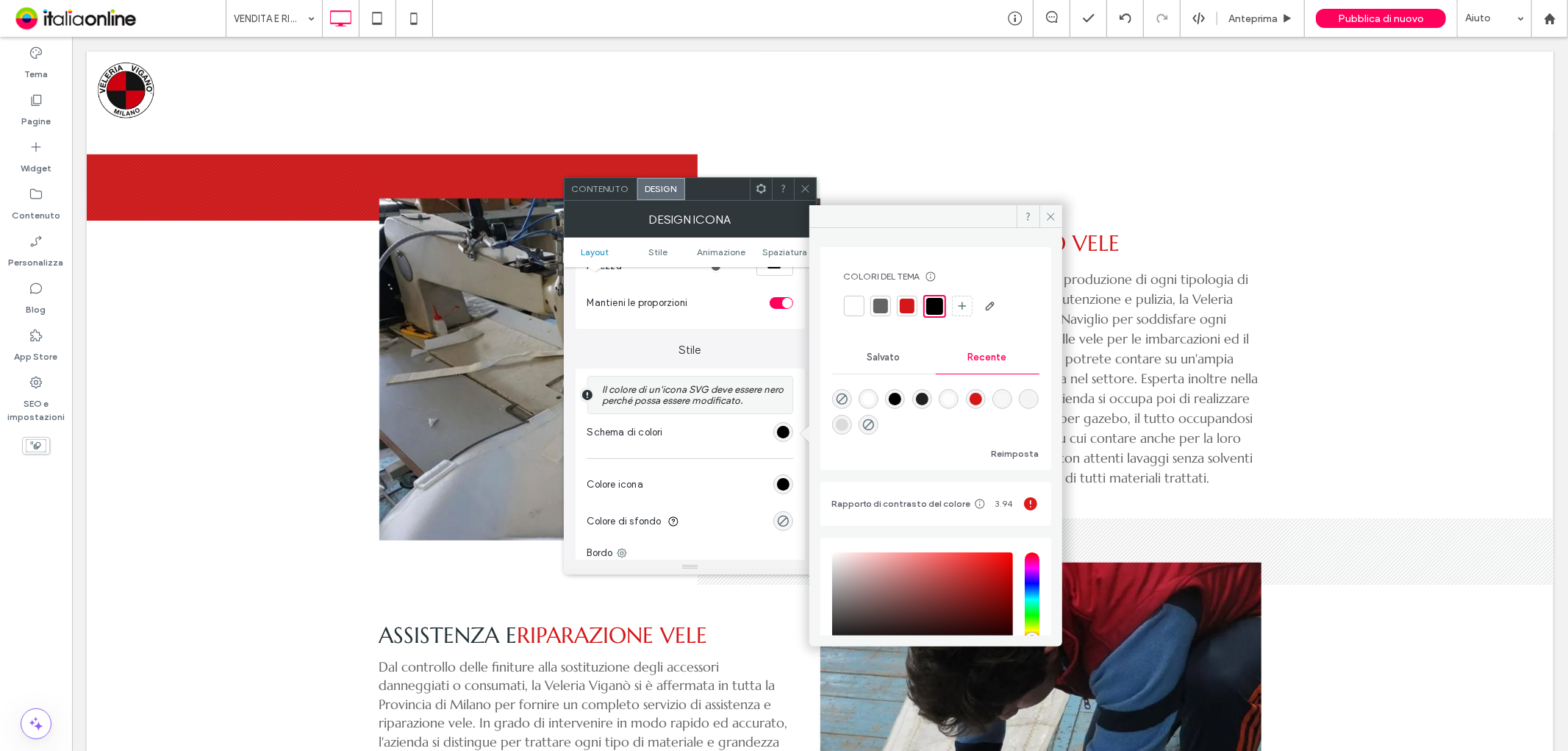 click at bounding box center [907, 306] 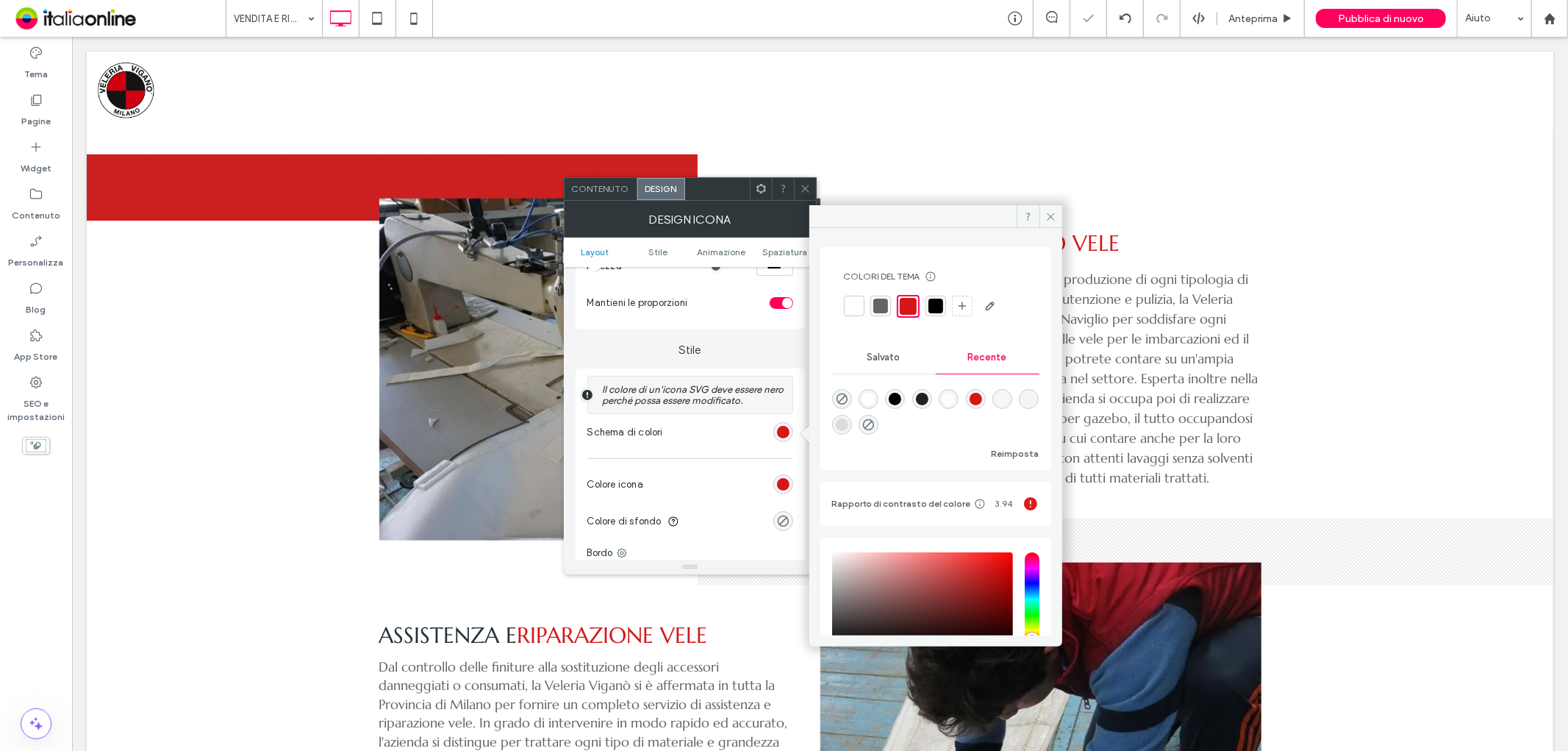 click on "Colore icona" at bounding box center [690, 485] 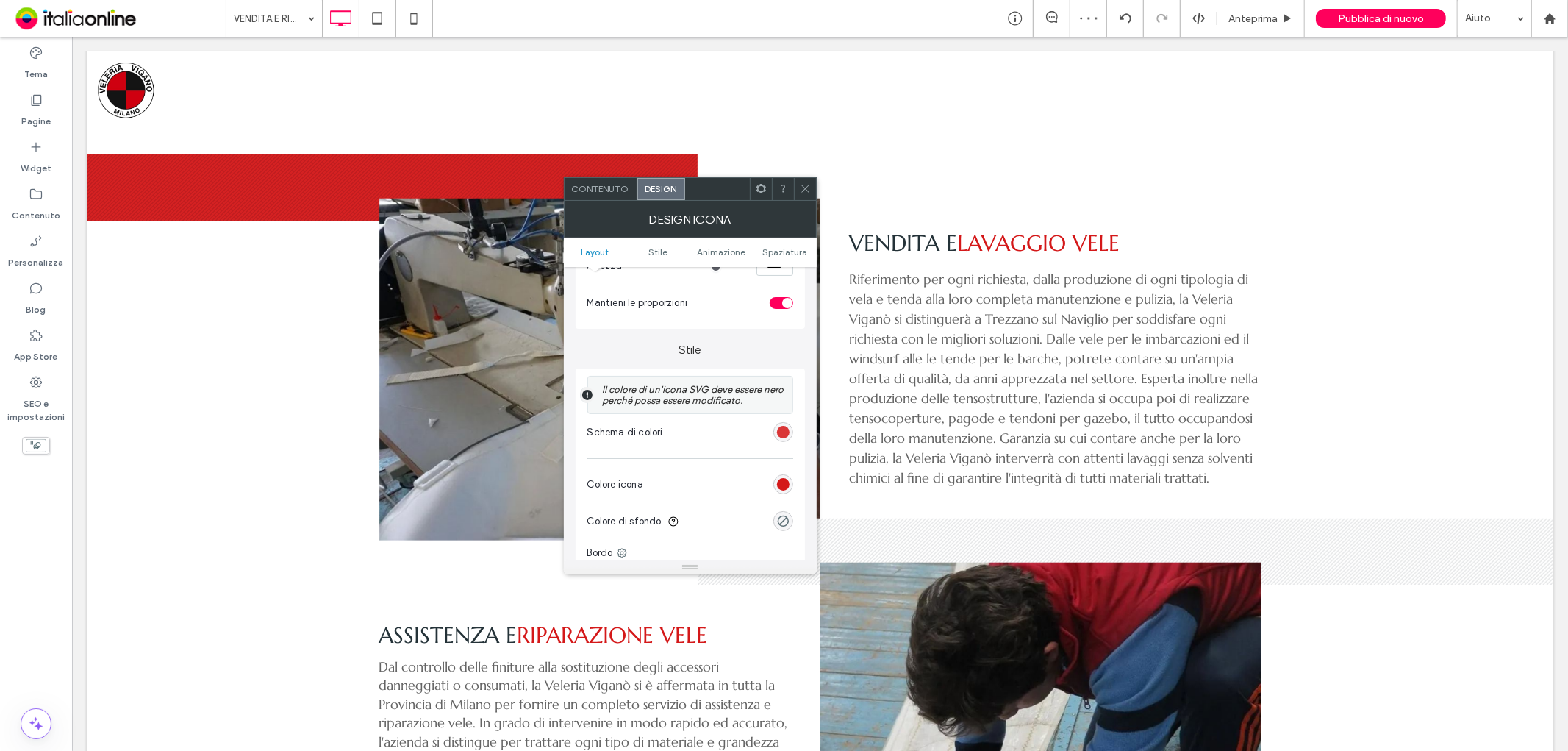 click at bounding box center [783, 432] 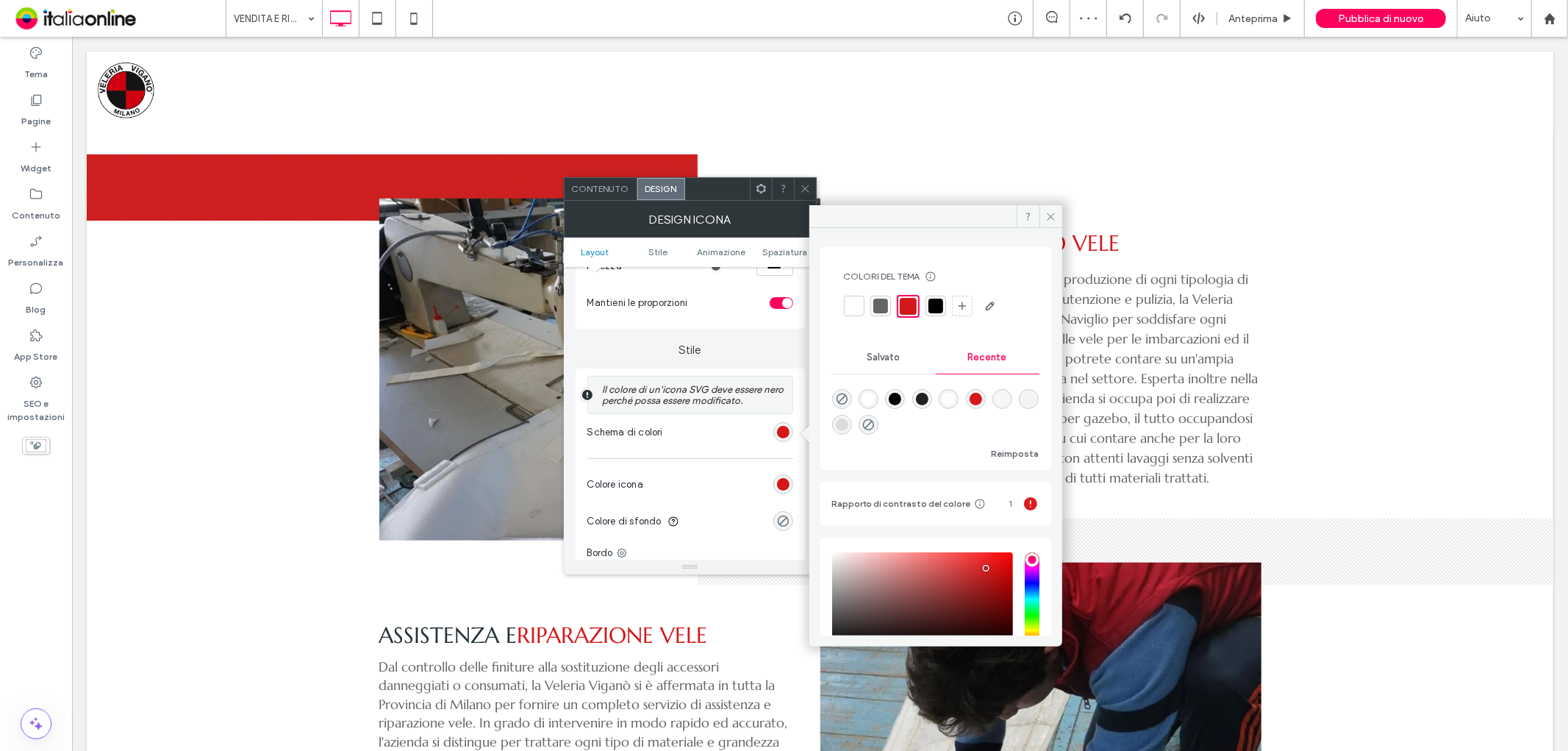 click at bounding box center [854, 306] 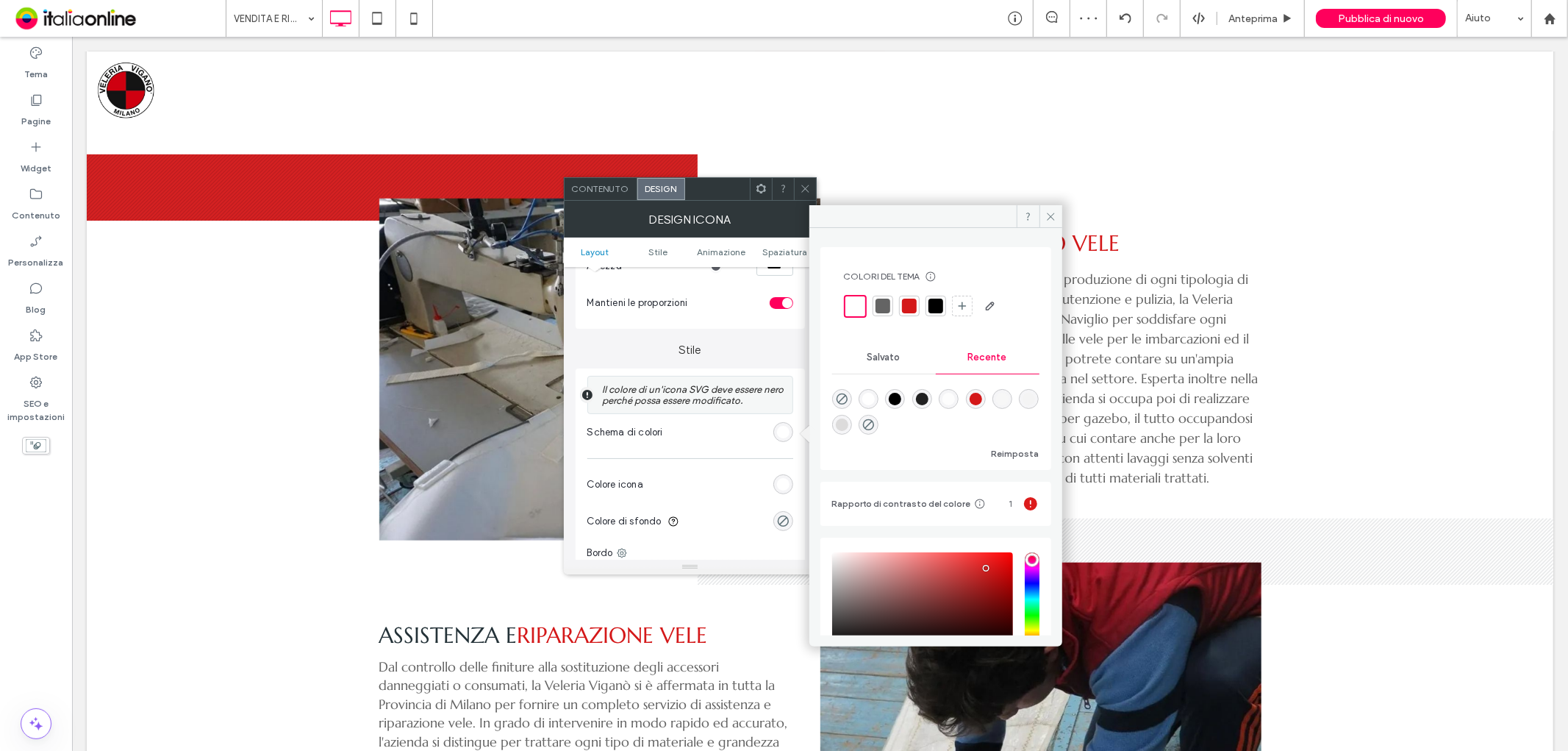 type on "*" 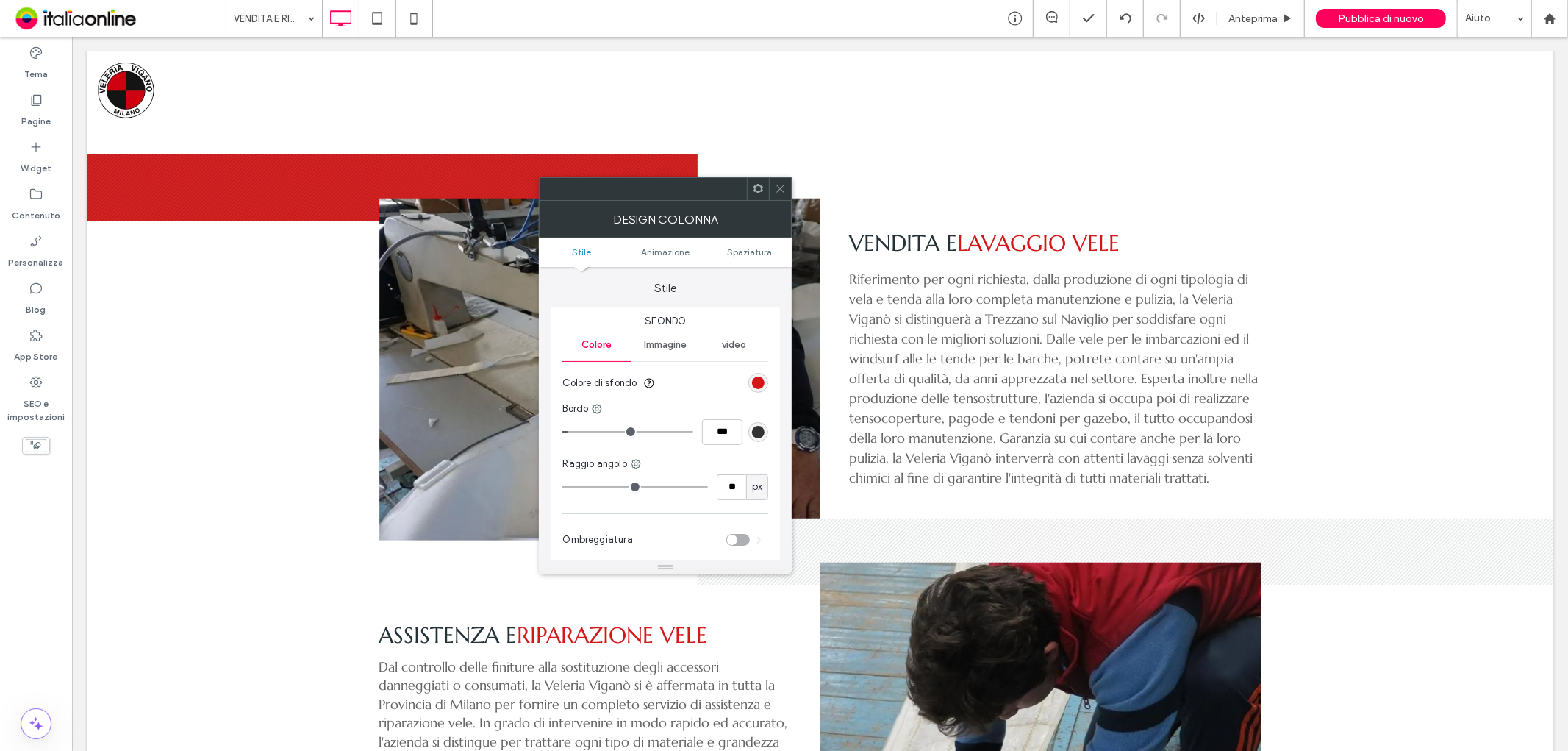 scroll, scrollTop: 82, scrollLeft: 0, axis: vertical 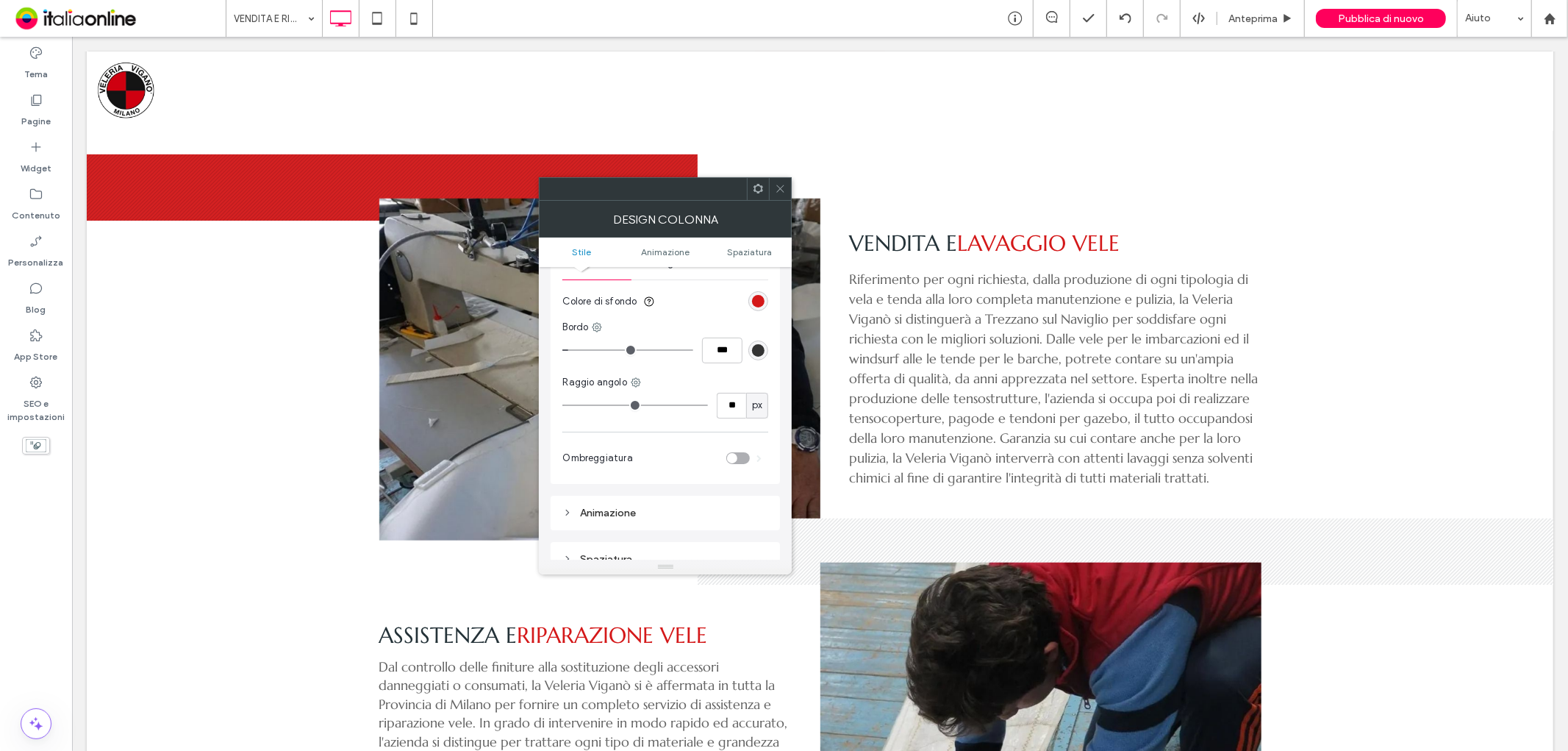 click at bounding box center [758, 350] 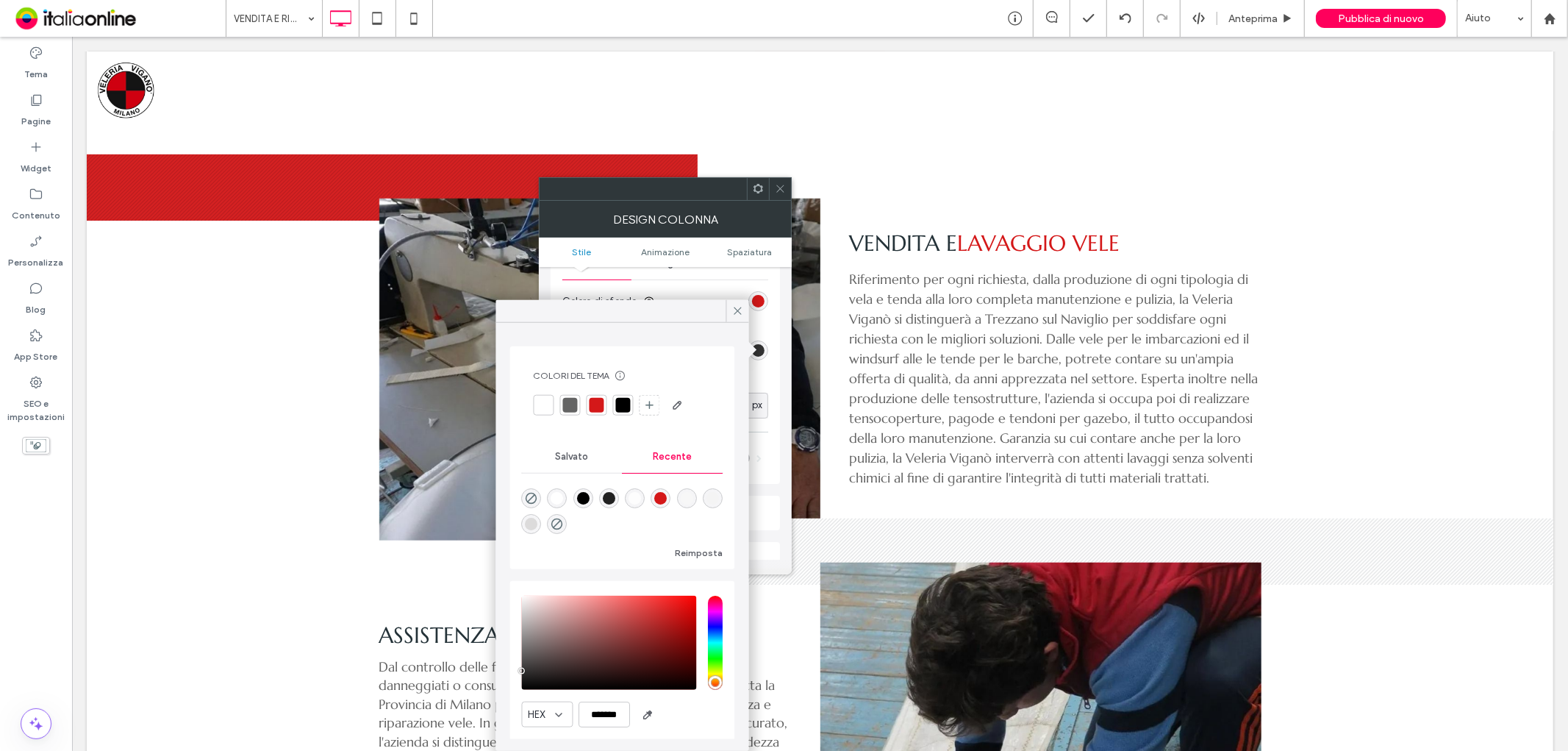 click at bounding box center (570, 405) 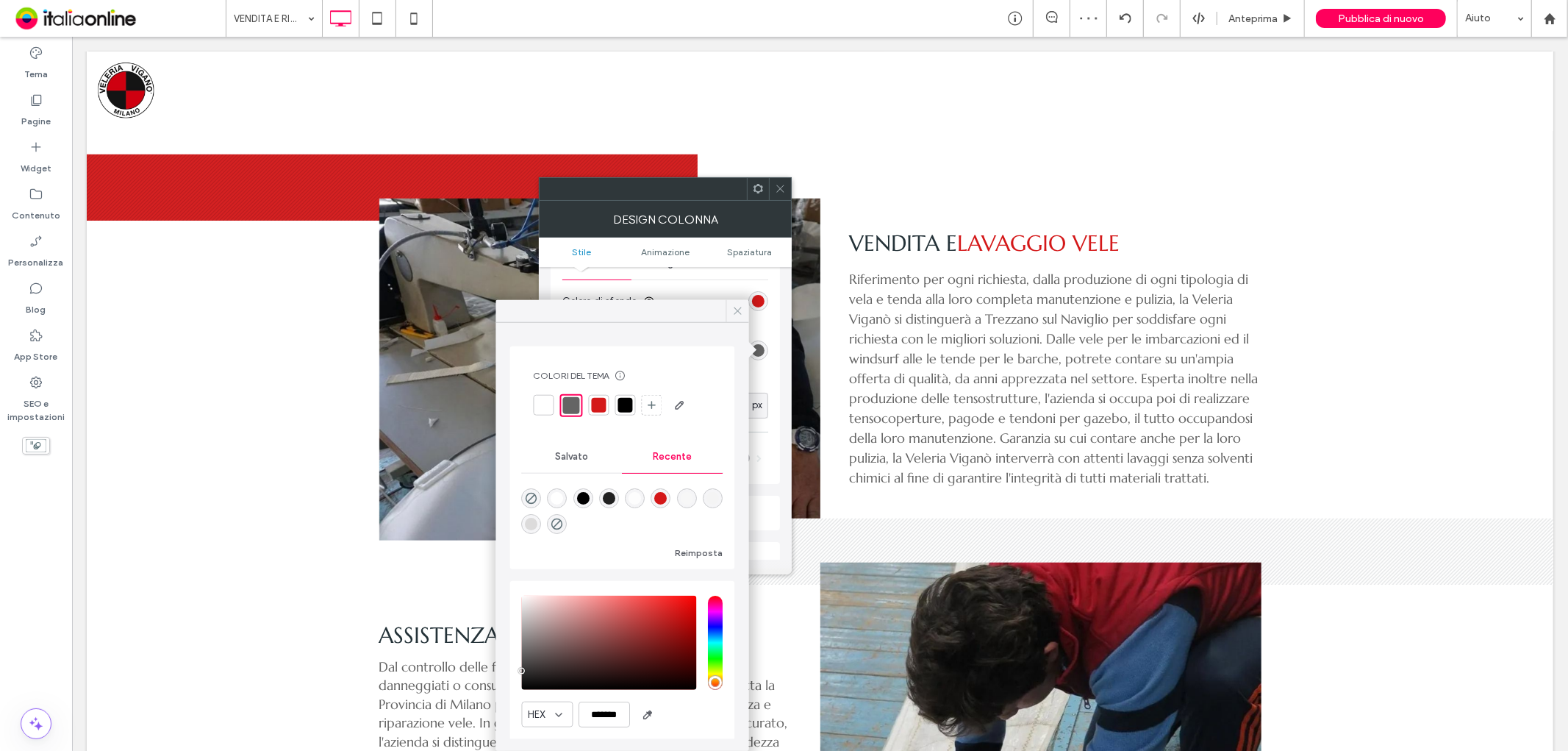 click at bounding box center [737, 311] 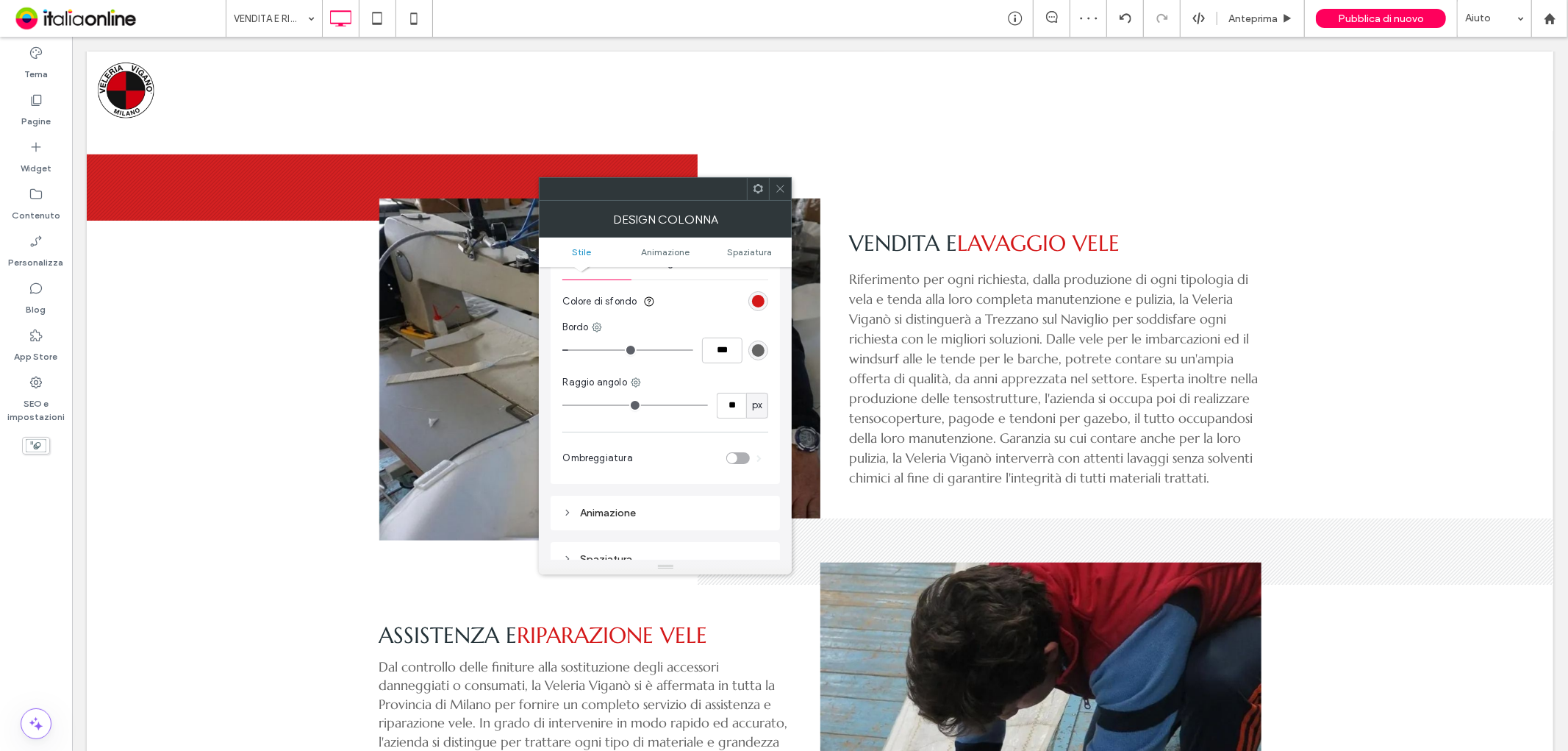 click at bounding box center [780, 189] 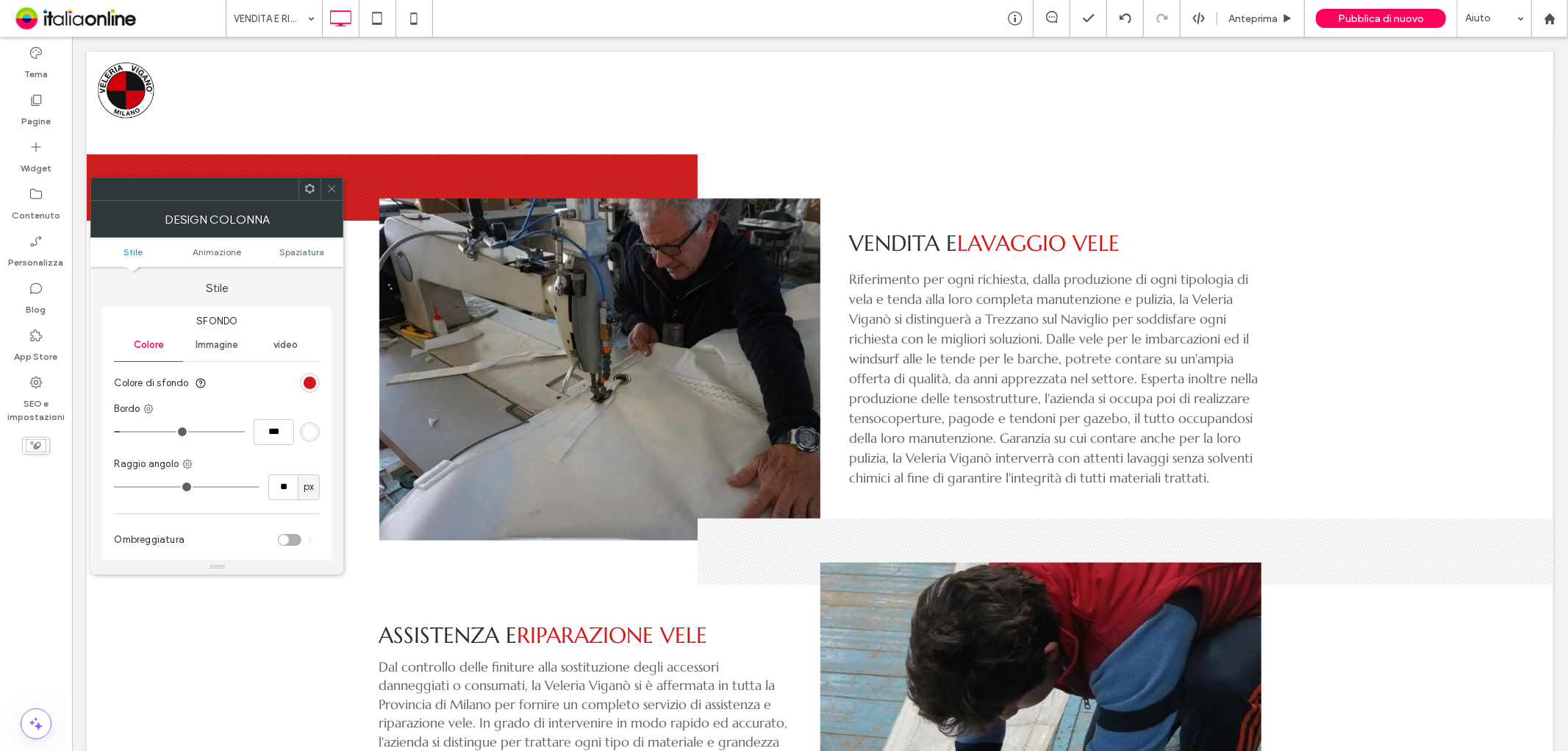 click at bounding box center [309, 432] 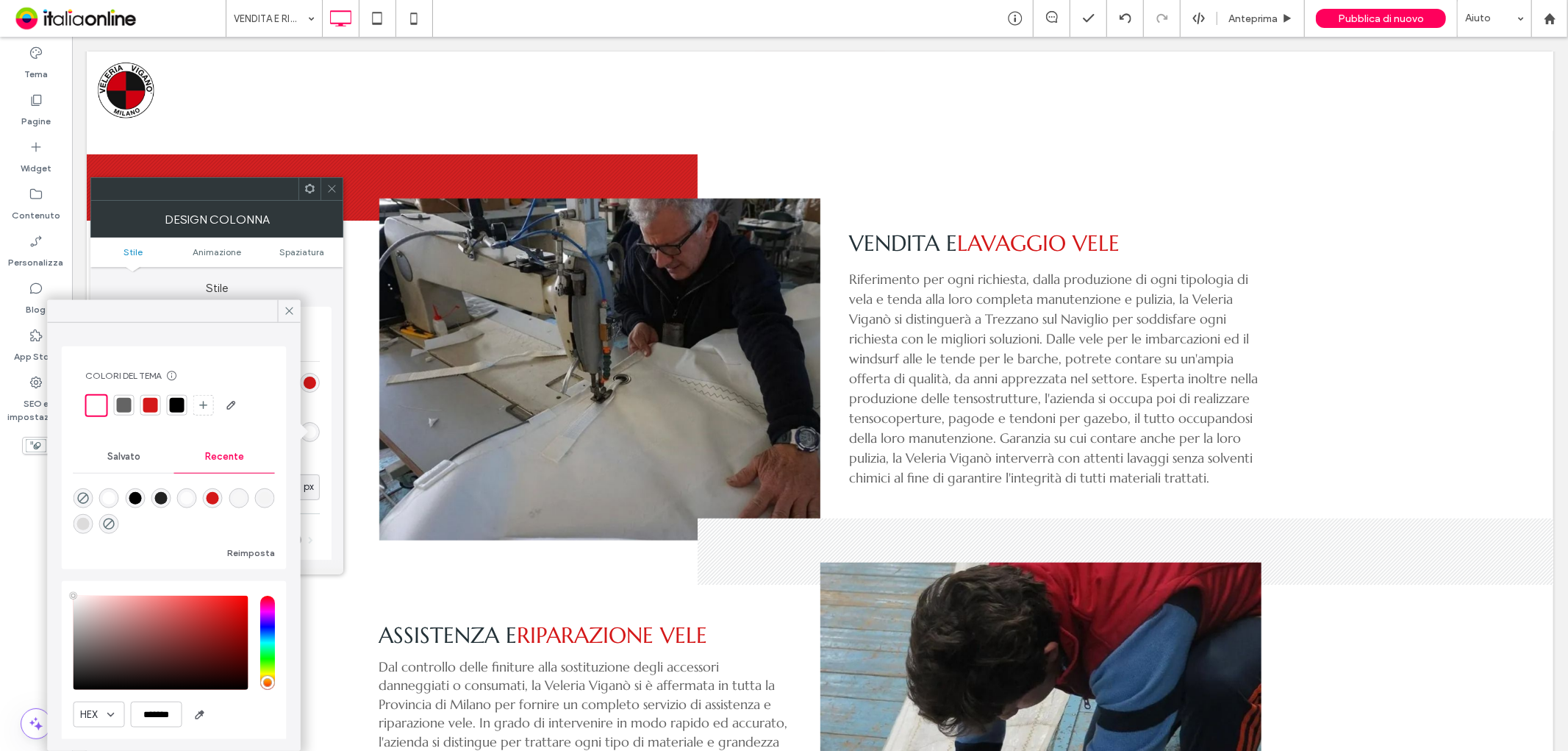 click at bounding box center (124, 405) 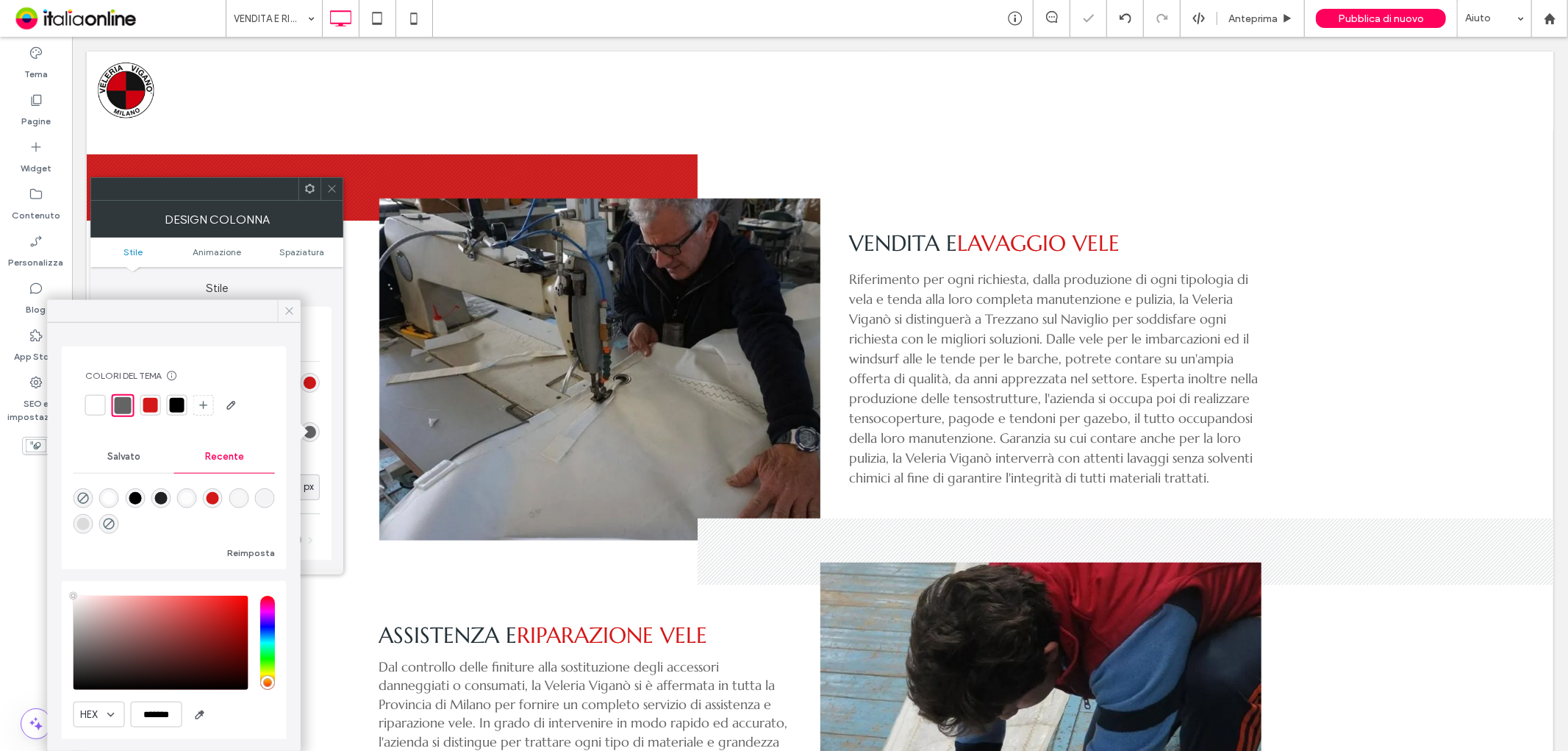 click 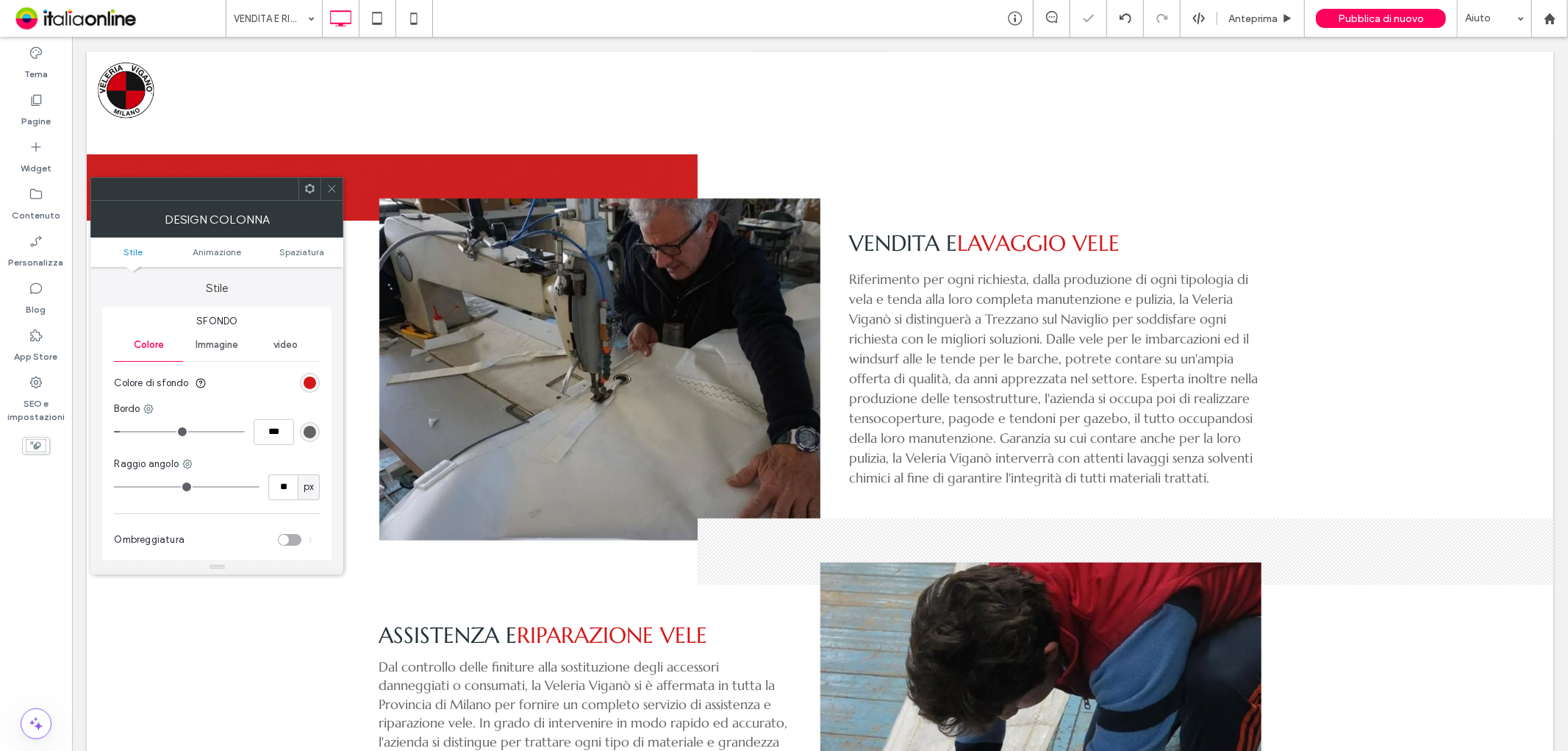 click at bounding box center [332, 189] 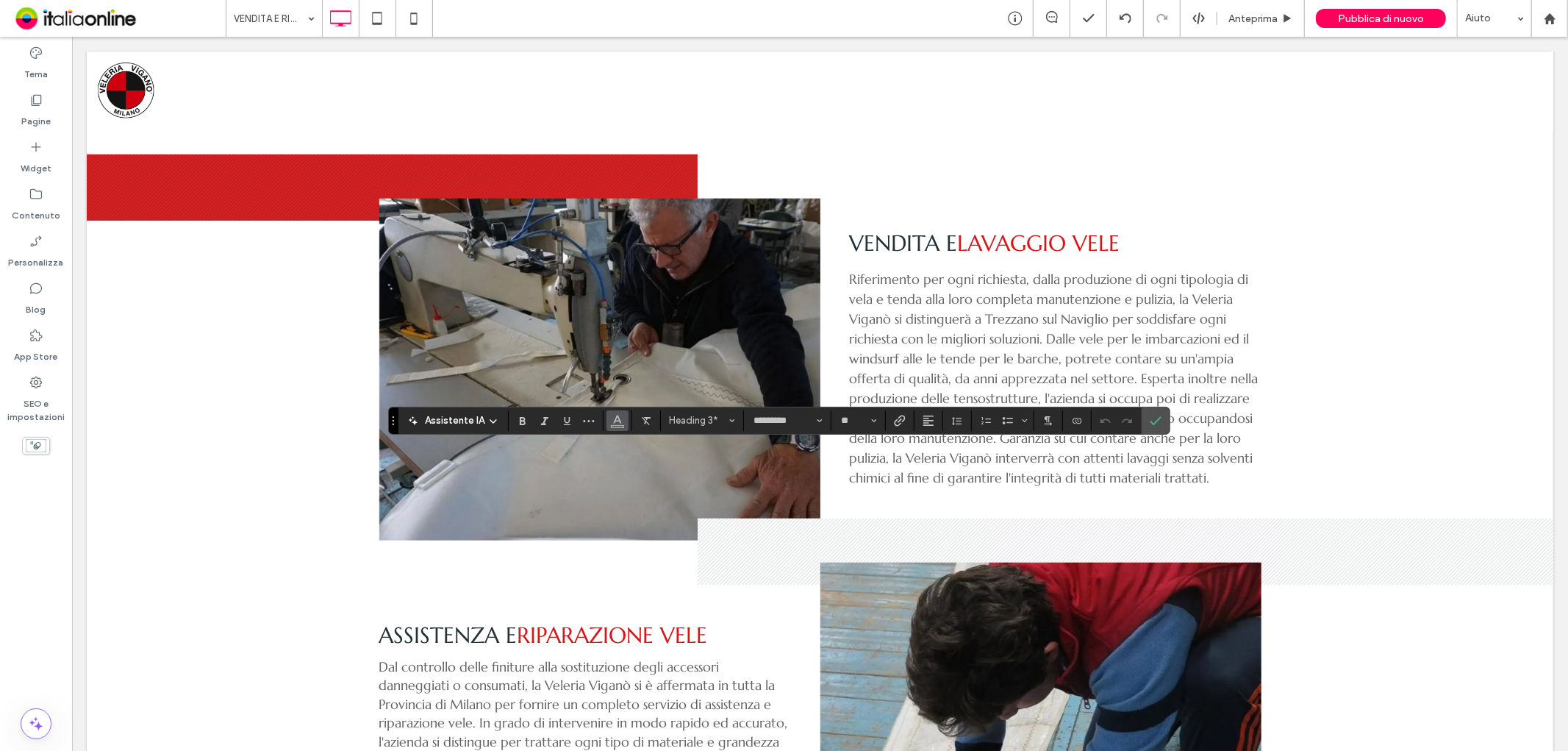 click at bounding box center (617, 421) 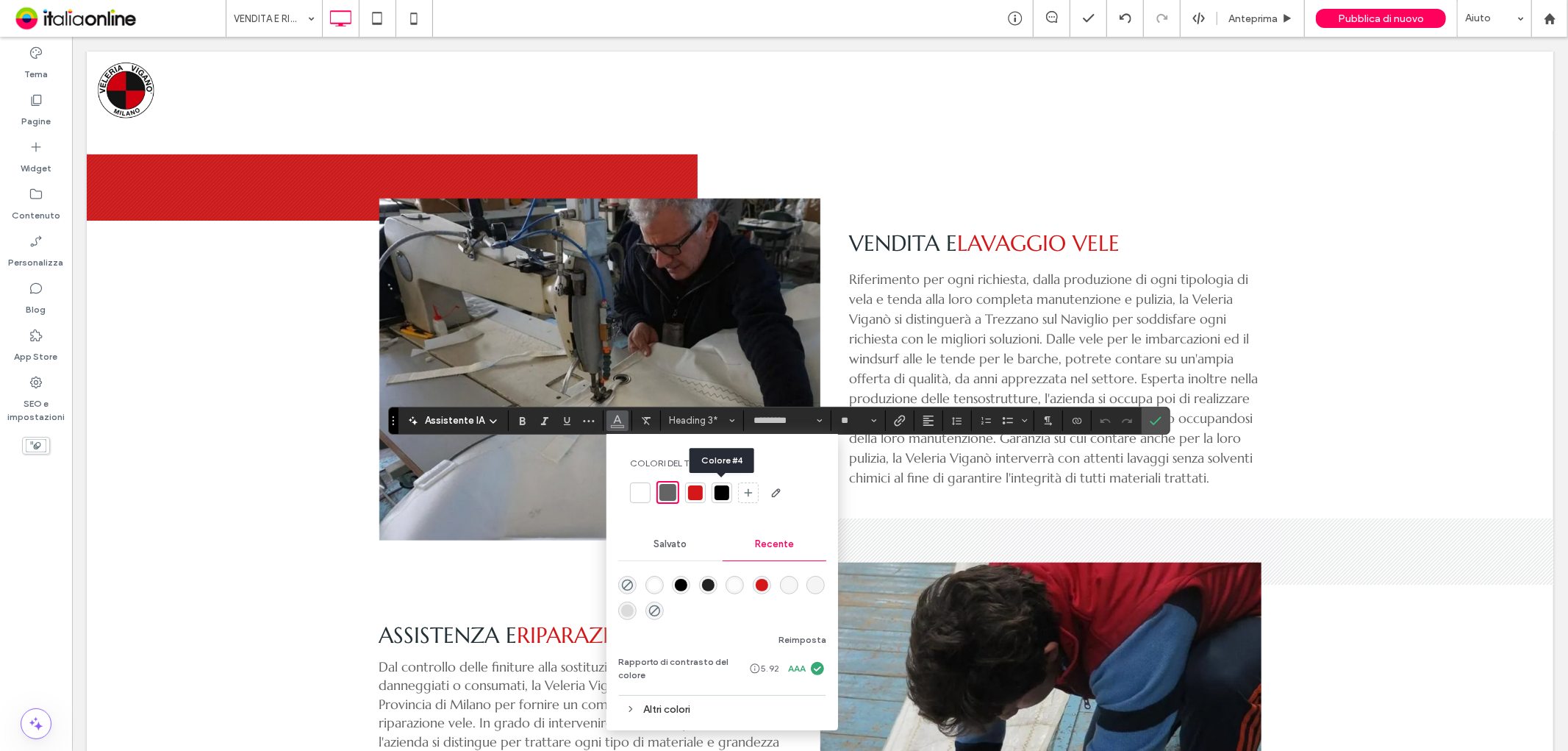 click at bounding box center [722, 493] 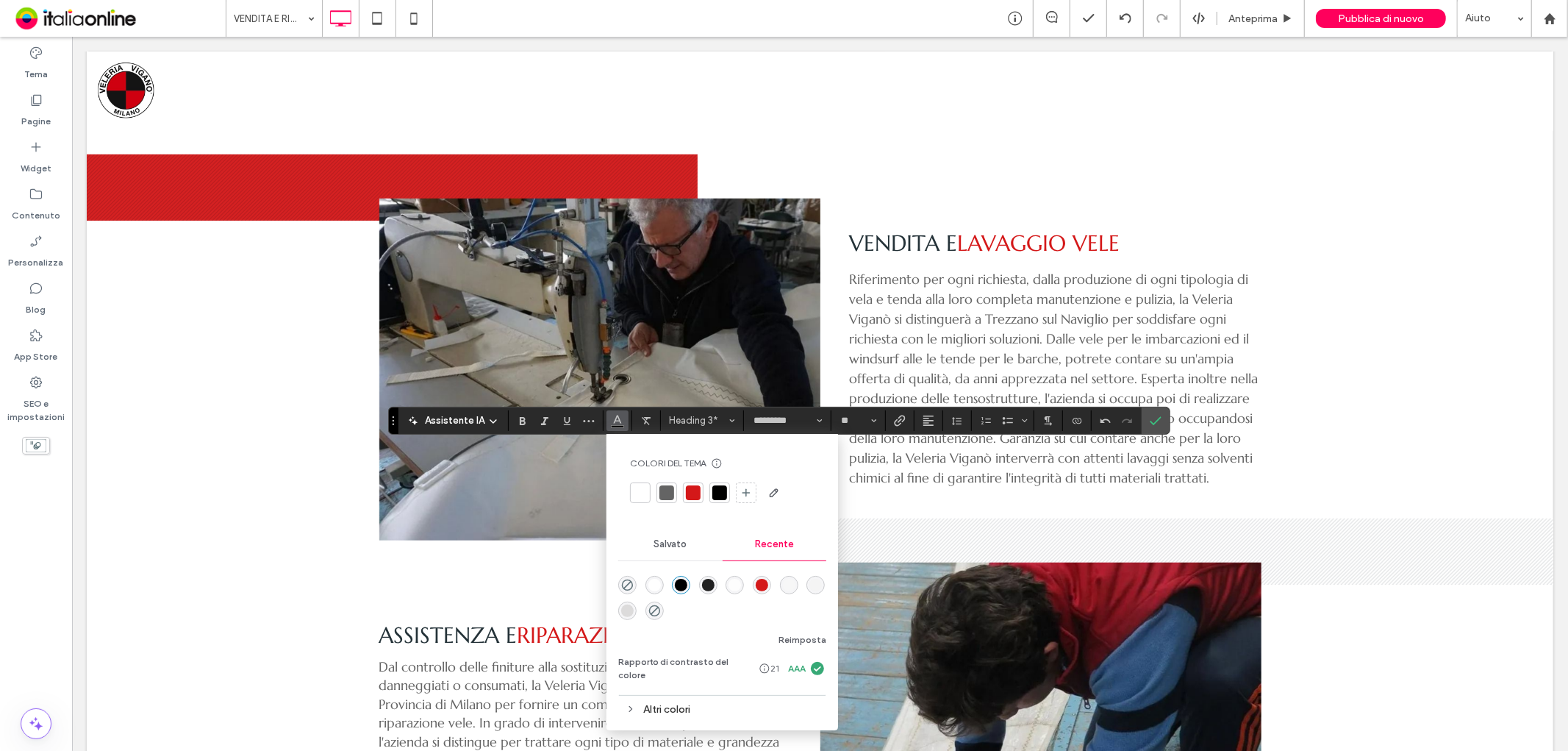 click at bounding box center (640, 493) 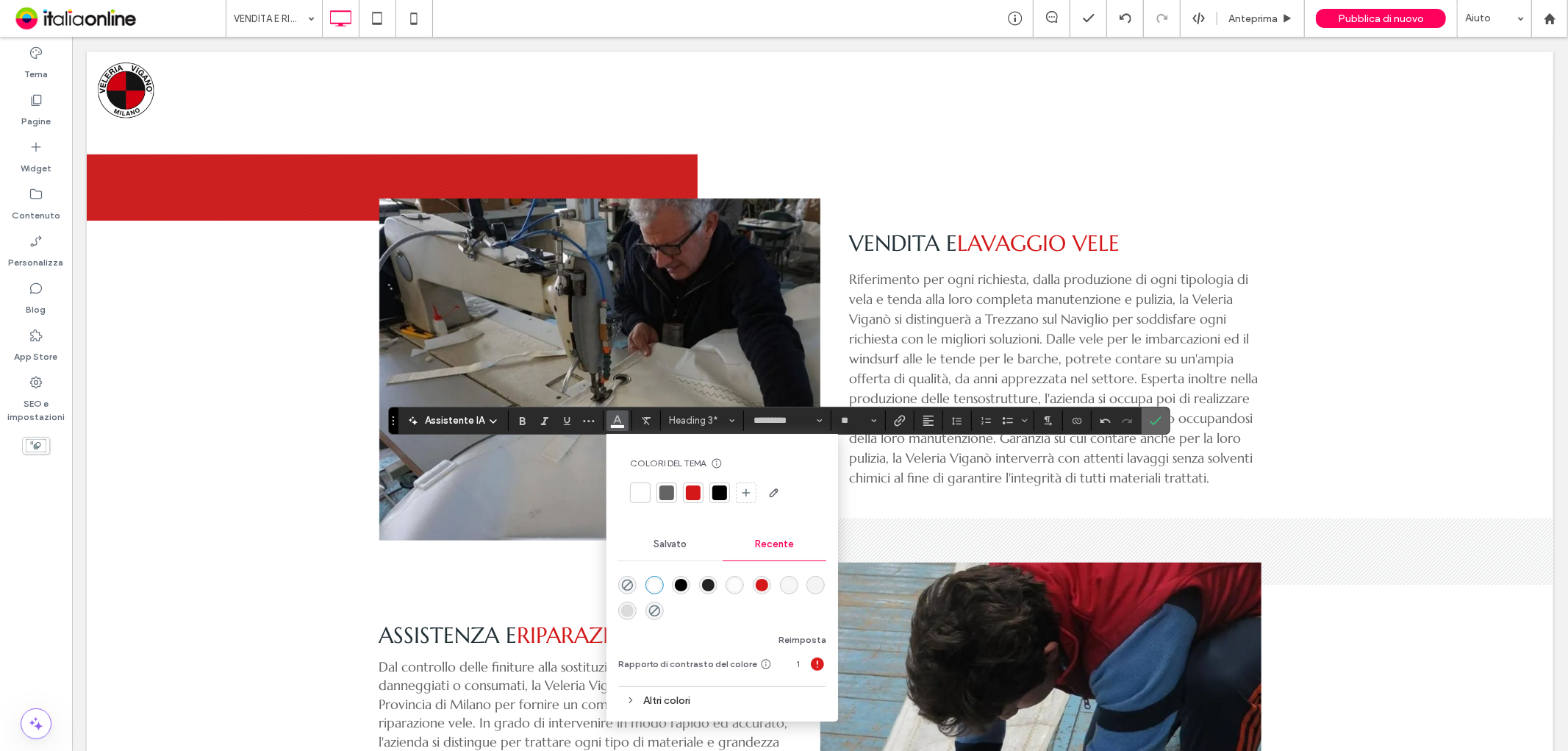 click 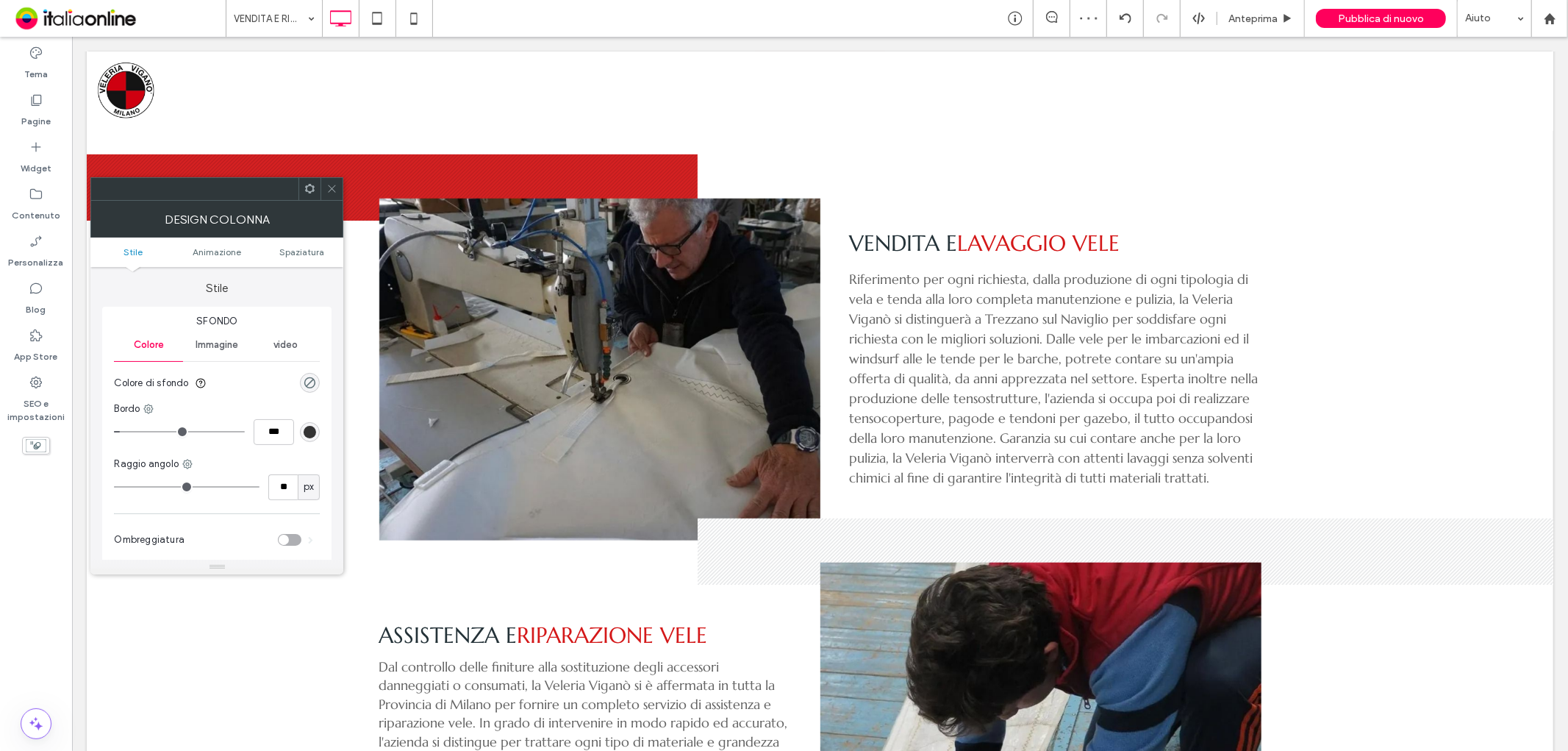 click at bounding box center [309, 382] 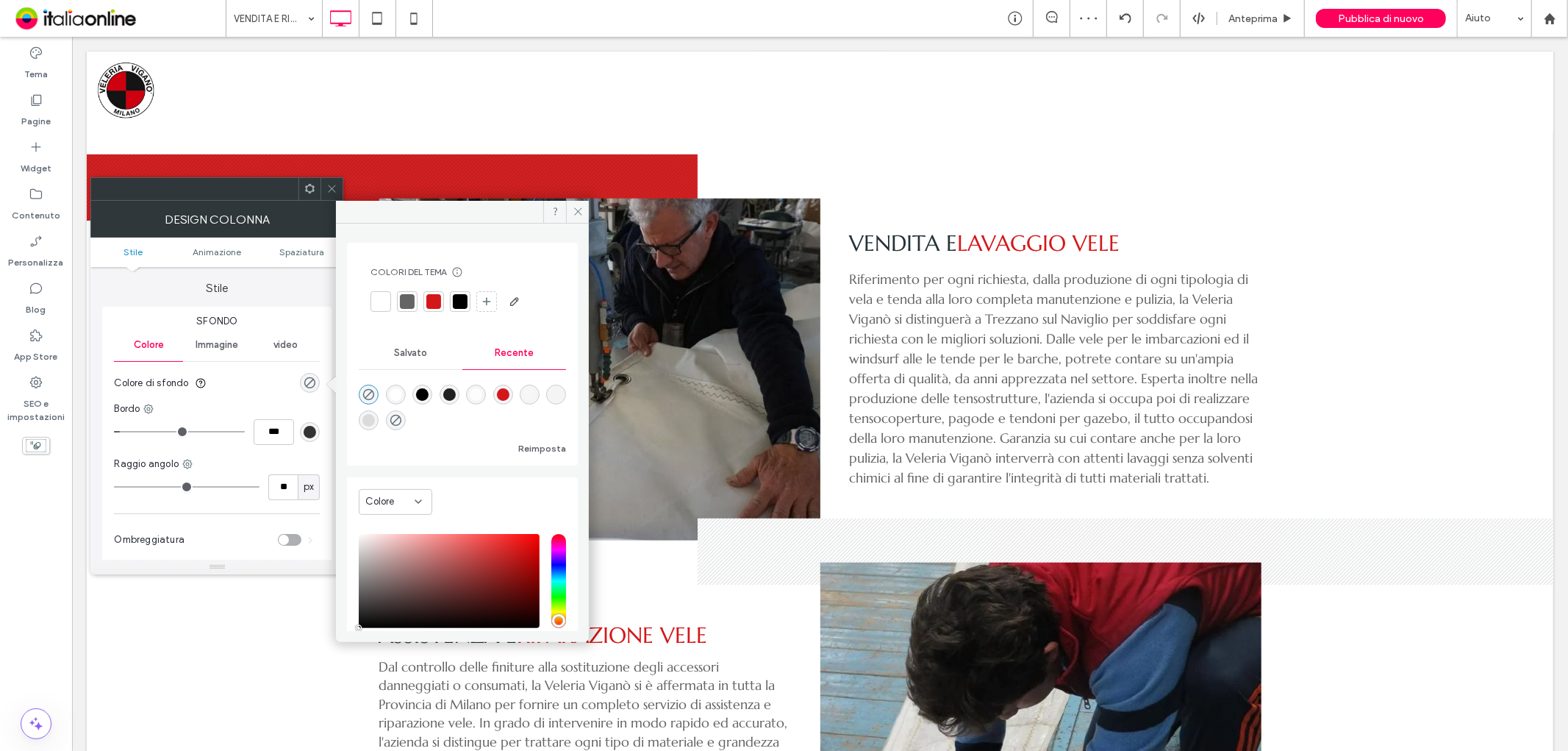 click at bounding box center (434, 302) 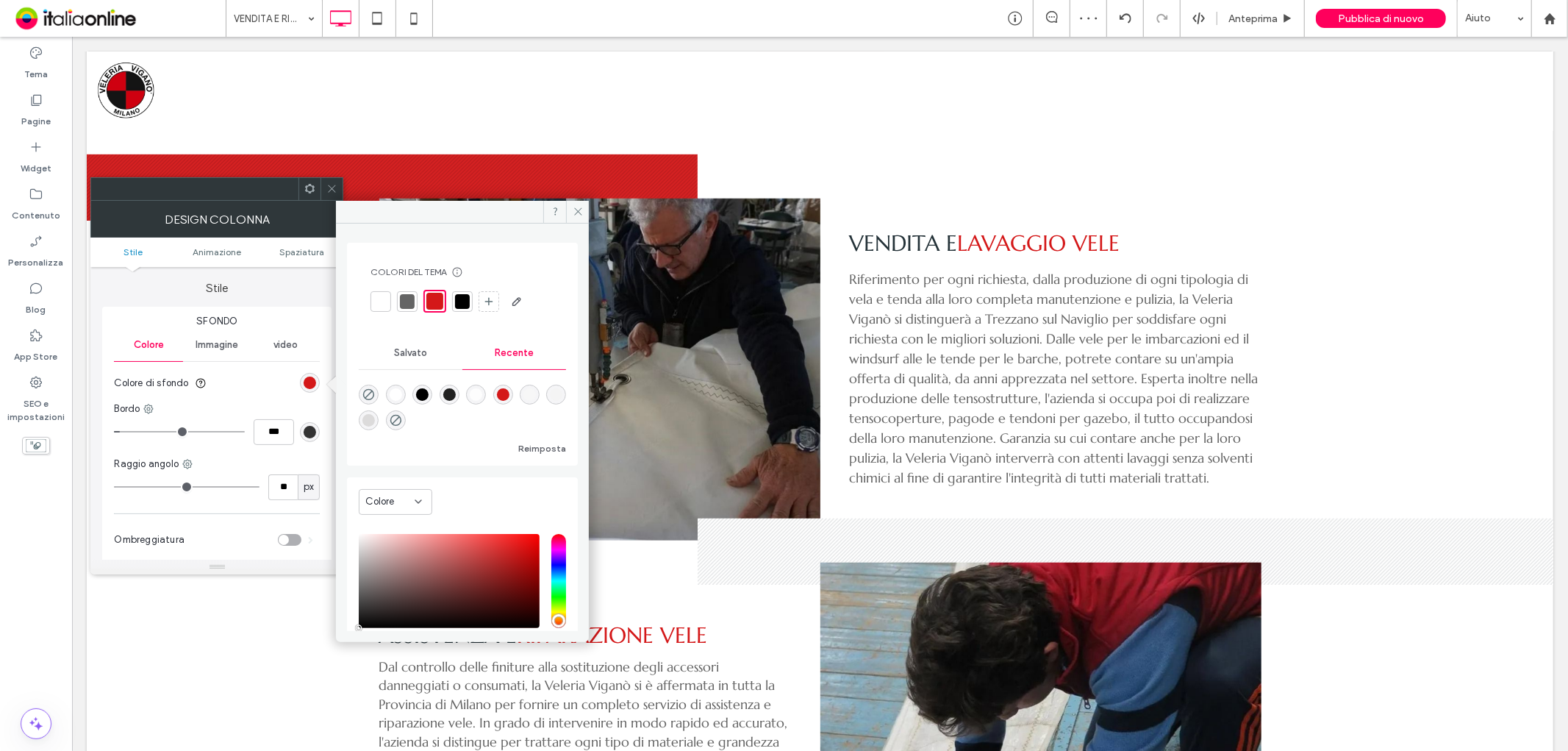 click at bounding box center [309, 432] 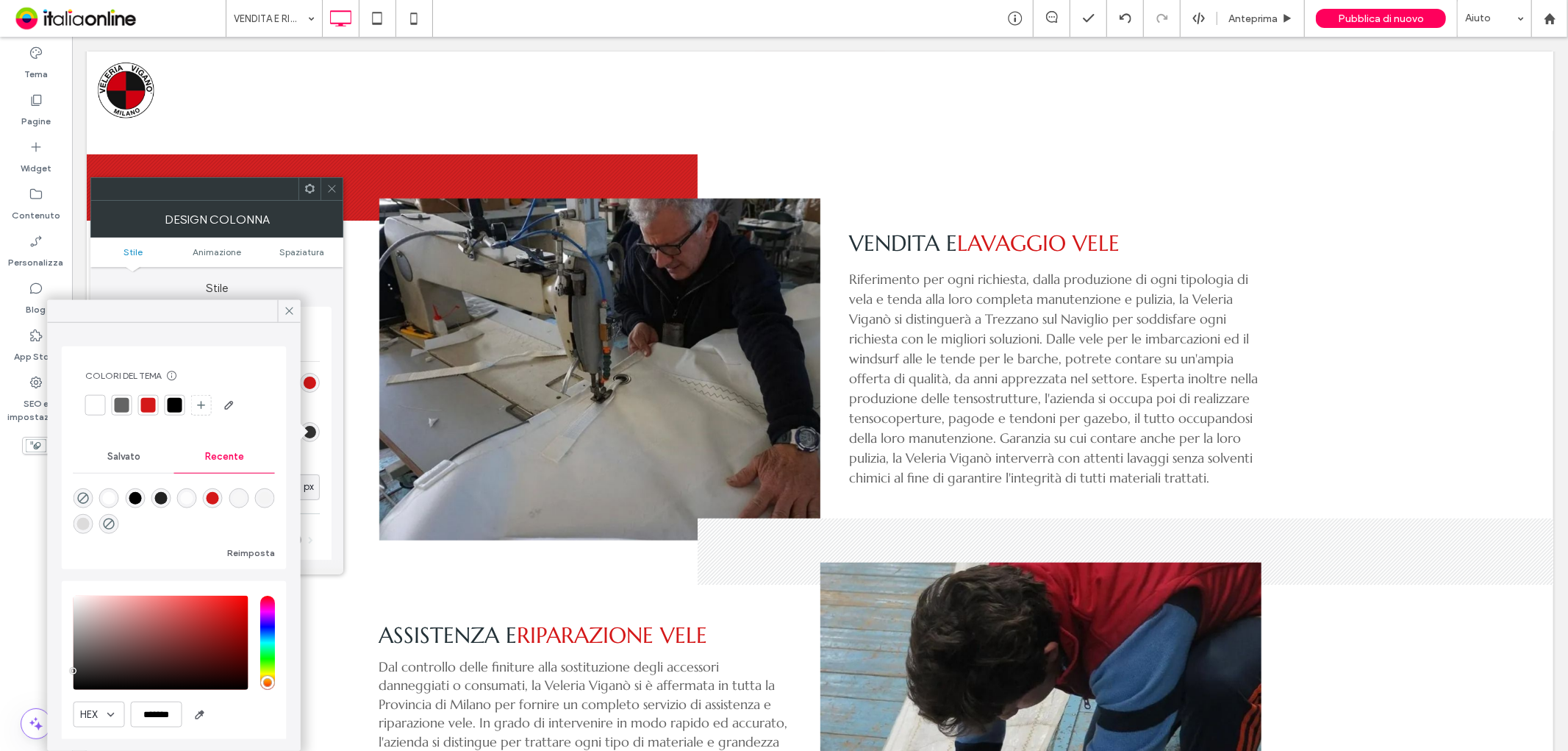 click at bounding box center (122, 405) 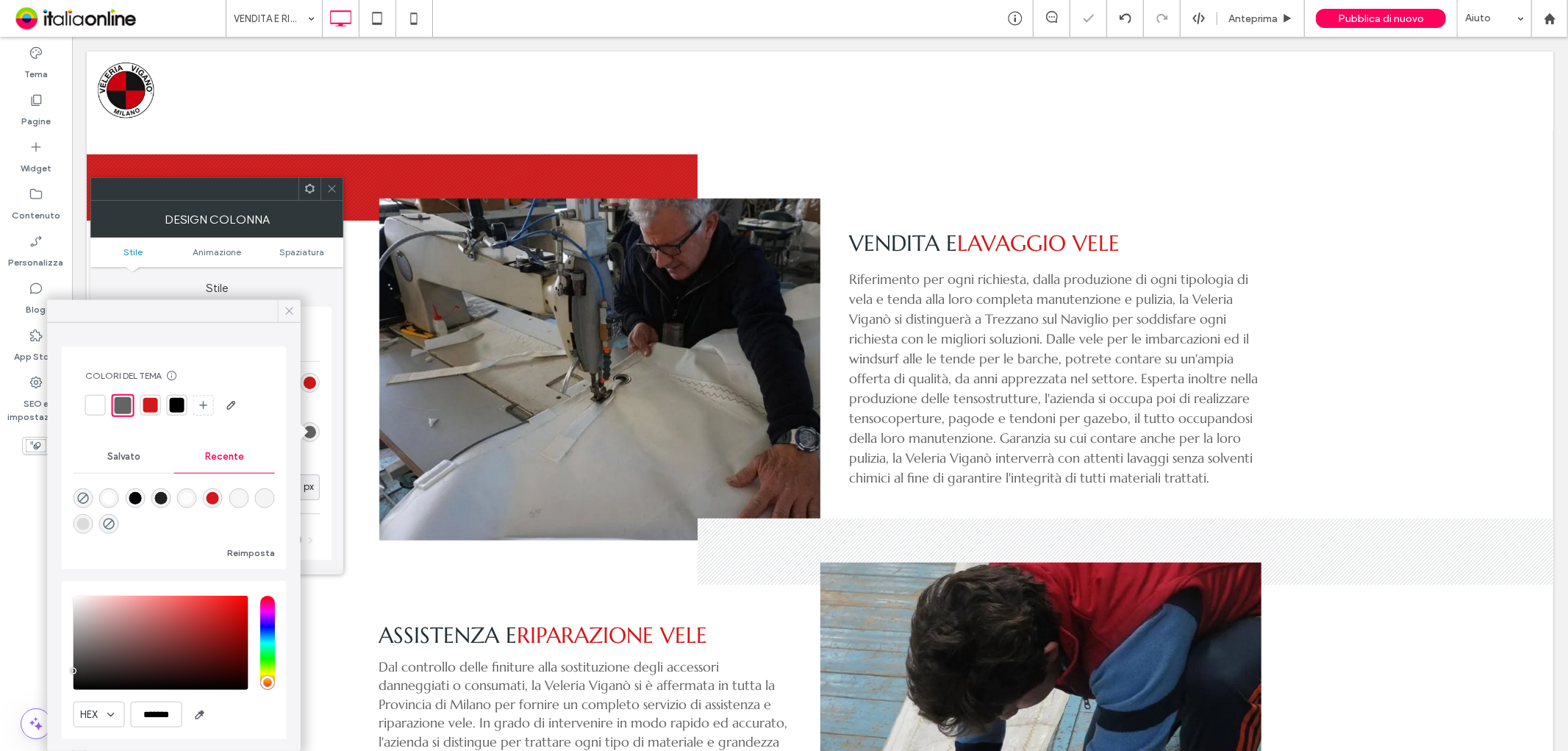 click 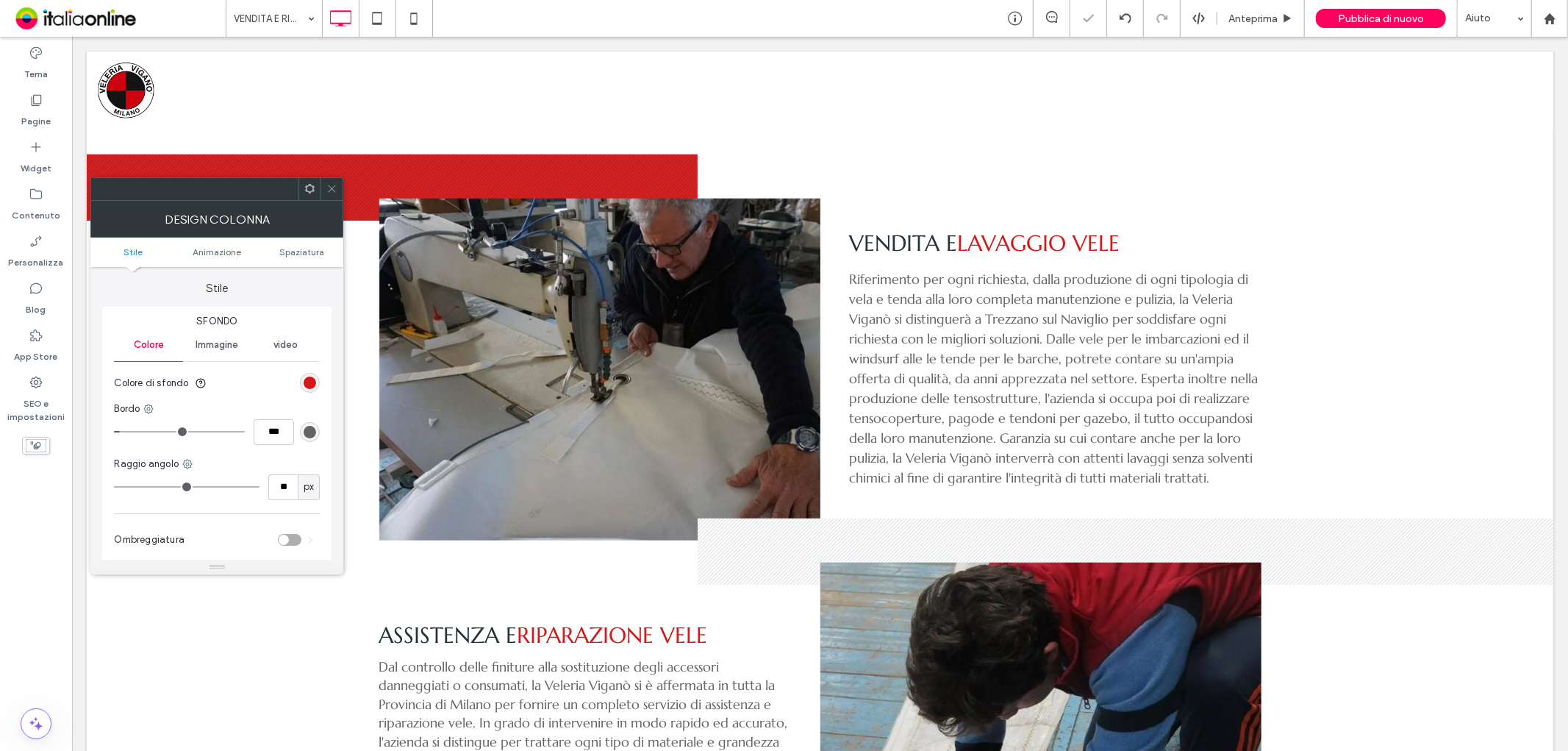 click 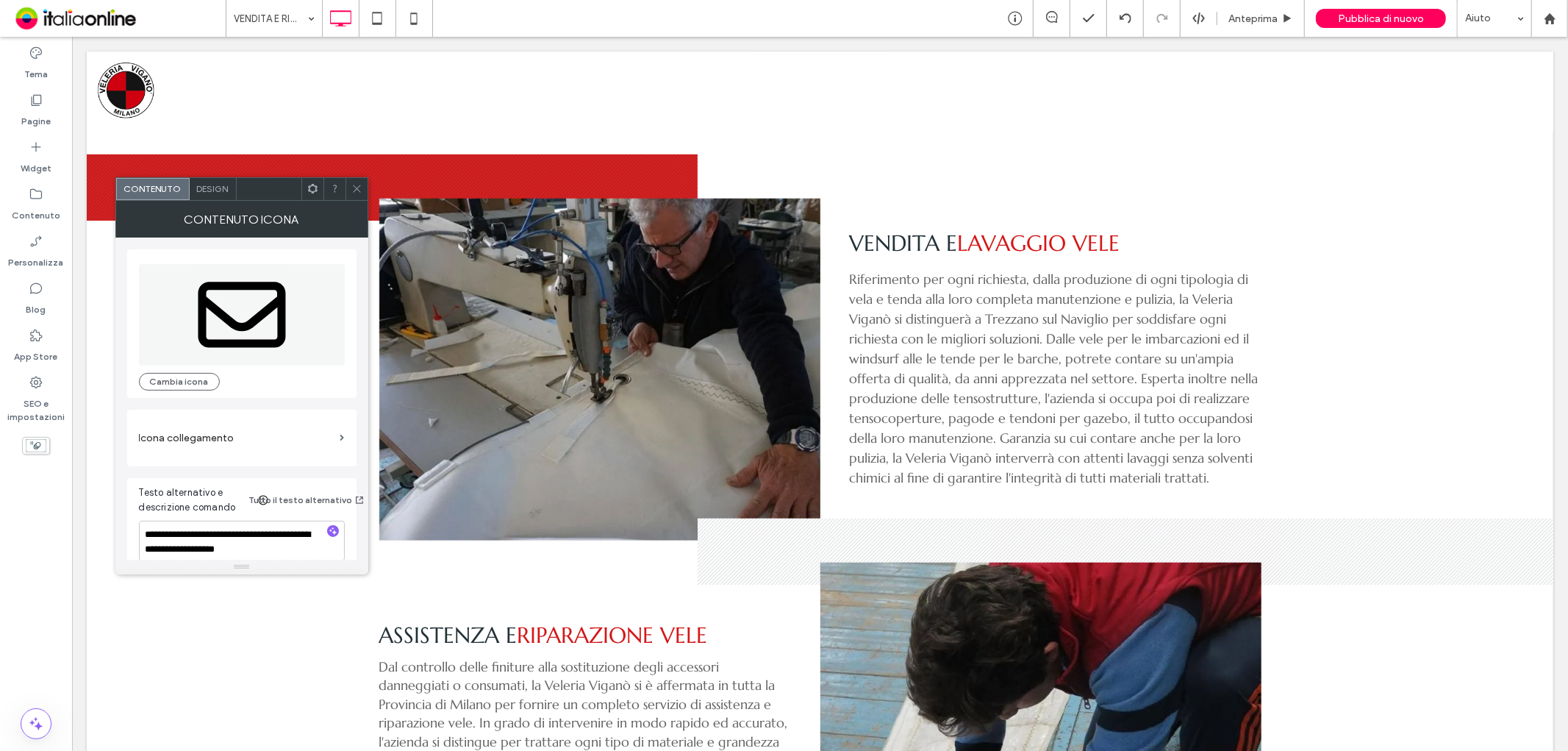 click on "Design" at bounding box center [212, 188] 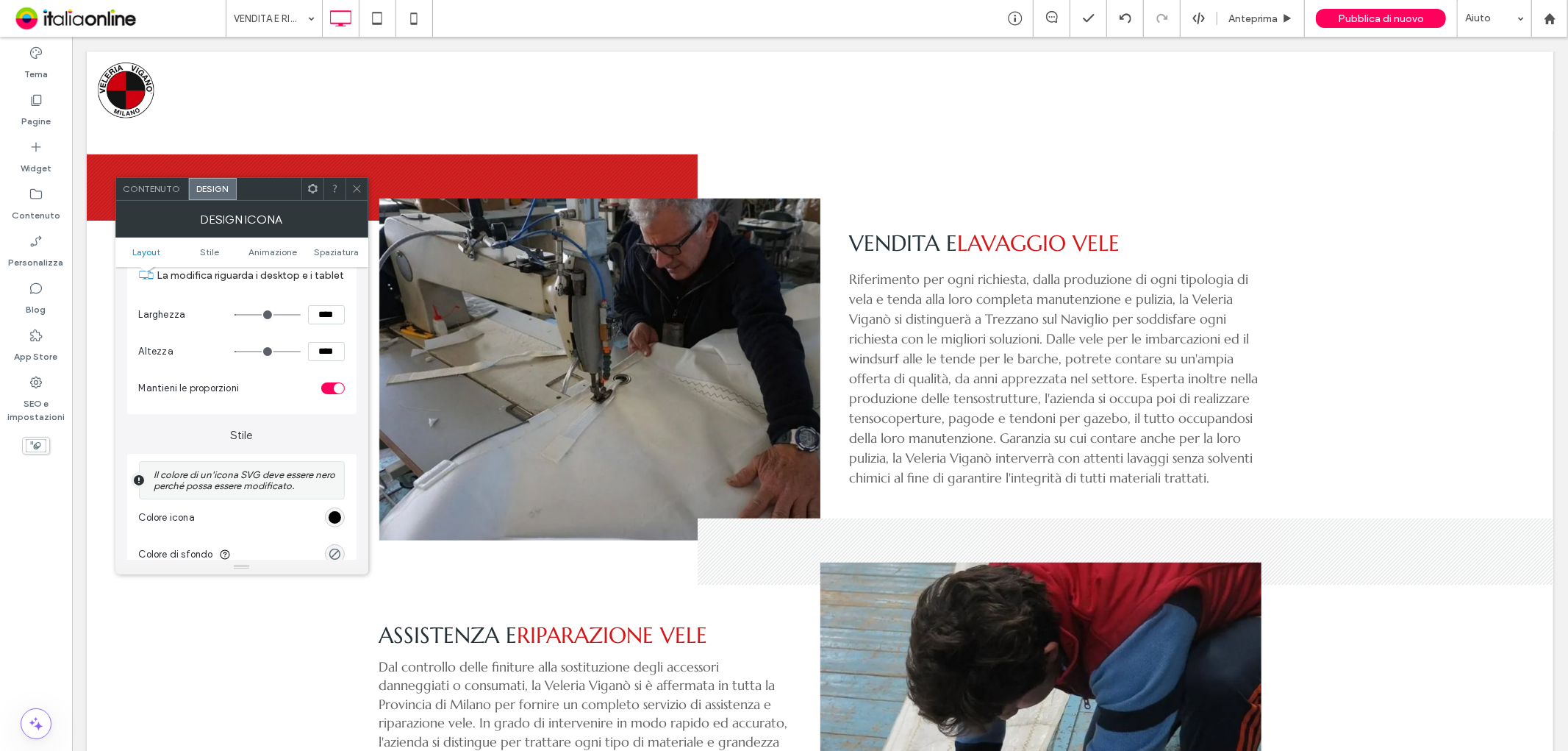 scroll, scrollTop: 163, scrollLeft: 0, axis: vertical 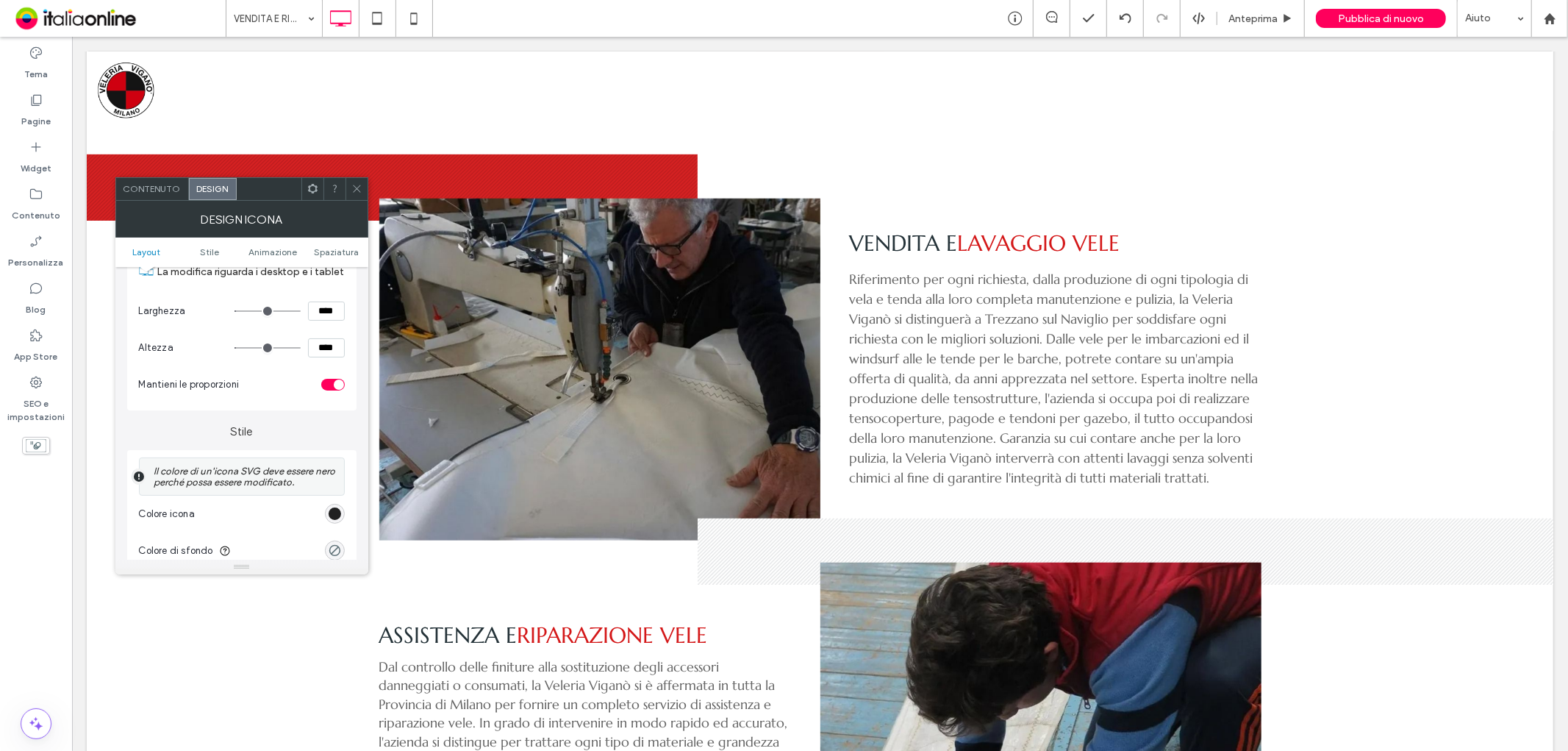 click at bounding box center [334, 513] 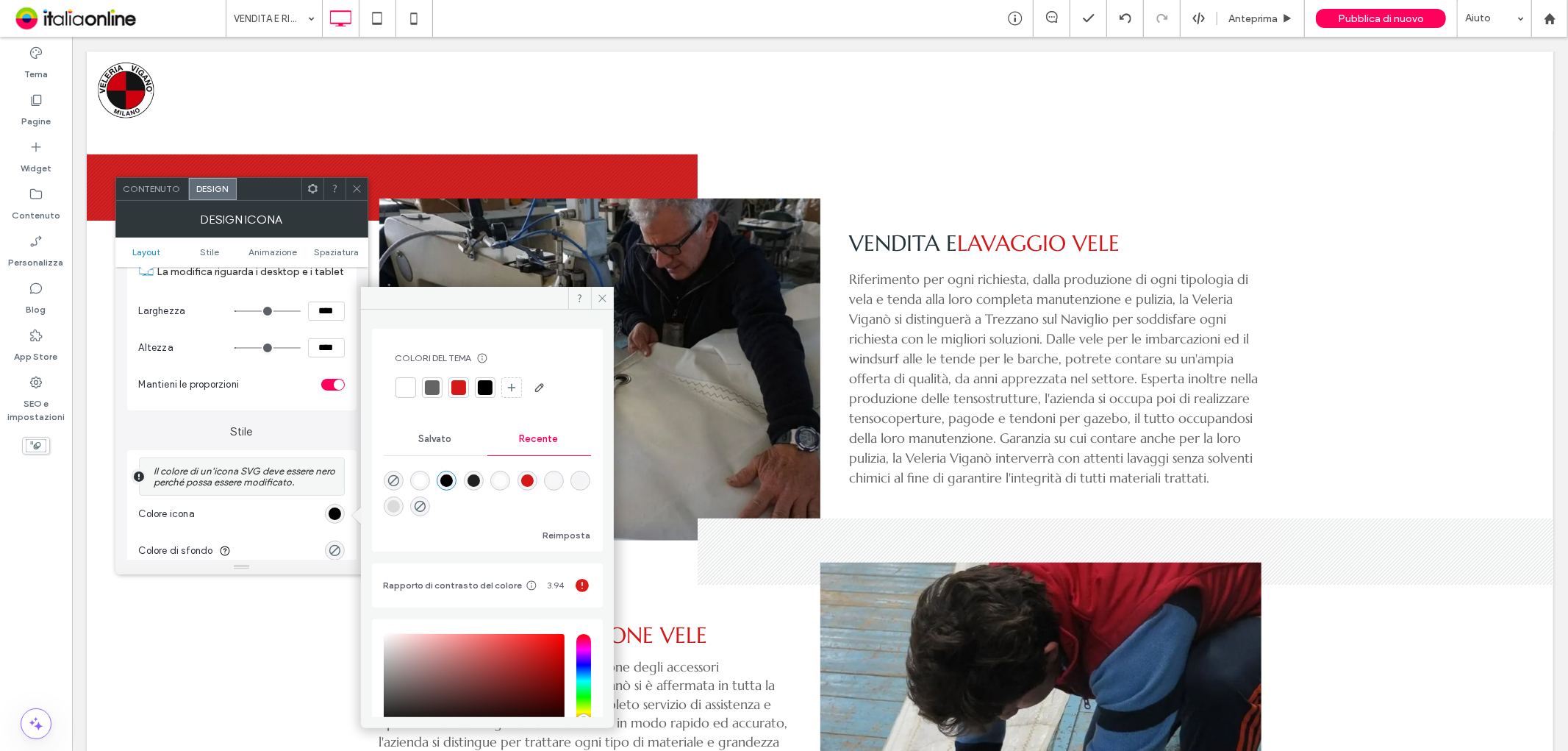 click at bounding box center [406, 388] 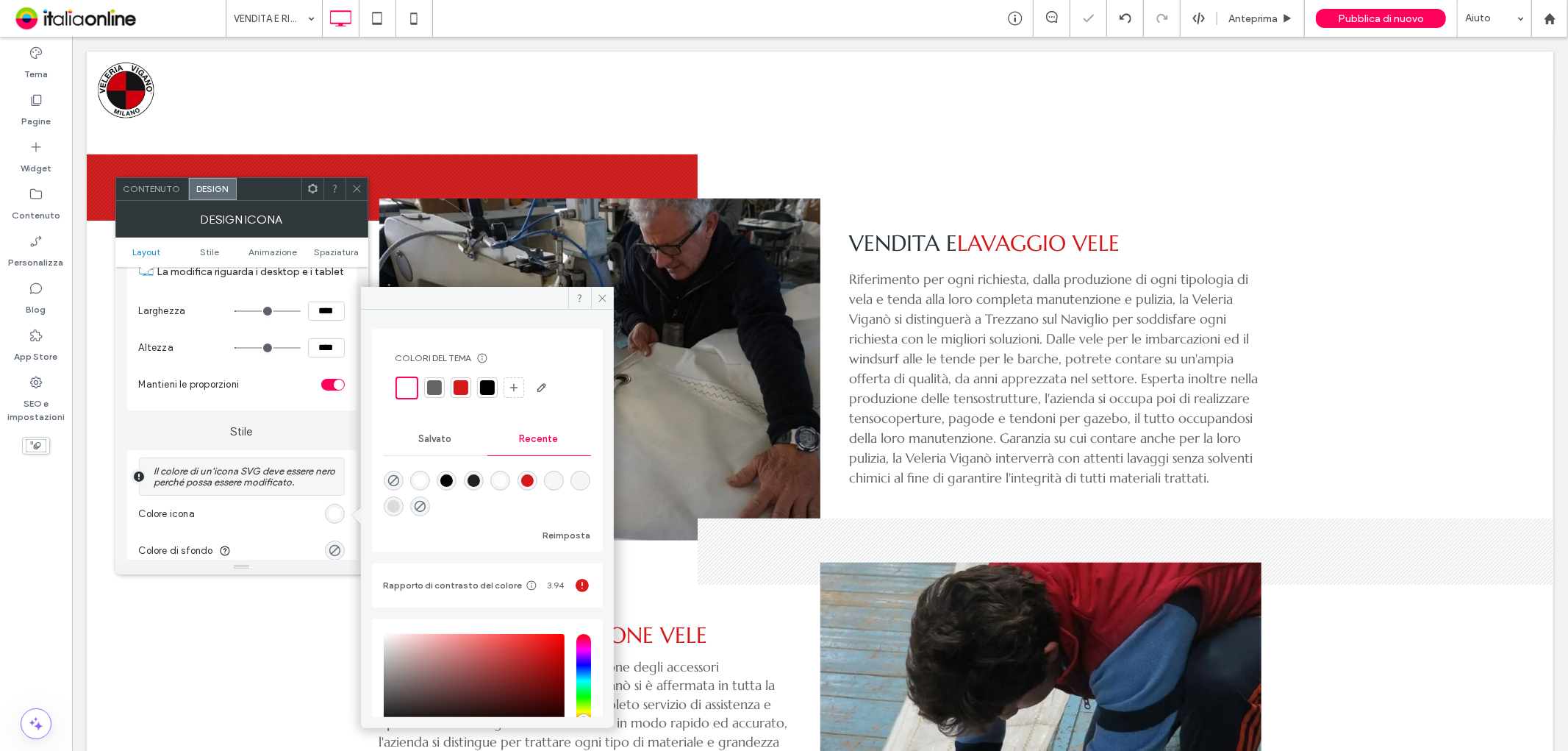 click 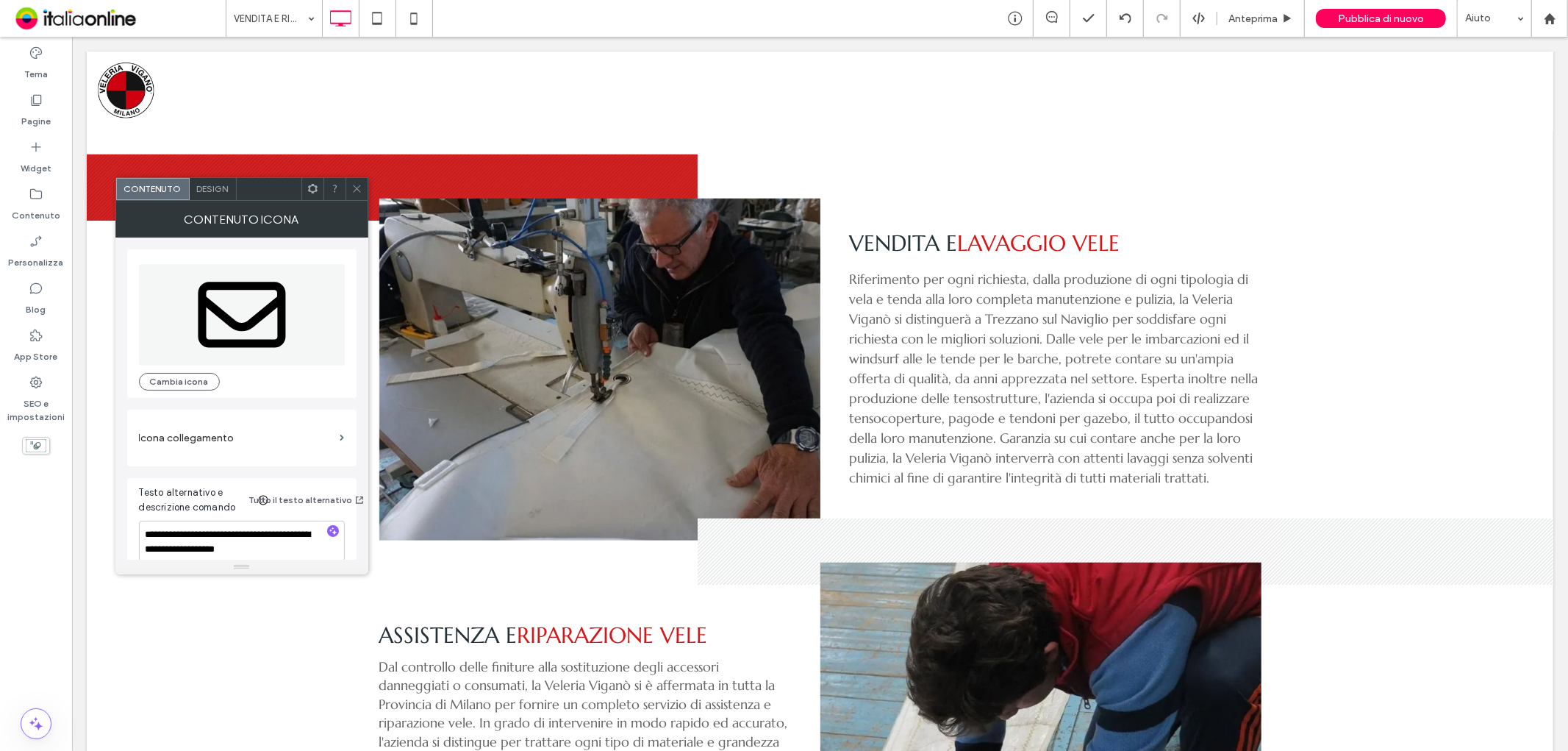 click on "Design" at bounding box center [212, 188] 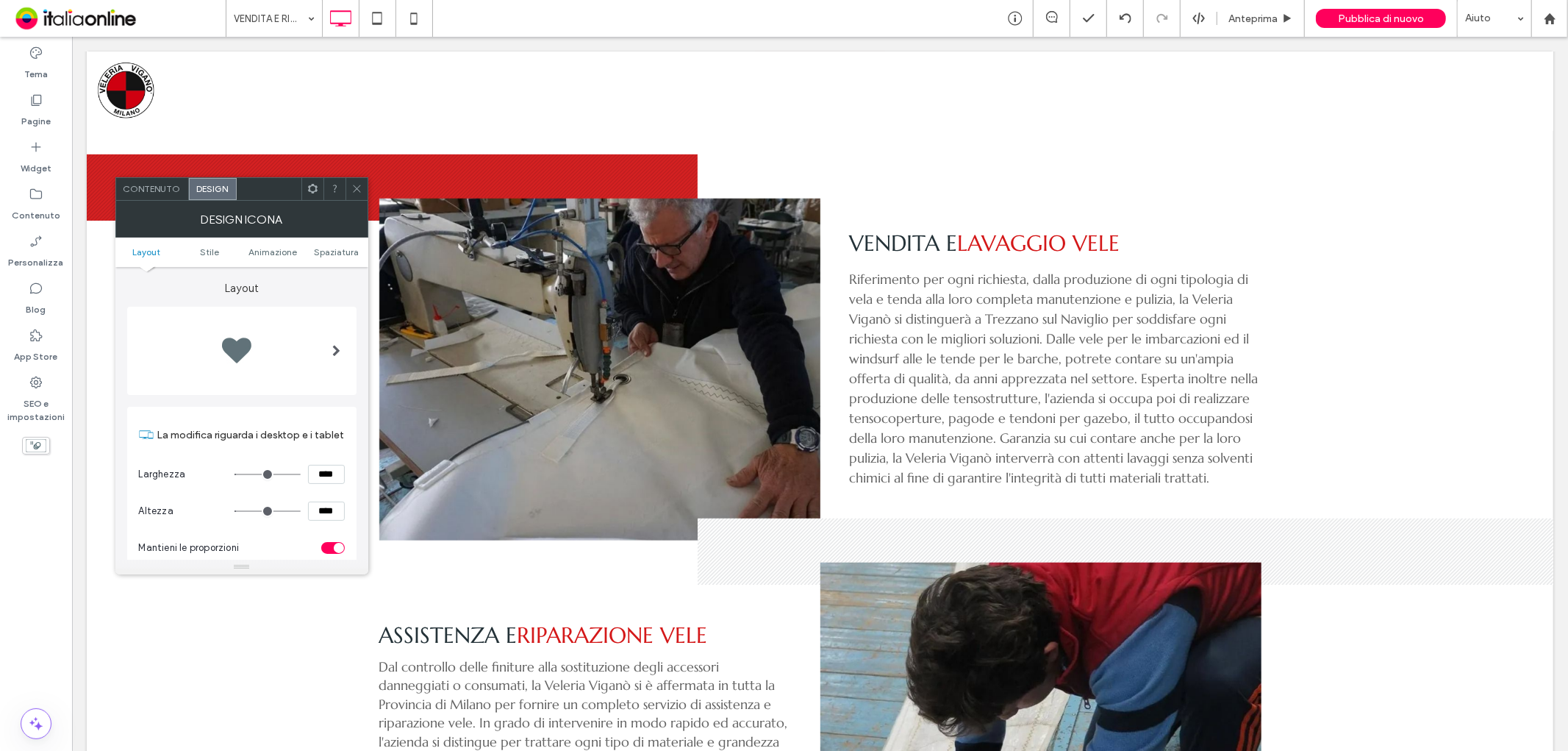click at bounding box center [242, 351] 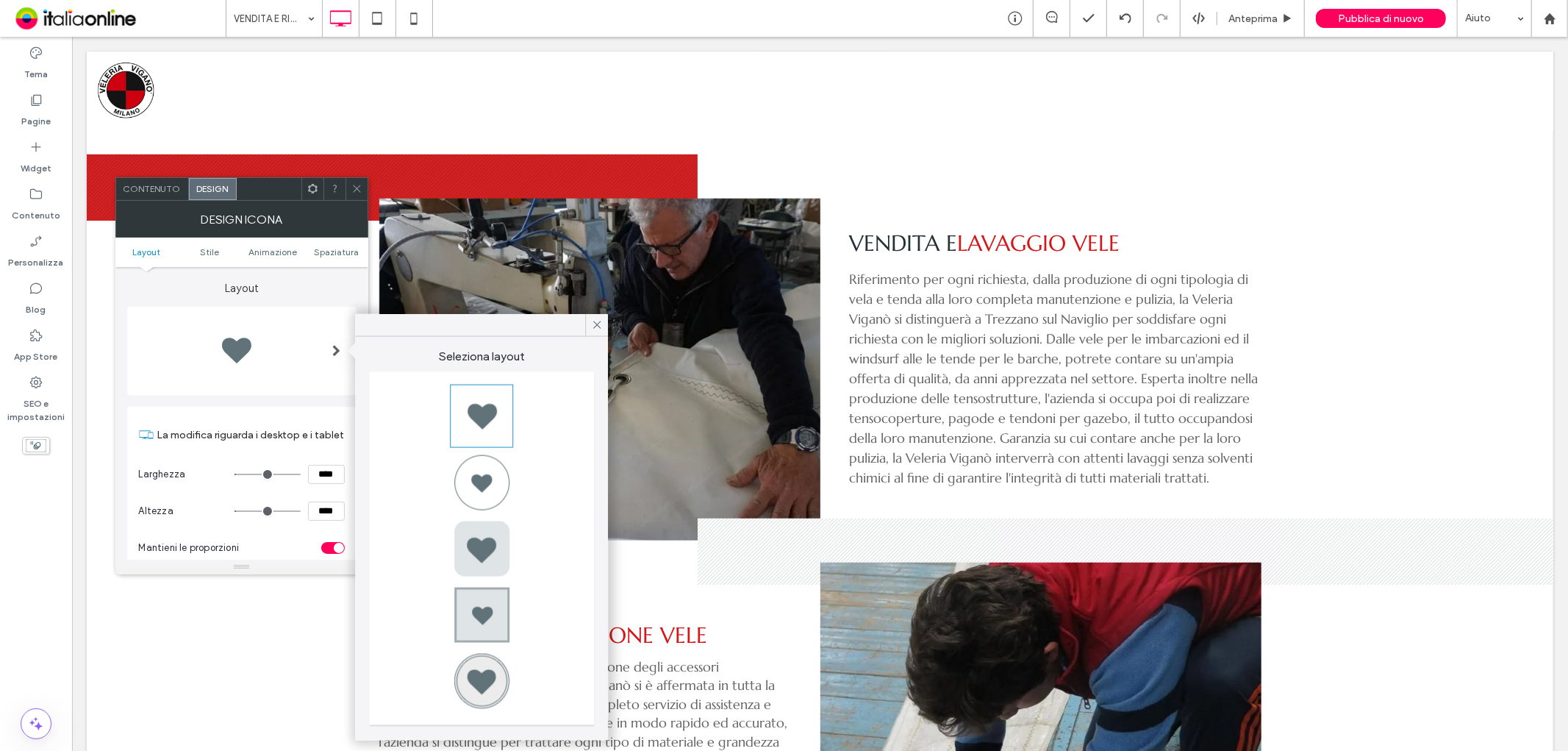 click at bounding box center [482, 483] 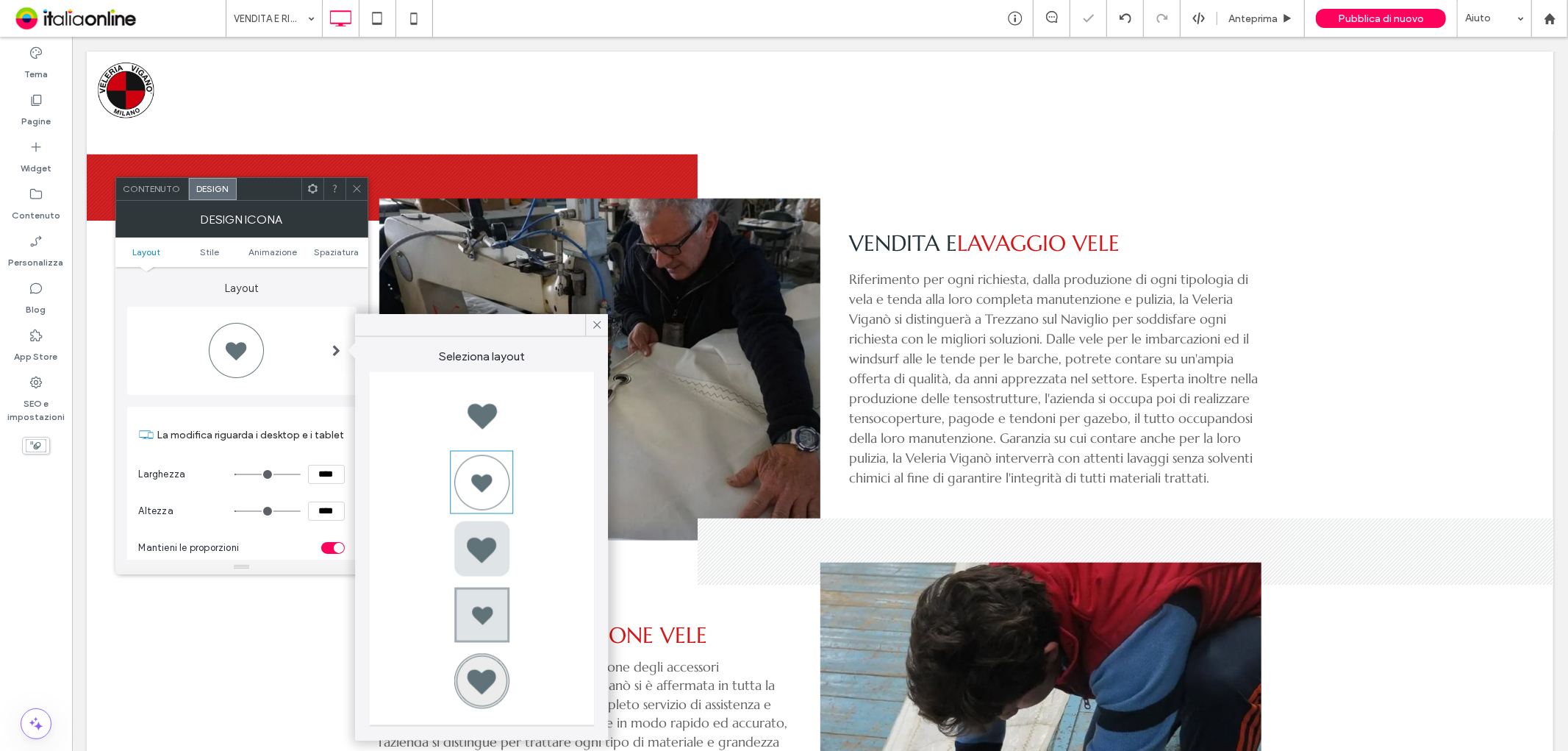 type on "*" 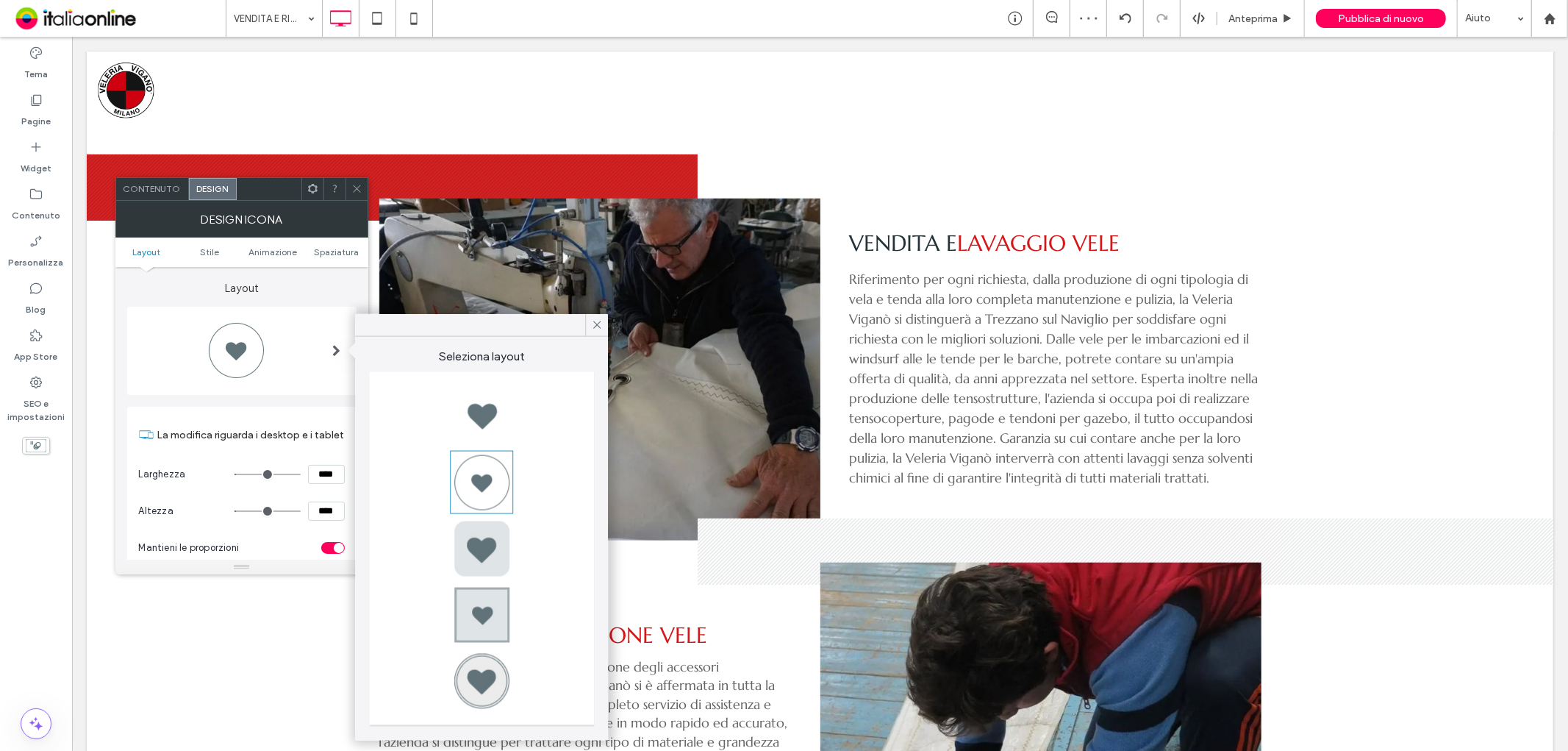 click 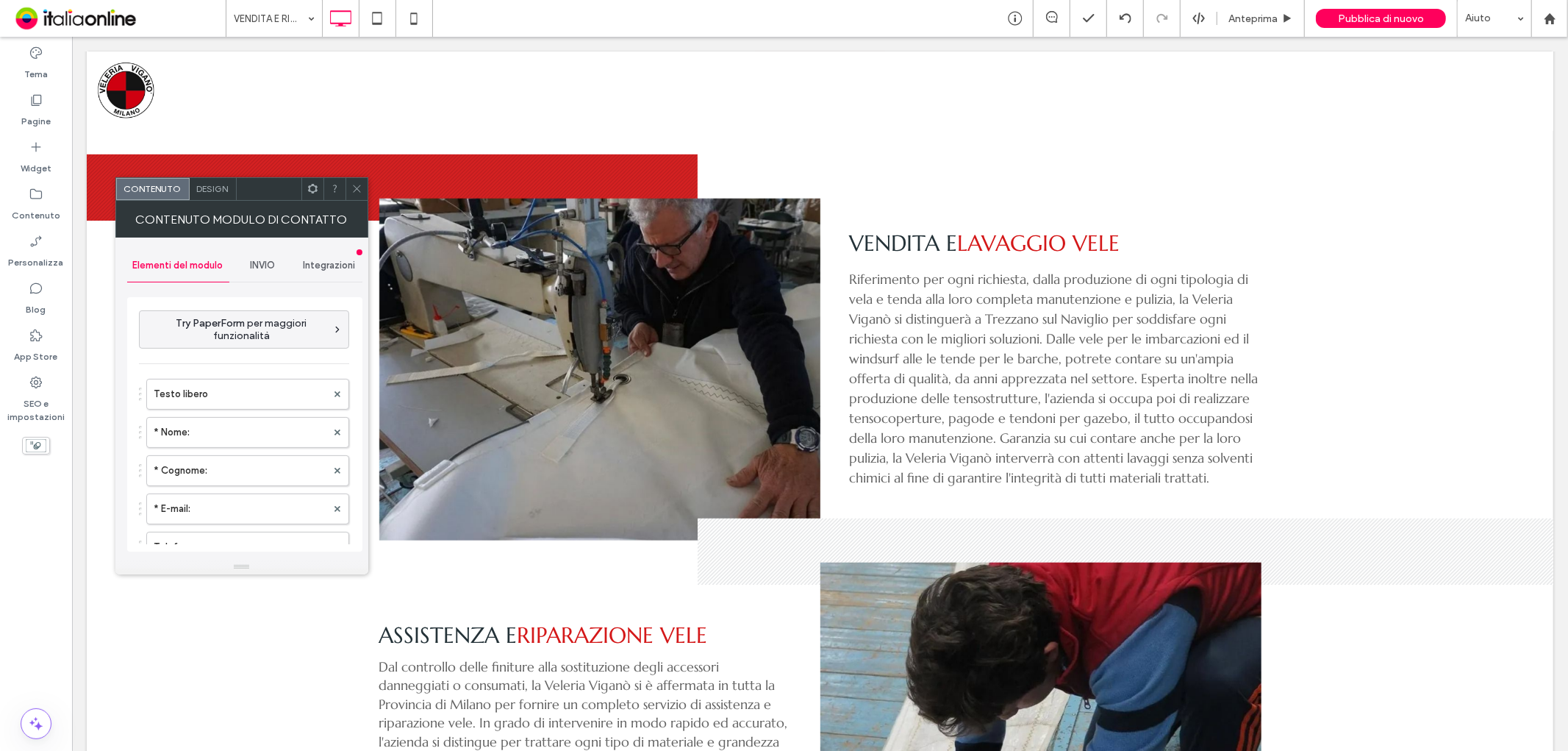 click on "Design" at bounding box center (213, 189) 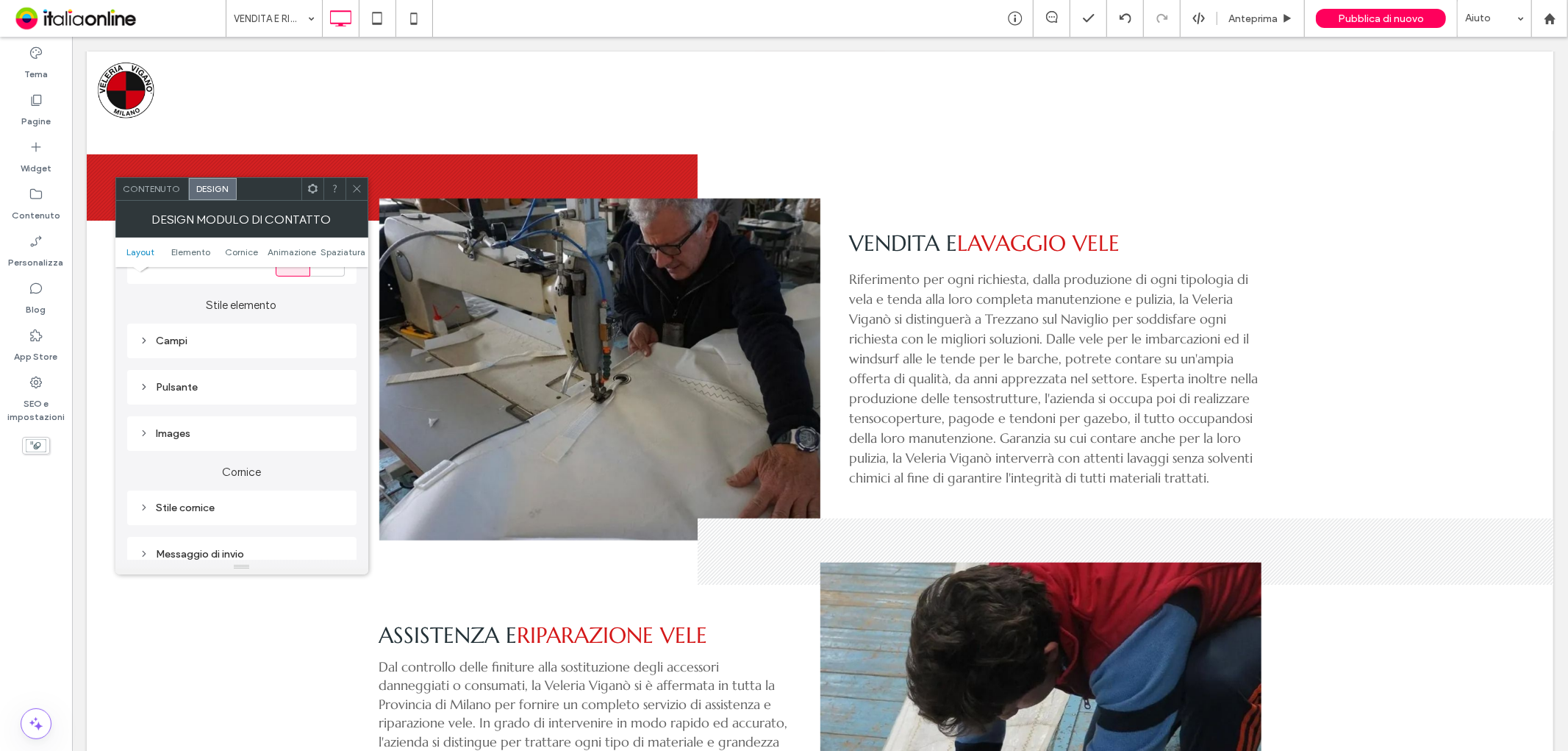 scroll, scrollTop: 245, scrollLeft: 0, axis: vertical 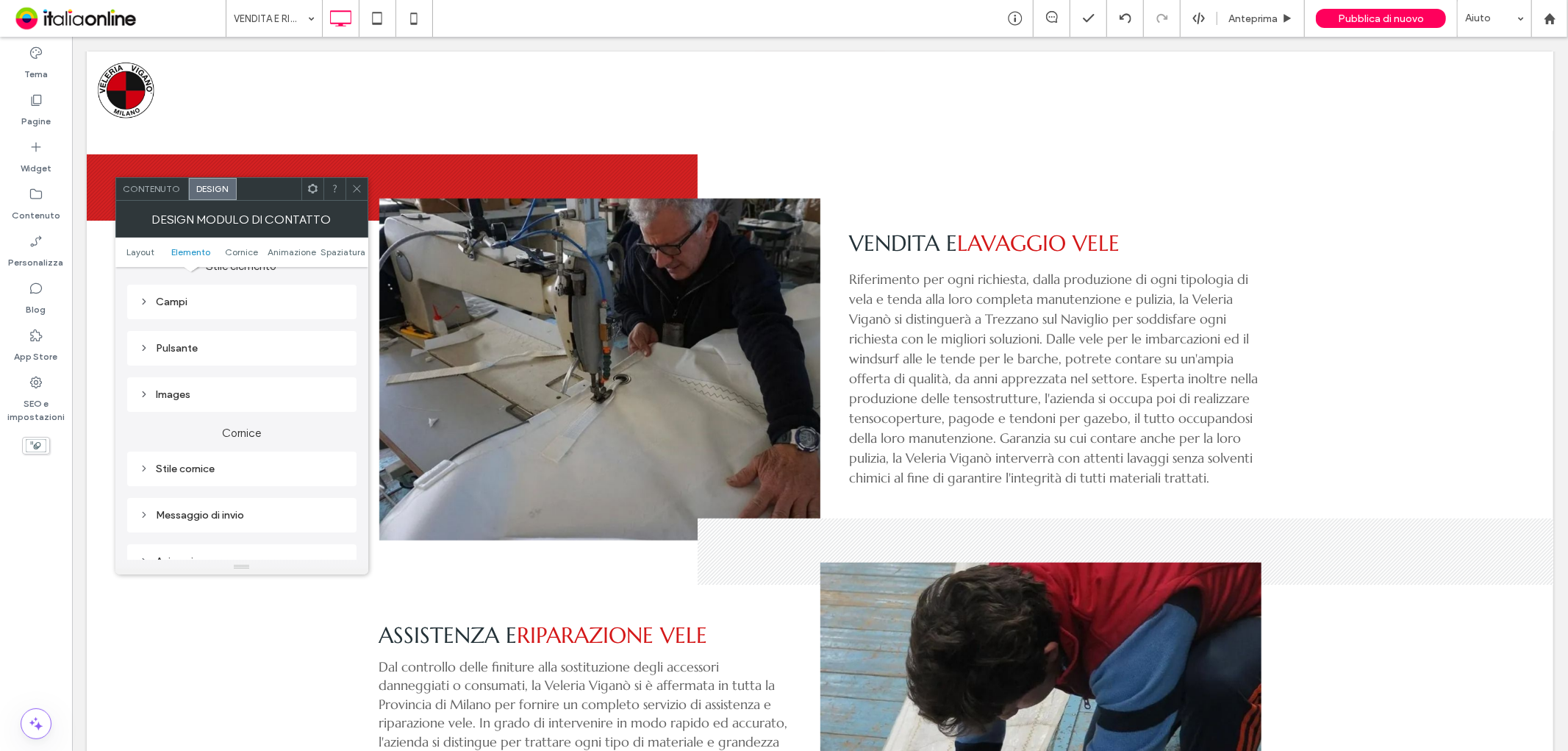 click on "Campi" at bounding box center (242, 302) 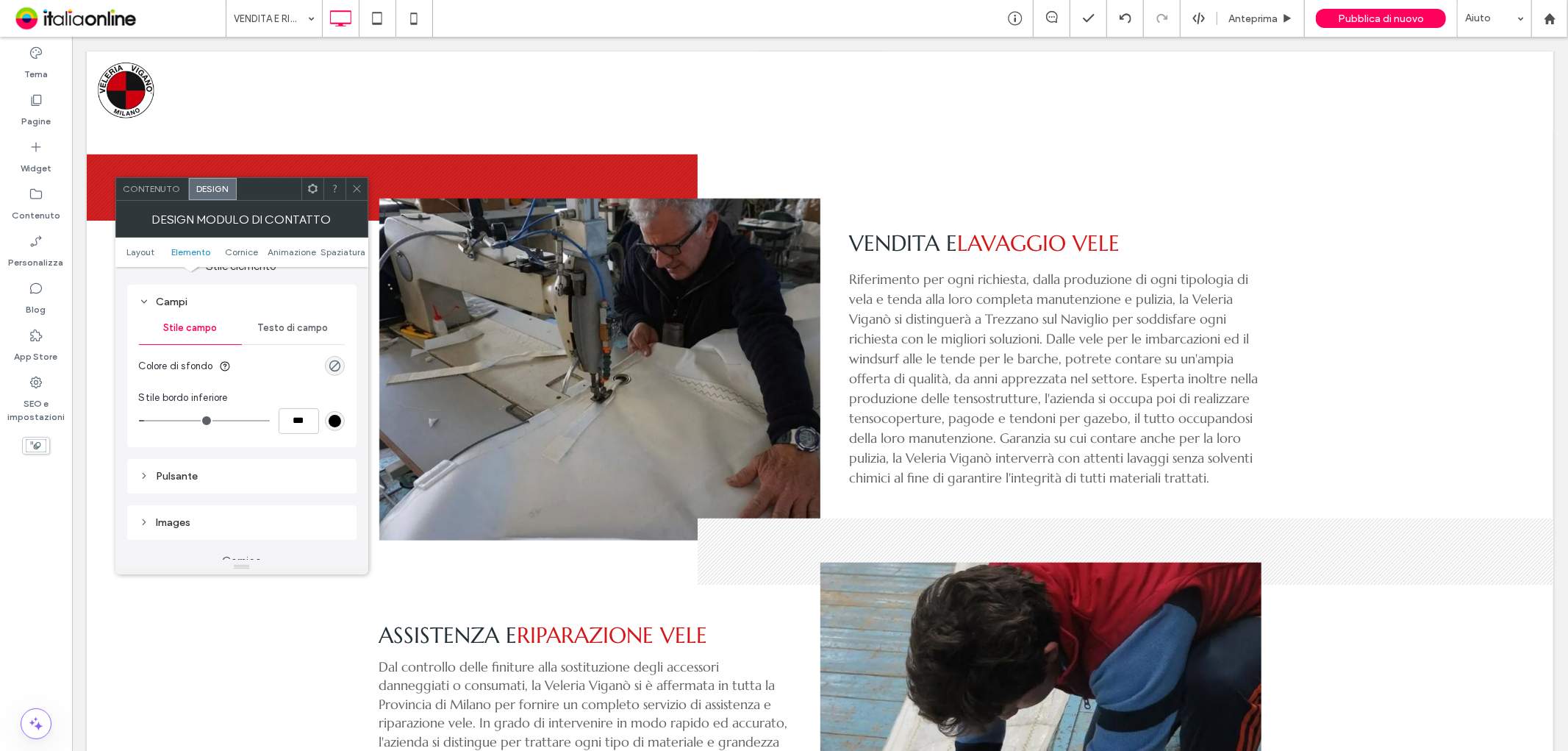 click at bounding box center [334, 421] 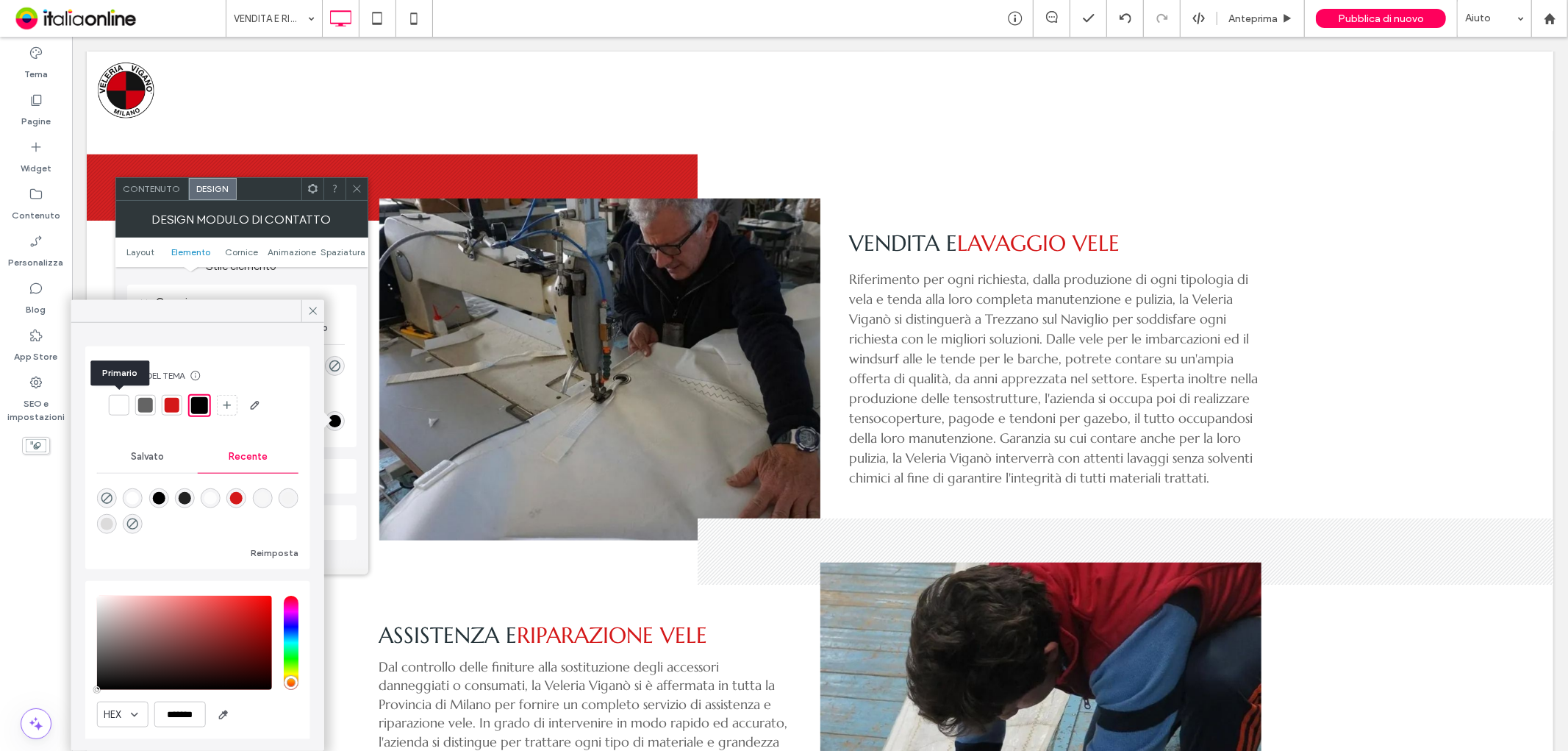 click at bounding box center [119, 405] 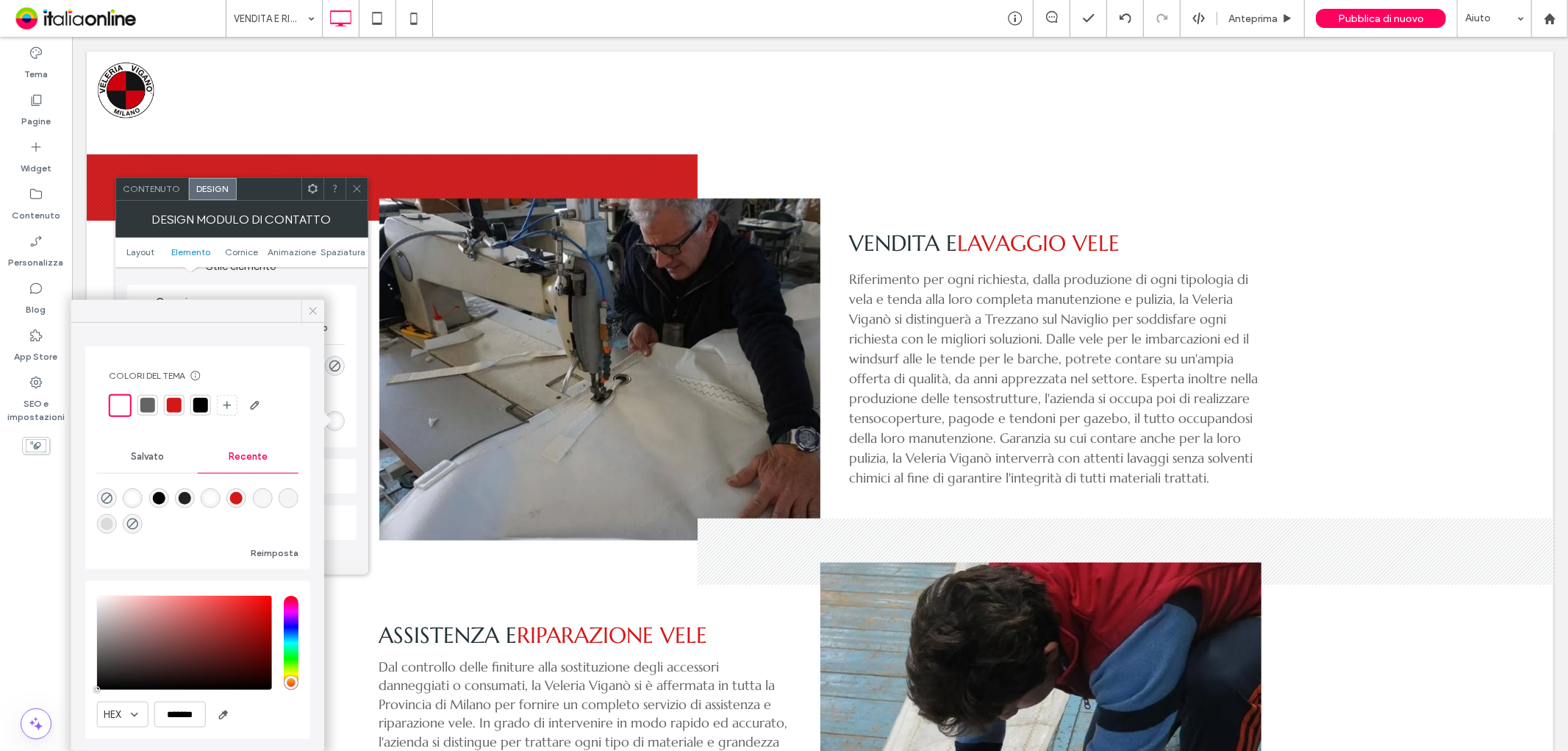 click 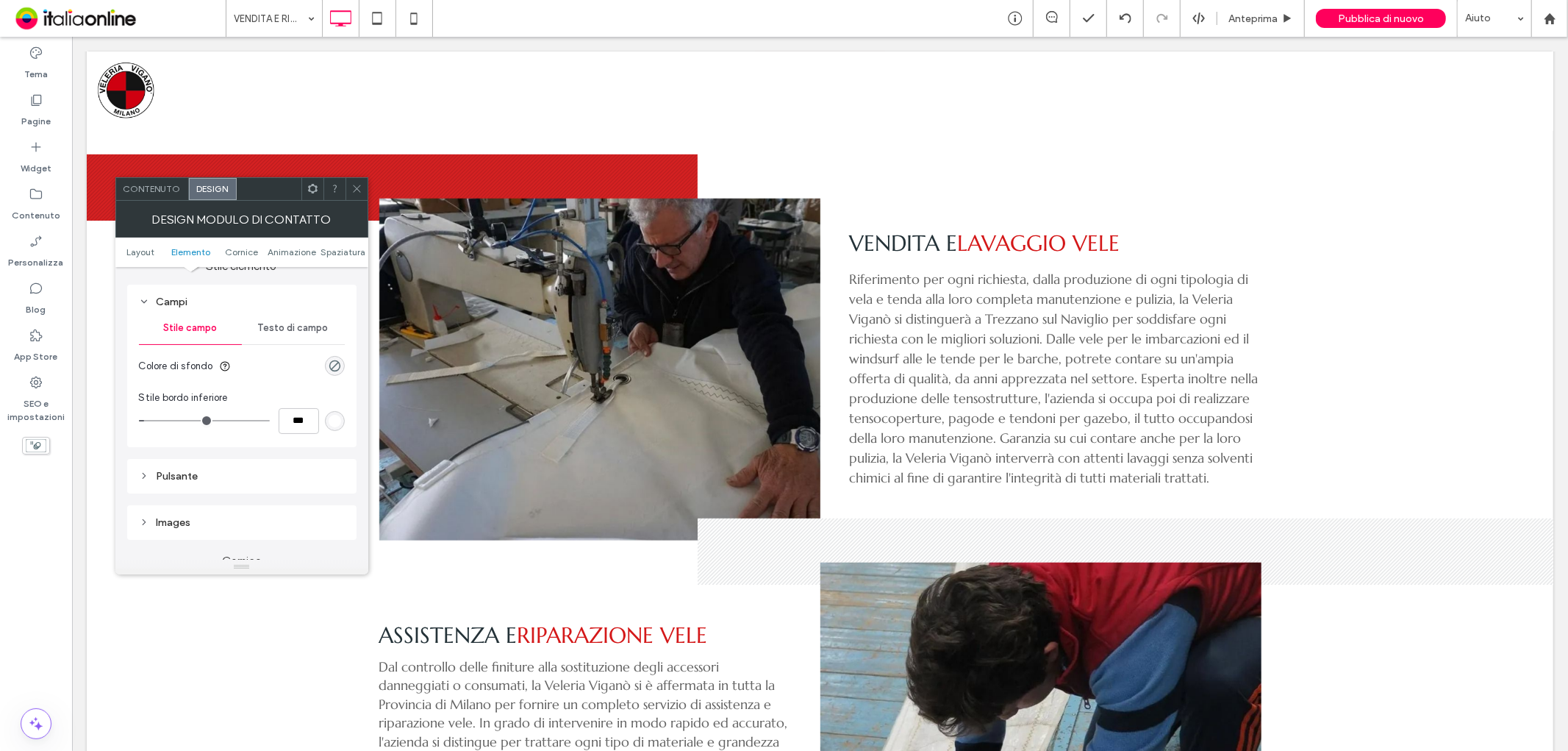 click 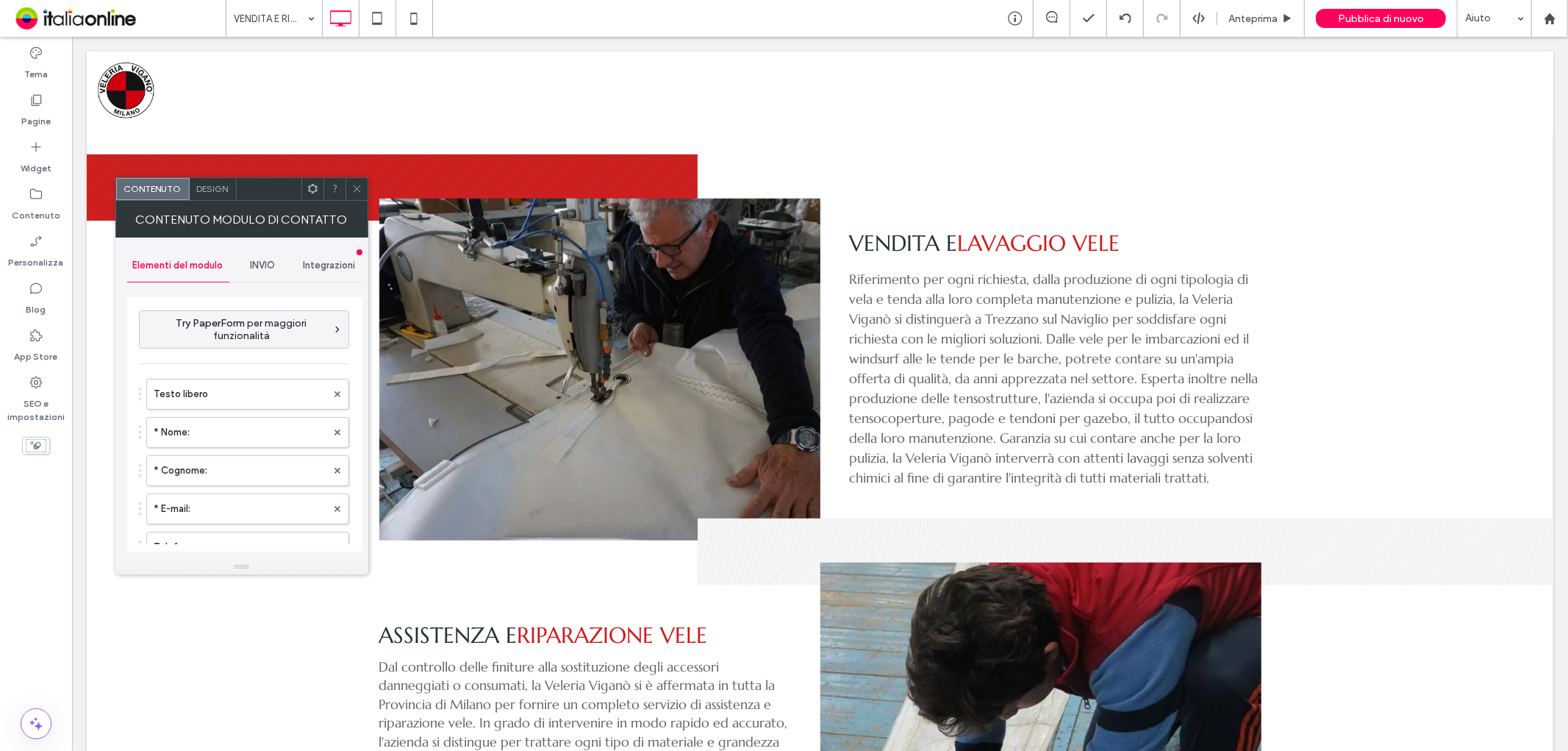 type on "**********" 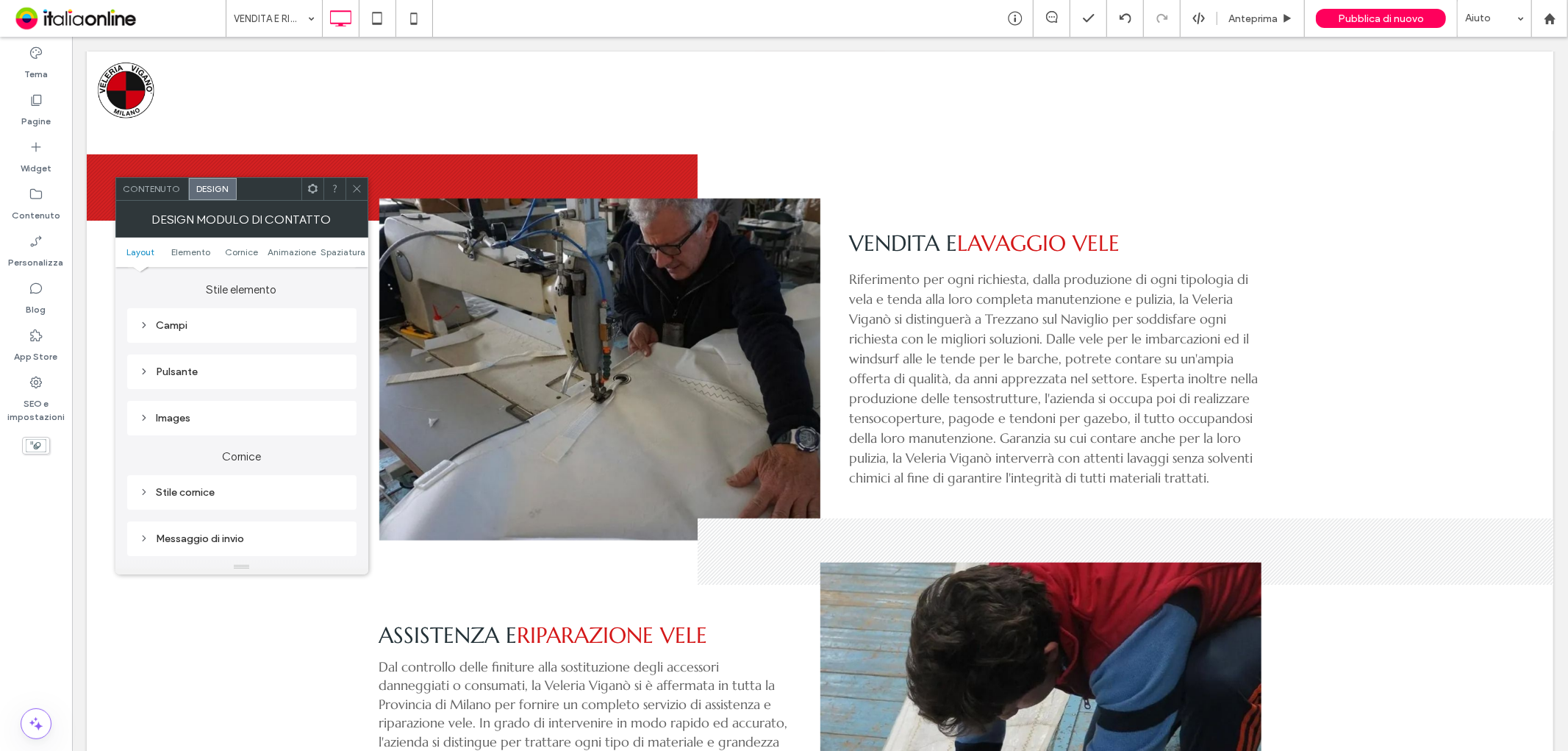 scroll, scrollTop: 245, scrollLeft: 0, axis: vertical 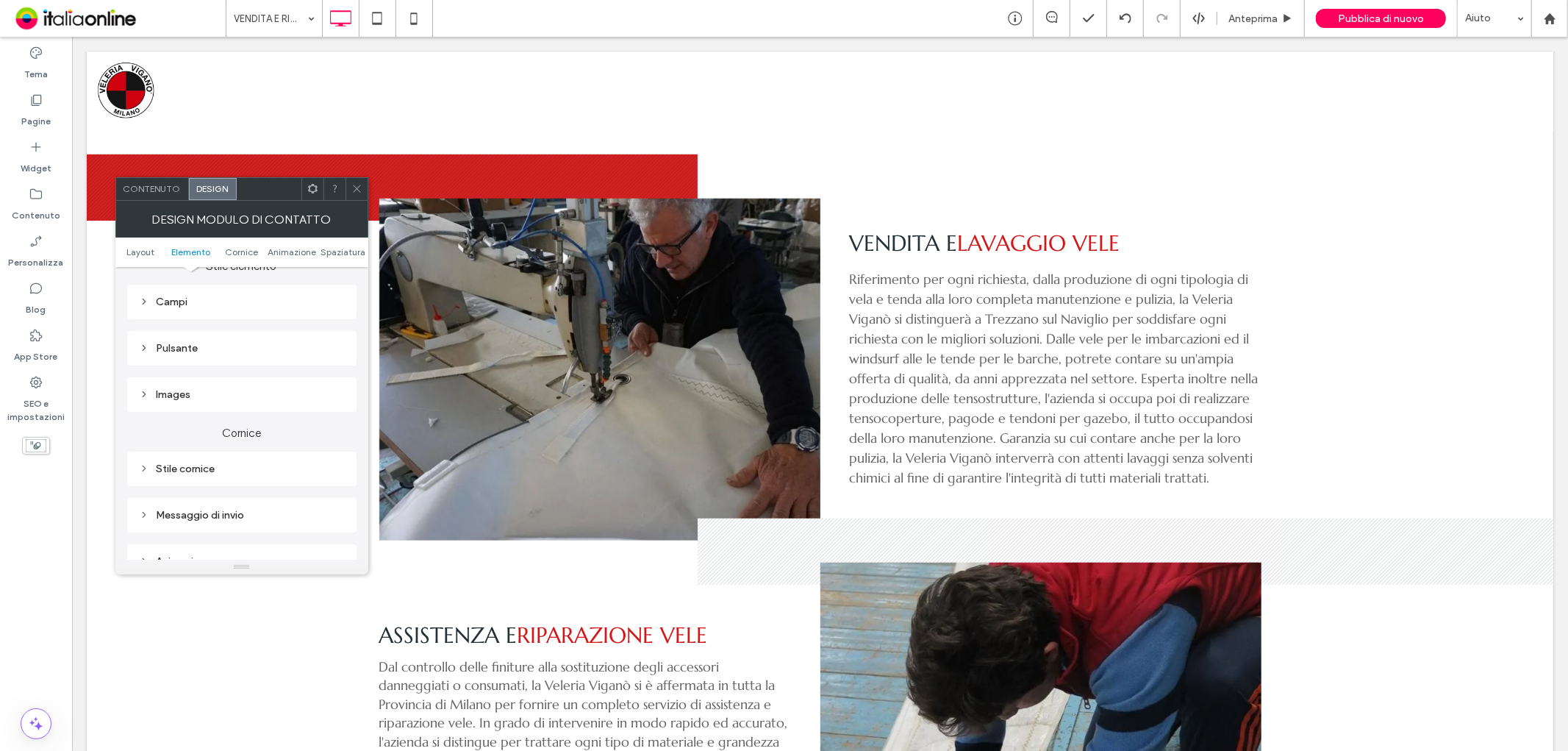 click on "Pulsante" at bounding box center (242, 348) 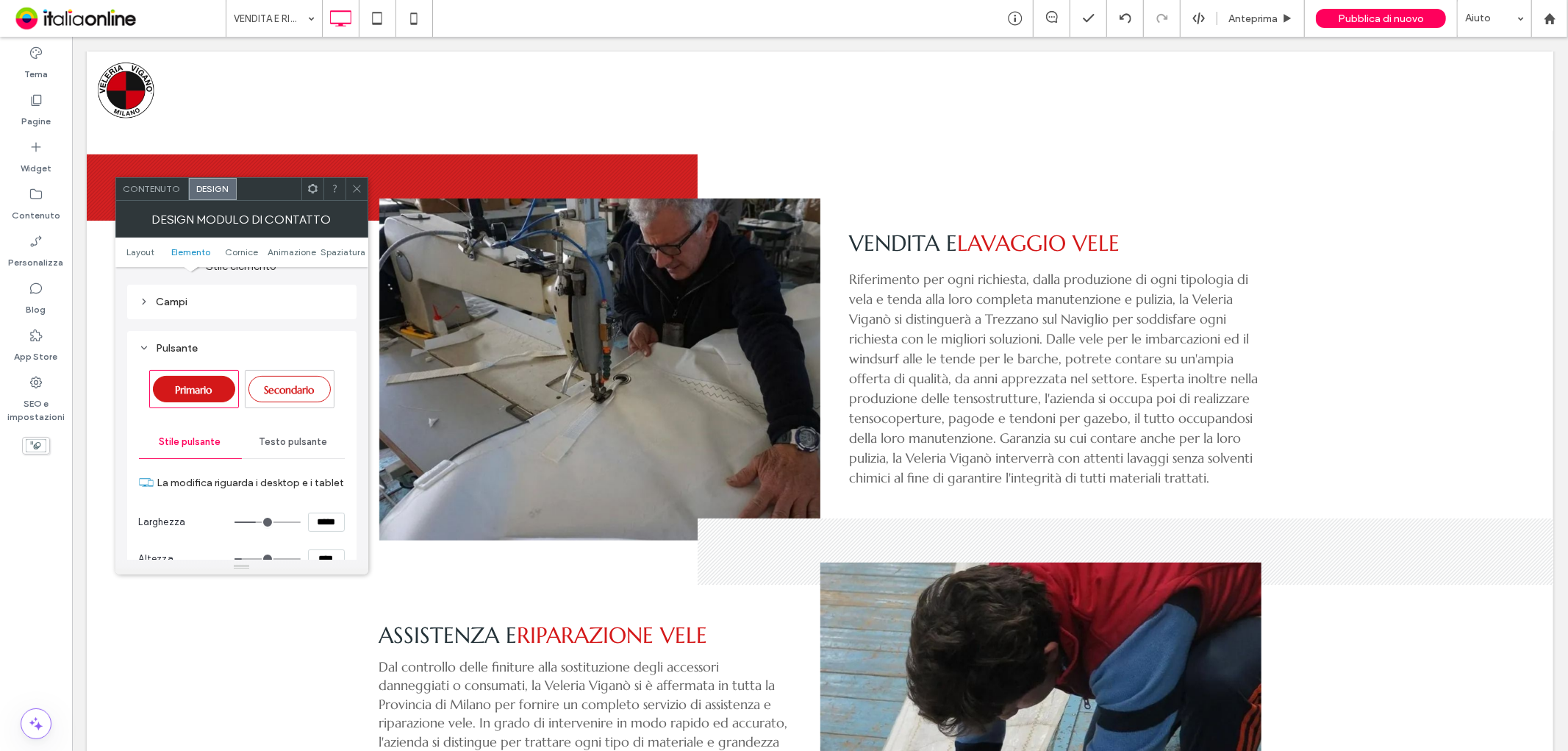 click on "Secondario" at bounding box center (290, 390) 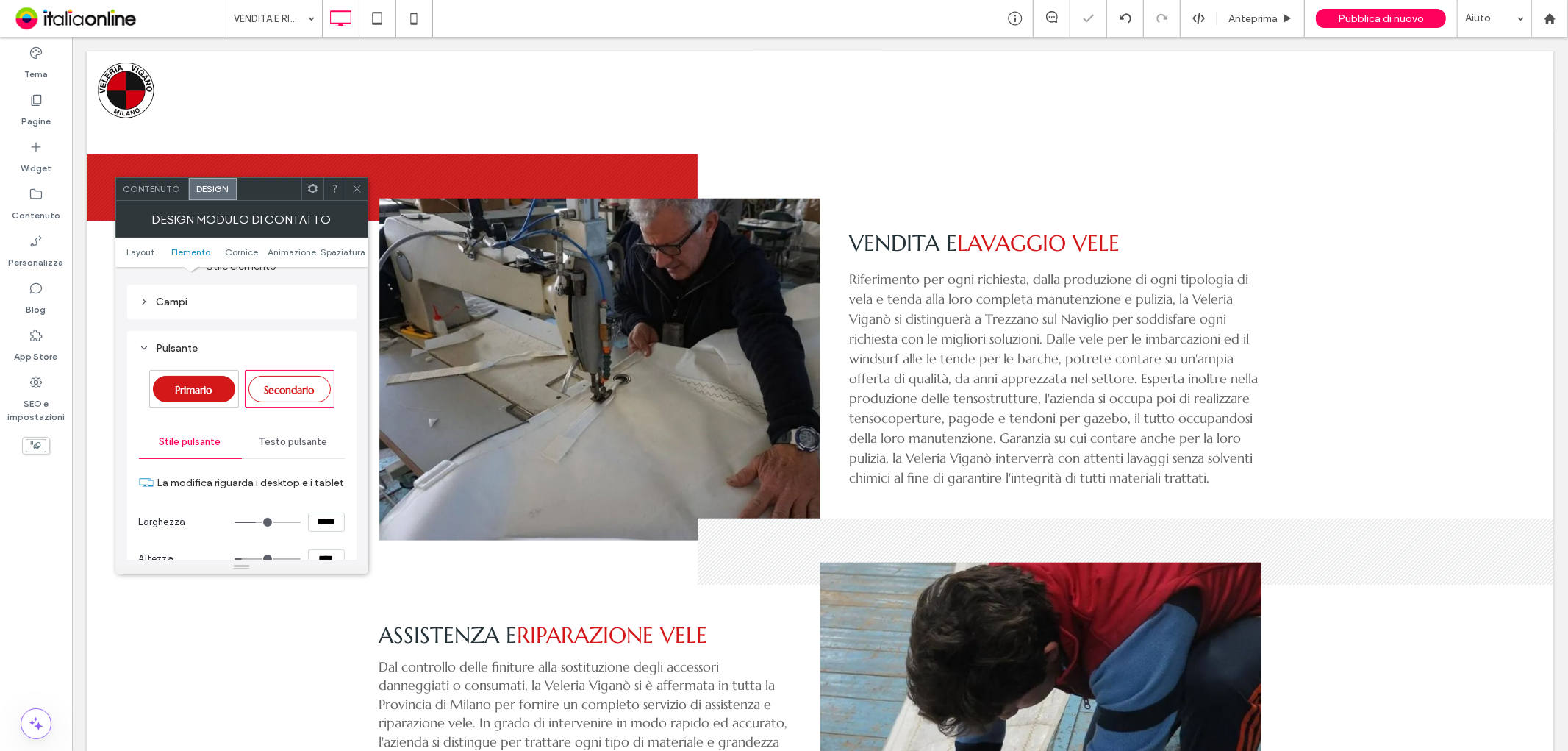 type on "*" 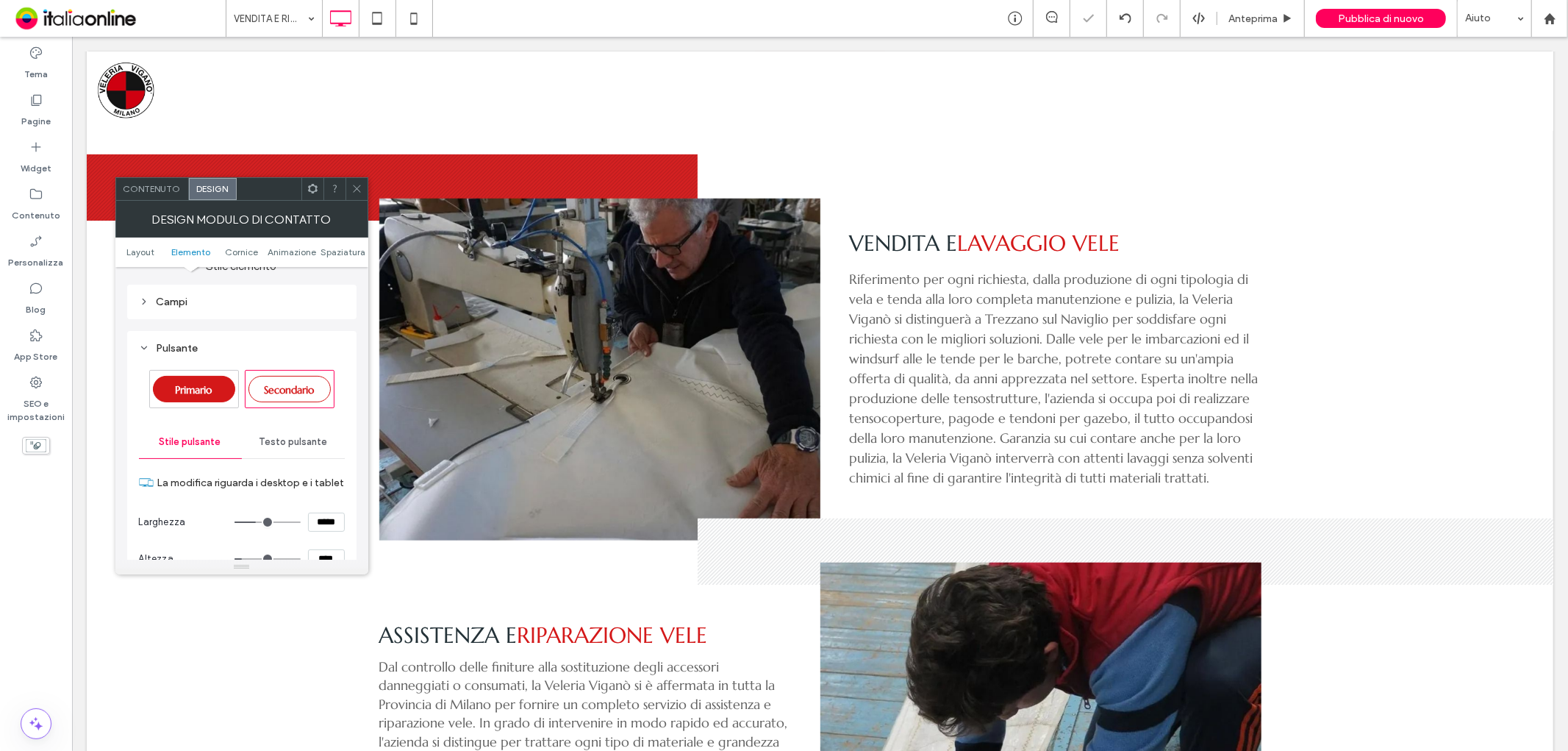 click 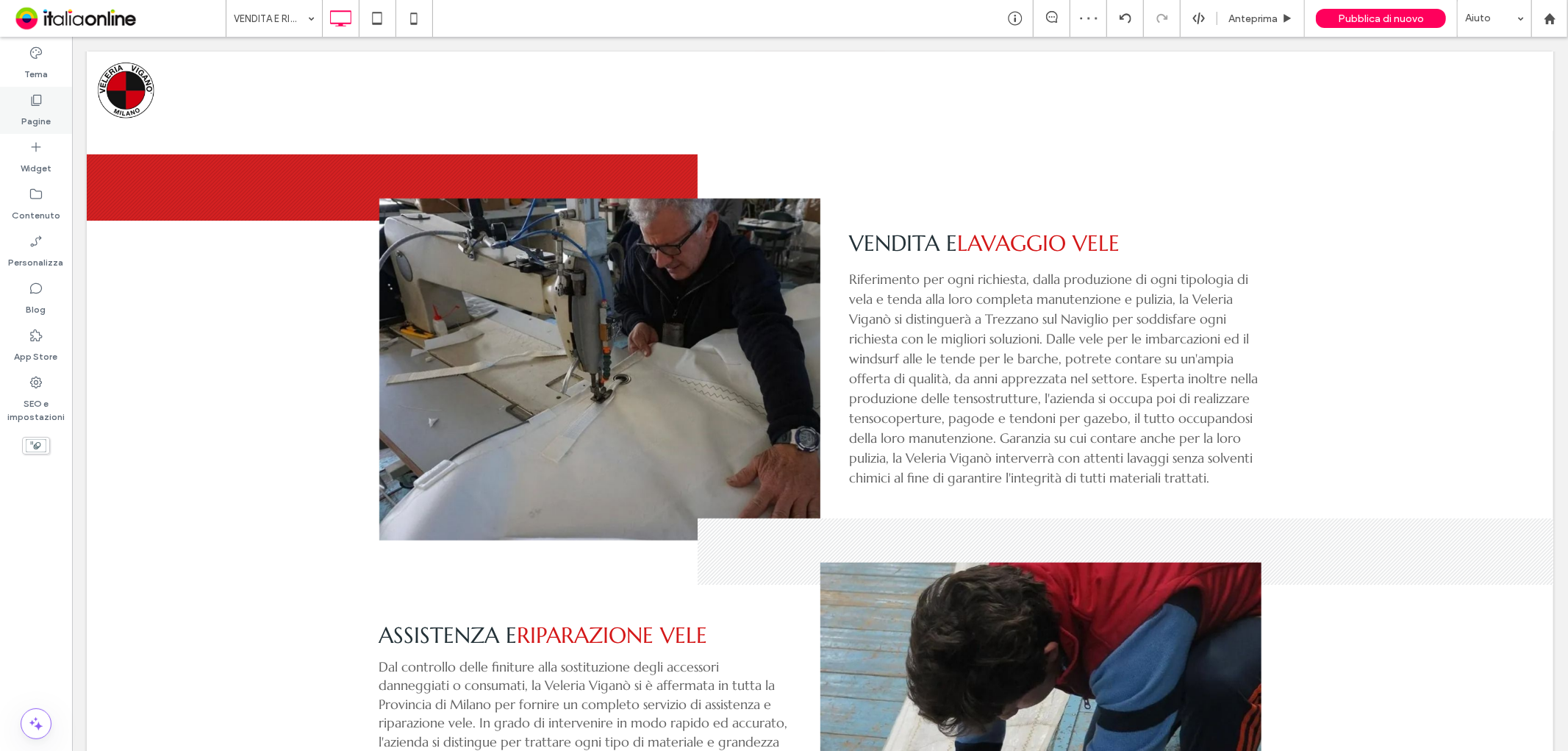 click on "Tema" at bounding box center [36, 71] 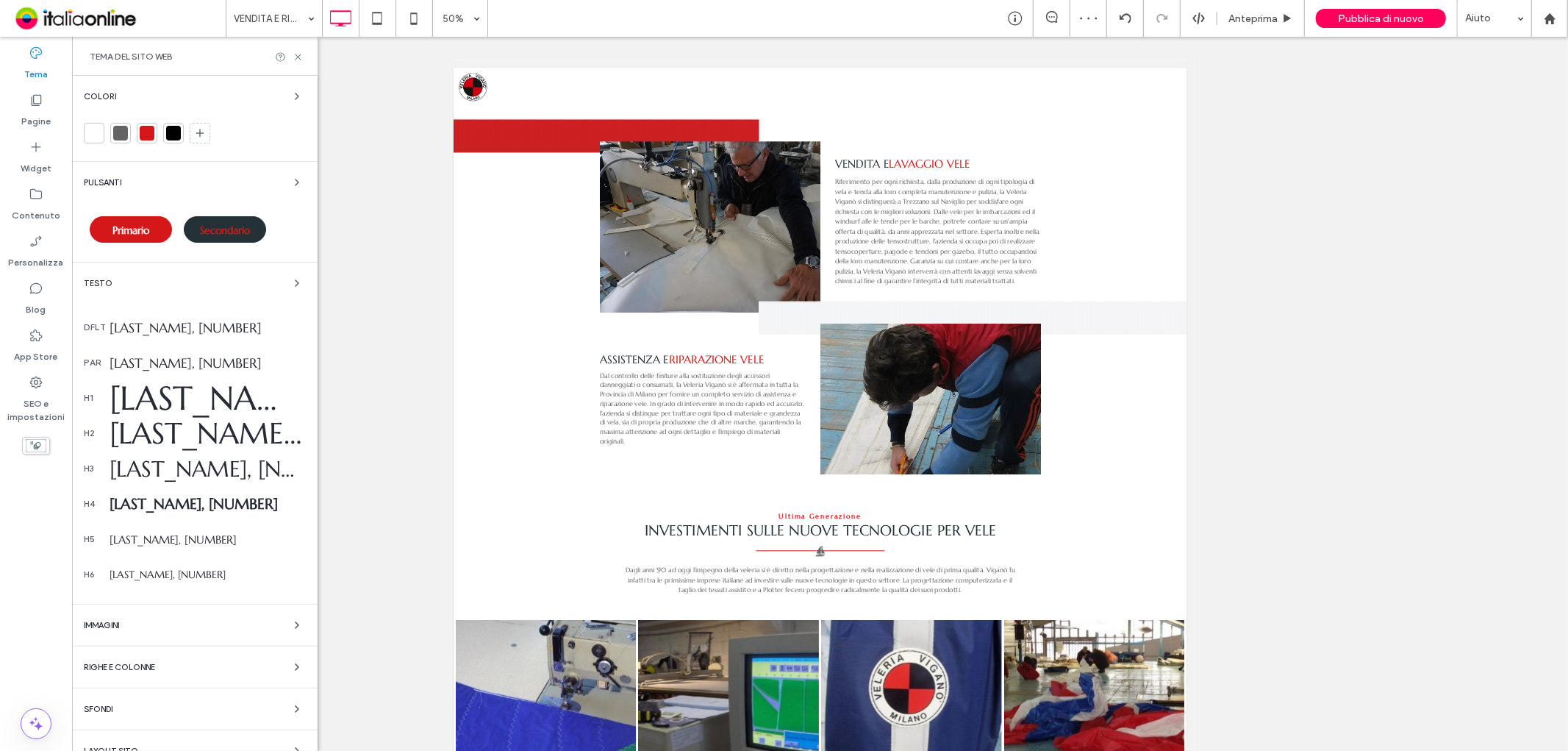 click on "Secondario" at bounding box center (225, 230) 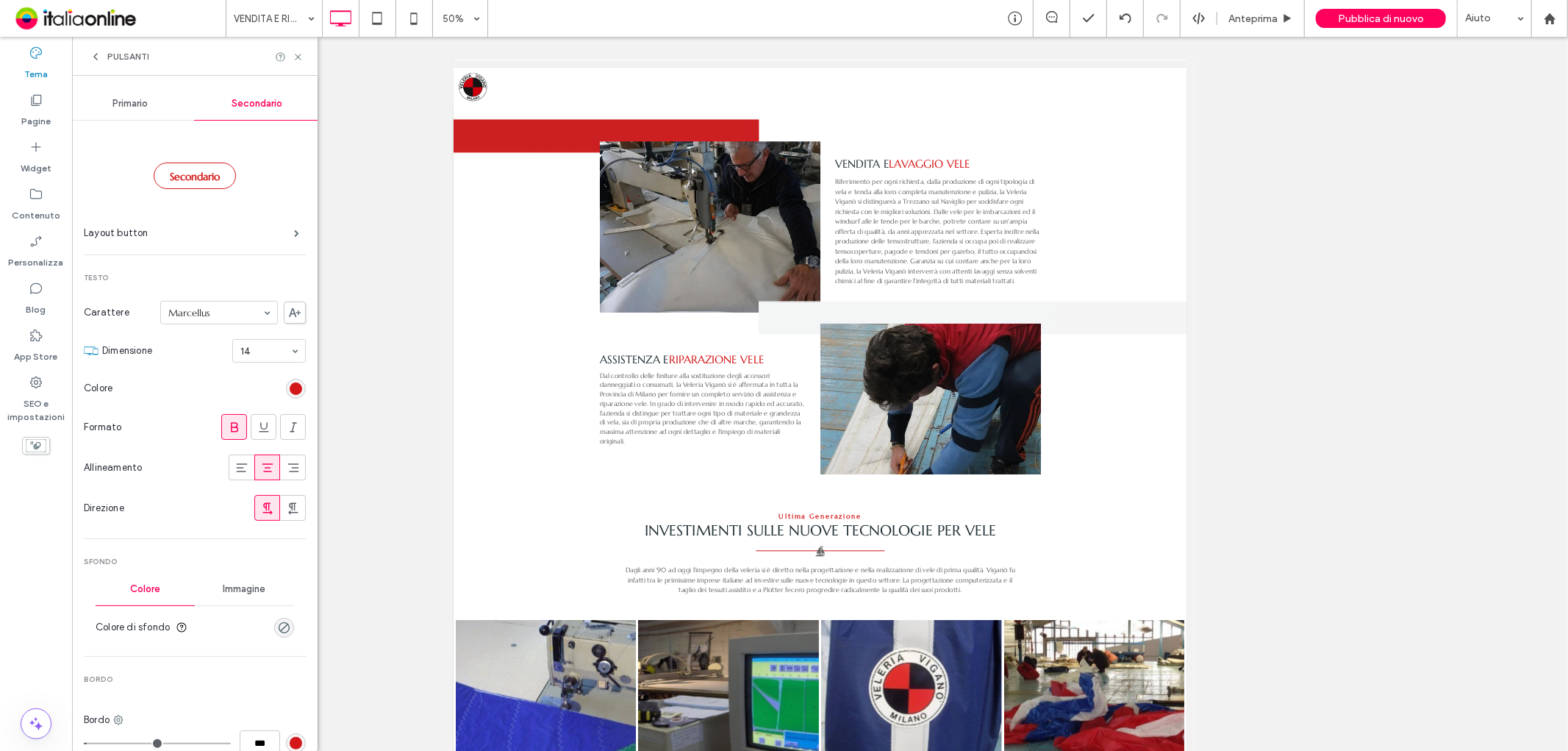 scroll, scrollTop: 82, scrollLeft: 0, axis: vertical 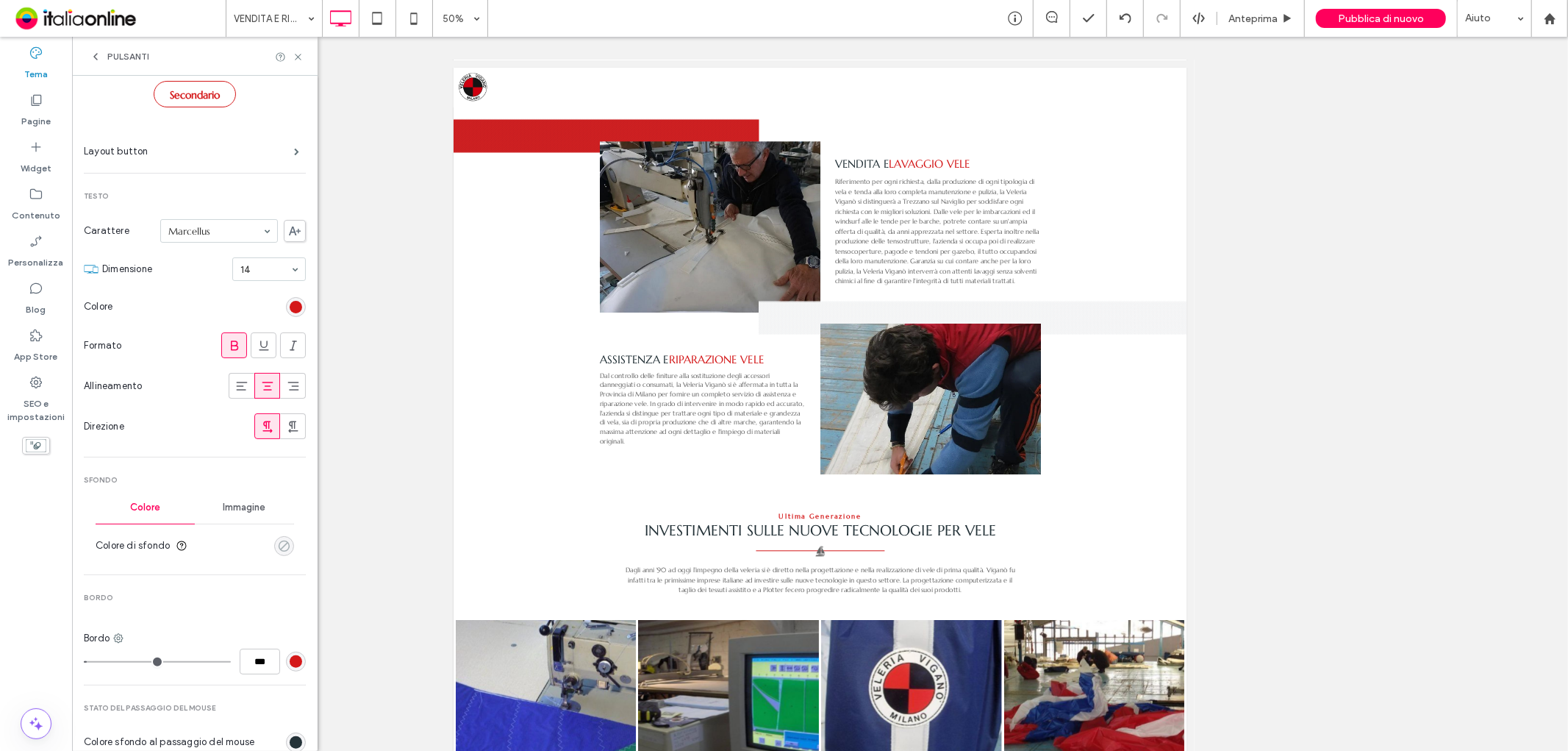click 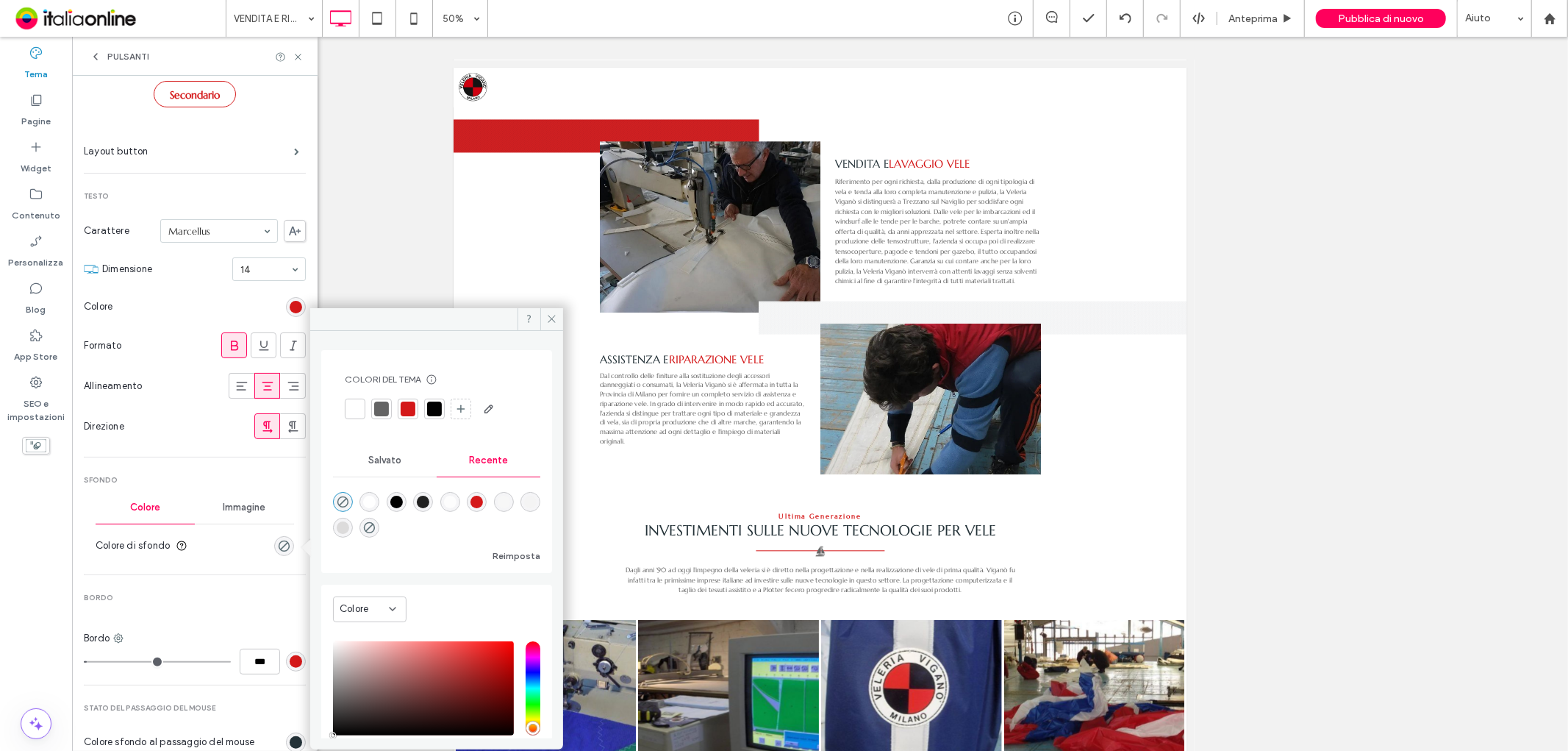 click at bounding box center [355, 409] 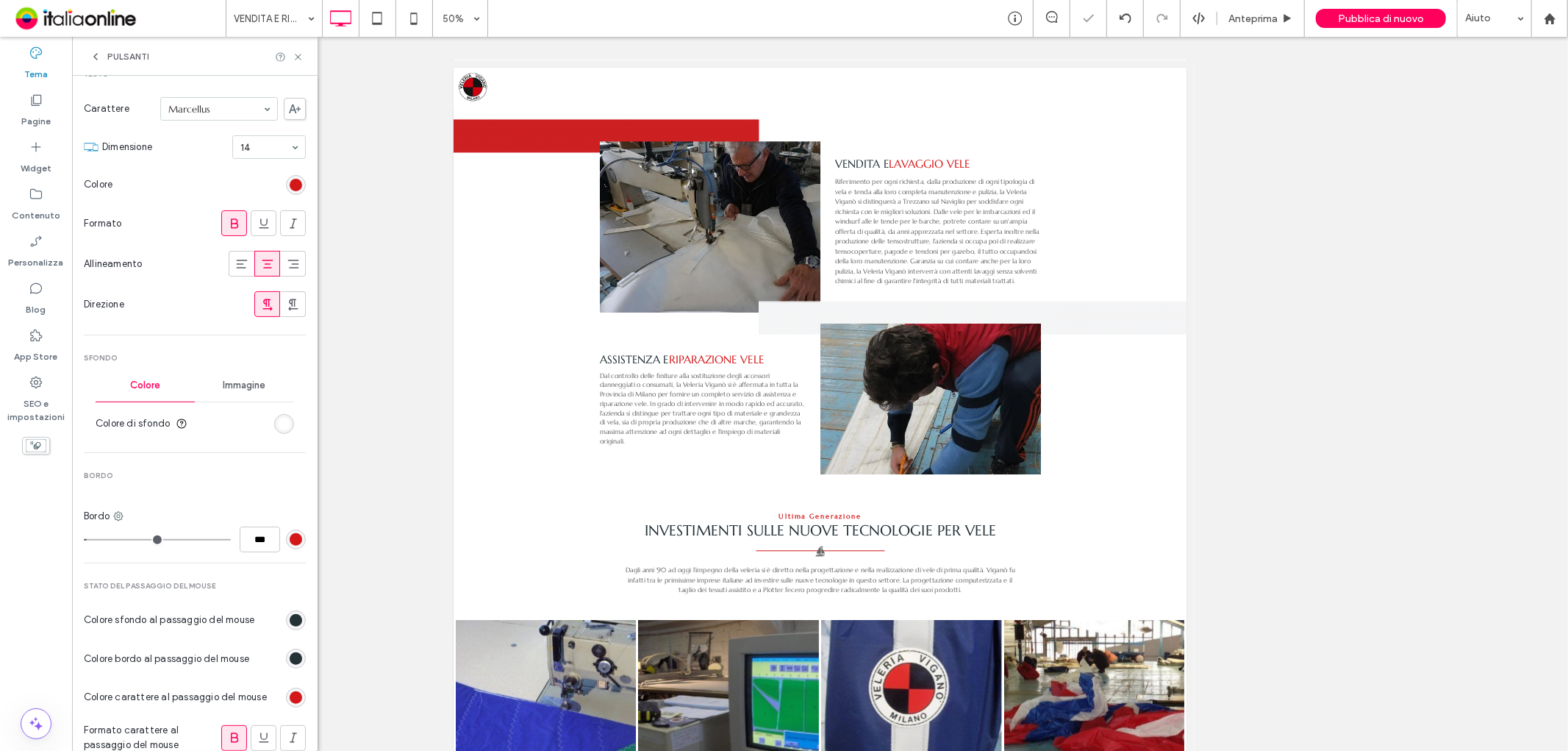 scroll, scrollTop: 245, scrollLeft: 0, axis: vertical 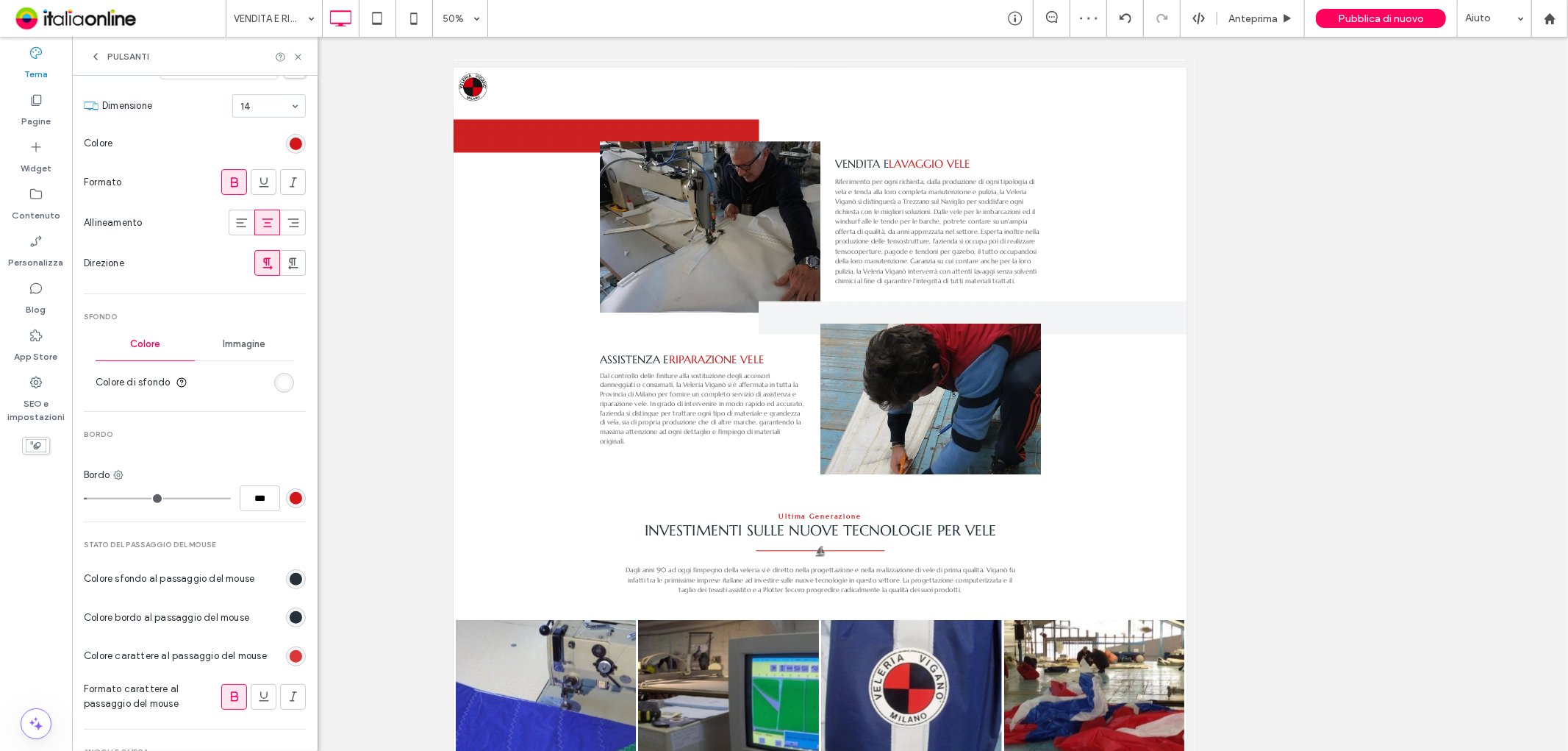 click at bounding box center (296, 656) 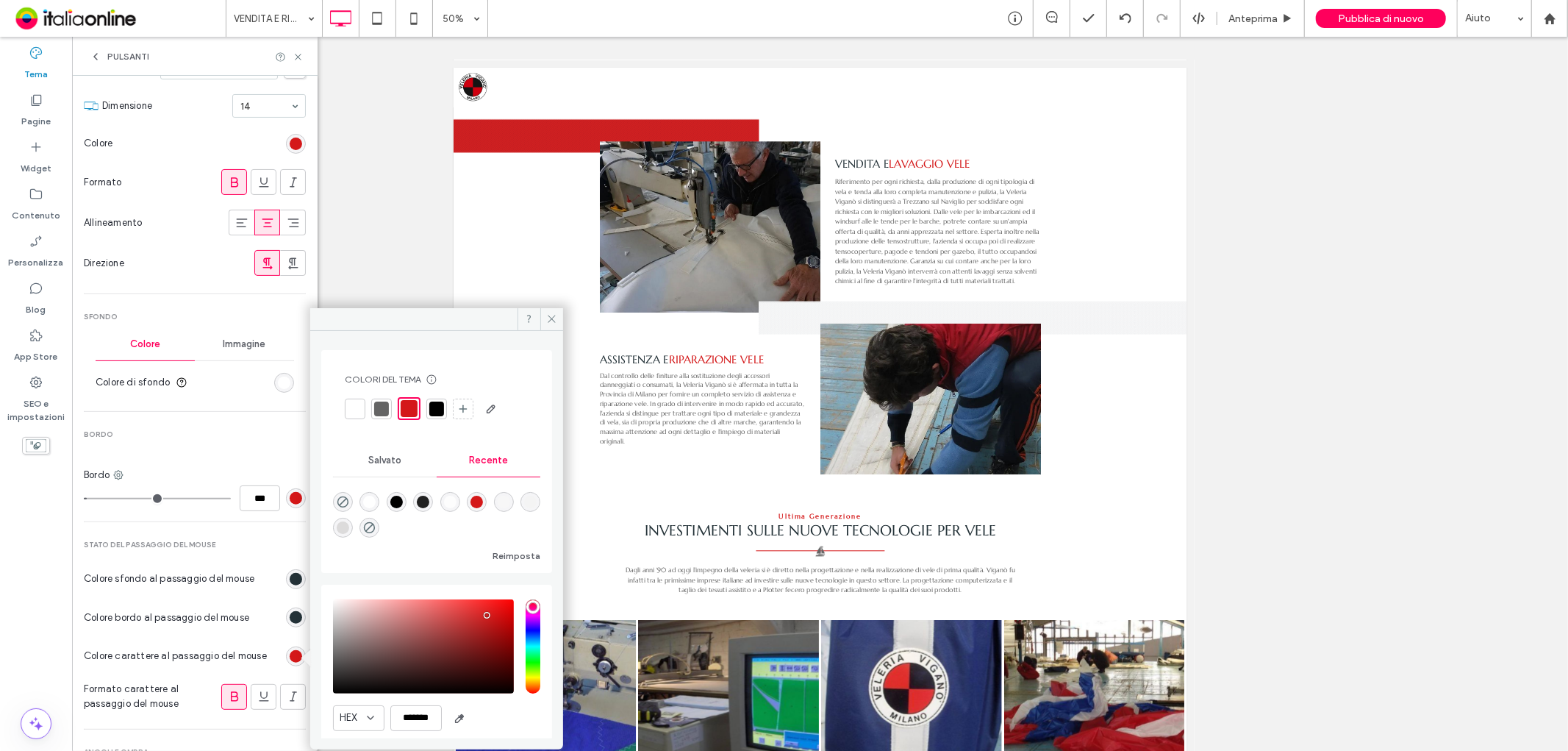 click at bounding box center [355, 409] 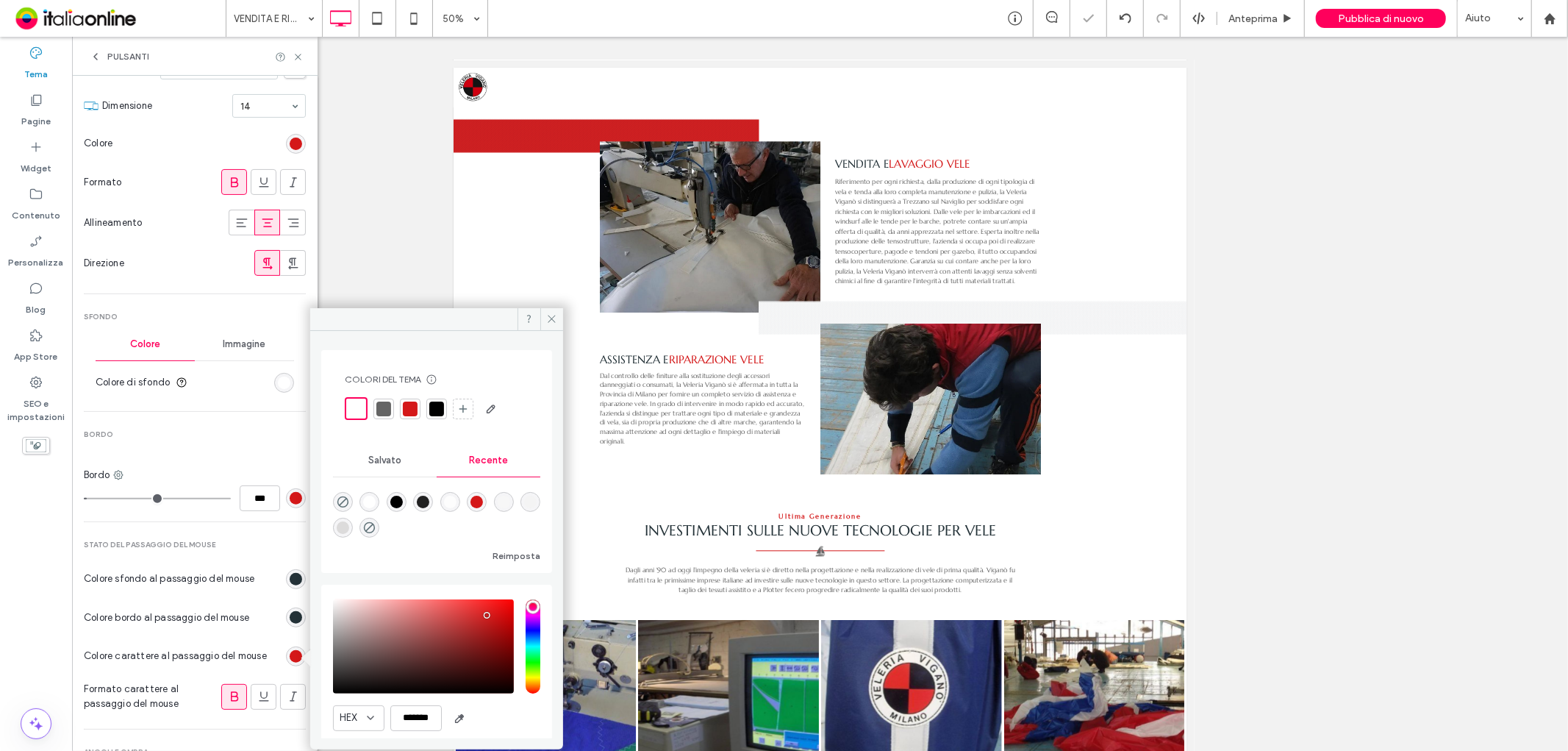 type on "*" 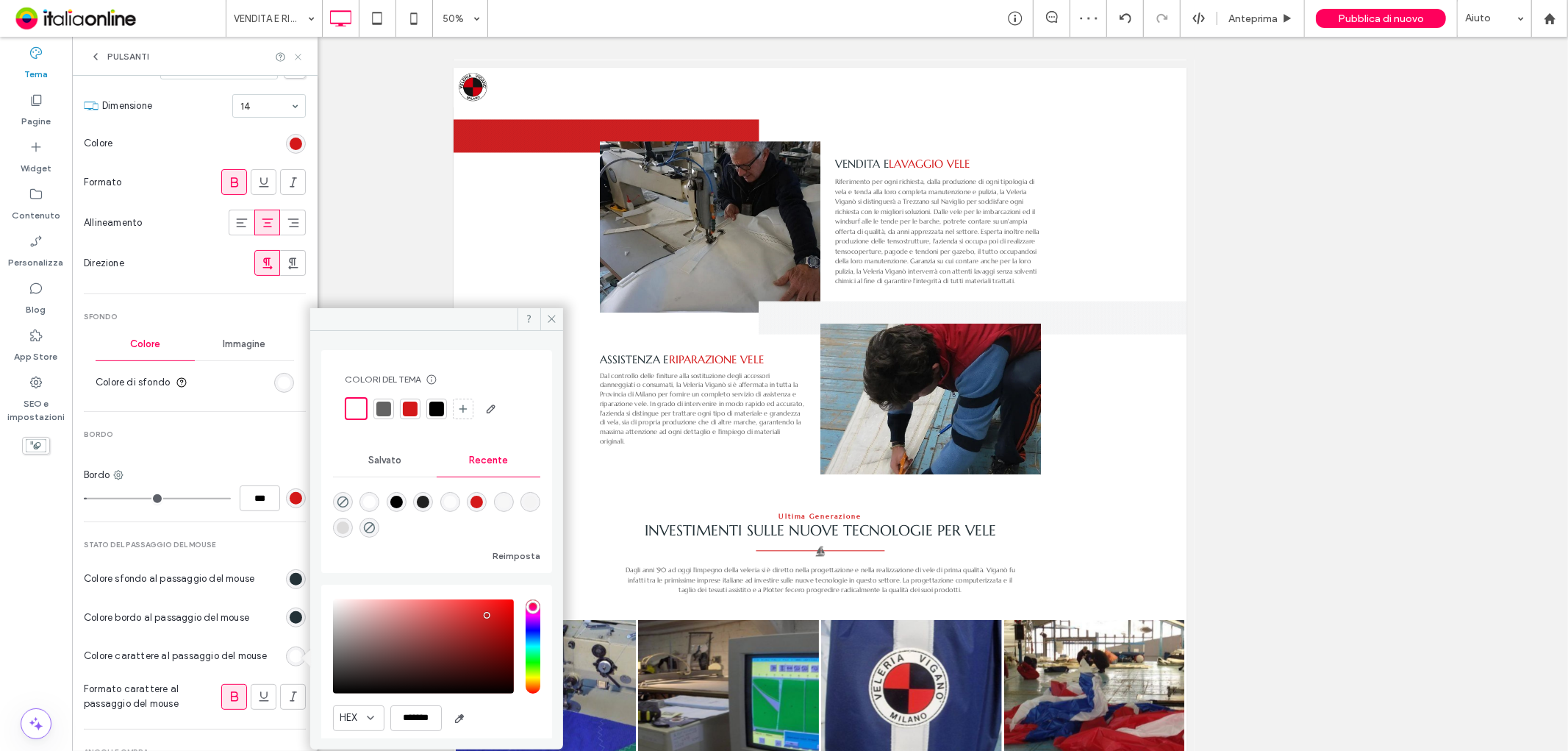 click 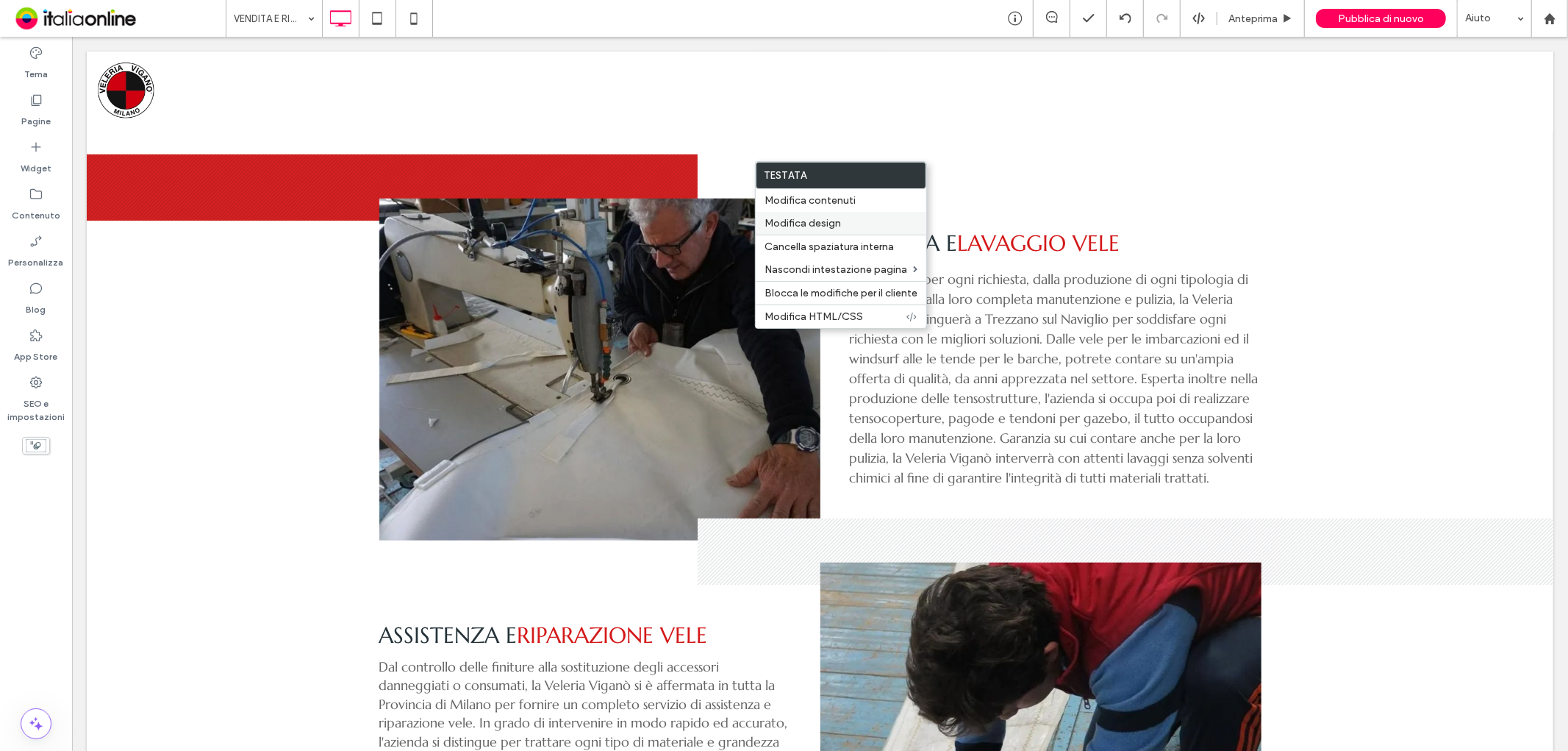 click on "Modifica design" at bounding box center (803, 223) 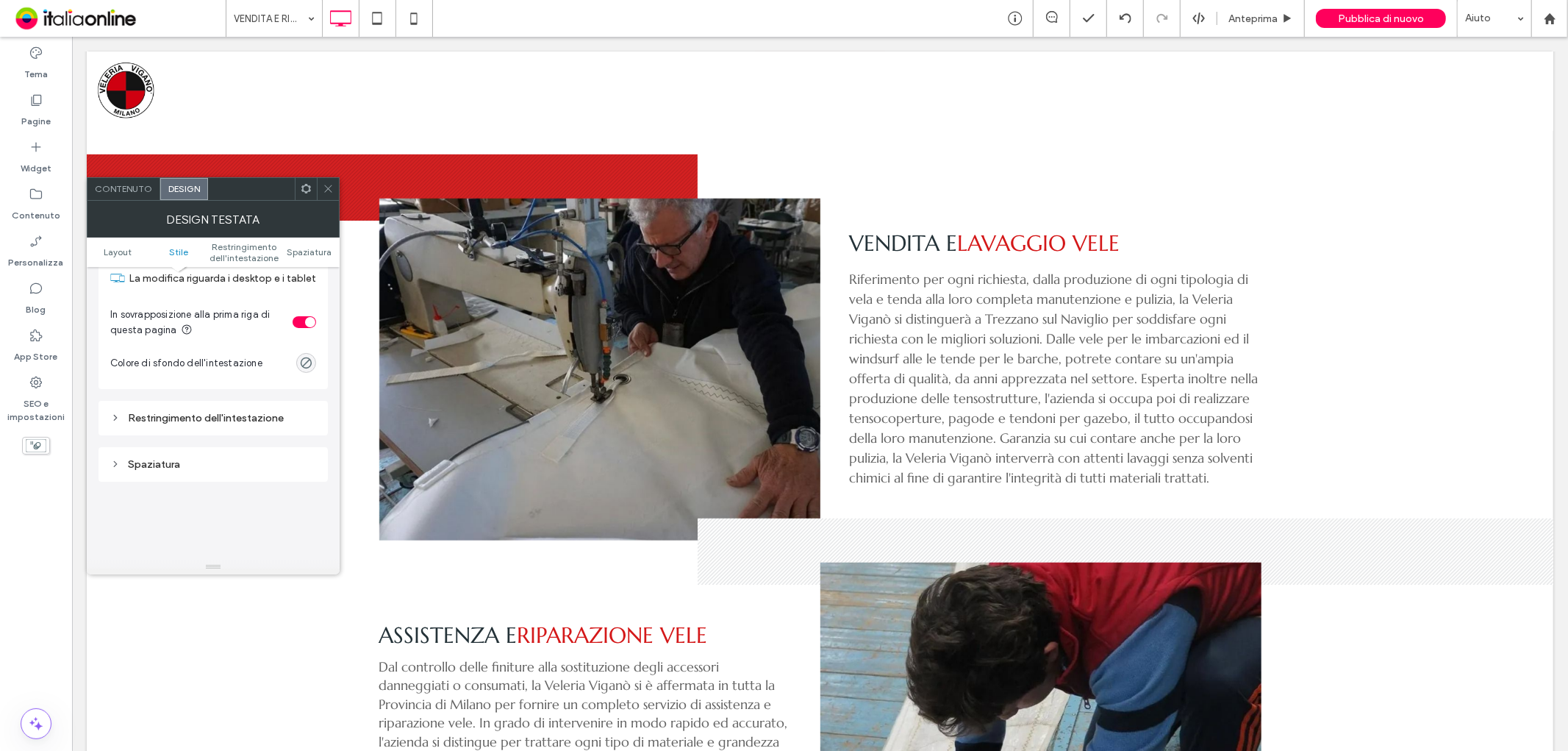 scroll, scrollTop: 408, scrollLeft: 0, axis: vertical 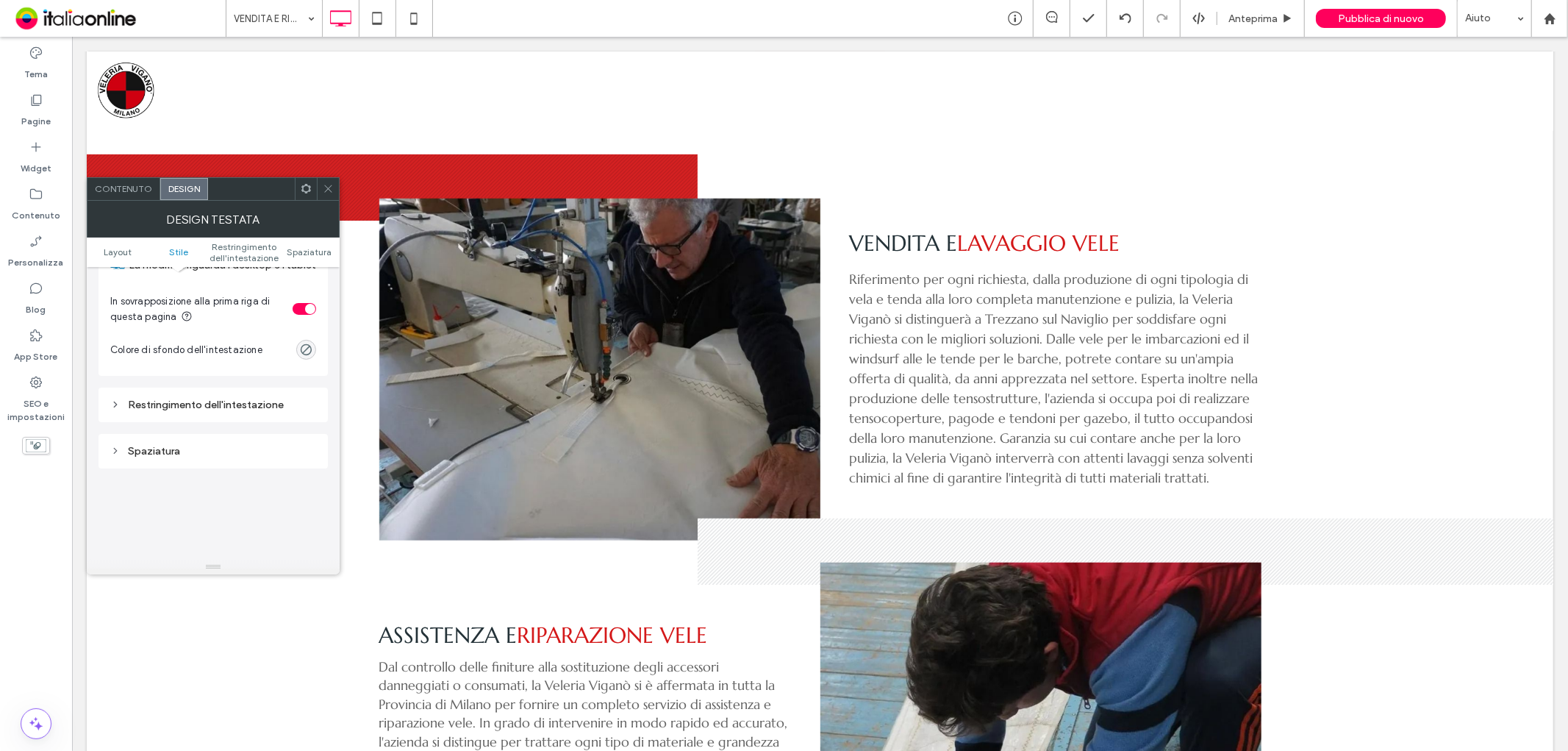 click on "Restringimento dell'intestazione" at bounding box center (213, 405) 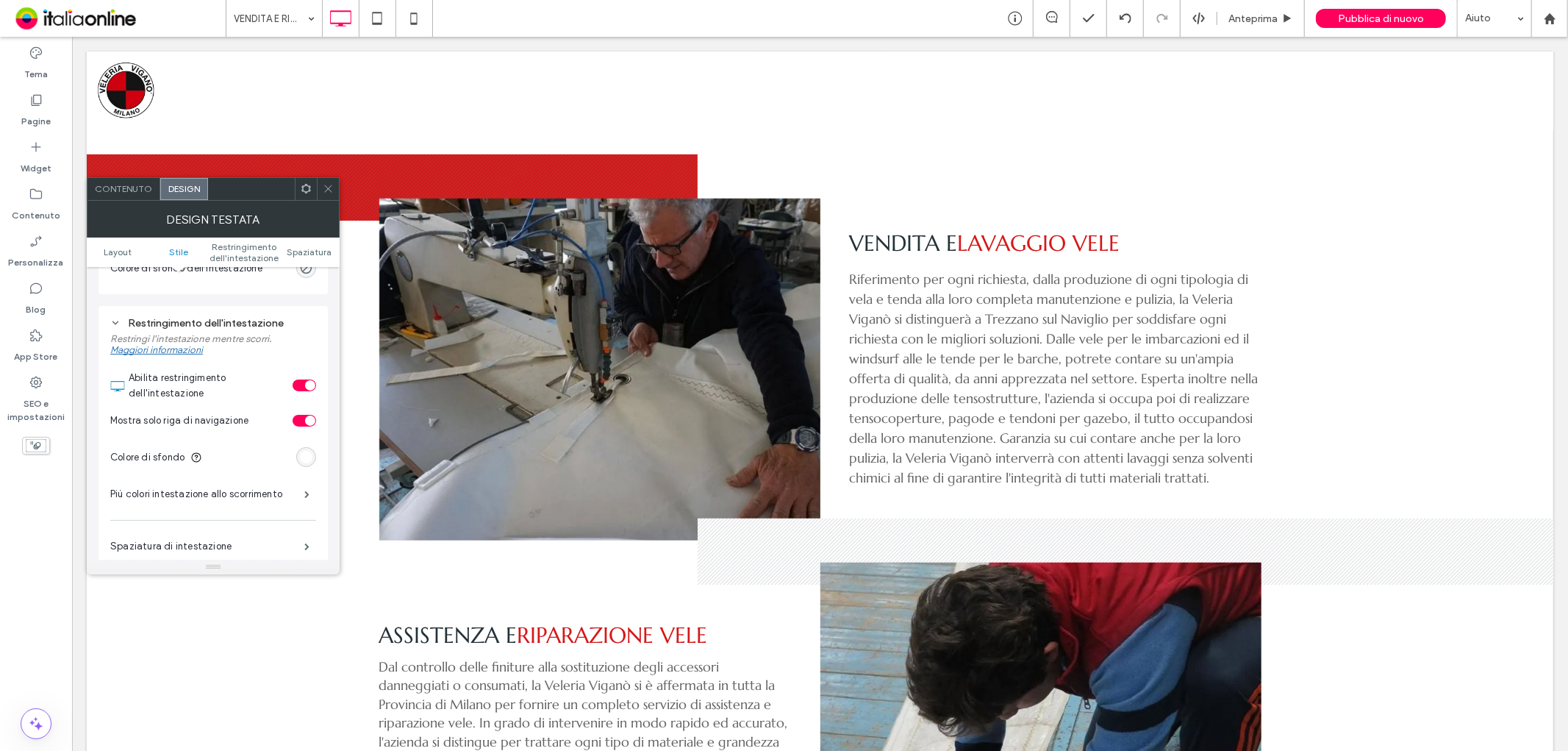 scroll, scrollTop: 572, scrollLeft: 0, axis: vertical 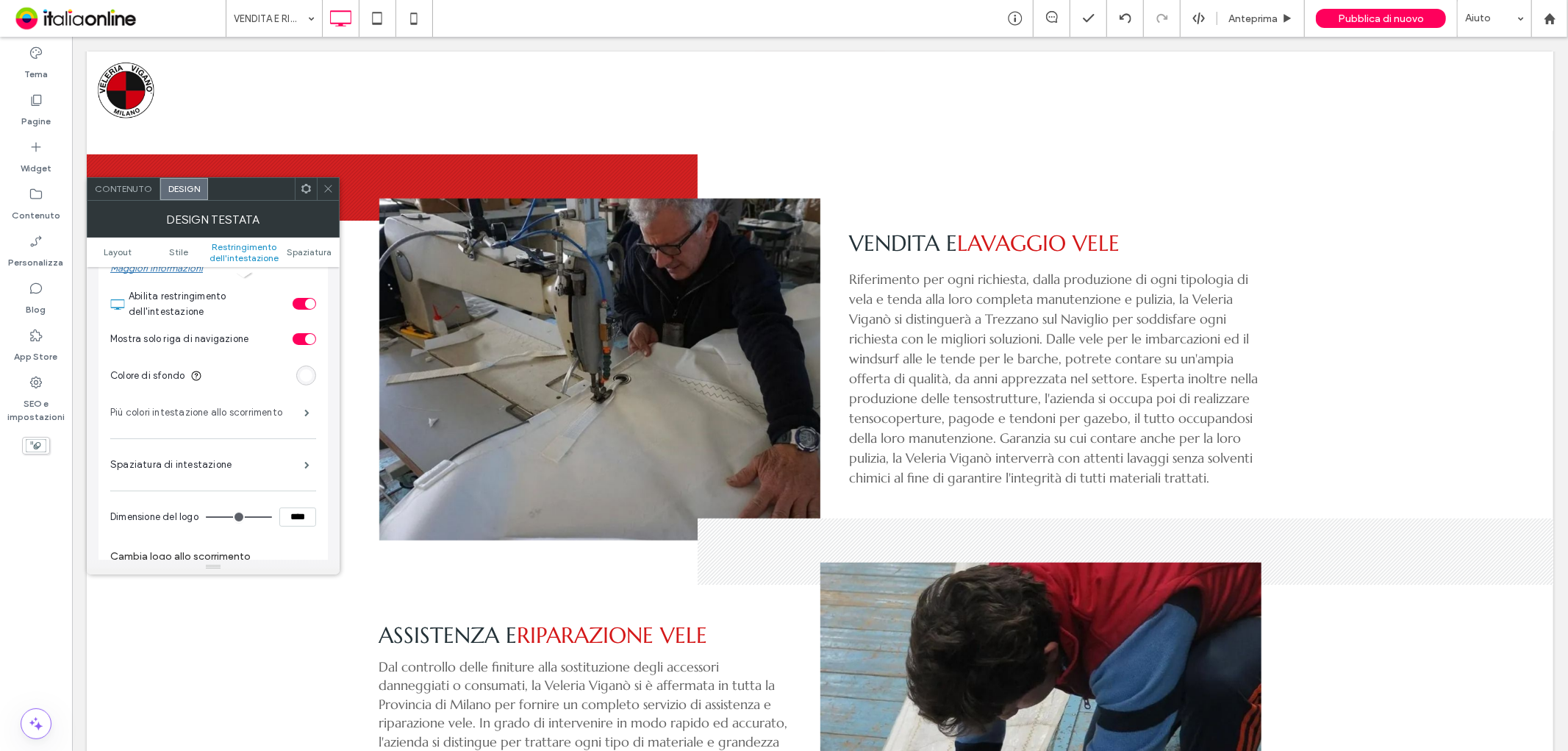 click on "Più colori intestazione allo scorrimento" at bounding box center [207, 413] 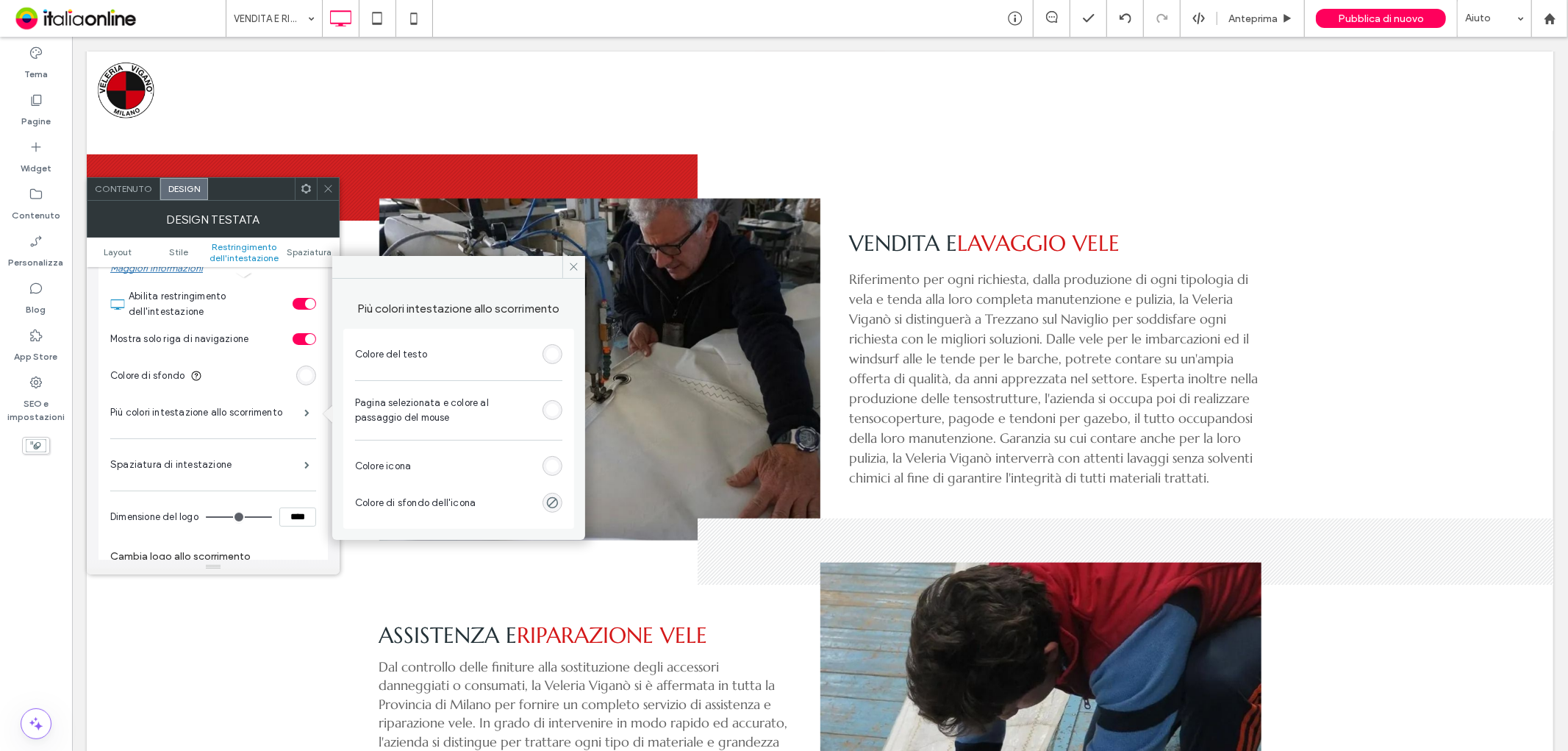 click at bounding box center (552, 354) 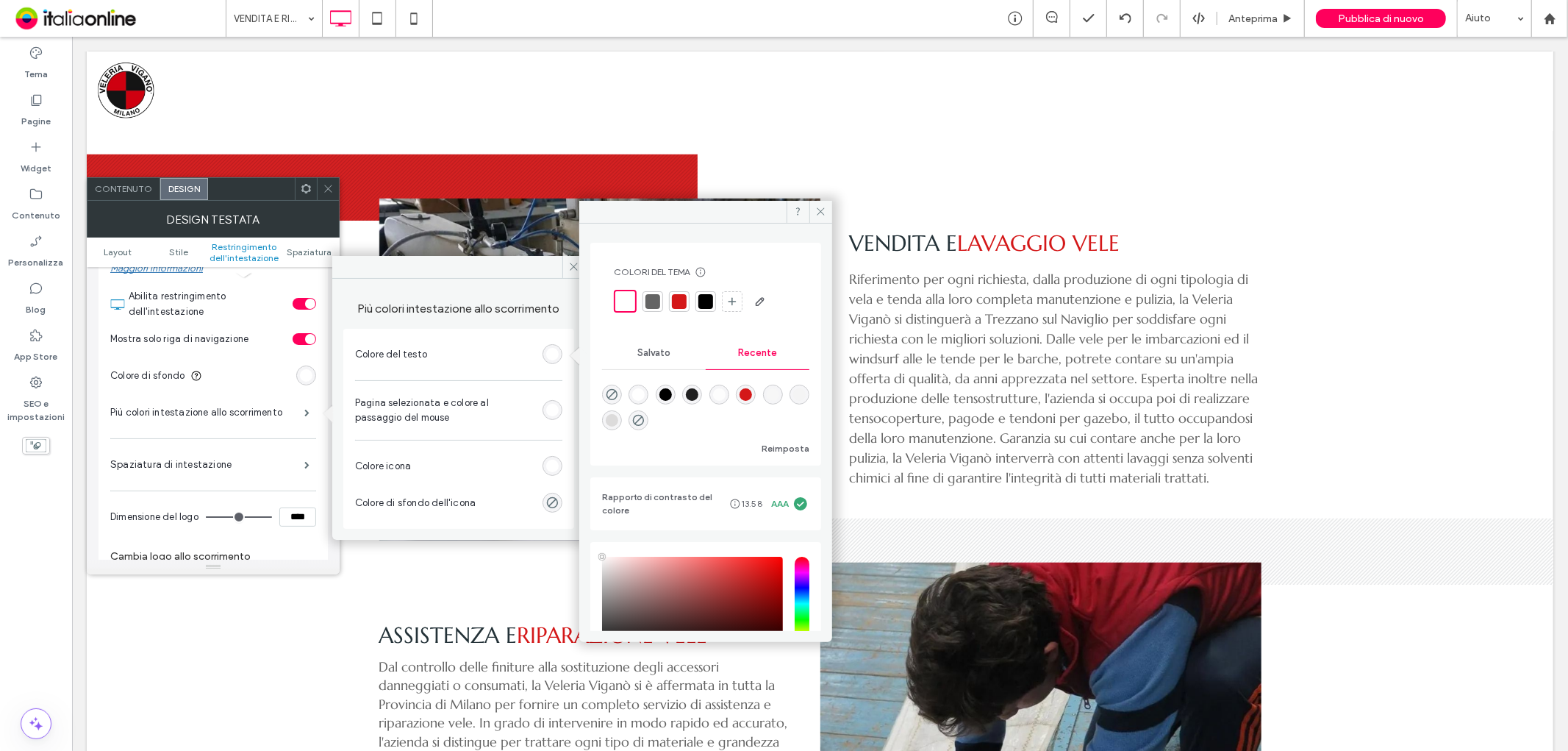 click at bounding box center [679, 302] 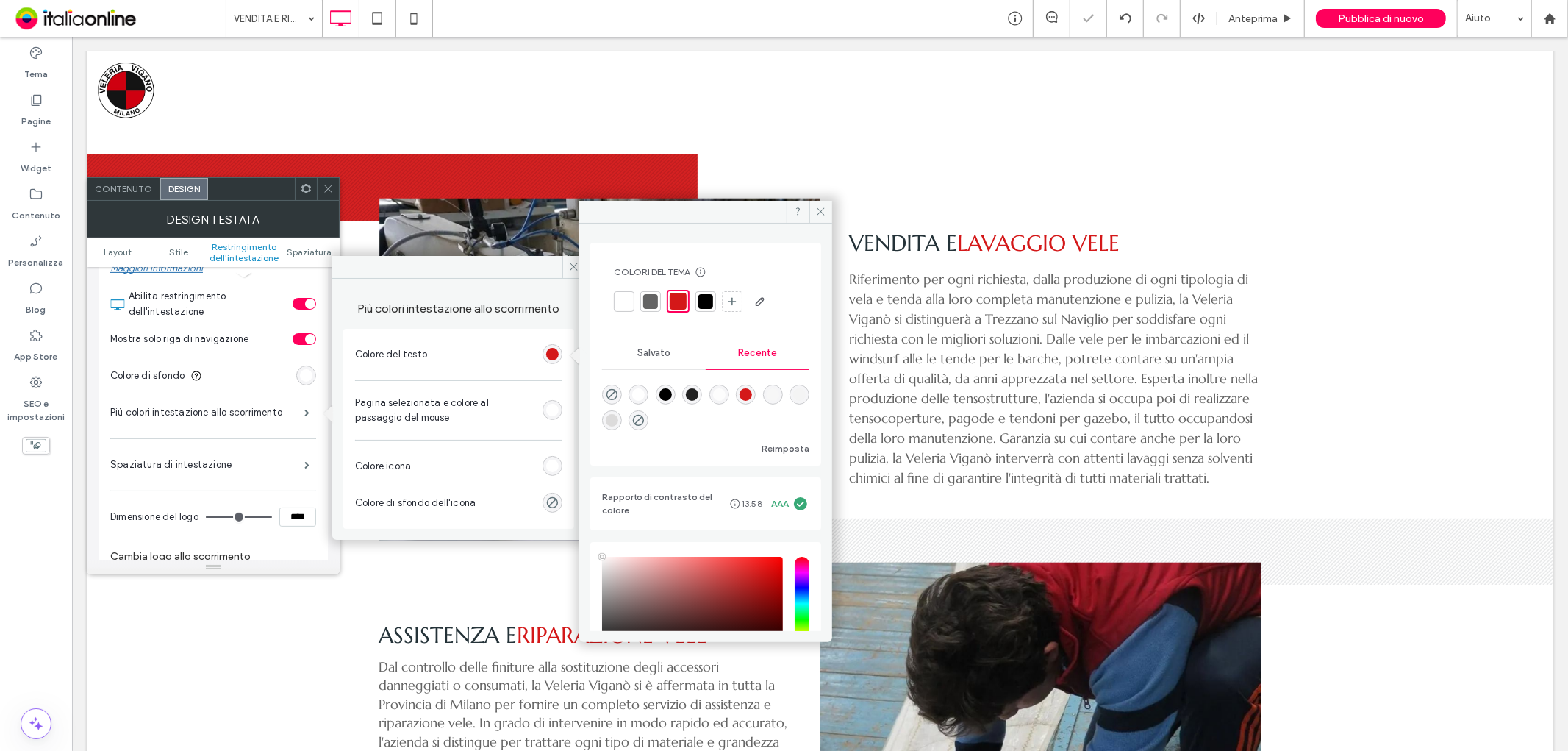 click at bounding box center (651, 302) 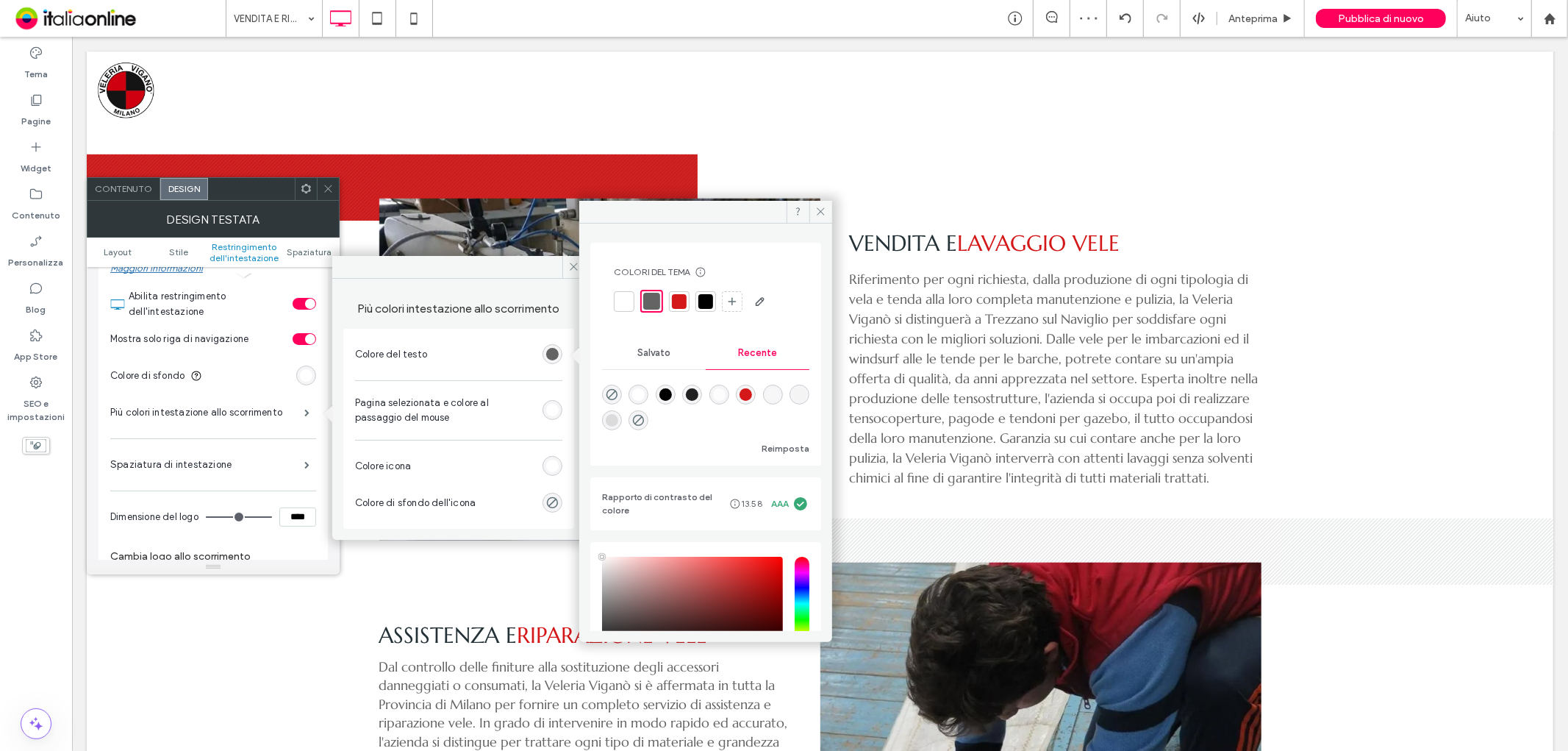 click at bounding box center [328, 189] 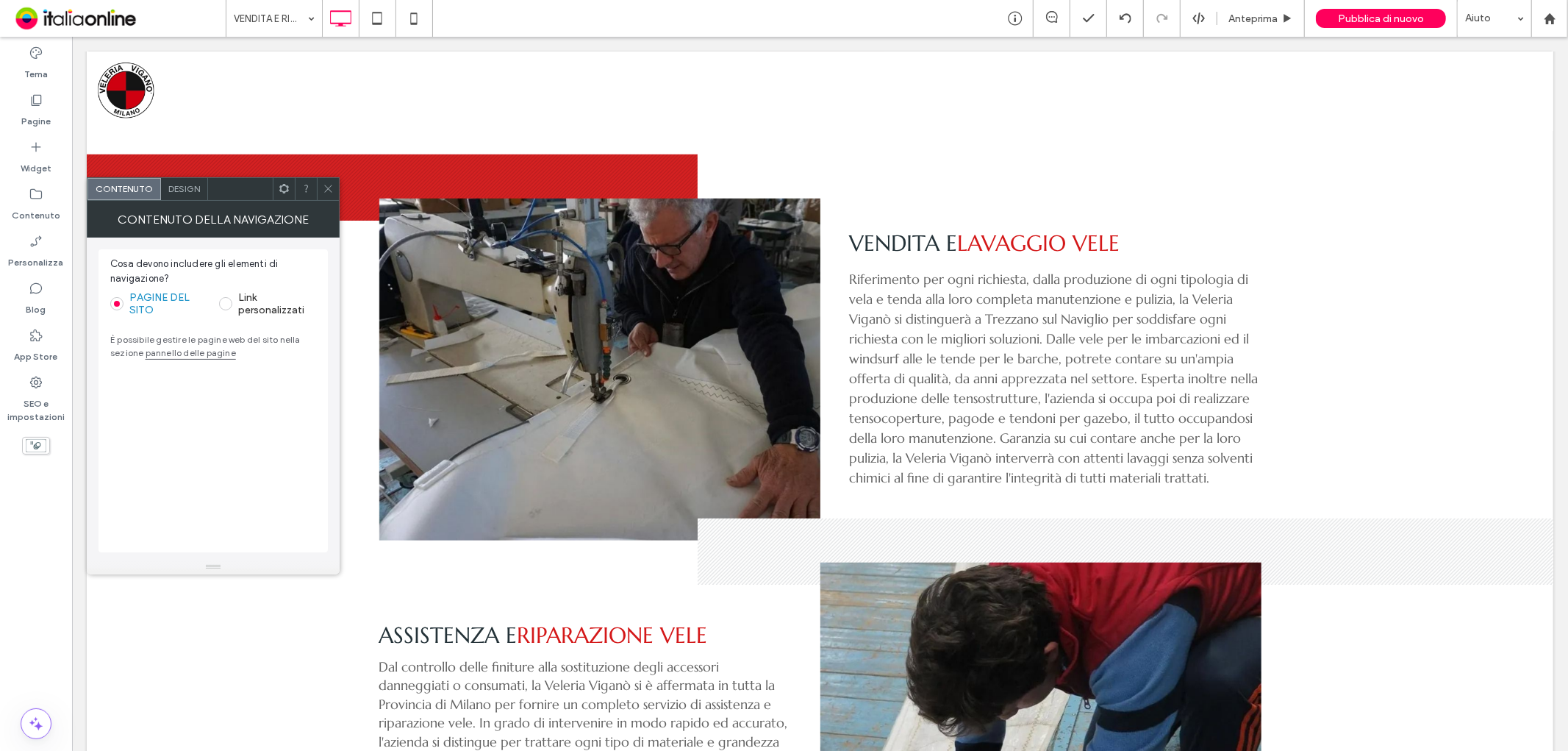 click on "Design" at bounding box center [184, 188] 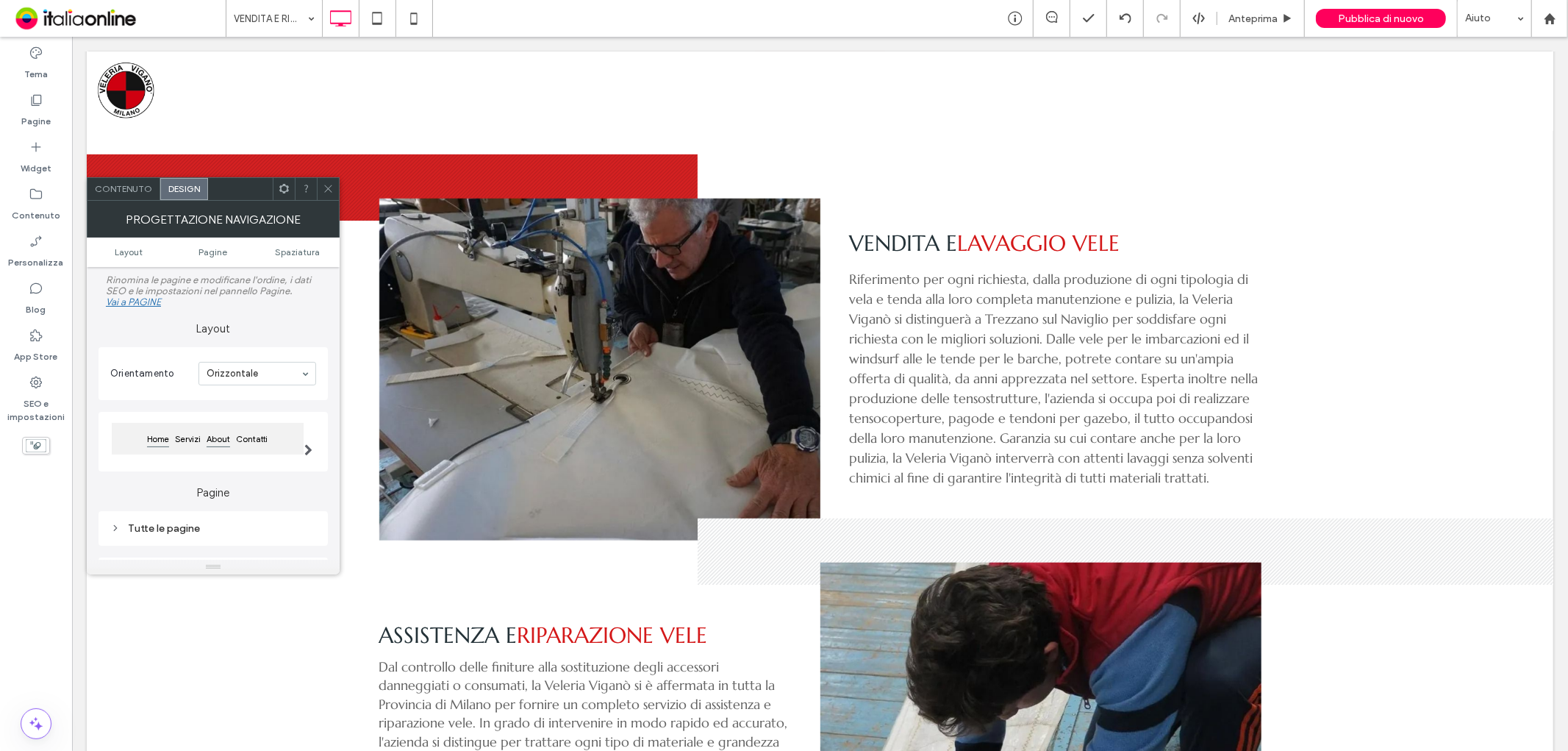 click on "About" at bounding box center [218, 439] 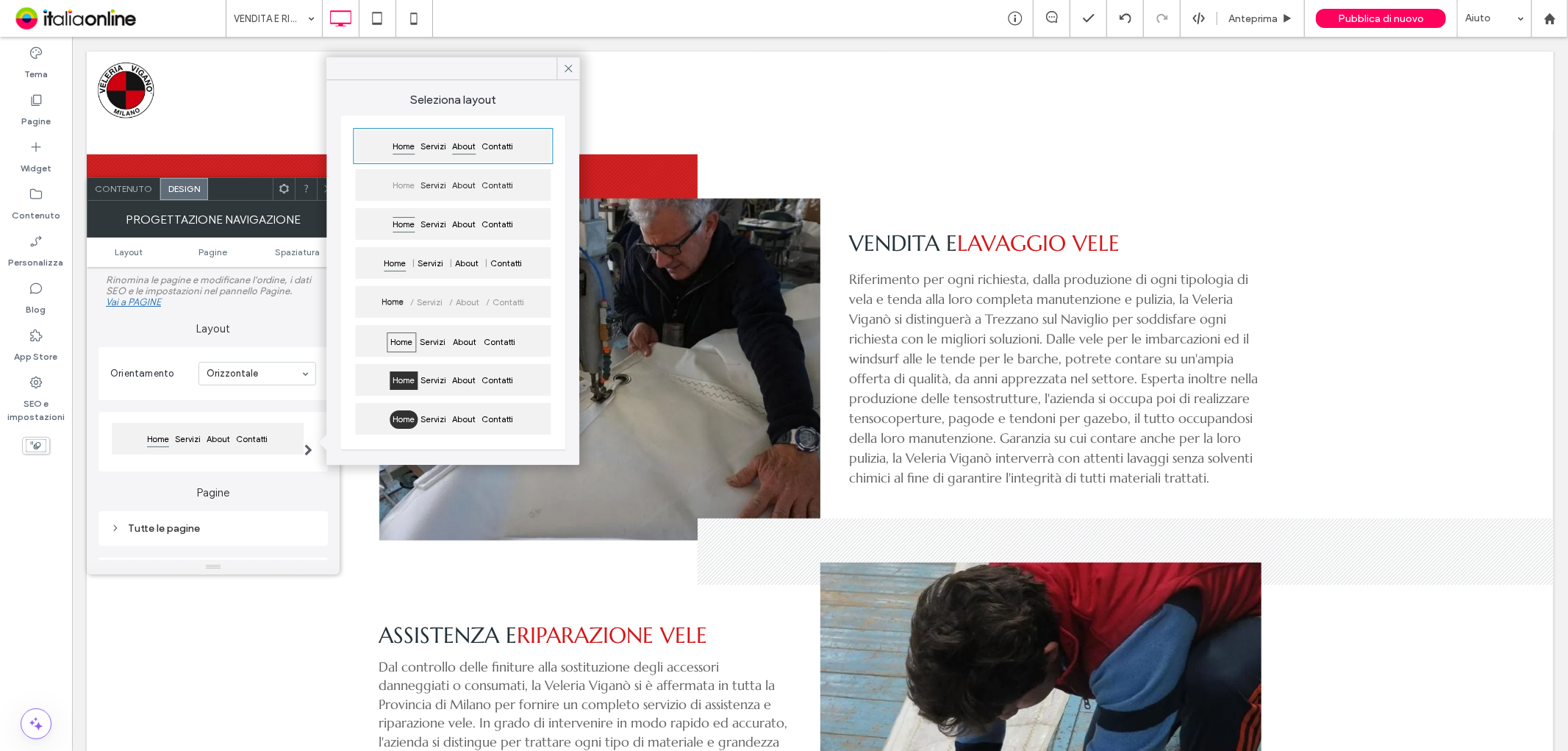 click on "About" at bounding box center [464, 146] 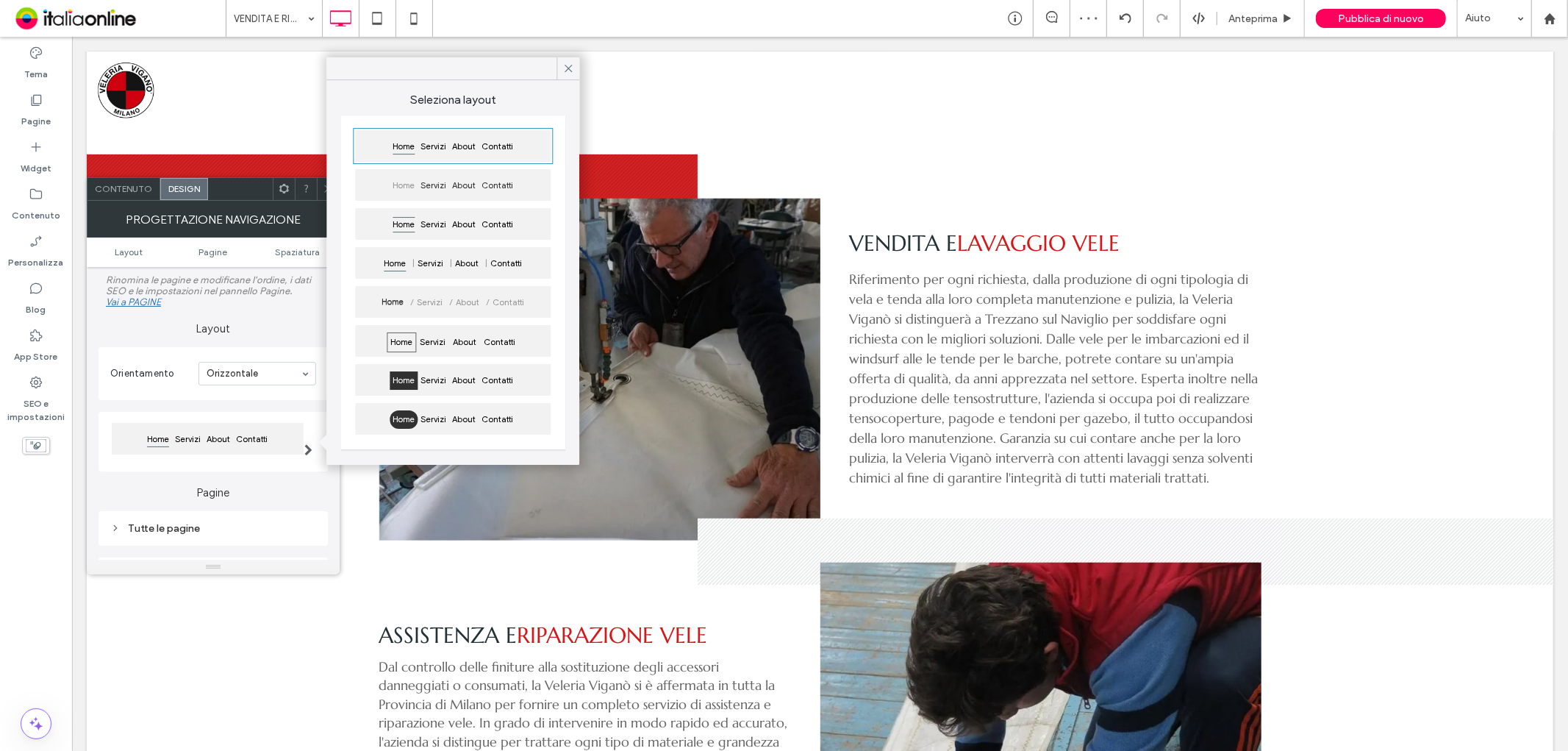 click 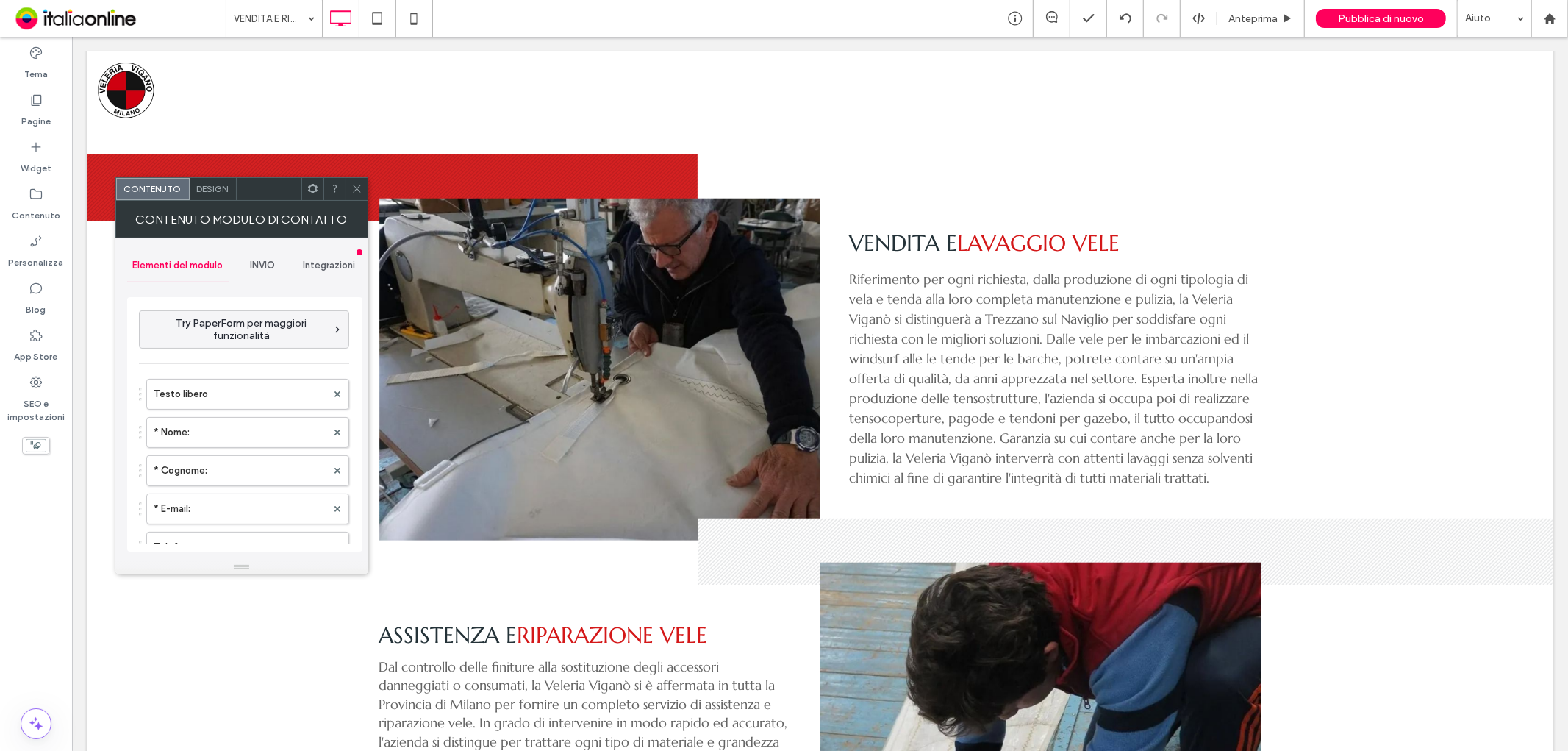 click on "Design" at bounding box center [213, 189] 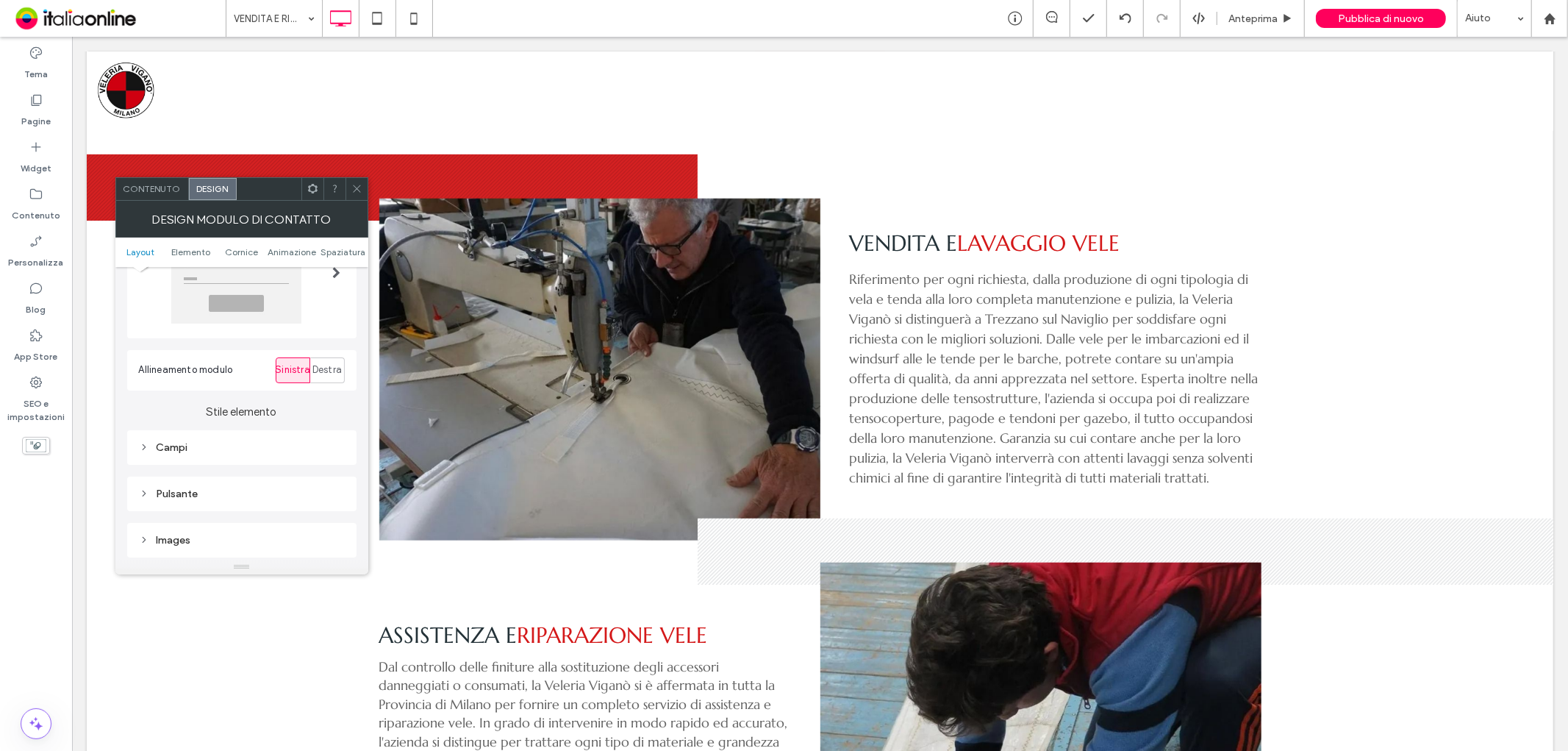scroll, scrollTop: 82, scrollLeft: 0, axis: vertical 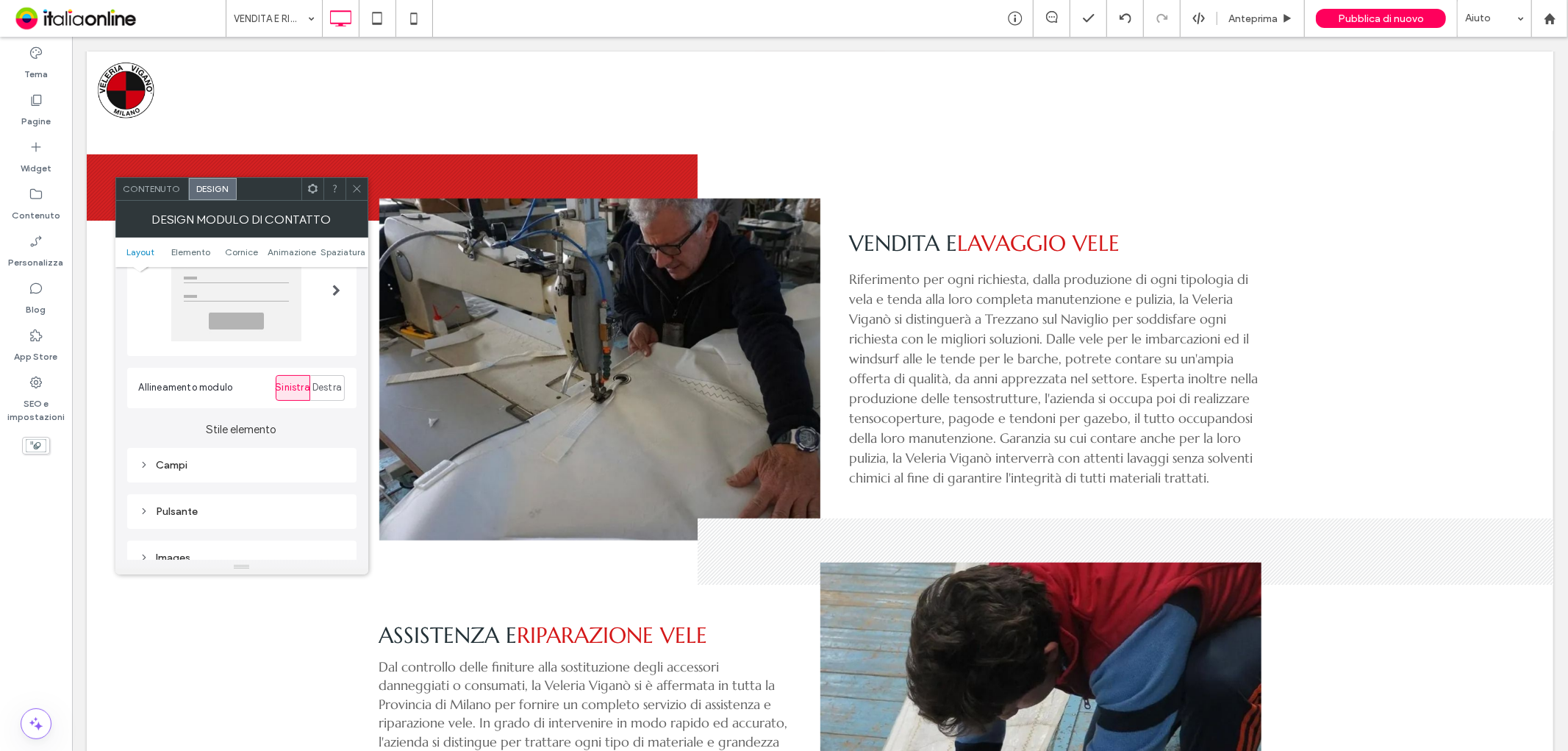 click on "Design modulo di contatto" at bounding box center (242, 219) 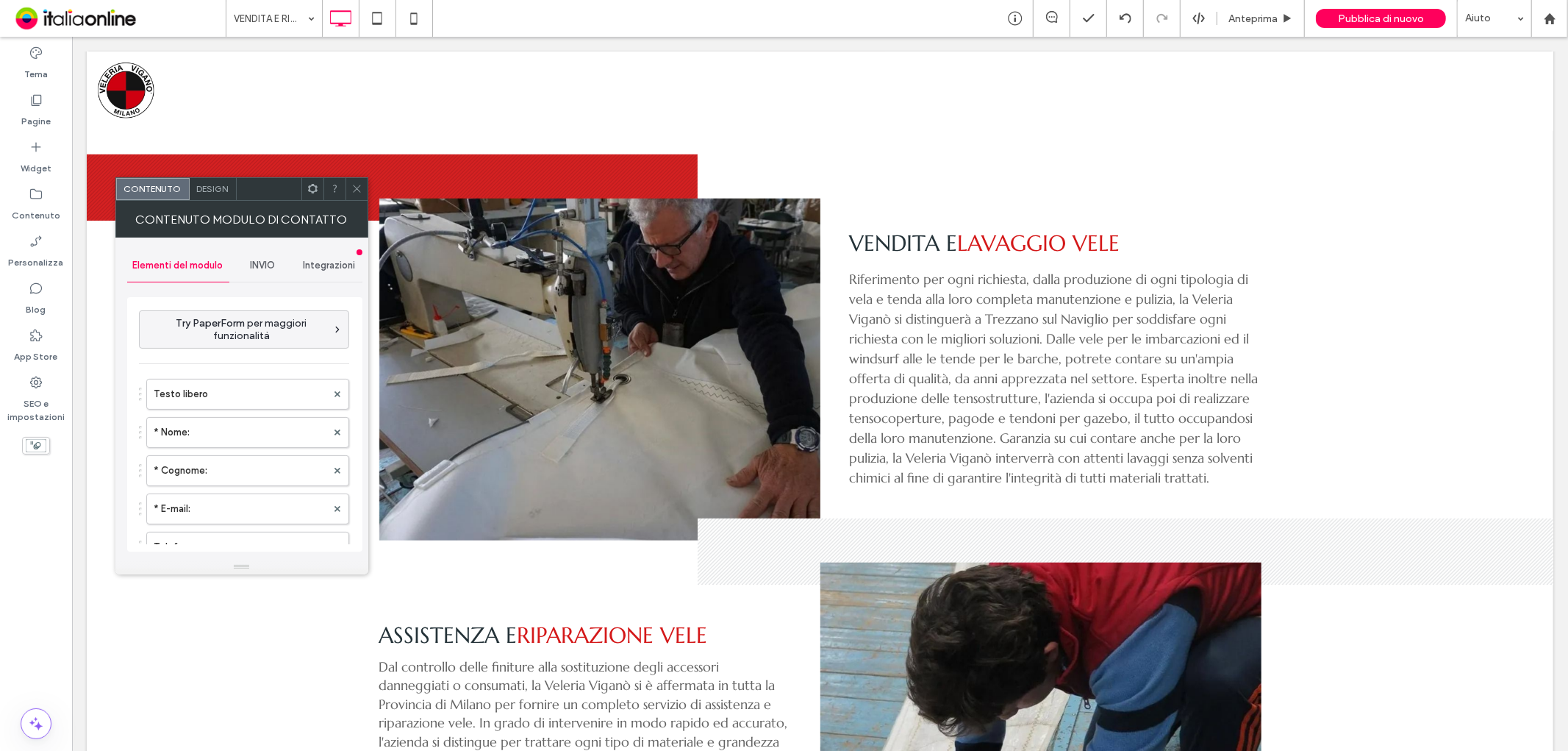 click on "INVIO" at bounding box center [262, 266] 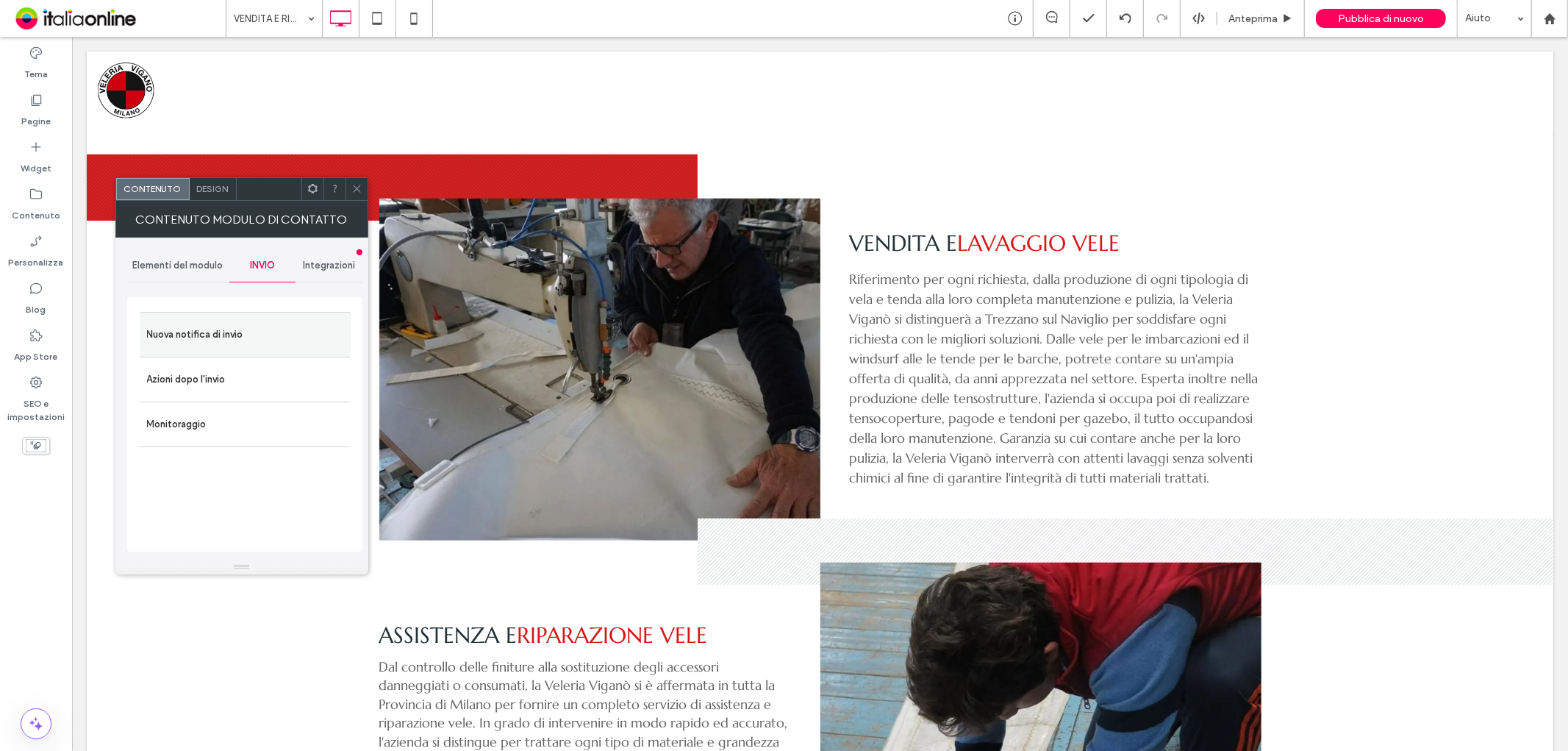 click on "Nuova notifica di invio" at bounding box center [245, 335] 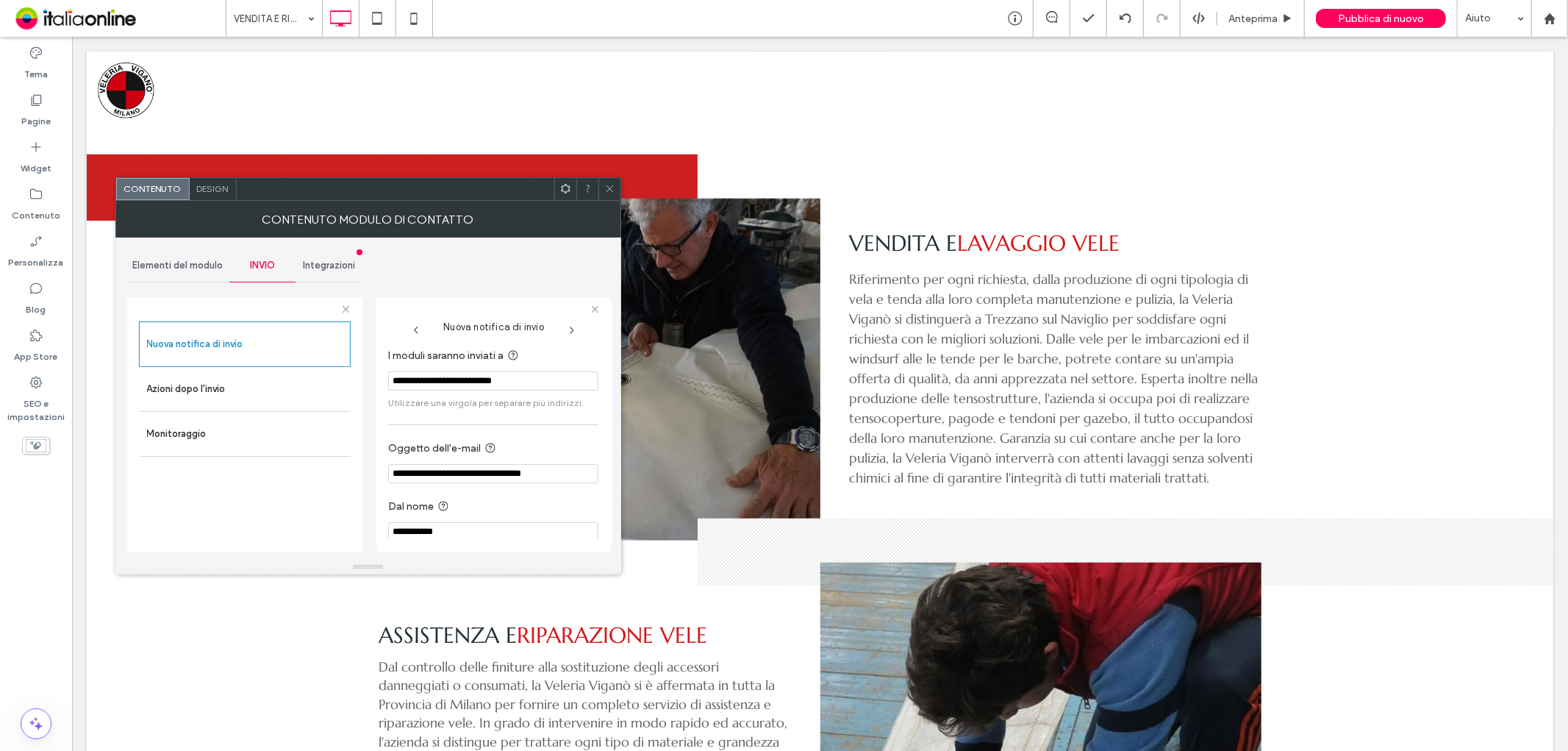 click on "**********" at bounding box center (493, 378) 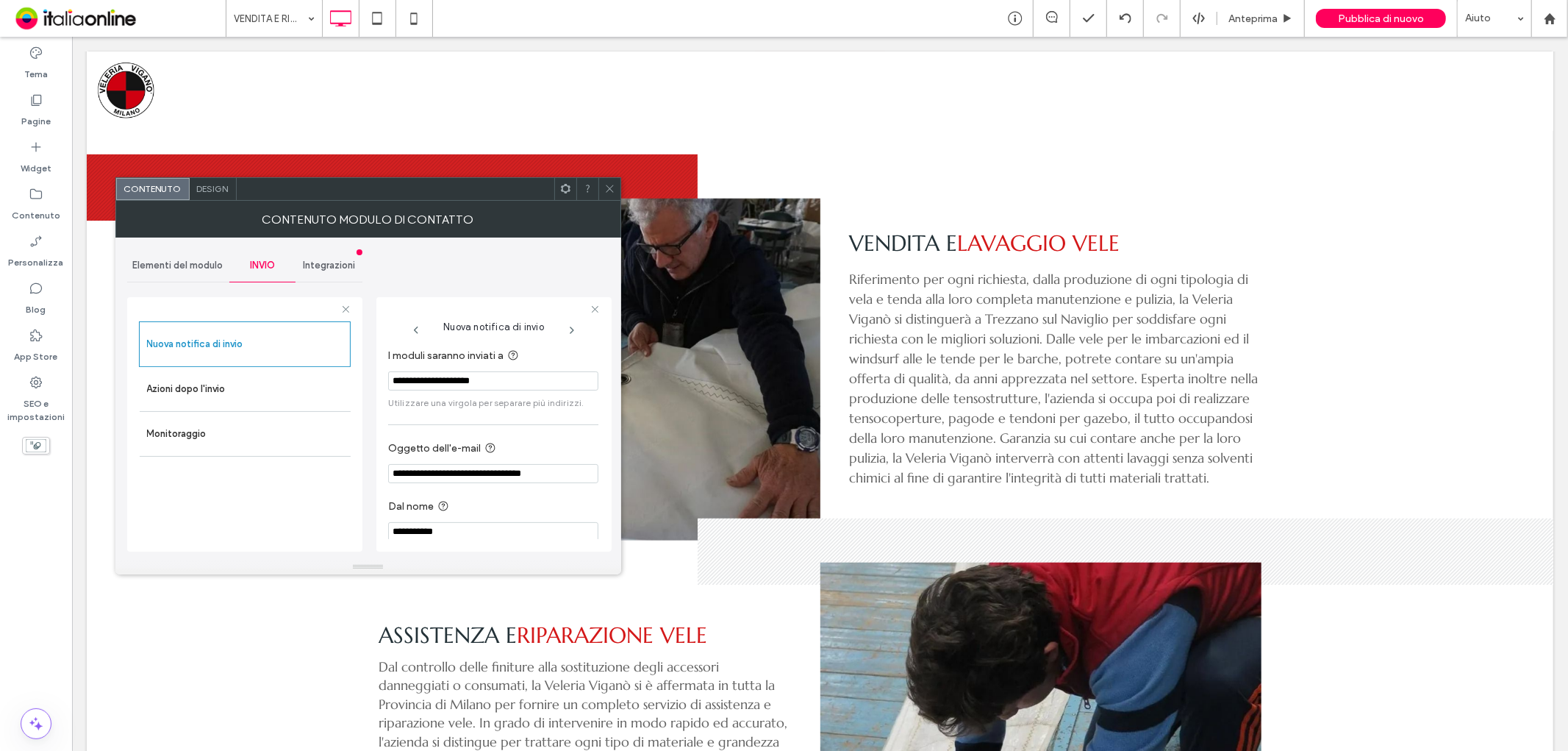 type on "**********" 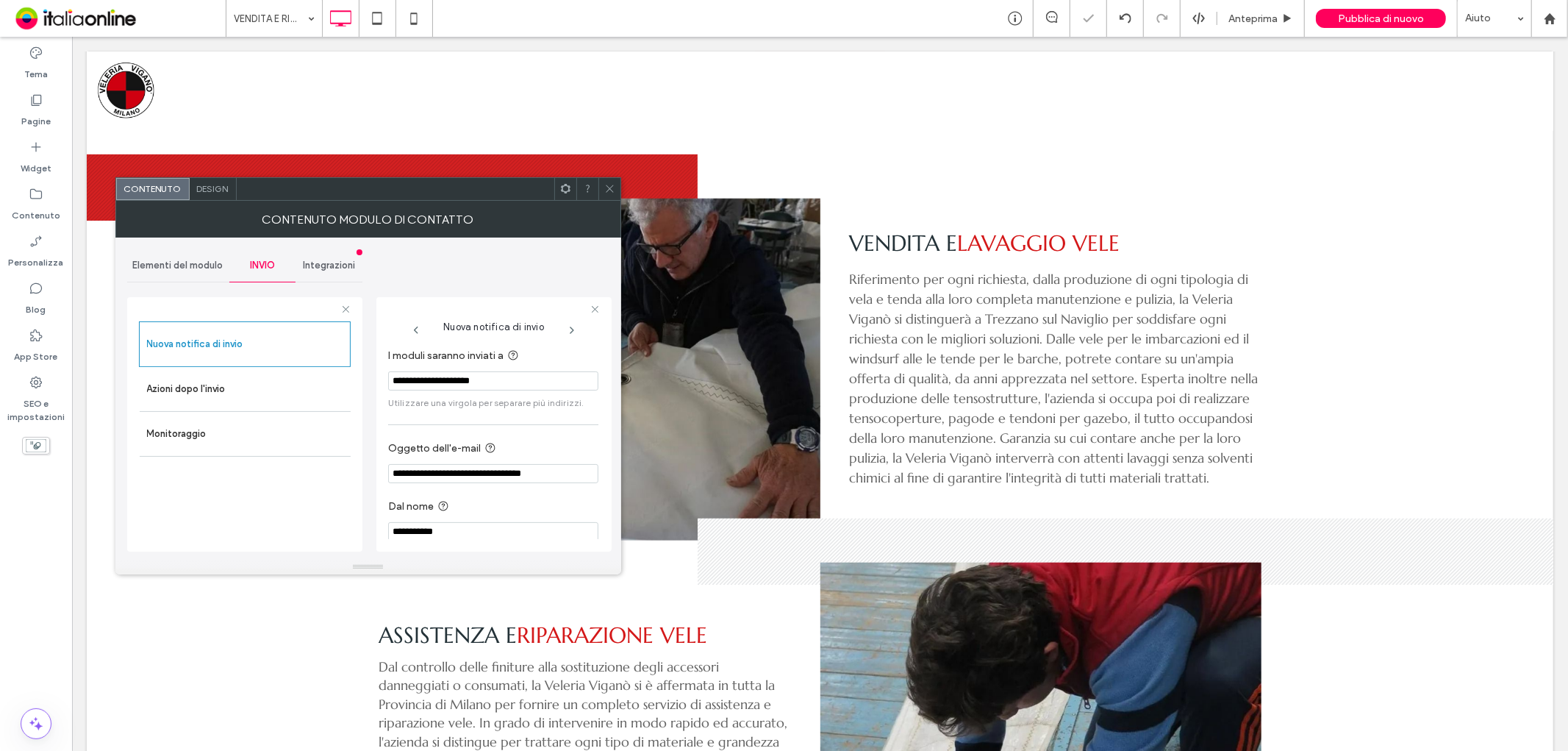 click at bounding box center [609, 189] 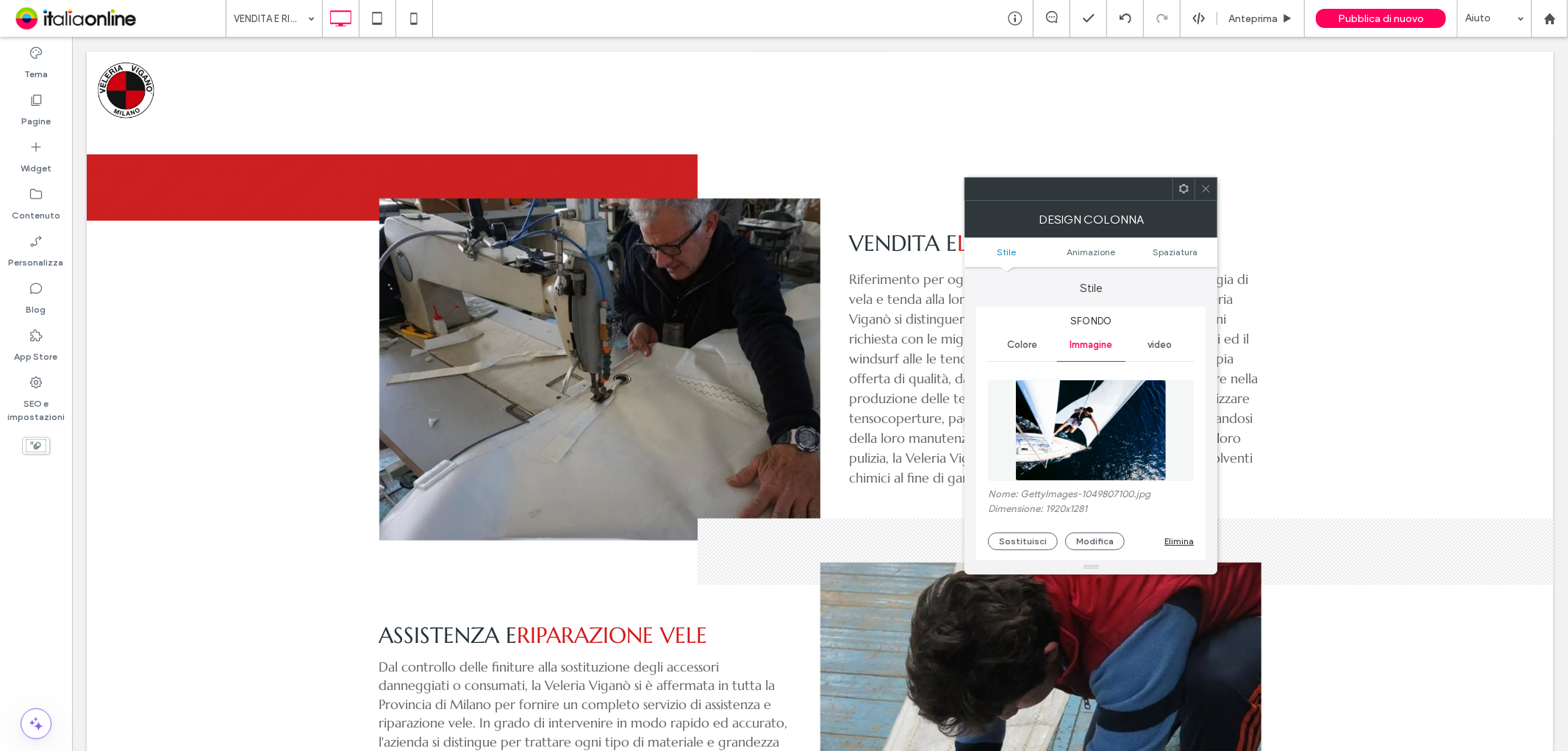 click 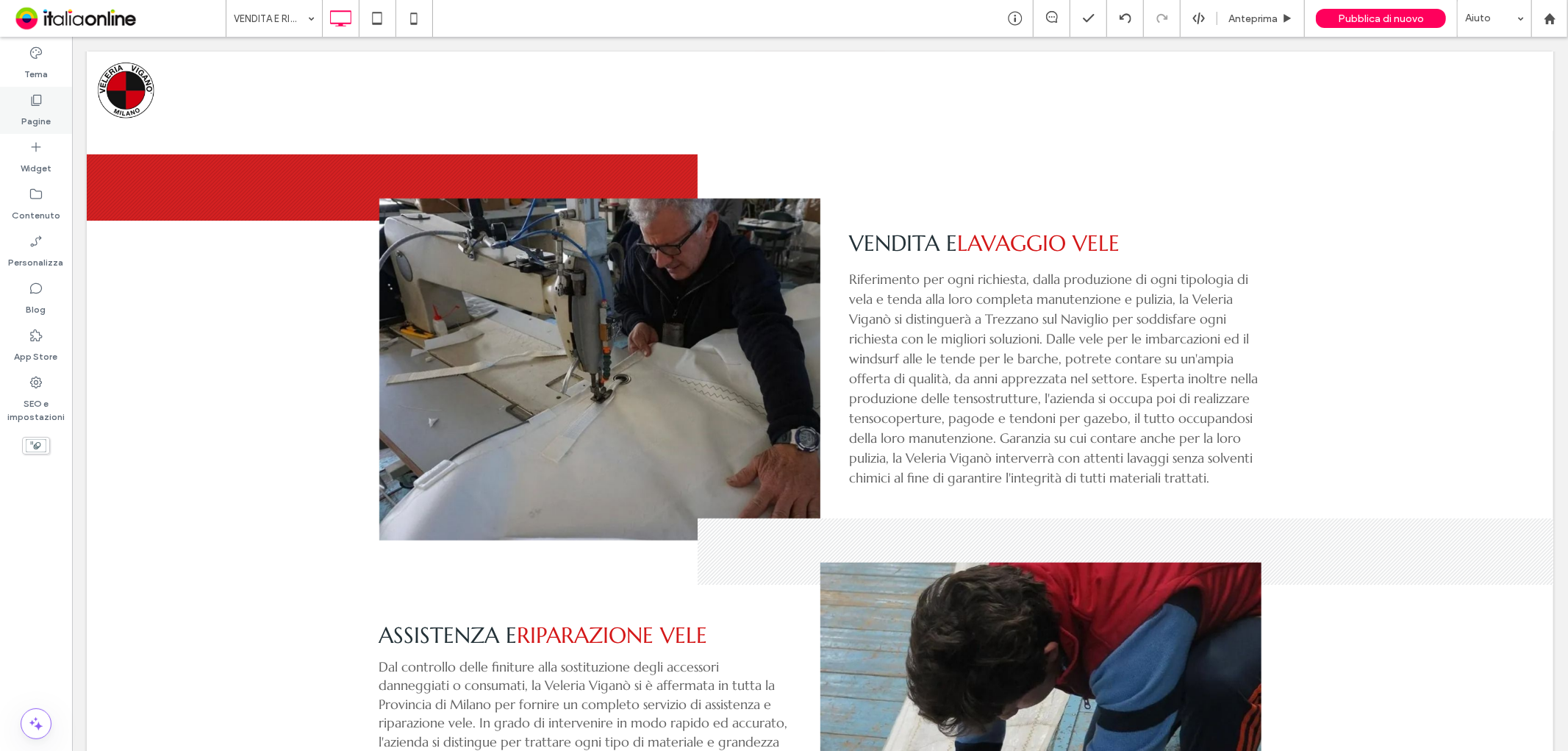 click on "Pagine" at bounding box center [36, 110] 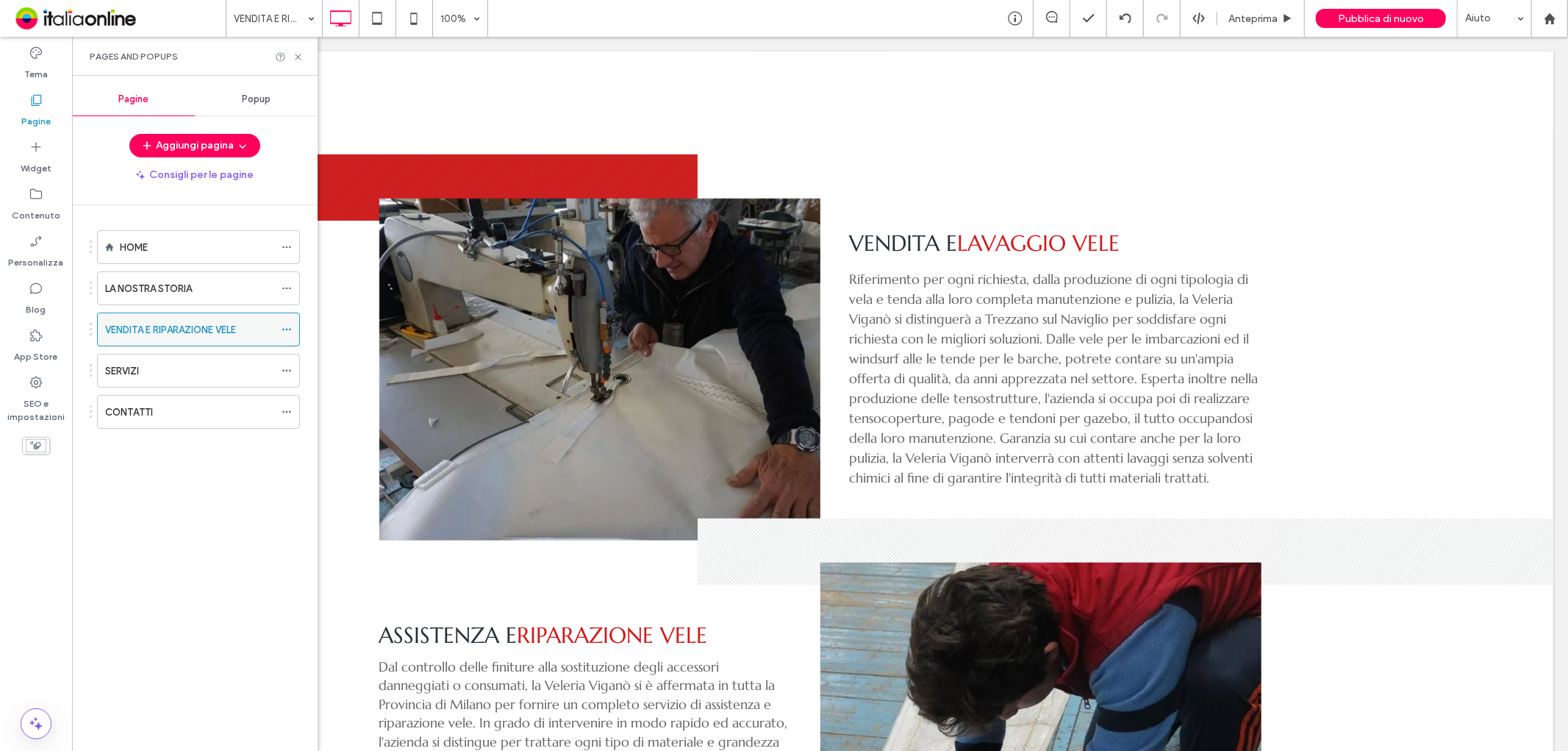 click at bounding box center (287, 330) 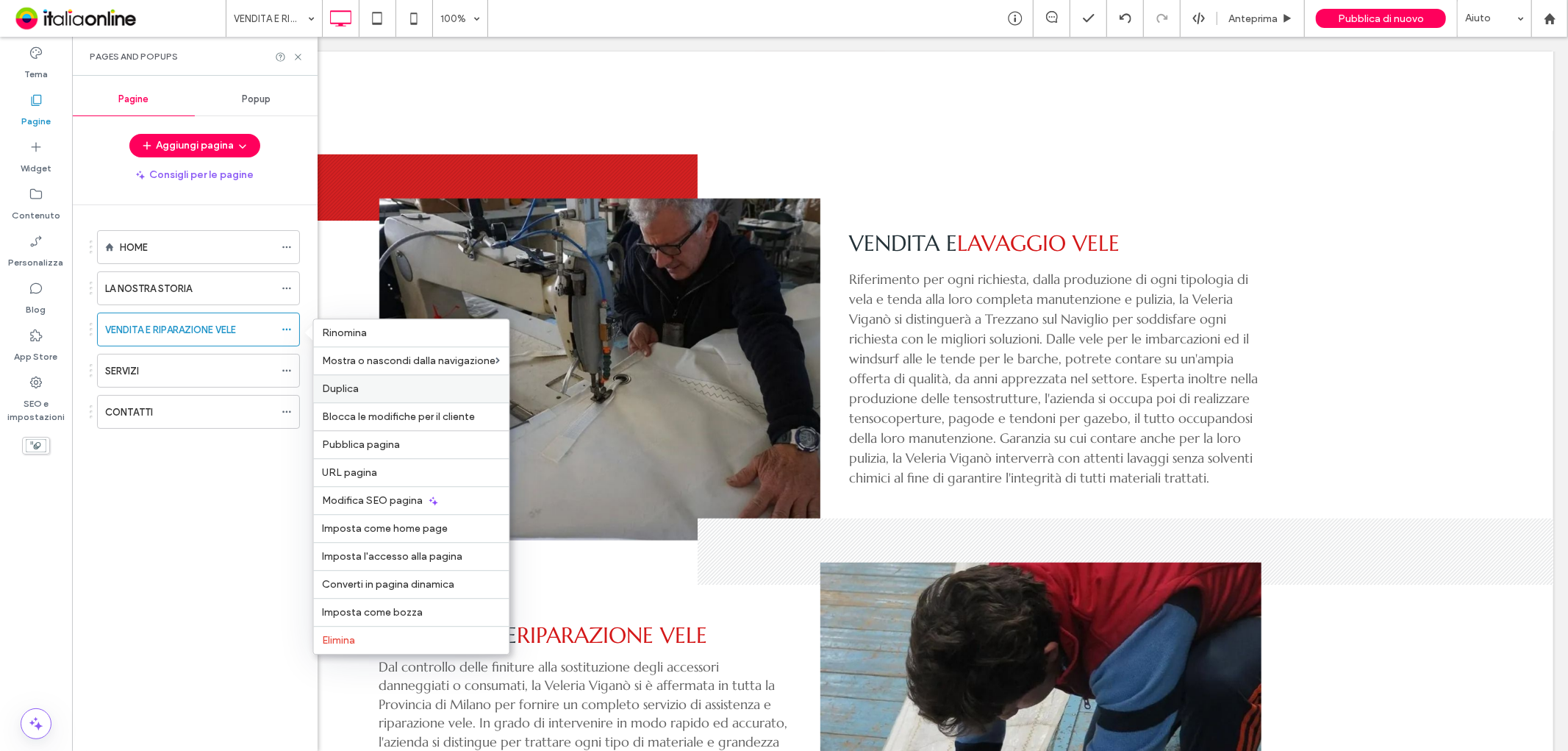 click on "Duplica" at bounding box center [341, 388] 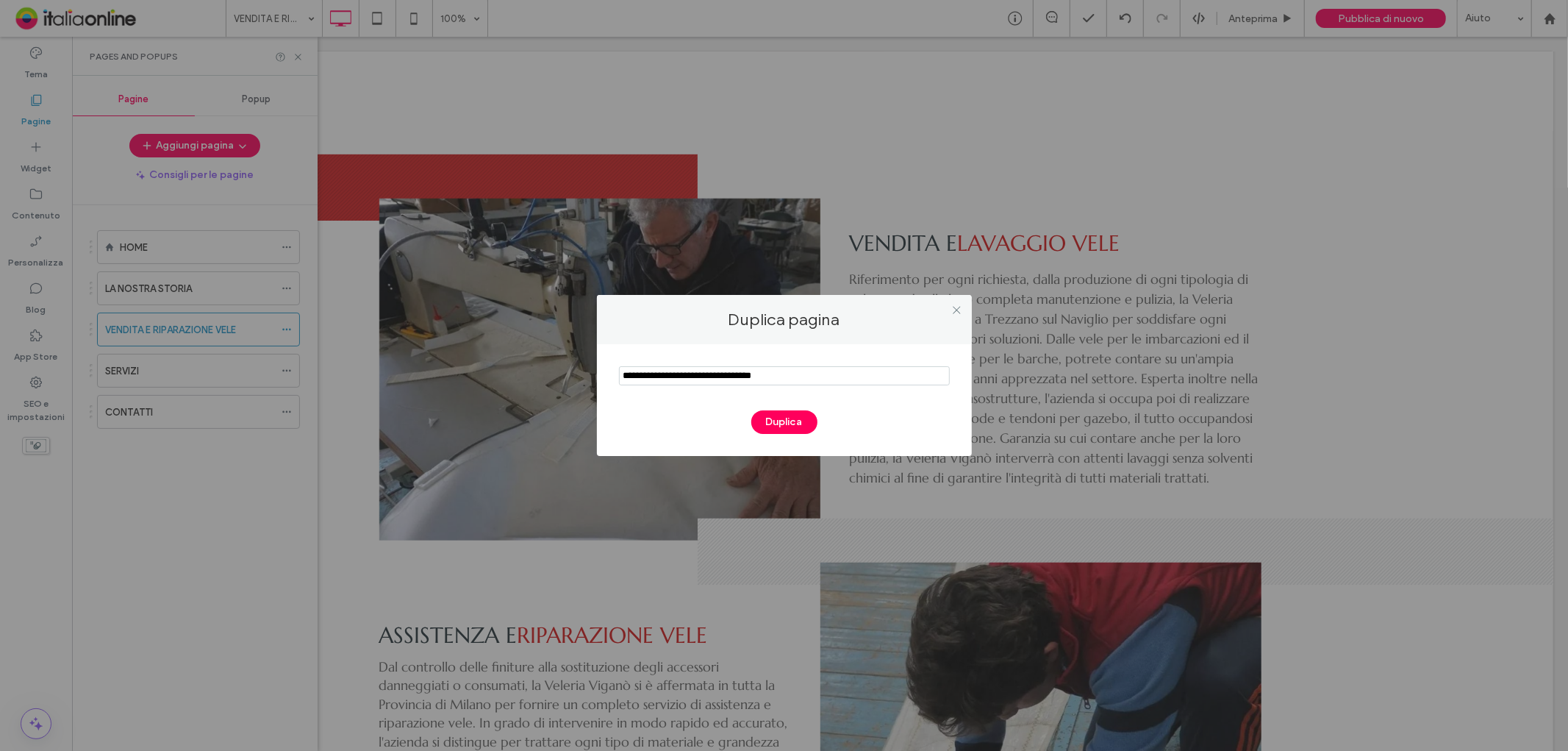 click at bounding box center [784, 376] 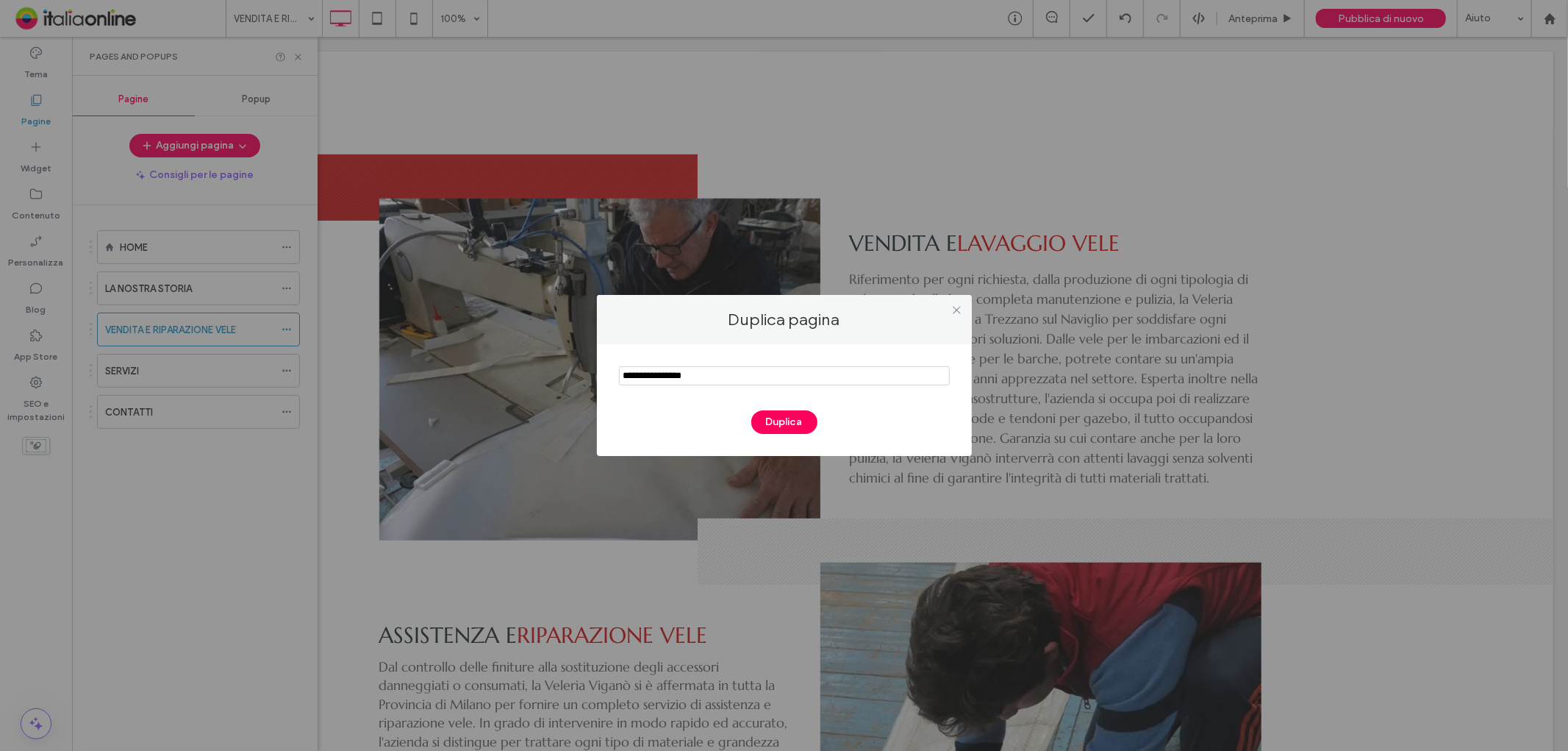type on "**********" 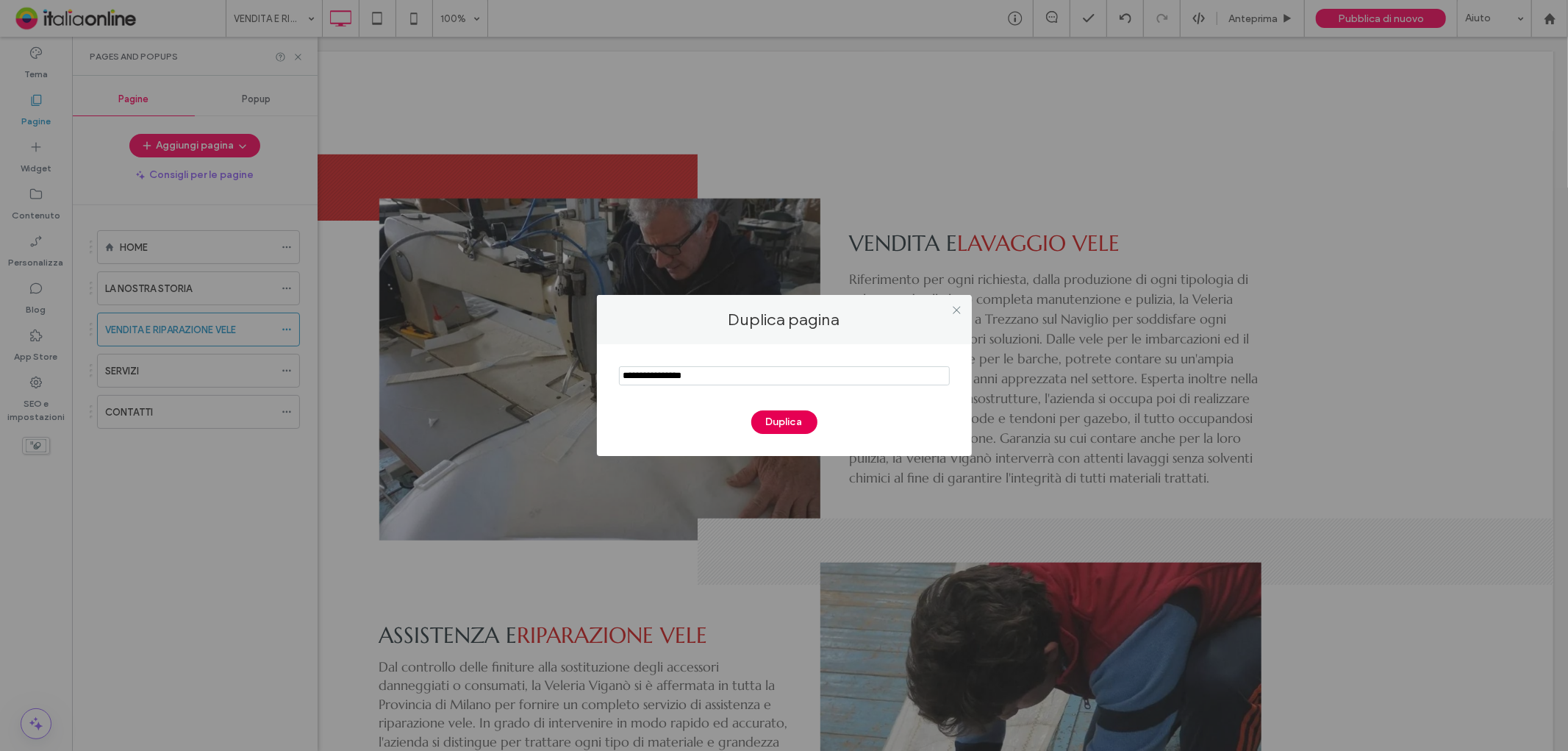 click on "Duplica" at bounding box center [784, 422] 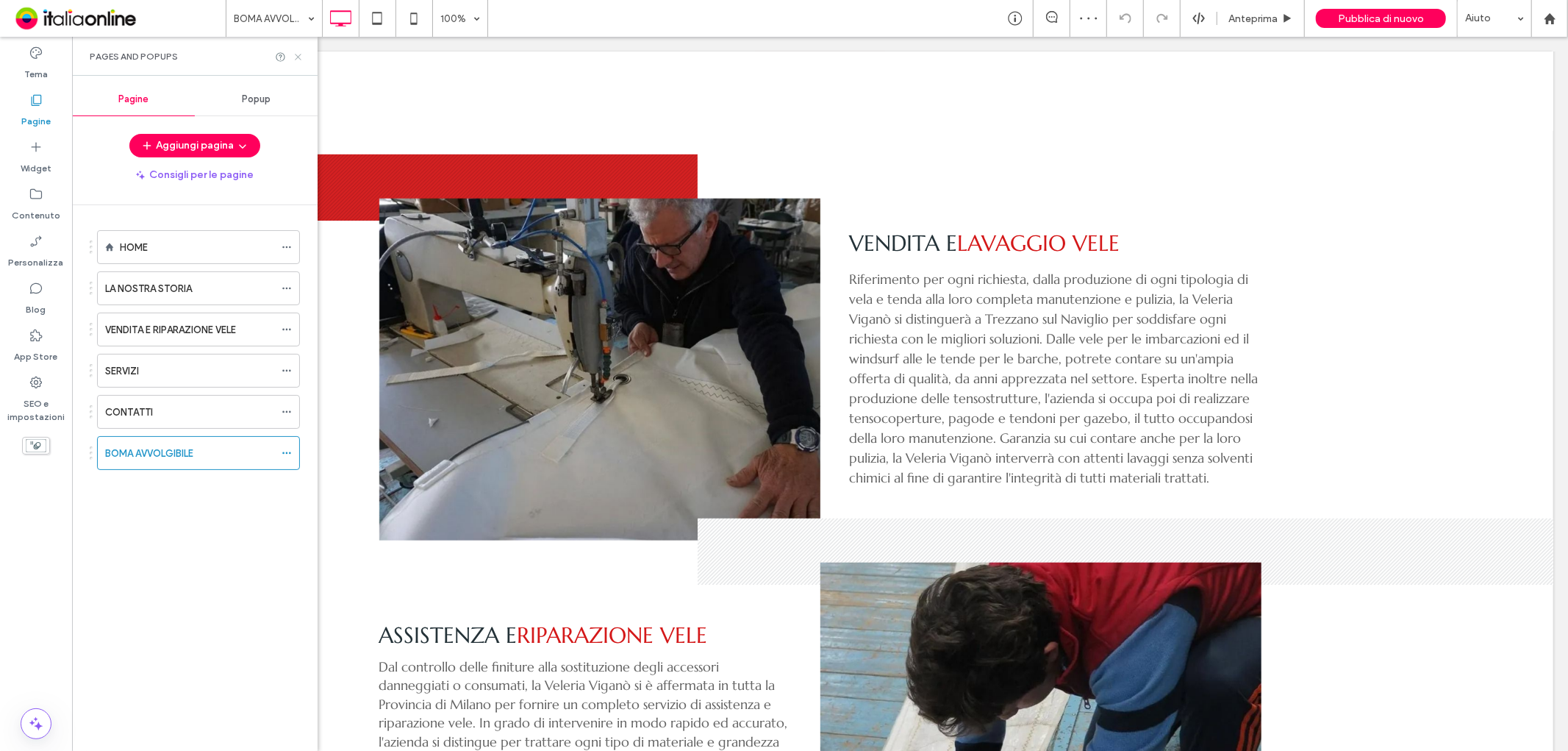 click 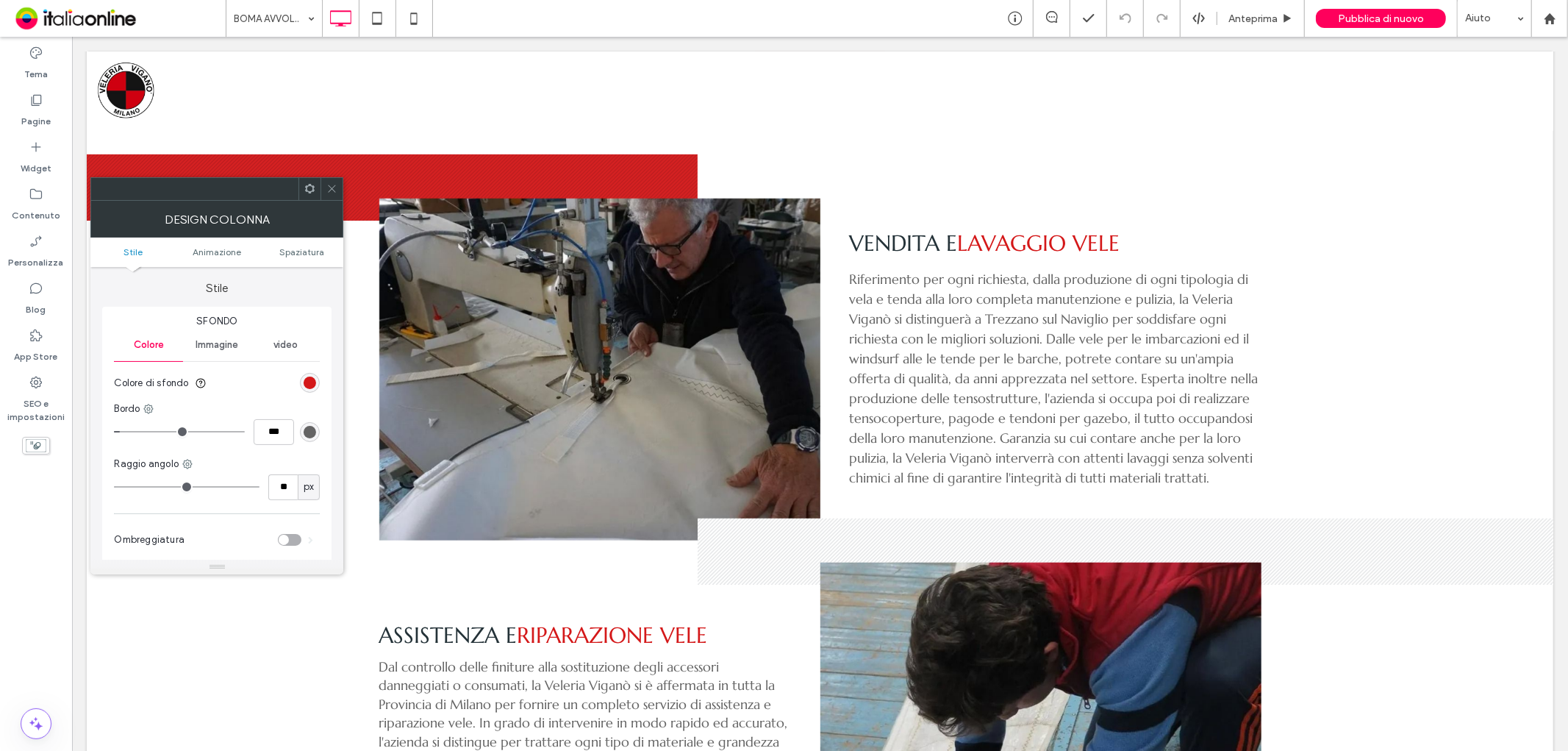 click on "Sfondo Colore Immagine video Colore di sfondo Bordo *** Raggio angolo ** px Ombreggiatura" at bounding box center (217, 436) 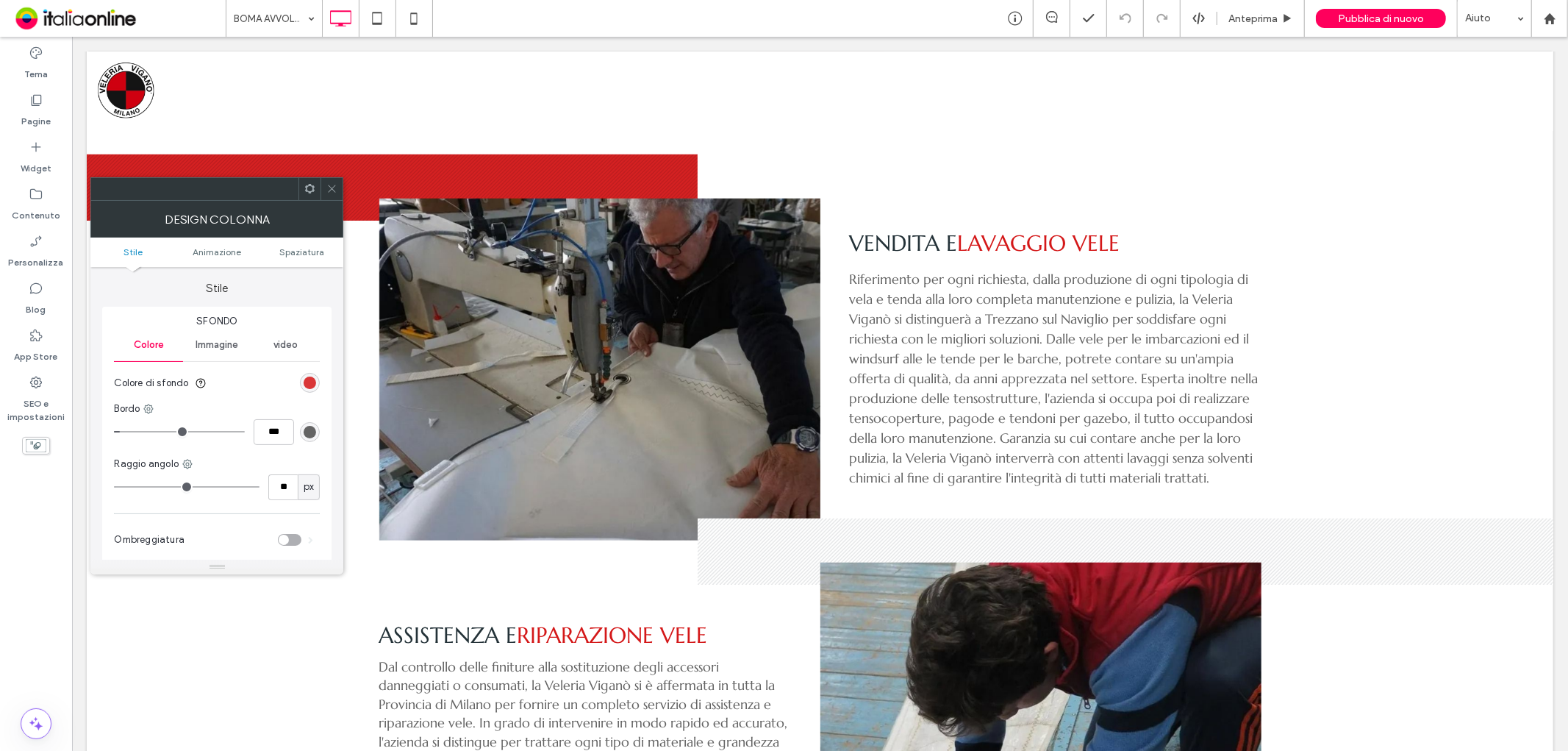 click at bounding box center (309, 382) 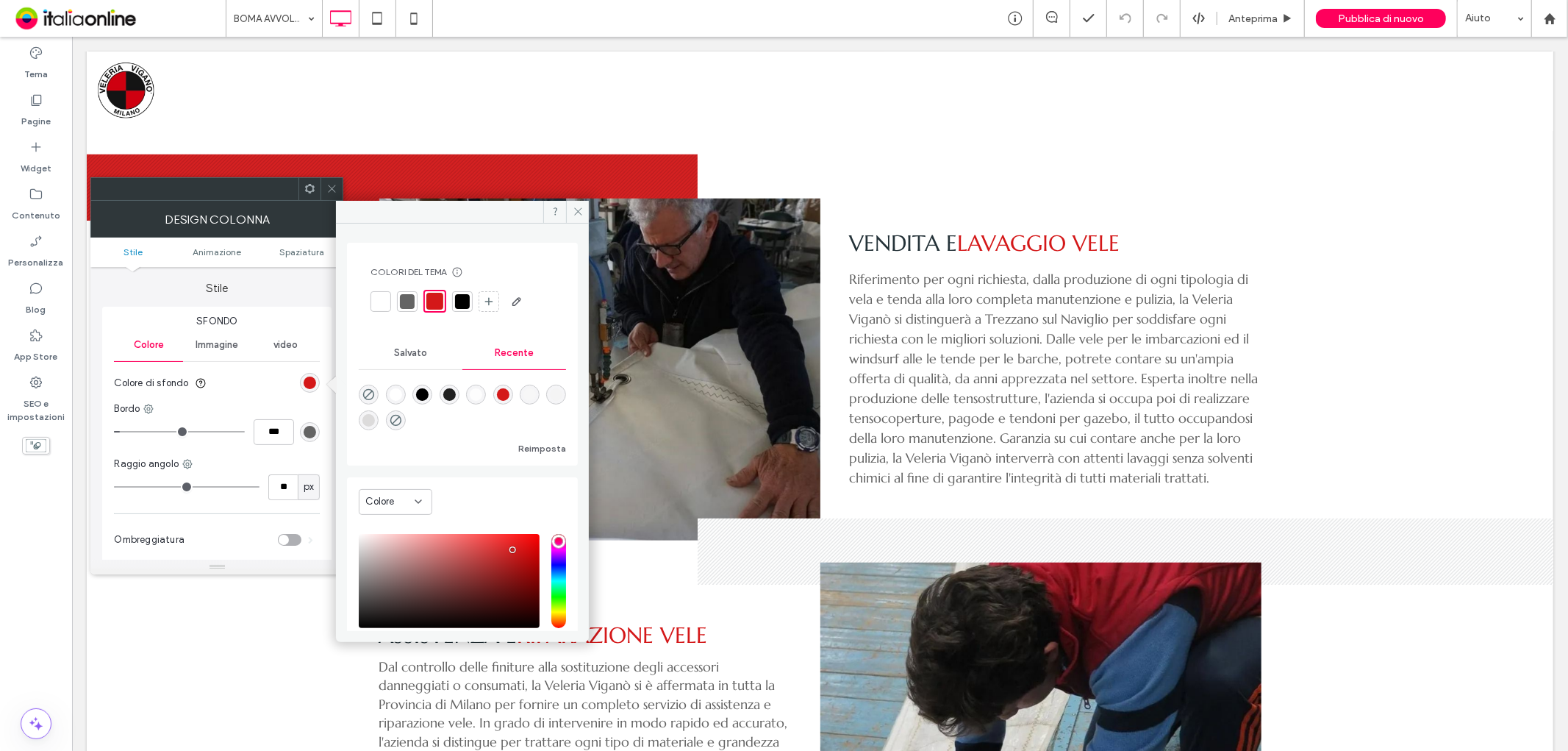 click at bounding box center [462, 302] 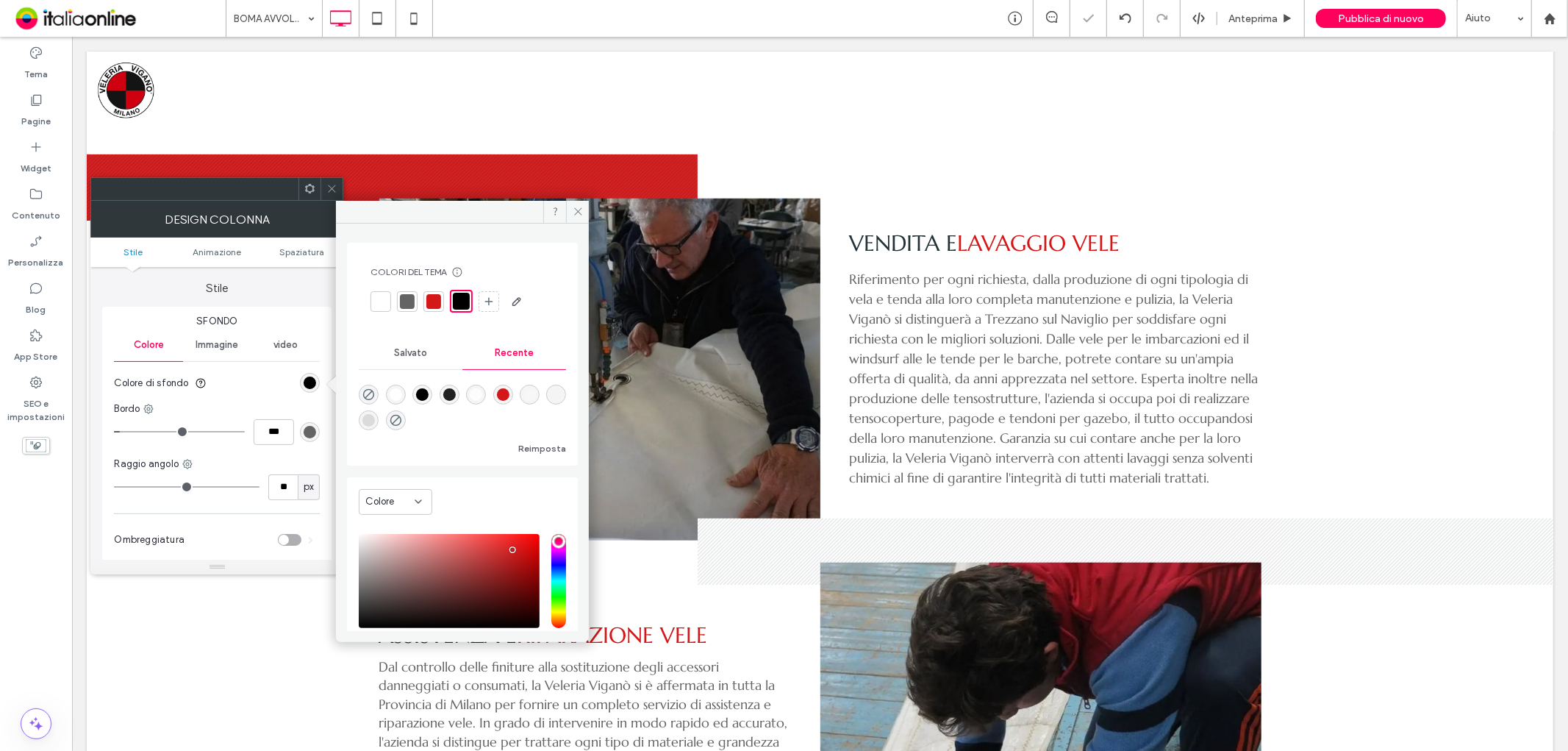 click 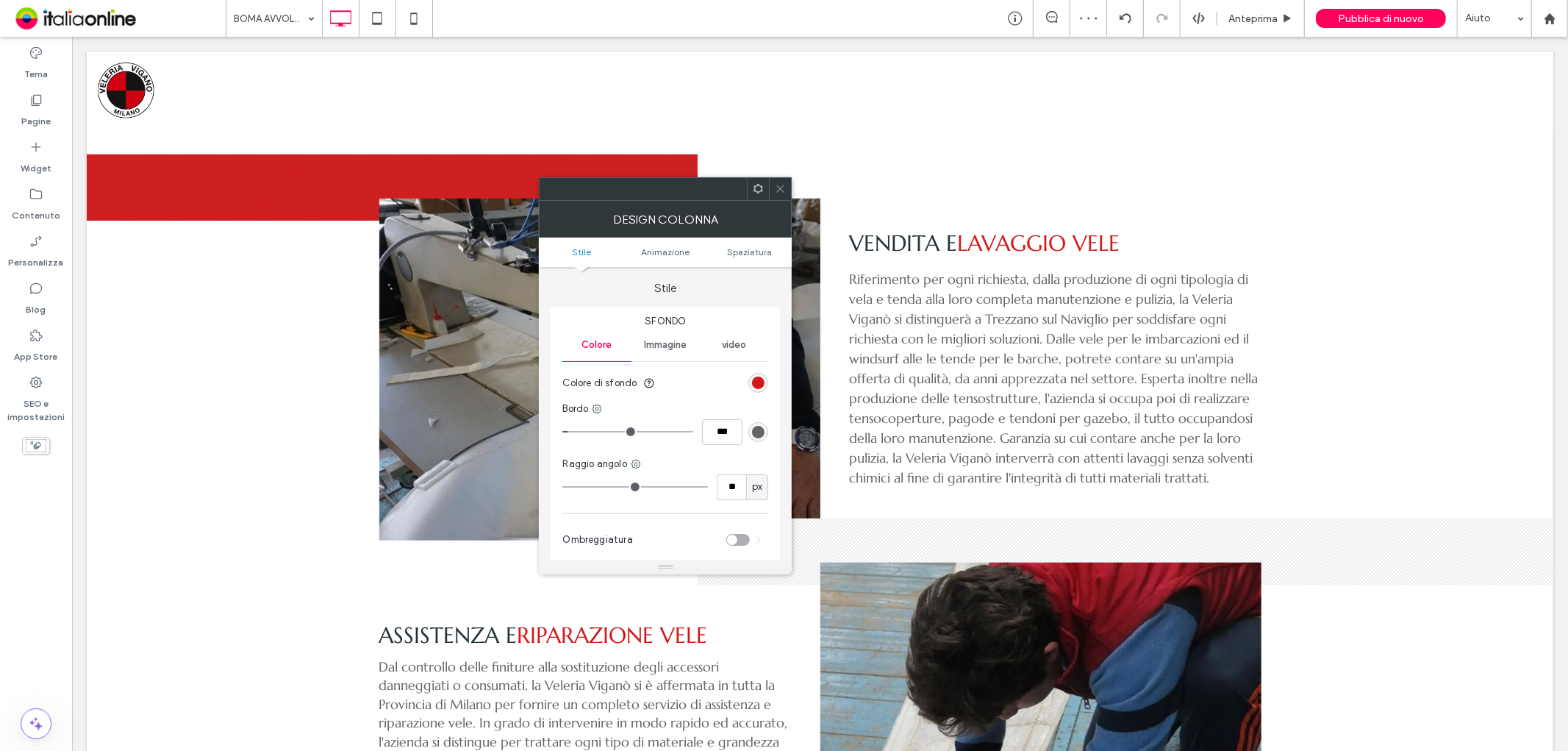 click at bounding box center (758, 382) 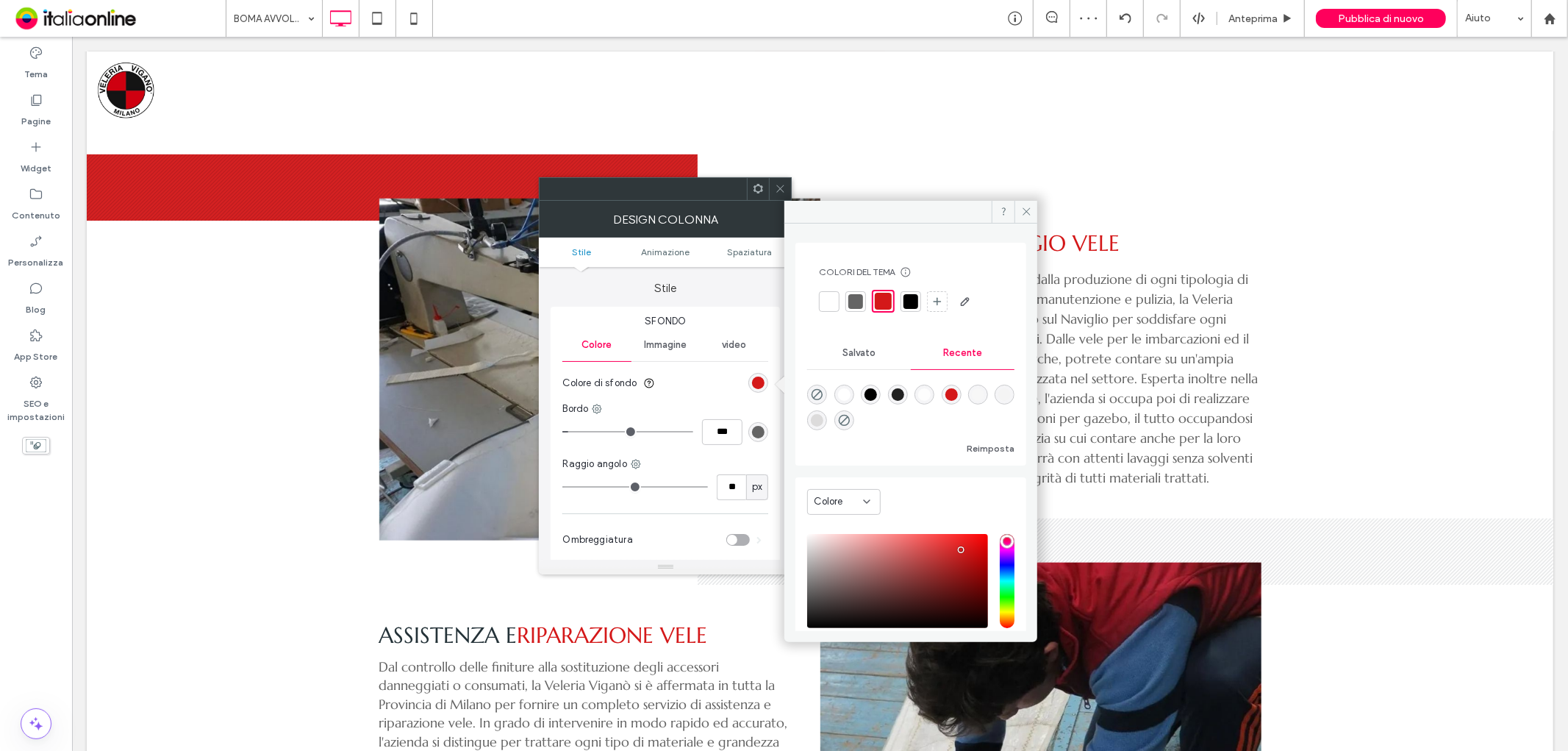 click at bounding box center (911, 302) 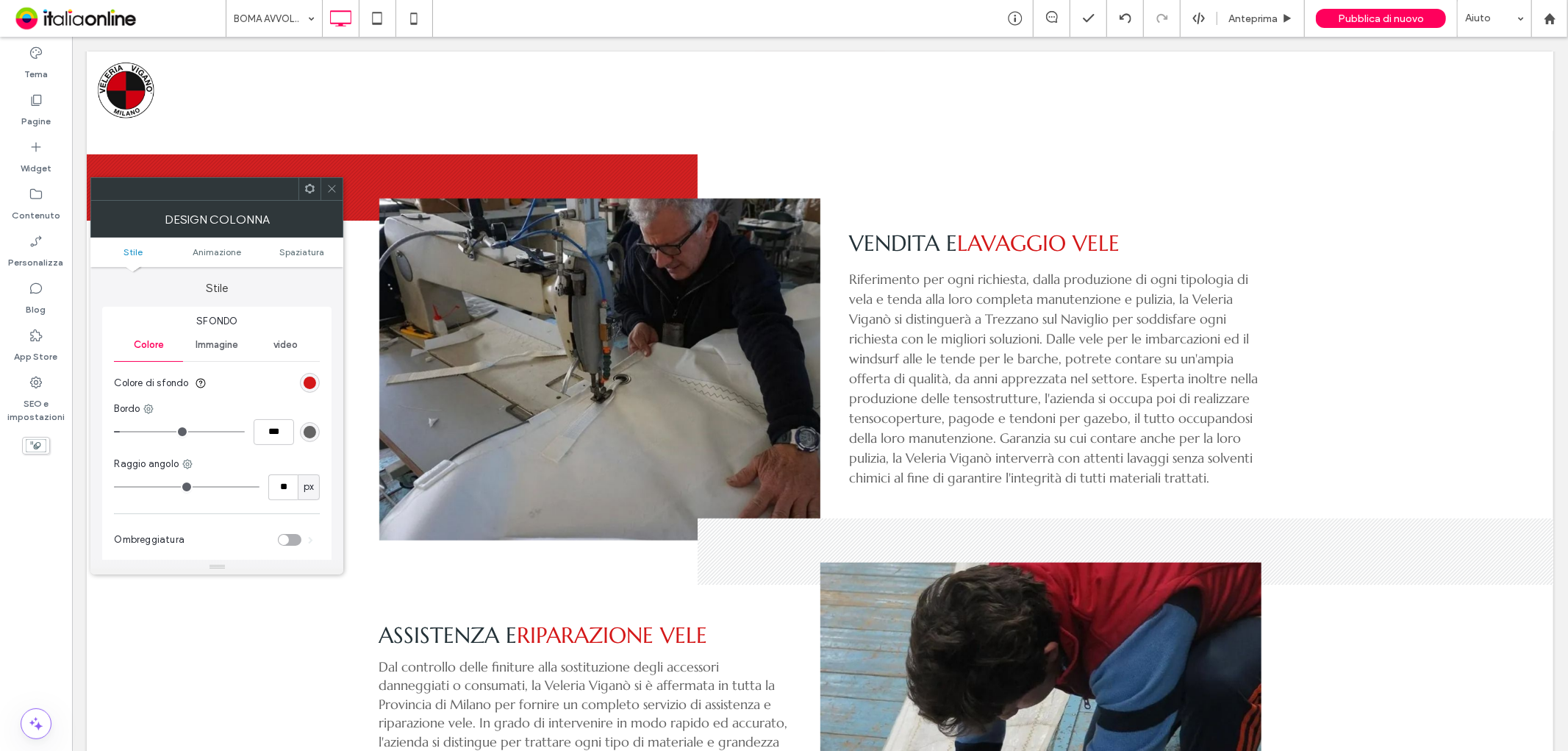 click at bounding box center (309, 432) 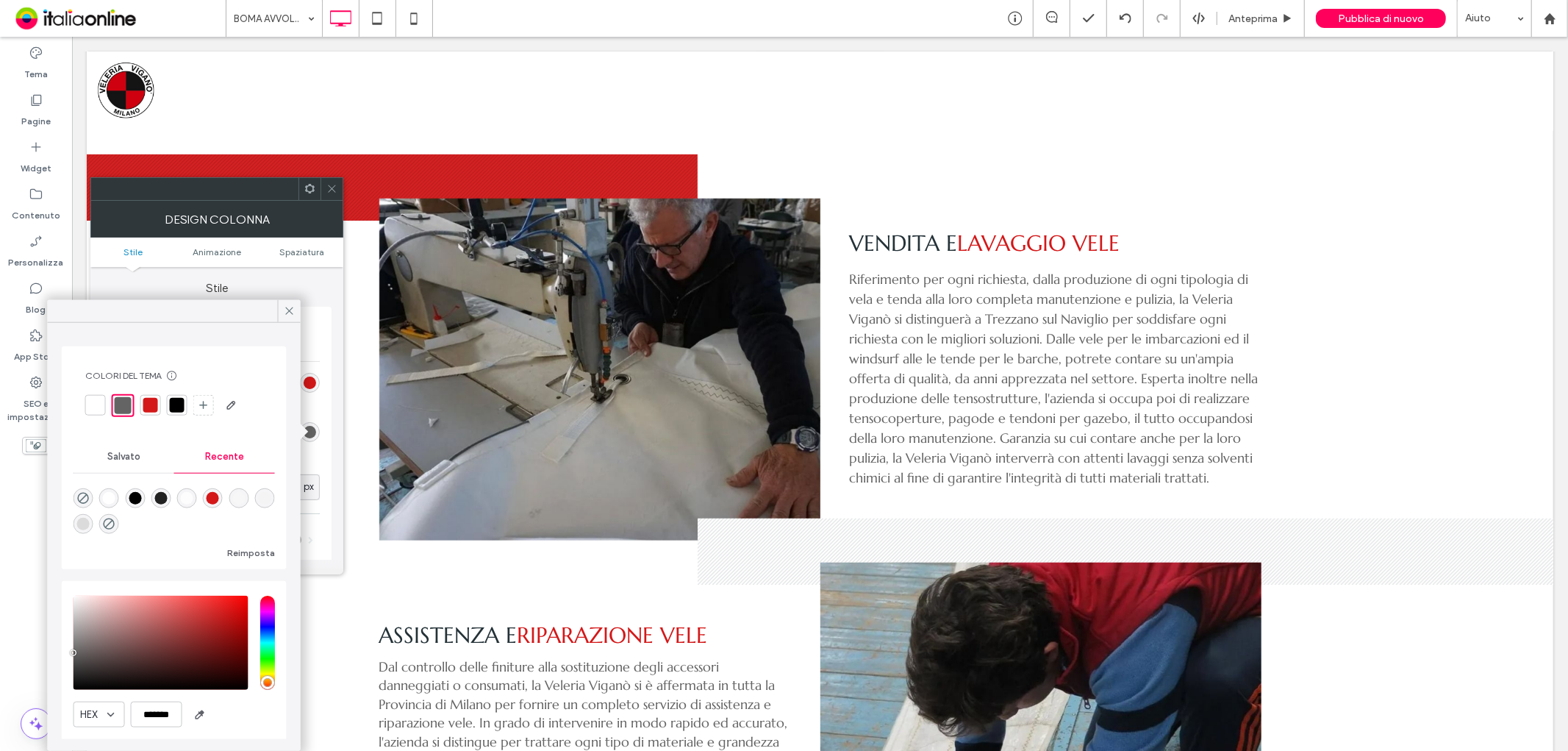 click at bounding box center [151, 405] 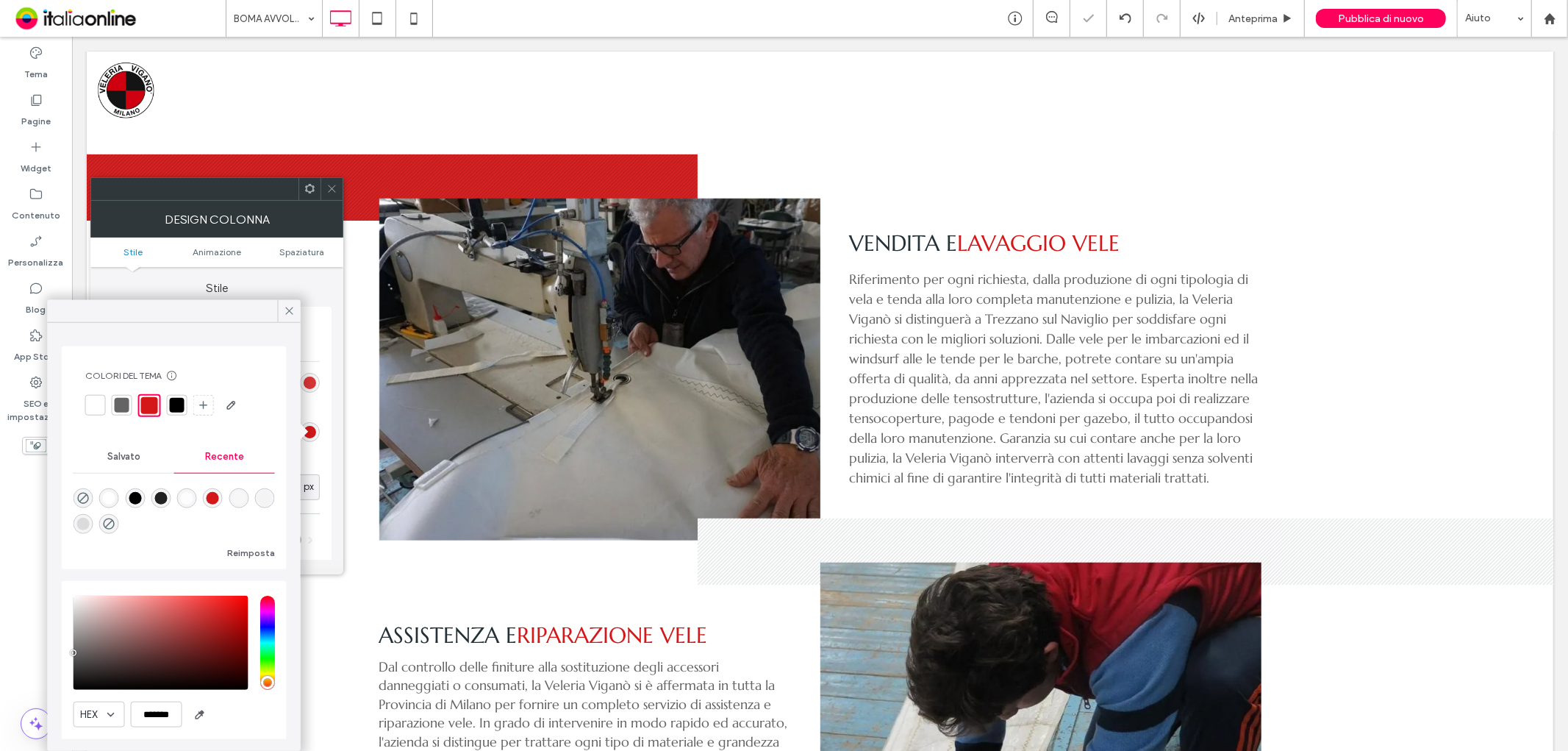 click at bounding box center [309, 382] 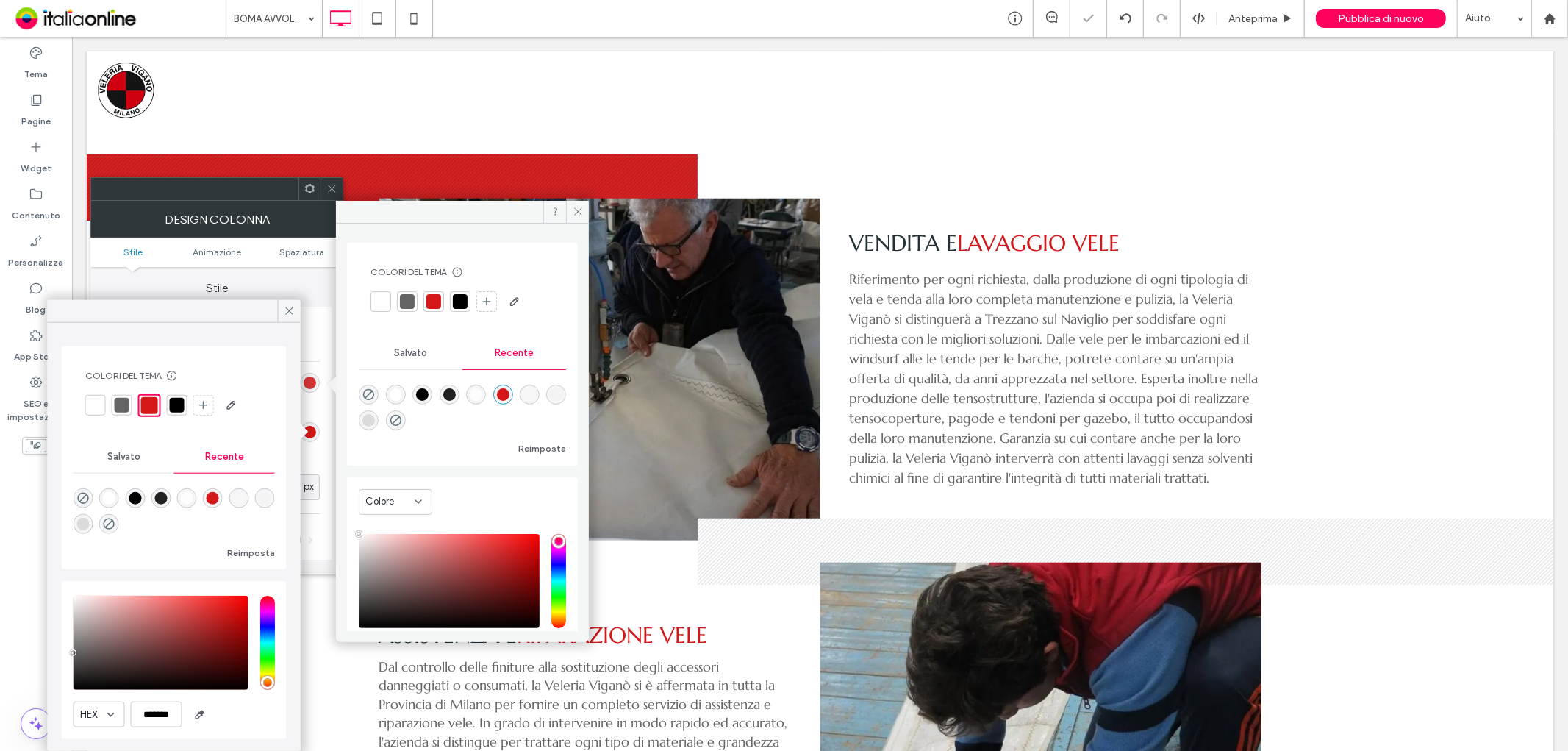 type on "****" 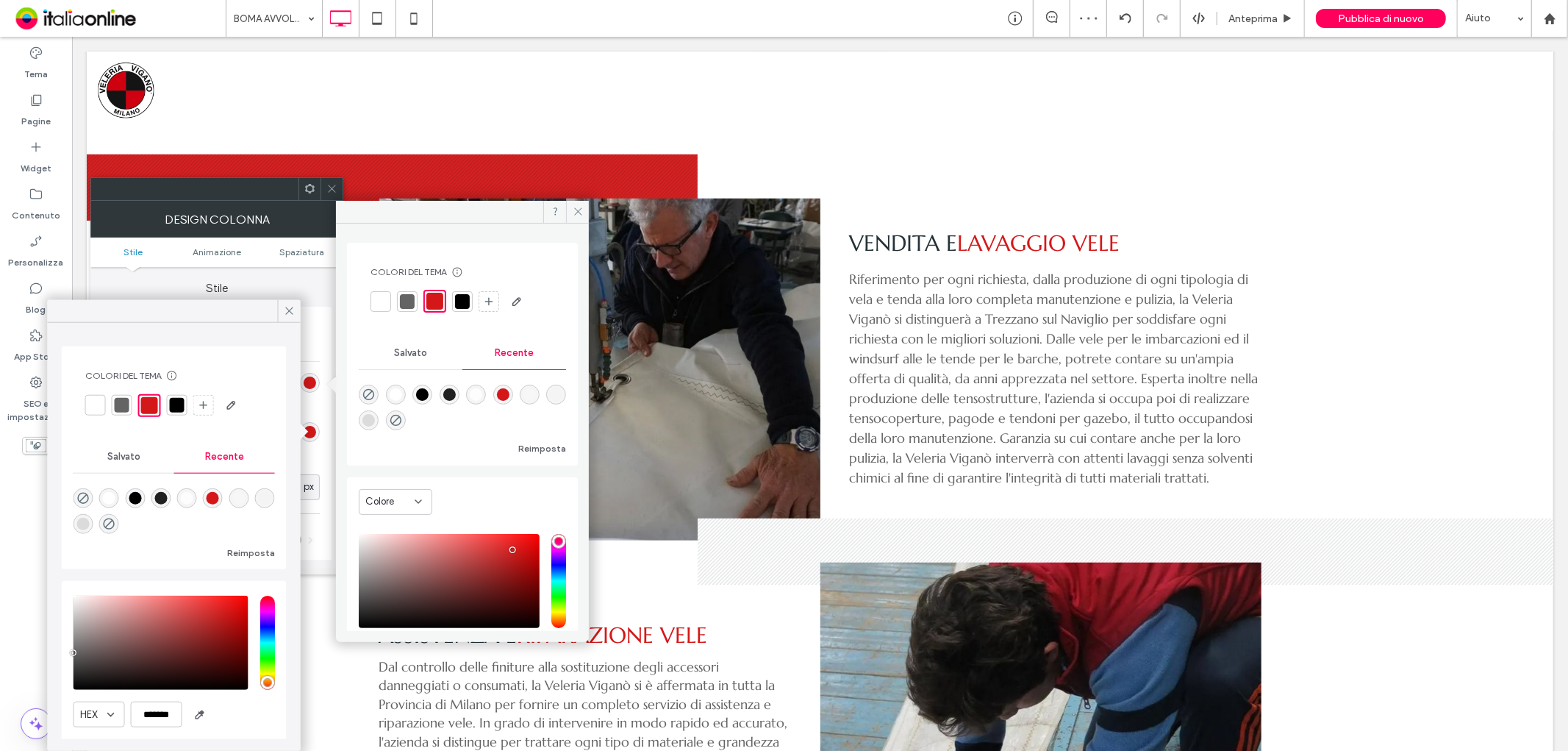 click at bounding box center (462, 302) 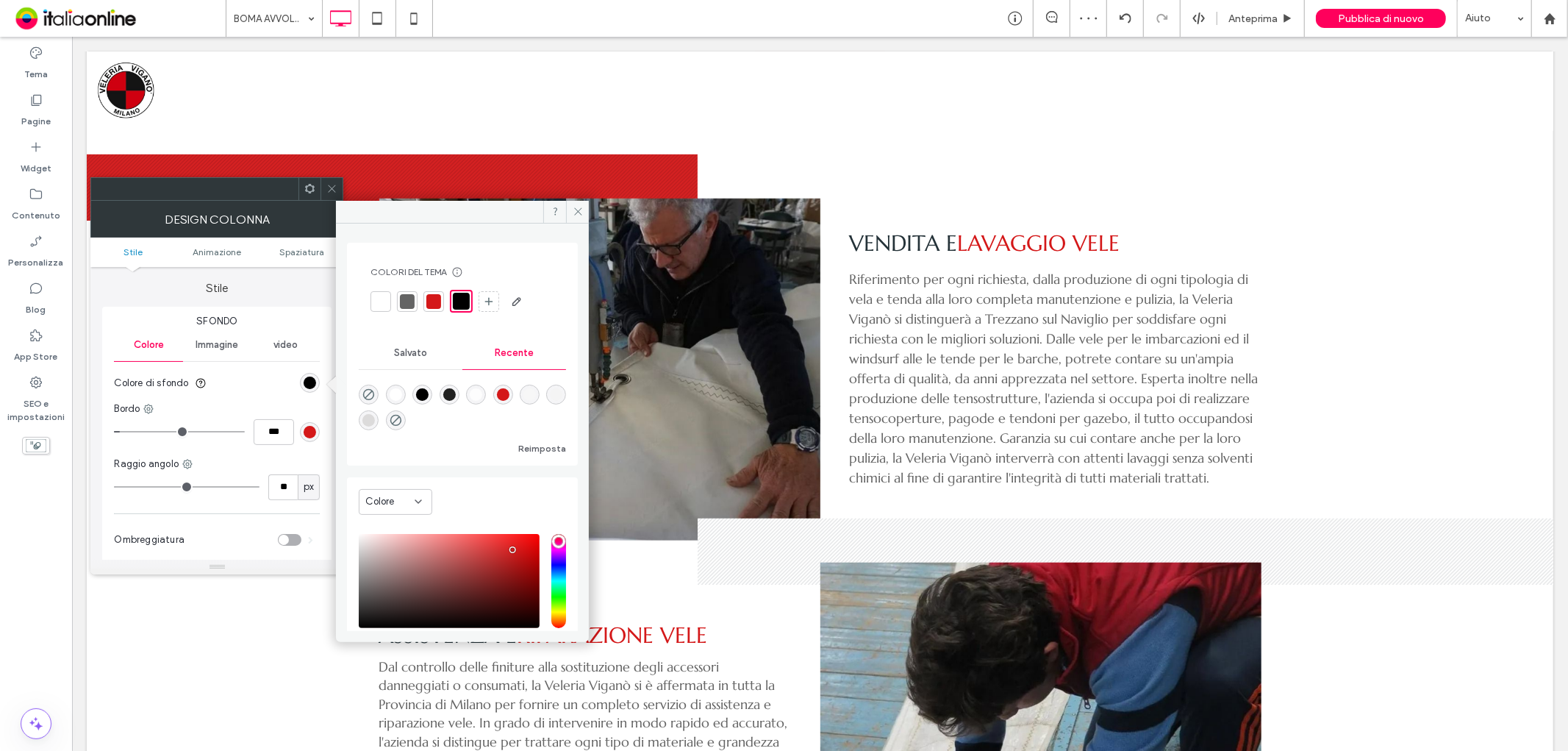 click 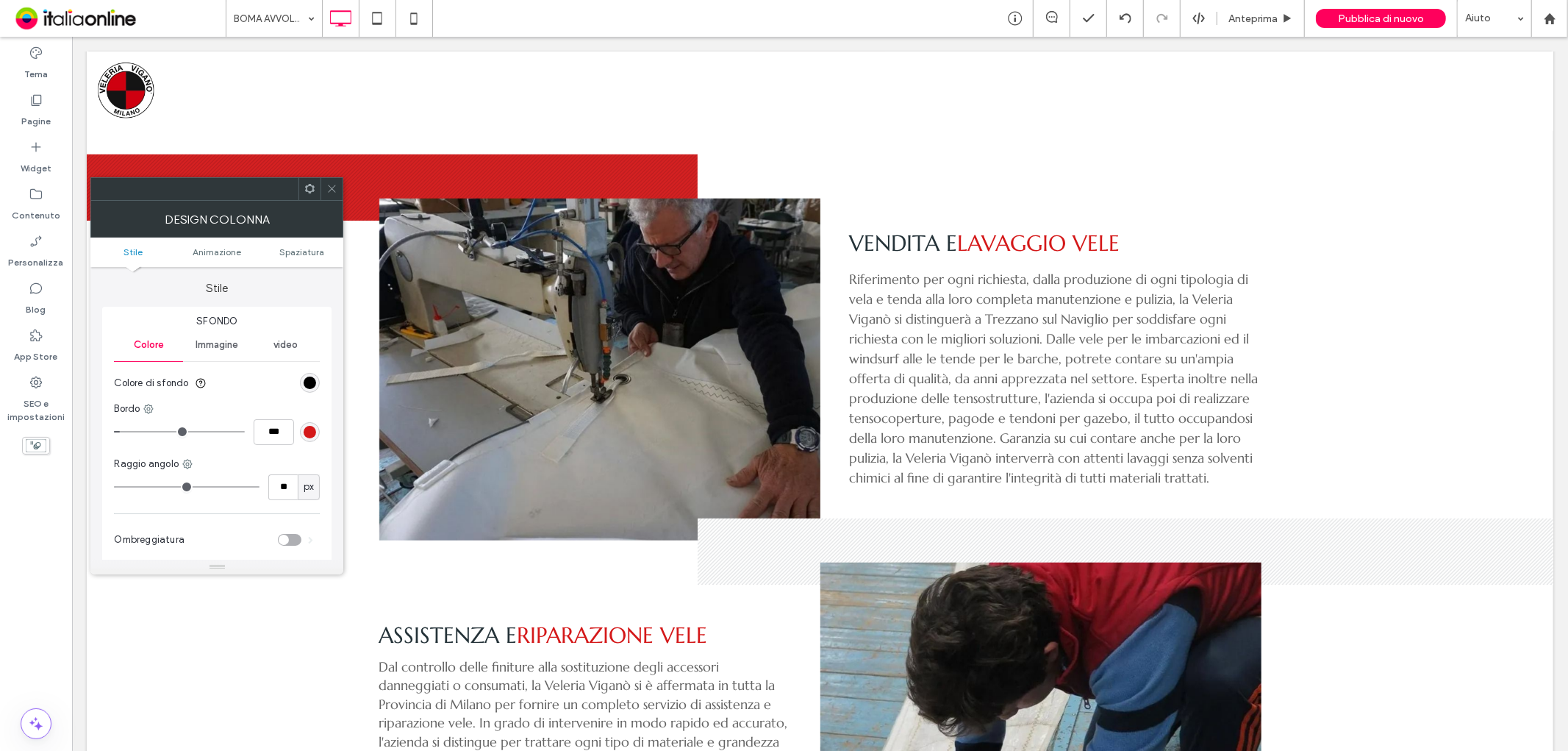 click at bounding box center [309, 432] 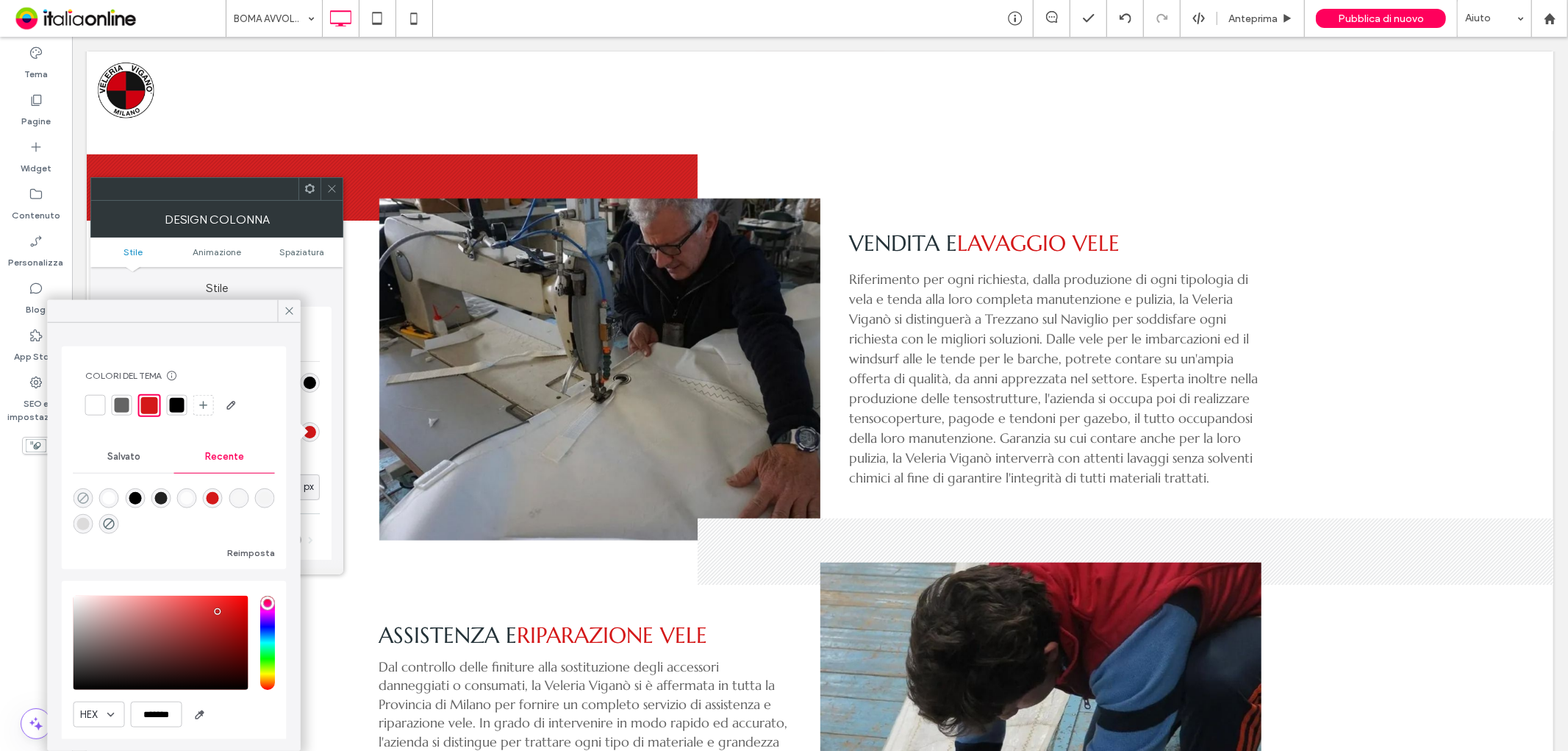 click 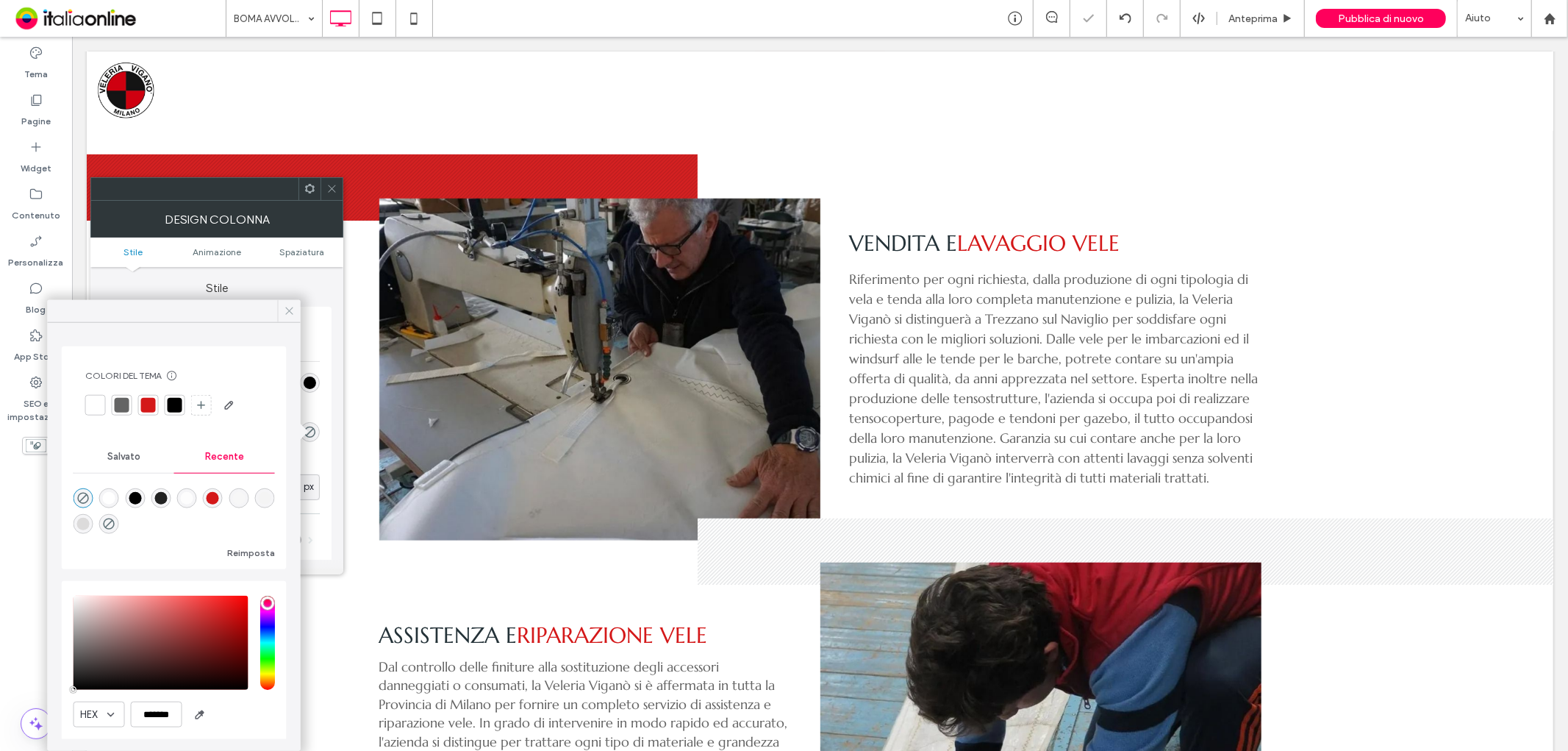 click 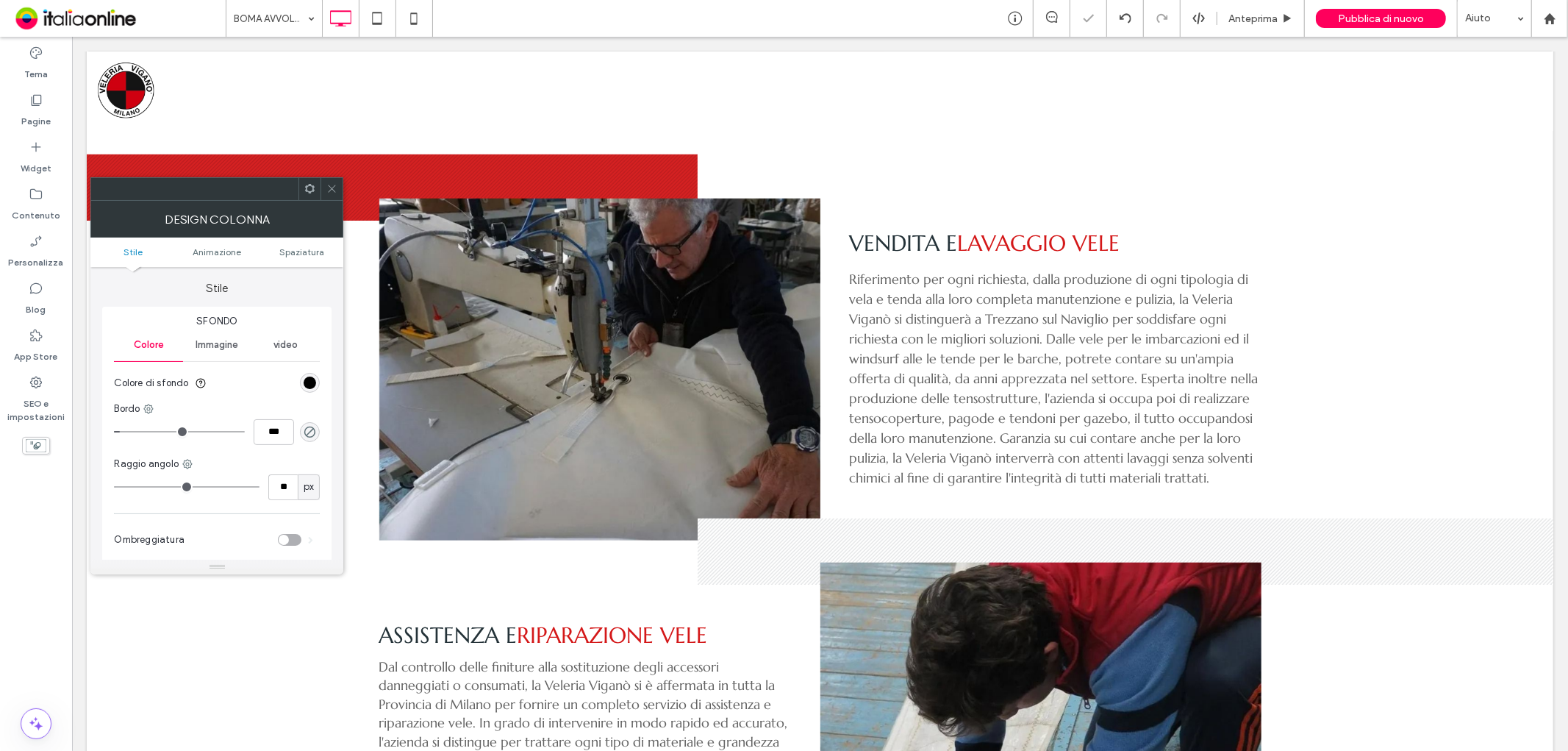 click 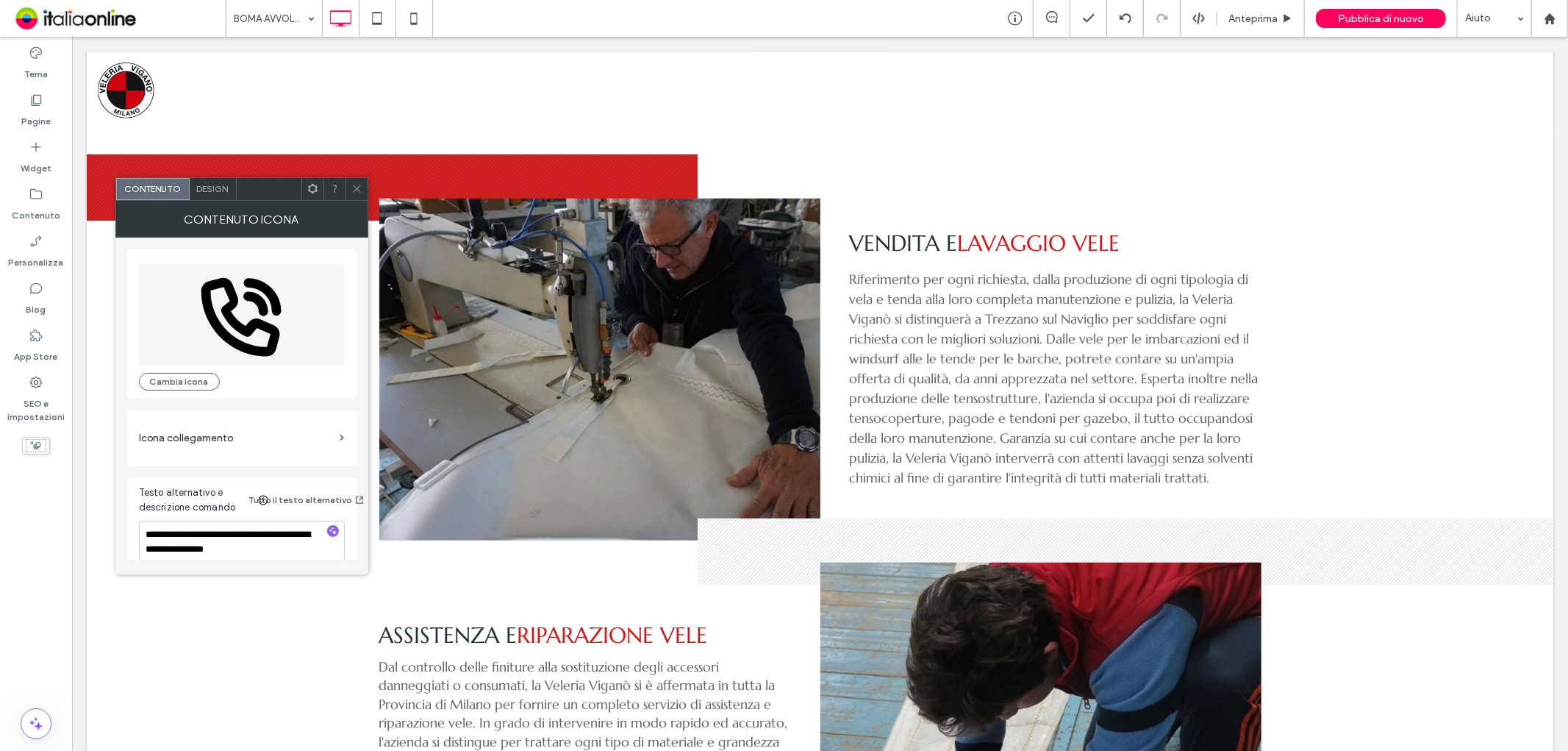 click on "Design" at bounding box center (213, 189) 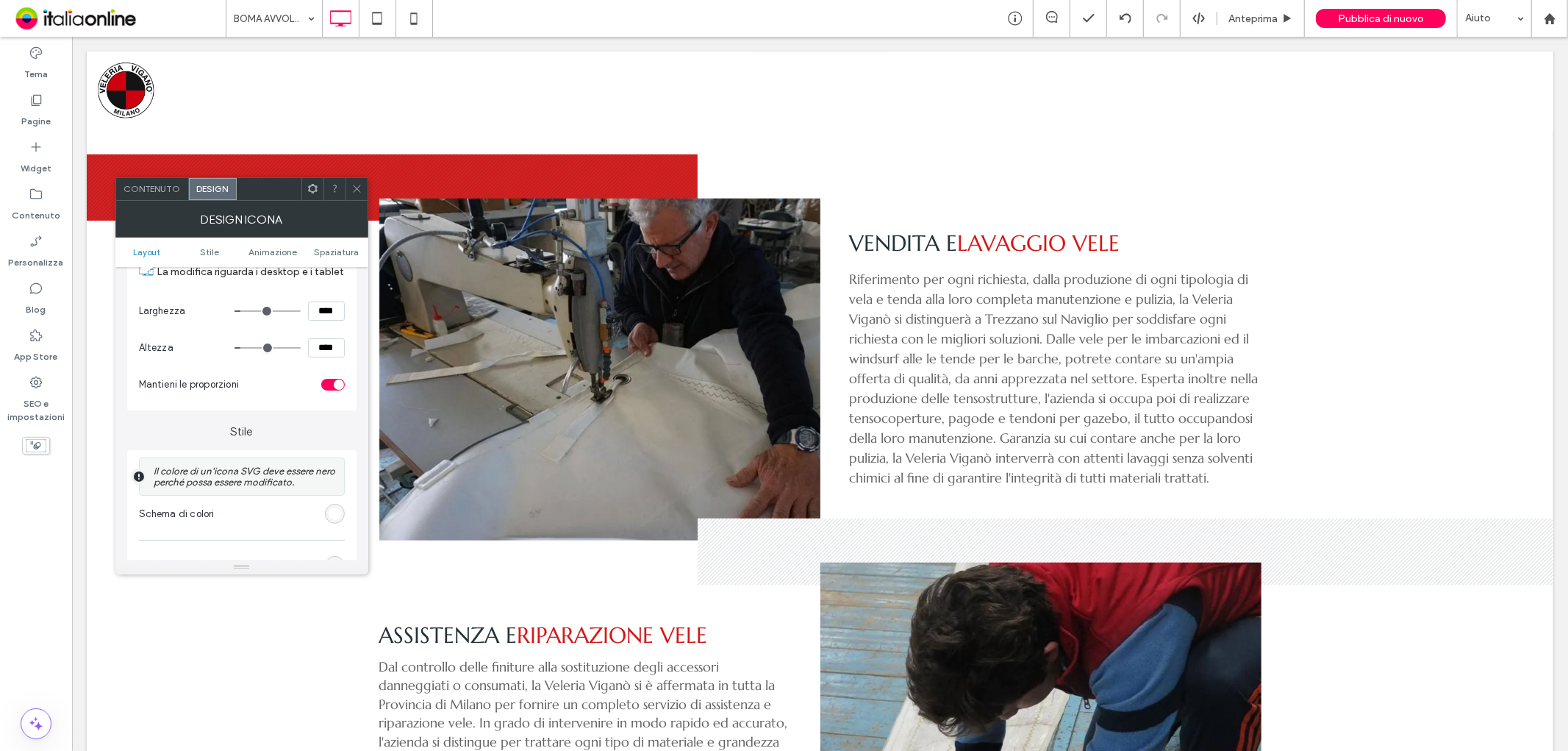 scroll, scrollTop: 245, scrollLeft: 0, axis: vertical 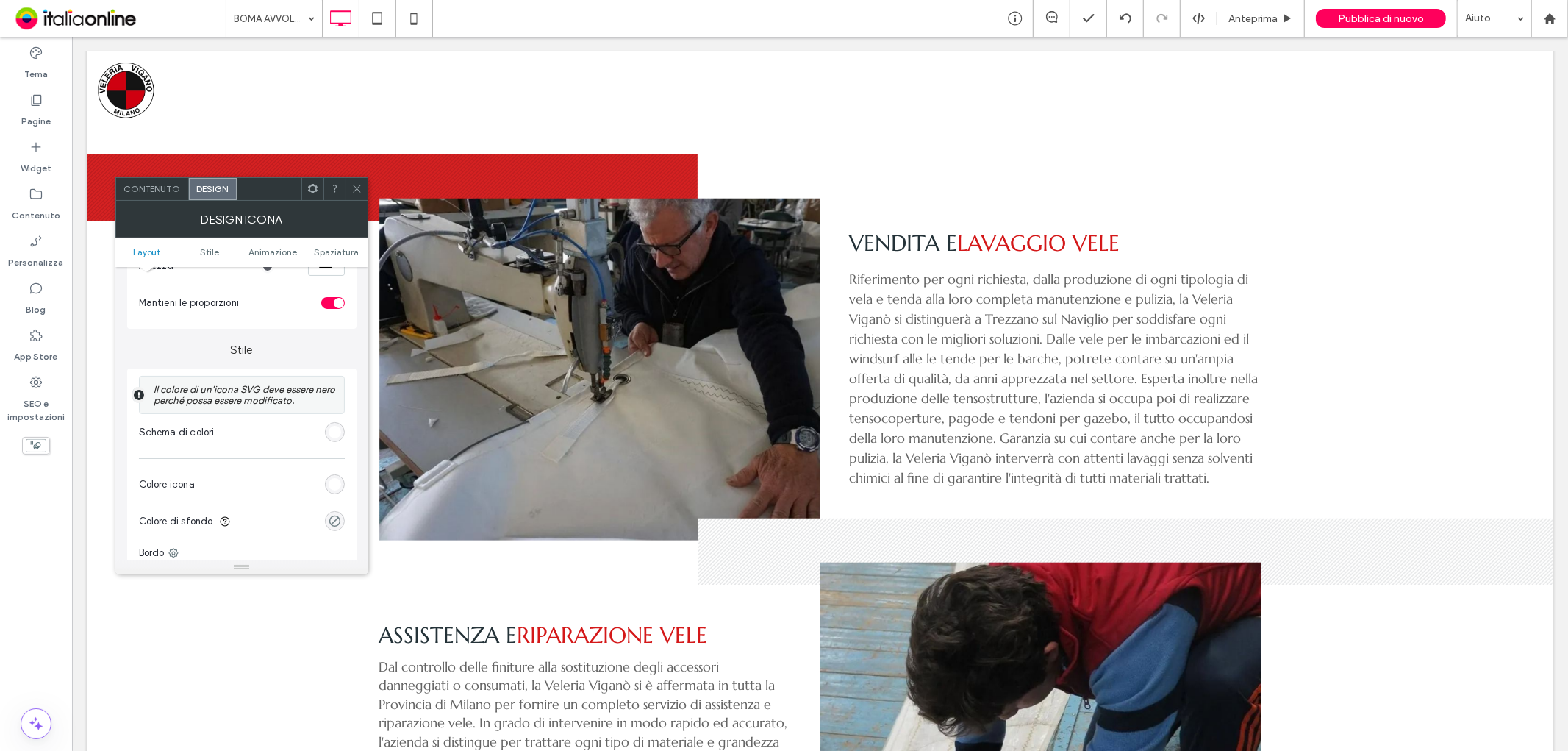 click at bounding box center (334, 521) 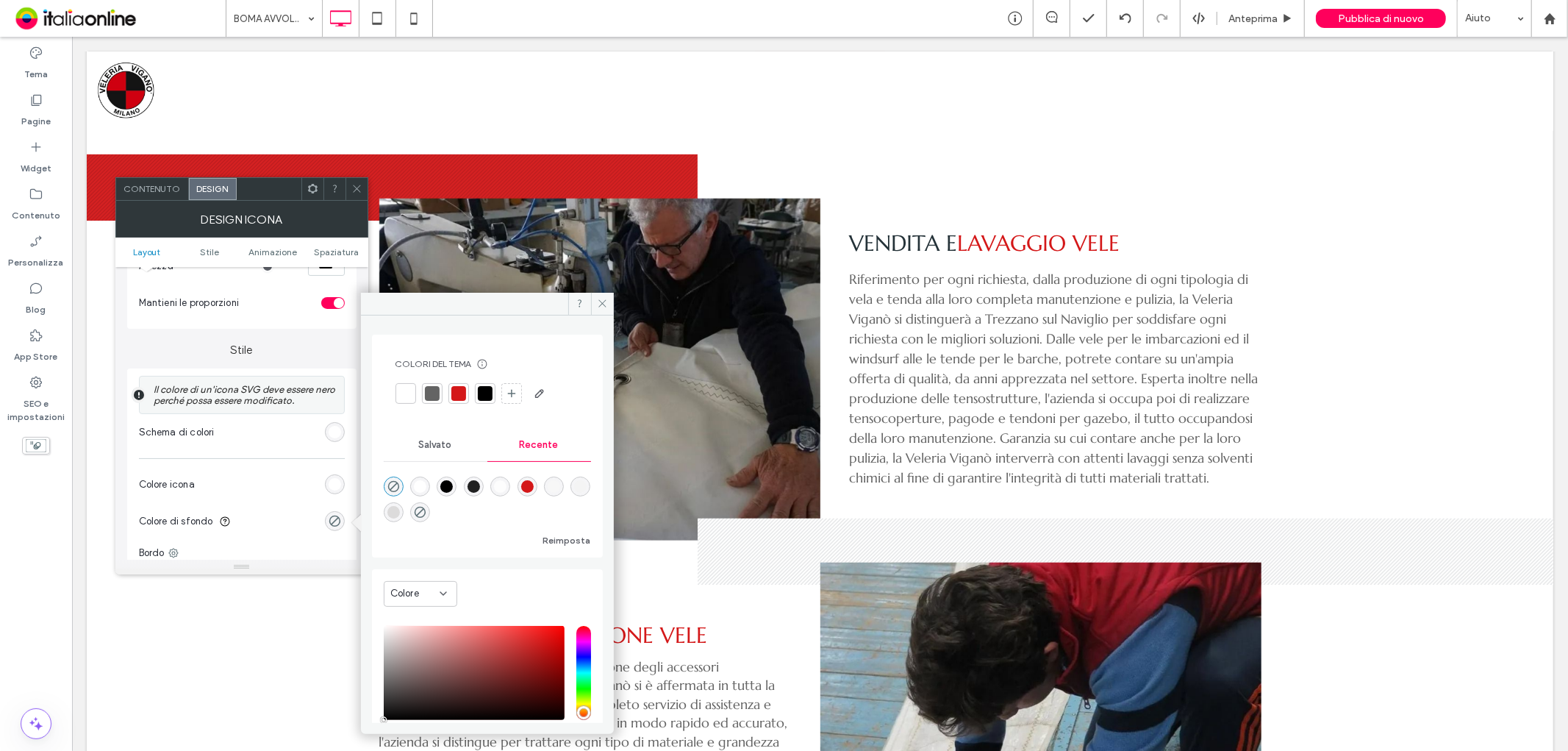 click at bounding box center (459, 394) 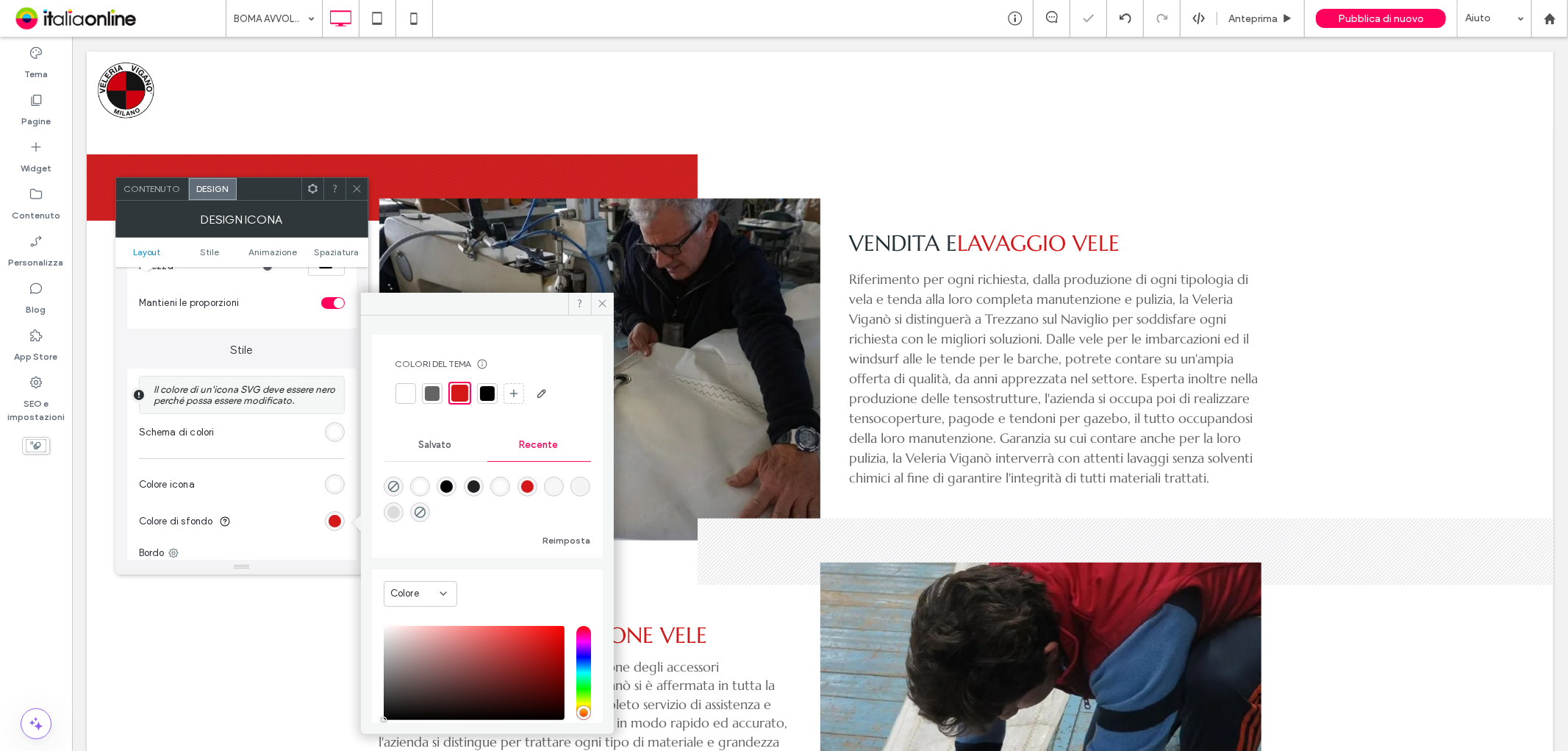 click at bounding box center (357, 189) 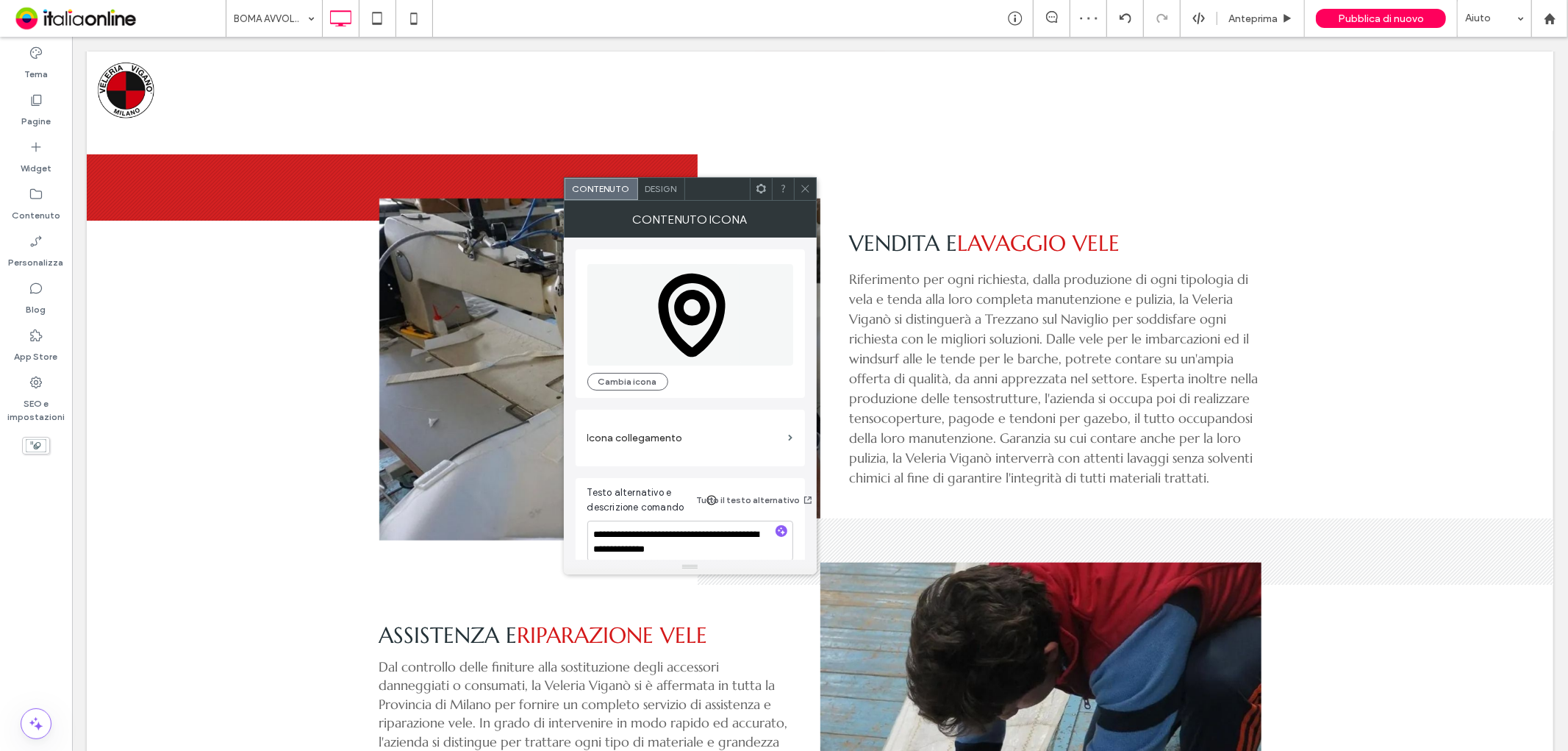 click on "Design" at bounding box center [662, 189] 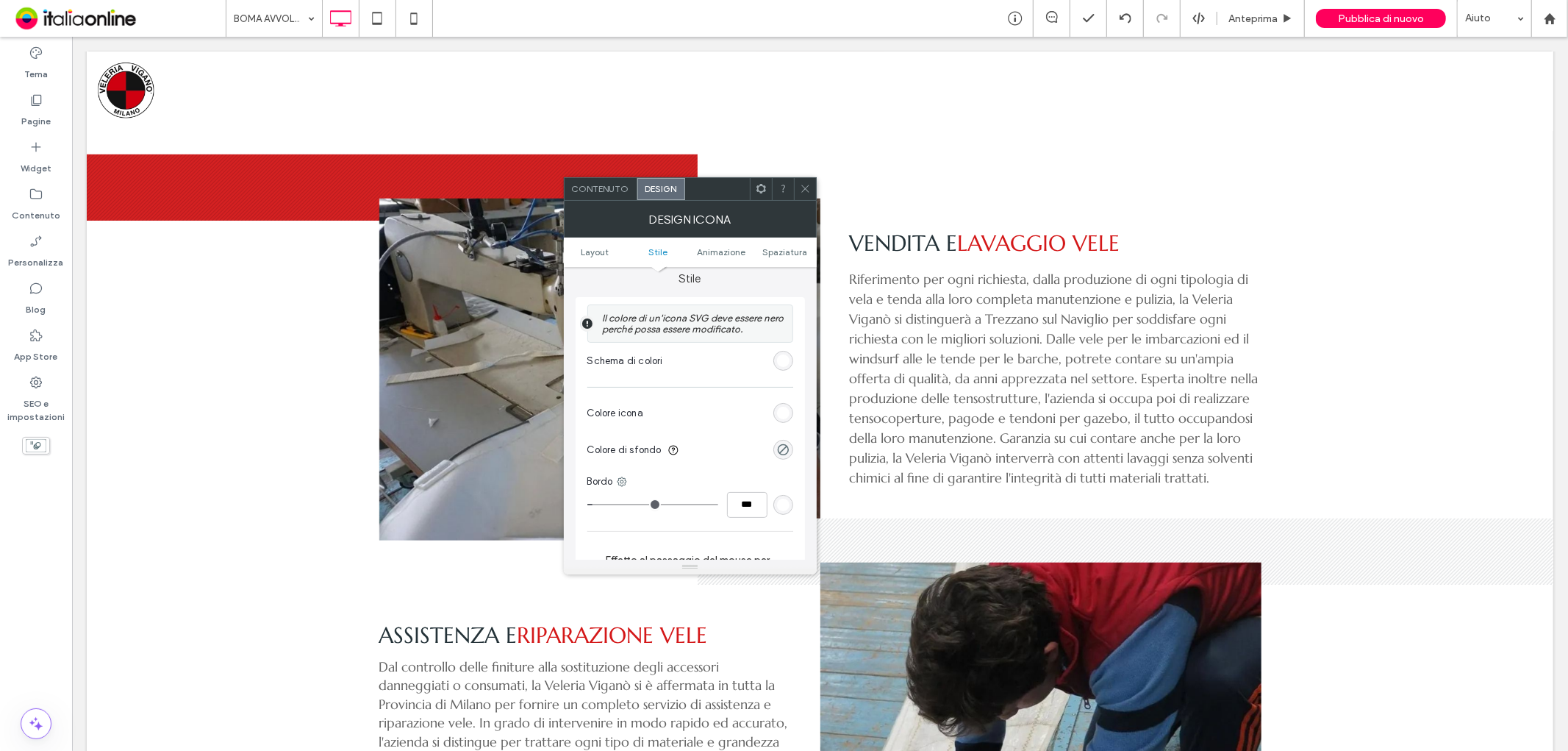 scroll, scrollTop: 327, scrollLeft: 0, axis: vertical 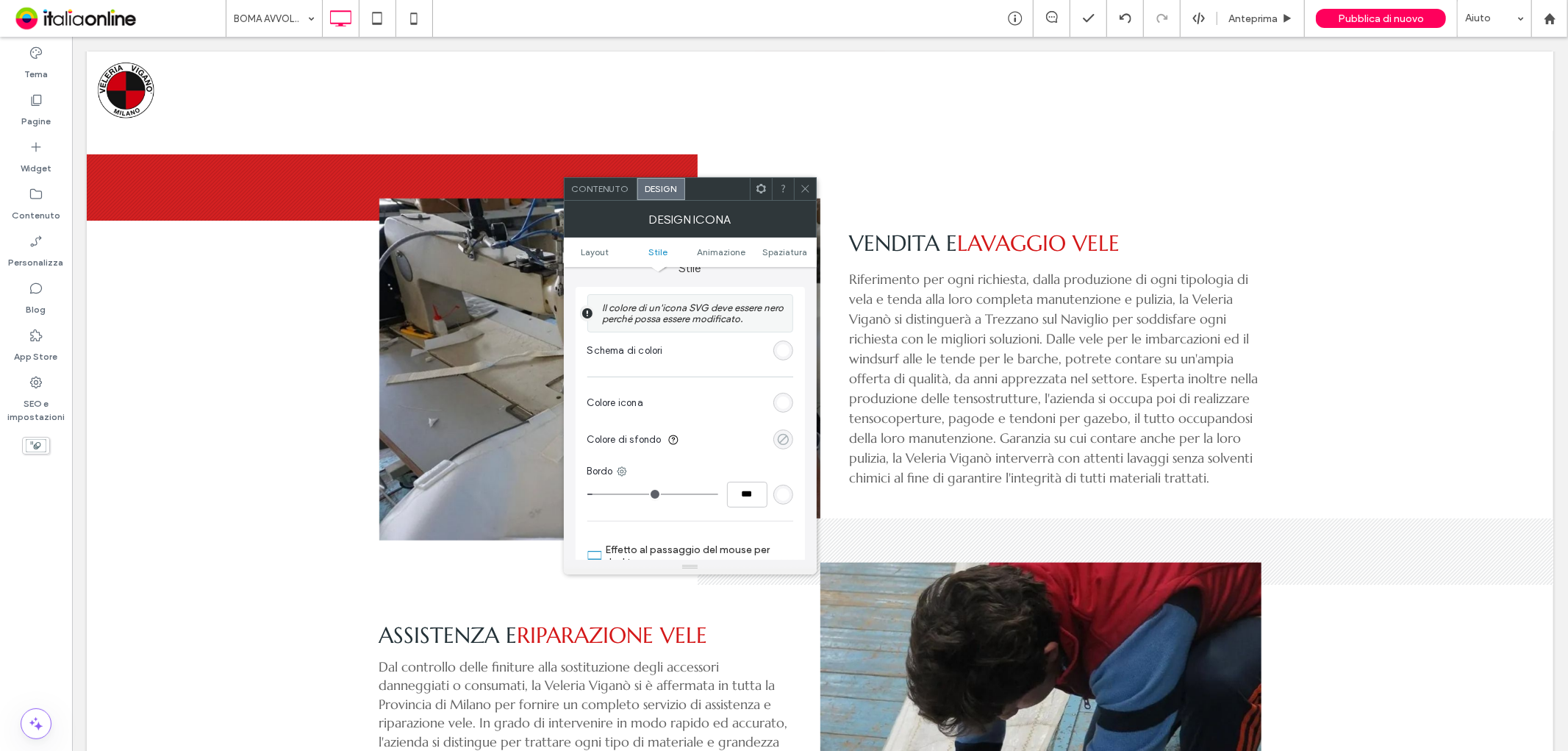 click at bounding box center (783, 439) 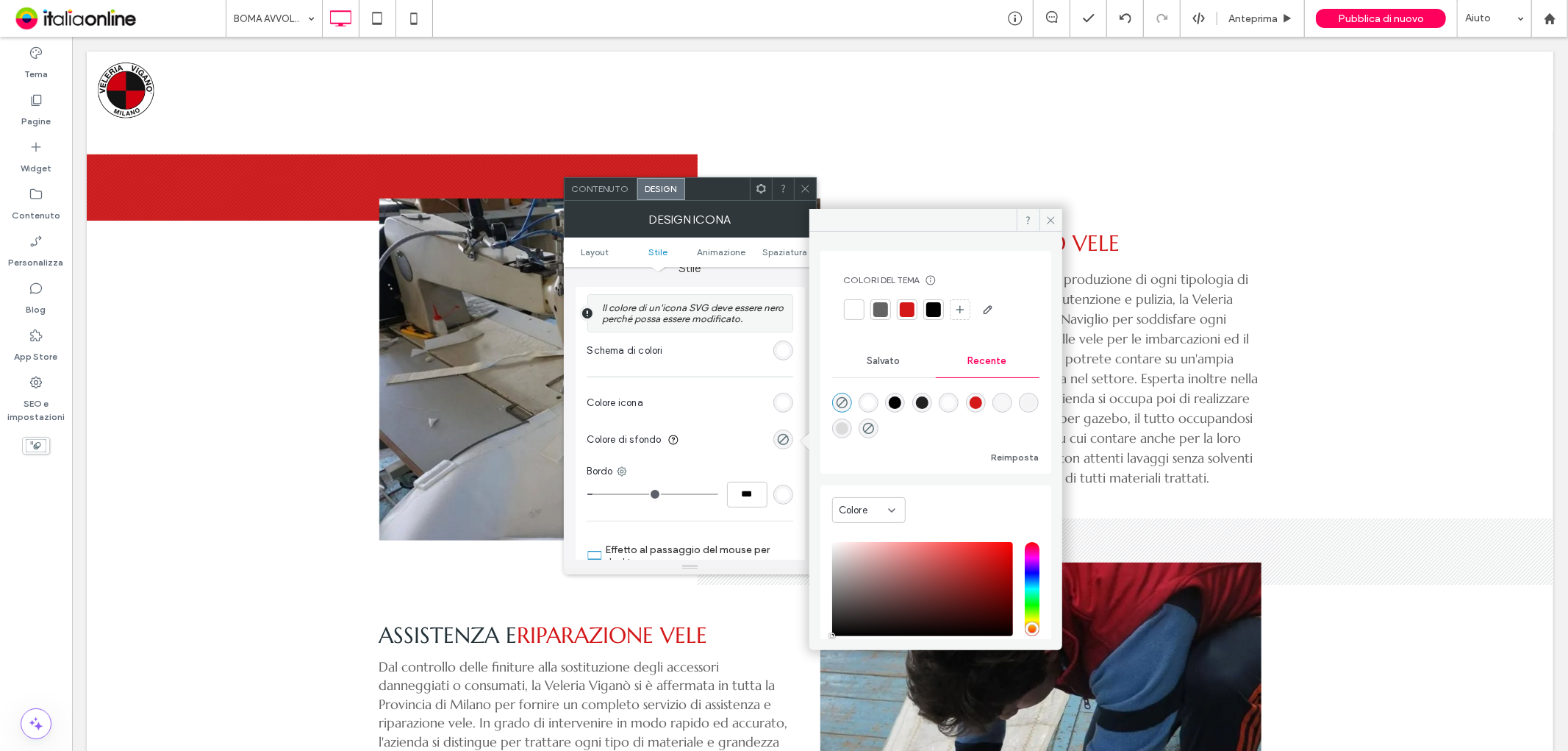 click at bounding box center (907, 310) 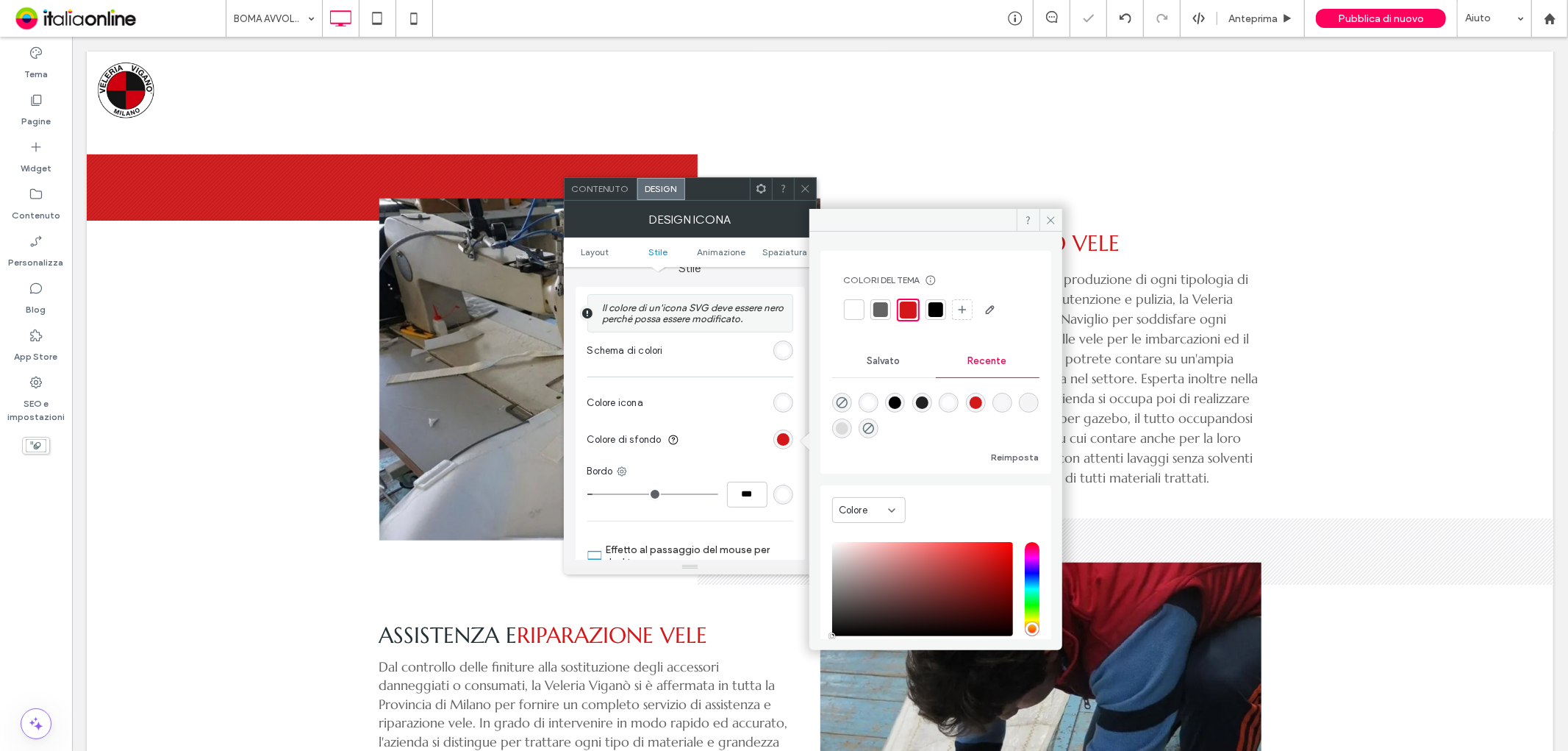 click 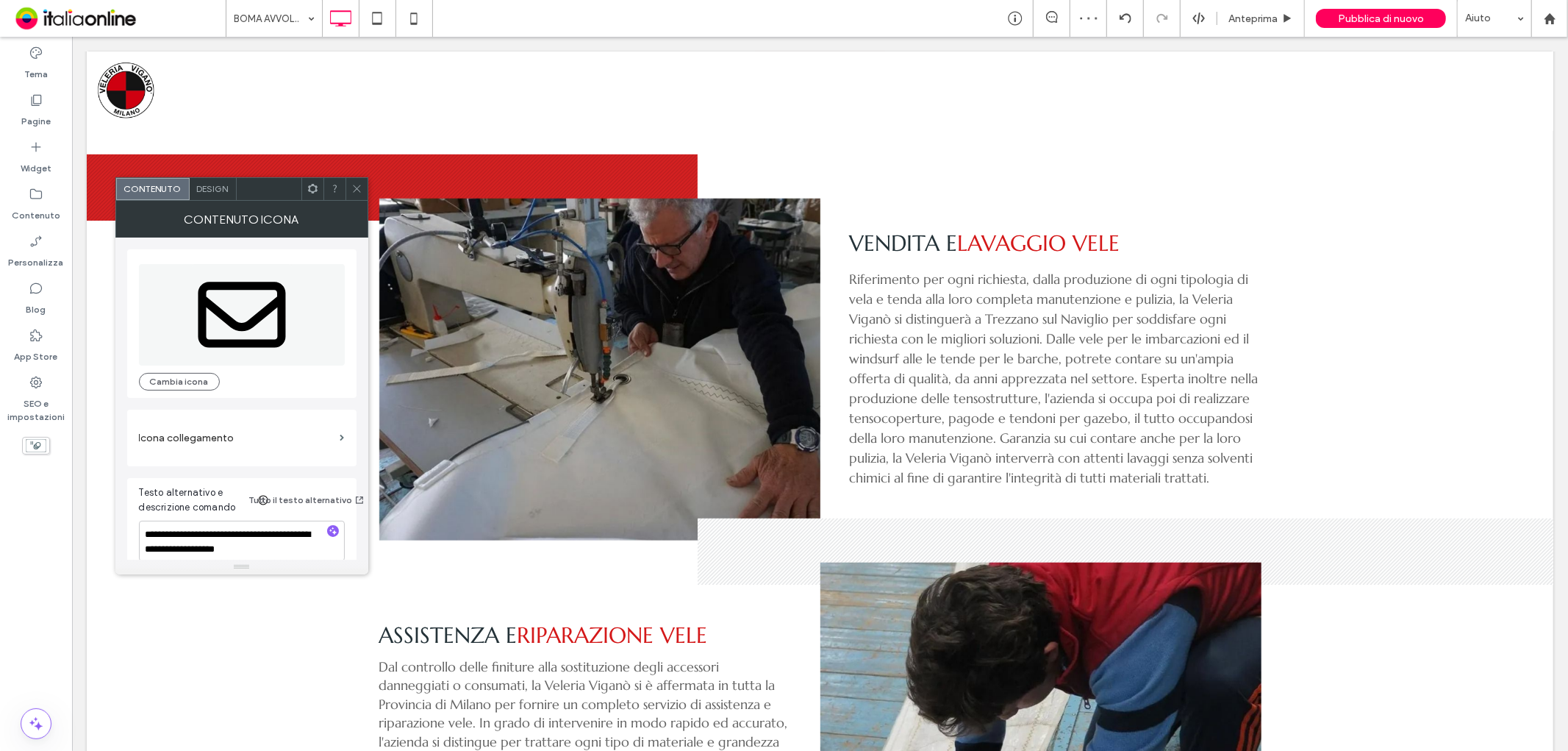 click on "Design" at bounding box center (212, 188) 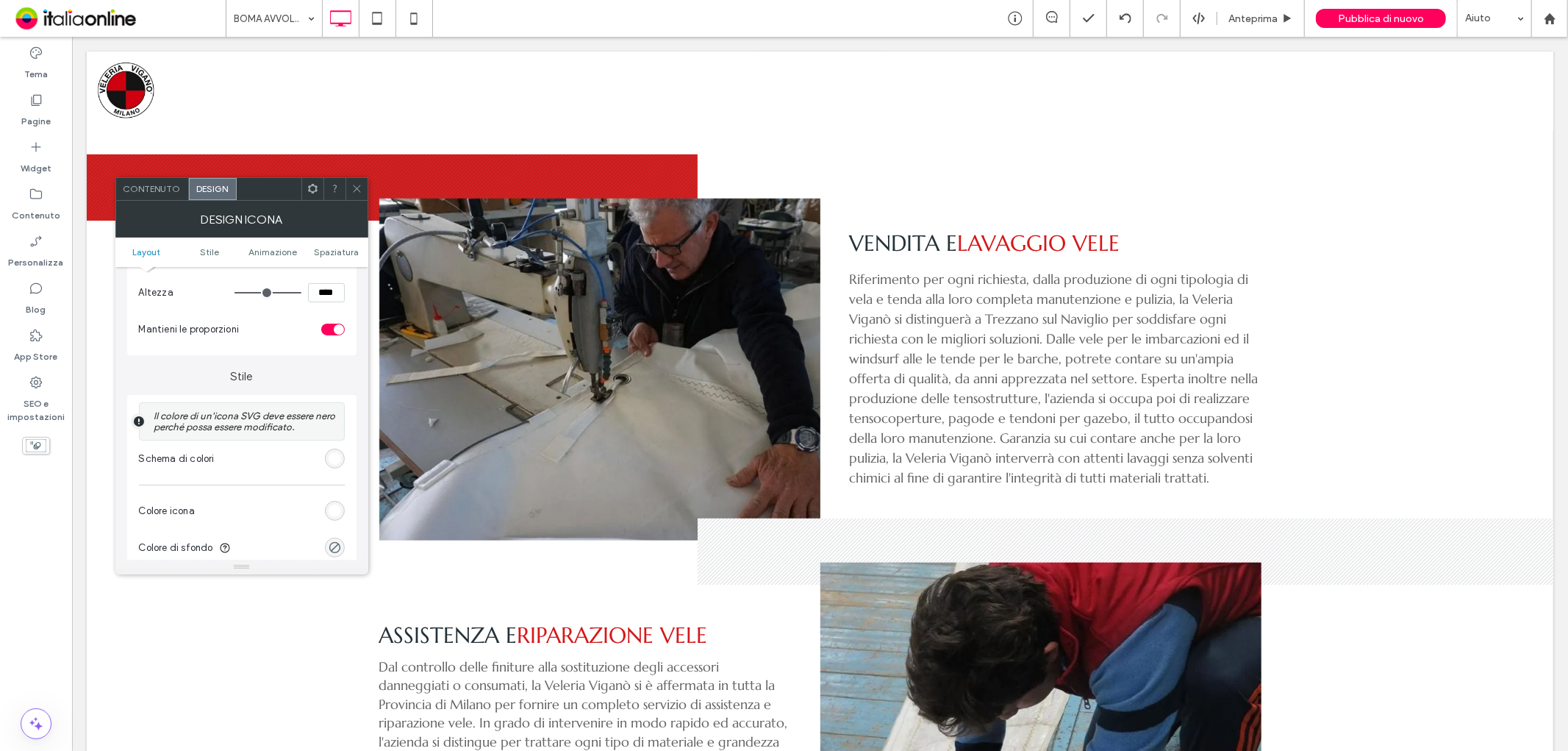 scroll, scrollTop: 245, scrollLeft: 0, axis: vertical 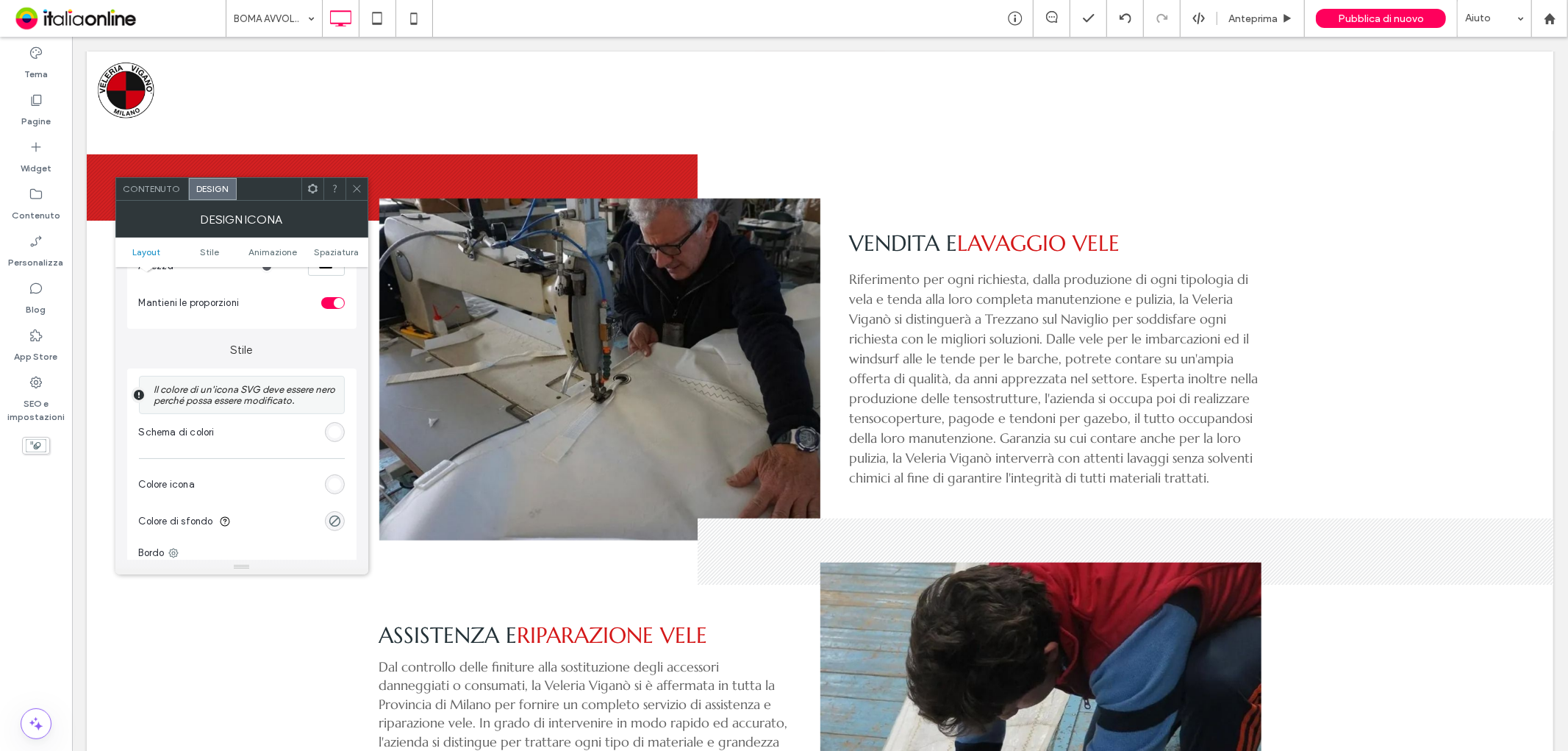 click at bounding box center (334, 432) 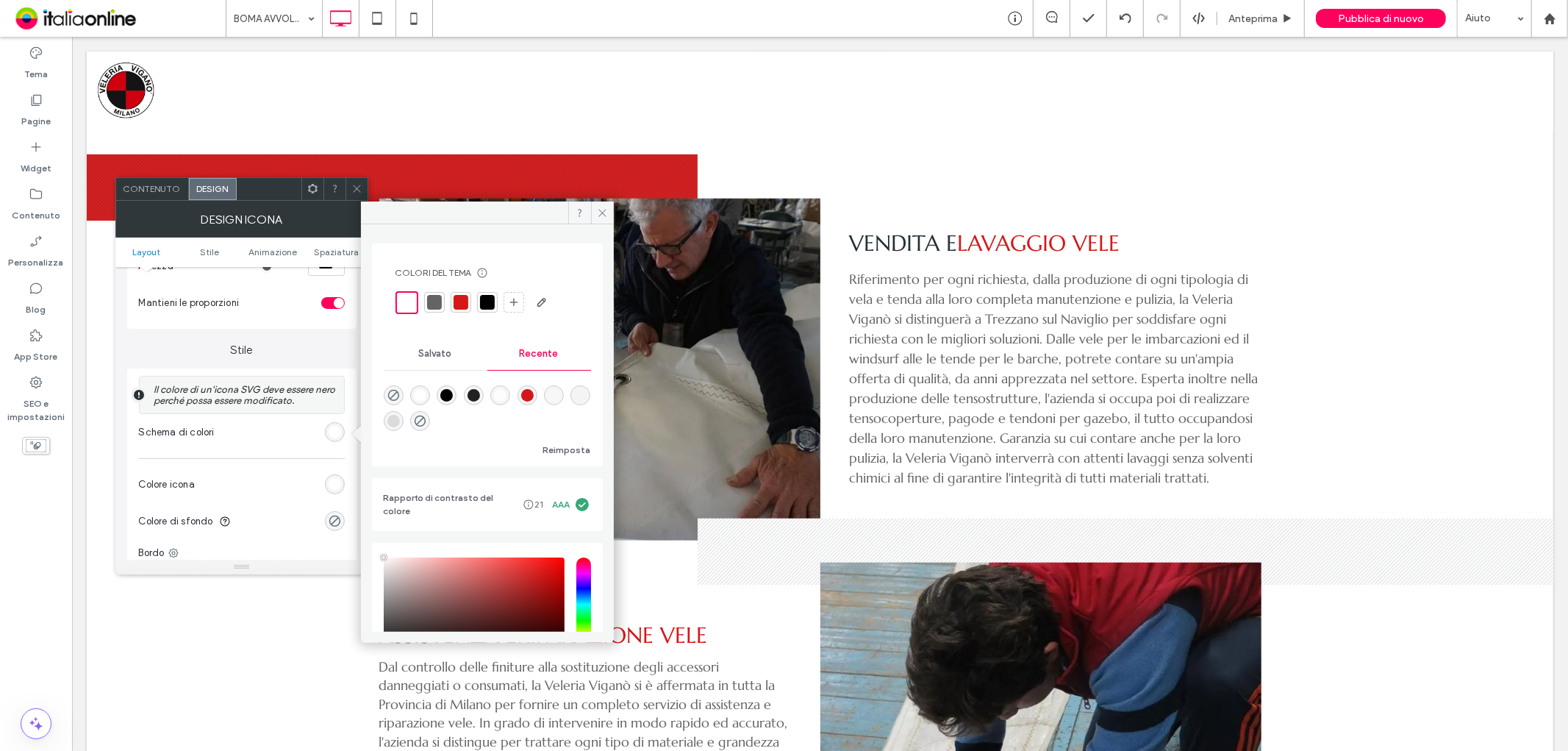 click at bounding box center [461, 302] 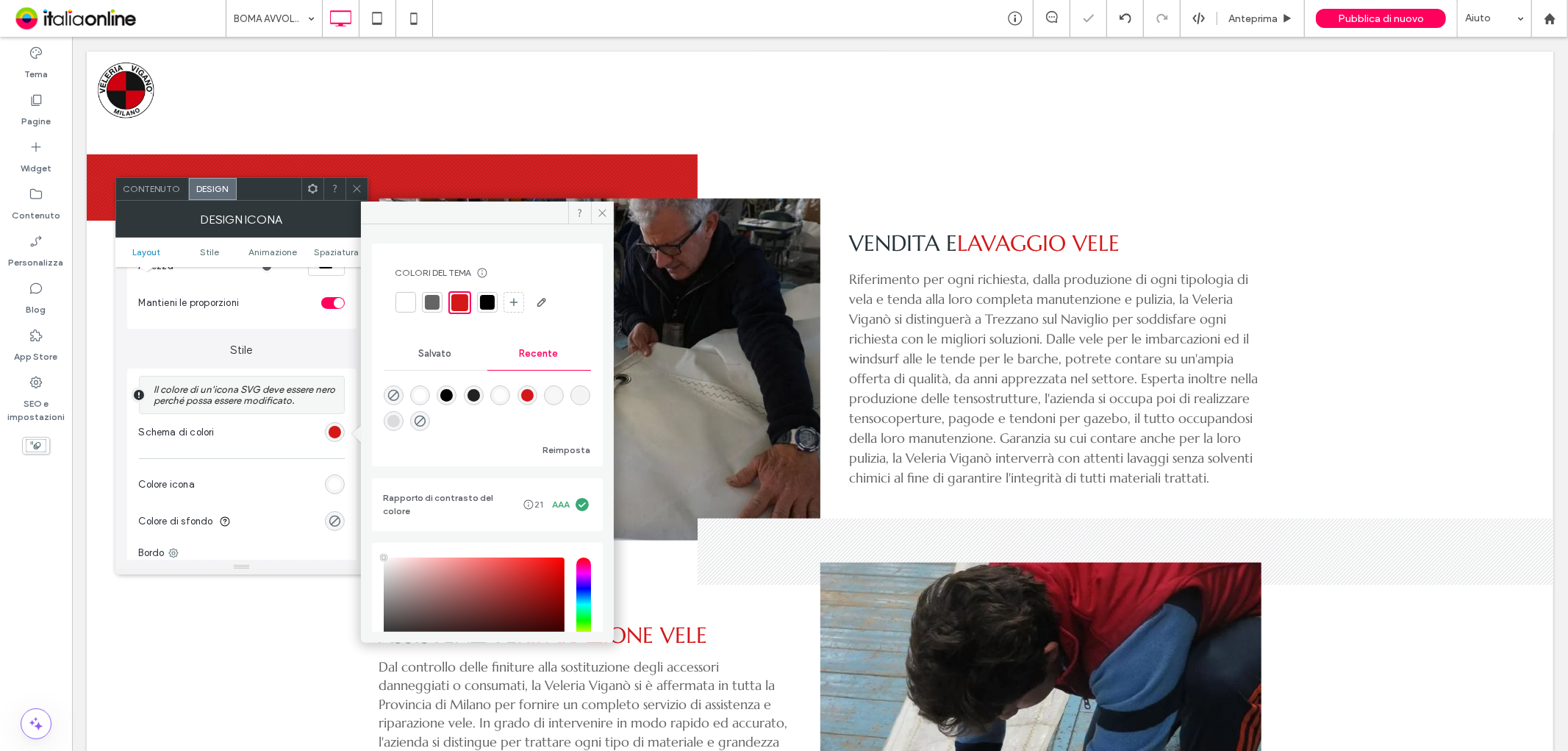 type on "*" 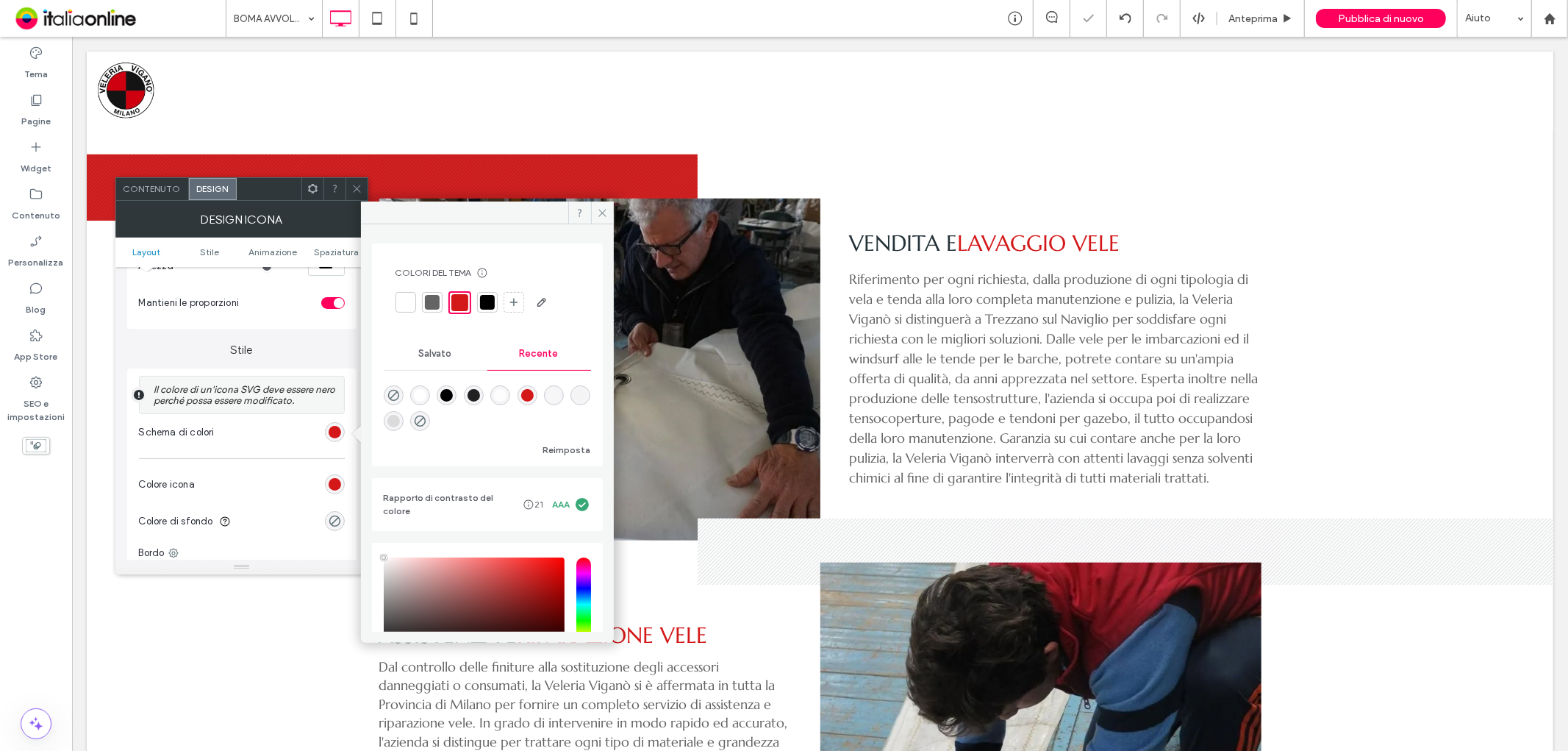 click 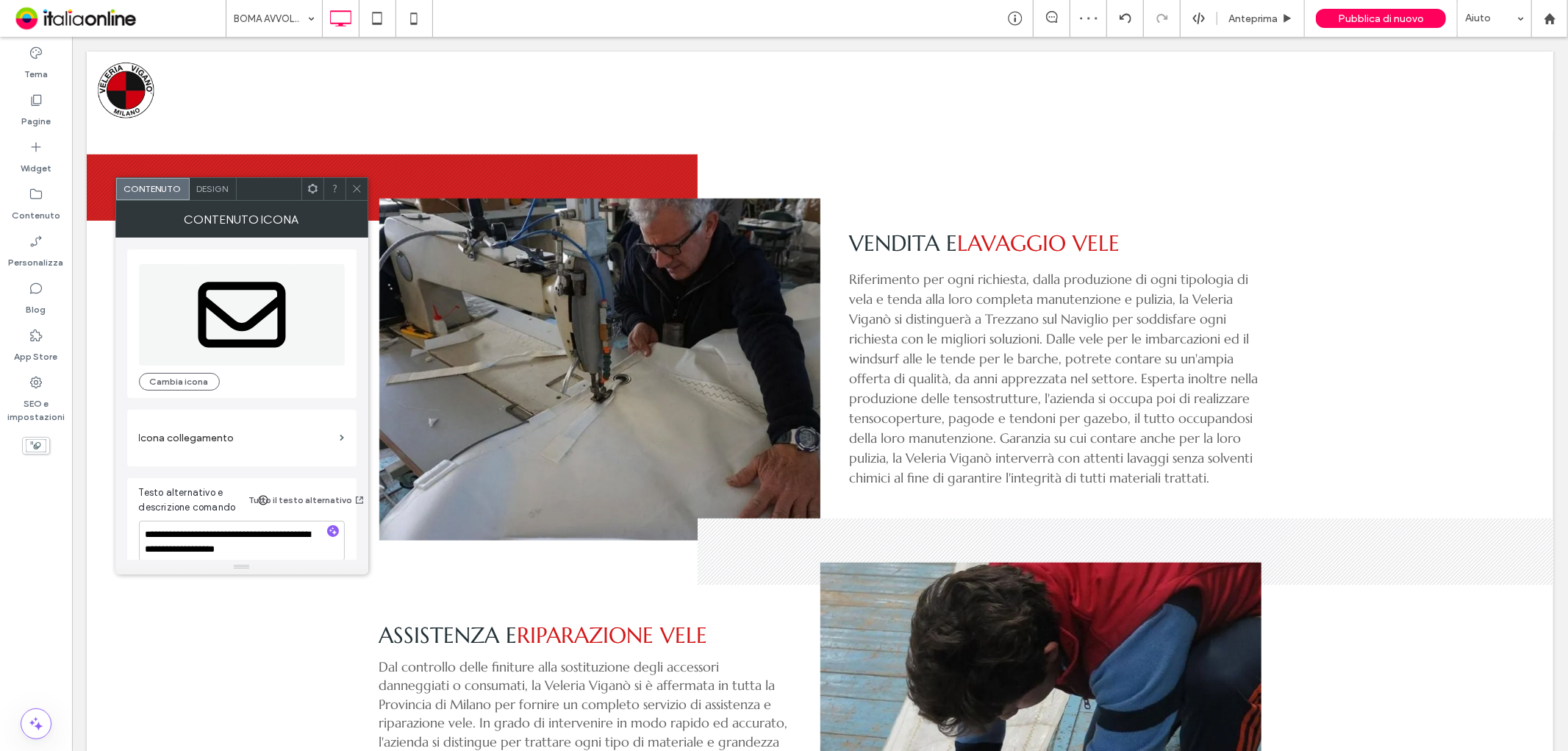 click on "Design" at bounding box center (212, 188) 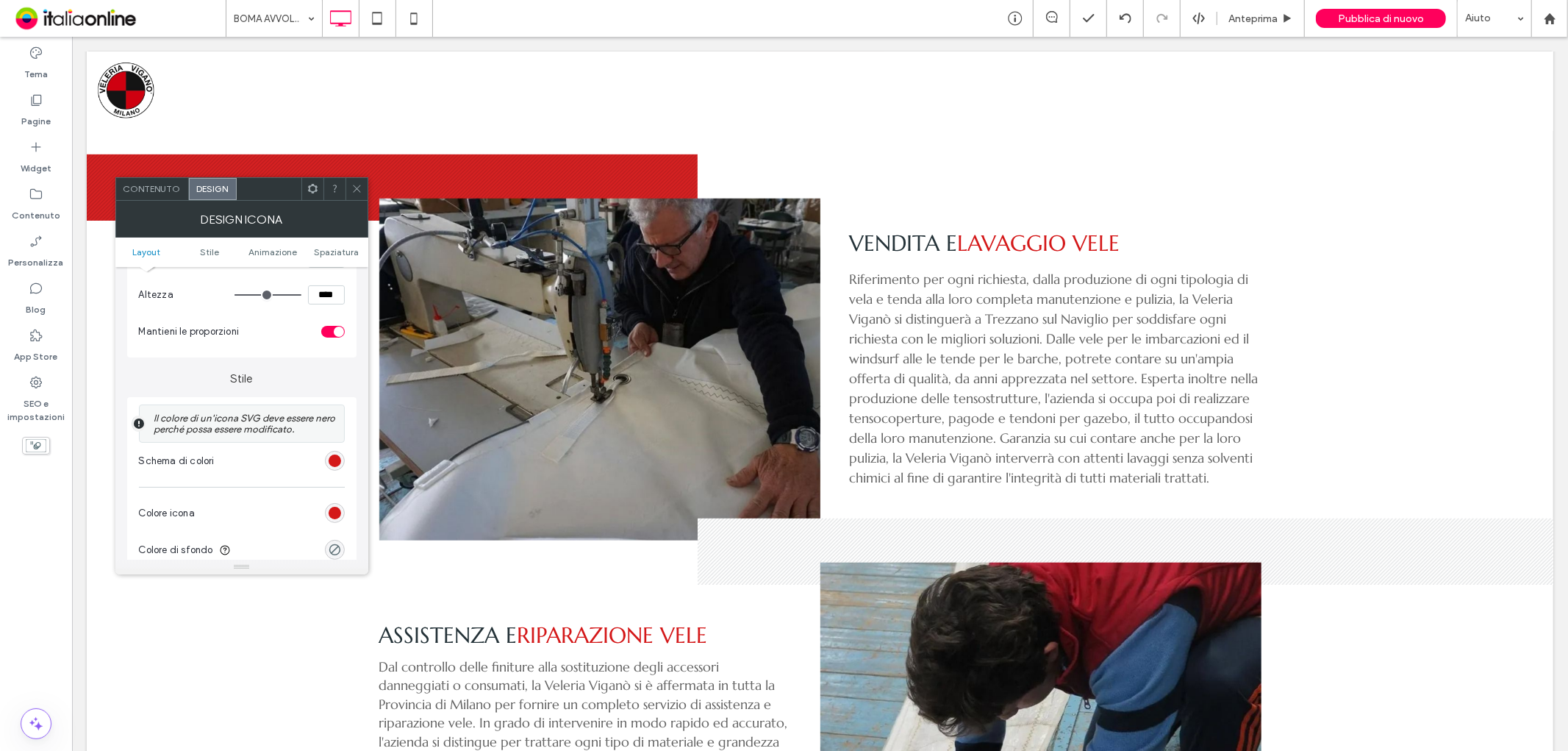 scroll, scrollTop: 245, scrollLeft: 0, axis: vertical 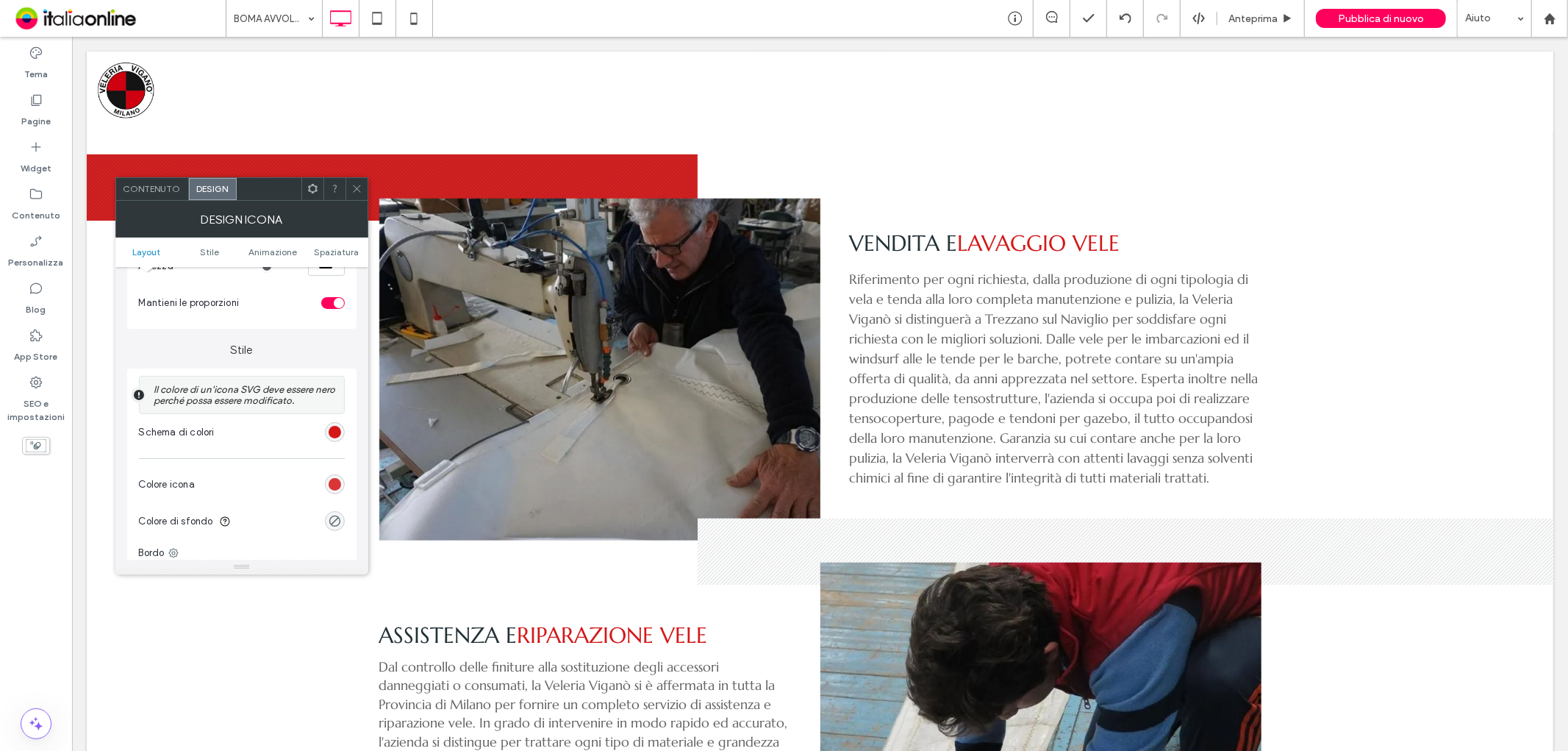 click at bounding box center (334, 484) 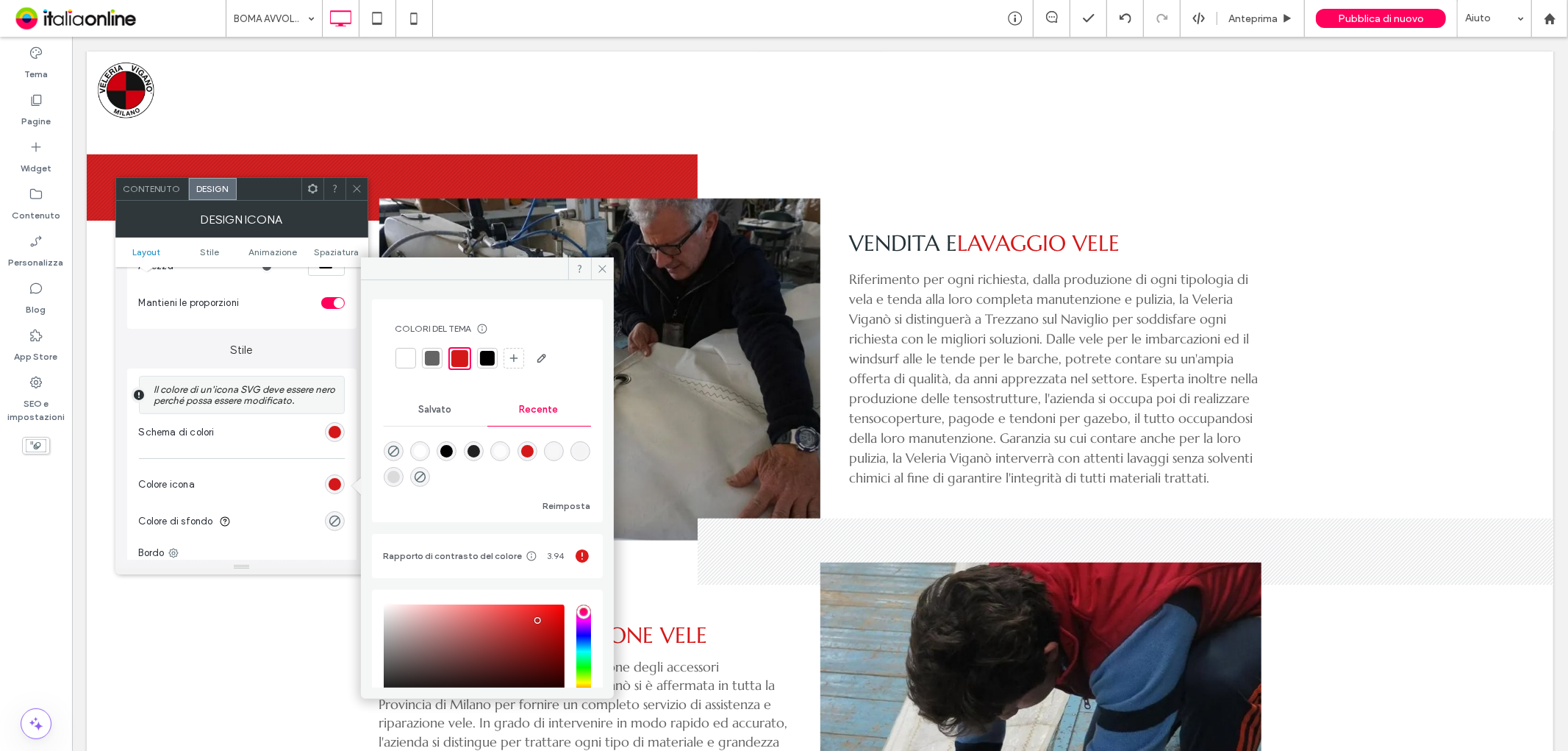 click at bounding box center [406, 358] 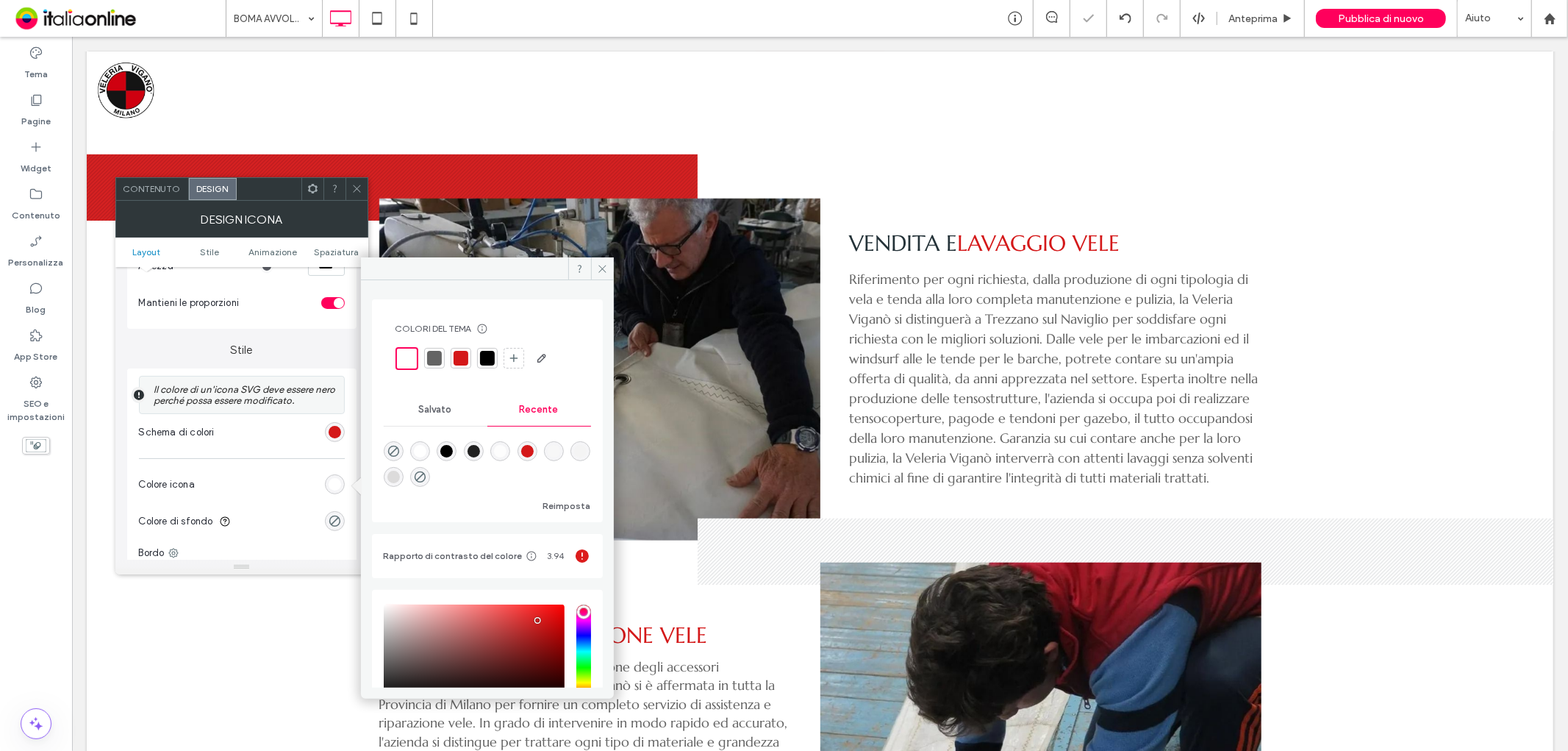 type on "*" 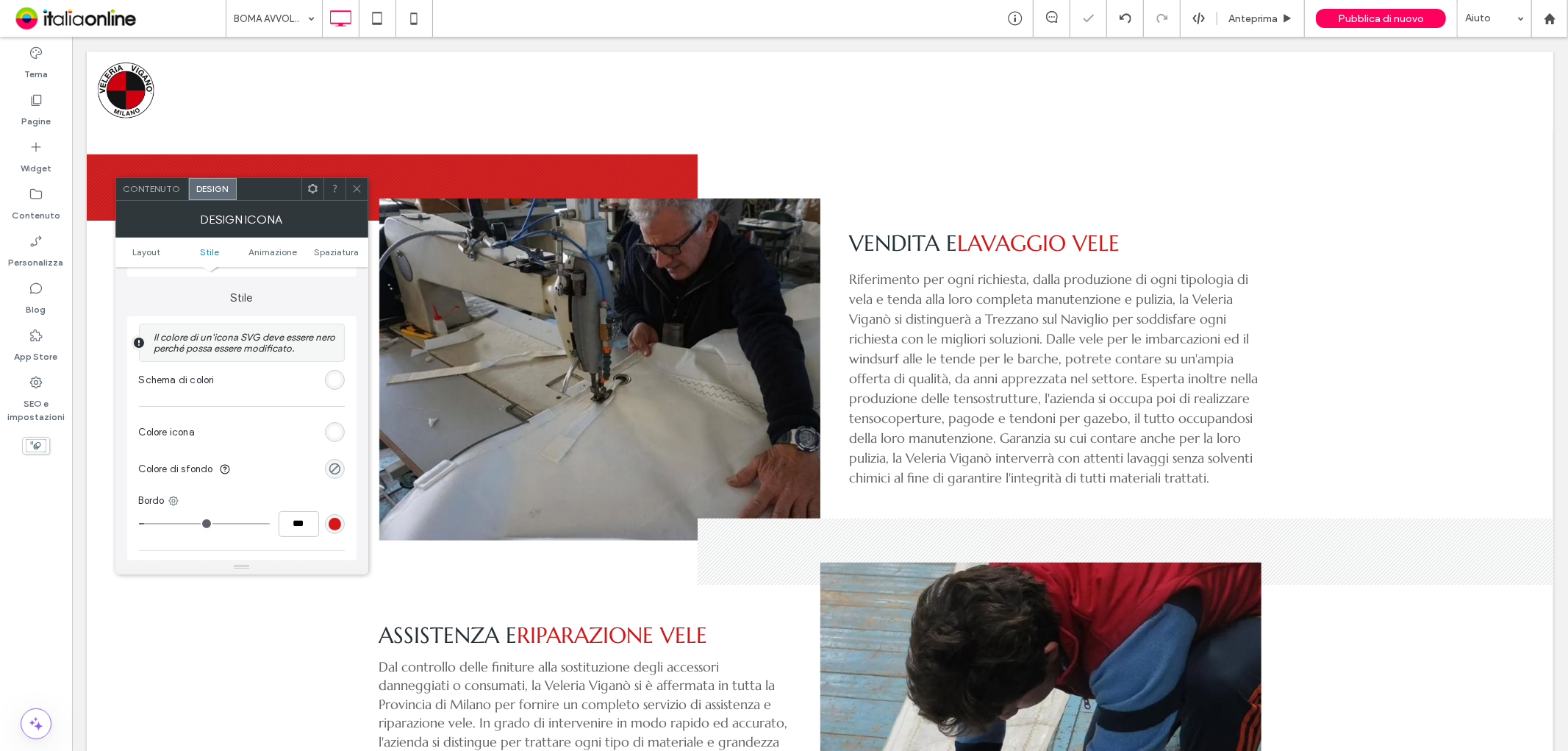 scroll, scrollTop: 327, scrollLeft: 0, axis: vertical 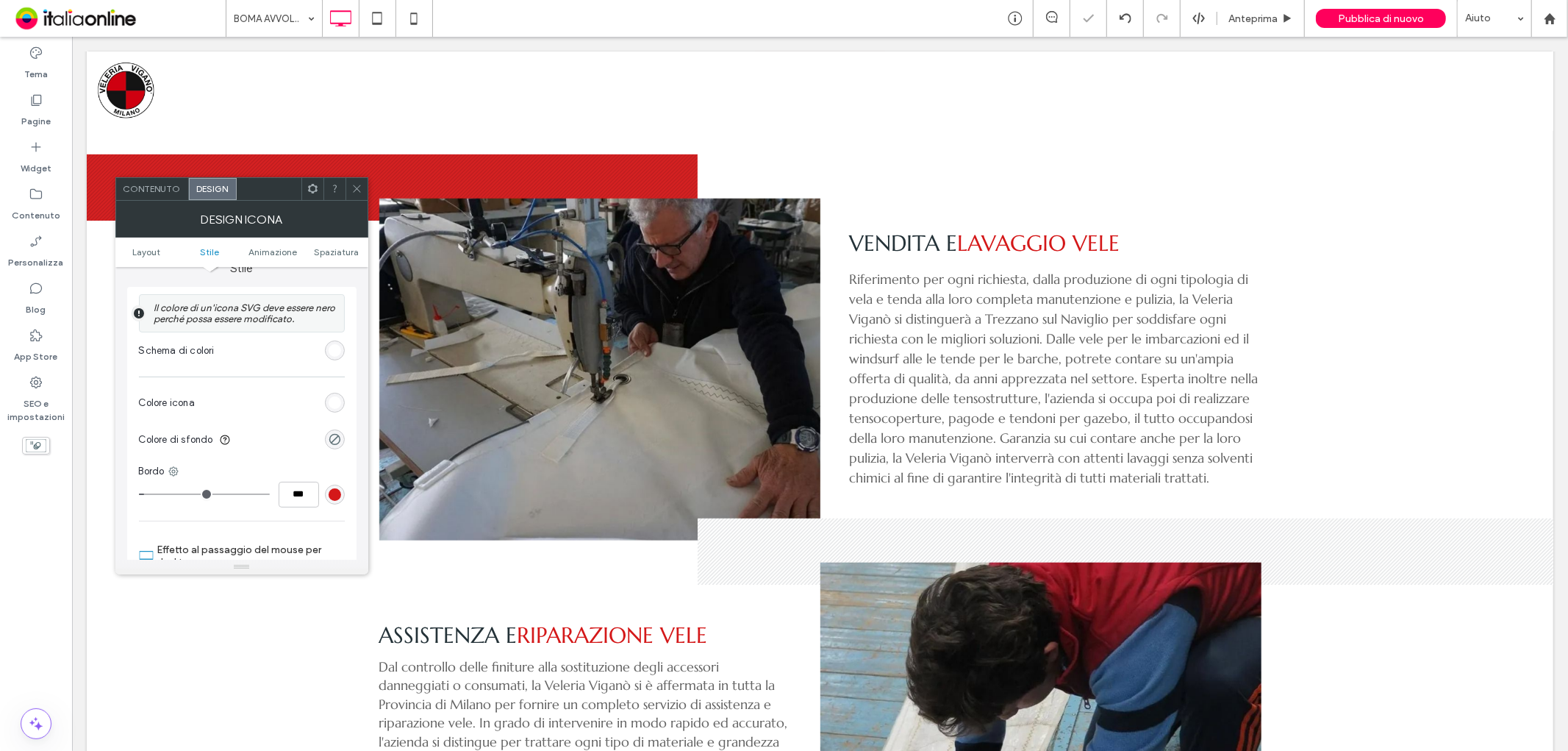 click on "Colore di sfondo" at bounding box center (242, 440) 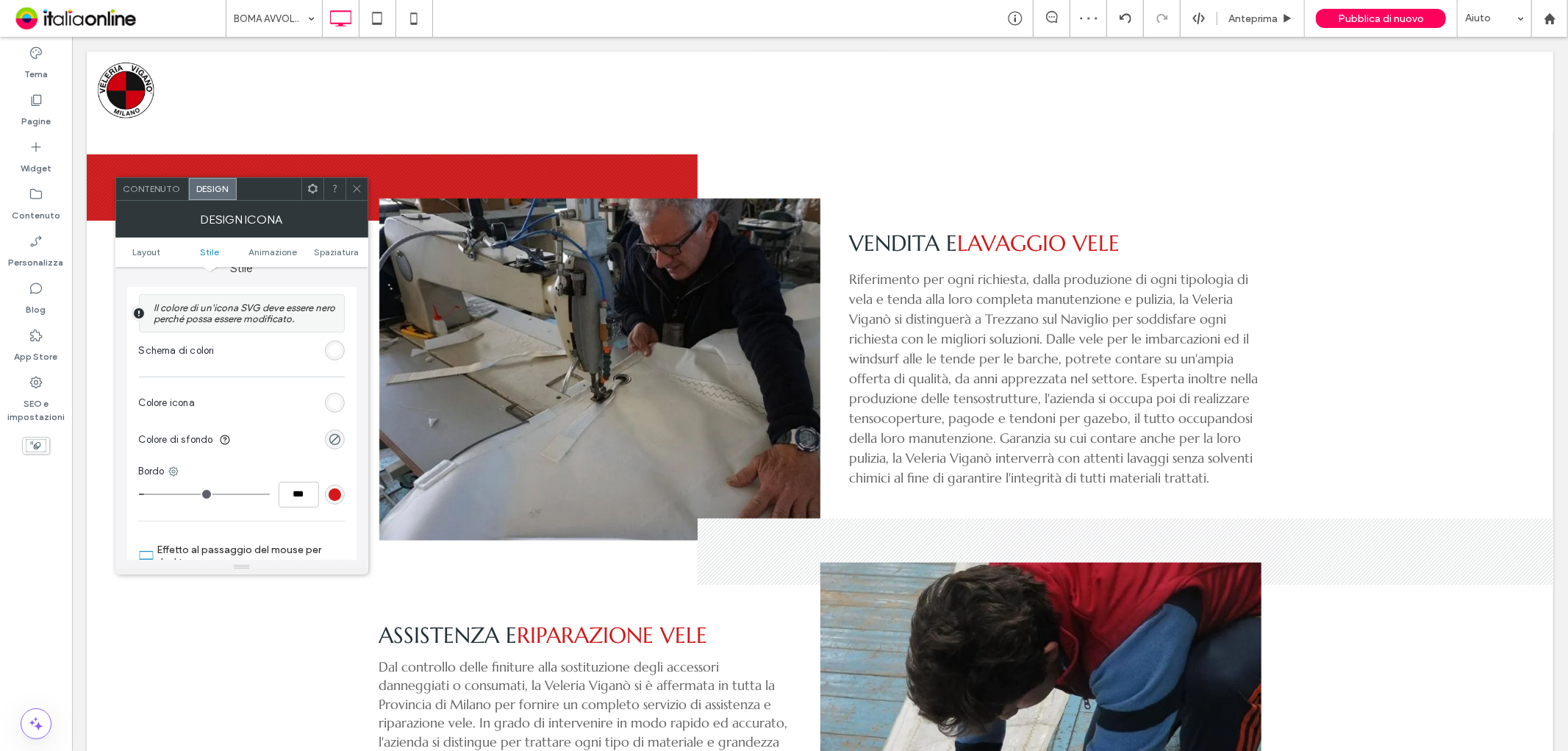 click on "Colore di sfondo" at bounding box center (242, 440) 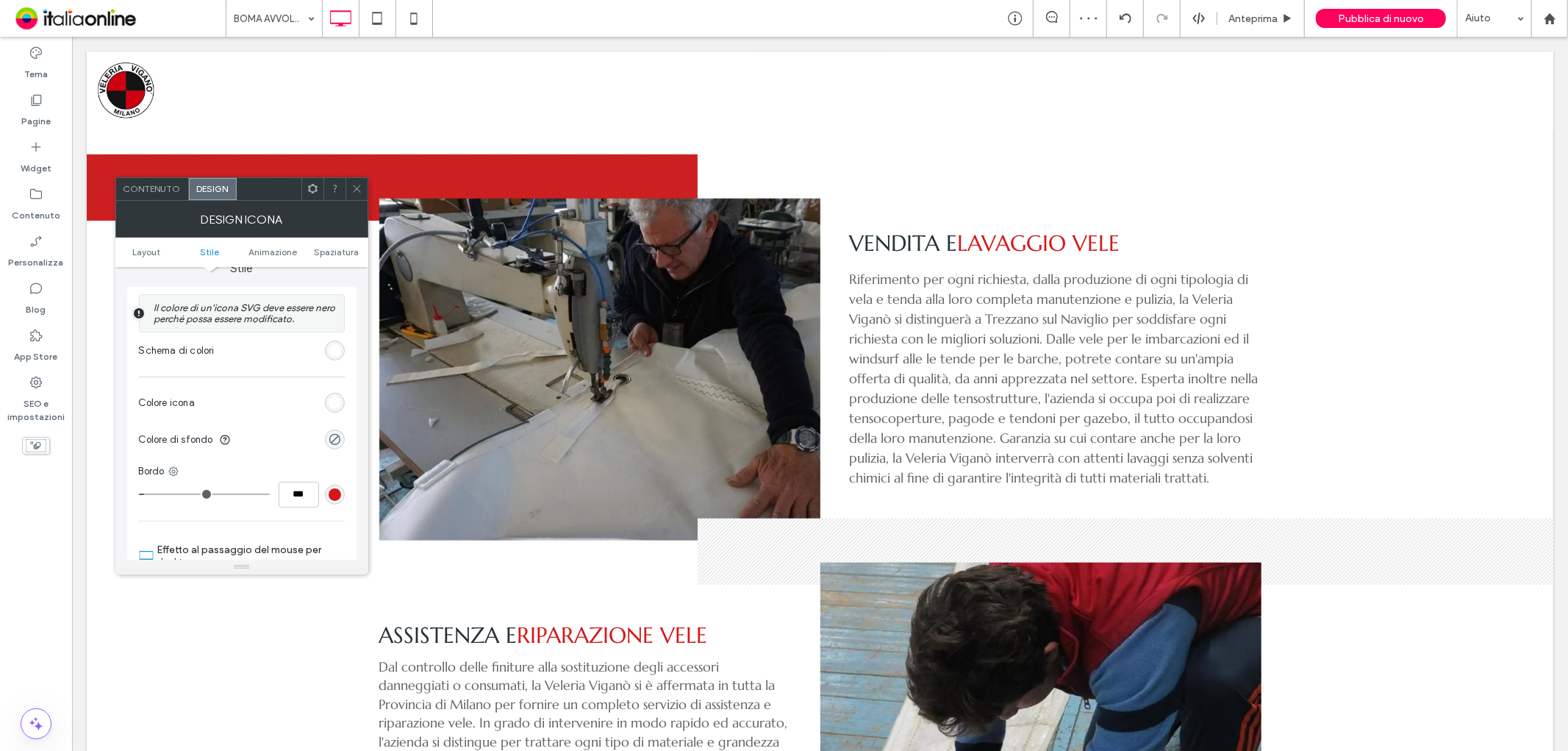 click at bounding box center (334, 439) 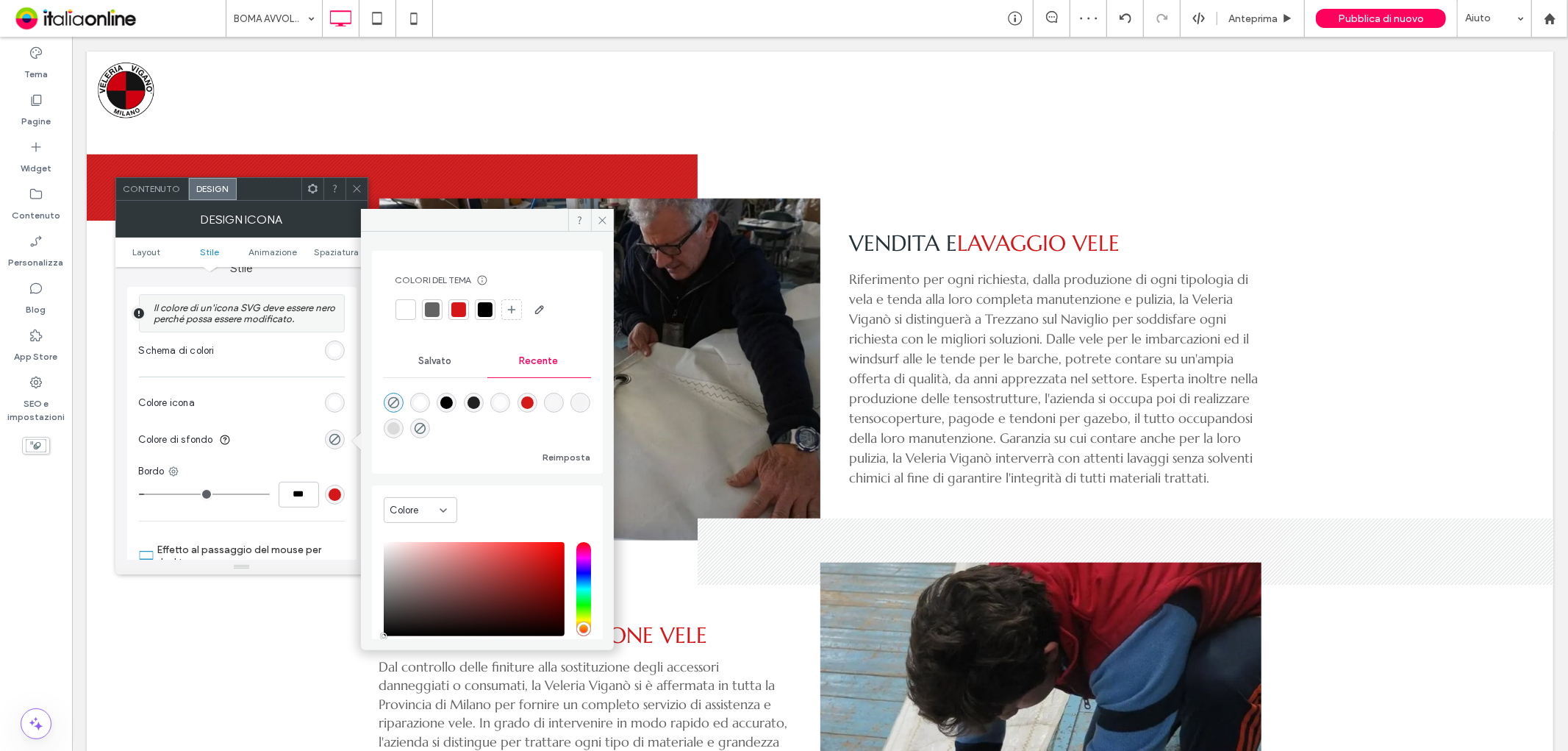 click at bounding box center [459, 310] 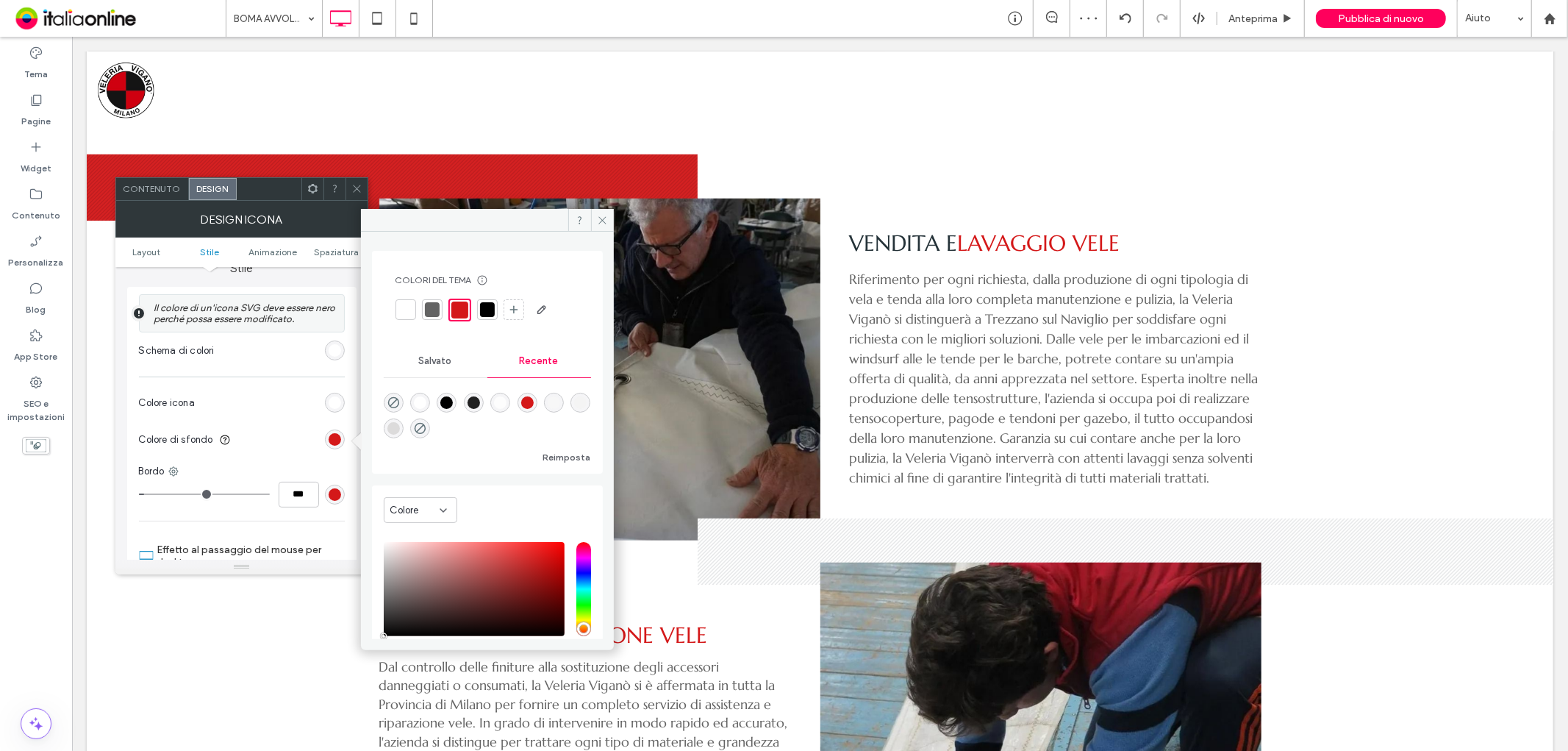 click at bounding box center [357, 189] 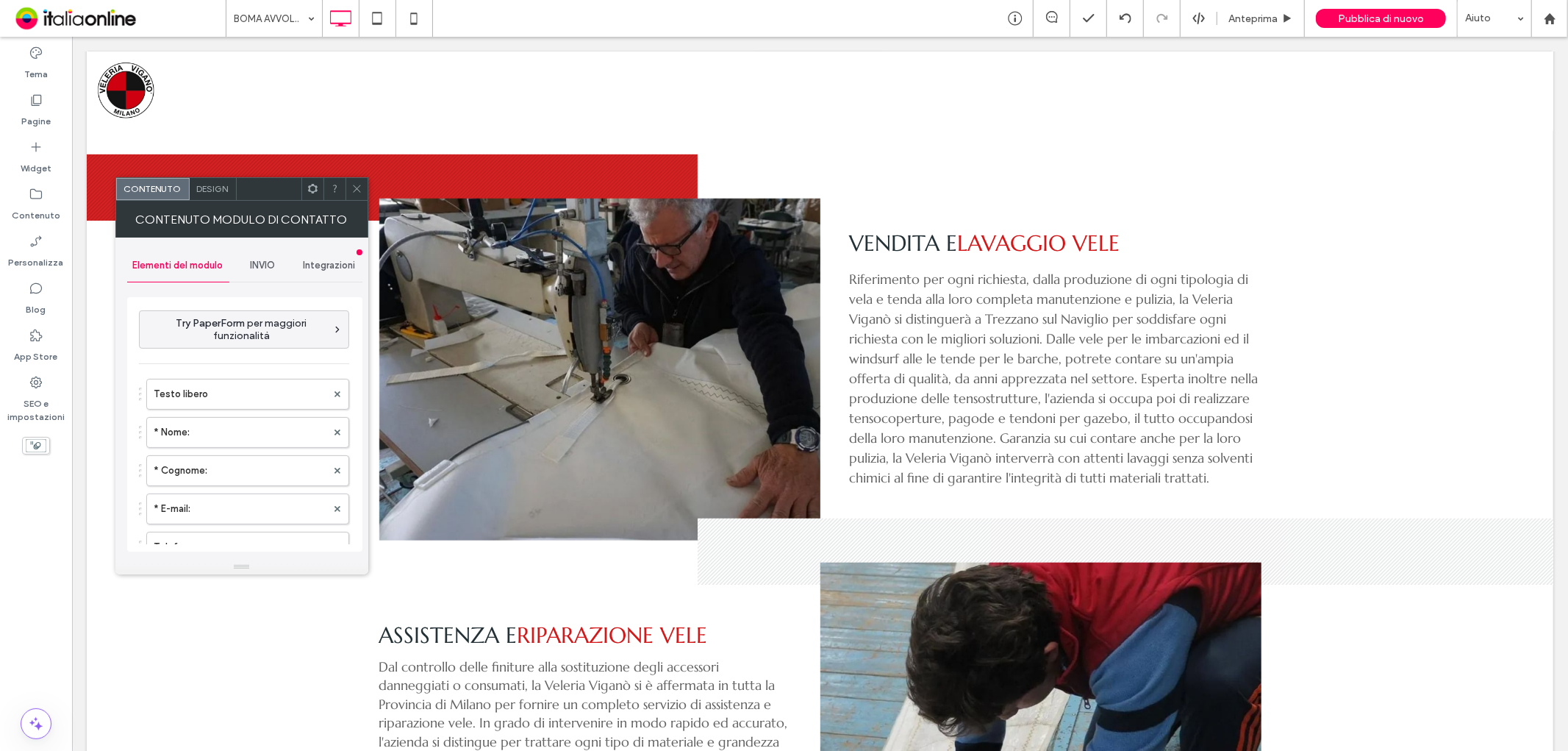 click on "Design" at bounding box center (213, 189) 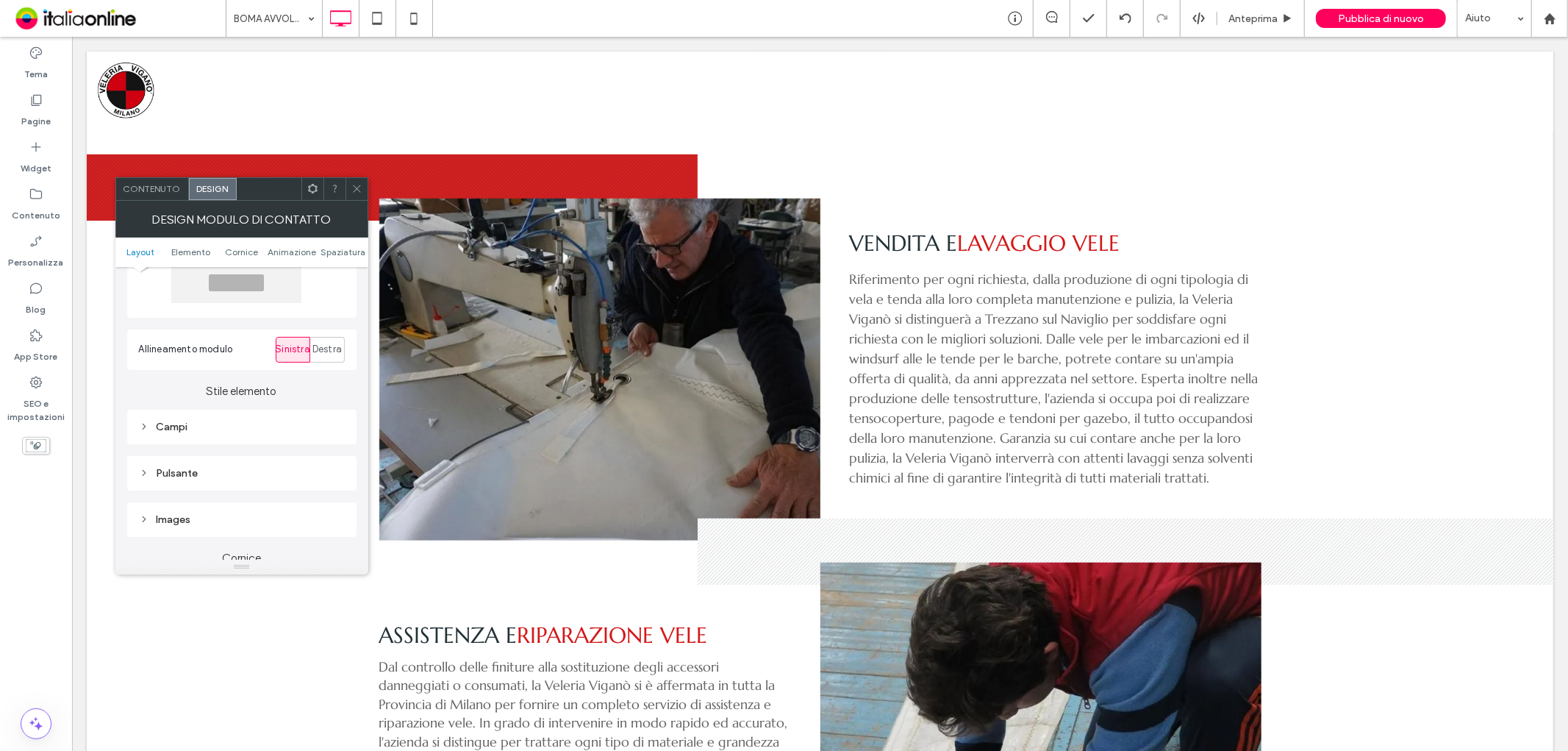 scroll, scrollTop: 163, scrollLeft: 0, axis: vertical 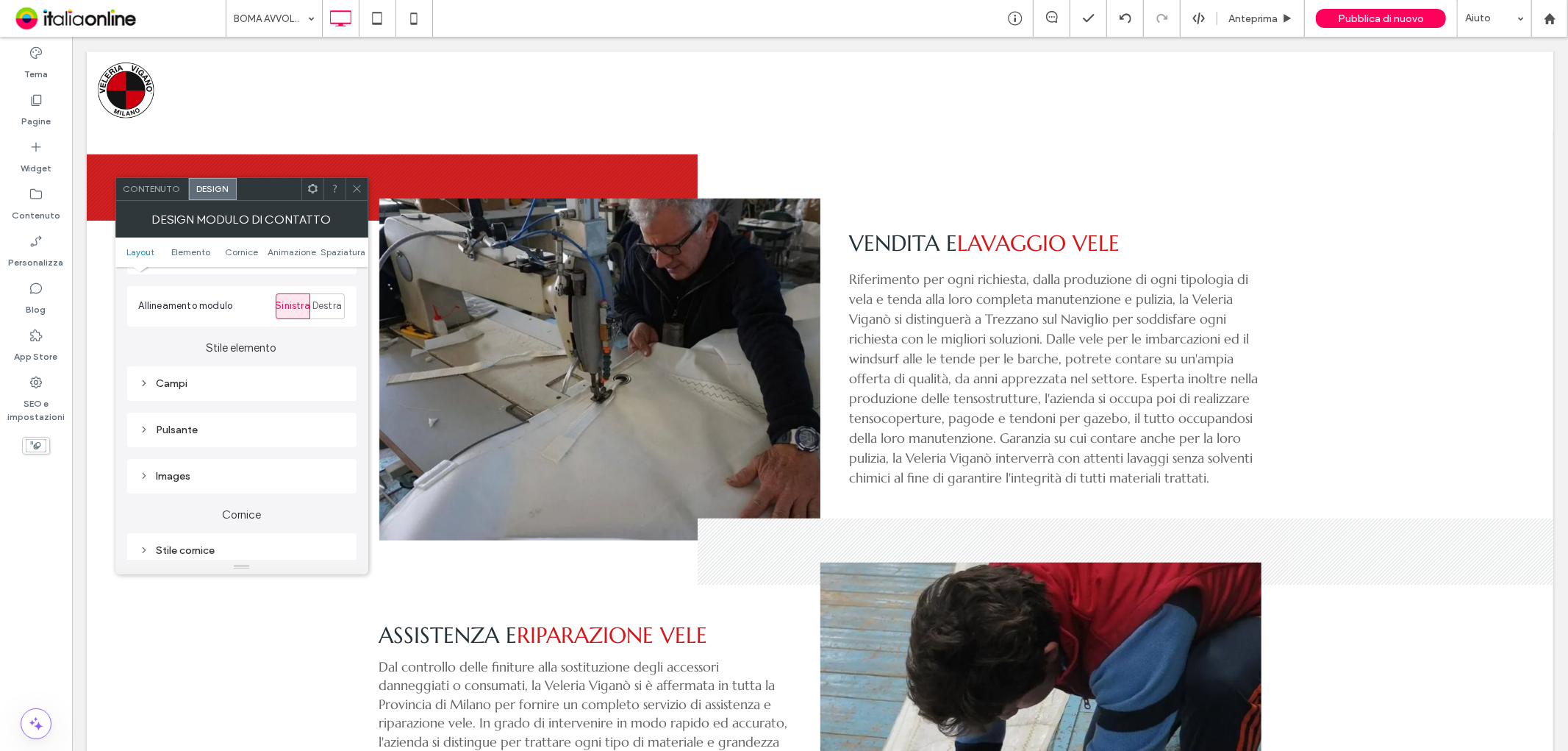 click on "Campi" at bounding box center (242, 383) 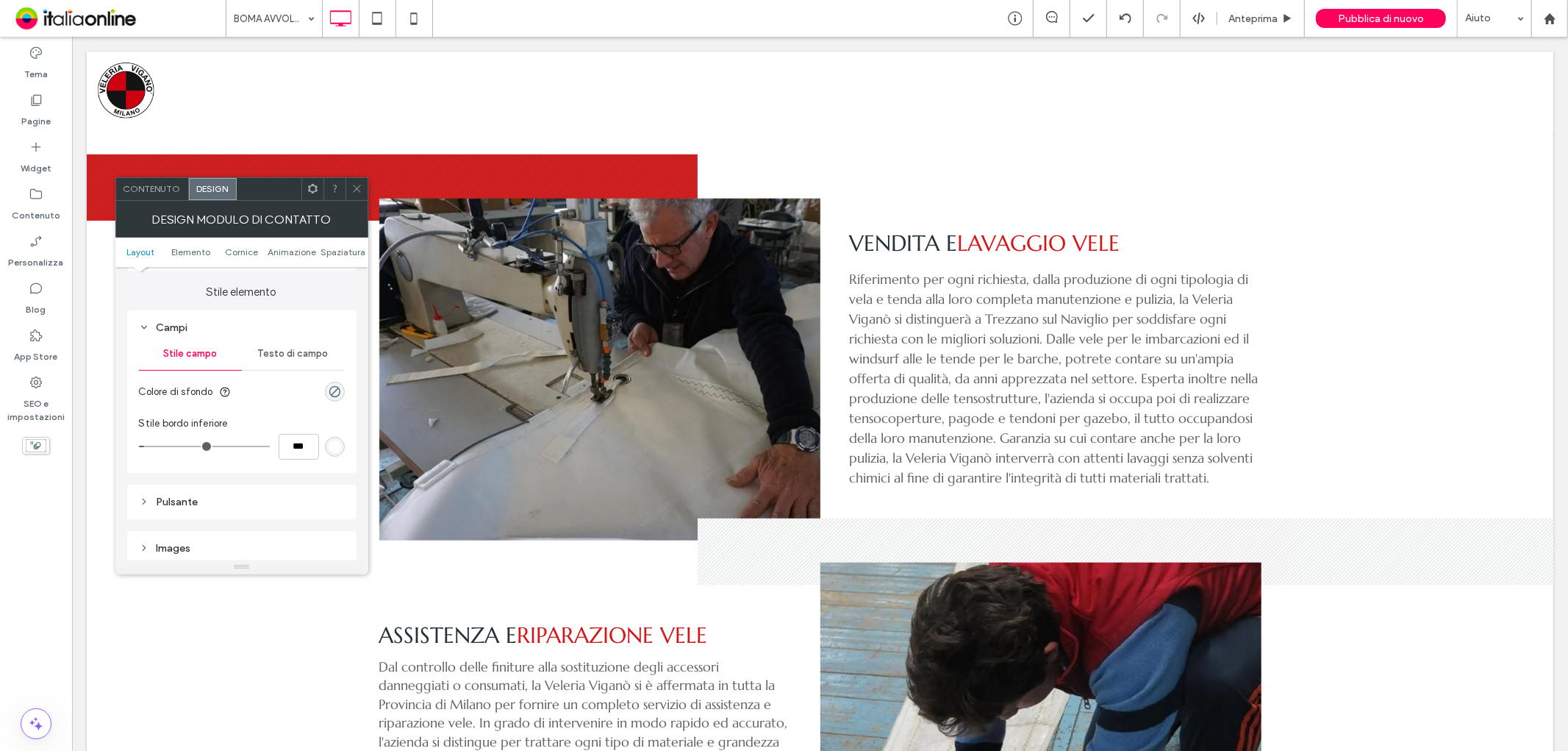 scroll, scrollTop: 245, scrollLeft: 0, axis: vertical 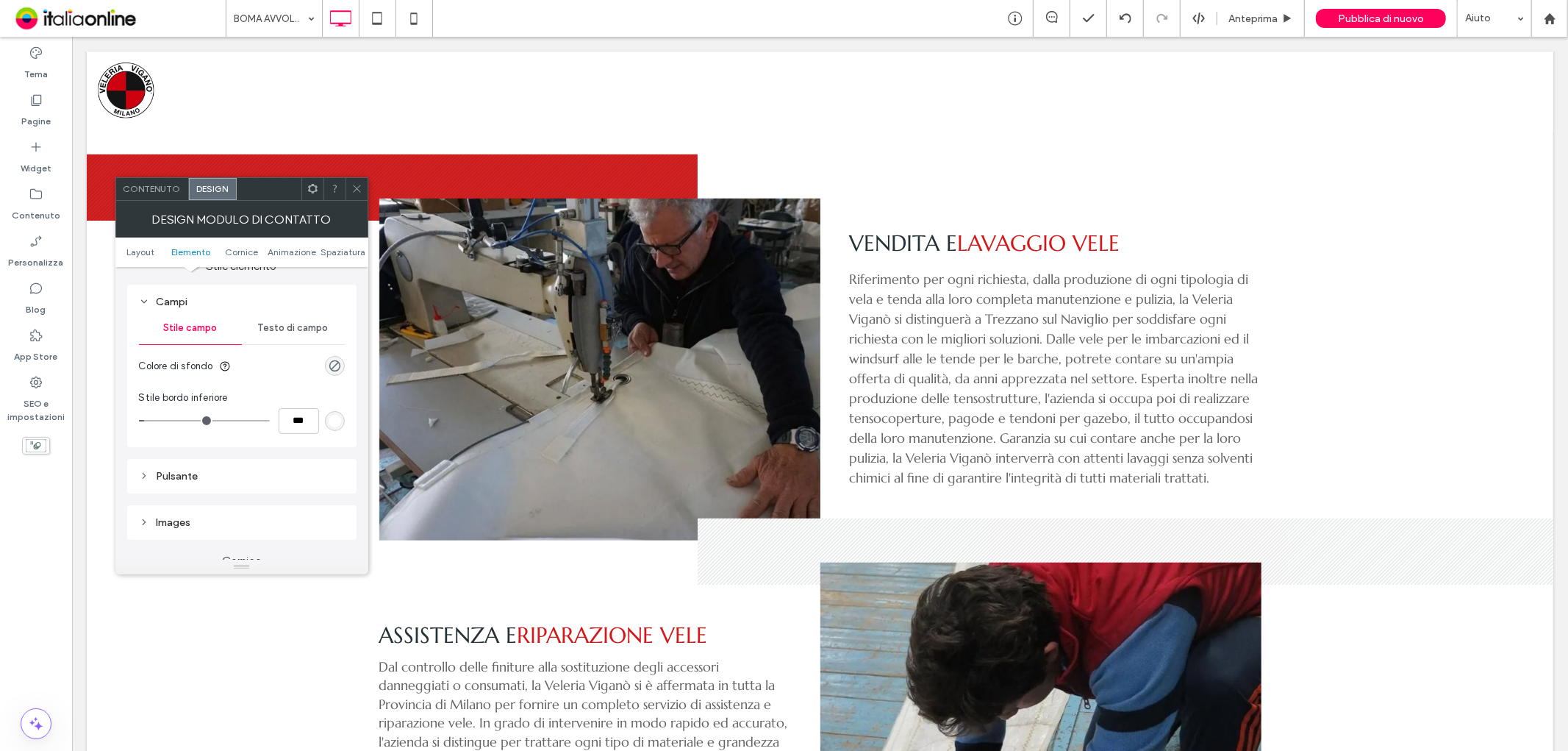click at bounding box center (334, 421) 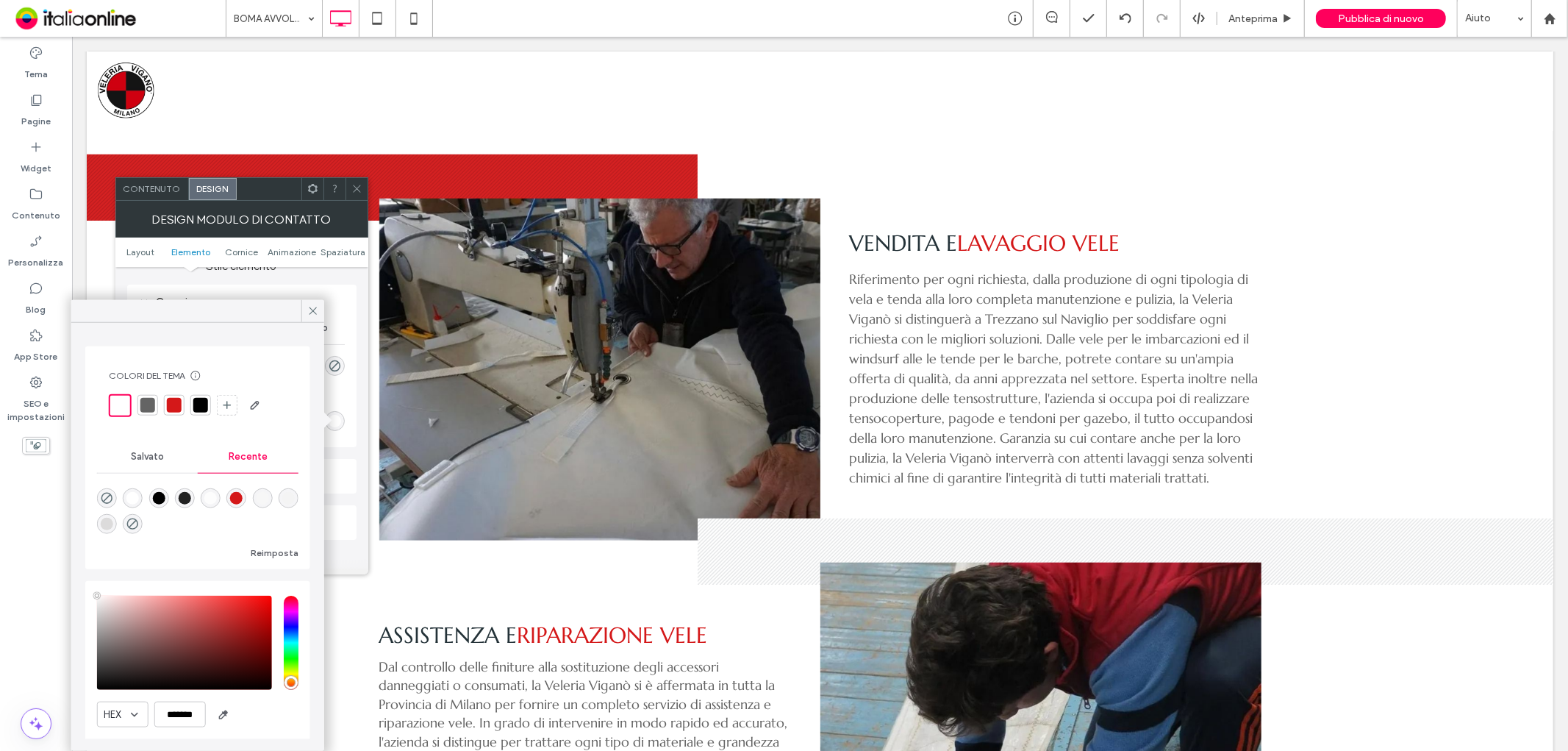 click at bounding box center (174, 405) 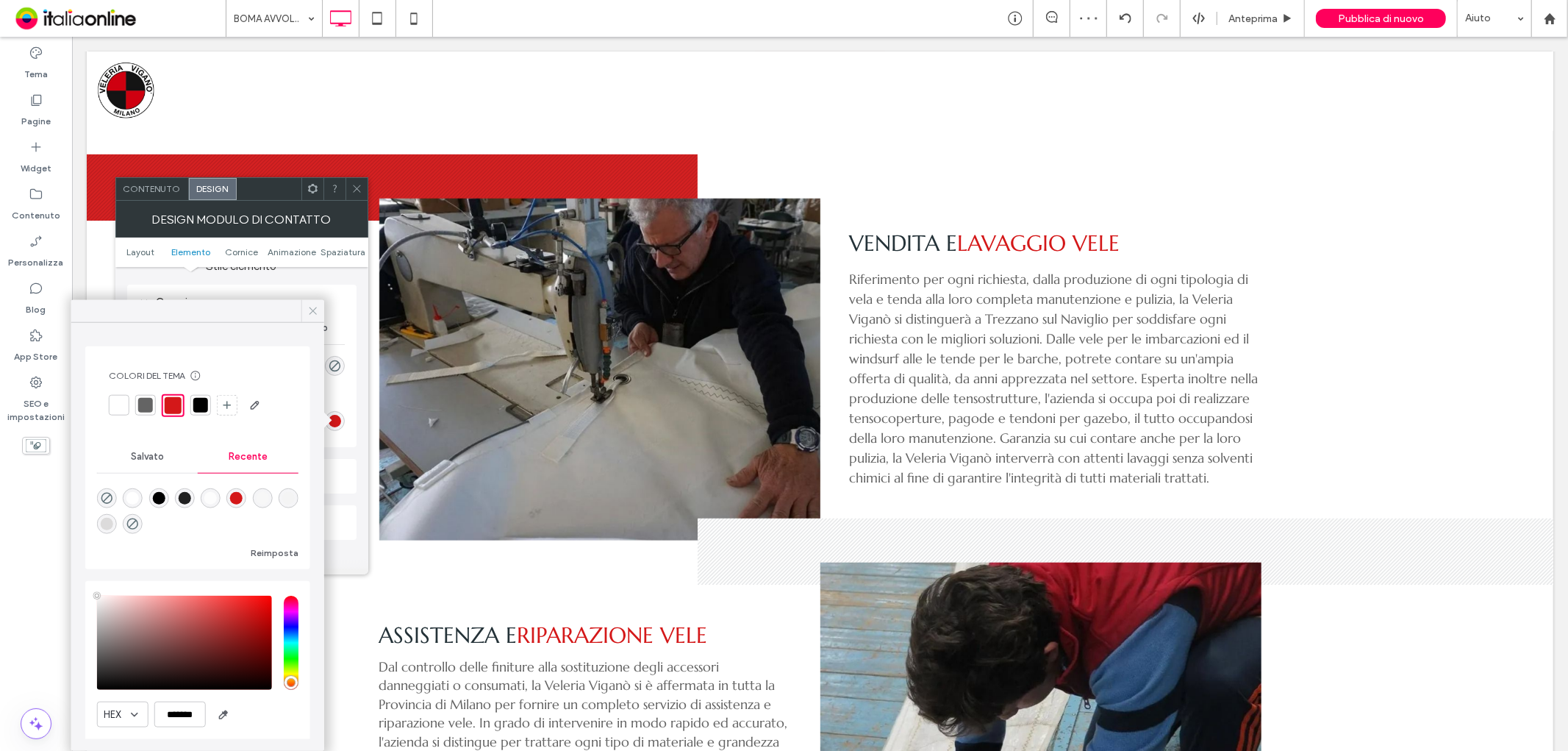 click at bounding box center (313, 311) 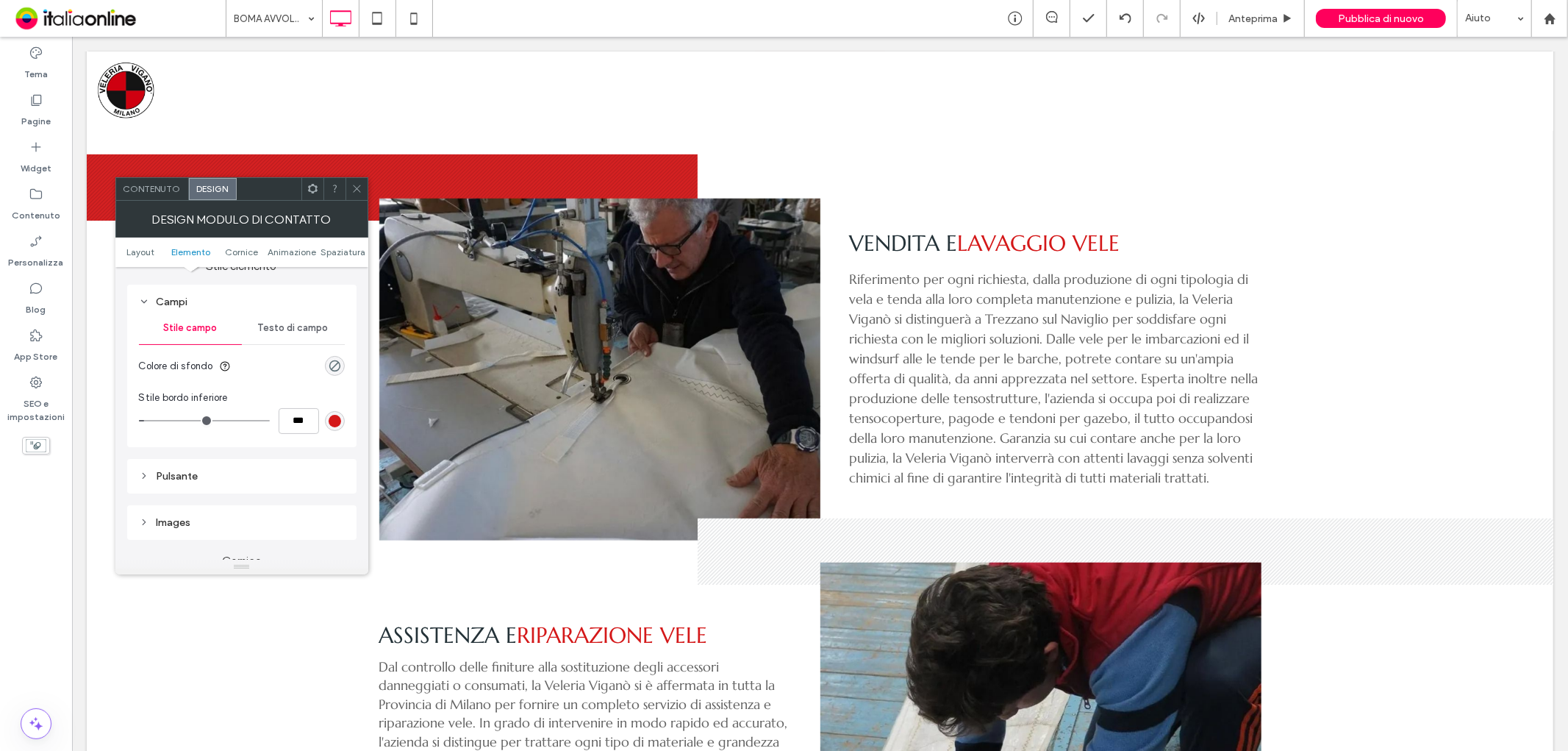 click 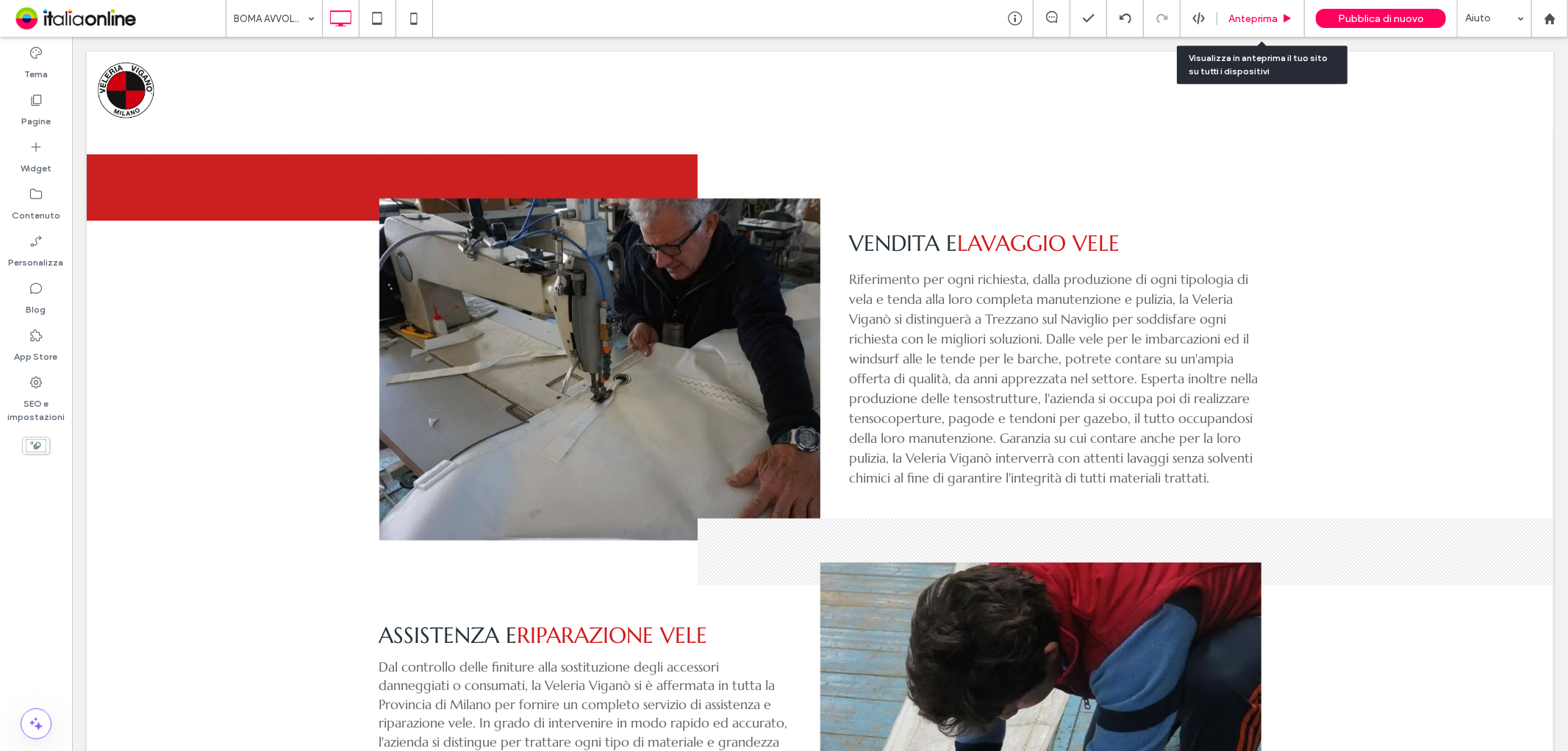click on "Anteprima" at bounding box center (1253, 18) 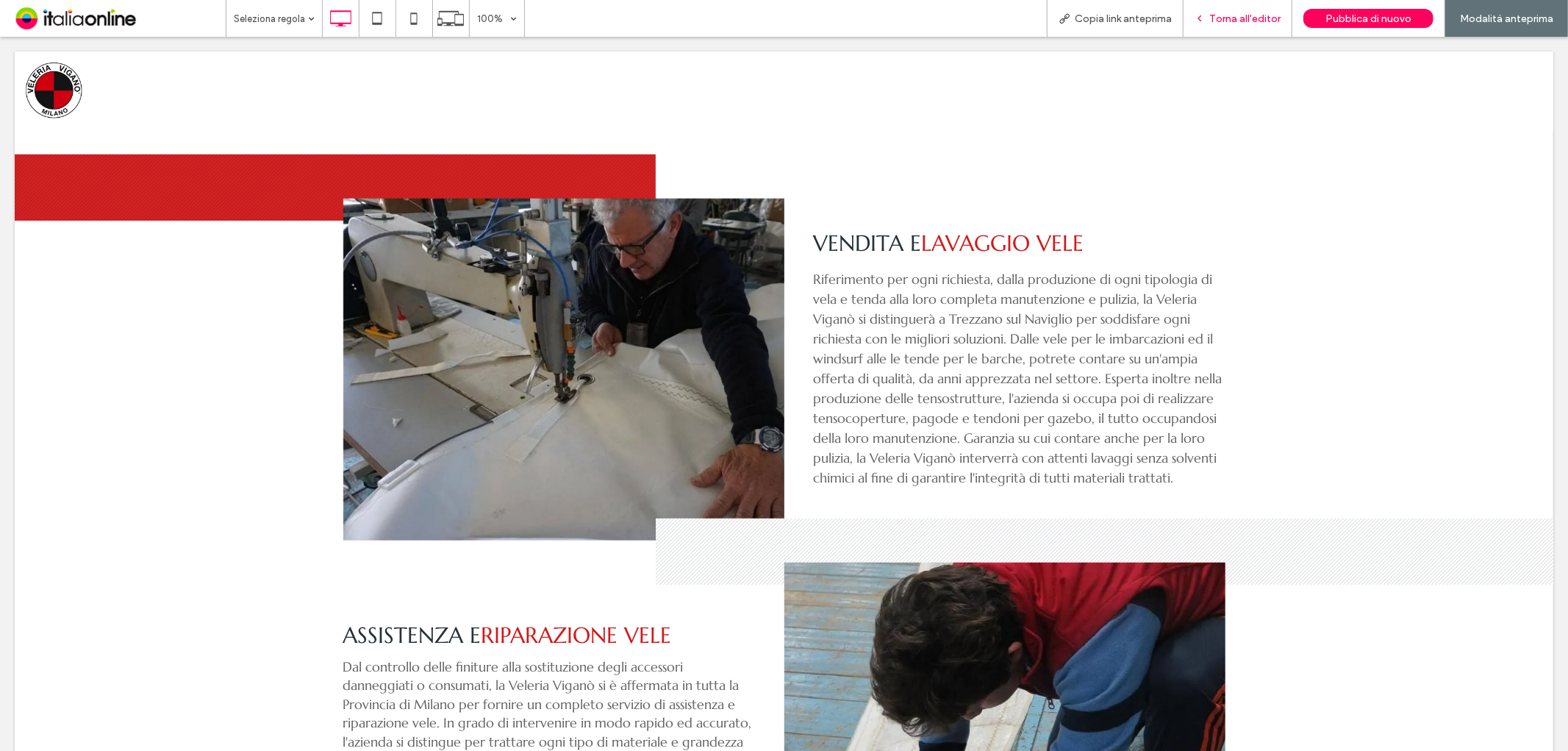 click on "Torna all'editor" at bounding box center [1245, 18] 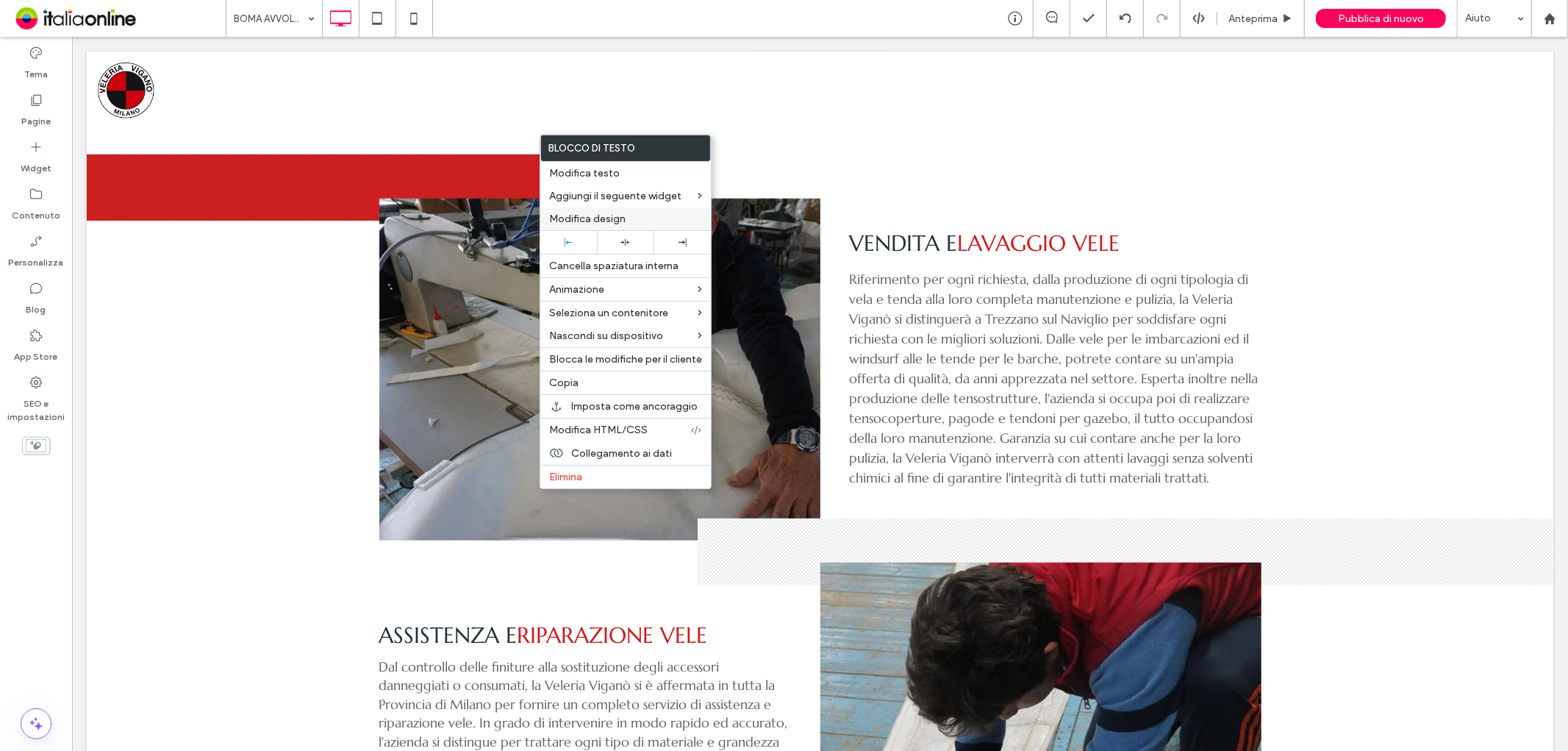click on "Modifica design" at bounding box center (626, 218) 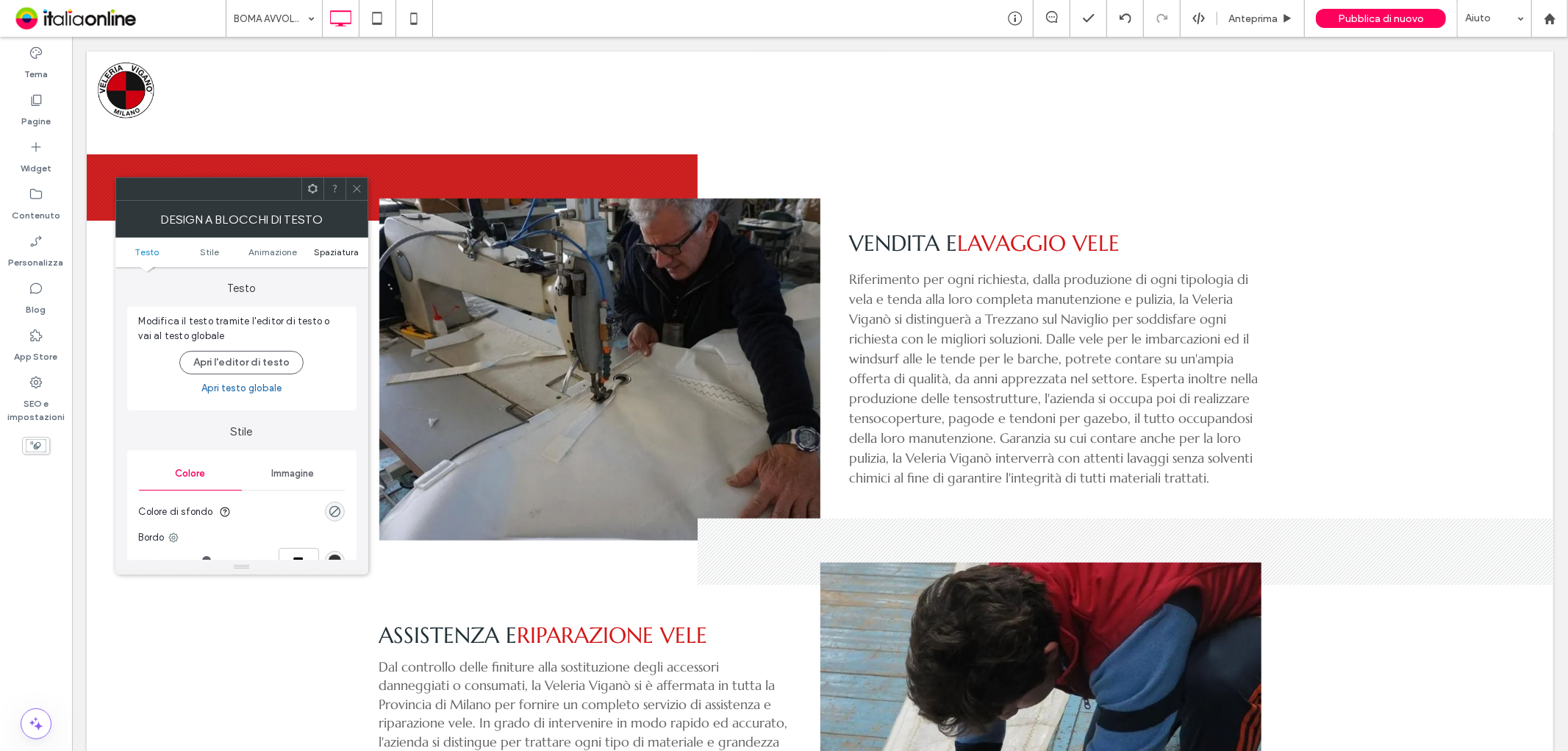 click on "Spaziatura" at bounding box center [336, 252] 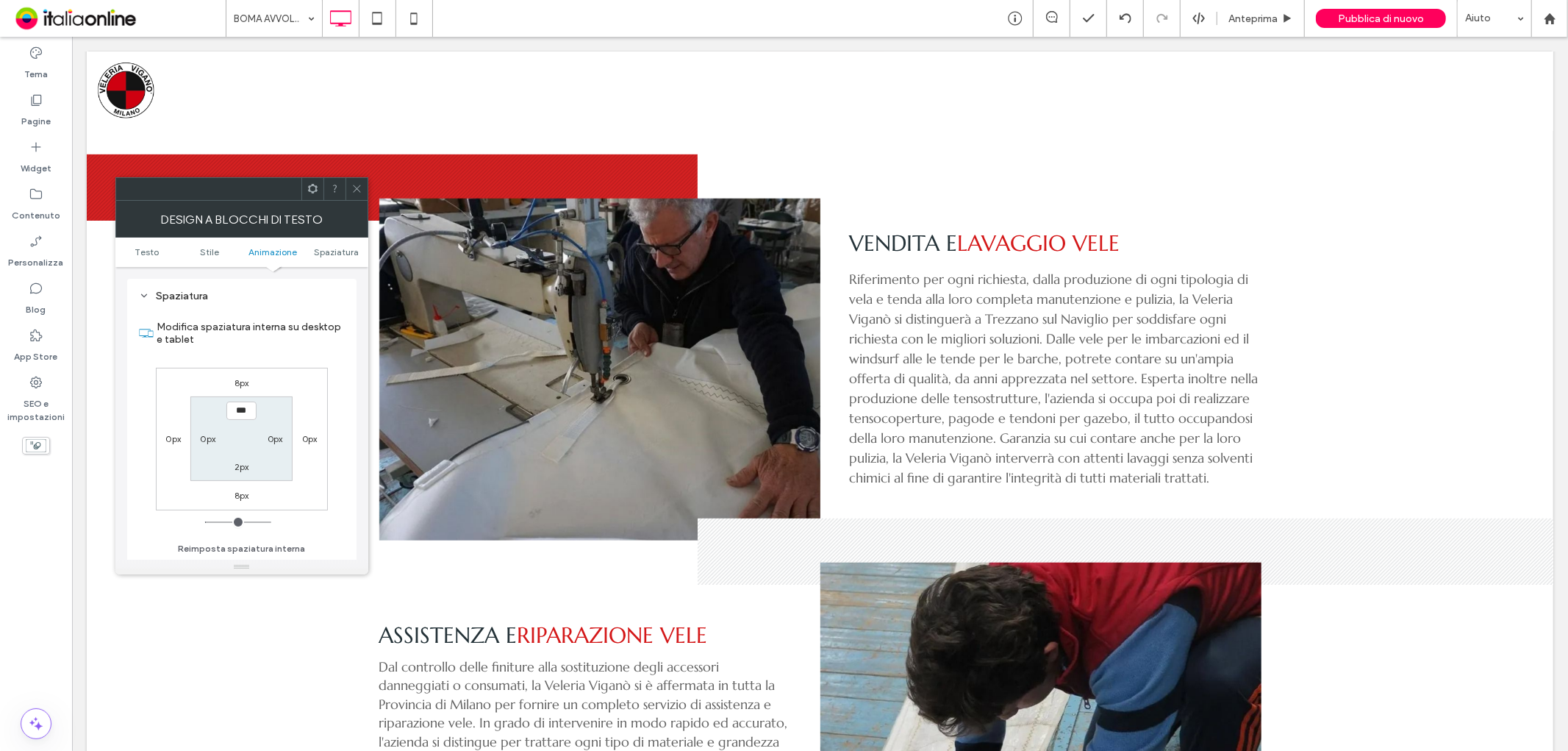 scroll, scrollTop: 421, scrollLeft: 0, axis: vertical 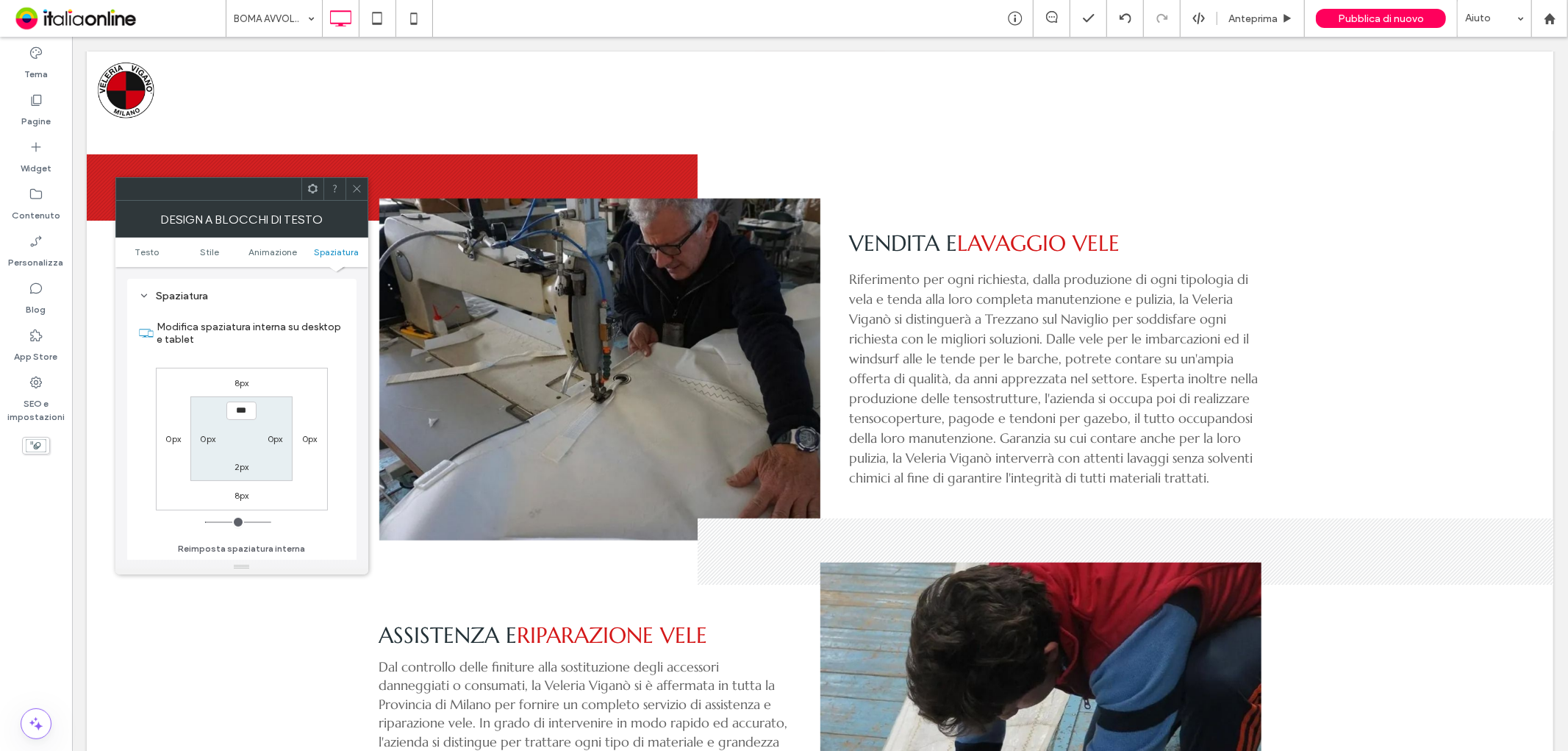 click on "8px" at bounding box center (242, 382) 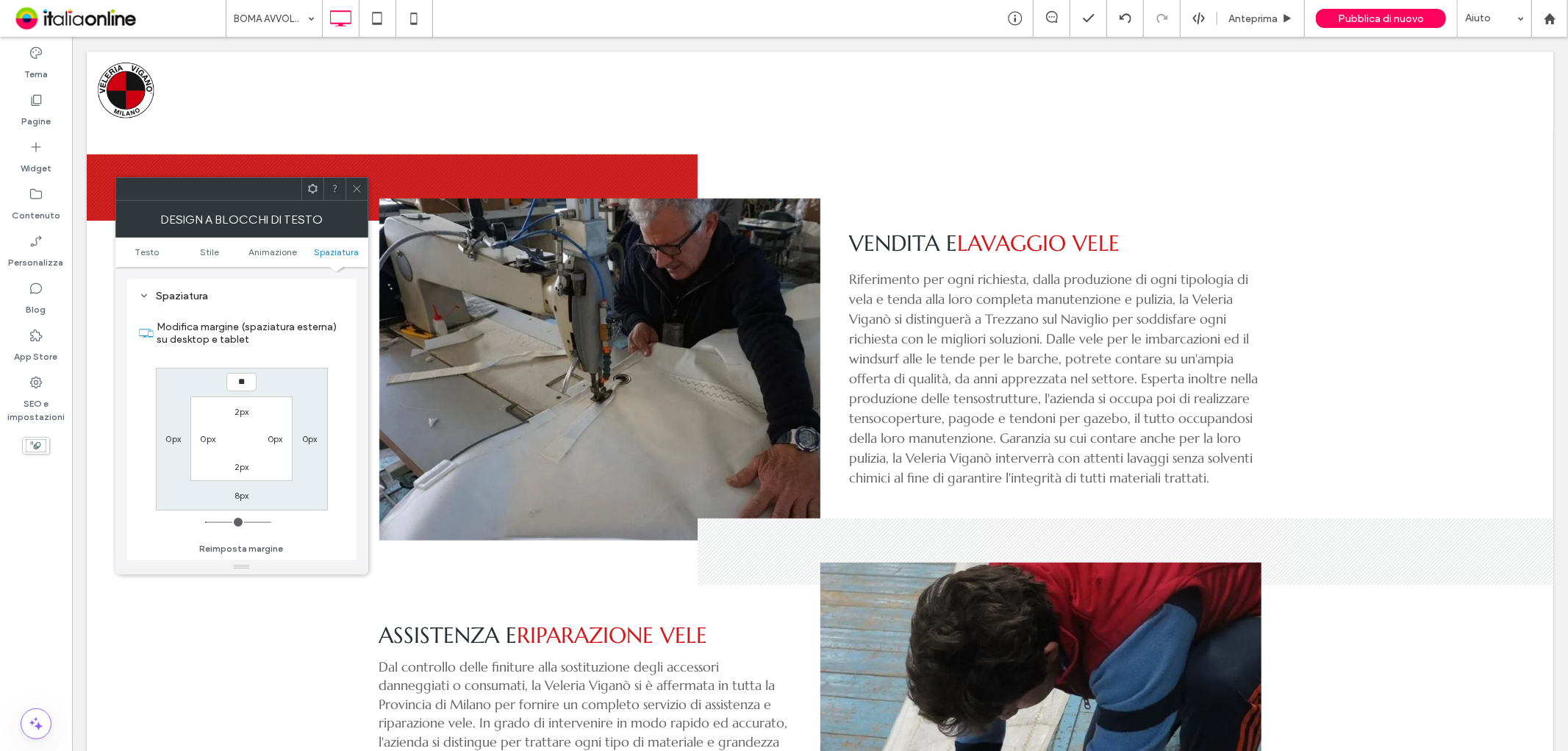type on "**" 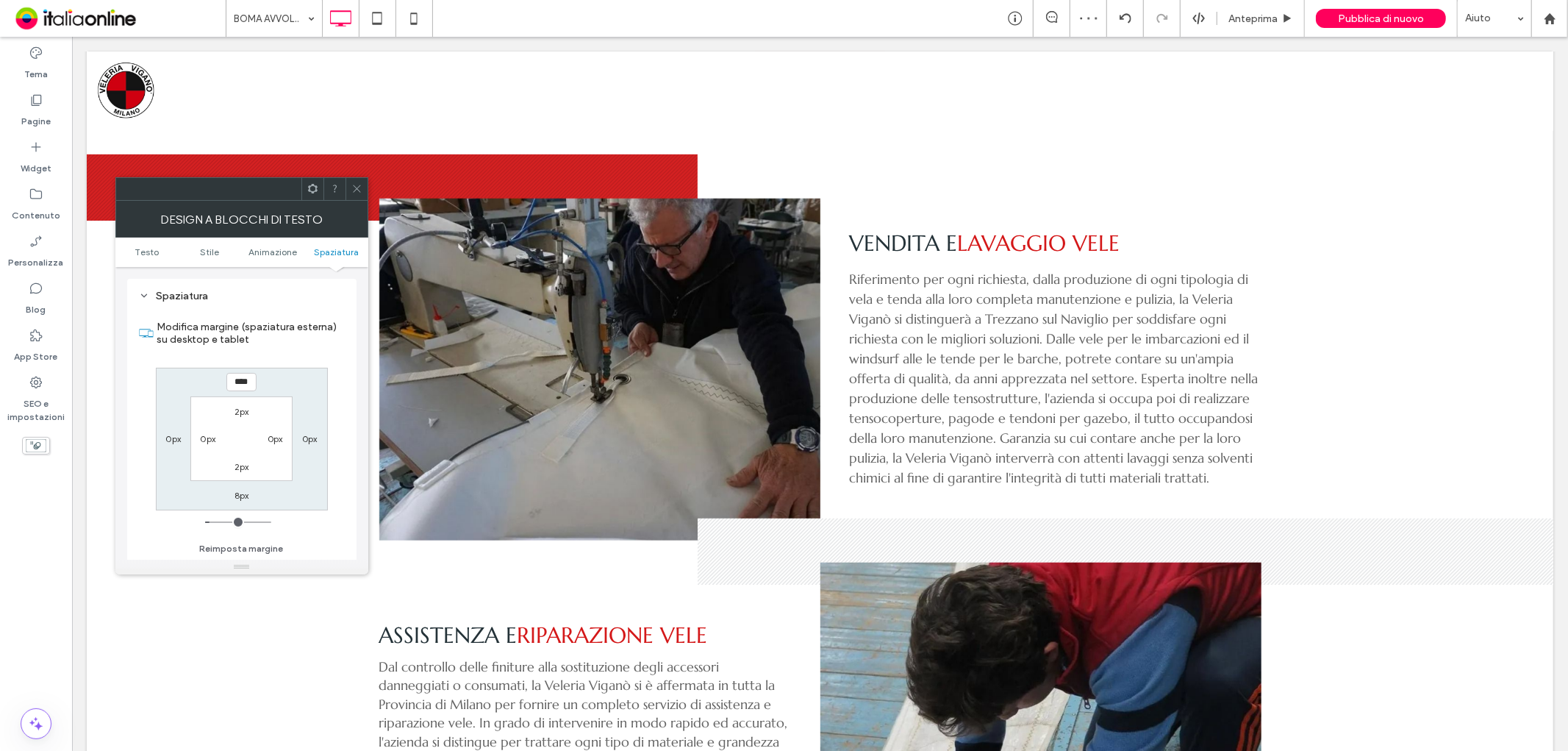 click 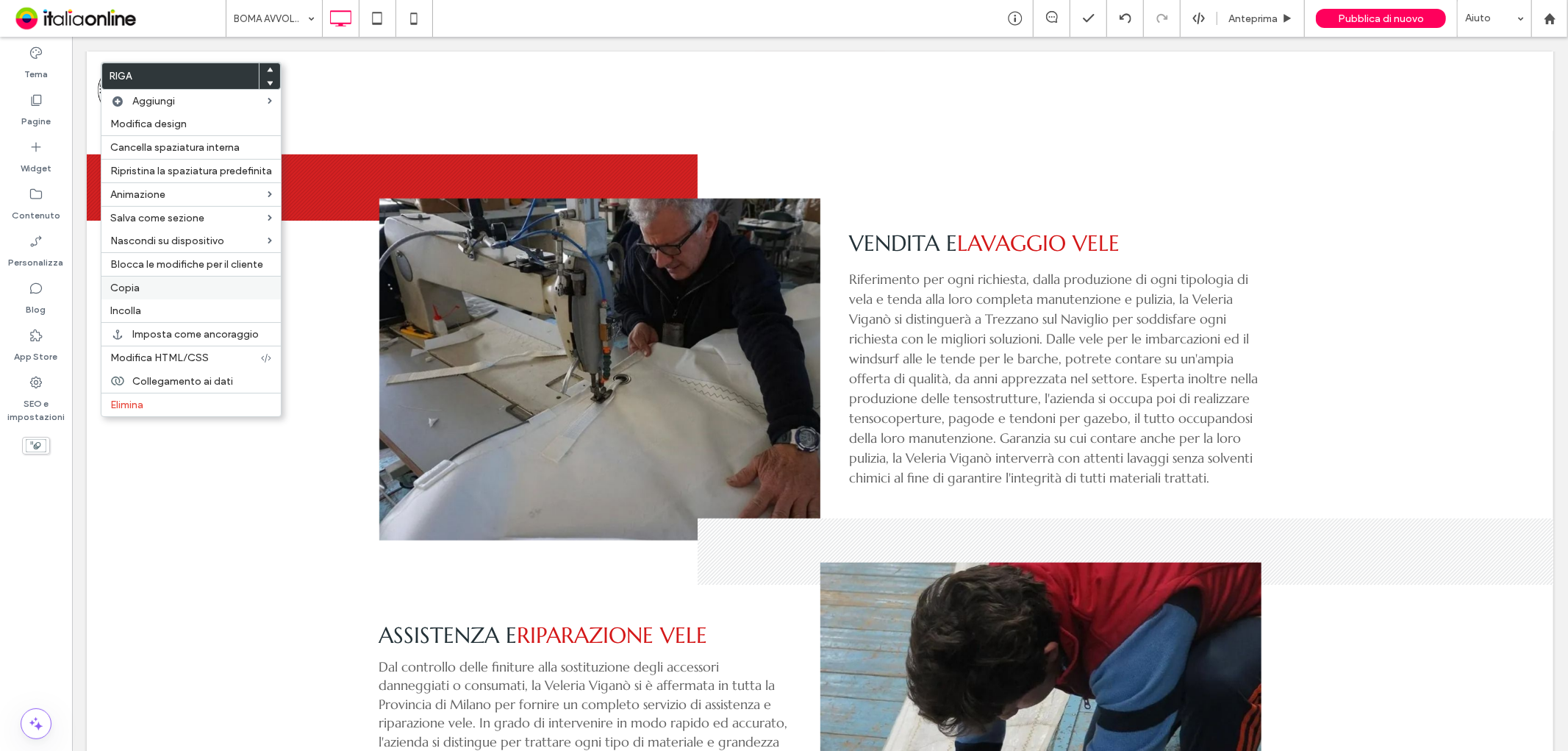 click on "Copia" at bounding box center (125, 288) 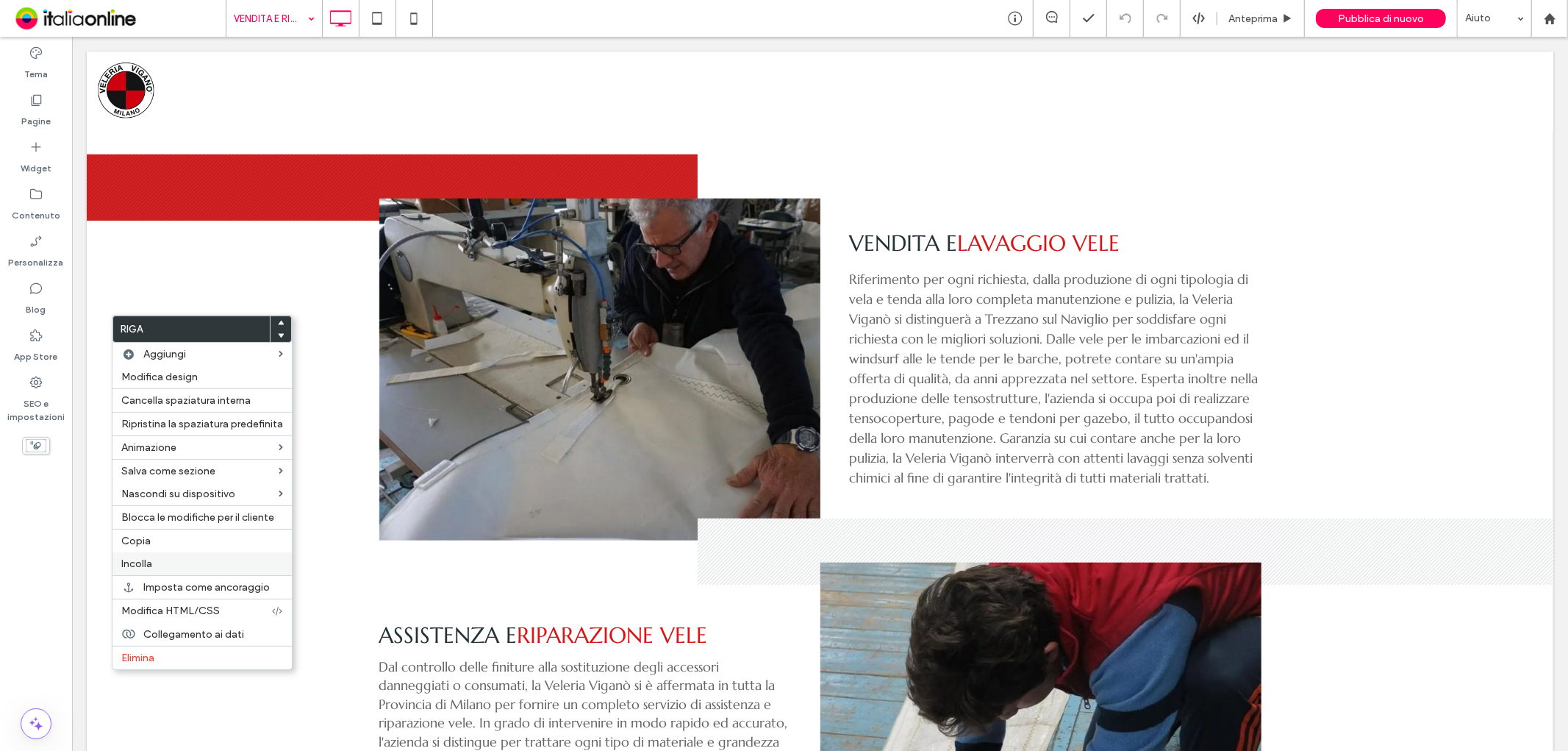 click on "Incolla" at bounding box center (202, 563) 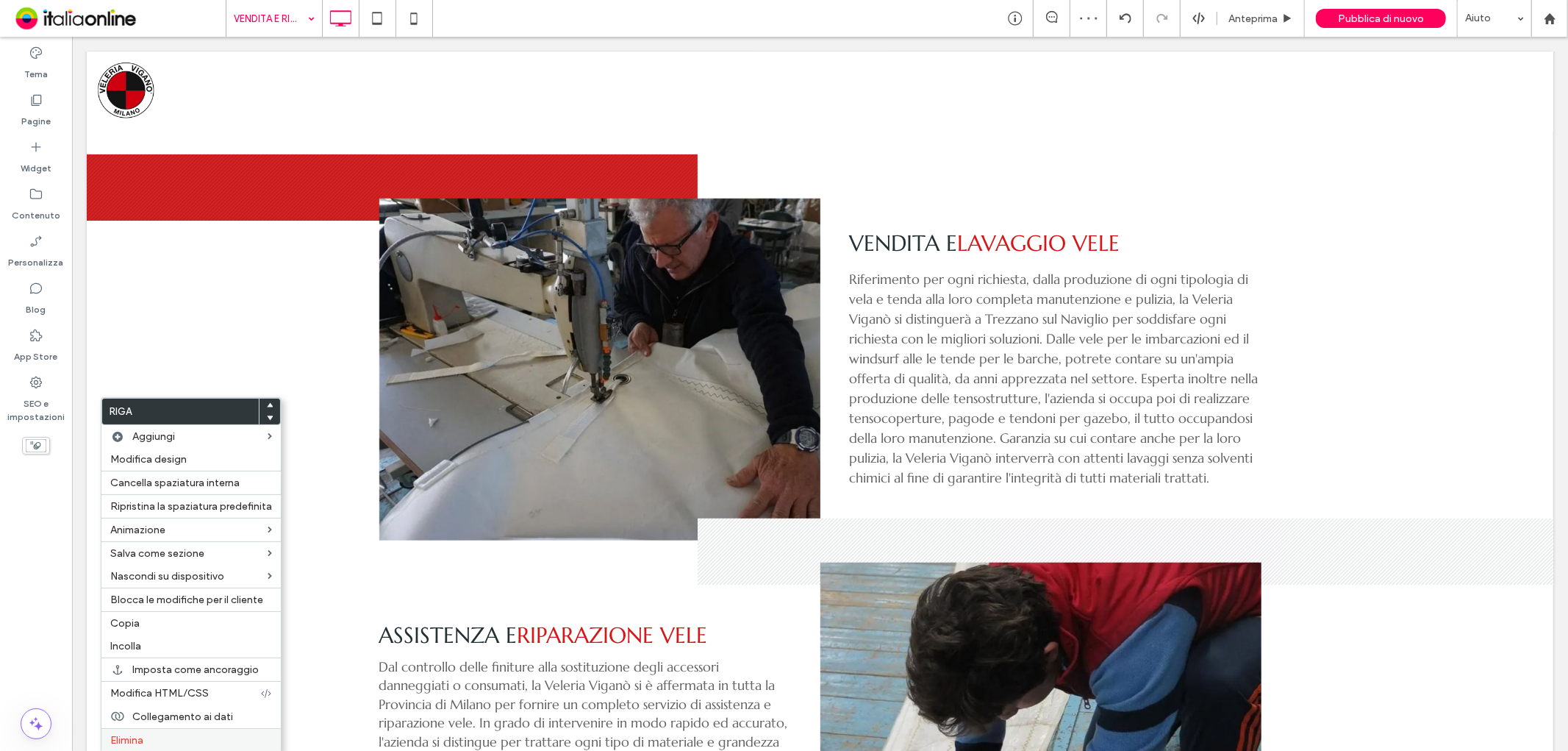 click on "Elimina" at bounding box center (191, 740) 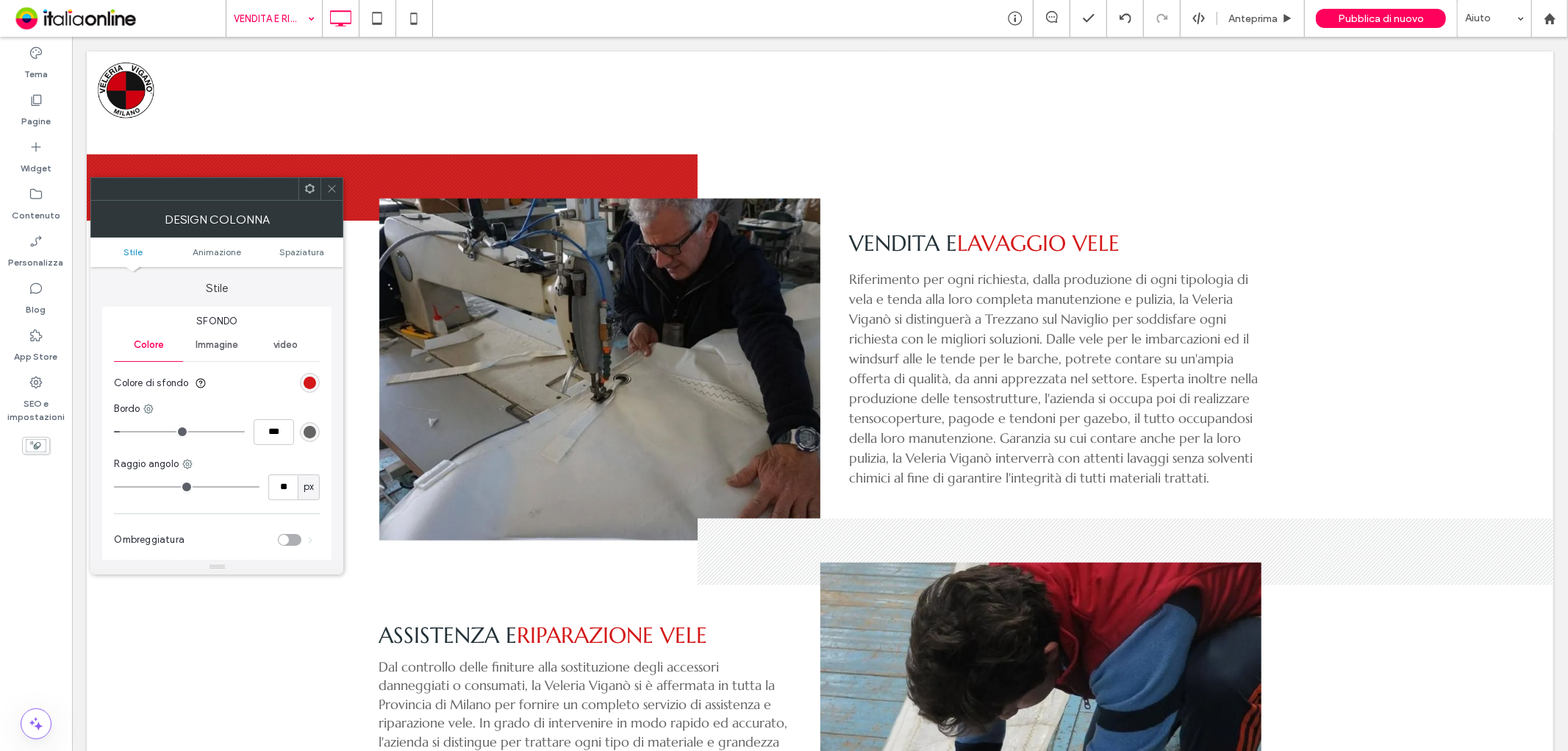 click at bounding box center (309, 382) 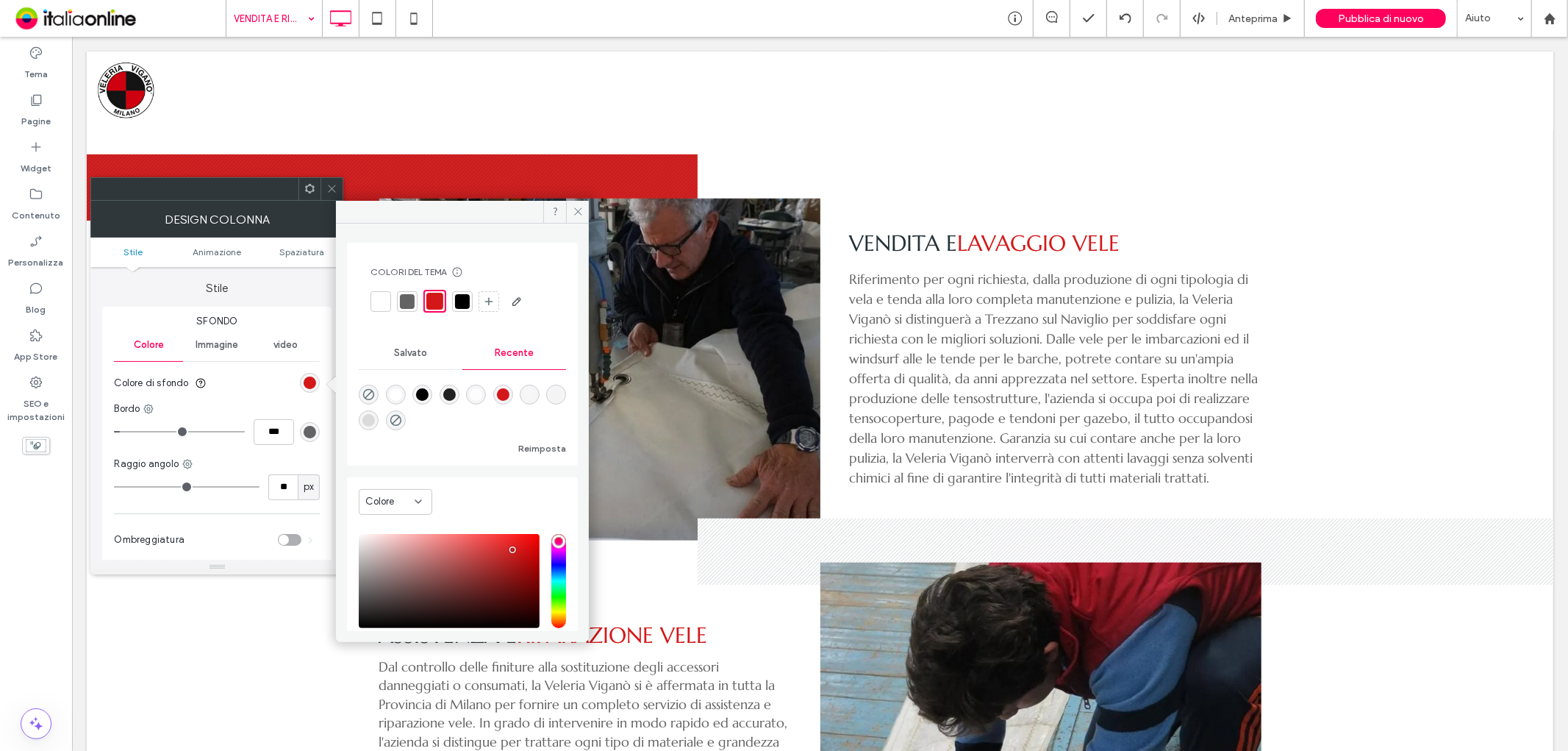 click at bounding box center [462, 302] 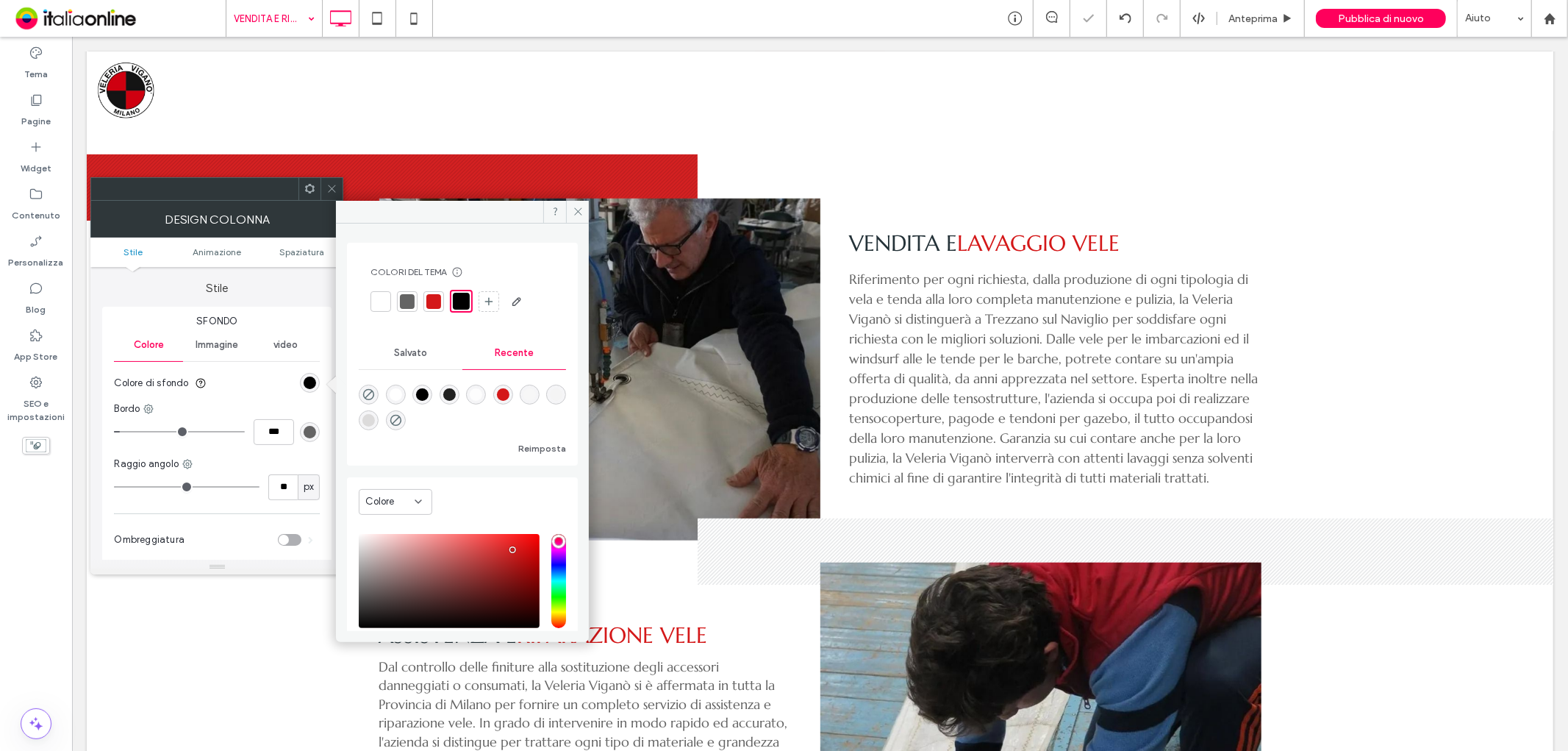 click at bounding box center [332, 189] 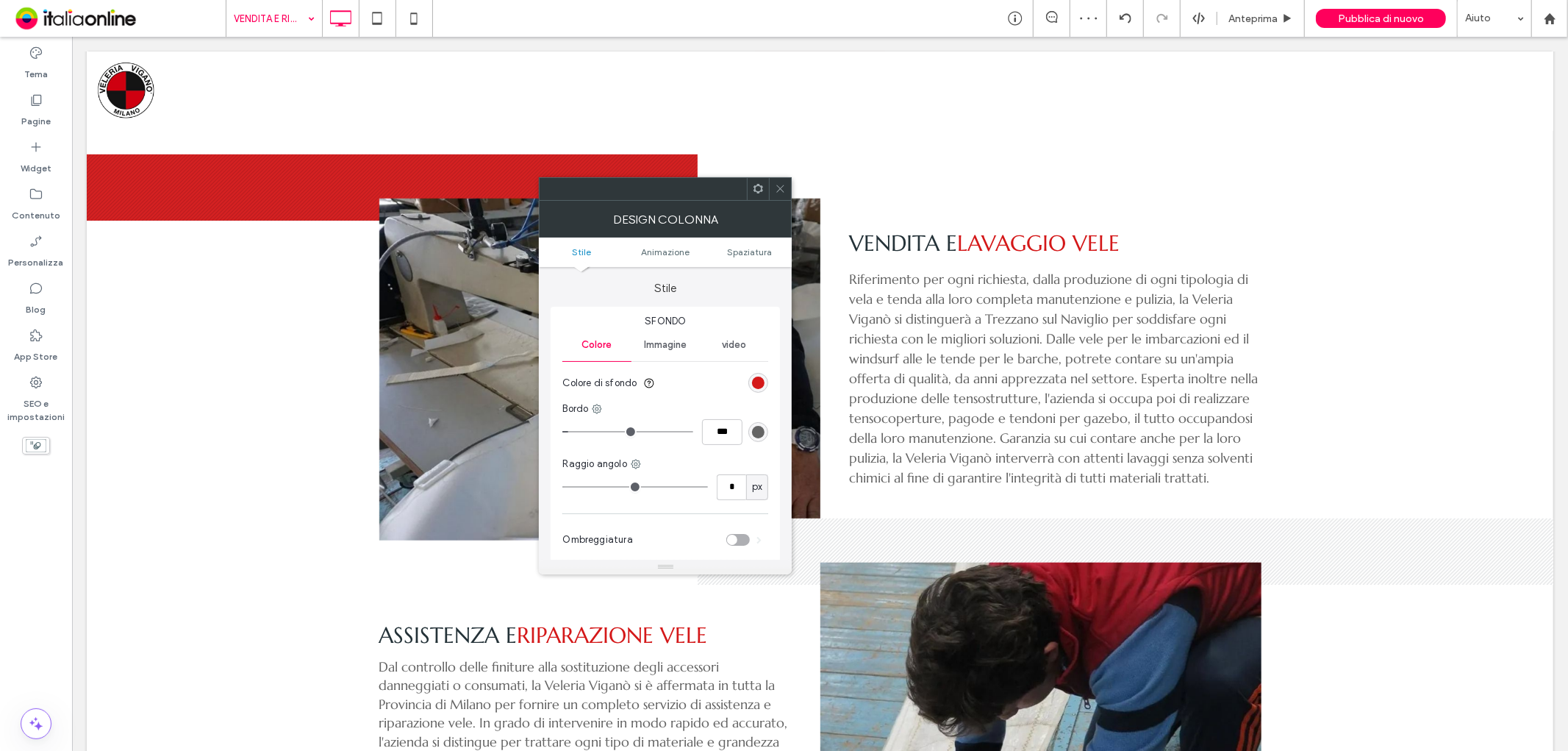 type on "**" 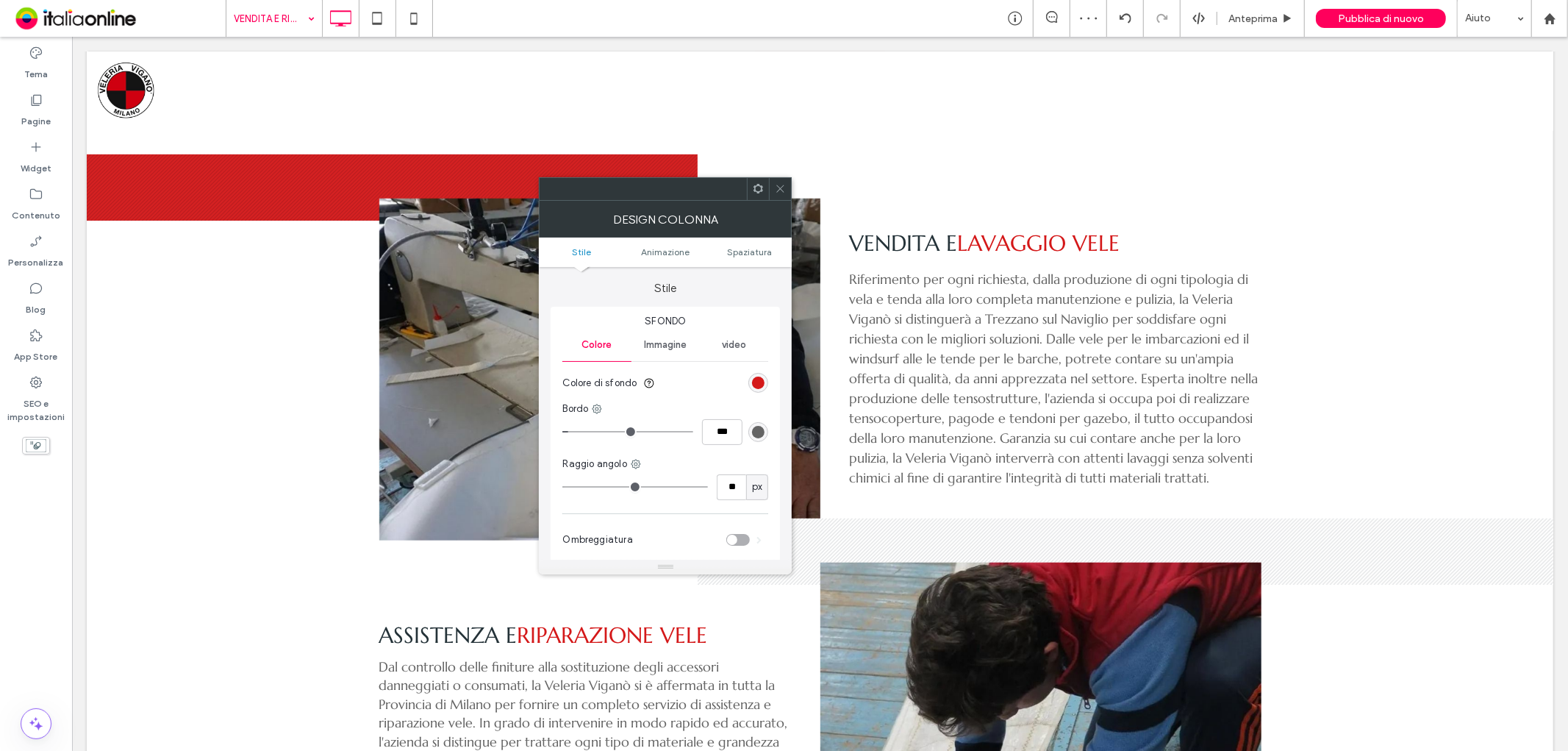 click at bounding box center [758, 382] 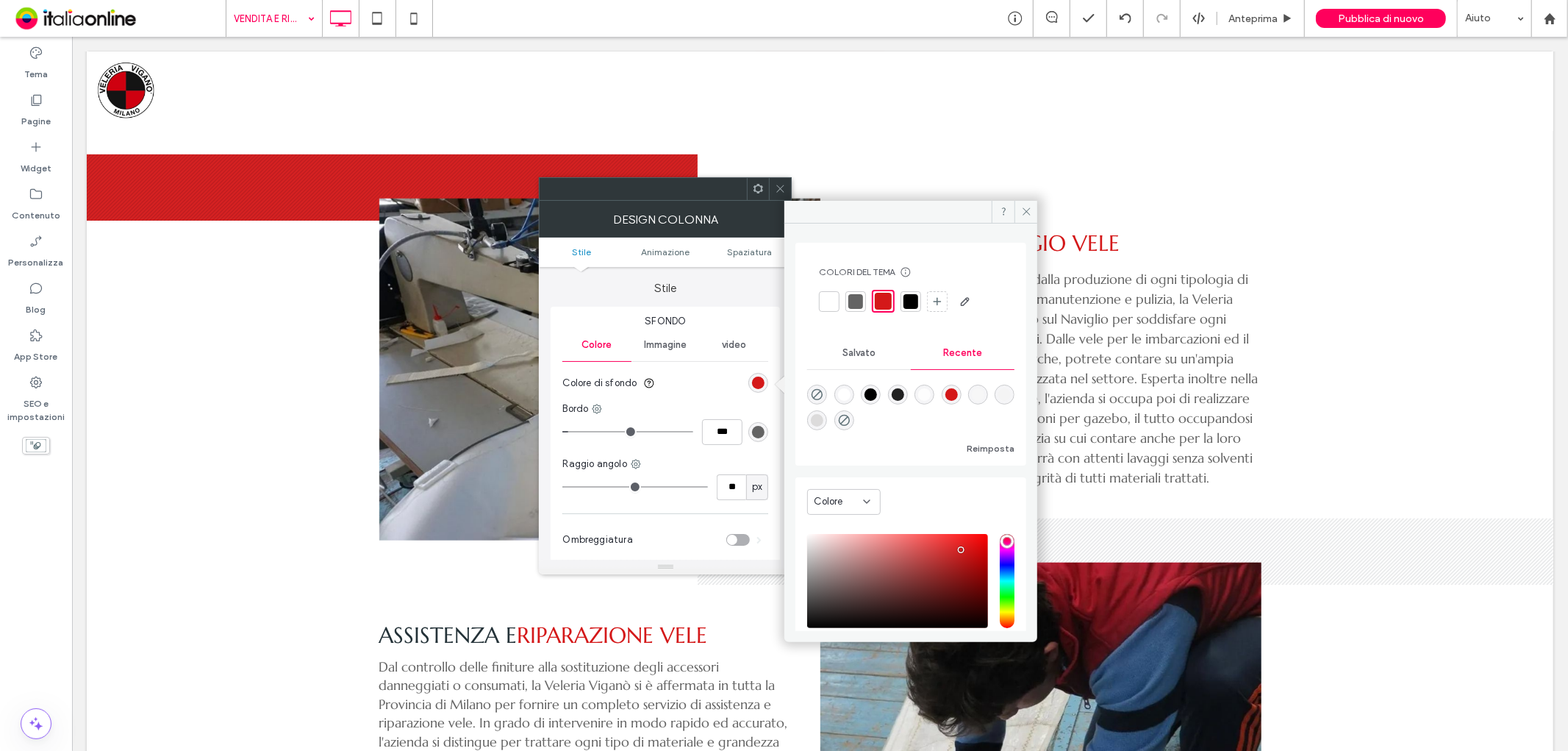 click at bounding box center (911, 302) 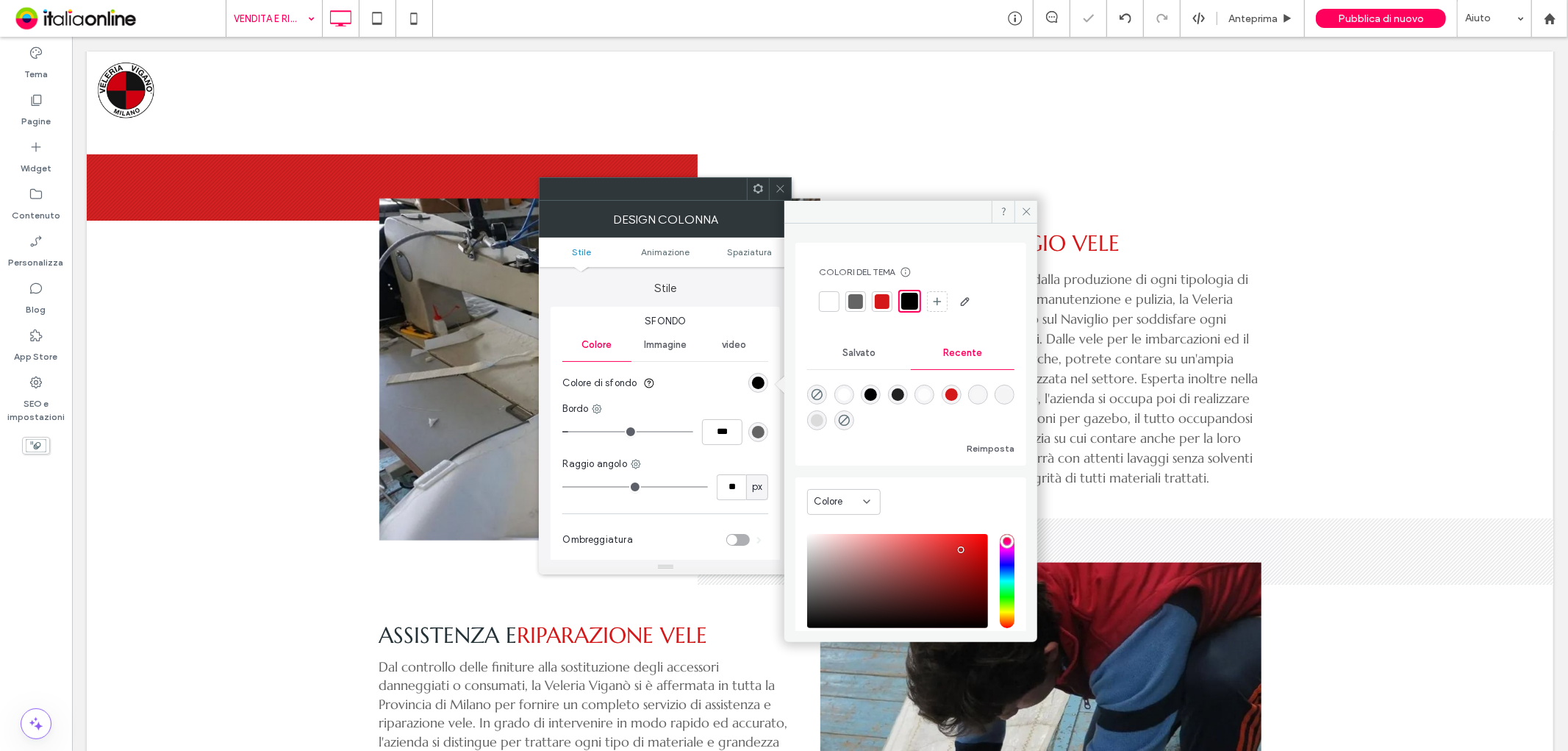 click at bounding box center [780, 189] 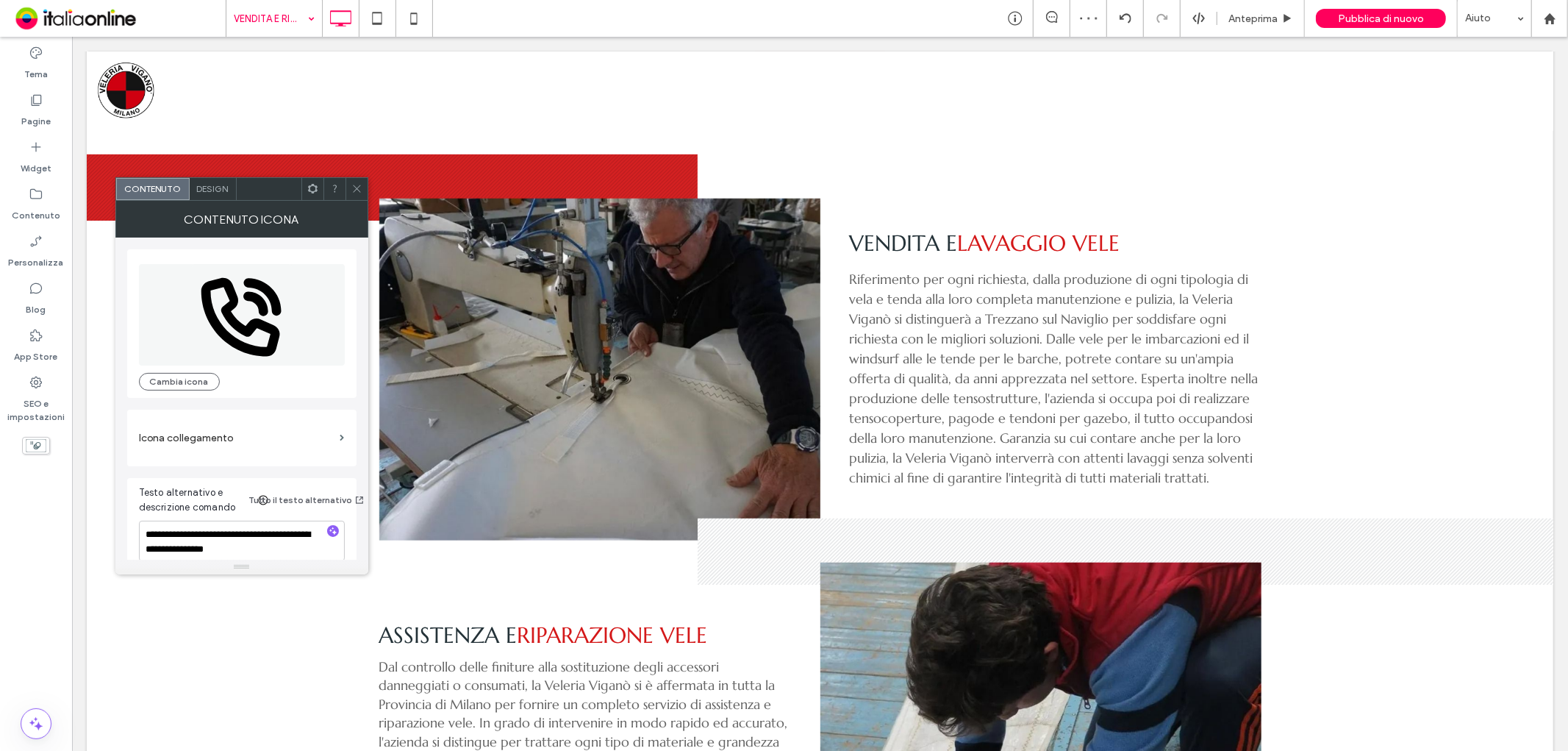 click on "Design" at bounding box center (213, 189) 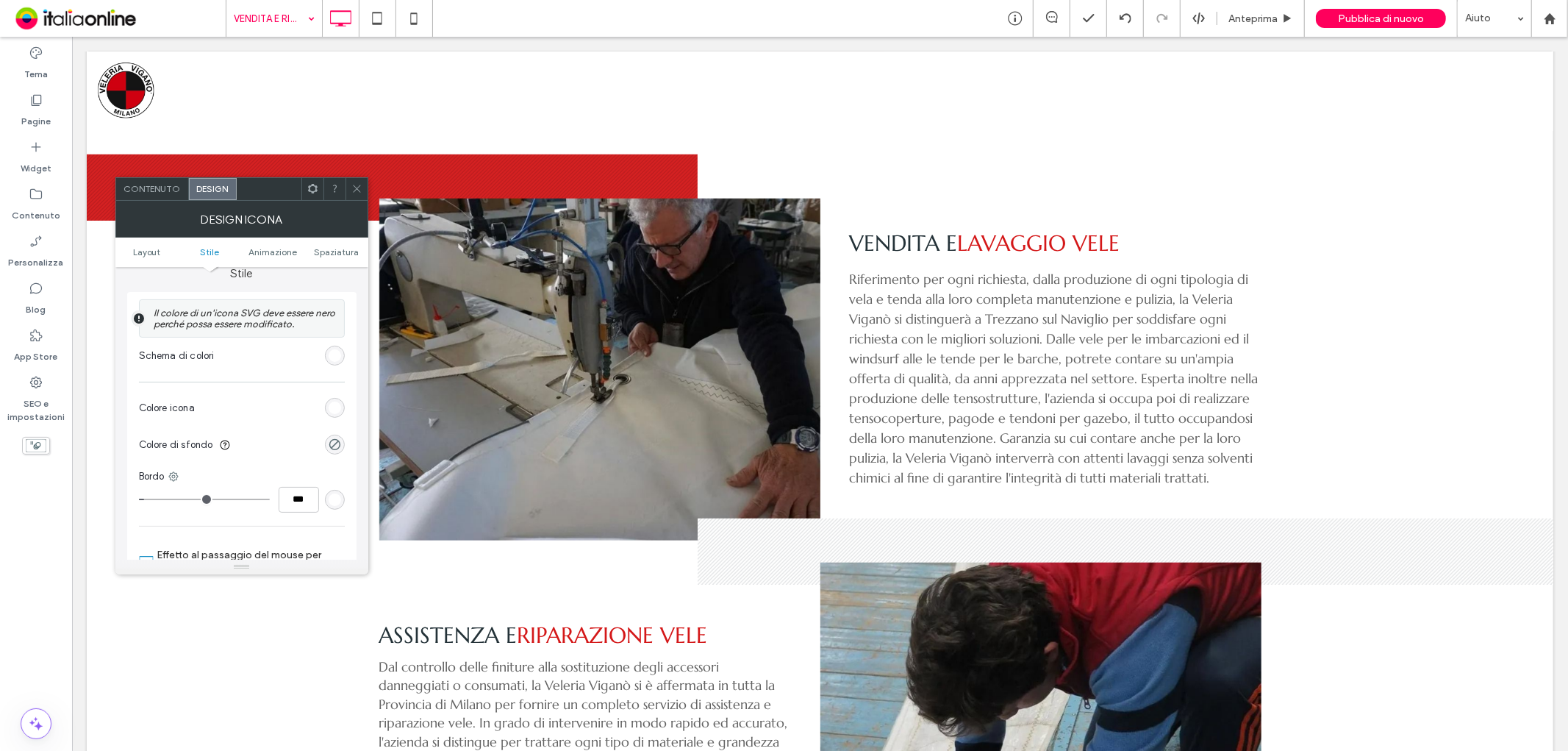 scroll, scrollTop: 327, scrollLeft: 0, axis: vertical 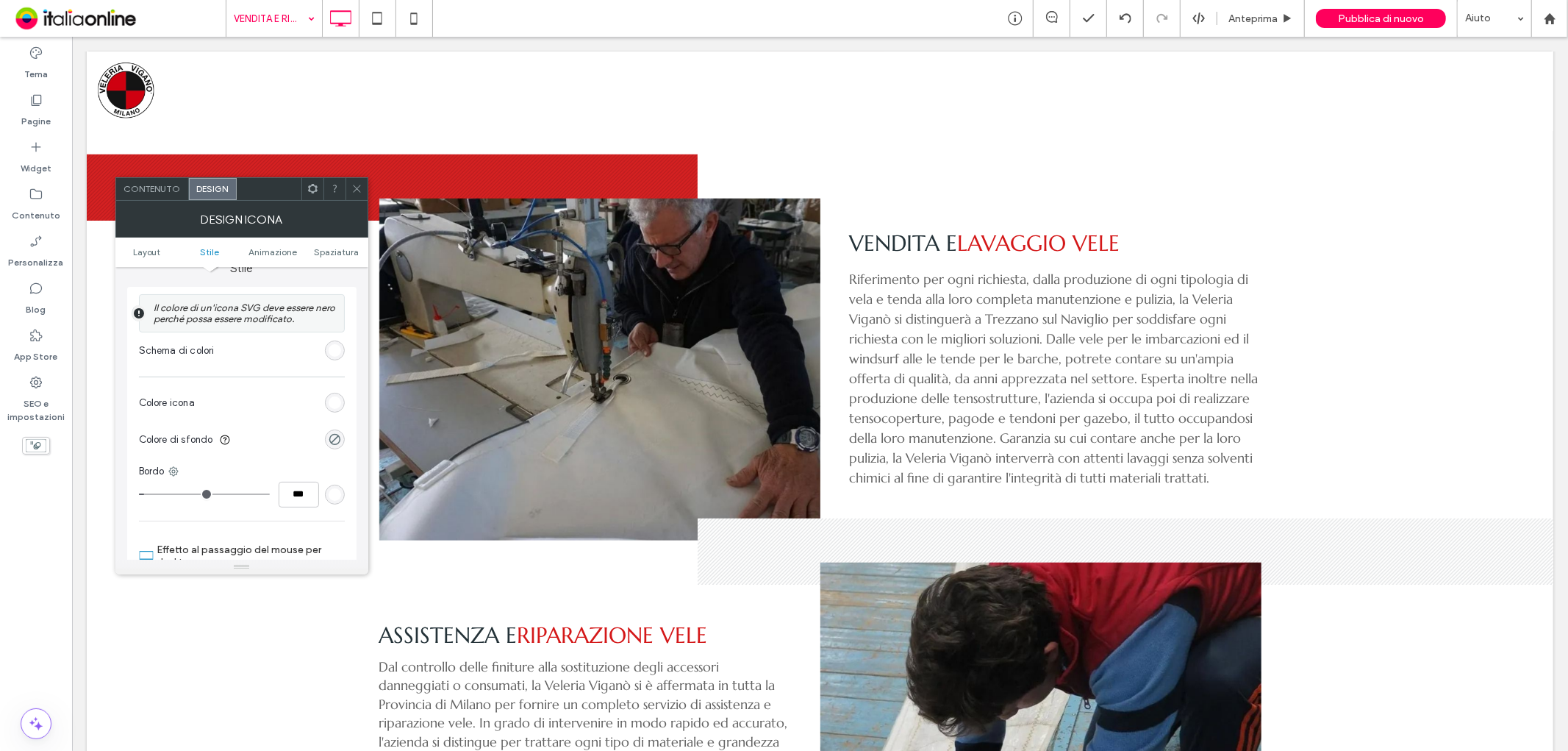 click at bounding box center (334, 350) 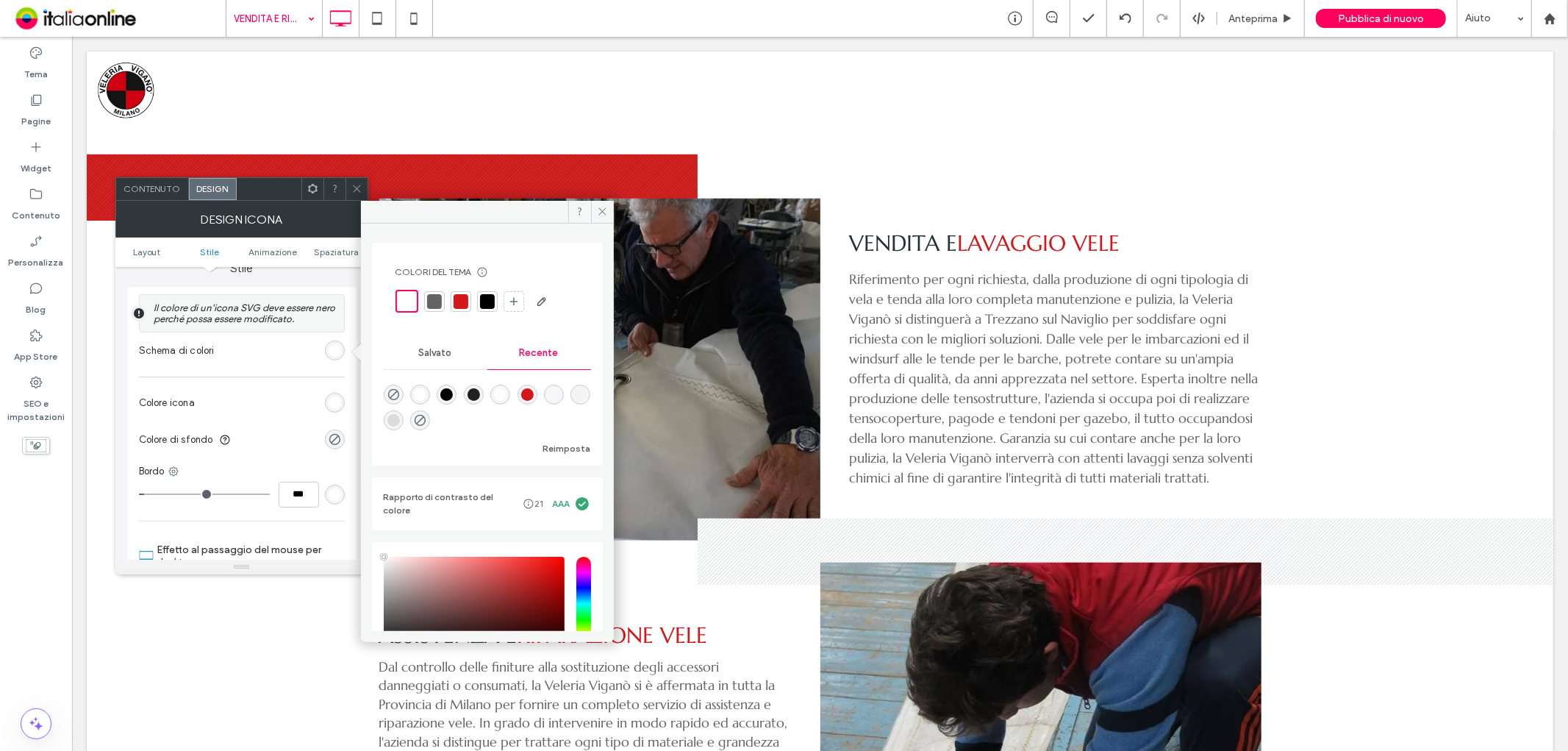 click at bounding box center [461, 302] 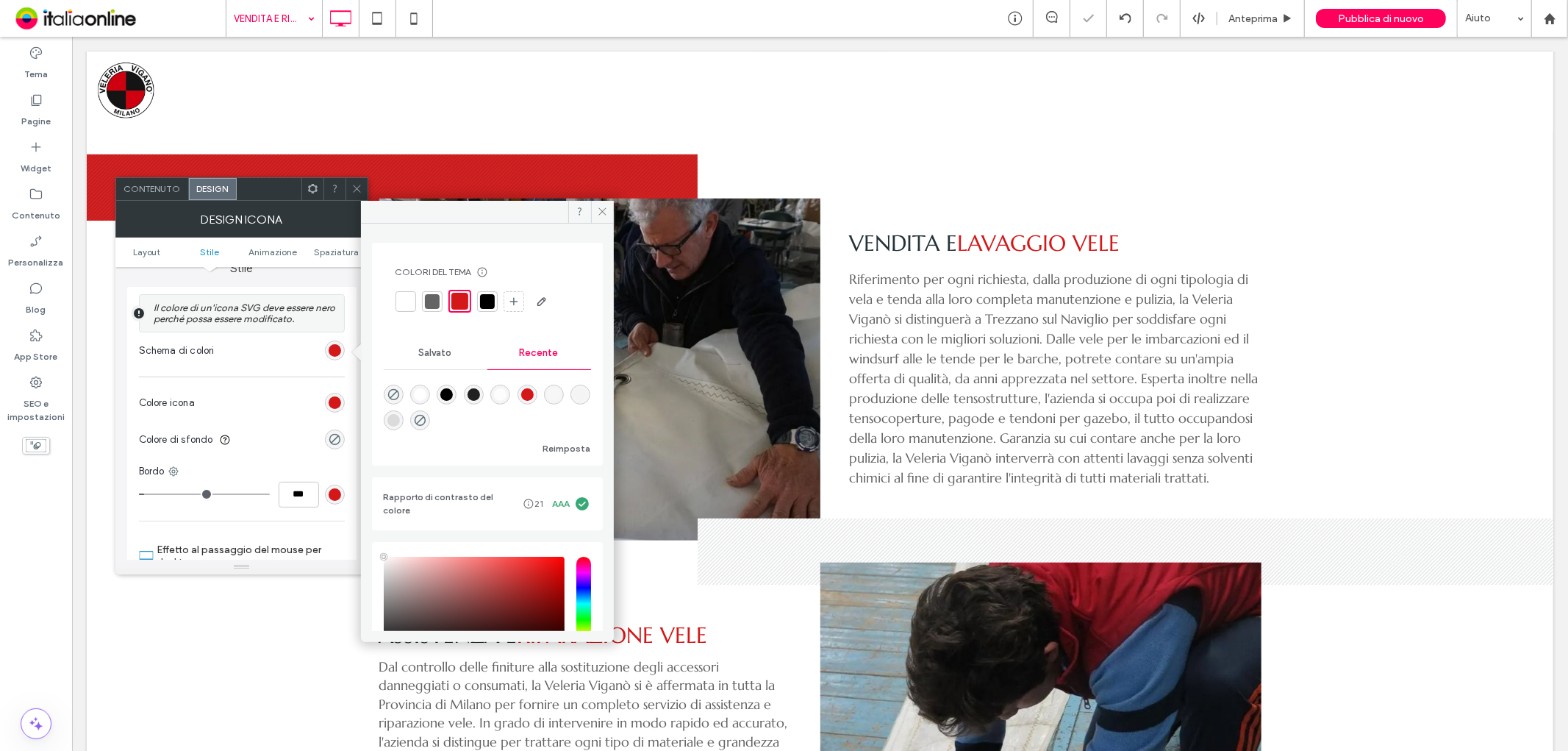 click on "Schema di colori" at bounding box center [242, 351] 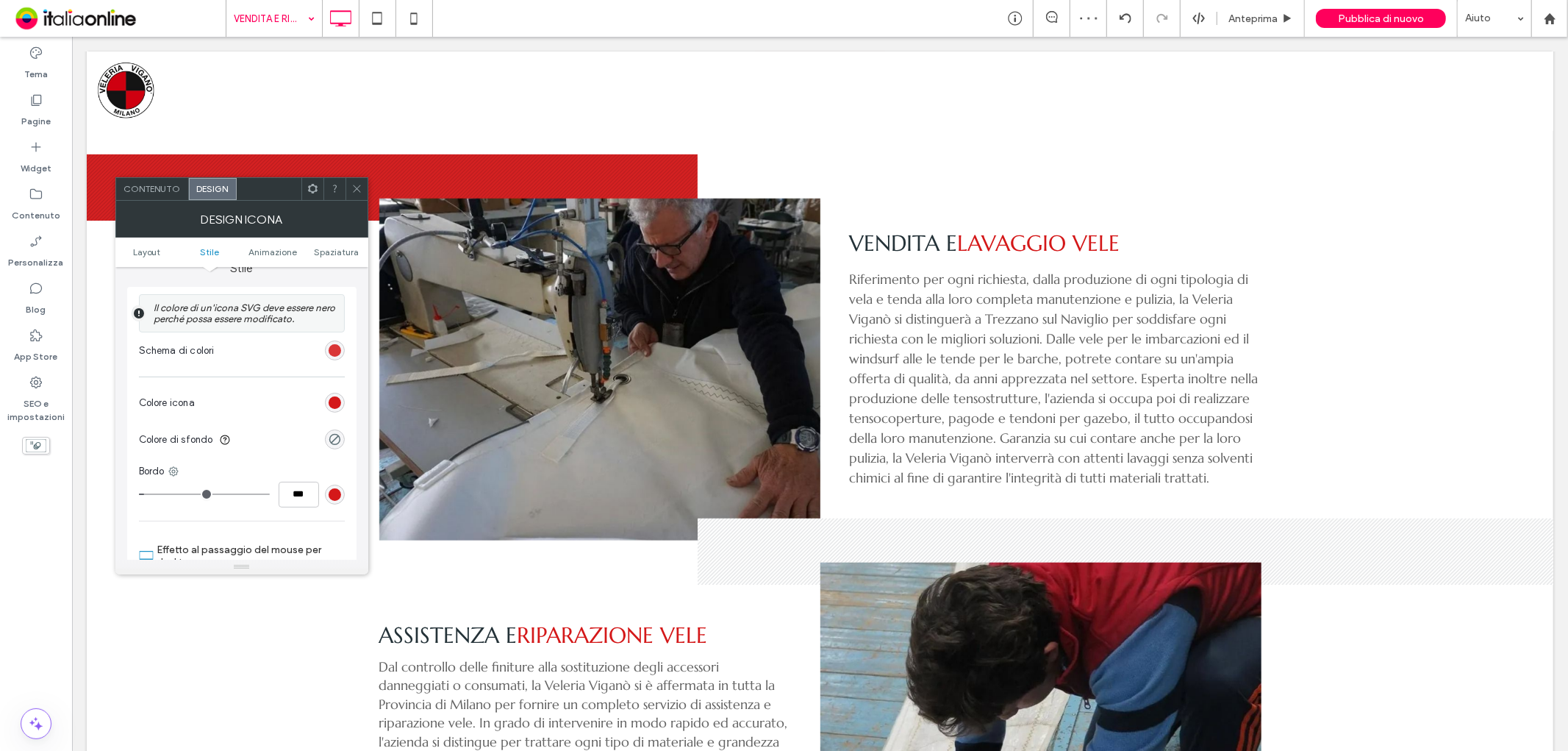 click at bounding box center (334, 350) 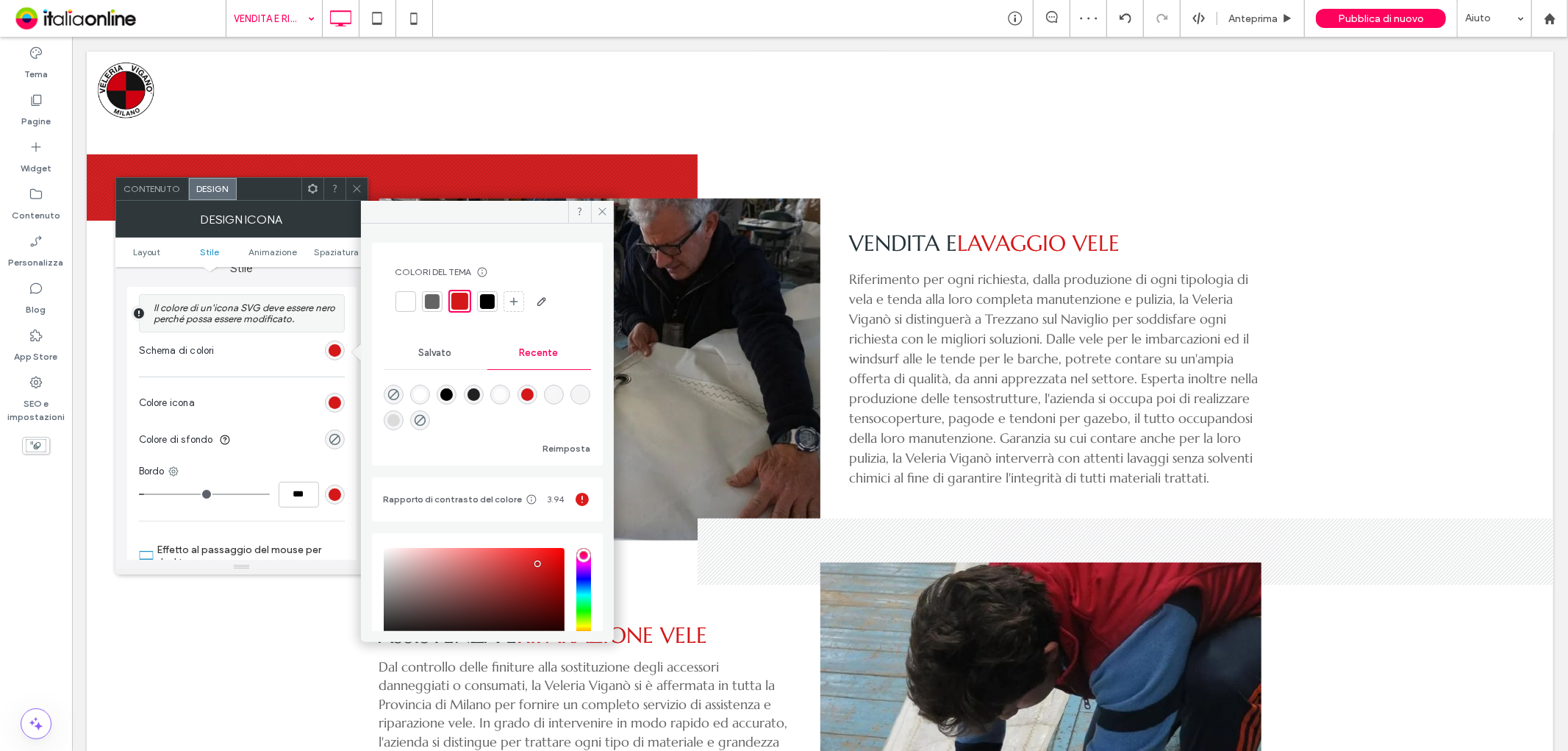 click at bounding box center [406, 302] 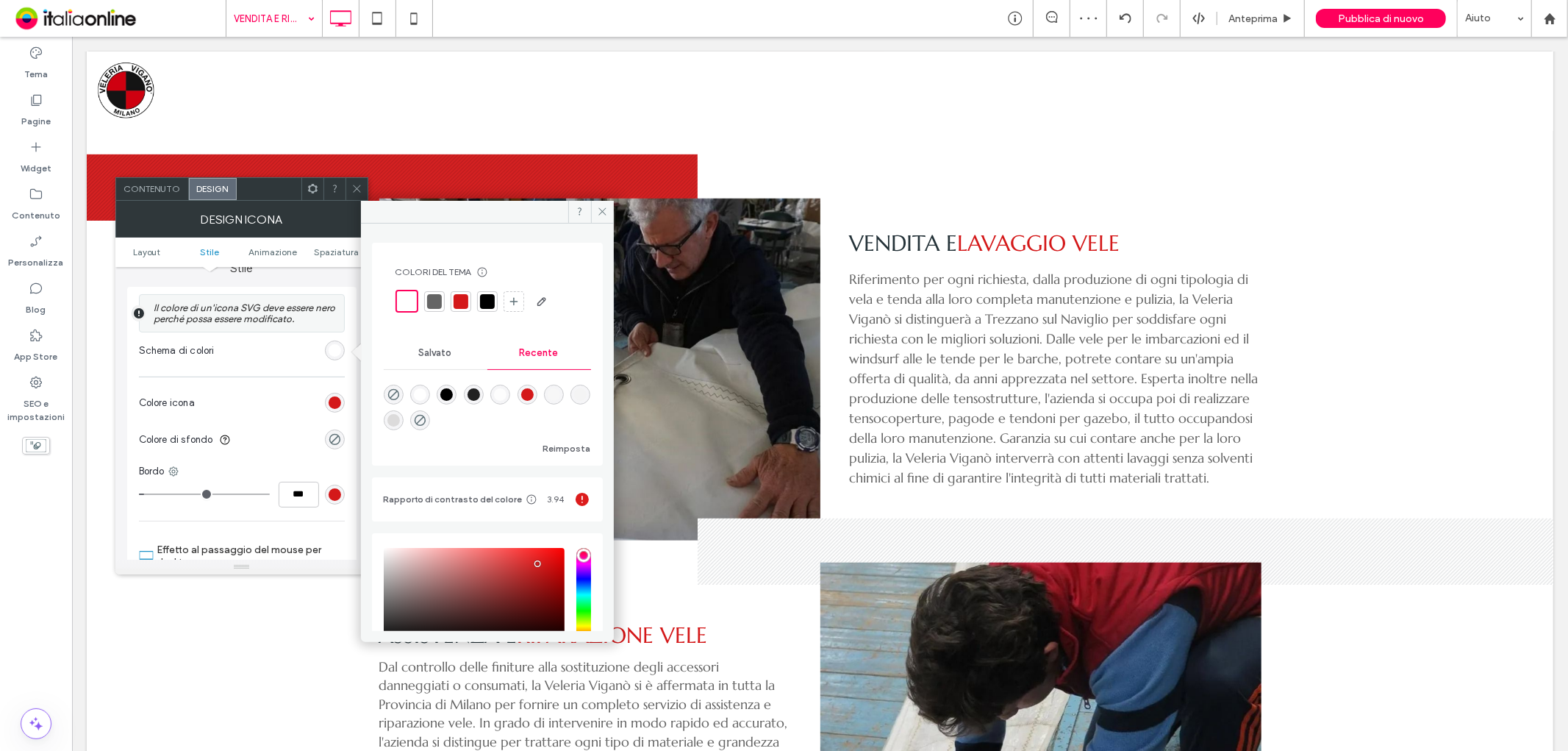 type on "*" 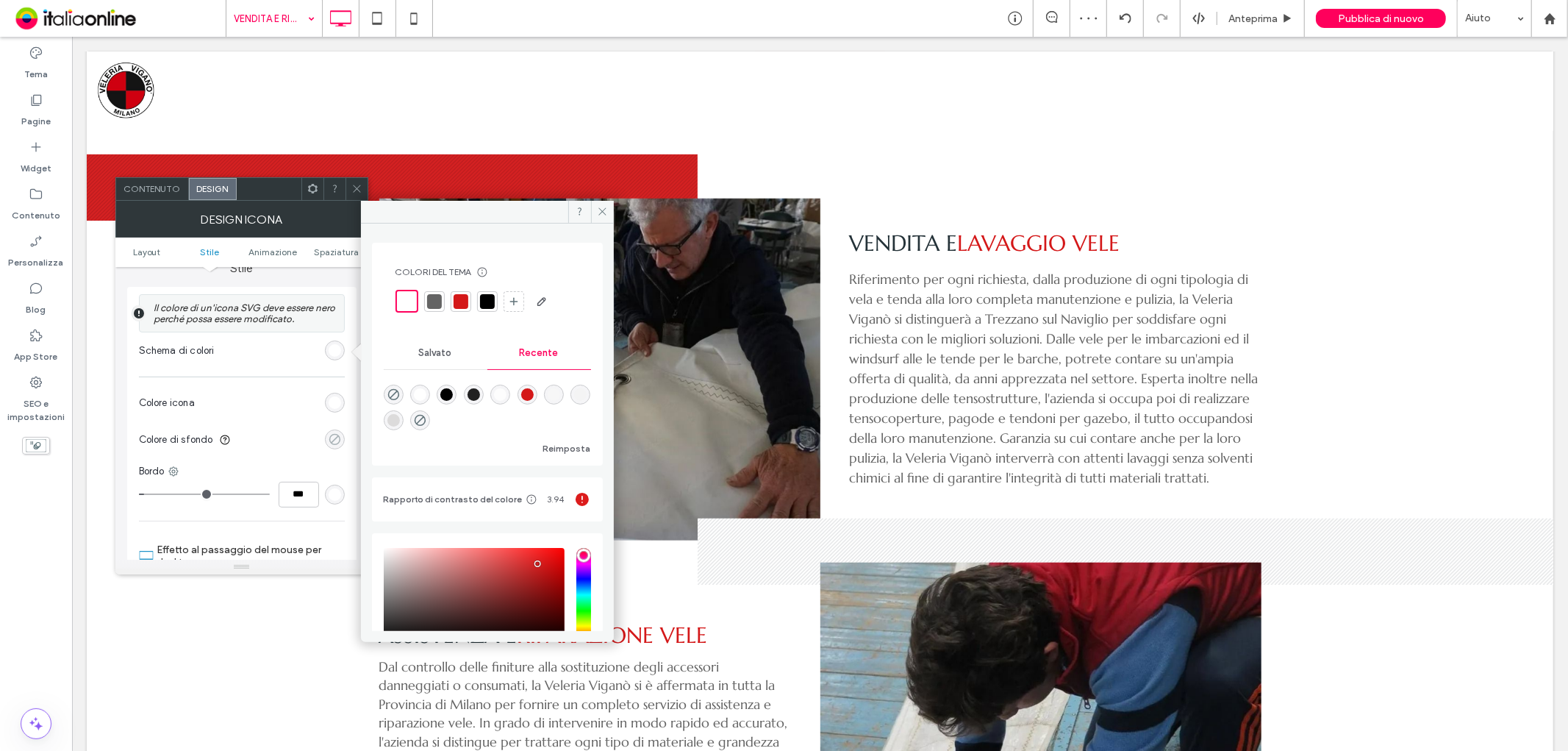 click at bounding box center (334, 439) 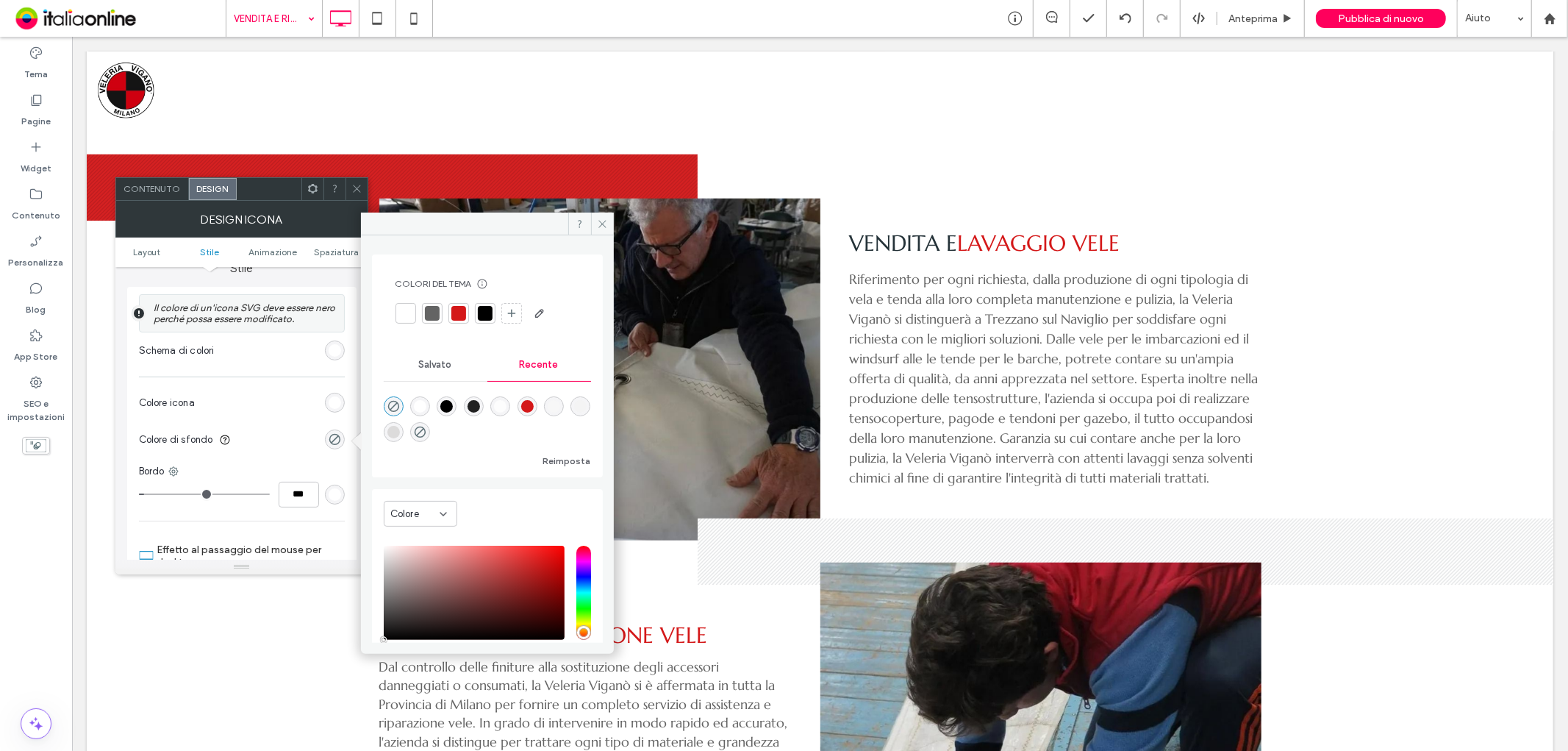 click at bounding box center (459, 313) 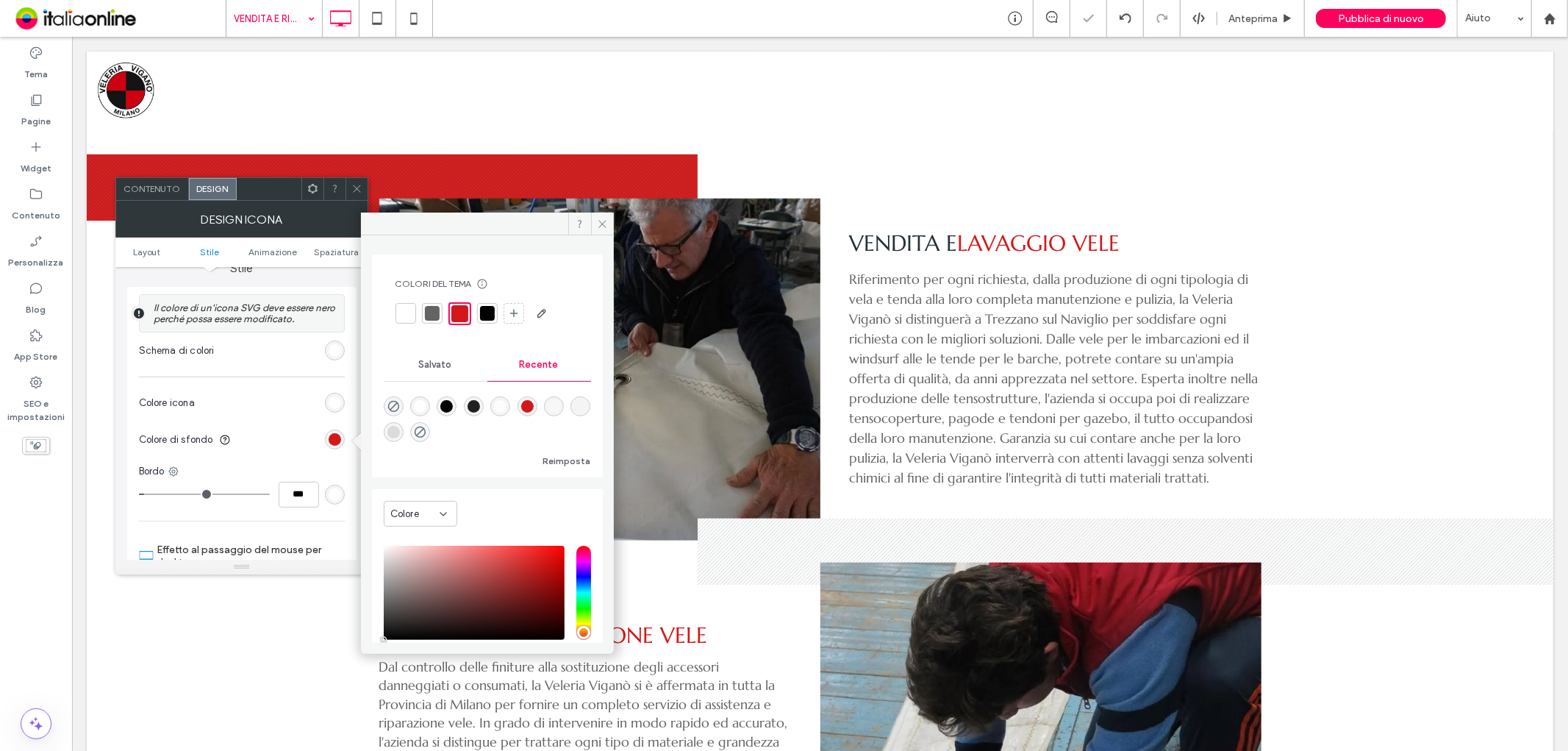 click 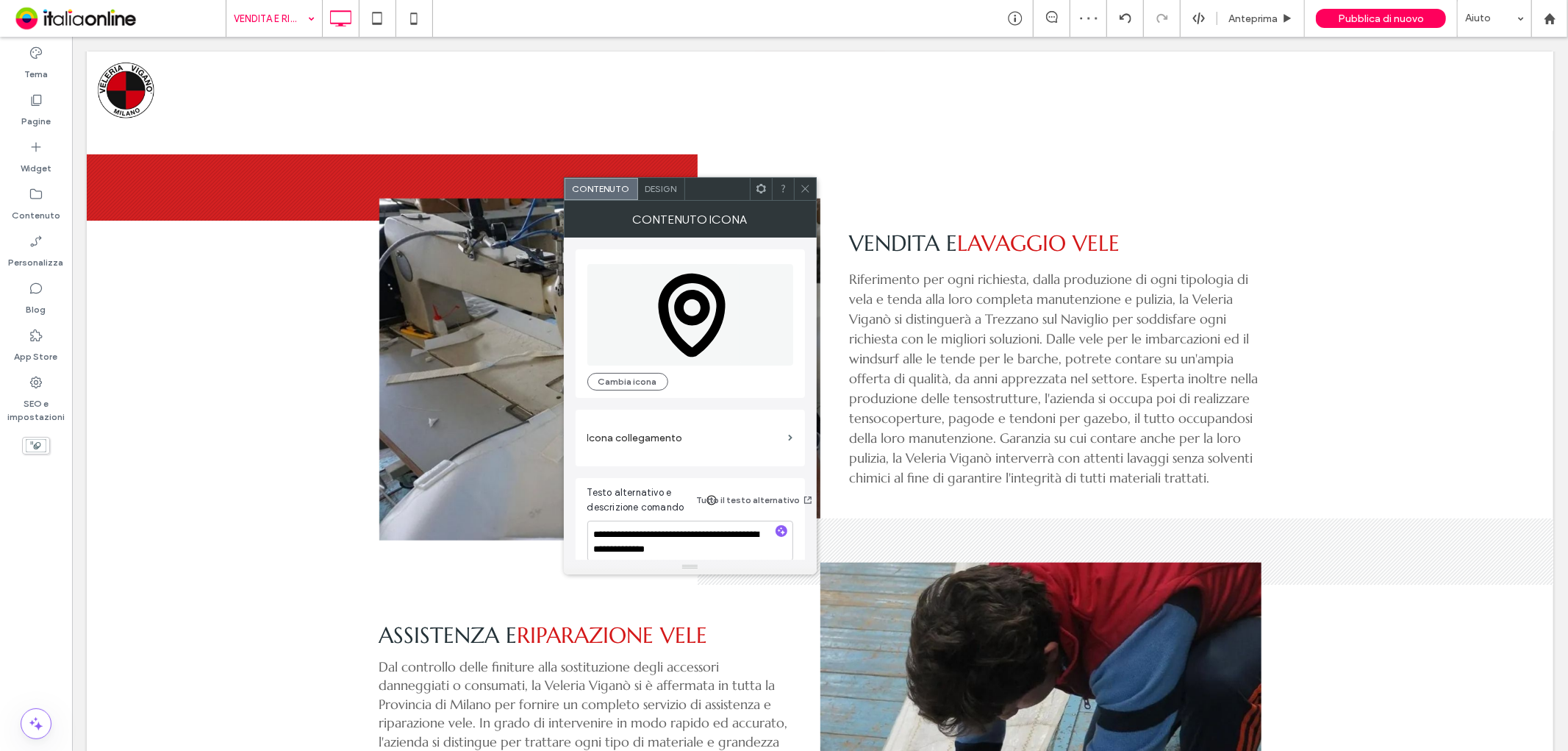 click on "Design" at bounding box center [661, 188] 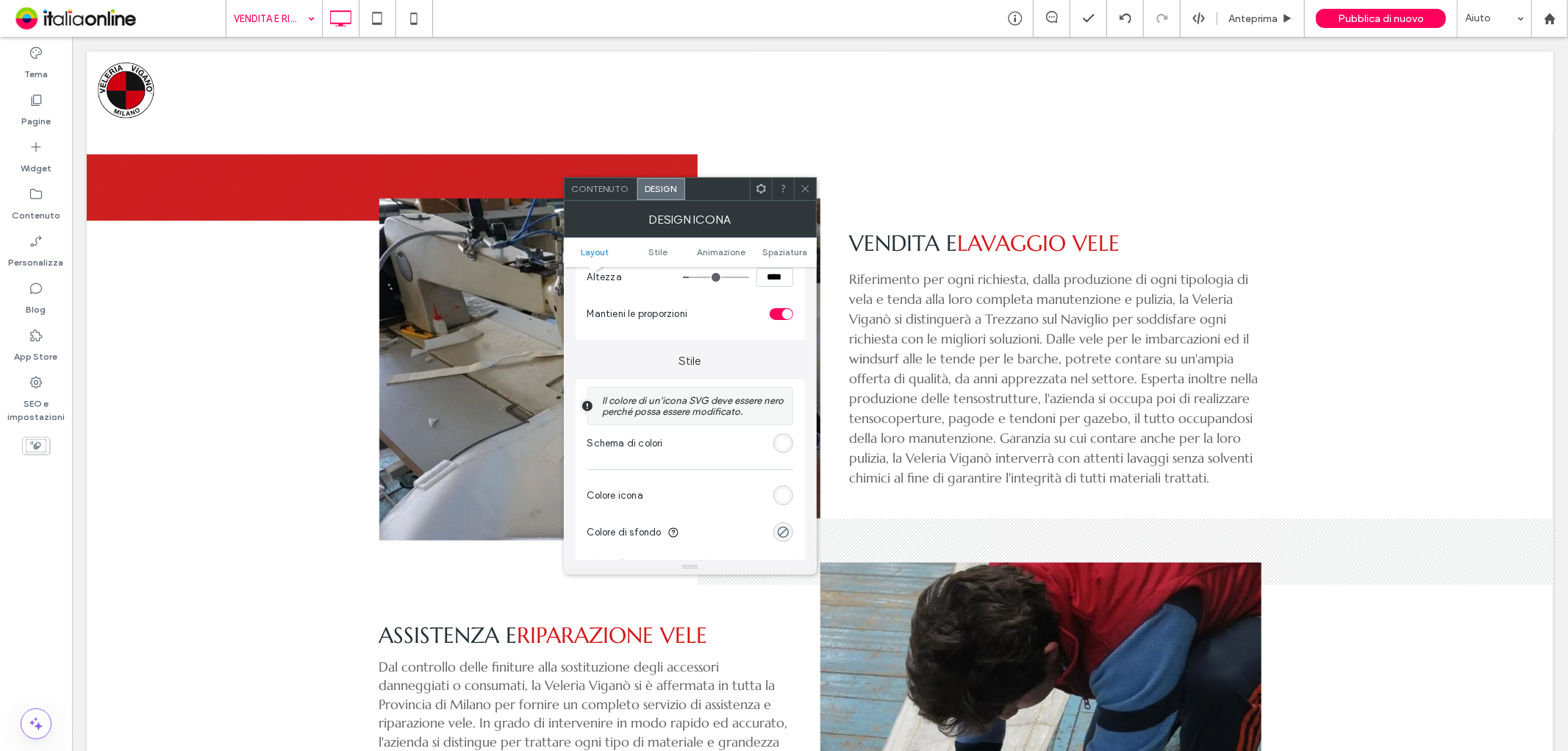 scroll, scrollTop: 327, scrollLeft: 0, axis: vertical 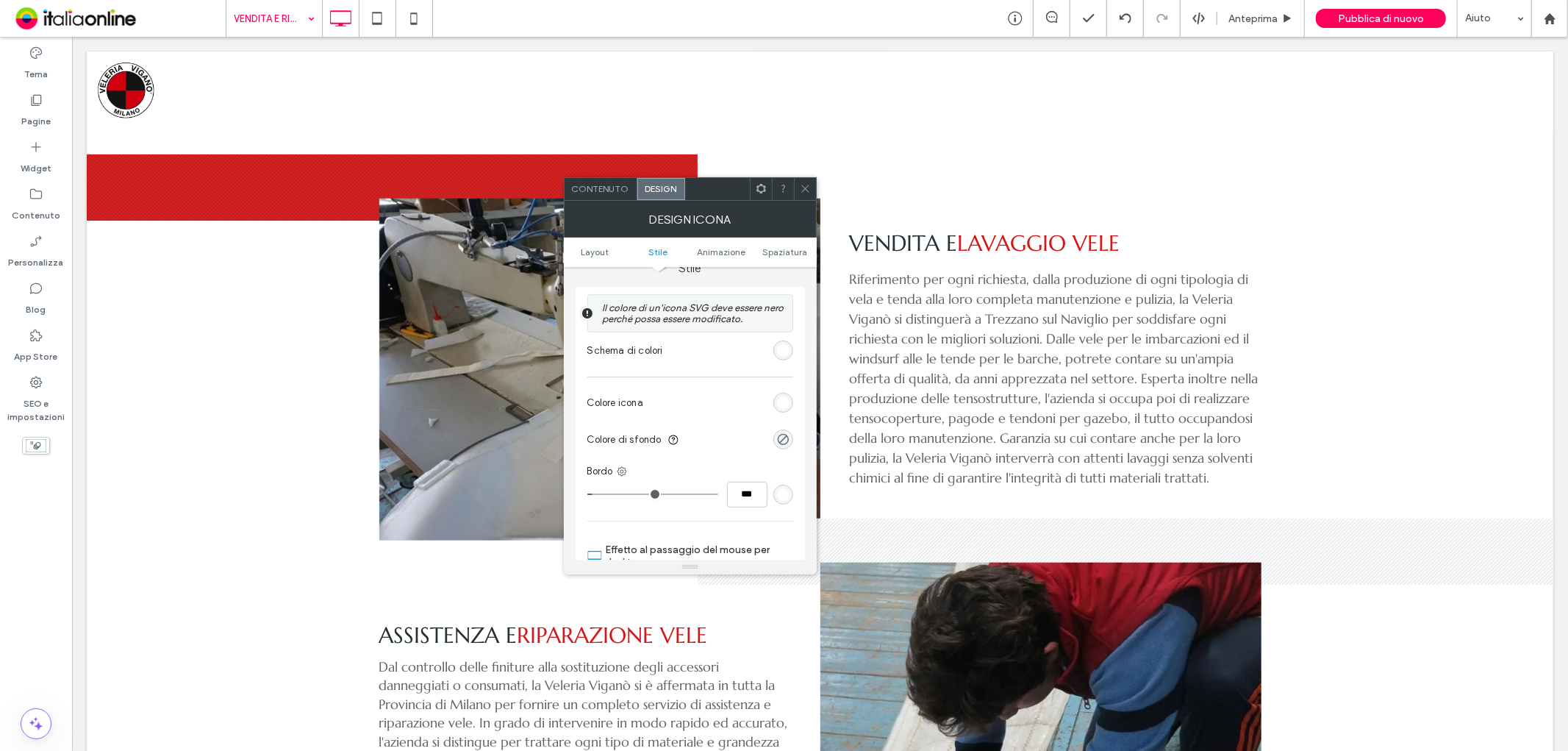 click at bounding box center [783, 350] 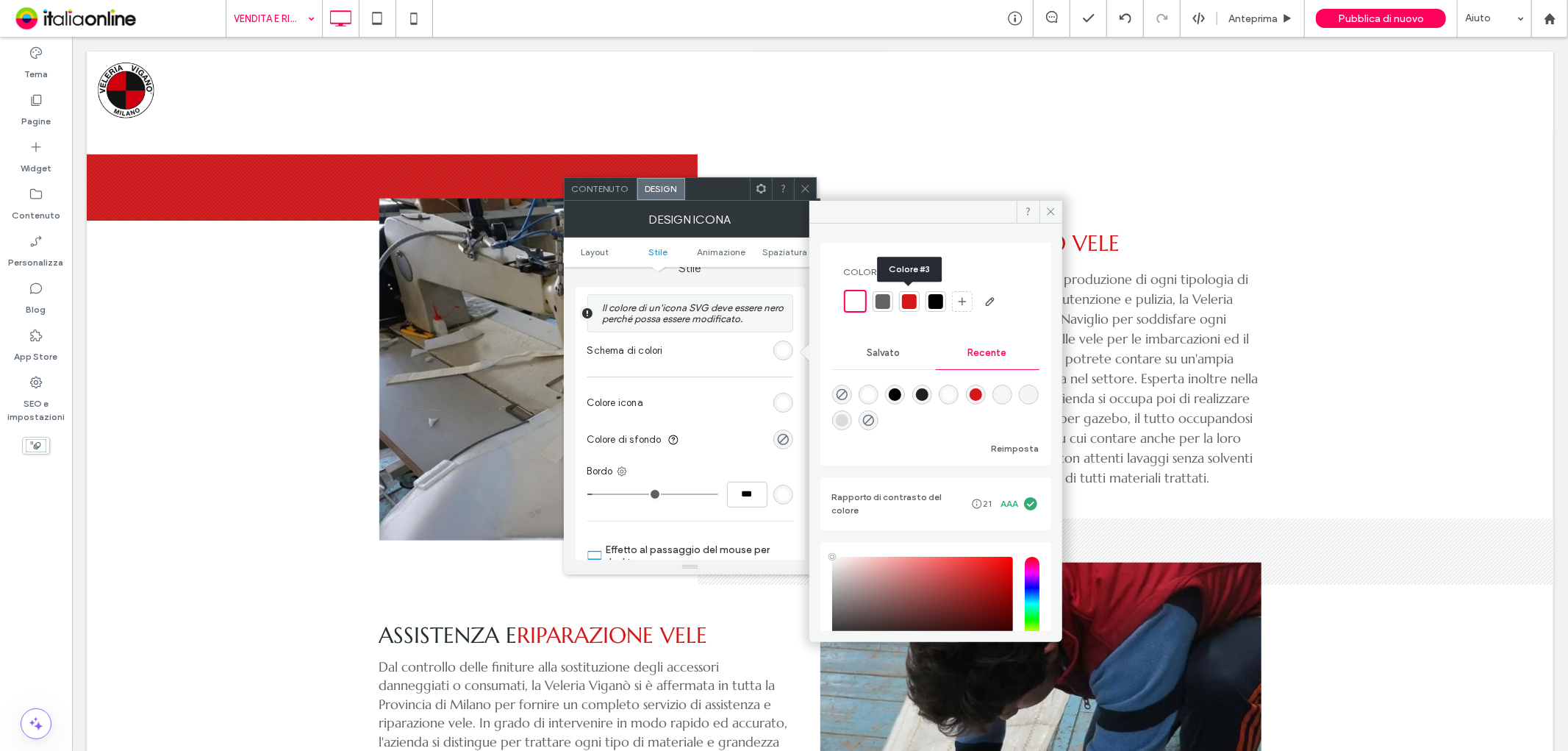 click at bounding box center [909, 302] 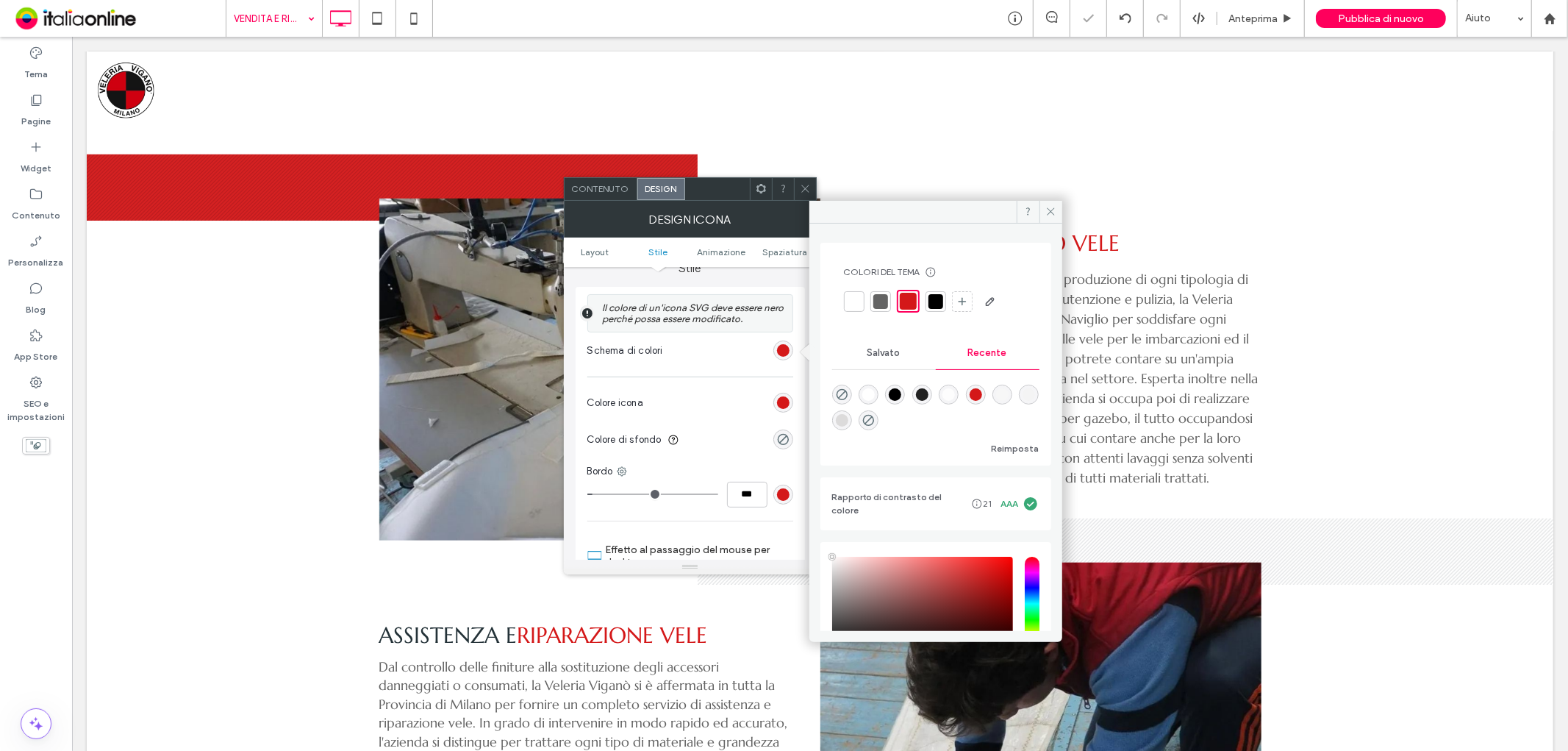 click at bounding box center (854, 302) 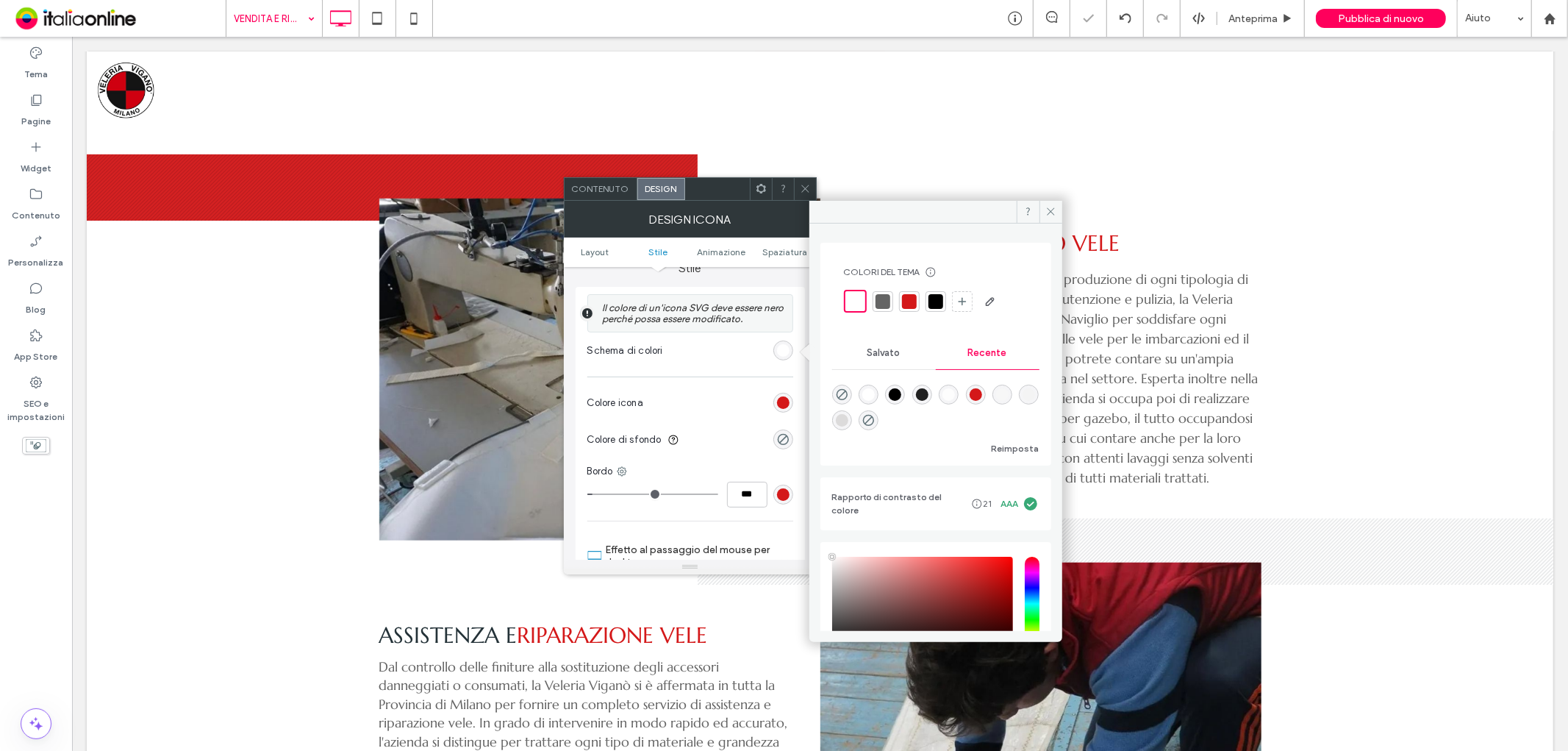 type on "*" 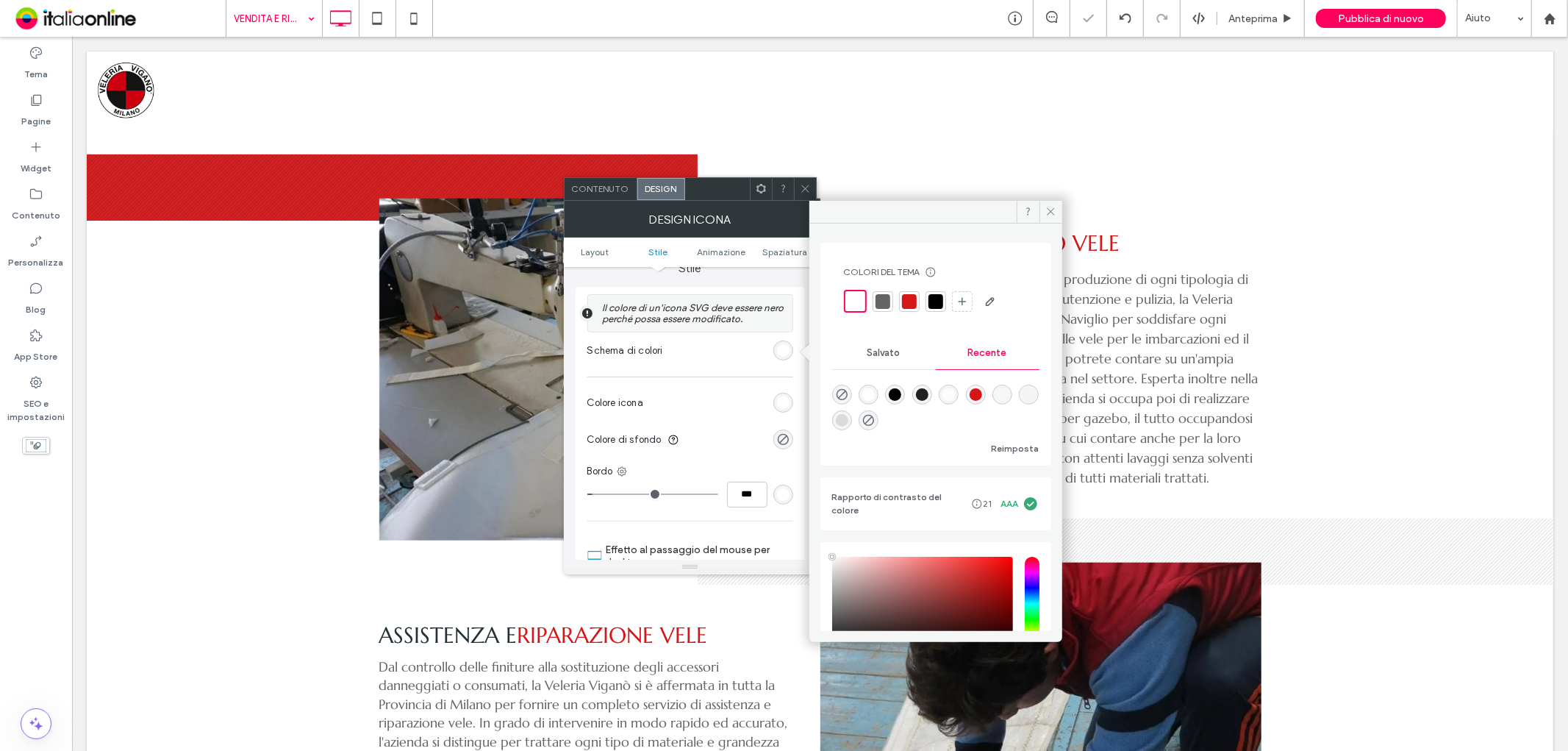 click at bounding box center (783, 439) 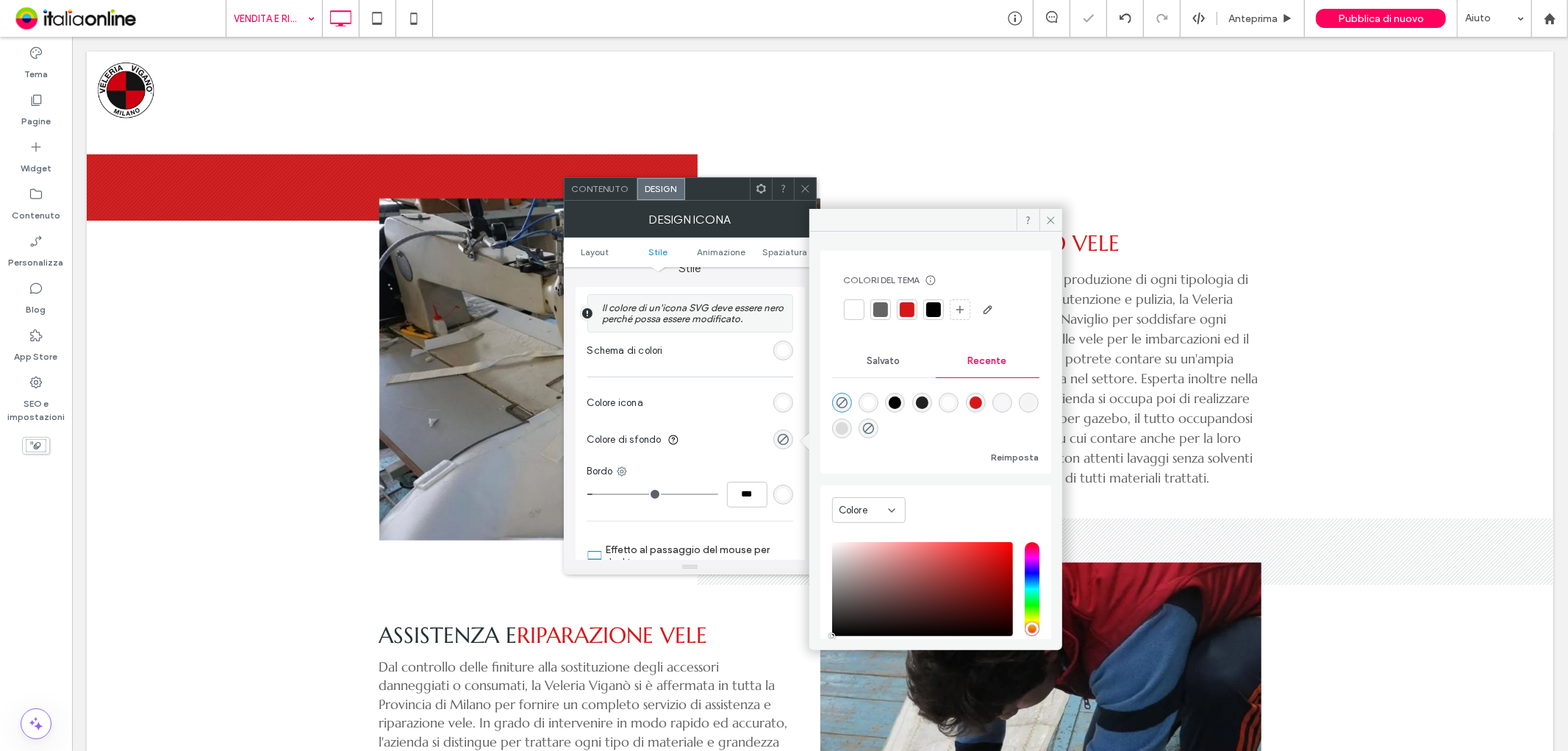 click at bounding box center [907, 310] 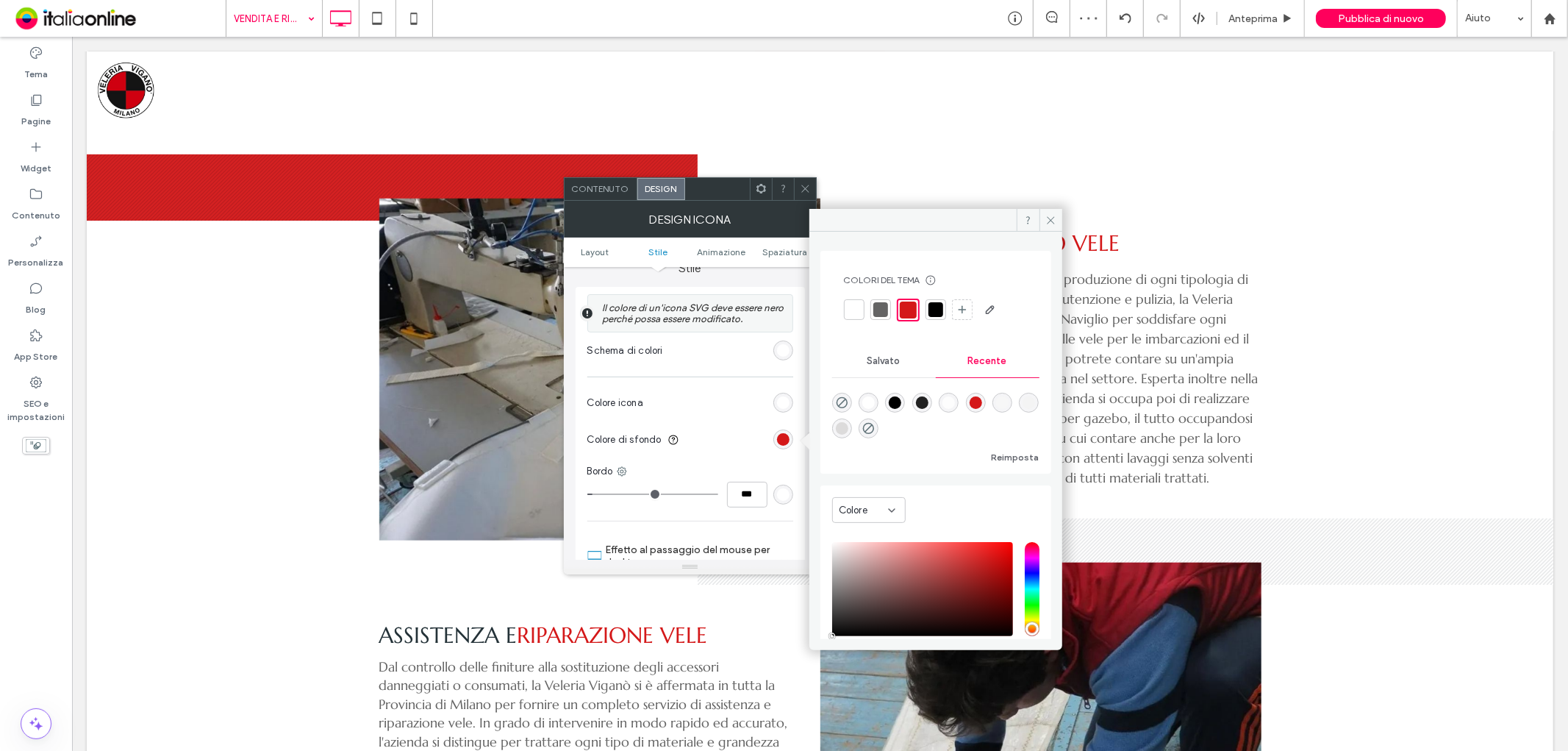 click at bounding box center (805, 189) 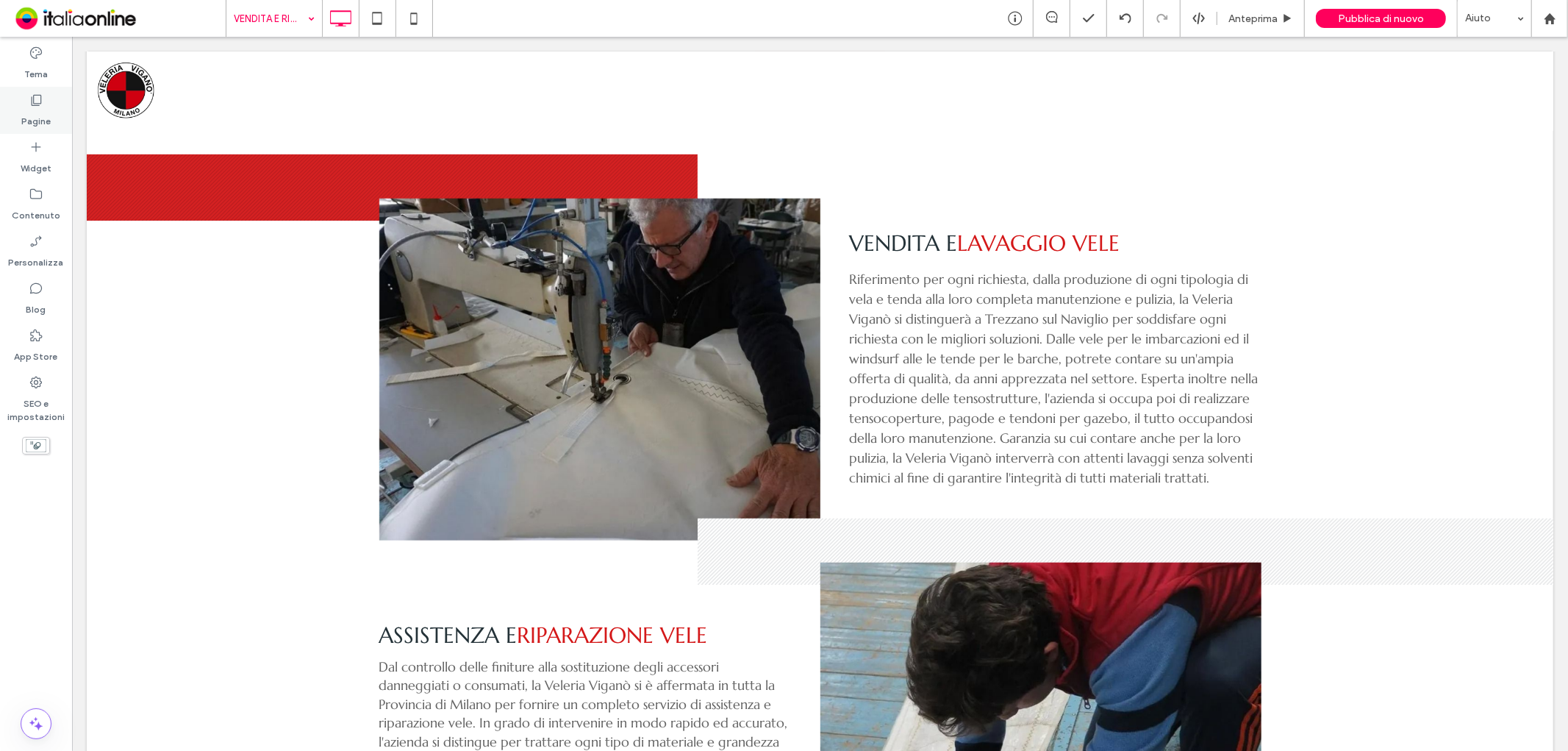 click on "Pagine" at bounding box center [36, 110] 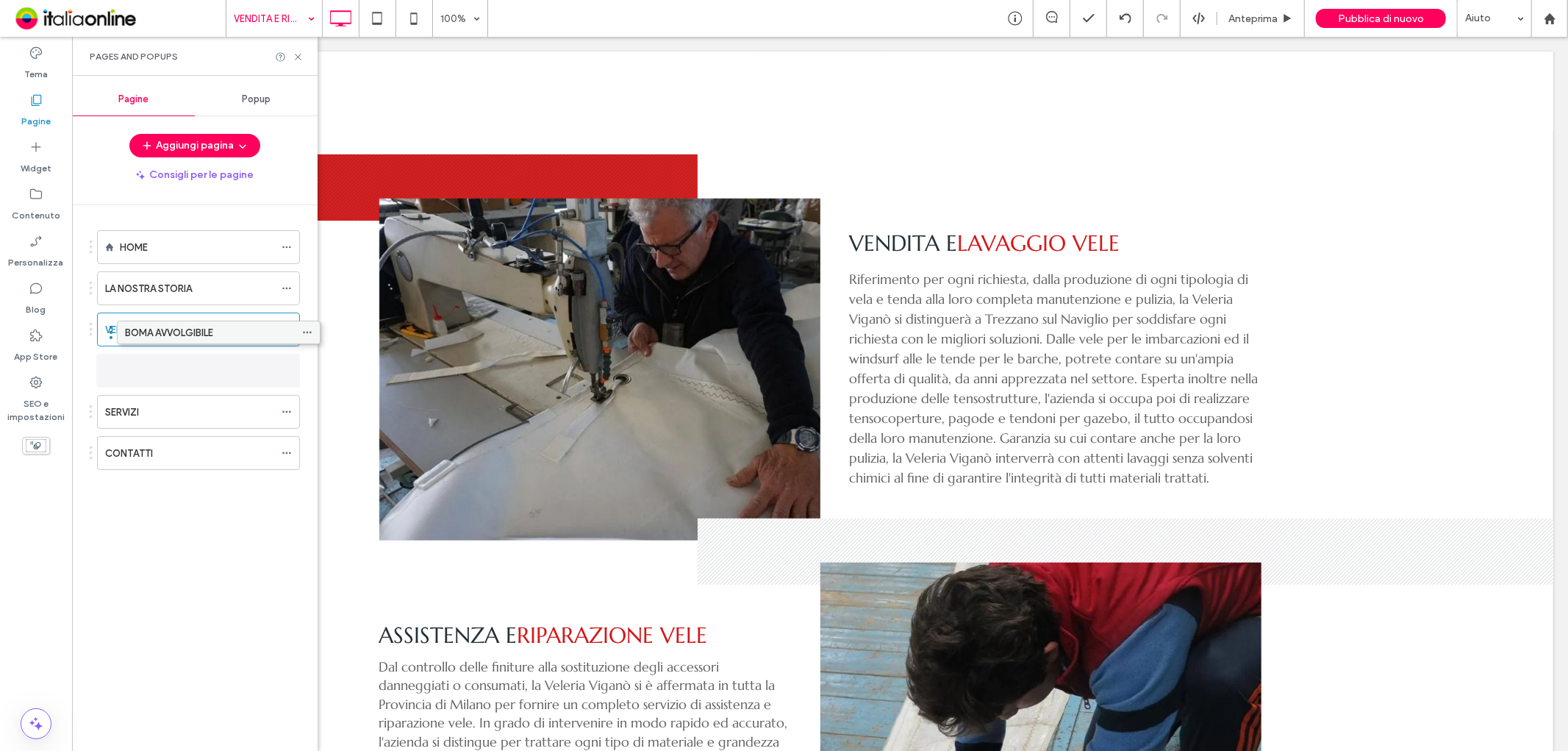 drag, startPoint x: 160, startPoint y: 456, endPoint x: 180, endPoint y: 340, distance: 117.71151 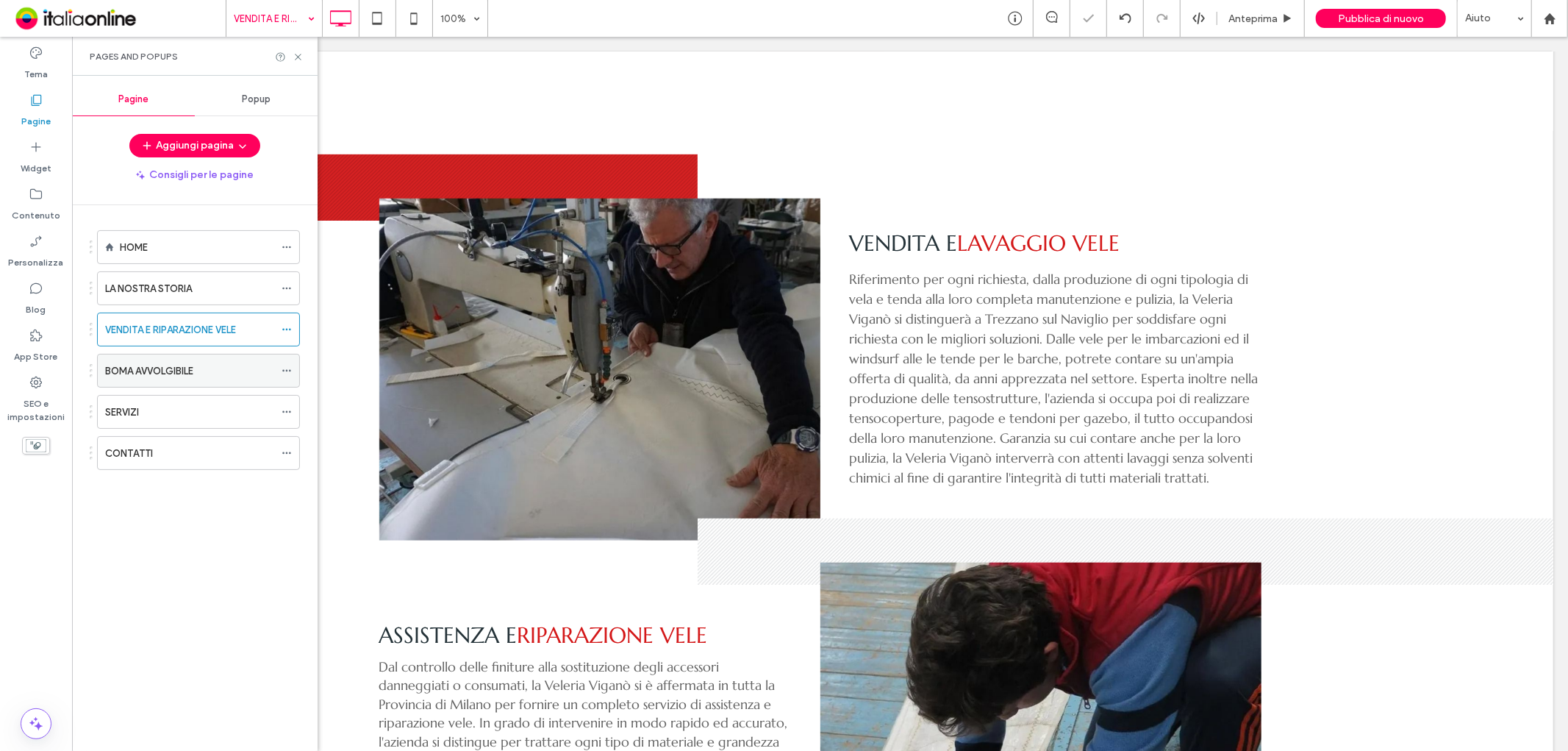 click on "BOMA AVVOLGIBILE" at bounding box center (149, 371) 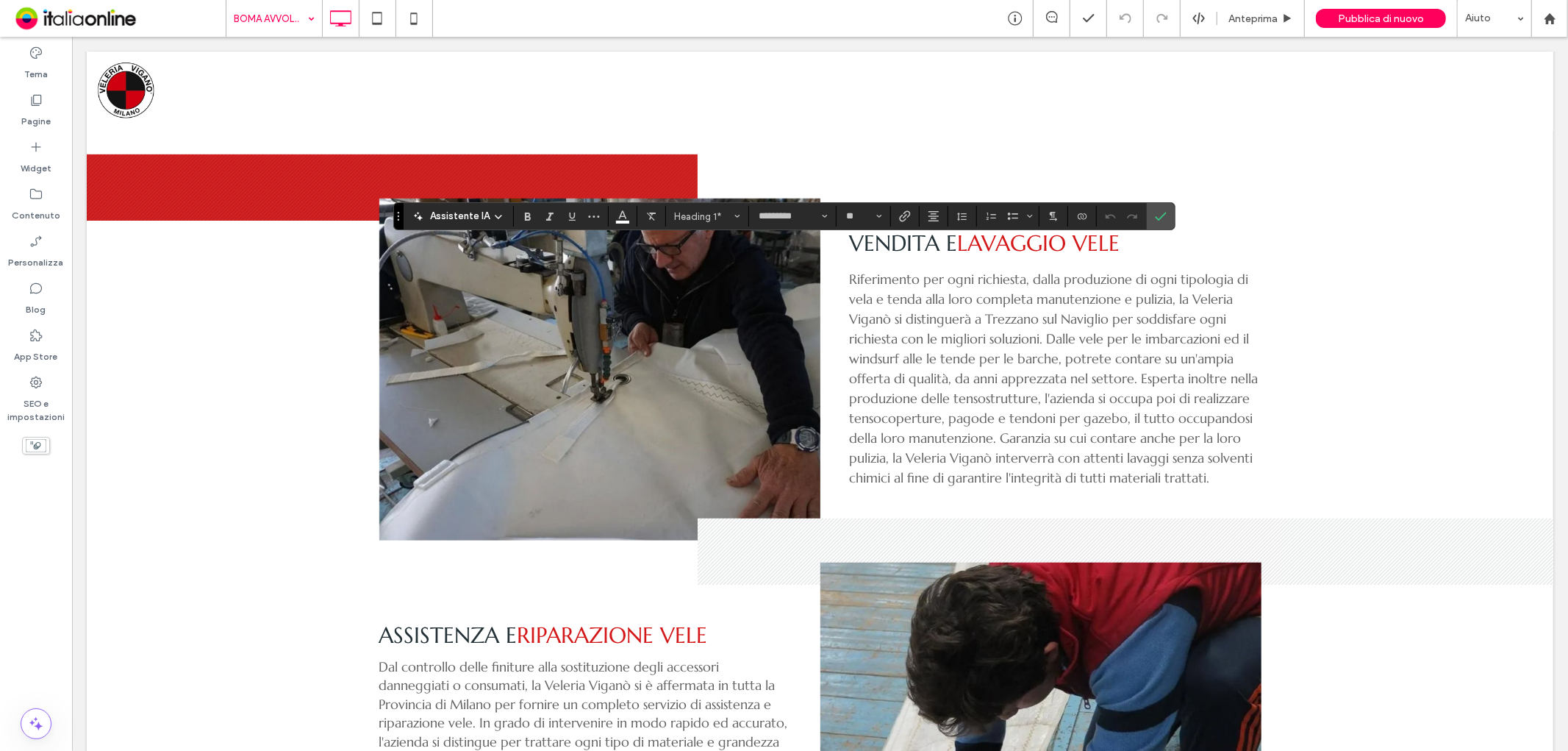 type on "**" 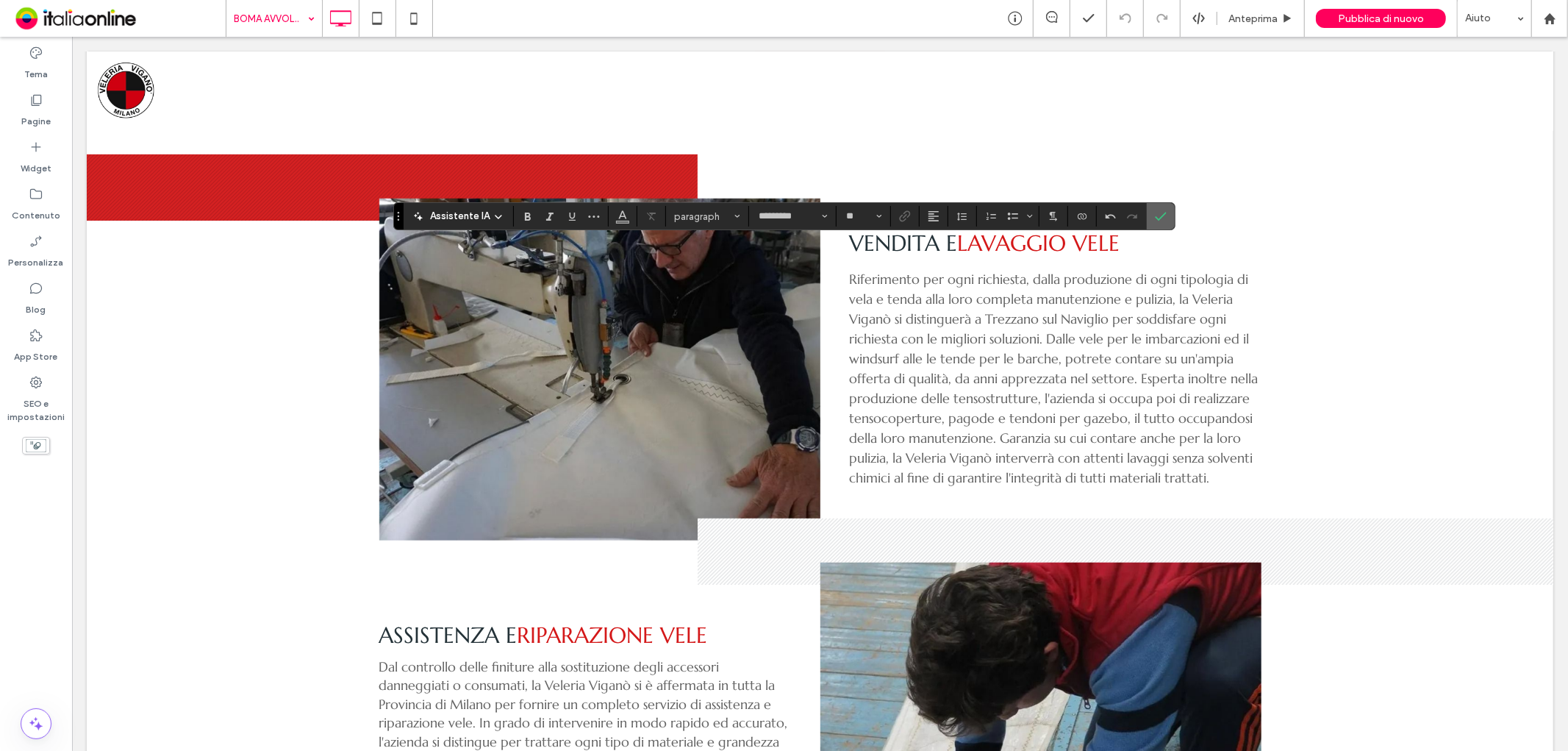 click at bounding box center (1158, 216) 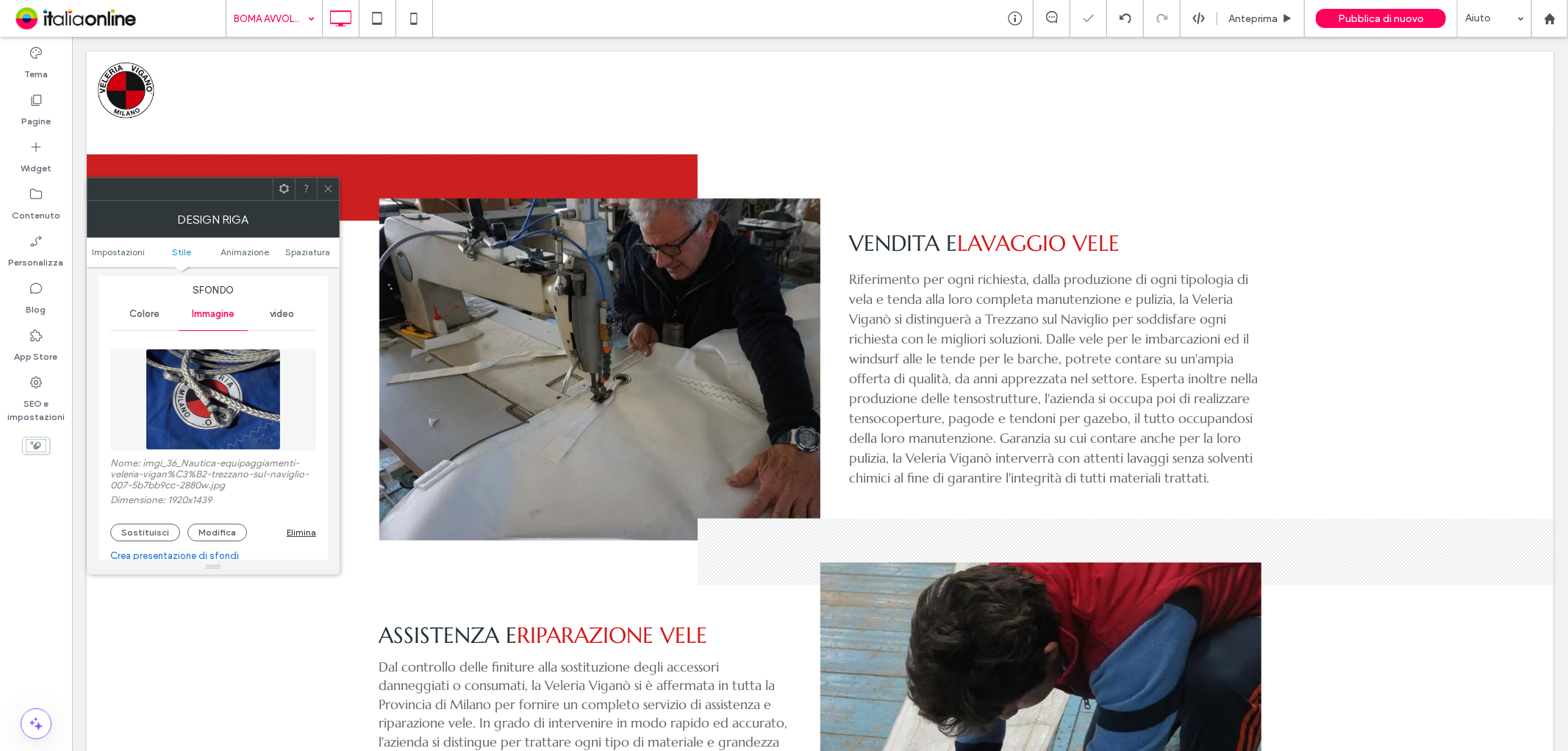 scroll, scrollTop: 163, scrollLeft: 0, axis: vertical 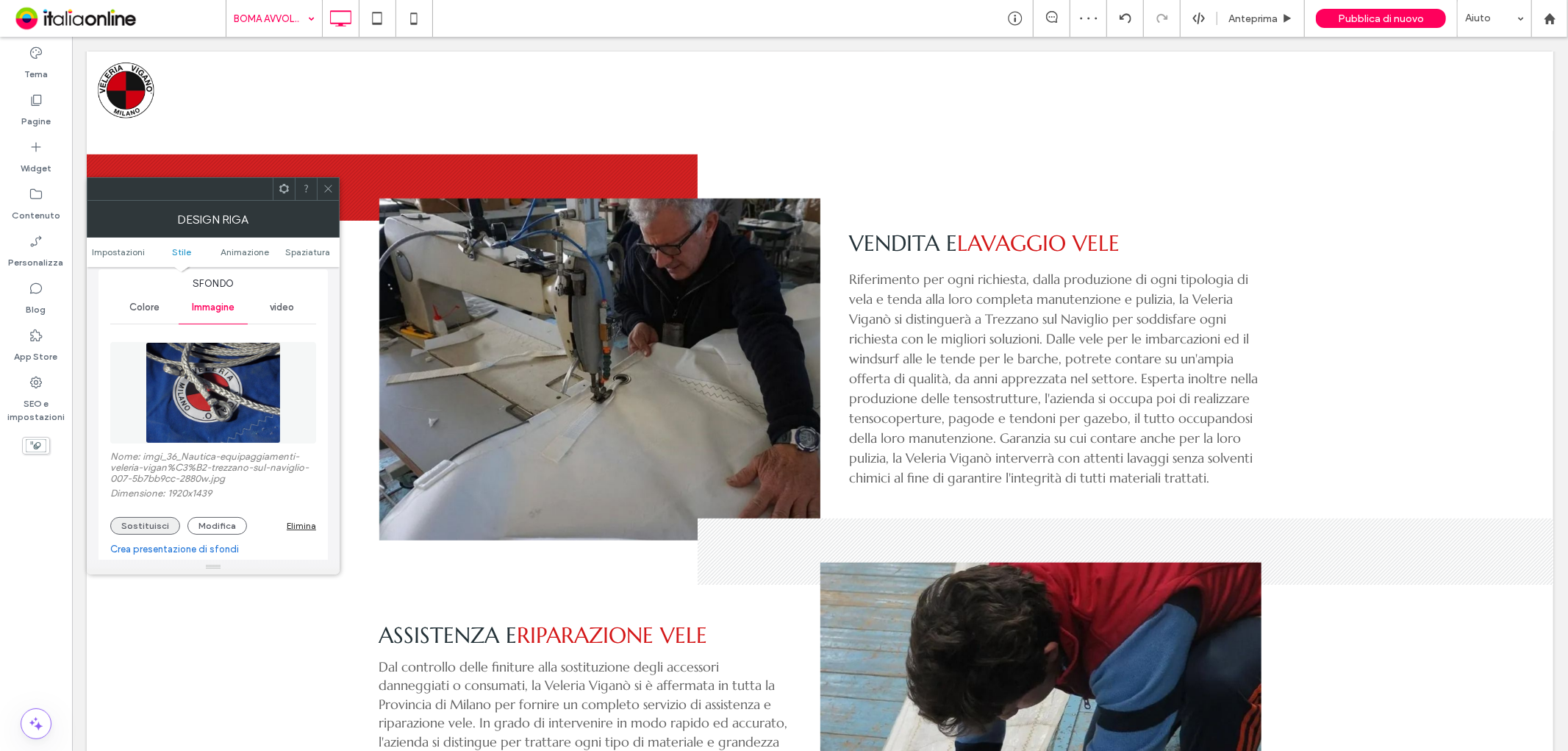 click on "Sostituisci" at bounding box center [145, 526] 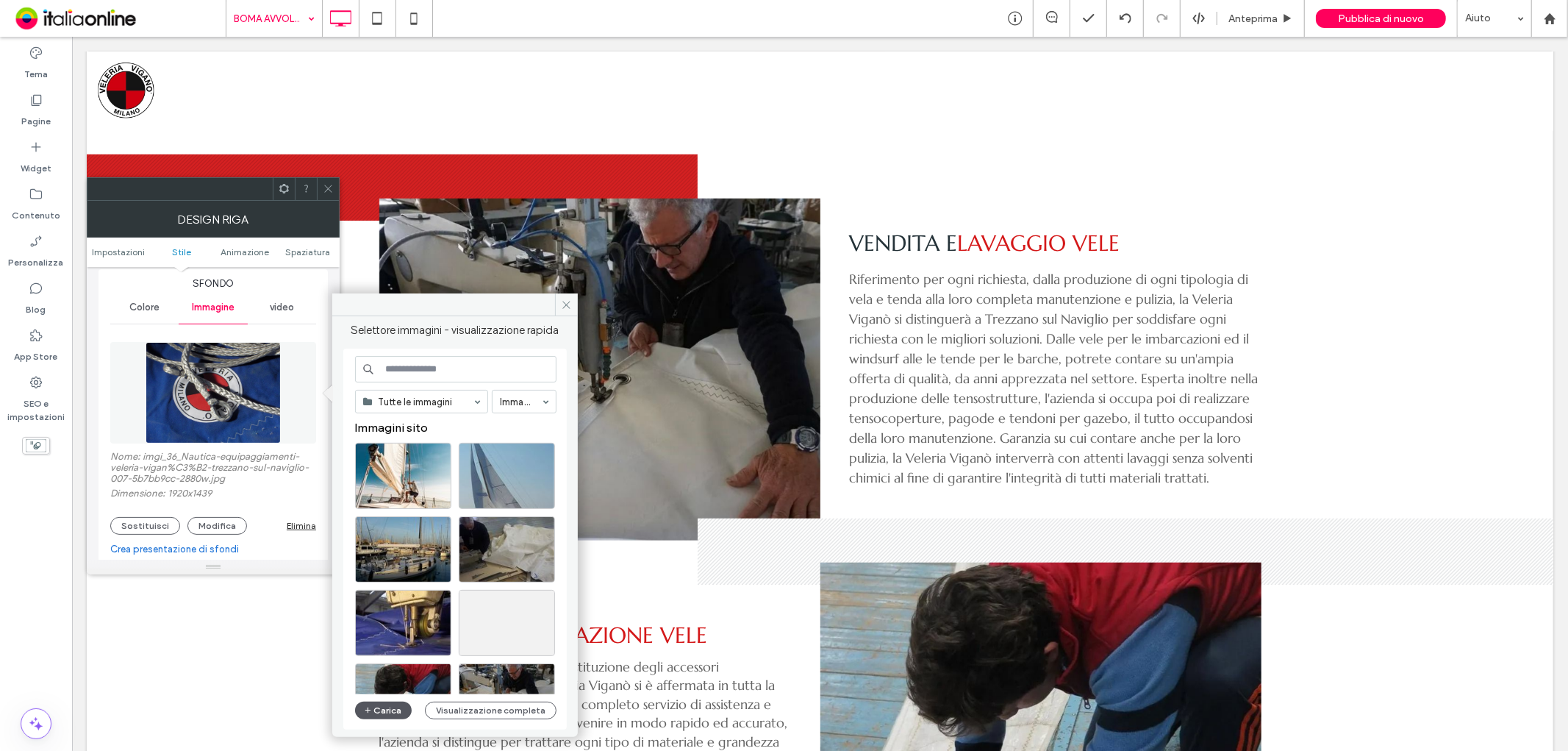 click on "Carica" at bounding box center (384, 711) 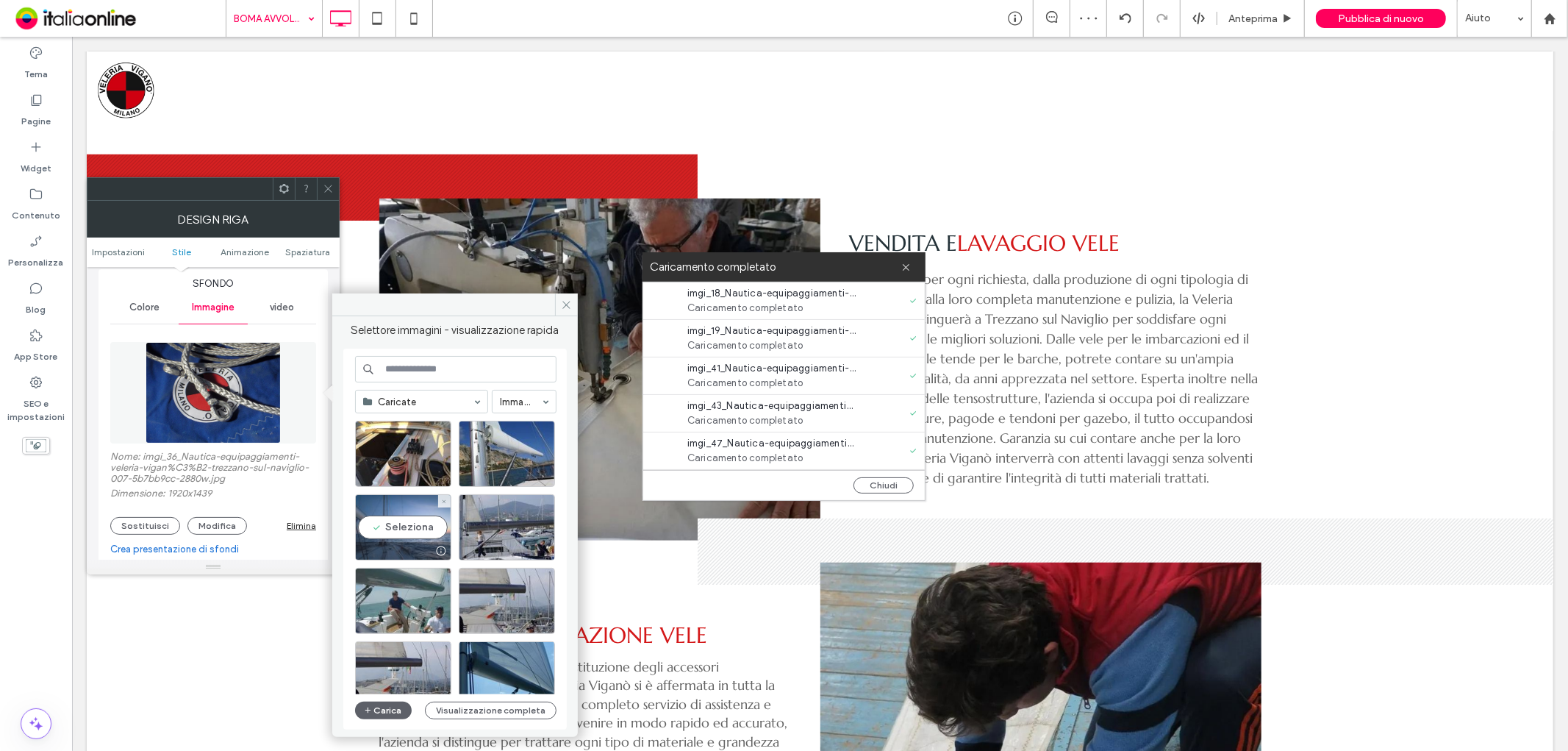 click on "Seleziona" at bounding box center [403, 527] 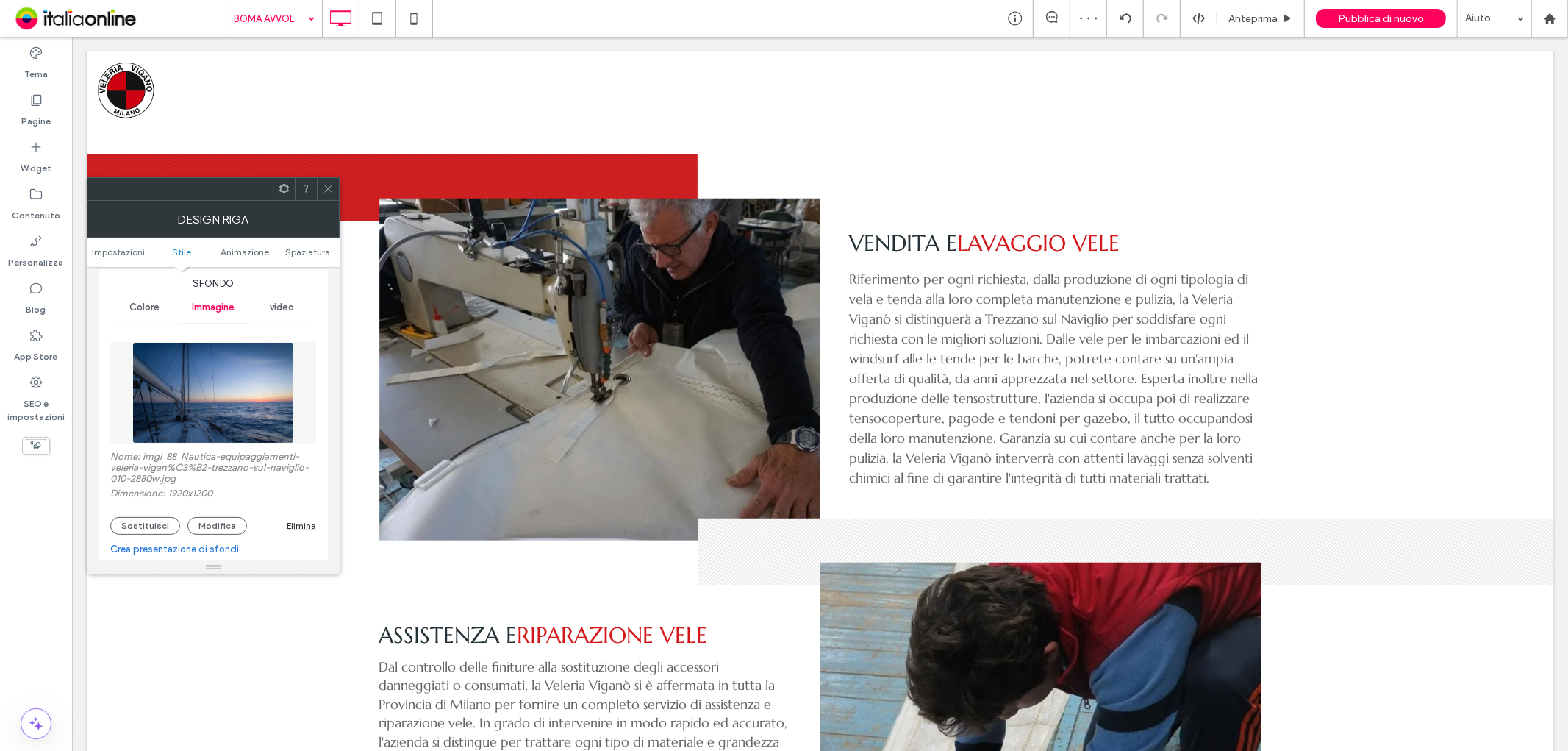 click 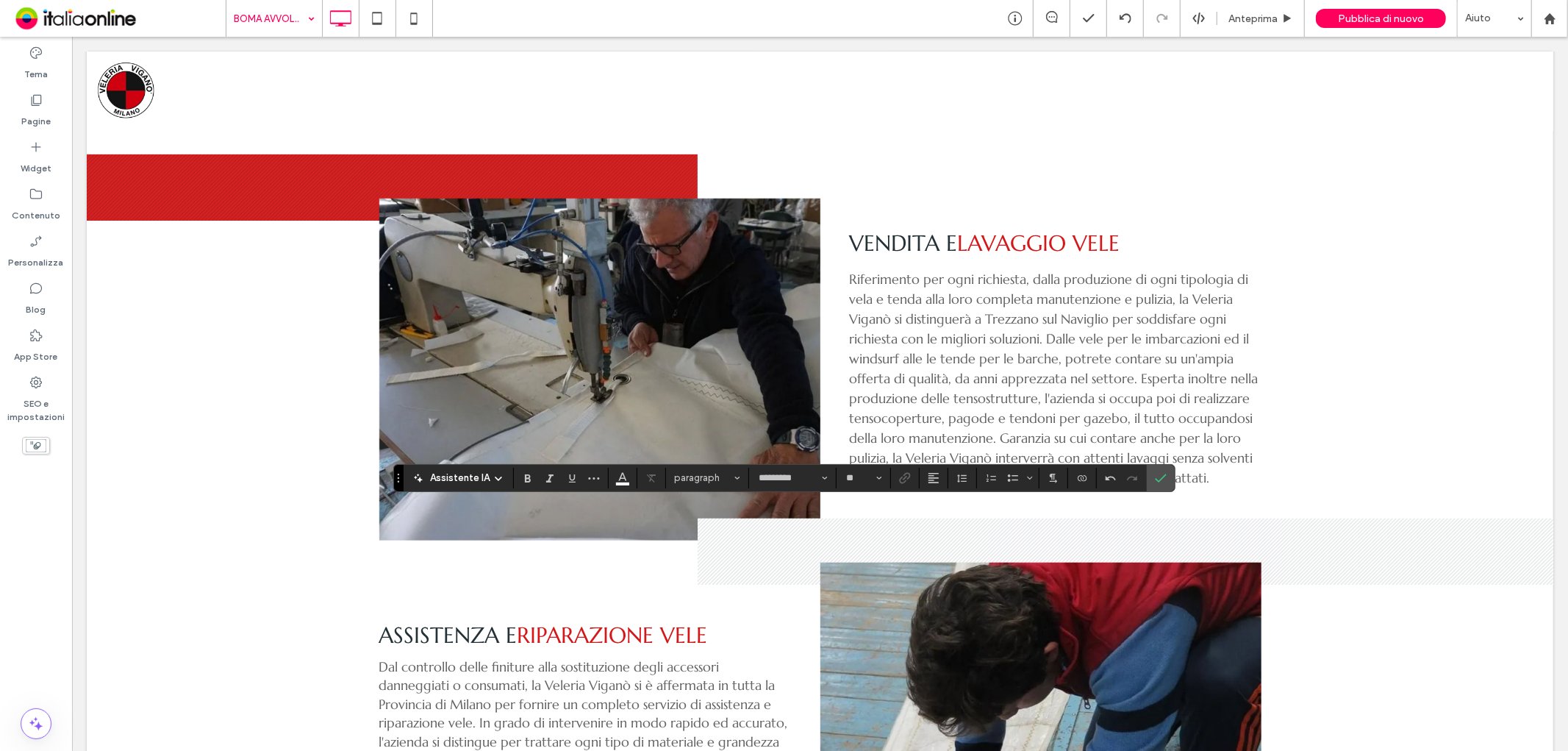 type on "**" 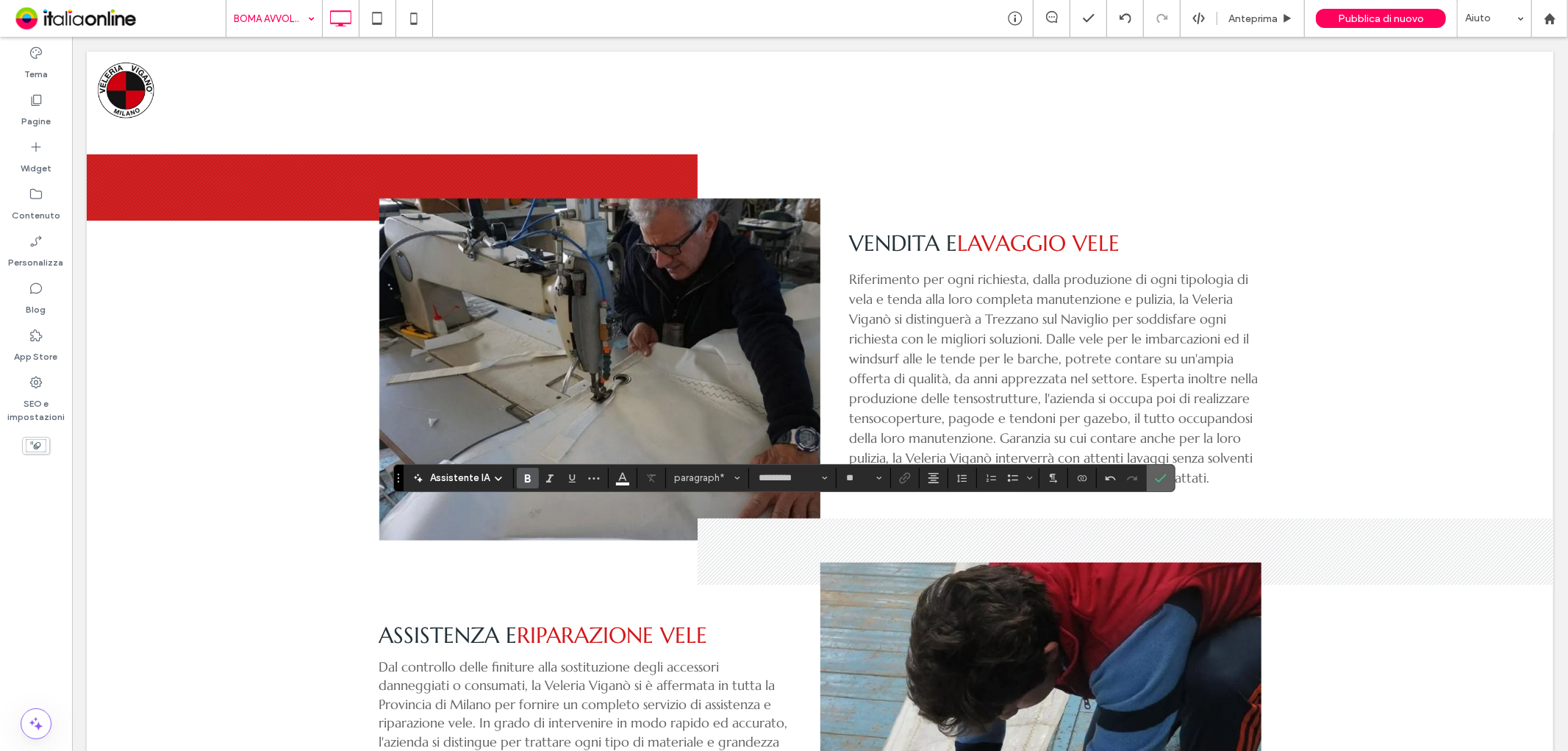 click at bounding box center [1161, 478] 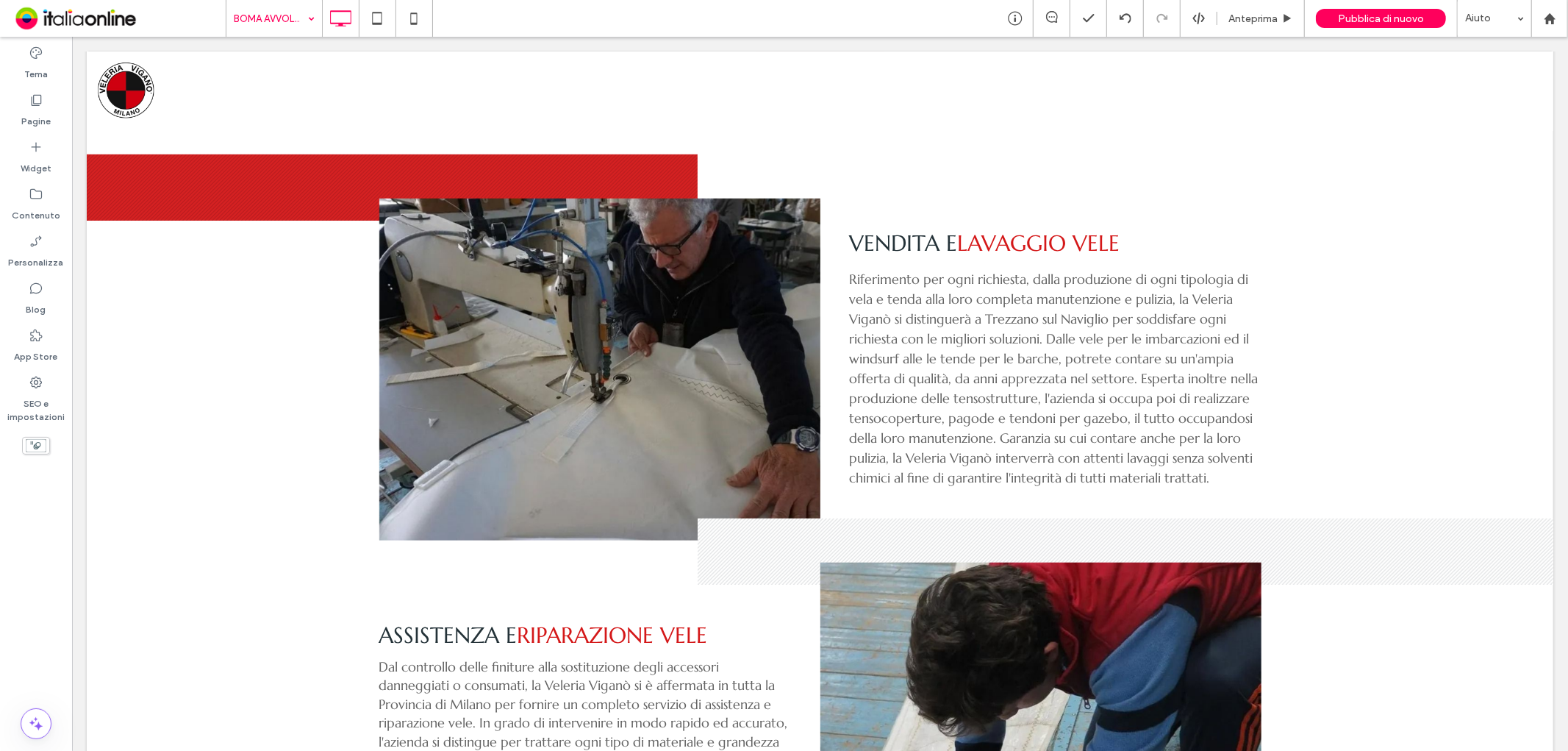 type on "*********" 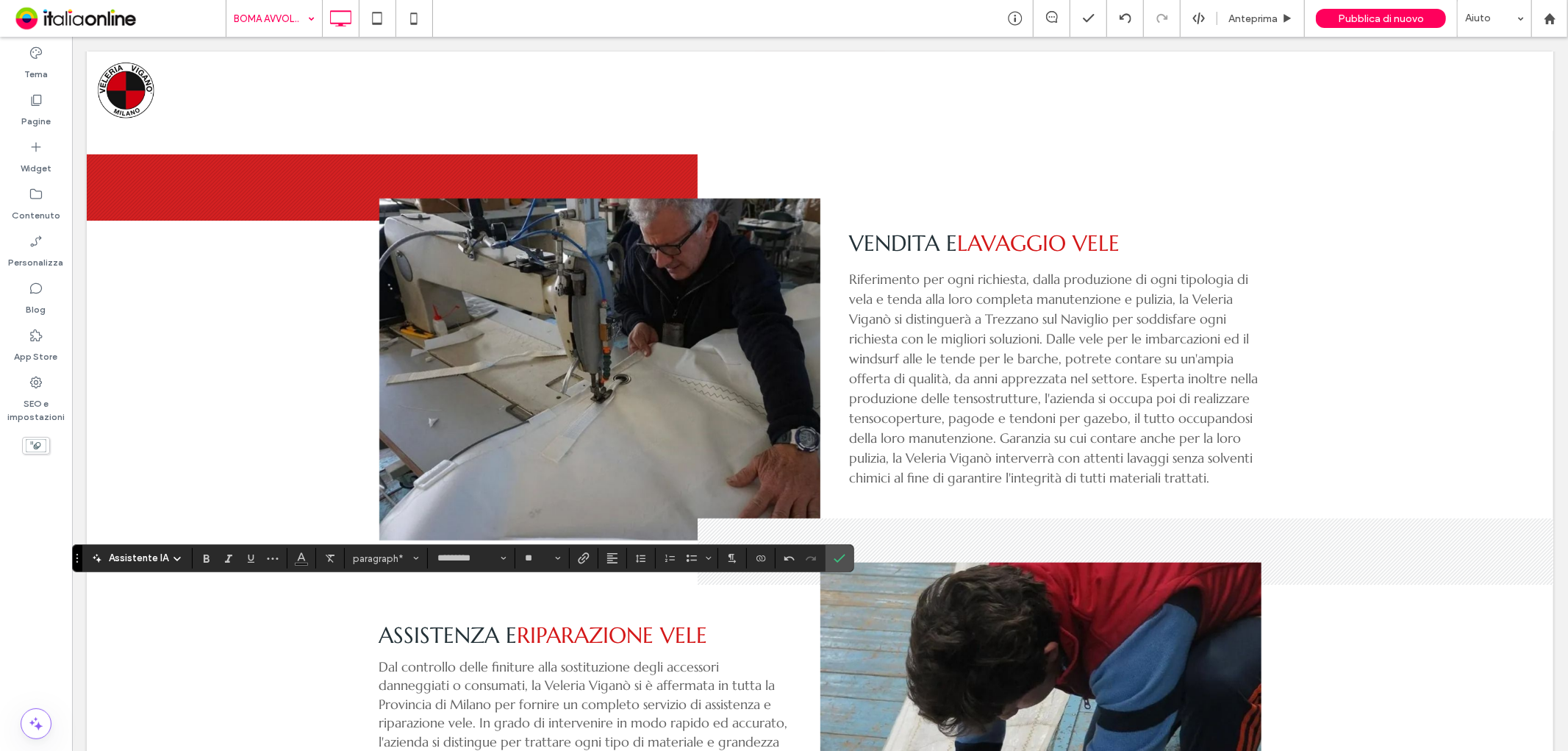 type on "**" 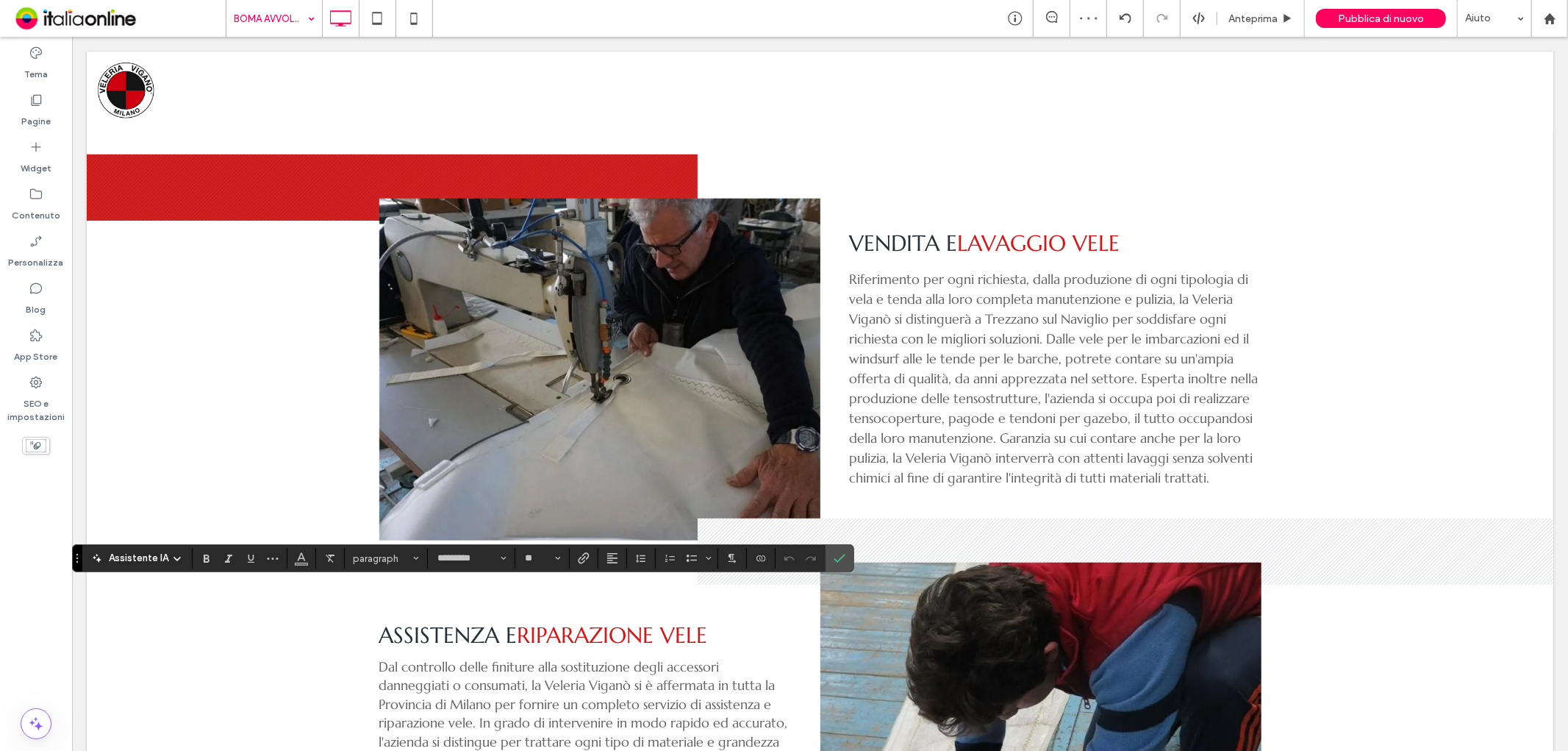 type on "*" 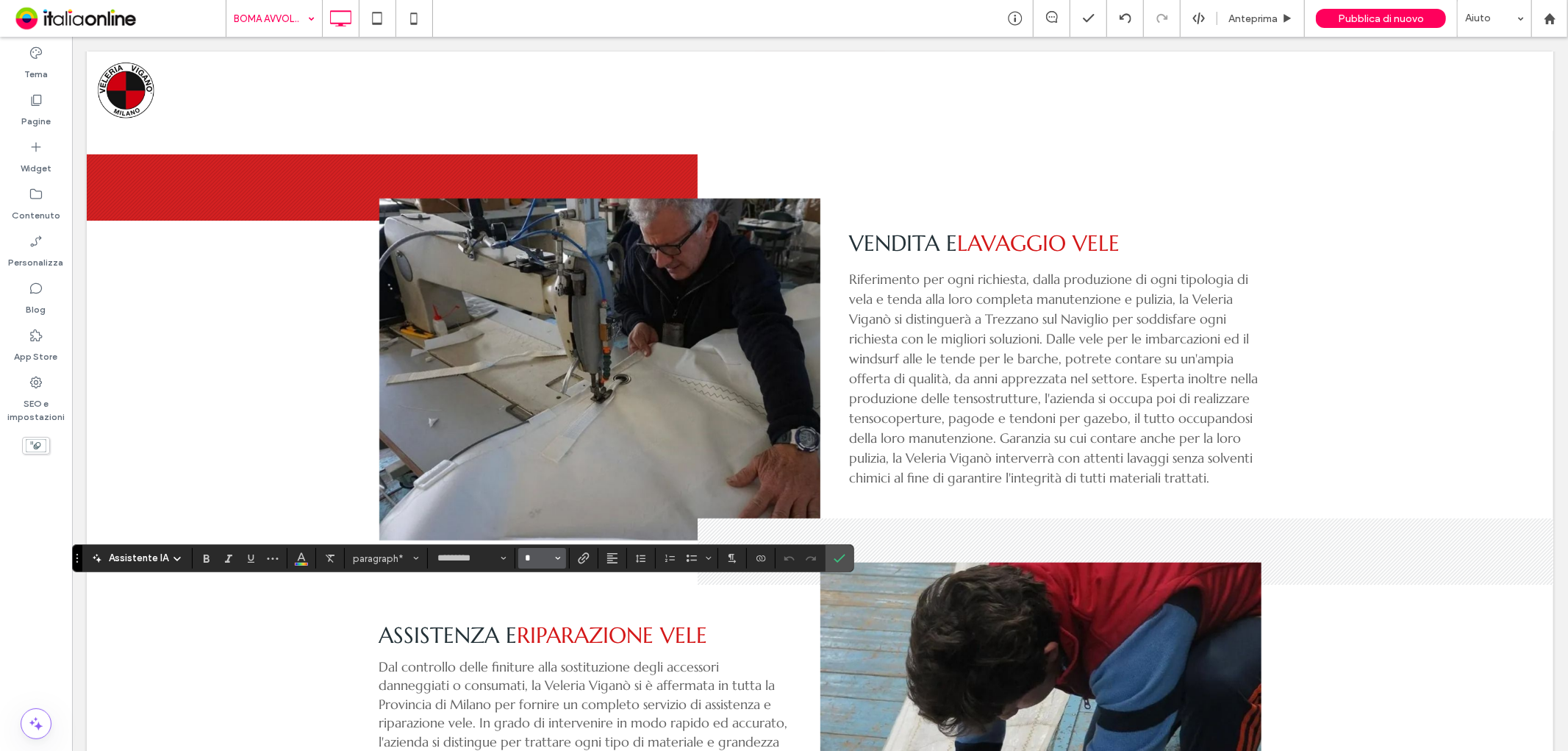 click on "*" at bounding box center [537, 558] 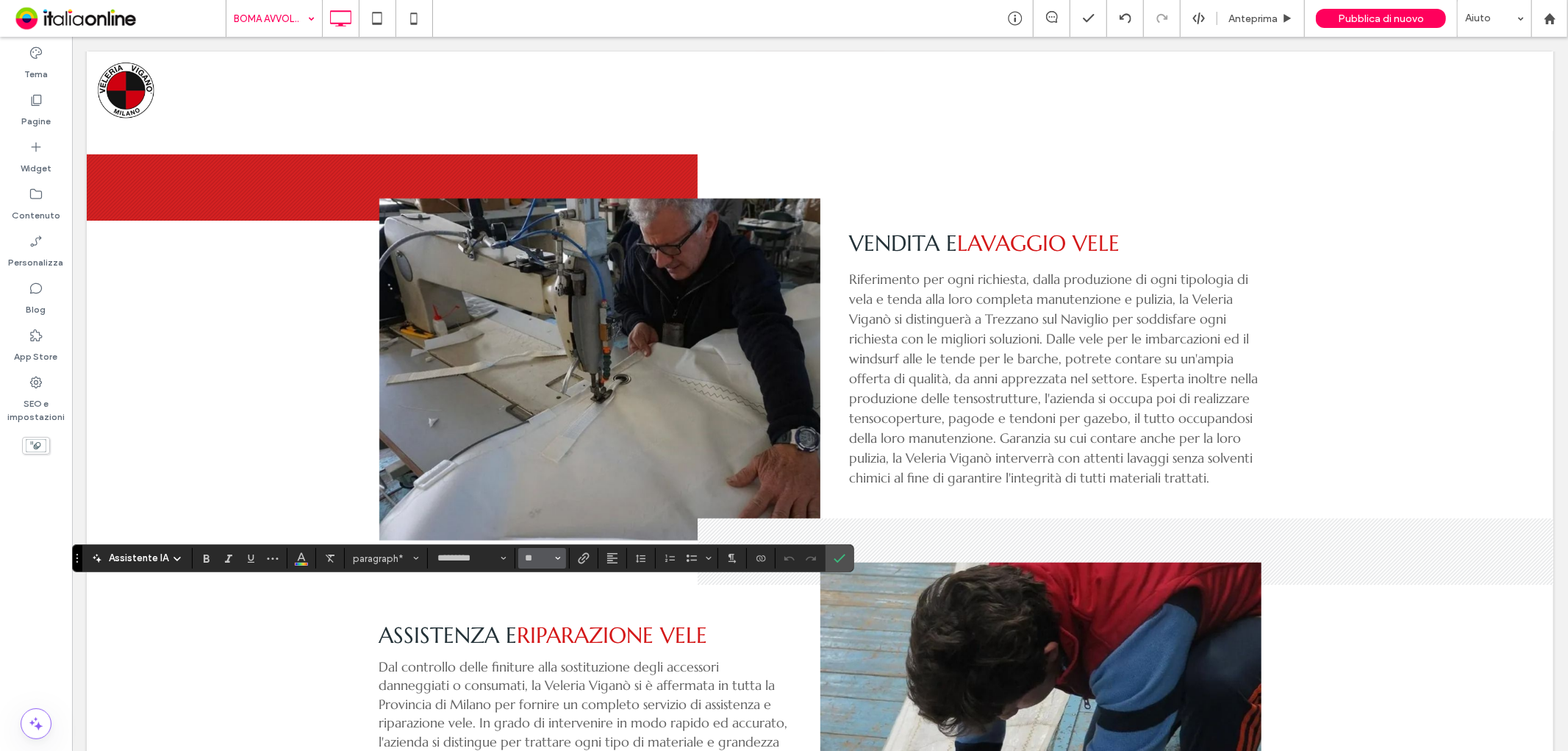 type on "**" 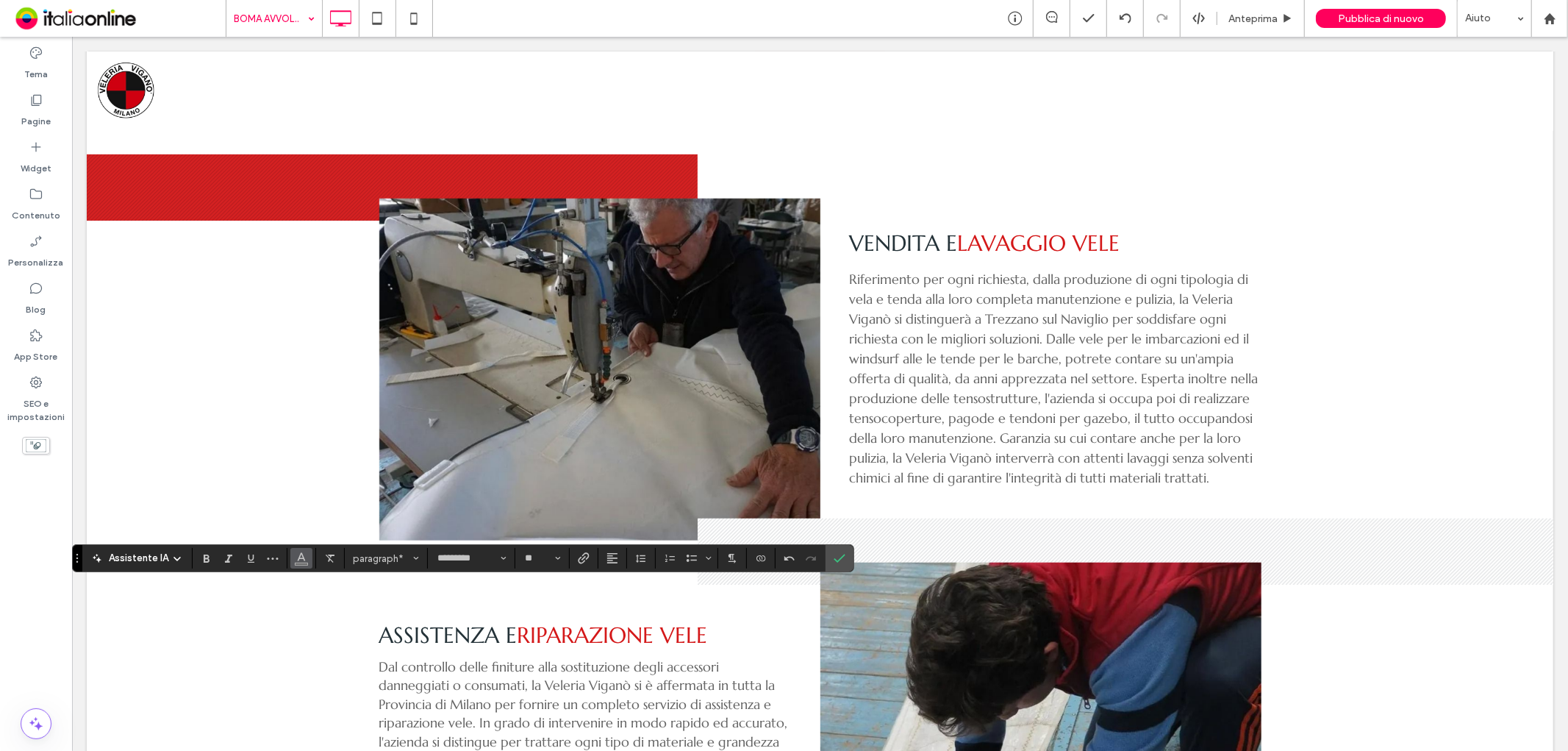 click at bounding box center [301, 558] 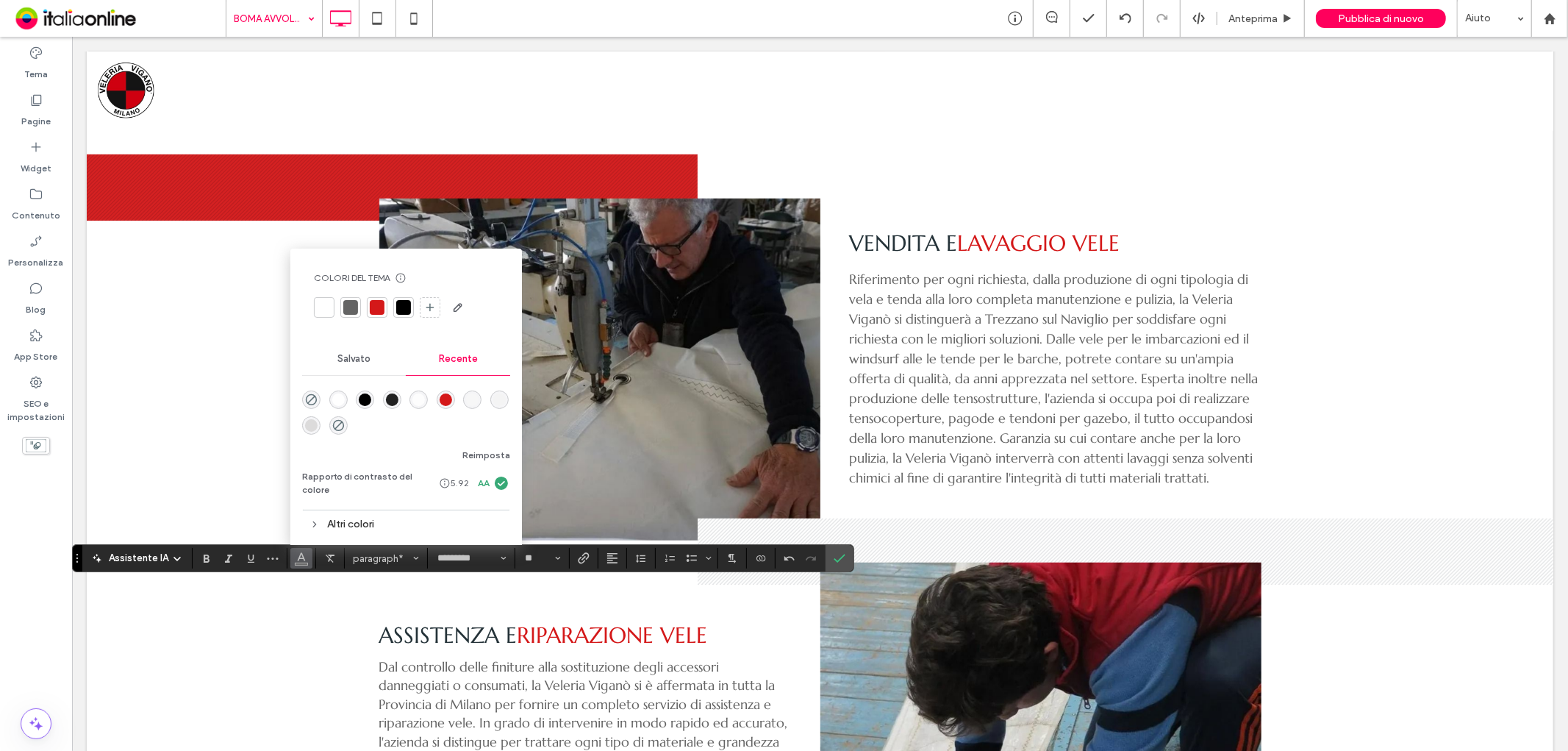 click at bounding box center (404, 307) 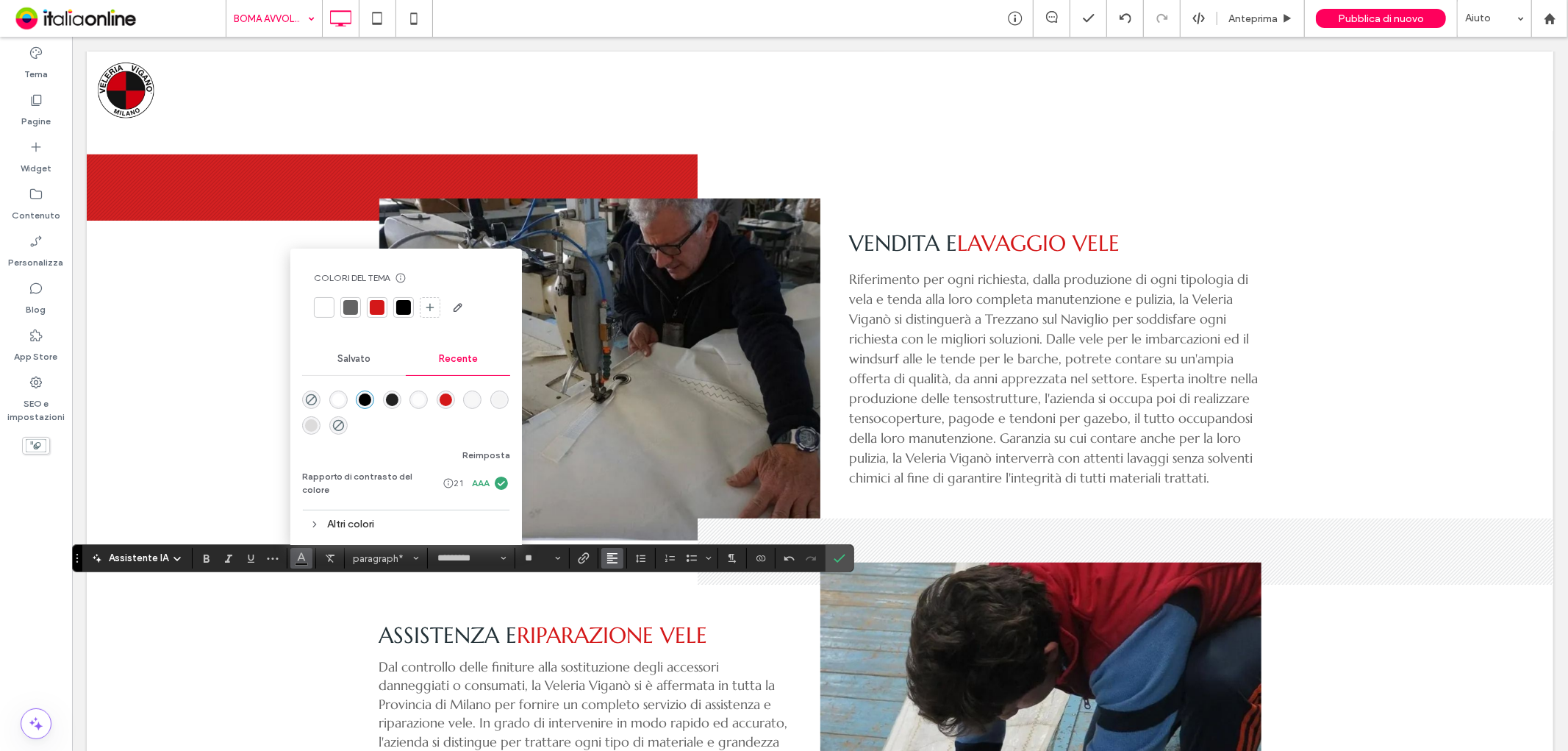 click 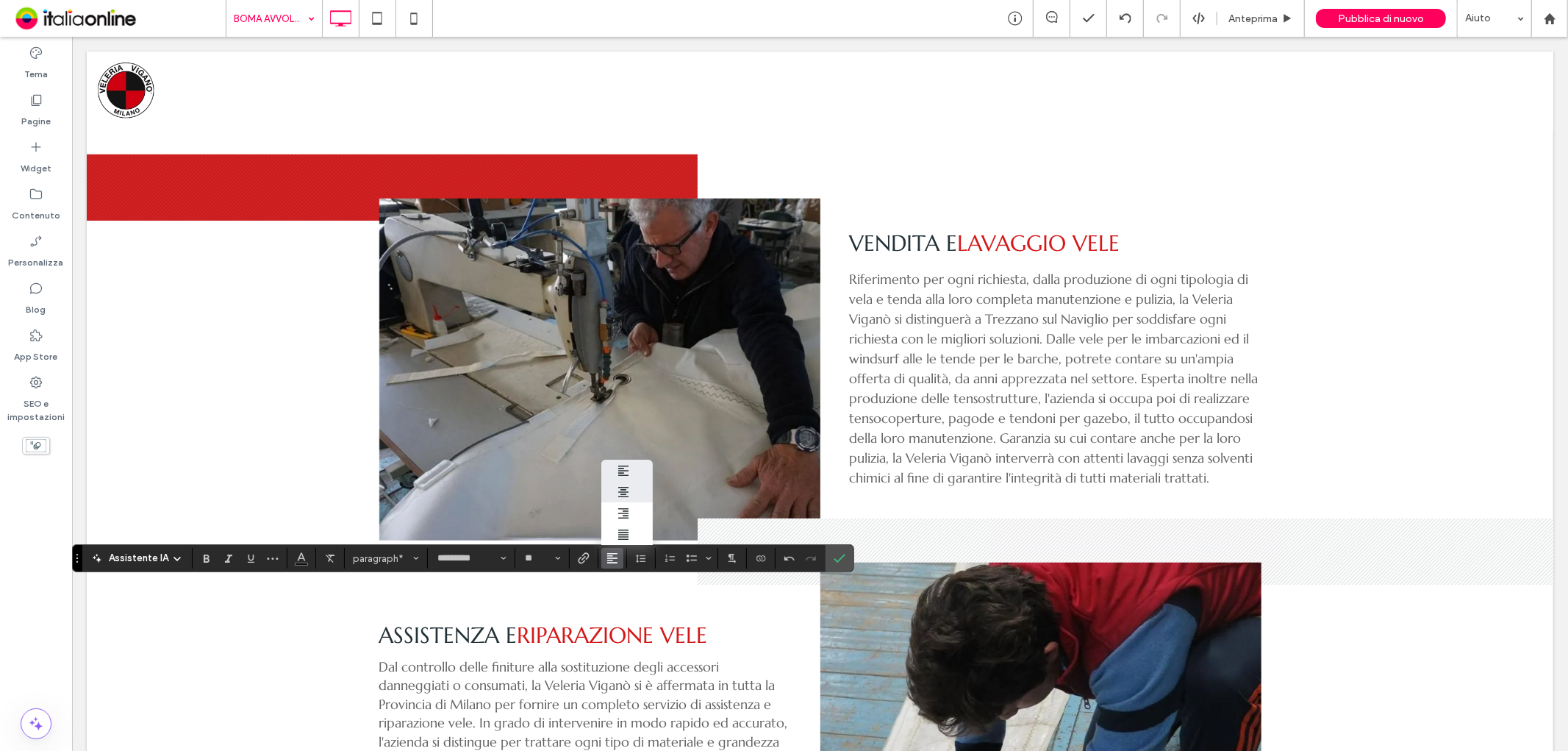 click 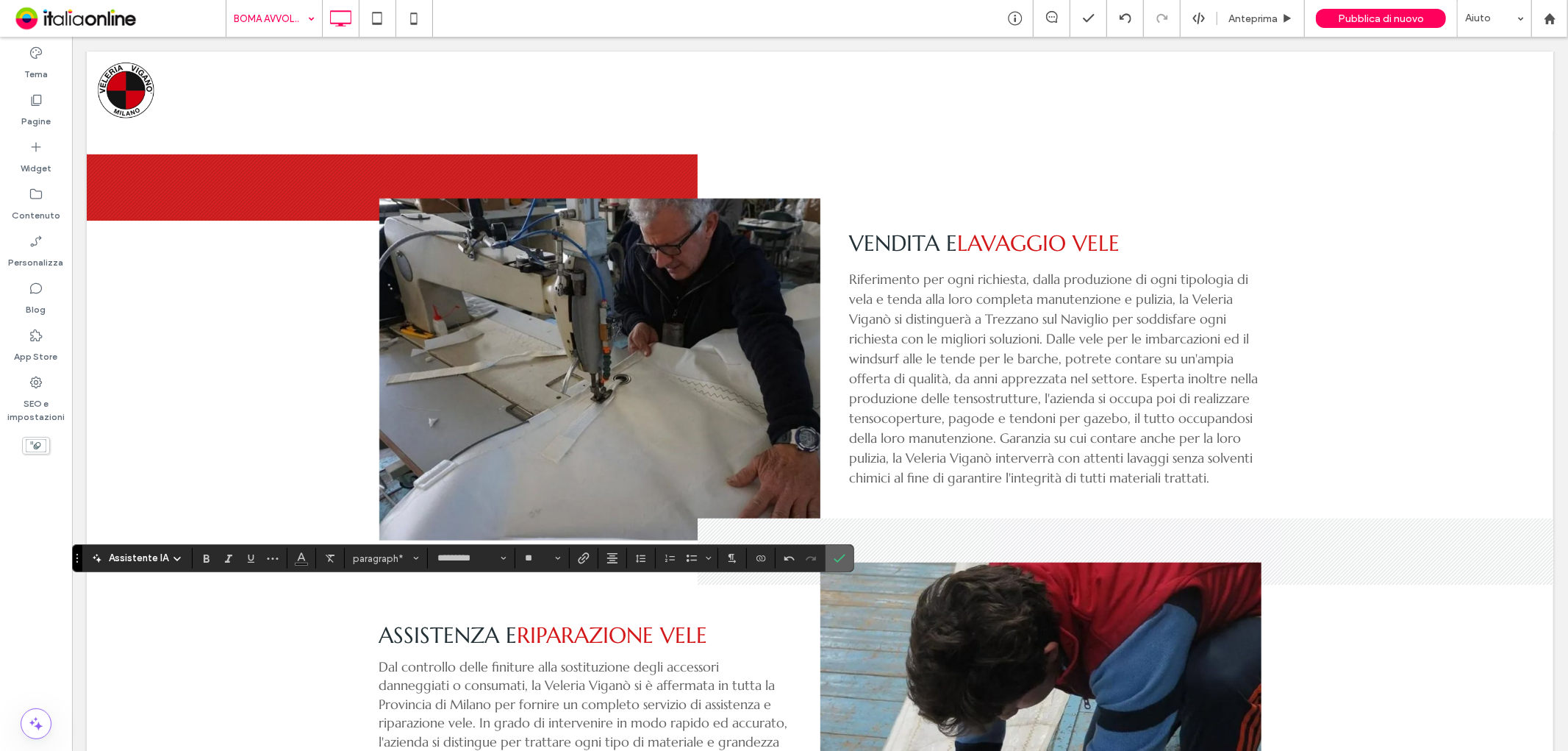 click 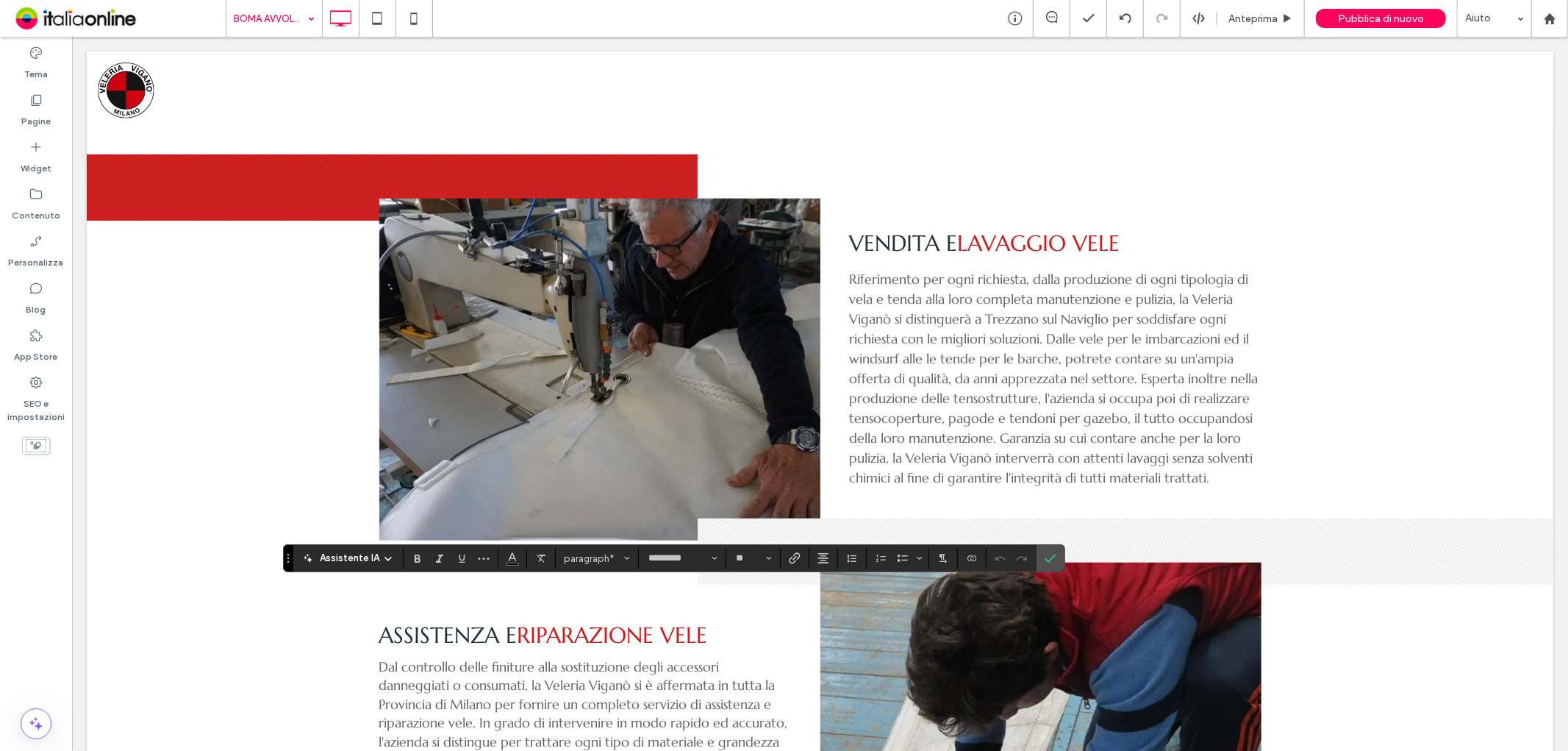 type on "**" 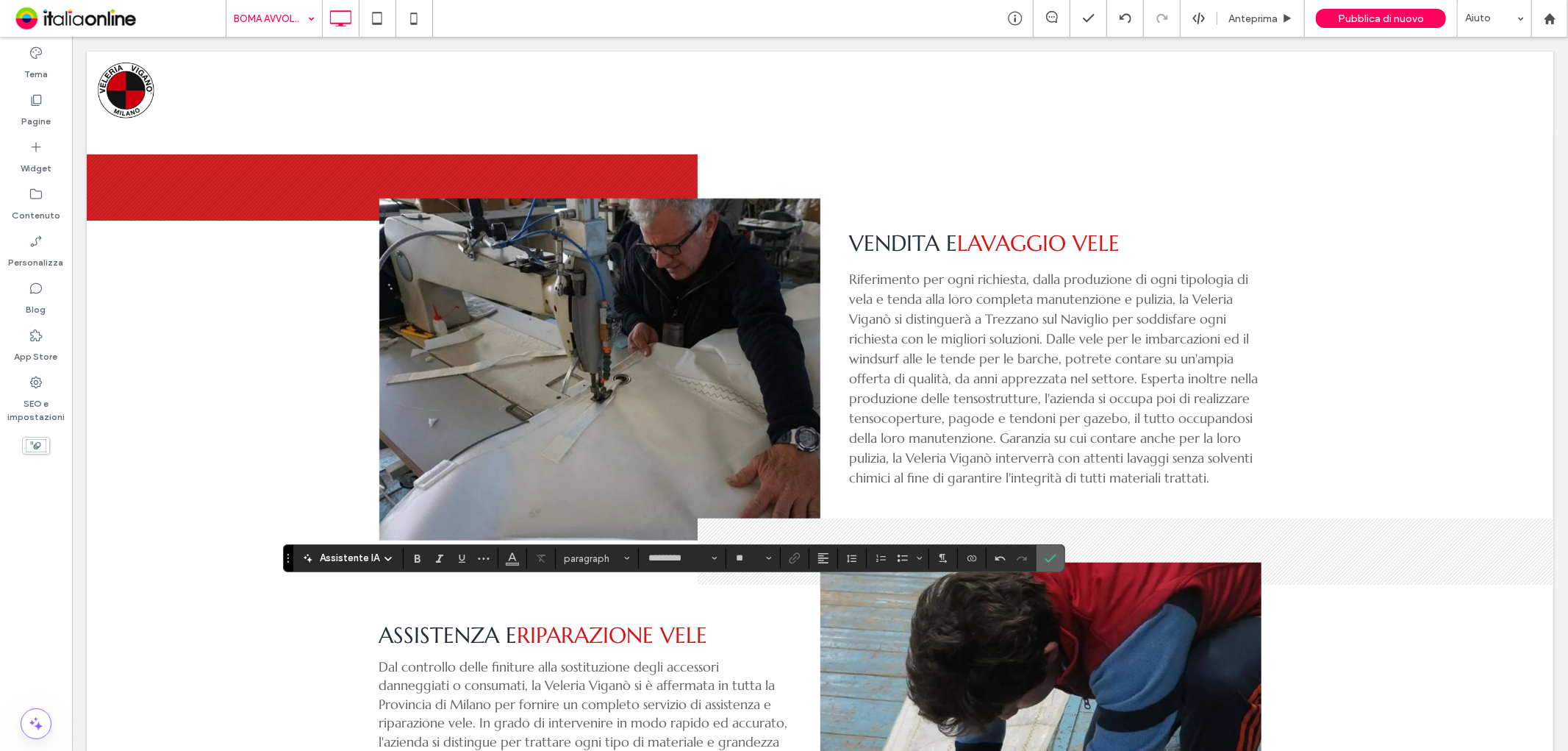 click 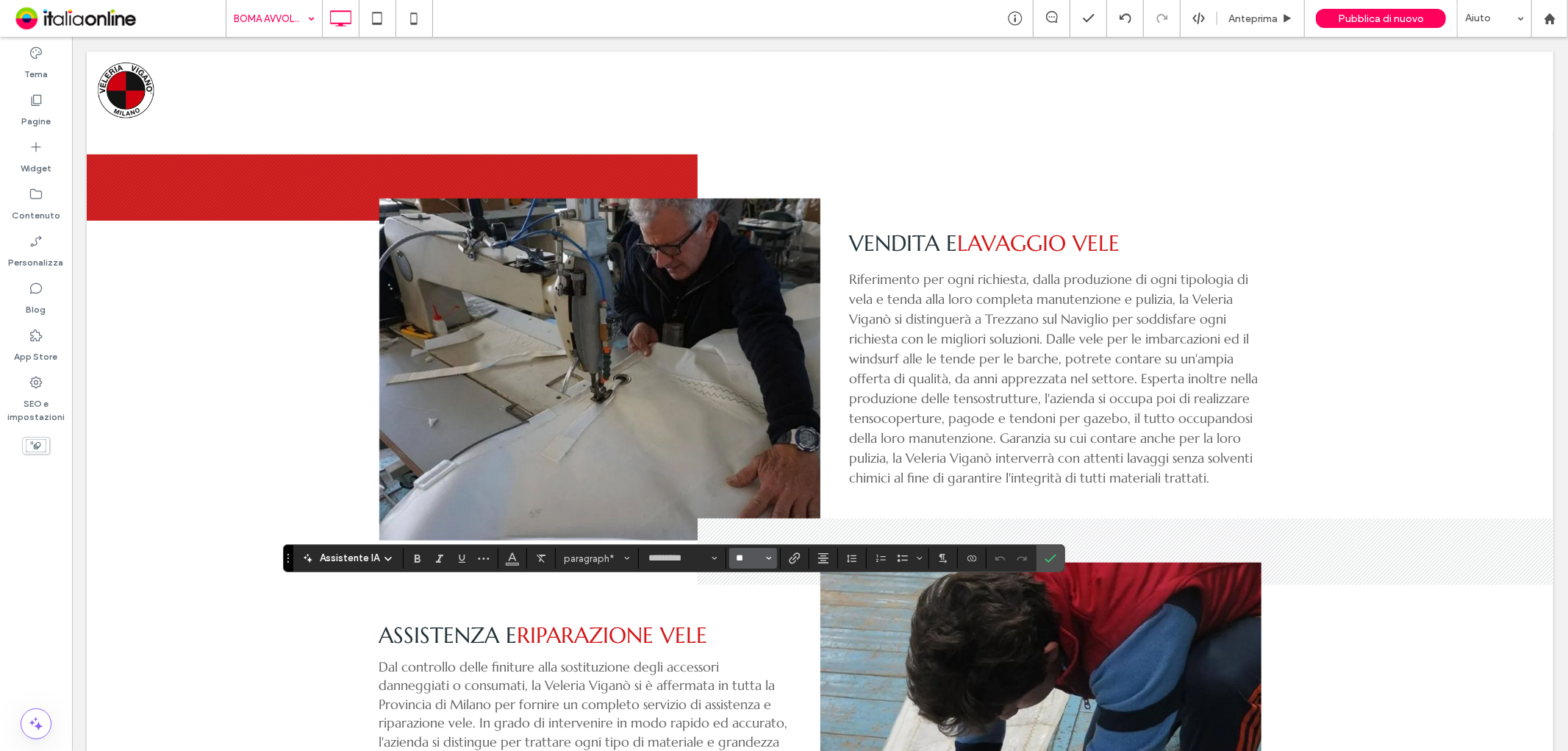 click on "**" at bounding box center (748, 558) 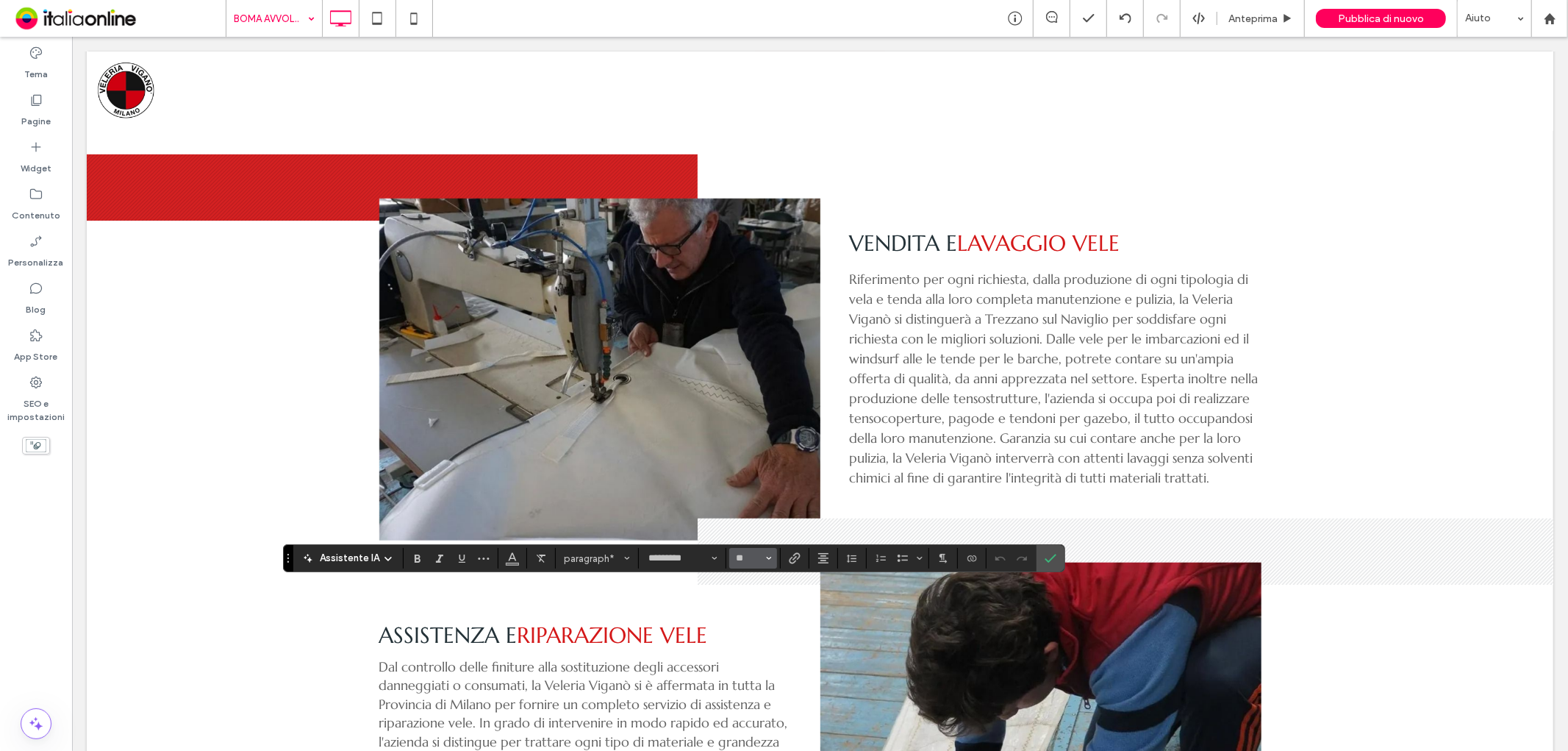 type on "**" 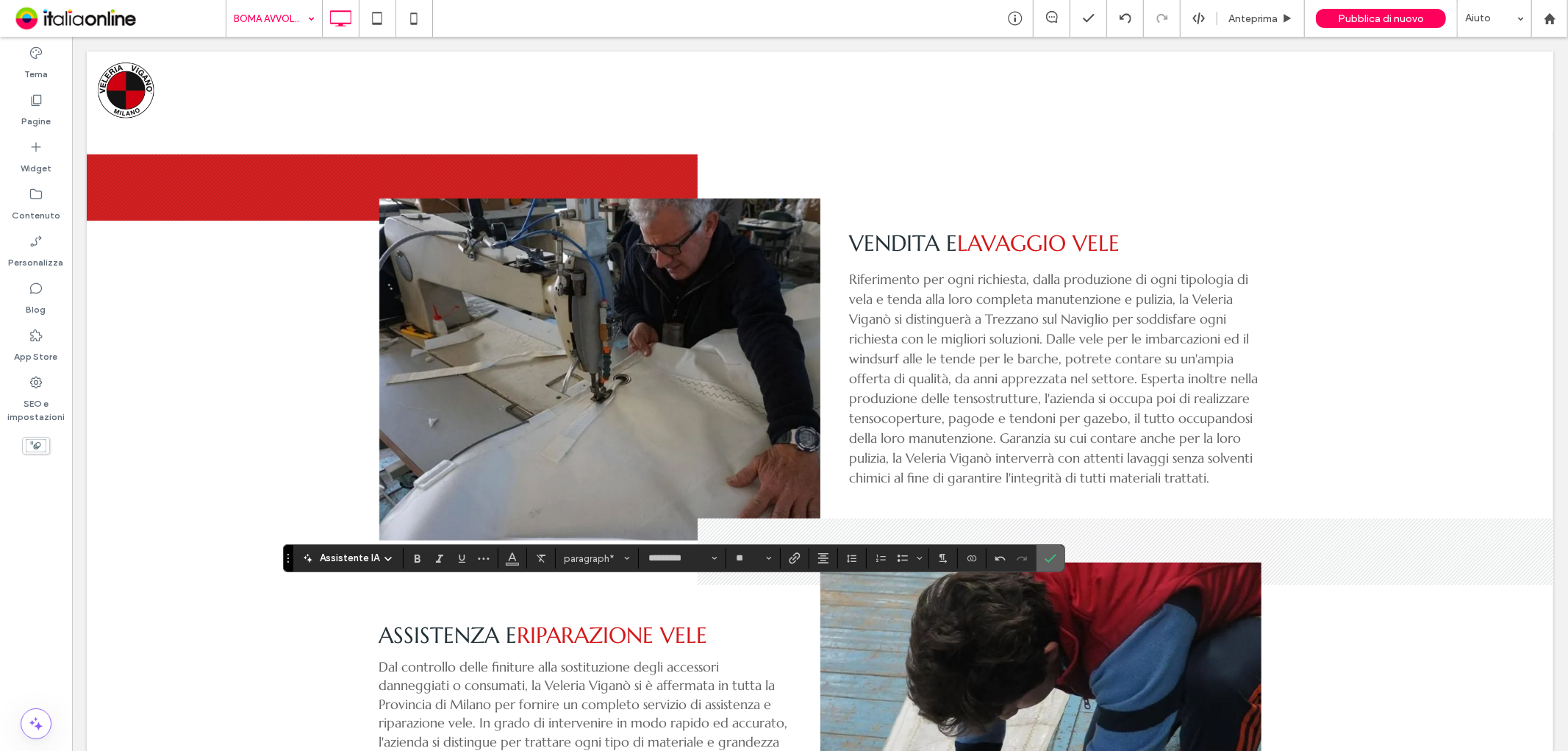 click at bounding box center [1050, 558] 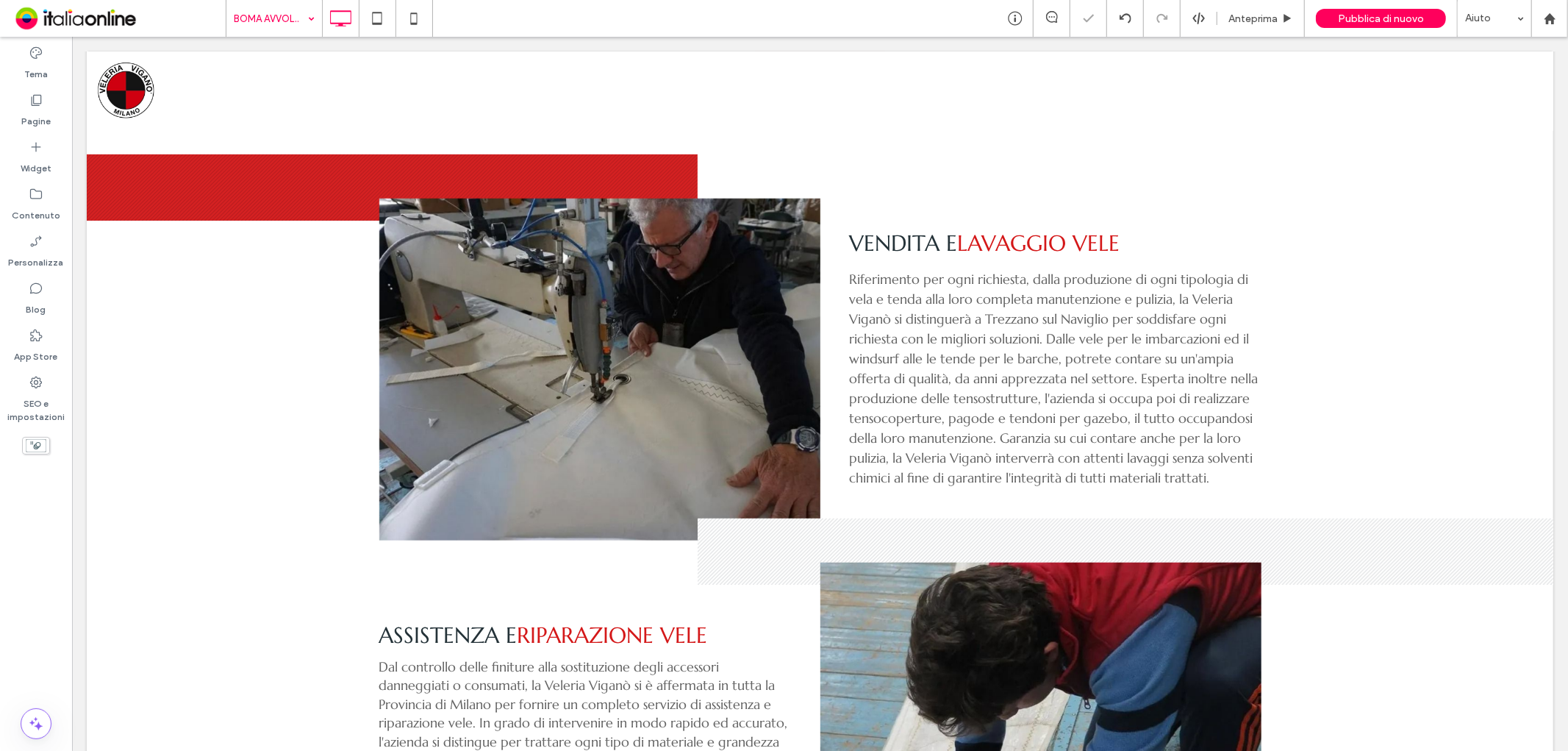 type on "*********" 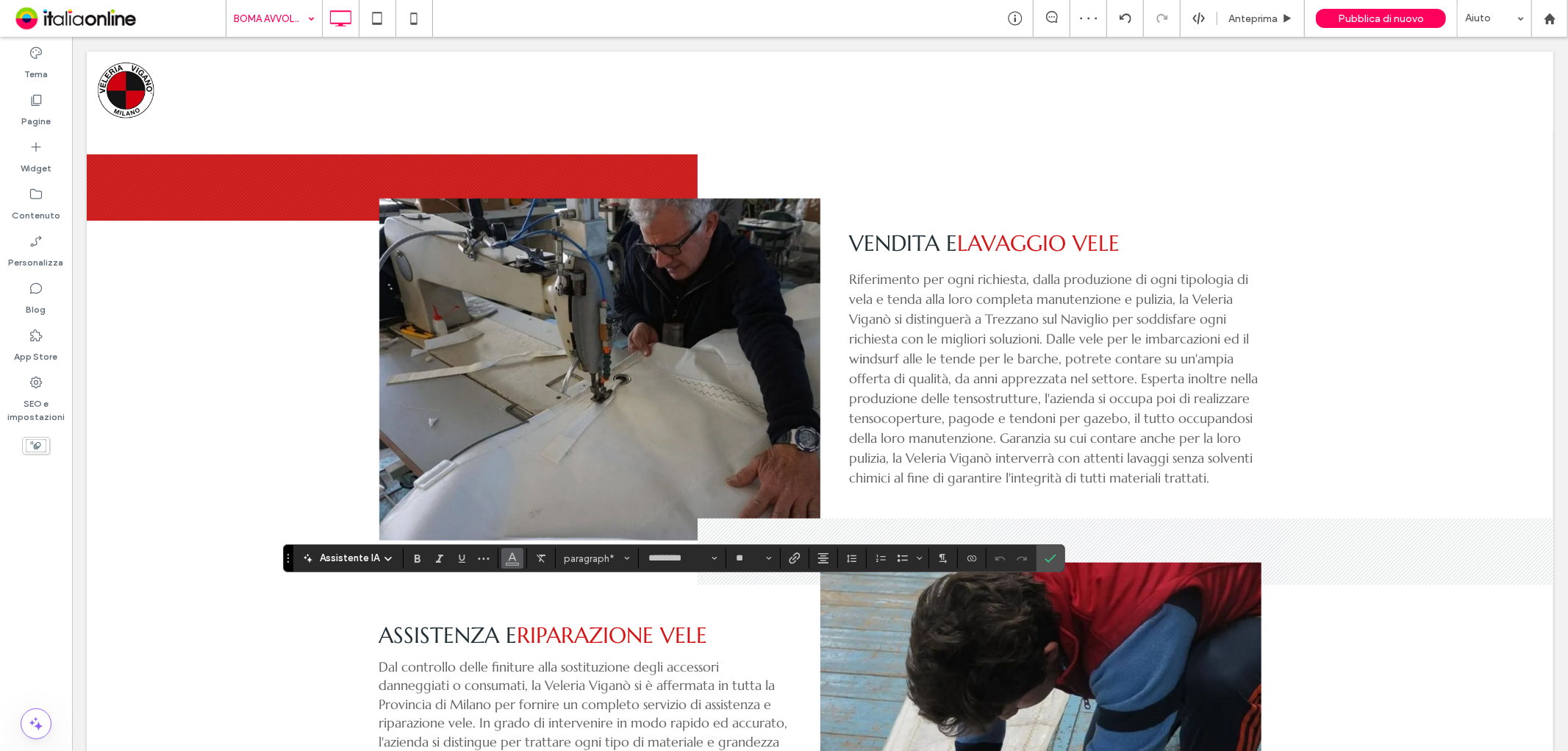 click 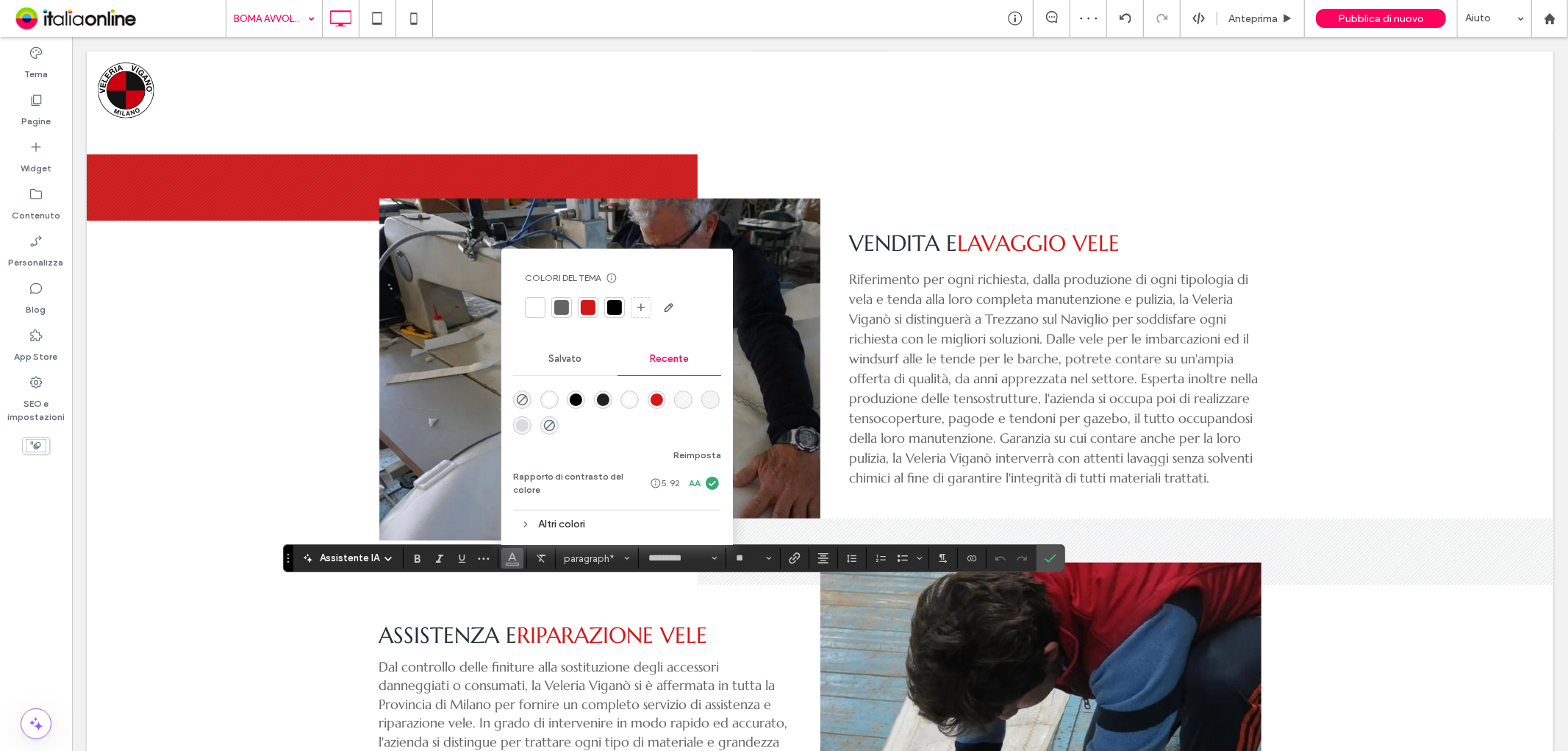 click at bounding box center [615, 307] 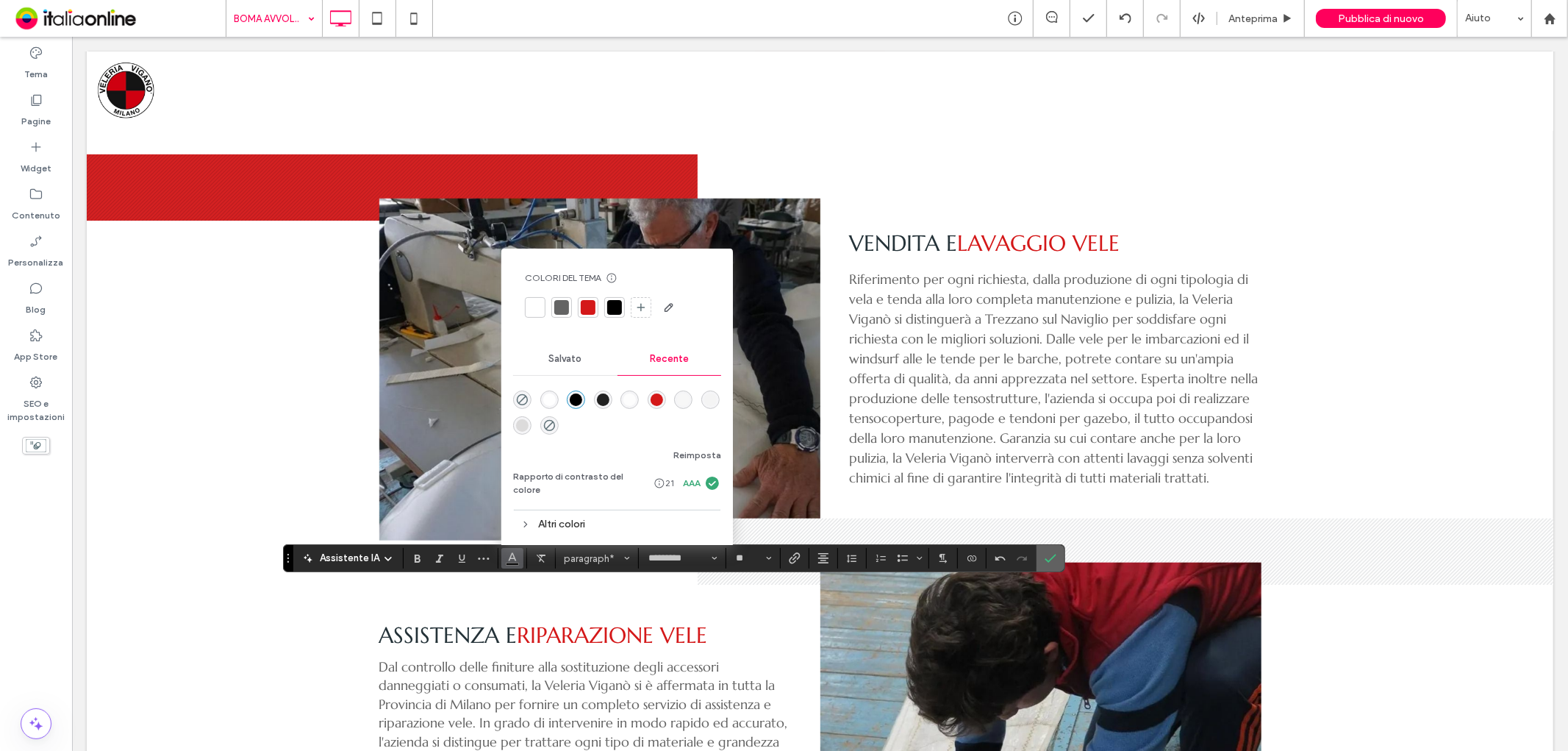 click at bounding box center (1050, 558) 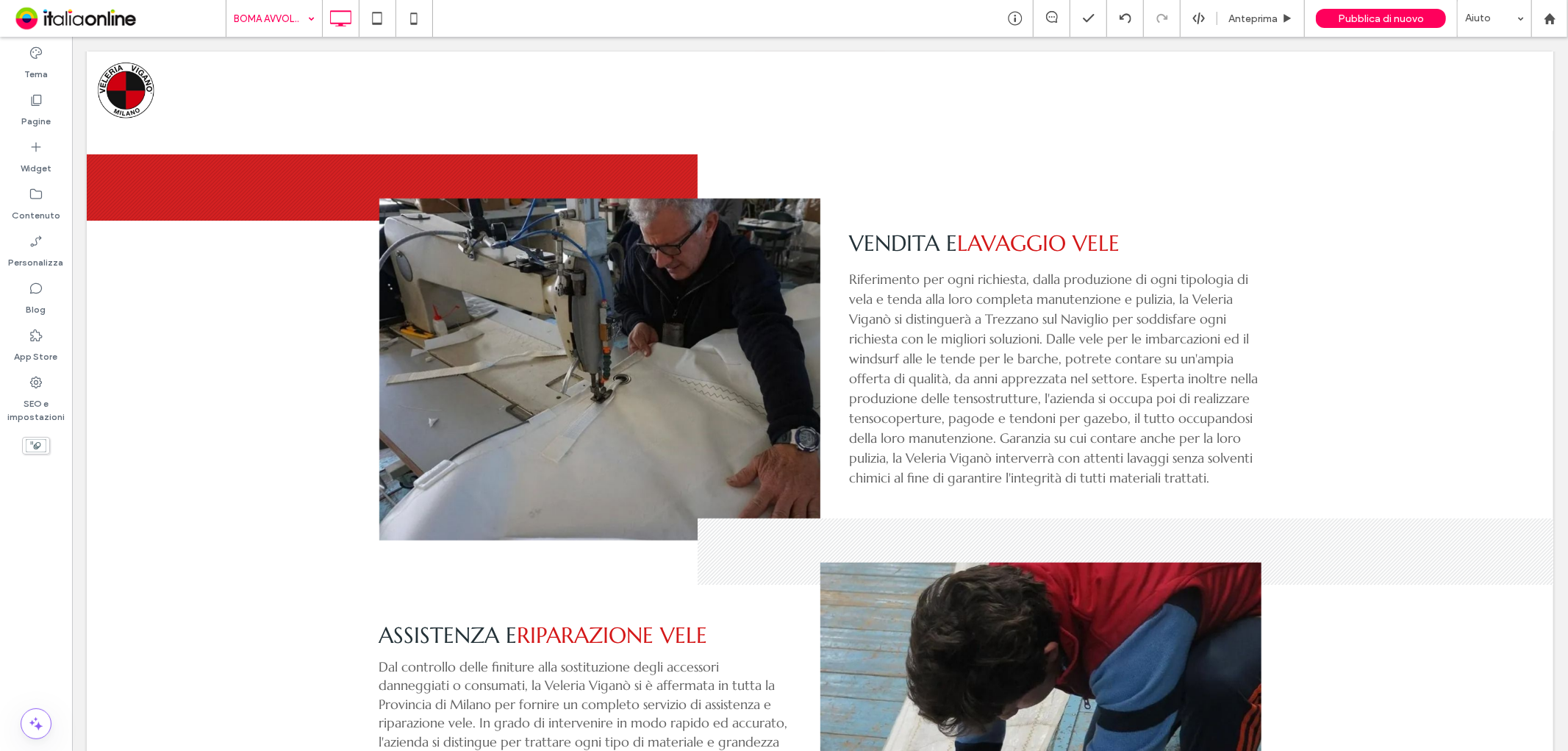type on "*********" 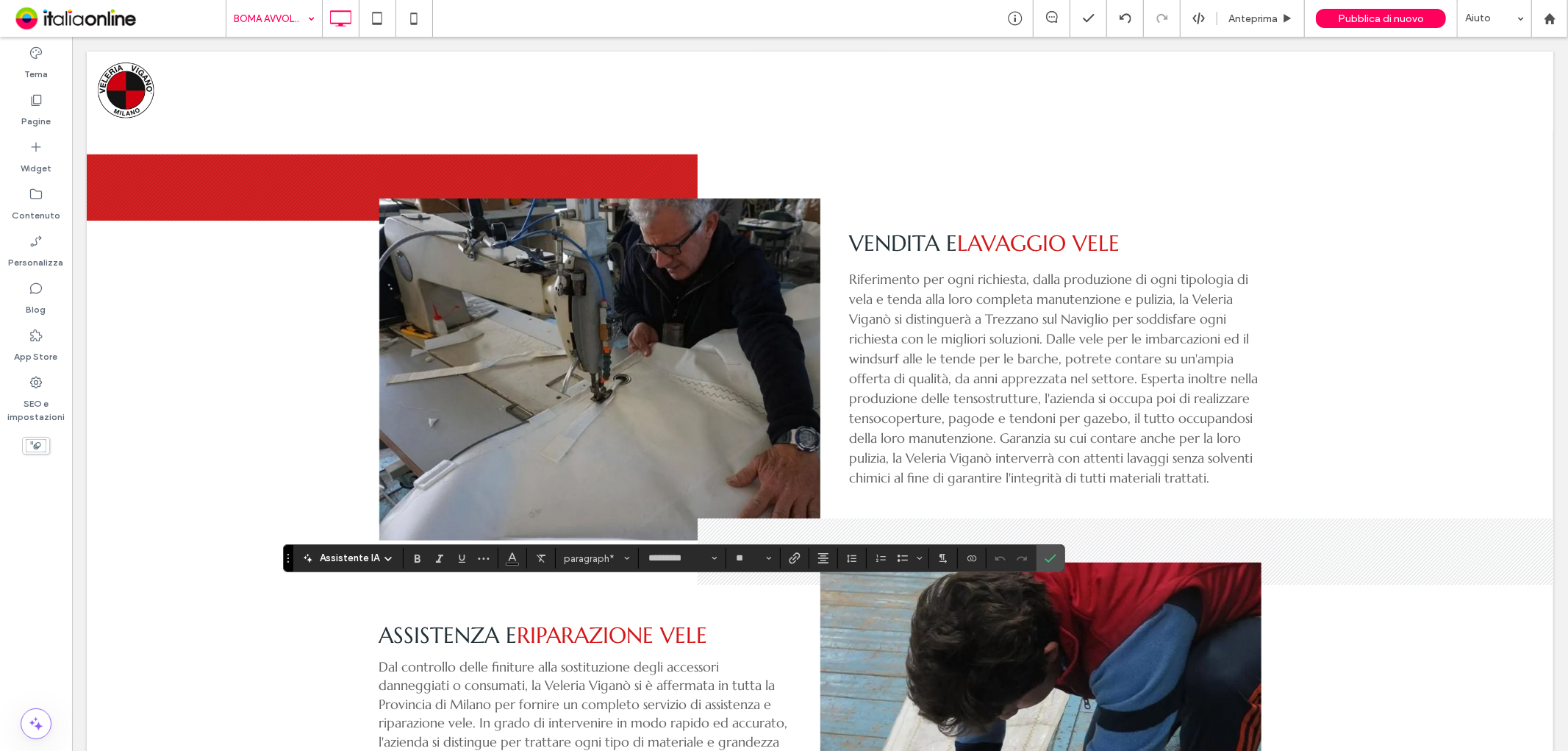 type on "**" 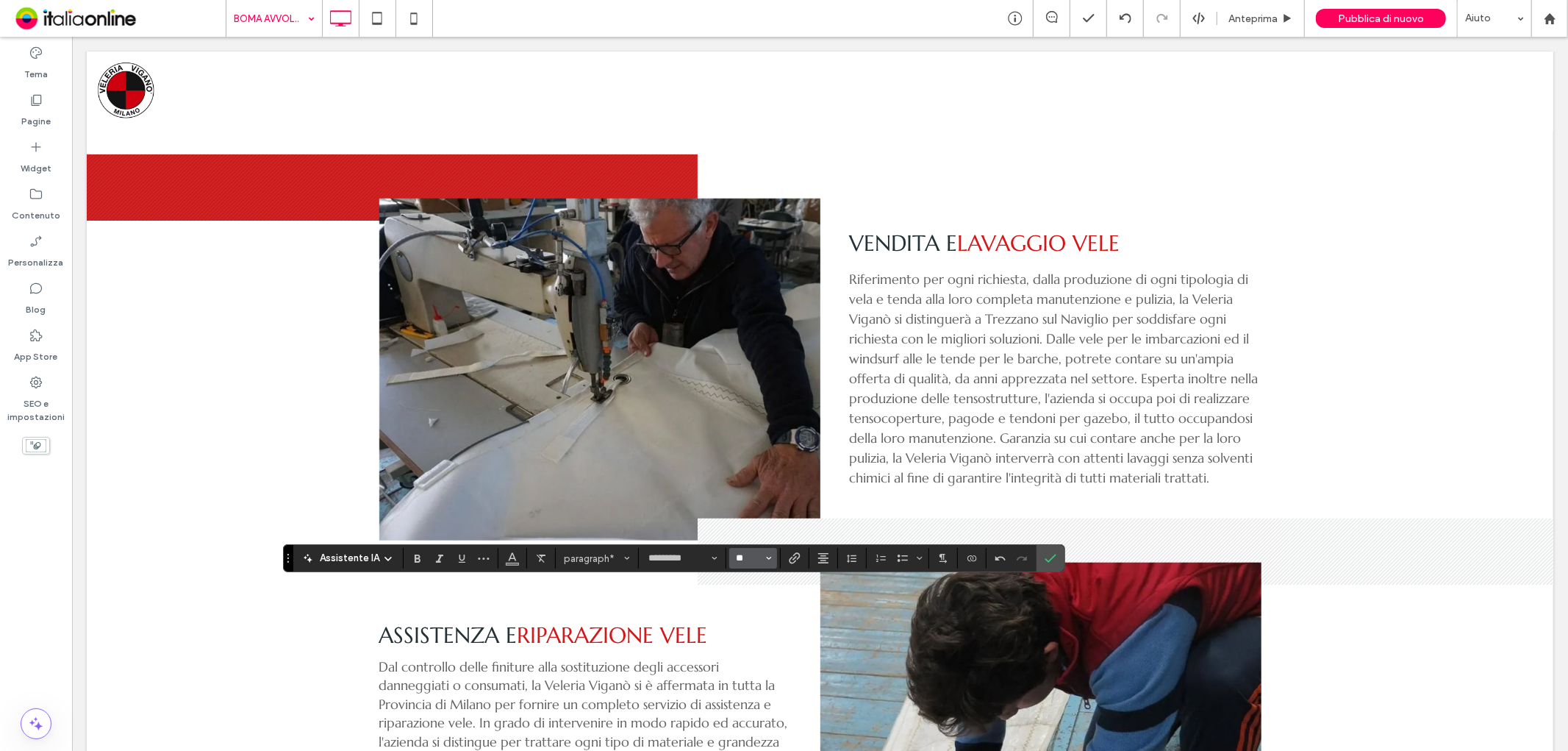 click on "**" at bounding box center [748, 558] 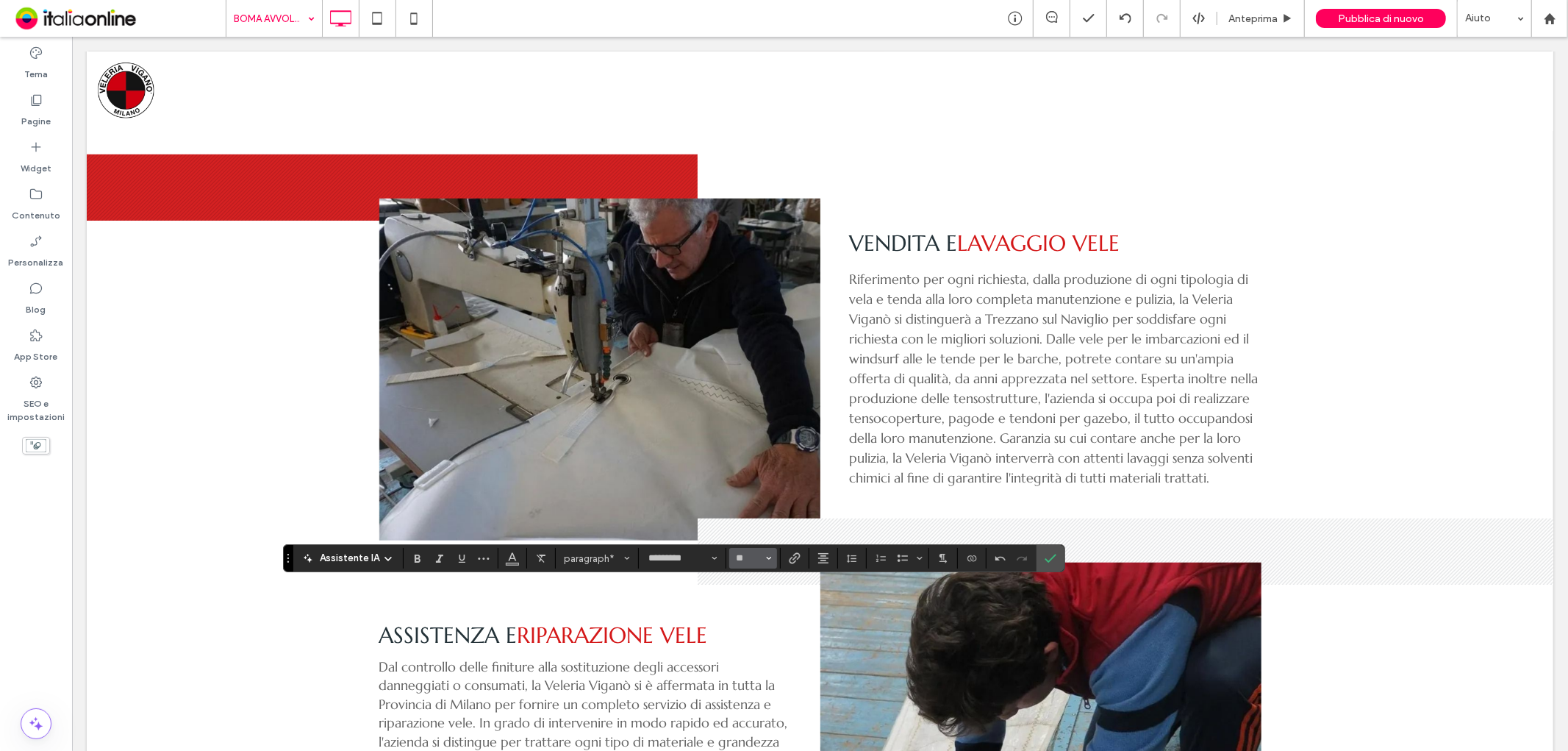 type on "**" 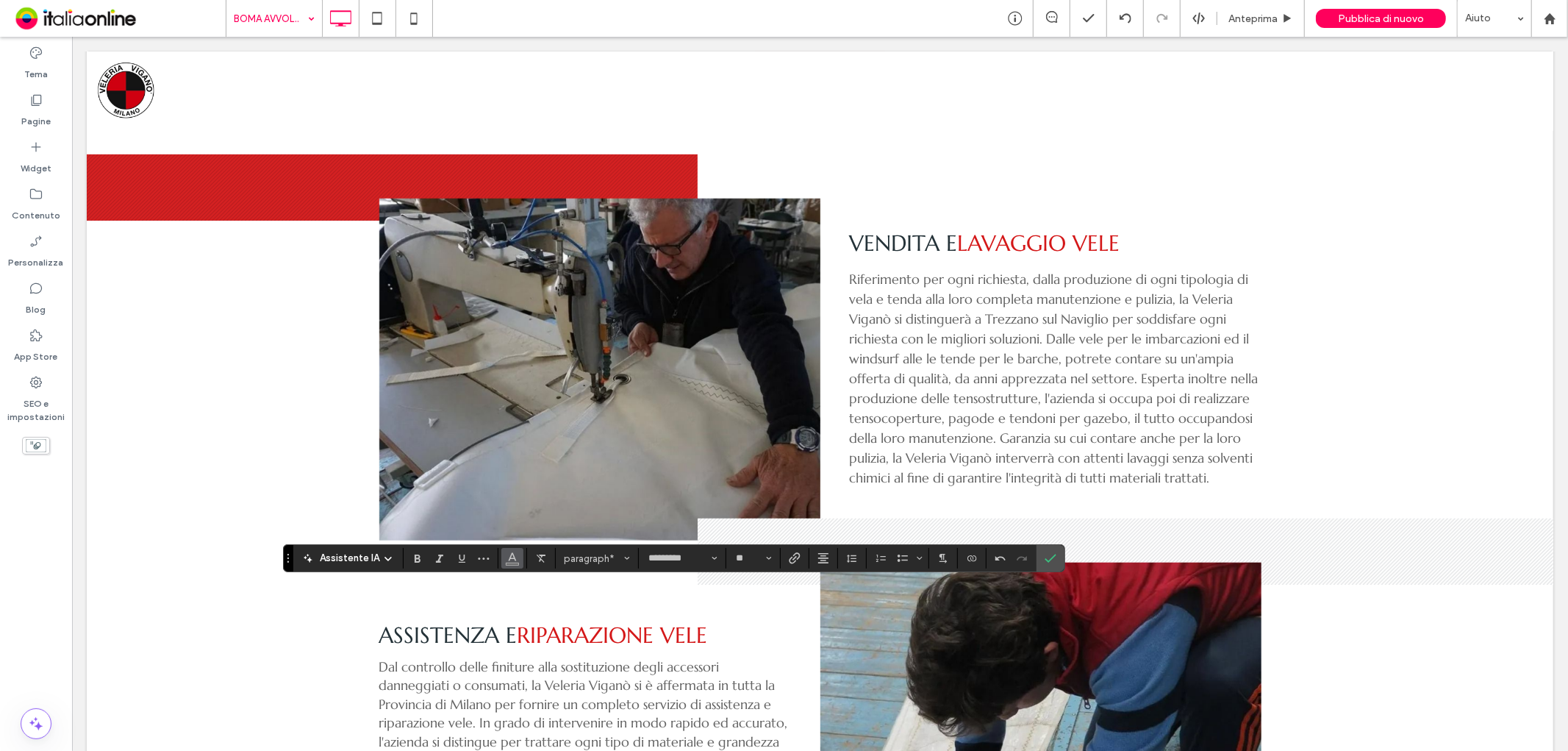 click 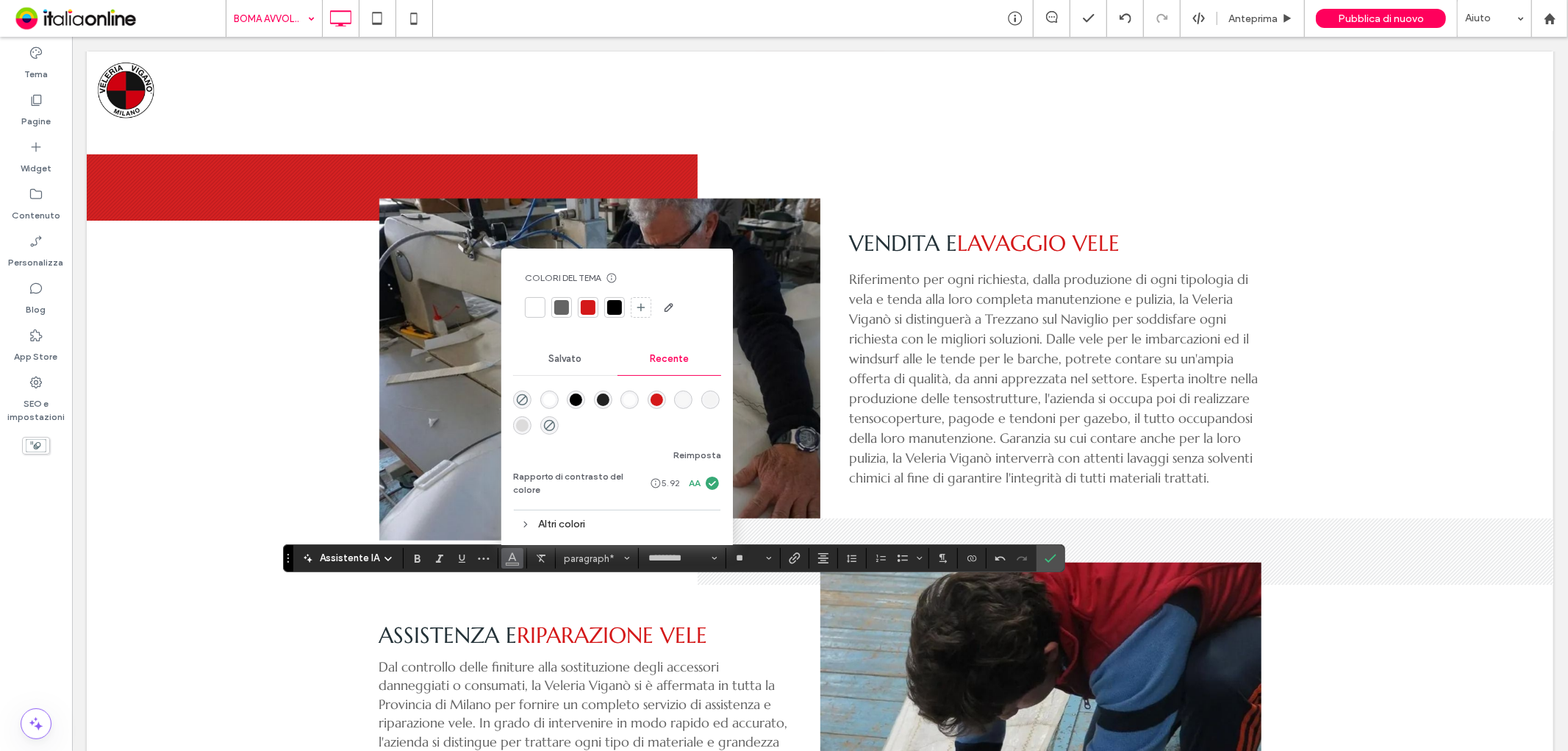 click at bounding box center (615, 307) 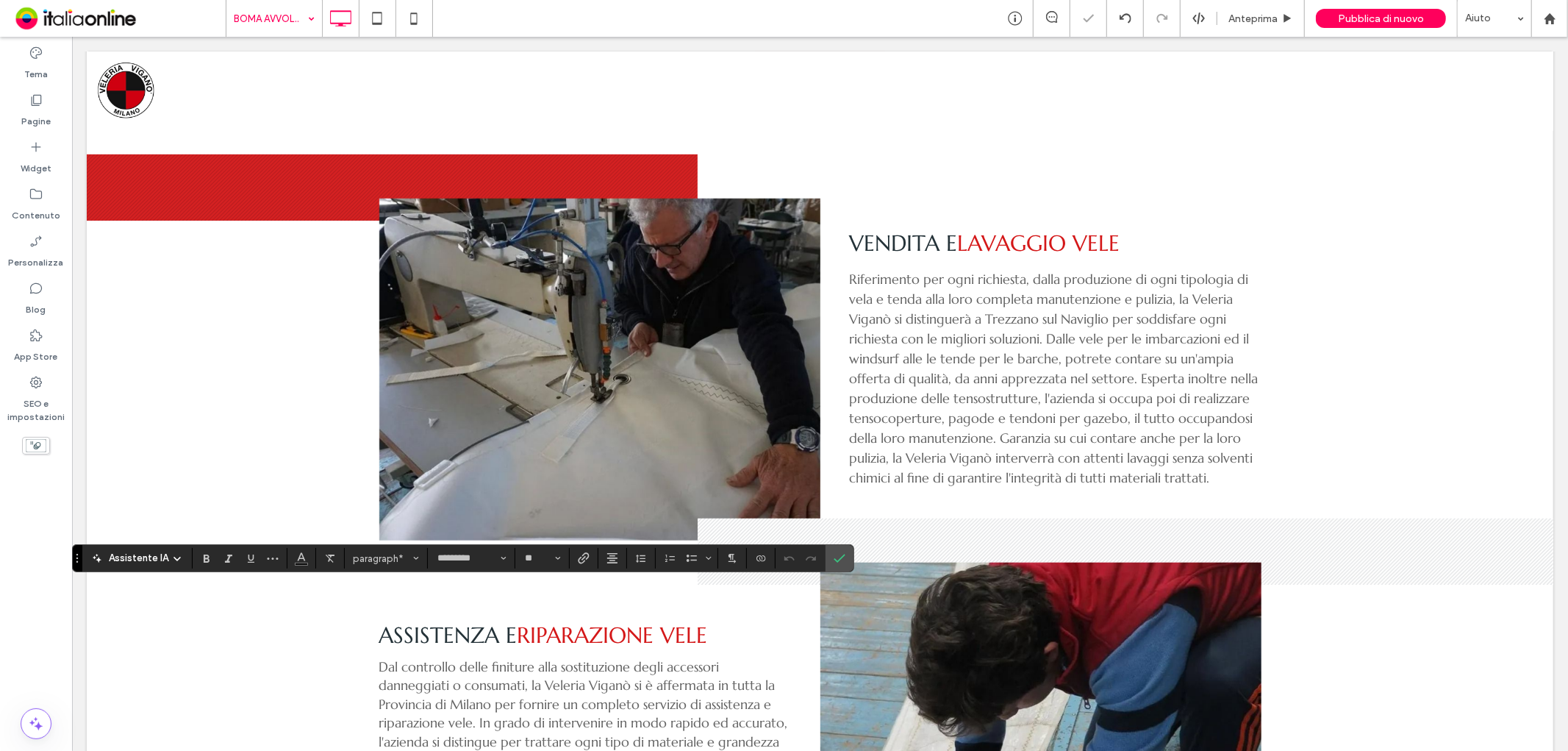 type on "**" 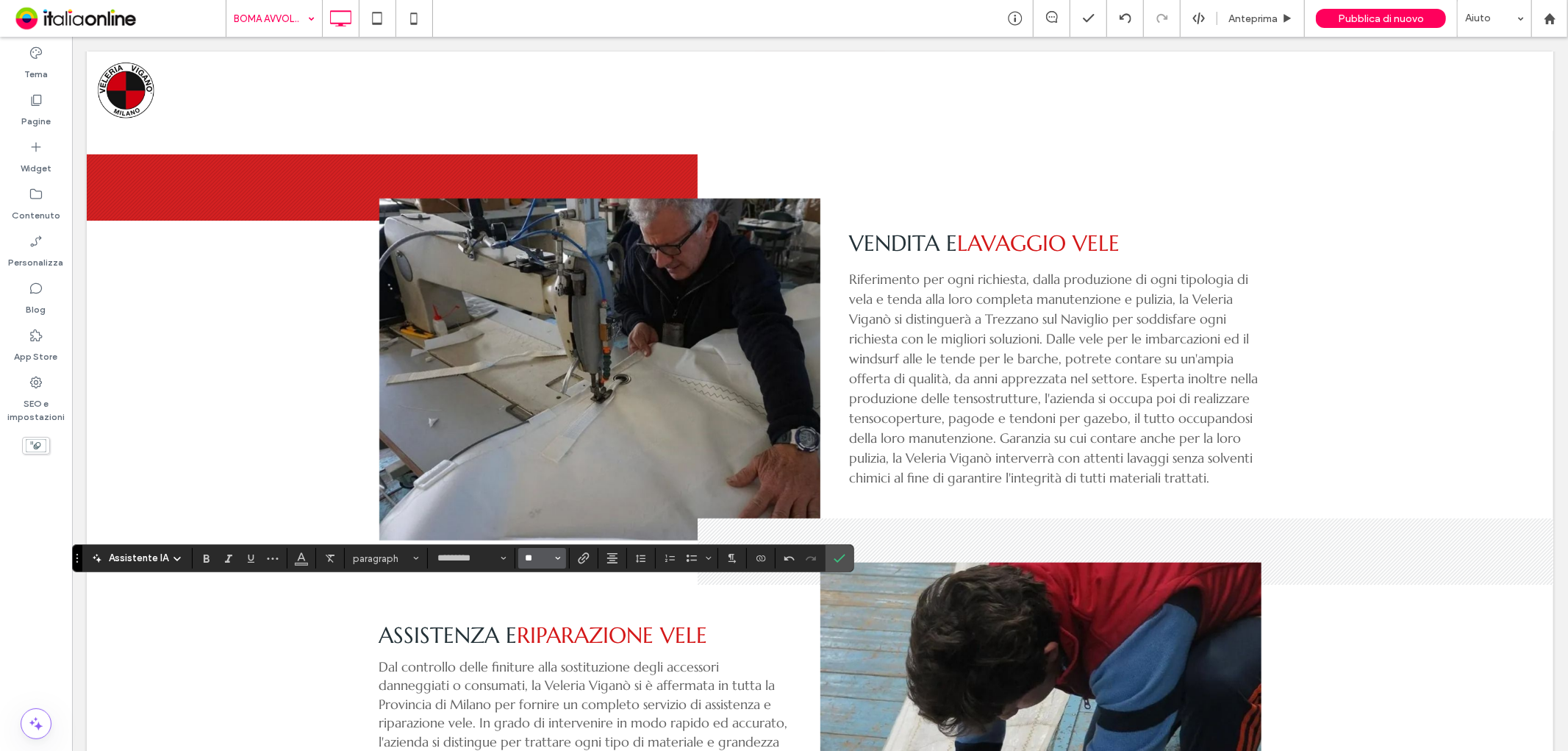 click on "**" at bounding box center [537, 558] 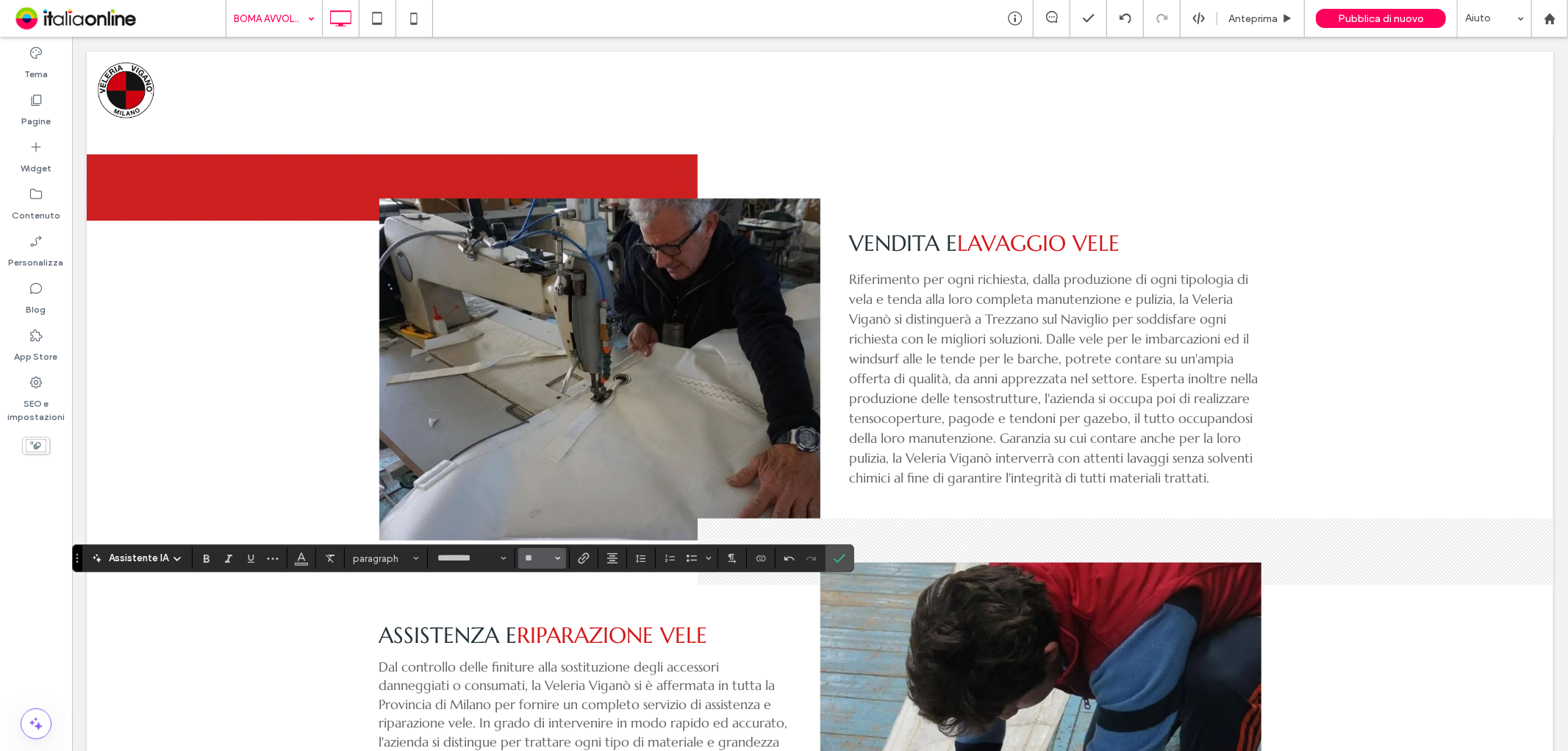 type on "**" 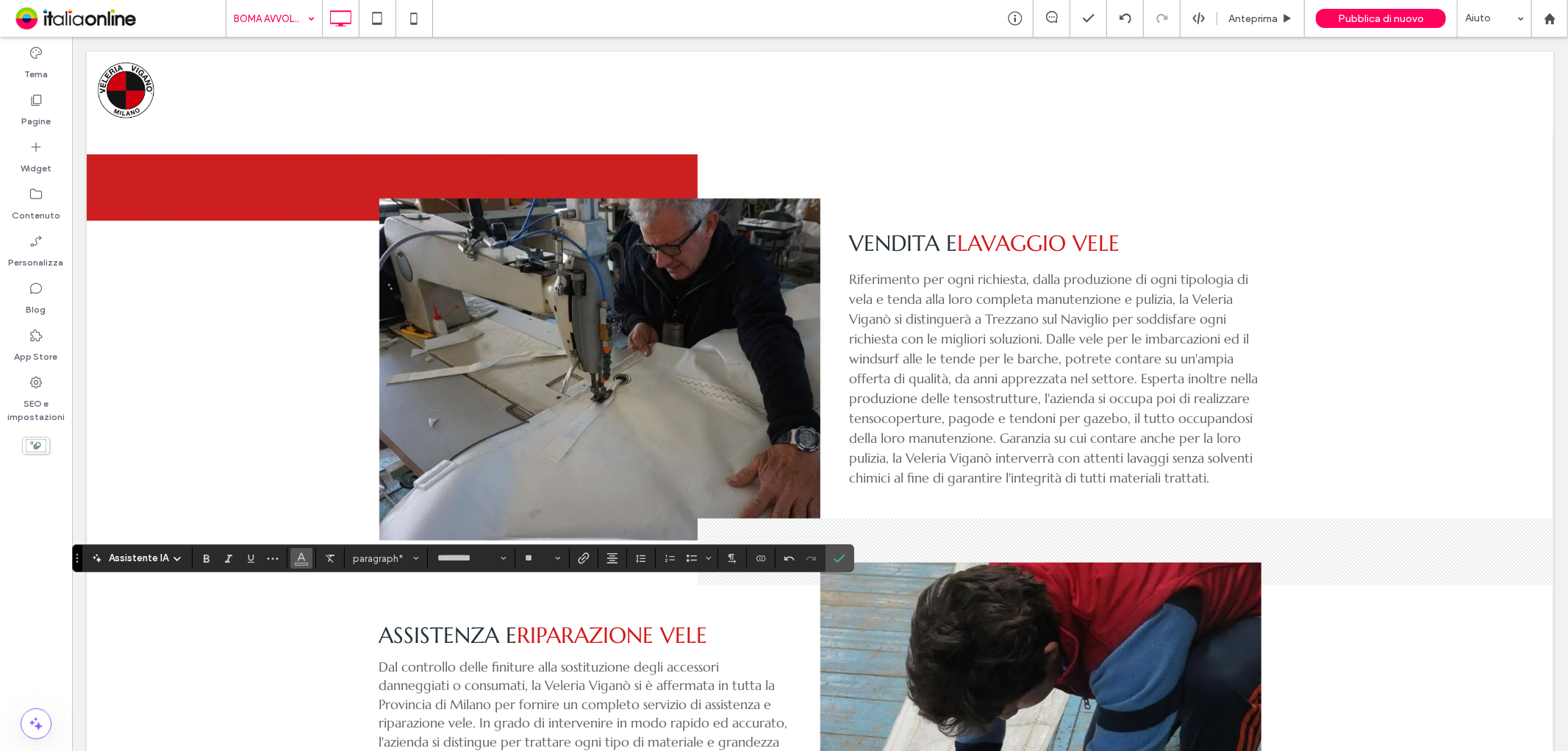 click at bounding box center (301, 558) 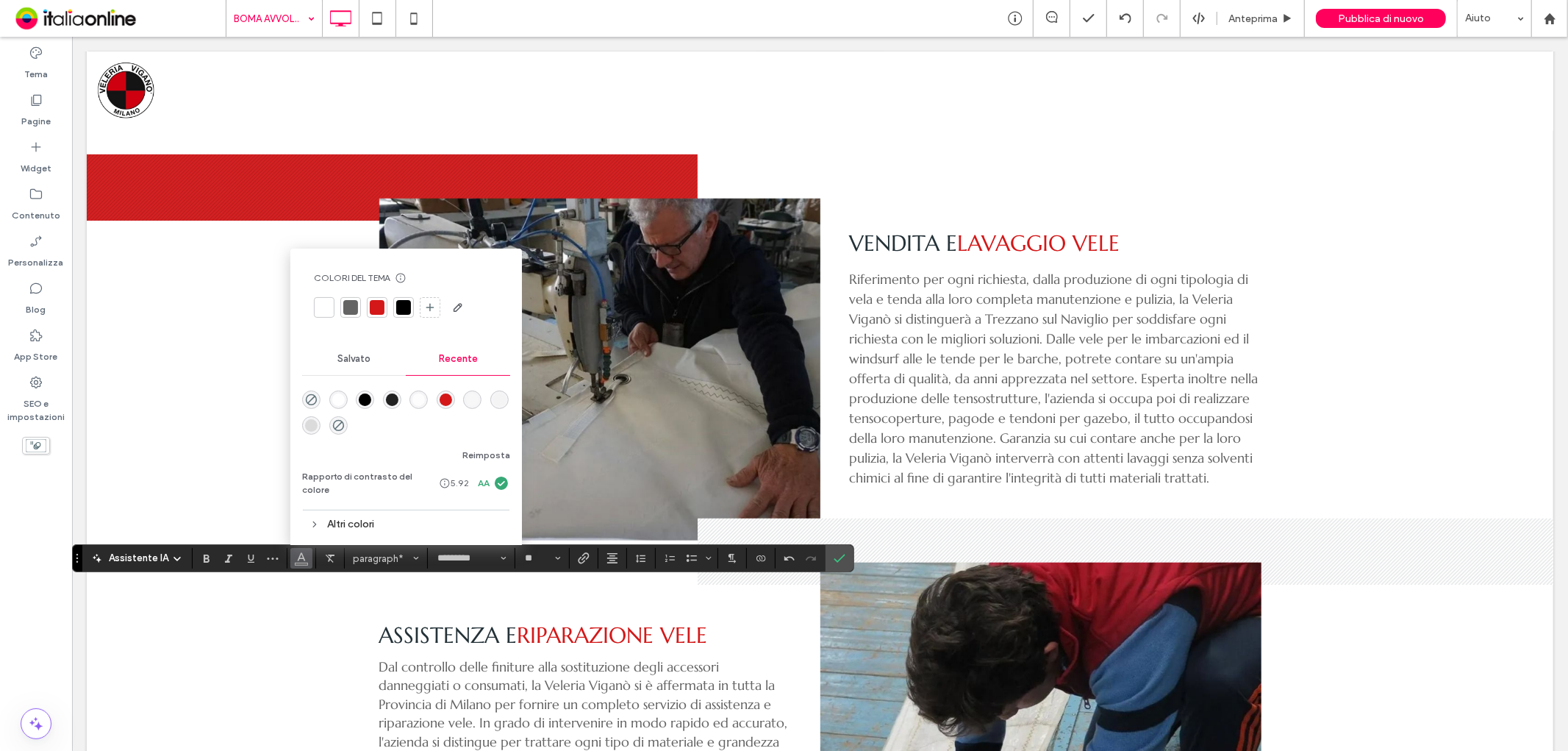 click at bounding box center (404, 307) 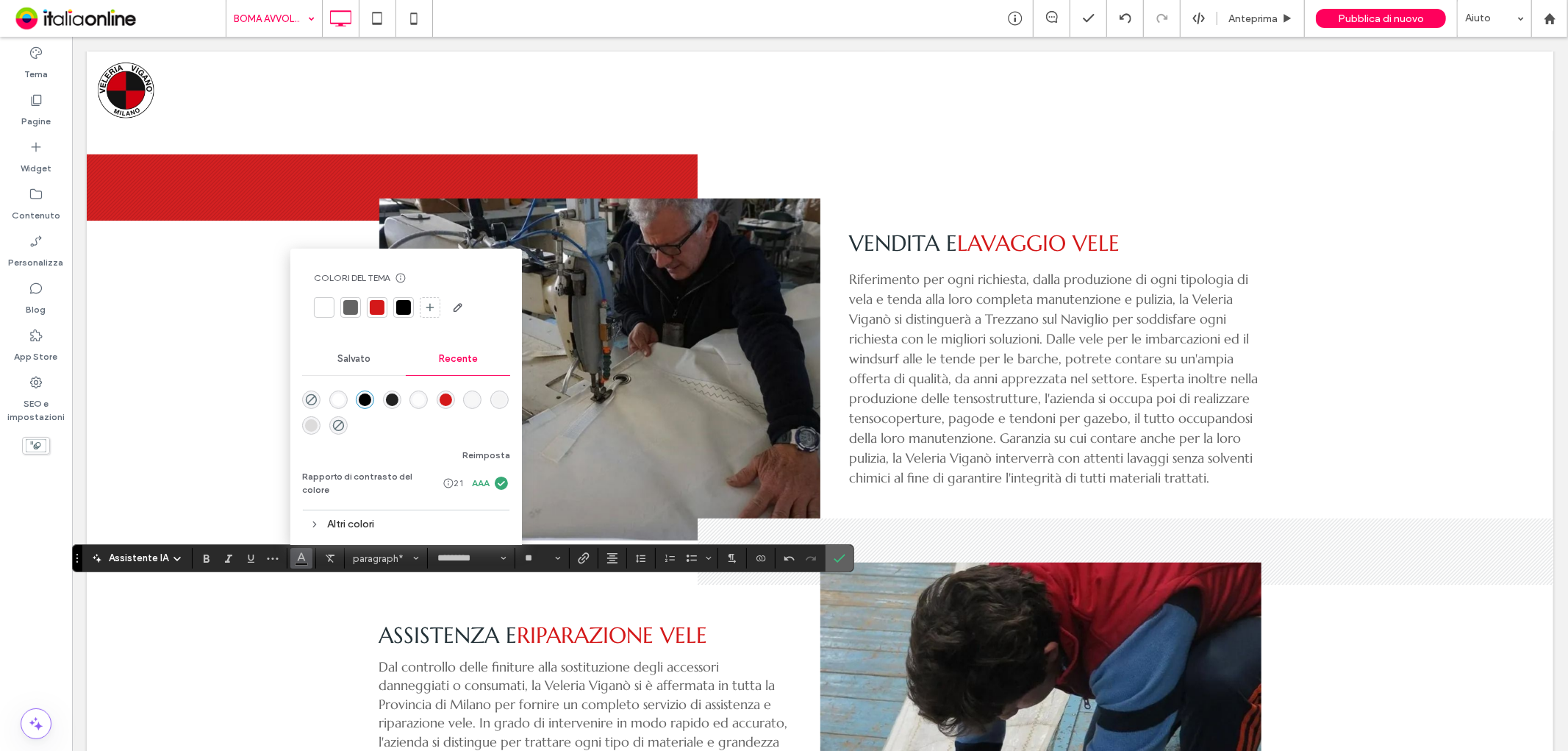 click at bounding box center (840, 558) 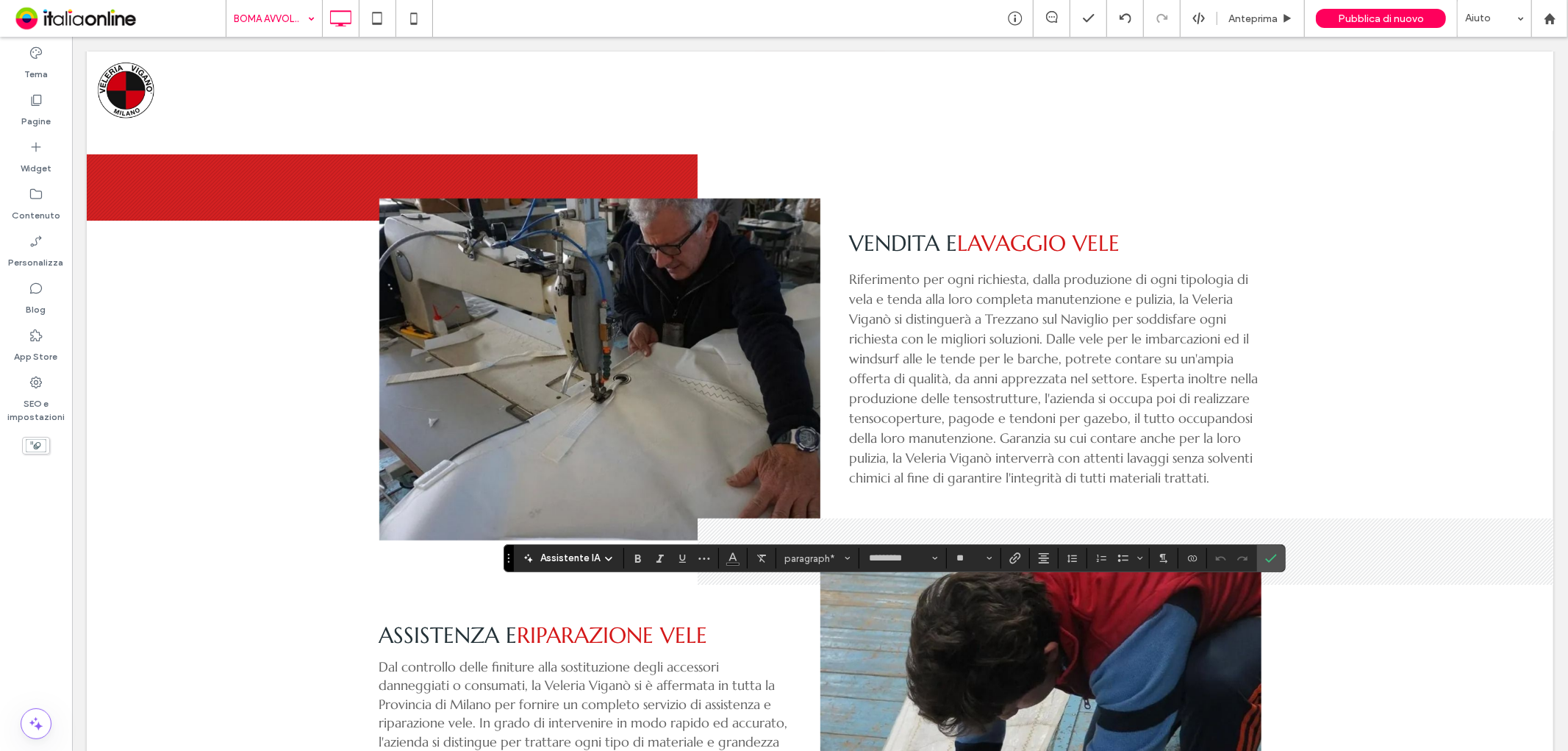 type on "**" 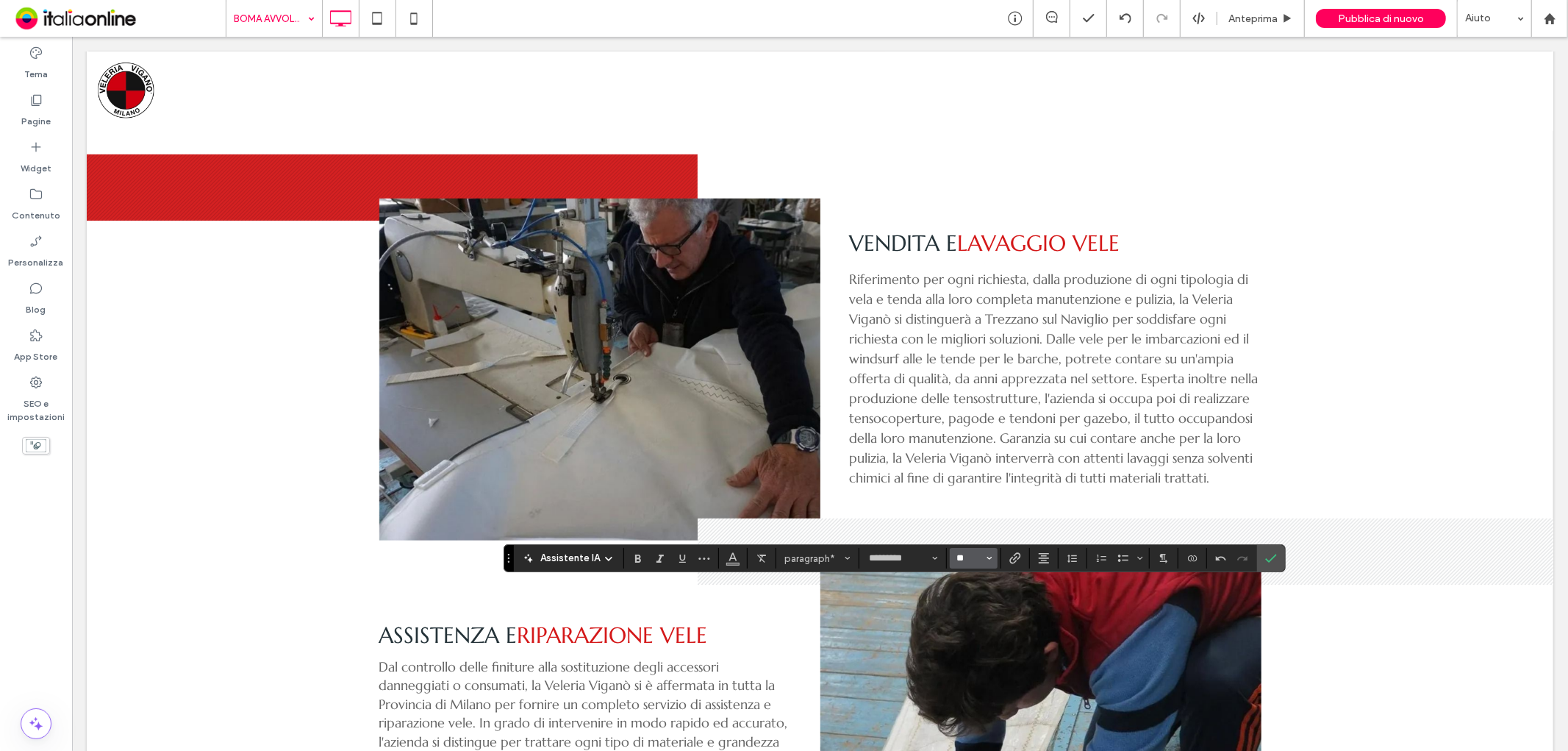 click on "**" at bounding box center (969, 558) 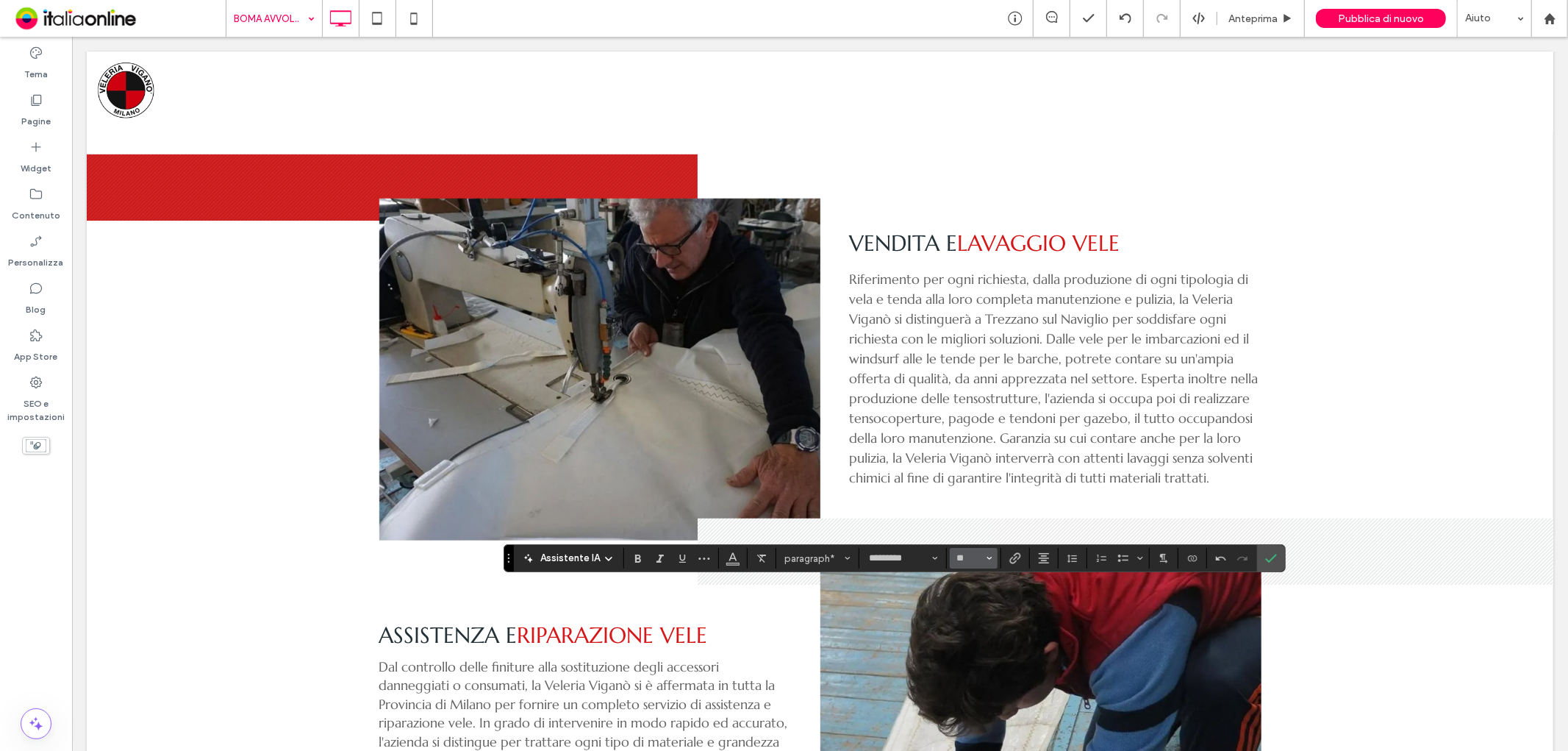 type on "**" 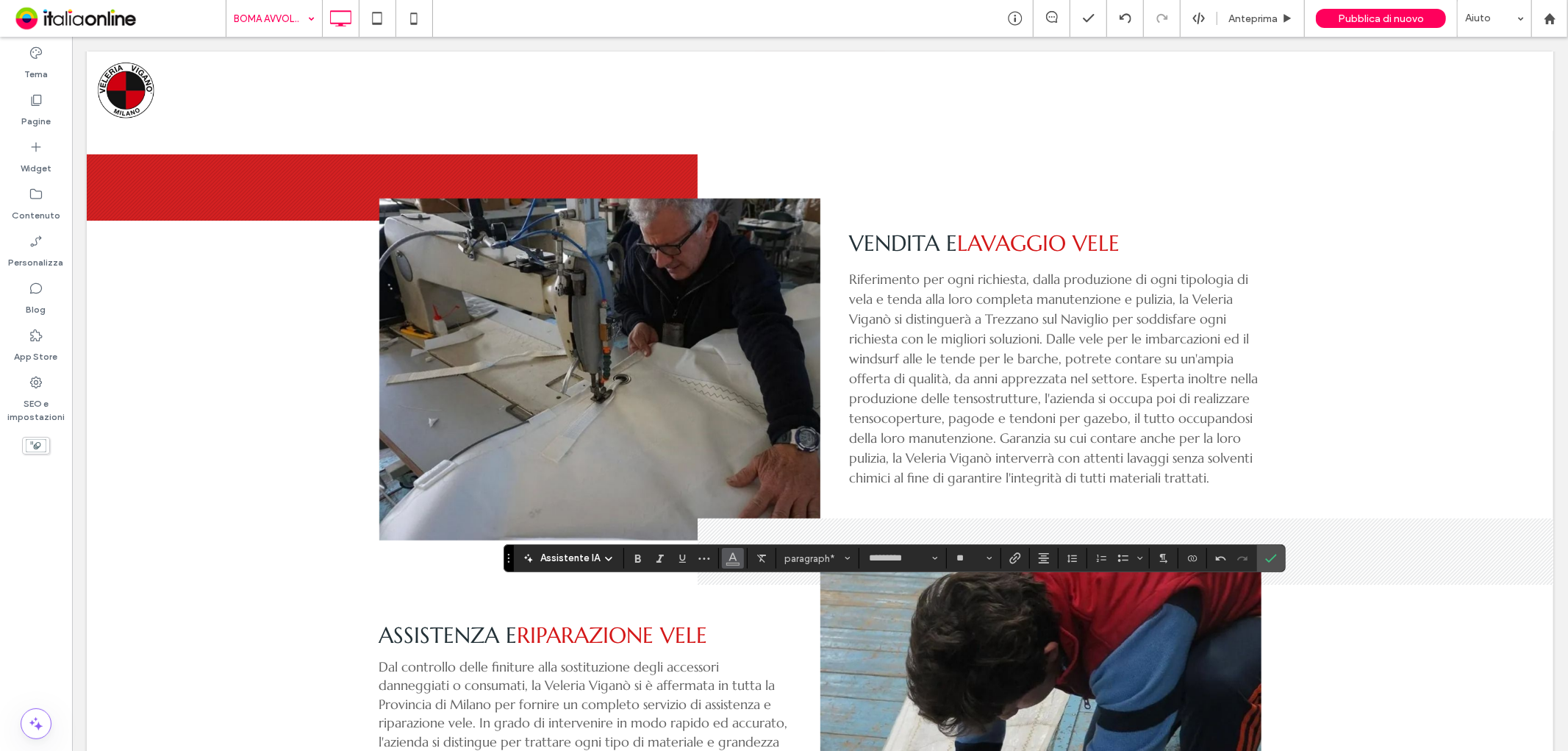 click 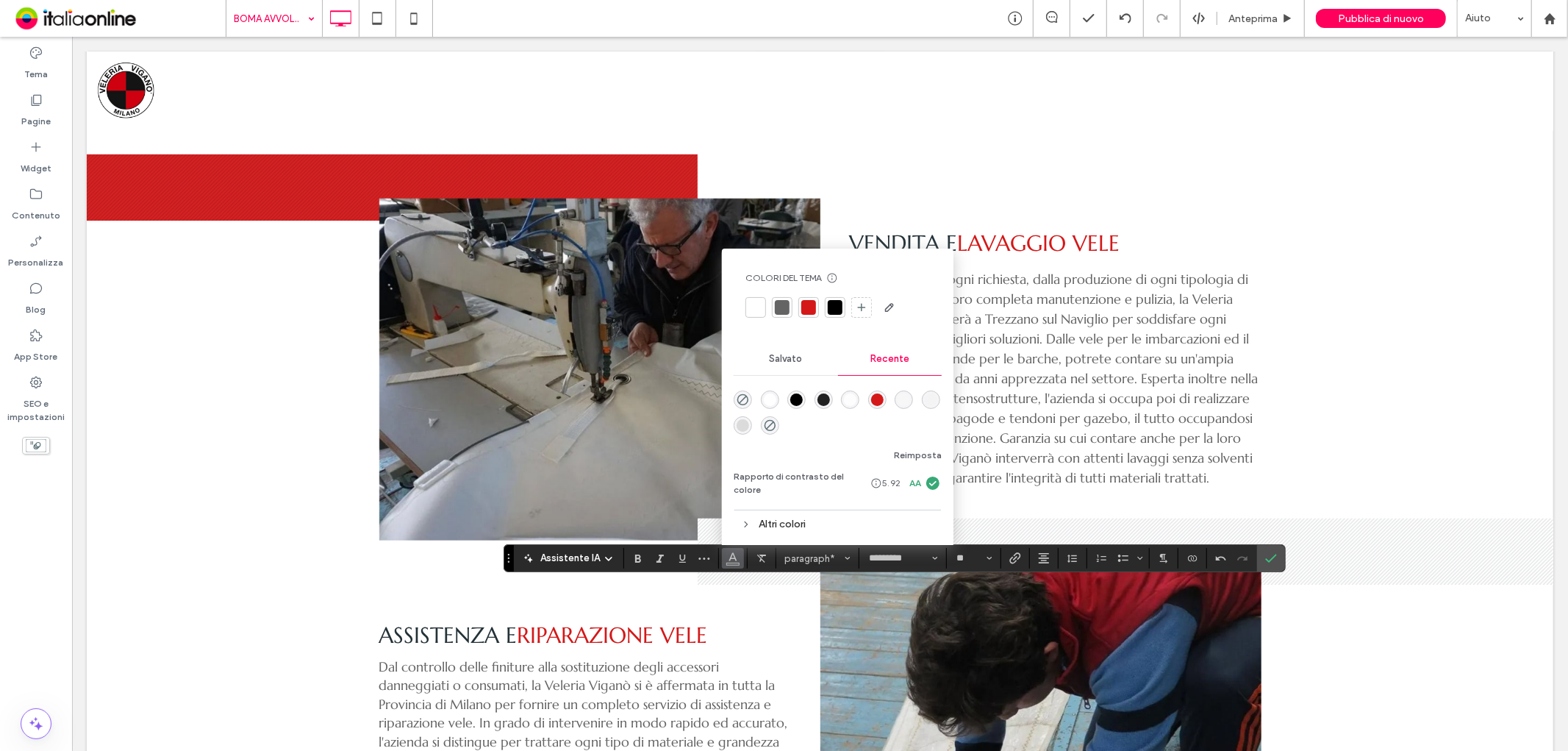 click at bounding box center (835, 307) 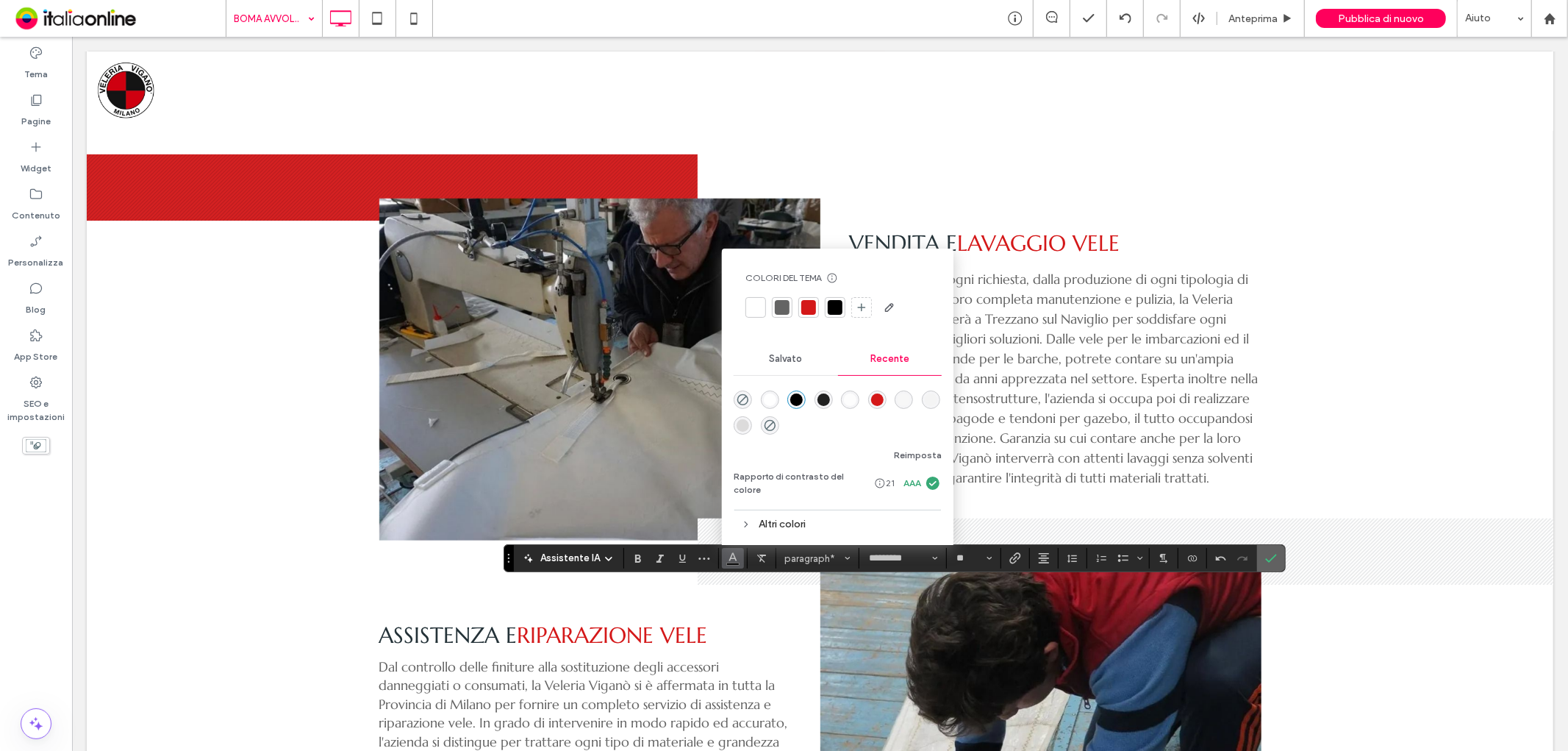 click at bounding box center (1271, 558) 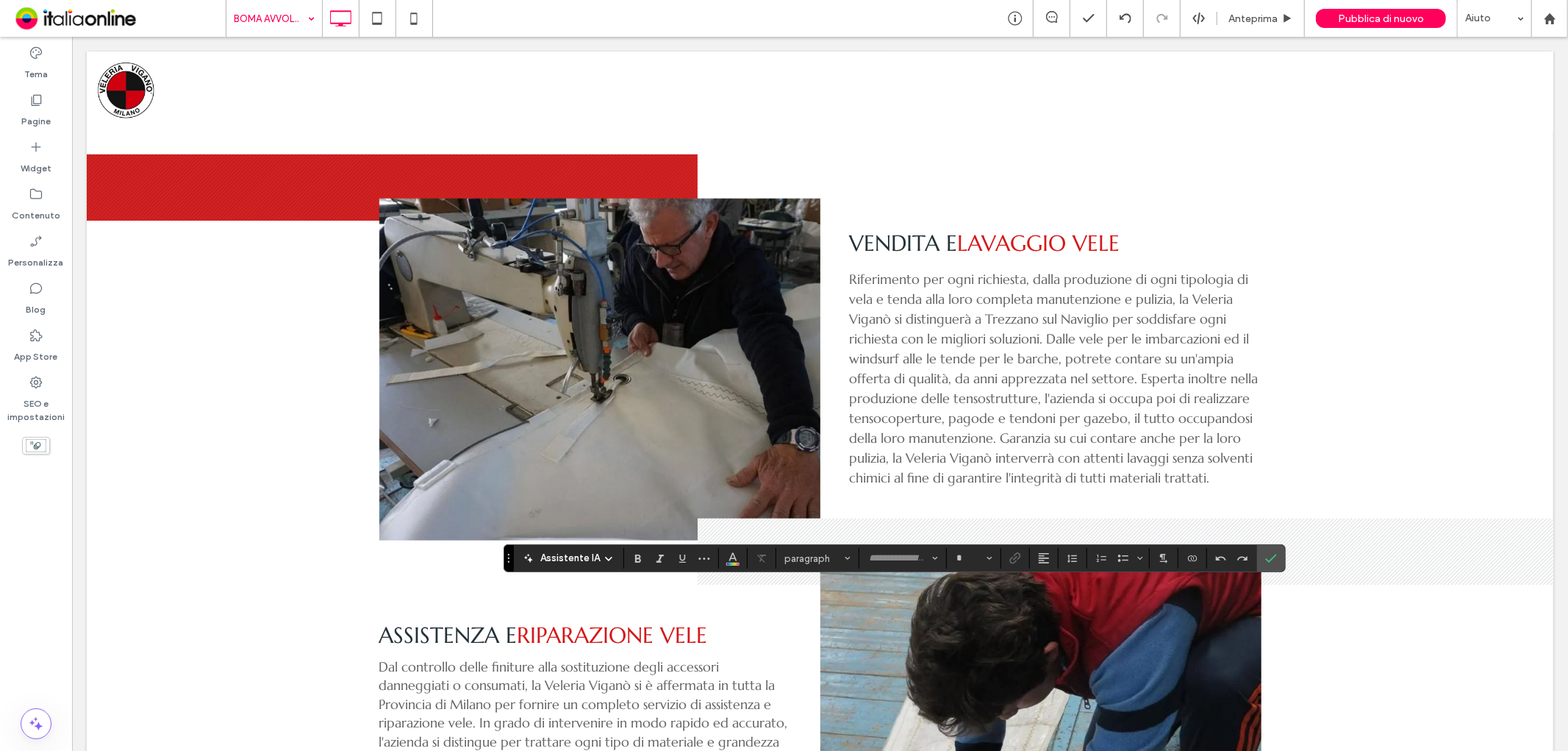 type on "*********" 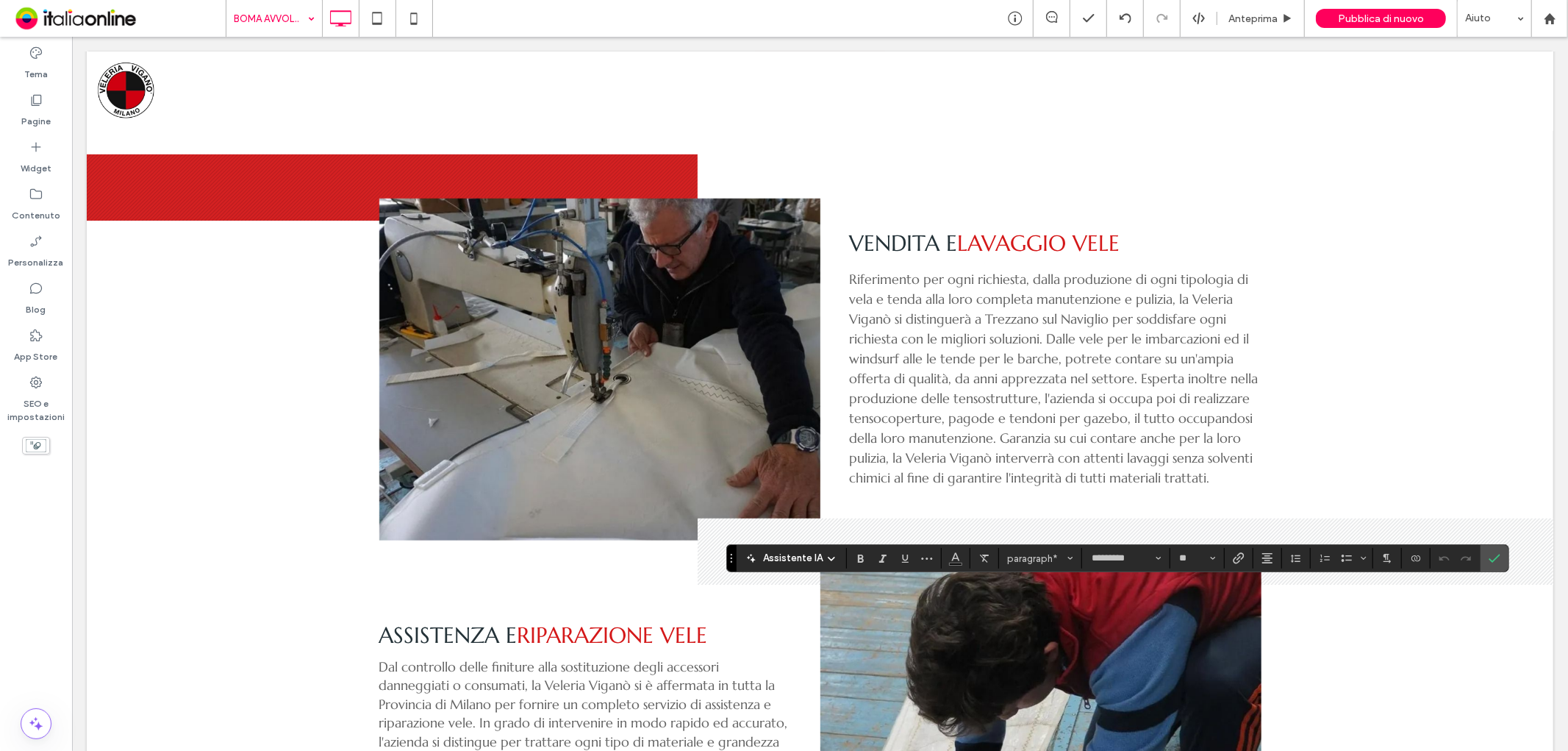 type on "**" 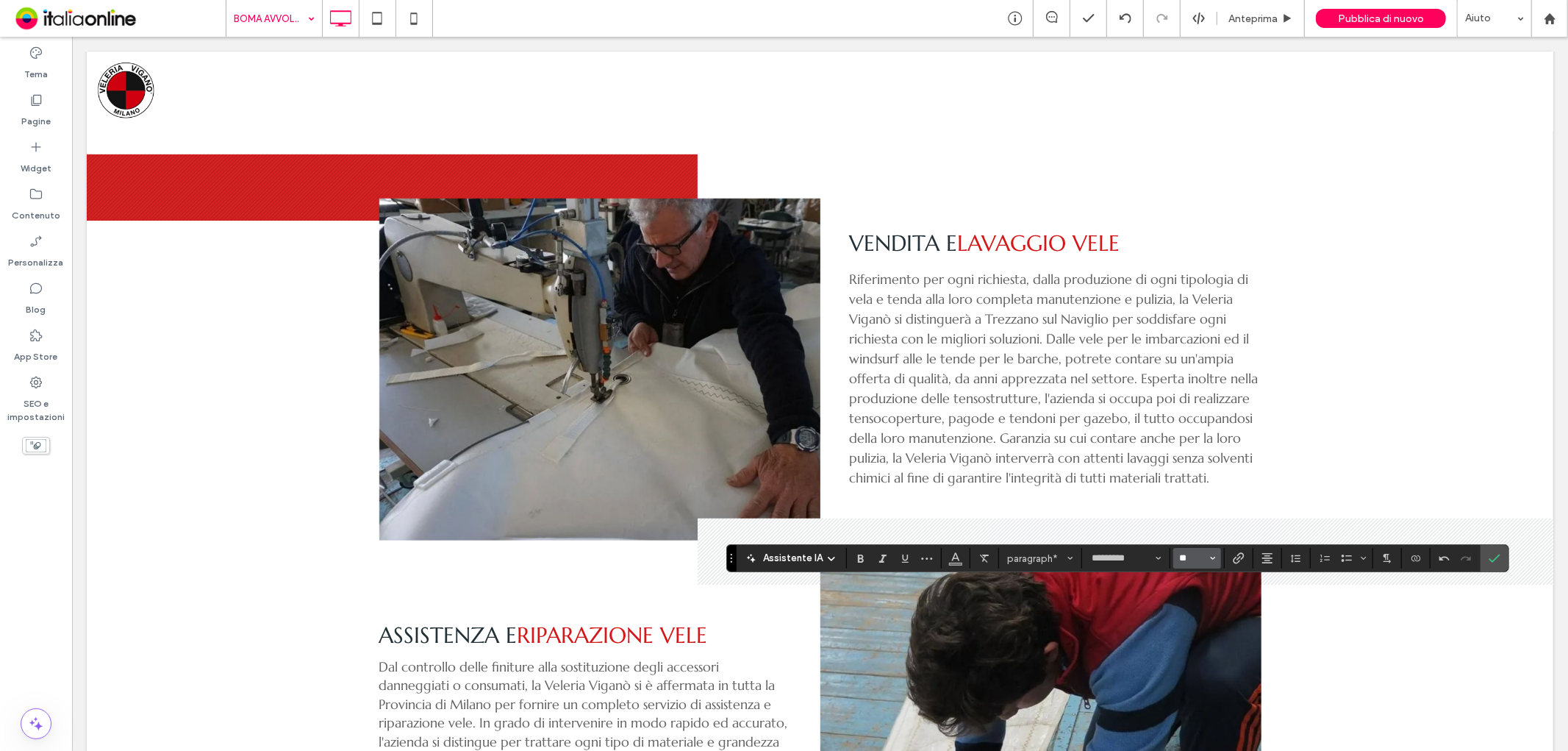 click on "**" at bounding box center (1192, 558) 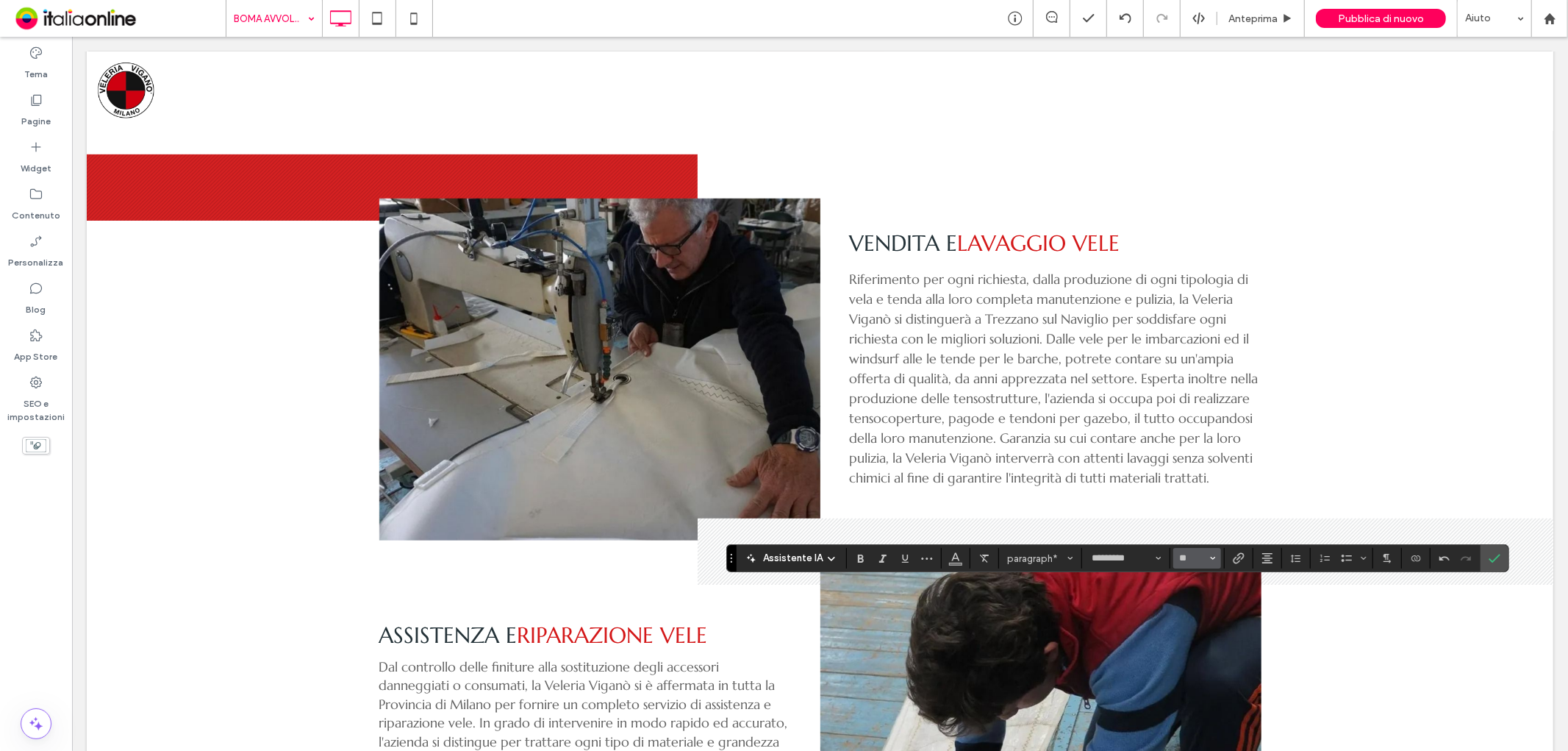 type on "**" 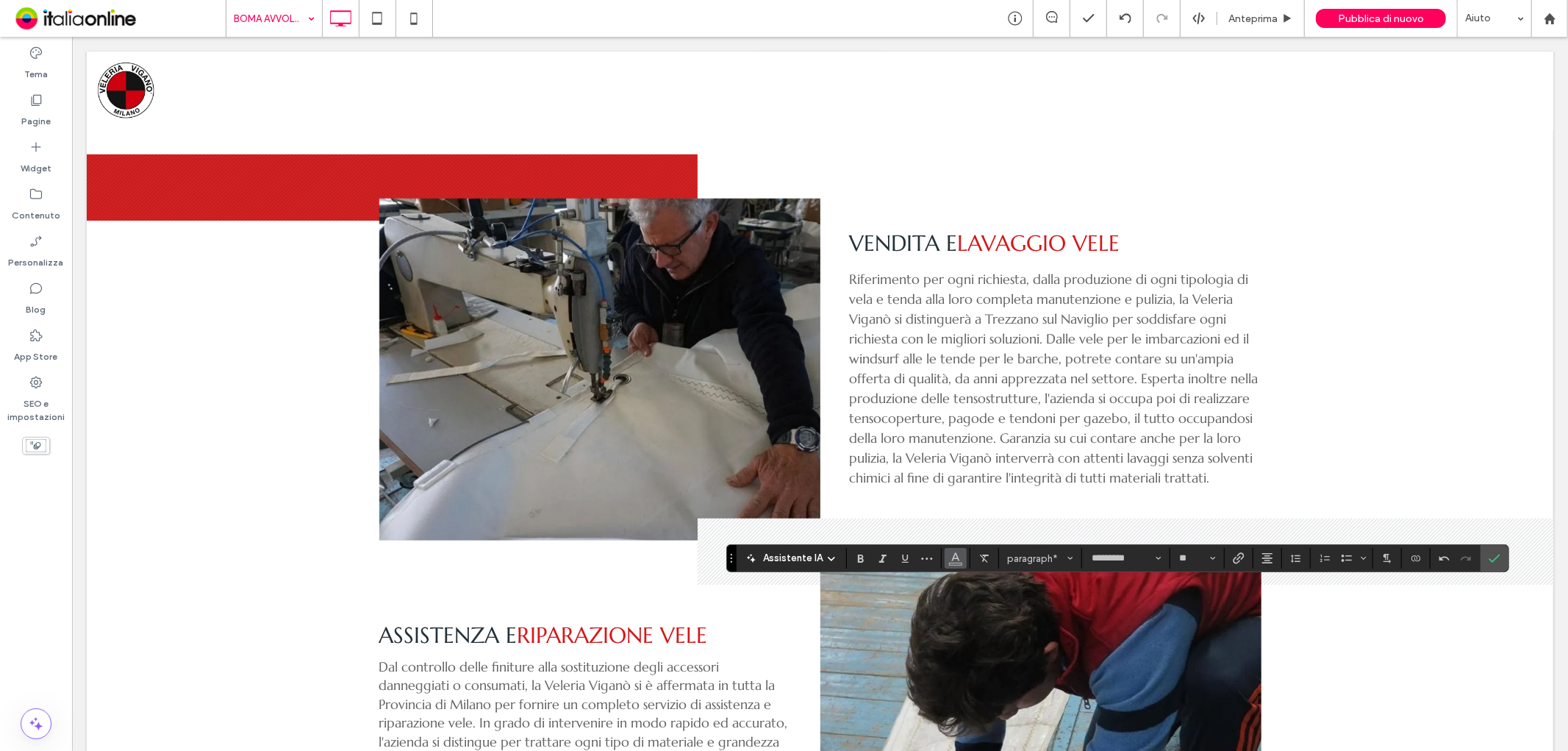 click at bounding box center (956, 557) 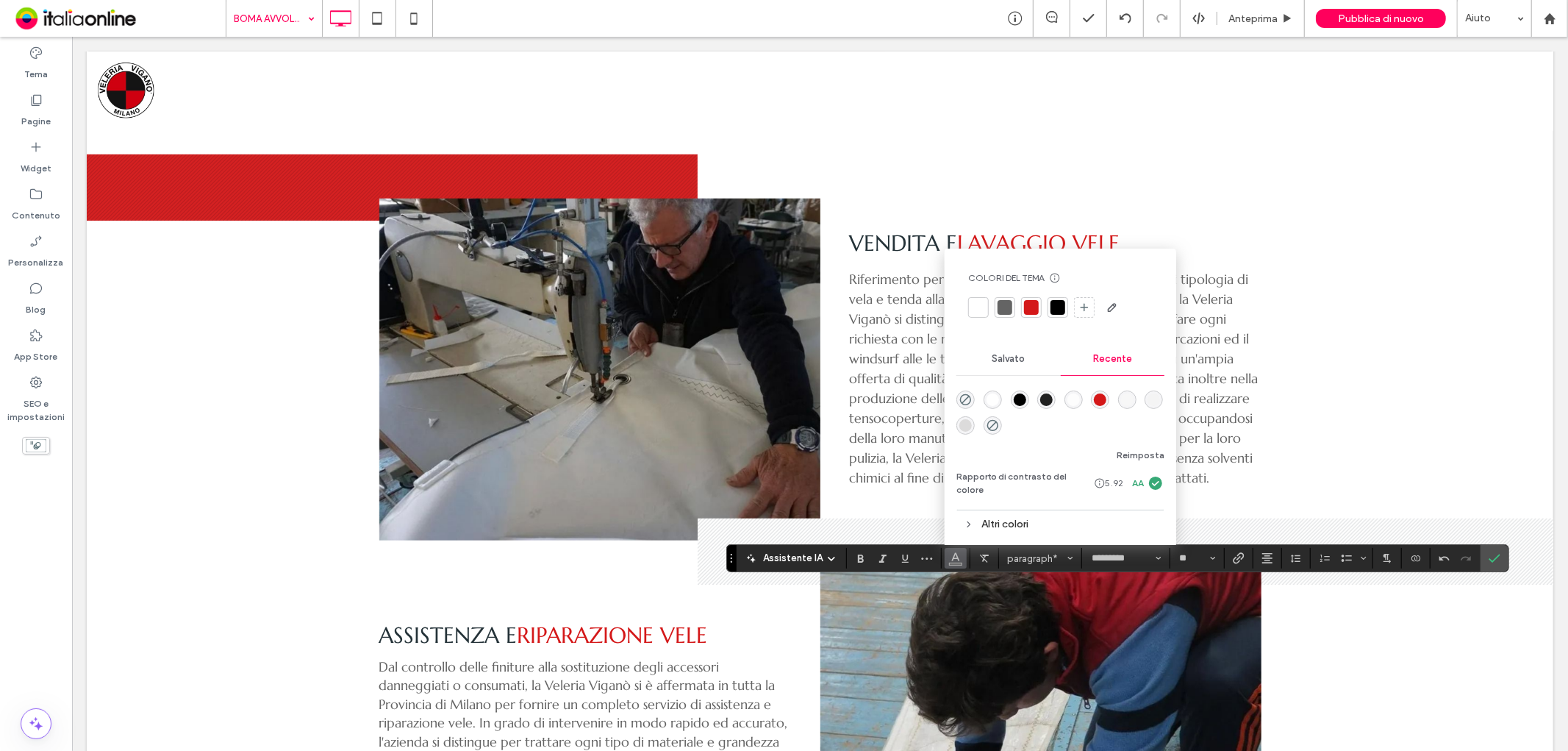 click at bounding box center [1058, 307] 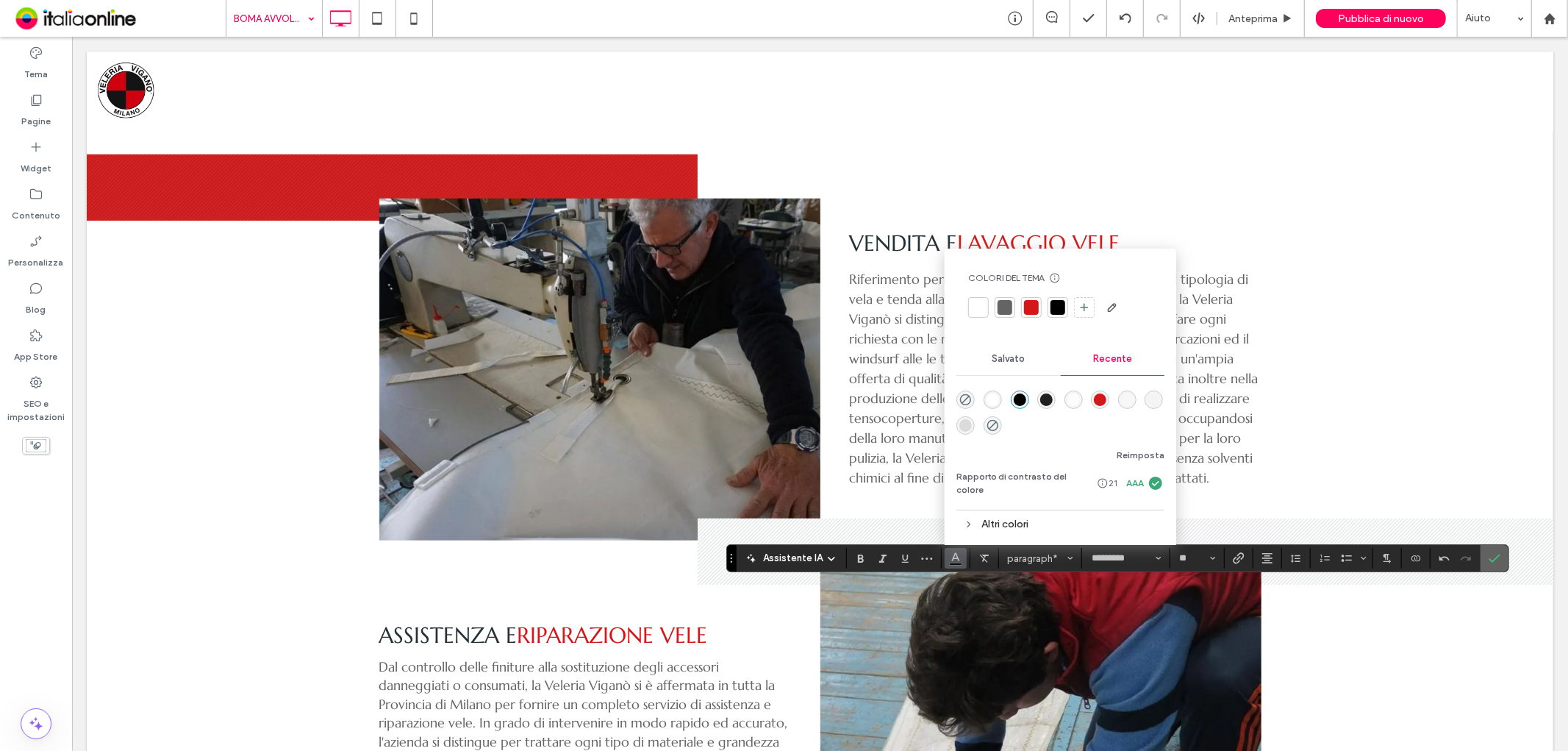 click at bounding box center [1494, 558] 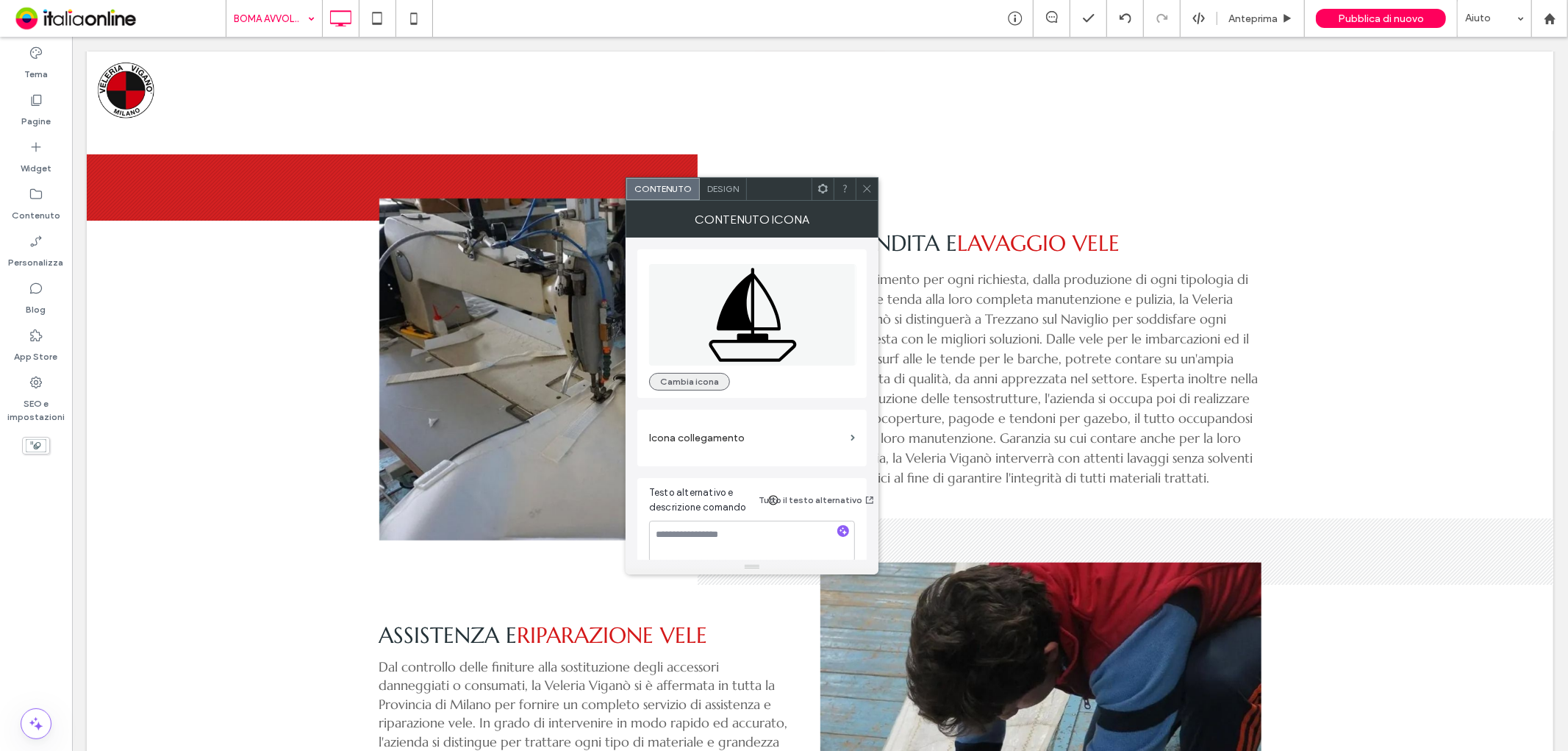 click on "Cambia icona" at bounding box center [690, 382] 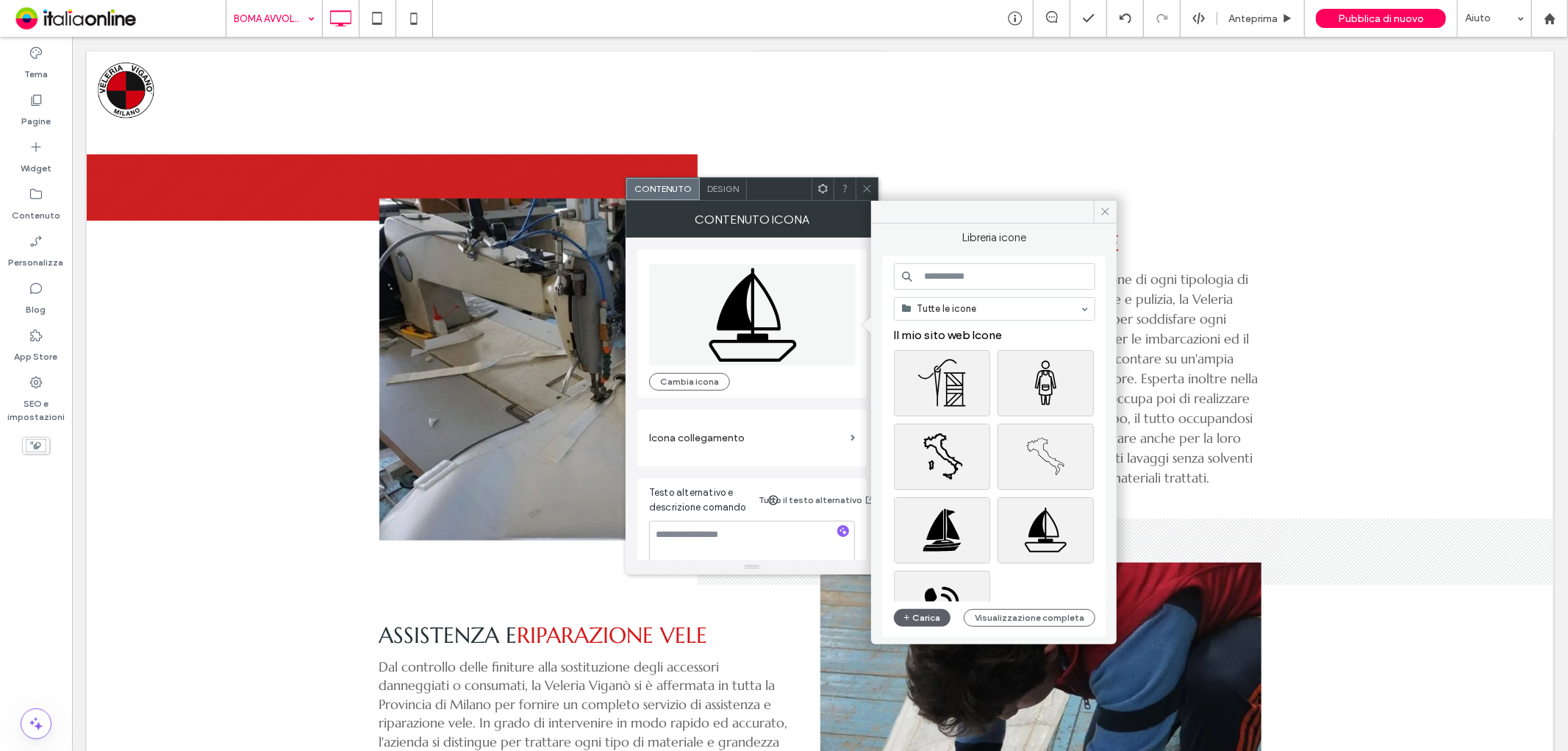 click at bounding box center (995, 277) 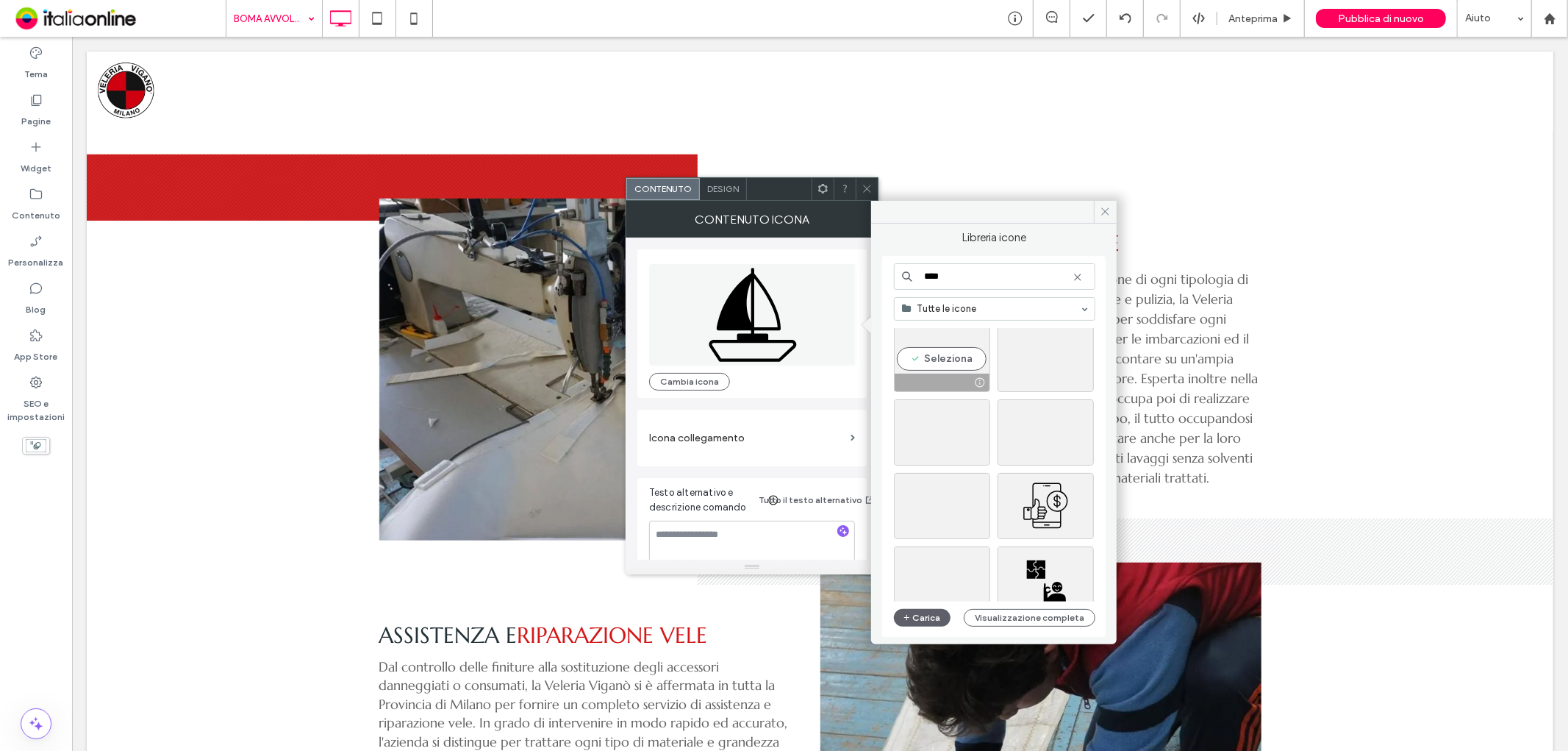 scroll, scrollTop: 0, scrollLeft: 0, axis: both 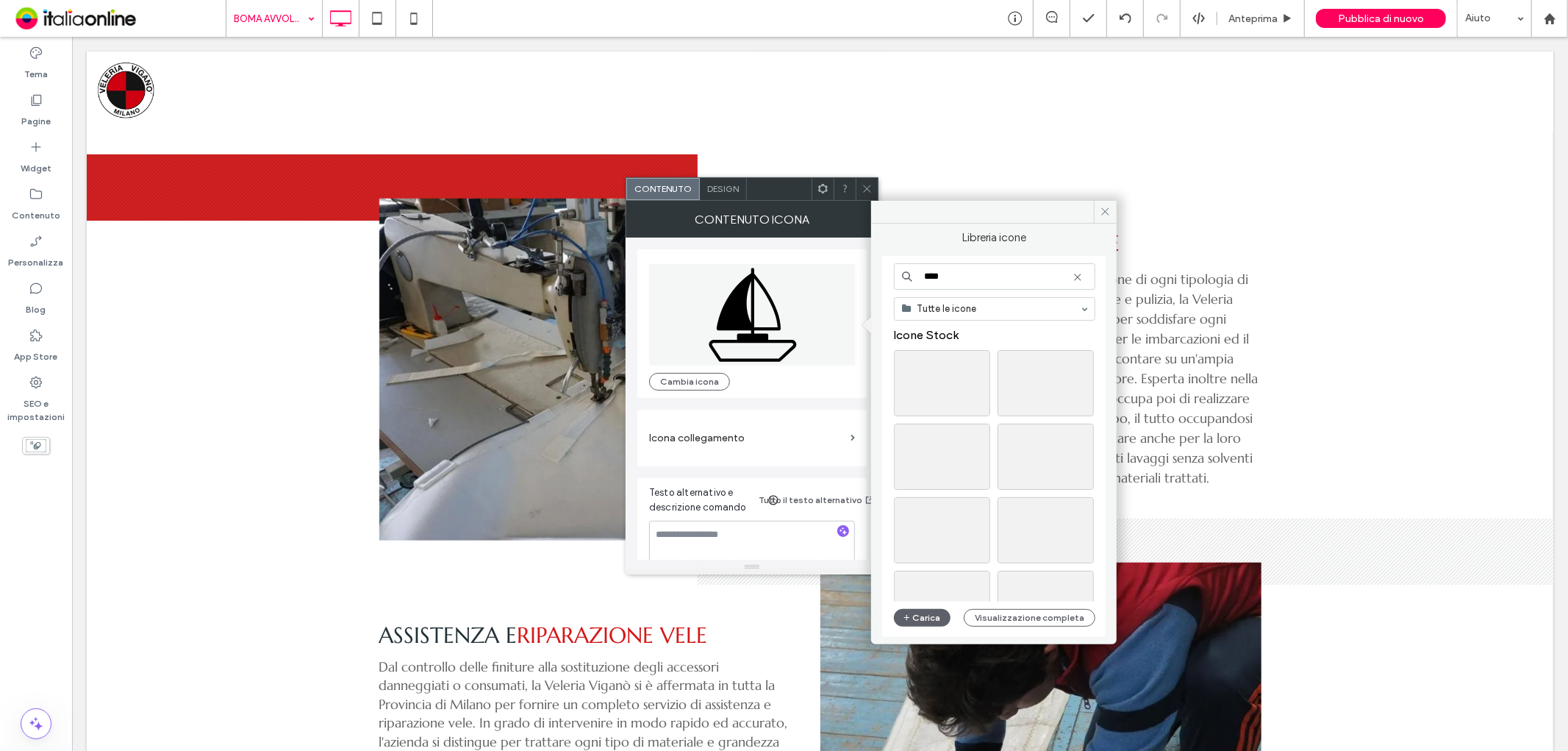 click on "****" at bounding box center [995, 277] 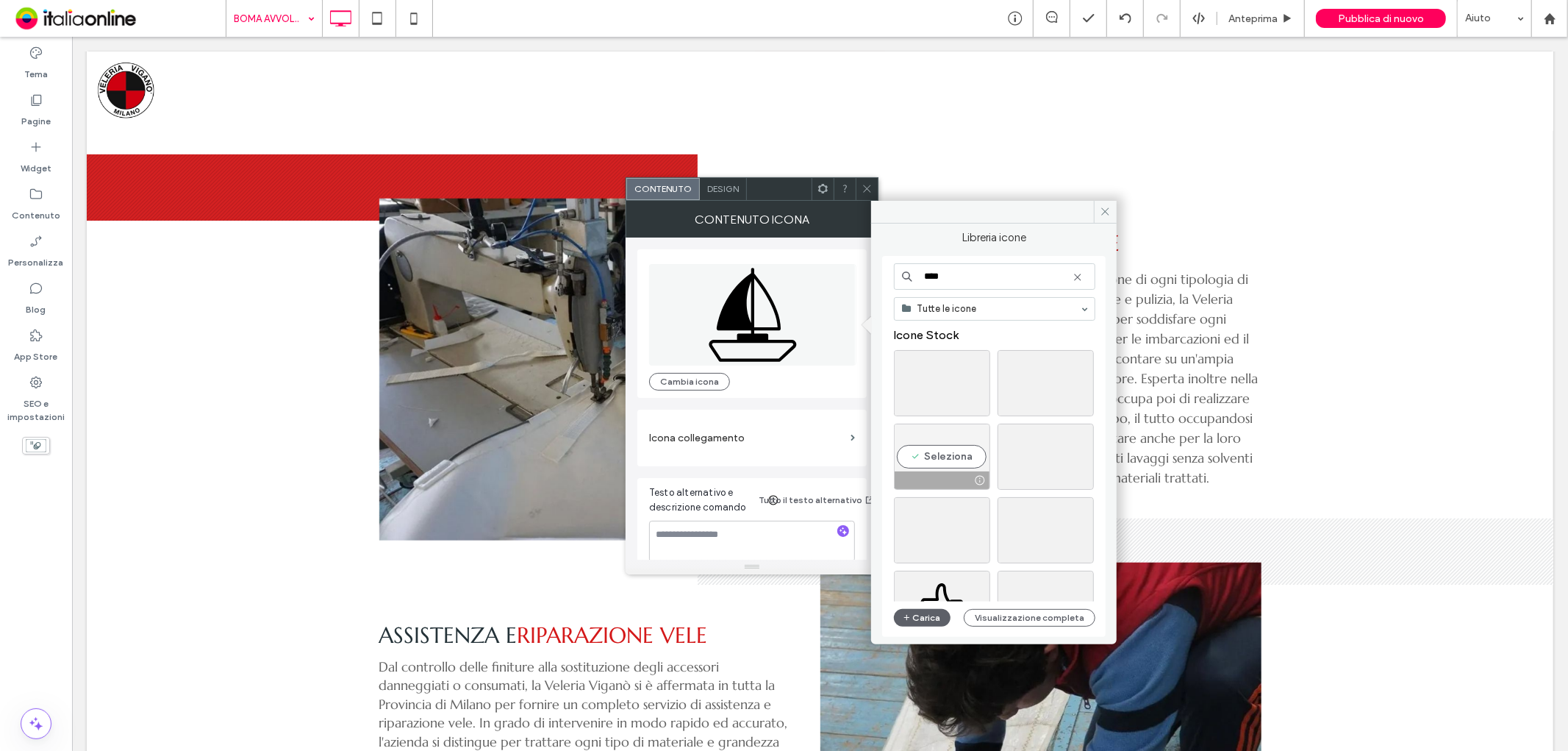 type on "****" 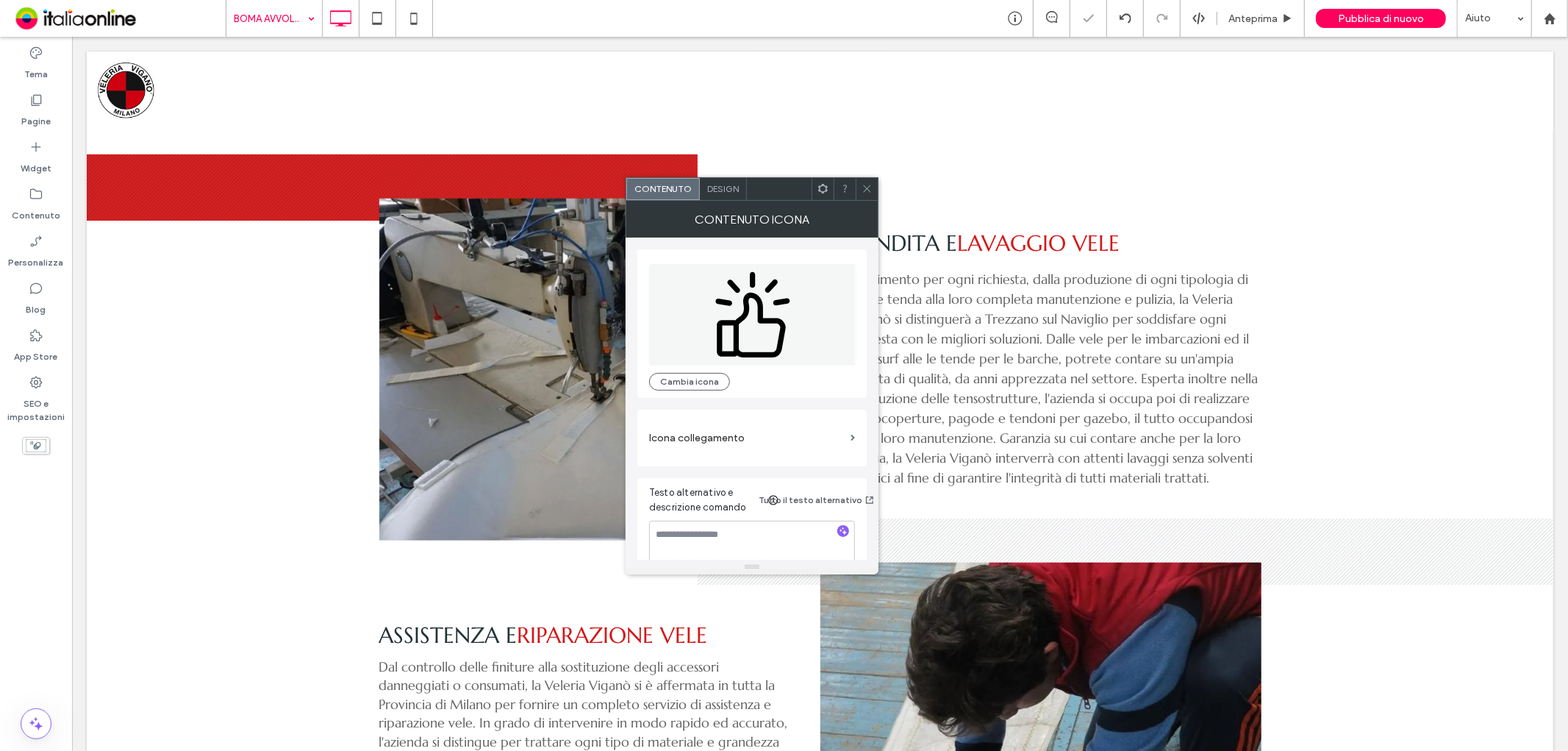 click 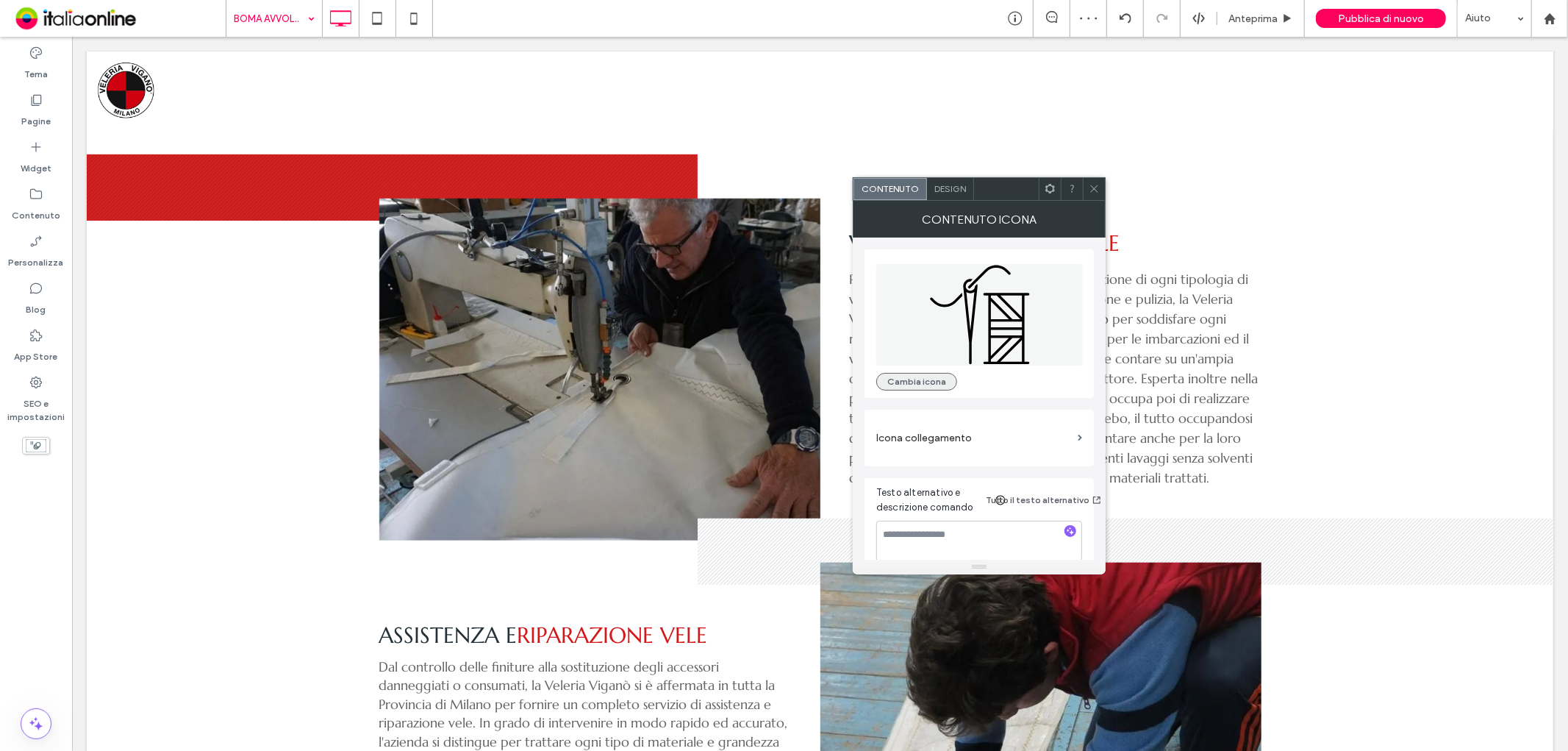 click on "Cambia icona" at bounding box center (917, 382) 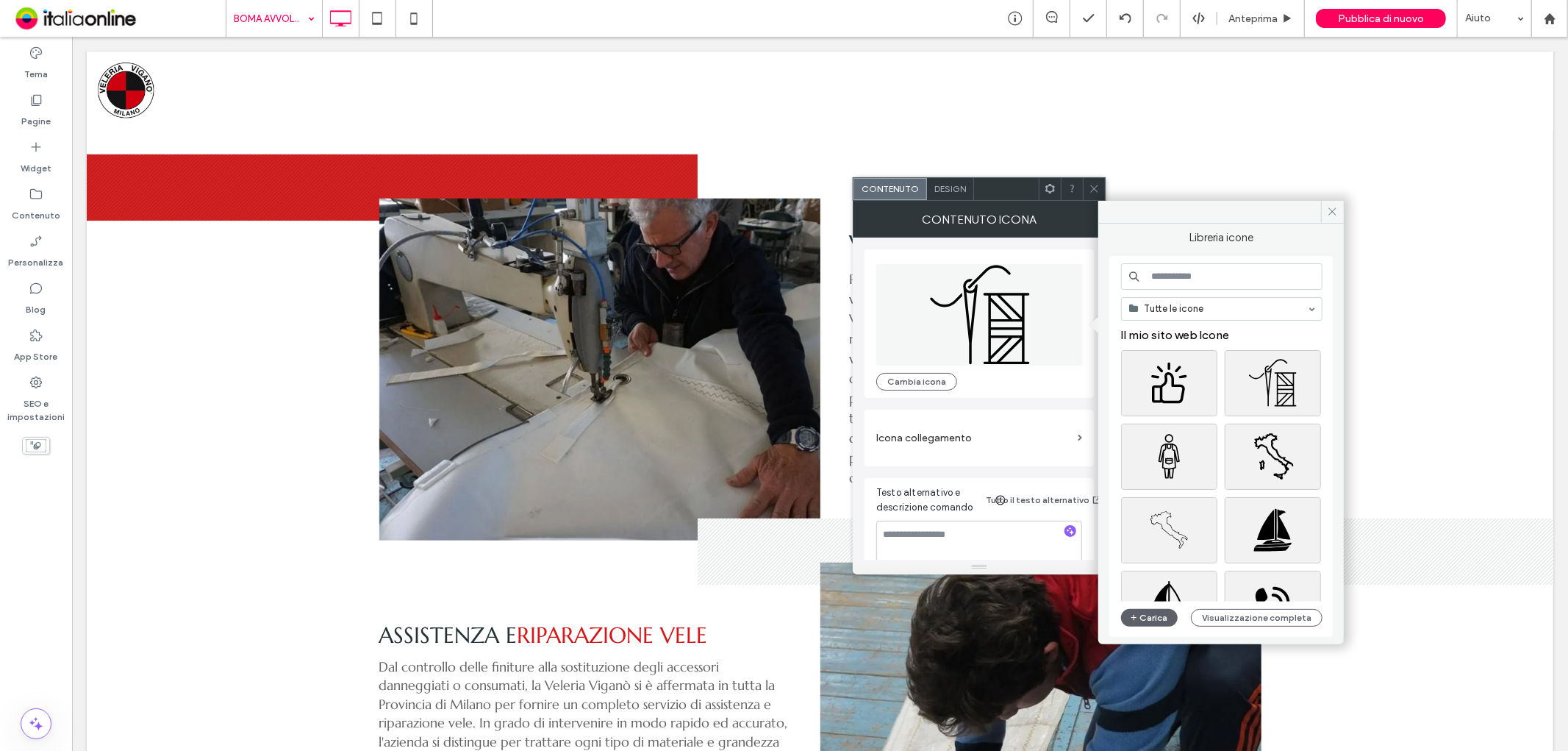 click at bounding box center (1222, 277) 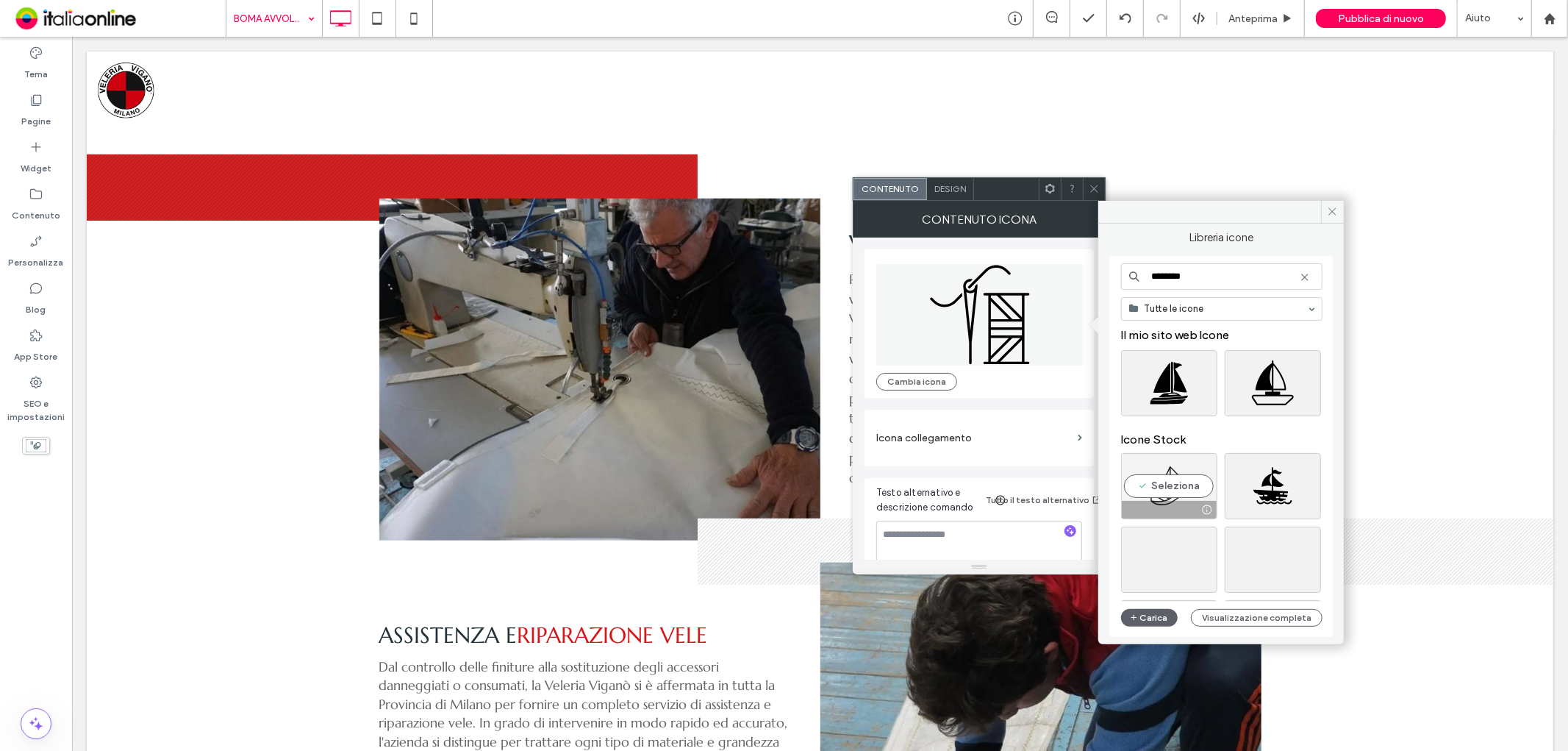 type on "********" 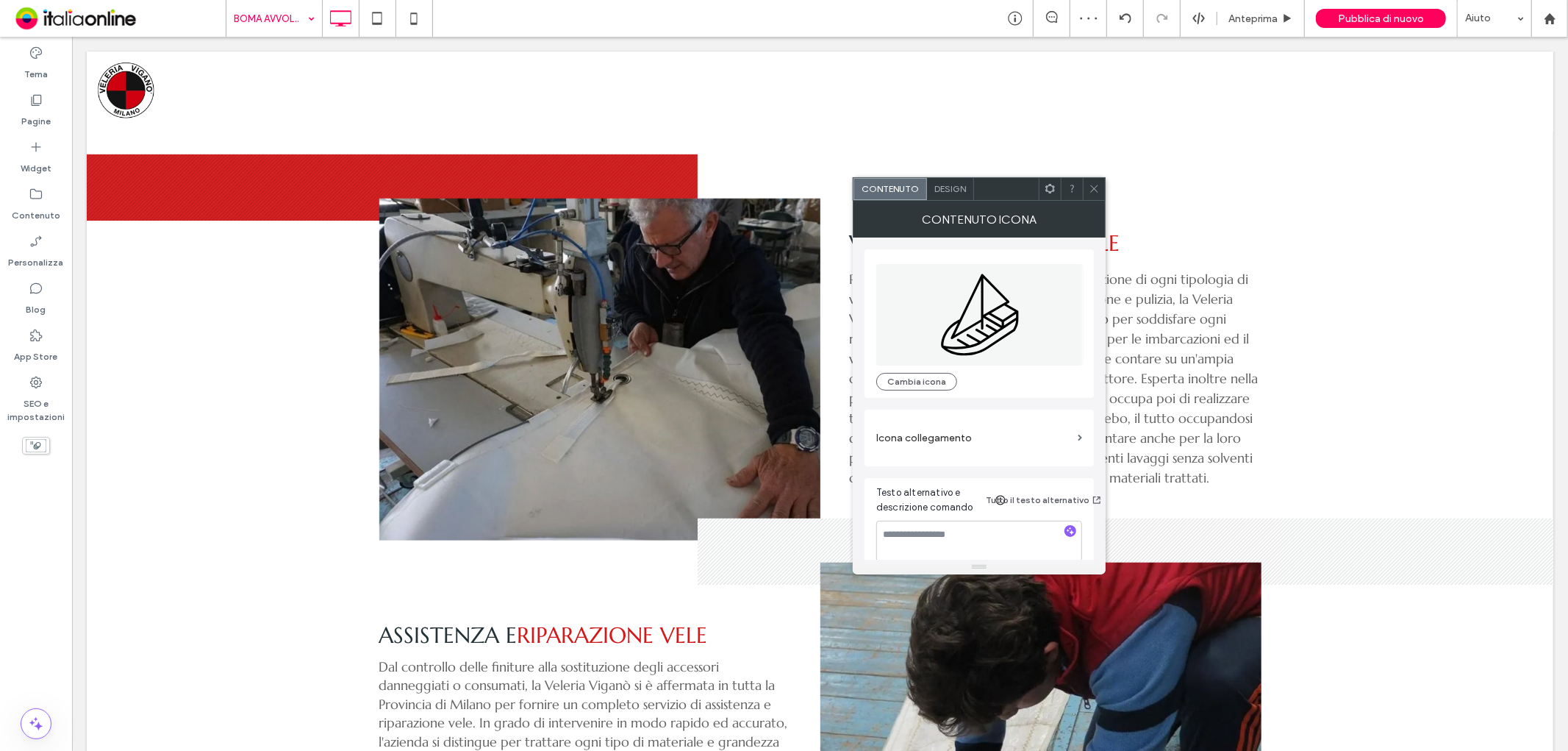 click 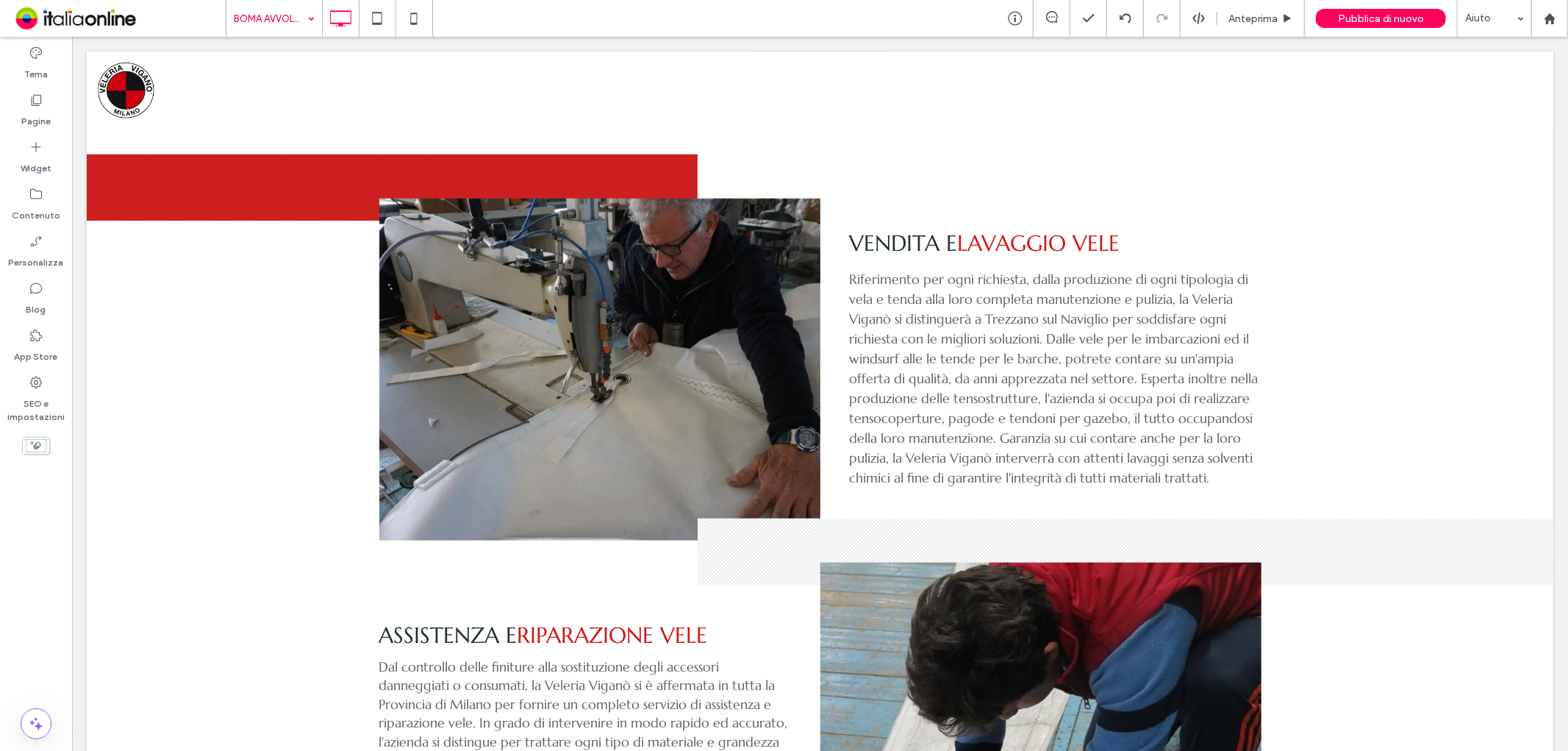 type on "*********" 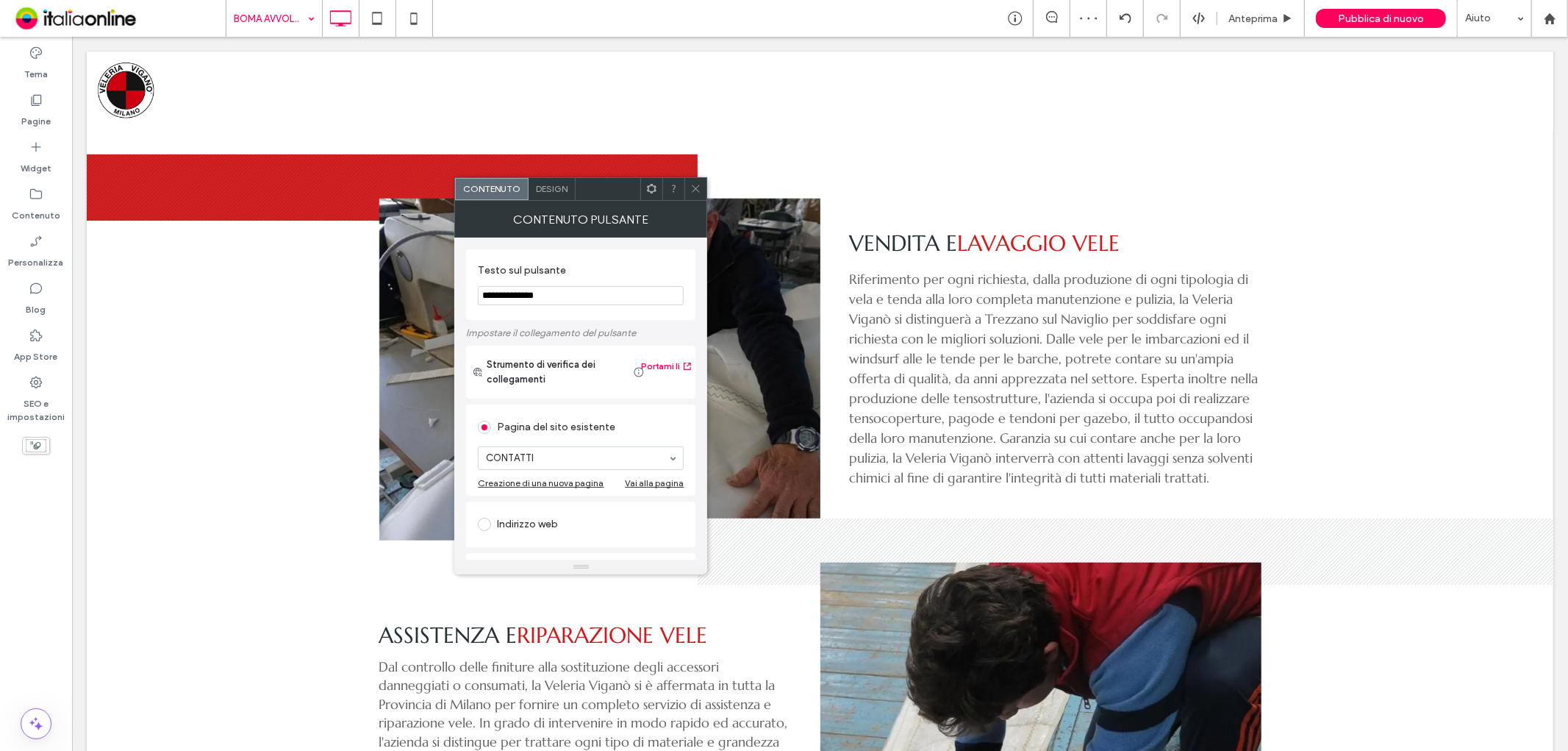 click on "**********" at bounding box center (581, 296) 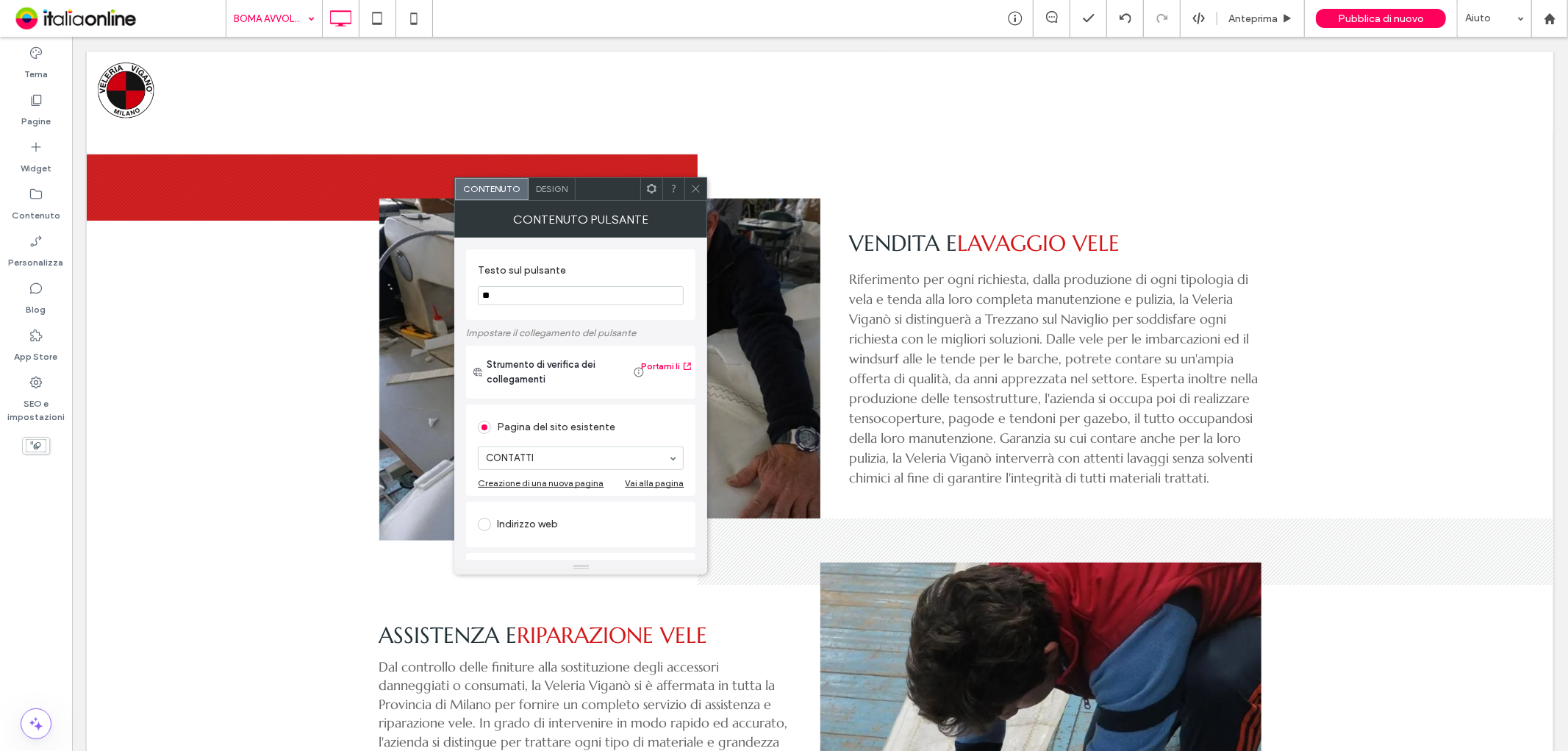type on "*" 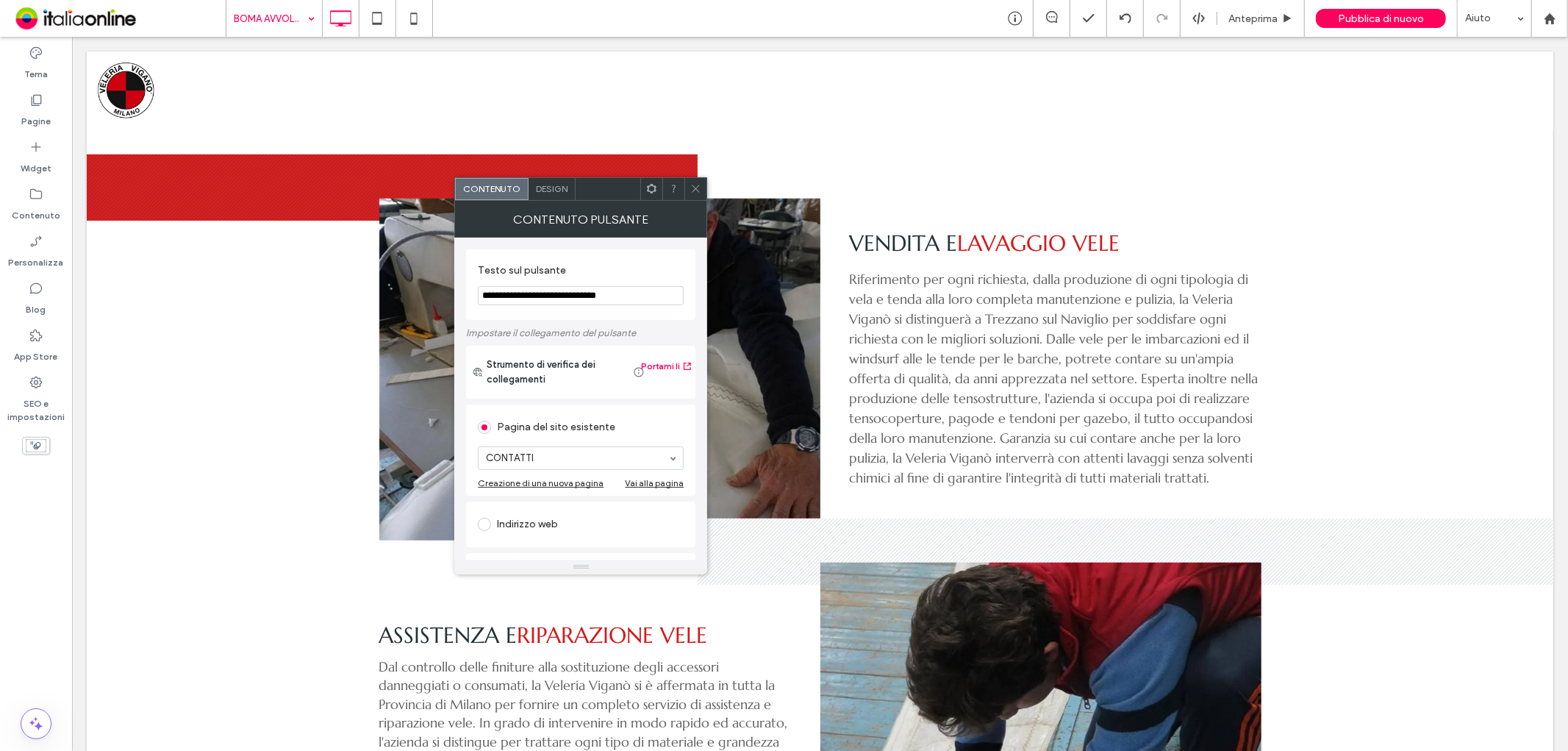 type on "**********" 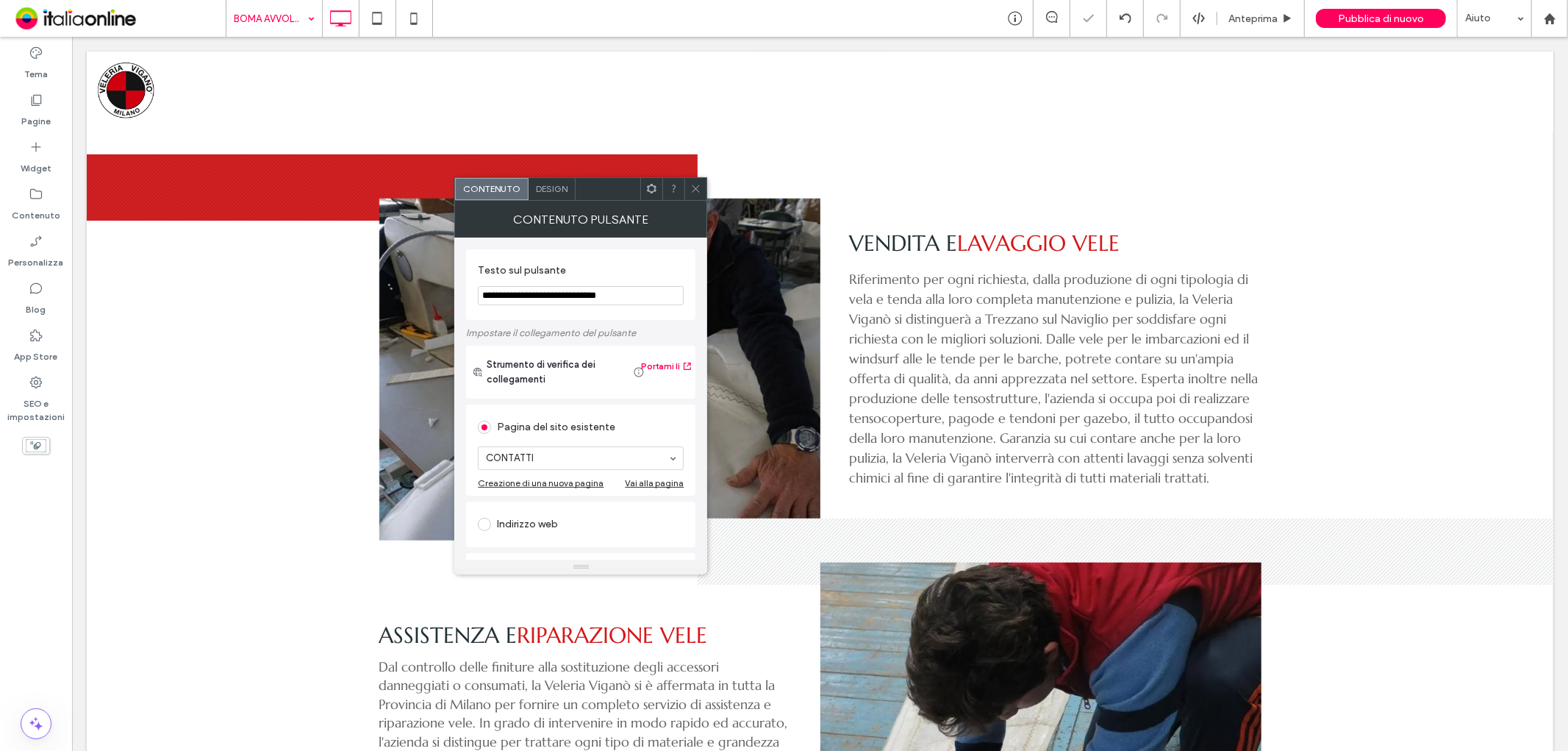 click 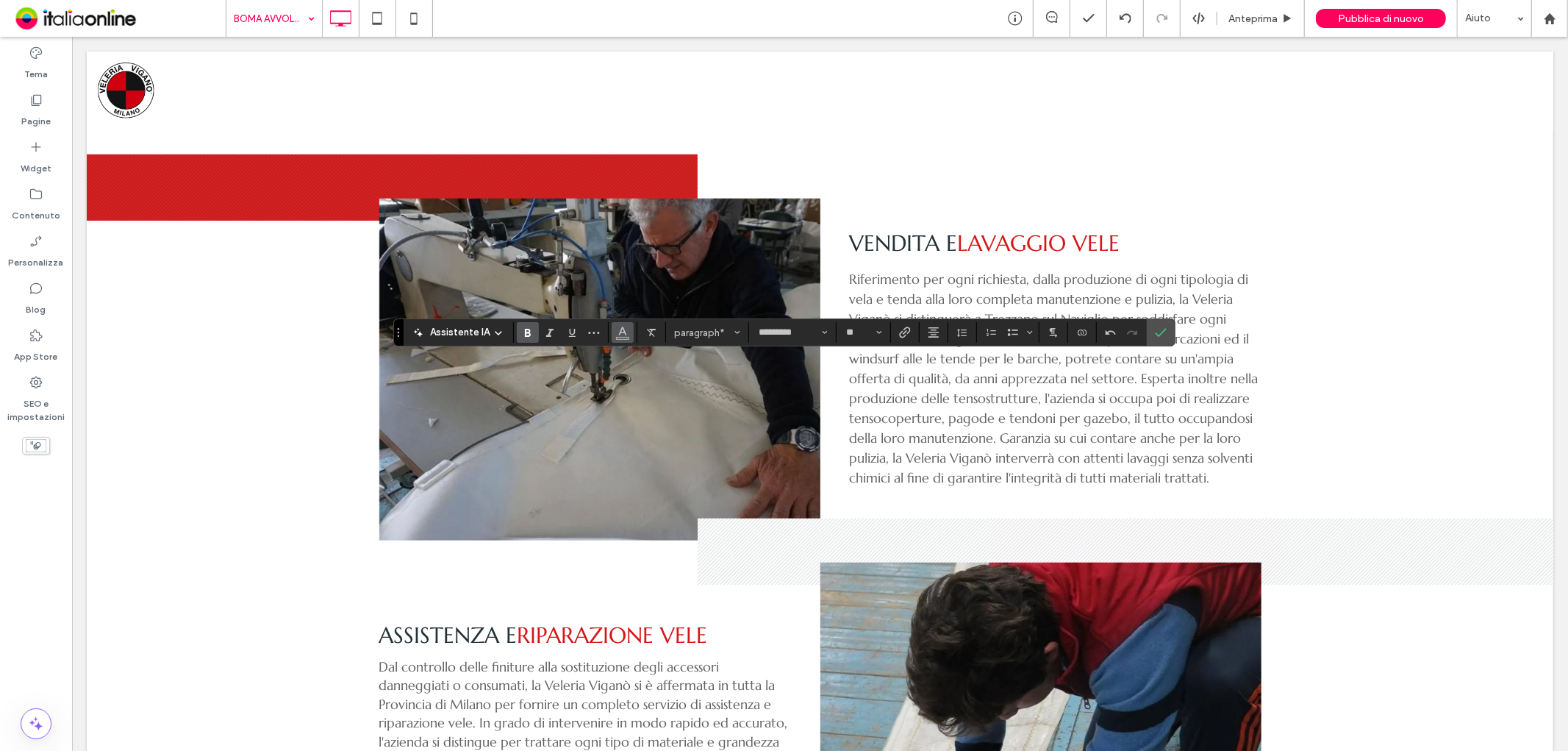 click at bounding box center (623, 332) 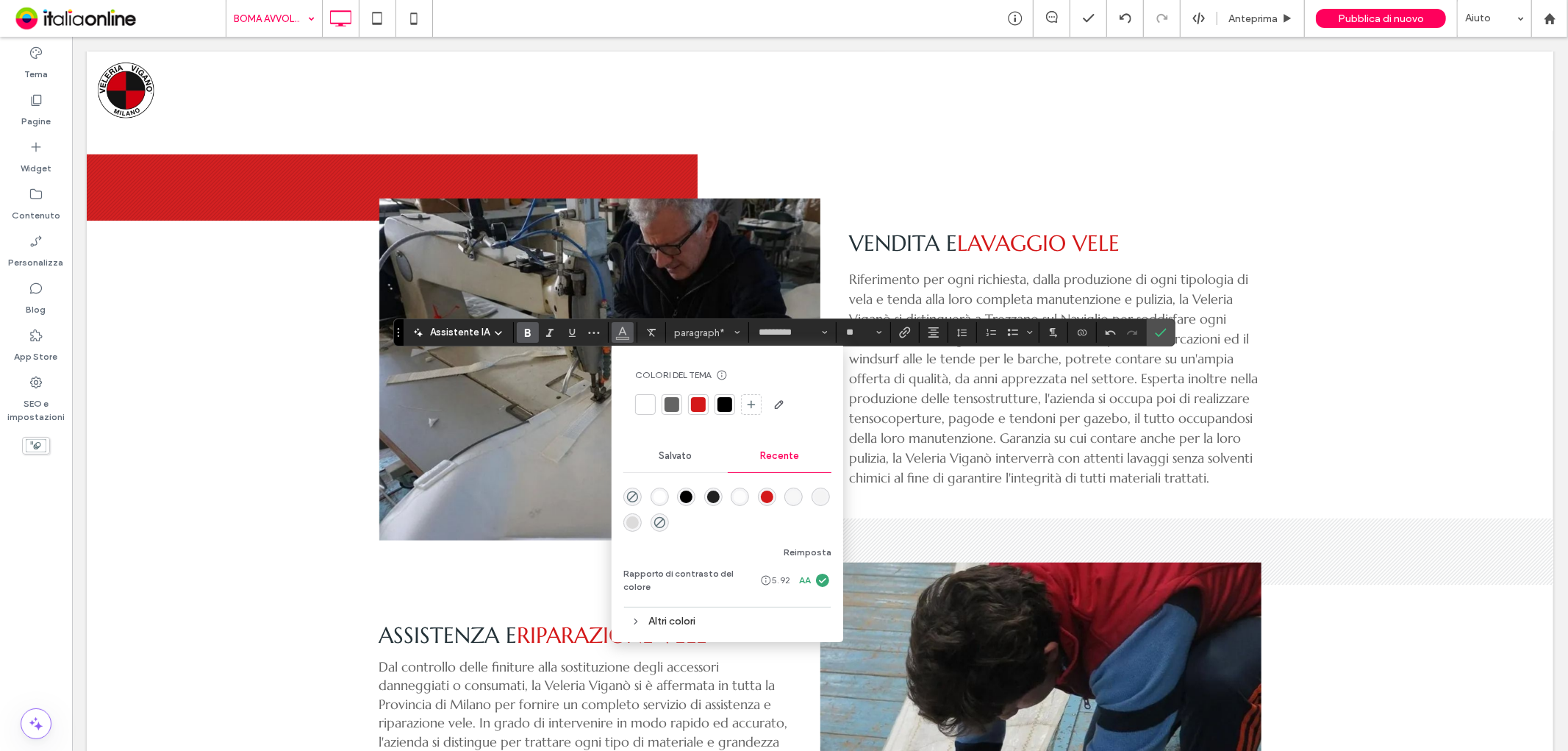 click at bounding box center (698, 405) 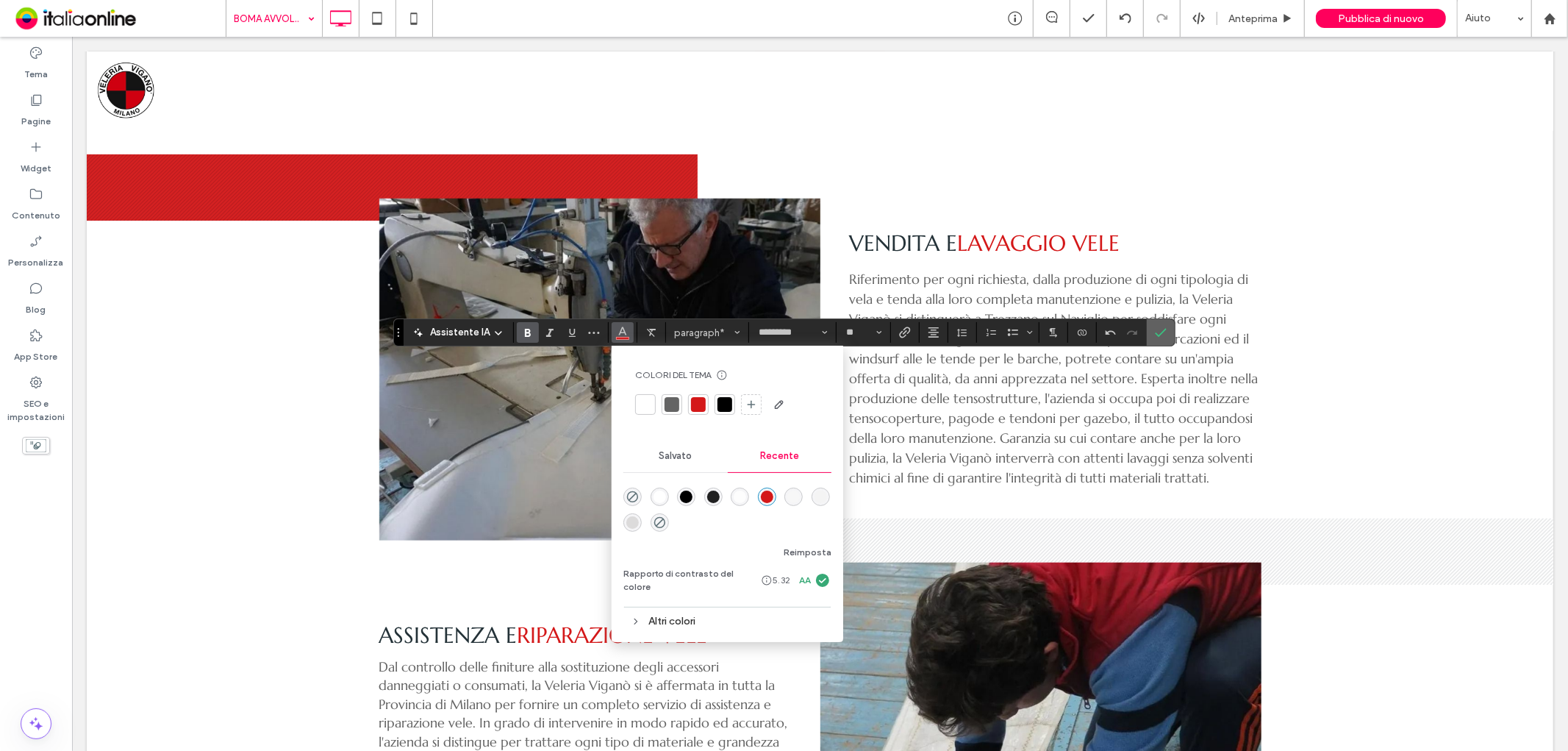 click at bounding box center [1161, 332] 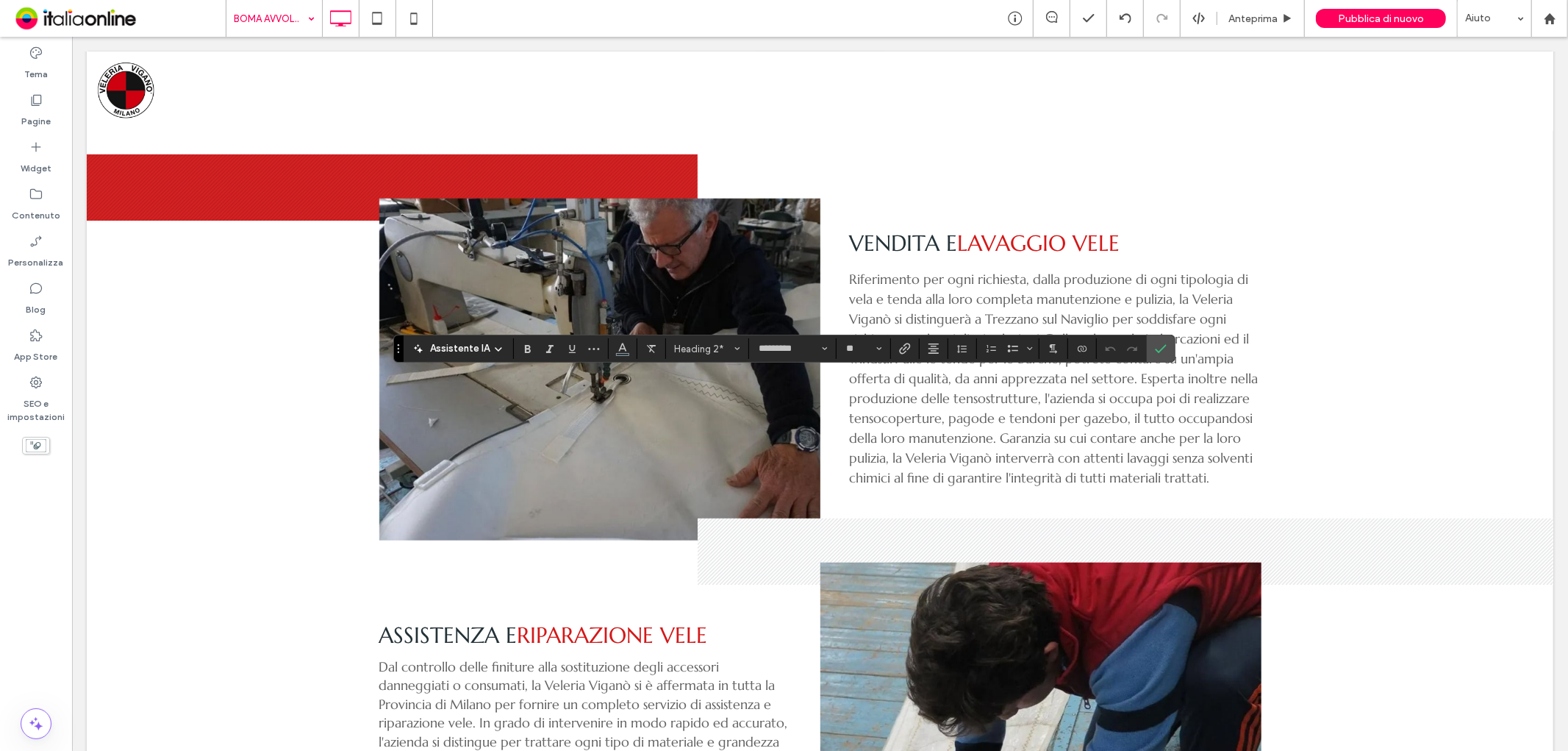 type on "**" 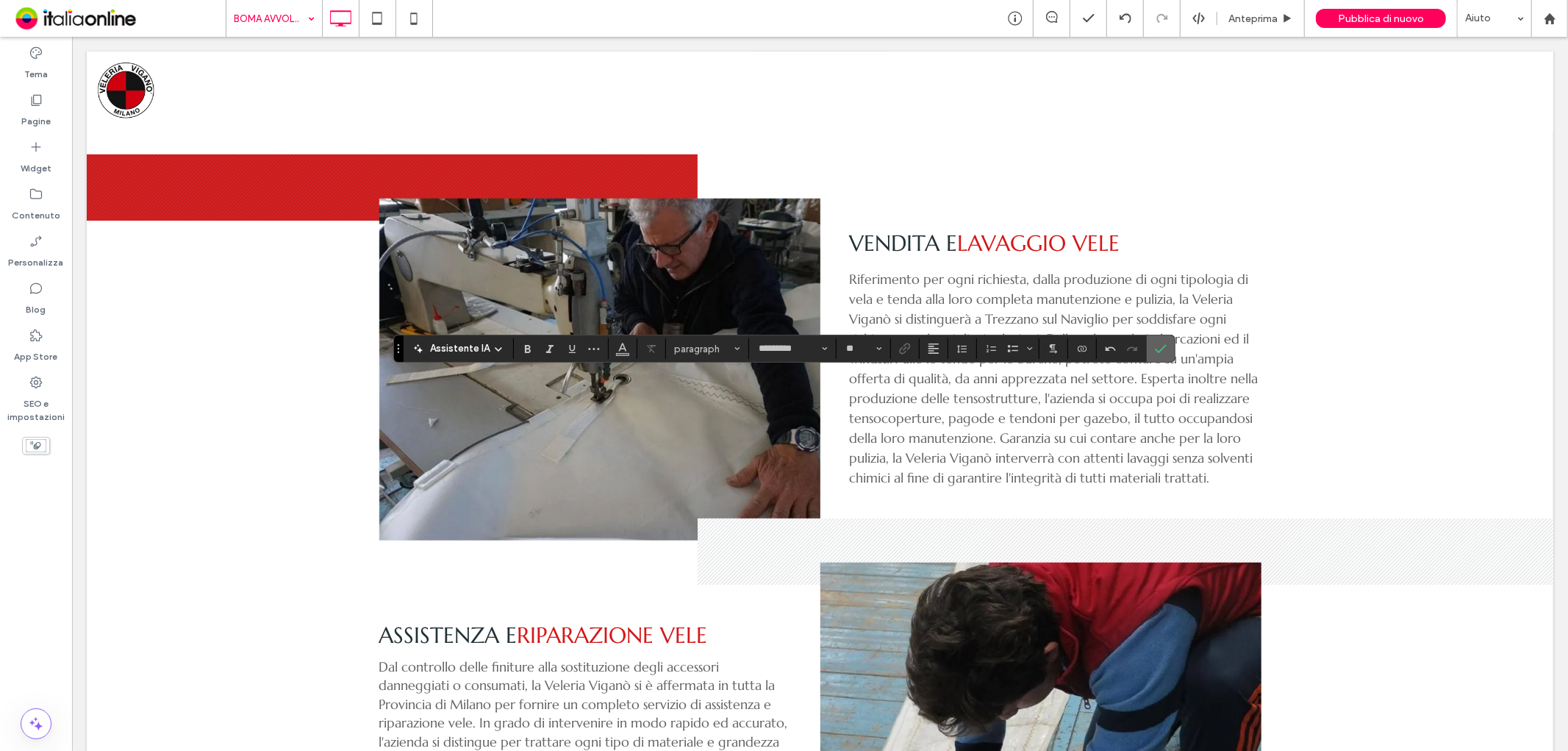 click at bounding box center [1161, 349] 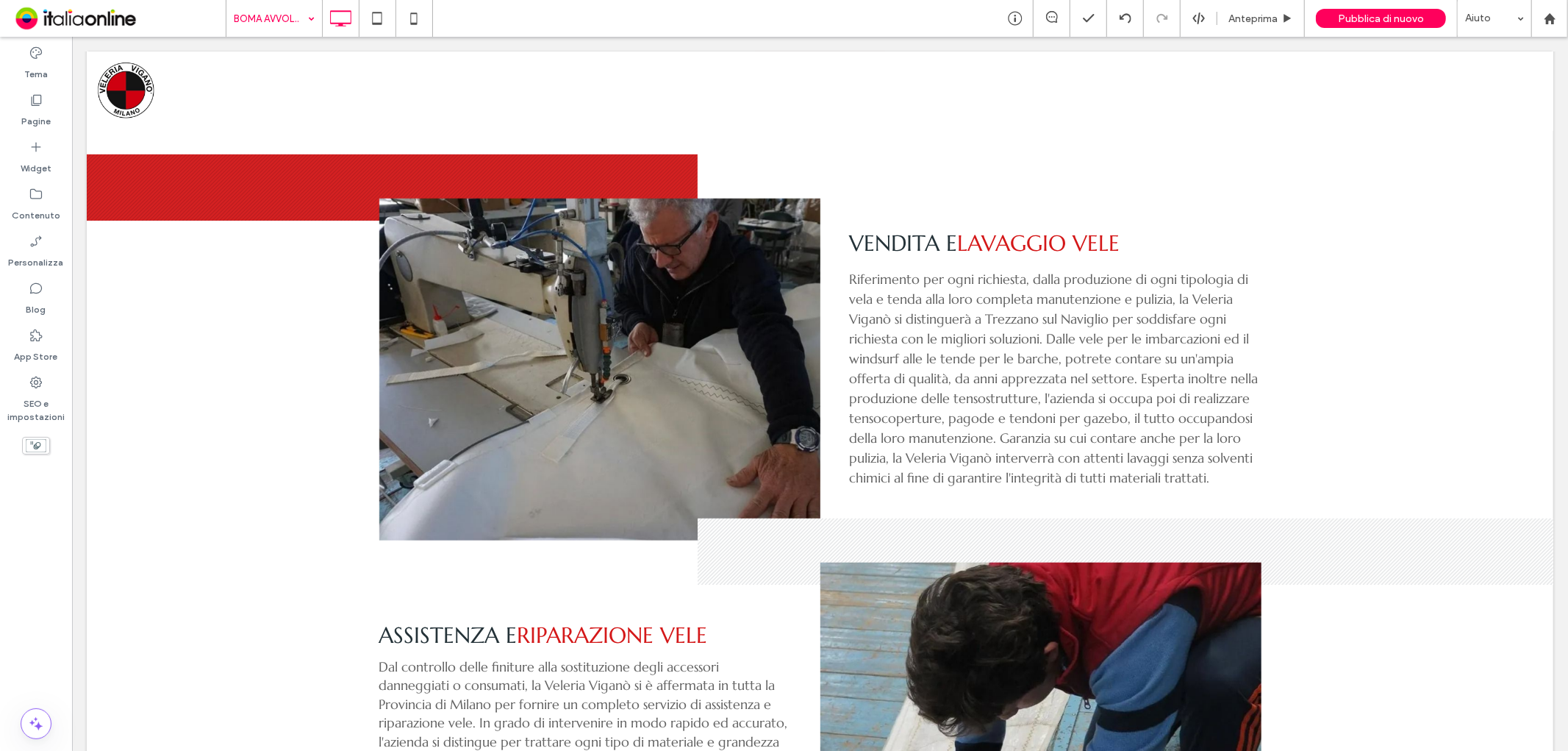 type on "*********" 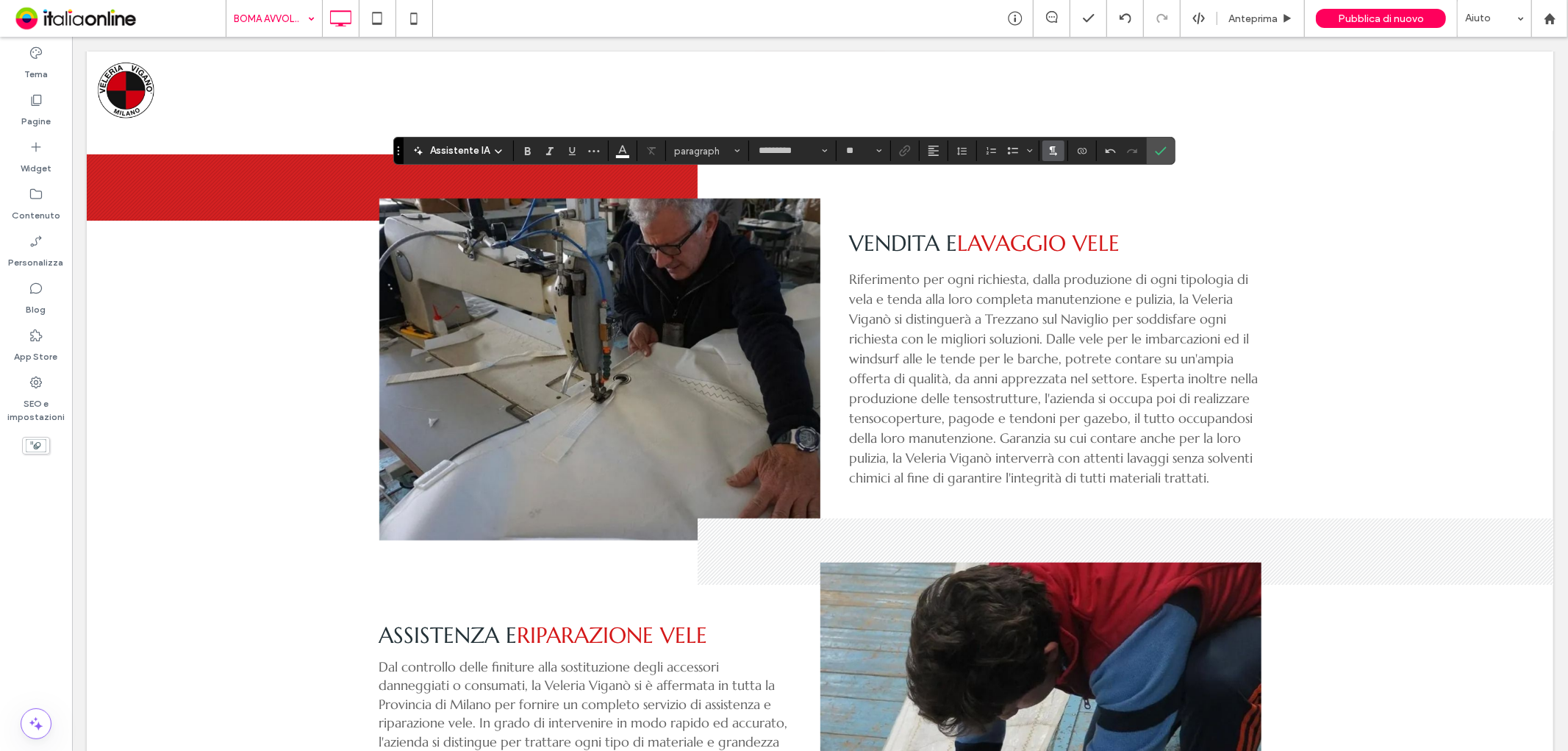 type on "**" 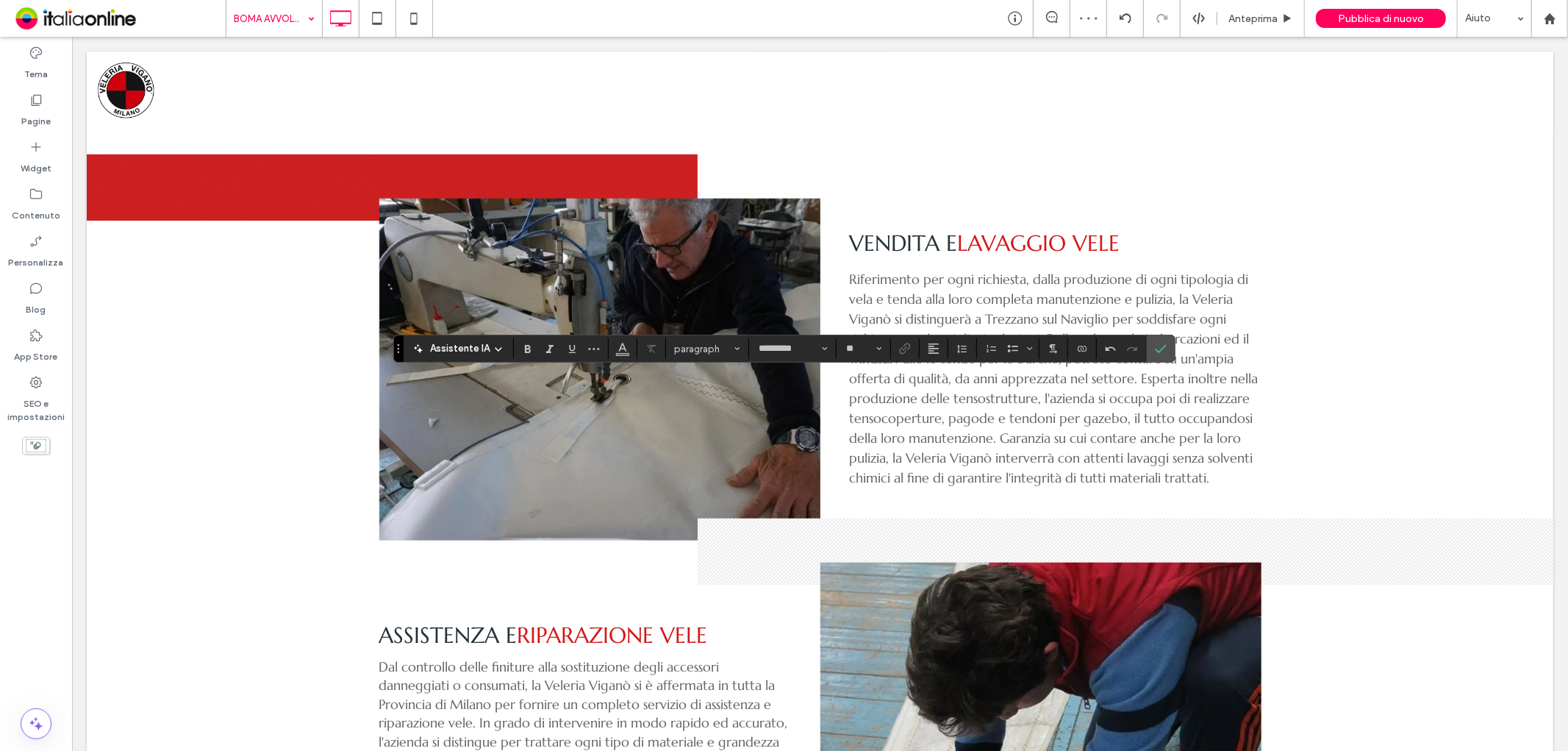 type on "**" 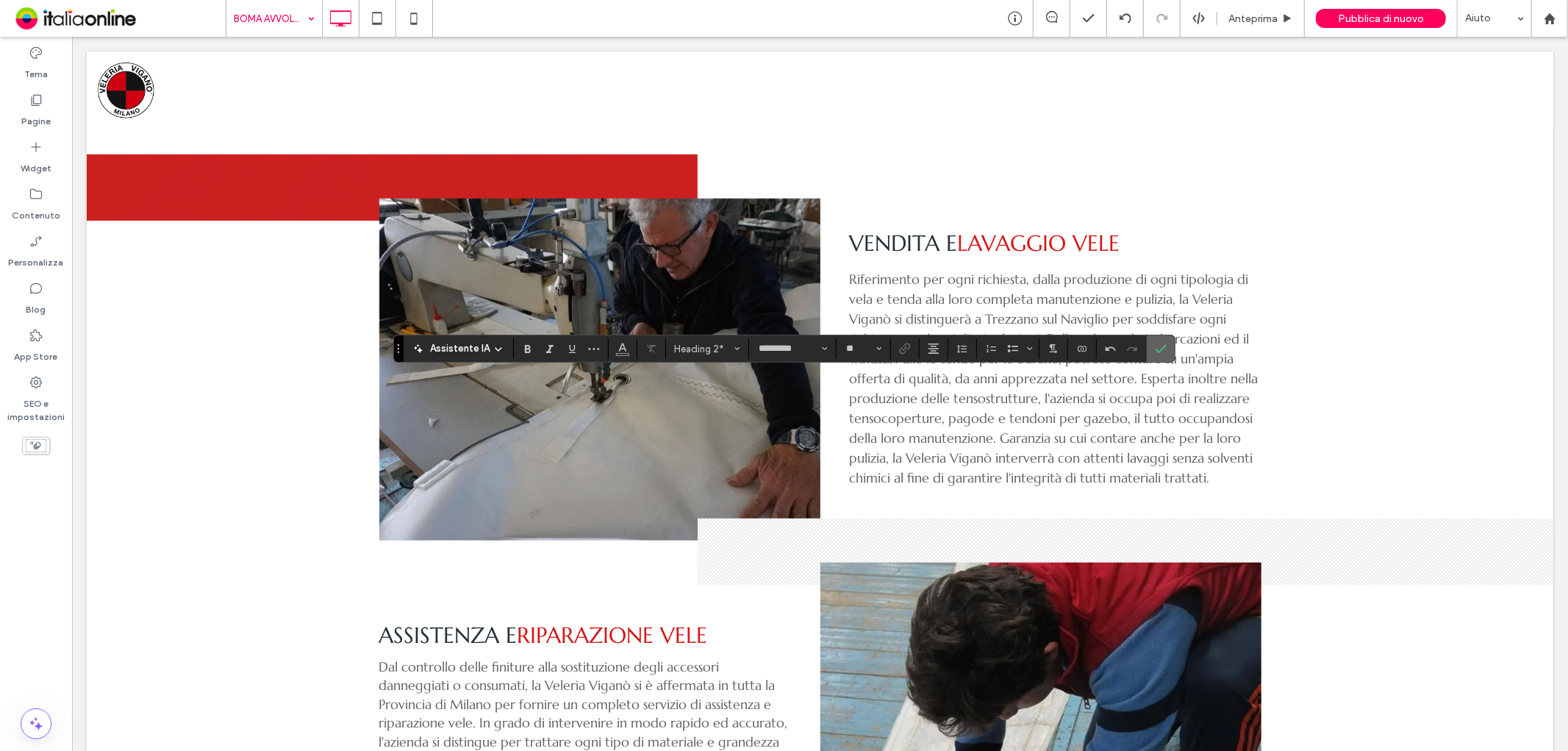 click at bounding box center [1158, 349] 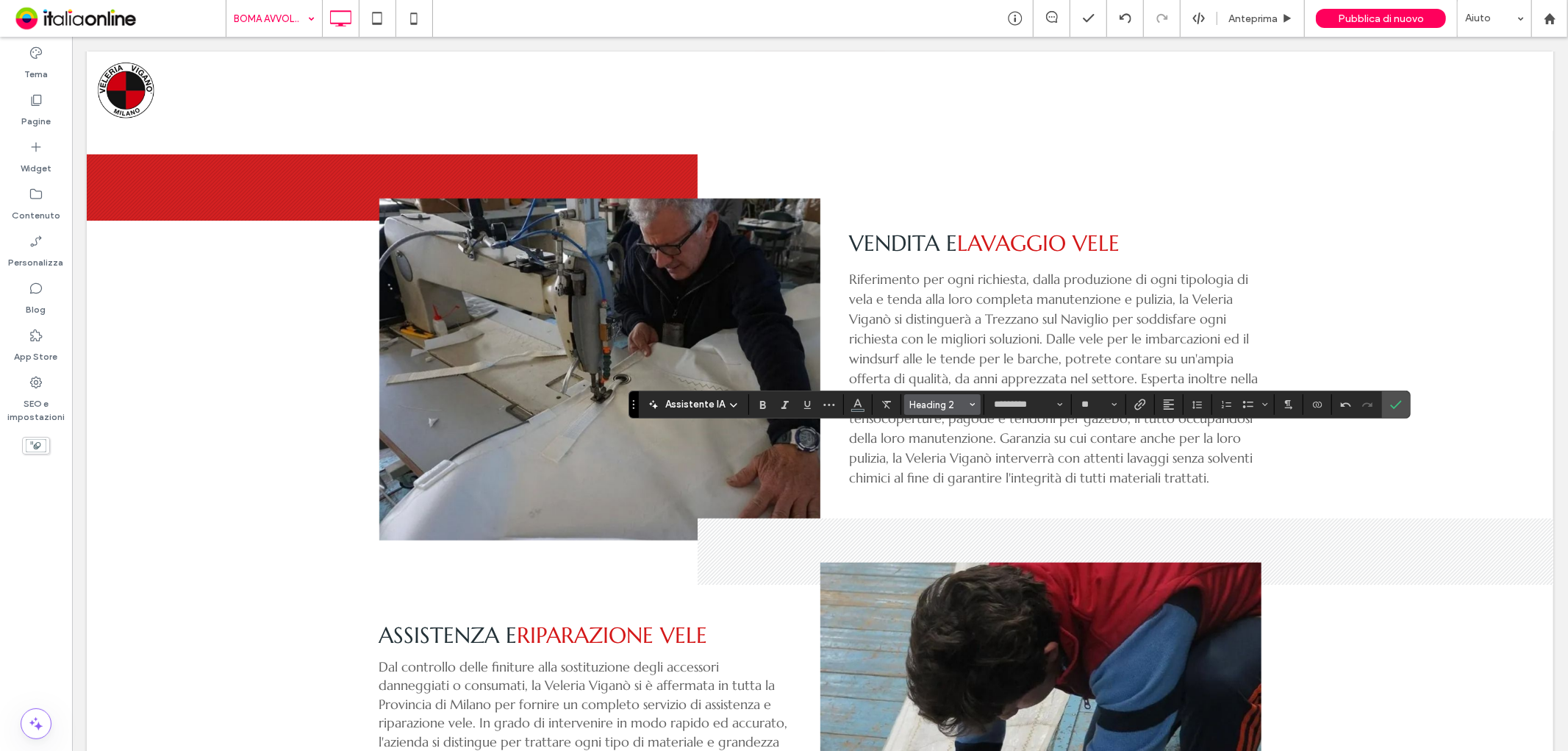 click on "Heading 2" at bounding box center [938, 405] 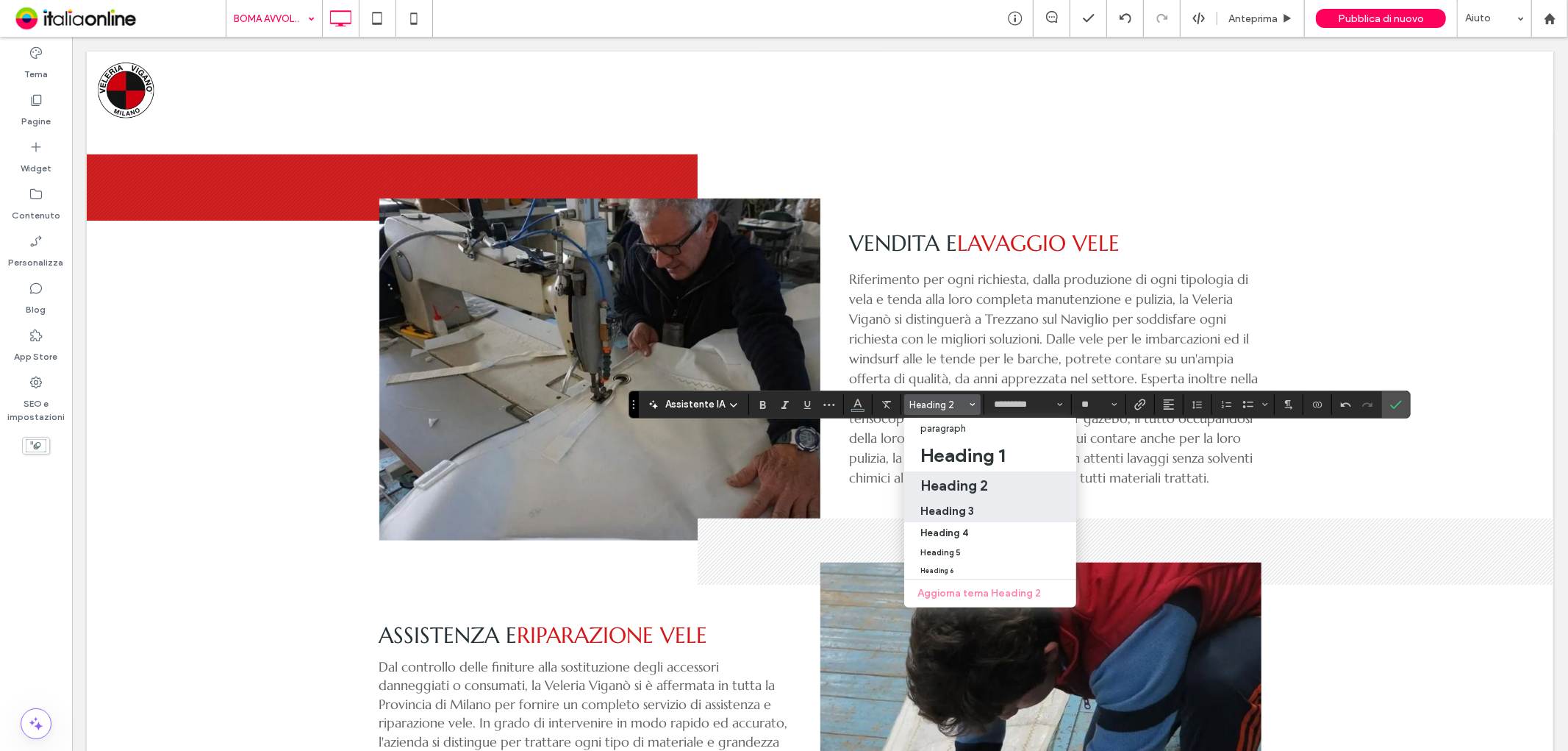 click on "Heading 3" at bounding box center (947, 510) 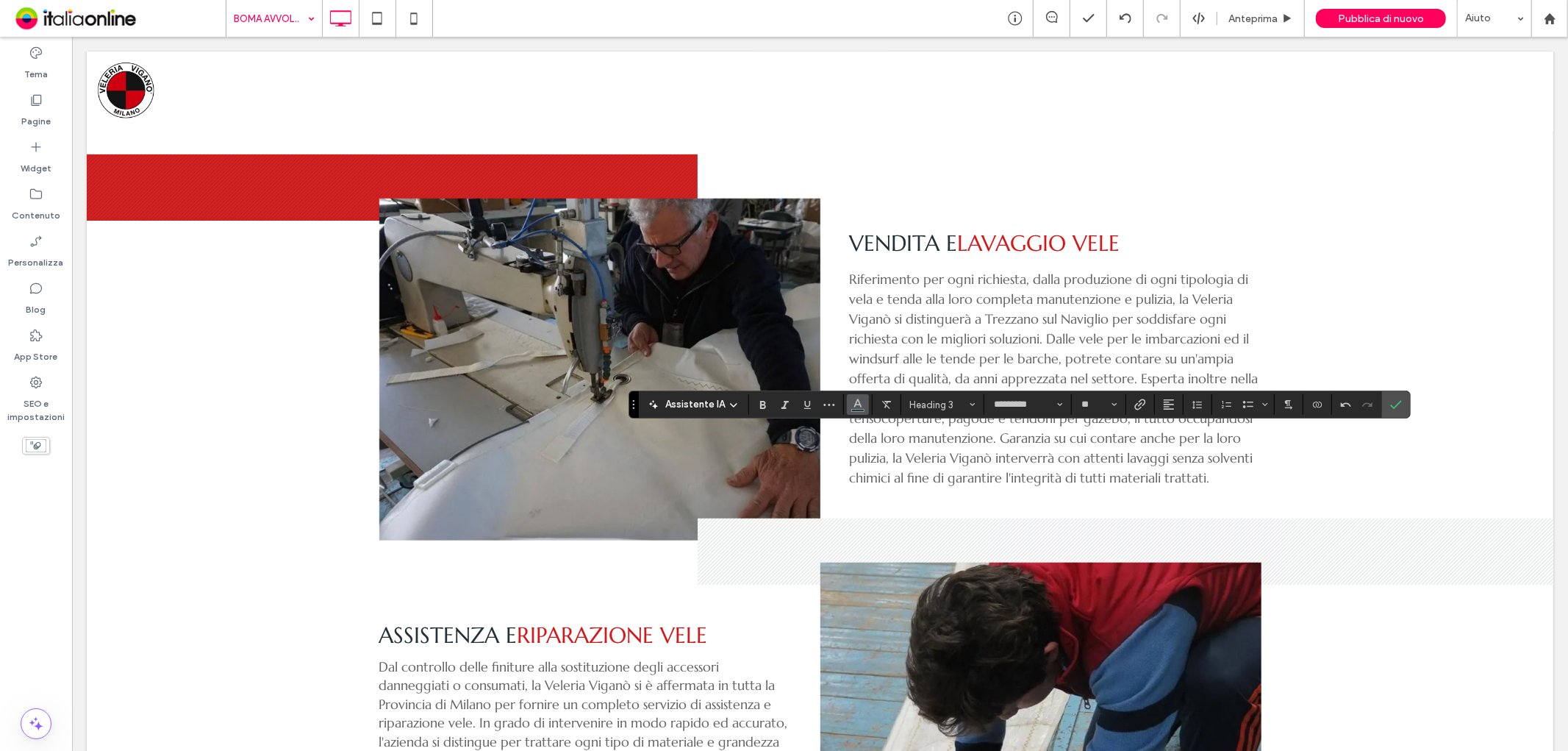 click at bounding box center (858, 405) 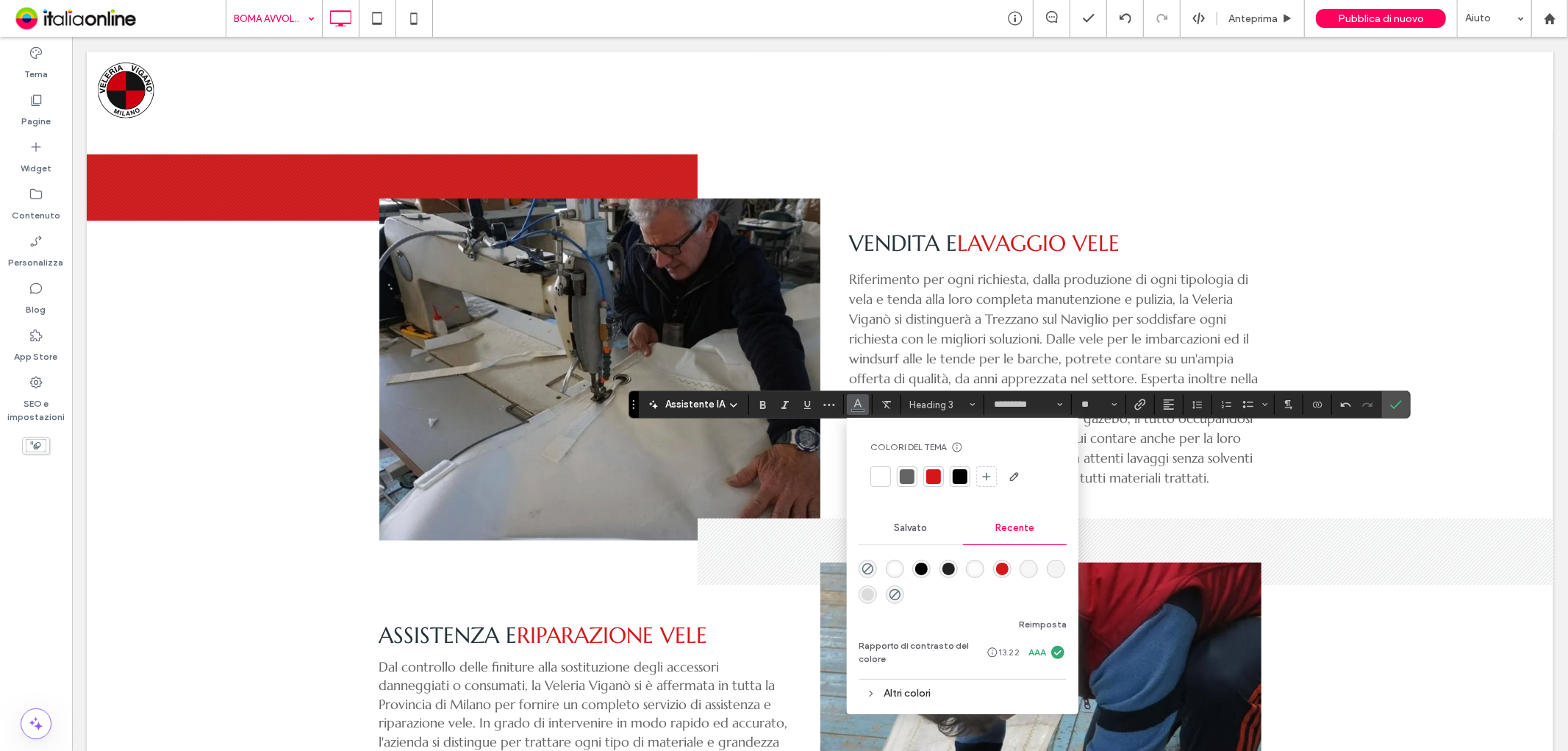 click at bounding box center [934, 477] 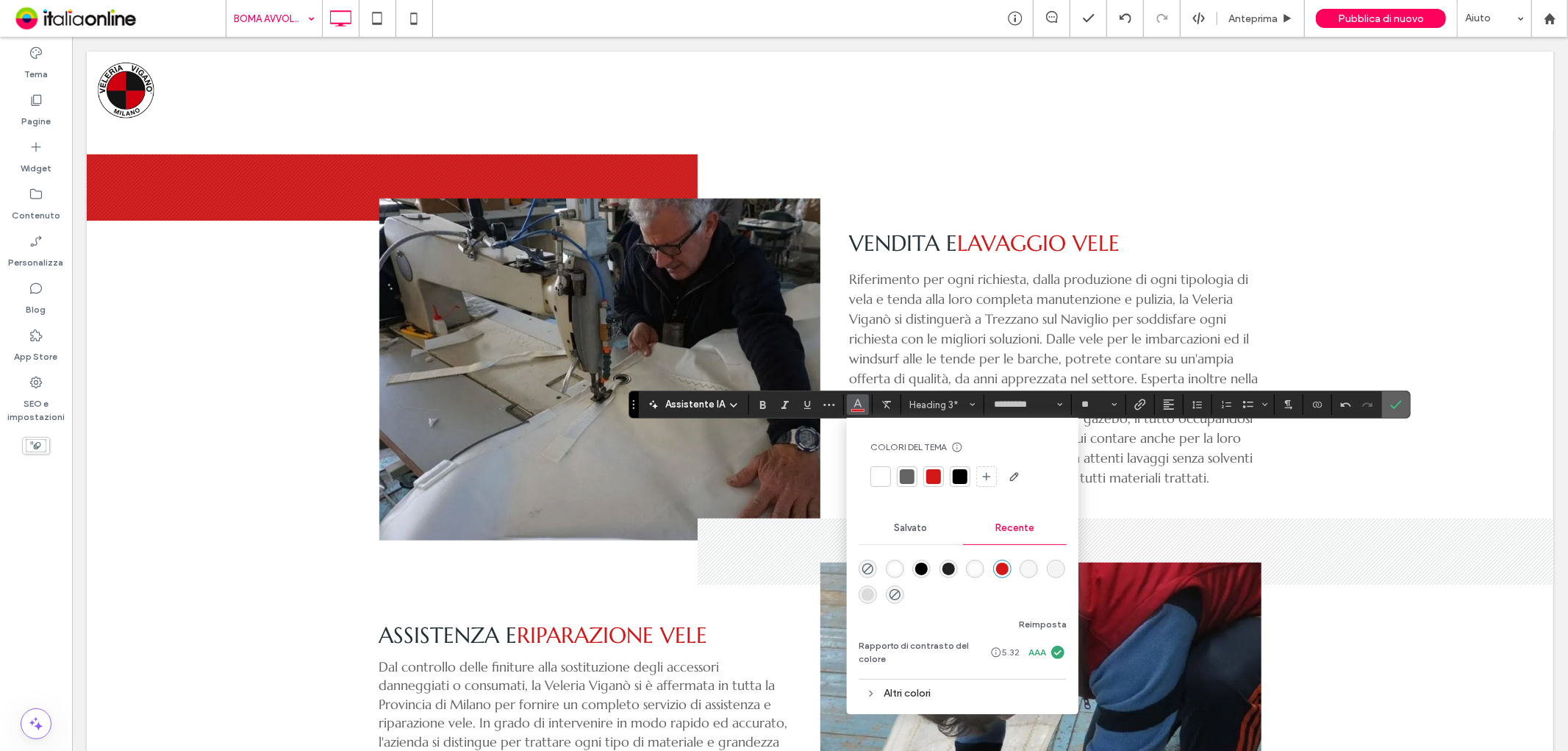 click at bounding box center (1396, 405) 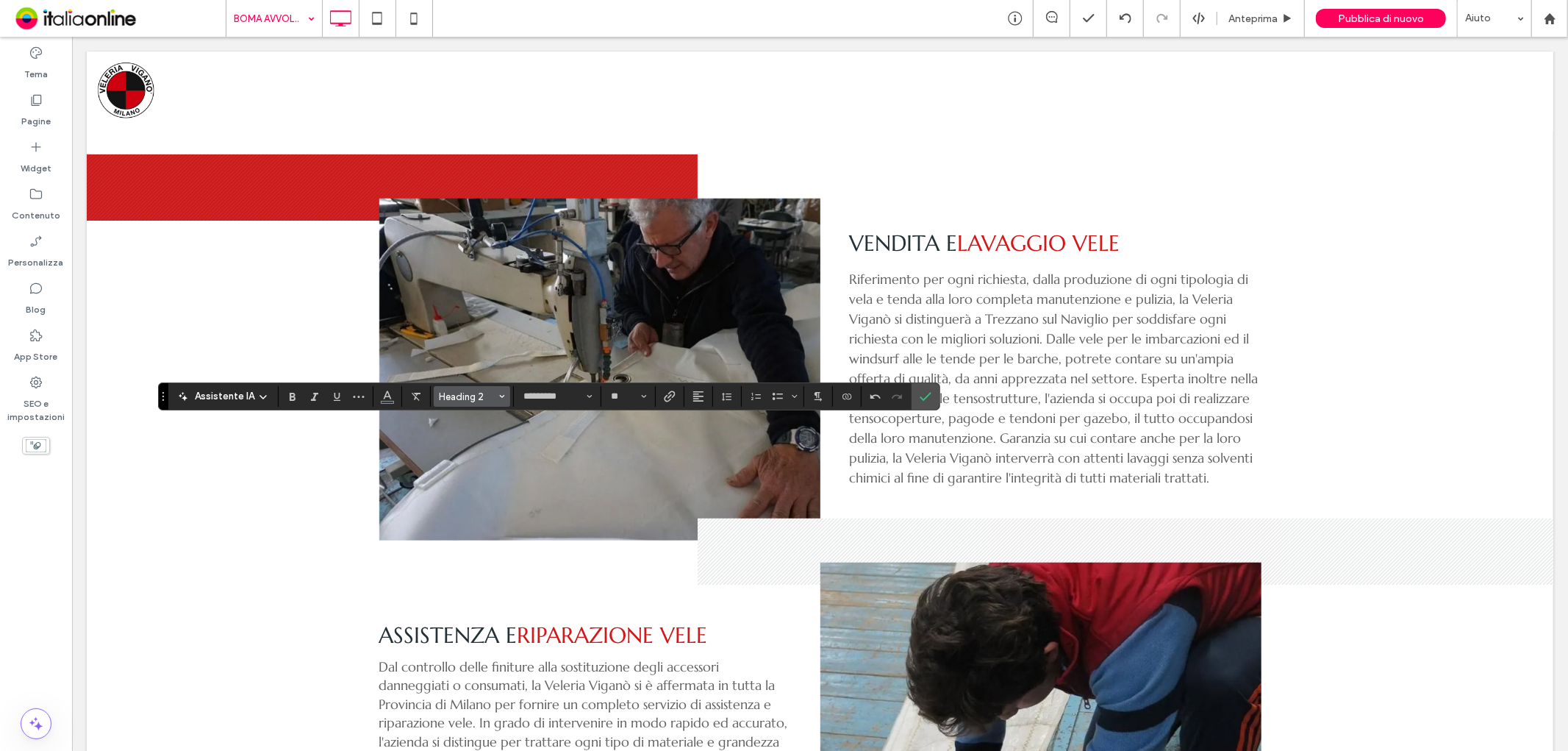 click on "Heading 2" at bounding box center [472, 396] 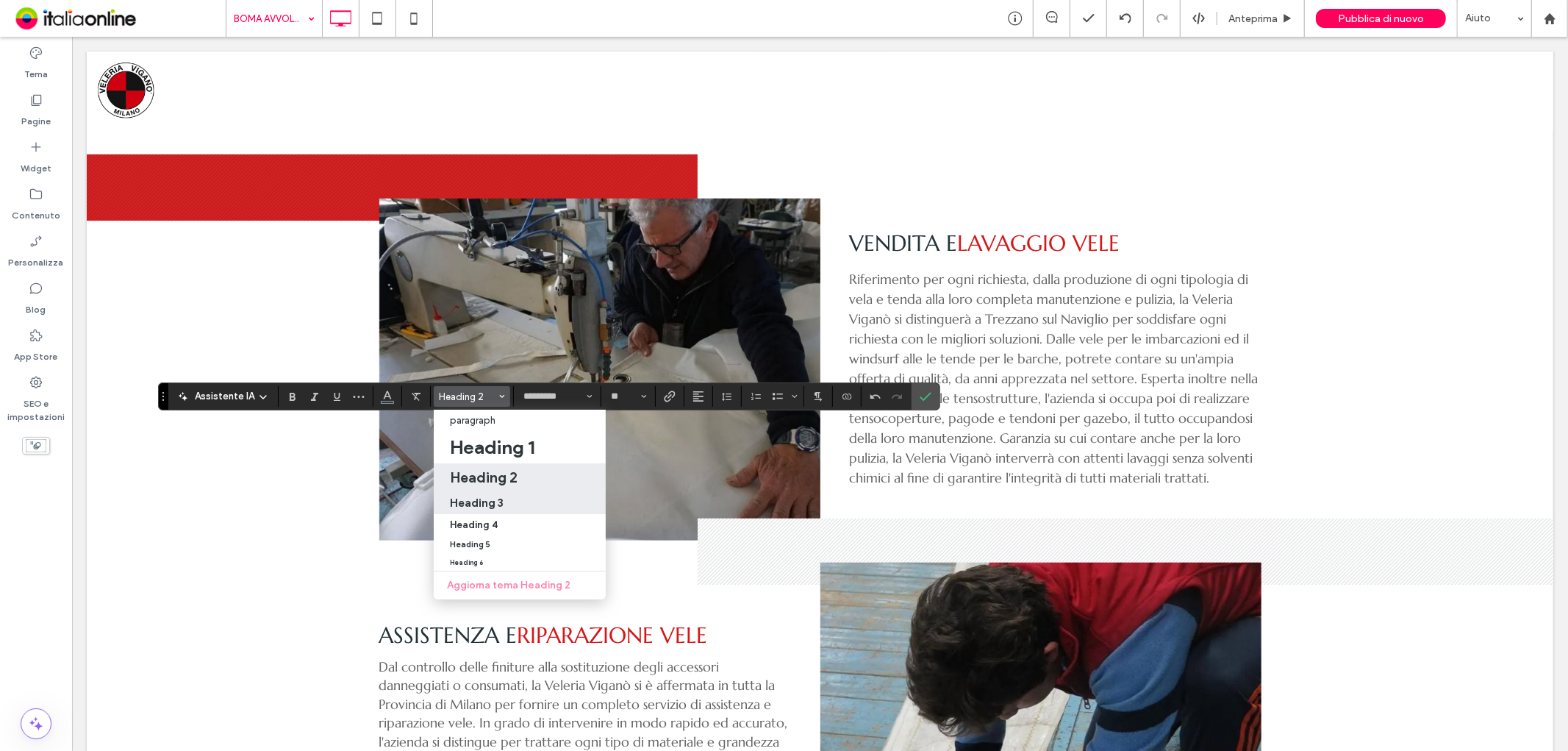 click on "Heading 3" at bounding box center (520, 502) 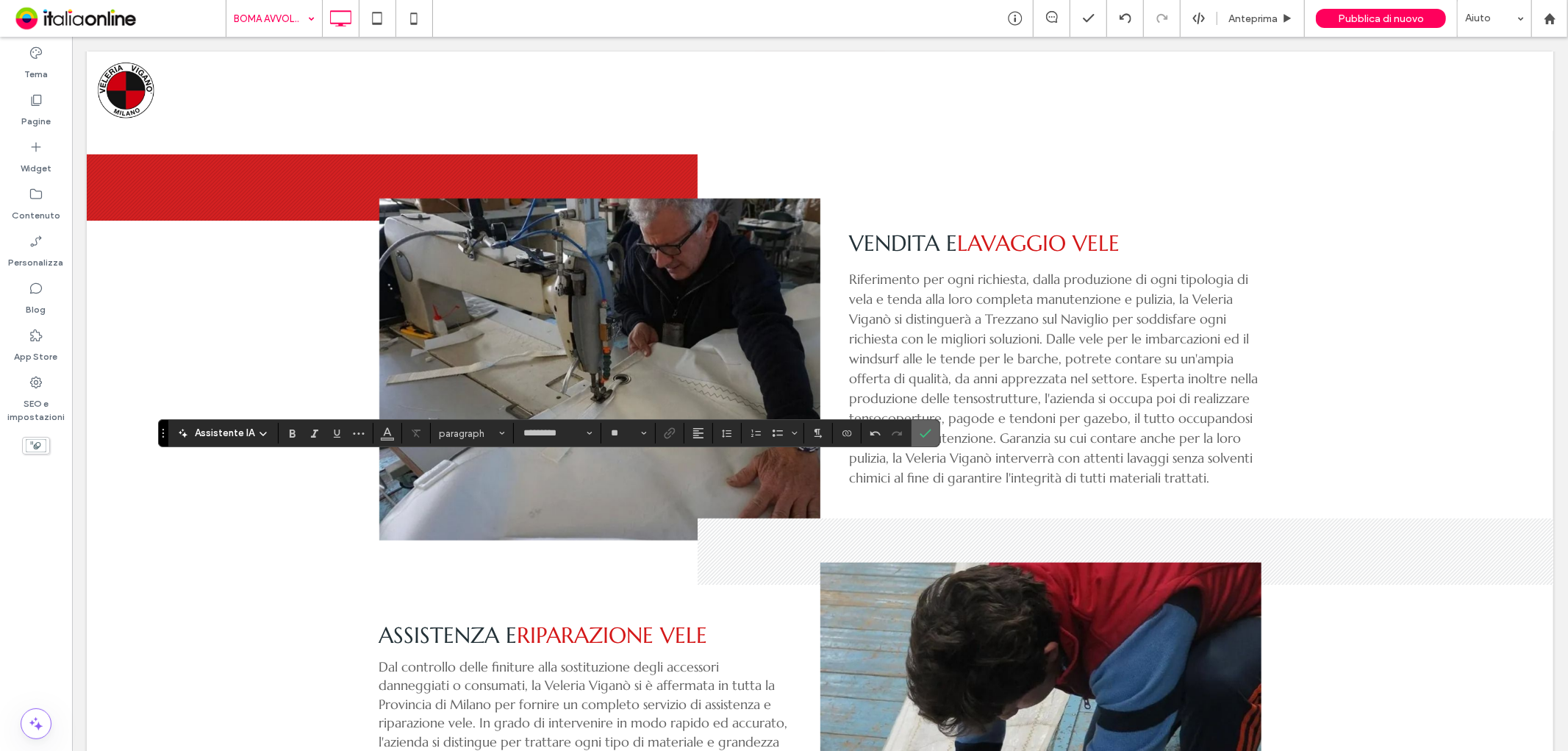 click 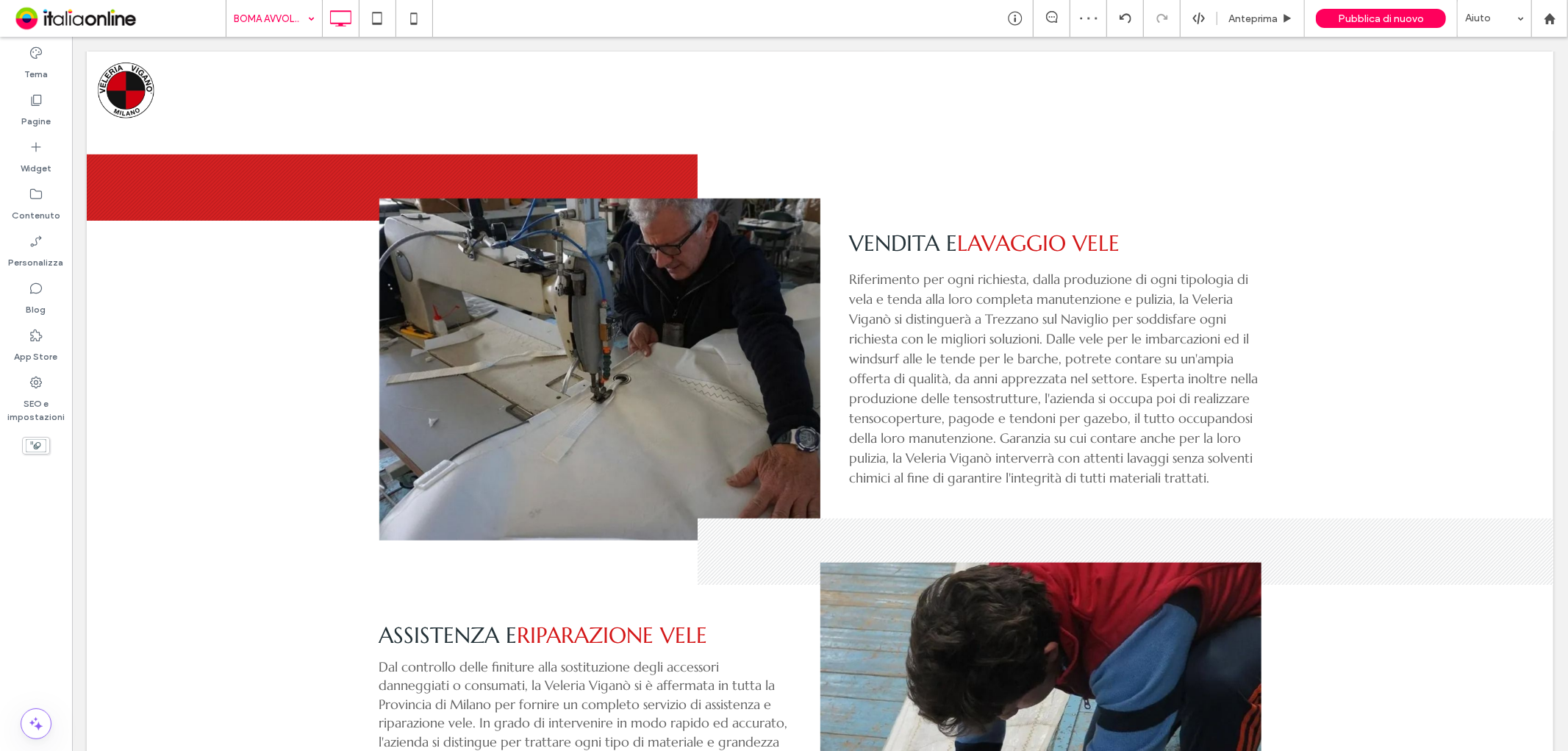 type on "*********" 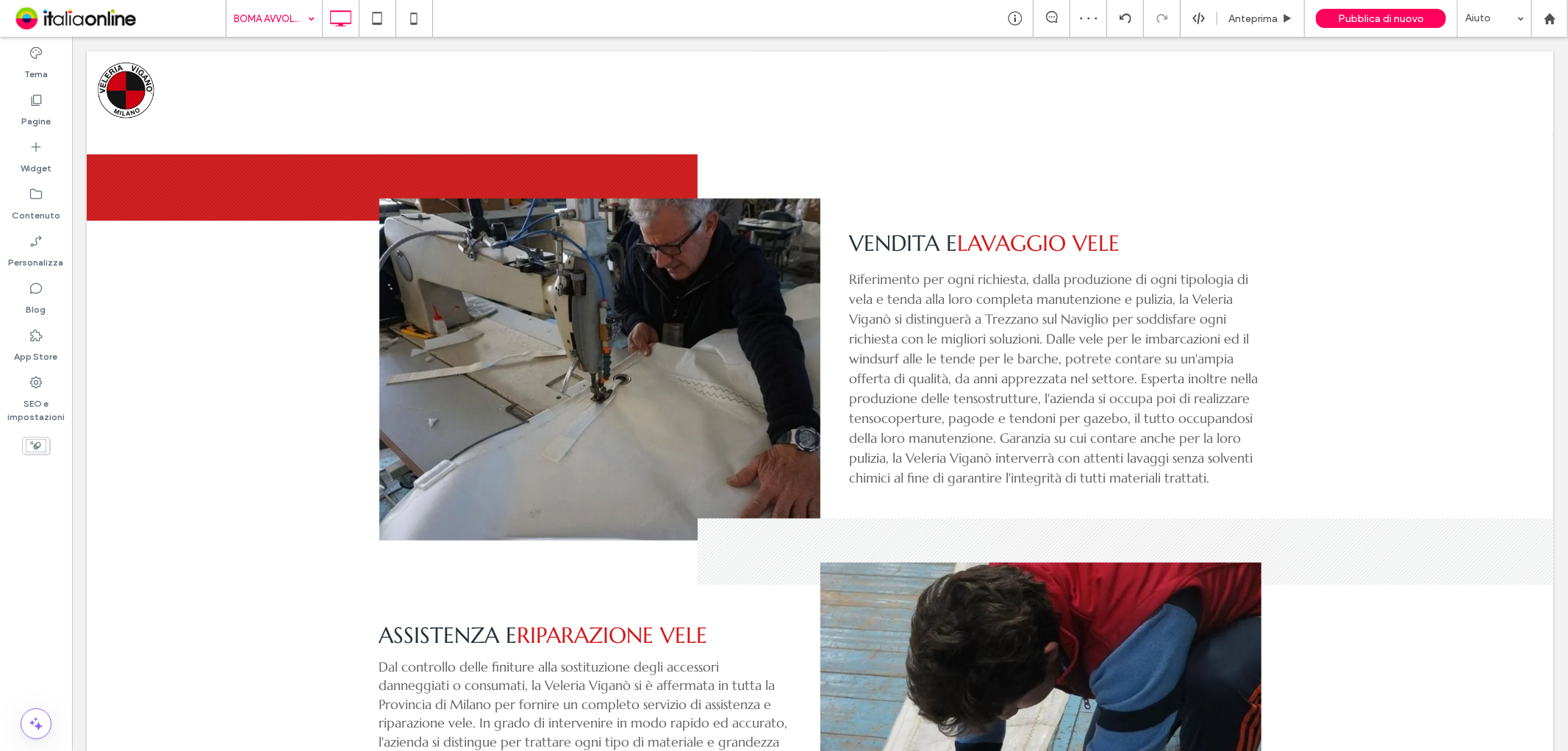 type on "**" 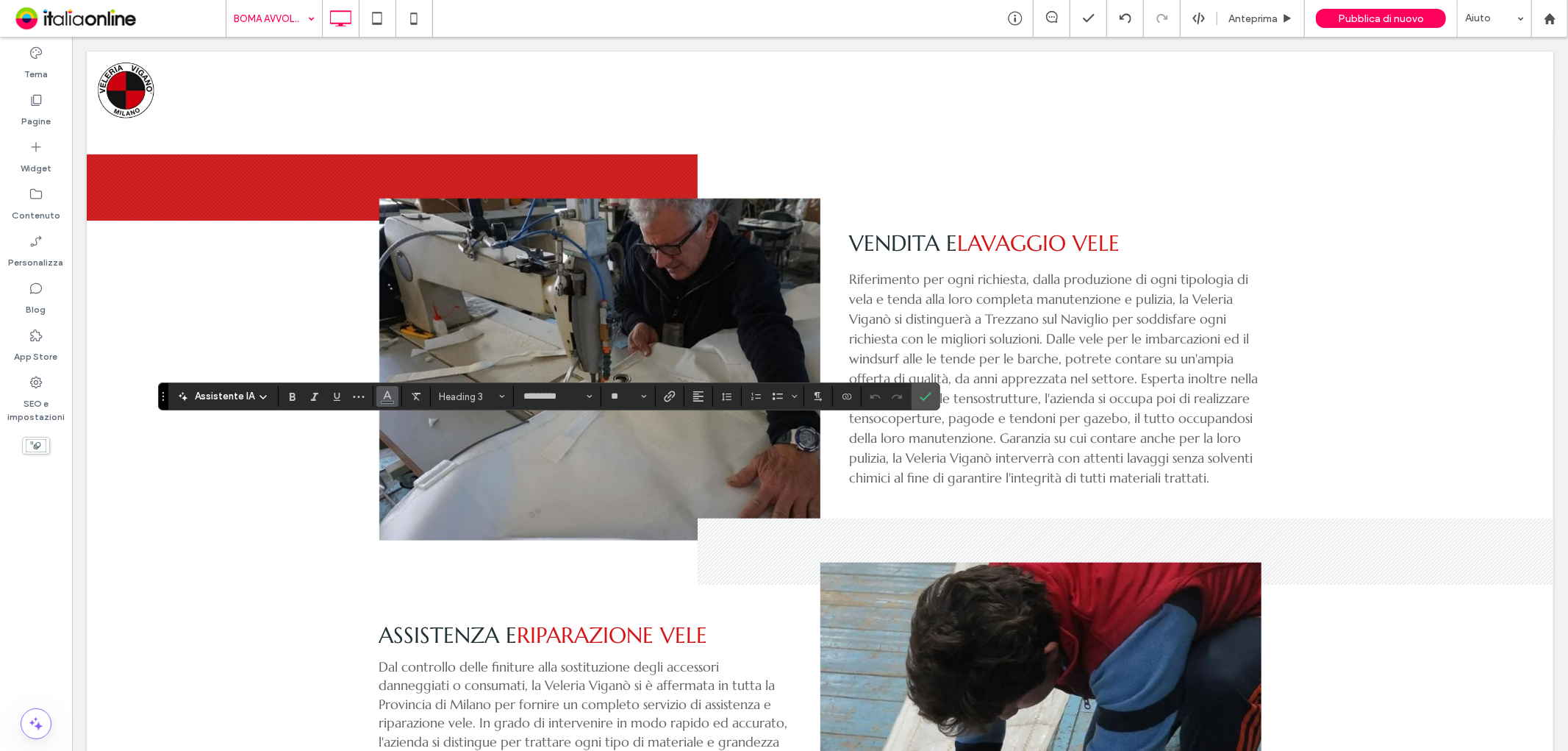 click at bounding box center (387, 396) 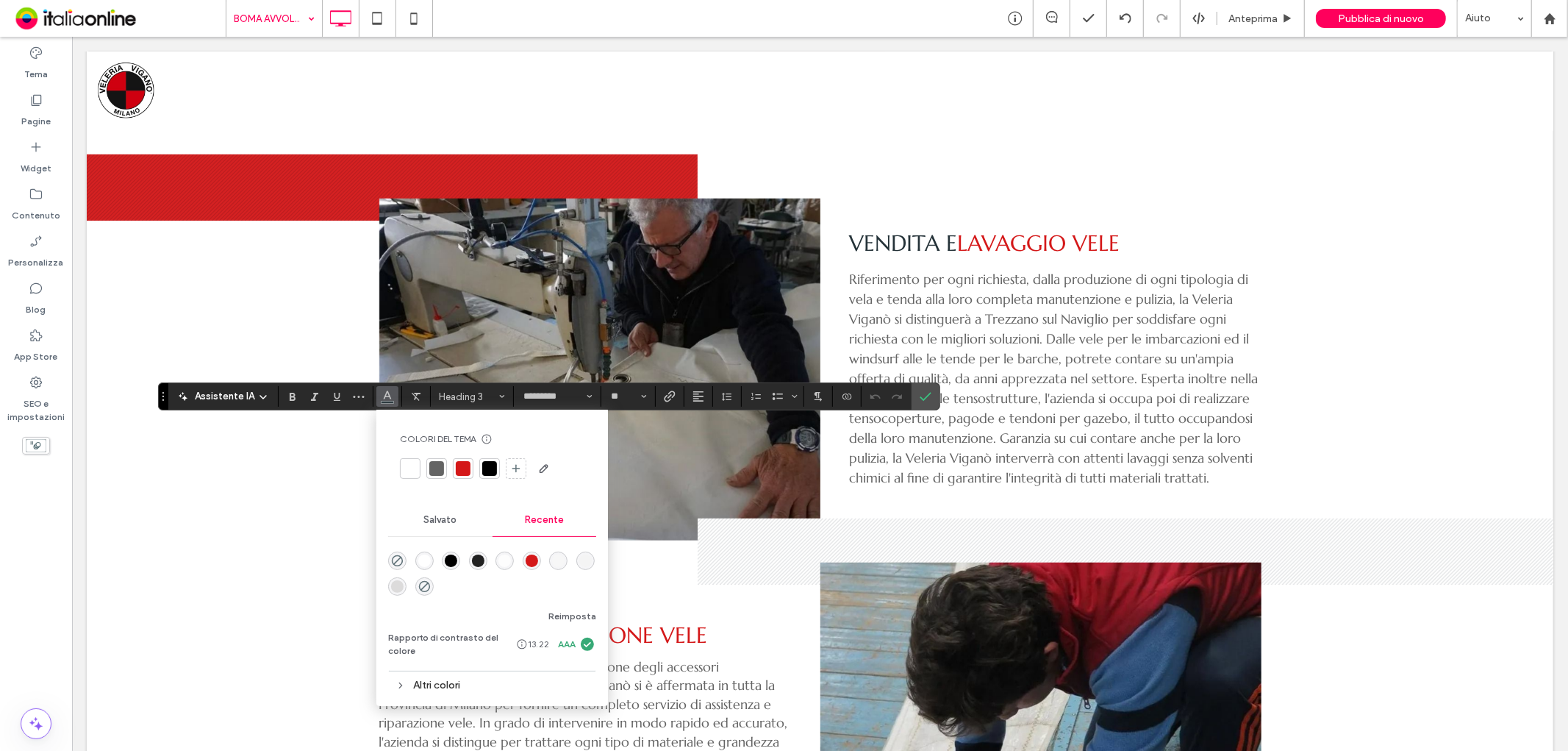 click at bounding box center (463, 469) 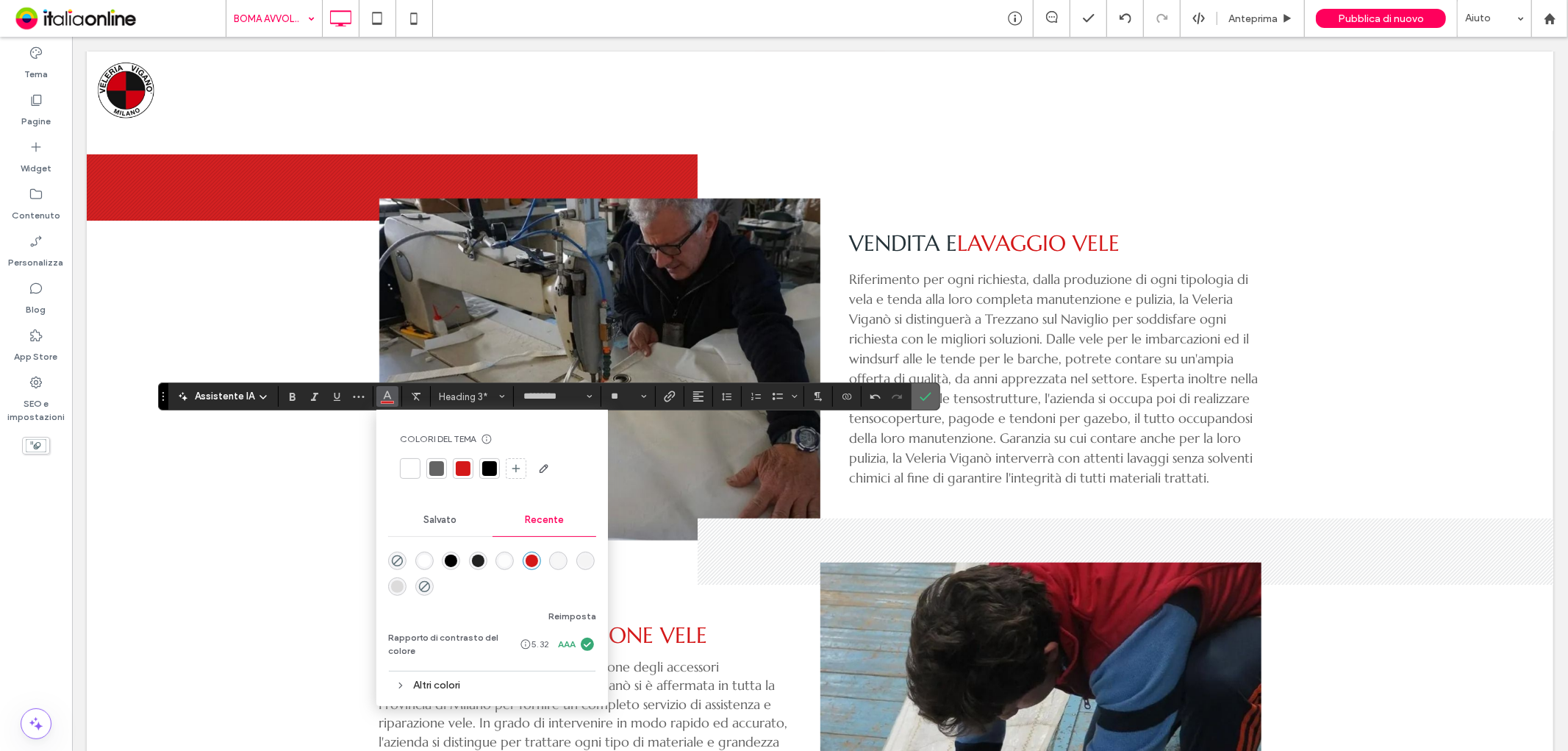 click at bounding box center (926, 396) 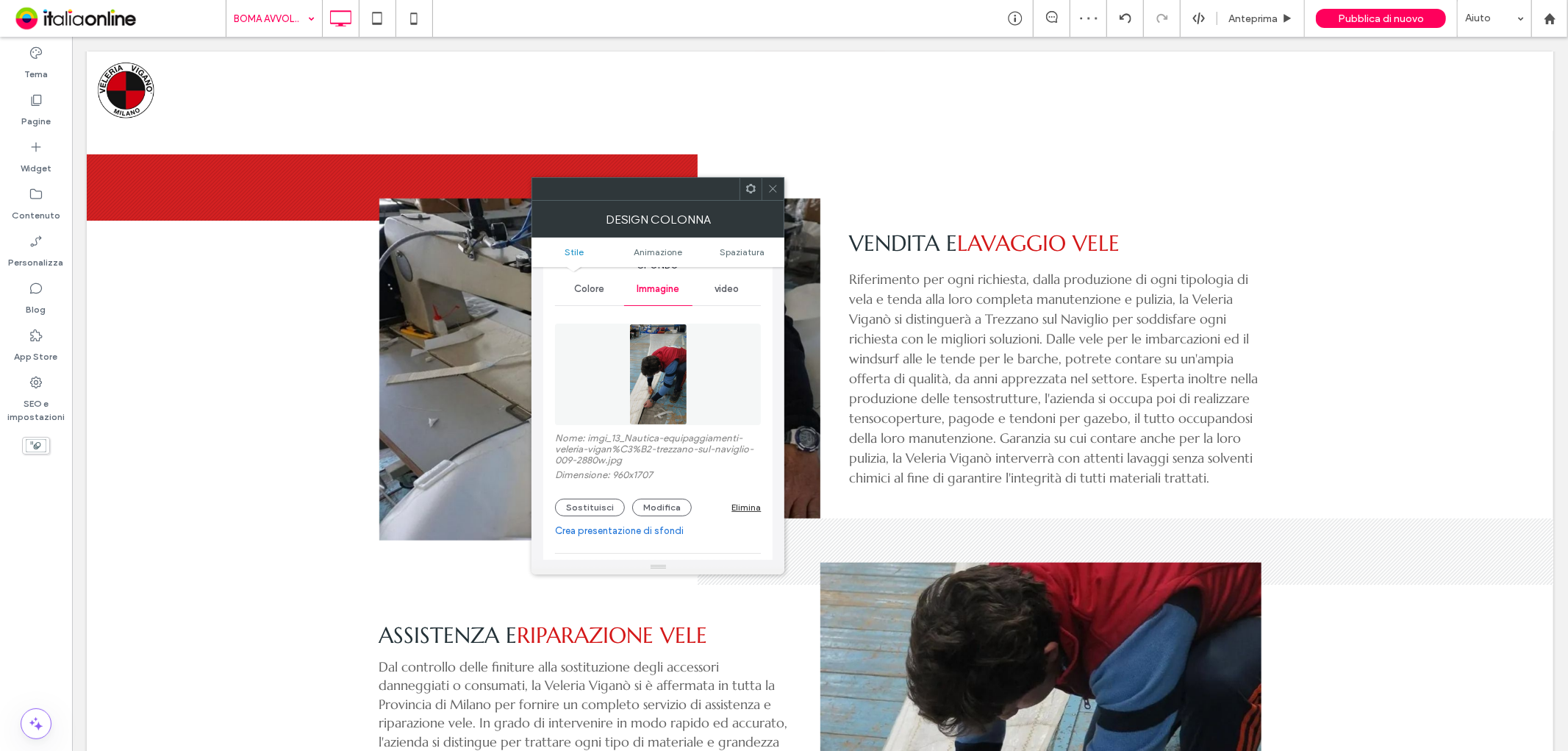scroll, scrollTop: 82, scrollLeft: 0, axis: vertical 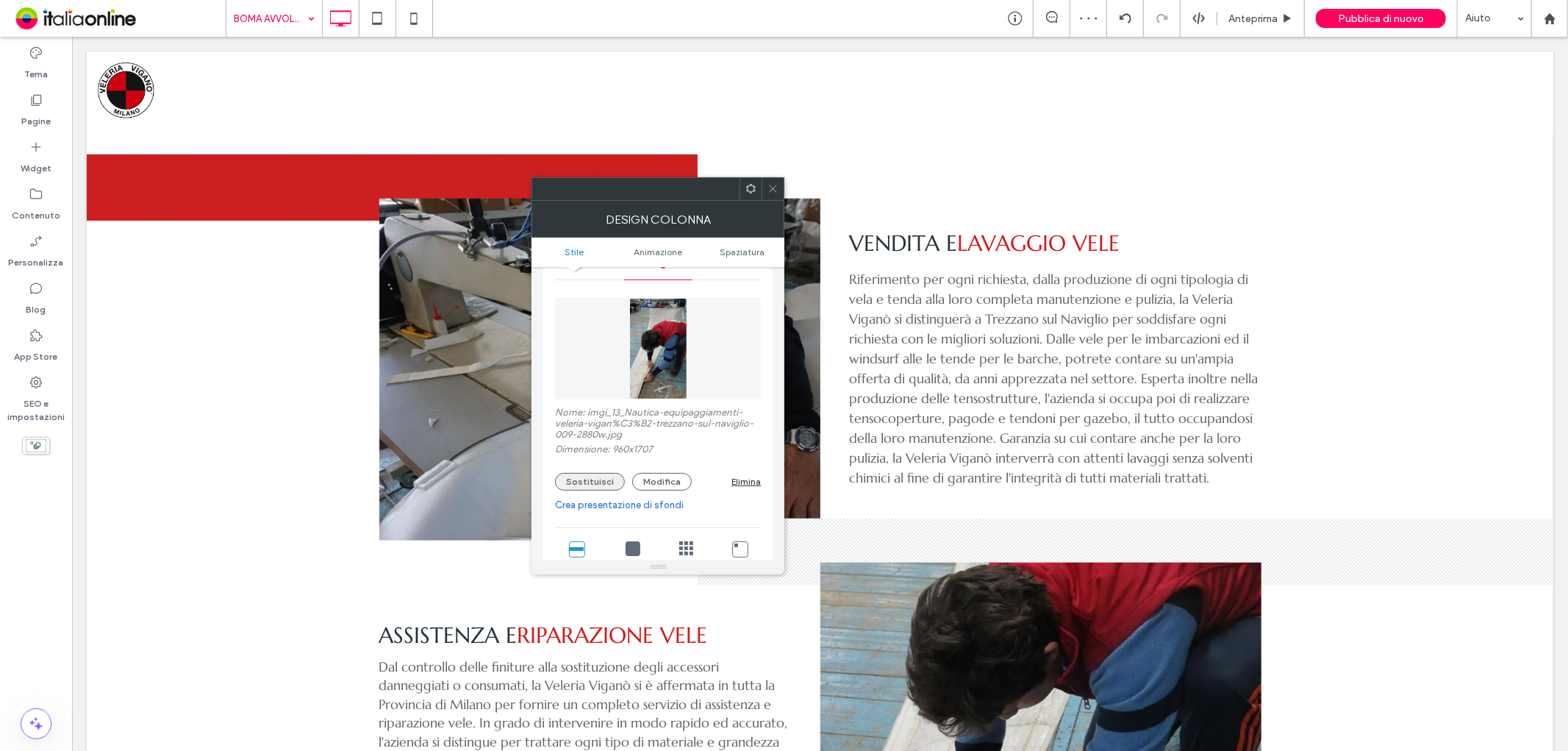 click on "Sostituisci" at bounding box center (590, 482) 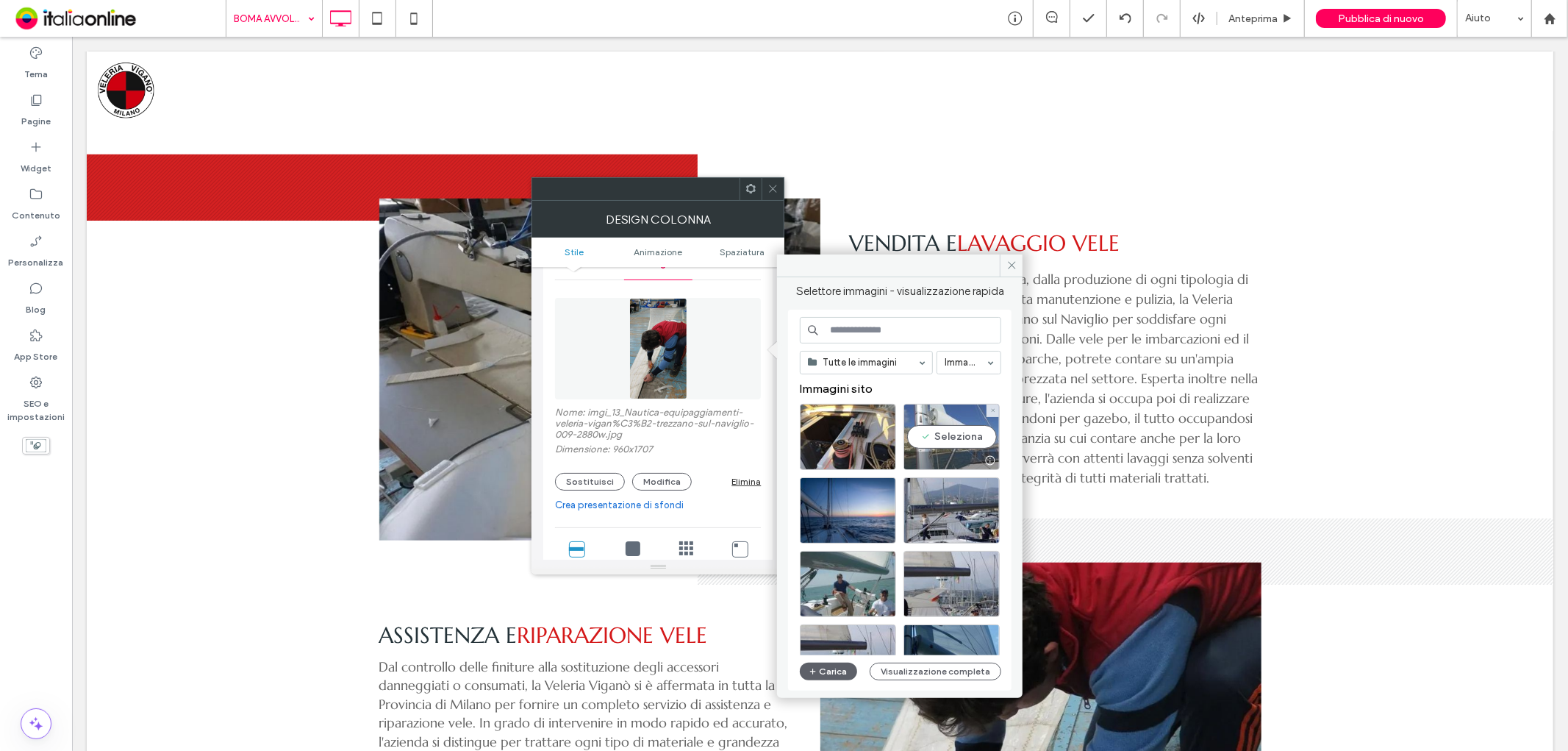 click at bounding box center (951, 460) 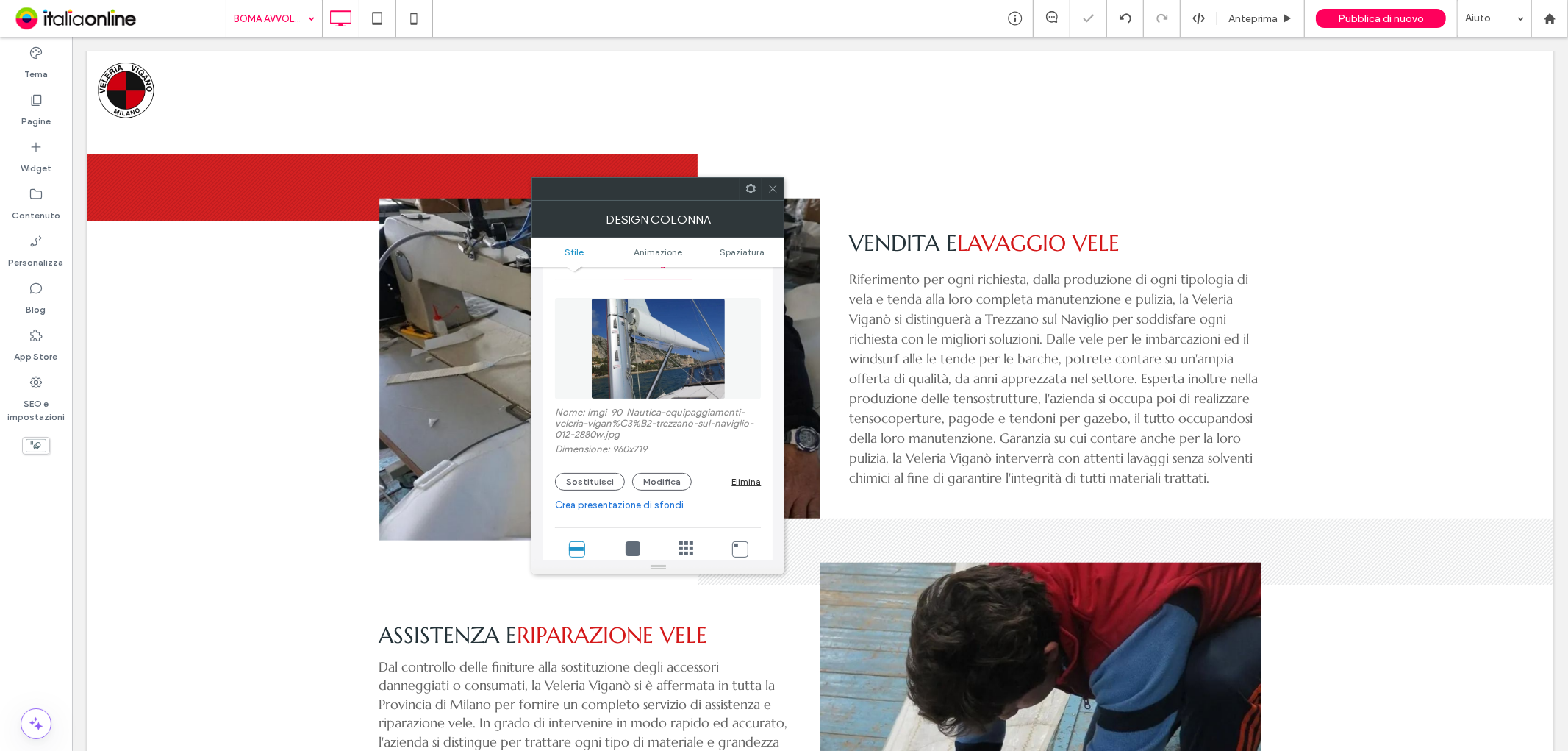 click 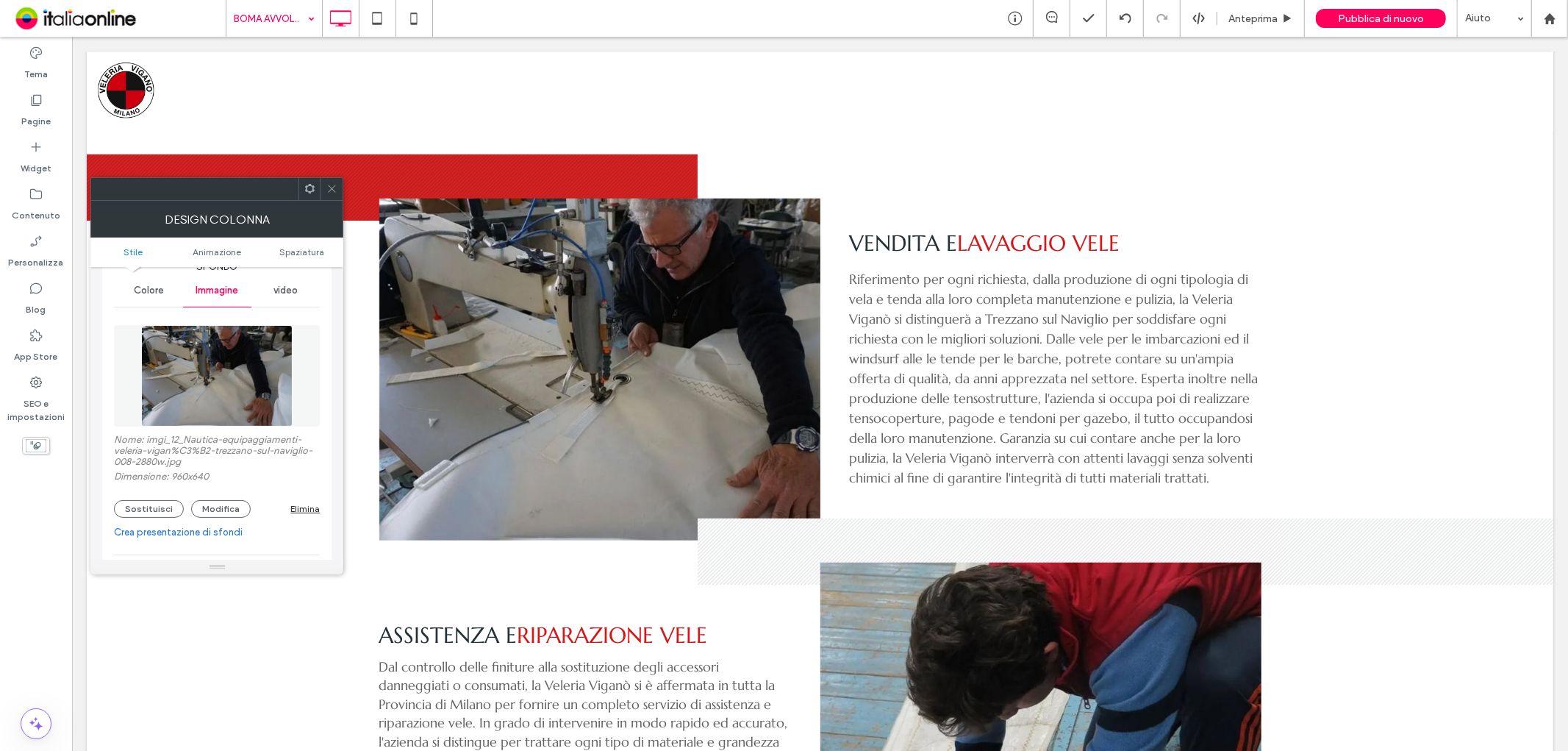 scroll, scrollTop: 82, scrollLeft: 0, axis: vertical 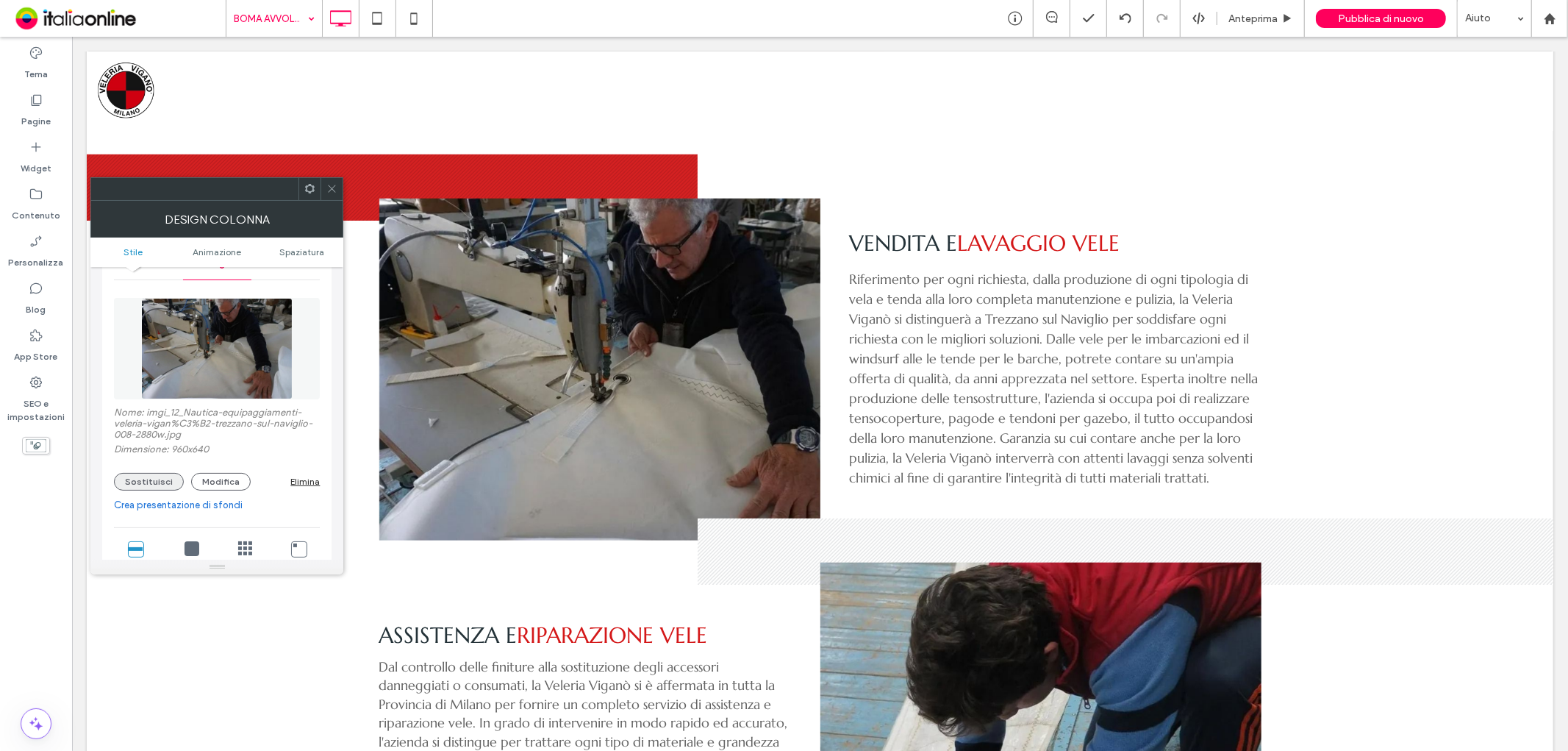 click on "Sostituisci" at bounding box center (148, 482) 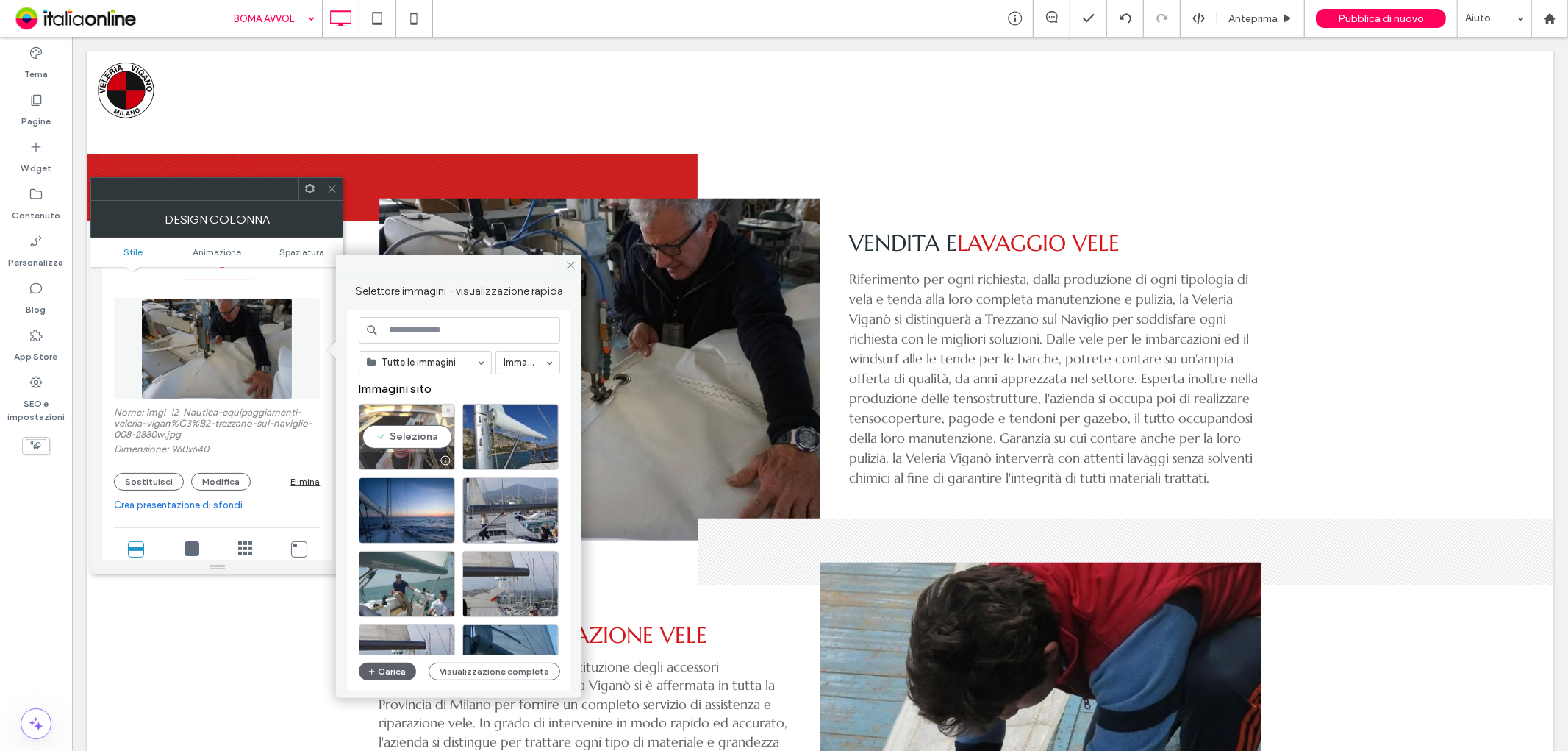 click on "Seleziona" at bounding box center [407, 437] 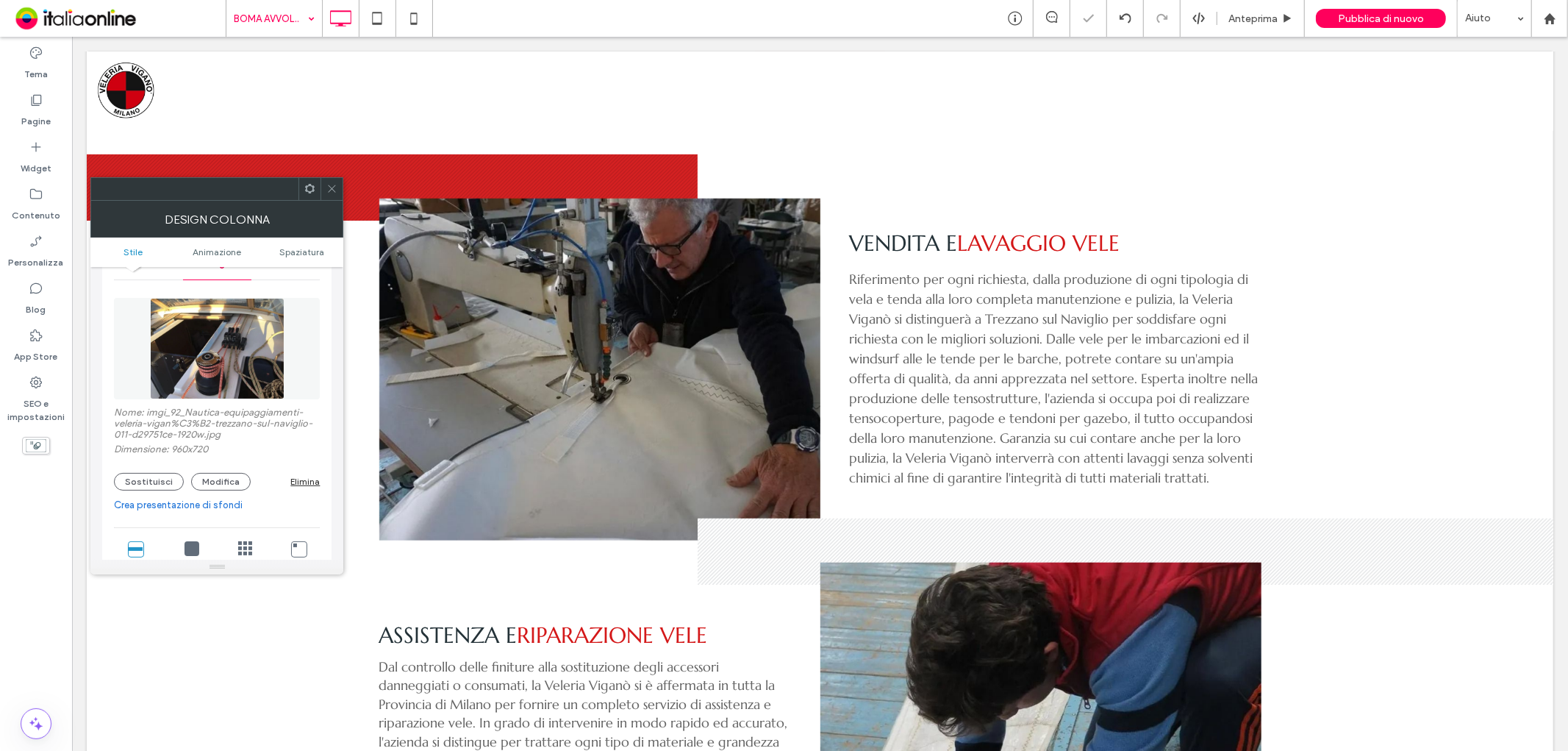 click 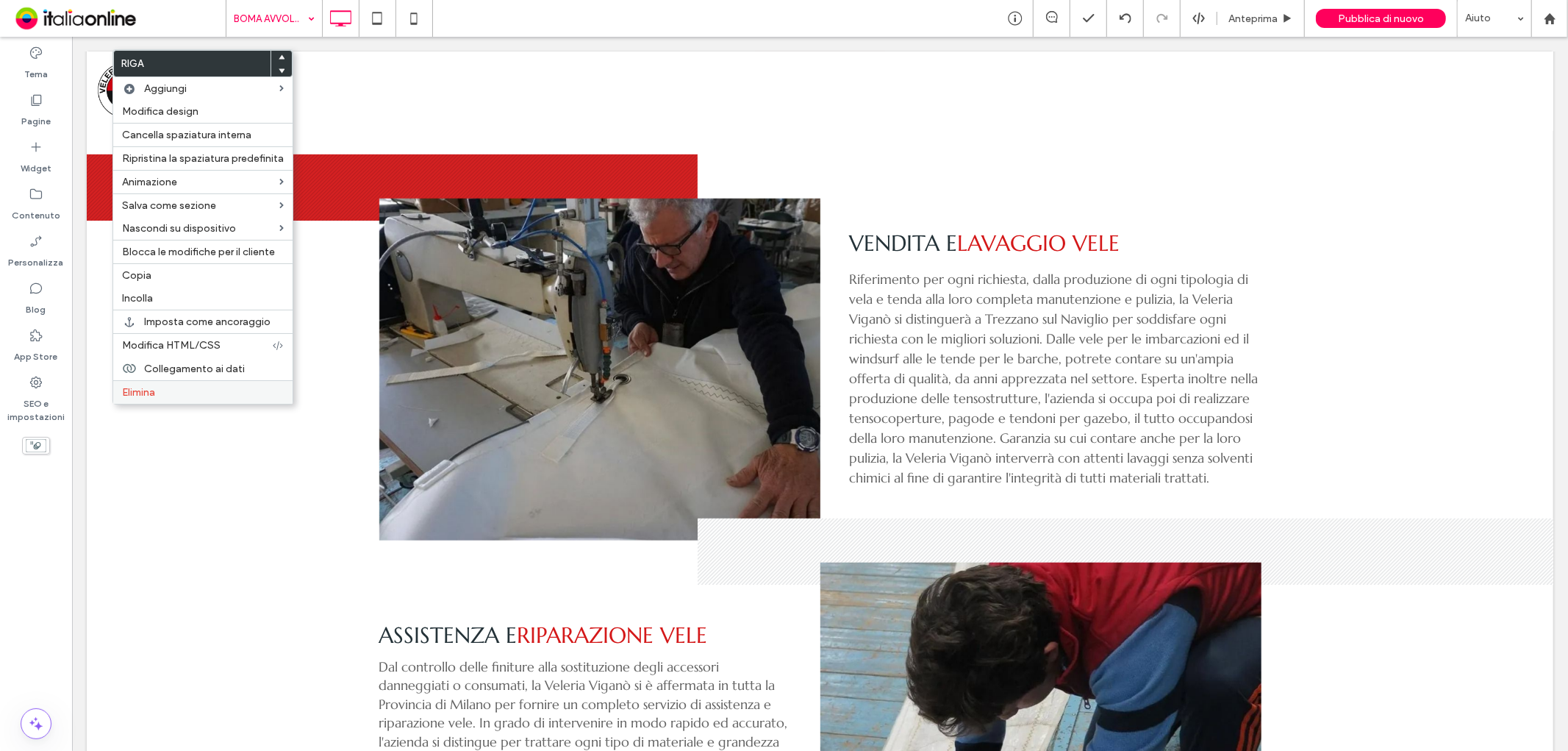 click on "Elimina" at bounding box center (203, 392) 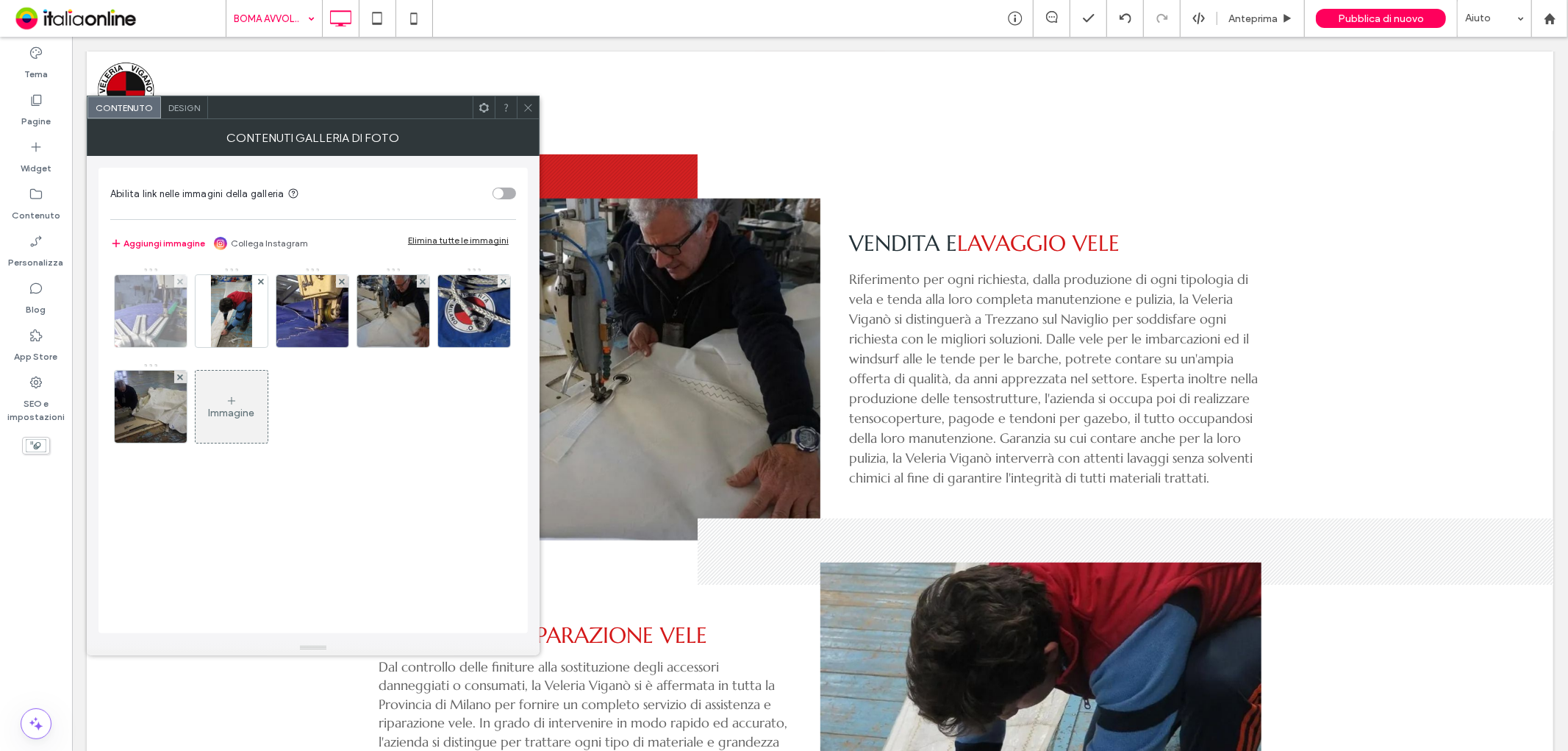 click at bounding box center (180, 281) 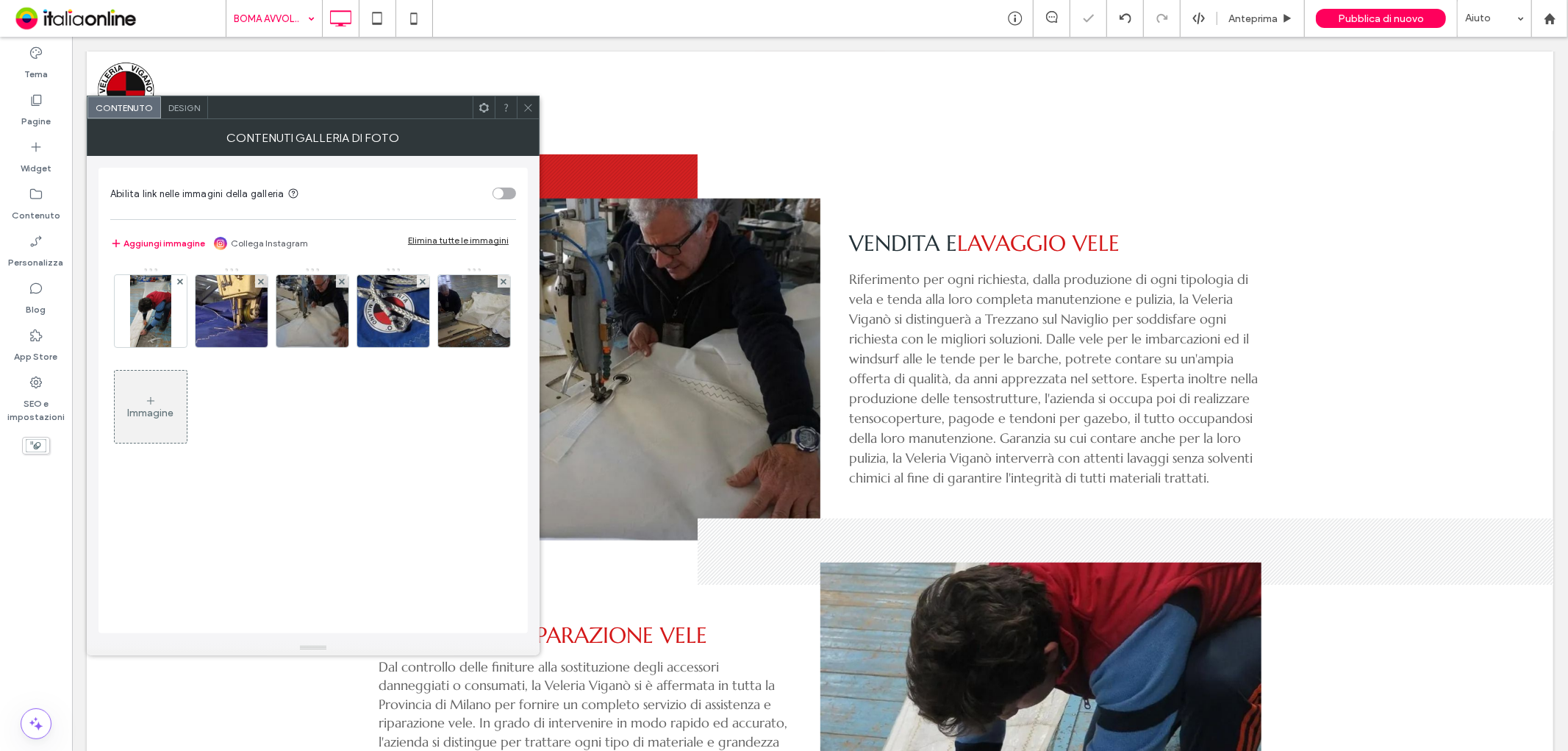 click at bounding box center (180, 281) 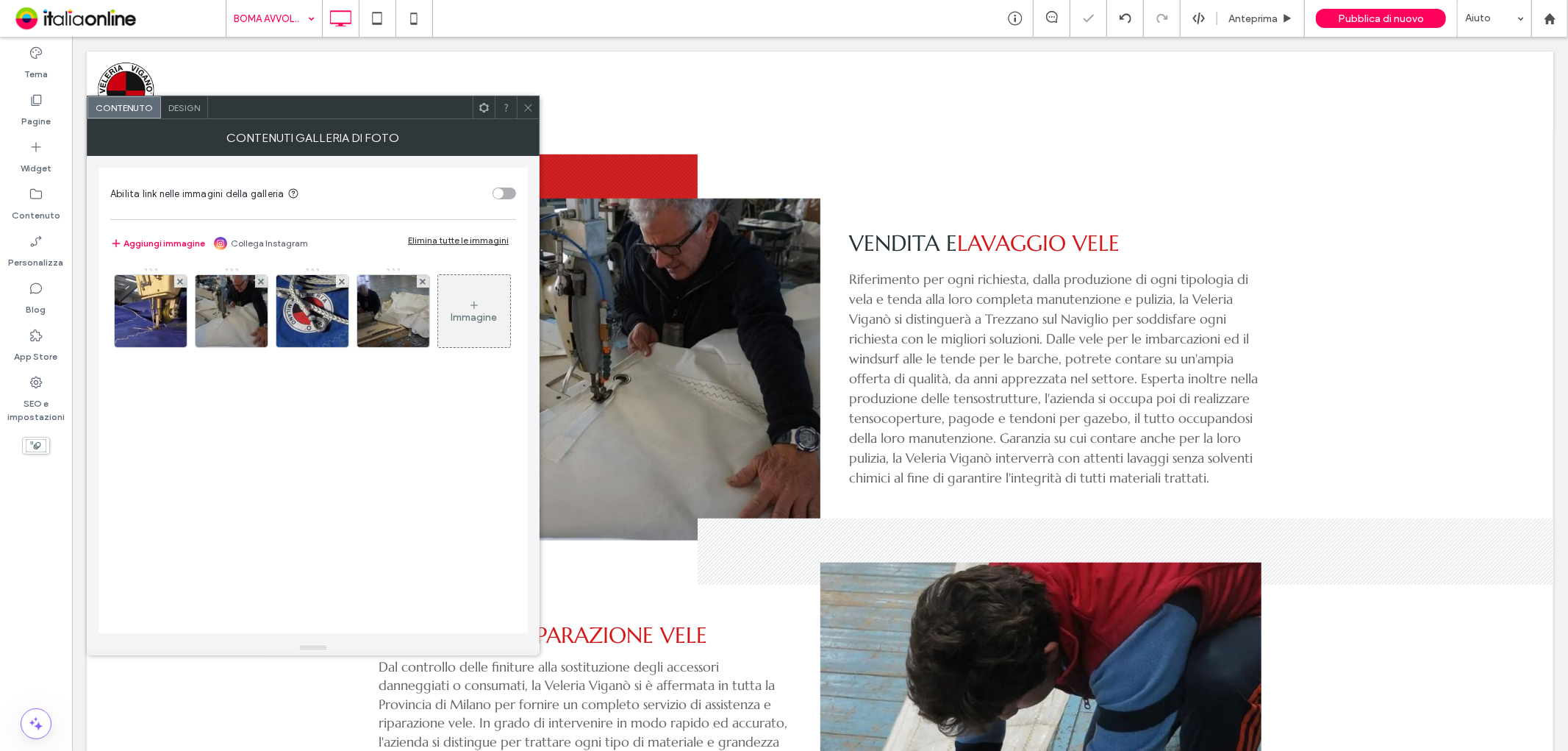 click at bounding box center [180, 281] 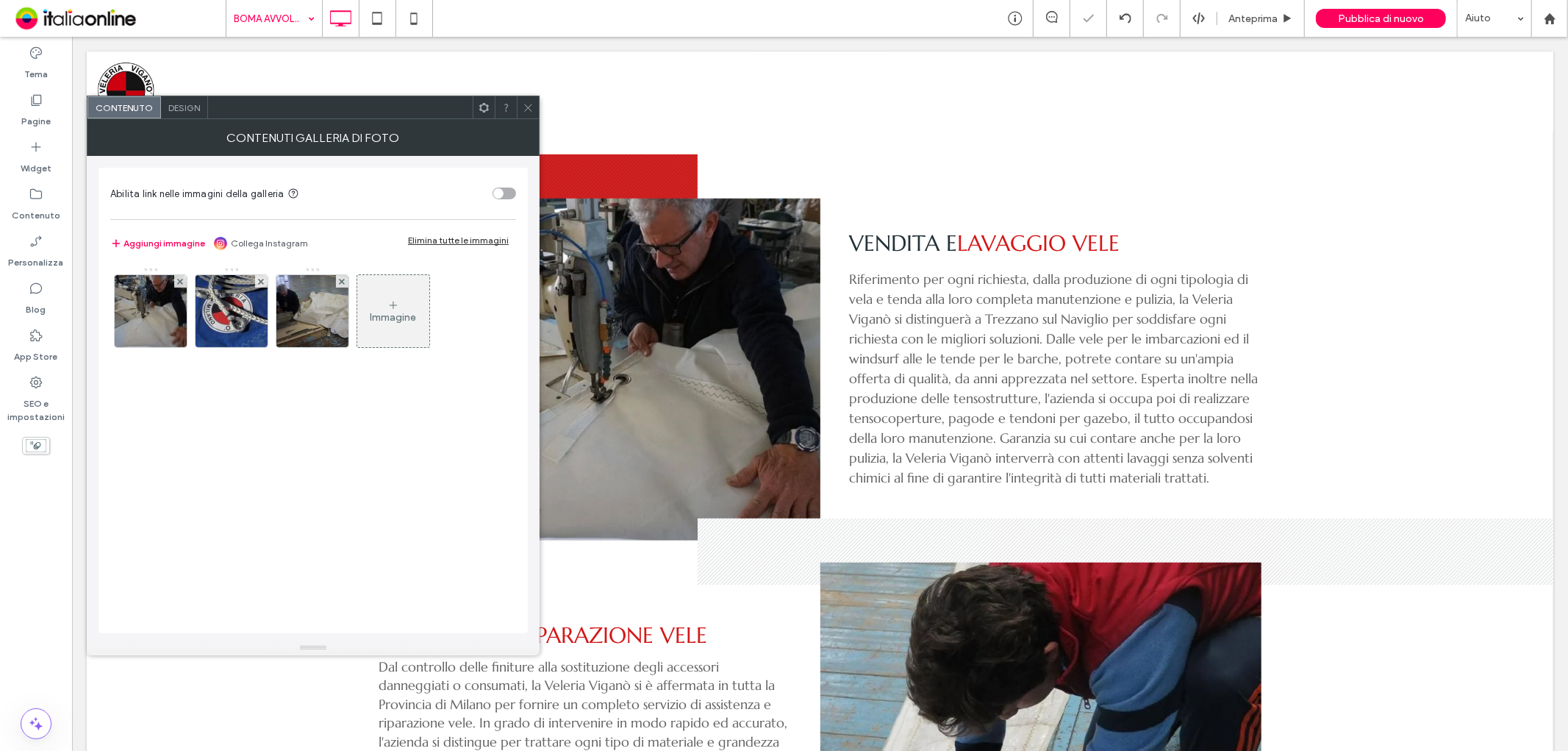 click at bounding box center (180, 281) 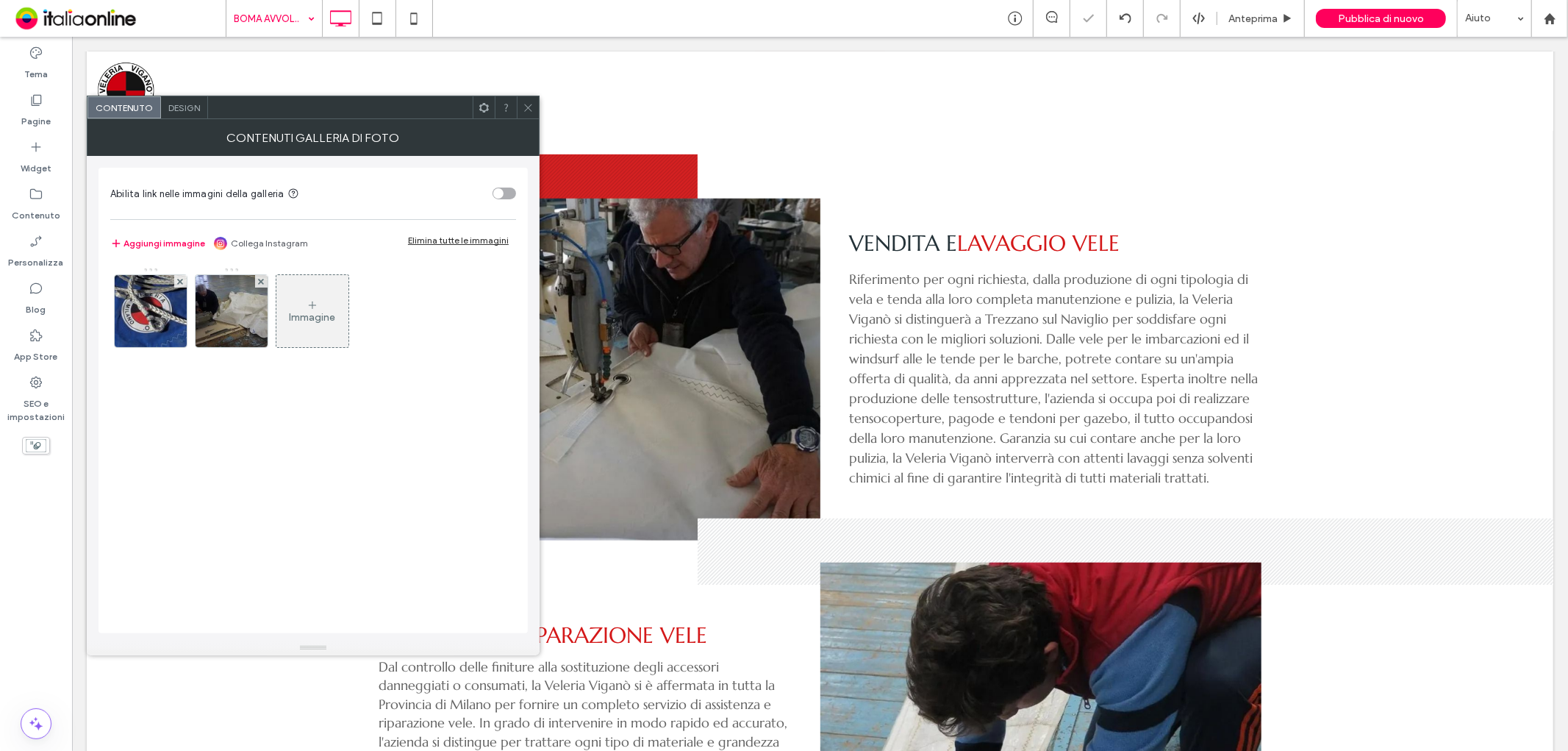 click at bounding box center (180, 281) 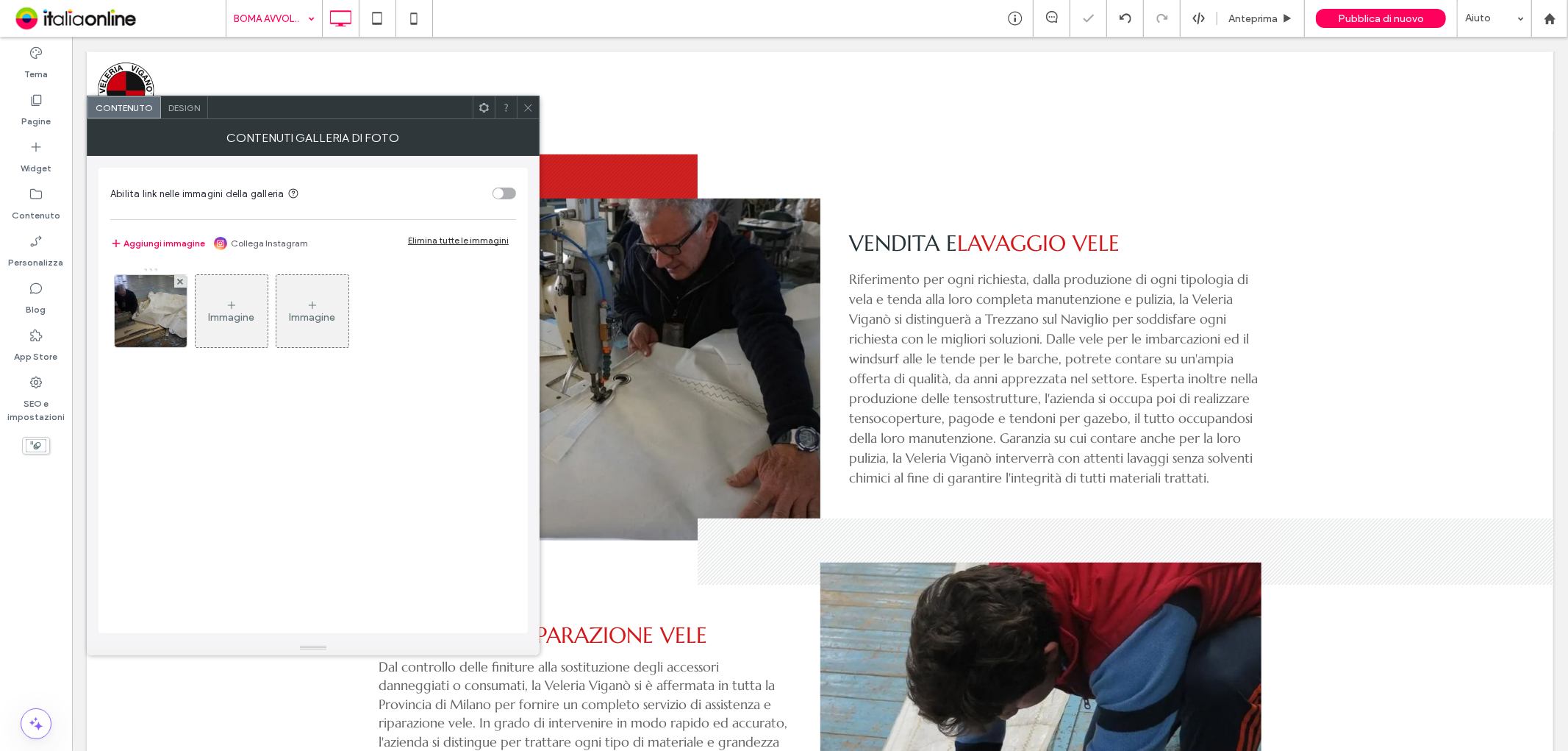 click at bounding box center [180, 281] 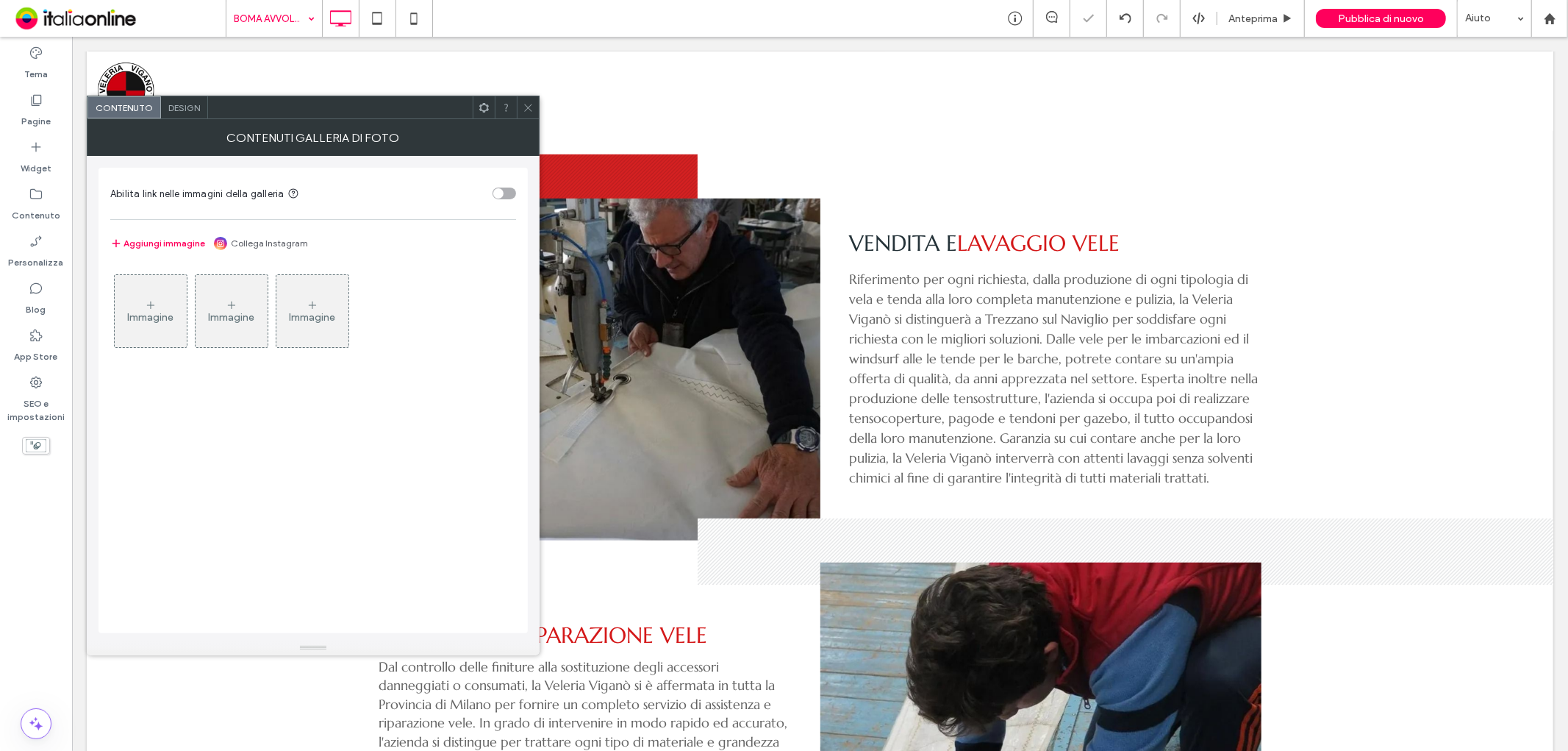 click on "Immagine" at bounding box center [151, 311] 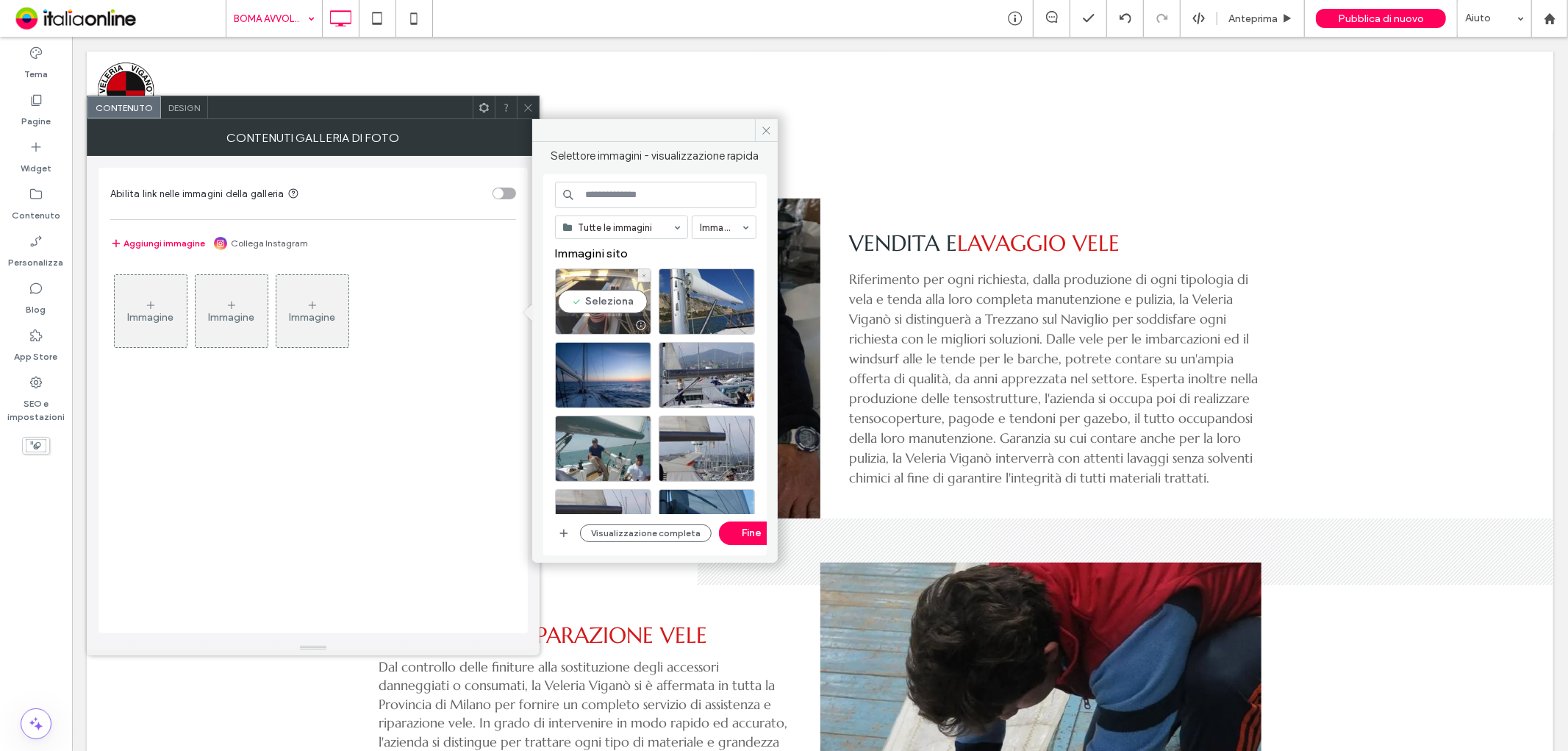 click on "Seleziona" at bounding box center (603, 302) 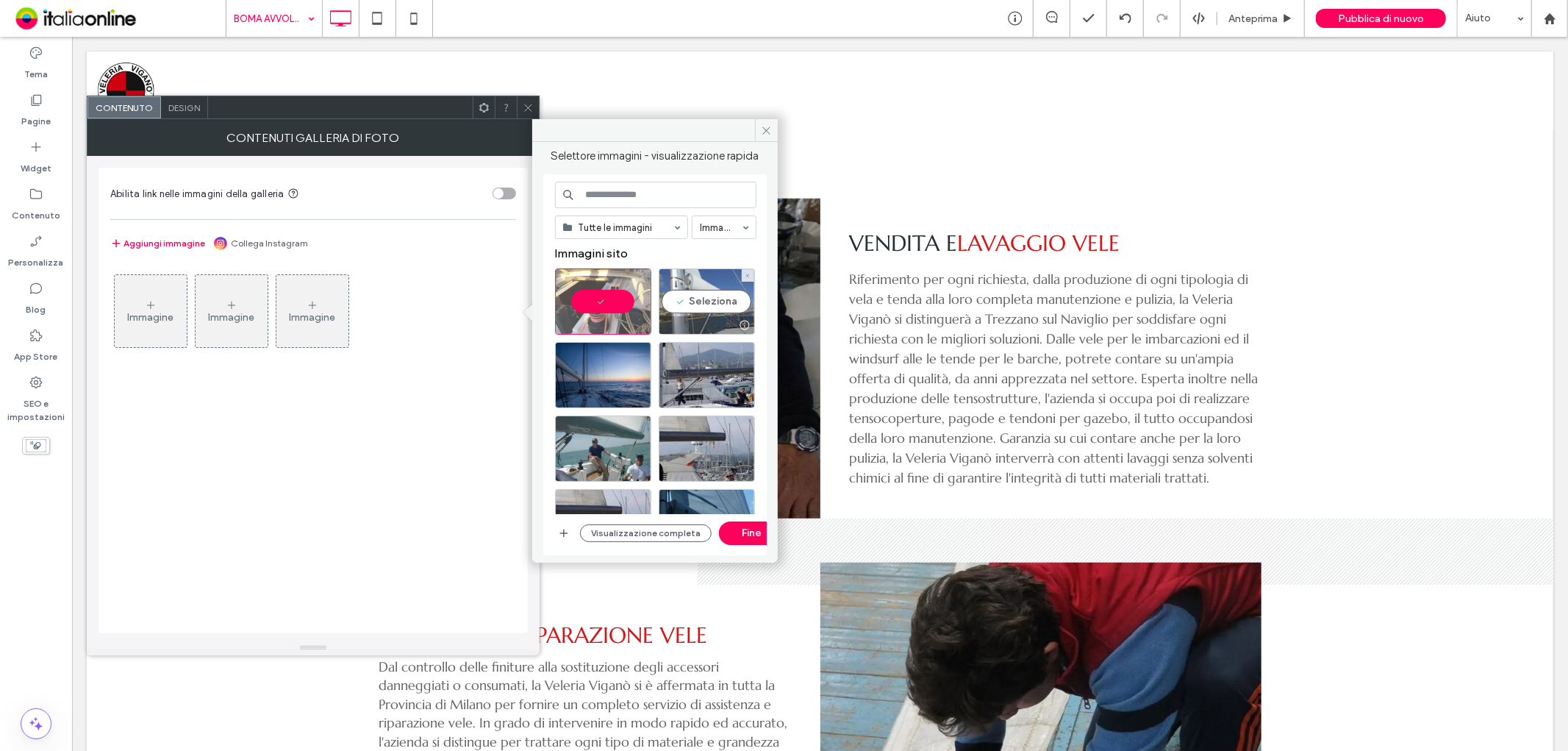 drag, startPoint x: 711, startPoint y: 310, endPoint x: 692, endPoint y: 327, distance: 25.495098 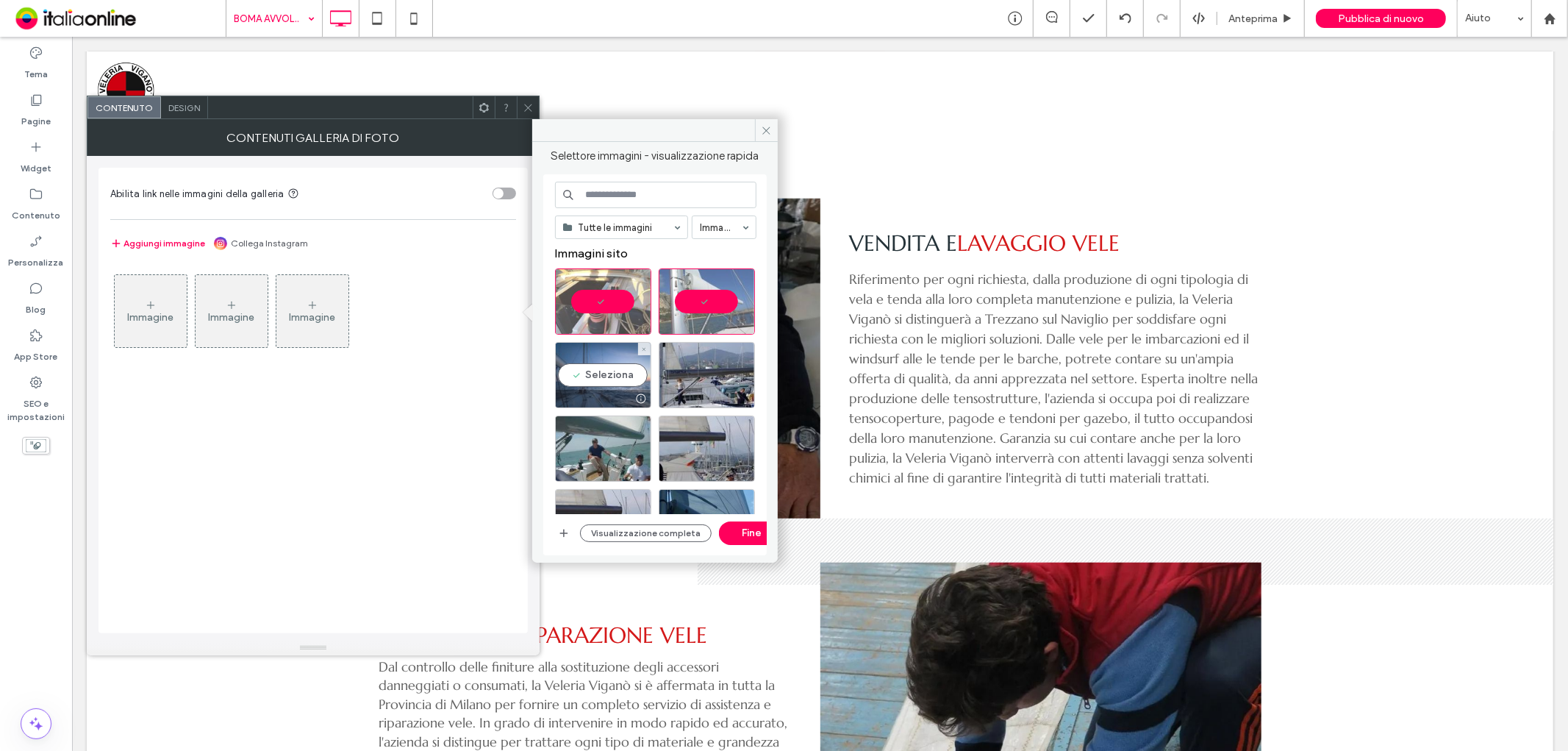 click on "Seleziona" at bounding box center (603, 375) 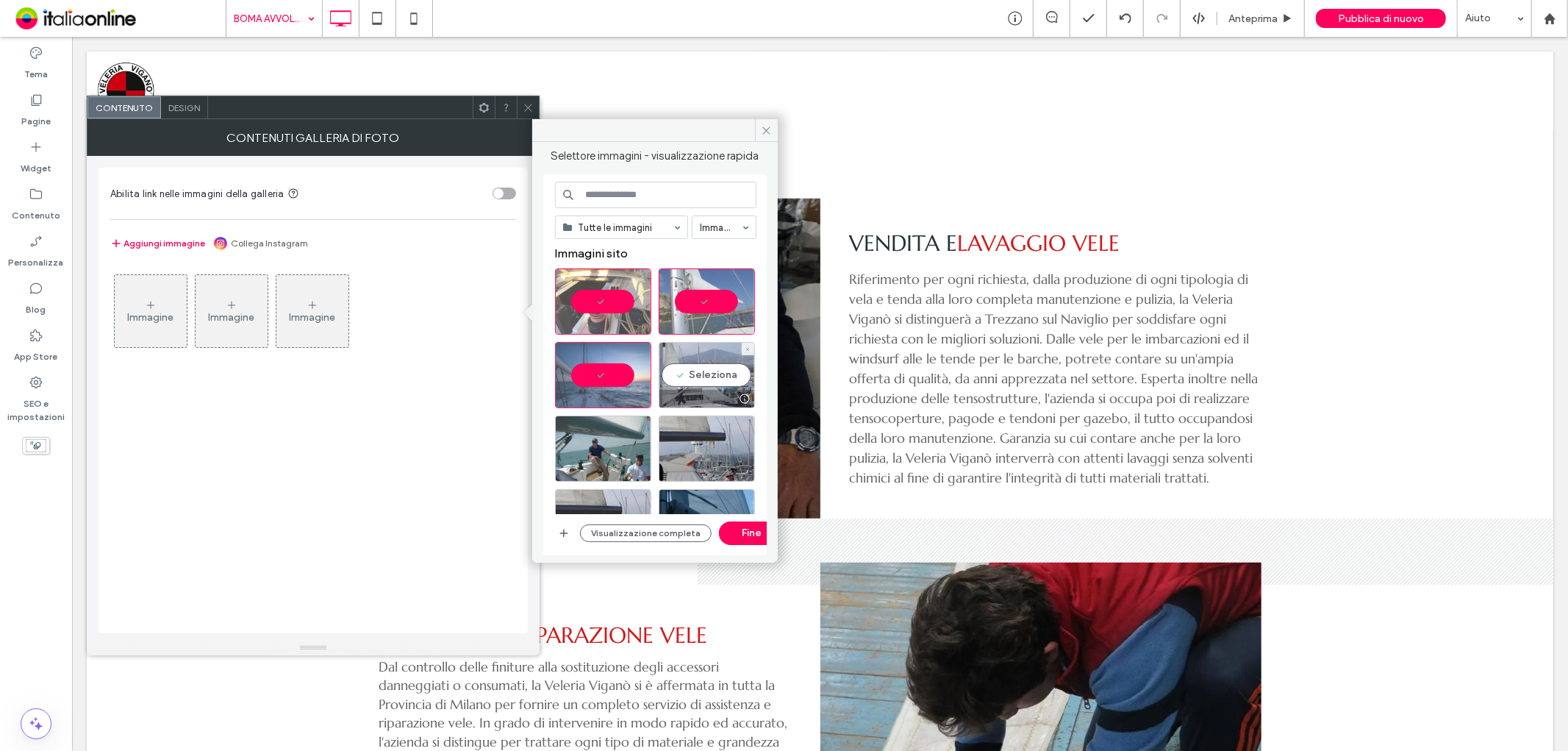click at bounding box center (706, 399) 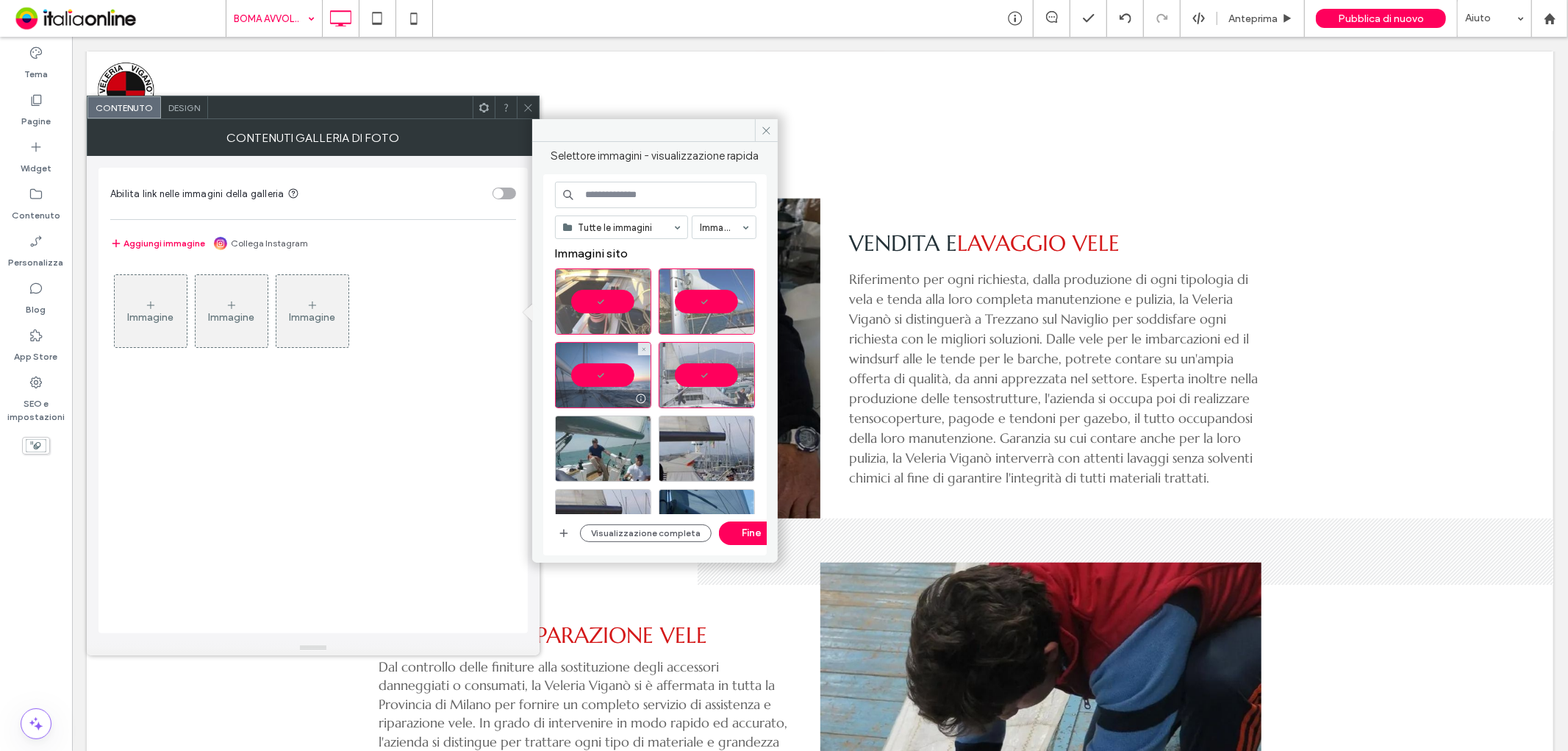click at bounding box center (603, 375) 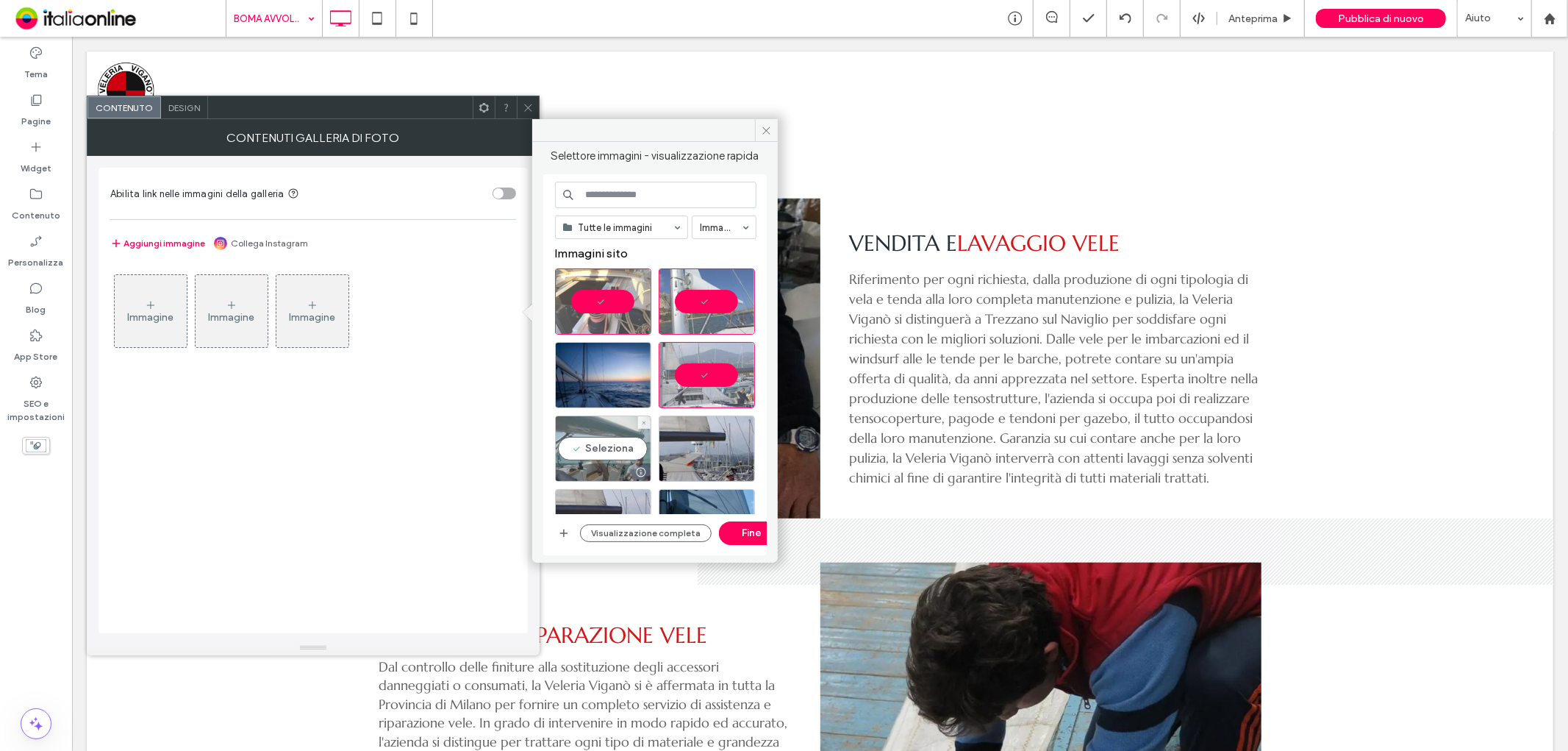 click on "Seleziona" at bounding box center (603, 449) 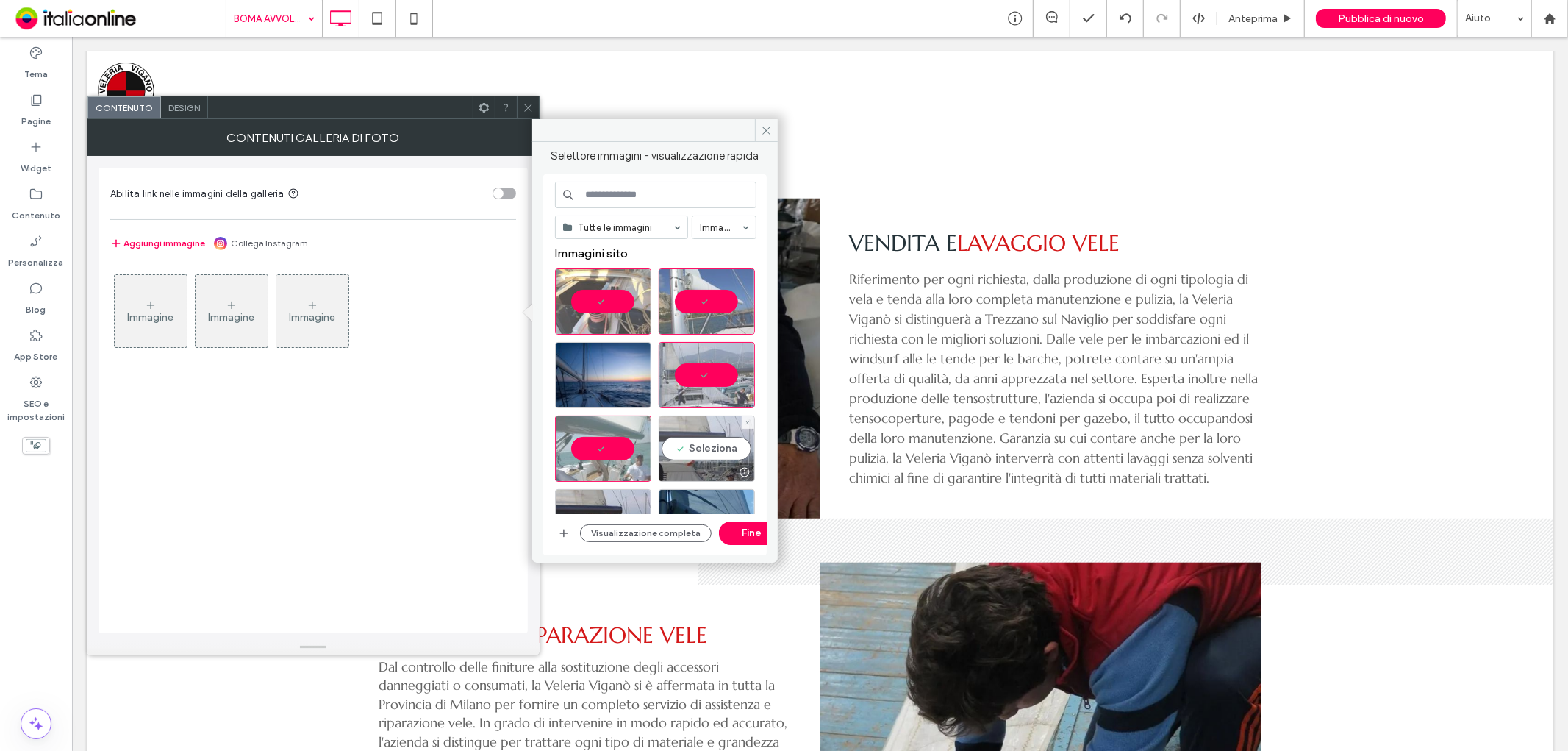 click on "Seleziona" at bounding box center [706, 449] 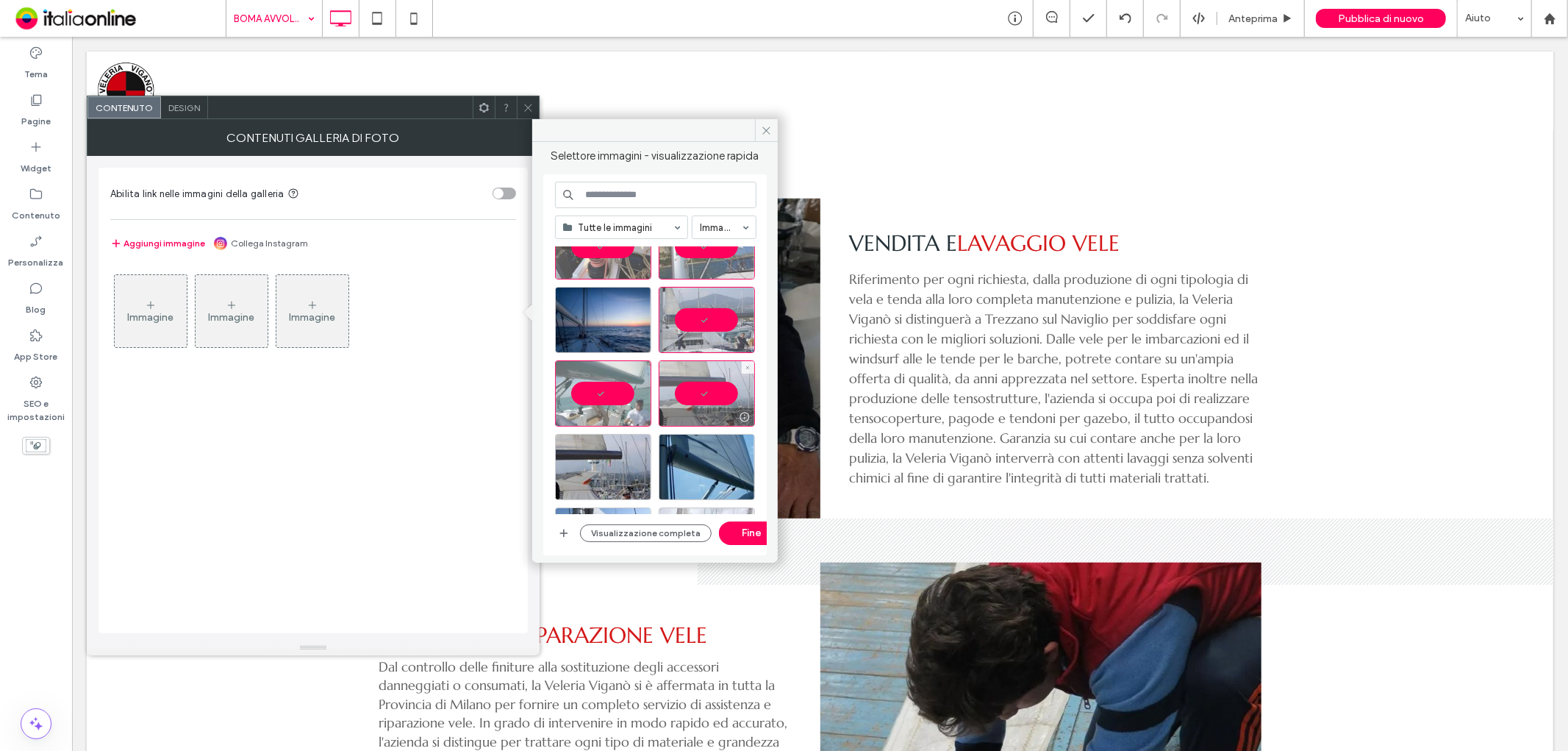 scroll, scrollTop: 82, scrollLeft: 0, axis: vertical 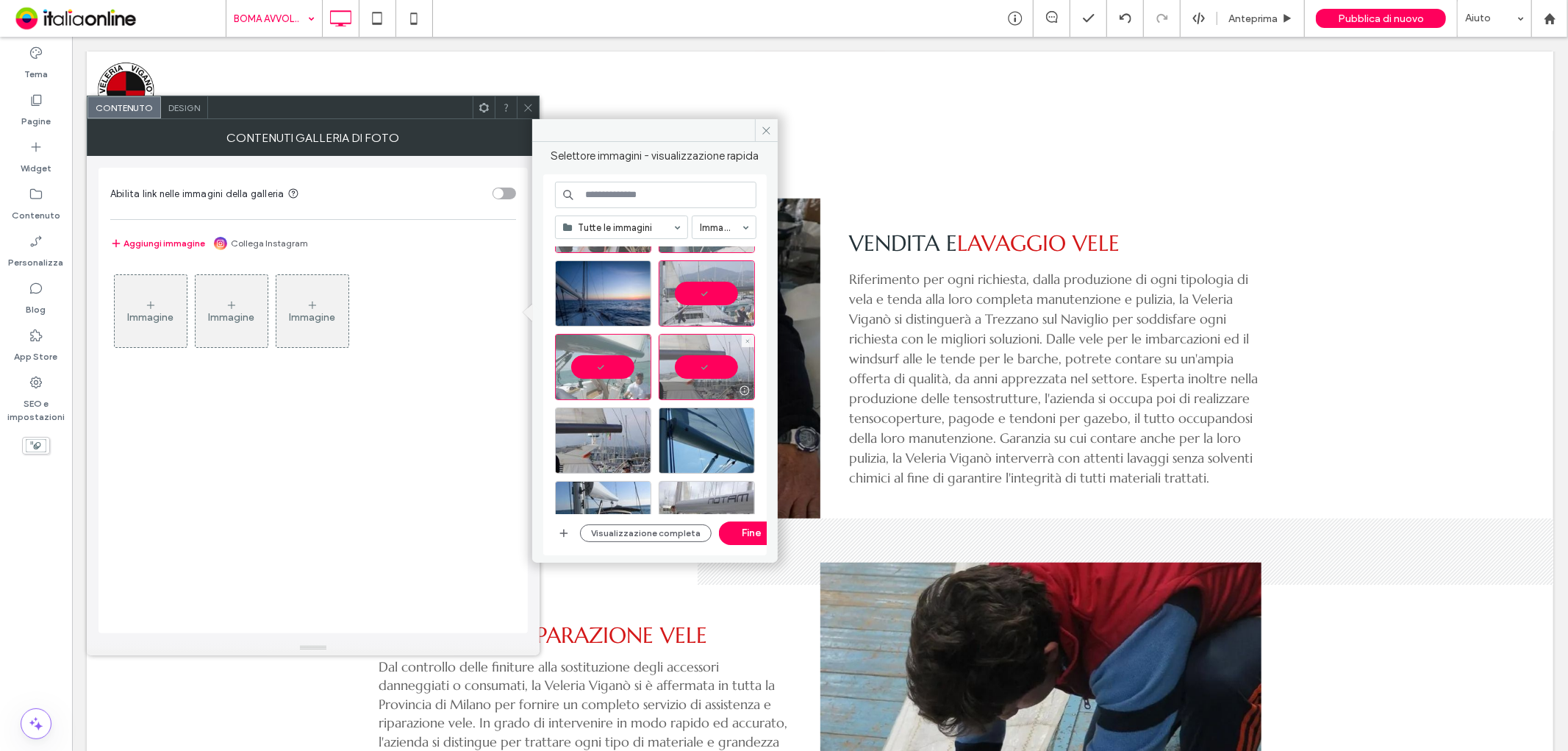 click at bounding box center (706, 441) 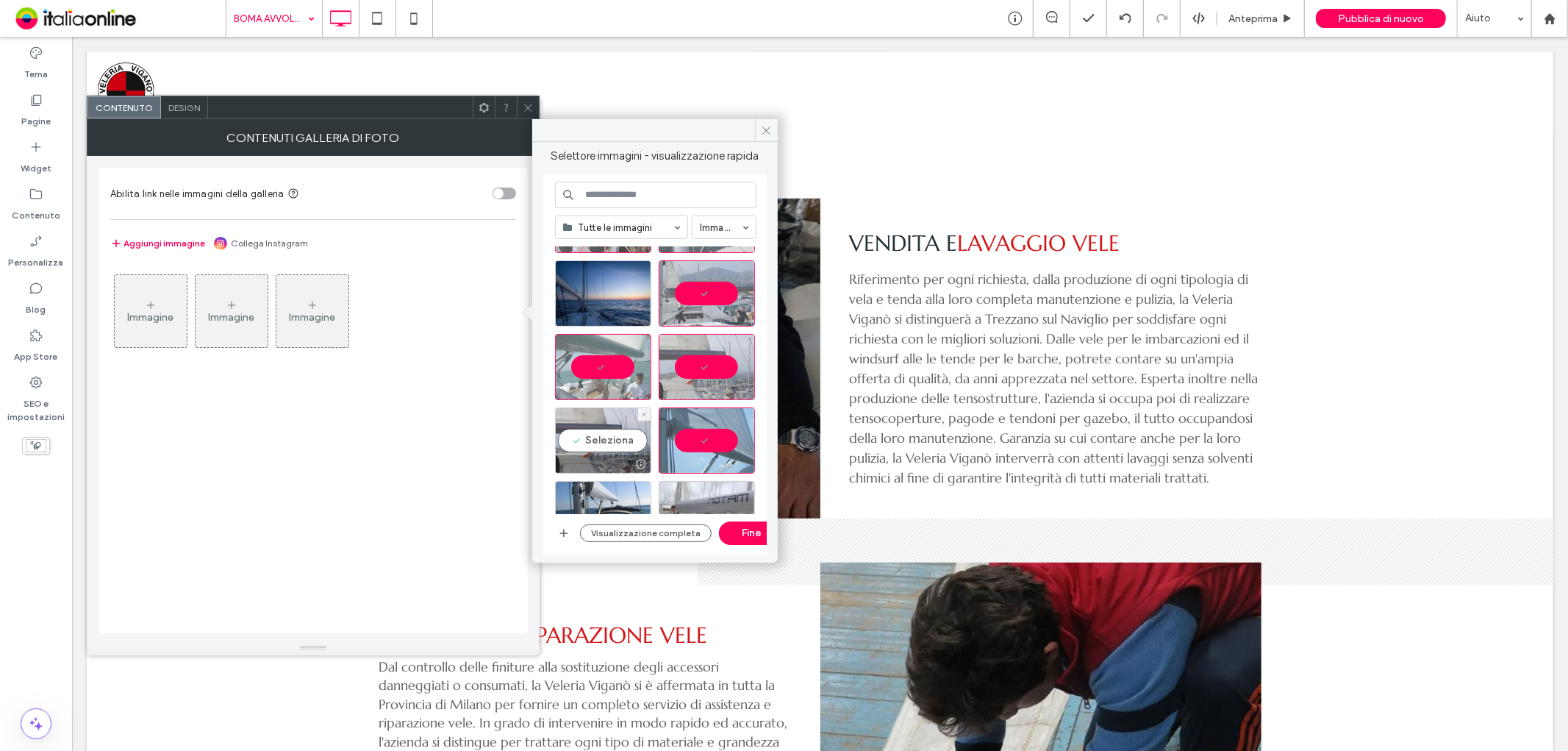 click on "Seleziona" at bounding box center [603, 441] 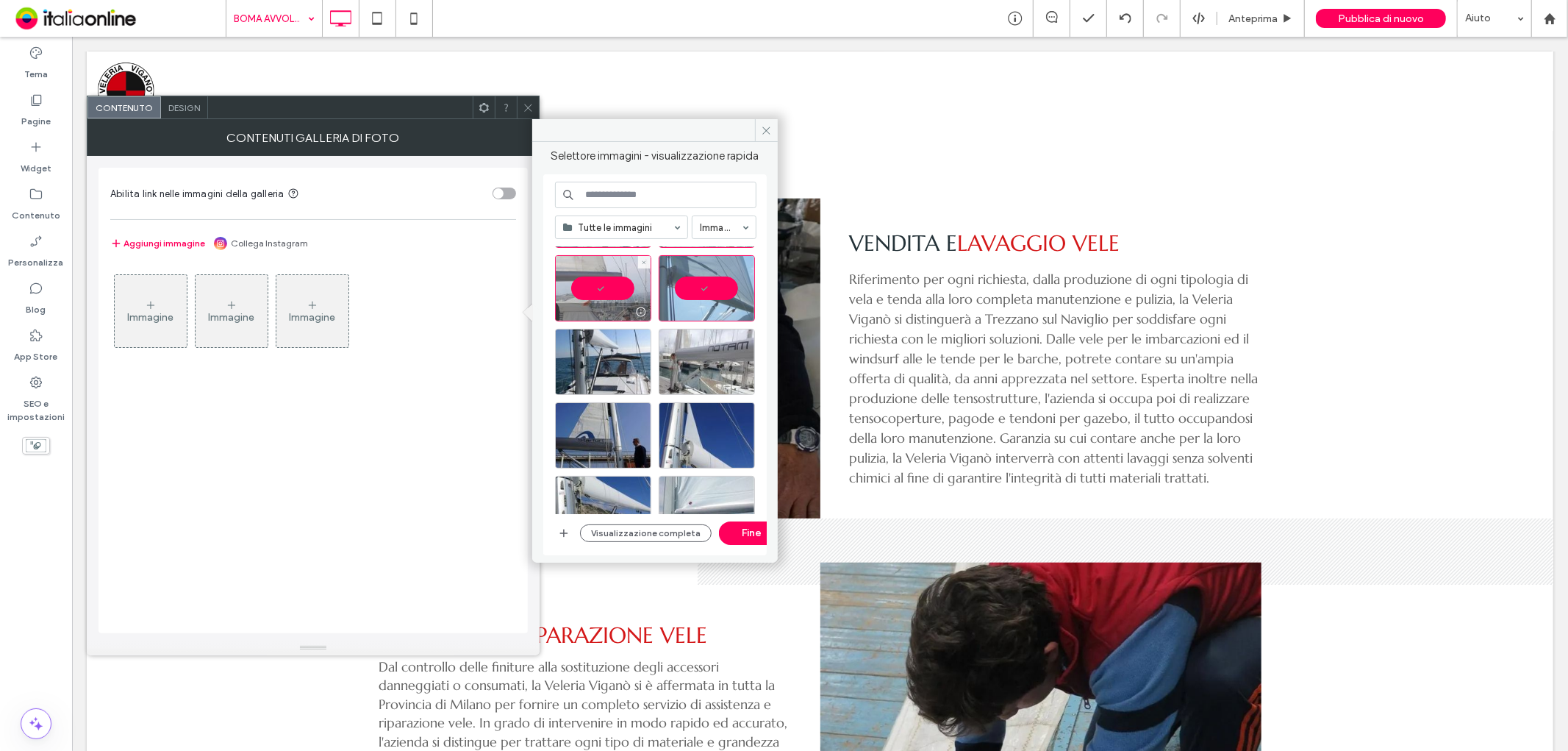 scroll, scrollTop: 245, scrollLeft: 0, axis: vertical 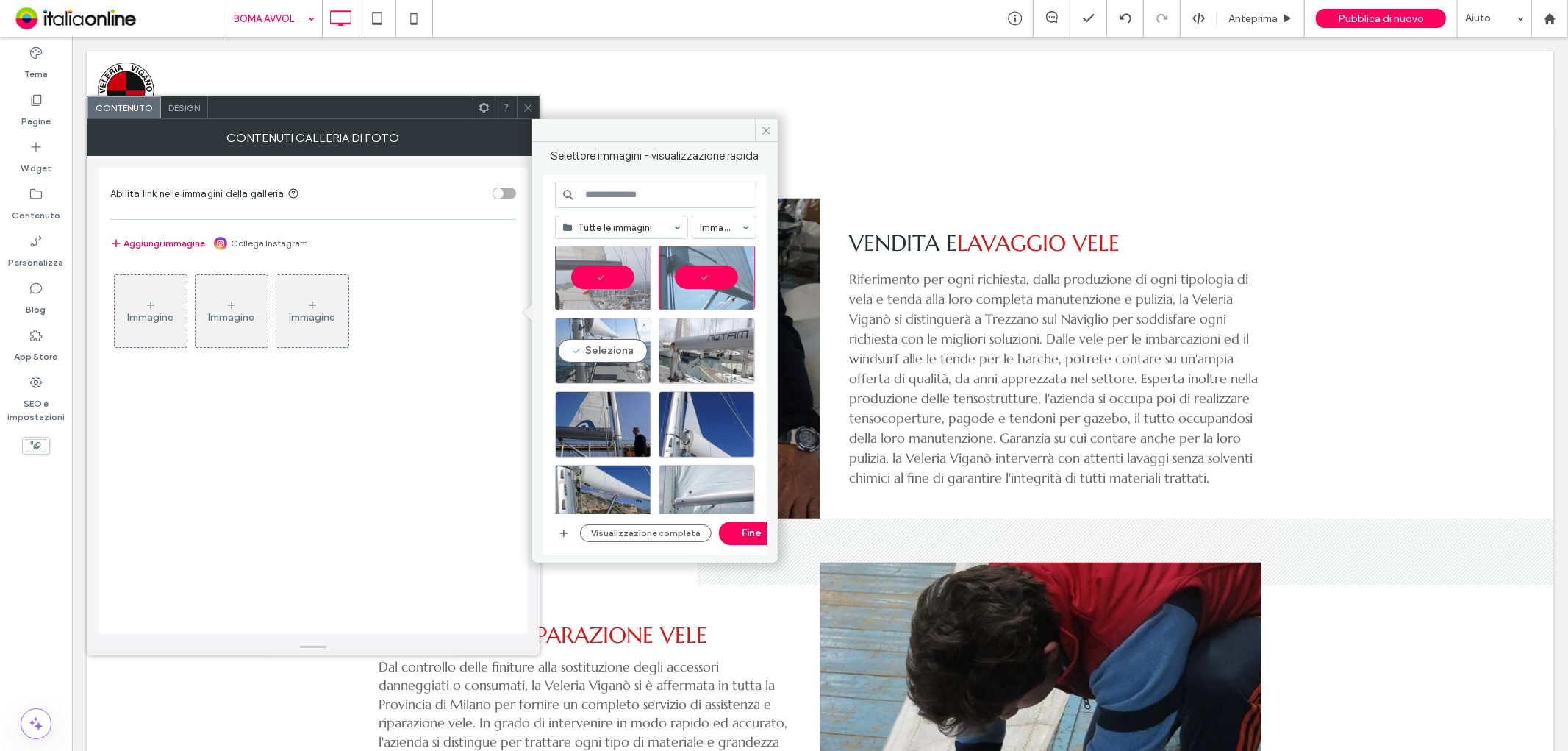 click on "Seleziona" at bounding box center (603, 351) 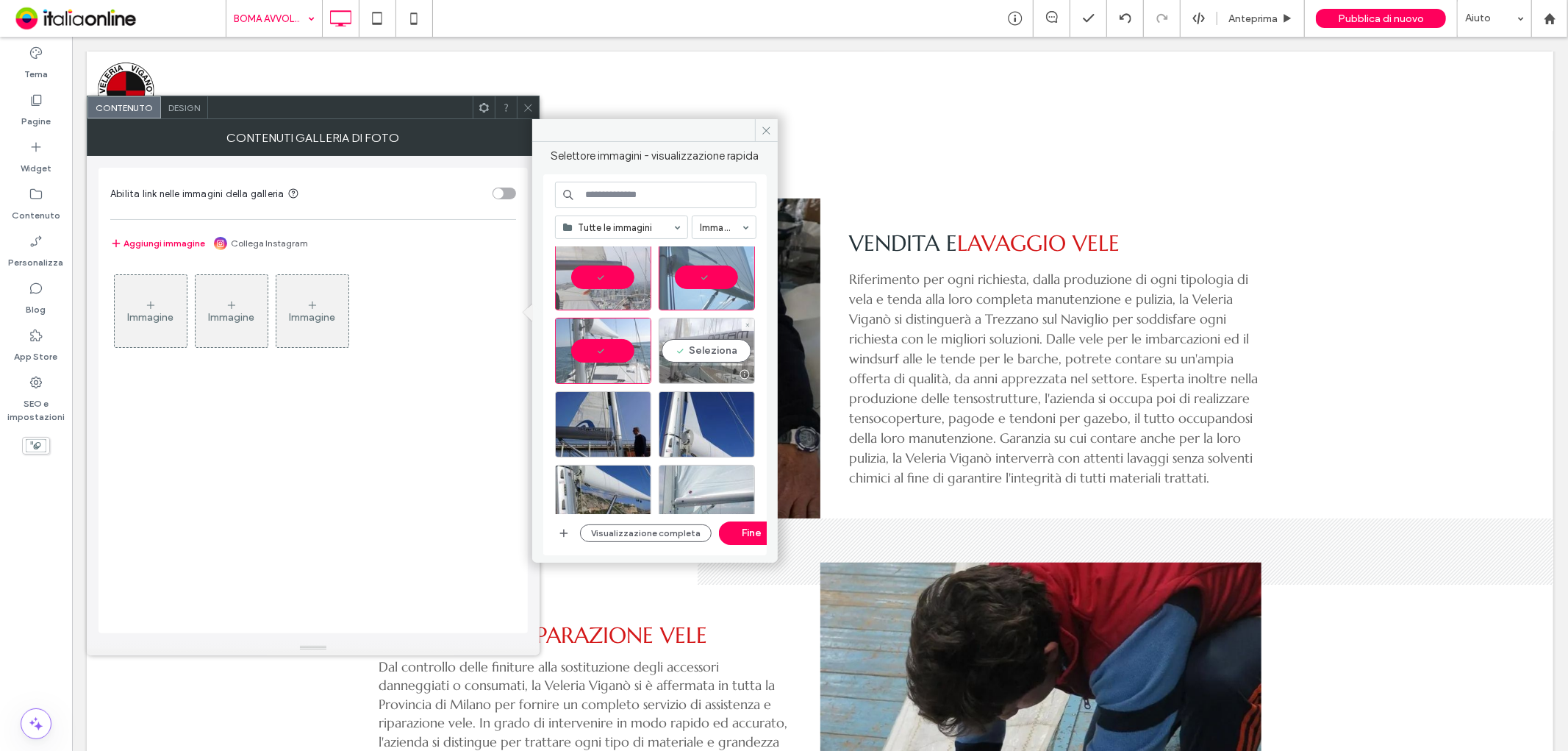 click on "Seleziona" at bounding box center (706, 351) 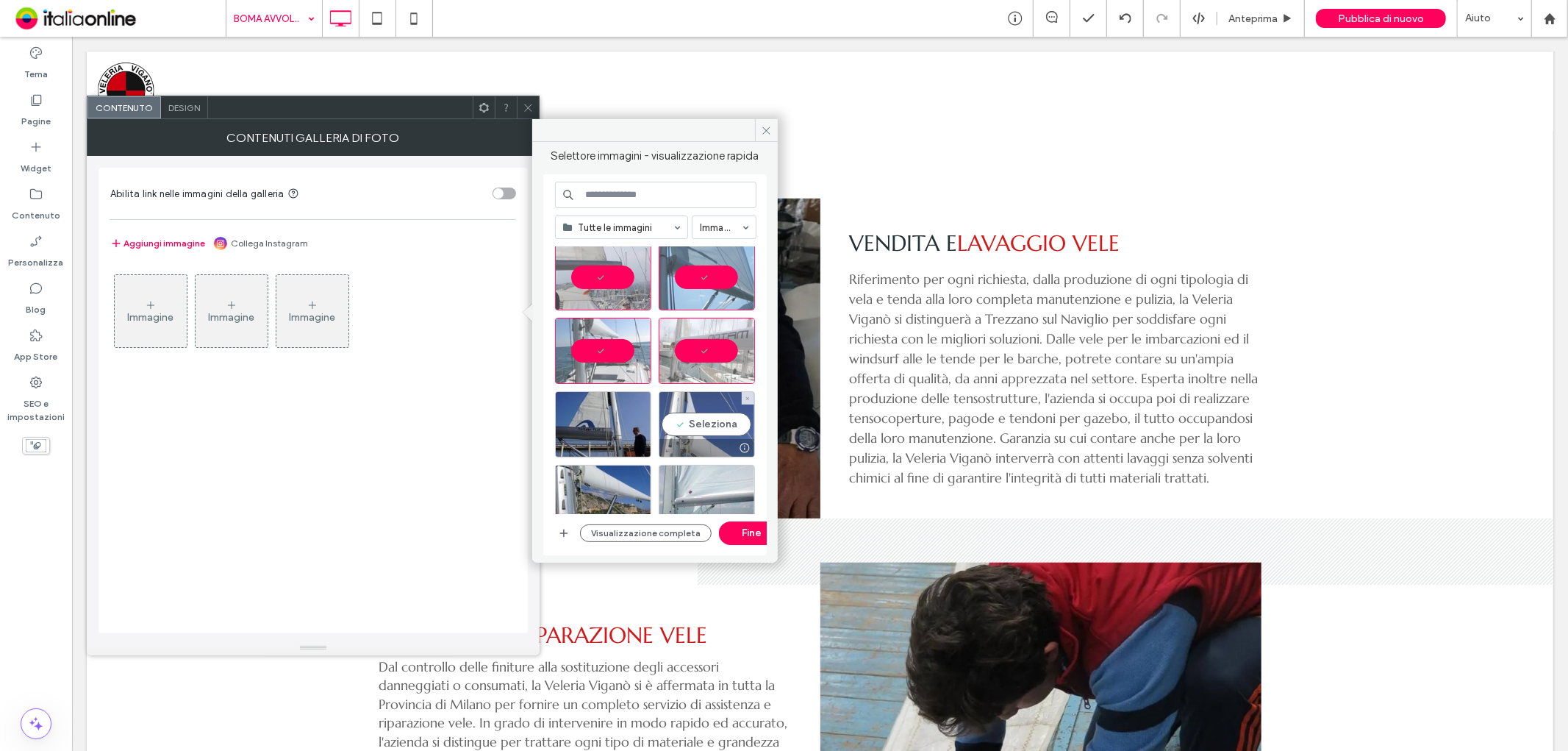 click on "Seleziona" at bounding box center (706, 424) 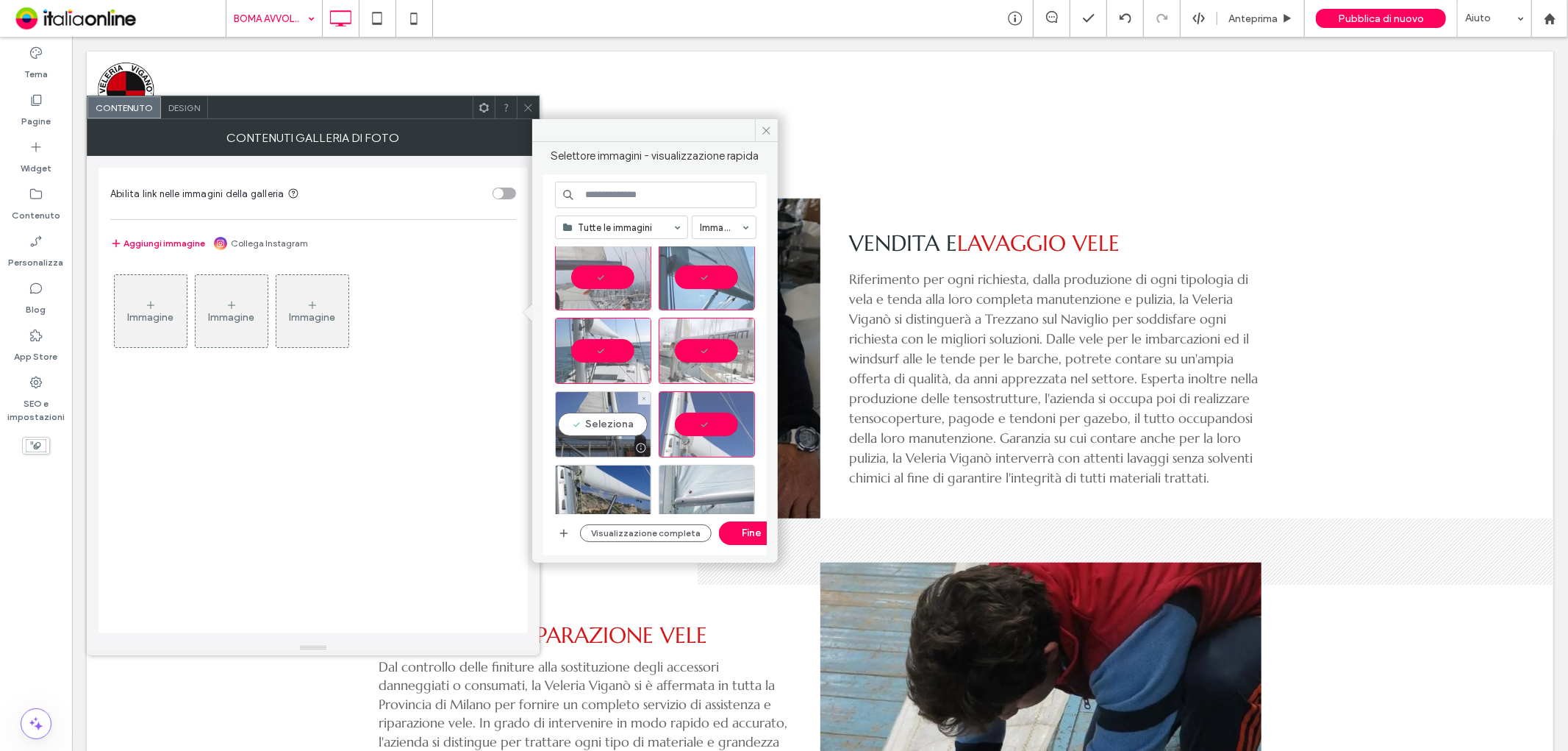 click on "Seleziona" at bounding box center [603, 424] 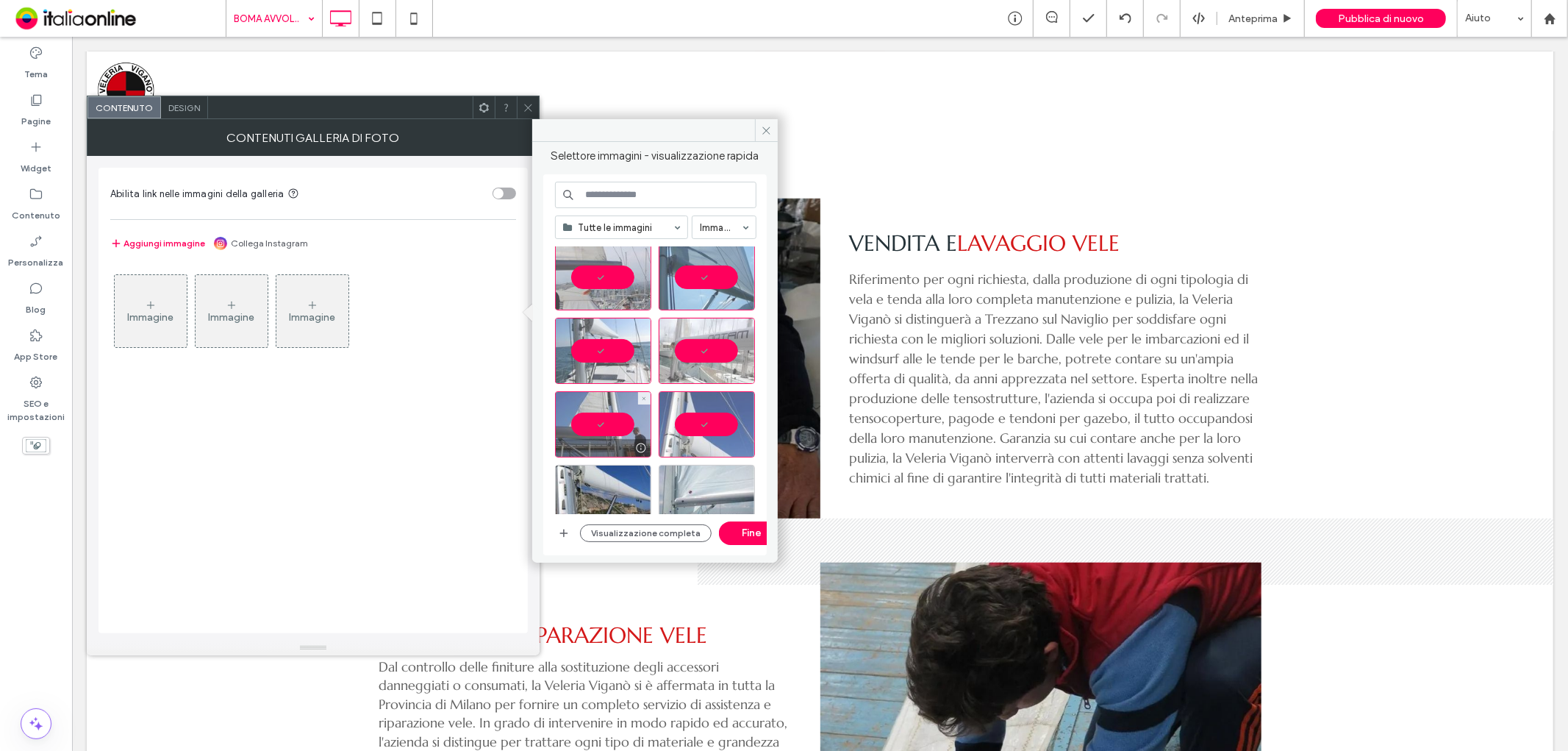 scroll, scrollTop: 327, scrollLeft: 0, axis: vertical 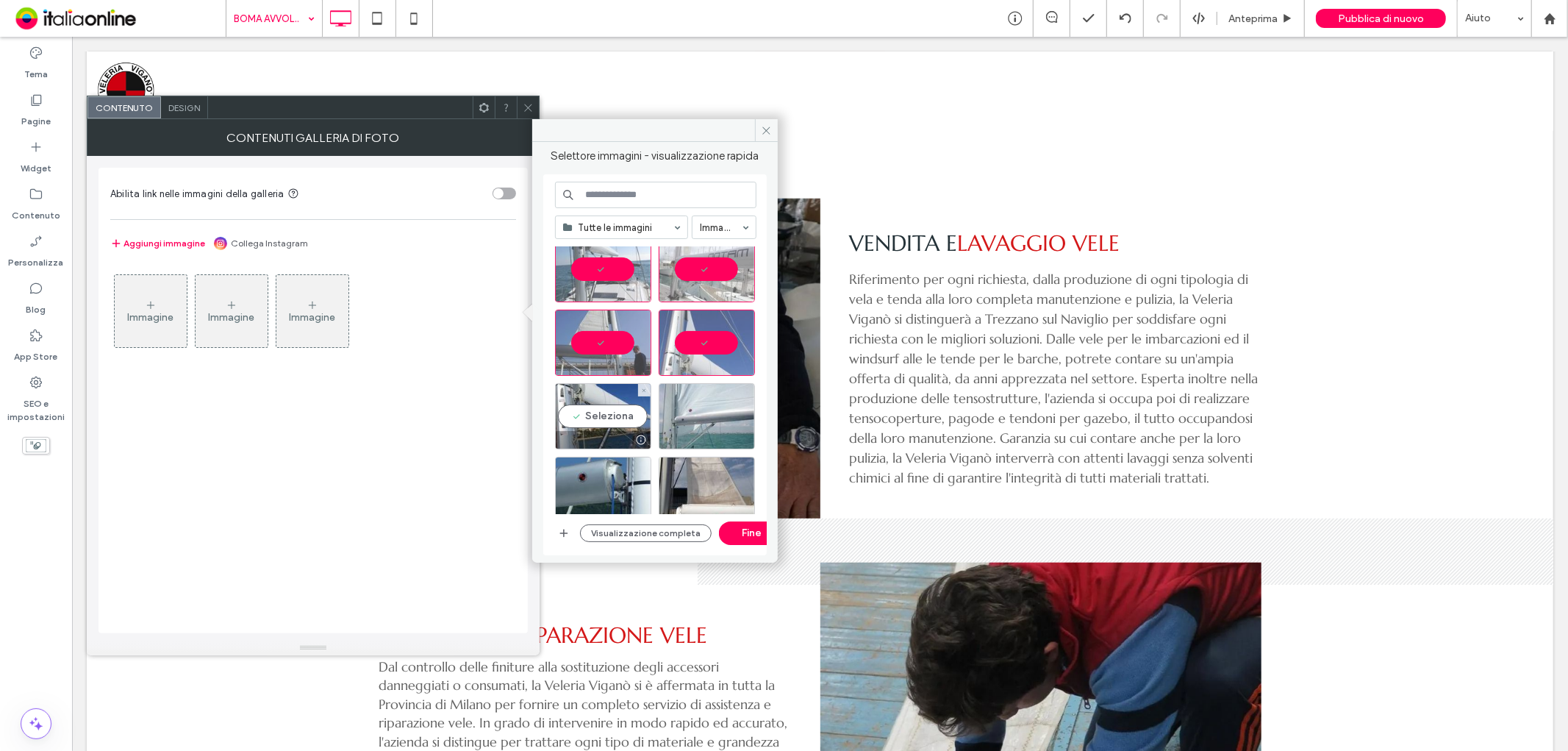 click on "Seleziona" at bounding box center [603, 416] 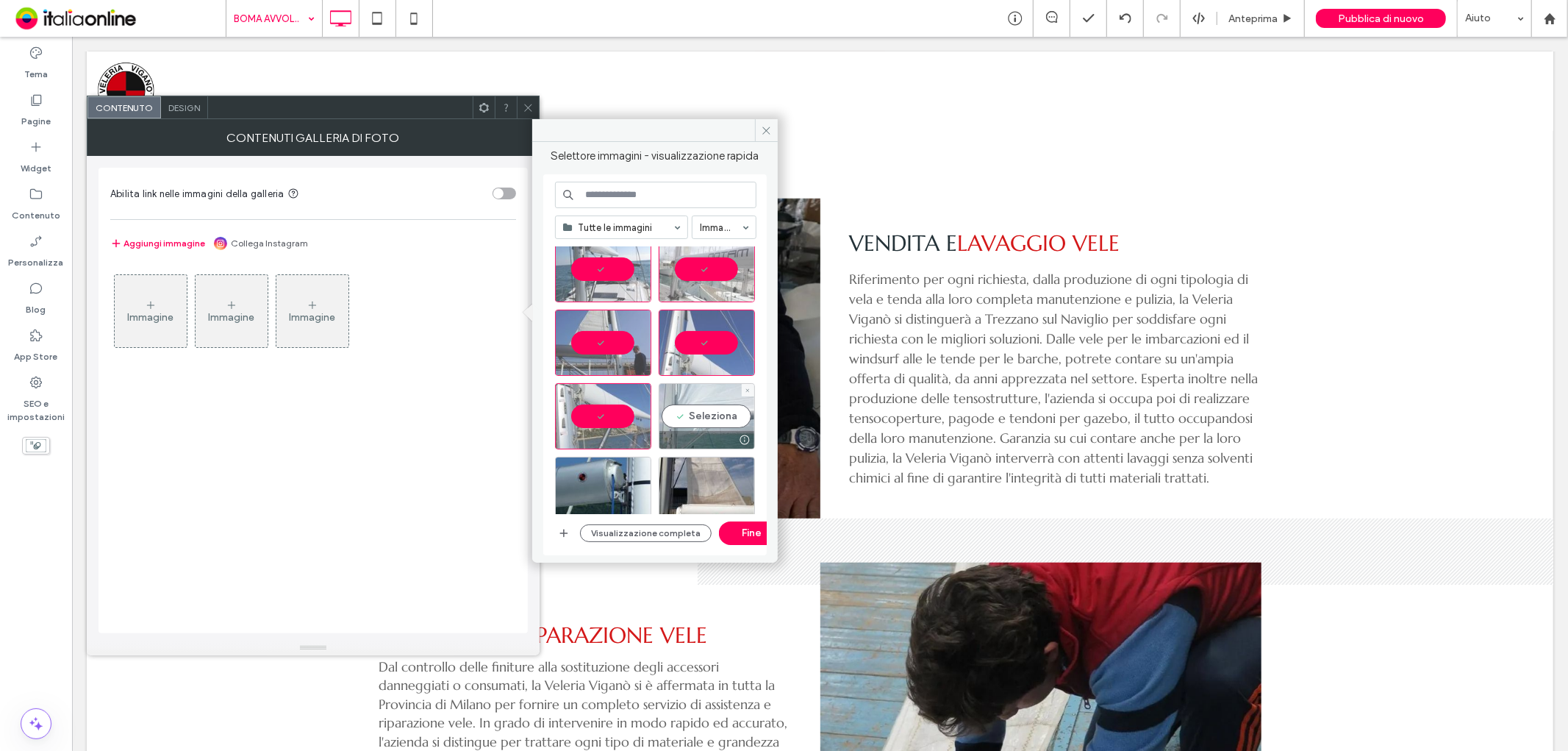 click on "Seleziona" at bounding box center (706, 416) 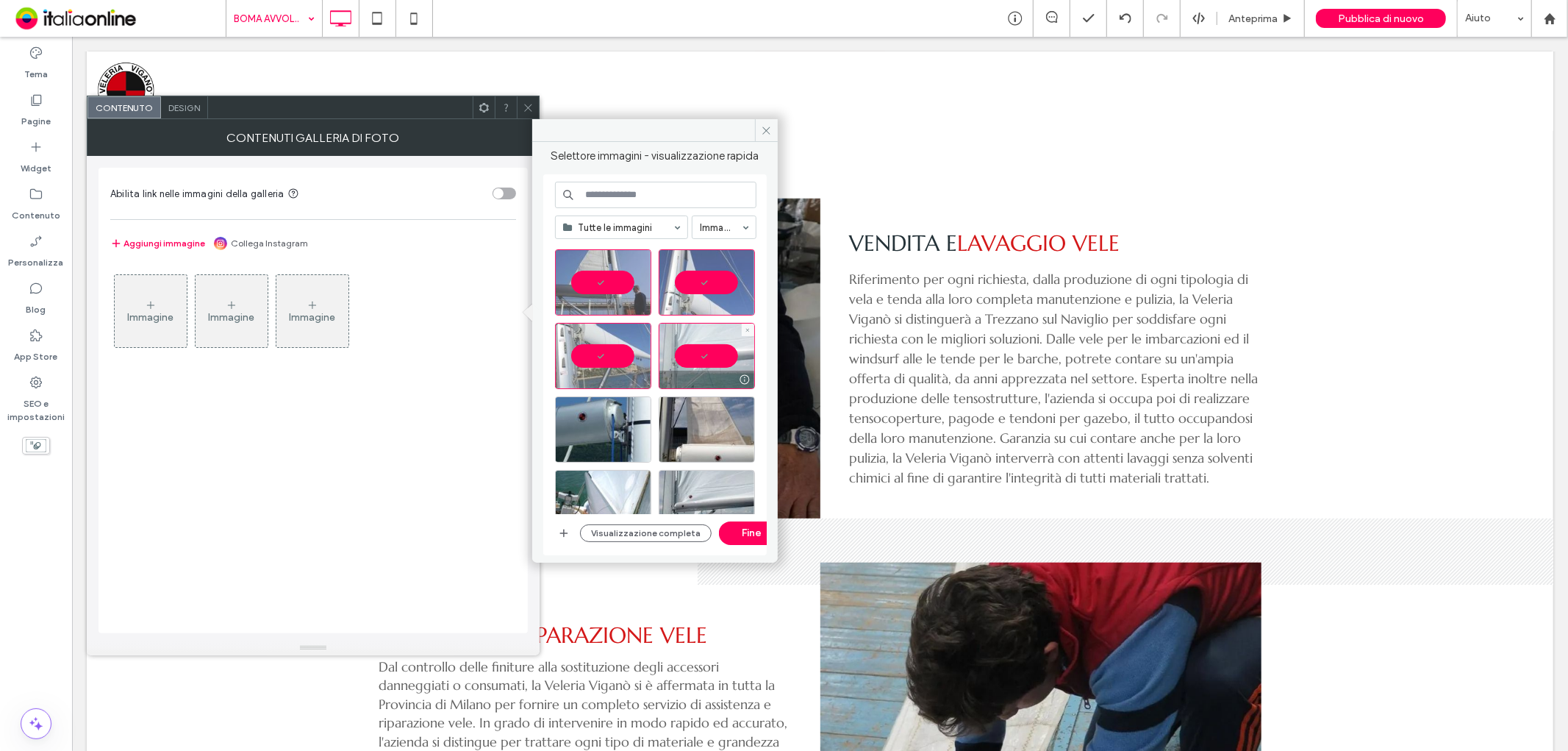 scroll, scrollTop: 490, scrollLeft: 0, axis: vertical 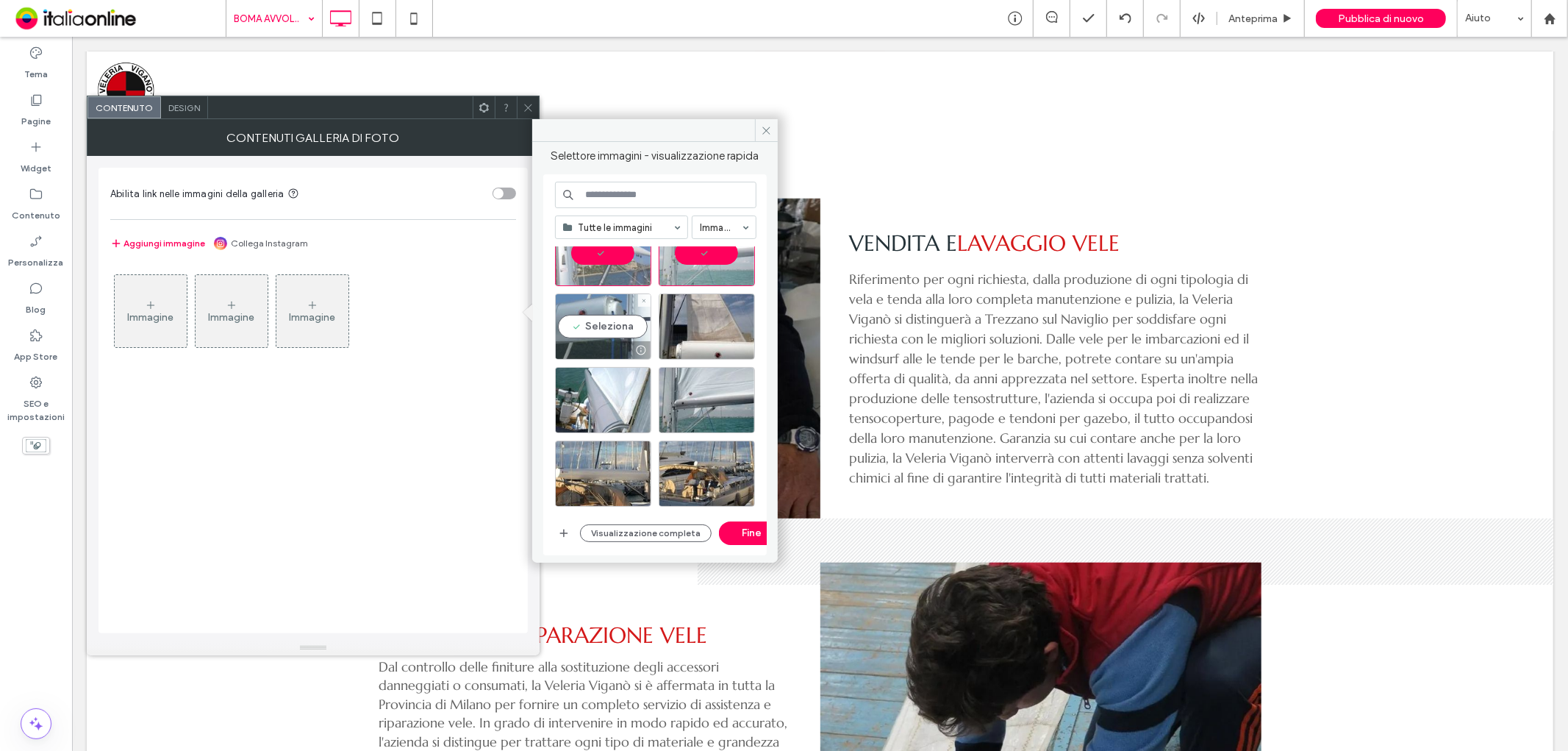 click on "Seleziona" at bounding box center (603, 327) 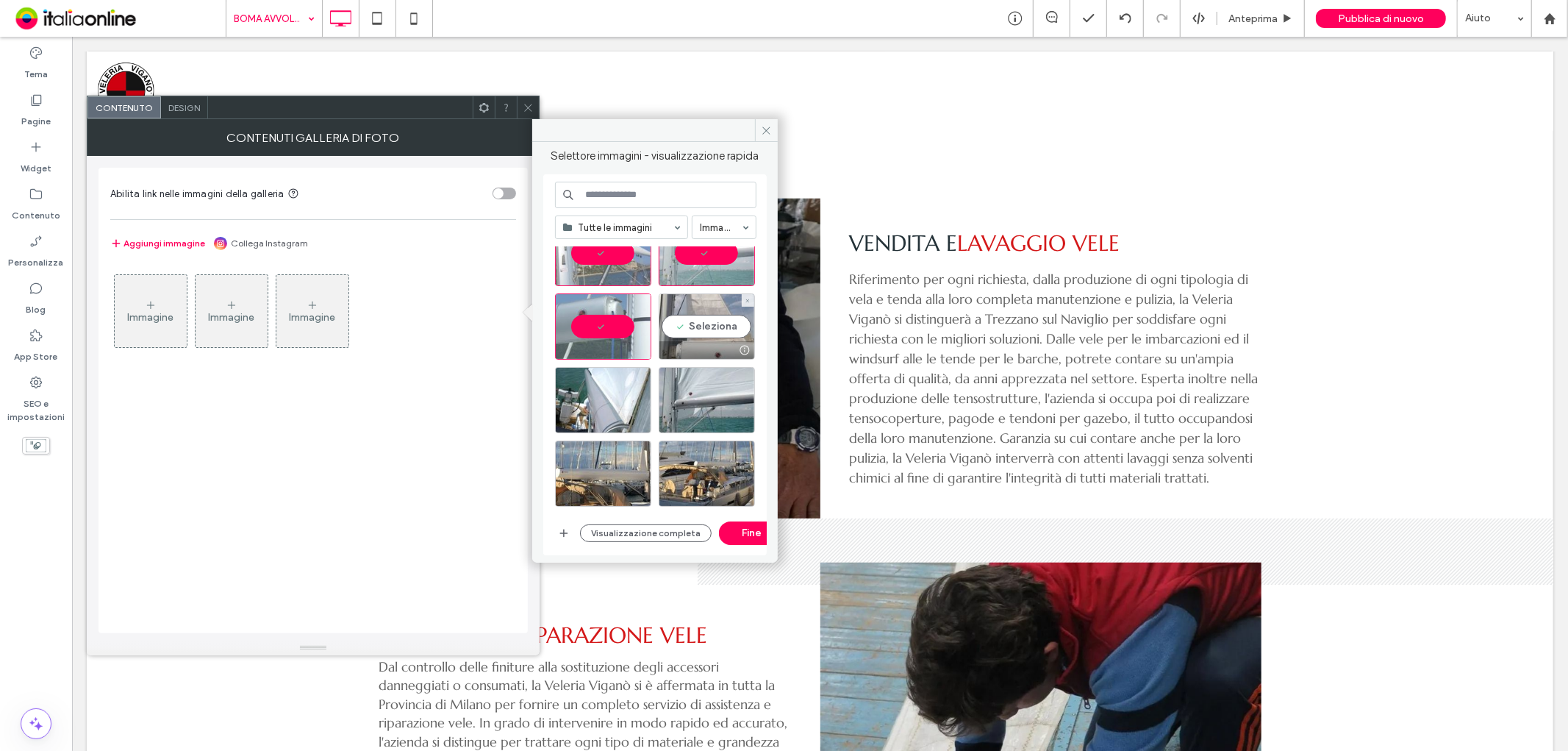 click on "Seleziona" at bounding box center [706, 327] 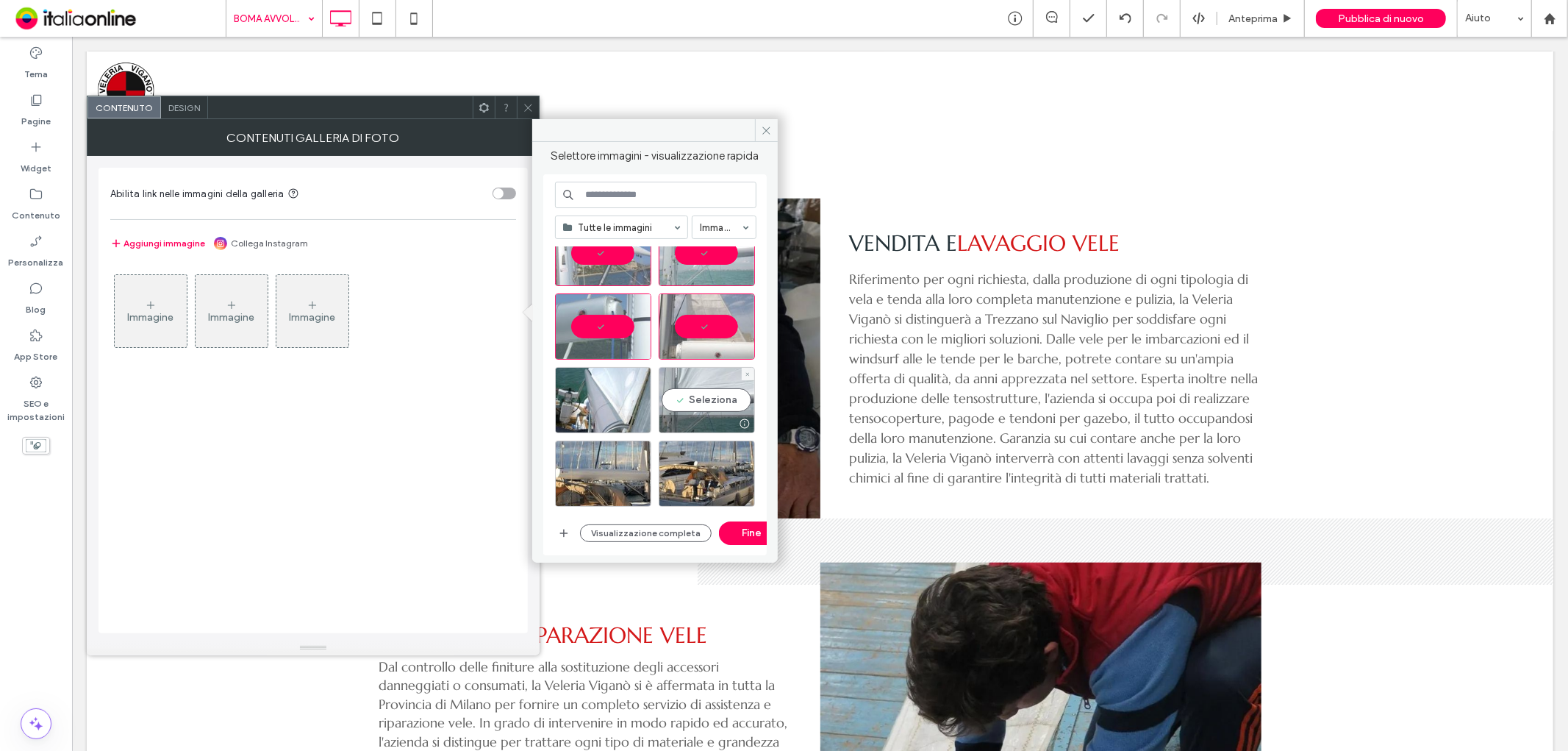 click on "Seleziona" at bounding box center [706, 400] 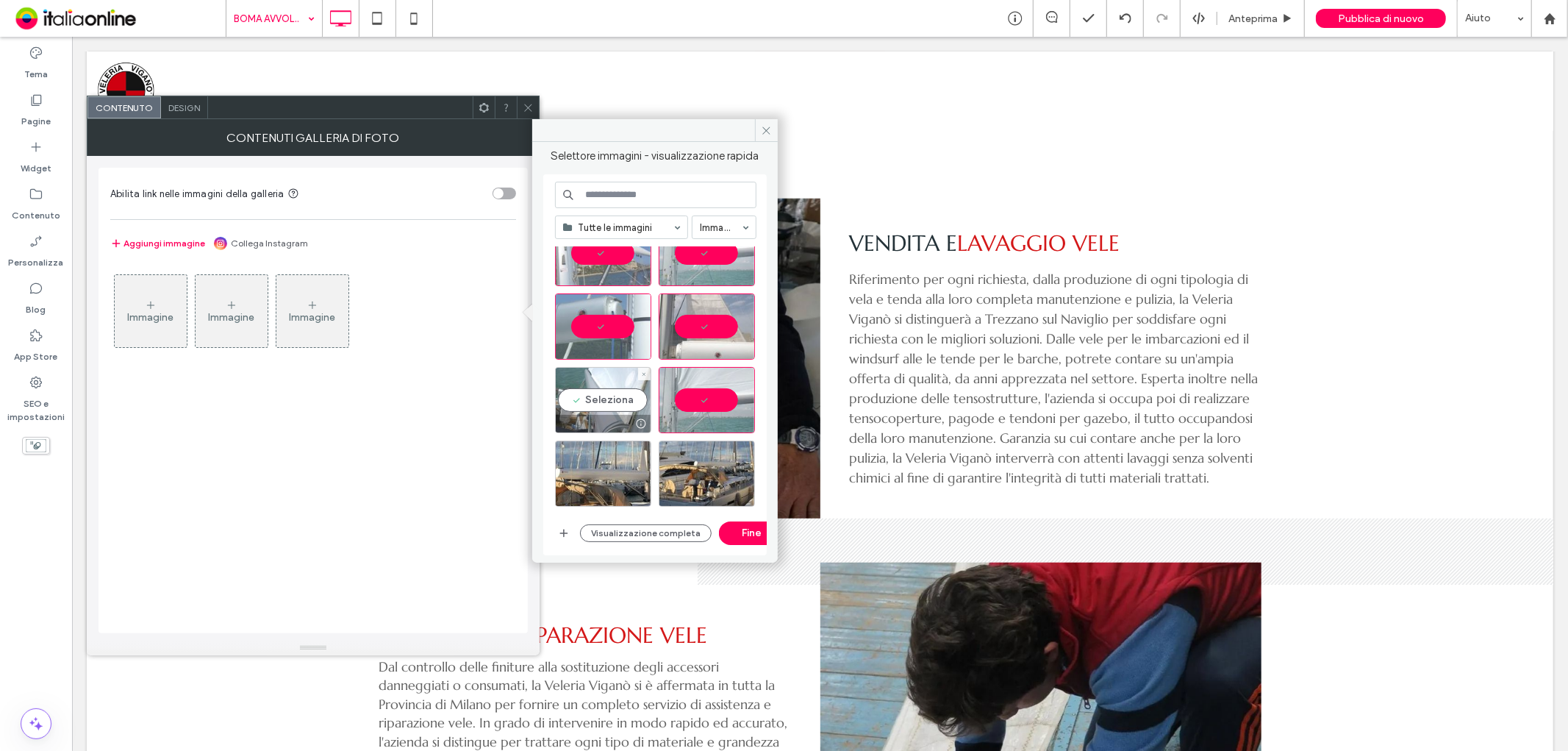 click on "Seleziona" at bounding box center (603, 400) 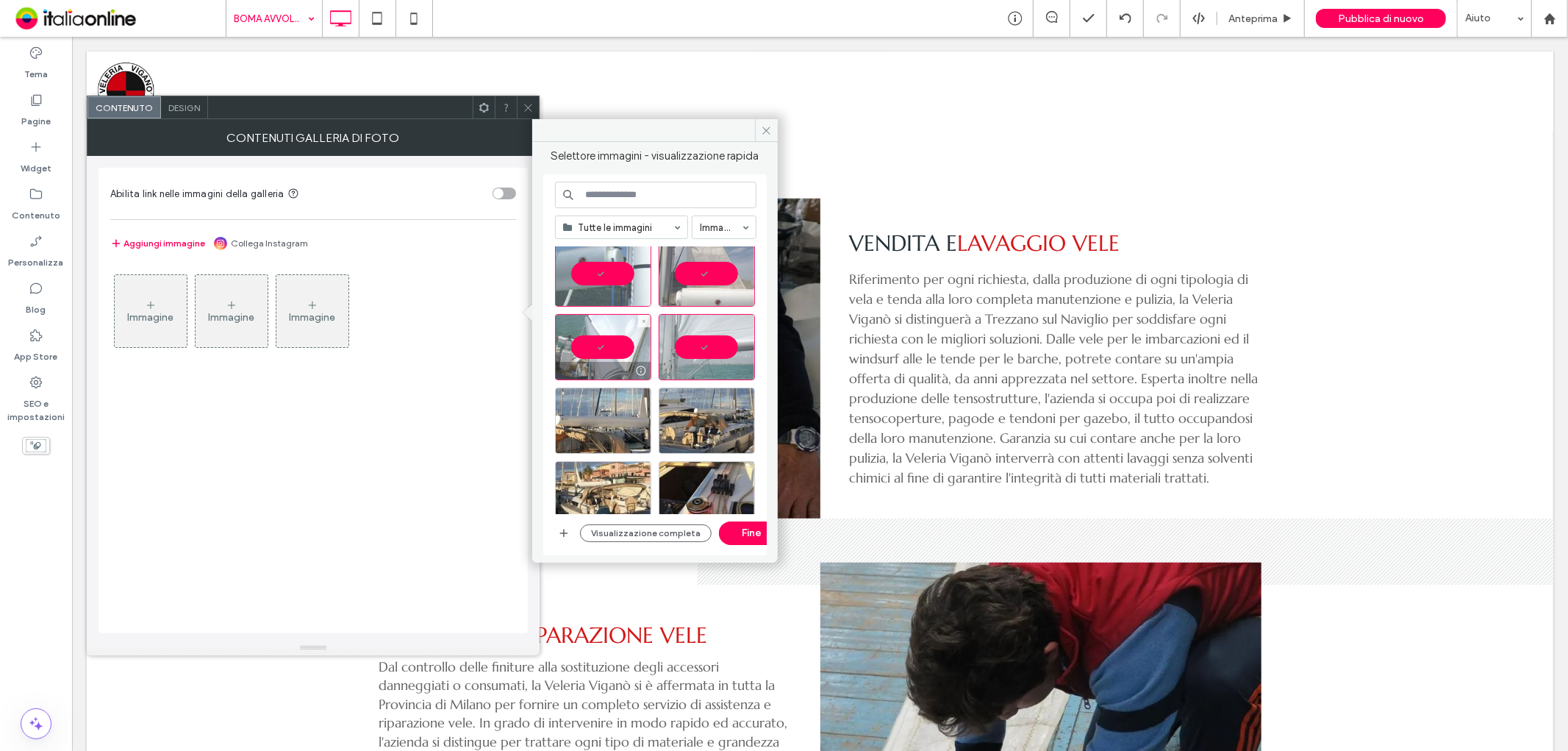 scroll, scrollTop: 572, scrollLeft: 0, axis: vertical 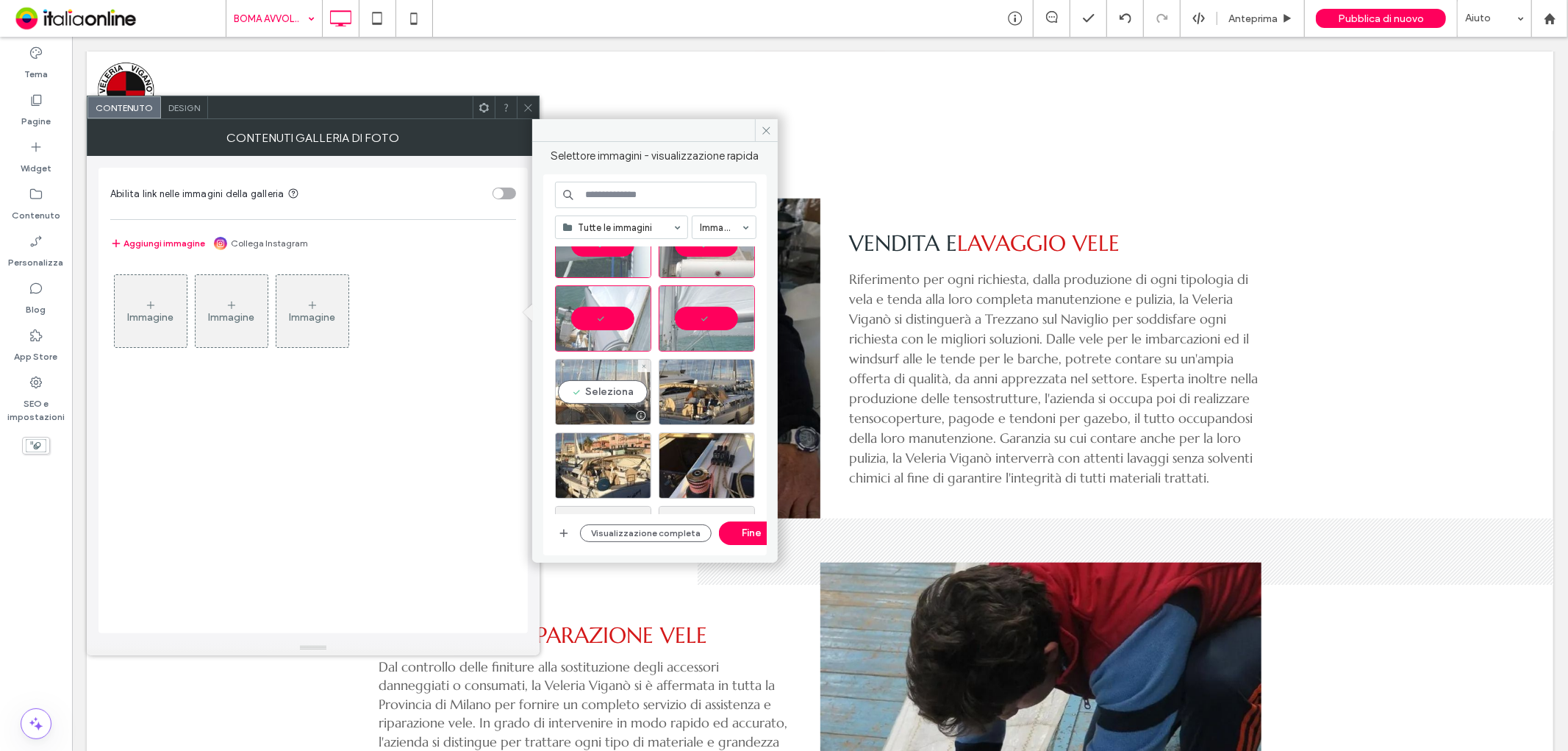 click at bounding box center [603, 416] 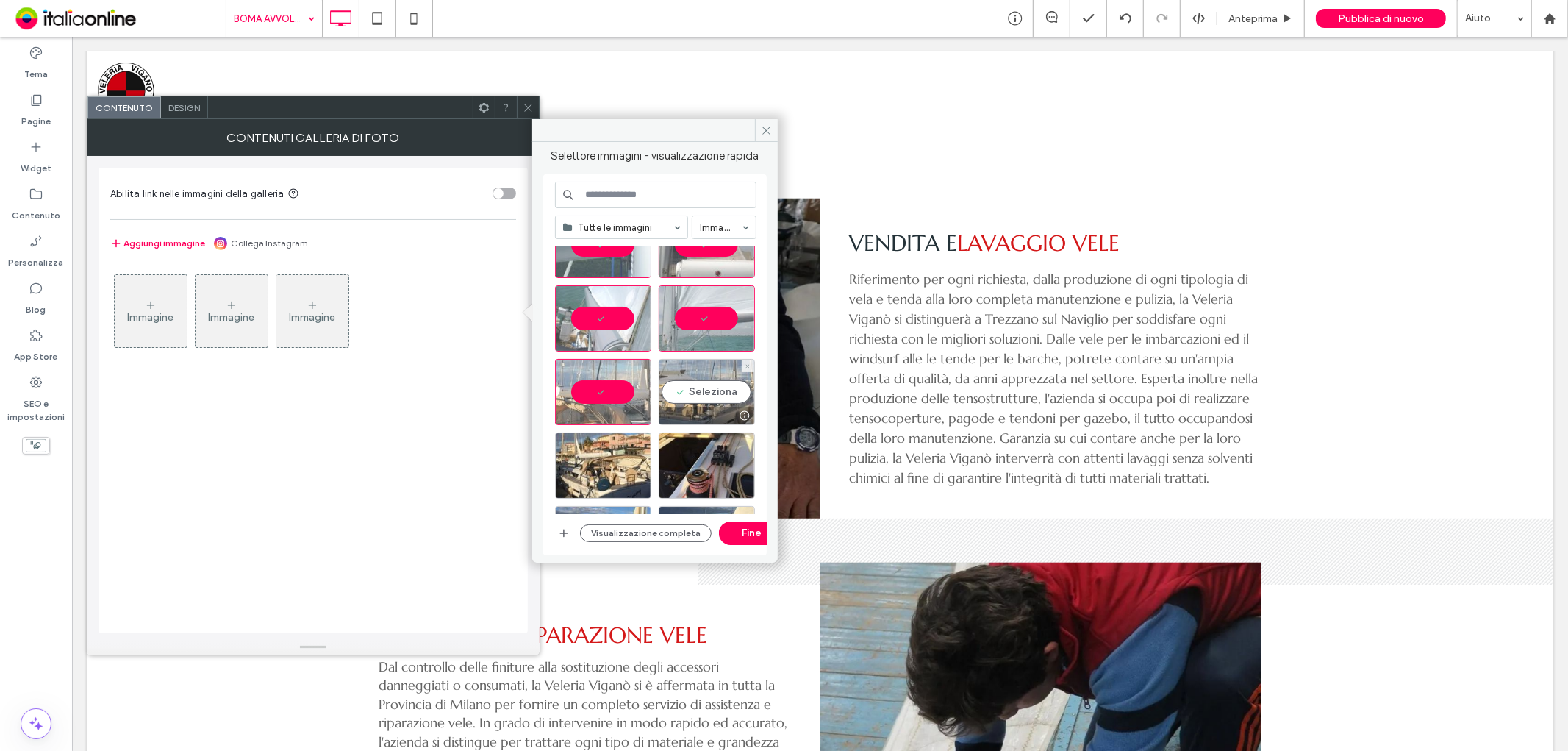 click on "Seleziona" at bounding box center [706, 392] 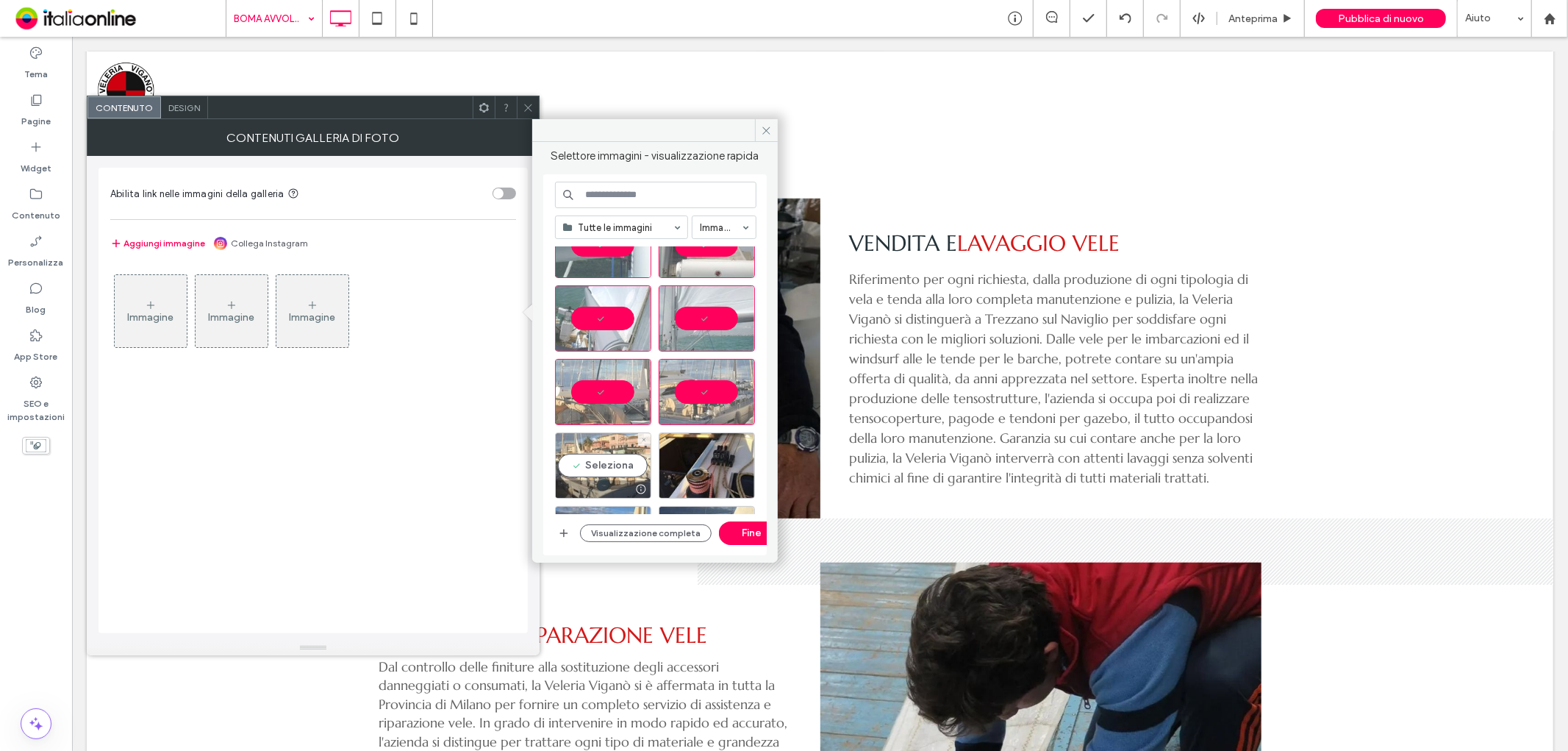 click on "Seleziona" at bounding box center (603, 466) 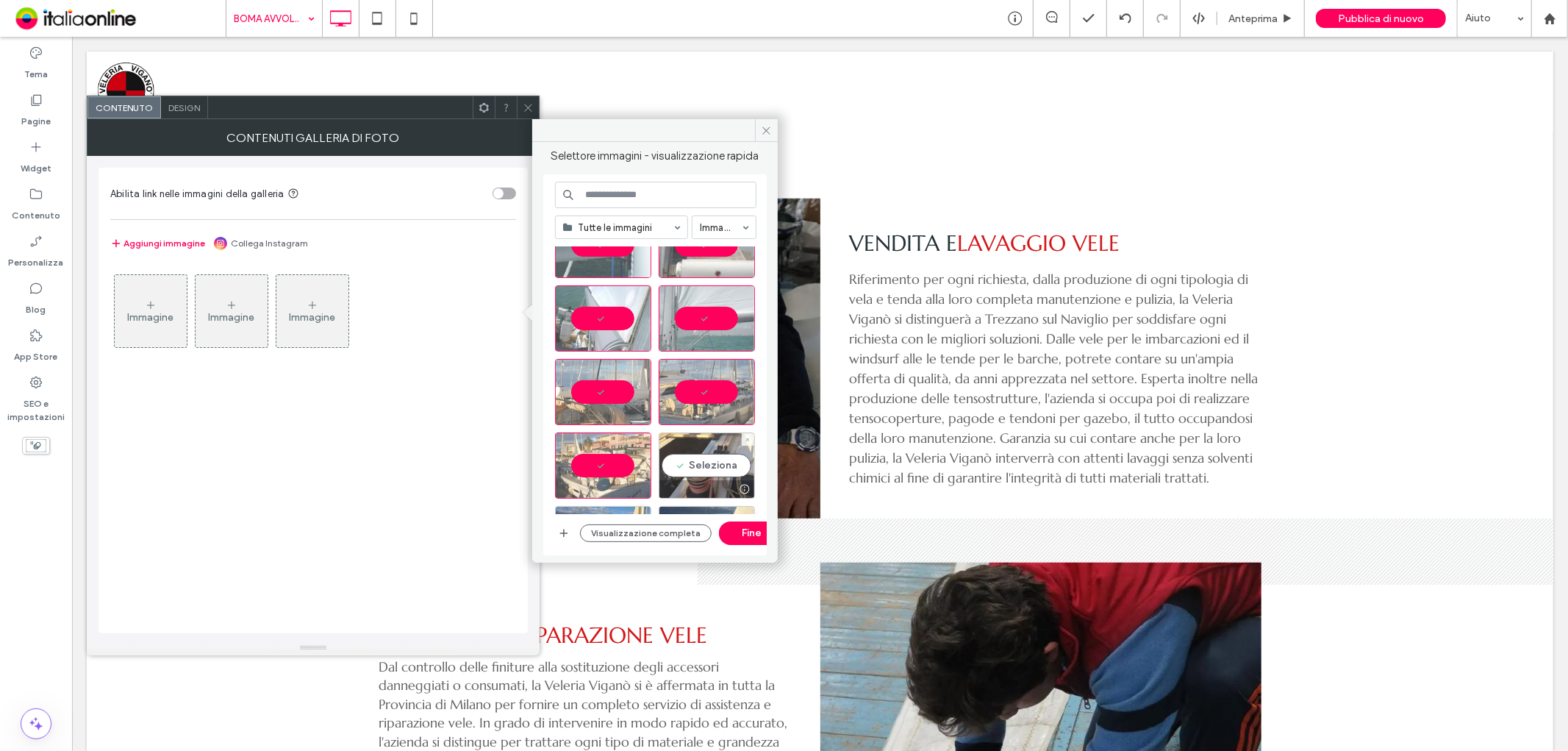 click on "Seleziona" at bounding box center (706, 466) 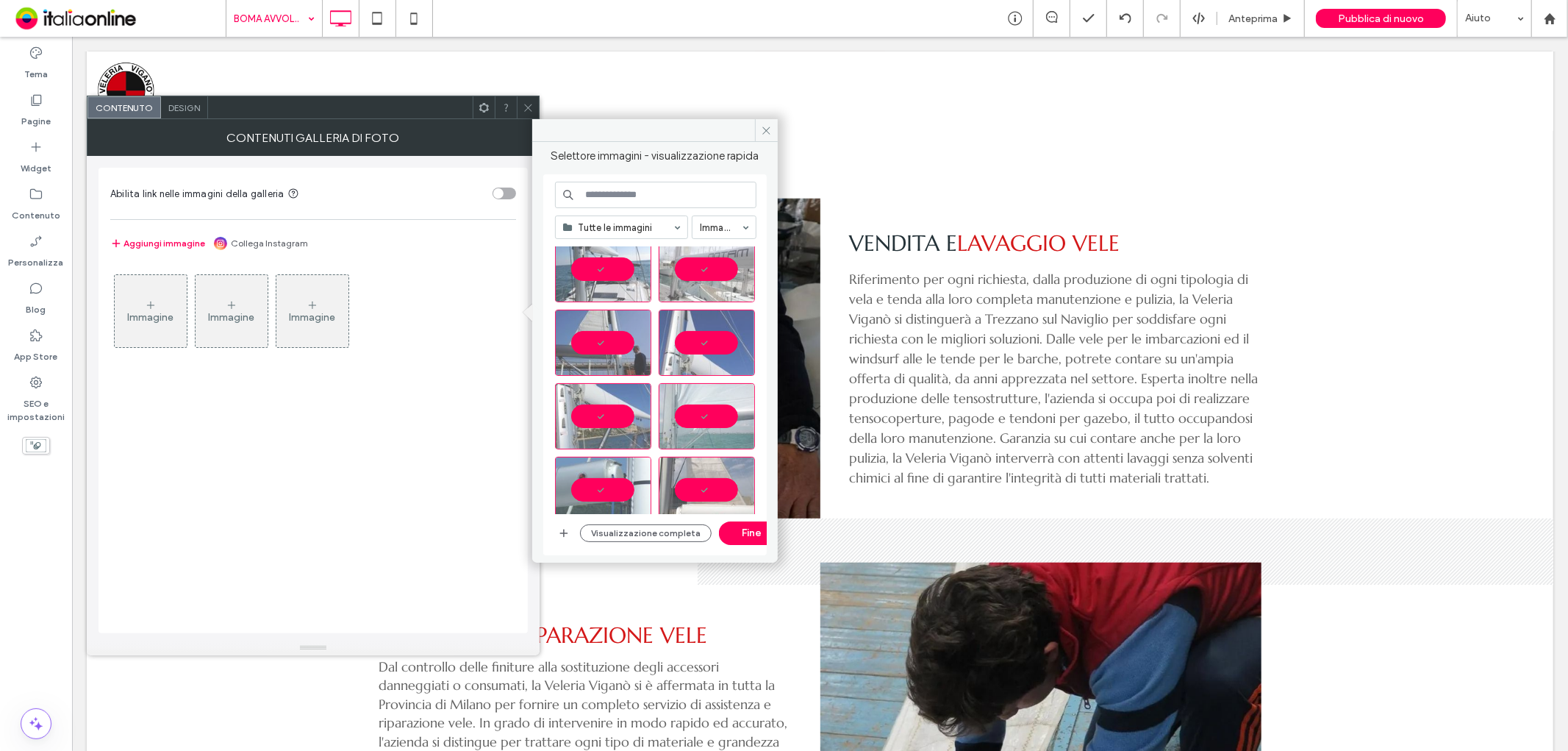 scroll, scrollTop: 736, scrollLeft: 0, axis: vertical 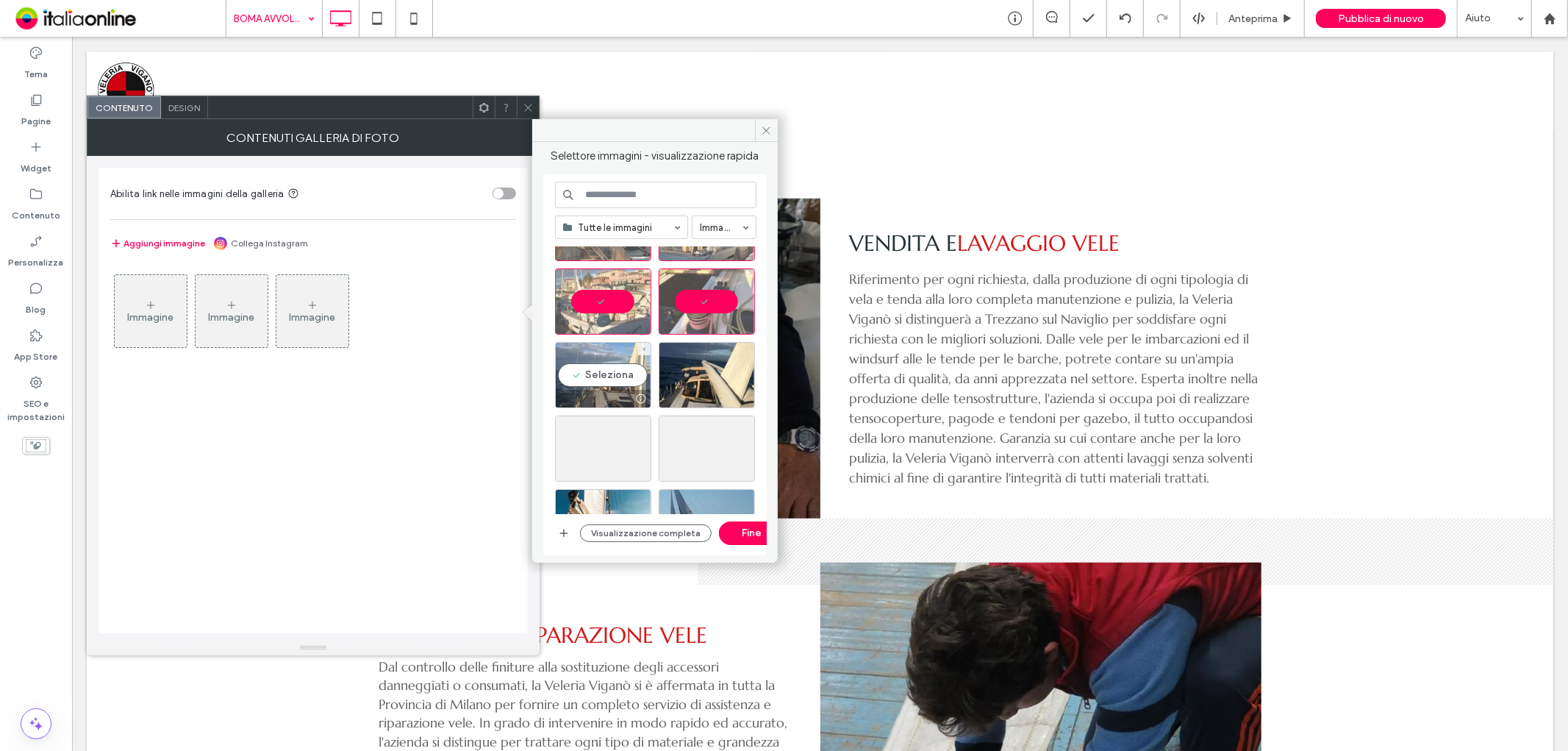 click at bounding box center (641, 399) 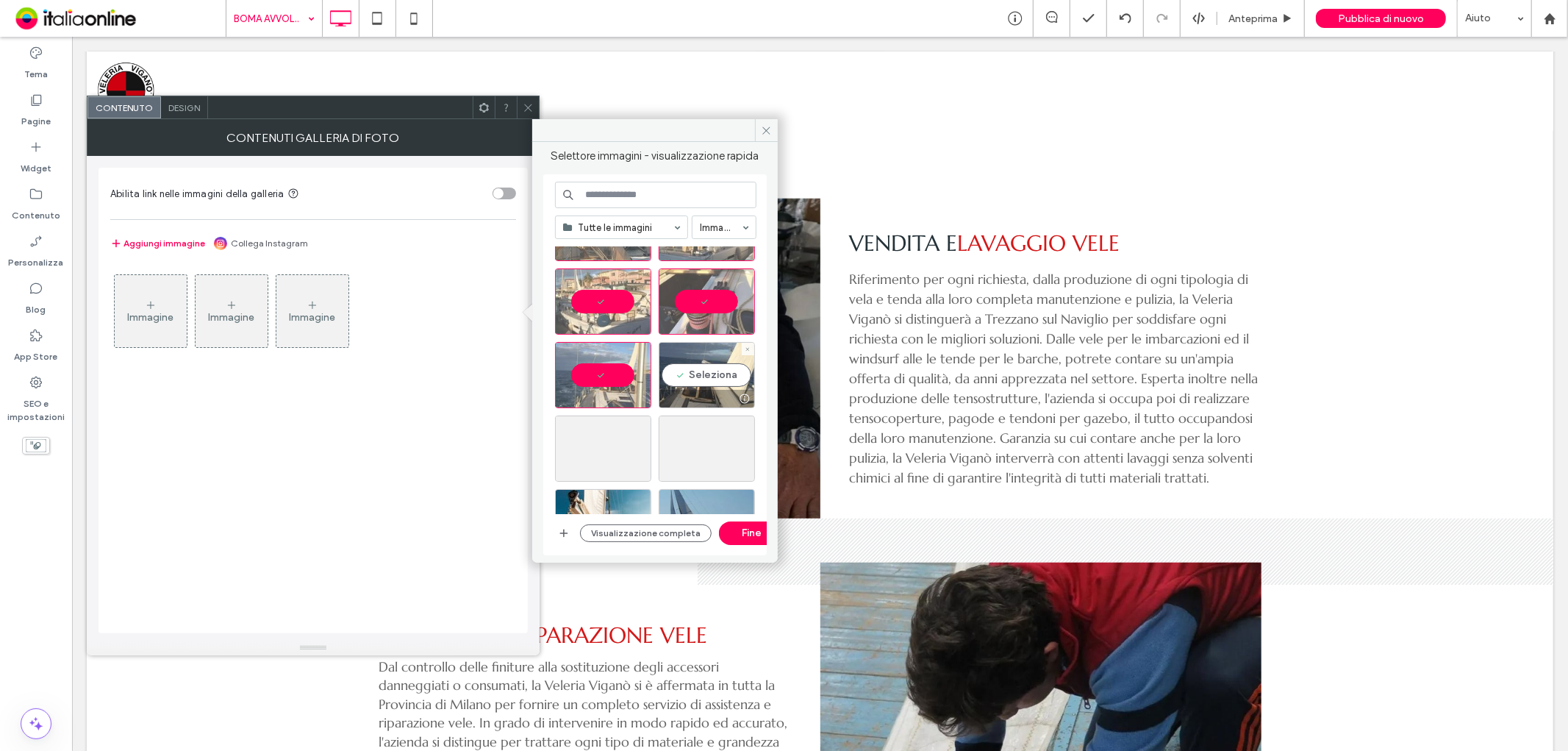 click at bounding box center (706, 399) 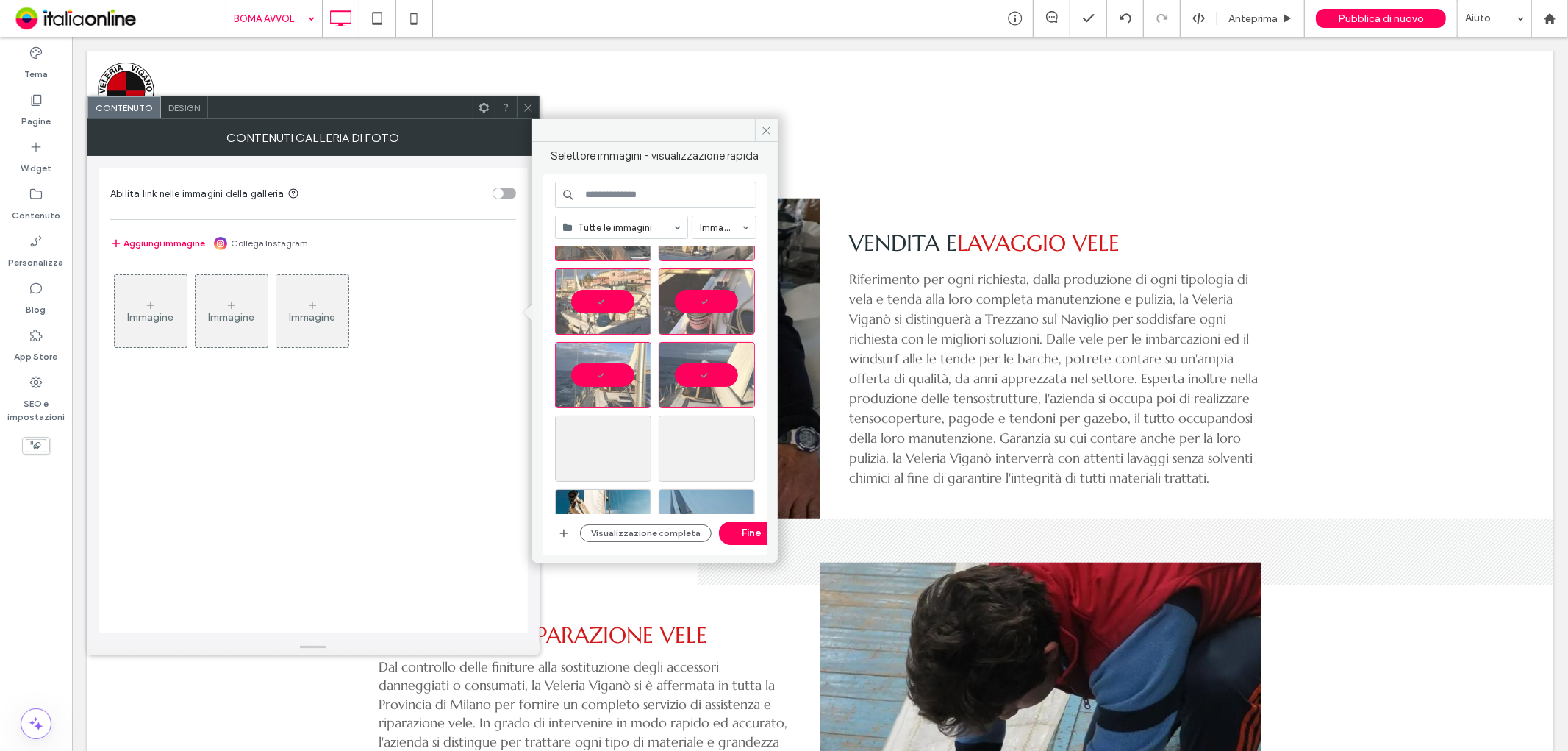 scroll, scrollTop: 817, scrollLeft: 0, axis: vertical 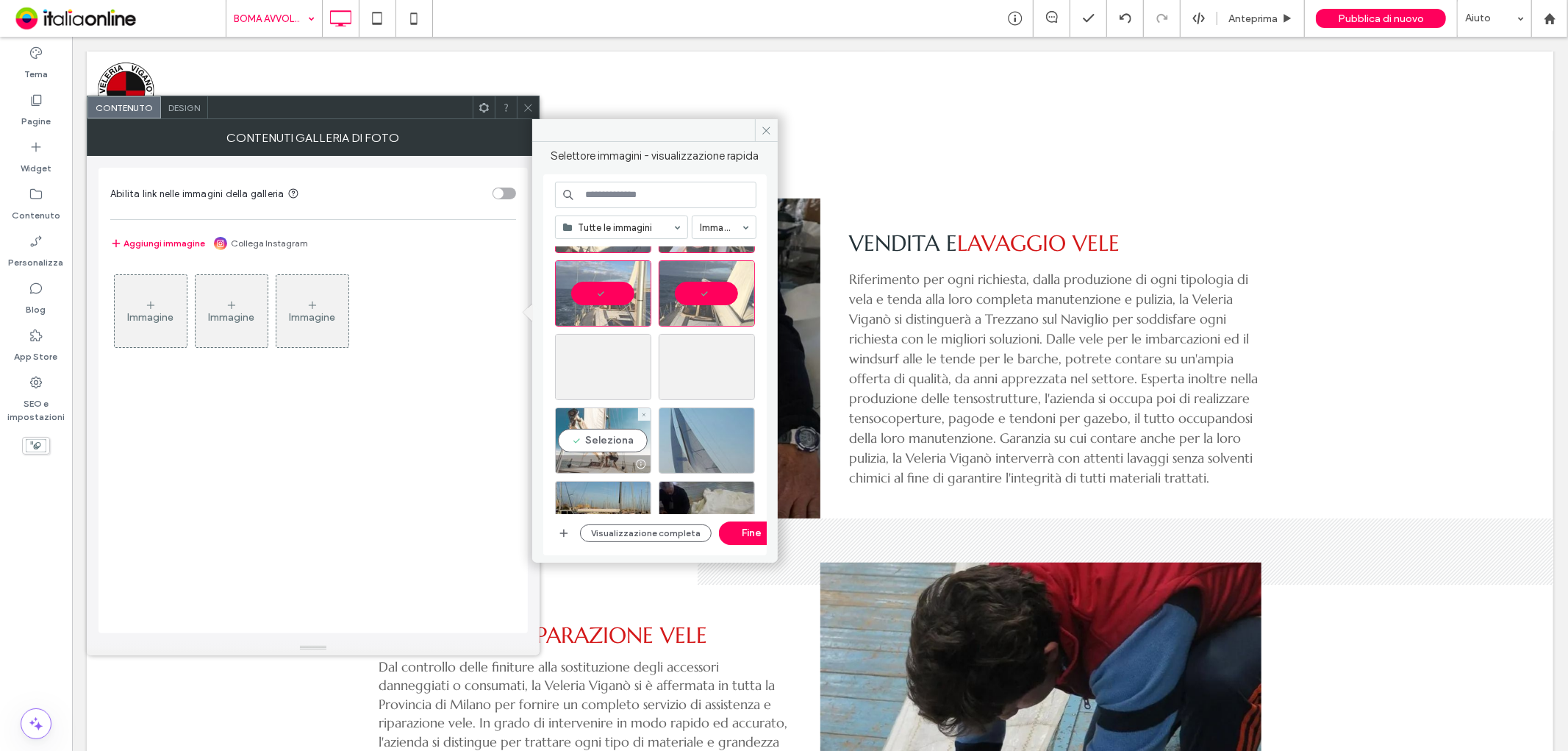 click on "Seleziona" at bounding box center (603, 441) 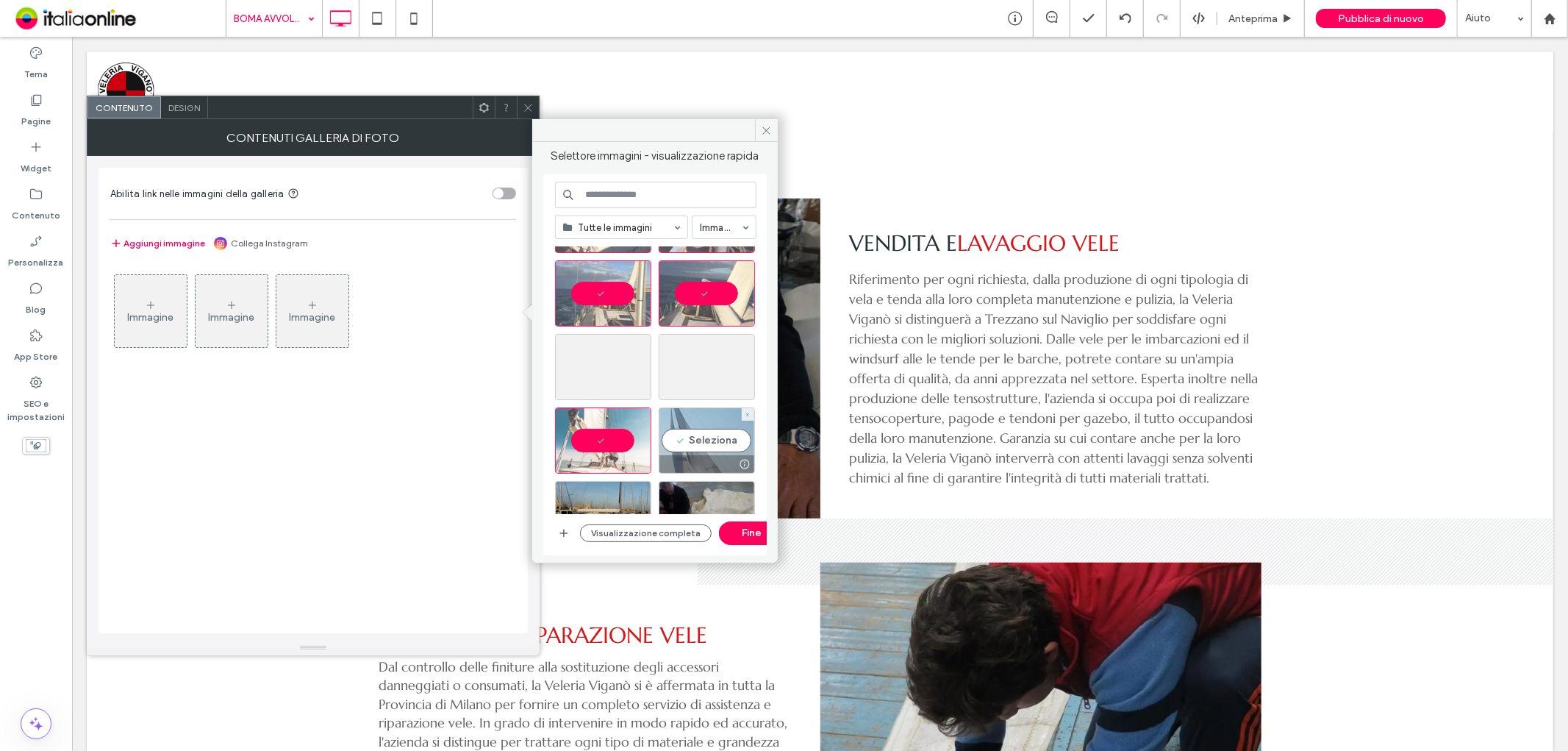 scroll, scrollTop: 899, scrollLeft: 0, axis: vertical 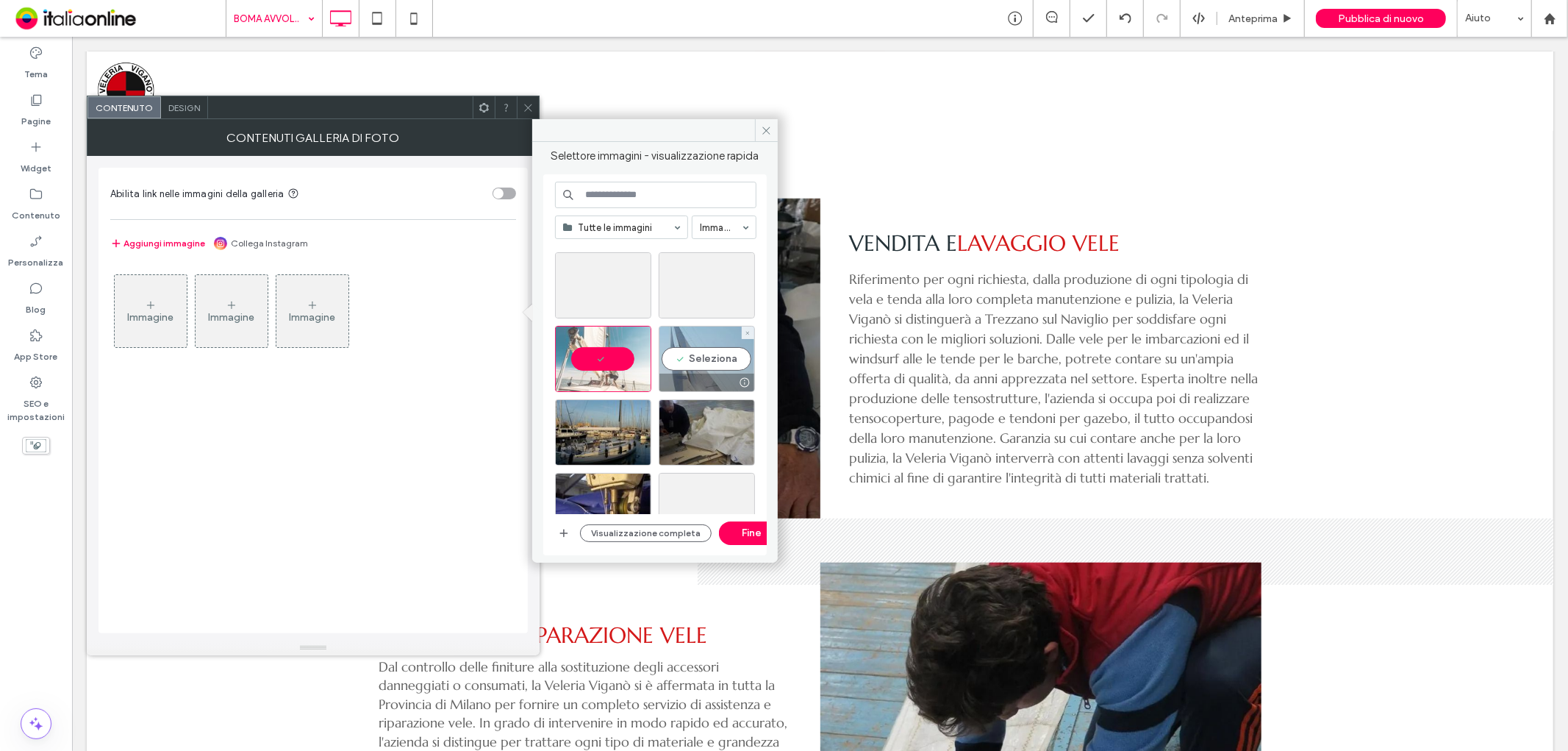 click on "Seleziona" at bounding box center [706, 359] 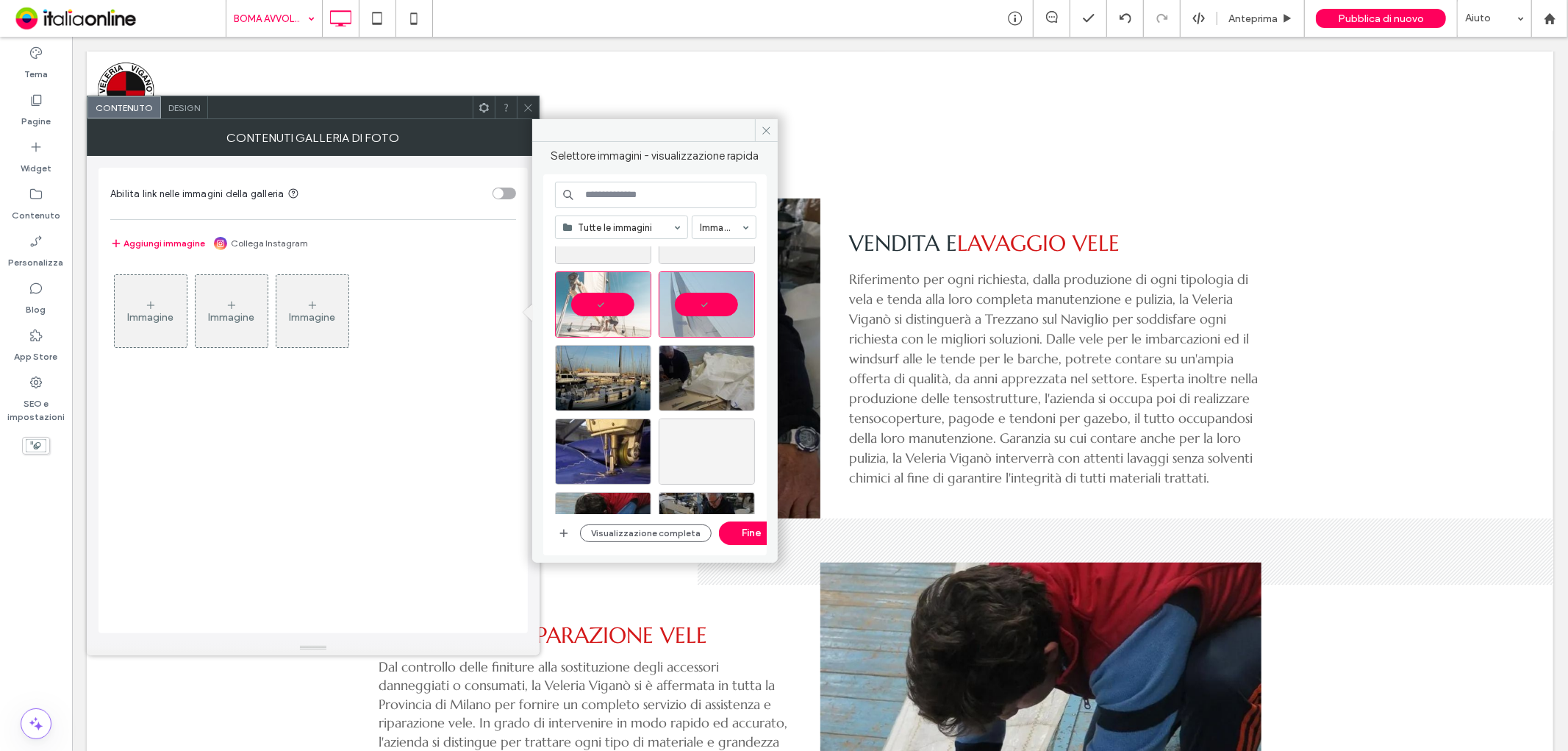 scroll, scrollTop: 980, scrollLeft: 0, axis: vertical 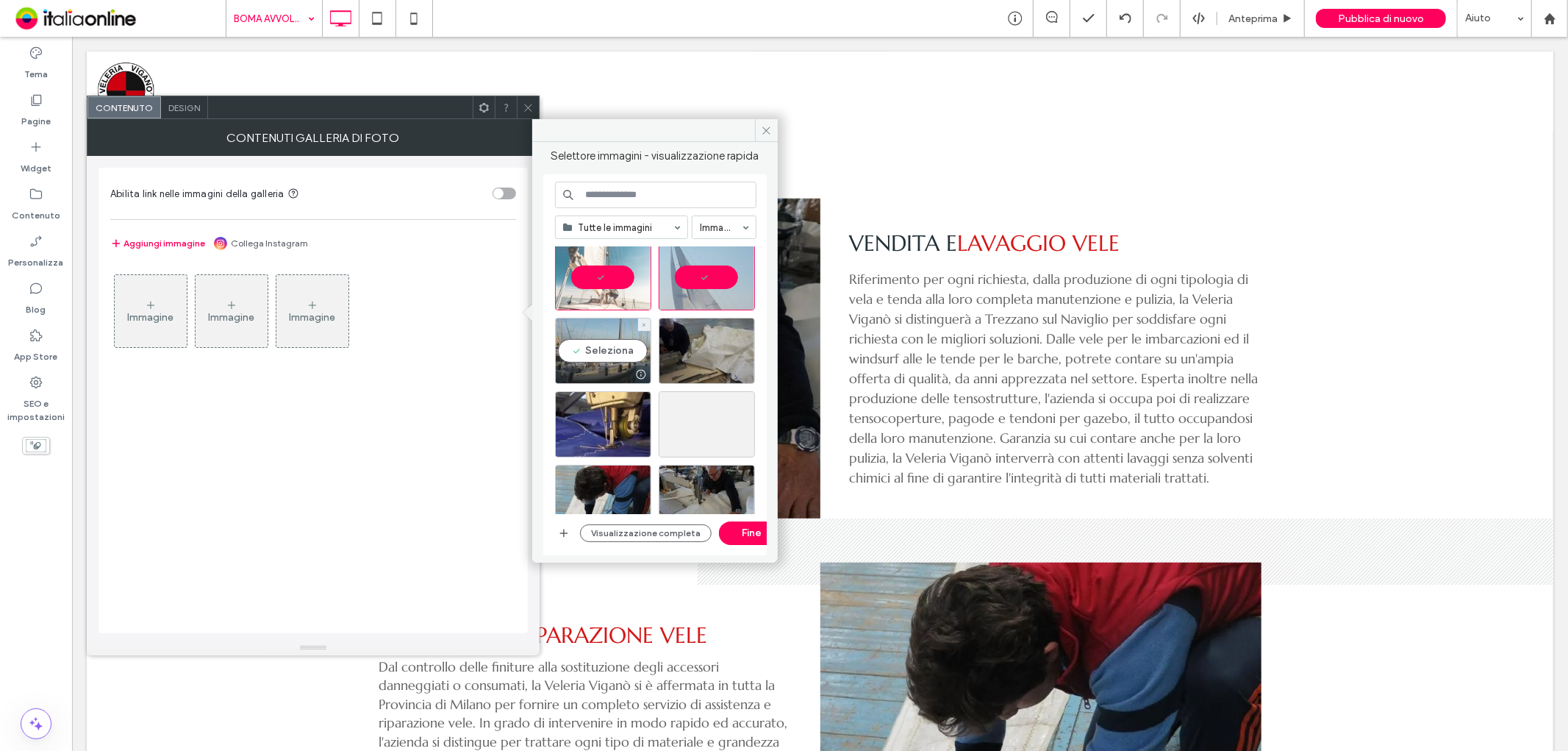 click on "Seleziona" at bounding box center (603, 351) 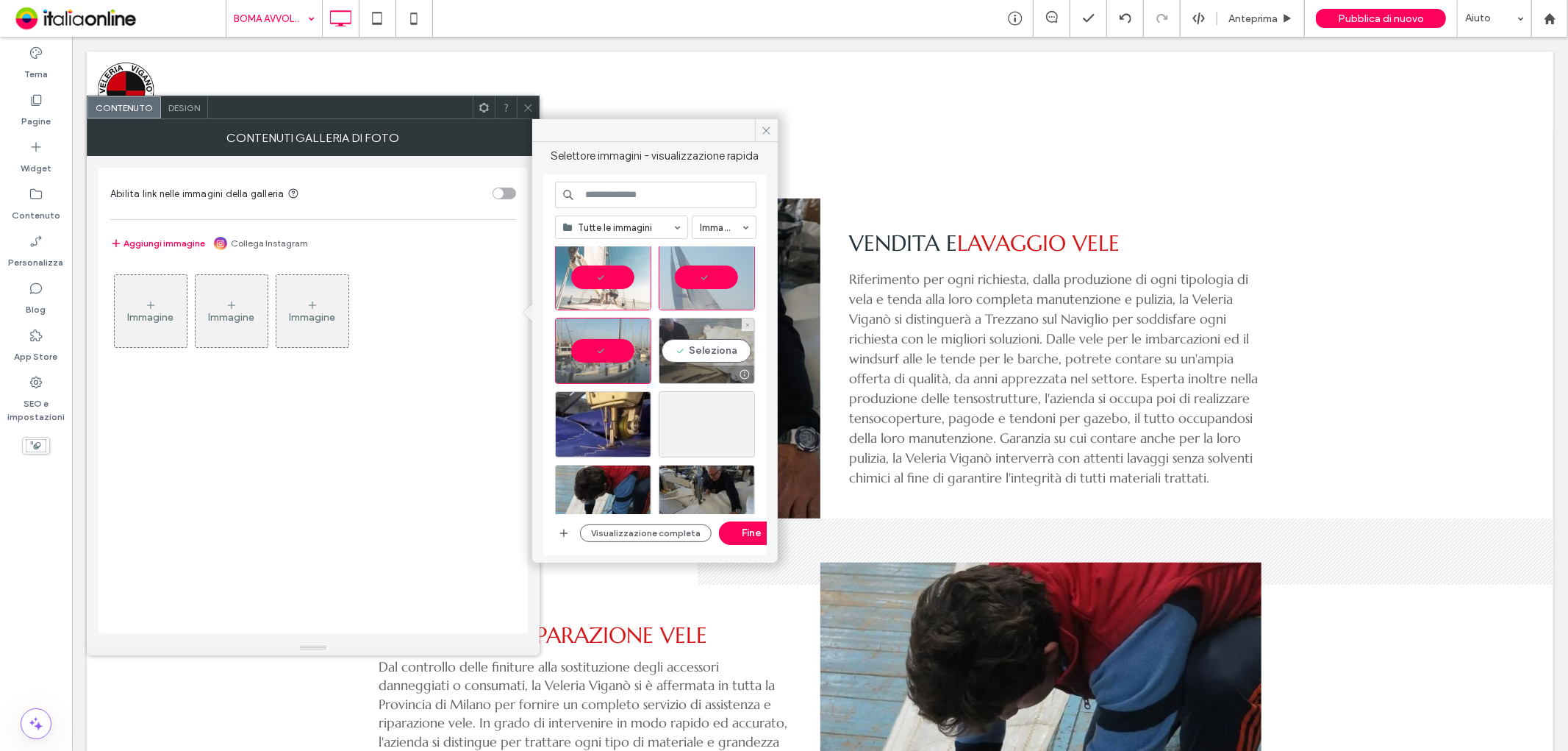 click on "Seleziona" at bounding box center [706, 351] 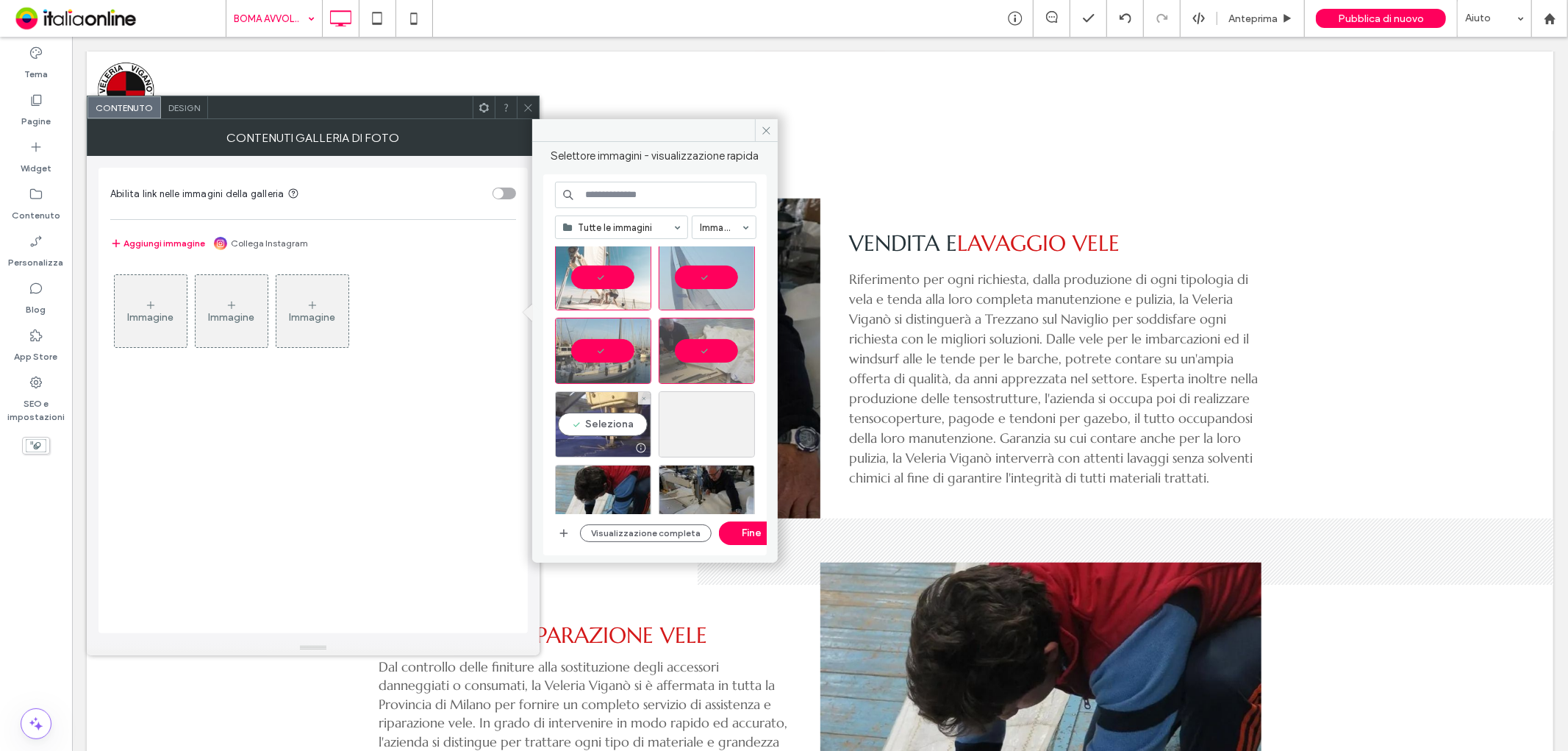 click on "Seleziona" at bounding box center [603, 424] 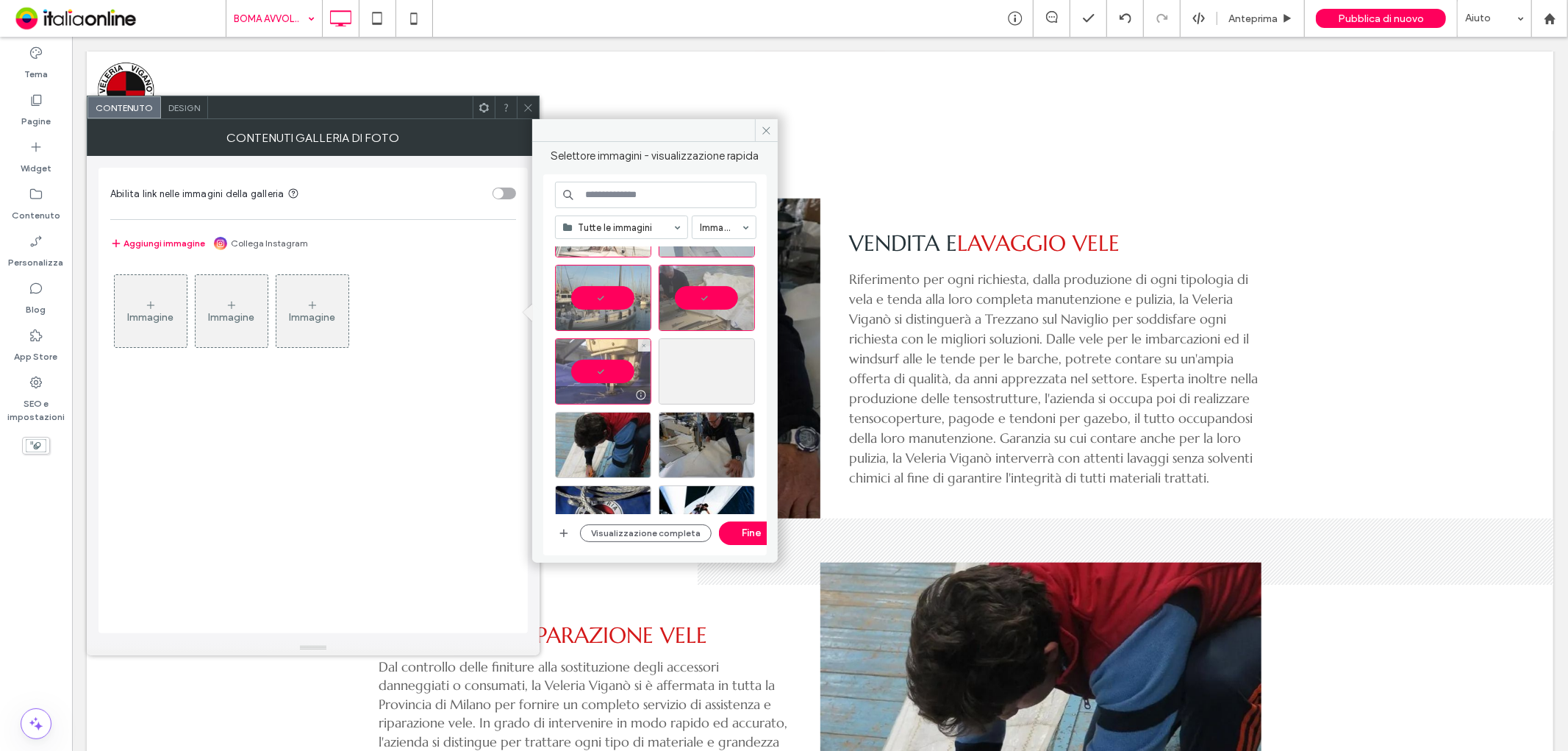 scroll, scrollTop: 1062, scrollLeft: 0, axis: vertical 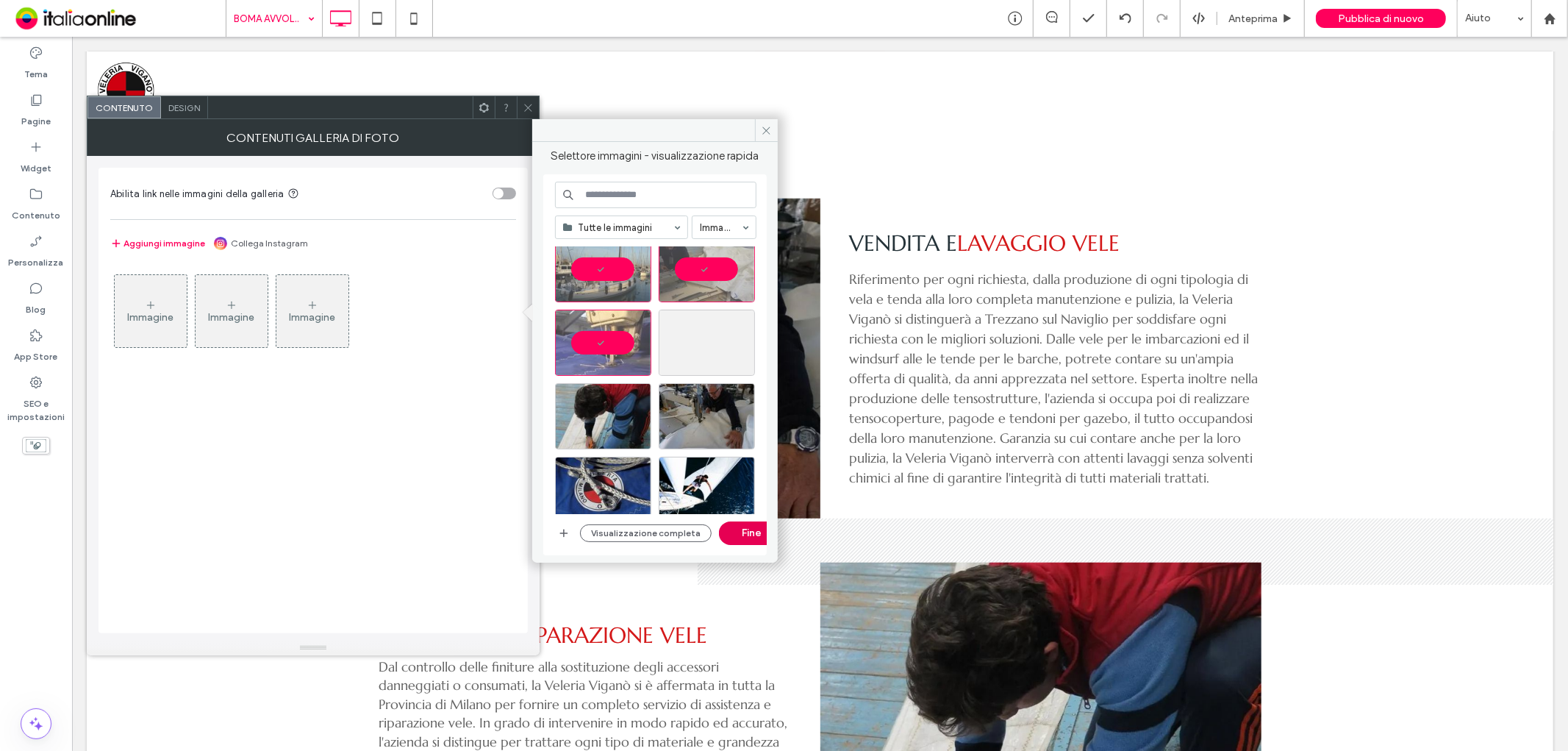 click on "Fine" at bounding box center [752, 533] 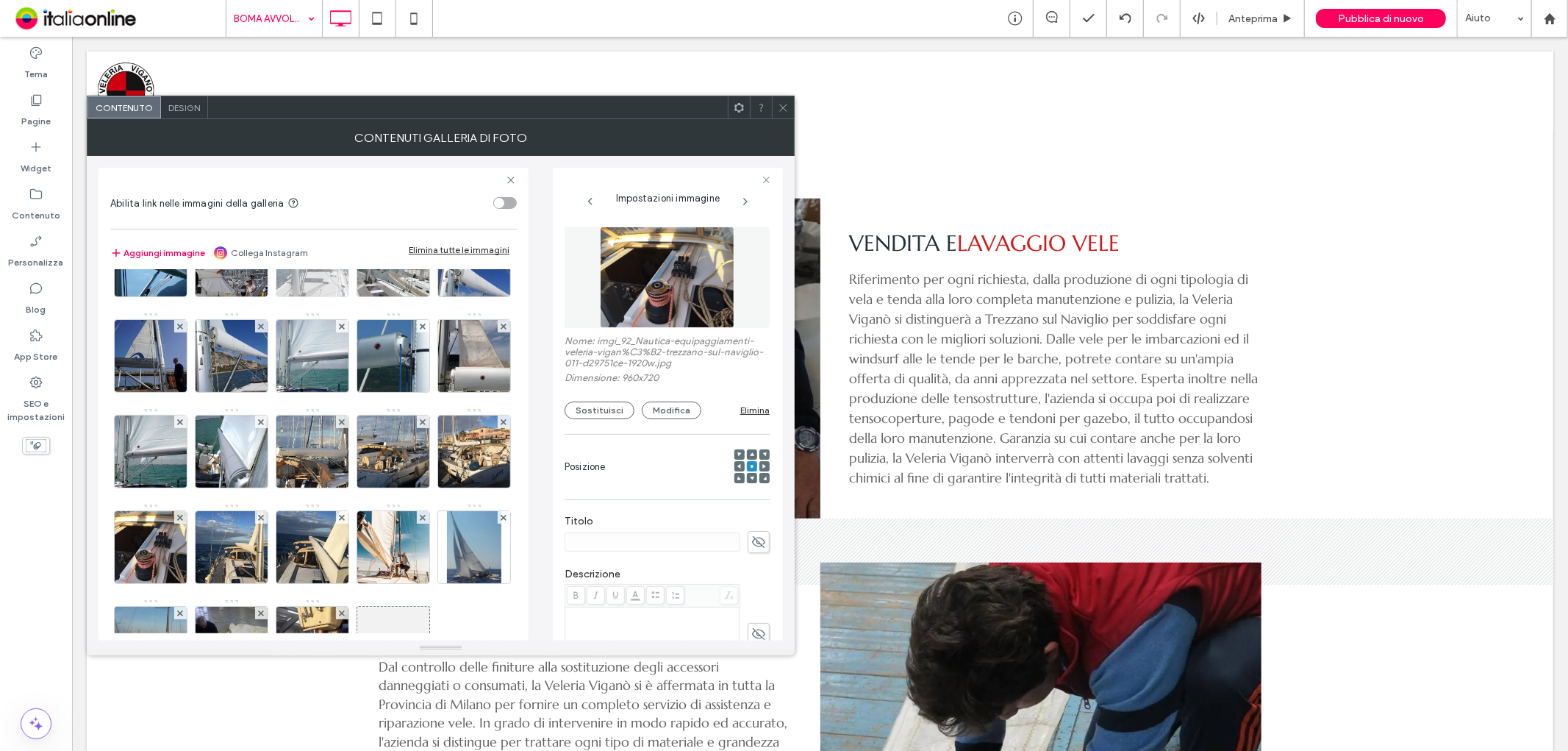 scroll, scrollTop: 0, scrollLeft: 0, axis: both 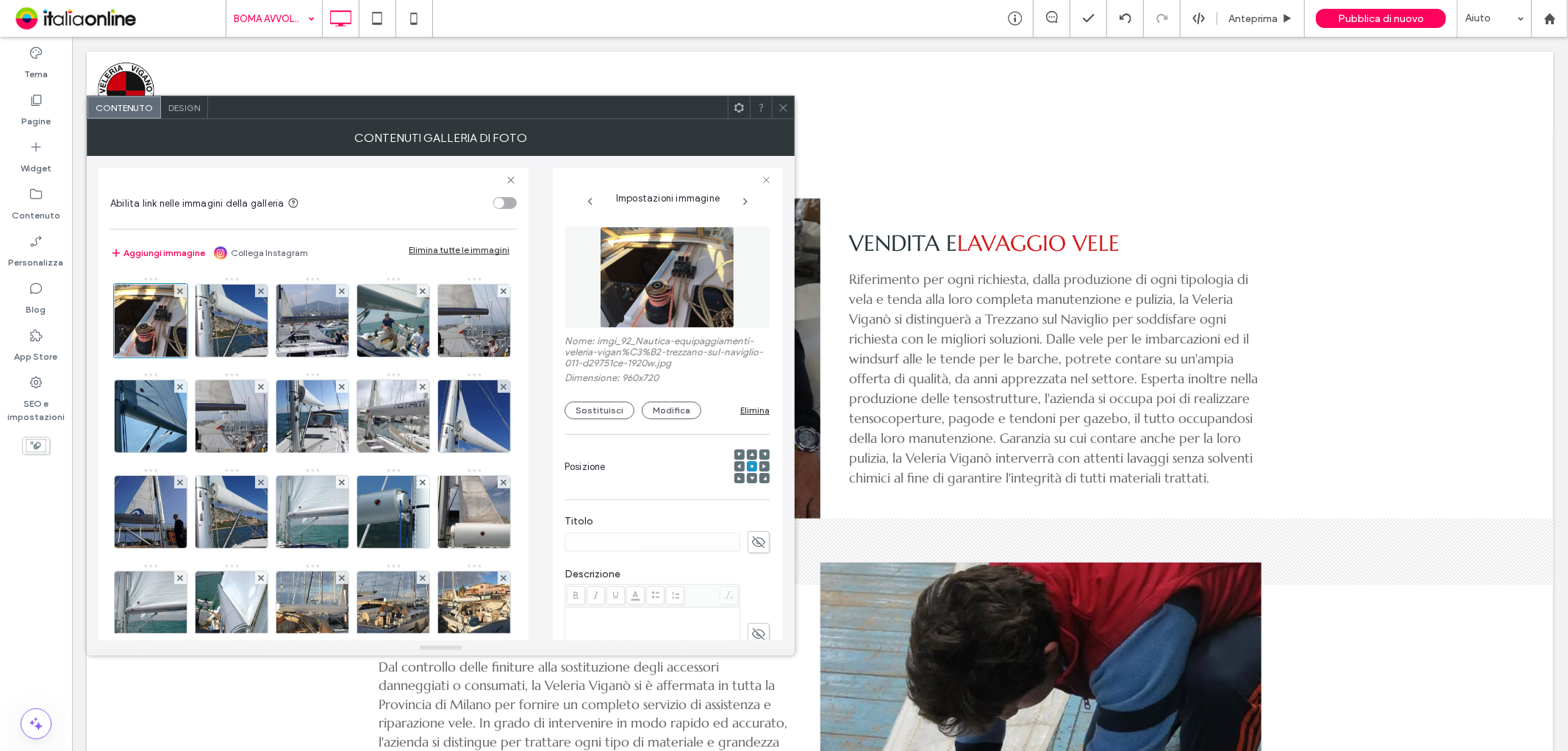 click on "Design" at bounding box center (185, 107) 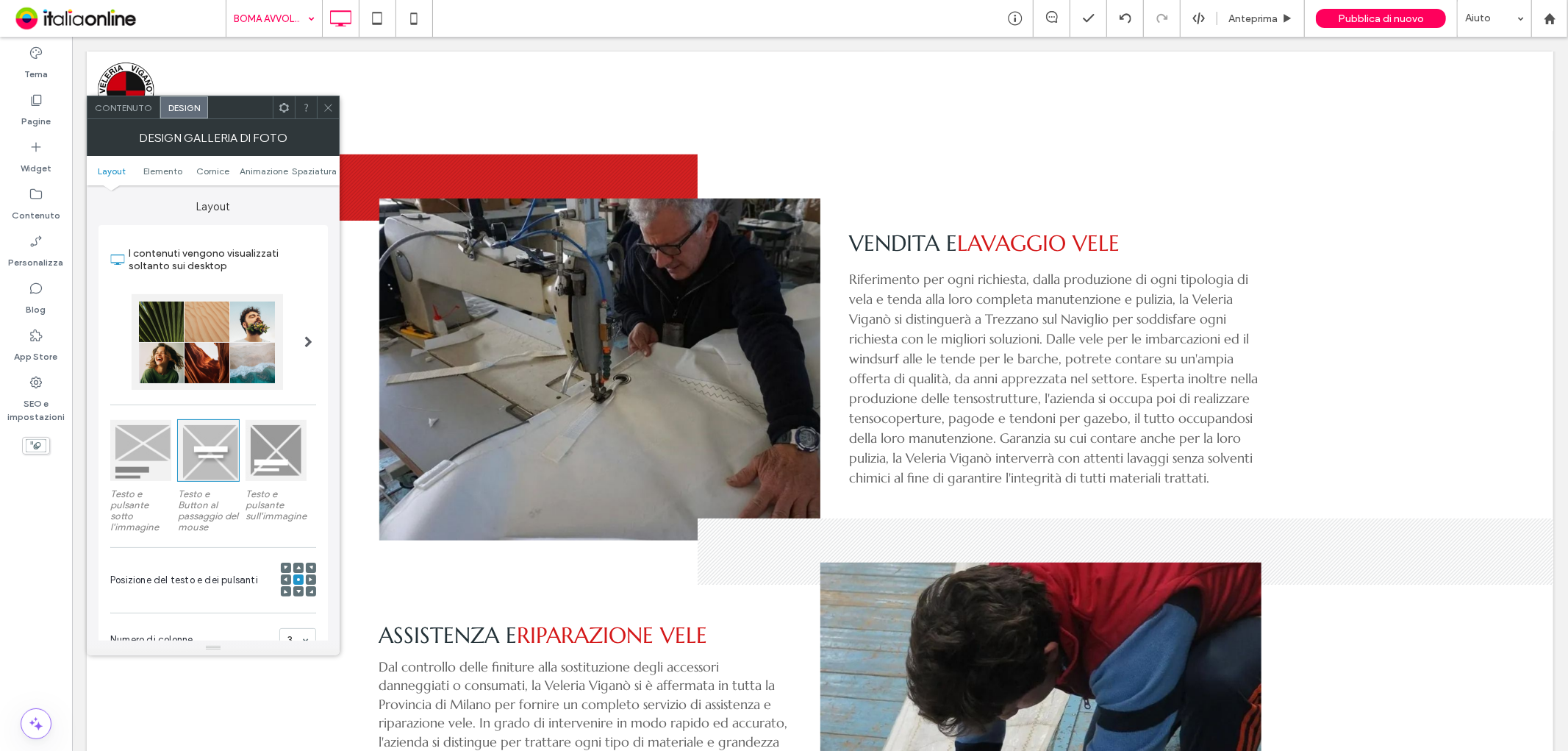 scroll, scrollTop: 163, scrollLeft: 0, axis: vertical 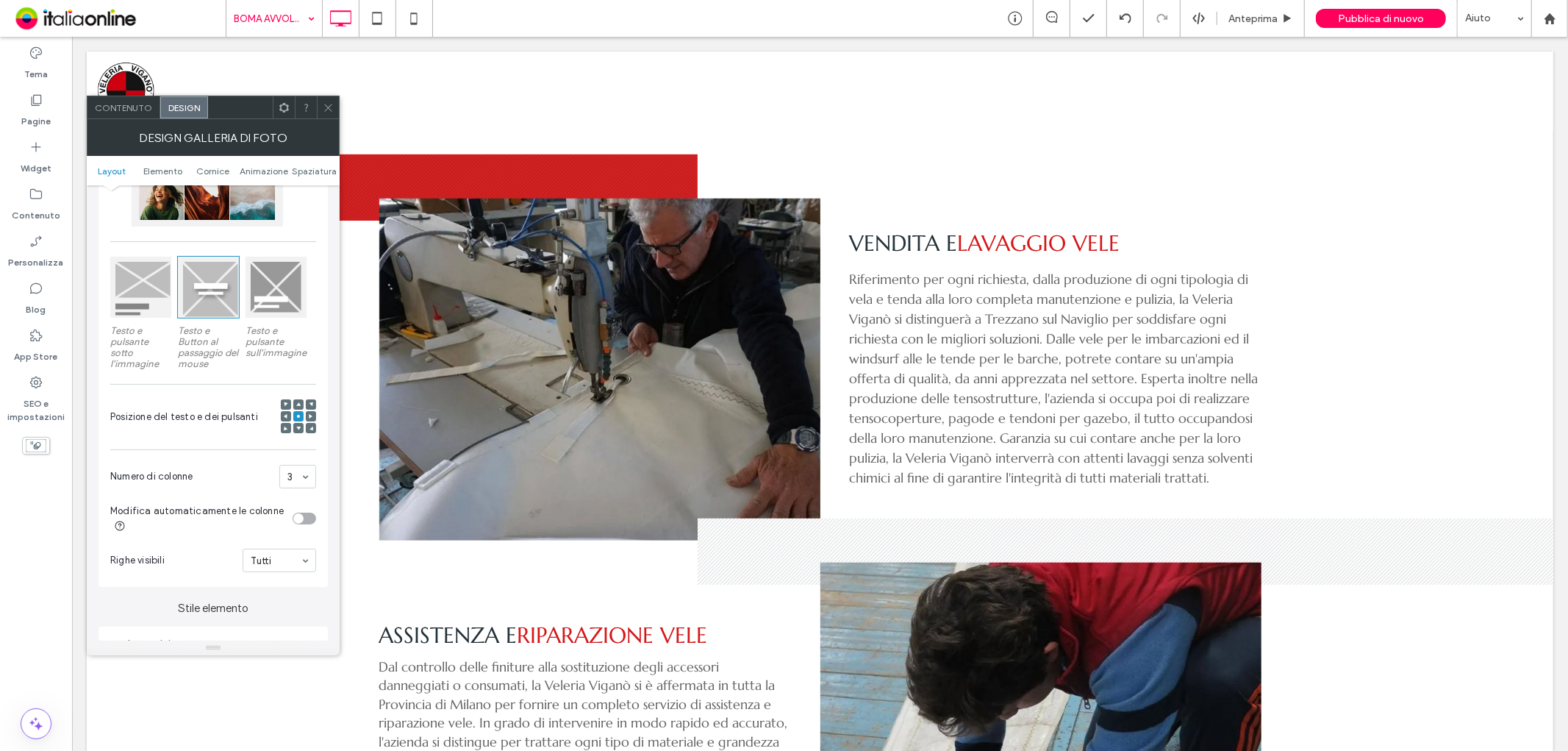 click on "3" at bounding box center (298, 477) 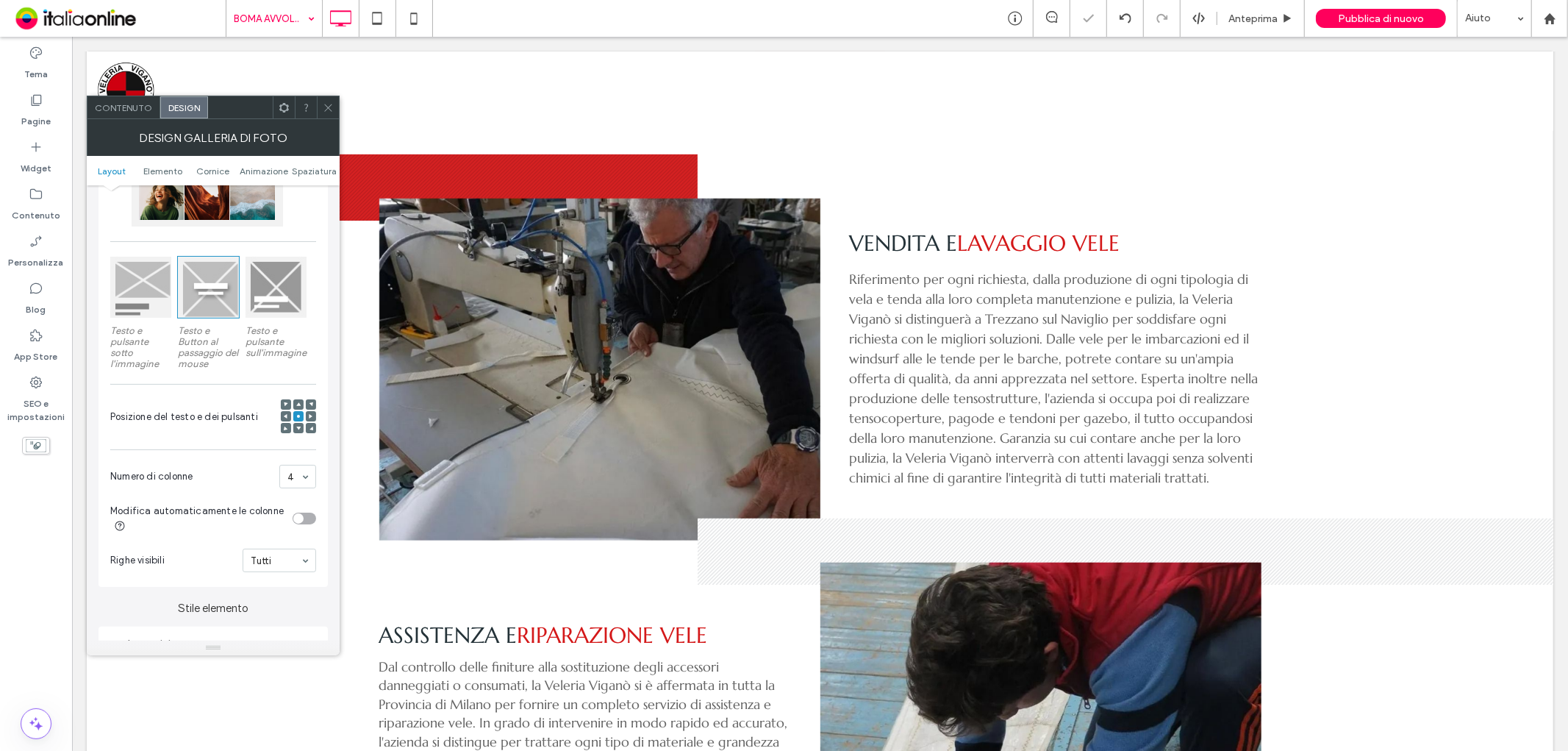 click at bounding box center (298, 477) 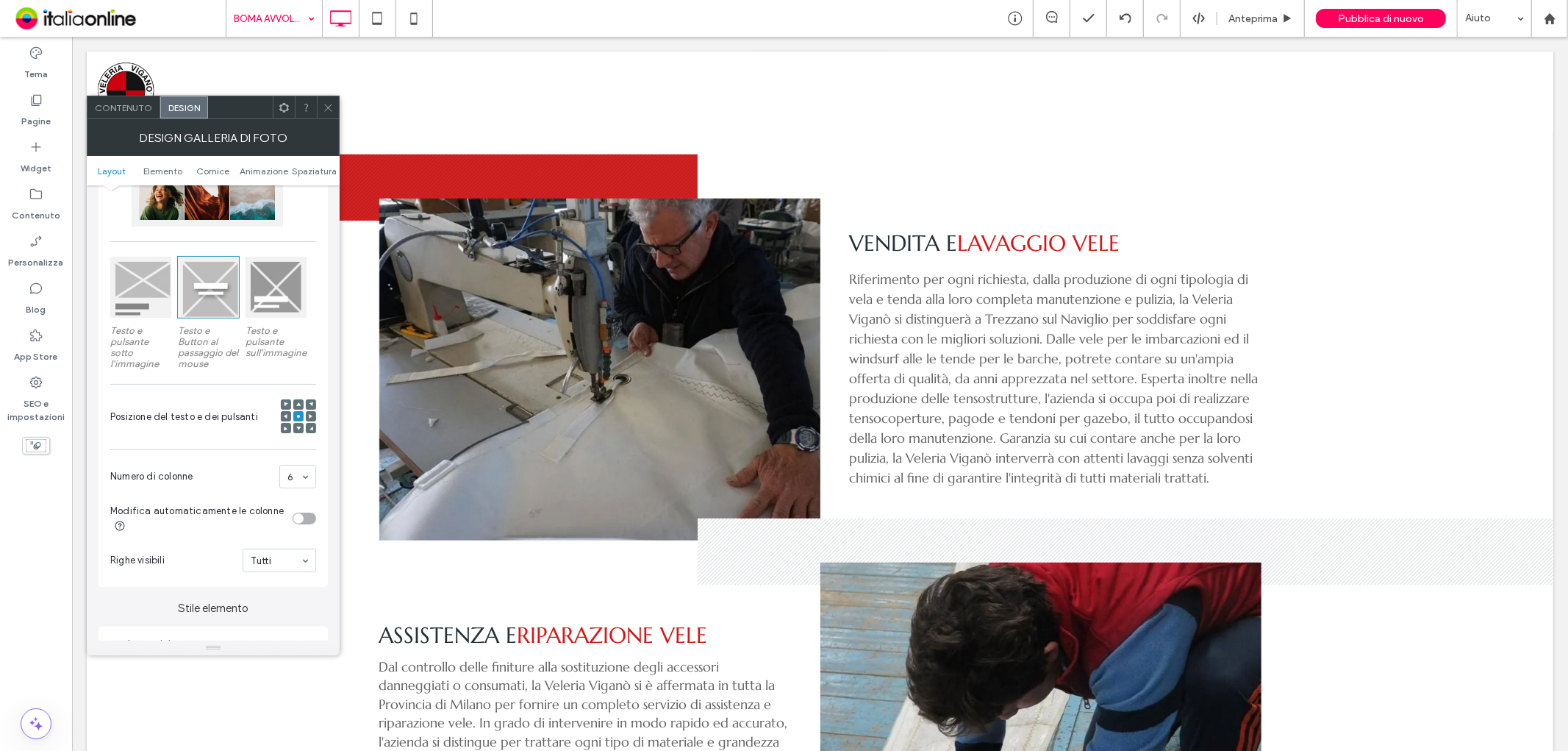 click at bounding box center (328, 107) 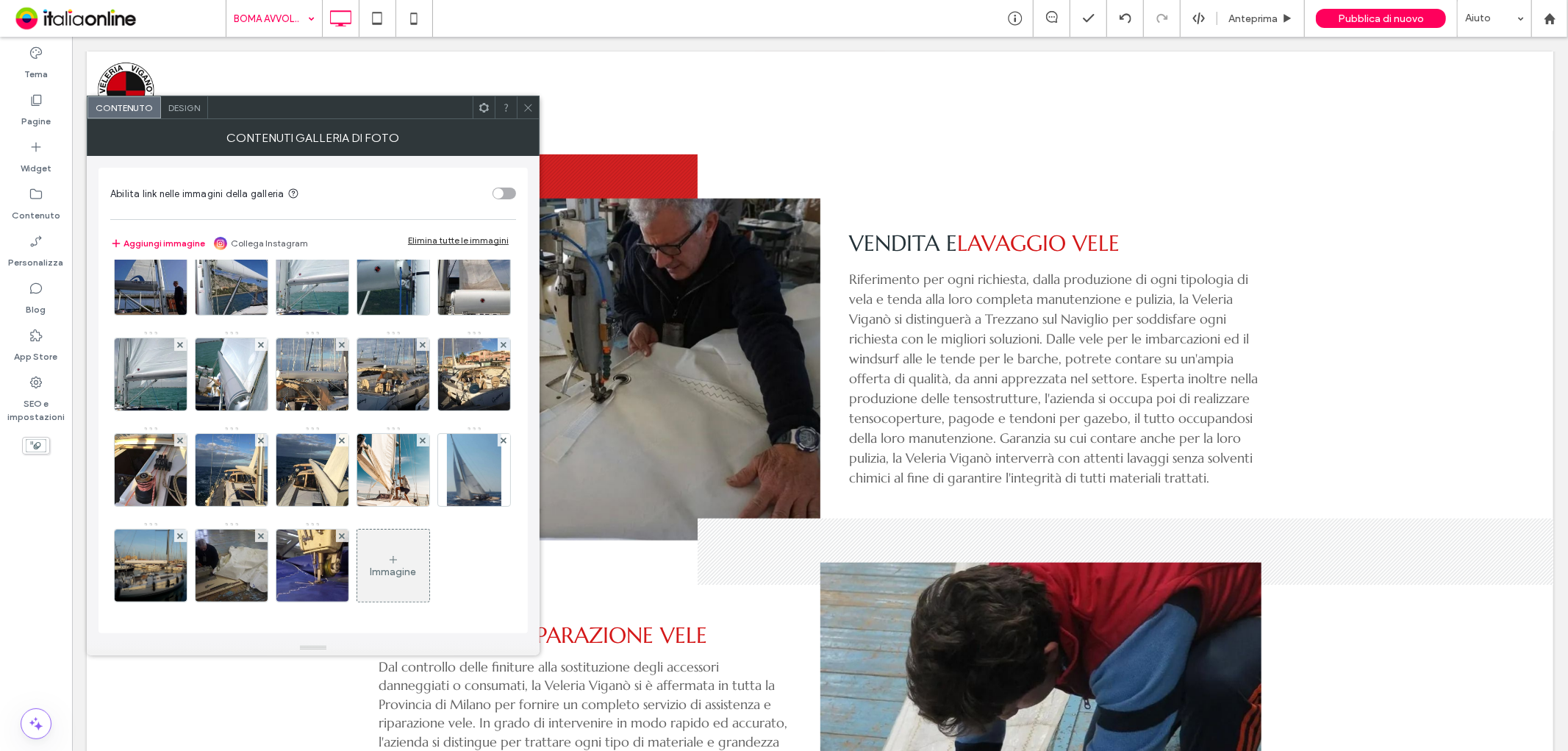 scroll, scrollTop: 416, scrollLeft: 0, axis: vertical 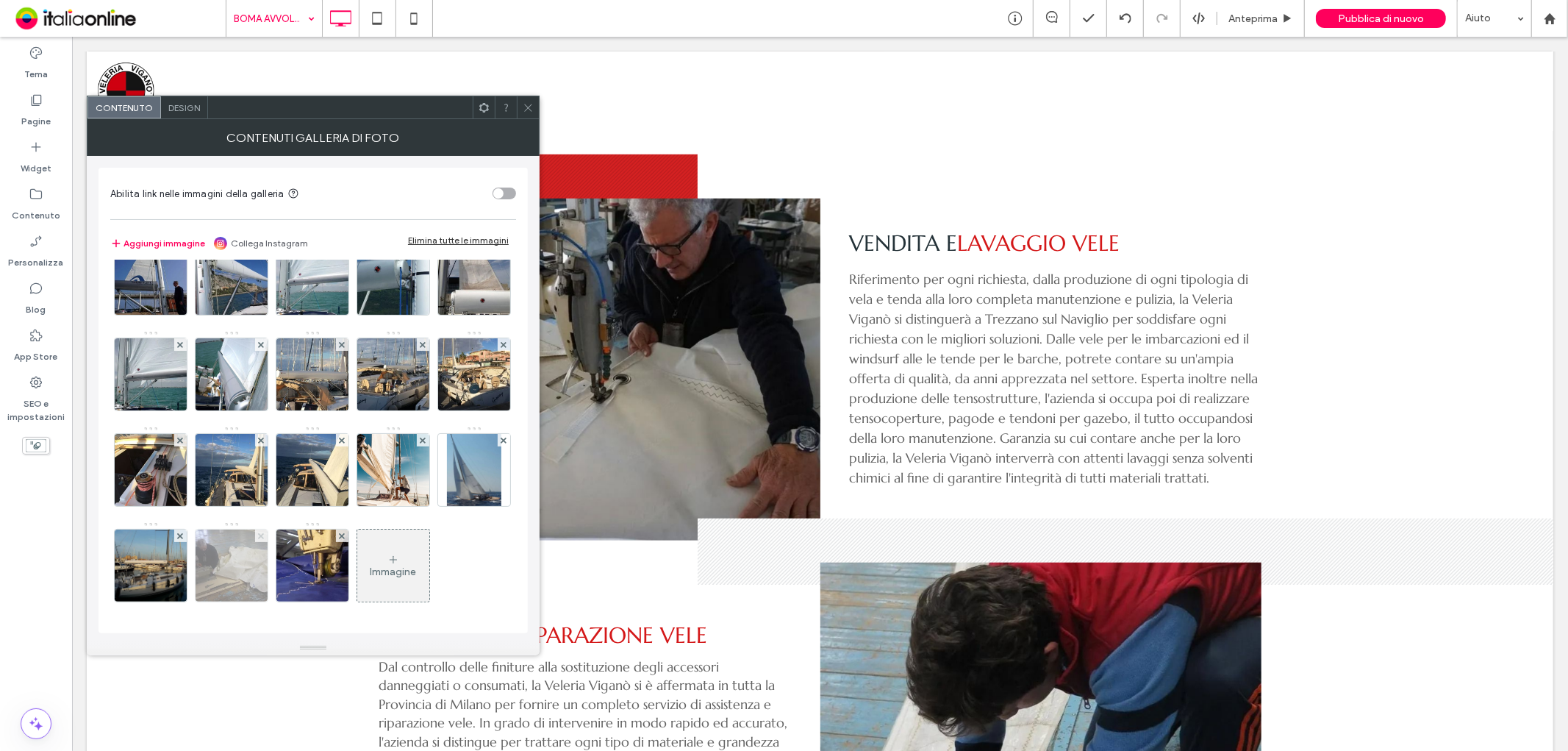 click at bounding box center [261, 535] 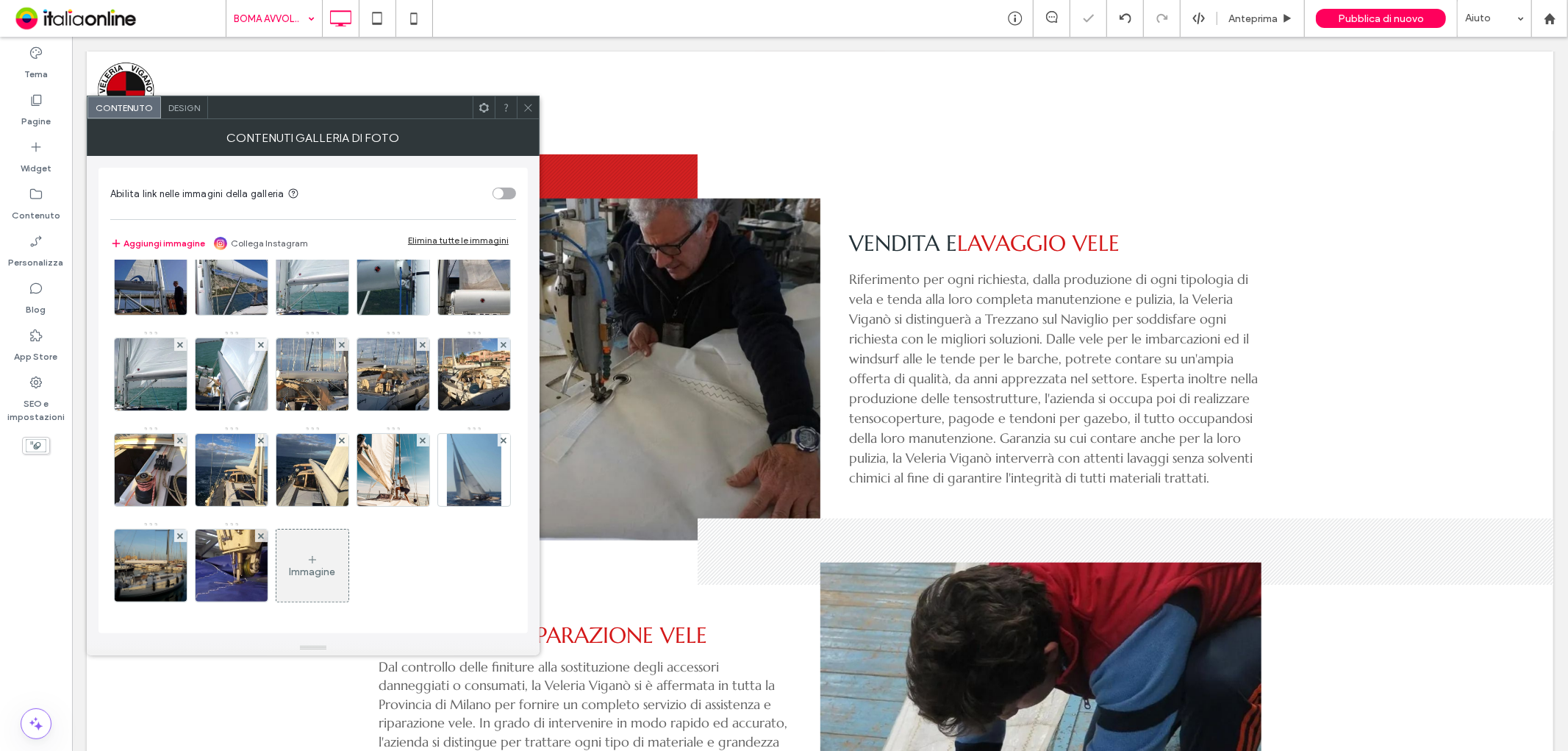 scroll, scrollTop: 320, scrollLeft: 0, axis: vertical 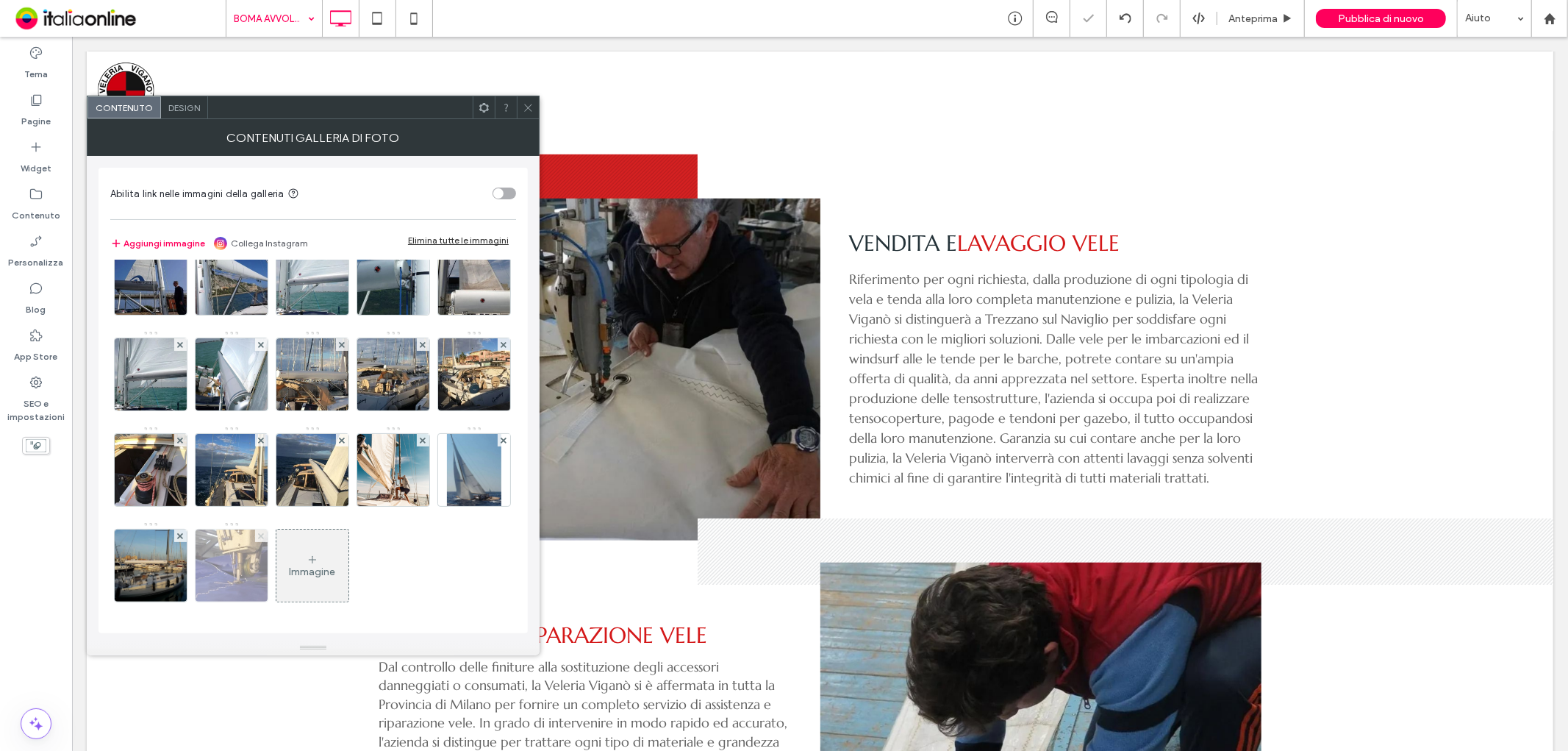 click 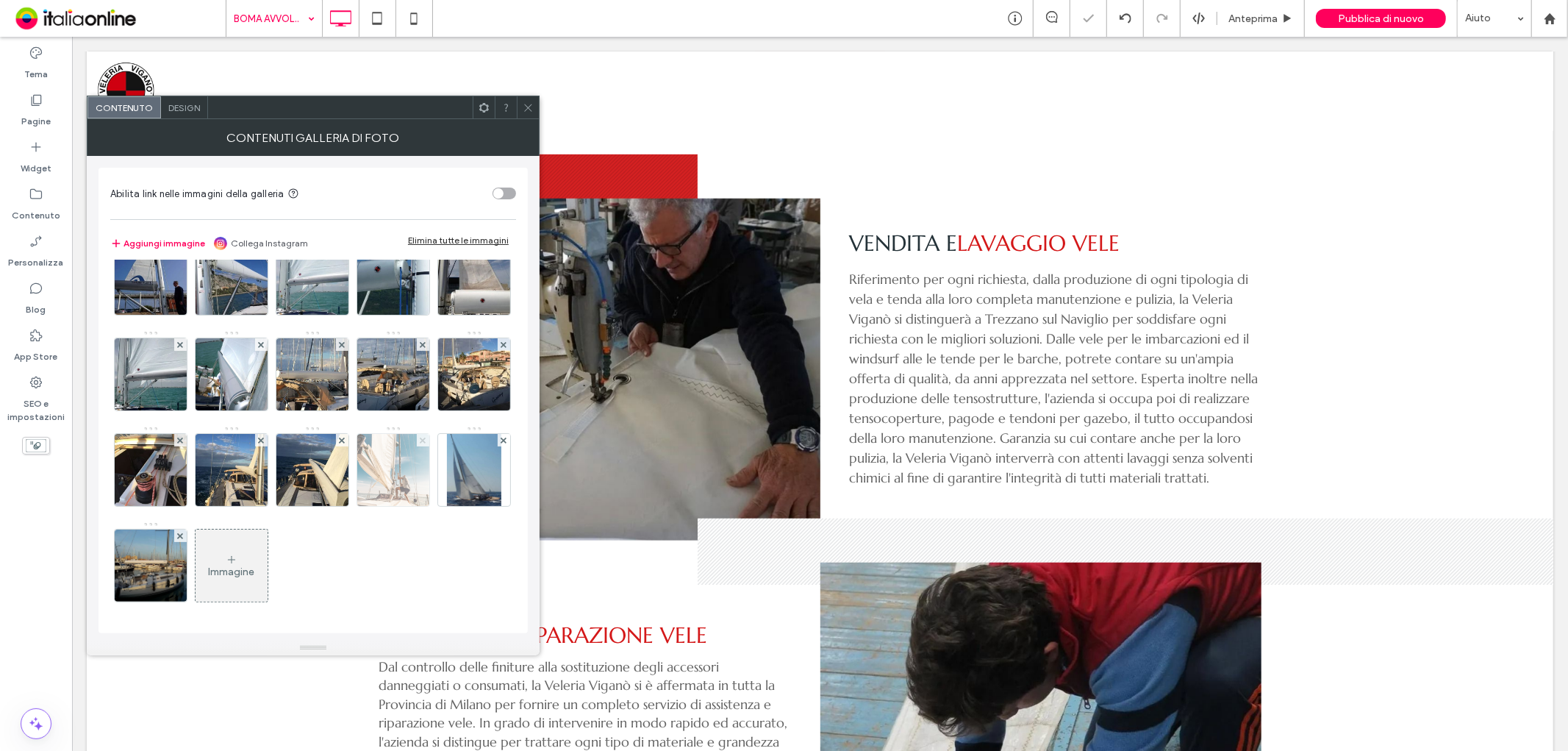 click 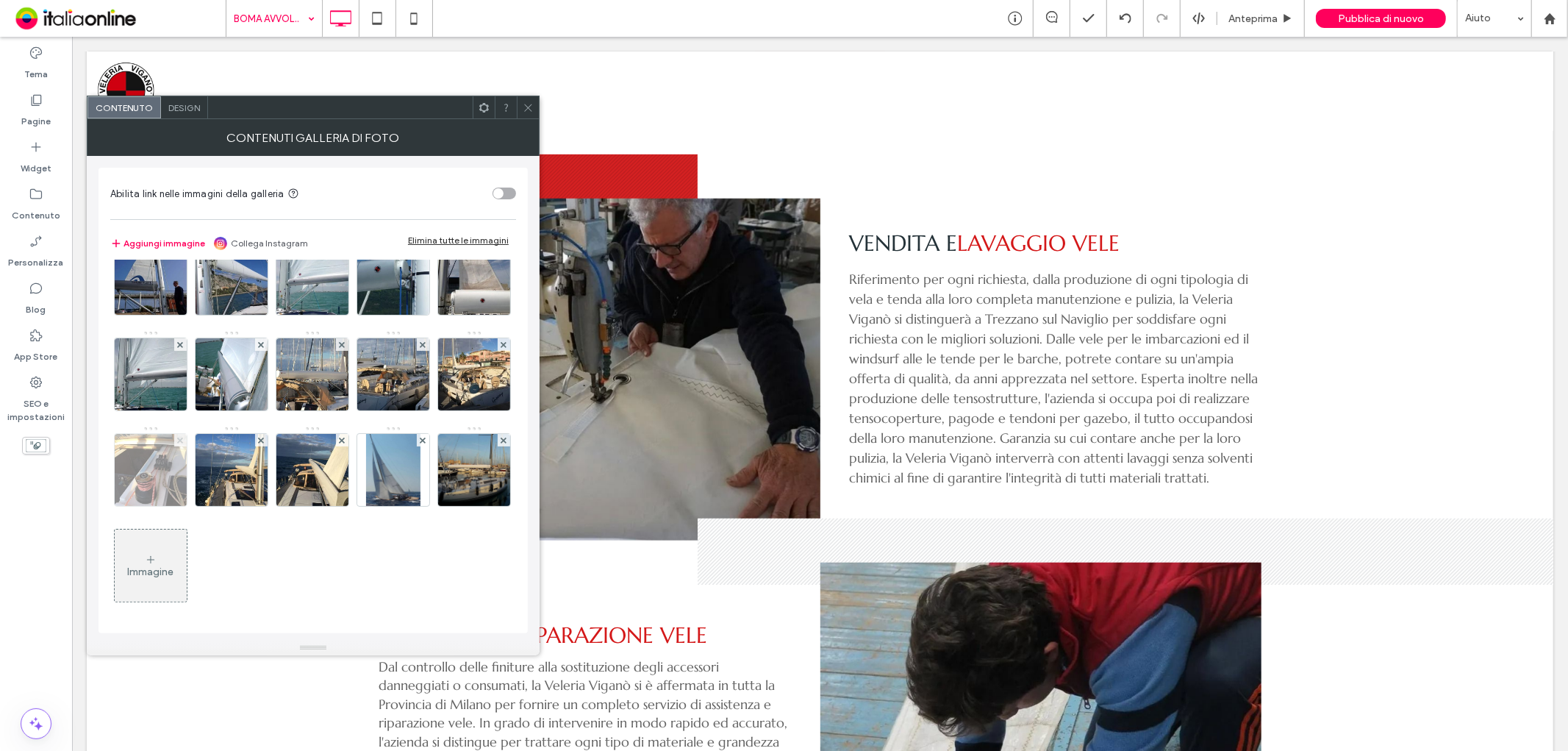 click 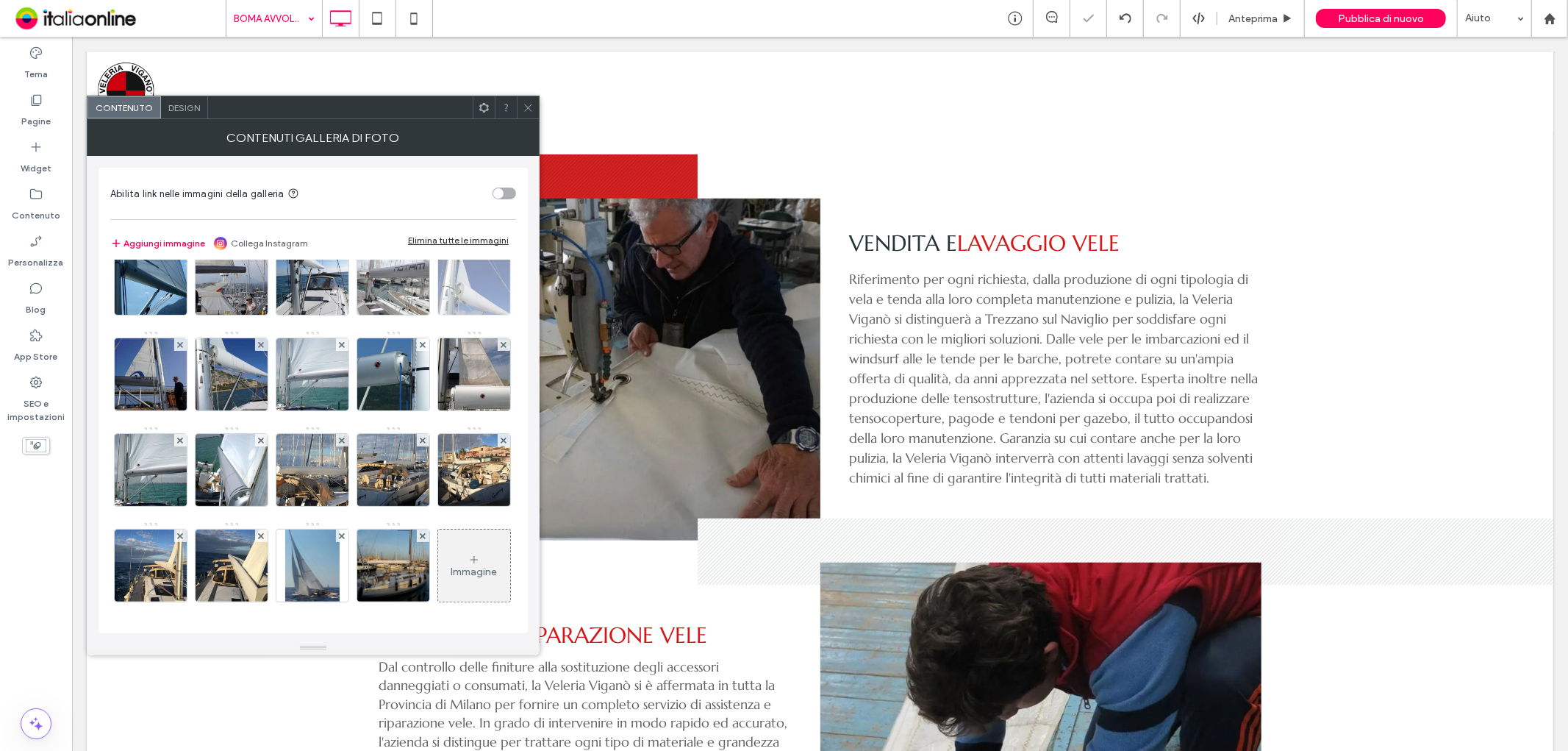 scroll, scrollTop: 0, scrollLeft: 0, axis: both 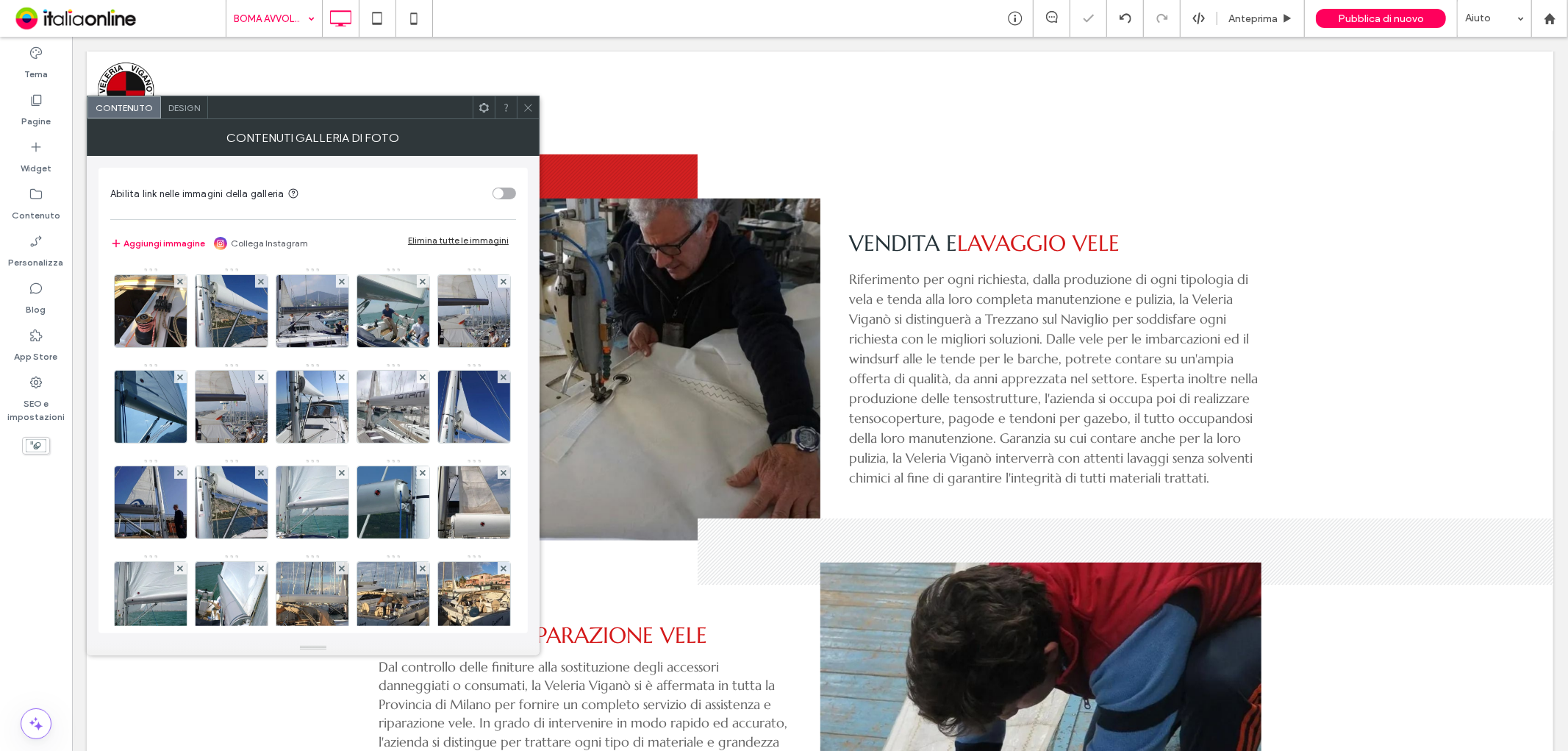 click 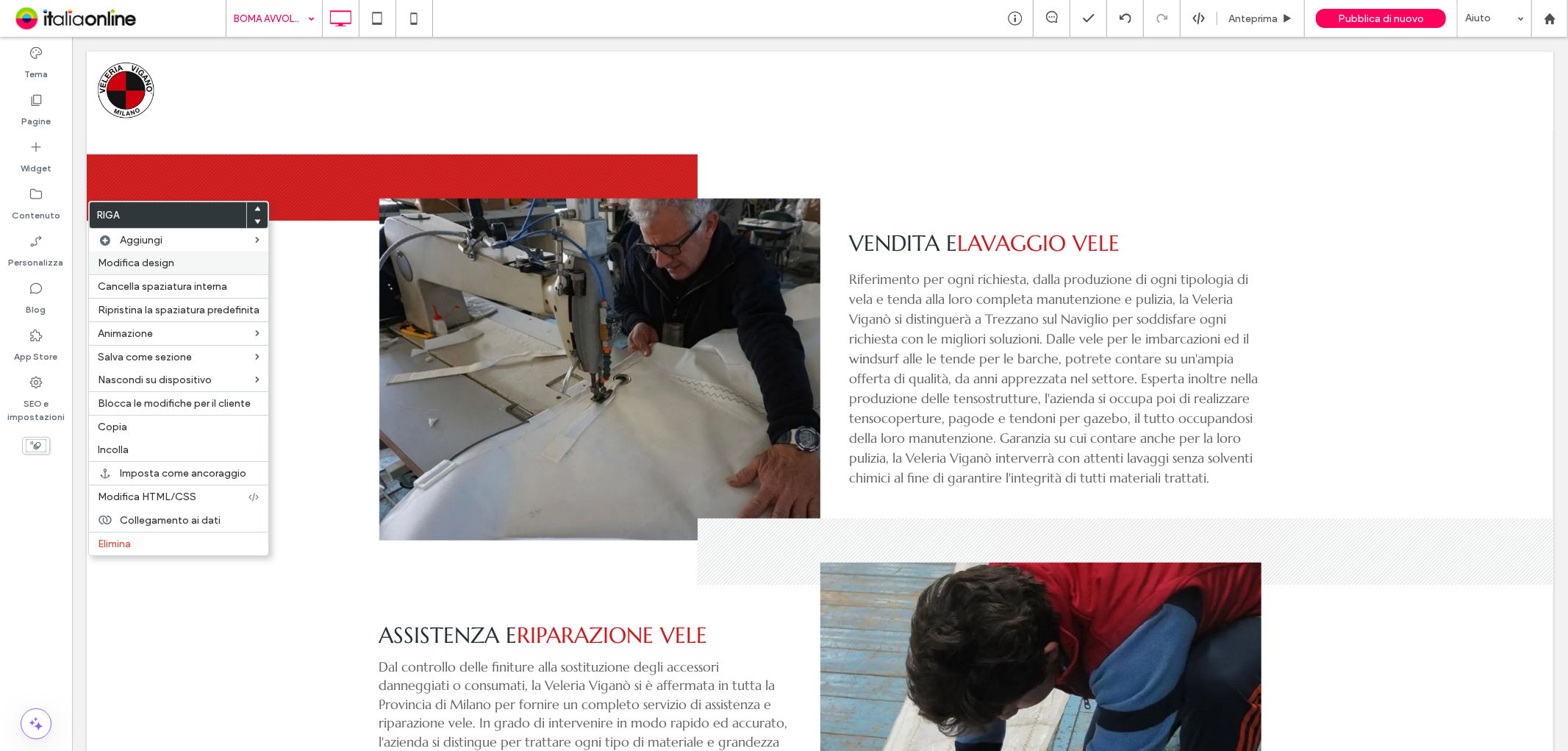 click on "Modifica design" at bounding box center (136, 263) 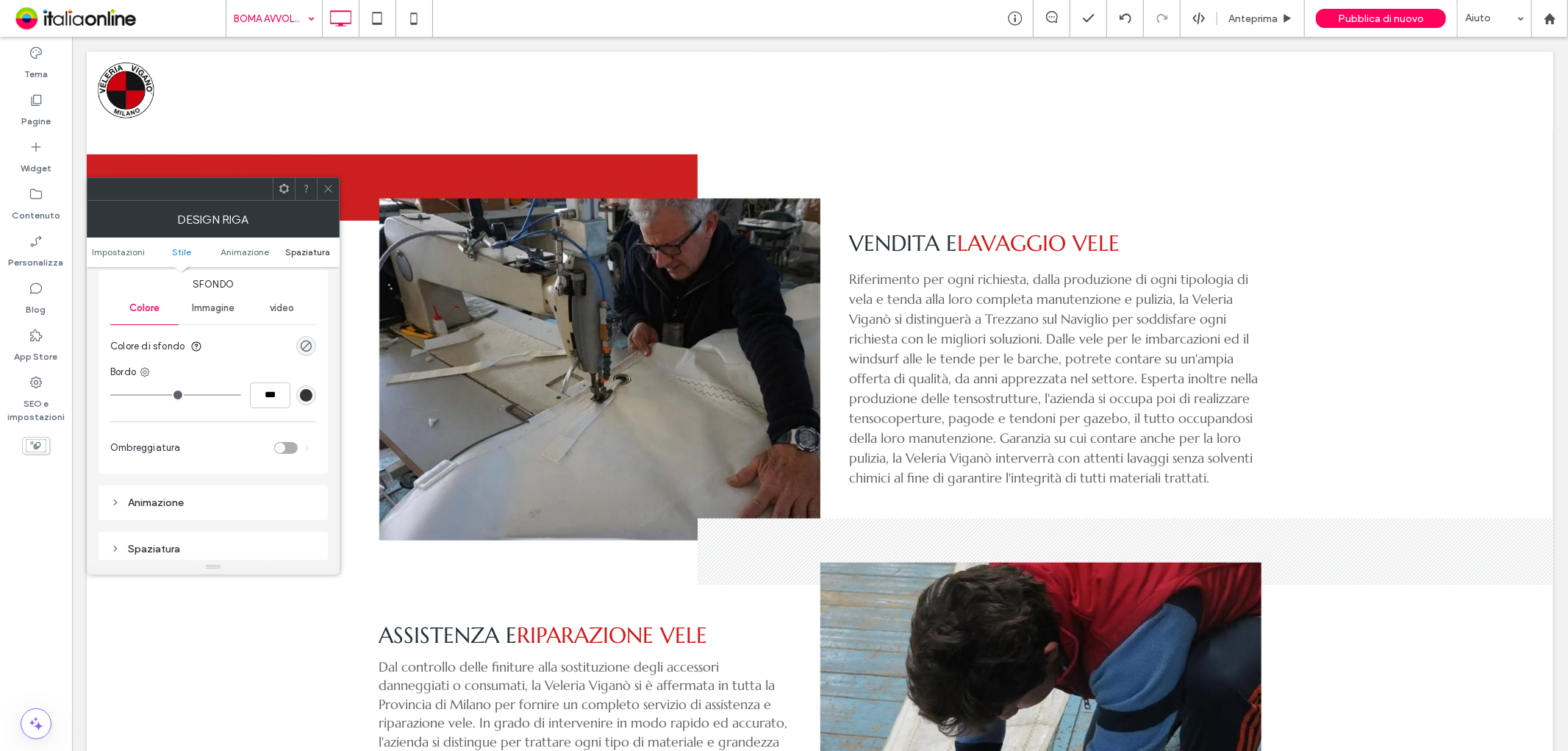 scroll, scrollTop: 163, scrollLeft: 0, axis: vertical 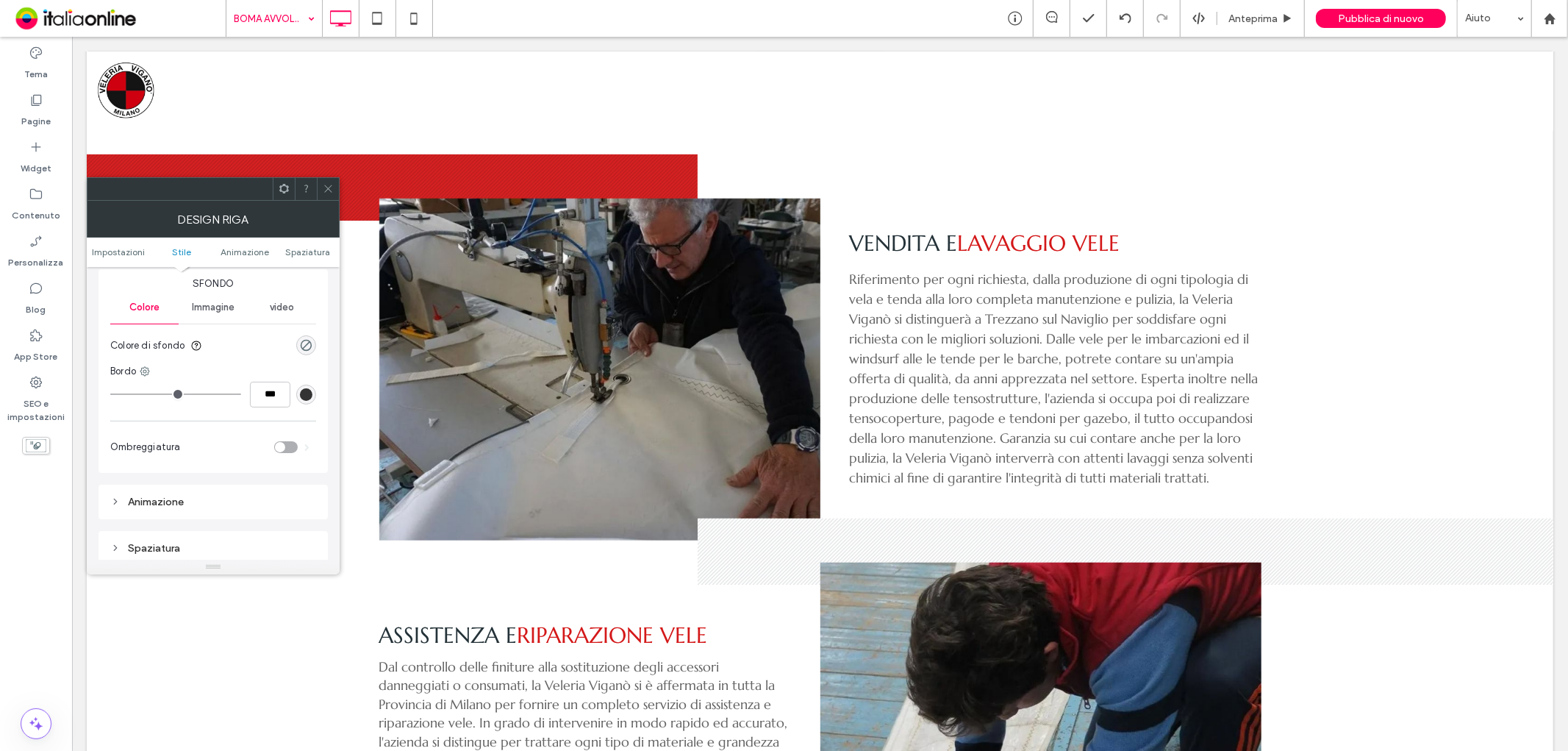 click 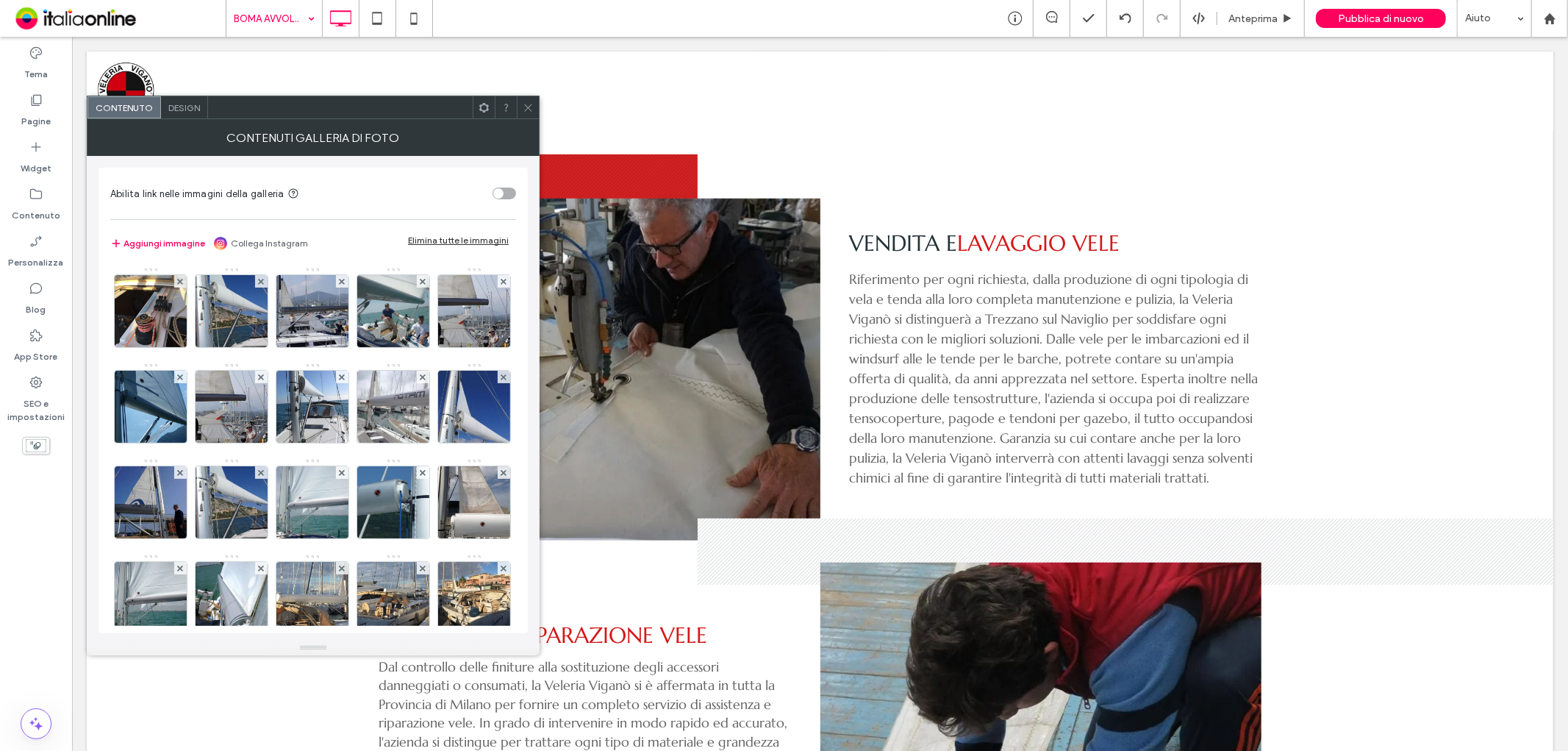 click on "Design" at bounding box center (185, 107) 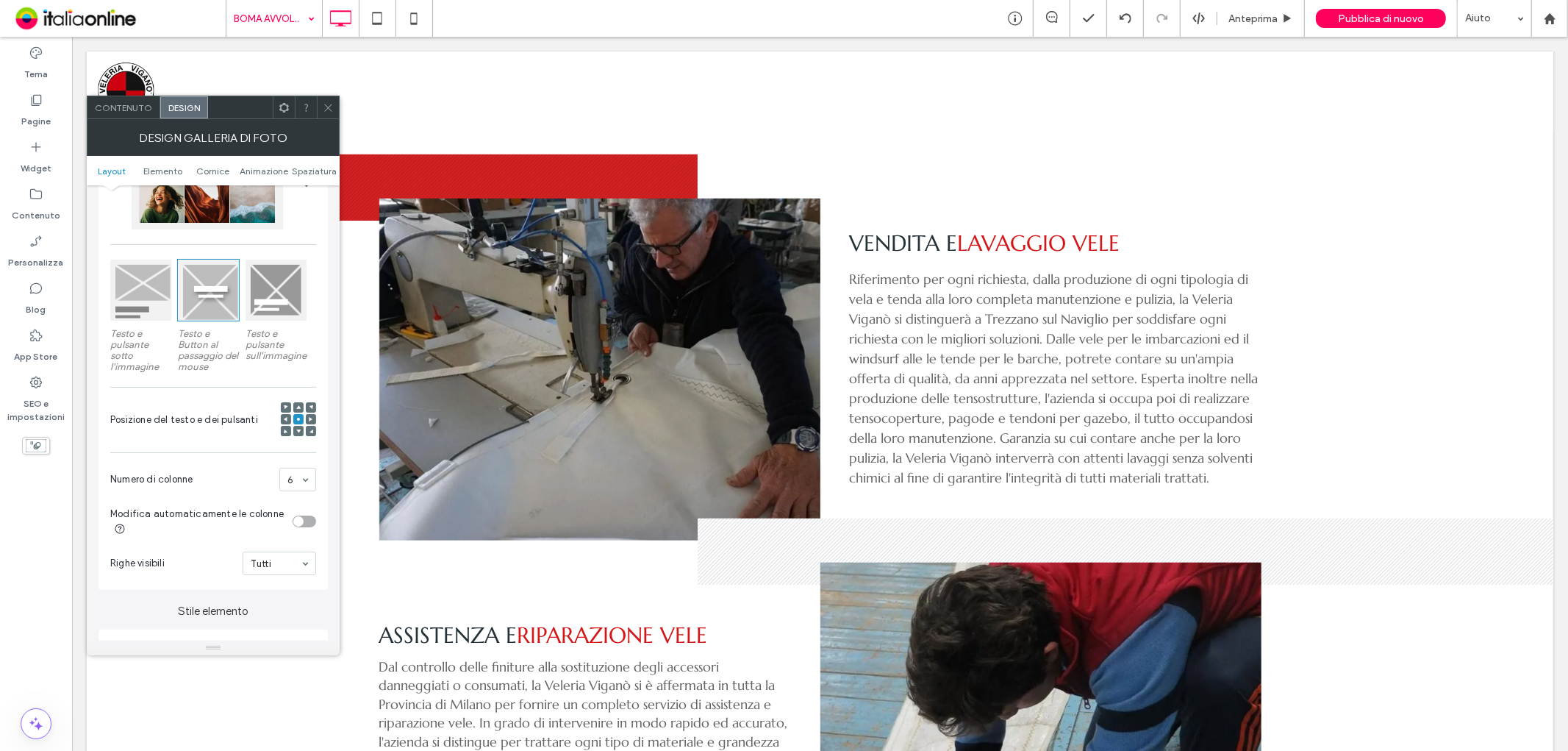 scroll, scrollTop: 245, scrollLeft: 0, axis: vertical 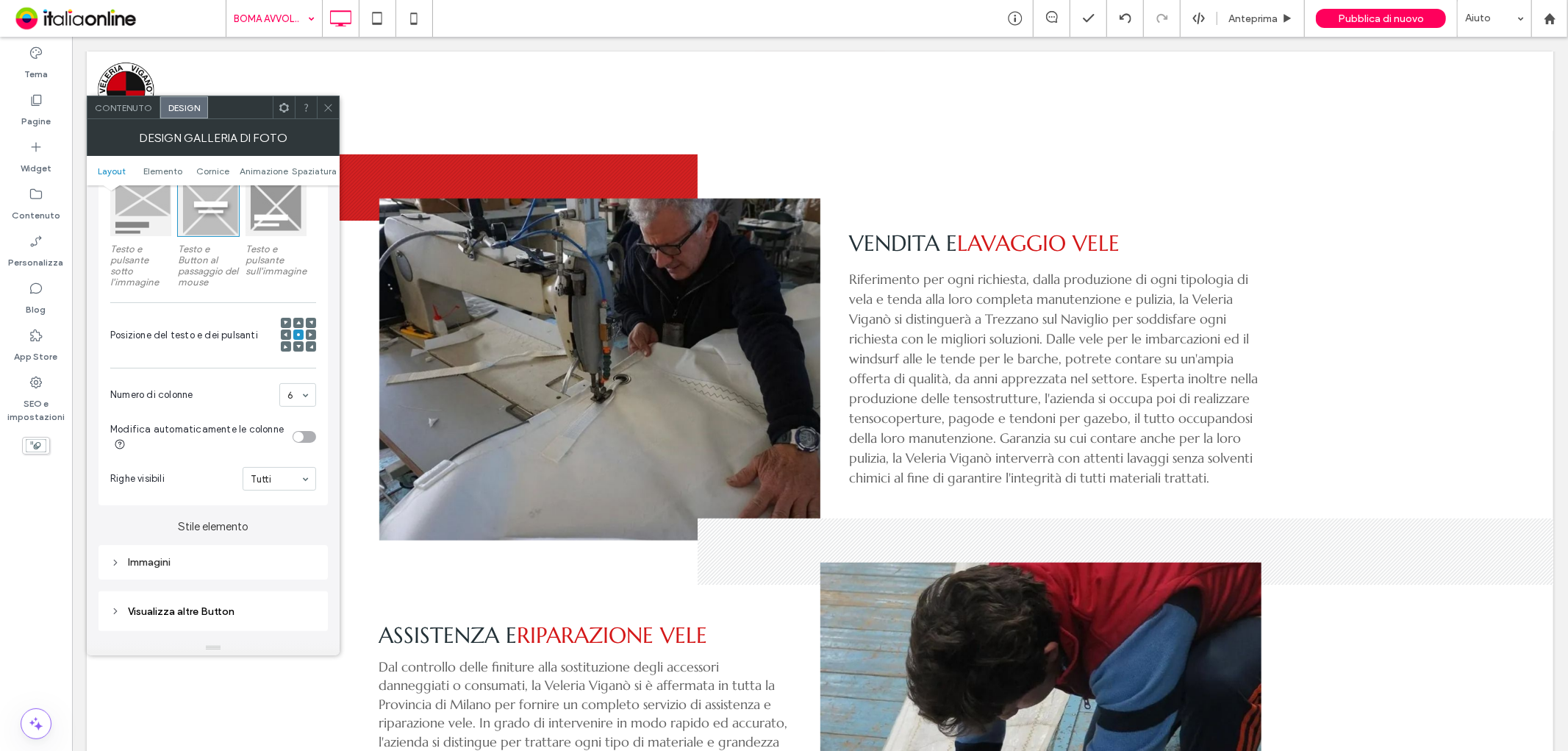 click on "Numero di colonne" at bounding box center (192, 395) 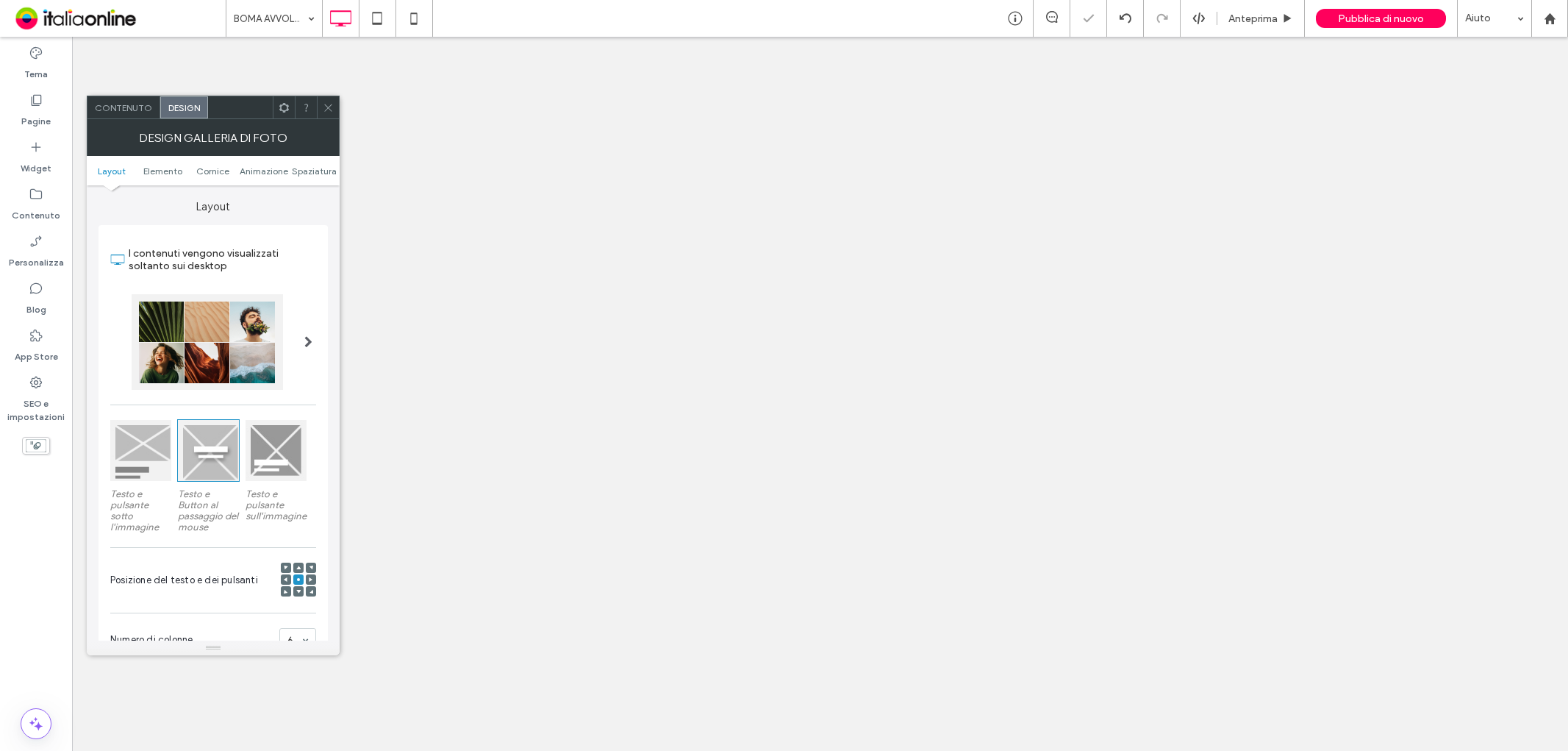 scroll, scrollTop: 0, scrollLeft: 0, axis: both 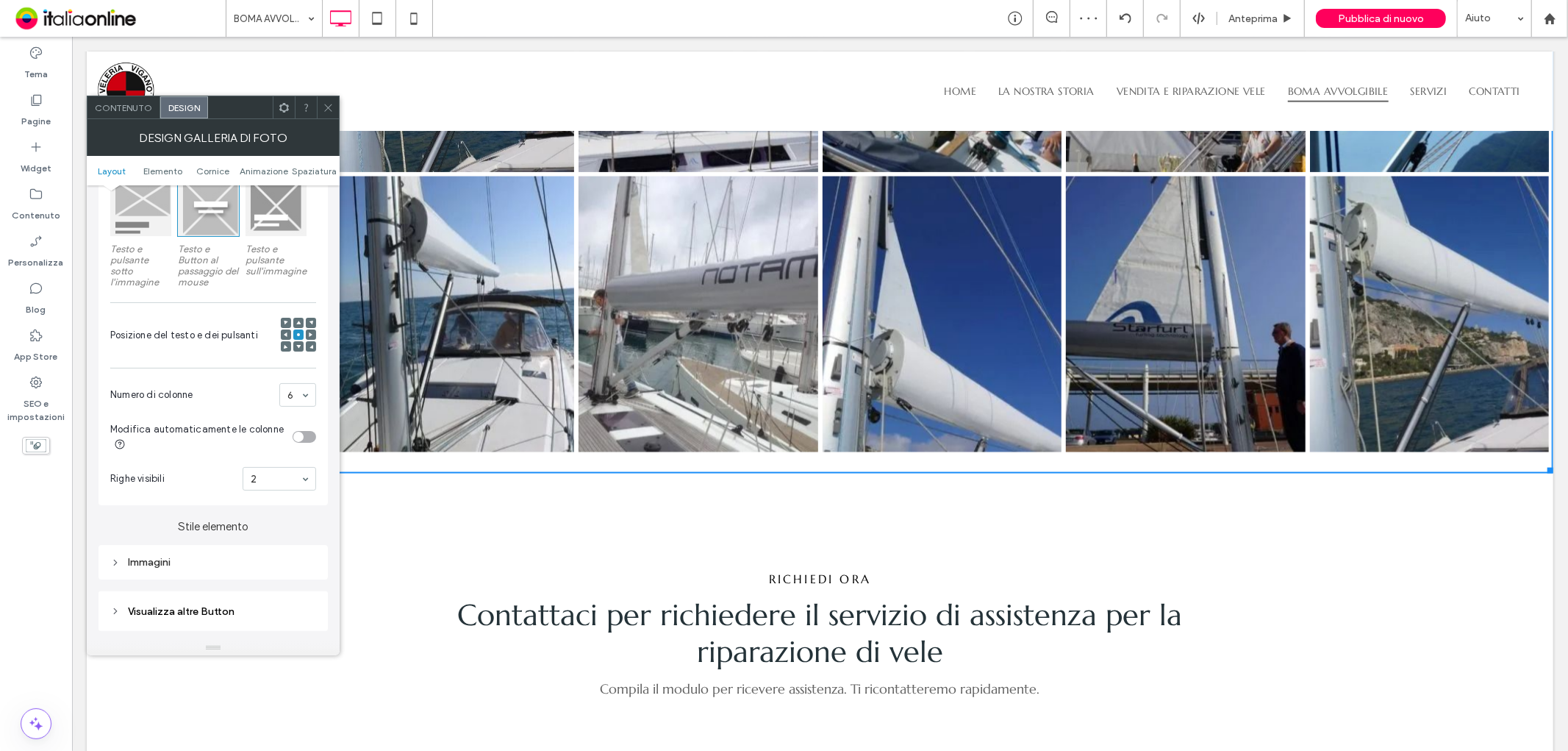 click 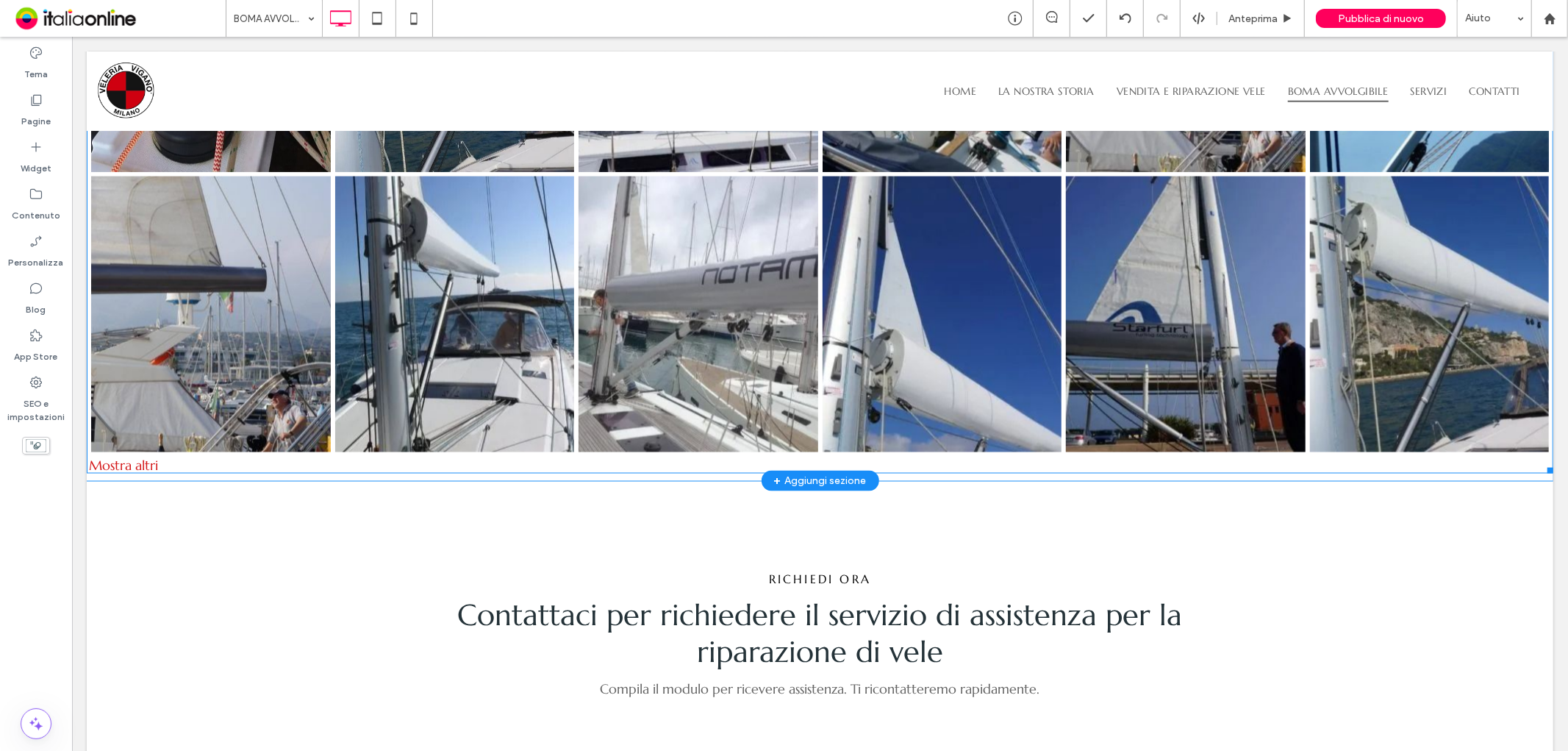 click on "Mostra altri" at bounding box center (819, 464) 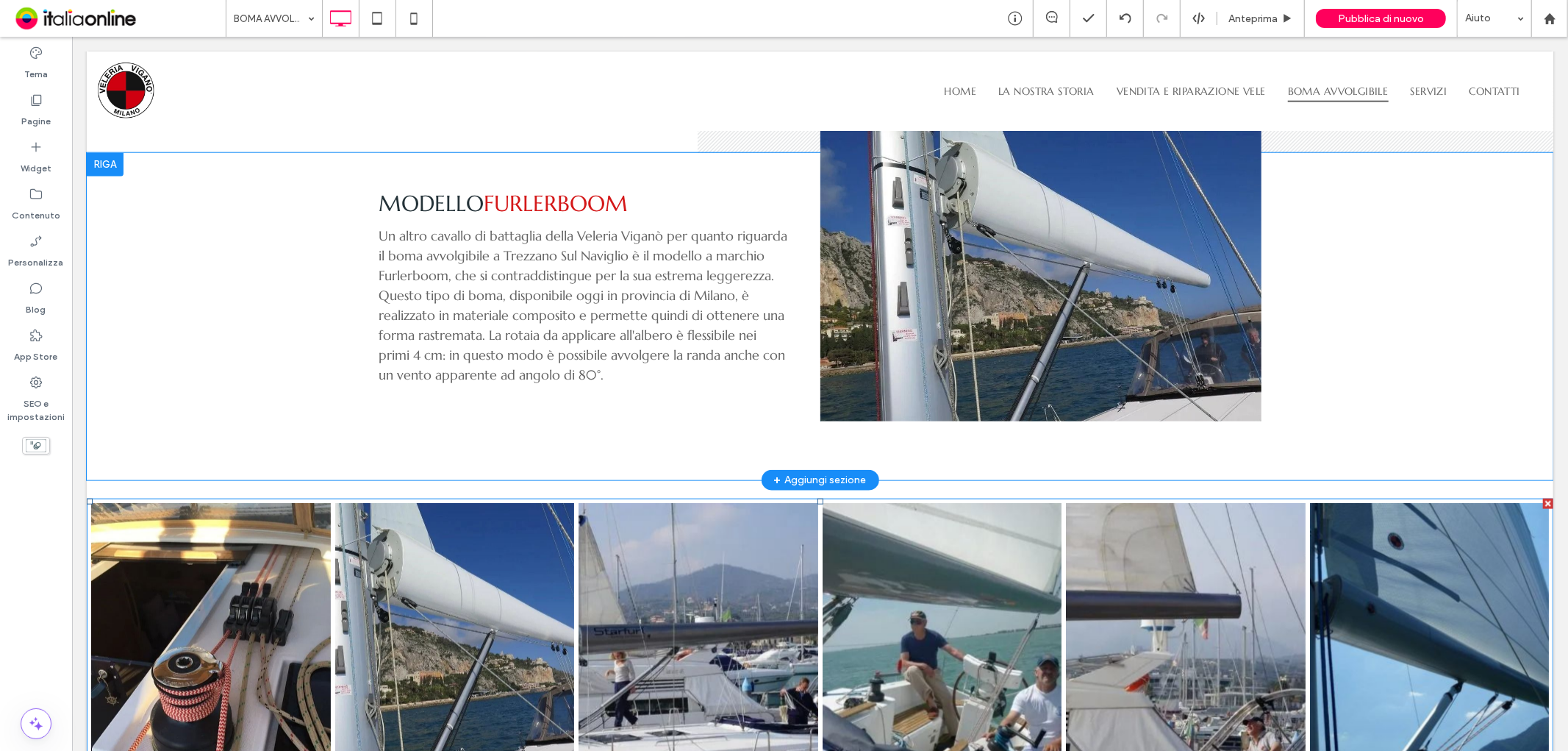 scroll, scrollTop: 1400, scrollLeft: 0, axis: vertical 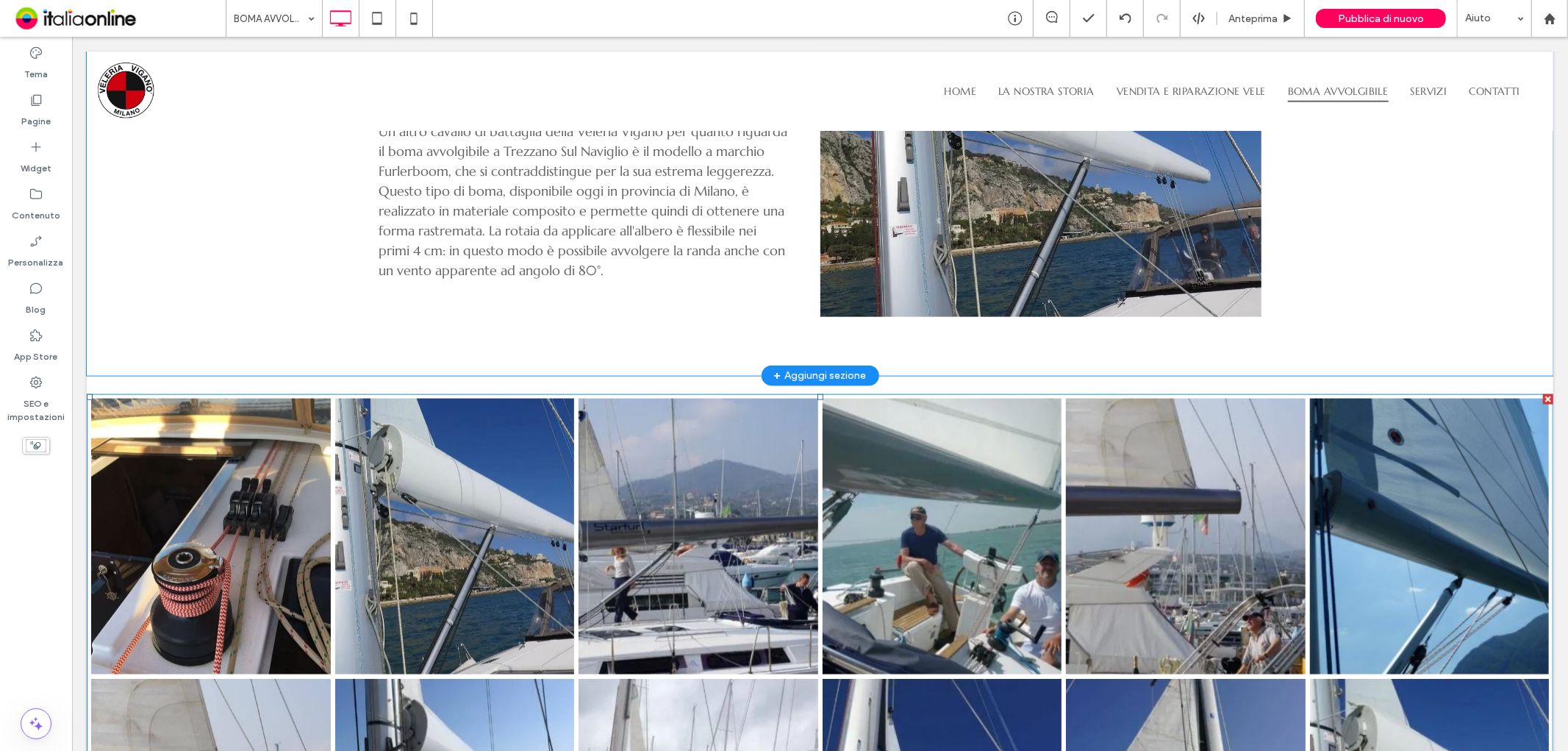 click at bounding box center [210, 535] 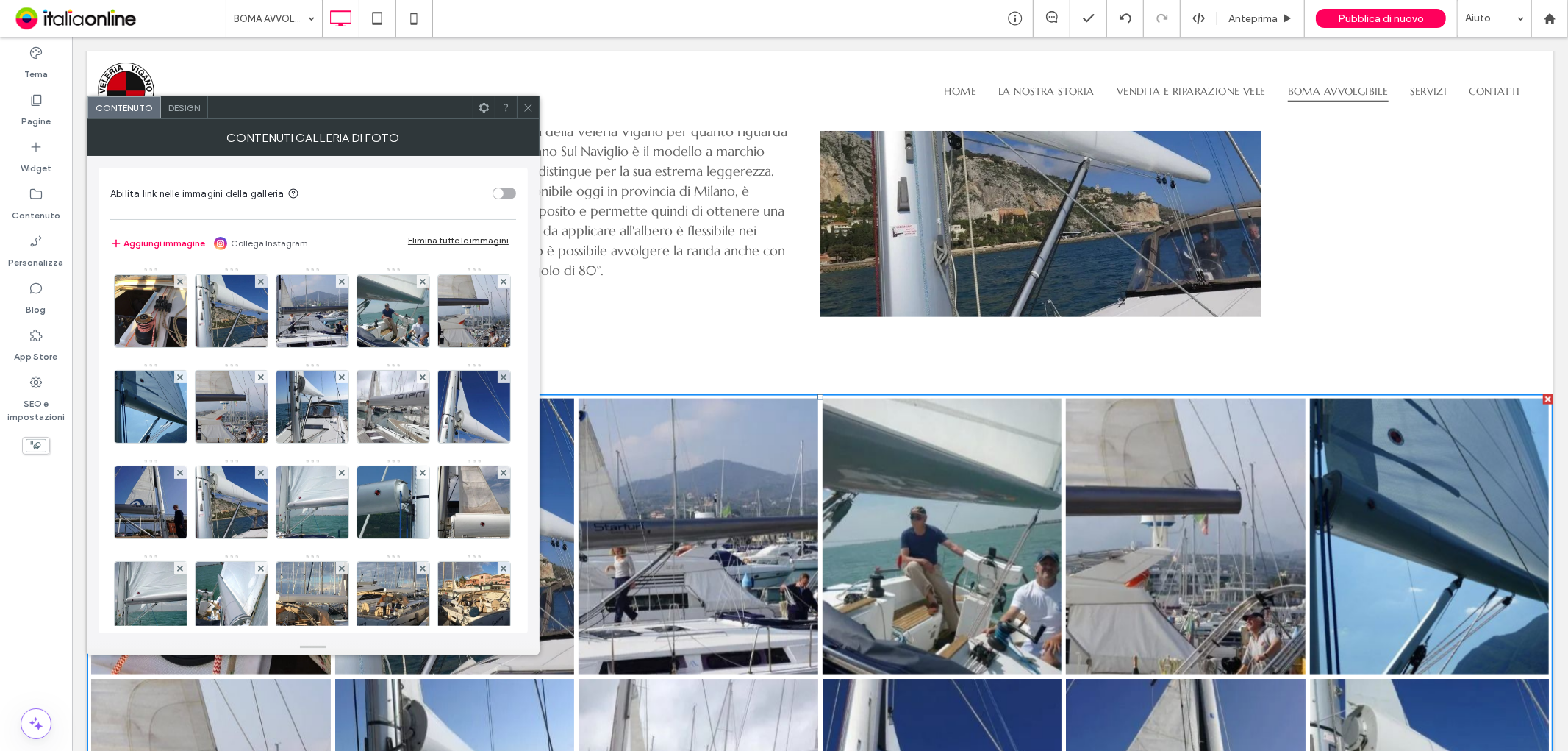 click on "Design" at bounding box center [185, 107] 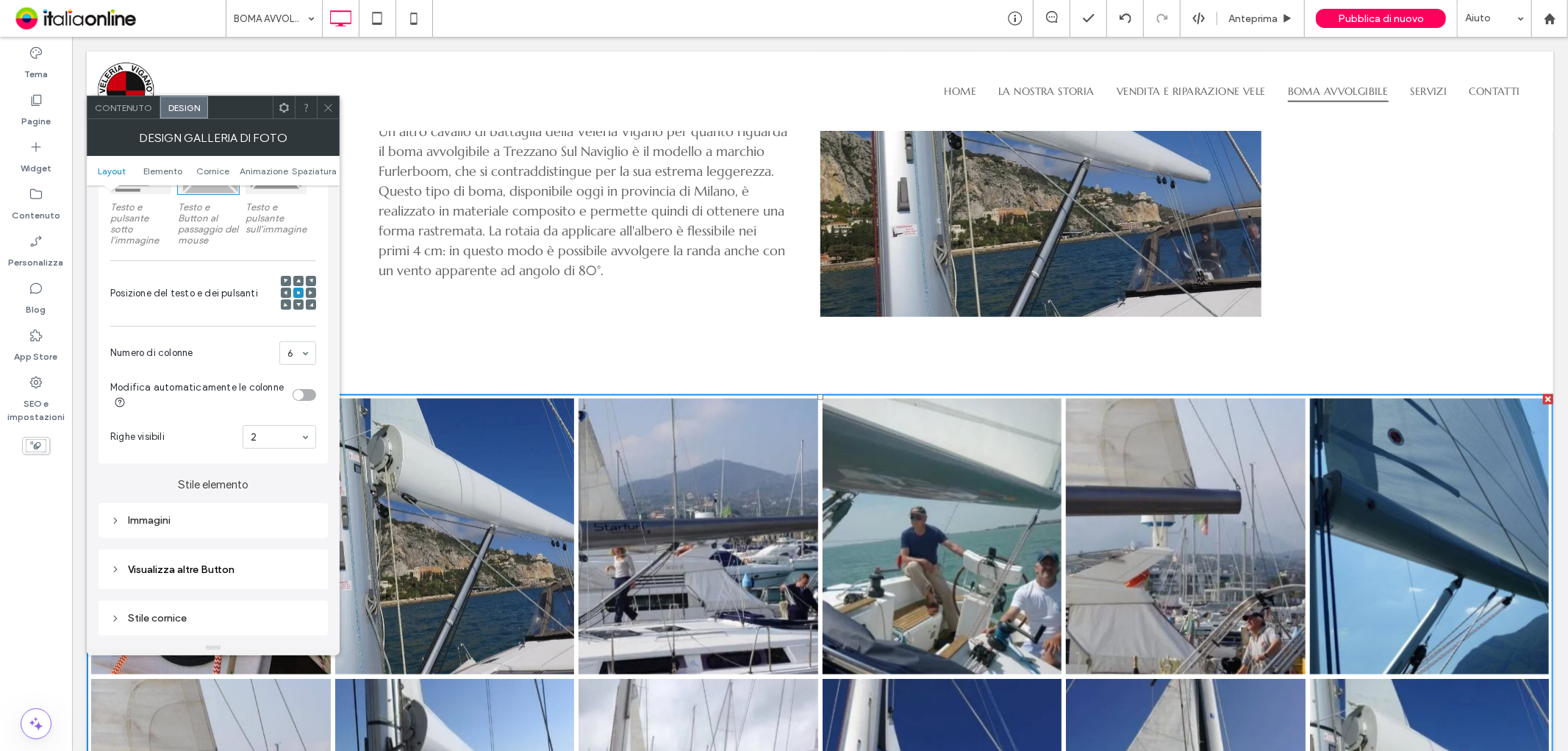 scroll, scrollTop: 327, scrollLeft: 0, axis: vertical 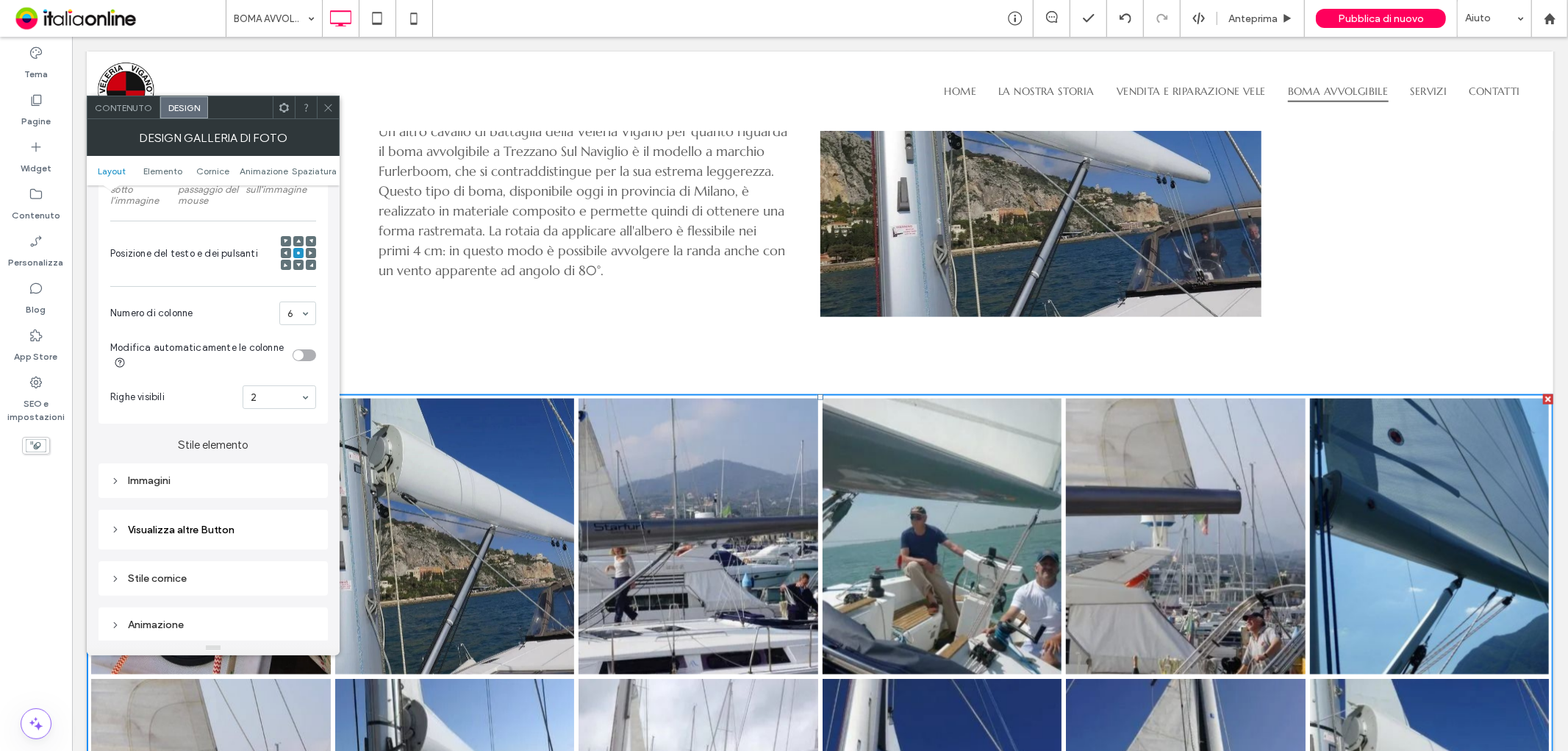 click 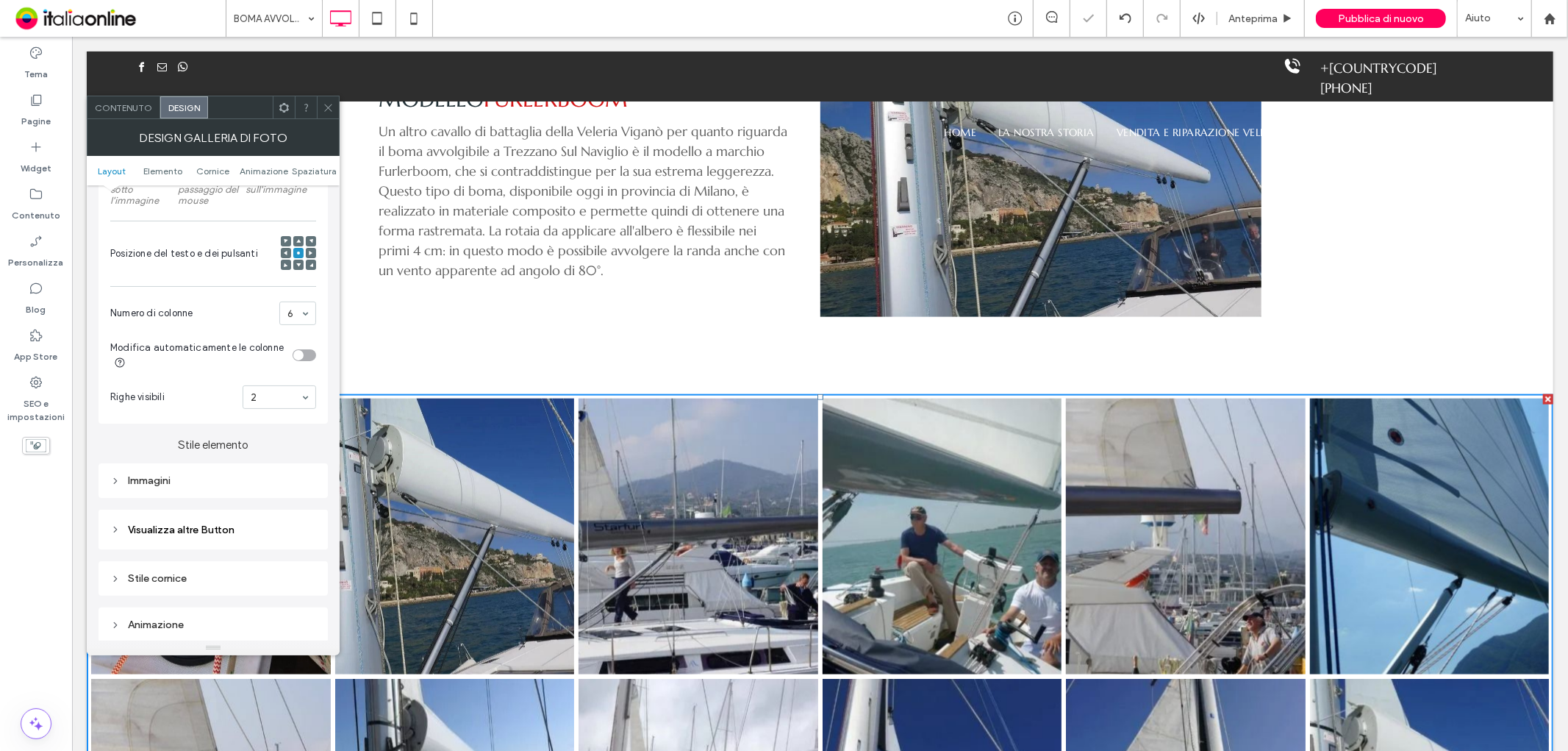 click on "Immagini" at bounding box center [213, 480] 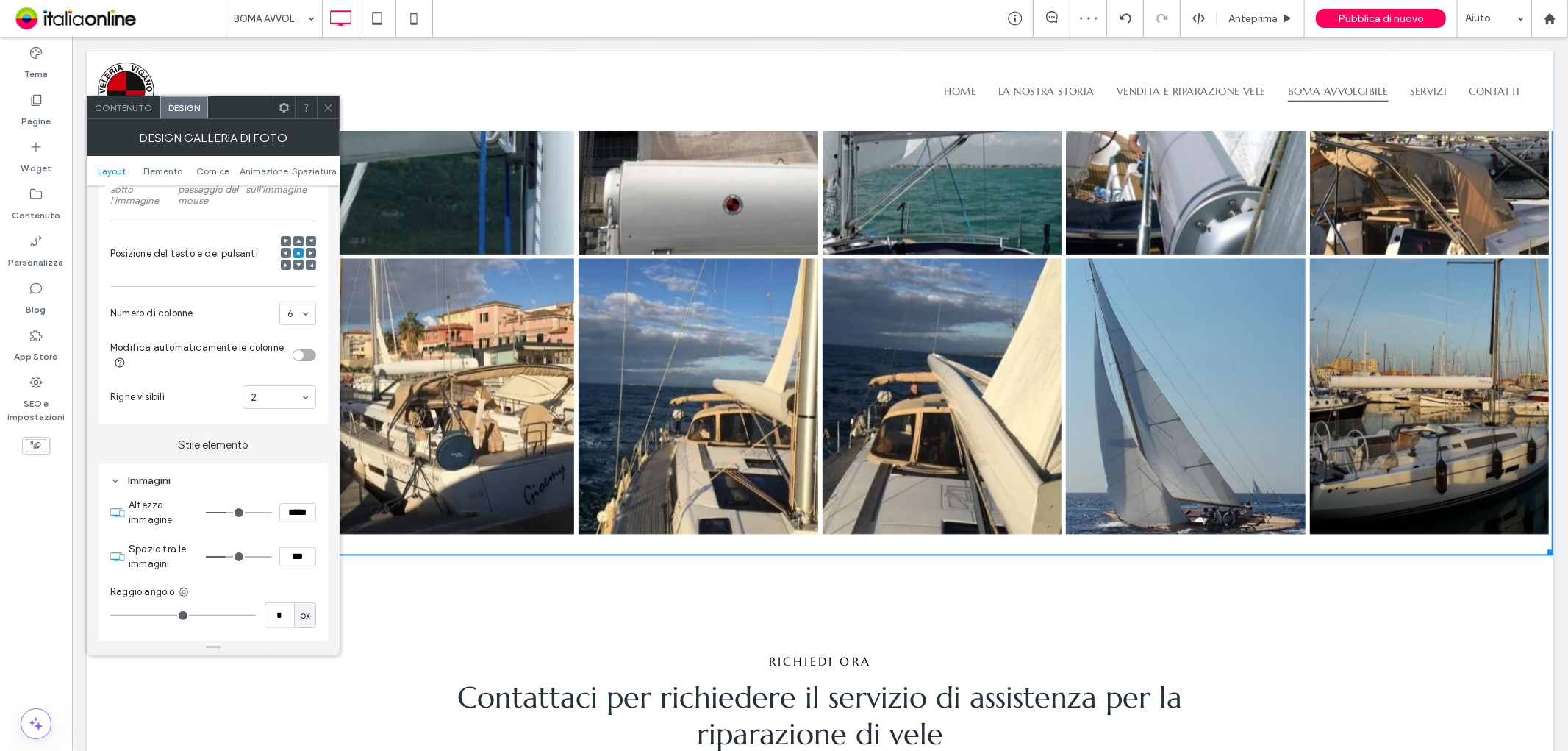 scroll, scrollTop: 2217, scrollLeft: 0, axis: vertical 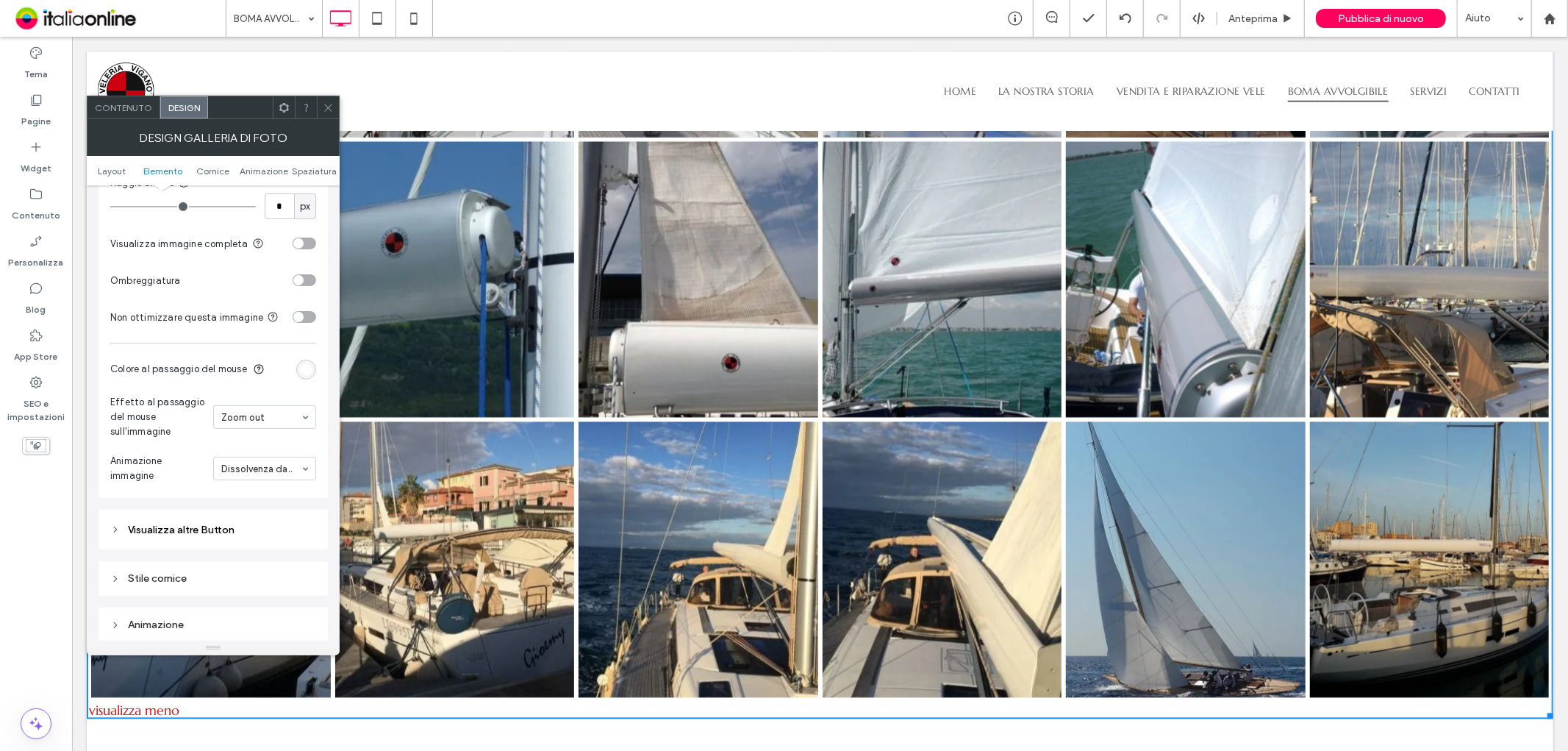 click on "Visualizza altre Button" at bounding box center (213, 530) 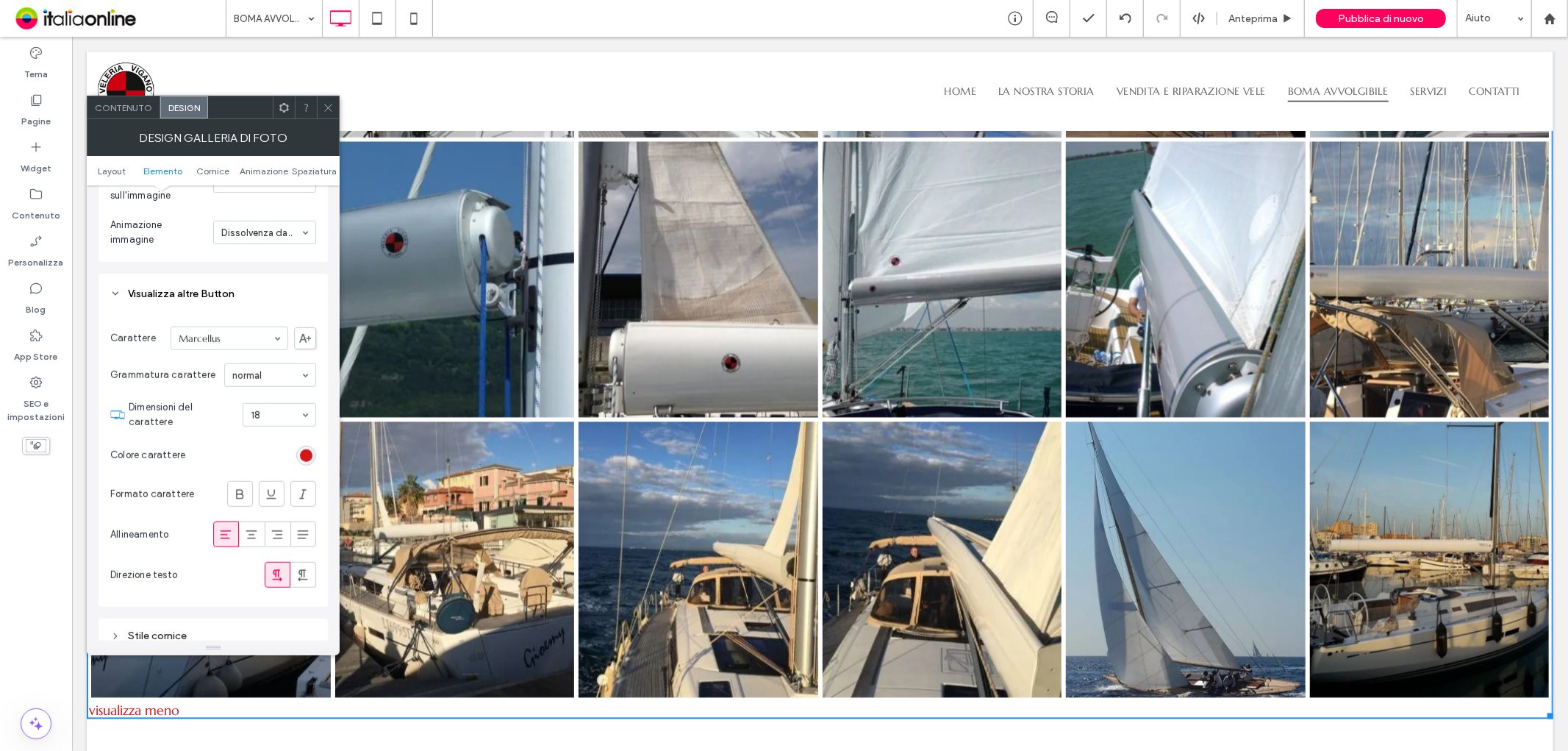scroll, scrollTop: 980, scrollLeft: 0, axis: vertical 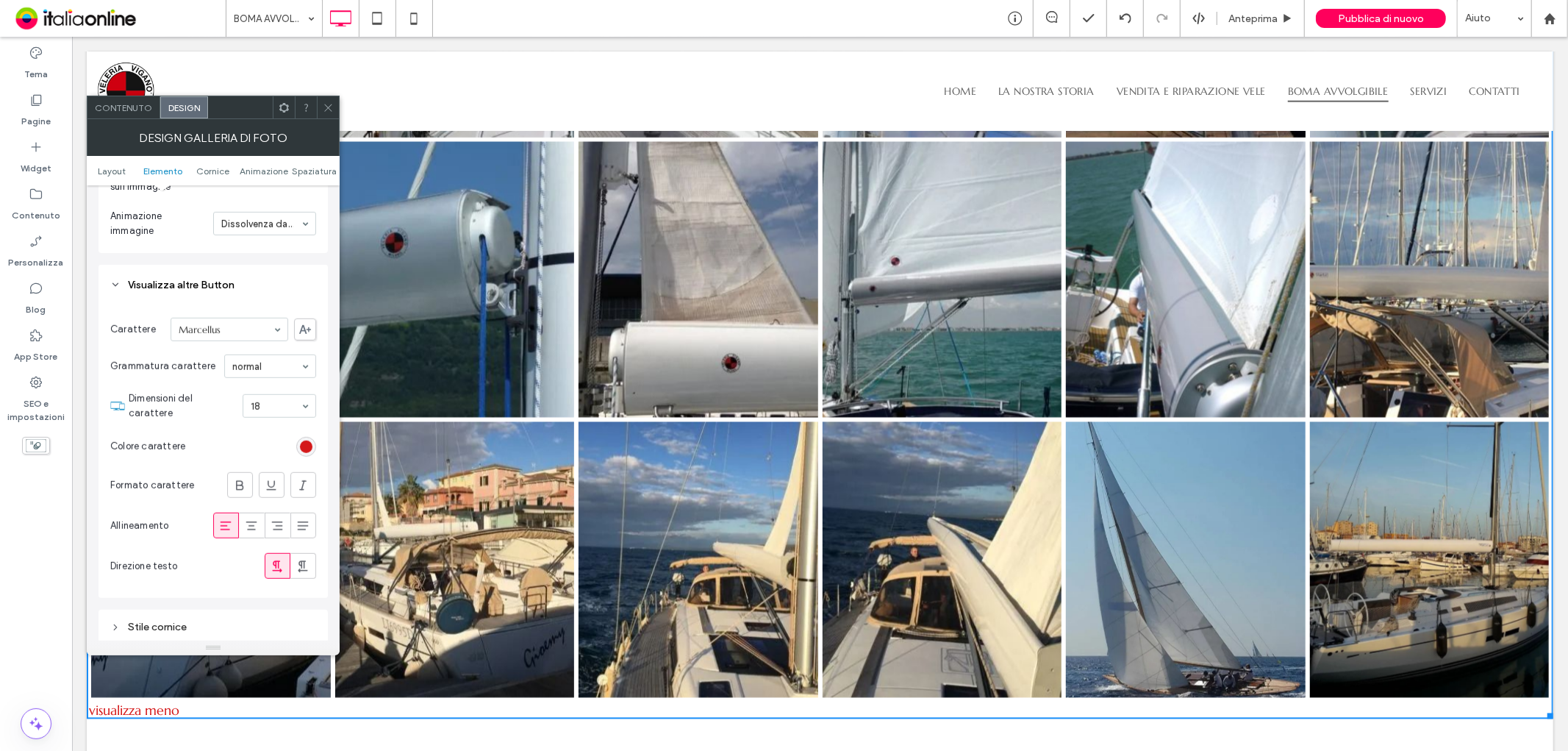 click 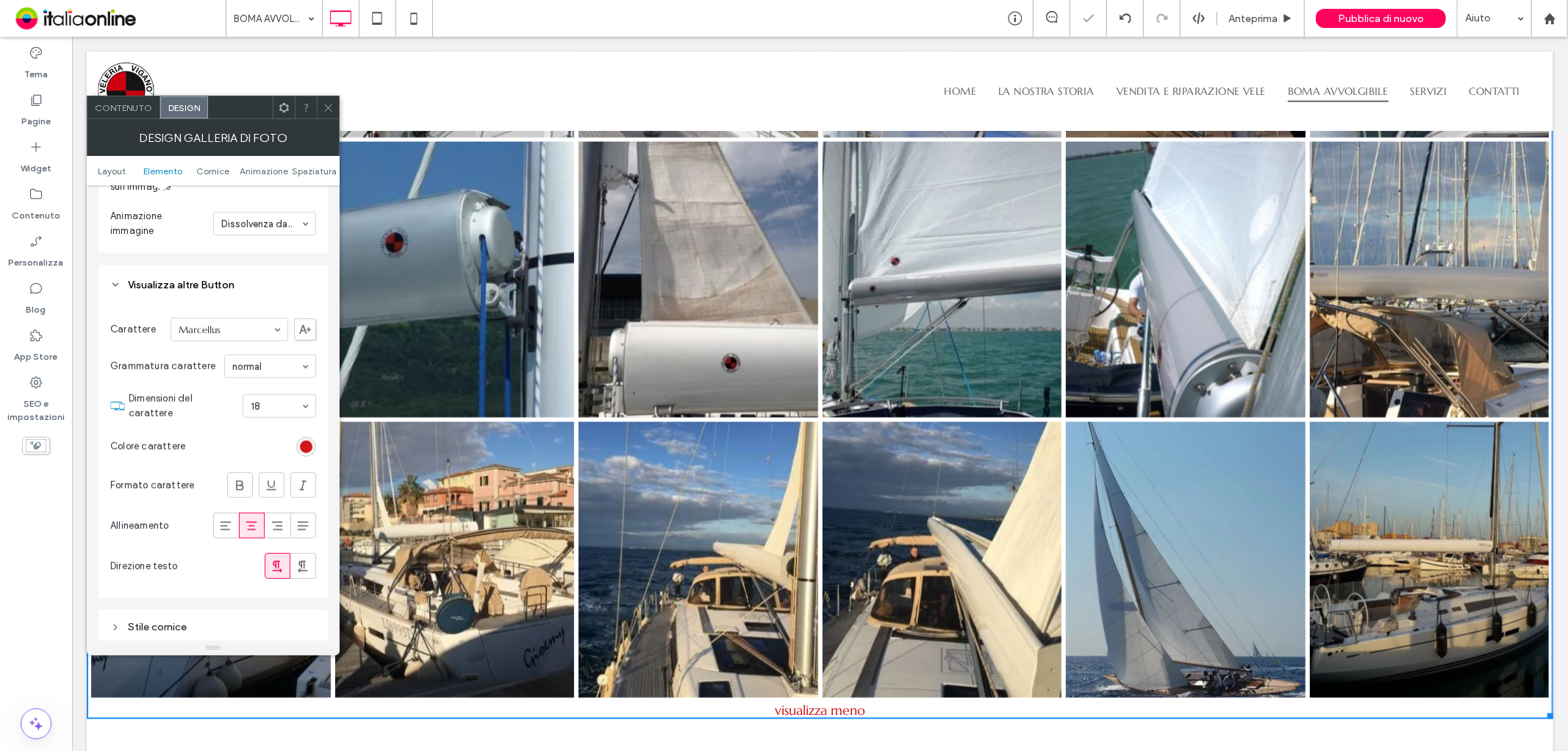 click at bounding box center (328, 107) 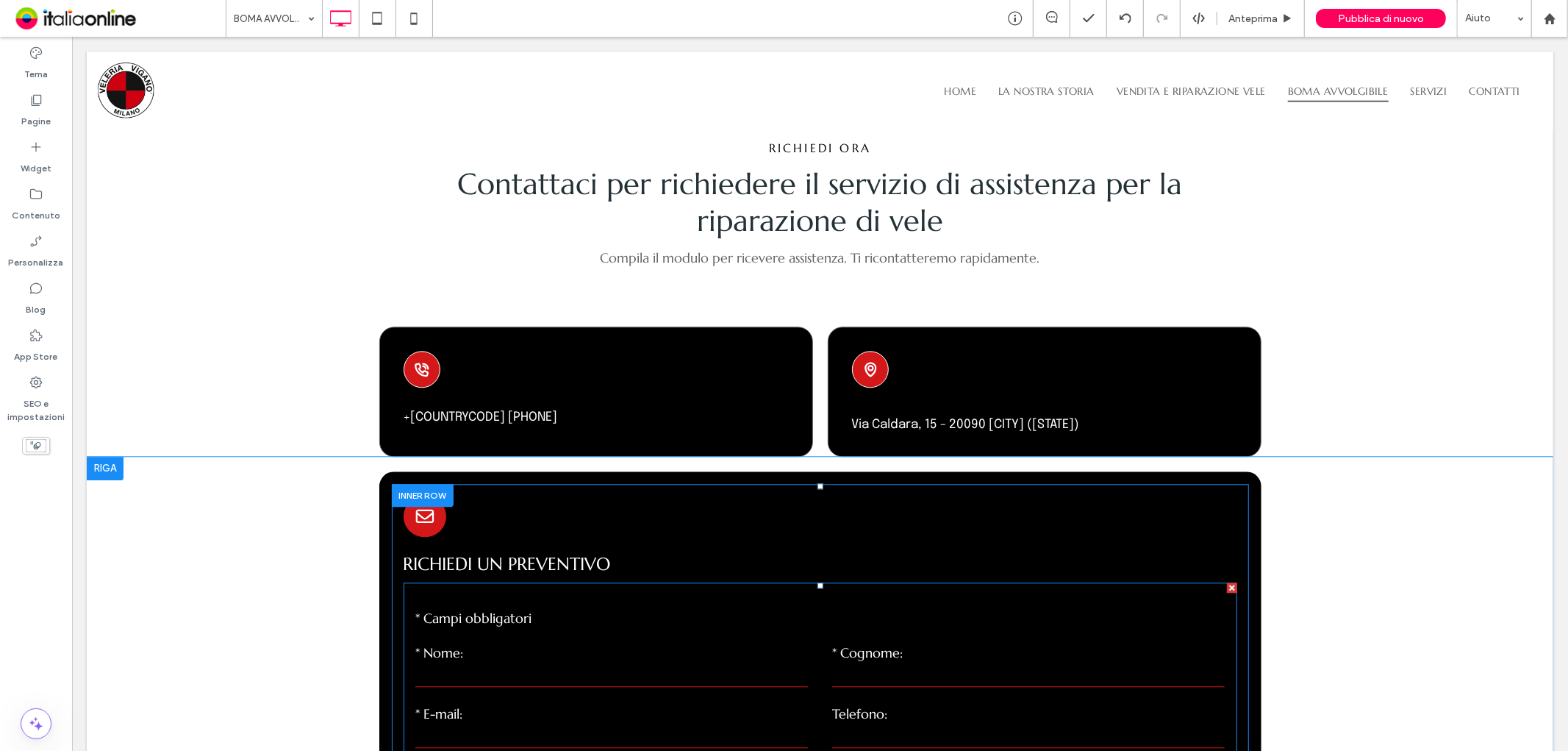 scroll, scrollTop: 2871, scrollLeft: 0, axis: vertical 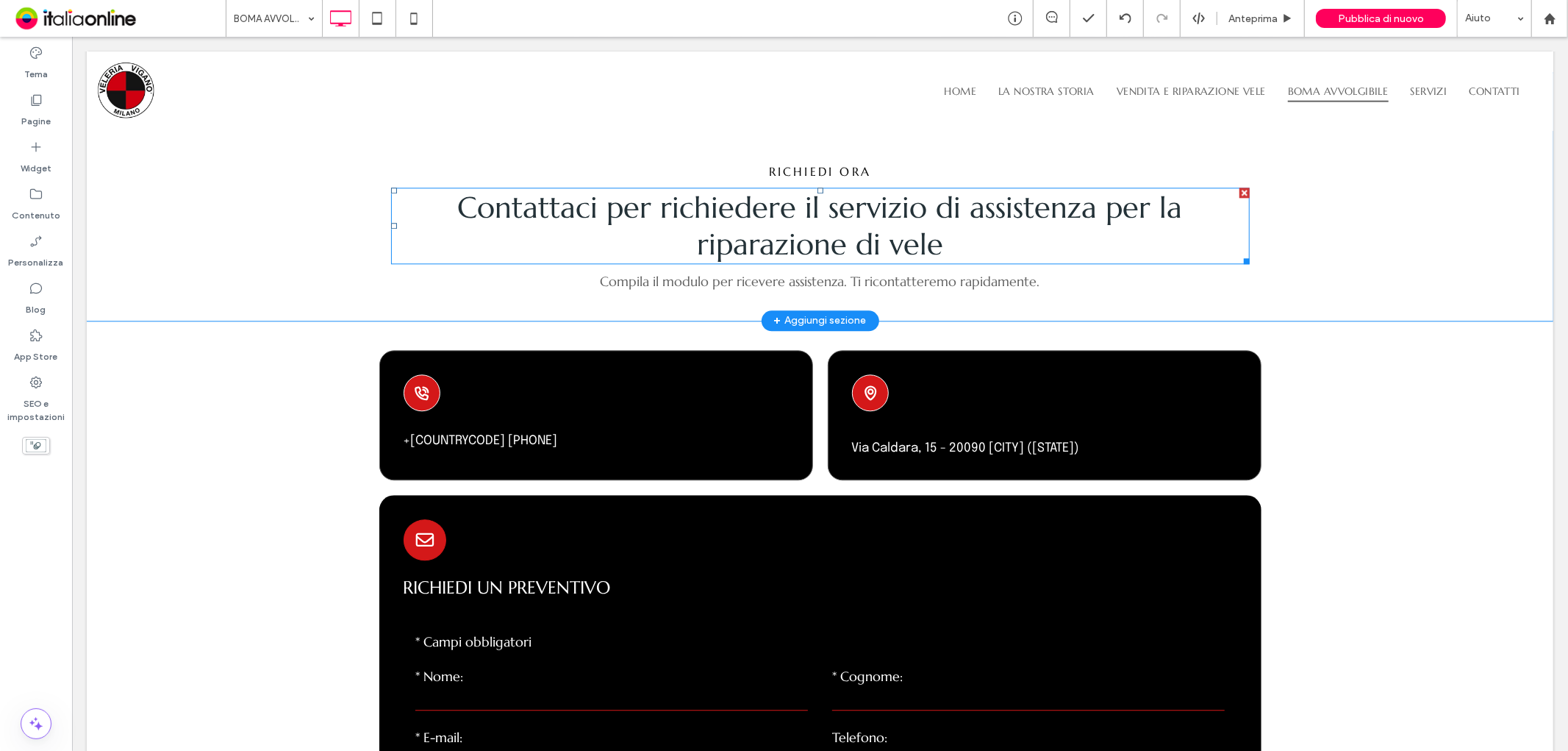 click on "Contattaci per richiedere il servizio di assistenza per la riparazione di vele" at bounding box center (820, 225) 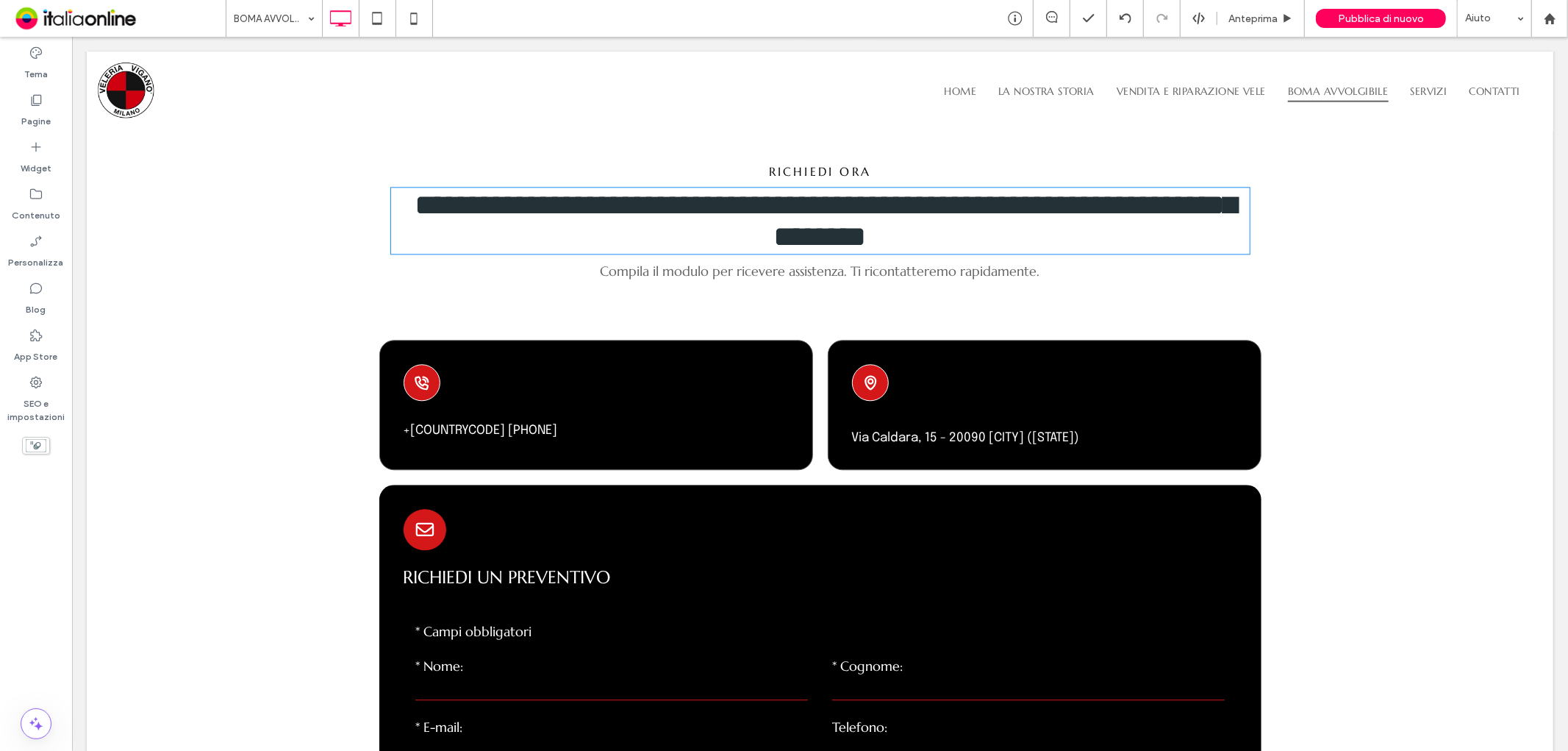type on "*********" 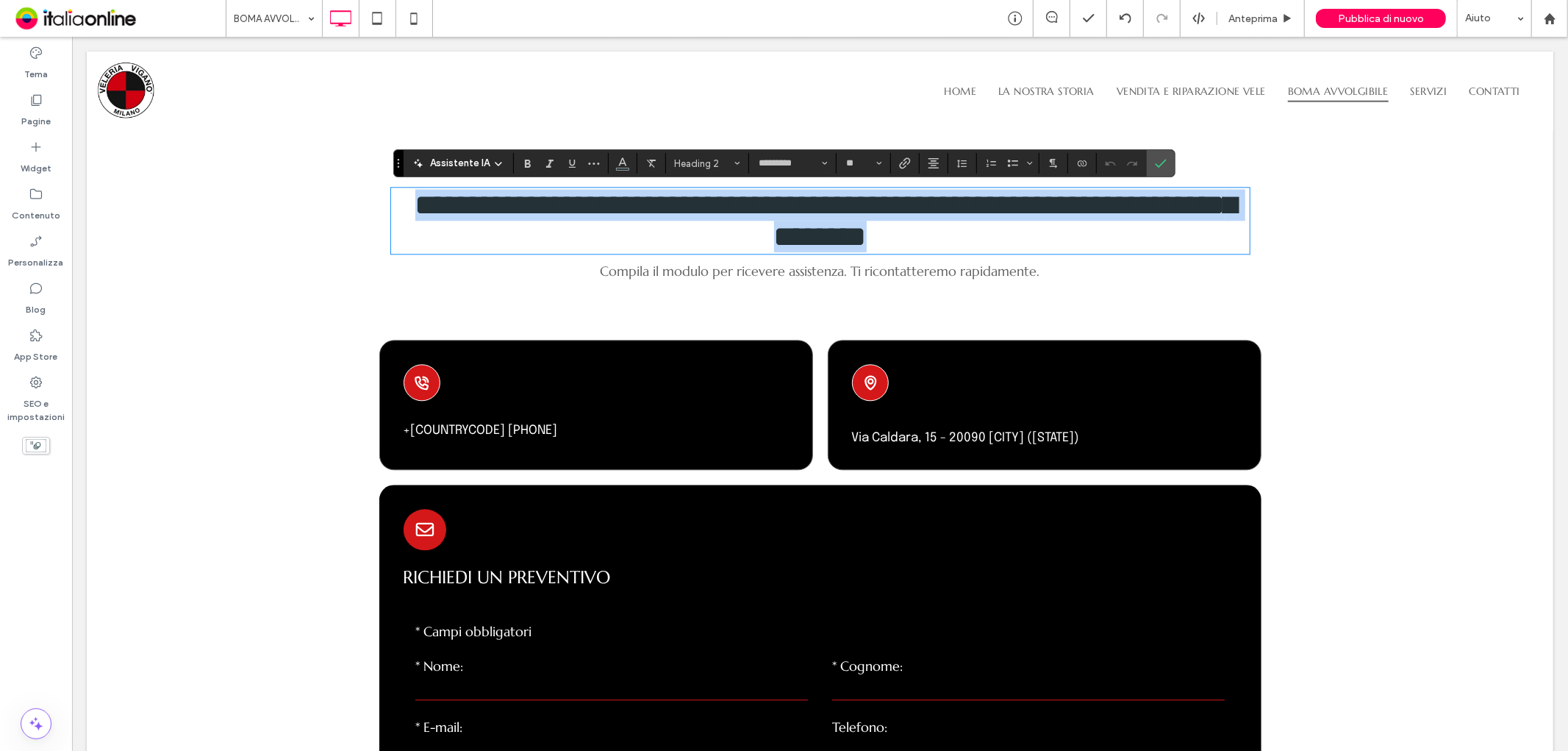 click on "**********" at bounding box center [826, 220] 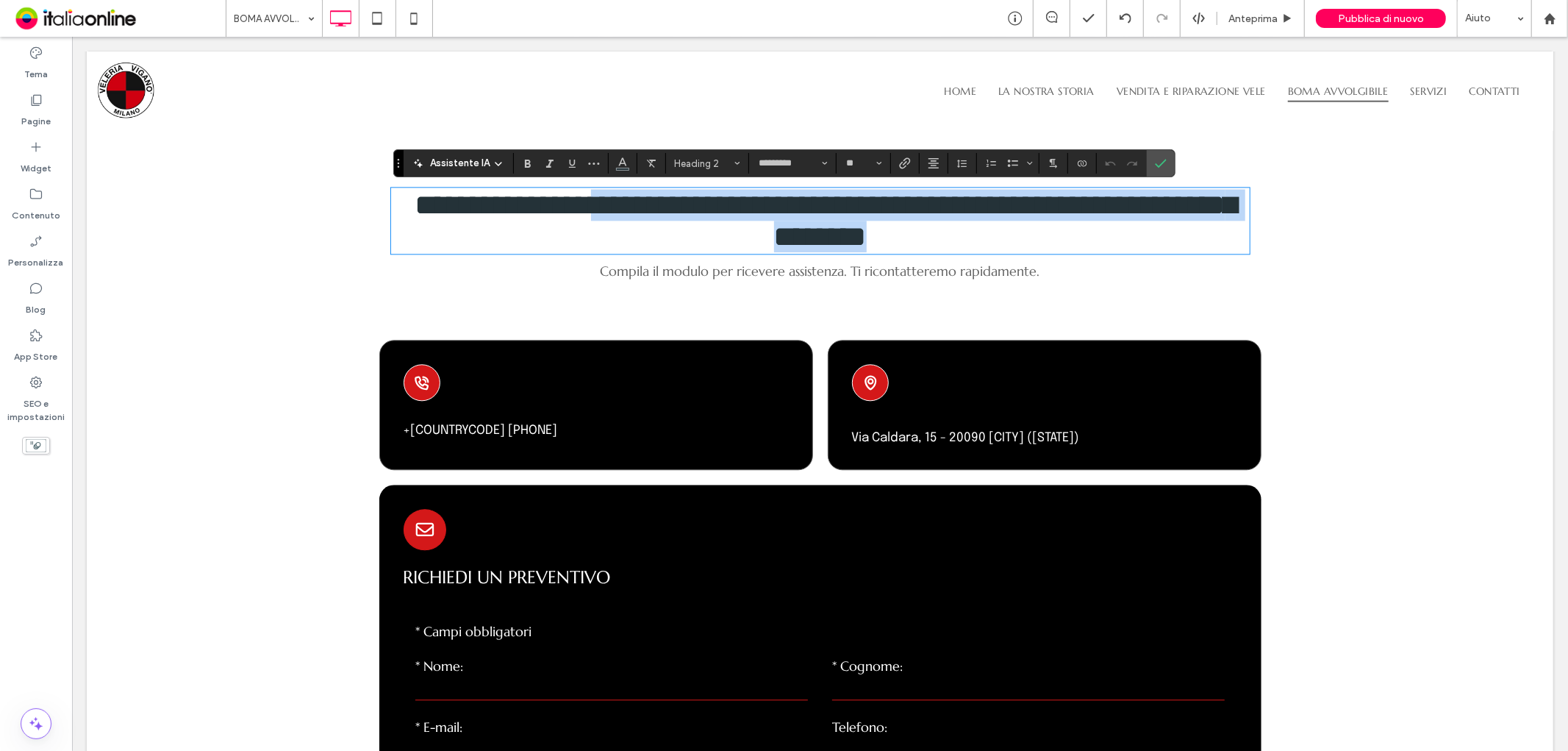 drag, startPoint x: 659, startPoint y: 214, endPoint x: 951, endPoint y: 260, distance: 295.60108 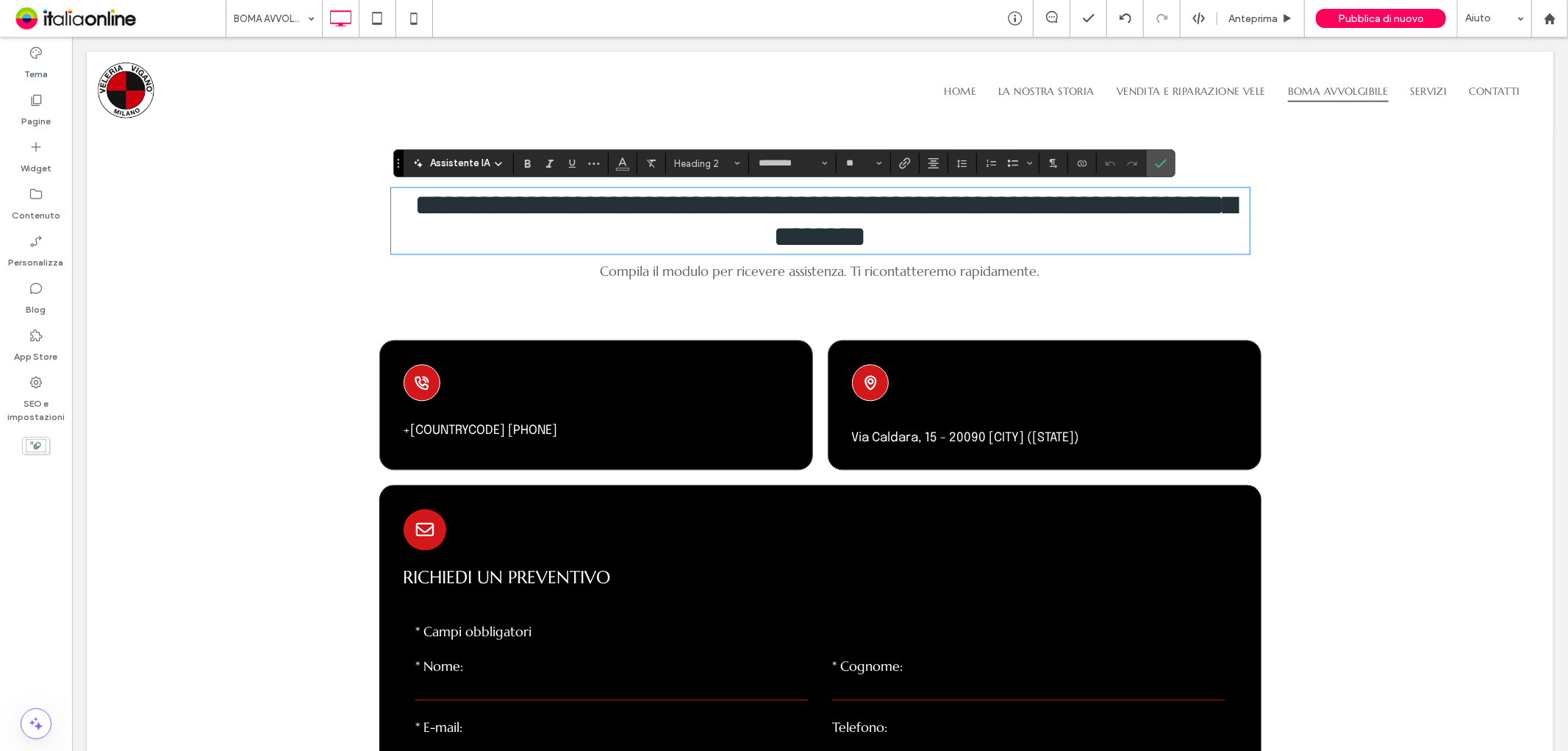 type on "**" 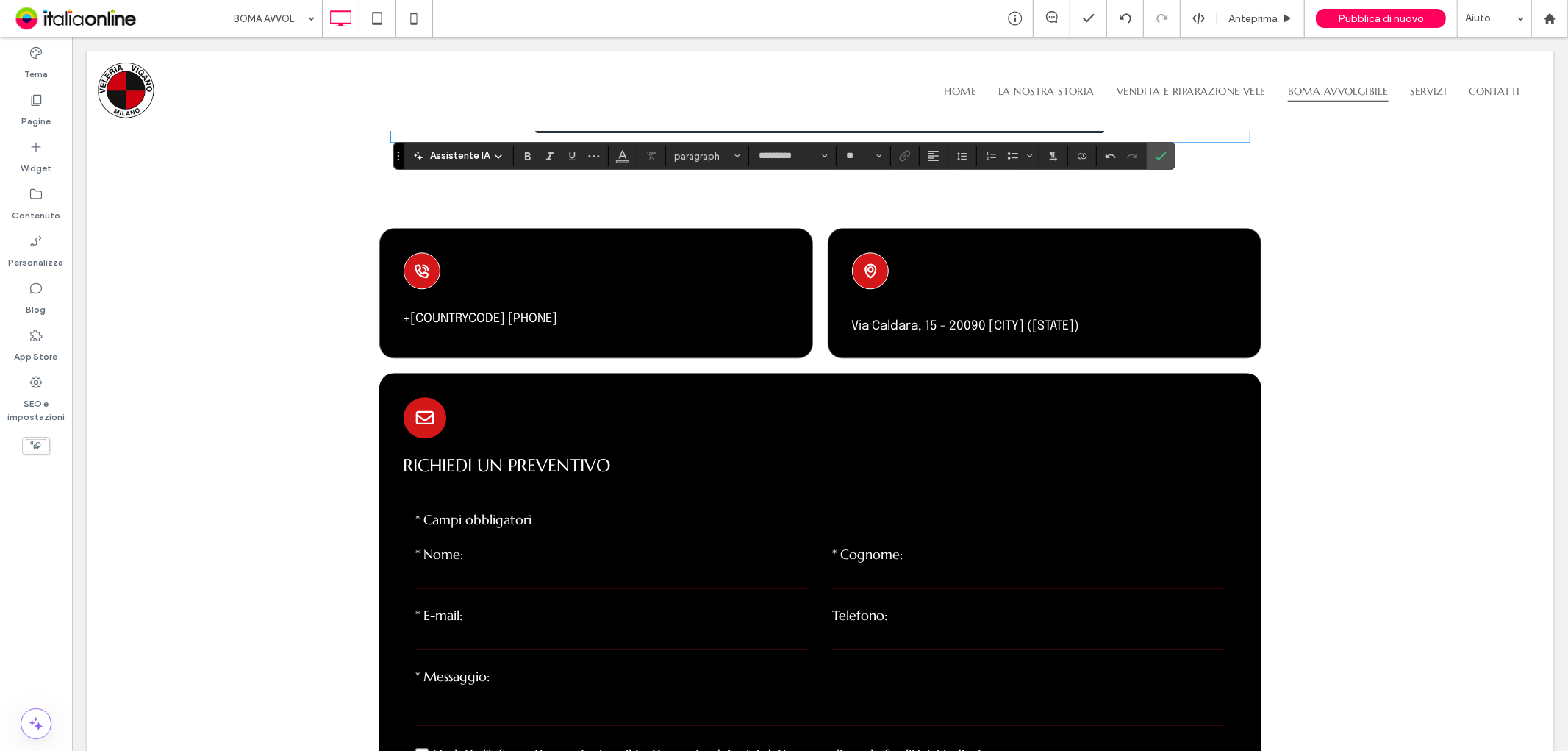 scroll, scrollTop: 2871, scrollLeft: 0, axis: vertical 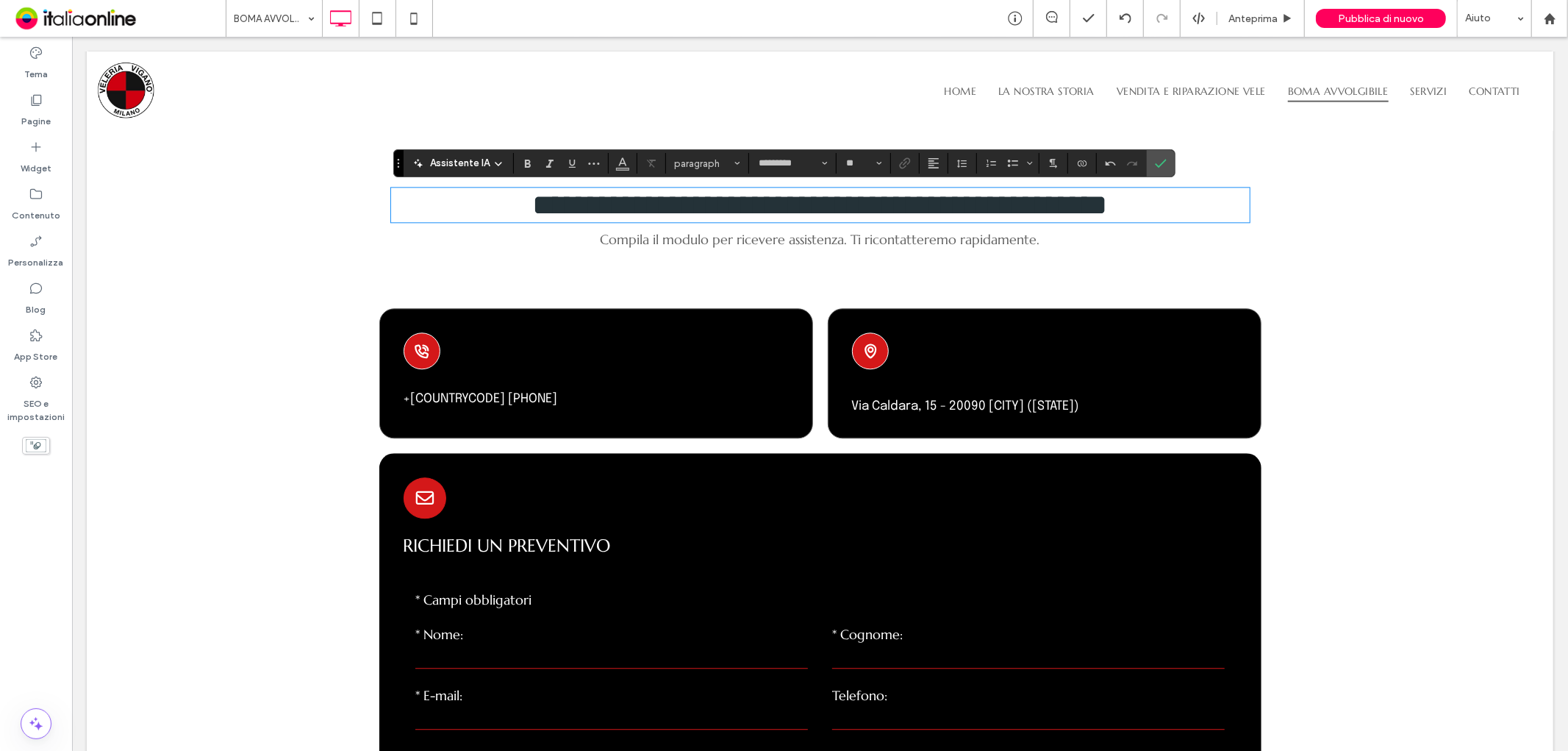 click on "Compila il modulo per ricevere assistenza. Ti ricontatteremo rapidamente." at bounding box center [819, 238] 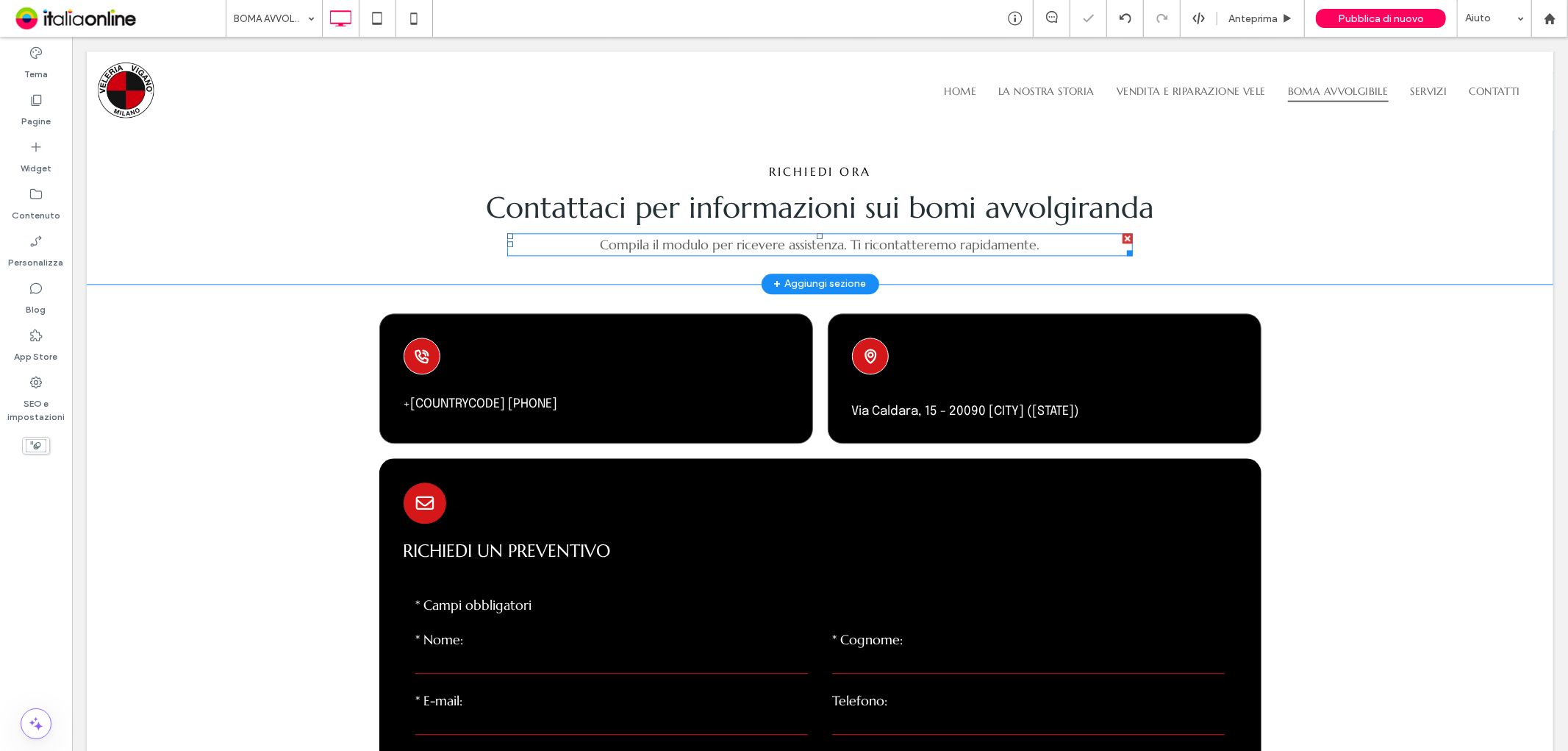 click on "Compila il modulo per ricevere assistenza. Ti ricontatteremo rapidamente." at bounding box center [819, 243] 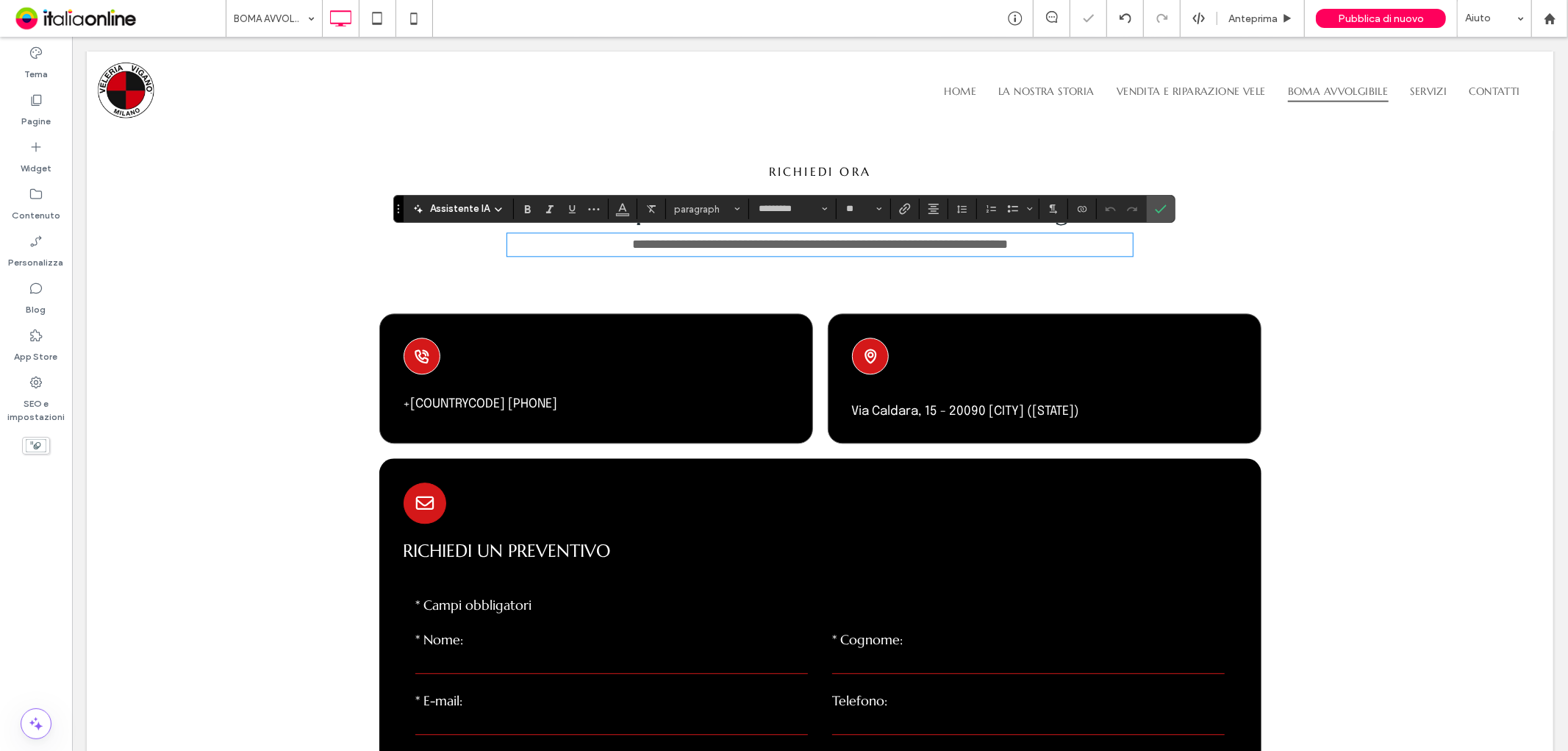 click on "**********" at bounding box center (819, 243) 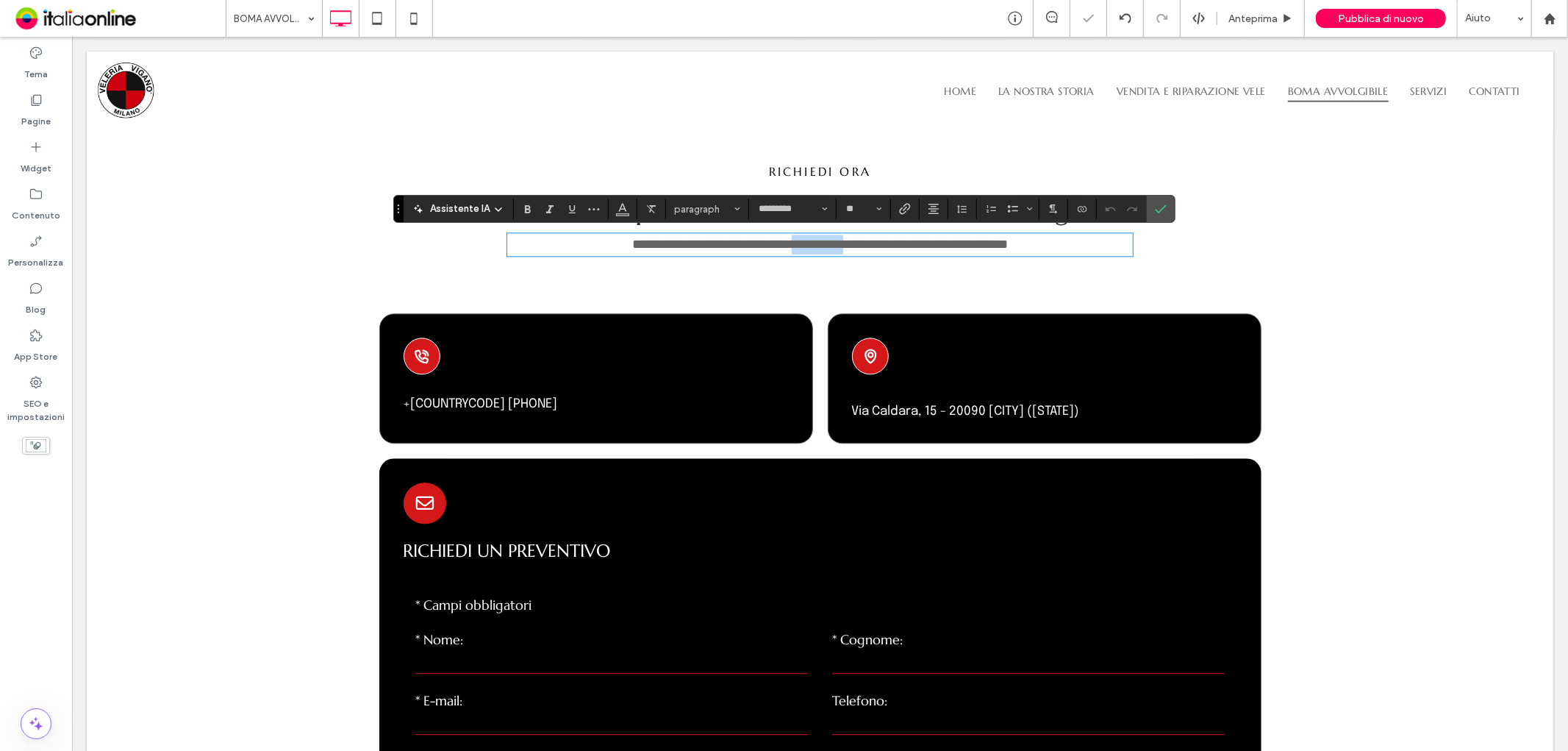 drag, startPoint x: 781, startPoint y: 242, endPoint x: 811, endPoint y: 239, distance: 30.1496 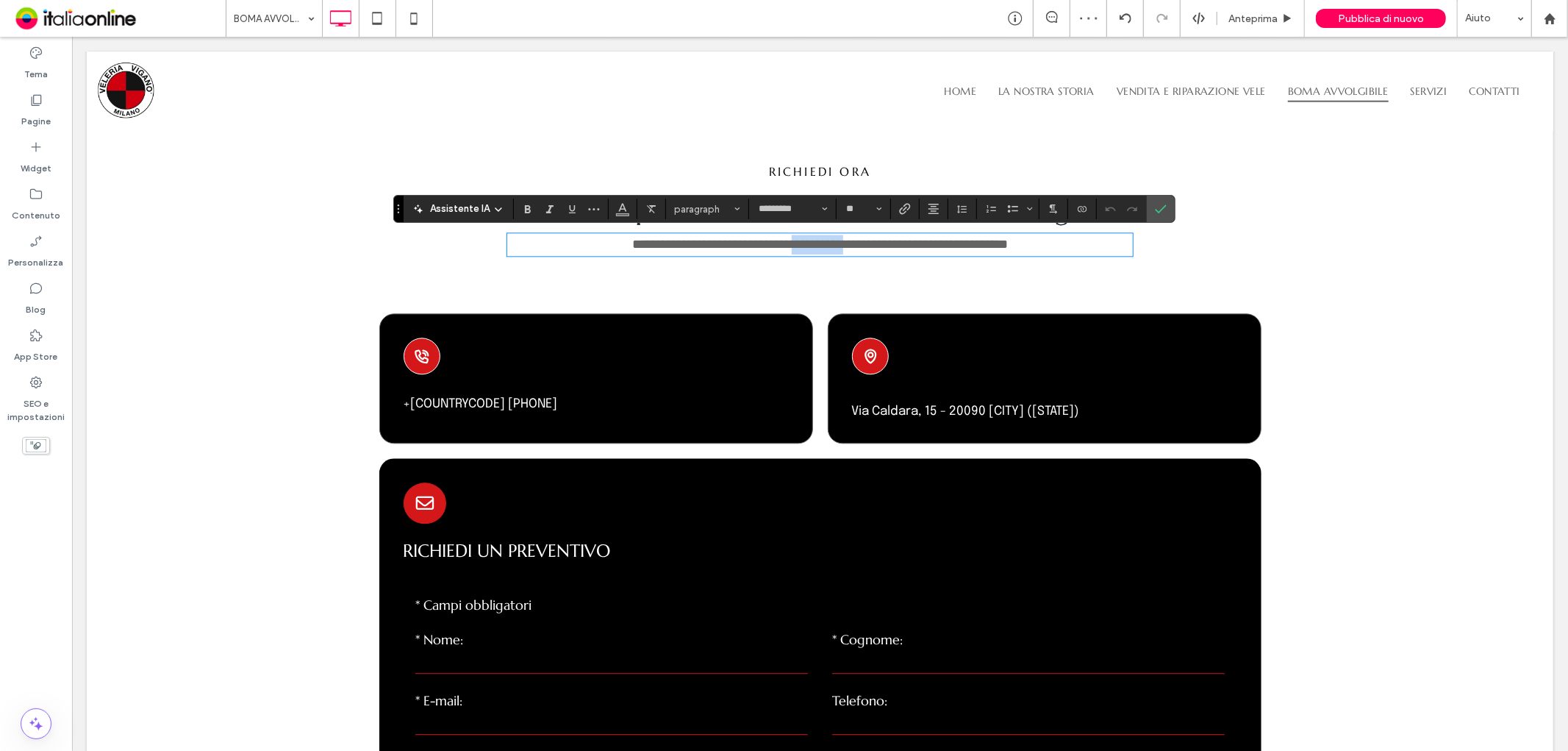 type 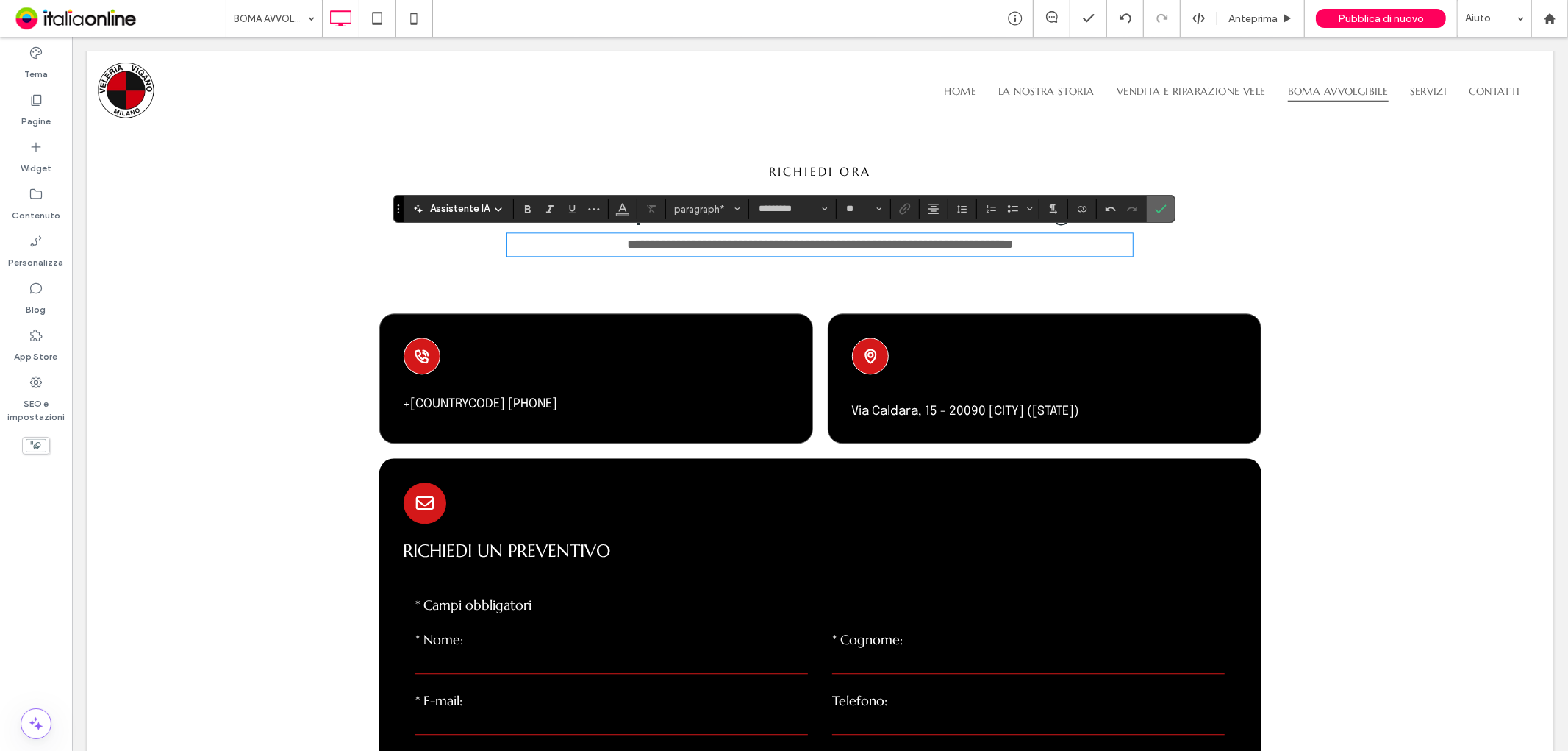 click 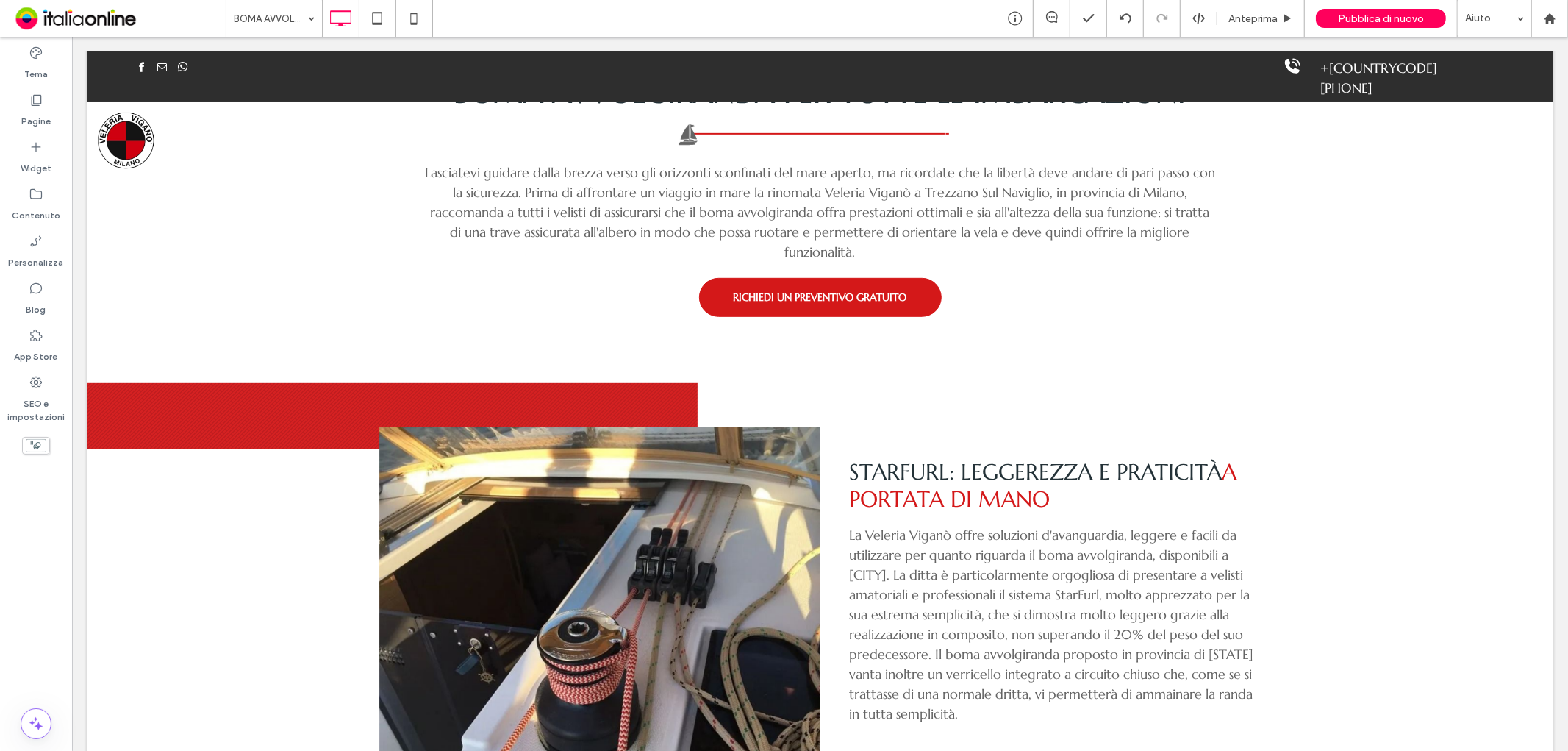 scroll, scrollTop: 0, scrollLeft: 0, axis: both 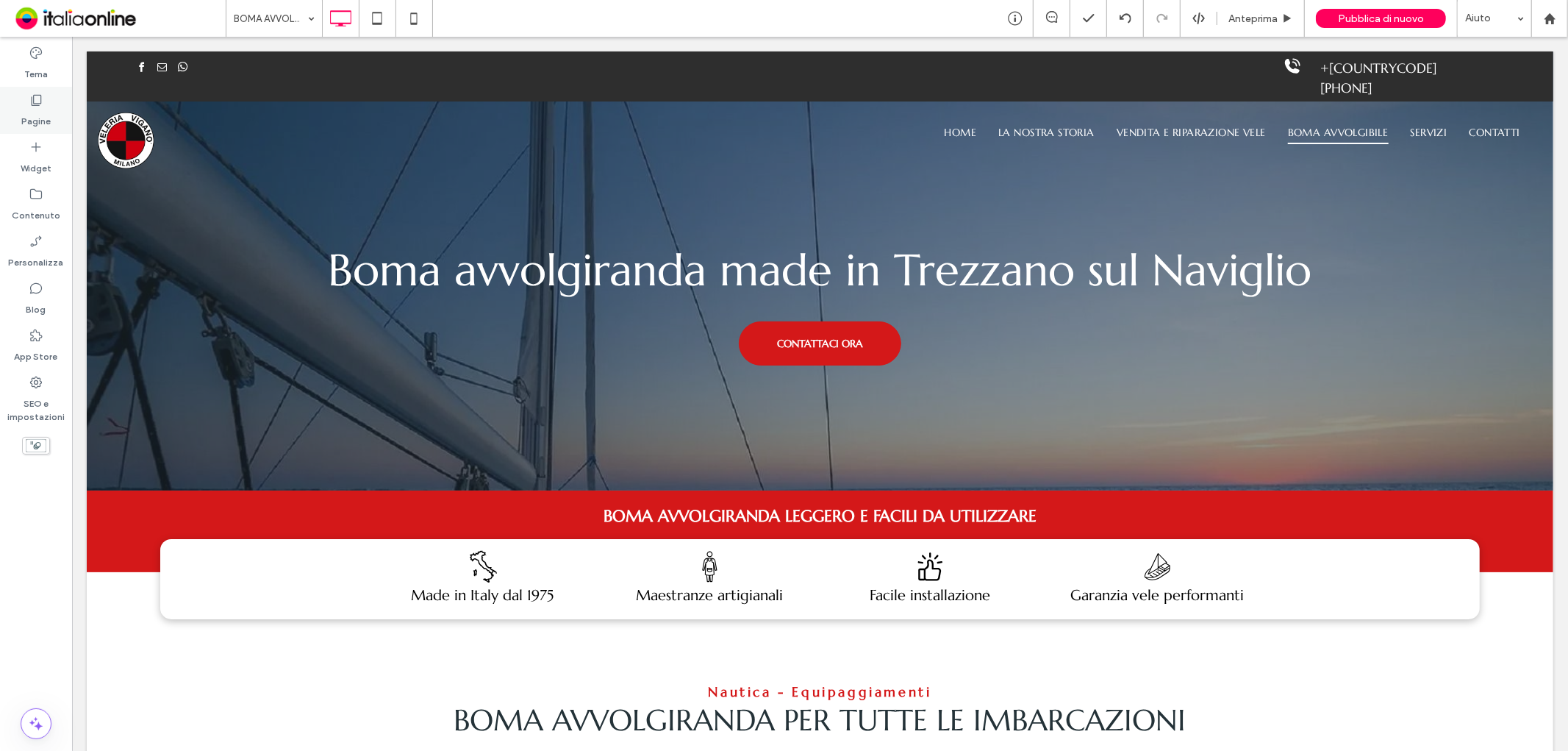 click on "Pagine" at bounding box center [36, 118] 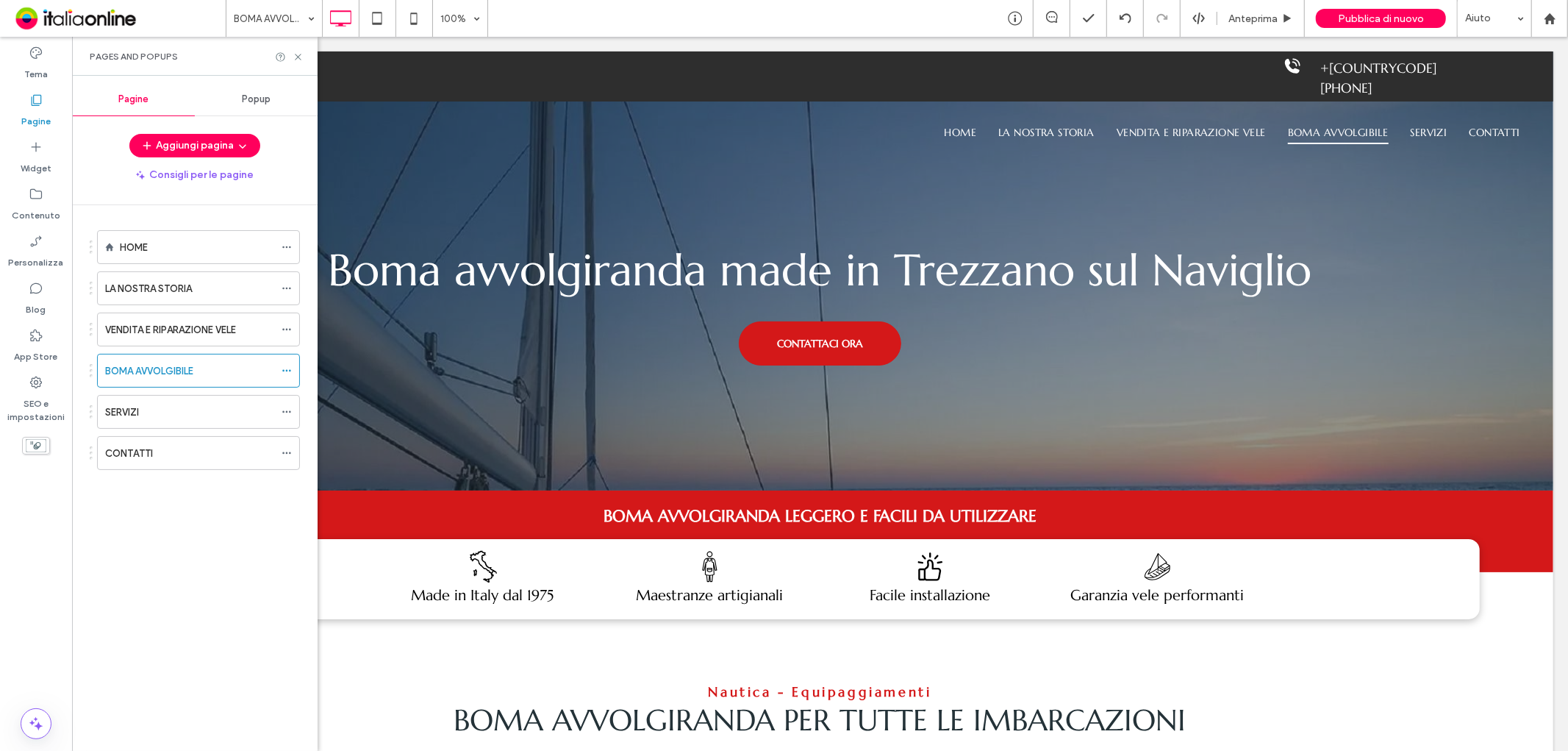 click on "Pagine" at bounding box center (36, 118) 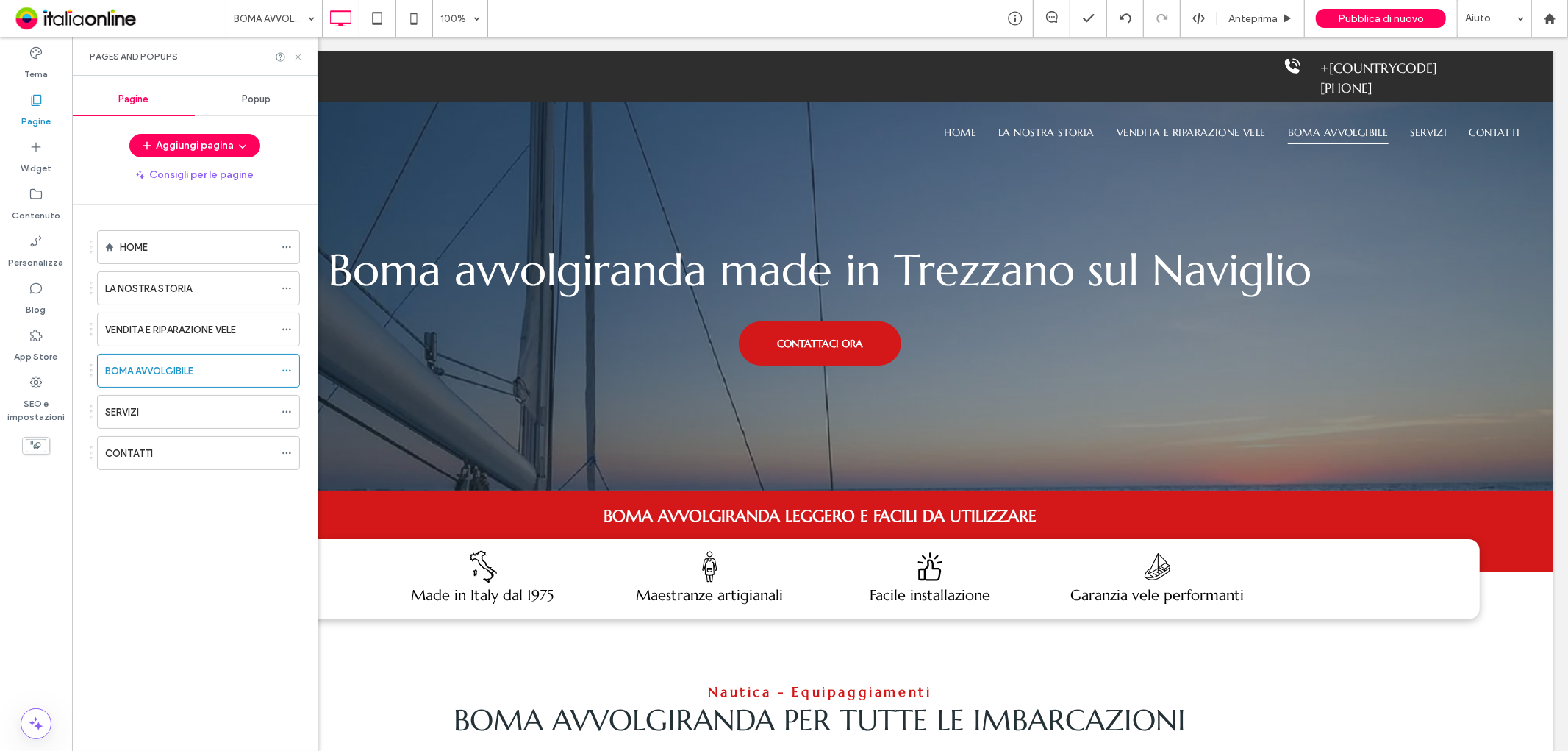 click 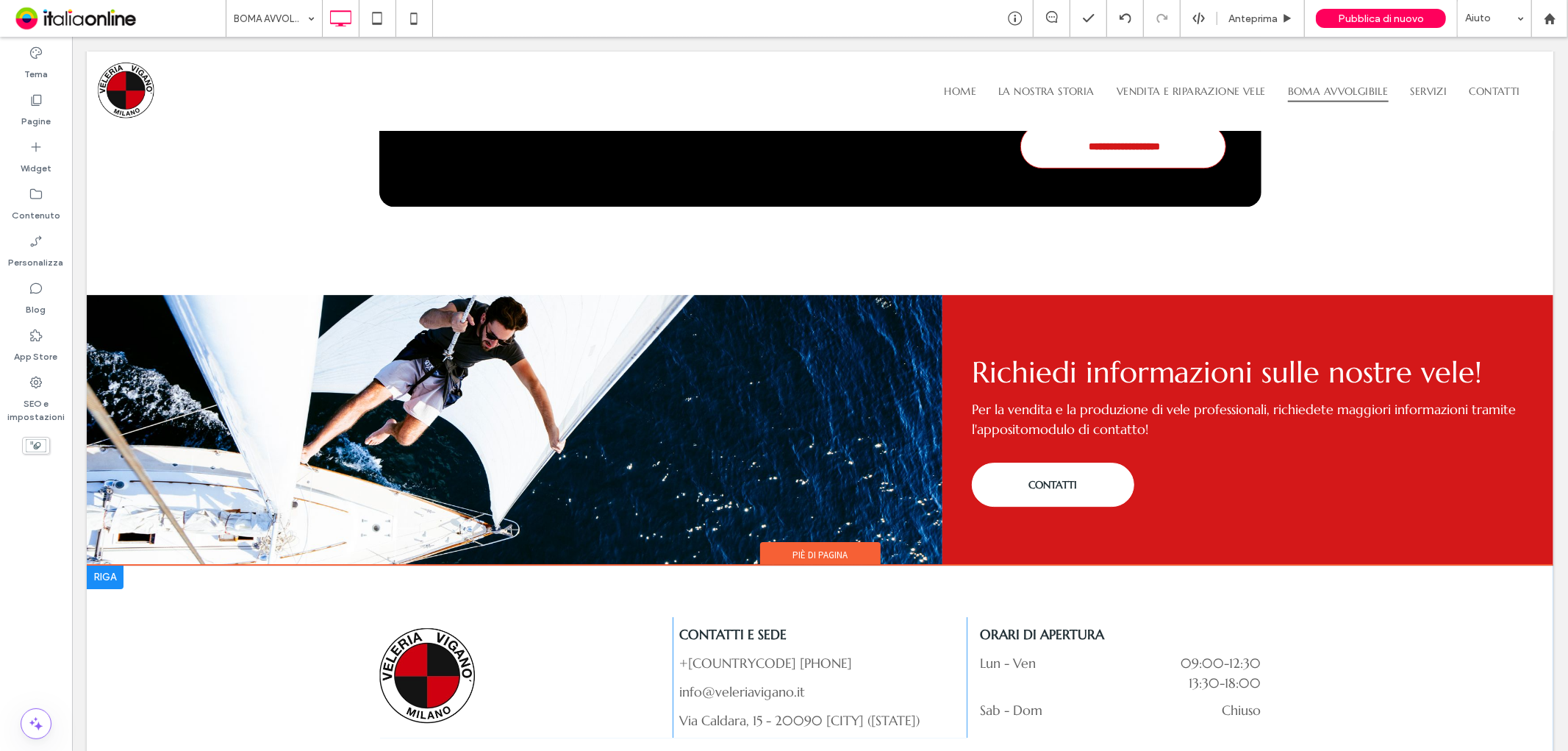 scroll, scrollTop: 3833, scrollLeft: 0, axis: vertical 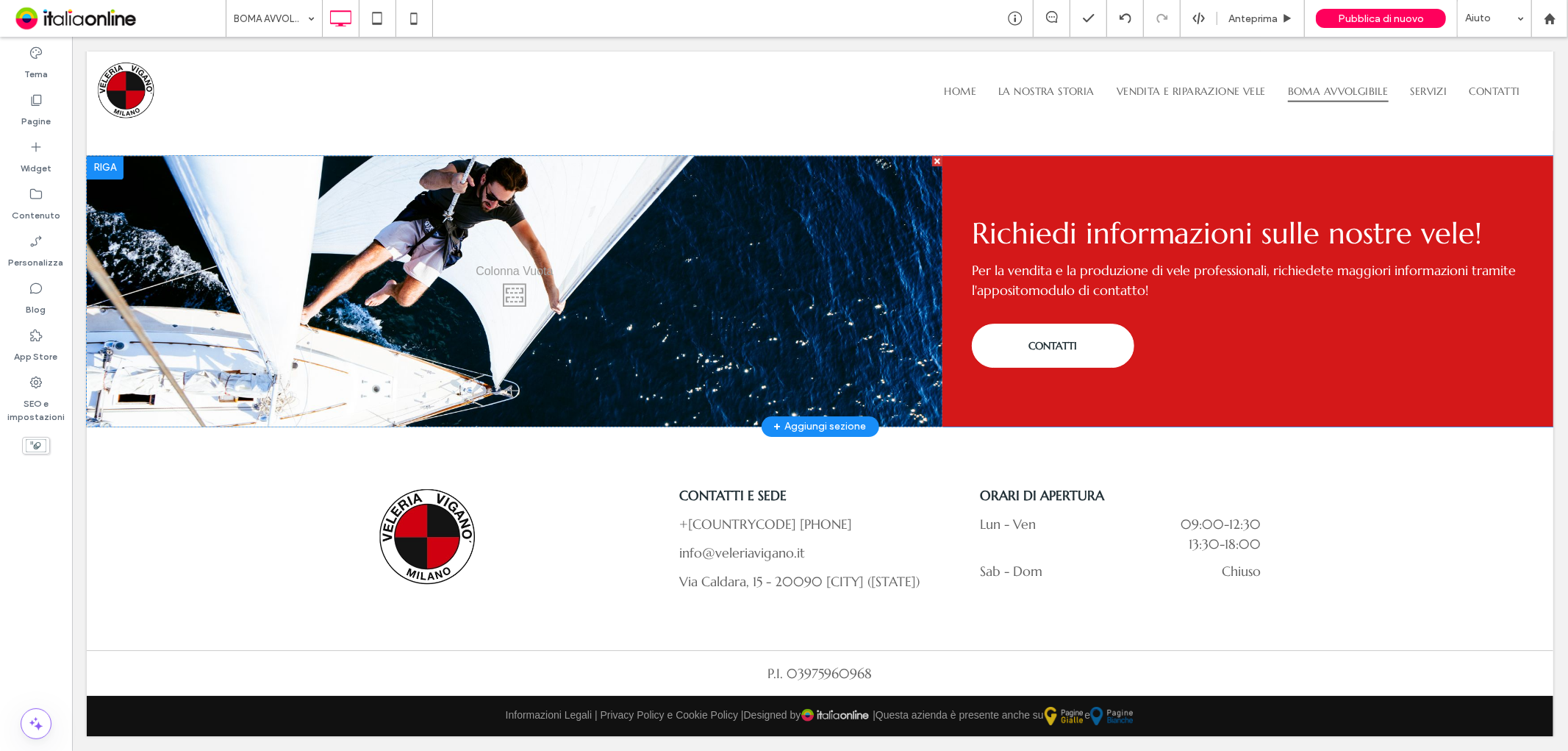 click on "Click To Paste" at bounding box center (514, 291) 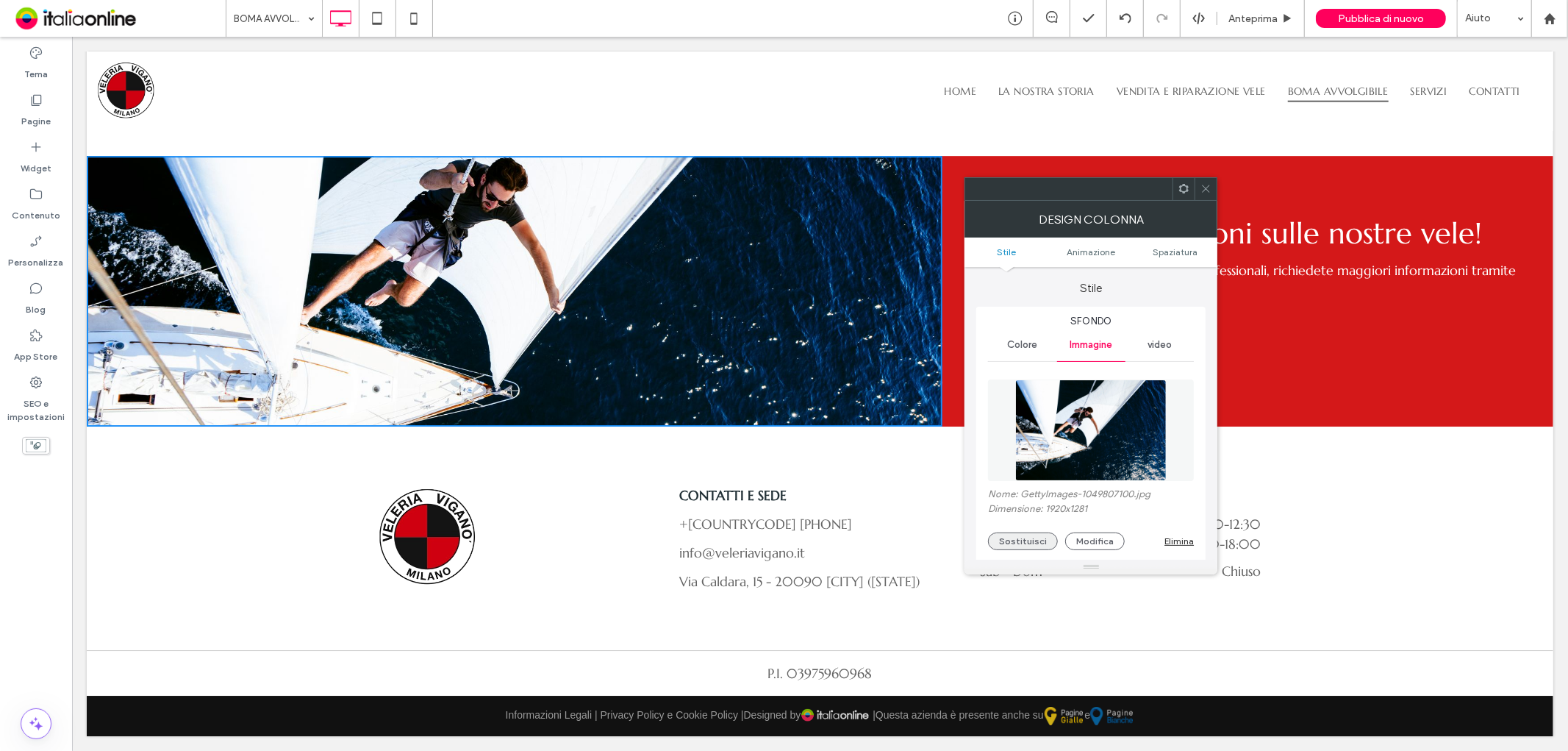click on "Sostituisci" at bounding box center (1023, 541) 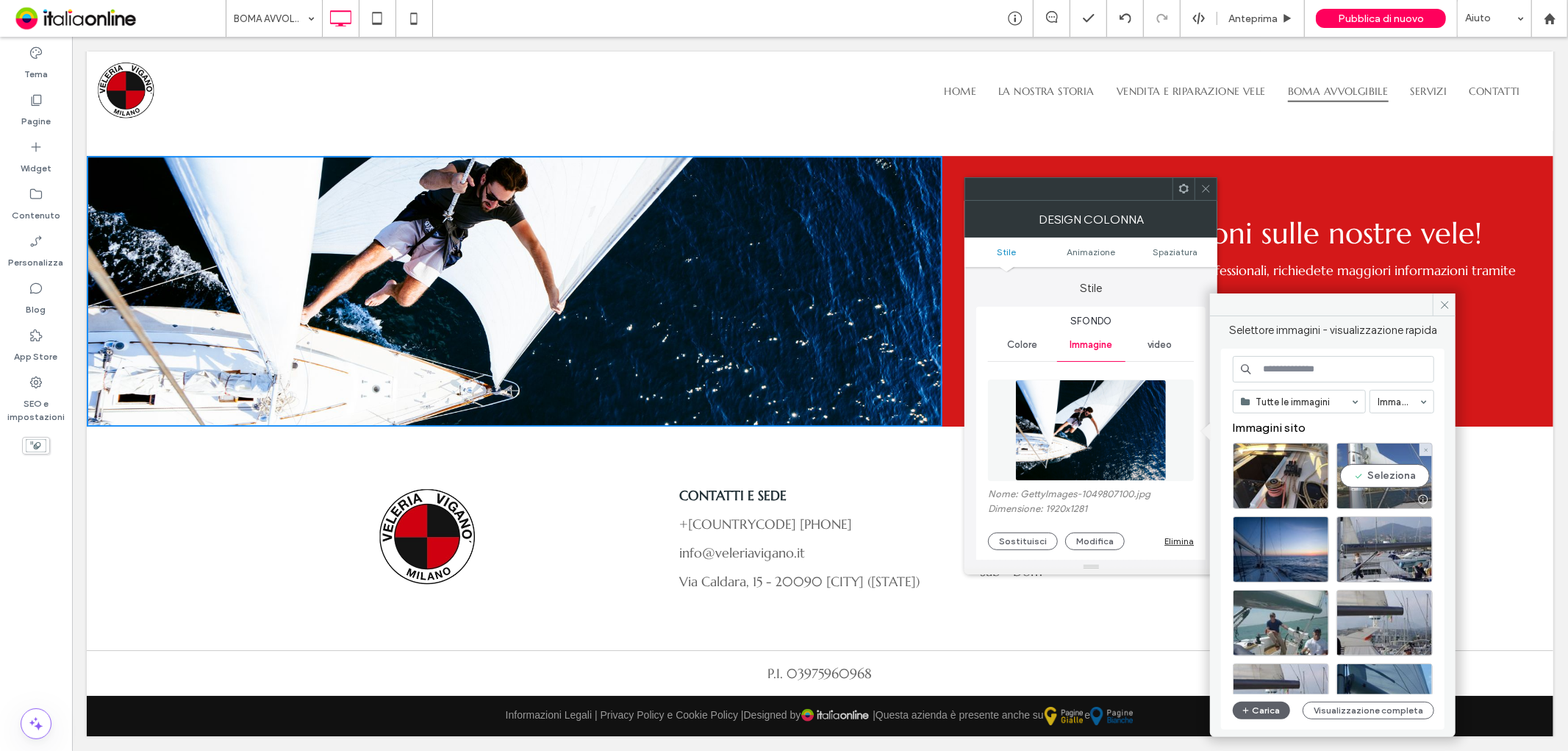 drag, startPoint x: 1390, startPoint y: 491, endPoint x: 1311, endPoint y: 451, distance: 88.54942 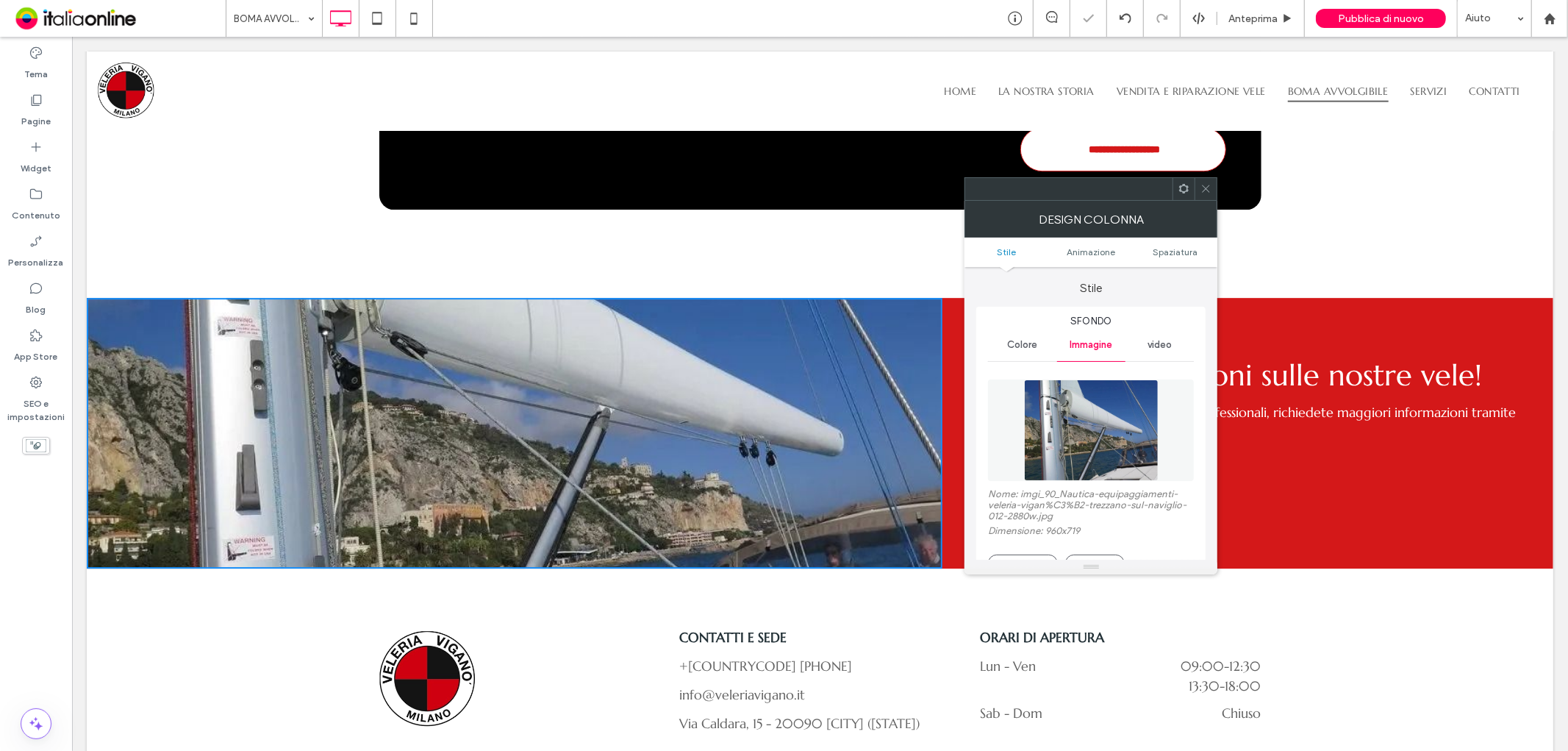 scroll, scrollTop: 3669, scrollLeft: 0, axis: vertical 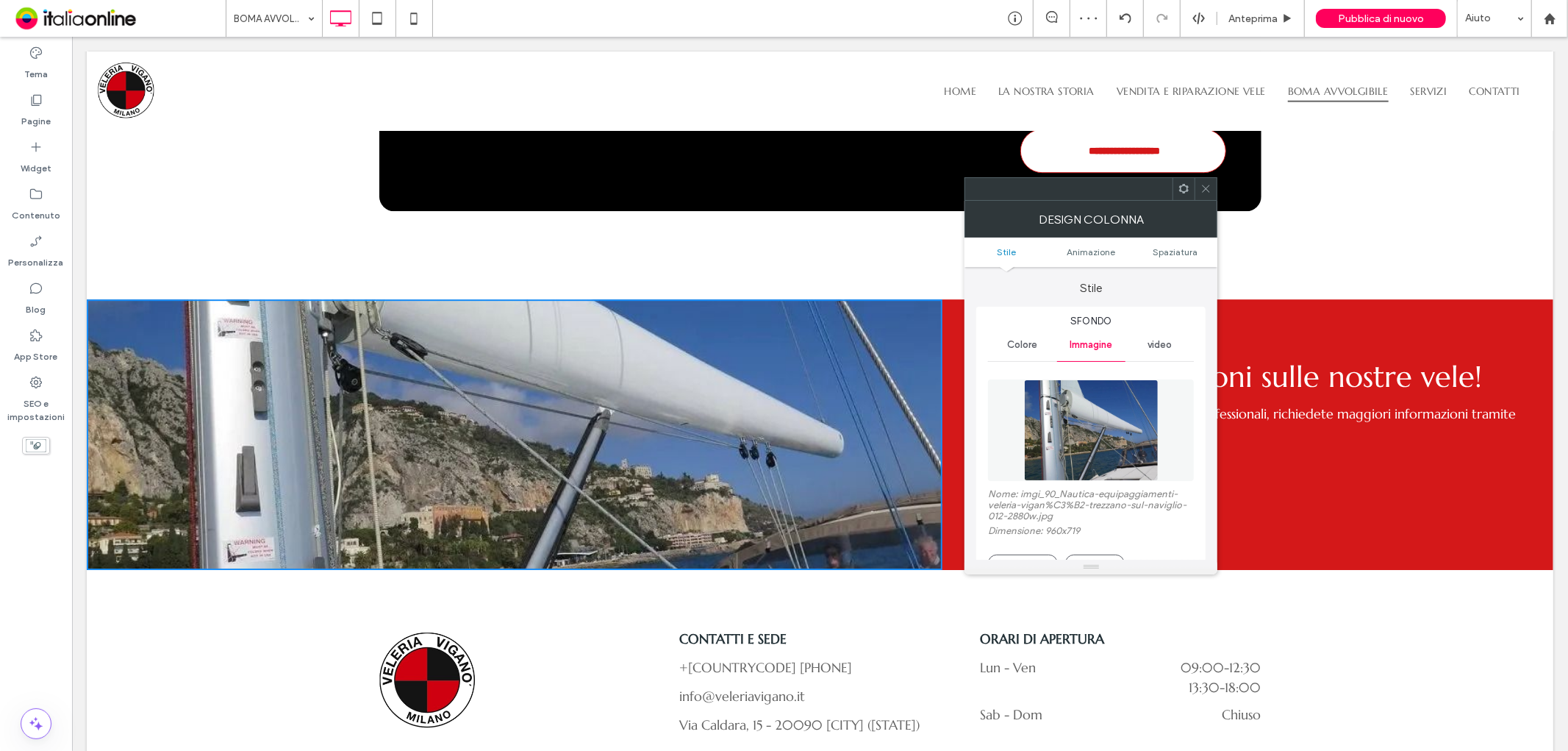 click 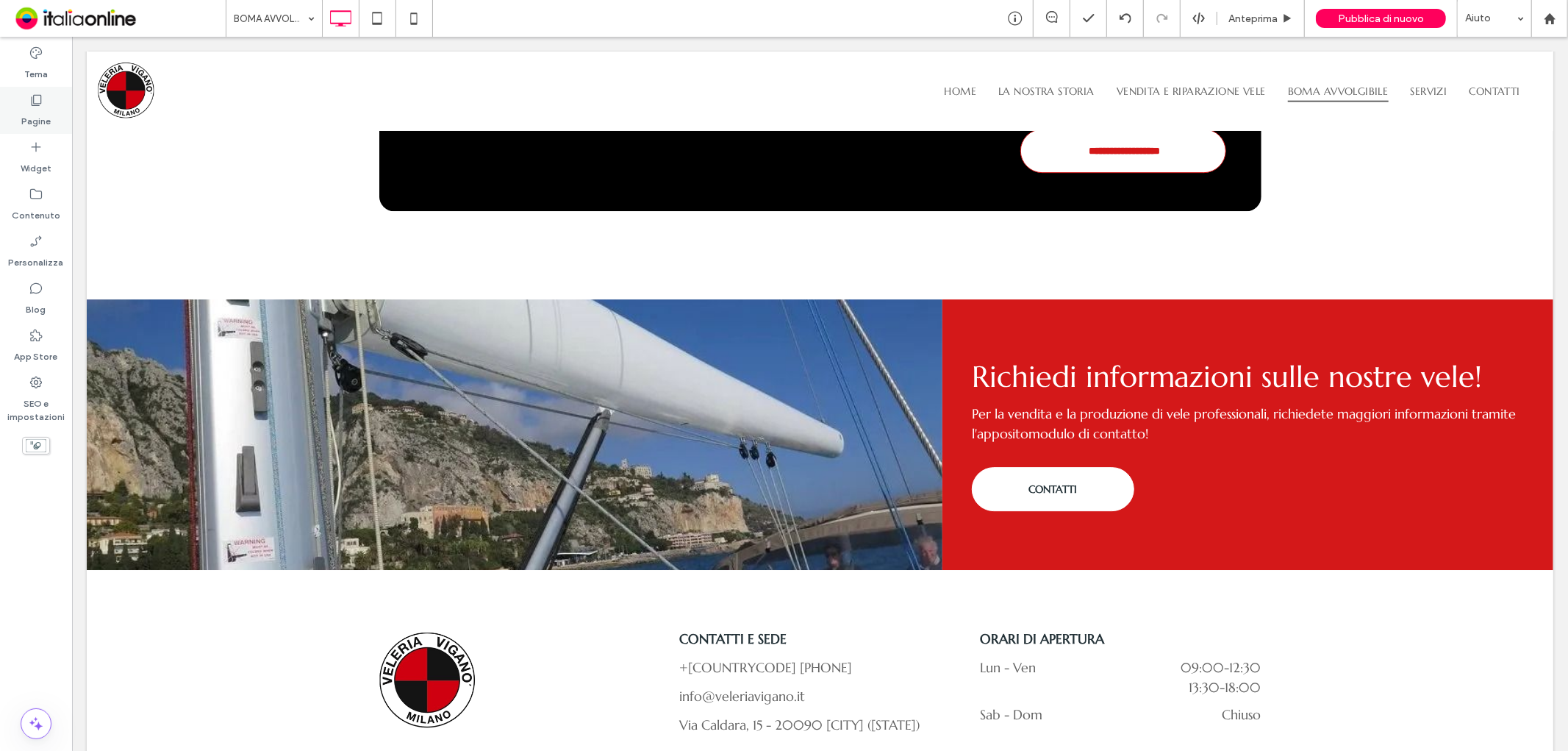 click on "Pagine" at bounding box center (36, 118) 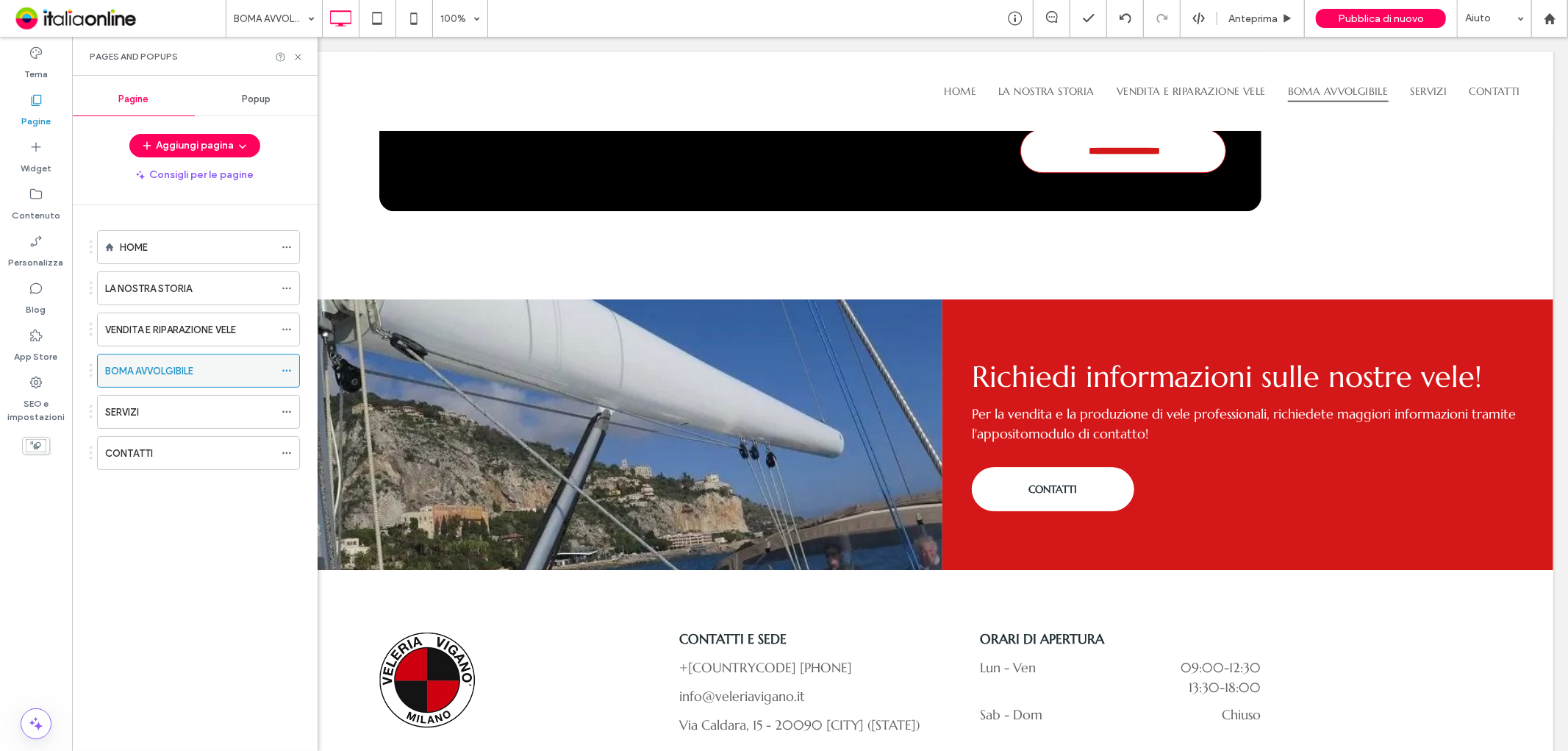 click 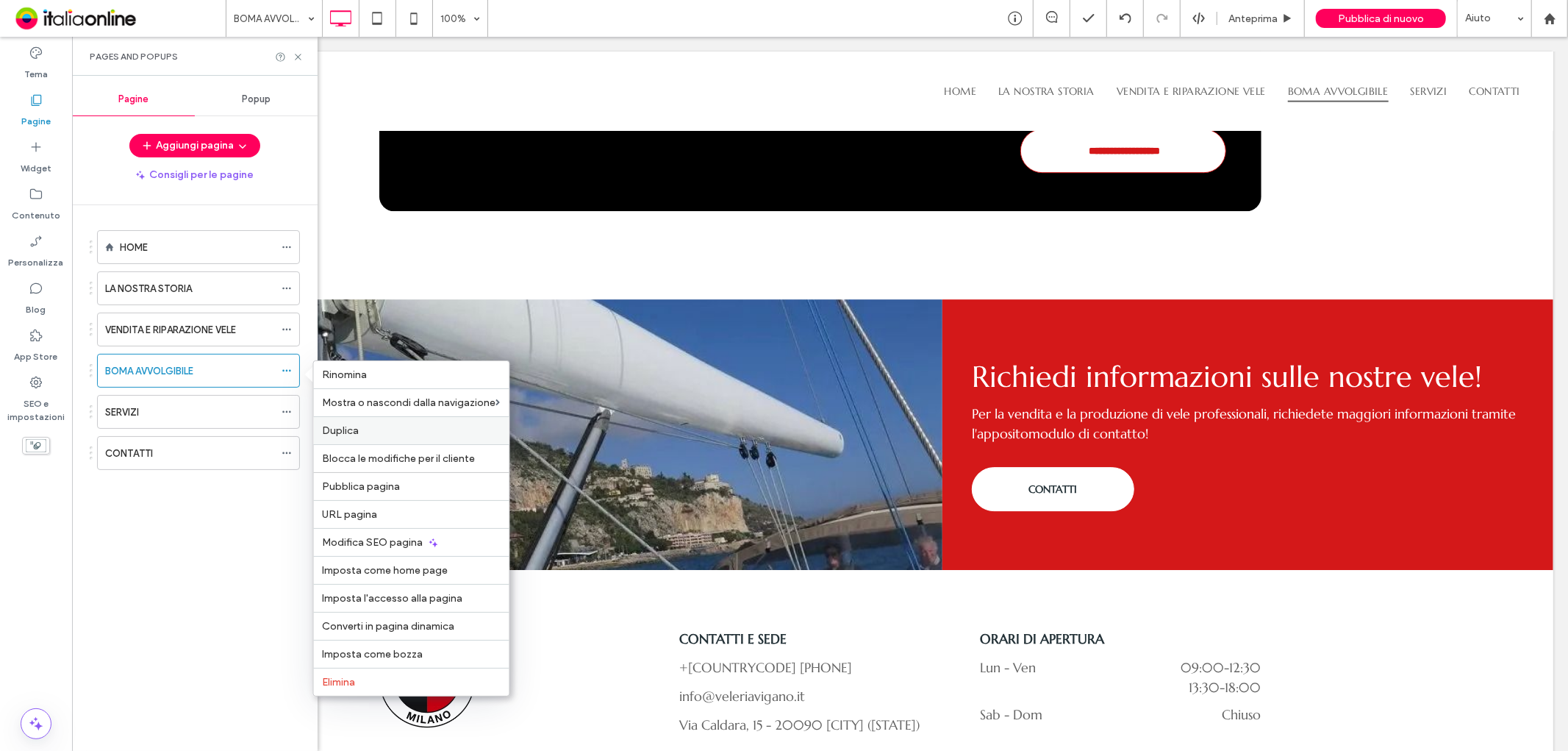 click on "Duplica" at bounding box center (412, 430) 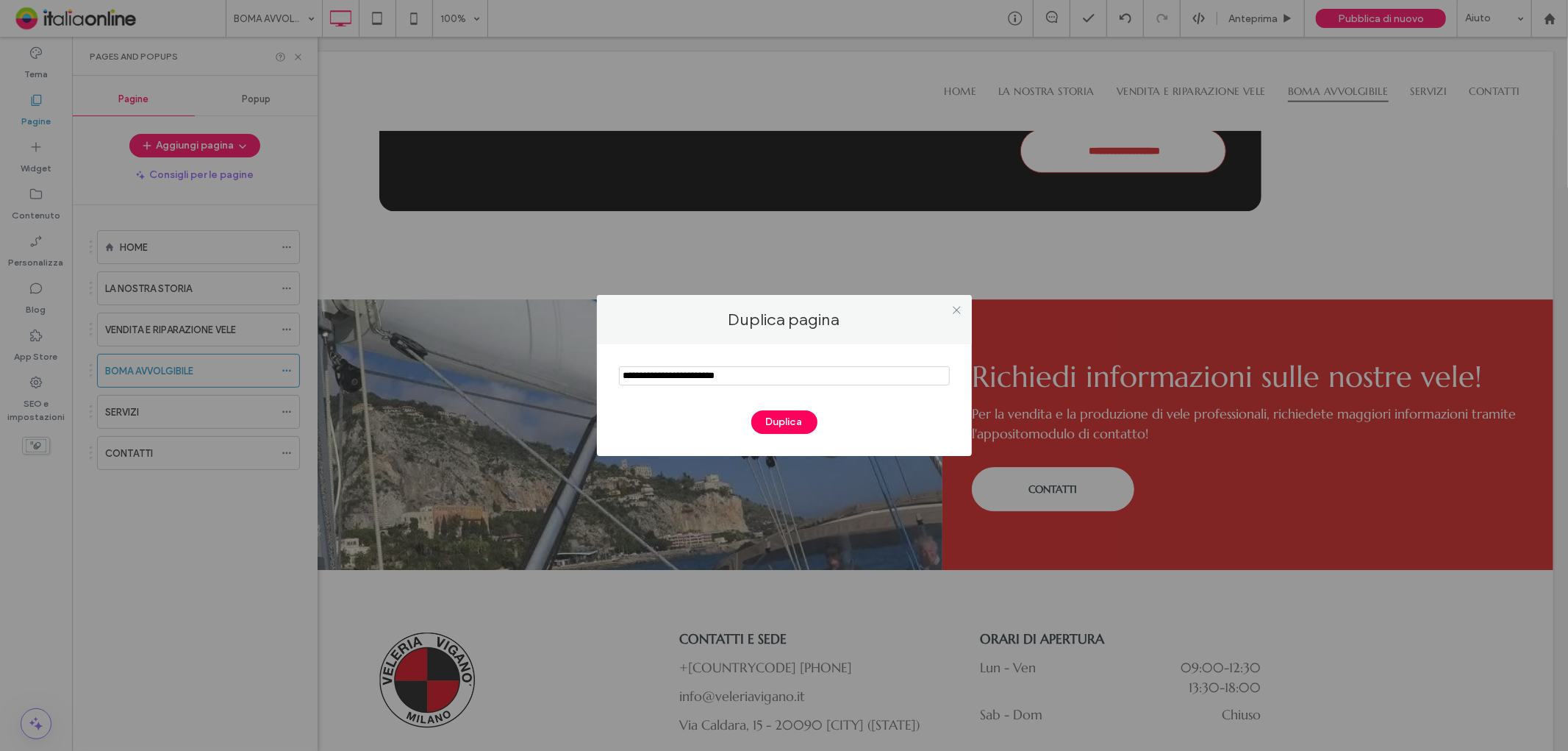 drag, startPoint x: 687, startPoint y: 383, endPoint x: 550, endPoint y: 366, distance: 138.05072 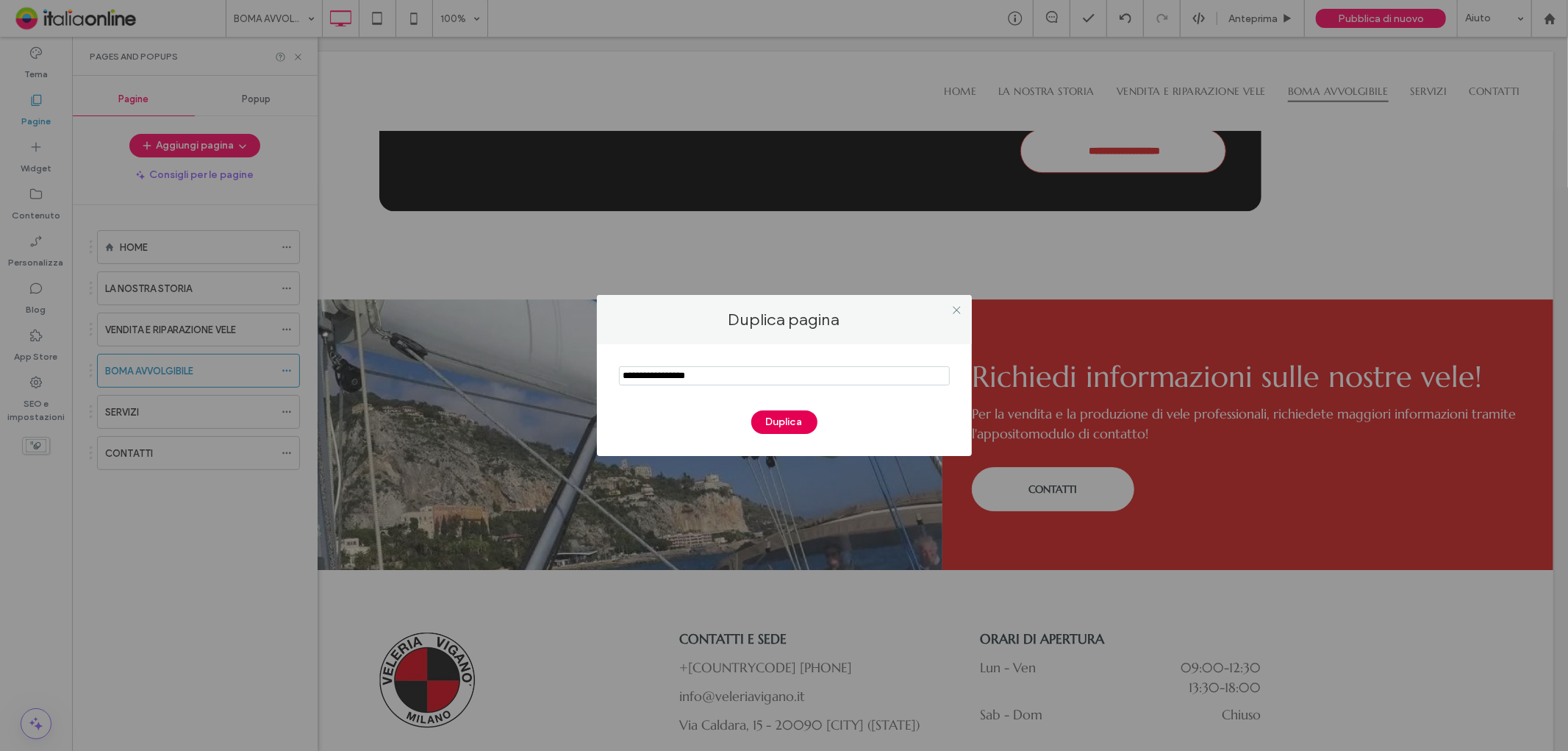 type on "**********" 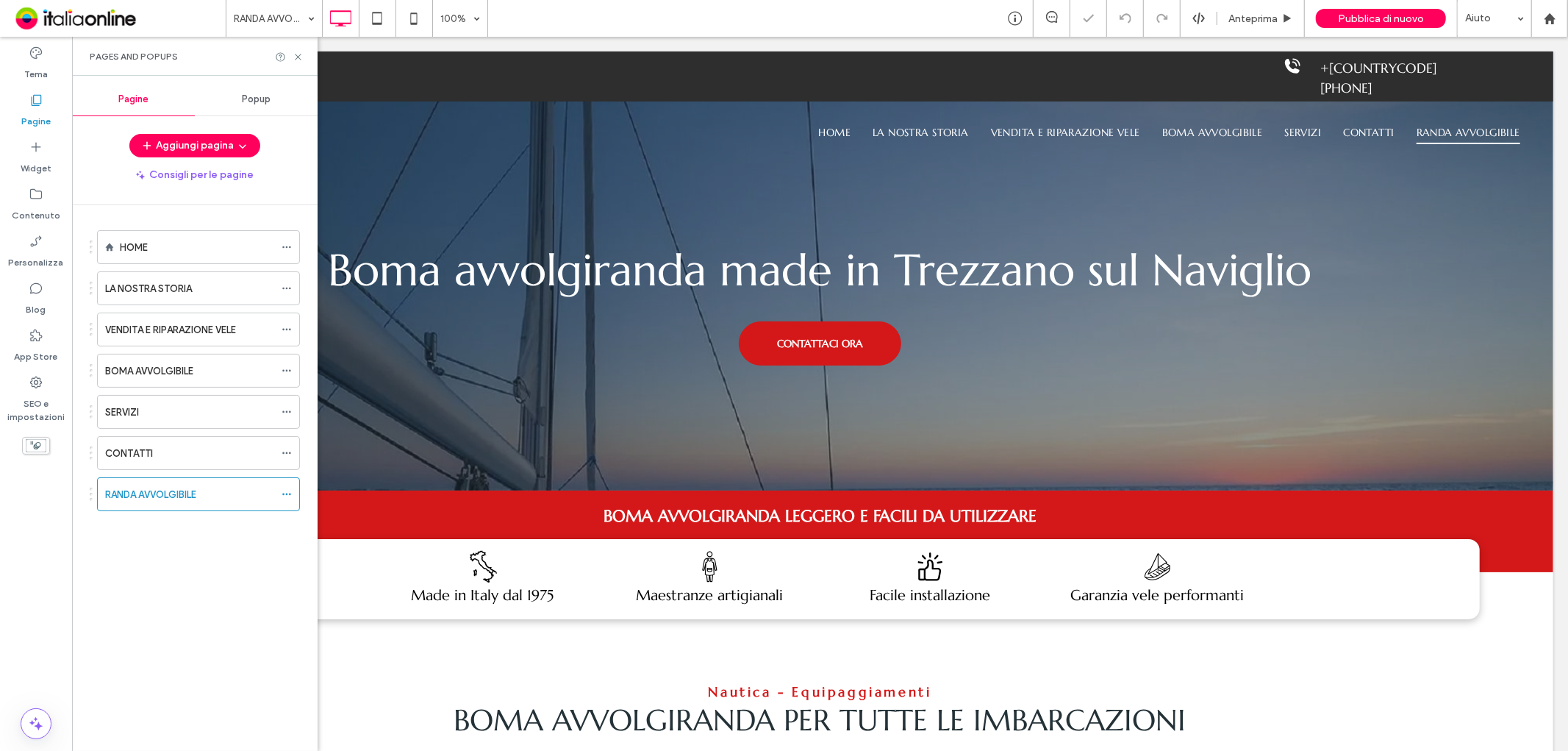 scroll, scrollTop: 0, scrollLeft: 0, axis: both 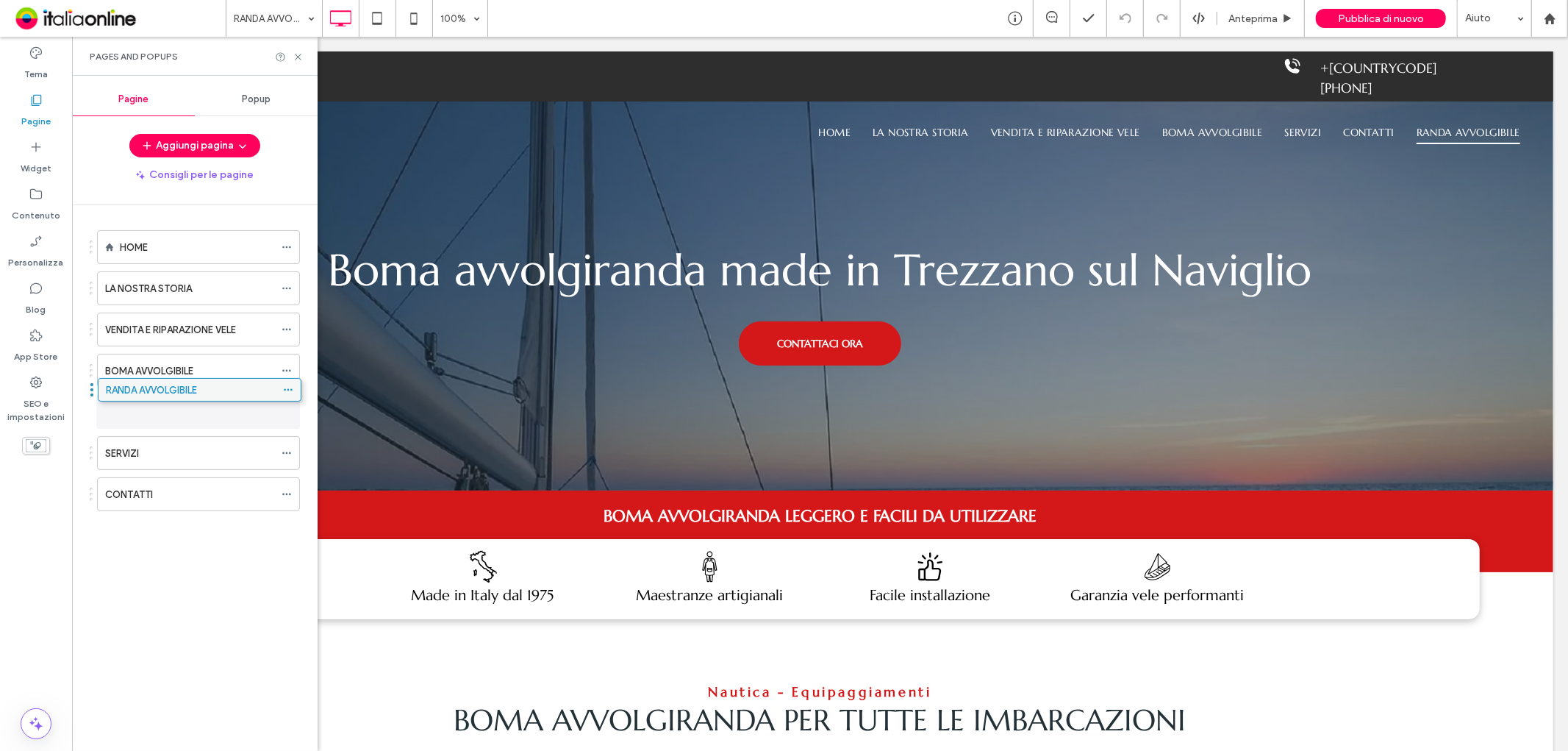 drag, startPoint x: 126, startPoint y: 369, endPoint x: 145, endPoint y: 388, distance: 26.870058 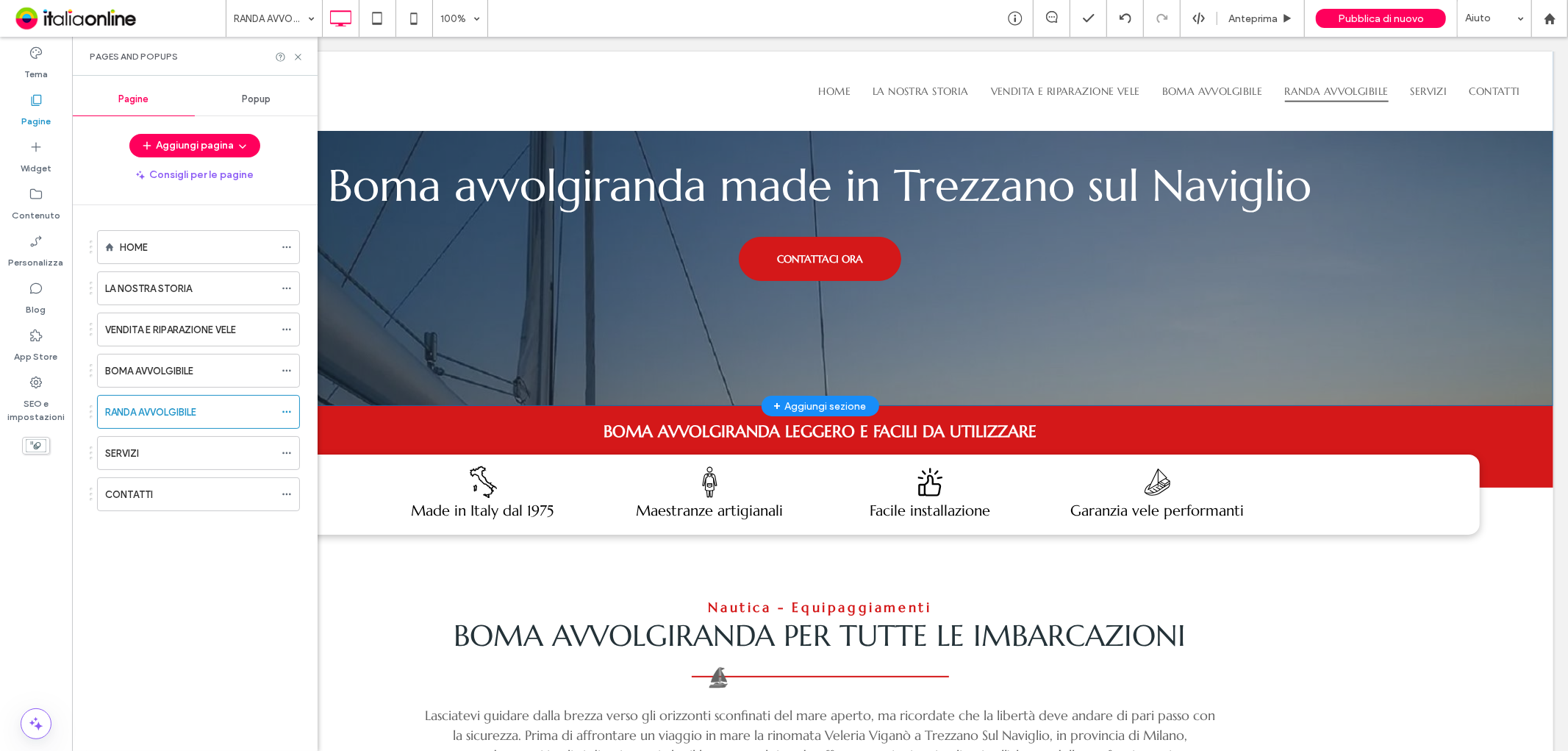 scroll, scrollTop: 0, scrollLeft: 0, axis: both 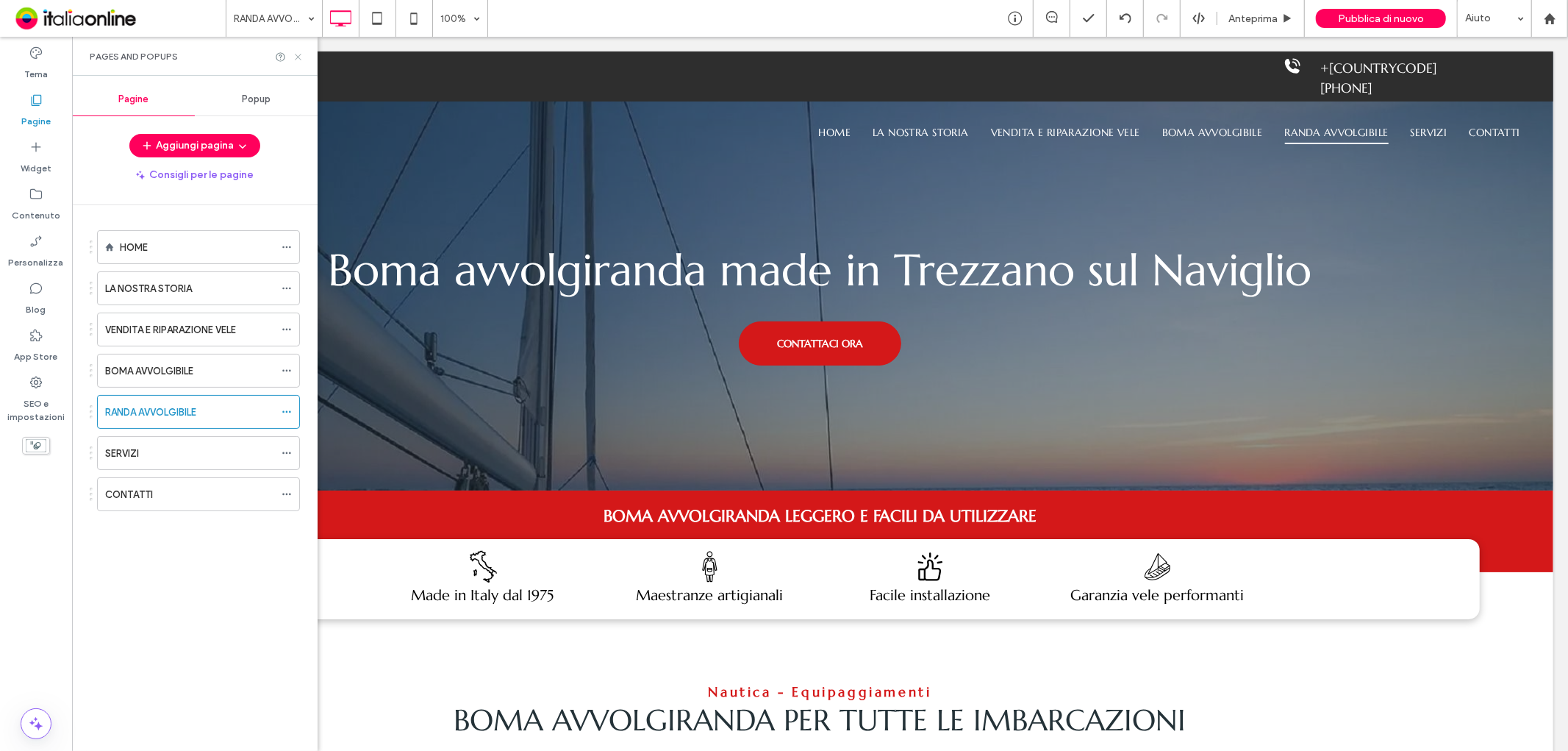 click 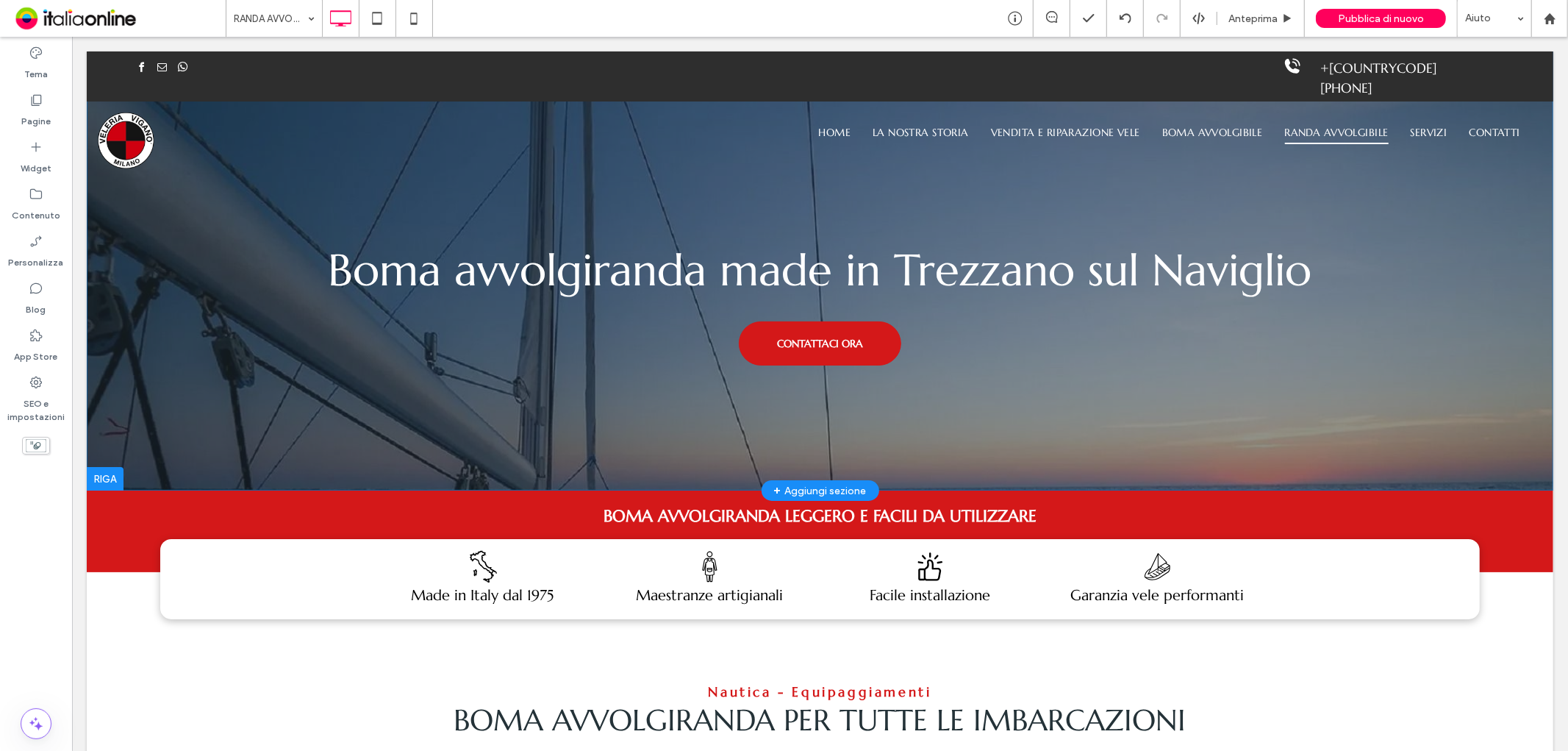 click on "Boma avvolgiranda made in Trezzano sul Naviglio
CONTATTACI ORA
Click To Paste
Click To Paste
Riga + Aggiungi sezione" at bounding box center [819, 270] 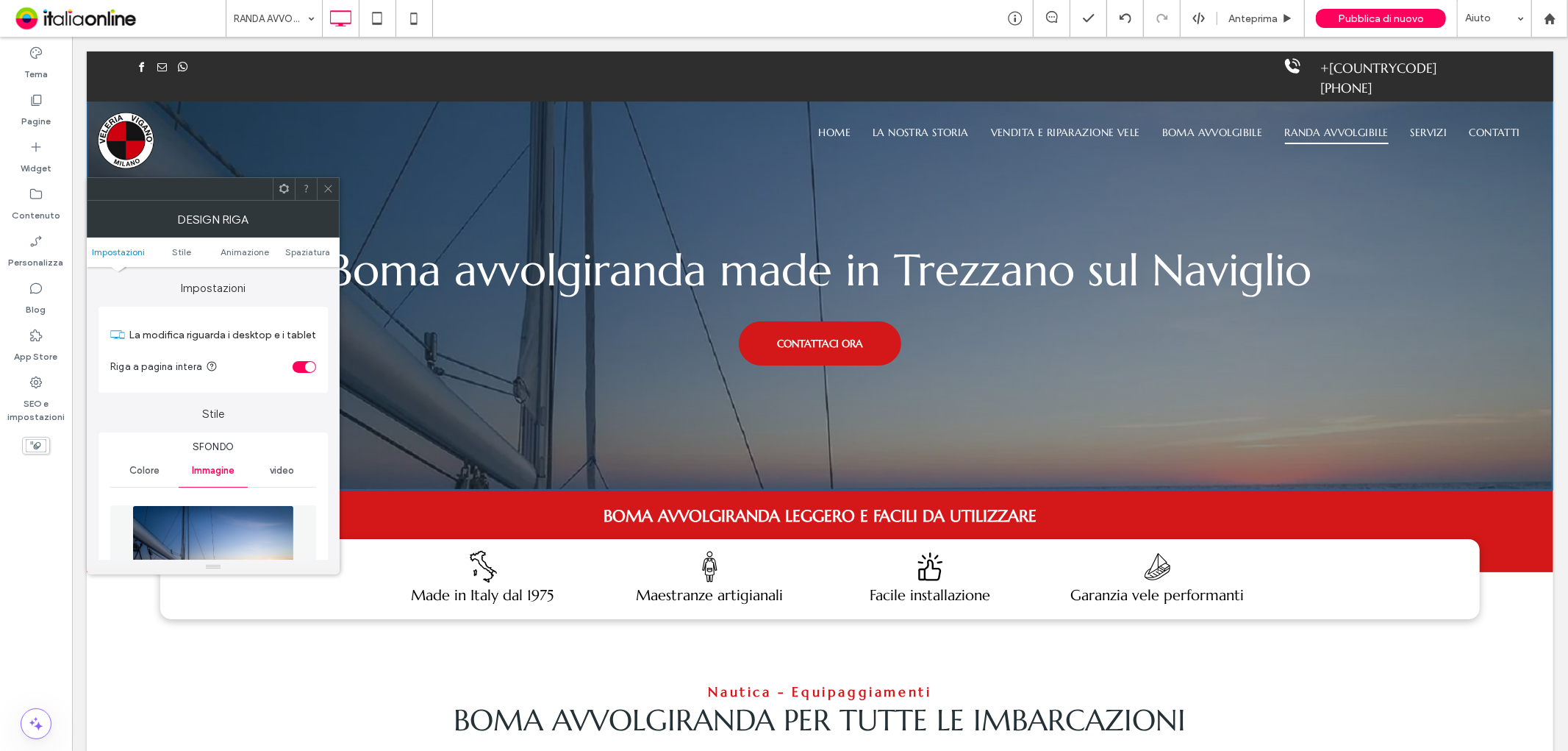 scroll, scrollTop: 245, scrollLeft: 0, axis: vertical 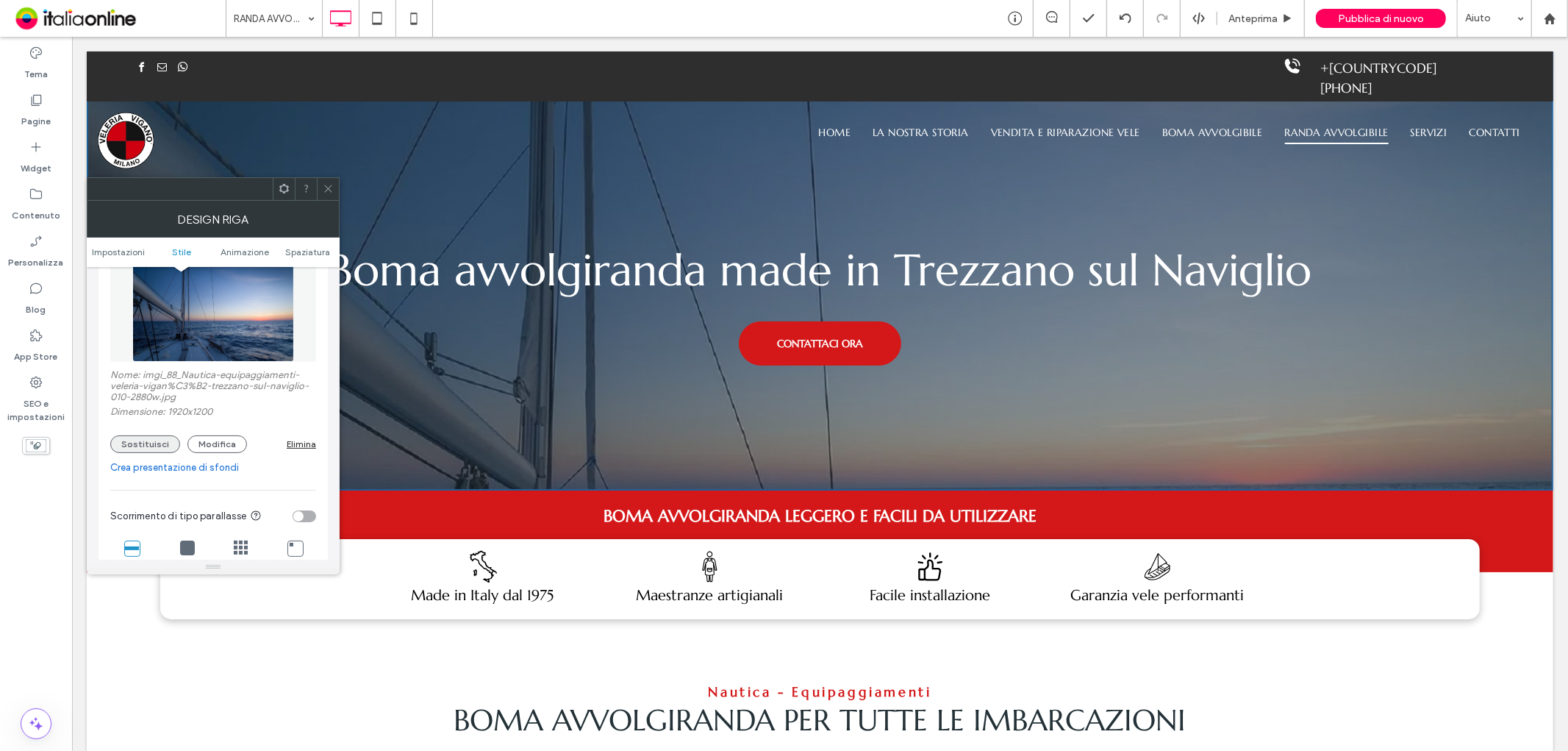click on "Sostituisci" at bounding box center (145, 444) 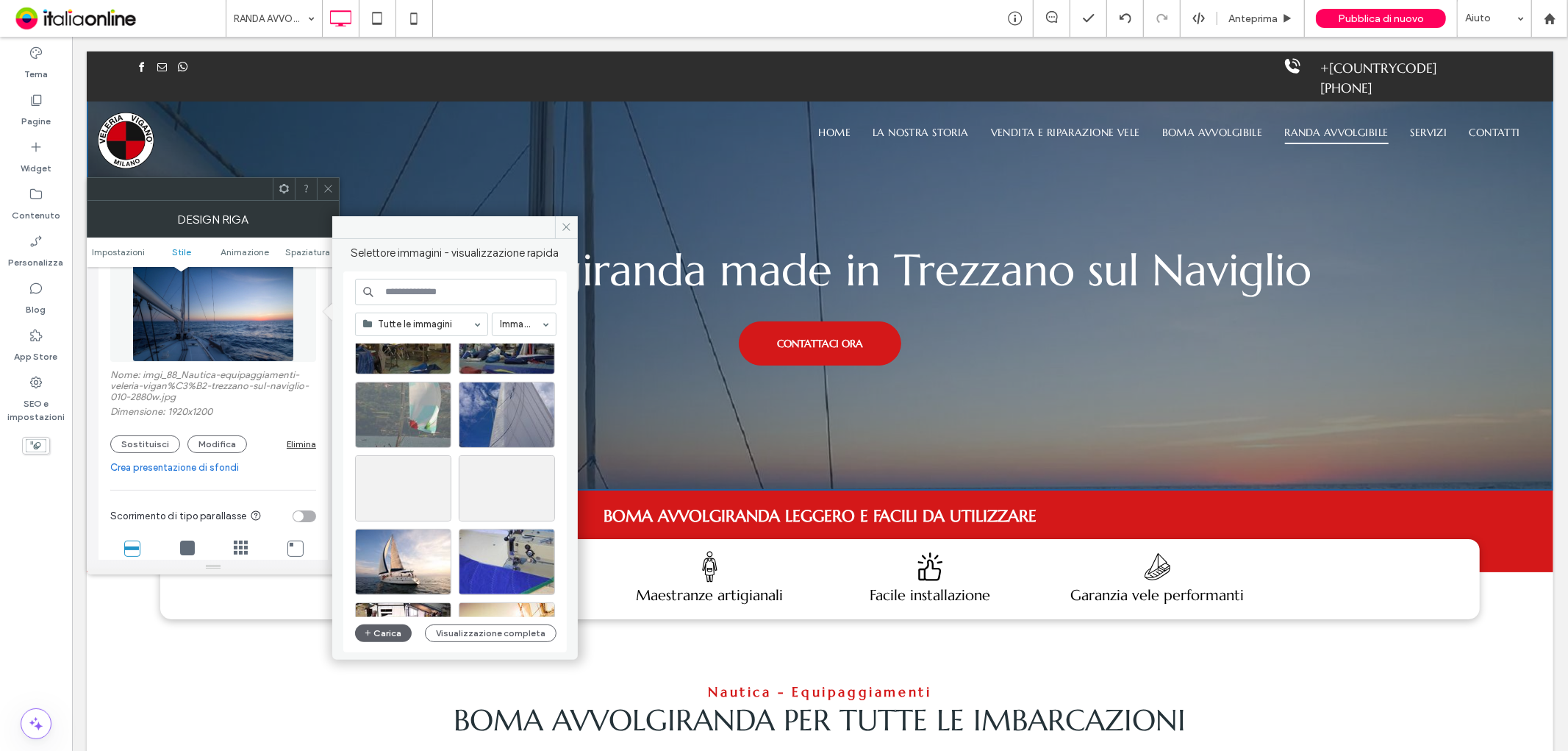 scroll, scrollTop: 1677, scrollLeft: 0, axis: vertical 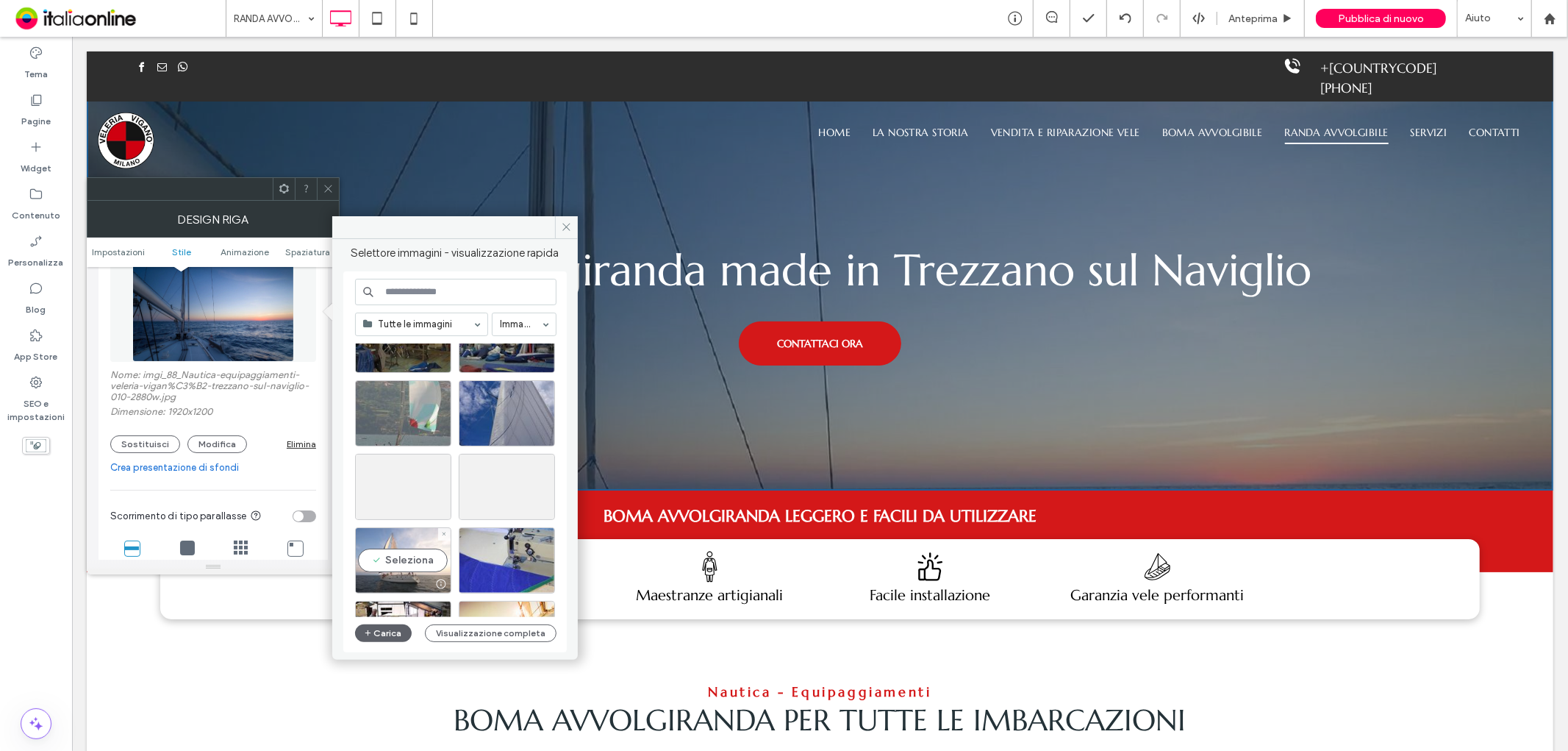 click at bounding box center (441, 584) 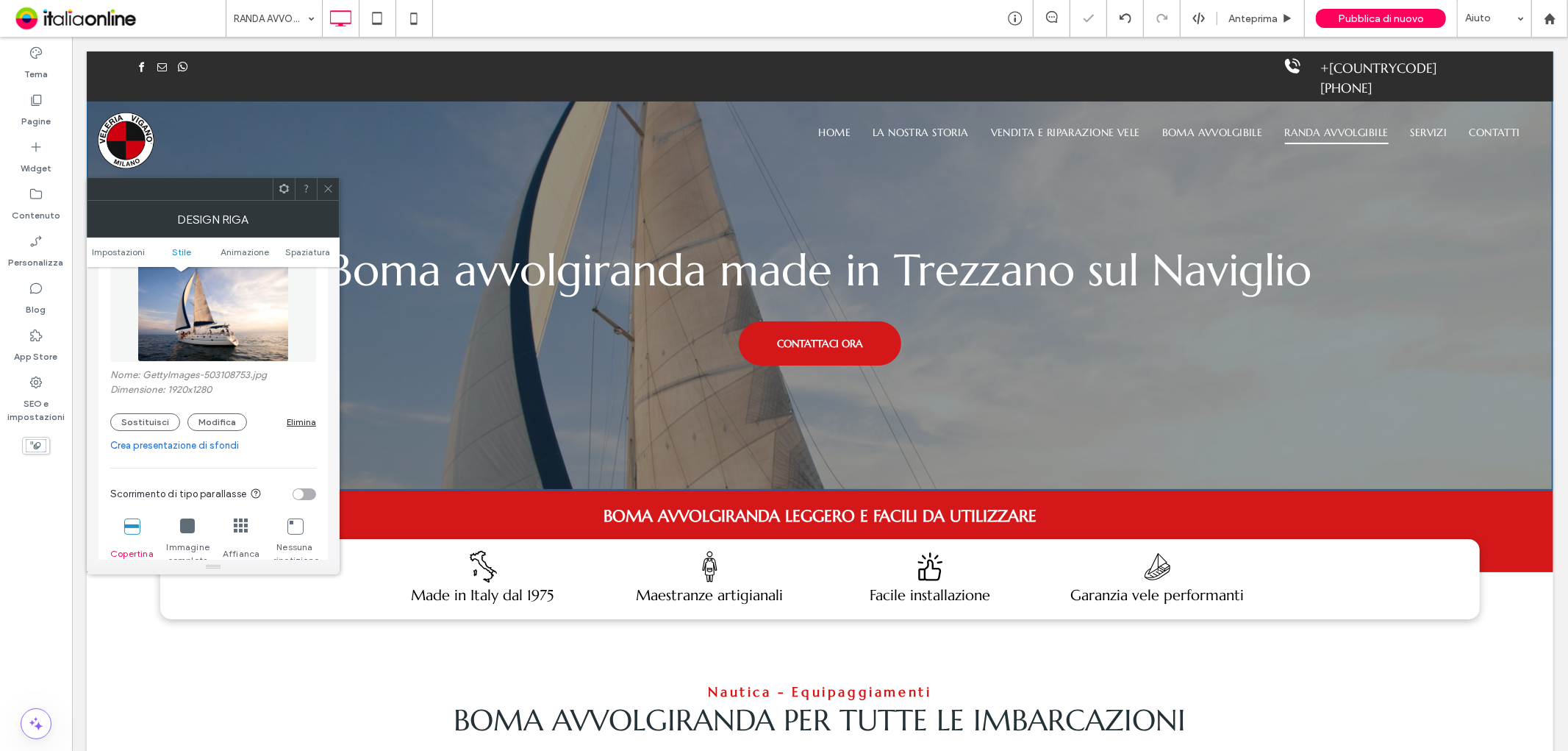 click 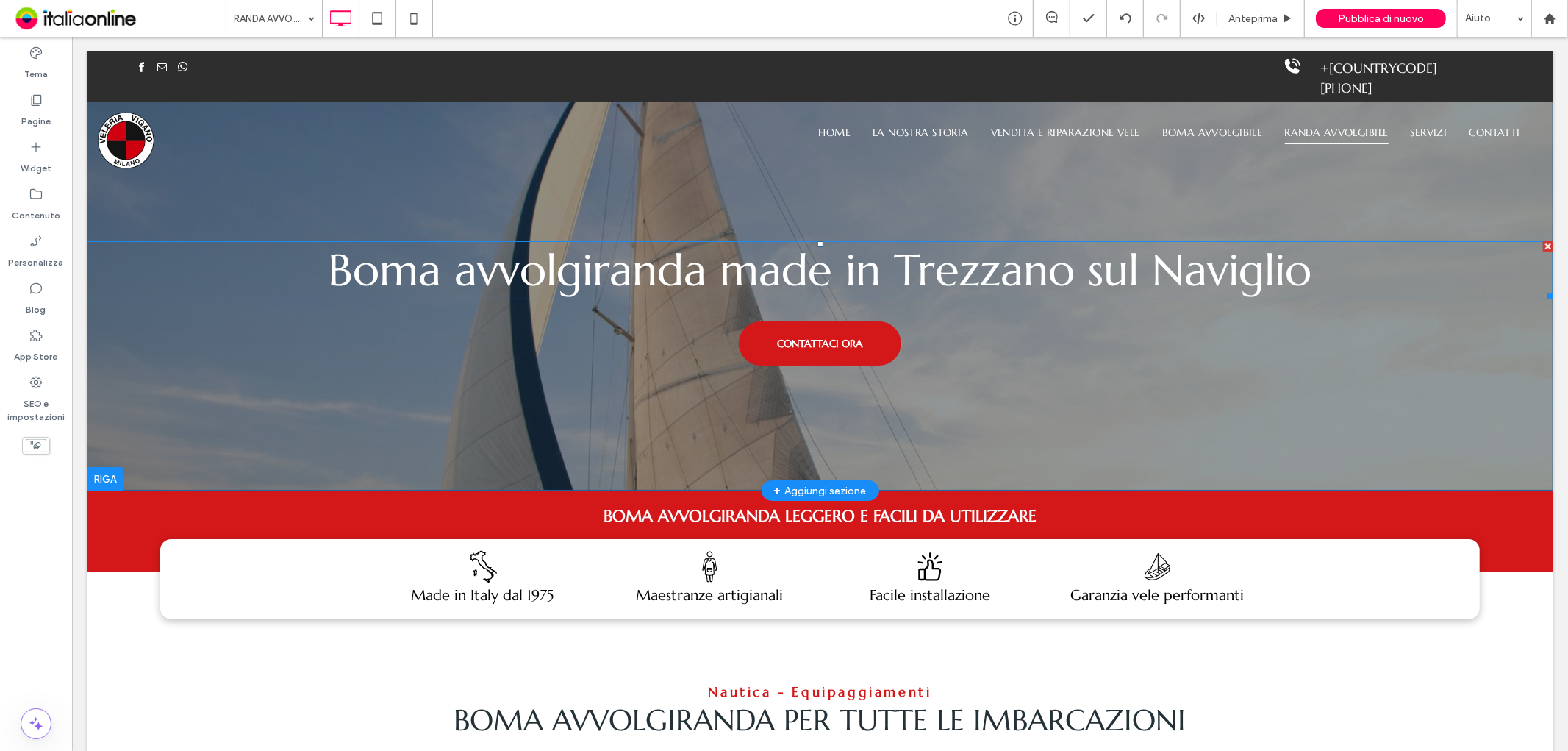 click on "Boma avvolgiranda made in Trezzano sul Naviglio" at bounding box center (820, 269) 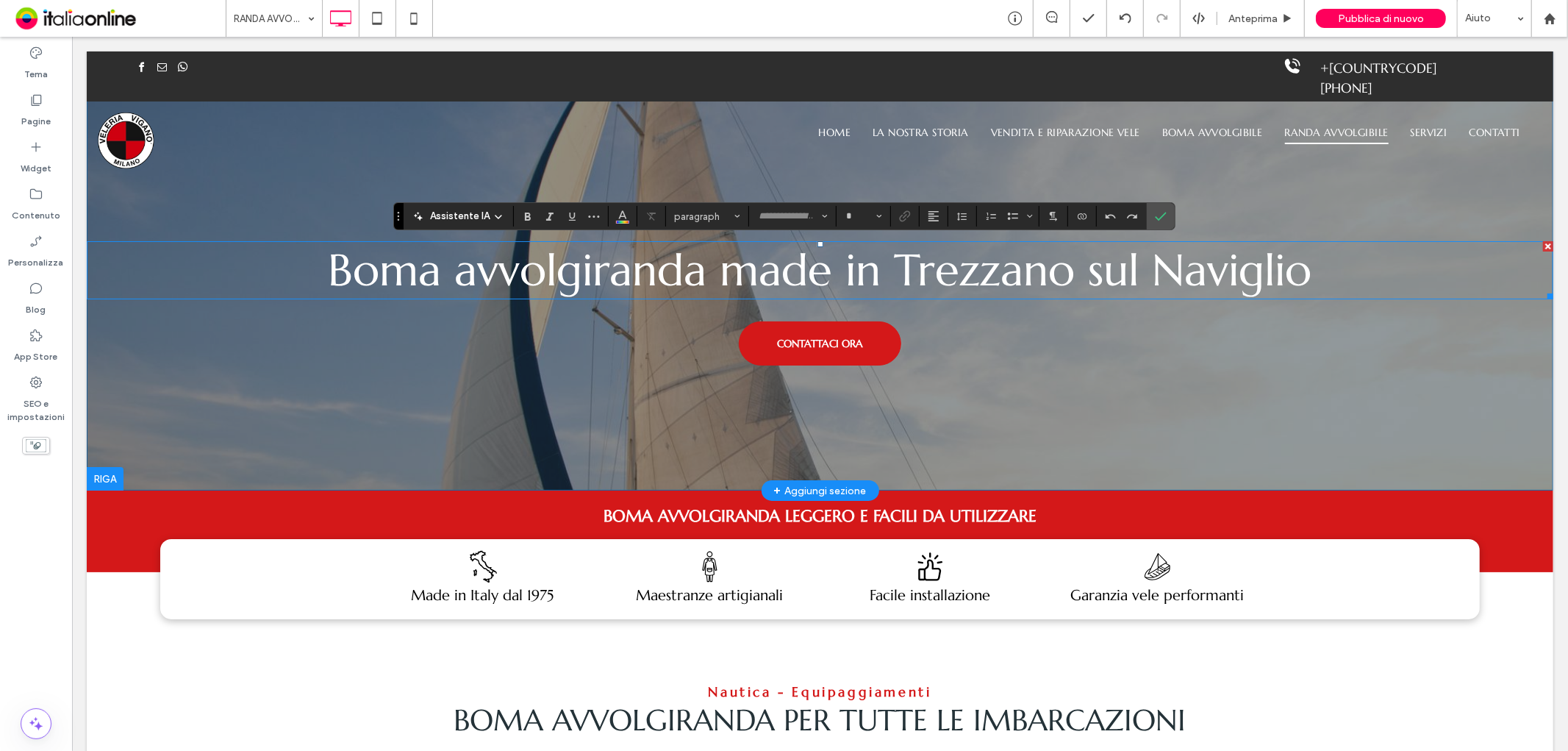 type on "*********" 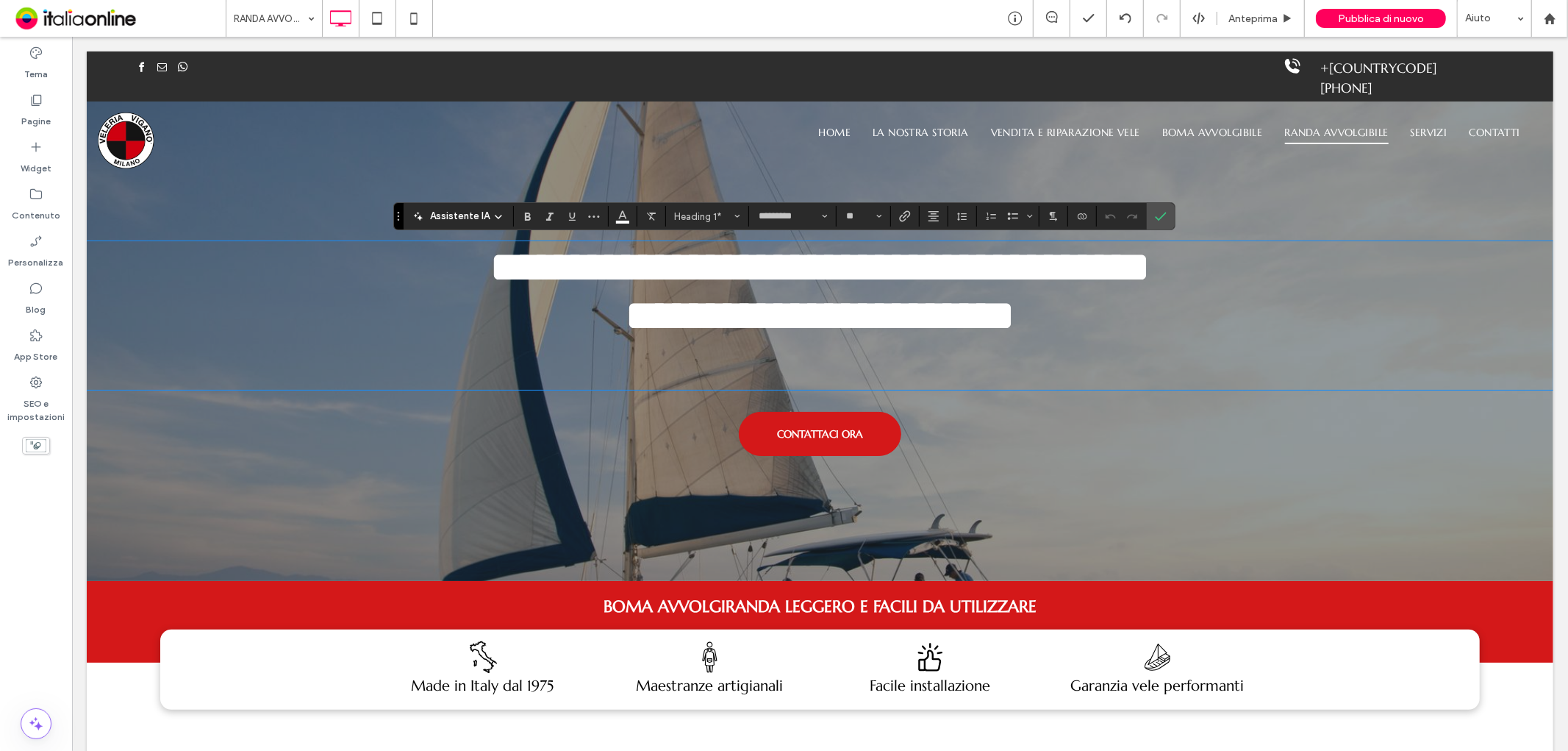 scroll, scrollTop: 0, scrollLeft: 0, axis: both 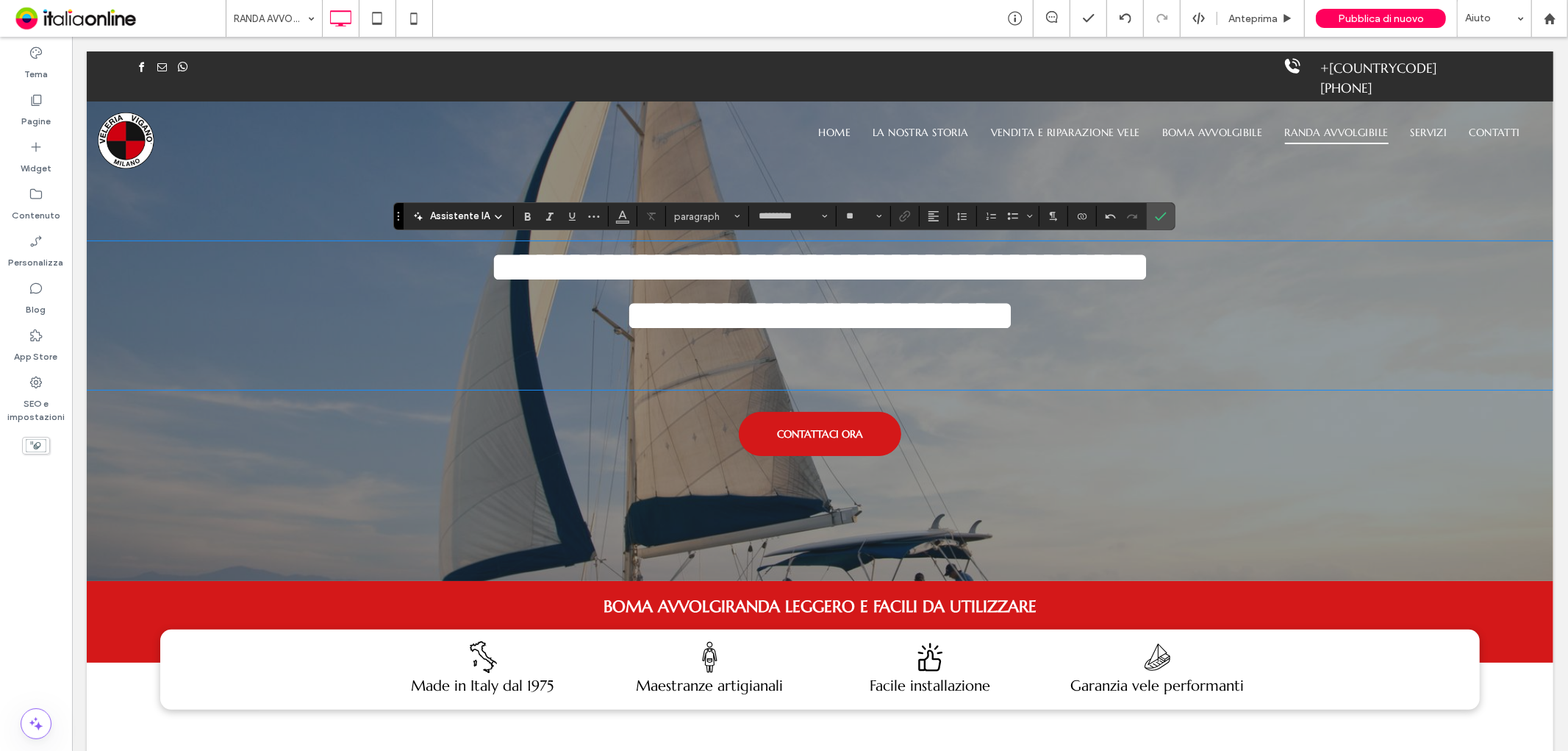 type on "**" 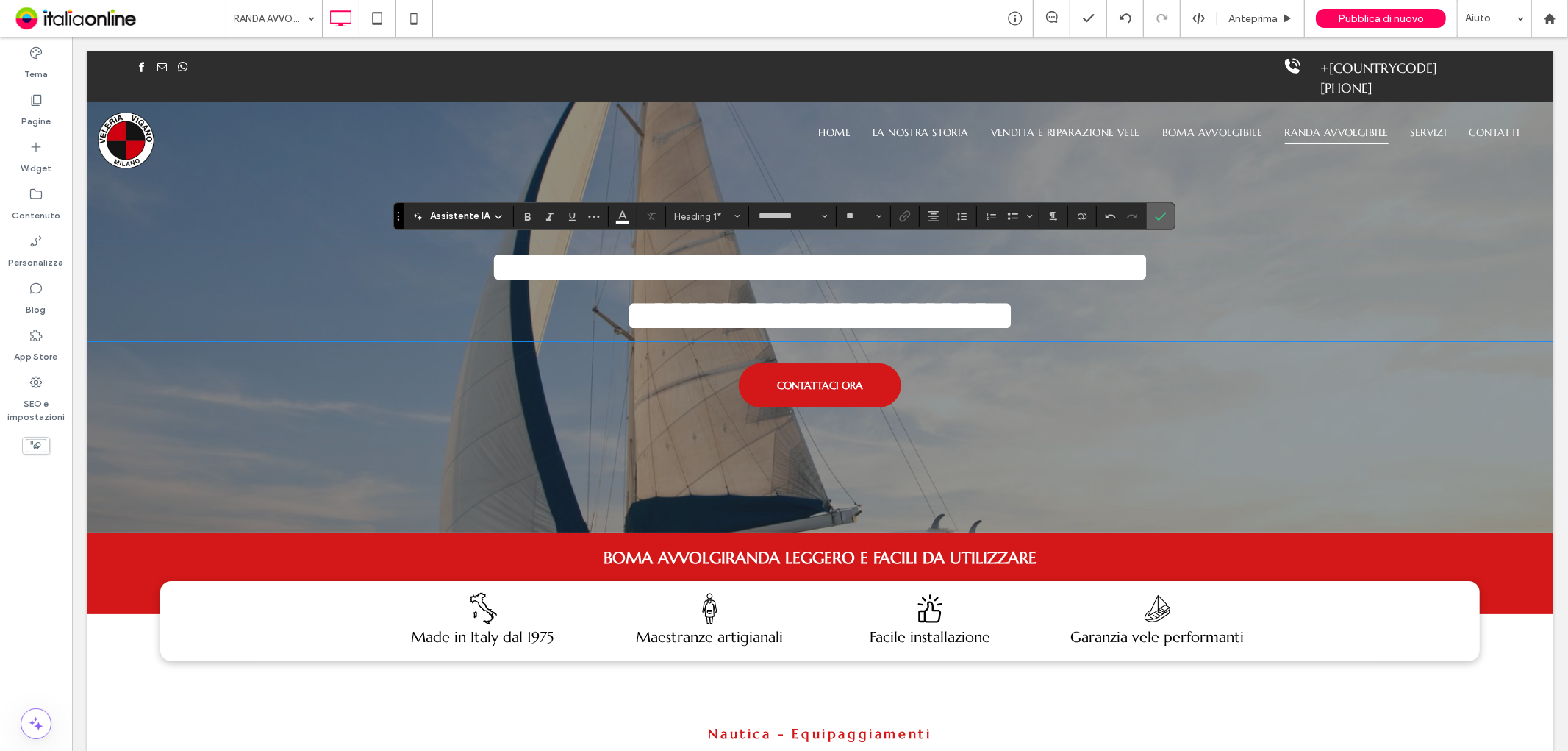 click 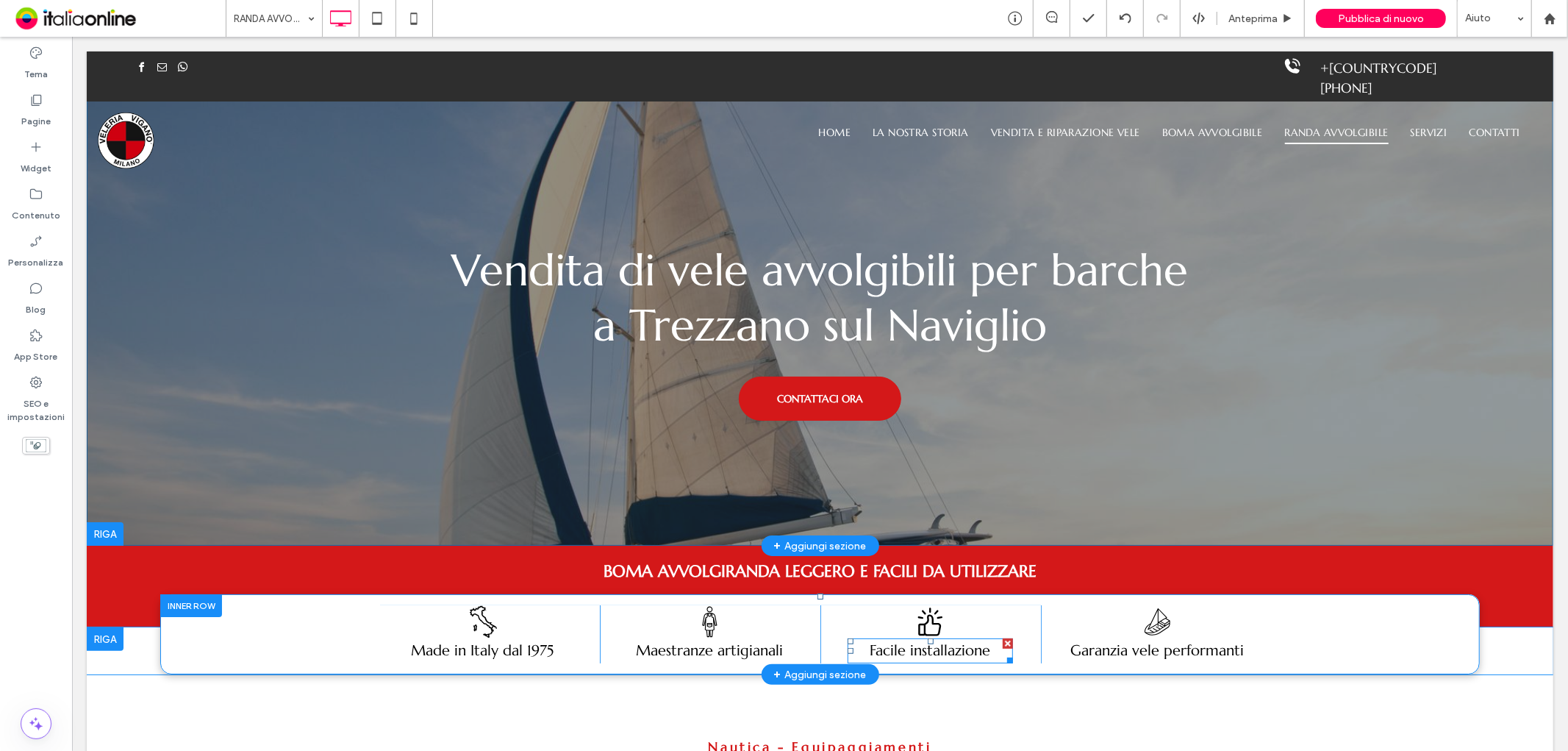 click on "Facile installazione" at bounding box center [930, 650] 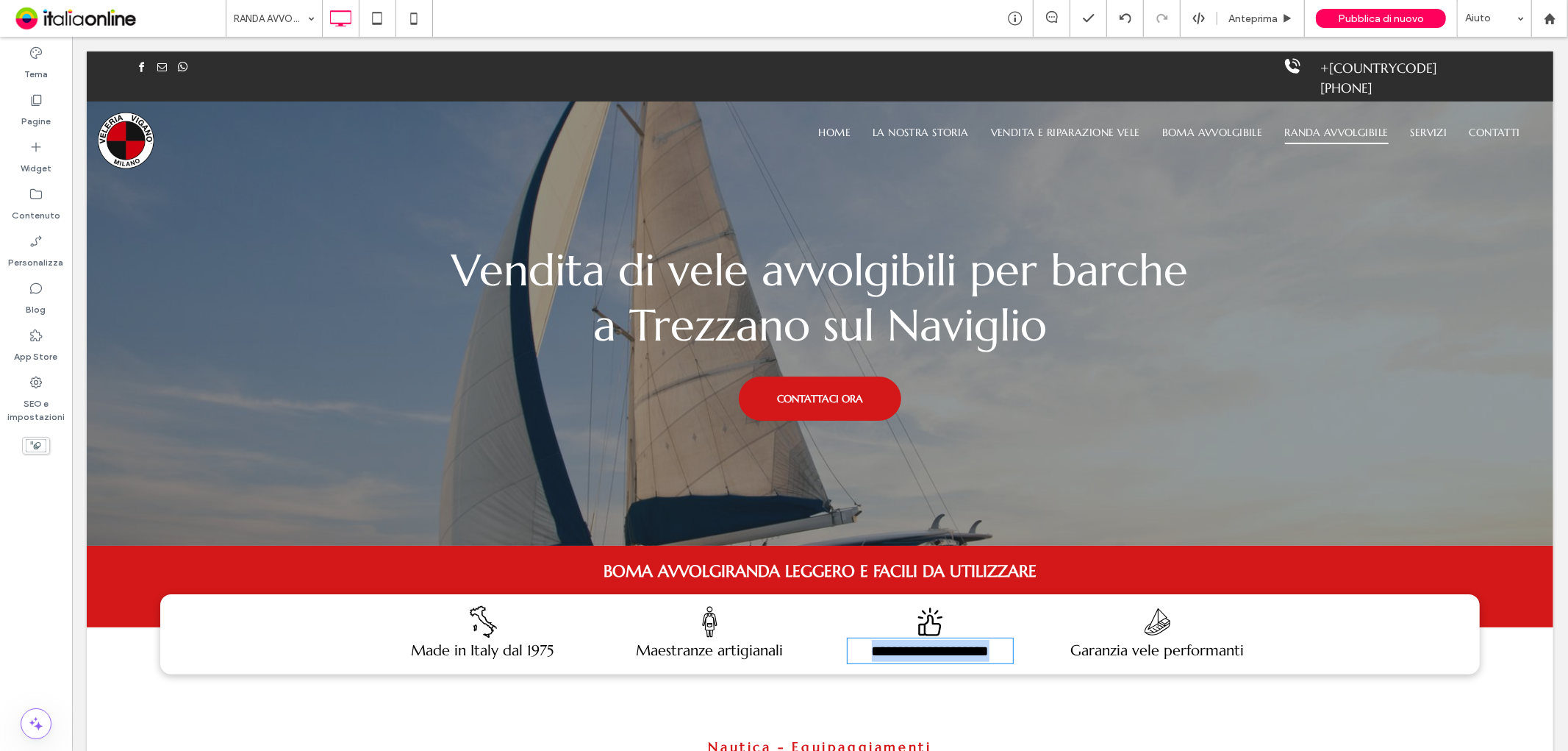 click on "**********" at bounding box center [930, 650] 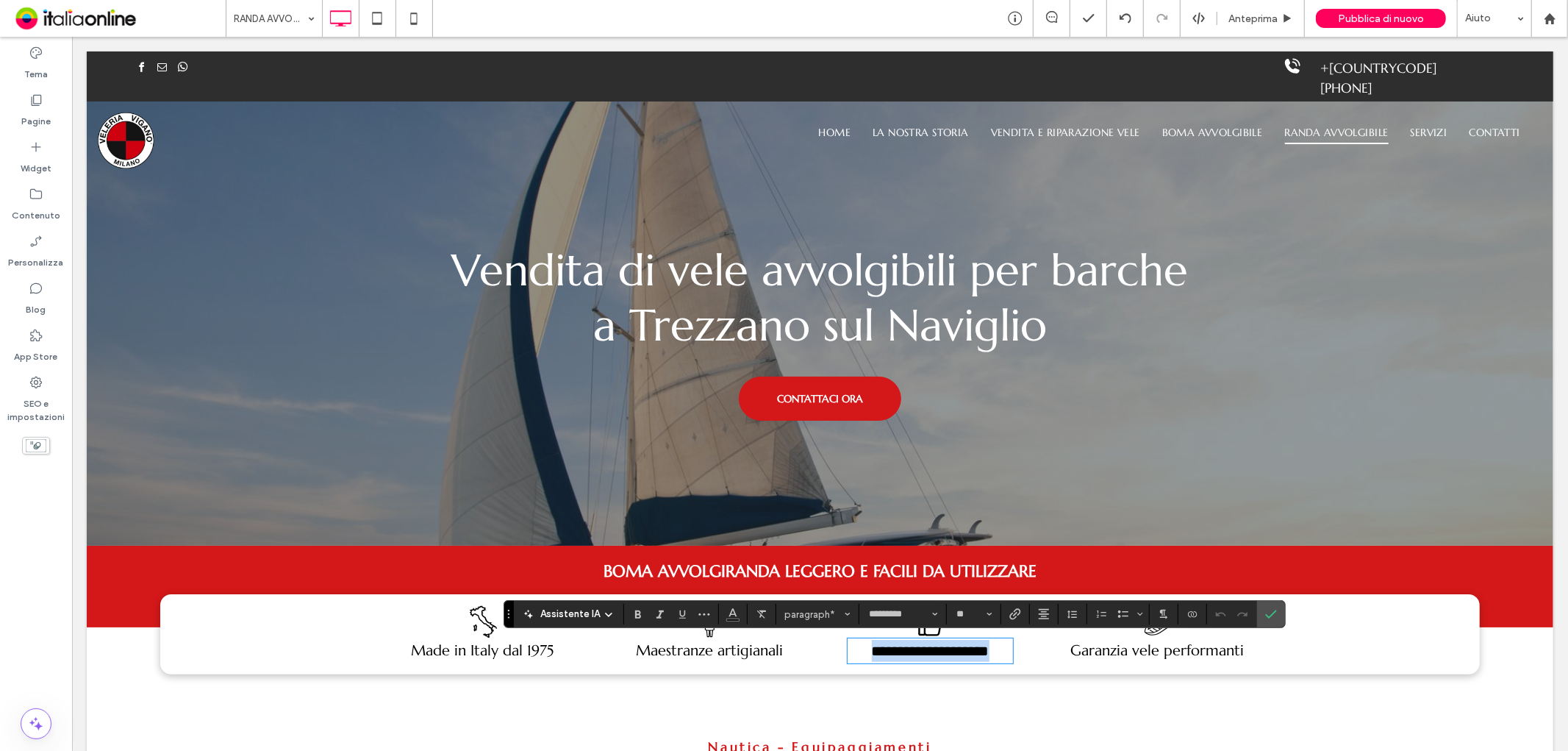 type on "**" 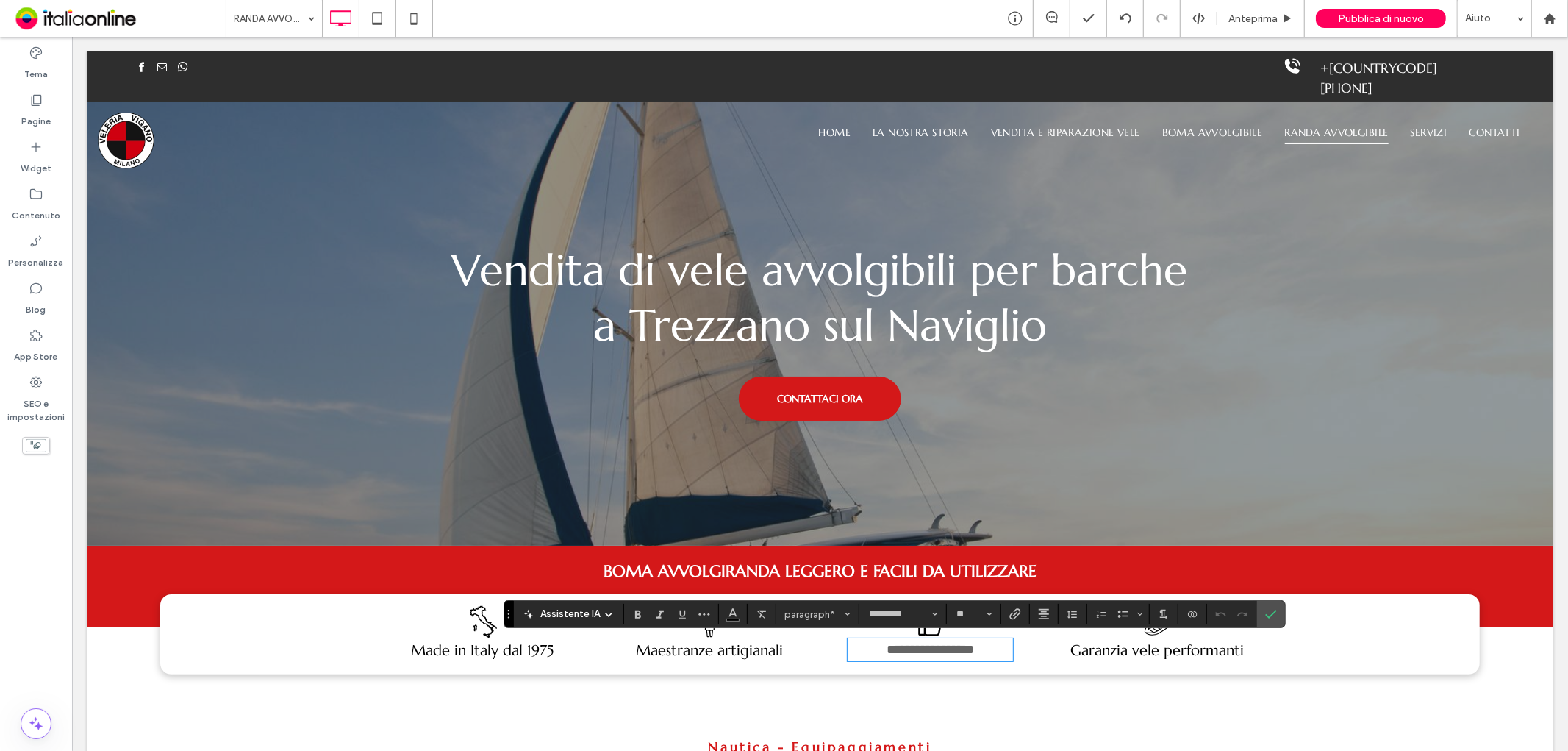 scroll, scrollTop: 0, scrollLeft: 0, axis: both 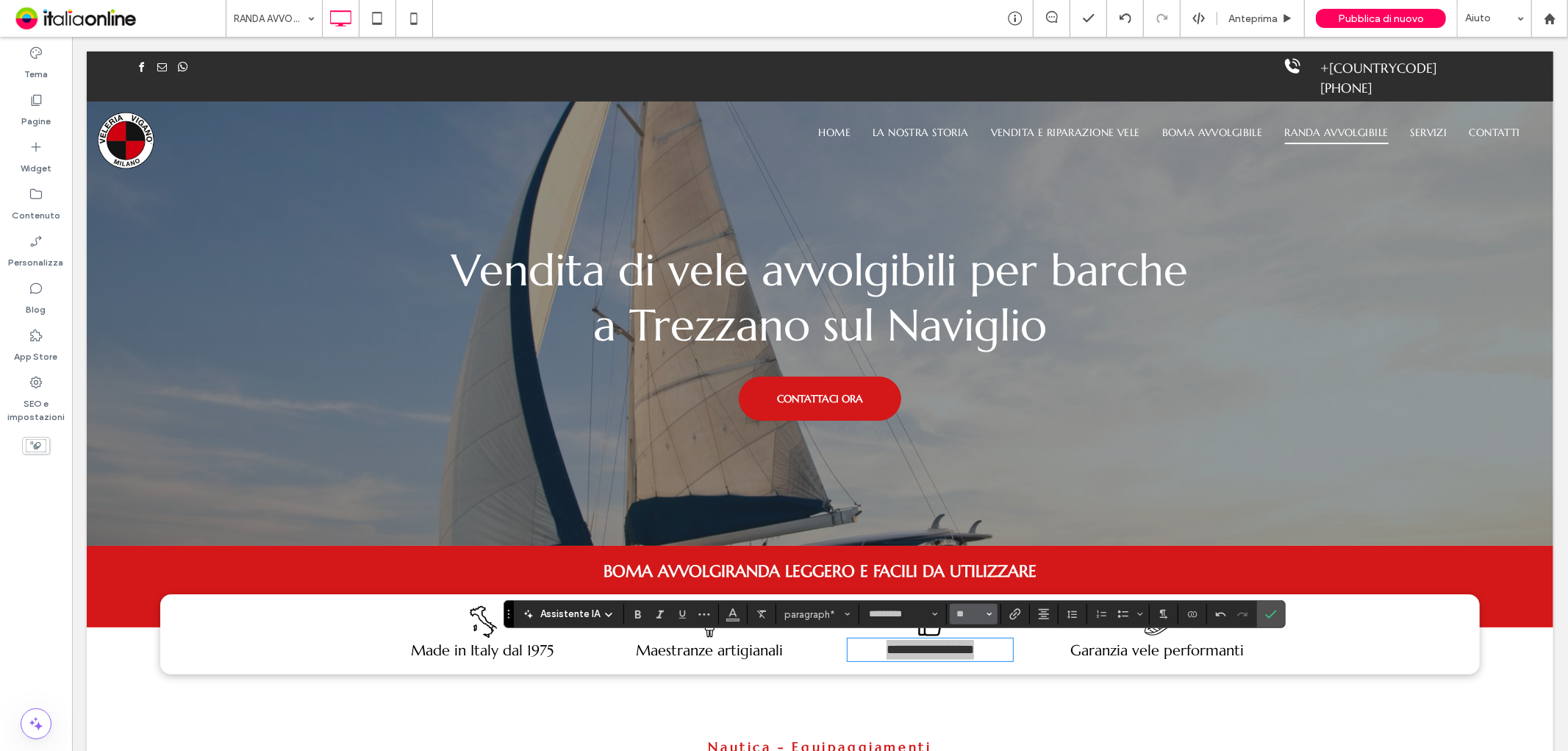click on "**" at bounding box center (973, 614) 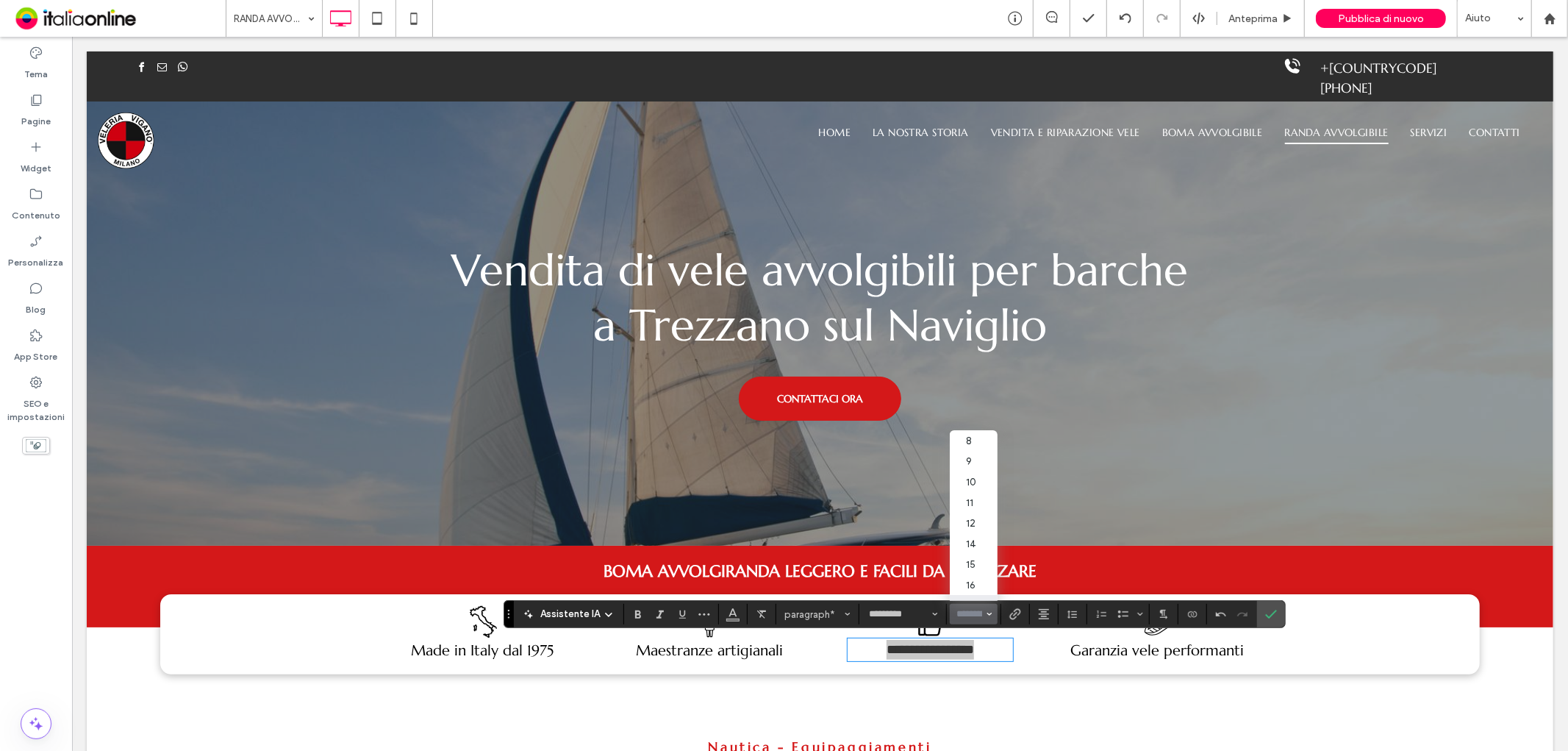 click at bounding box center [969, 614] 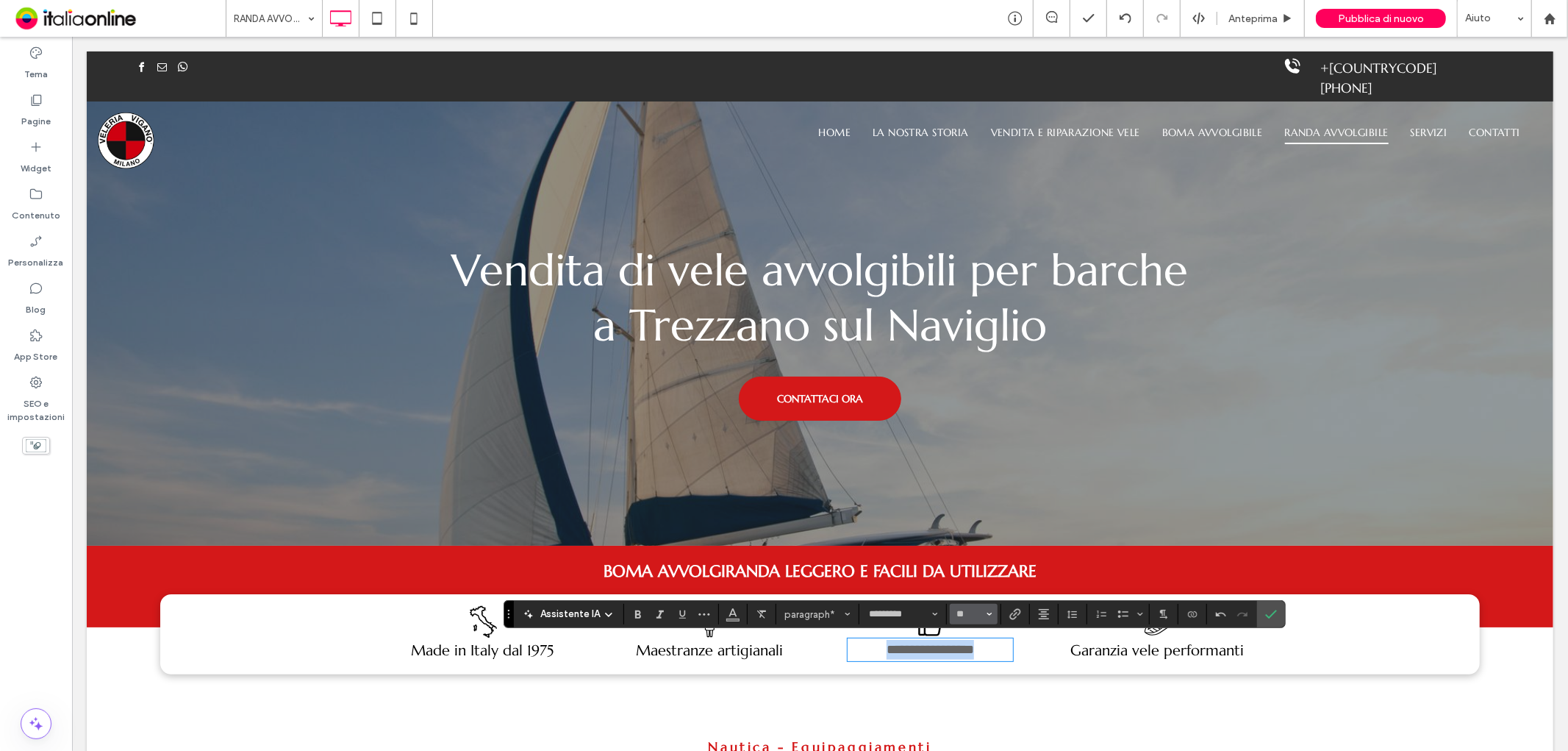 type on "**" 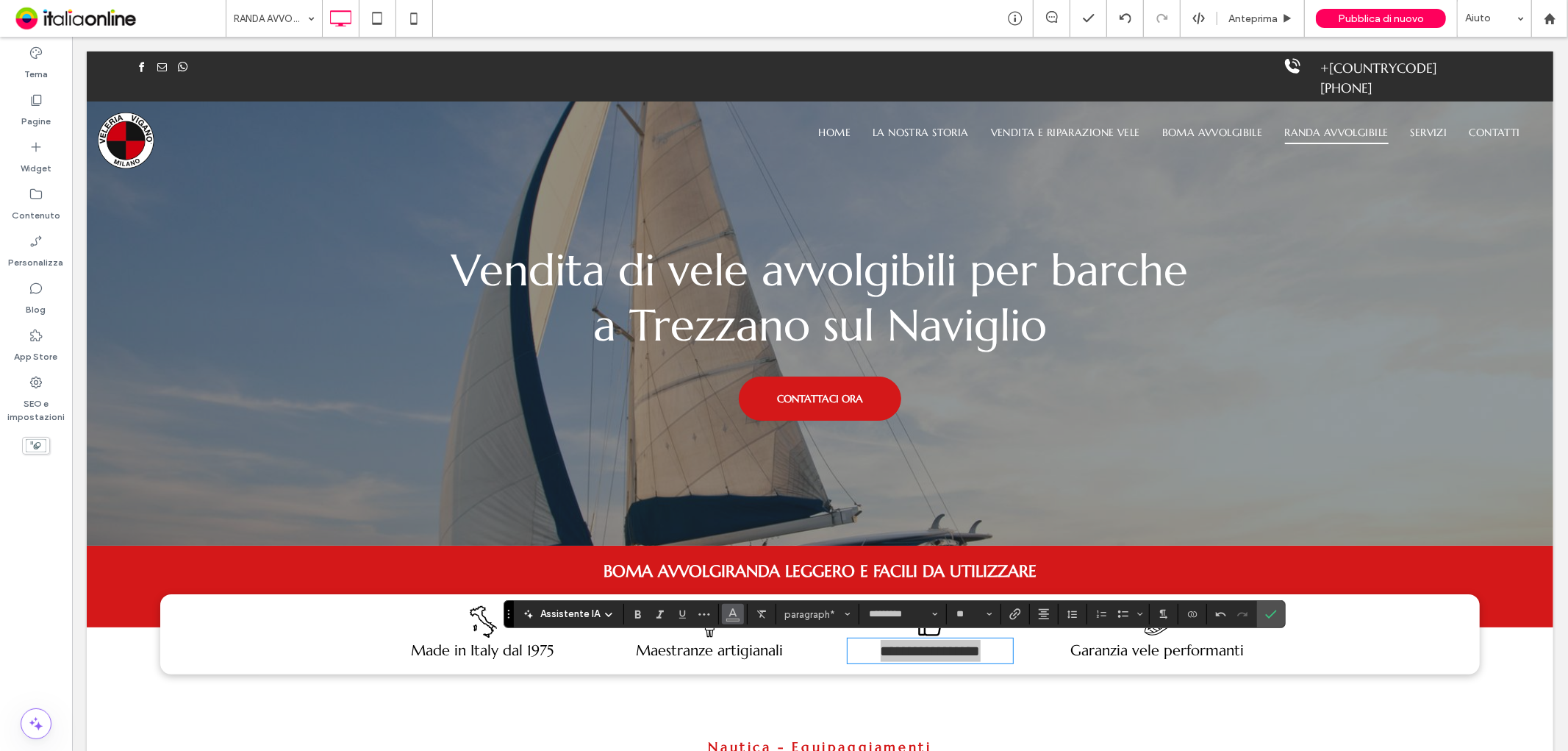 click 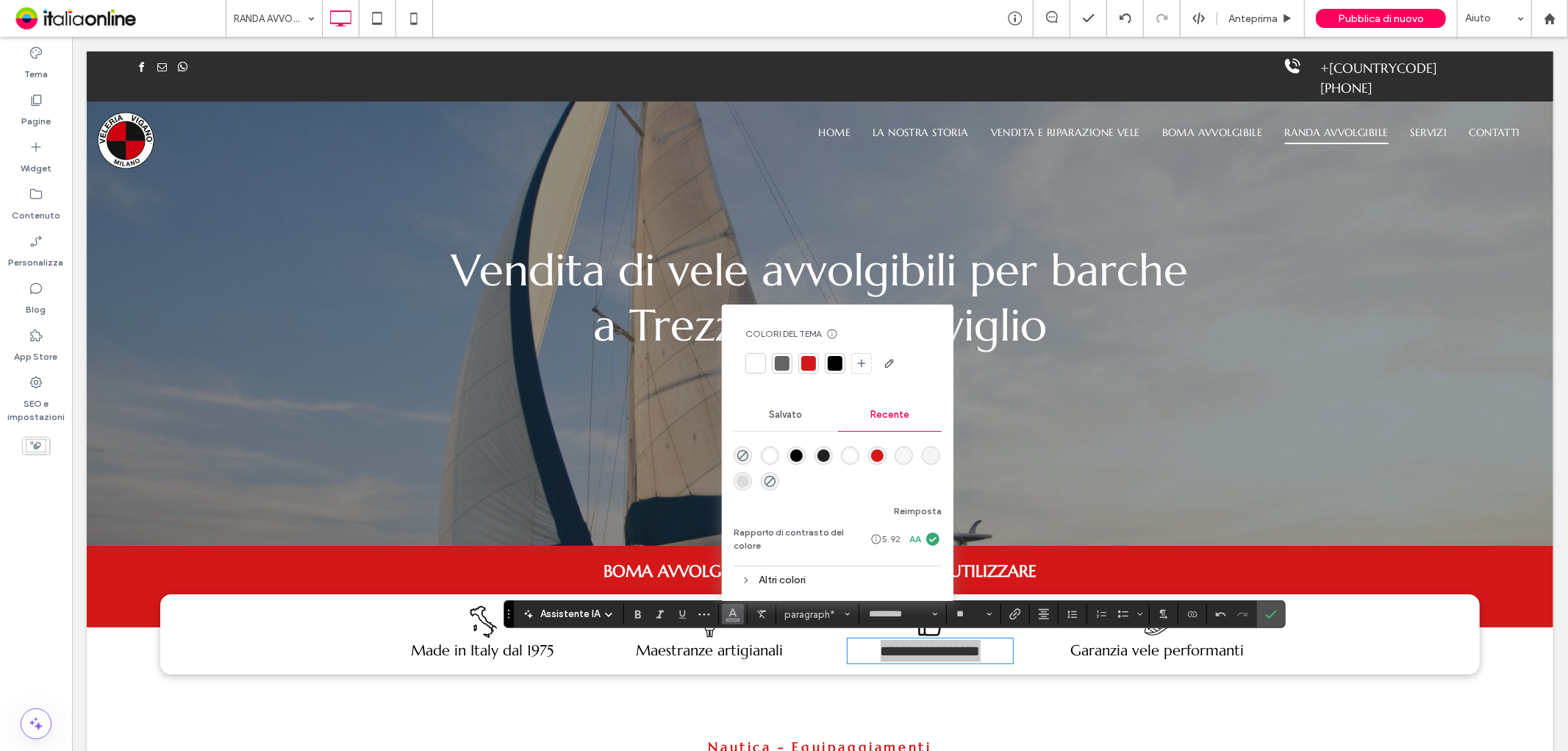 click at bounding box center (835, 363) 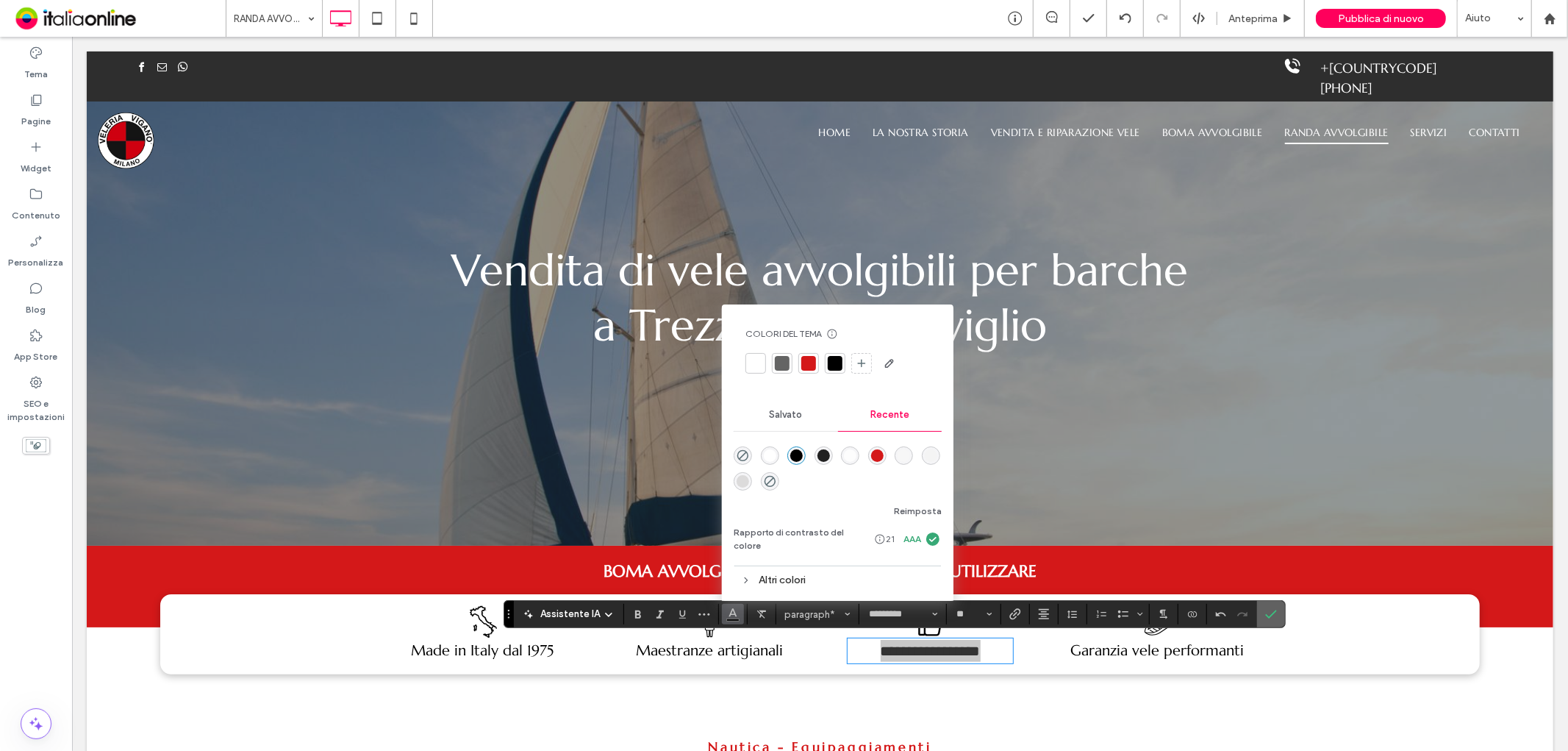 click 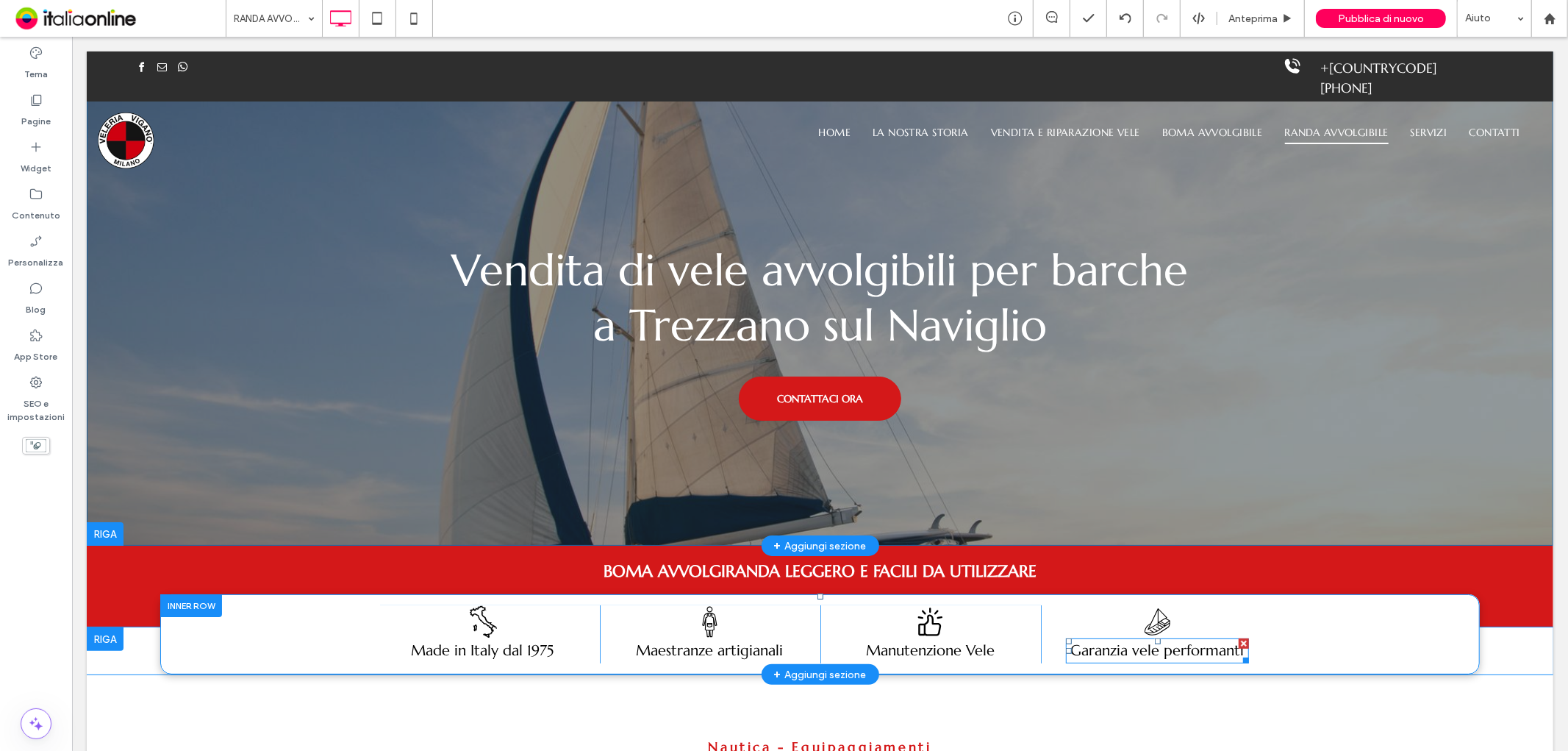 click on "Garanzia vele performanti" at bounding box center (1157, 649) 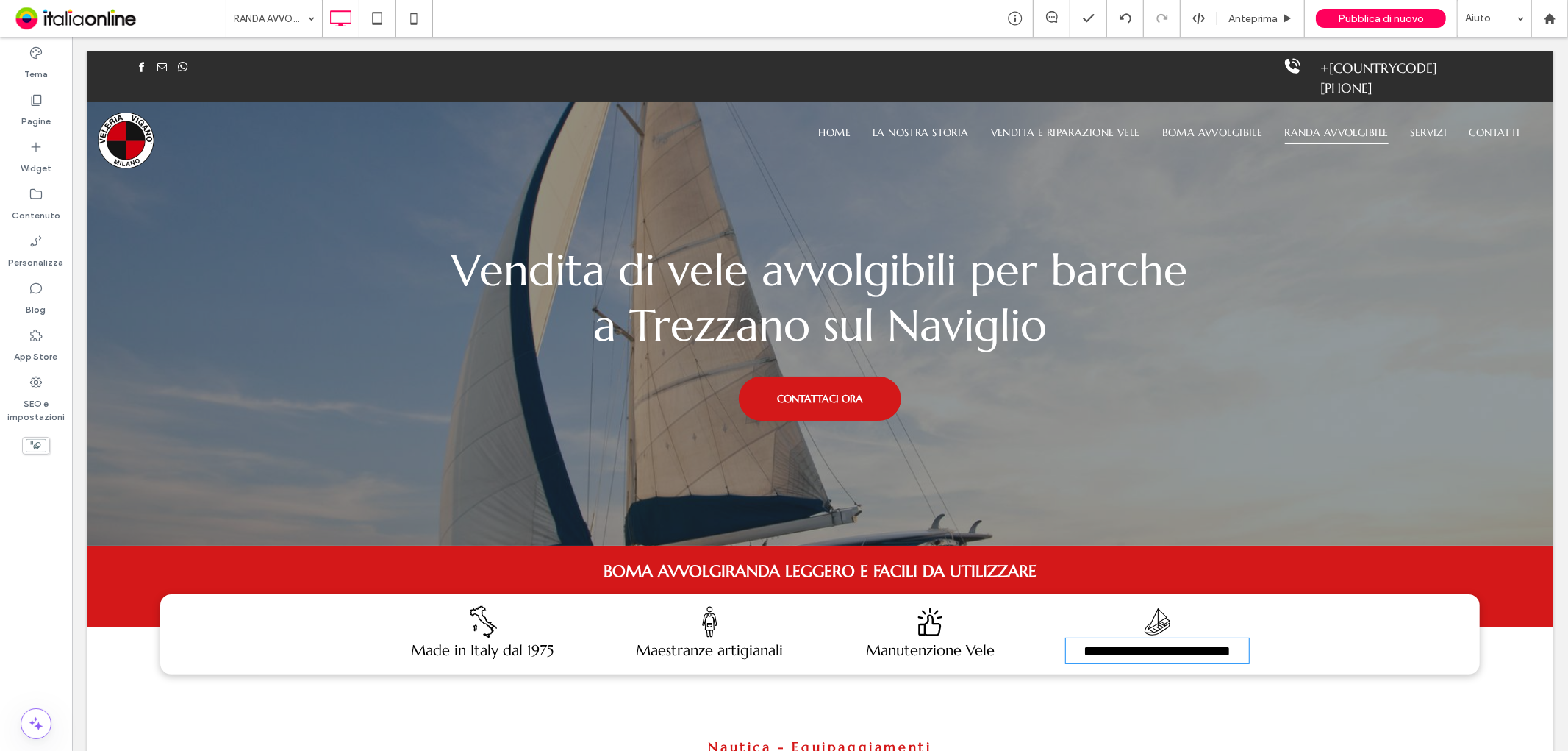 click on "**********" at bounding box center (1157, 650) 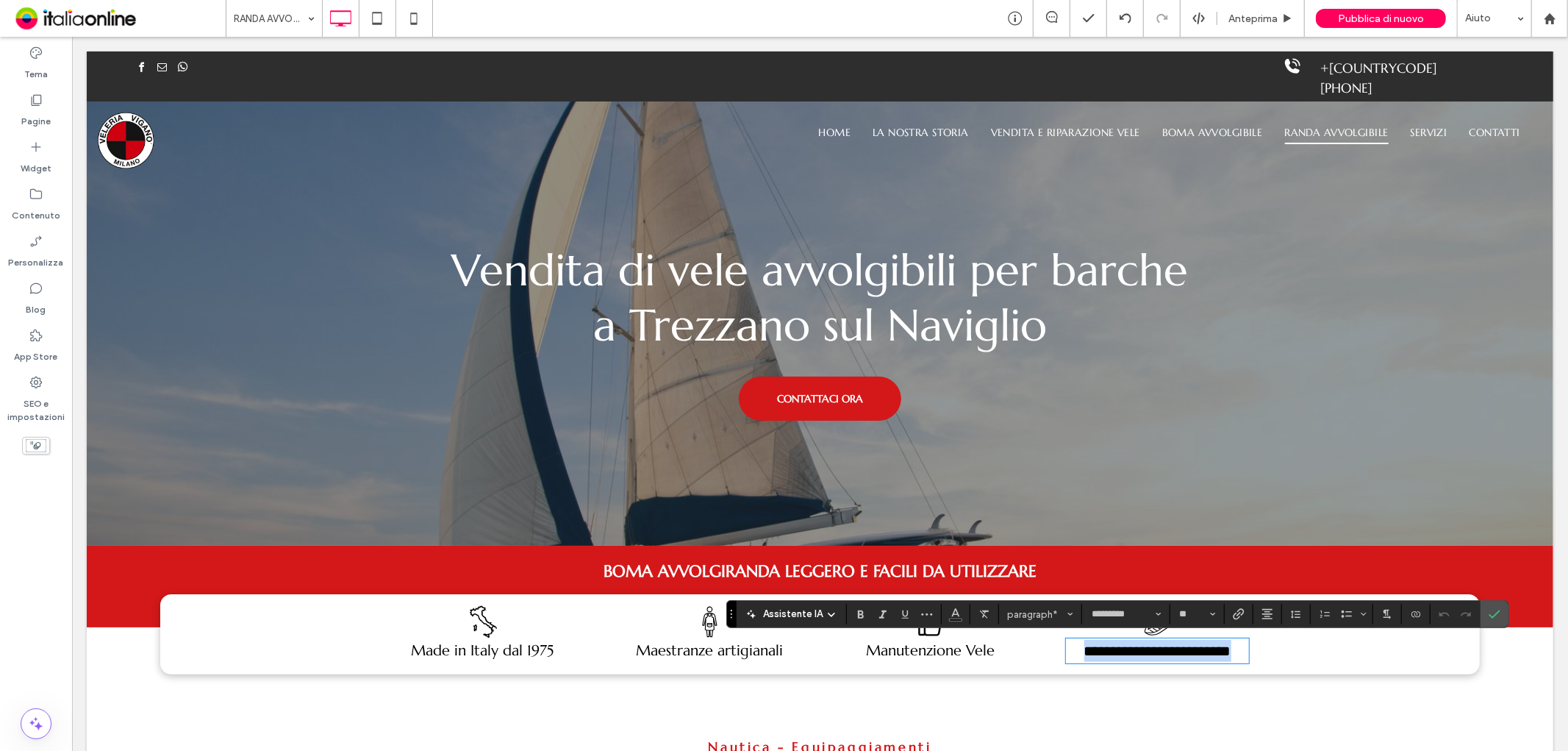 paste 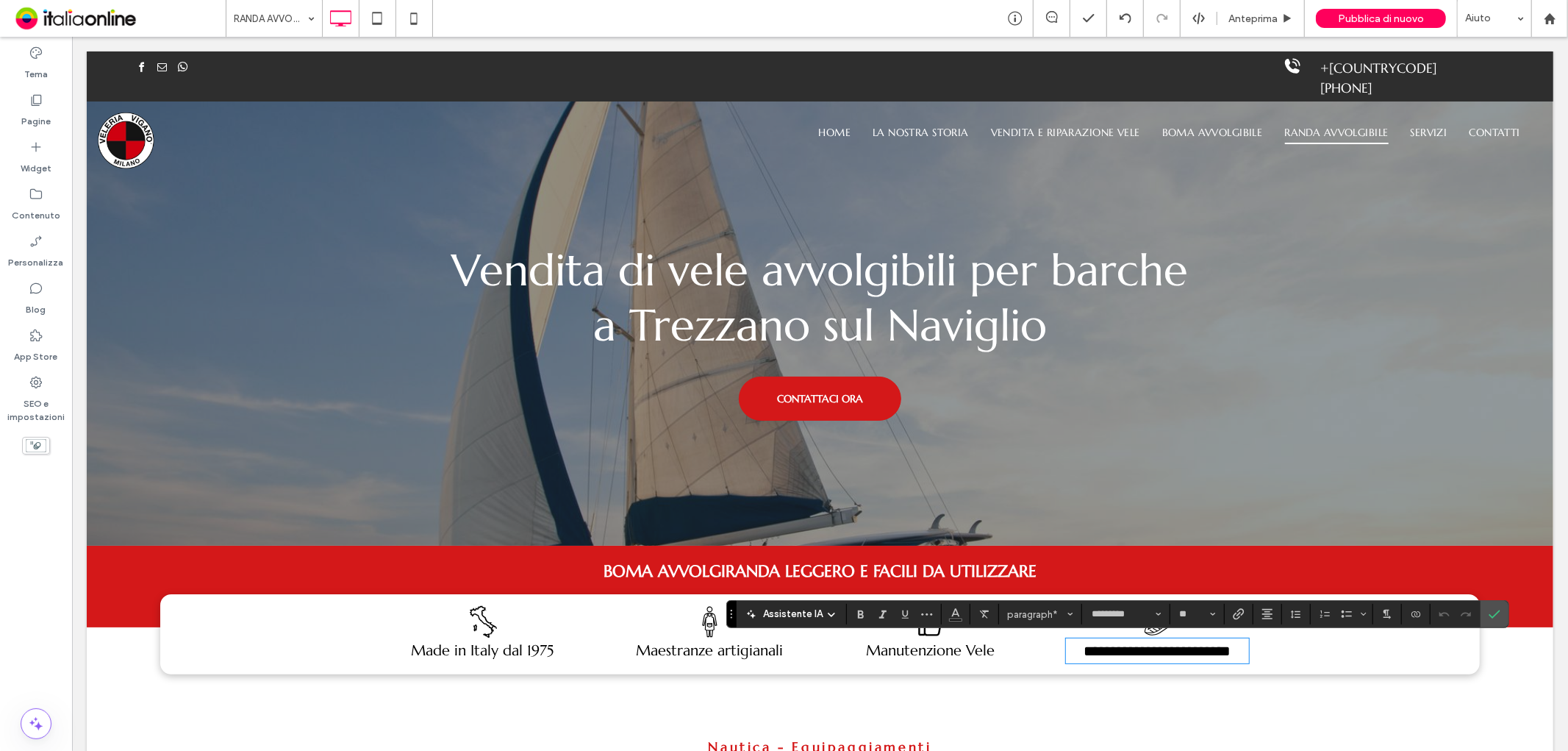type on "**" 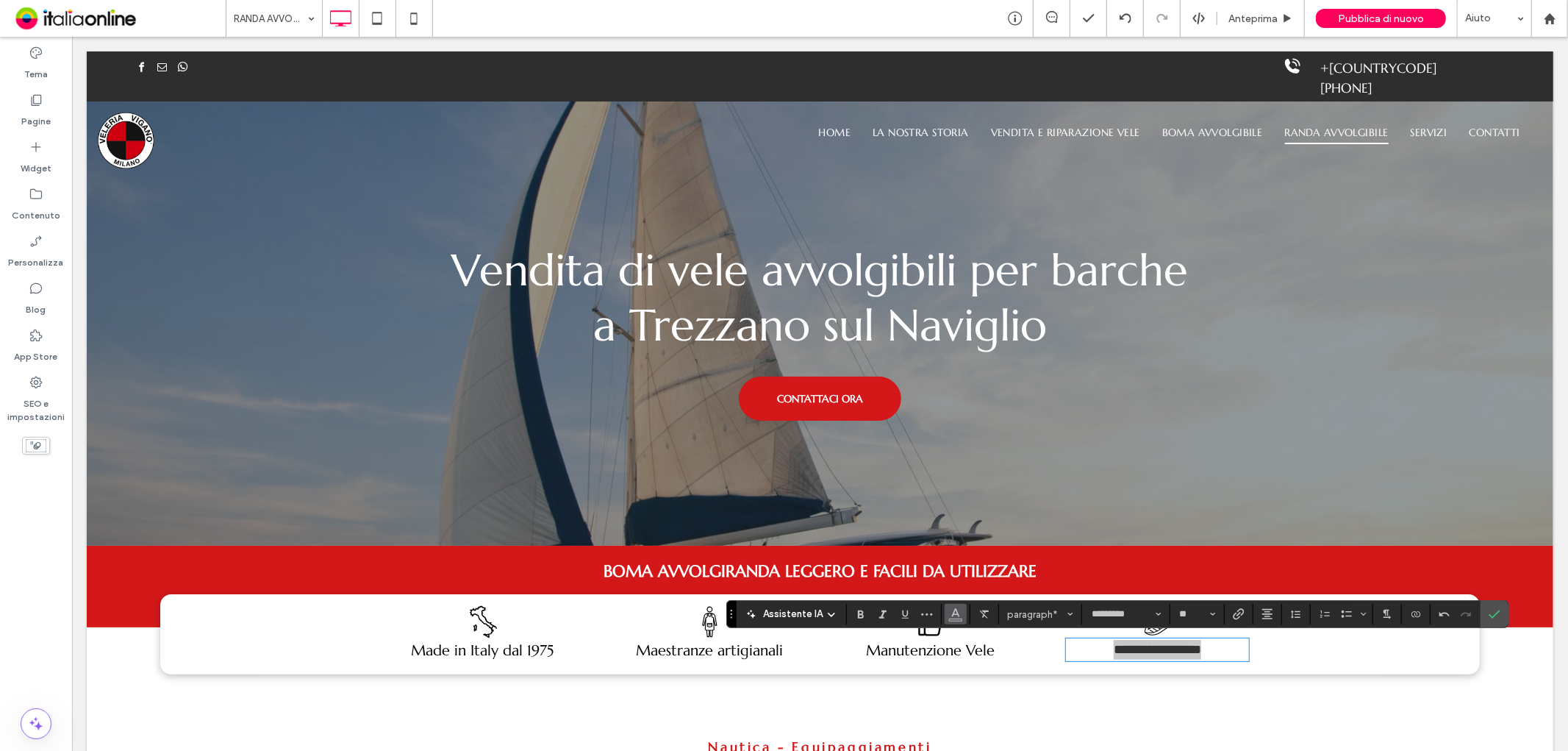 click at bounding box center [956, 613] 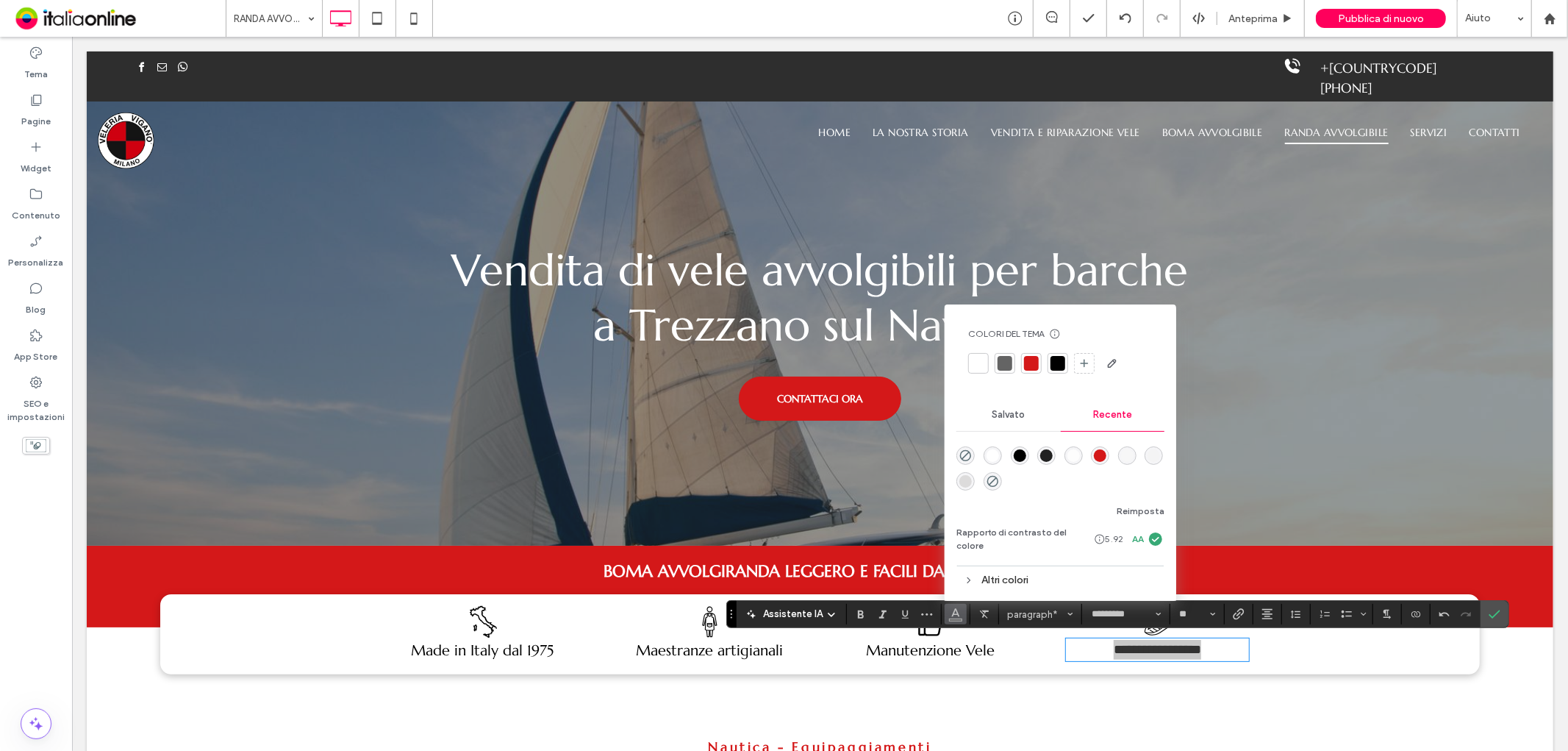 click at bounding box center [1058, 363] 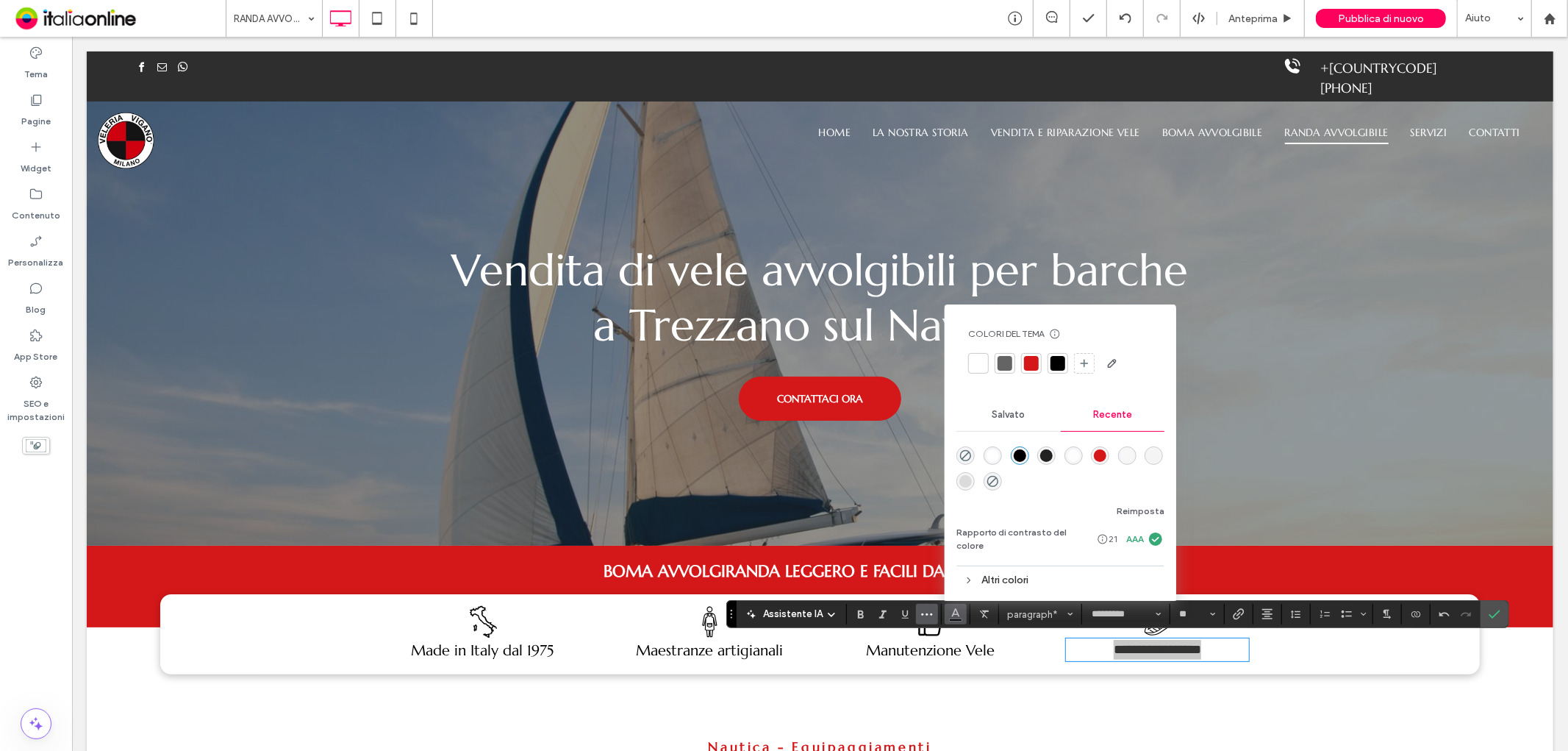 click 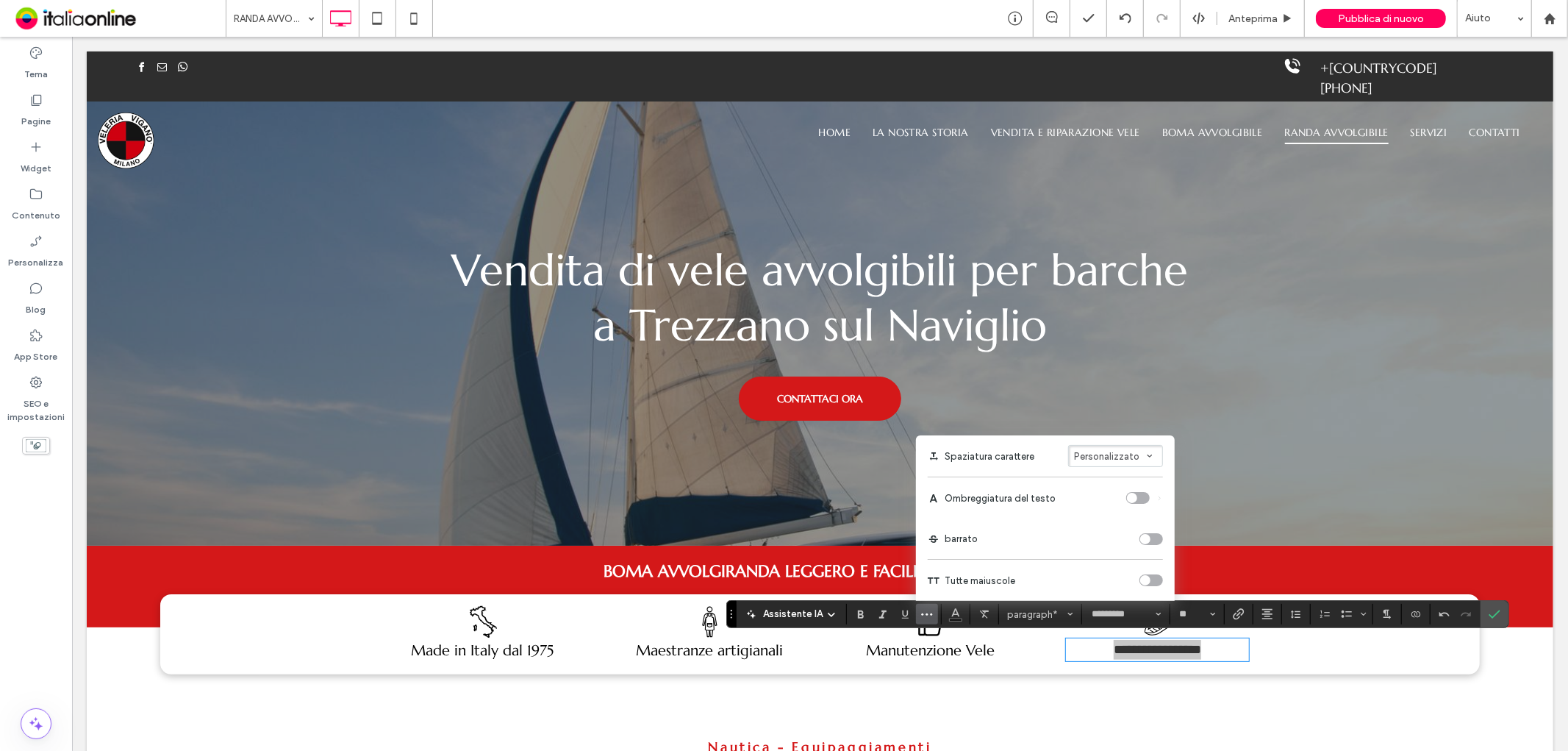 click at bounding box center [1145, 580] 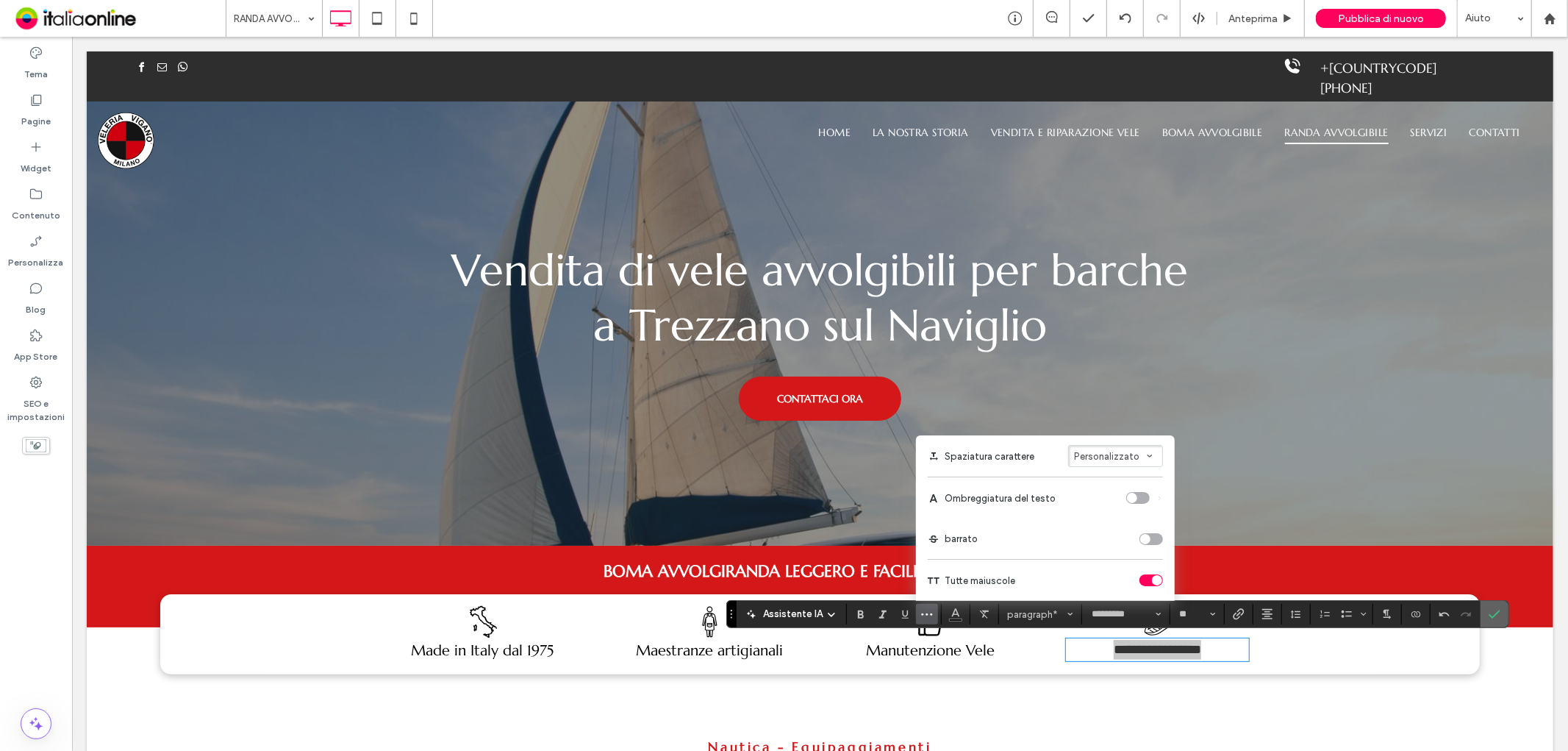 click at bounding box center [1494, 614] 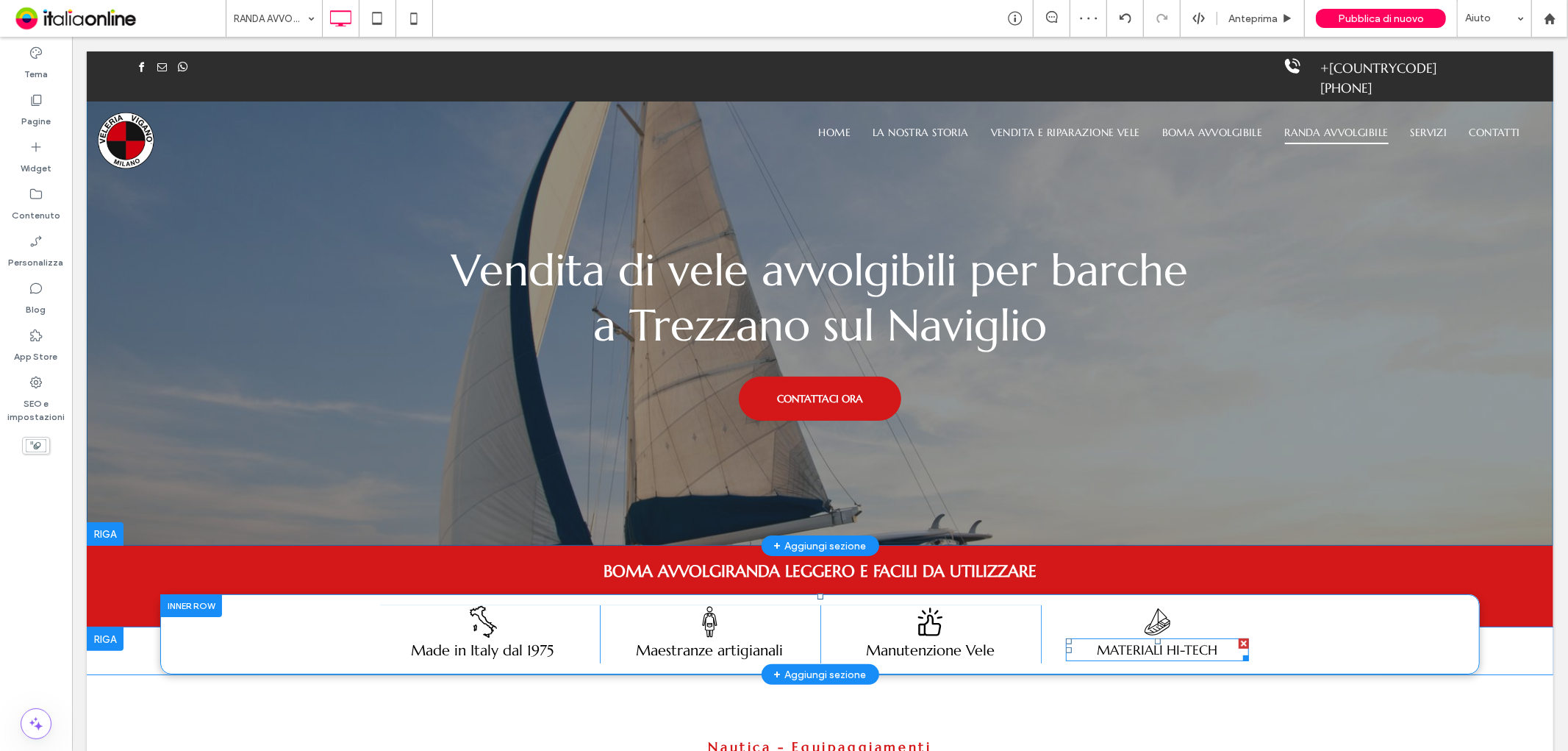 click on "Materiali hi-tech" at bounding box center (1157, 649) 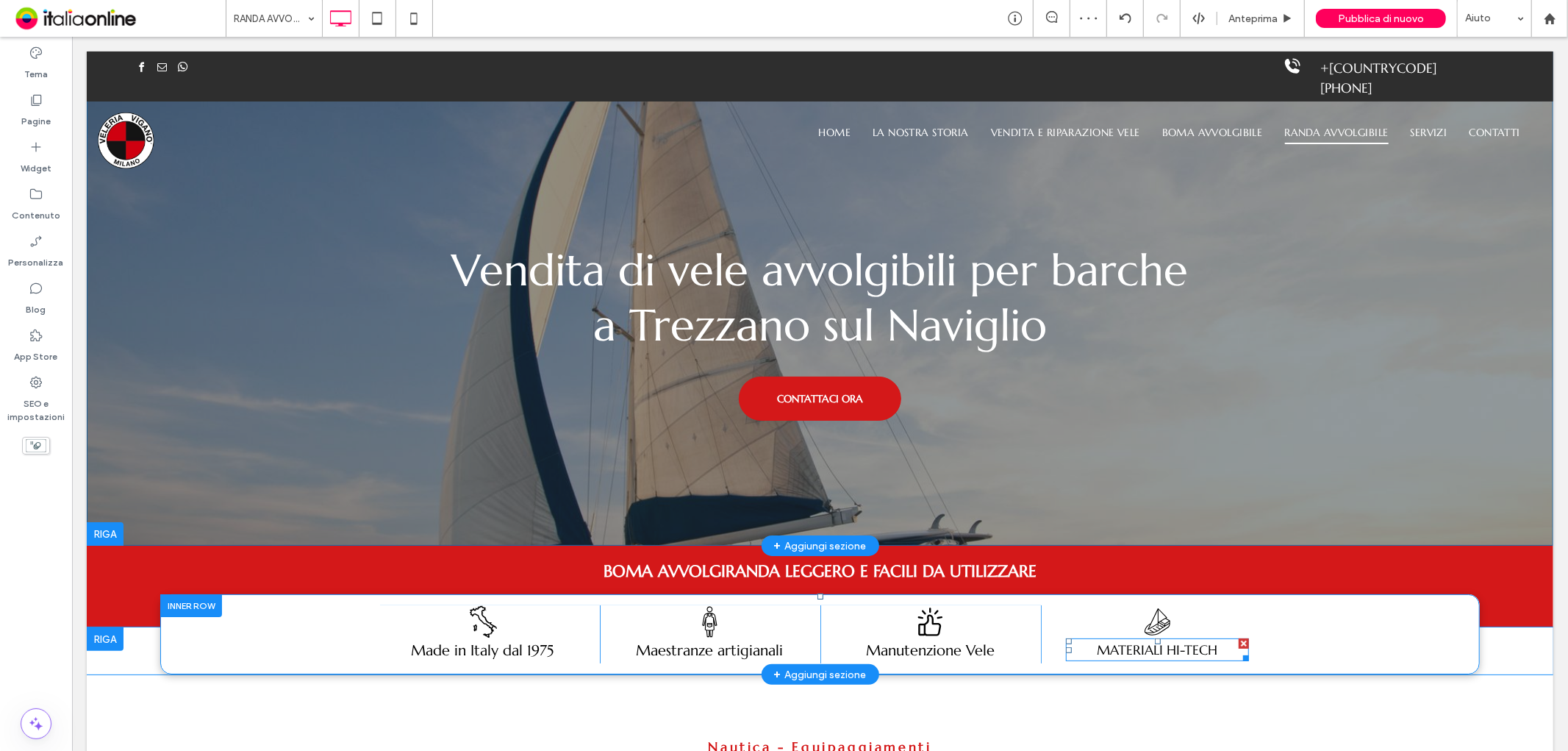 type on "*********" 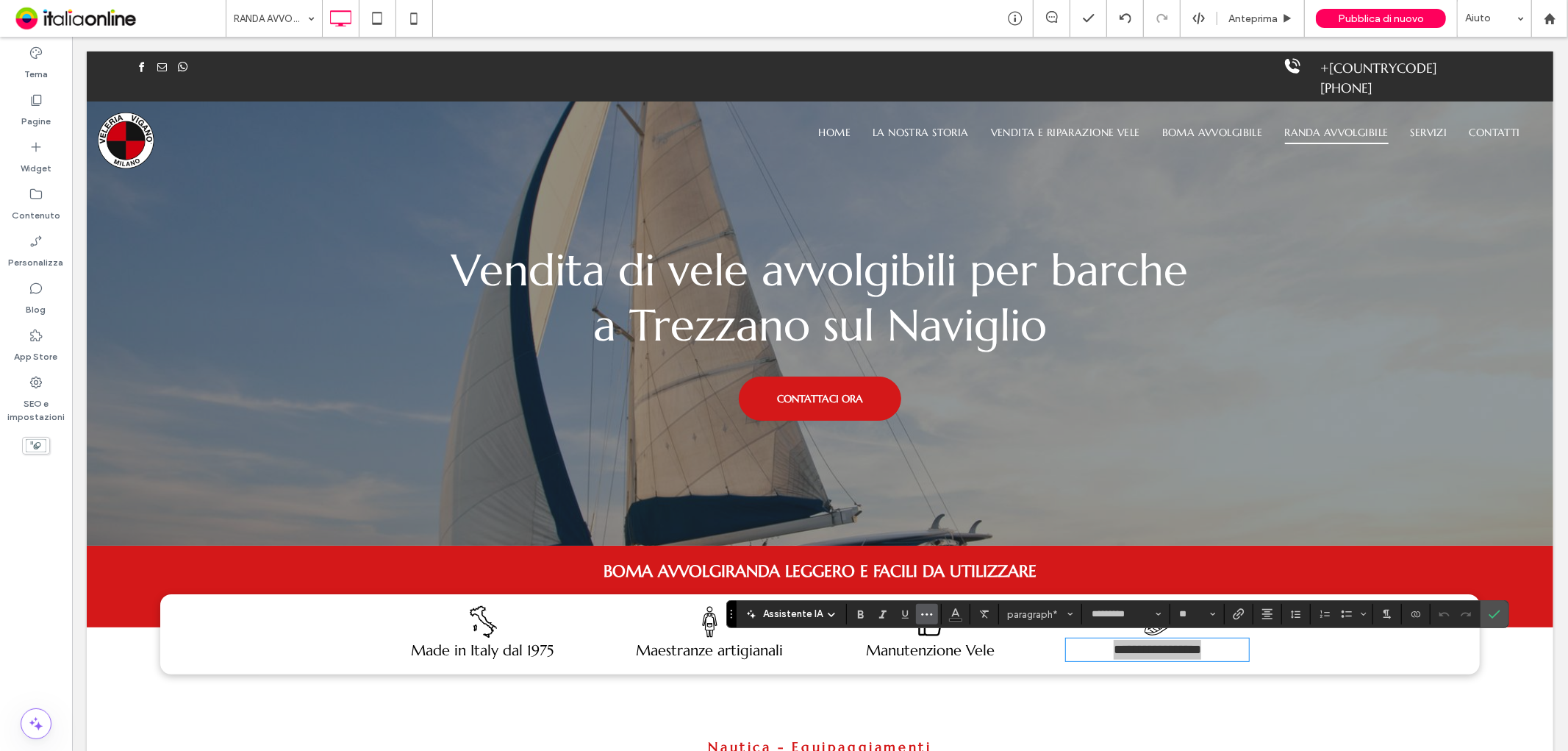 click at bounding box center [927, 614] 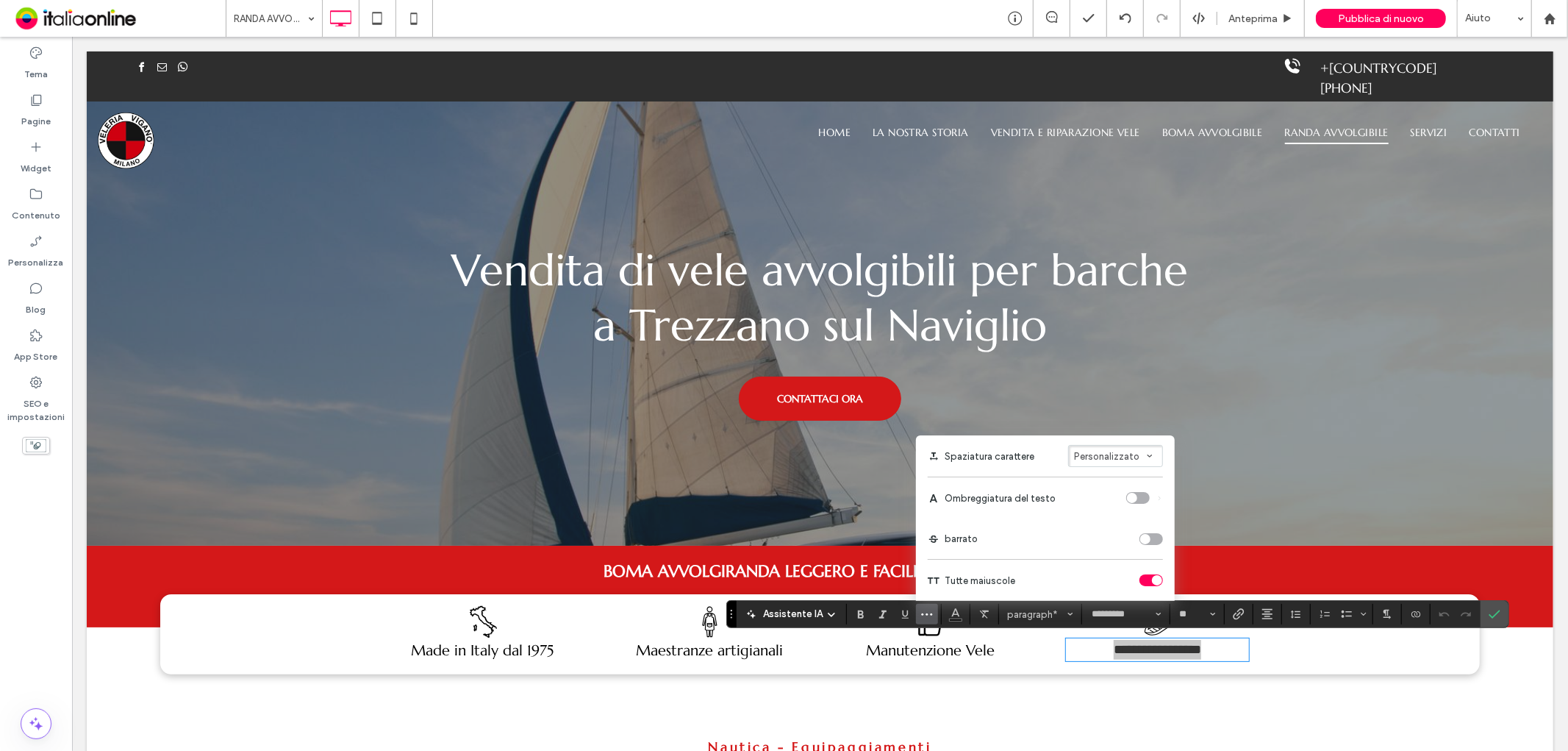 click at bounding box center [1151, 580] 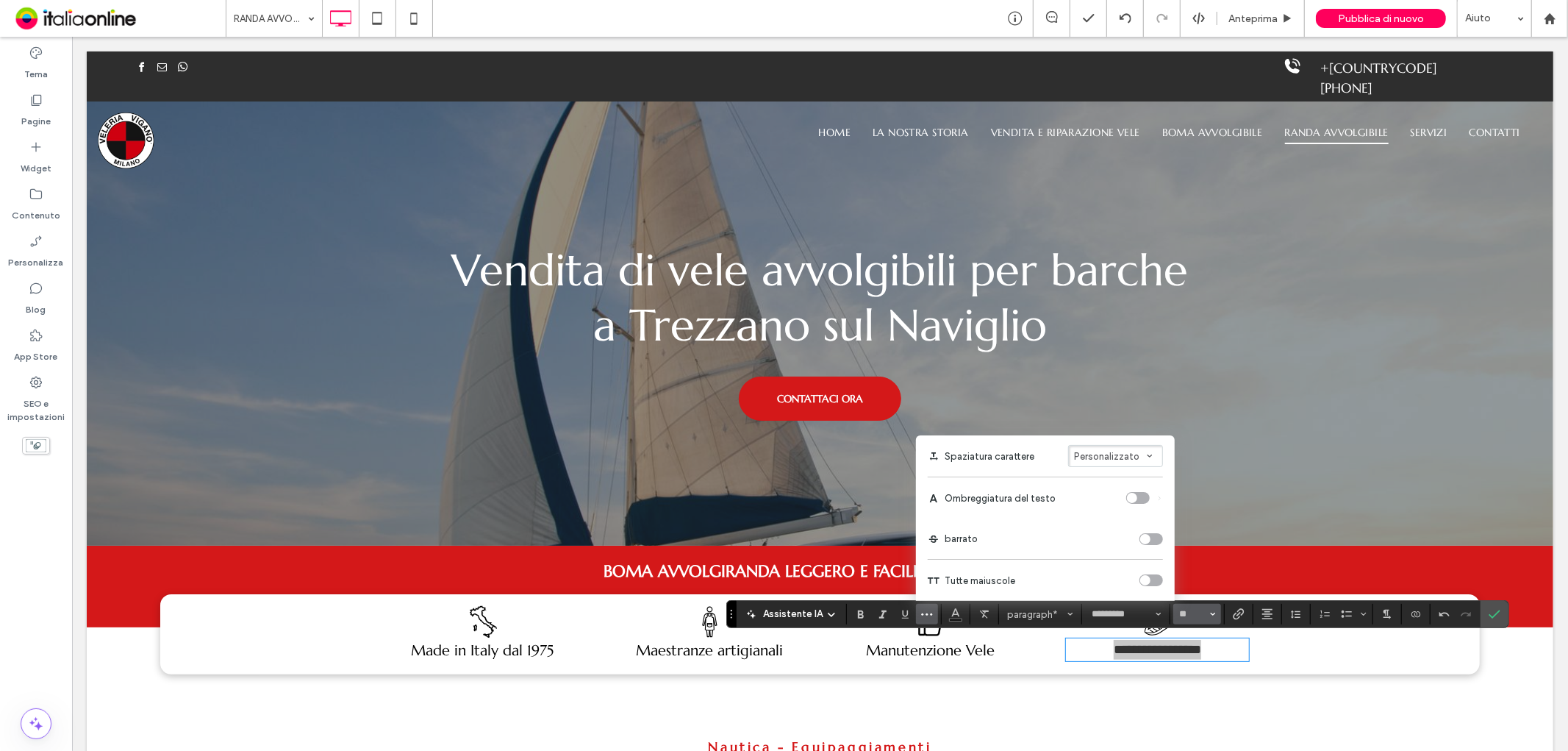 click on "**" at bounding box center [1197, 614] 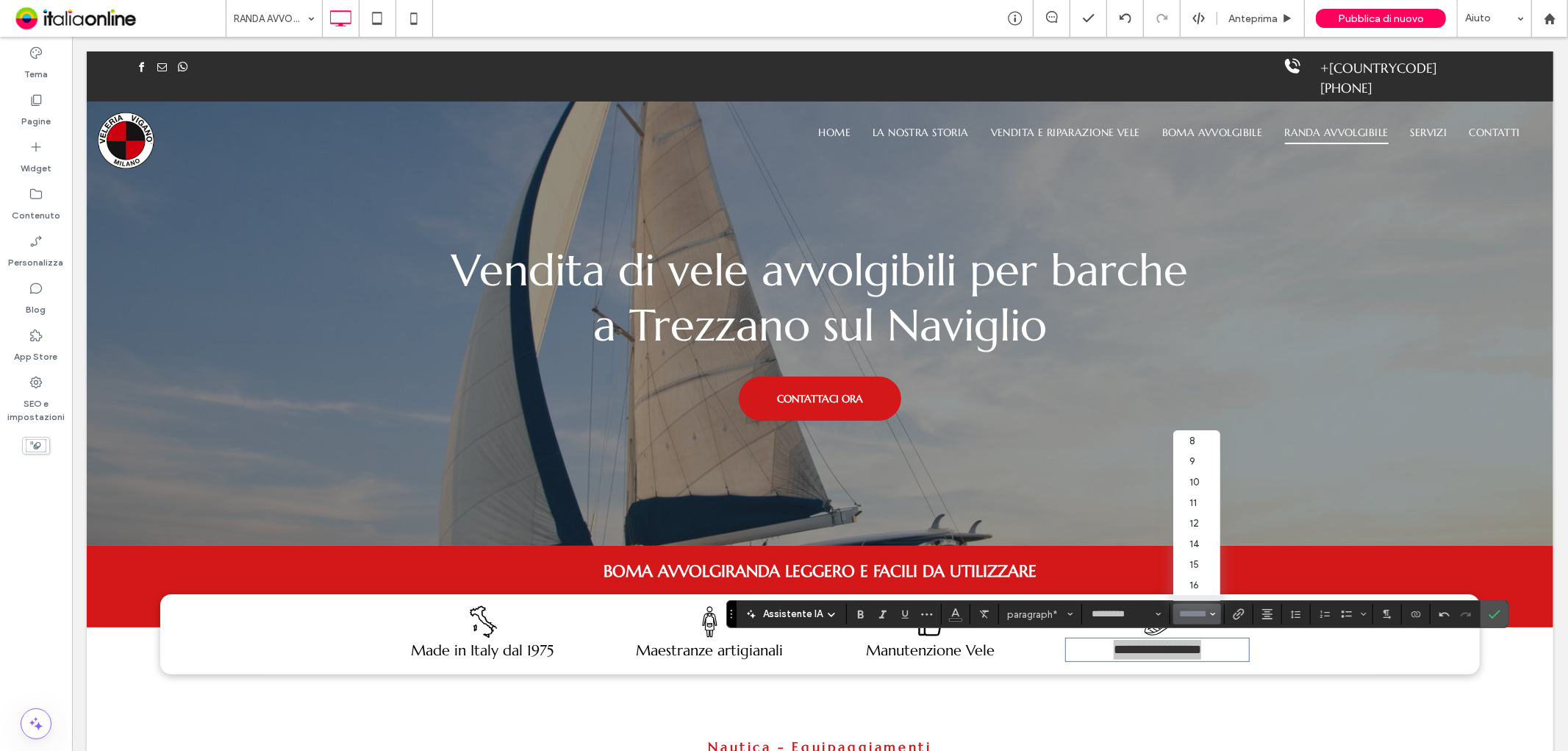 click at bounding box center (1192, 614) 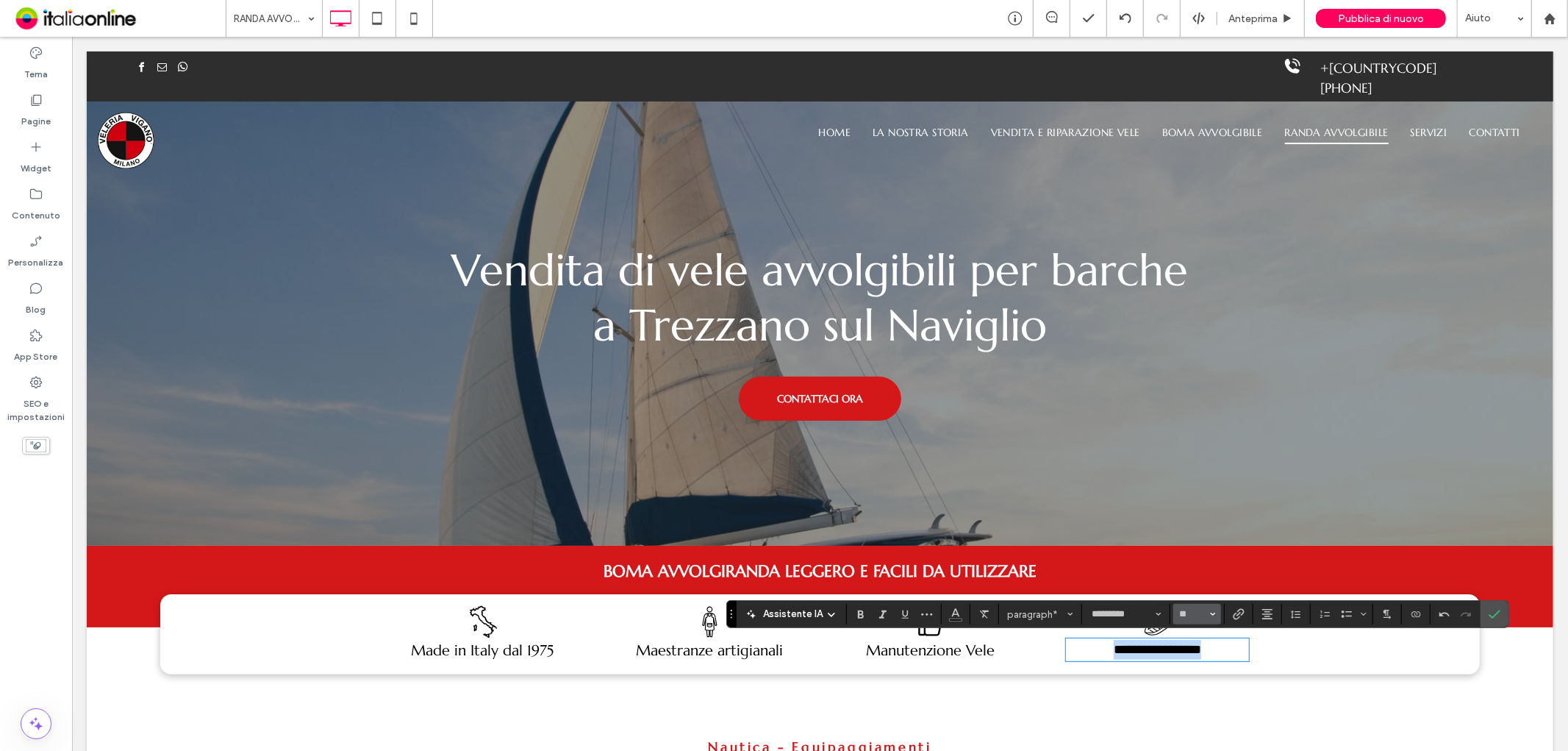 type on "**" 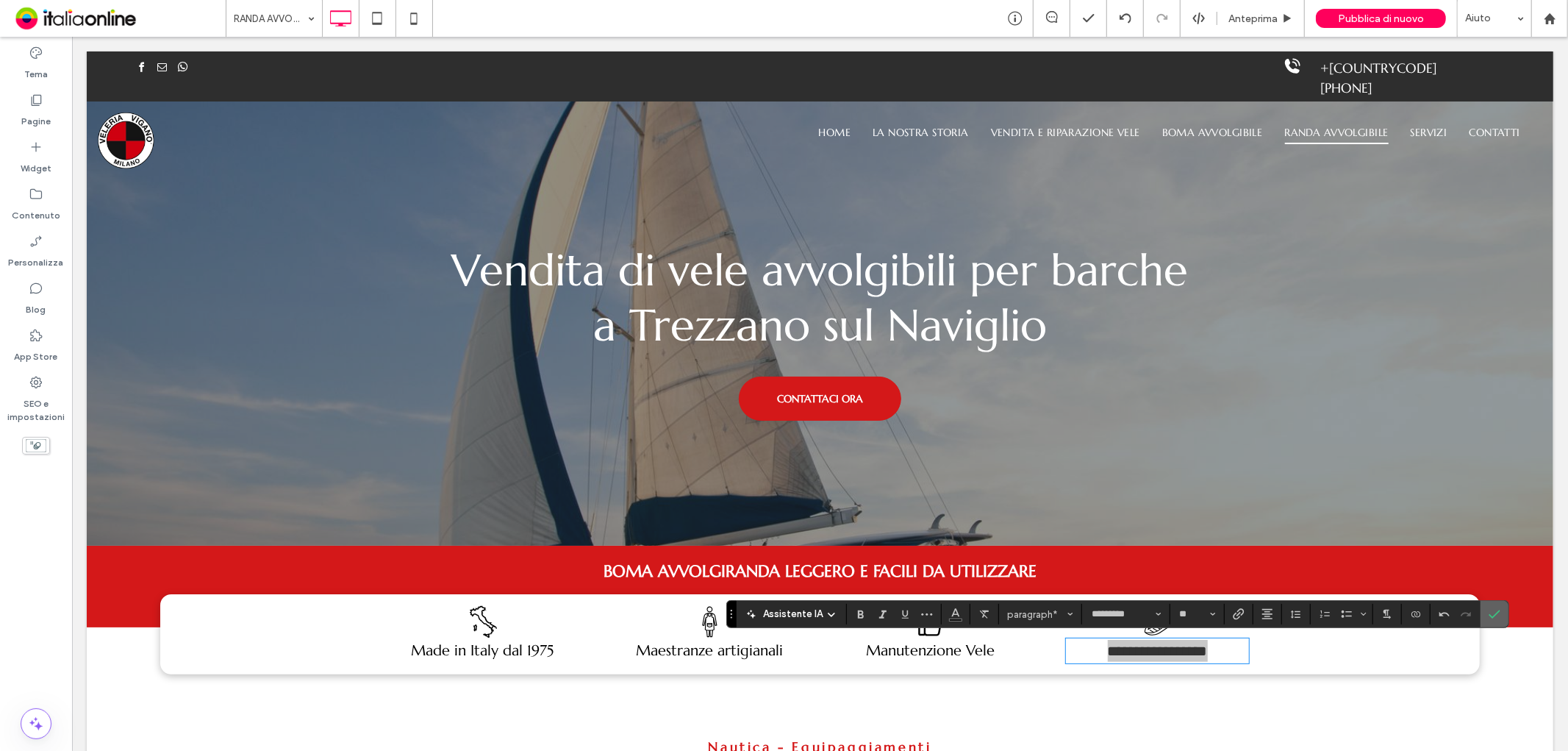 click at bounding box center [1494, 614] 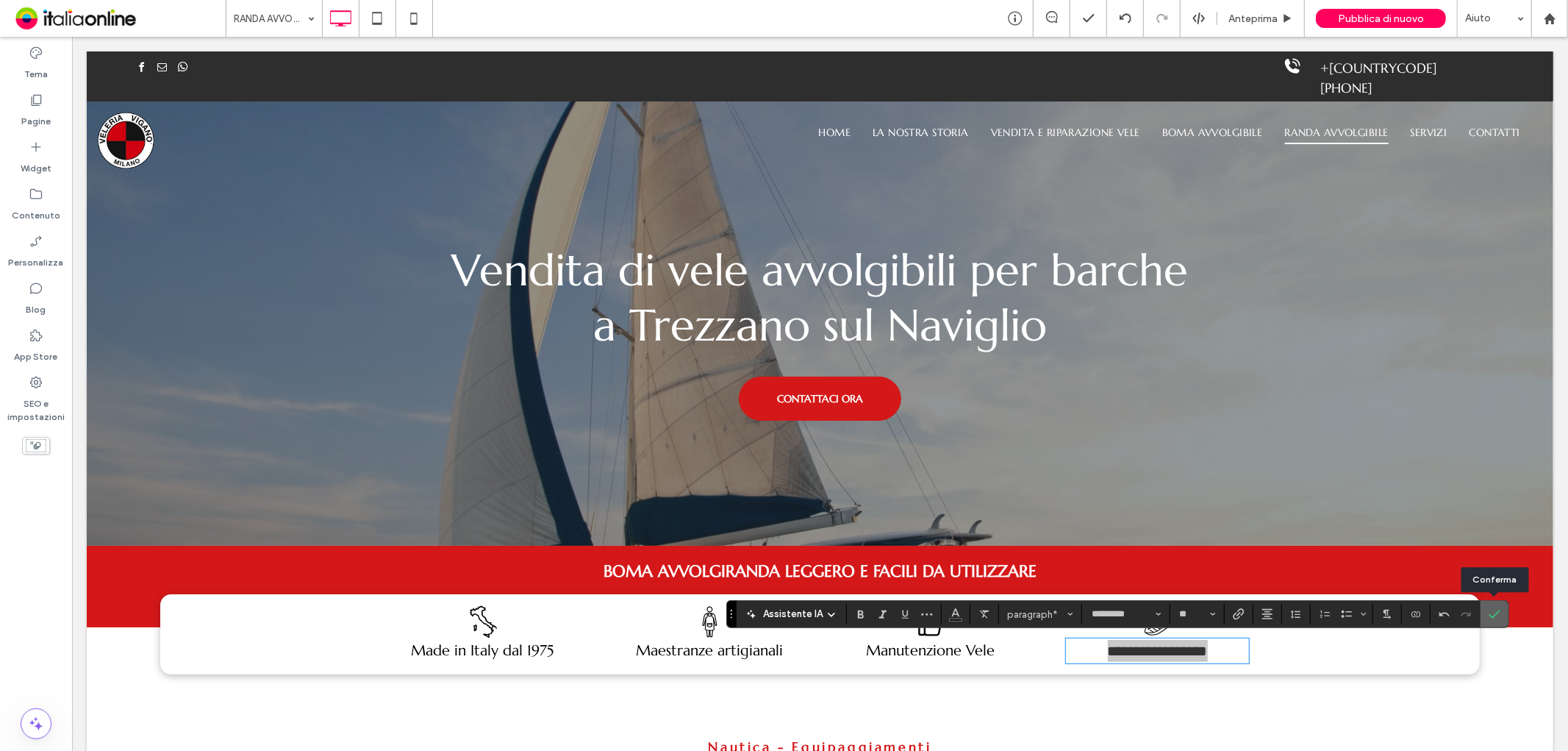 click 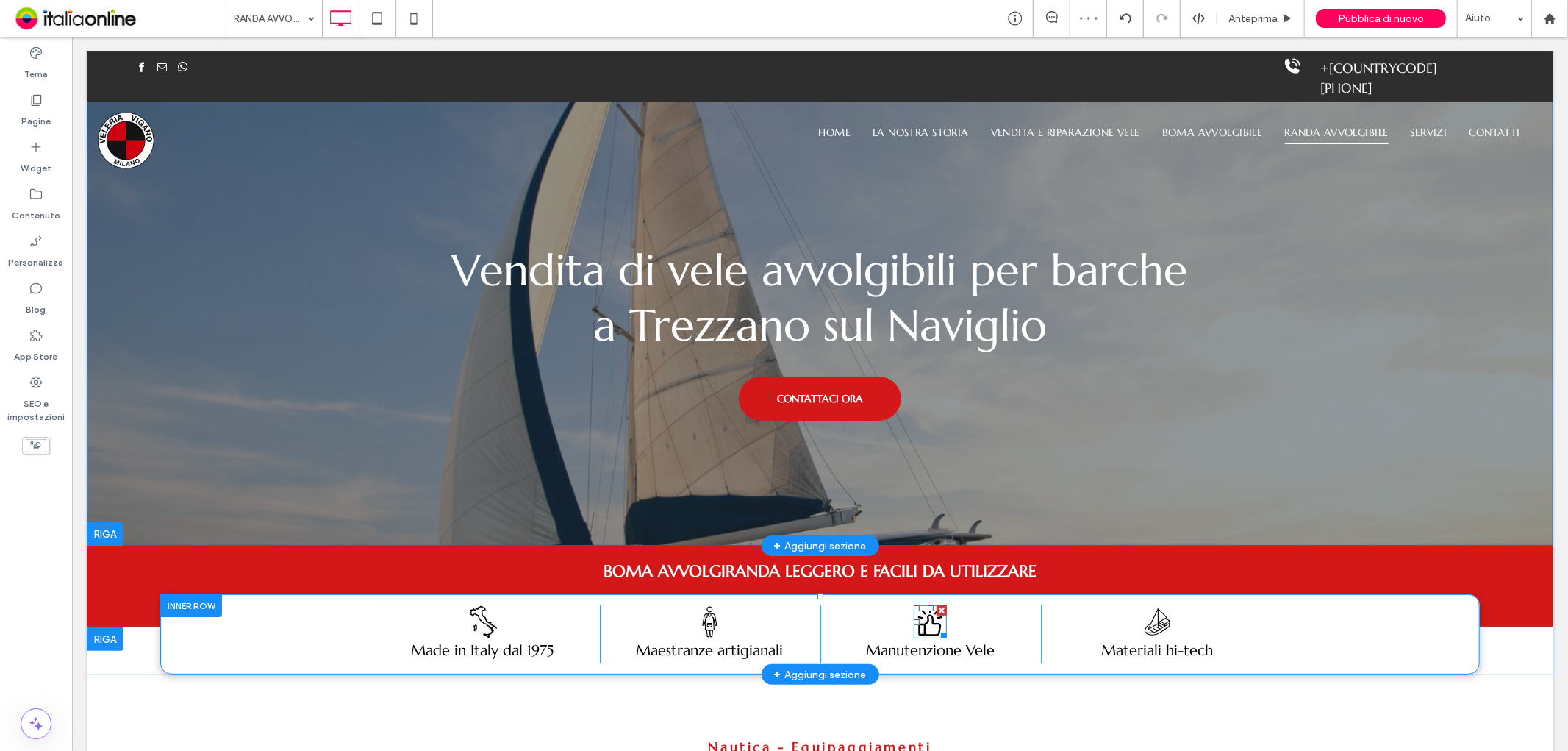 click at bounding box center (929, 621) 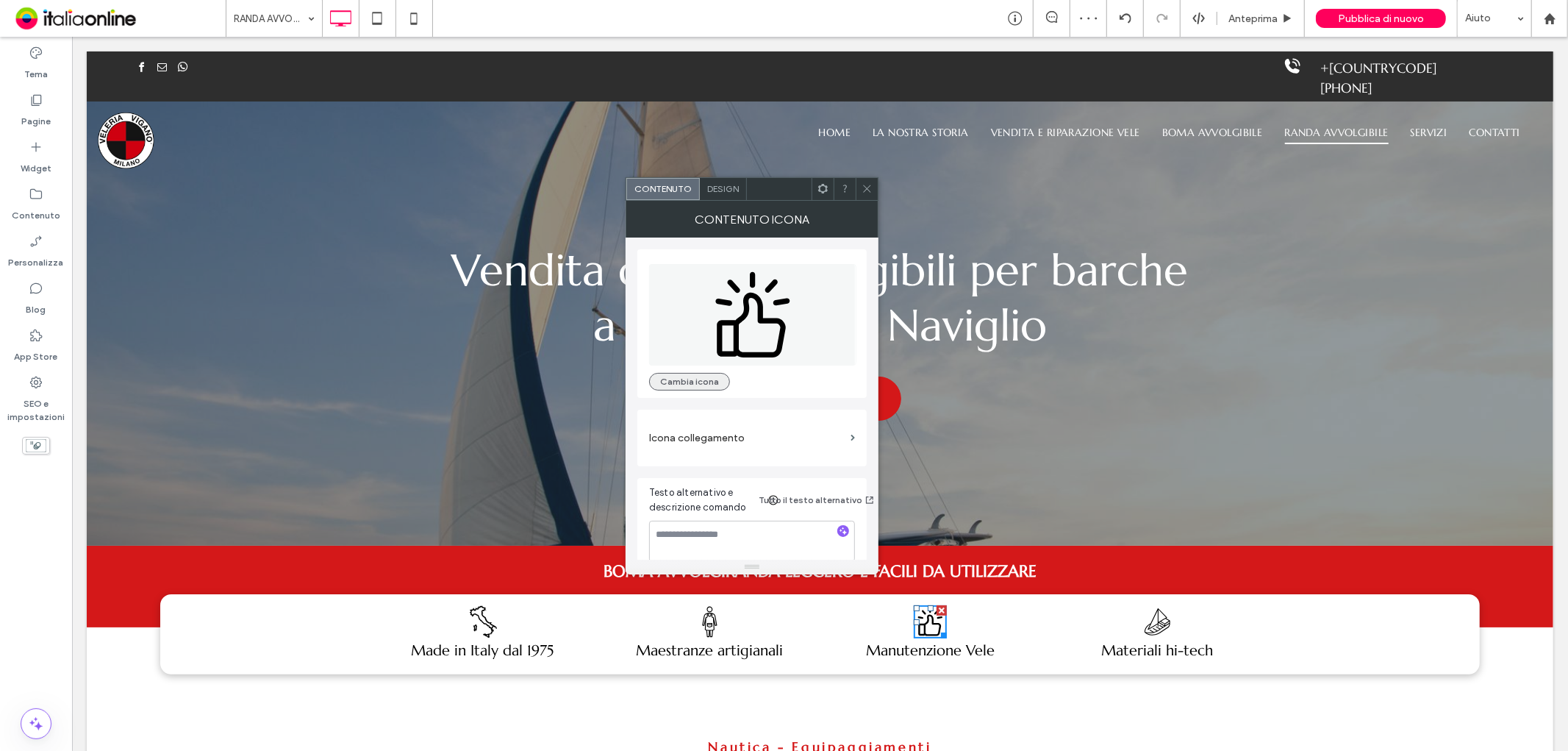 click on "Cambia icona" at bounding box center [690, 382] 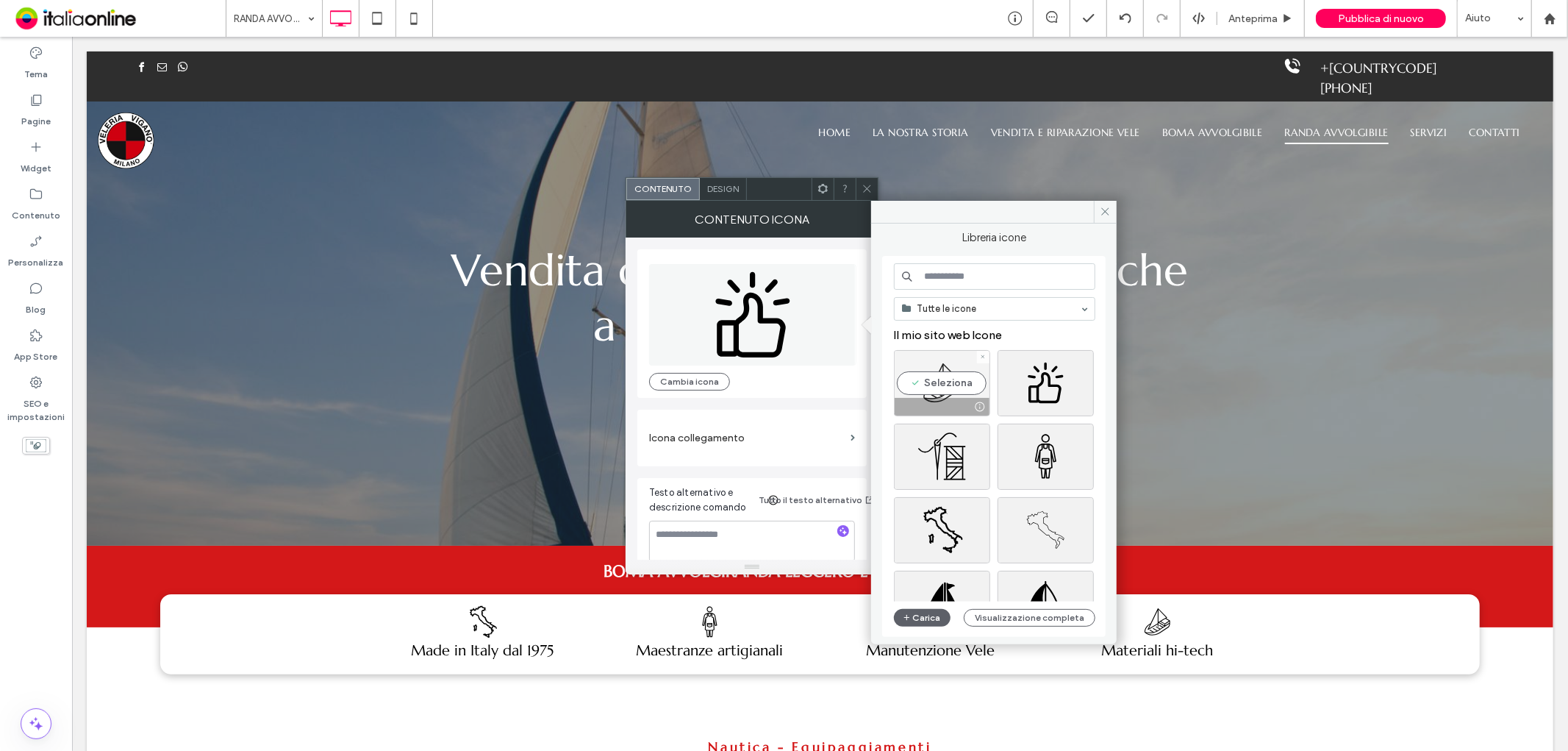 click at bounding box center [980, 407] 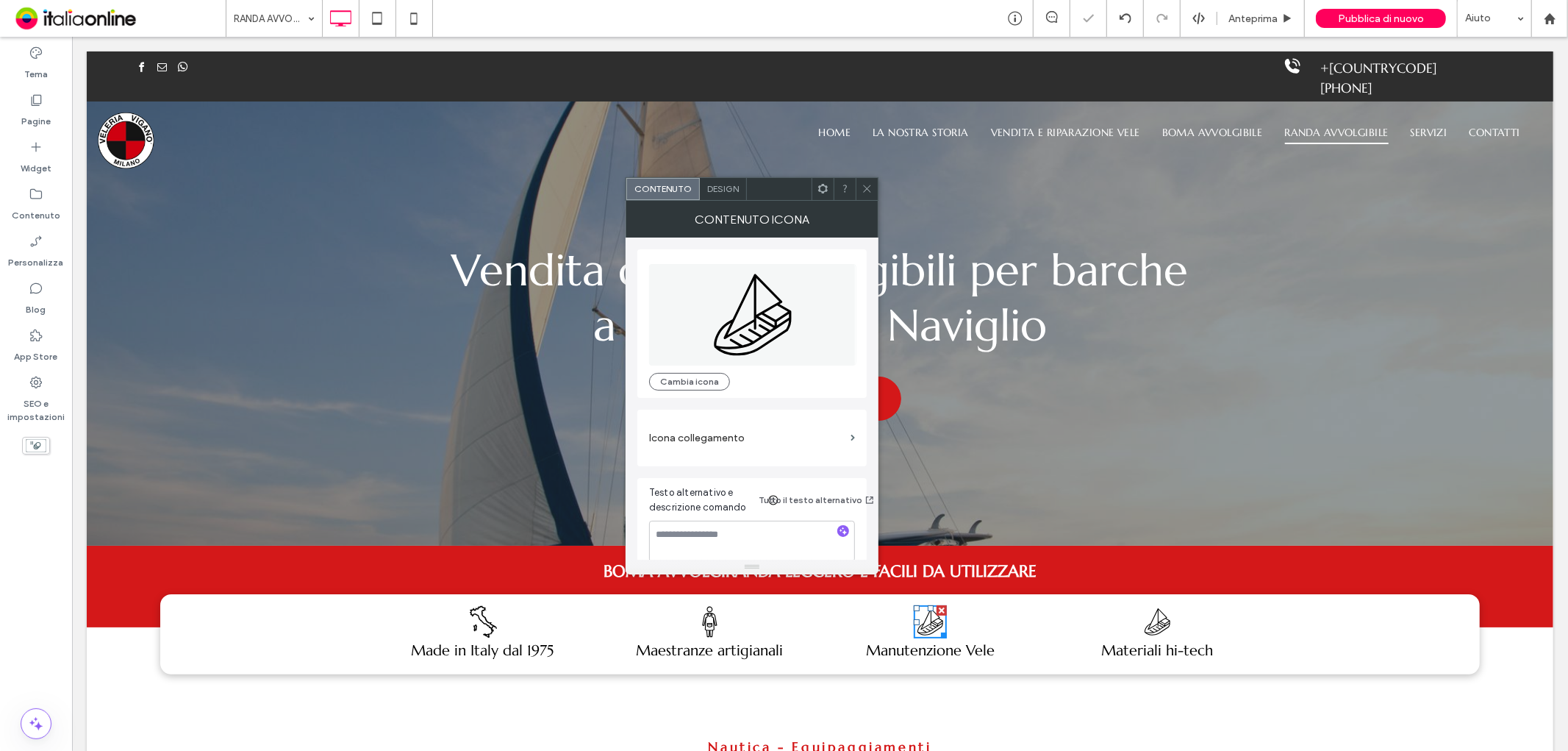 click at bounding box center (867, 189) 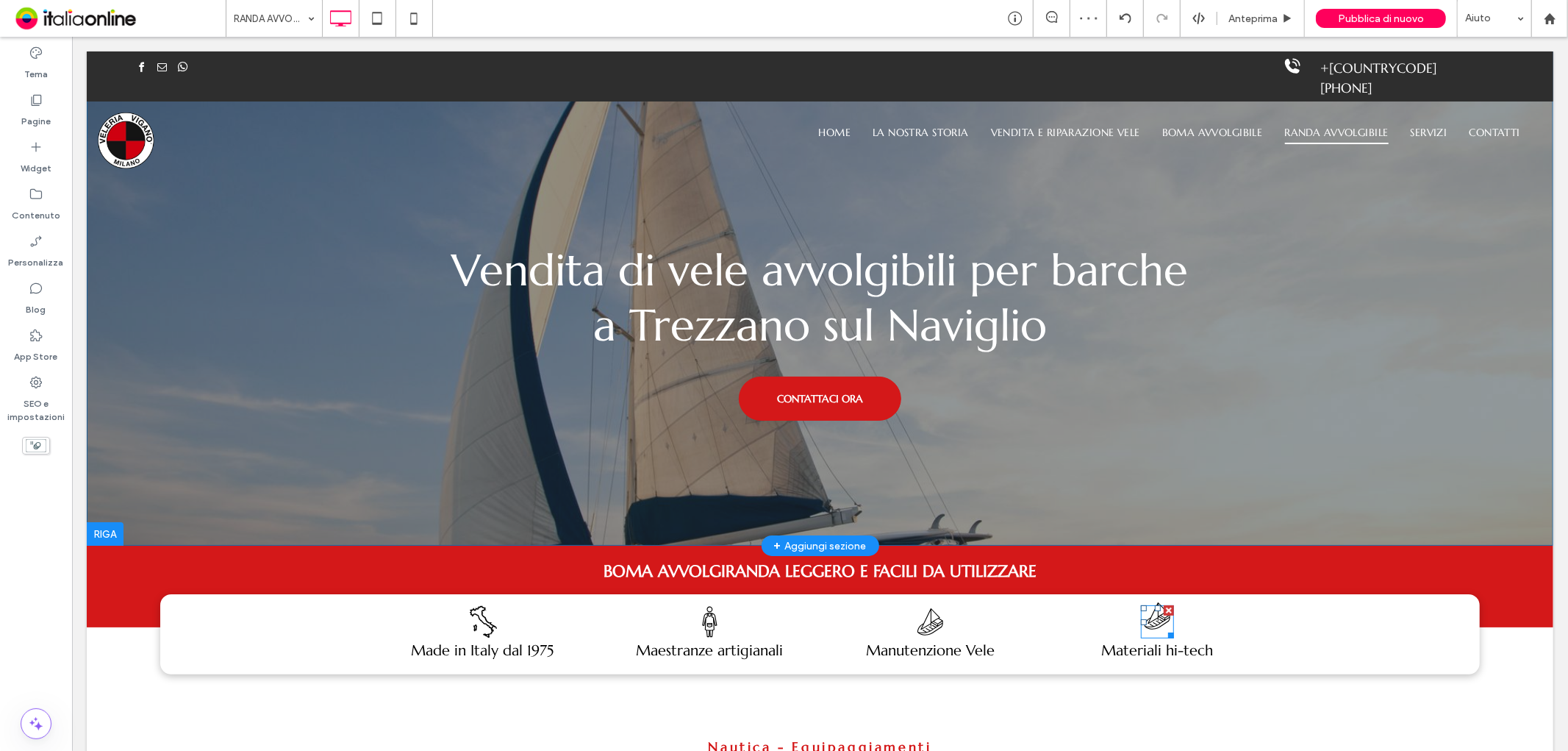 click 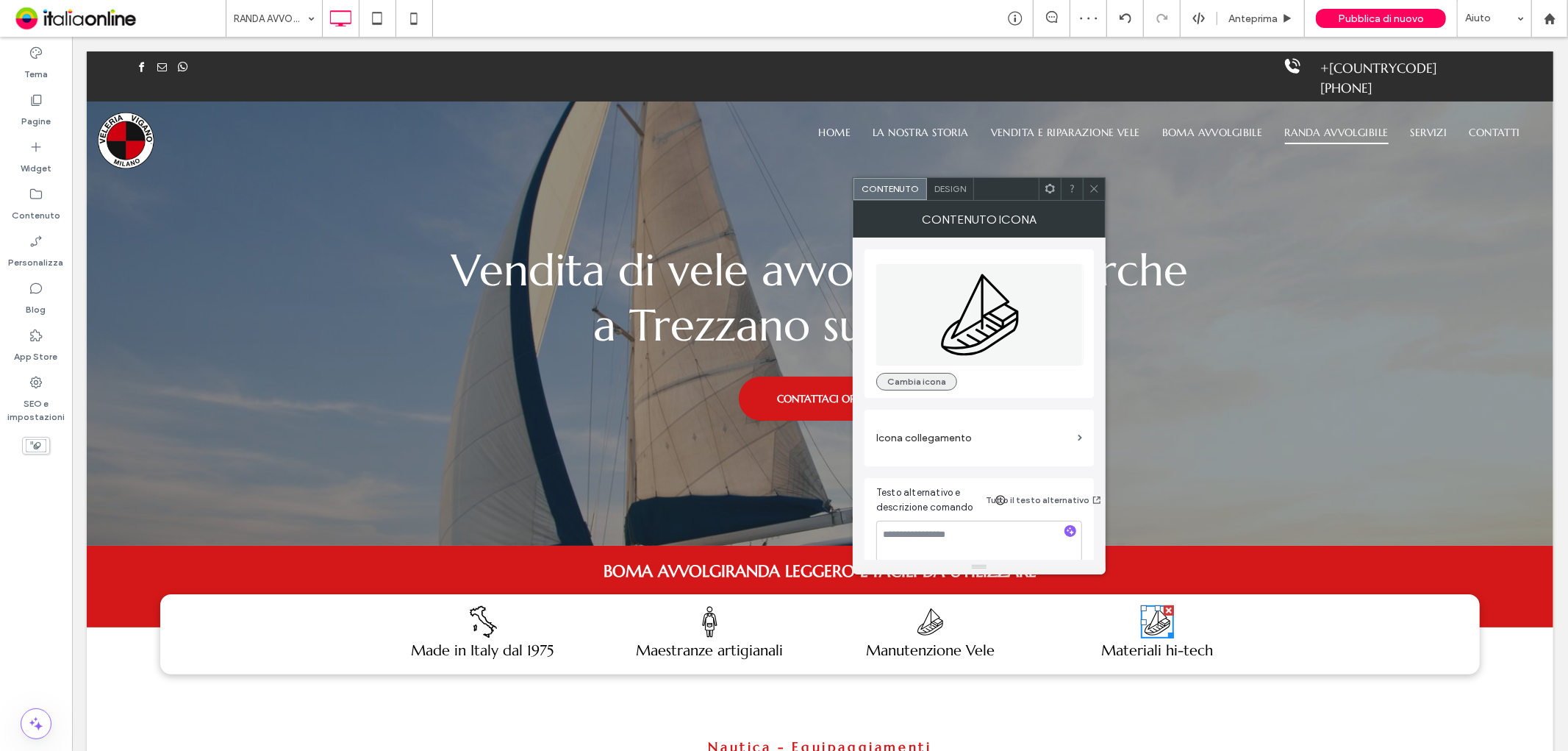 click on "Cambia icona" at bounding box center [917, 382] 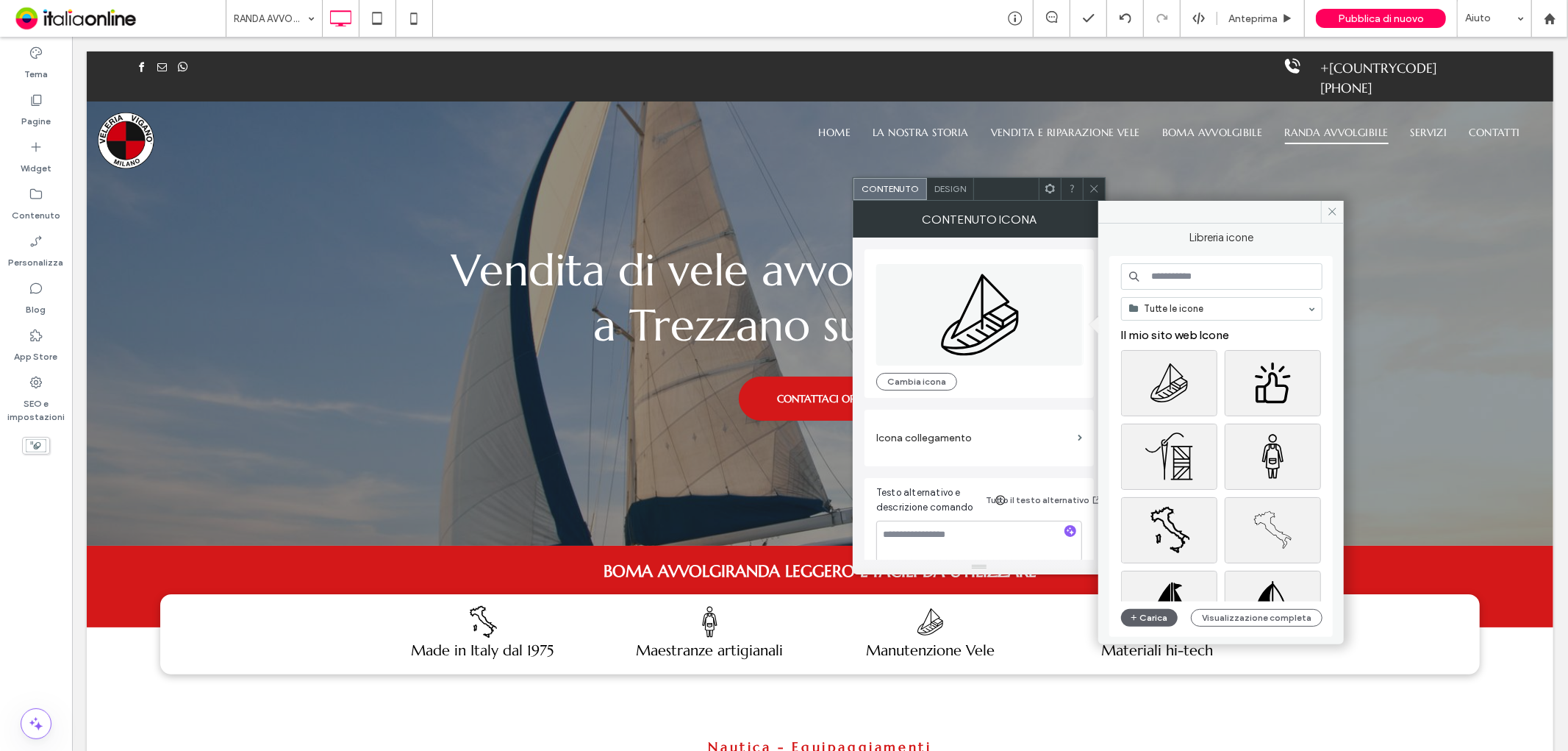 click at bounding box center (1222, 277) 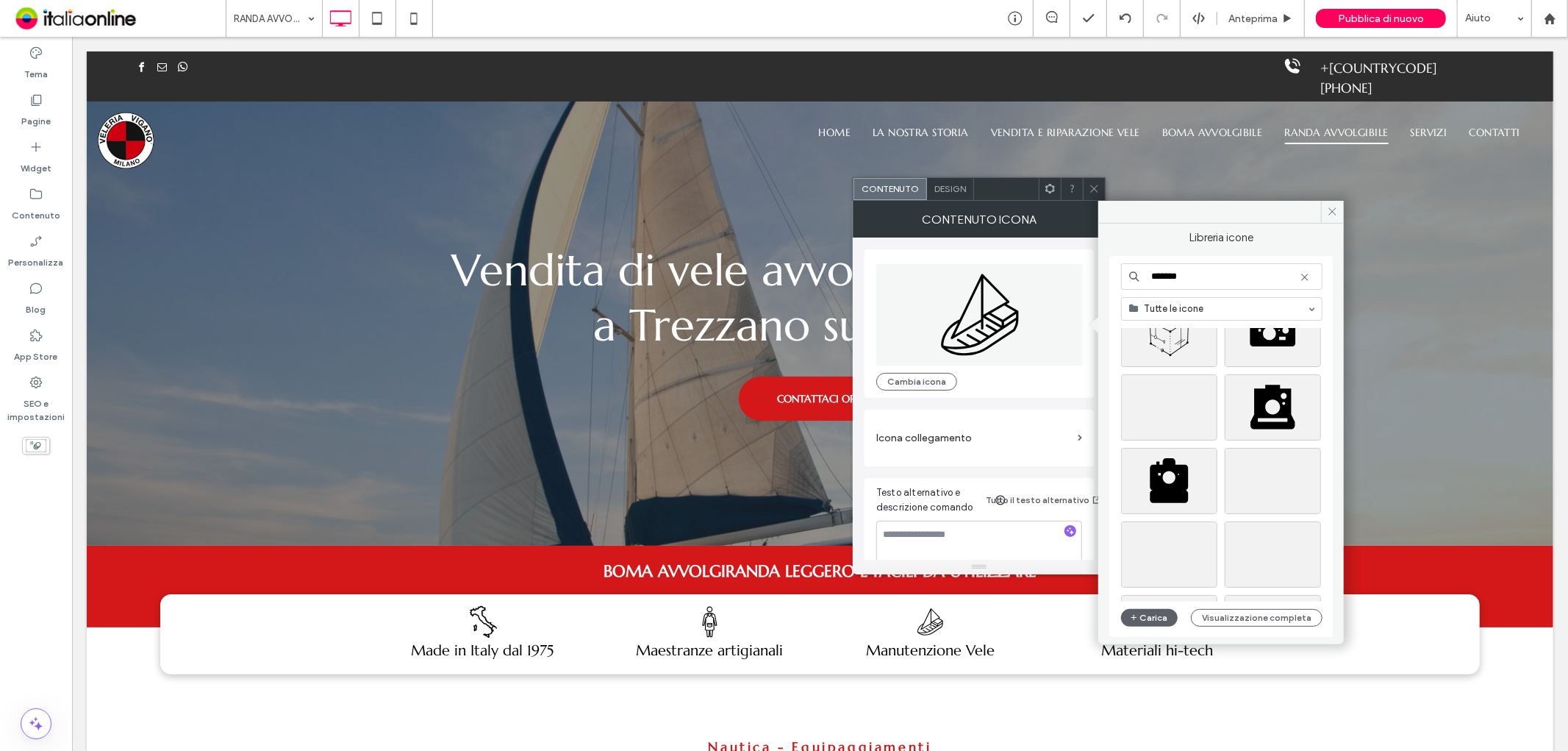 scroll, scrollTop: 653, scrollLeft: 0, axis: vertical 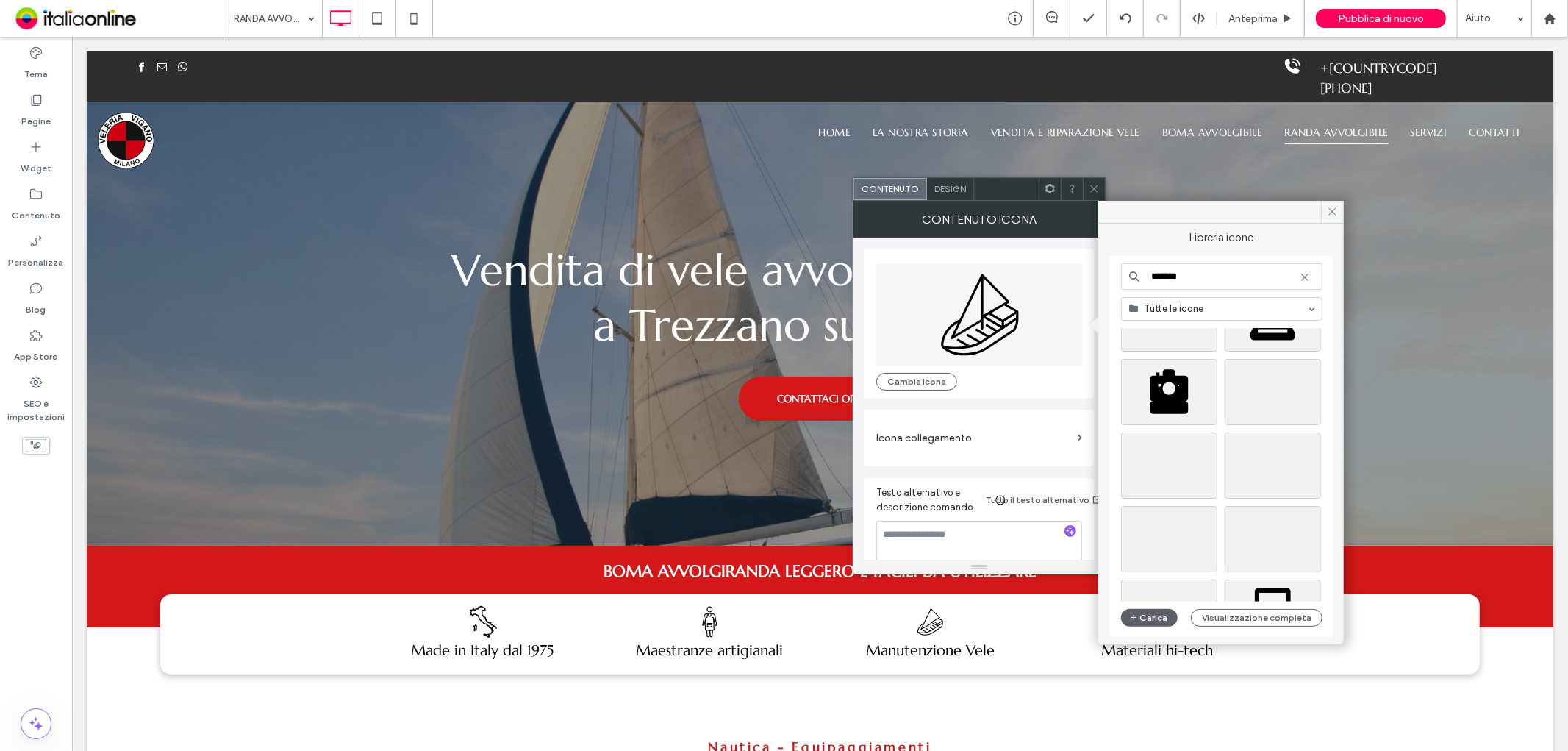 drag, startPoint x: 1162, startPoint y: 274, endPoint x: 1113, endPoint y: 285, distance: 50.21952 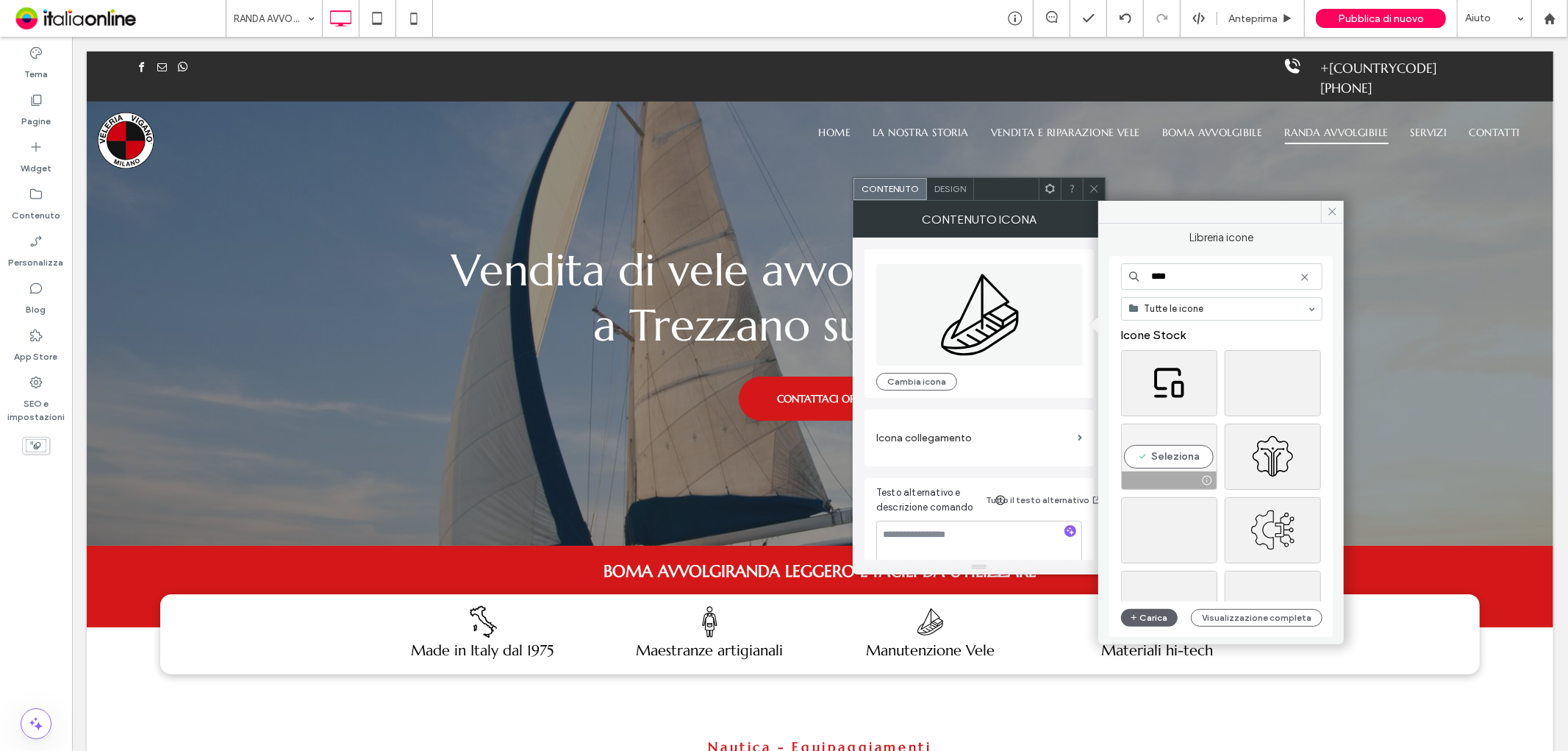 type on "****" 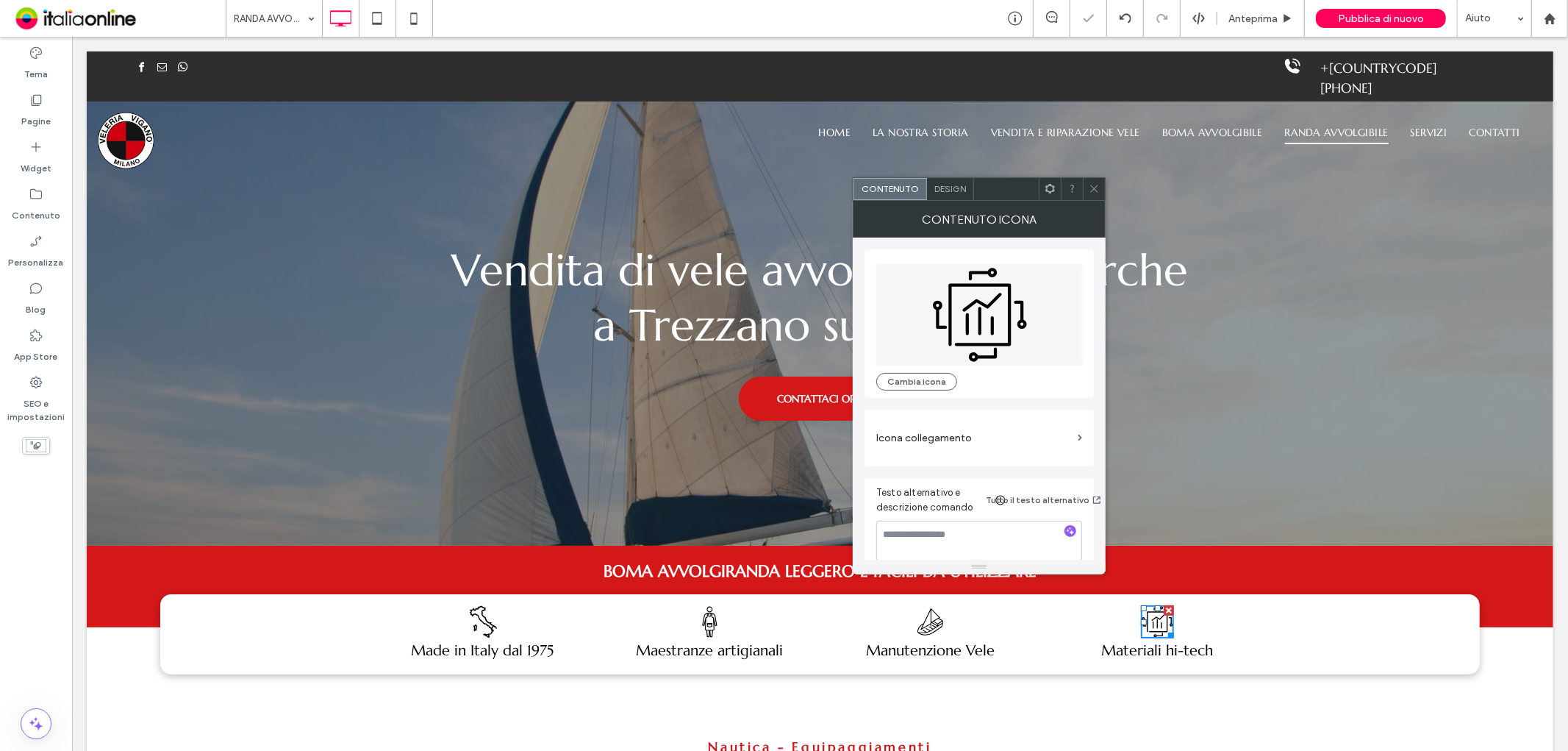 click 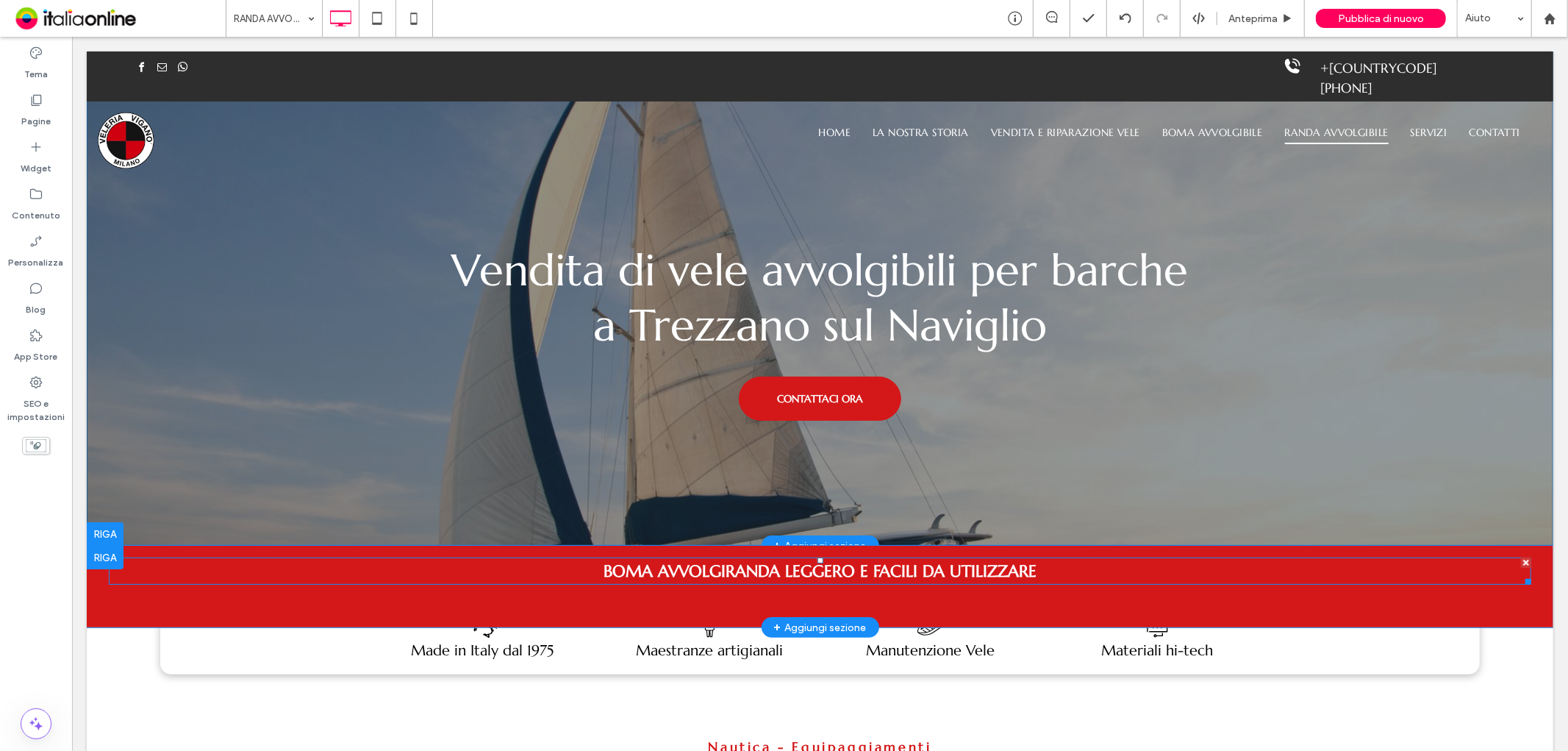 click on "Boma avvolgiranda leggero e facili da utilizzare" at bounding box center [819, 570] 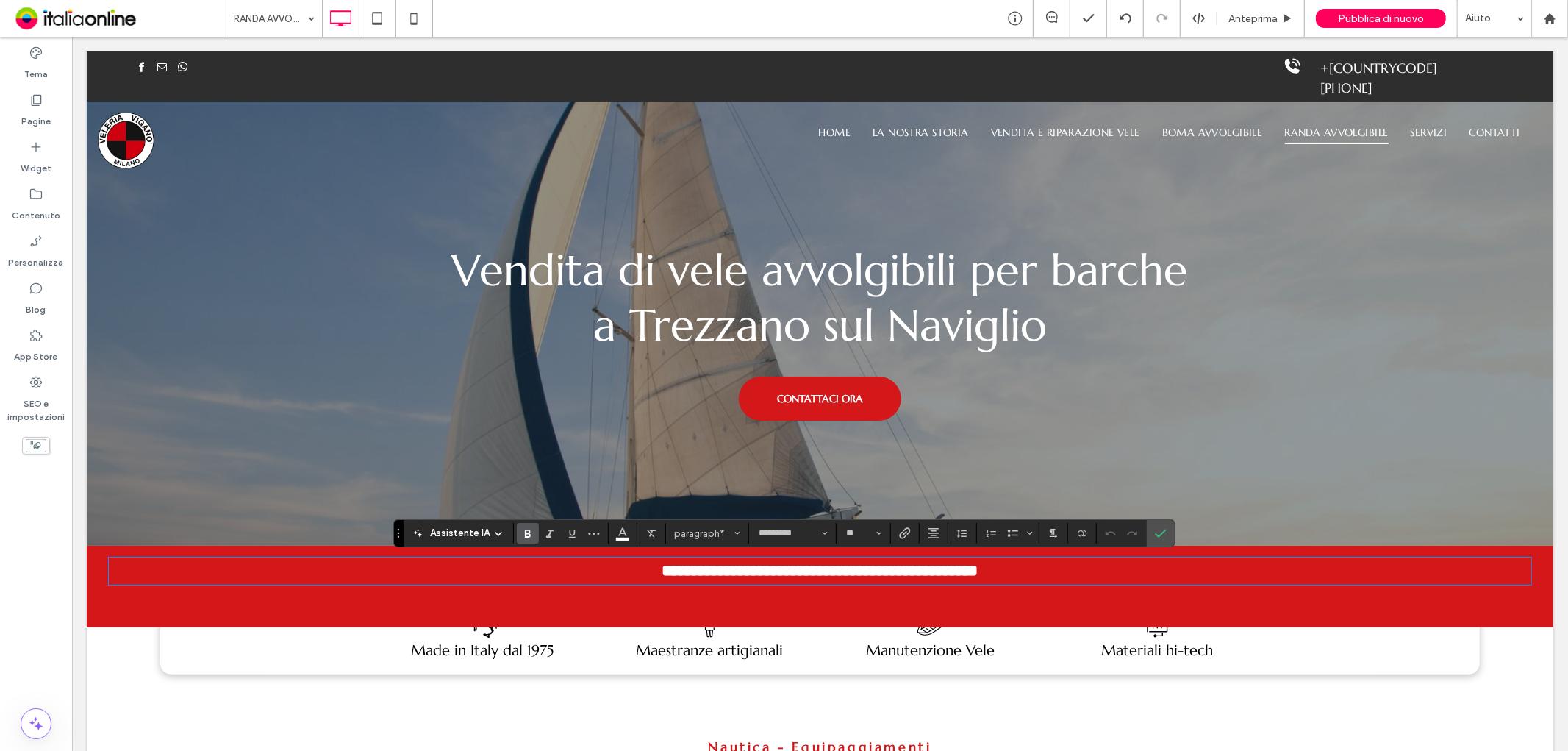 scroll, scrollTop: 0, scrollLeft: 0, axis: both 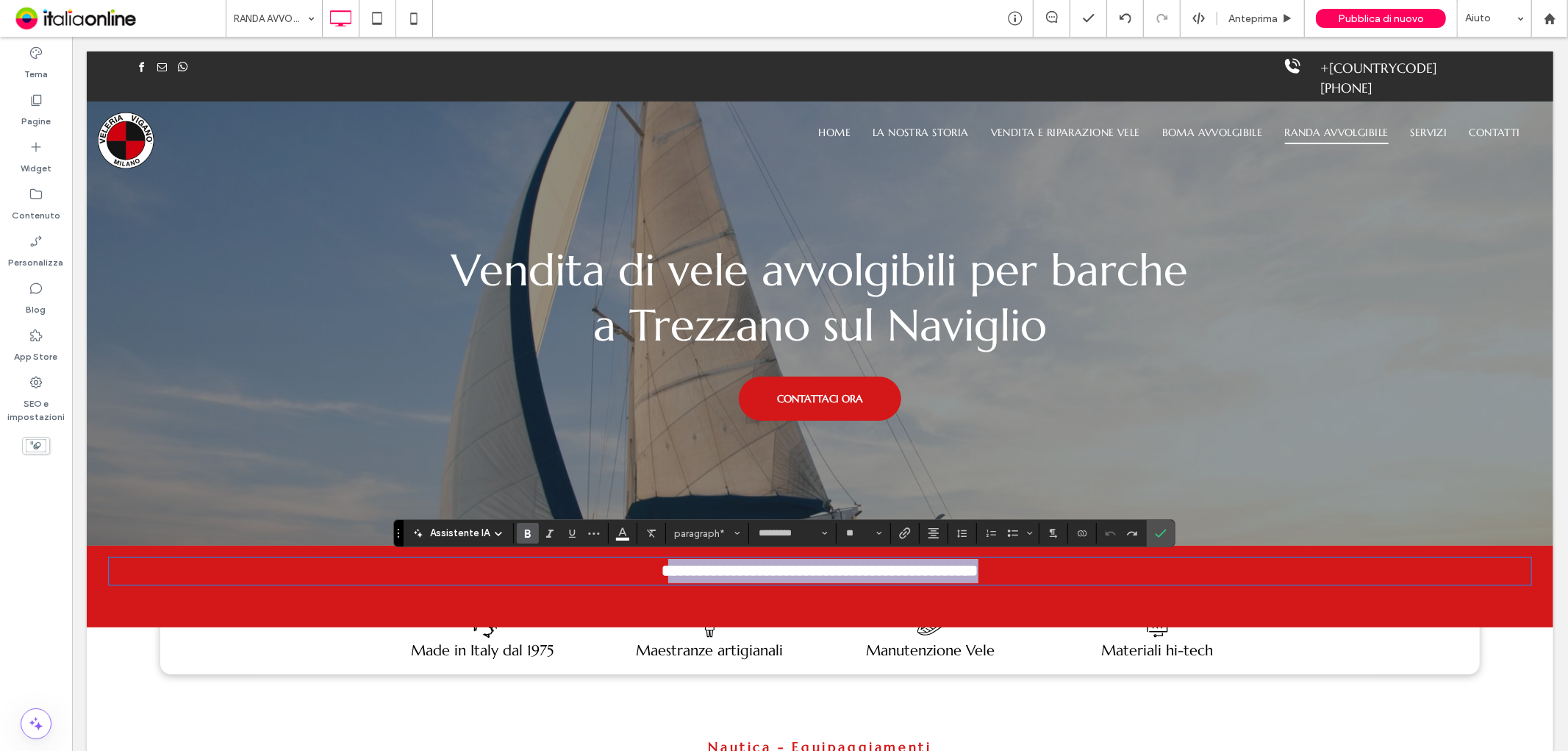 drag, startPoint x: 1058, startPoint y: 568, endPoint x: 608, endPoint y: 572, distance: 450.01778 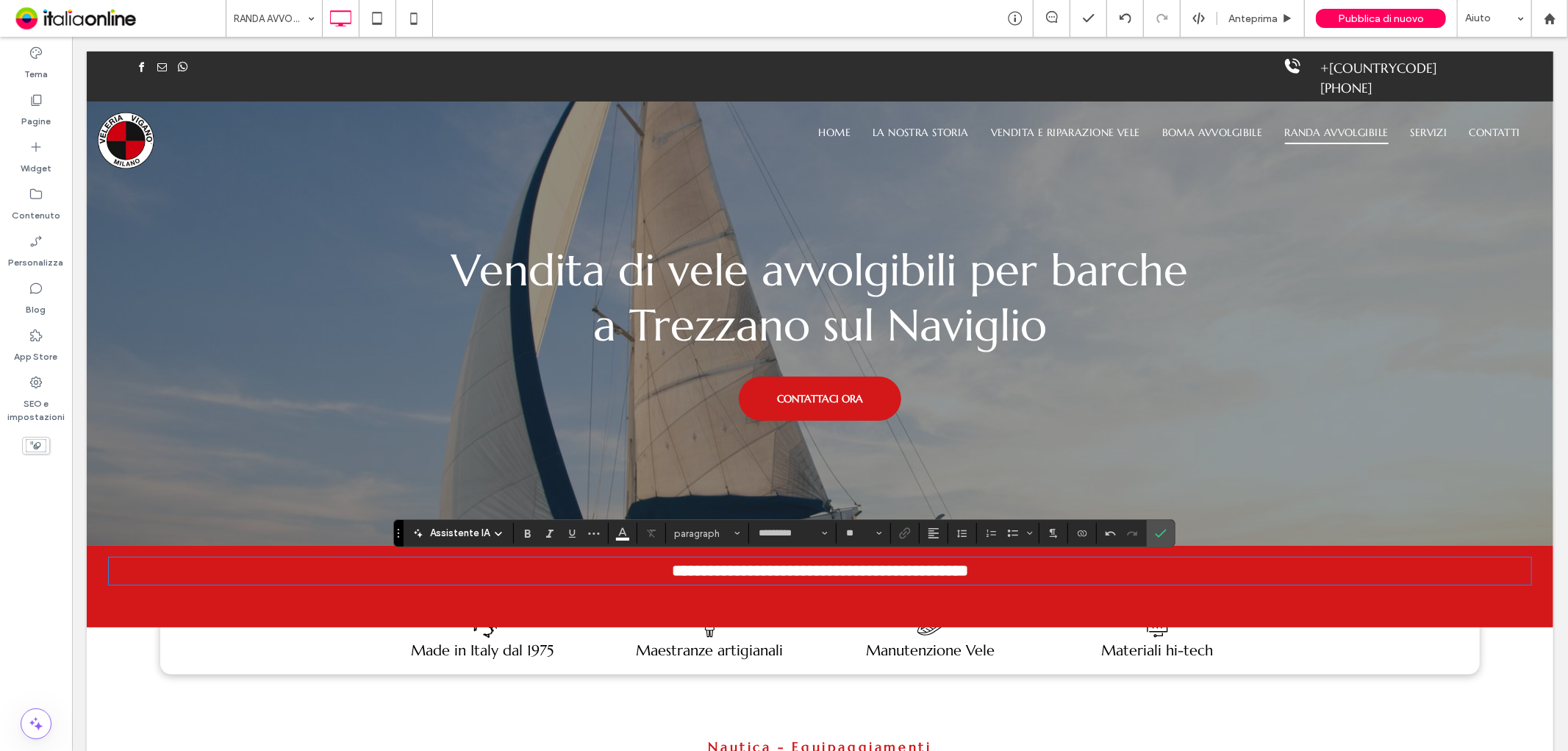 type on "**" 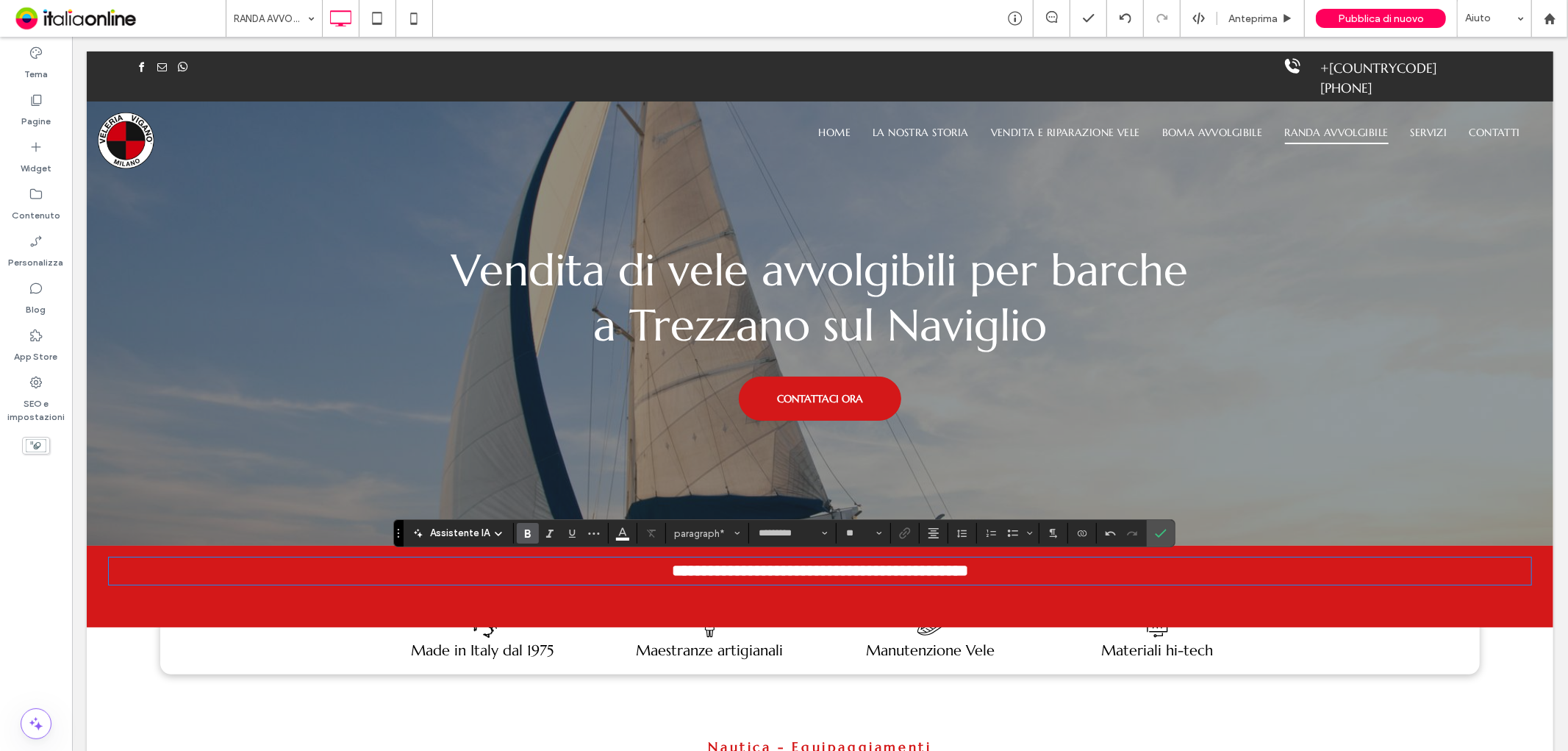 click on "**********" at bounding box center (819, 570) 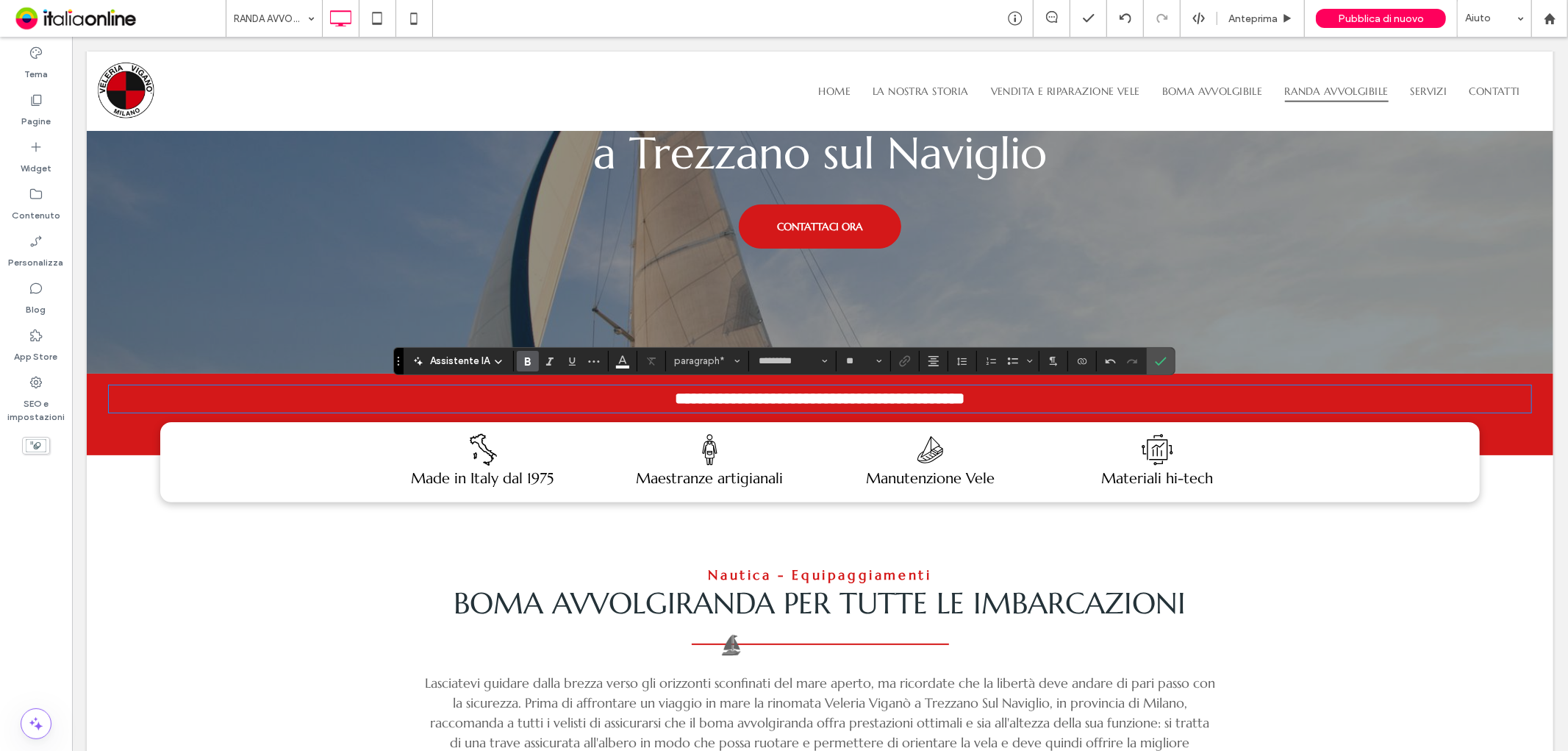 scroll, scrollTop: 292, scrollLeft: 0, axis: vertical 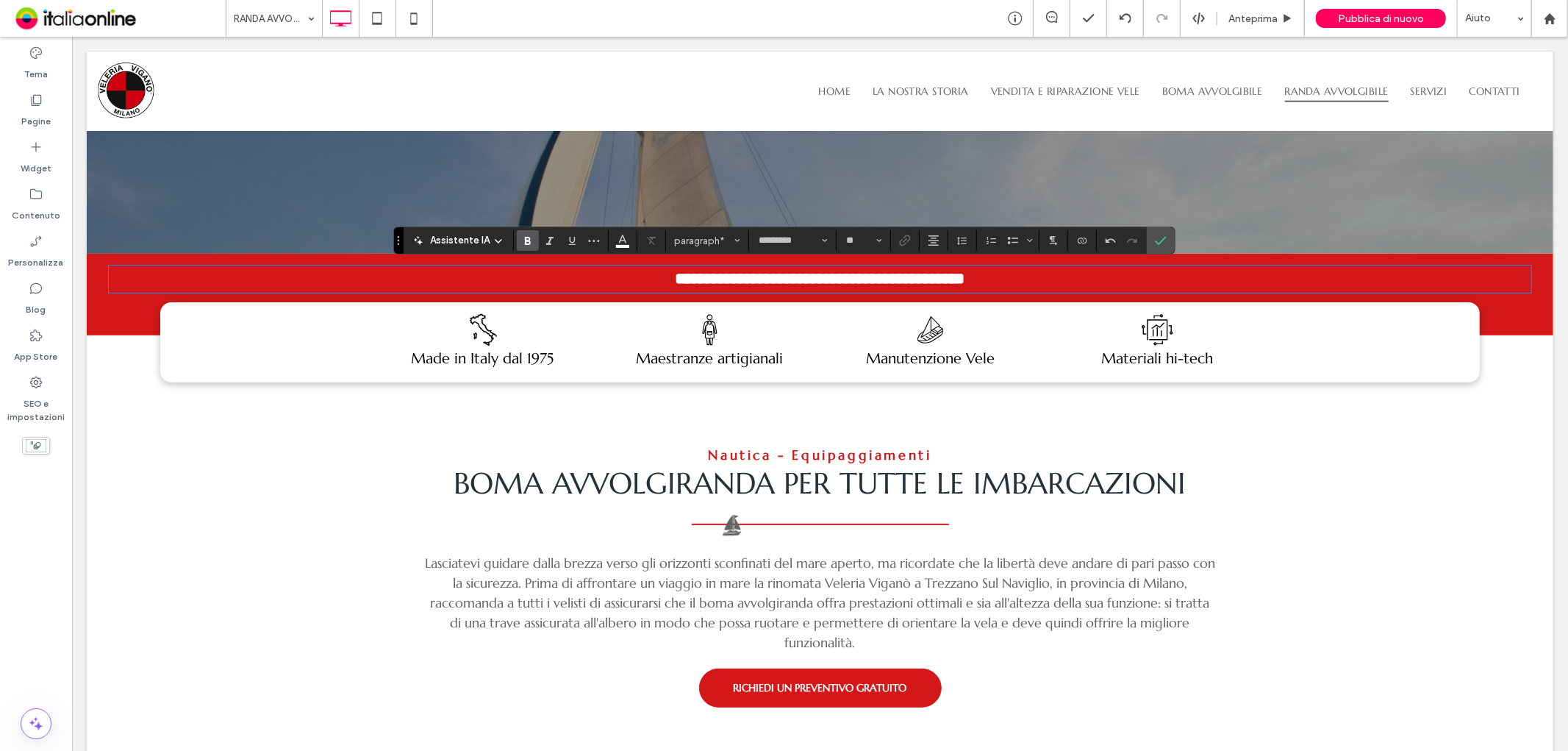 click on "Boma avvolgiranda per tutte le imbarcazioni" at bounding box center (820, 483) 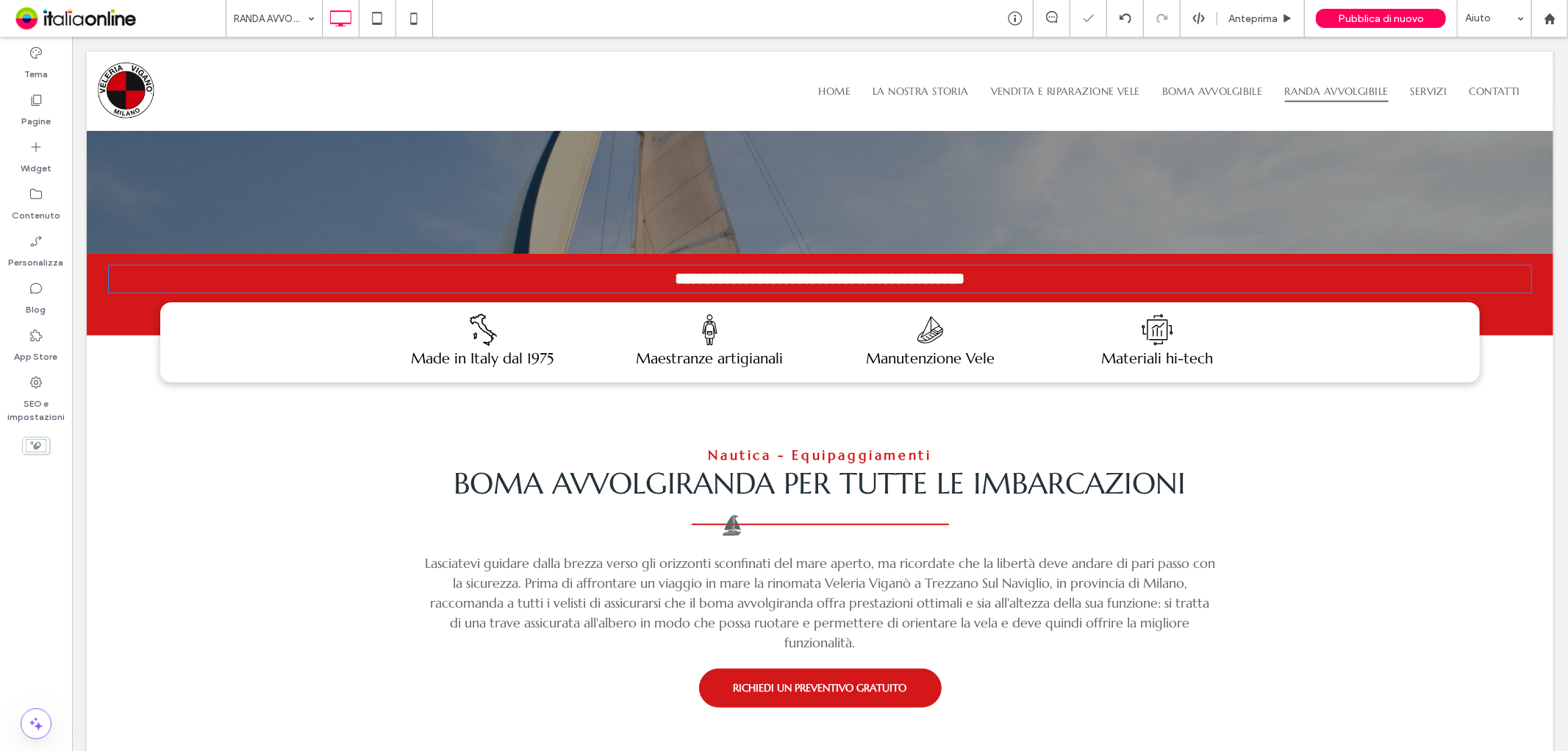 click on "Boma avvolgiranda per tutte le imbarcazioni" at bounding box center [820, 483] 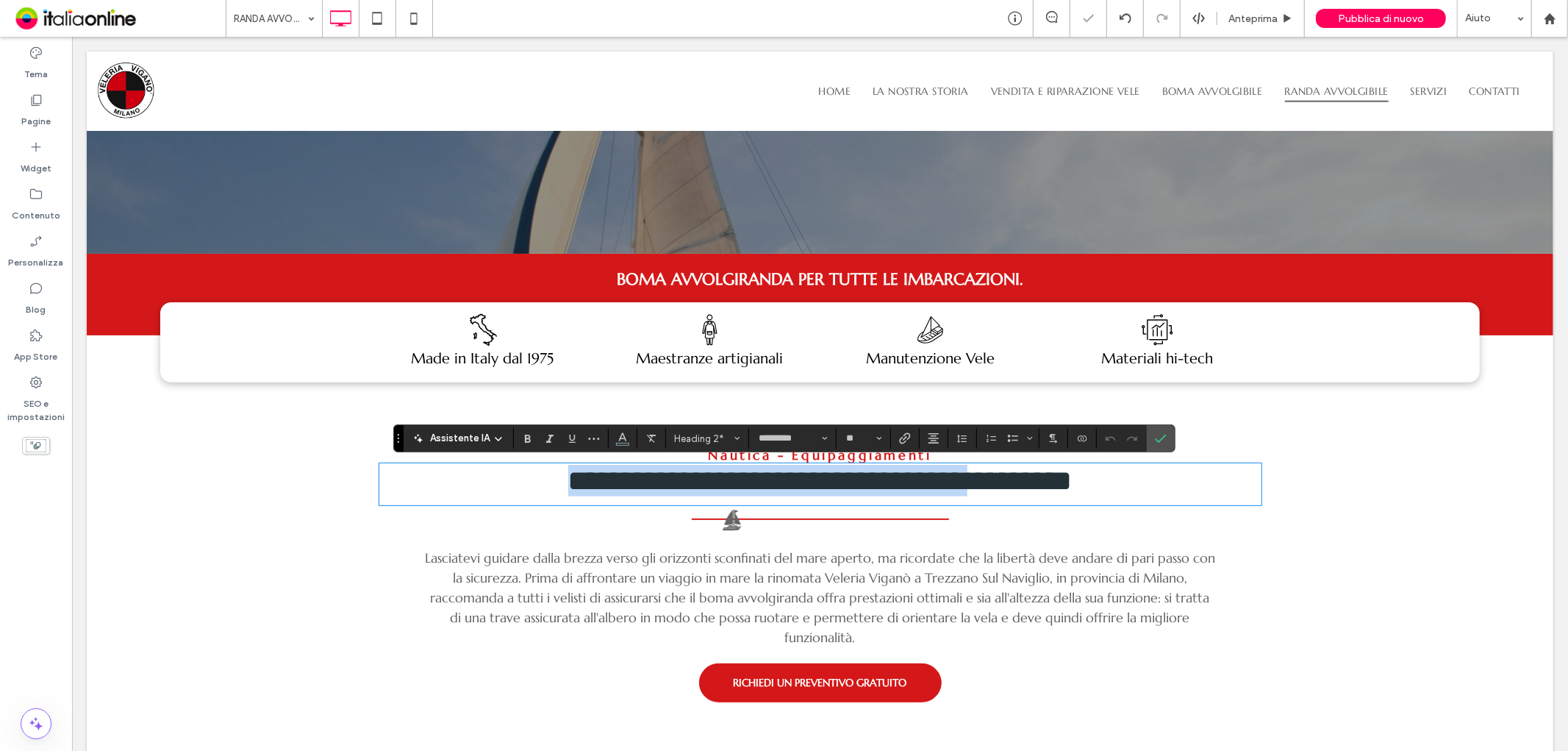 click on "**********" at bounding box center [820, 480] 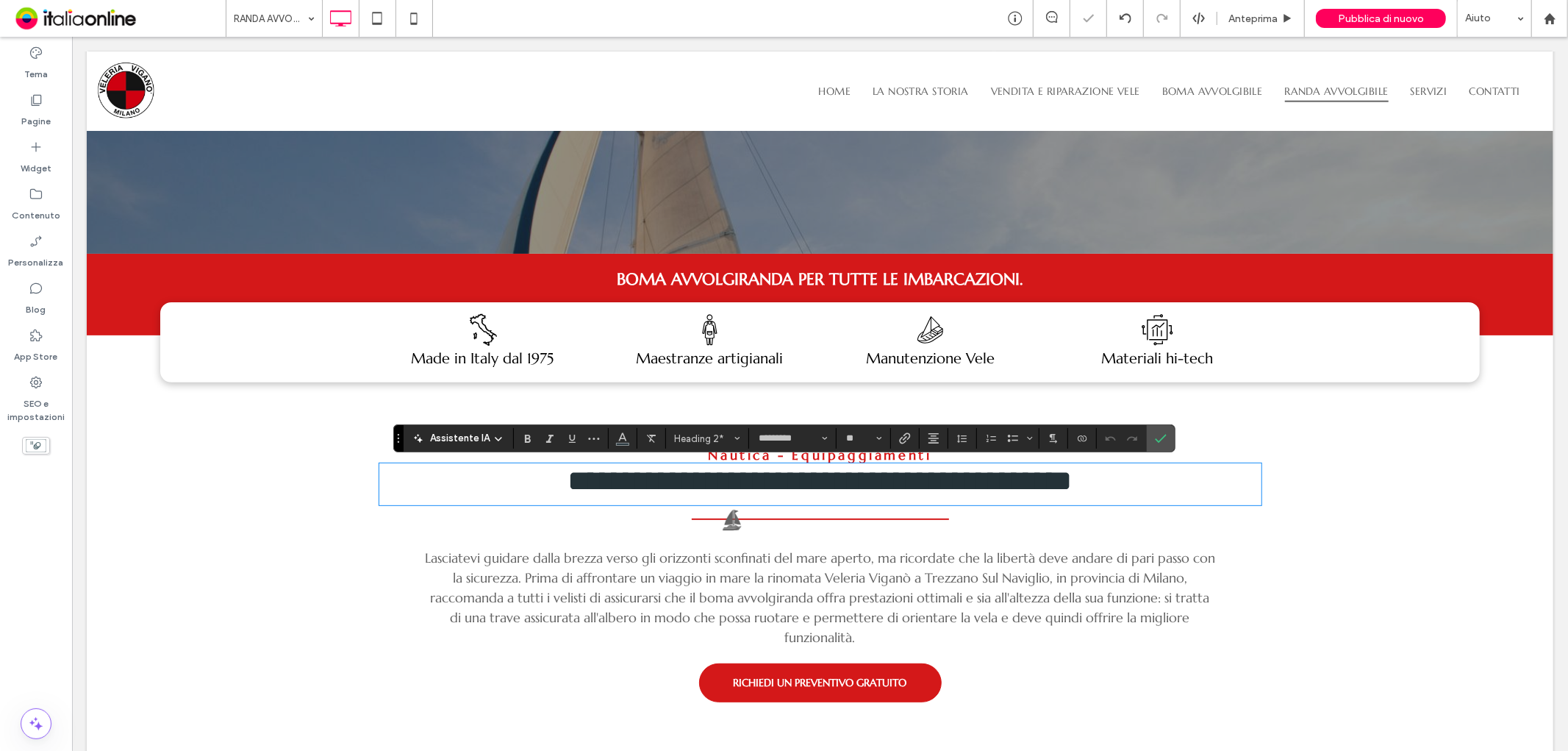 type on "**" 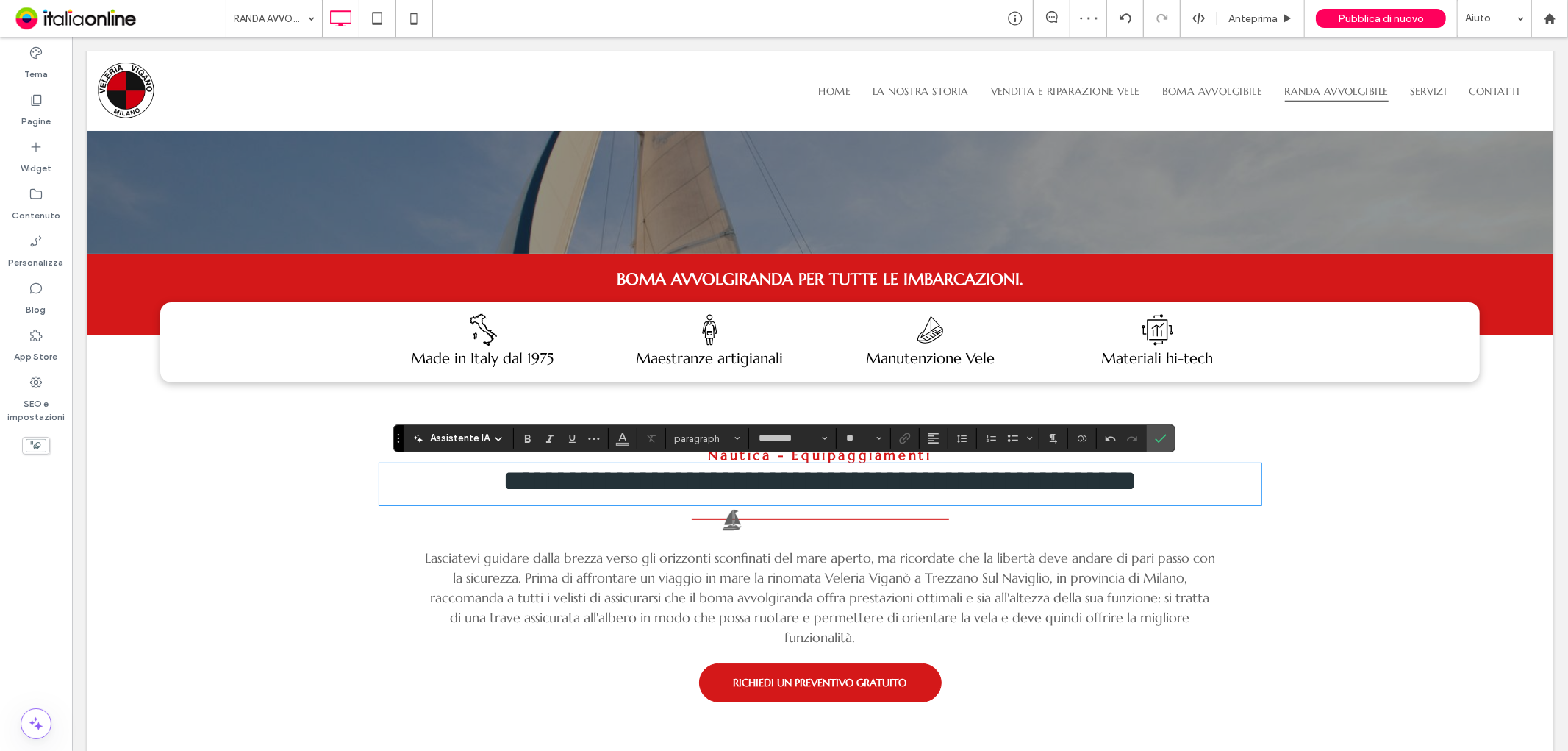 type 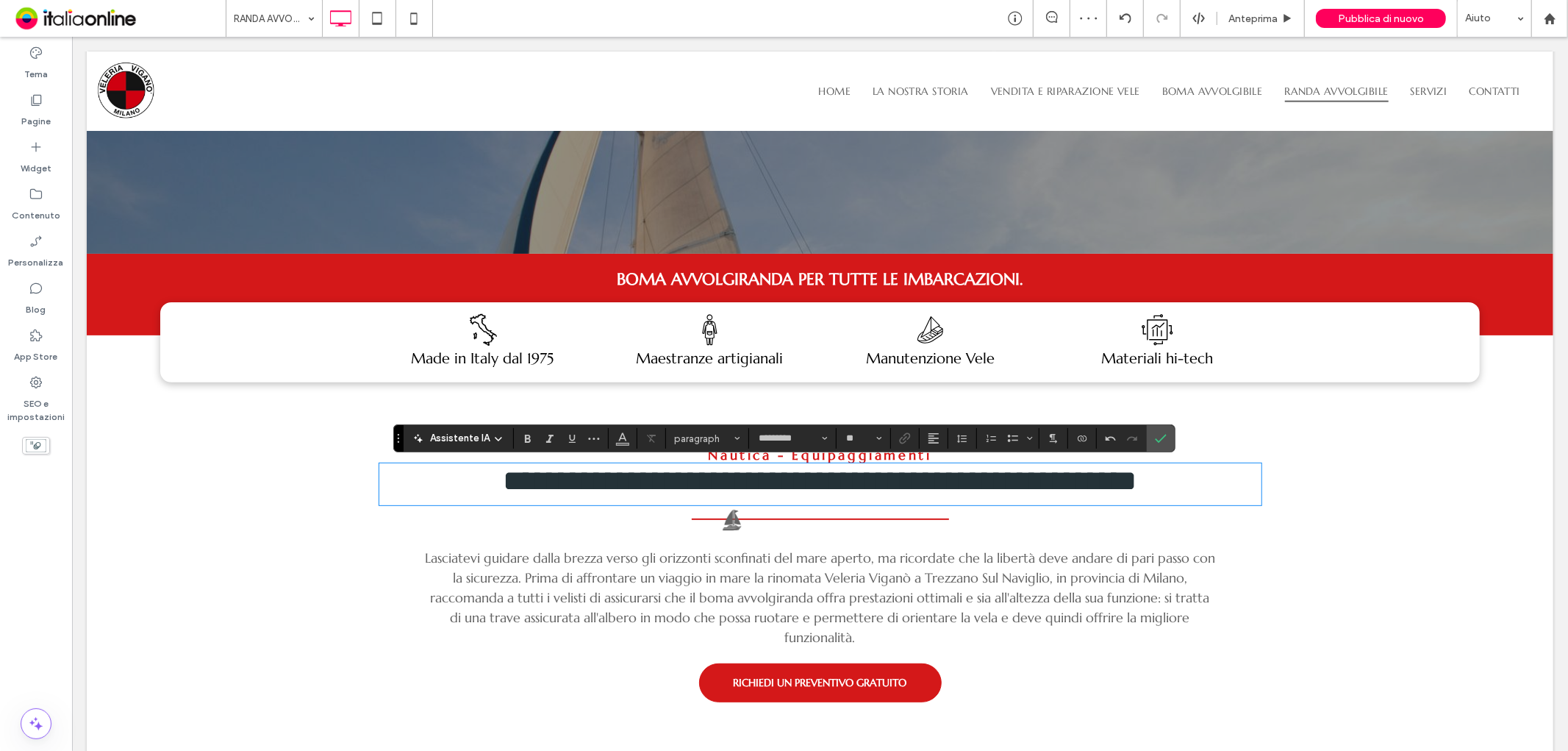 type on "**" 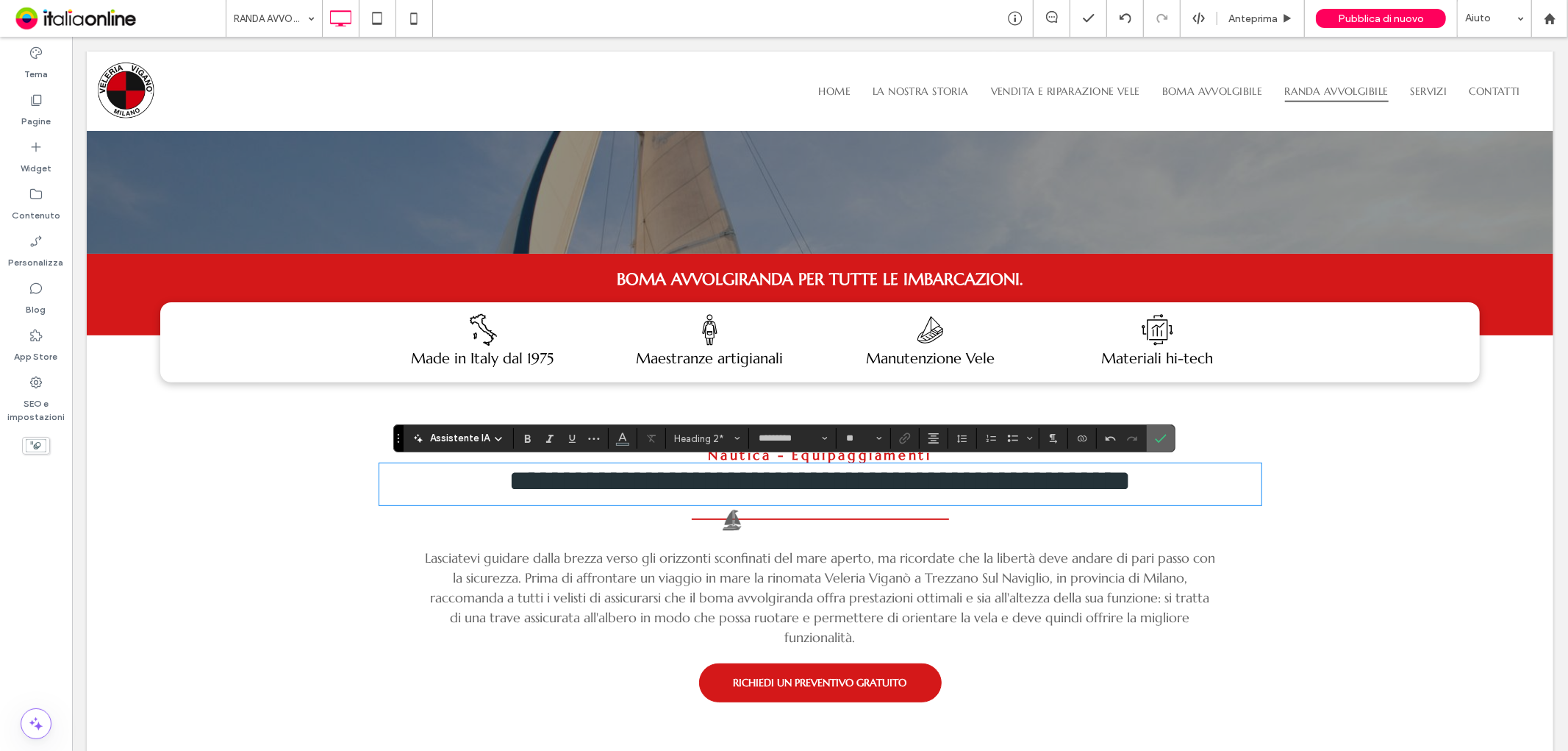 click at bounding box center [1161, 438] 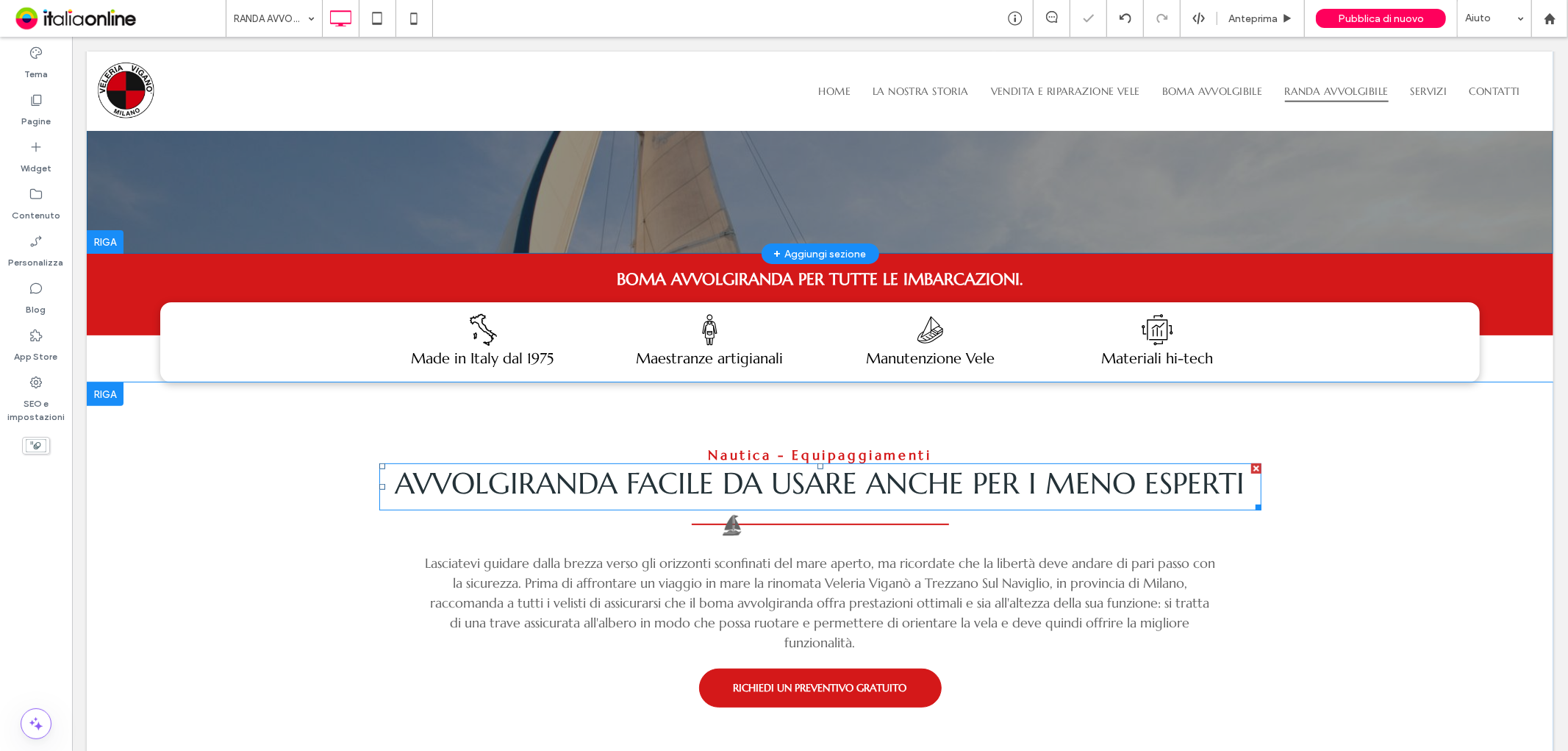 click on "Avvolgiranda facile da usare anche per i meno esperti" at bounding box center (820, 483) 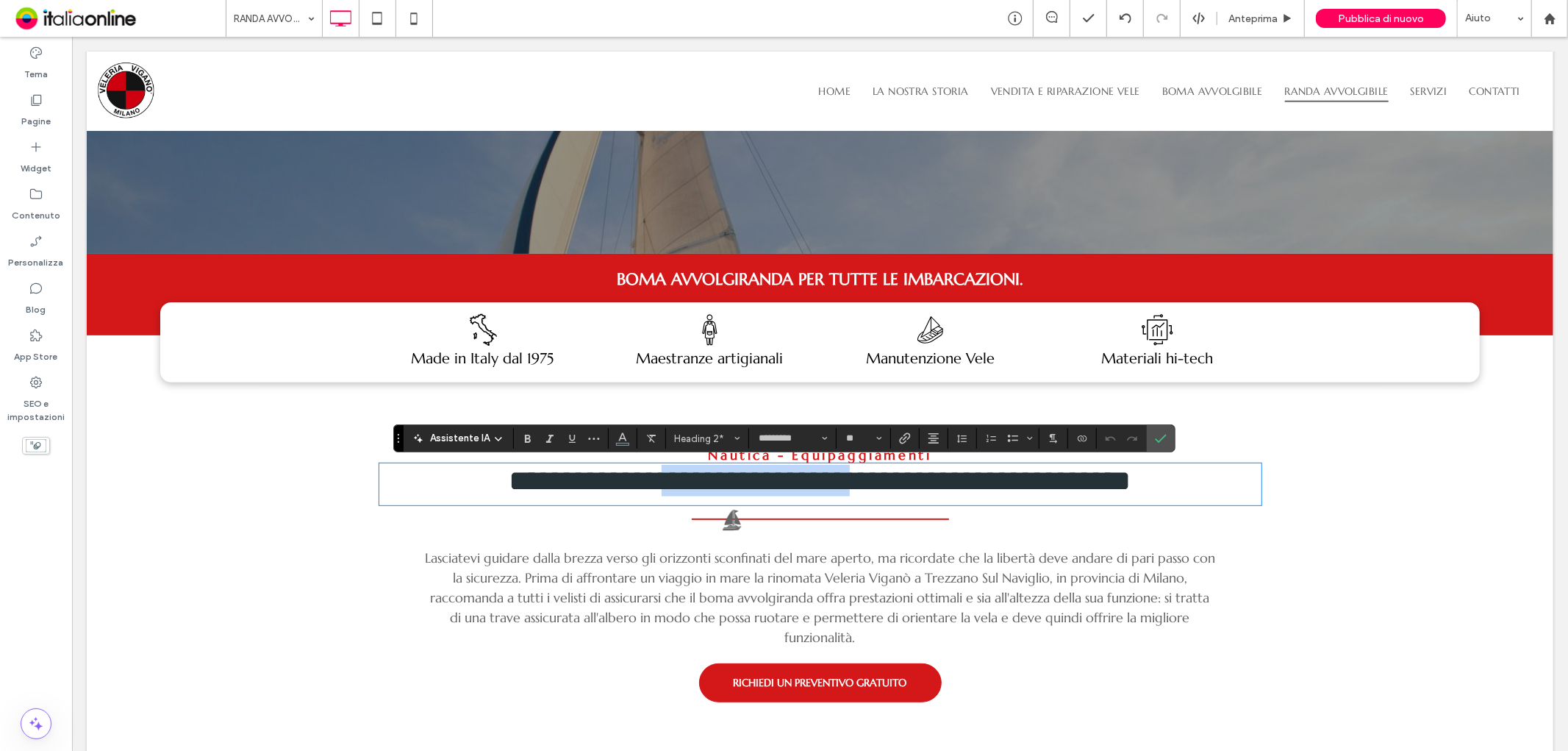 drag, startPoint x: 858, startPoint y: 480, endPoint x: 619, endPoint y: 494, distance: 239.4097 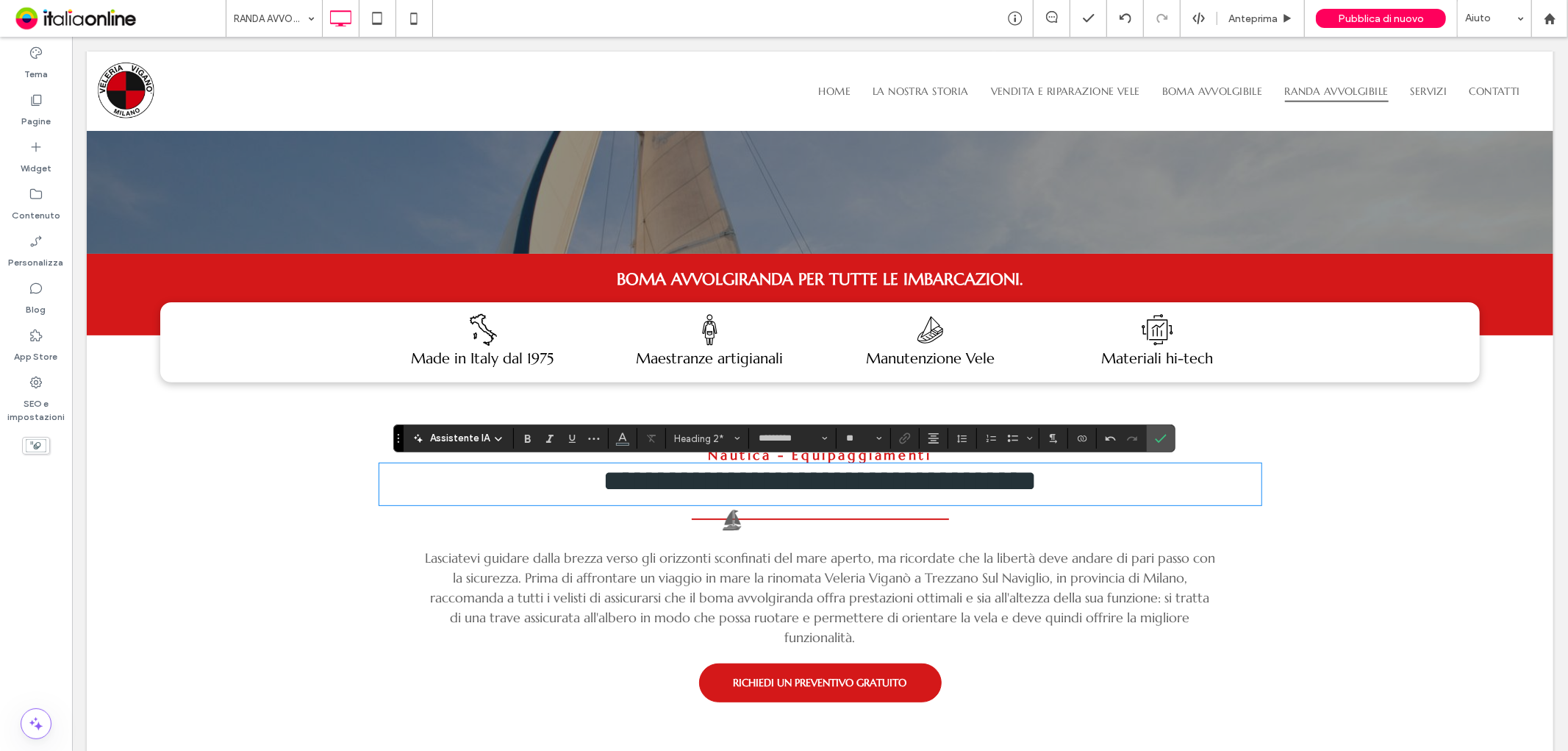 click on "Lasciatevi guidare dalla brezza verso gli orizzonti sconfinati del mare aperto, ma ricordate che la libertà deve andare di pari passo con la sicurezza. Prima di affrontare un viaggio in mare la rinomata Veleria Viganò a Trezzano Sul Naviglio, in provincia di Milano, raccomanda a tutti i velisti di assicurarsi che il boma avvolgiranda offra prestazioni ottimali e sia all'altezza della sua funzione: si tratta di una trave assicurata all'albero in modo che possa ruotare e permettere di orientare la vela e deve quindi offrire la migliore funzionalità." at bounding box center [819, 597] 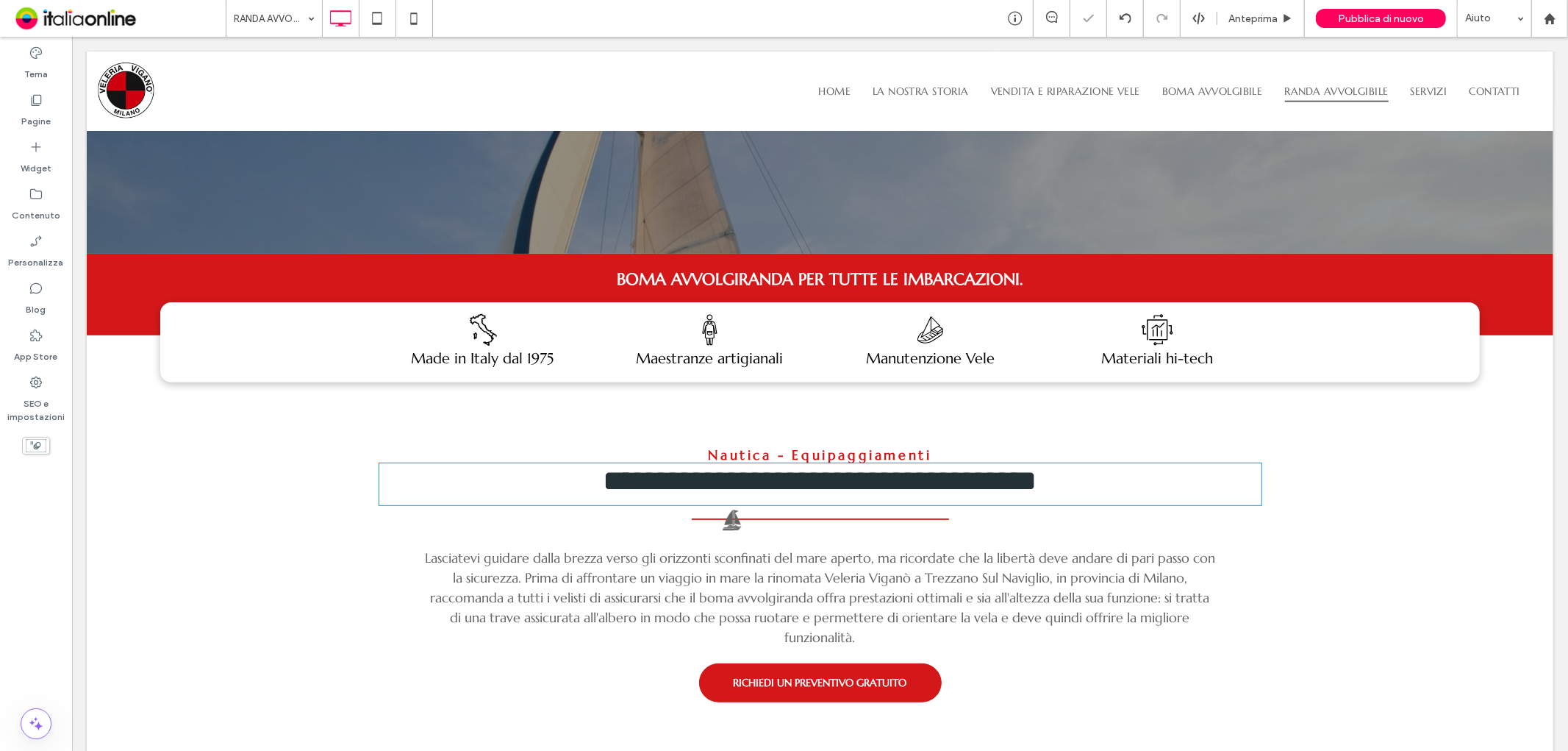 click on "Lasciatevi guidare dalla brezza verso gli orizzonti sconfinati del mare aperto, ma ricordate che la libertà deve andare di pari passo con la sicurezza. Prima di affrontare un viaggio in mare la rinomata Veleria Viganò a Trezzano Sul Naviglio, in provincia di Milano, raccomanda a tutti i velisti di assicurarsi che il boma avvolgiranda offra prestazioni ottimali e sia all'altezza della sua funzione: si tratta di una trave assicurata all'albero in modo che possa ruotare e permettere di orientare la vela e deve quindi offrire la migliore funzionalità." at bounding box center (819, 597) 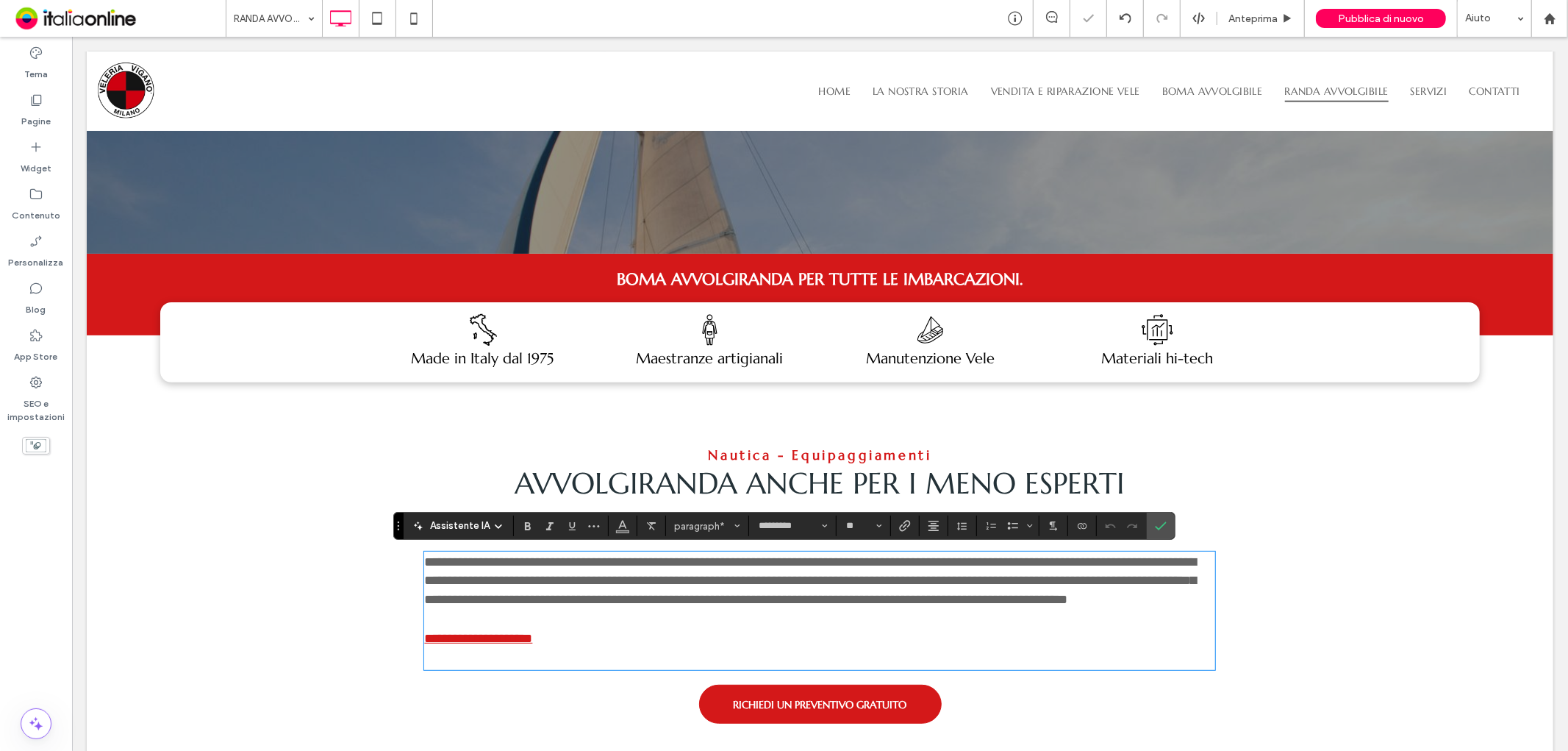 scroll, scrollTop: 0, scrollLeft: 0, axis: both 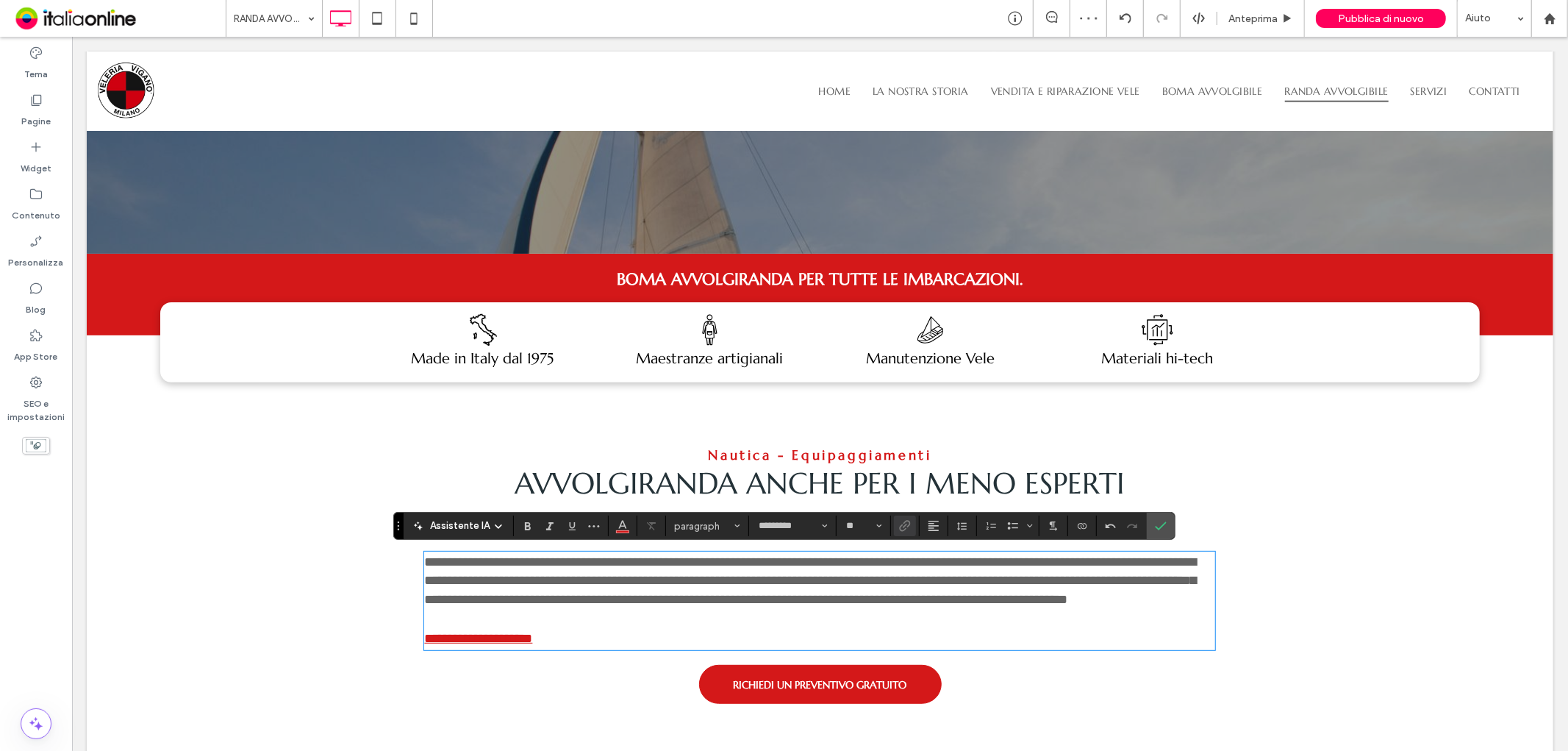 type 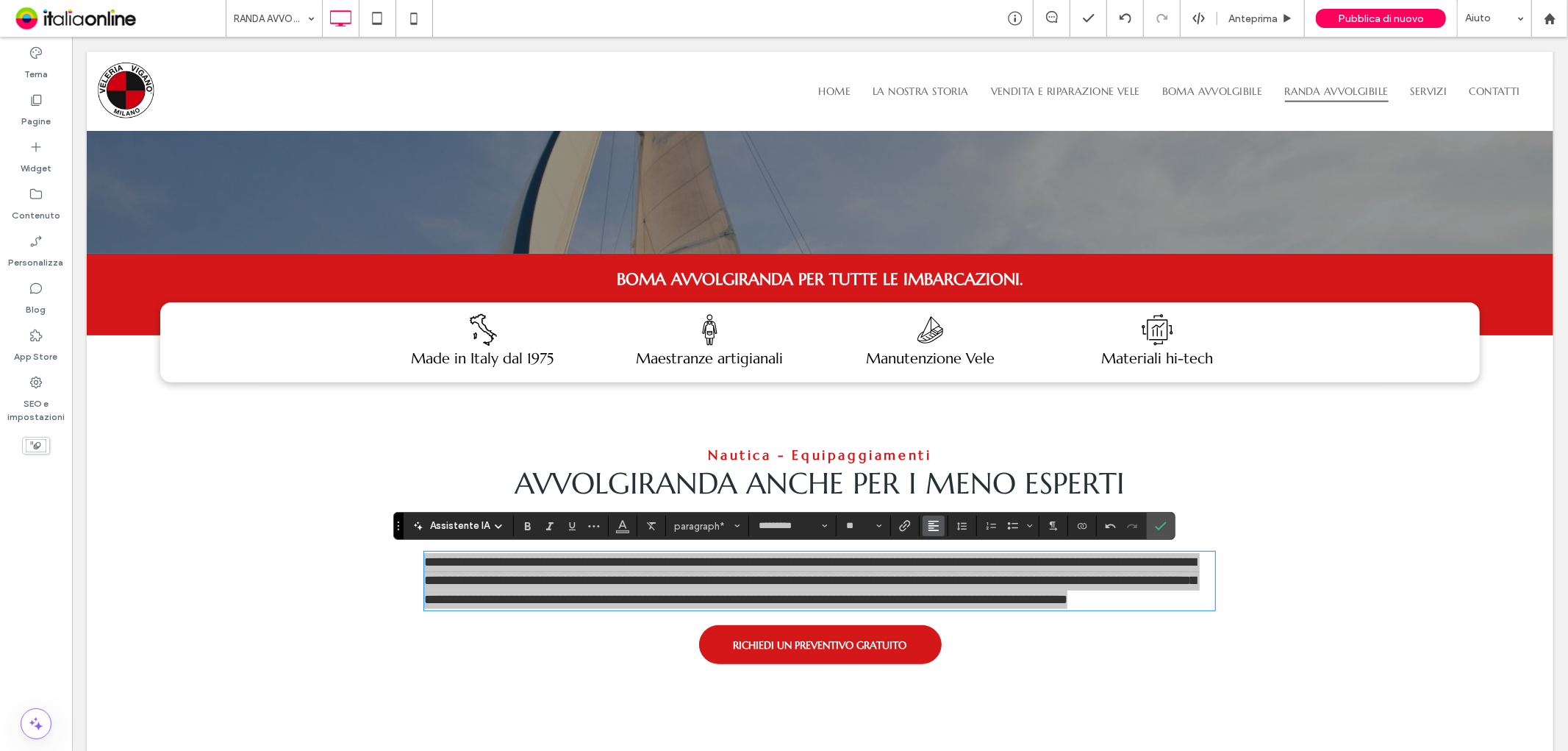 click 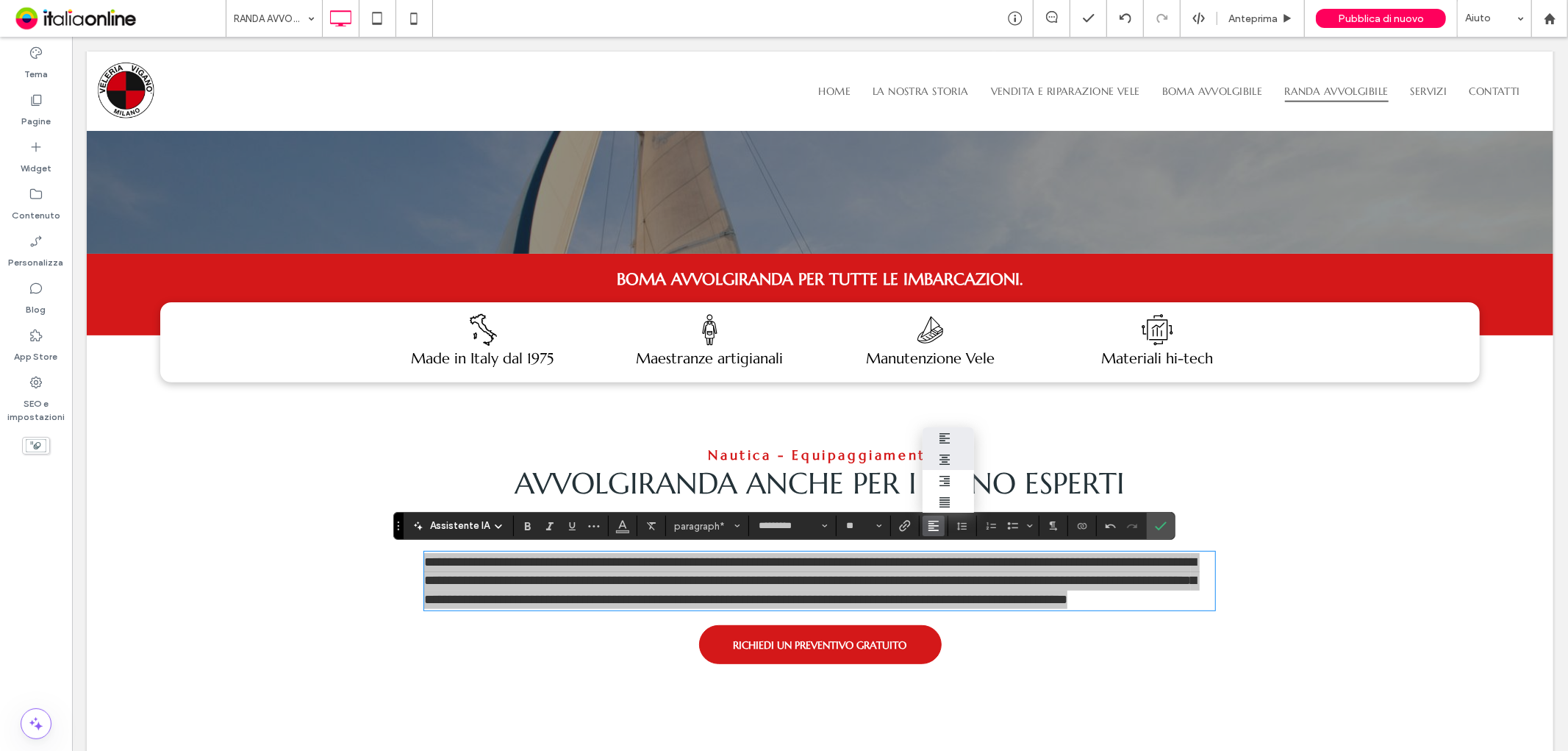 click at bounding box center [948, 460] 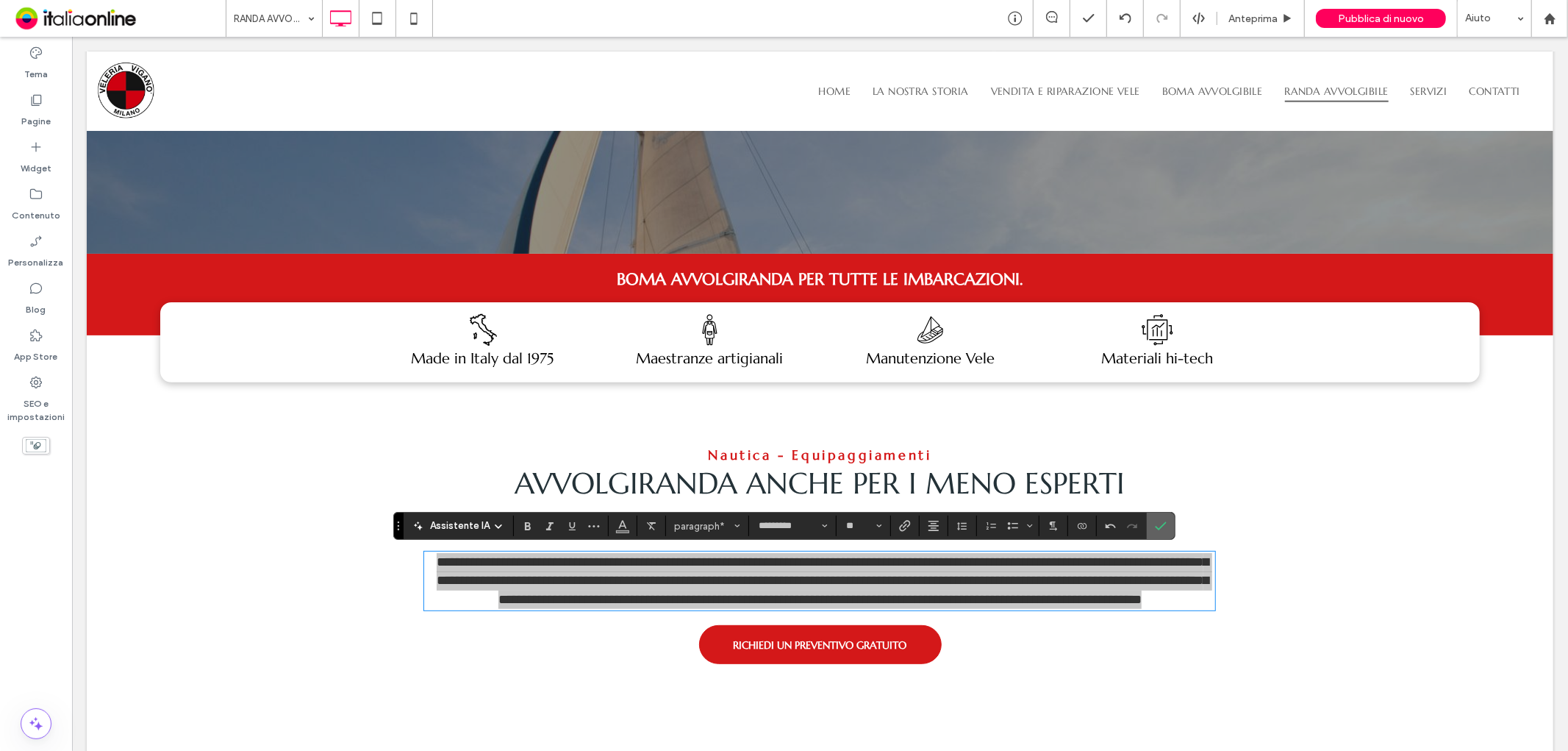click 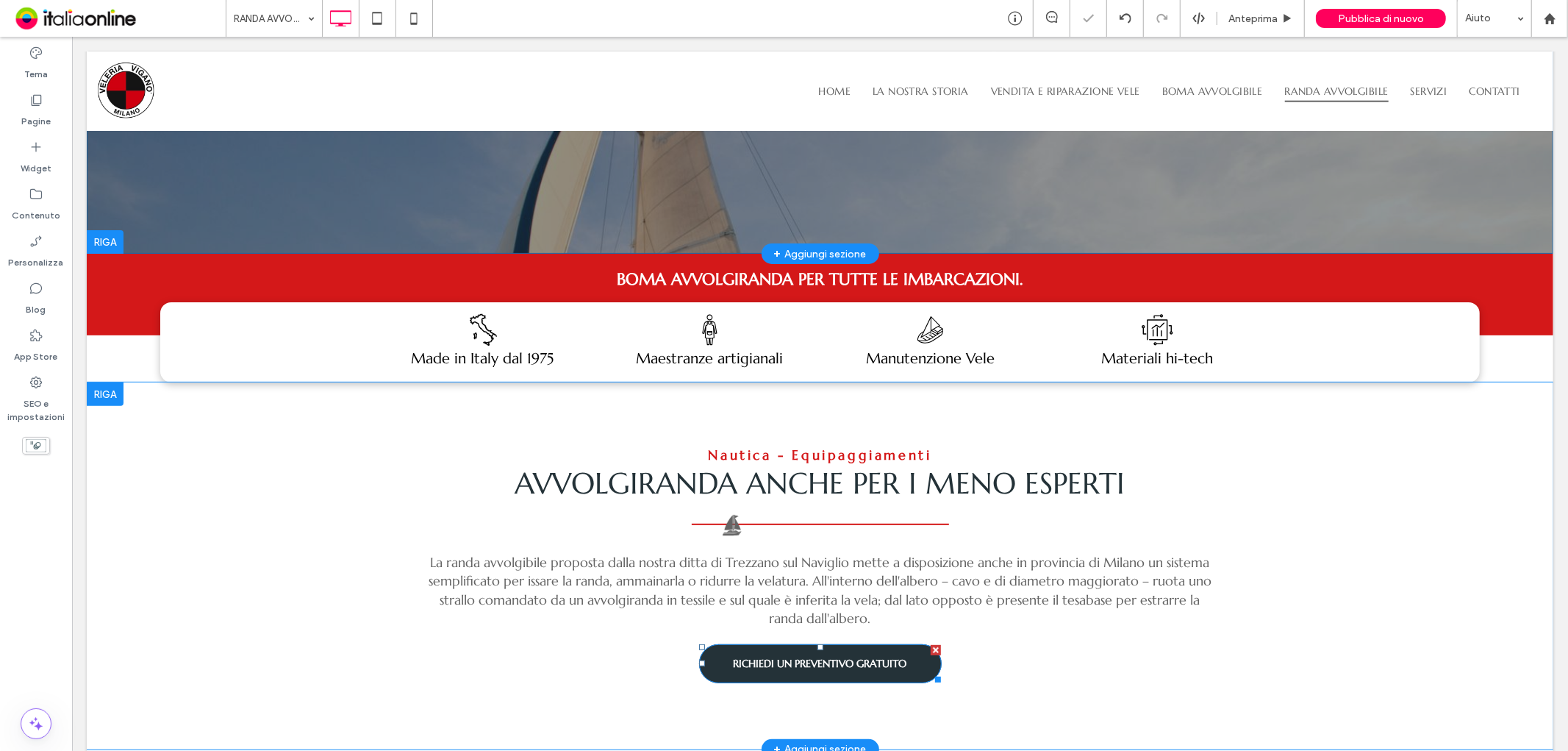 click on "RICHIEDI UN PREVENTIVO GRATUITO" at bounding box center (820, 663) 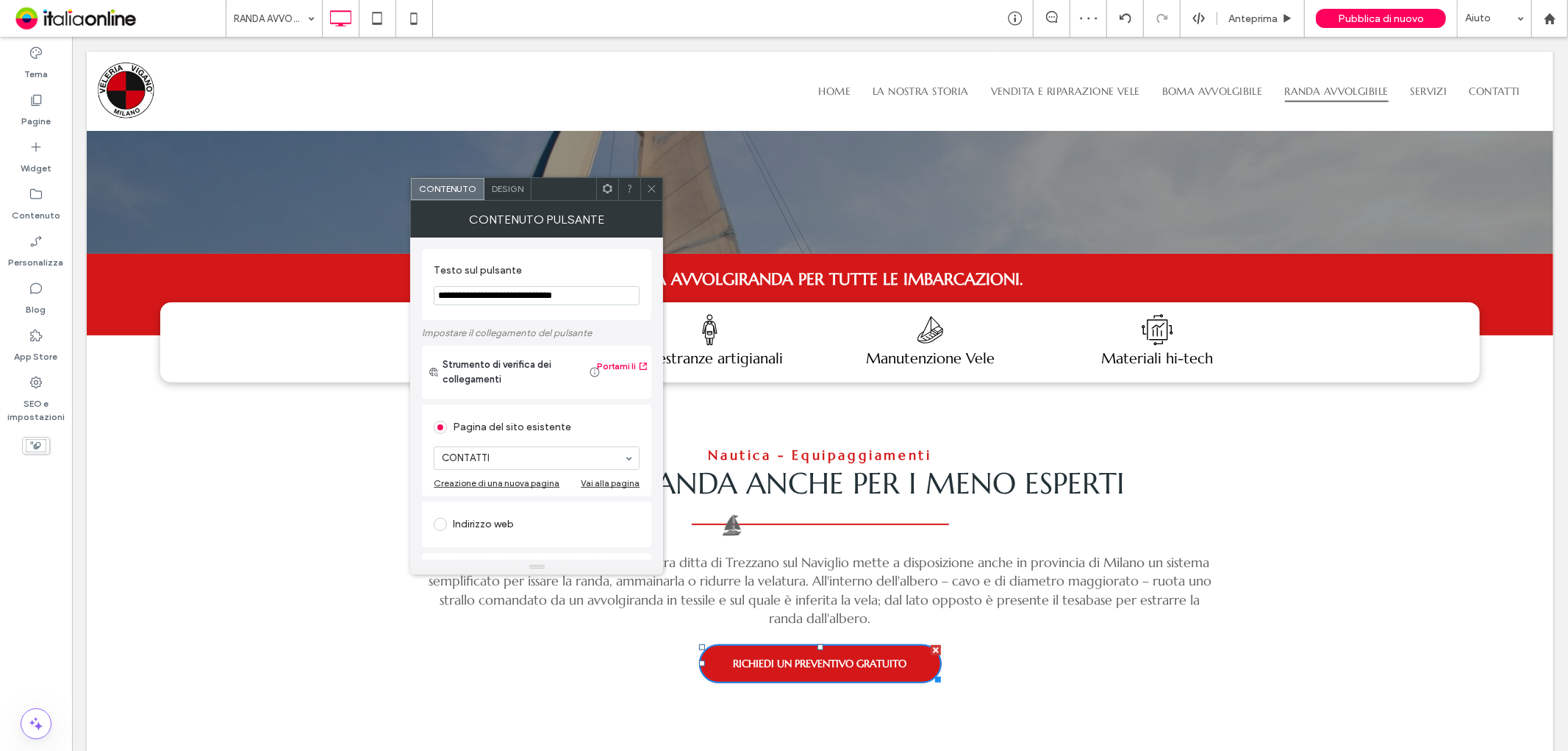 click on "**********" at bounding box center (537, 296) 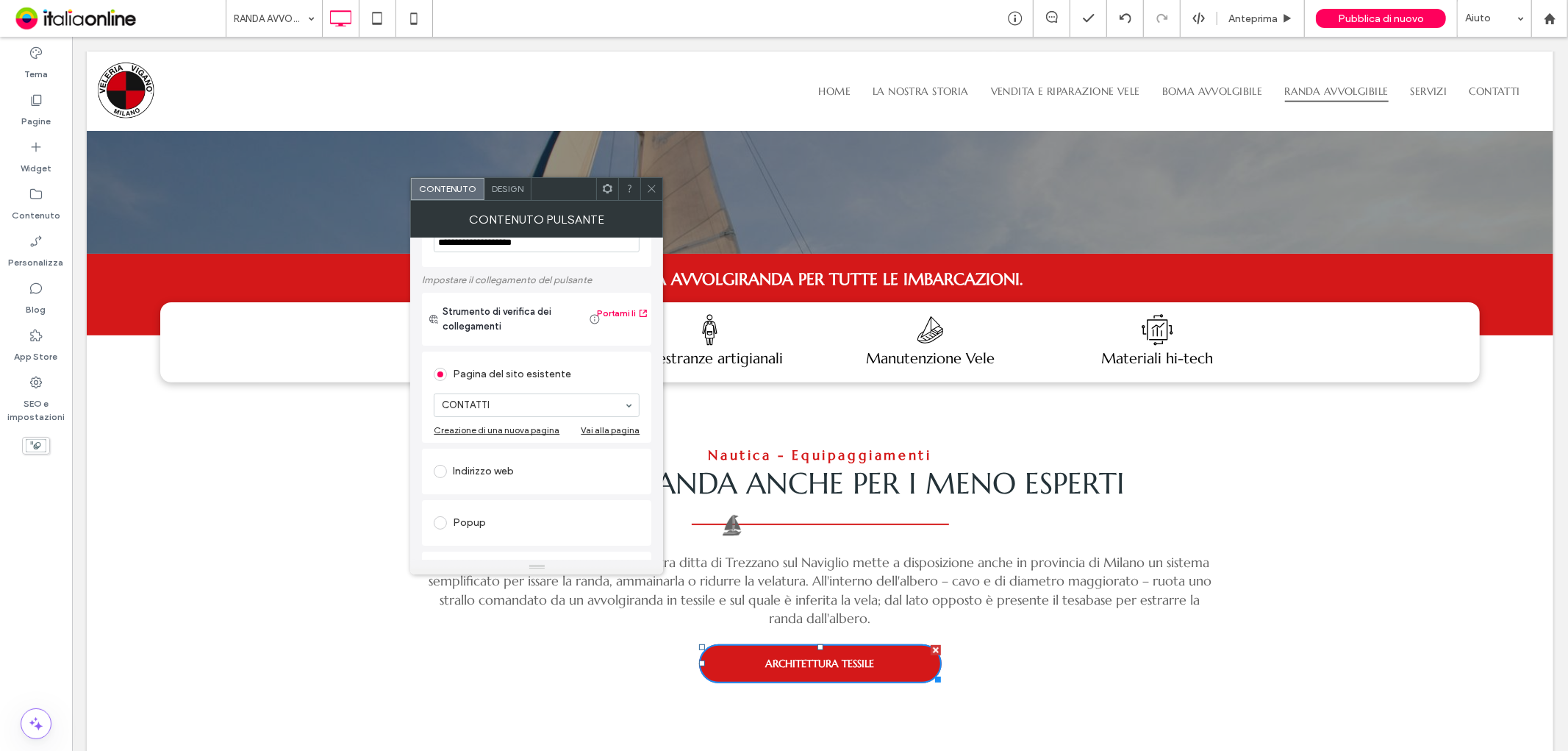 scroll, scrollTop: 82, scrollLeft: 0, axis: vertical 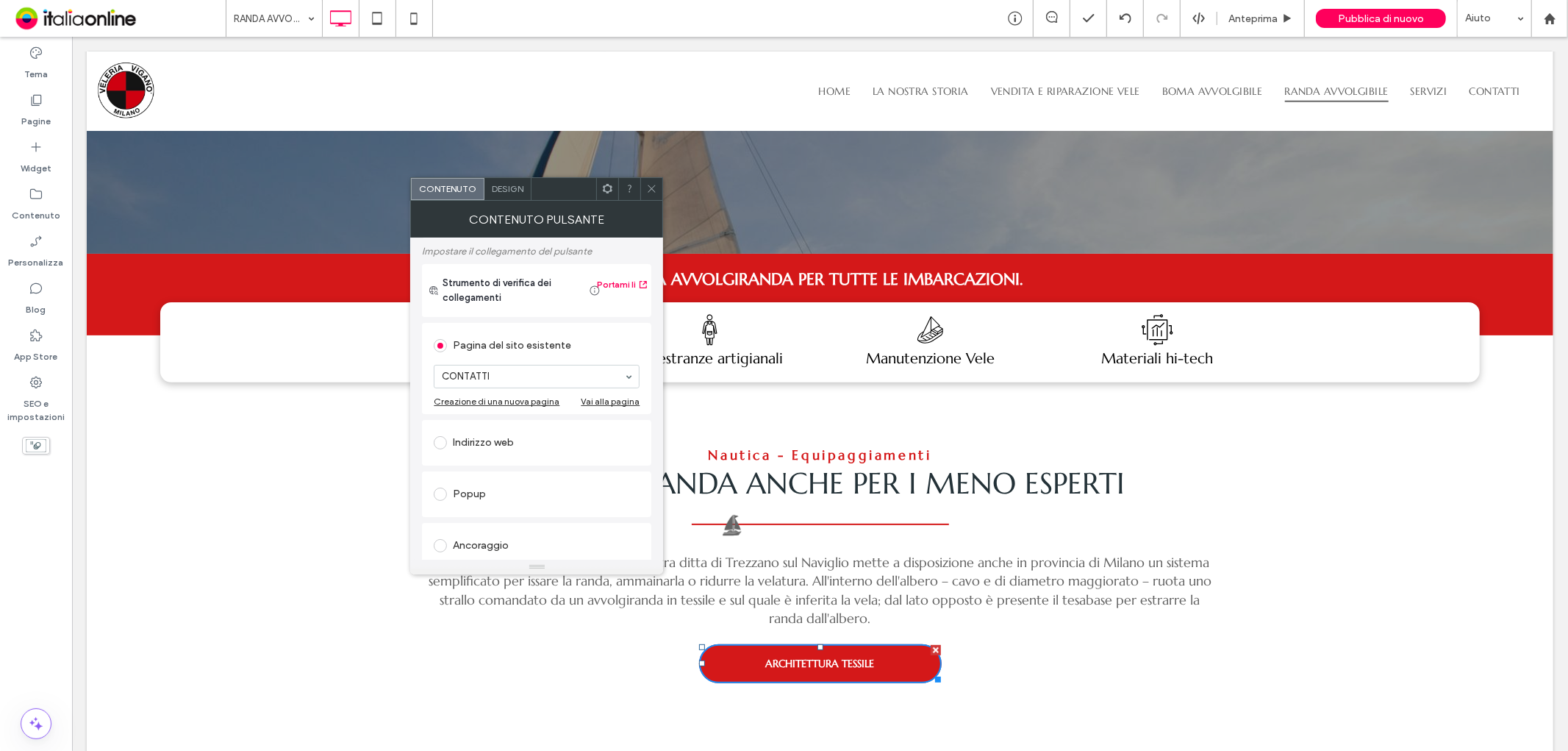 type on "**********" 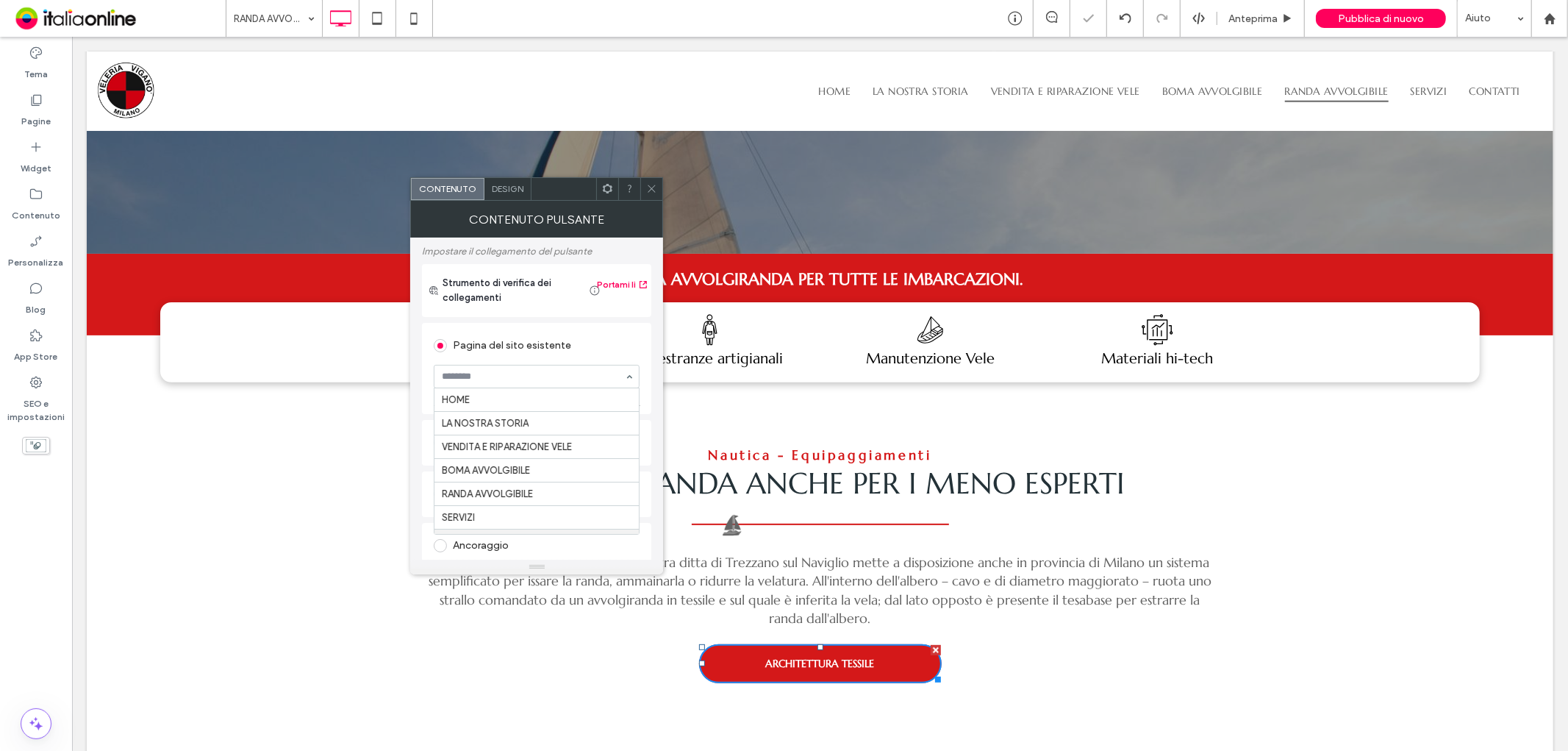 scroll, scrollTop: 22, scrollLeft: 0, axis: vertical 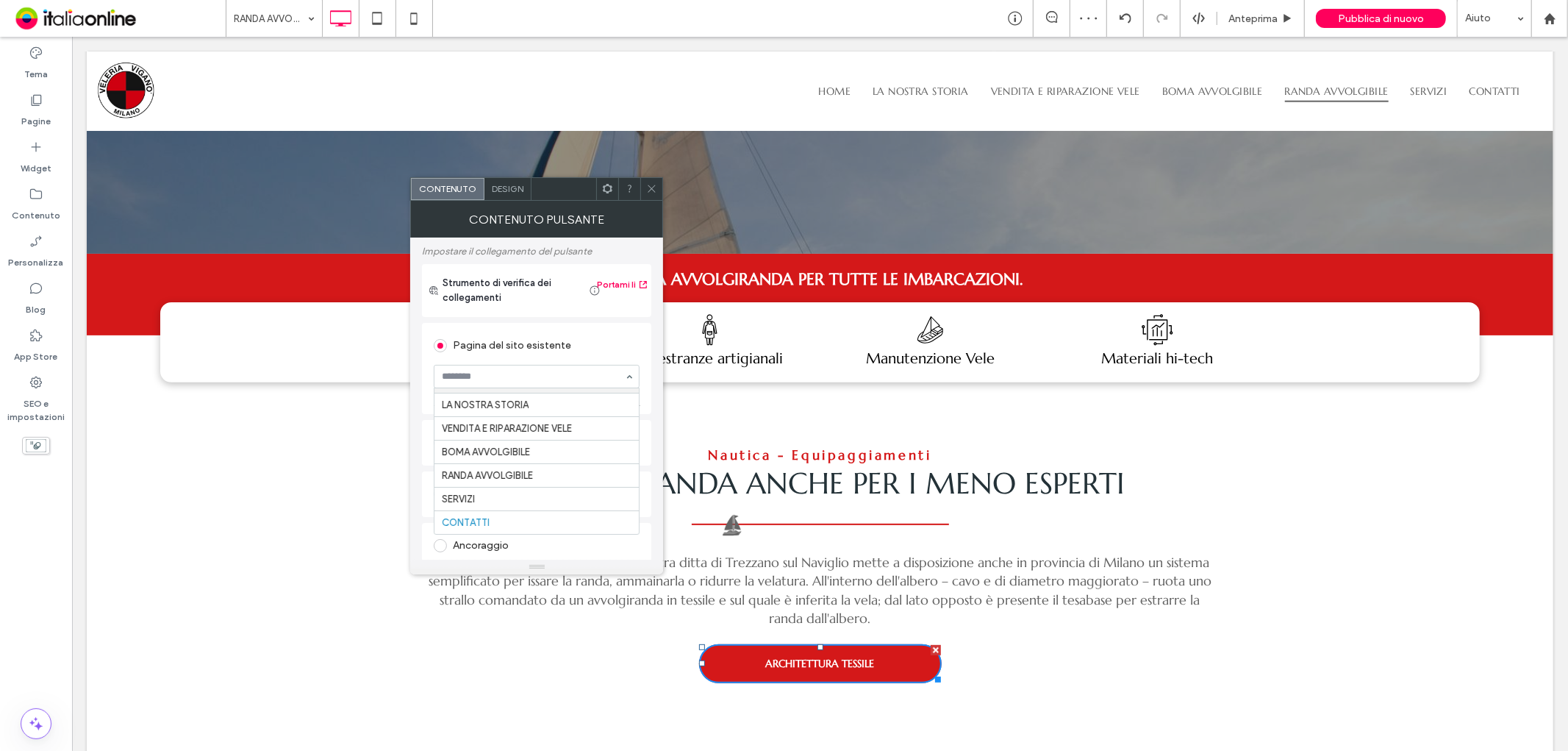 click 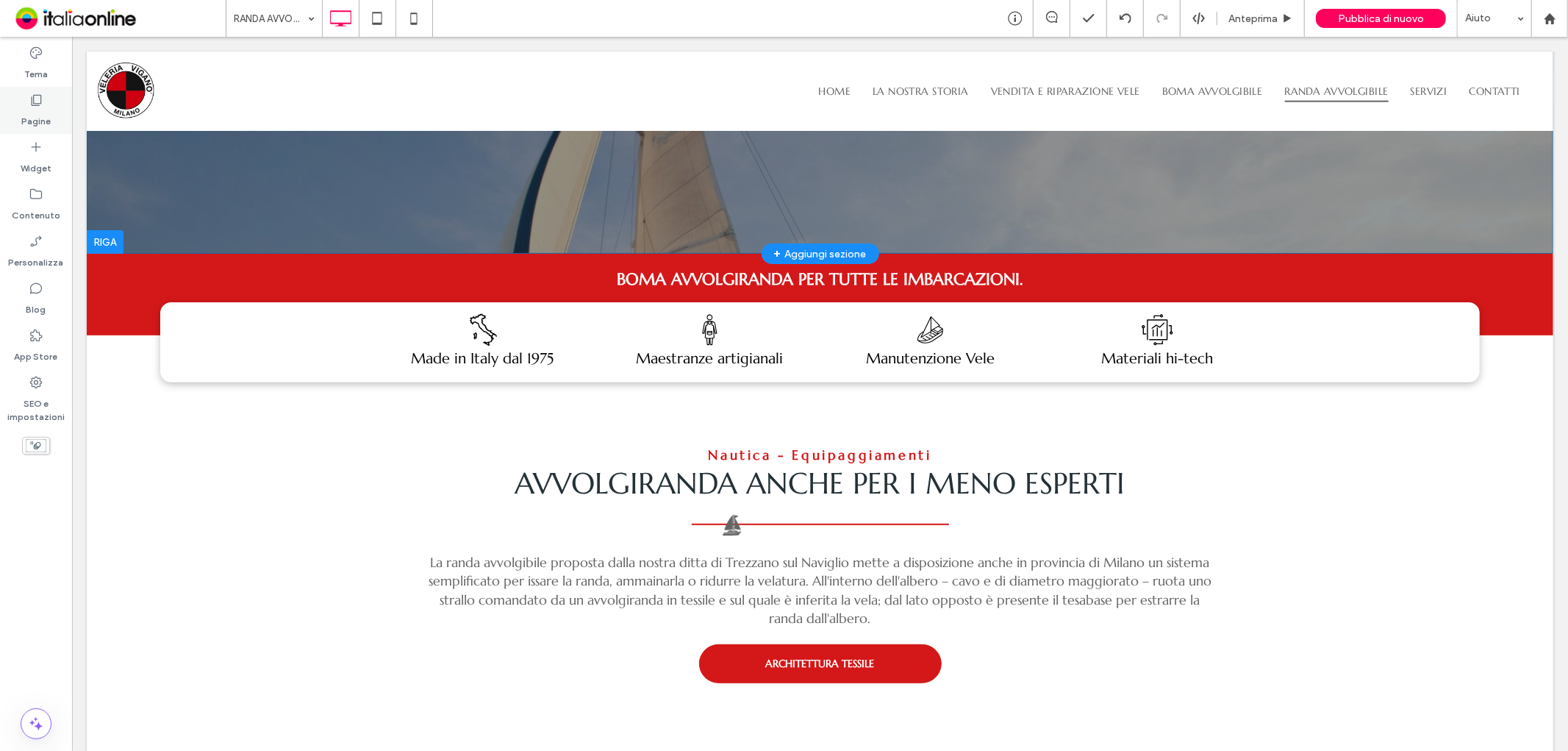 click on "Pagine" at bounding box center (36, 110) 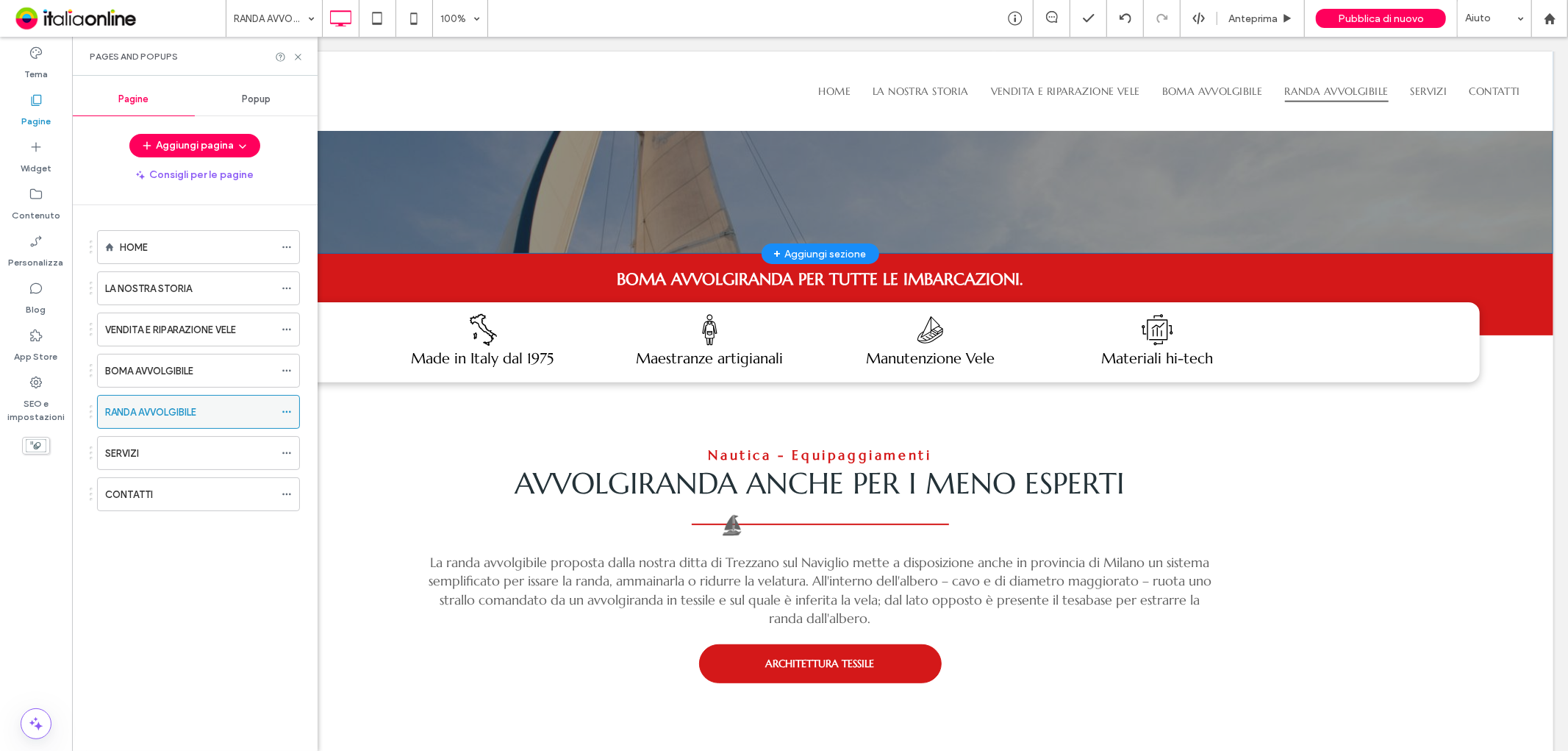 click 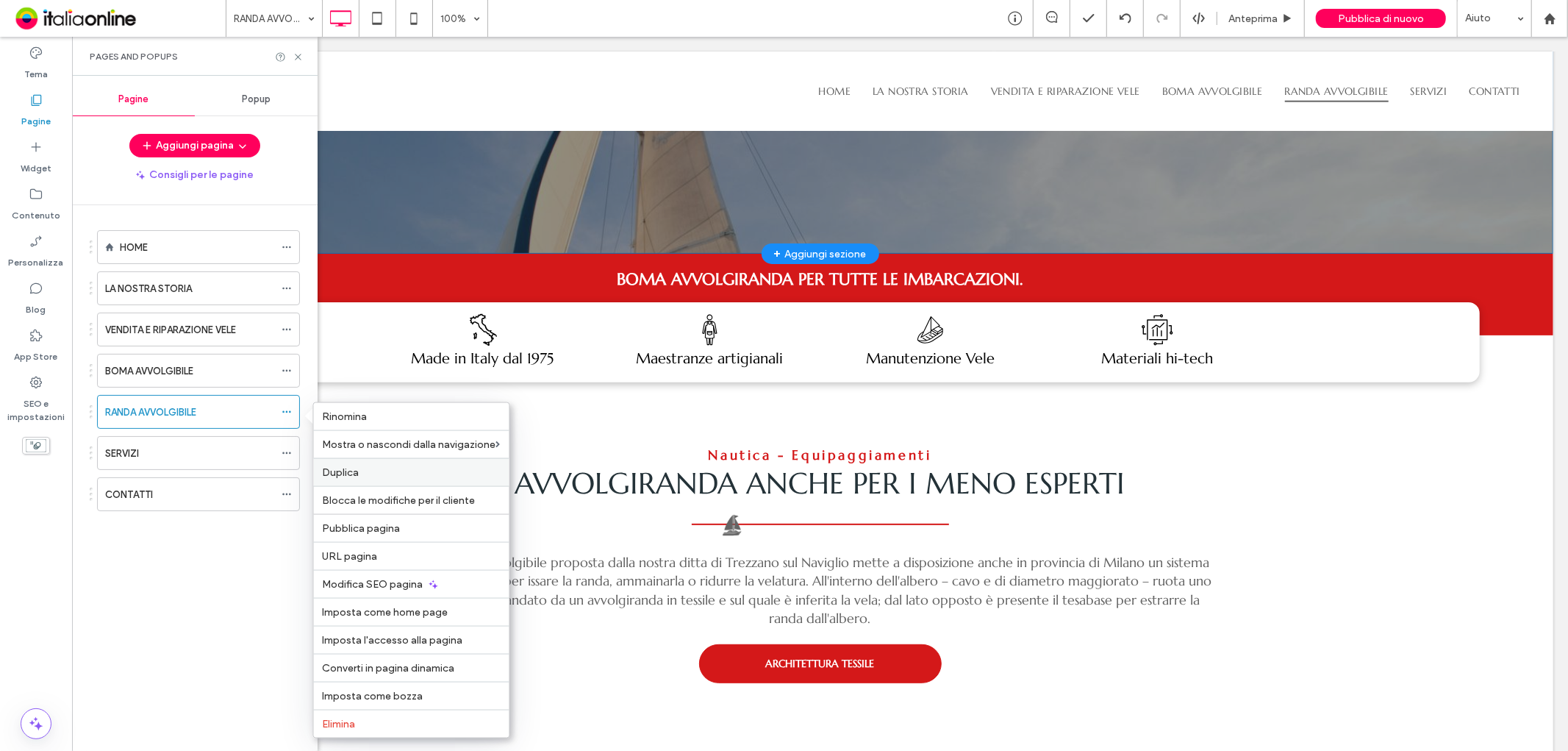 click on "Duplica" at bounding box center (412, 472) 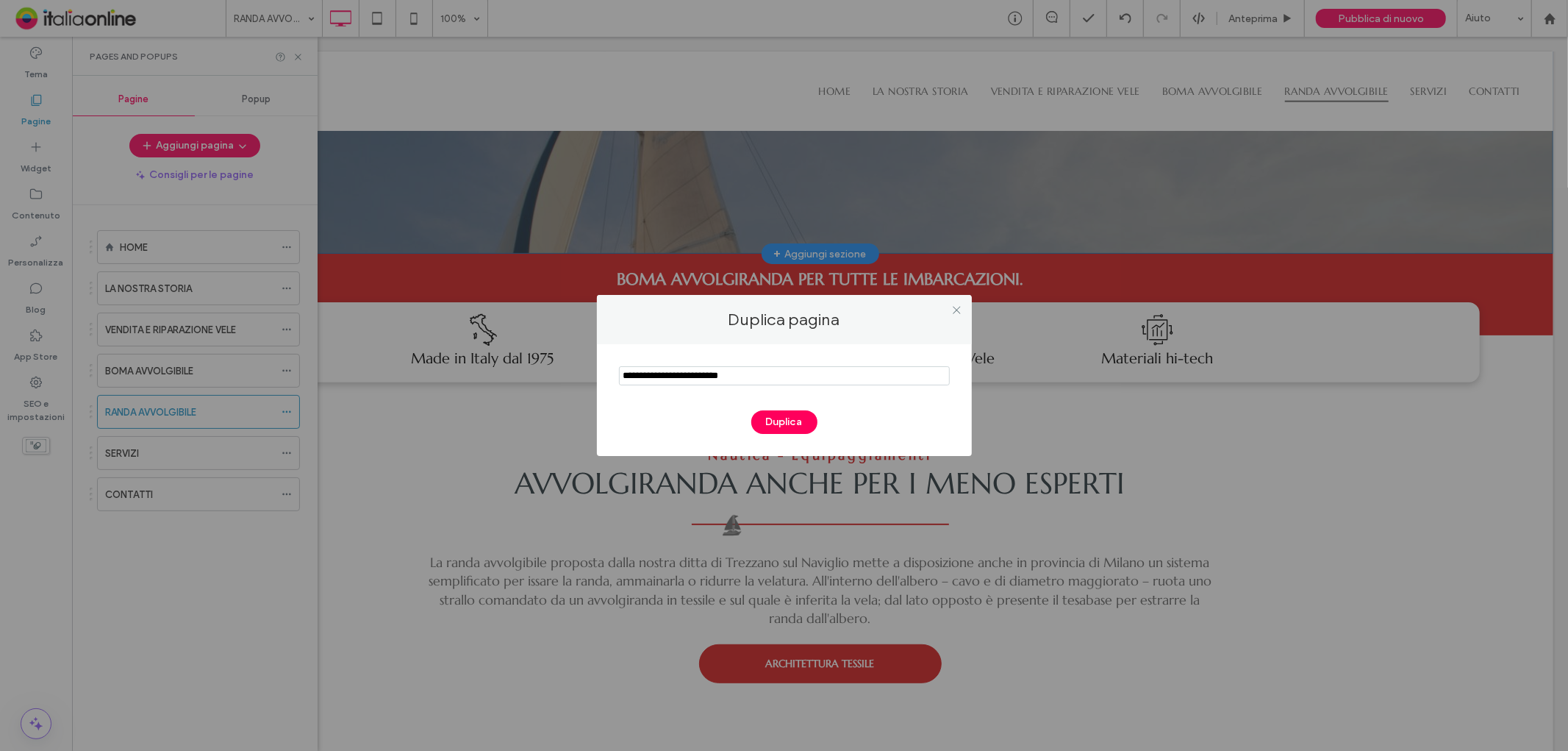 click at bounding box center (784, 376) 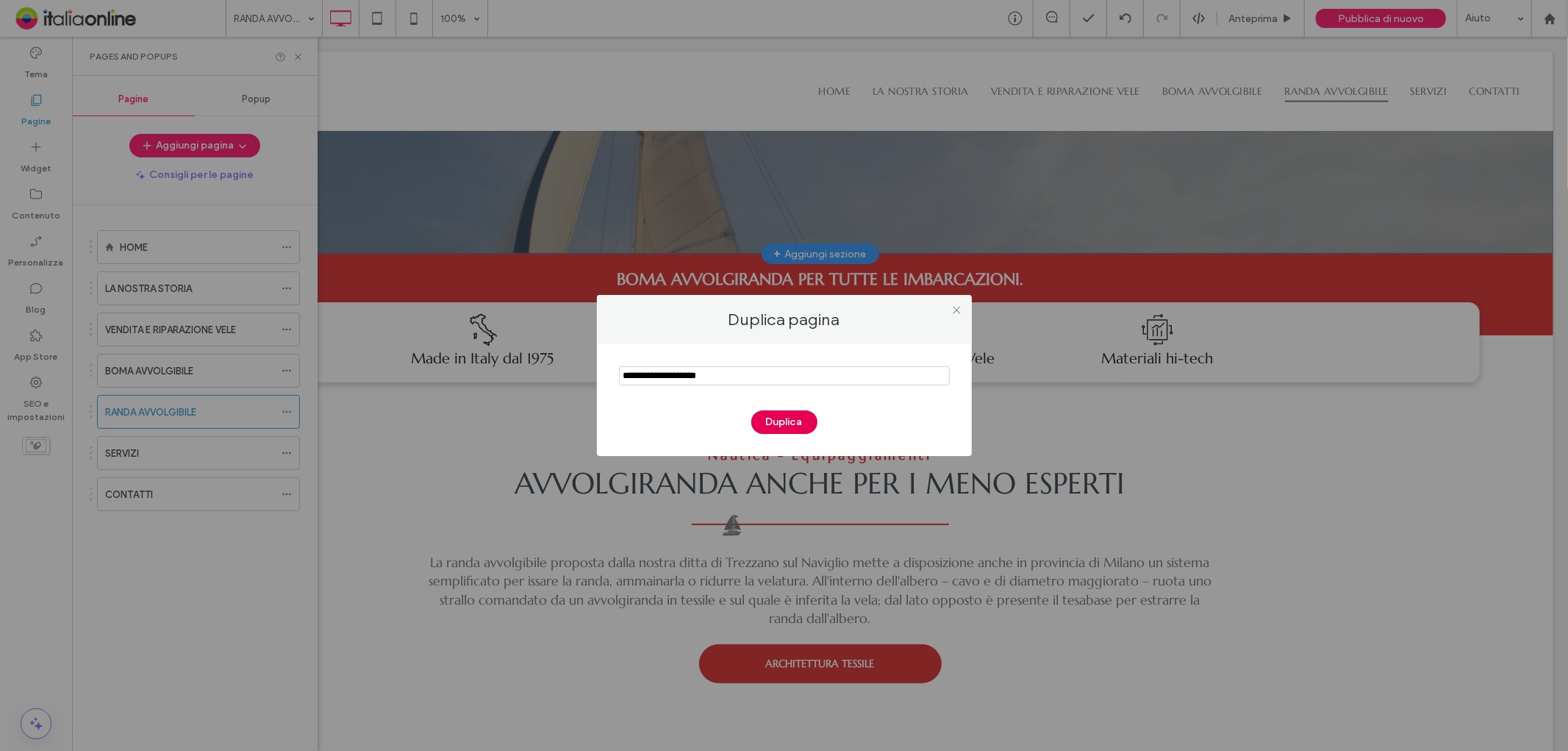 type on "**********" 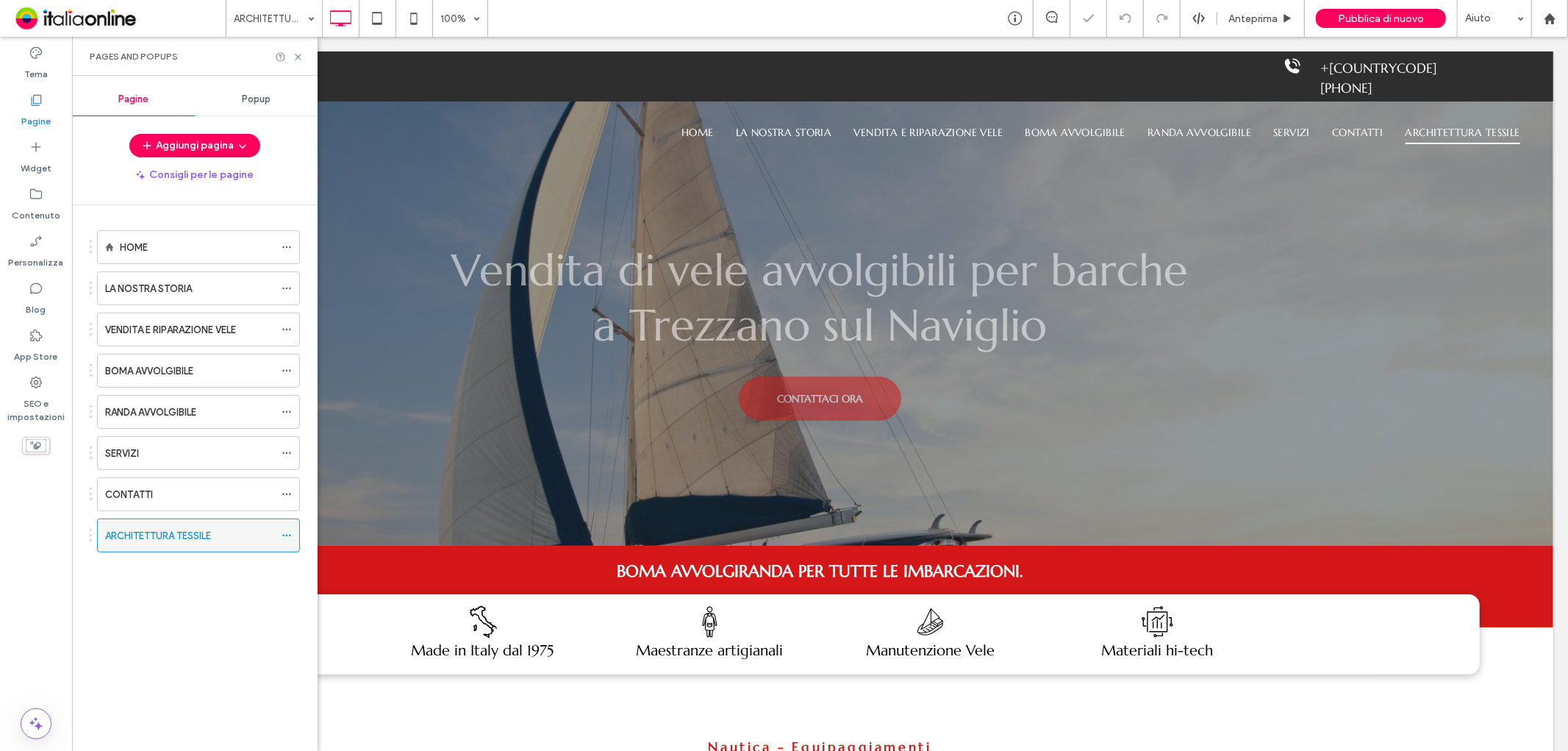 scroll, scrollTop: 0, scrollLeft: 0, axis: both 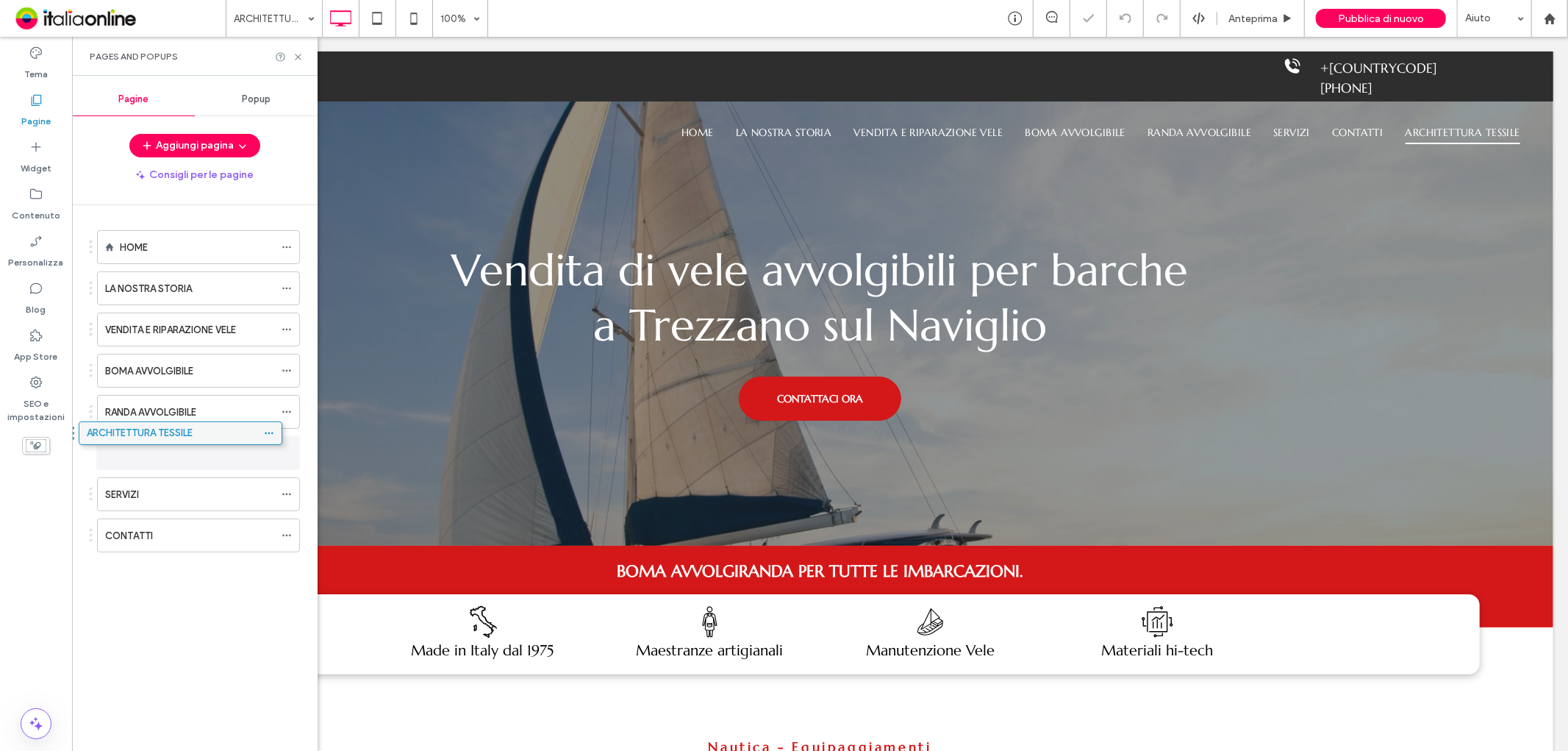 drag, startPoint x: 181, startPoint y: 528, endPoint x: 162, endPoint y: 430, distance: 99.82485 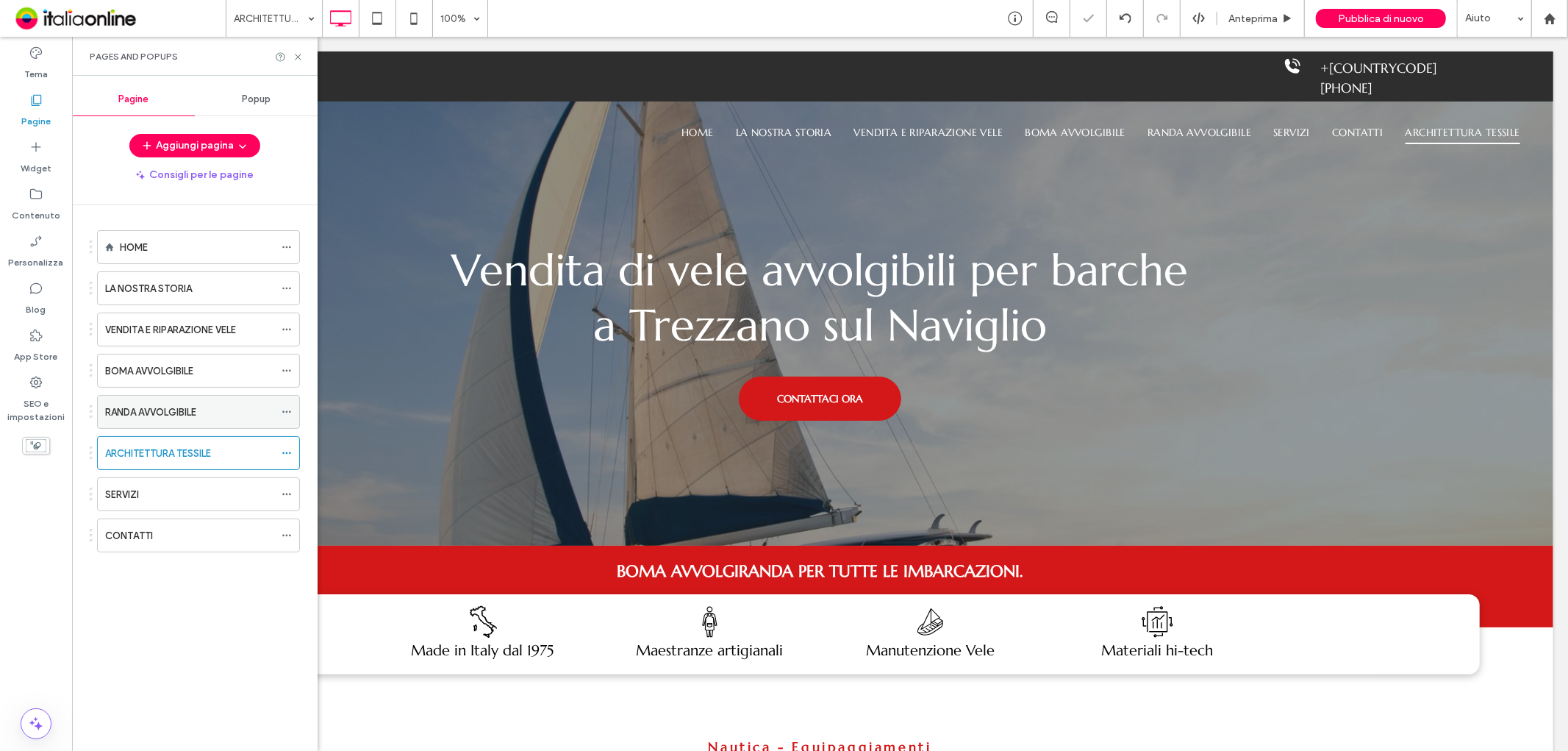 click on "RANDA AVVOLGIBILE" at bounding box center [151, 412] 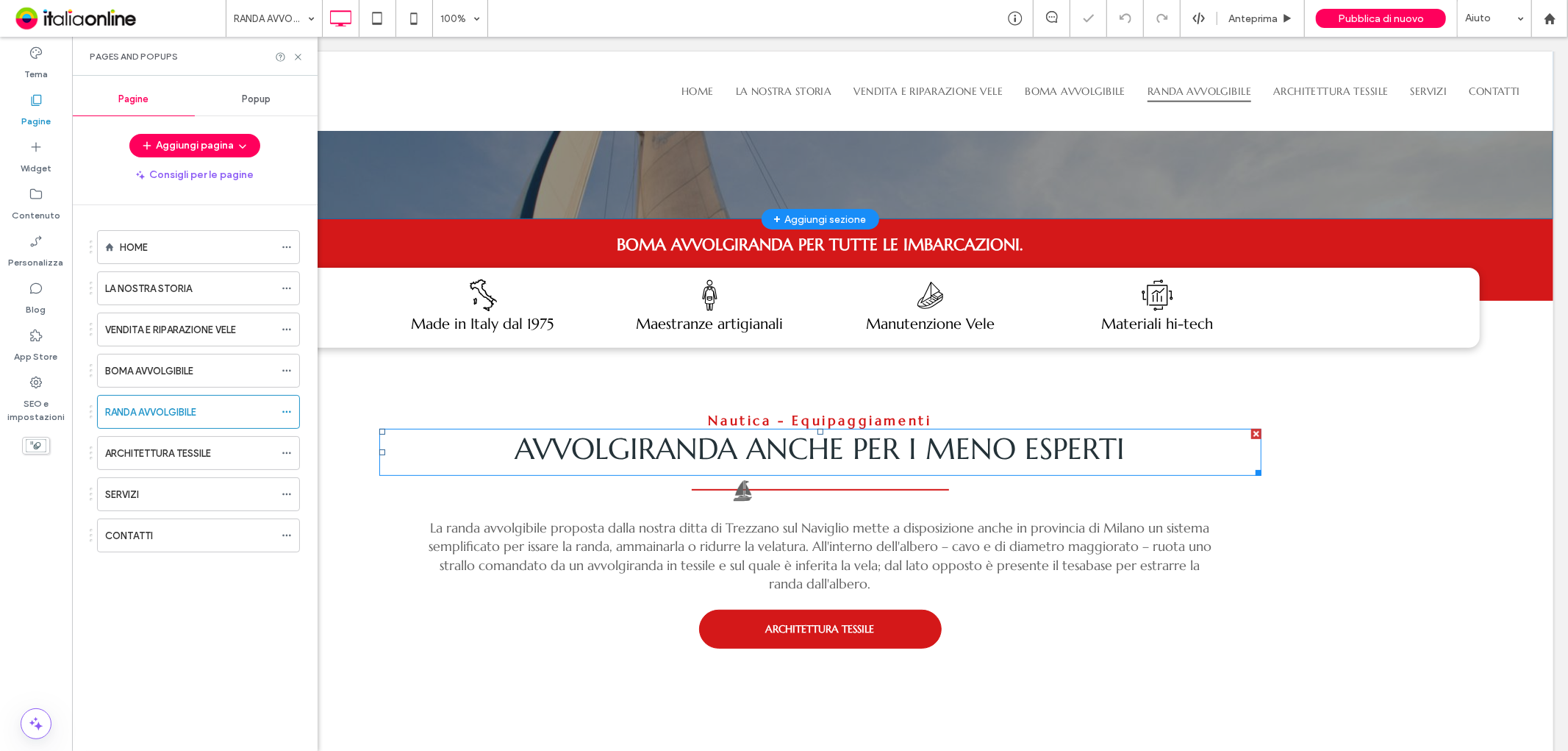 scroll, scrollTop: 490, scrollLeft: 0, axis: vertical 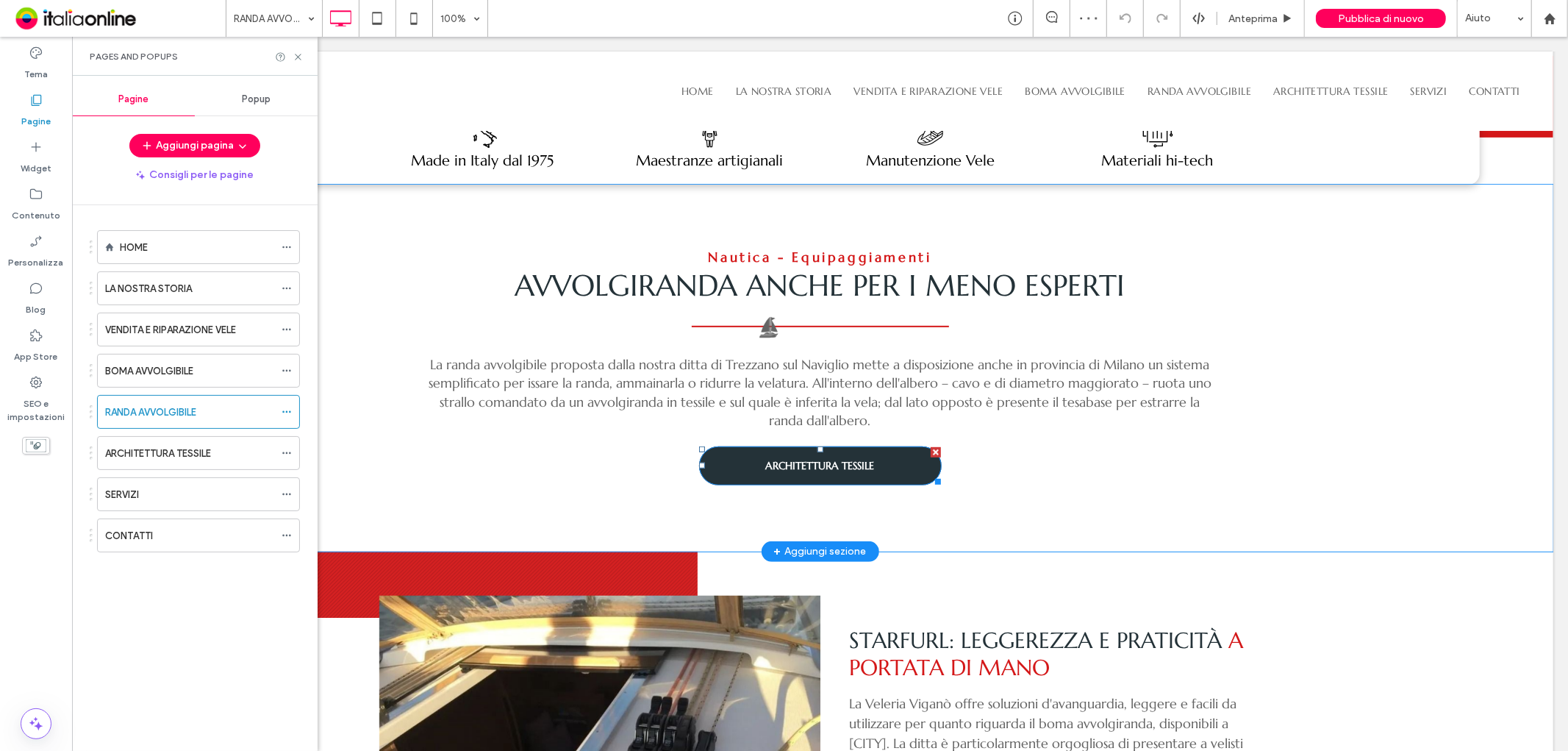 click on "ARCHITETTURA TESSILE" at bounding box center (820, 465) 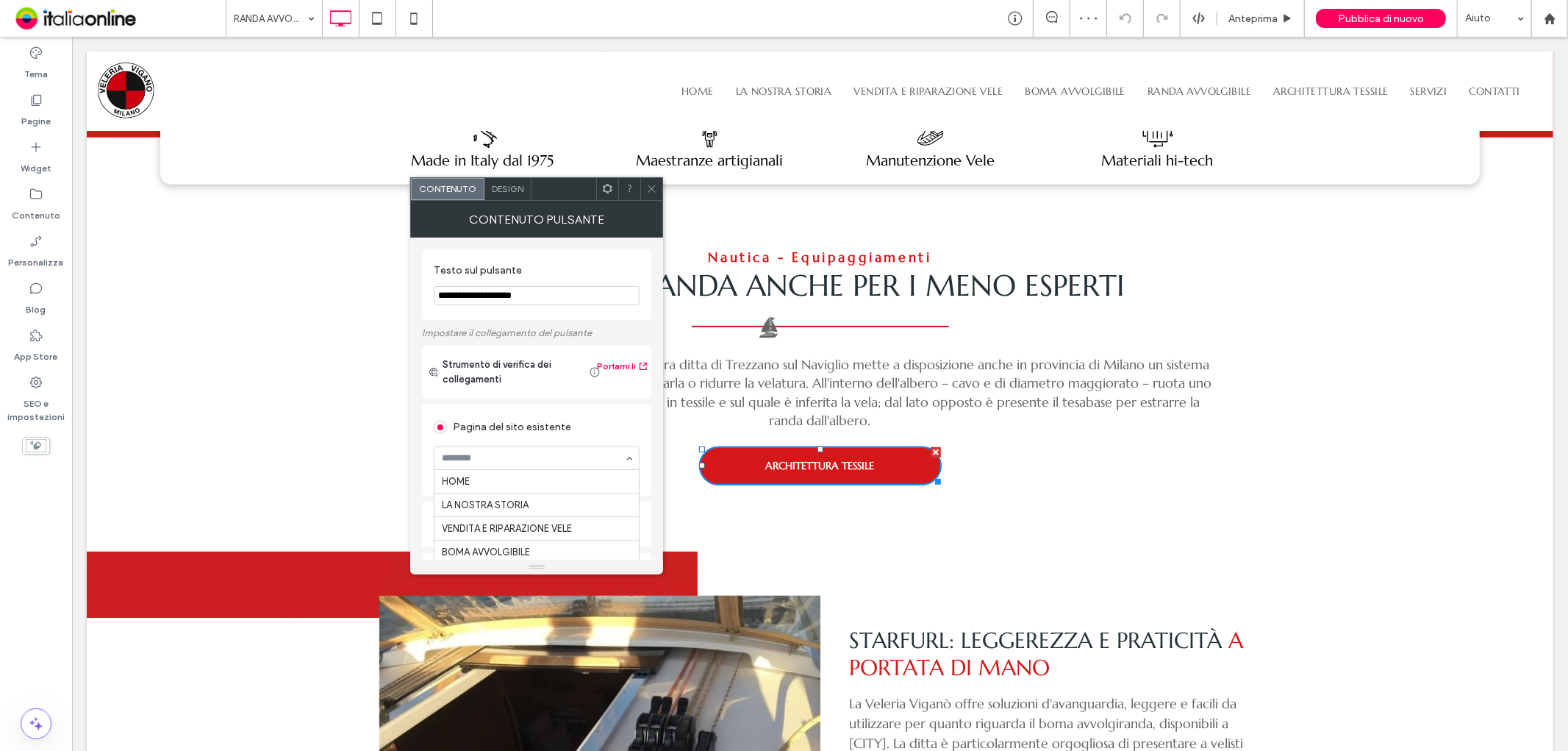 scroll, scrollTop: 46, scrollLeft: 0, axis: vertical 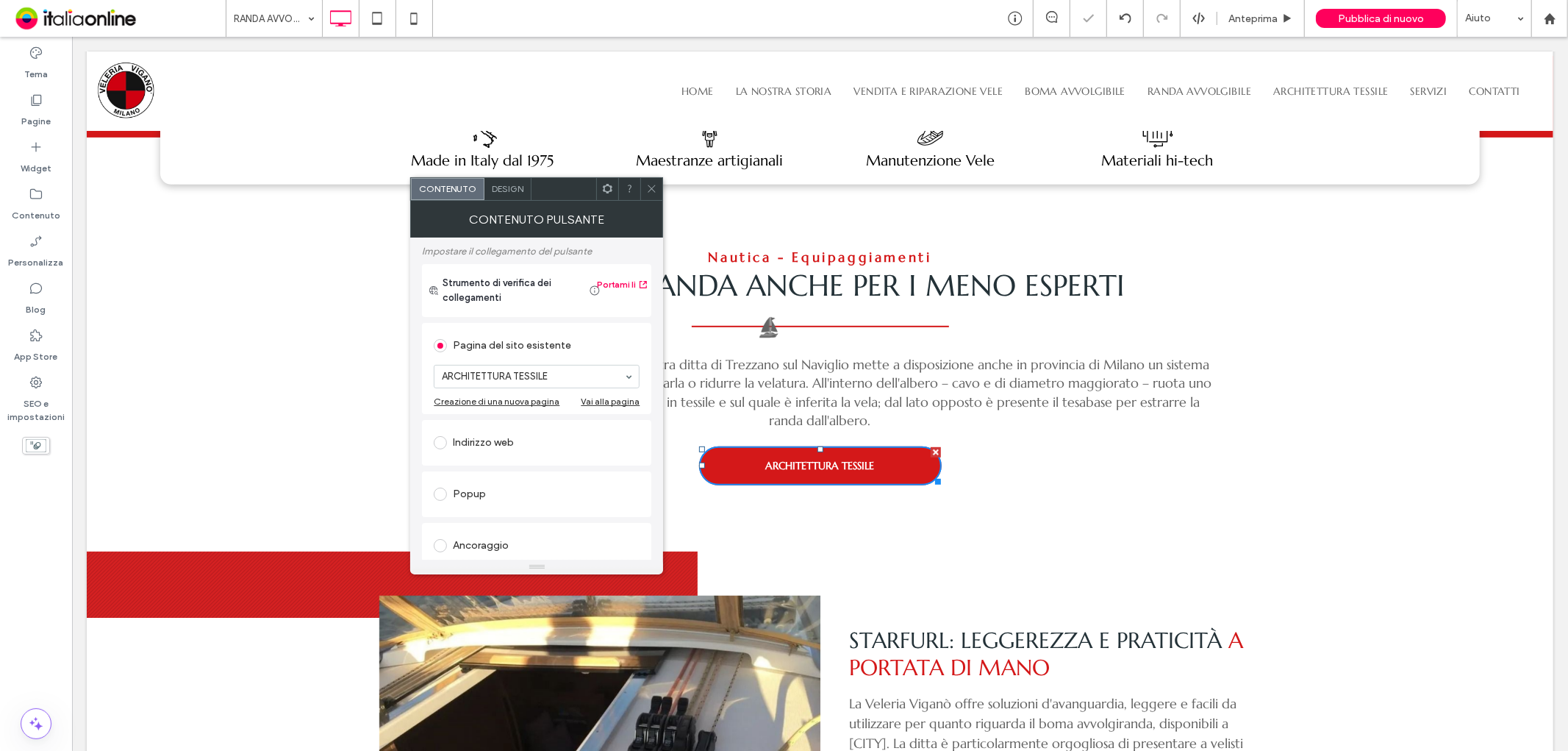 click 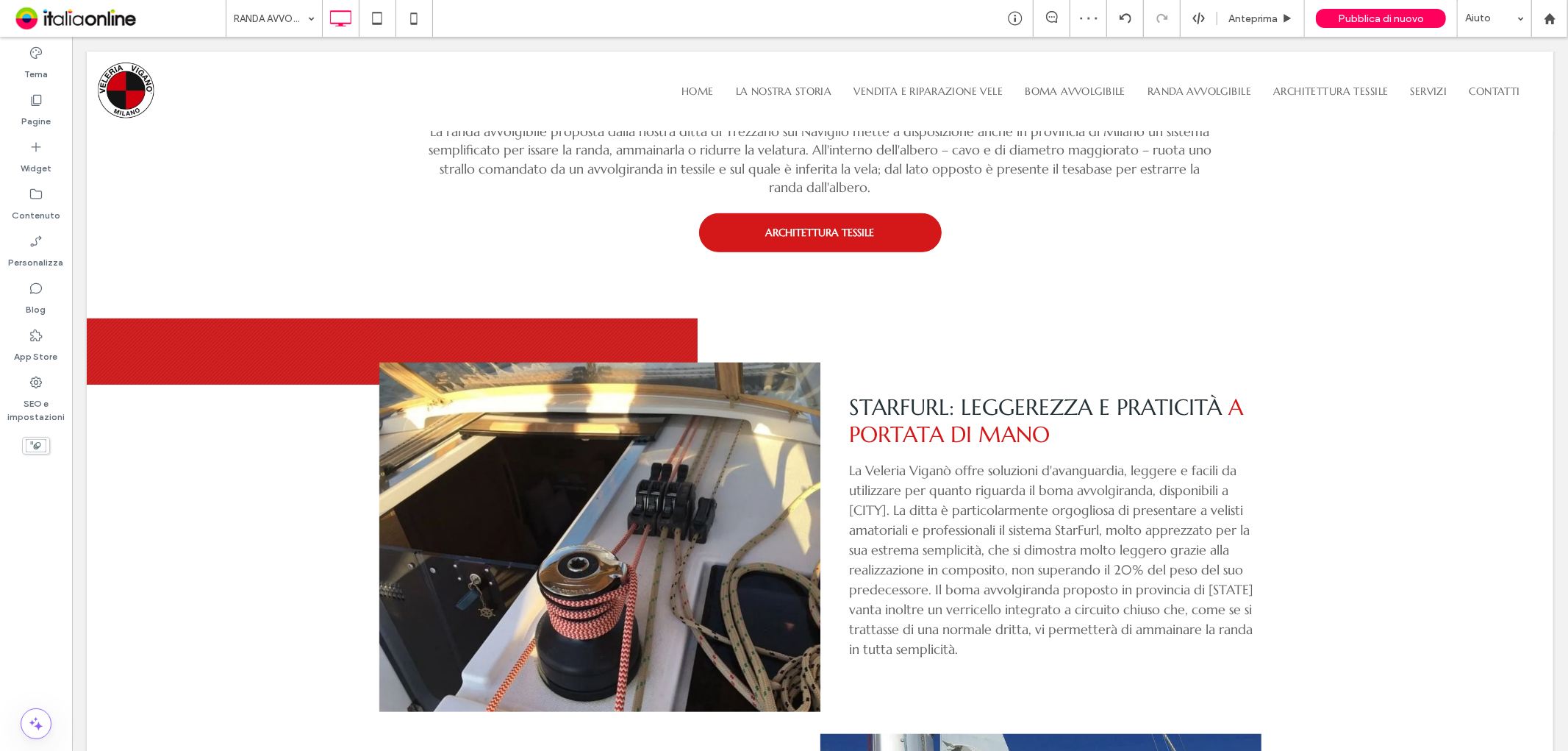 scroll, scrollTop: 736, scrollLeft: 0, axis: vertical 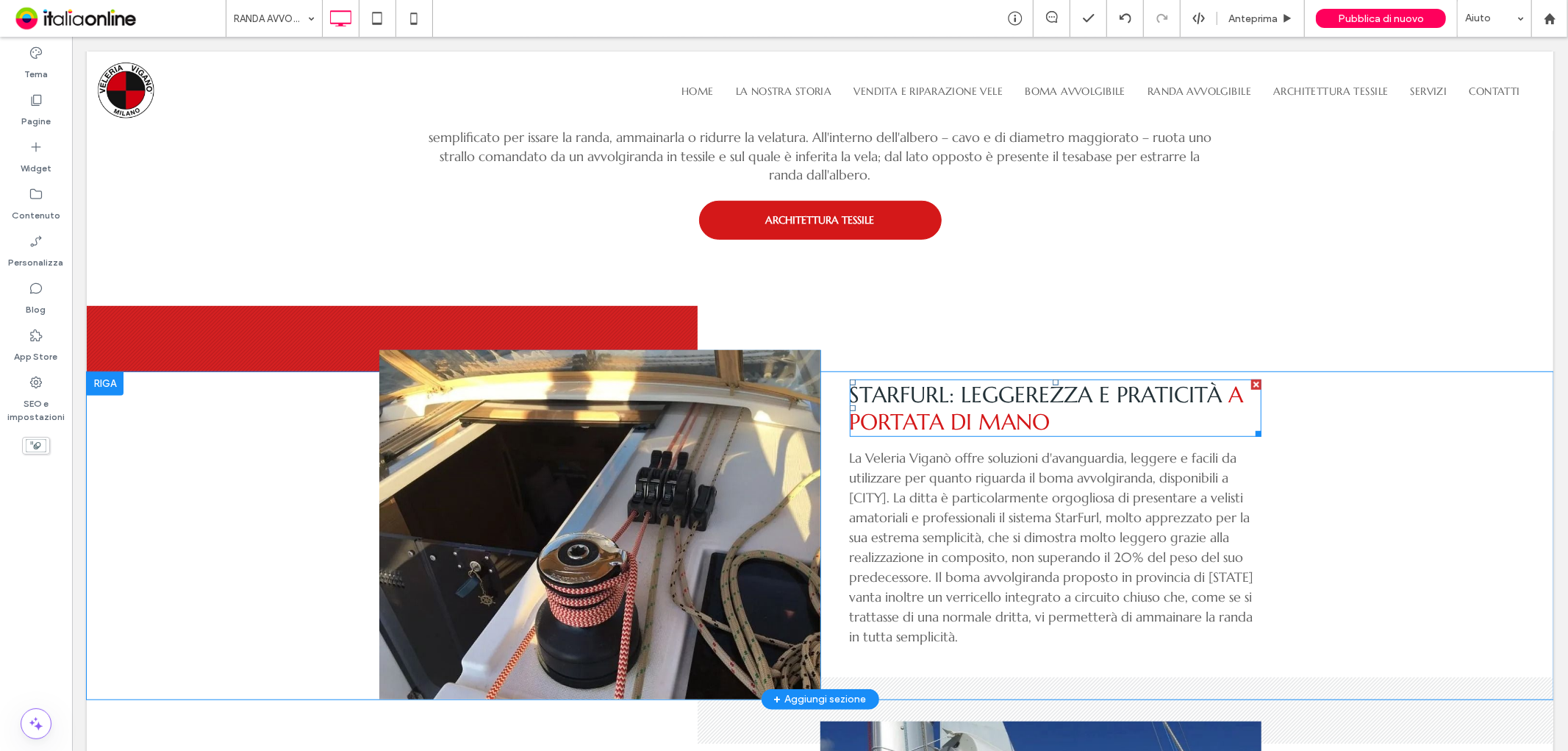 click on "a portata di mano" at bounding box center [1046, 407] 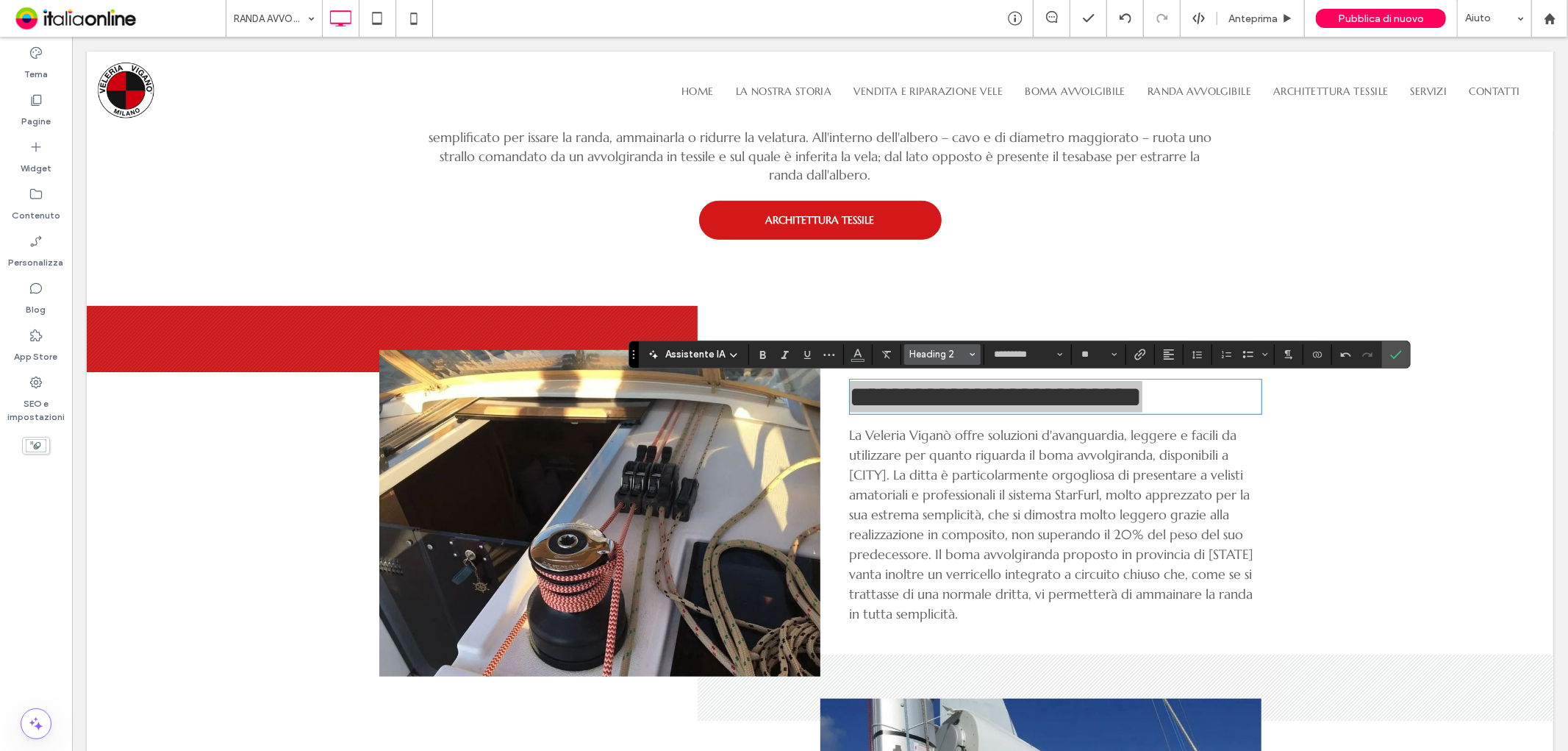 click on "Heading 2" at bounding box center (942, 355) 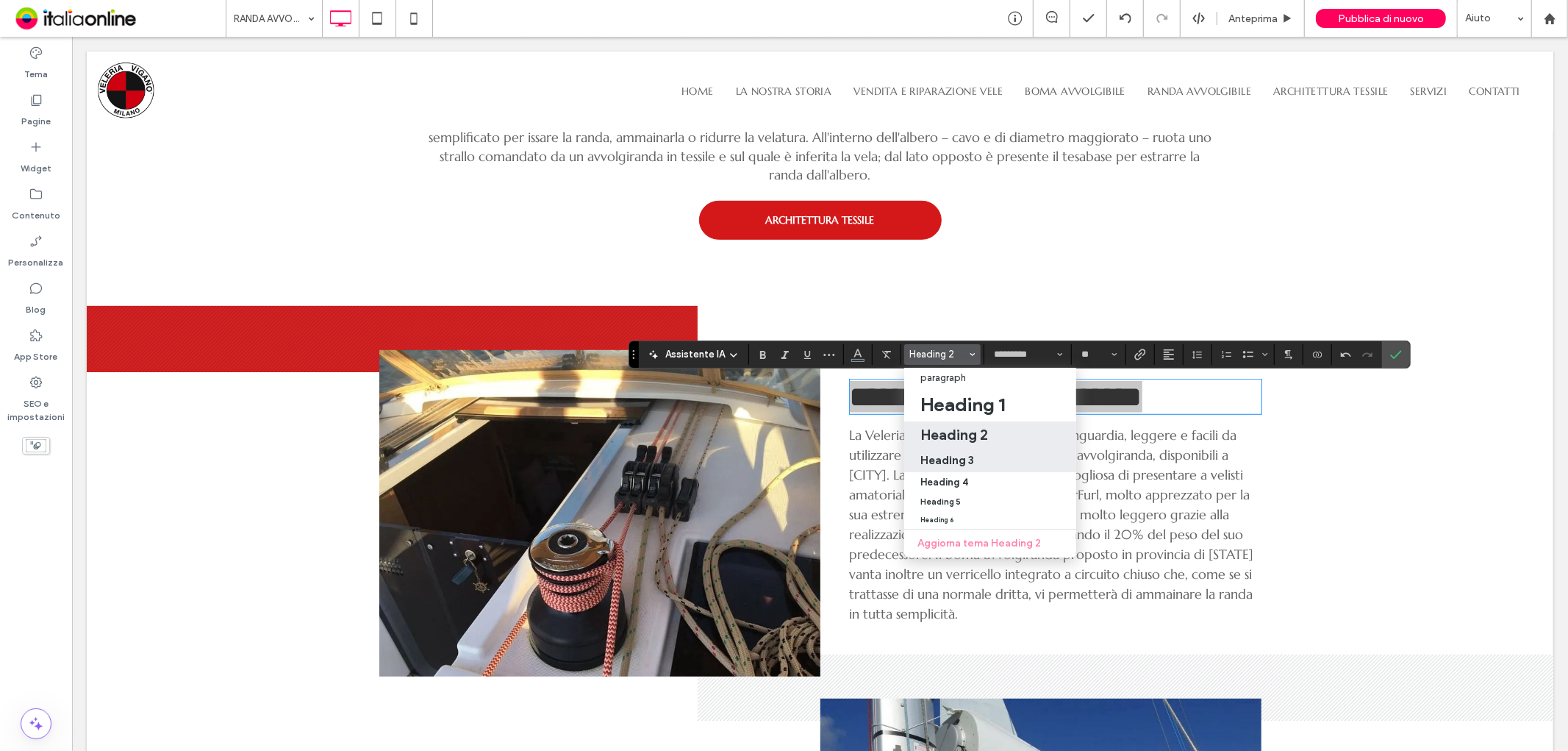 drag, startPoint x: 943, startPoint y: 459, endPoint x: 871, endPoint y: 424, distance: 80.05623 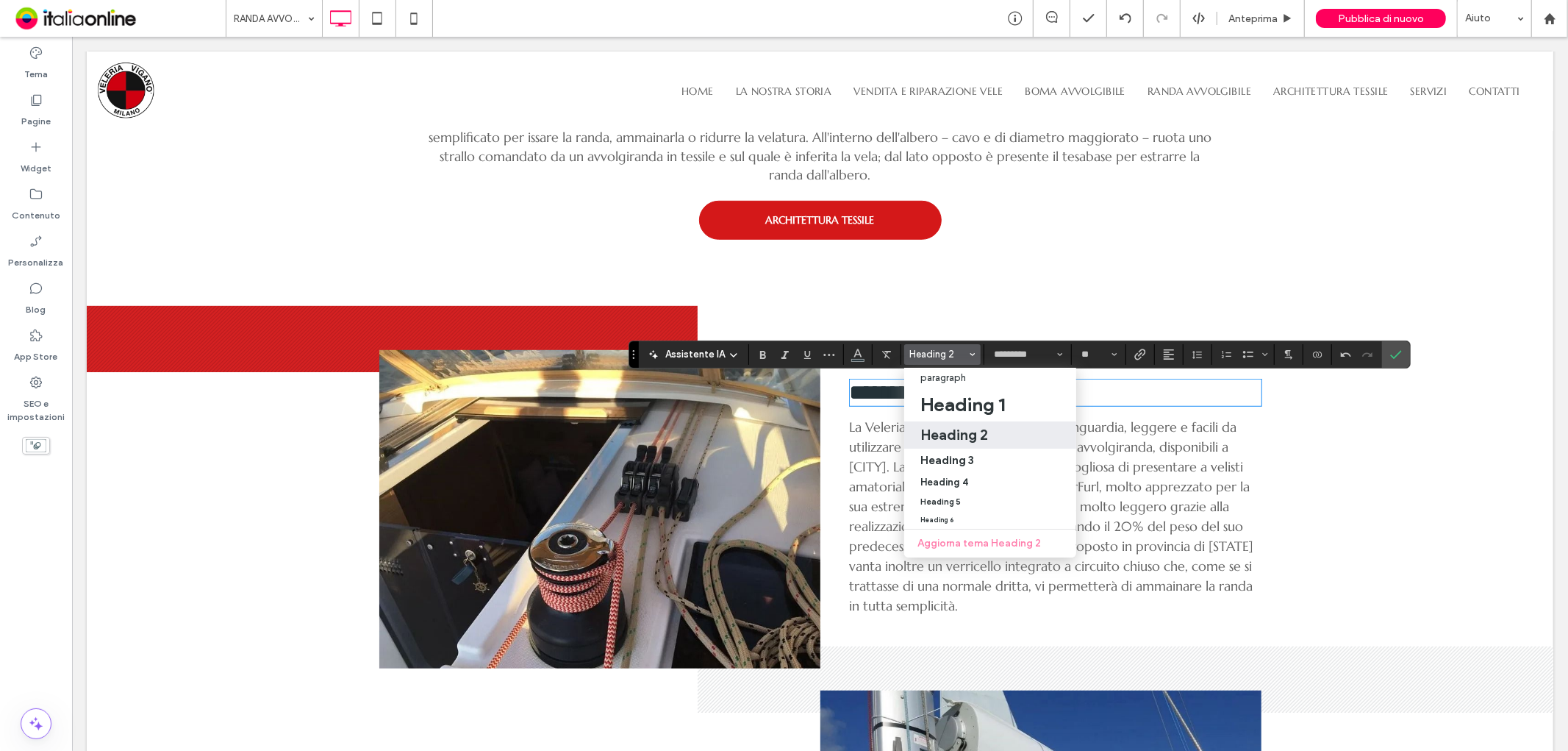 type on "**" 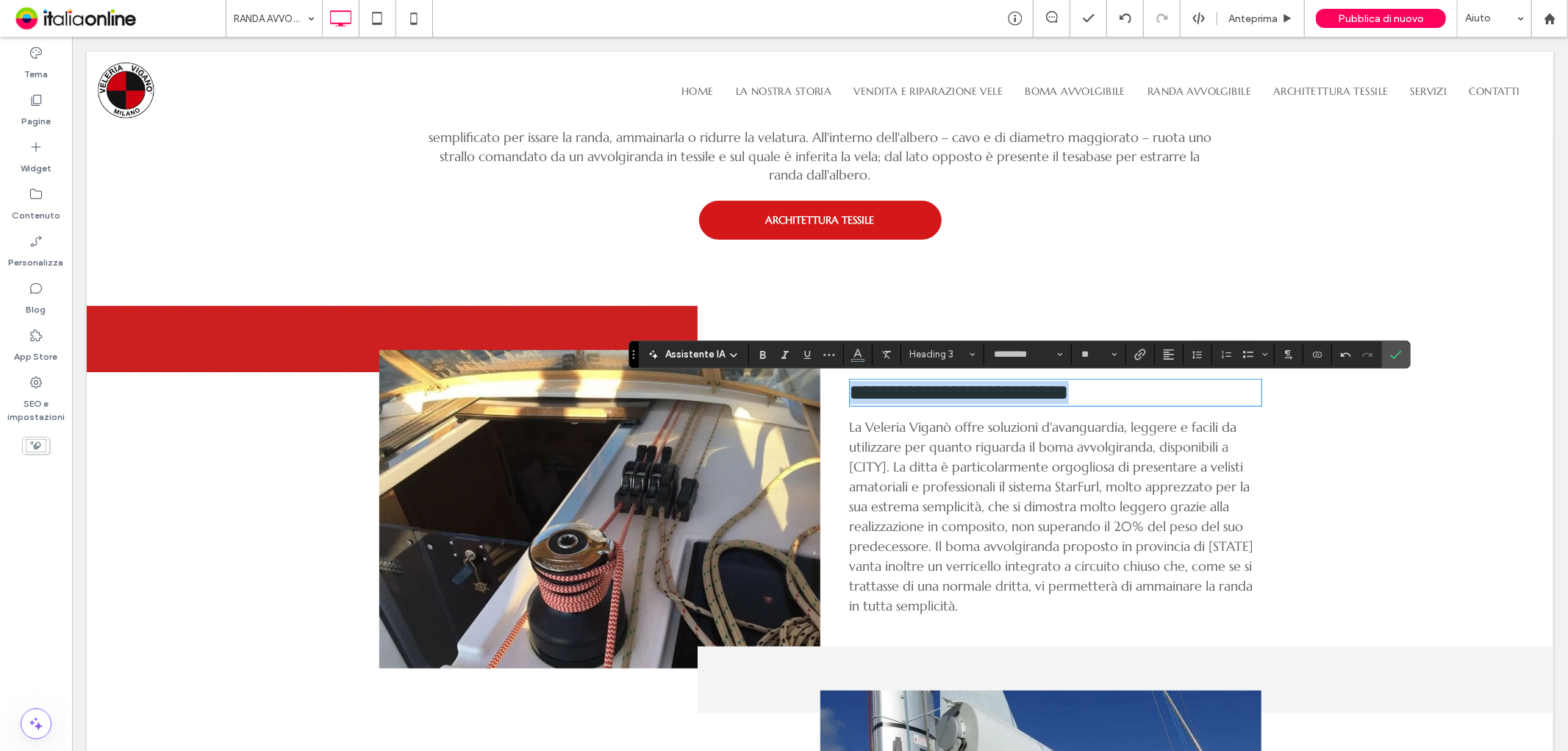 click on "**********" at bounding box center [959, 391] 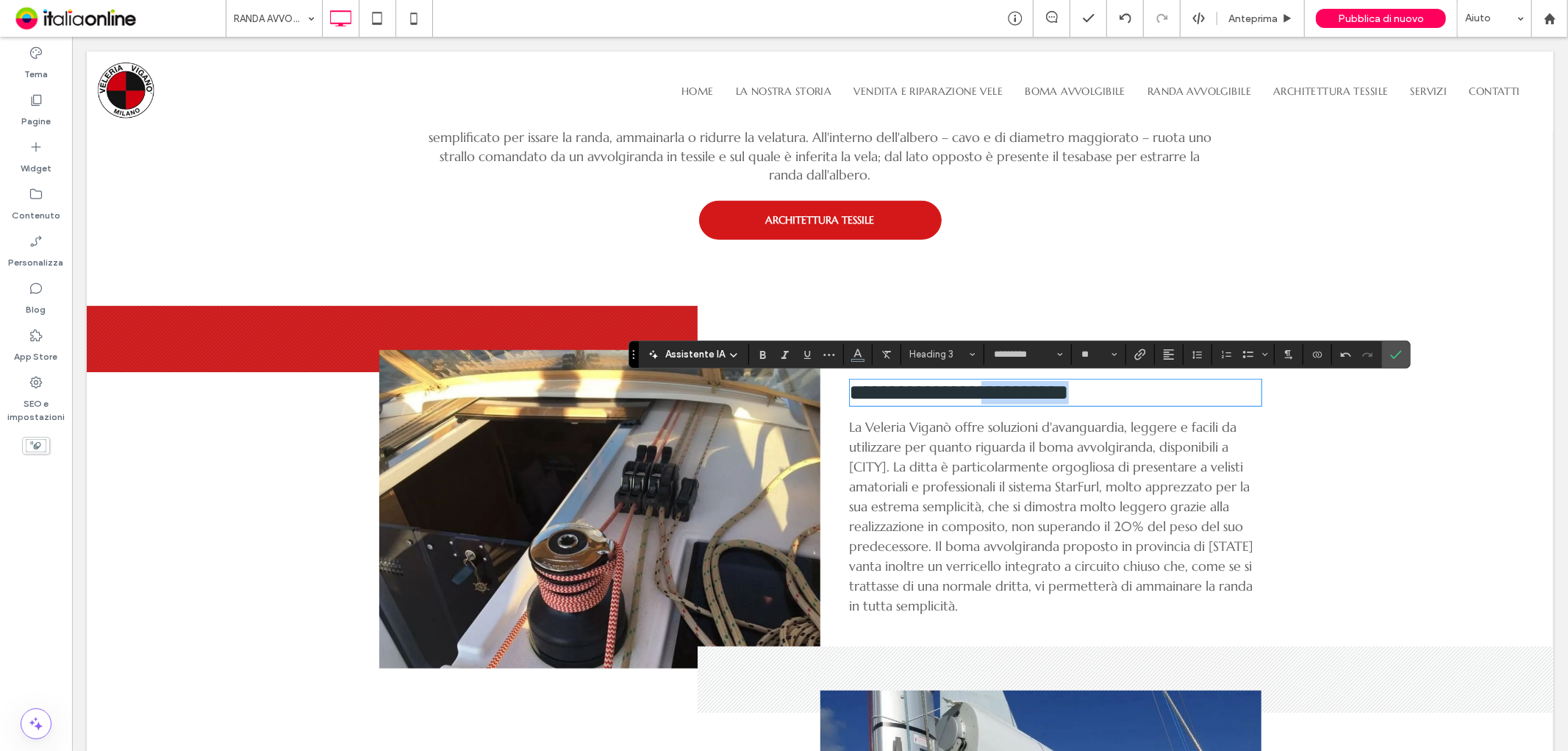 drag, startPoint x: 1134, startPoint y: 391, endPoint x: 1000, endPoint y: 390, distance: 134.00373 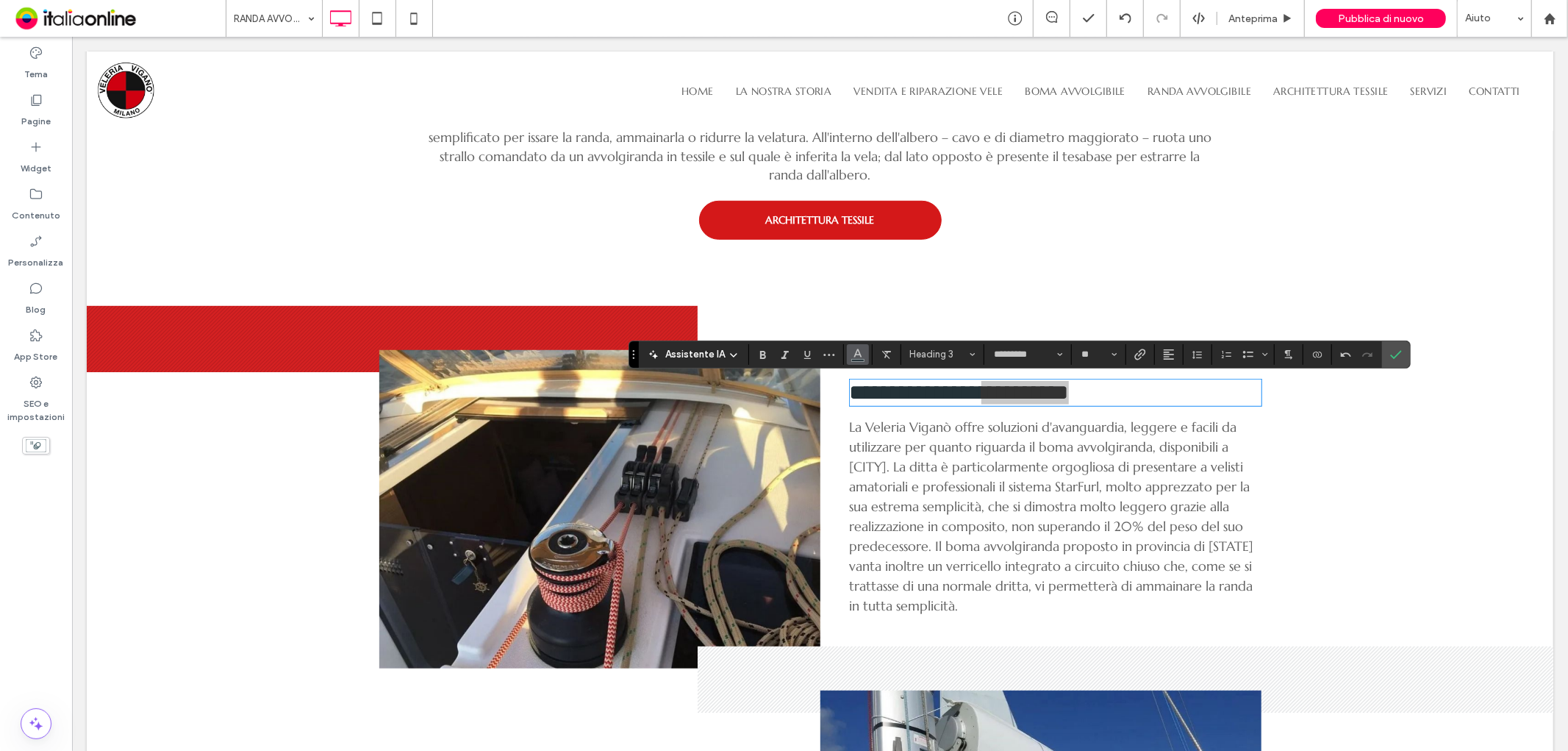 click 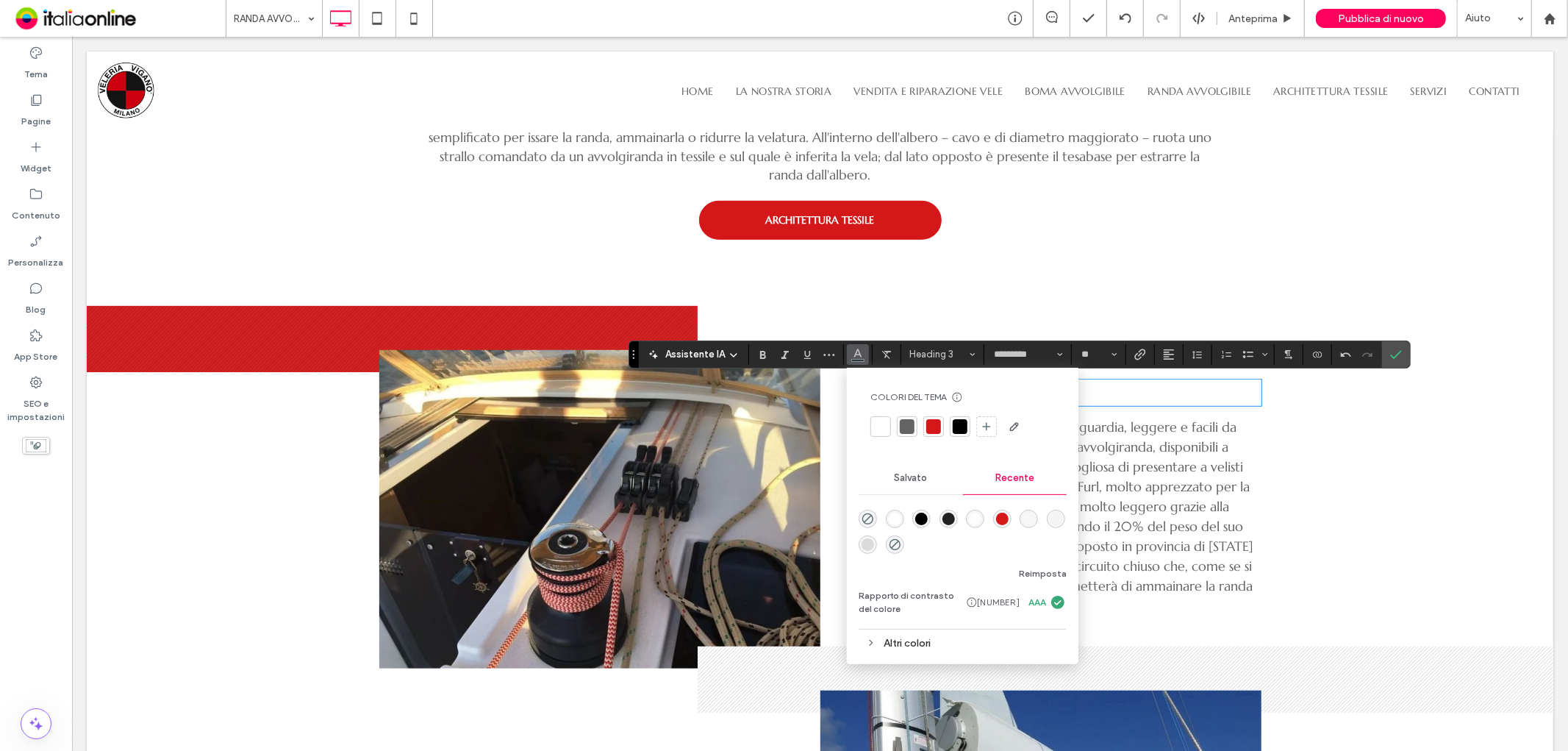 click at bounding box center (934, 427) 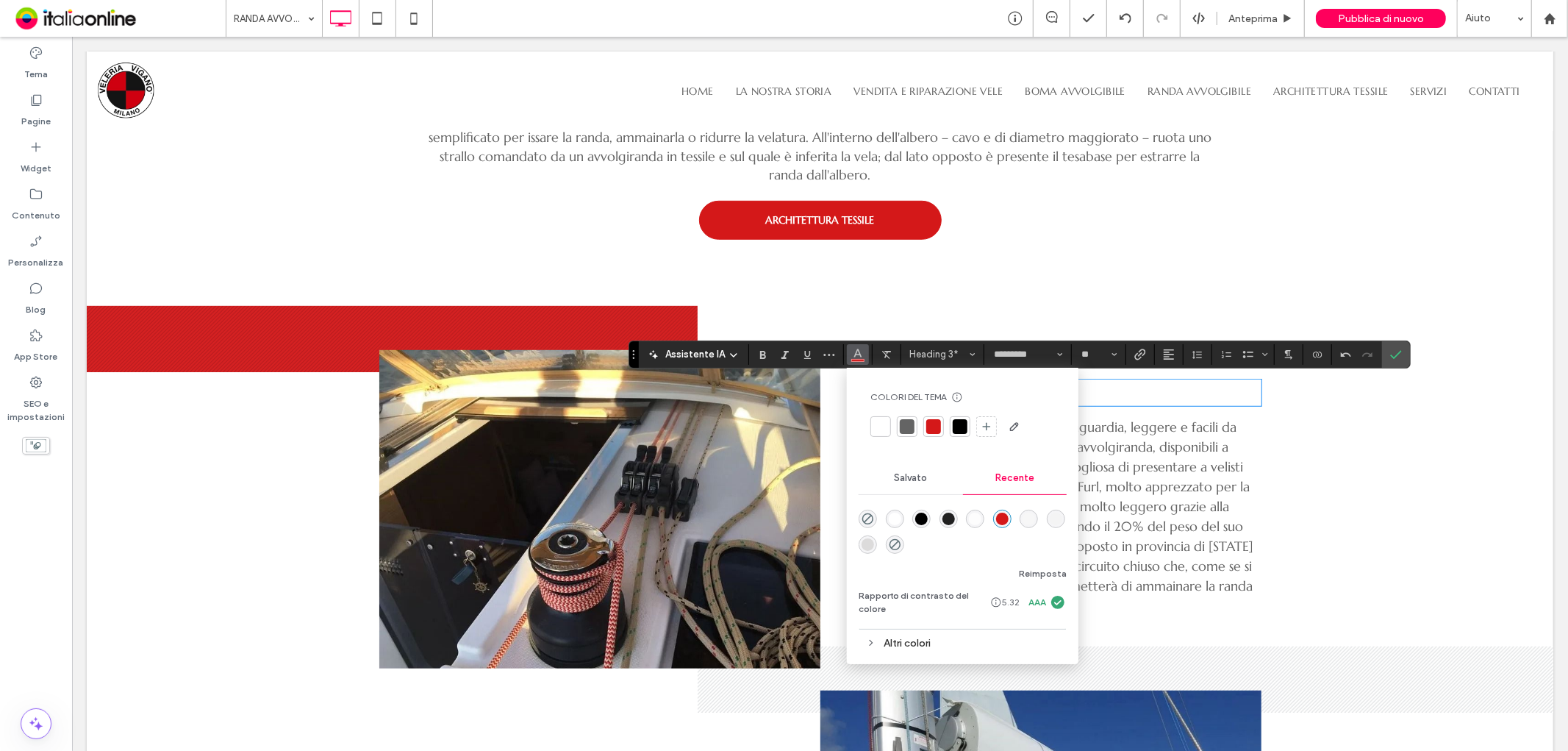 click on "La Veleria [LAST] offre soluzioni d'avanguardia, leggere e facili da utilizzare per quanto riguarda il boma avvolgiranda, disponibili a [CITY]. La ditta è particolarmente orgogliosa di presentare a velisti amatoriali e professionali il sistema StarFurl, molto apprezzato per la sua estrema semplicità, che si dimostra molto leggero grazie alla realizzazione in composito, non superando il 20% del peso del suo predecessore. Il boma avvolgiranda proposto in provincia di [PROVINCE] vanta inoltre un verricello integrato a circuito chiuso che, come se si trattasse di una normale dritta, vi permetterà di ammainare la randa in tutta semplicità." at bounding box center [1051, 516] 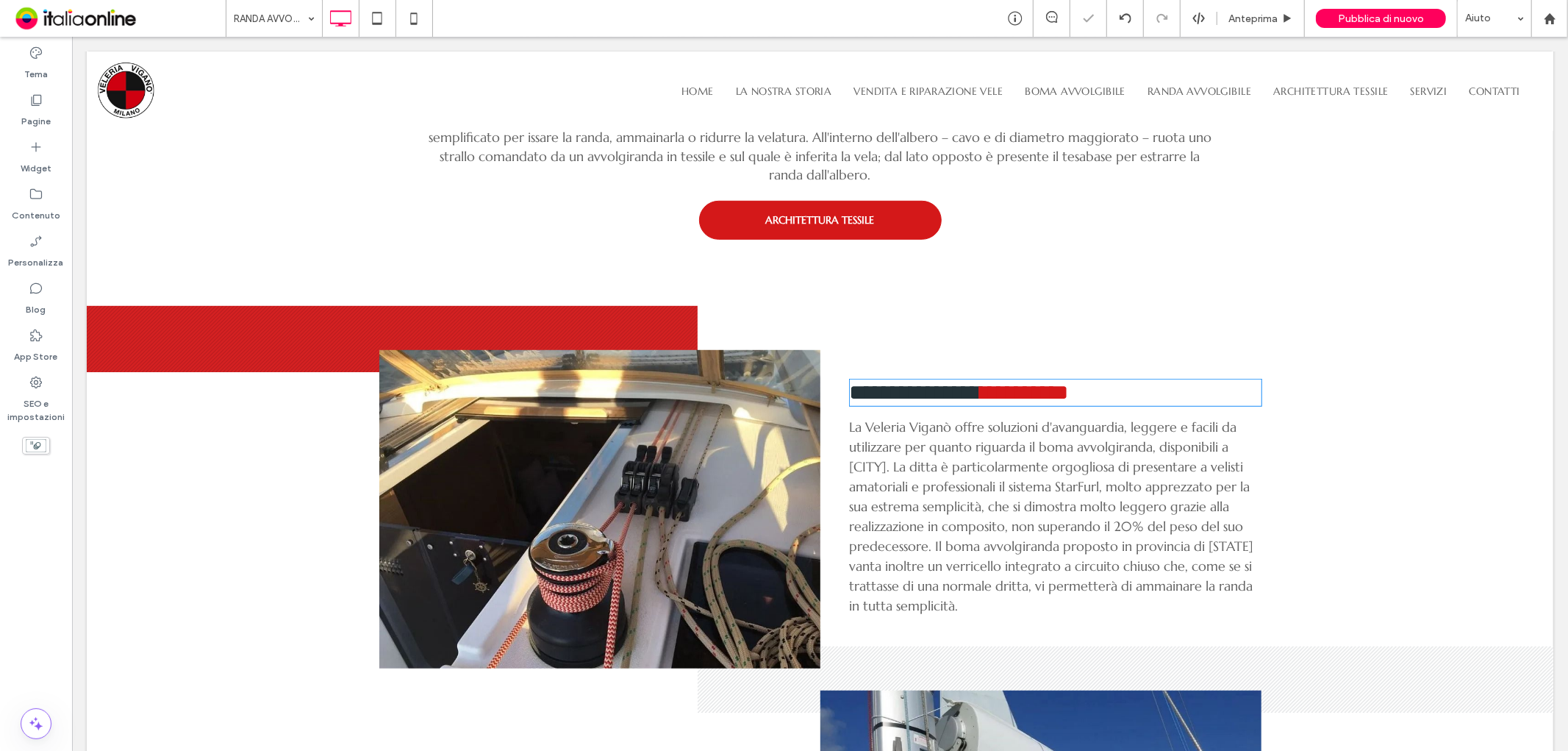 click on "La Veleria [LAST] offre soluzioni d'avanguardia, leggere e facili da utilizzare per quanto riguarda il boma avvolgiranda, disponibili a [CITY]. La ditta è particolarmente orgogliosa di presentare a velisti amatoriali e professionali il sistema StarFurl, molto apprezzato per la sua estrema semplicità, che si dimostra molto leggero grazie alla realizzazione in composito, non superando il 20% del peso del suo predecessore. Il boma avvolgiranda proposto in provincia di [PROVINCE] vanta inoltre un verricello integrato a circuito chiuso che, come se si trattasse di una normale dritta, vi permetterà di ammainare la randa in tutta semplicità." at bounding box center (1051, 516) 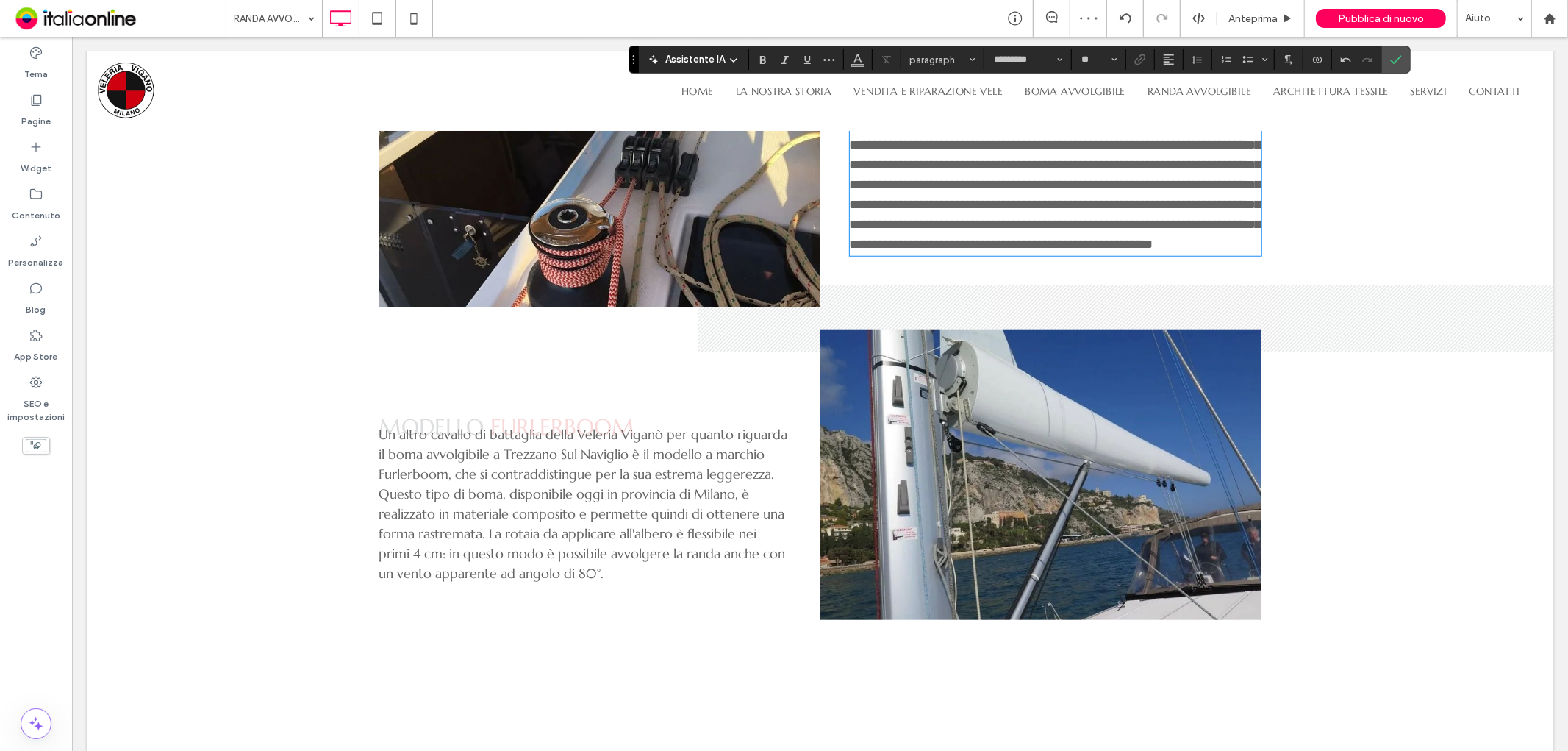 scroll, scrollTop: 1144, scrollLeft: 0, axis: vertical 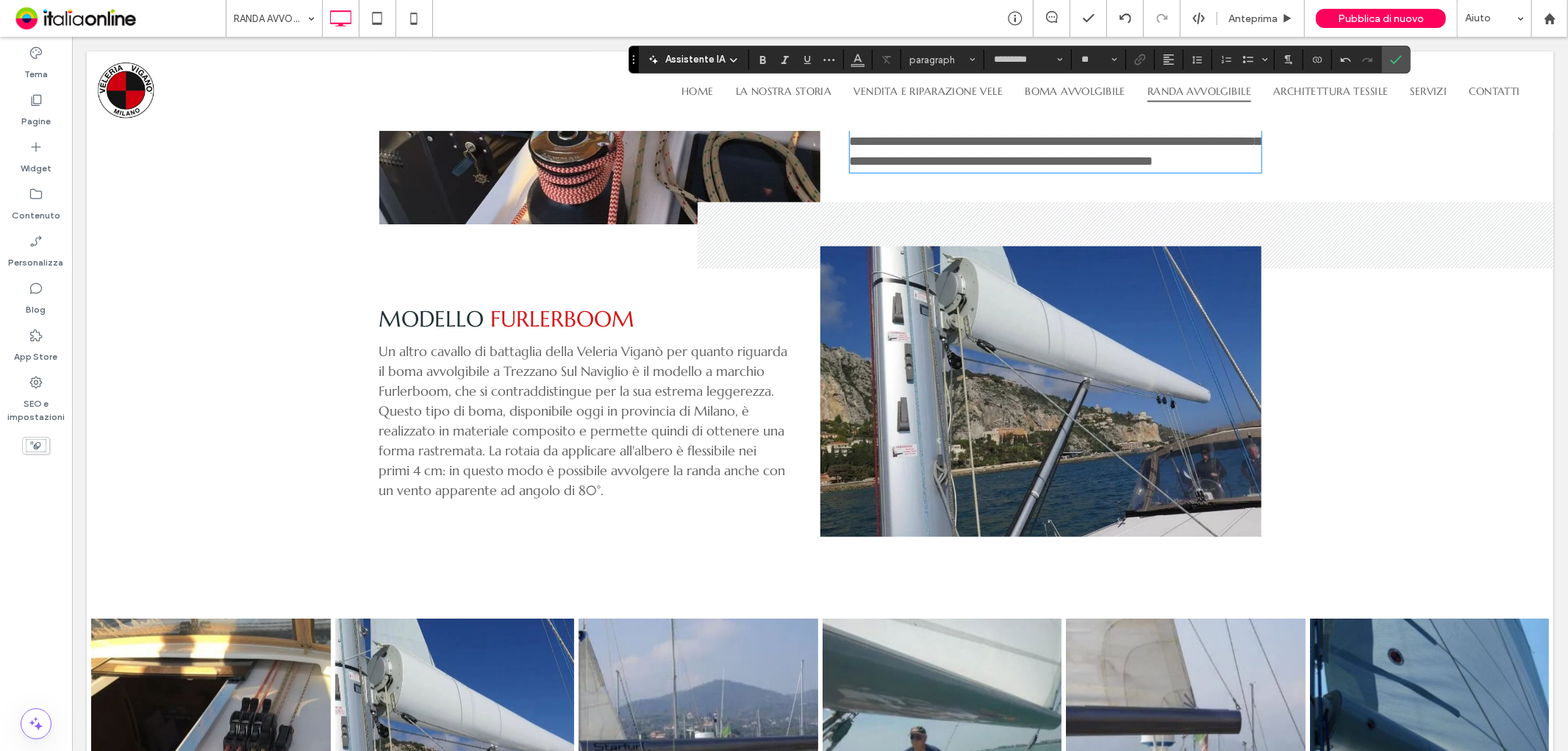 click on "Modello" at bounding box center (431, 318) 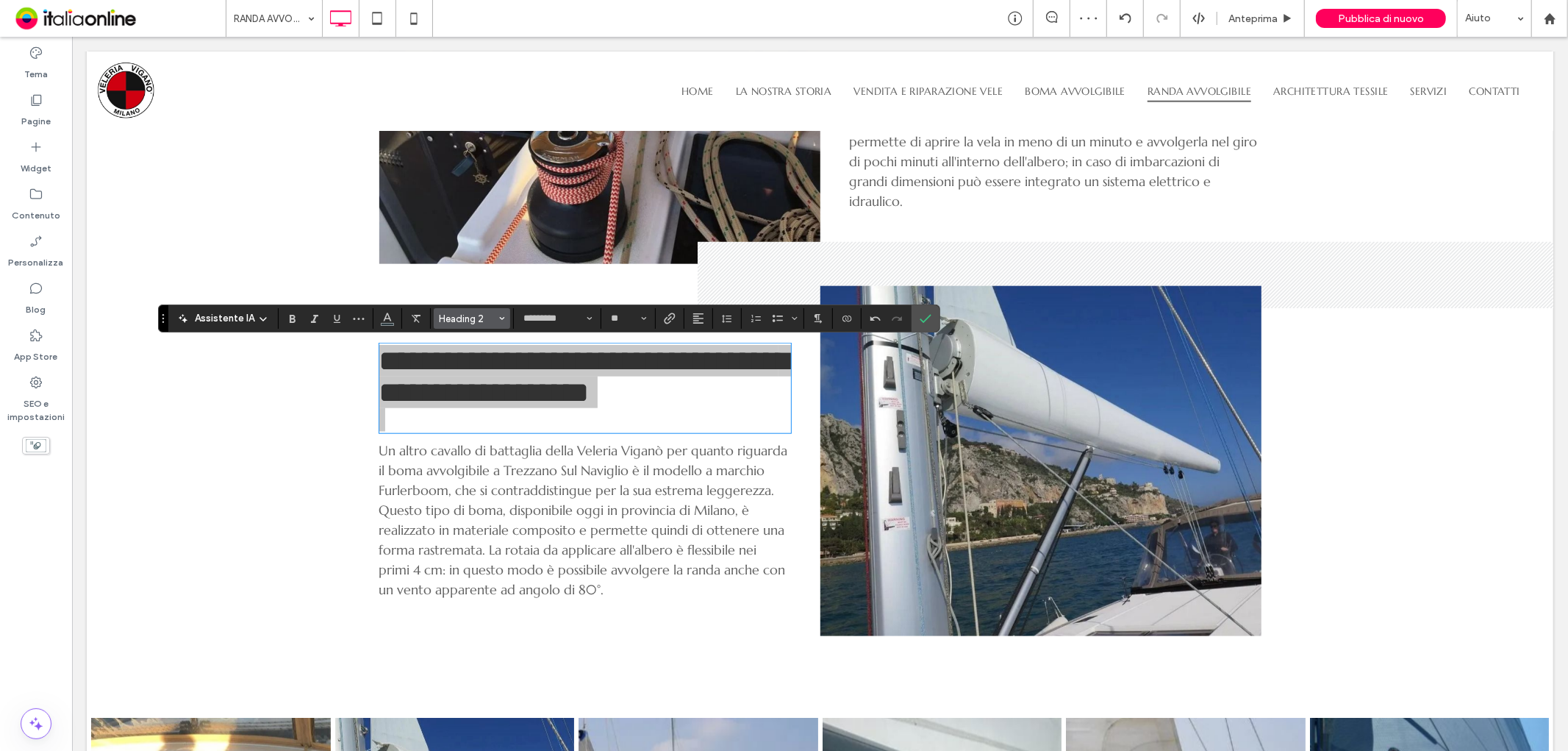 click on "Heading 2" at bounding box center [468, 318] 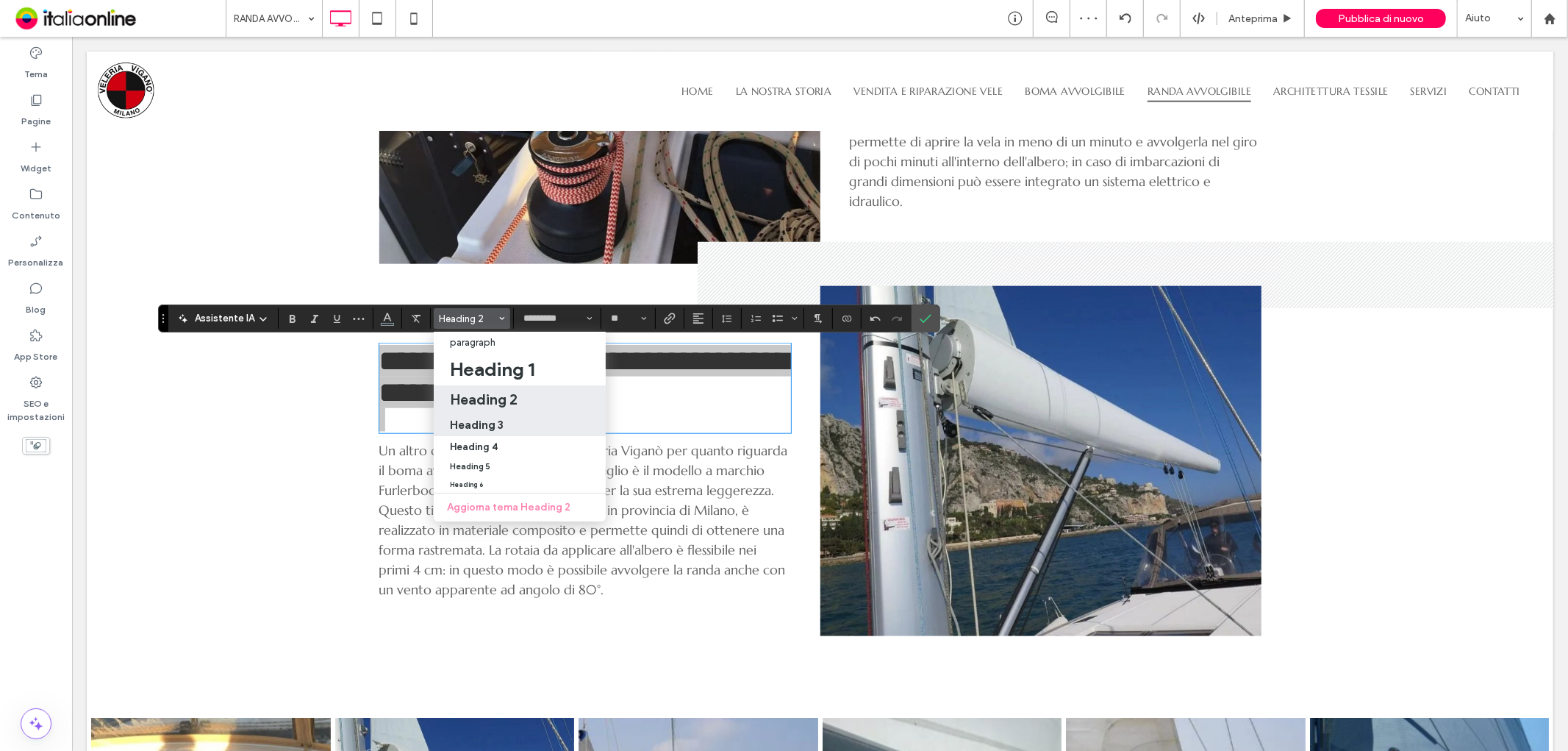 click on "Heading 3" at bounding box center [520, 424] 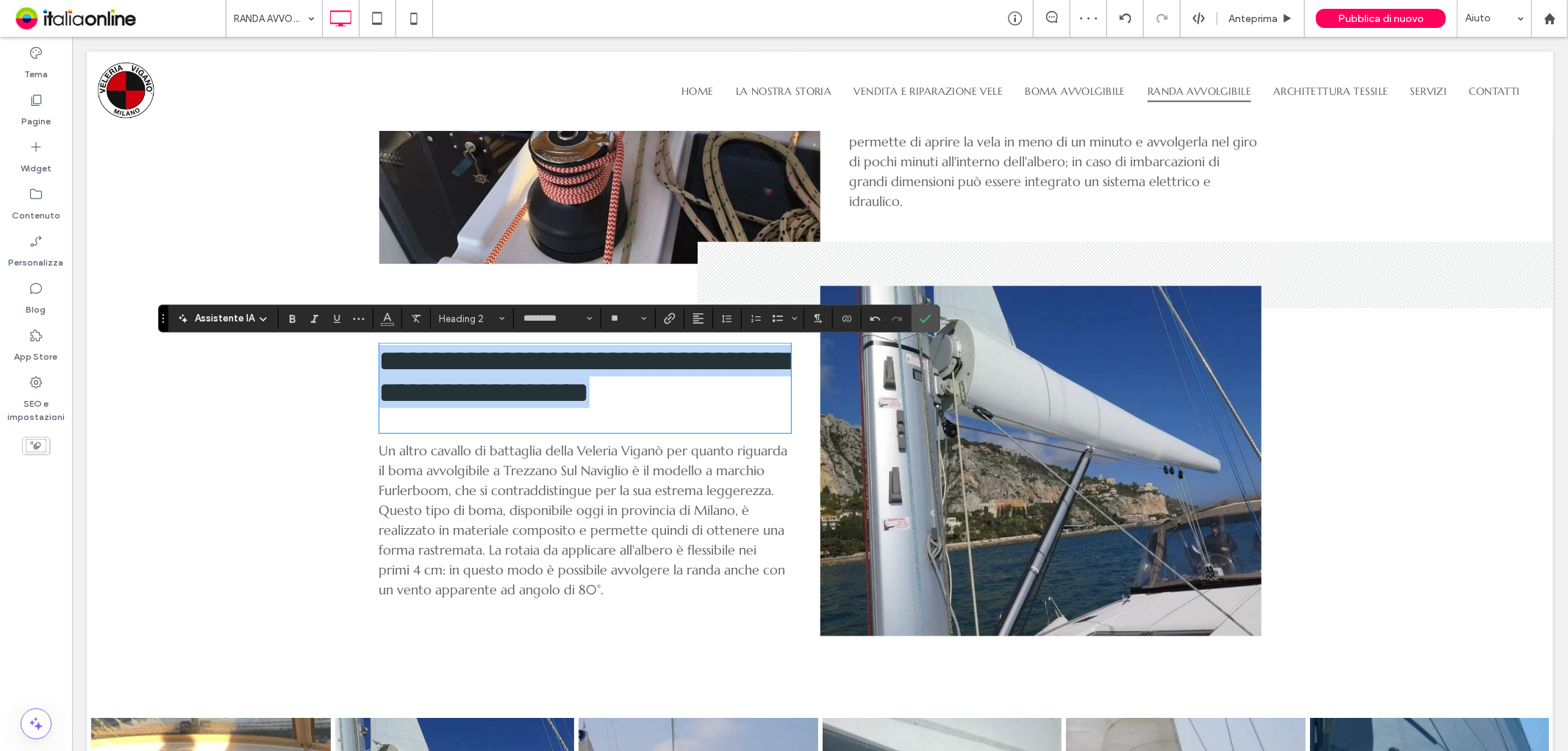 type on "**" 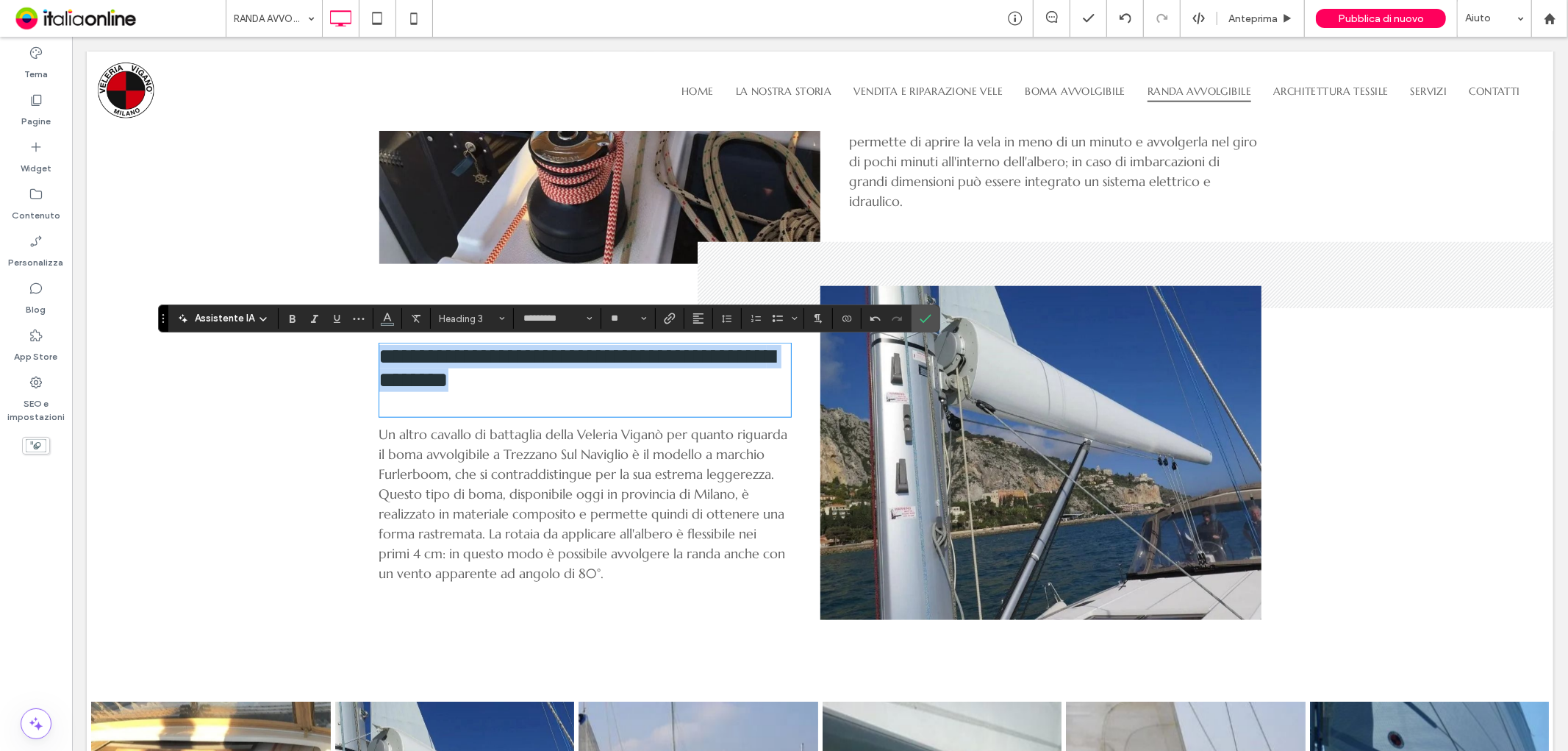 click on "**********" at bounding box center [584, 368] 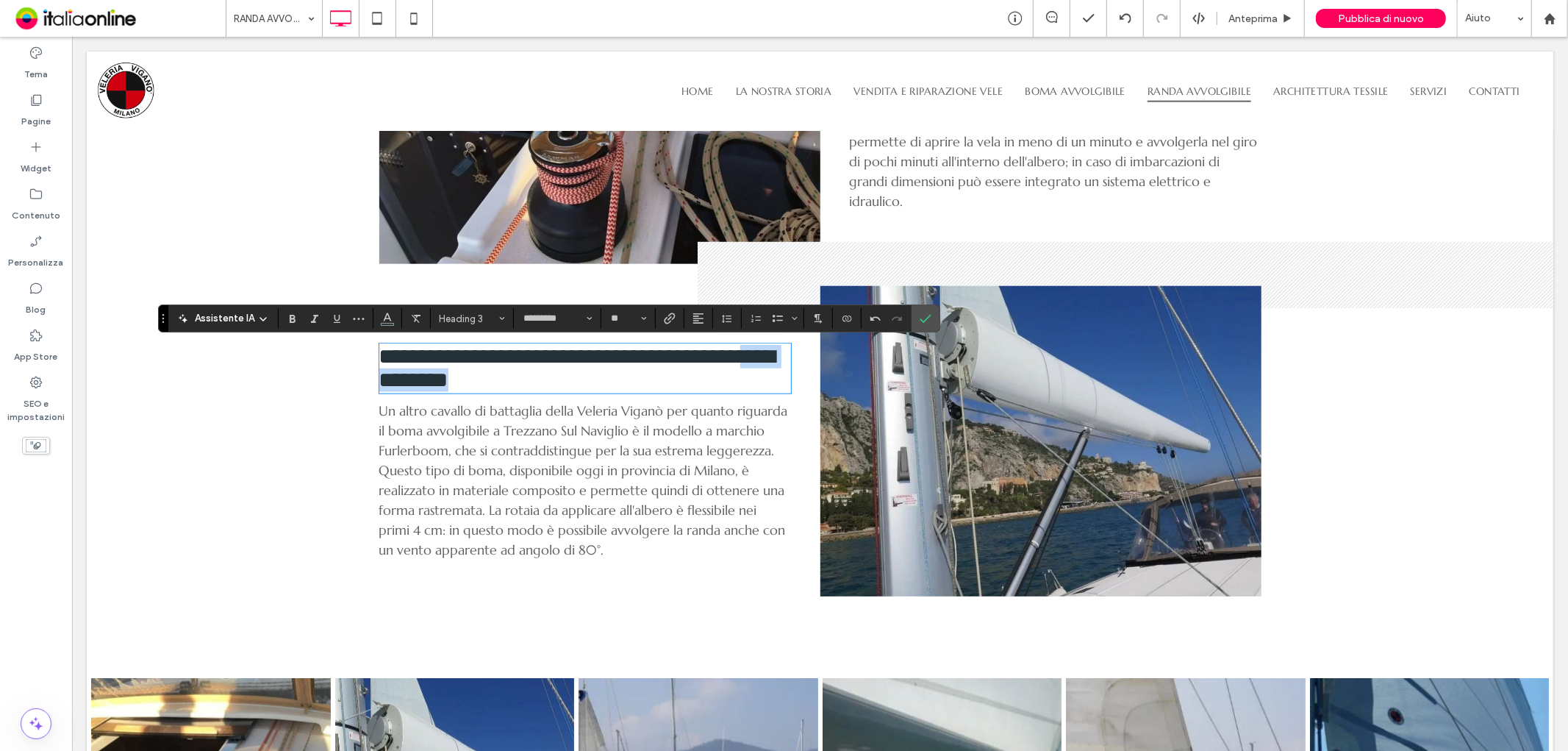 drag, startPoint x: 698, startPoint y: 394, endPoint x: 514, endPoint y: 385, distance: 184.21998 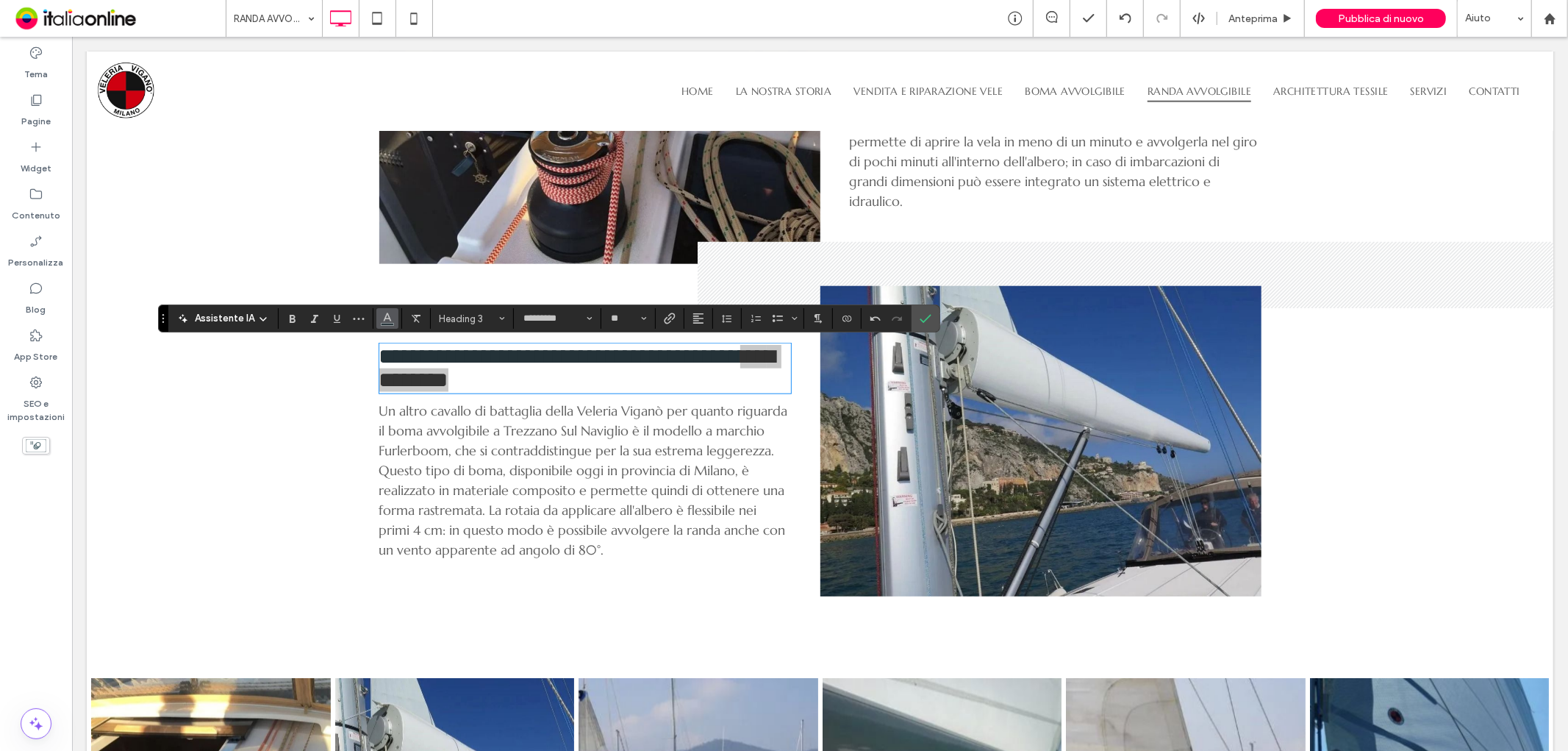 click 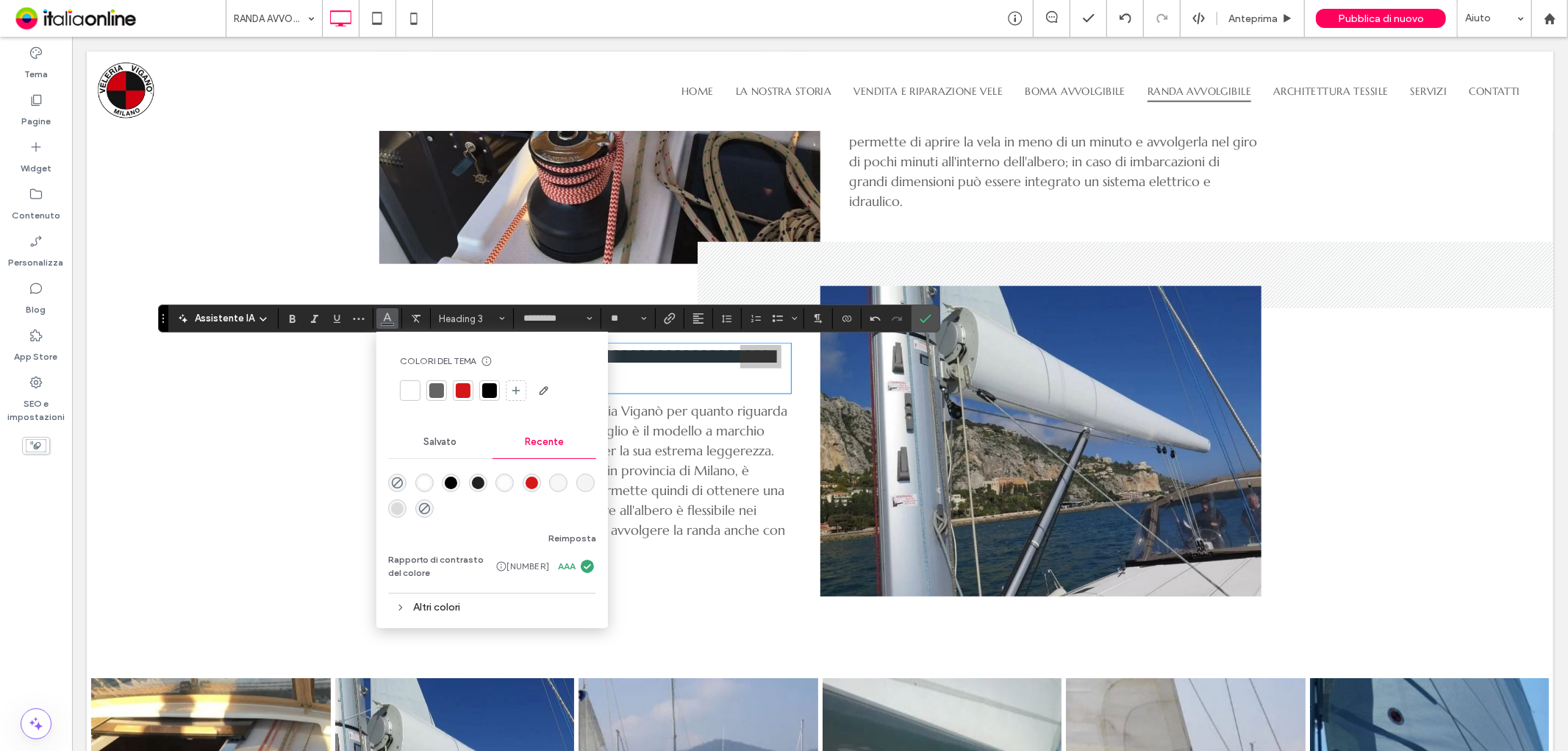 click at bounding box center [463, 391] 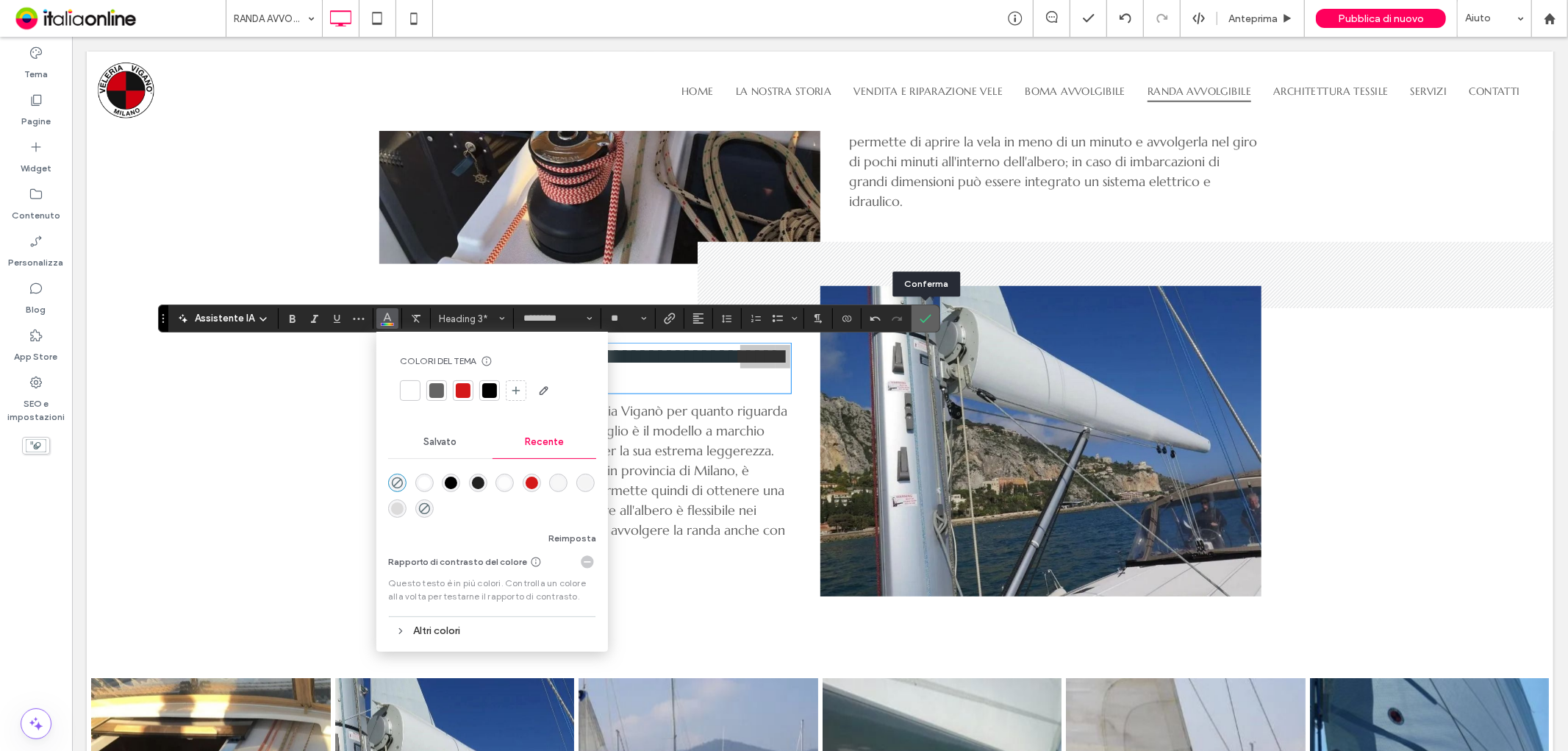 click 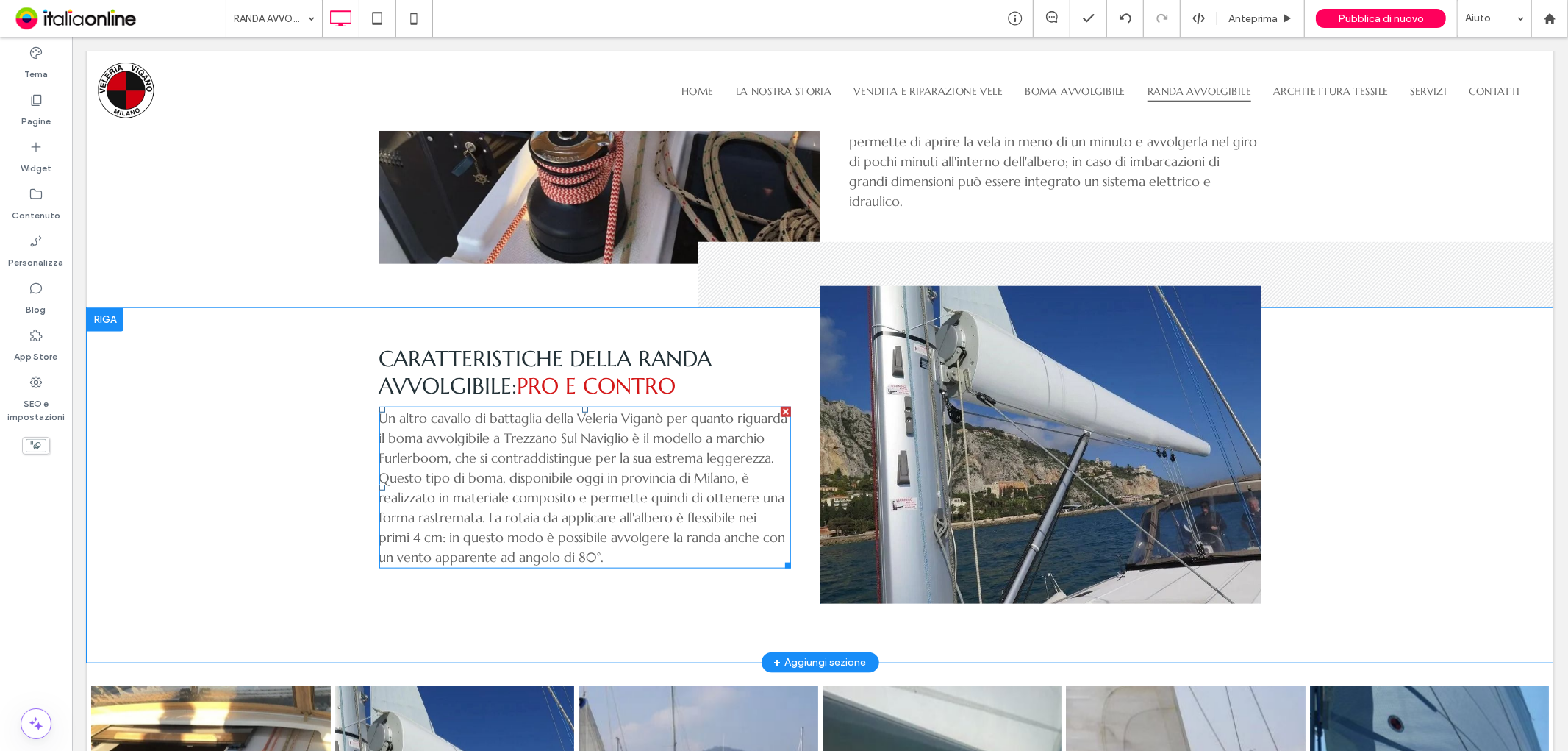 click on "Un altro cavallo di battaglia della Veleria Viganò per quanto riguarda il boma avvolgibile a Trezzano Sul Naviglio è il modello a marchio Furlerboom, che si contraddistingue per la sua estrema leggerezza. Questo tipo di boma, disponibile oggi in provincia di Milano, è realizzato in materiale composito e permette quindi di ottenere una forma rastremata. La rotaia da applicare all'albero è flessibile nei primi 4 cm: in questo modo è possibile avvolgere la randa anche con un vento apparente ad angolo di 80°." at bounding box center [583, 487] 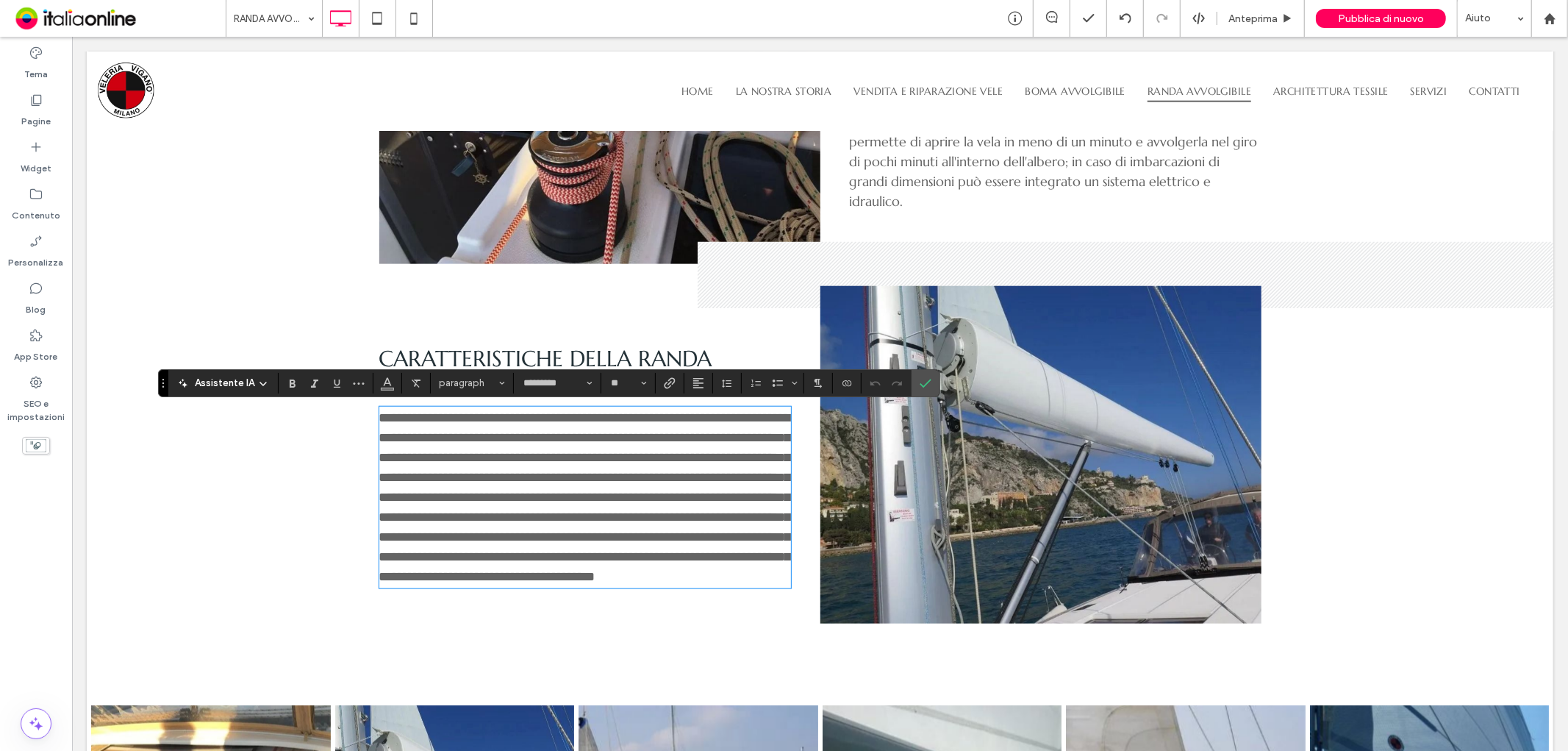 scroll, scrollTop: 0, scrollLeft: 0, axis: both 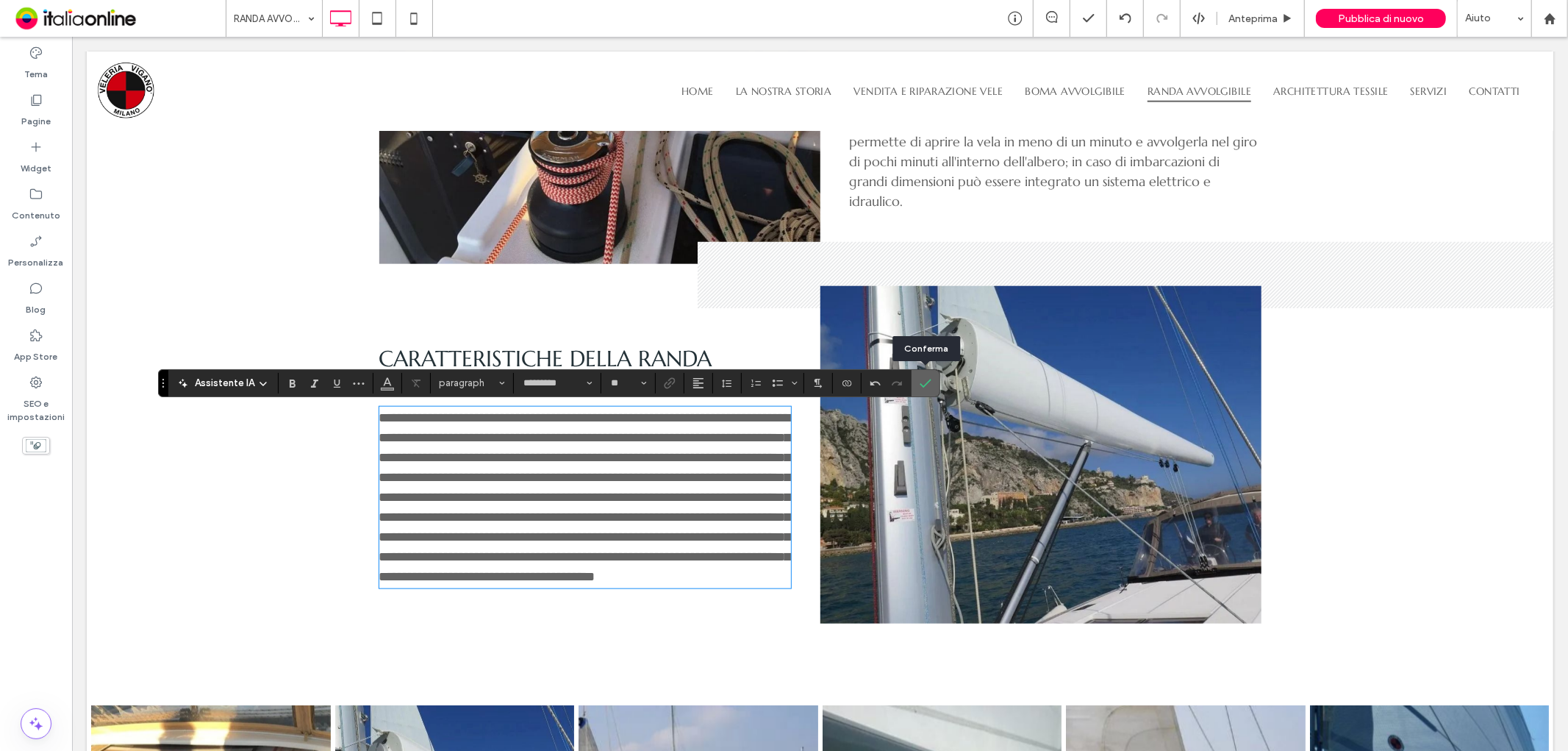 click at bounding box center [926, 383] 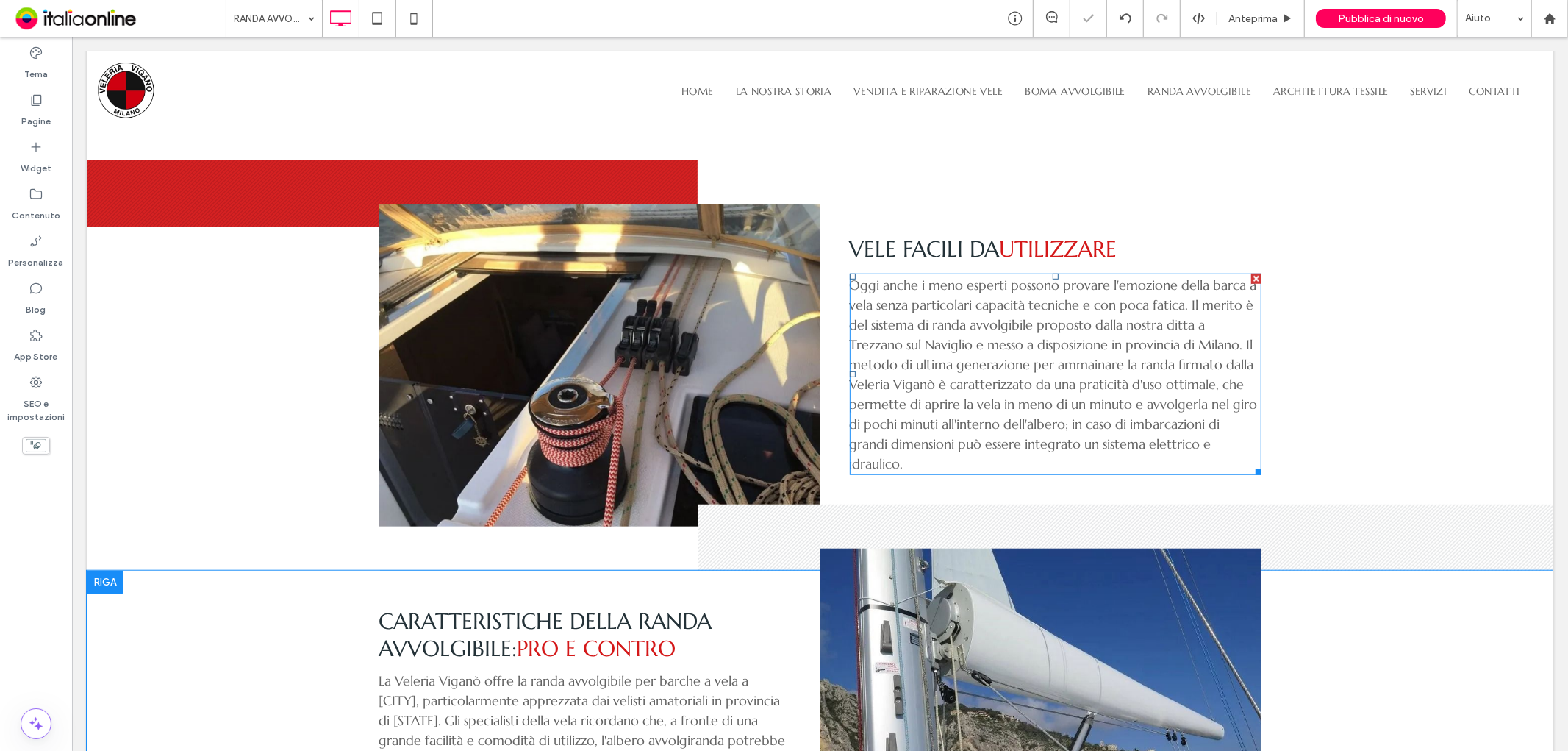 scroll, scrollTop: 817, scrollLeft: 0, axis: vertical 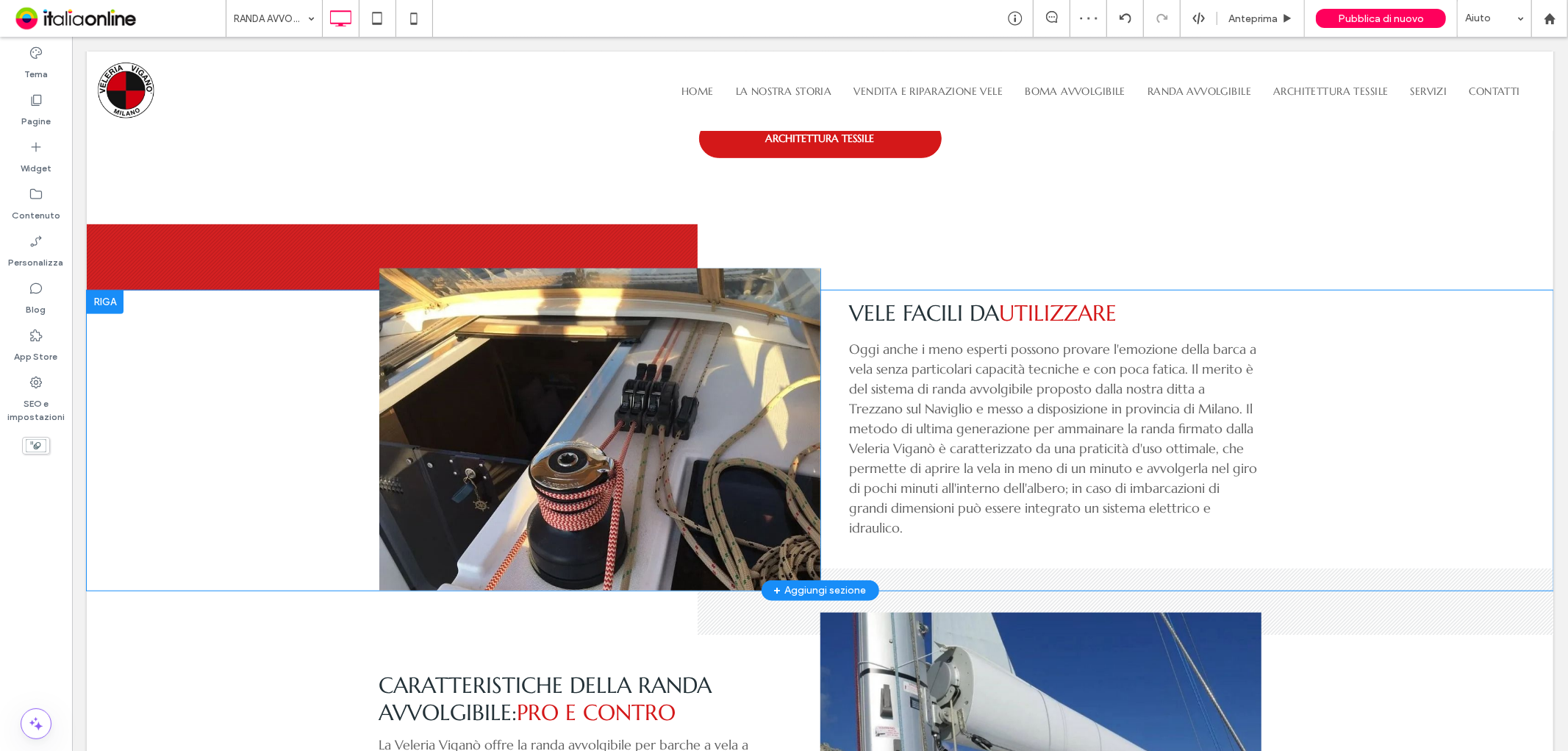 click on "Click To Paste" at bounding box center (599, 429) 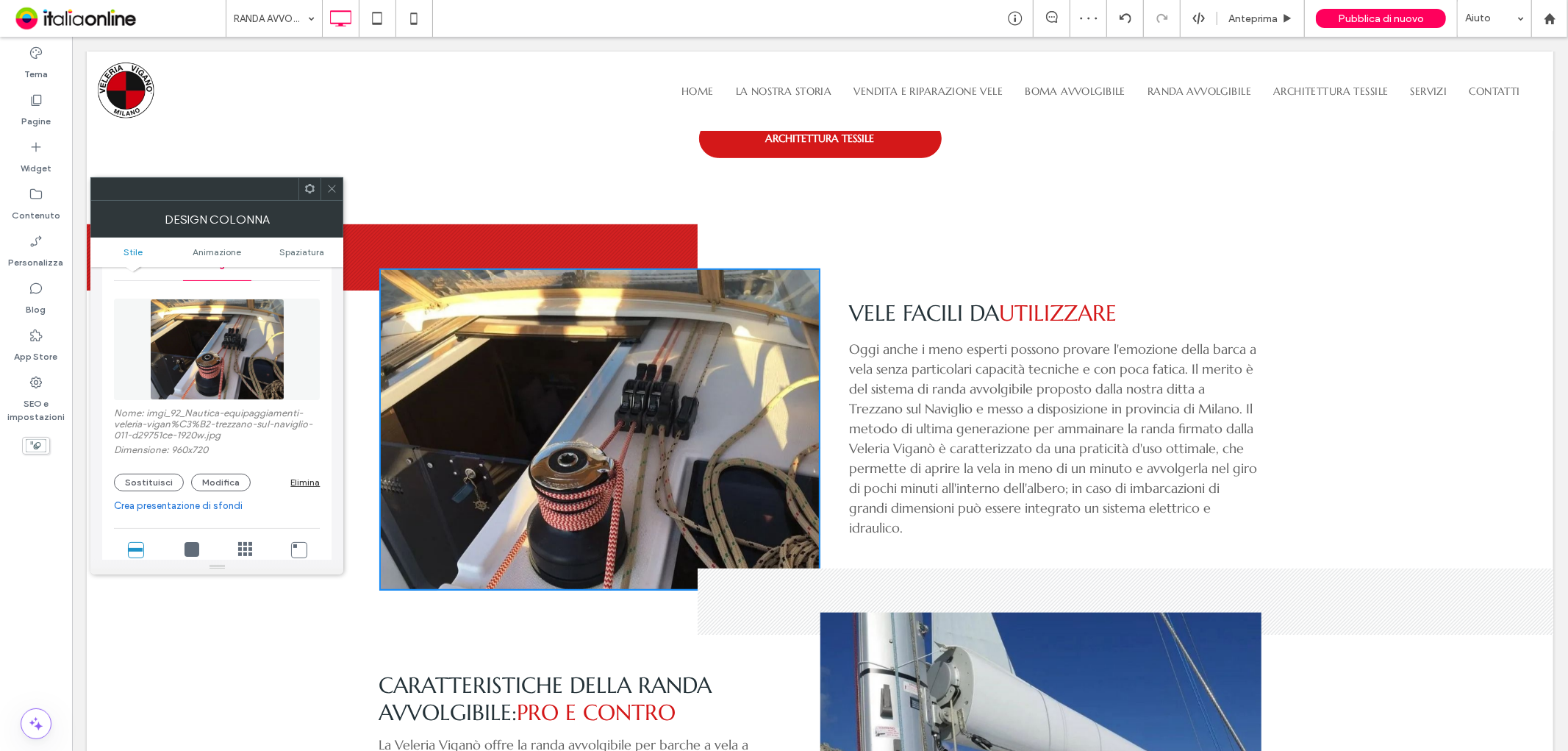 scroll, scrollTop: 82, scrollLeft: 0, axis: vertical 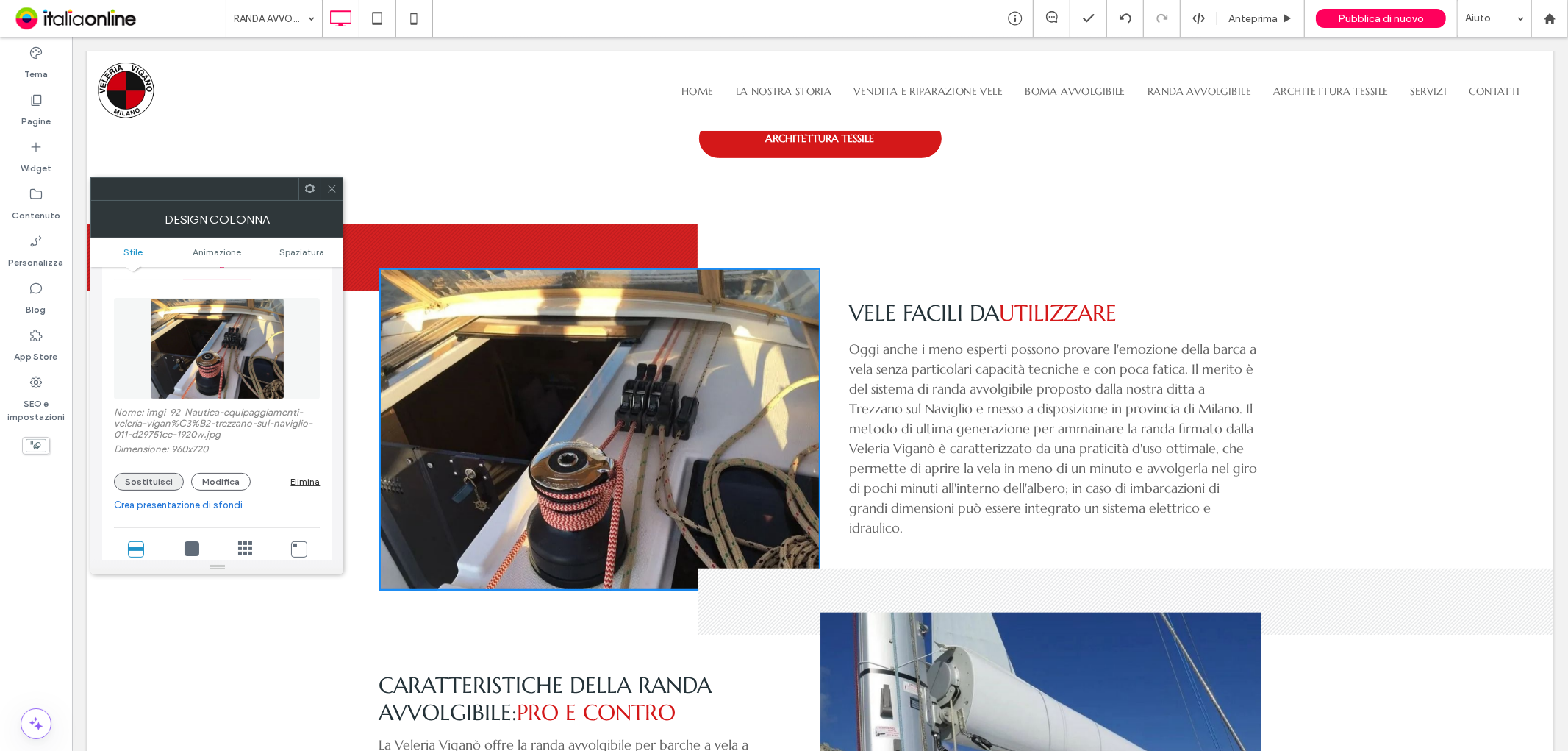 click on "Sostituisci" at bounding box center (148, 482) 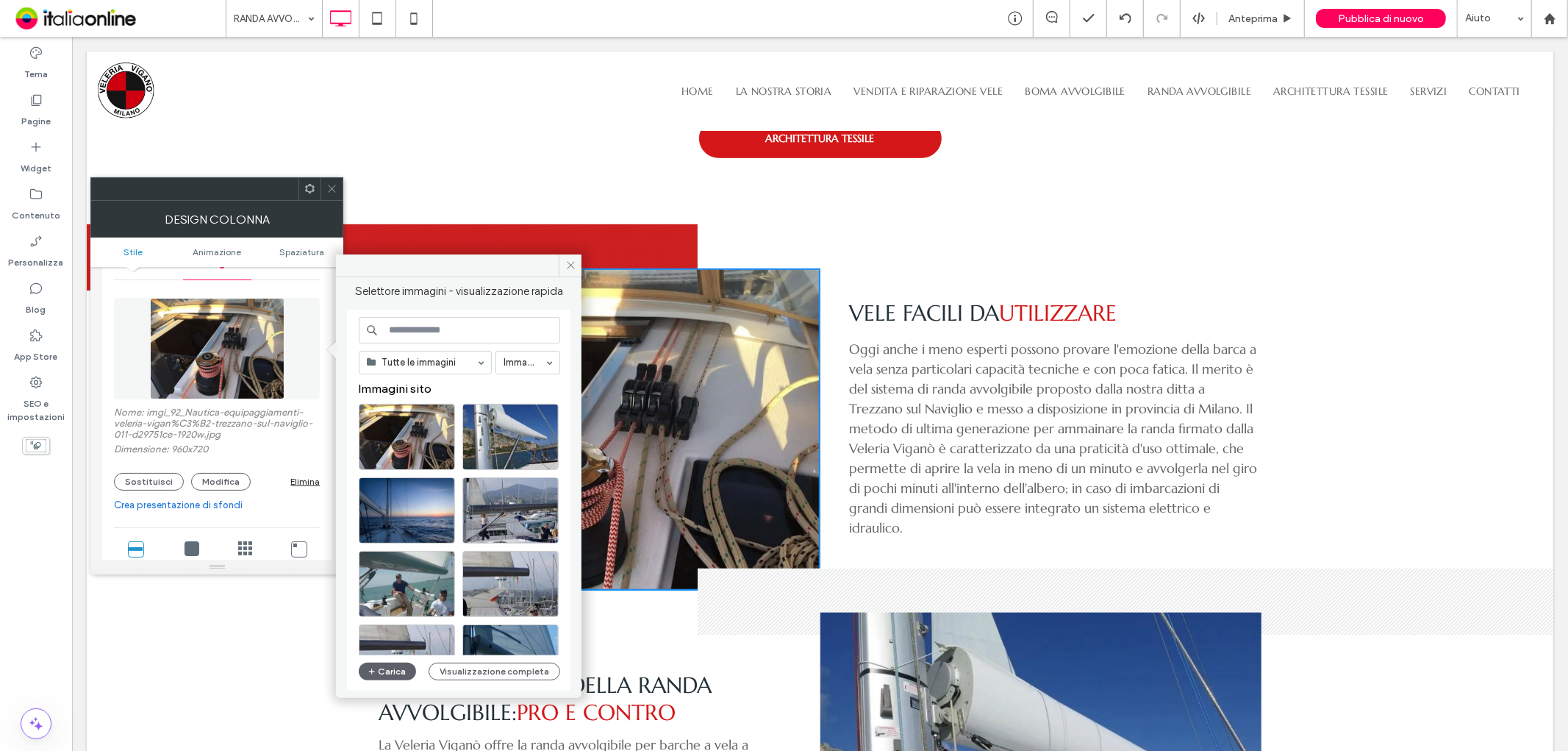 click 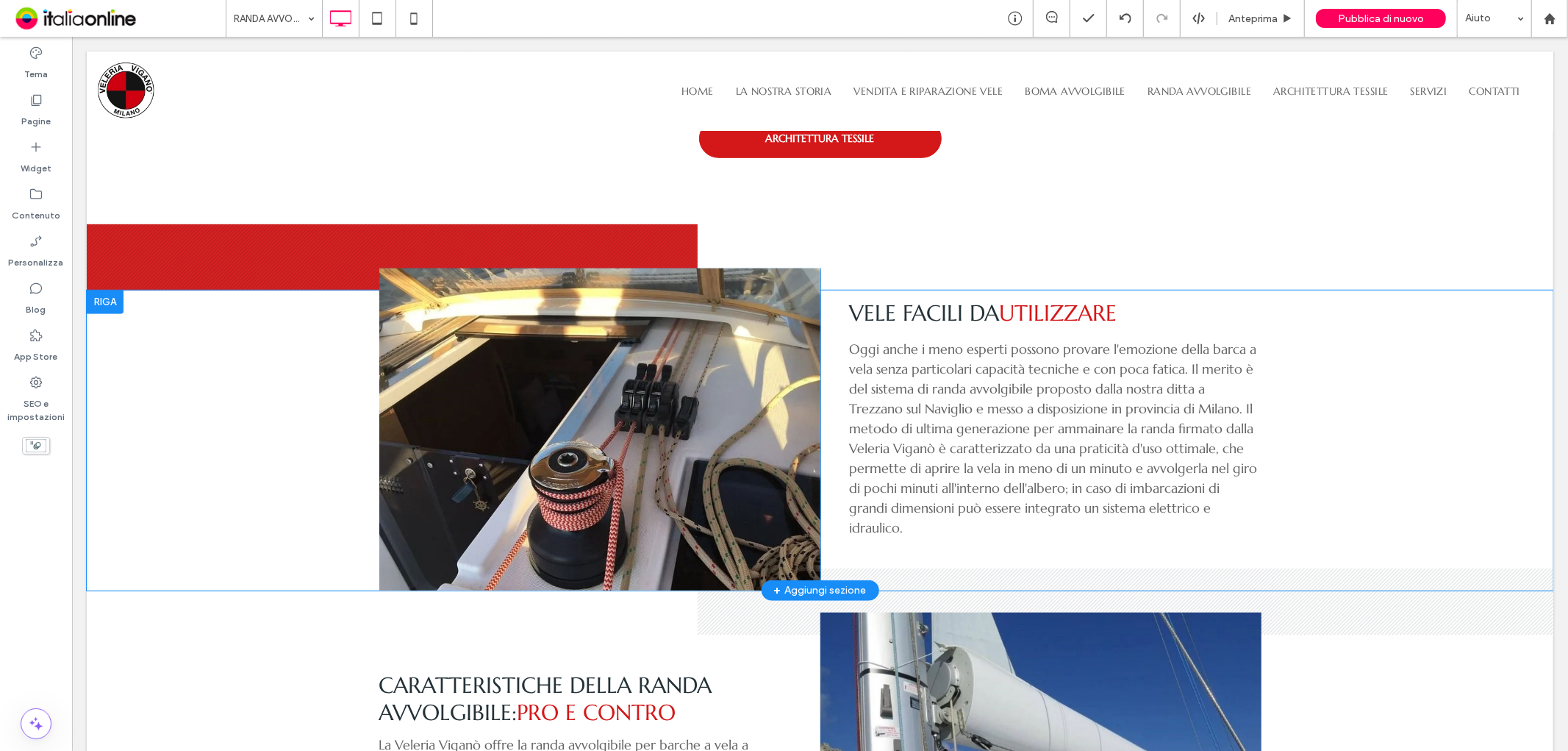 click on "Click To Paste" at bounding box center [599, 429] 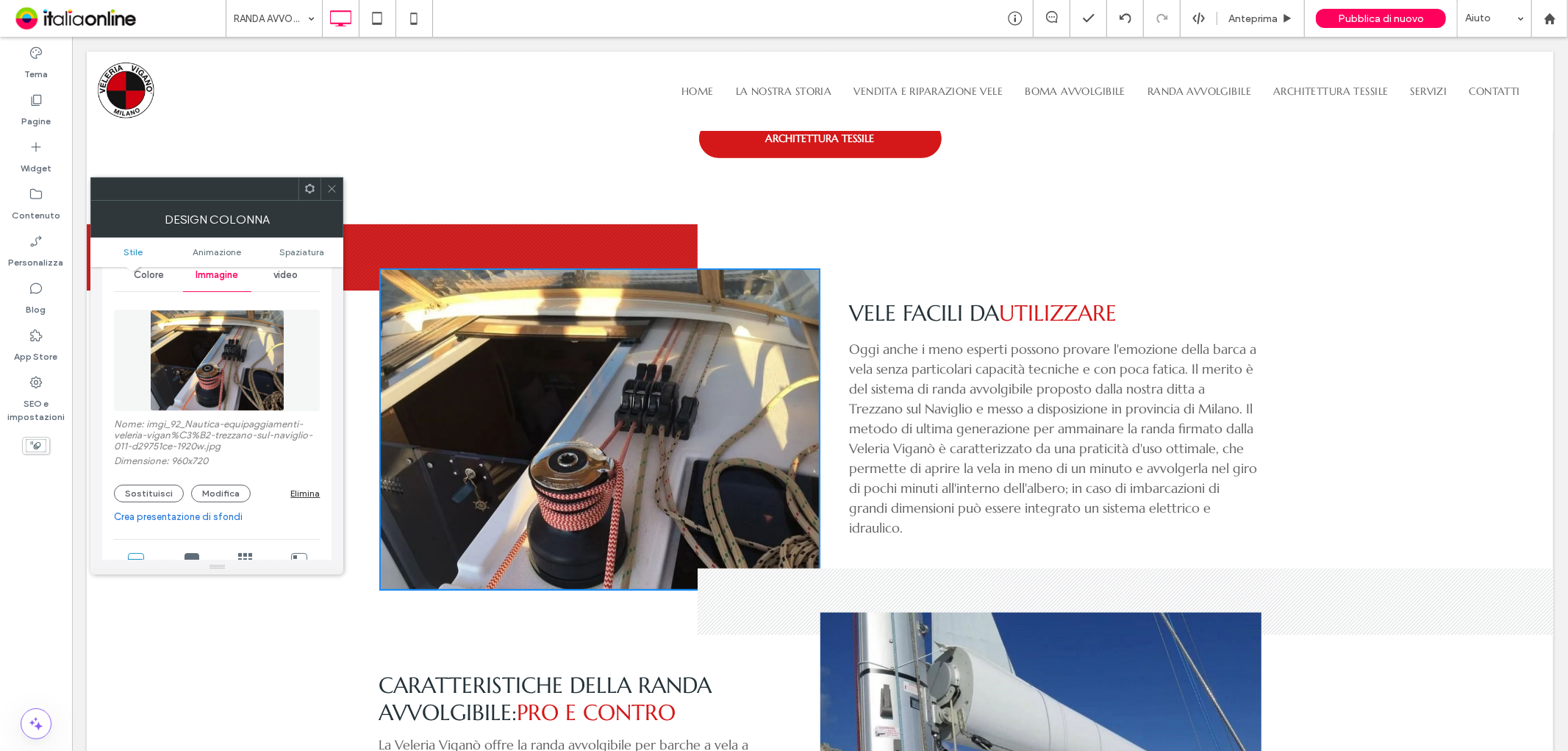 scroll, scrollTop: 163, scrollLeft: 0, axis: vertical 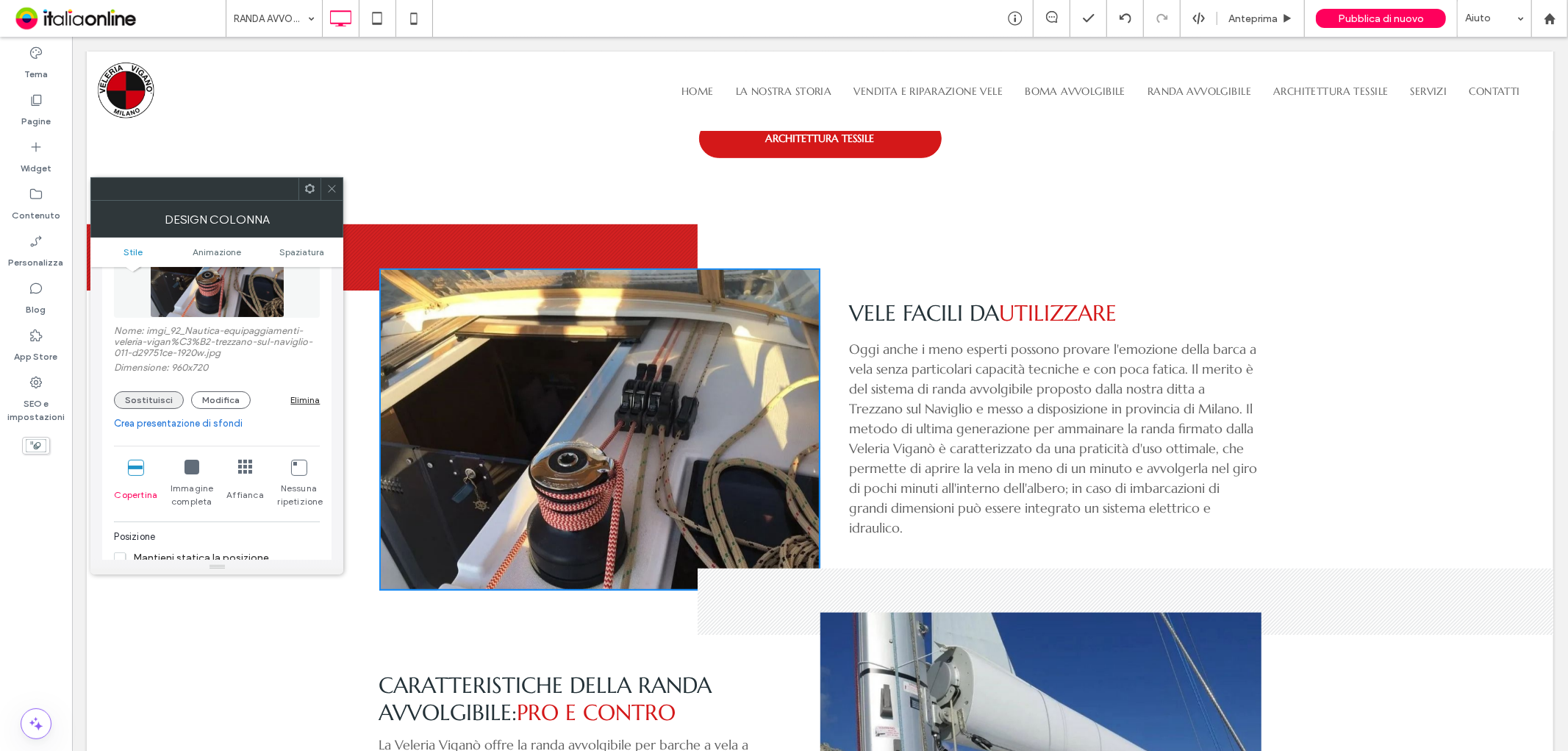 click on "Sostituisci" at bounding box center (148, 400) 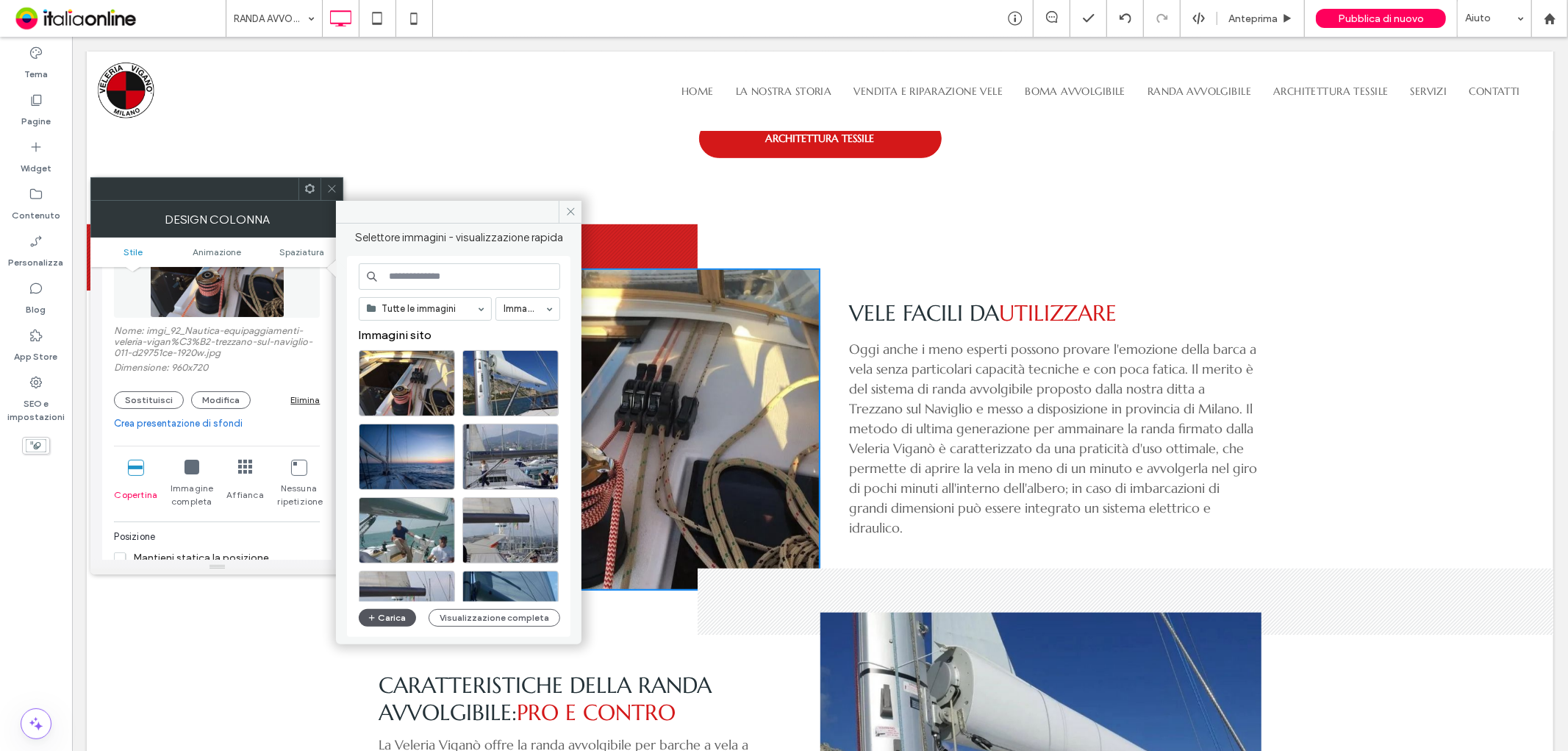 click on "Carica" at bounding box center (387, 618) 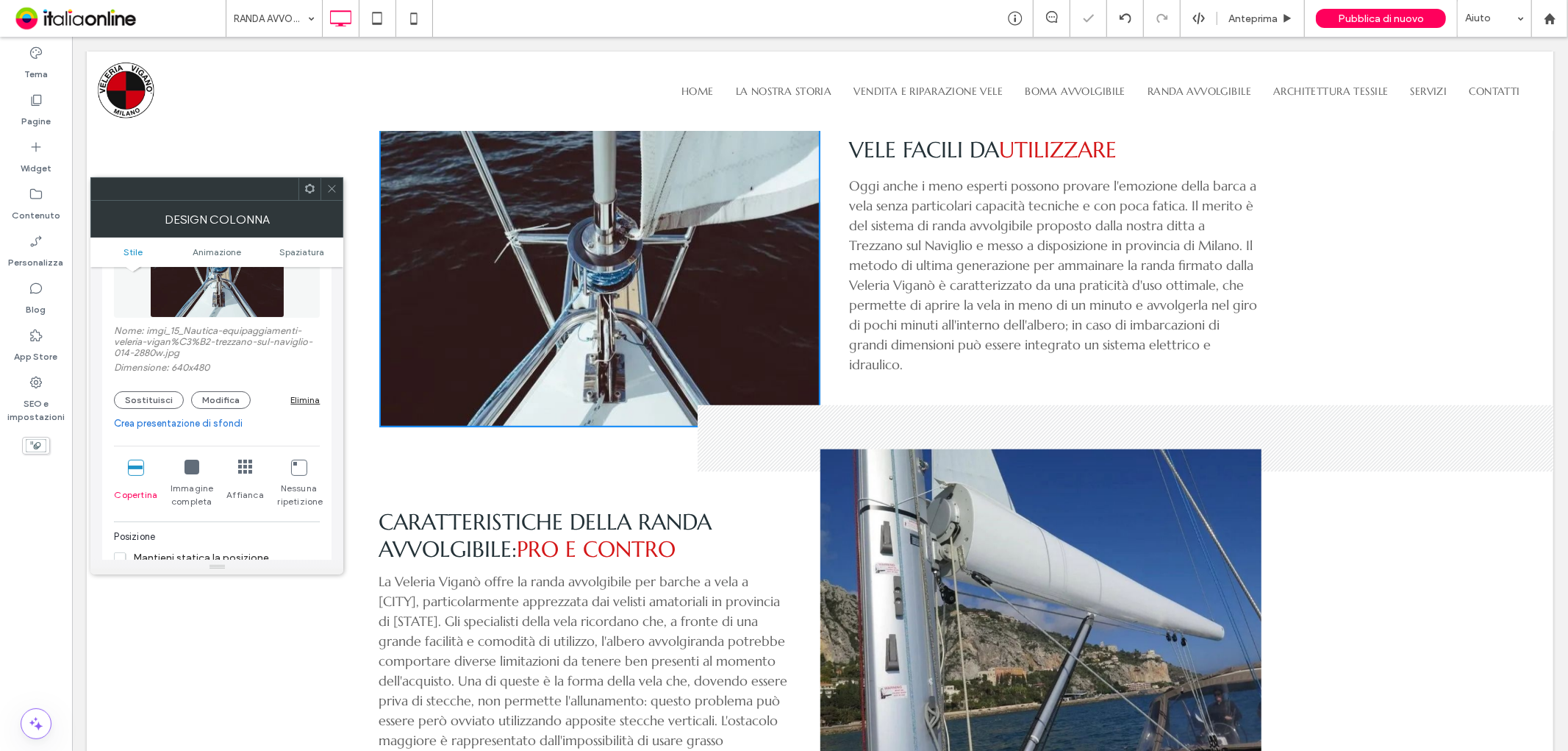 scroll, scrollTop: 1062, scrollLeft: 0, axis: vertical 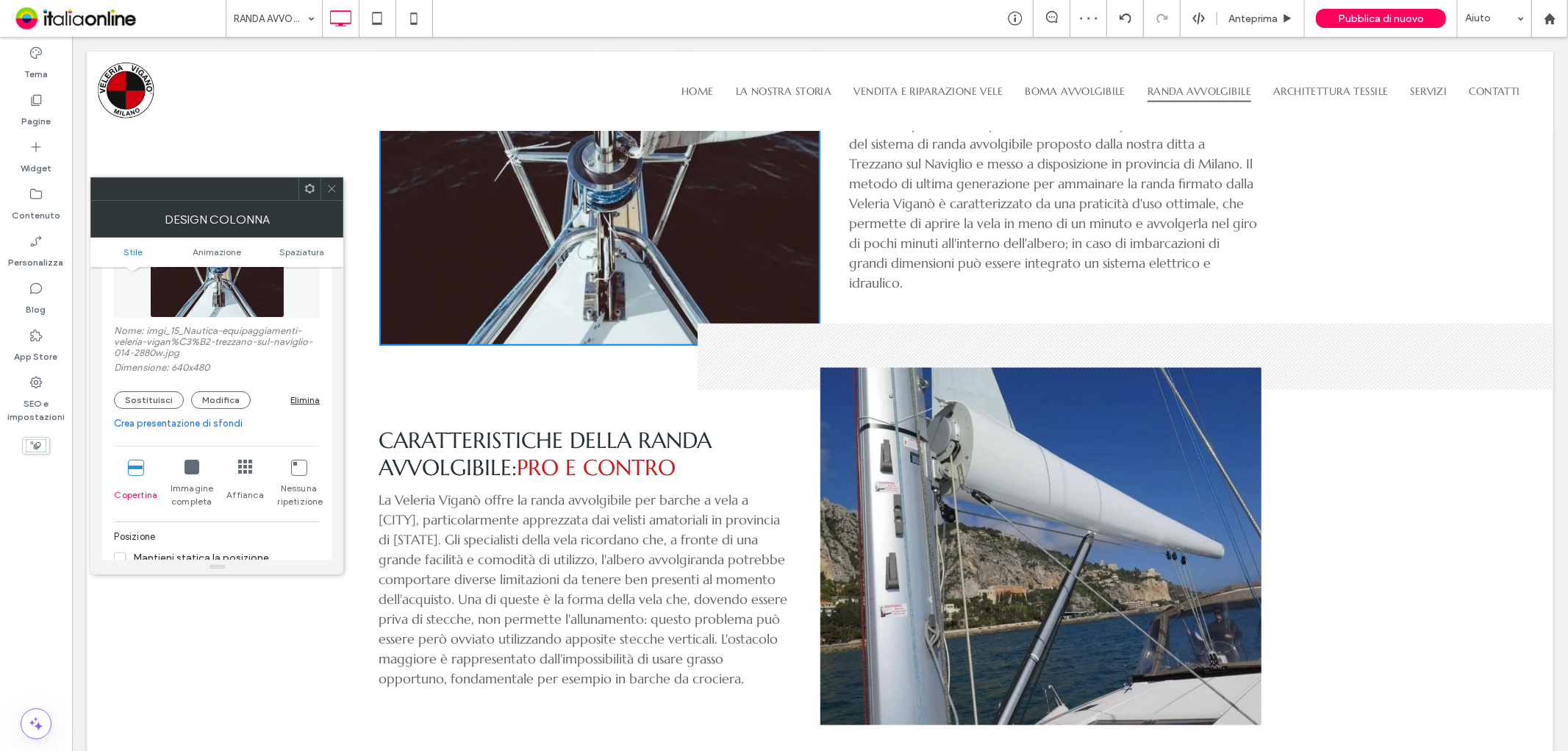 click on "Click To Paste" at bounding box center [1040, 546] 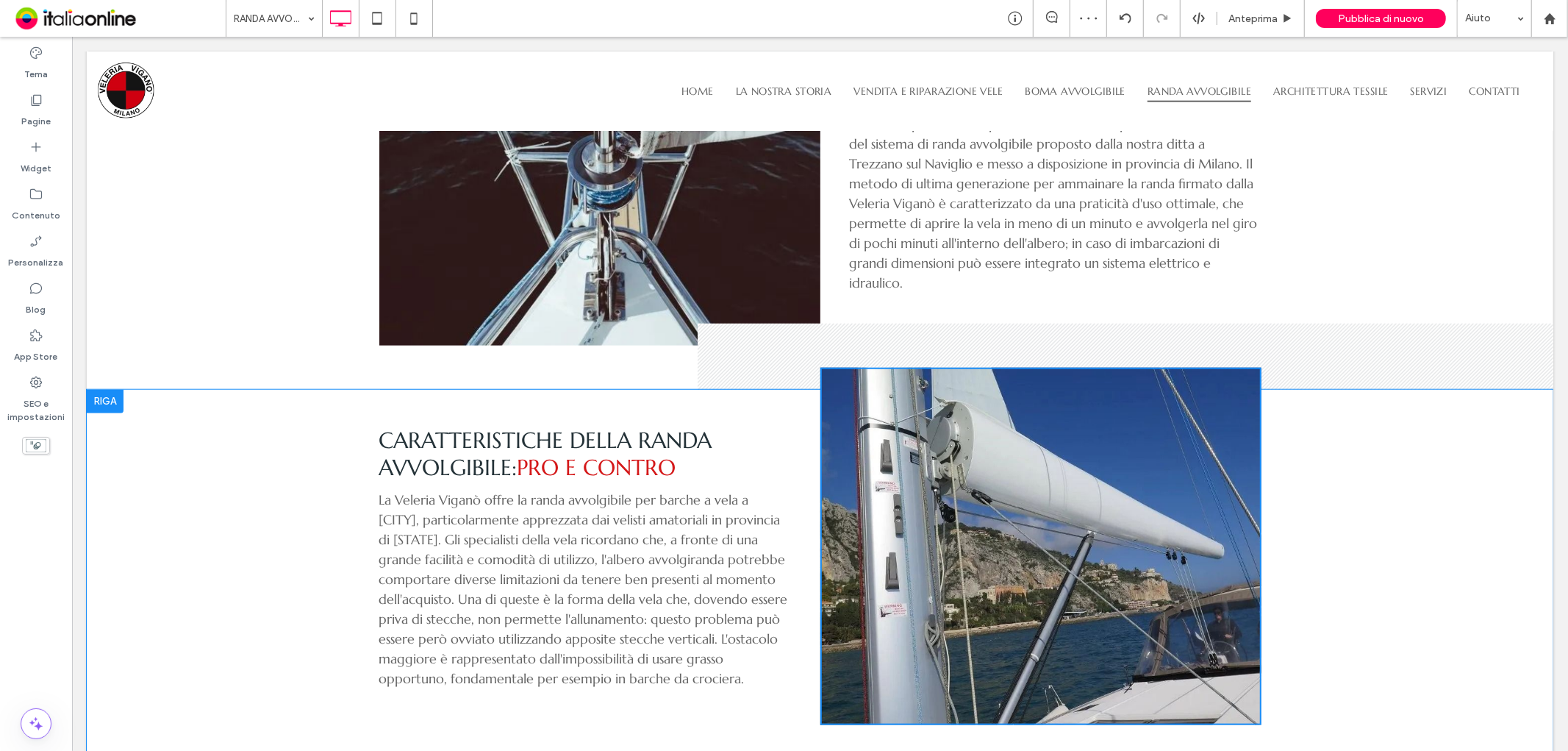 click on "Click To Paste" at bounding box center [1040, 546] 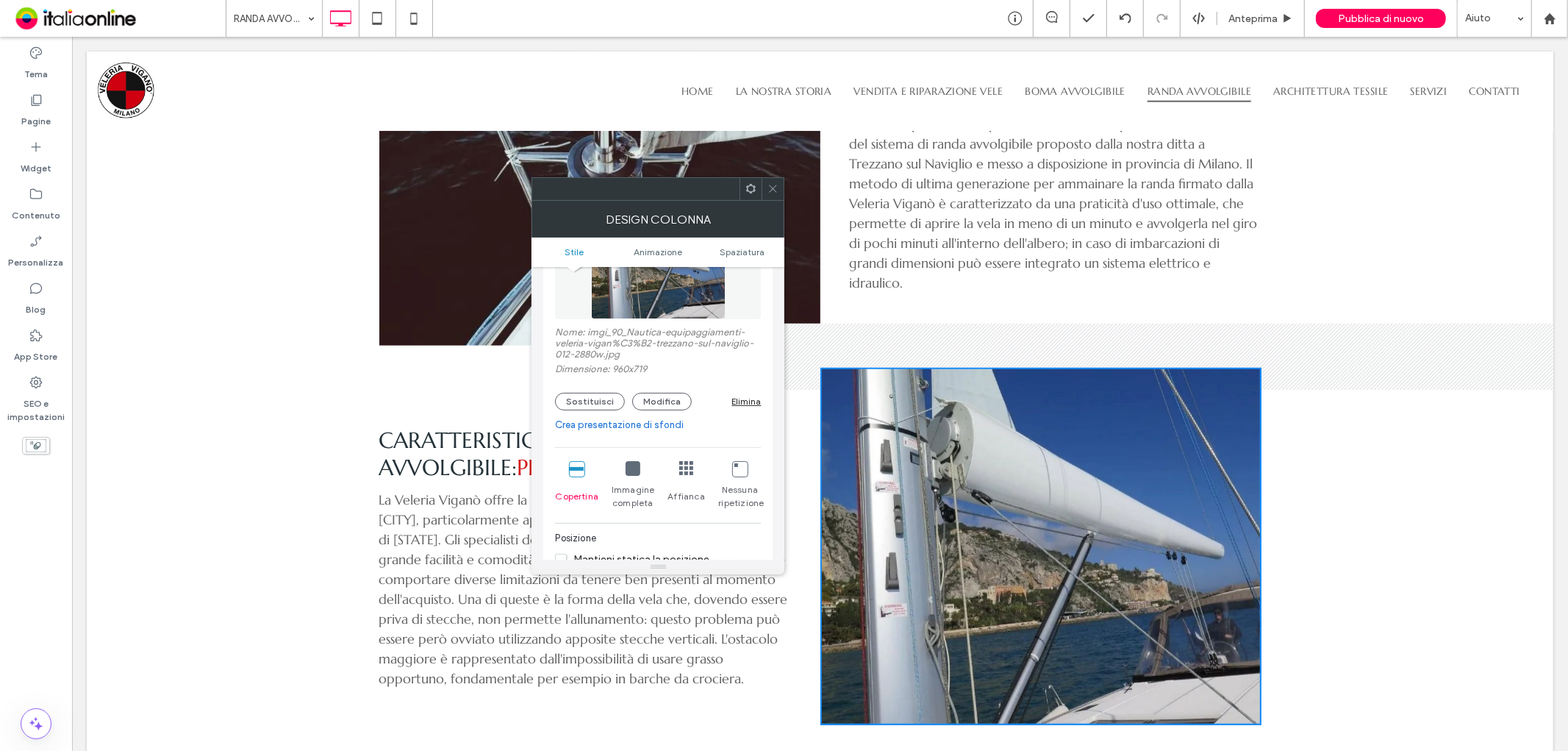 scroll, scrollTop: 163, scrollLeft: 0, axis: vertical 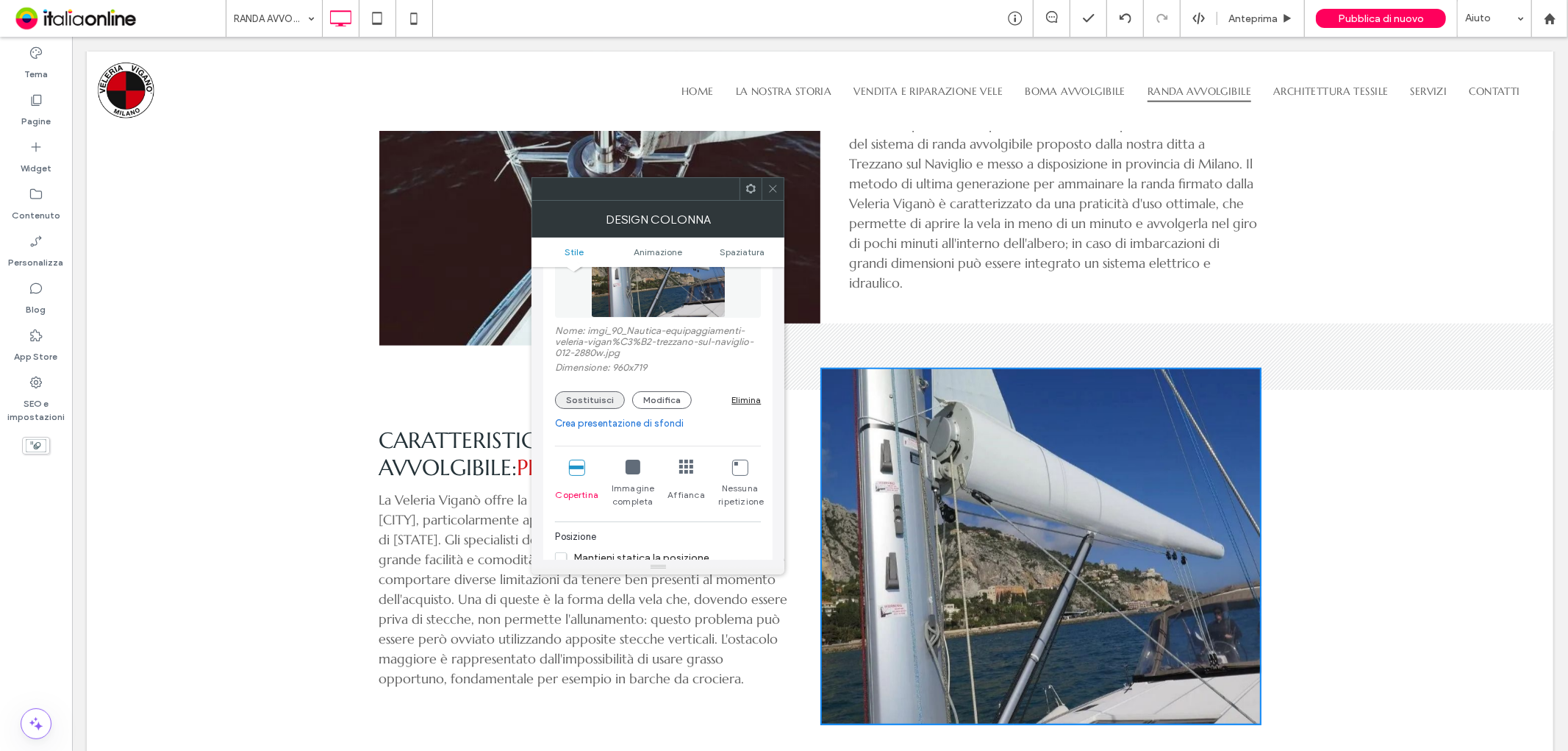 click on "Sostituisci" at bounding box center (590, 400) 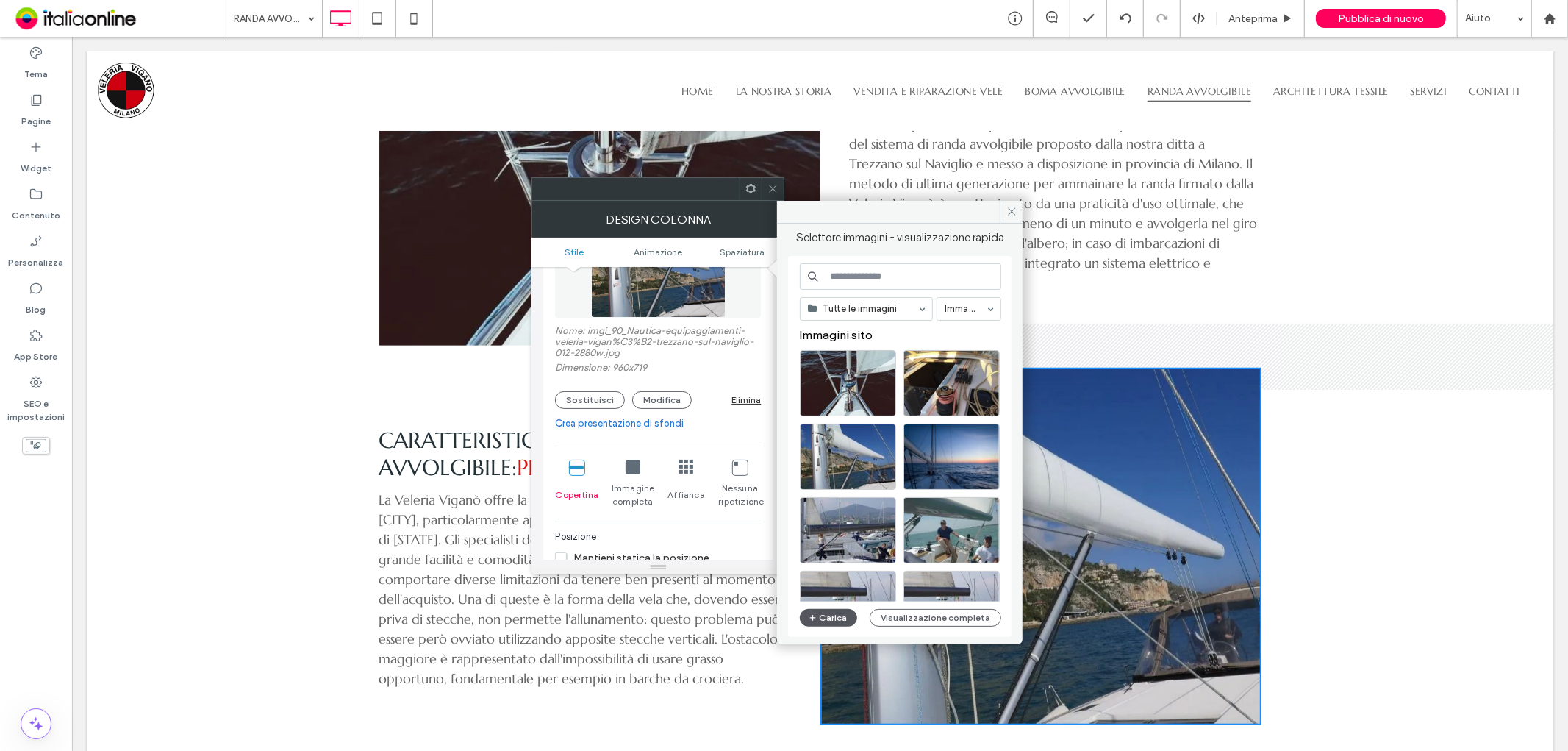 click 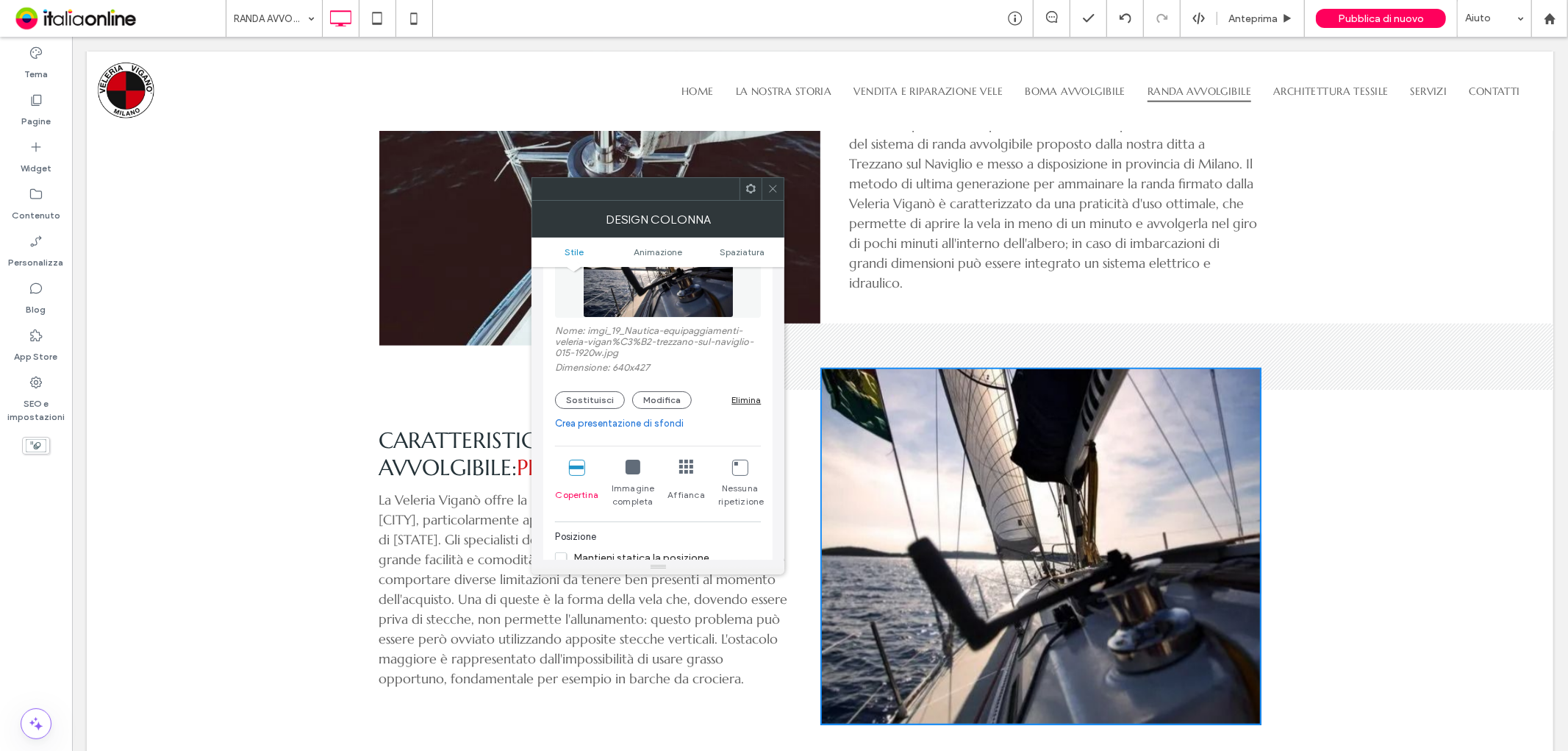 click 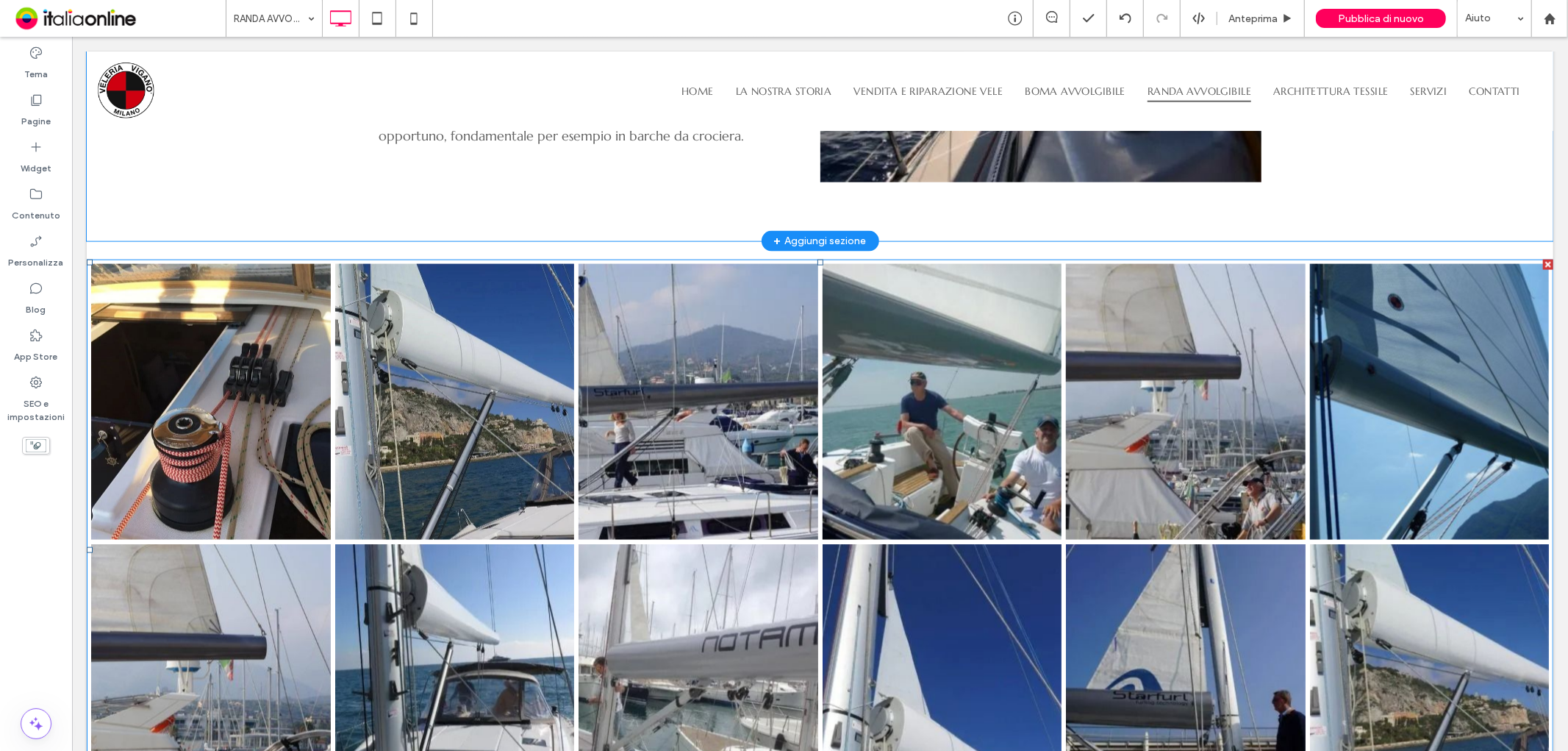 scroll, scrollTop: 1634, scrollLeft: 0, axis: vertical 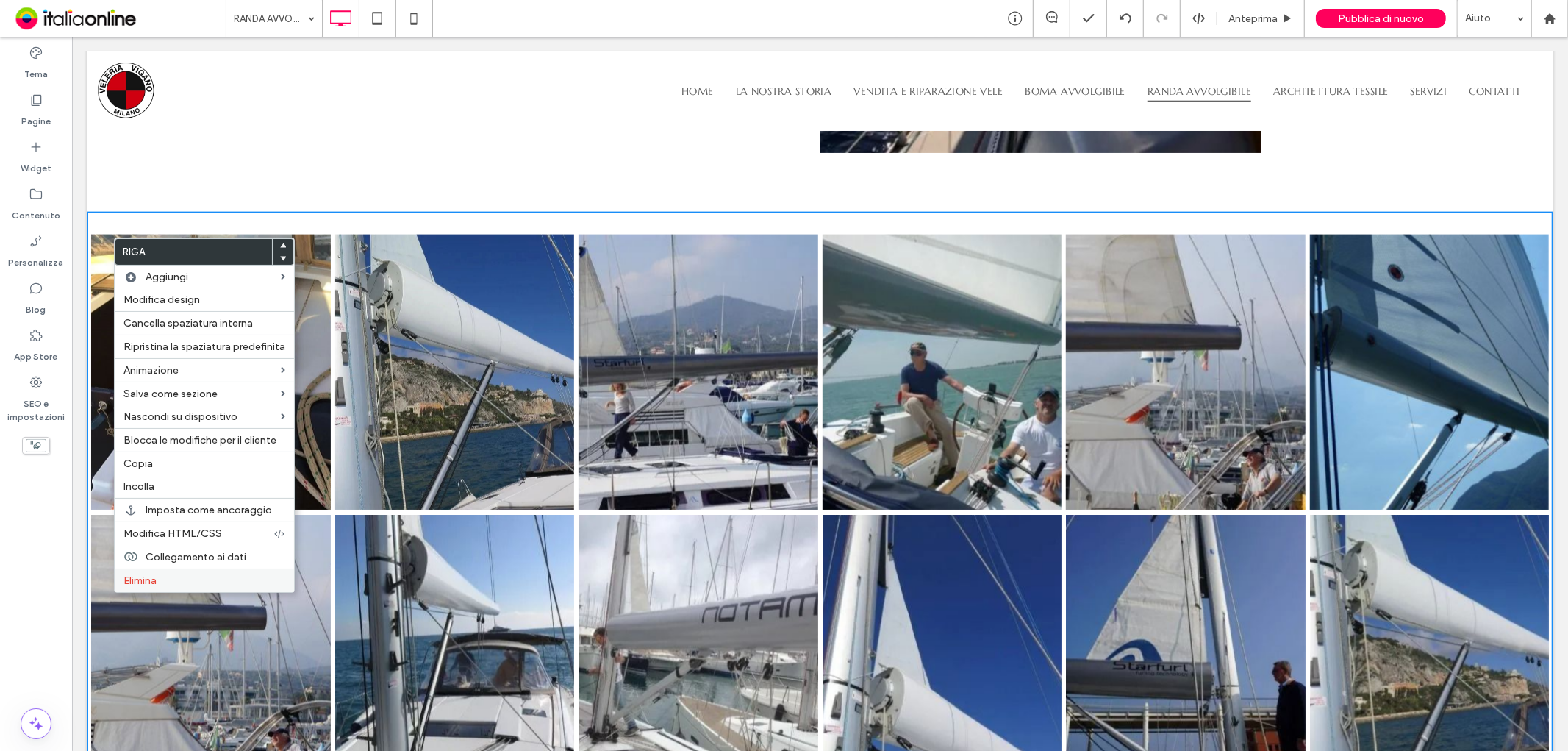 click on "Elimina" at bounding box center [204, 580] 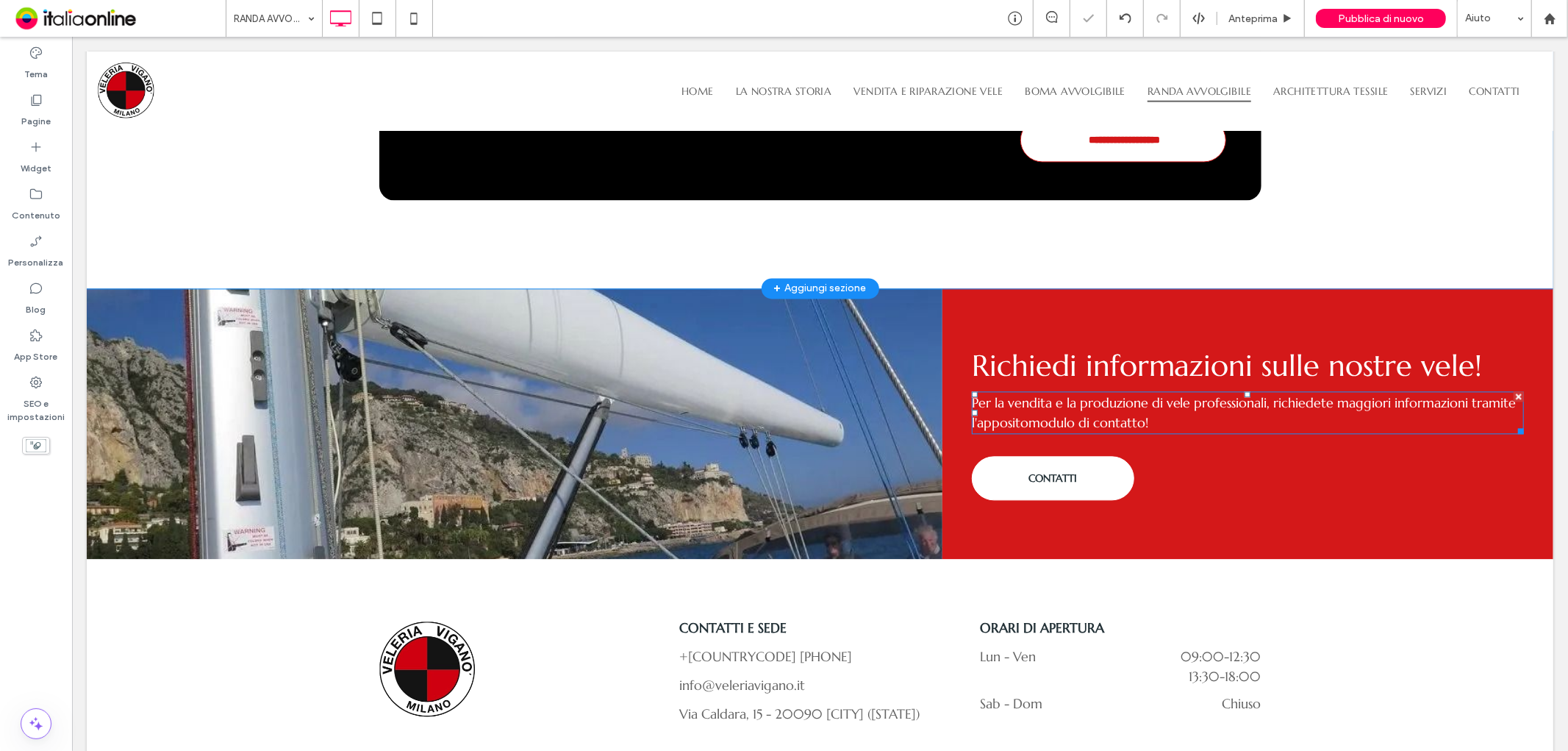 scroll, scrollTop: 2755, scrollLeft: 0, axis: vertical 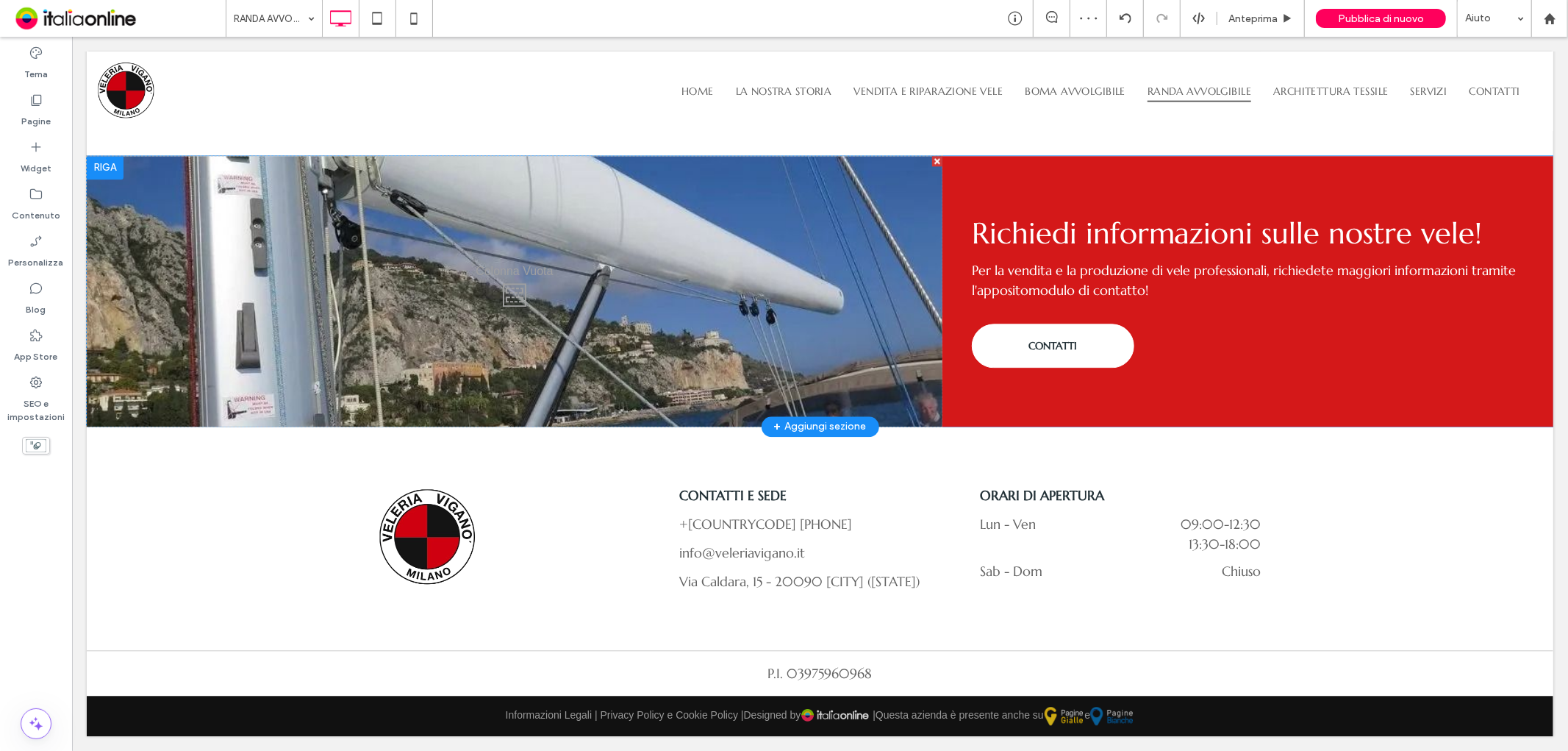 click on "Click To Paste" at bounding box center (514, 291) 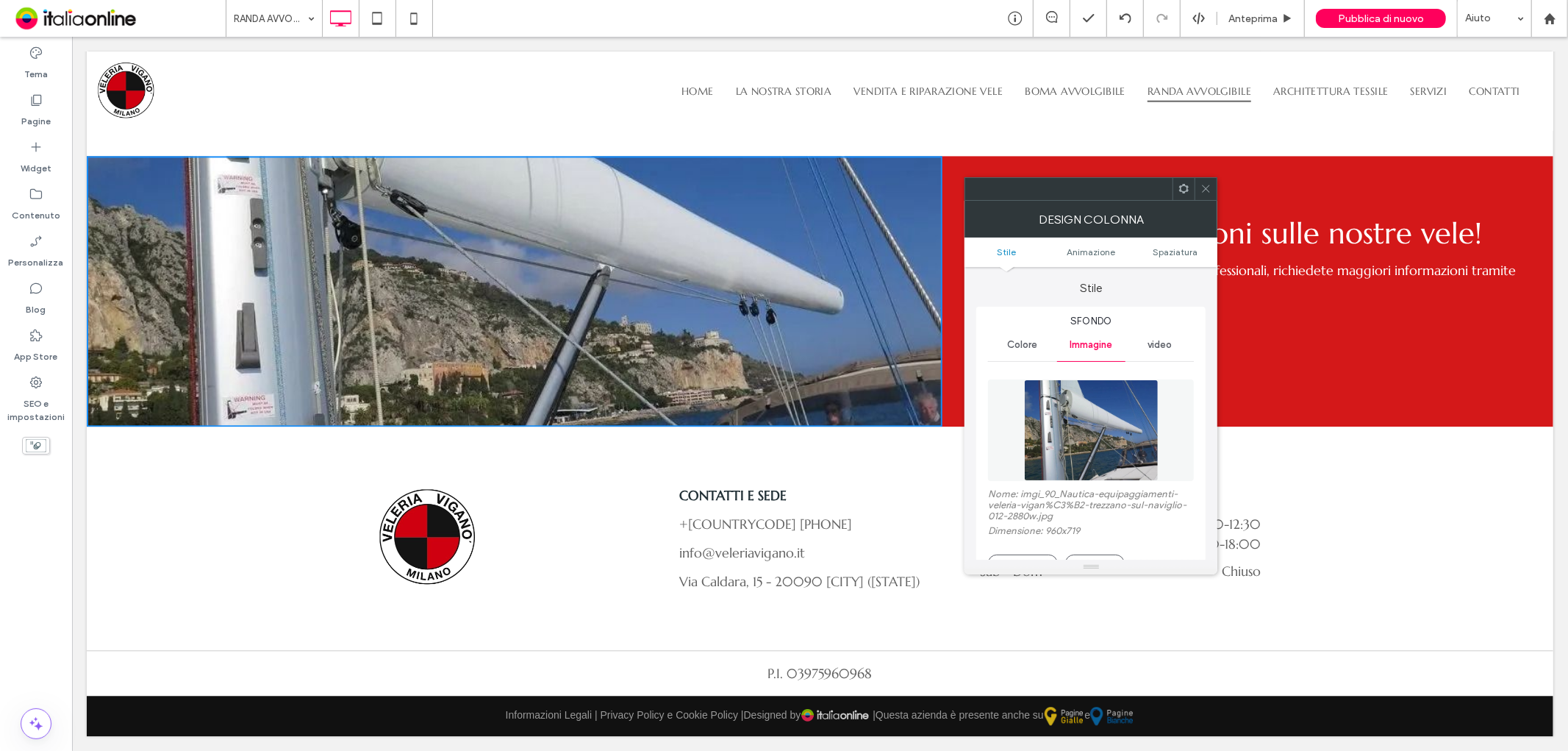 click at bounding box center (1206, 189) 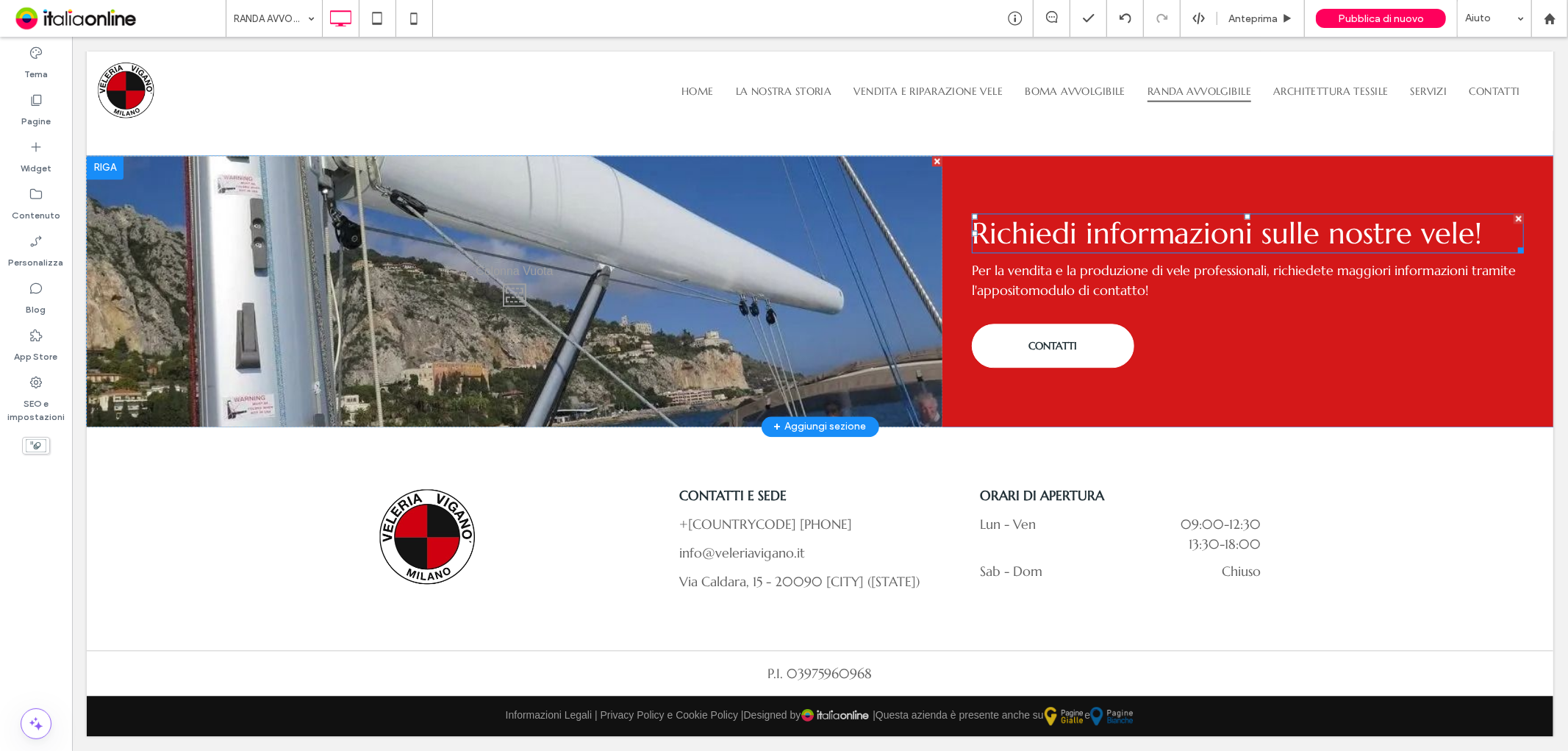 click on "Richiedi informazioni sulle nostre vele!" at bounding box center [1226, 232] 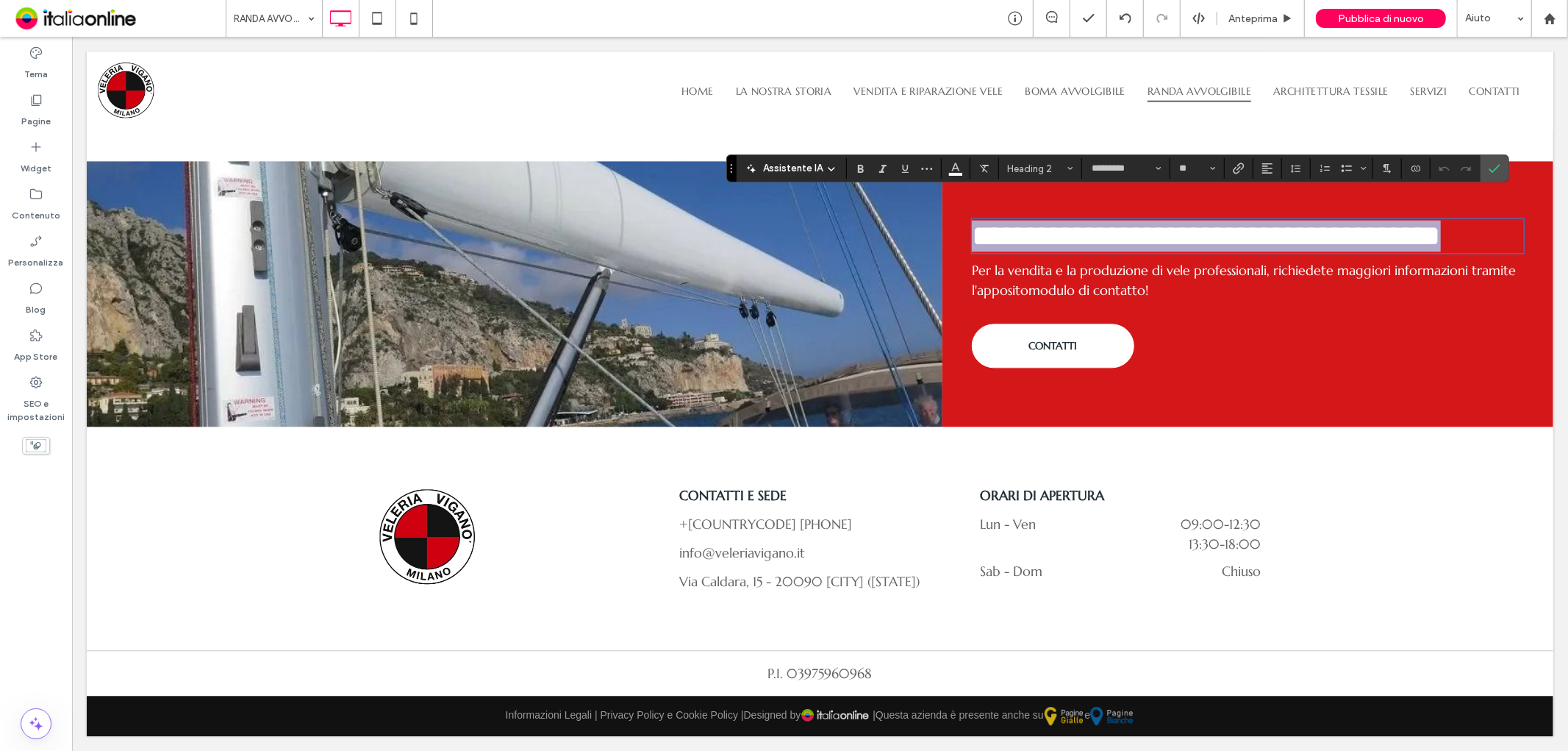 type 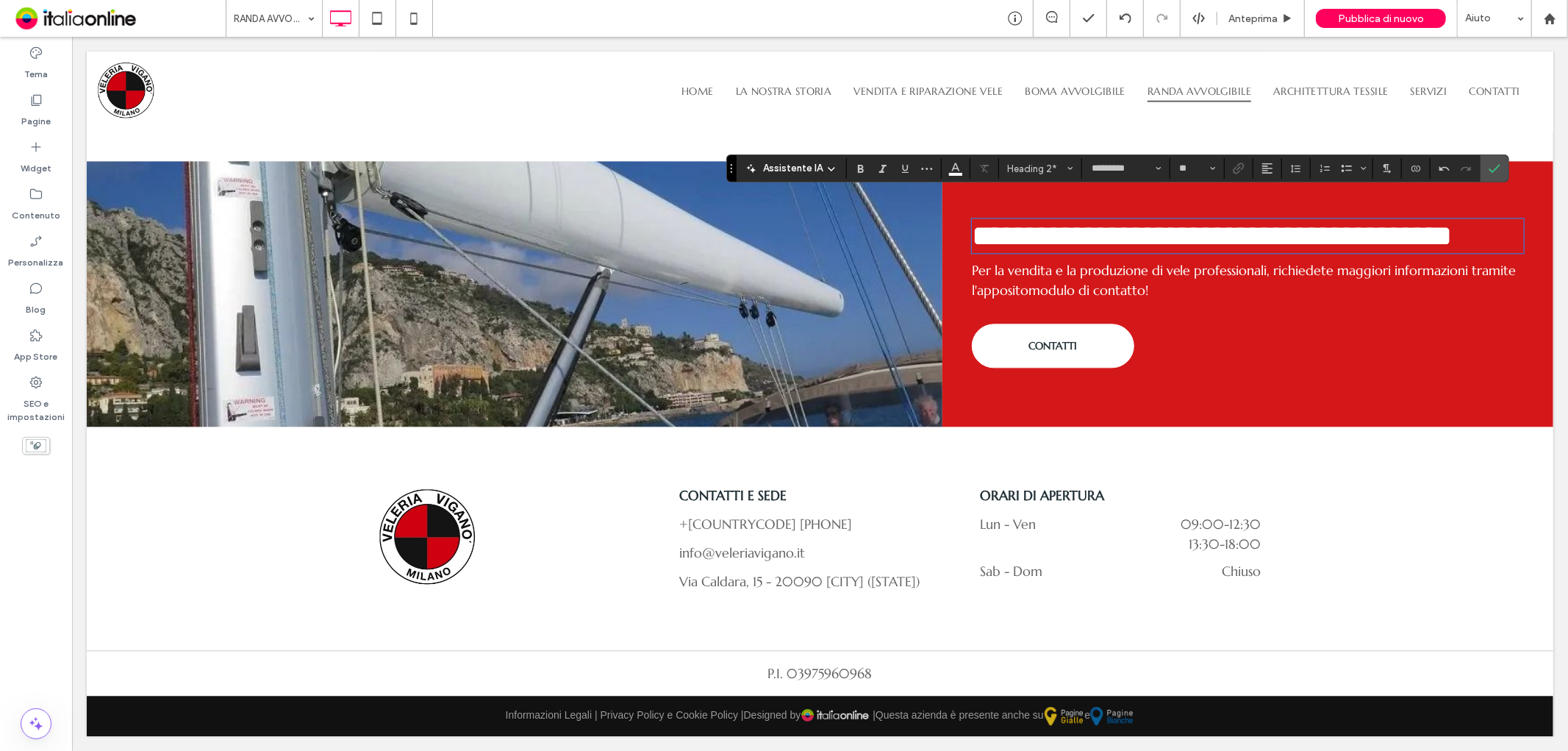 click on "**********" at bounding box center [1211, 235] 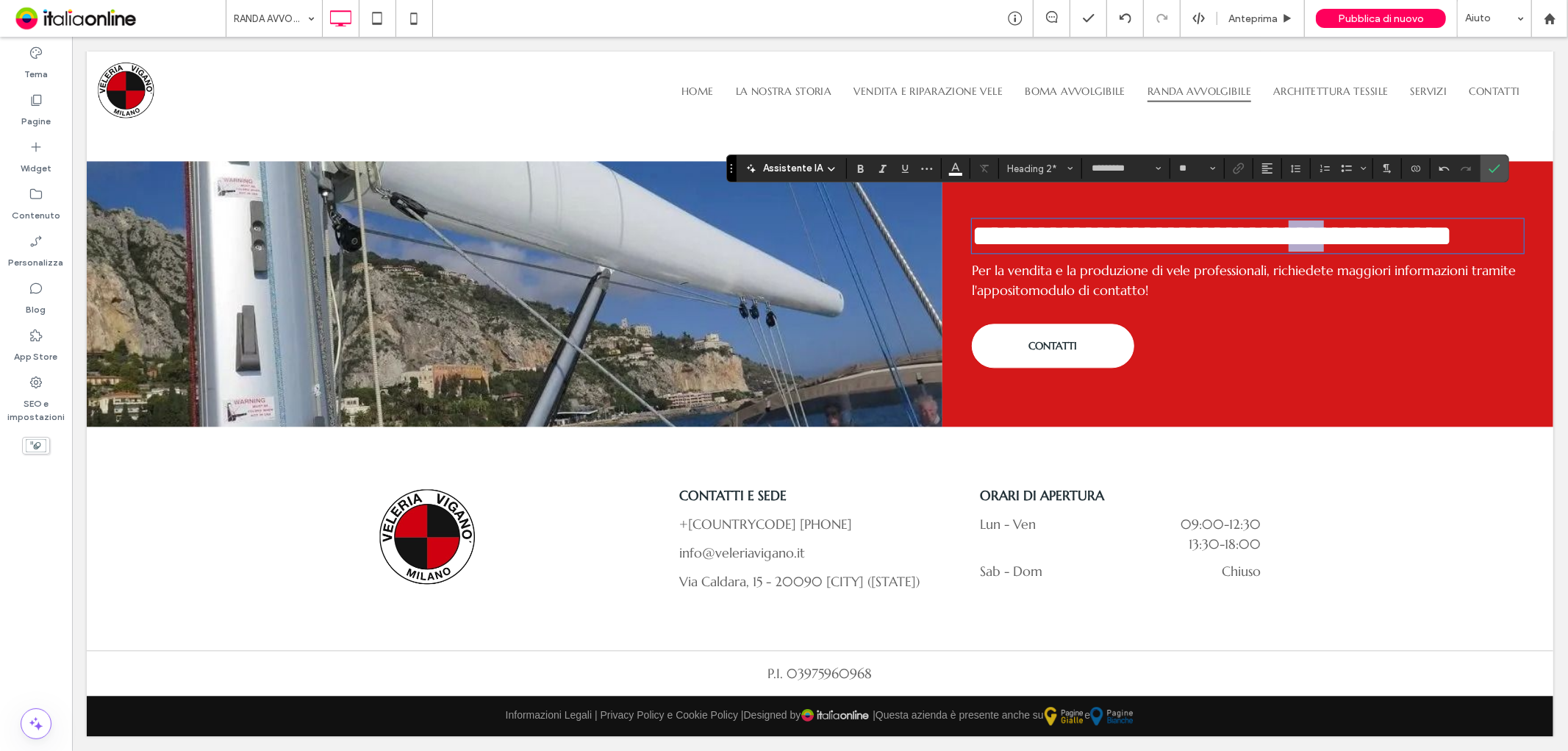 click on "**********" at bounding box center [1211, 235] 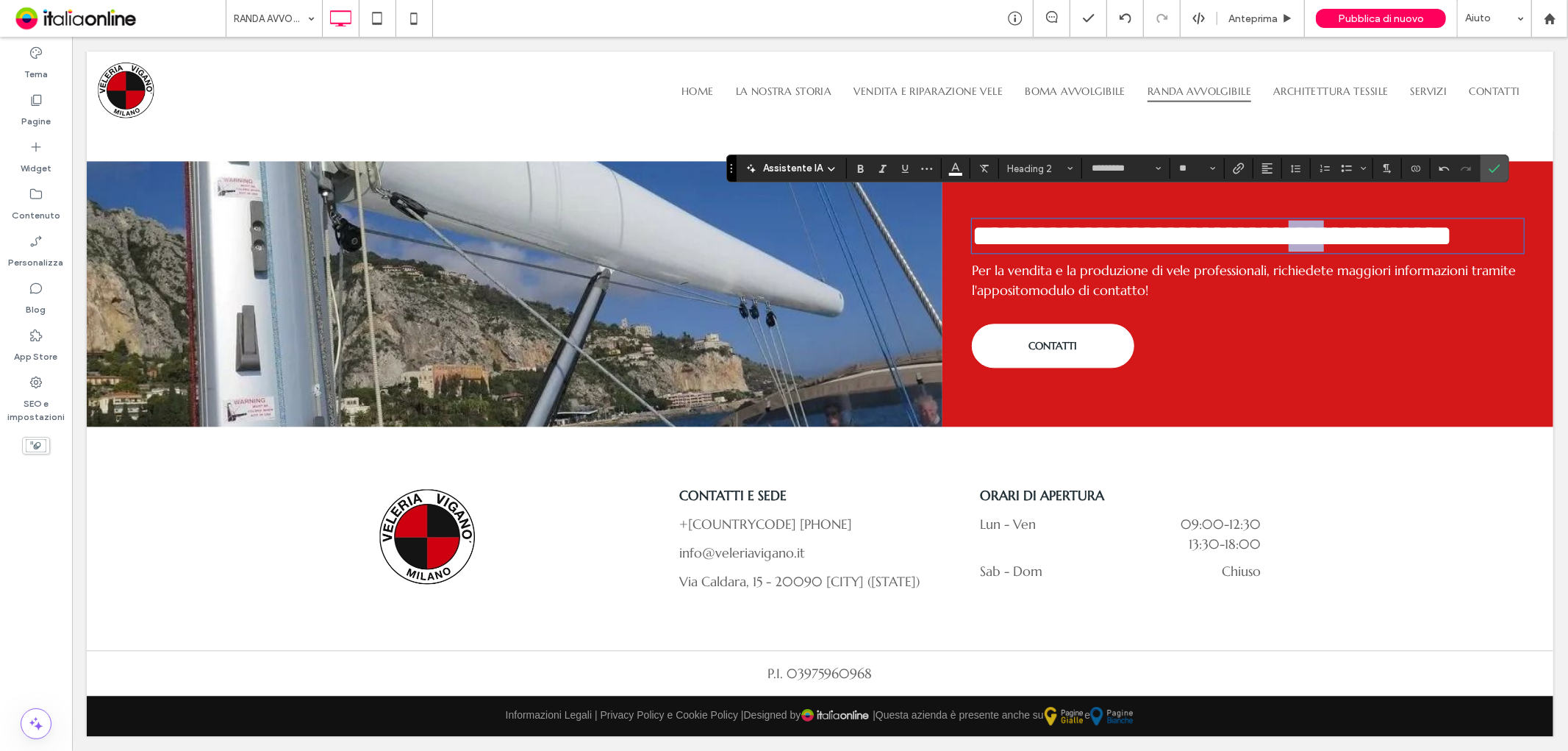 click on "**********" at bounding box center (1211, 235) 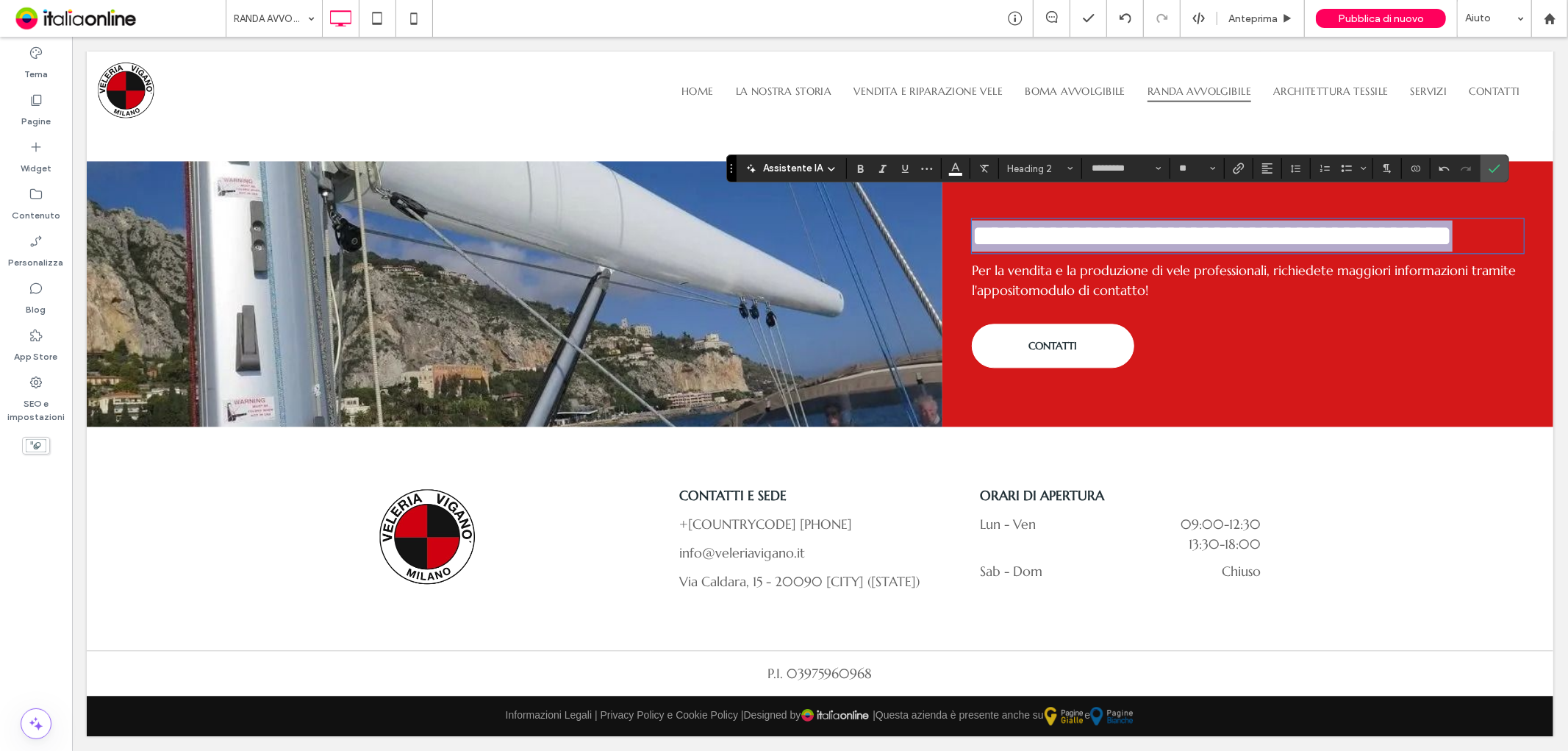 click on "**********" at bounding box center [1211, 235] 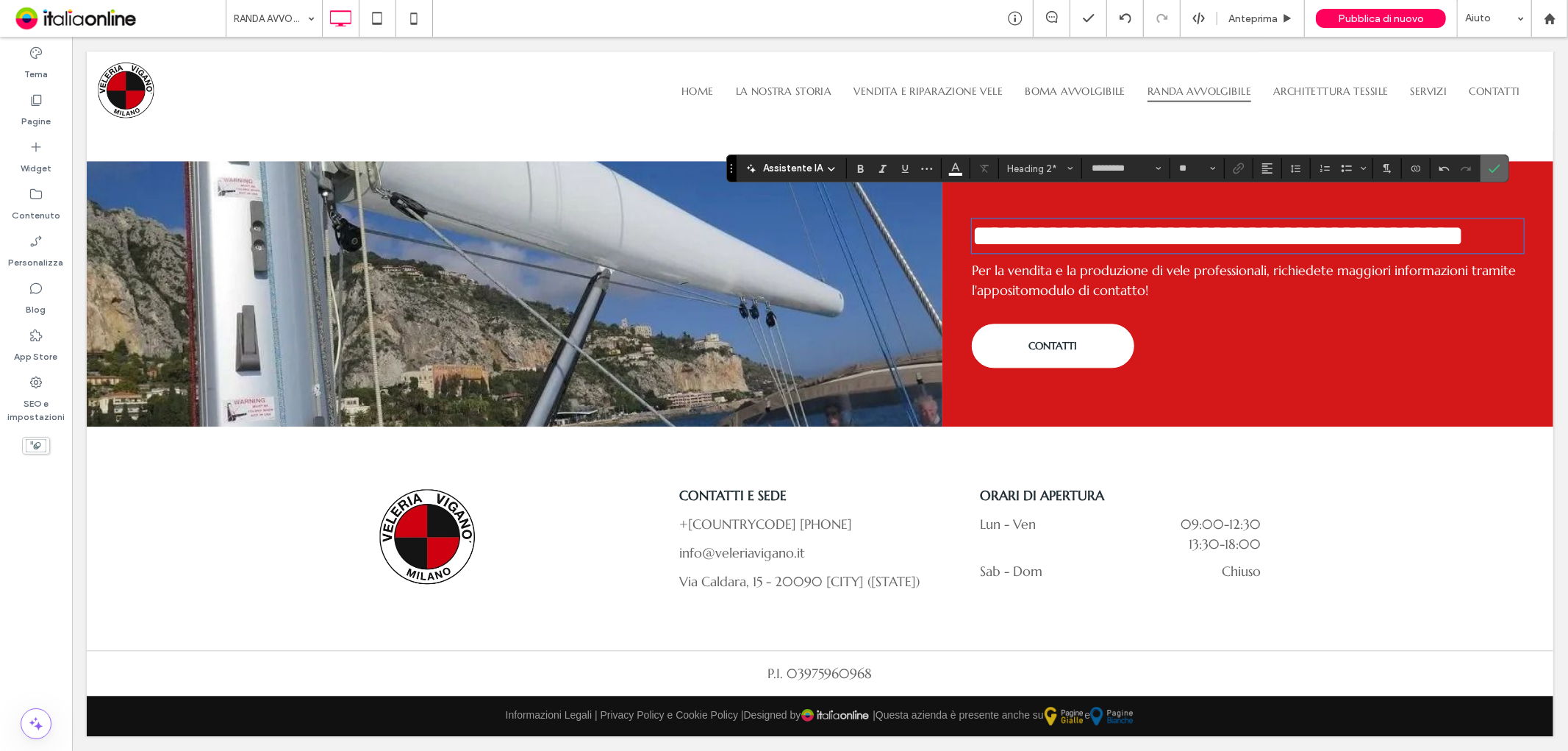 click at bounding box center (1494, 168) 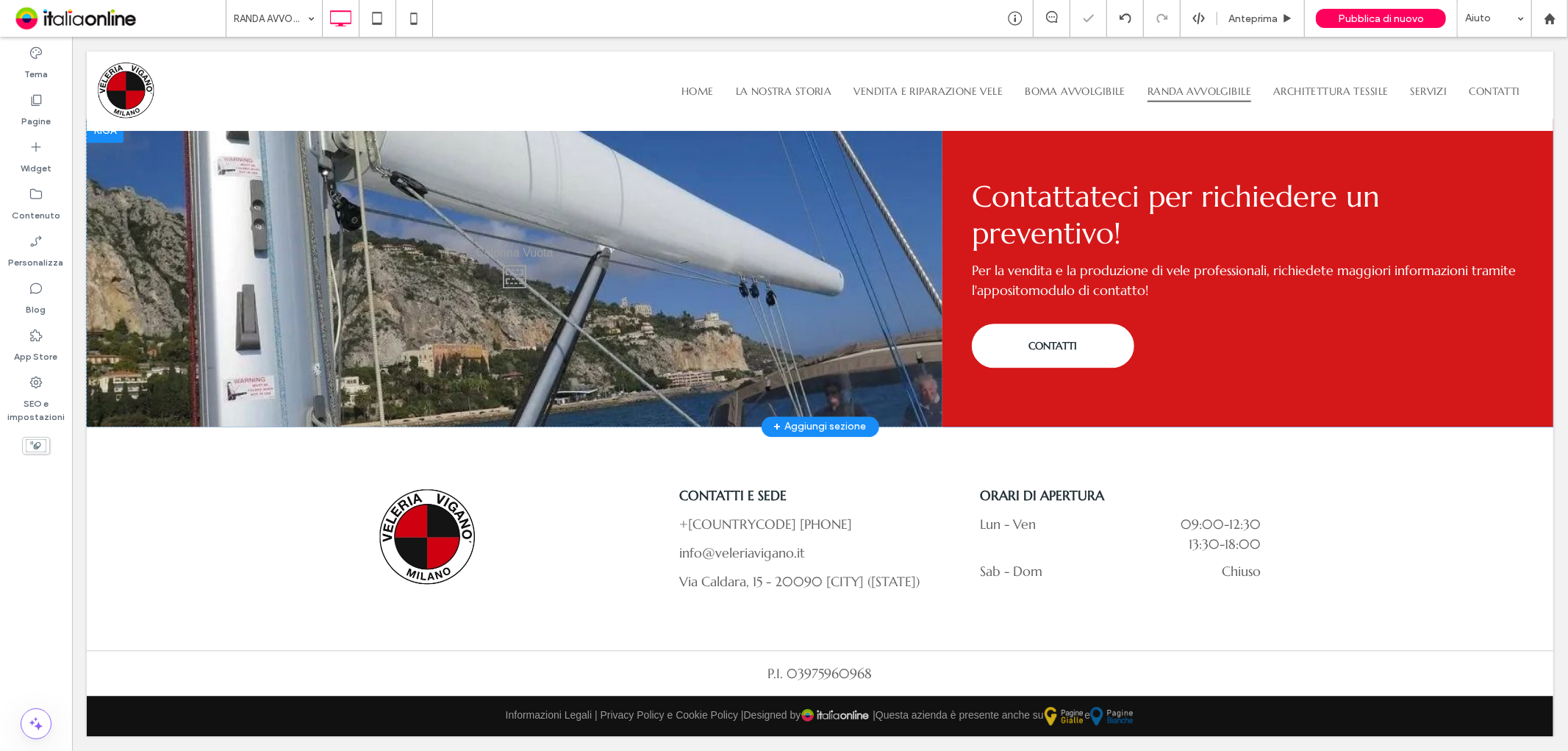 click on "Click To Paste" at bounding box center [514, 272] 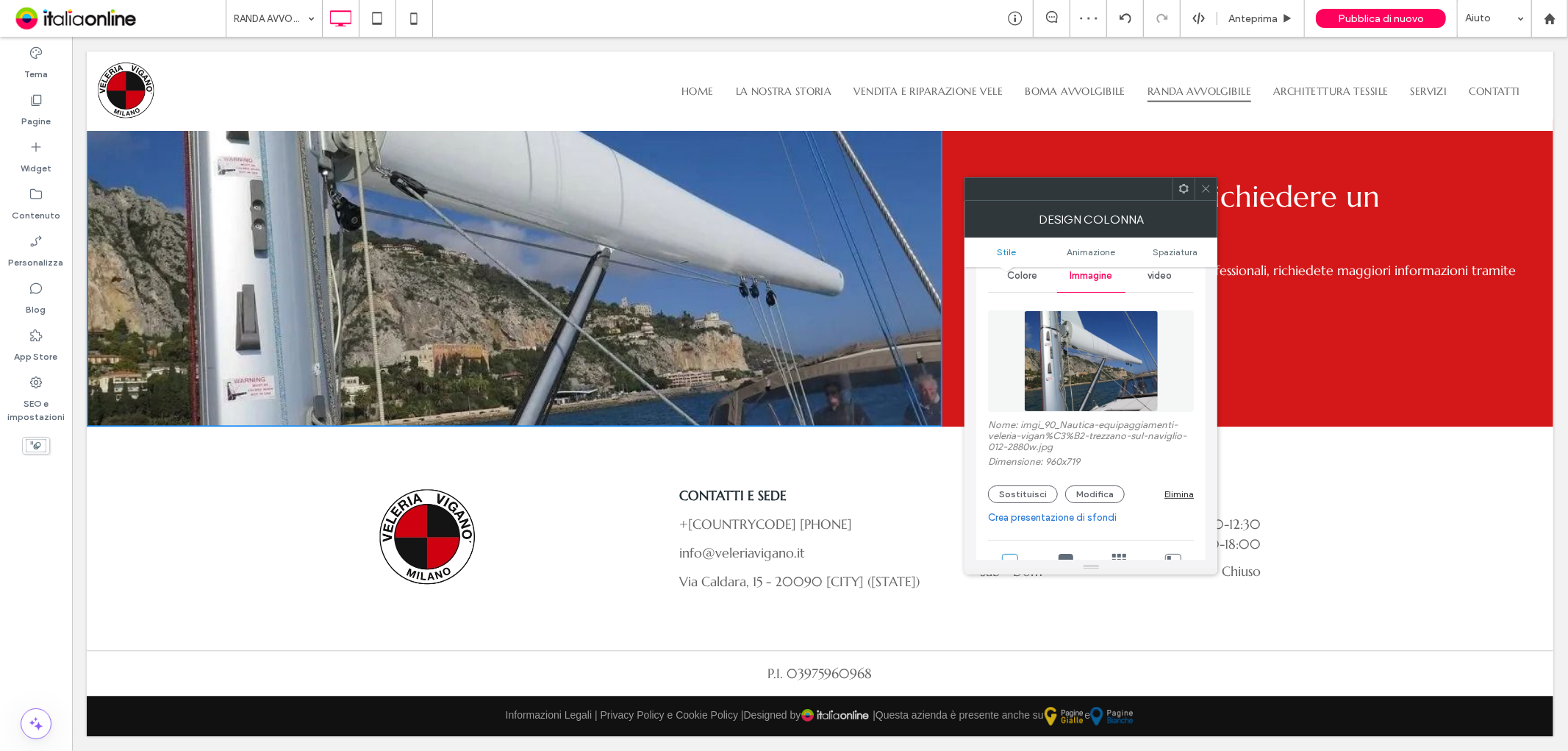 scroll, scrollTop: 163, scrollLeft: 0, axis: vertical 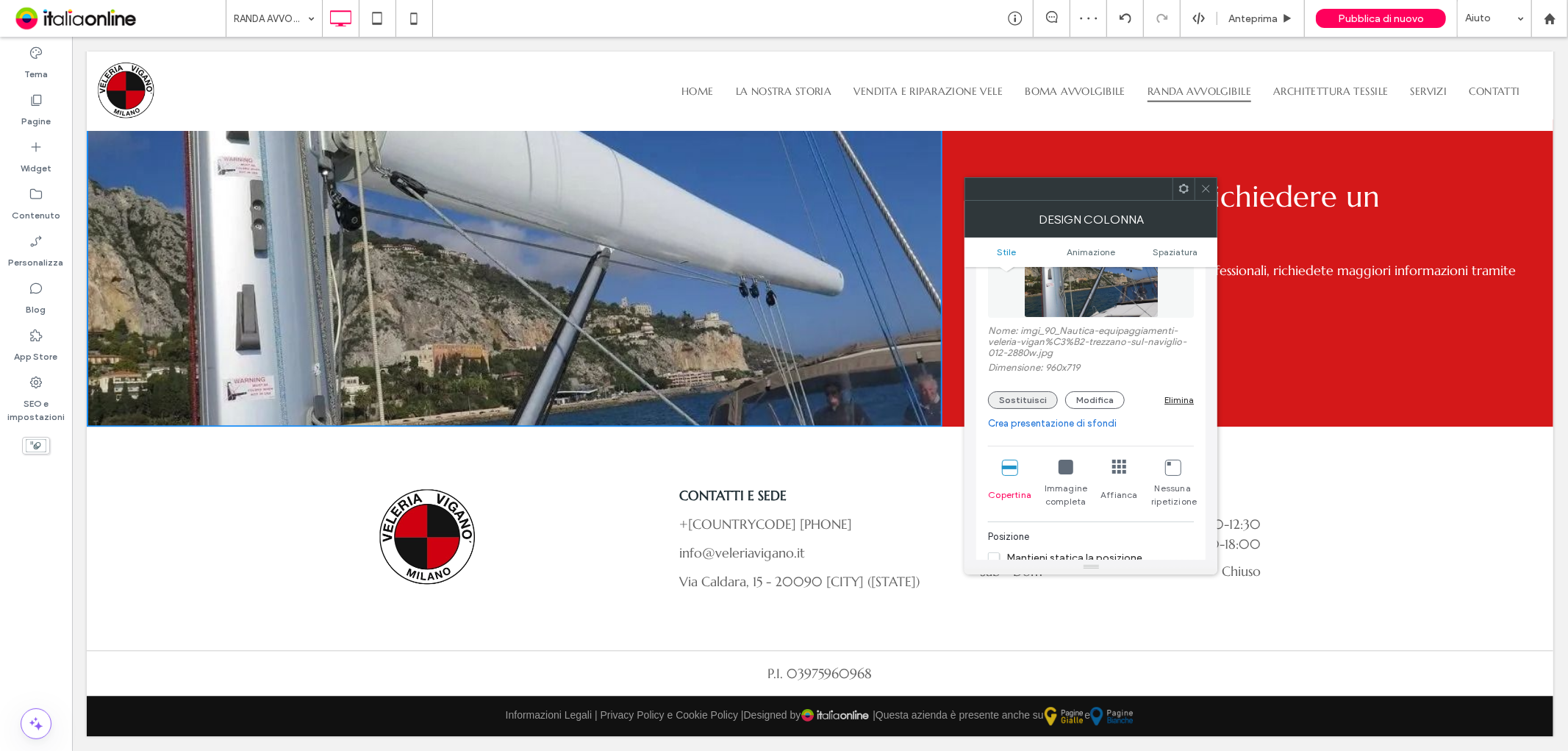 click on "Sostituisci" at bounding box center [1023, 400] 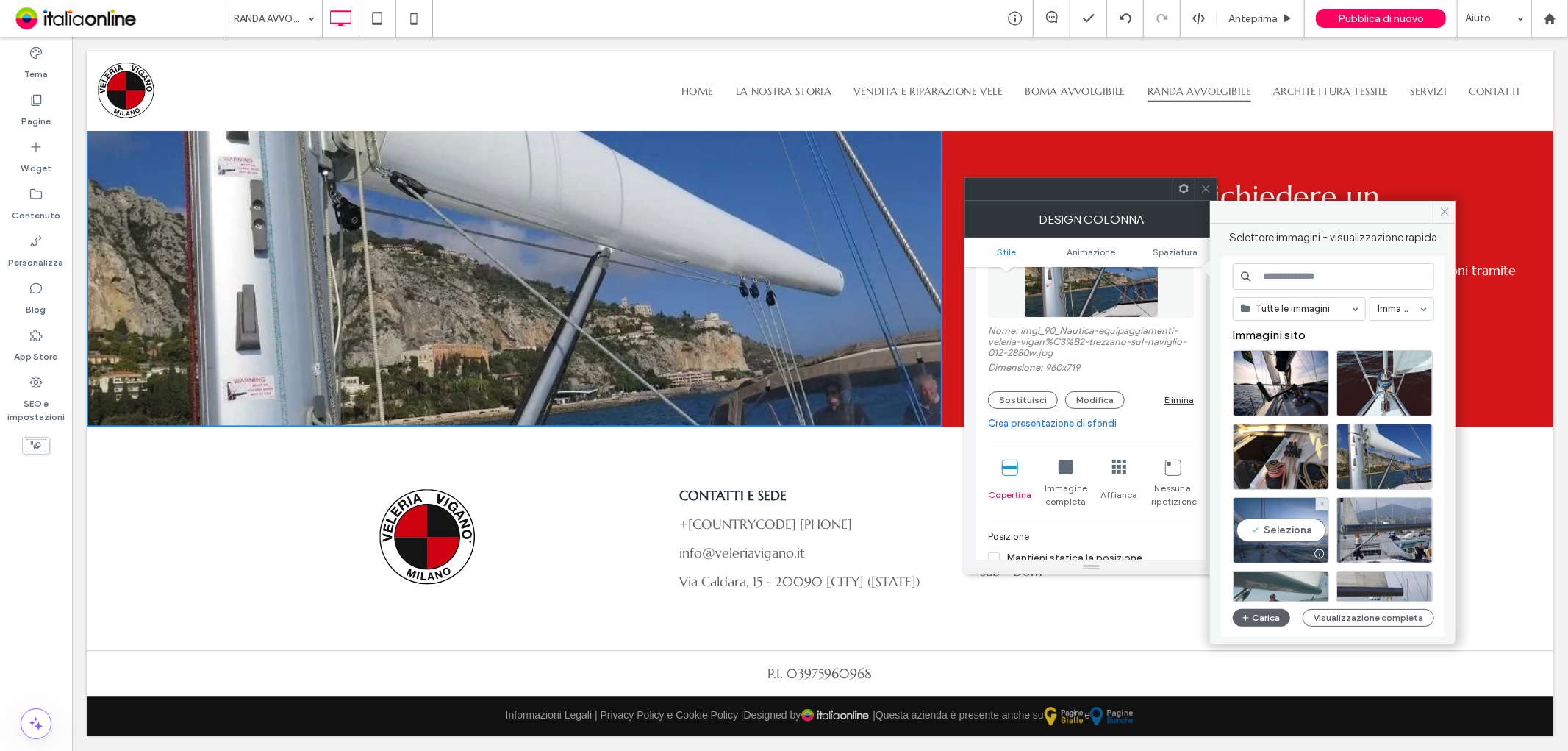 click on "Seleziona" at bounding box center [1281, 530] 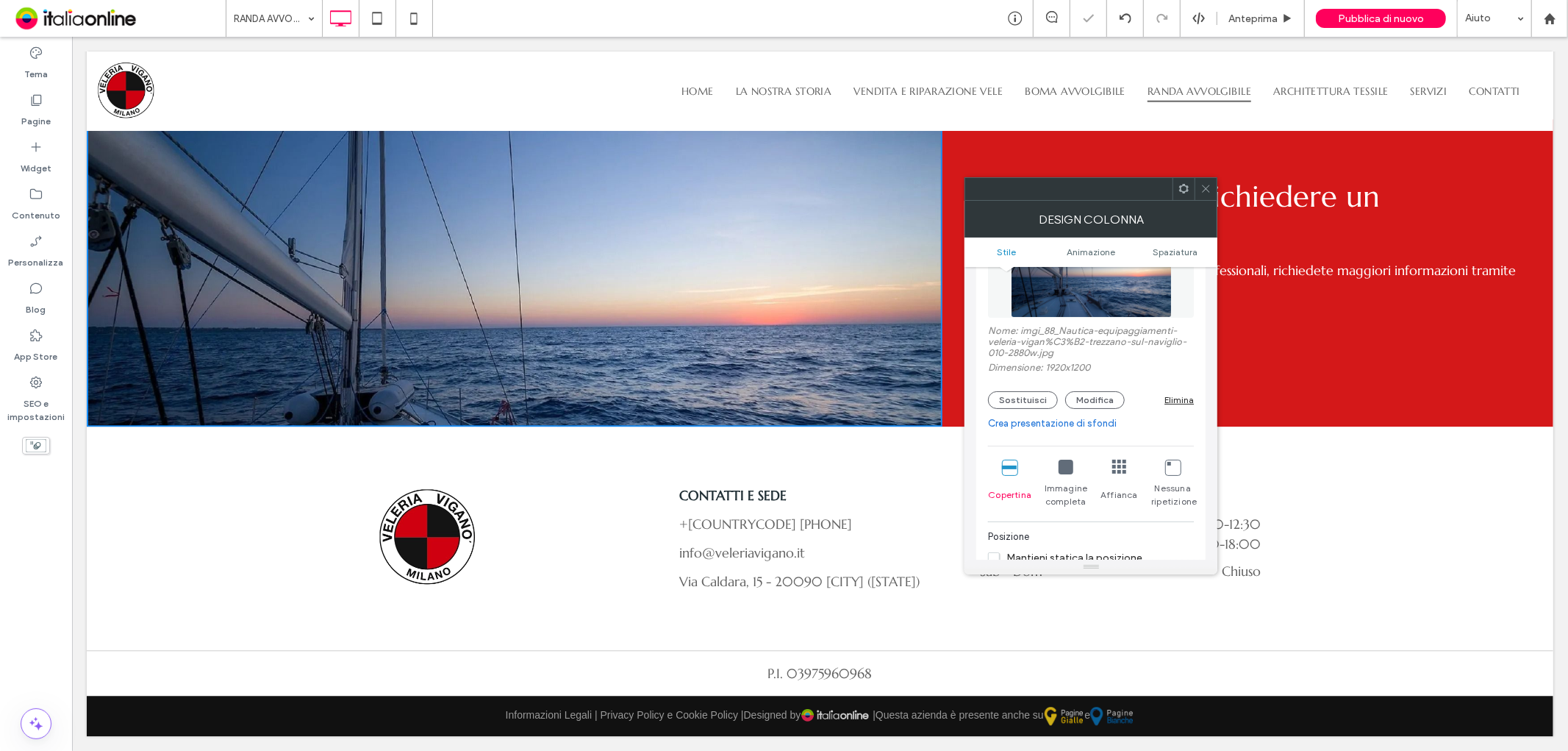 drag, startPoint x: 1206, startPoint y: 181, endPoint x: 1011, endPoint y: 131, distance: 201.3082 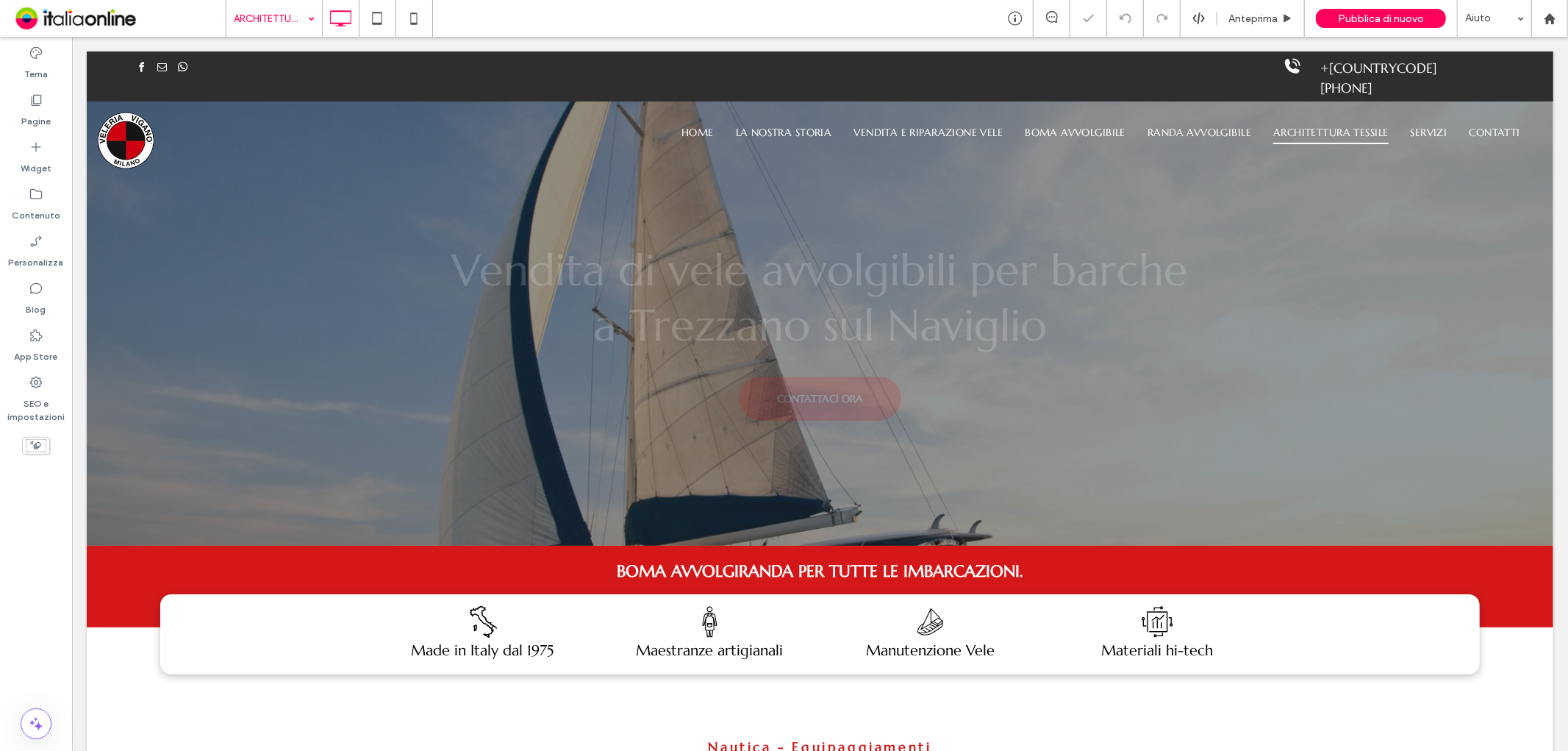 scroll, scrollTop: 0, scrollLeft: 0, axis: both 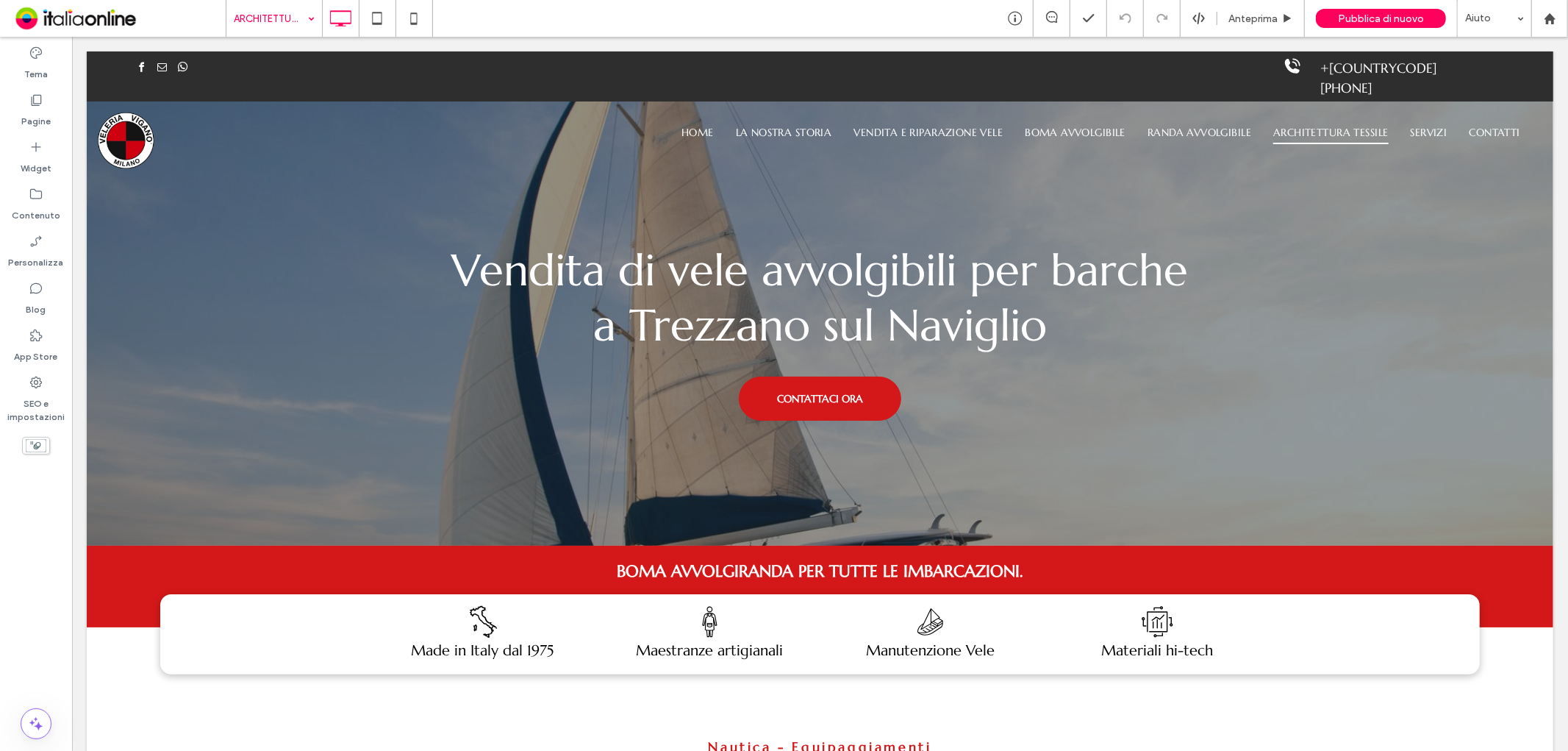 click at bounding box center (271, 18) 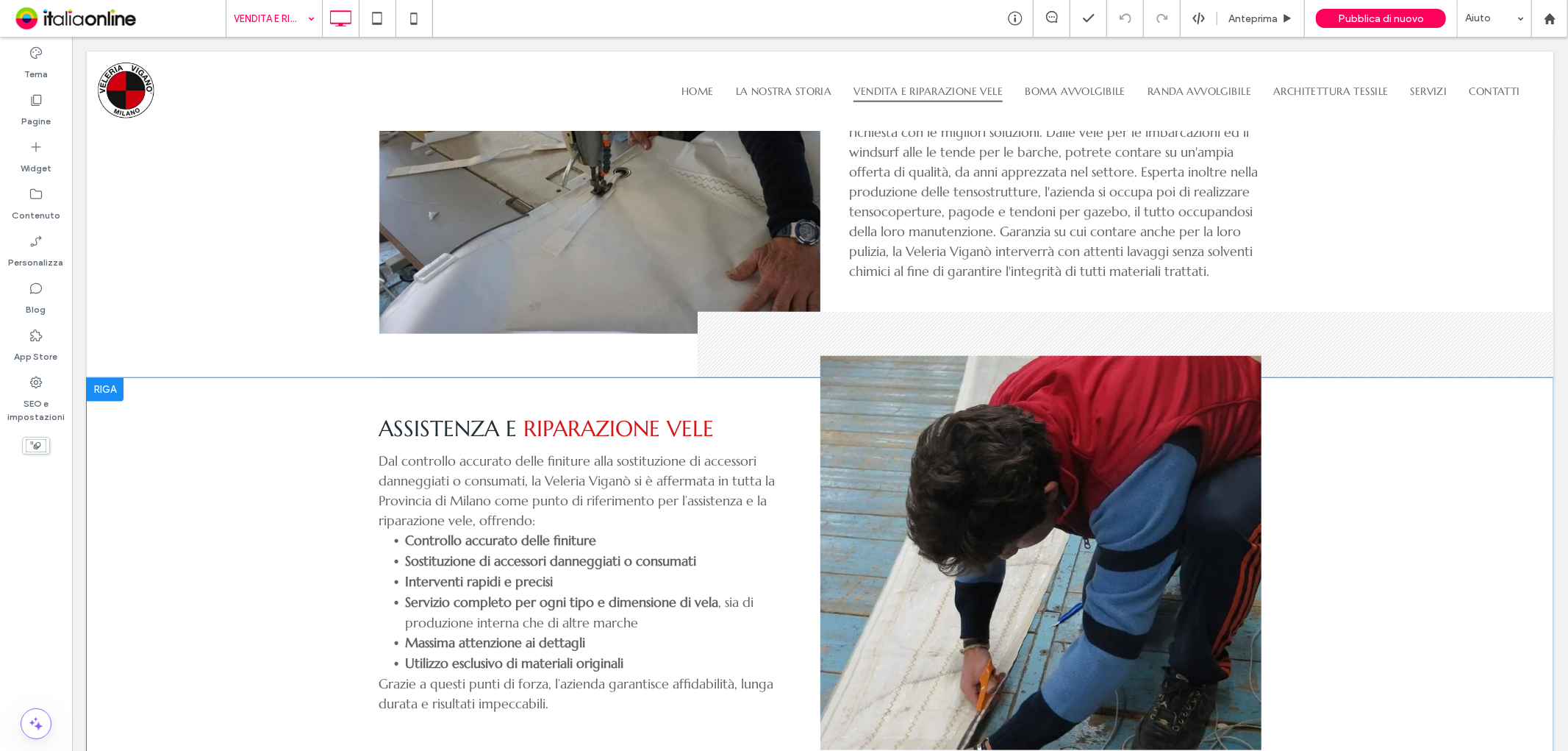 scroll, scrollTop: 572, scrollLeft: 0, axis: vertical 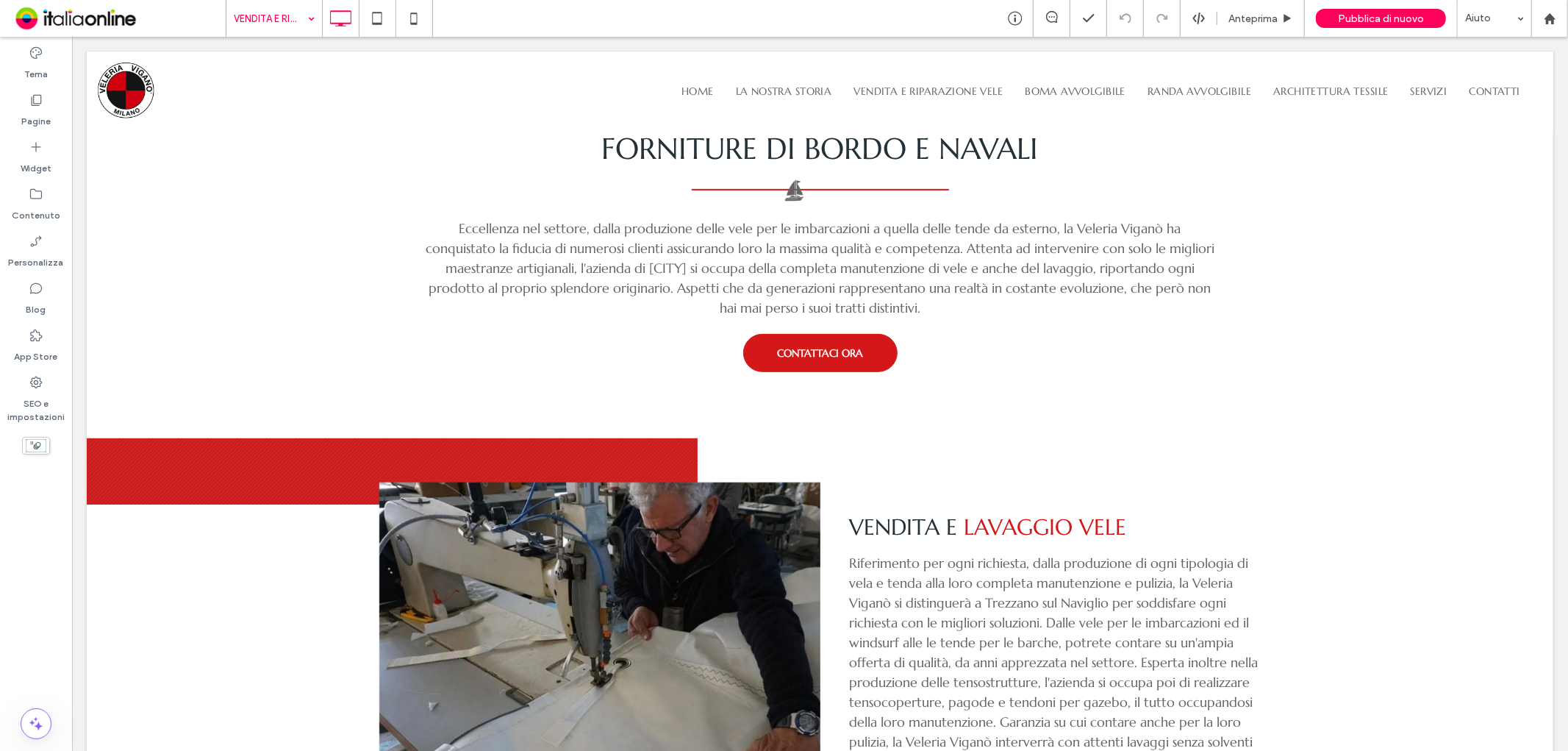 click at bounding box center [271, 18] 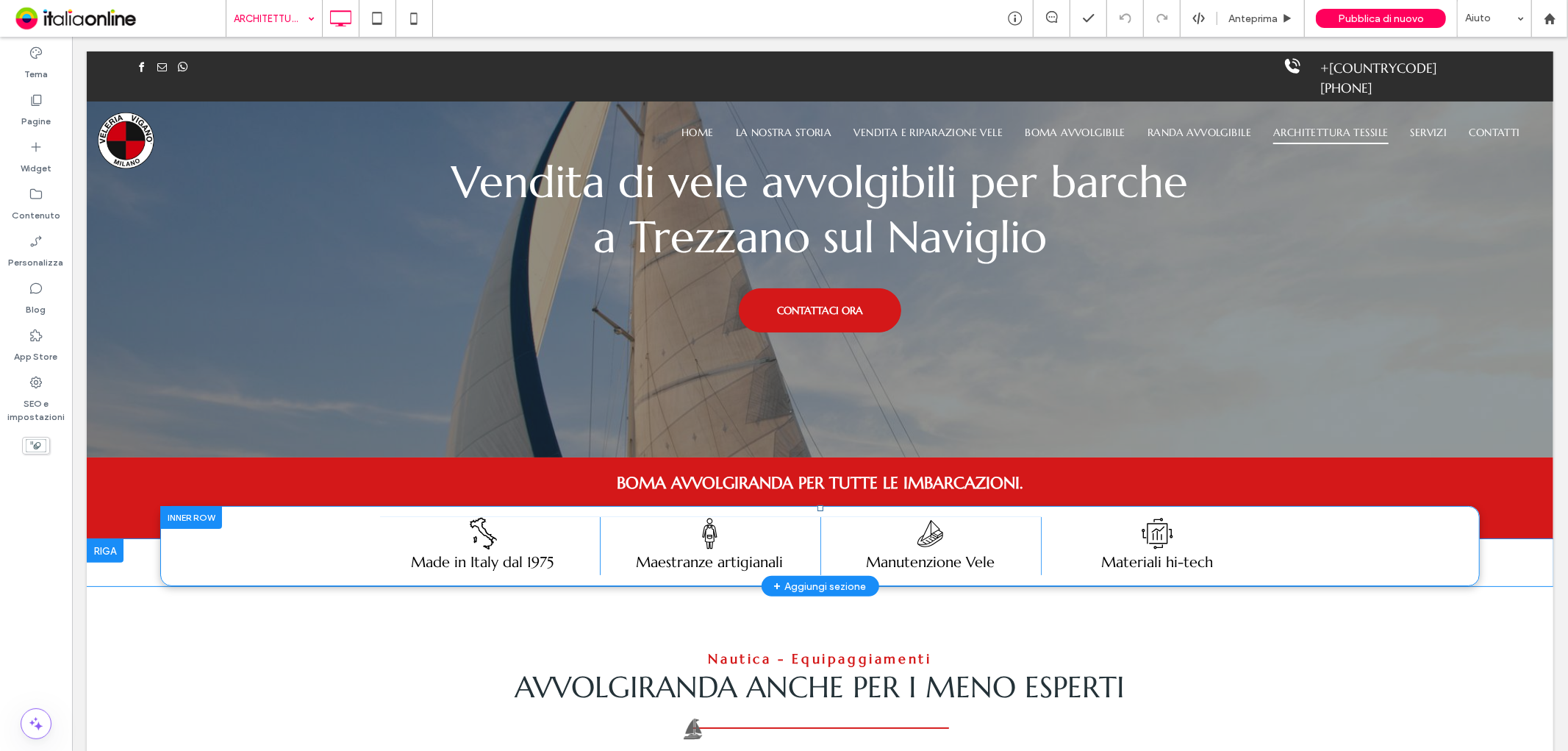 scroll, scrollTop: 82, scrollLeft: 0, axis: vertical 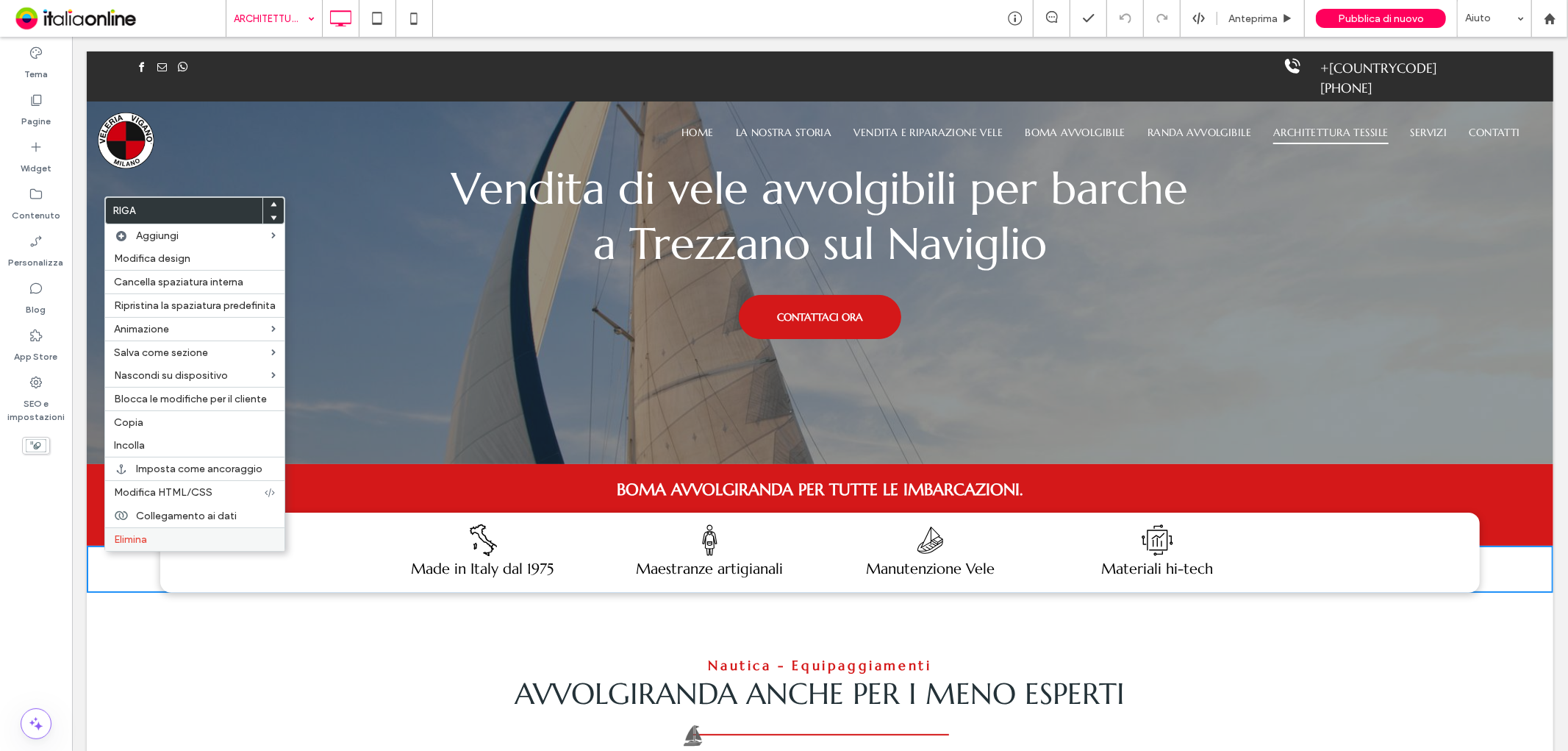 click on "Elimina" at bounding box center [195, 539] 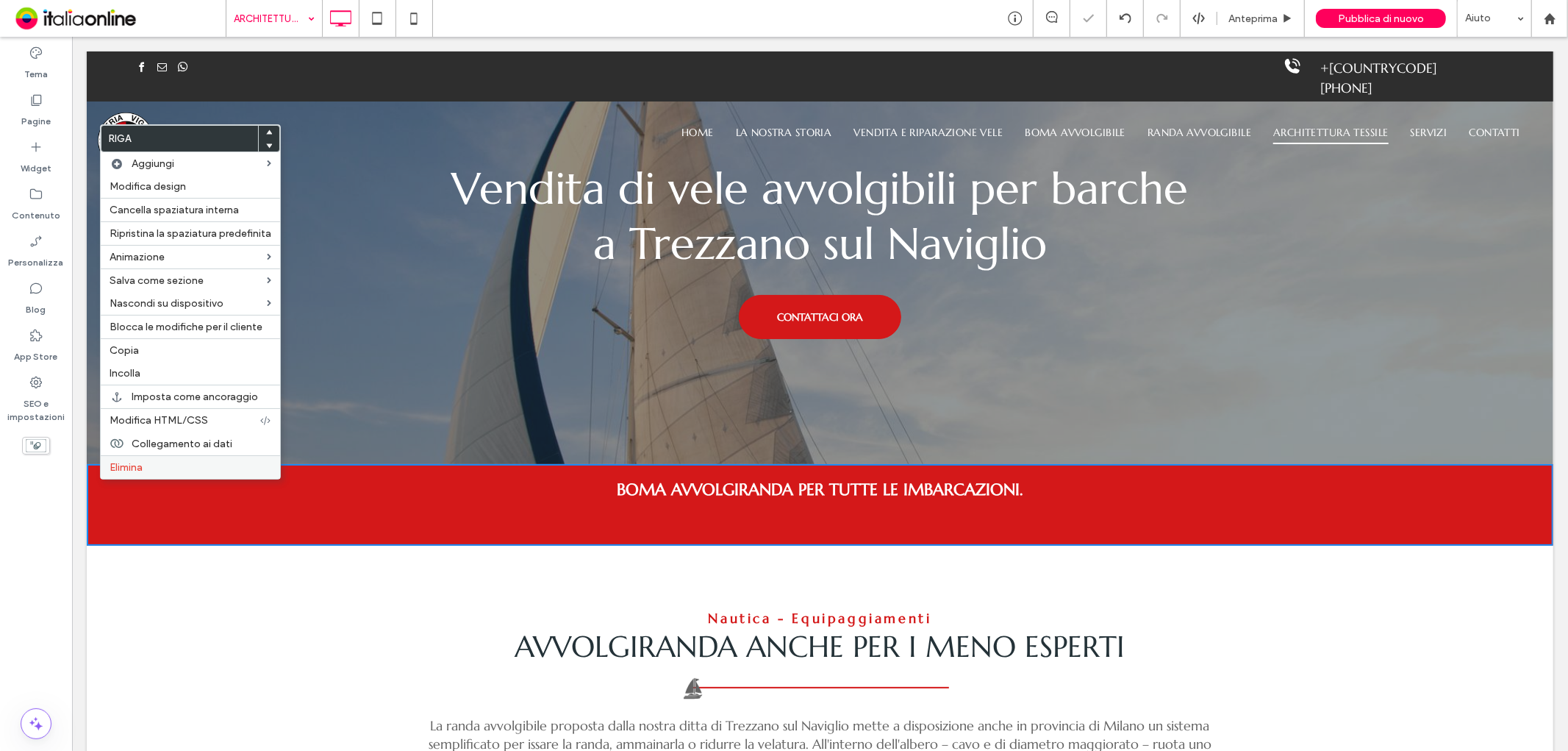 click on "Elimina" at bounding box center [190, 467] 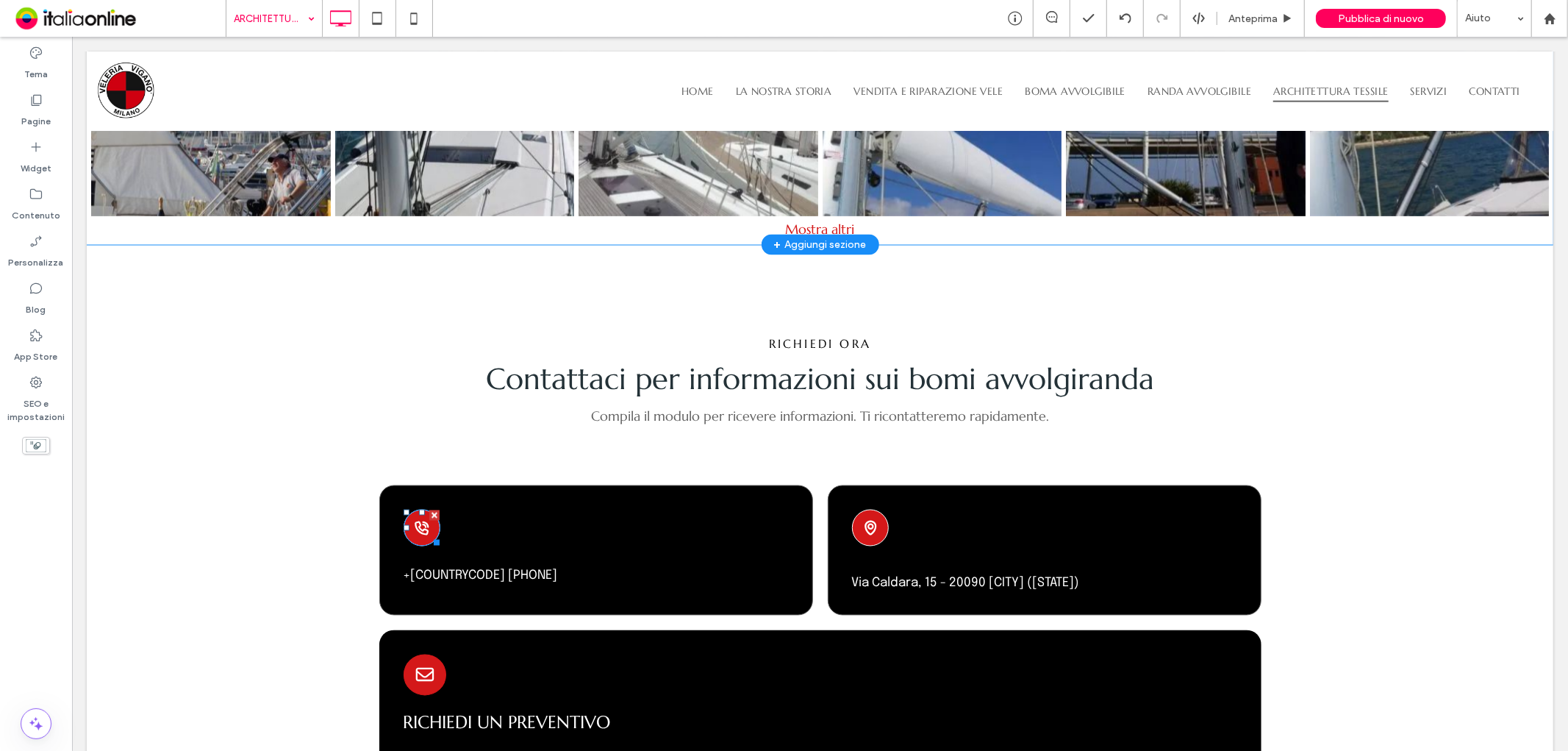 scroll, scrollTop: 2043, scrollLeft: 0, axis: vertical 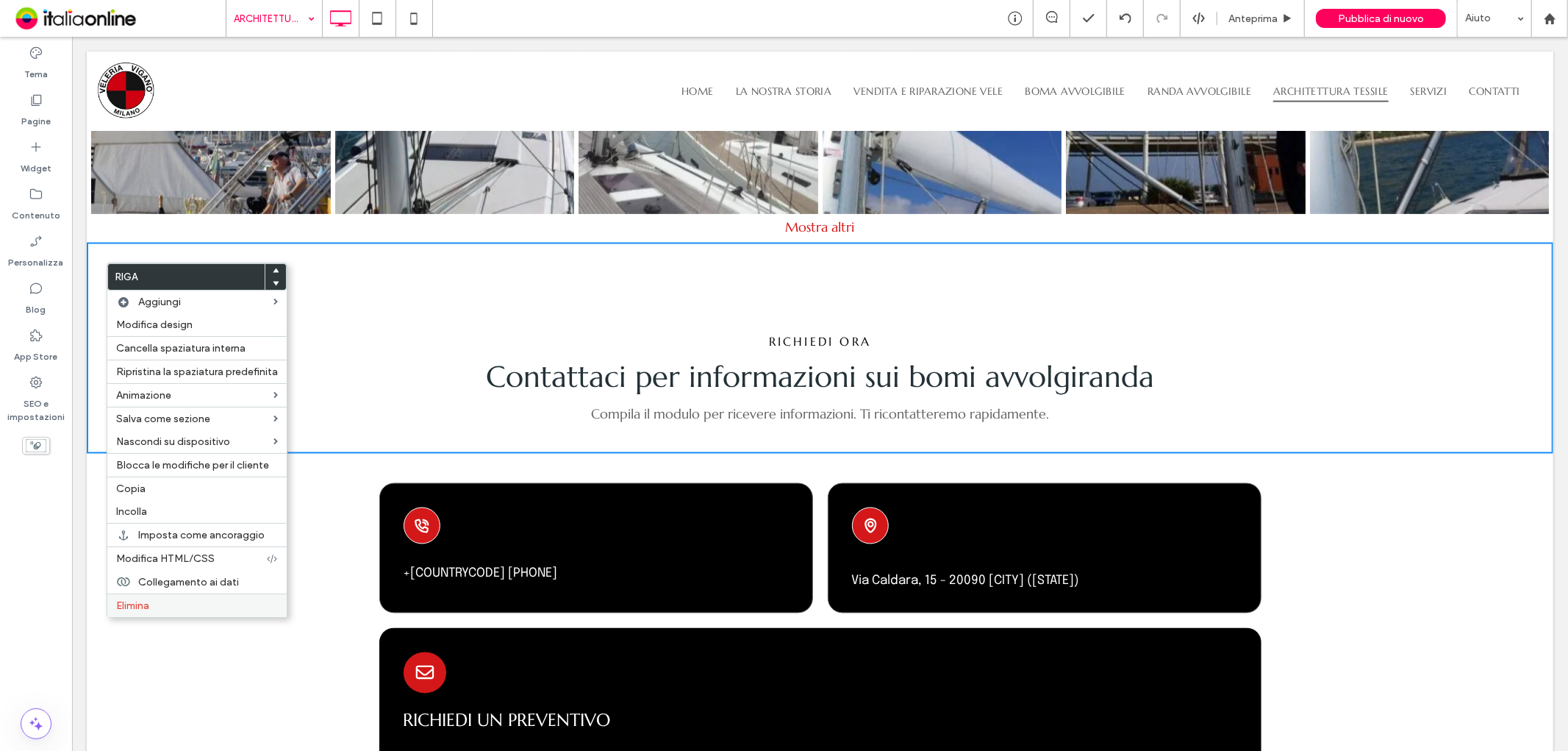 click on "Elimina" at bounding box center [132, 605] 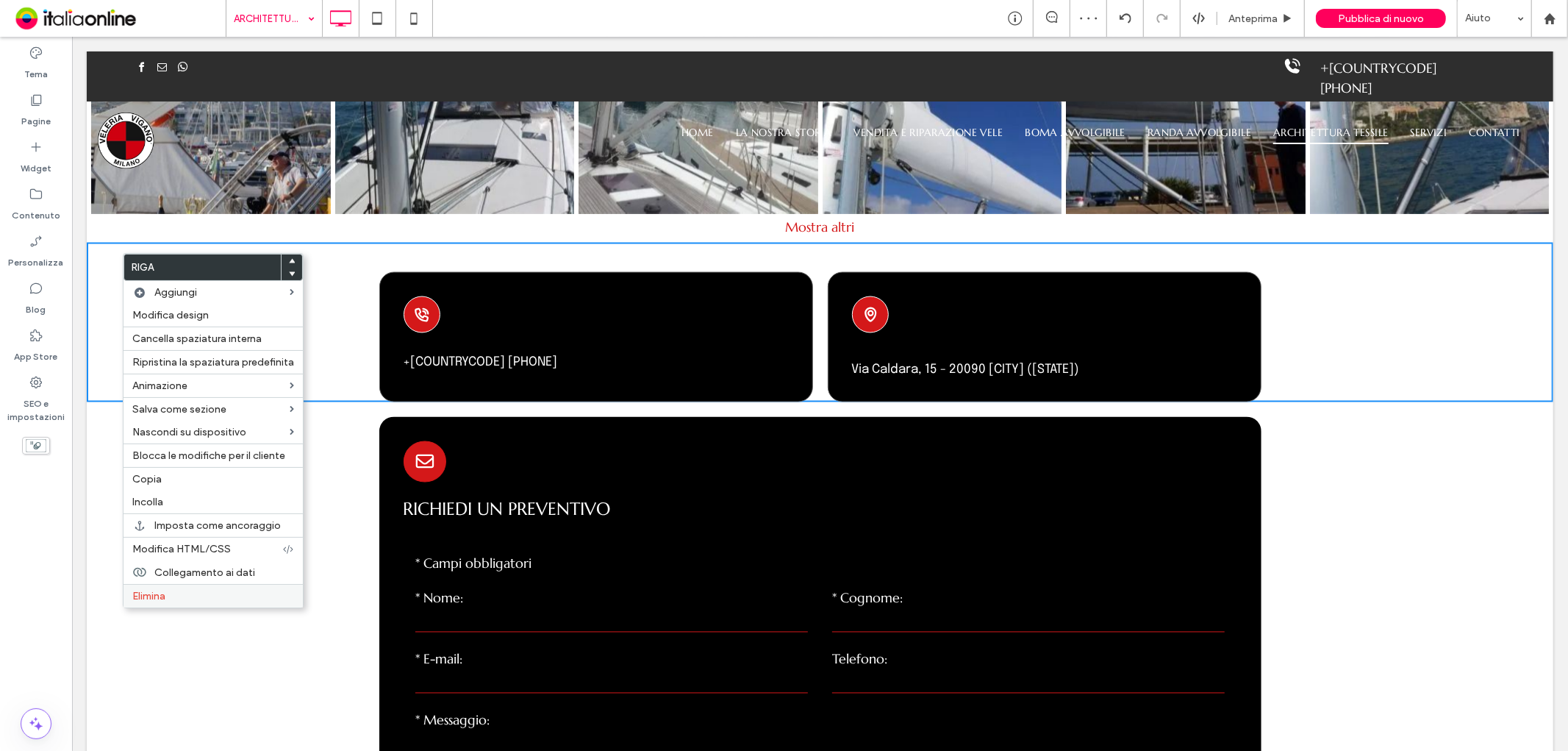 click on "Elimina" at bounding box center (213, 596) 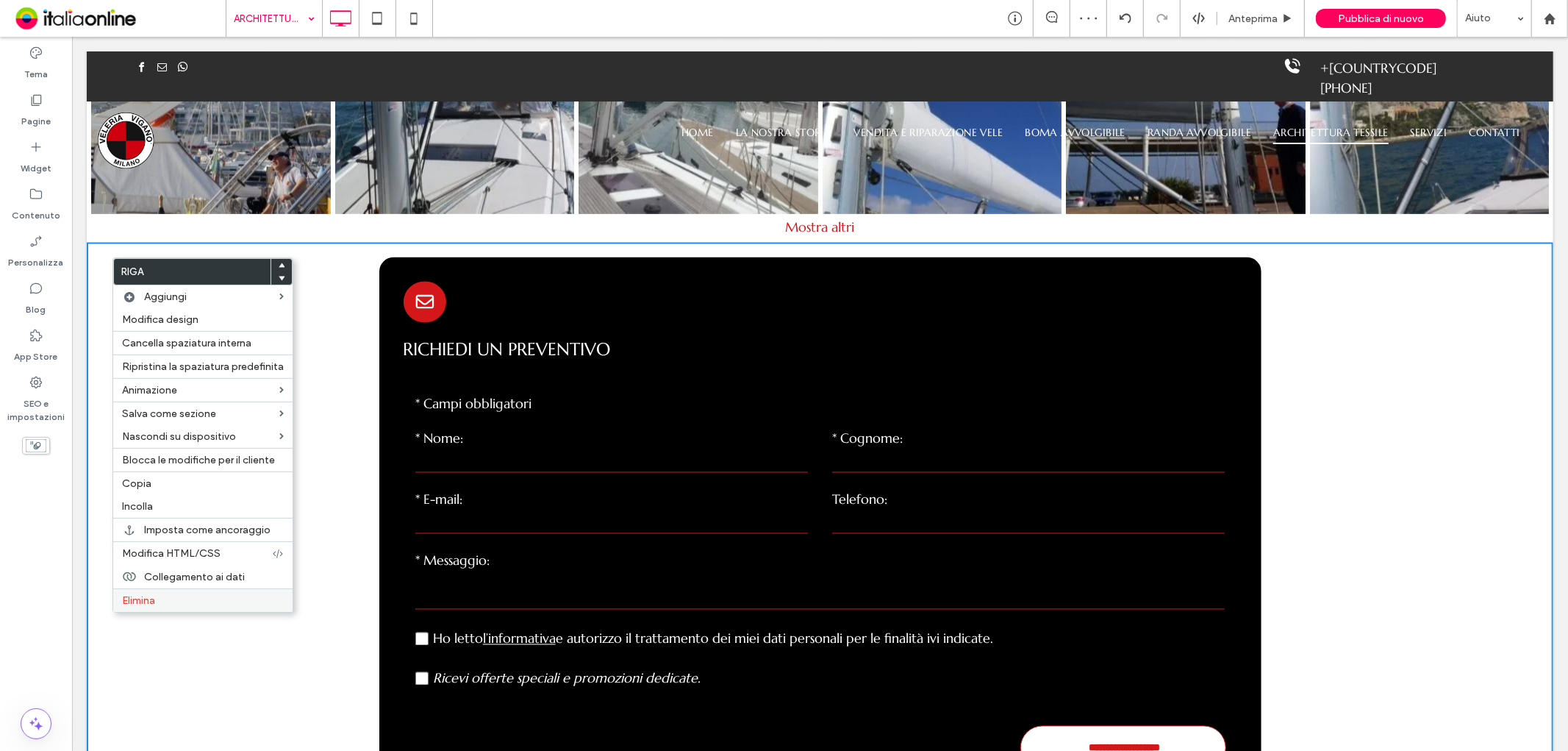 click on "Elimina" at bounding box center (203, 600) 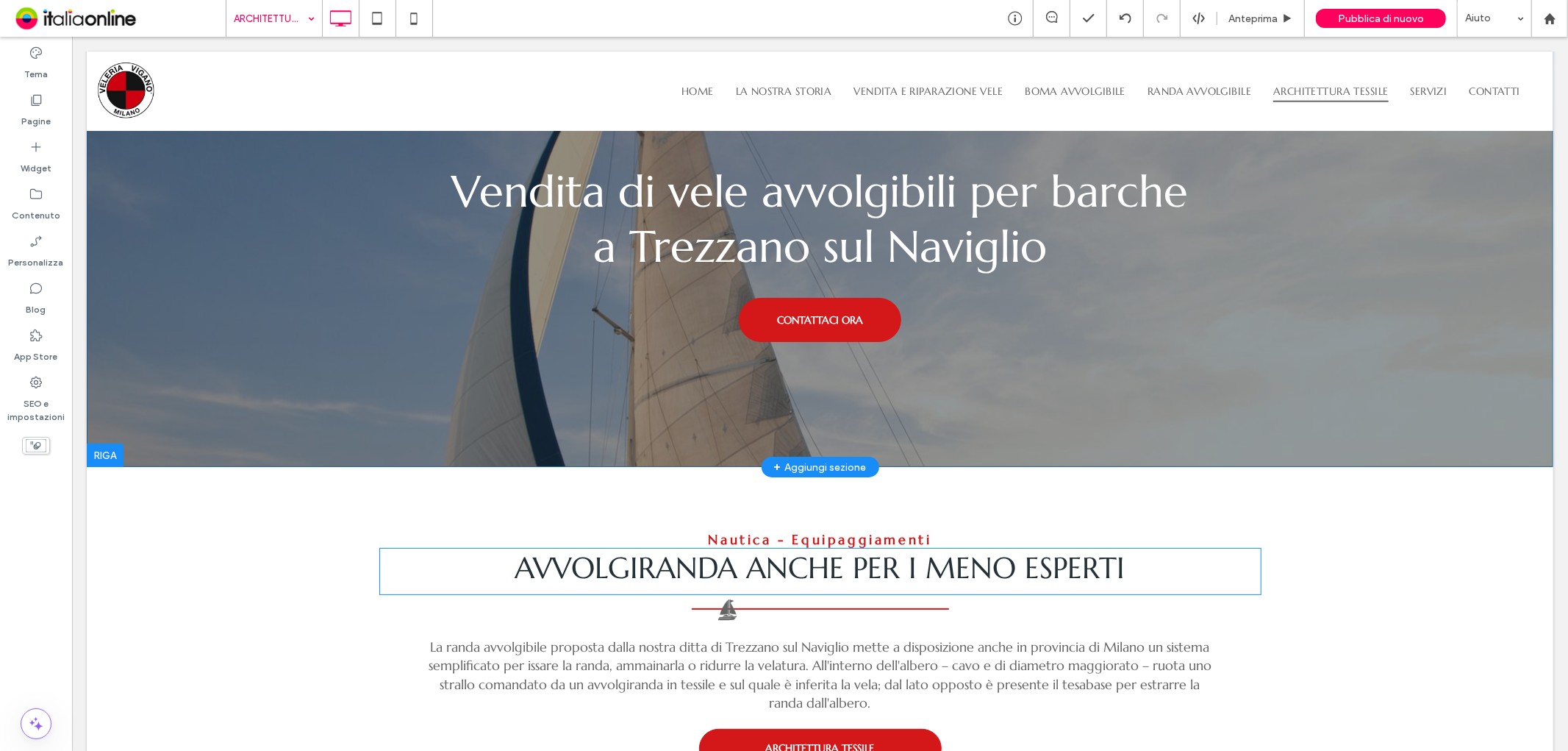 scroll, scrollTop: 0, scrollLeft: 0, axis: both 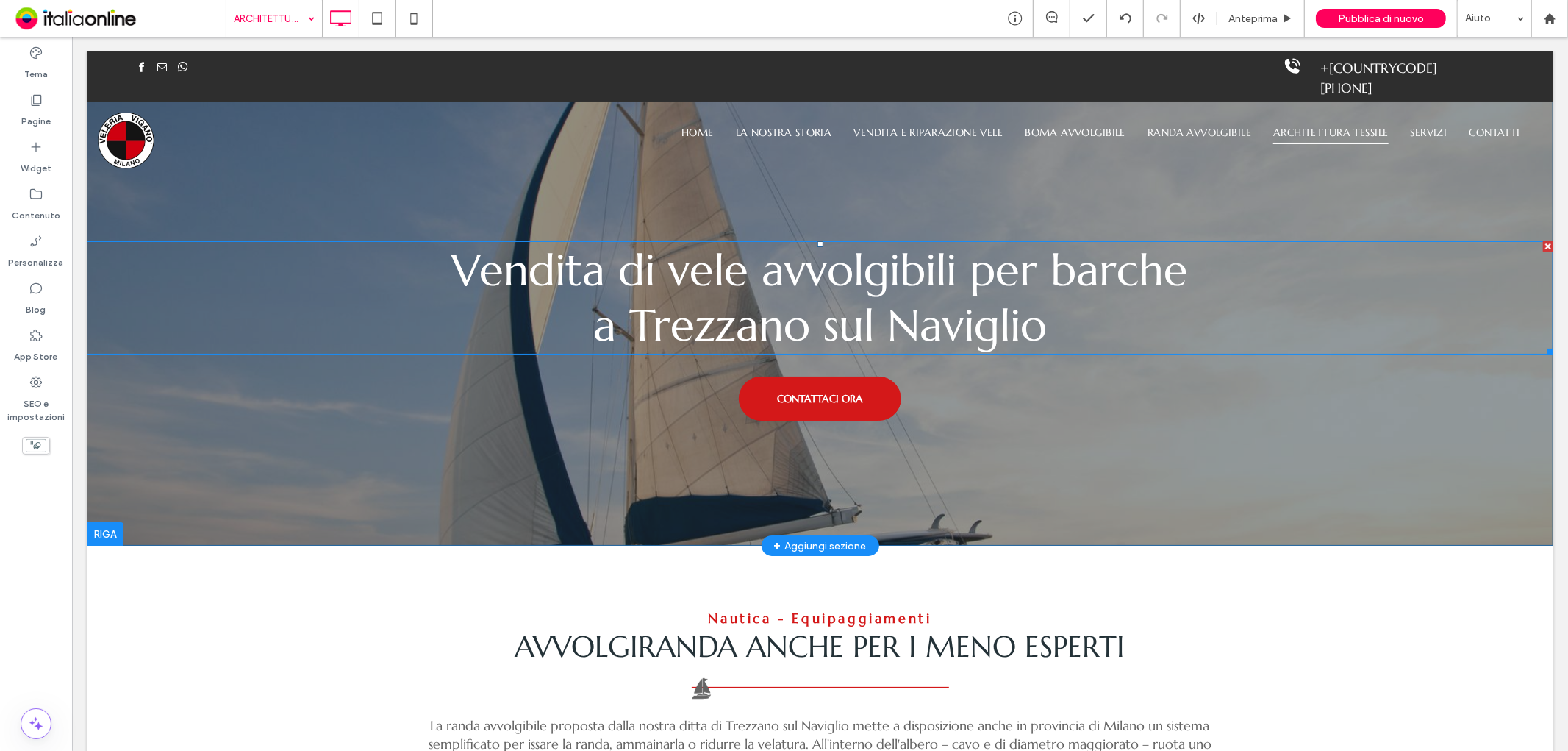 click on "a Trezzano sul Naviglio" at bounding box center [819, 324] 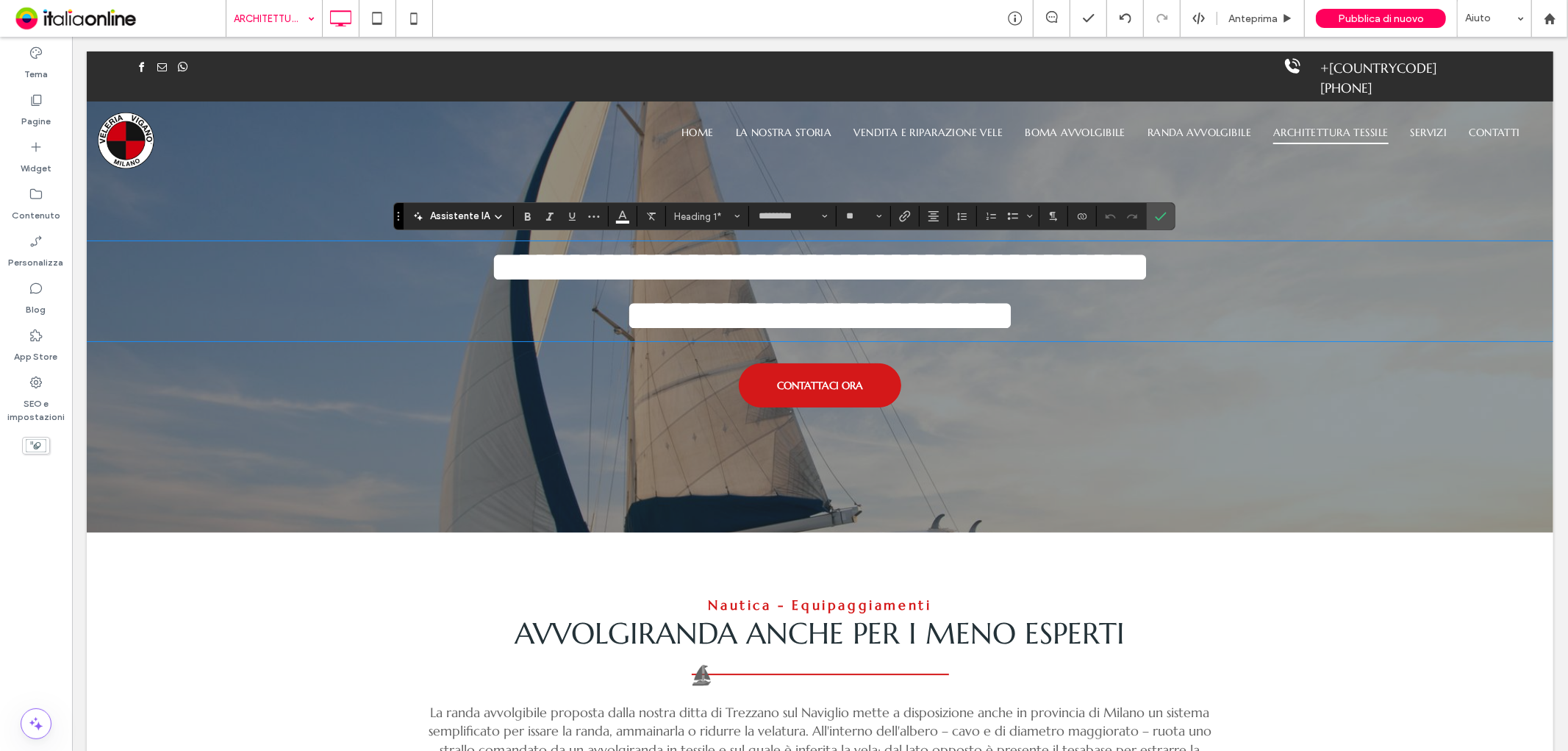 type on "**" 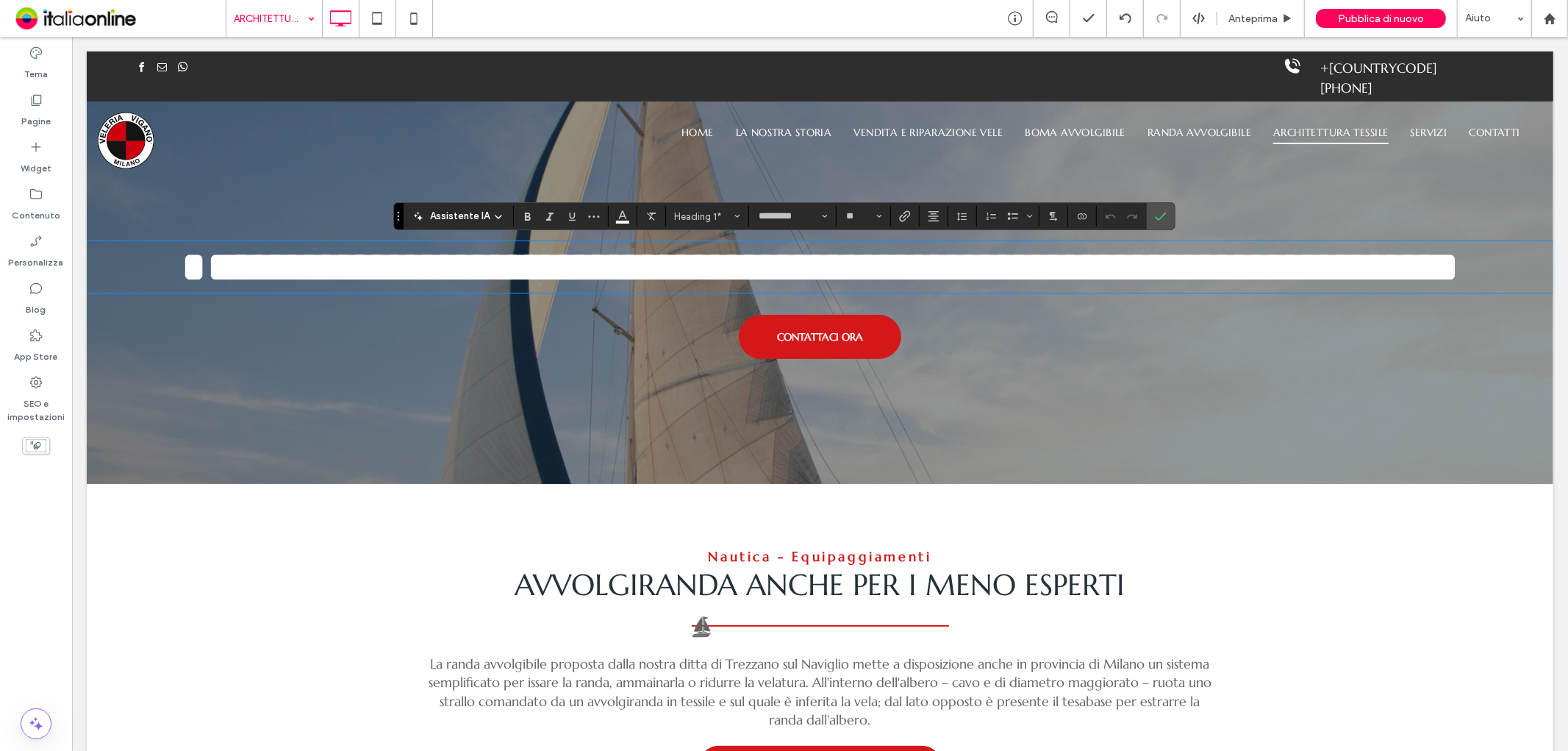 scroll, scrollTop: 0, scrollLeft: 0, axis: both 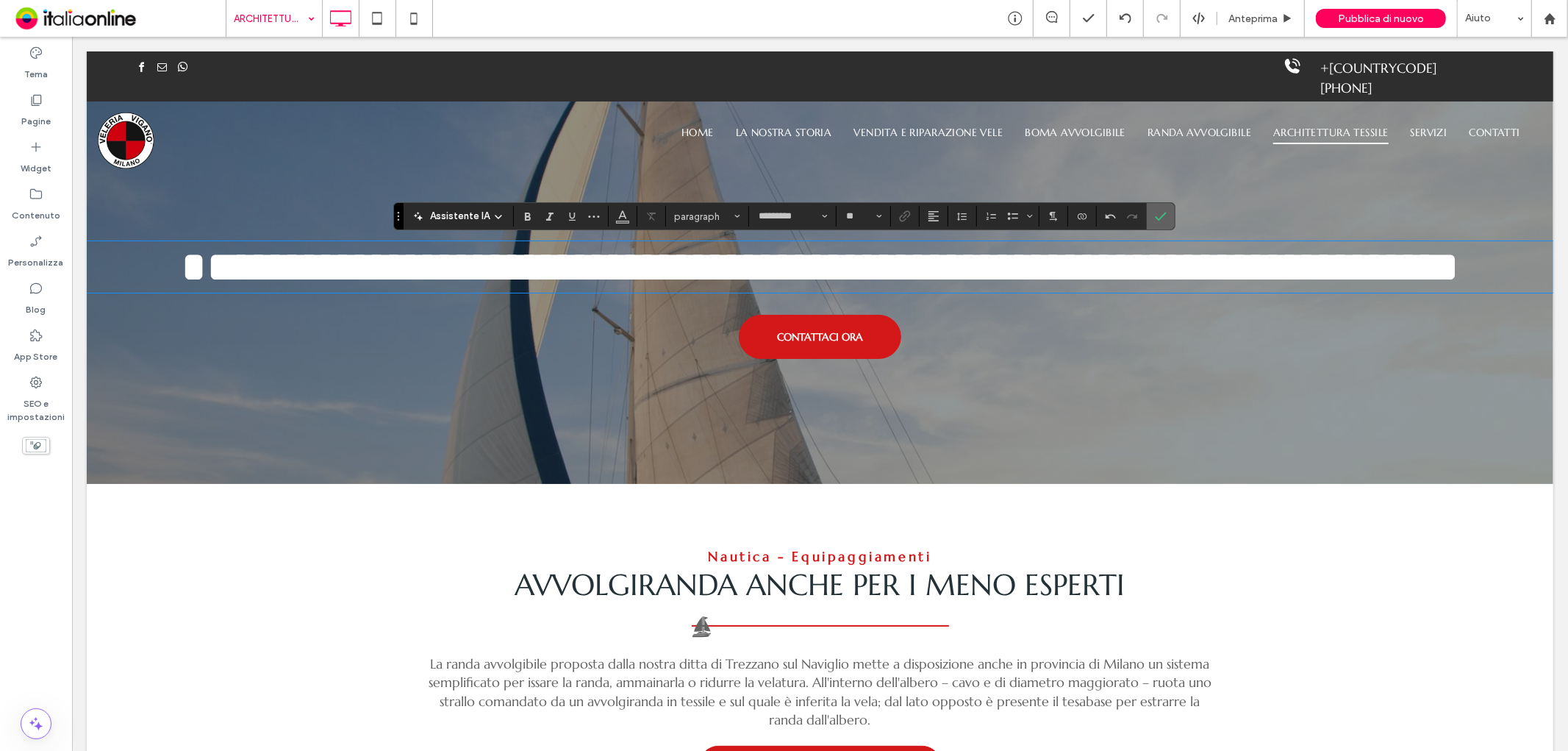 click at bounding box center (1161, 216) 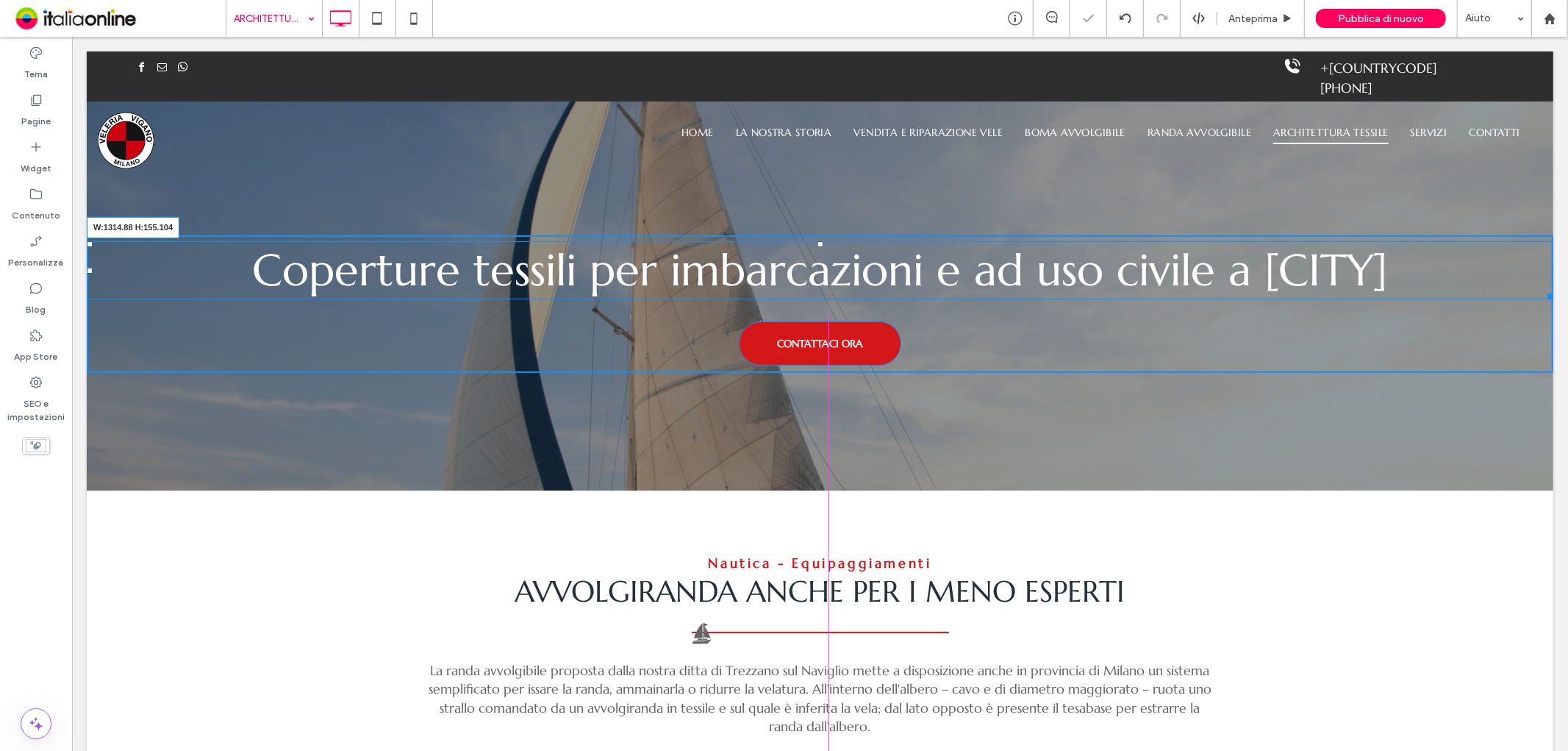 drag, startPoint x: 1533, startPoint y: 296, endPoint x: 1361, endPoint y: 357, distance: 182.49658 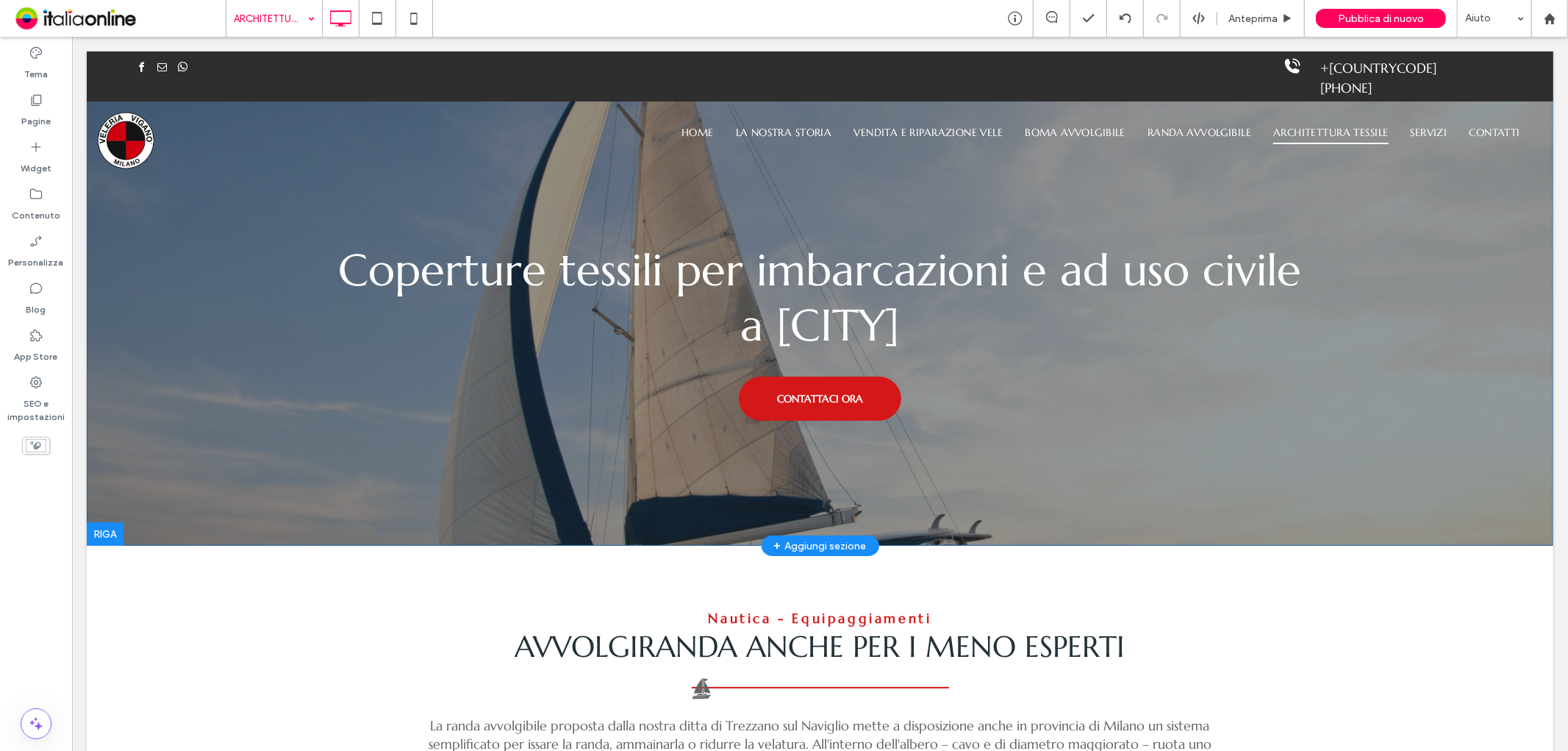click on "Coperture tessili per imbarcazioni e ad uso civile a Trezzano sul Naviglio
CONTATTACI ORA
Click To Paste
Click To Paste
Riga + Aggiungi sezione" at bounding box center (819, 298) 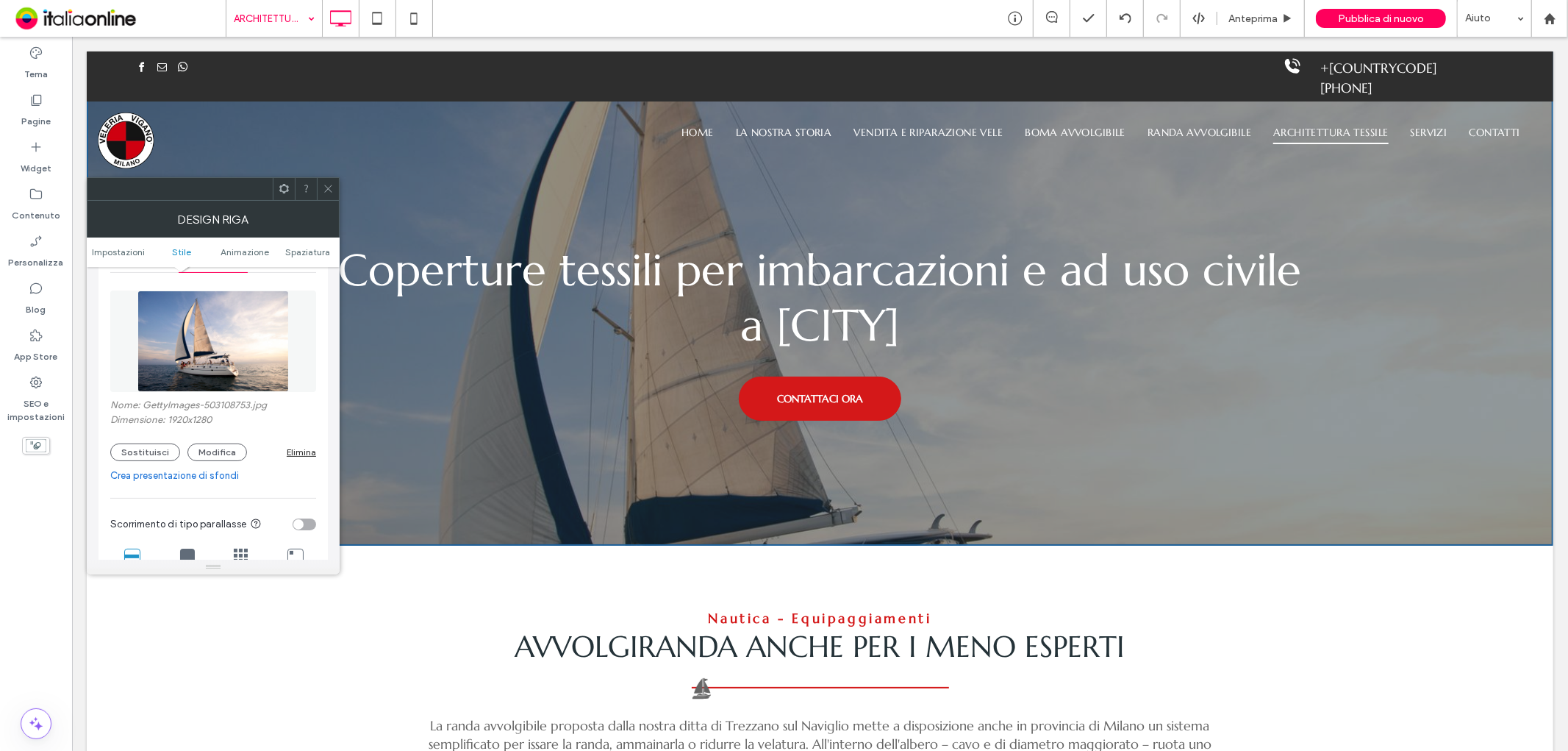 scroll, scrollTop: 245, scrollLeft: 0, axis: vertical 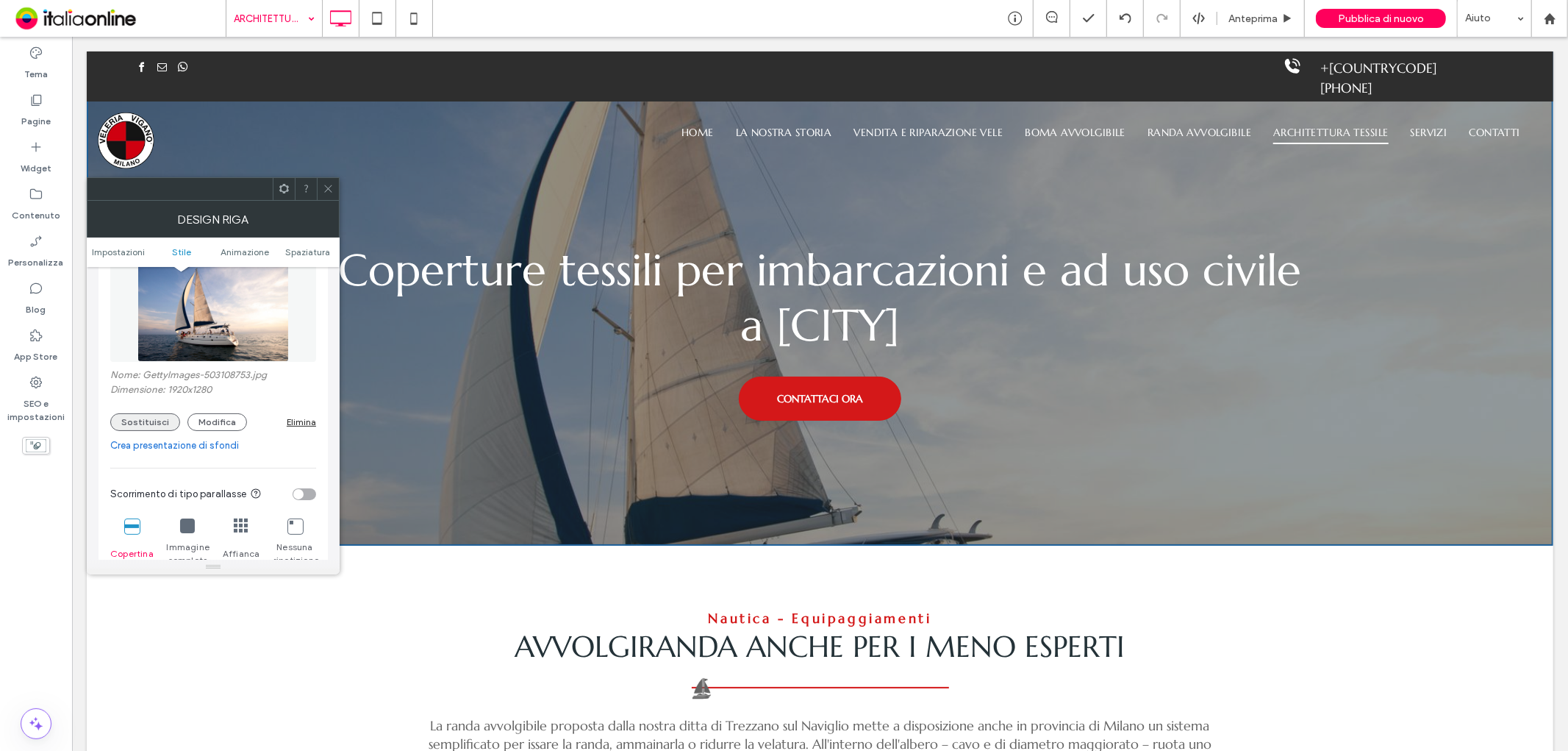 click on "Sostituisci" at bounding box center (145, 422) 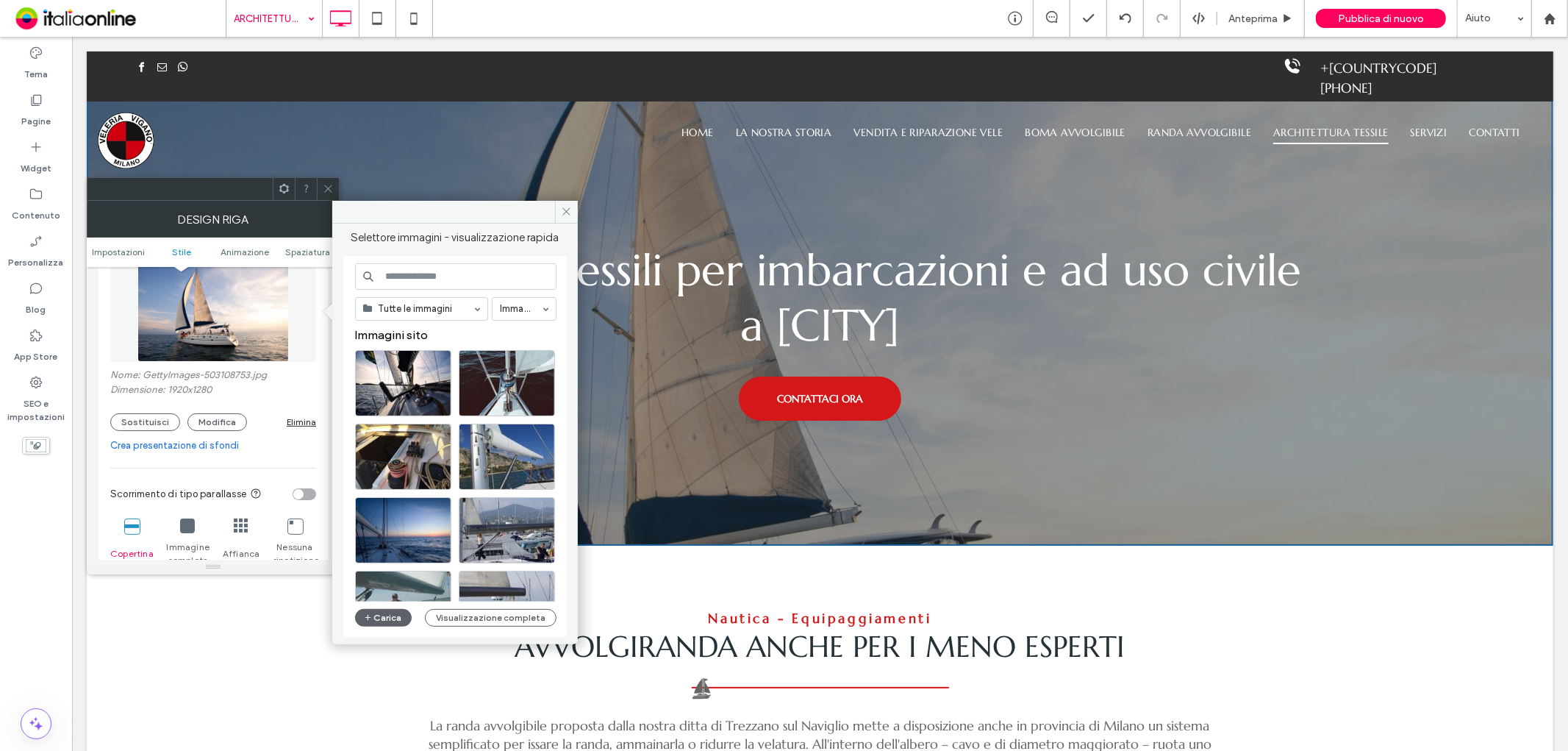 click on "Tutte le immagini Immagini Immagini sito Carica Visualizzazione completa" at bounding box center [456, 446] 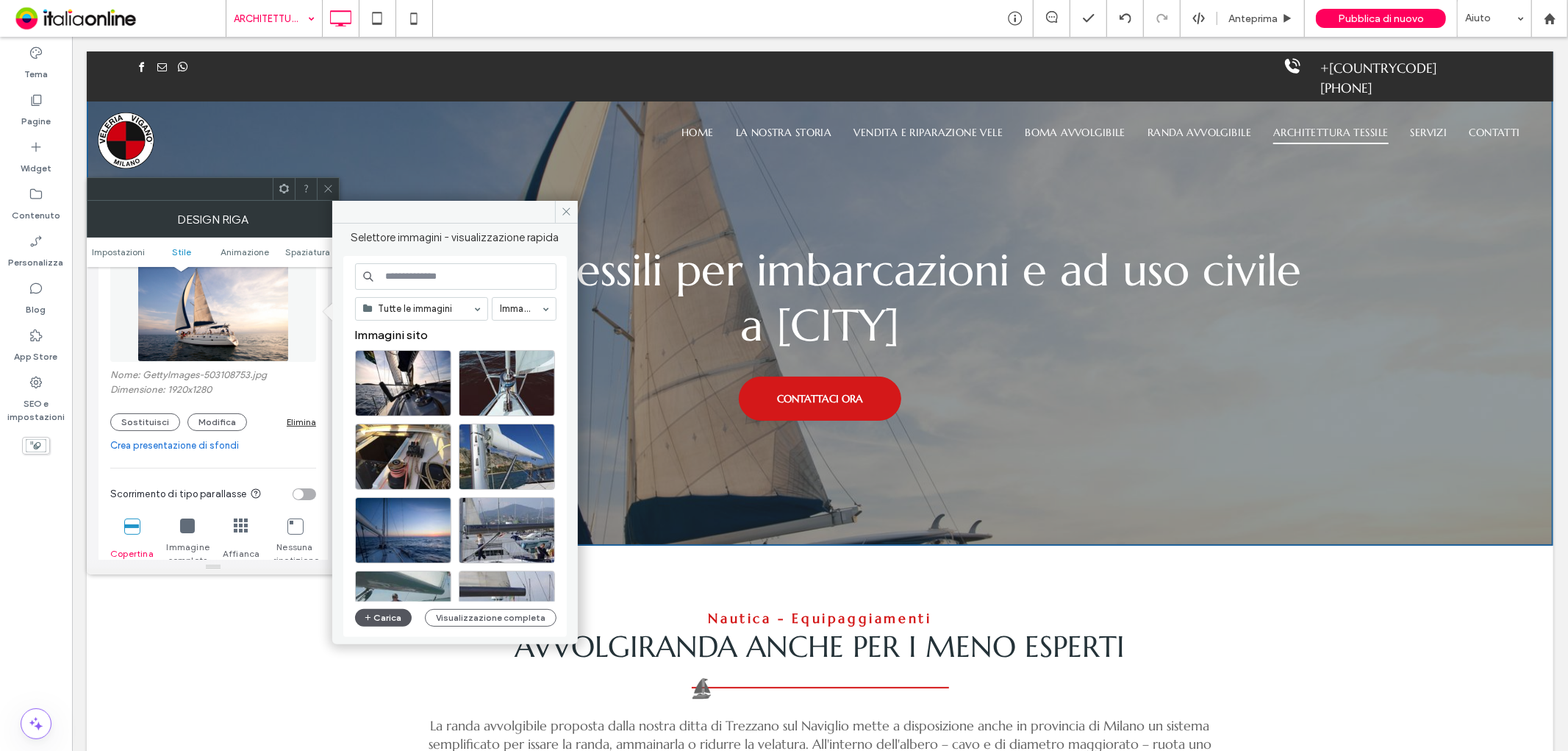 click on "Carica" at bounding box center [384, 618] 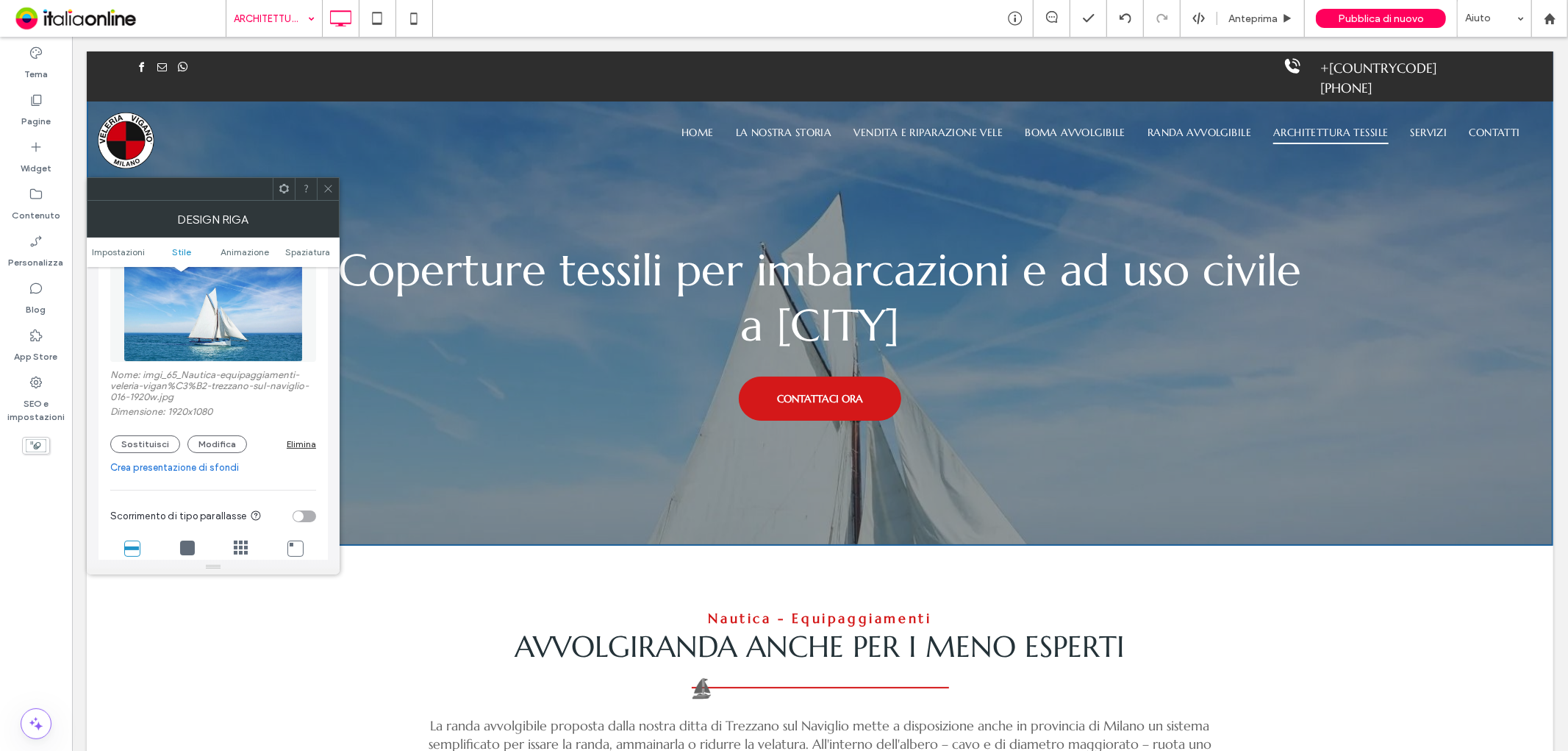 click 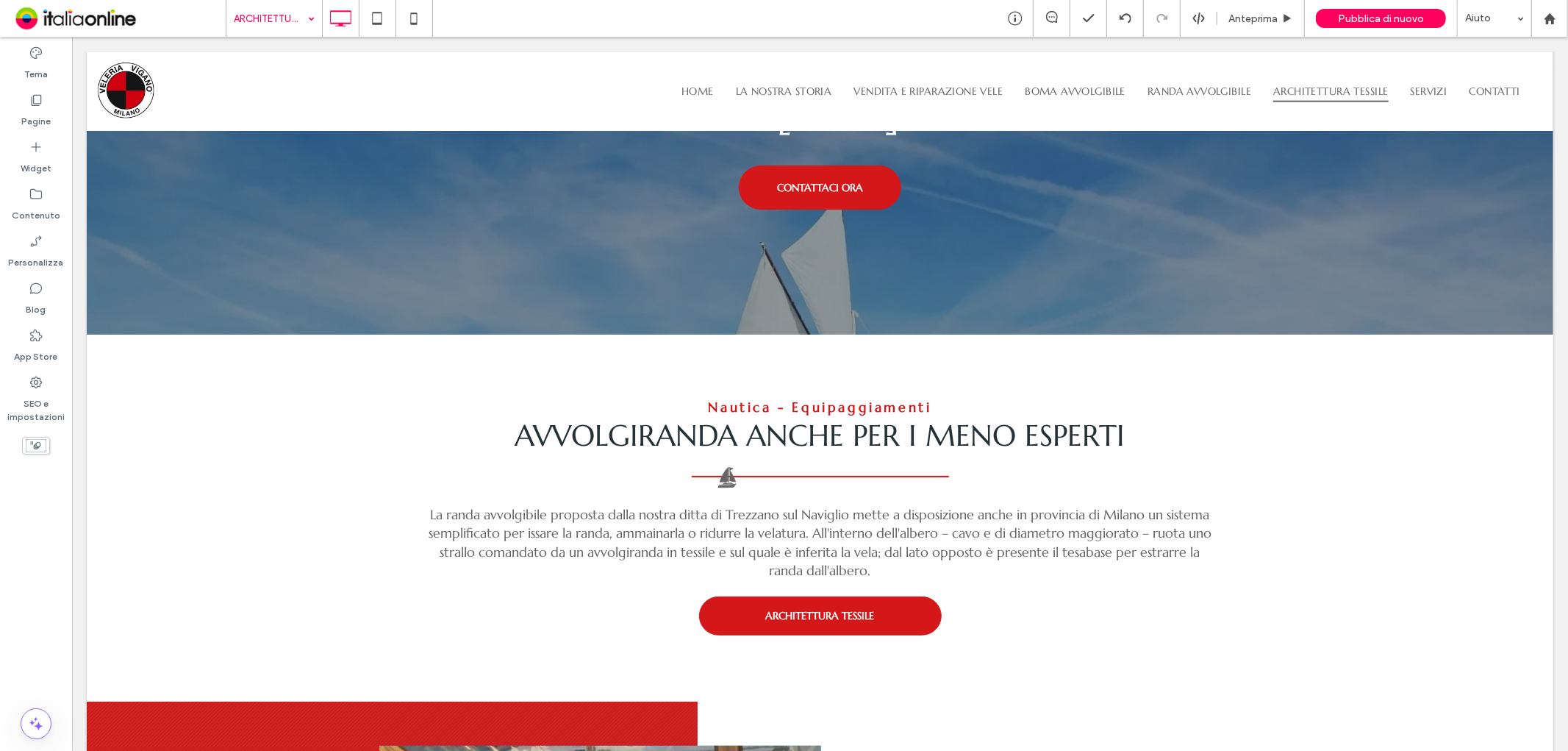 scroll, scrollTop: 245, scrollLeft: 0, axis: vertical 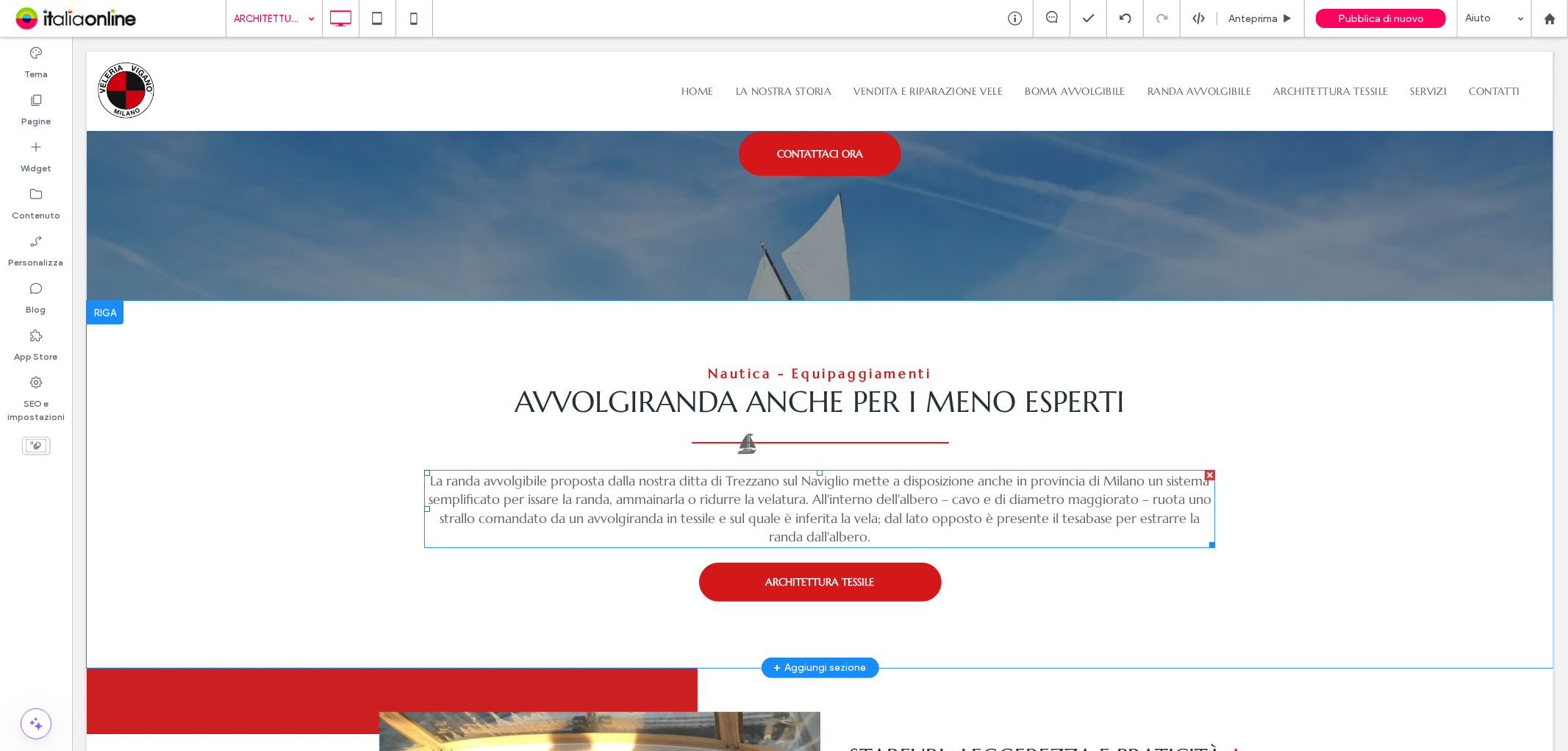 click on "La randa avvolgibile proposta dalla nostra ditta di Trezzano sul Naviglio mette a disposizione anche in provincia di Milano un sistema semplificato per issare la randa, ammainarla o ridurre la velatura. All'interno dell'albero – cavo e di diametro maggiorato – ruota uno strallo comandato da un avvolgiranda in tessile e sul quale è inferita la vela; dal lato opposto è presente il tesabase per estrarre la randa dall'albero." at bounding box center [819, 508] 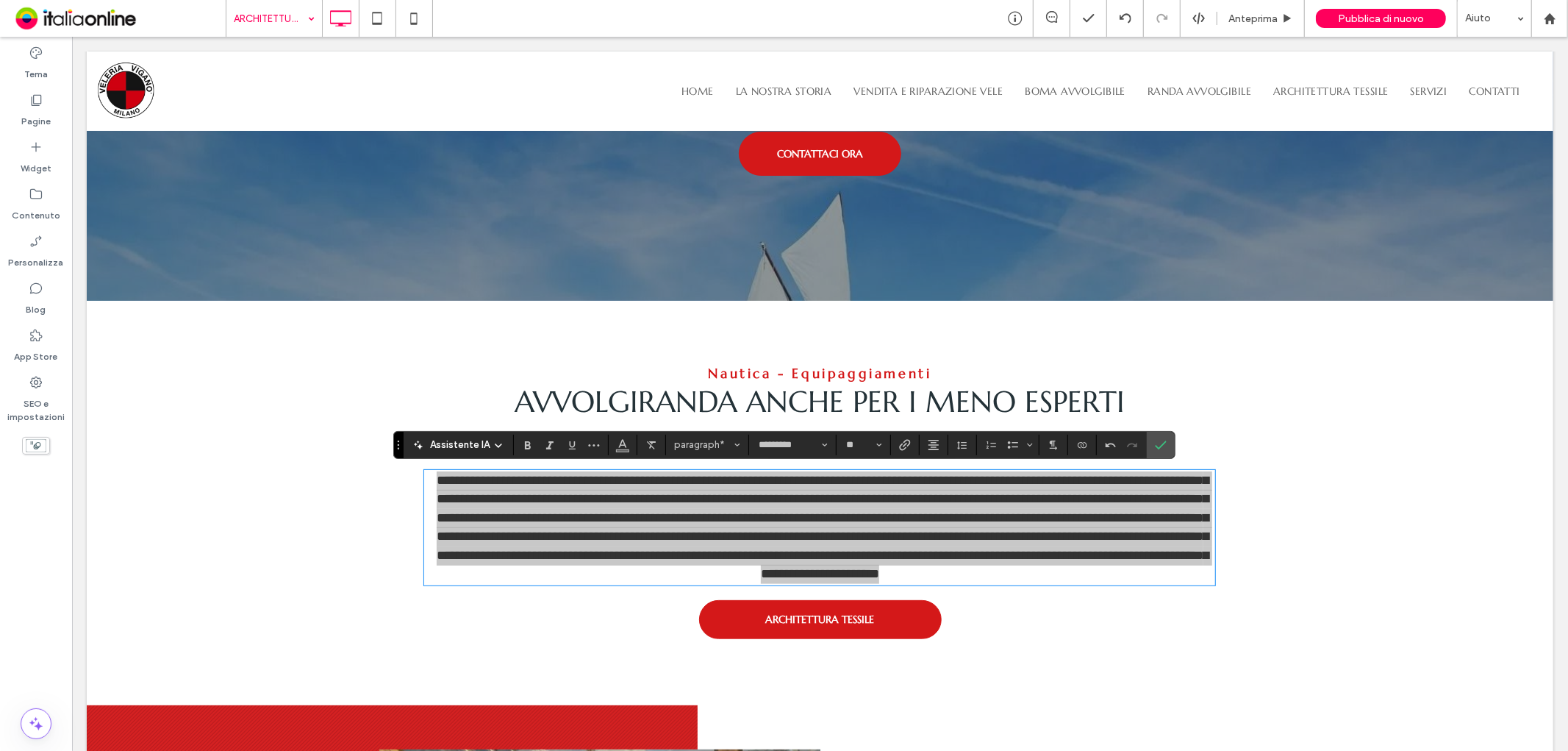 click 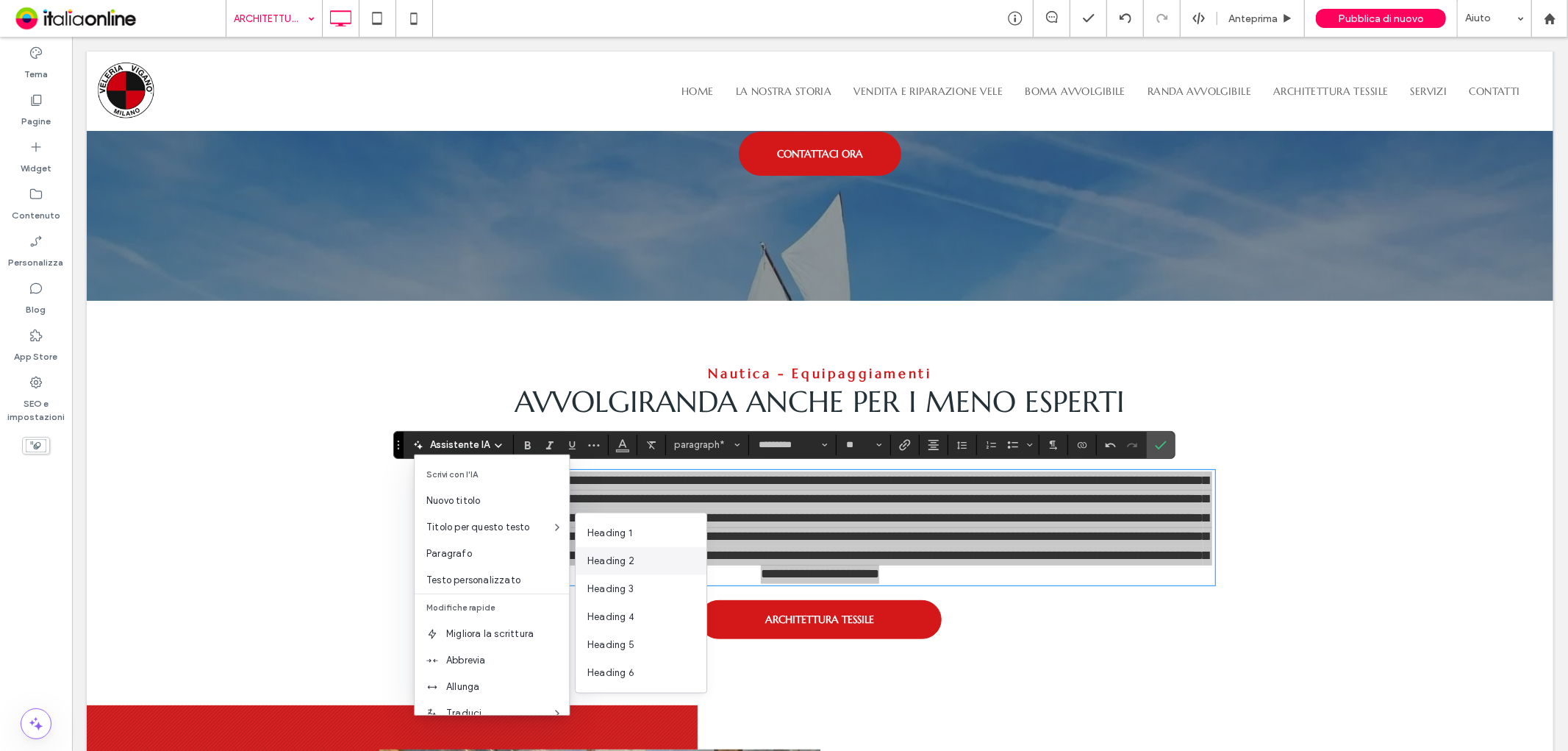 click on "Heading 2" at bounding box center (641, 561) 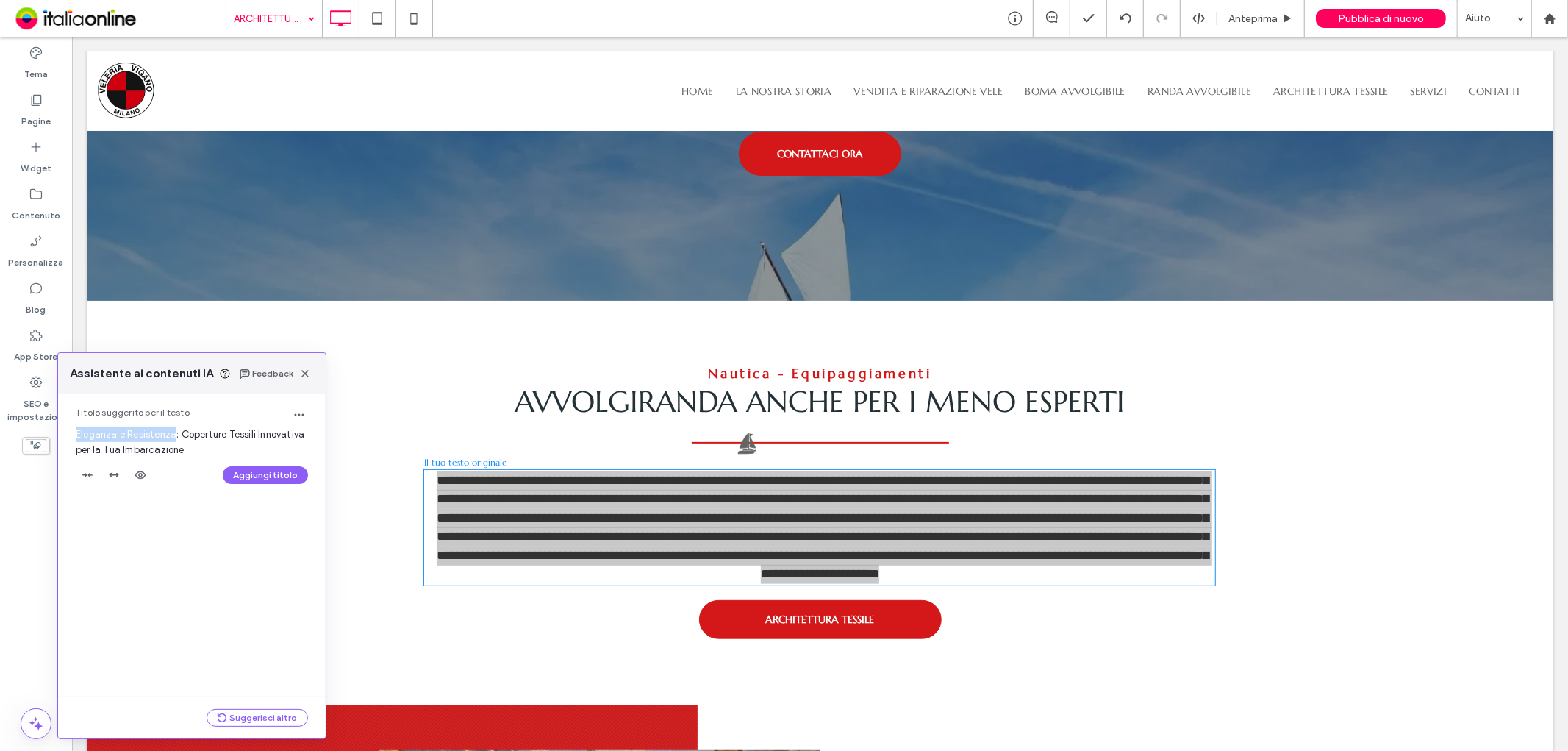 drag, startPoint x: 70, startPoint y: 433, endPoint x: 173, endPoint y: 438, distance: 103.12129 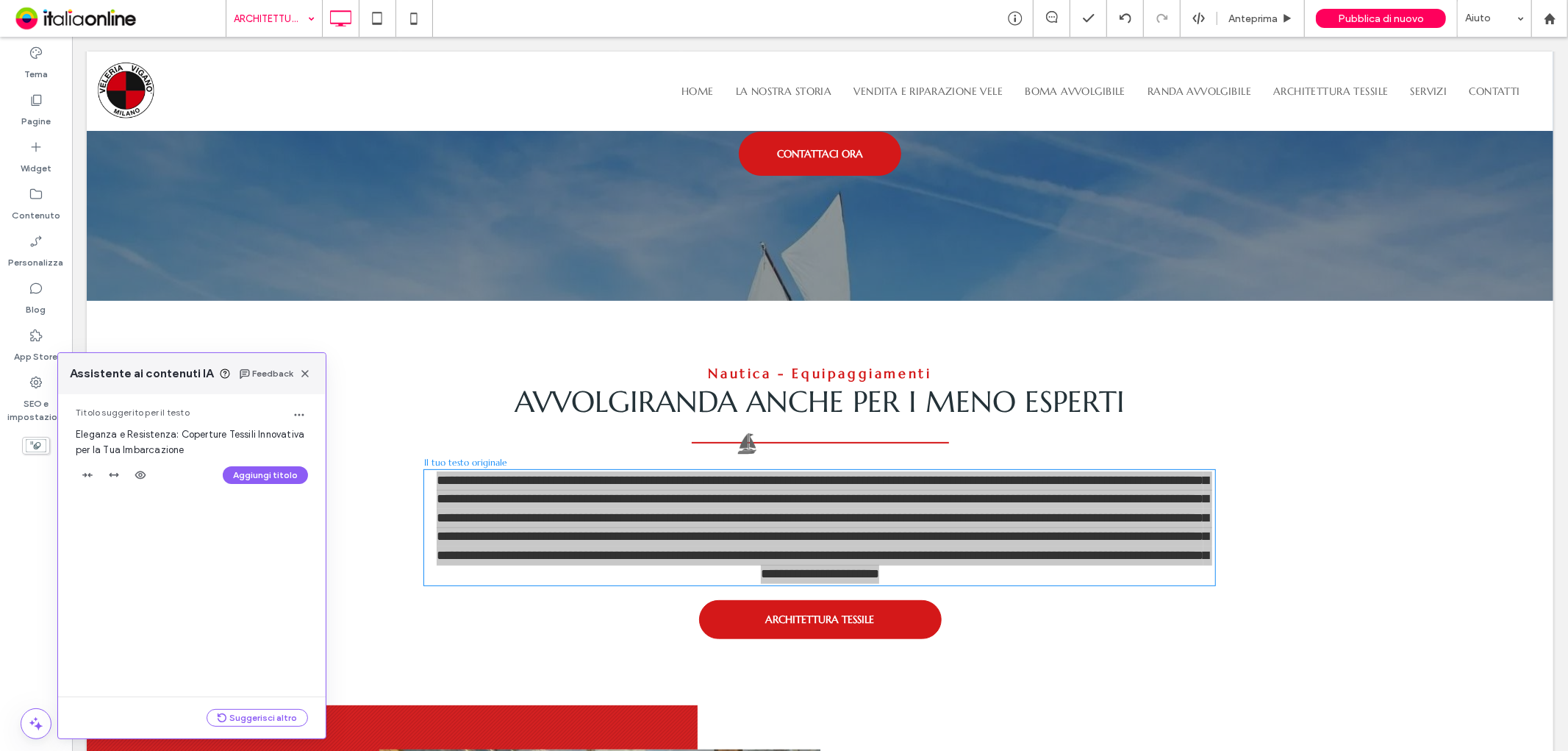 click on "Titolo suggerito per il testo Eleganza e Resistenza: Coperture Tessili Innovativa per la Tua Imbarcazione Aggiungi titolo" at bounding box center (192, 449) 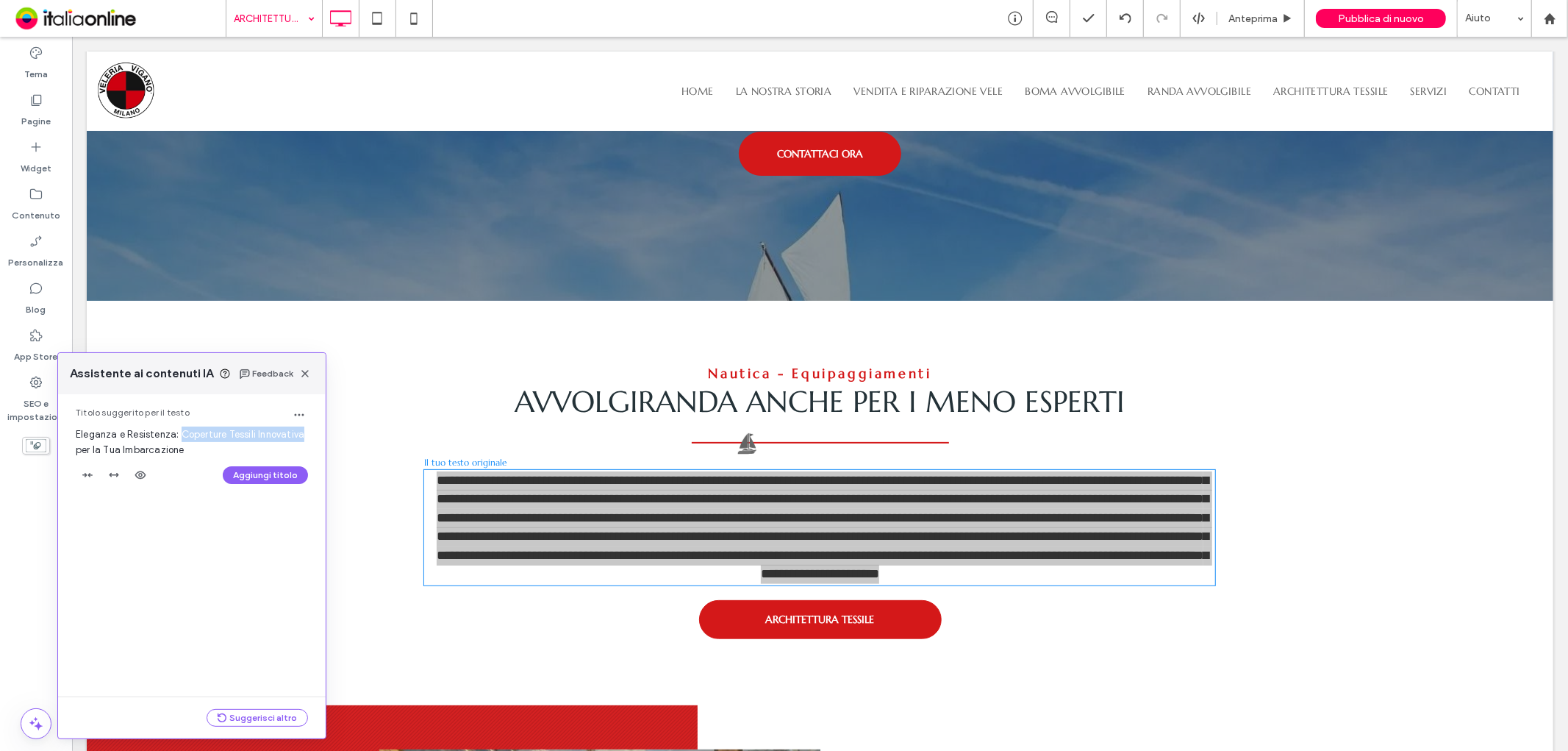 drag, startPoint x: 182, startPoint y: 430, endPoint x: 309, endPoint y: 429, distance: 127.00394 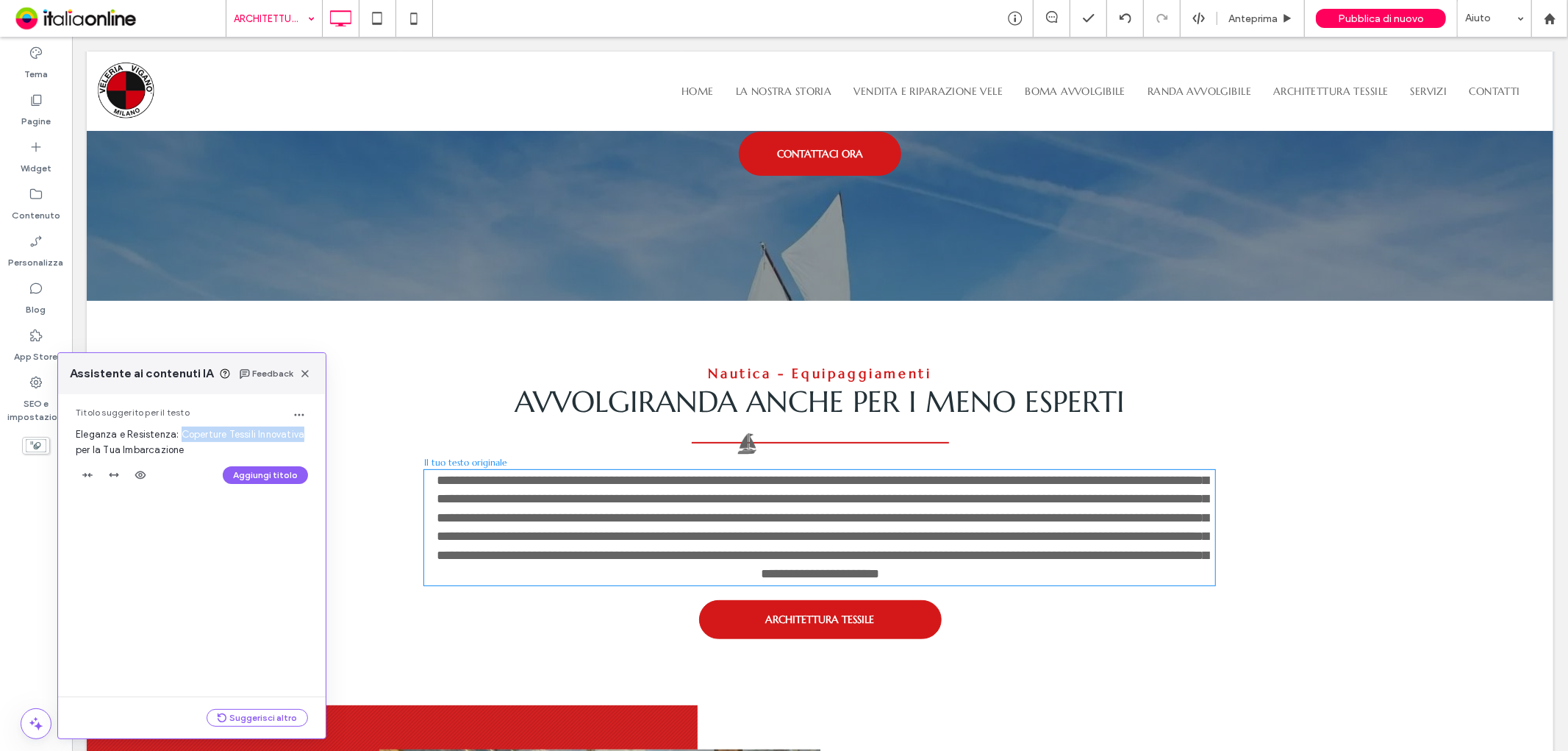 click on "Nautica - Equipaggiamenti" at bounding box center (820, 372) 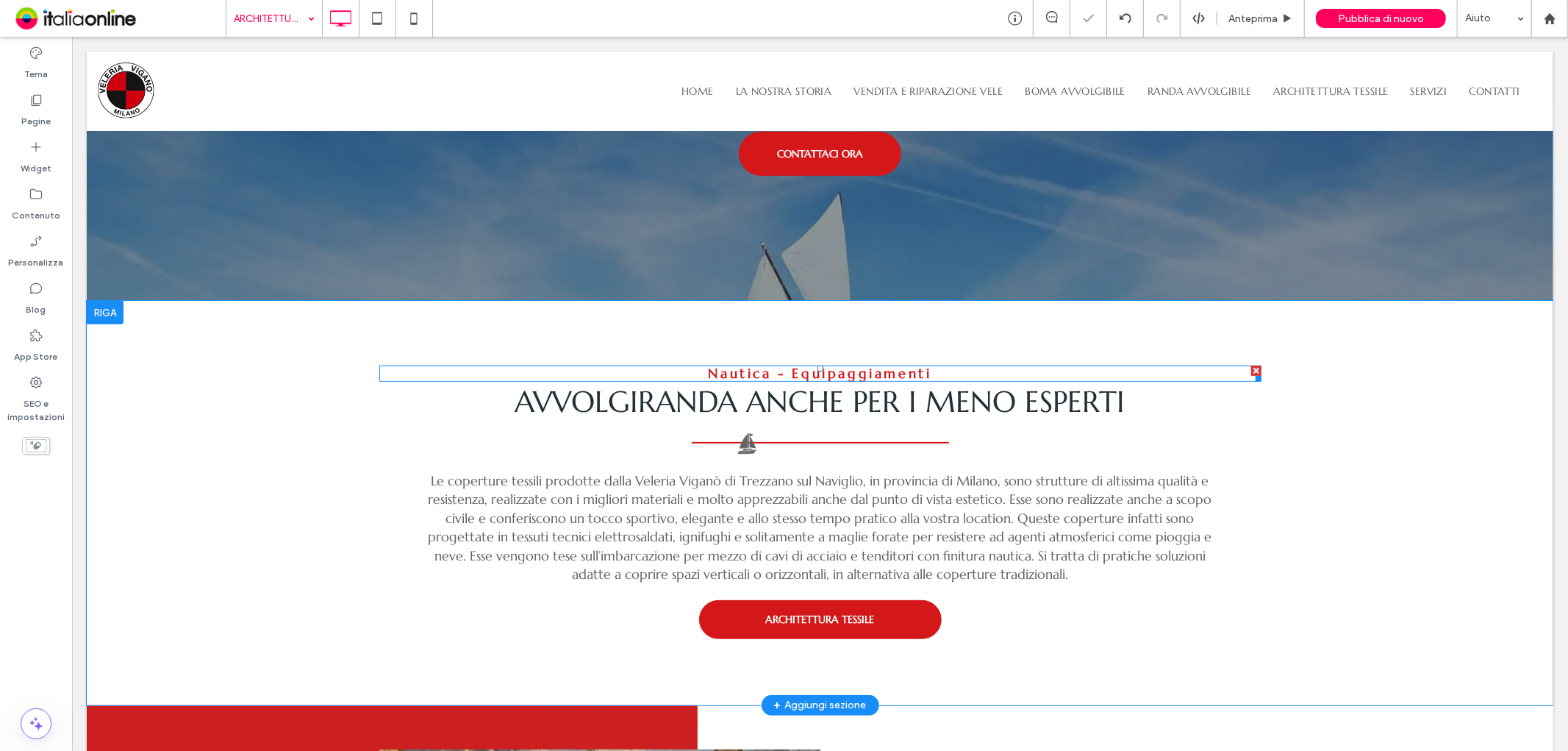 click on "Nautica - Equipaggiamenti" at bounding box center (820, 372) 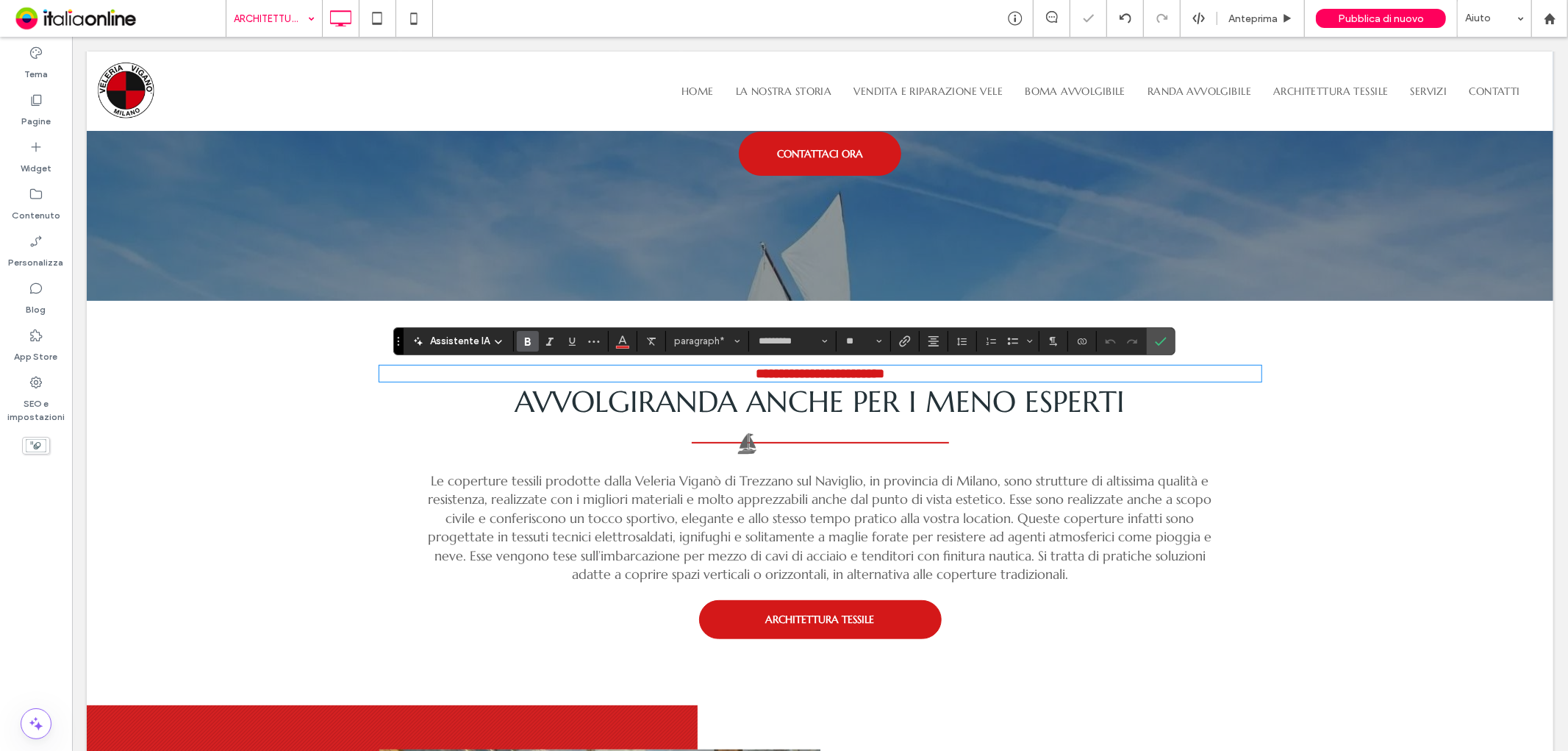 scroll, scrollTop: 0, scrollLeft: 0, axis: both 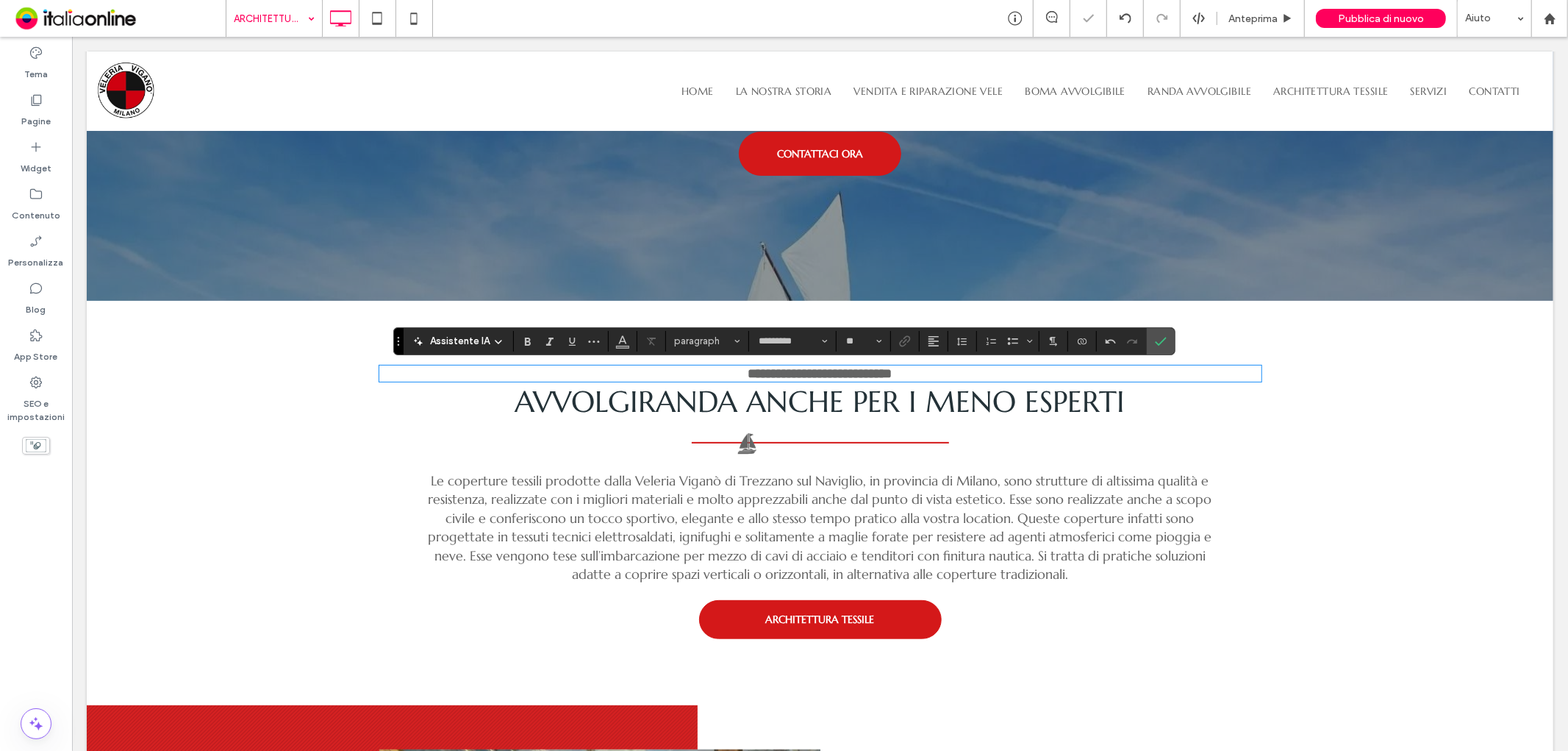 click on "**********" at bounding box center [820, 373] 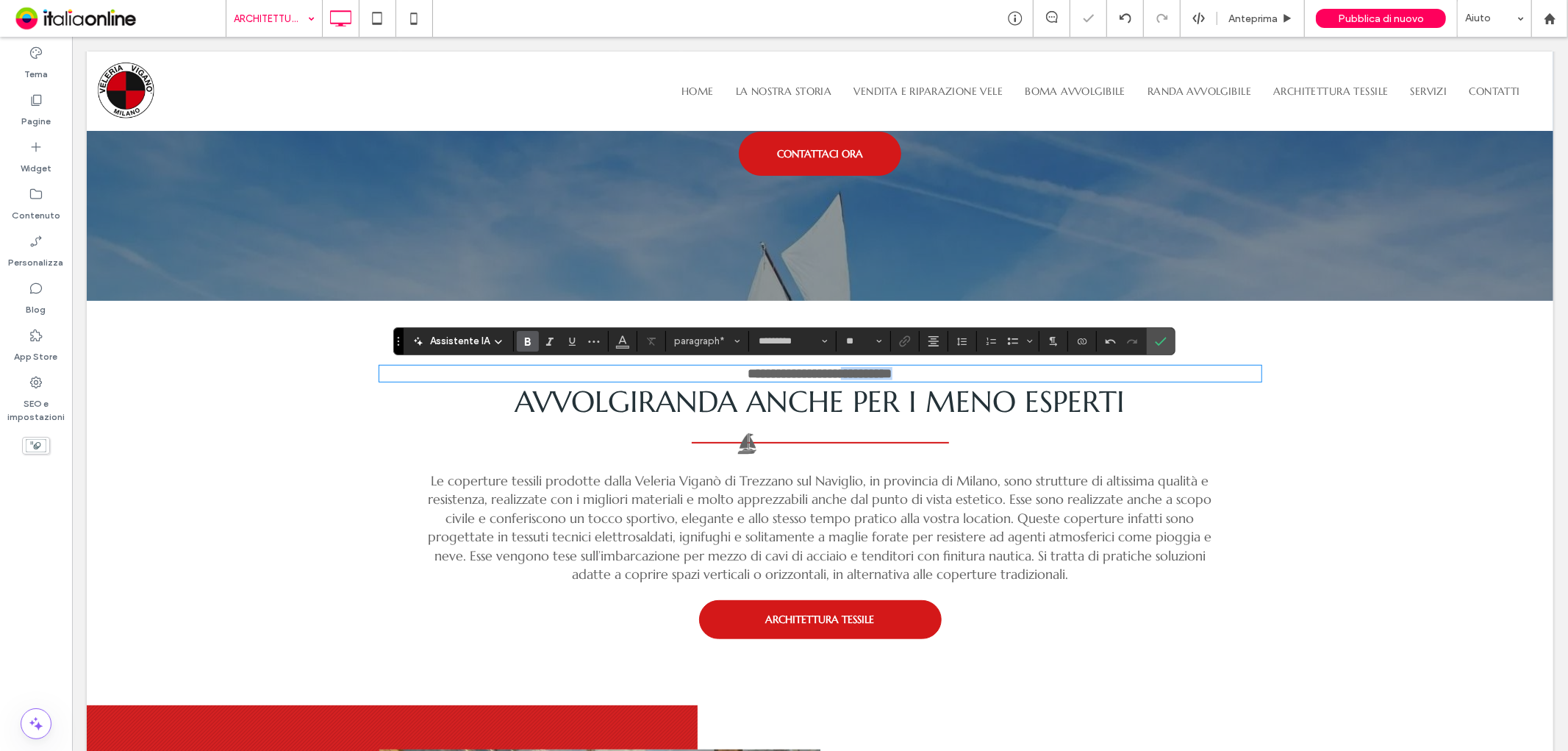 click on "**********" at bounding box center [820, 373] 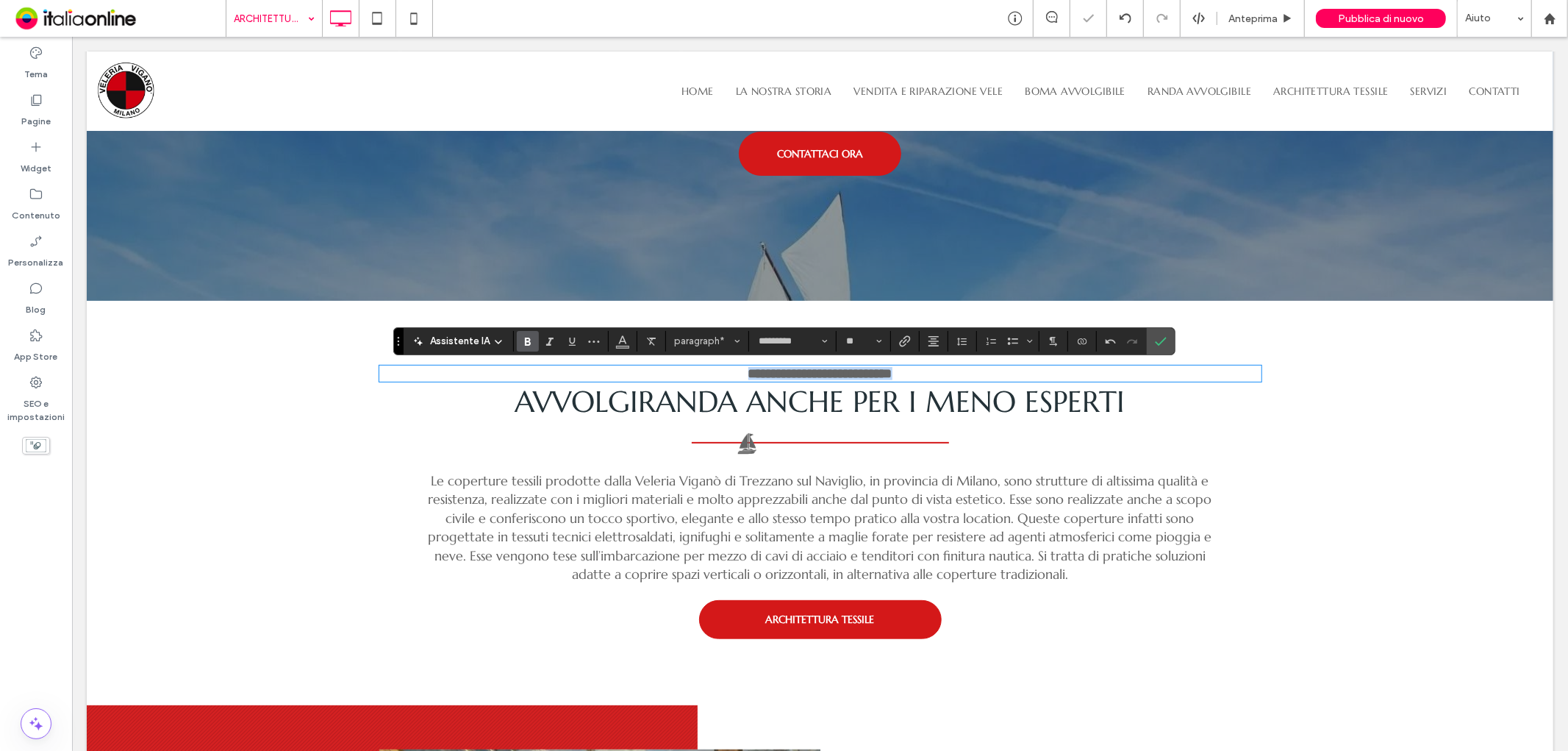 click on "**********" at bounding box center [820, 373] 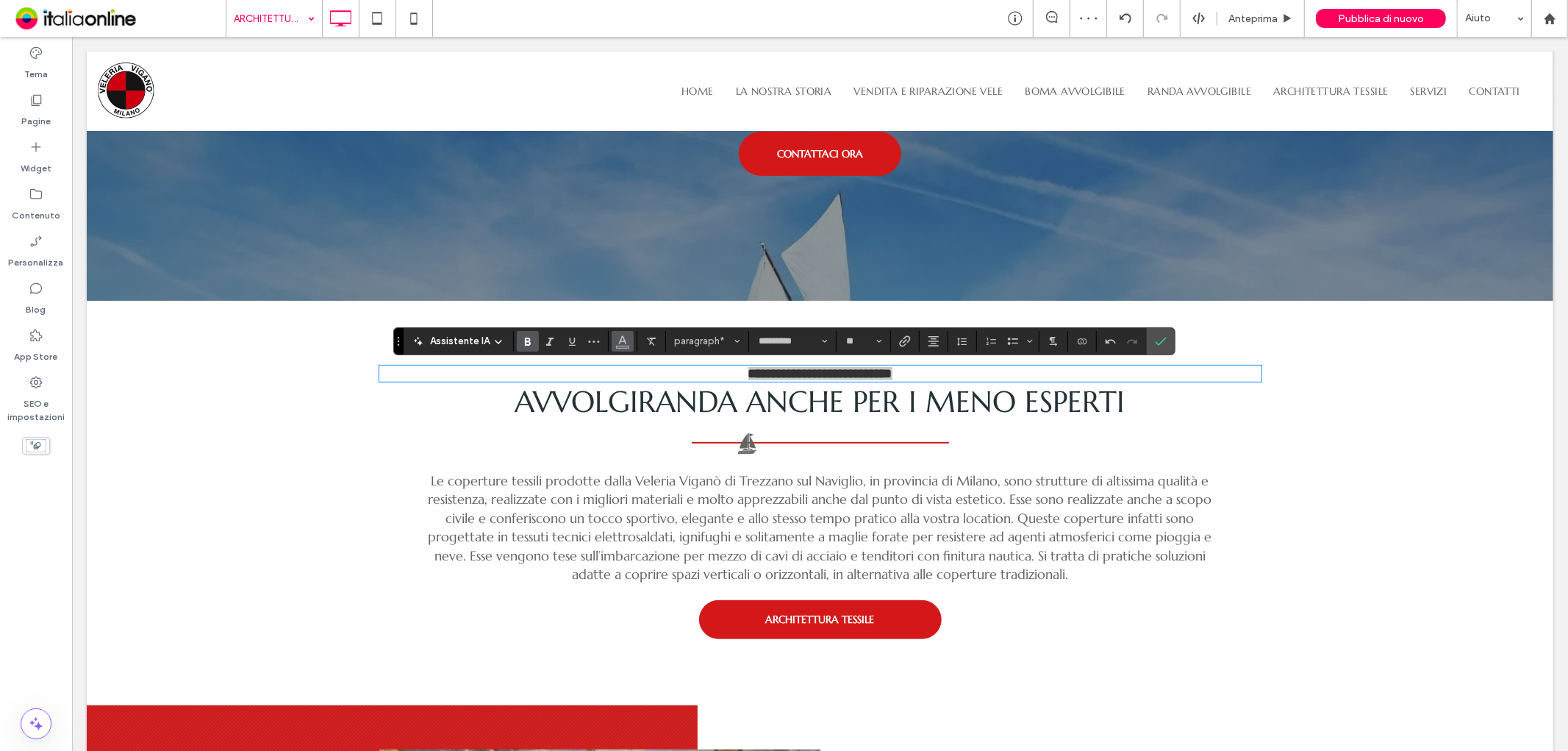 click 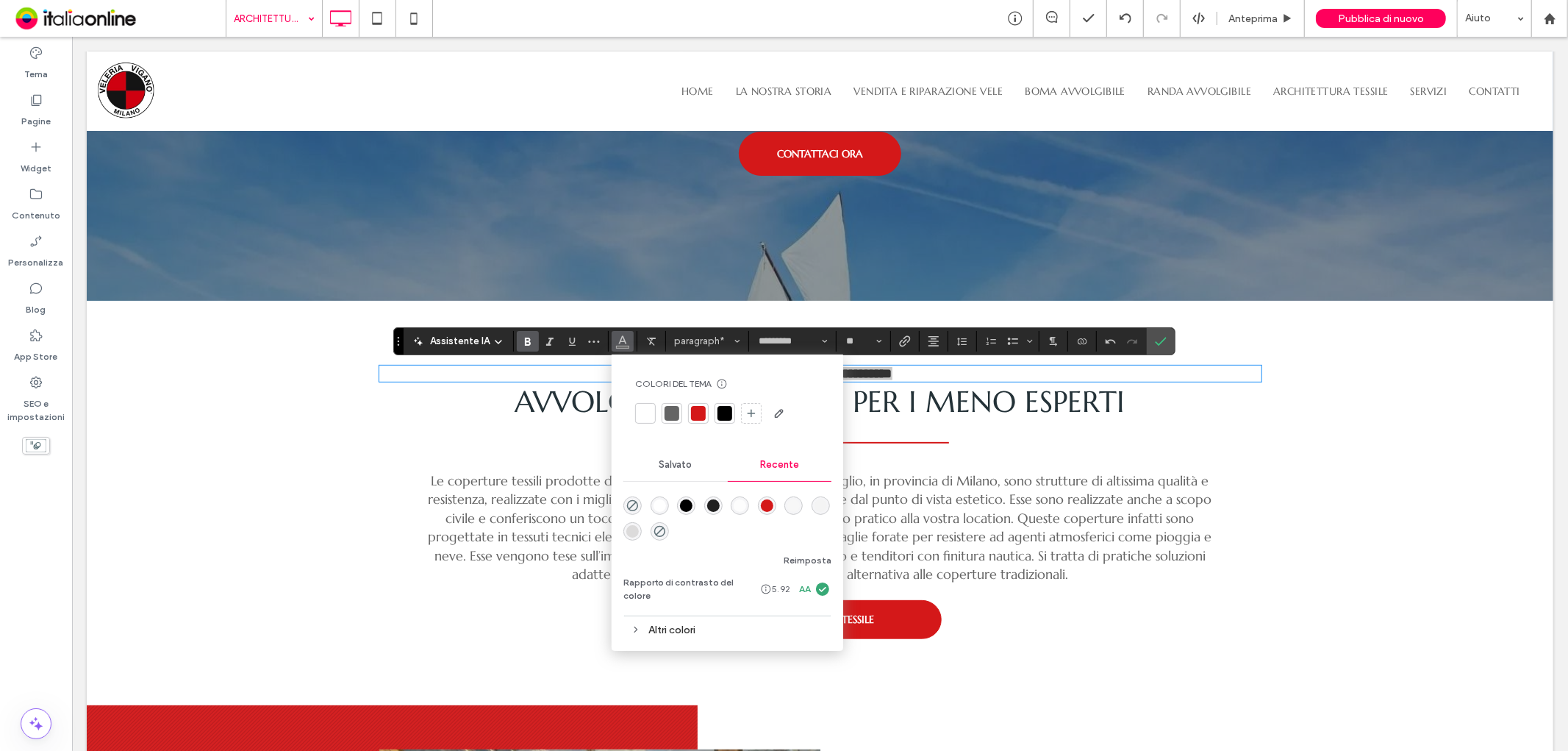 click at bounding box center (698, 413) 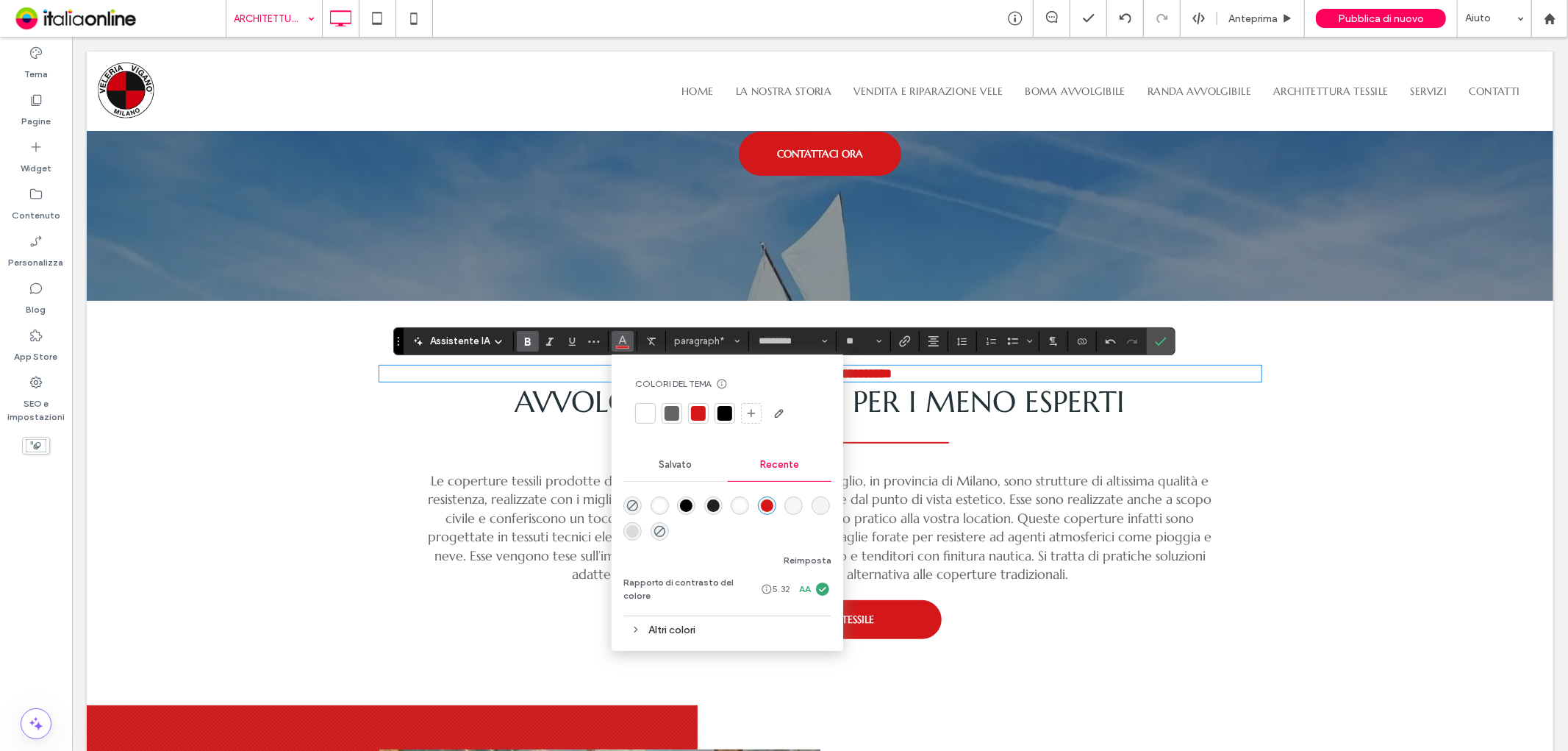 click on "Le coperture tessili prodotte dalla Veleria Viganò di Trezzano sul Naviglio, in provincia di Milano, sono strutture di altissima qualità e resistenza, realizzate con i migliori materiali e molto apprezzabili anche dal punto di vista estetico. Esse sono realizzate anche a scopo civile e conferiscono un tocco sportivo, elegante e allo stesso tempo pratico alla vostra location. Queste coperture infatti sono progettate in tessuti tecnici elettrosaldati, ignifughi e solitamente a maglie forate per resistere ad agenti atmosferici come pioggia e neve. Esse vengono tese sull’imbarcazione per mezzo di cavi di acciaio e tenditori con finitura nautica. Si tratta di pratiche soluzioni adatte a coprire spazi verticali o orizzontali, in alternativa alle coperture tradizionali." at bounding box center (819, 527) 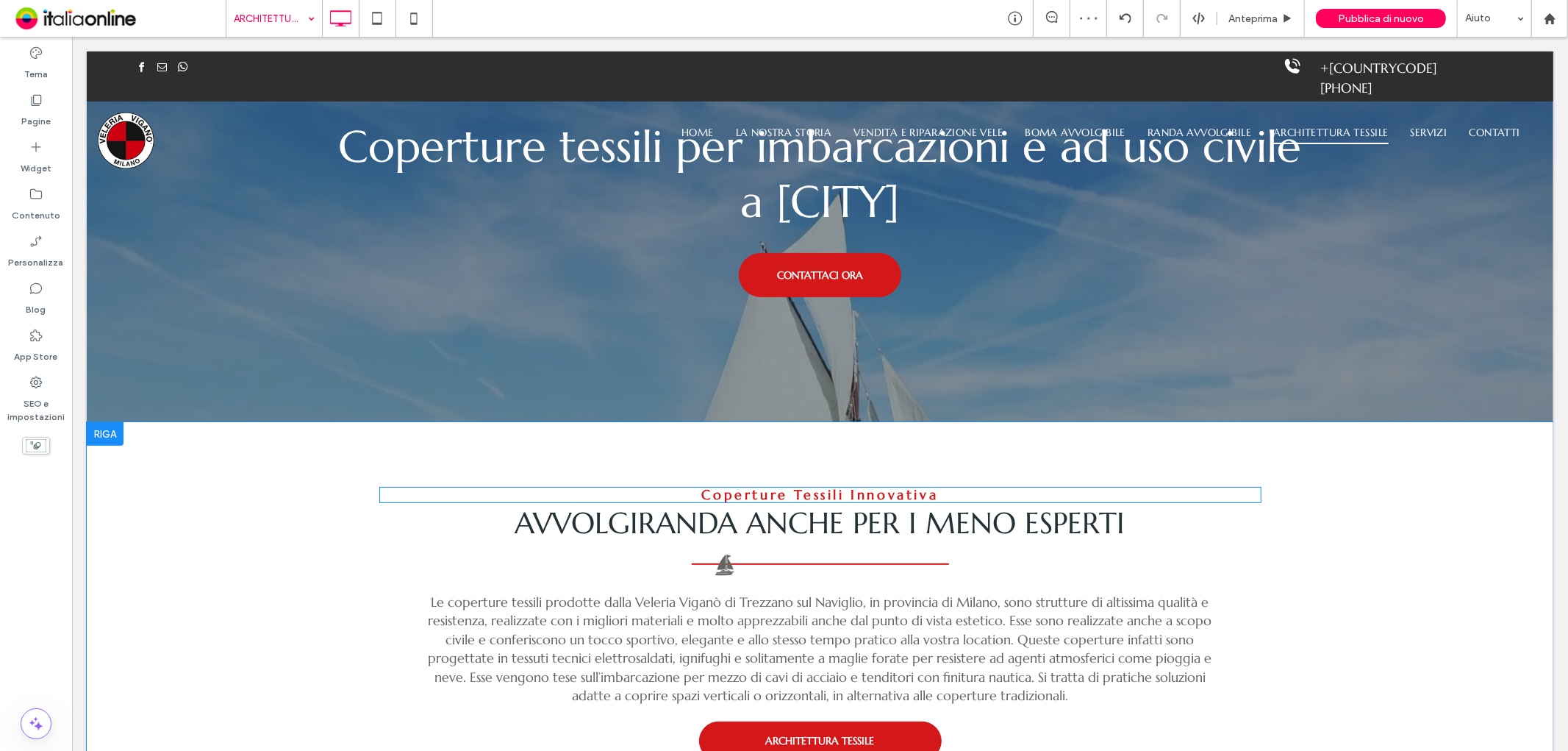 scroll, scrollTop: 163, scrollLeft: 0, axis: vertical 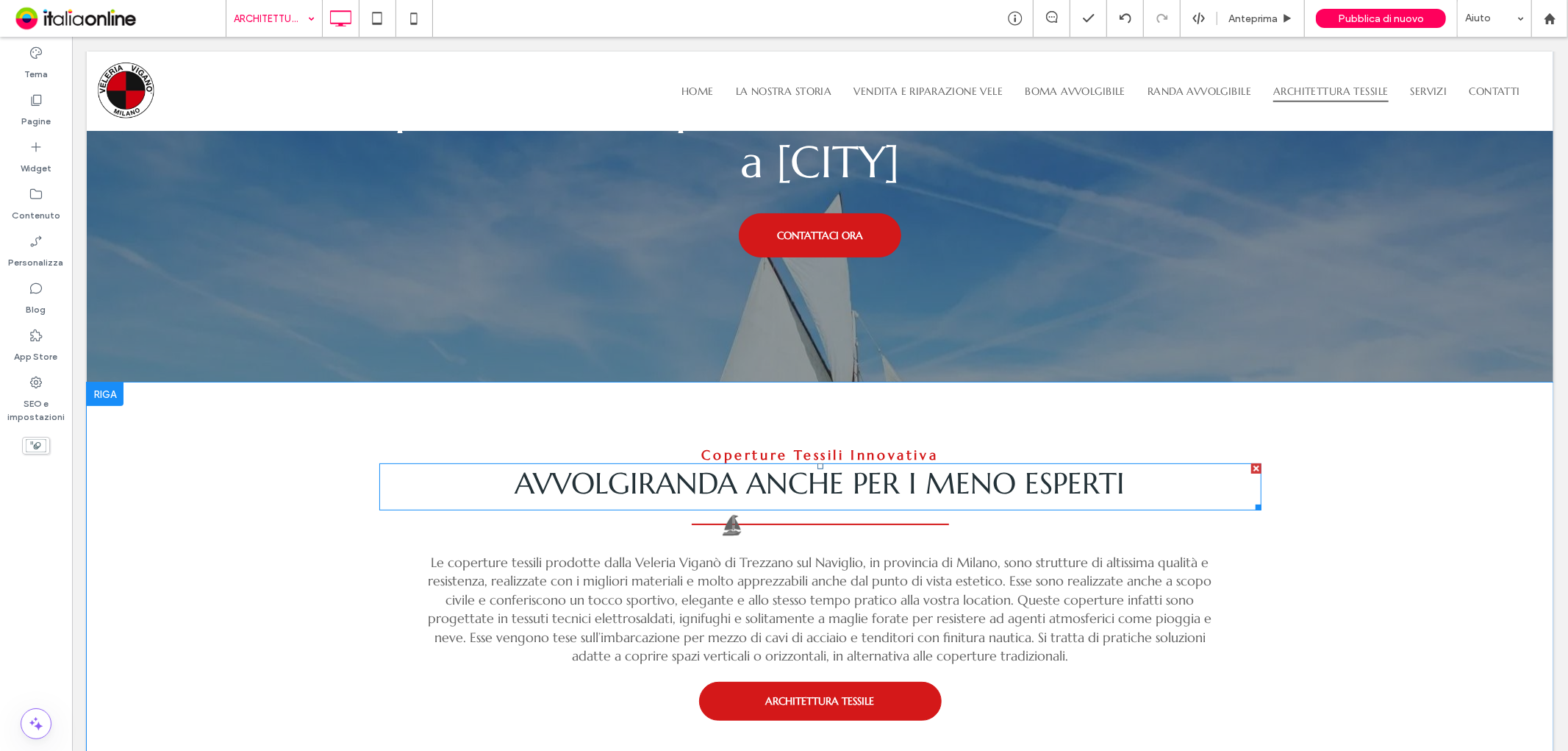 click on "Avvolgiranda anche per i meno esperti" at bounding box center [820, 483] 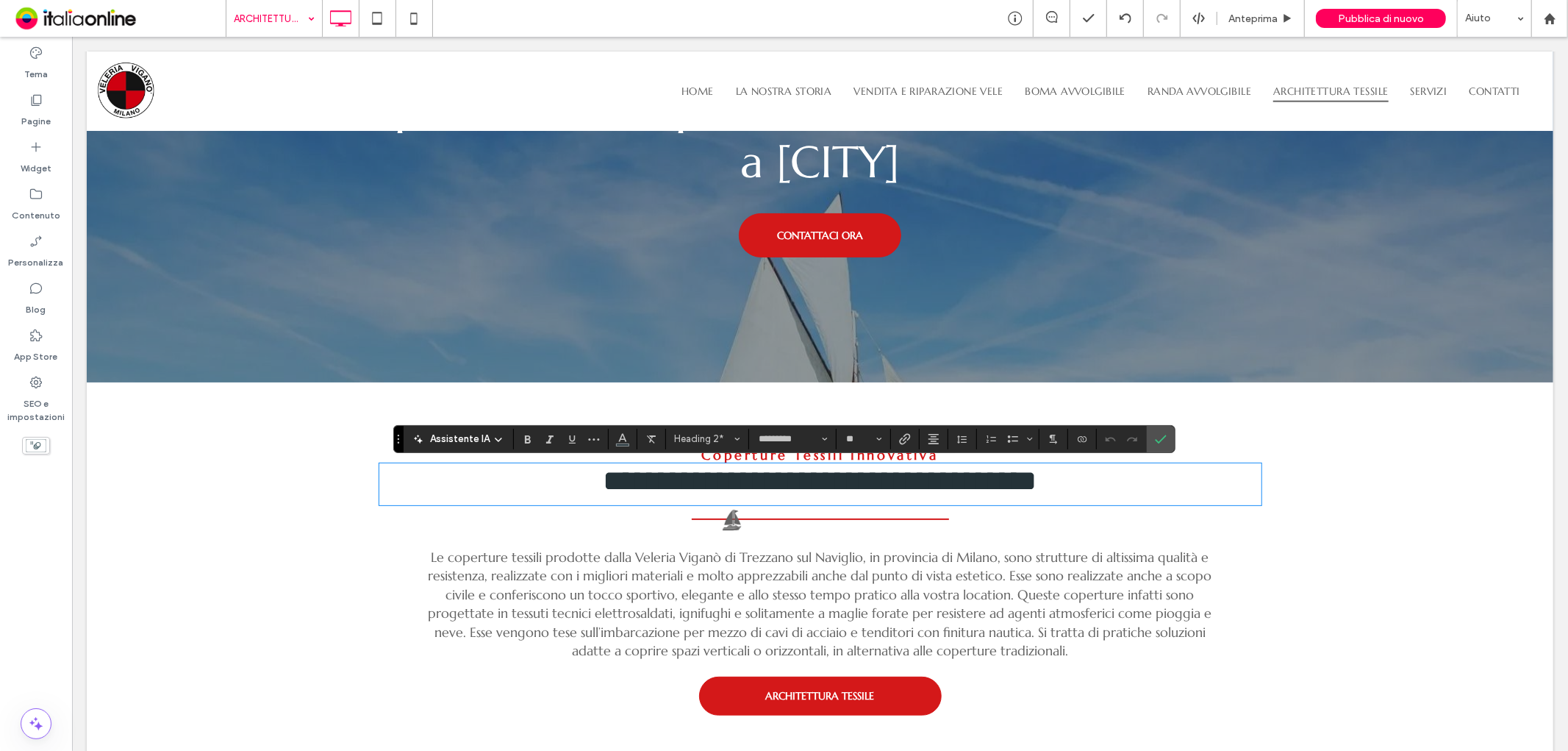 type 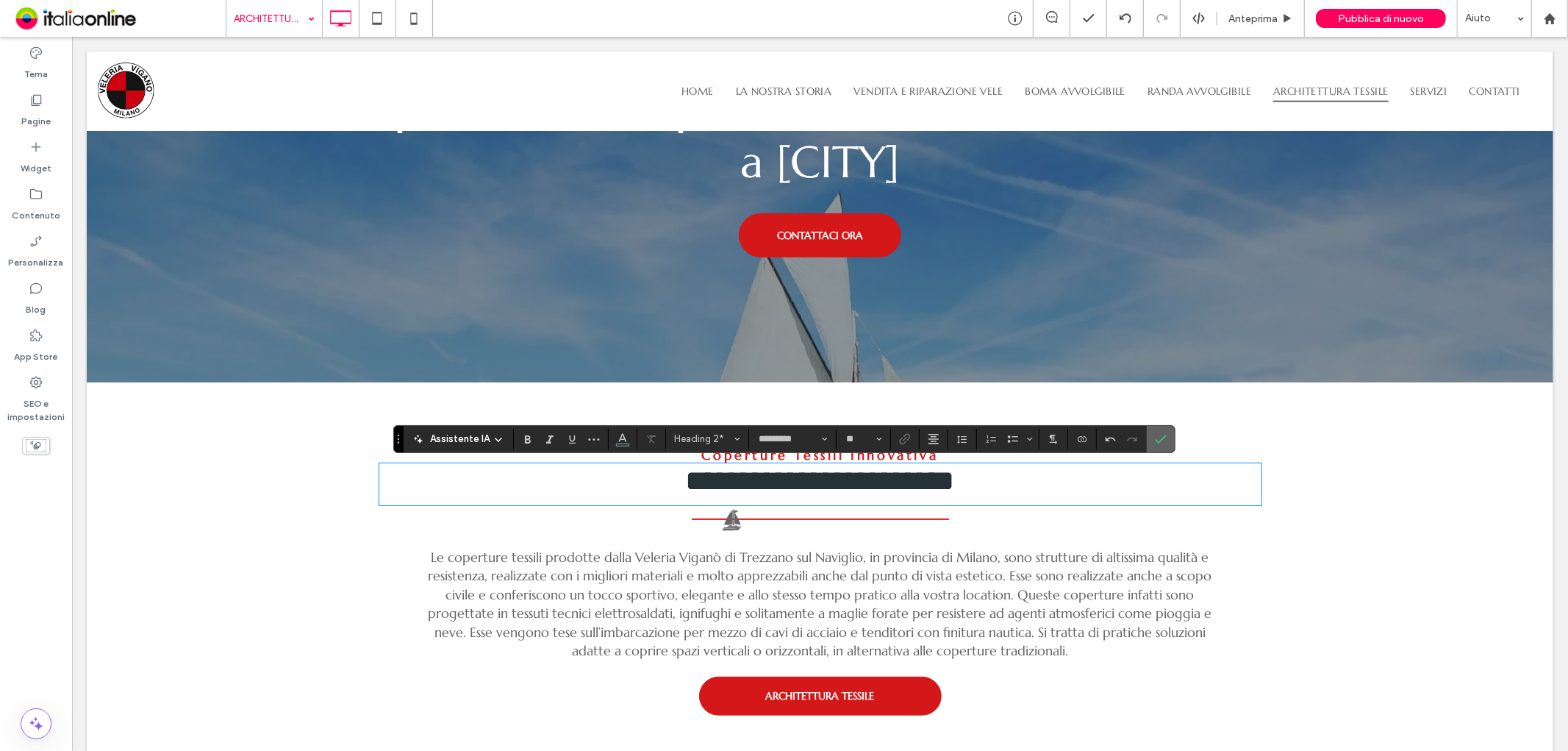 click at bounding box center [1161, 439] 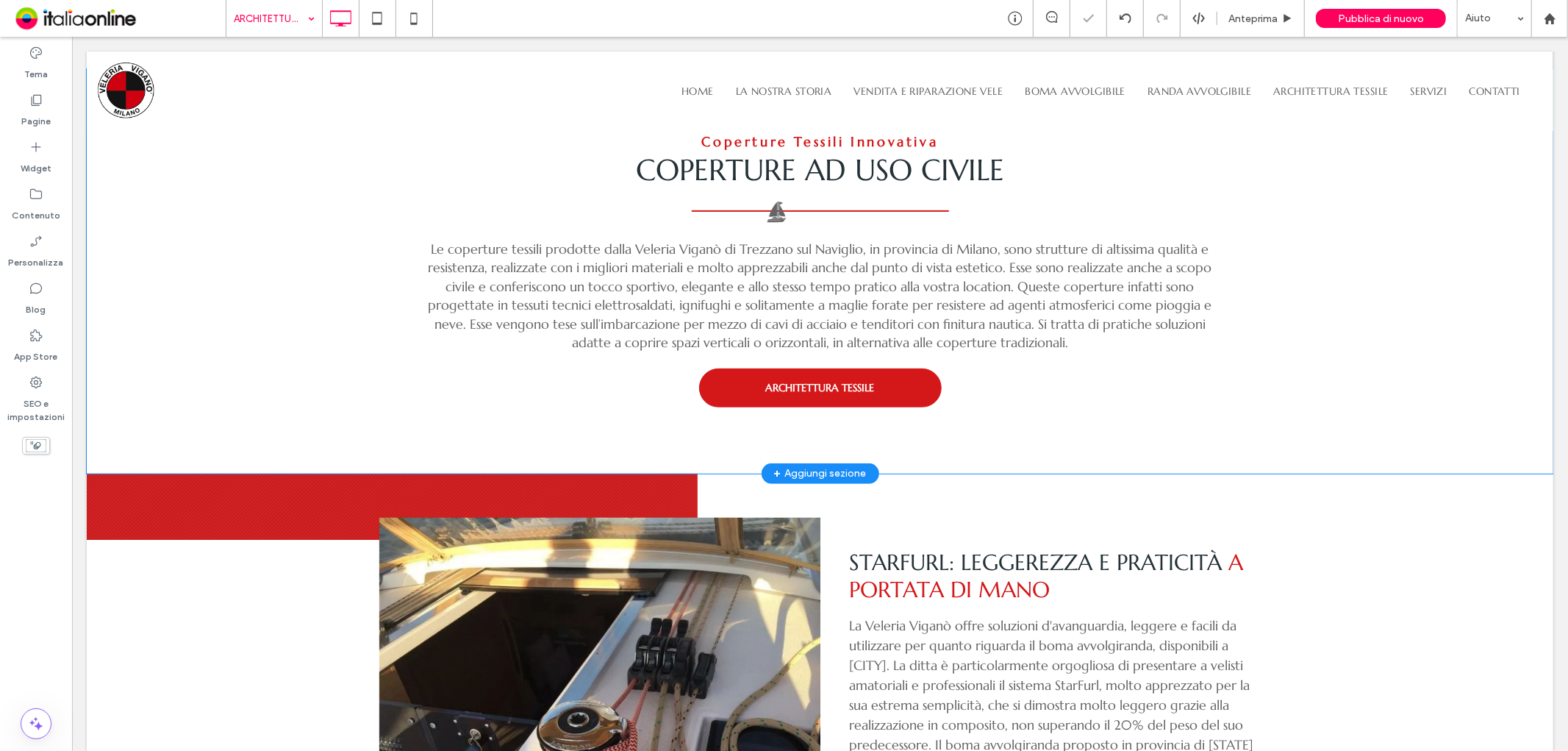 scroll, scrollTop: 490, scrollLeft: 0, axis: vertical 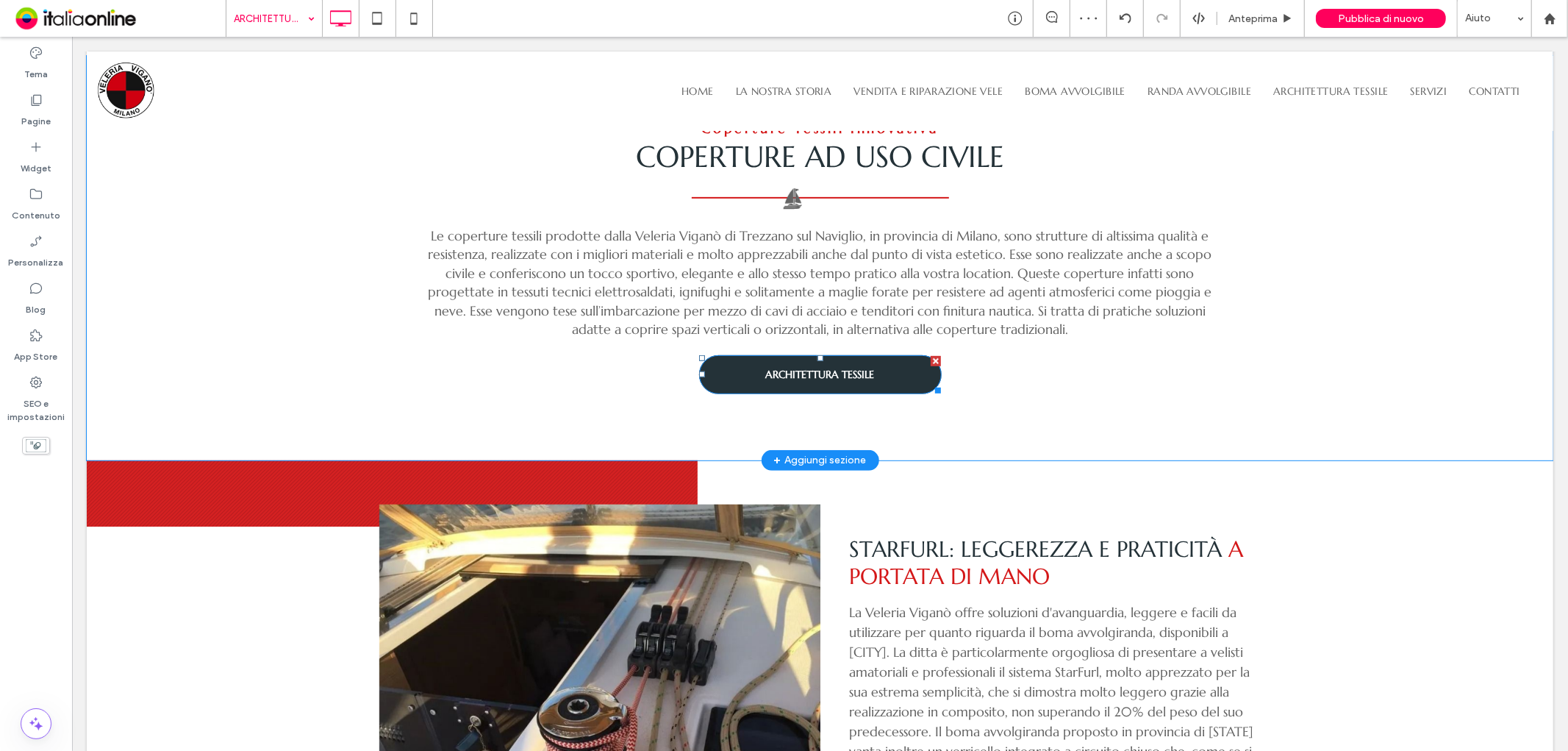 click on "ARCHITETTURA TESSILE" at bounding box center (820, 374) 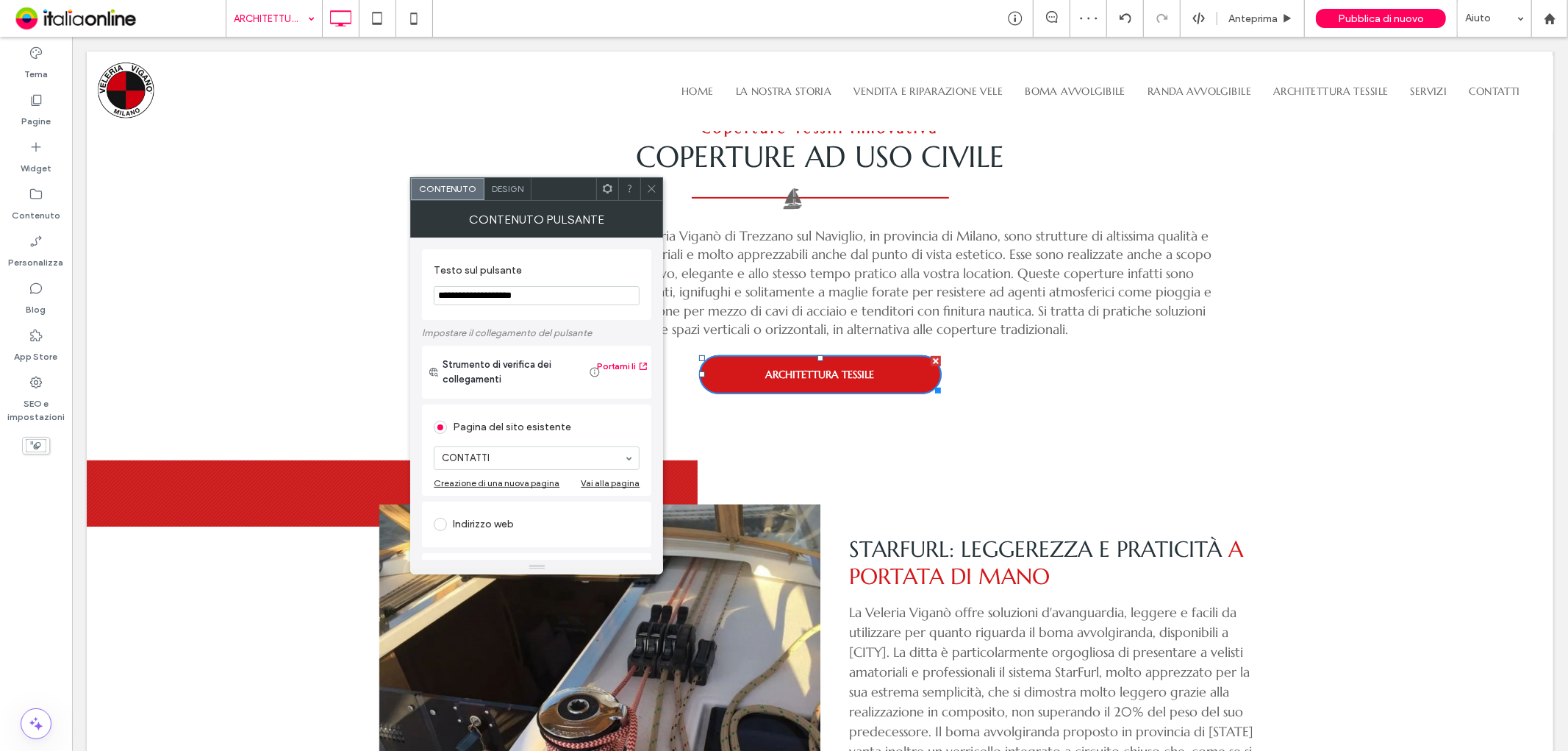 click on "**********" at bounding box center (537, 296) 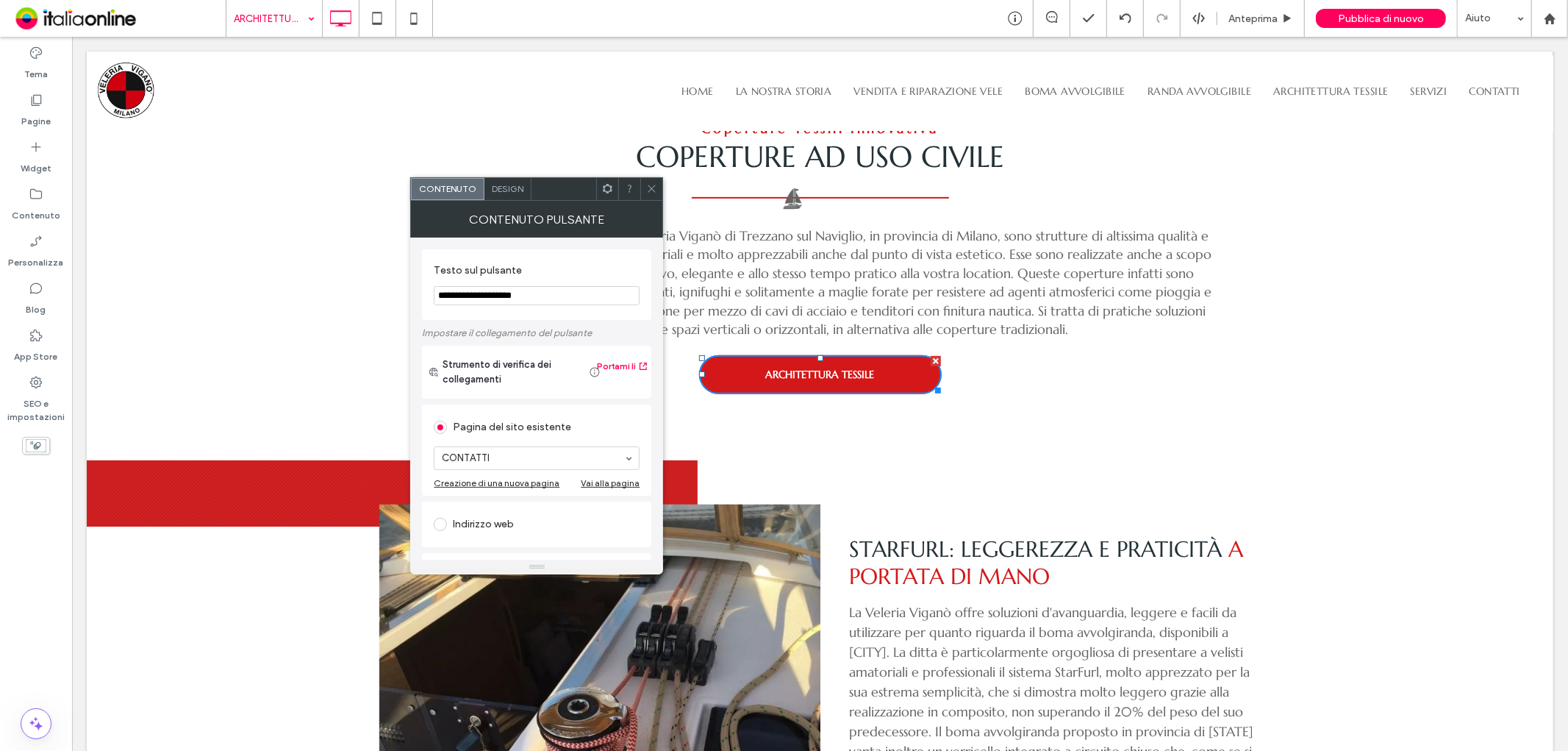 click on "**********" at bounding box center (537, 296) 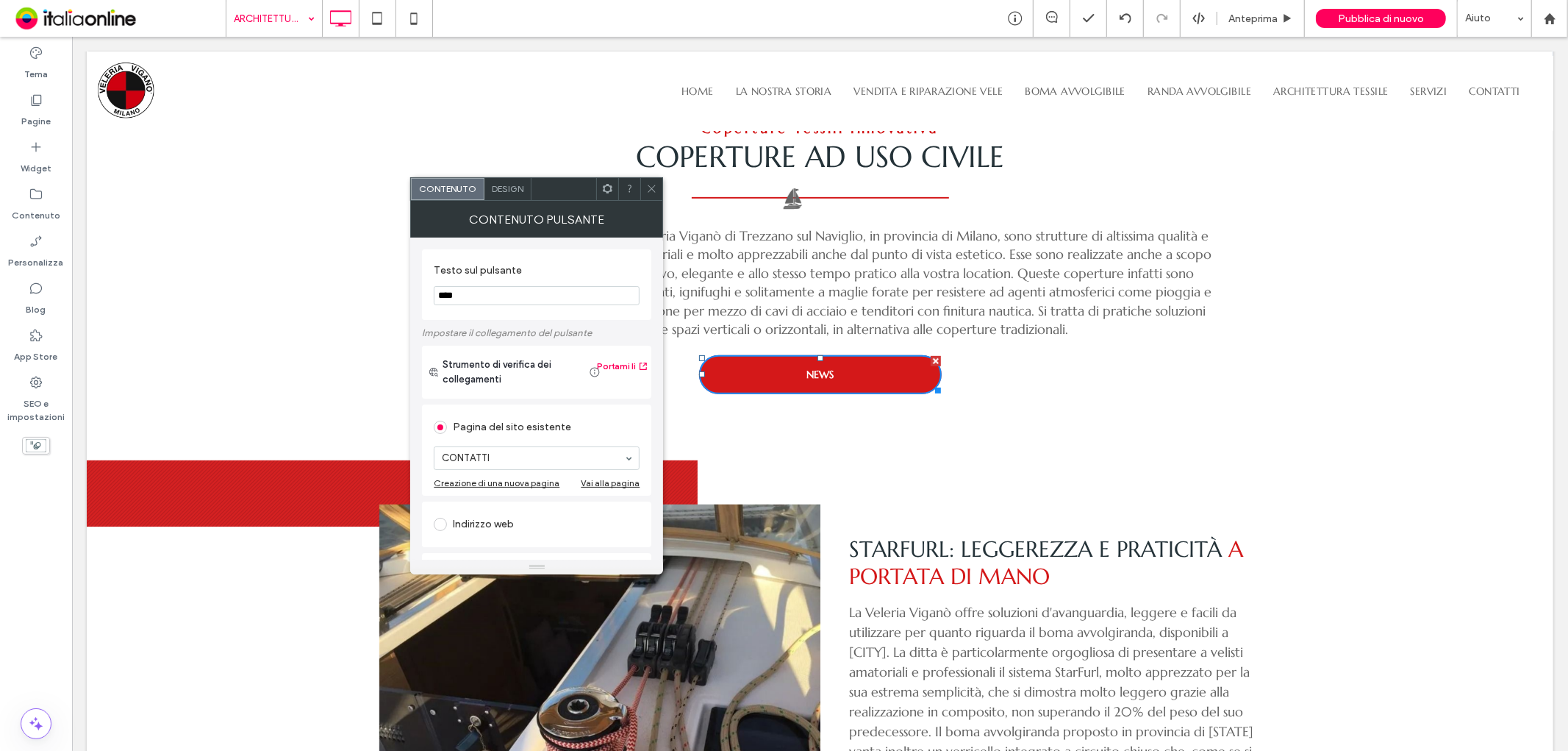 type on "****" 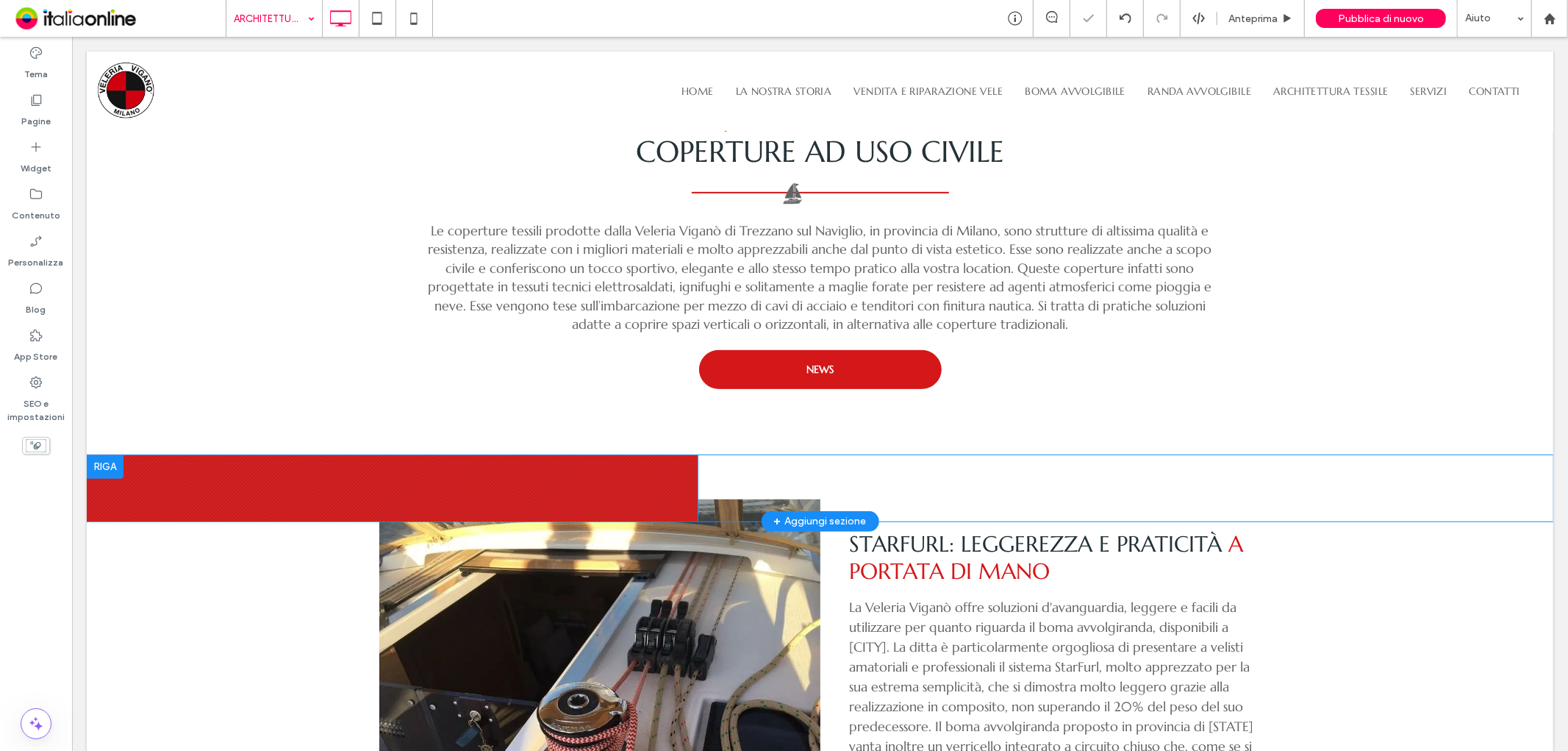 scroll, scrollTop: 653, scrollLeft: 0, axis: vertical 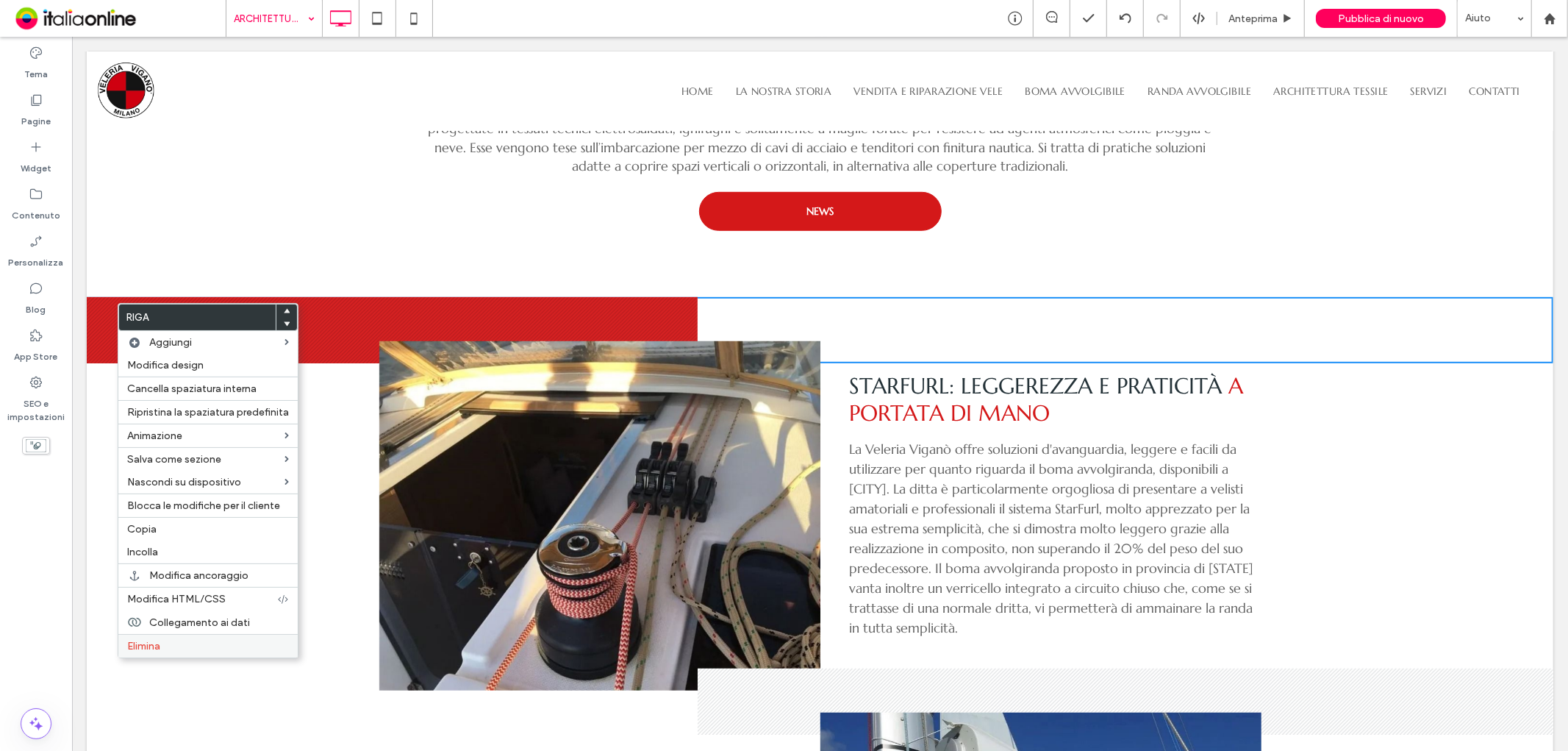 click on "Elimina" at bounding box center (208, 646) 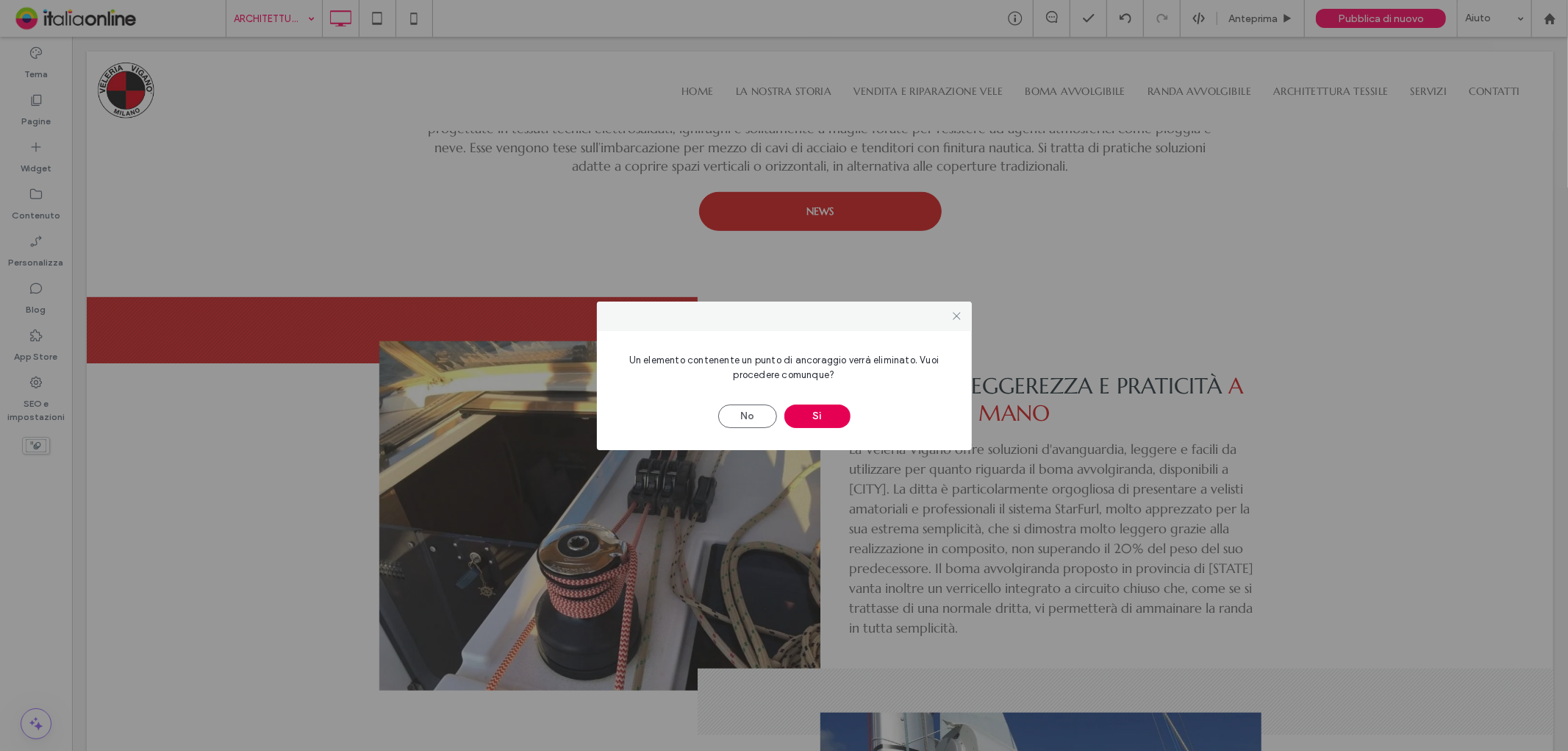 click on "Sì" at bounding box center (817, 416) 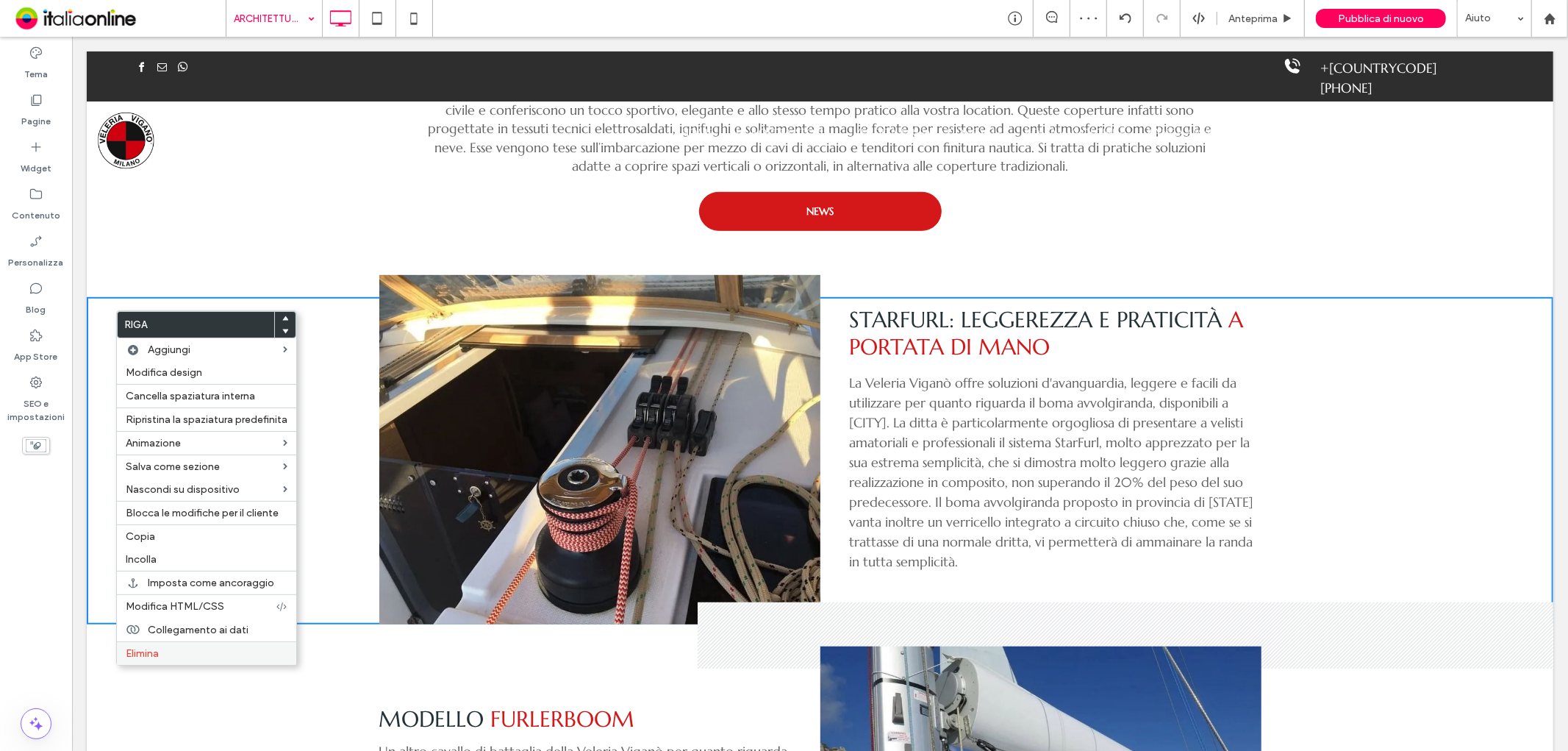click on "Elimina" at bounding box center [207, 653] 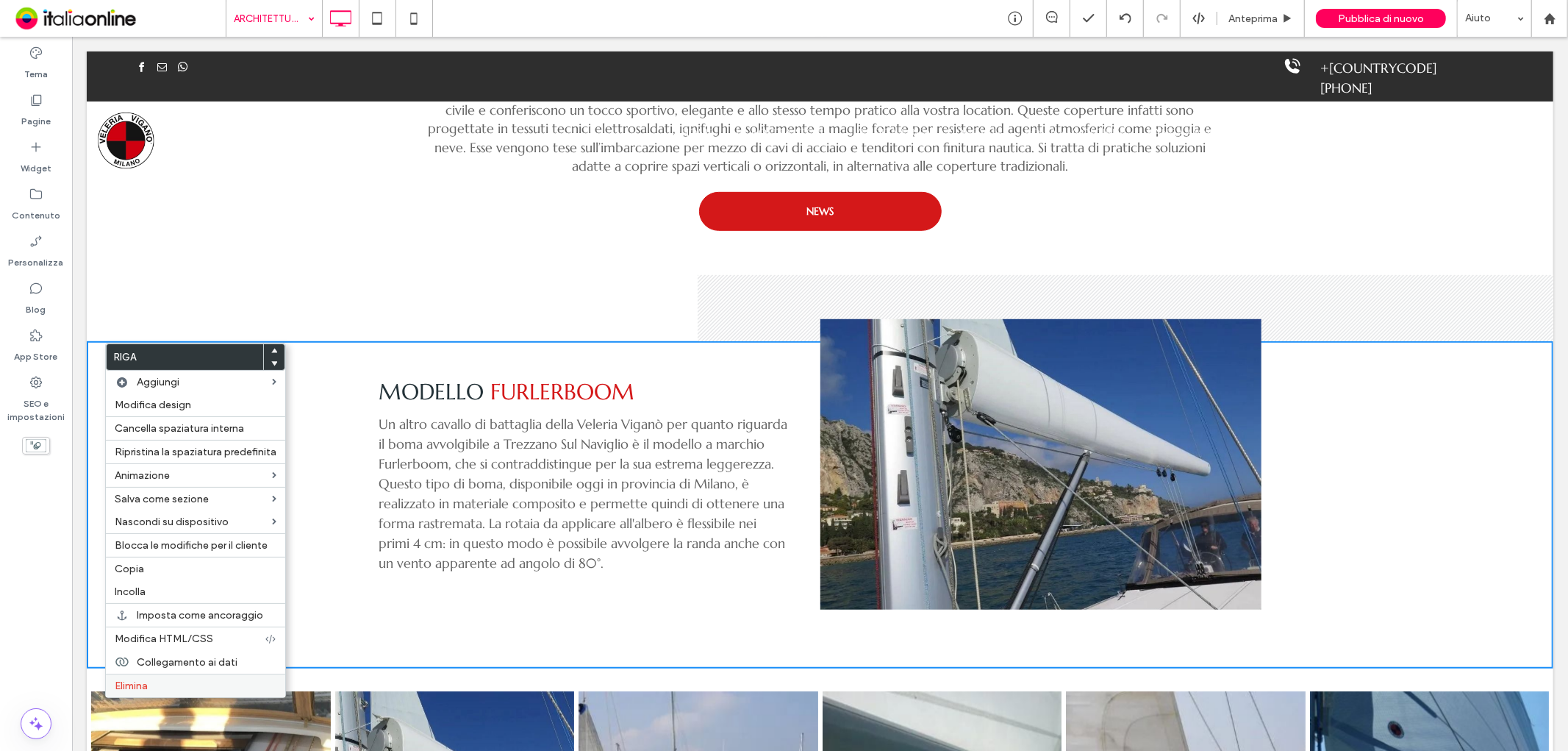 click on "Elimina" at bounding box center (196, 686) 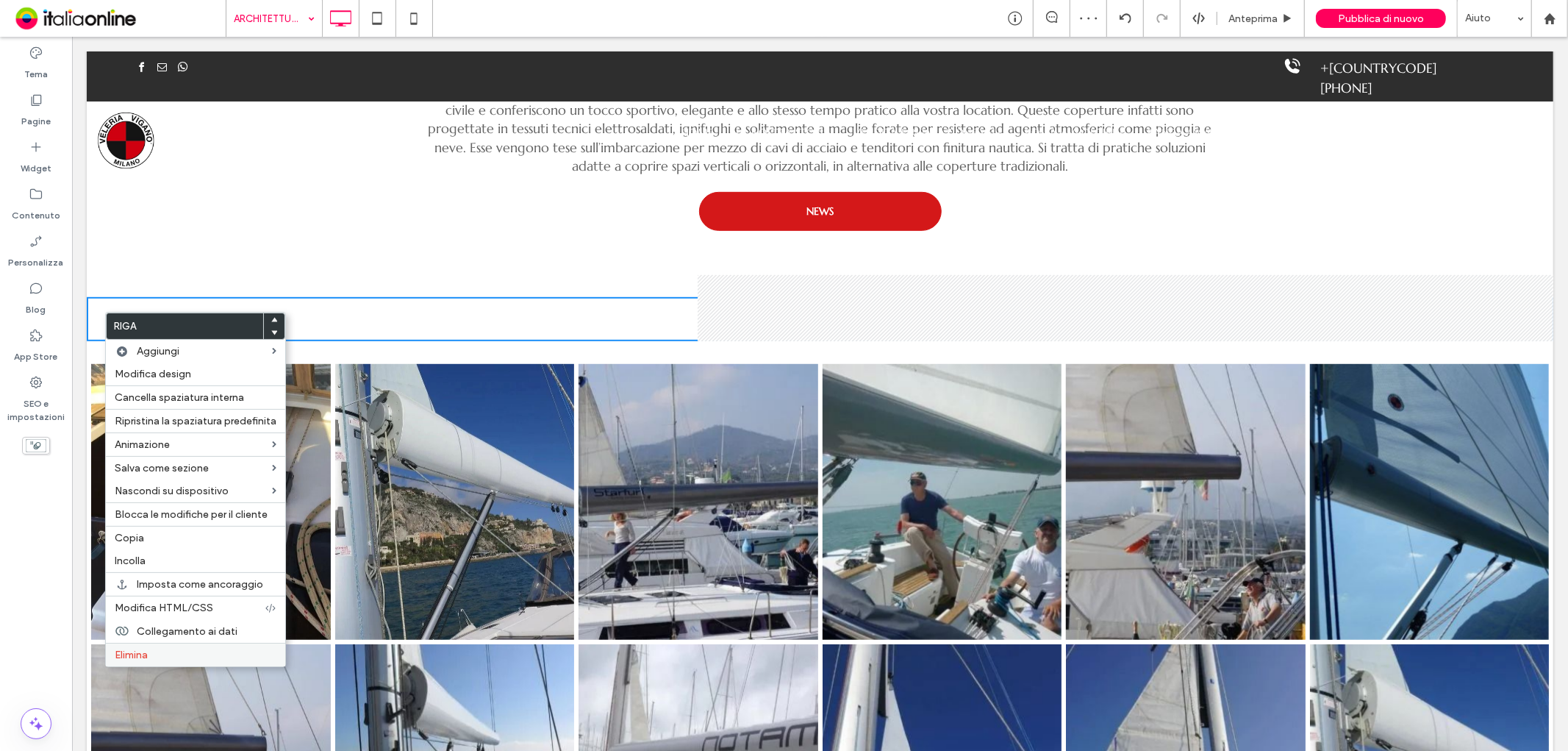 click on "Elimina" at bounding box center [196, 655] 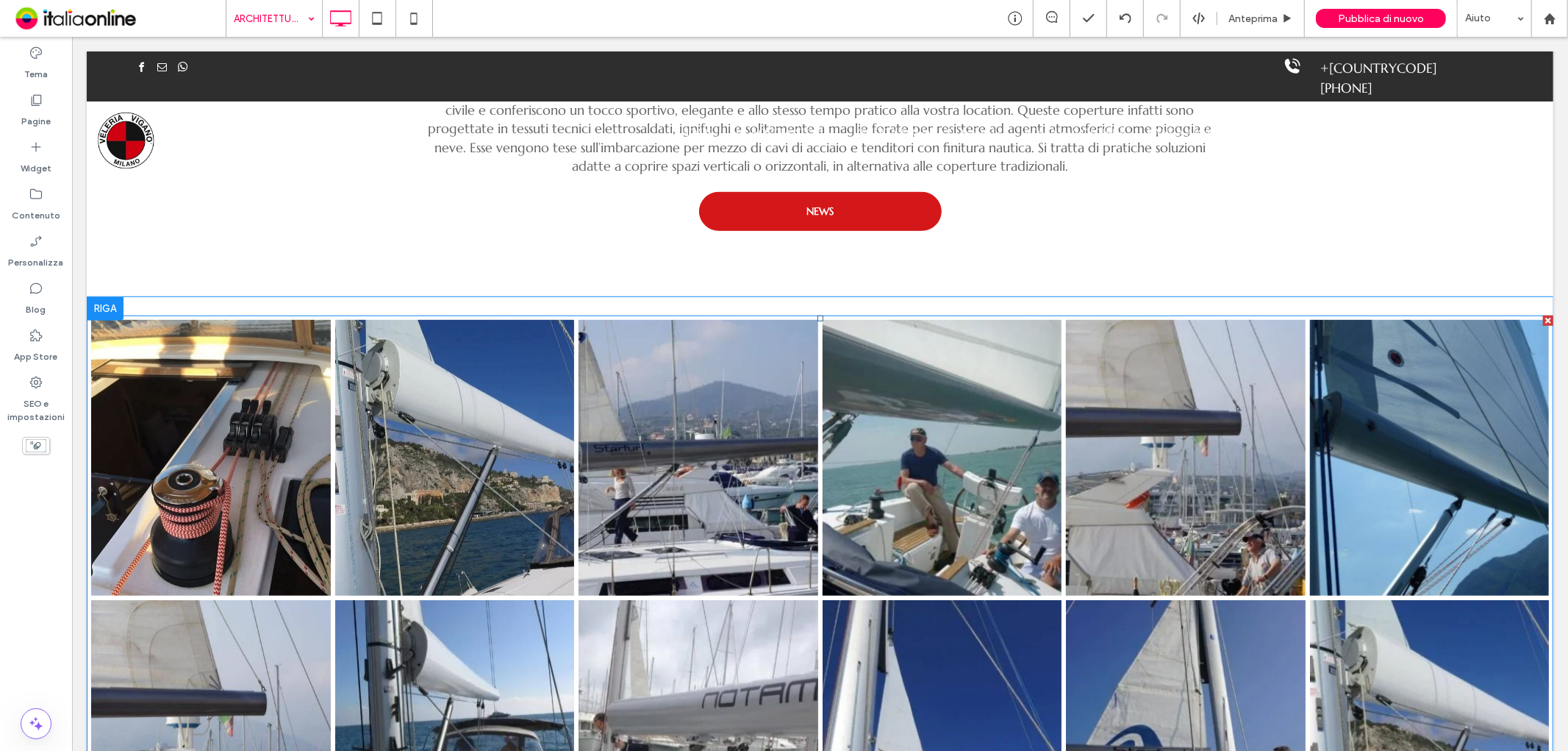 click at bounding box center (454, 457) 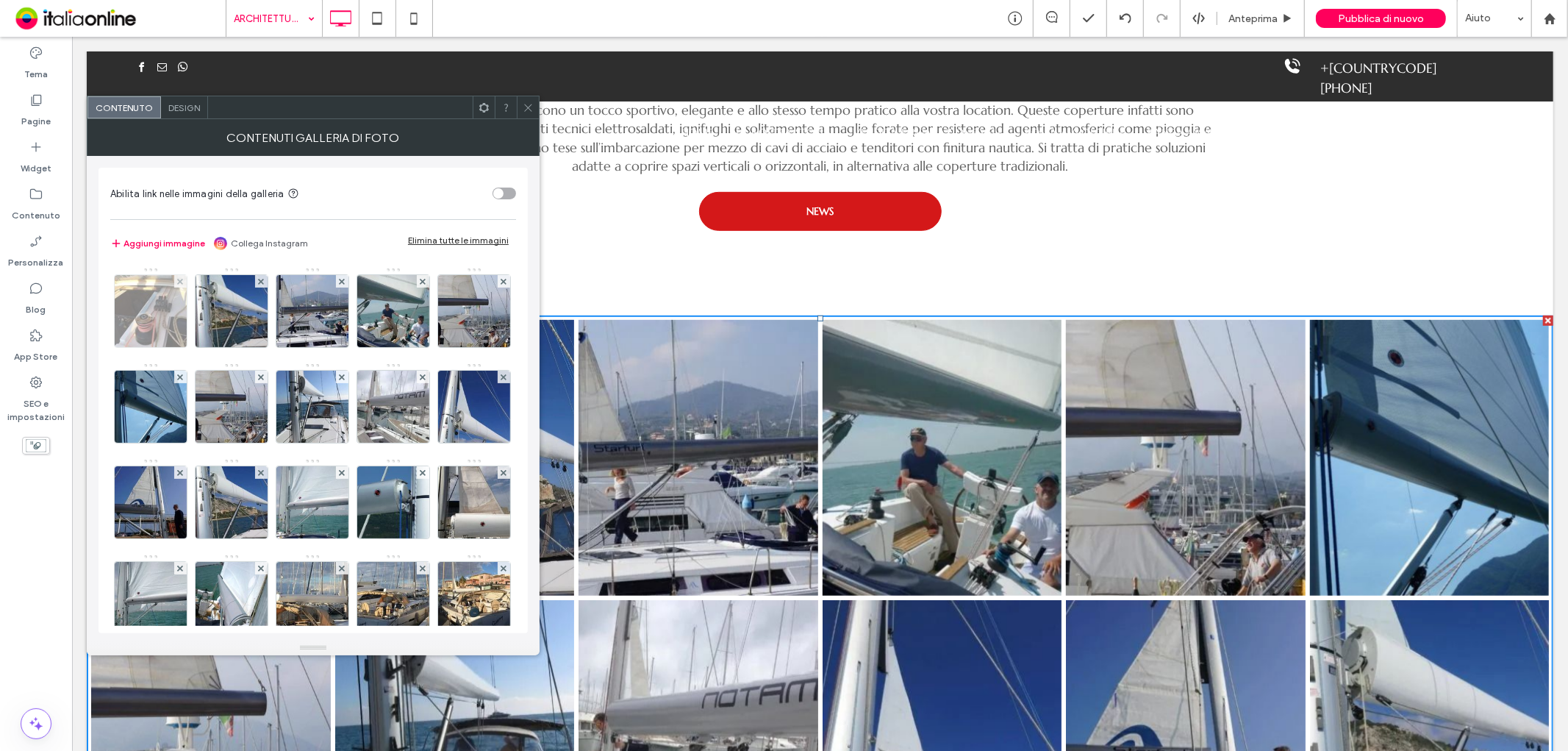 click at bounding box center (180, 281) 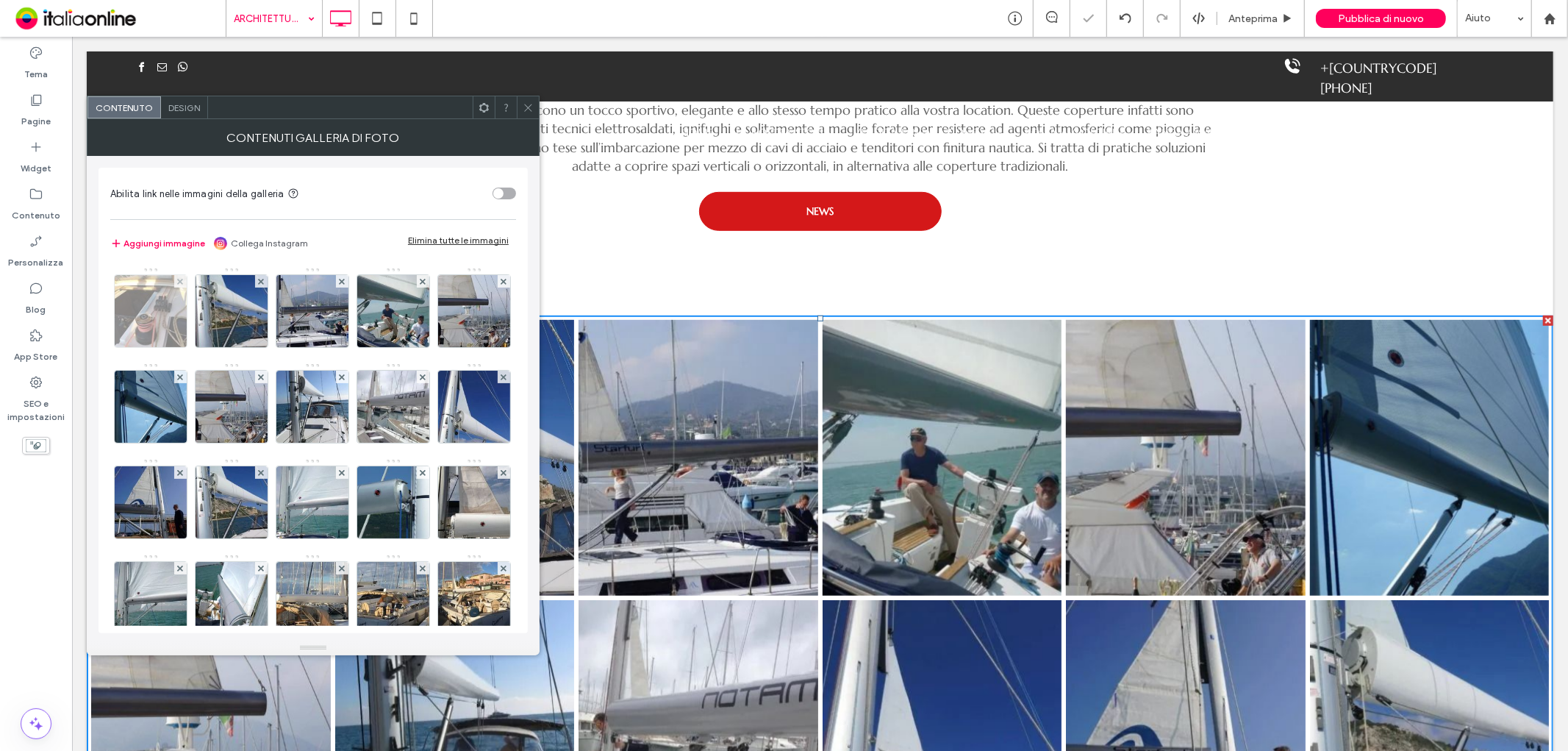 click at bounding box center (180, 281) 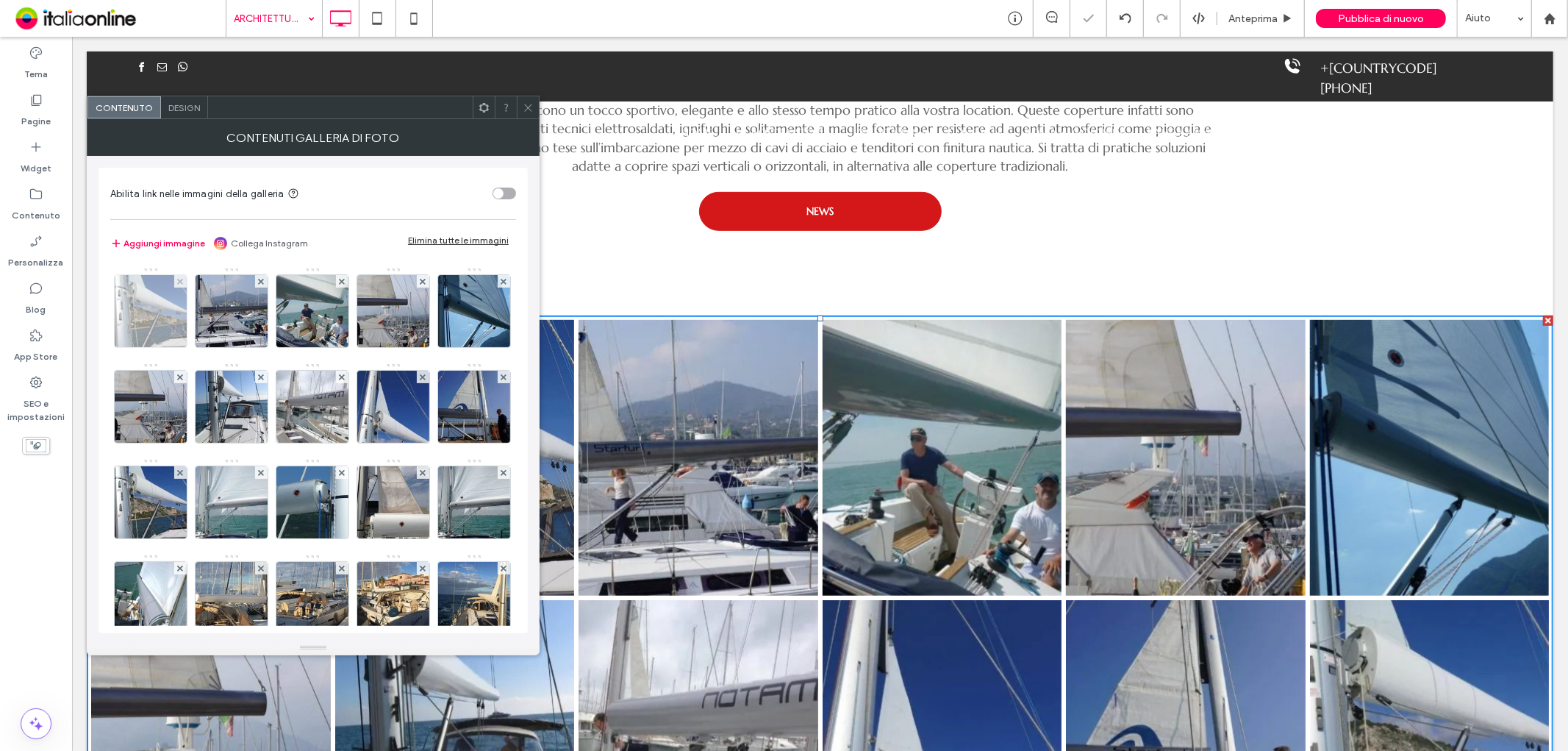 click at bounding box center [180, 281] 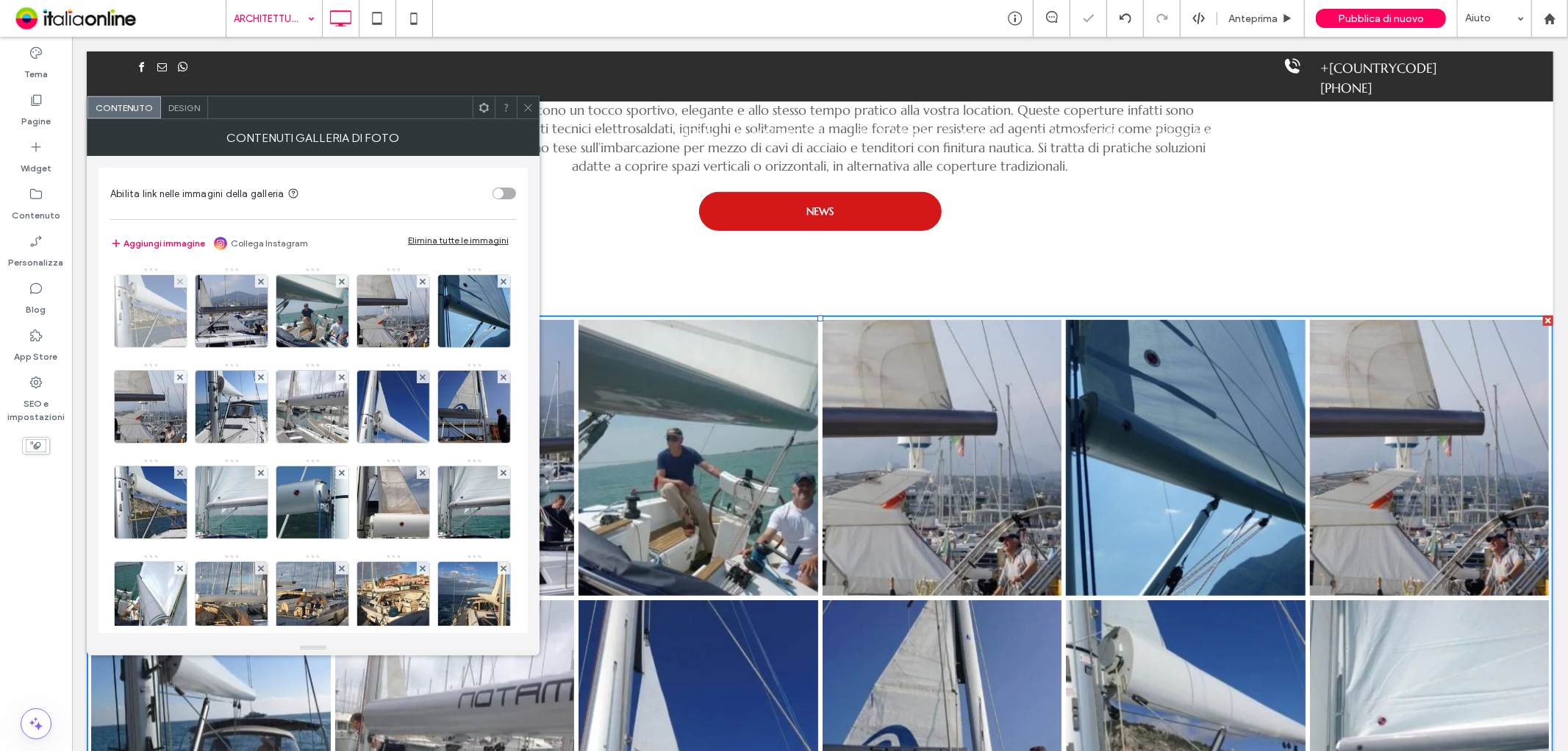 click at bounding box center [180, 281] 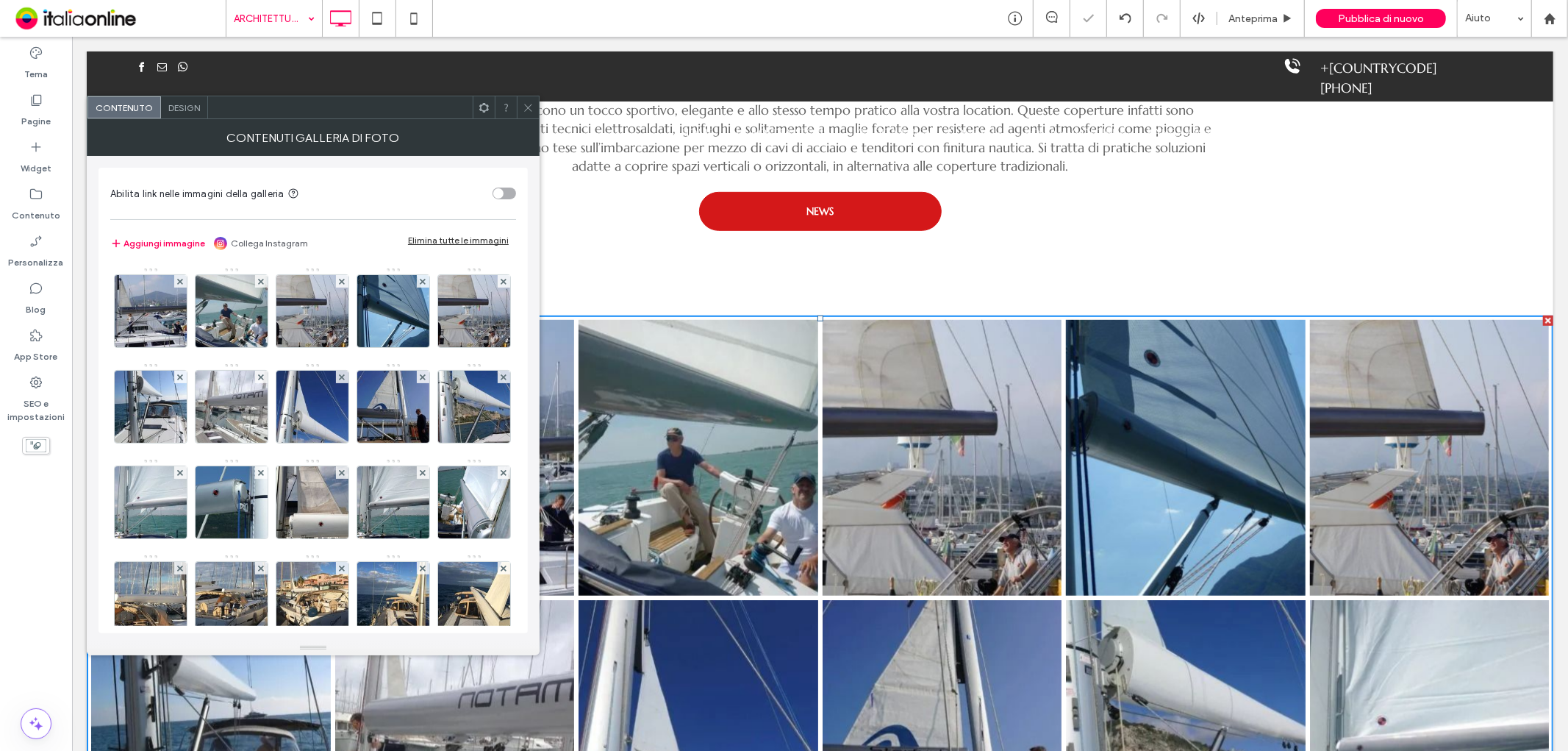 click at bounding box center [180, 281] 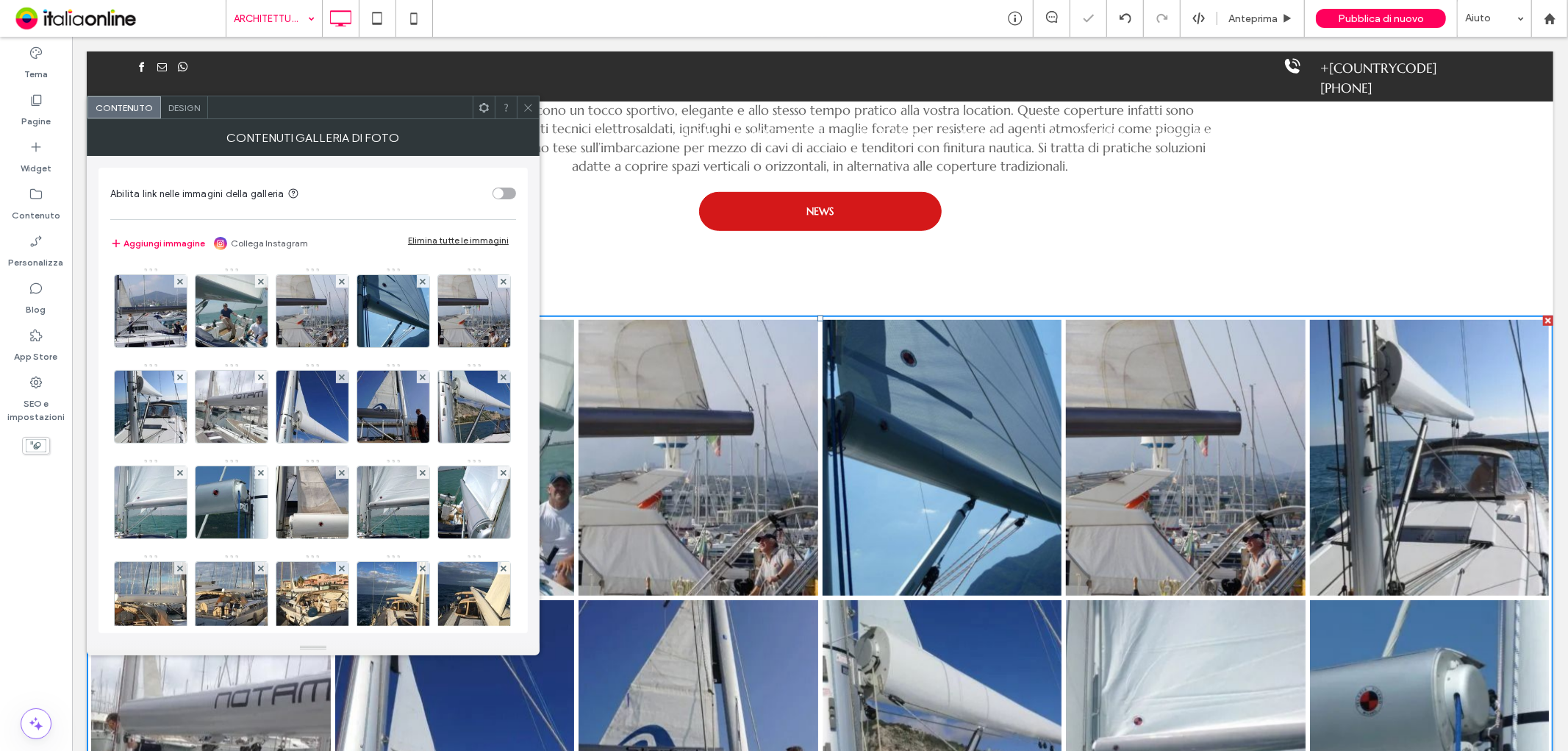 click at bounding box center (180, 281) 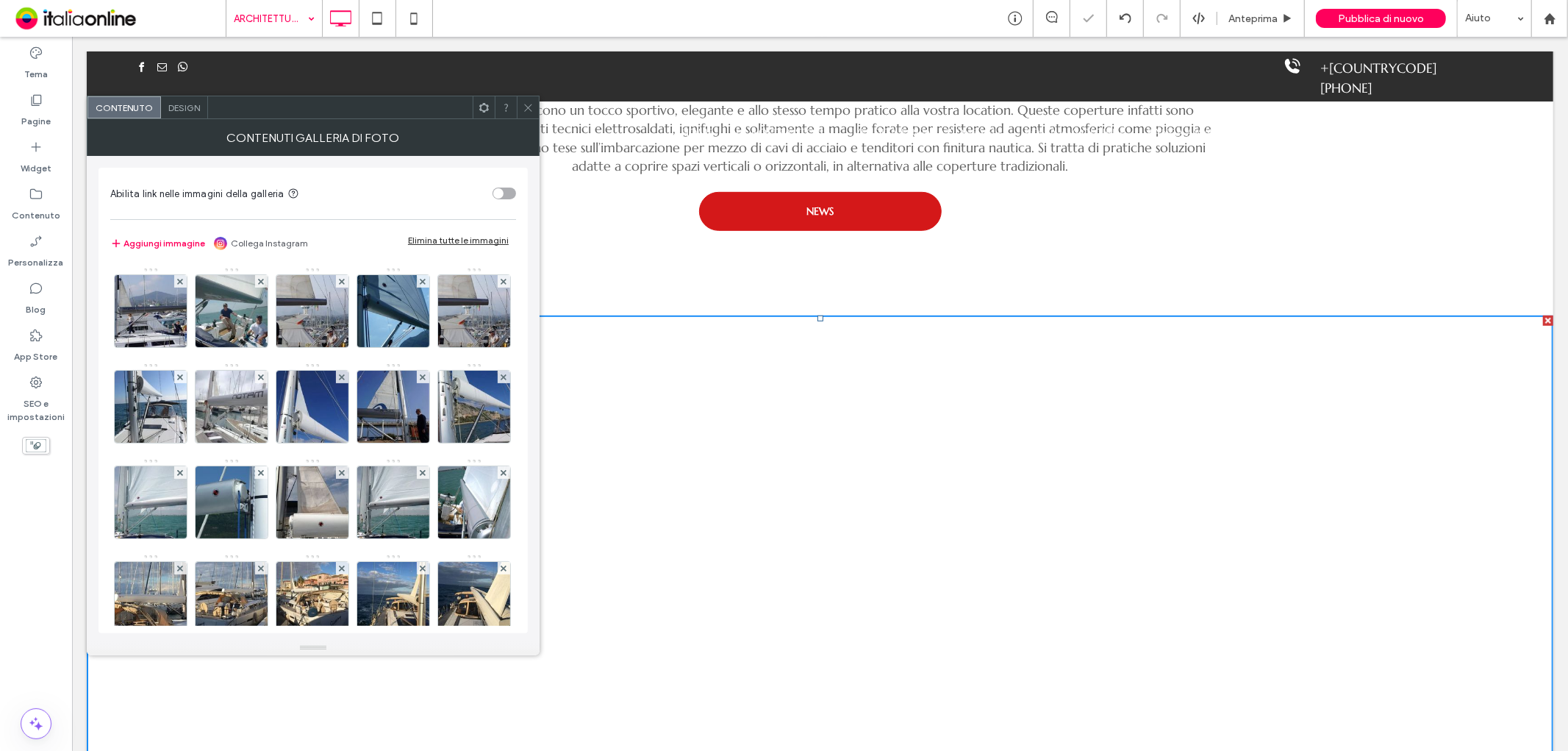 click at bounding box center (261, 281) 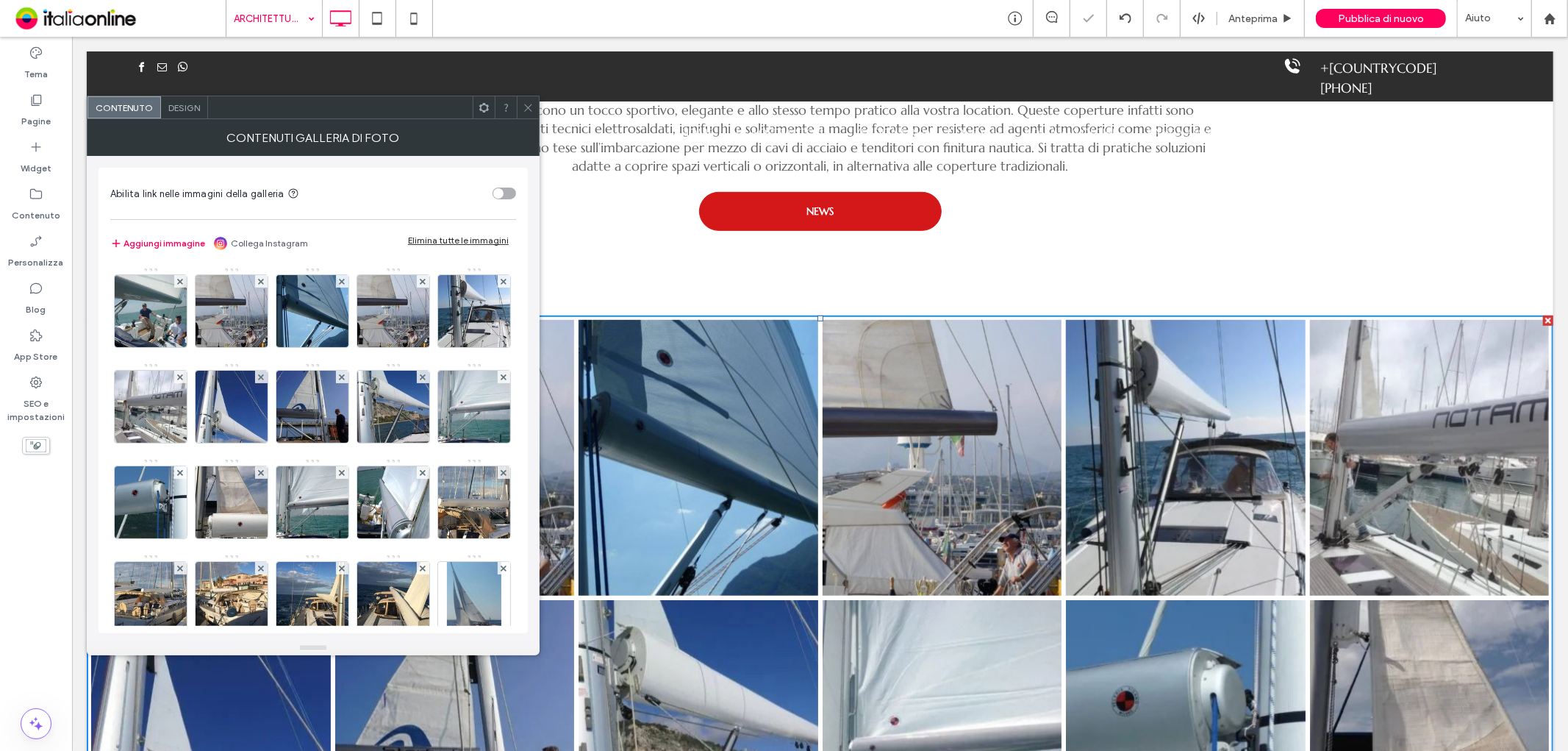 click at bounding box center [180, 281] 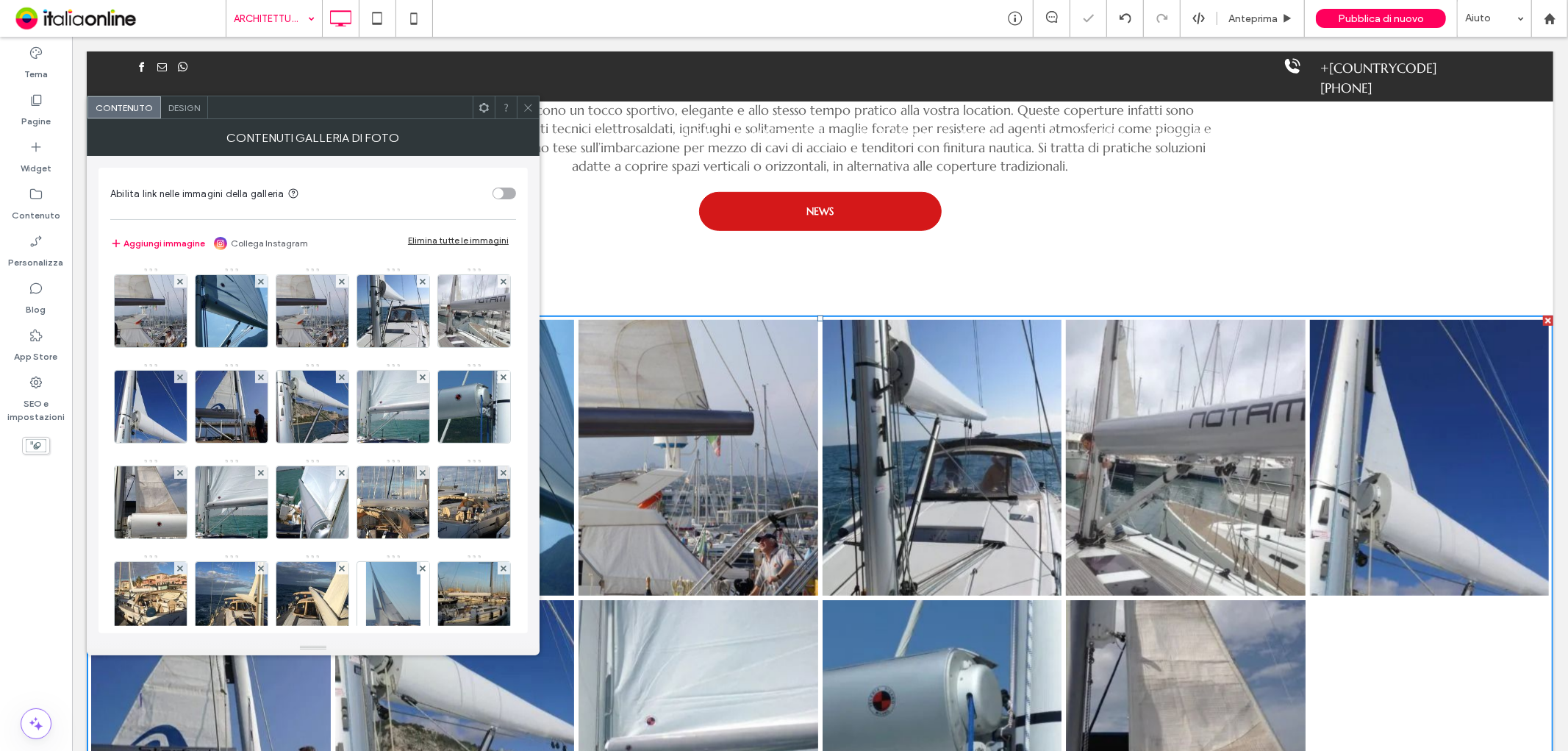 click at bounding box center (180, 281) 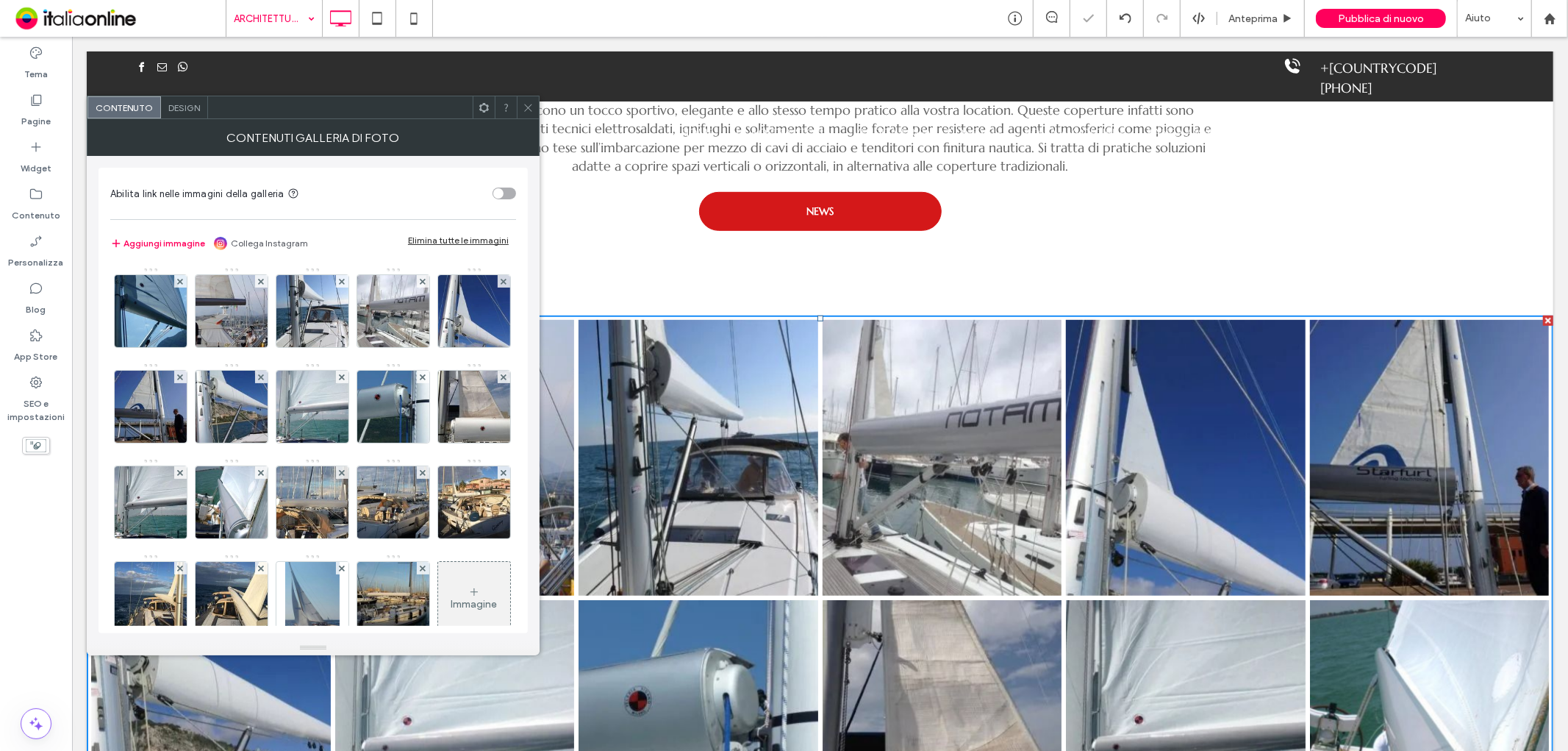 click at bounding box center (180, 281) 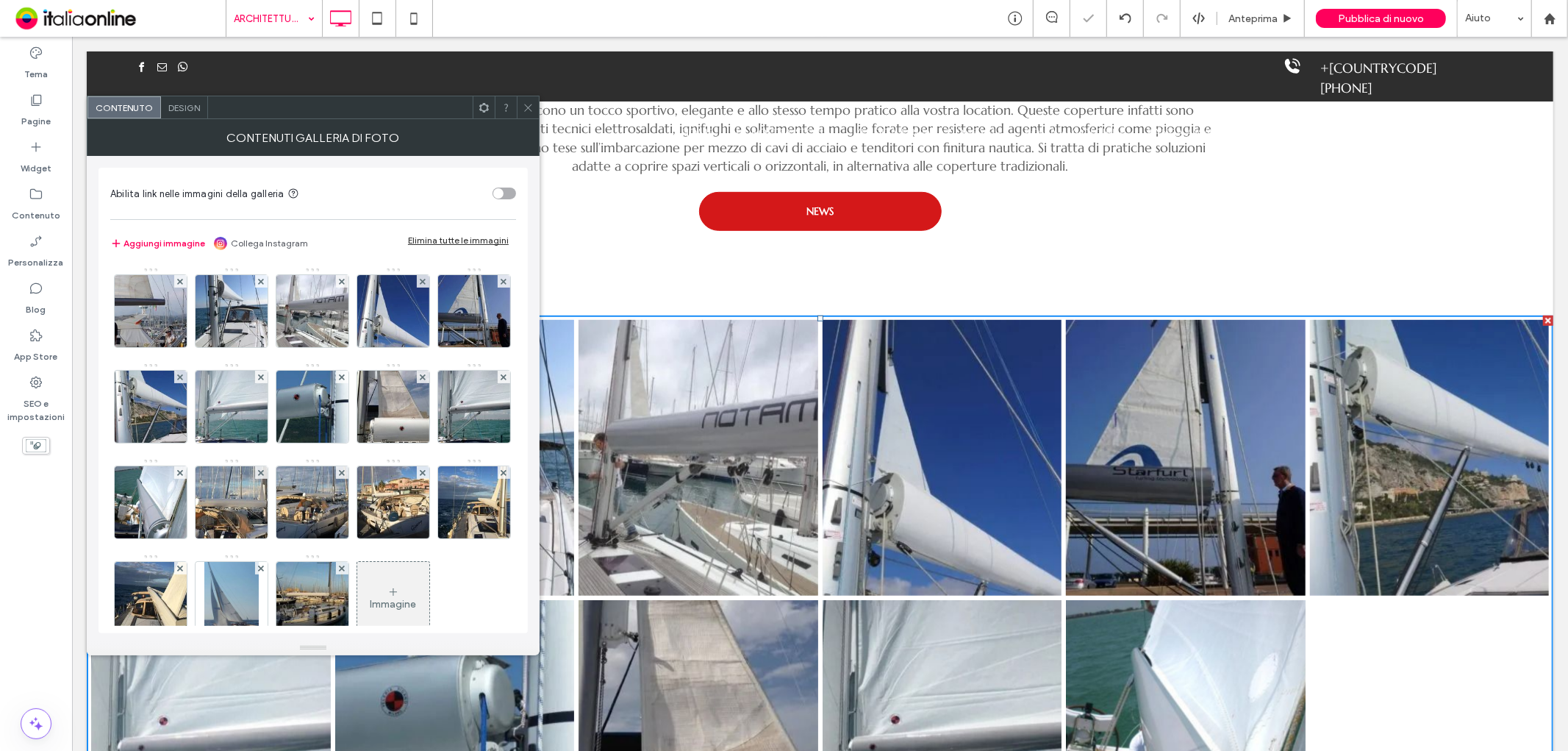 click at bounding box center [180, 281] 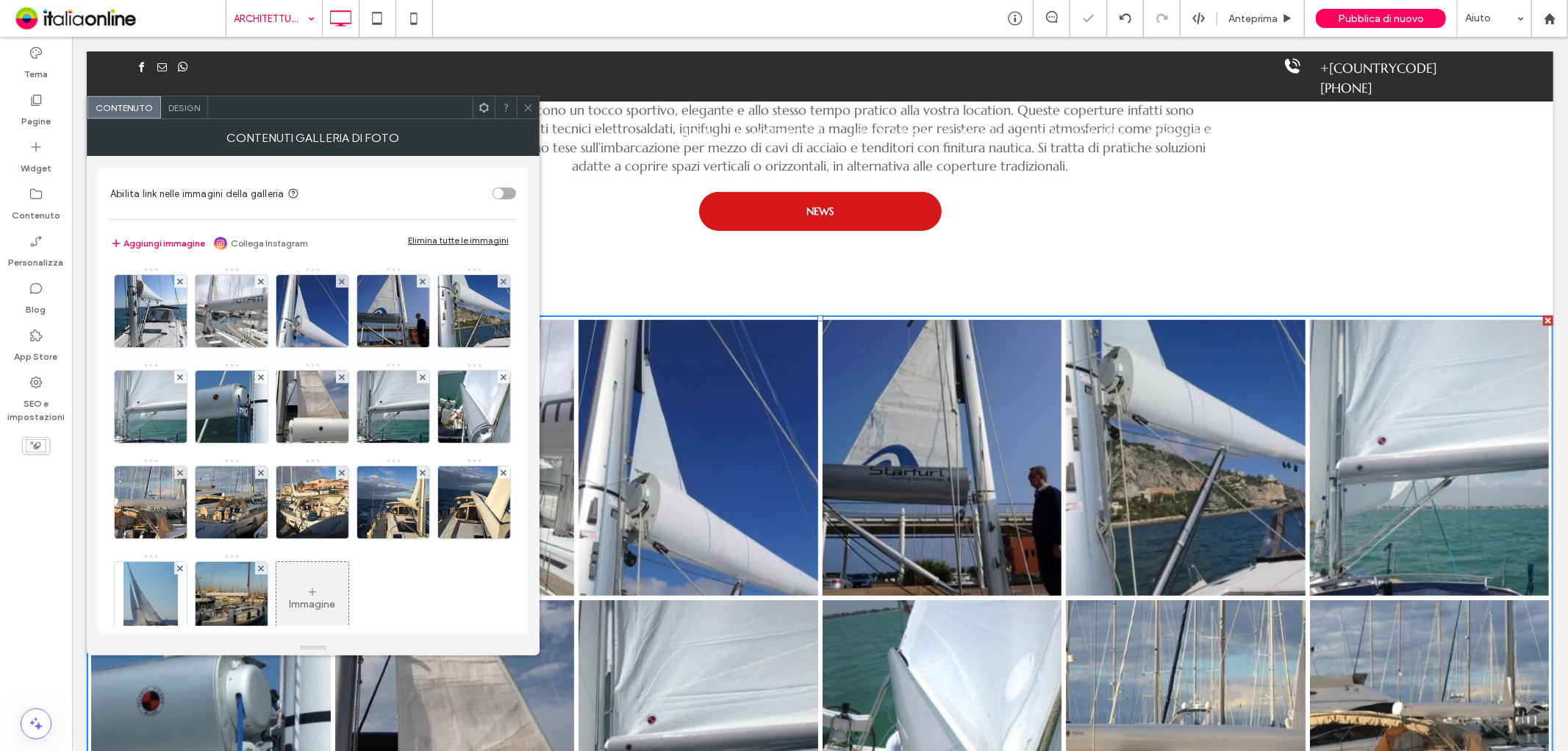 click at bounding box center [180, 281] 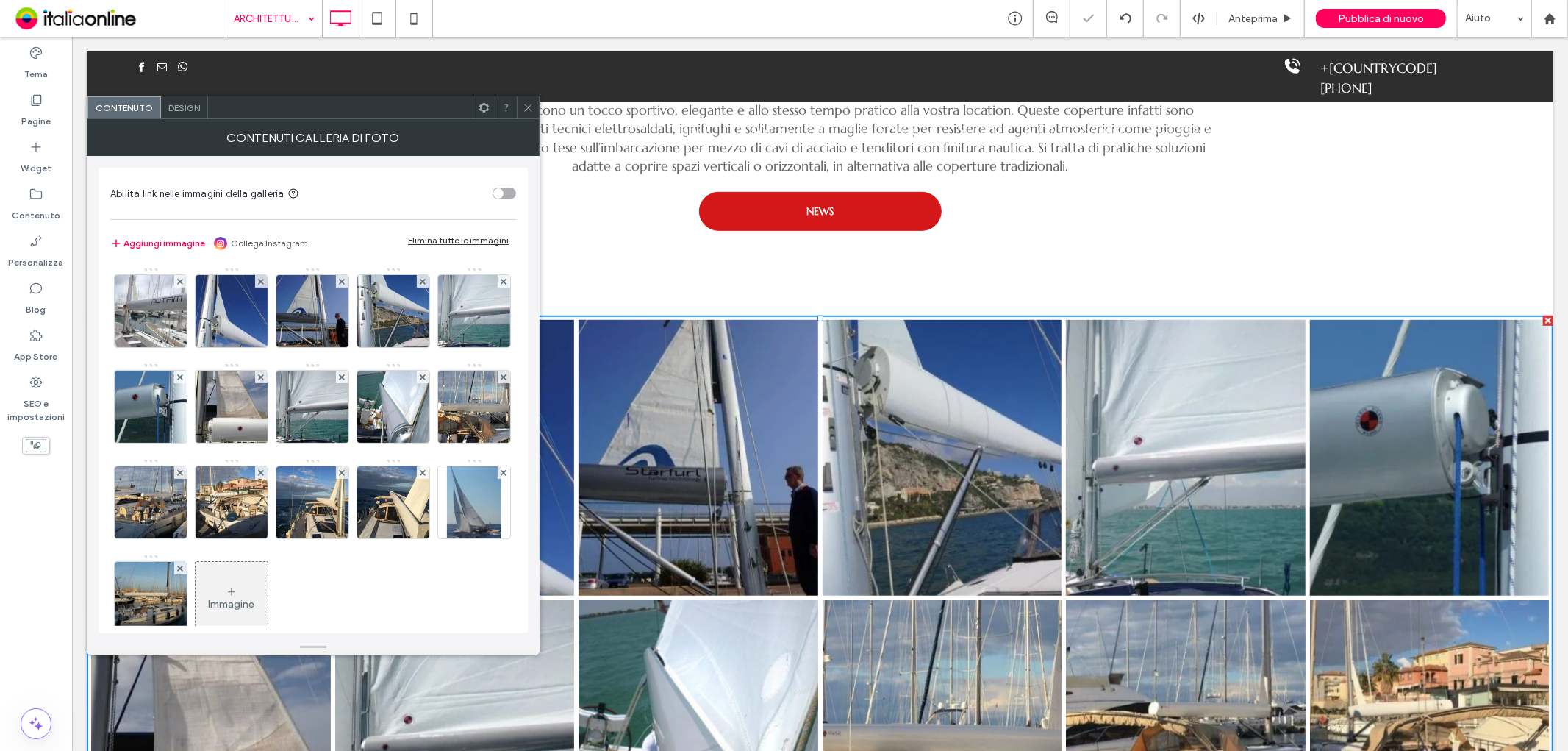 click at bounding box center [180, 281] 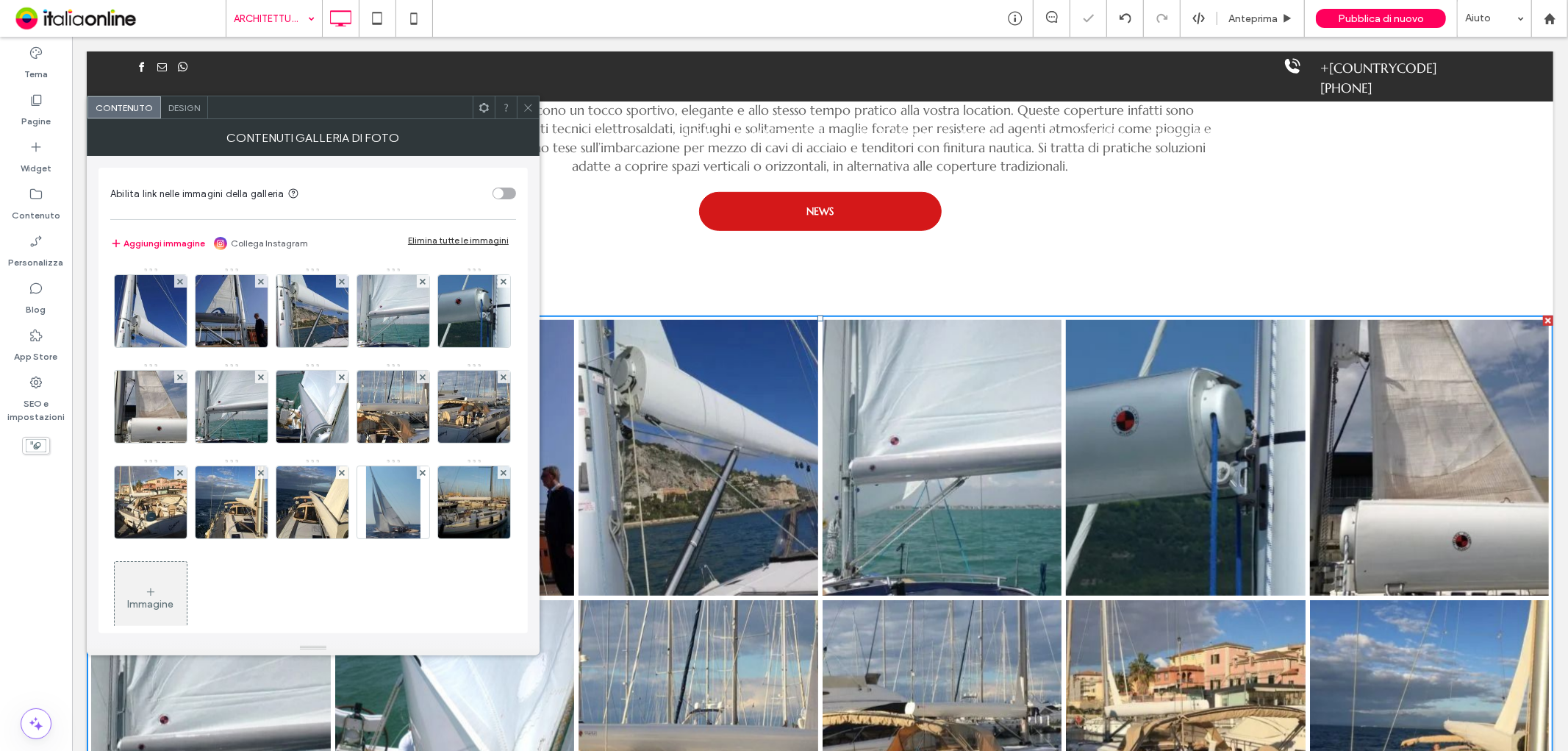 click at bounding box center [180, 281] 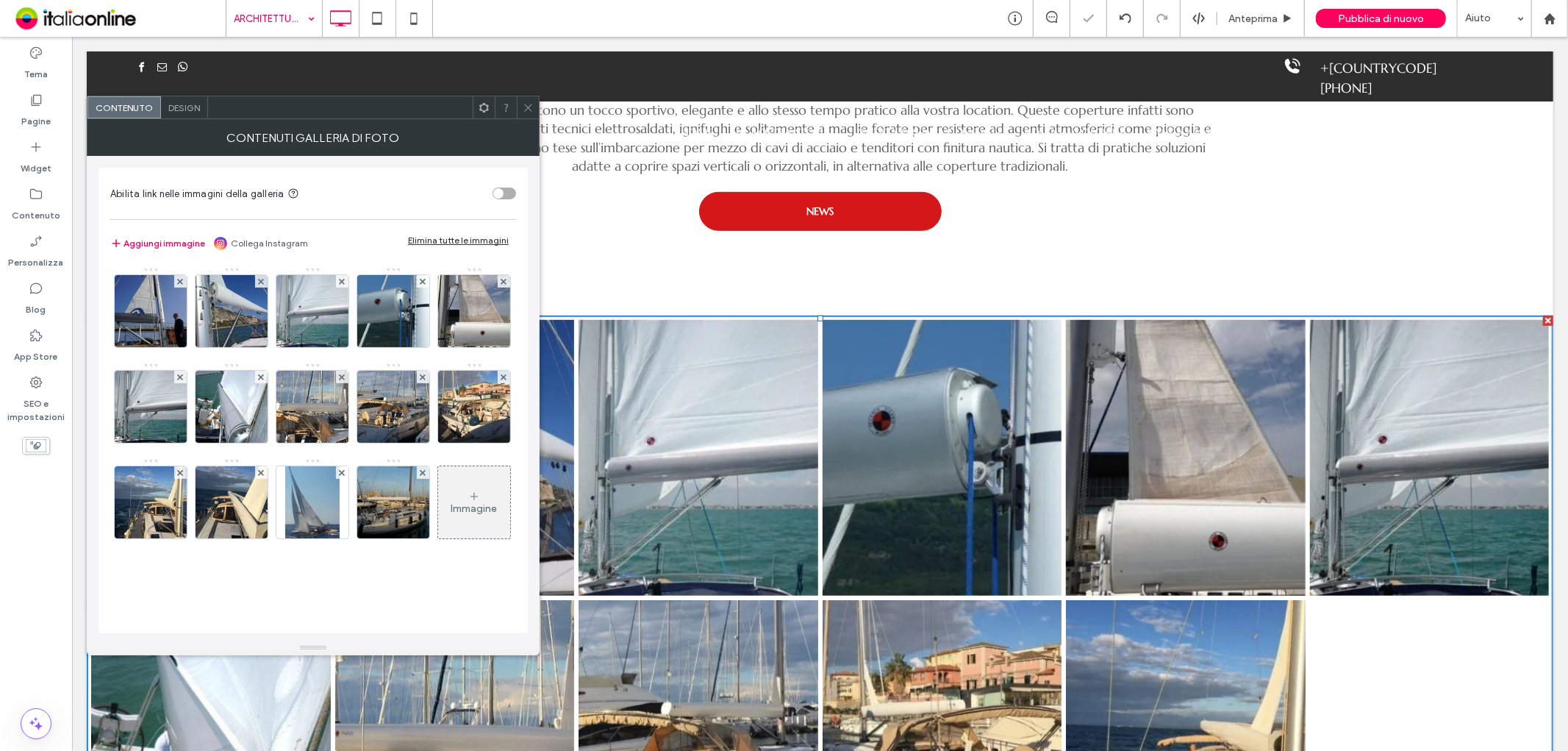 click at bounding box center (180, 281) 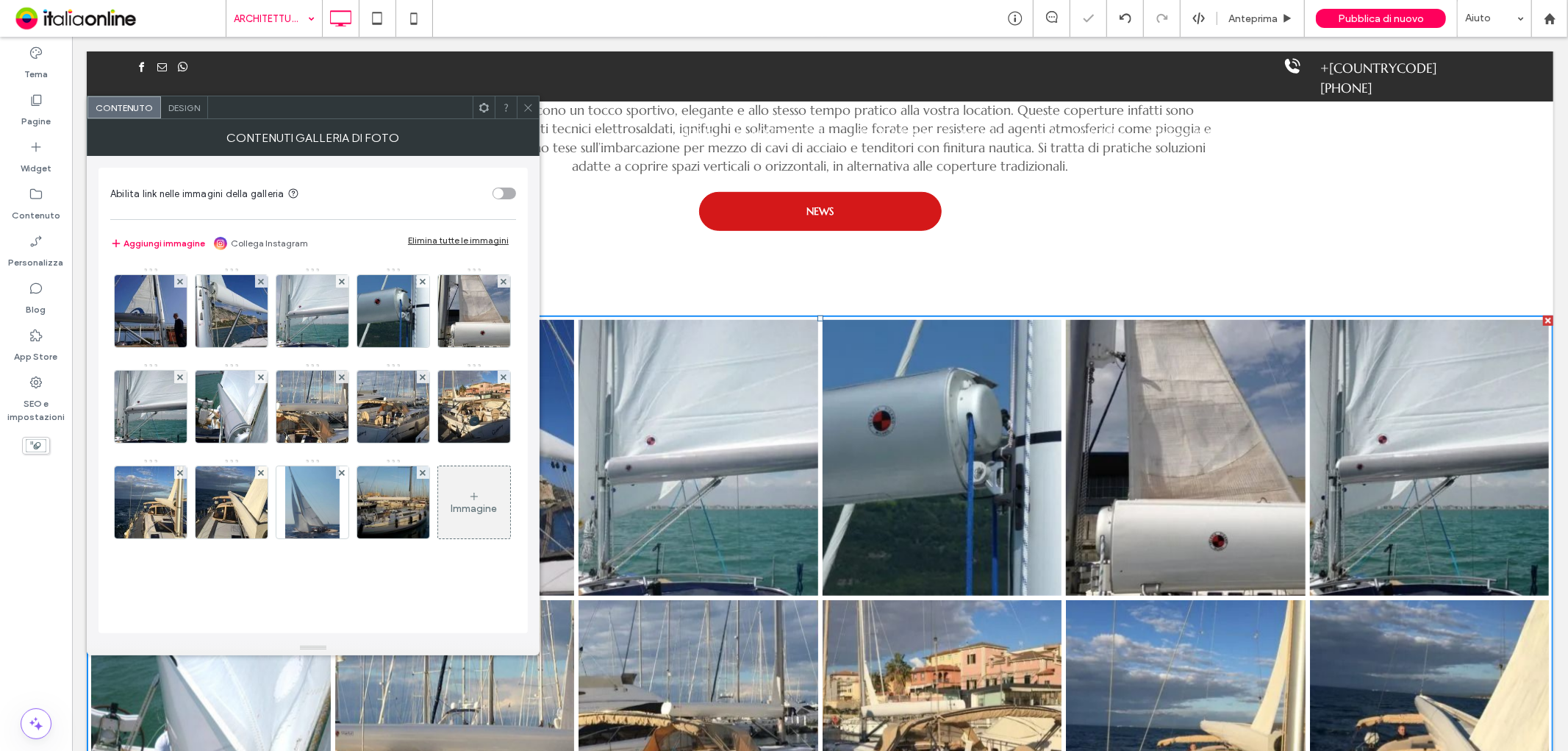 click at bounding box center (180, 281) 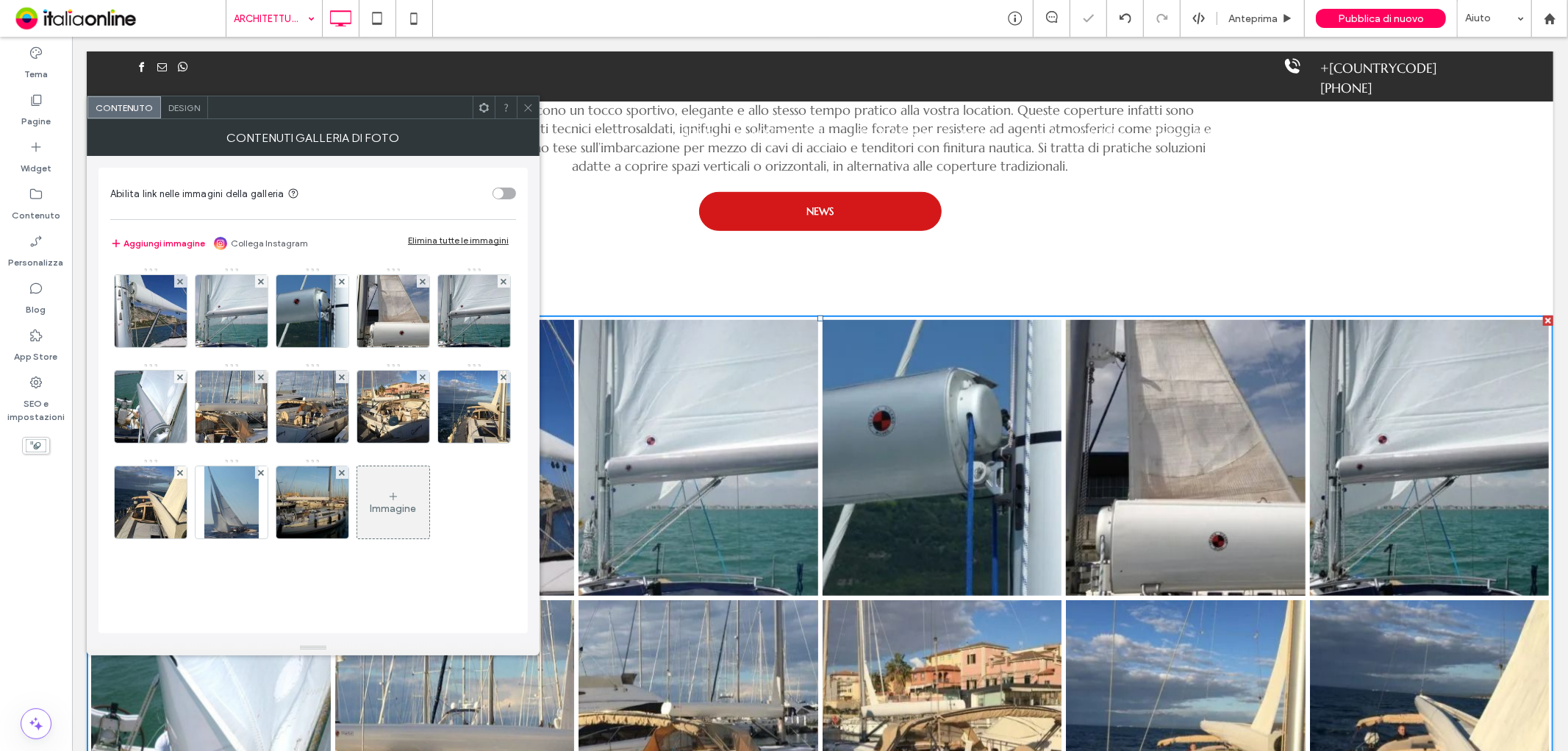 click at bounding box center (180, 281) 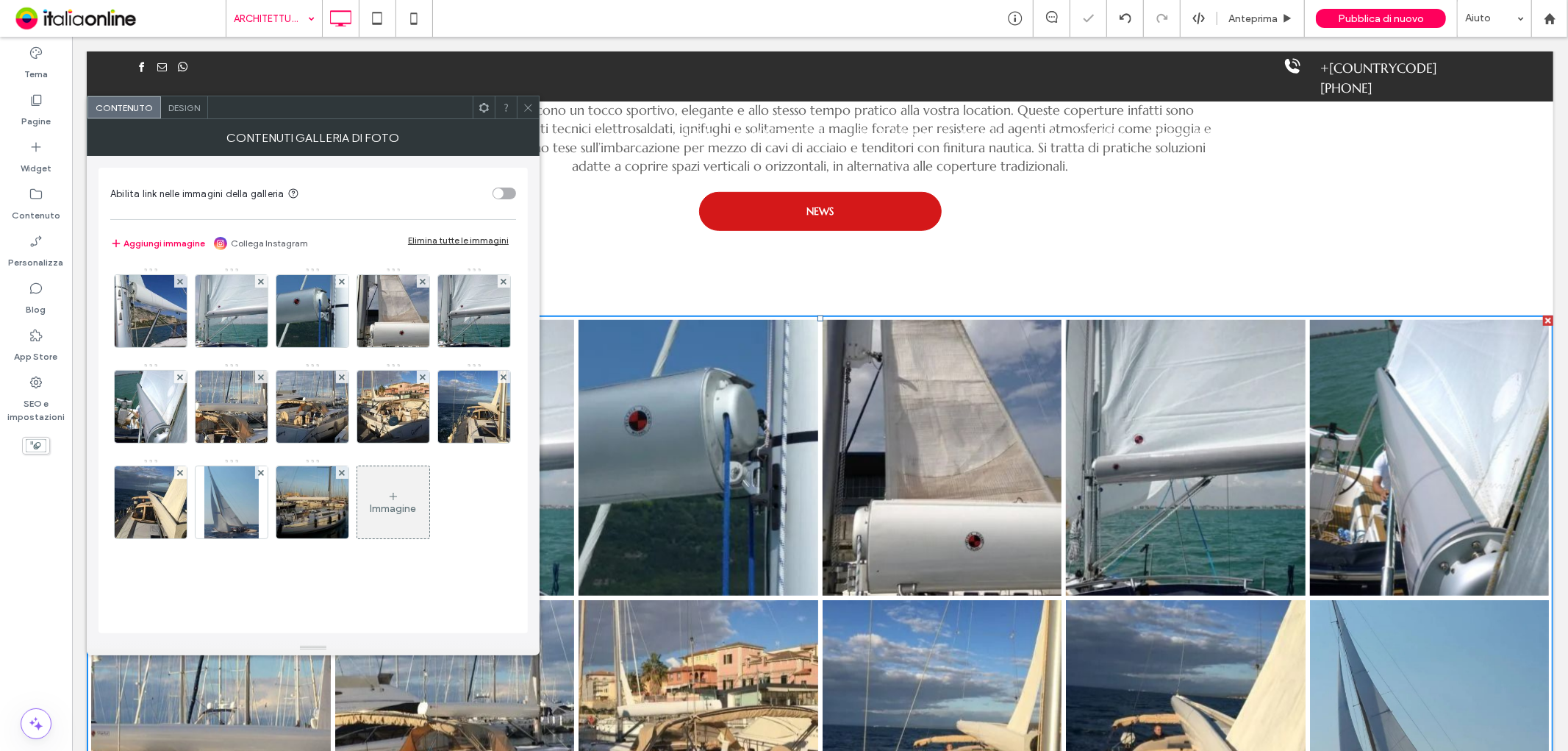 click at bounding box center (180, 281) 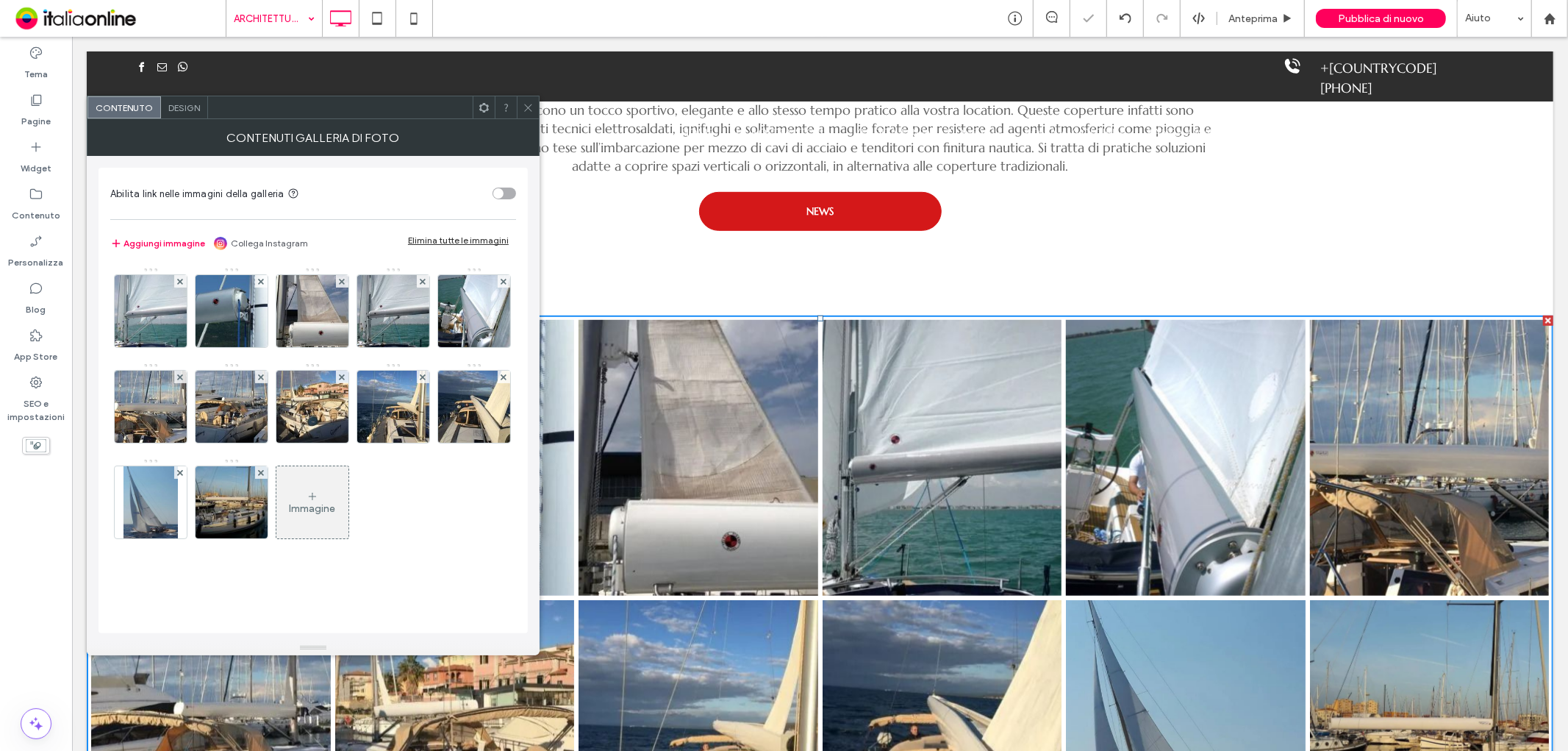 click at bounding box center [180, 281] 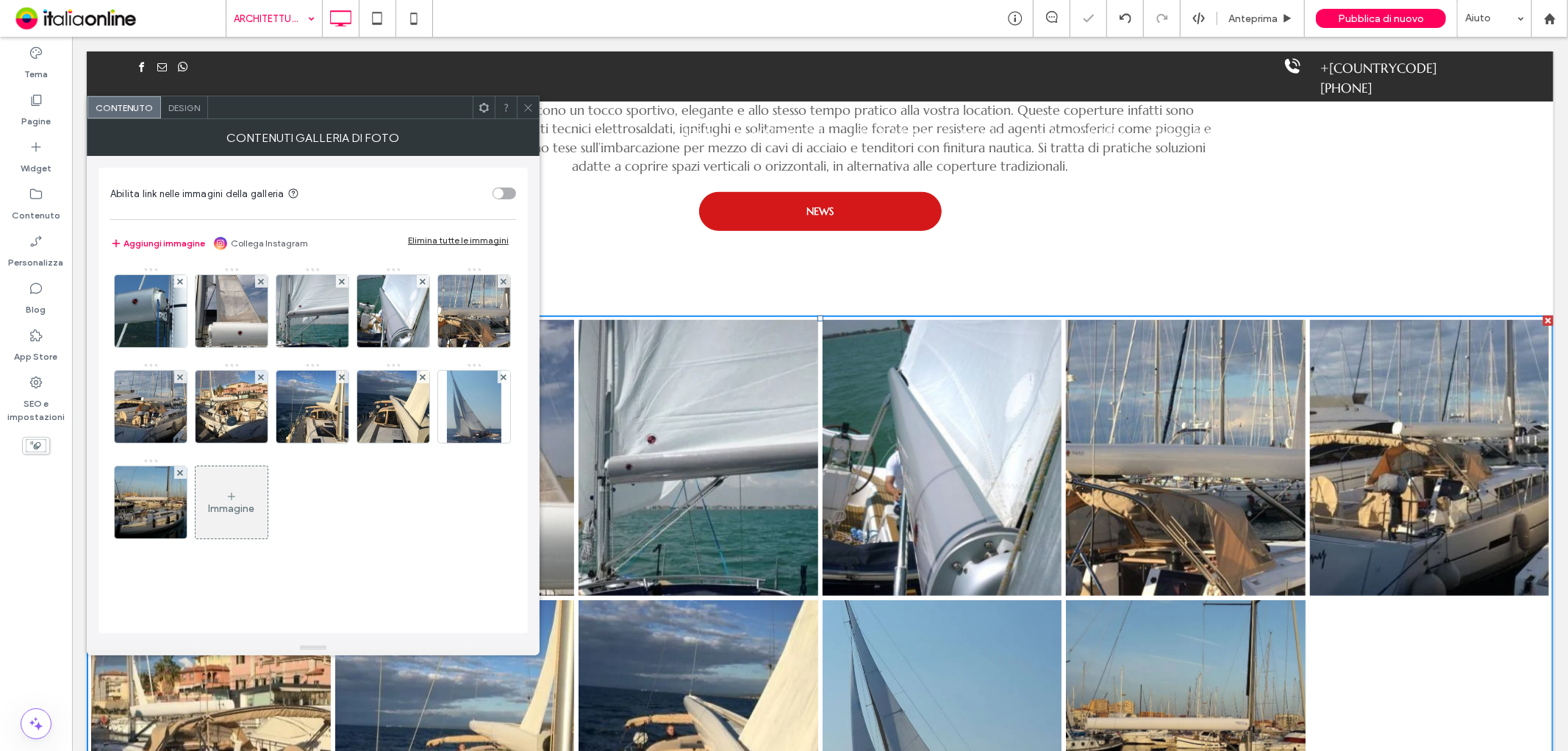 click at bounding box center [180, 281] 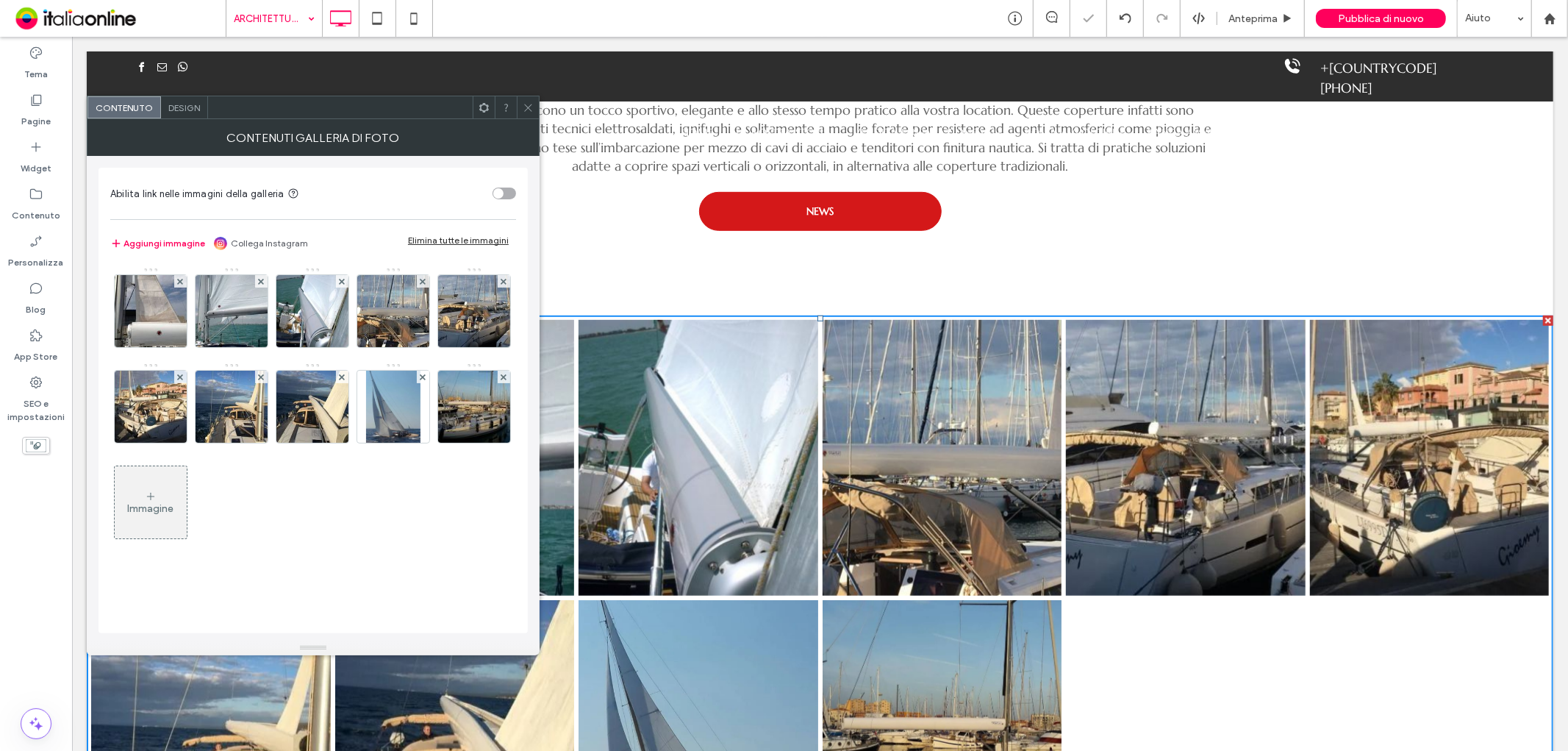 click at bounding box center (180, 281) 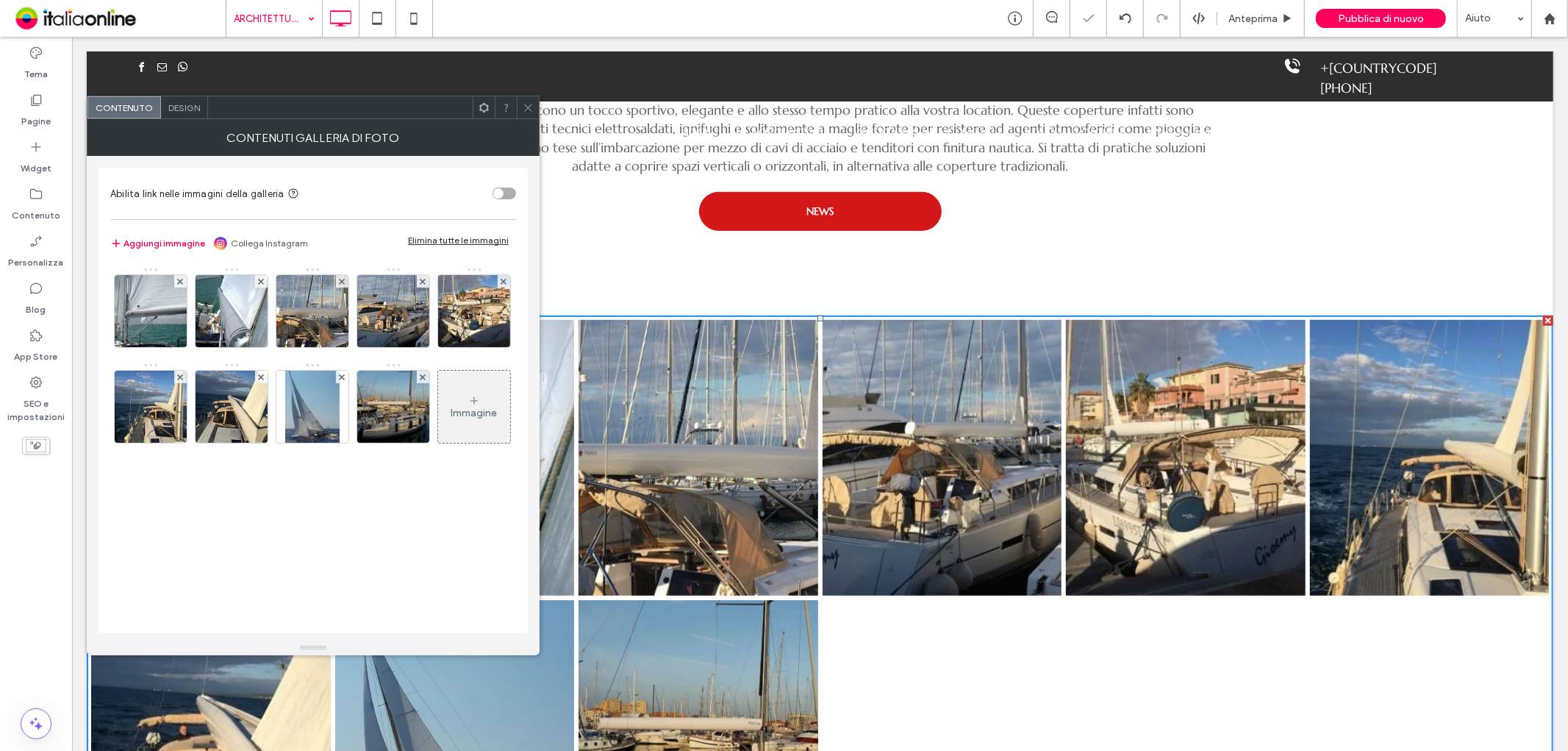 click at bounding box center (180, 281) 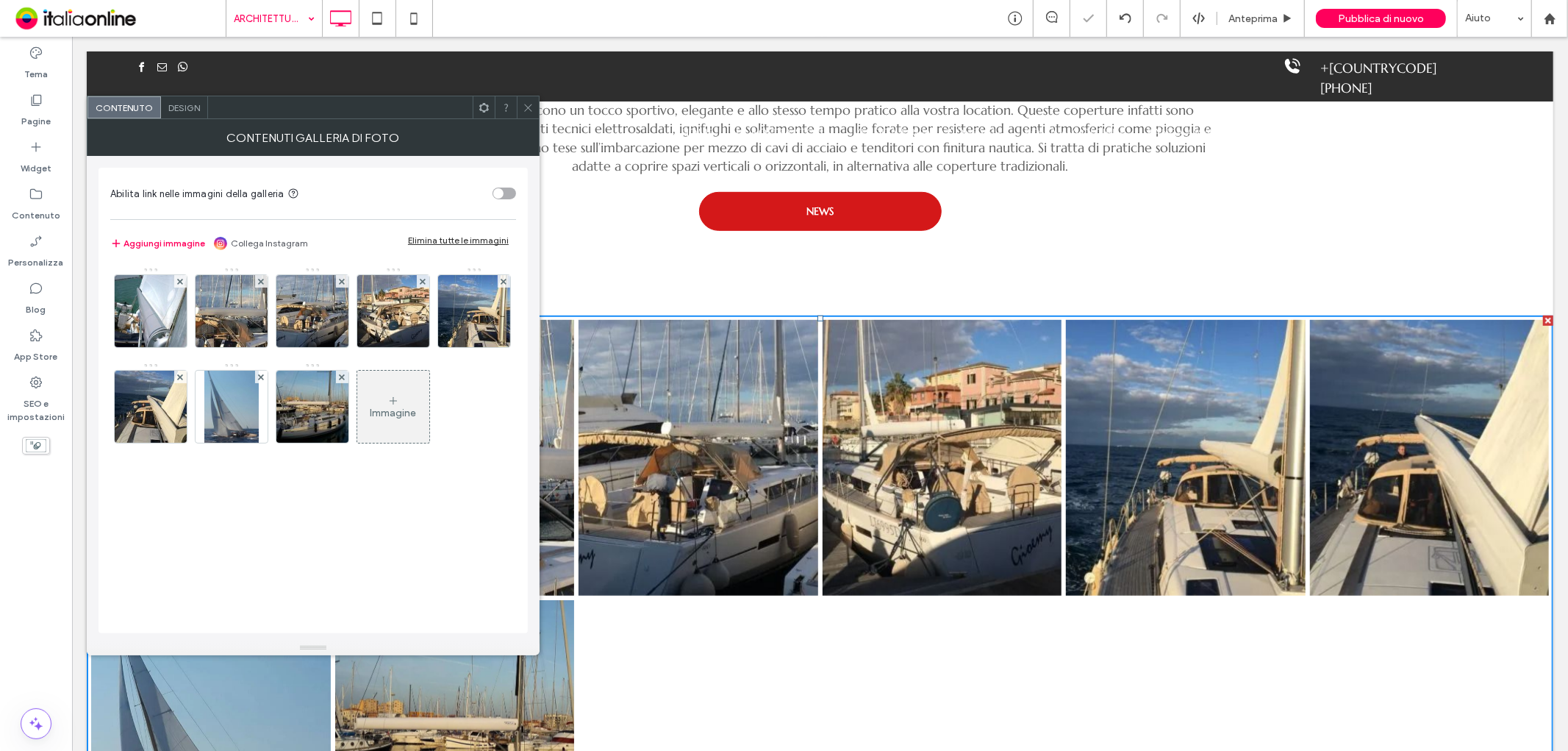 click at bounding box center [180, 281] 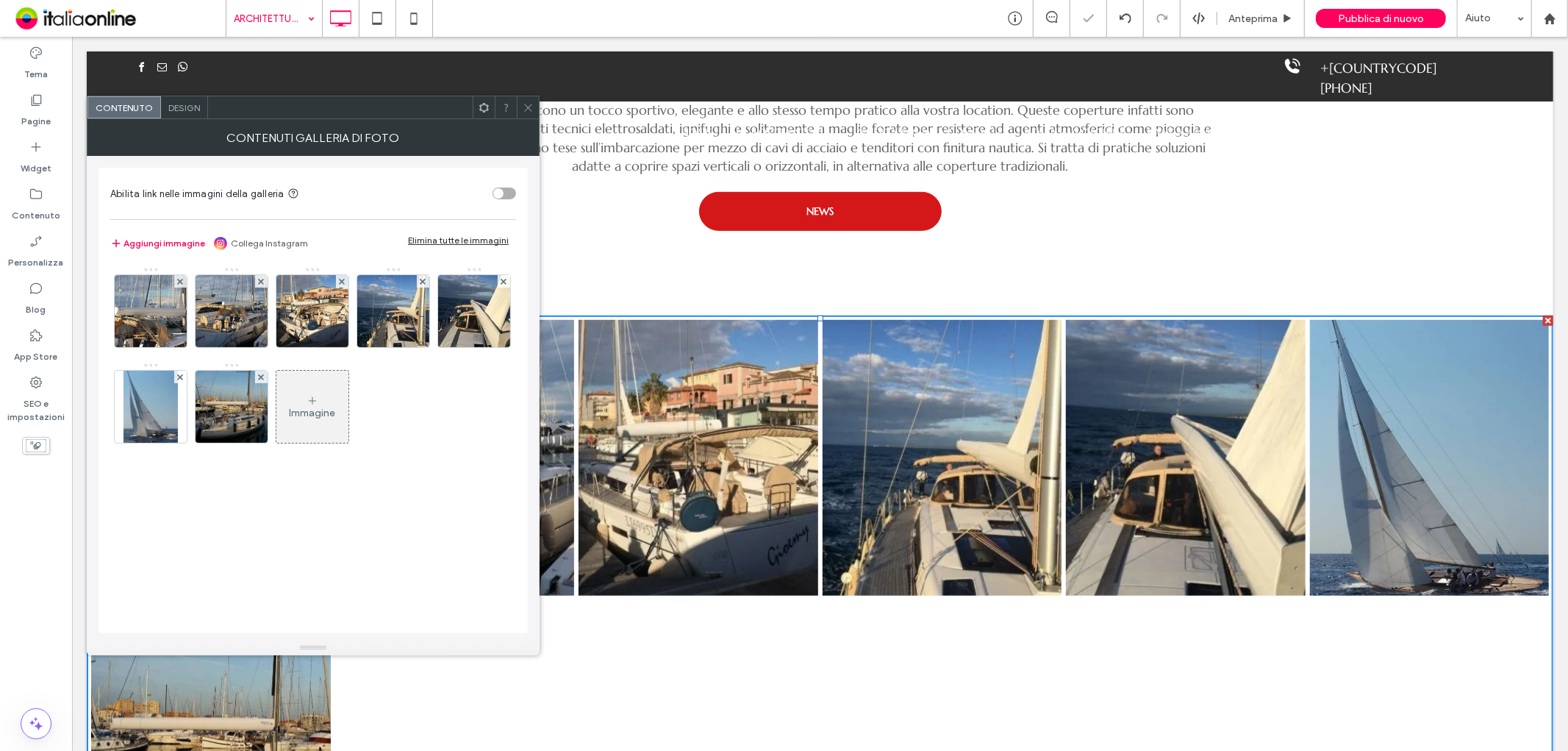 click at bounding box center [180, 281] 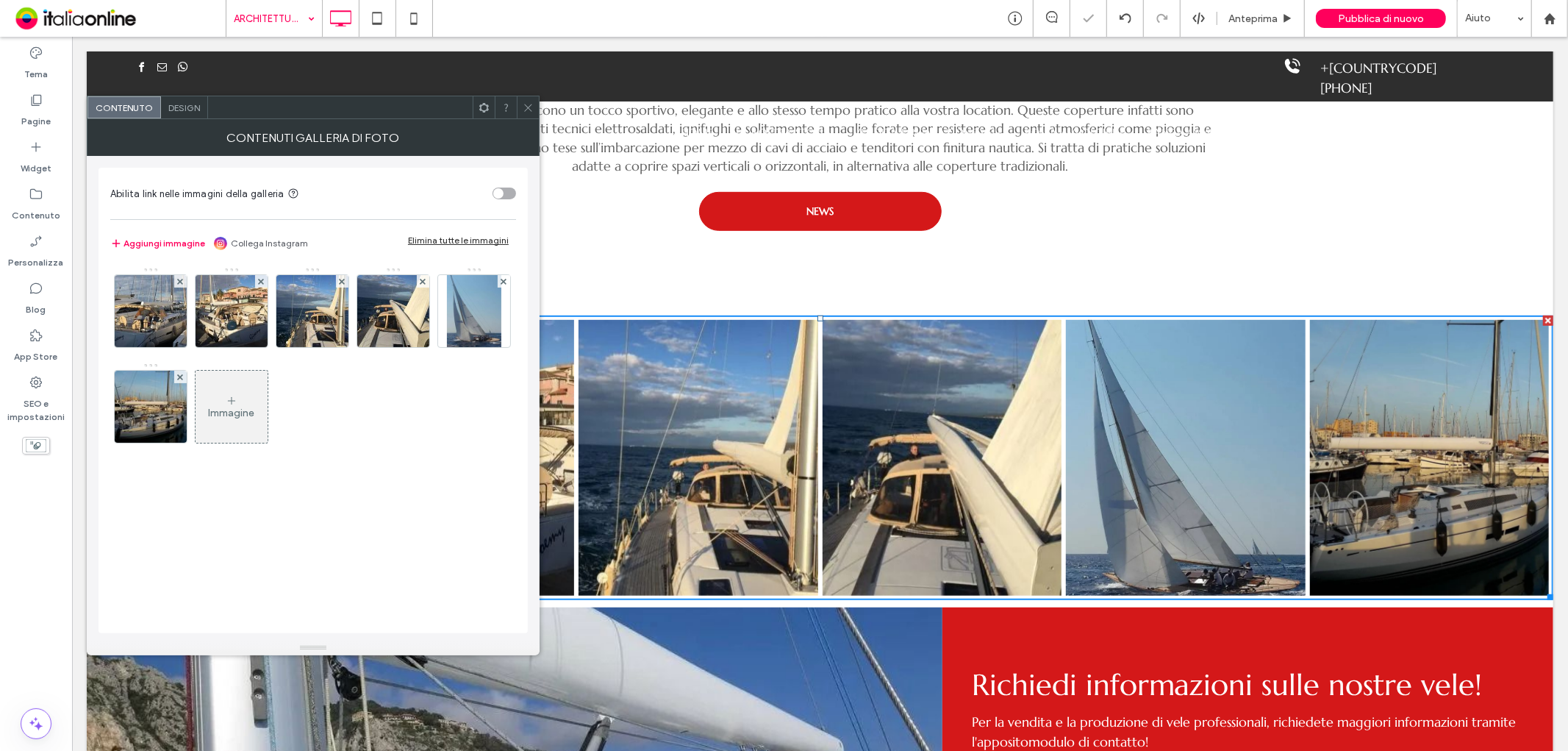 click at bounding box center (180, 281) 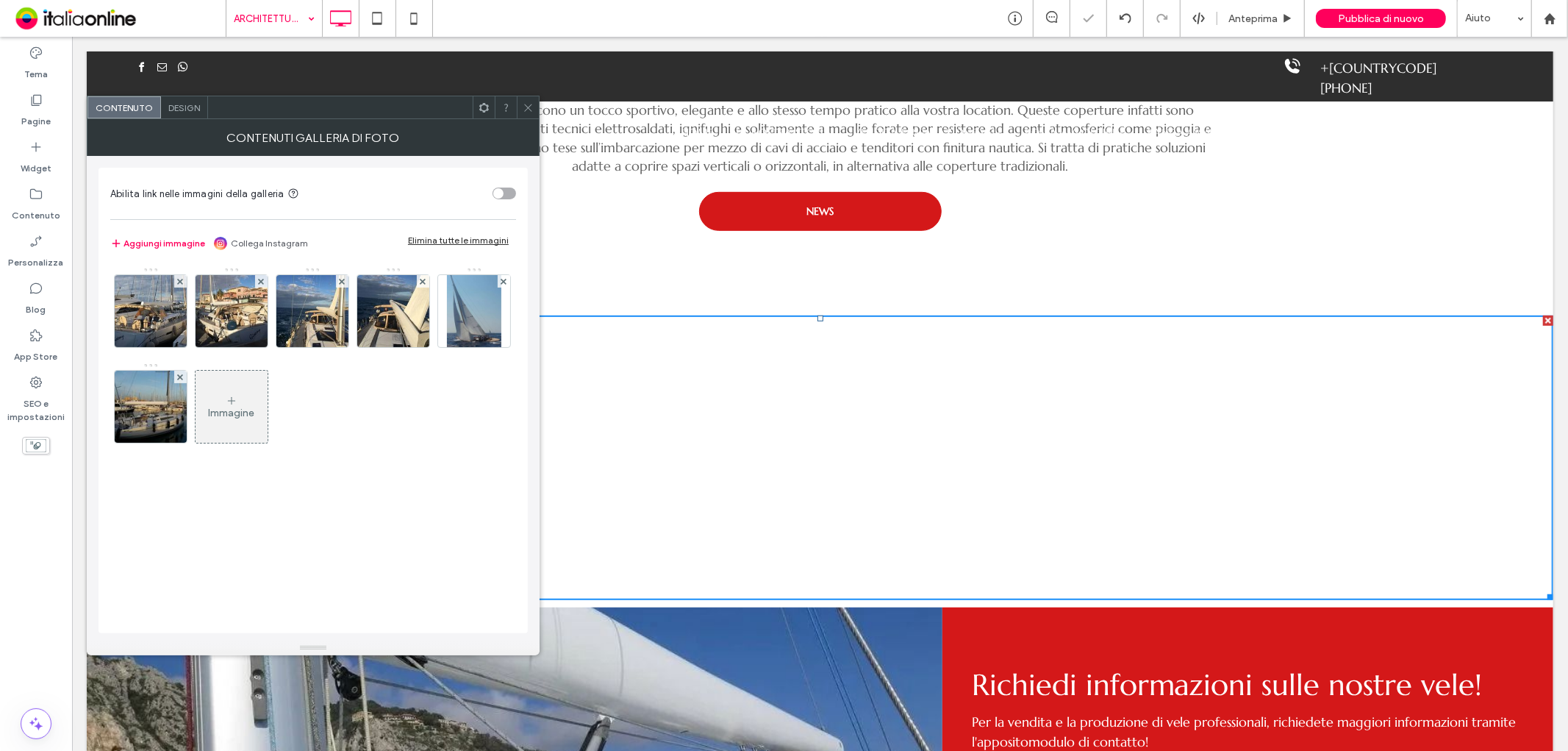 click at bounding box center [261, 281] 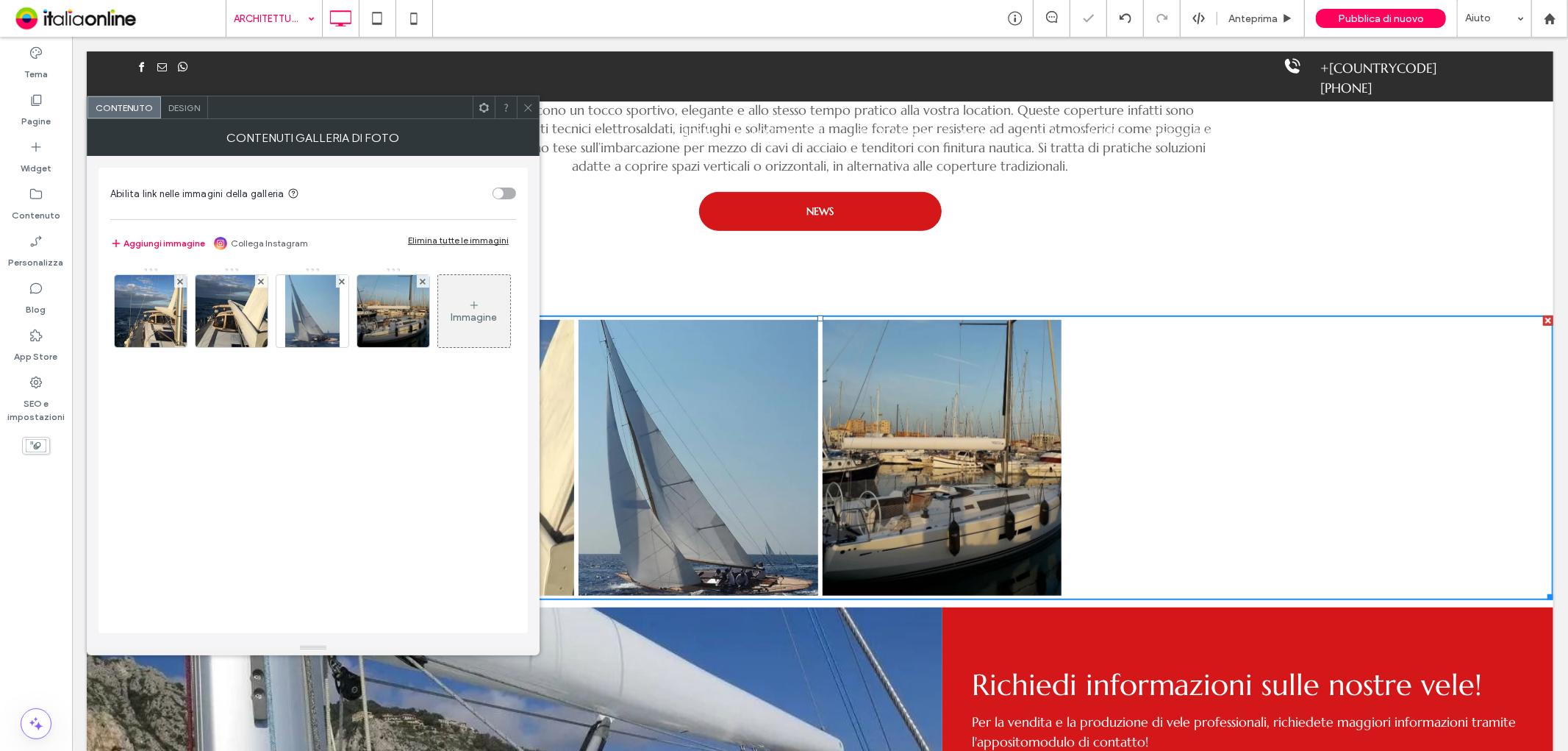 click at bounding box center [180, 281] 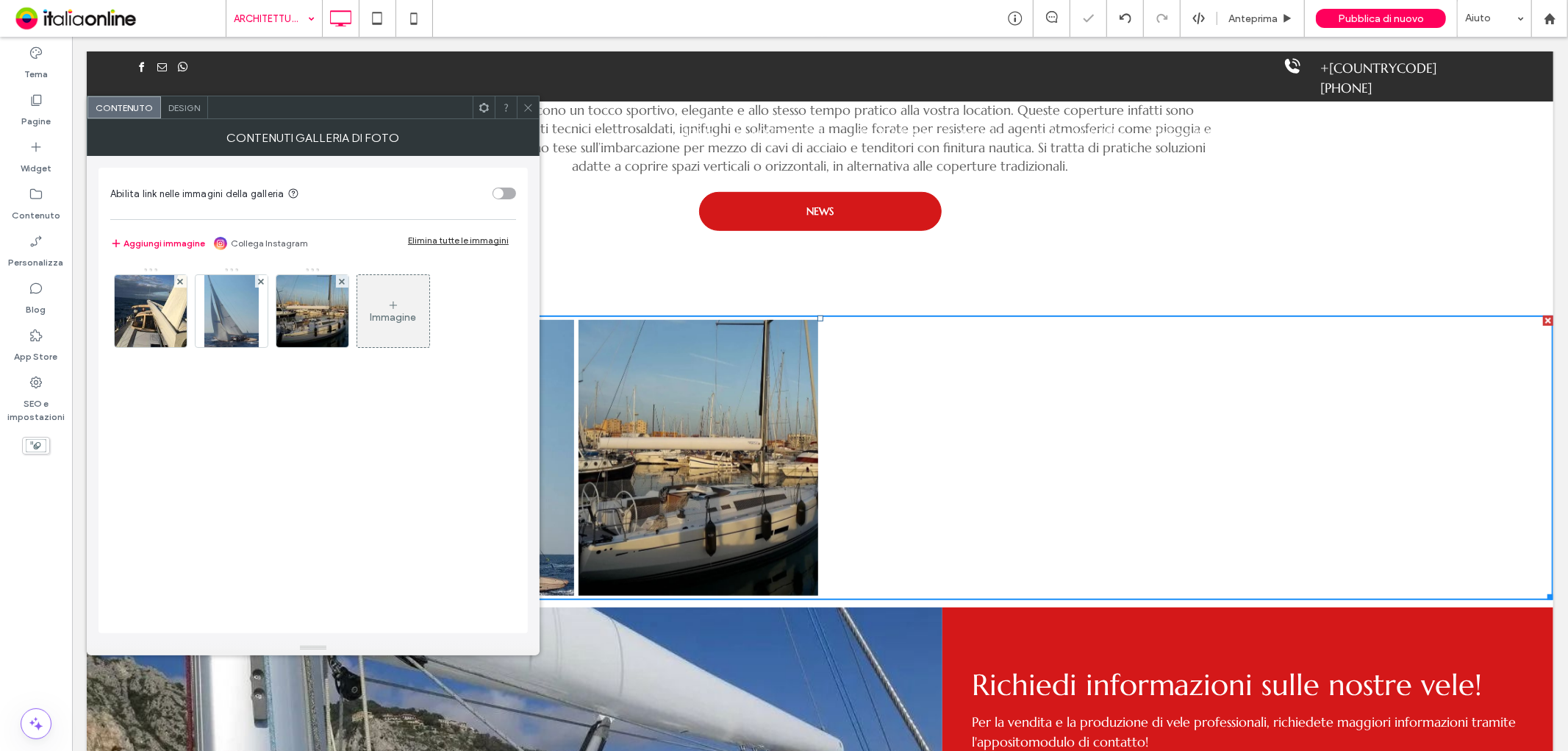 click at bounding box center [180, 281] 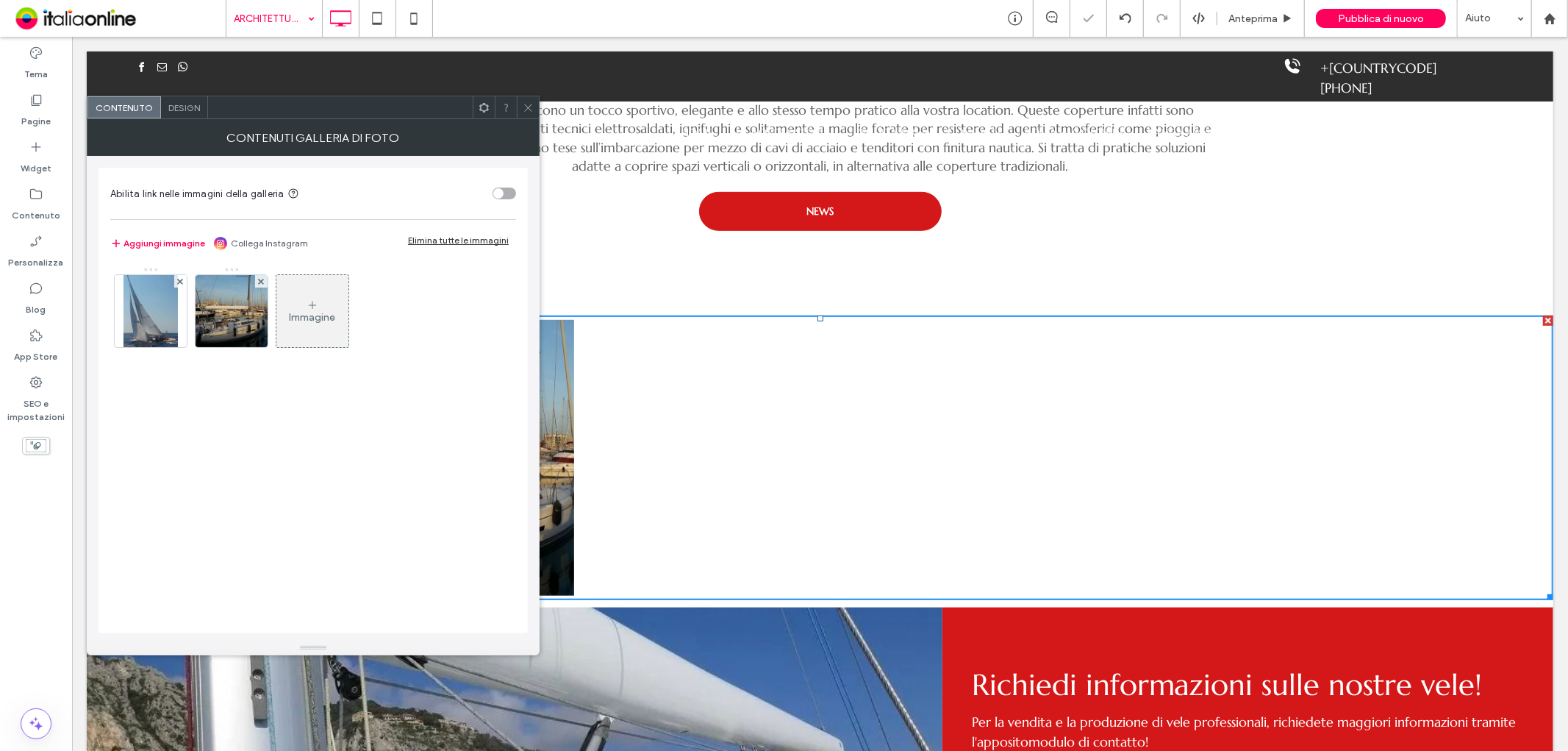click at bounding box center [180, 281] 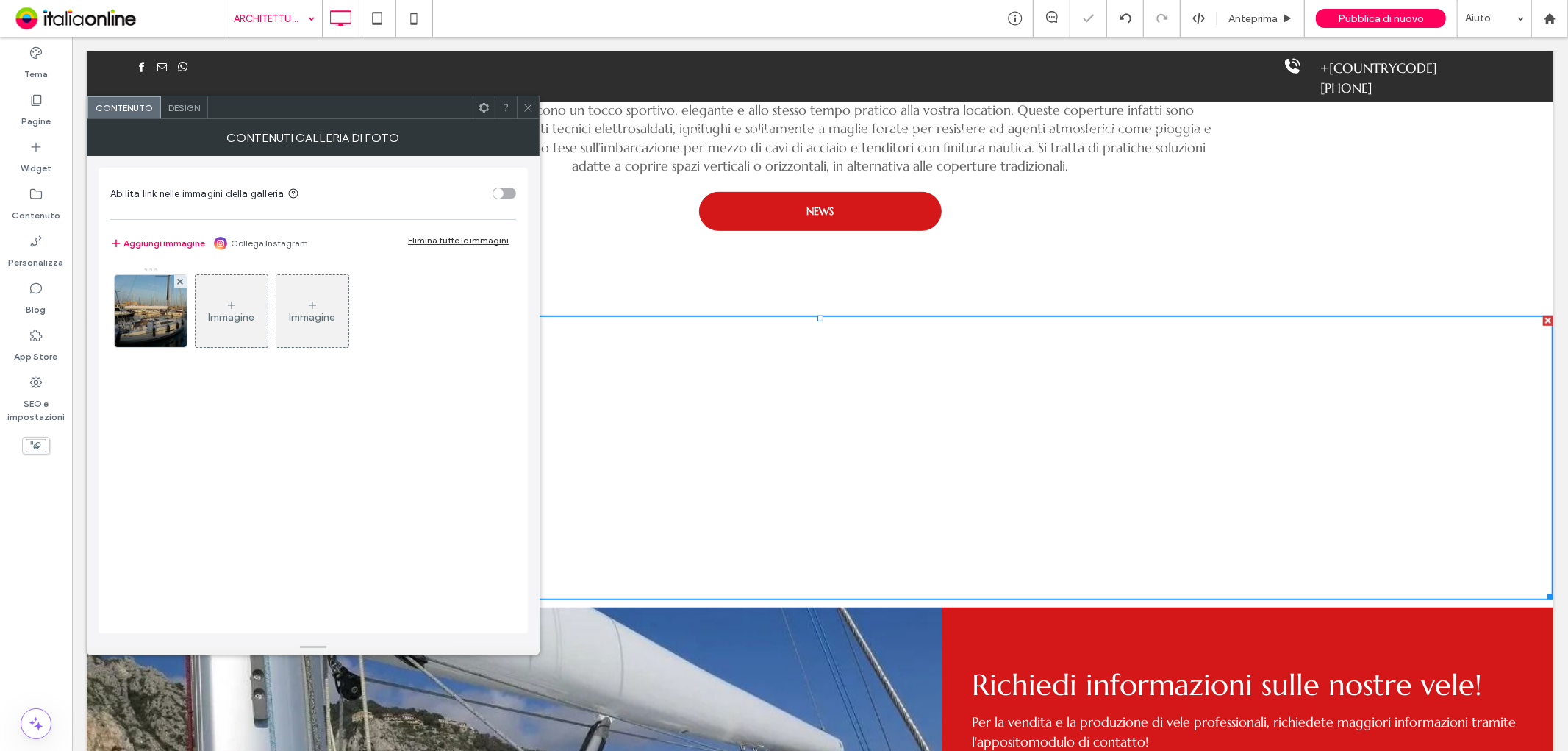 click at bounding box center [180, 281] 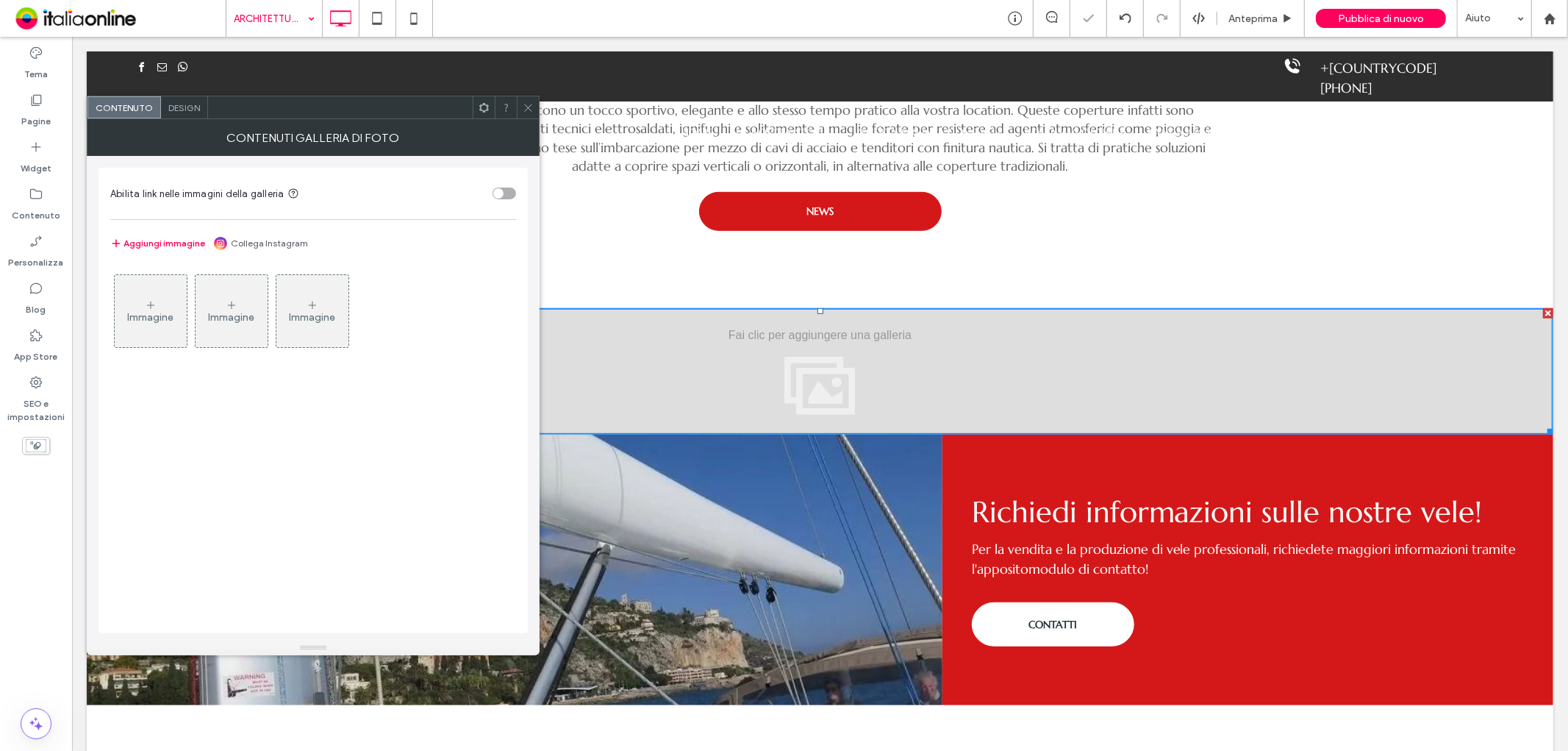 click on "Immagine" at bounding box center (151, 311) 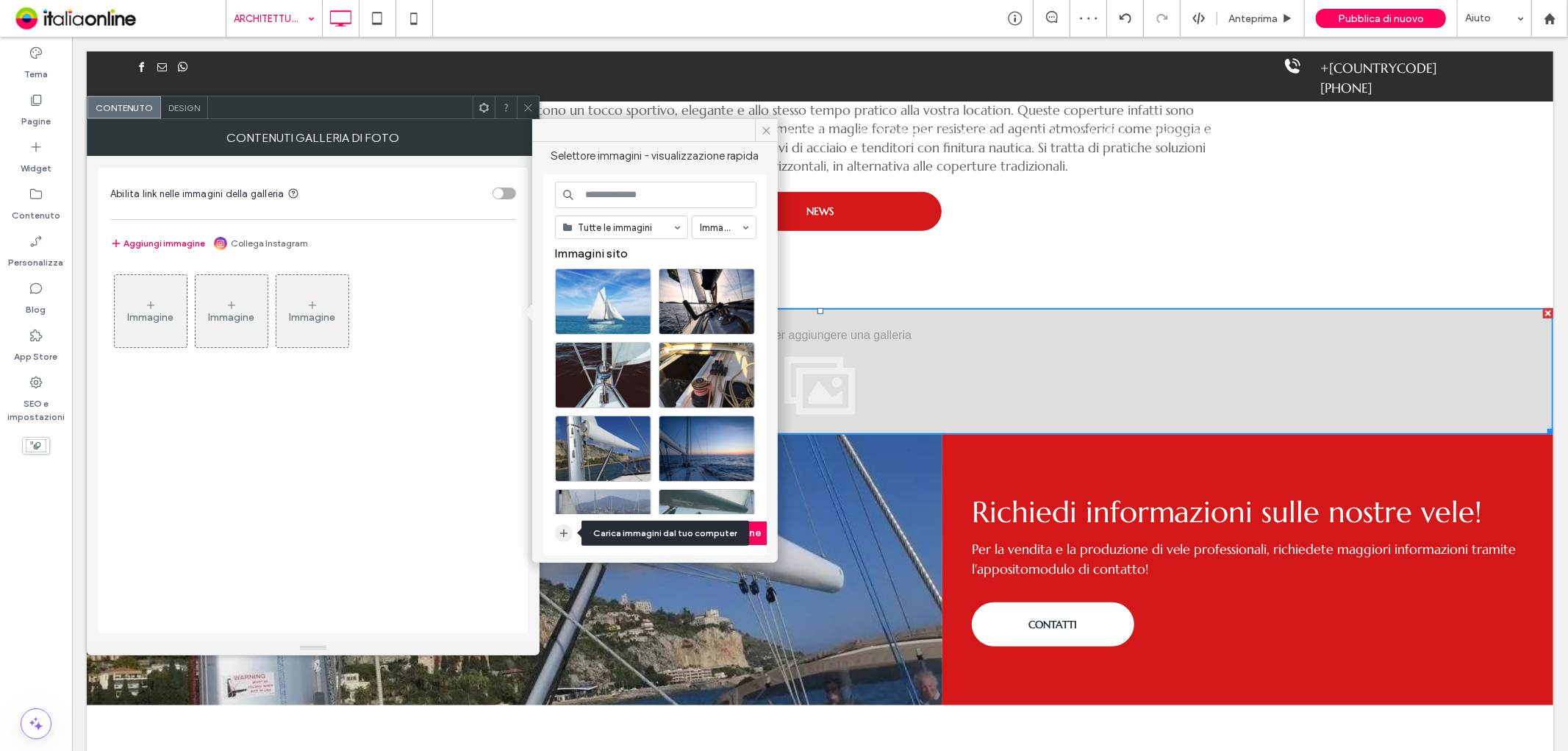 click 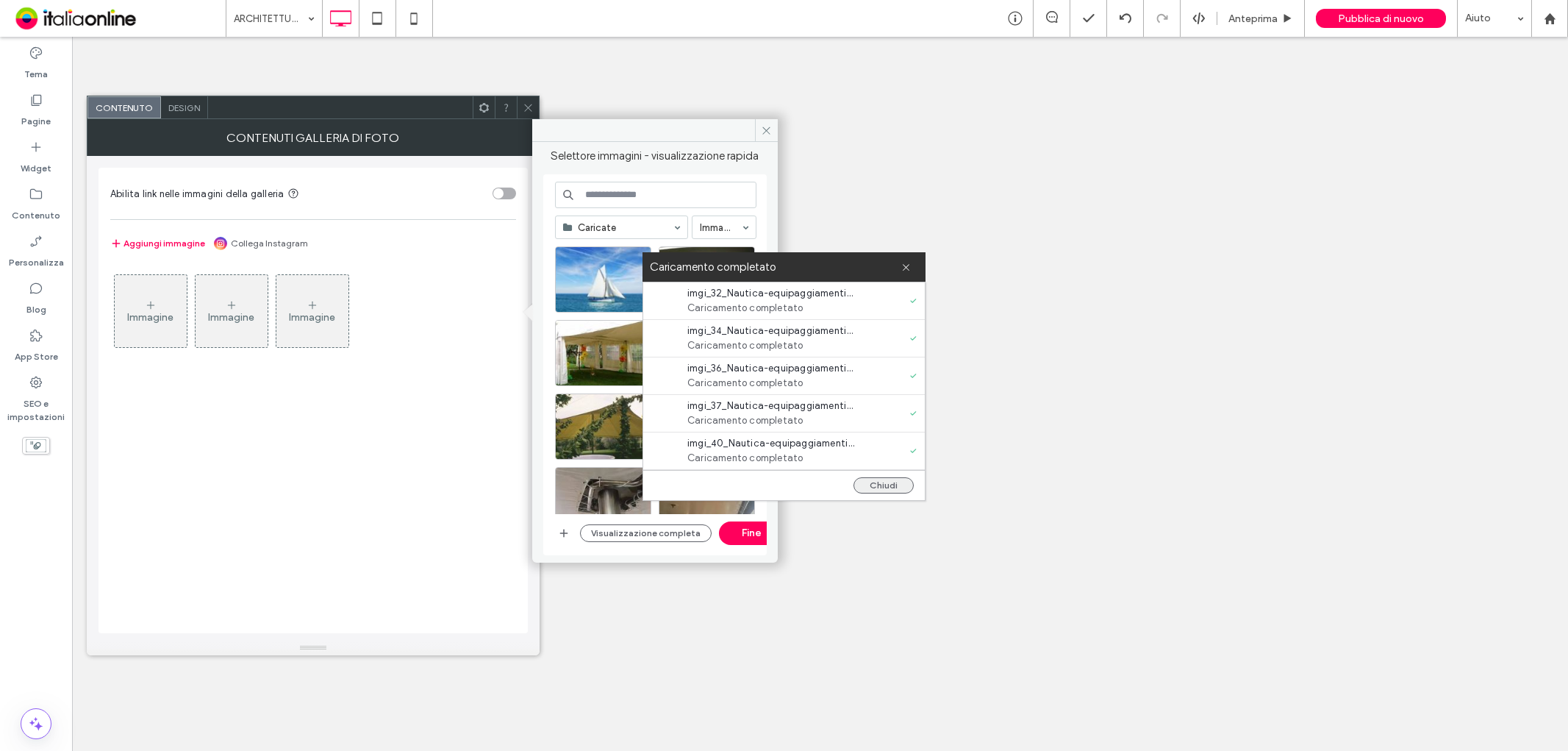 click on "Chiudi" at bounding box center [884, 485] 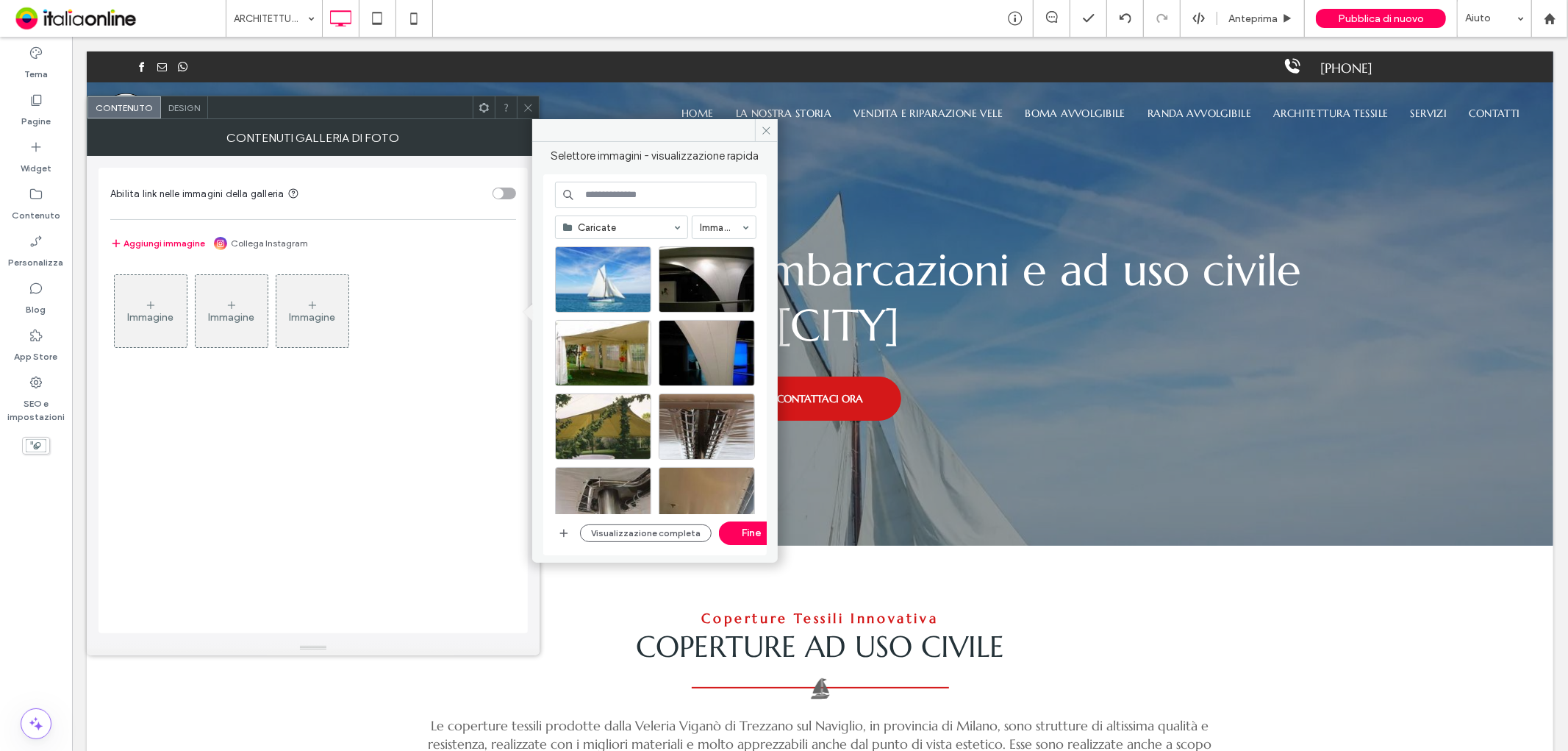 scroll, scrollTop: 653, scrollLeft: 0, axis: vertical 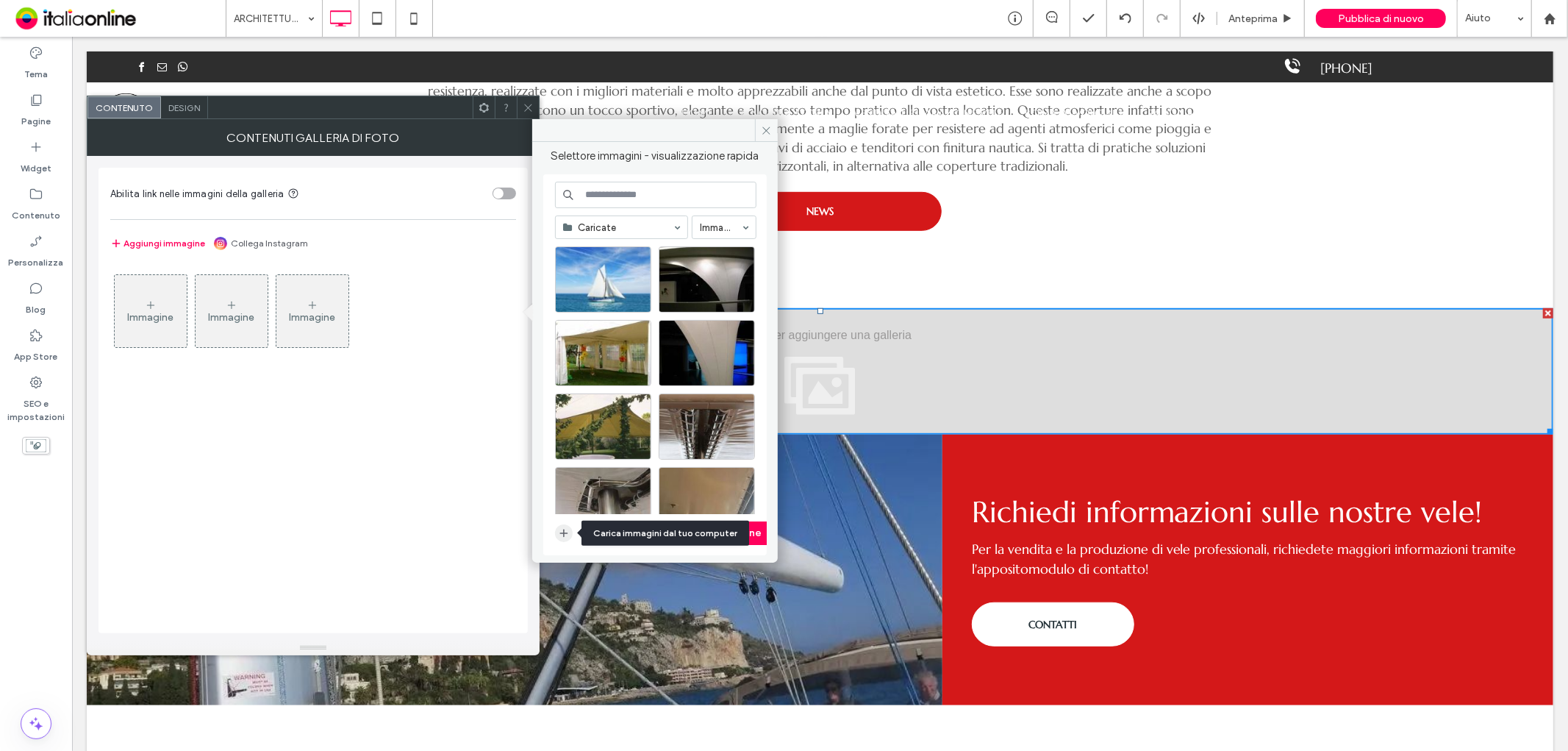 click at bounding box center (564, 533) 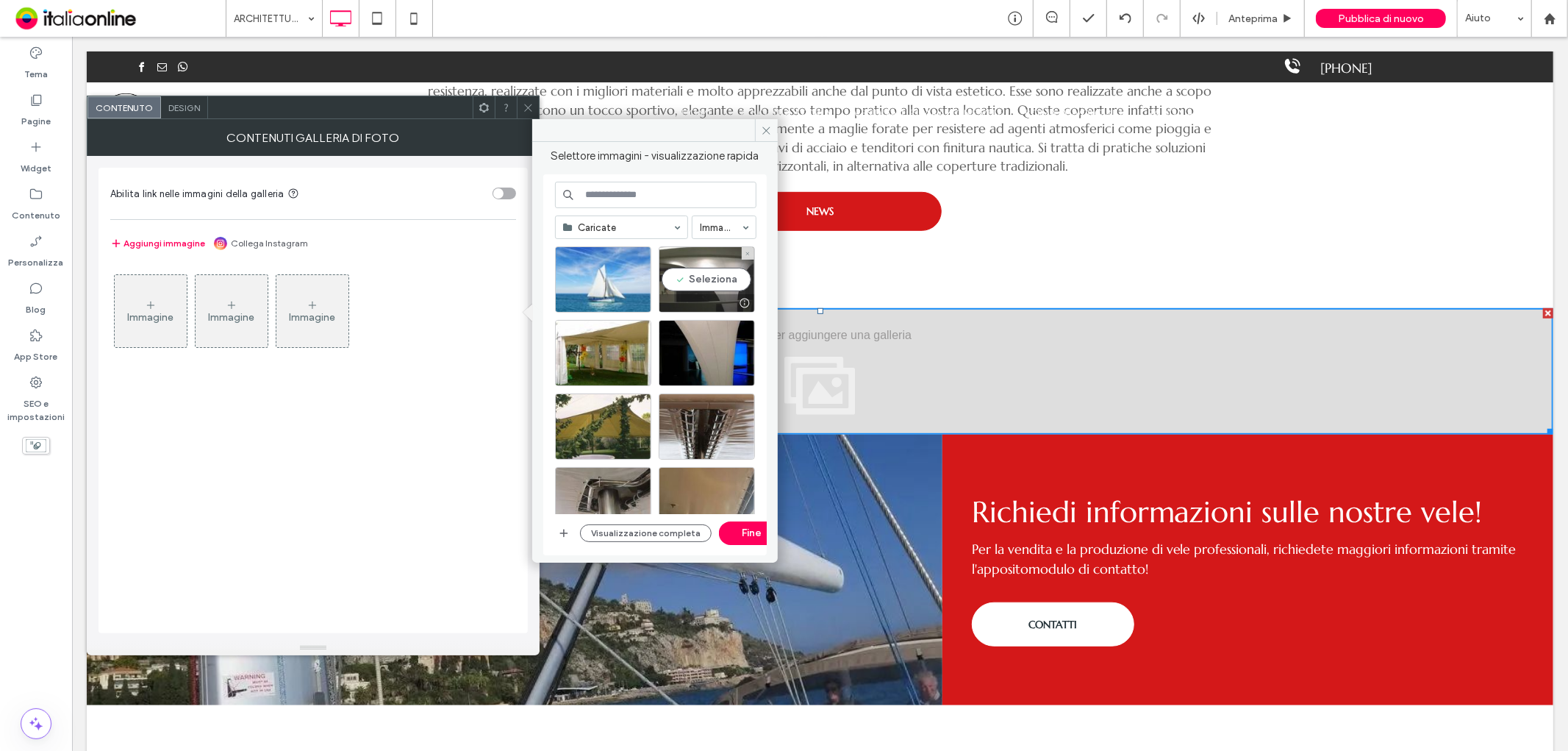 click on "Seleziona" at bounding box center (706, 280) 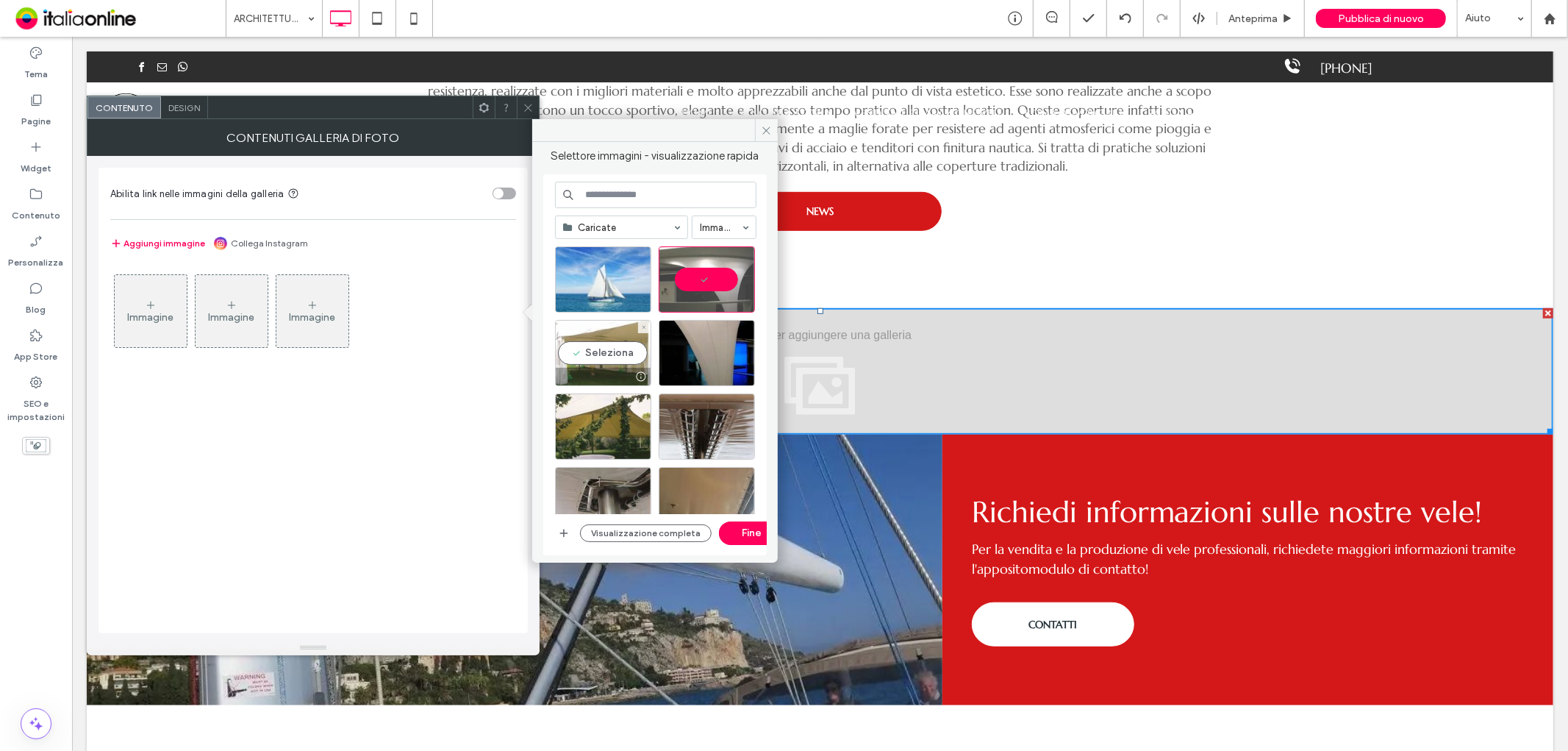 click on "Seleziona" at bounding box center (603, 353) 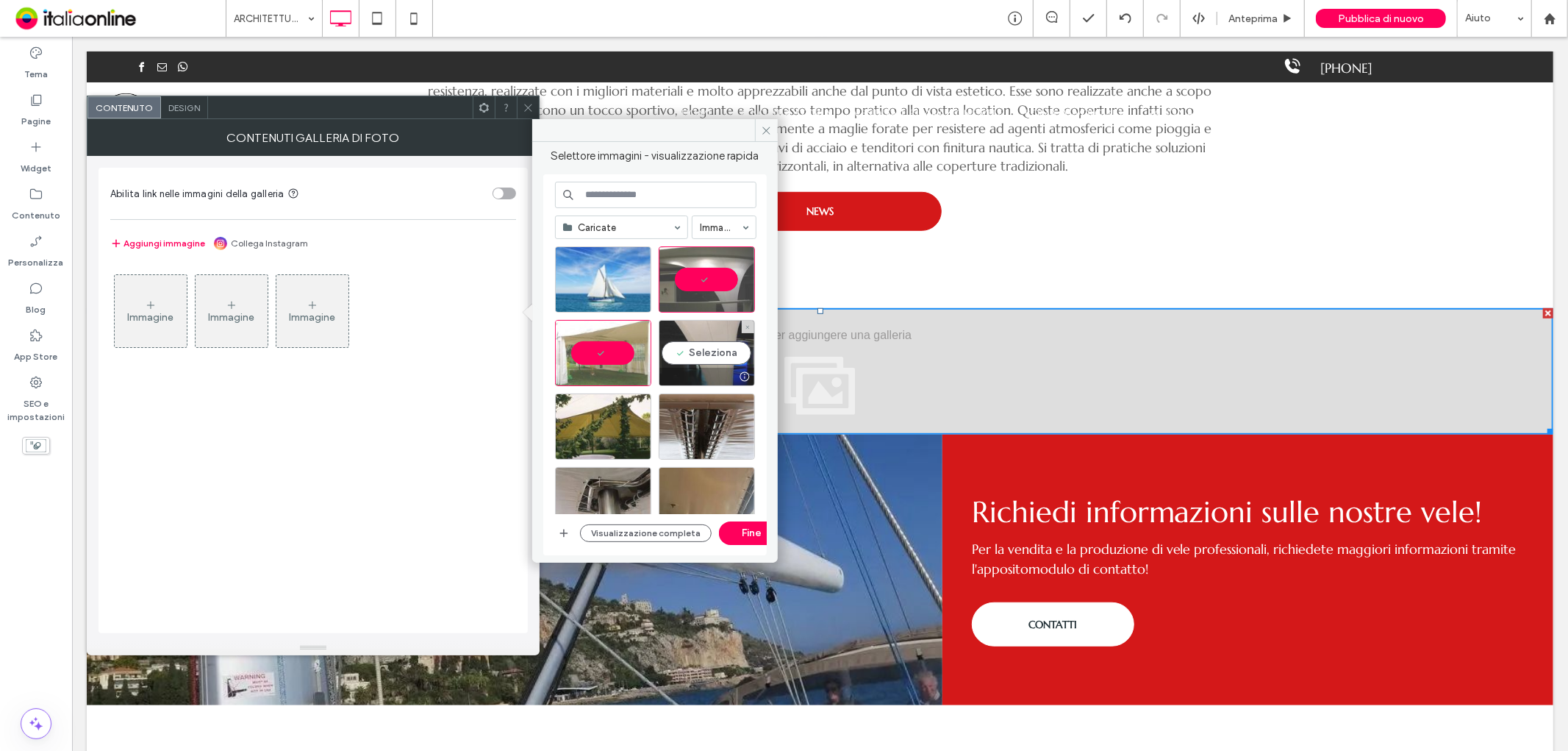 click on "Seleziona" at bounding box center [706, 353] 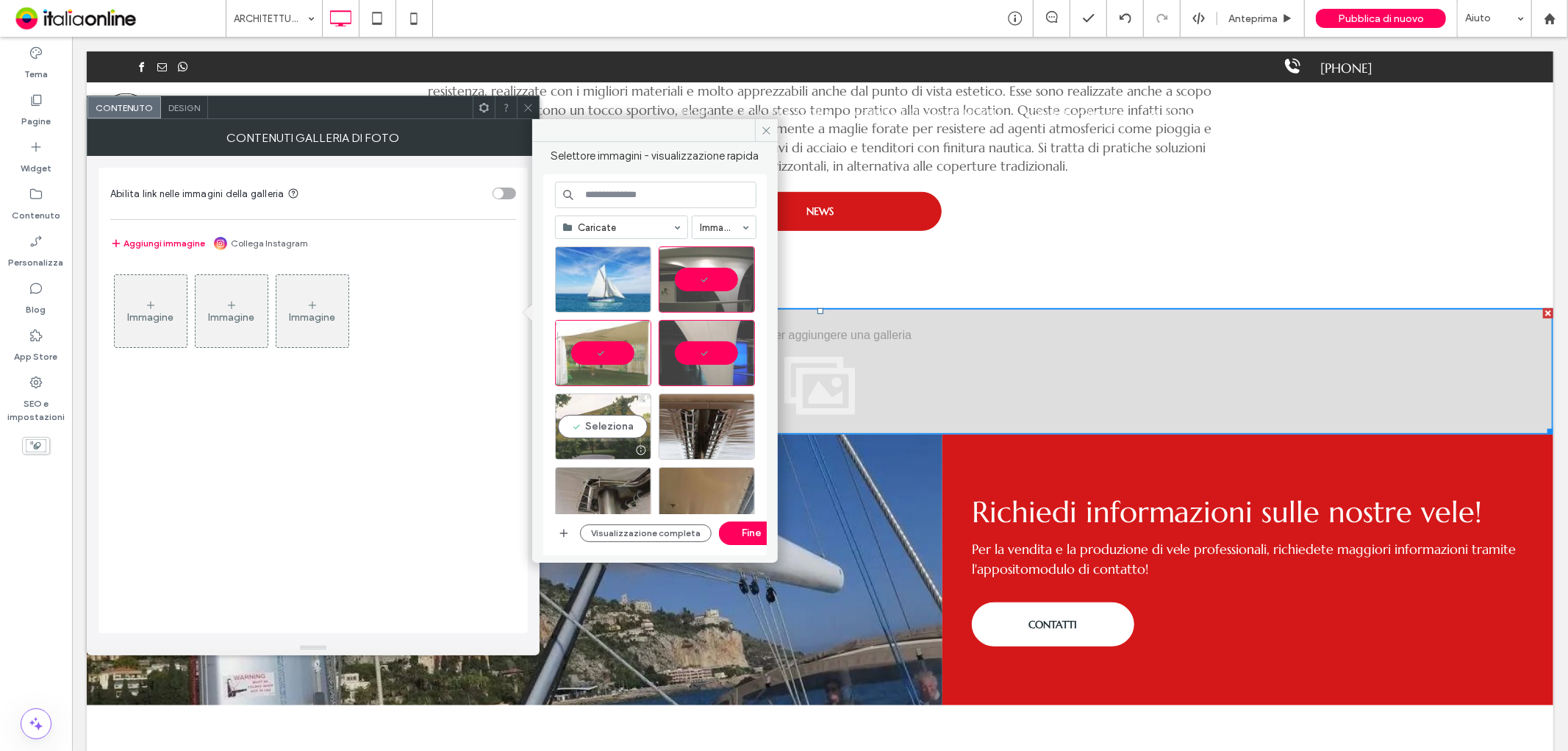 click on "Seleziona" at bounding box center (603, 427) 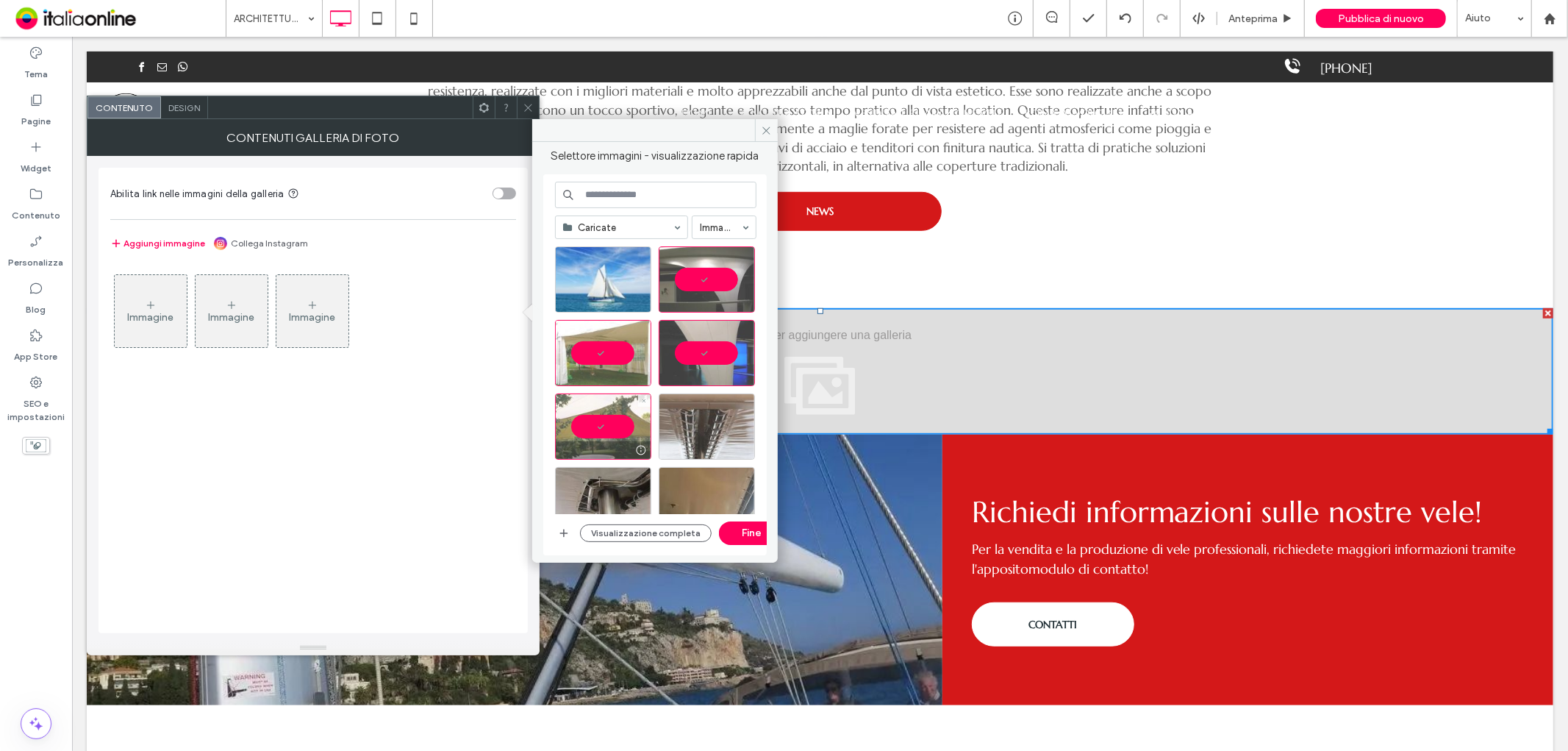 click at bounding box center (706, 427) 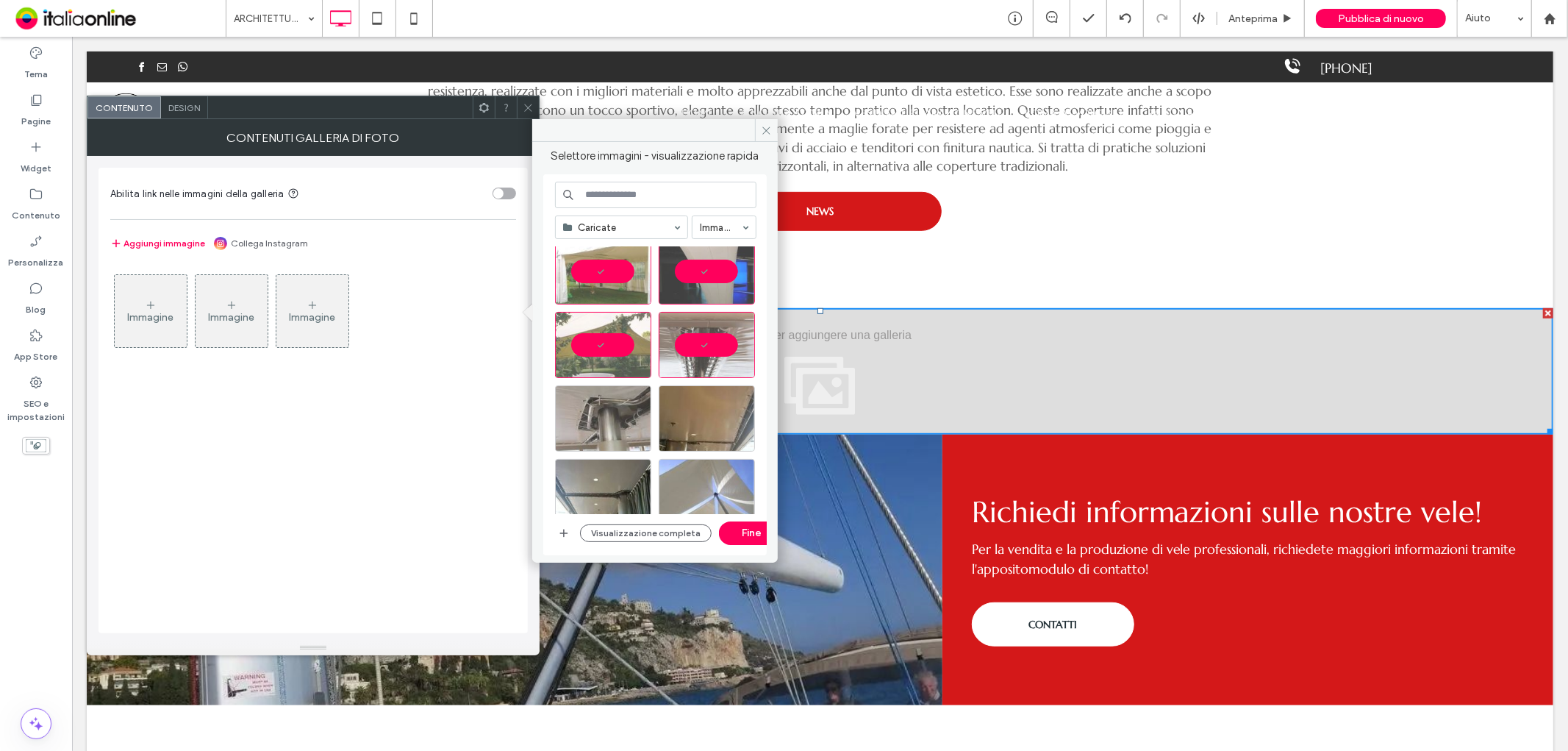 click at bounding box center [603, 419] 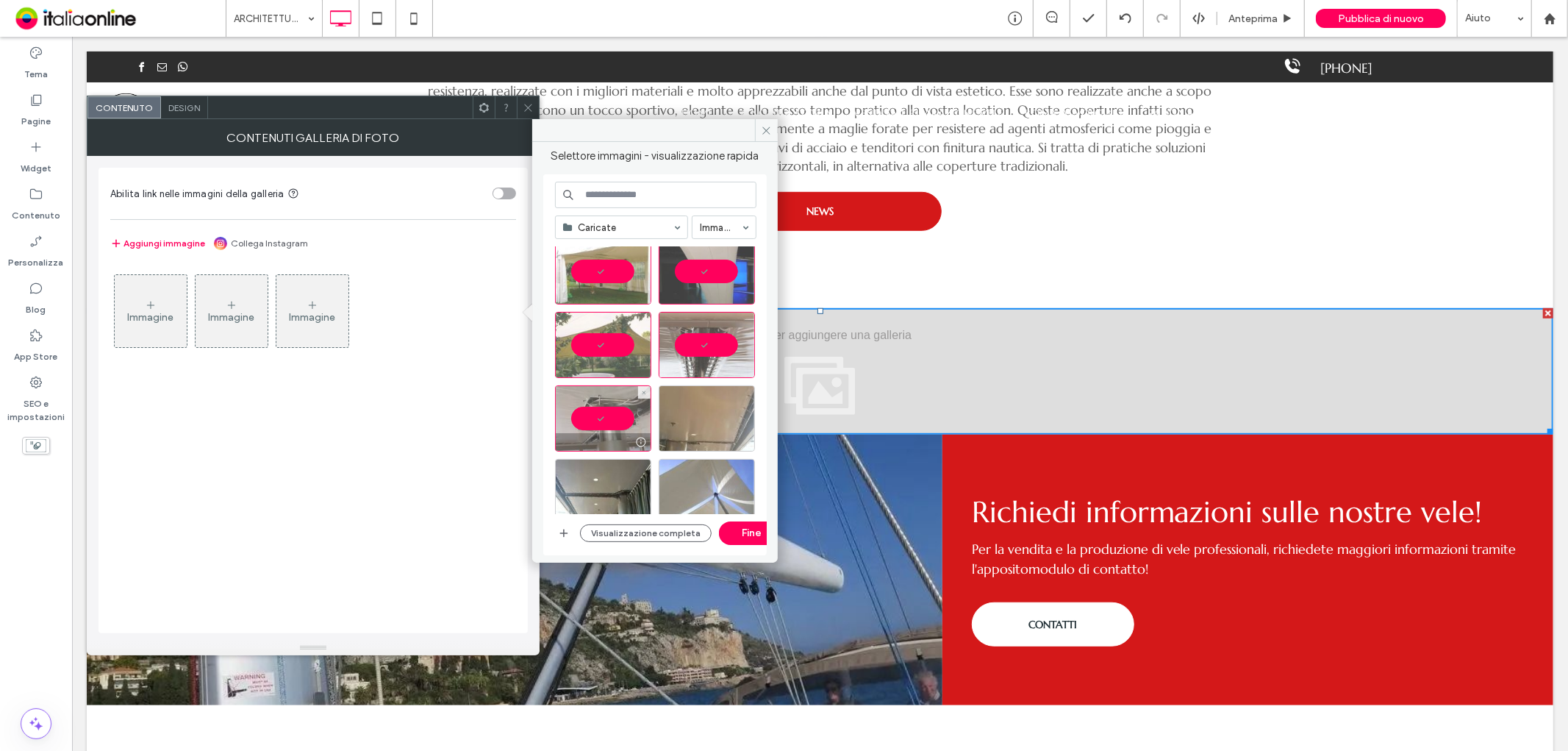 click at bounding box center (706, 419) 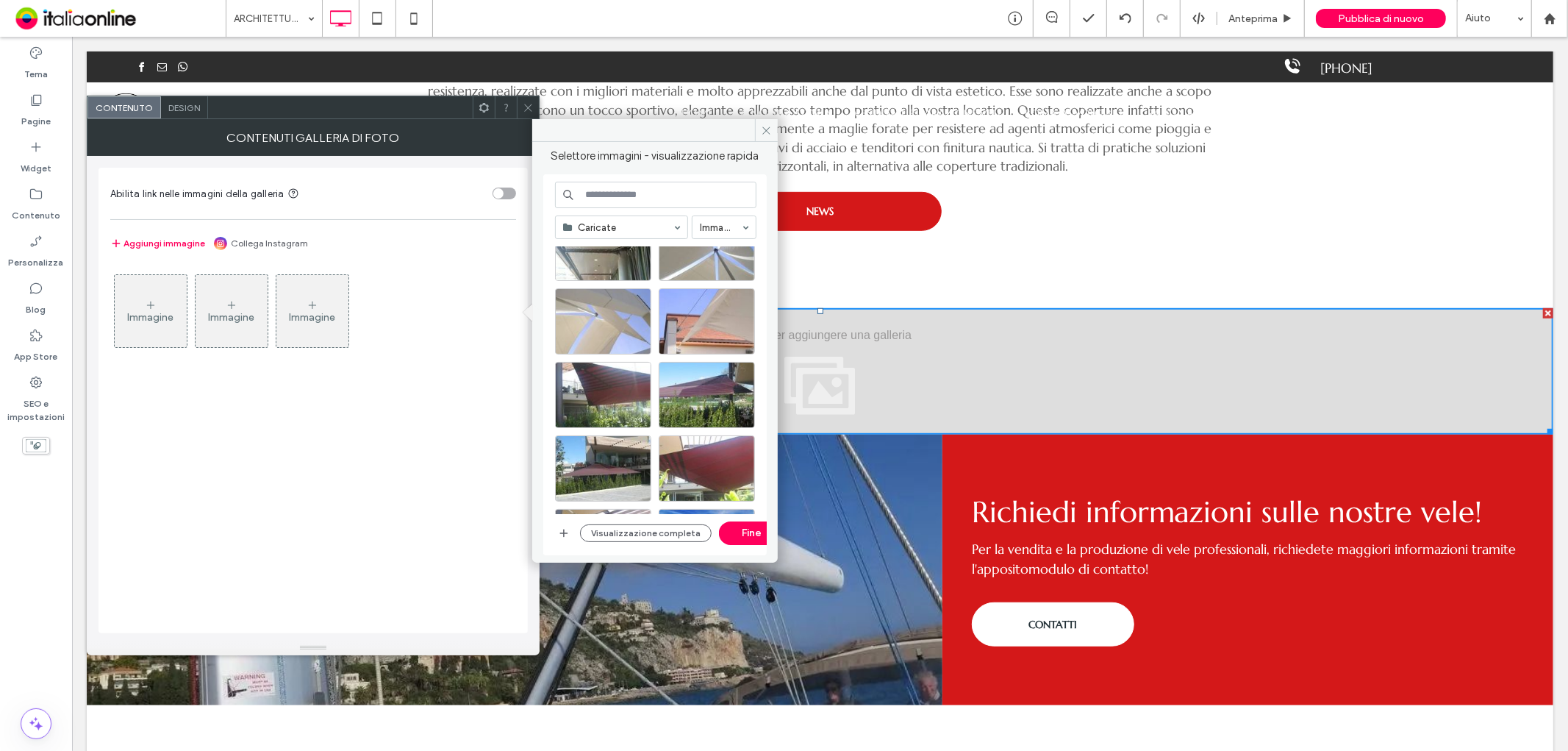 scroll, scrollTop: 327, scrollLeft: 0, axis: vertical 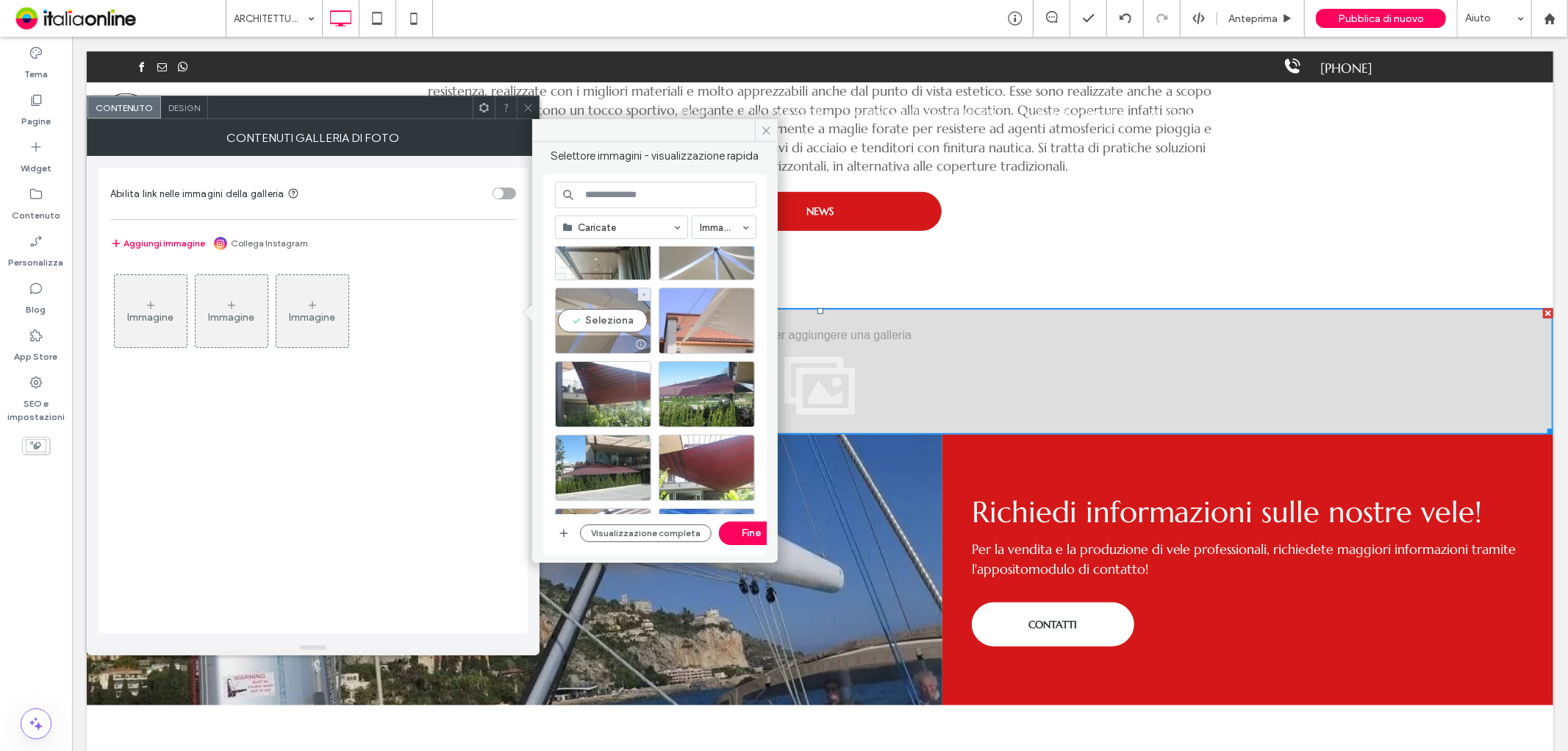 click on "Seleziona" at bounding box center [603, 321] 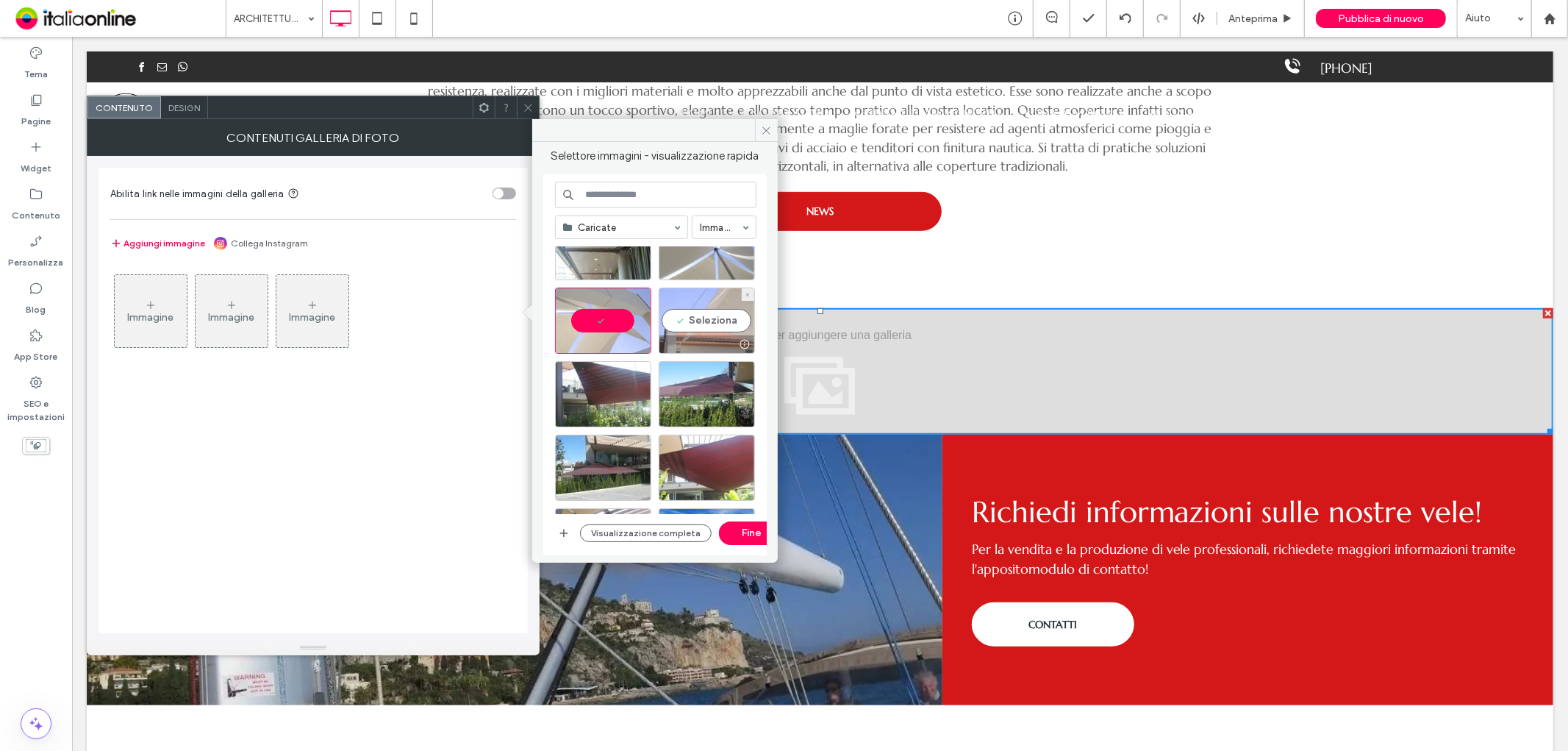 click on "Seleziona" at bounding box center (706, 321) 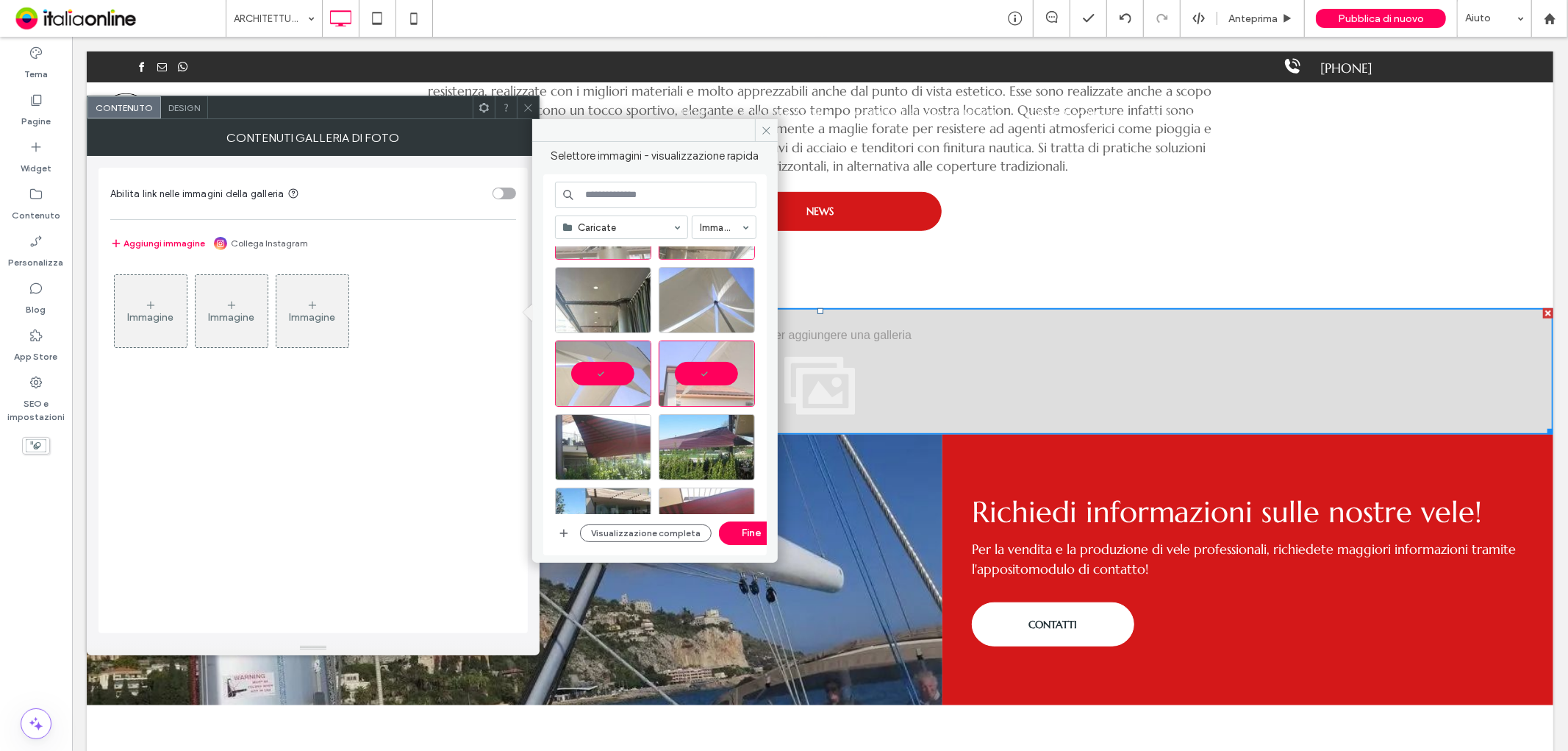 scroll, scrollTop: 245, scrollLeft: 0, axis: vertical 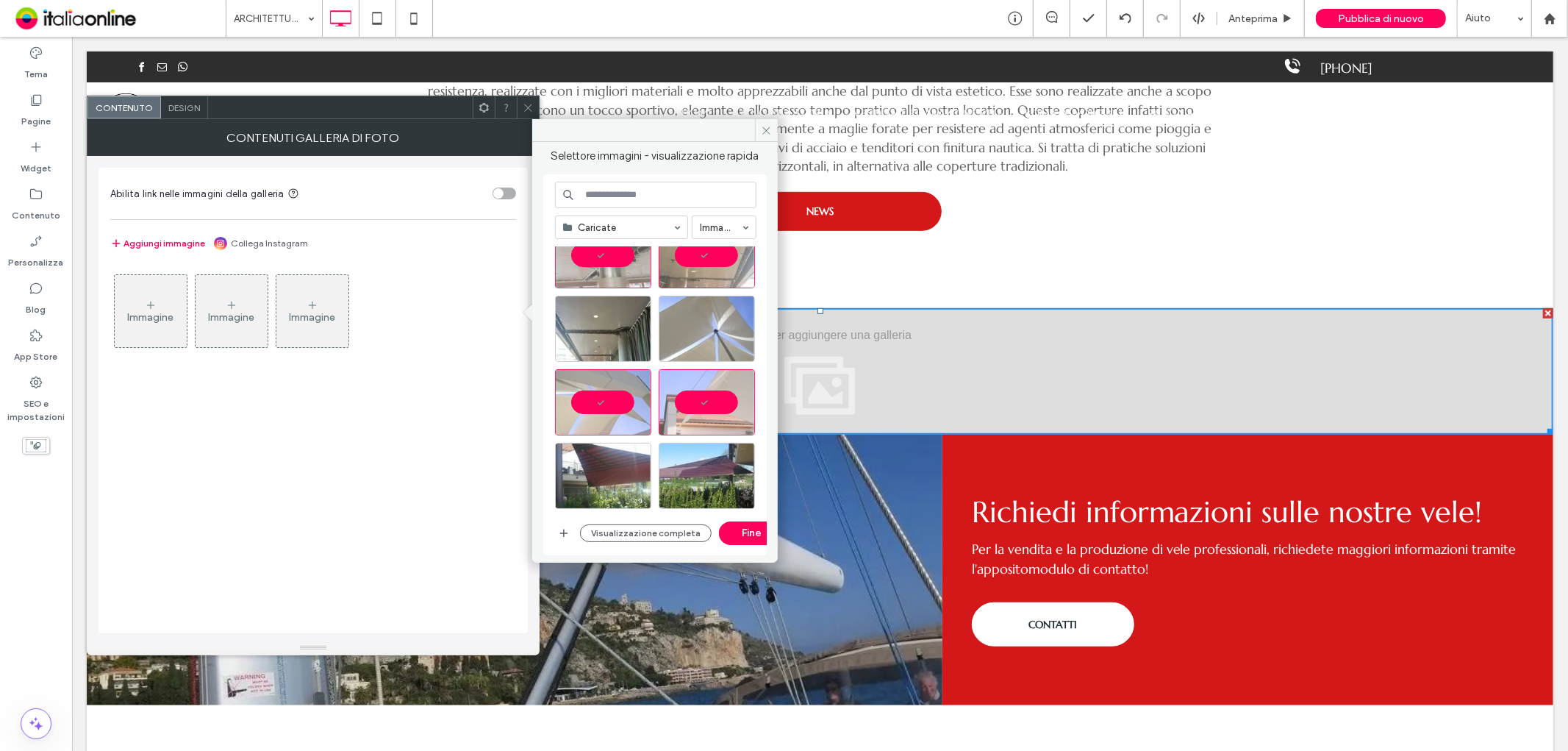 click at bounding box center (706, 329) 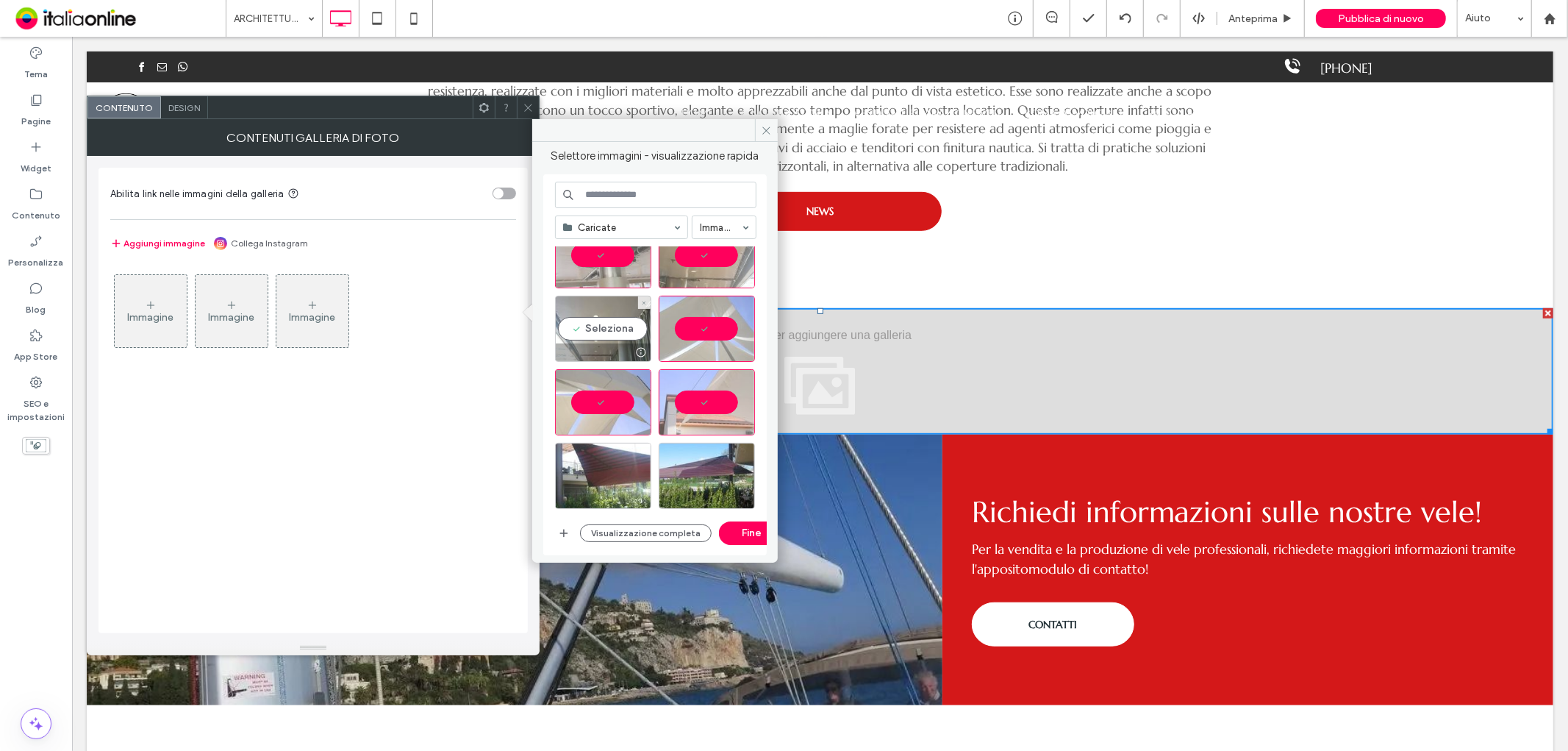 click on "Seleziona" at bounding box center (603, 329) 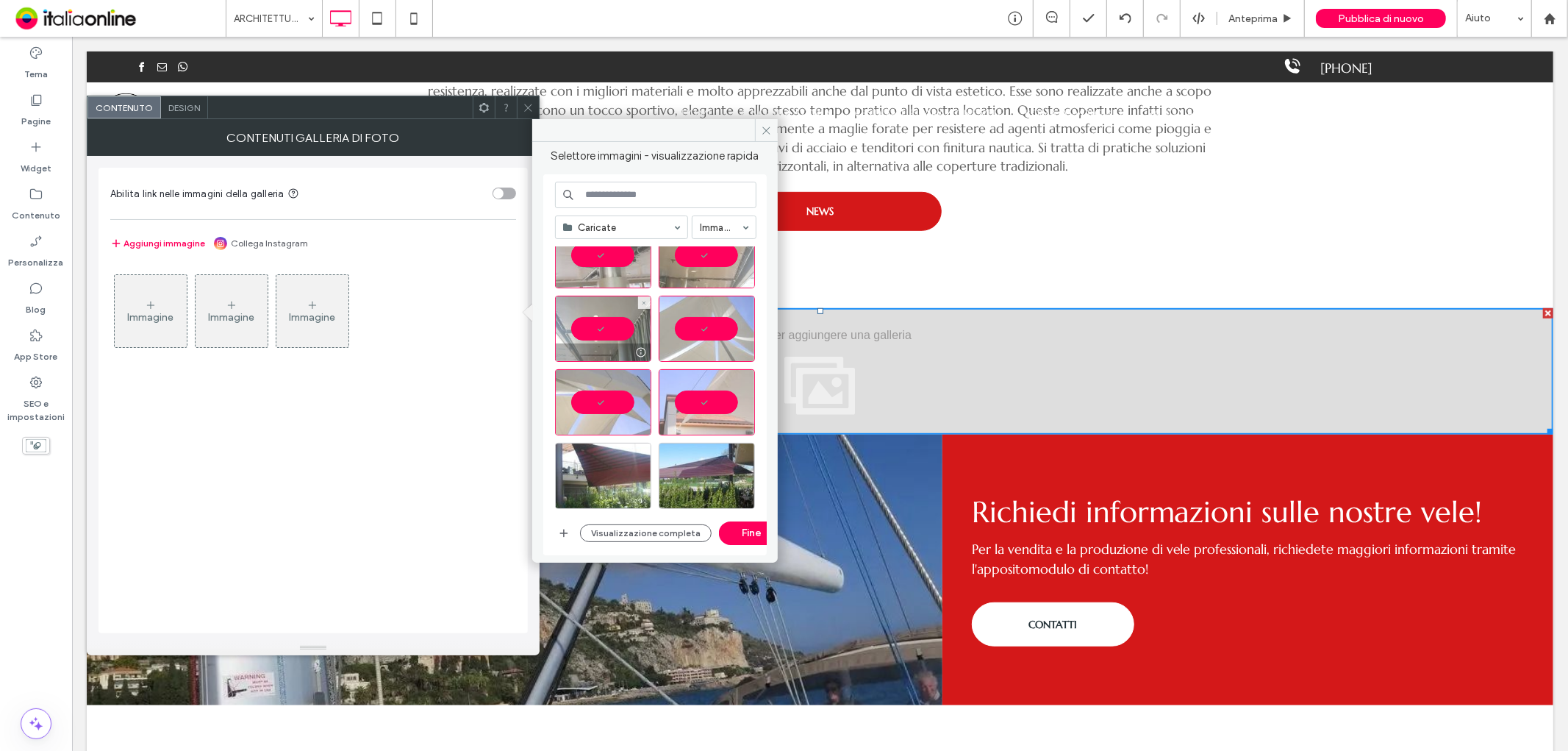 scroll, scrollTop: 327, scrollLeft: 0, axis: vertical 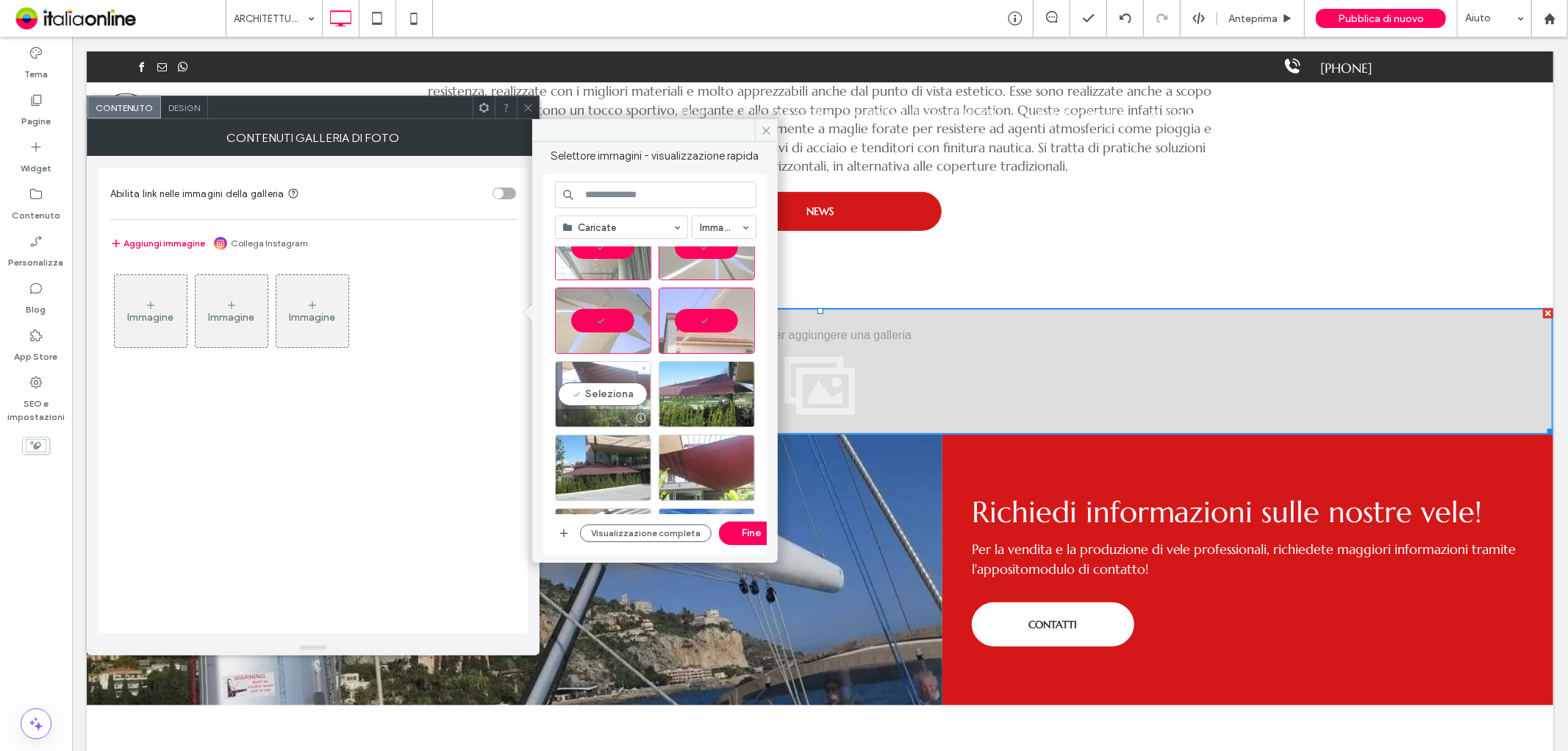 click on "Seleziona" at bounding box center (603, 394) 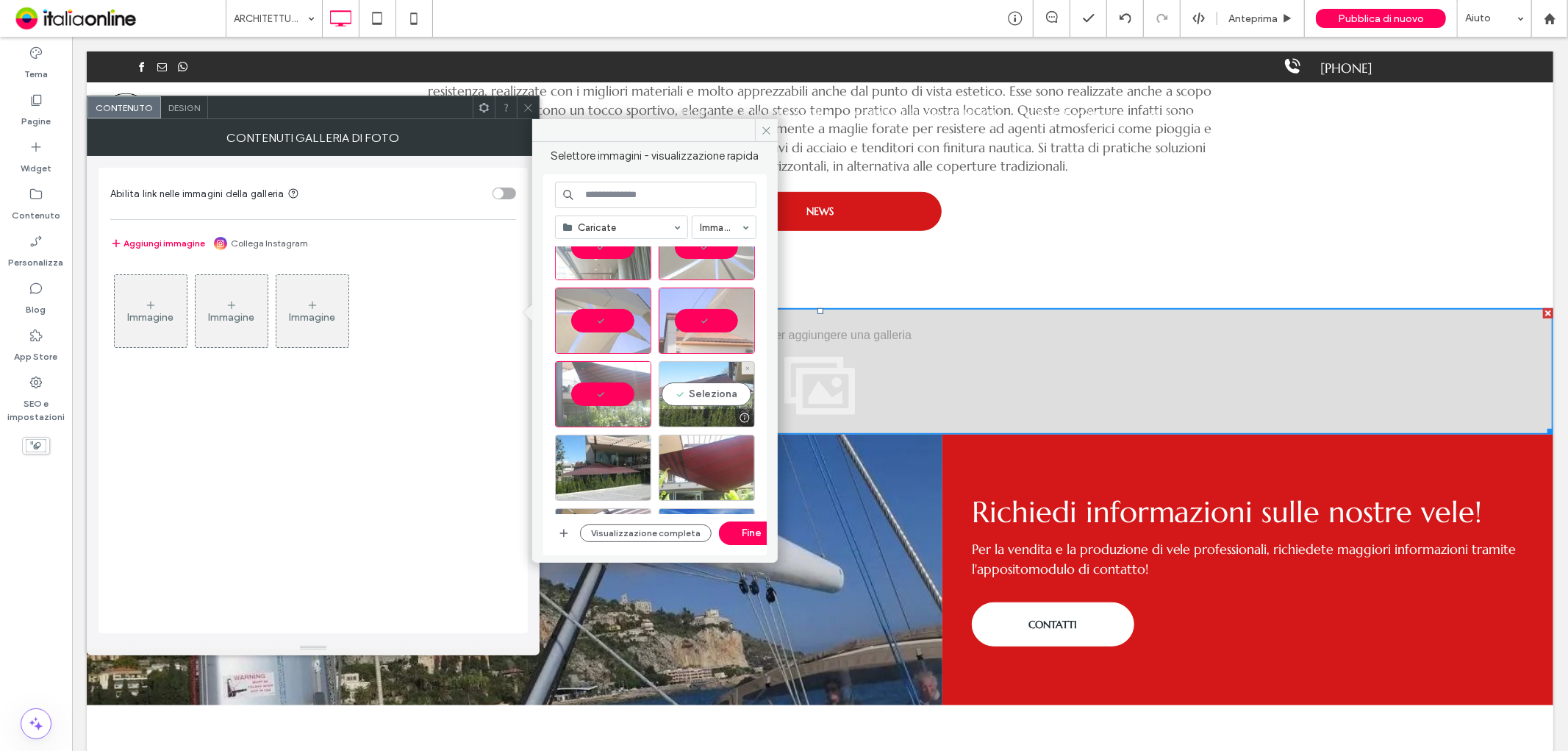 click on "Seleziona" at bounding box center [706, 394] 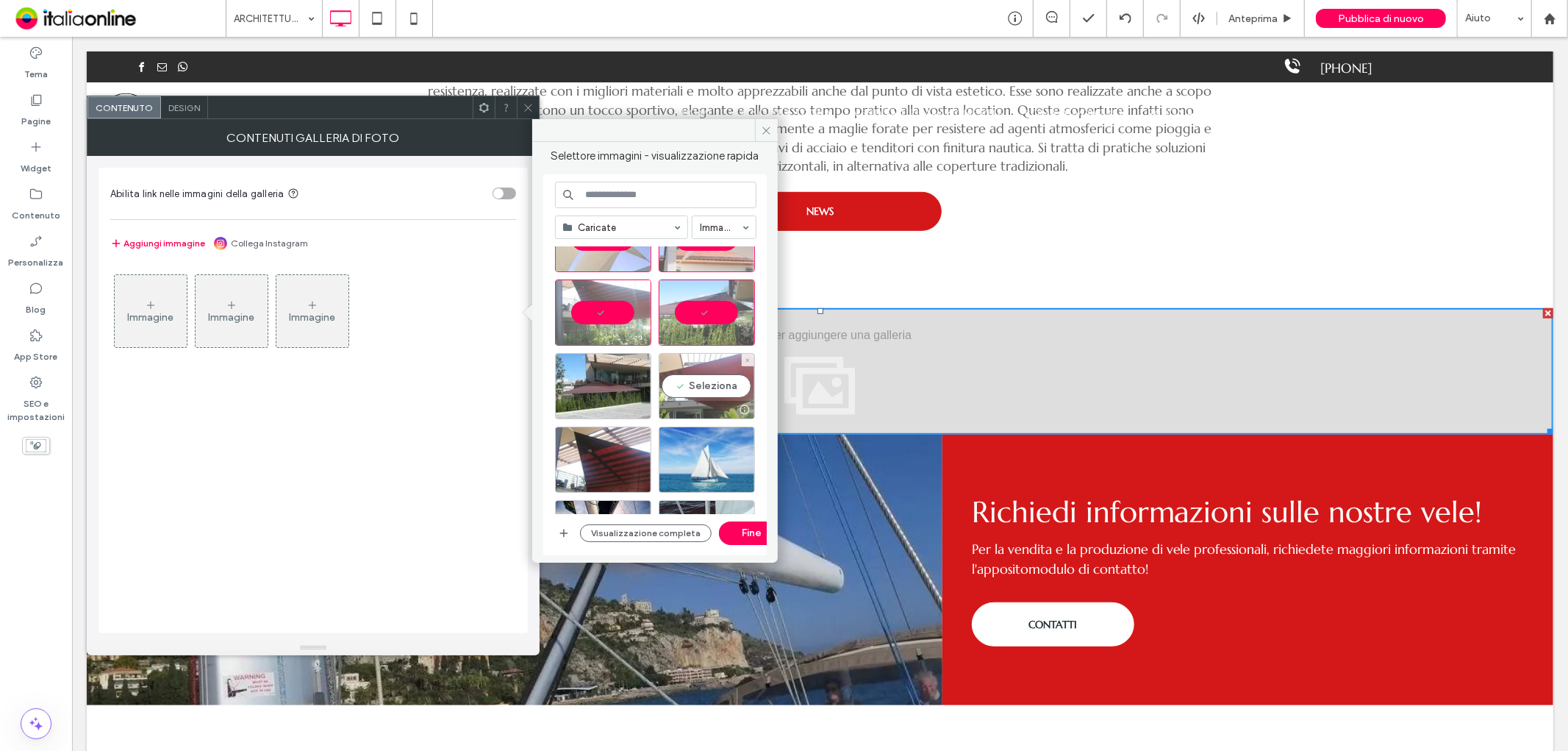 click at bounding box center (706, 410) 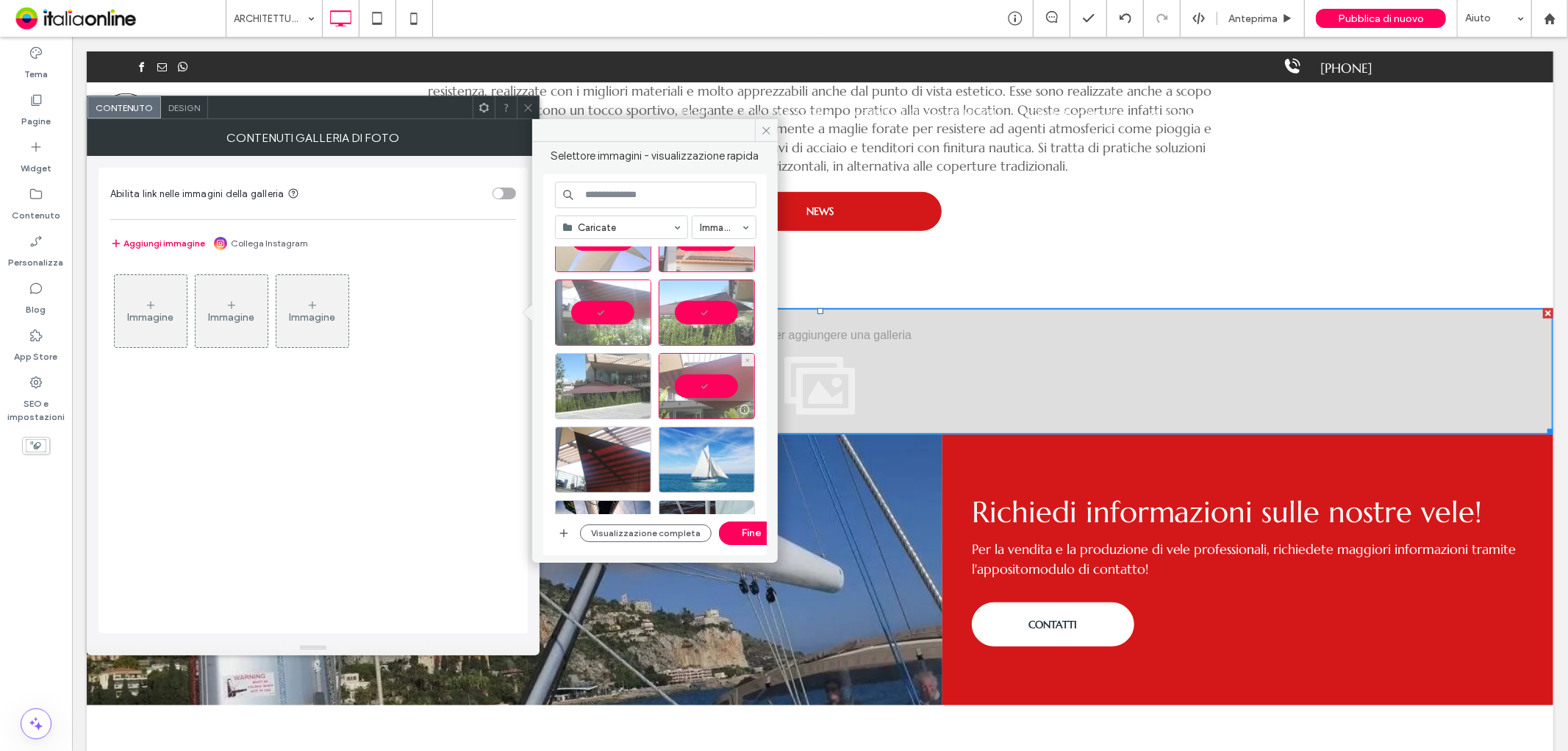 click at bounding box center [603, 386] 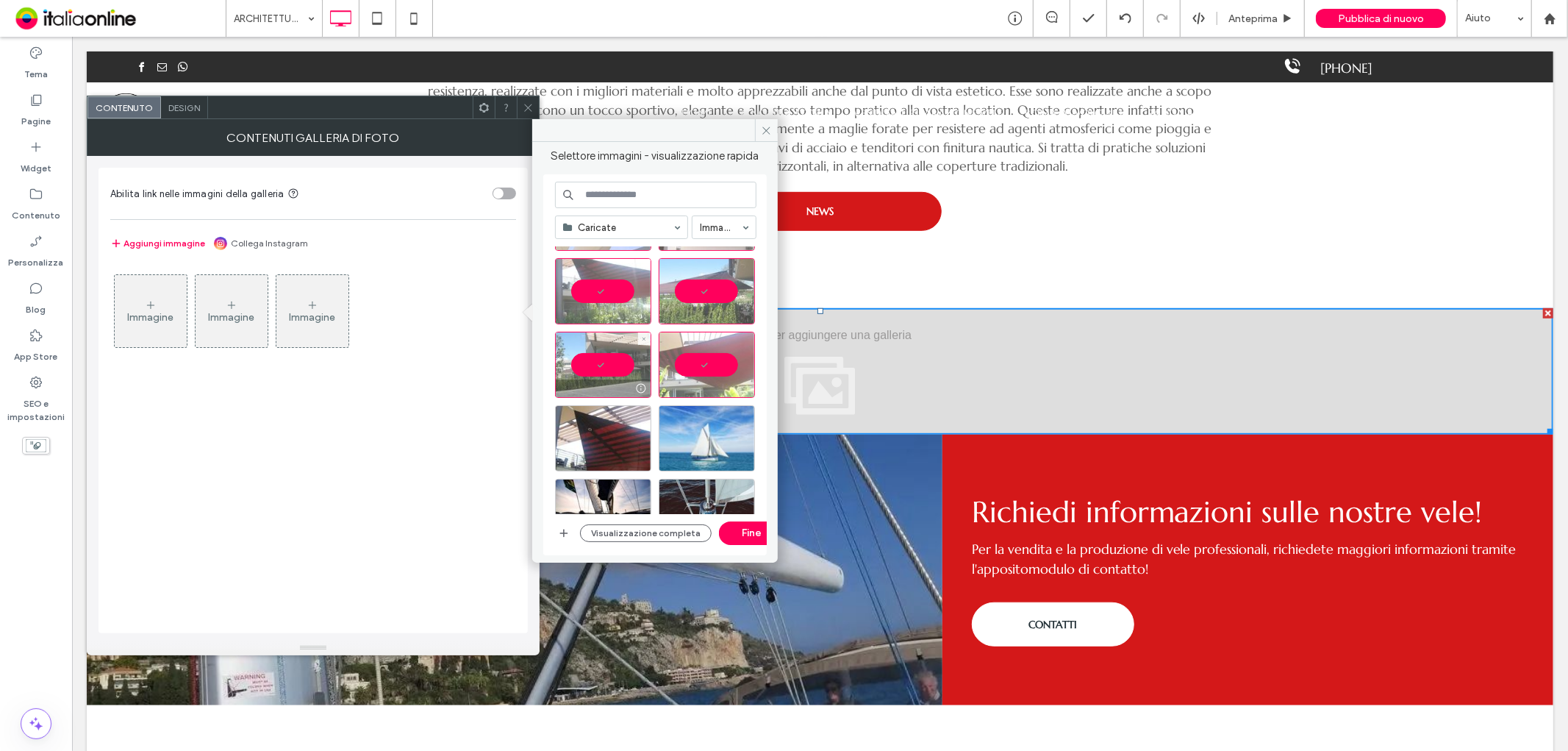 scroll, scrollTop: 490, scrollLeft: 0, axis: vertical 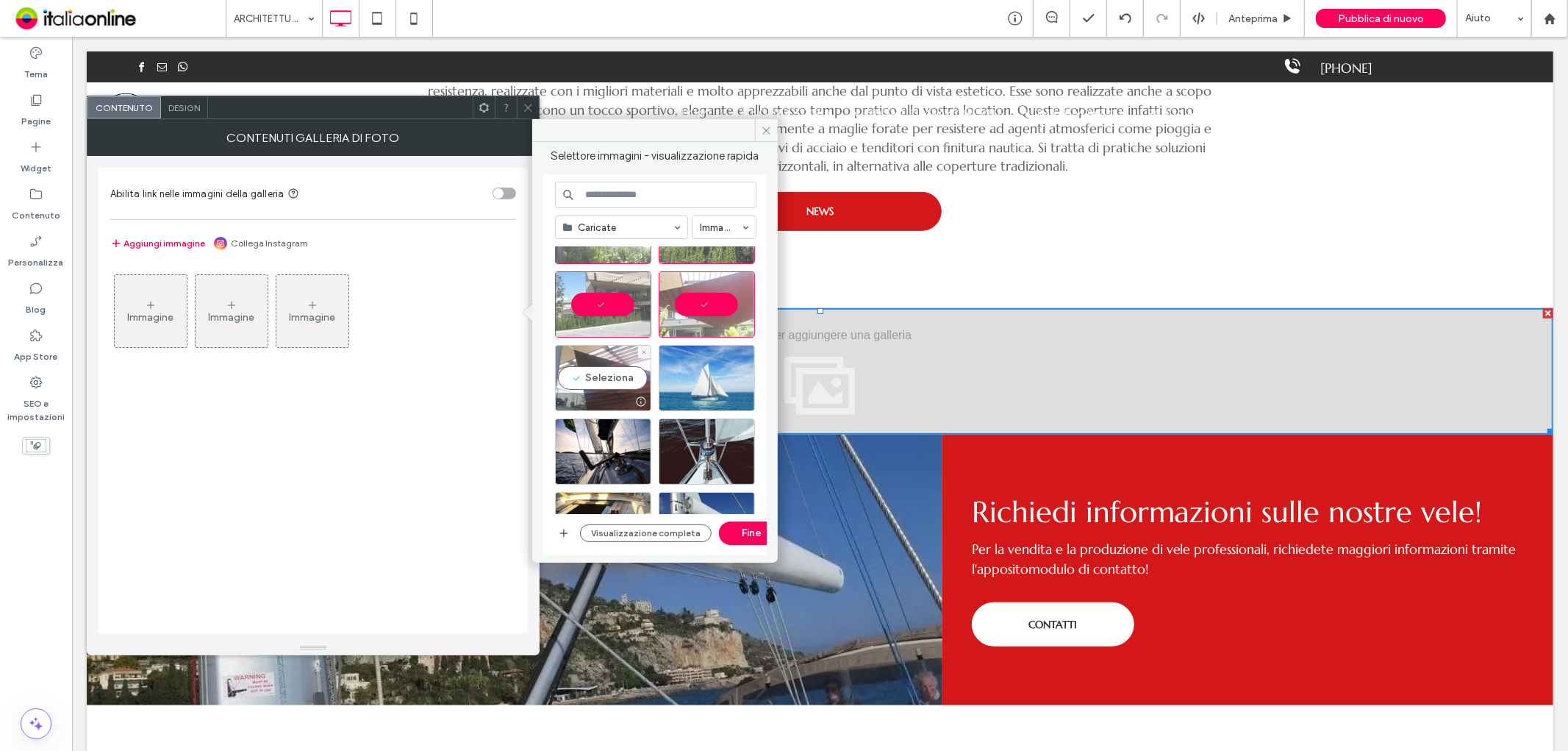 click on "Seleziona" at bounding box center [603, 378] 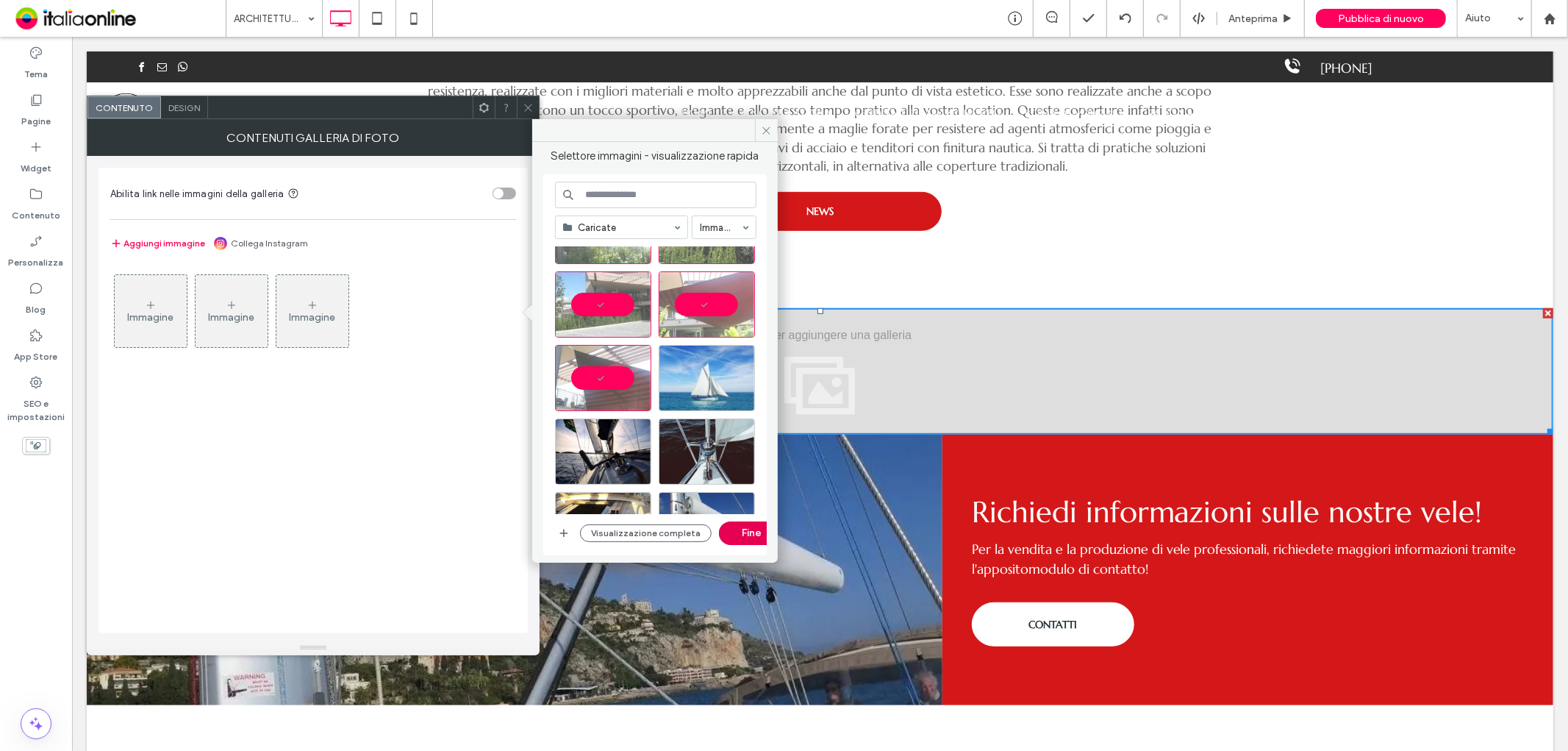 click on "Fine" at bounding box center (752, 533) 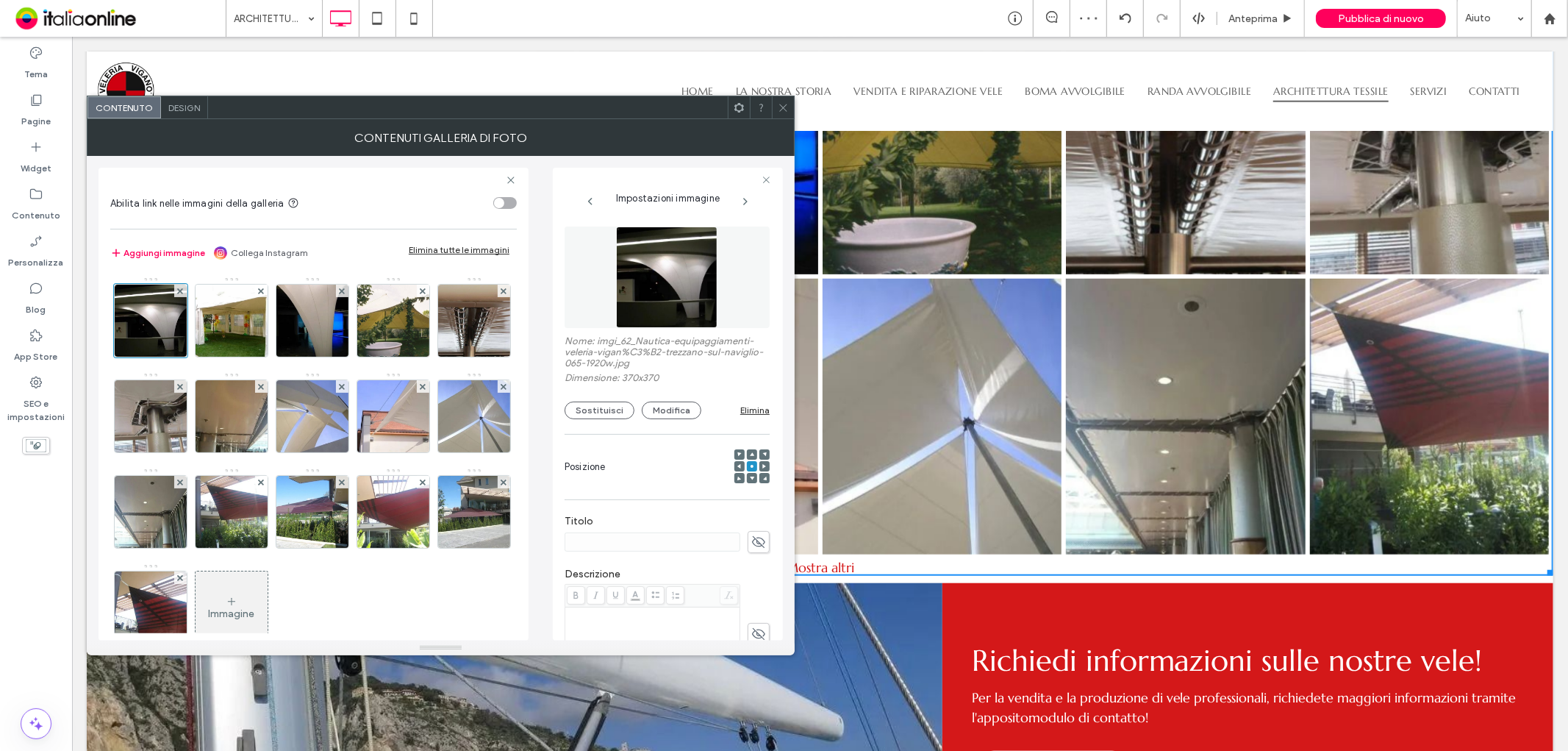 scroll, scrollTop: 980, scrollLeft: 0, axis: vertical 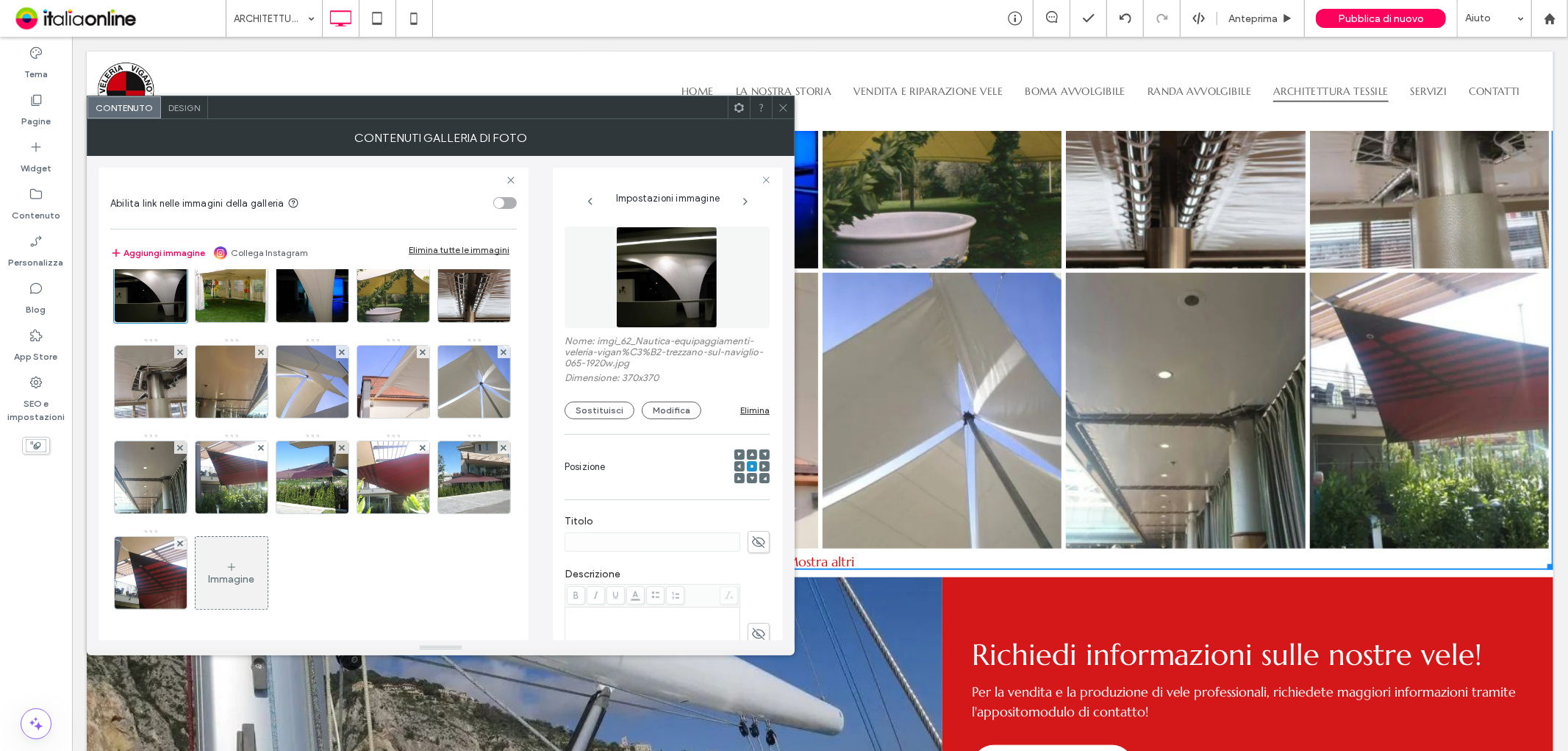 drag, startPoint x: 781, startPoint y: 113, endPoint x: 784, endPoint y: 125, distance: 12.369317 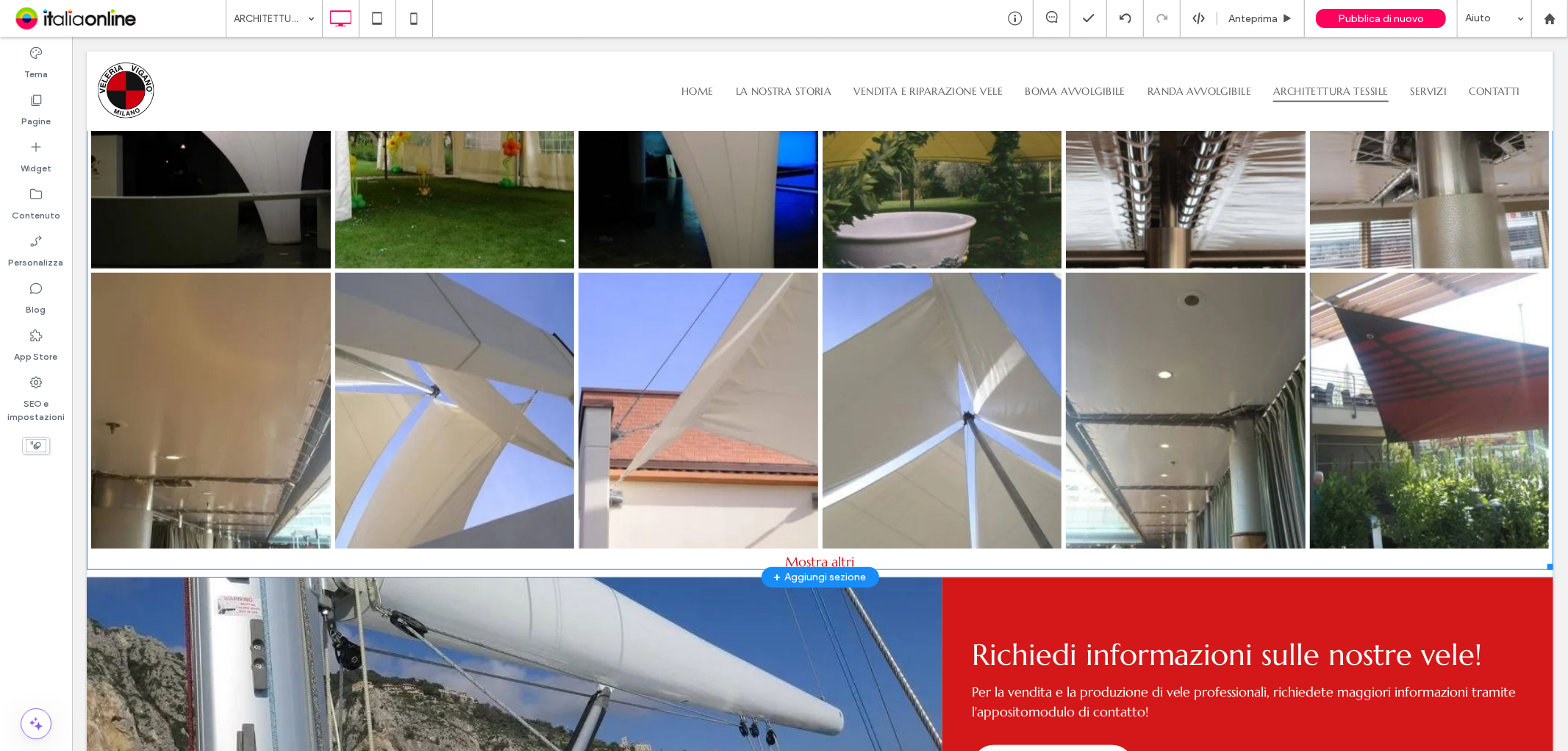 click on "Mostra altri" at bounding box center (819, 560) 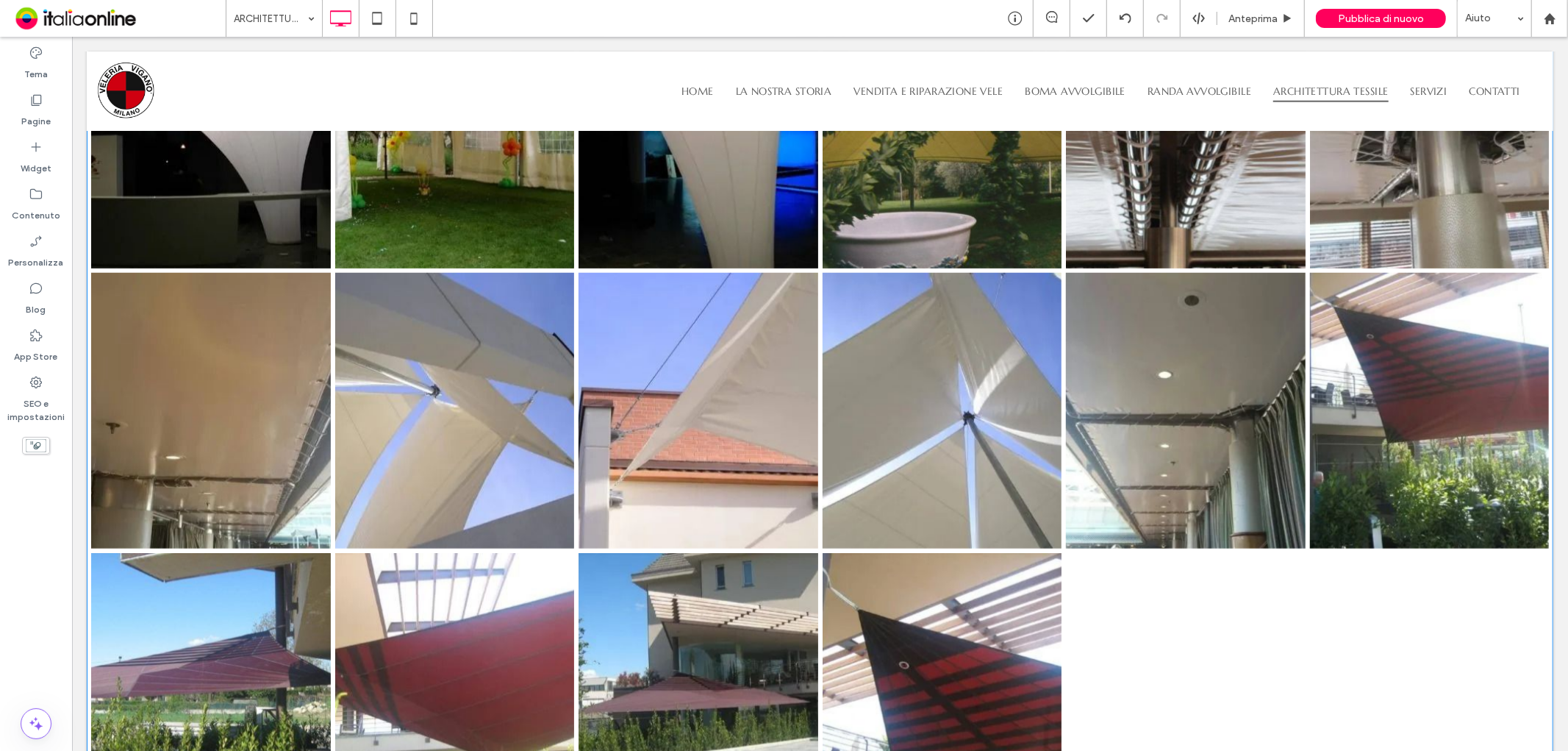 scroll, scrollTop: 1261, scrollLeft: 0, axis: vertical 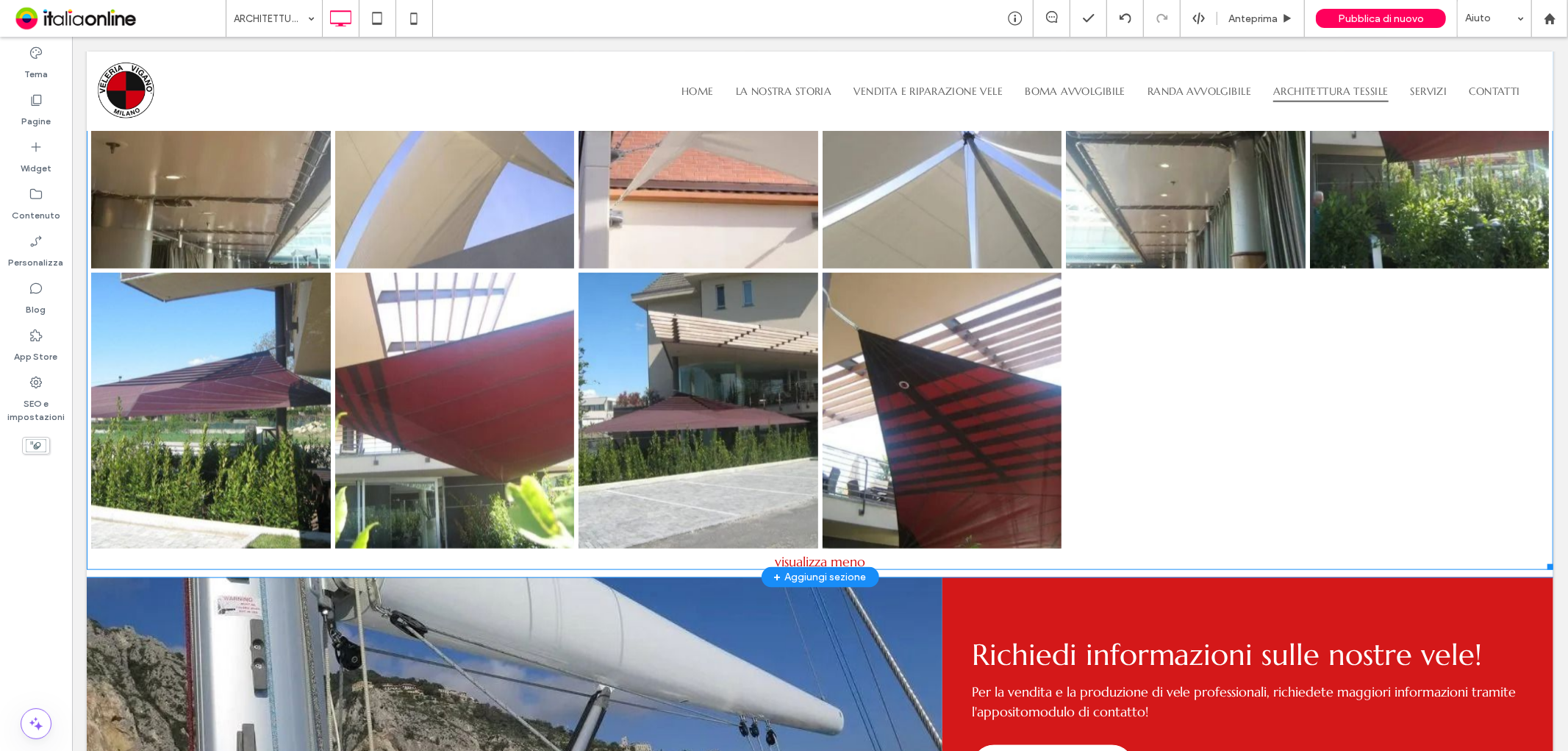 click on "visualizza meno" at bounding box center (819, 560) 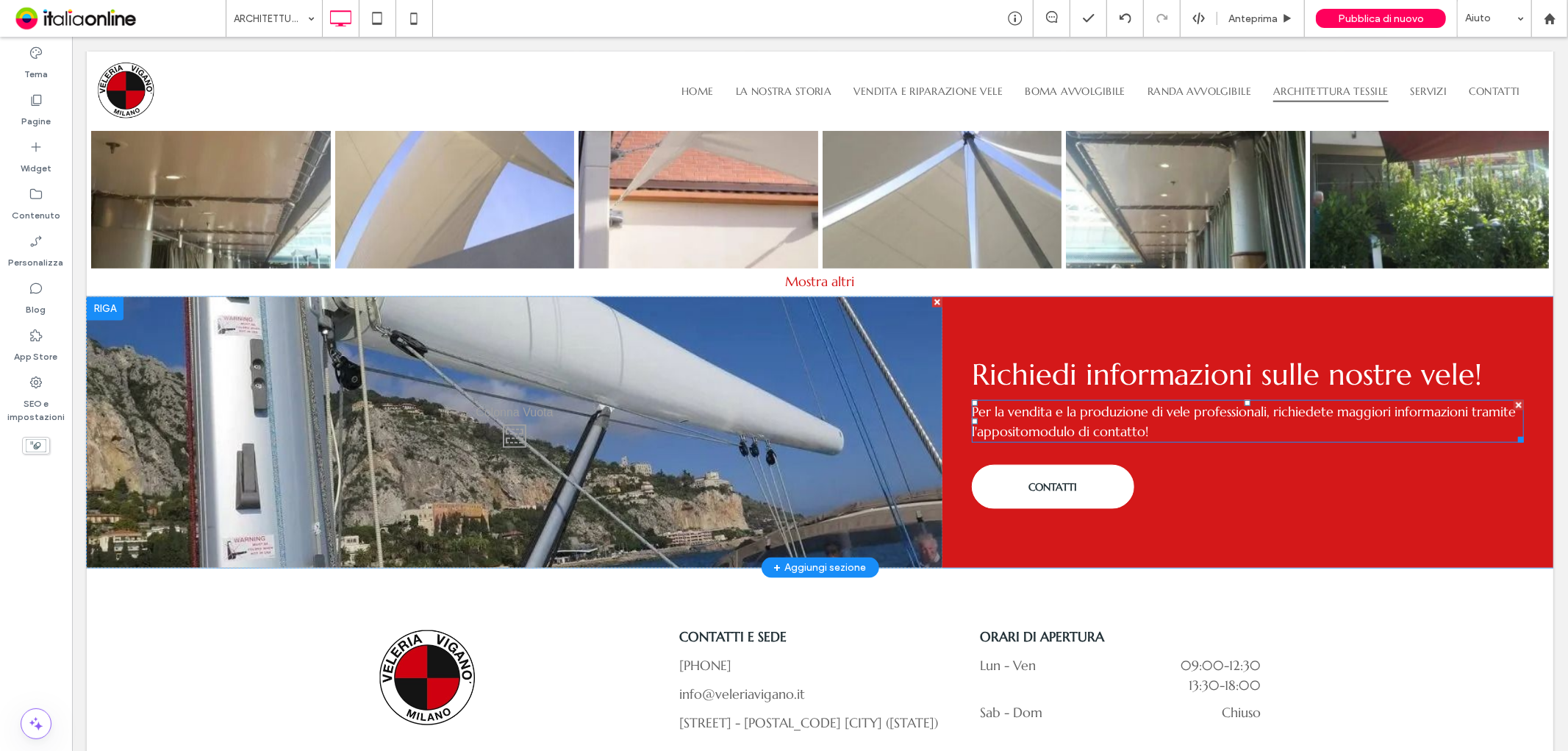 scroll, scrollTop: 1422, scrollLeft: 0, axis: vertical 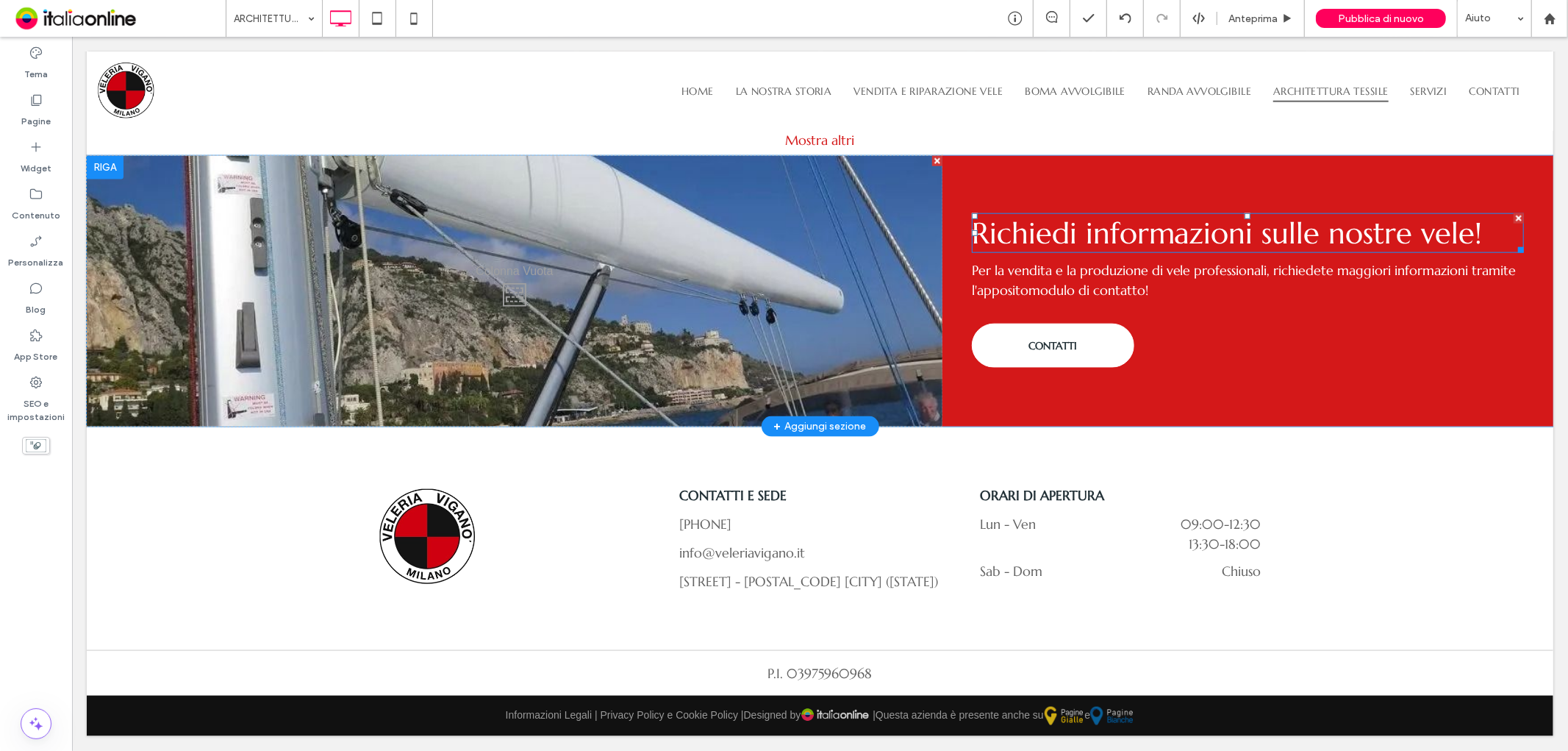 click on "Richiedi informazioni sulle nostre vele!" at bounding box center (1226, 232) 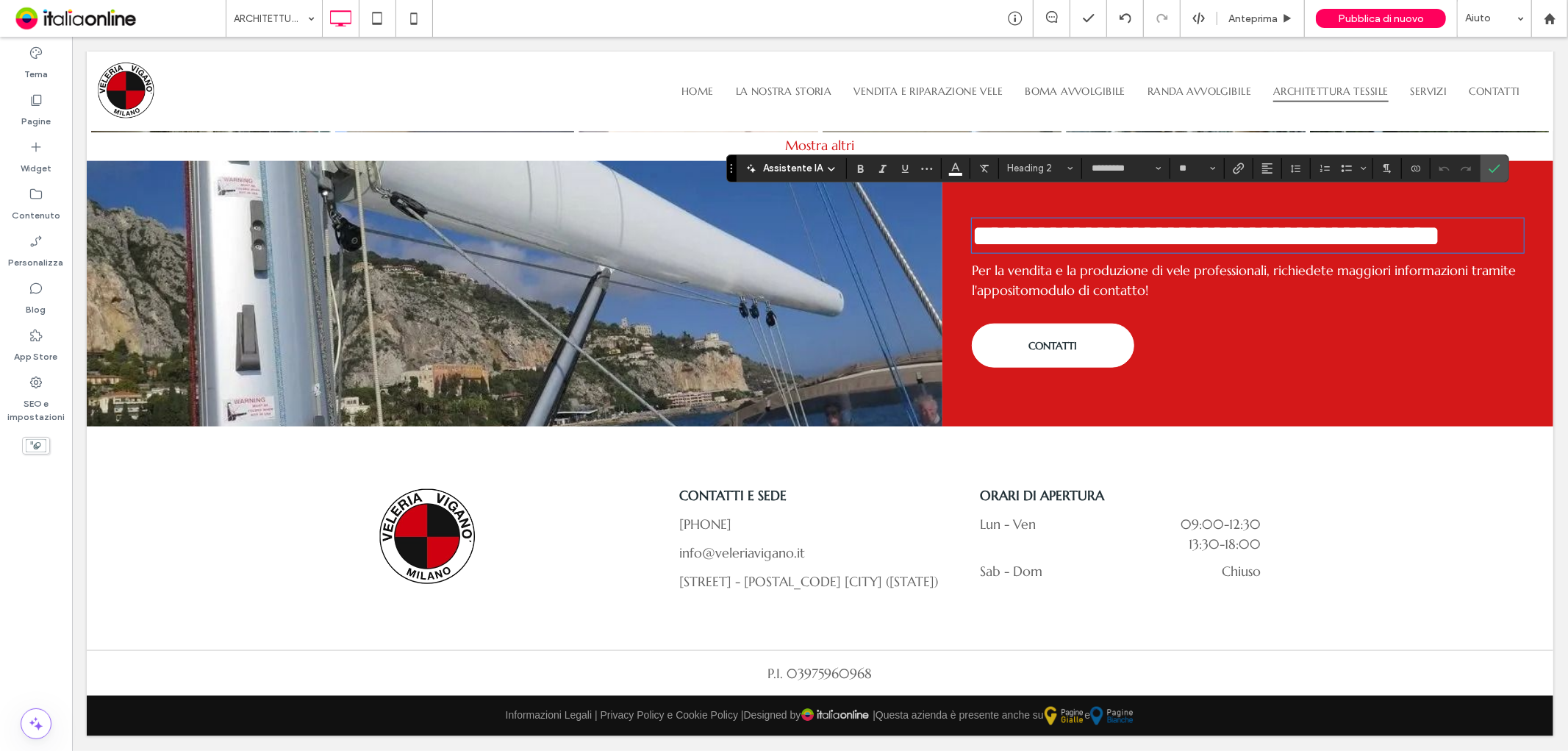 click on "**********" at bounding box center [1247, 235] 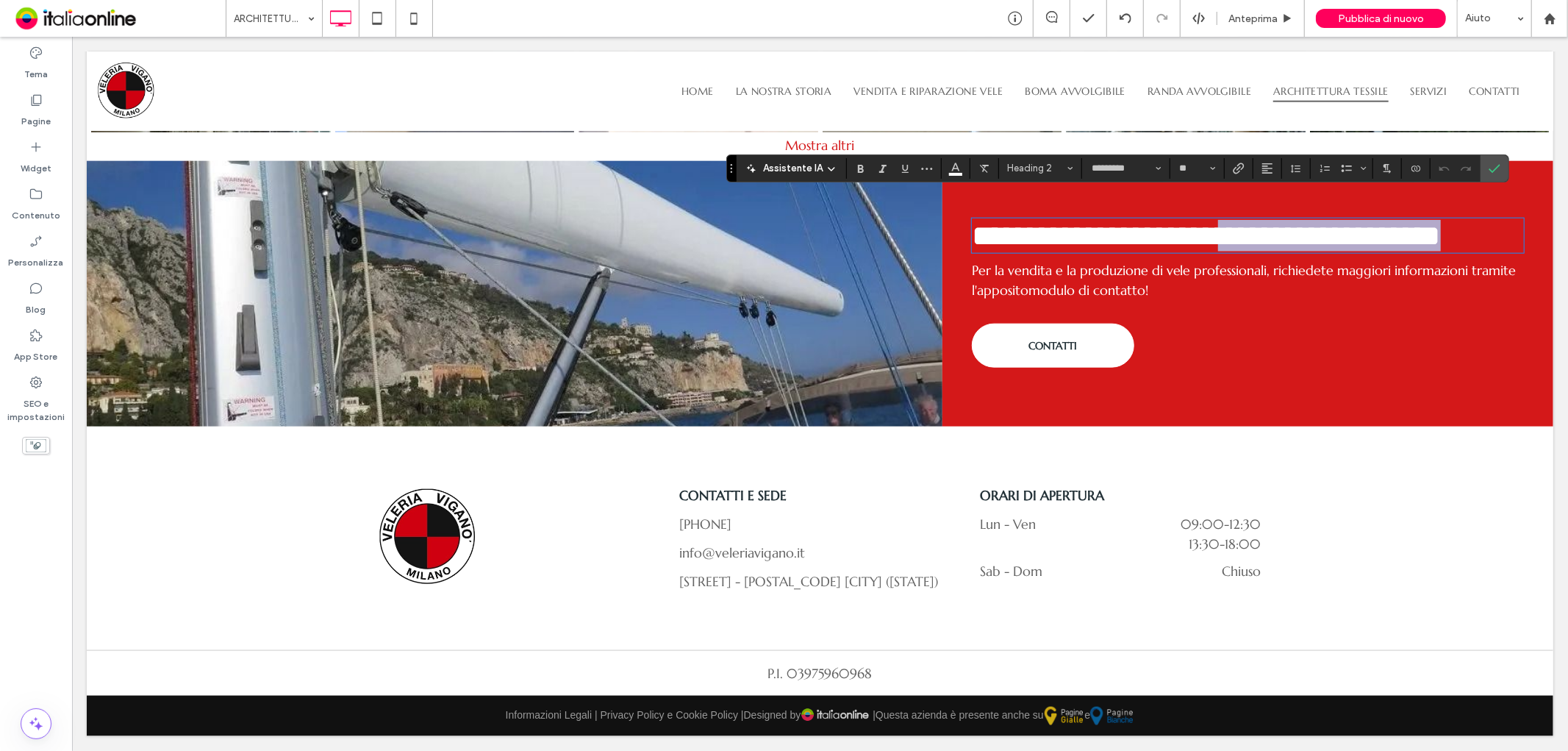 drag, startPoint x: 1287, startPoint y: 222, endPoint x: 1245, endPoint y: 221, distance: 42.0119 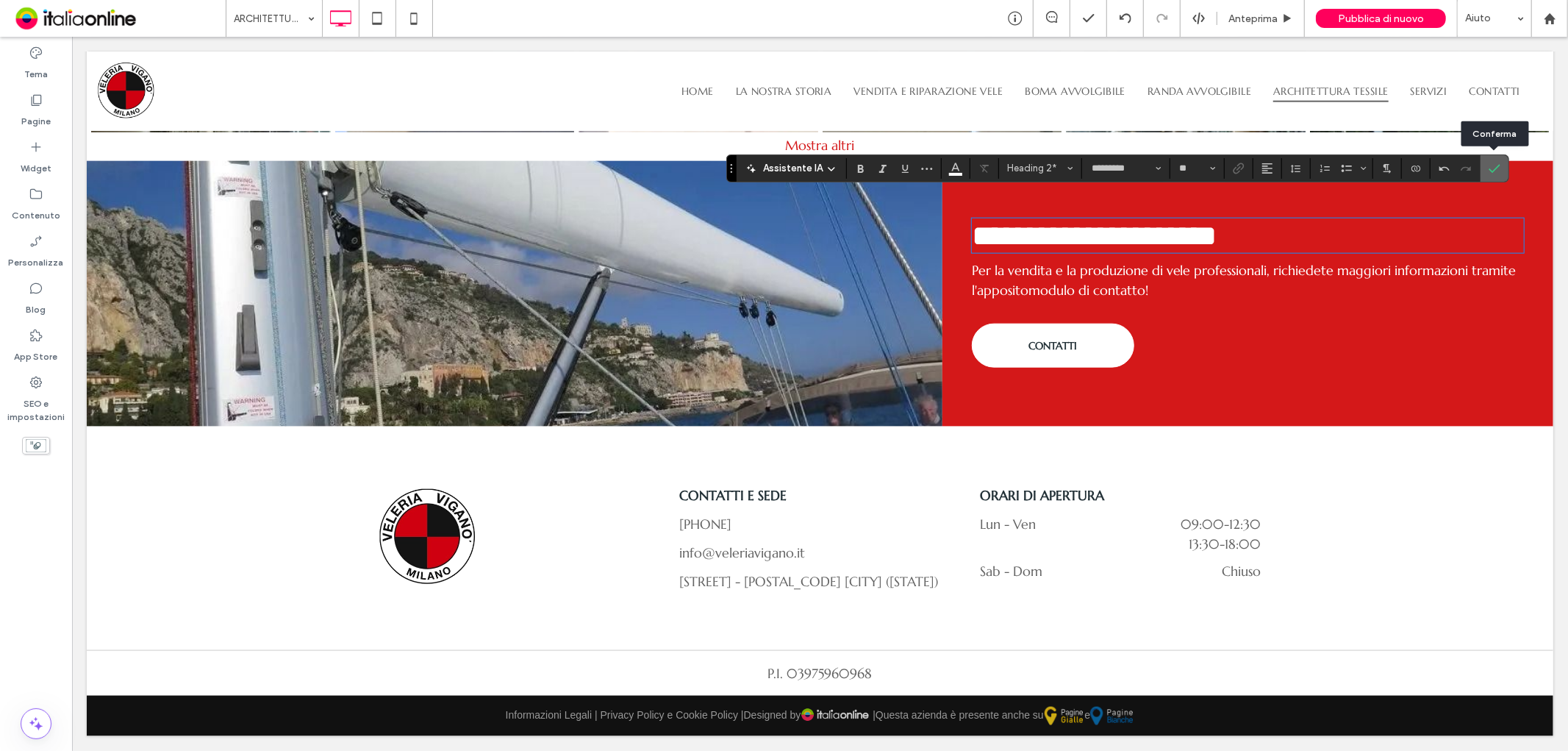 click 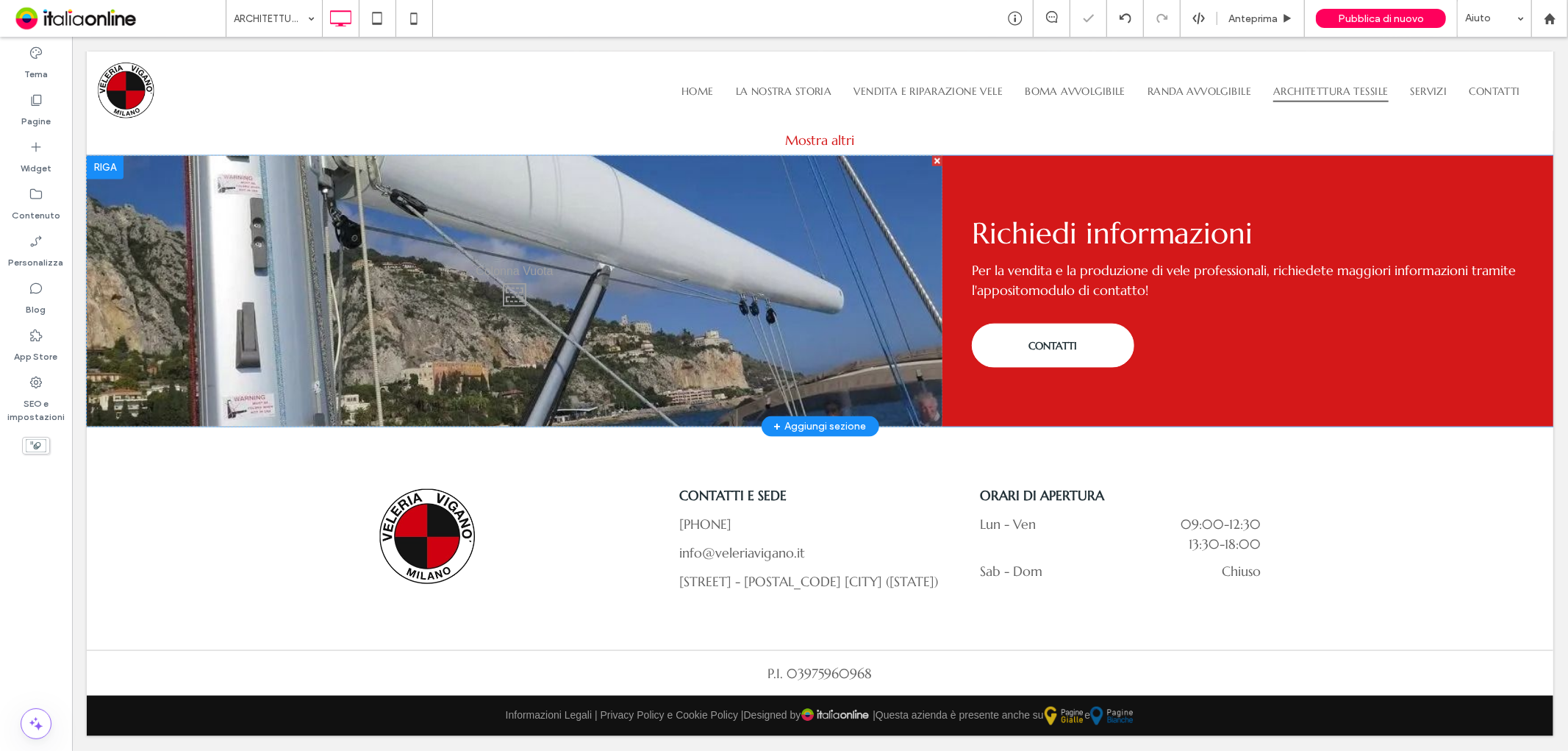 click on "Click To Paste" at bounding box center (514, 291) 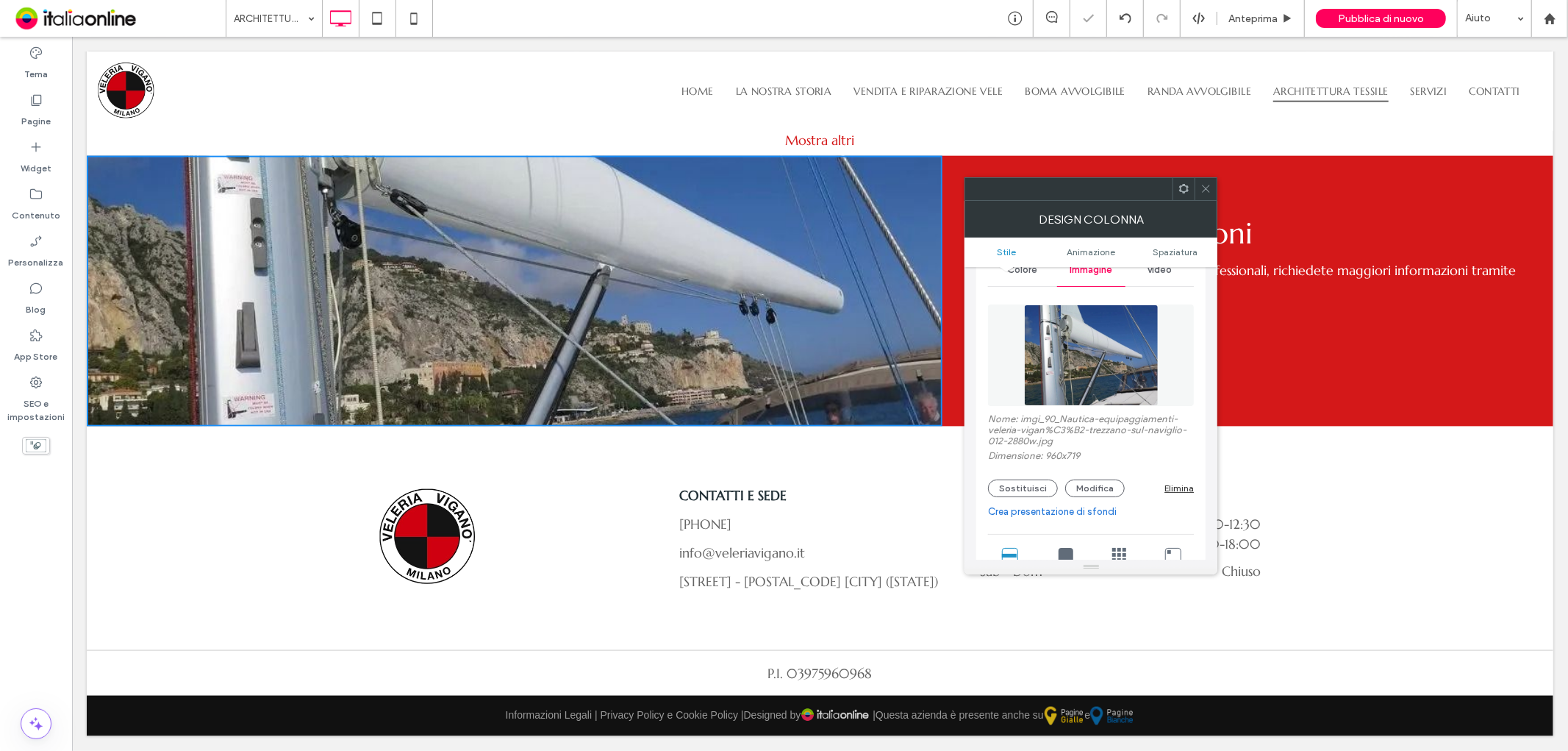 scroll, scrollTop: 163, scrollLeft: 0, axis: vertical 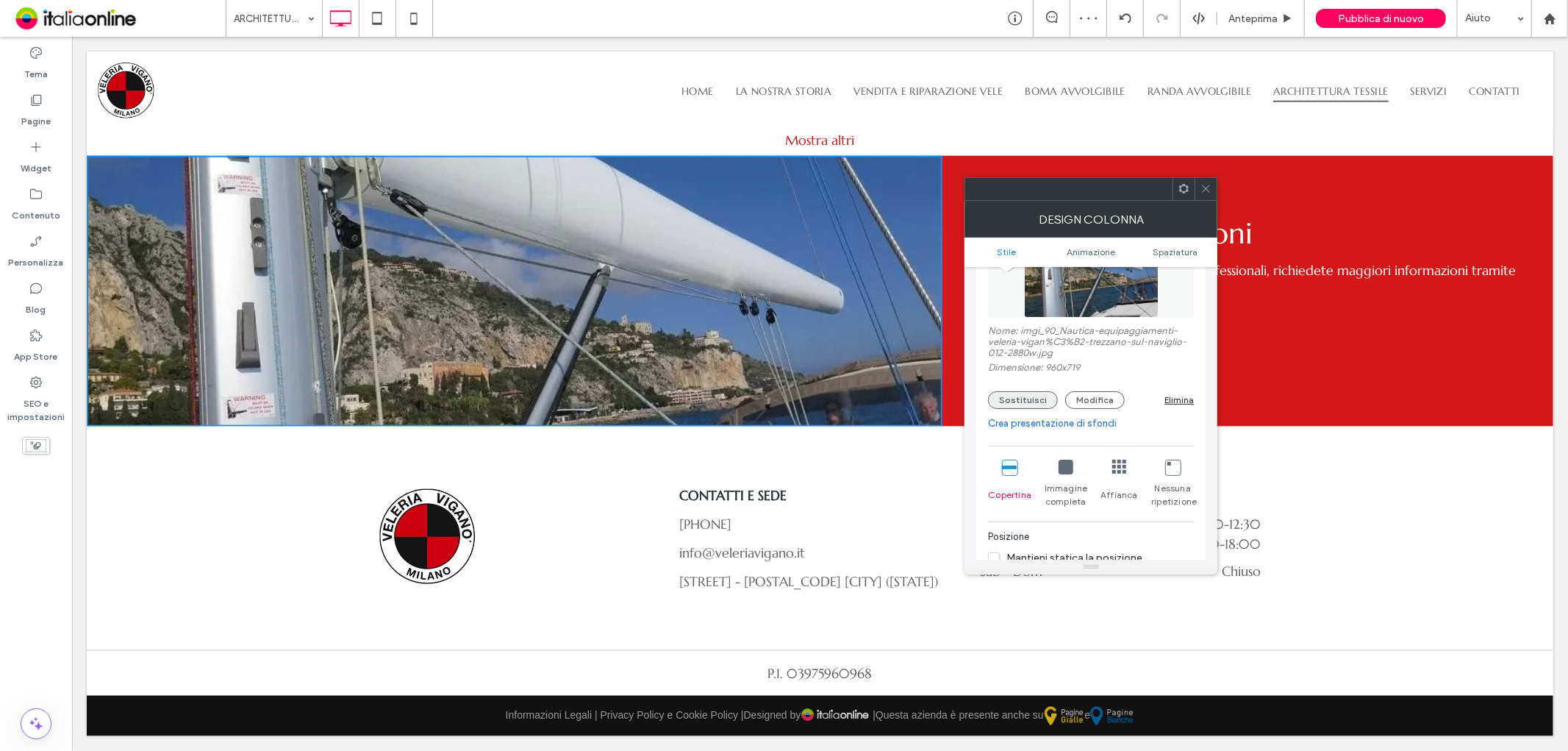 click on "Sostituisci" at bounding box center (1023, 400) 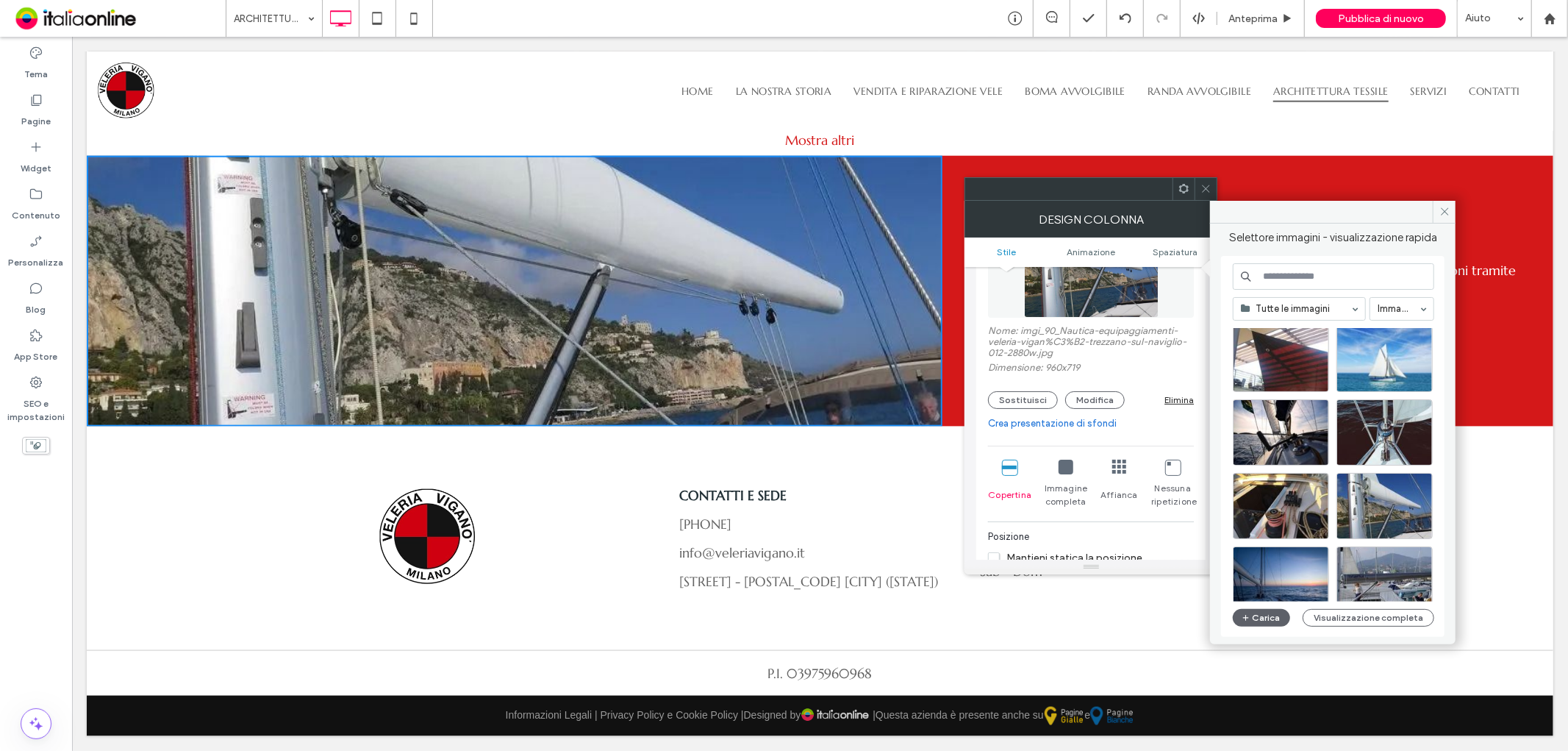 scroll, scrollTop: 630, scrollLeft: 0, axis: vertical 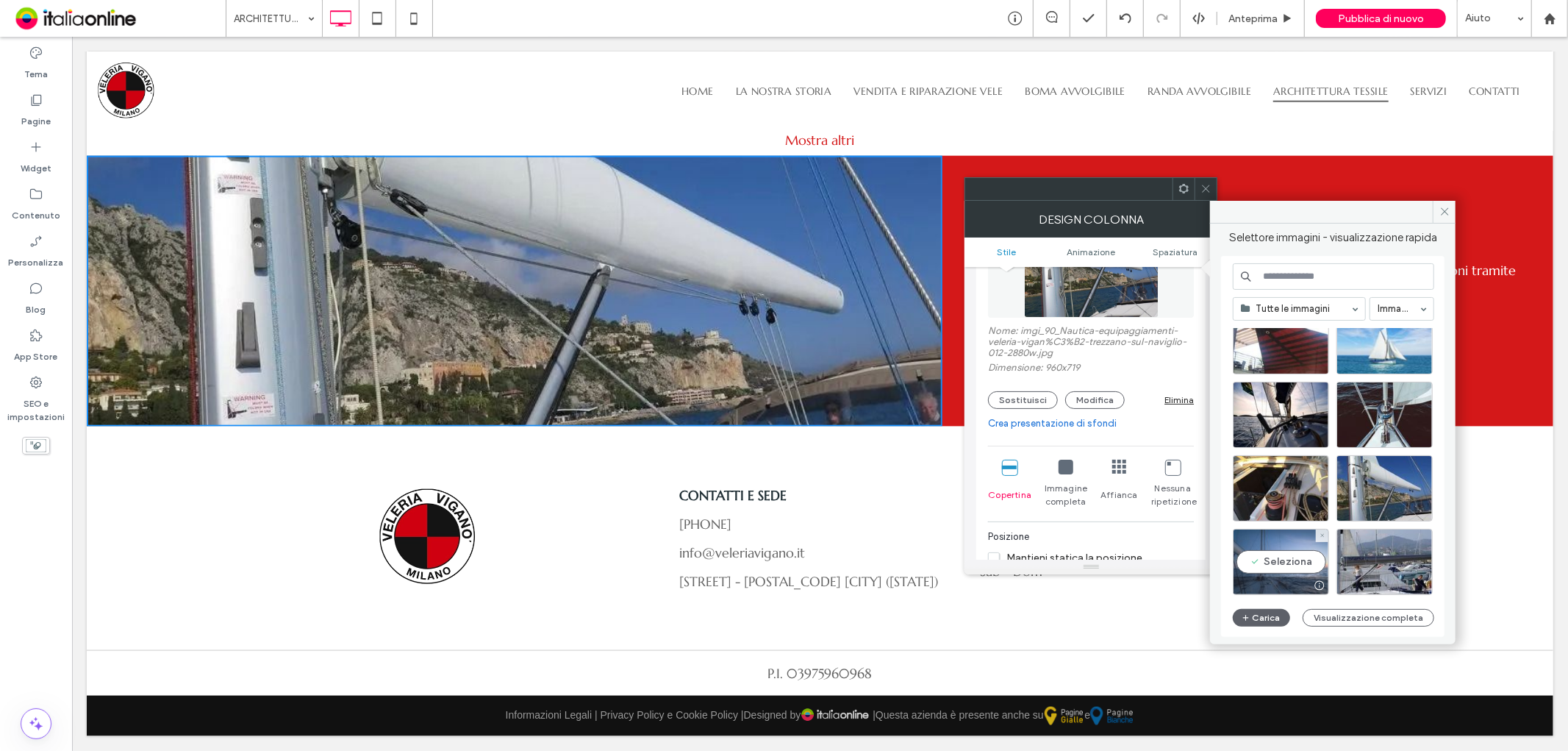 click at bounding box center [1281, 586] 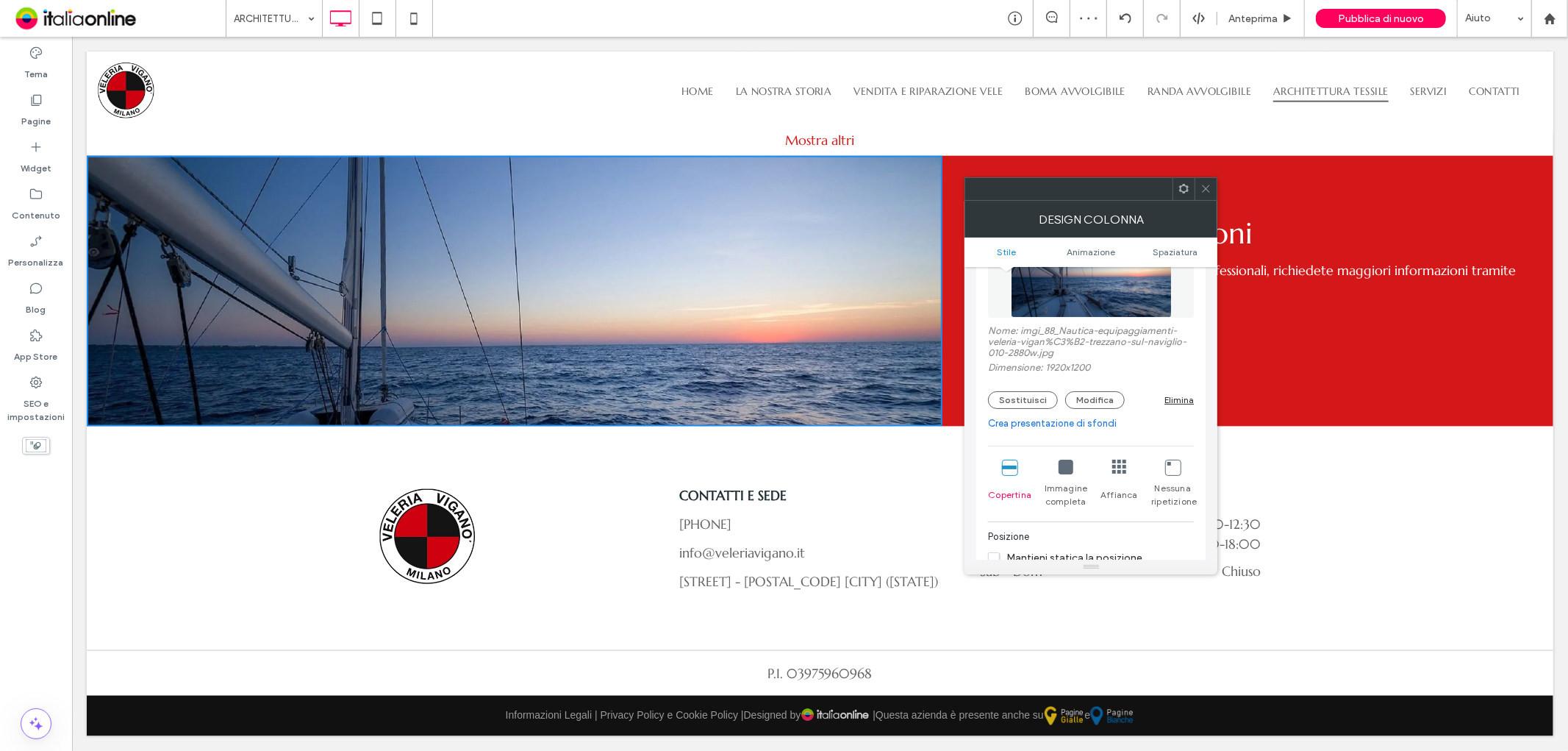 click 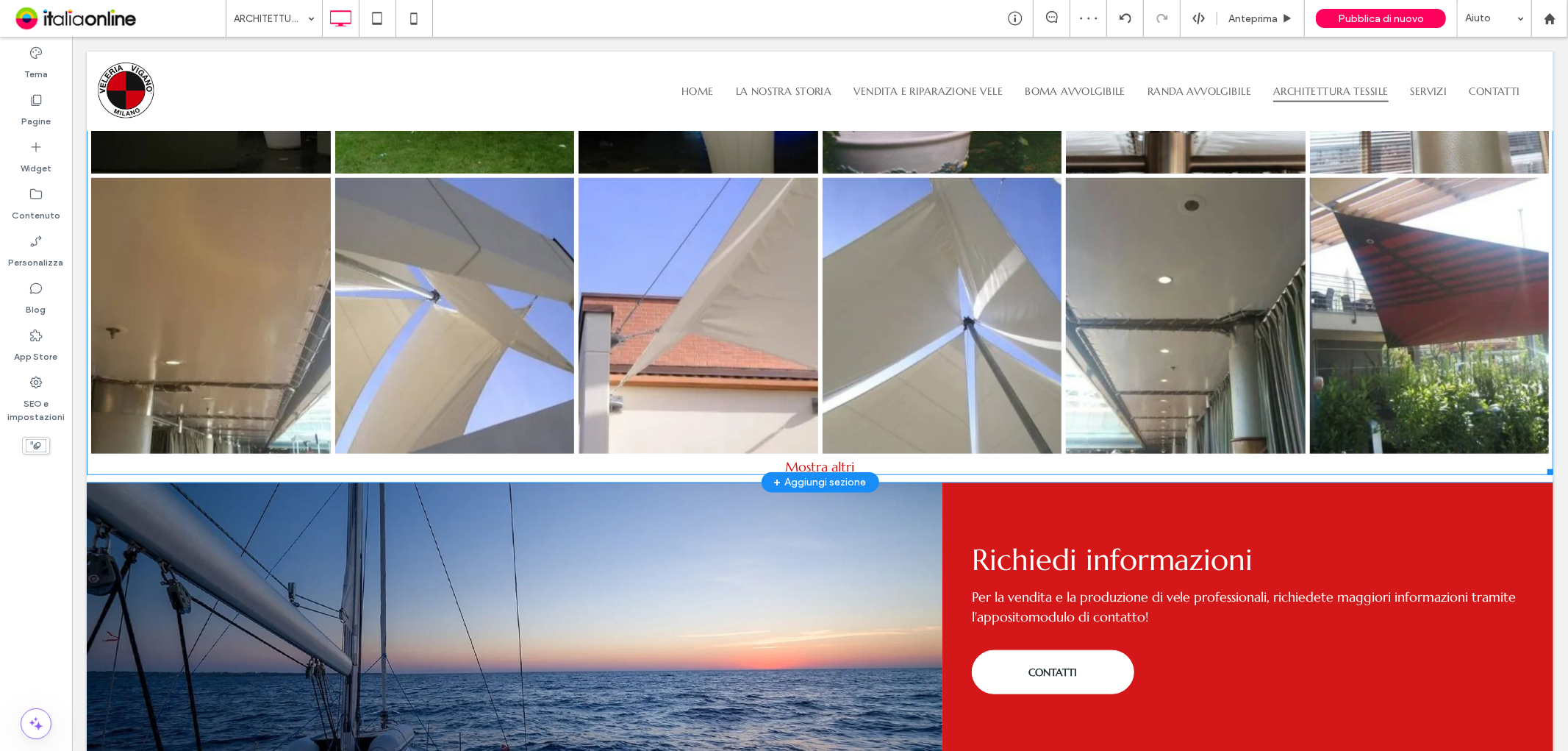 scroll, scrollTop: 931, scrollLeft: 0, axis: vertical 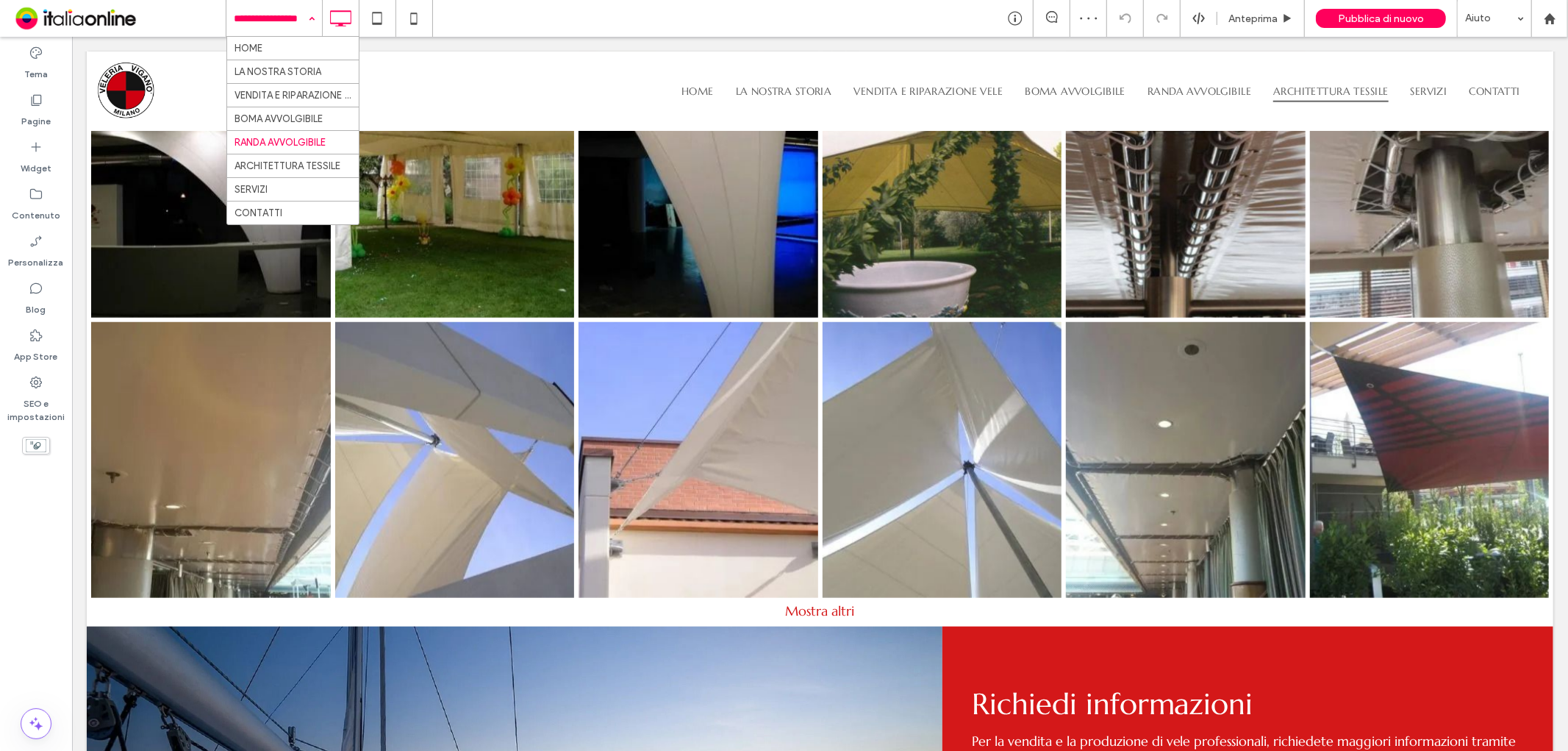 click at bounding box center [271, 18] 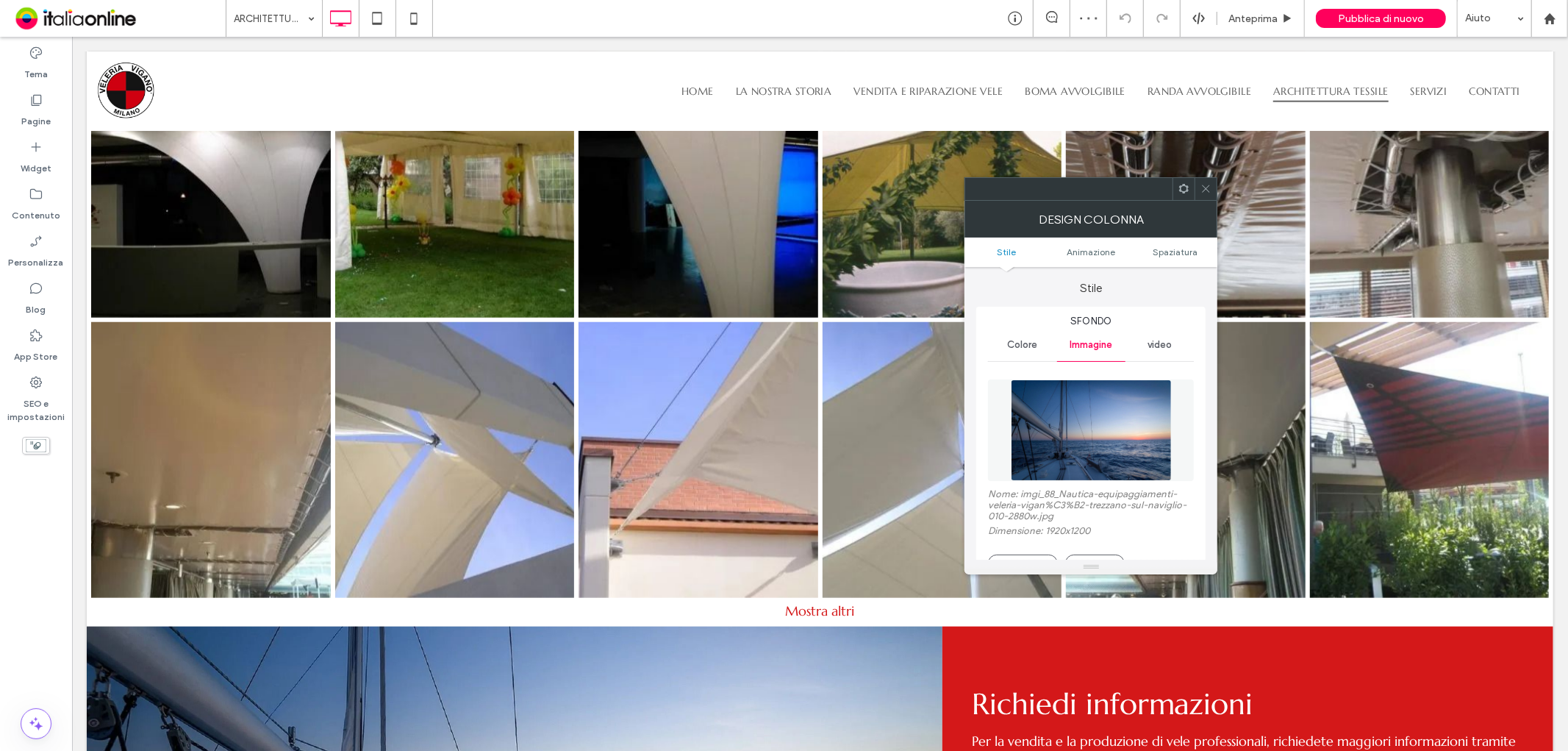 scroll, scrollTop: 163, scrollLeft: 0, axis: vertical 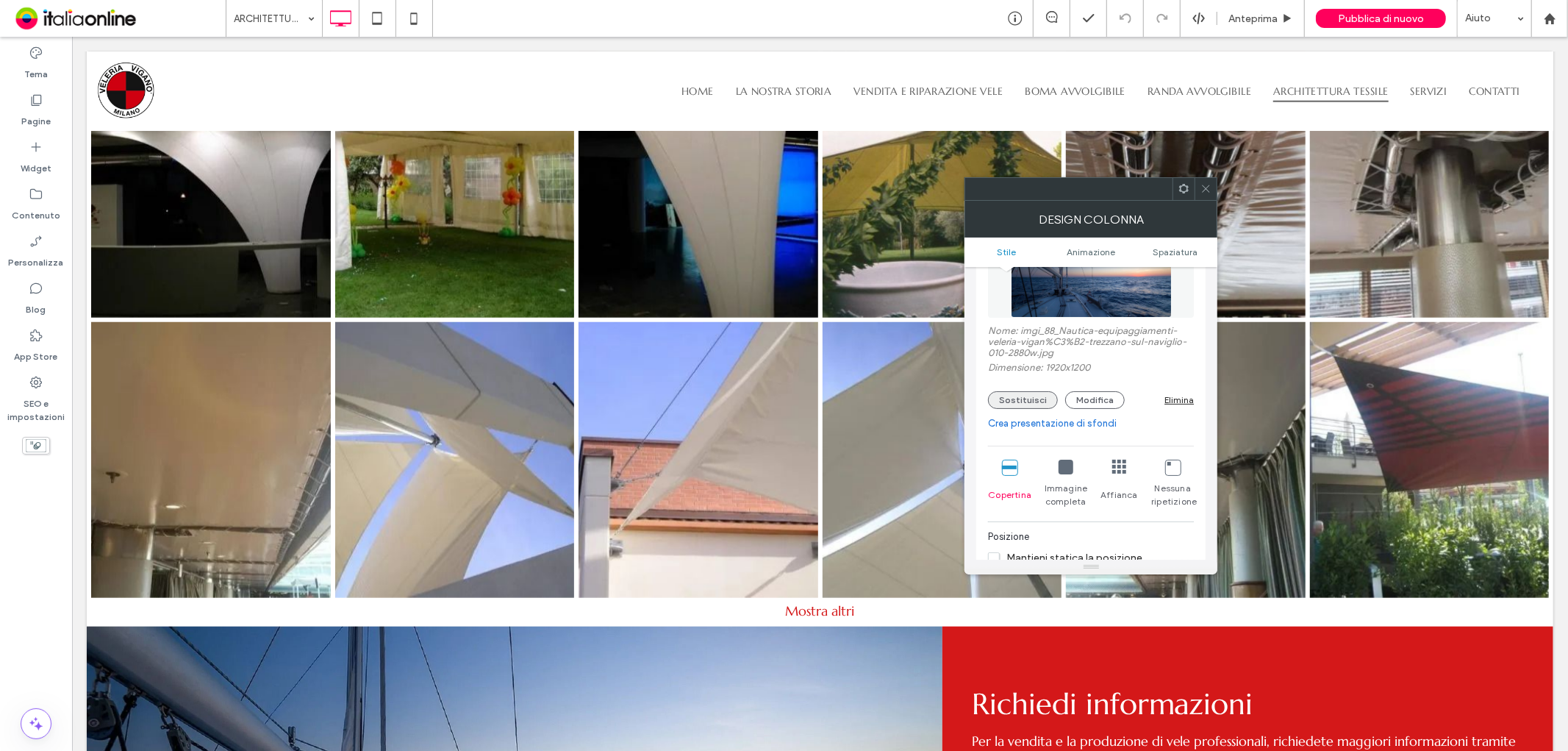 click on "Sostituisci" at bounding box center (1023, 400) 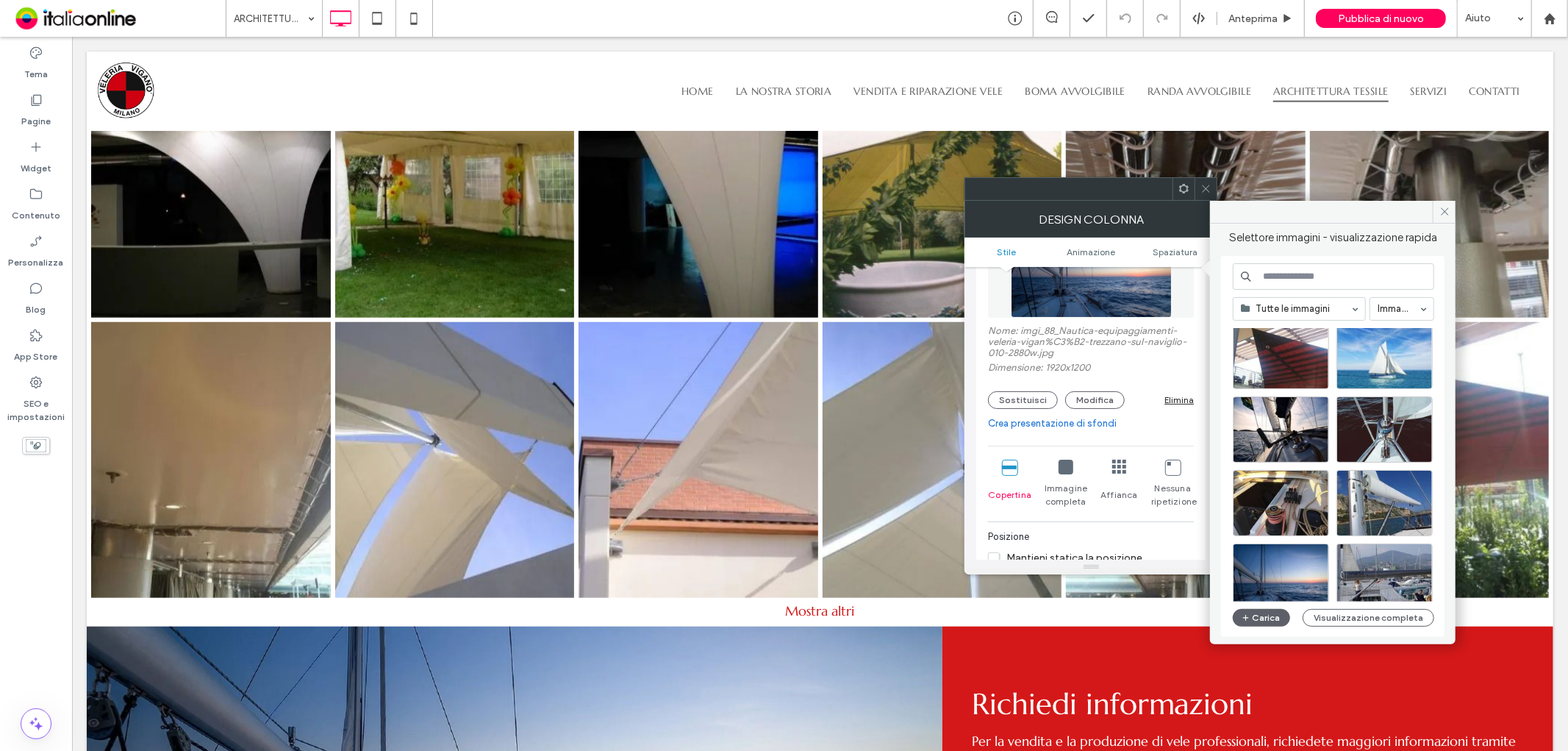 scroll, scrollTop: 630, scrollLeft: 0, axis: vertical 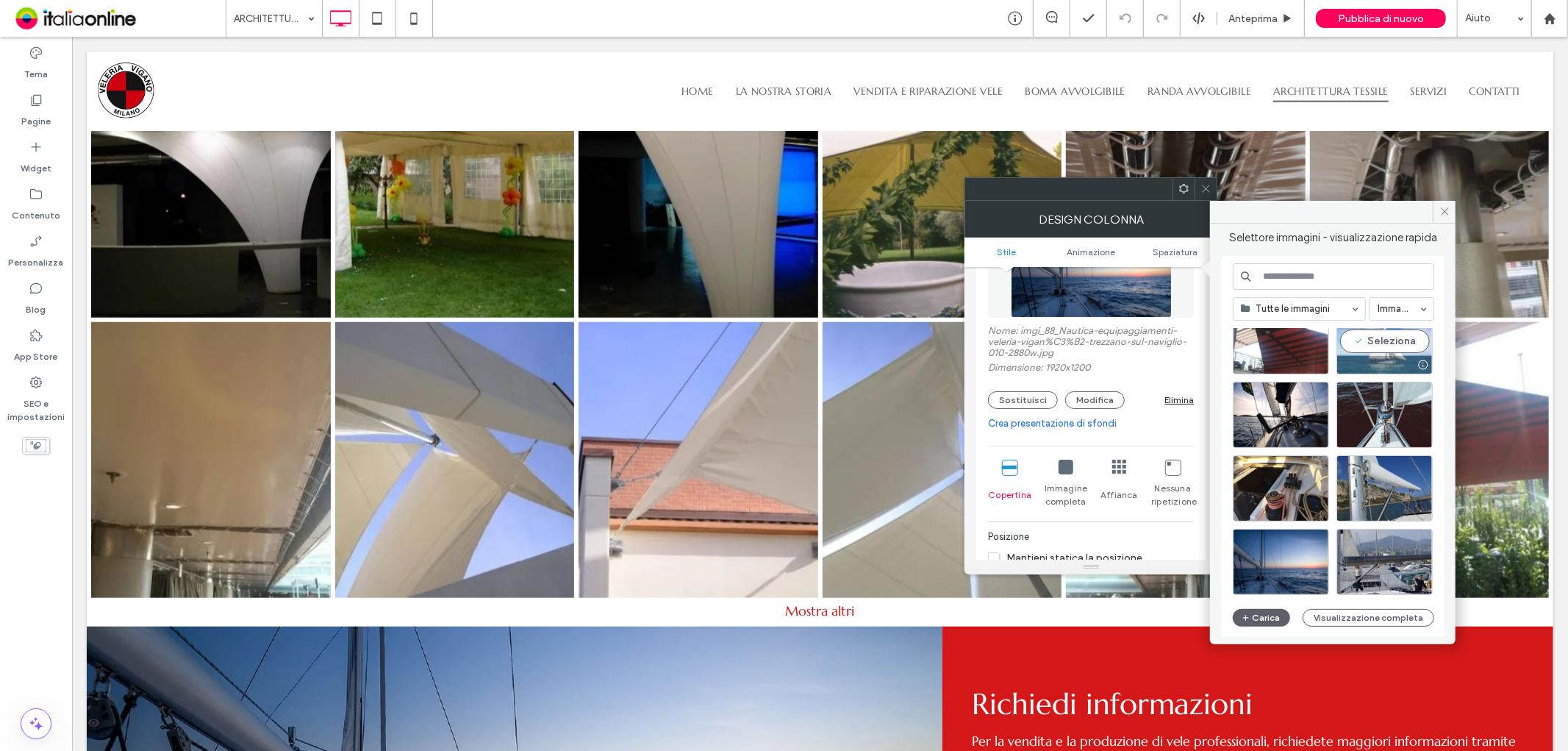 click at bounding box center (1384, 365) 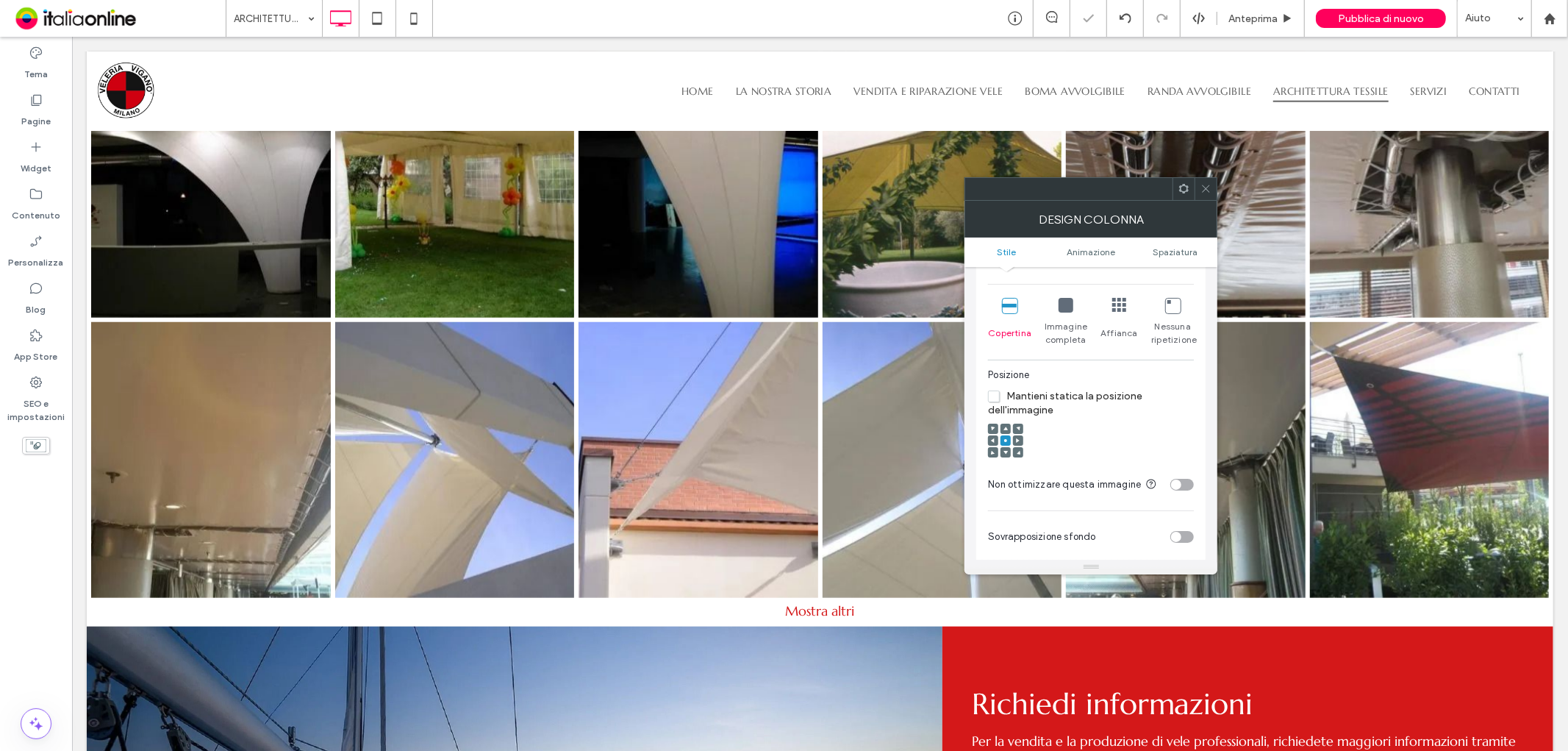scroll, scrollTop: 327, scrollLeft: 0, axis: vertical 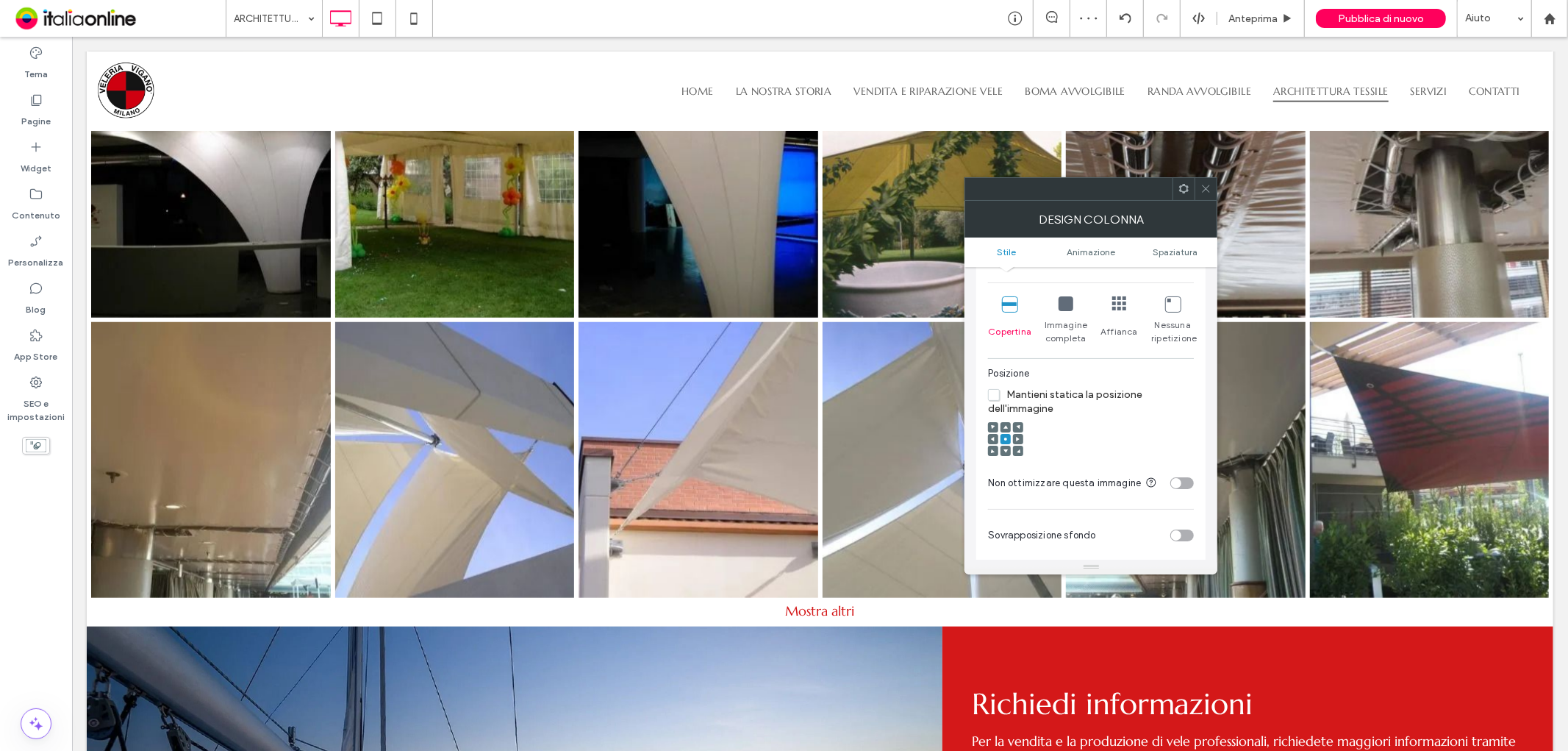 click 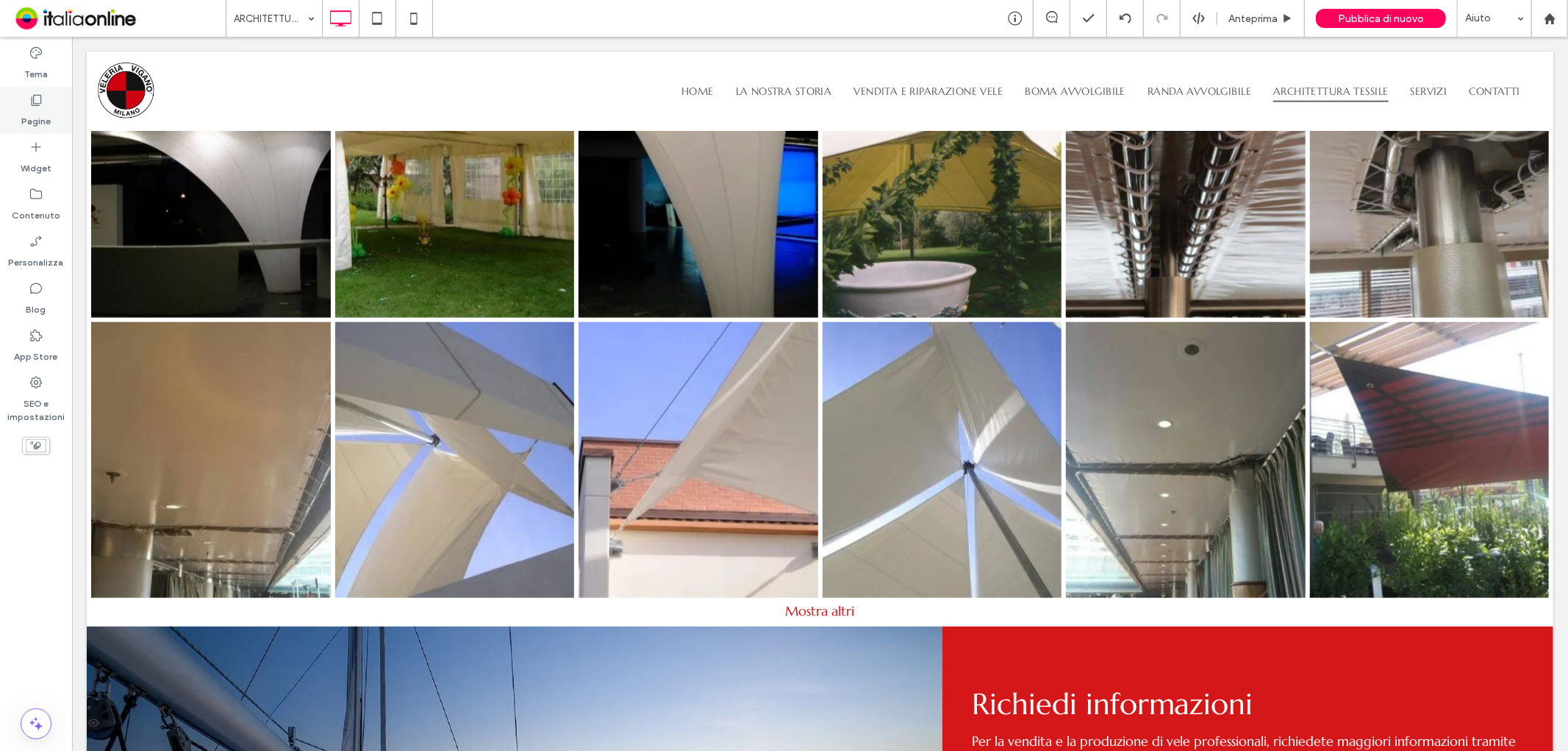 click on "Pagine" at bounding box center [36, 110] 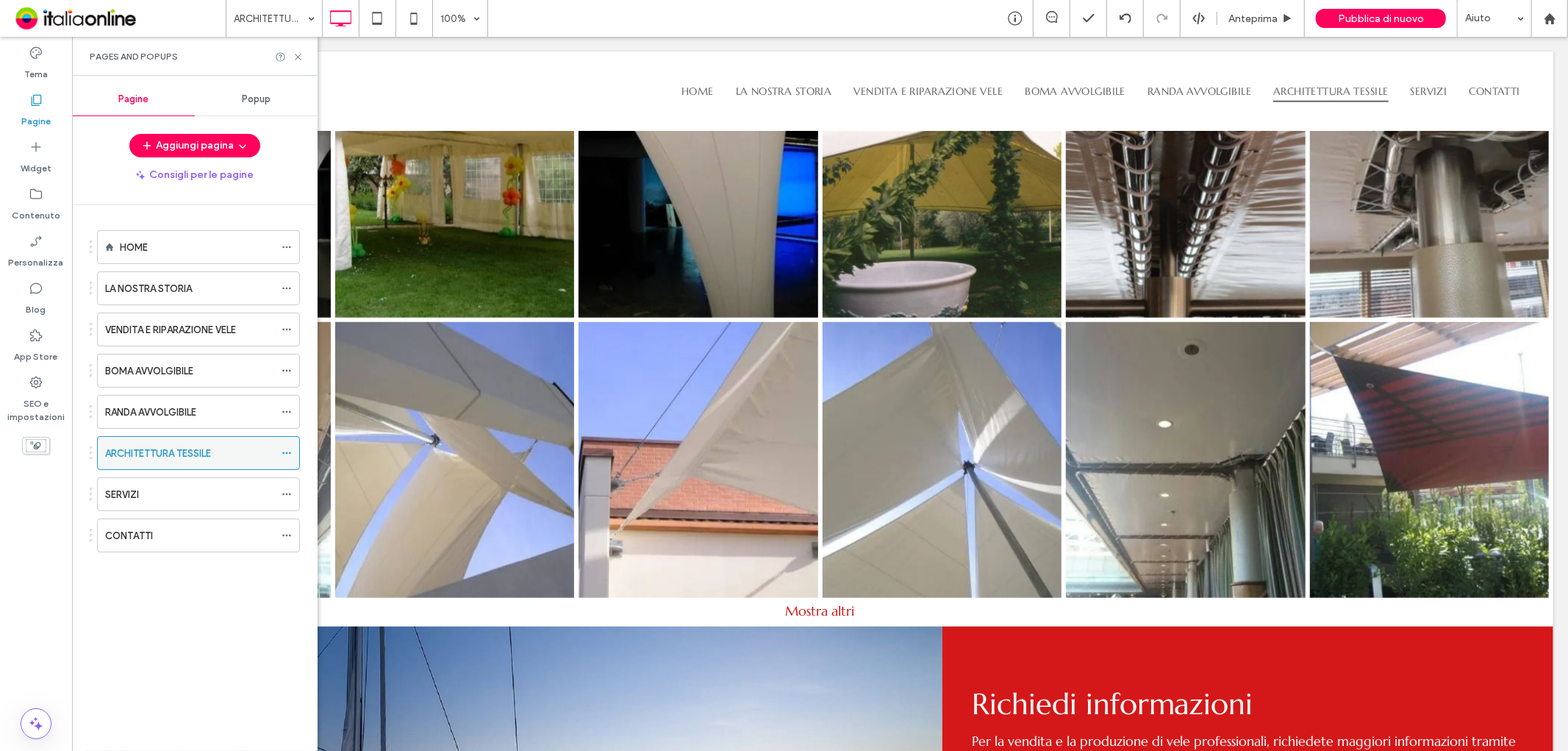 click 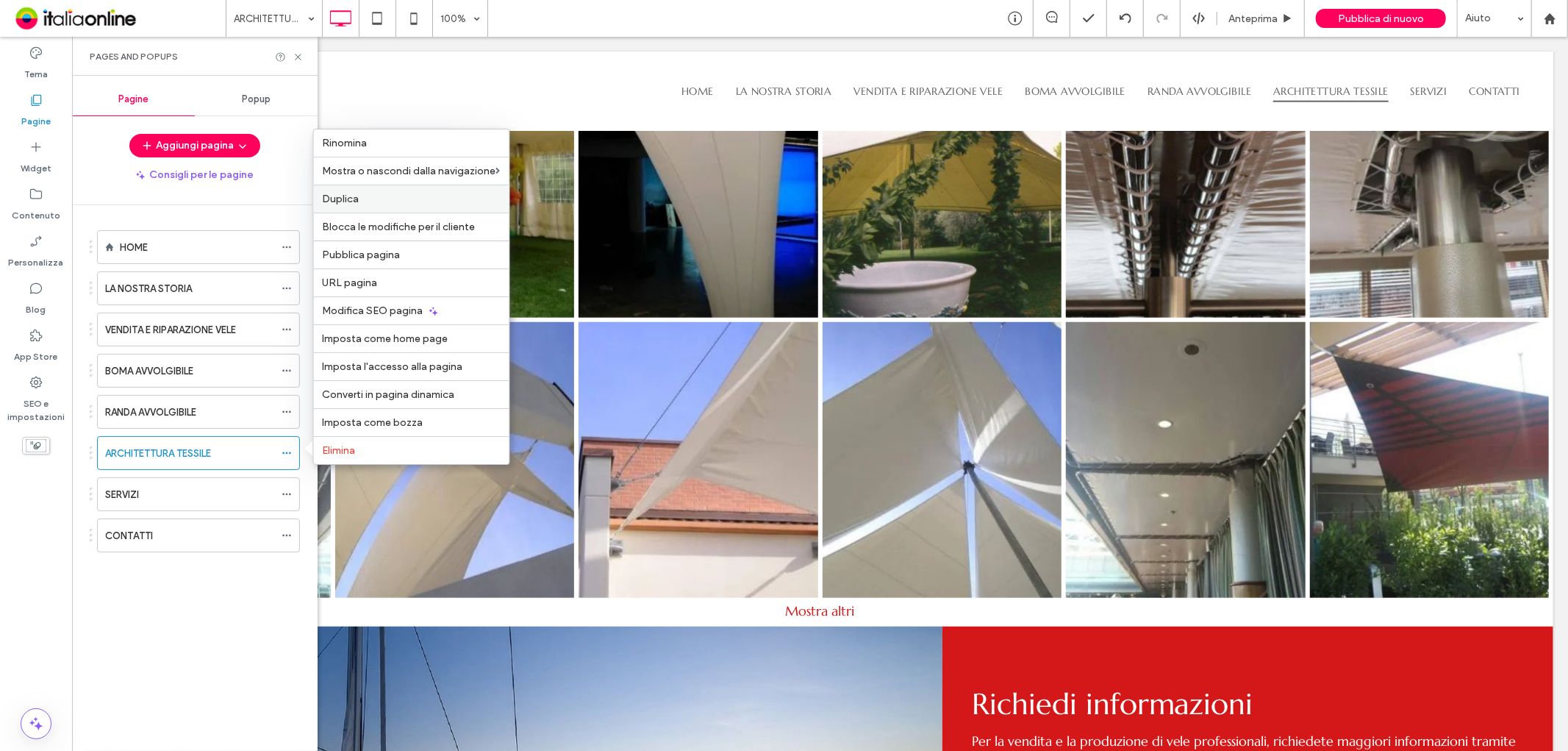 click on "Duplica" at bounding box center [412, 199] 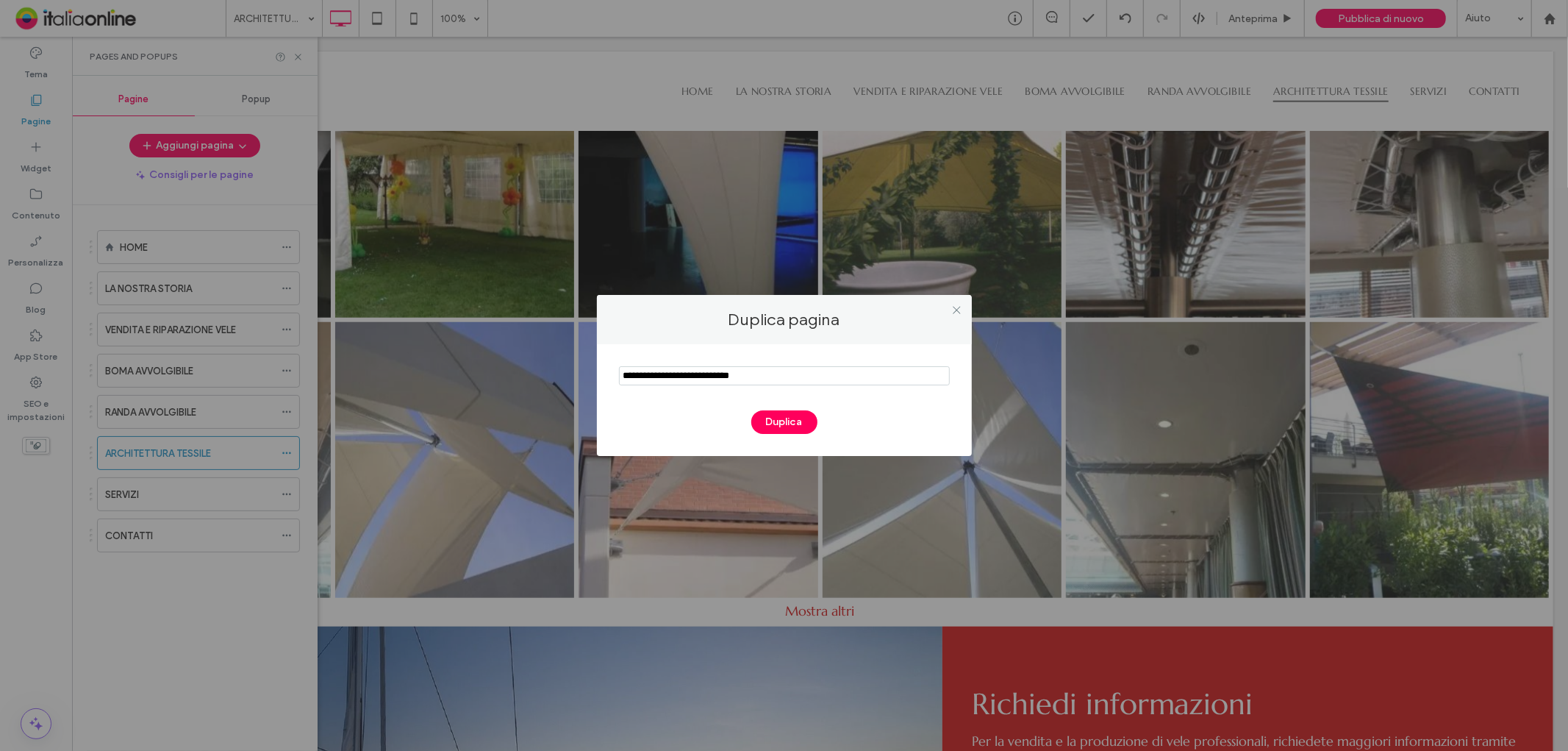 click at bounding box center (784, 376) 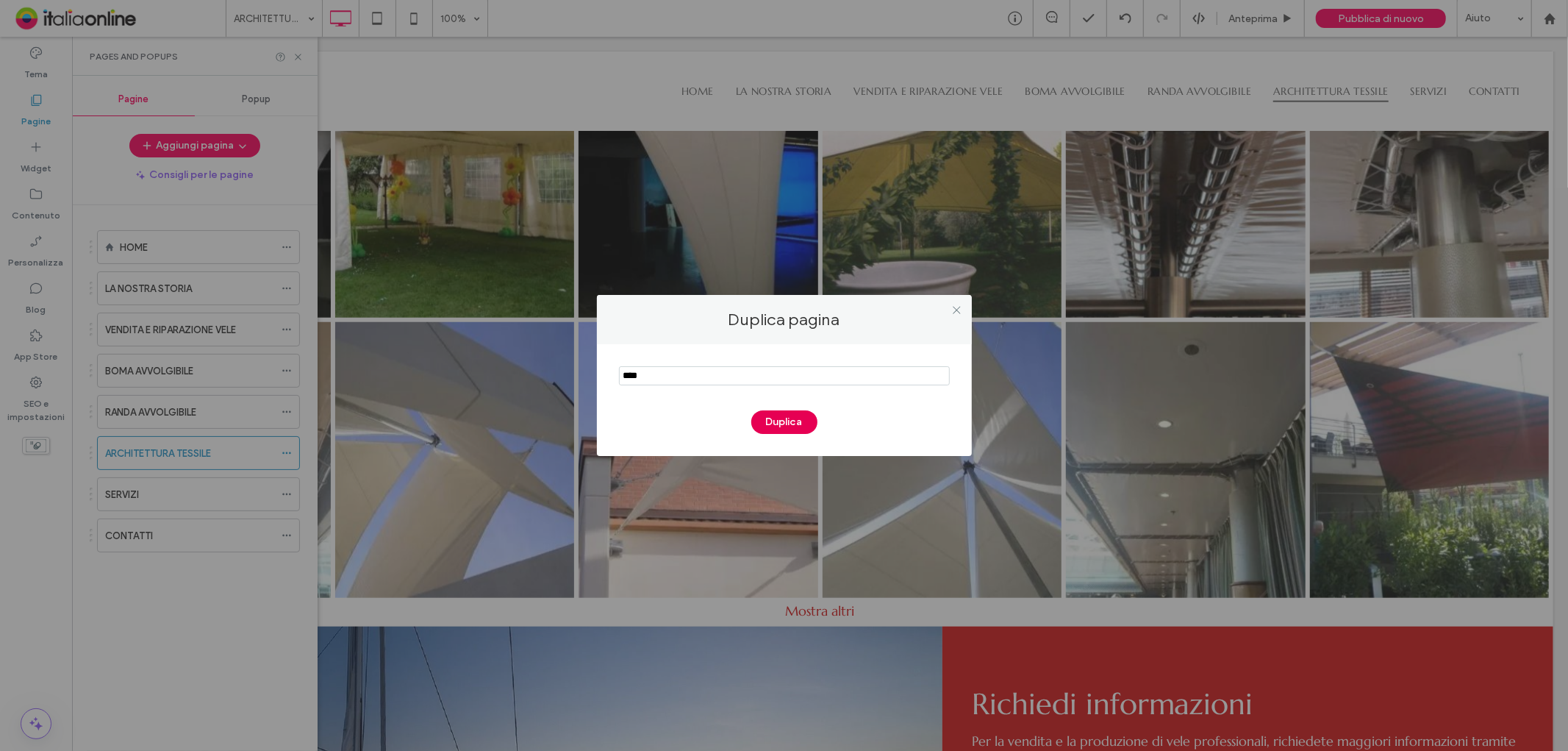 type on "****" 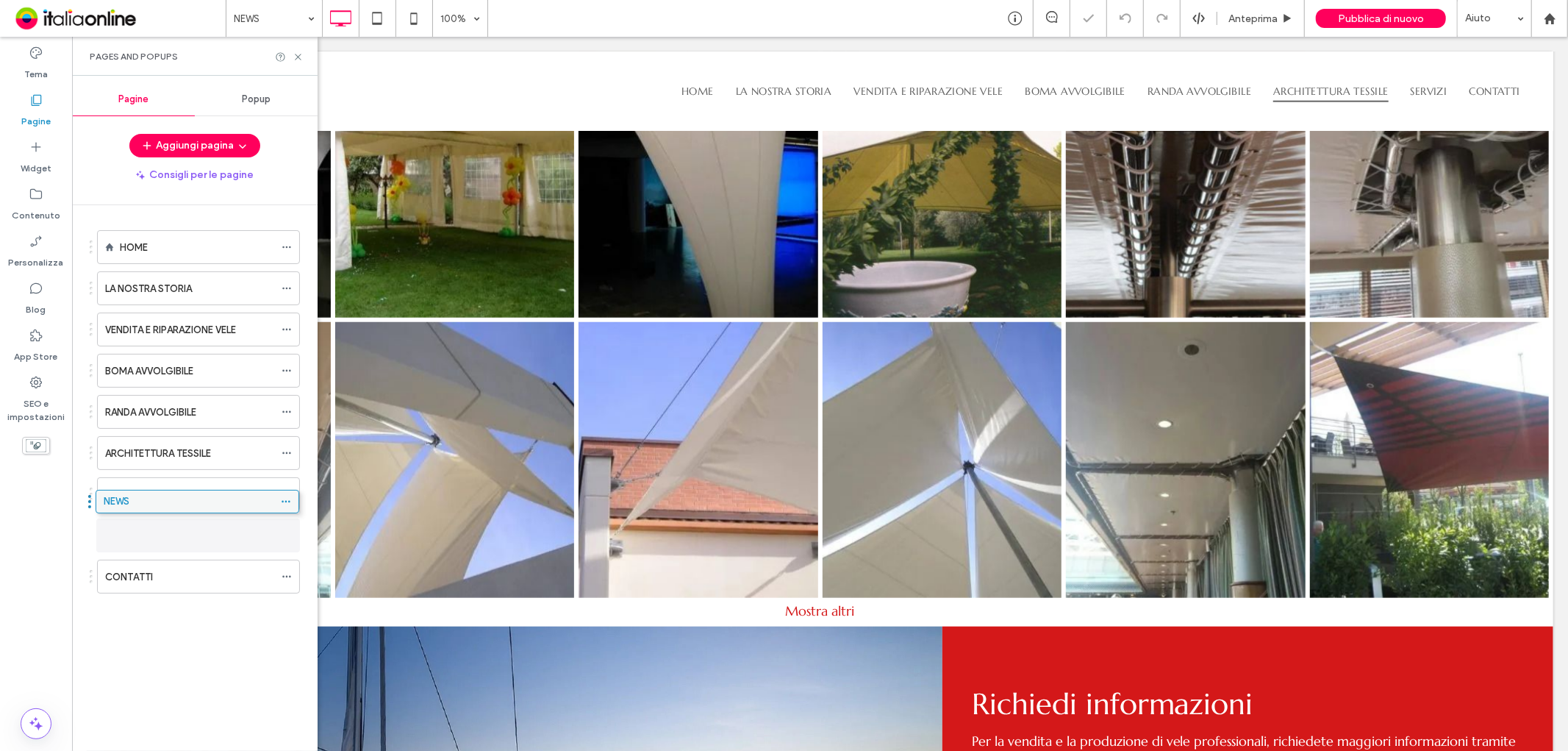 drag, startPoint x: 173, startPoint y: 579, endPoint x: 172, endPoint y: 508, distance: 71.007042 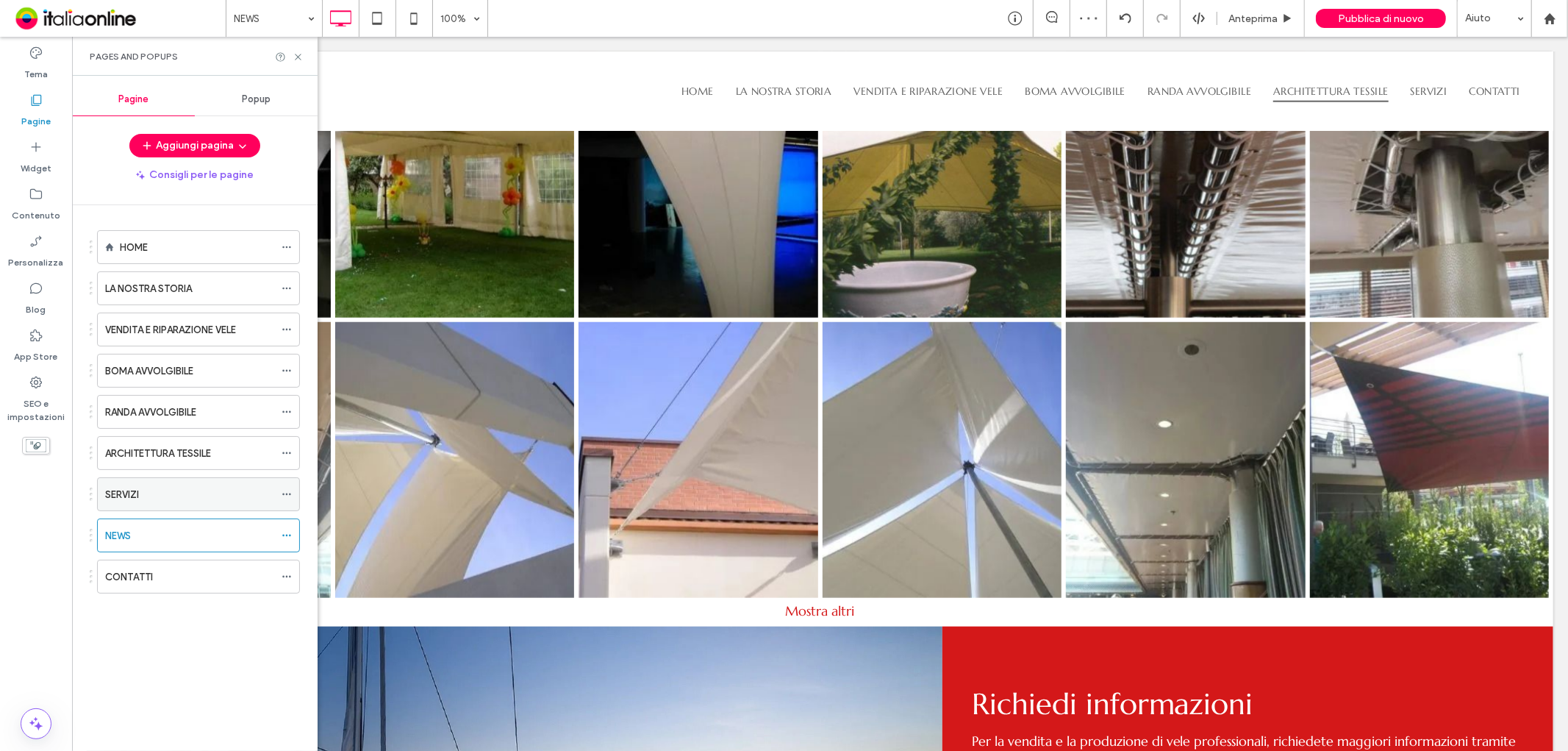 click 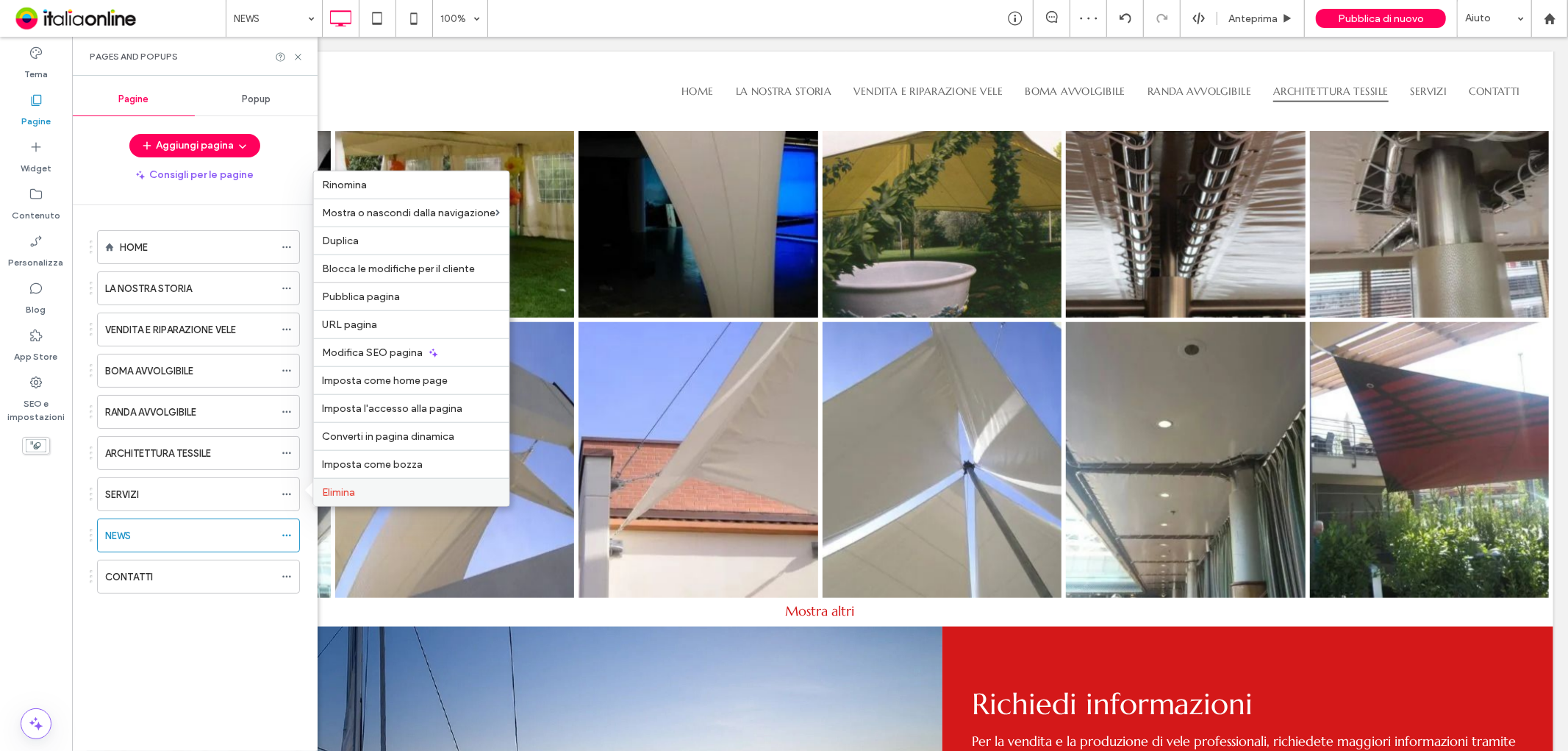 click on "Elimina" at bounding box center [339, 492] 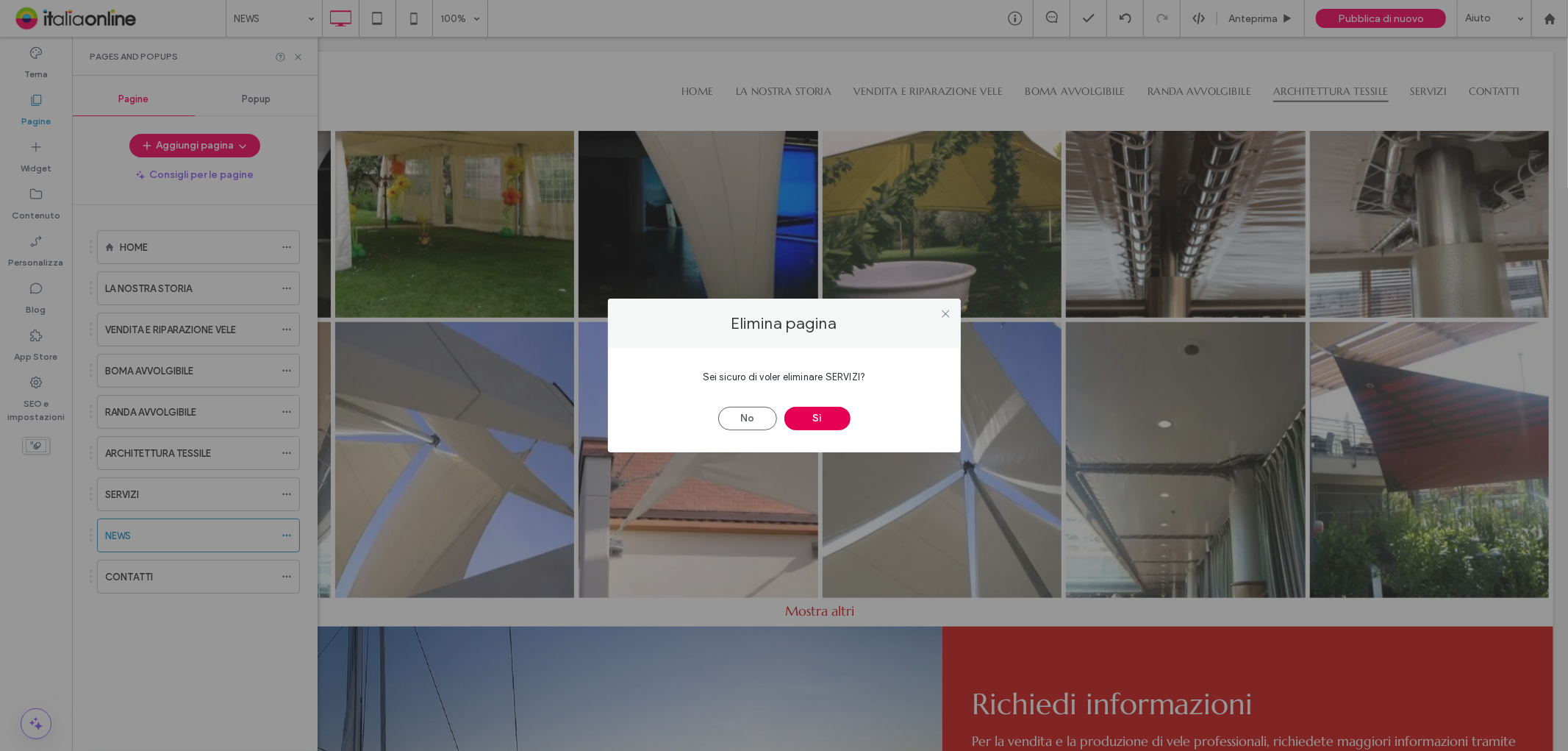 click on "Sì" at bounding box center (817, 419) 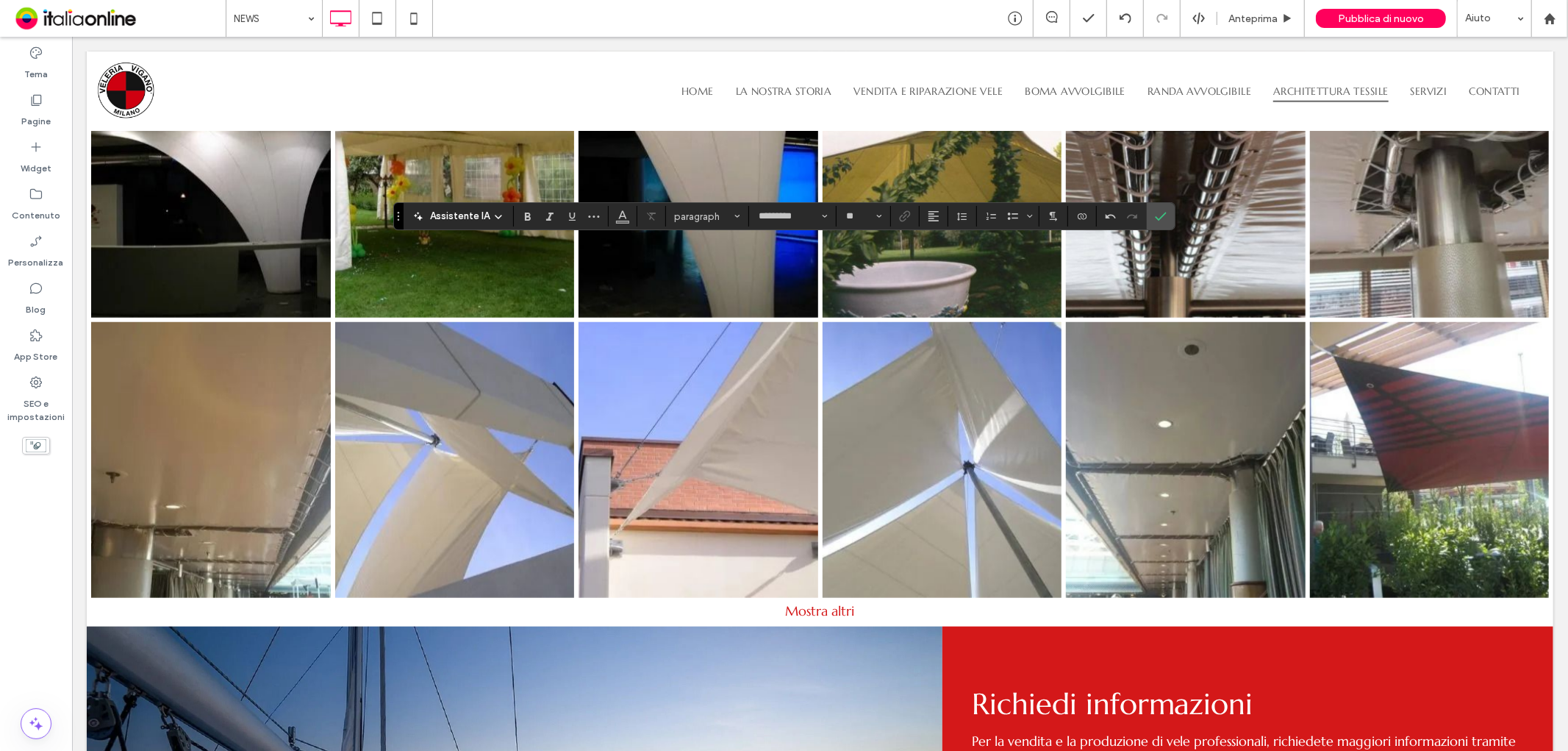 type on "**" 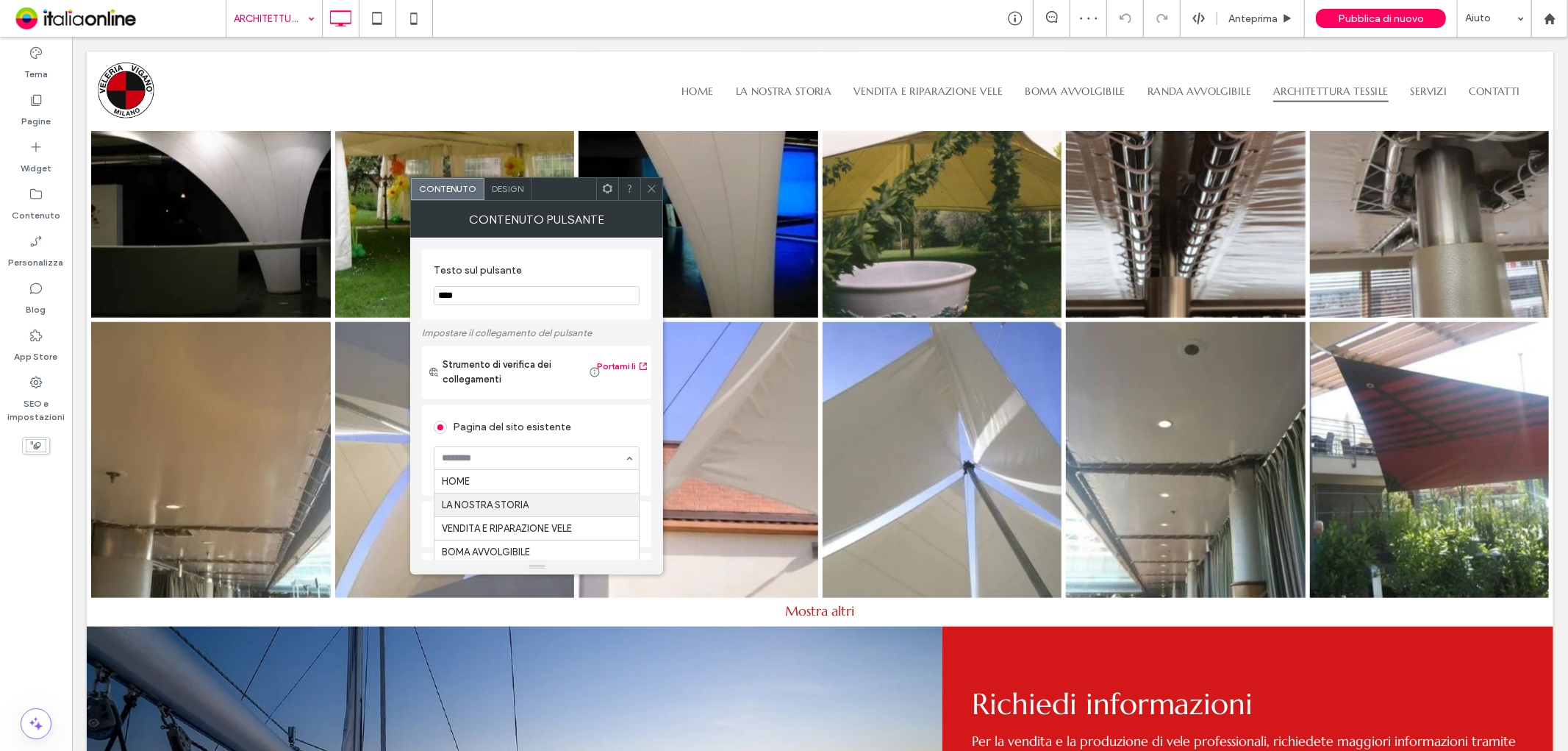 scroll, scrollTop: 46, scrollLeft: 0, axis: vertical 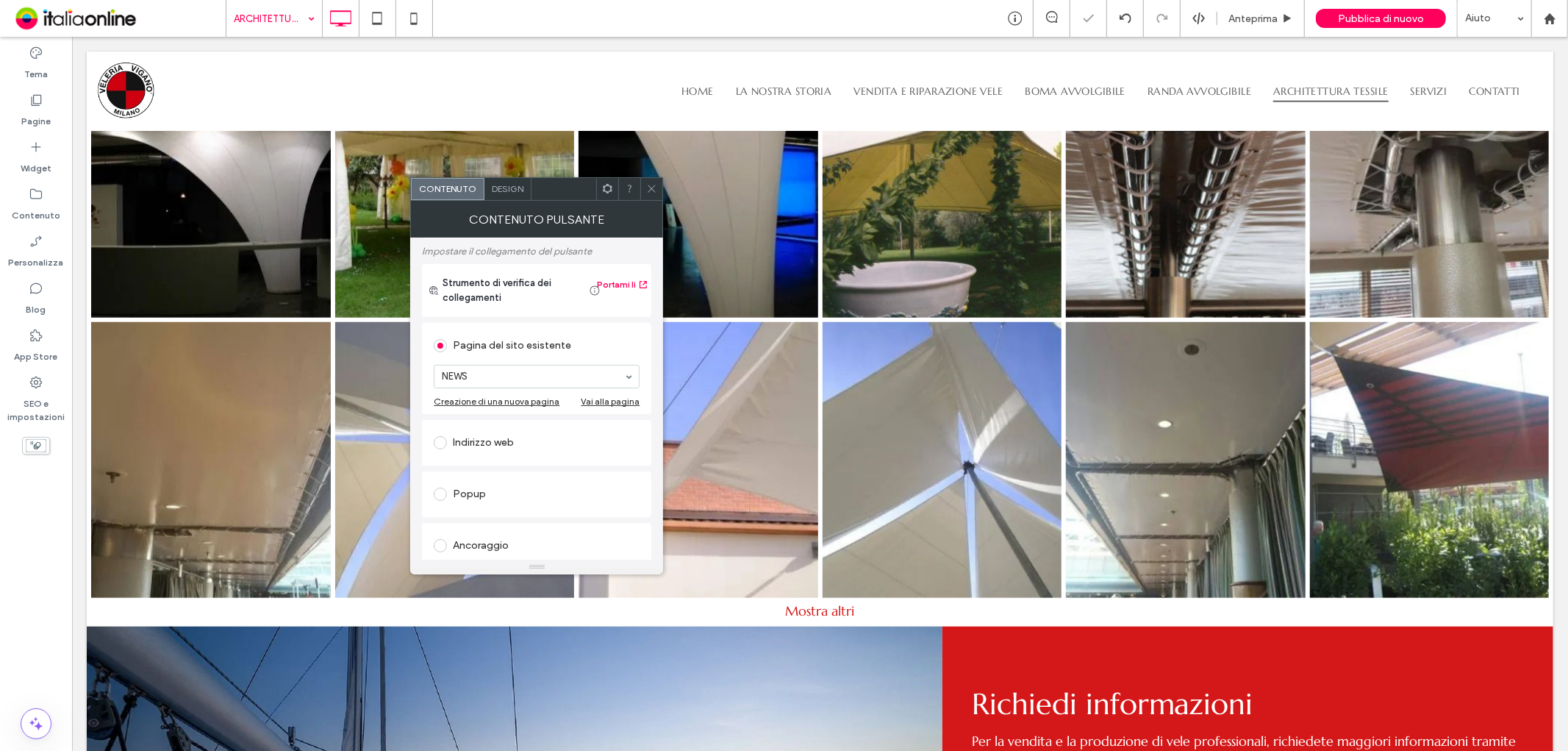 click at bounding box center [651, 189] 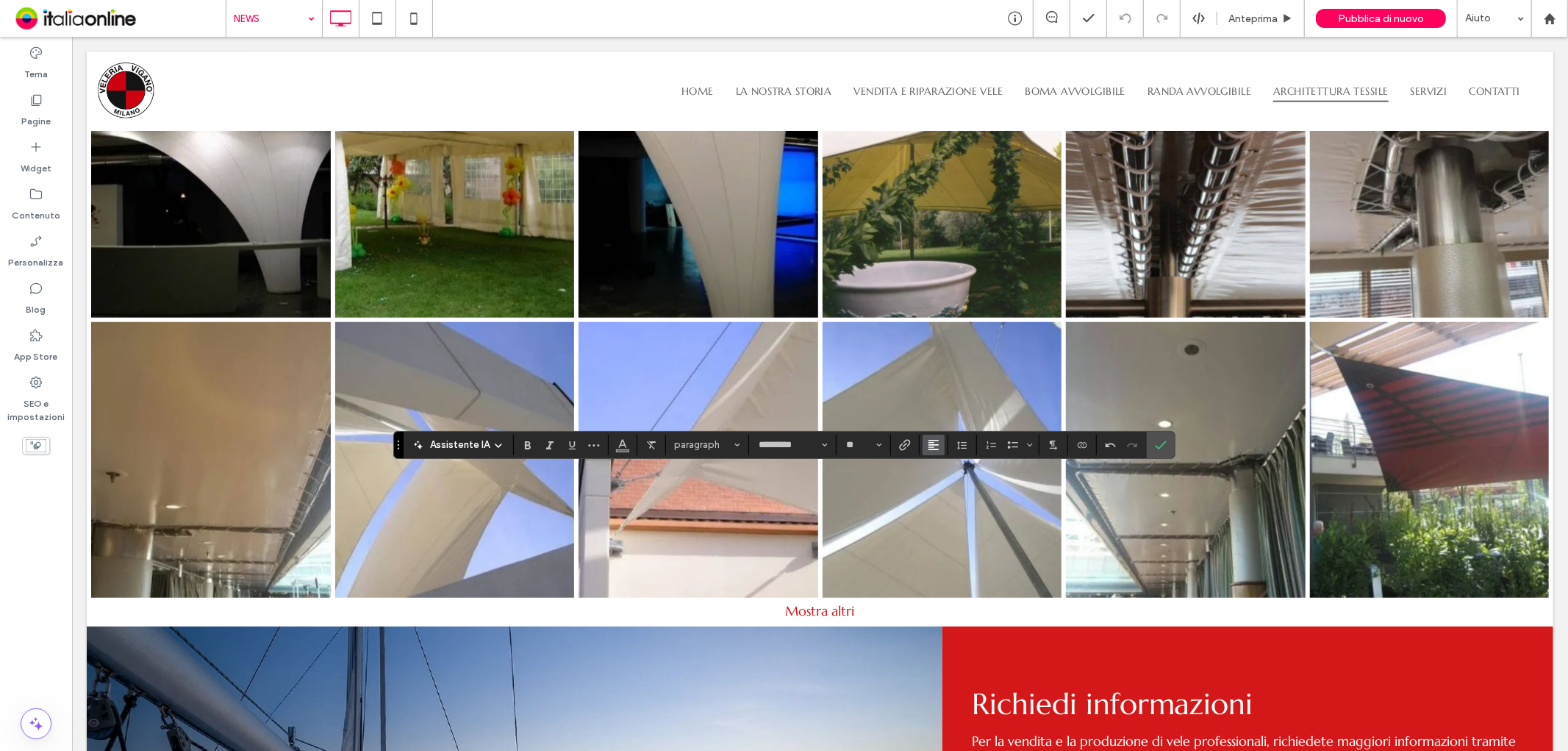 click at bounding box center (934, 445) 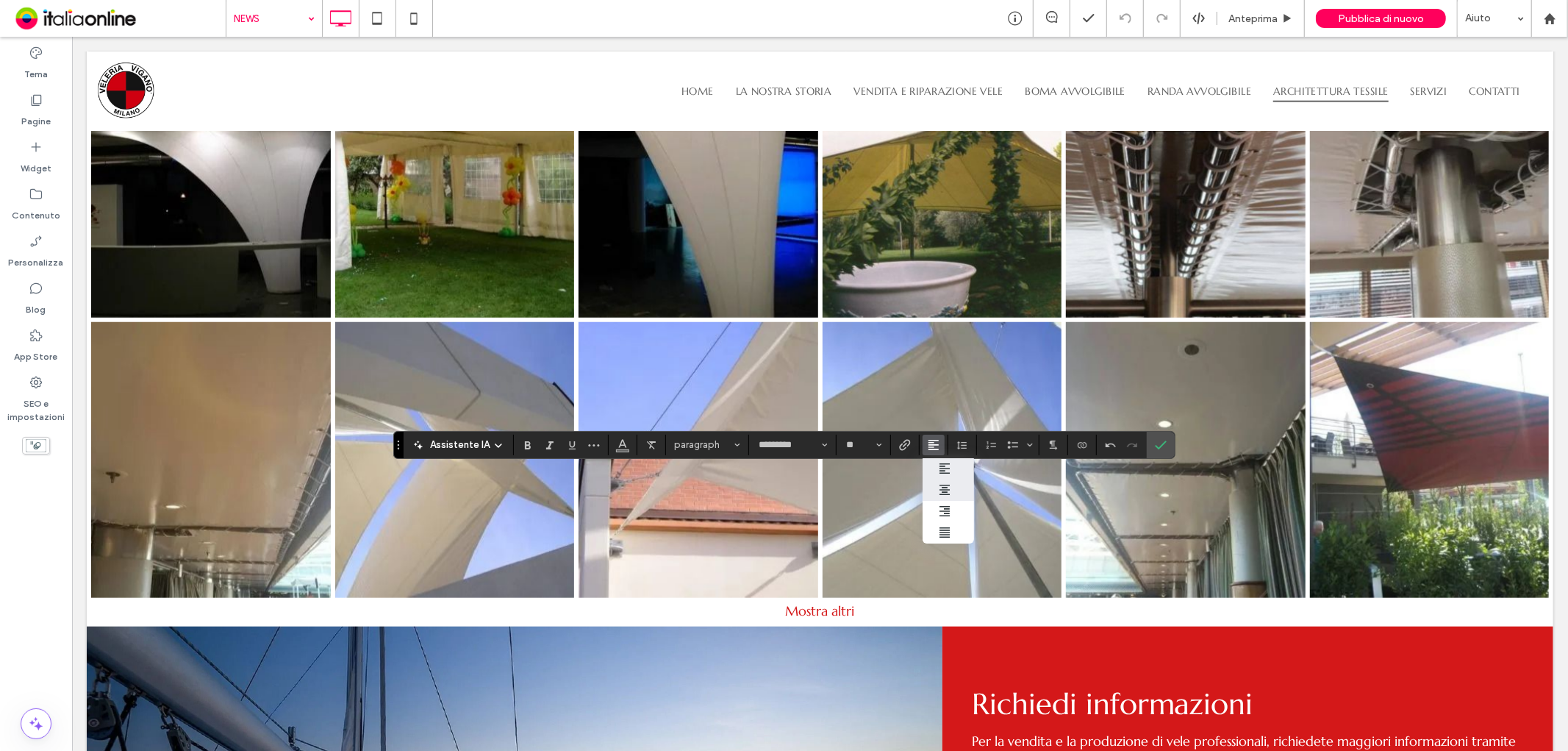 click at bounding box center (948, 490) 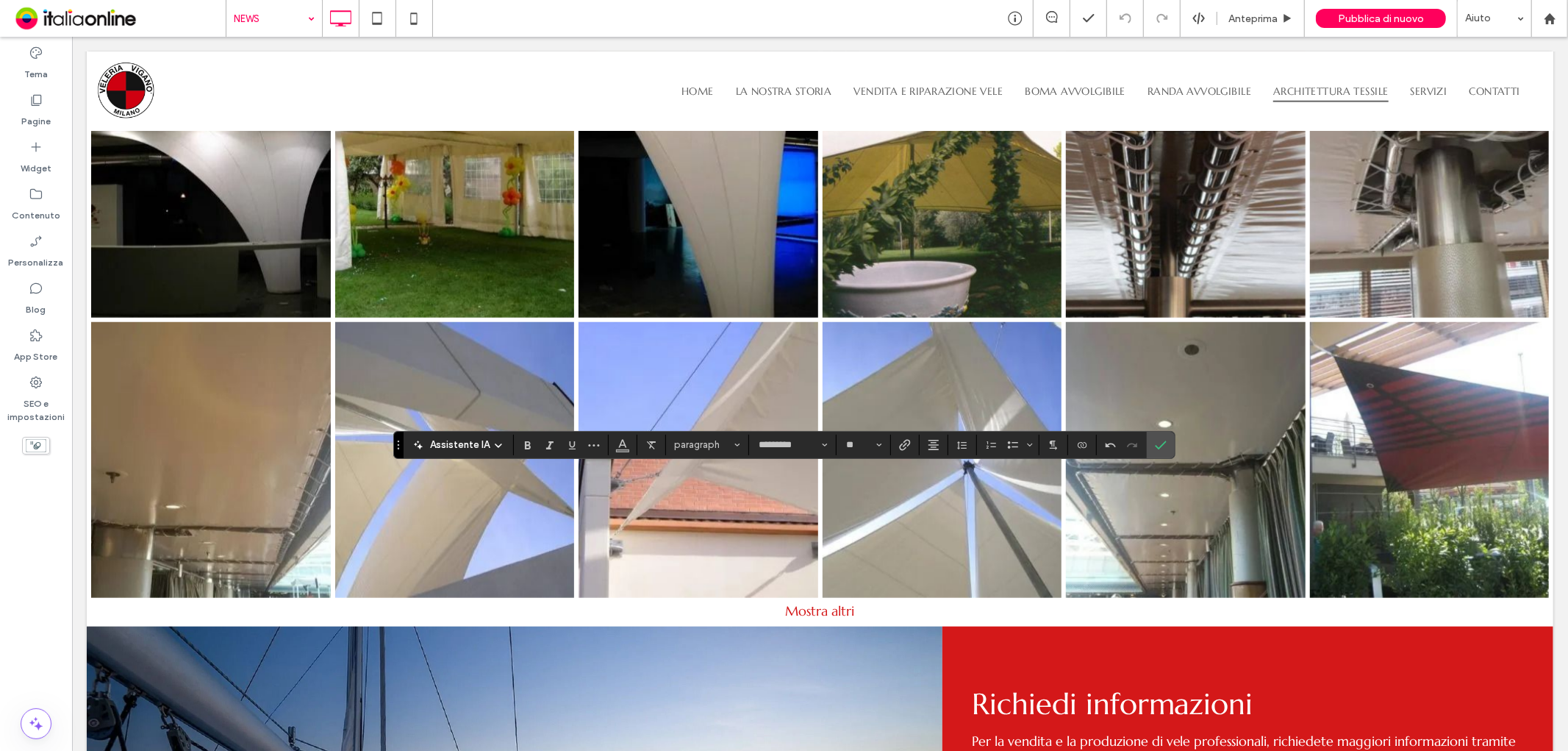 click on "Assistente IA" at bounding box center [459, 445] 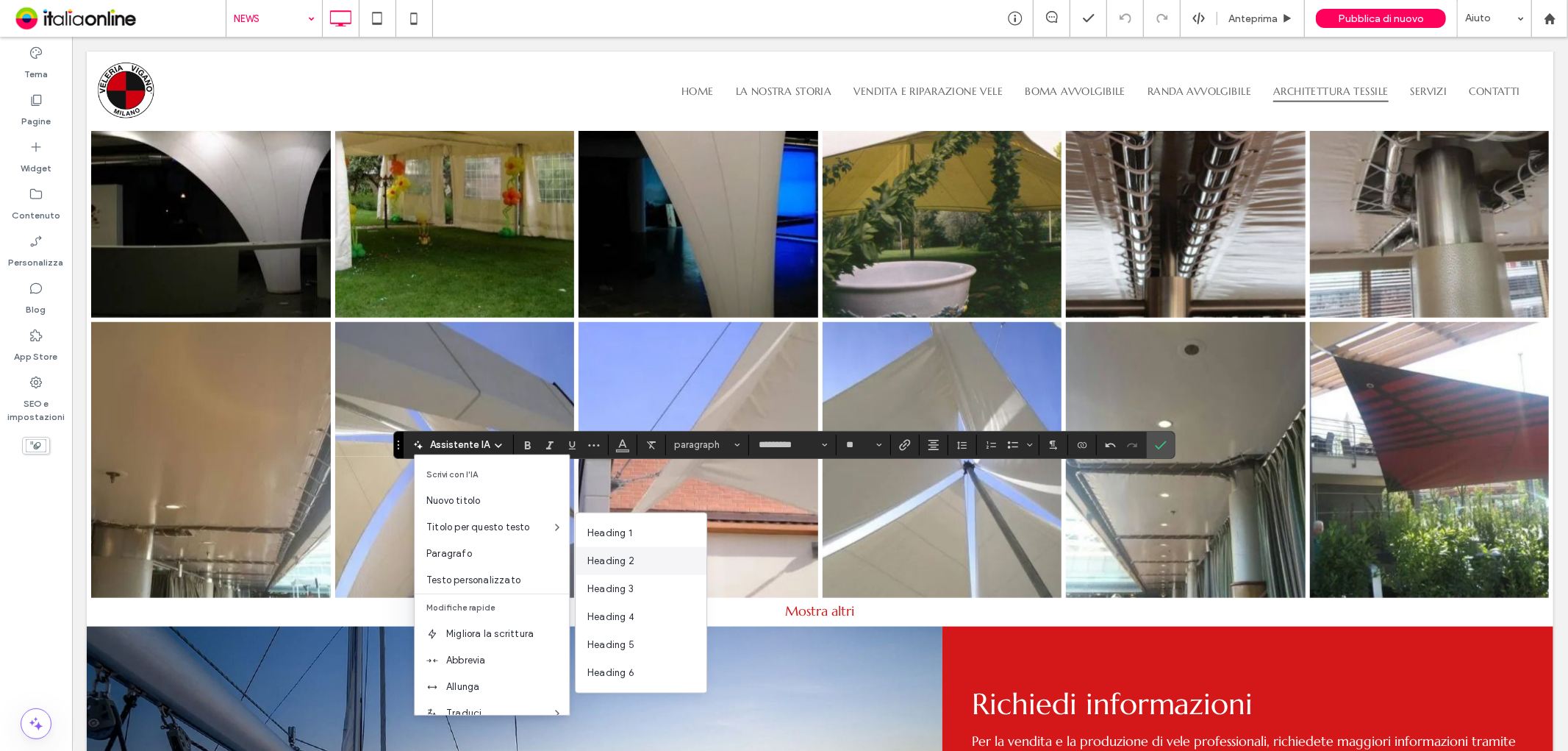 click on "Heading 2" at bounding box center (641, 561) 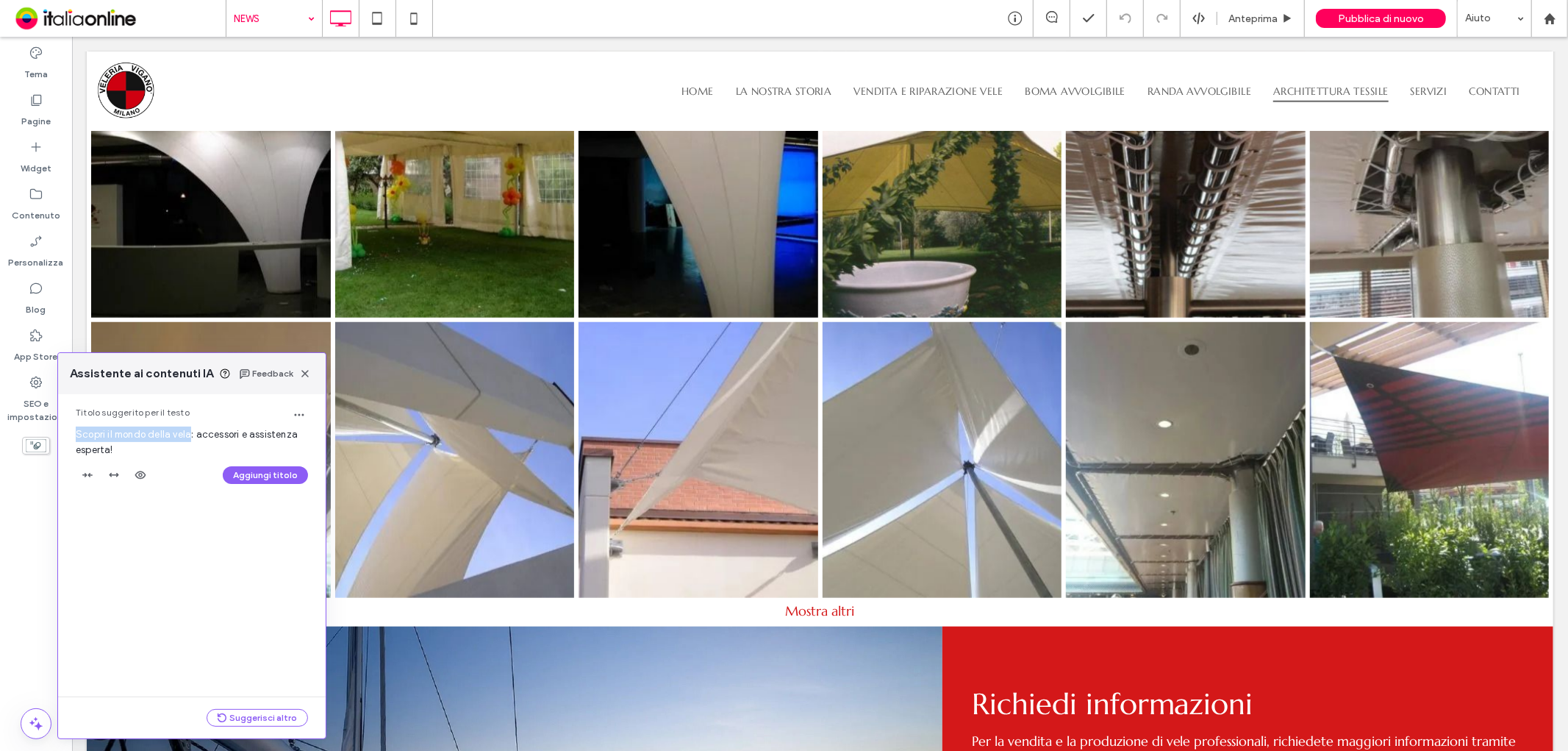 drag, startPoint x: 67, startPoint y: 434, endPoint x: 189, endPoint y: 433, distance: 122.0041 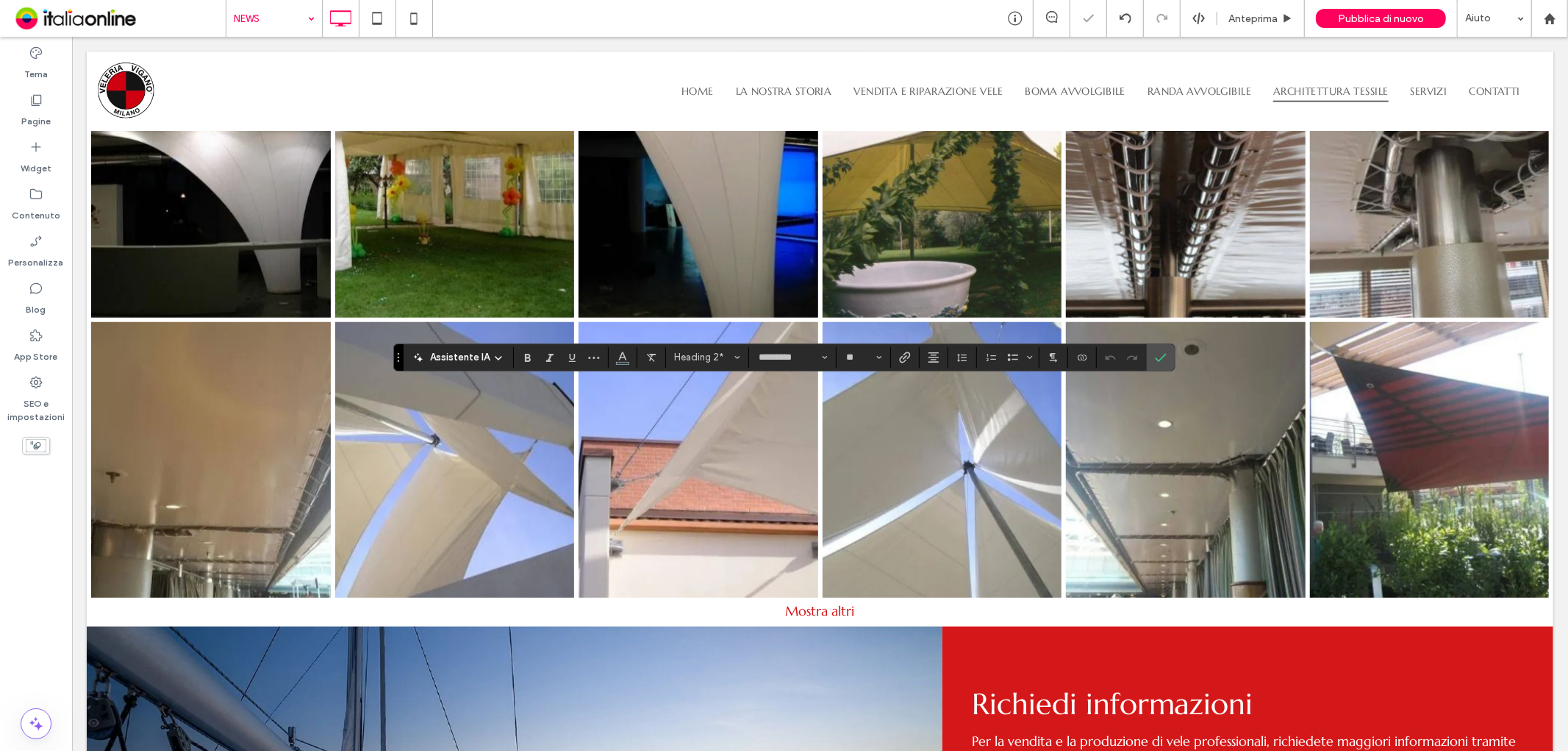 type on "**" 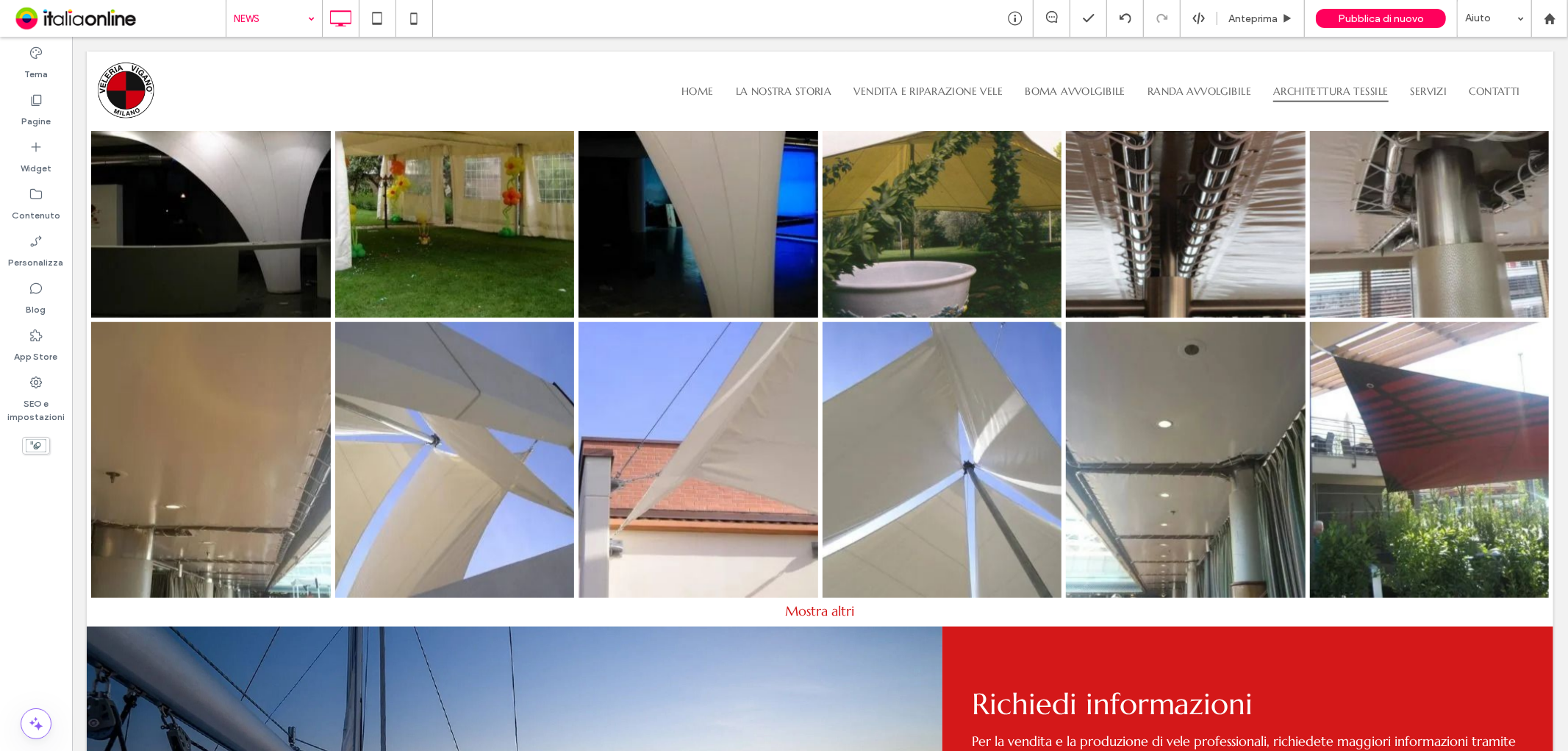 type on "*********" 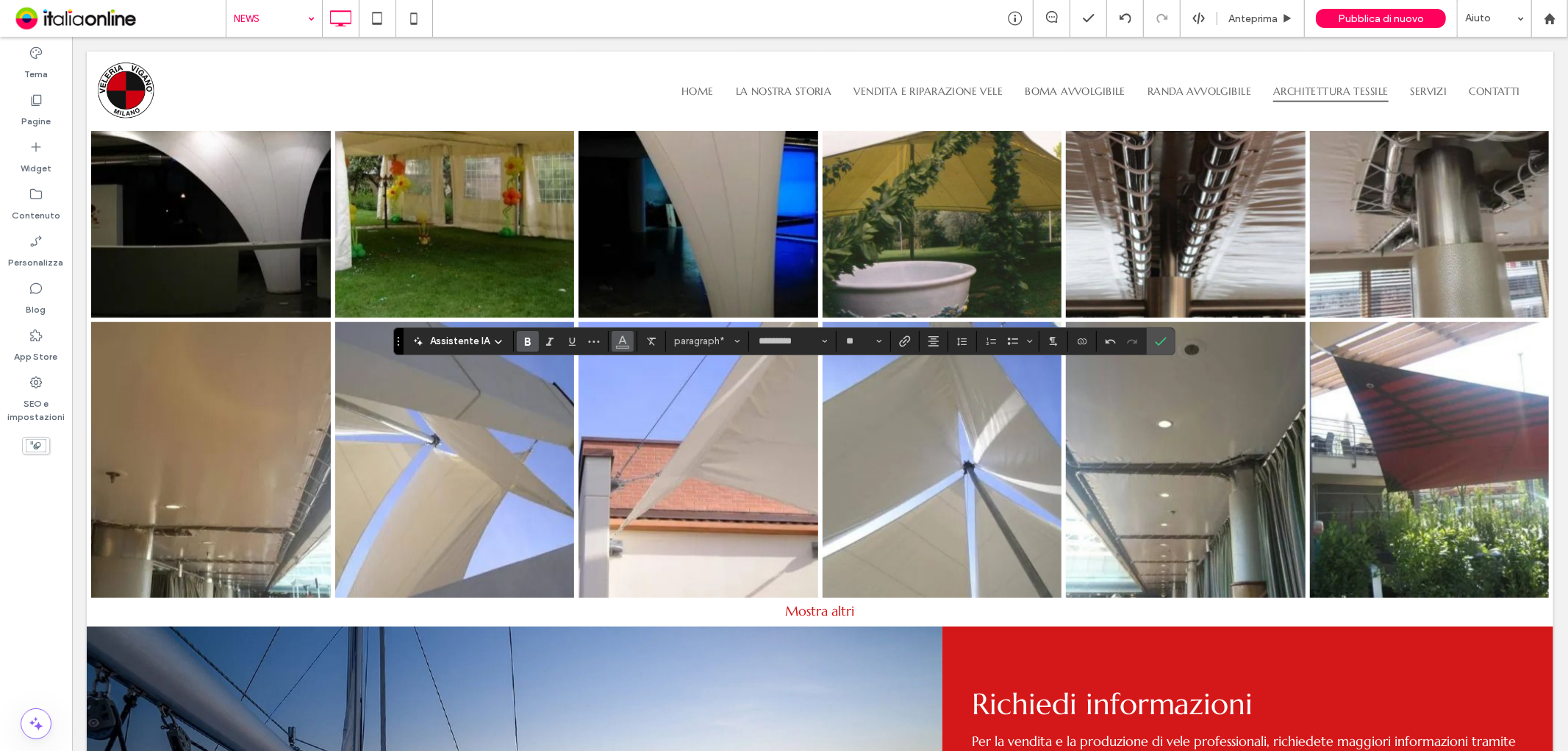 click at bounding box center (623, 340) 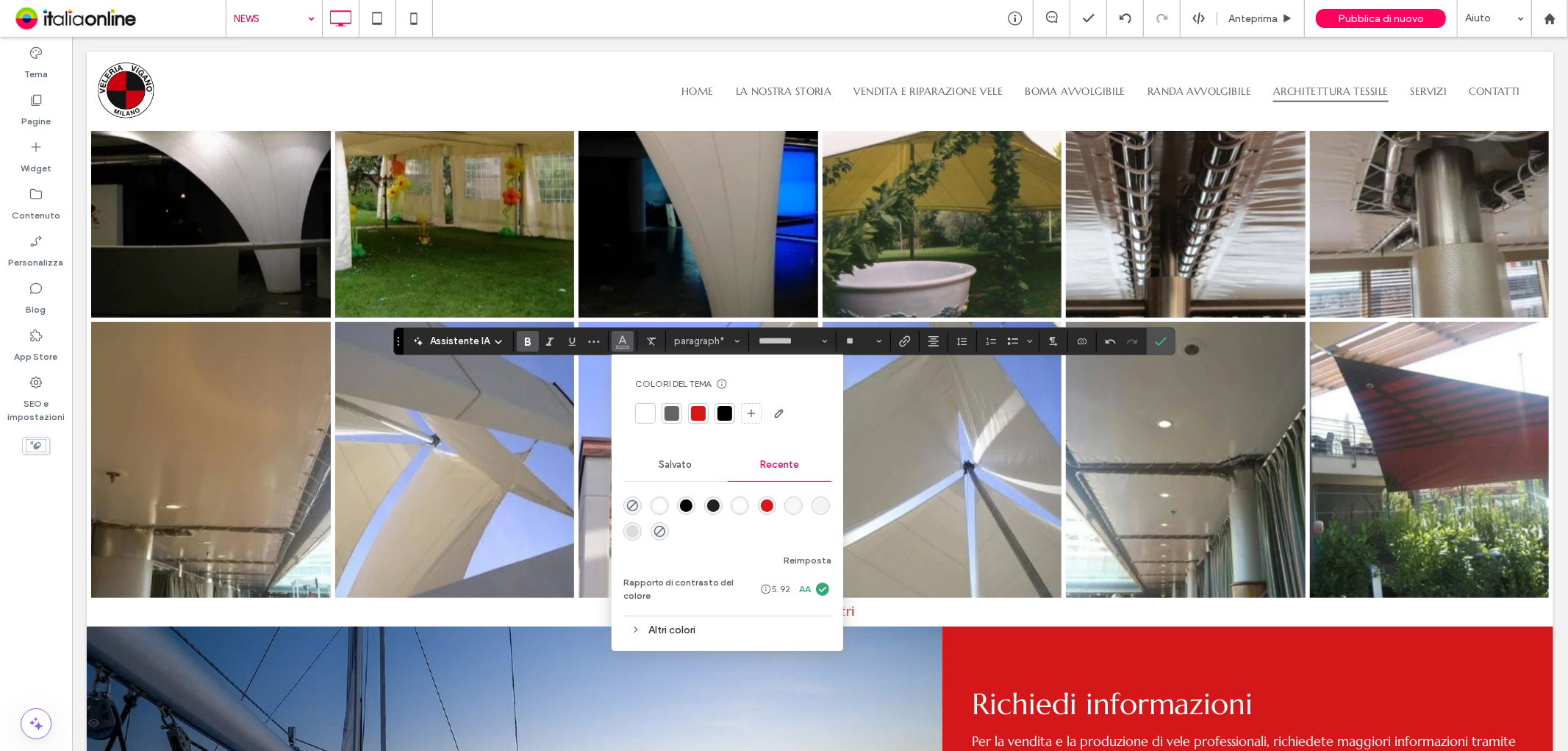 click at bounding box center [698, 413] 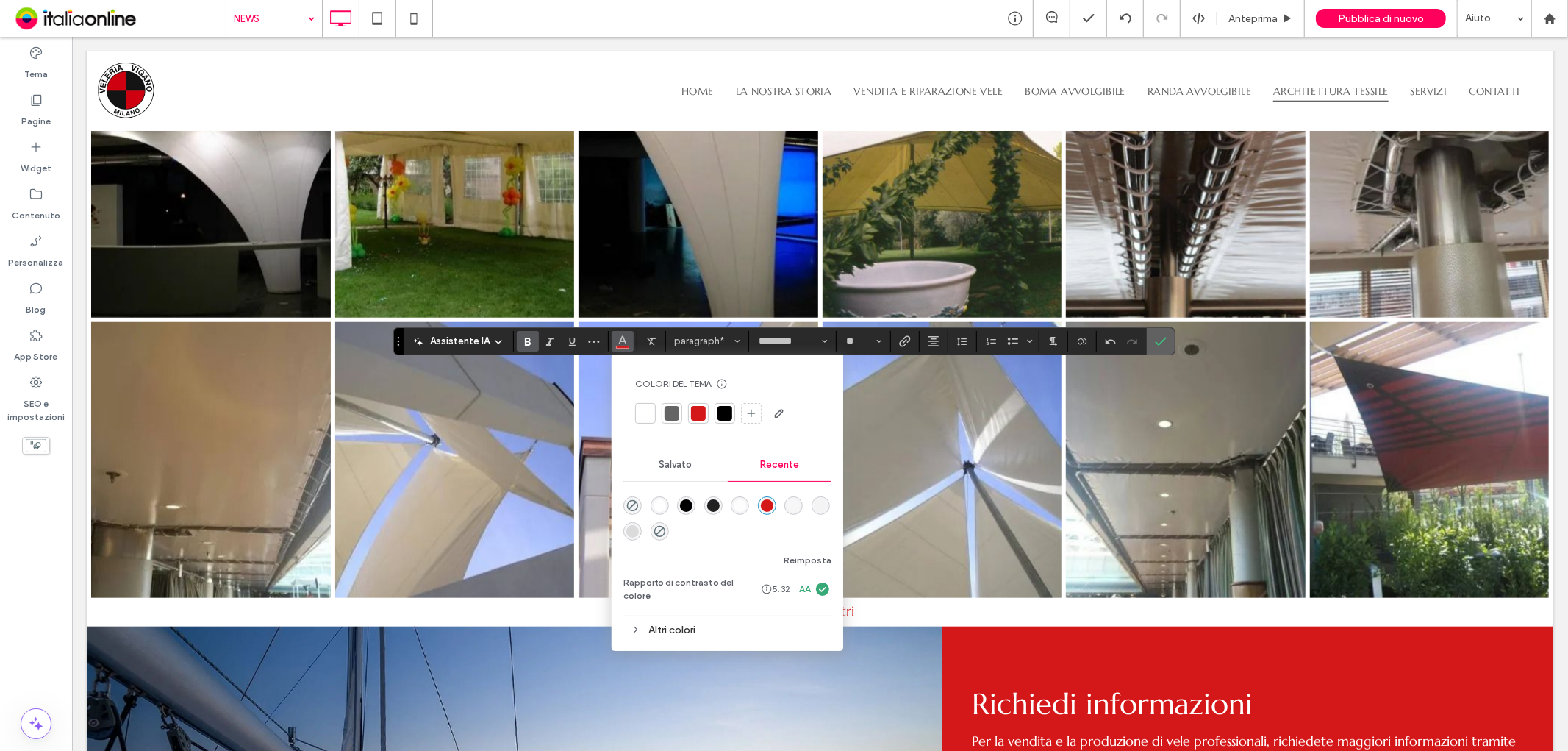 click at bounding box center [1161, 341] 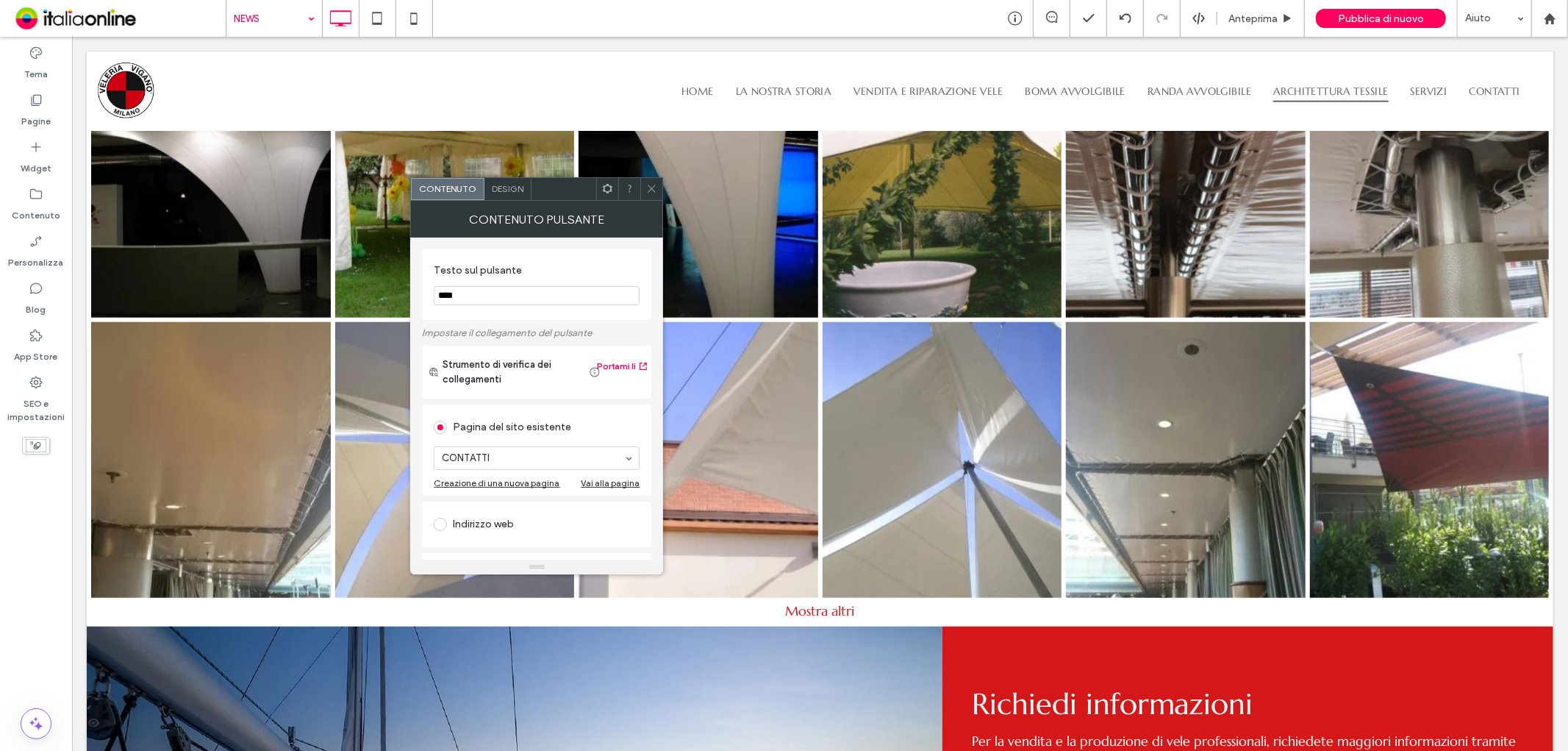 click on "****" at bounding box center (537, 296) 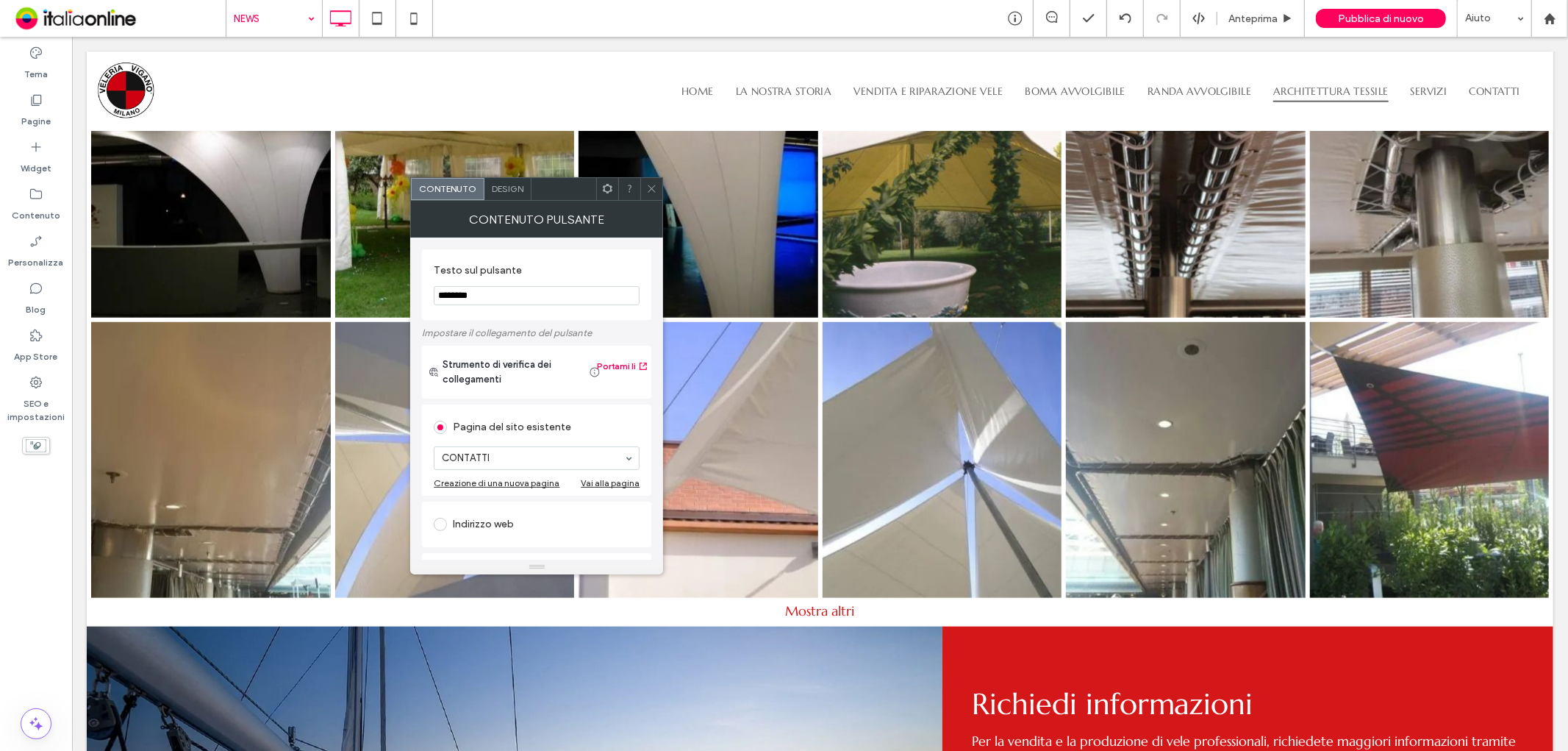 type on "********" 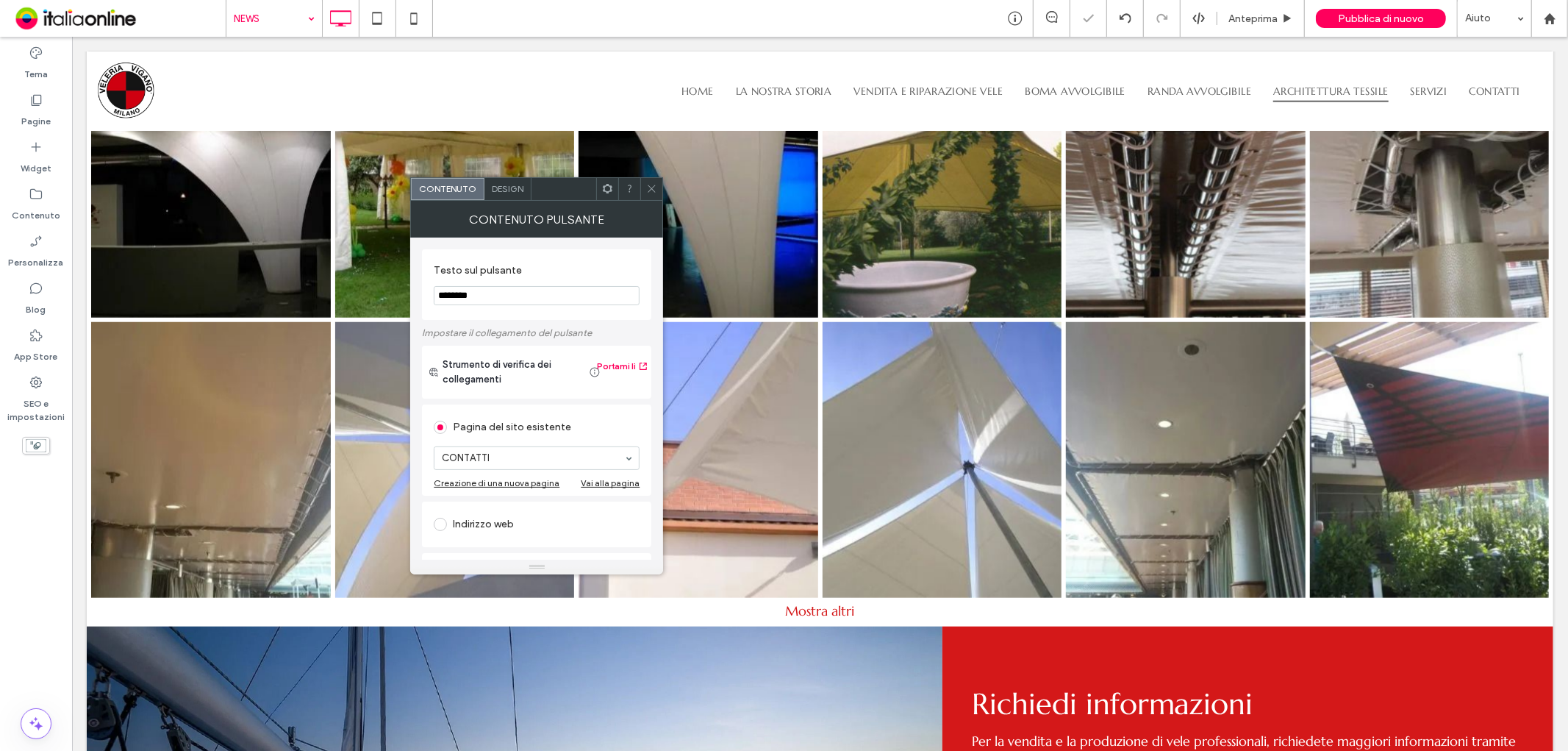 click 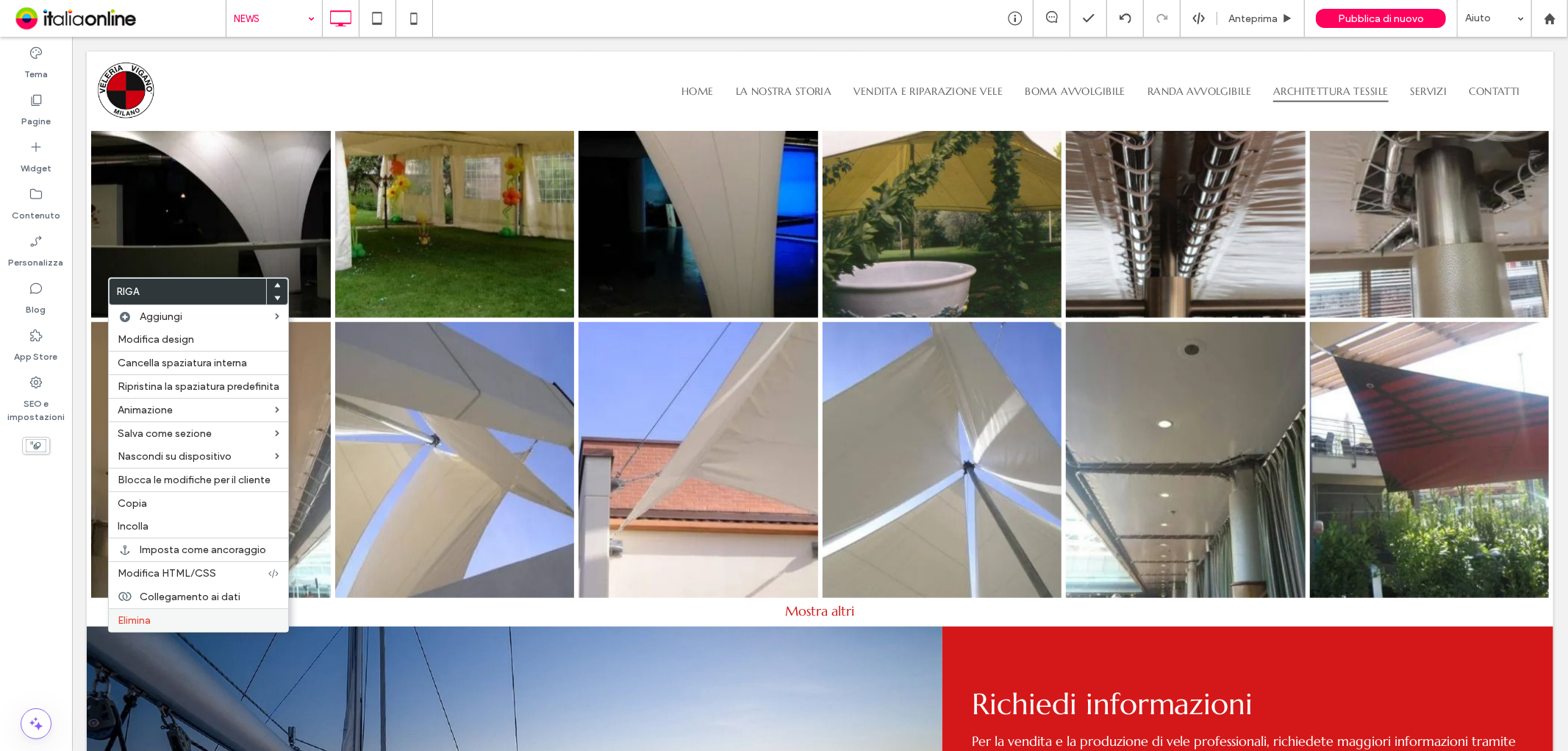 click on "Elimina" at bounding box center [198, 620] 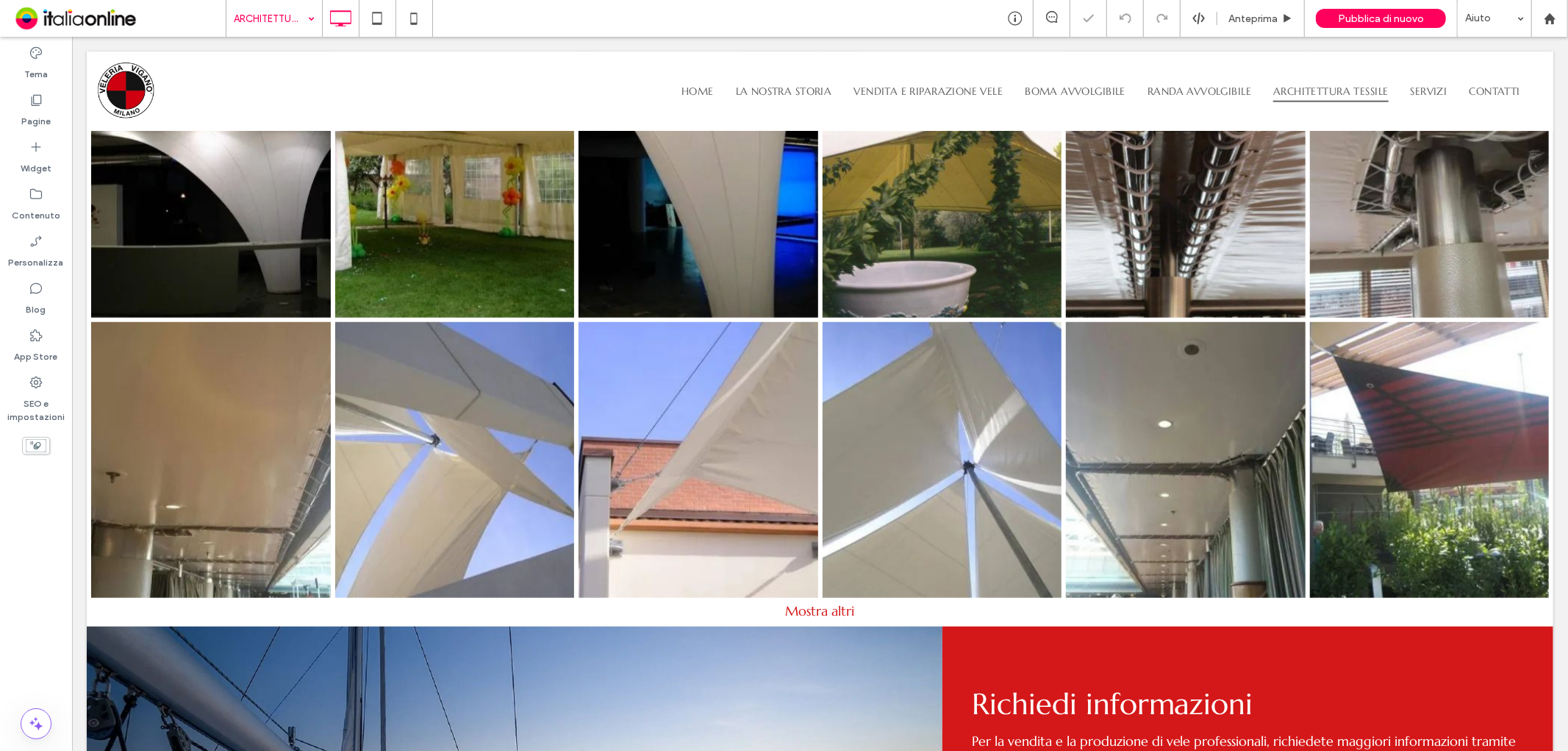 click at bounding box center (271, 18) 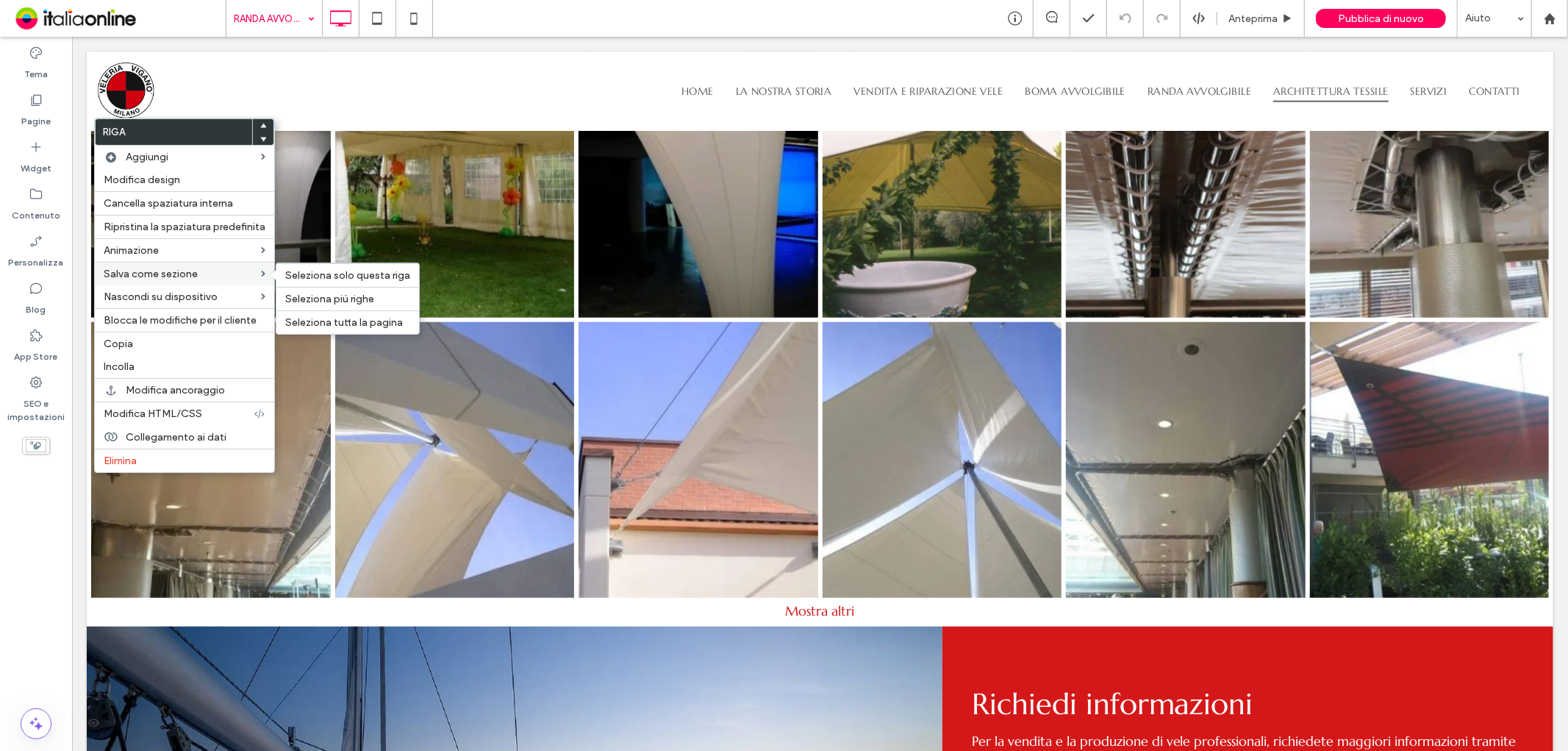 click on "Salva come sezione" at bounding box center [182, 274] 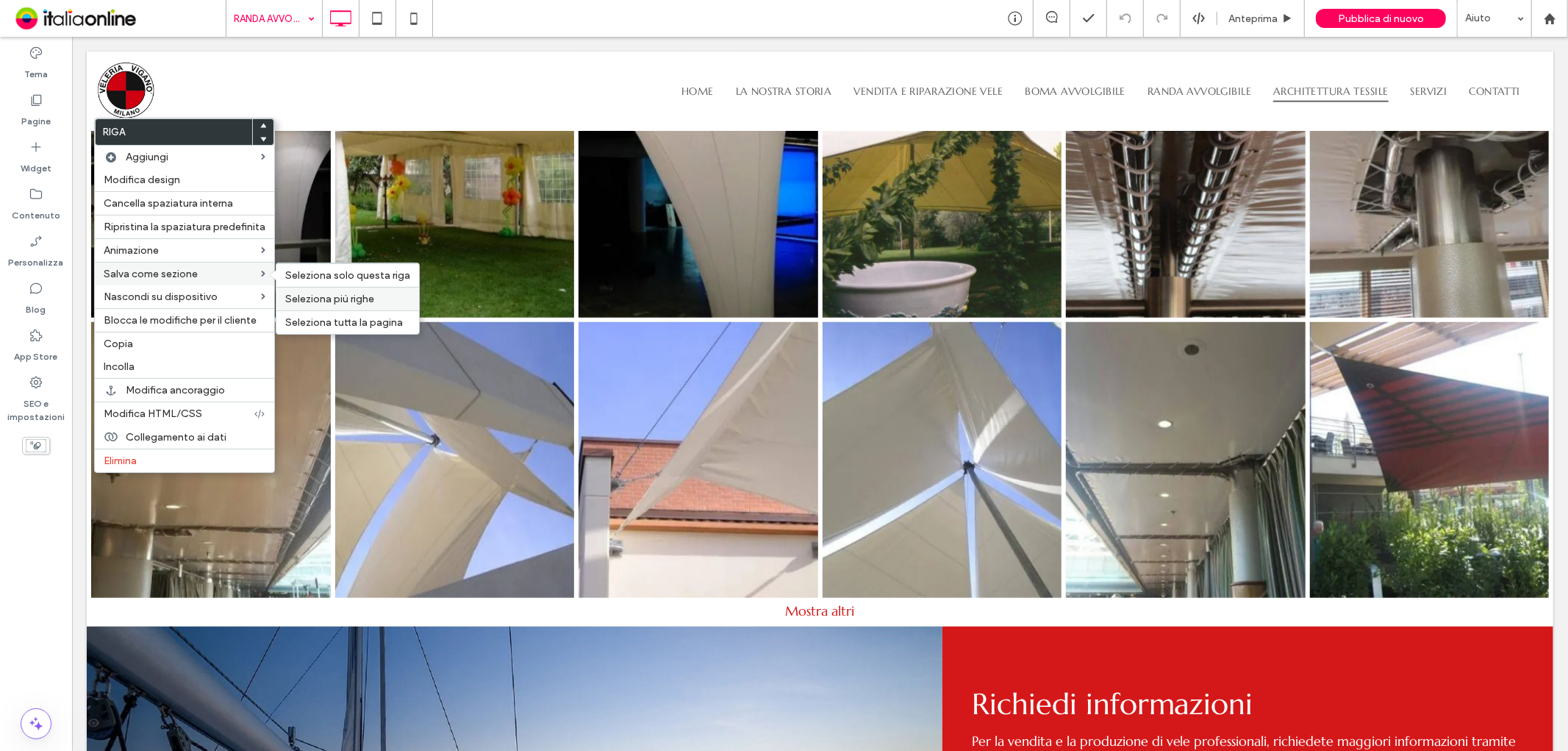 click on "Seleziona più righe" at bounding box center [329, 299] 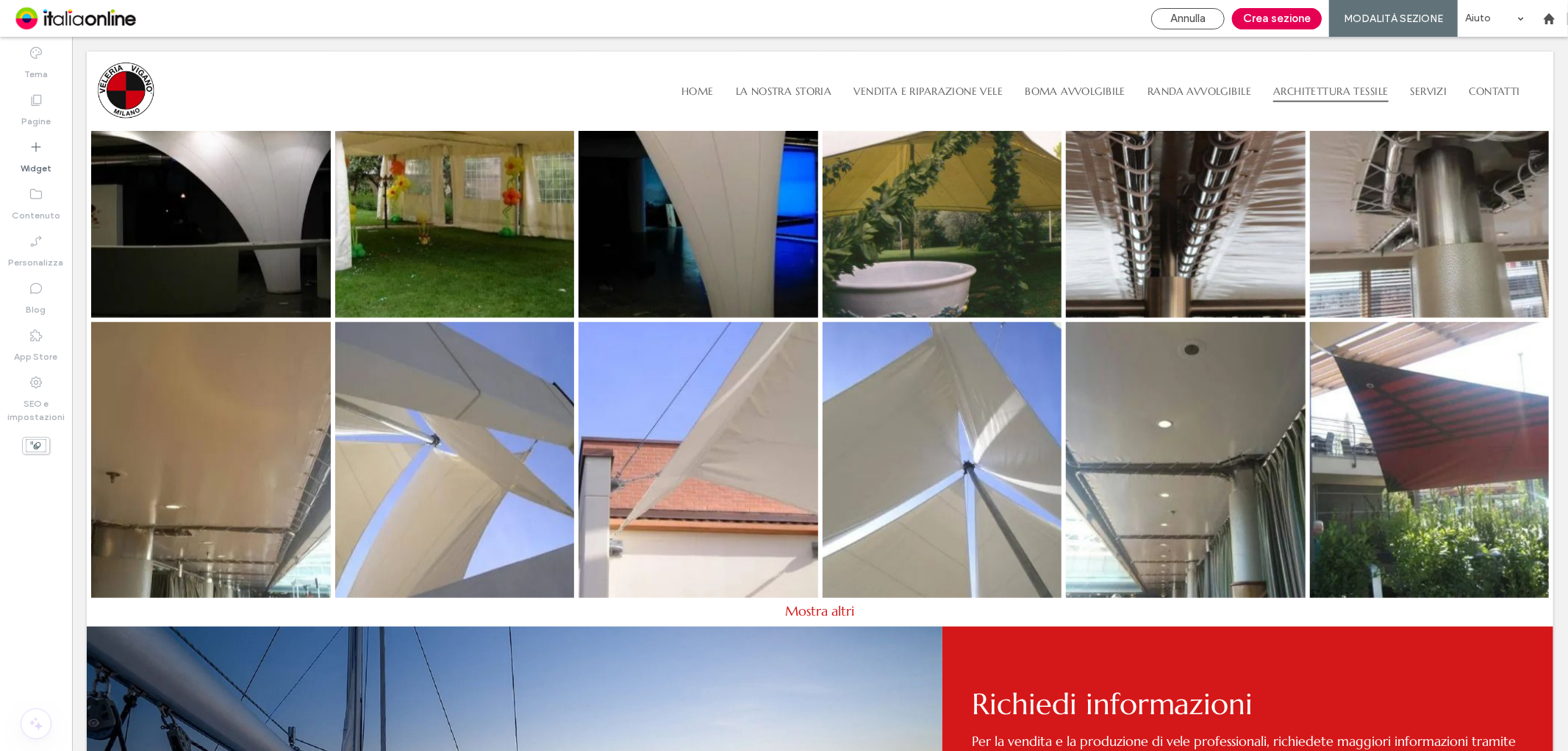 click on "Crea sezione" at bounding box center [1277, 18] 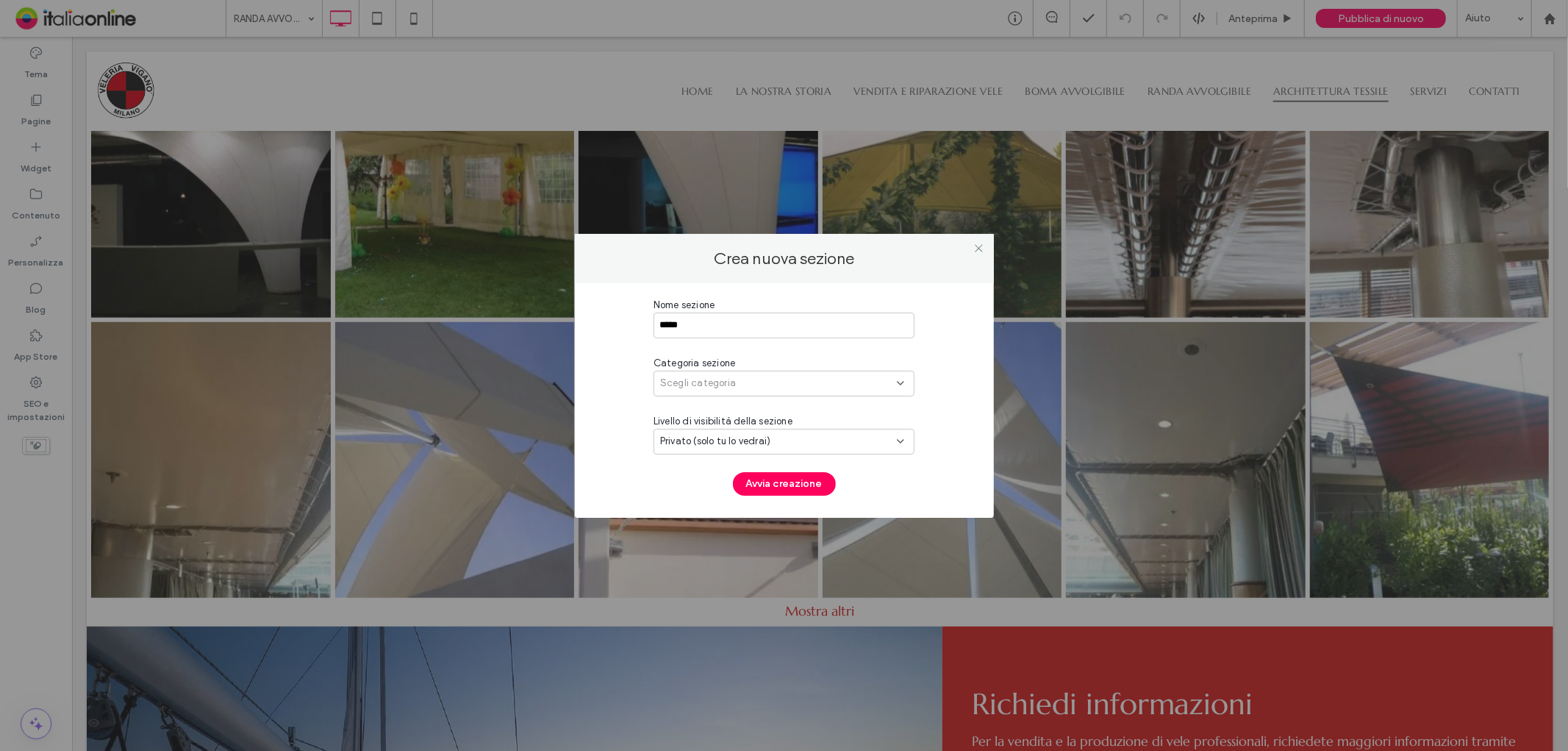 type on "****" 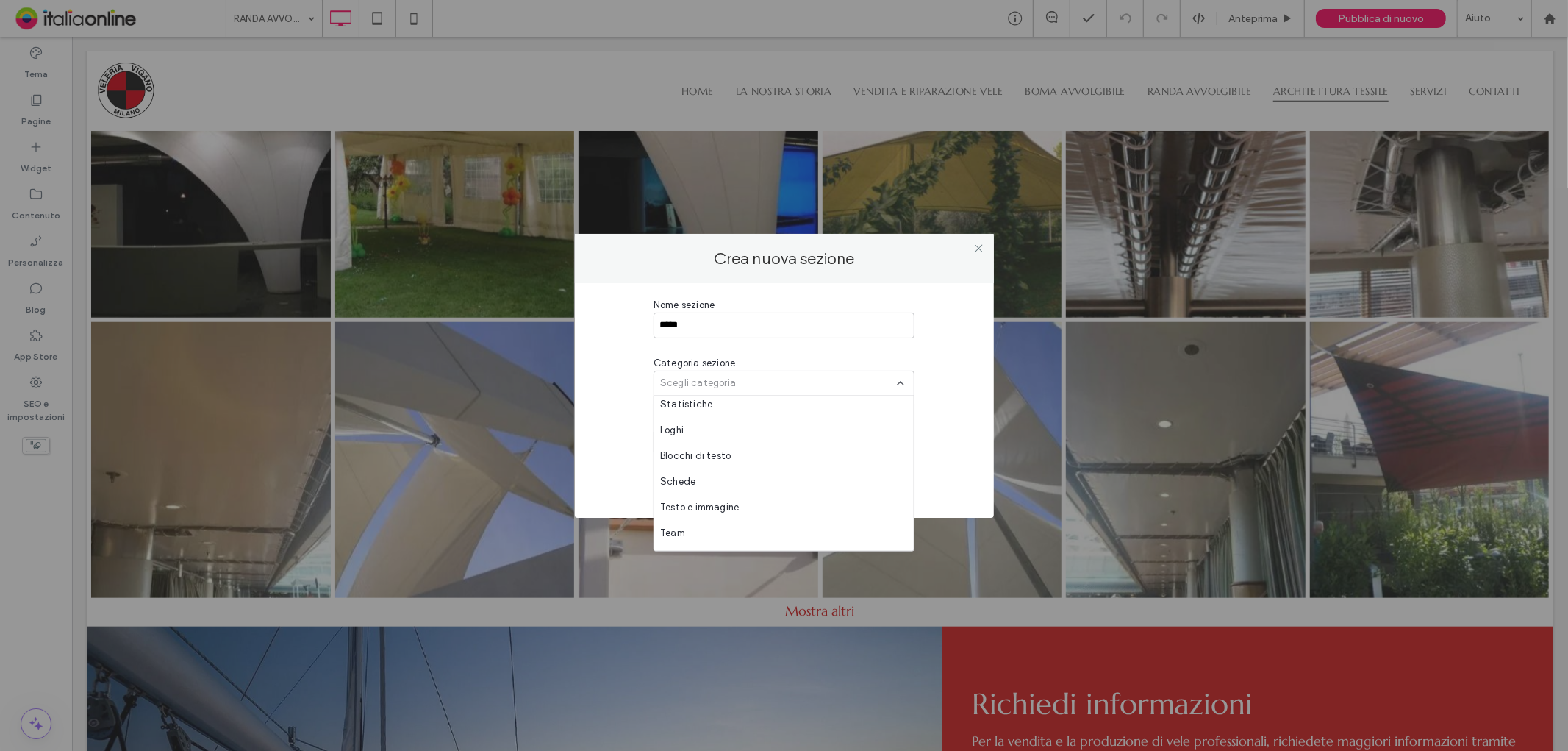 scroll, scrollTop: 163, scrollLeft: 0, axis: vertical 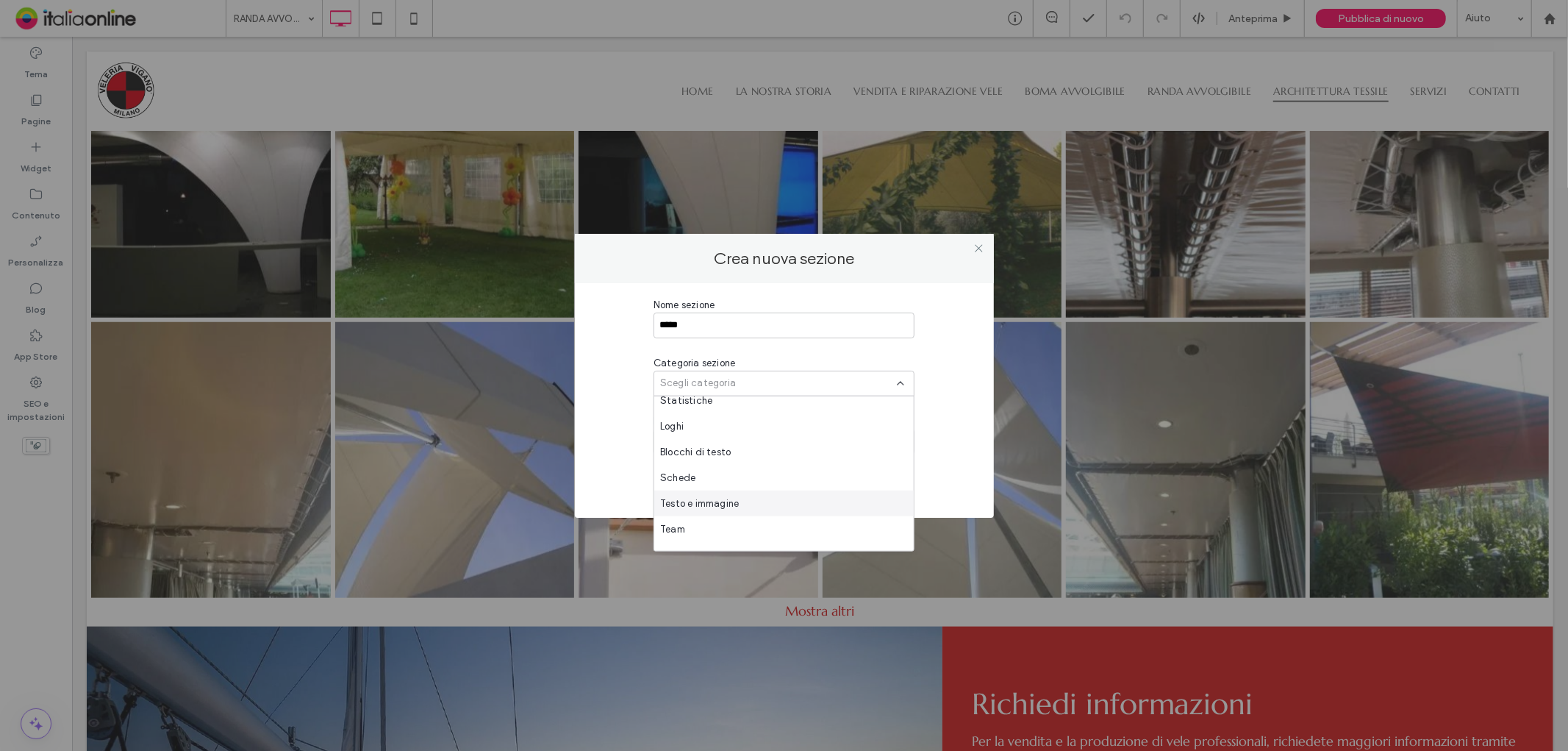 click on "Testo e immagine" at bounding box center (699, 503) 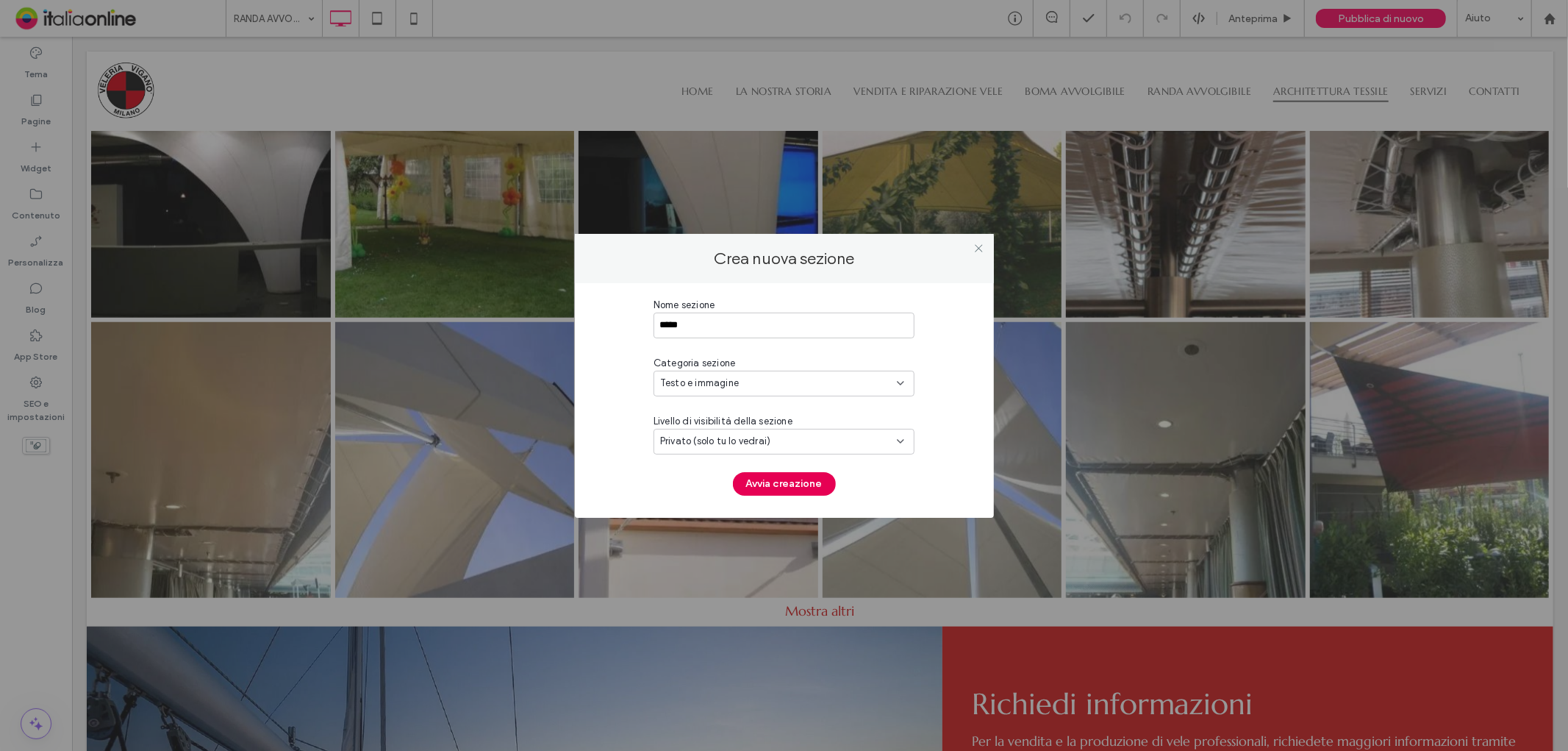click on "Avvia creazione" at bounding box center [784, 484] 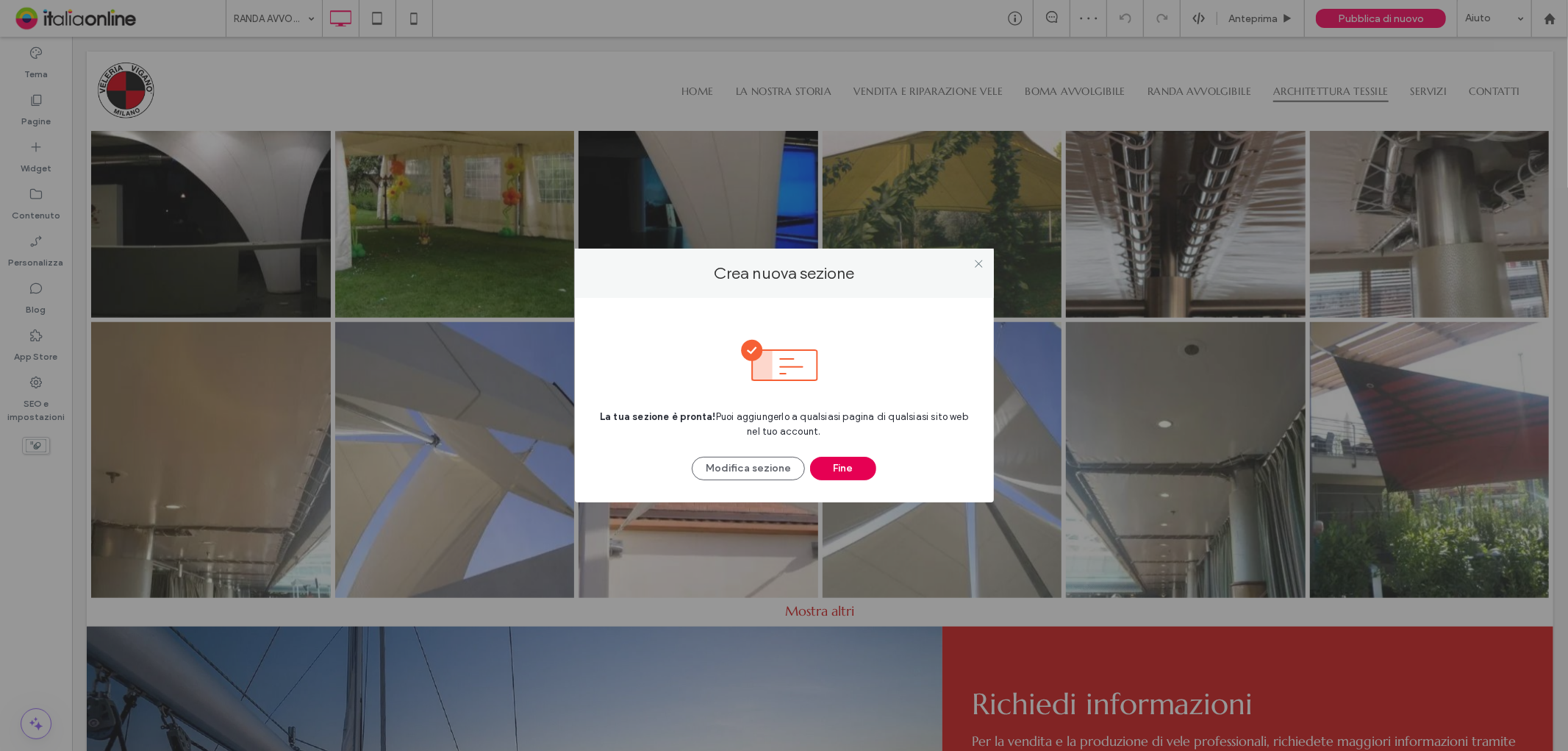 click on "Fine" at bounding box center [843, 469] 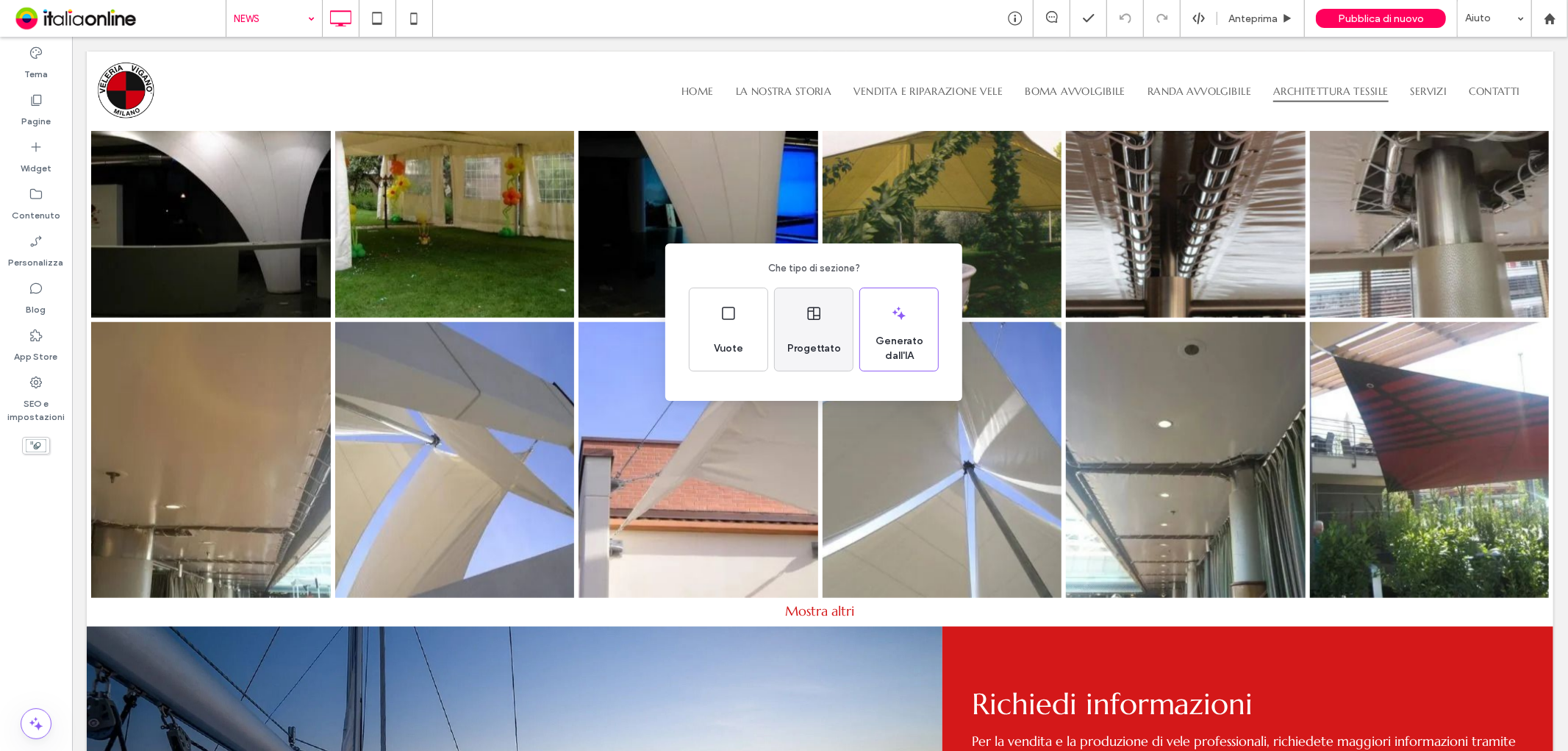 click 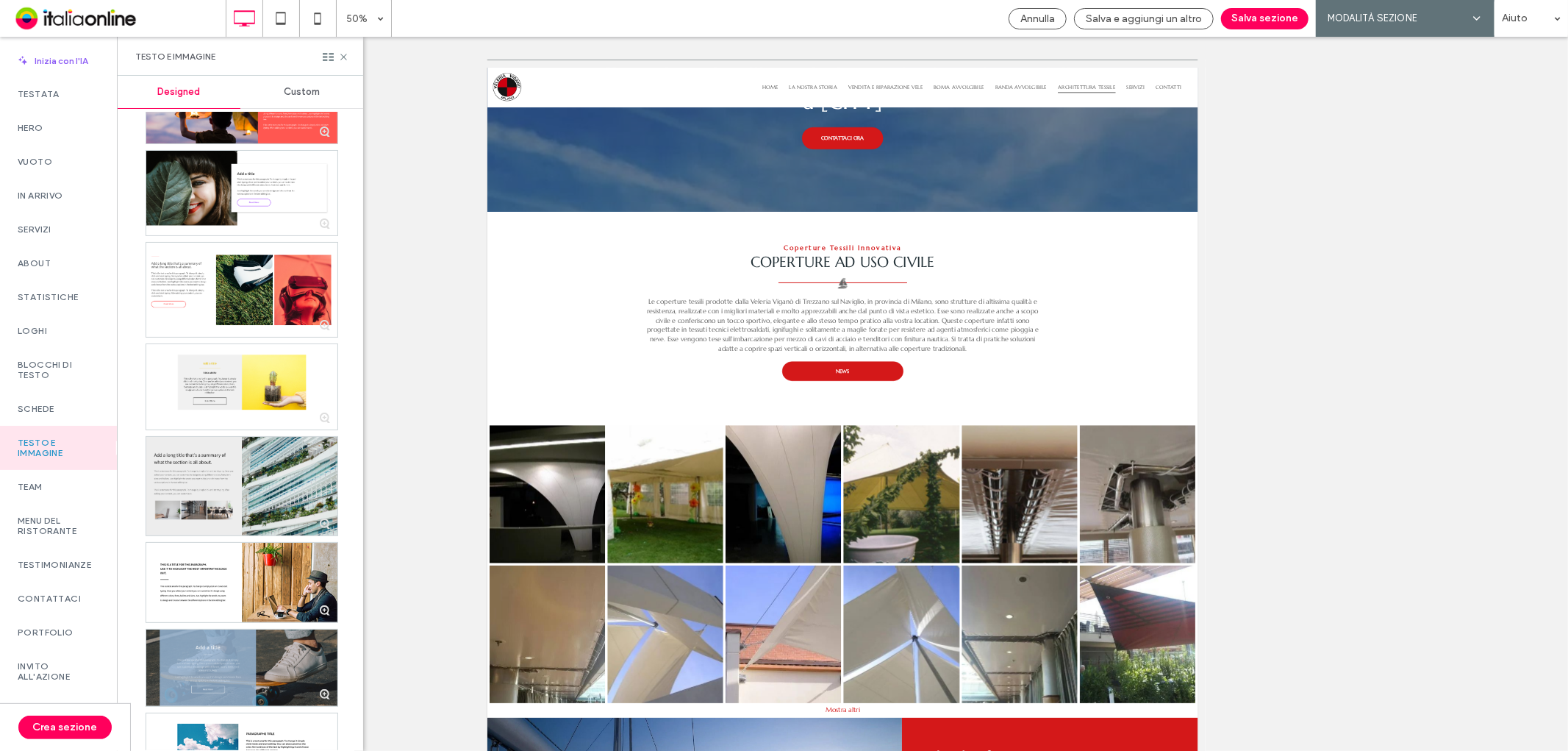 scroll, scrollTop: 1041, scrollLeft: 0, axis: vertical 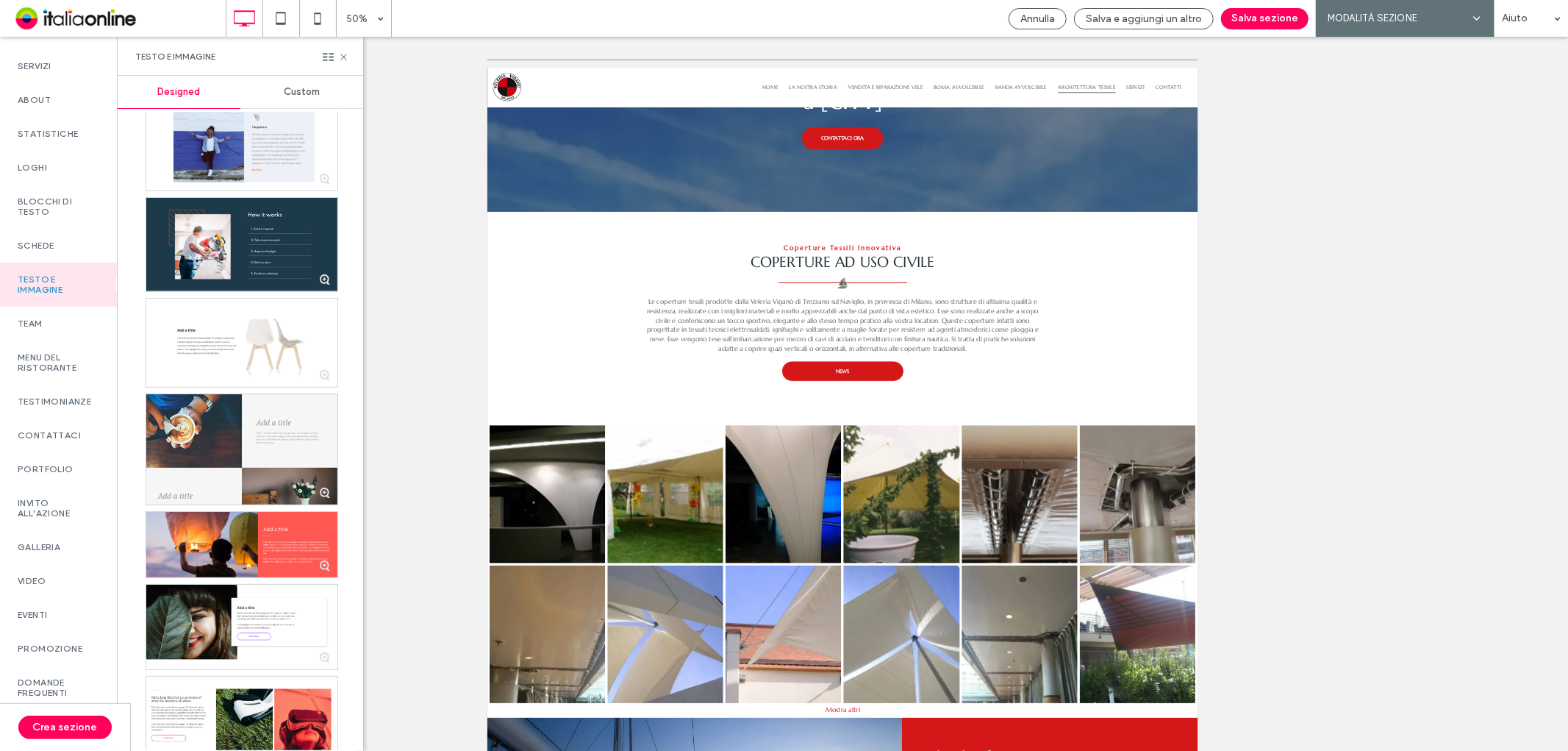 click on "Custom" at bounding box center [301, 92] 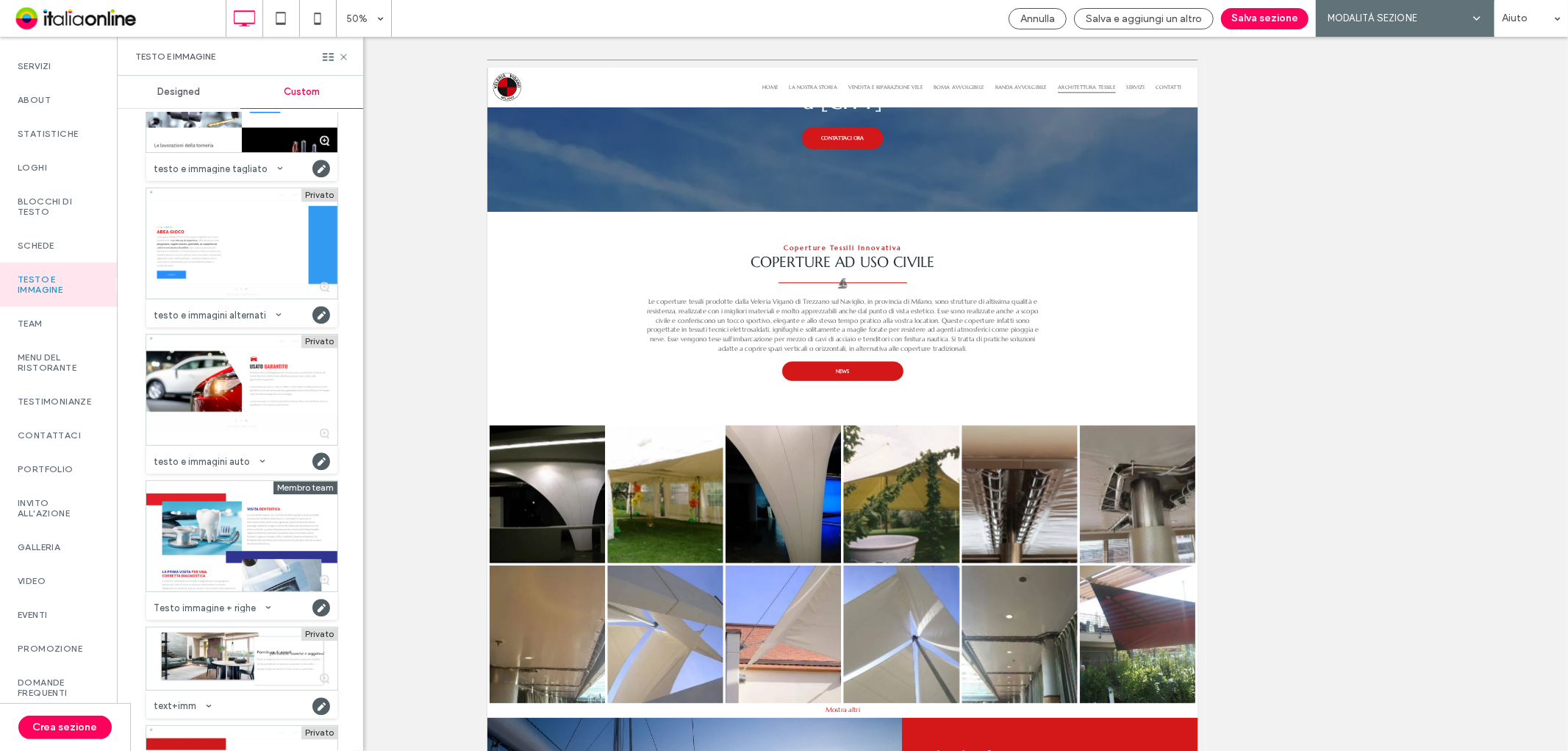 scroll, scrollTop: 8115, scrollLeft: 0, axis: vertical 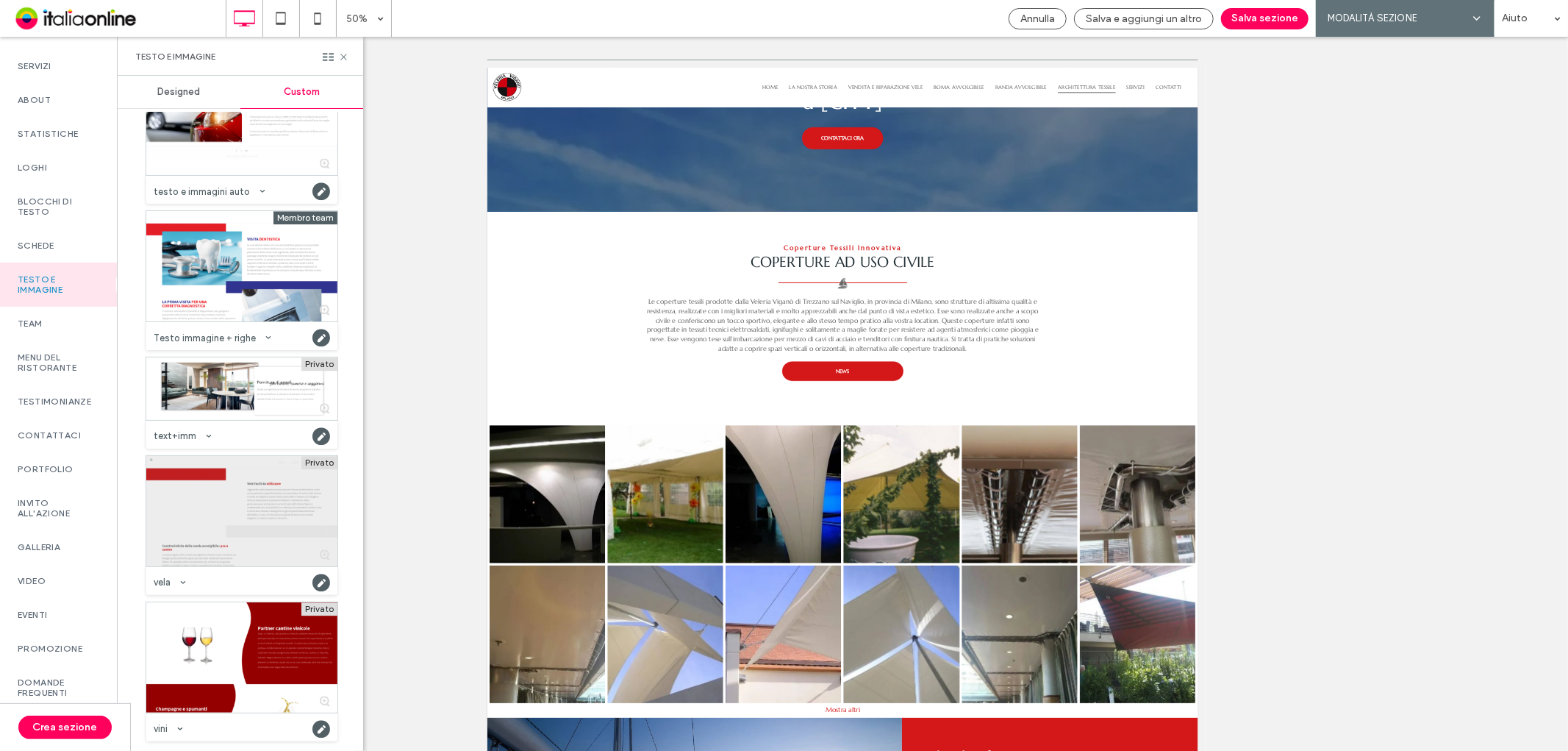 click at bounding box center (242, 511) 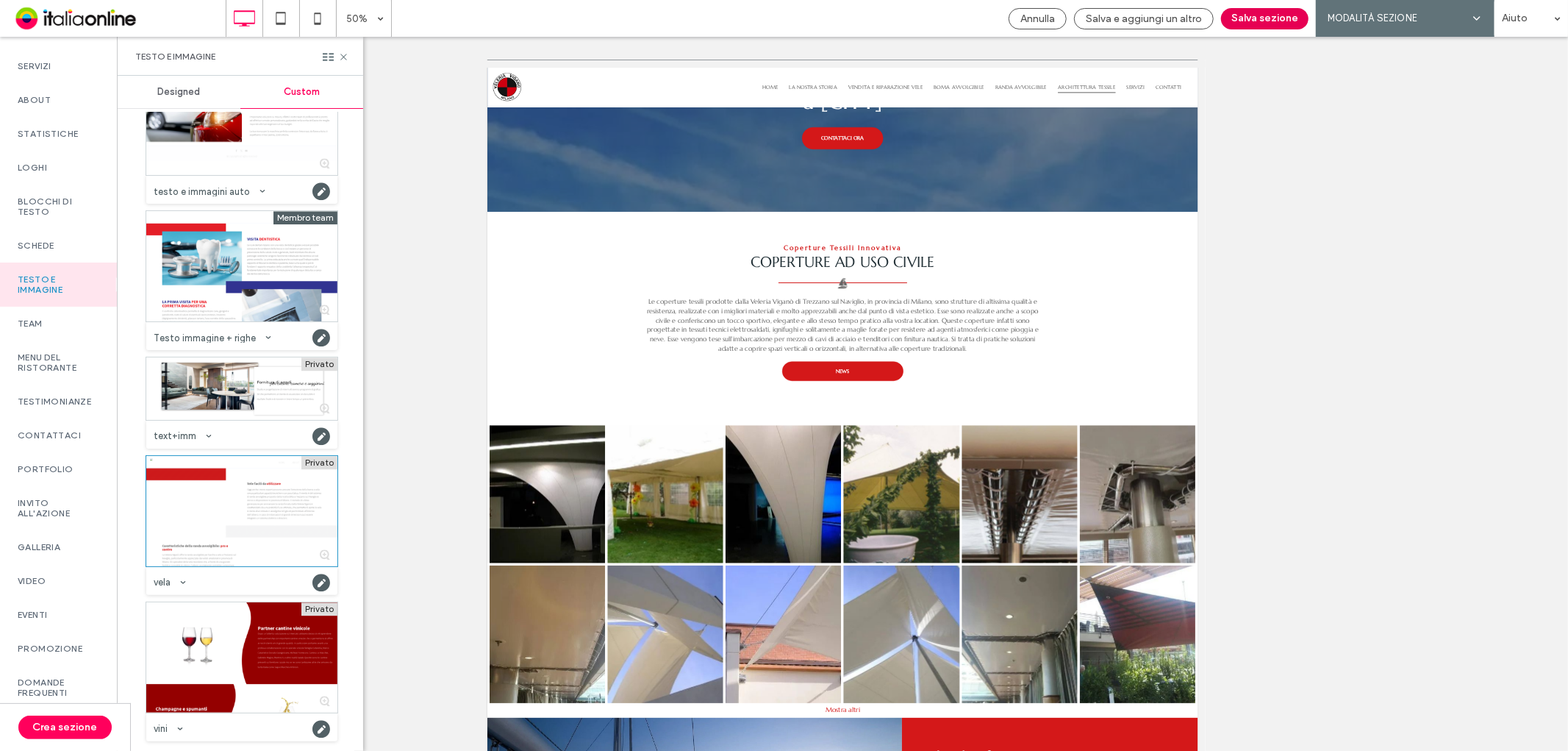 click on "Salva sezione" at bounding box center (1264, 18) 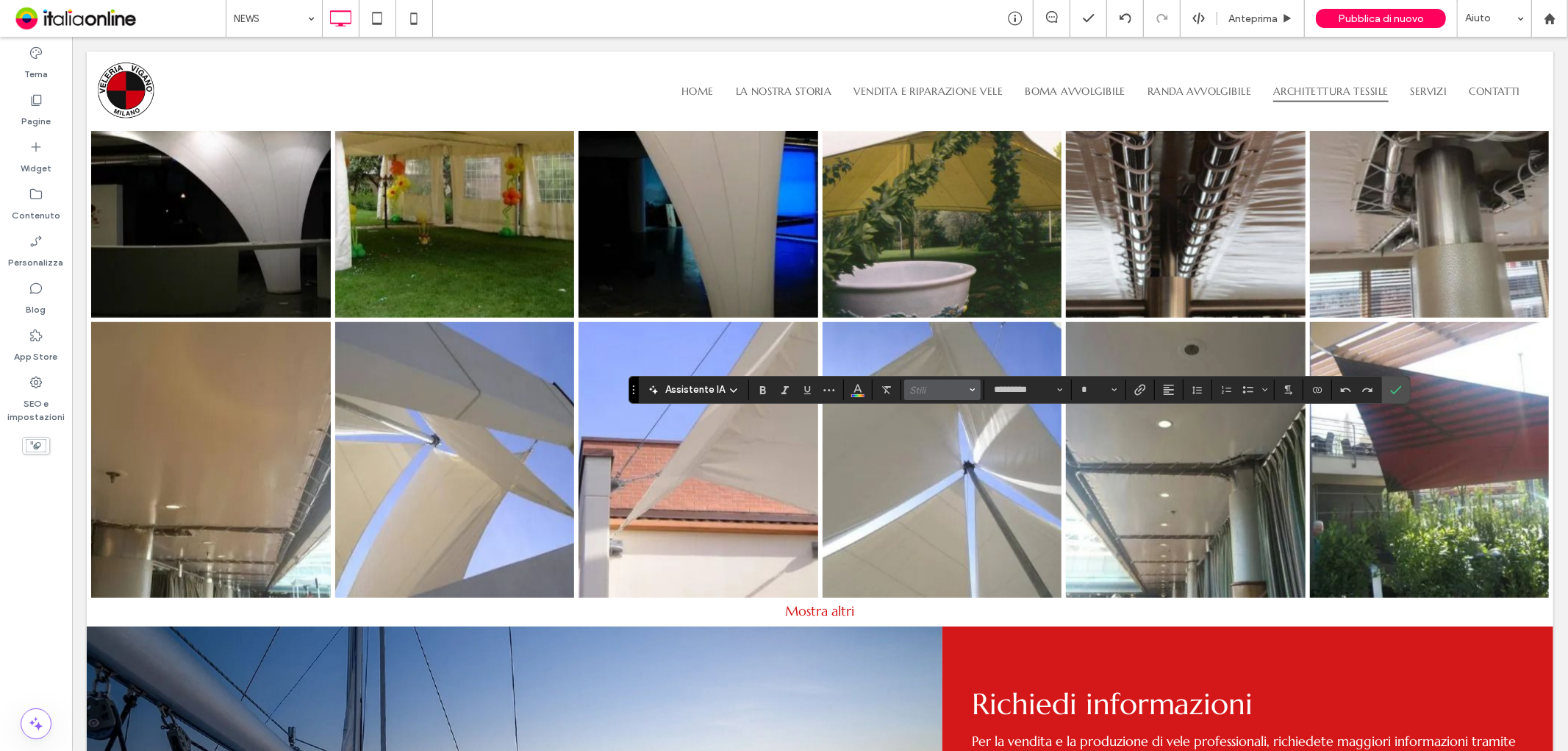 click on "Stili" at bounding box center [938, 390] 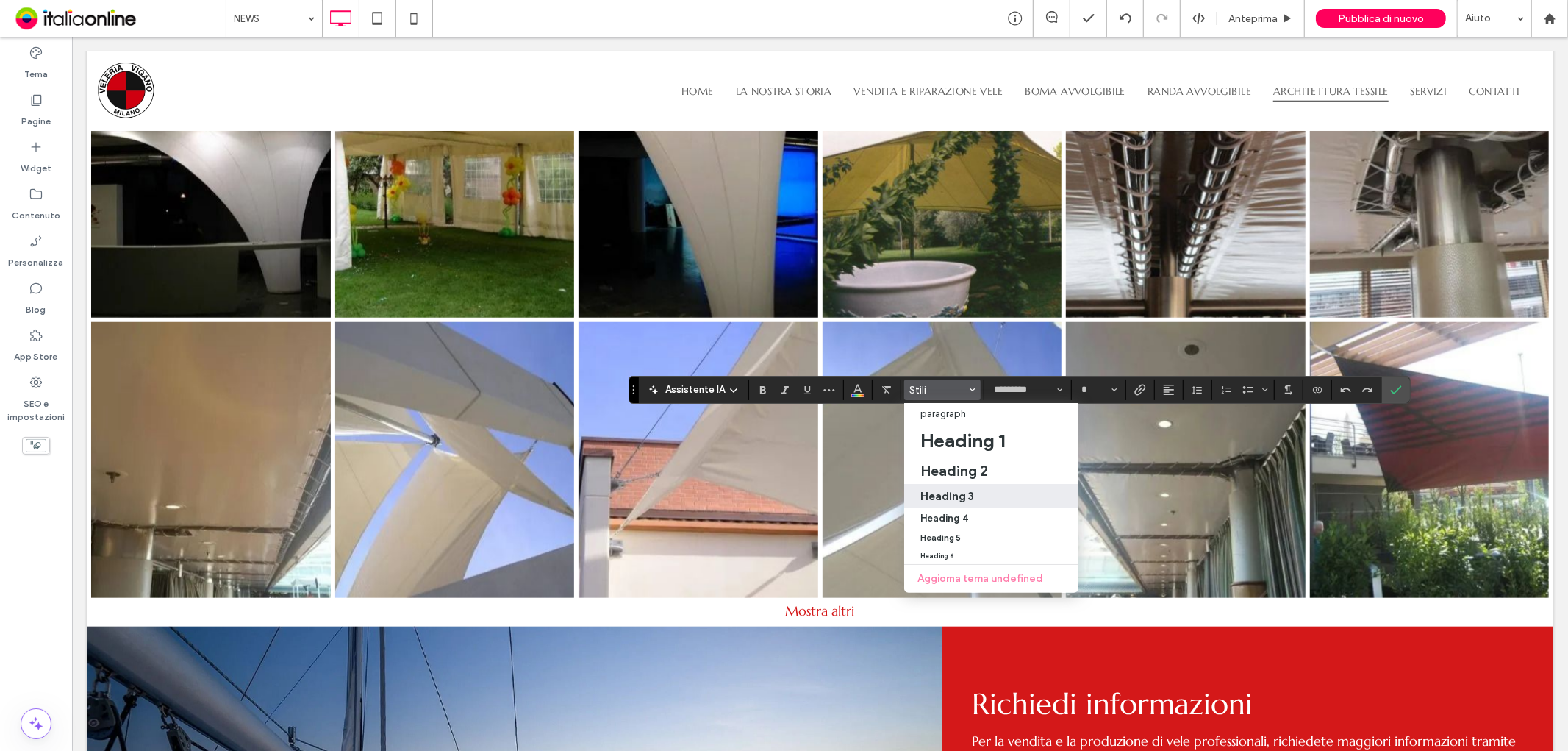 click on "Heading 3" at bounding box center [947, 496] 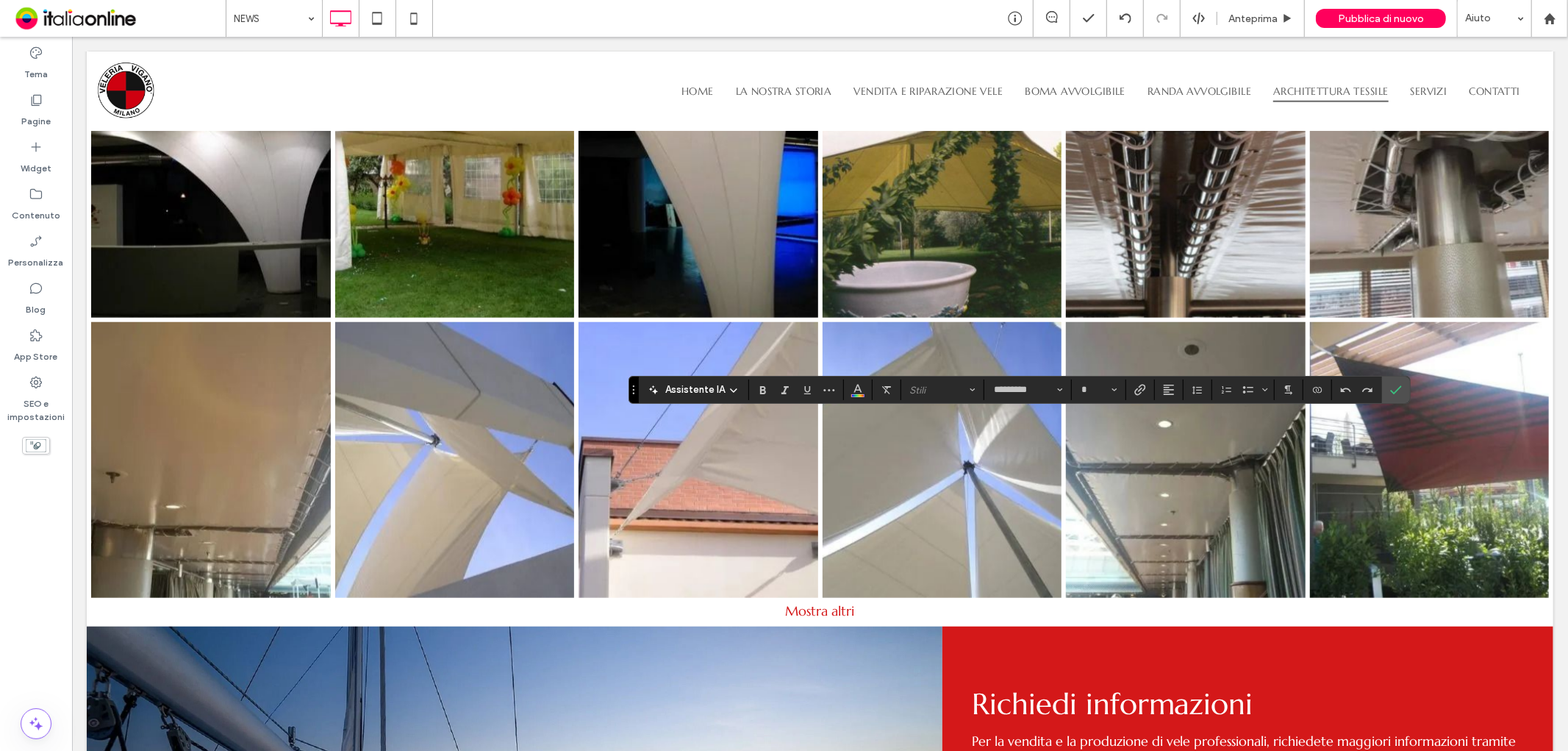type on "**" 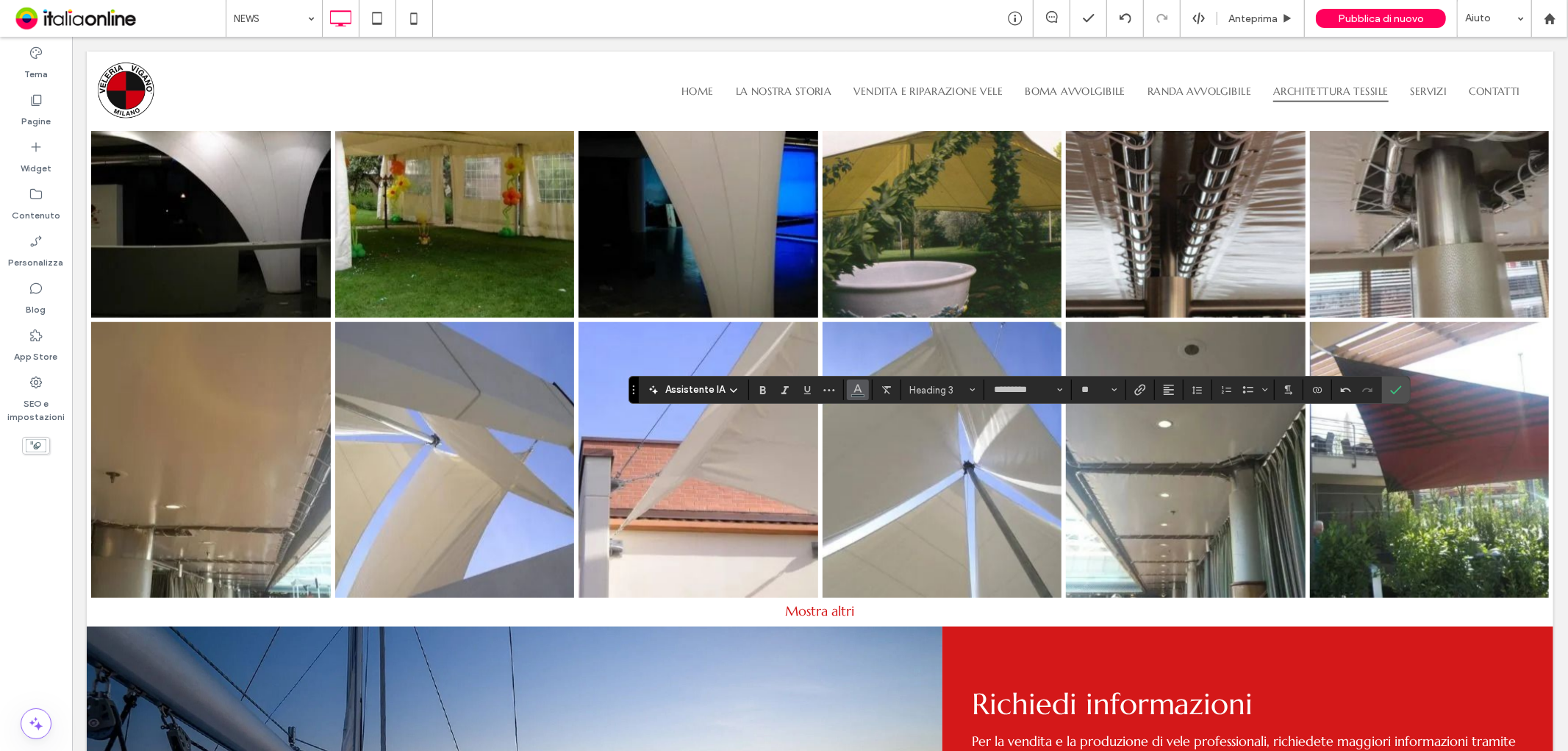 click 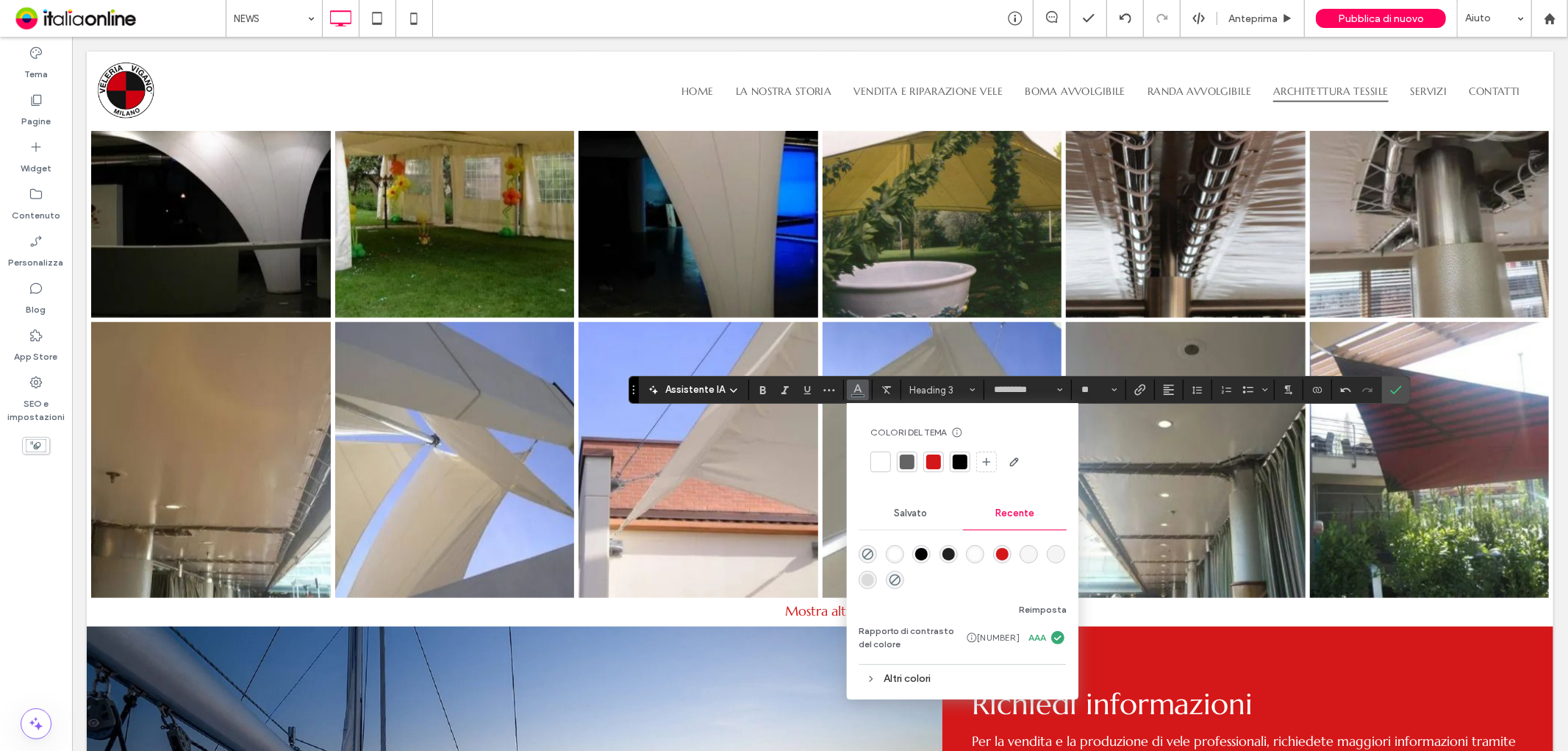 click at bounding box center [934, 462] 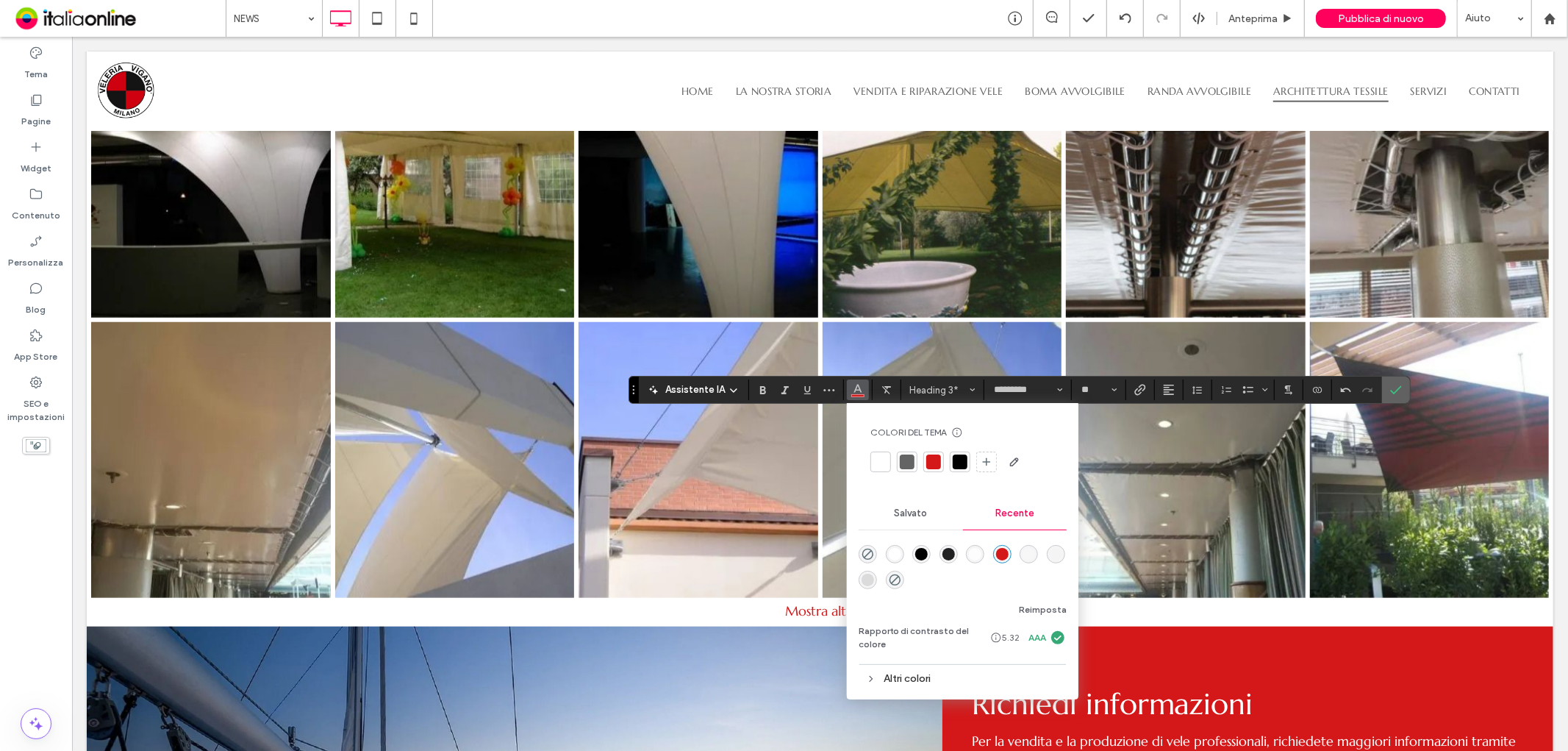 click at bounding box center (1393, 390) 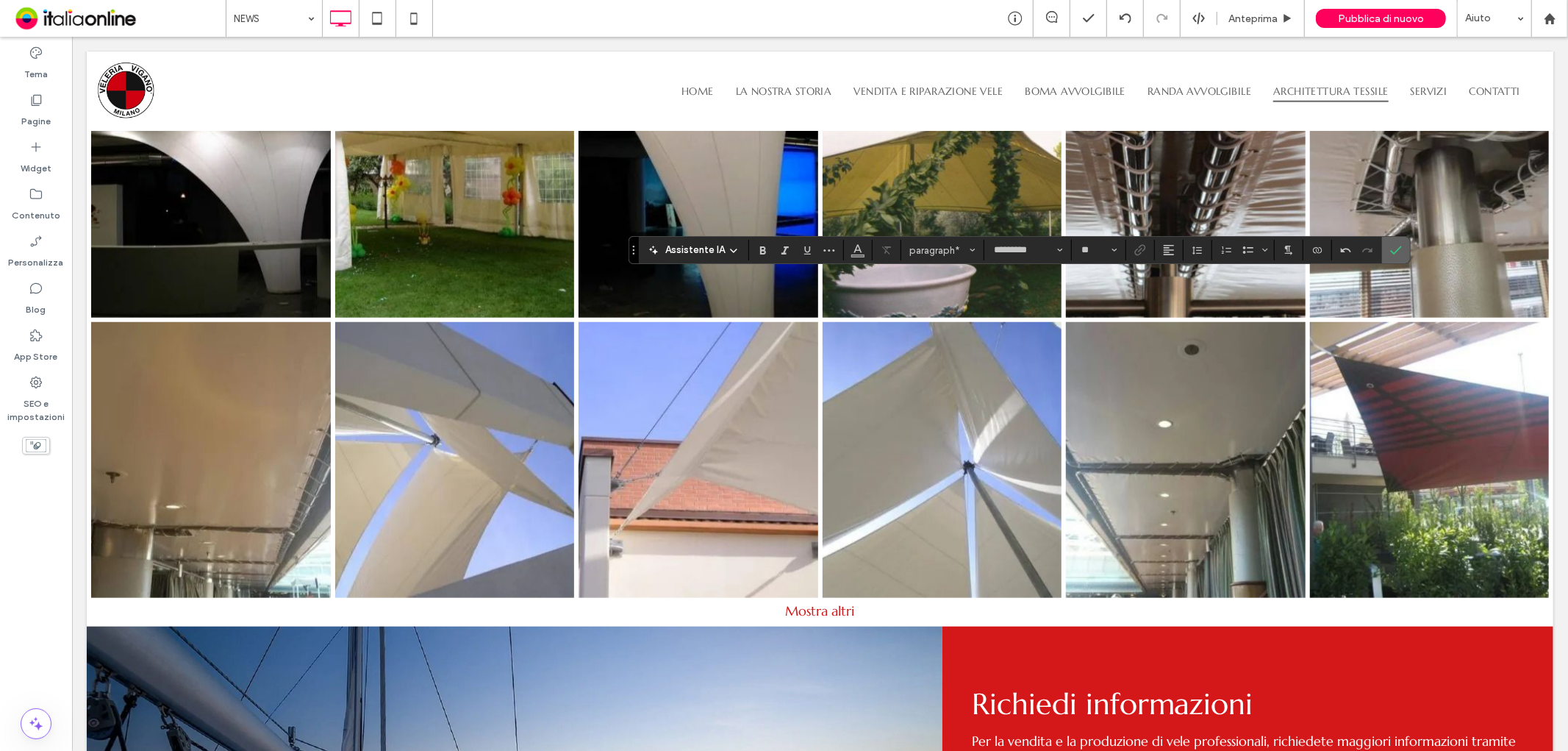 click at bounding box center (1396, 250) 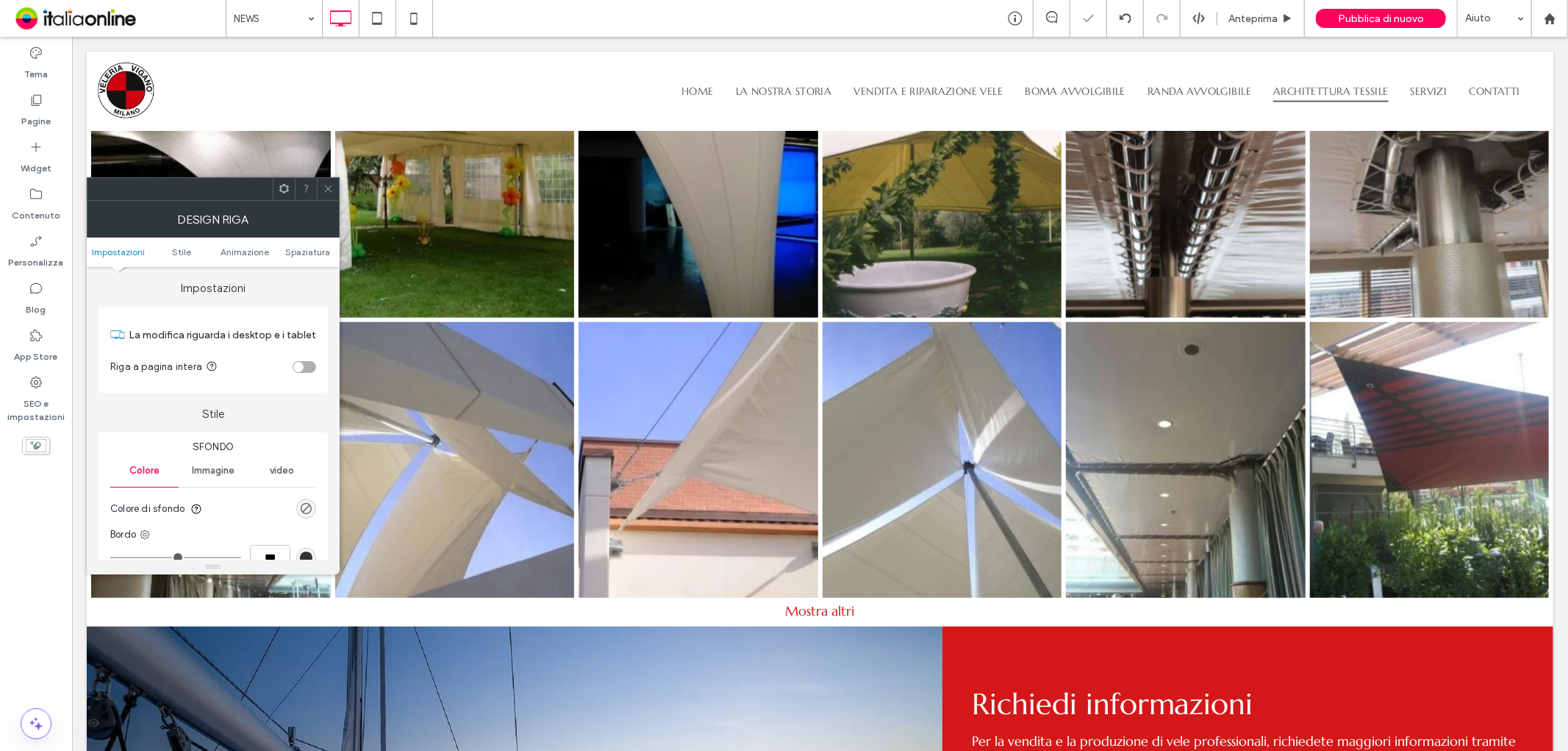 click on "Riga a pagina intera" at bounding box center [213, 367] 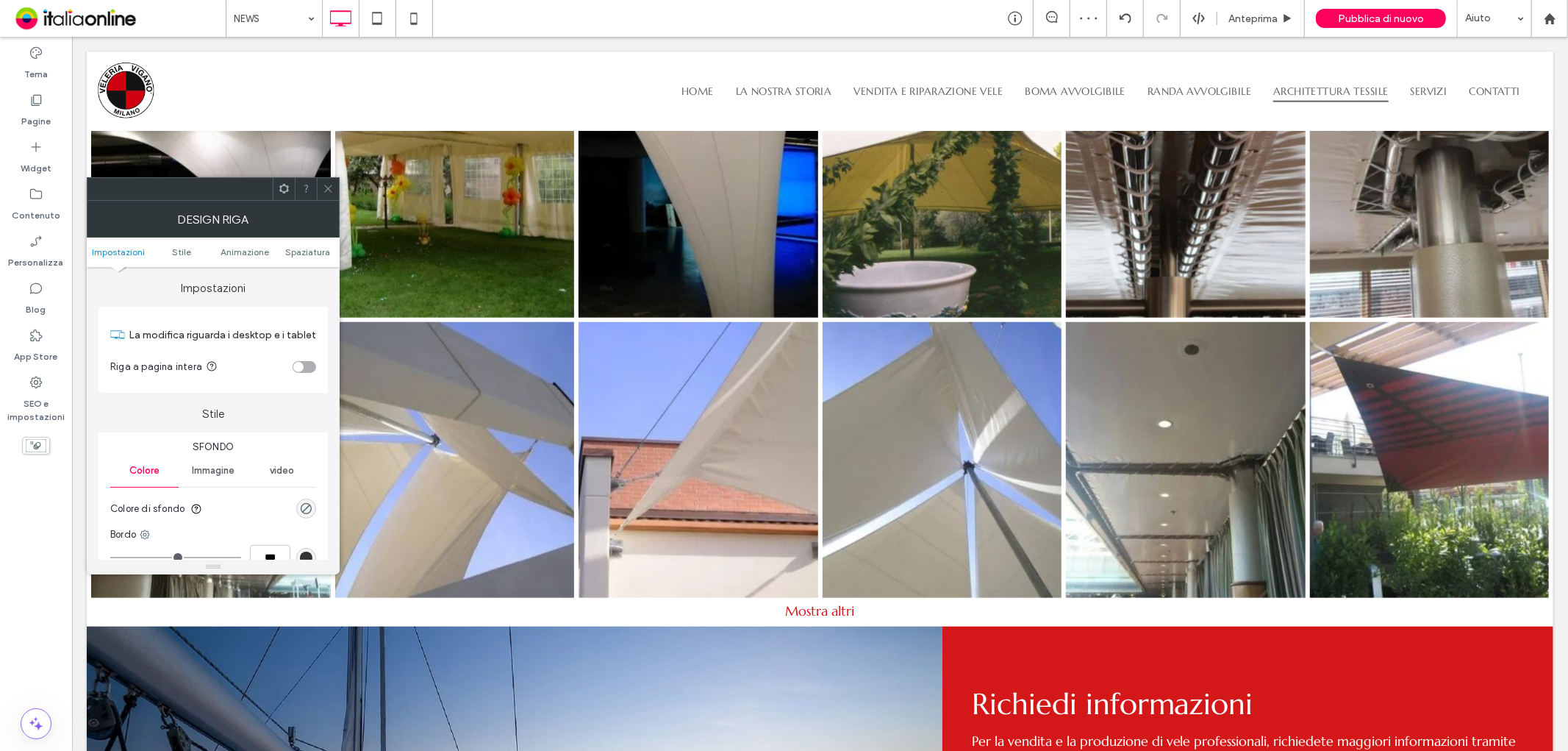 click at bounding box center (304, 367) 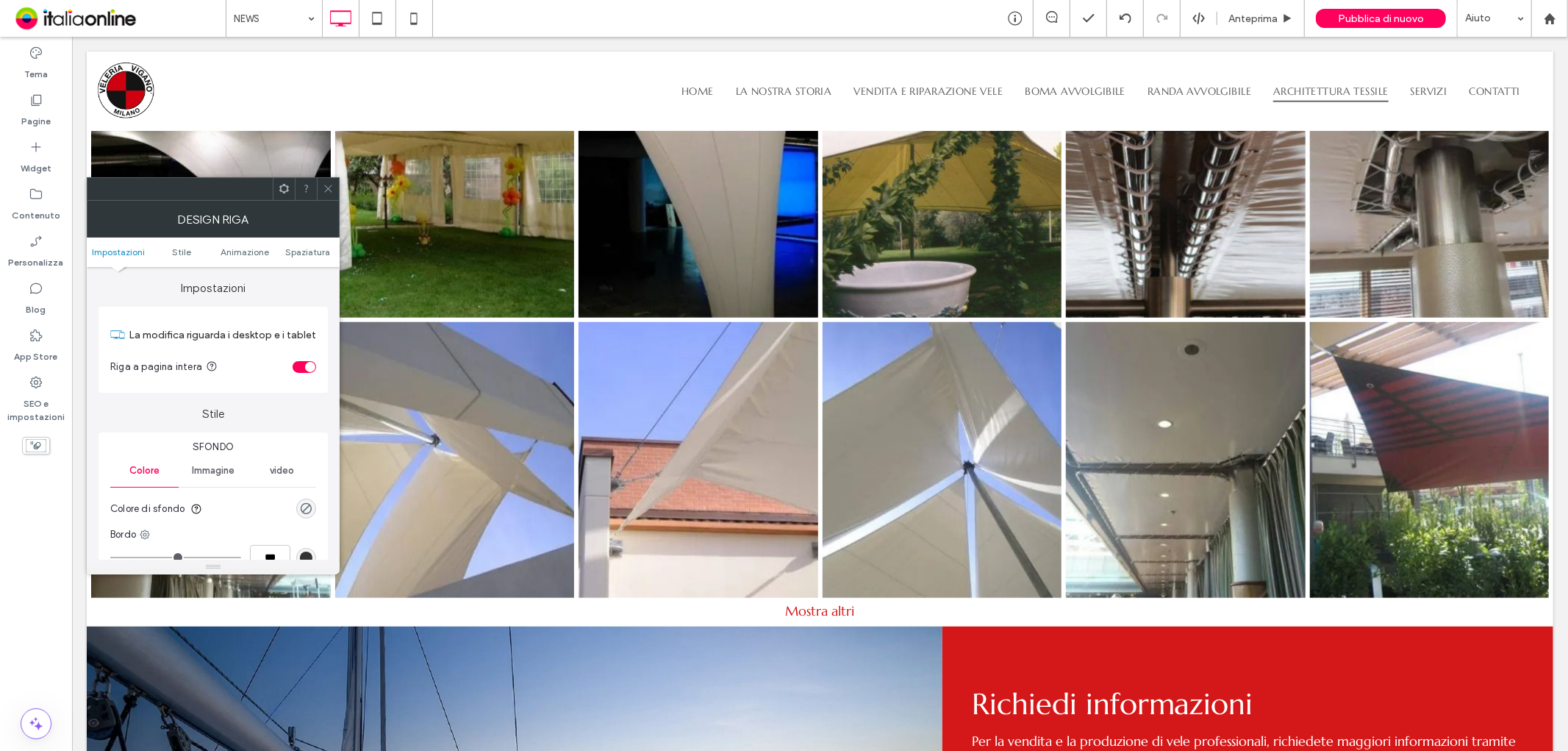click at bounding box center (328, 189) 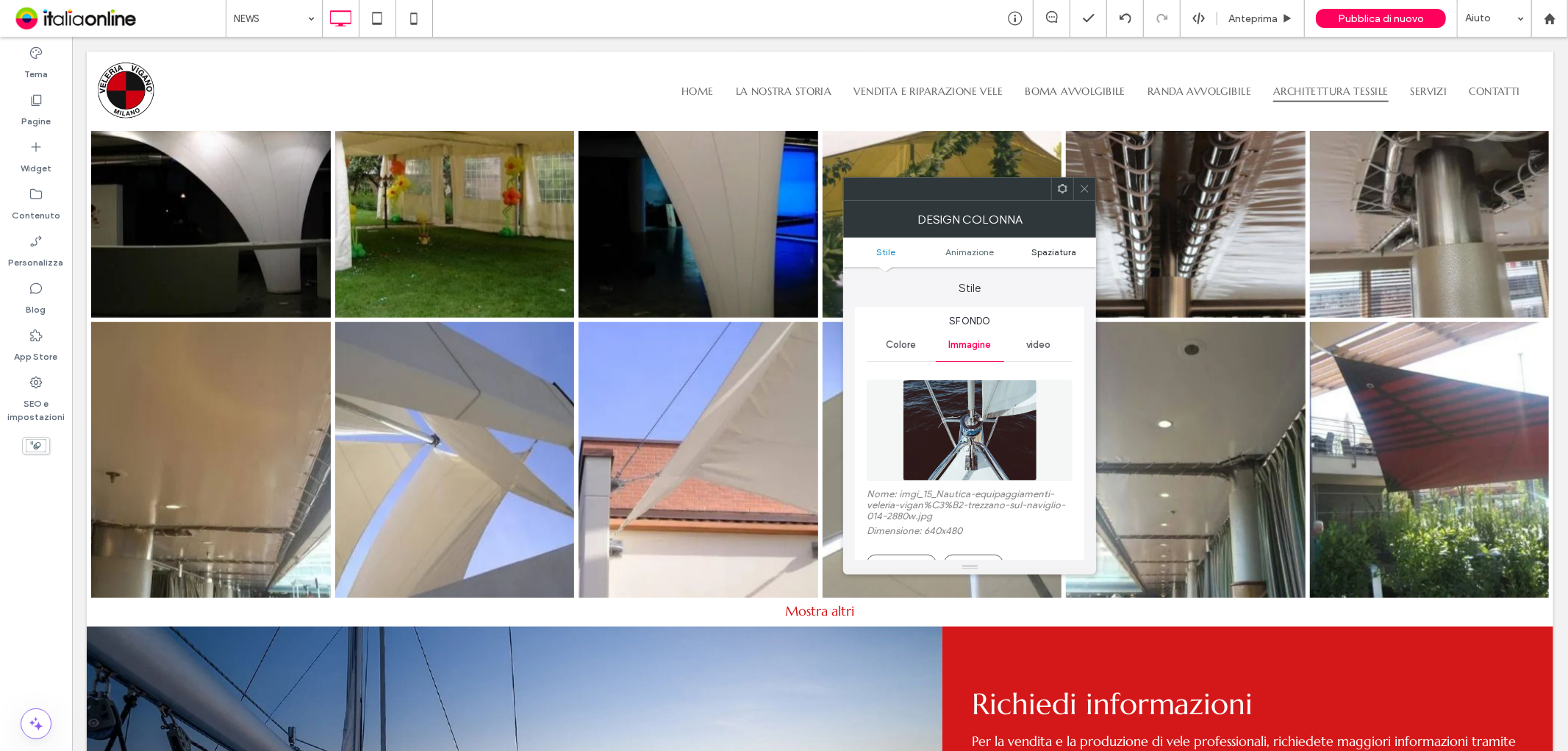 click on "Spaziatura" at bounding box center (1054, 252) 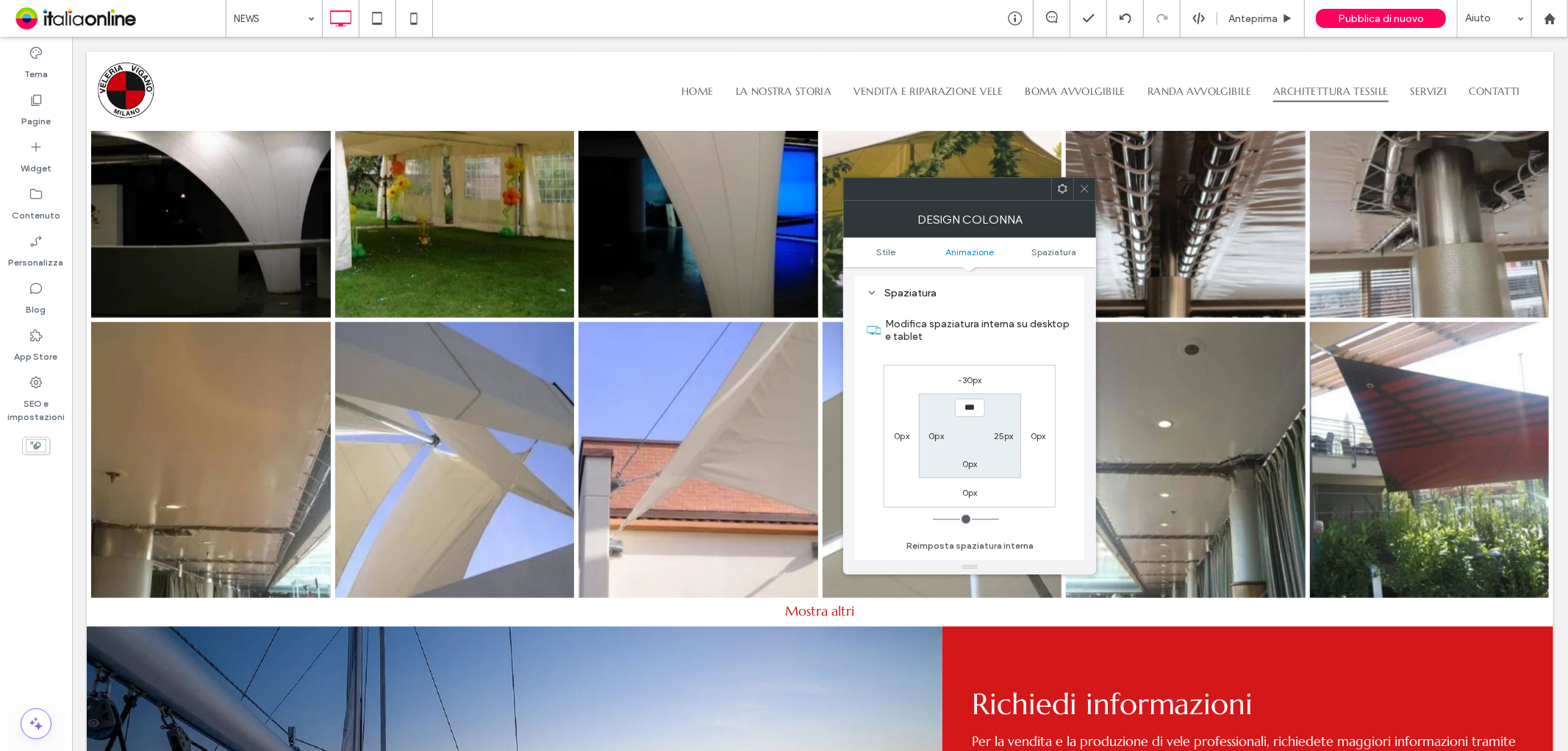 scroll, scrollTop: 842, scrollLeft: 0, axis: vertical 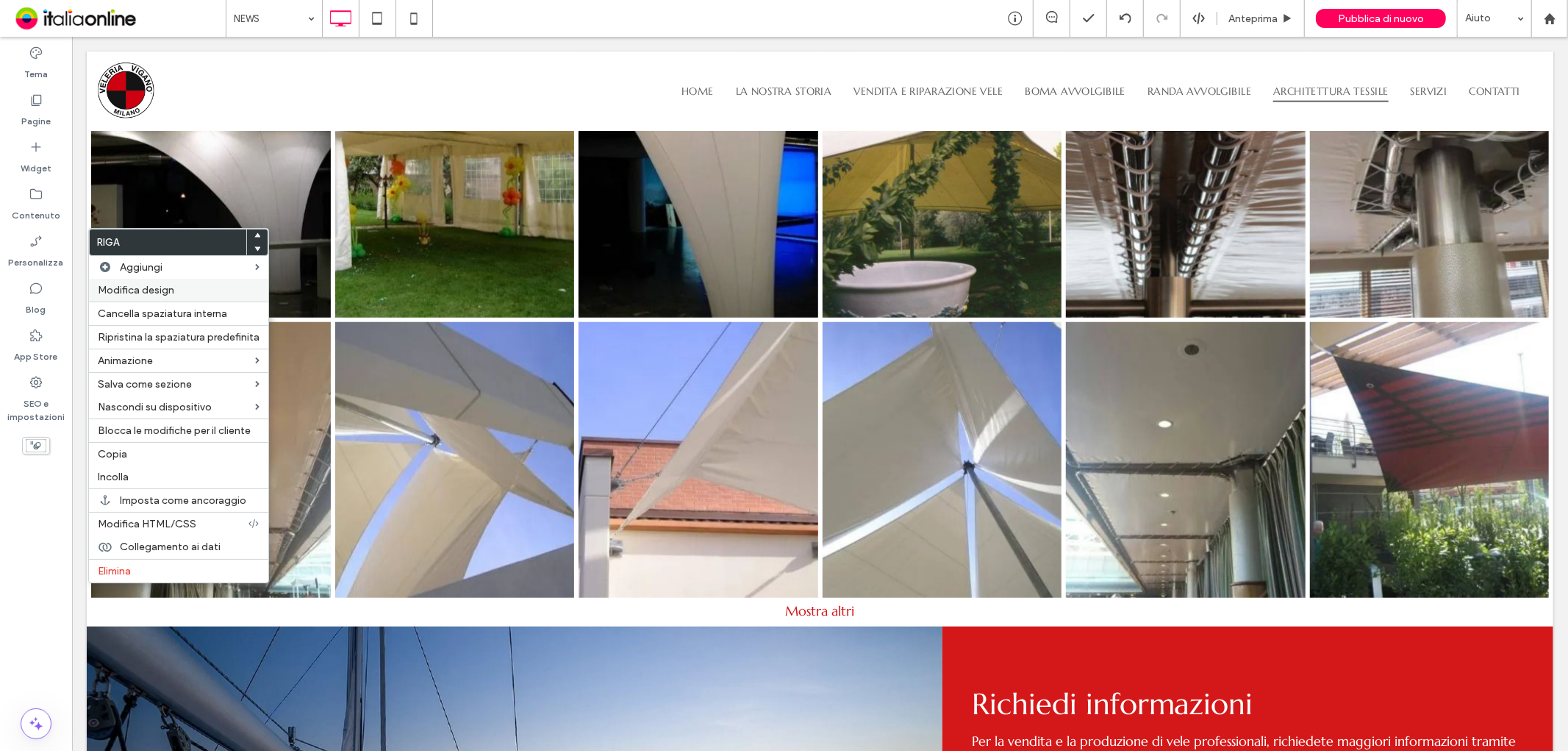 click on "Modifica design" at bounding box center (136, 290) 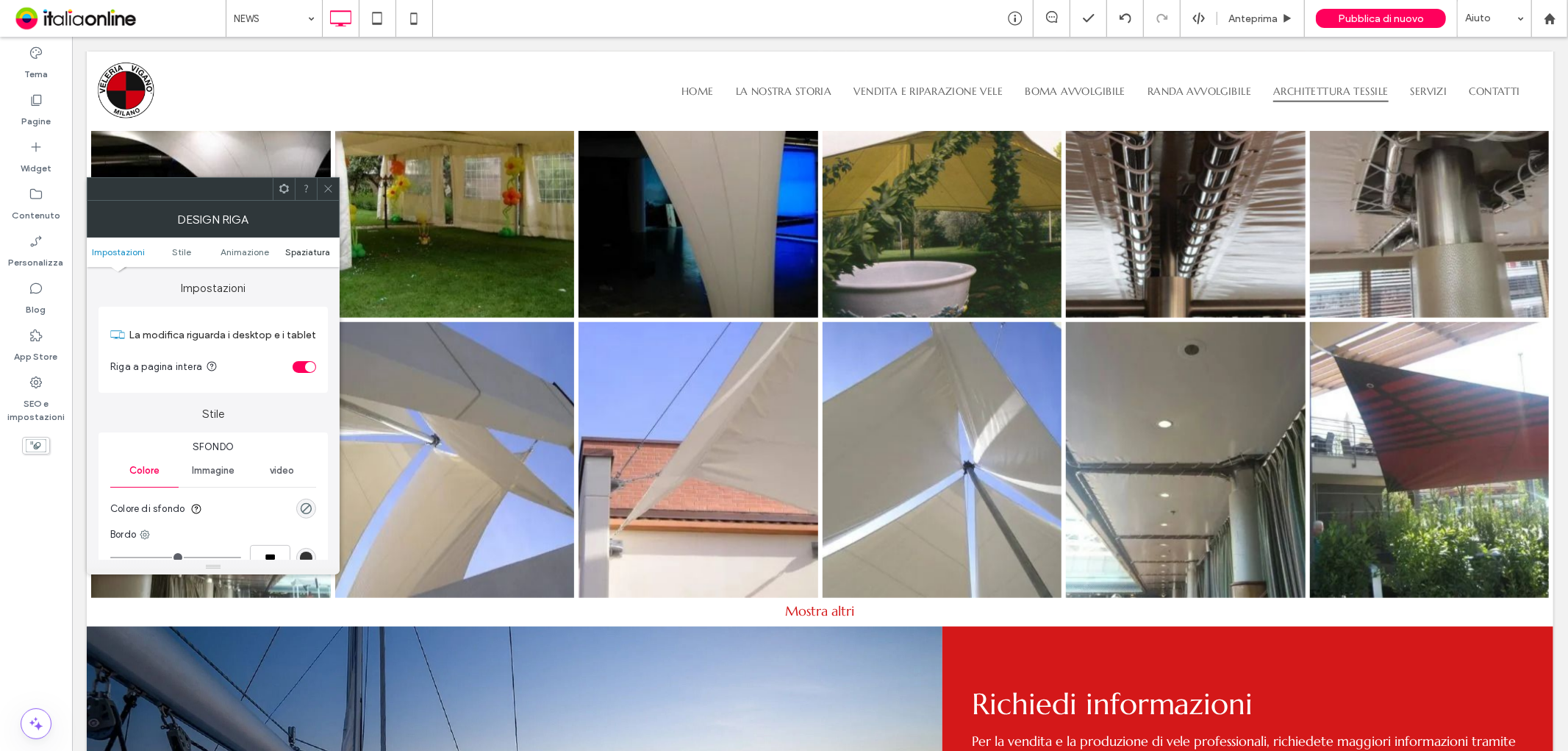 click on "Spaziatura" at bounding box center (307, 252) 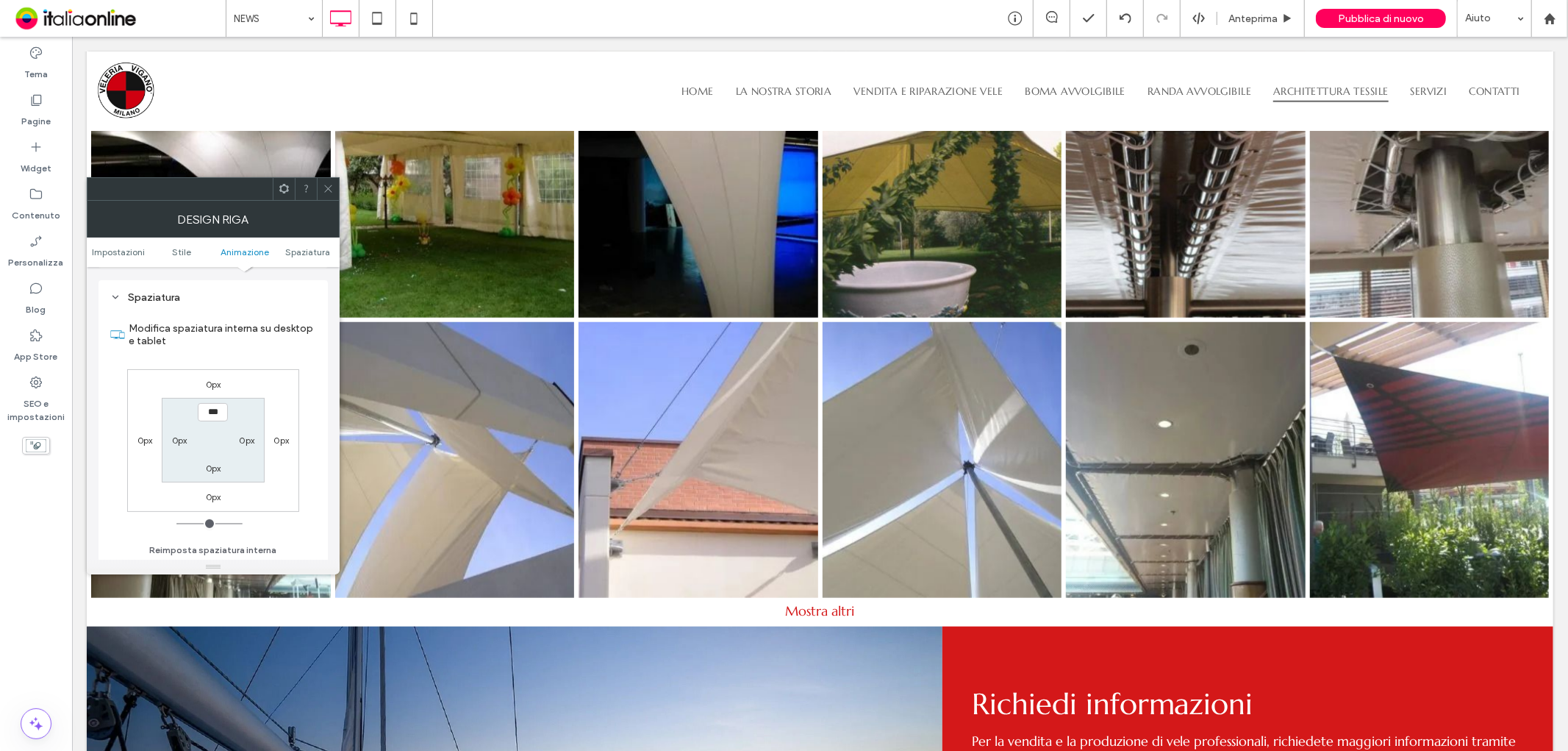 scroll, scrollTop: 415, scrollLeft: 0, axis: vertical 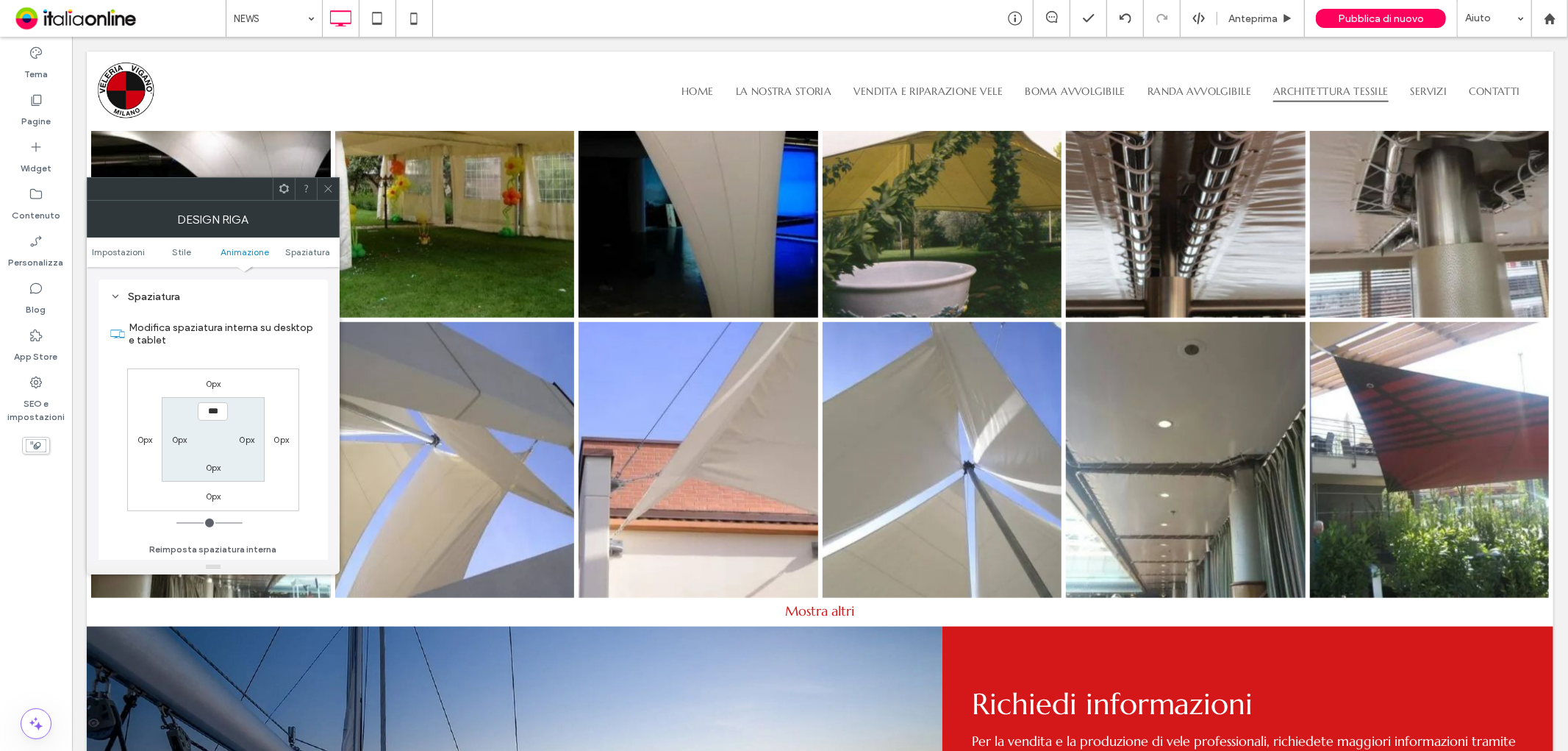 click on "0px" at bounding box center [179, 439] 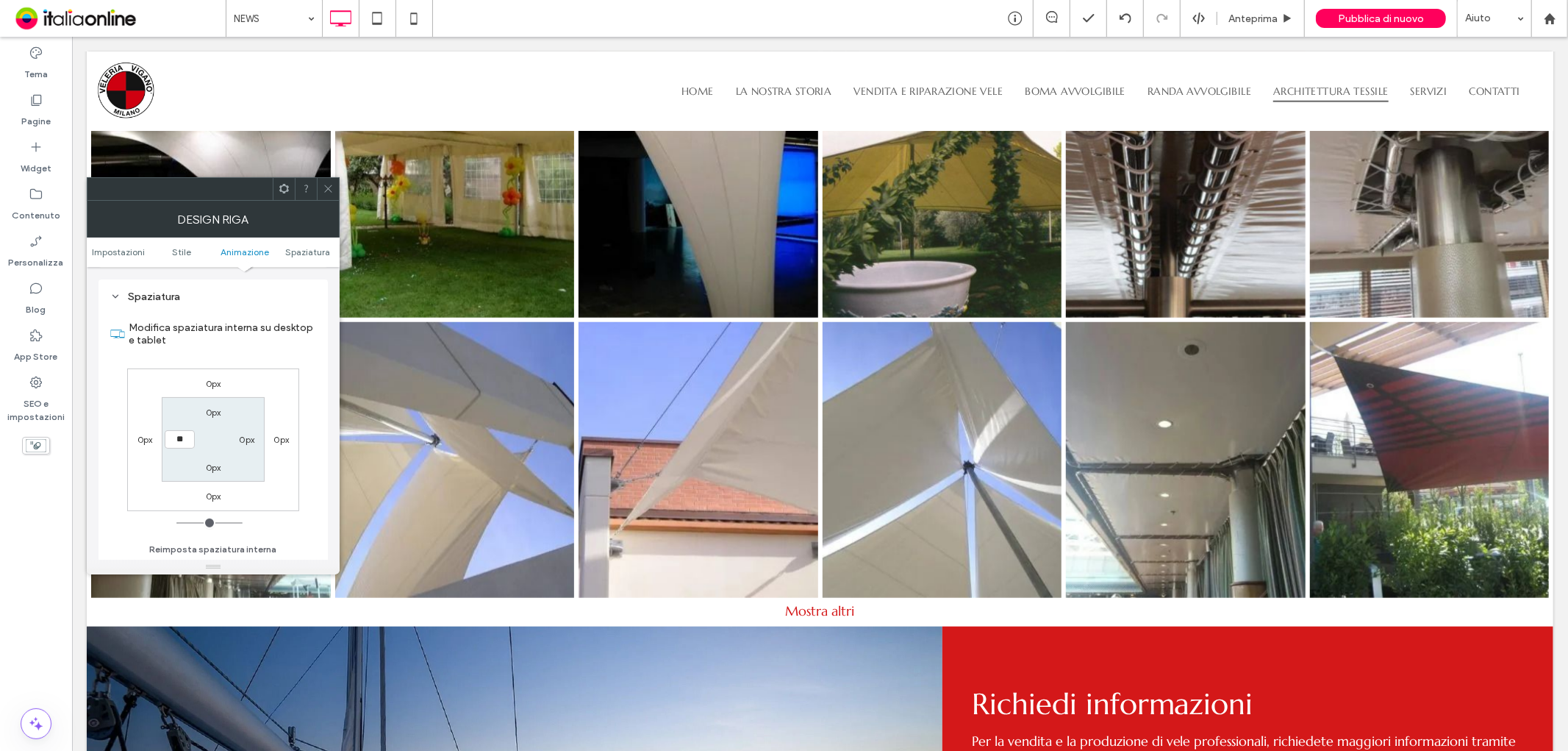 type on "**" 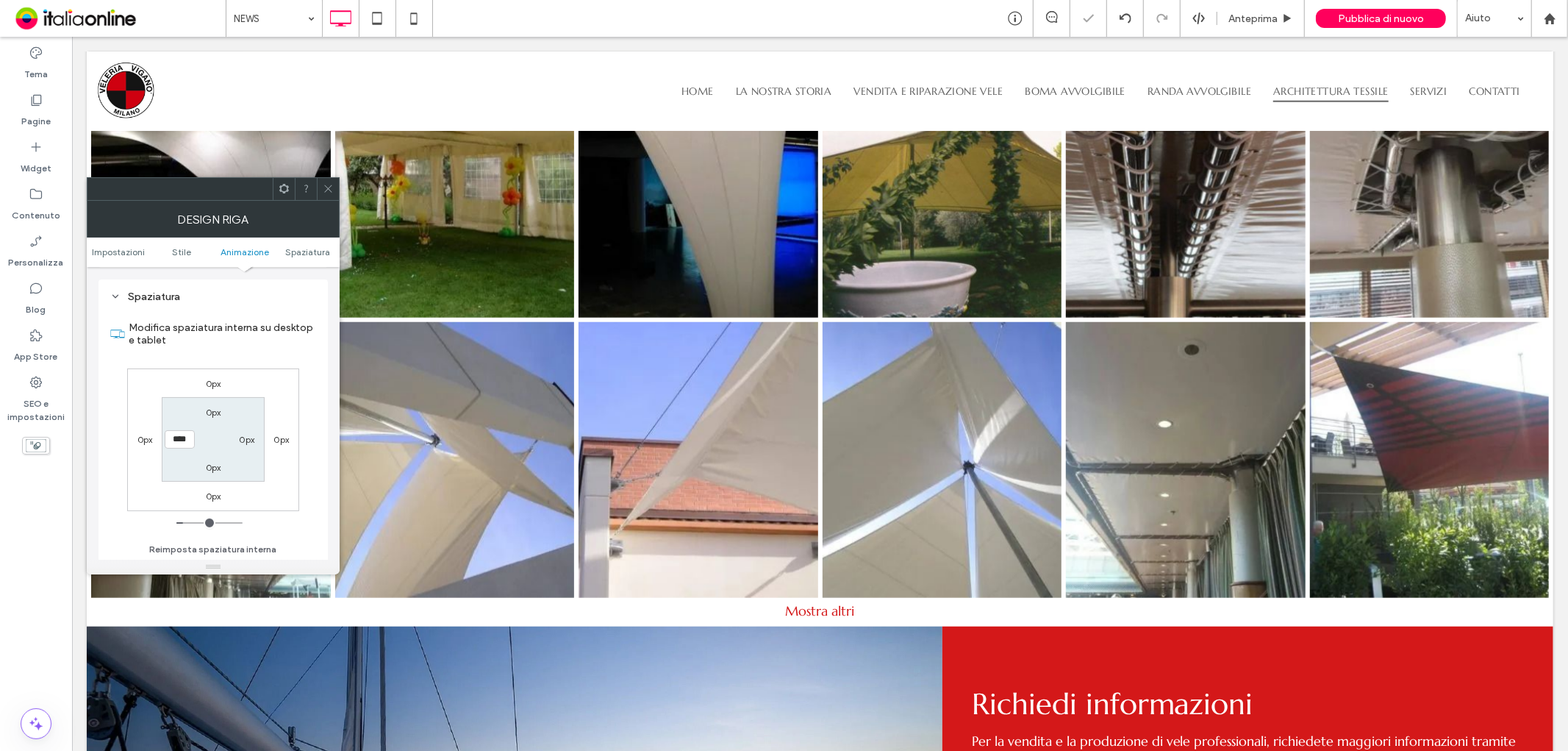 click on "0px" at bounding box center [246, 439] 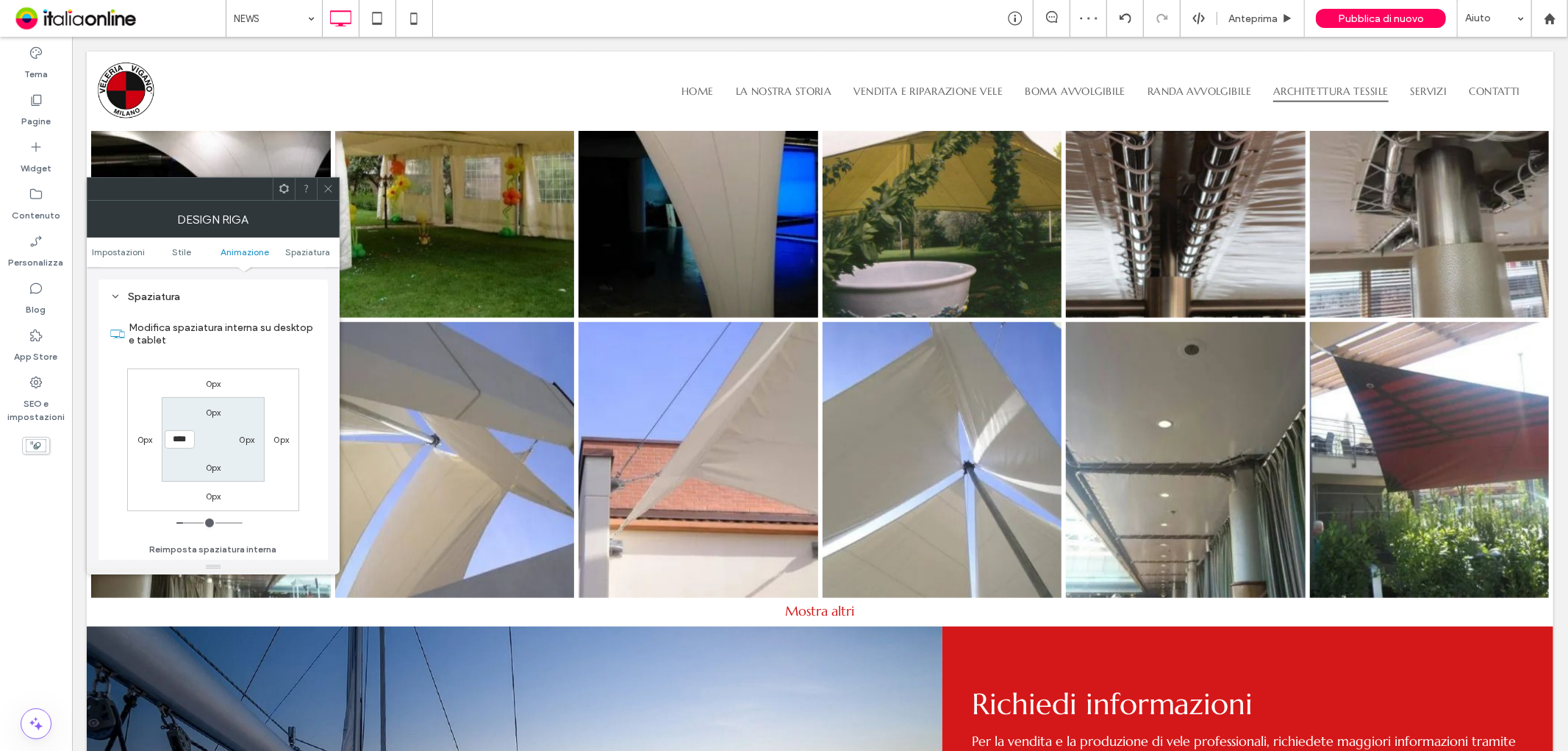 click on "0px" at bounding box center [246, 439] 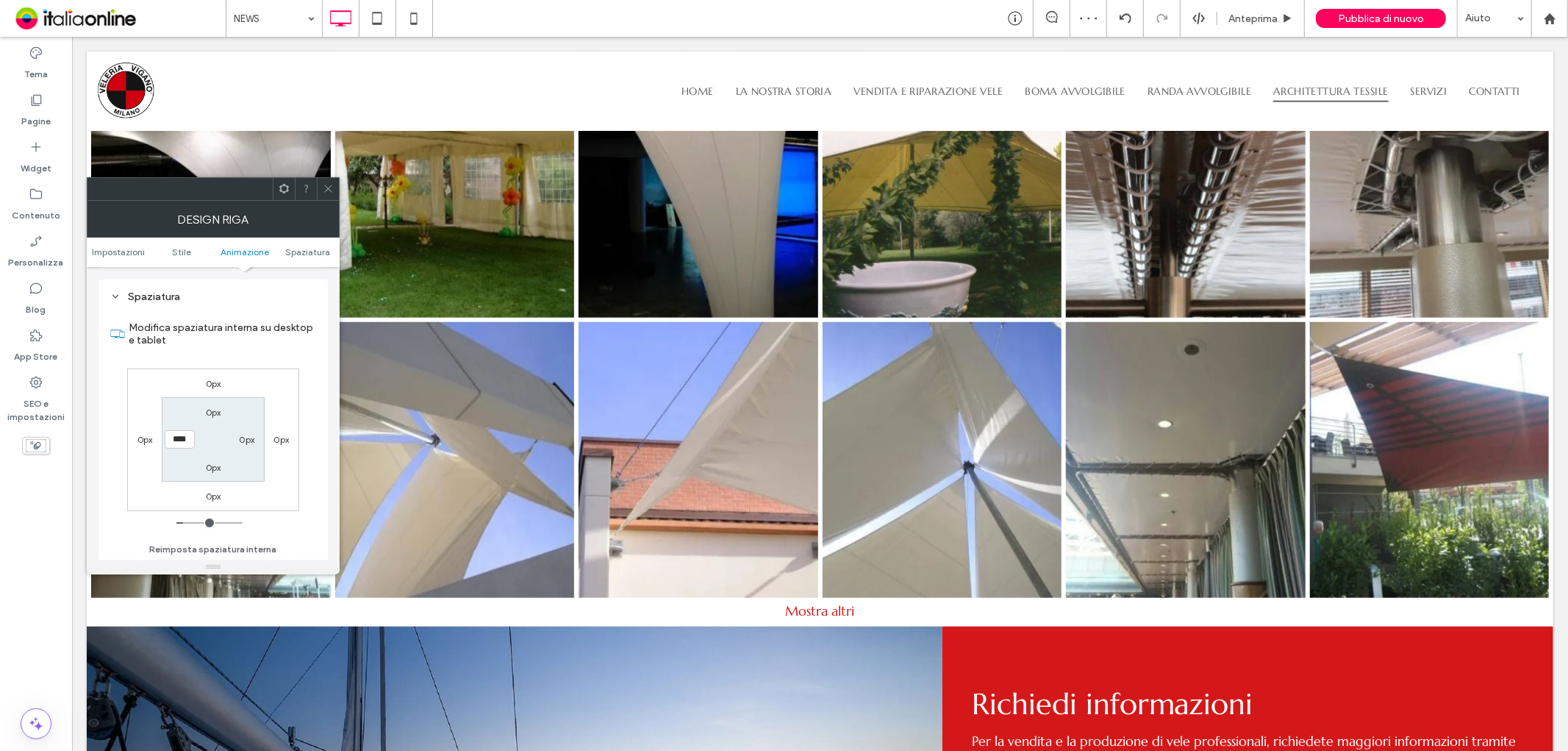 type on "*" 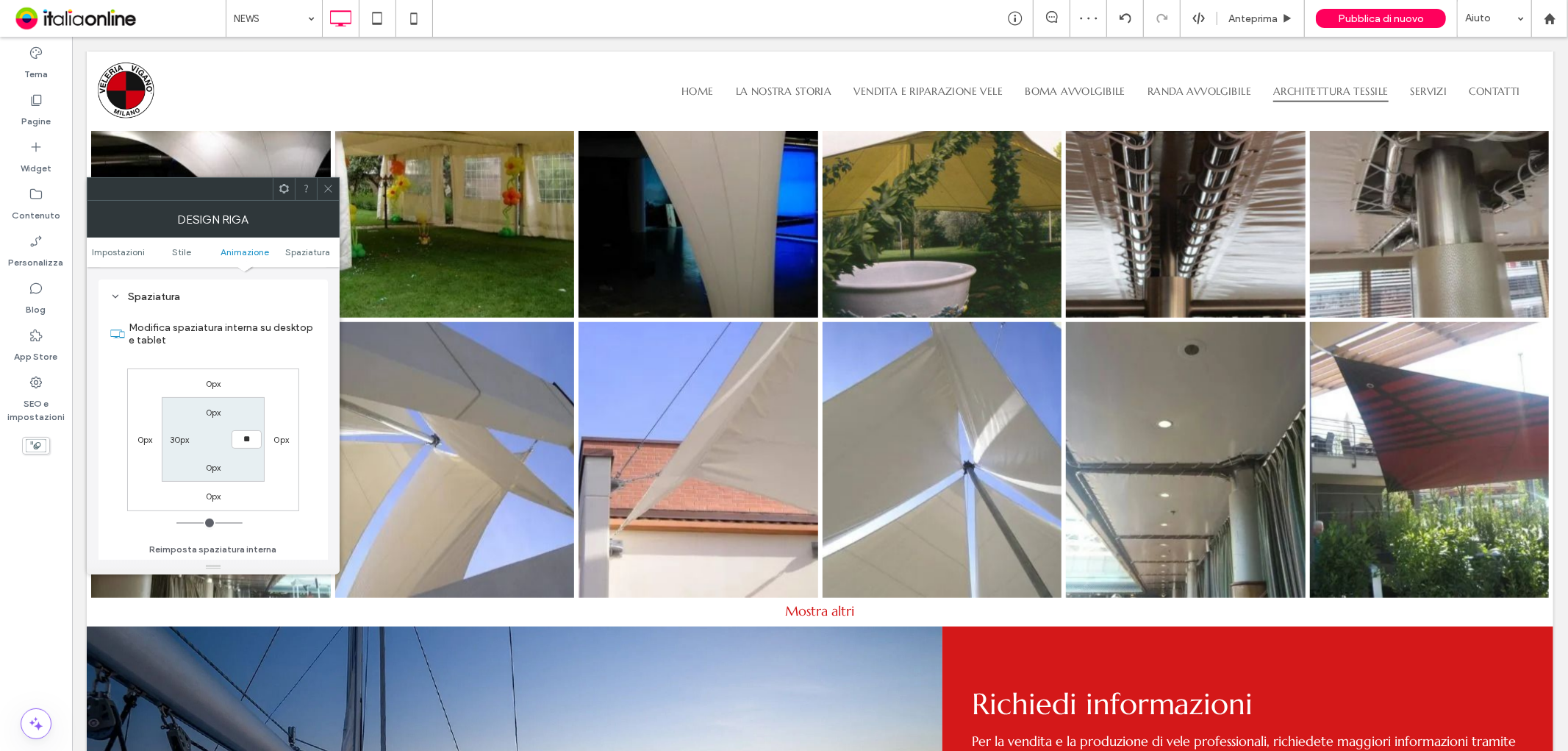 type on "**" 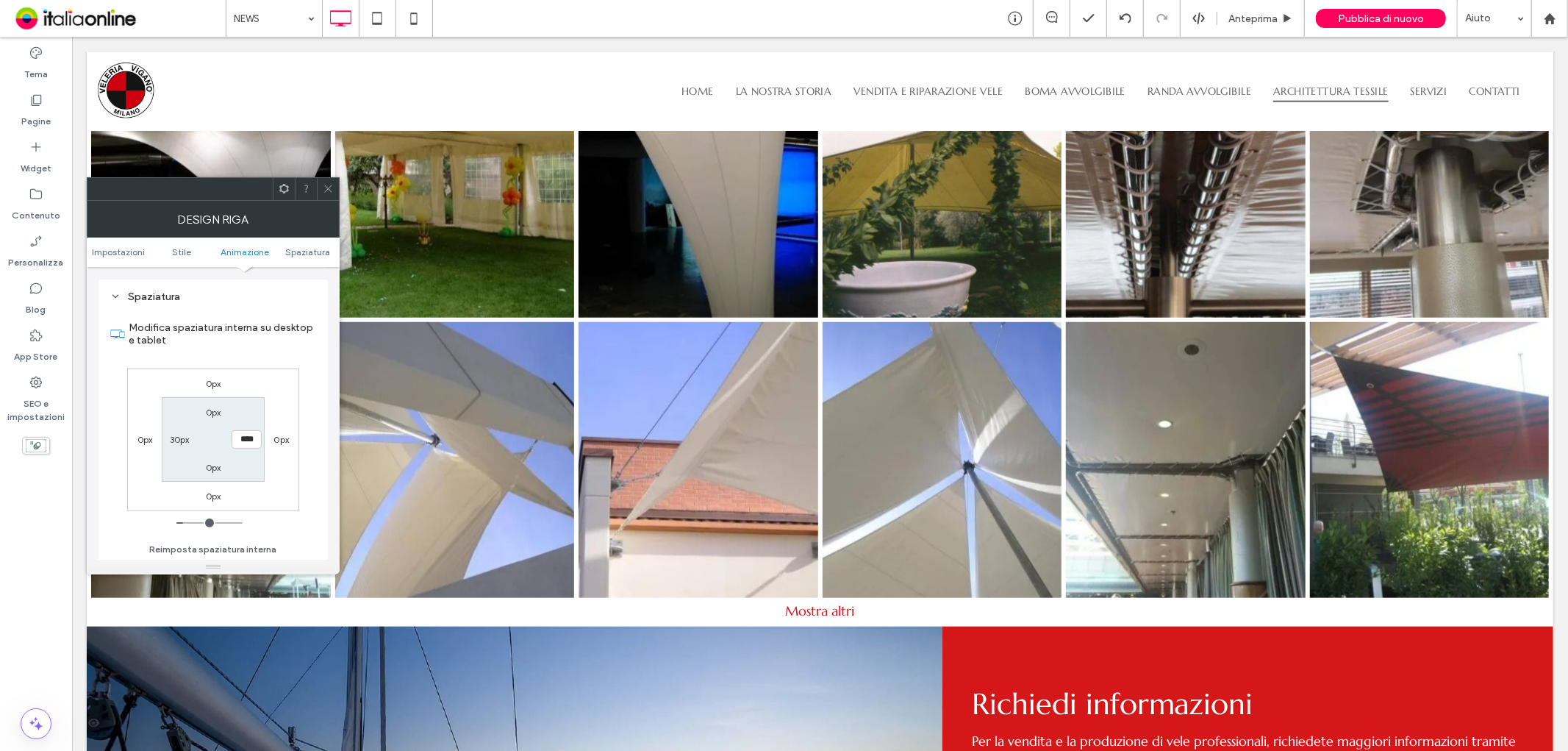 click at bounding box center (328, 189) 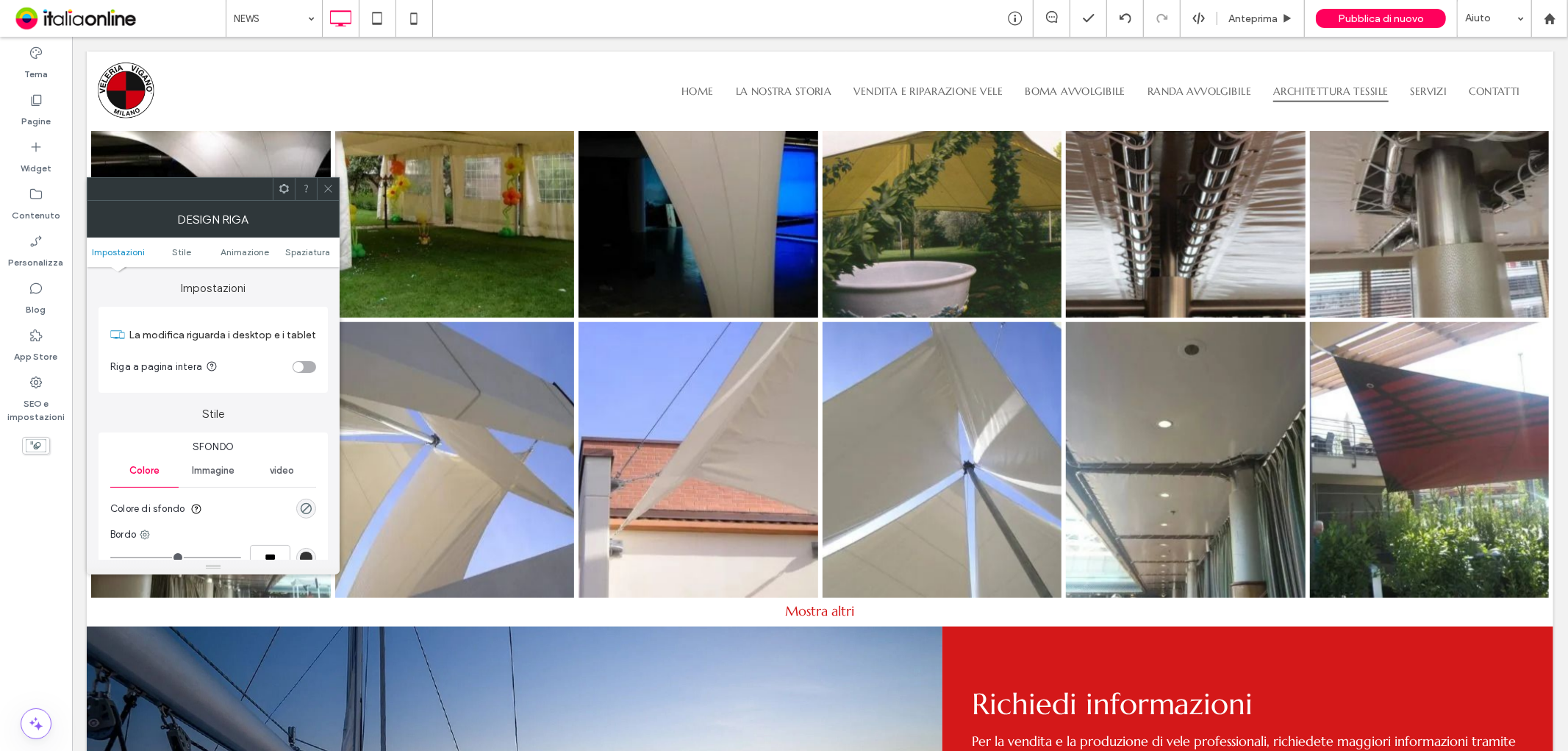 click at bounding box center [298, 367] 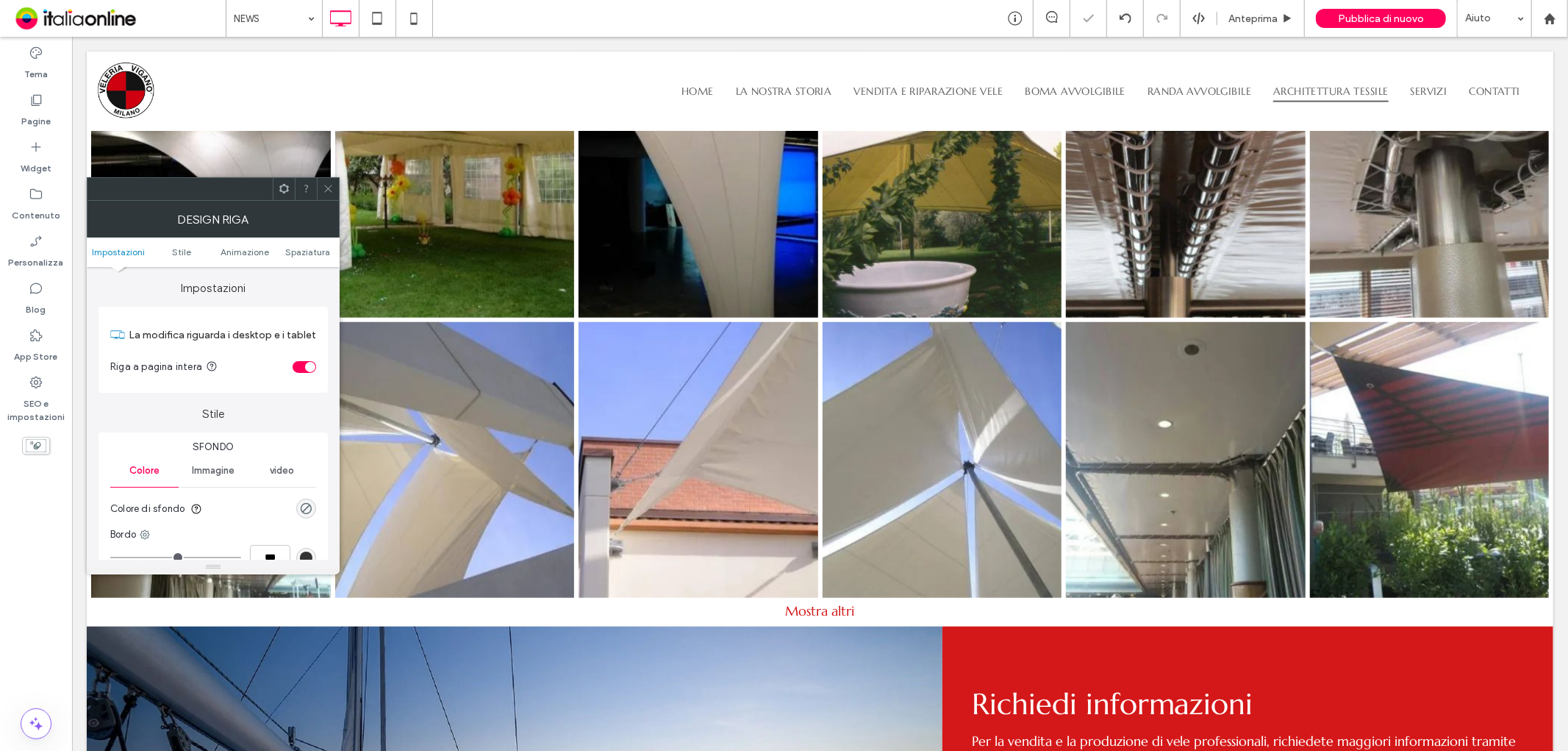click at bounding box center [328, 189] 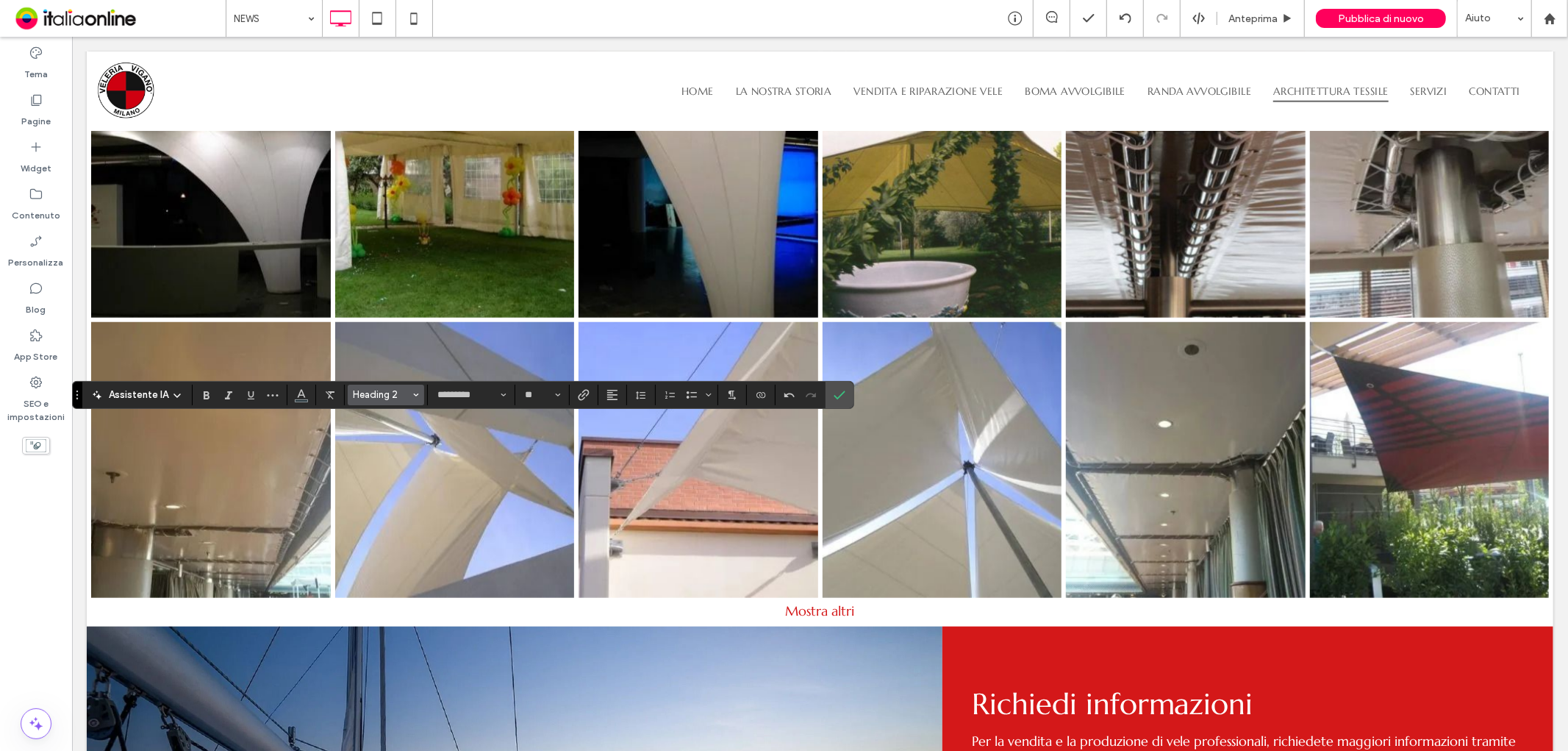 click at bounding box center [416, 395] 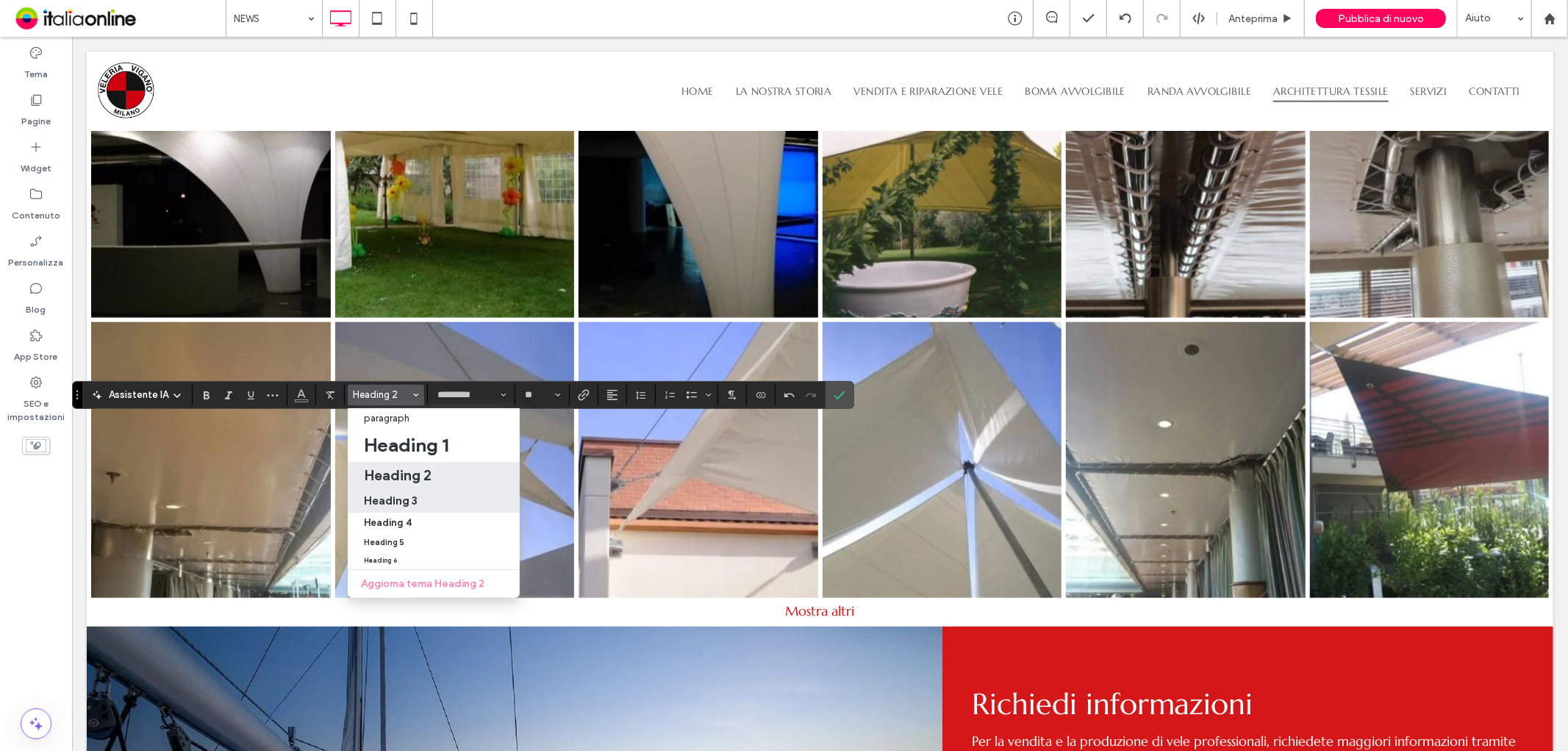click on "Heading 3" at bounding box center (390, 500) 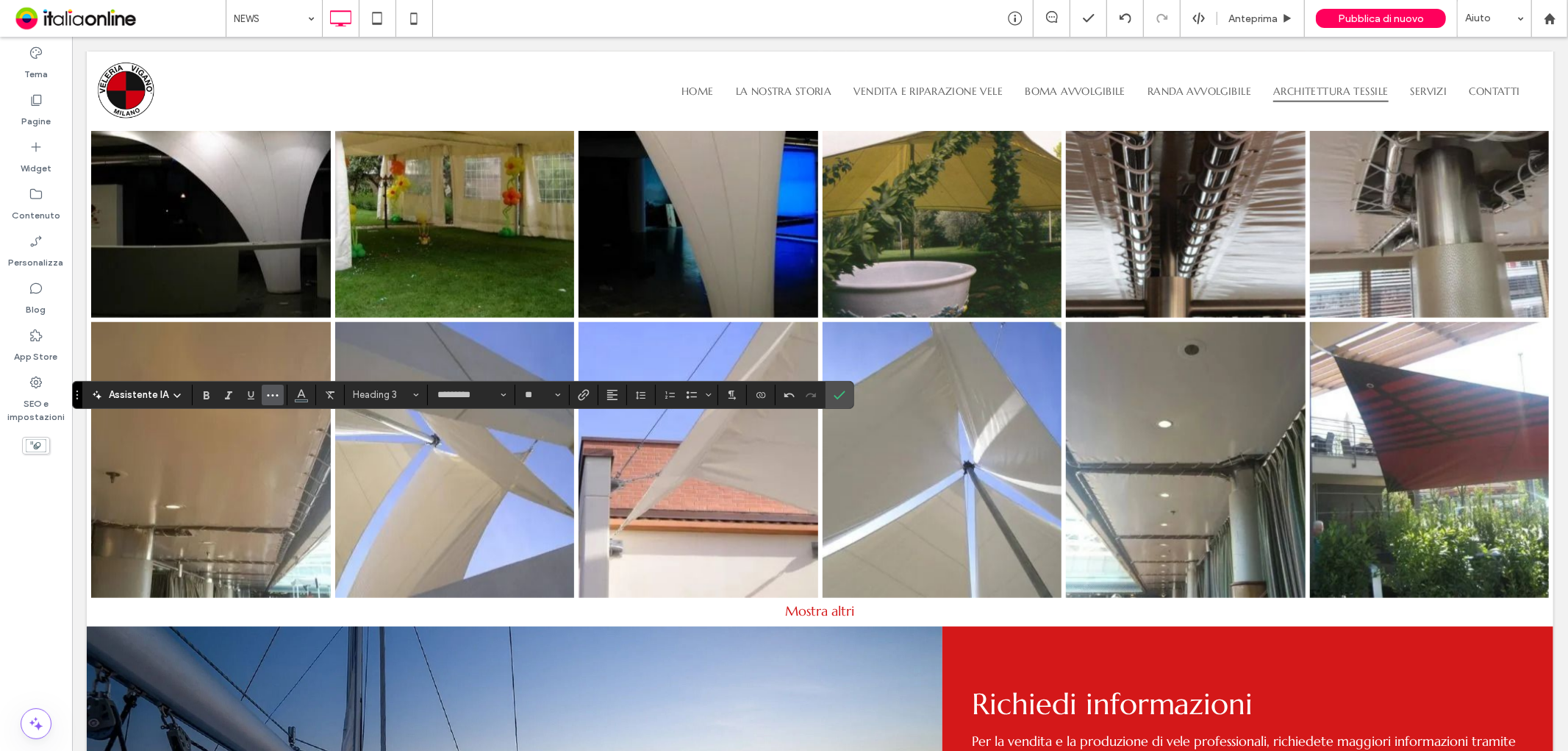 click at bounding box center (273, 395) 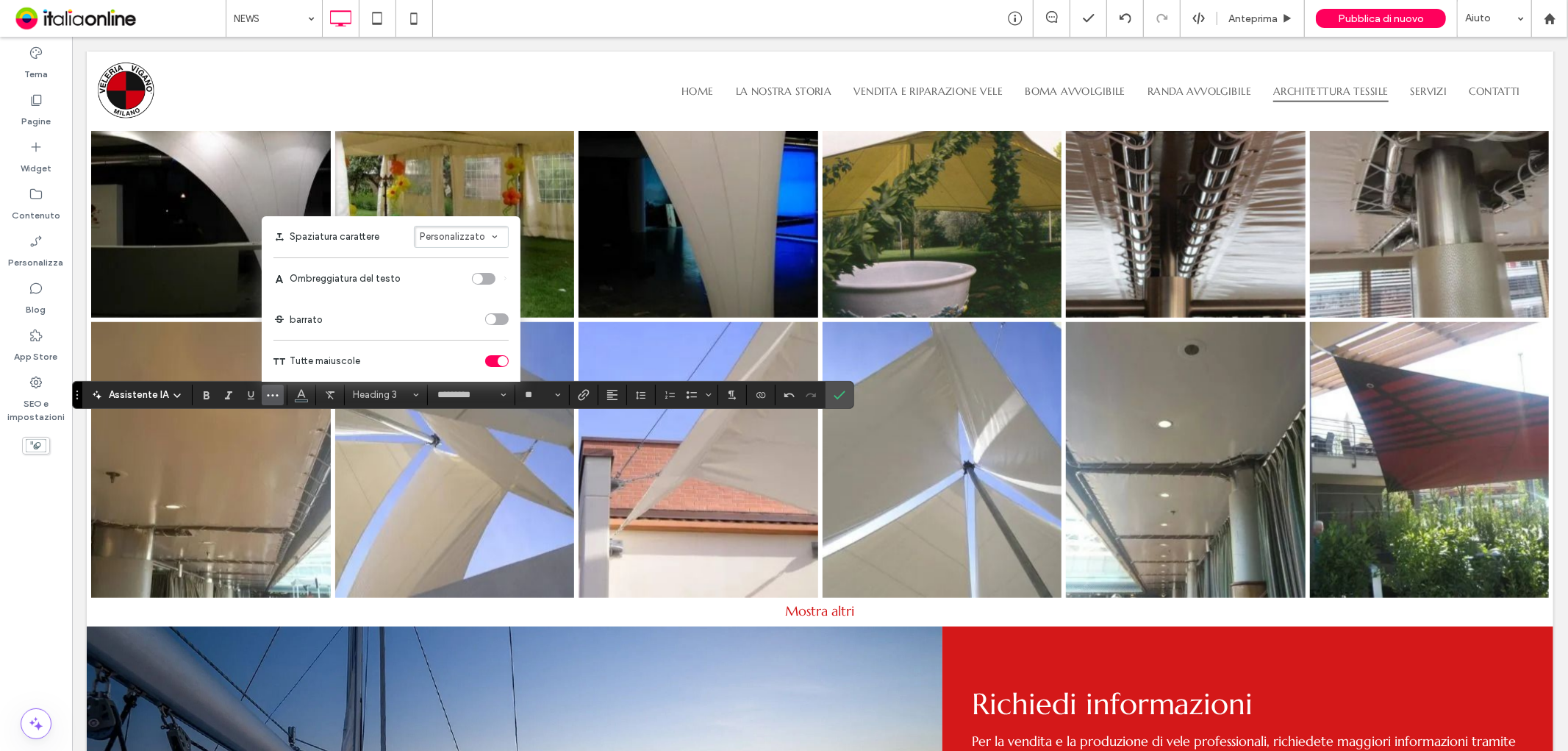 click at bounding box center [497, 361] 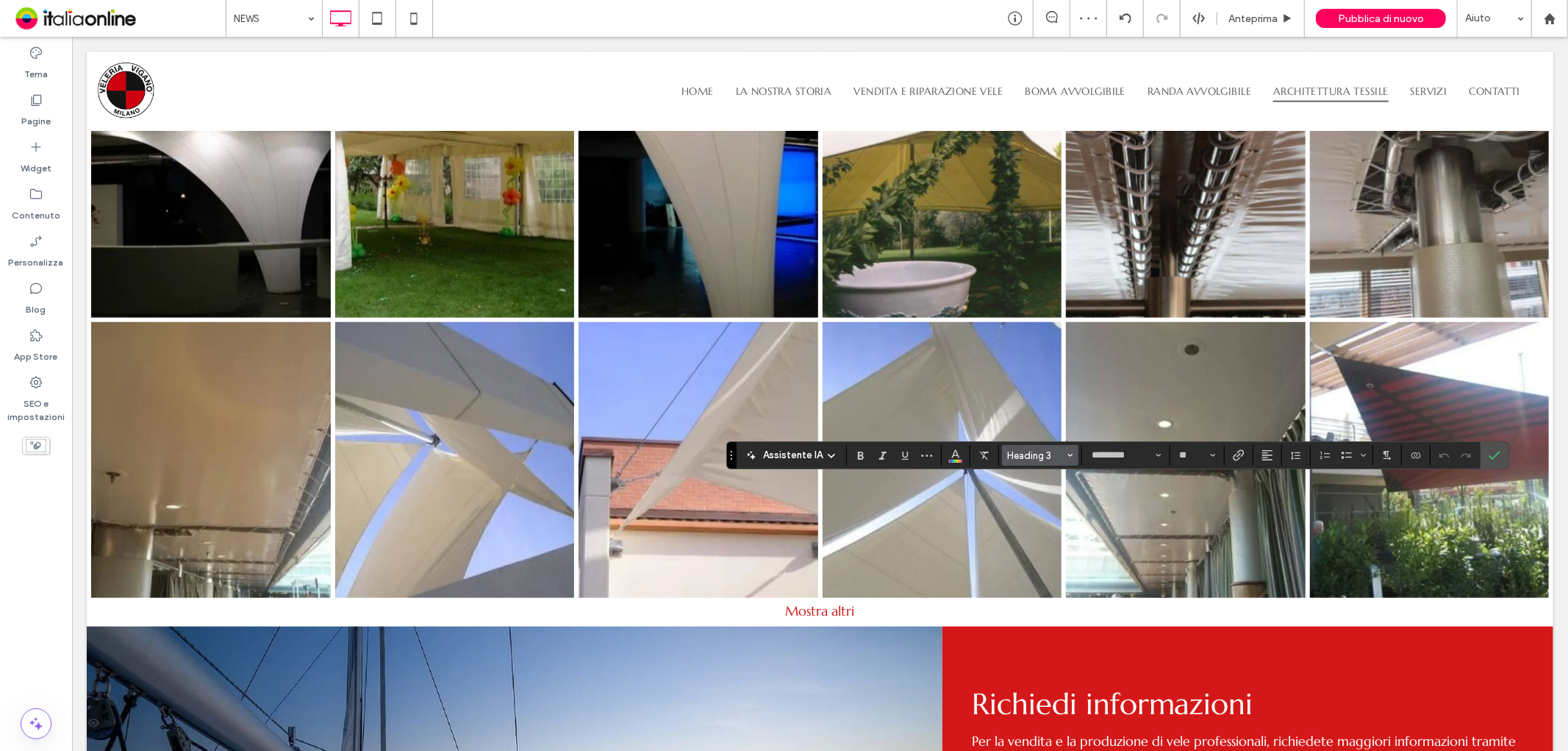 click on "Heading 3" at bounding box center (1036, 455) 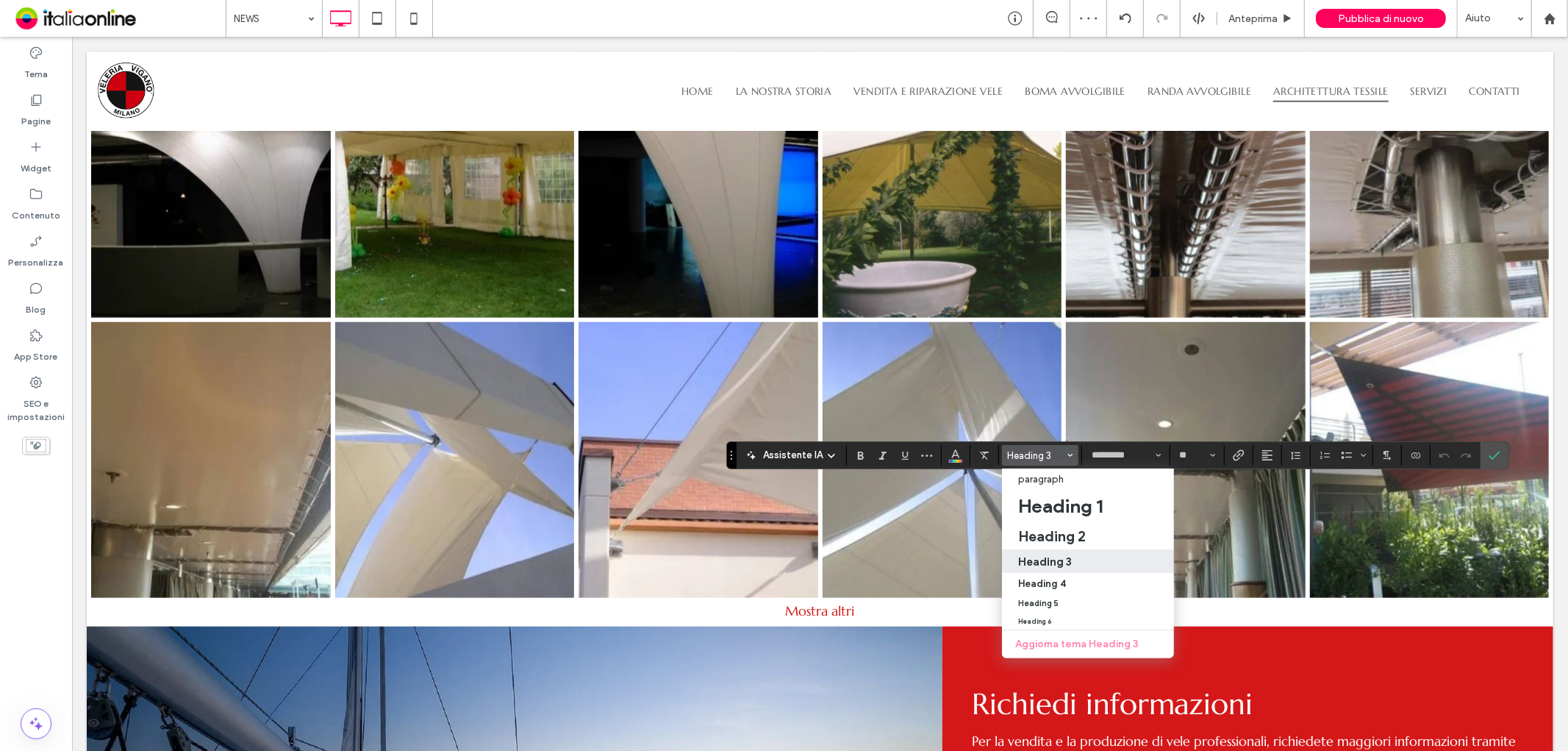 click on "Heading 3" at bounding box center (1045, 561) 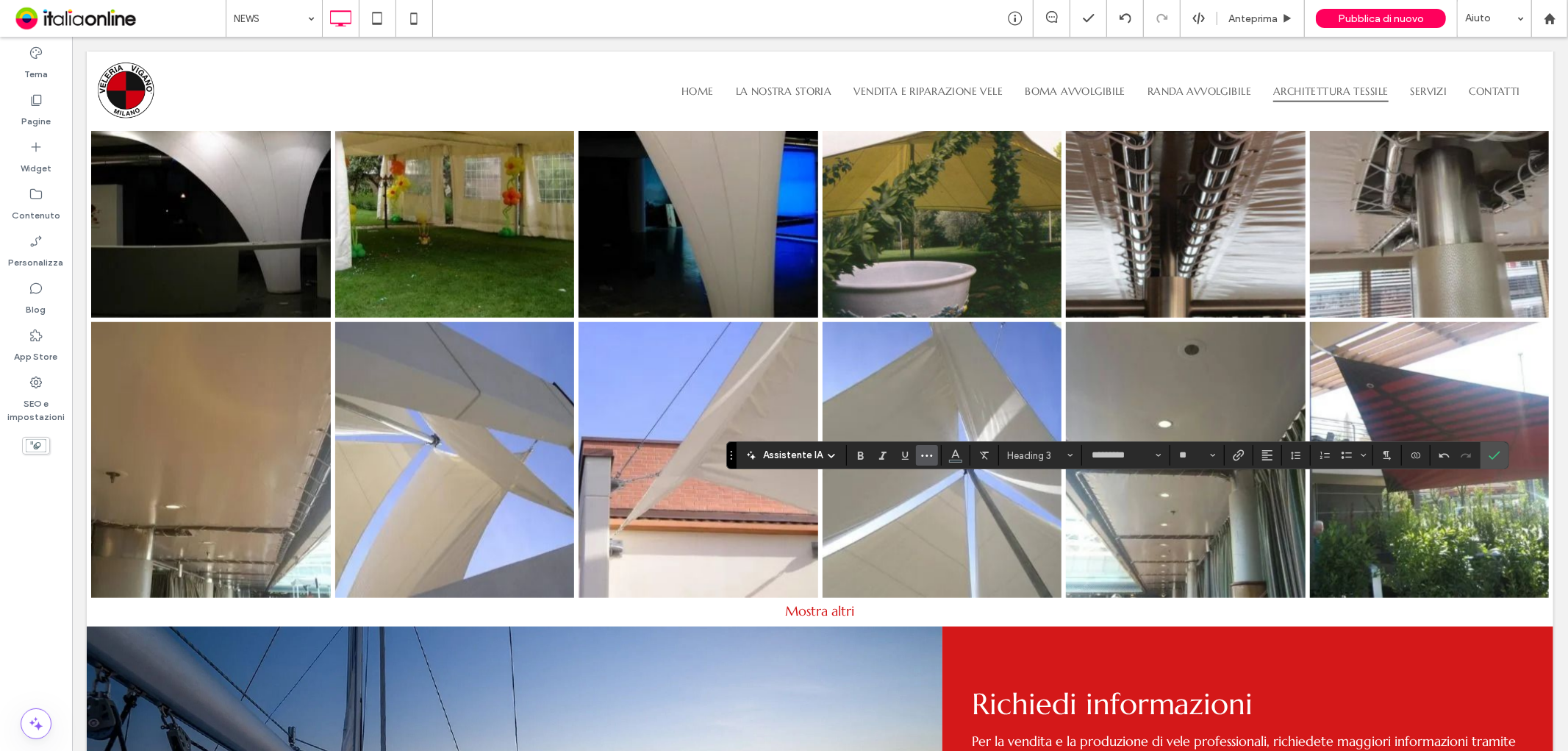 click at bounding box center (927, 455) 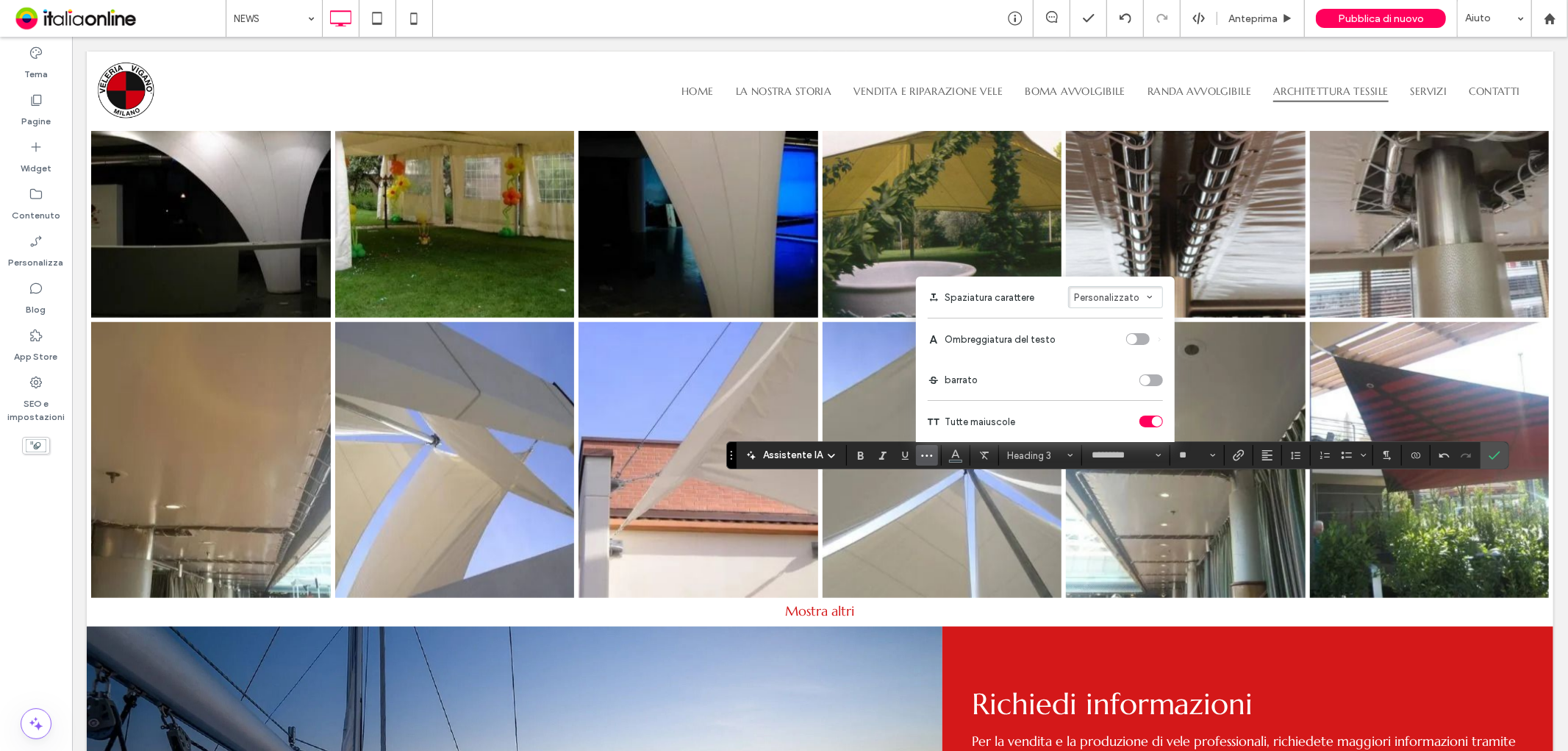 click at bounding box center [1151, 421] 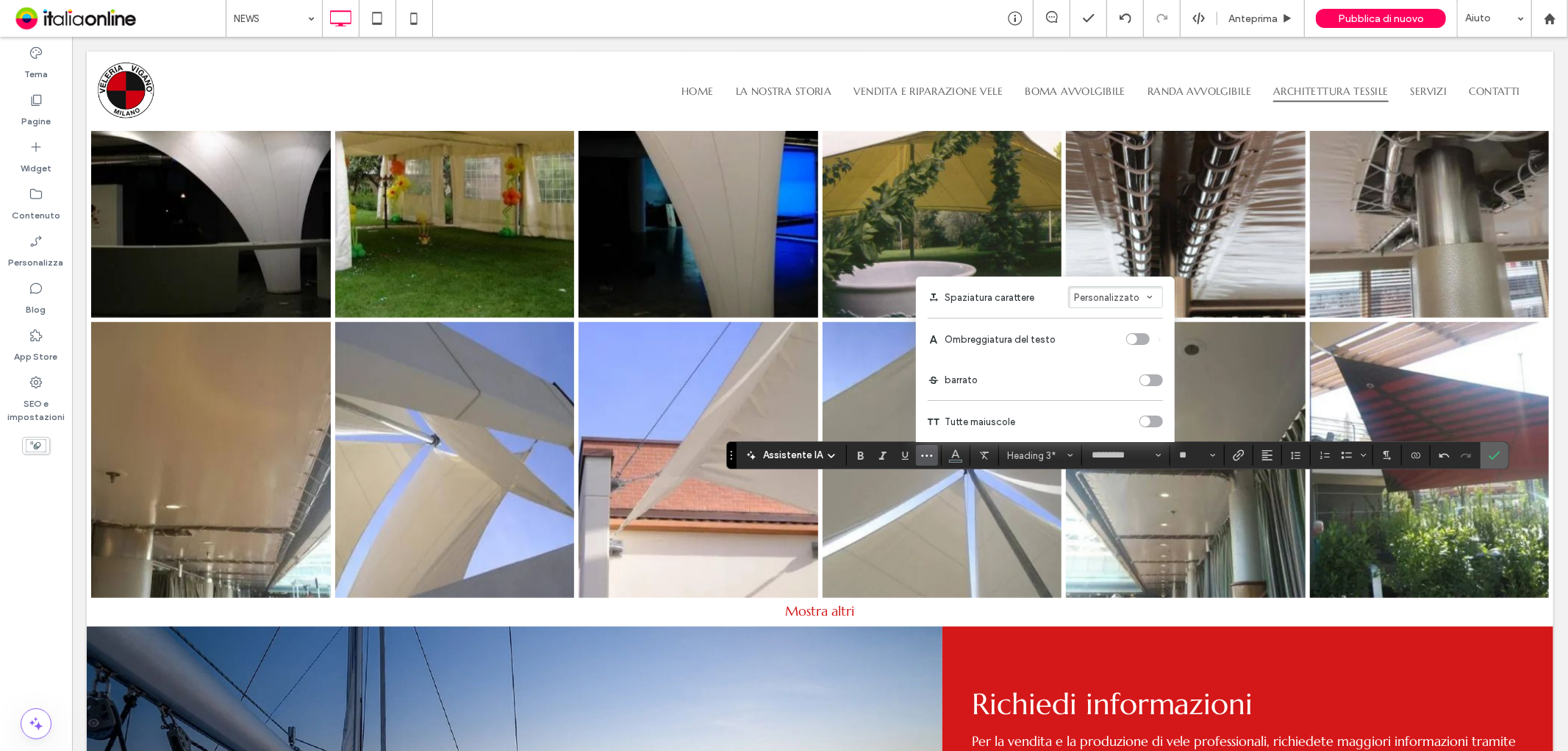 click 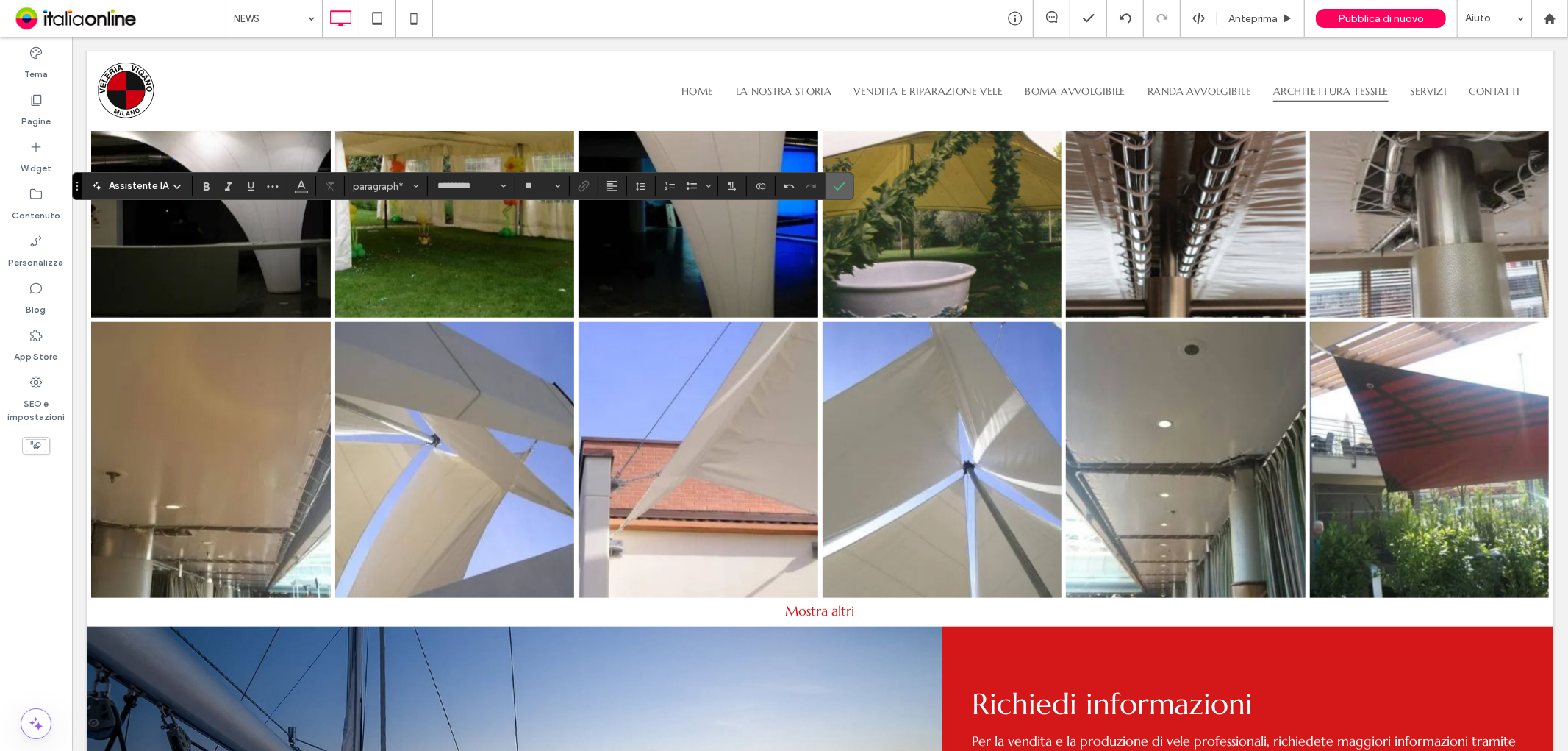 click 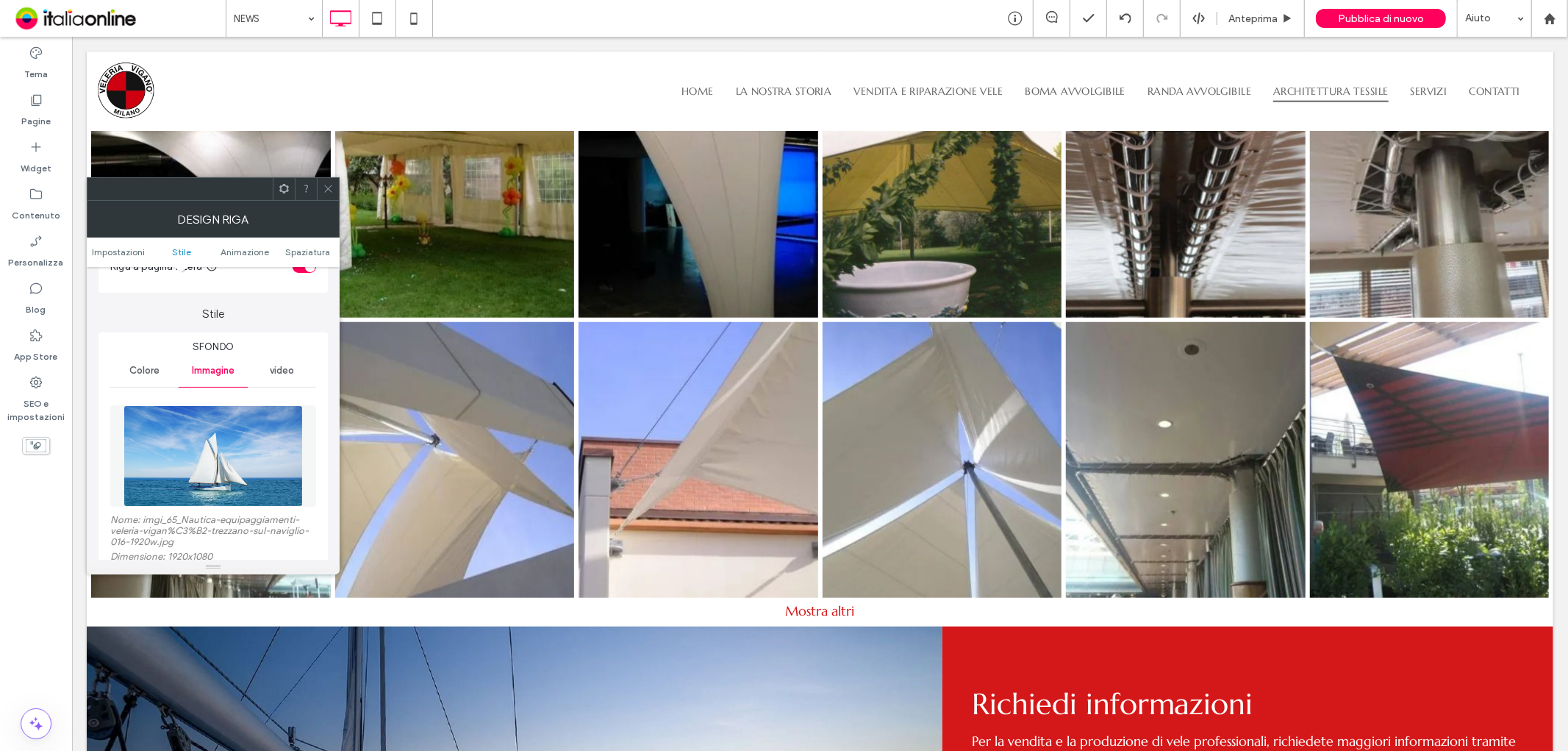 scroll, scrollTop: 245, scrollLeft: 0, axis: vertical 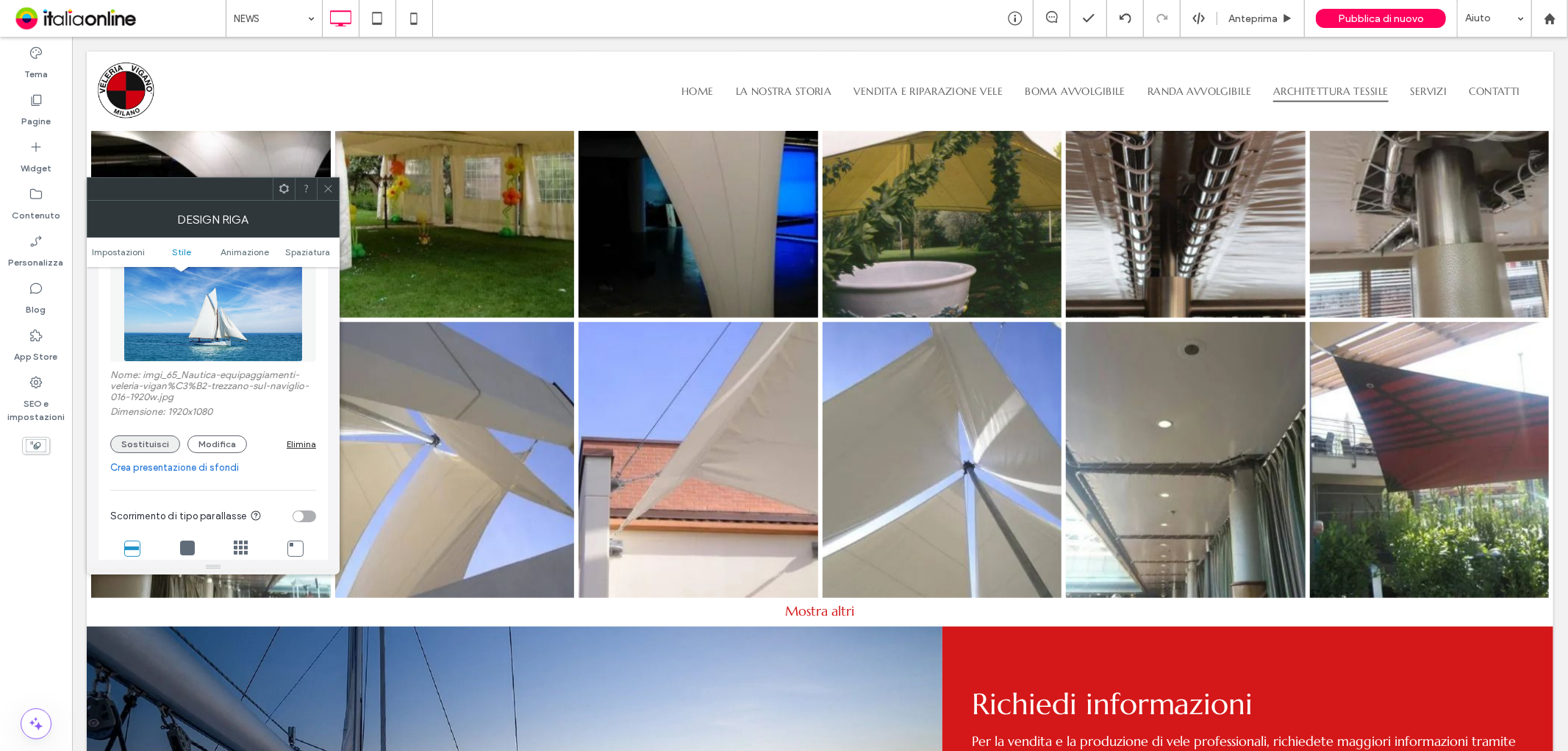 click on "Sostituisci" at bounding box center (145, 444) 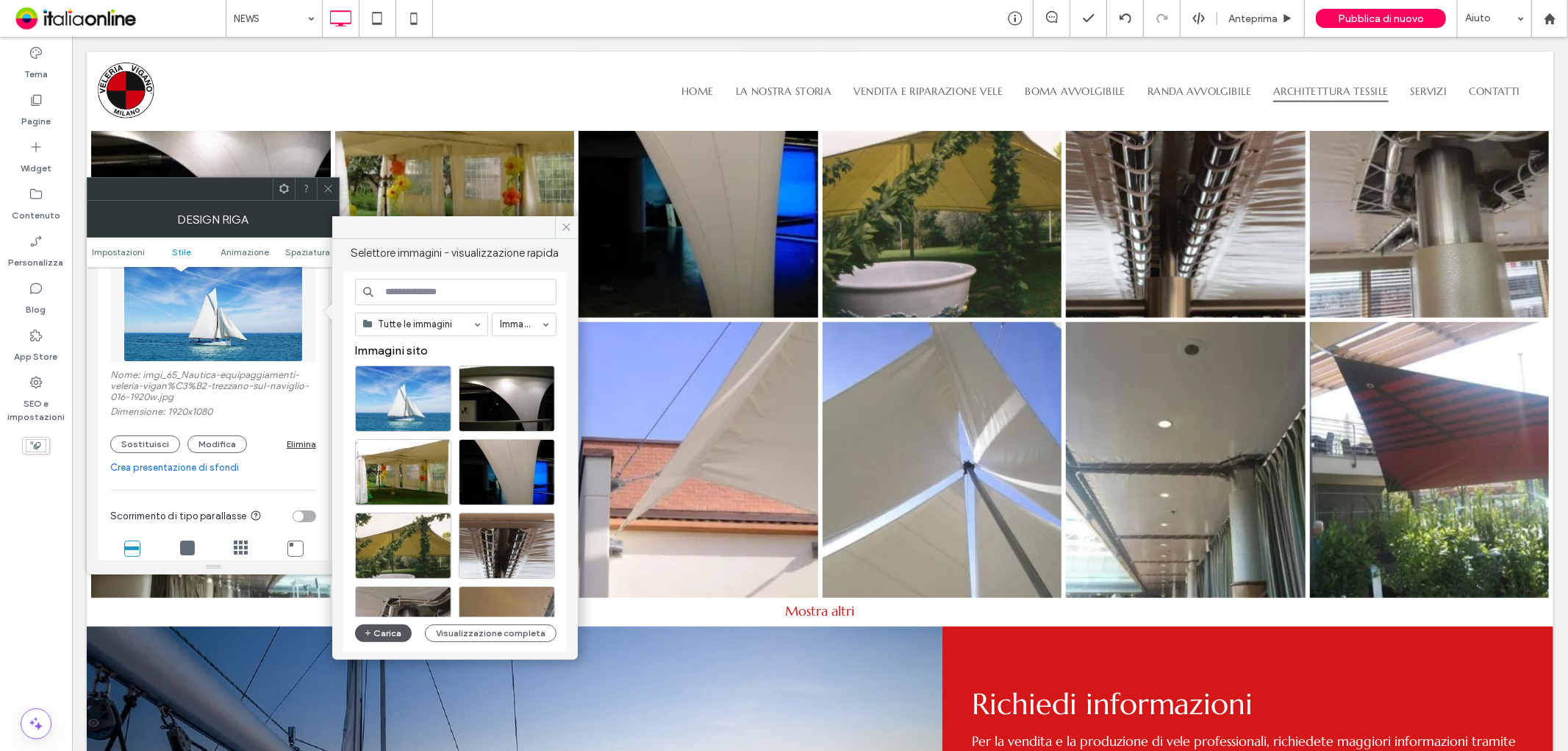 click on "Carica" at bounding box center [384, 633] 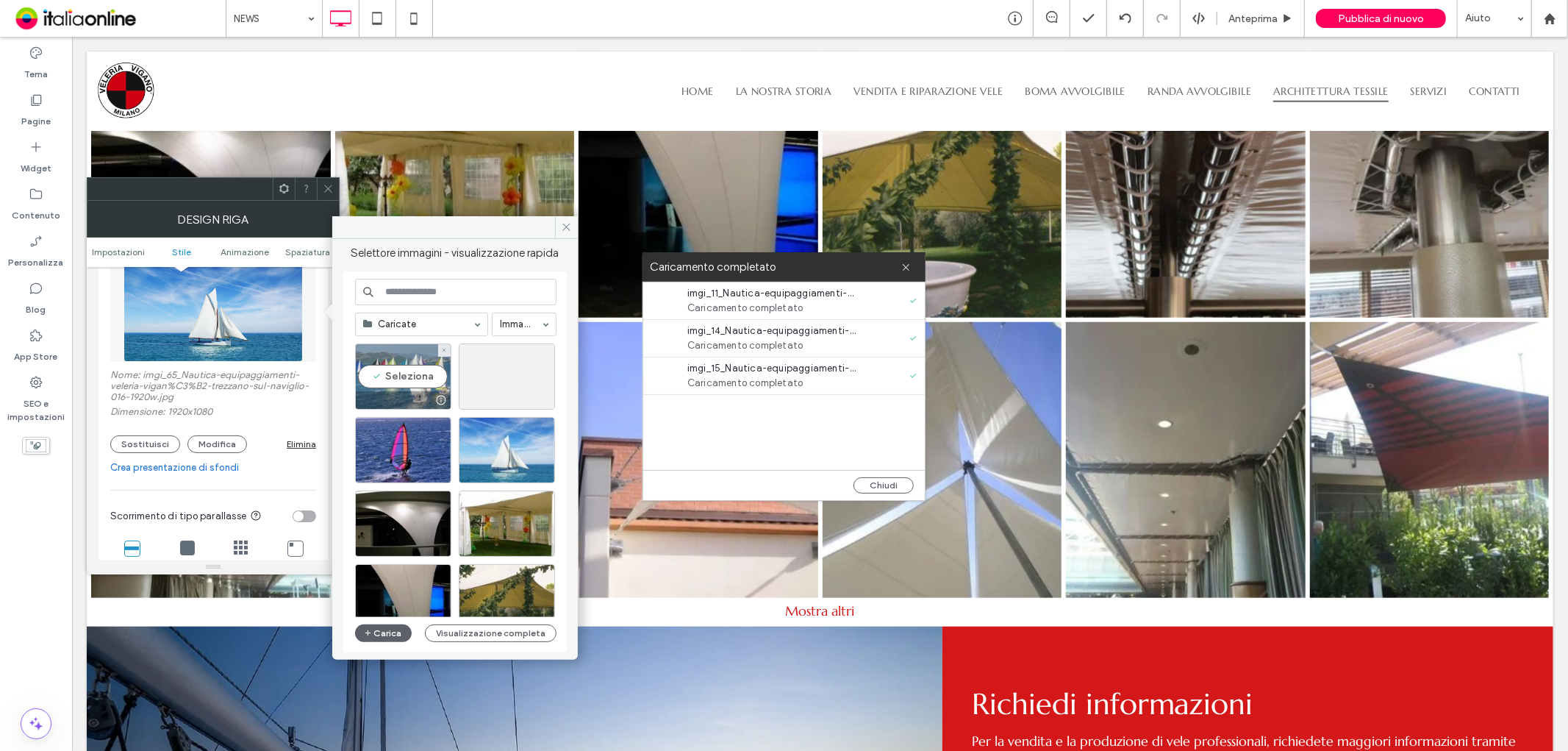 click on "Seleziona" at bounding box center (403, 377) 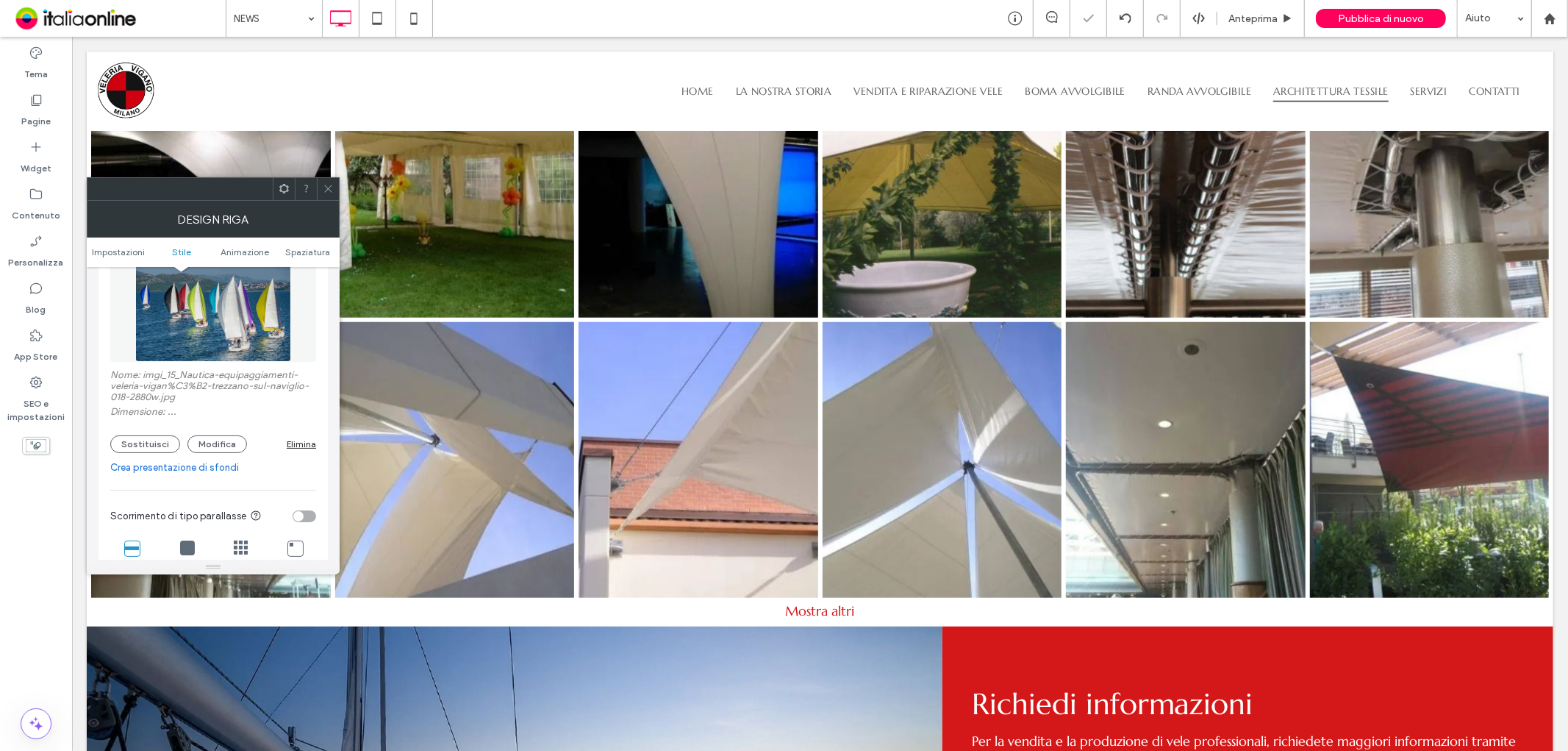 click 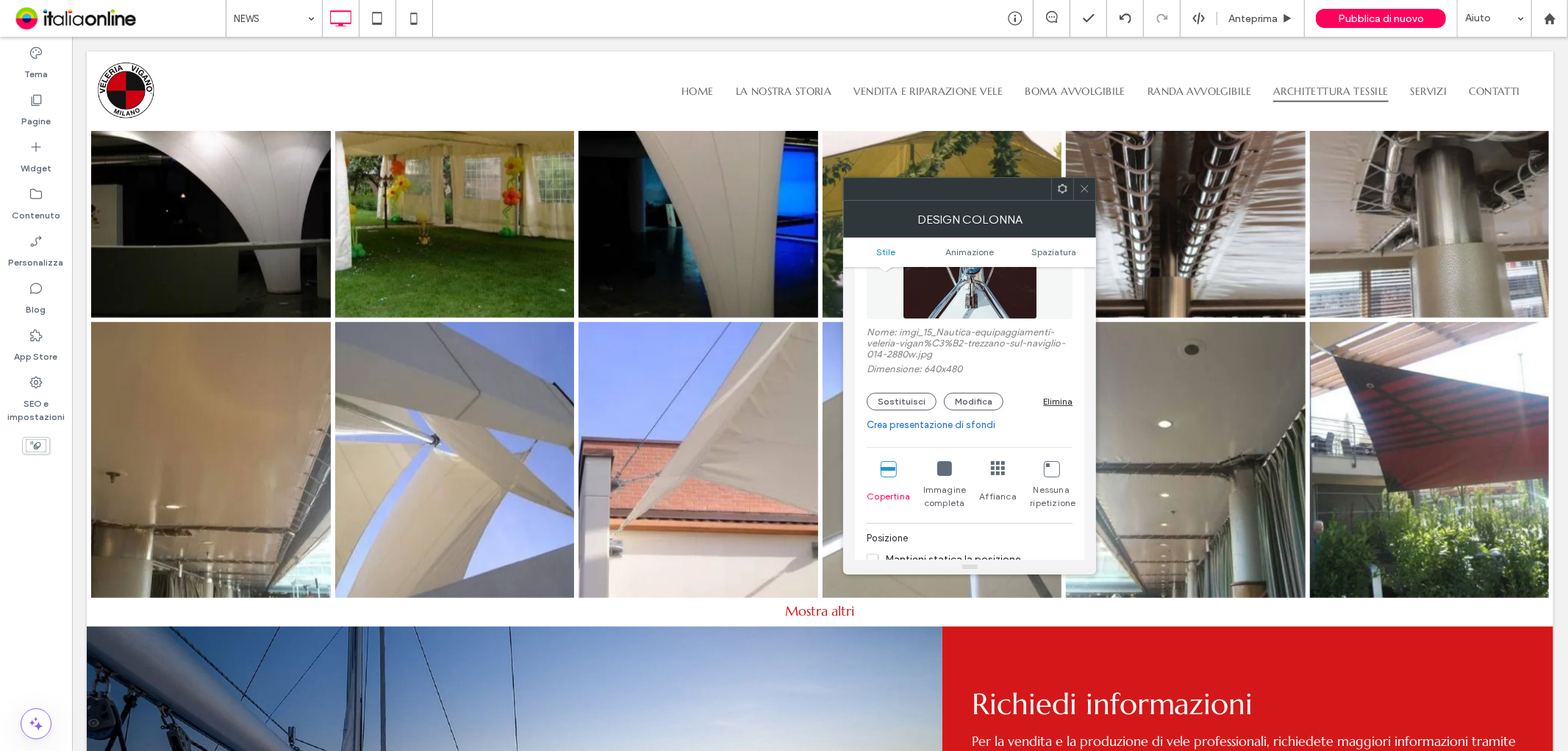 scroll, scrollTop: 163, scrollLeft: 0, axis: vertical 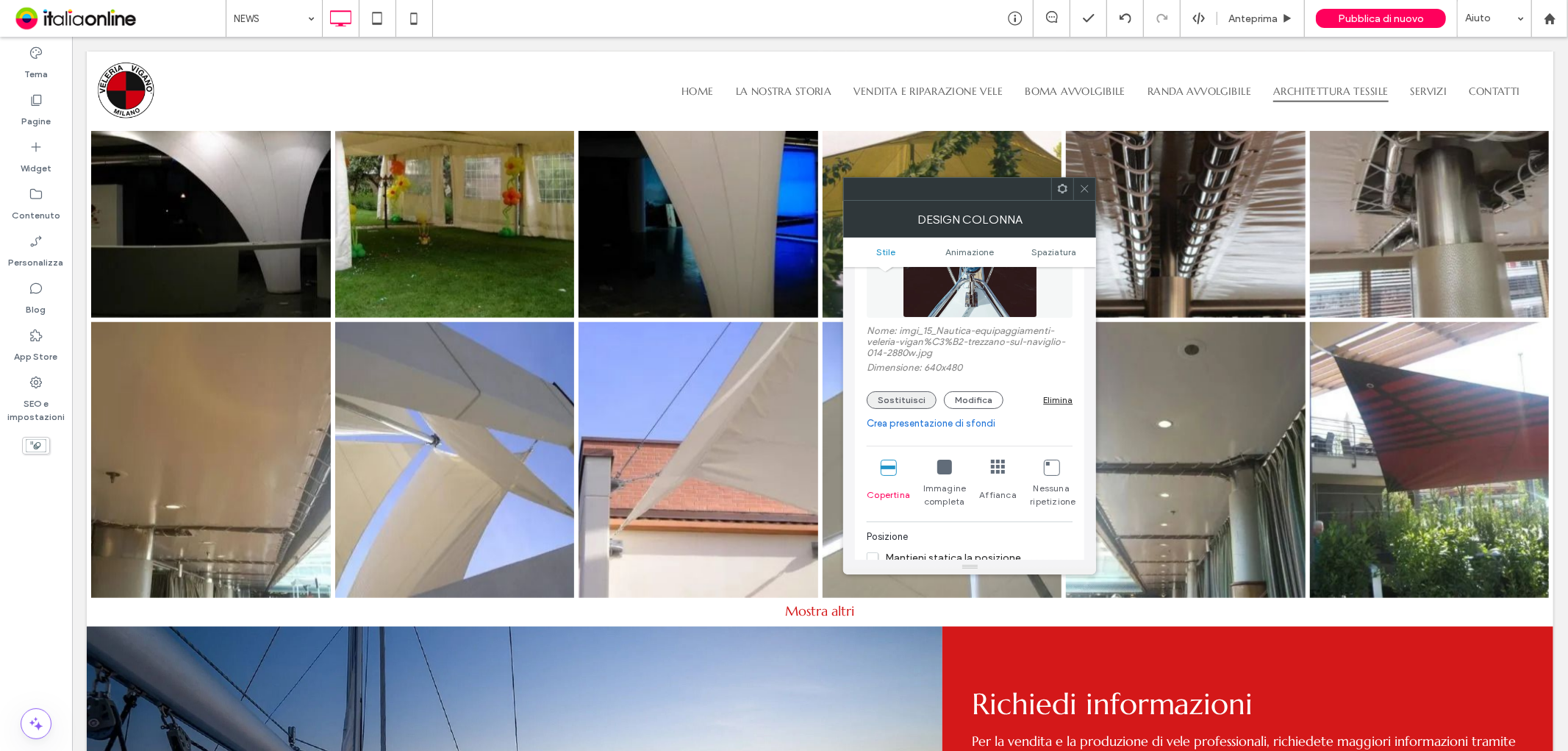 click on "Sostituisci" at bounding box center [901, 400] 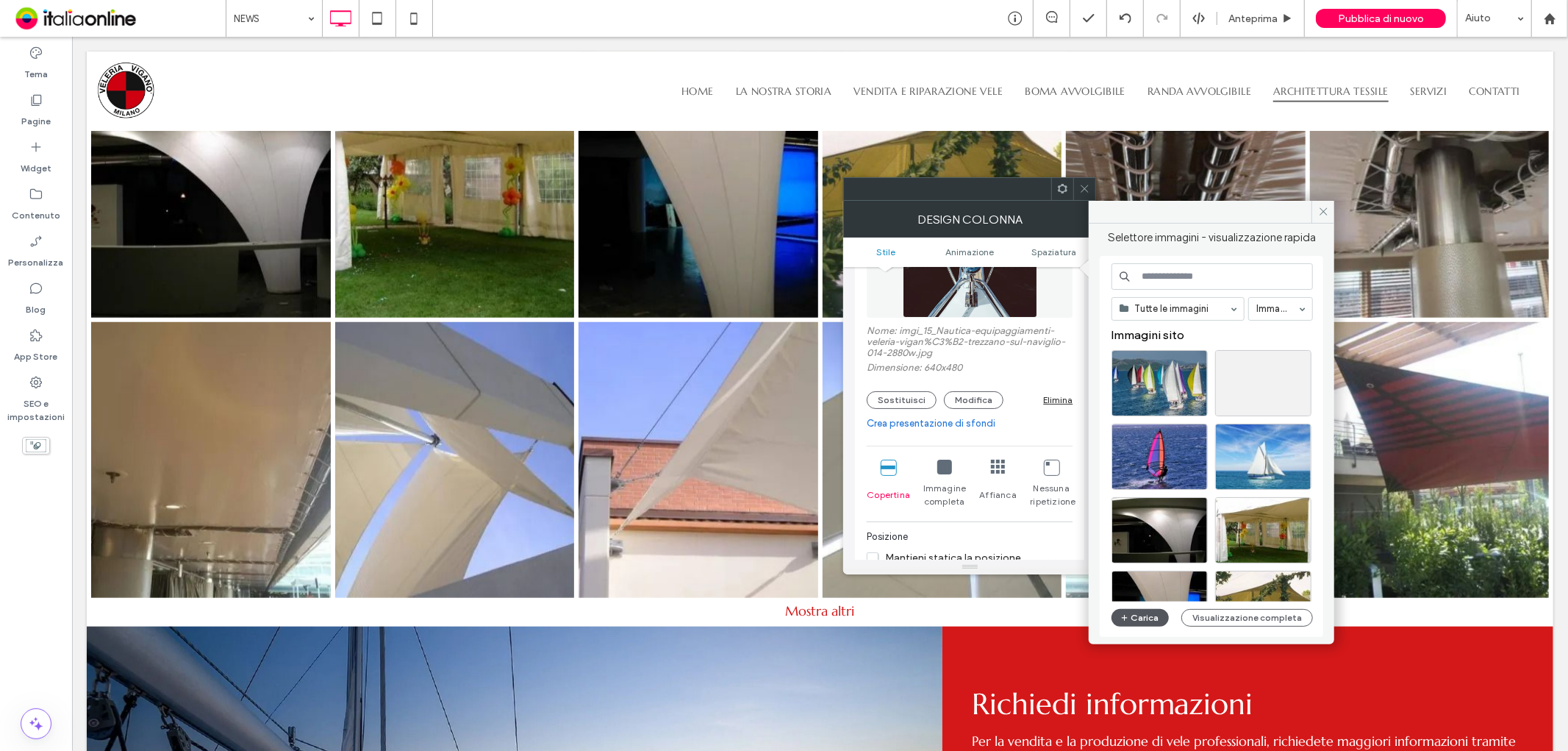 click on "Carica" at bounding box center (1140, 618) 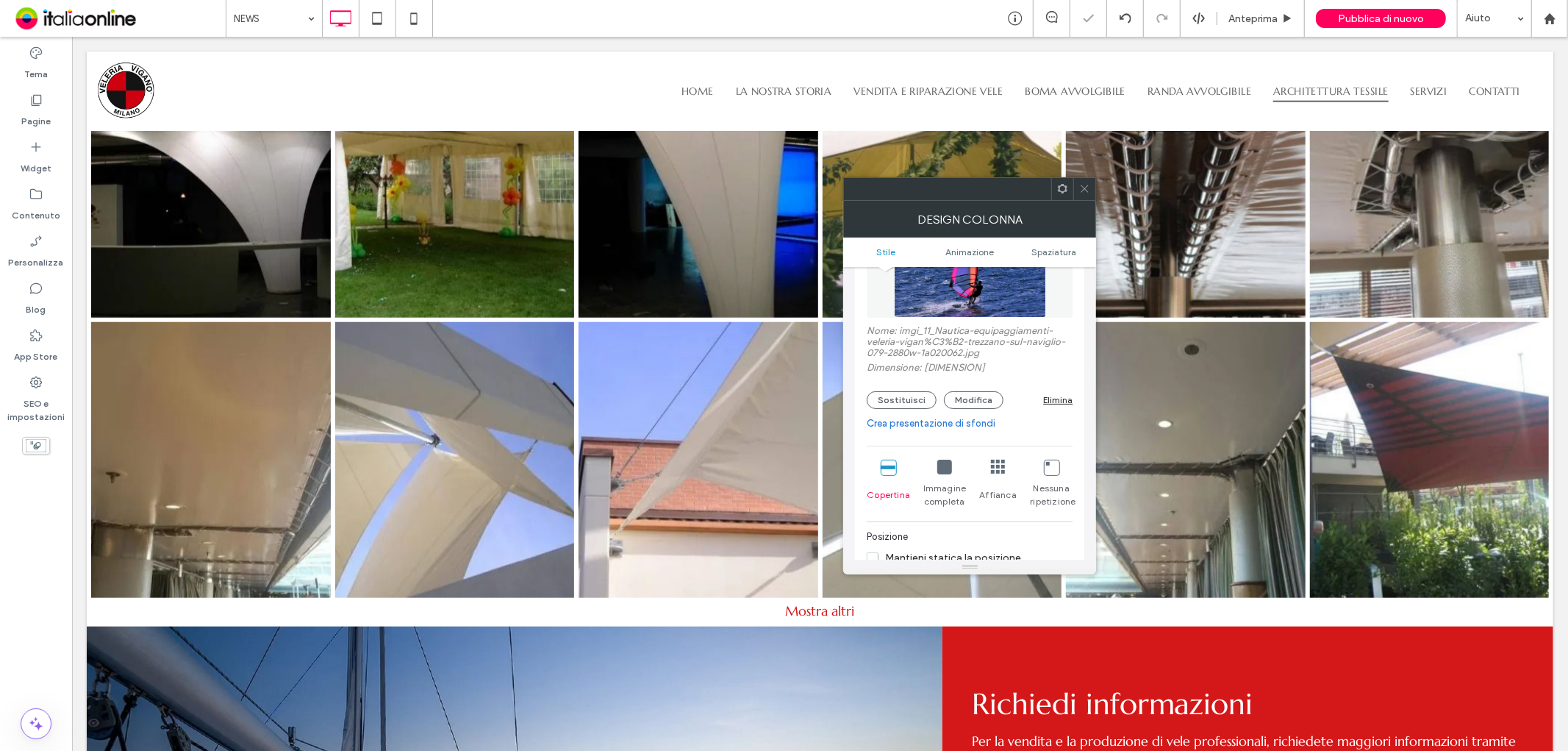 click at bounding box center [1084, 189] 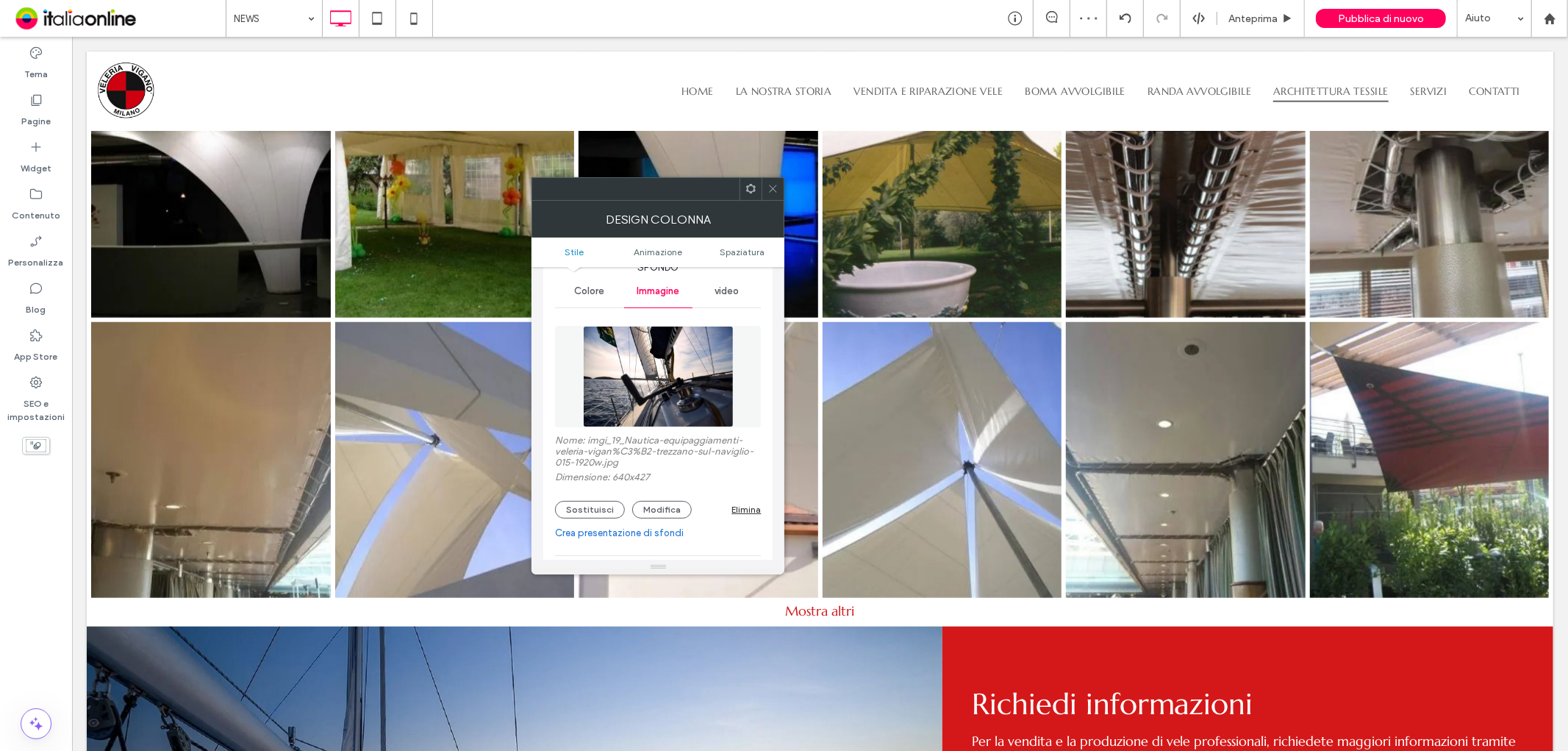 scroll, scrollTop: 163, scrollLeft: 0, axis: vertical 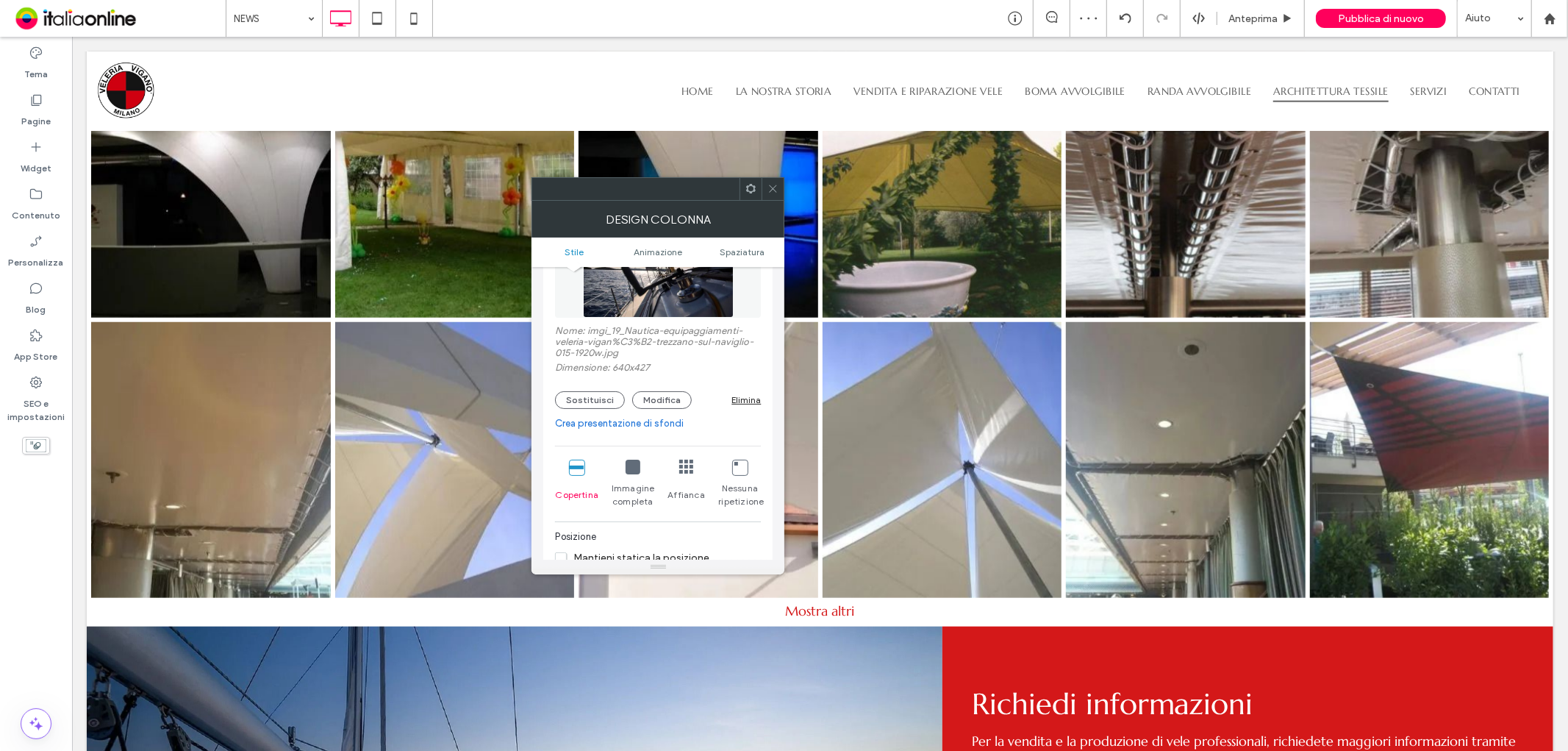 click on "Nome: imgi_19_Nautica-equipaggiamenti-veleria-vigan%C3%B2-trezzano-sul-naviglio-015-1920w.jpg Dimensione: 640x427 Sostituisci Modifica Elimina" at bounding box center [658, 309] 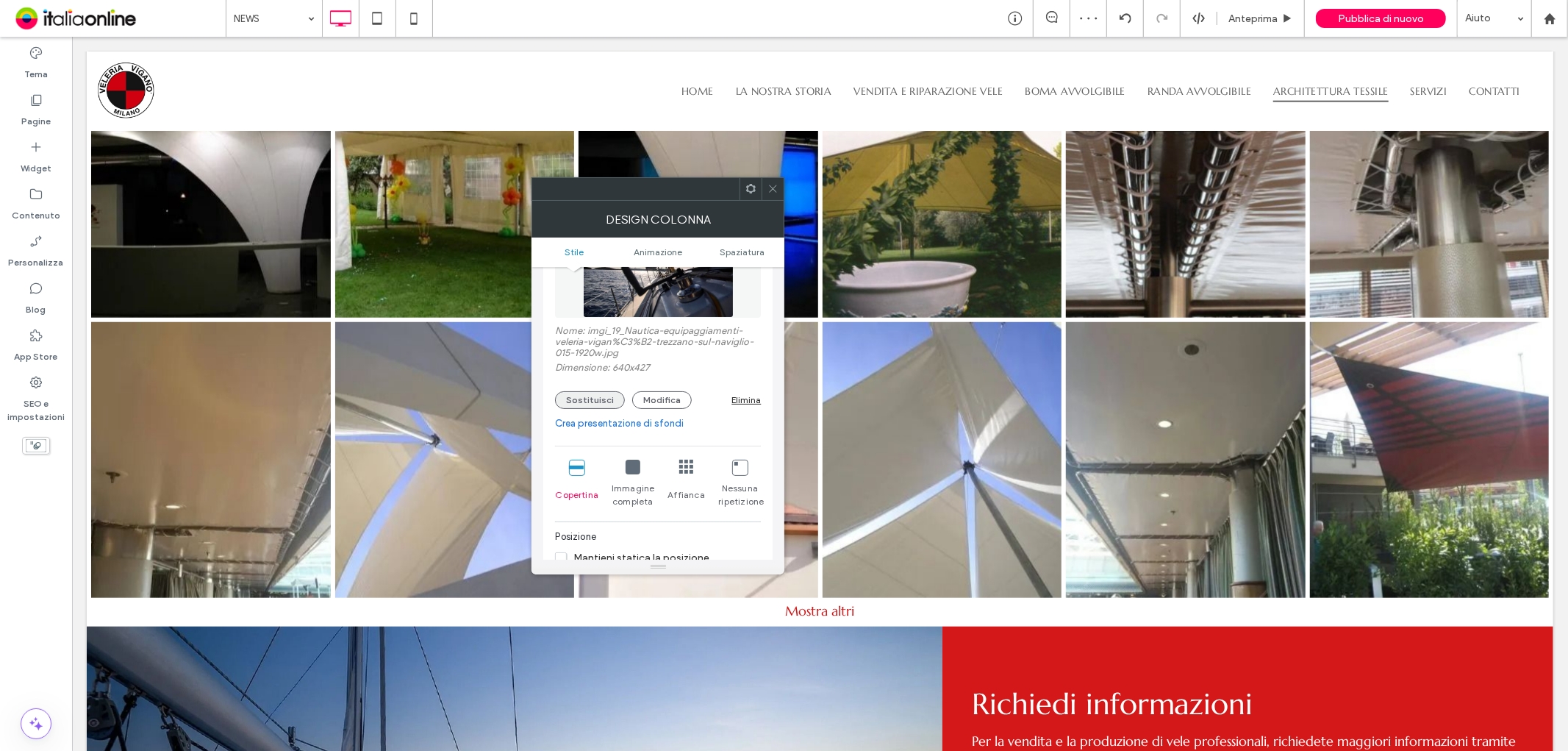 click on "Sostituisci" at bounding box center (590, 400) 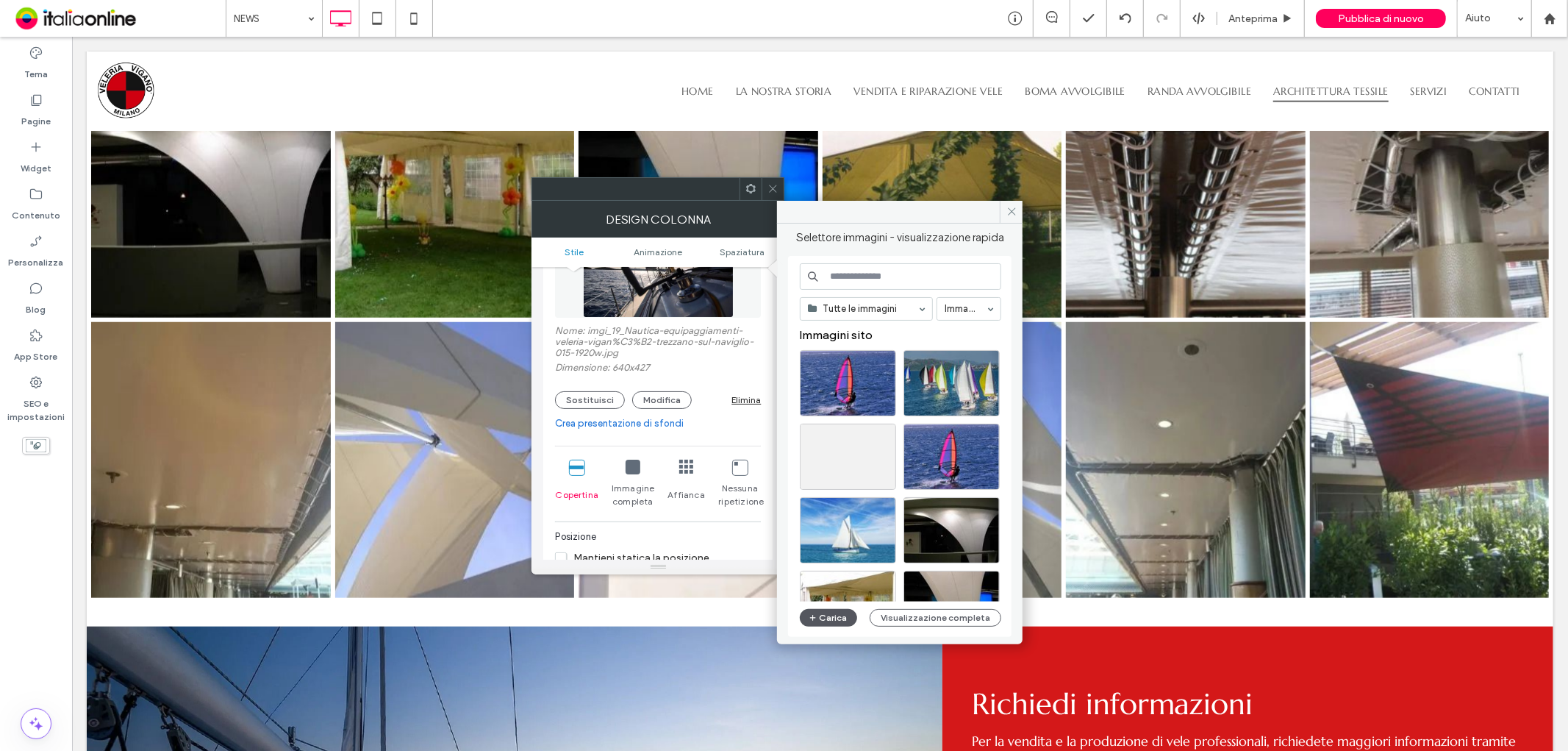click on "Carica" at bounding box center [828, 618] 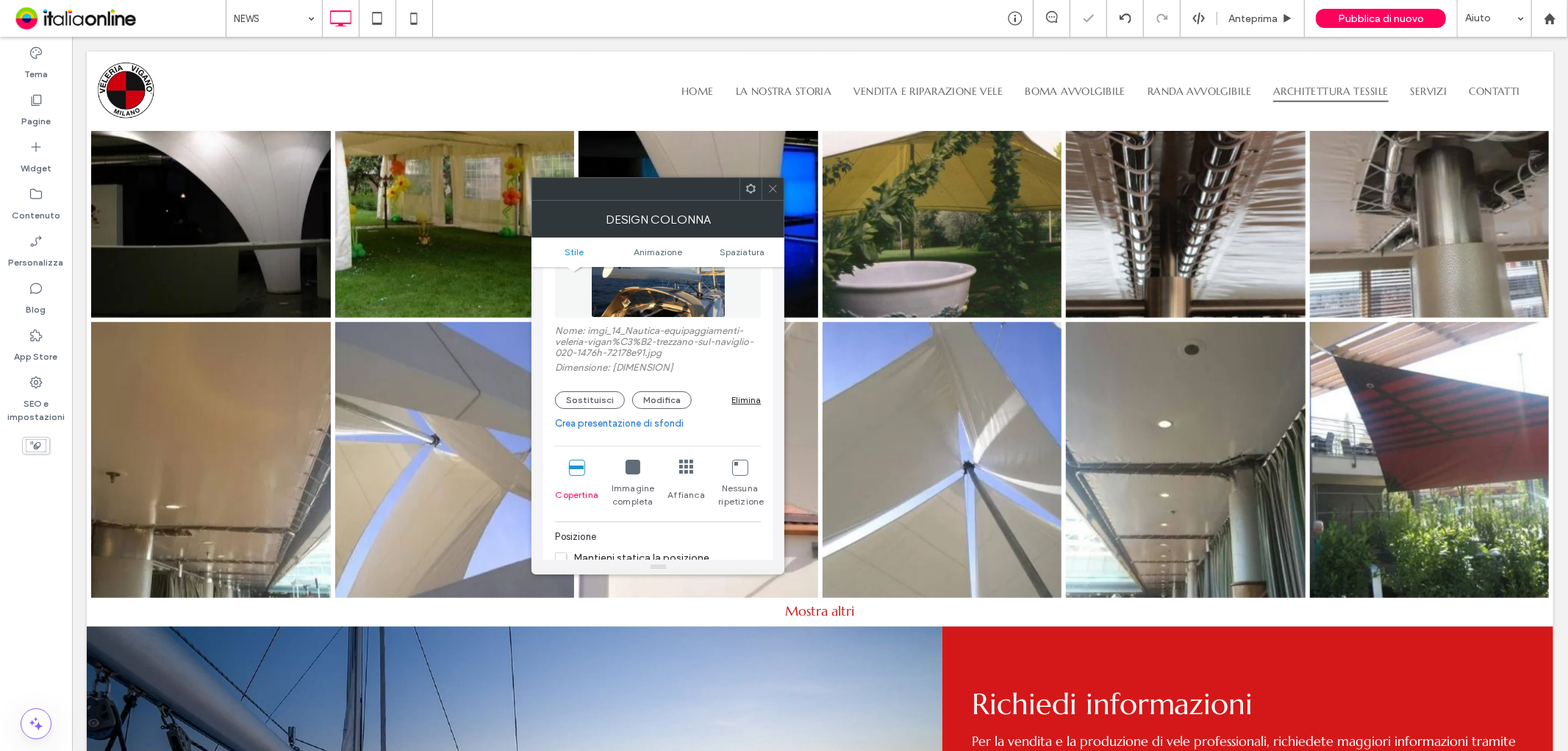 click 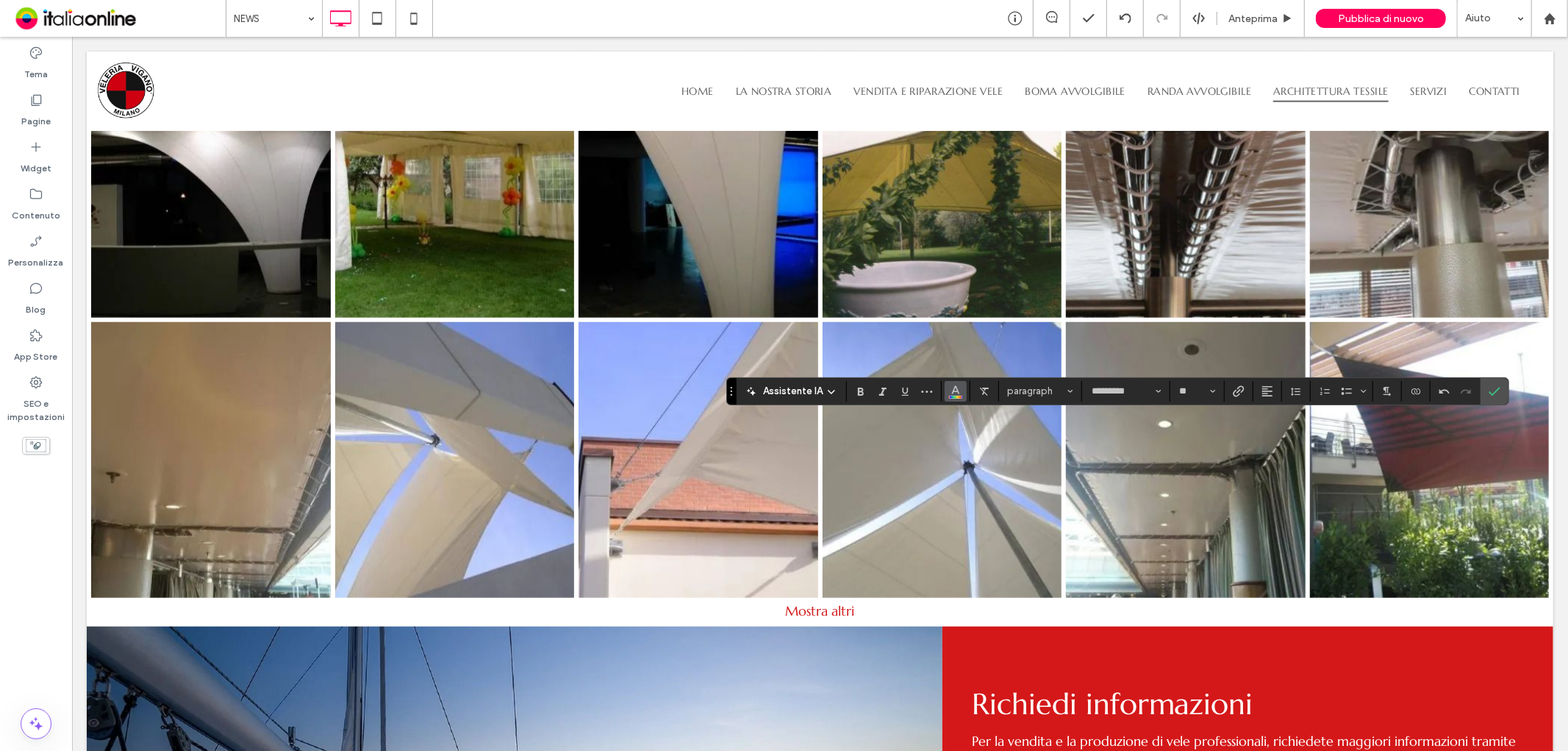 click 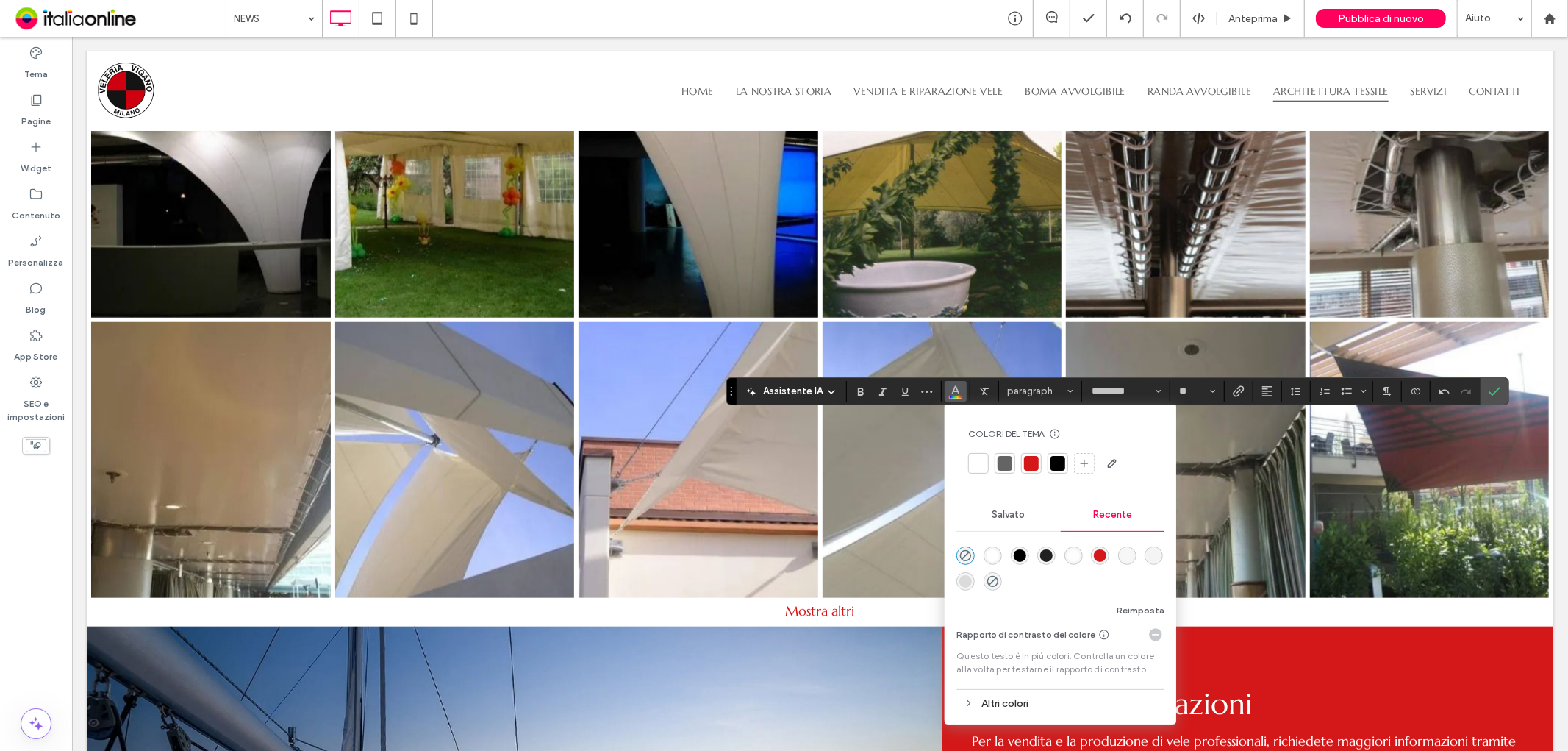 click at bounding box center [978, 463] 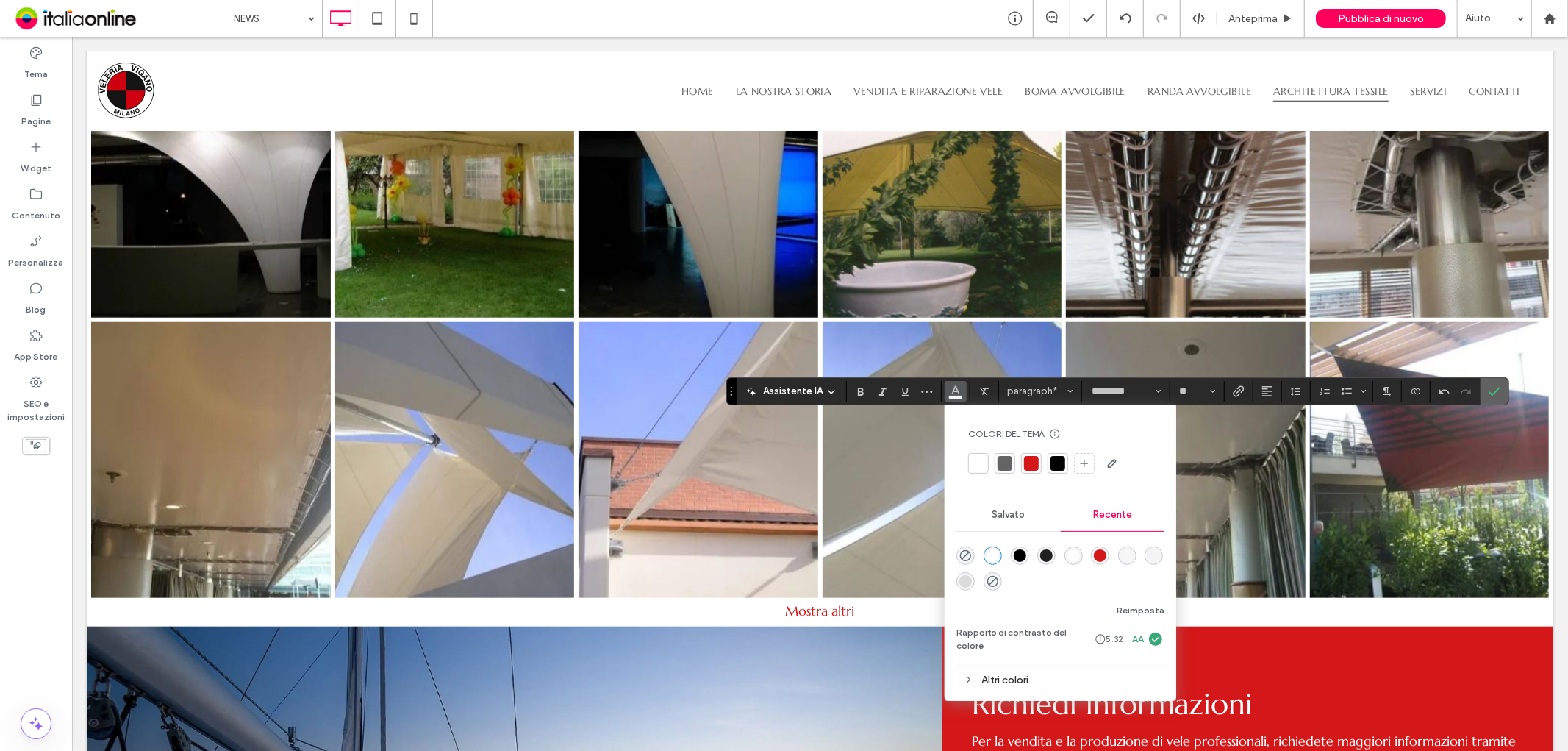 click at bounding box center (1494, 391) 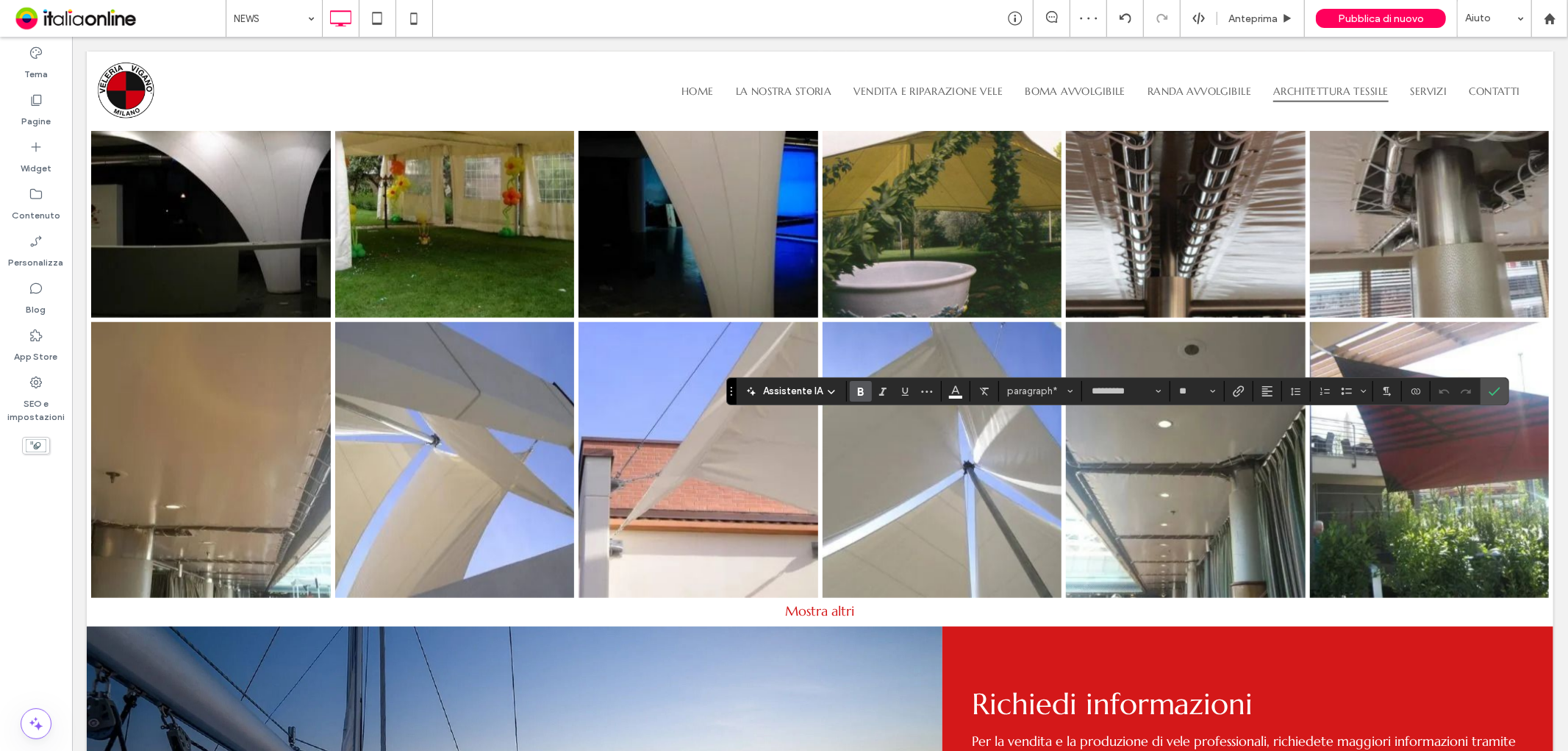 click at bounding box center (861, 391) 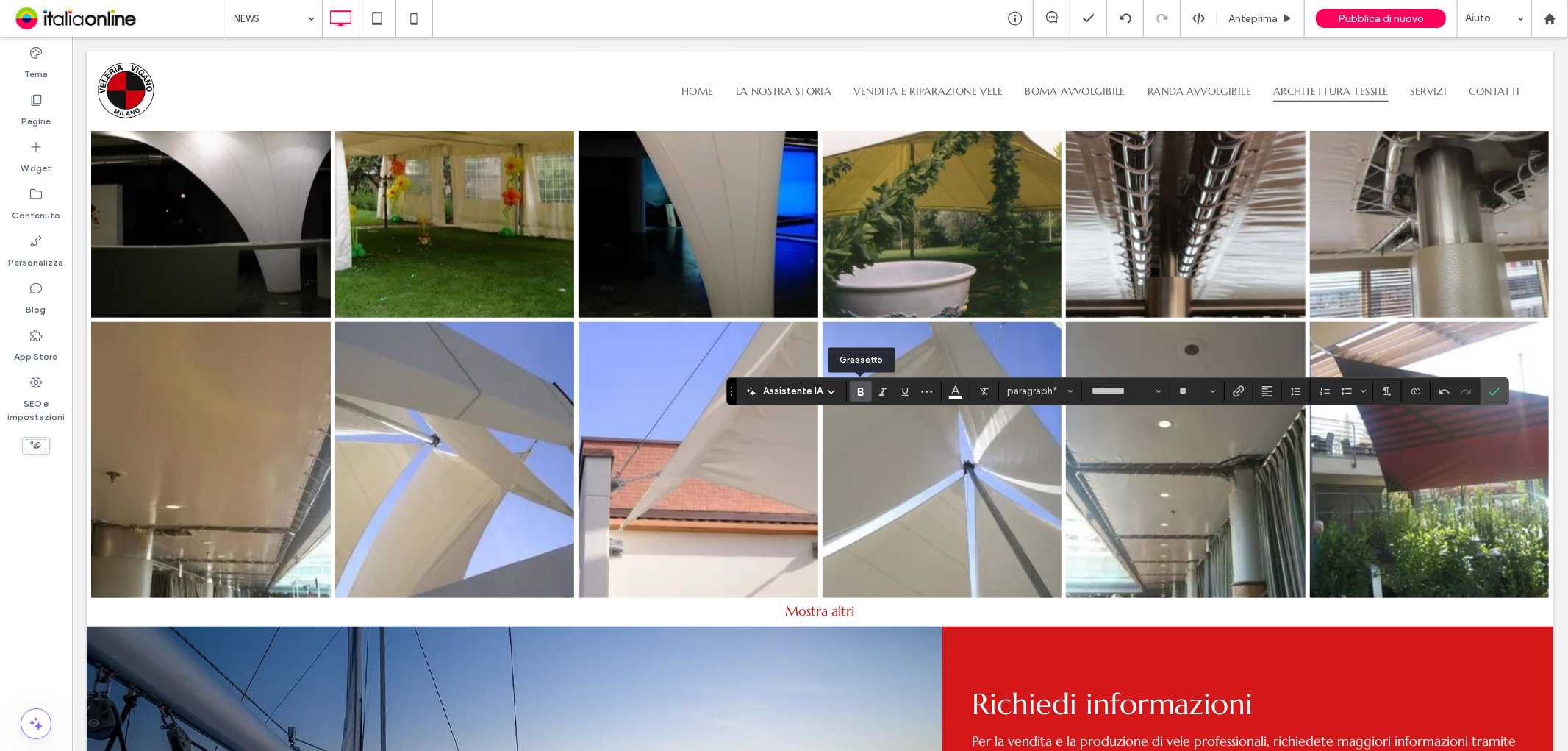 click at bounding box center [861, 391] 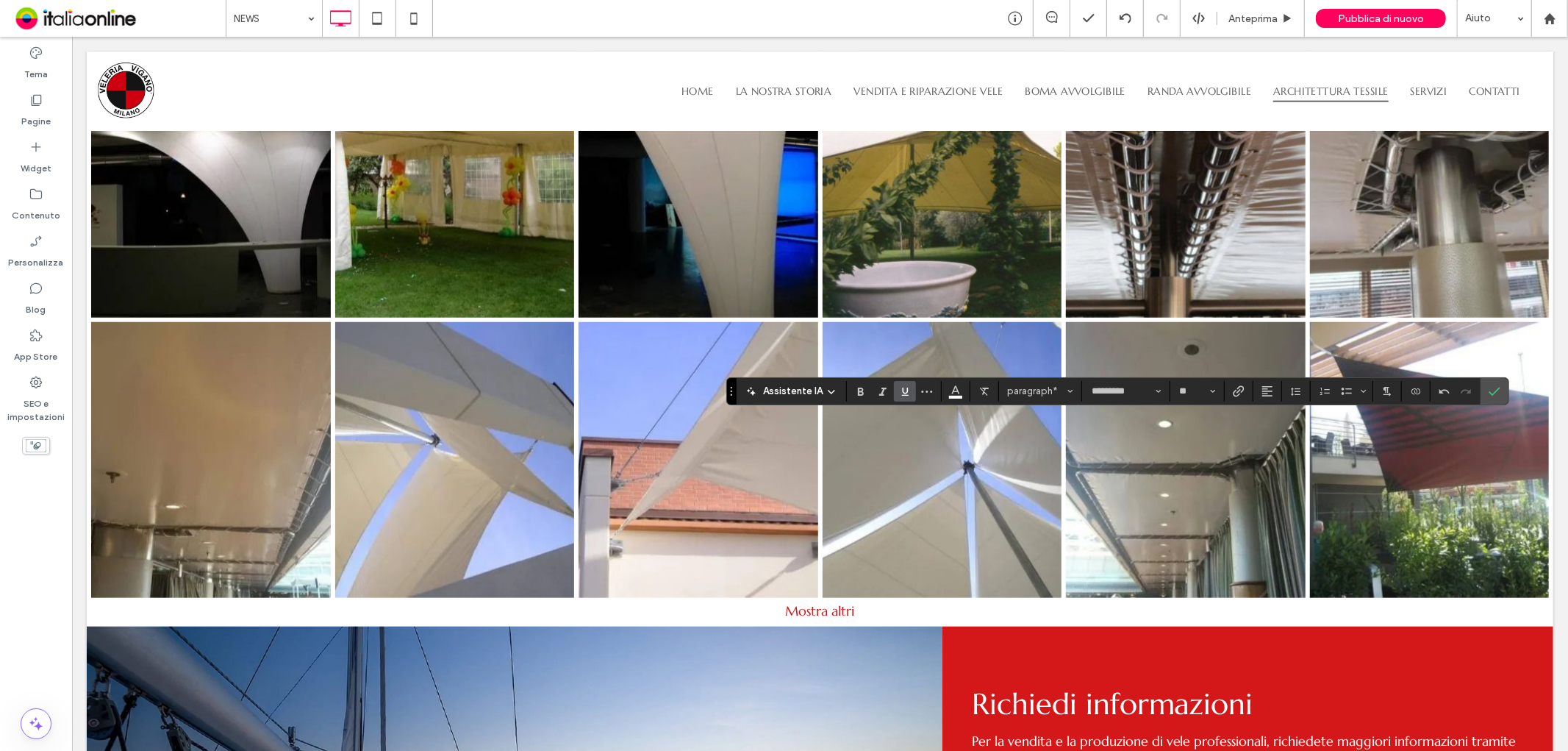 click 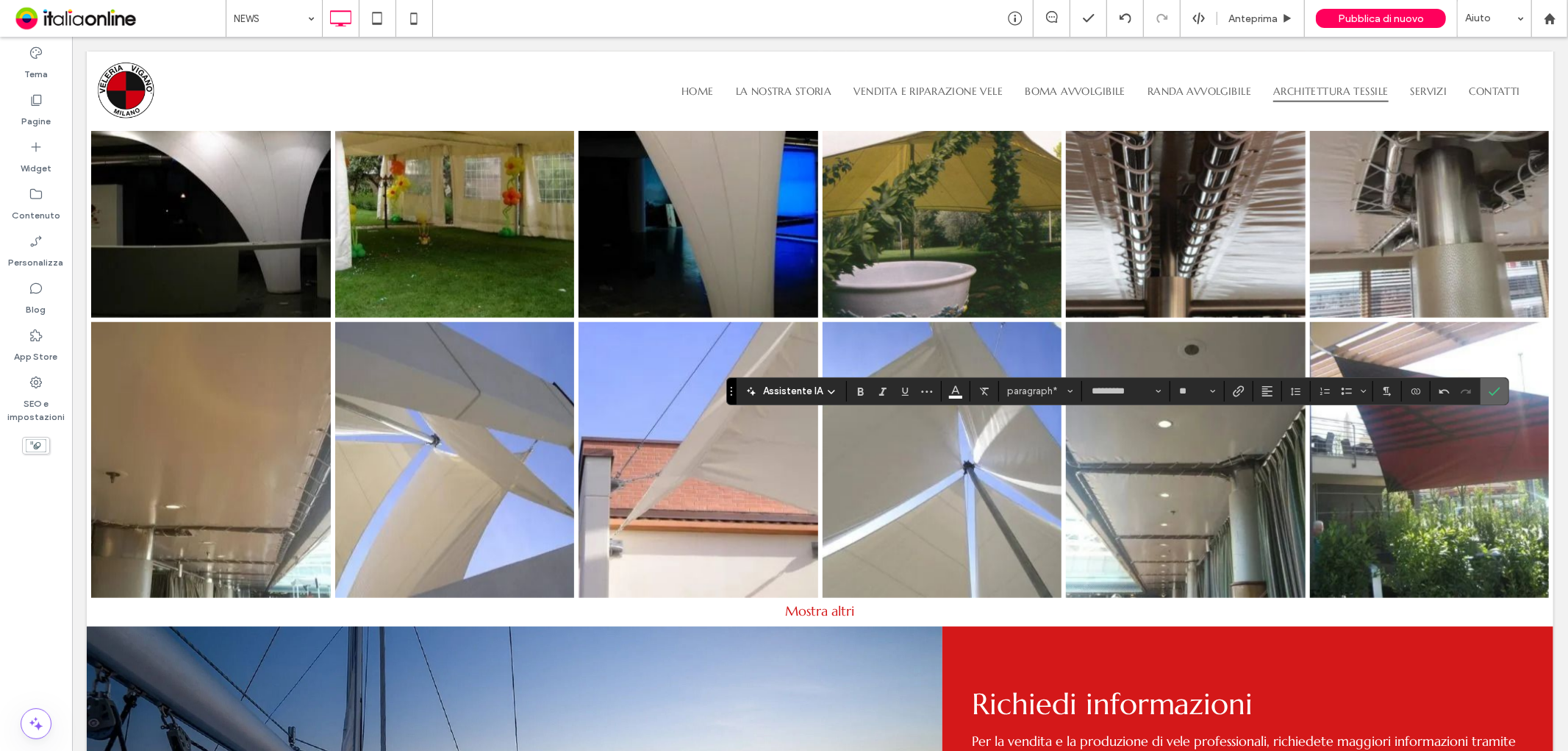 click 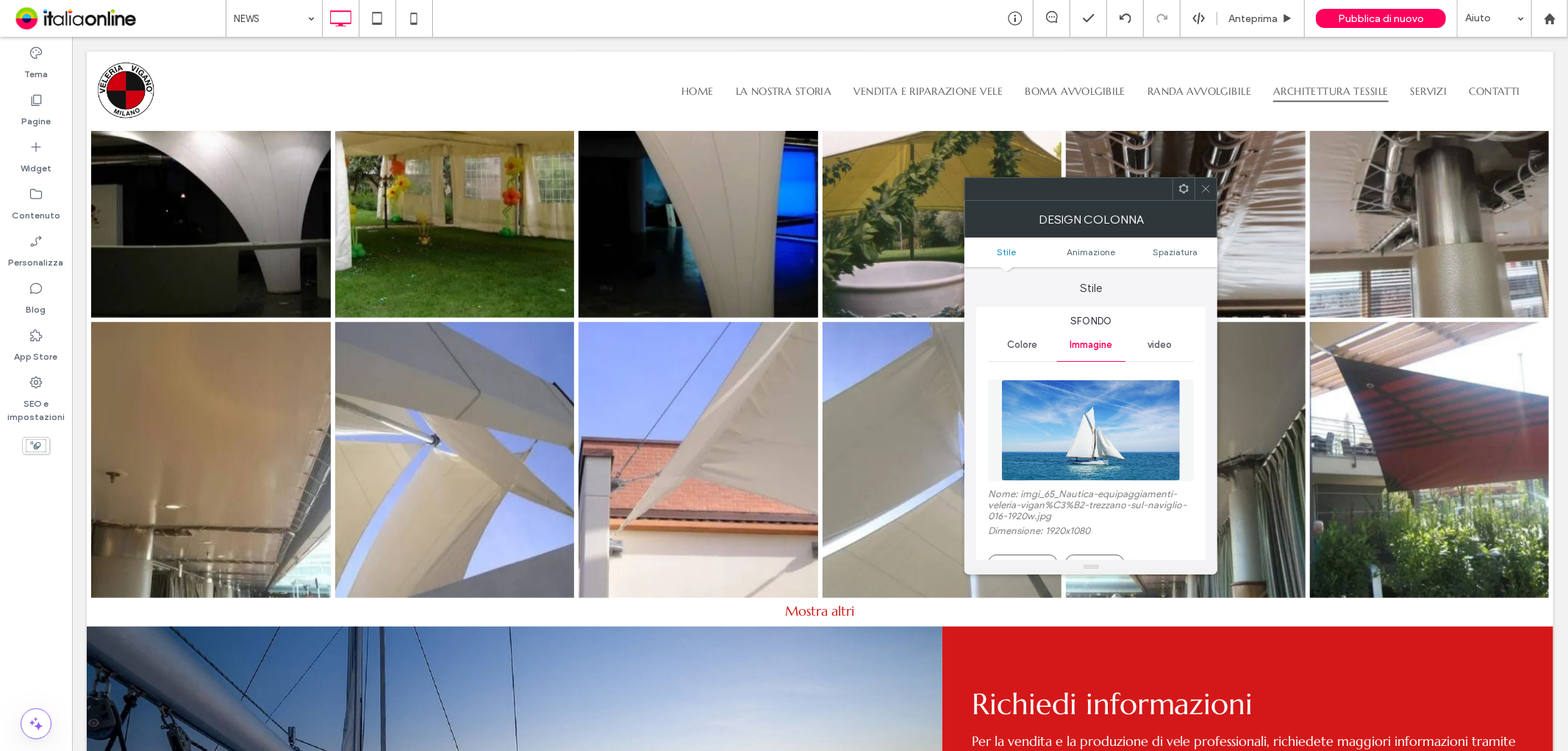 scroll, scrollTop: 163, scrollLeft: 0, axis: vertical 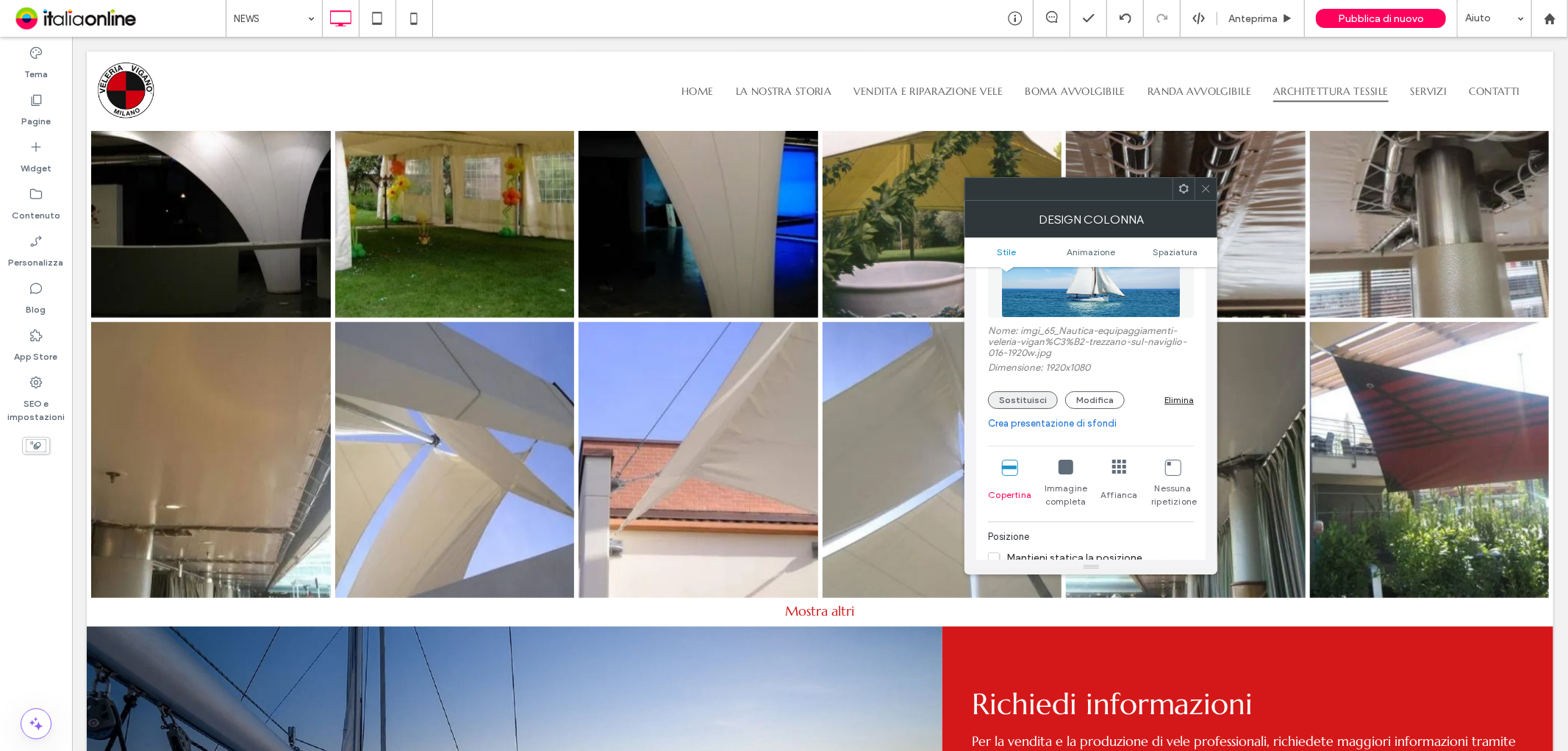 click on "Sostituisci" at bounding box center (1023, 400) 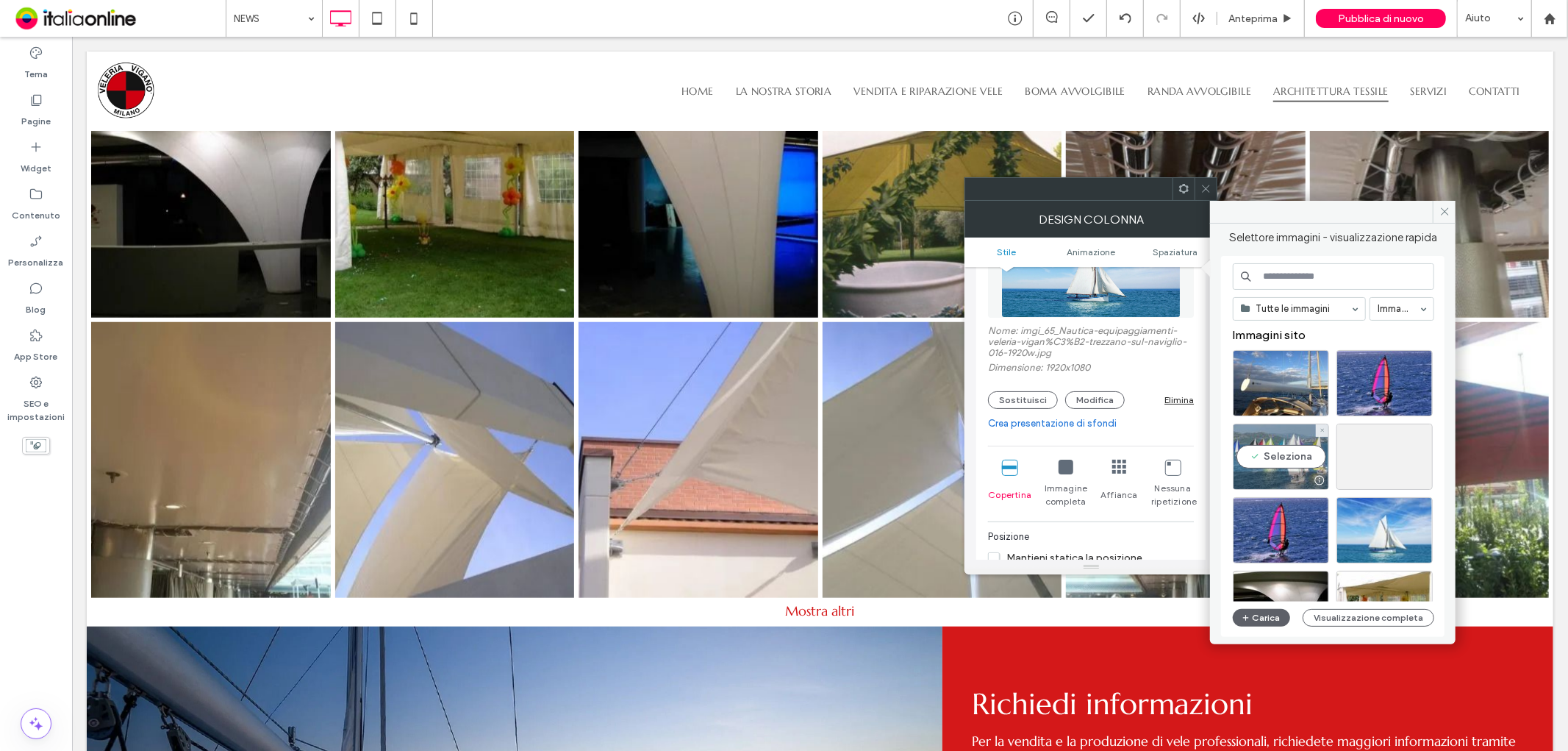 click on "Seleziona" at bounding box center [1281, 457] 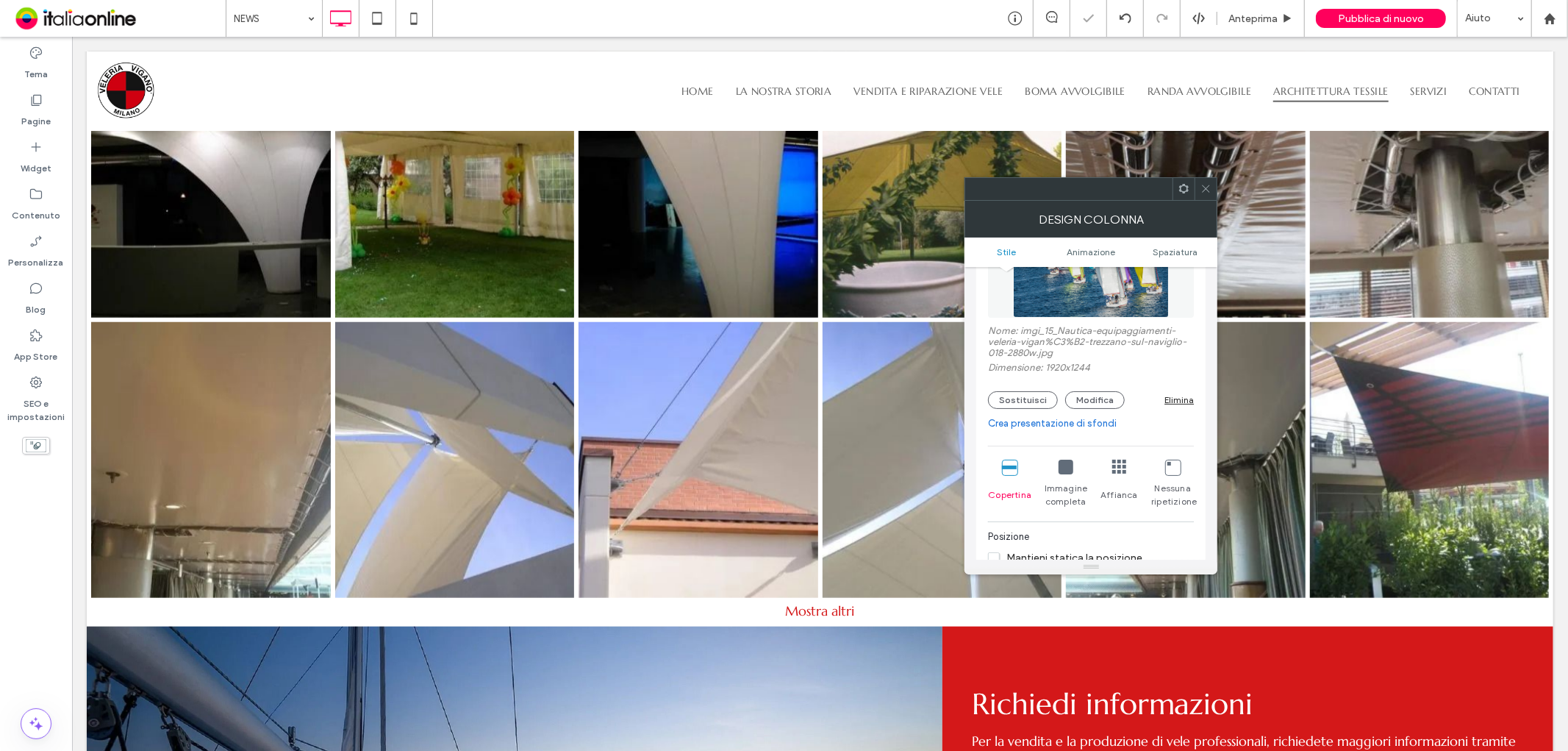 click 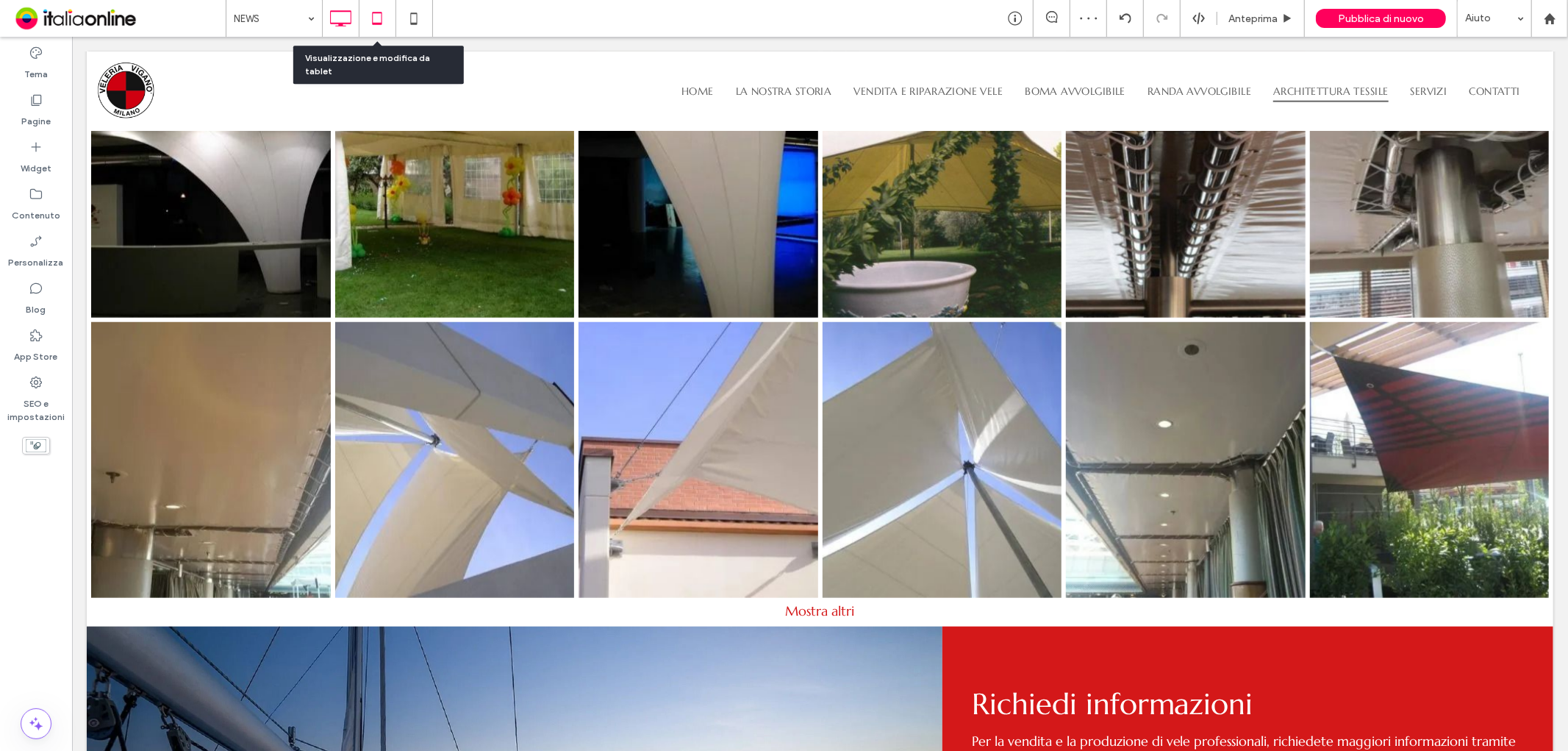 click 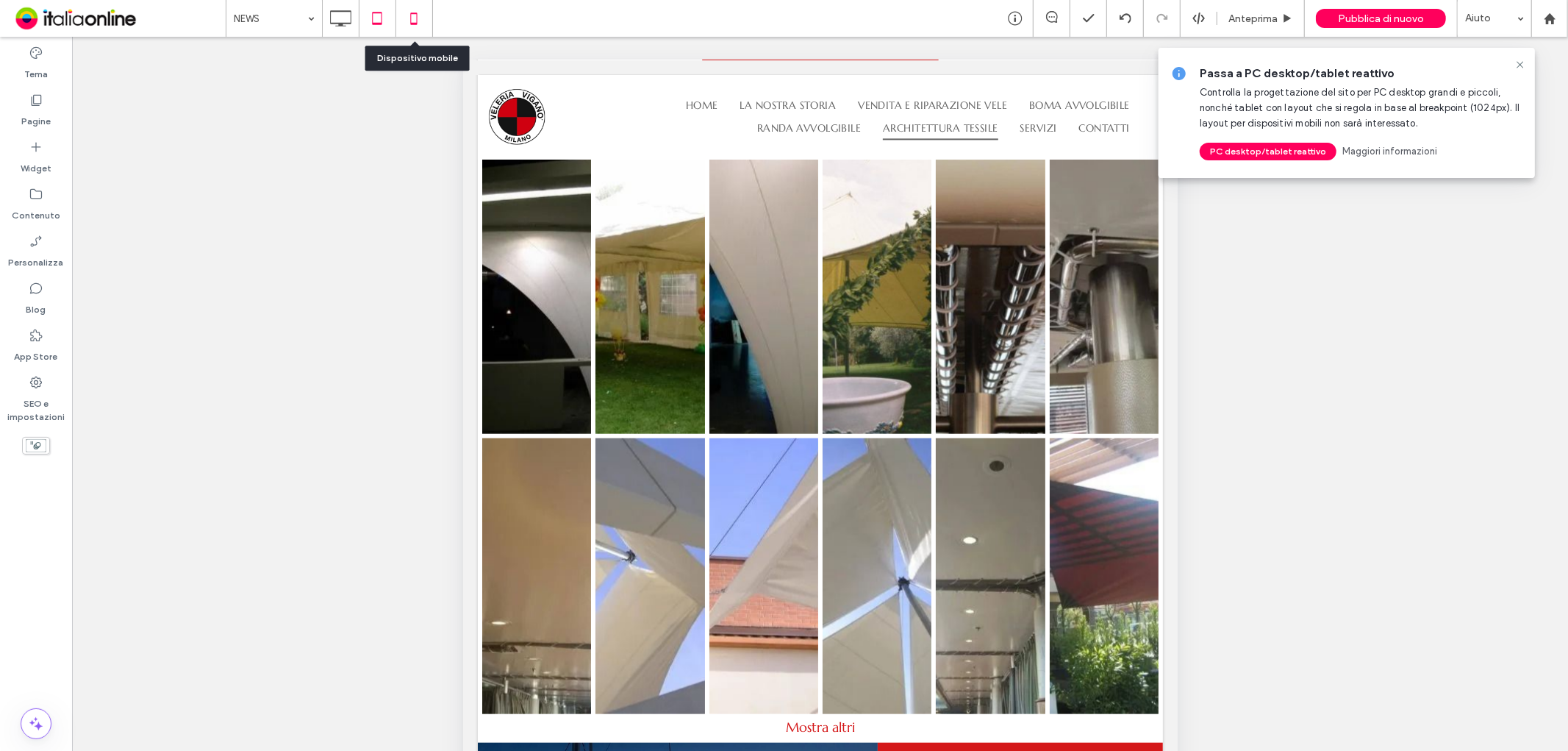 click 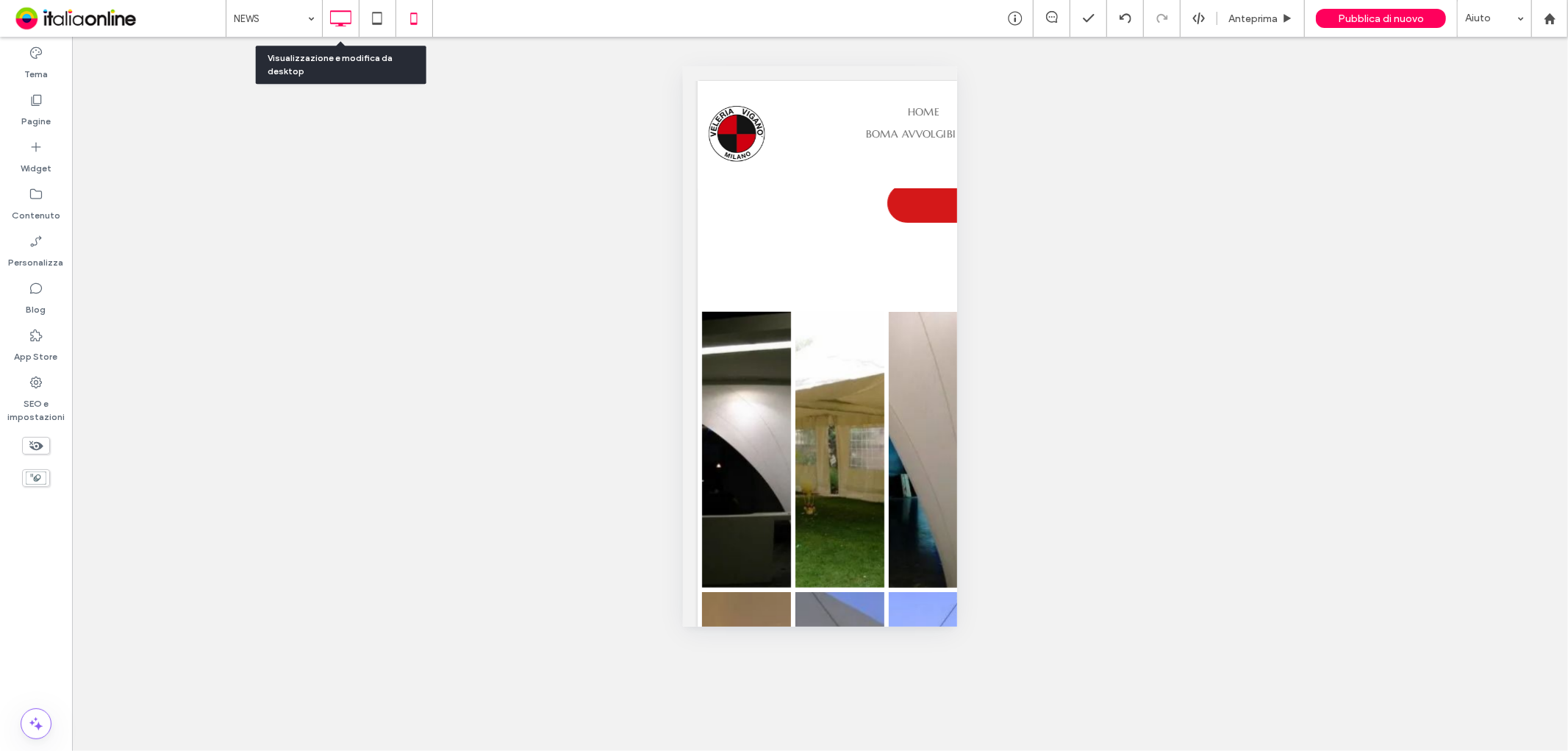 click 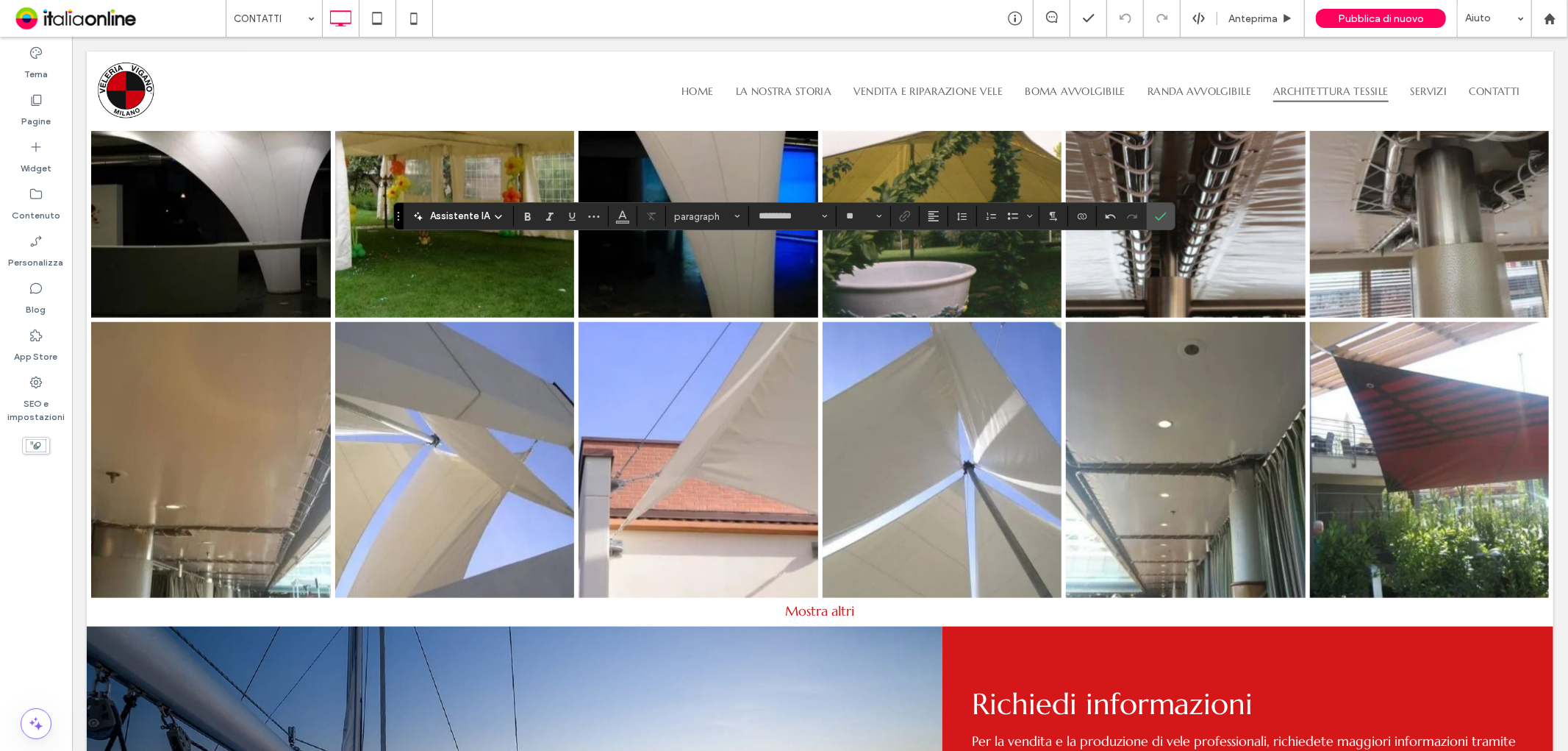 type on "**" 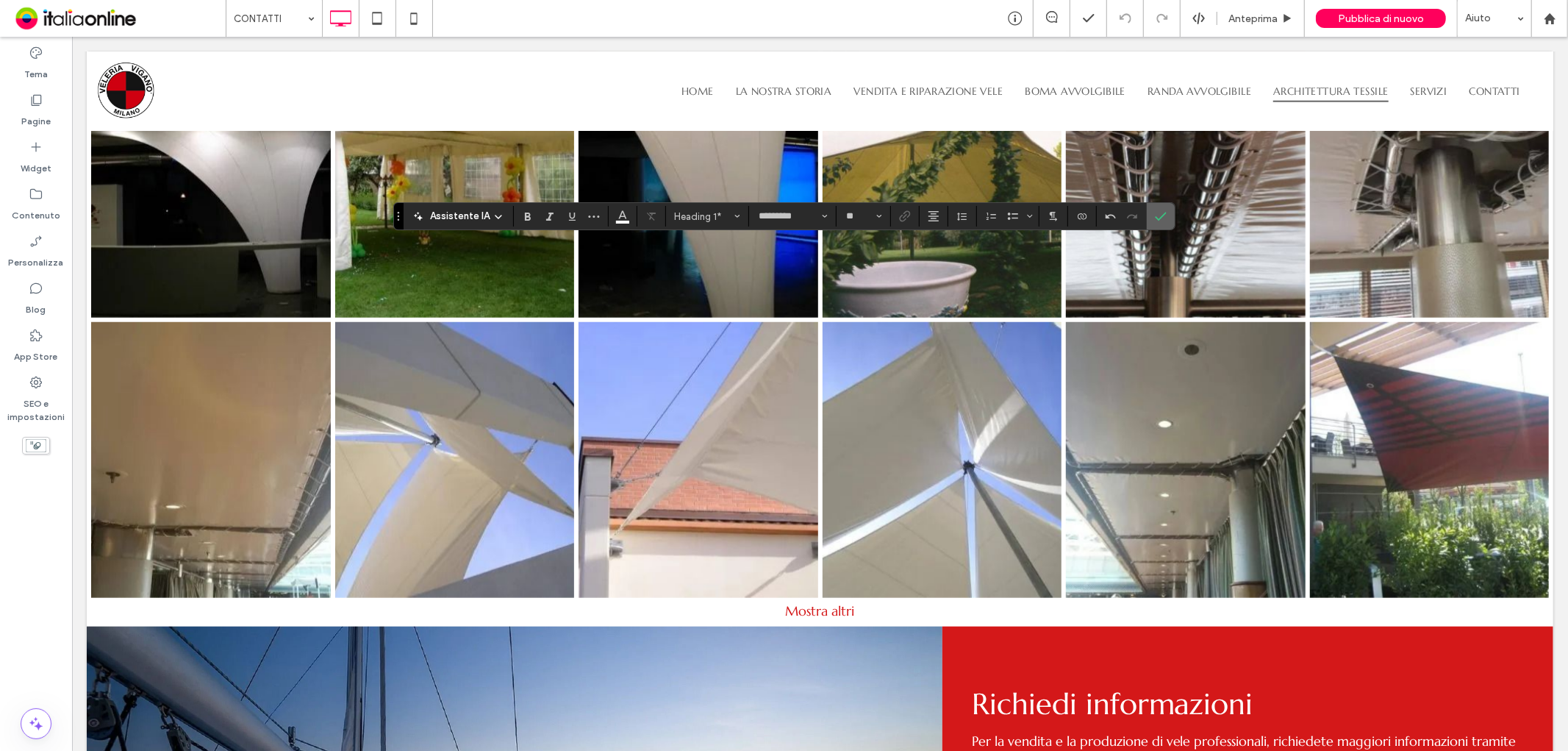 click 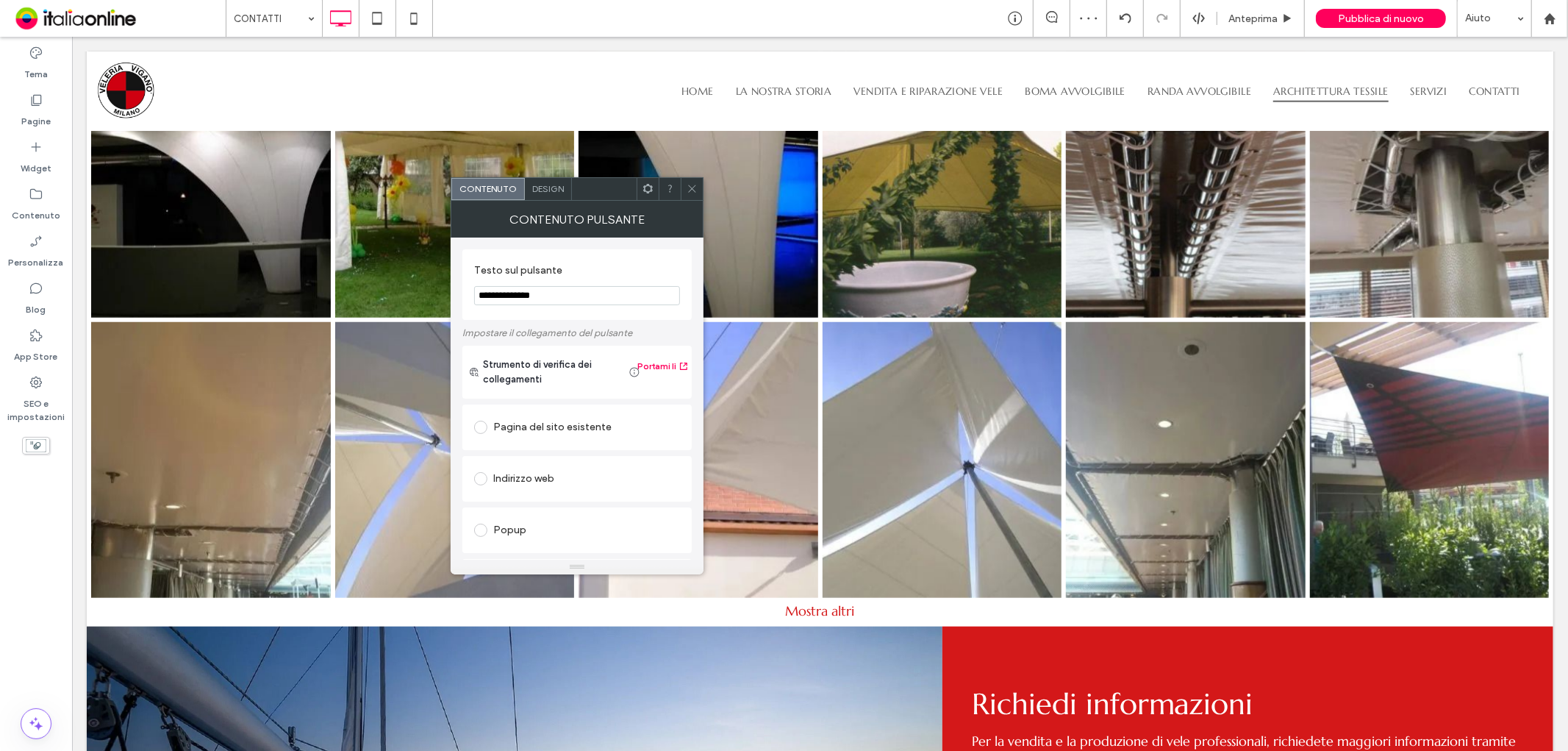 click at bounding box center (692, 189) 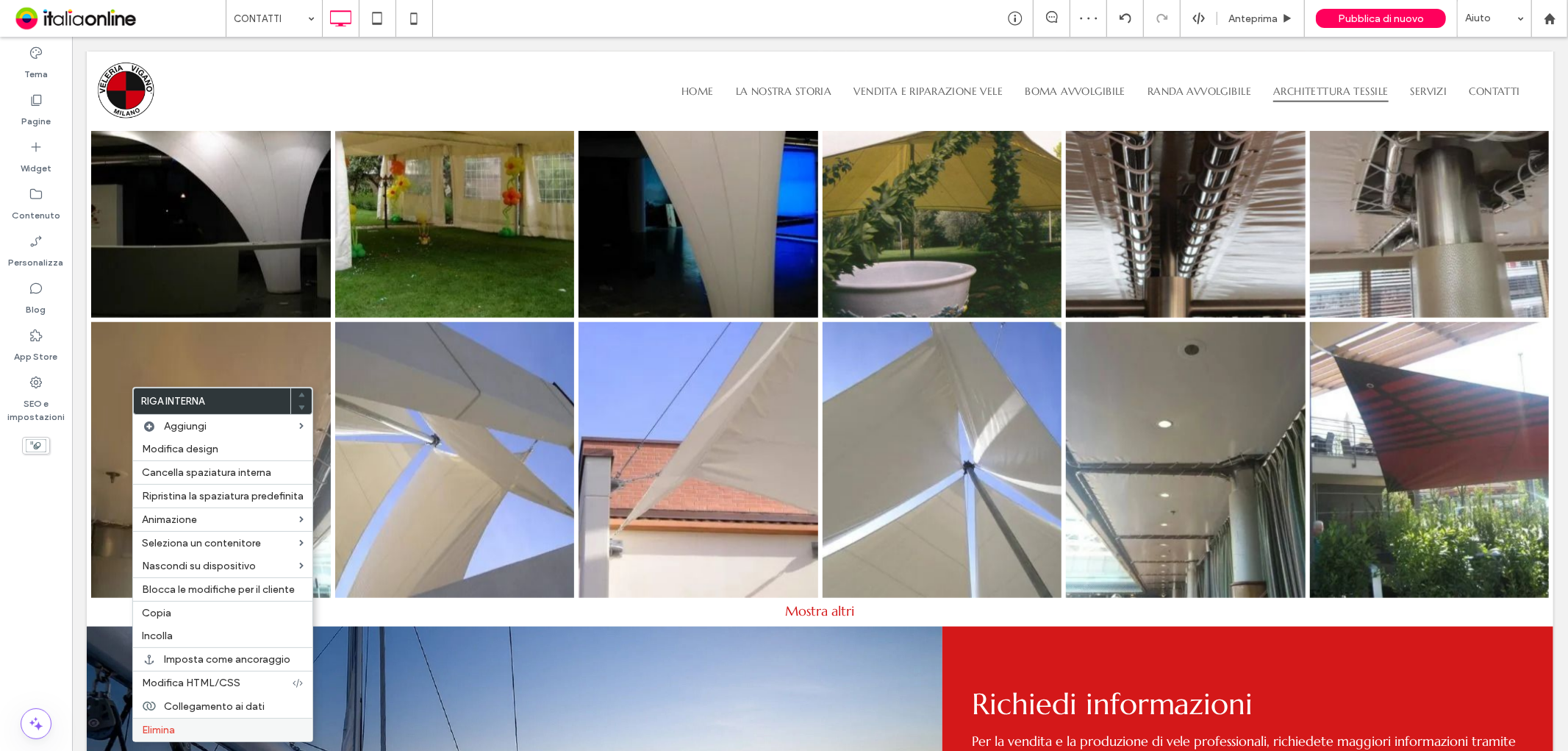 click on "Elimina" at bounding box center [223, 730] 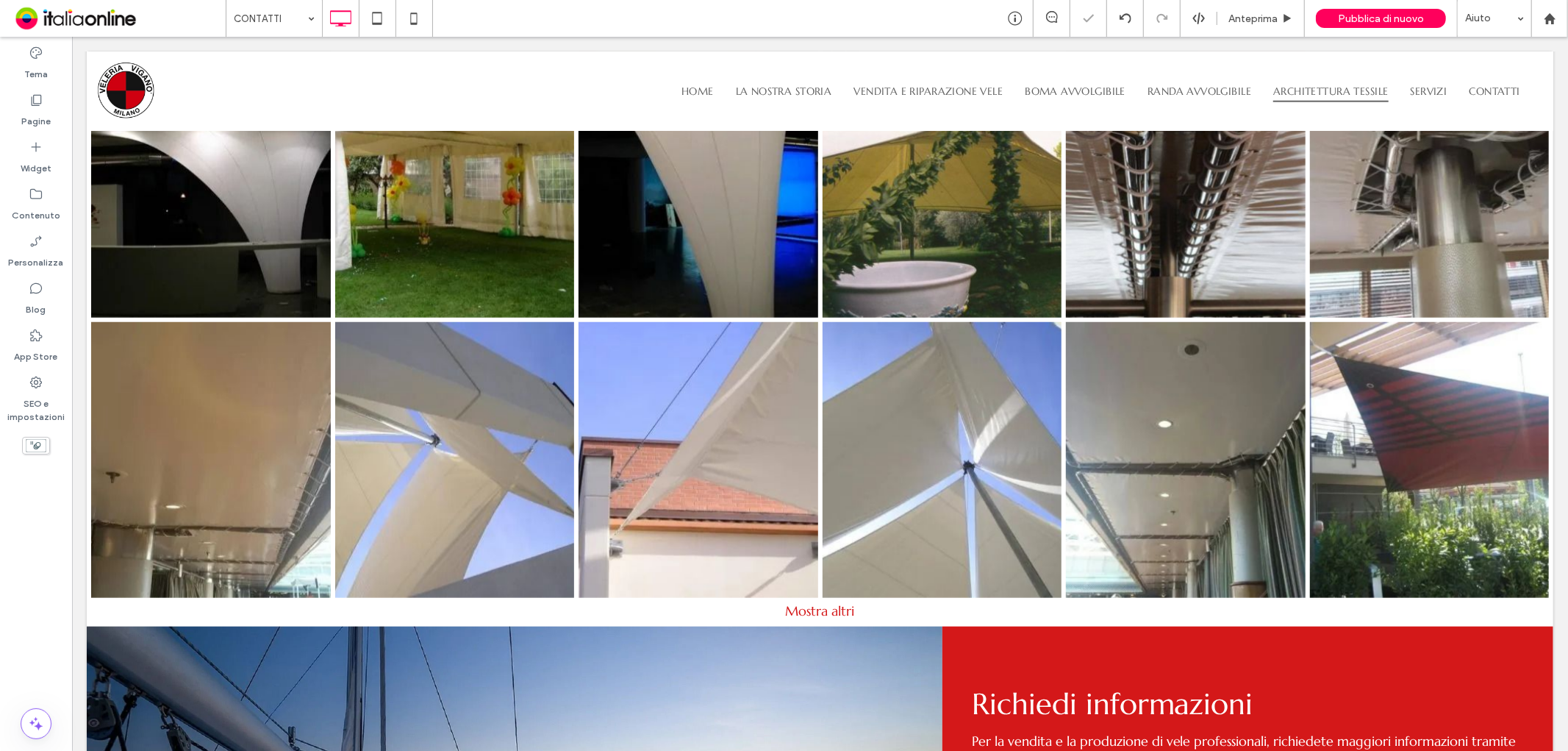 type on "*********" 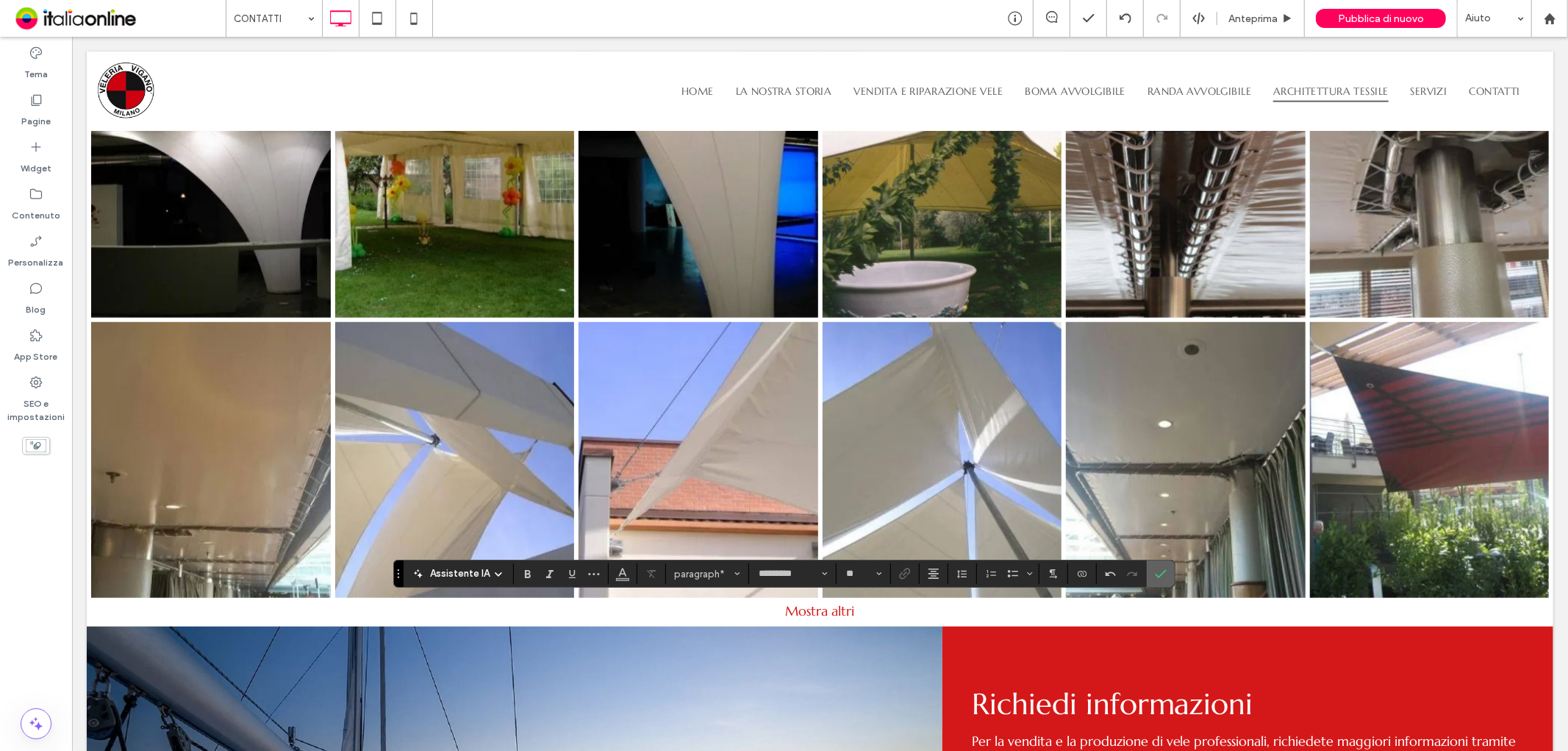 click 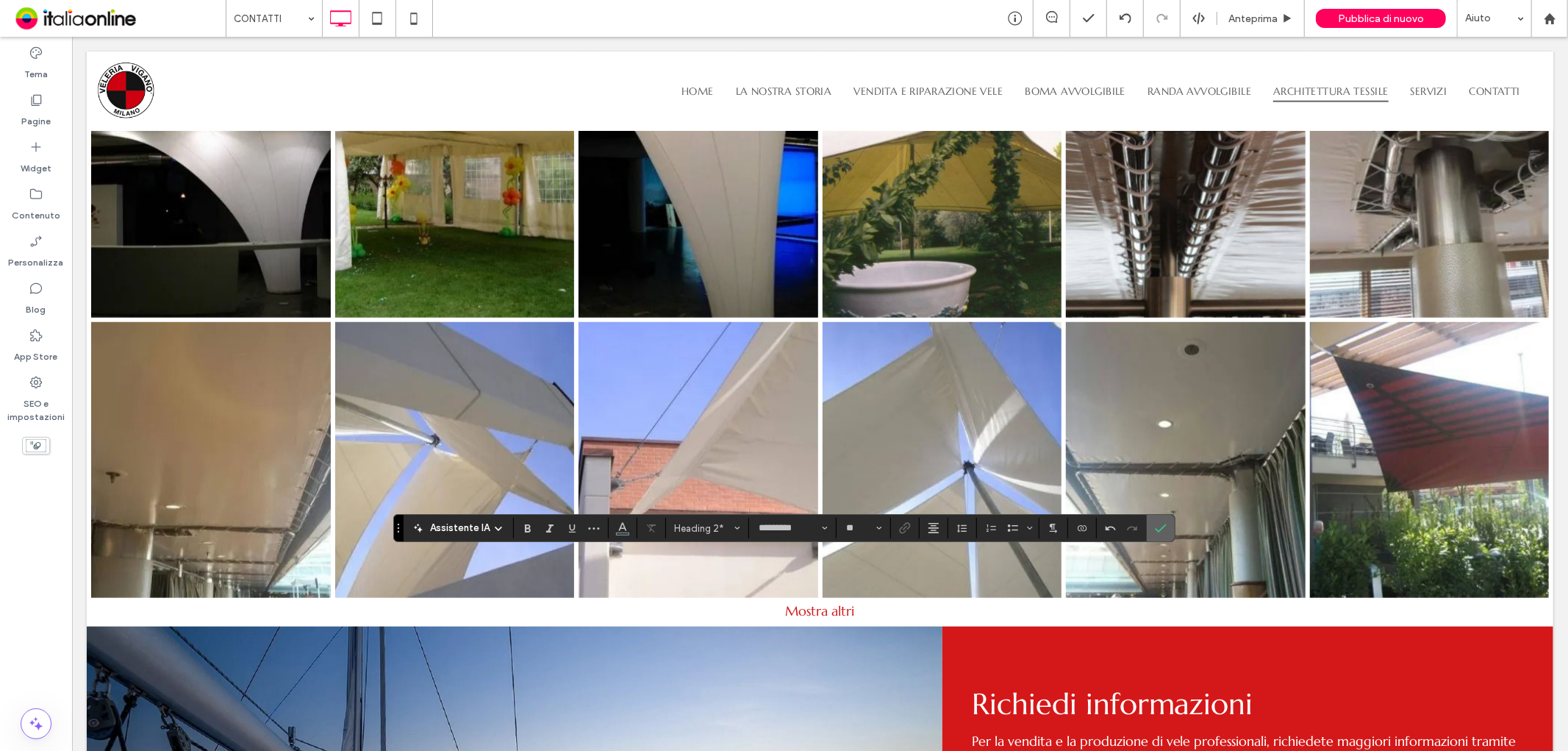 click 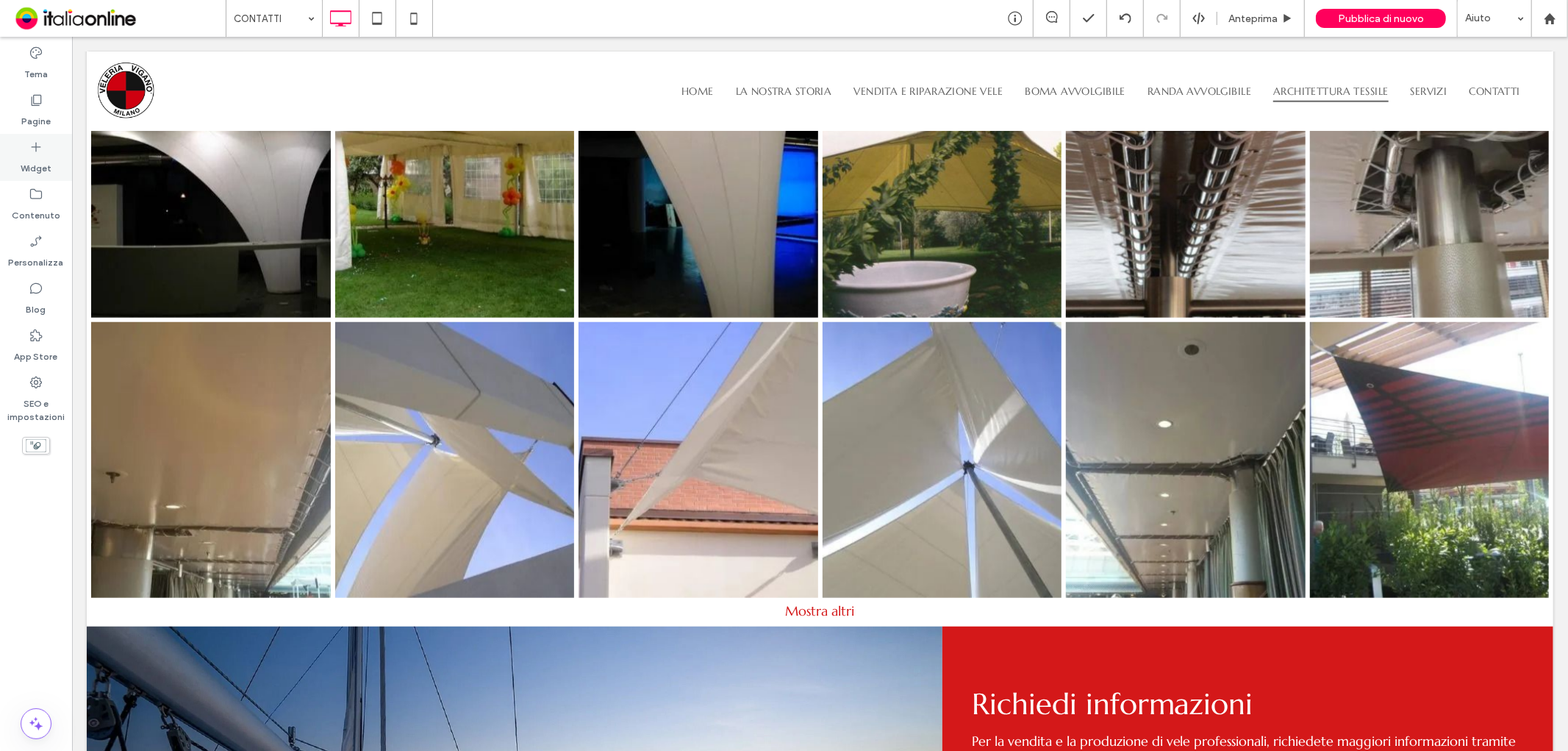 click on "Widget" at bounding box center [36, 165] 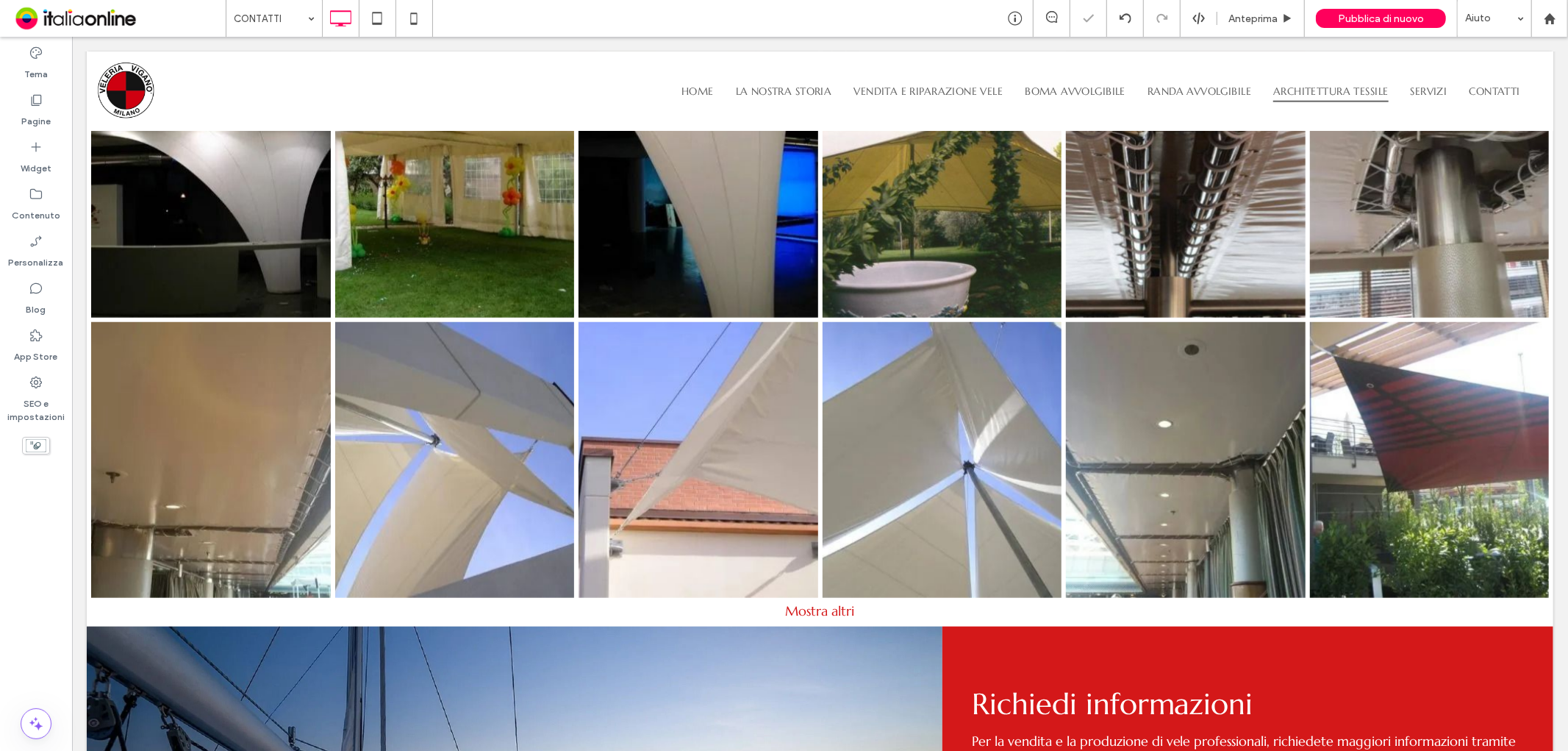 type on "*********" 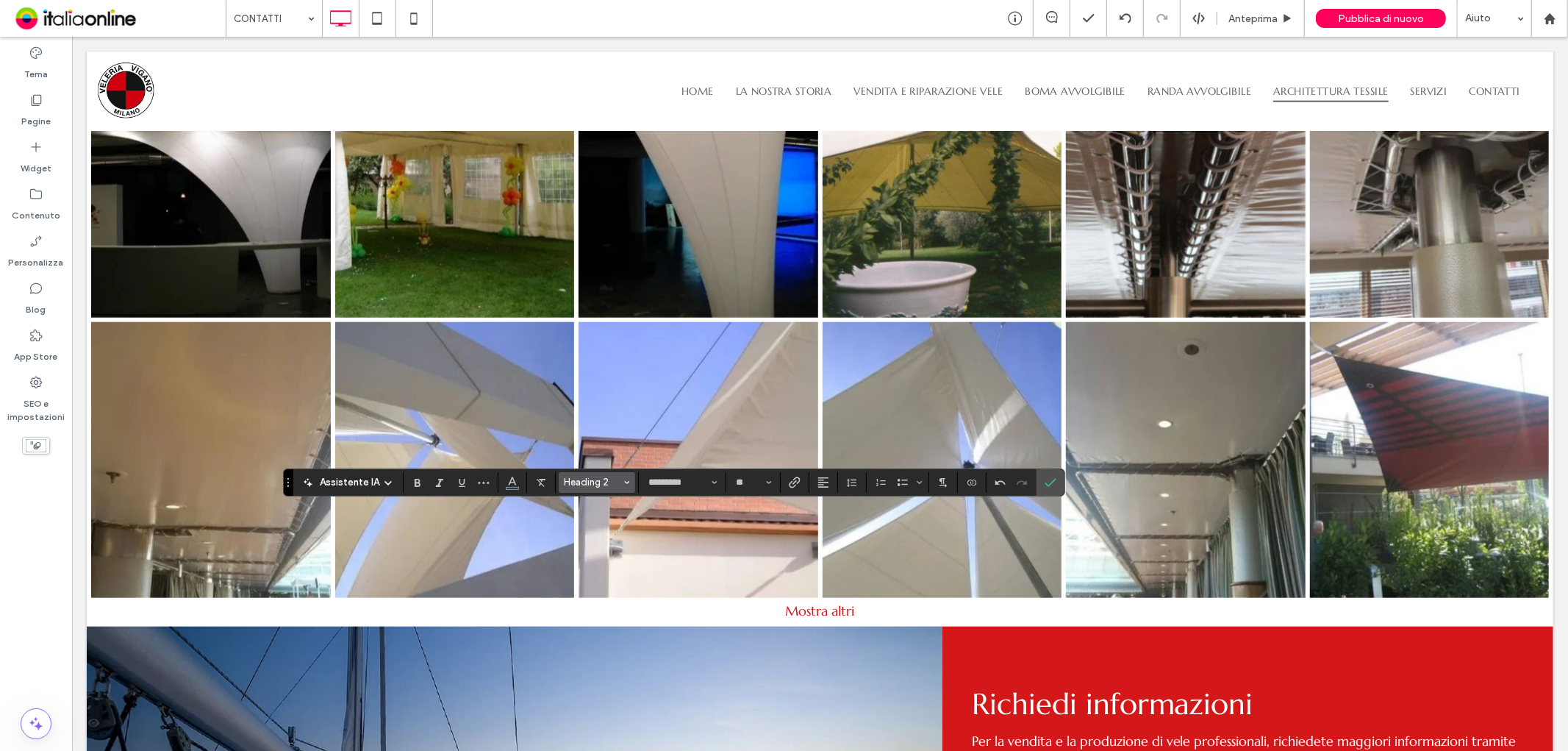click on "Heading 2" at bounding box center [593, 482] 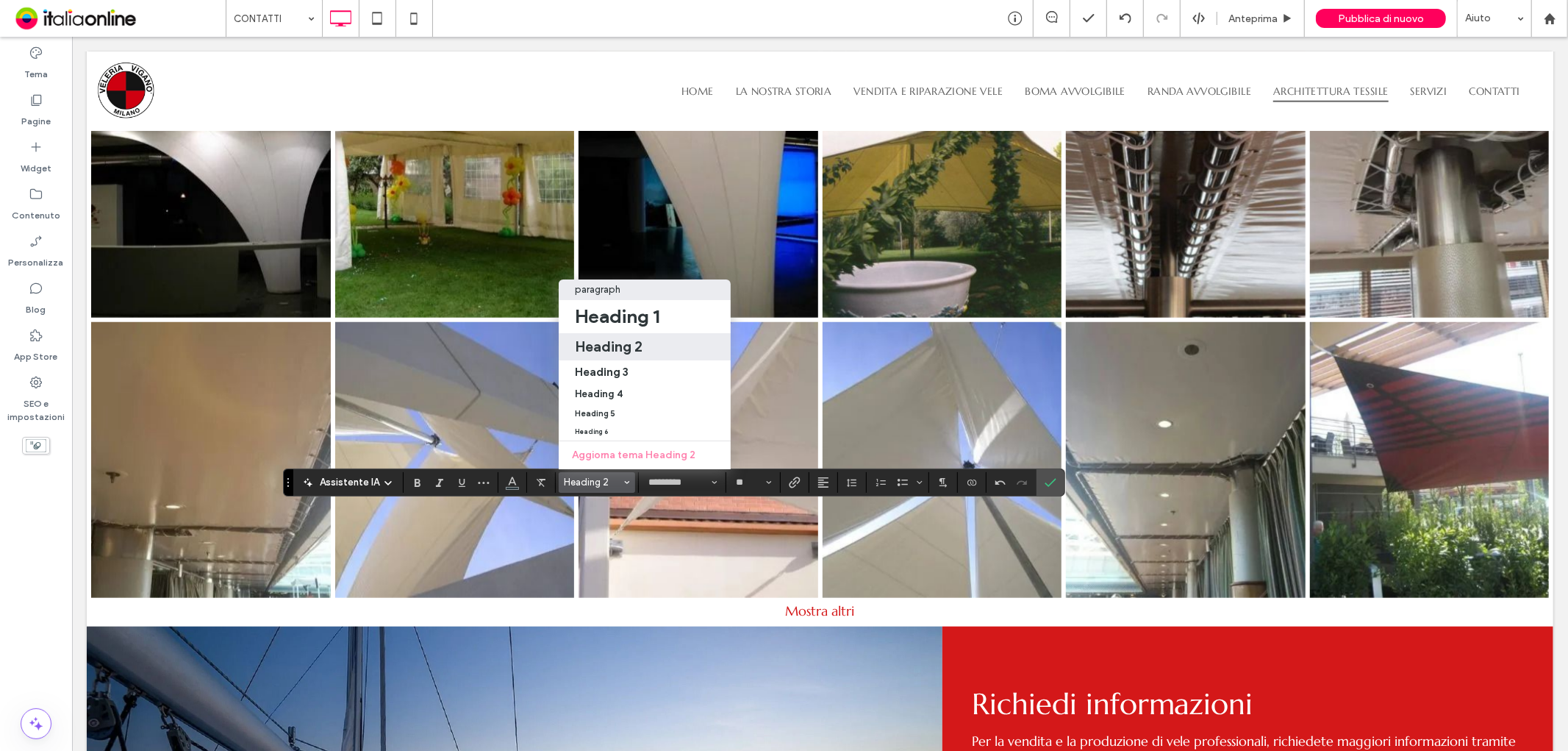 click on "paragraph" at bounding box center [645, 289] 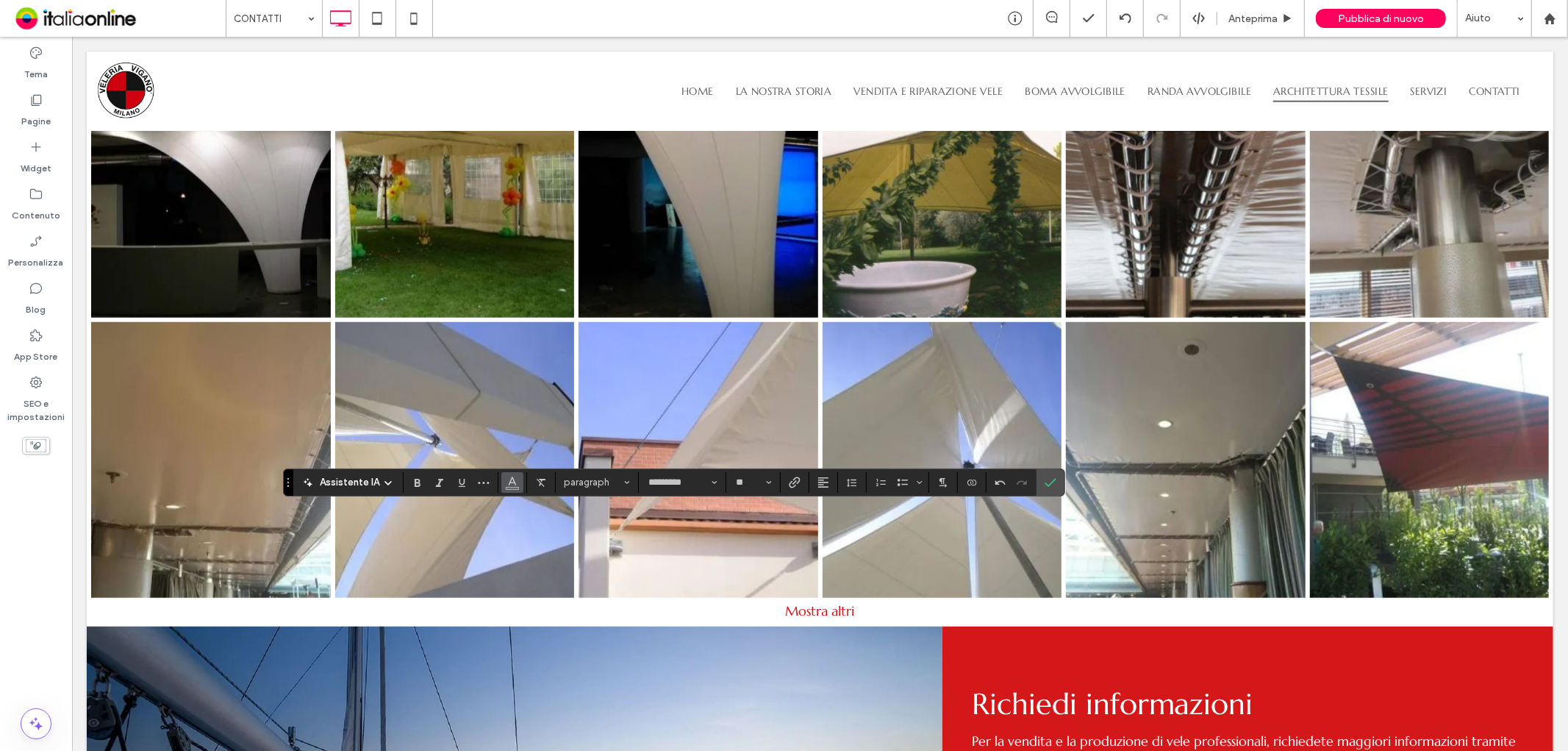 click at bounding box center [512, 481] 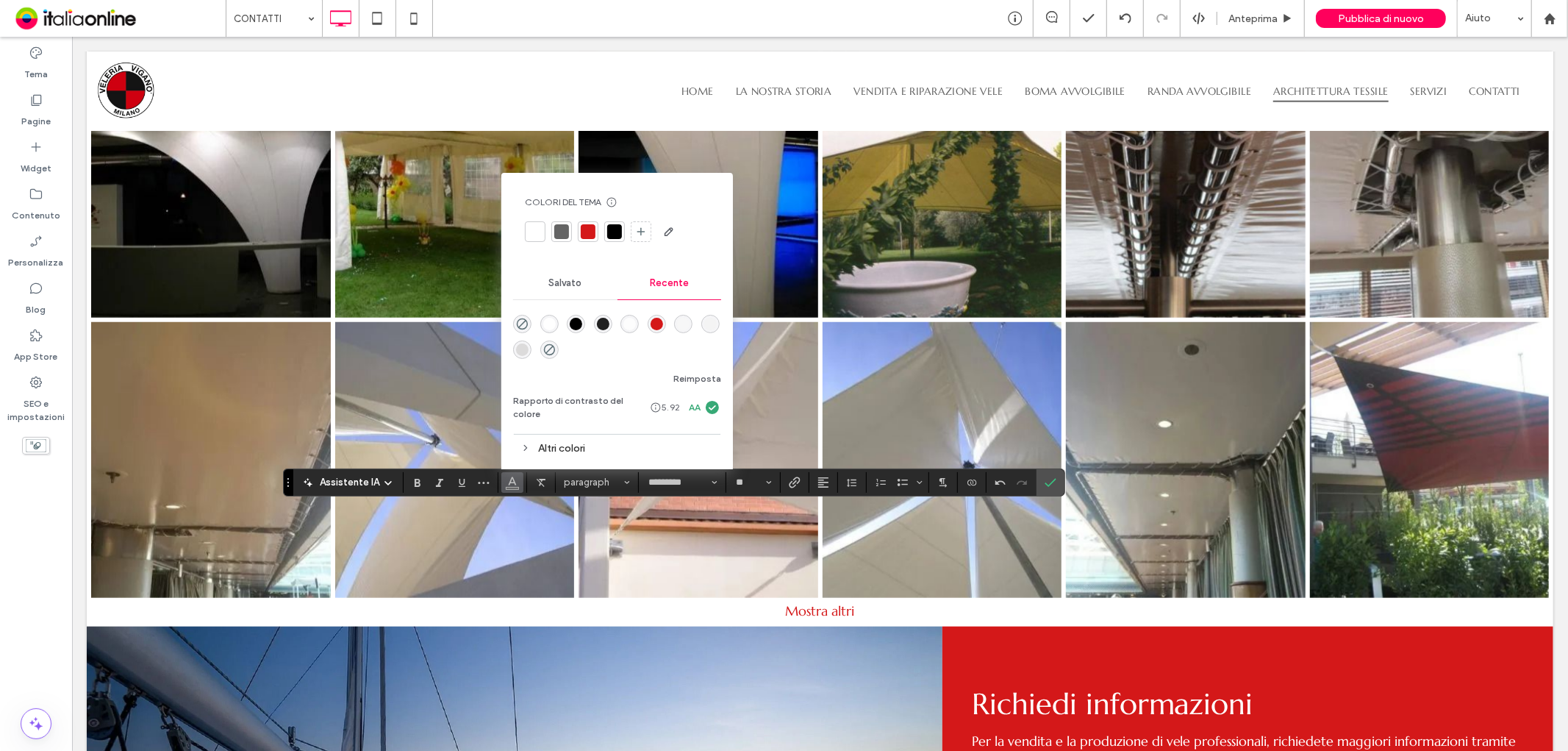 click at bounding box center [588, 232] 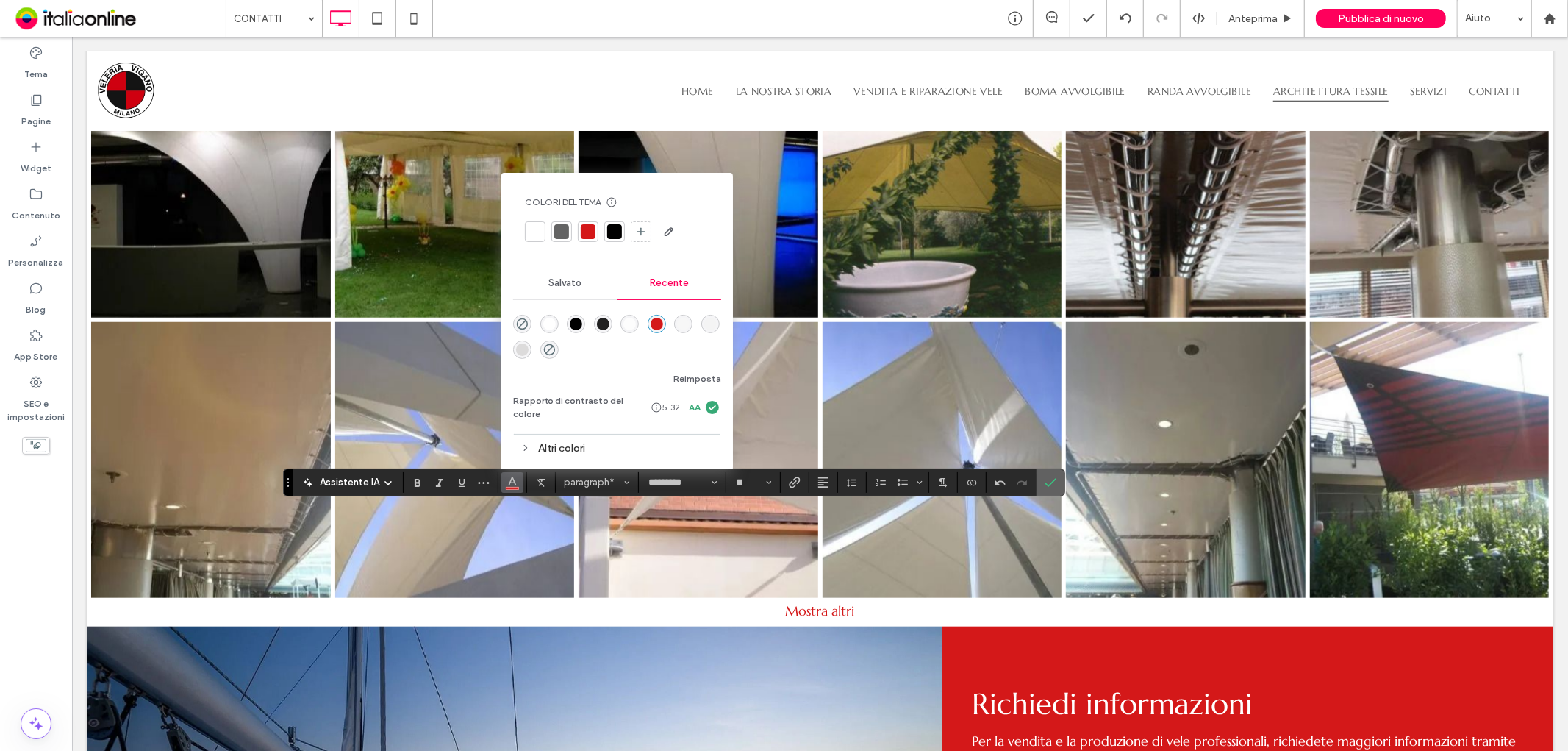 click at bounding box center (1050, 483) 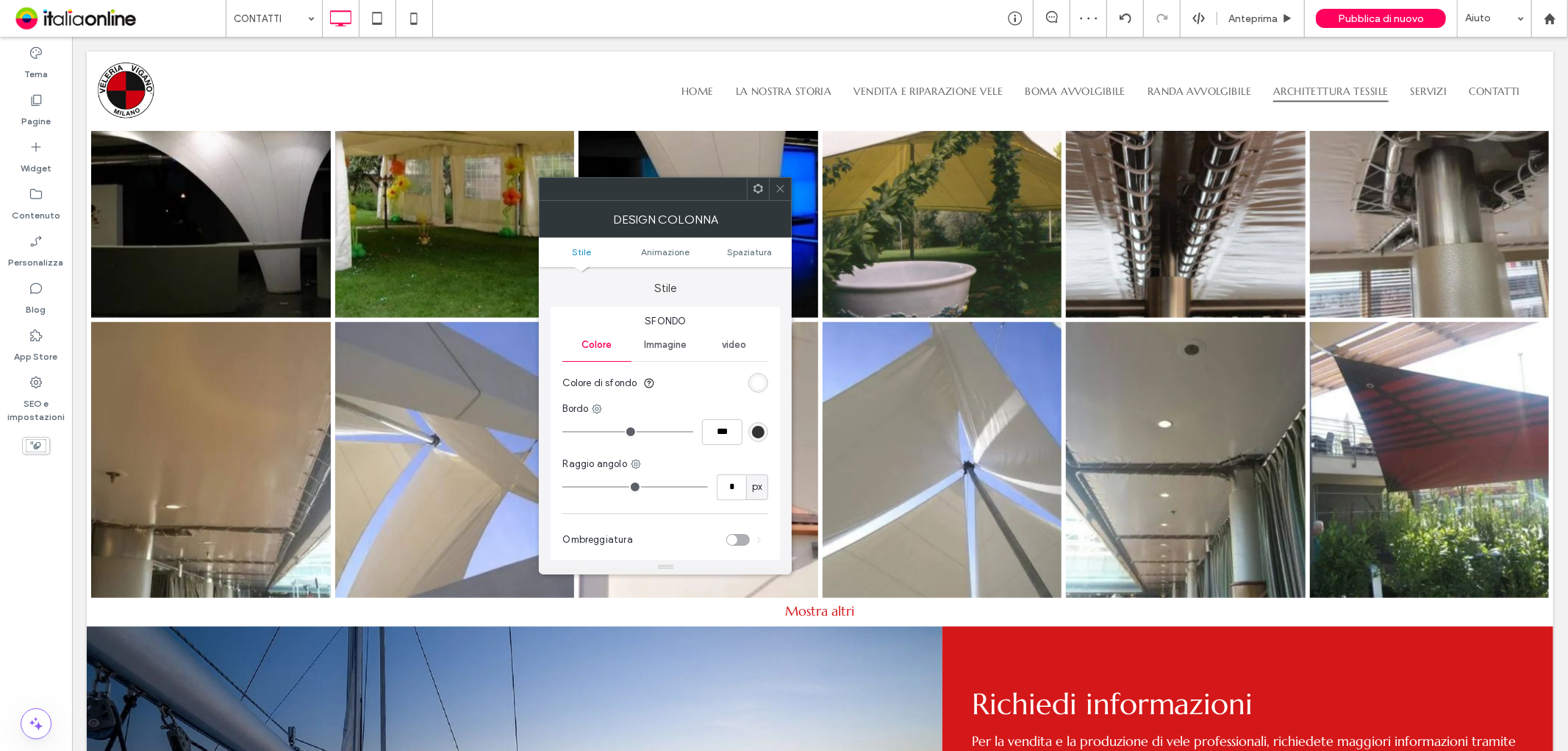 click at bounding box center [738, 540] 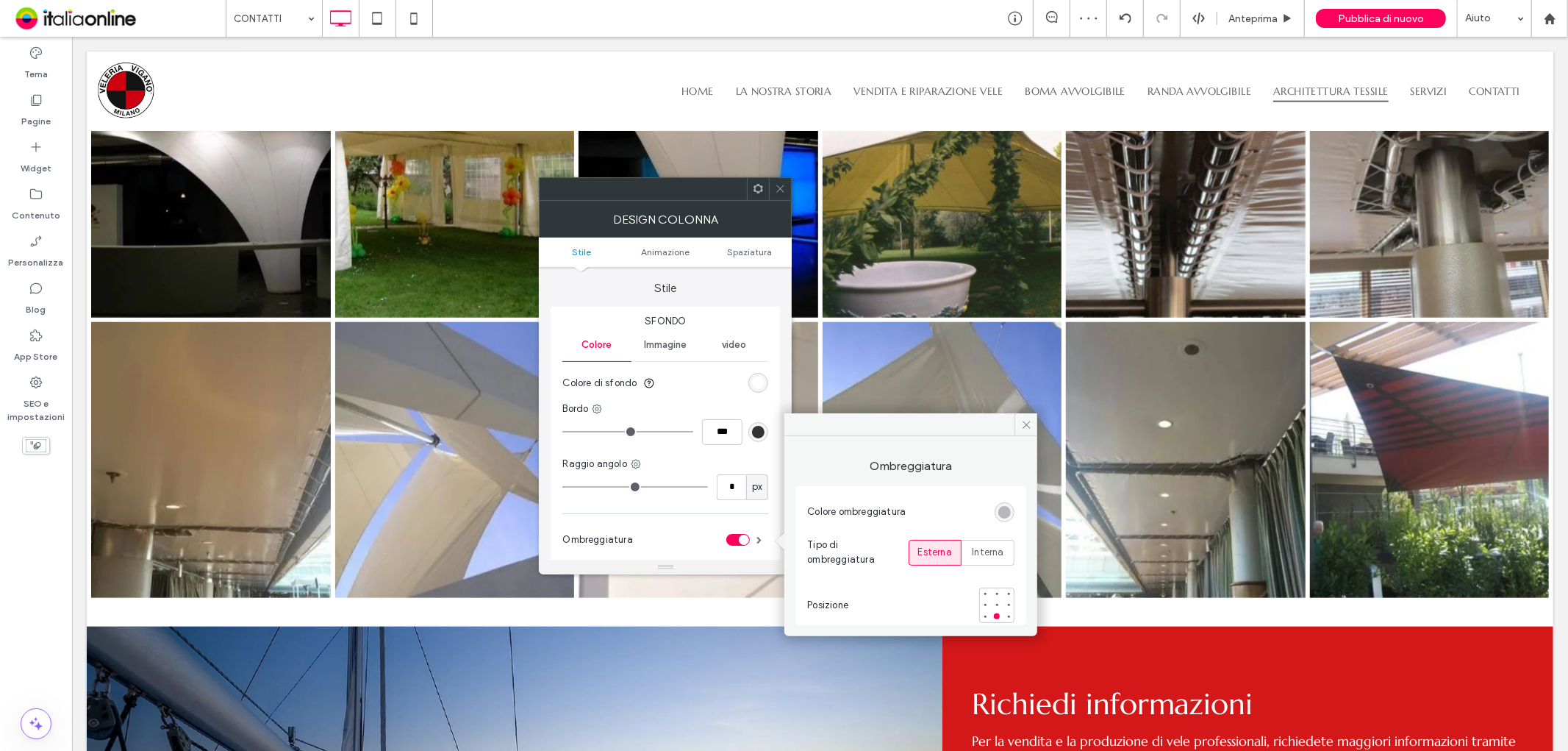 click 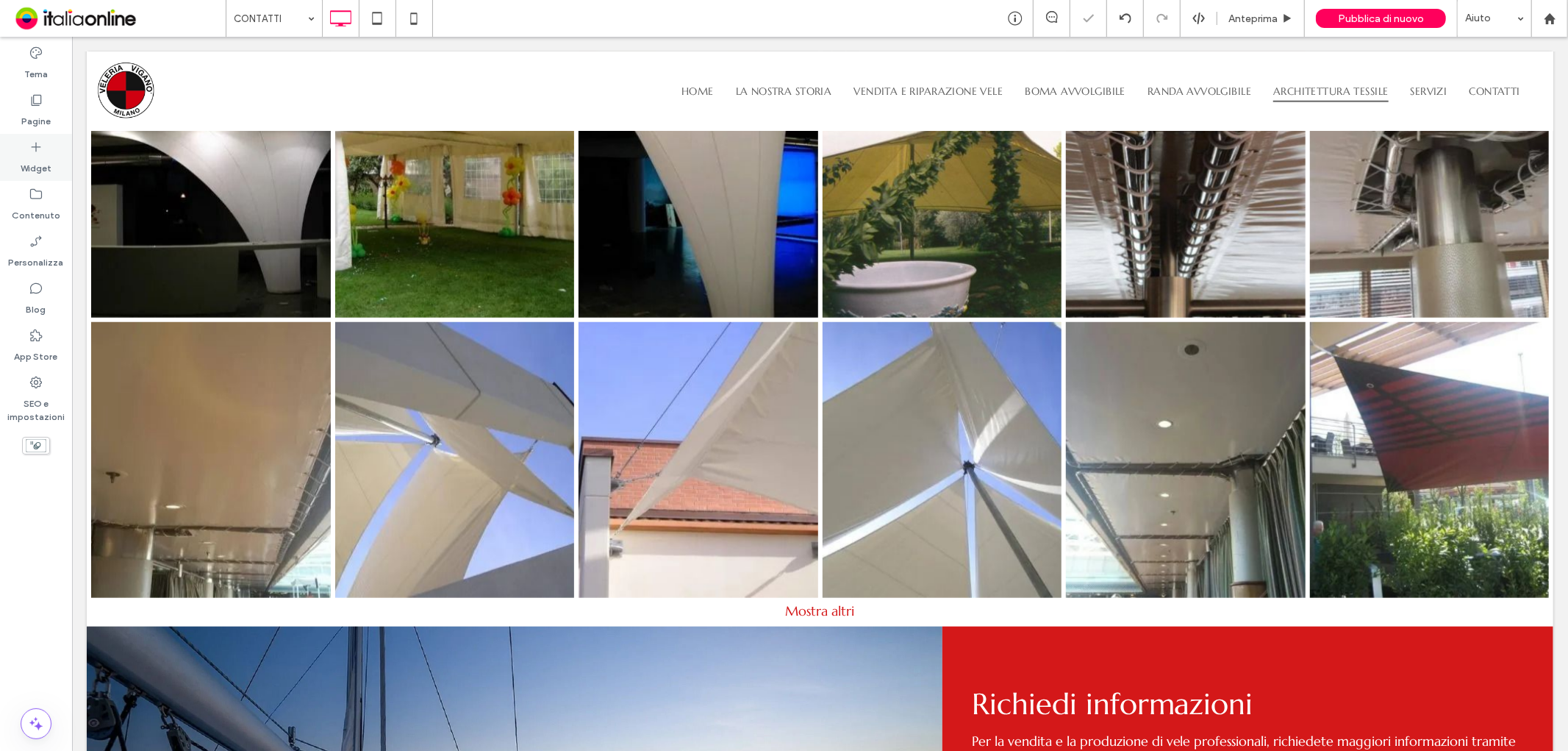 click on "Widget" at bounding box center (36, 165) 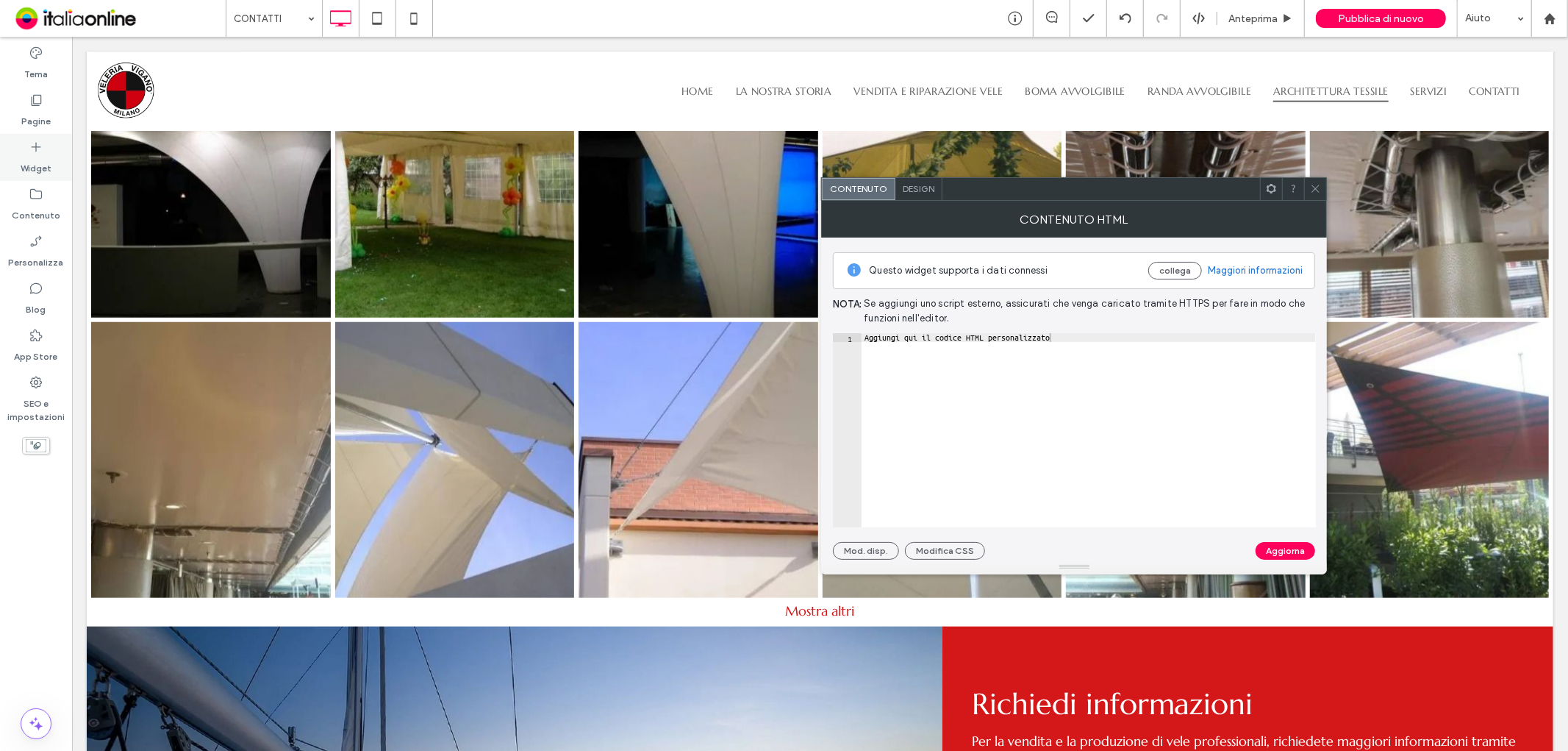 click 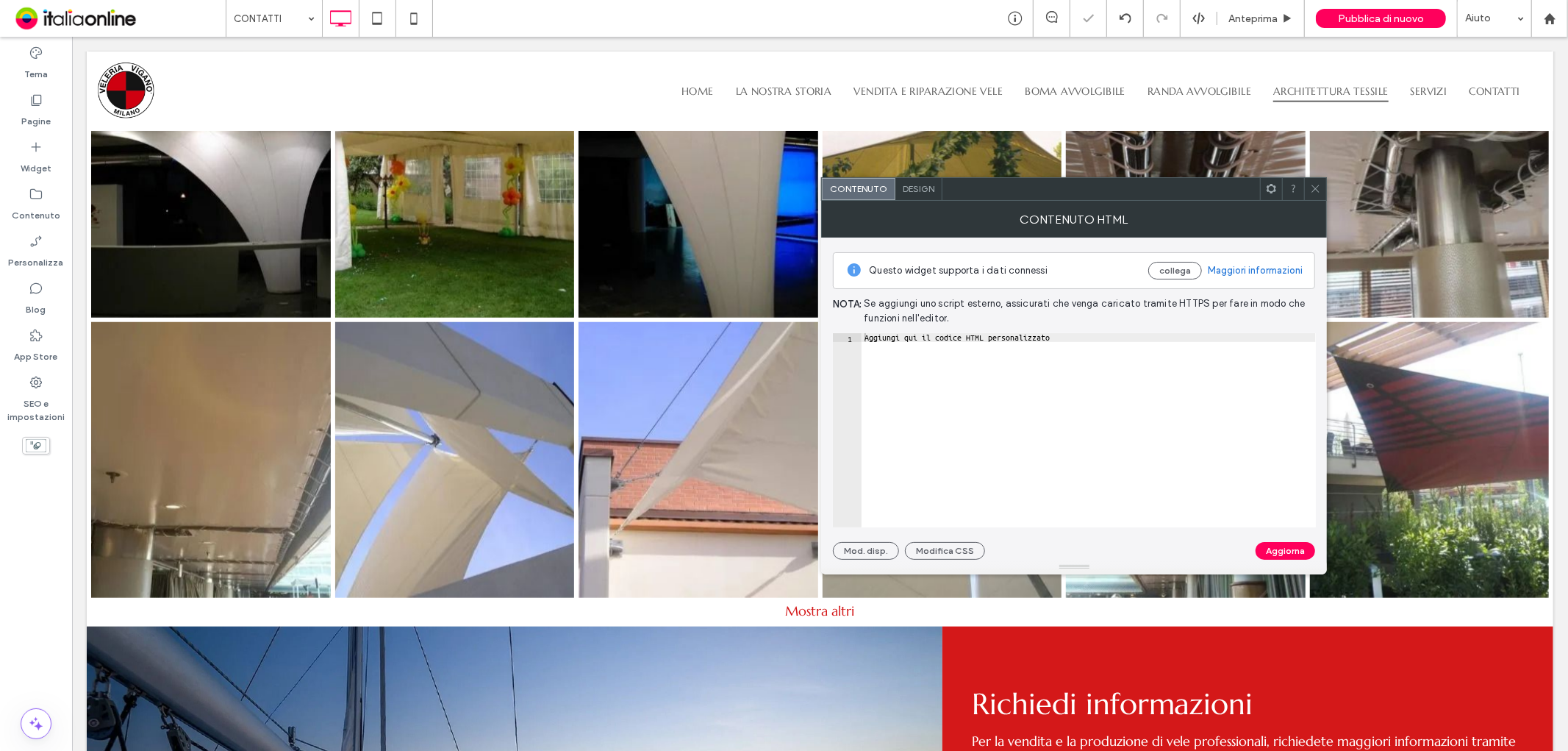 type on "**********" 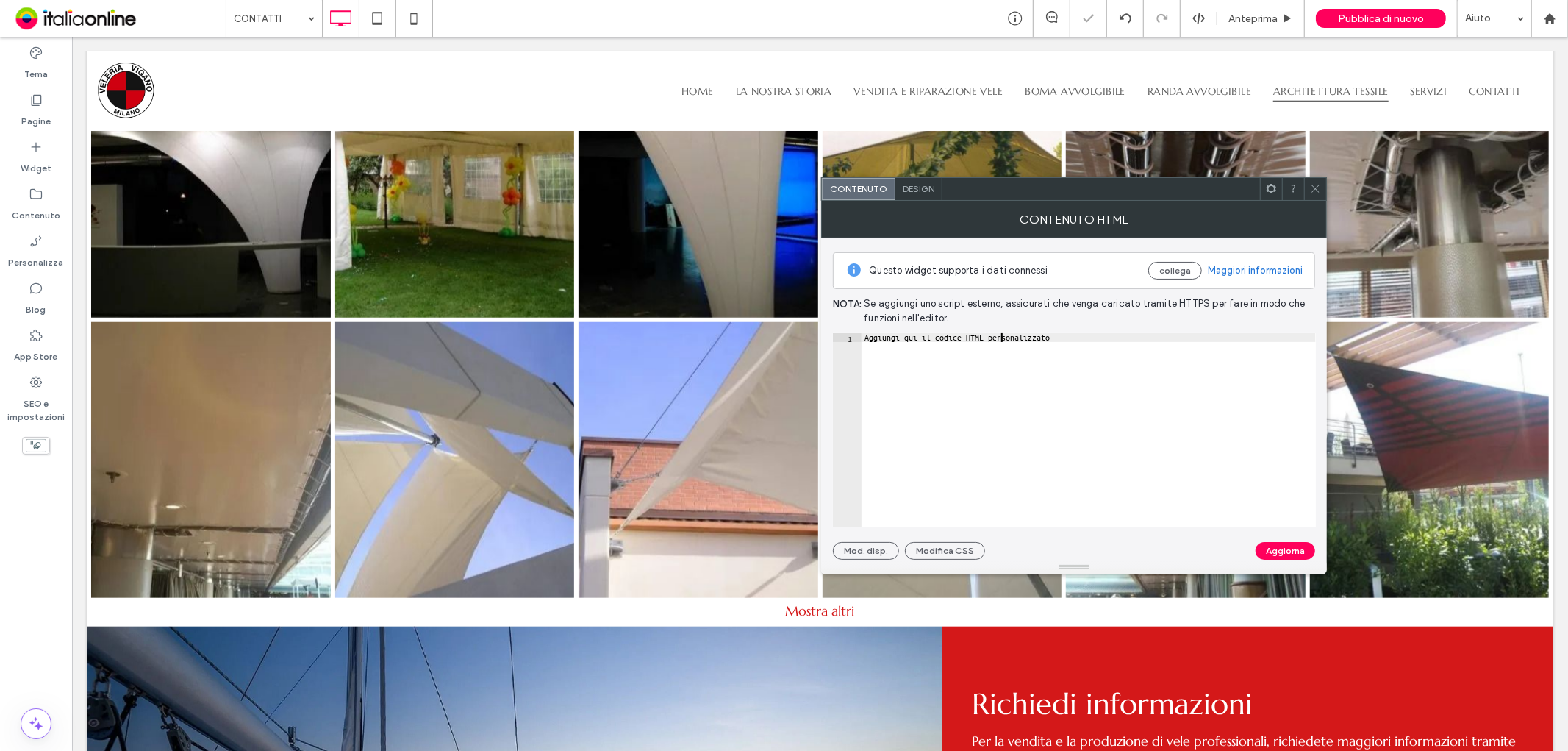 click on "Aggiungi qui il codice HTML personalizzato" at bounding box center [1089, 439] 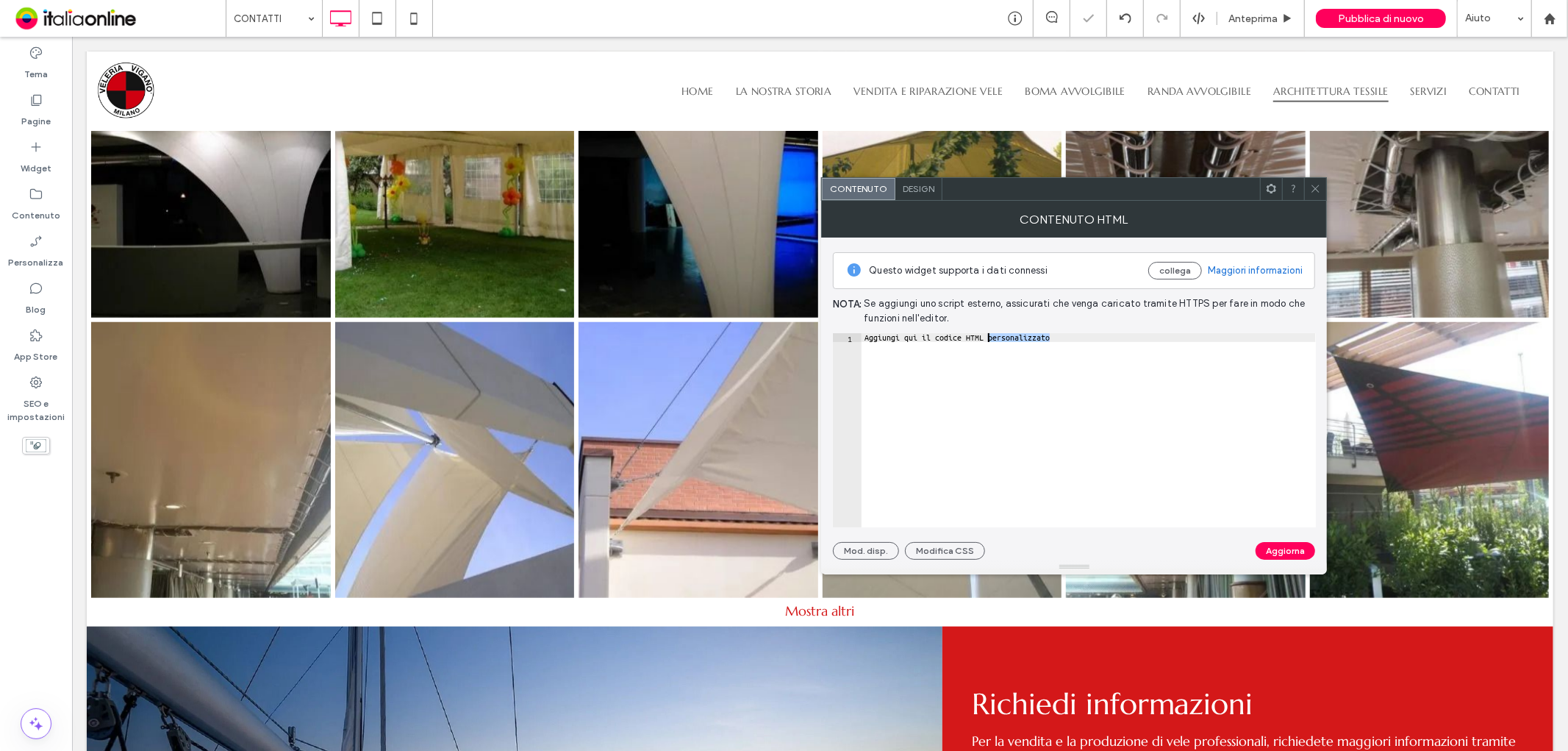 click on "Aggiungi qui il codice HTML personalizzato" at bounding box center (1089, 439) 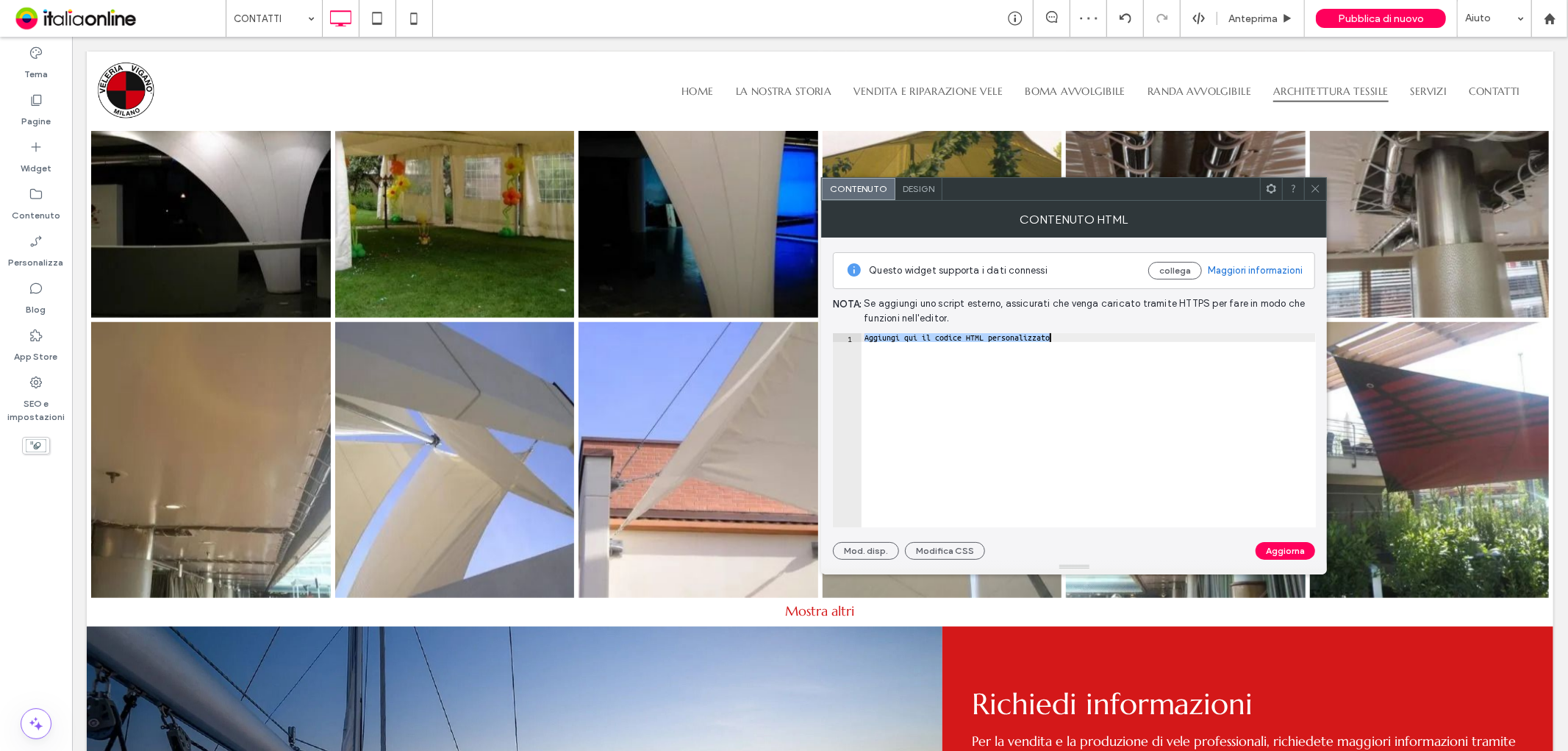 paste 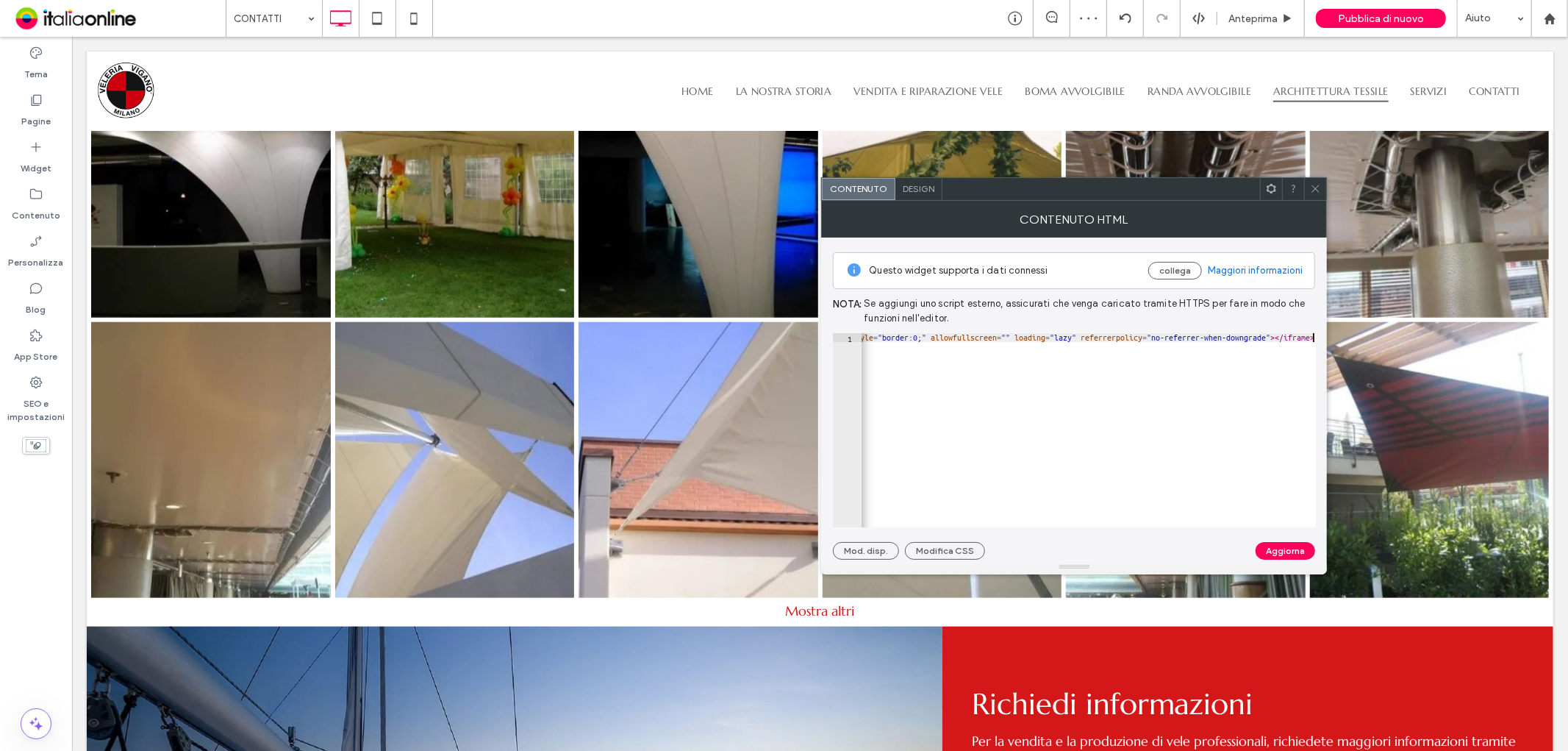 scroll, scrollTop: 0, scrollLeft: 1420, axis: horizontal 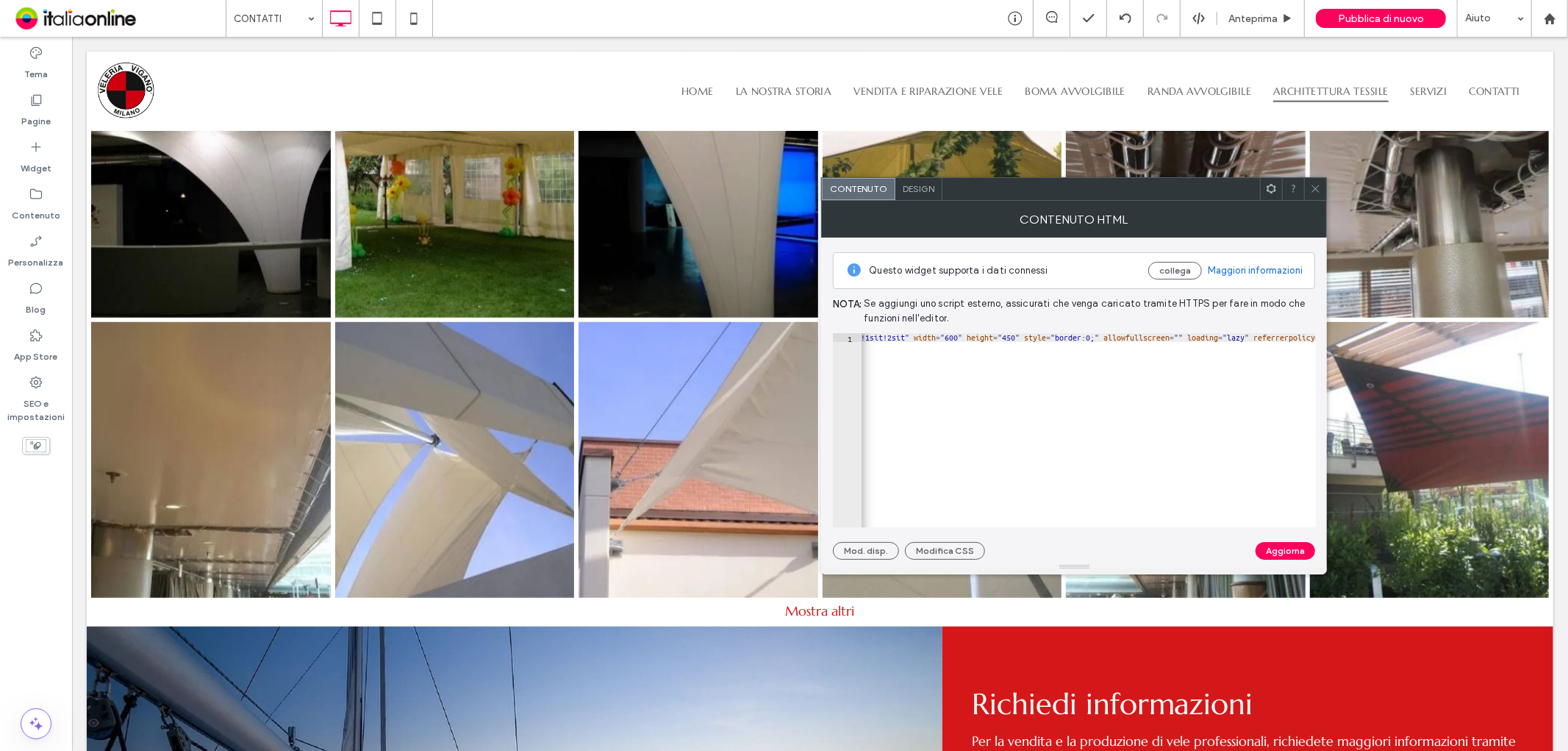 click on "< iframe   src = "https://www.google.com/maps/embed?pb=!1m18!1m12!1m3!1d2800.4129177530176!2d9.050249476628087!3d45.42117703630765!2m3!1f0!2f0!3f0!3m2!1i1024!2i768!4f13.1!3m3!1m2!1s0x4786e9dc737b07af%3A0xafb1a1b8c6f71dd!2sVeleria%20Vigan%C3%B2%20Srl!5e0!3m2!1sit!2sit!4v1754489717001!5m2!1sit!2sit"   width = "600"   height = "450"   style = "border:0;"   allowfullscreen = ""   loading = "lazy"   referrerpolicy = "no-referrer-when-downgrade" > </ iframe >" at bounding box center [551, 433] 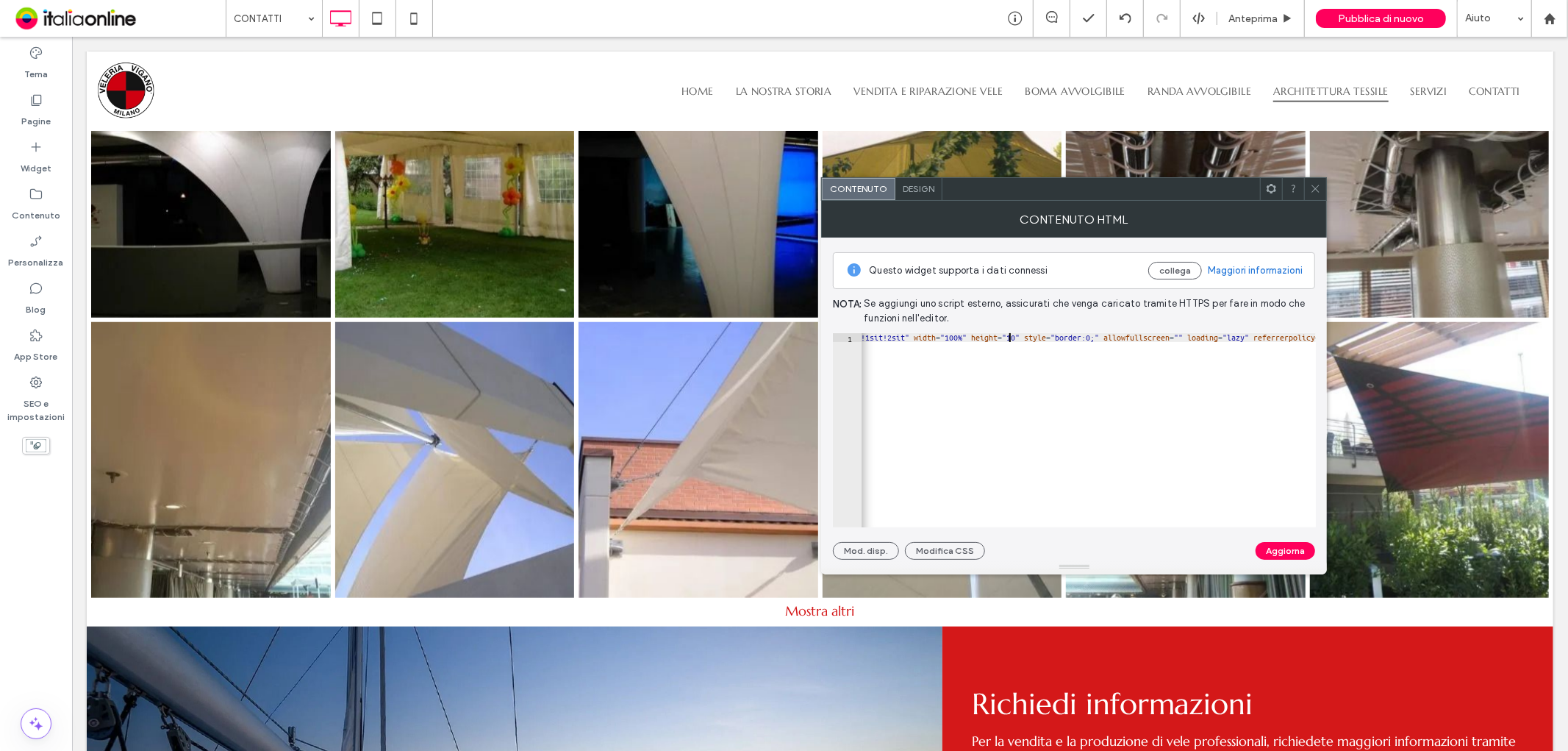scroll, scrollTop: 0, scrollLeft: 116, axis: horizontal 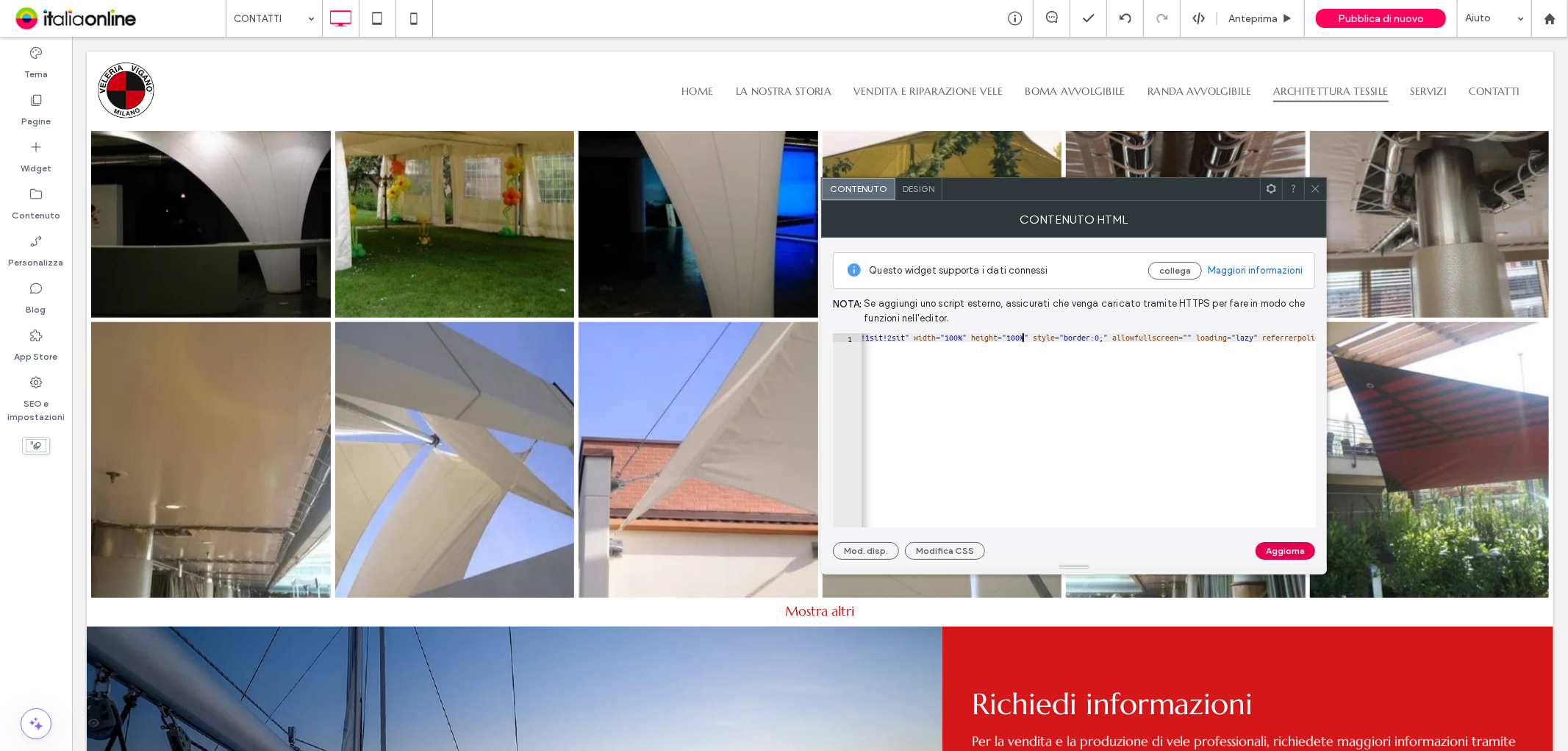 type on "**********" 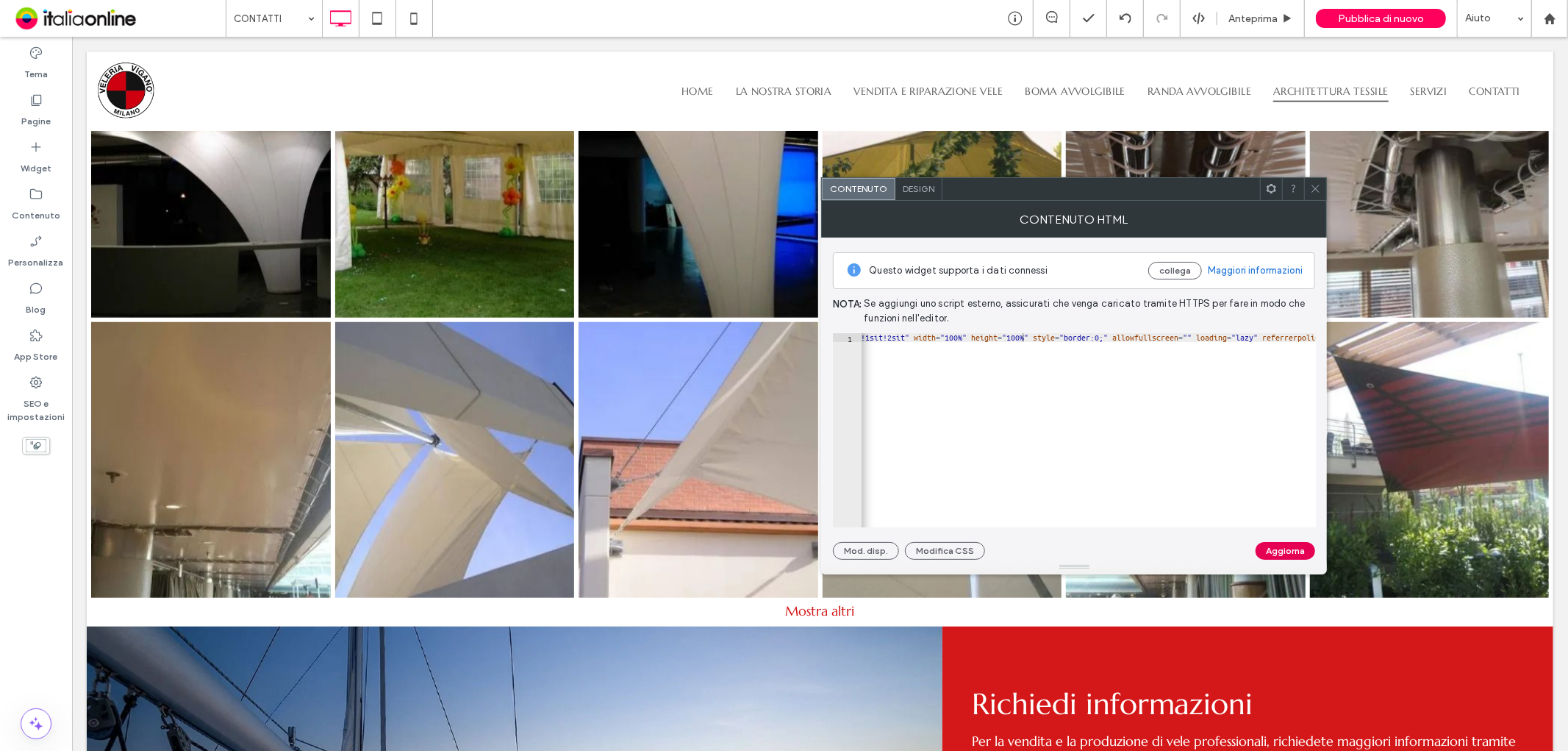click on "Aggiorna" at bounding box center [1285, 551] 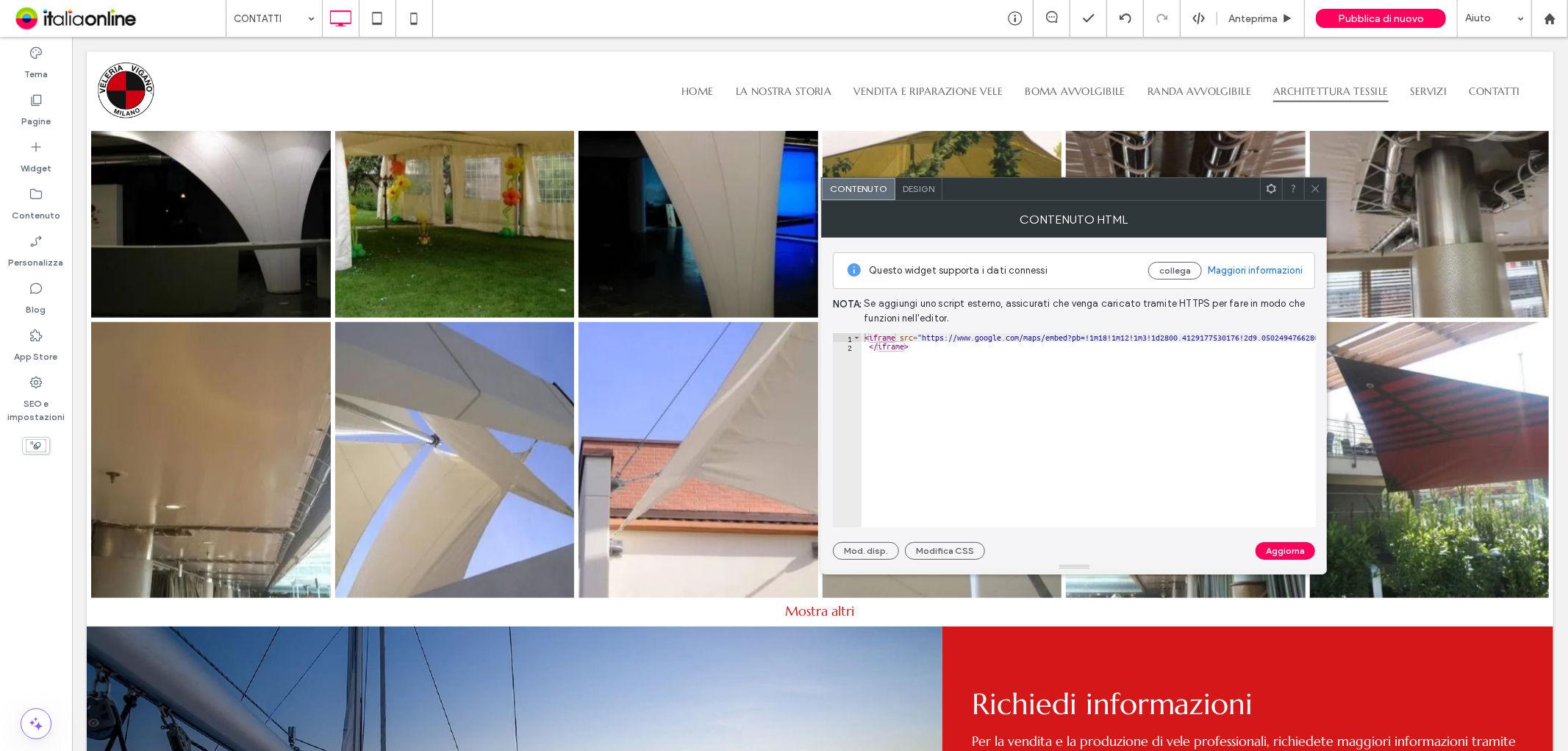 click 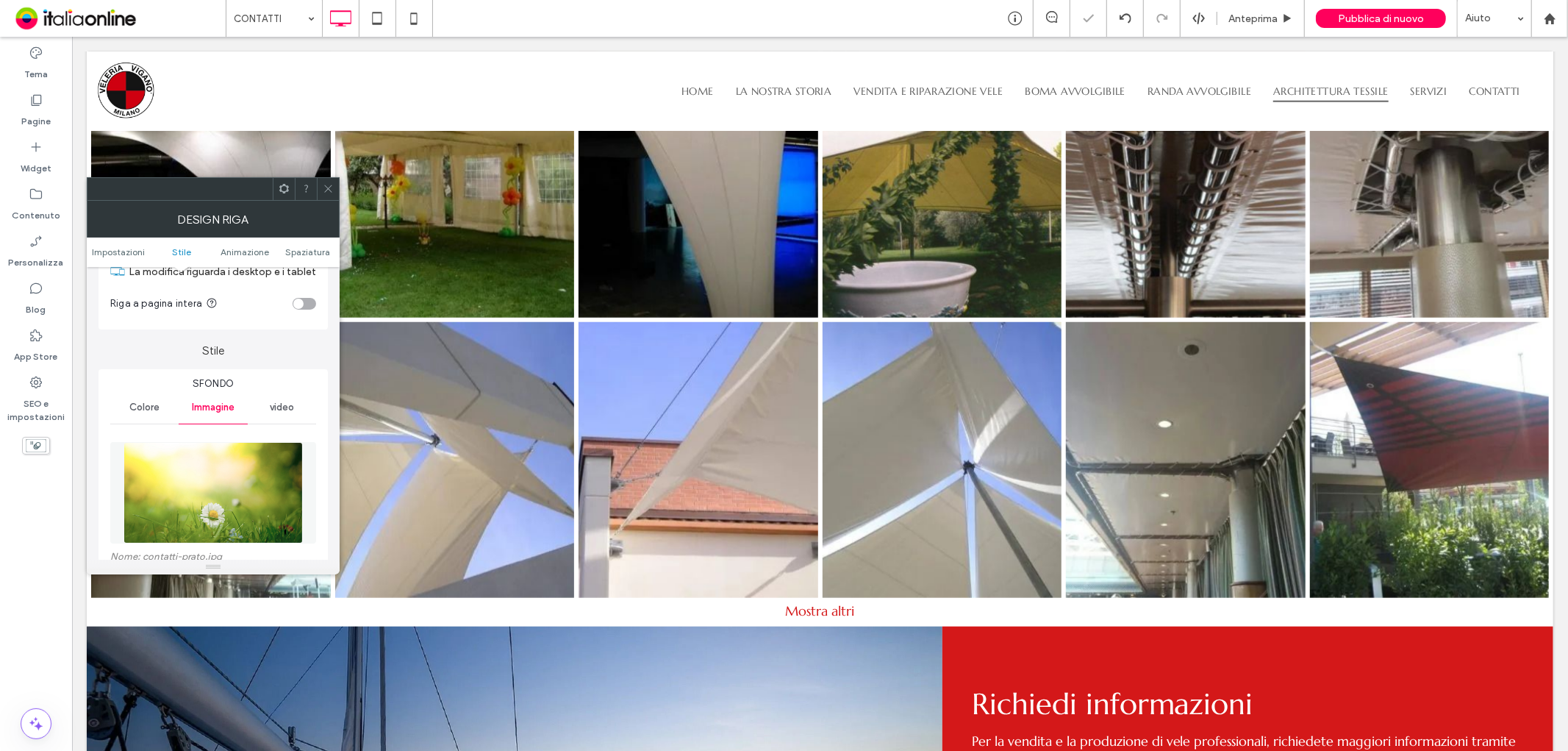 scroll, scrollTop: 245, scrollLeft: 0, axis: vertical 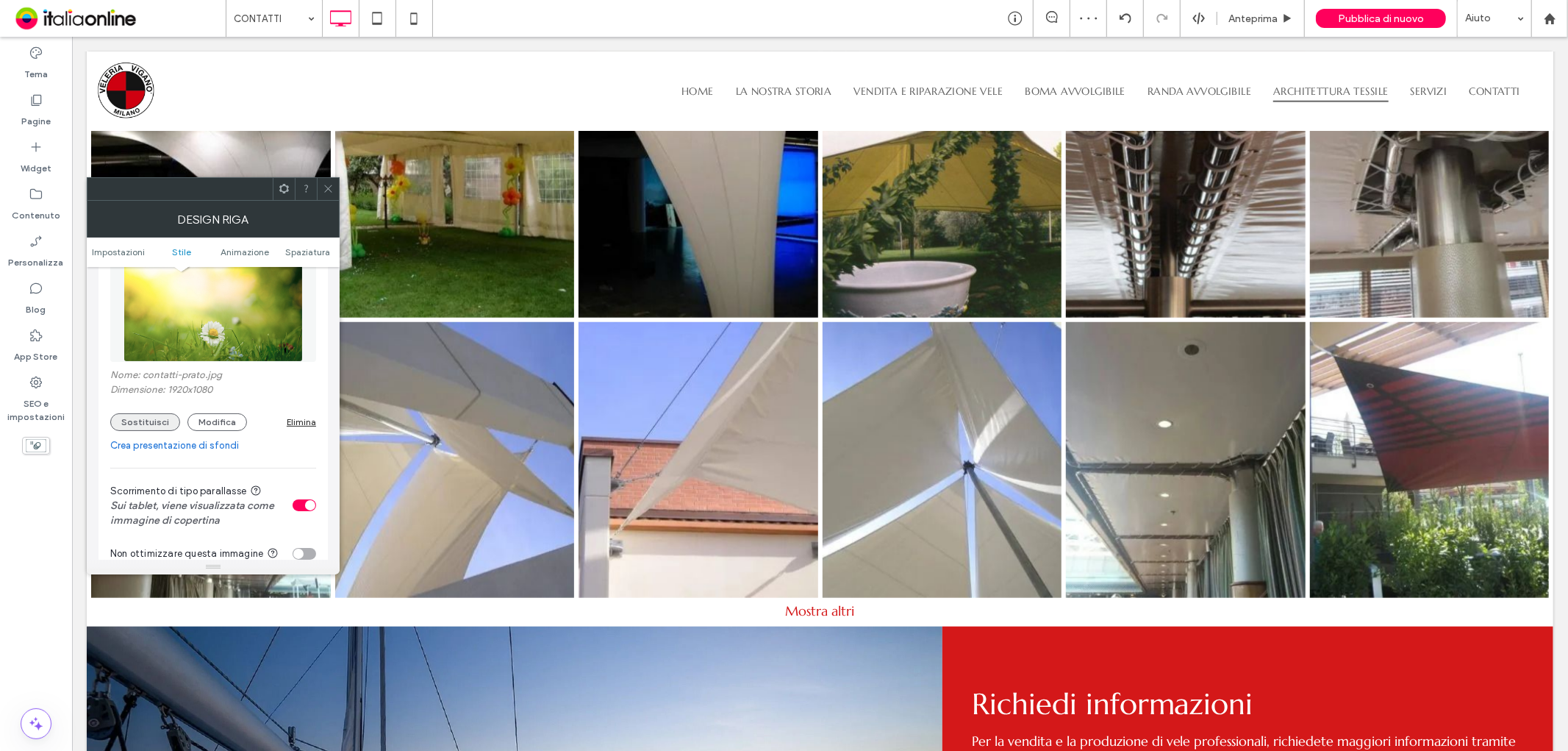 click on "Sostituisci" at bounding box center [145, 422] 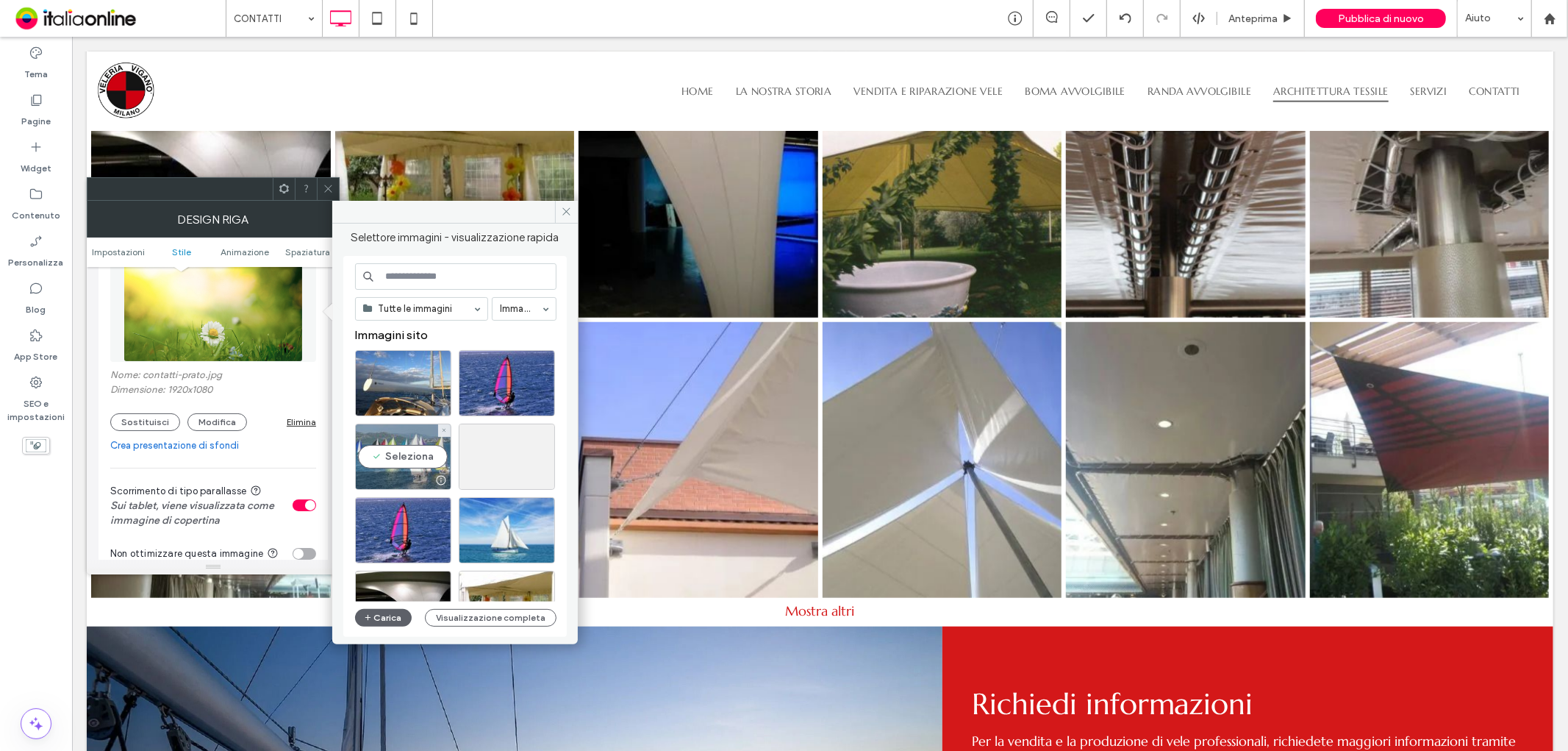 click on "Seleziona" at bounding box center (403, 457) 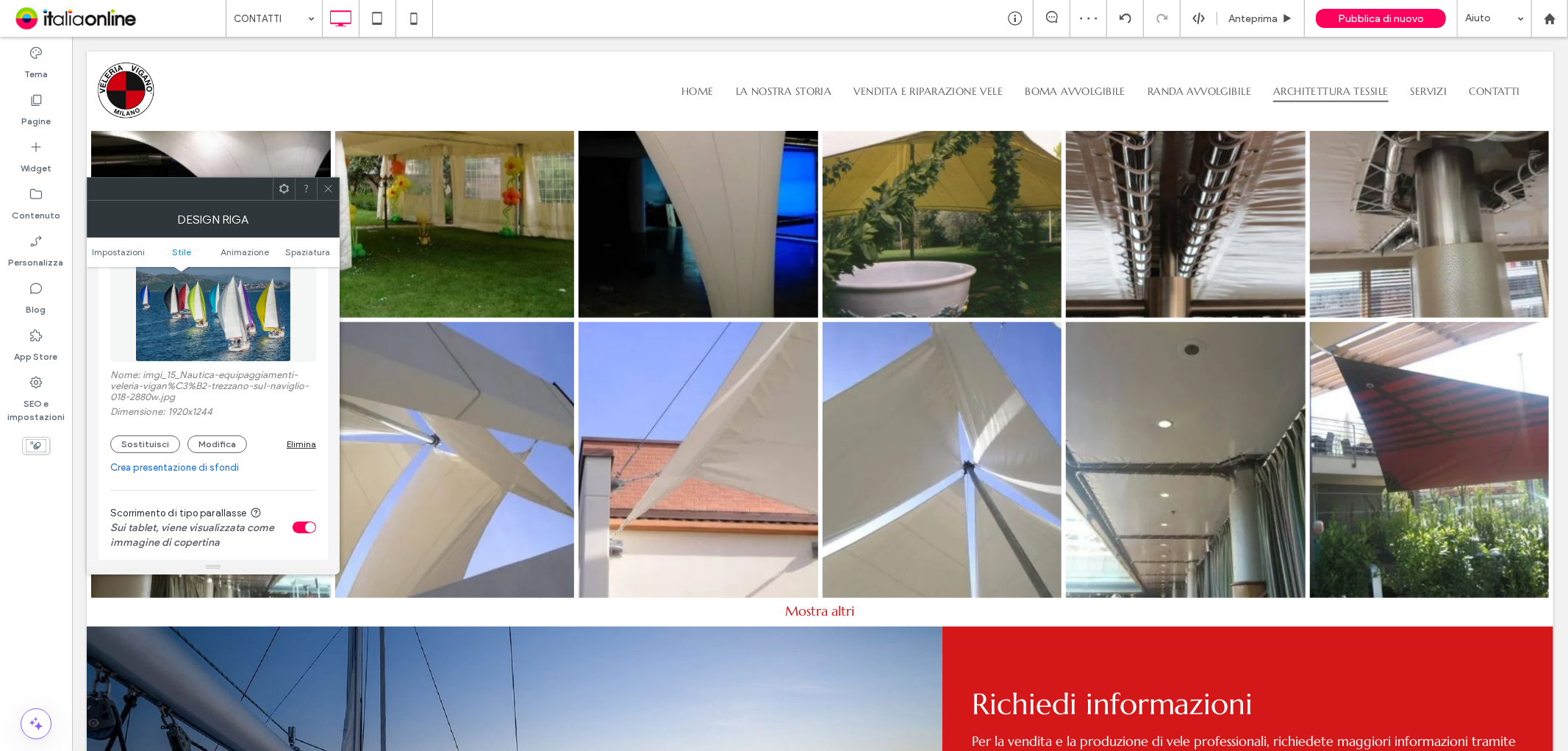 click at bounding box center [328, 189] 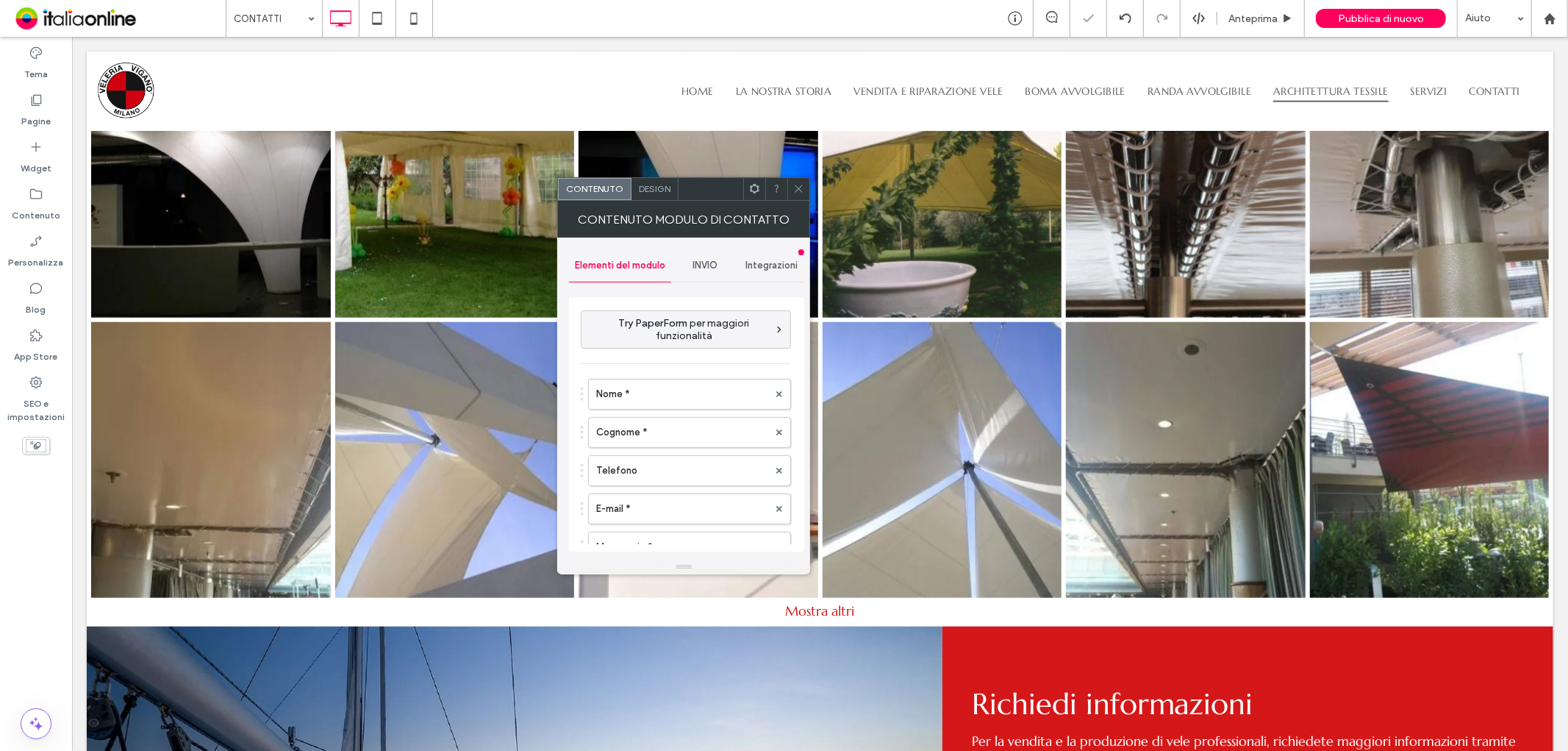 click on "INVIO" at bounding box center [705, 266] 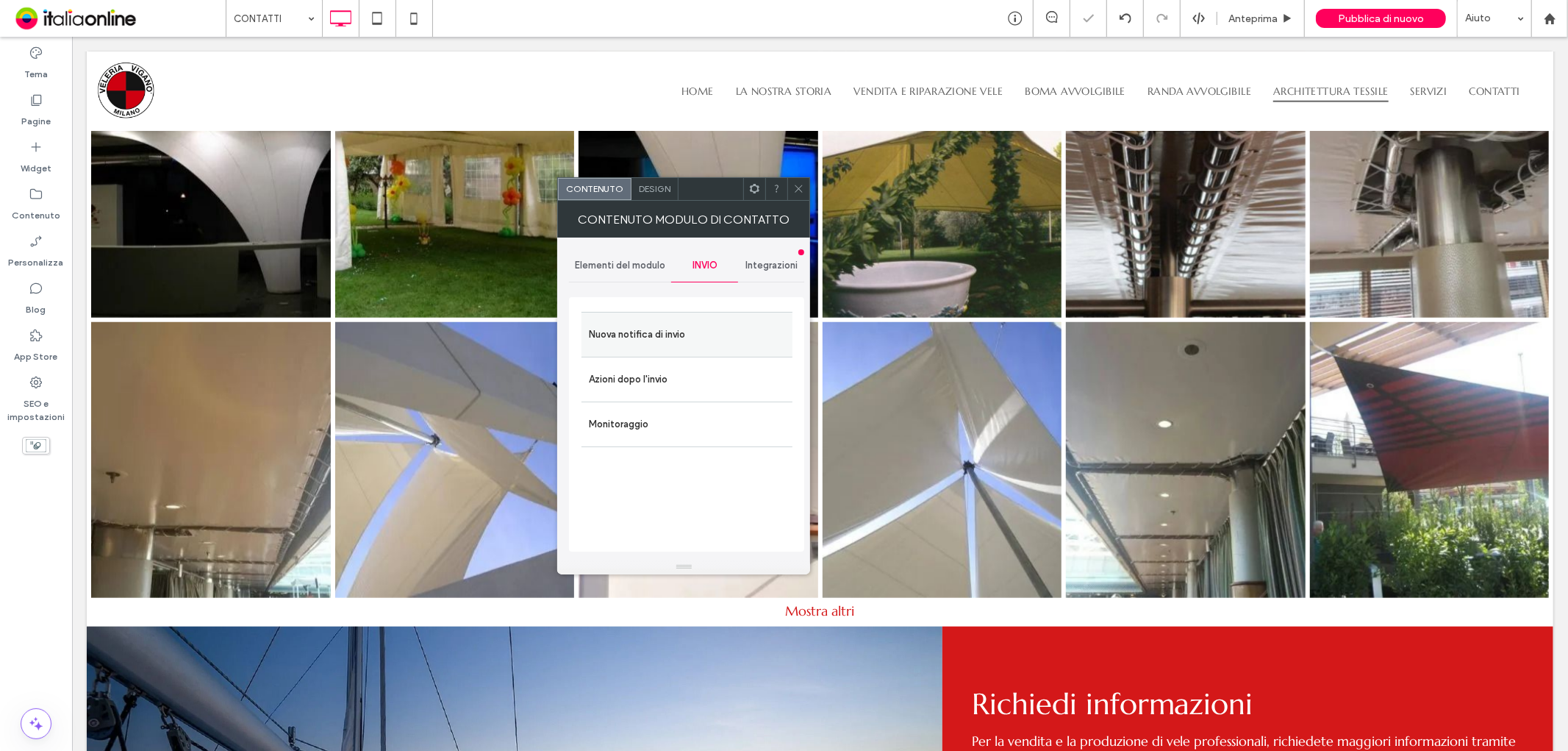 click on "Nuova notifica di invio" at bounding box center [687, 335] 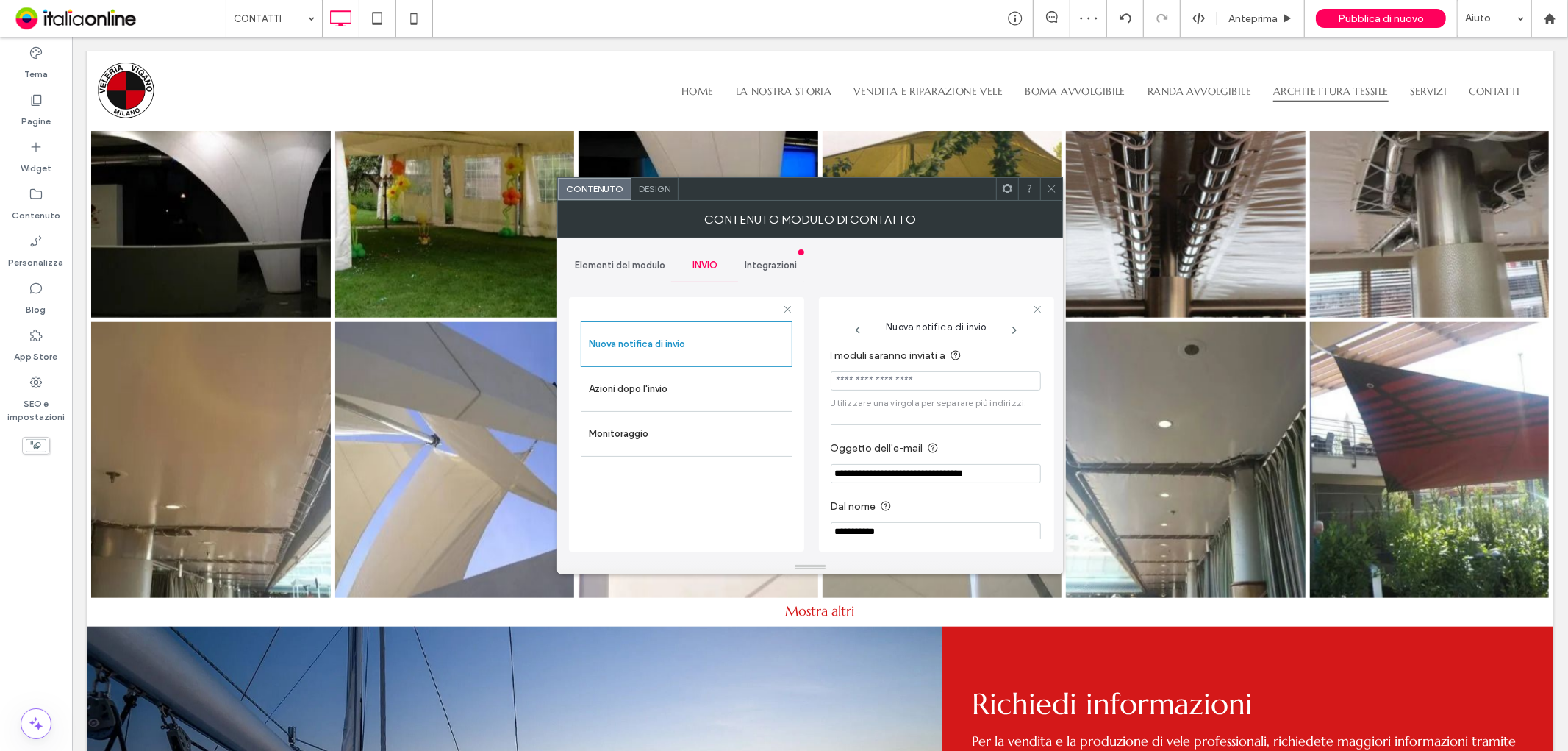 click at bounding box center (936, 381) 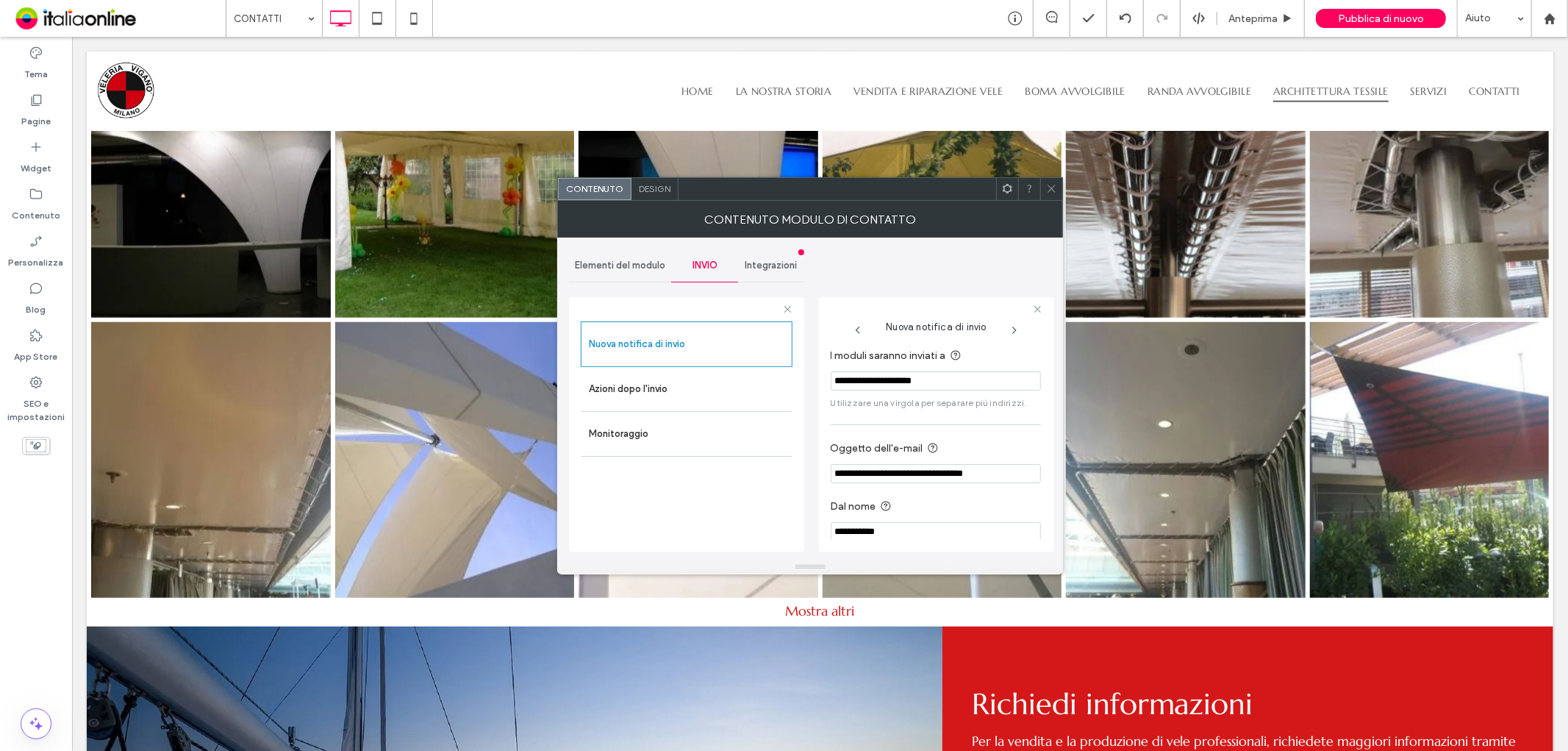 type on "**********" 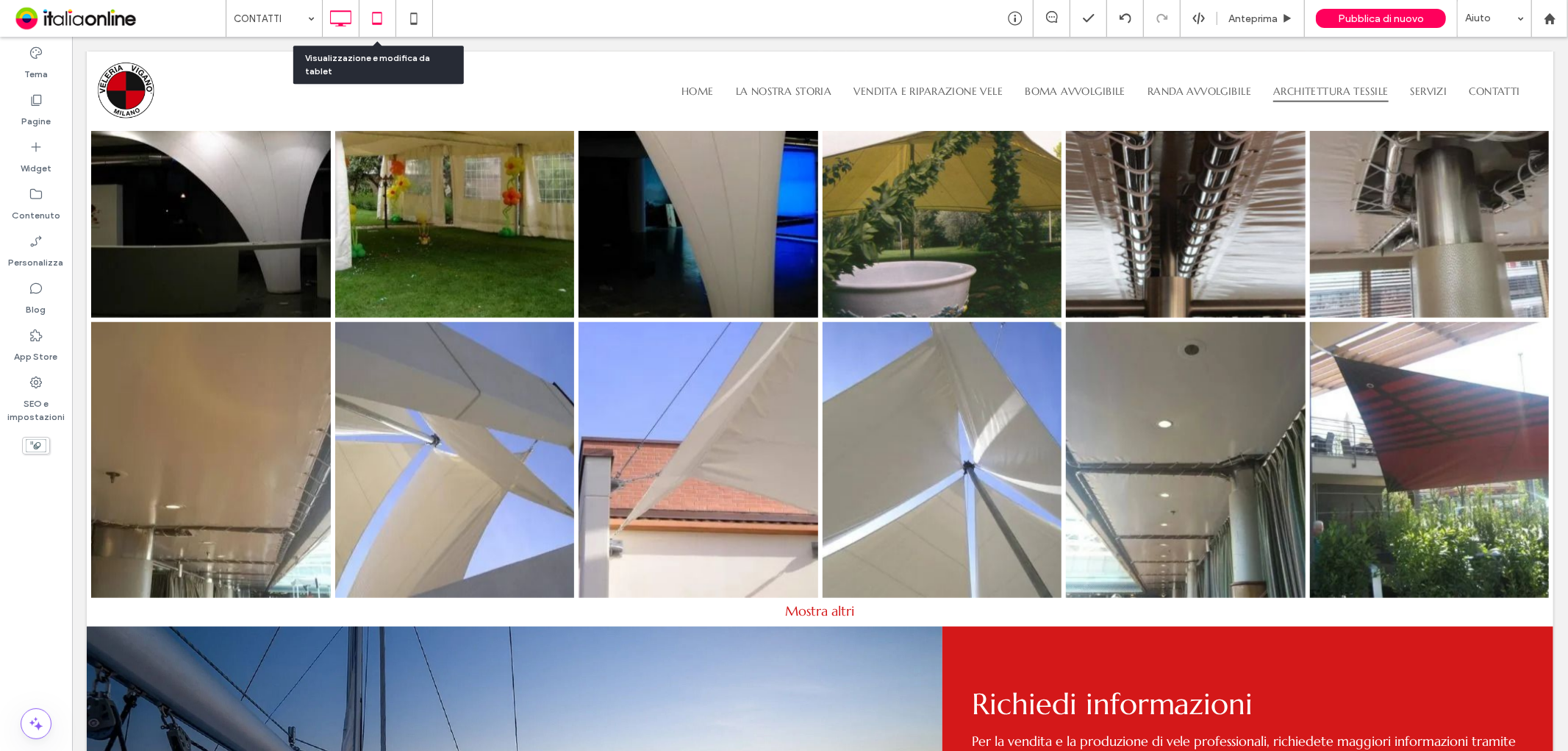 click 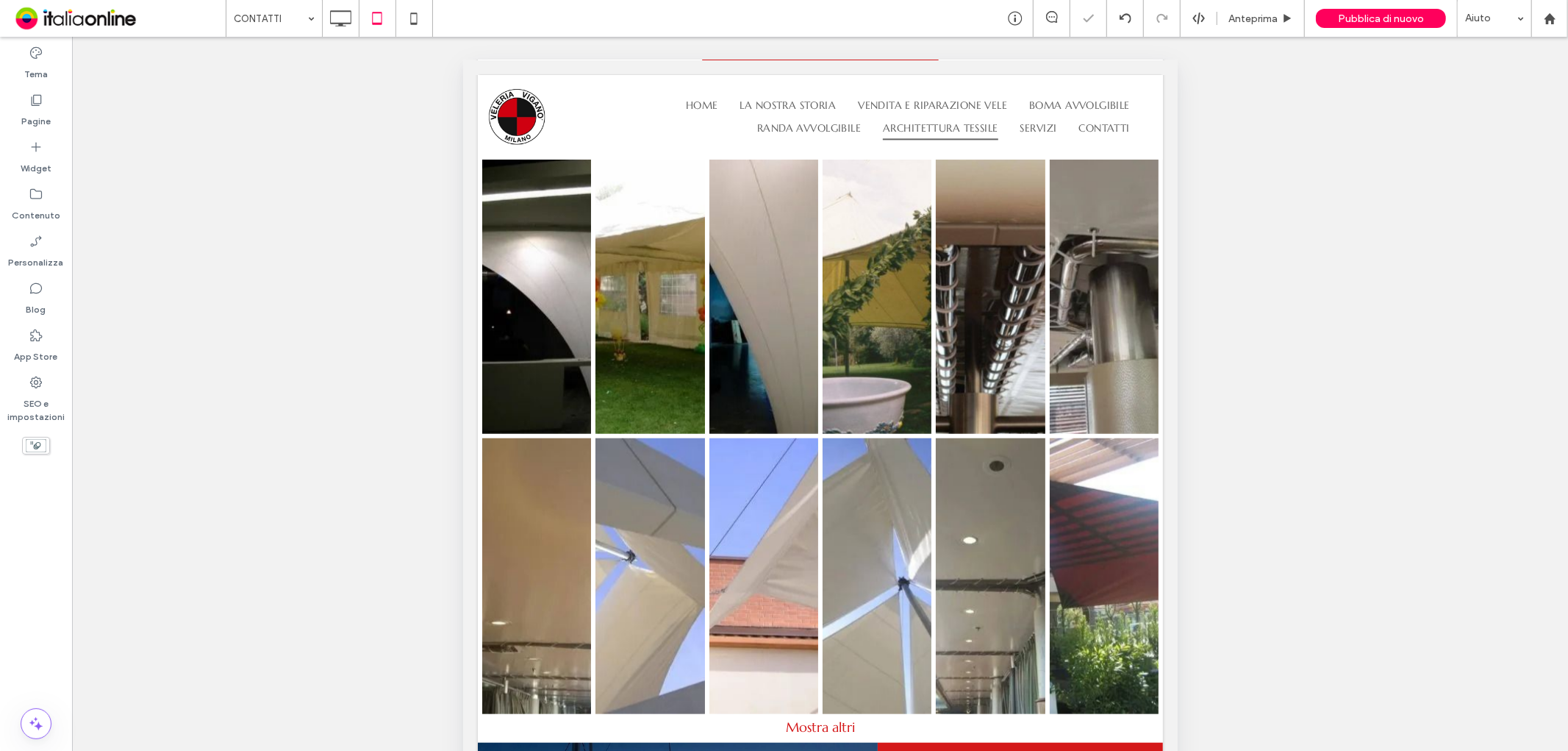 scroll, scrollTop: 274, scrollLeft: 0, axis: vertical 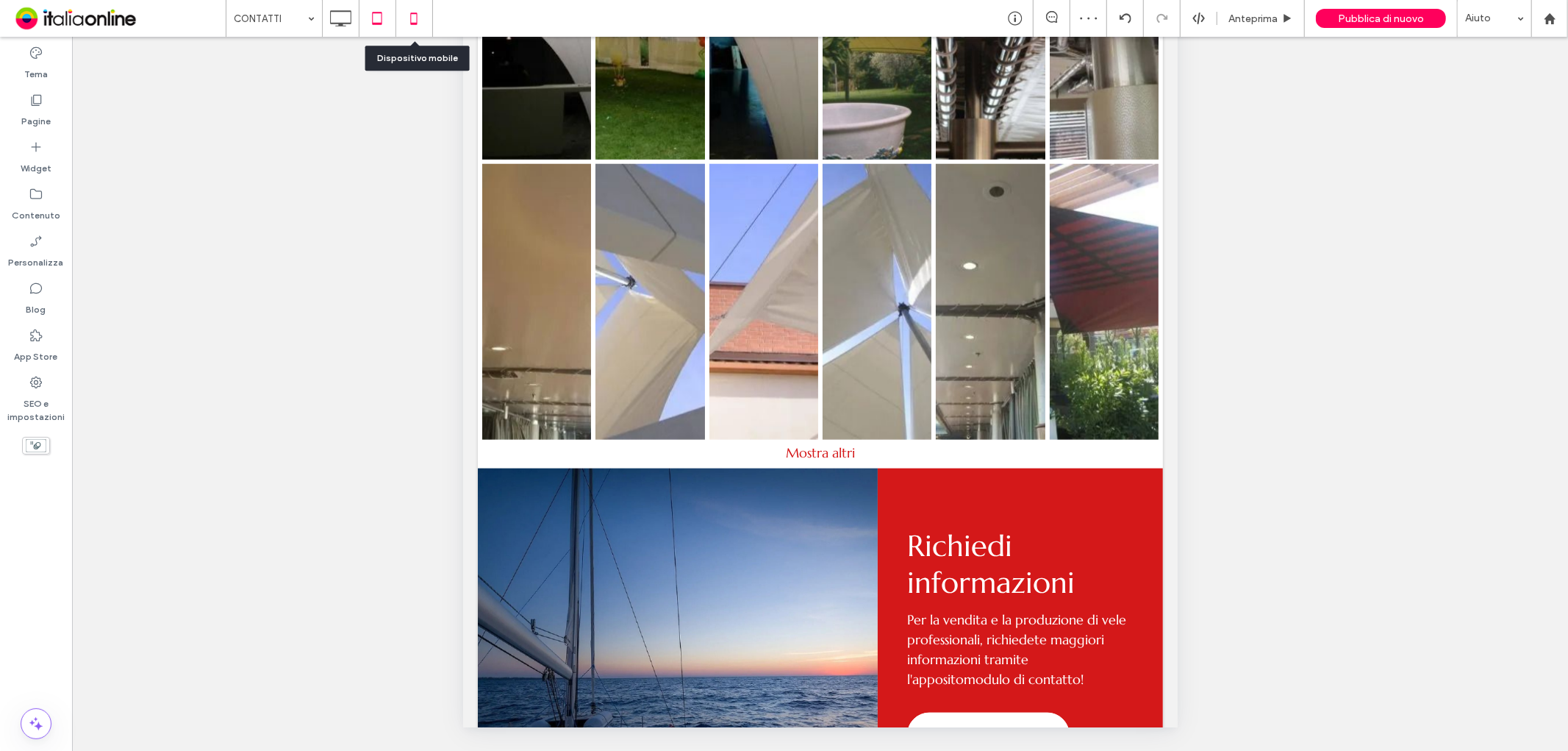 click at bounding box center [414, 18] 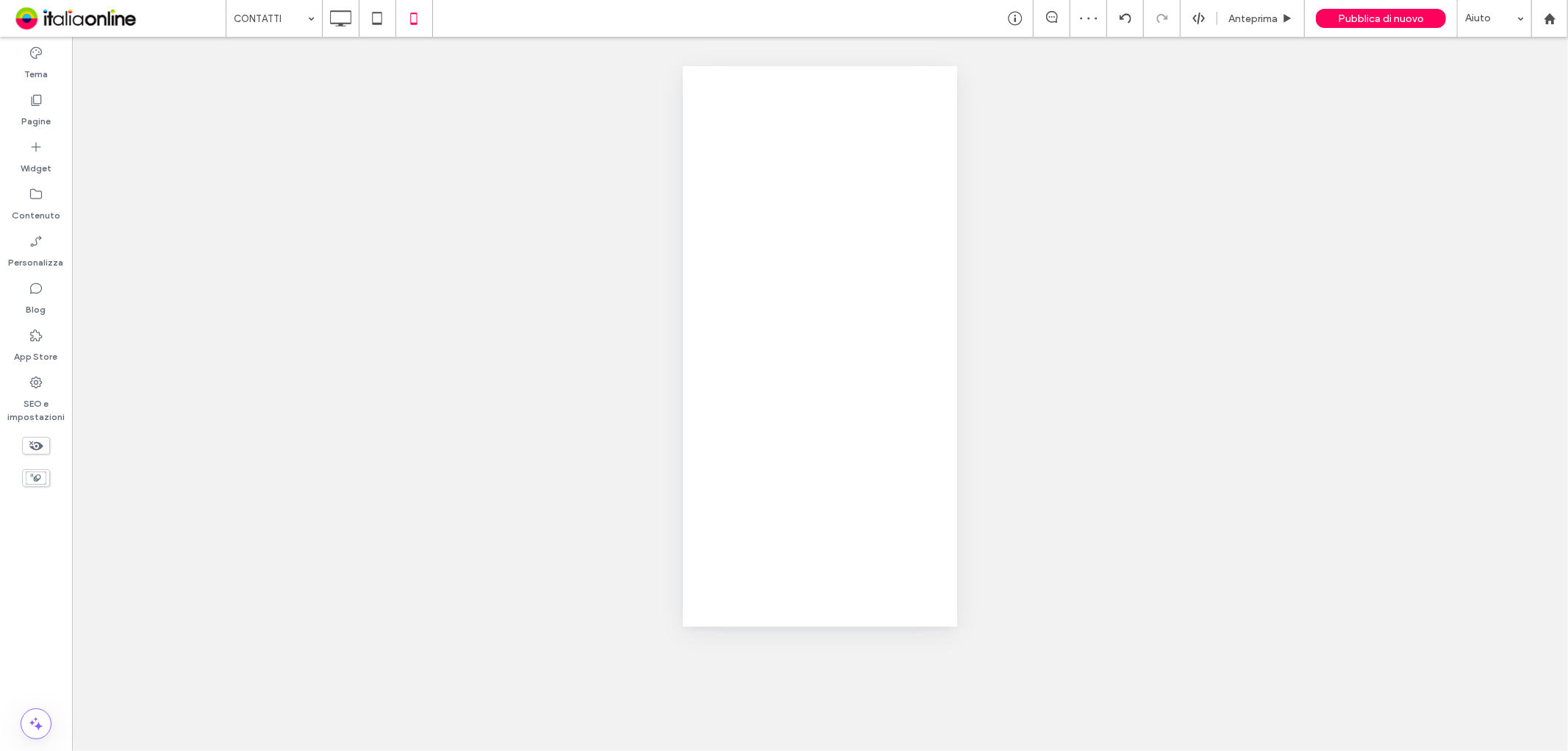 scroll, scrollTop: 0, scrollLeft: 0, axis: both 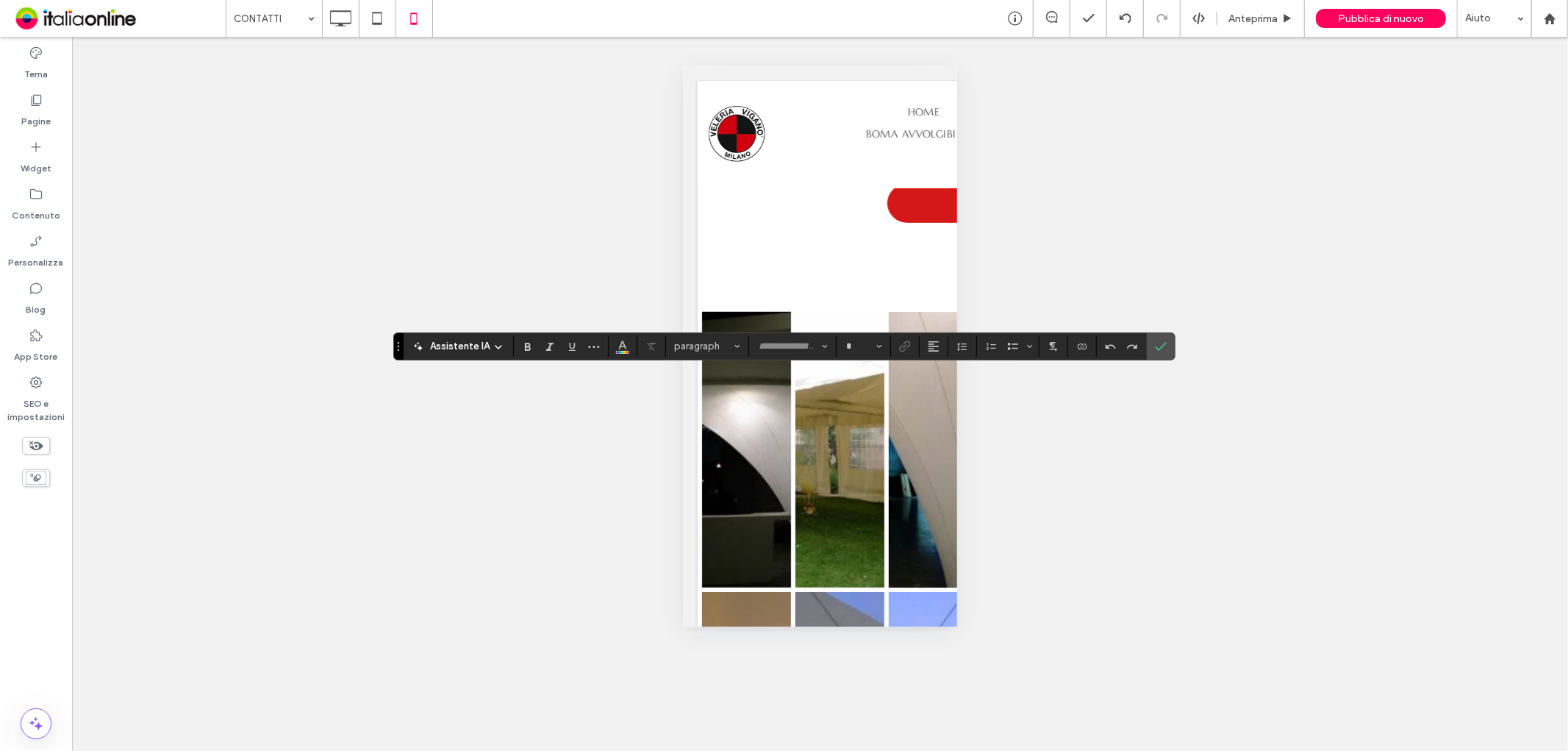 type on "*********" 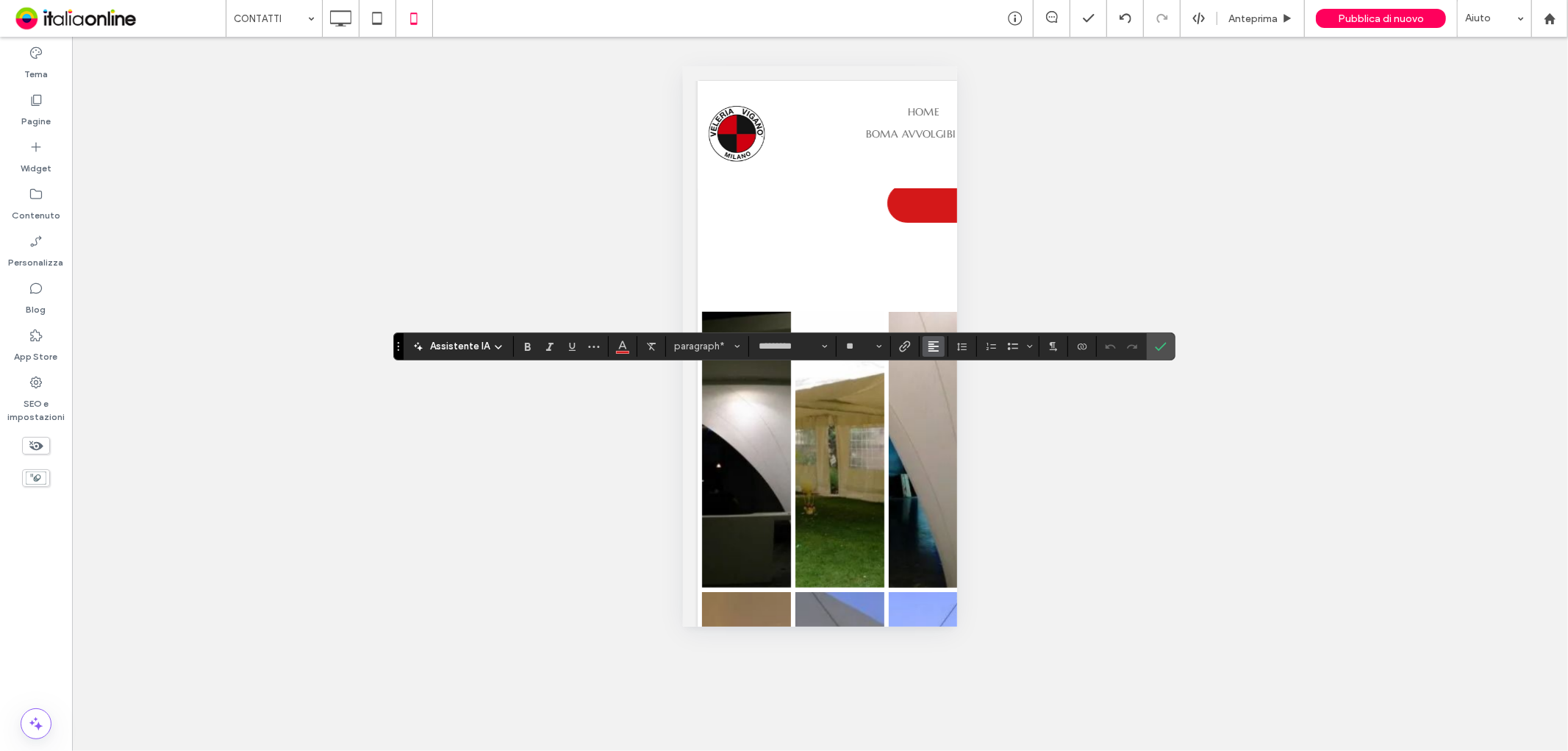 click at bounding box center (934, 346) 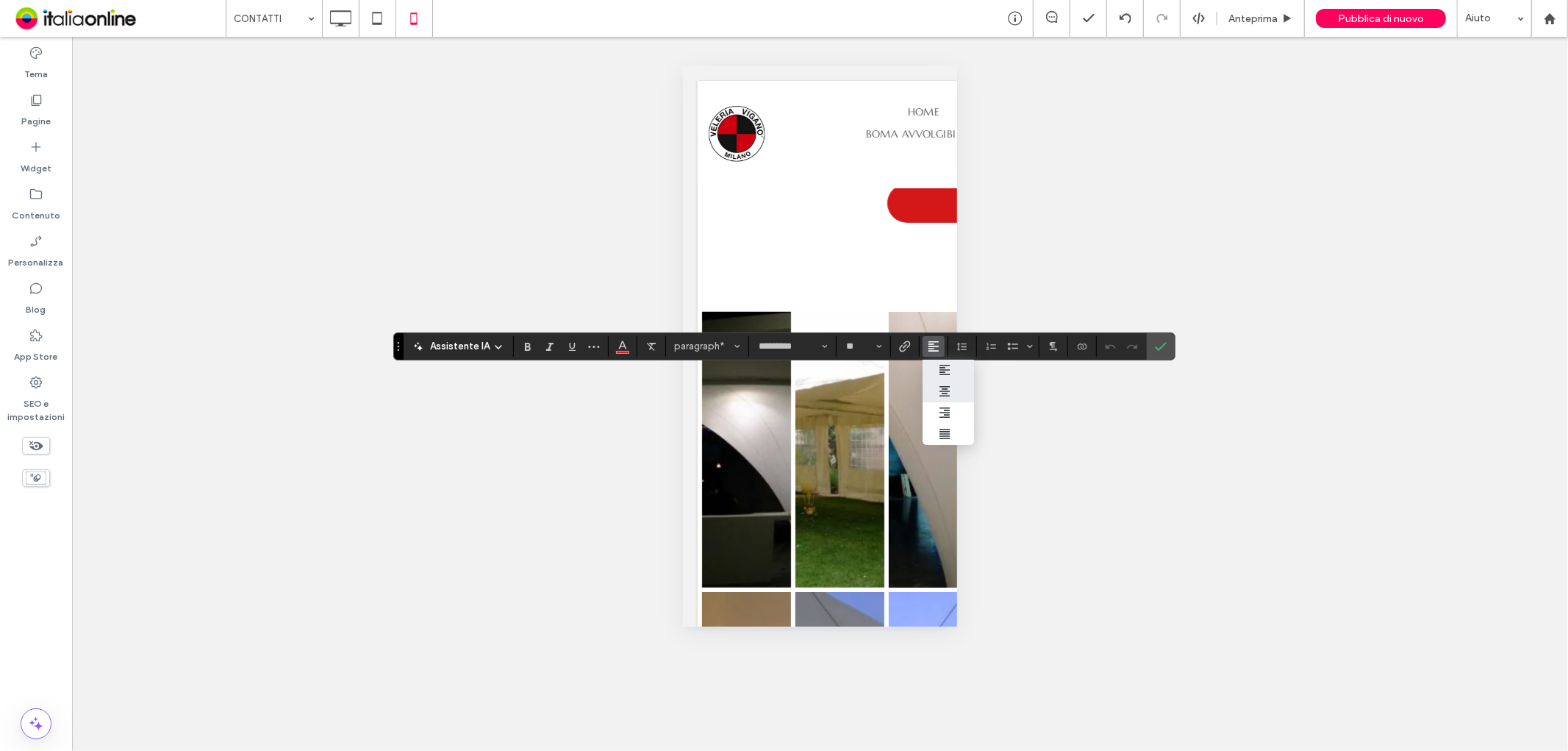 click 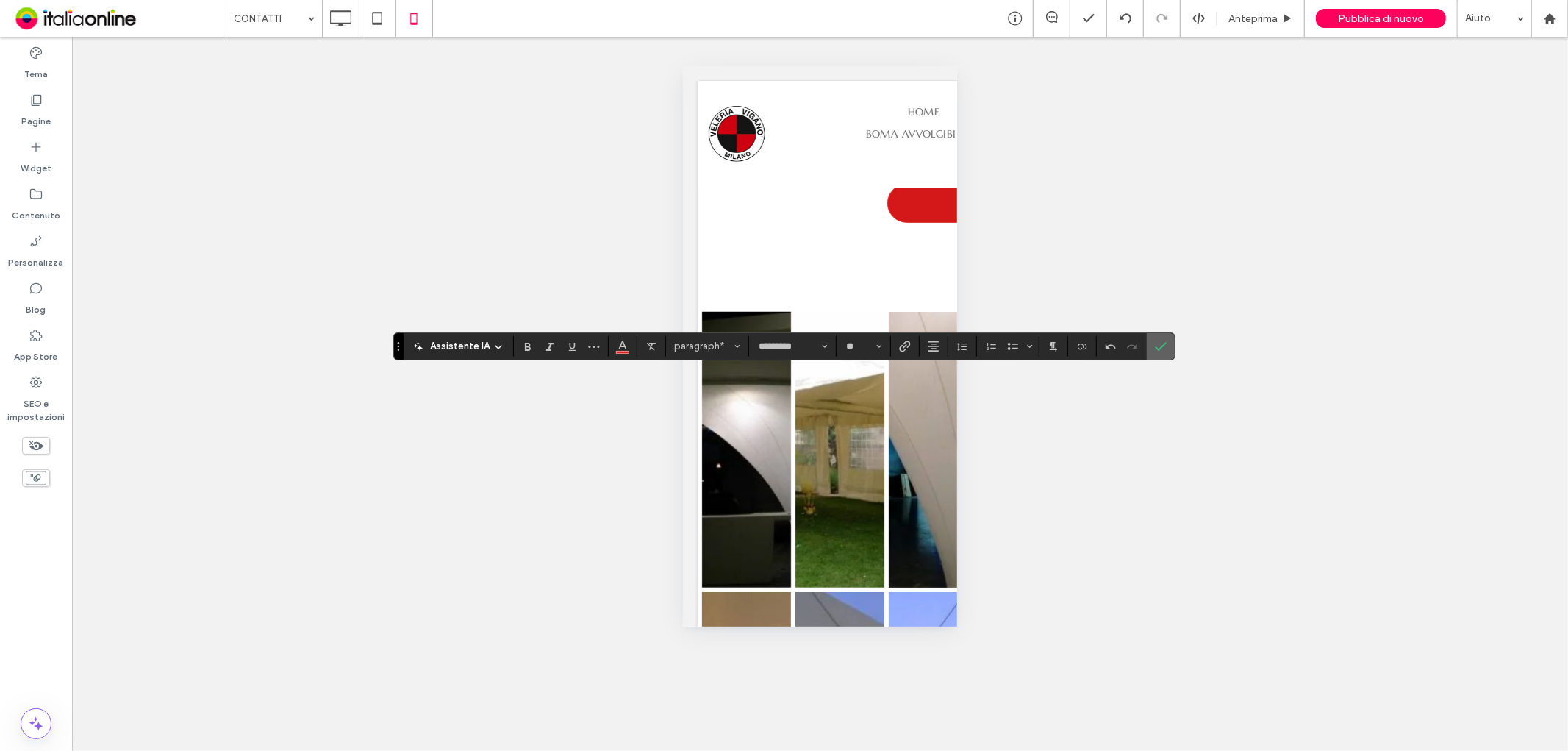 click 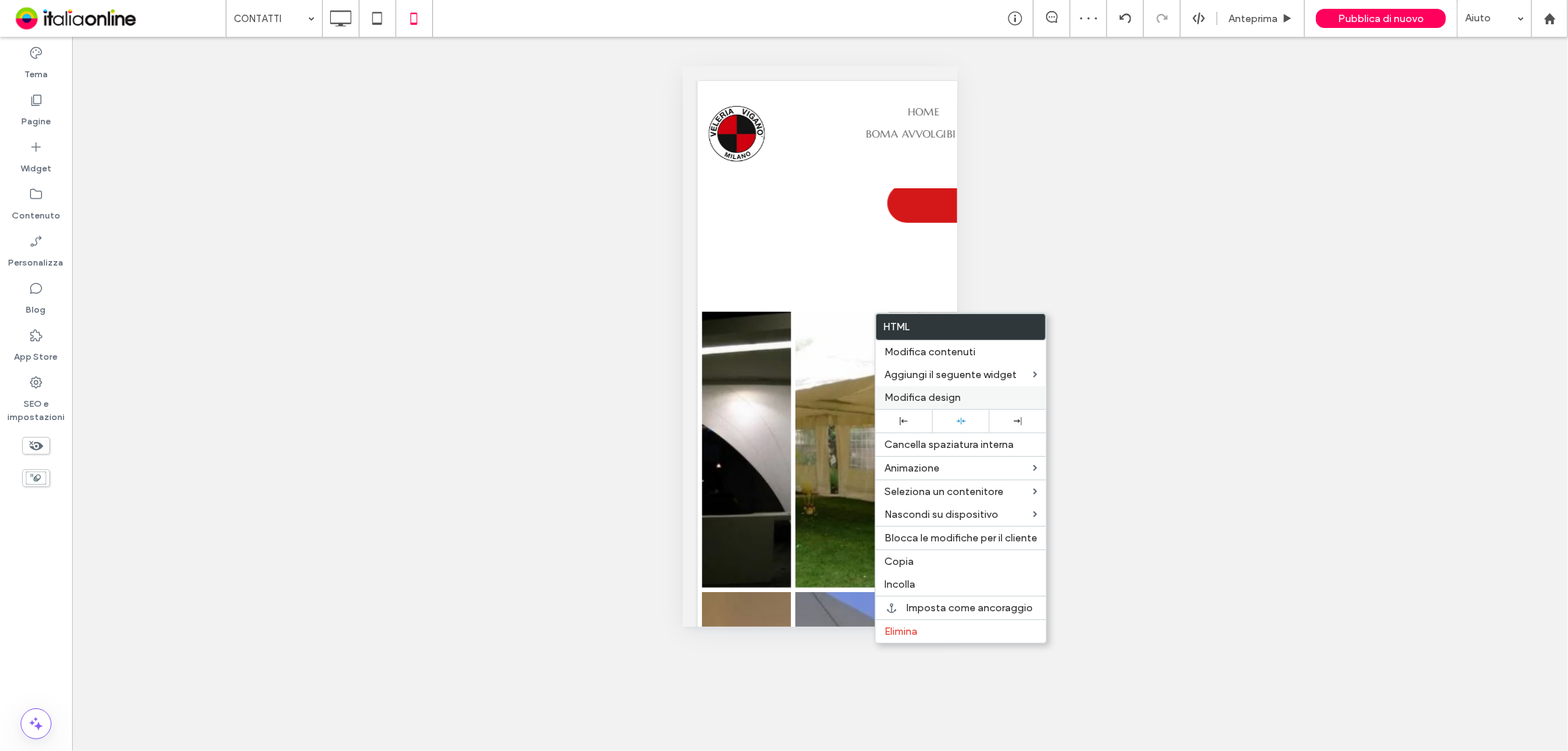 click on "Modifica design" at bounding box center [961, 397] 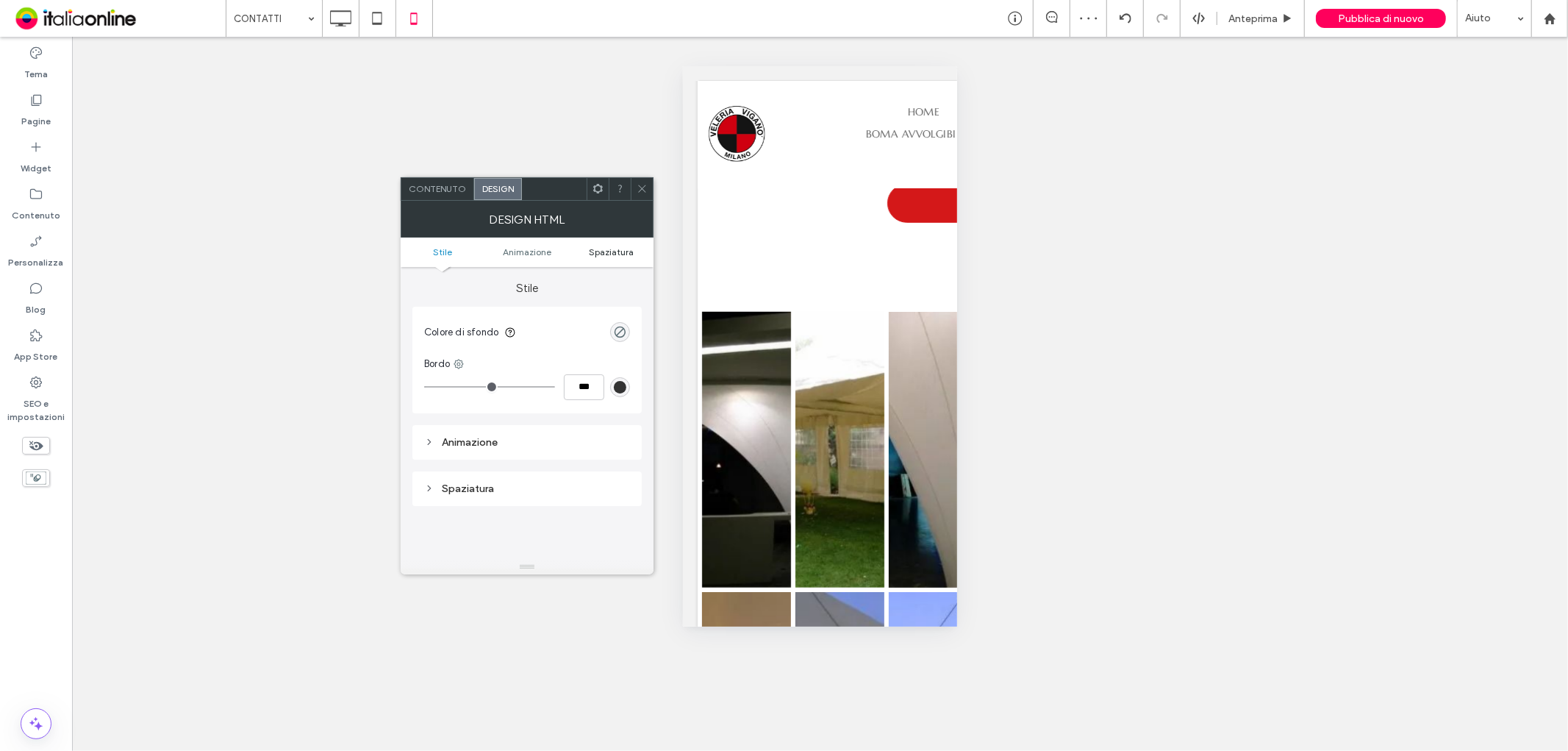 click on "Spaziatura" at bounding box center [611, 252] 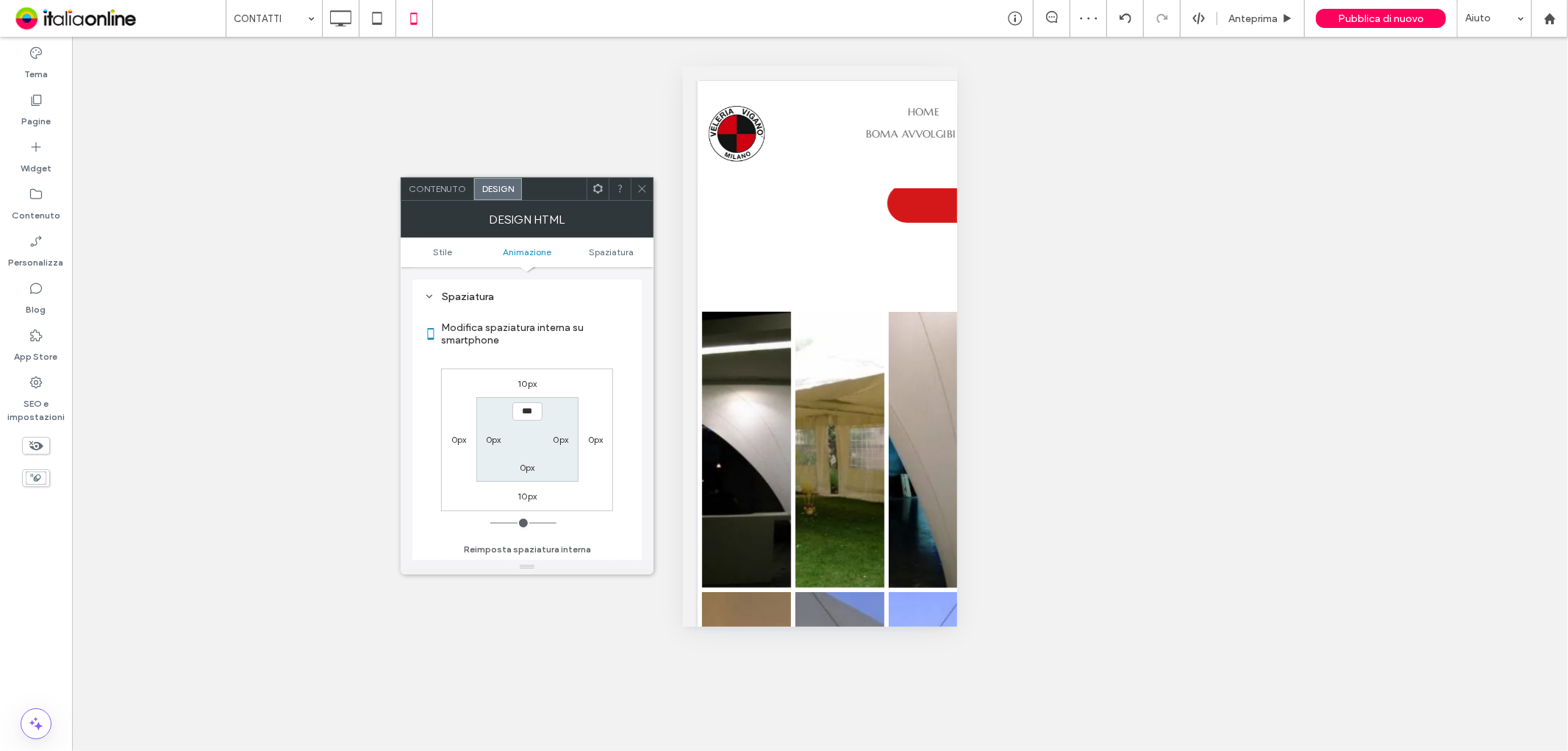 scroll, scrollTop: 192, scrollLeft: 0, axis: vertical 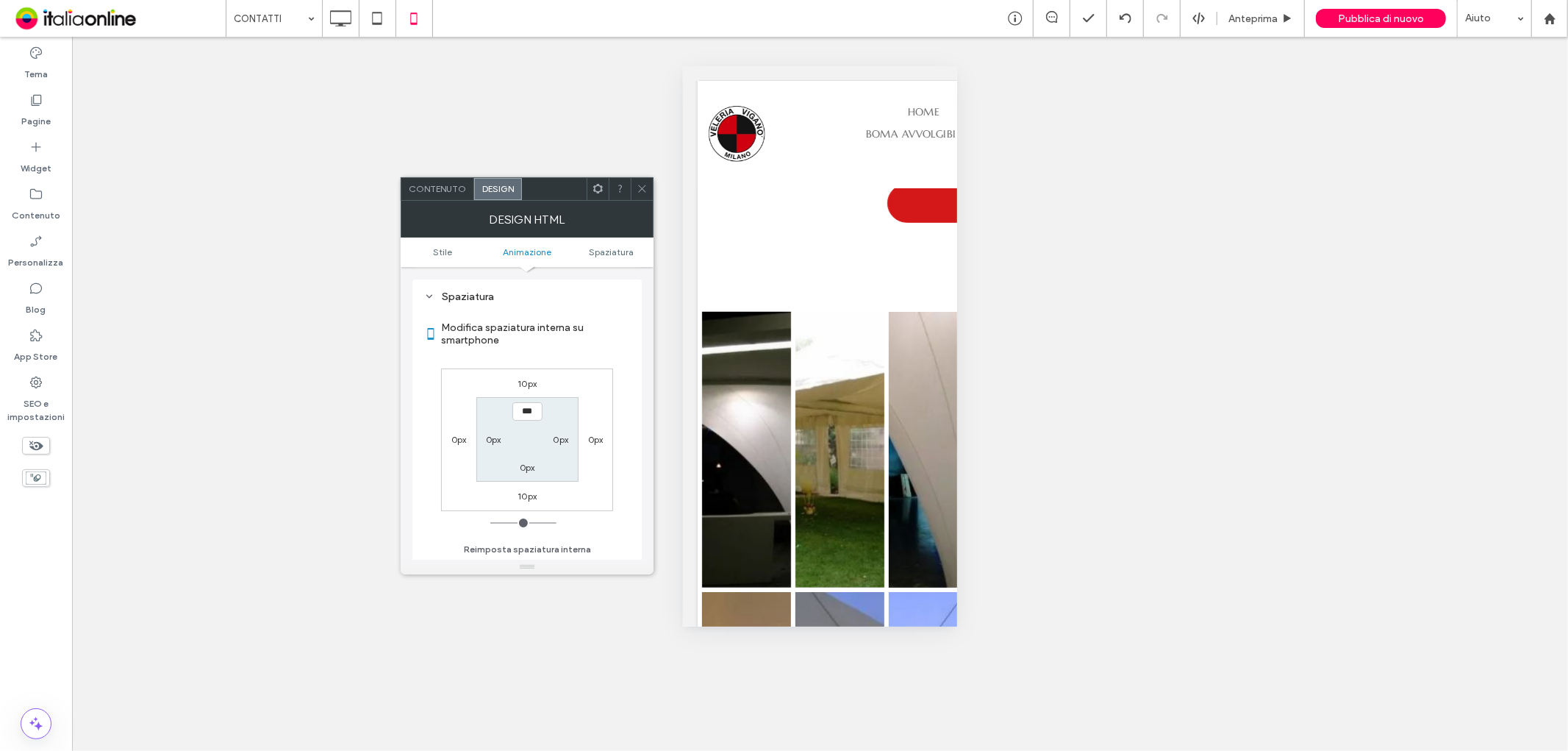 click on "10px" at bounding box center [527, 383] 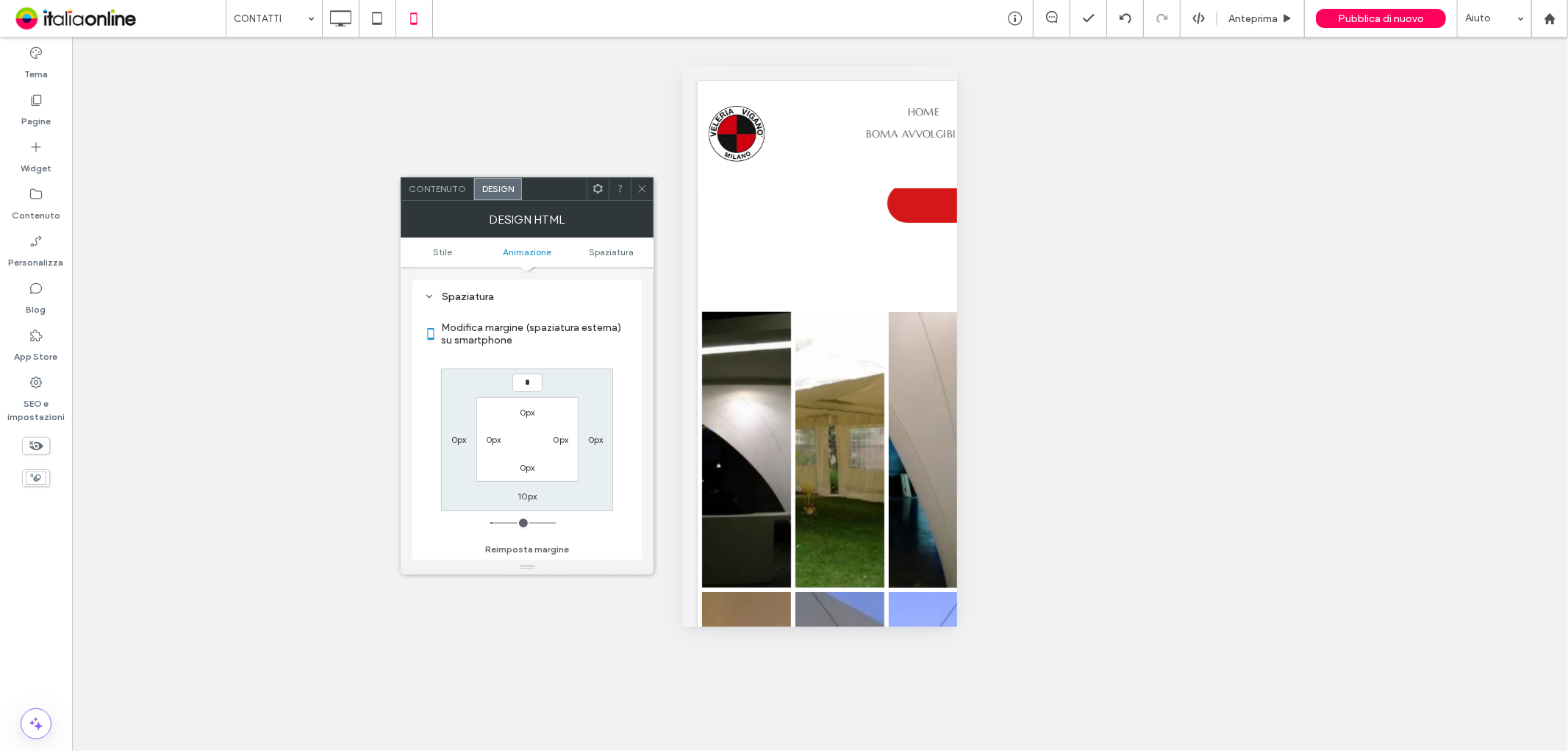 type on "*" 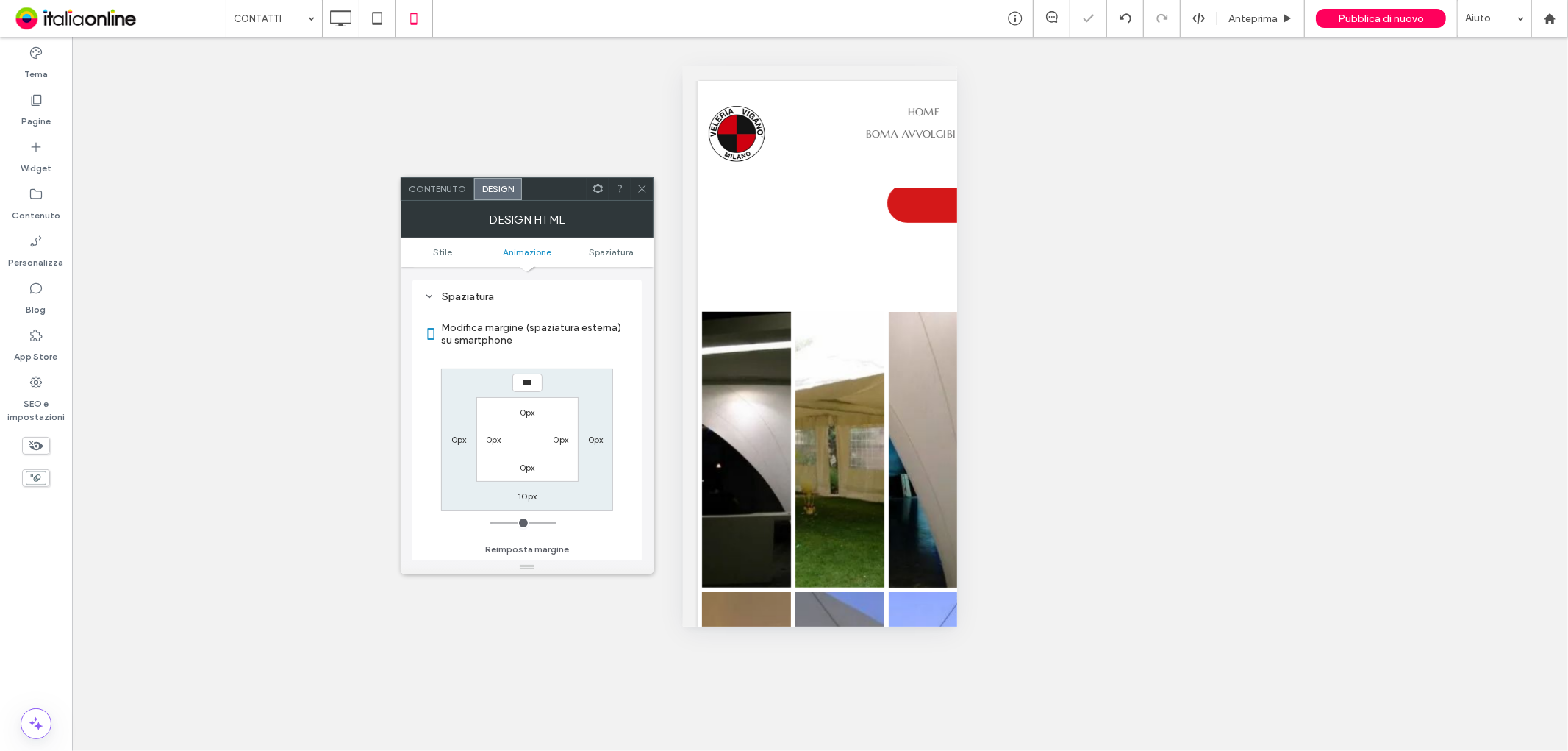 click on "10px" at bounding box center (527, 496) 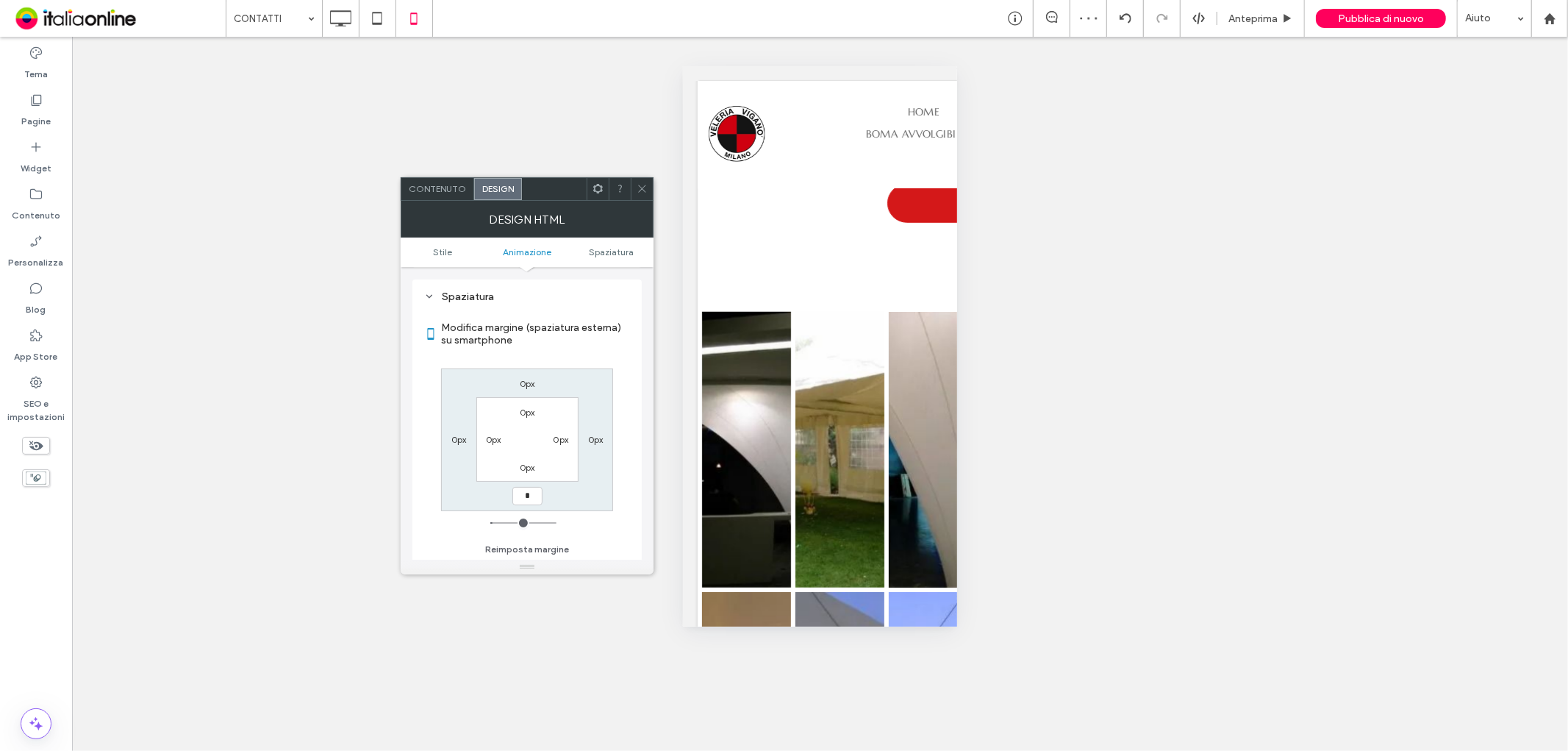type on "*" 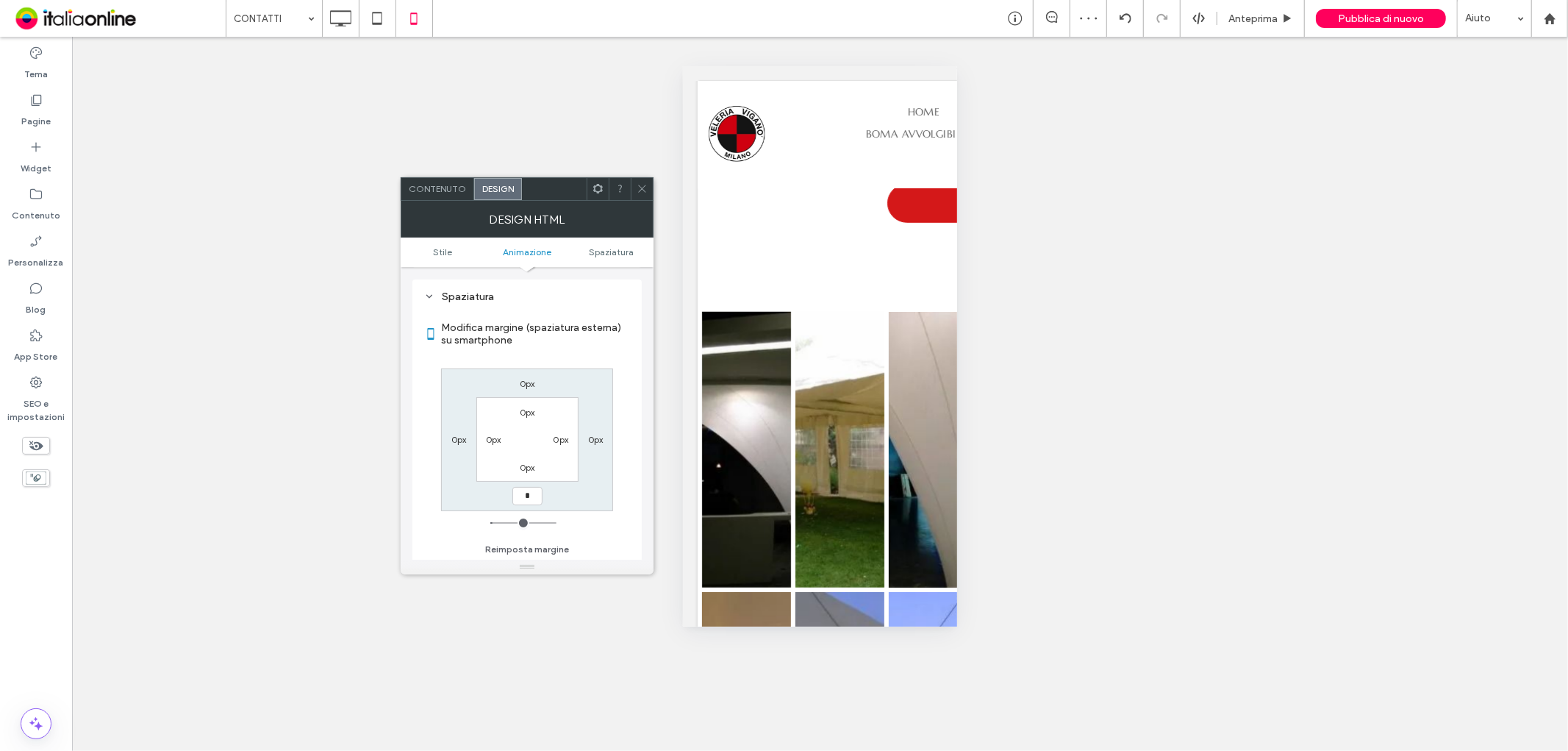 type on "*" 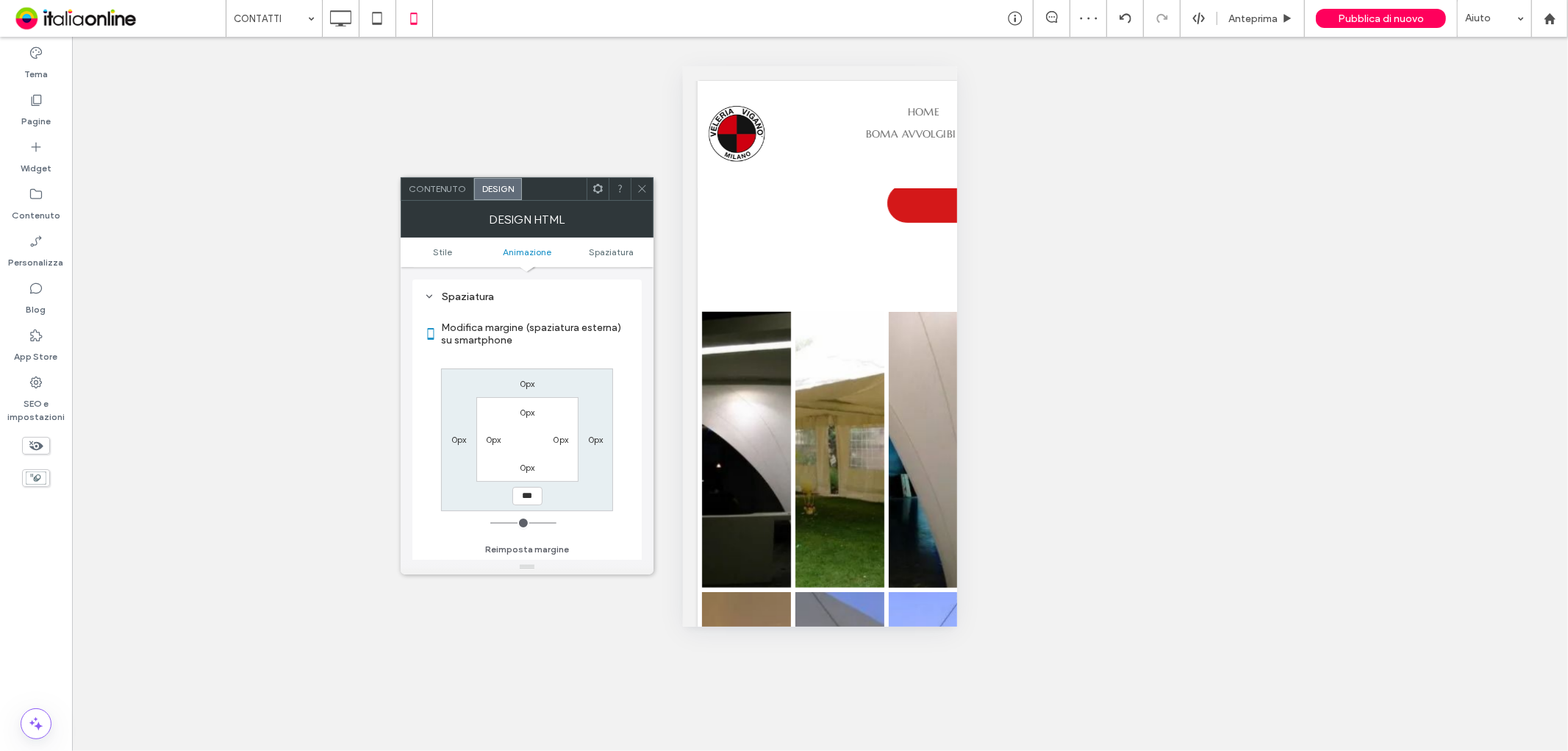 click 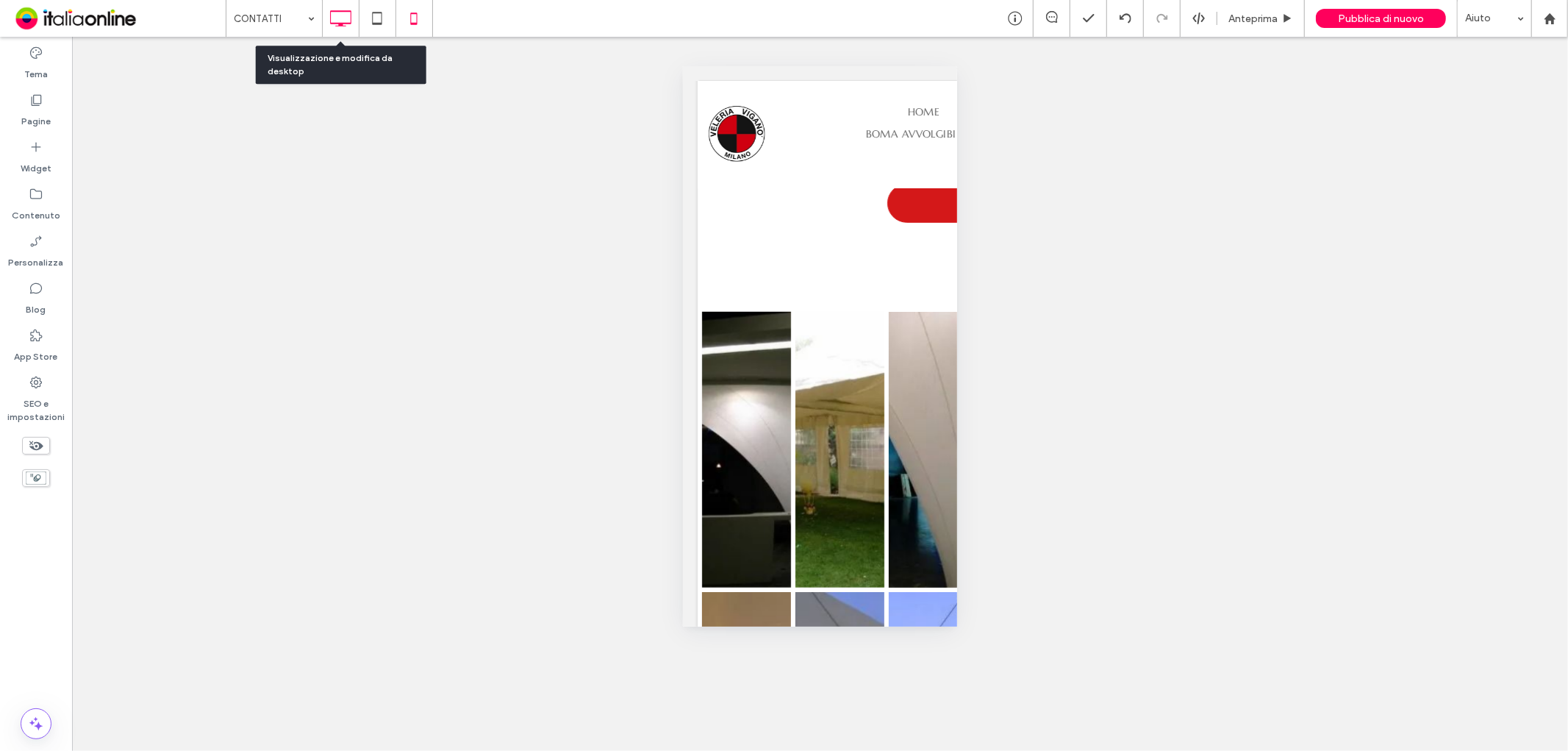 click at bounding box center [340, 18] 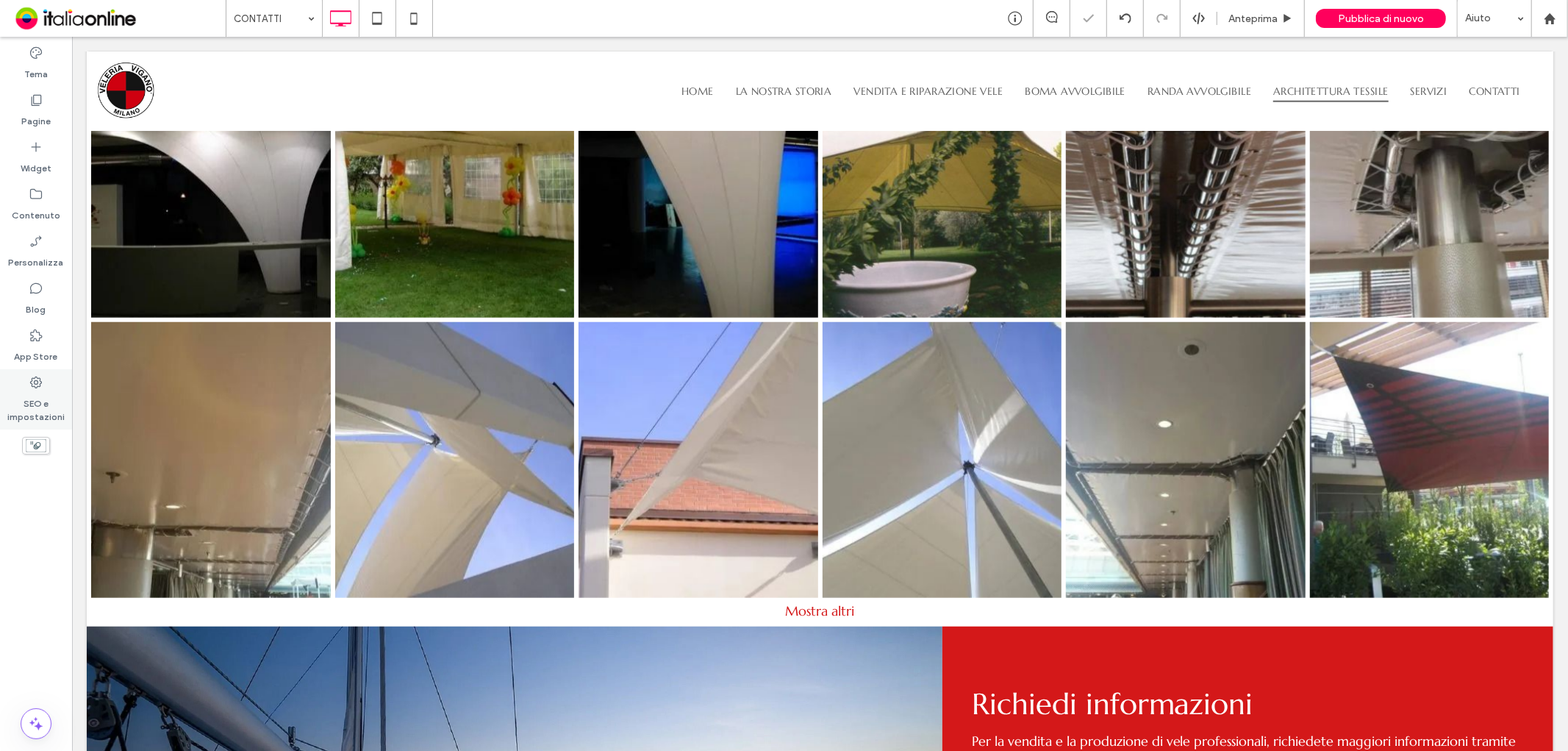 click on "SEO e impostazioni" at bounding box center [36, 407] 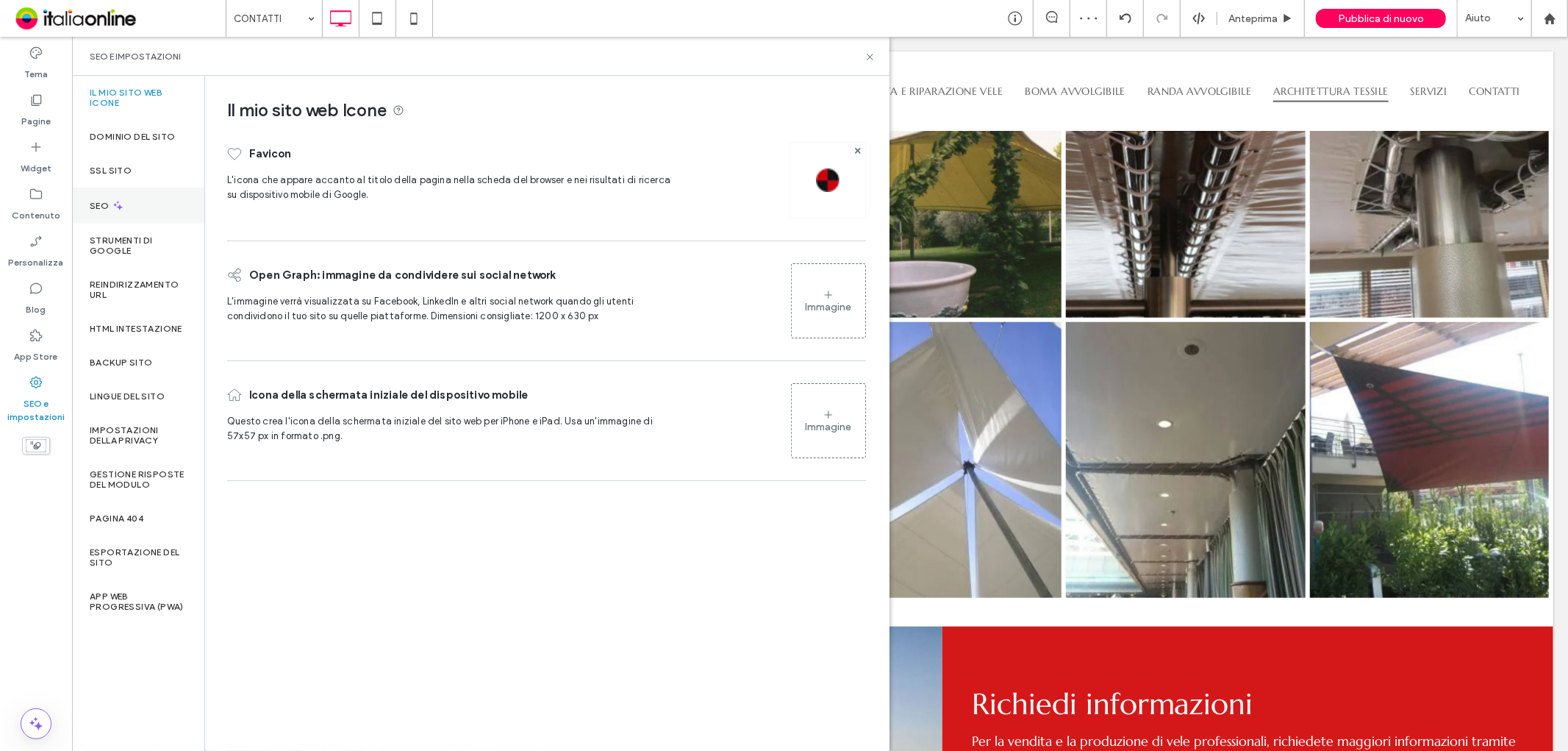 click on "SEO" at bounding box center (138, 205) 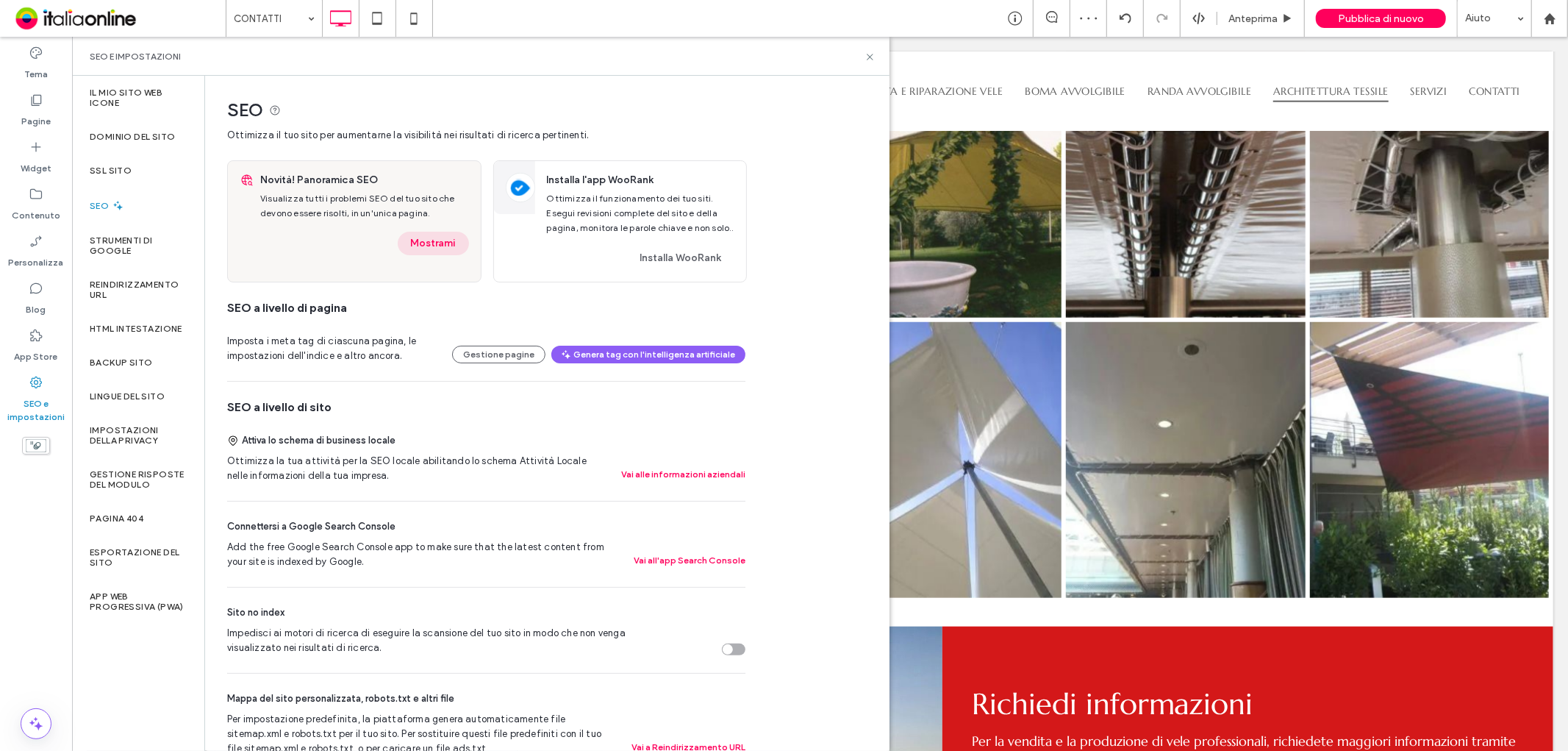 click on "Mostrami" at bounding box center [433, 243] 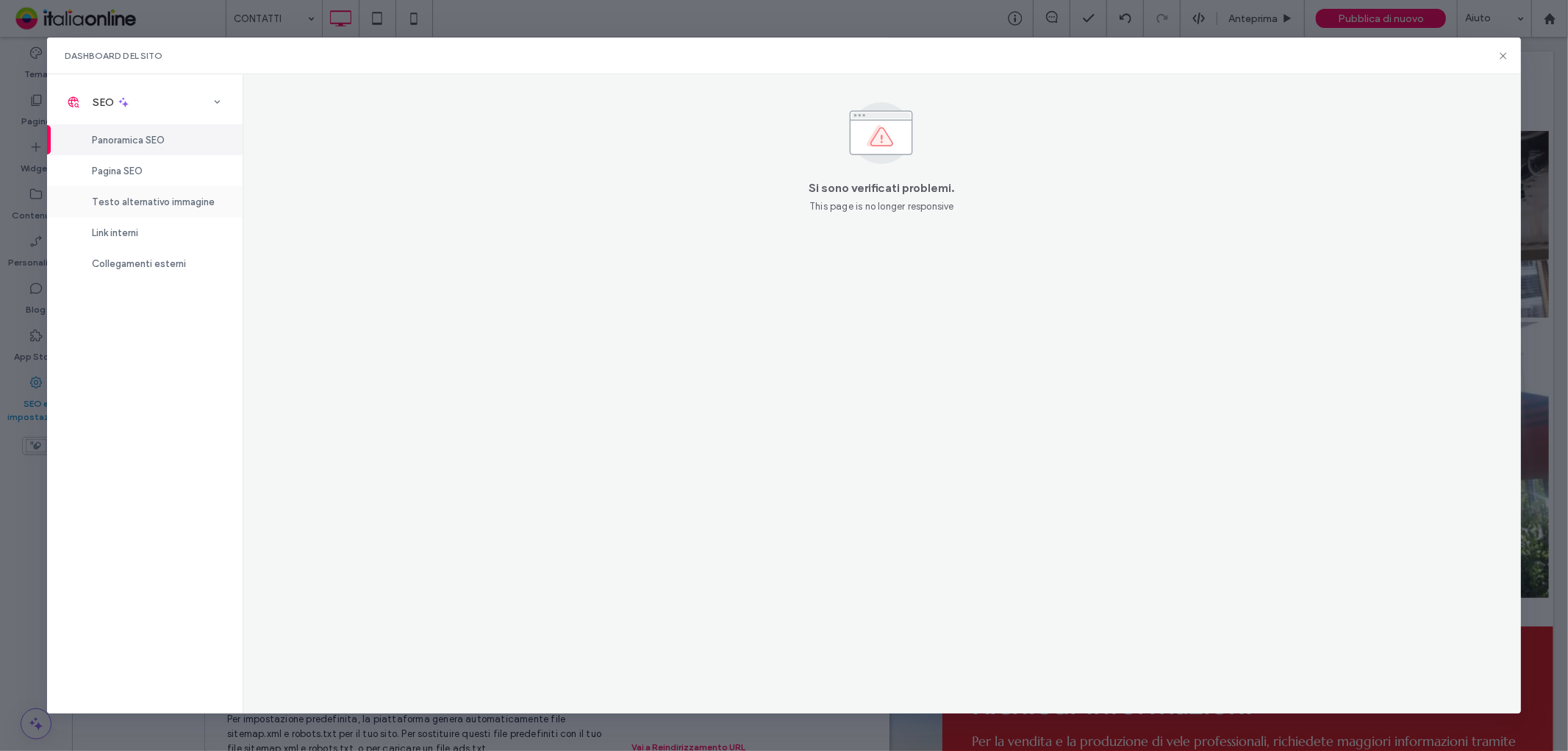 click on "Testo alternativo immagine" at bounding box center (145, 202) 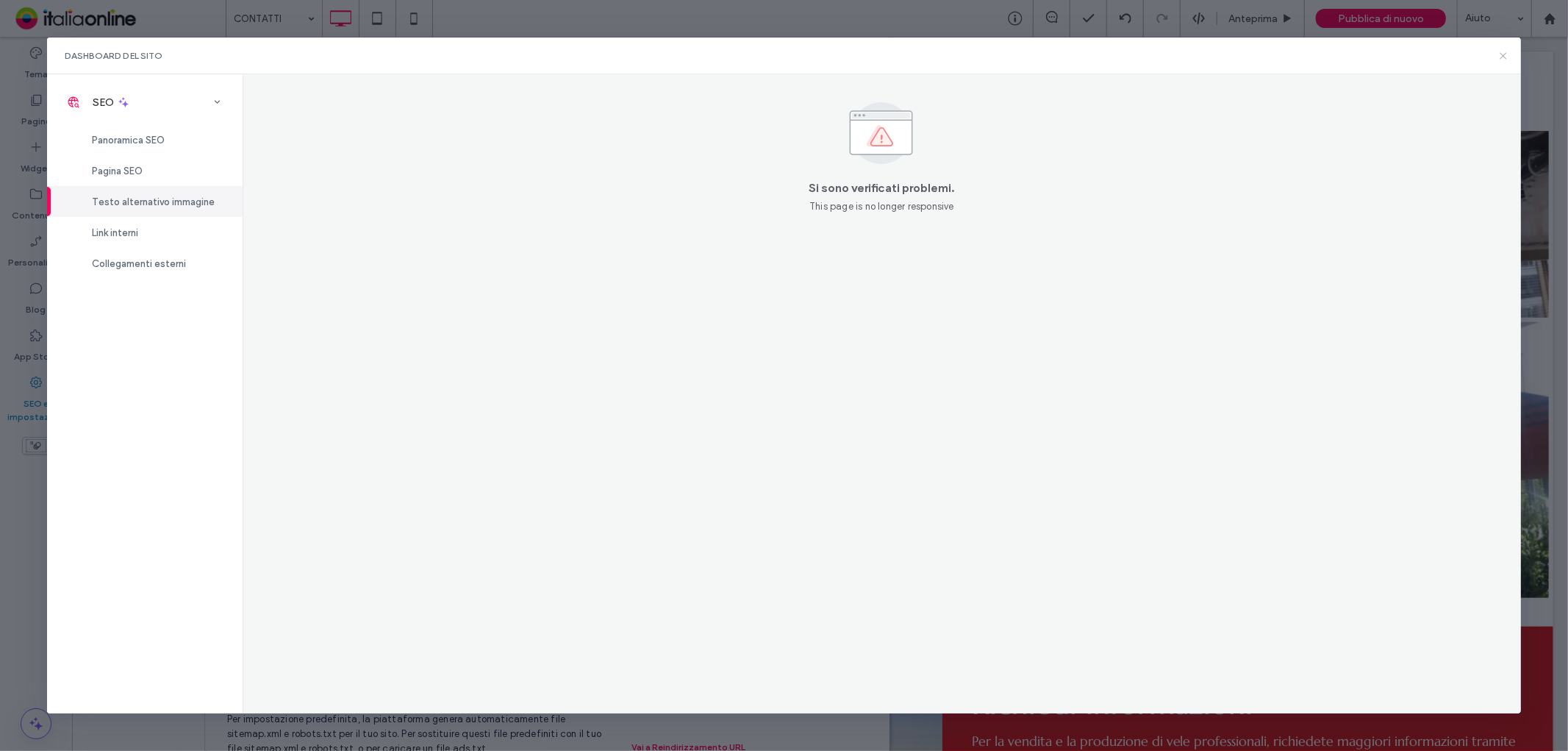 click 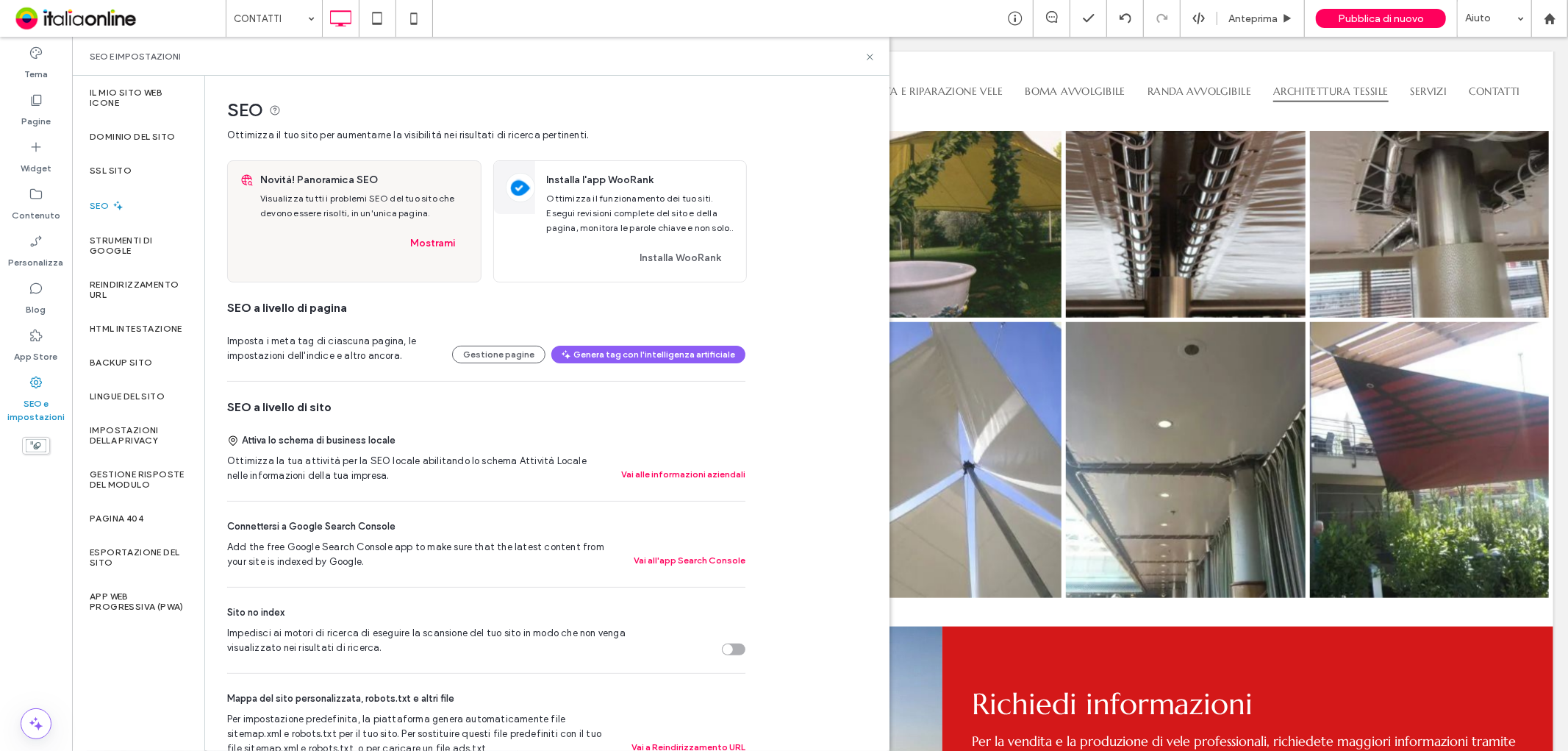 click on "SEO e impostazioni" at bounding box center [481, 56] 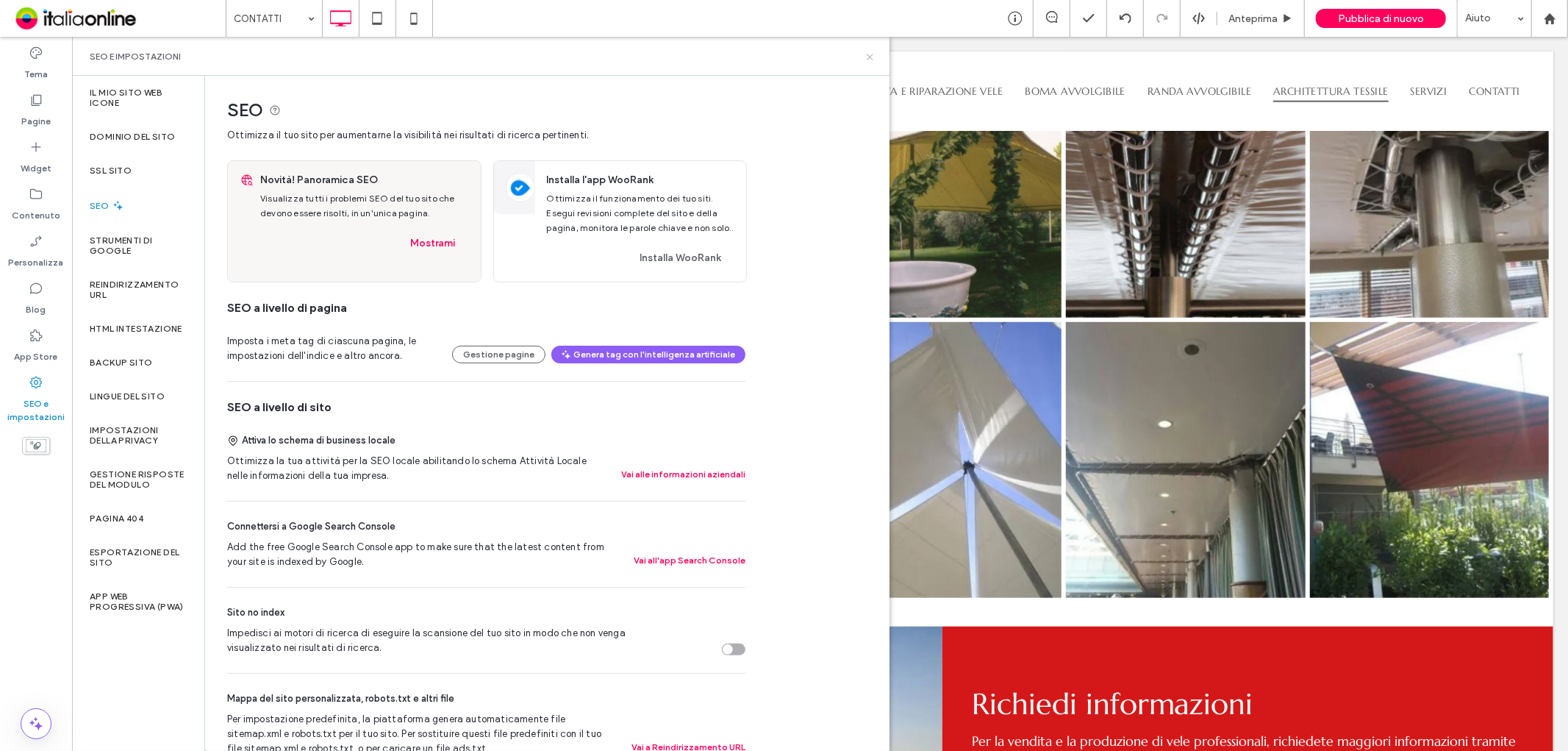 click 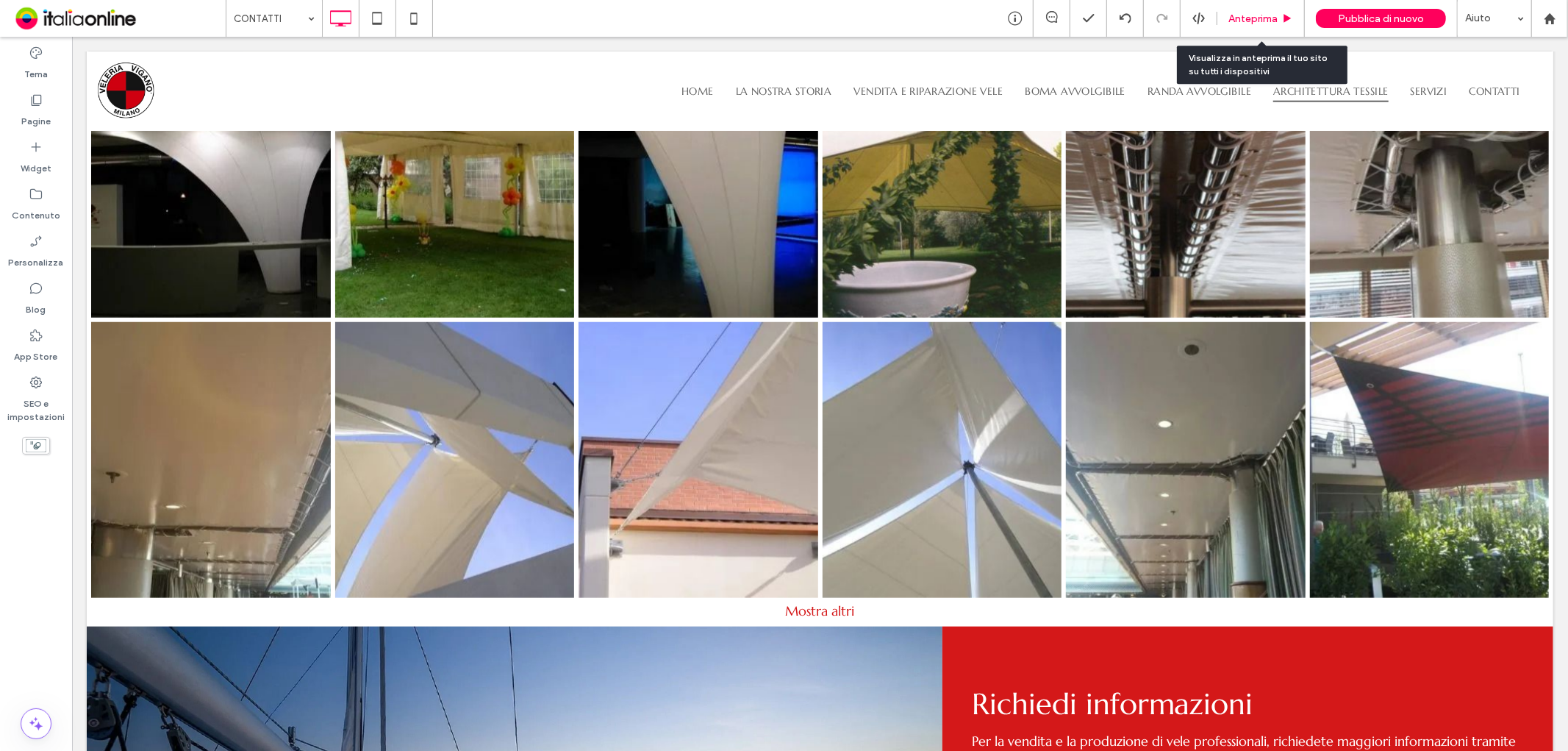 click on "Anteprima" at bounding box center (1253, 18) 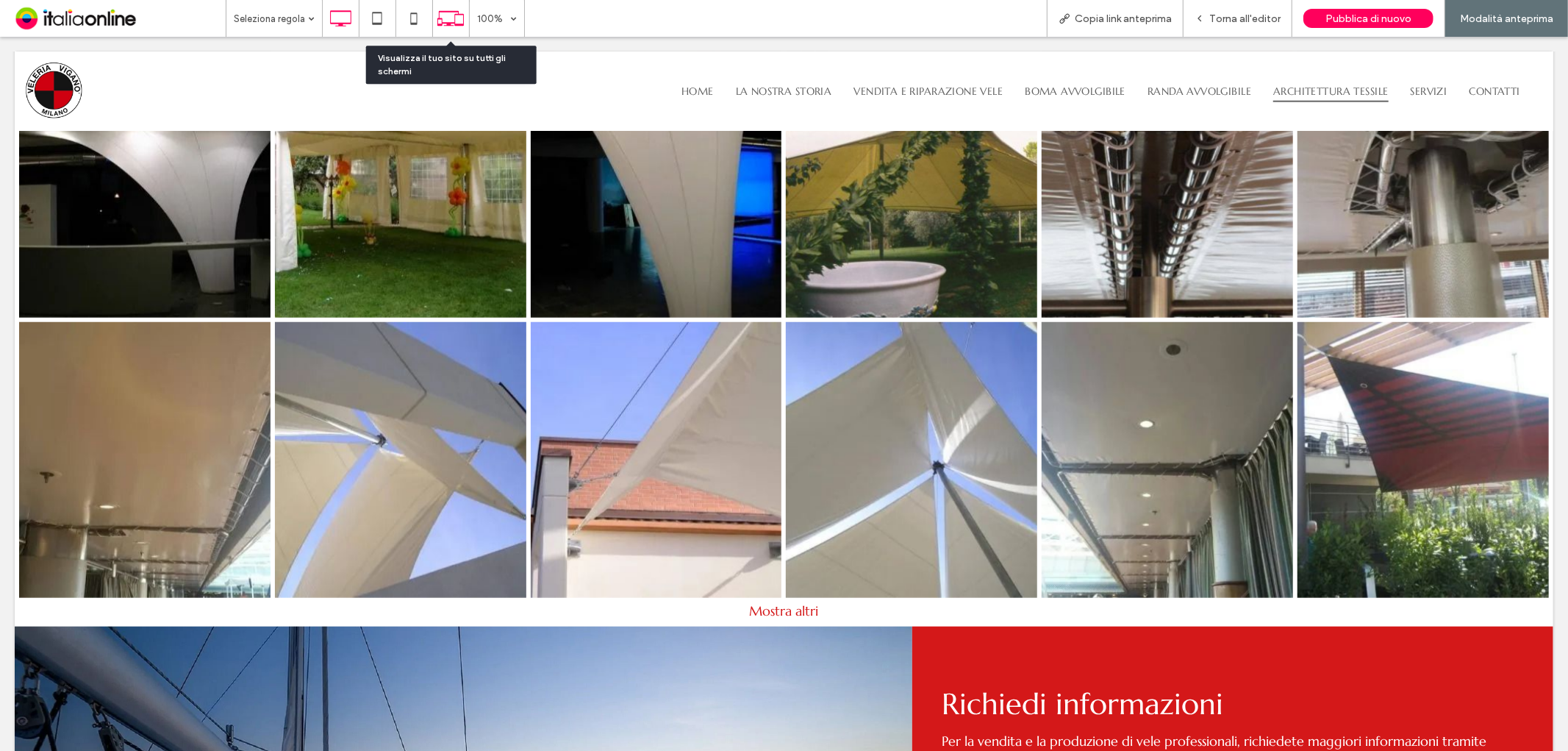 click 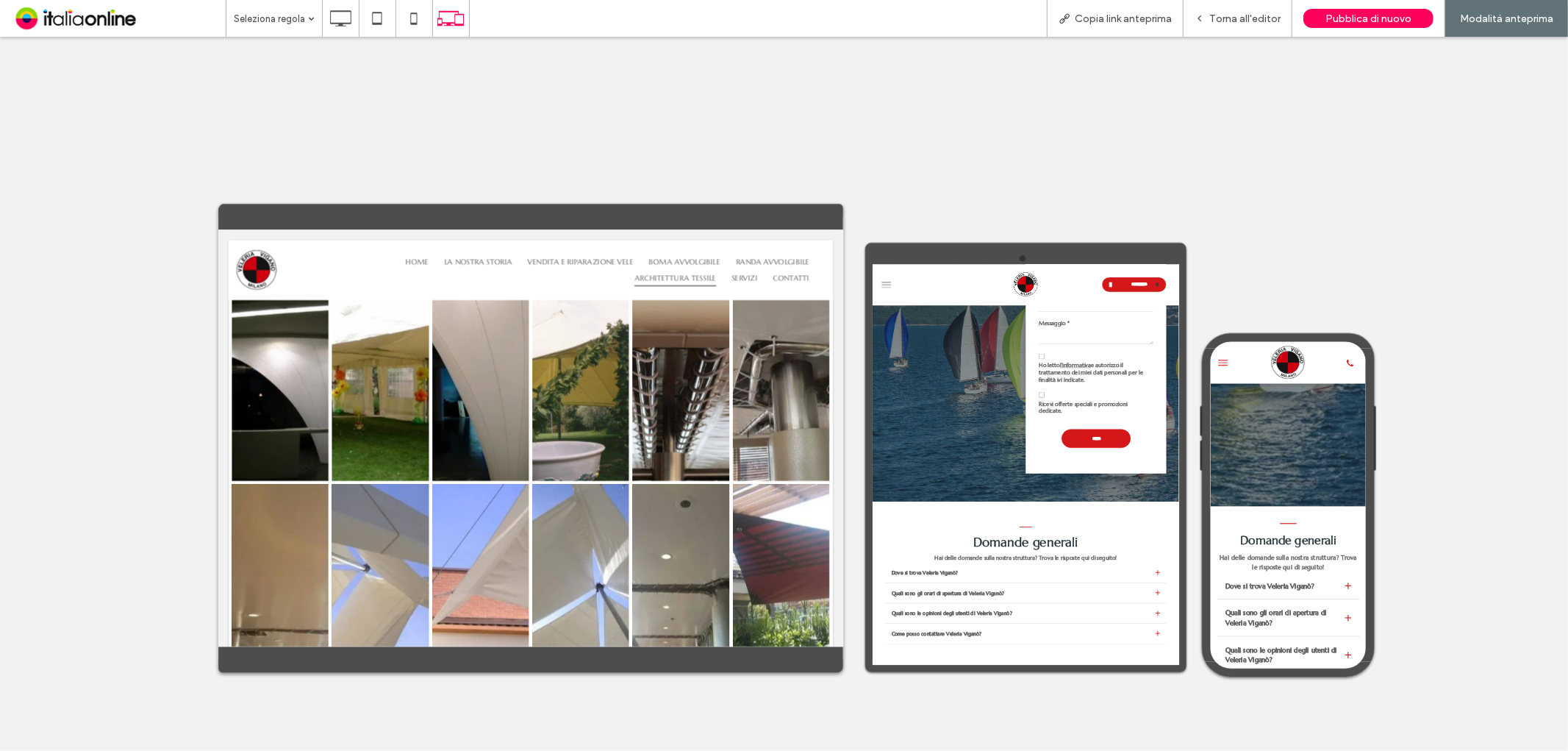 scroll, scrollTop: 1343, scrollLeft: 0, axis: vertical 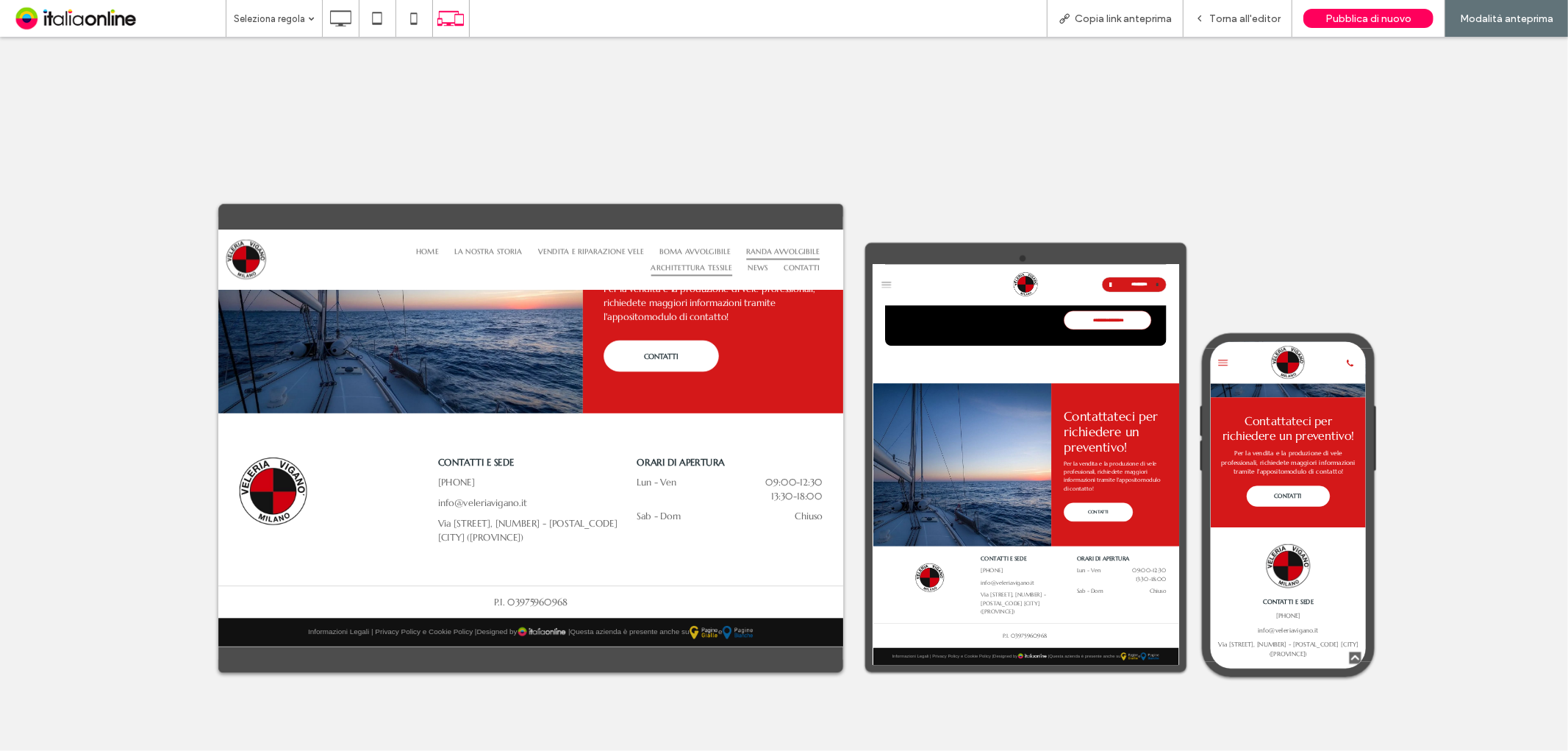 click on "ARCHITETTURA TESSILE" at bounding box center [886, 283] 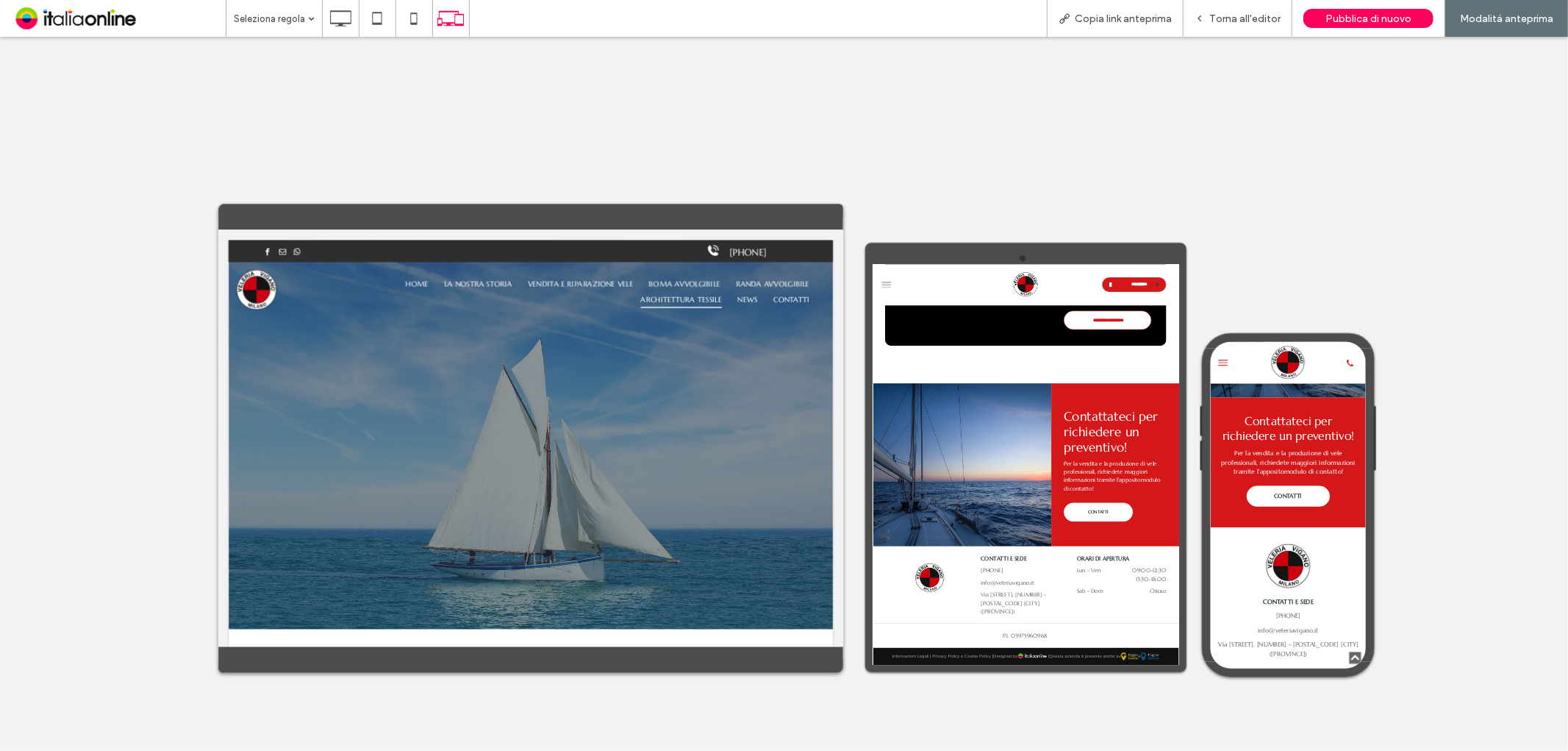 scroll, scrollTop: 0, scrollLeft: 0, axis: both 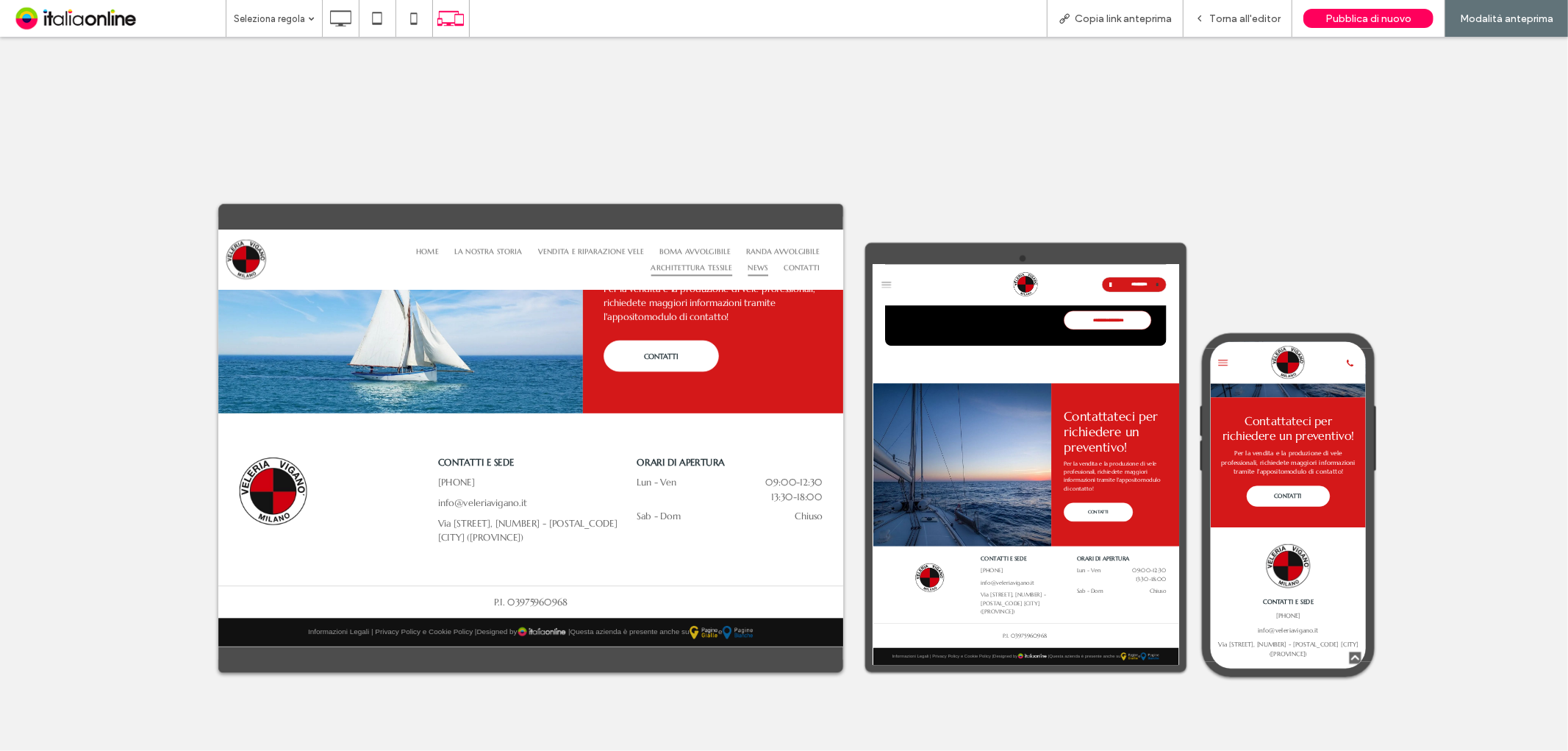 click on "NEWS" at bounding box center (979, 283) 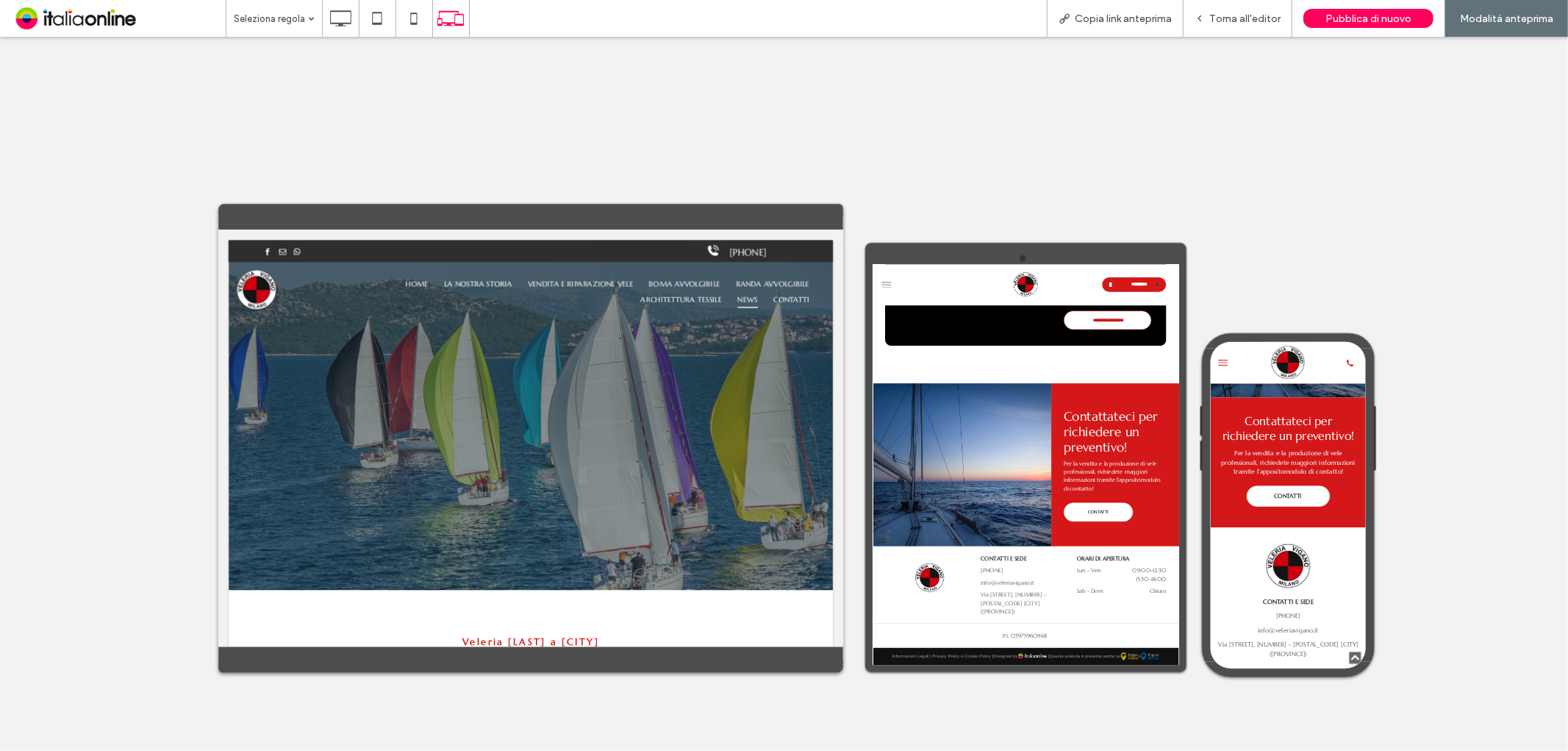 scroll, scrollTop: 0, scrollLeft: 0, axis: both 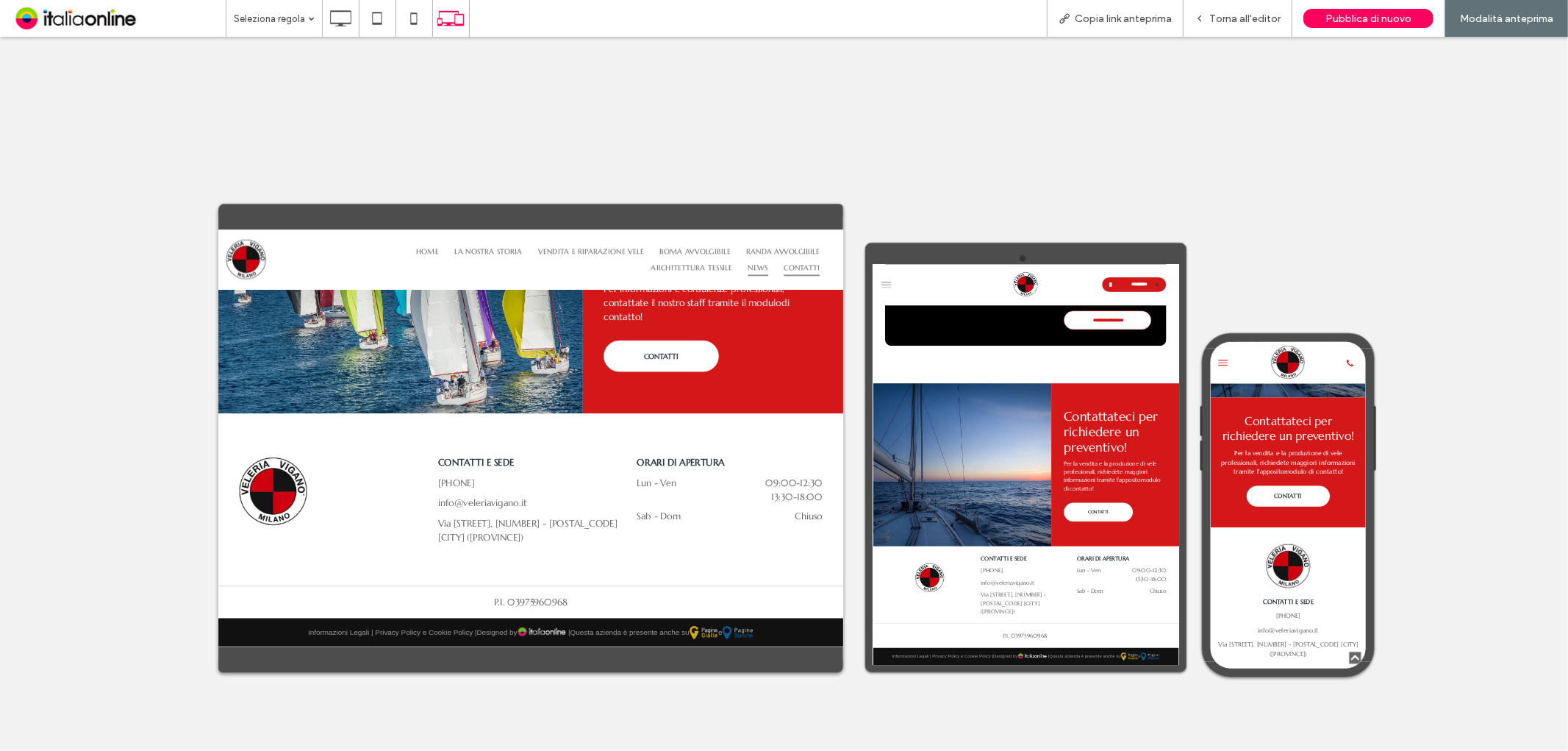 click on "CONTATTI" at bounding box center [1041, 283] 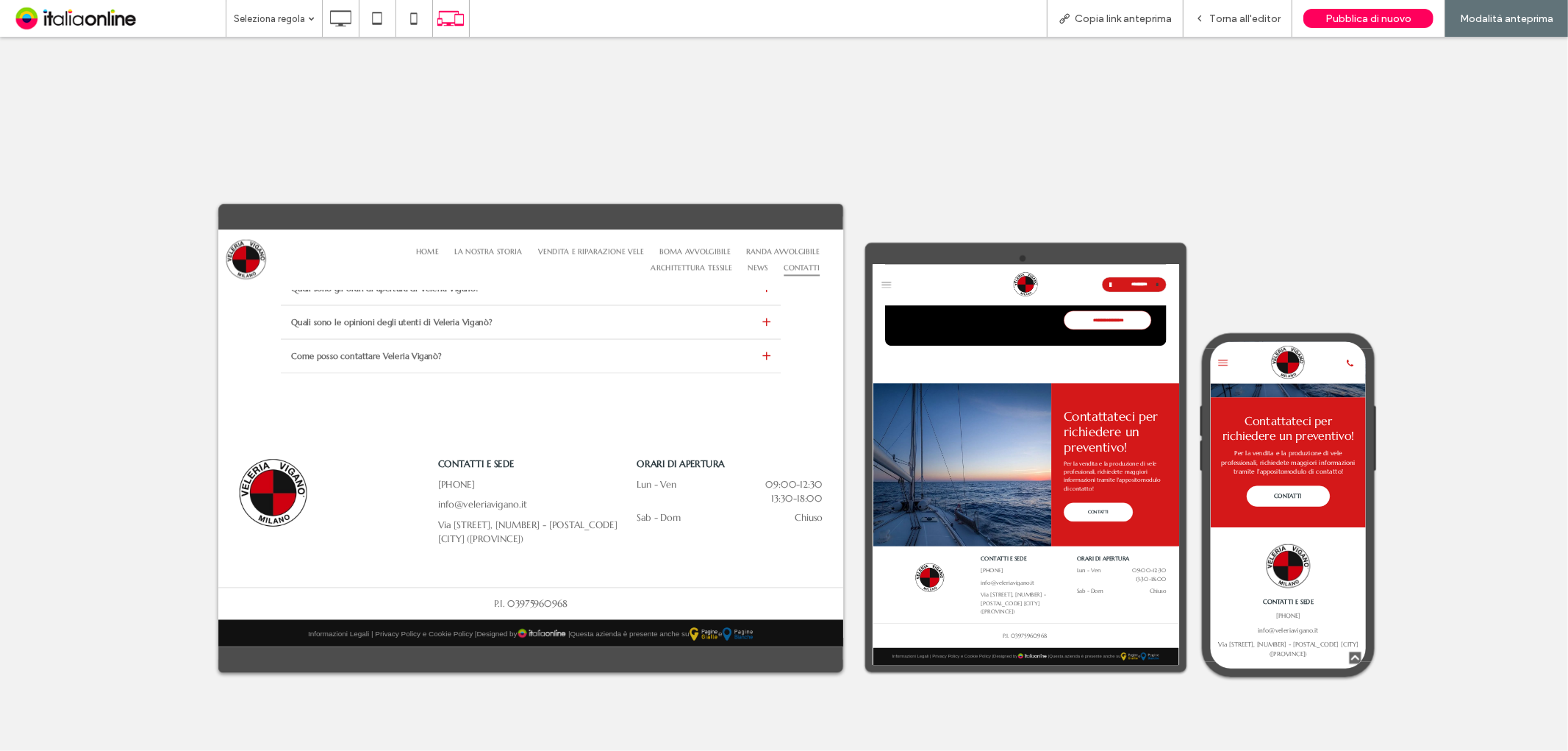 scroll, scrollTop: 1802, scrollLeft: 0, axis: vertical 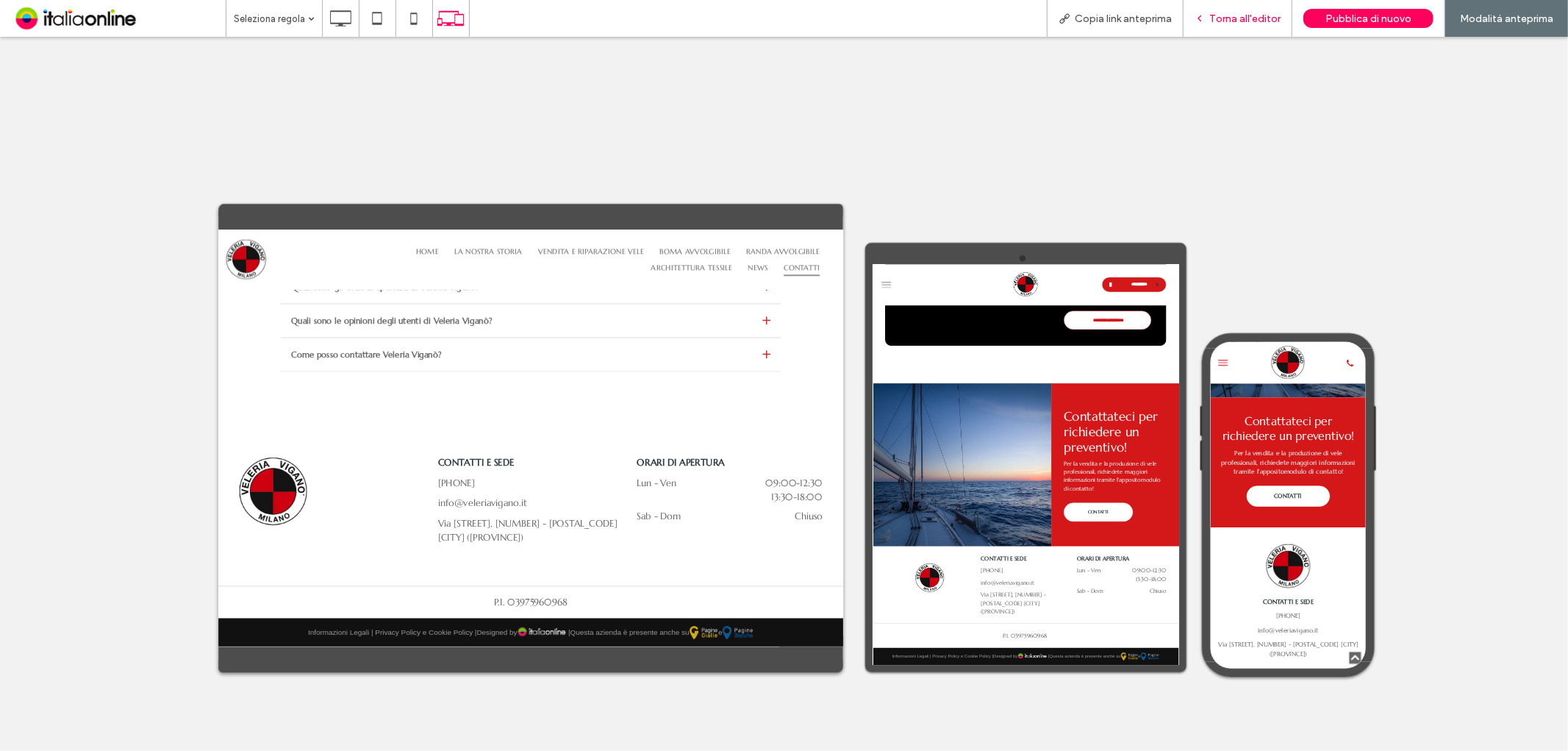 click on "Torna all'editor" at bounding box center (1245, 18) 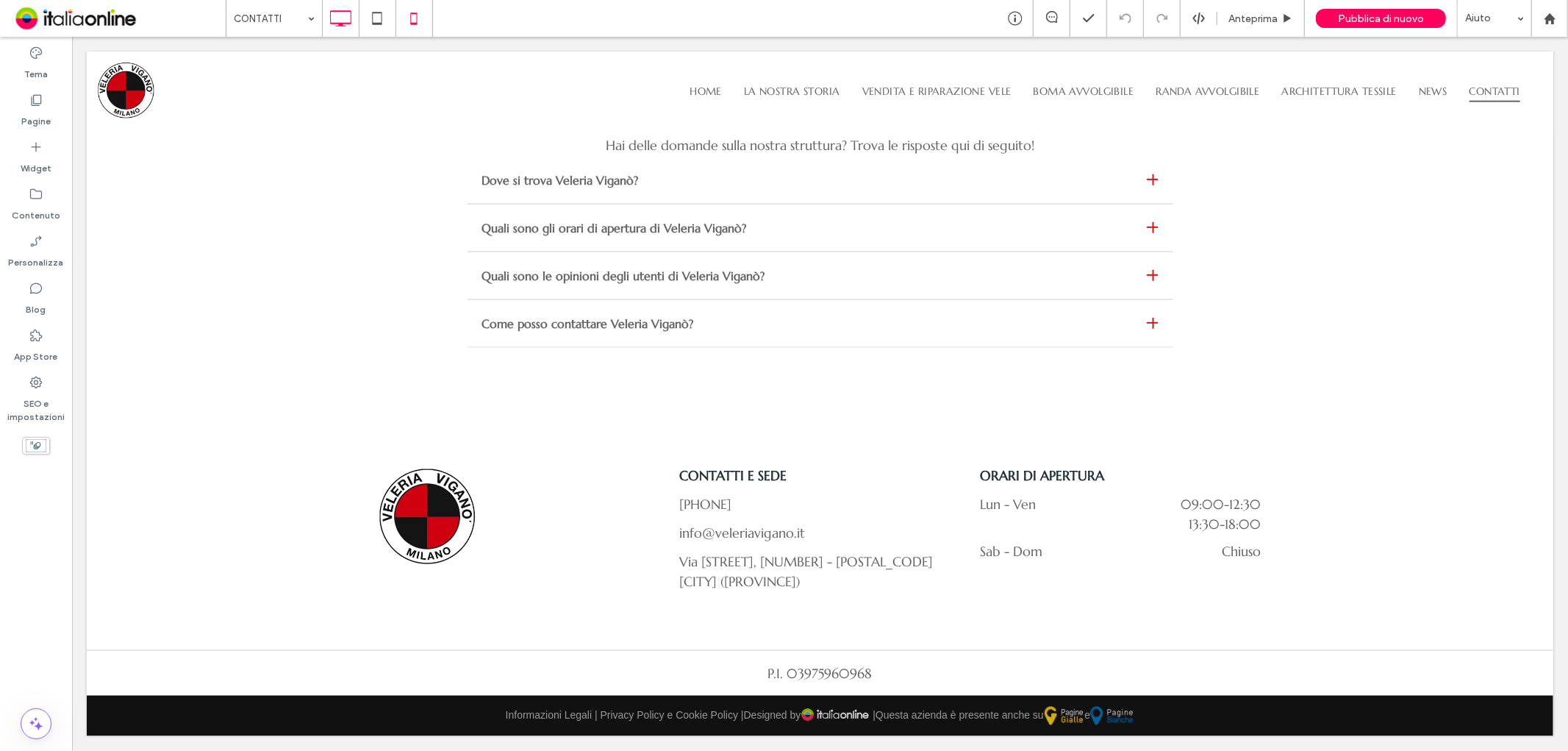 scroll, scrollTop: 1658, scrollLeft: 0, axis: vertical 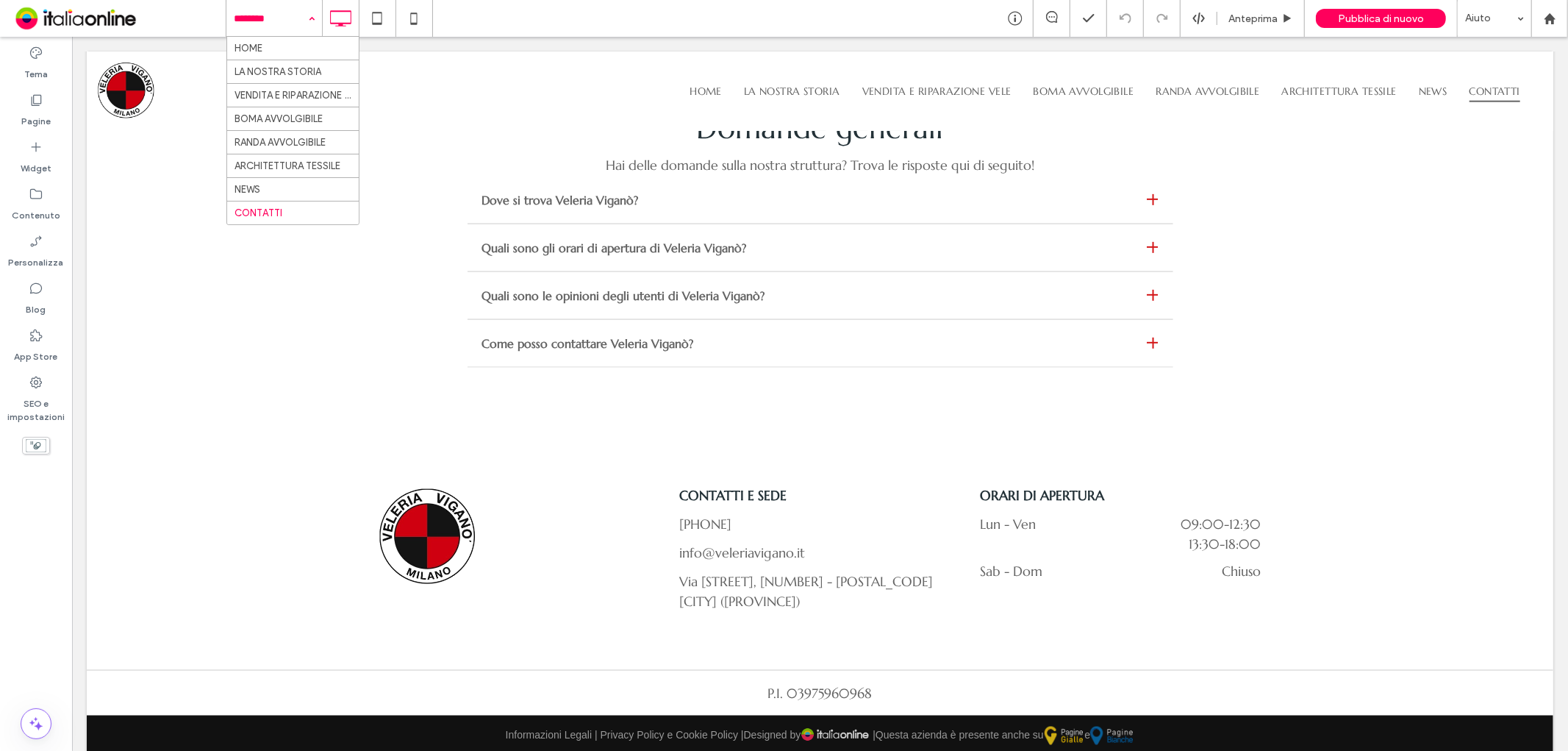 click on "HOME LA NOSTRA STORIA VENDITA E RIPARAZIONE VELE BOMA AVVOLGIBILE RANDA AVVOLGIBILE ARCHITETTURA TESSILE NEWS CONTATTI" at bounding box center (274, 18) 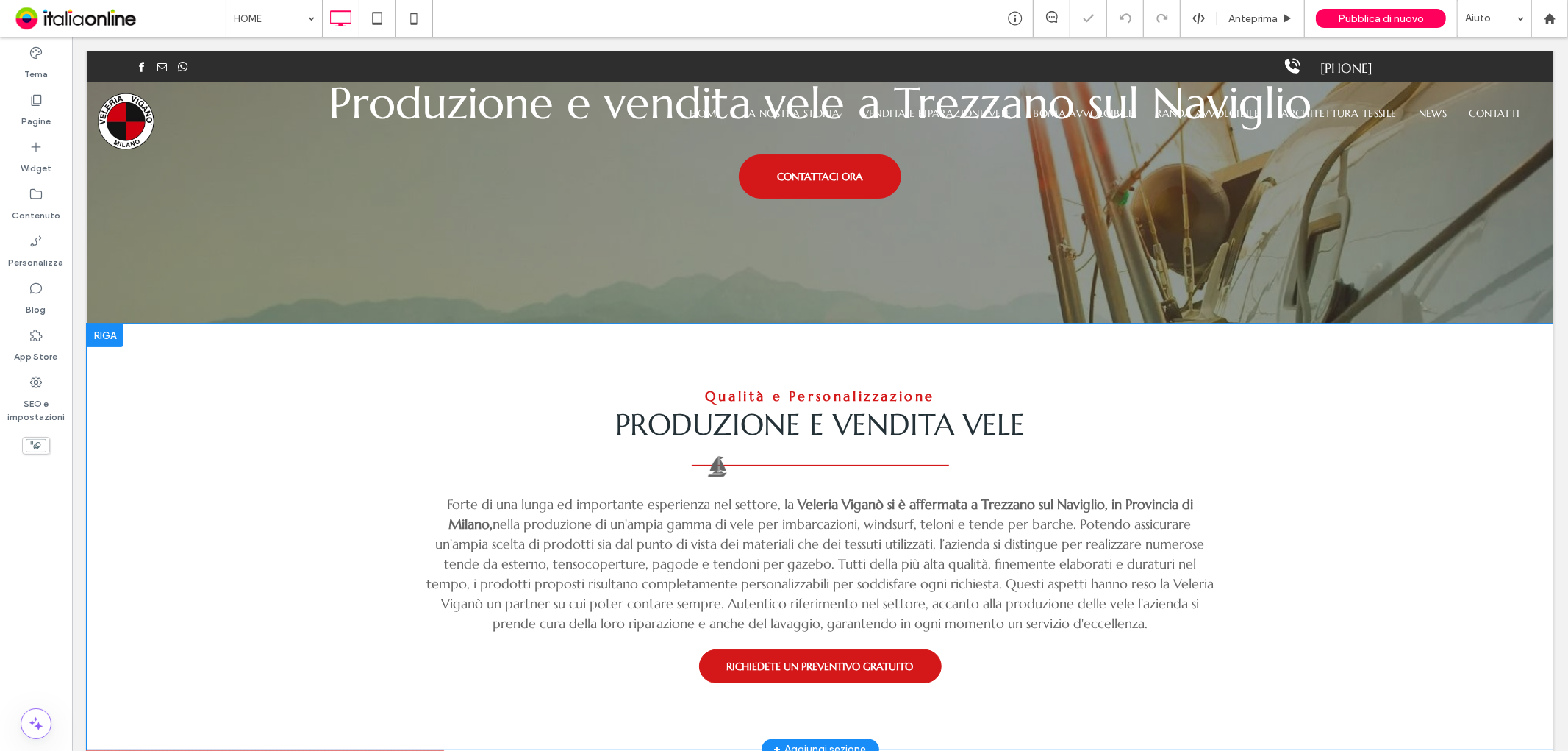 scroll, scrollTop: 0, scrollLeft: 0, axis: both 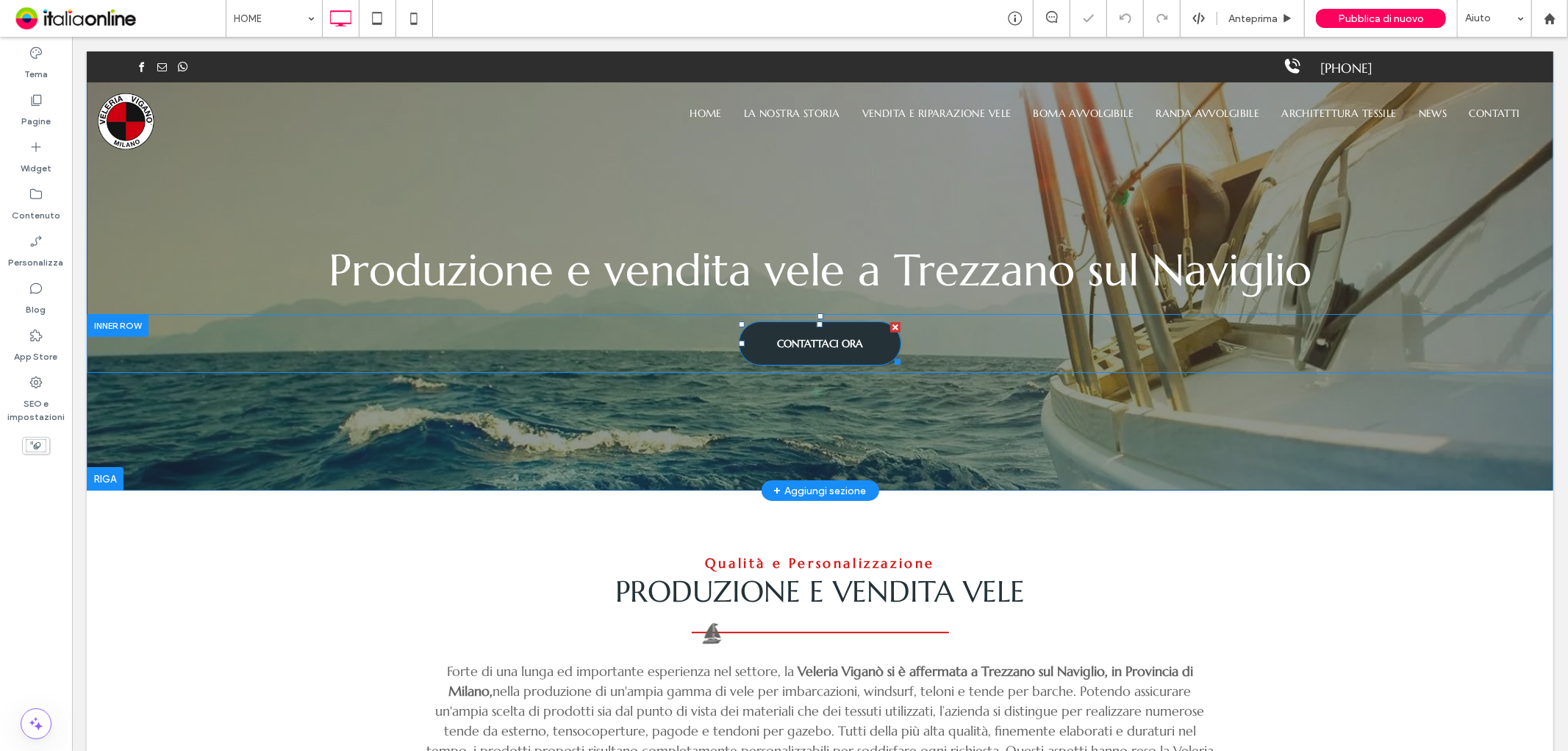 click on "CONTATTACI ORA" at bounding box center (819, 343) 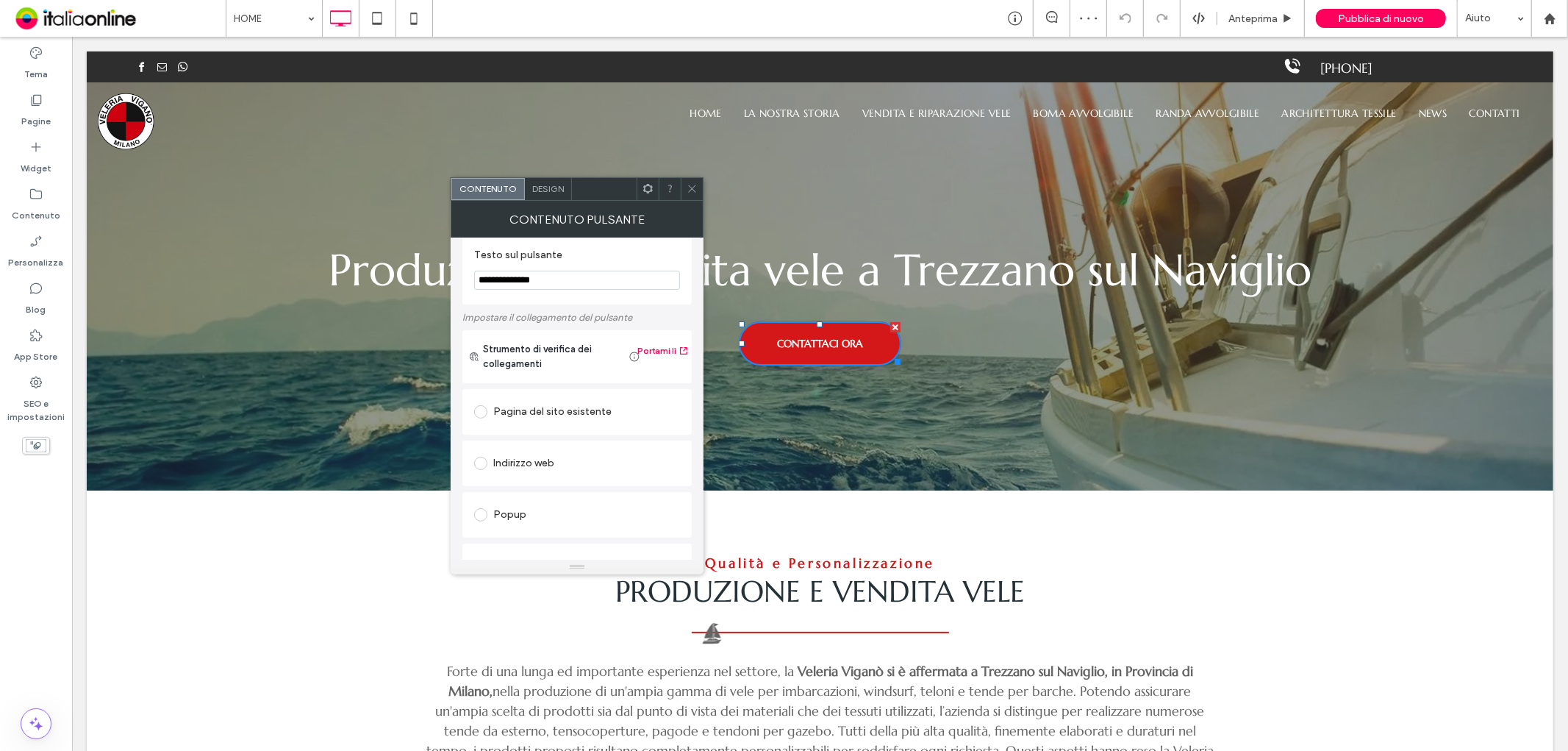 scroll, scrollTop: 0, scrollLeft: 0, axis: both 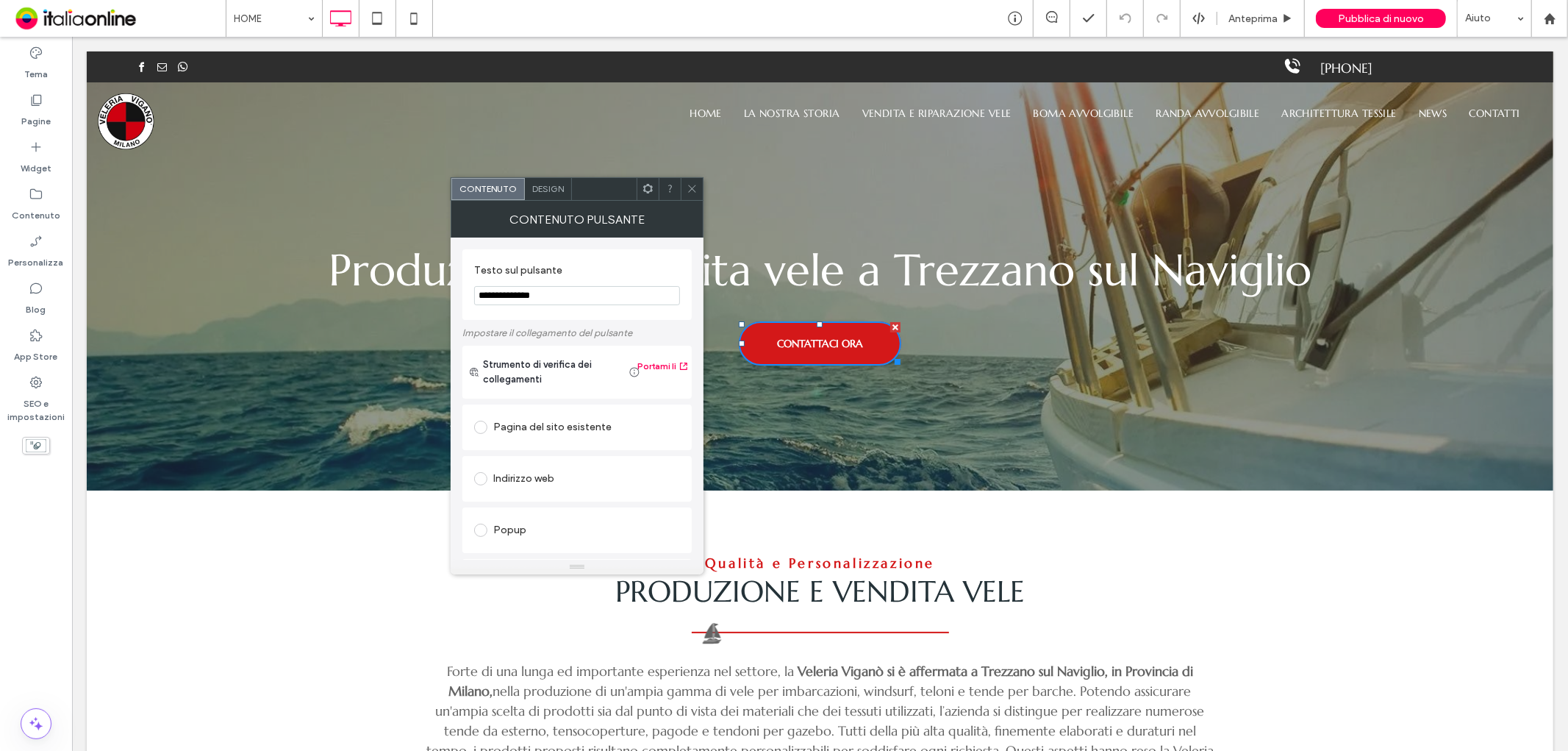 click 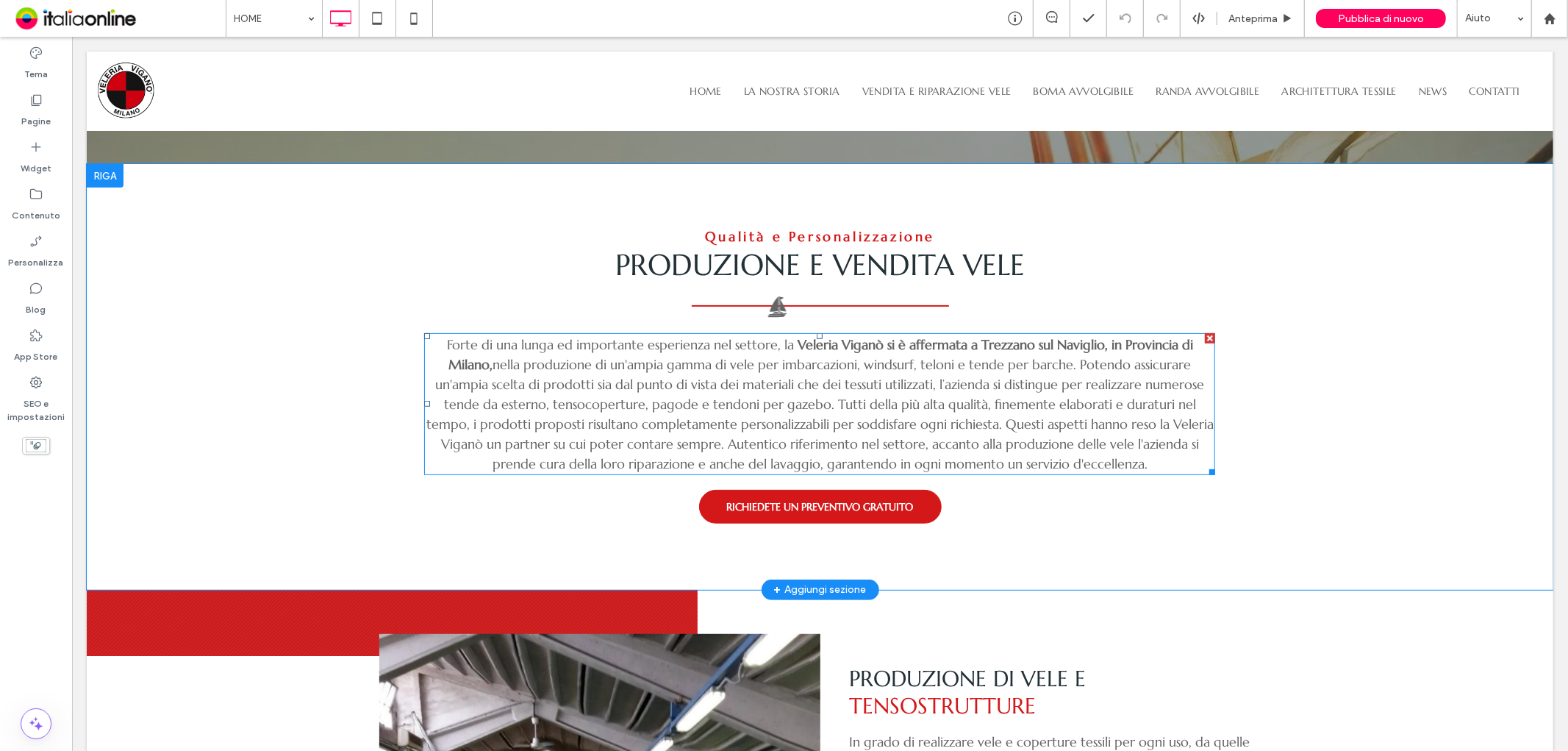 scroll, scrollTop: 490, scrollLeft: 0, axis: vertical 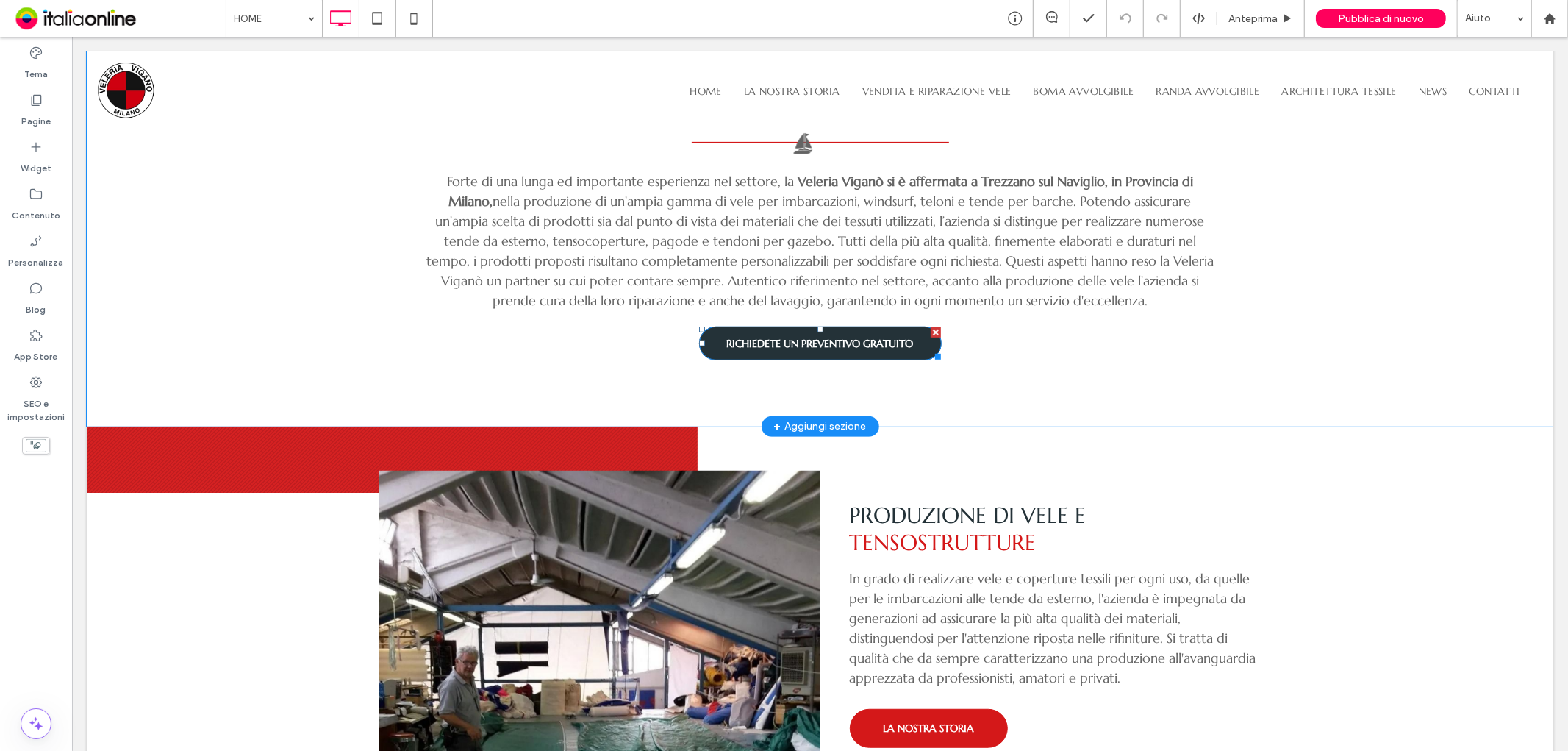 click on "RICHIEDETE UN PREVENTIVO GRATUITO" at bounding box center [820, 343] 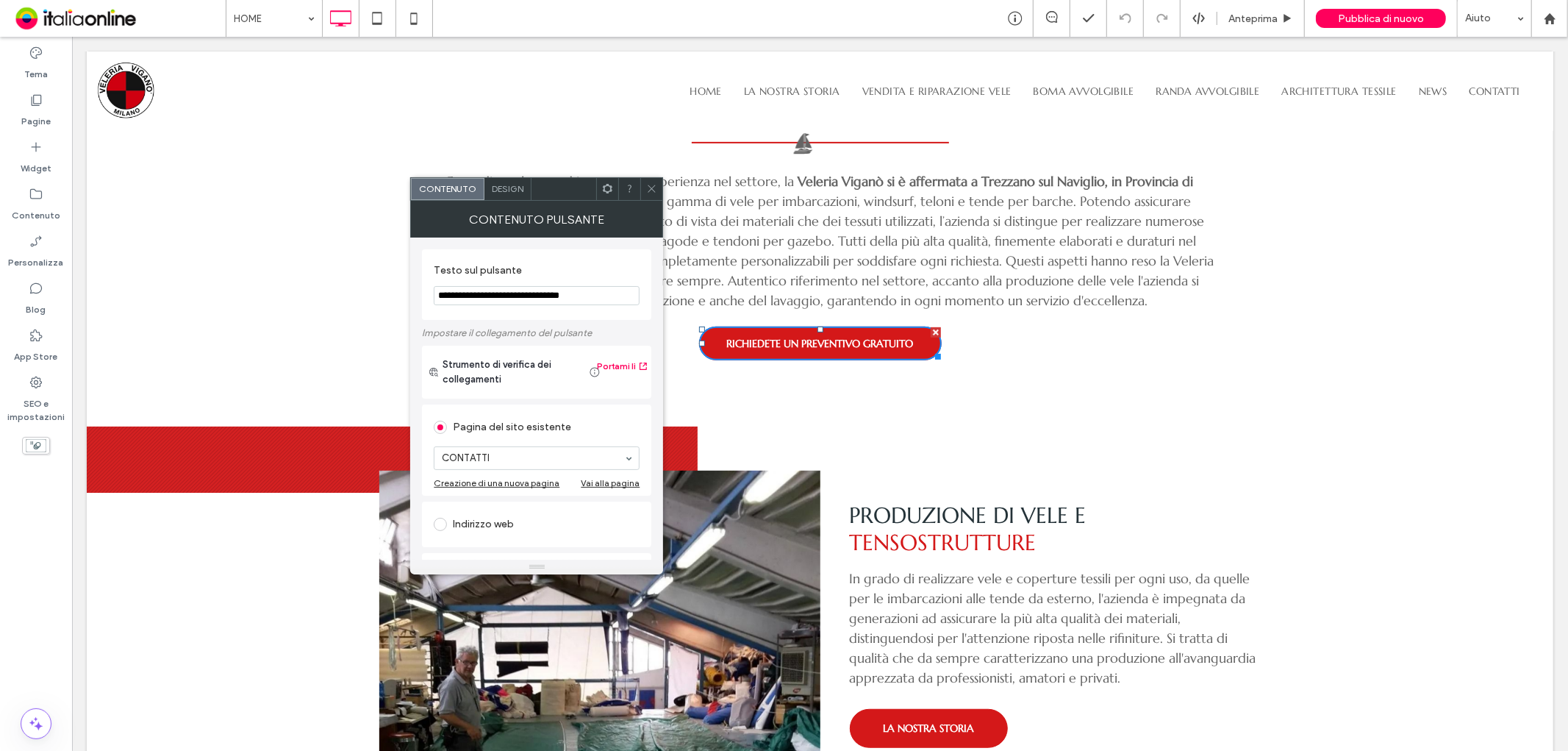 click at bounding box center [651, 189] 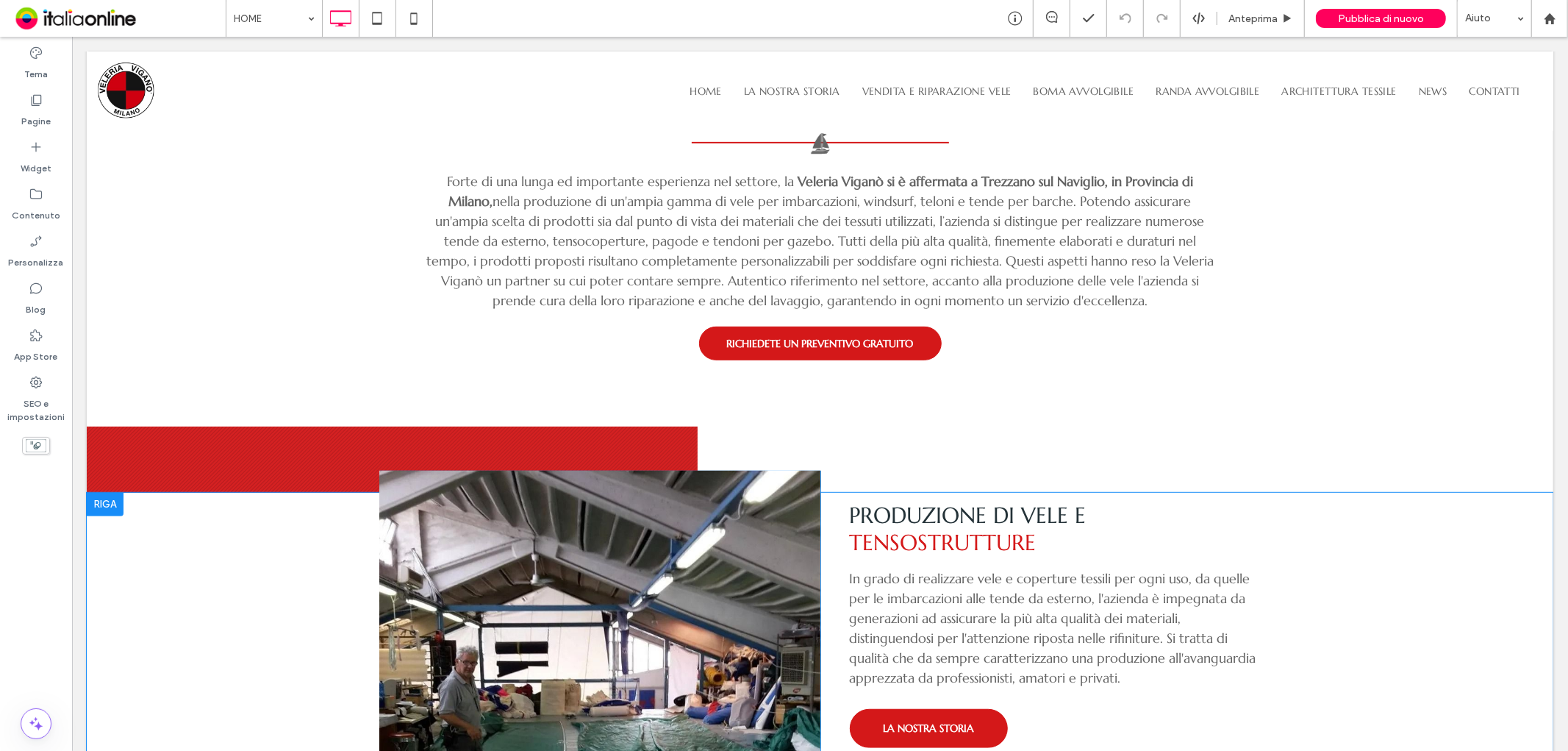 scroll, scrollTop: 817, scrollLeft: 0, axis: vertical 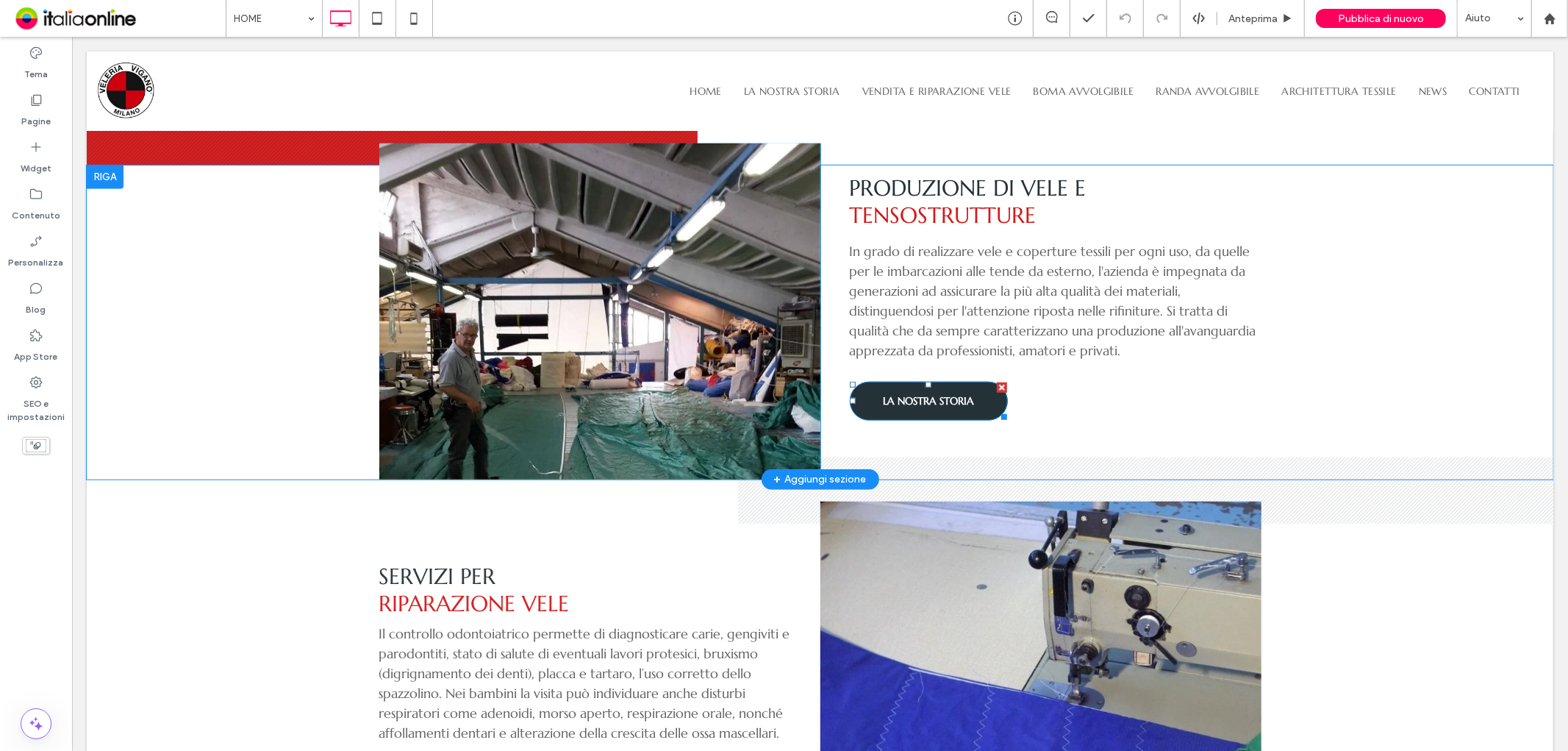 click on "LA NOSTRA STORIA" at bounding box center [928, 400] 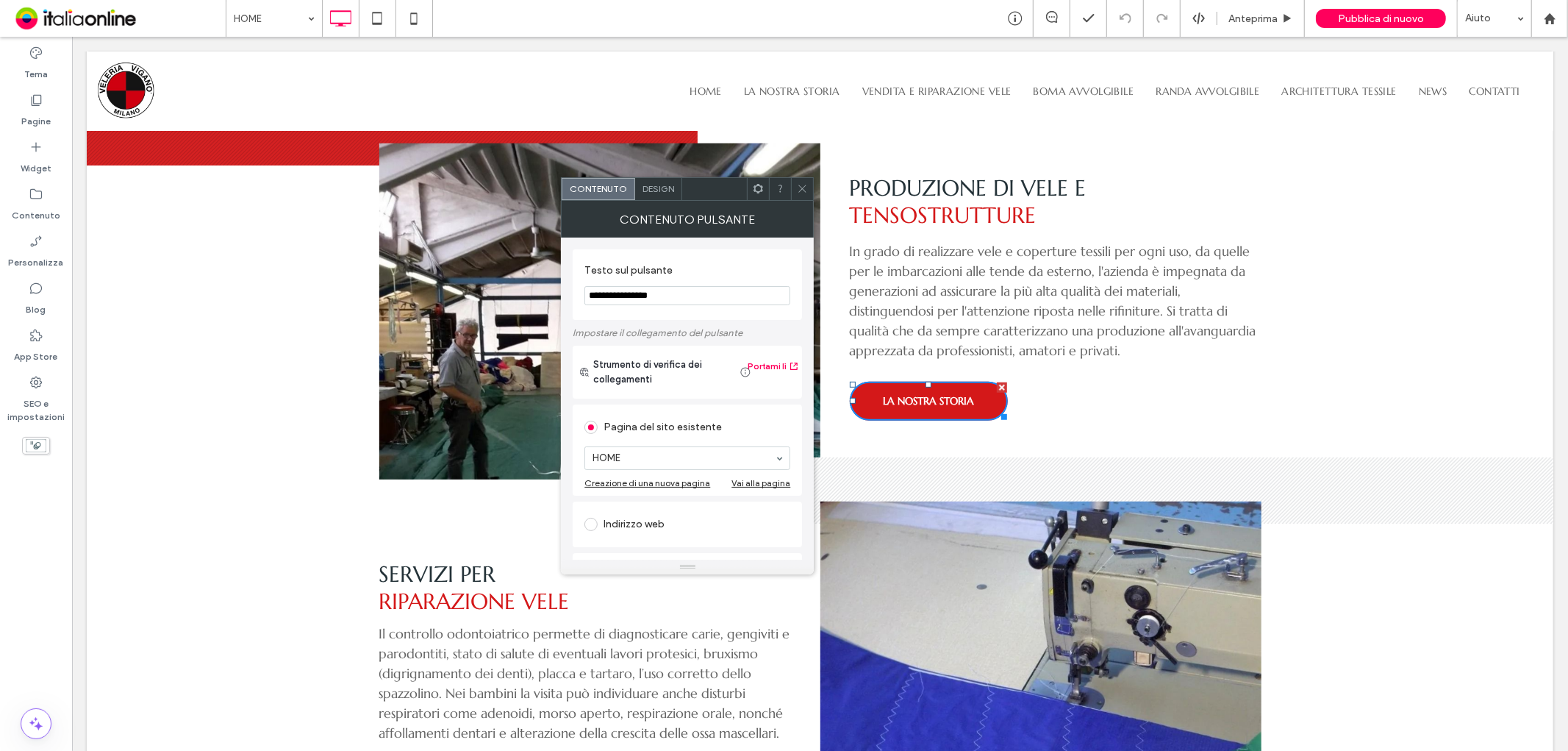 click on "HOME" at bounding box center (687, 458) 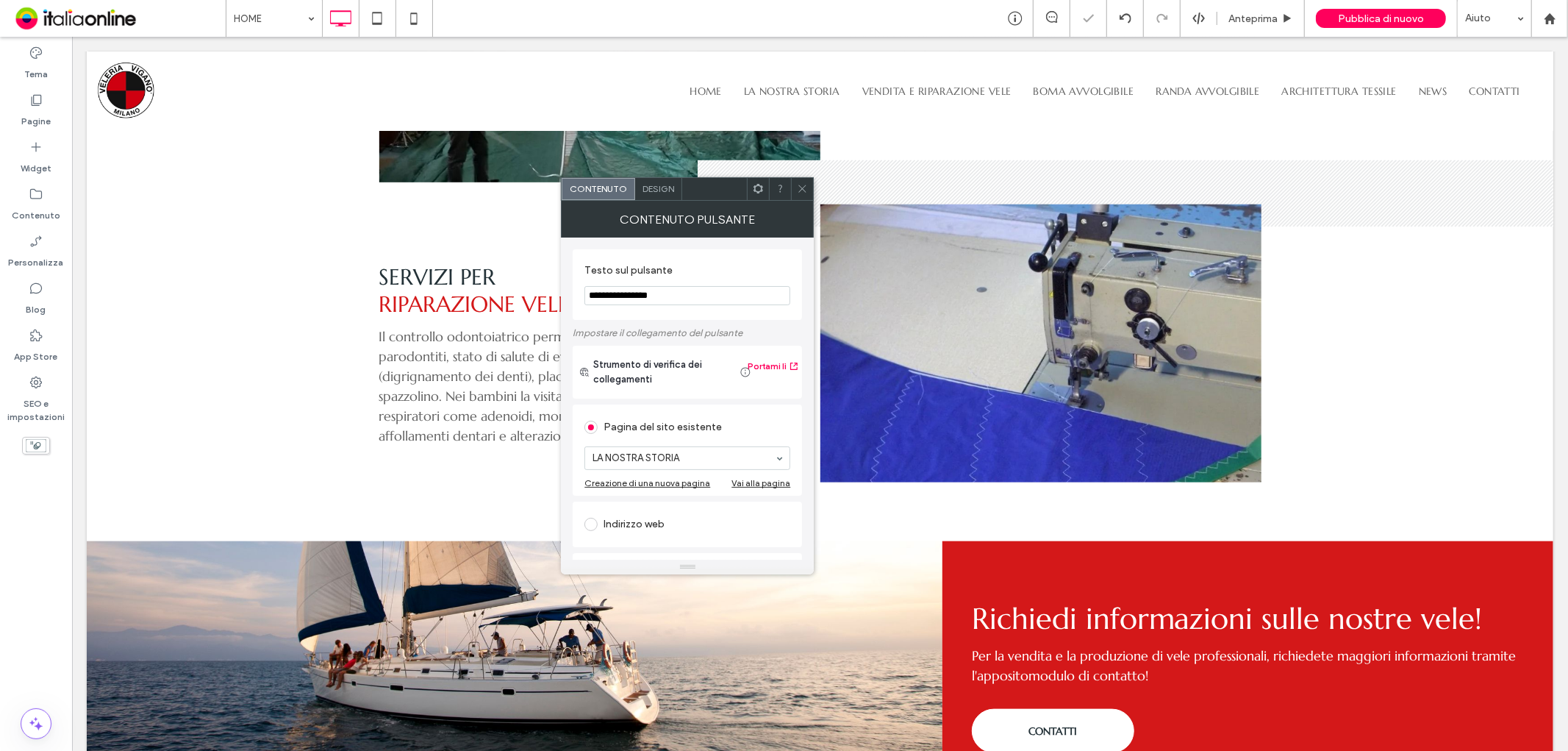 scroll, scrollTop: 1144, scrollLeft: 0, axis: vertical 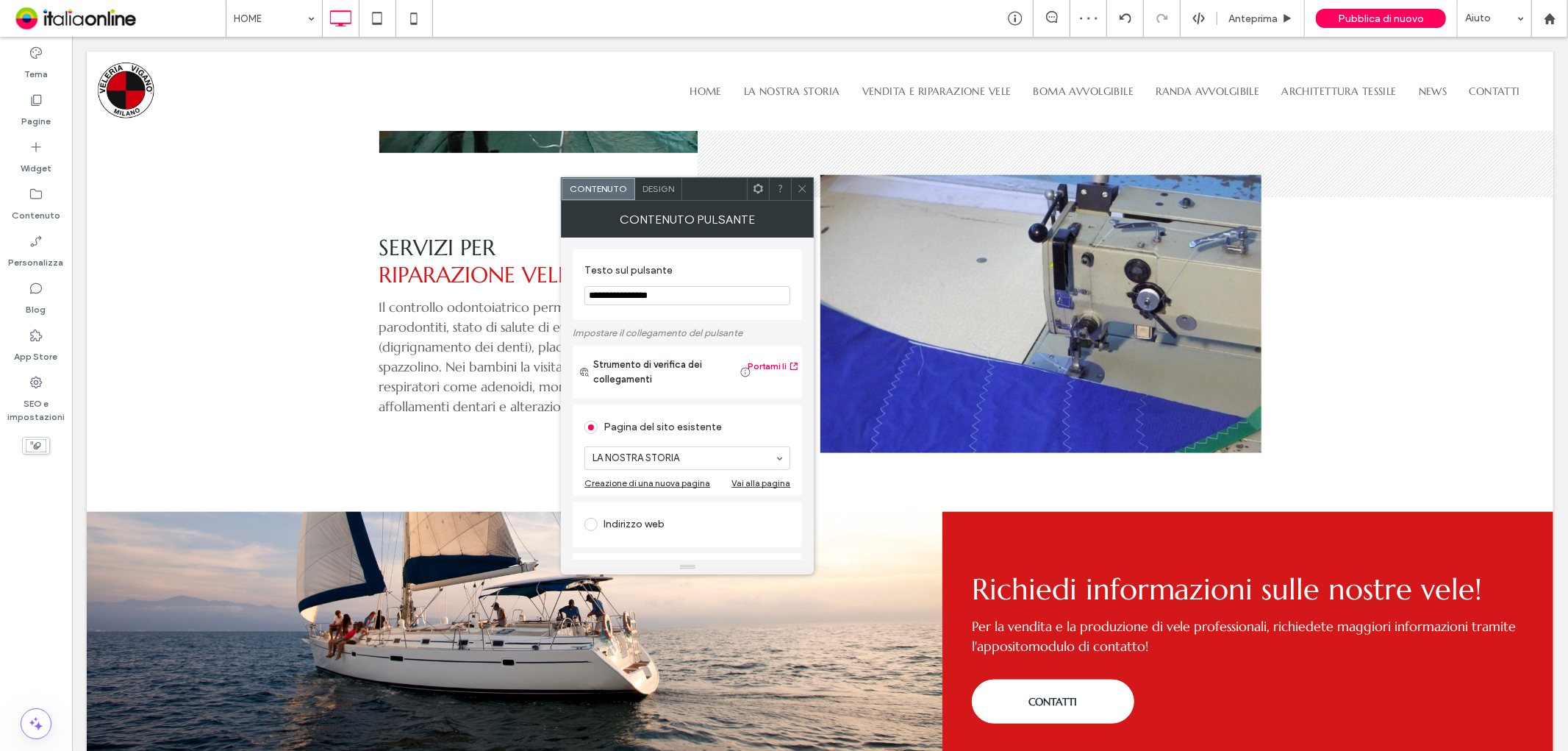 click 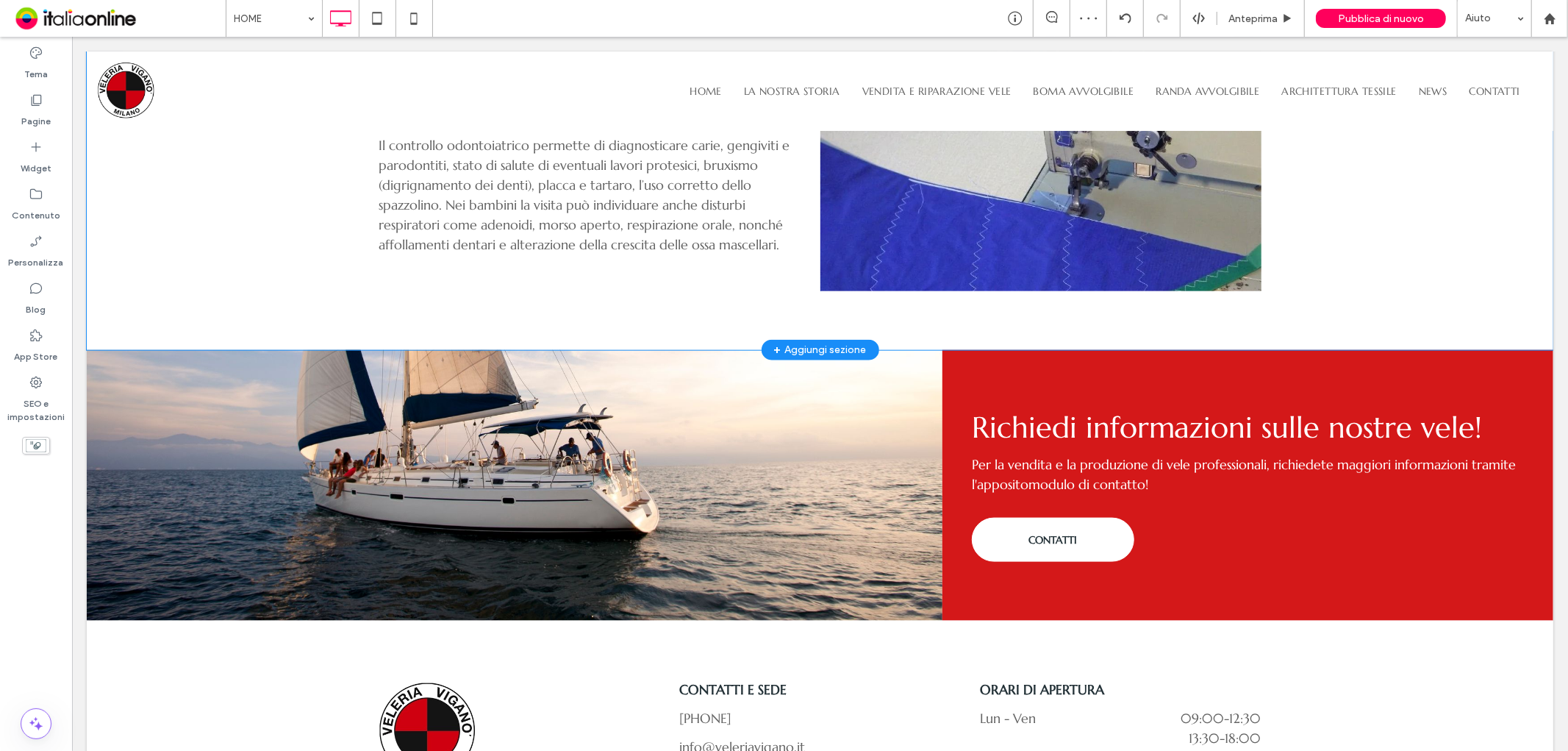 scroll, scrollTop: 1307, scrollLeft: 0, axis: vertical 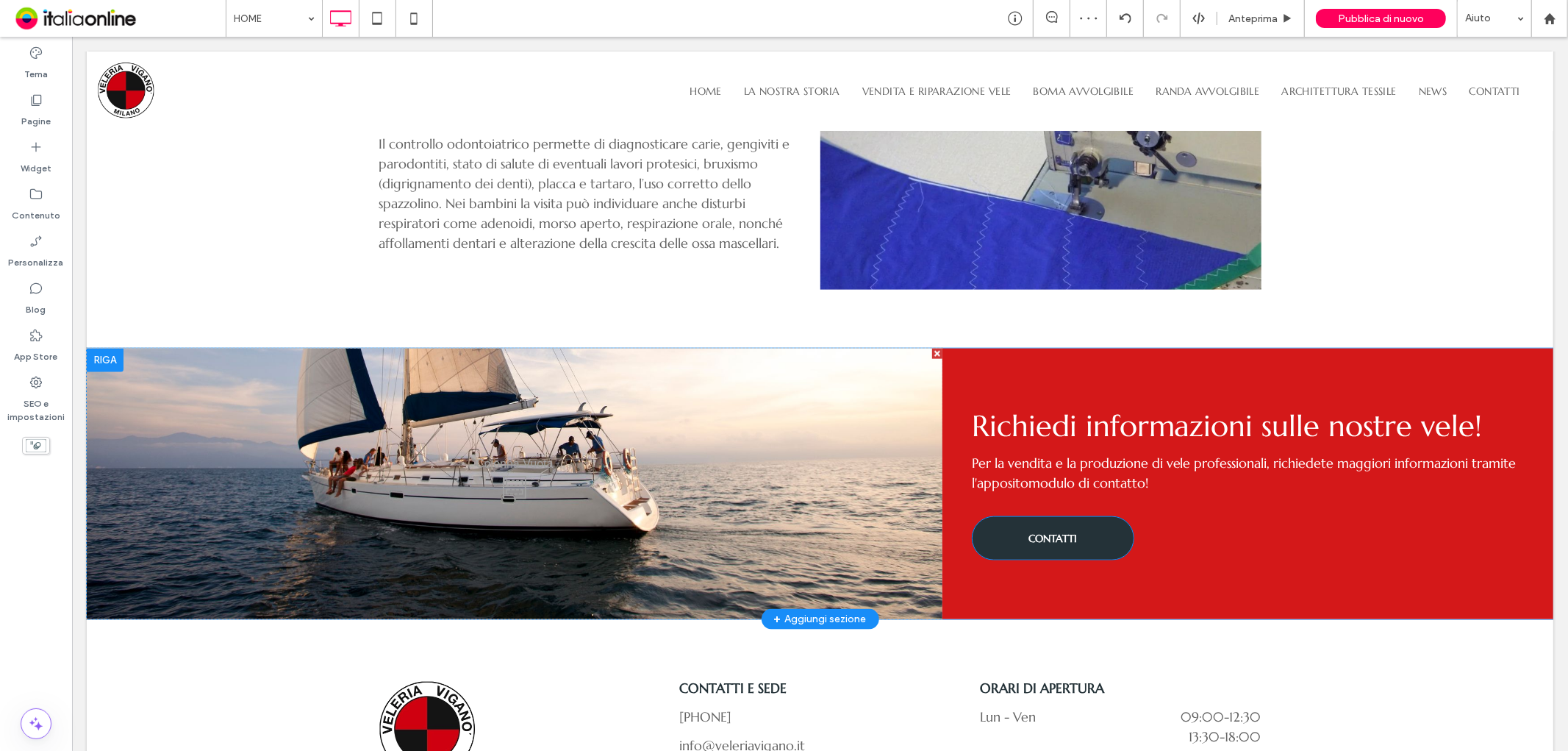click on "CONTATTI" at bounding box center [1052, 538] 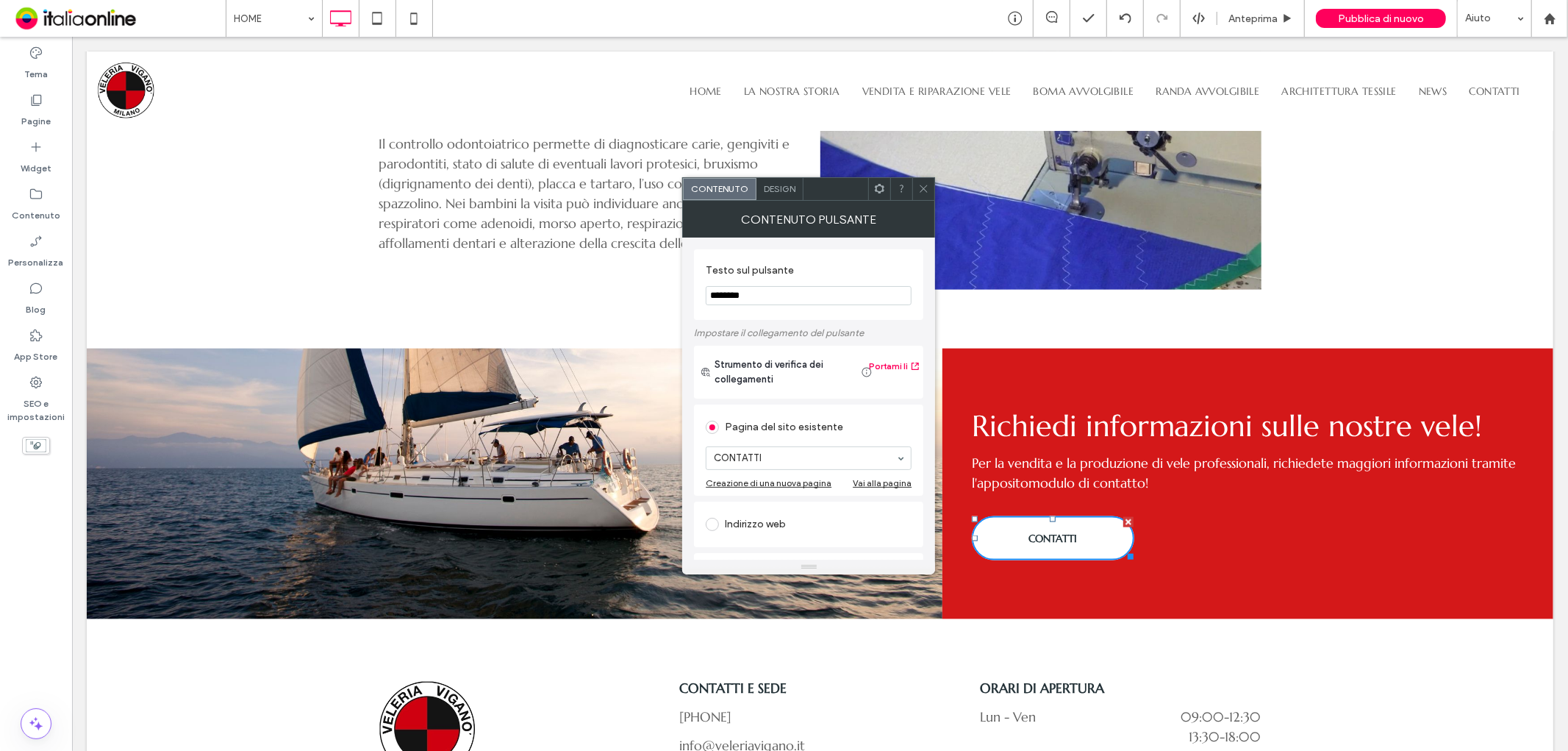 click 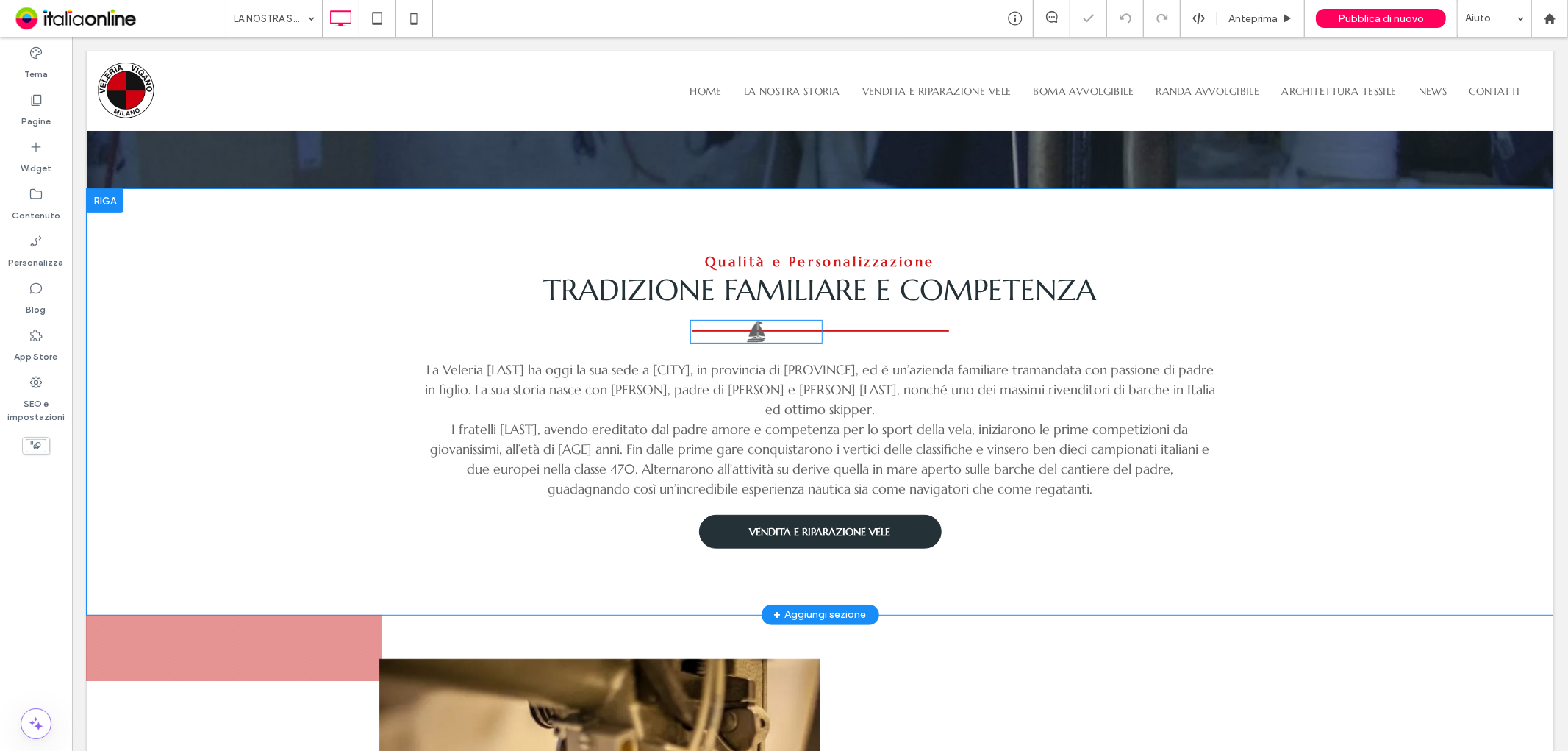 scroll, scrollTop: 408, scrollLeft: 0, axis: vertical 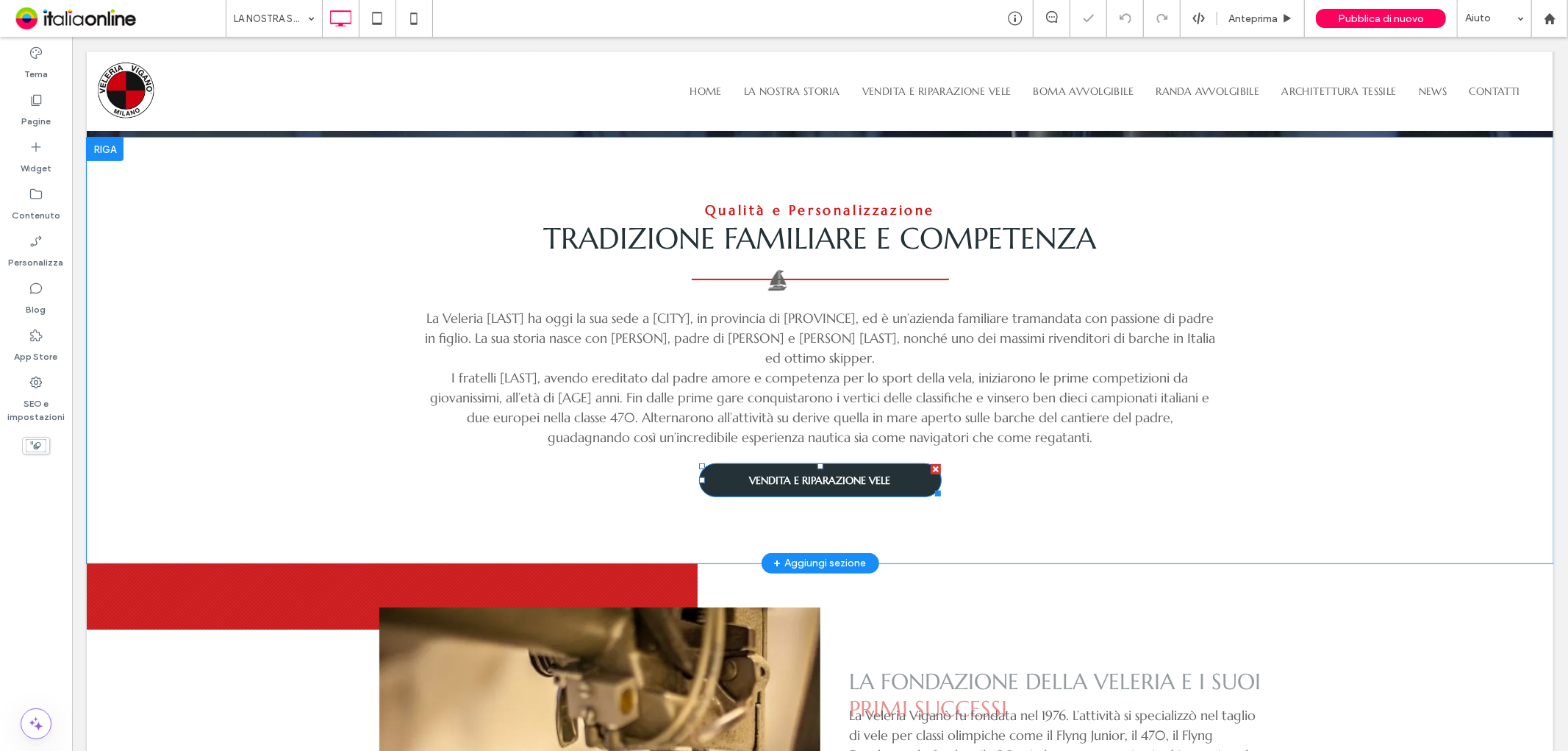 click on "VENDITA E RIPARAZIONE VELE" at bounding box center [820, 480] 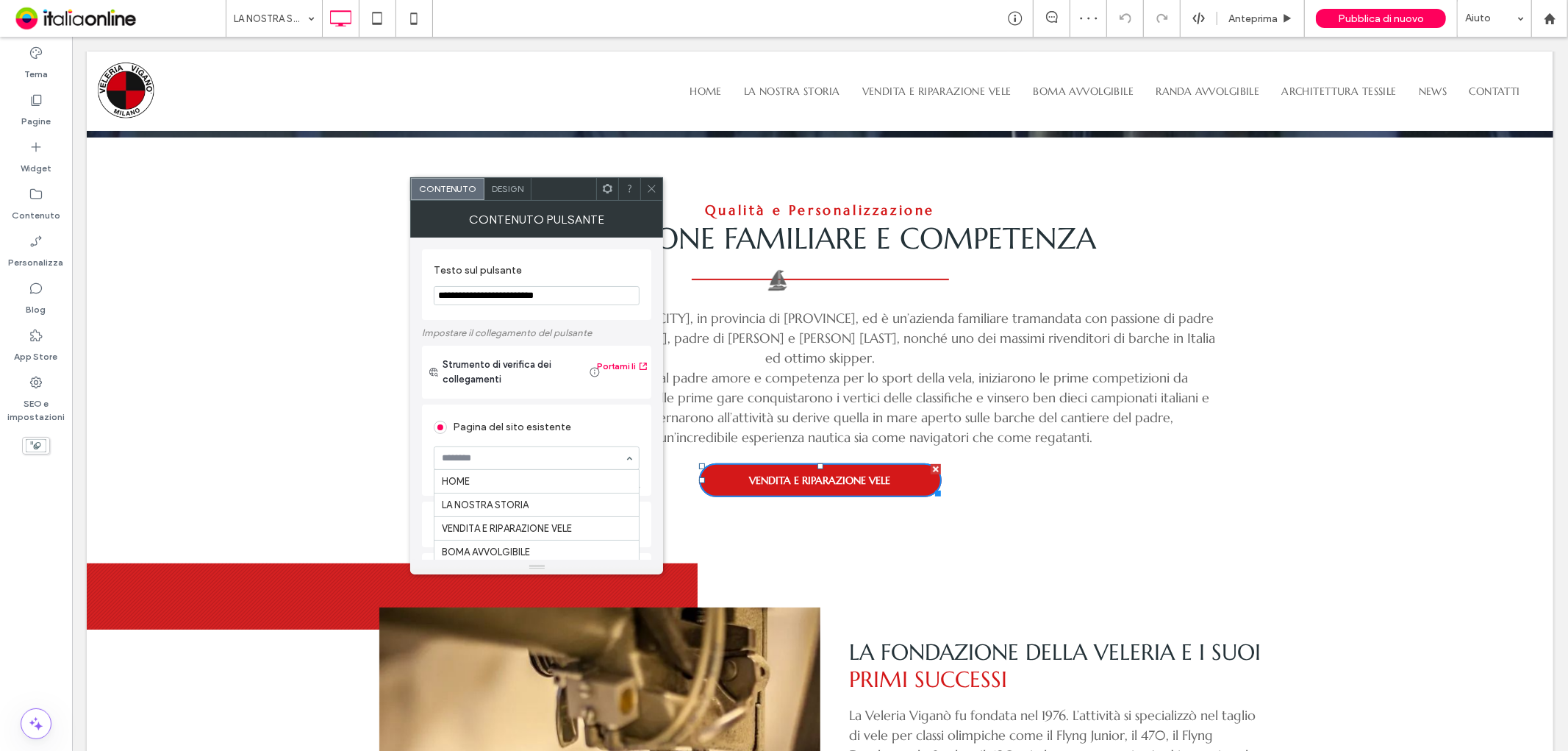 scroll, scrollTop: 46, scrollLeft: 0, axis: vertical 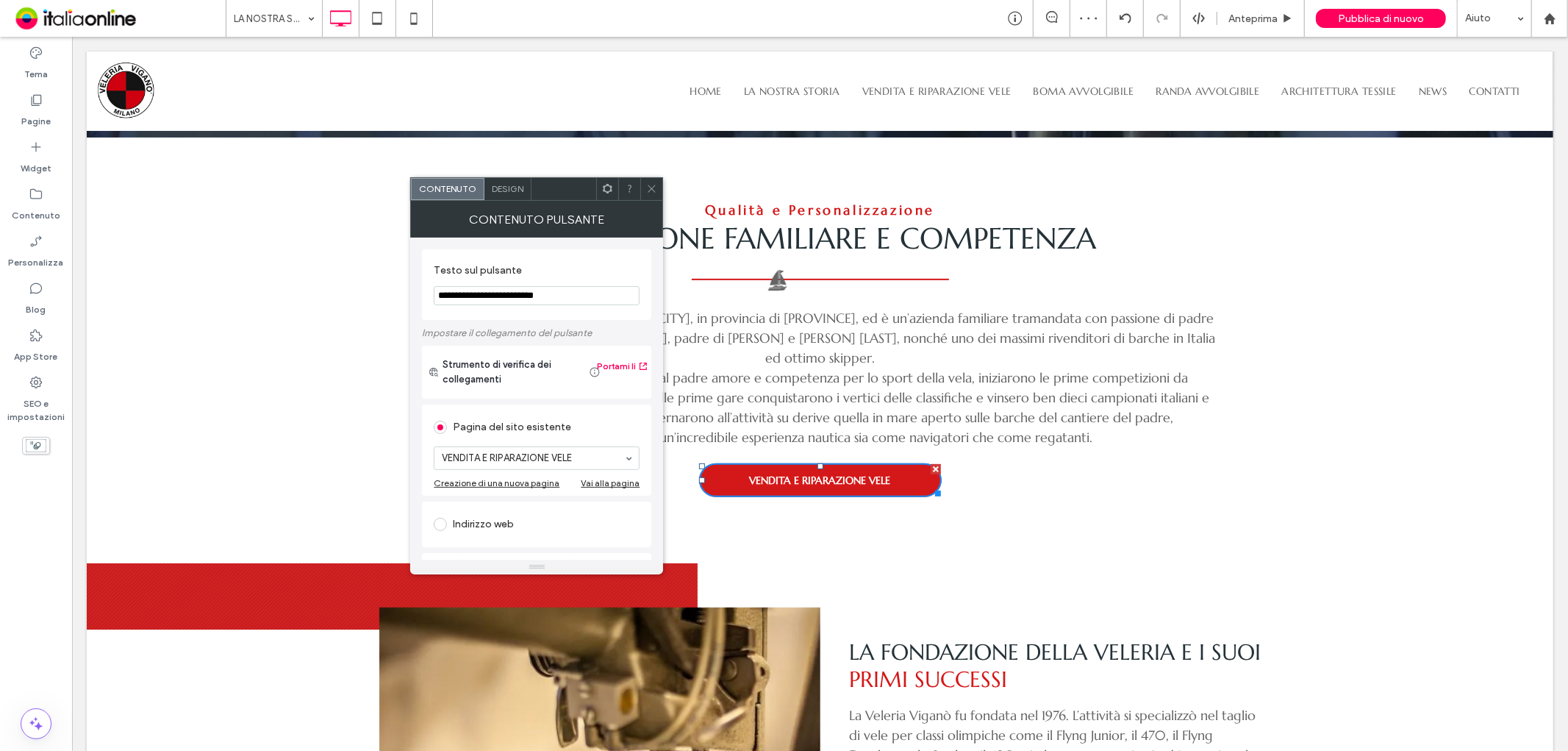click at bounding box center (651, 189) 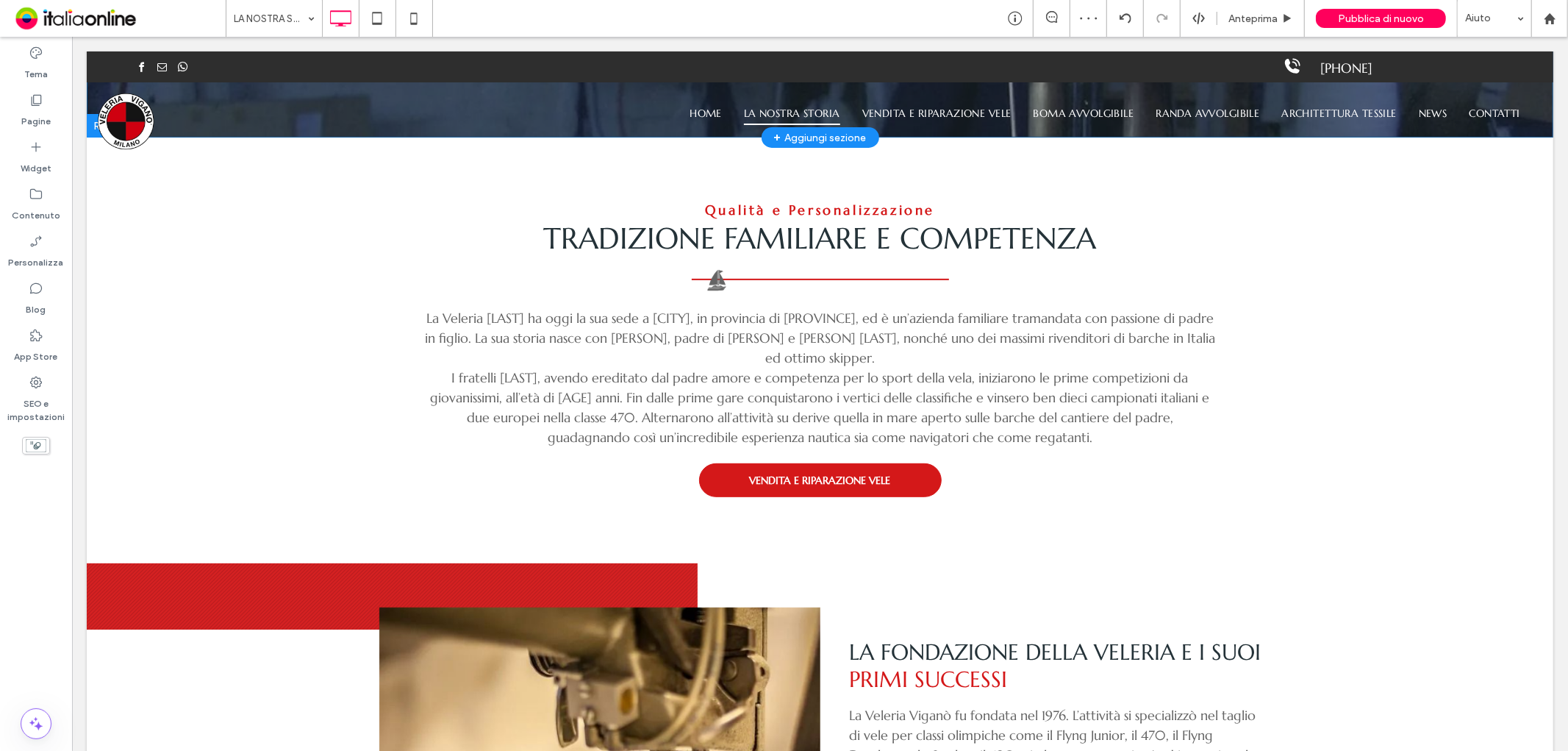 scroll, scrollTop: 82, scrollLeft: 0, axis: vertical 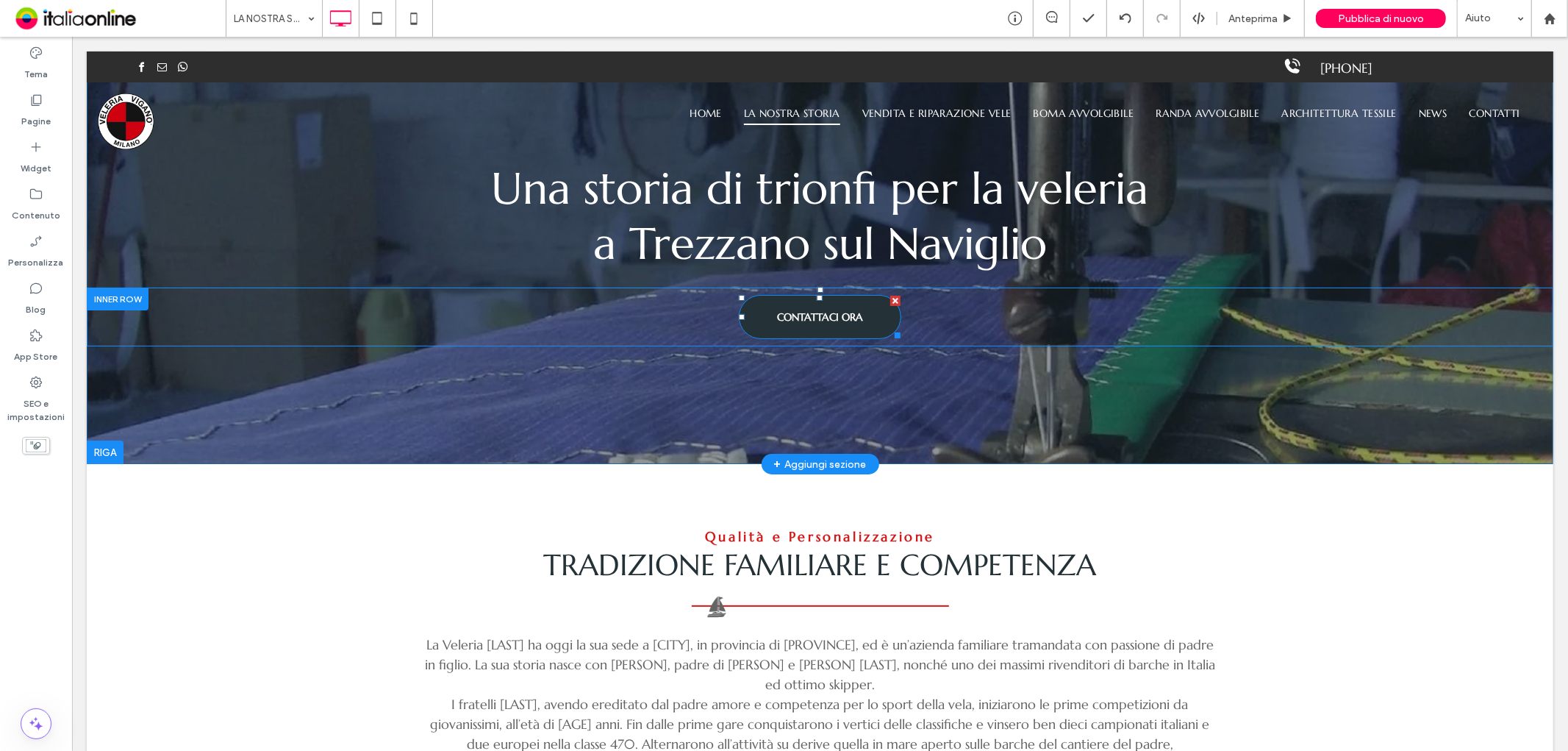 click on "CONTATTACI ORA" at bounding box center (819, 316) 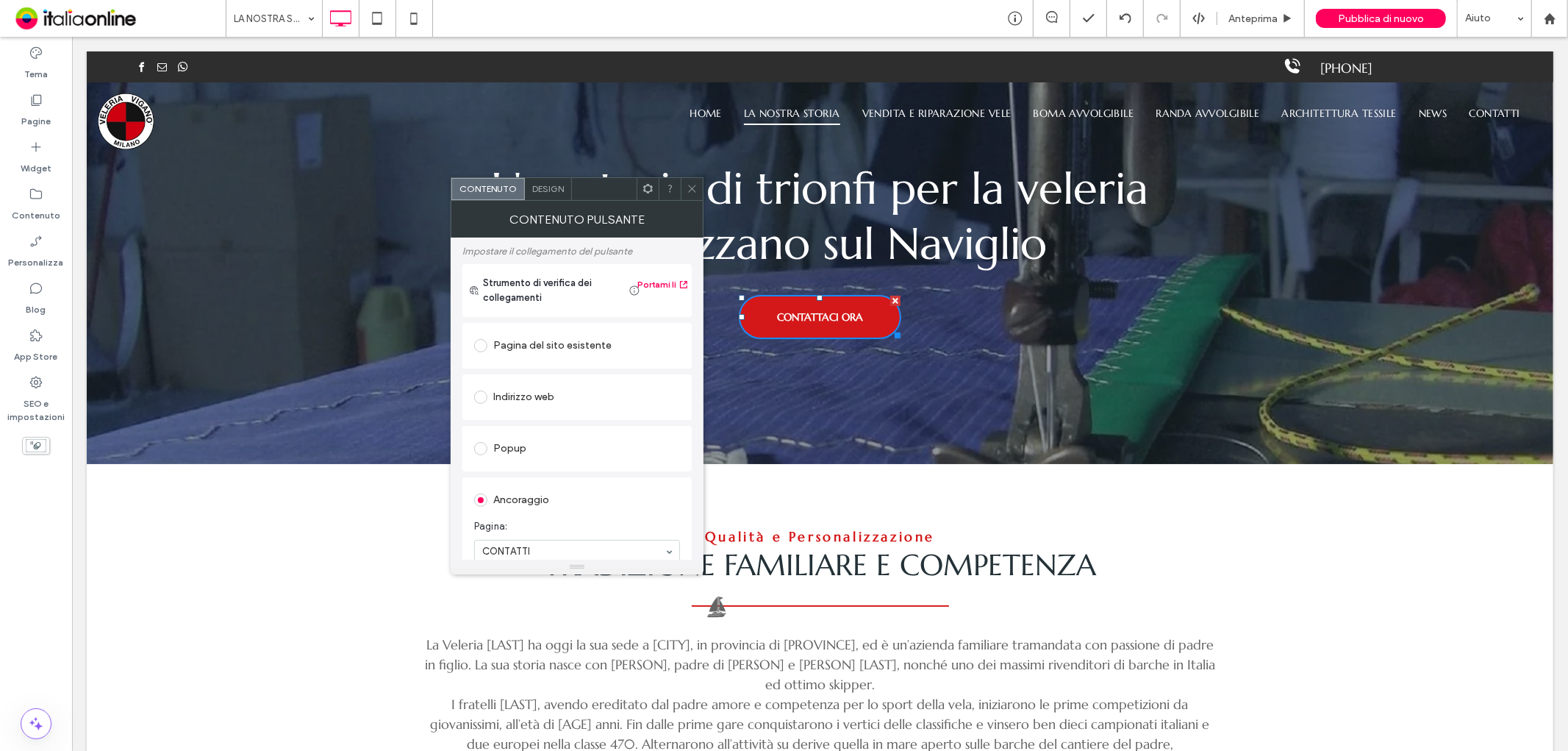 scroll, scrollTop: 245, scrollLeft: 0, axis: vertical 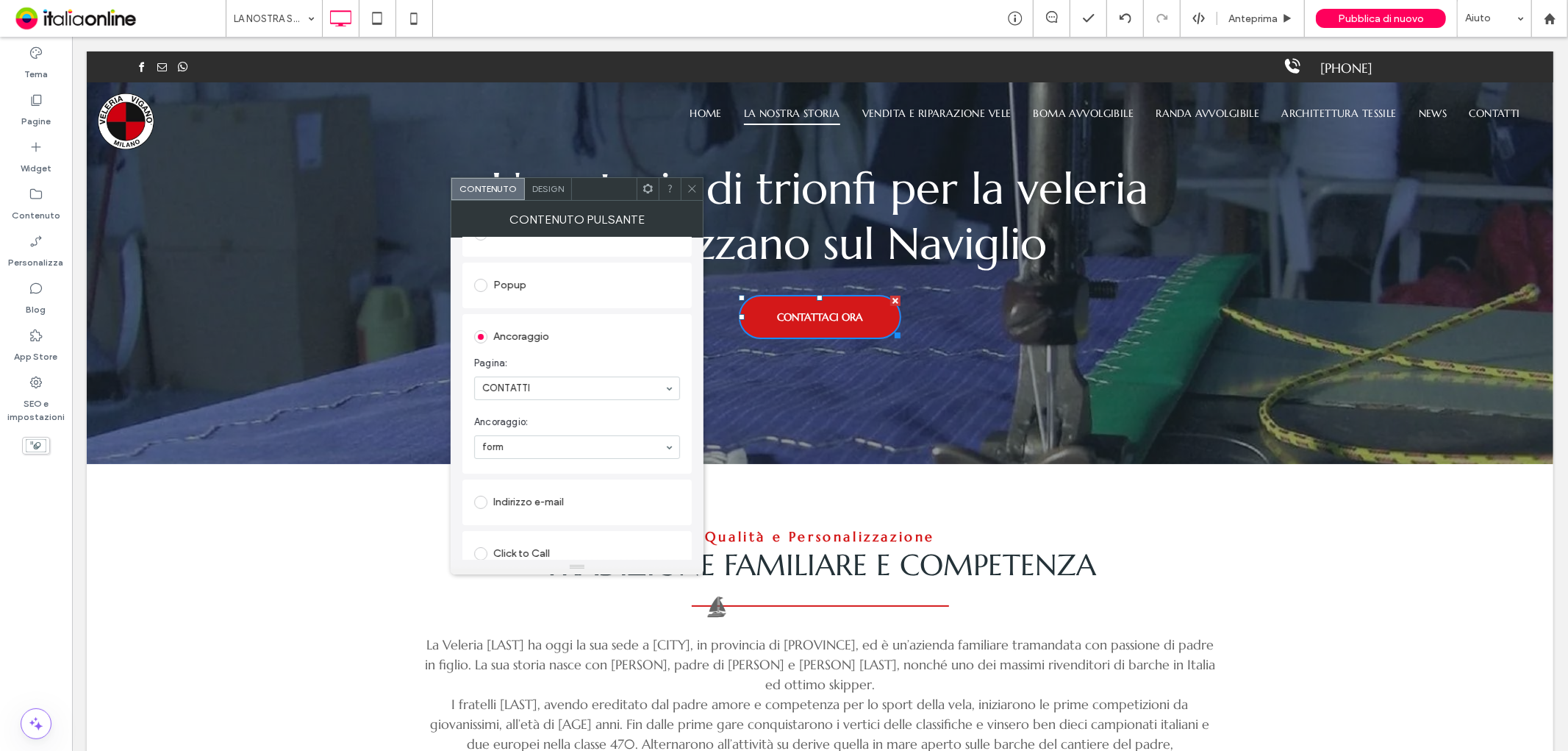 click at bounding box center [692, 189] 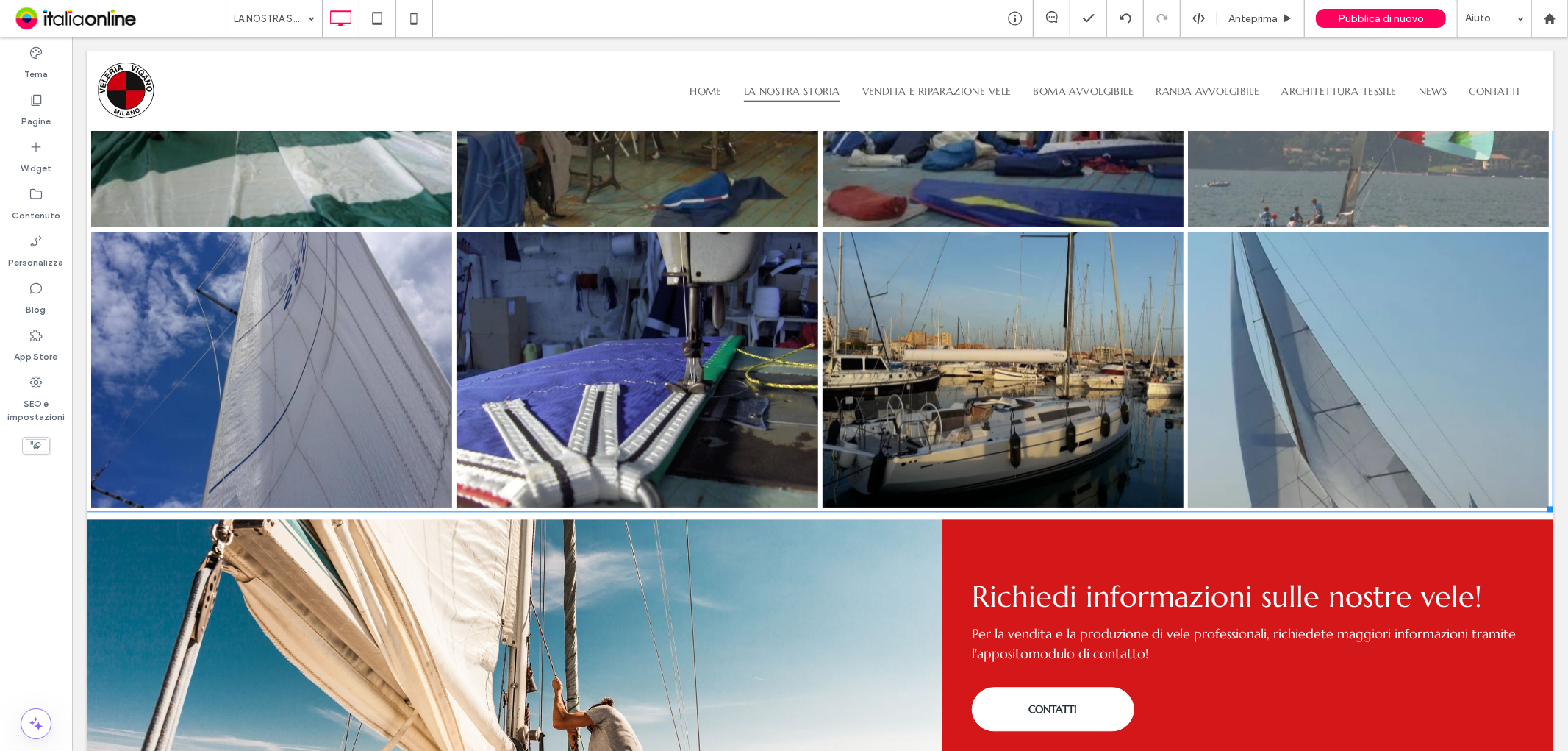 scroll, scrollTop: 2778, scrollLeft: 0, axis: vertical 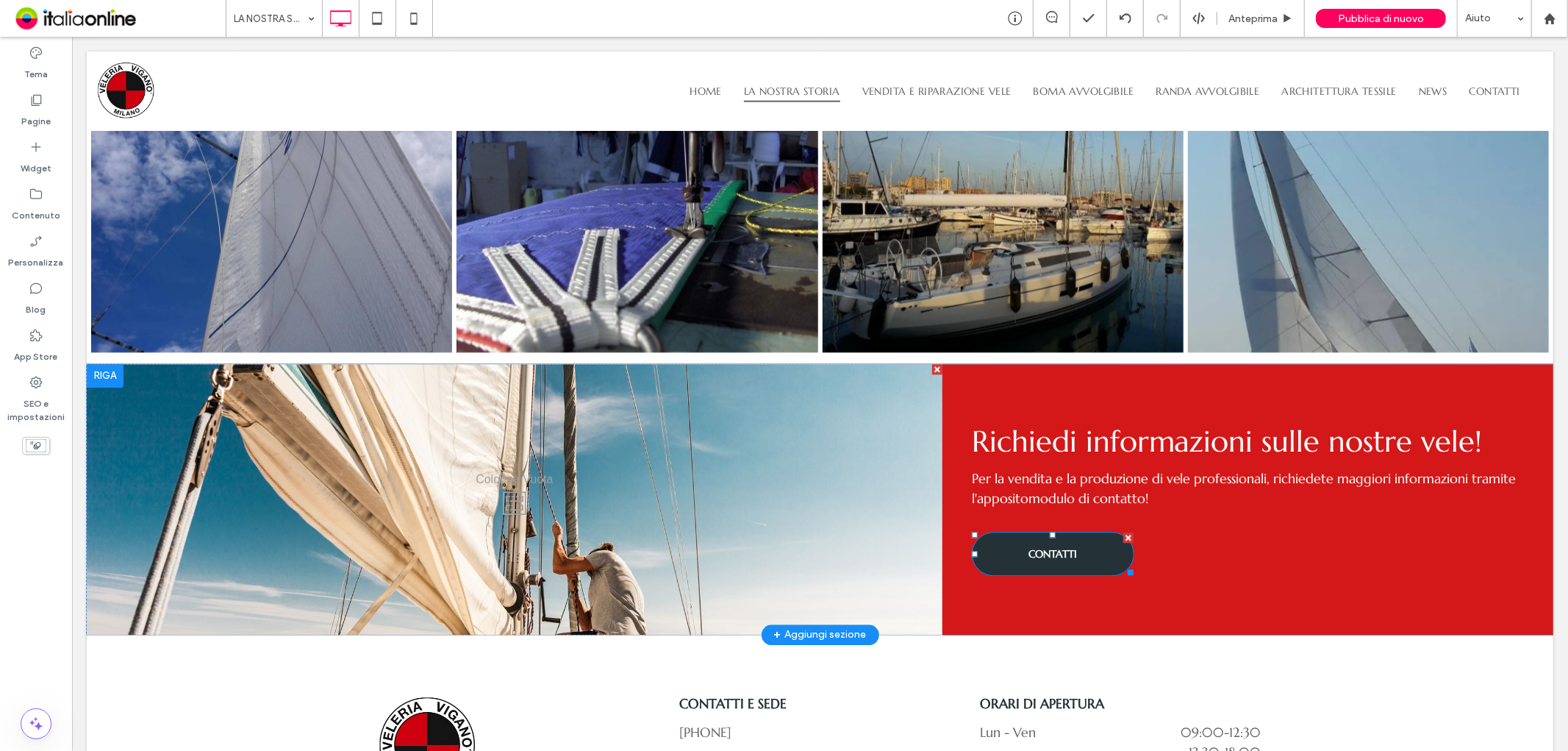 click on "CONTATTI" at bounding box center (1052, 553) 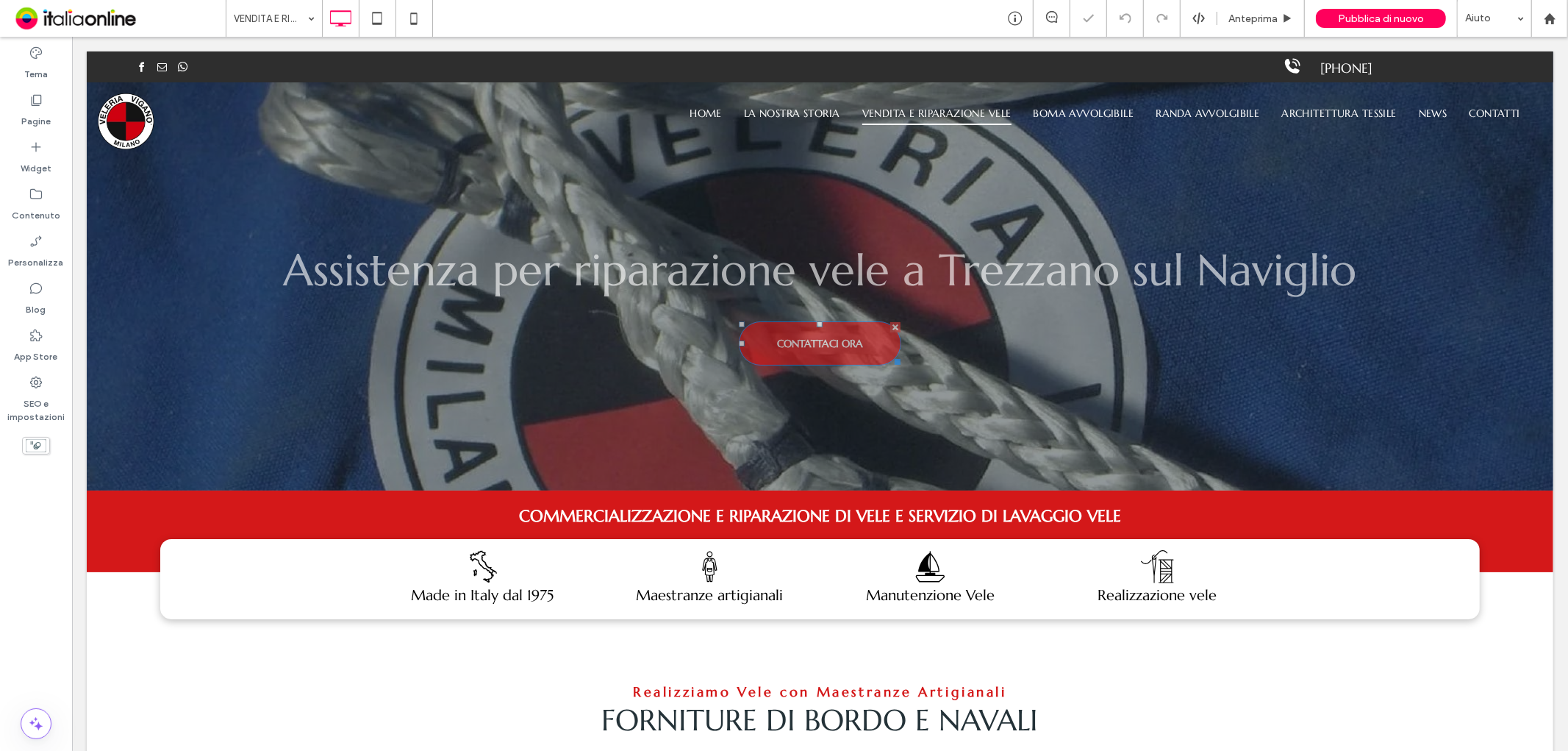 scroll, scrollTop: 0, scrollLeft: 0, axis: both 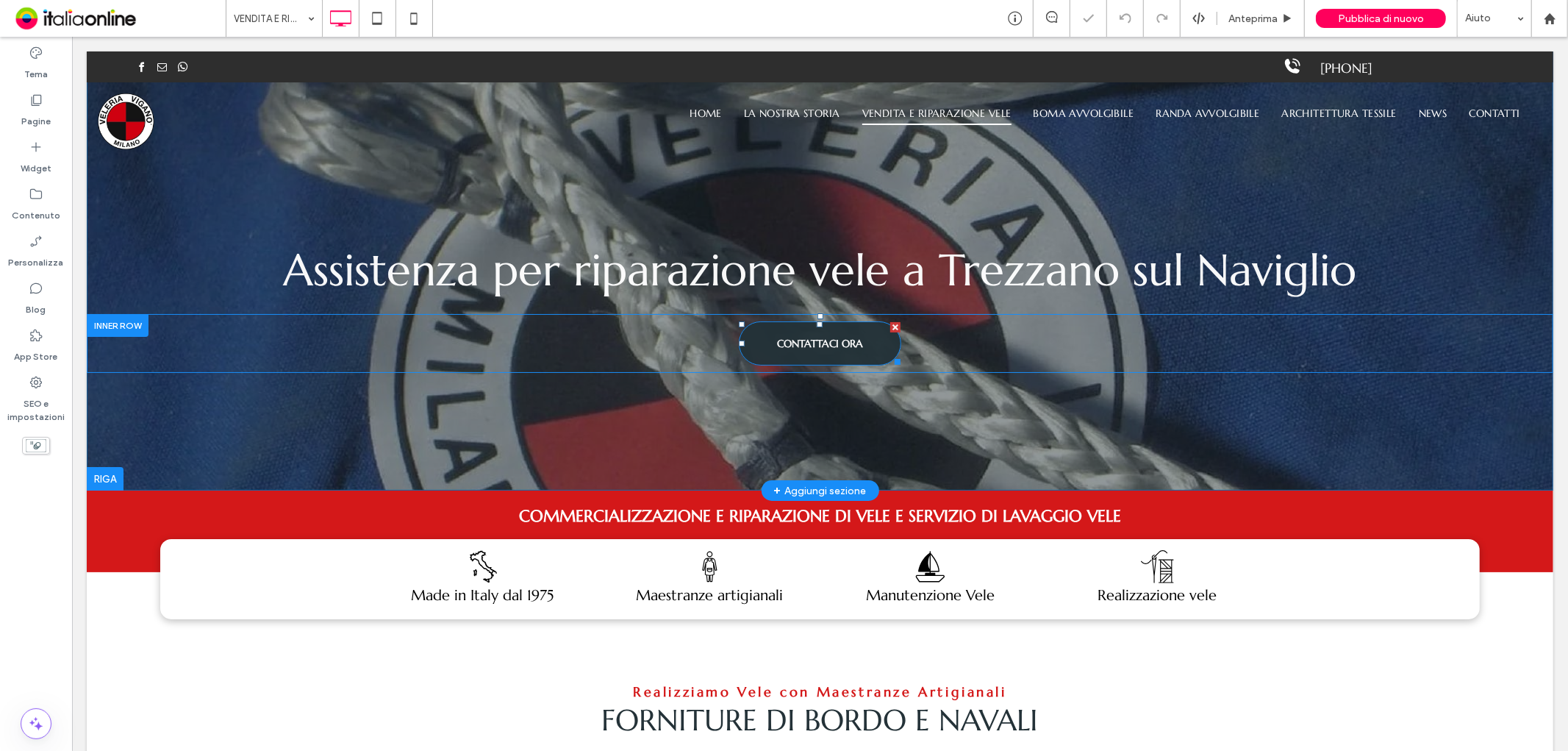 click on "CONTATTACI ORA" at bounding box center [819, 343] 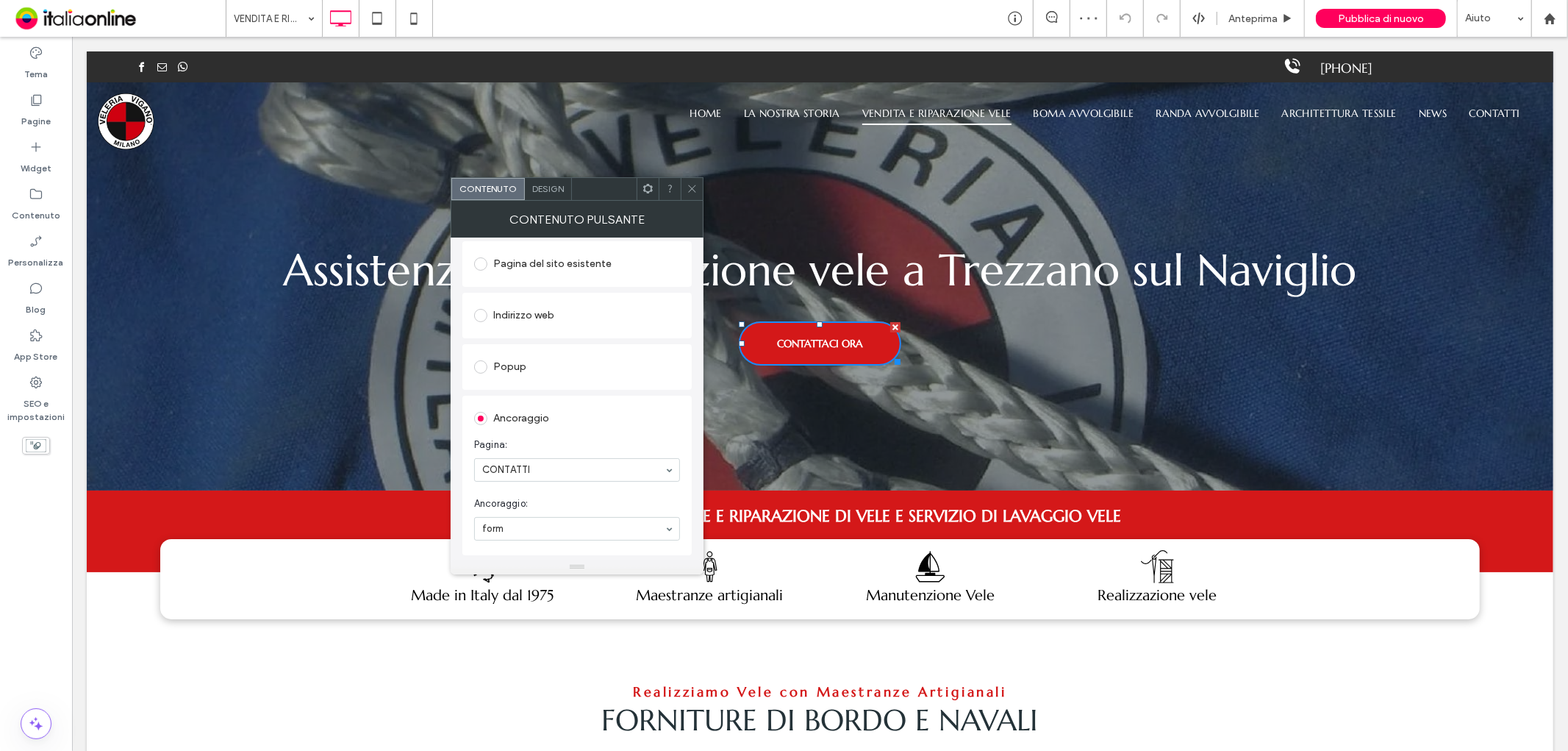 scroll, scrollTop: 315, scrollLeft: 0, axis: vertical 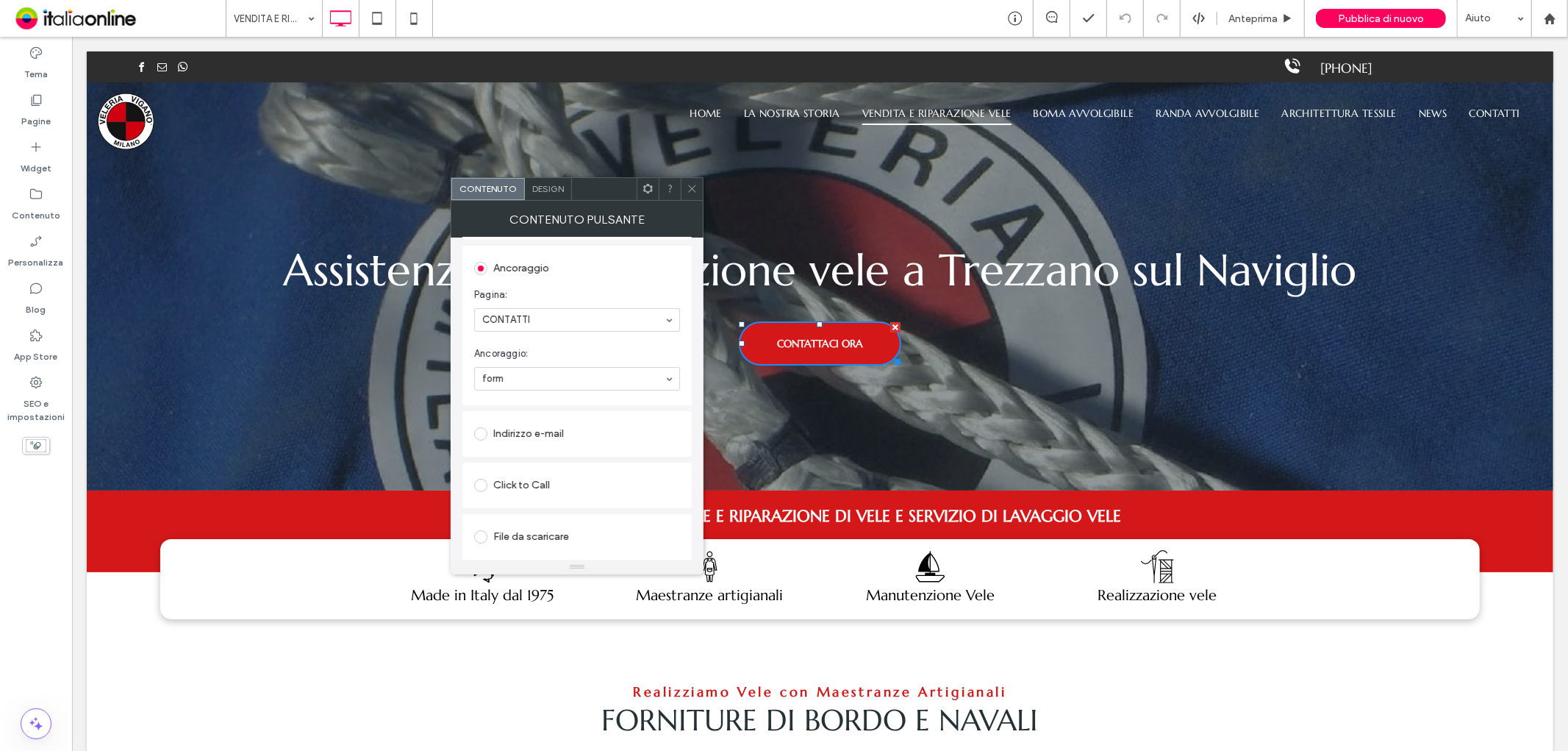 click at bounding box center [692, 189] 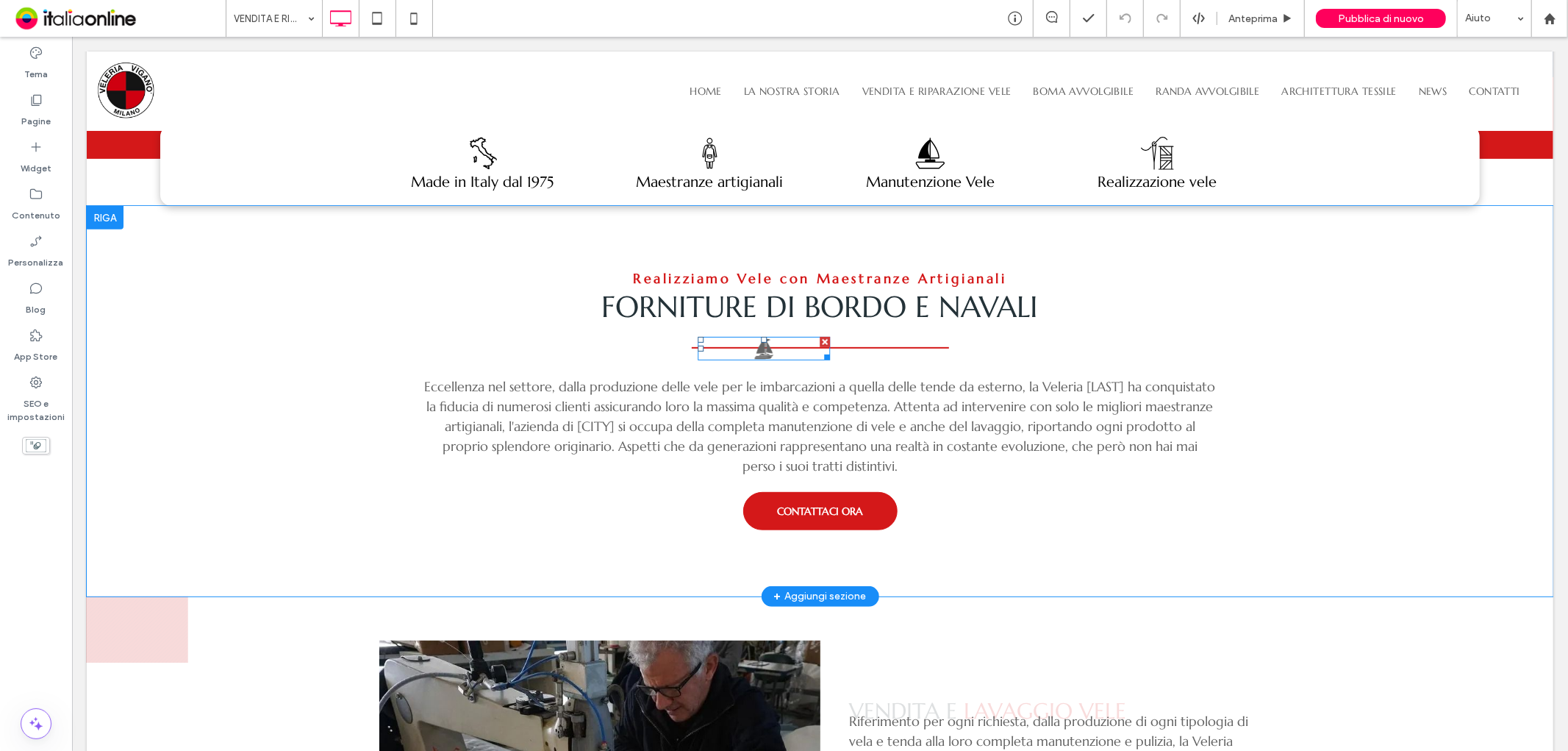 scroll, scrollTop: 572, scrollLeft: 0, axis: vertical 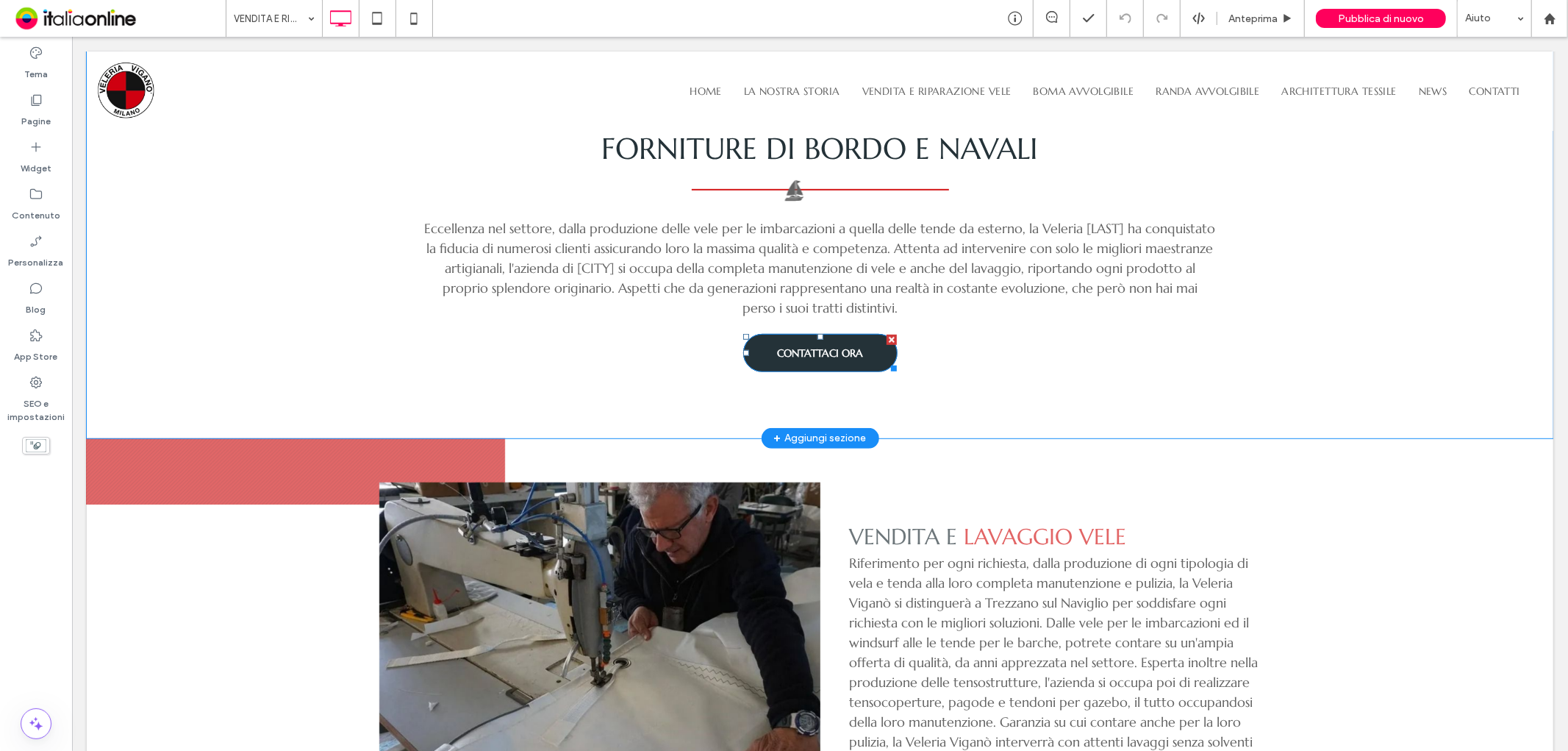 click on "CONTATTACI ORA" at bounding box center (820, 352) 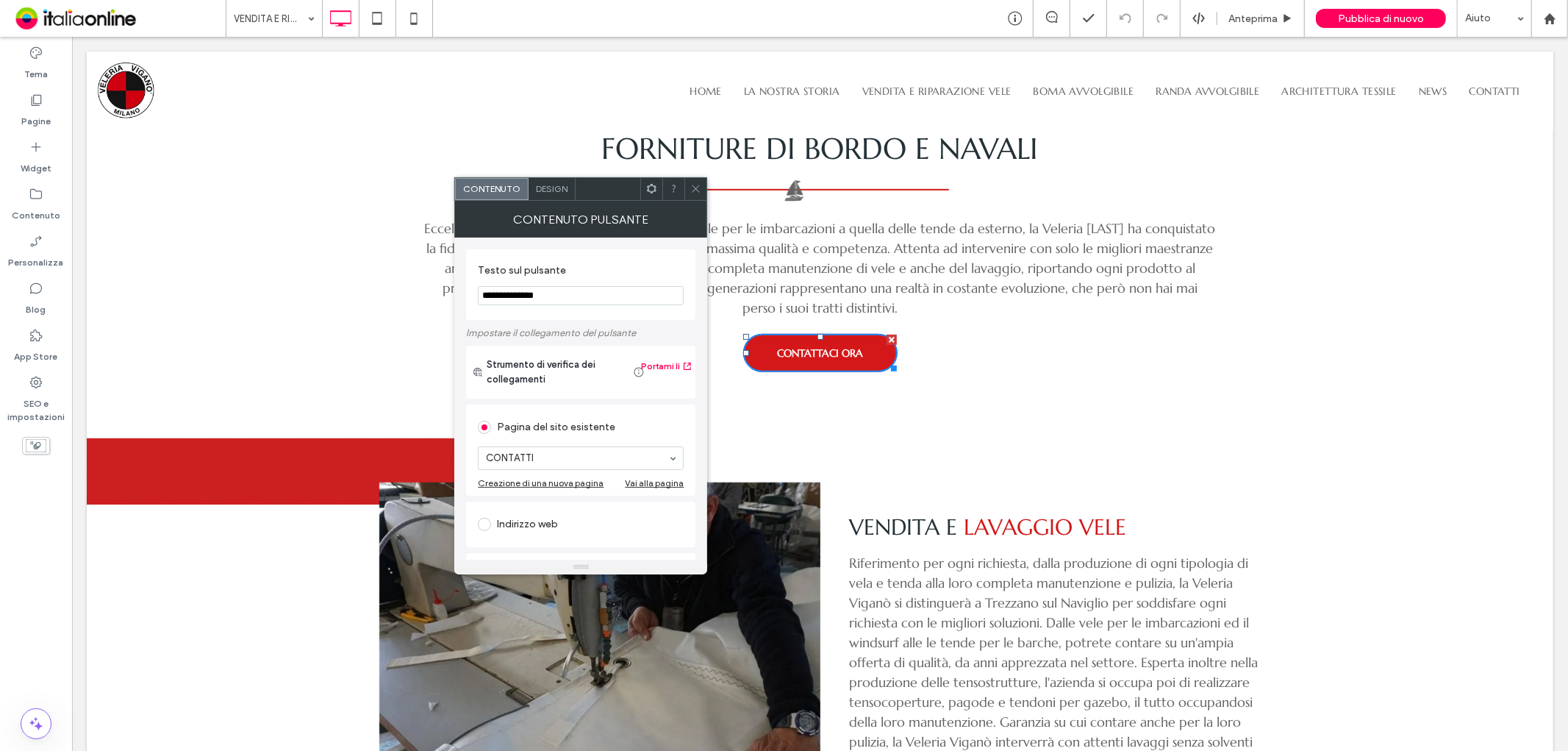 click 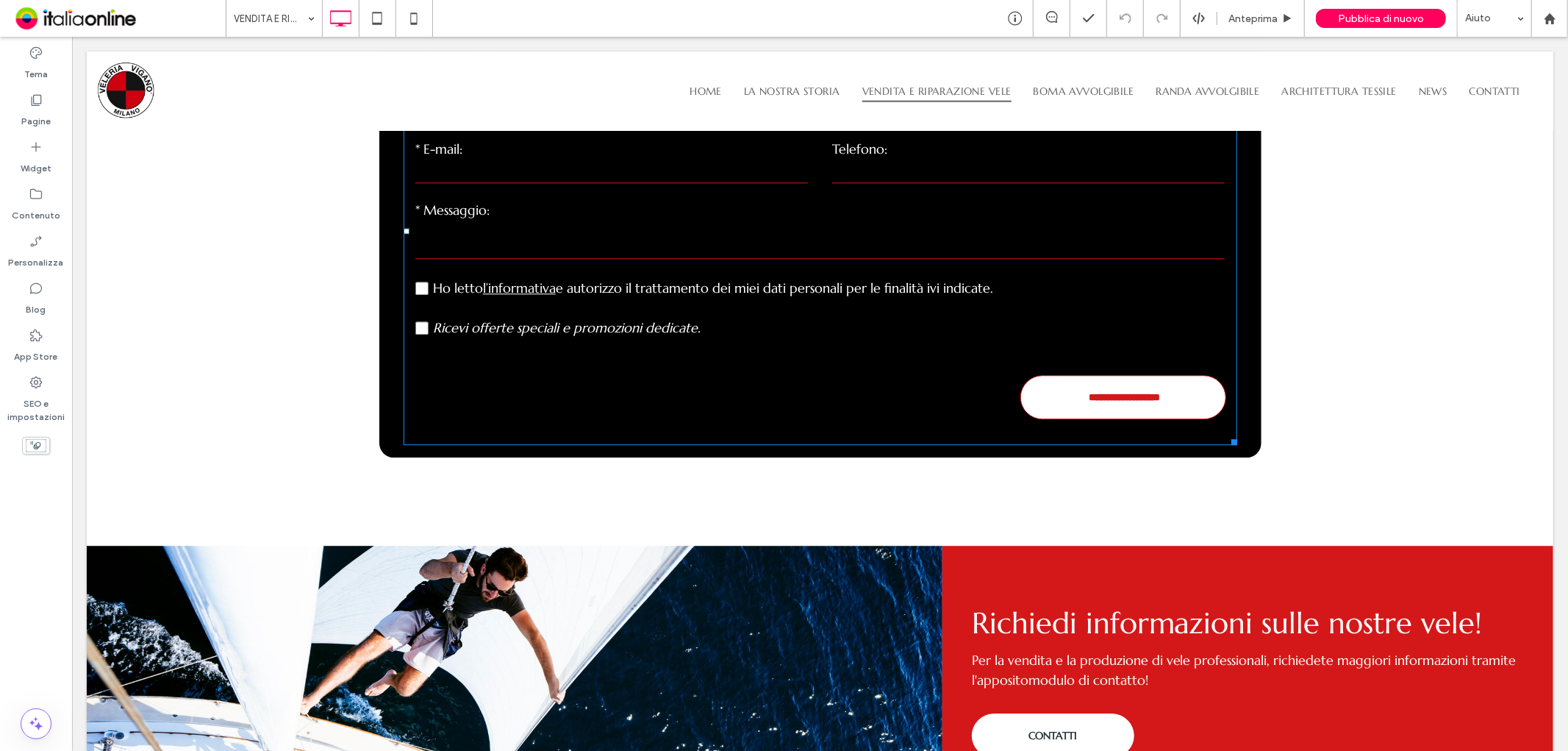 scroll, scrollTop: 3432, scrollLeft: 0, axis: vertical 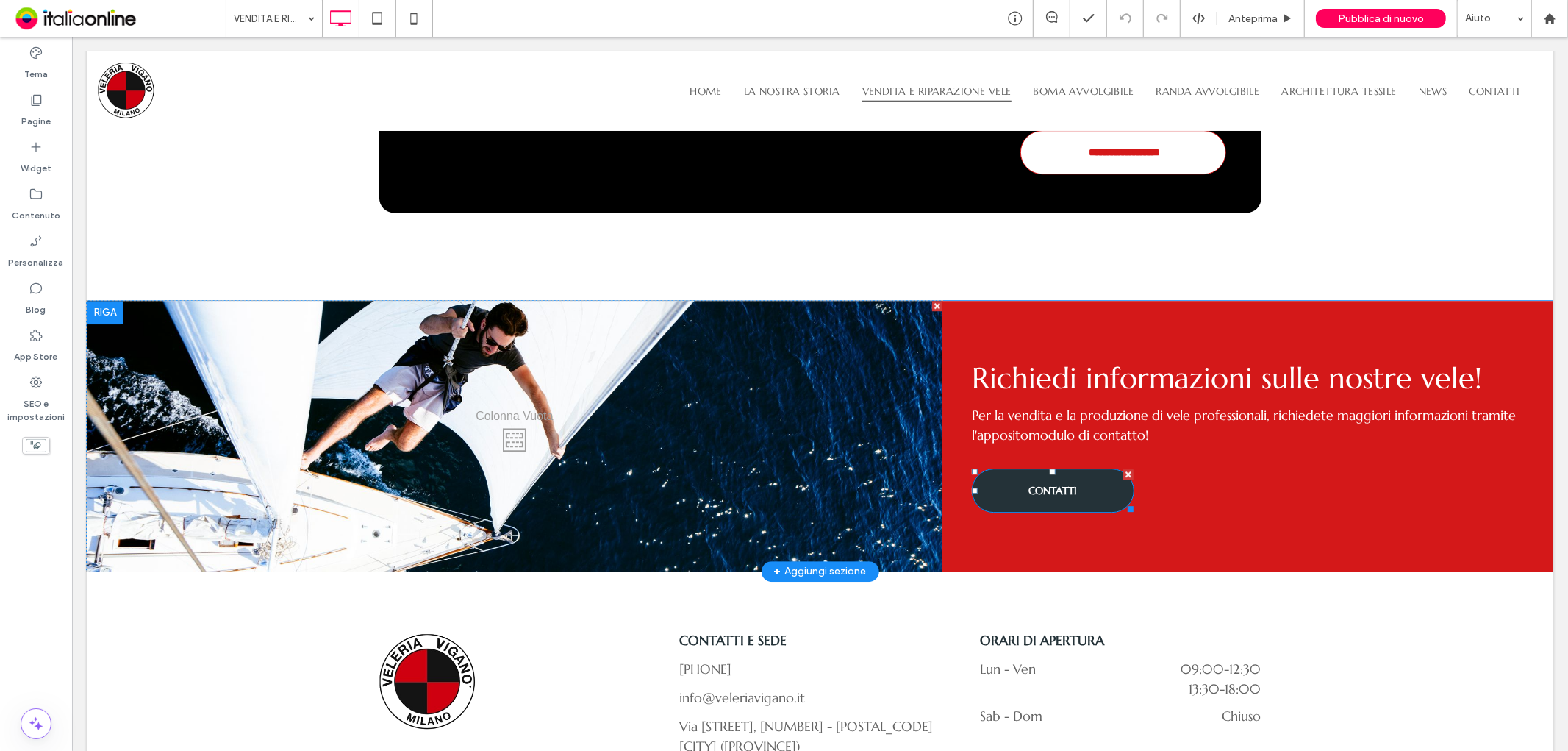 click on "CONTATTI" at bounding box center (1052, 490) 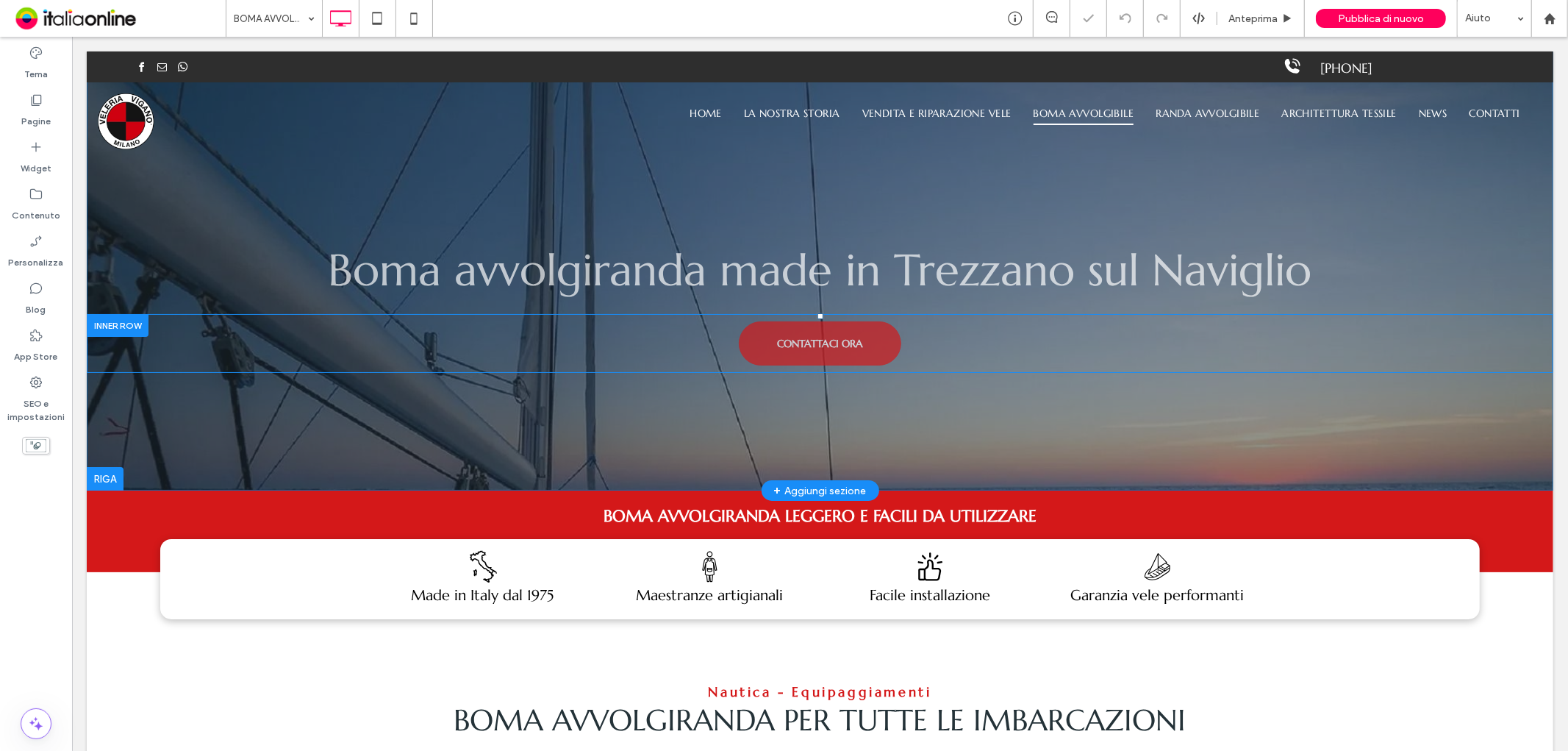 scroll, scrollTop: 0, scrollLeft: 0, axis: both 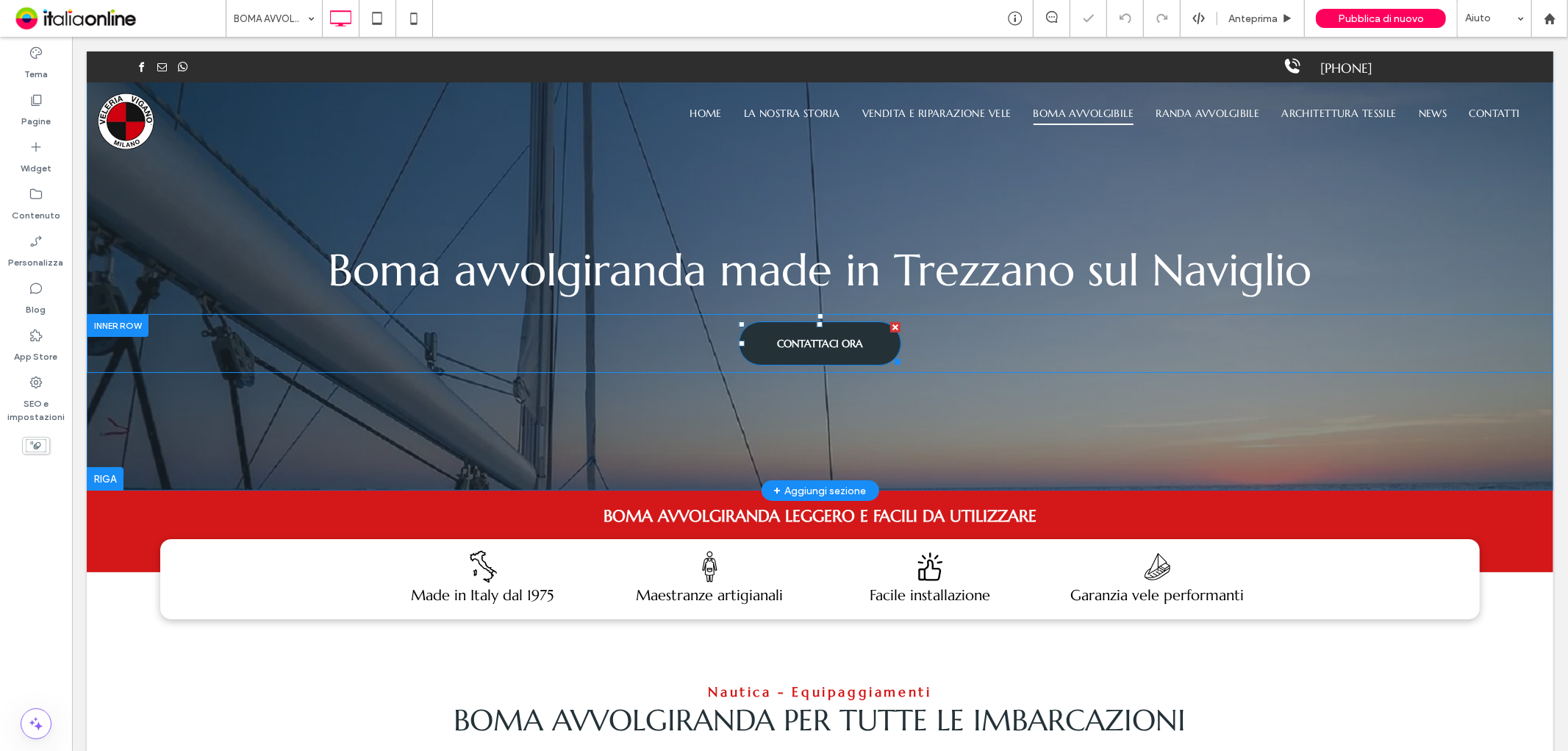 click on "CONTATTACI ORA" at bounding box center (819, 343) 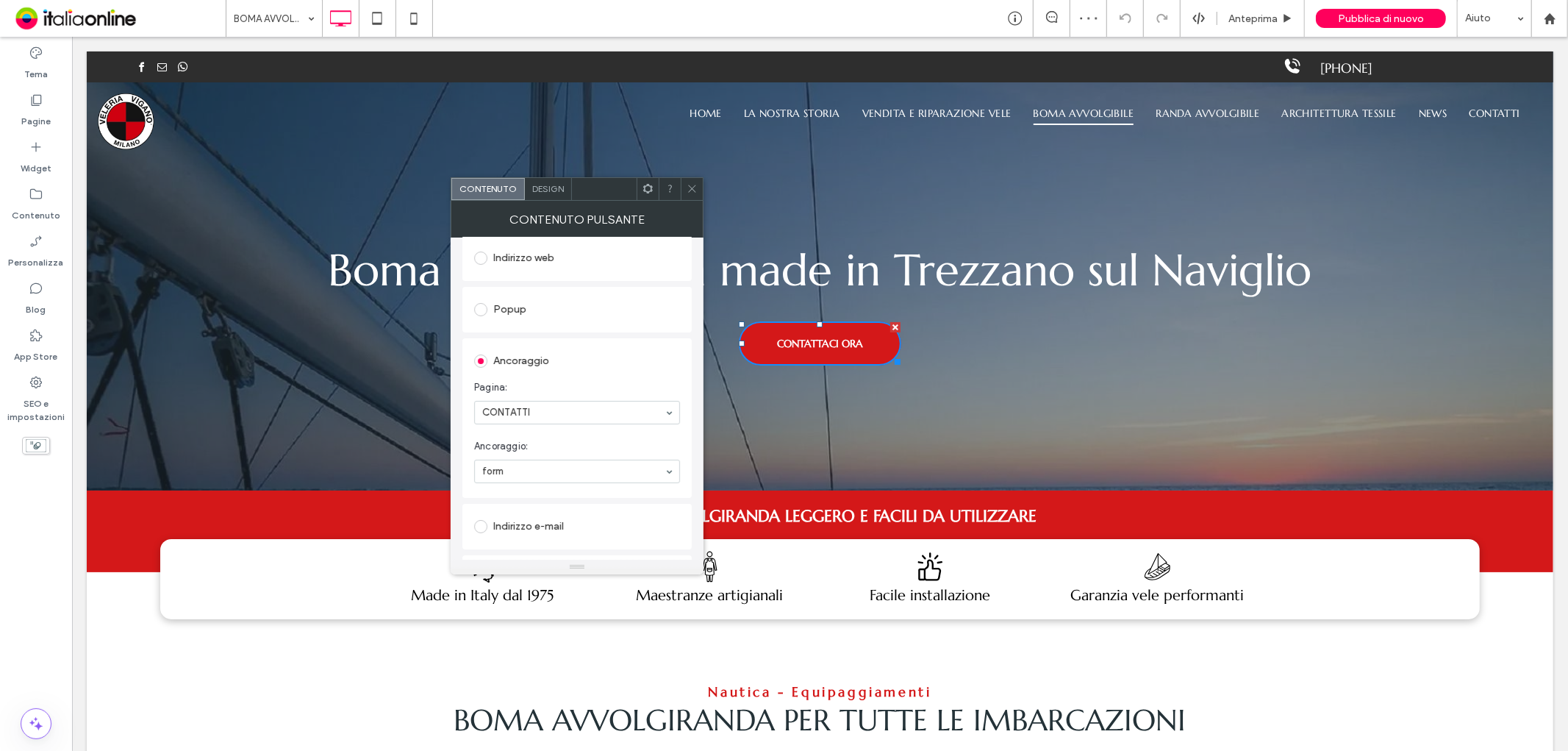 scroll, scrollTop: 315, scrollLeft: 0, axis: vertical 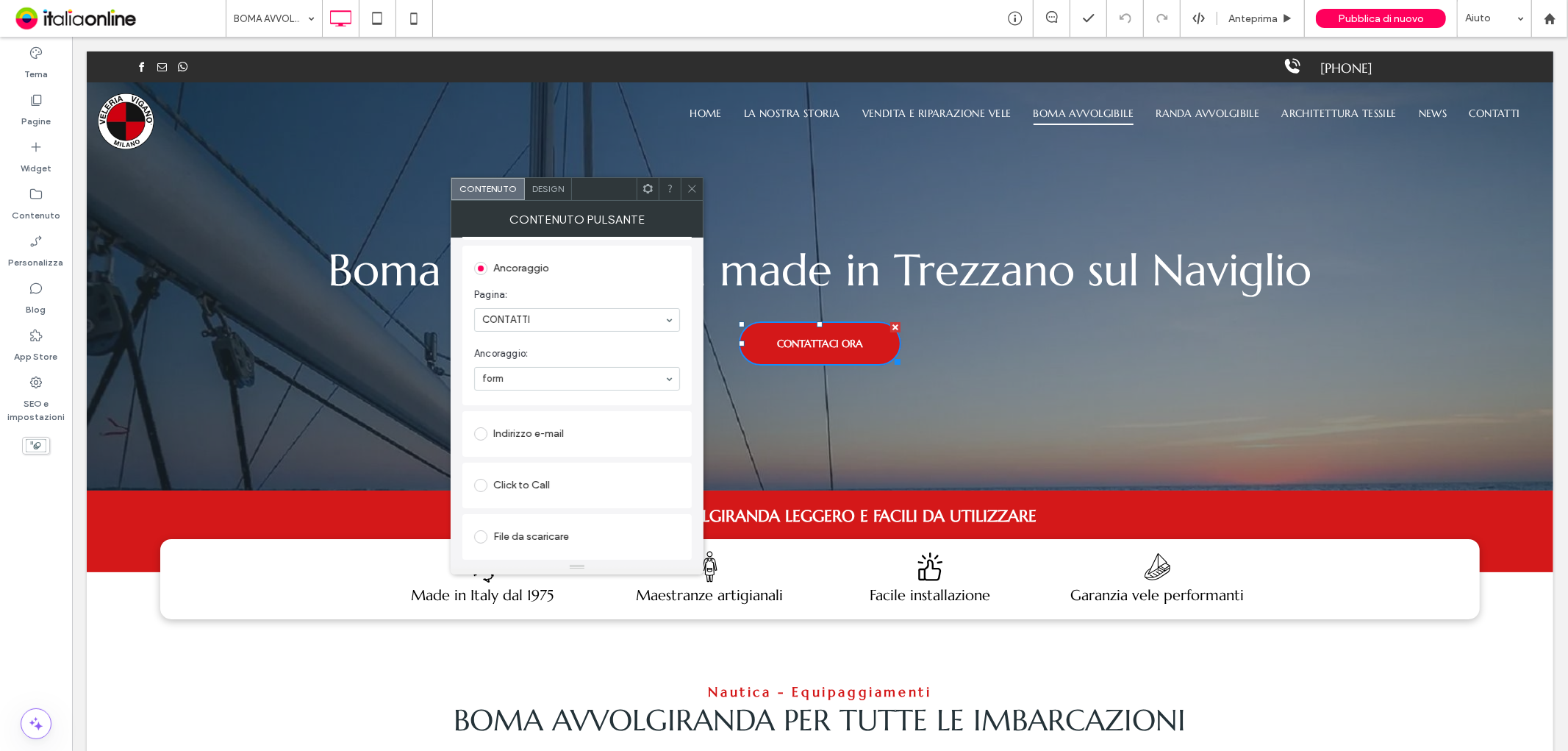 click 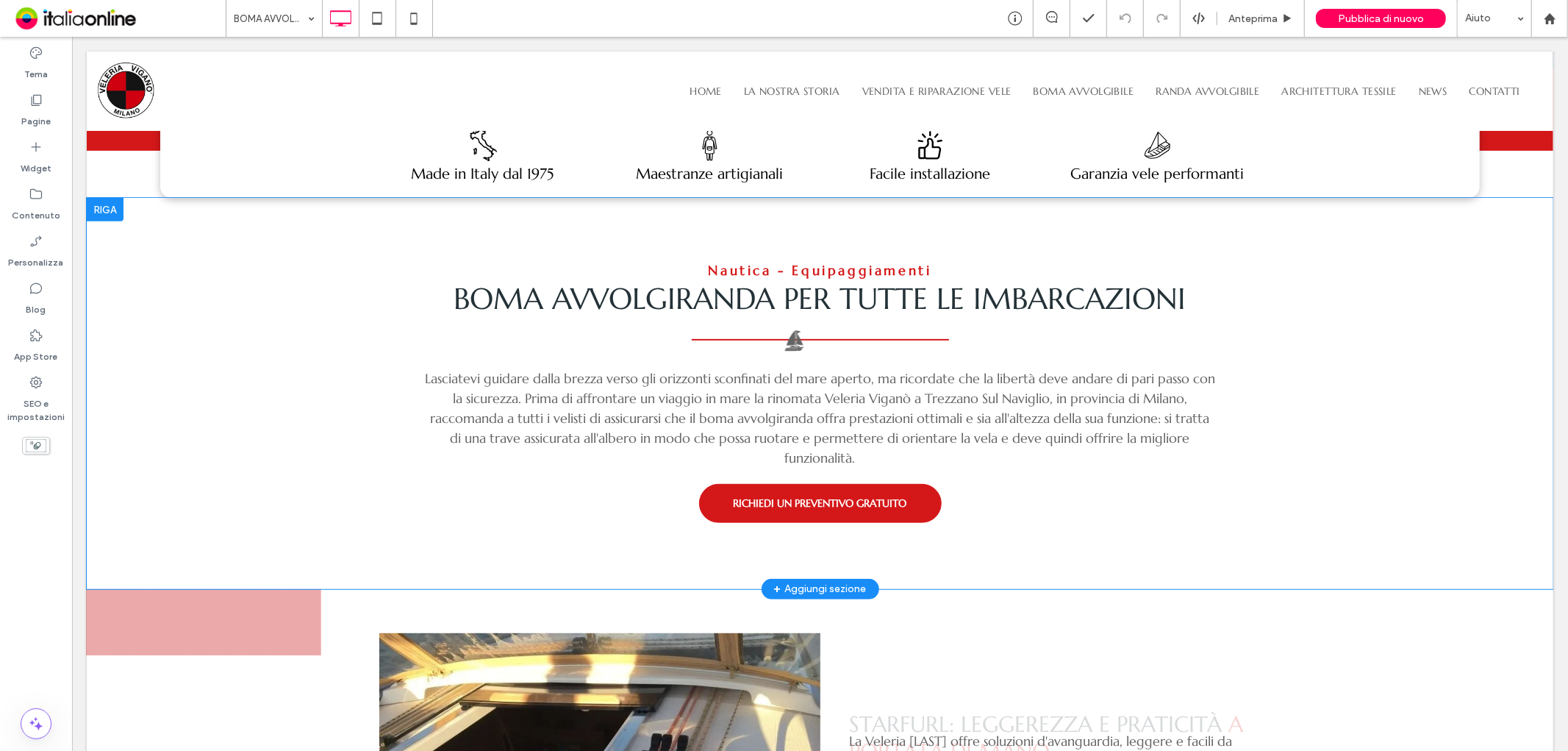 scroll, scrollTop: 572, scrollLeft: 0, axis: vertical 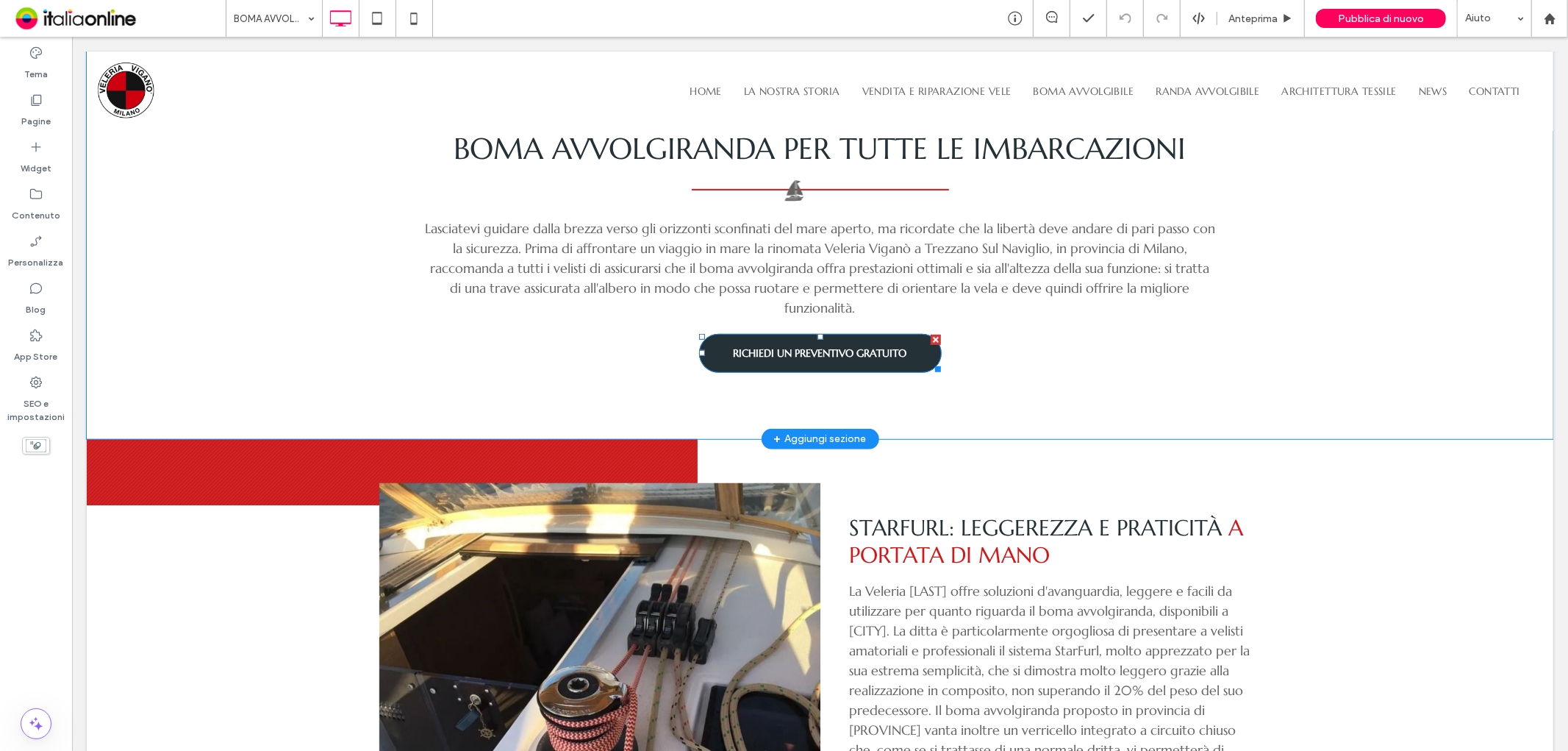 click on "RICHIEDI UN PREVENTIVO GRATUITO" at bounding box center (820, 352) 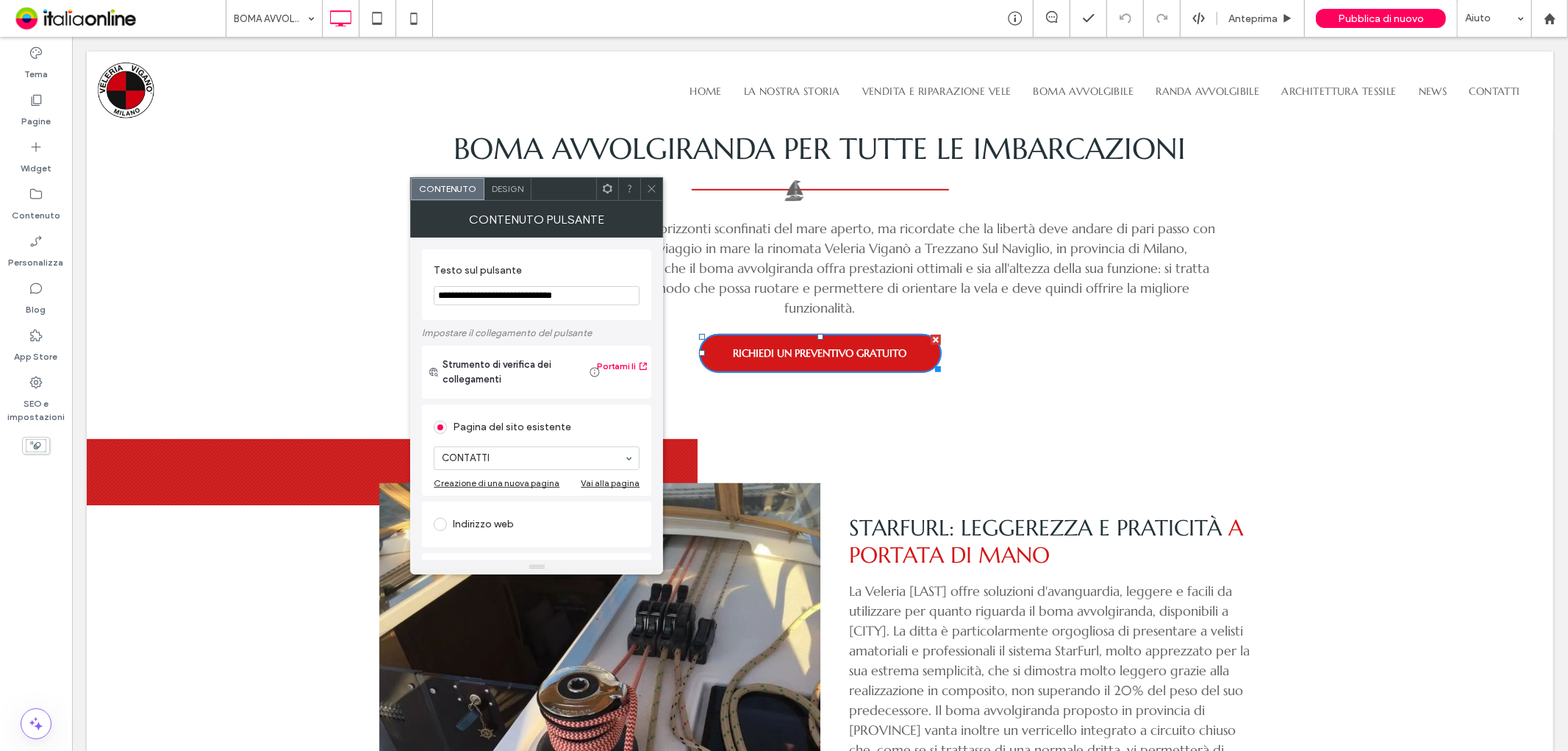 click 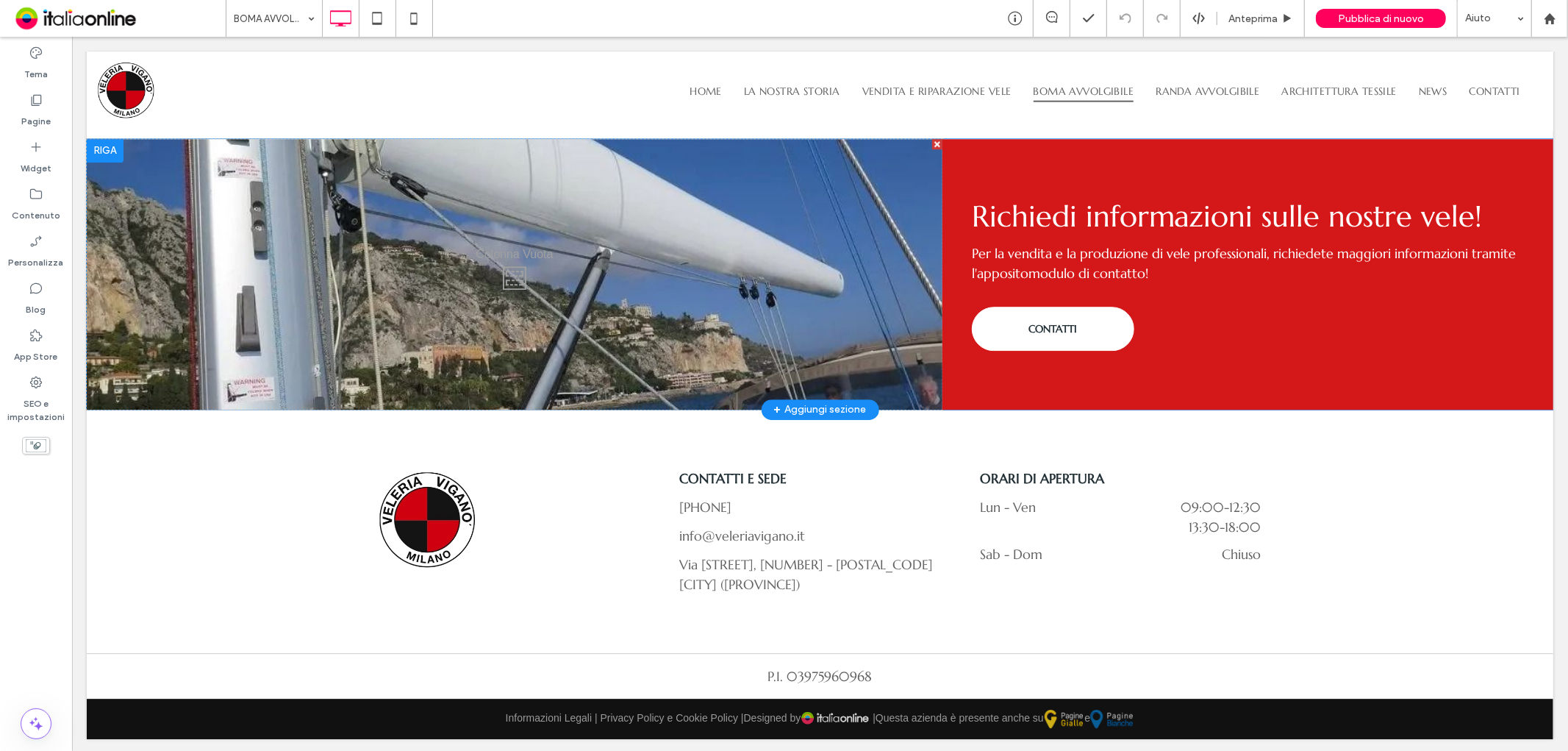 scroll, scrollTop: 3273, scrollLeft: 0, axis: vertical 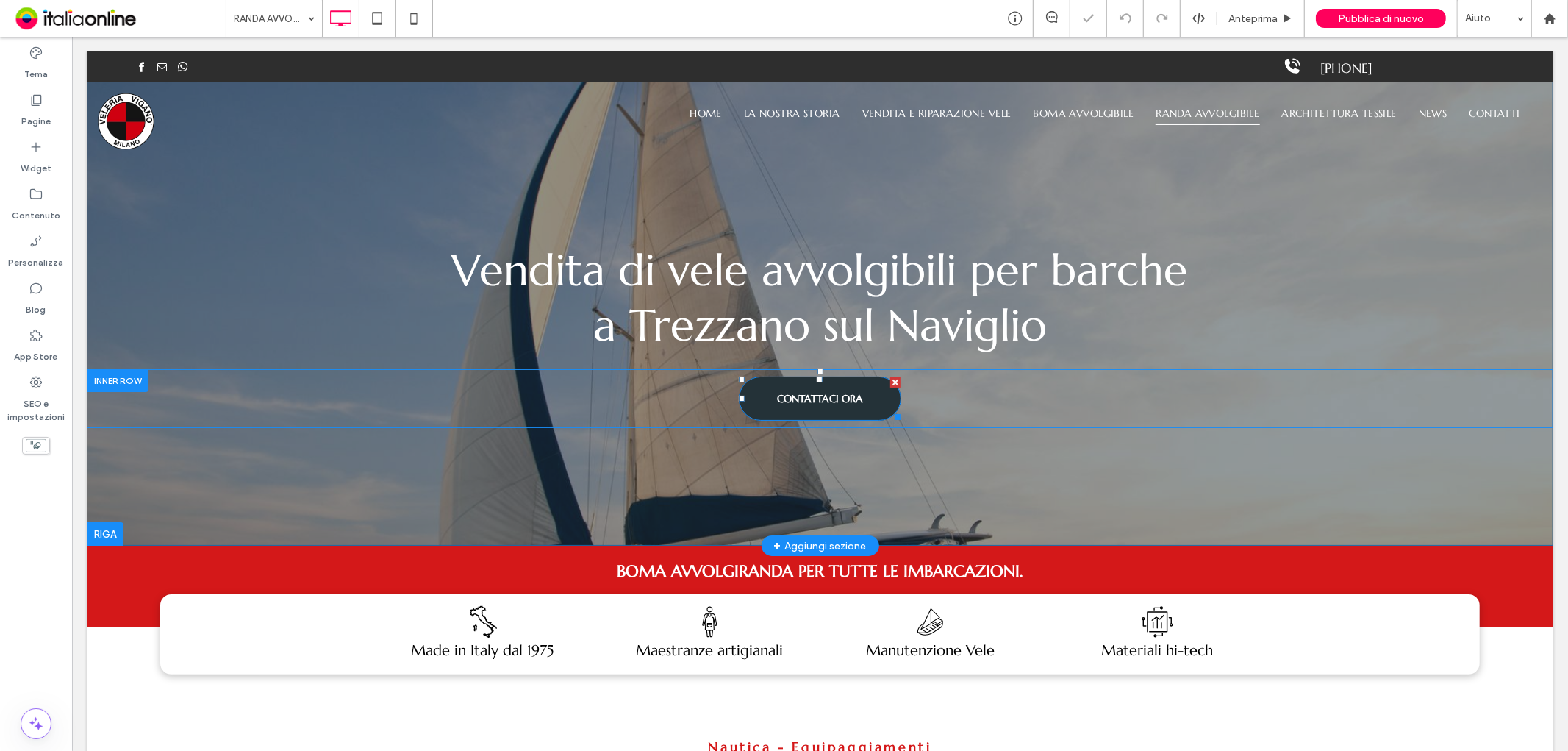 click on "CONTATTACI ORA" at bounding box center [819, 398] 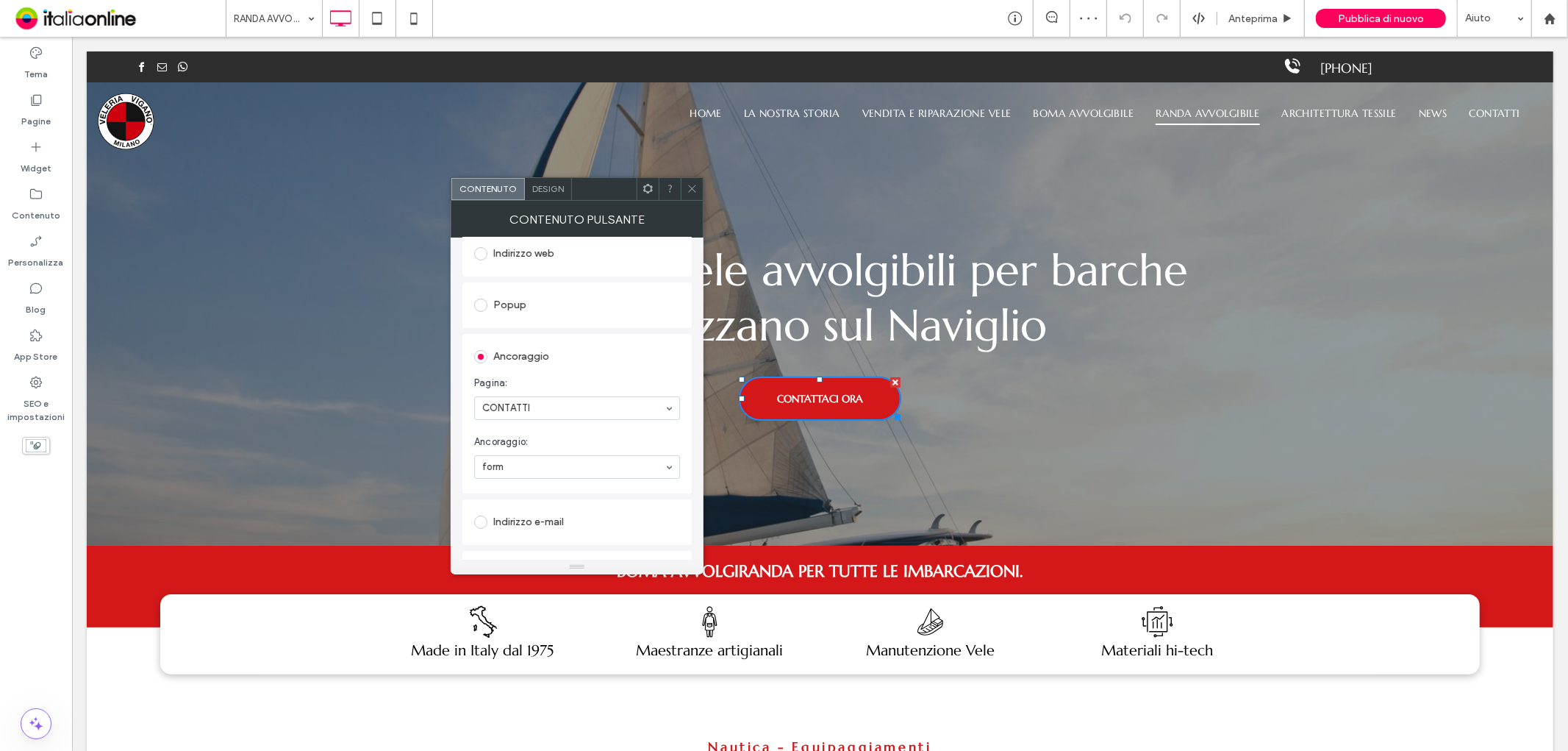 scroll, scrollTop: 245, scrollLeft: 0, axis: vertical 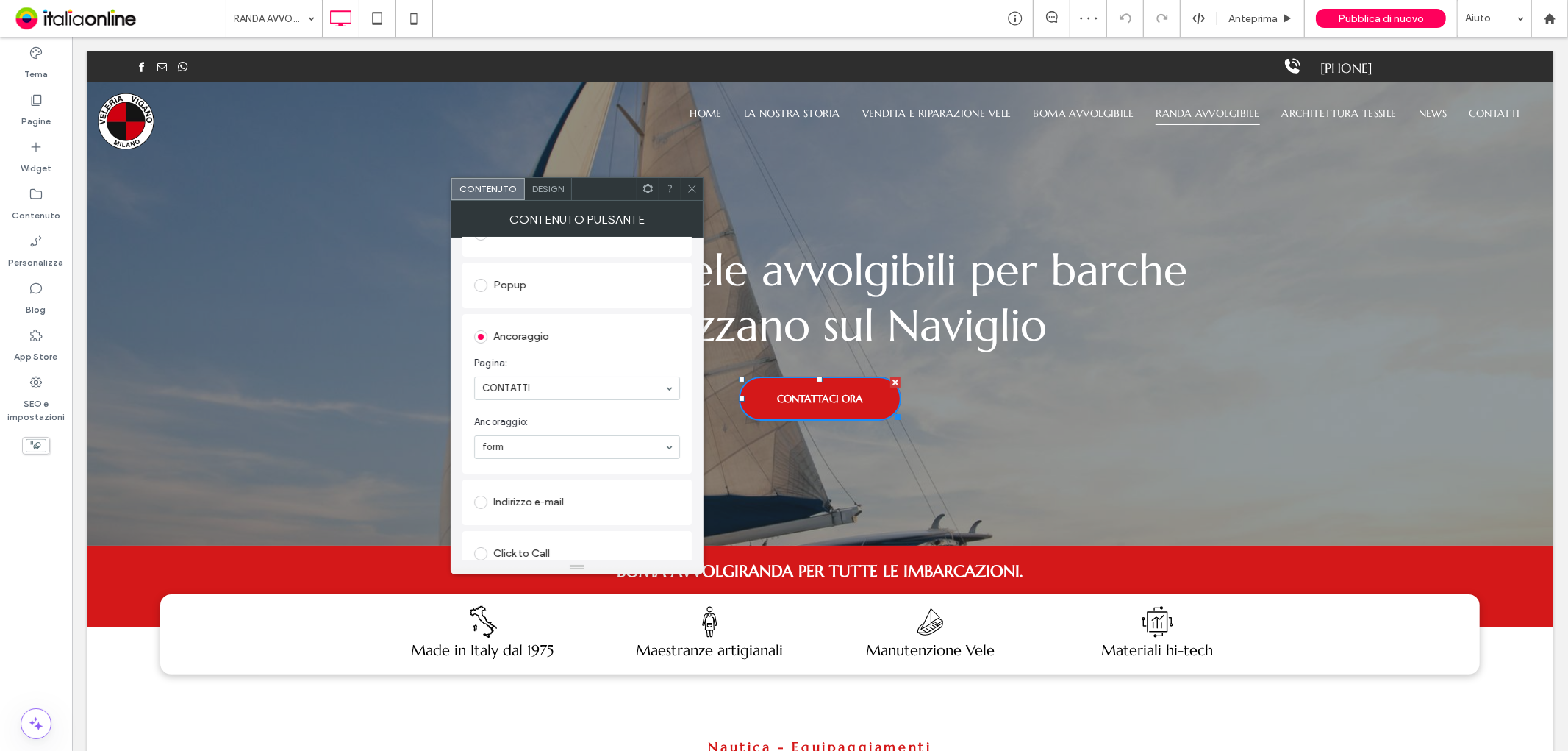 click 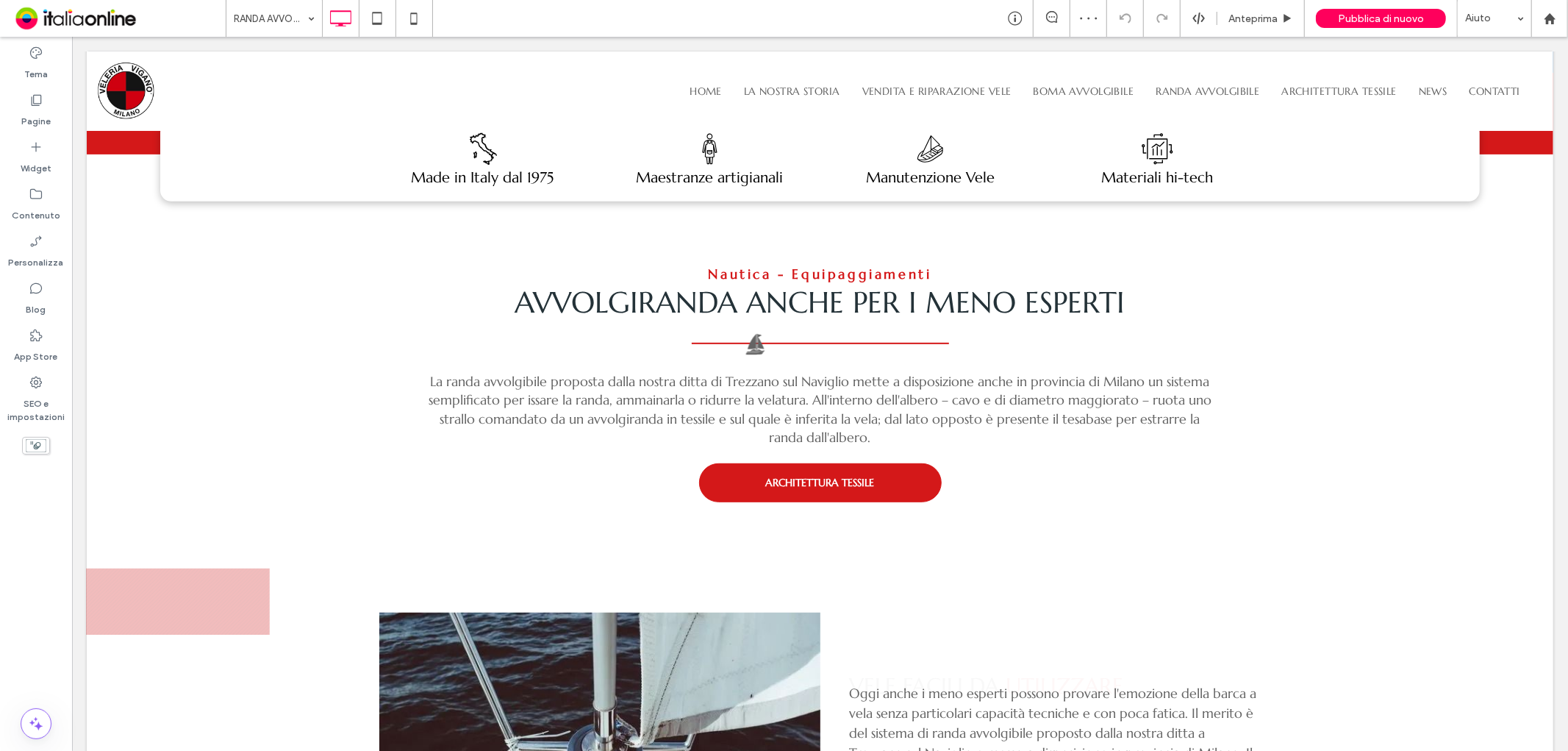scroll, scrollTop: 490, scrollLeft: 0, axis: vertical 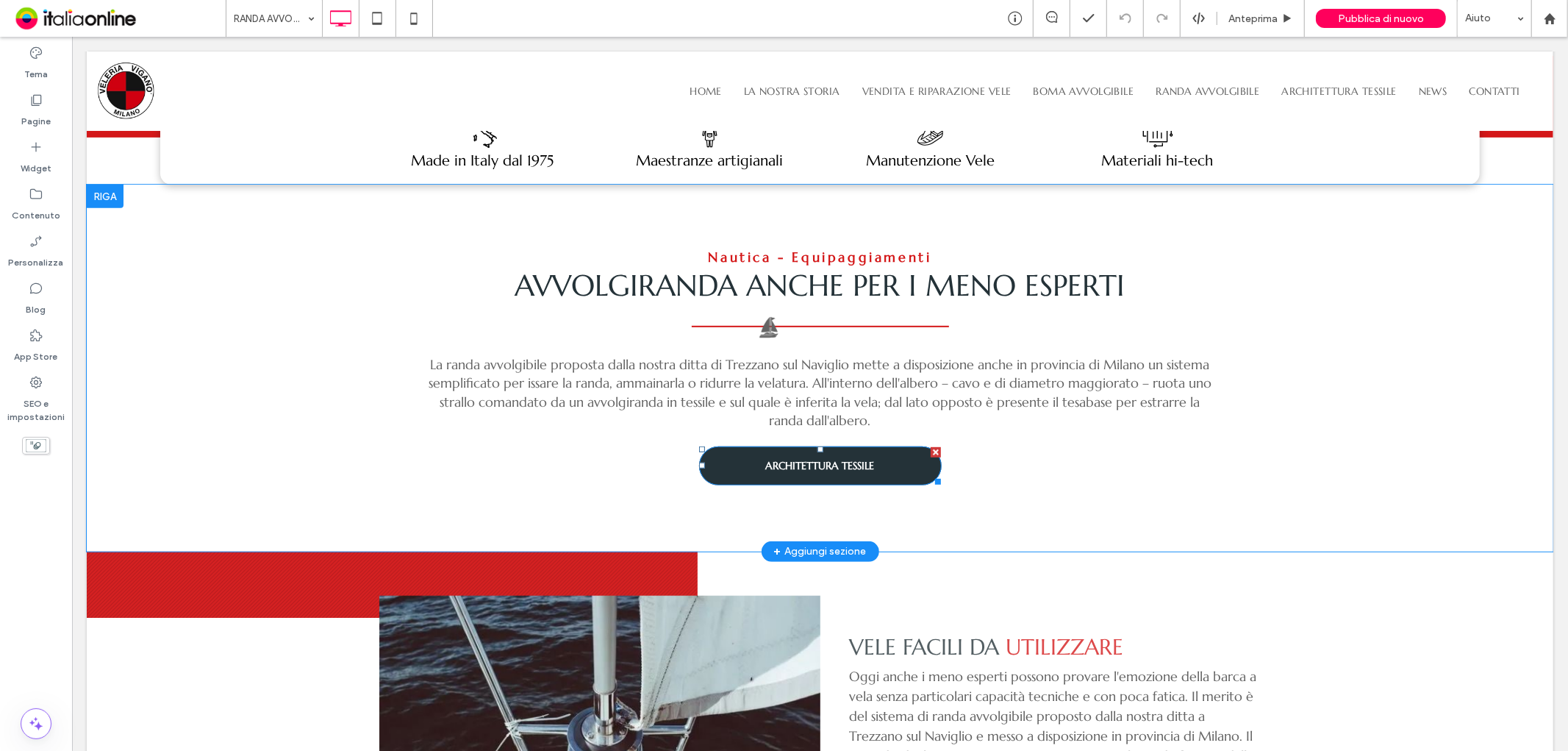 click on "ARCHITETTURA TESSILE" at bounding box center (820, 465) 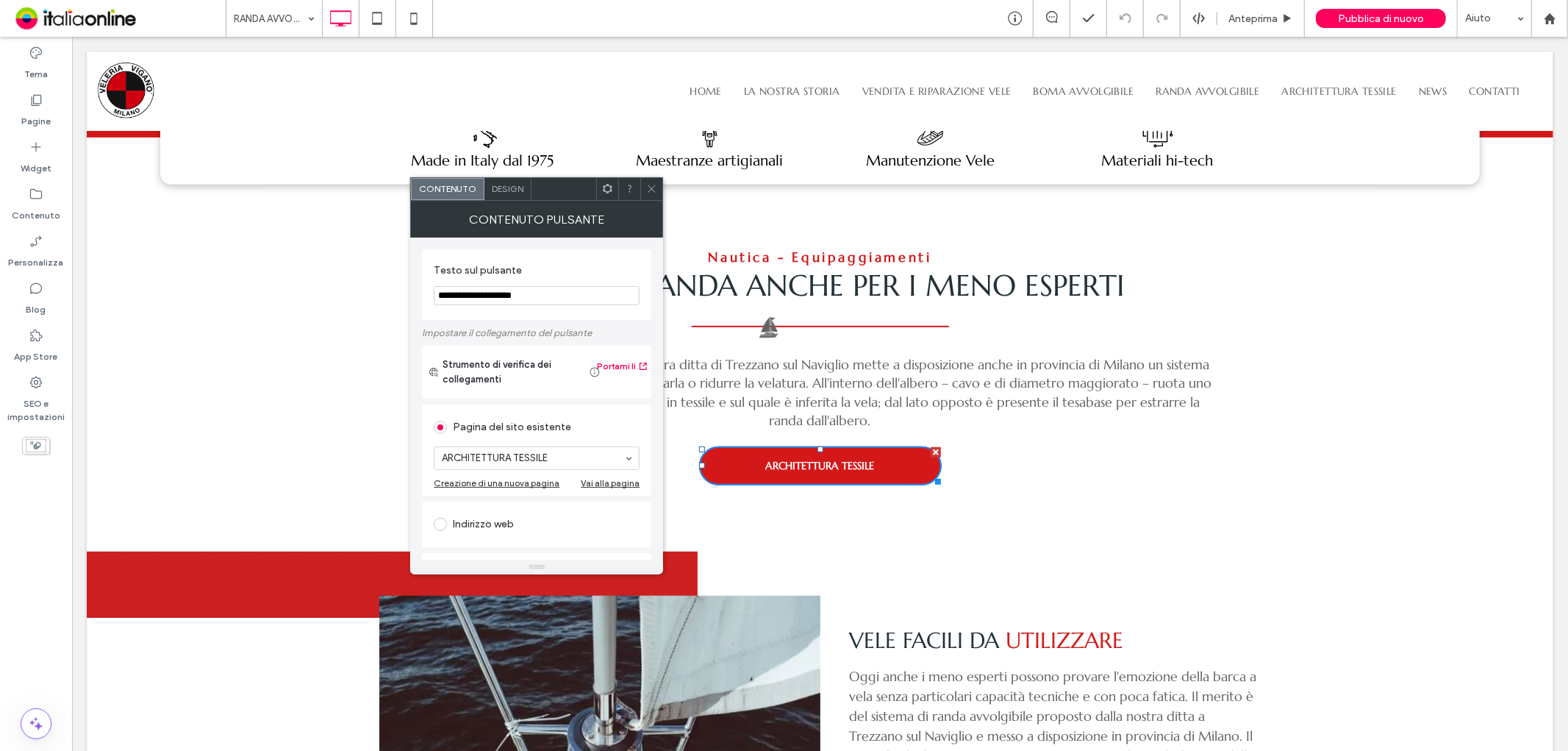 click at bounding box center (651, 189) 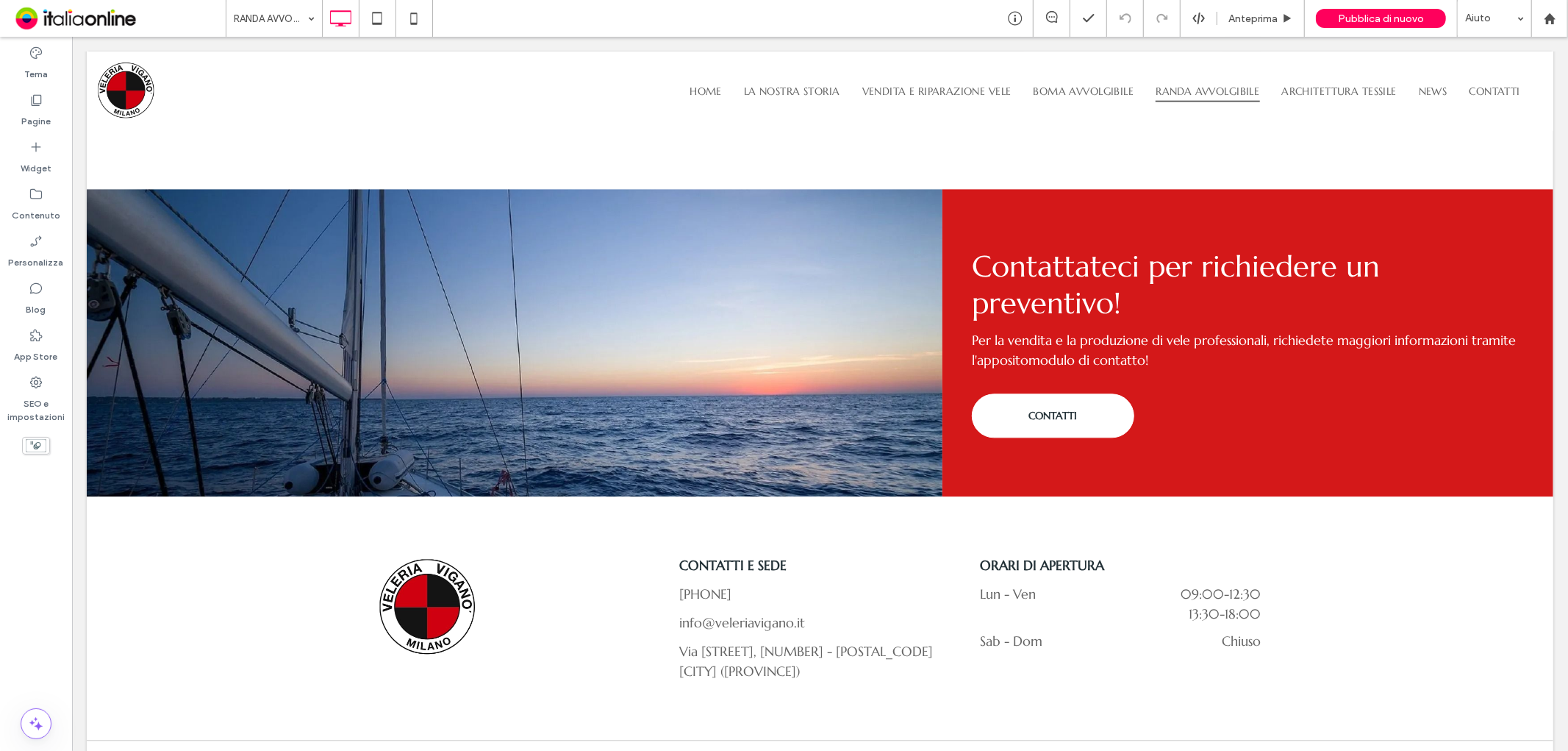 scroll, scrollTop: 2778, scrollLeft: 0, axis: vertical 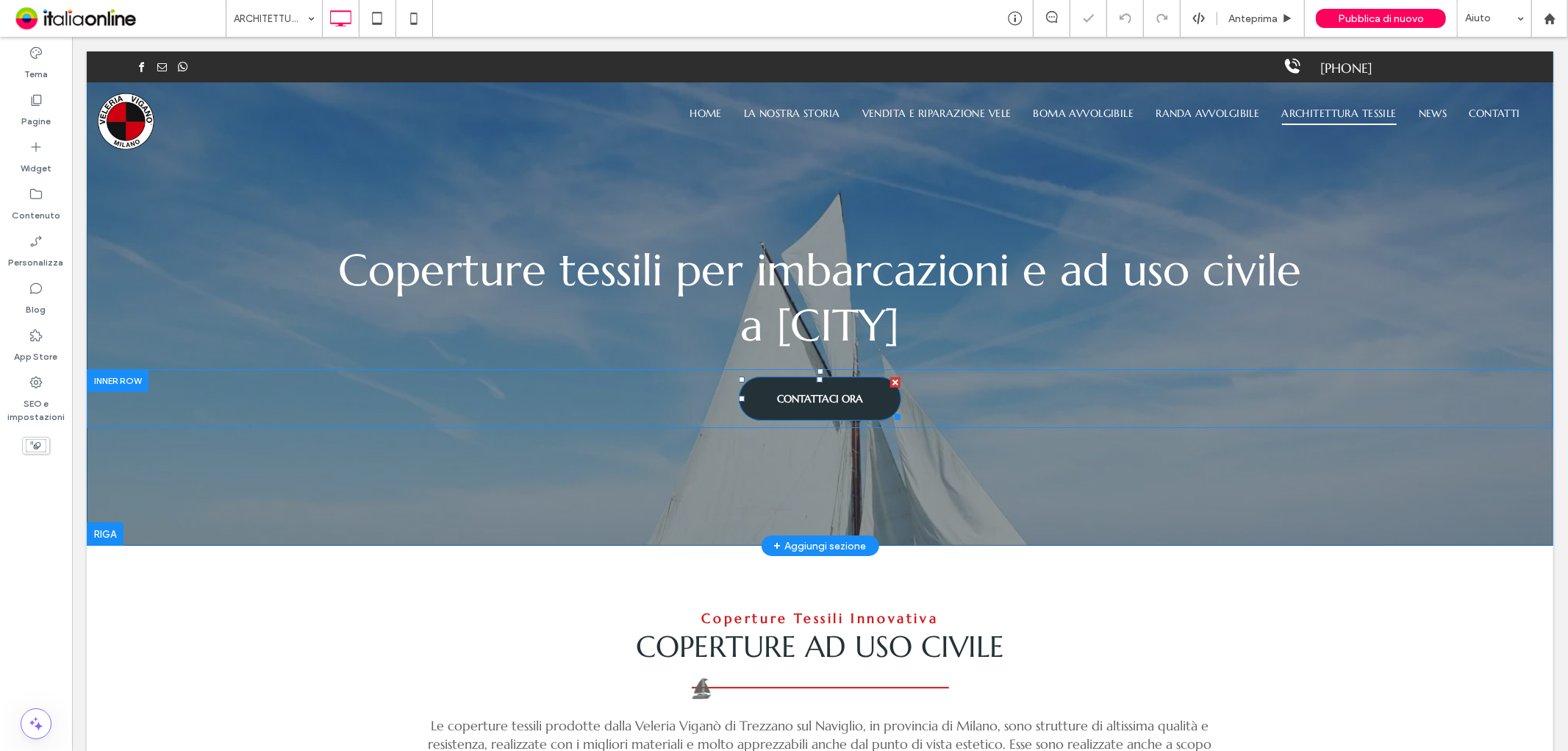 click on "CONTATTACI ORA" at bounding box center [819, 398] 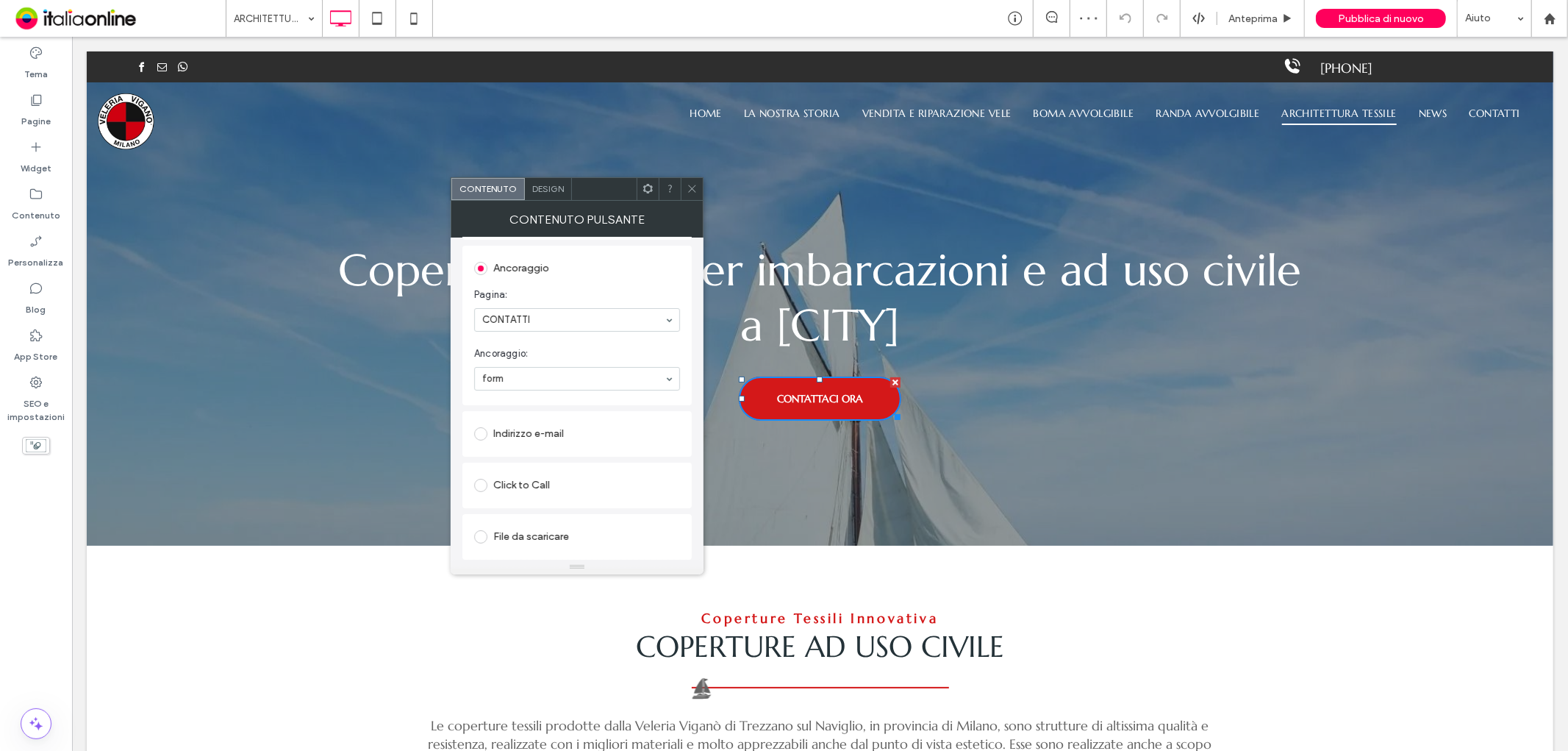 scroll, scrollTop: 315, scrollLeft: 0, axis: vertical 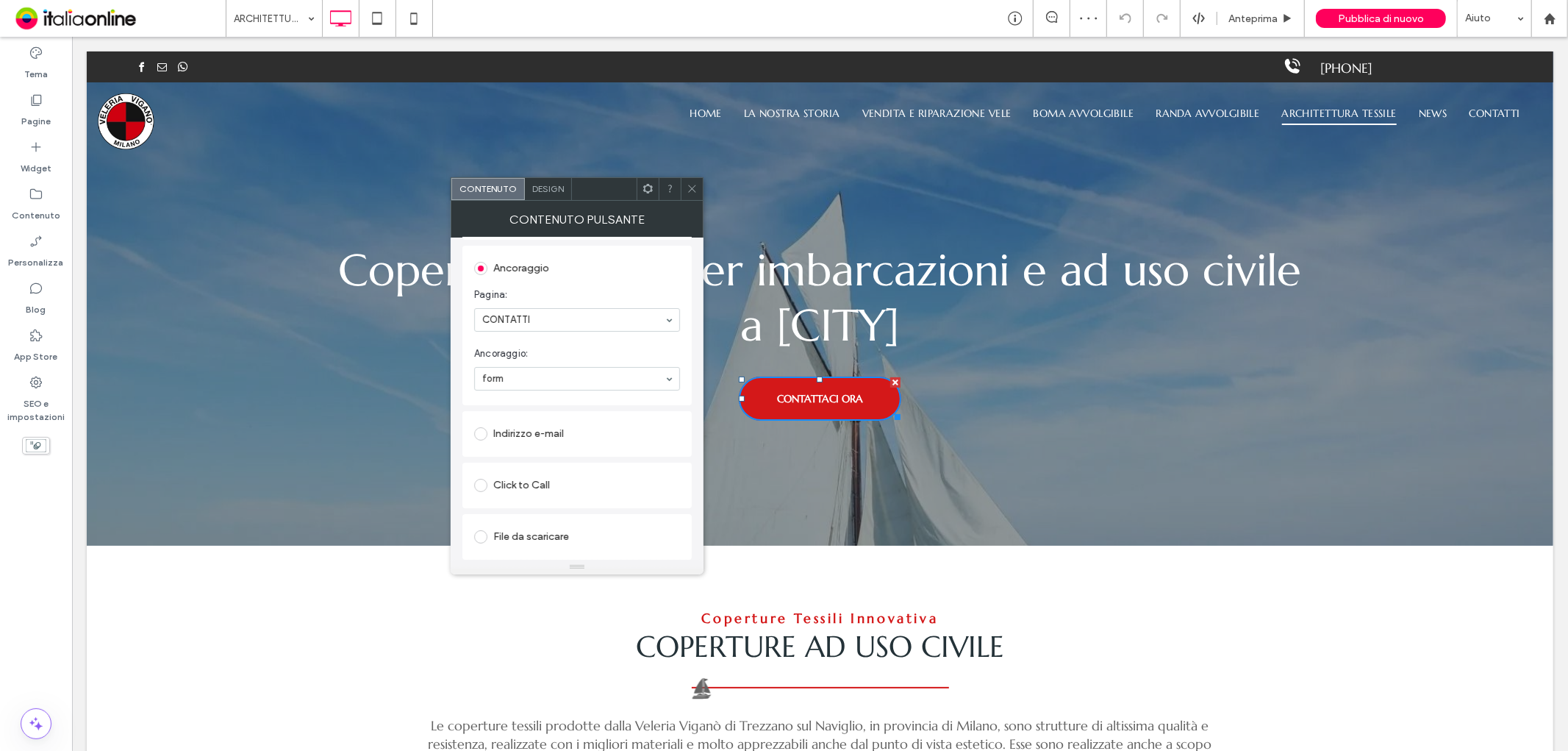 click at bounding box center [692, 189] 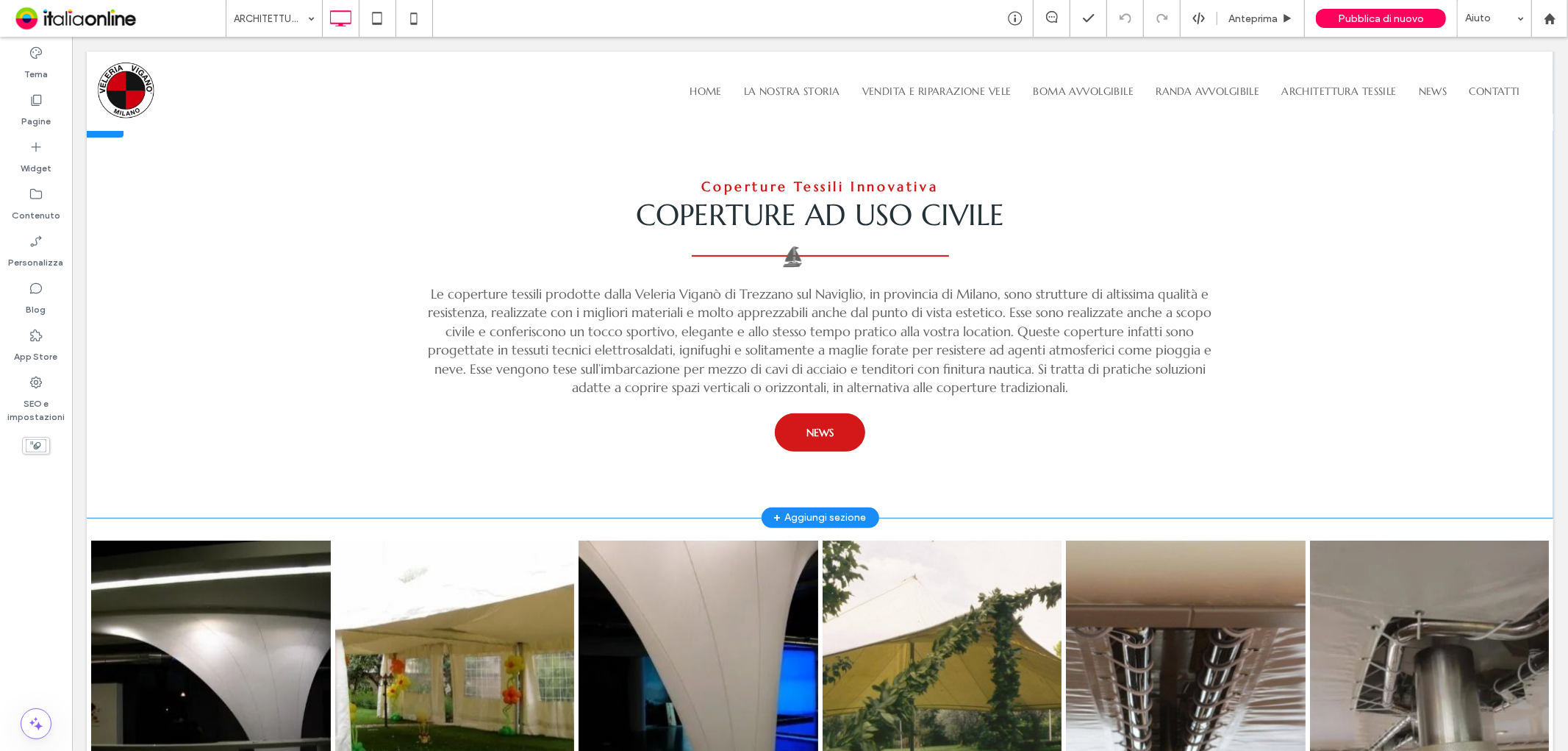 scroll, scrollTop: 490, scrollLeft: 0, axis: vertical 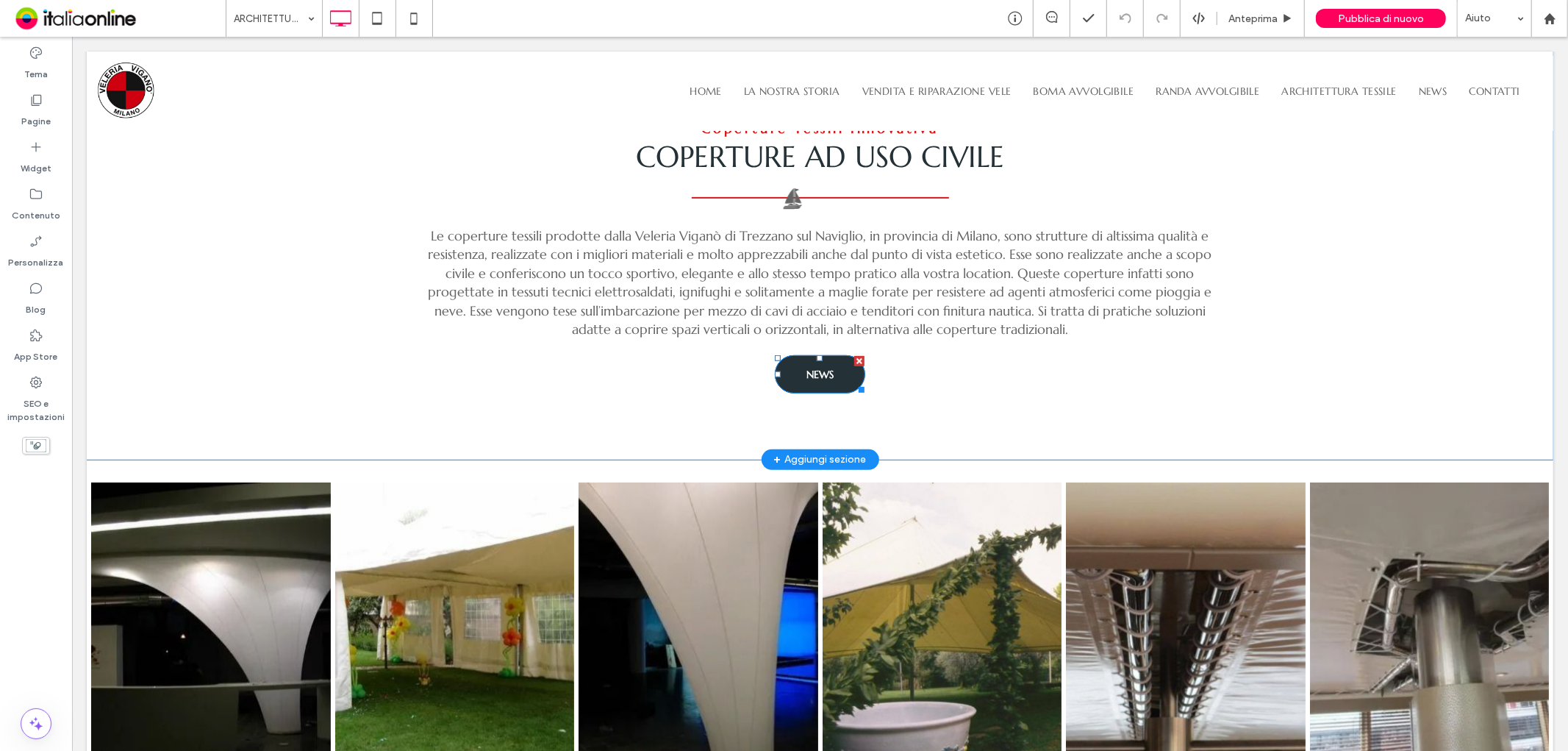 click on "NEWS" at bounding box center (819, 374) 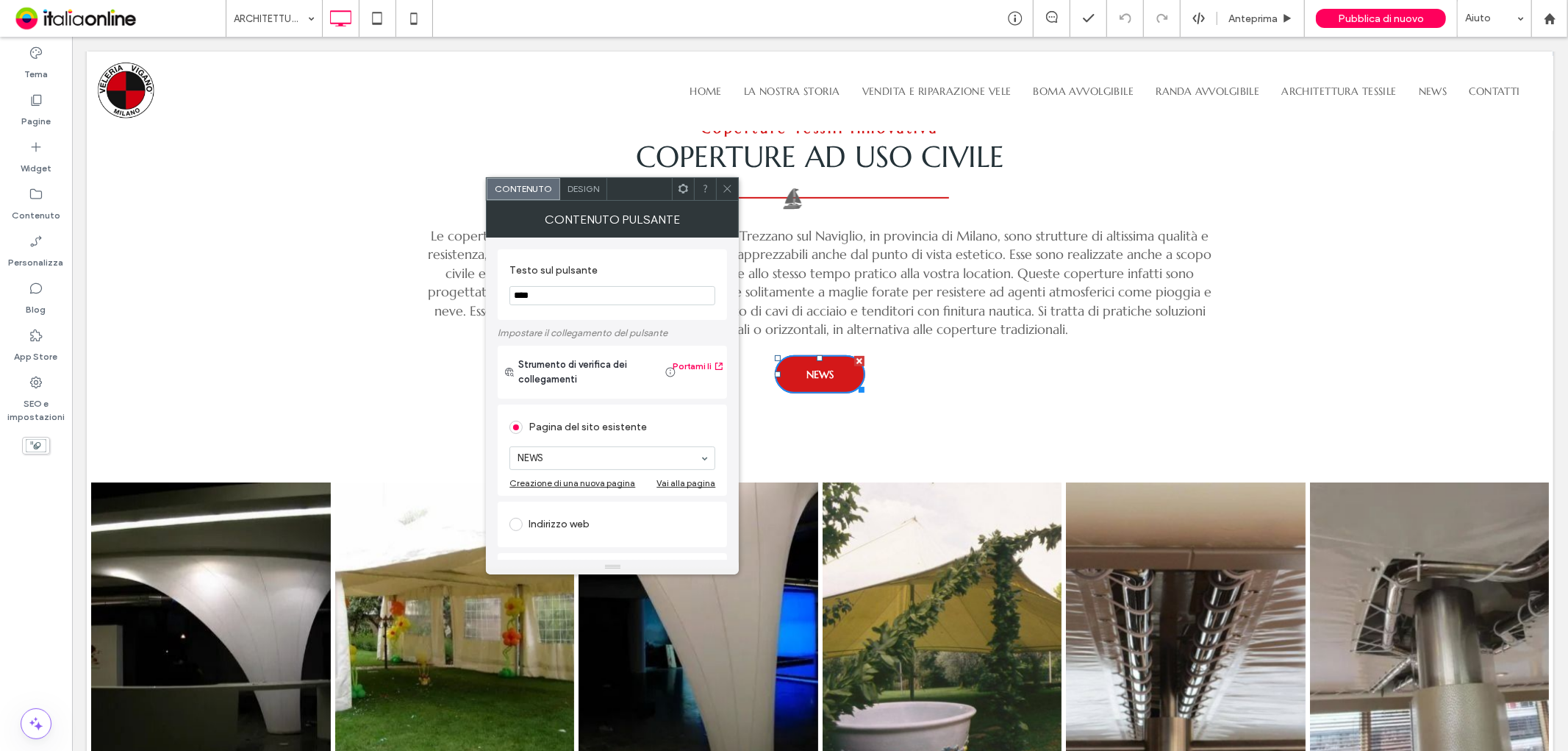 click 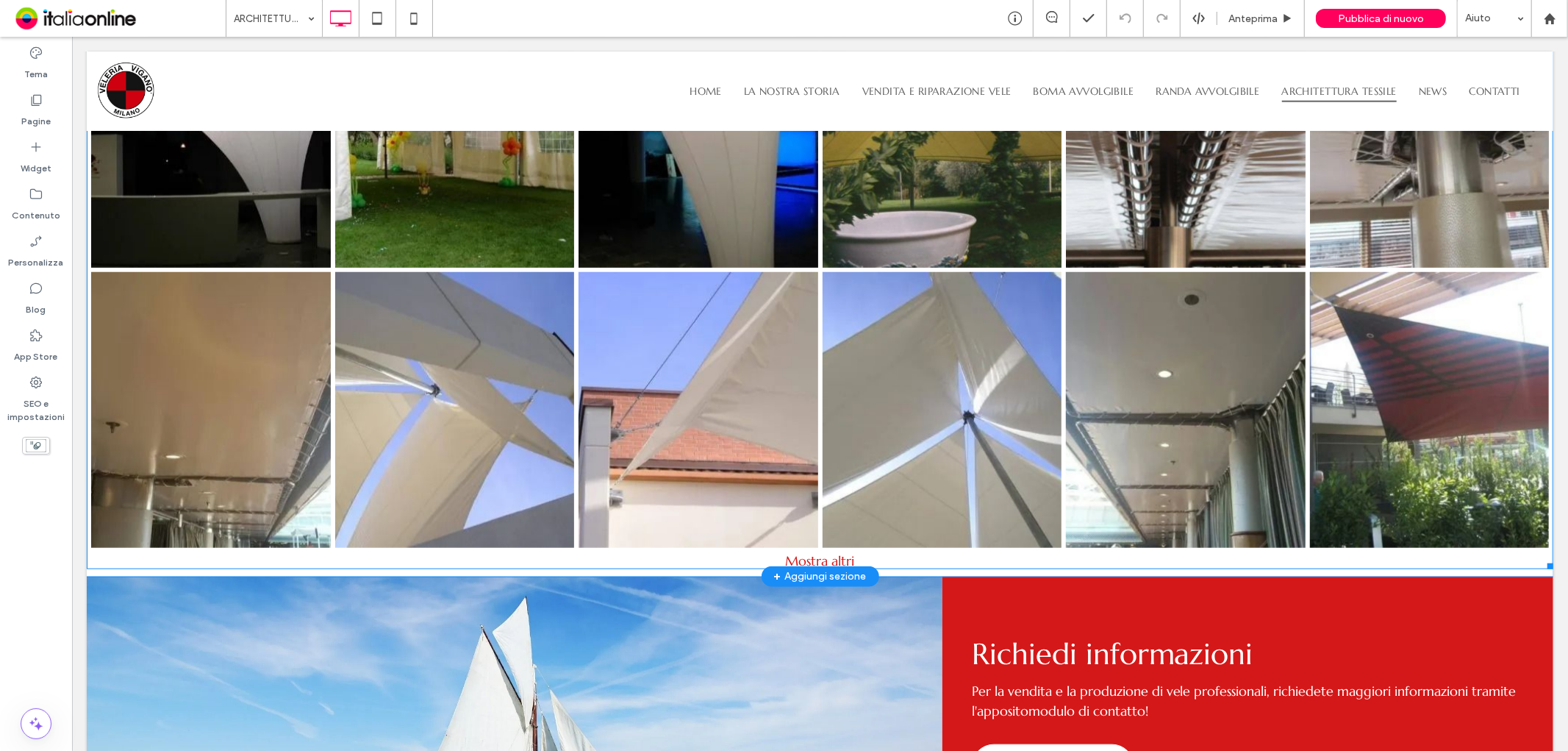 scroll, scrollTop: 1389, scrollLeft: 0, axis: vertical 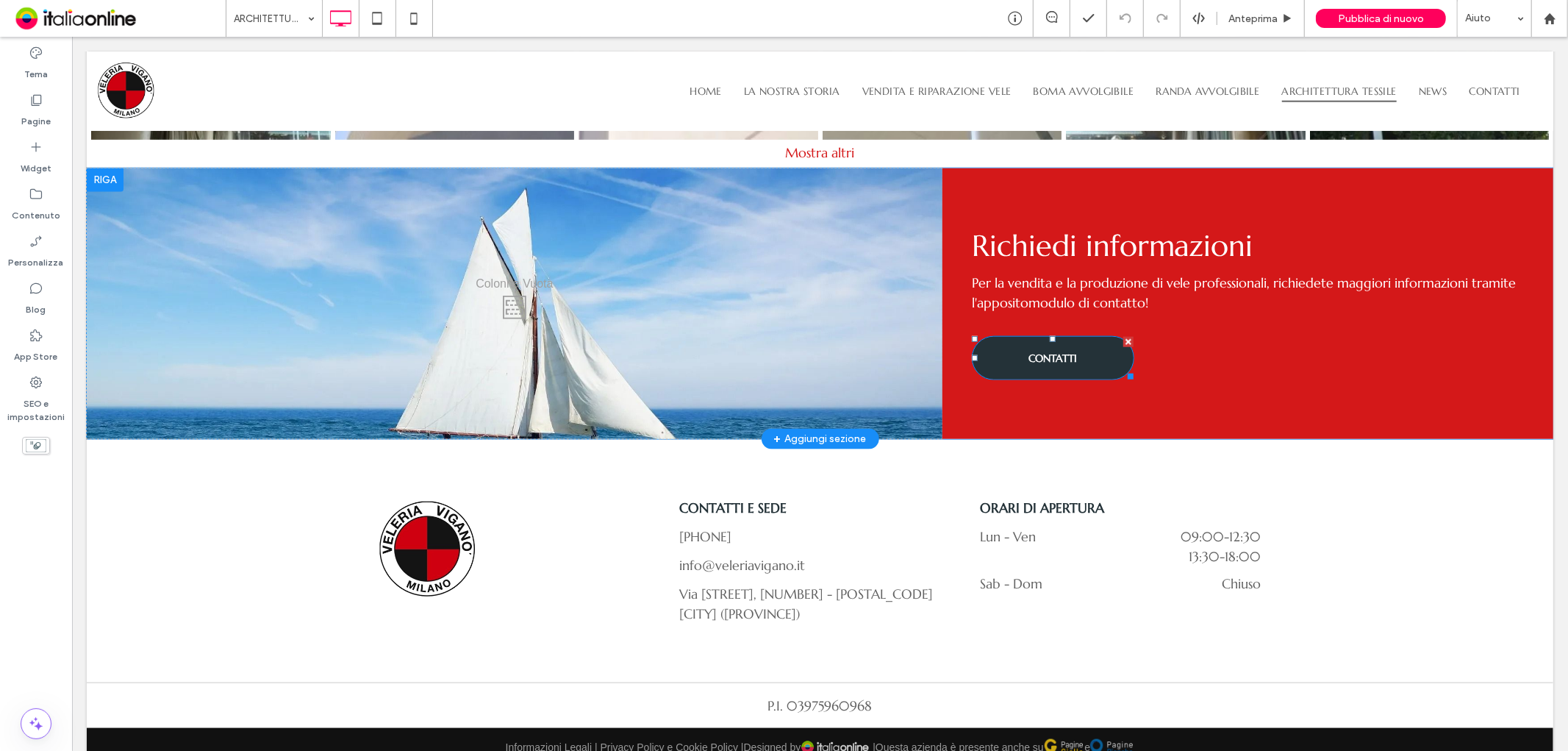 click on "CONTATTI" at bounding box center [1052, 357] 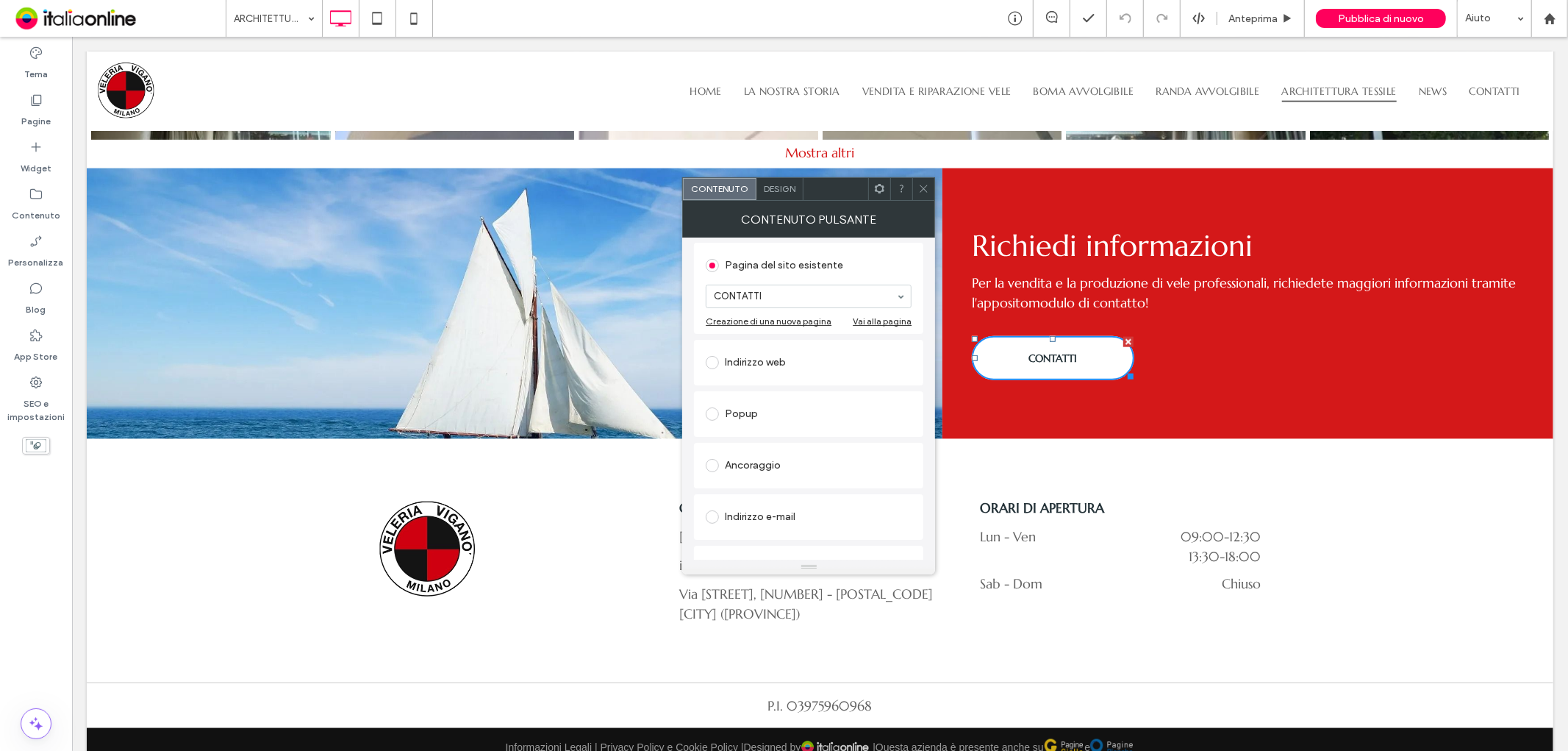 scroll, scrollTop: 163, scrollLeft: 0, axis: vertical 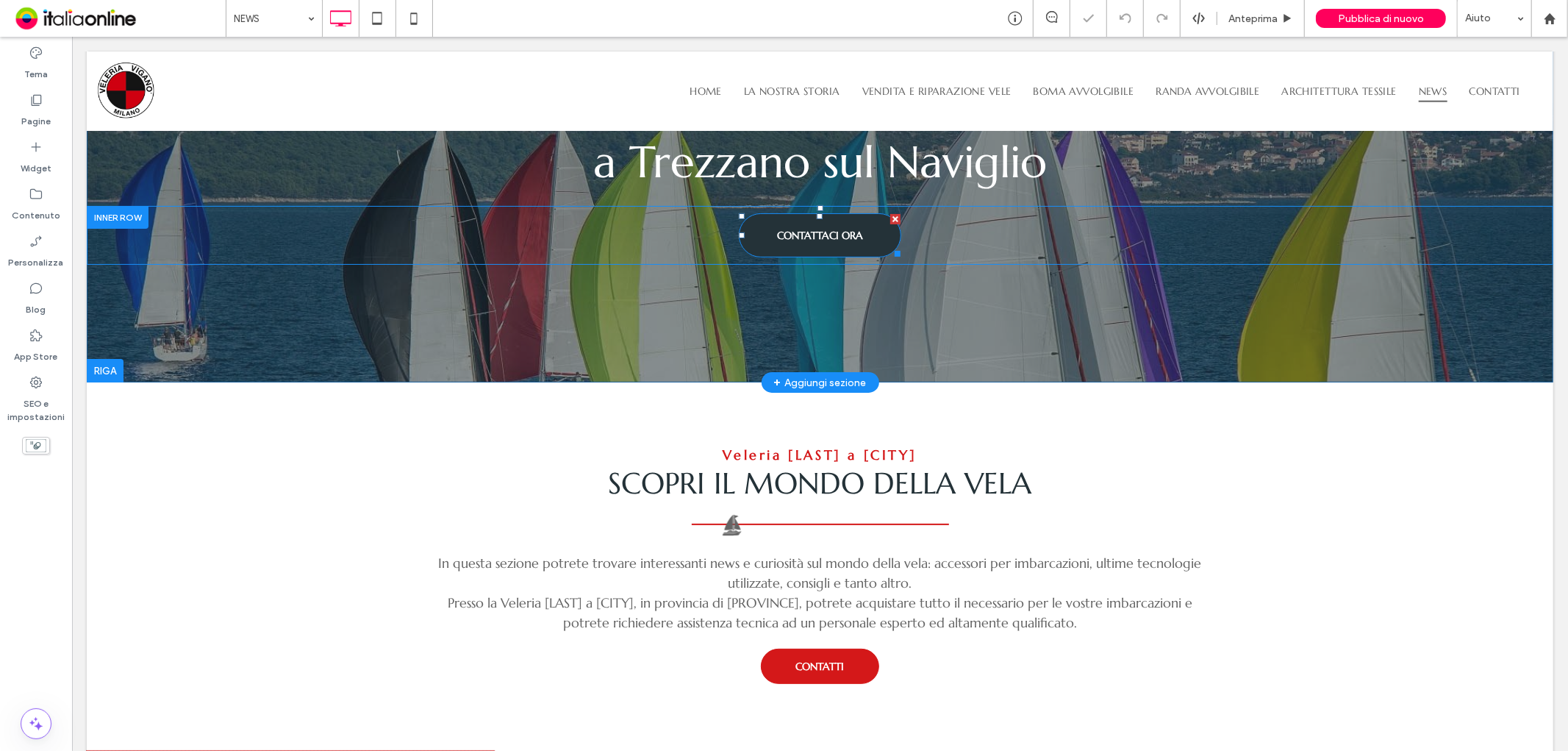 click on "CONTATTACI ORA" at bounding box center [819, 235] 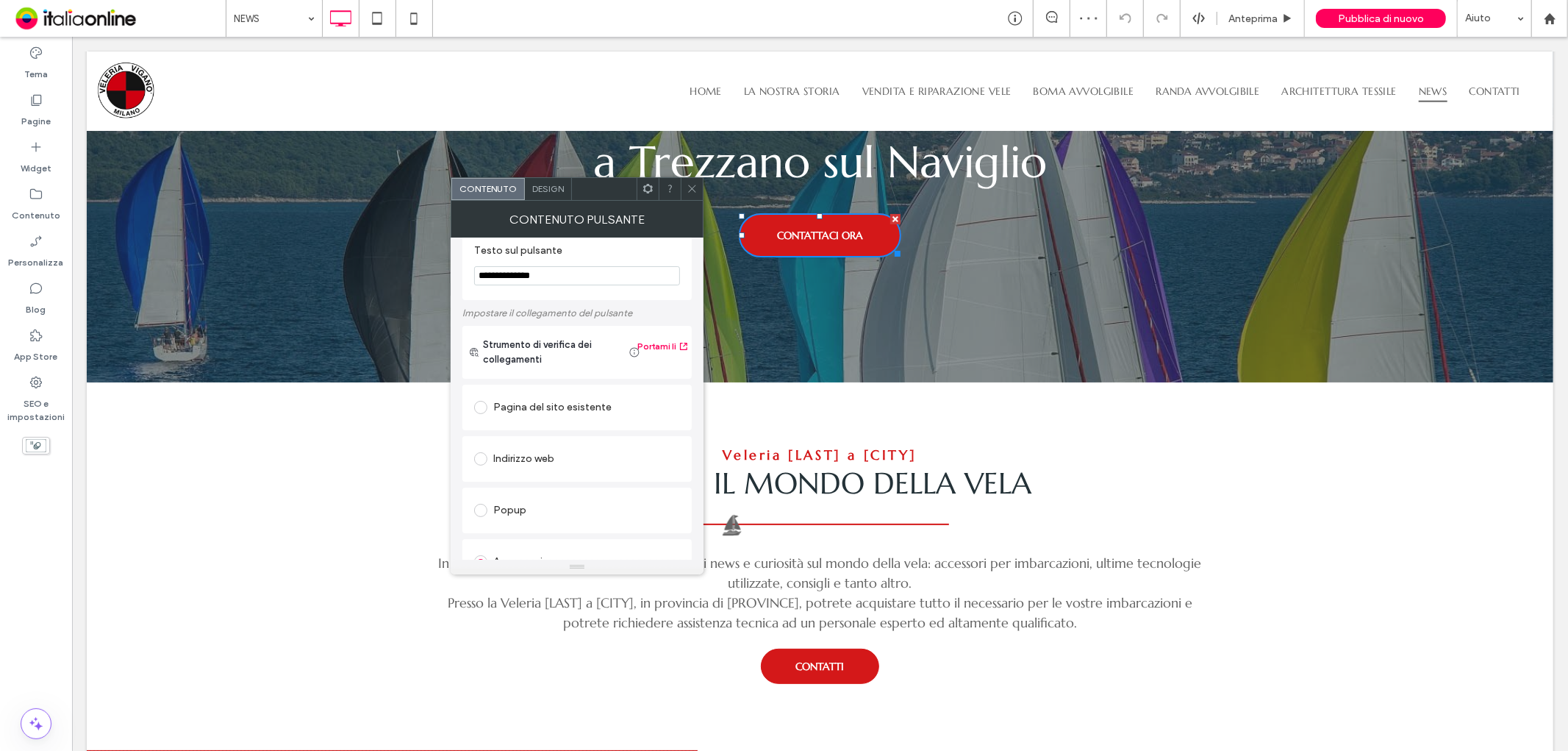 scroll, scrollTop: 82, scrollLeft: 0, axis: vertical 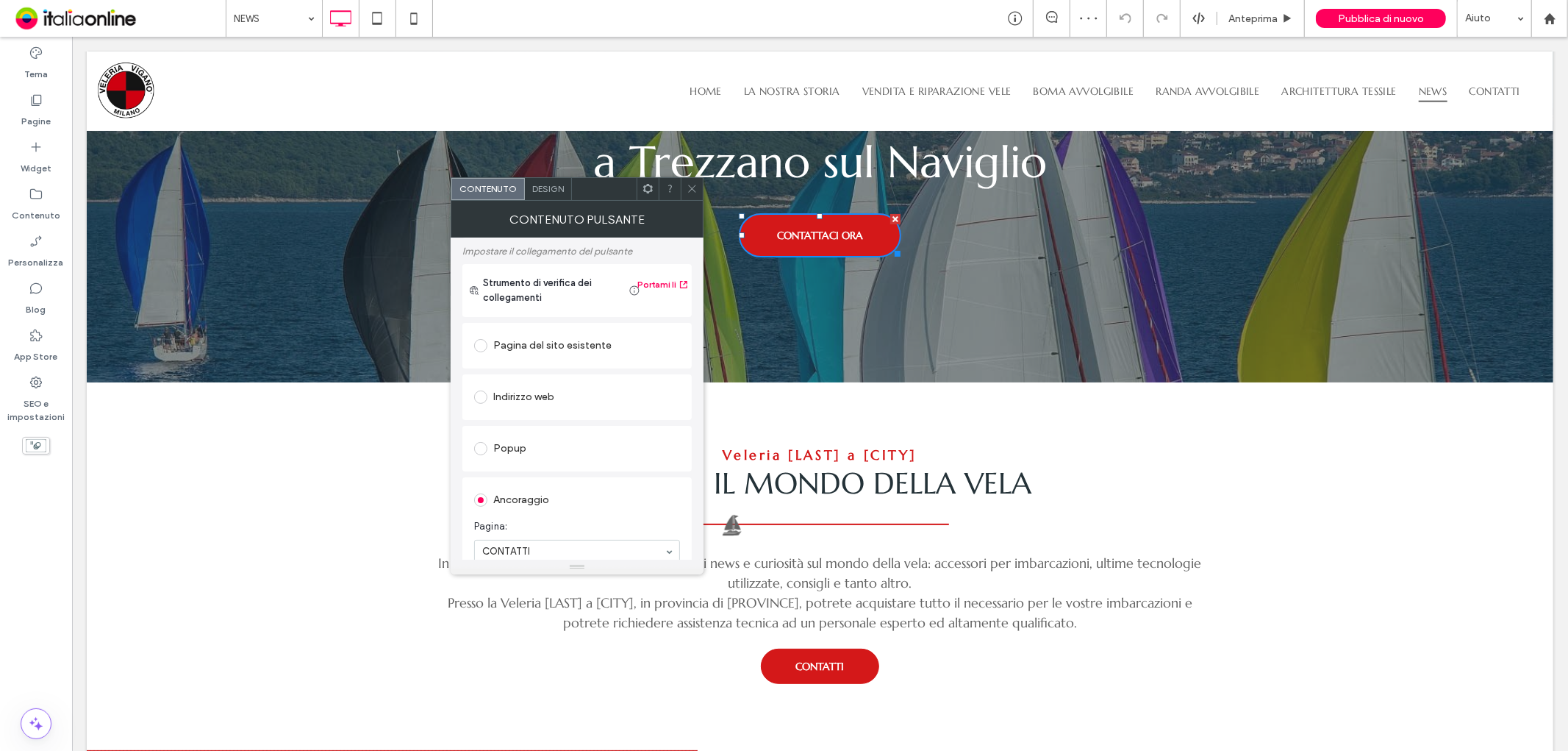 click 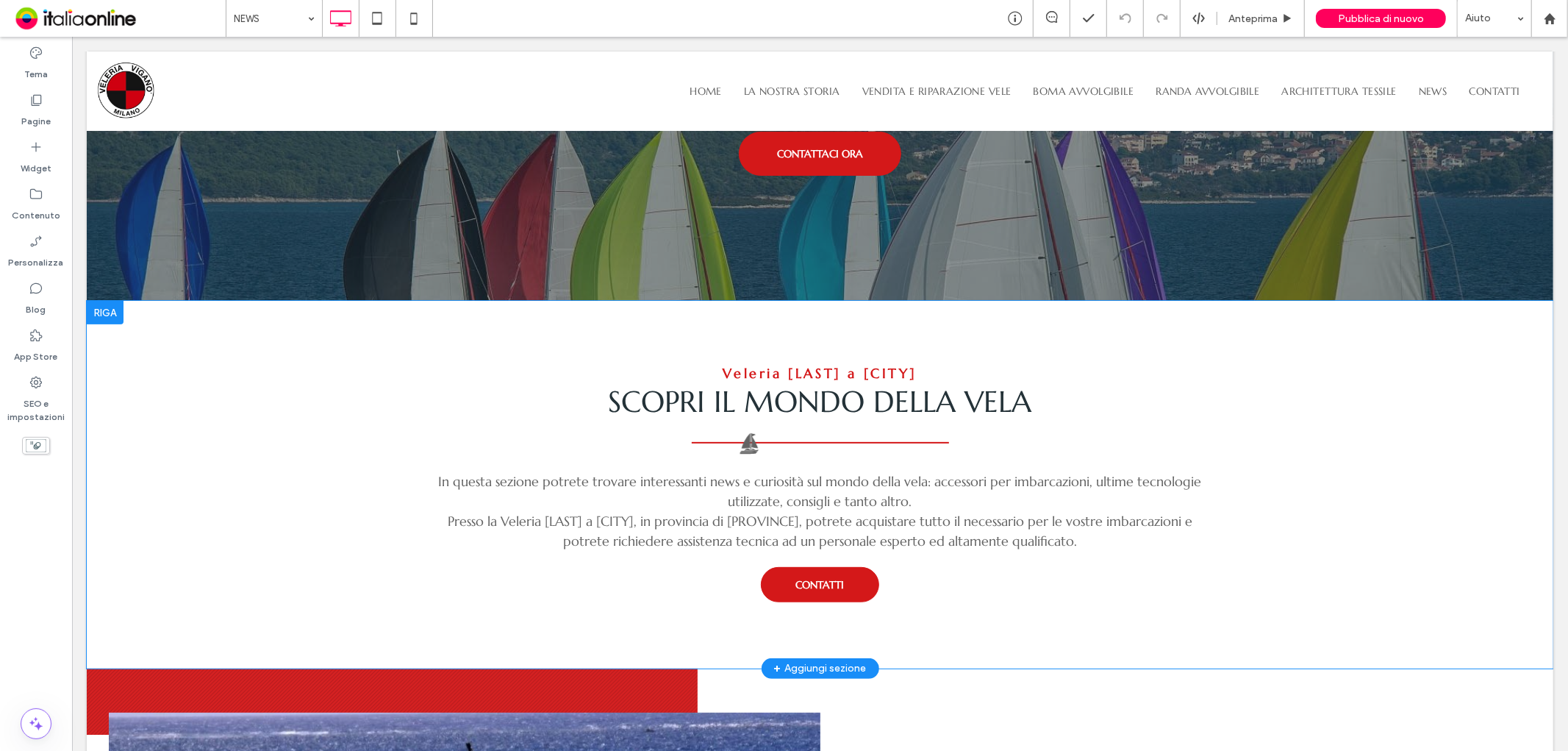 scroll, scrollTop: 327, scrollLeft: 0, axis: vertical 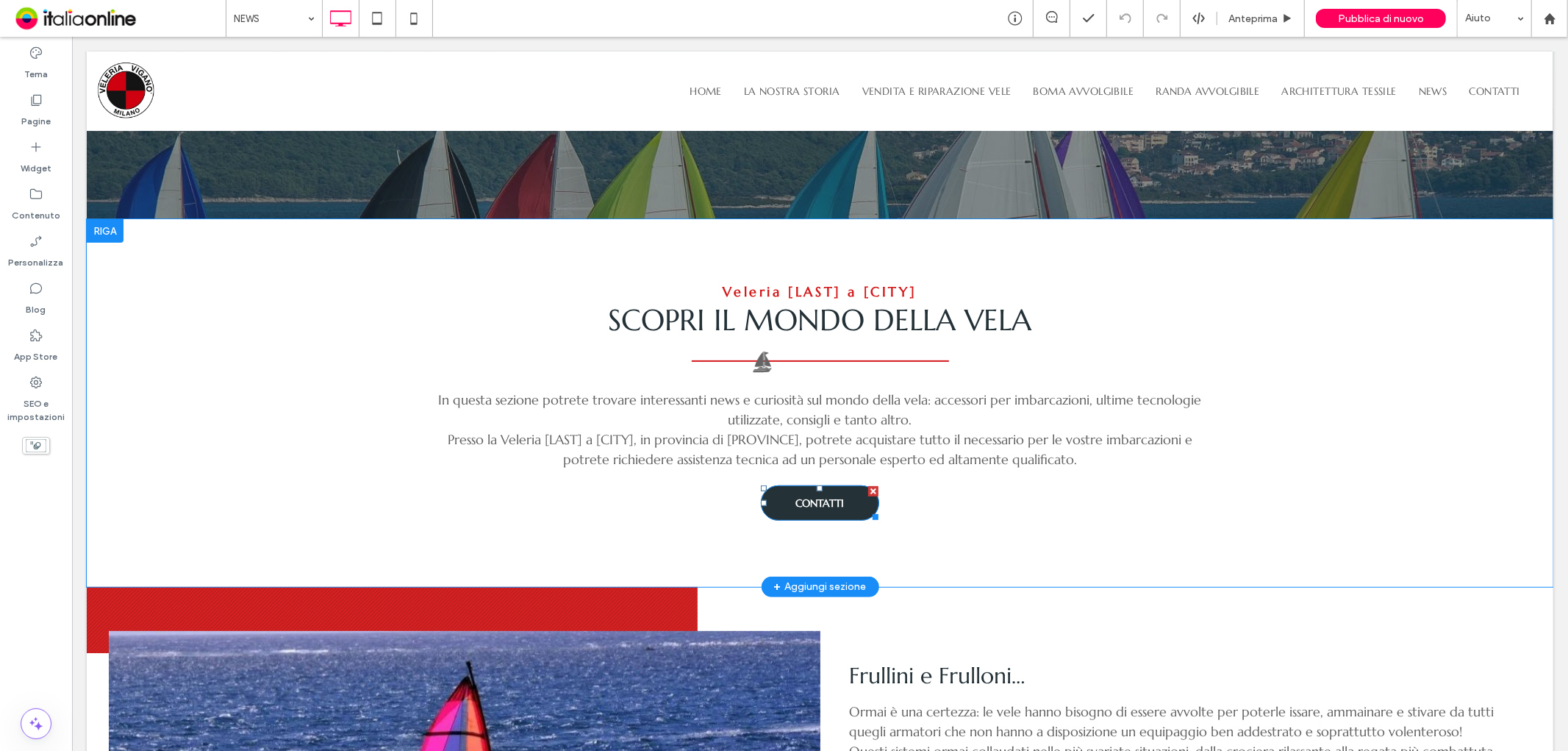 click on "CONTATTI" at bounding box center (819, 502) 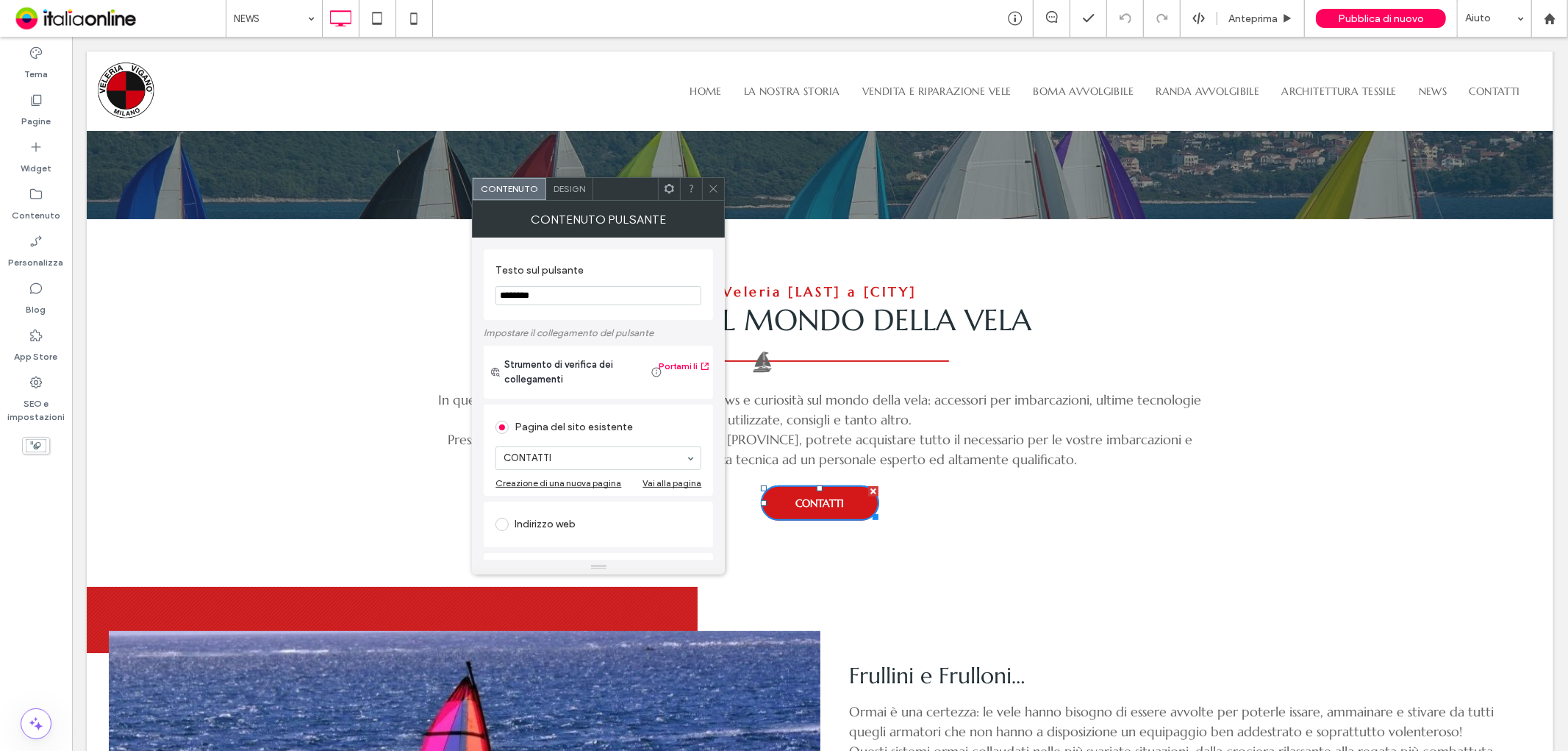 click 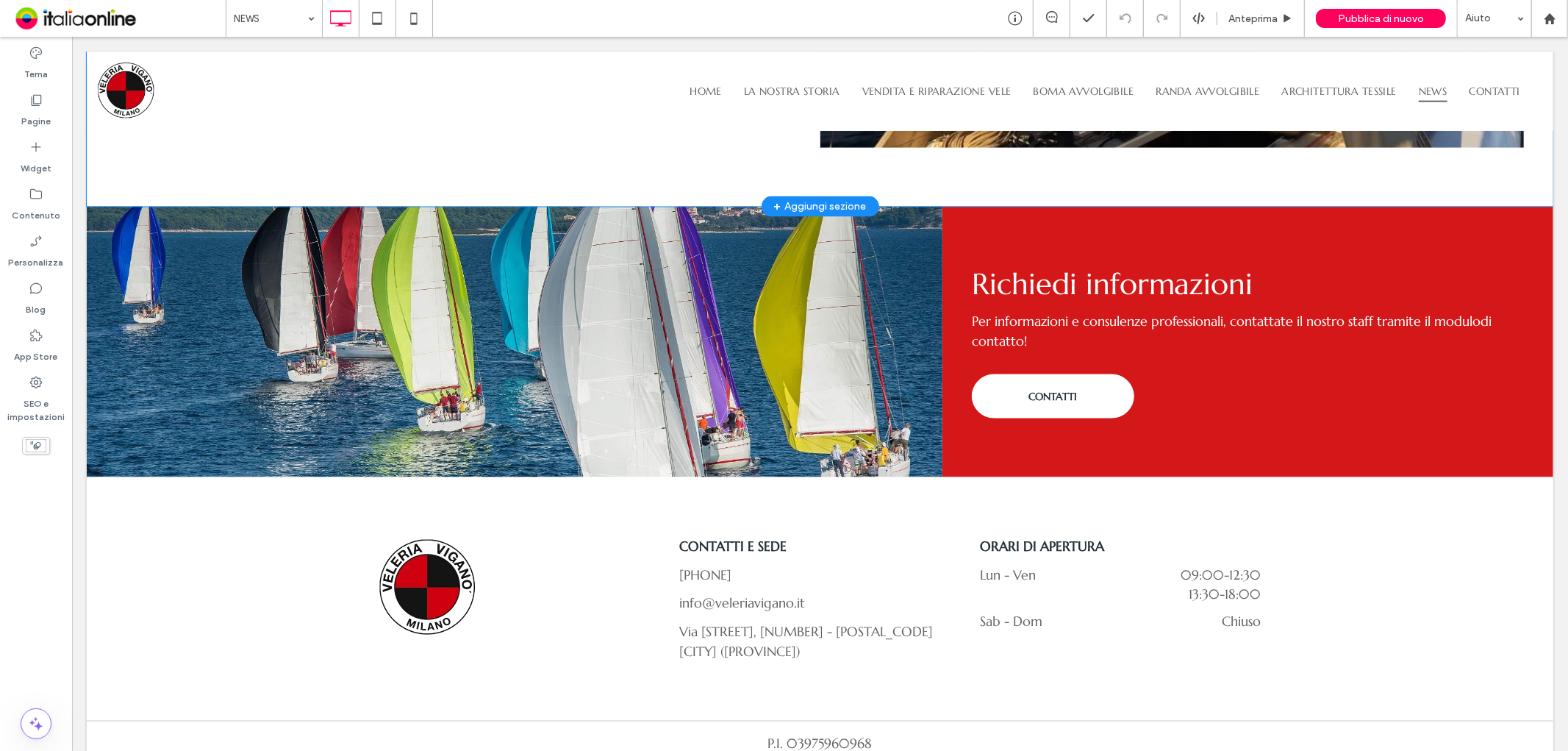 scroll, scrollTop: 1893, scrollLeft: 0, axis: vertical 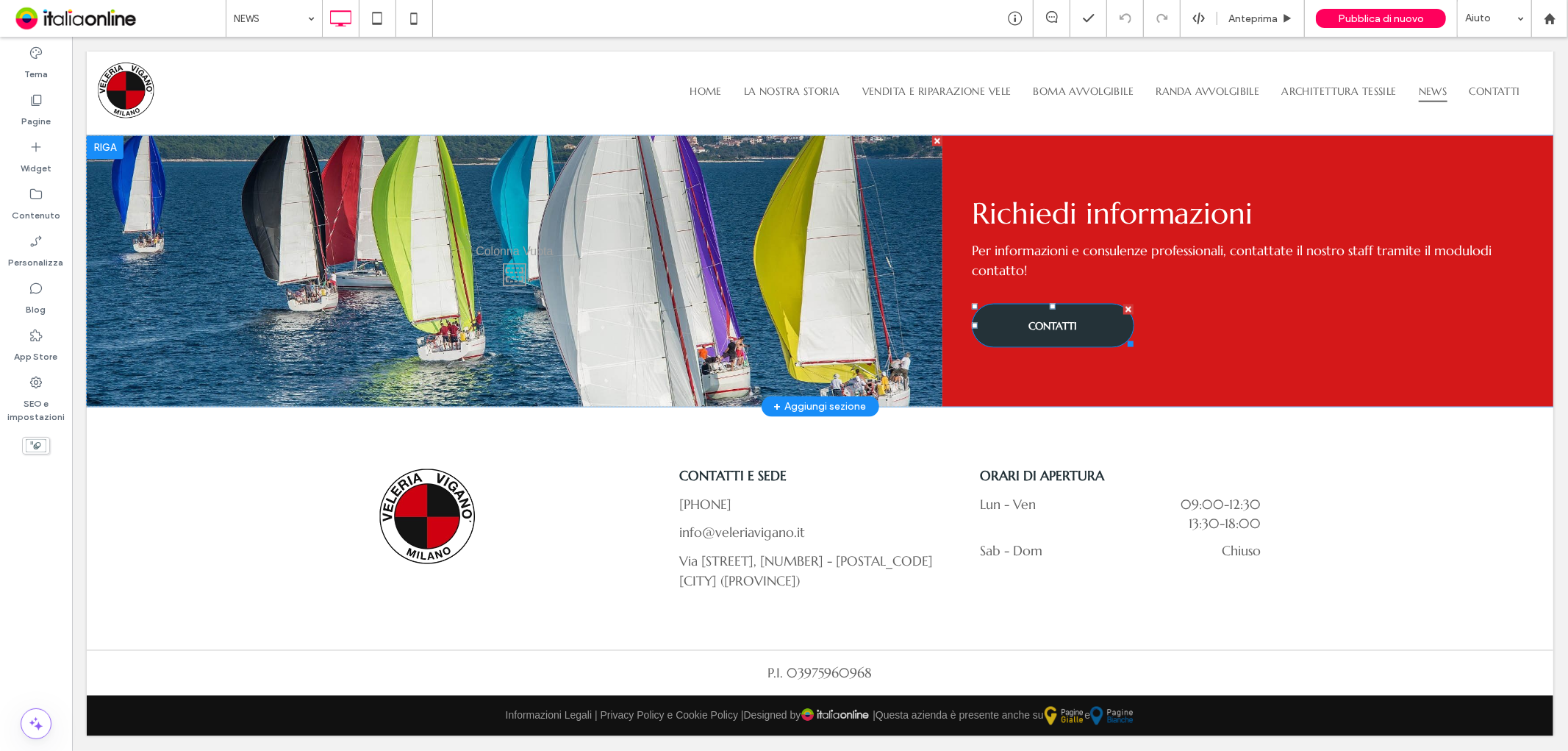 click on "CONTATTI" at bounding box center [1052, 325] 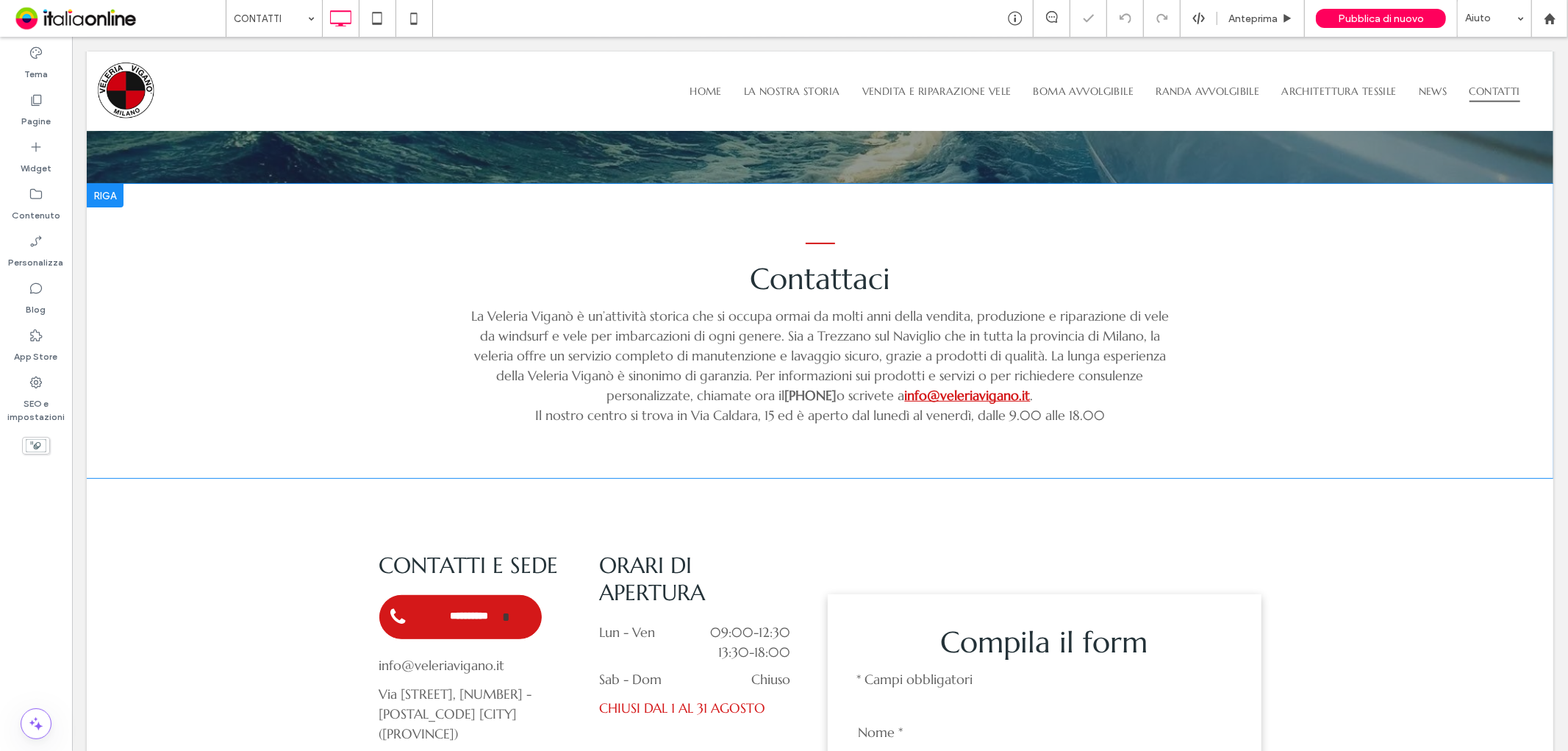scroll, scrollTop: 408, scrollLeft: 0, axis: vertical 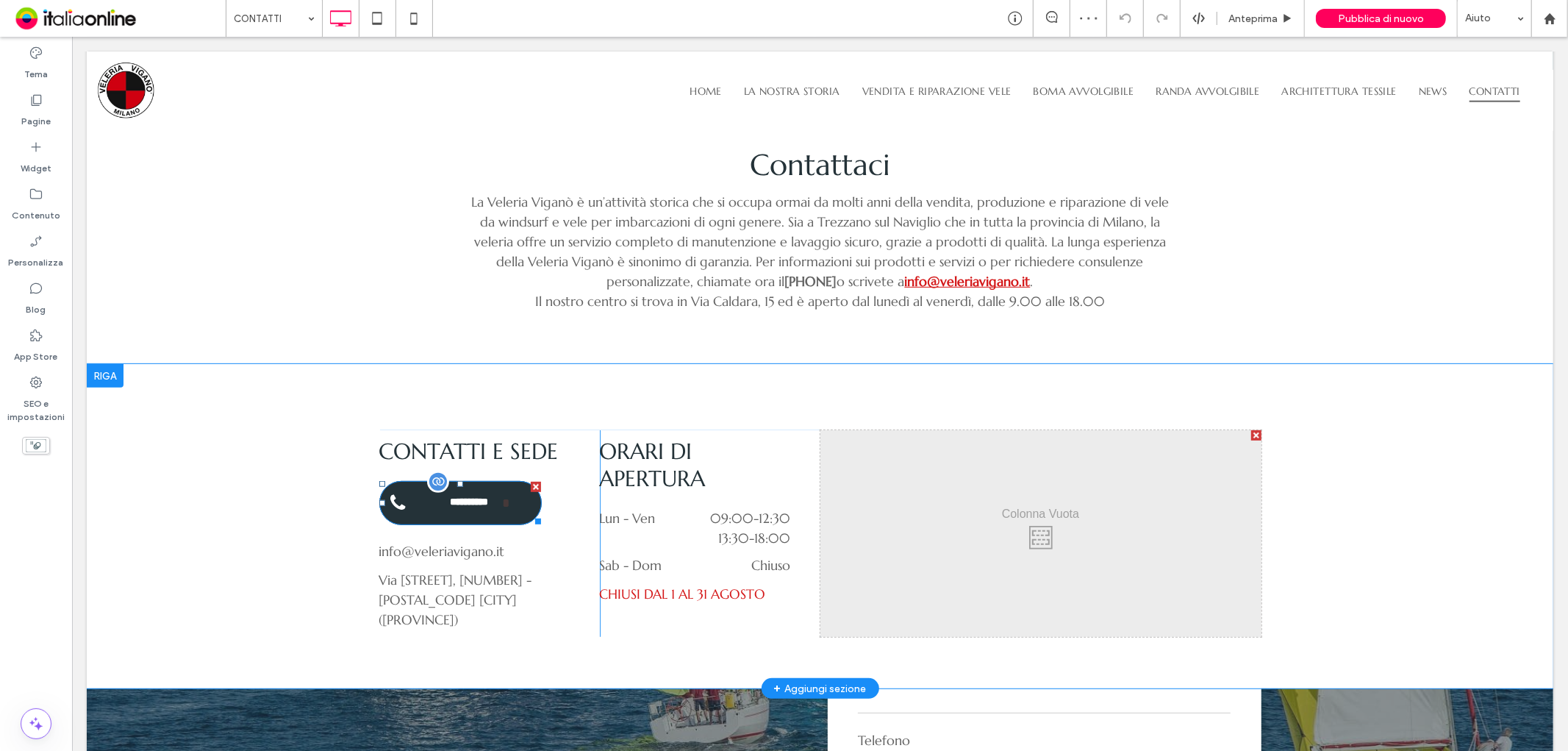 click on "**********" at bounding box center [459, 502] 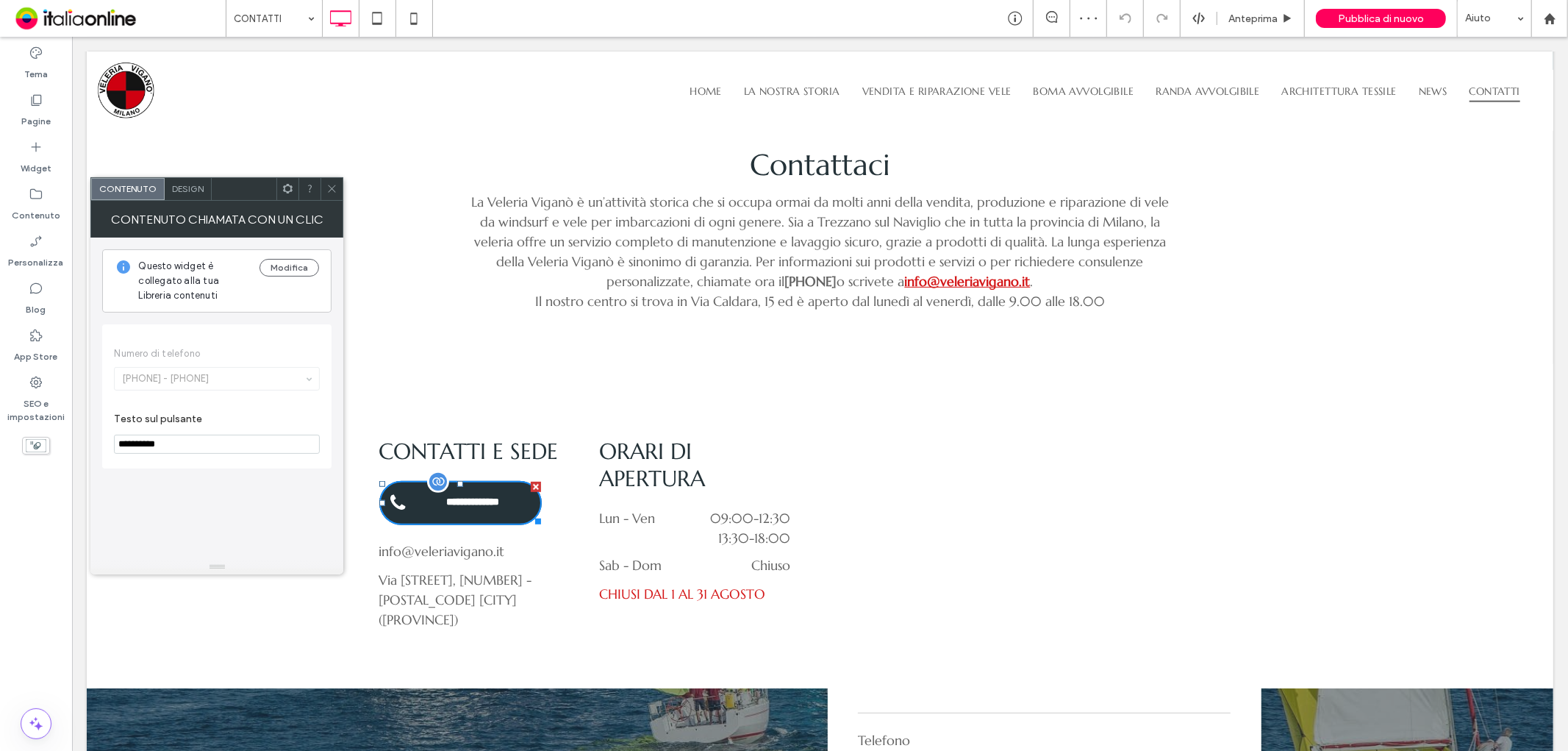 click on "**********" at bounding box center (459, 502) 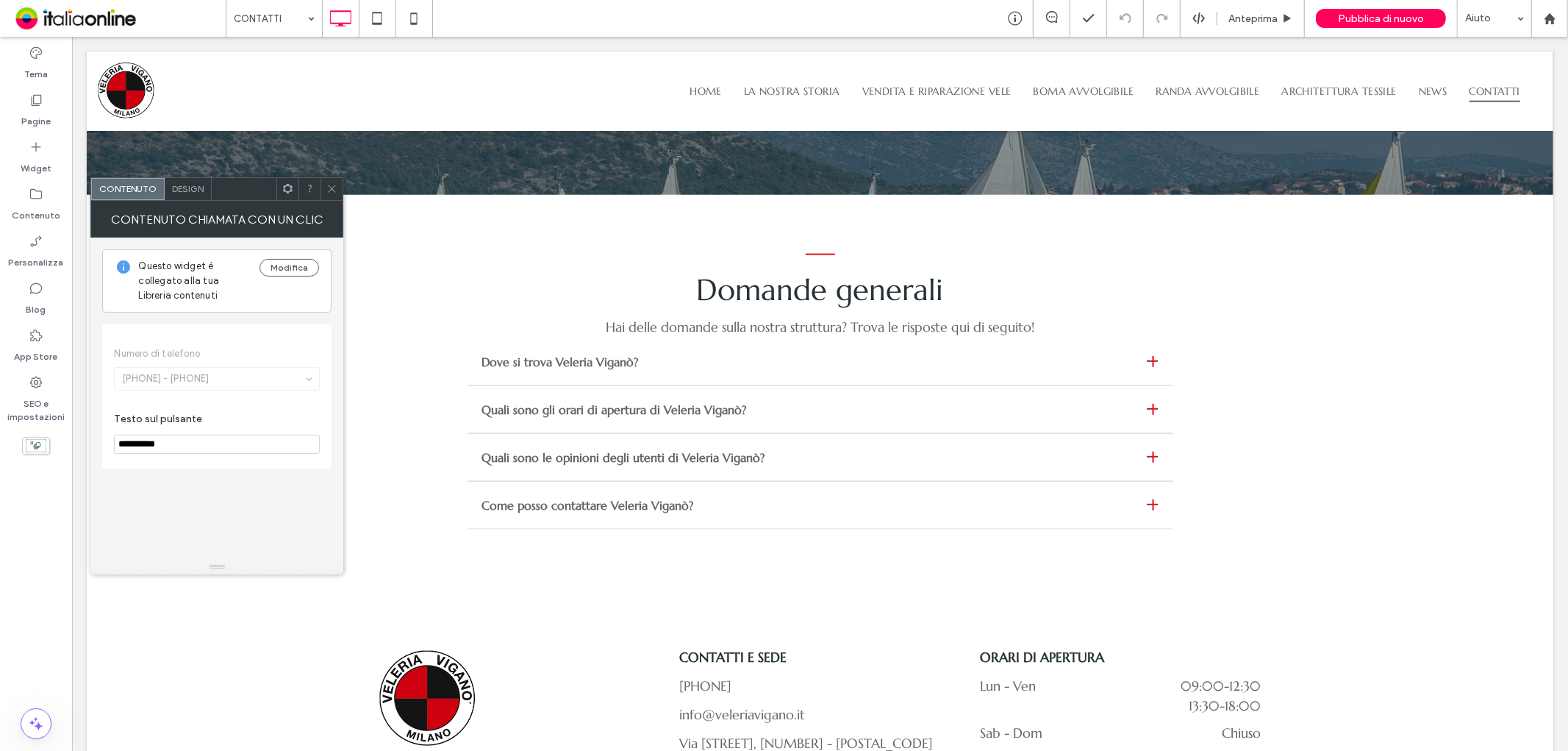 scroll, scrollTop: 1658, scrollLeft: 0, axis: vertical 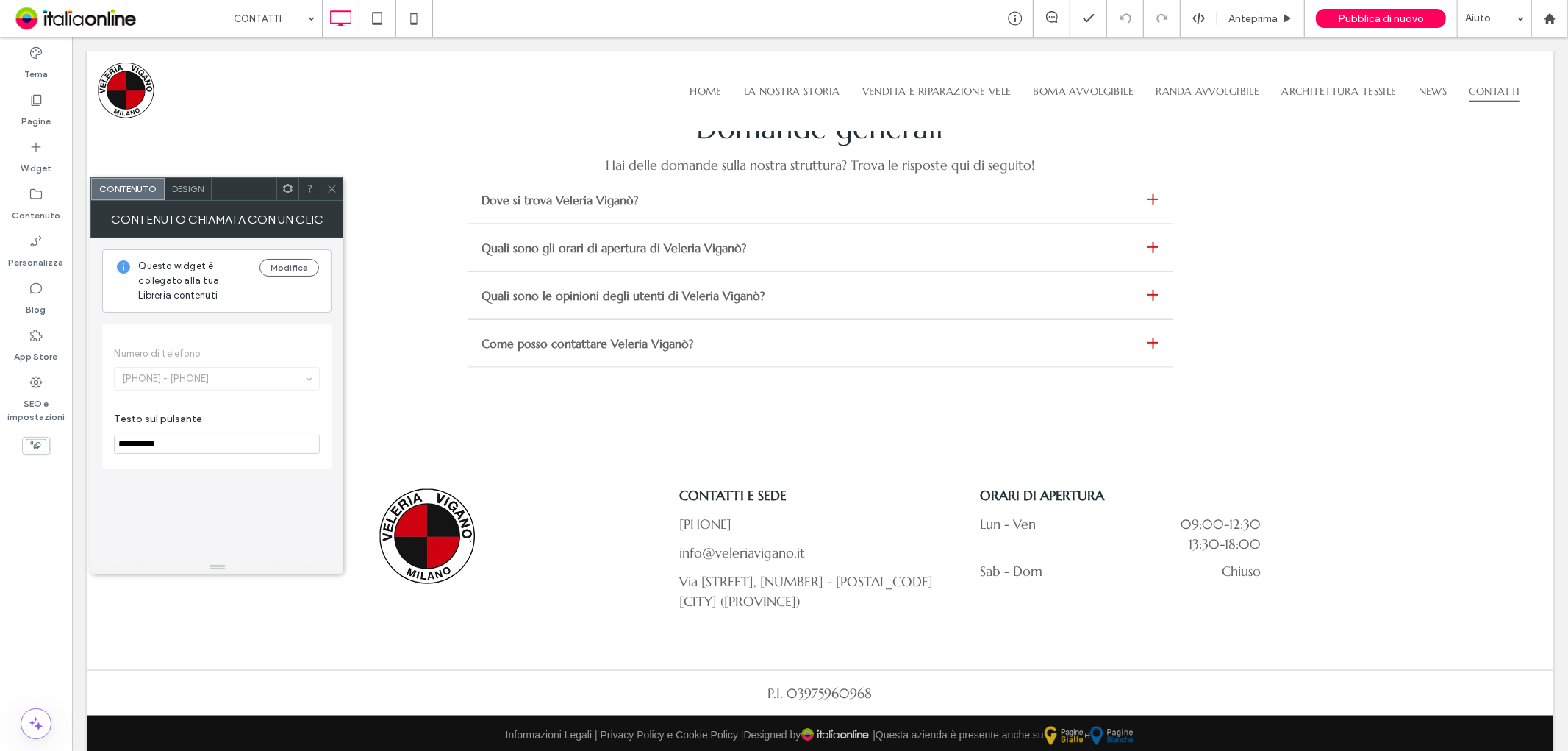 click 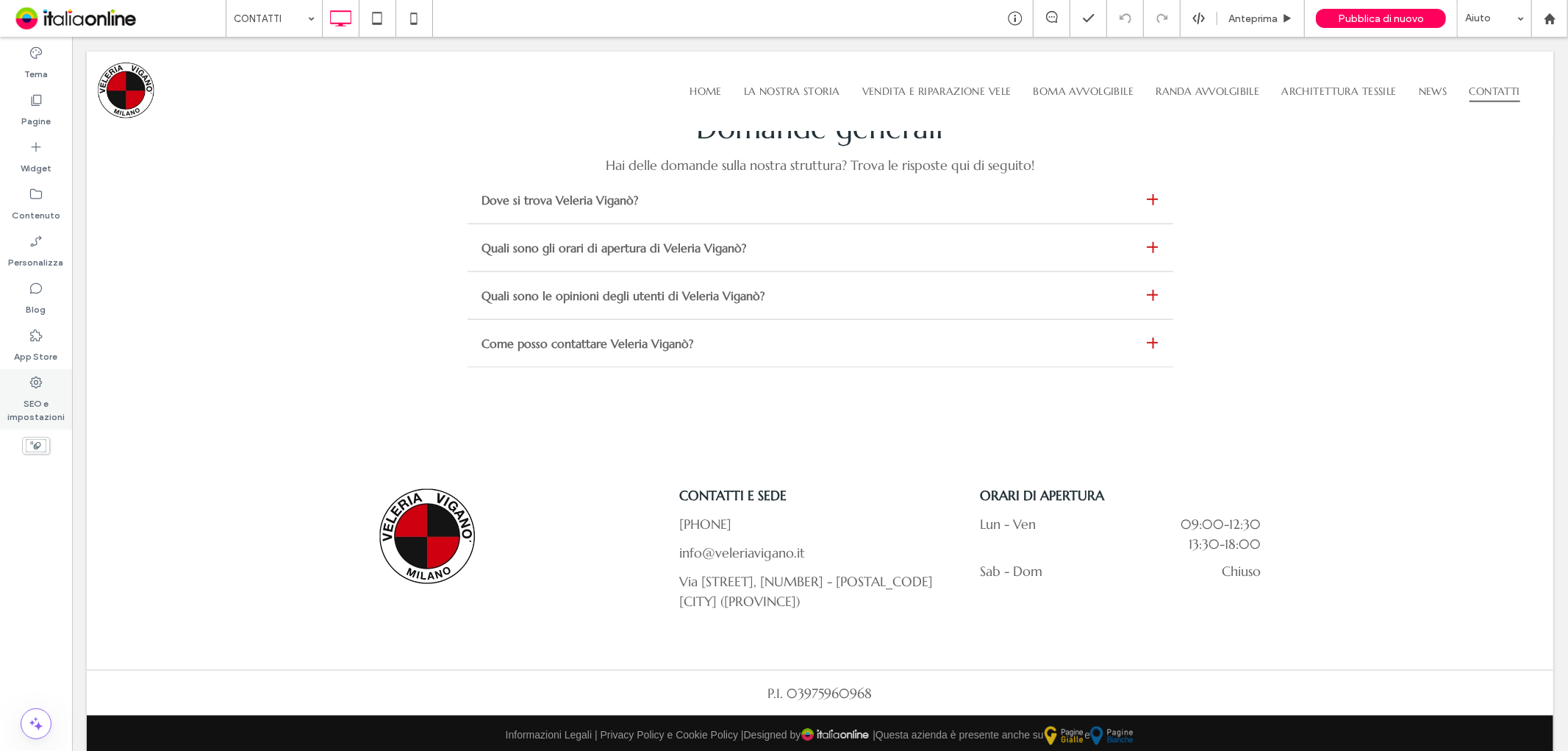 drag, startPoint x: 54, startPoint y: 399, endPoint x: 19, endPoint y: 379, distance: 40.311289 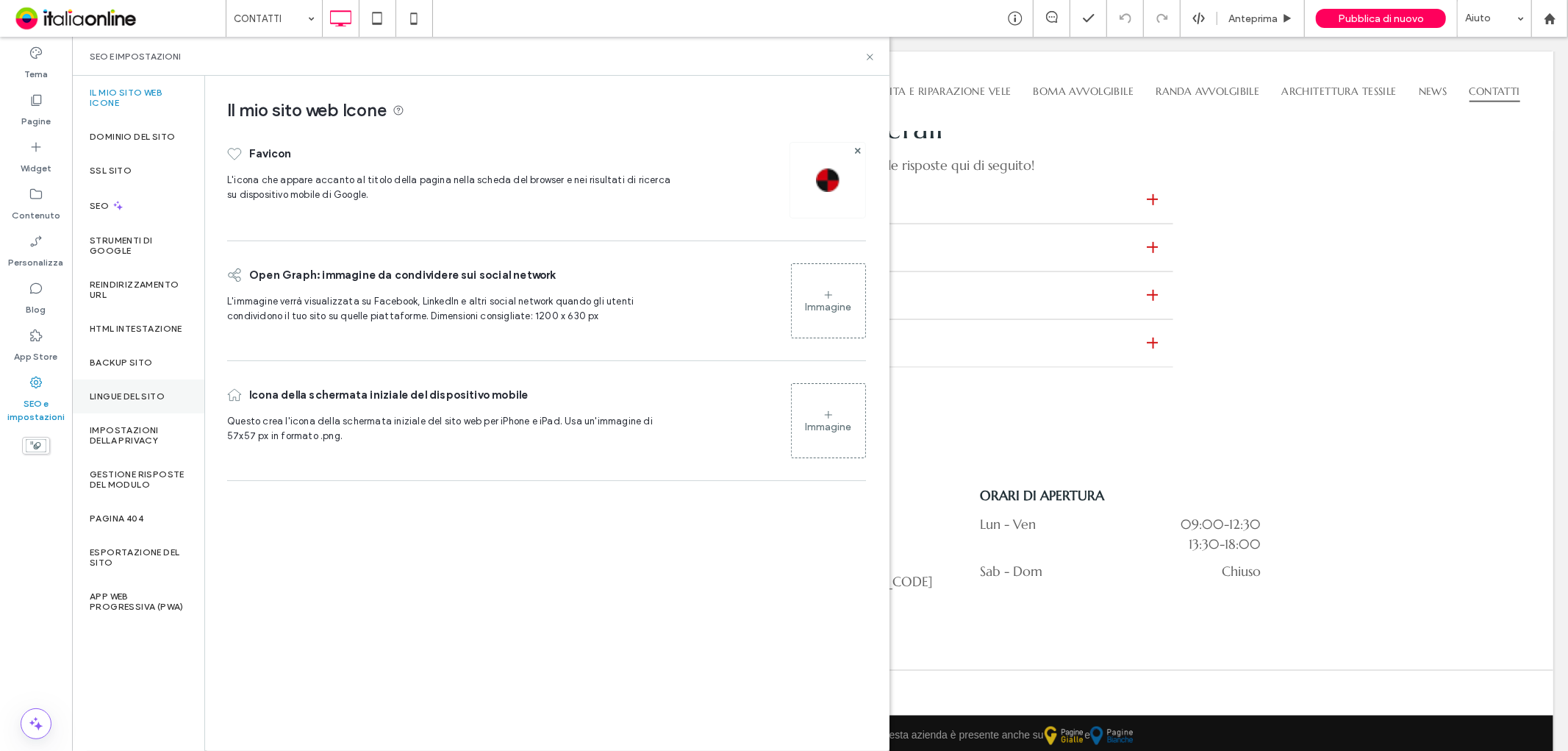 click on "Lingue del sito" at bounding box center (138, 396) 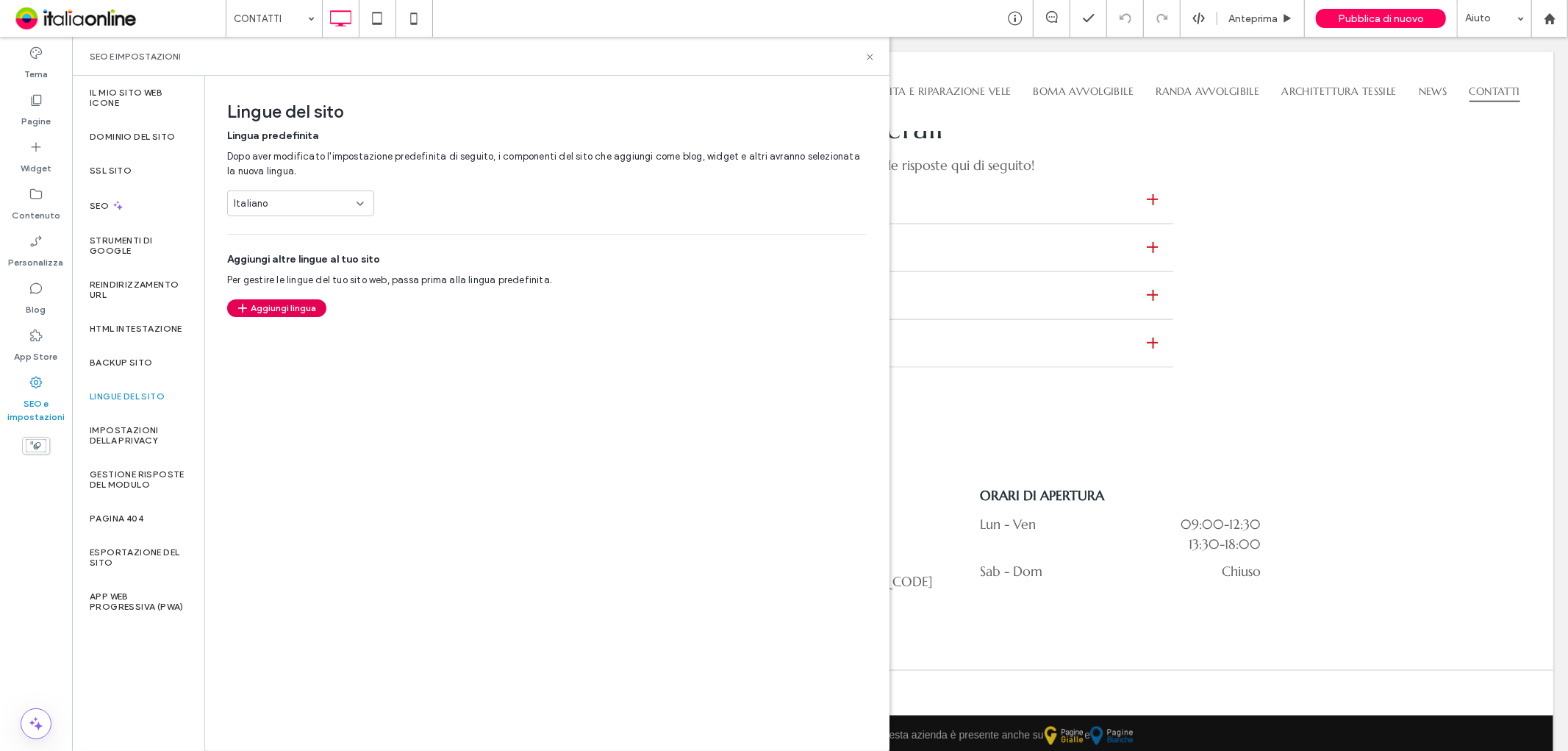 click on "Aggiungi lingua" at bounding box center [276, 308] 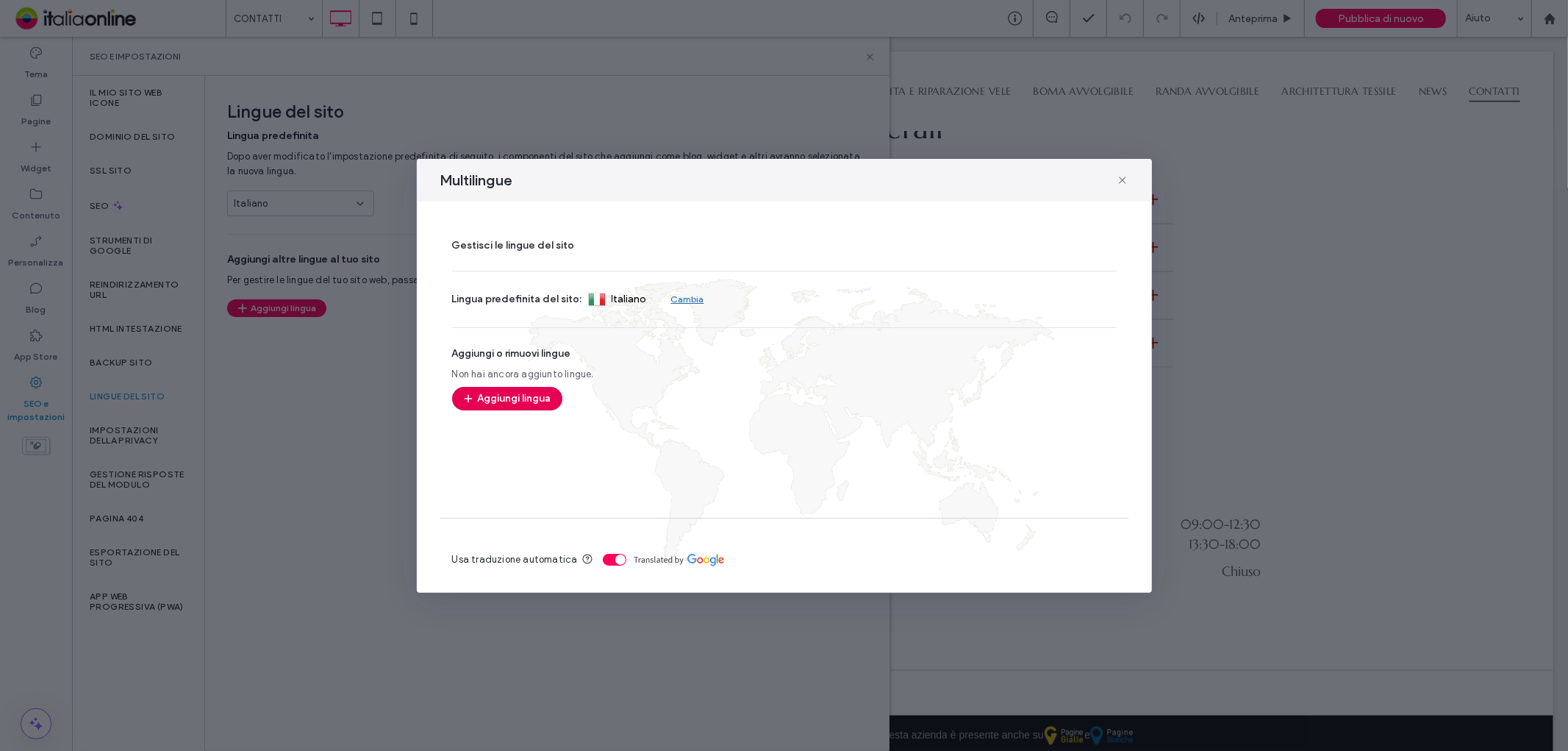 click on "Aggiungi lingua" at bounding box center [507, 399] 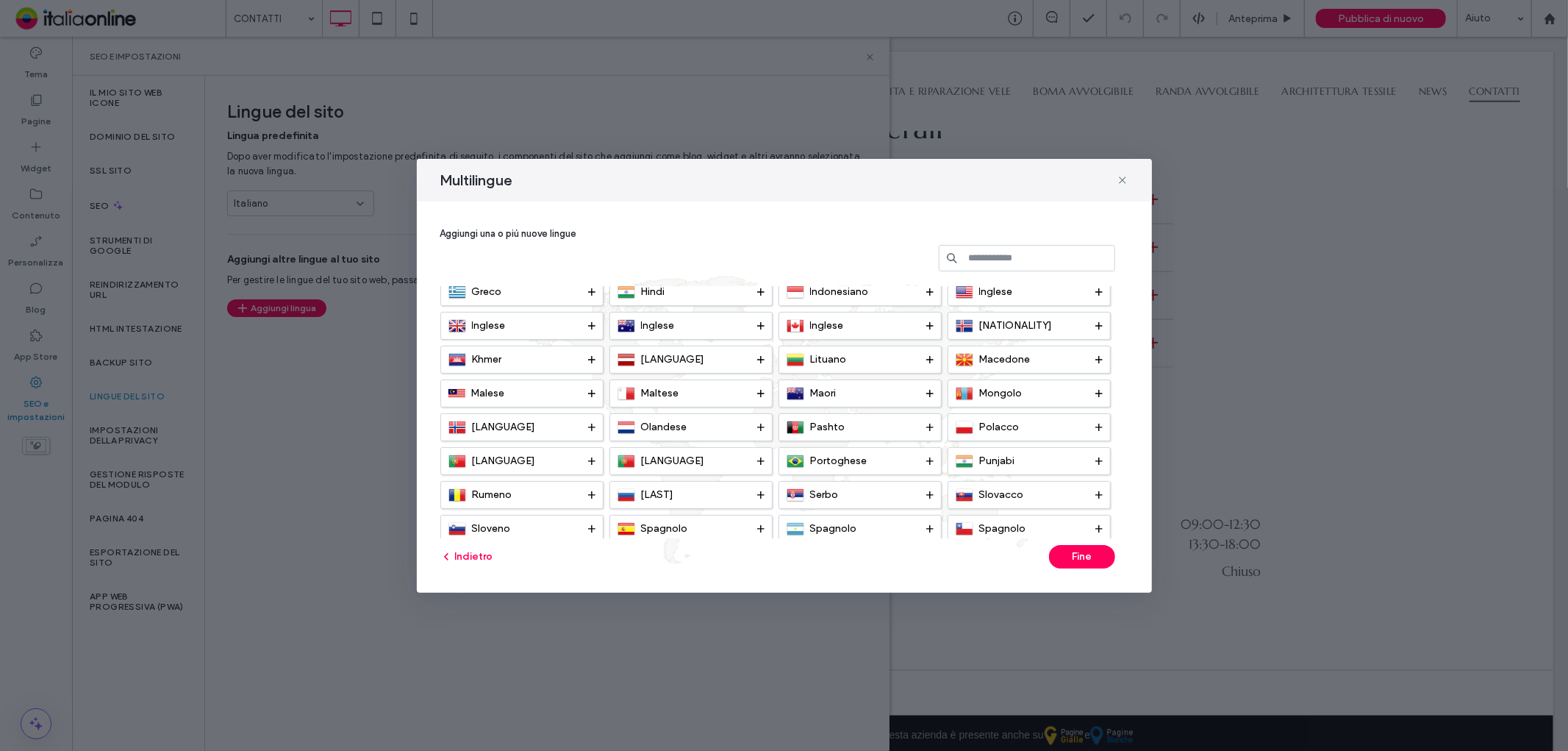 scroll, scrollTop: 163, scrollLeft: 0, axis: vertical 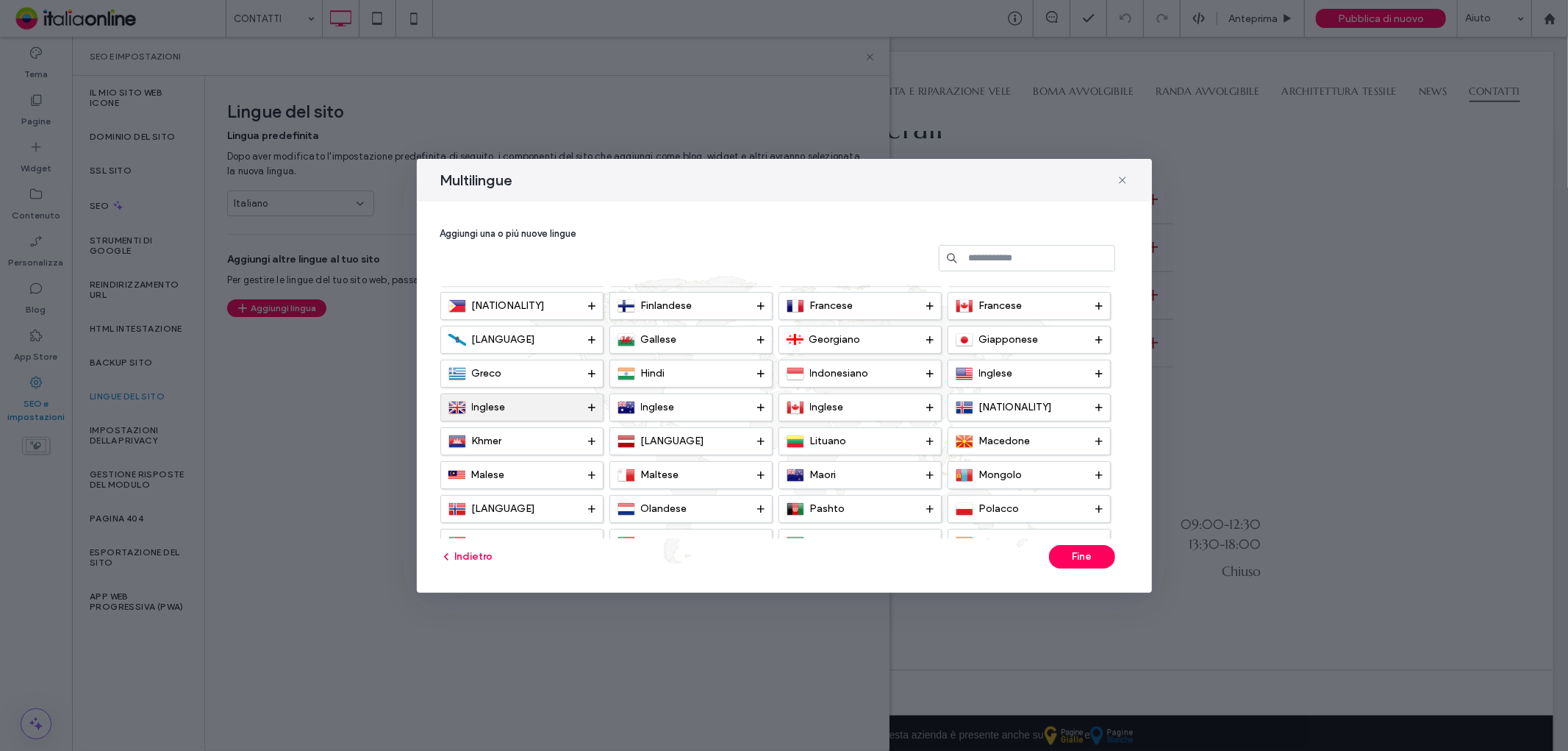 click on "Inglese" at bounding box center [522, 407] 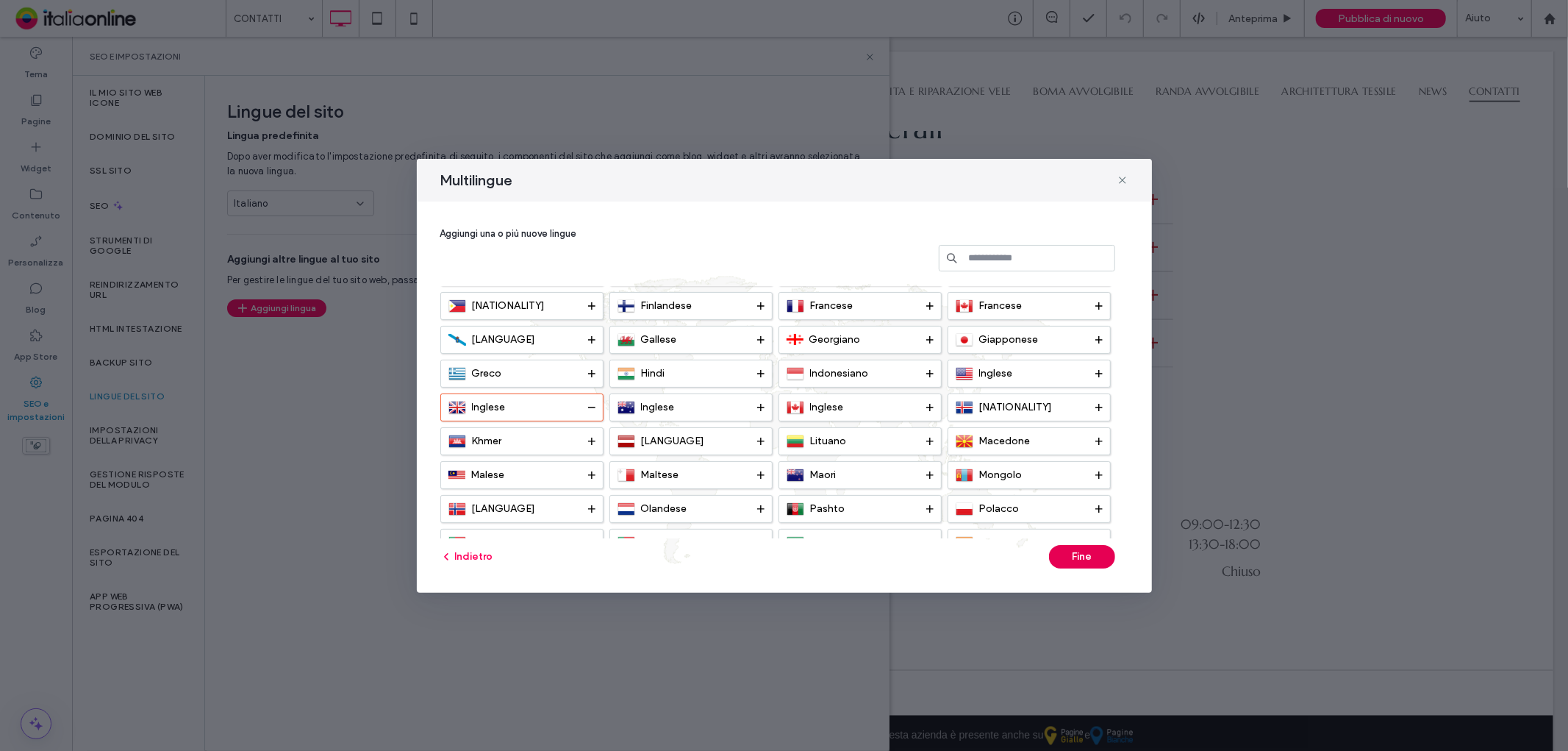 click on "Fine" at bounding box center (1082, 557) 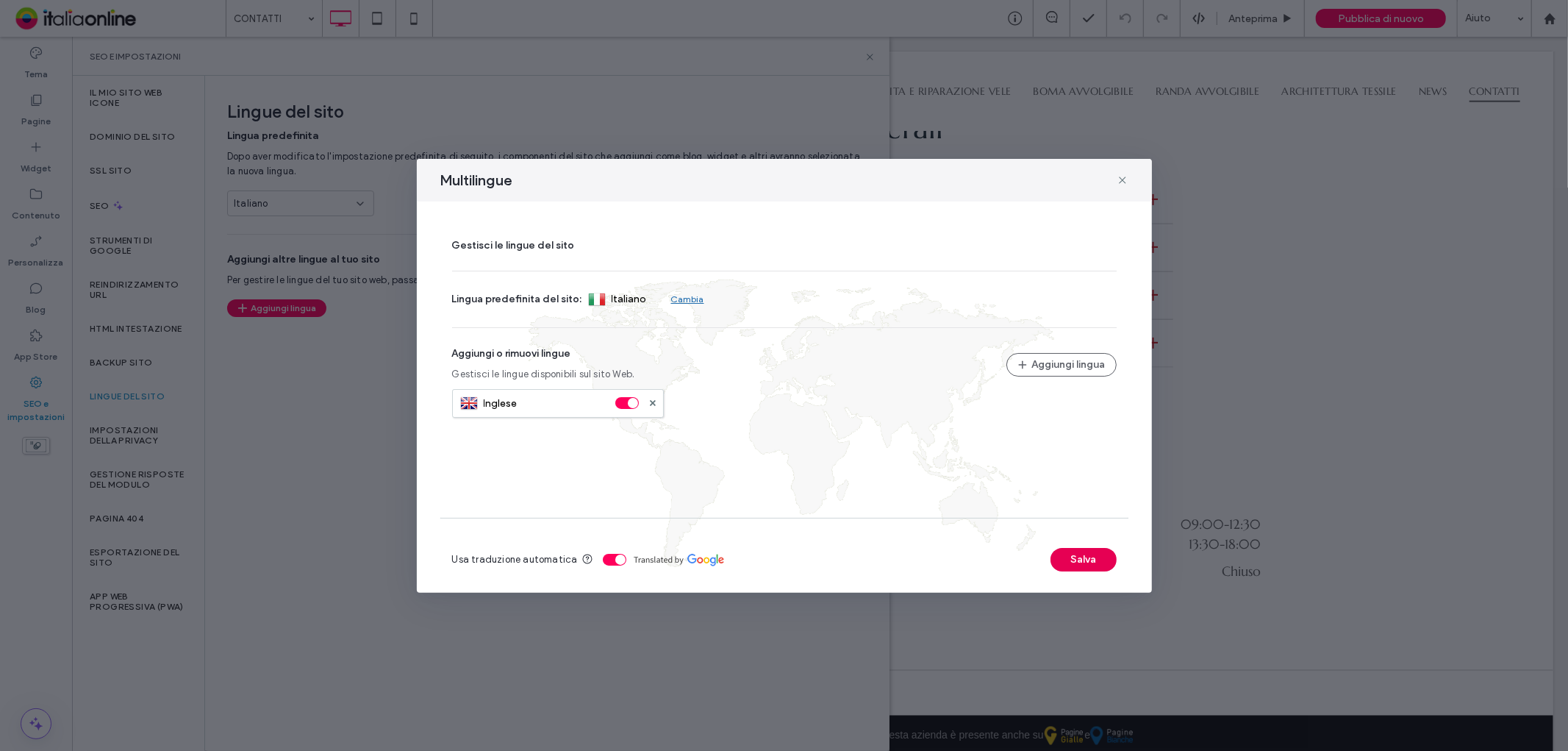 click on "Salva" at bounding box center (1084, 560) 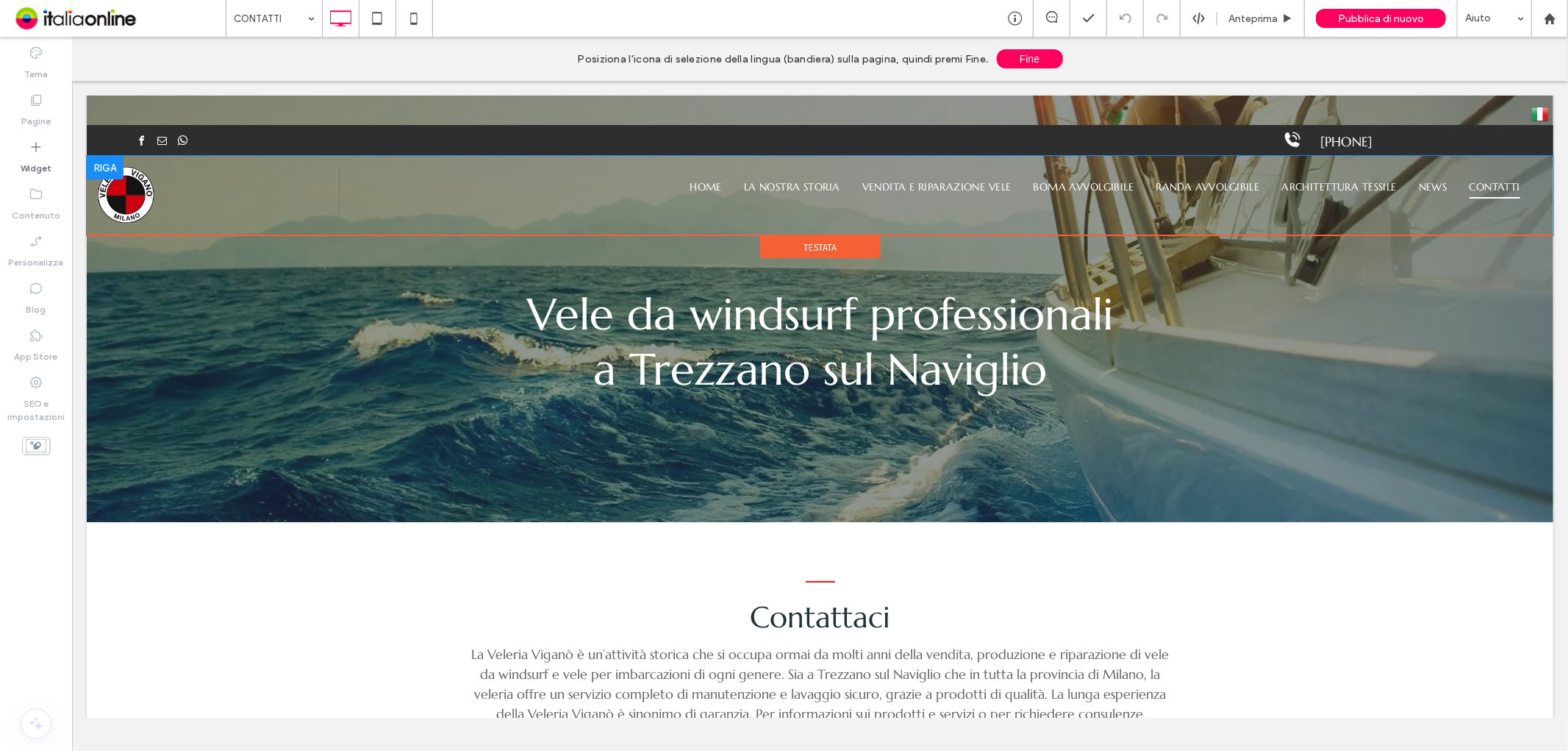 scroll, scrollTop: 0, scrollLeft: 0, axis: both 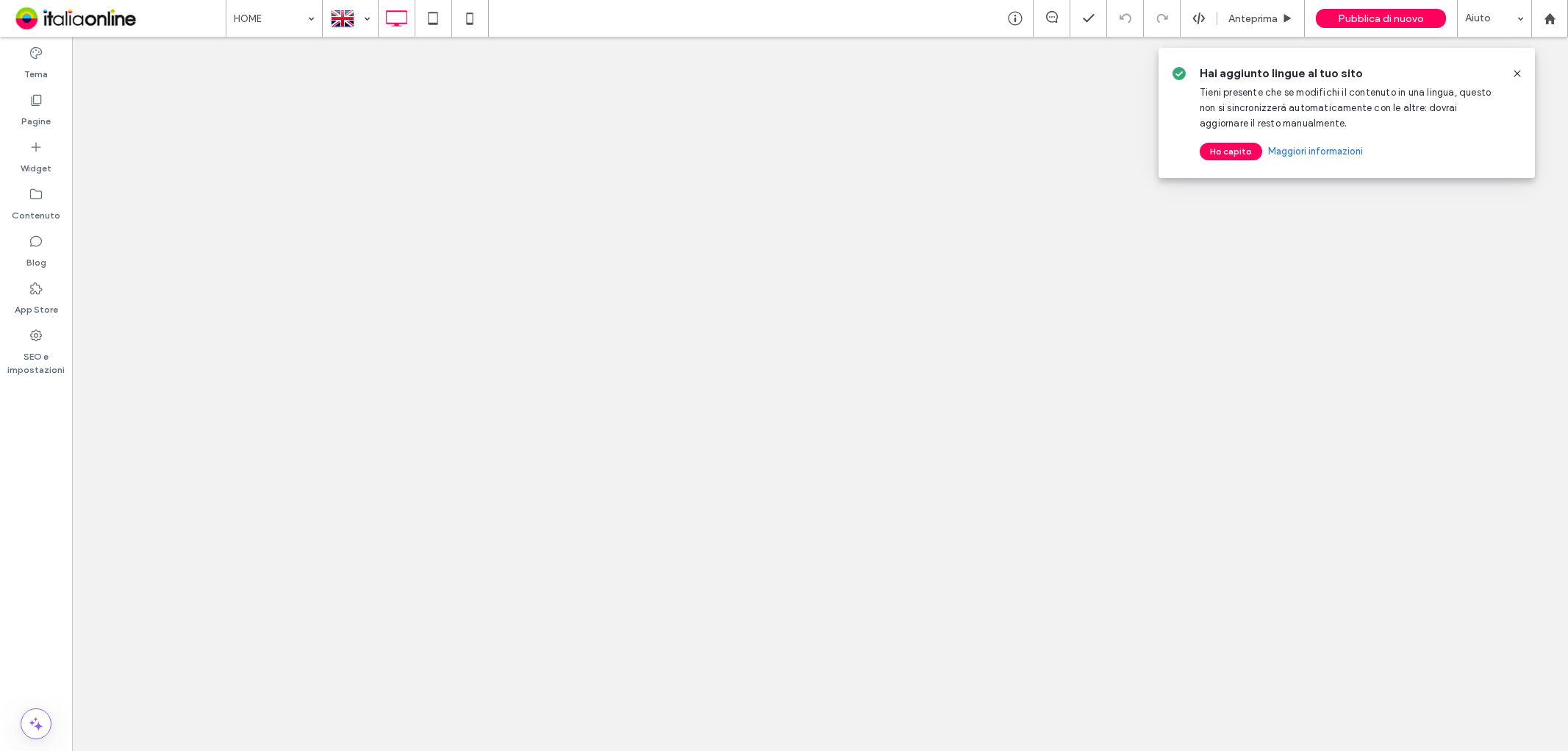 click at bounding box center (1517, 74) 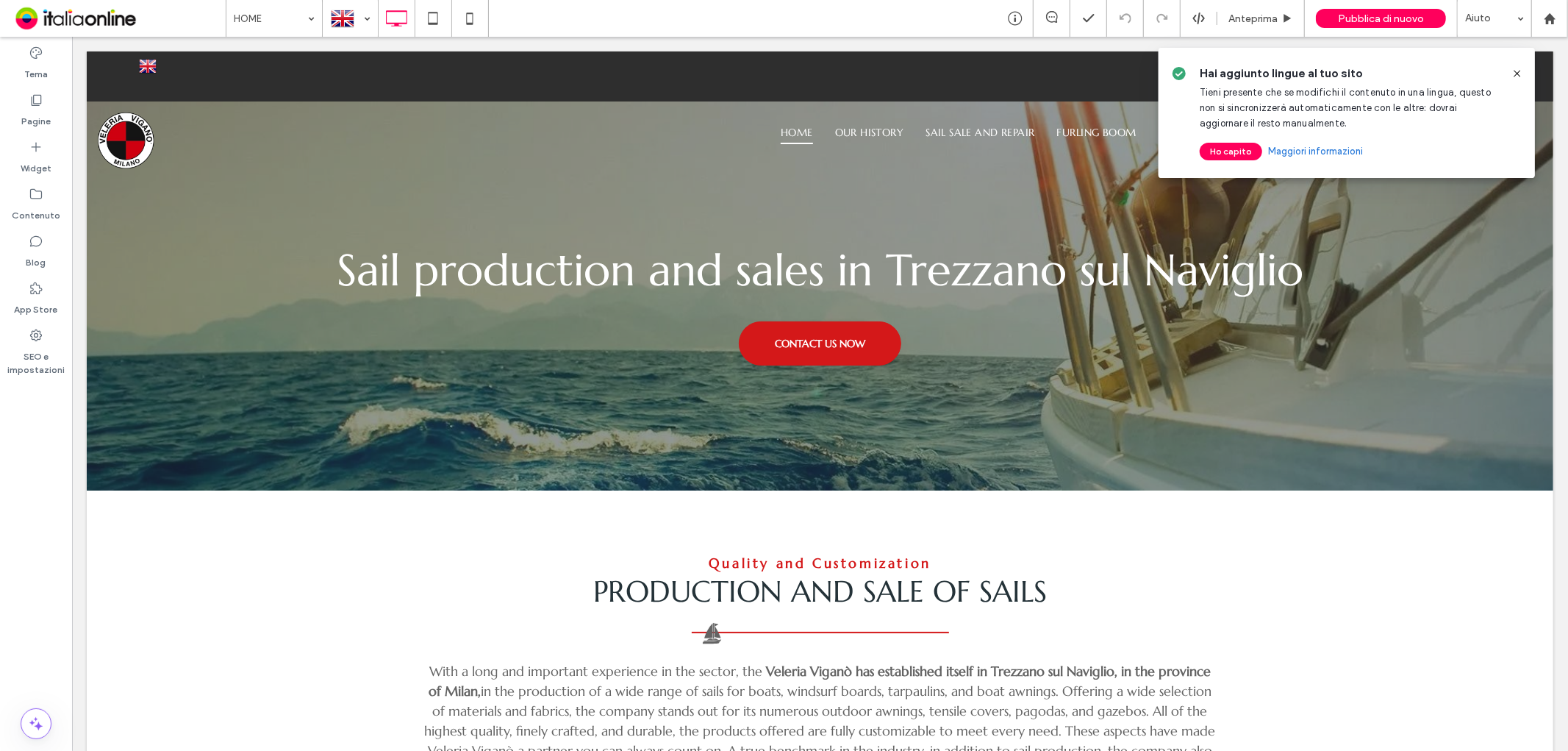scroll, scrollTop: 0, scrollLeft: 0, axis: both 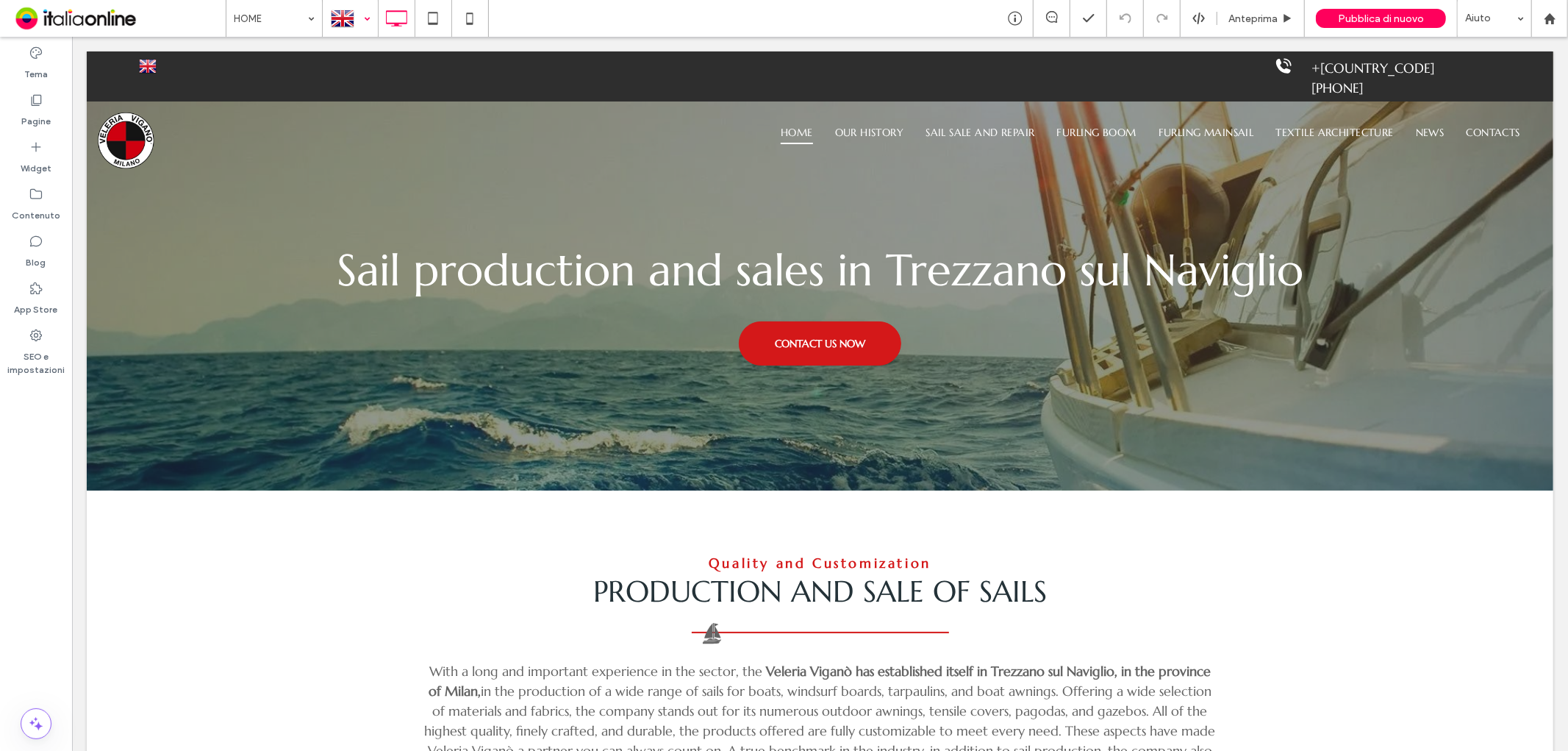 click at bounding box center [350, 18] 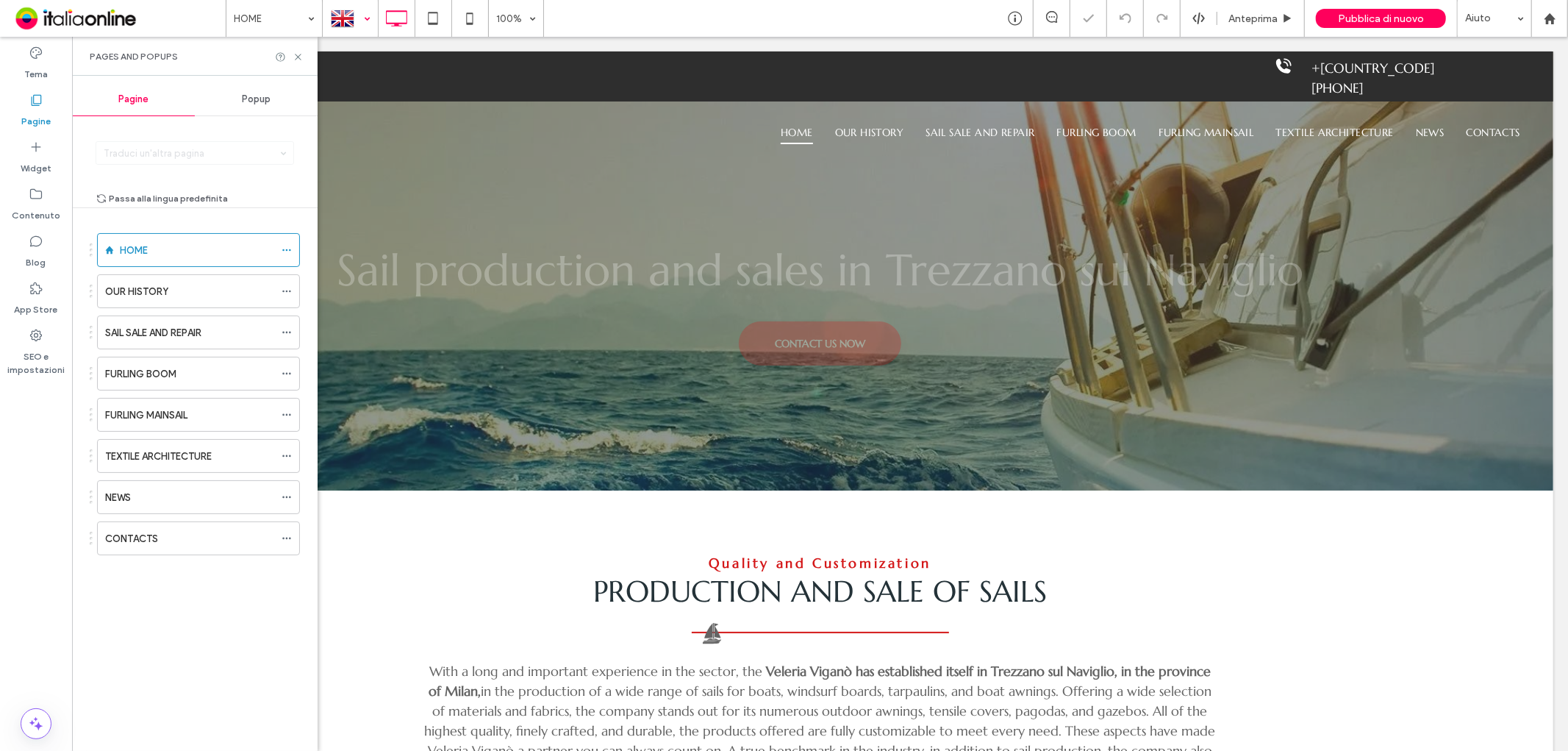 scroll, scrollTop: 0, scrollLeft: 0, axis: both 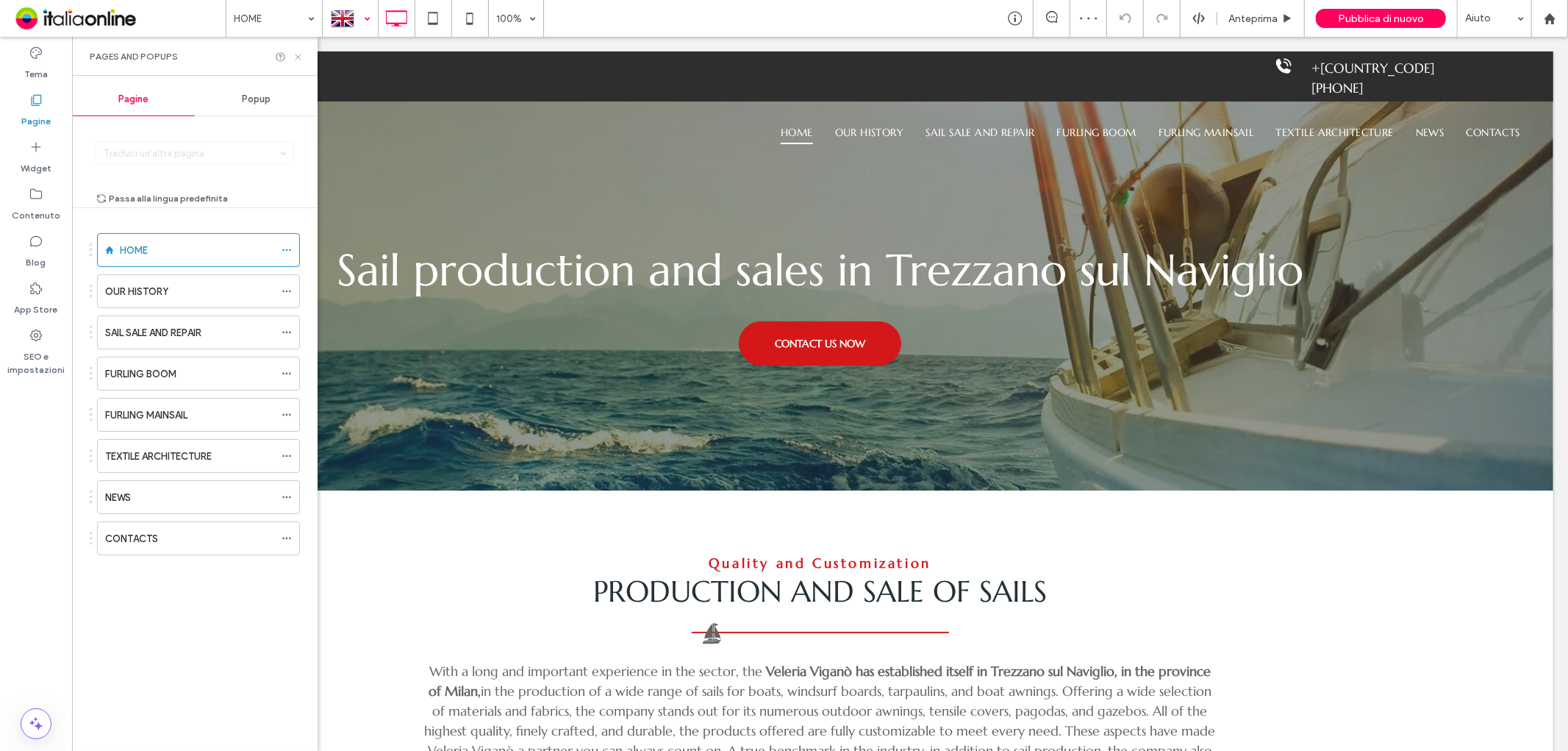 click 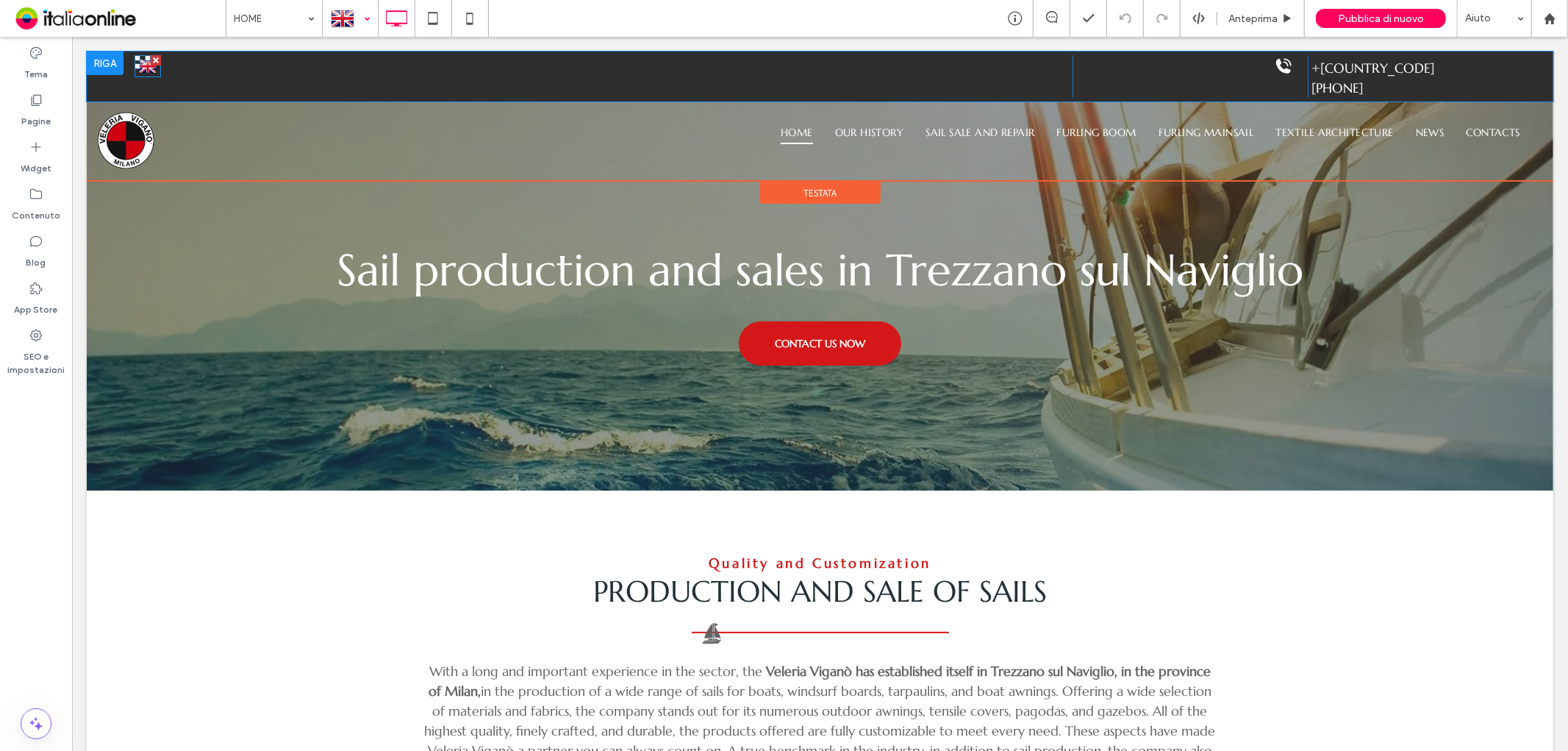 click at bounding box center (137, 65) 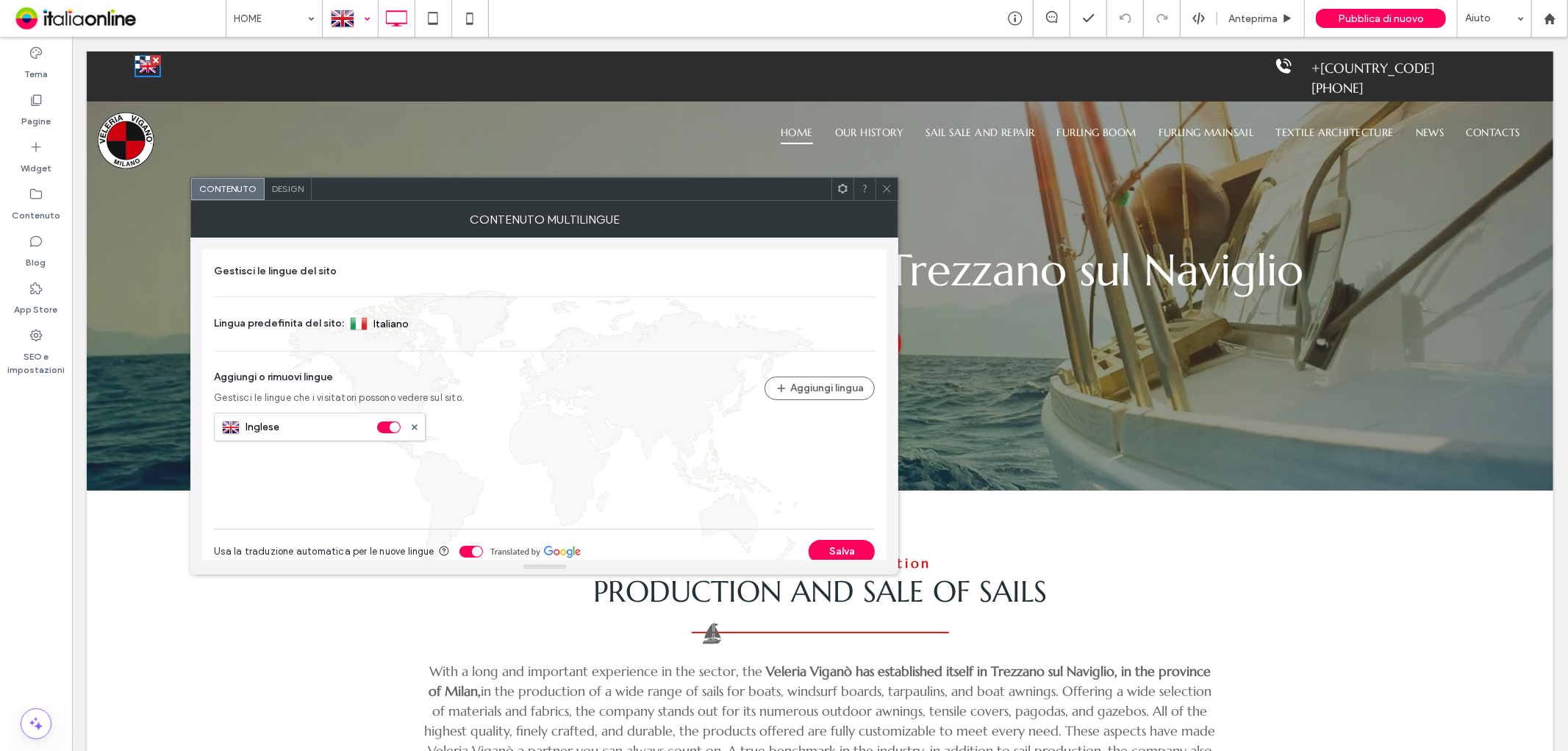 click on "Design" at bounding box center [287, 188] 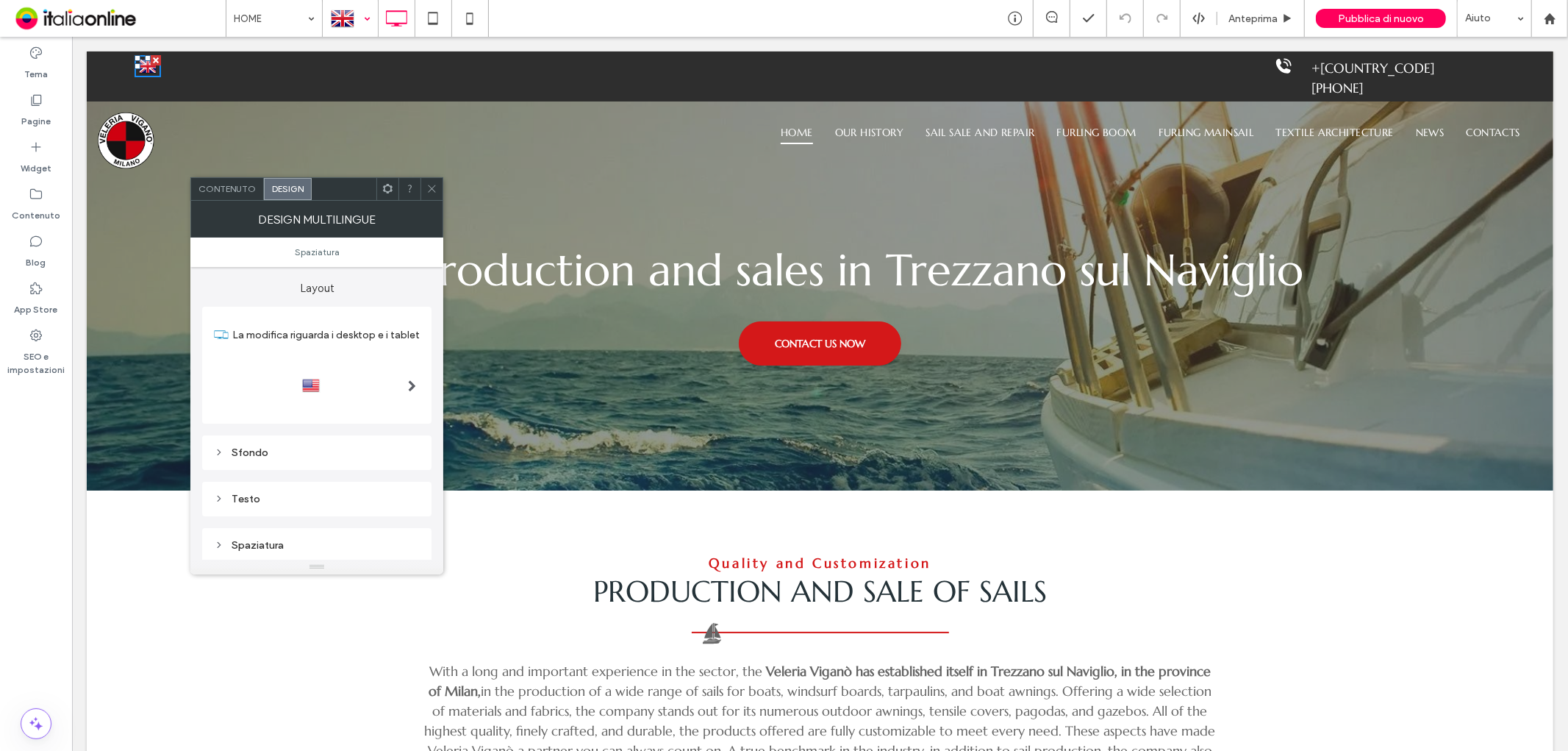 click at bounding box center [317, 386] 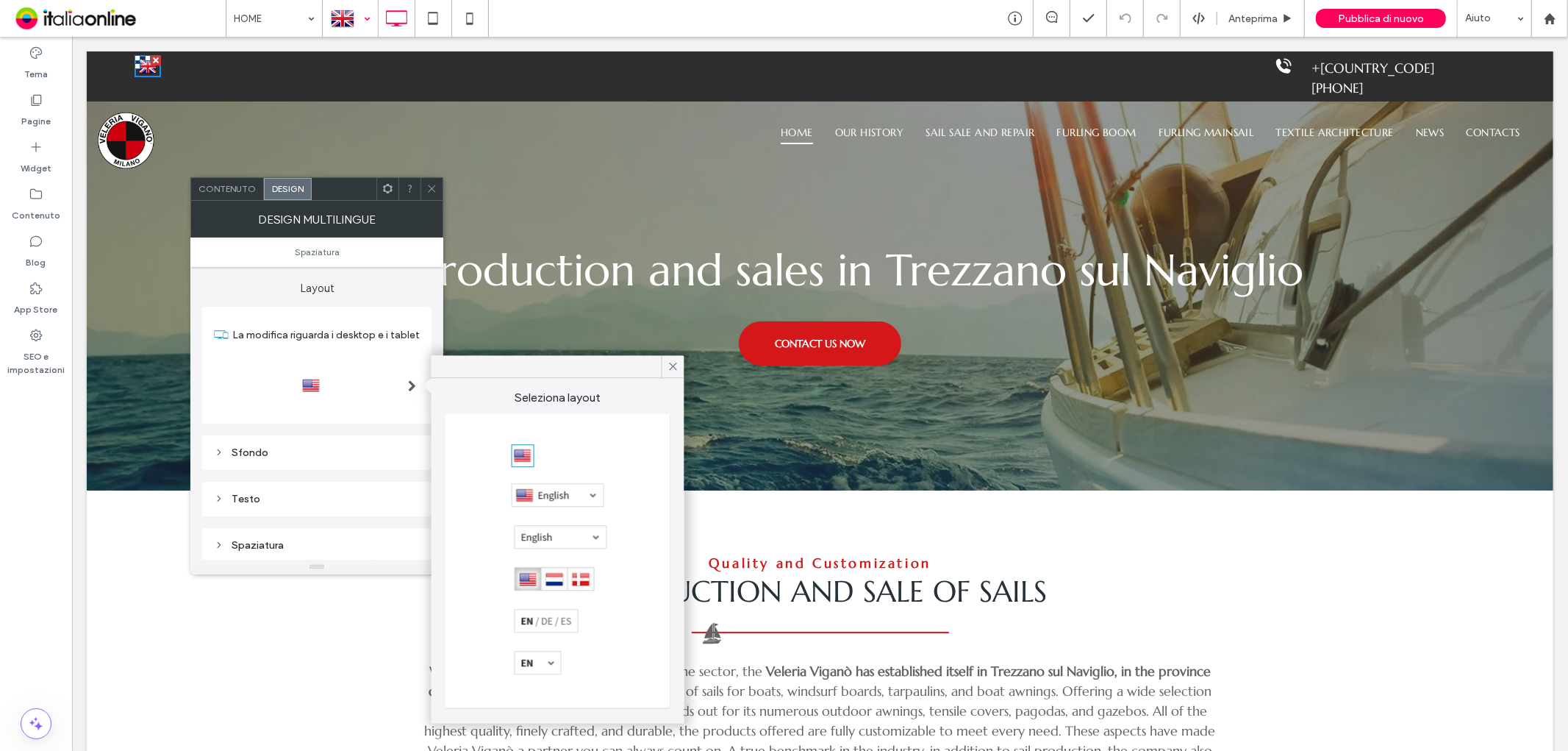 click at bounding box center (538, 663) 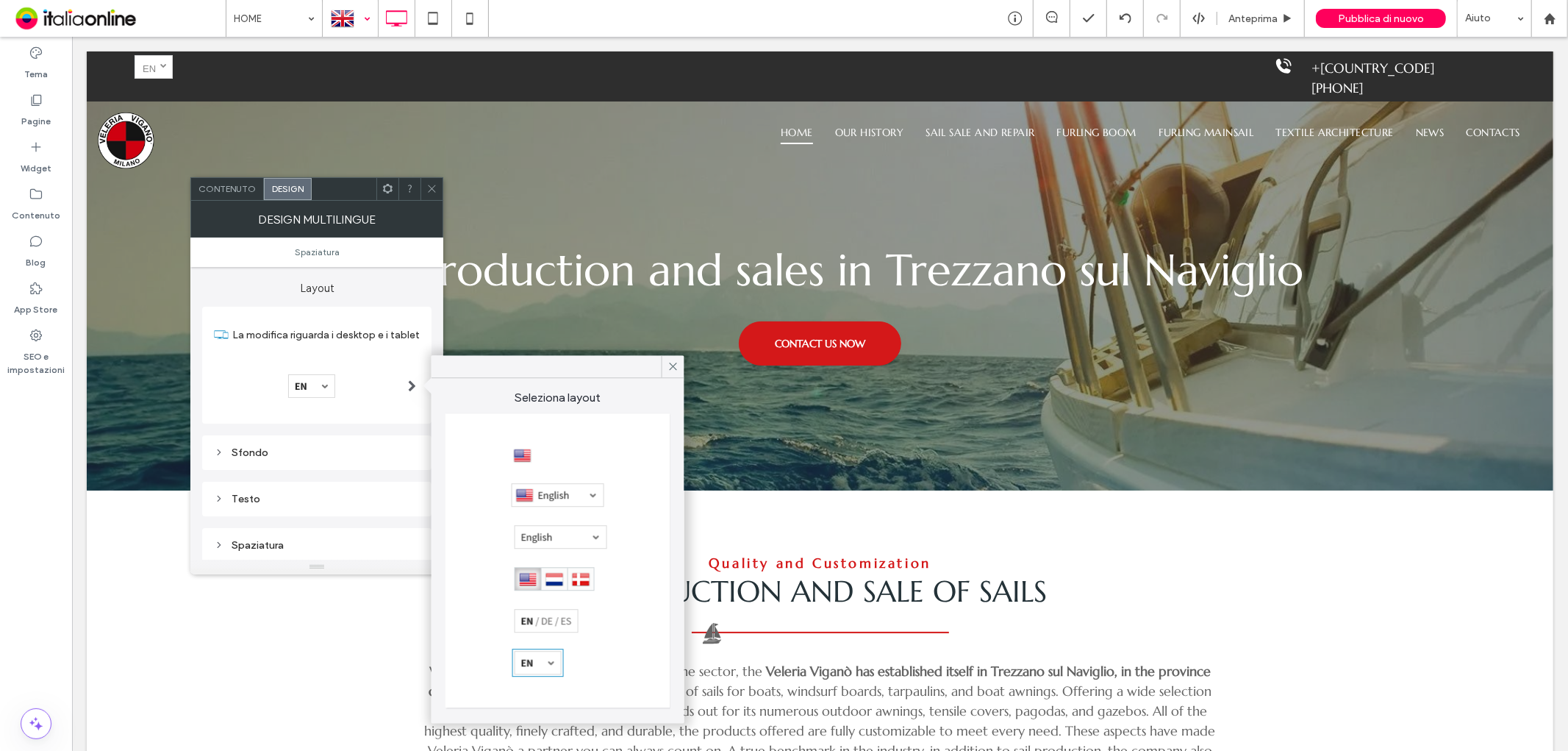 click at bounding box center (558, 495) 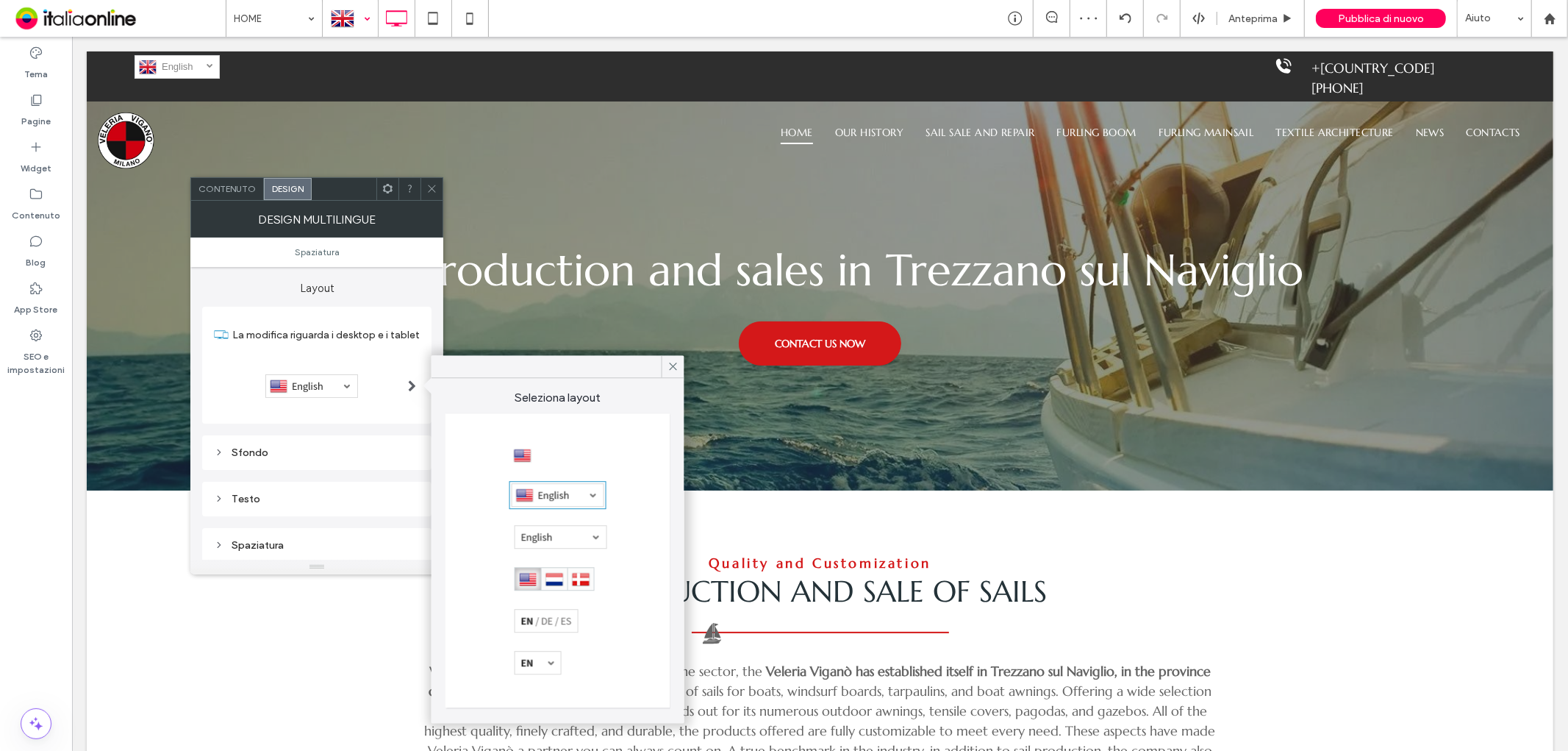 click 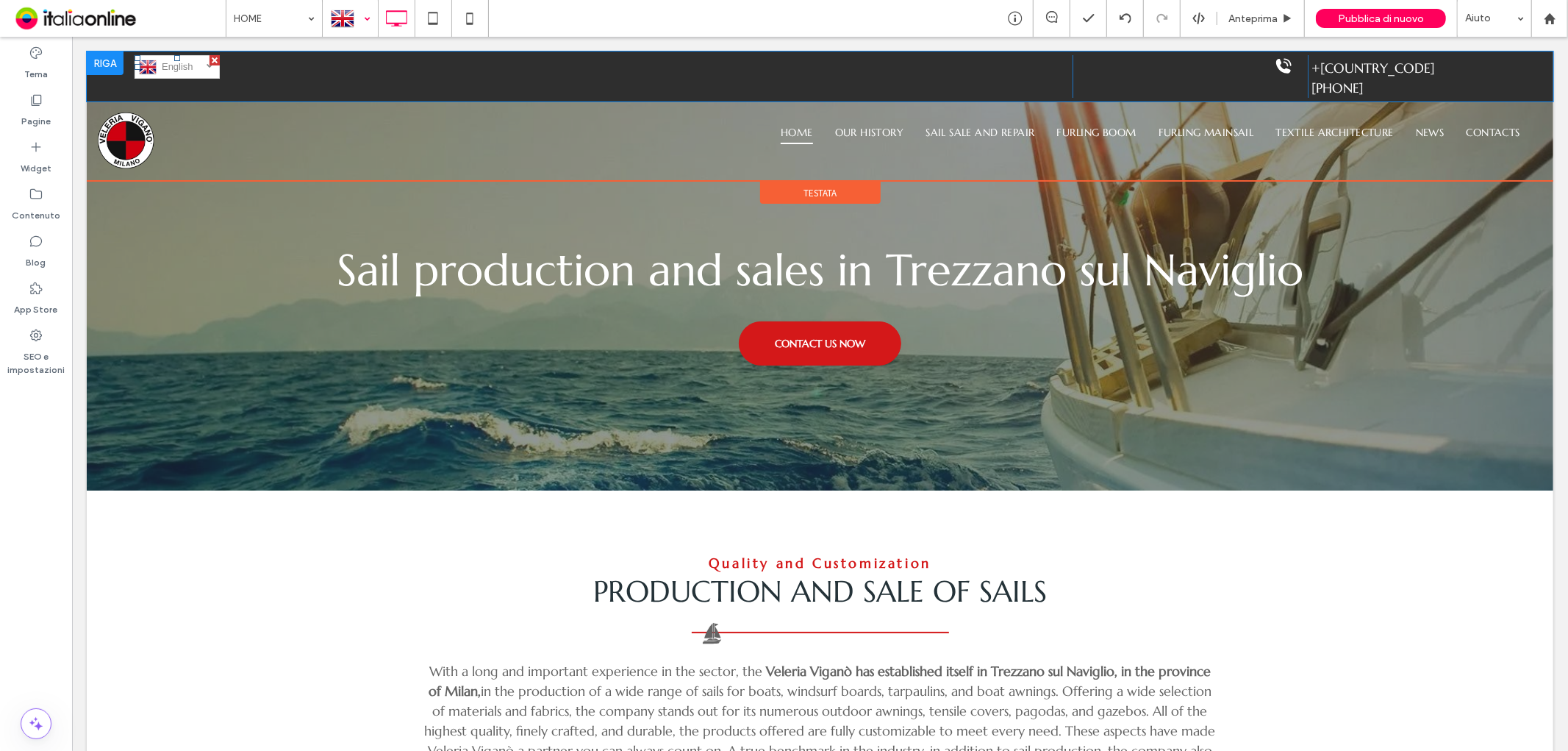 click on "English" at bounding box center [186, 65] 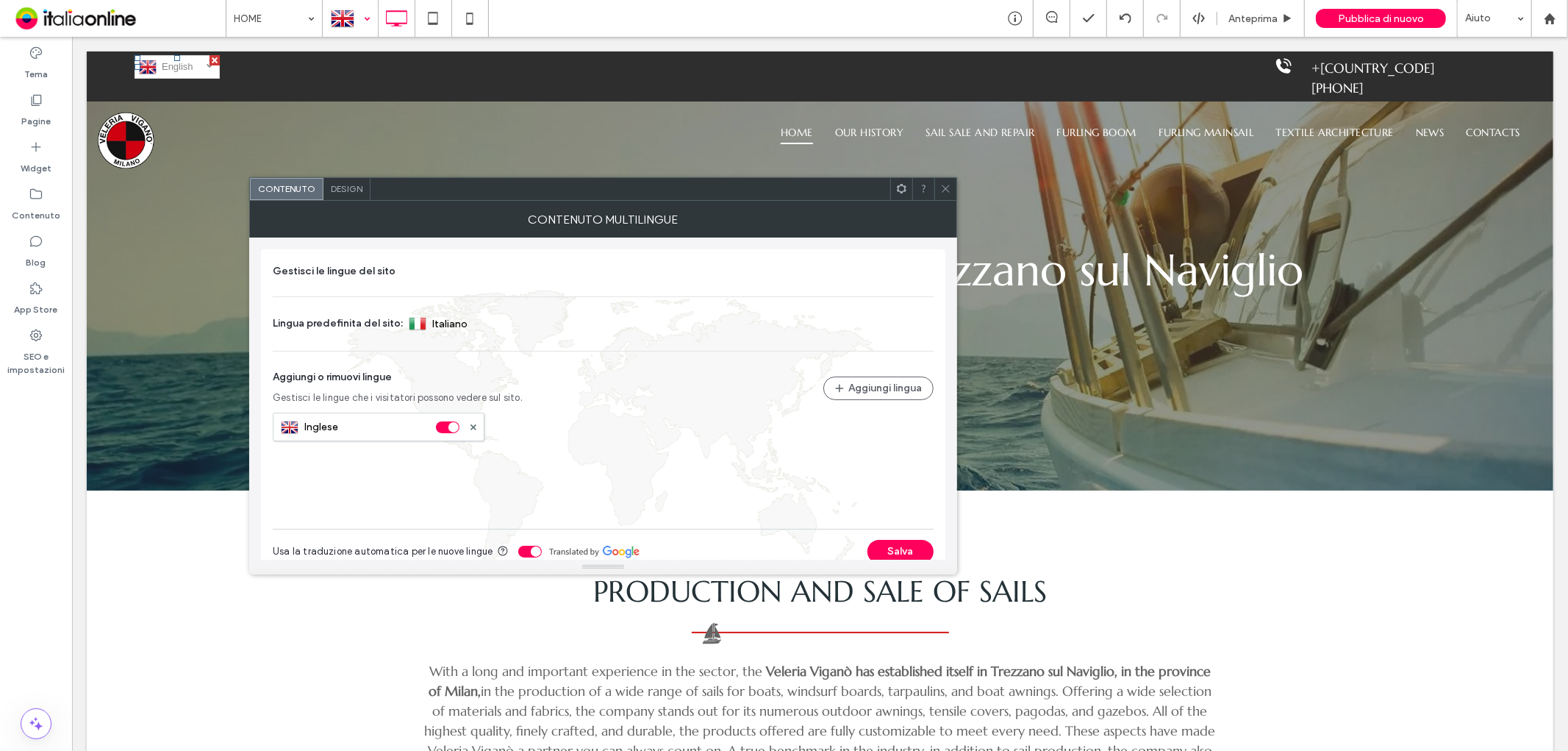 click 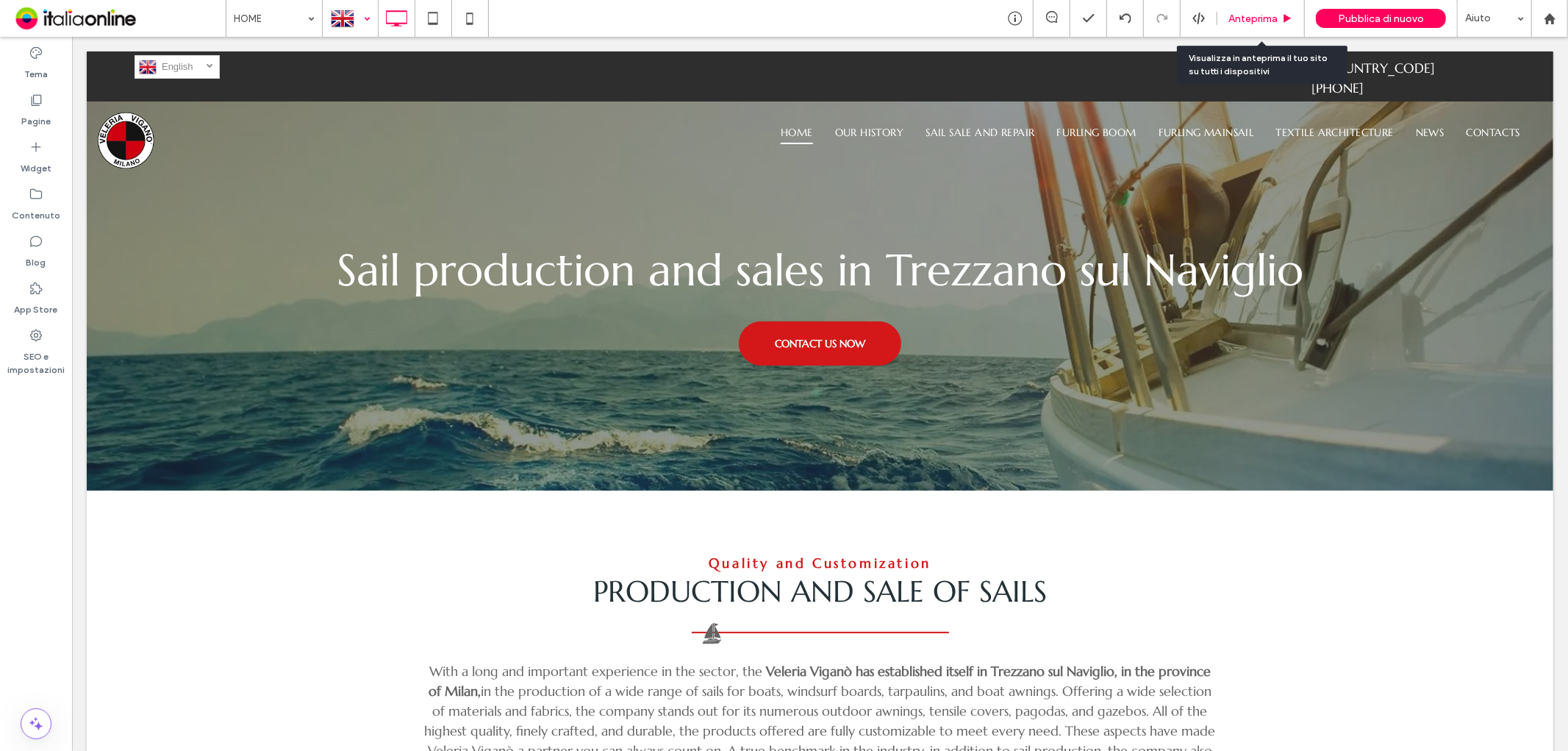 click on "Anteprima" at bounding box center (1261, 18) 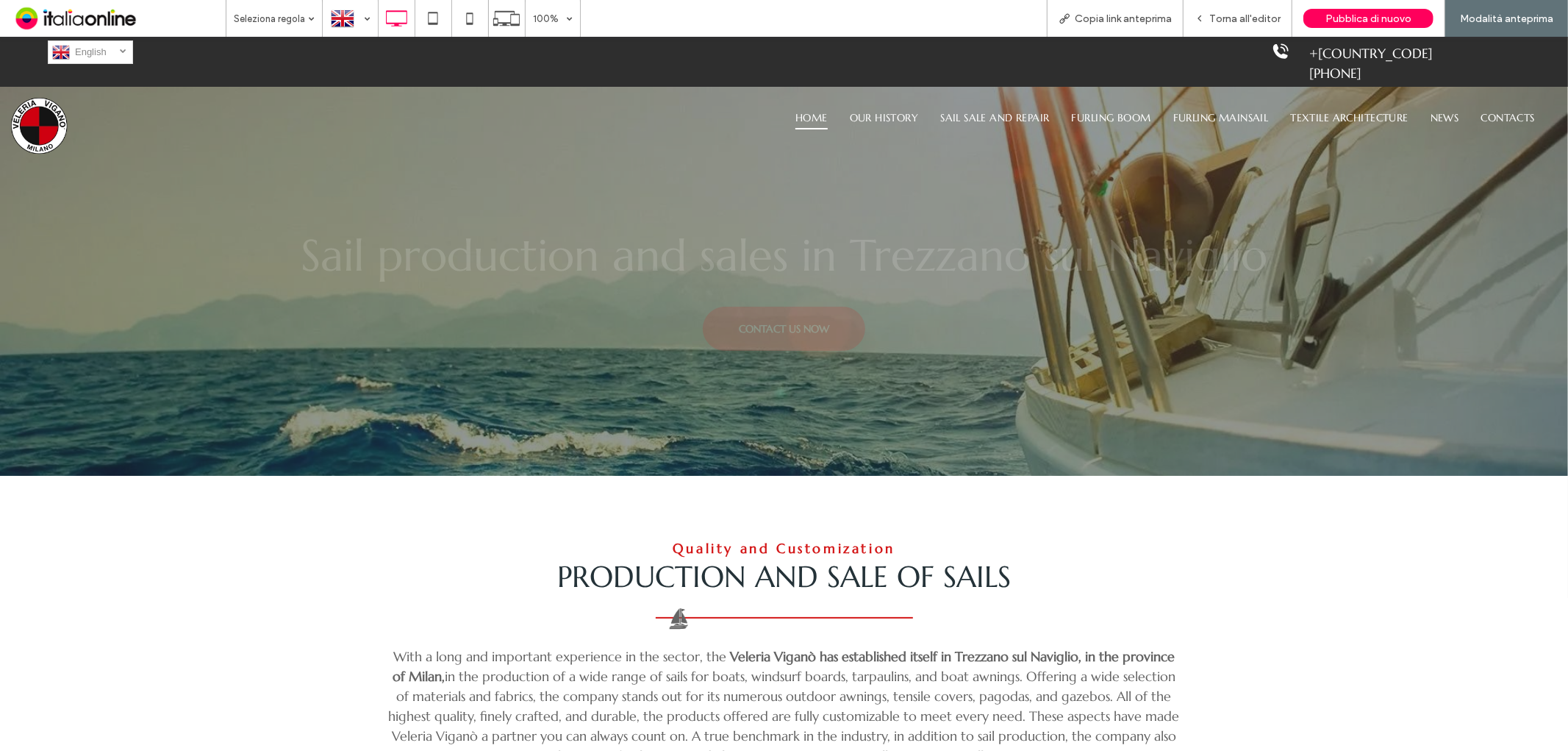 scroll, scrollTop: 0, scrollLeft: 0, axis: both 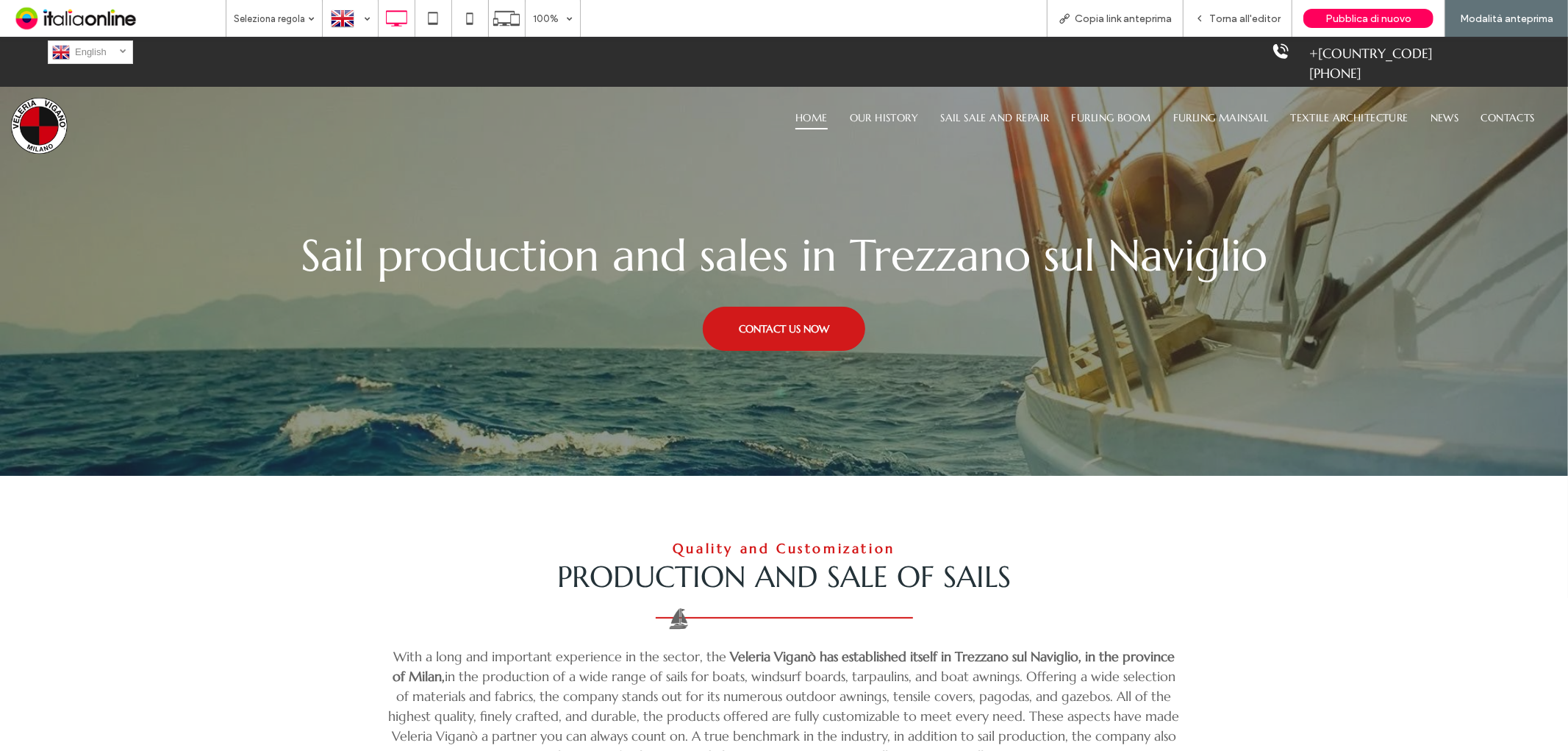 click at bounding box center (123, 50) 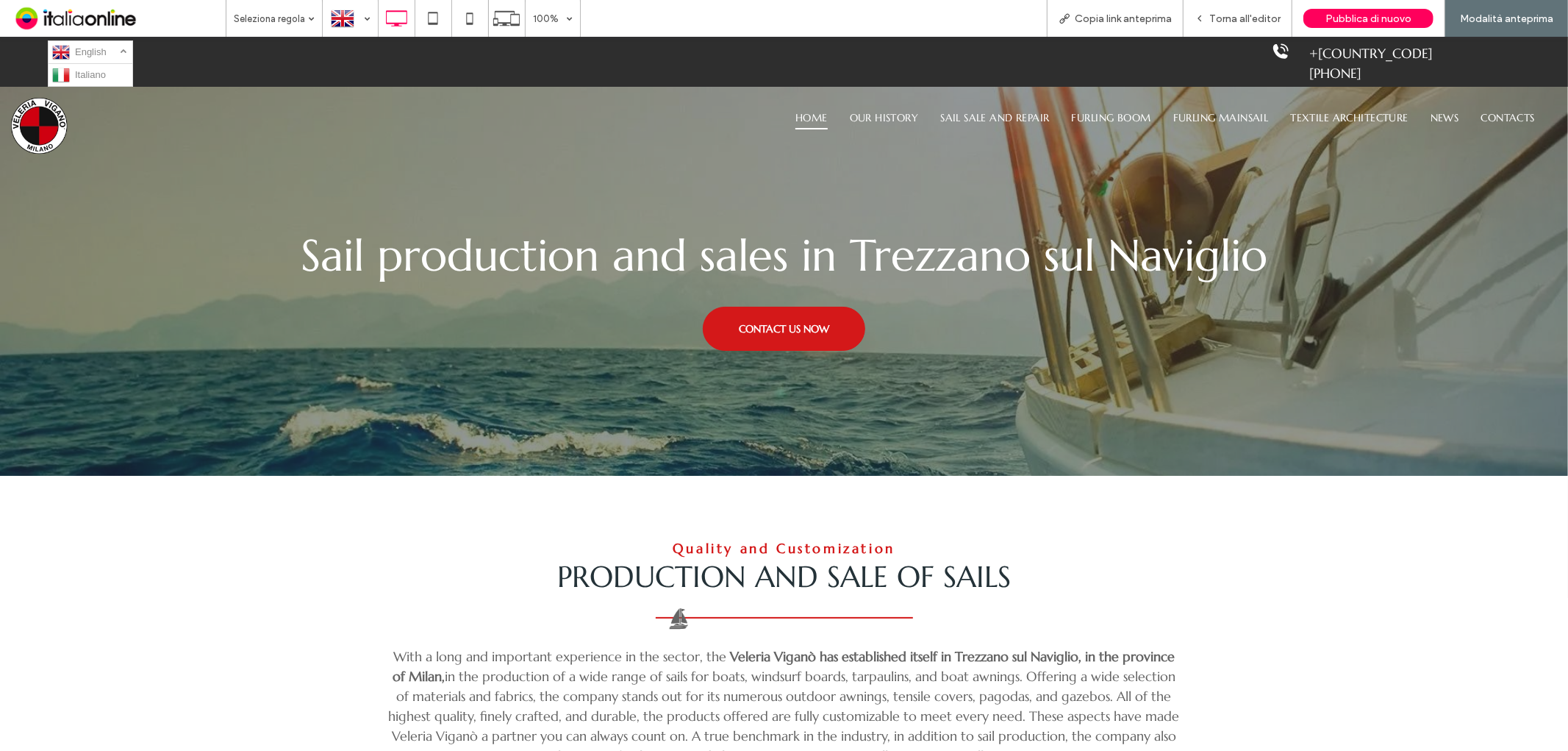 click on "Italiano
it" at bounding box center (90, 74) 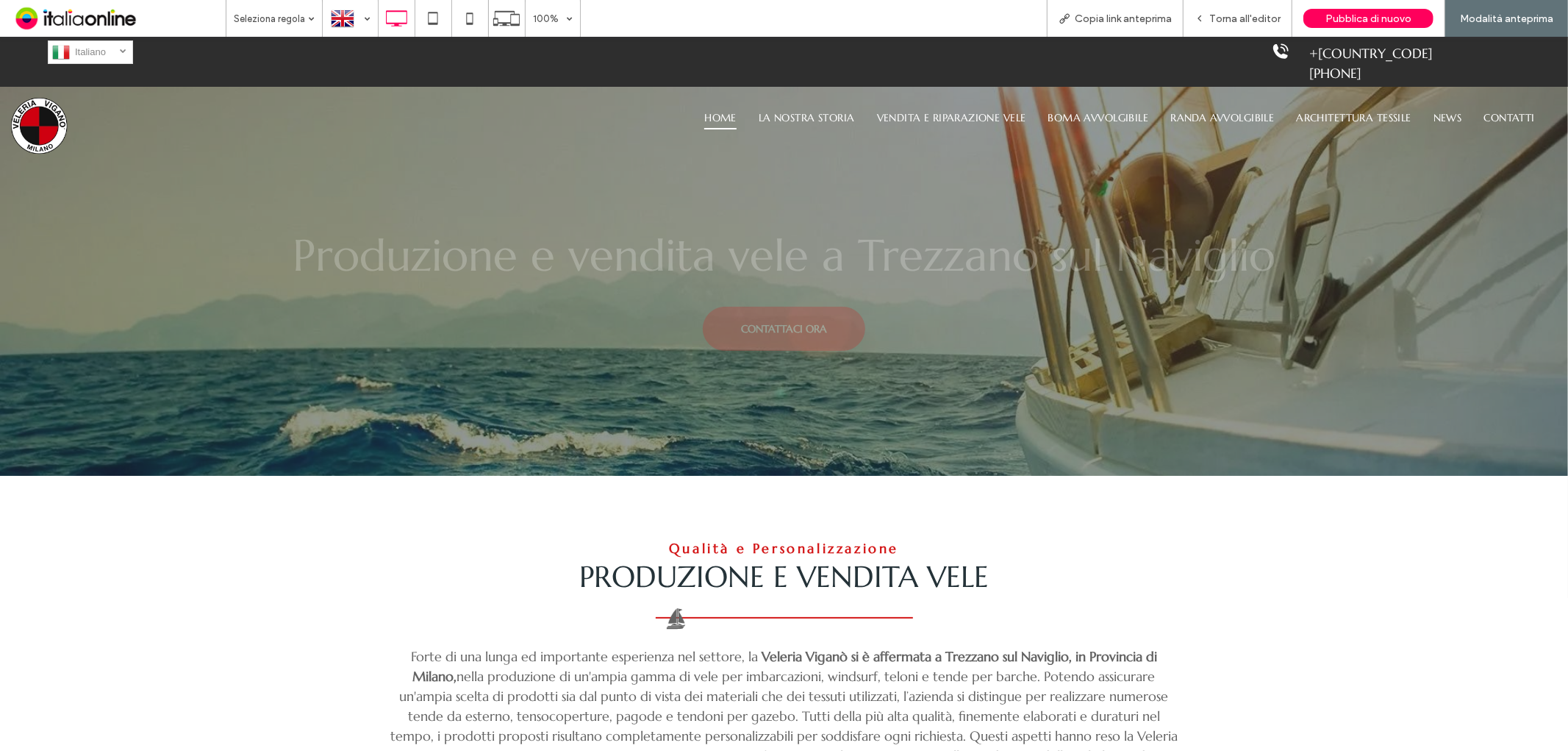 scroll, scrollTop: 0, scrollLeft: 0, axis: both 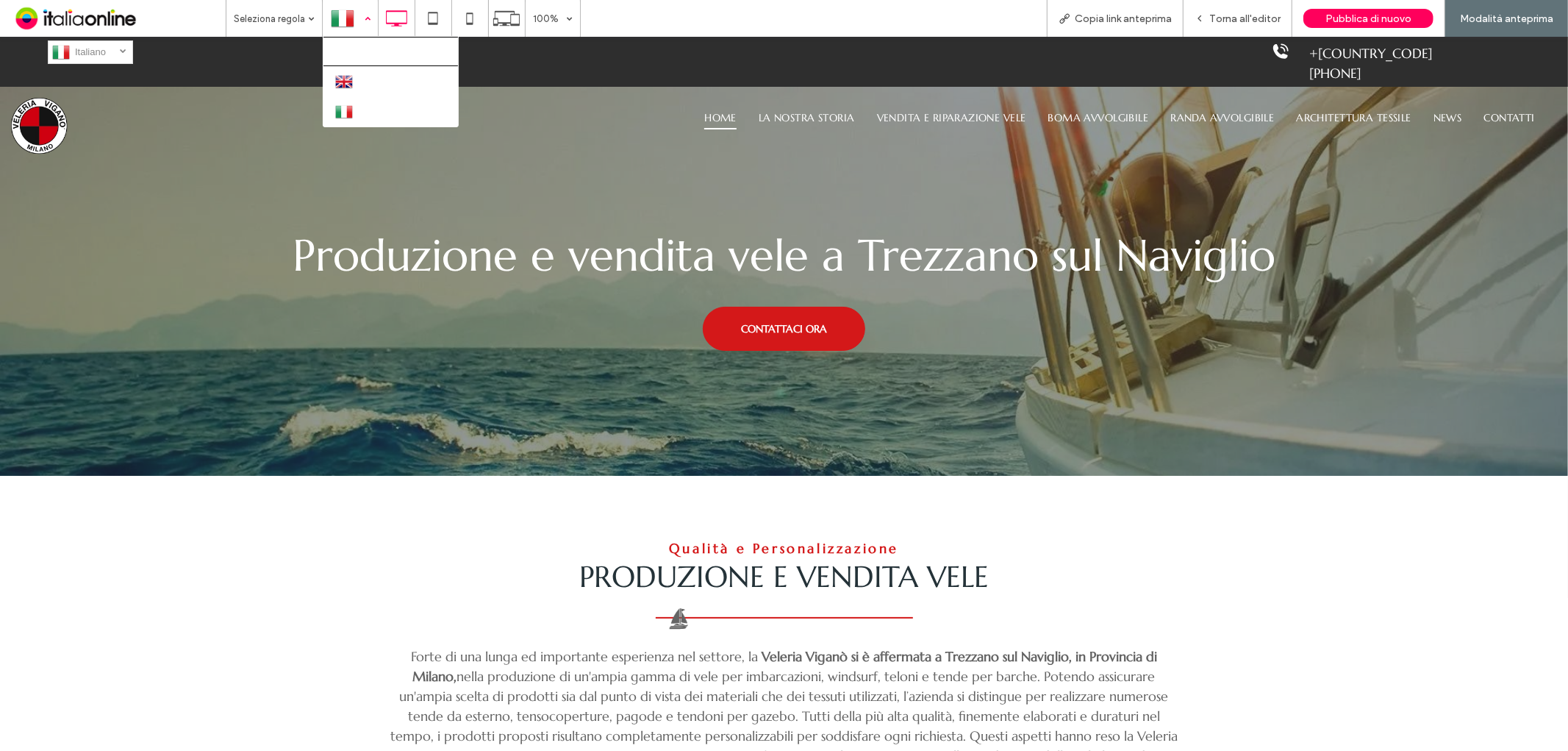 click at bounding box center [350, 18] 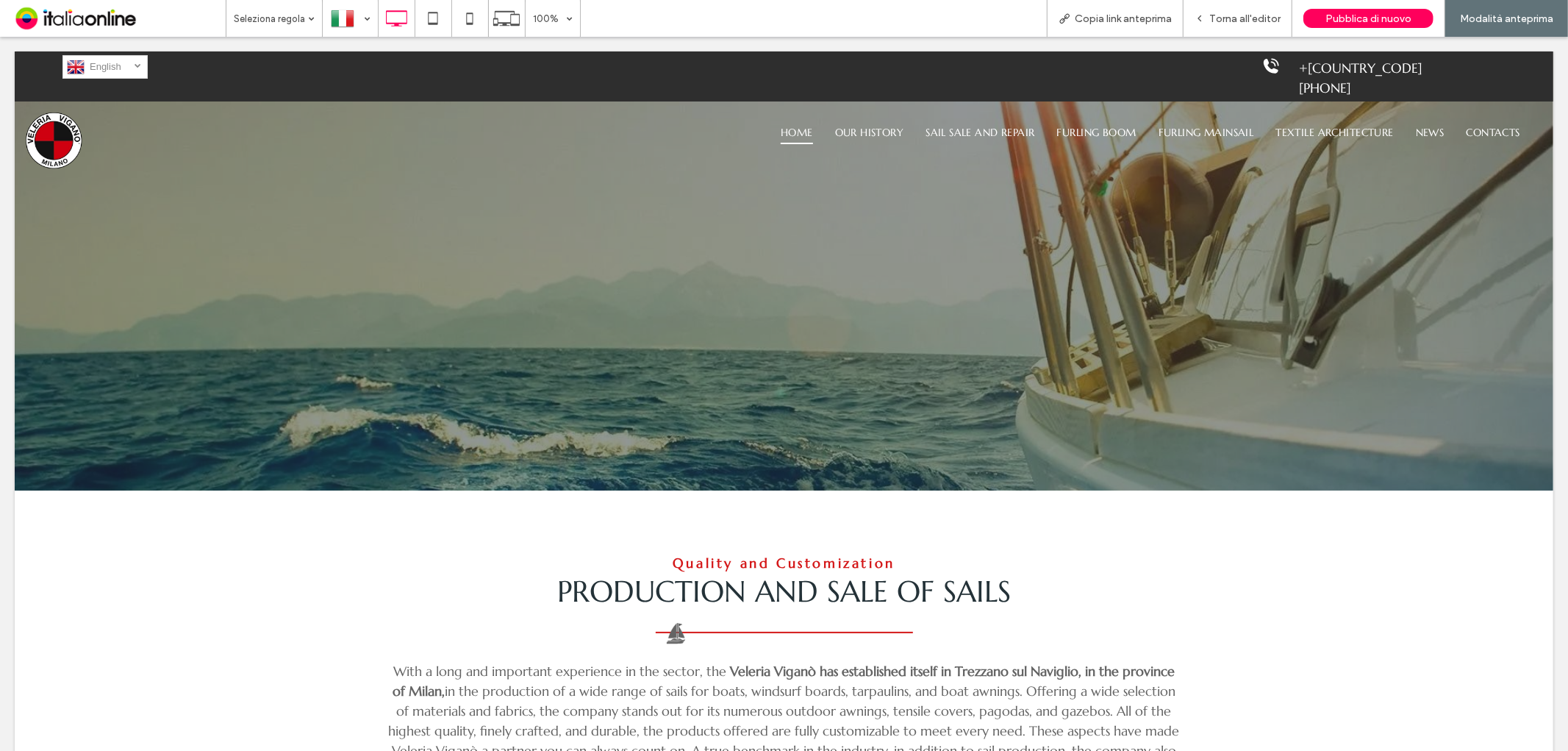 scroll, scrollTop: 0, scrollLeft: 0, axis: both 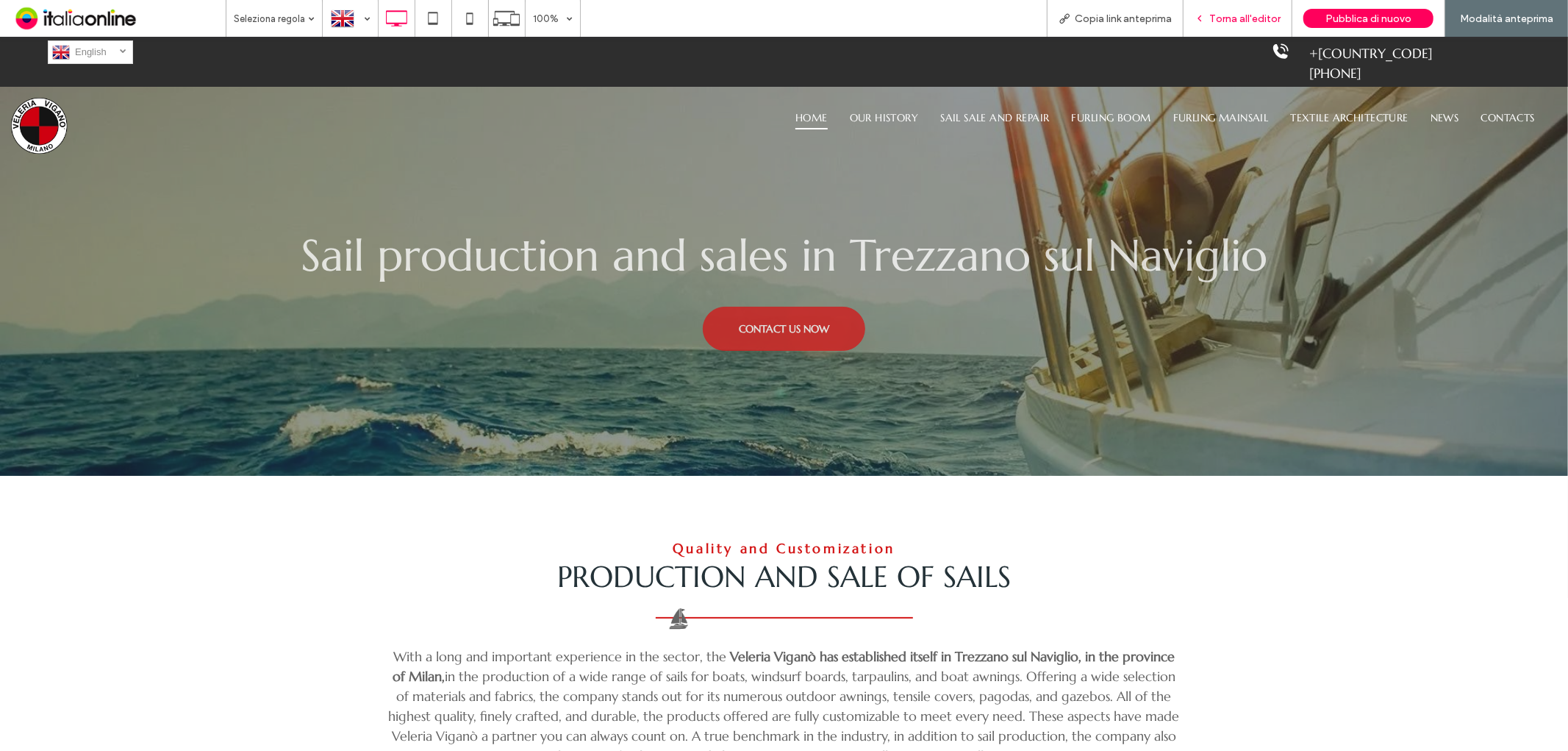 click on "Torna all'editor" at bounding box center (1245, 18) 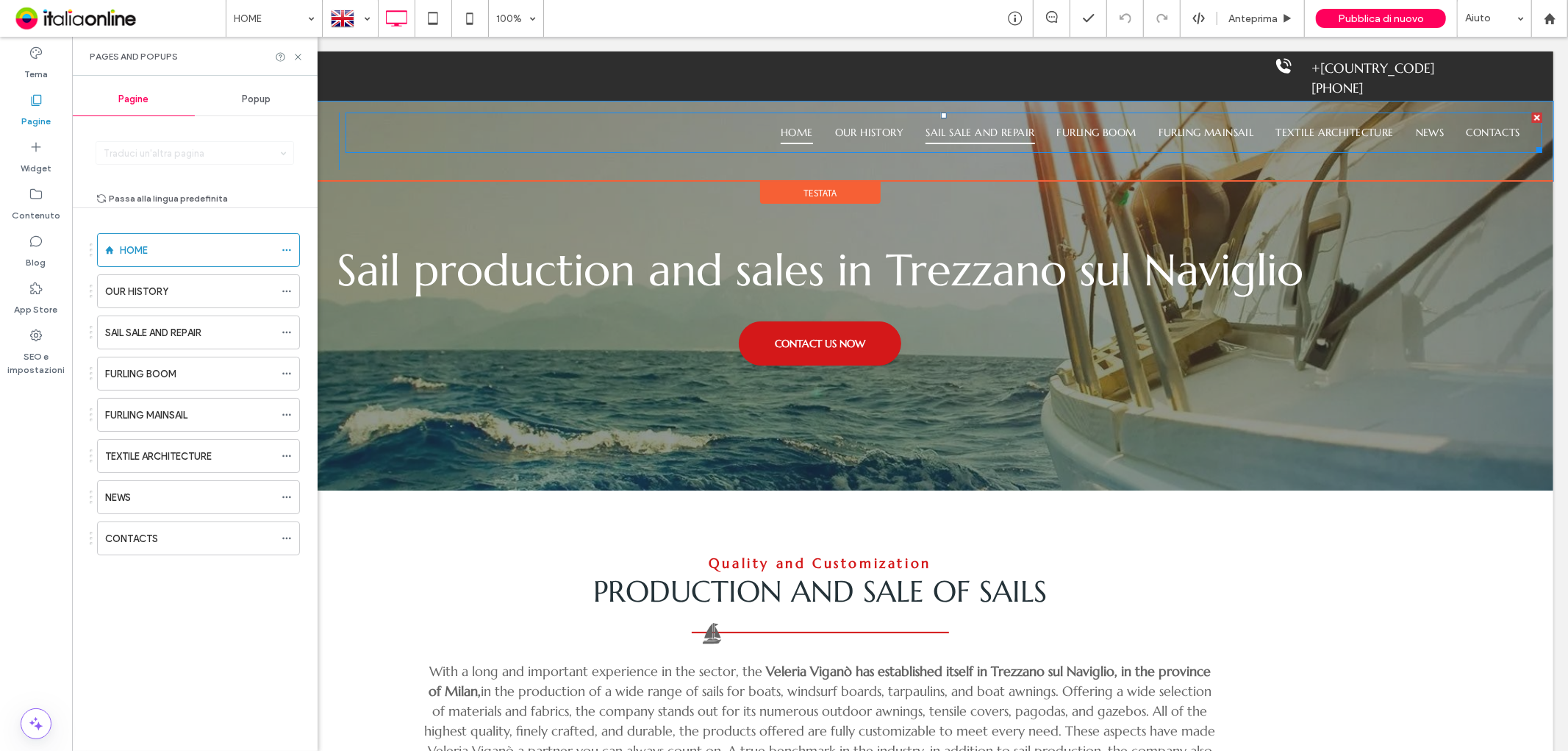 click on "SAIL SALE AND REPAIR" at bounding box center (979, 132) 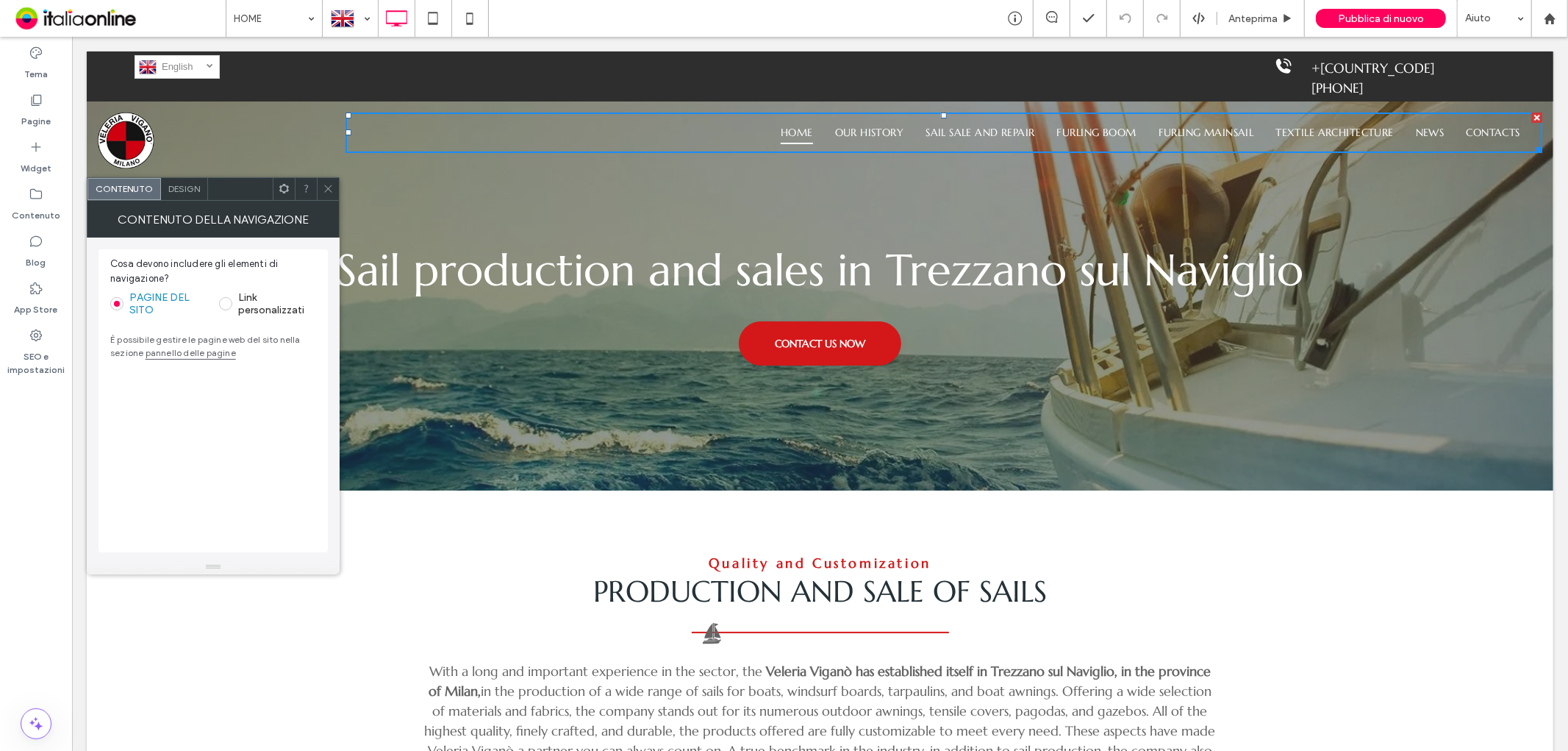 click 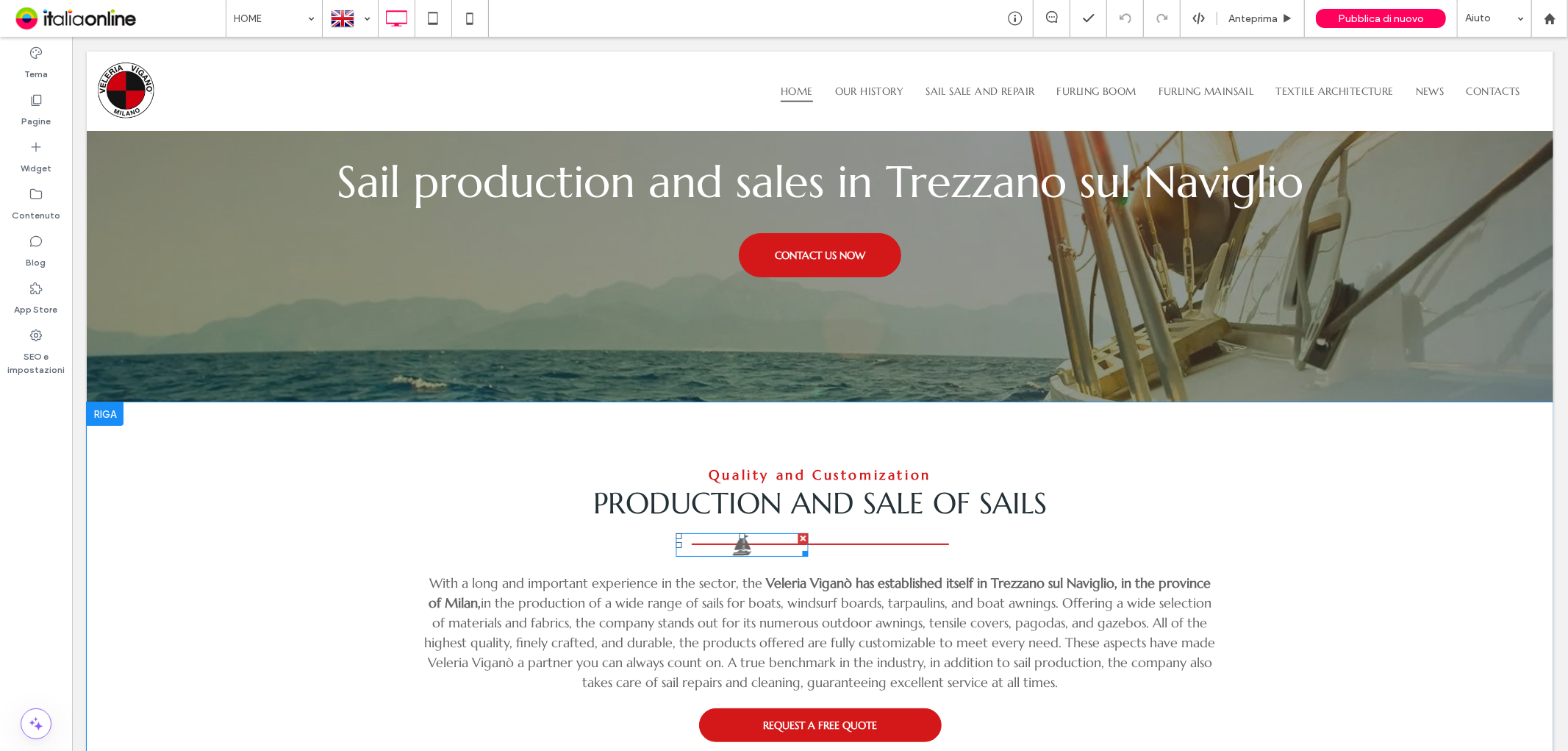 scroll, scrollTop: 0, scrollLeft: 0, axis: both 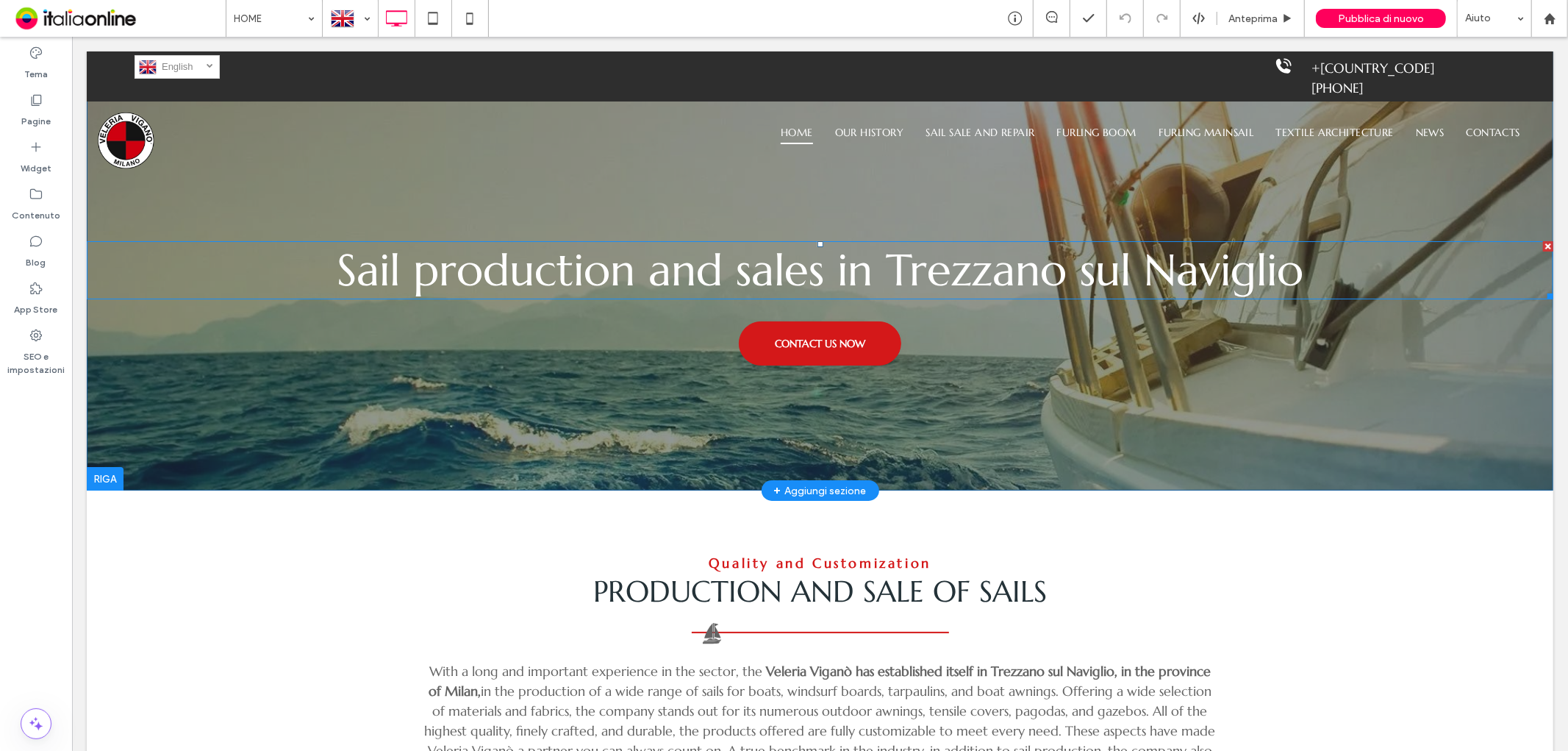 click on "Sail production and sales in Trezzano sul Naviglio" at bounding box center (819, 269) 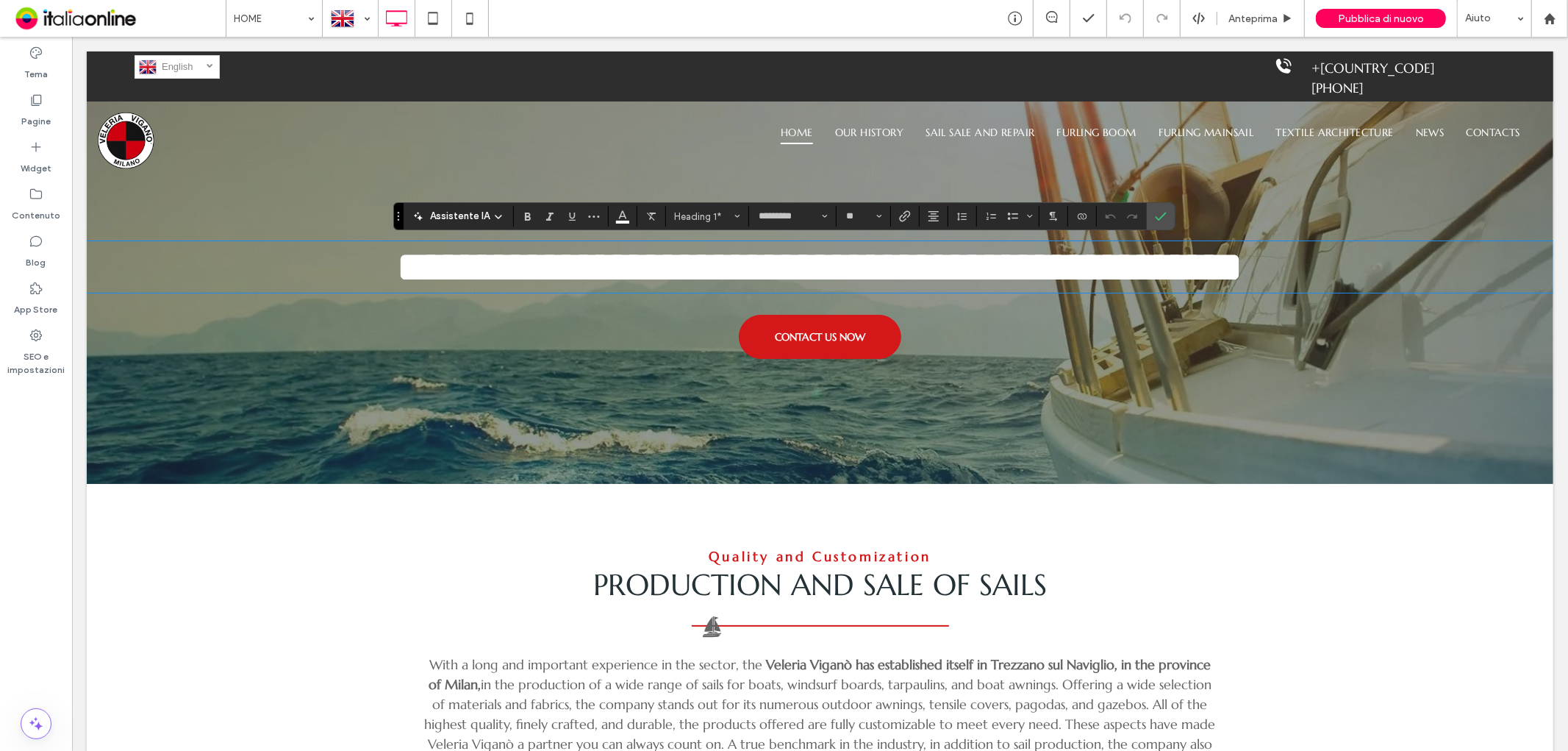 type on "**" 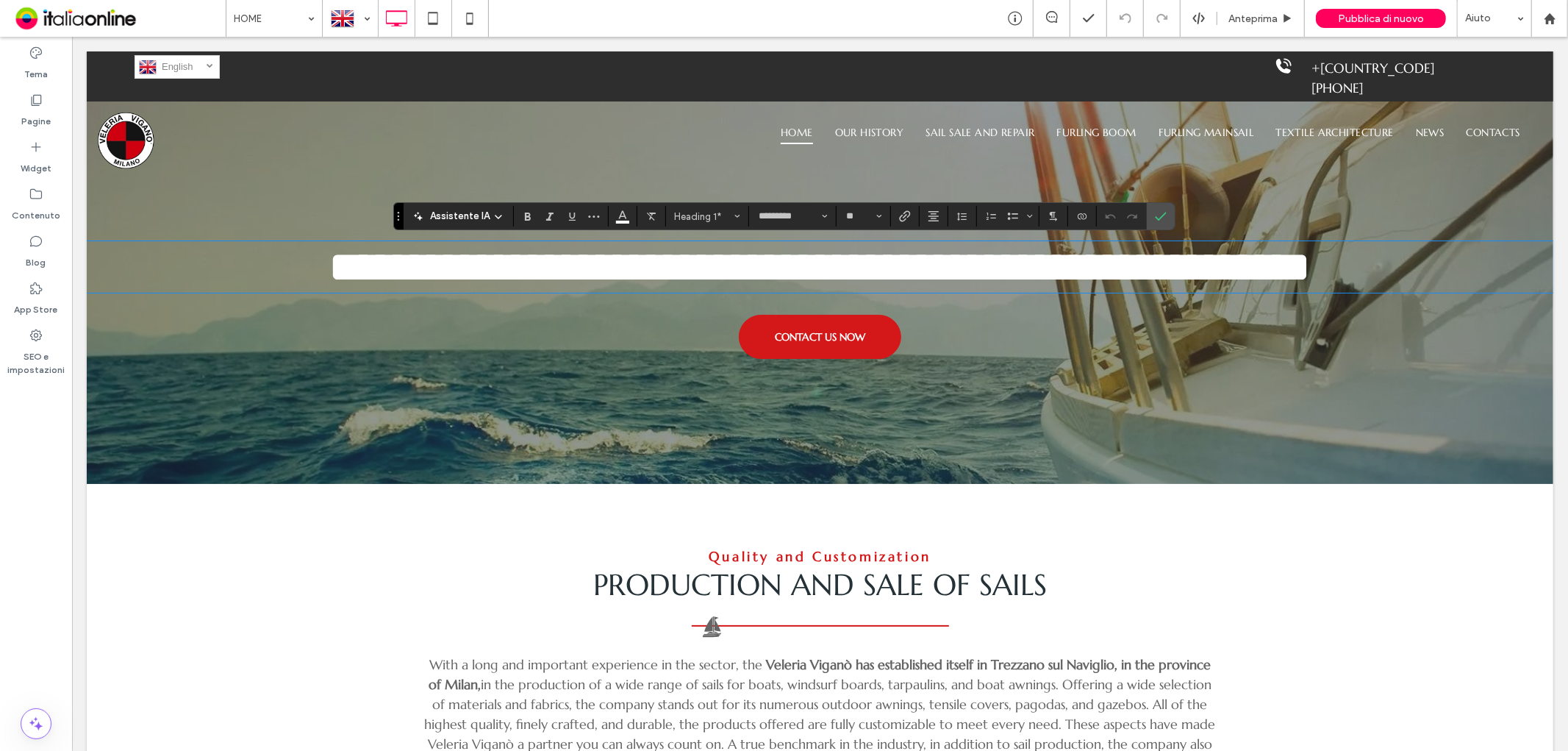 scroll, scrollTop: 0, scrollLeft: 0, axis: both 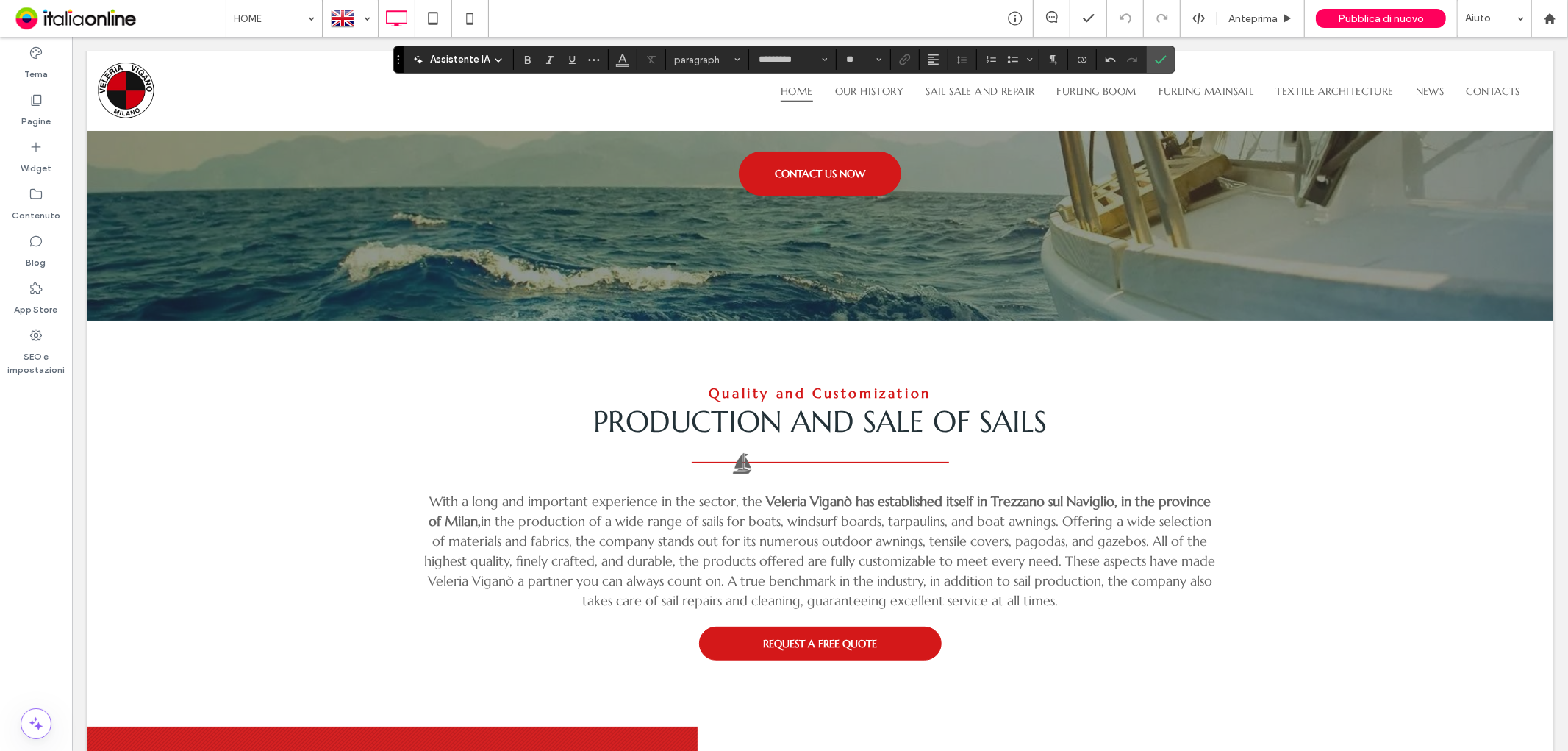 click on "in the production of a wide range of sails for boats, windsurf boards, tarpaulins, and boat awnings. Offering a wide selection of materials and fabrics, the company stands out for its numerous outdoor awnings, tensile covers, pagodas, and gazebos. All of the highest quality, finely crafted, and durable, the products offered are fully customizable to meet every need. These aspects have made Veleria Viganò a partner you can always count on. A true benchmark in the industry, in addition to sail production, the company also takes care of sail repairs and cleaning, guaranteeing excellent service at all times." at bounding box center (819, 560) 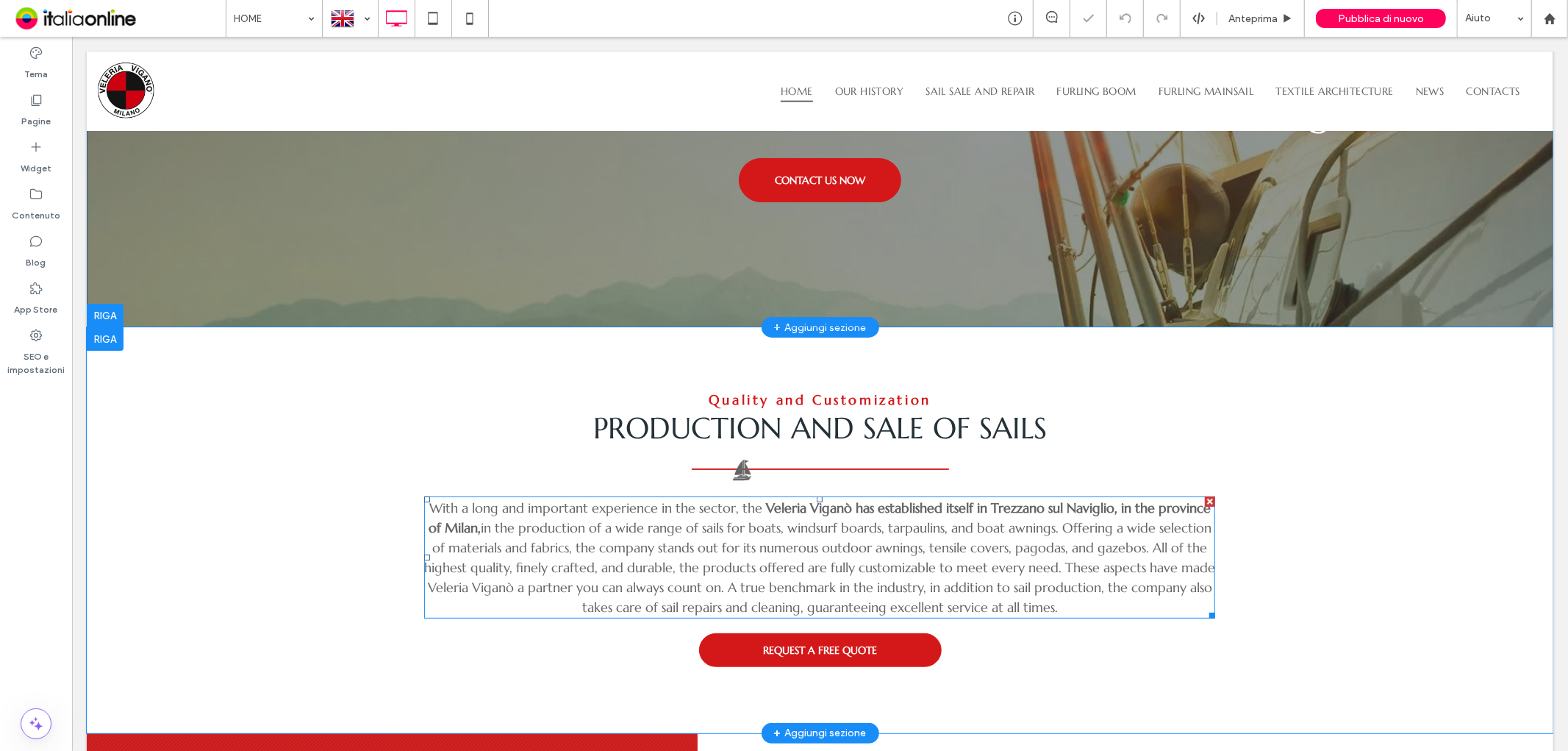 click on "in the production of a wide range of sails for boats, windsurf boards, tarpaulins, and boat awnings. Offering a wide selection of materials and fabrics, the company stands out for its numerous outdoor awnings, tensile covers, pagodas, and gazebos. All of the highest quality, finely crafted, and durable, the products offered are fully customizable to meet every need. These aspects have made Veleria Viganò a partner you can always count on. A true benchmark in the industry, in addition to sail production, the company also takes care of sail repairs and cleaning, guaranteeing excellent service at all times." at bounding box center (819, 566) 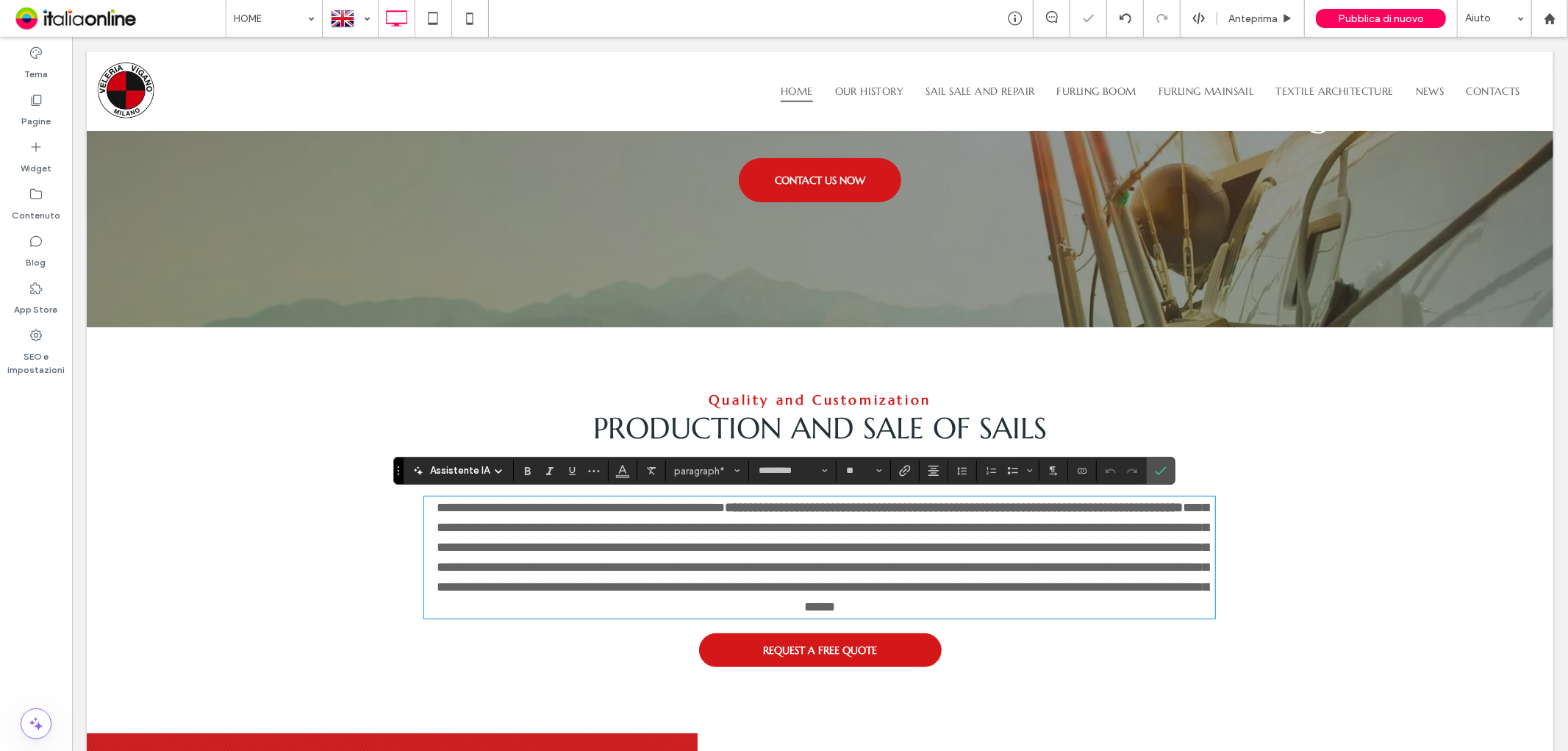 scroll, scrollTop: 0, scrollLeft: 0, axis: both 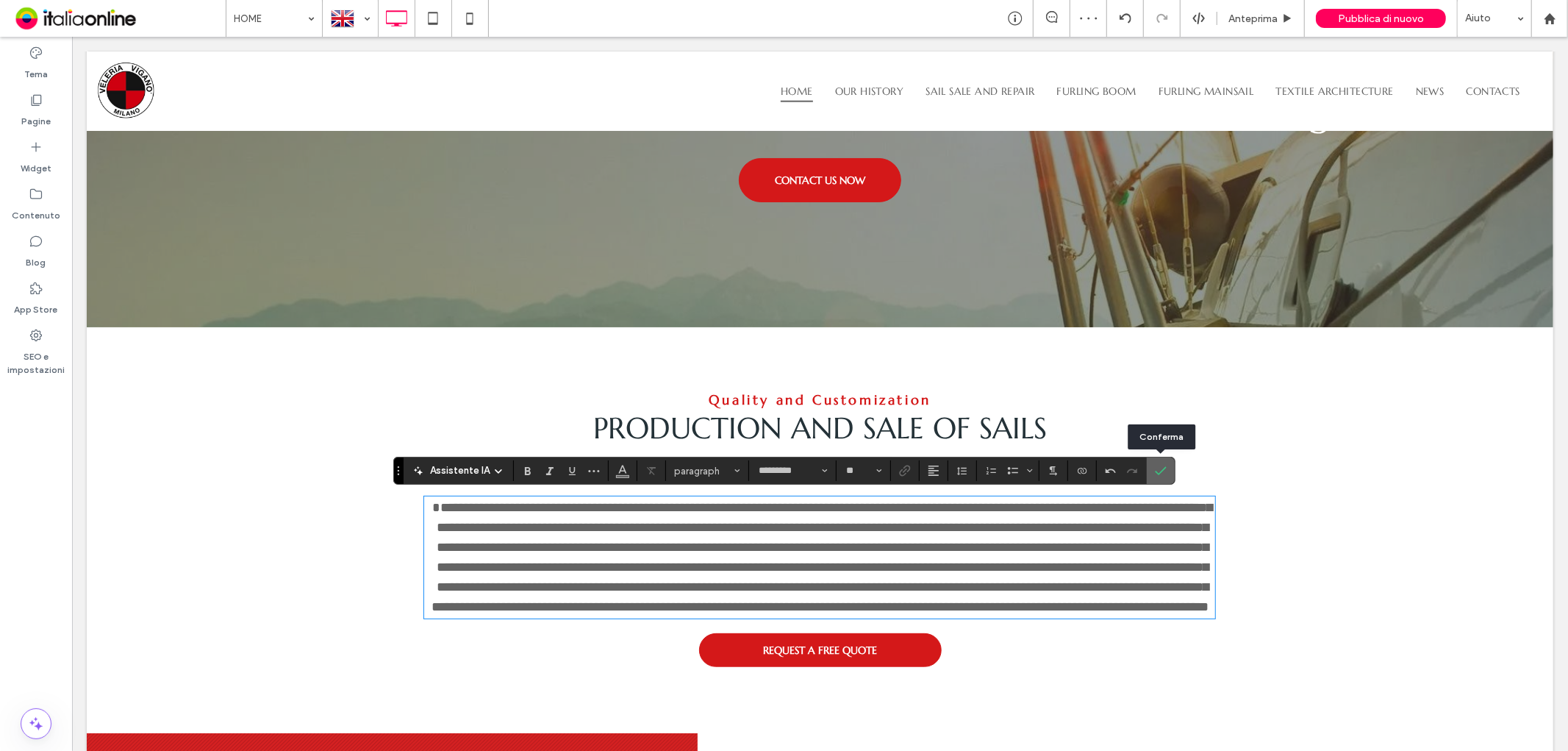 click 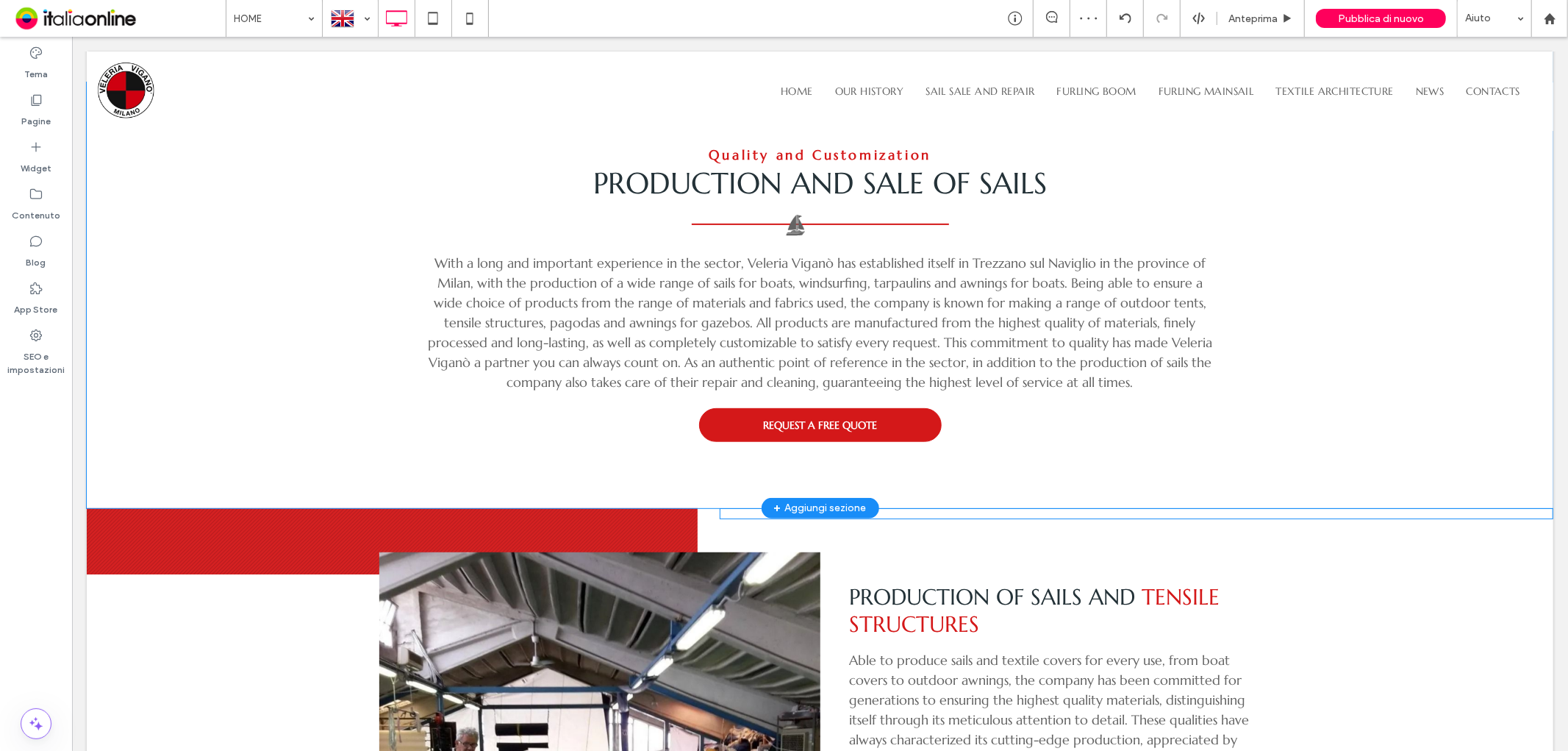 scroll, scrollTop: 653, scrollLeft: 0, axis: vertical 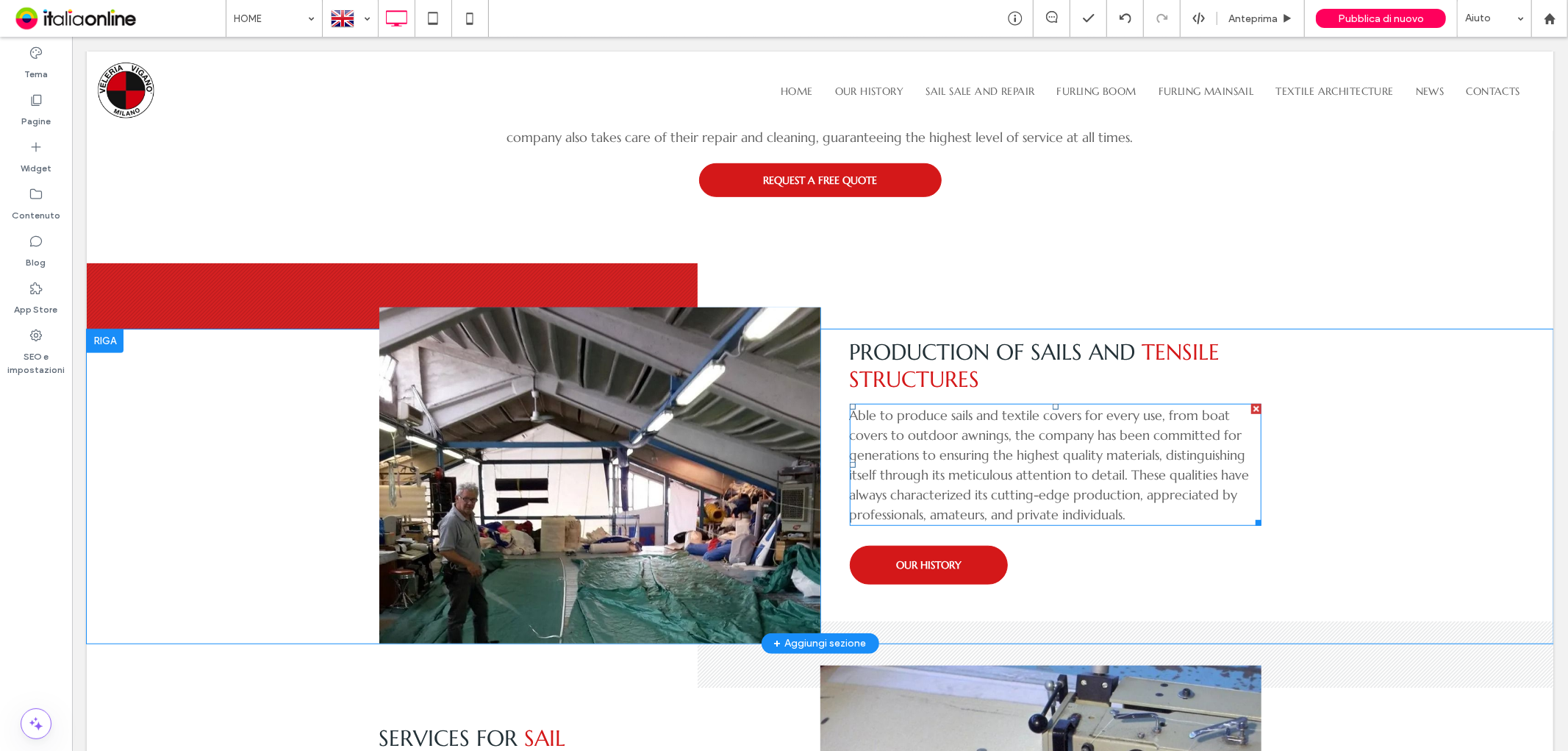 click on "Able to produce sails and textile covers for every use, from boat covers to outdoor awnings, the company has been committed for generations to ensuring the highest quality materials, distinguishing itself through its meticulous attention to detail. These qualities have always characterized its cutting-edge production, appreciated by professionals, amateurs, and private individuals." at bounding box center (1049, 464) 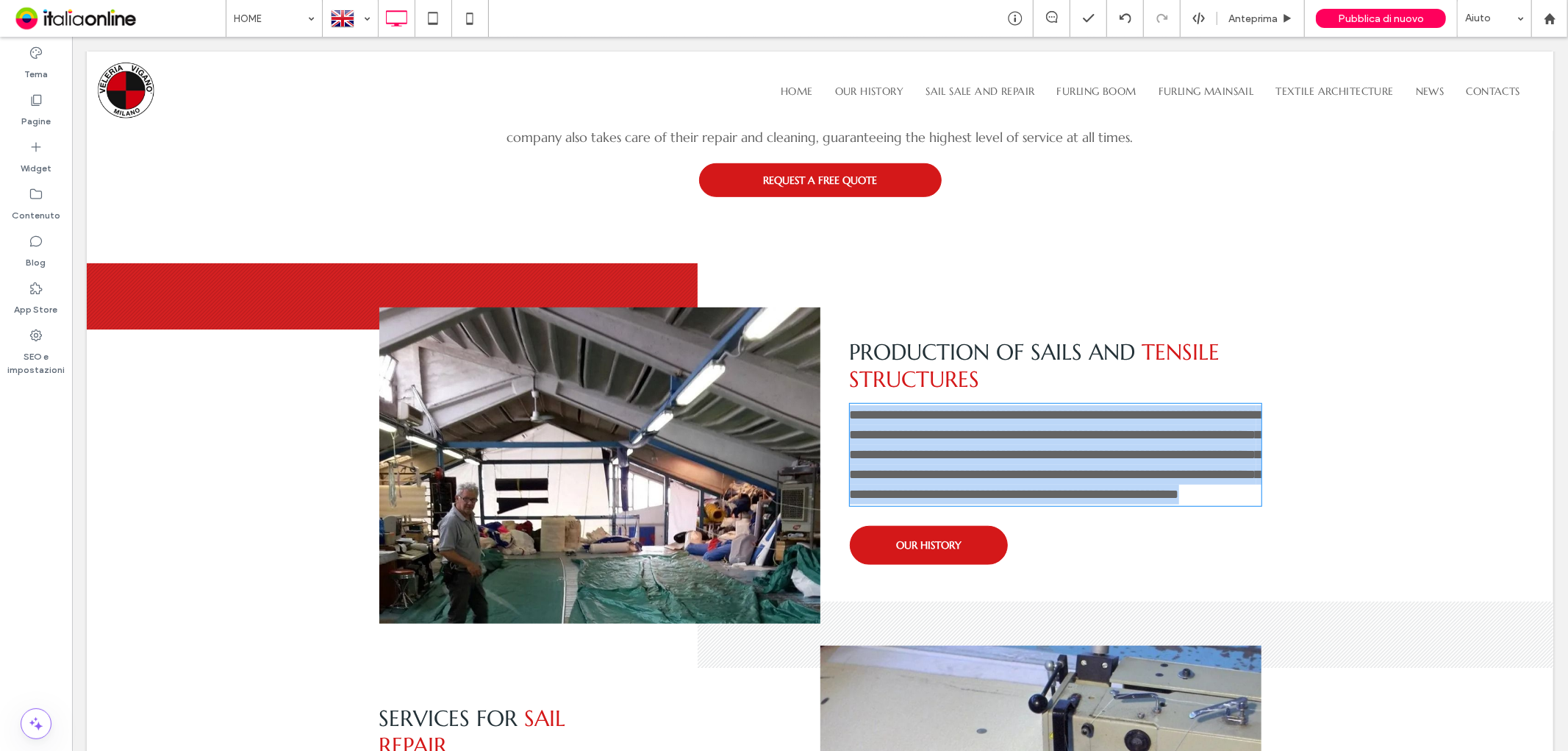 click on "**********" at bounding box center (1055, 454) 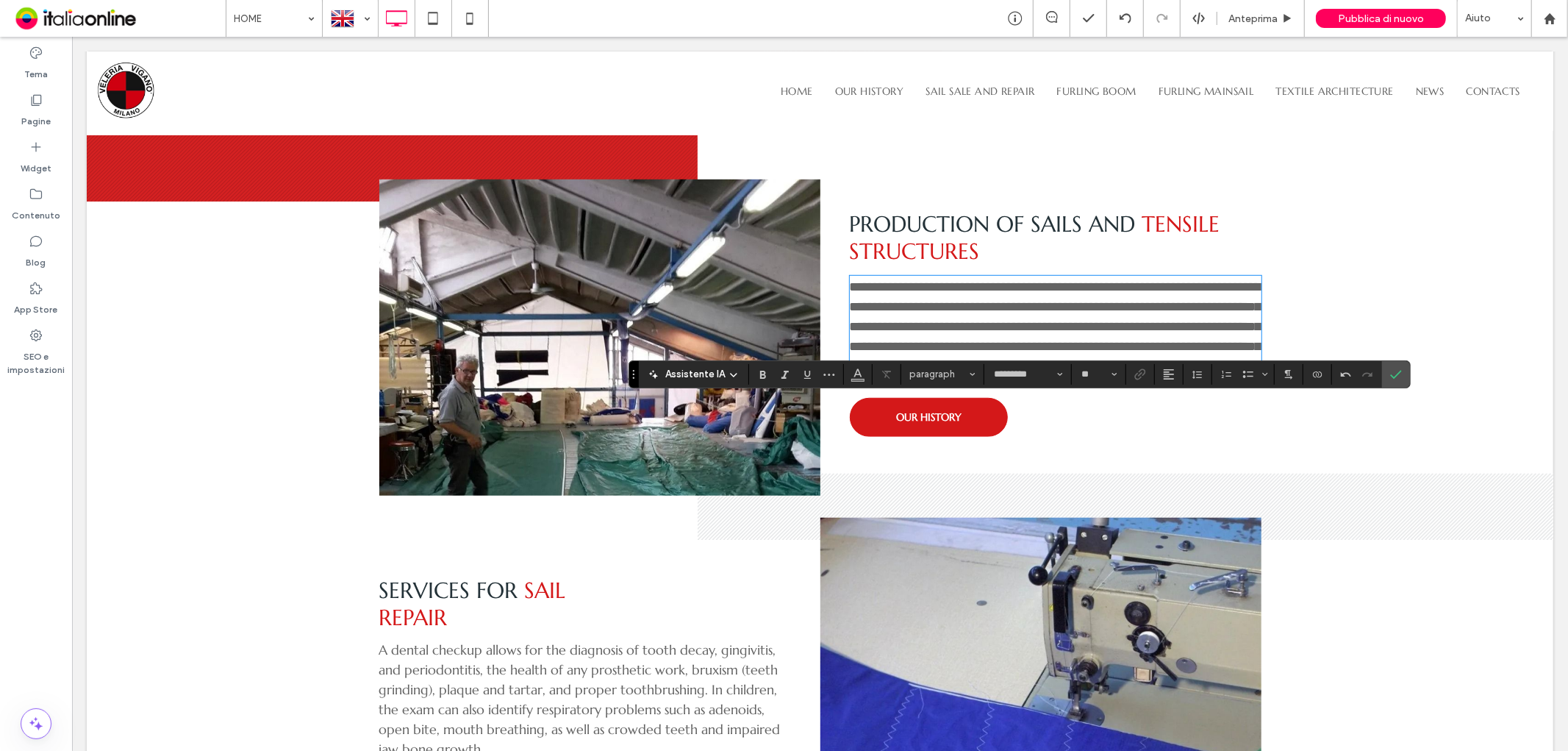 scroll, scrollTop: 1062, scrollLeft: 0, axis: vertical 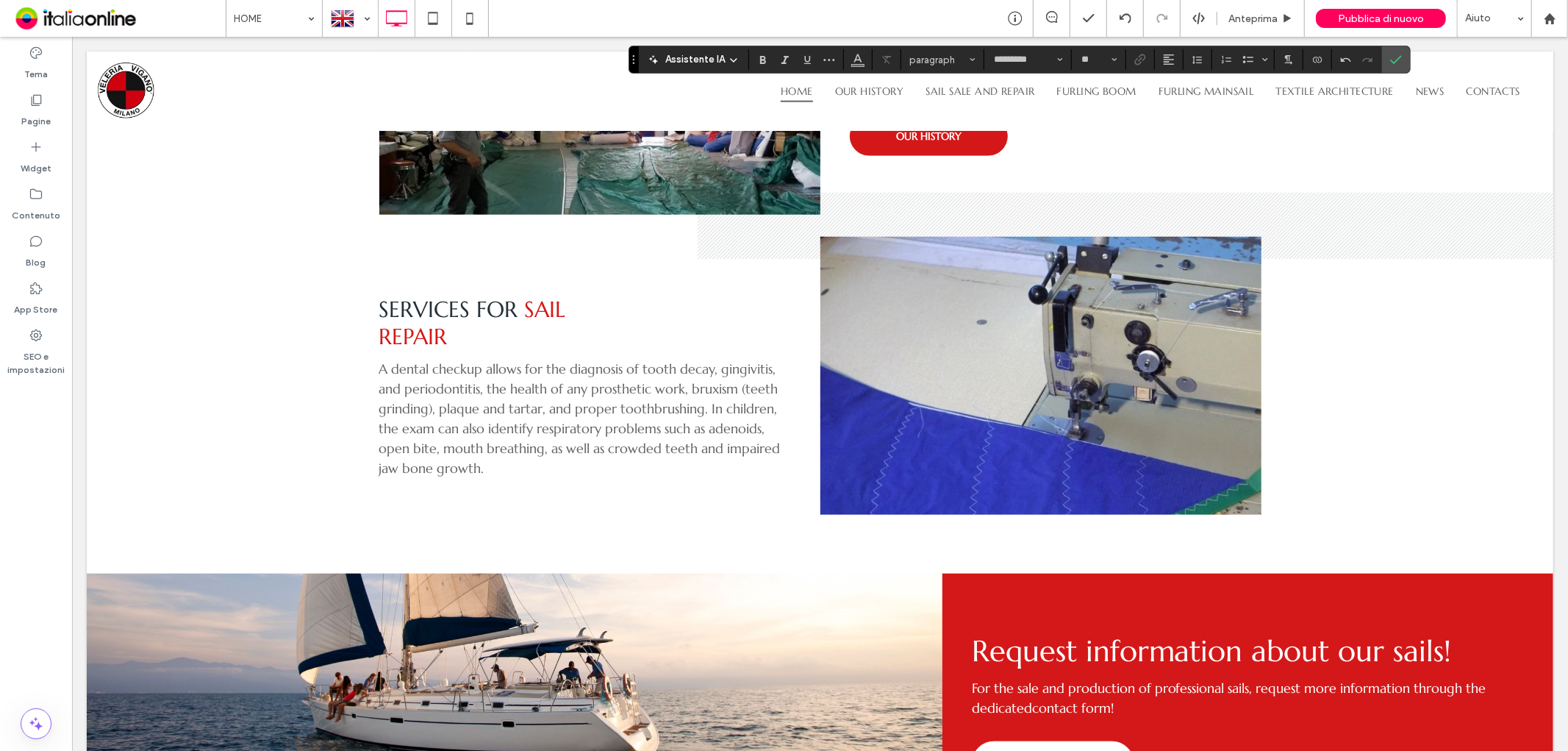 click on "Services for" at bounding box center (448, 308) 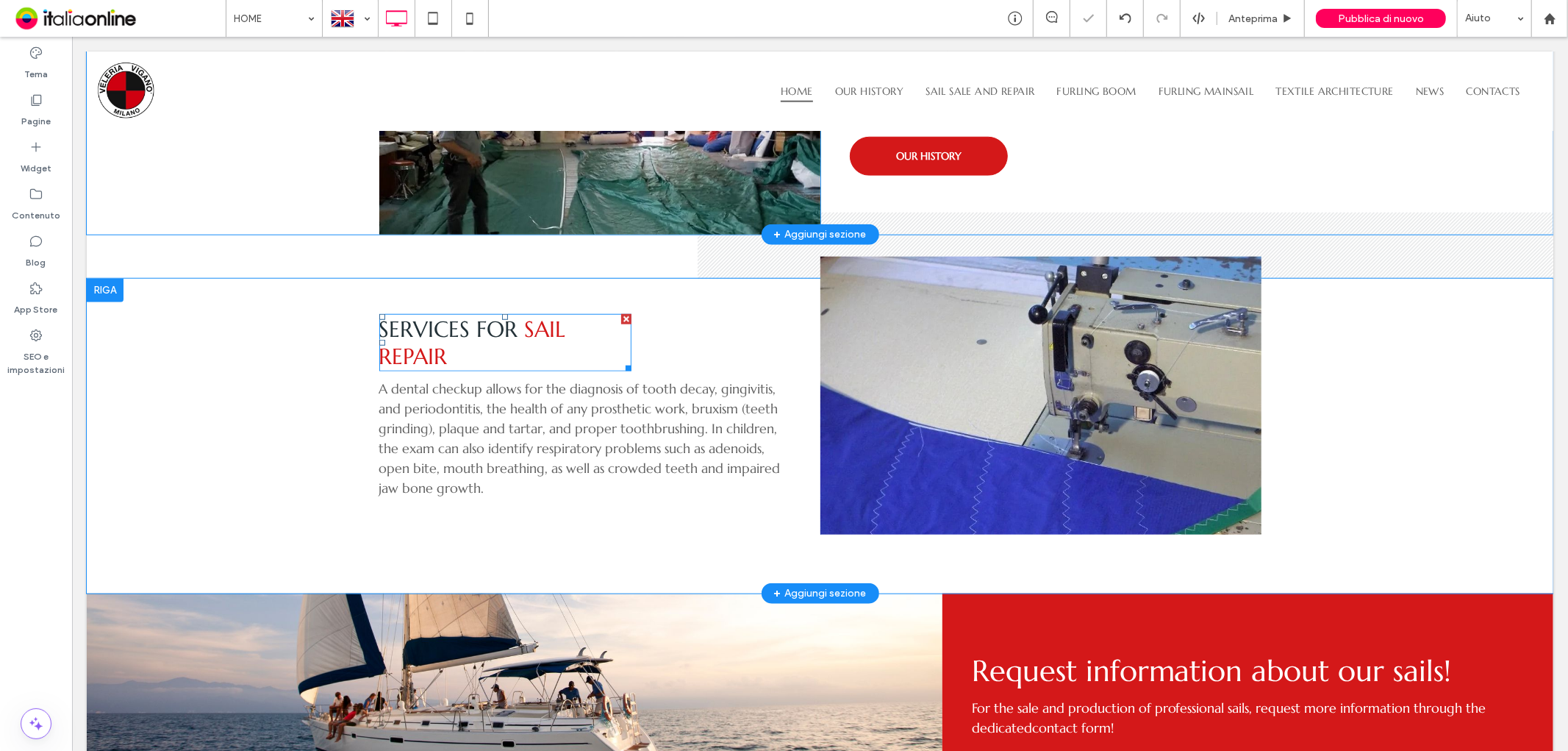 click on "Services for" at bounding box center (448, 328) 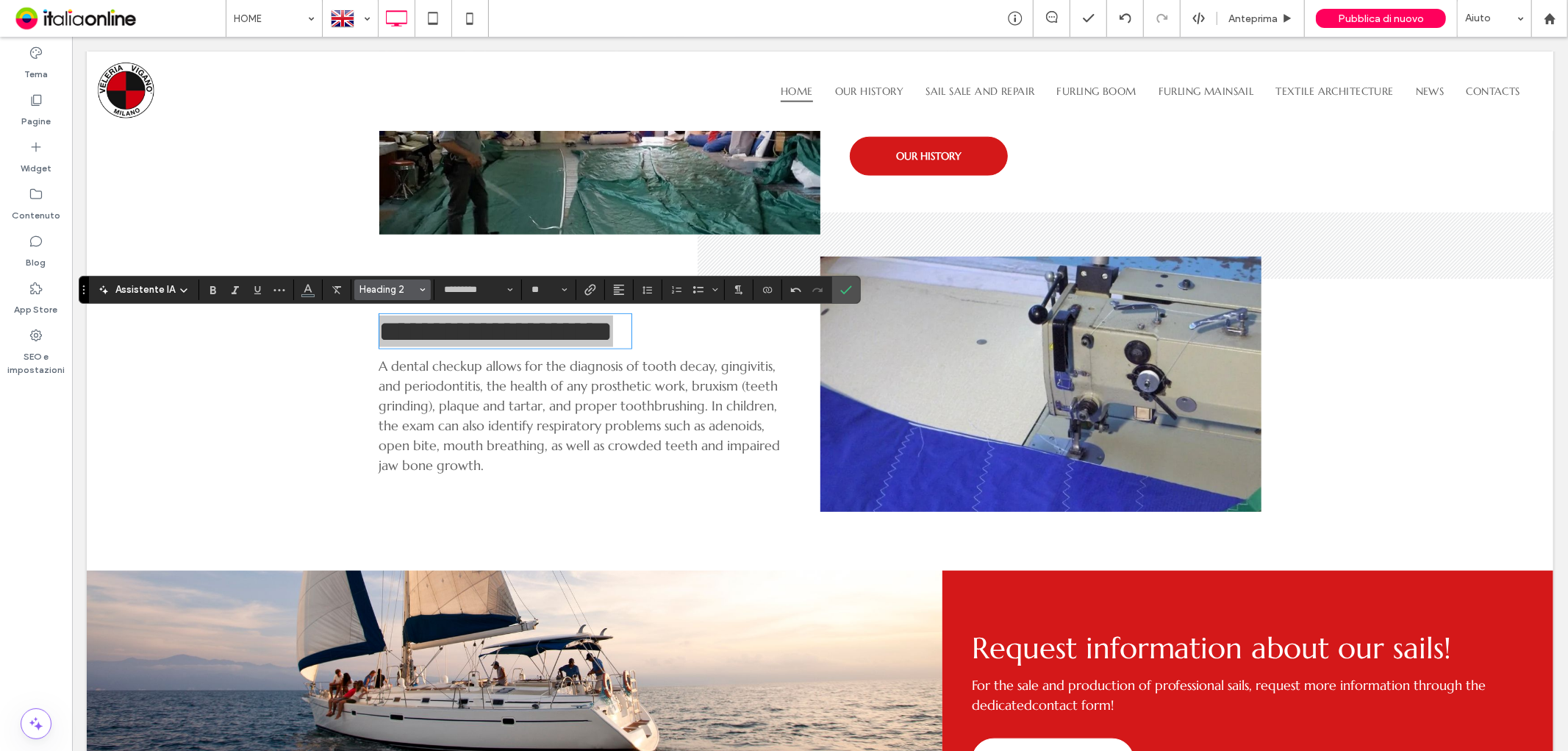 click on "Heading 2" at bounding box center [393, 290] 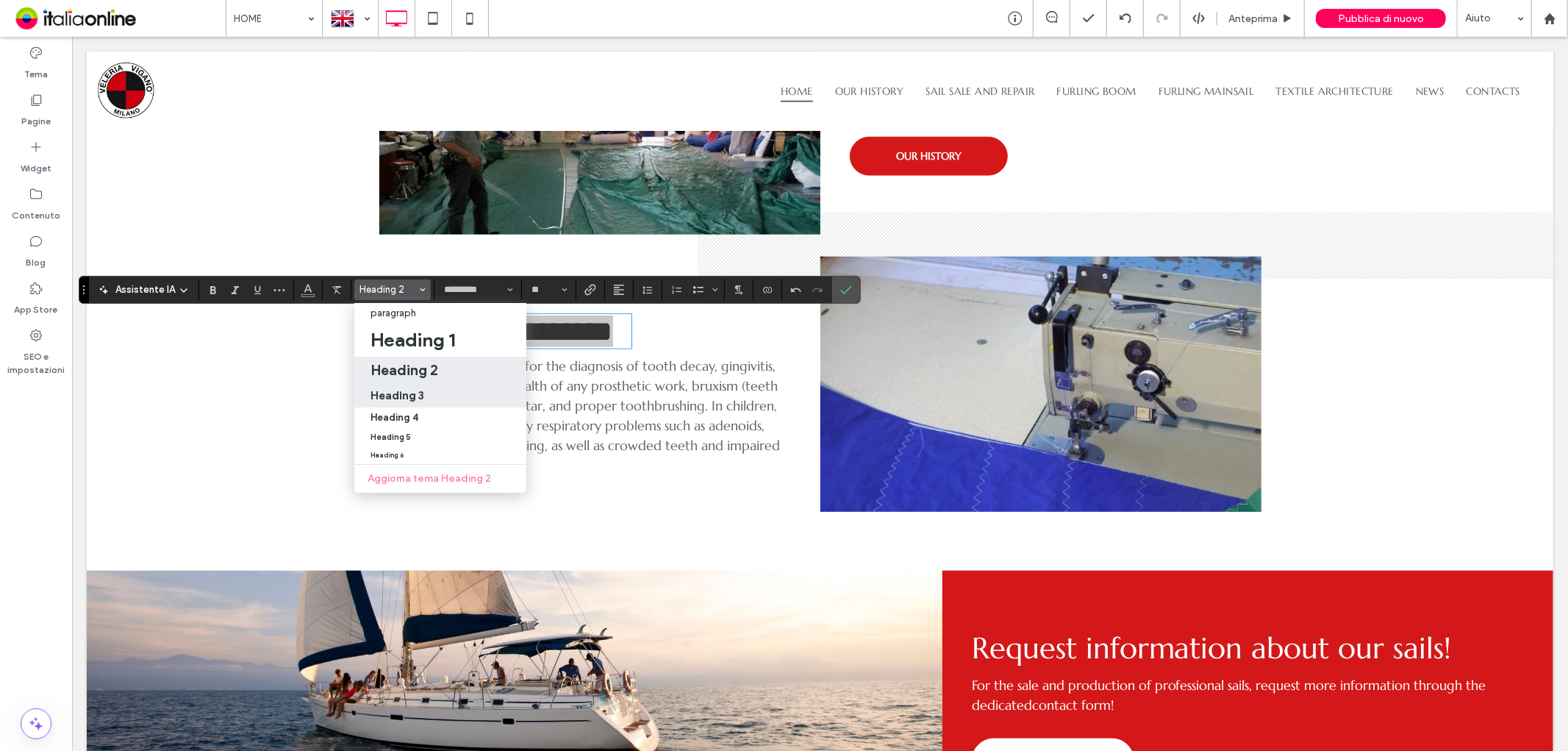 click on "Heading 3" at bounding box center (440, 395) 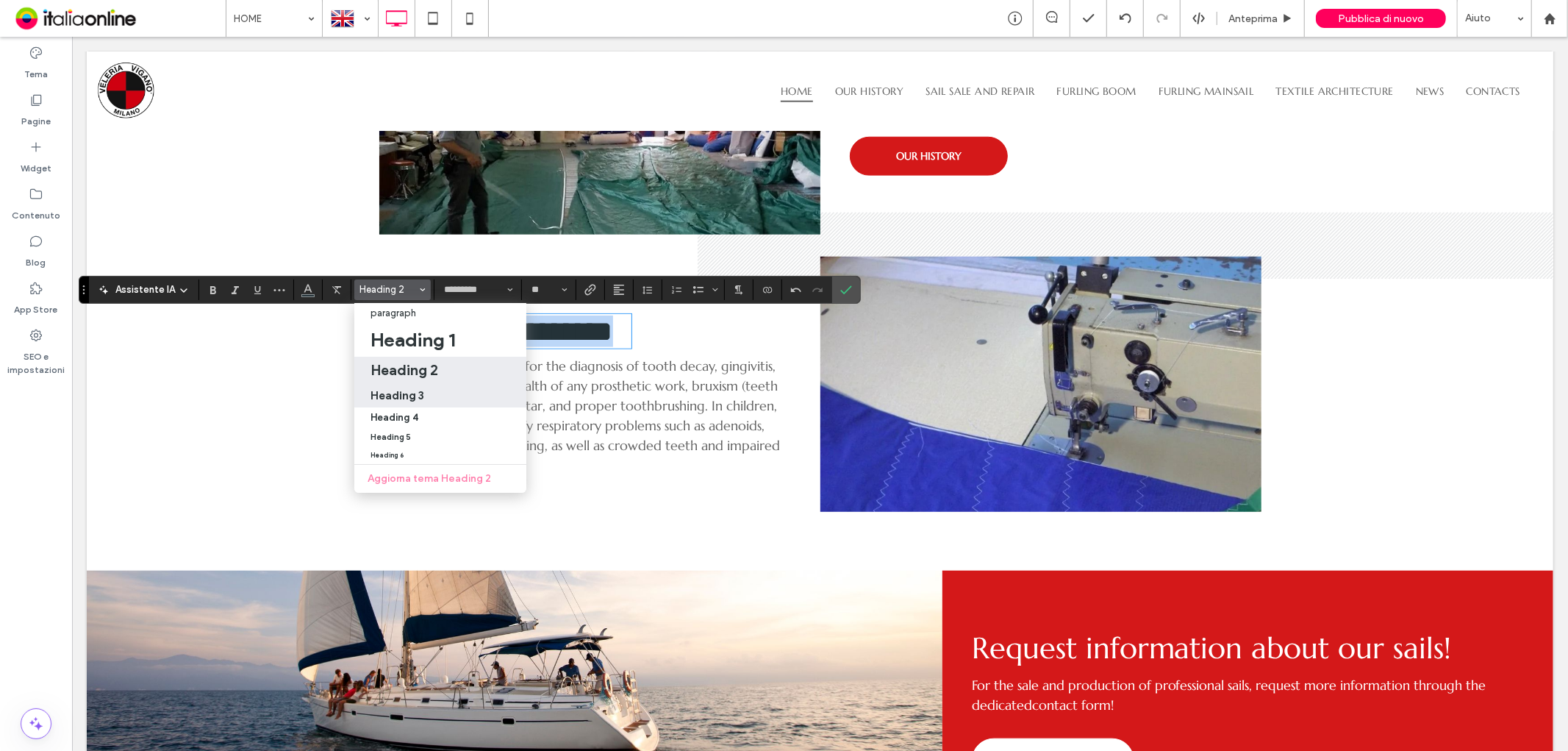 type on "**" 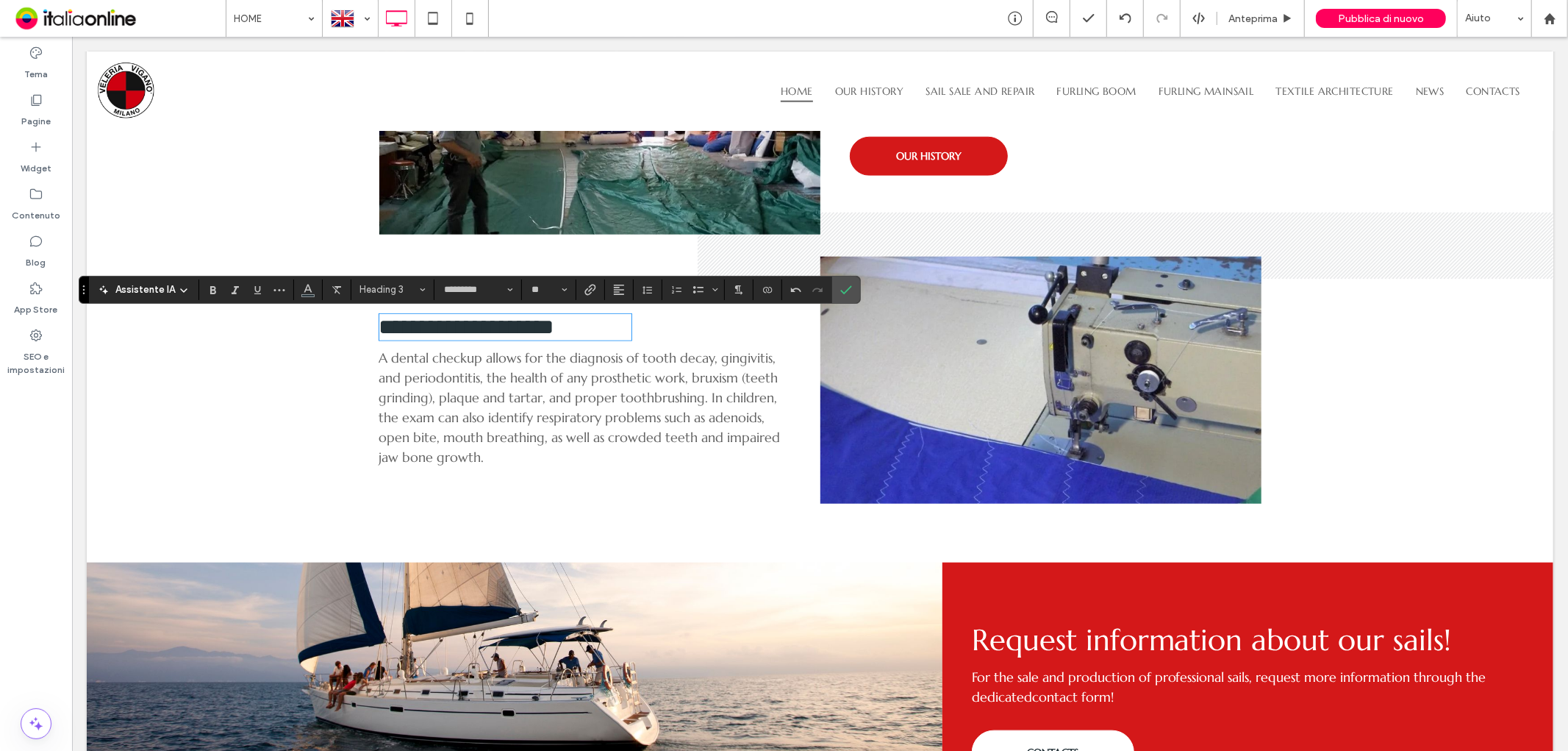 click on "**********" at bounding box center [505, 327] 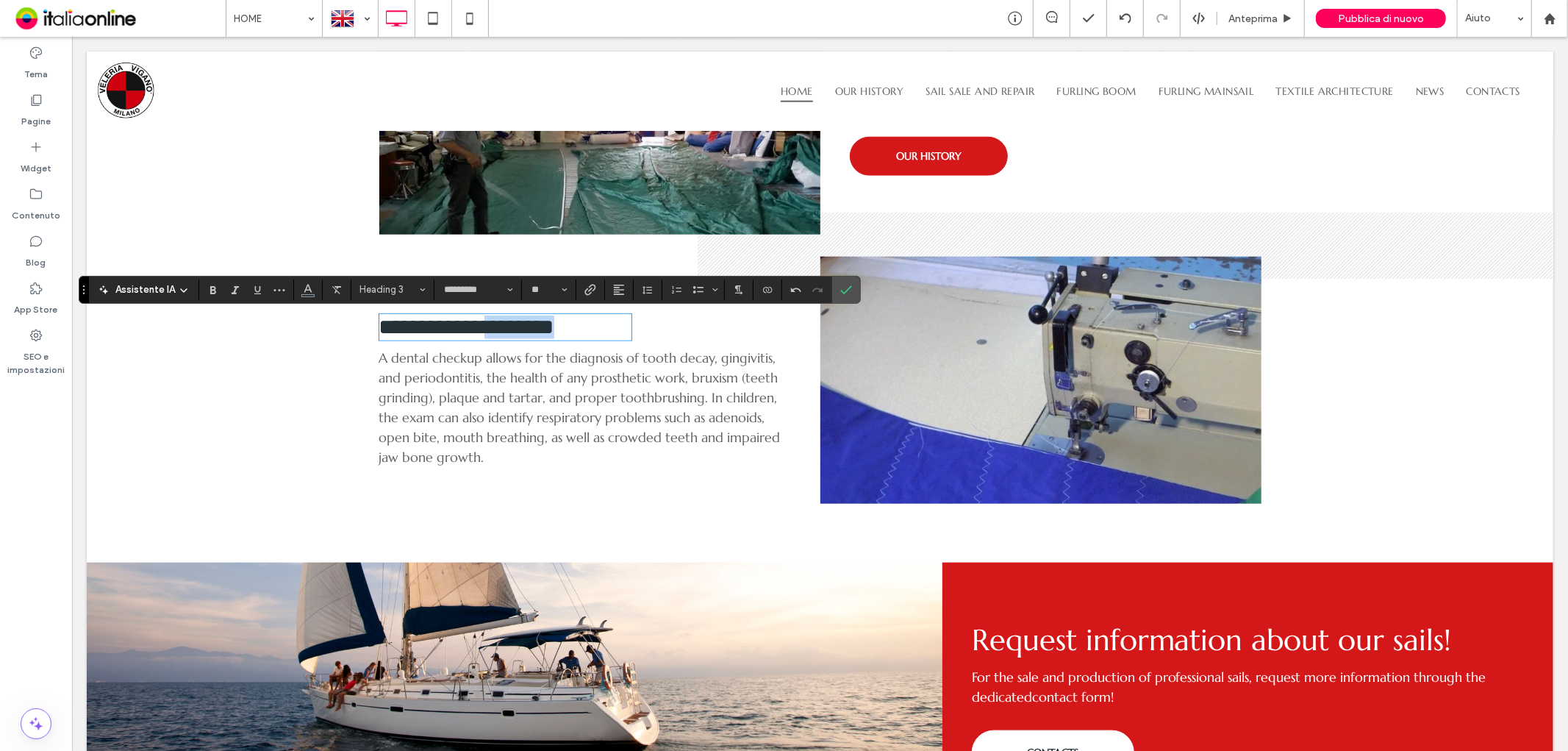drag, startPoint x: 600, startPoint y: 330, endPoint x: 495, endPoint y: 331, distance: 105.00476 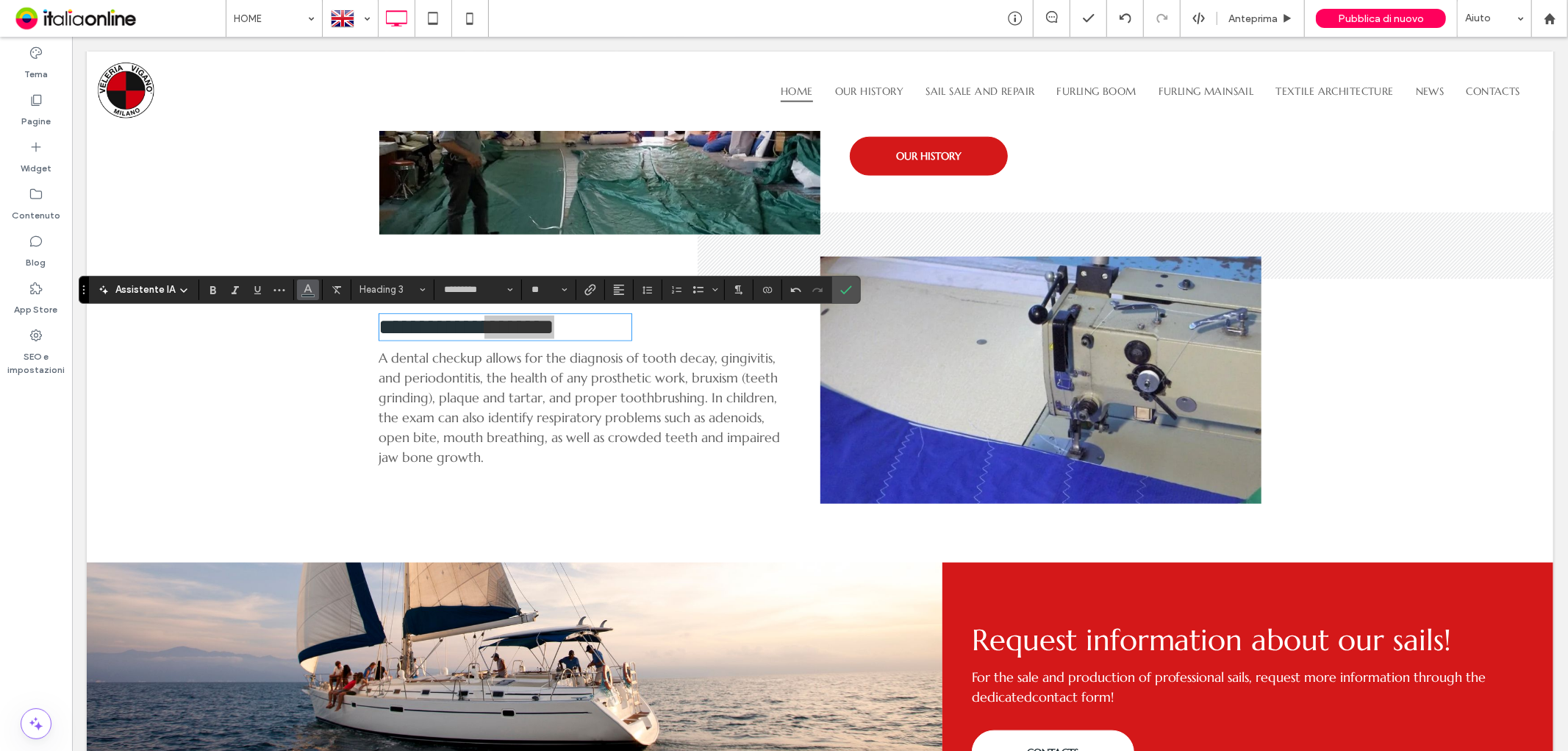 click 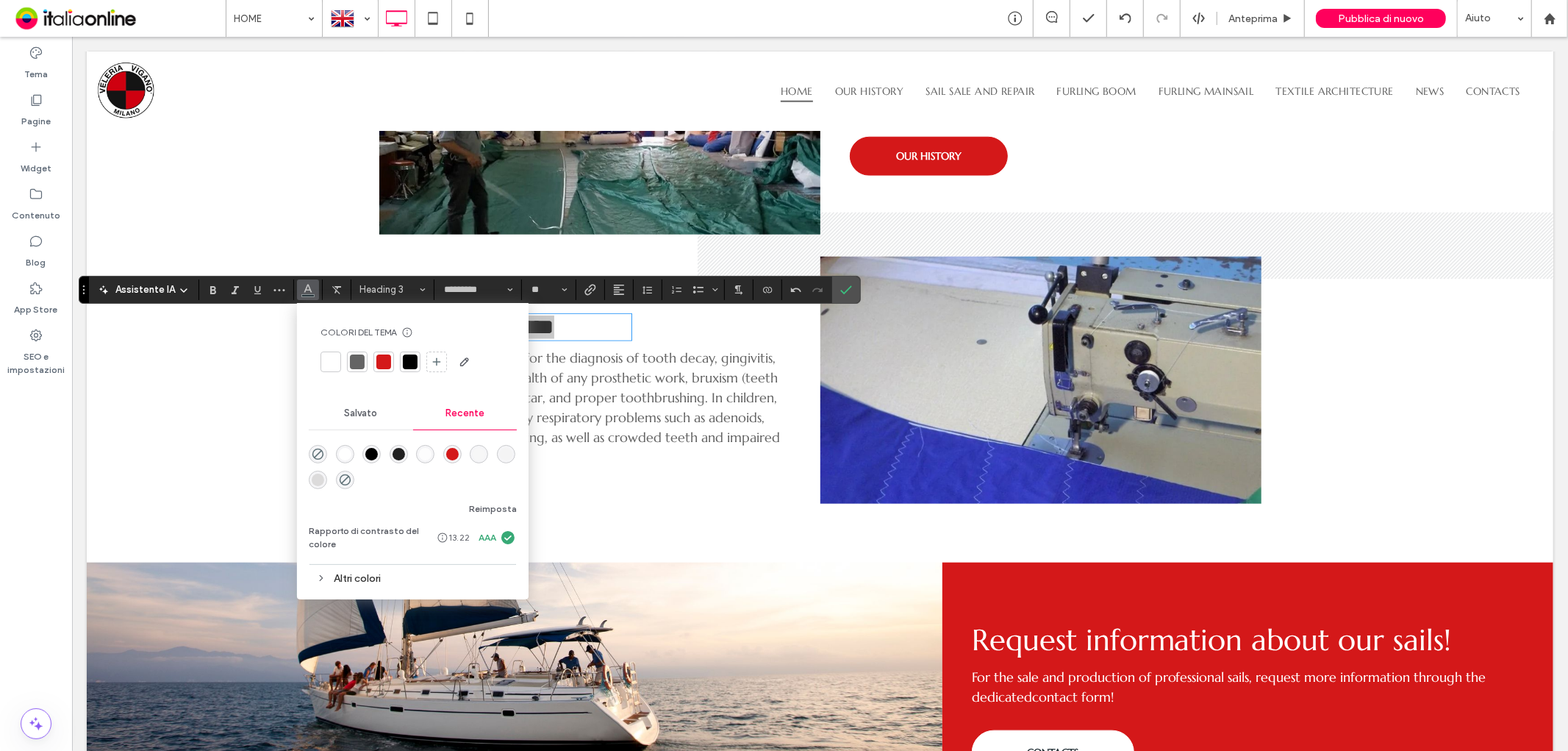 click at bounding box center [384, 362] 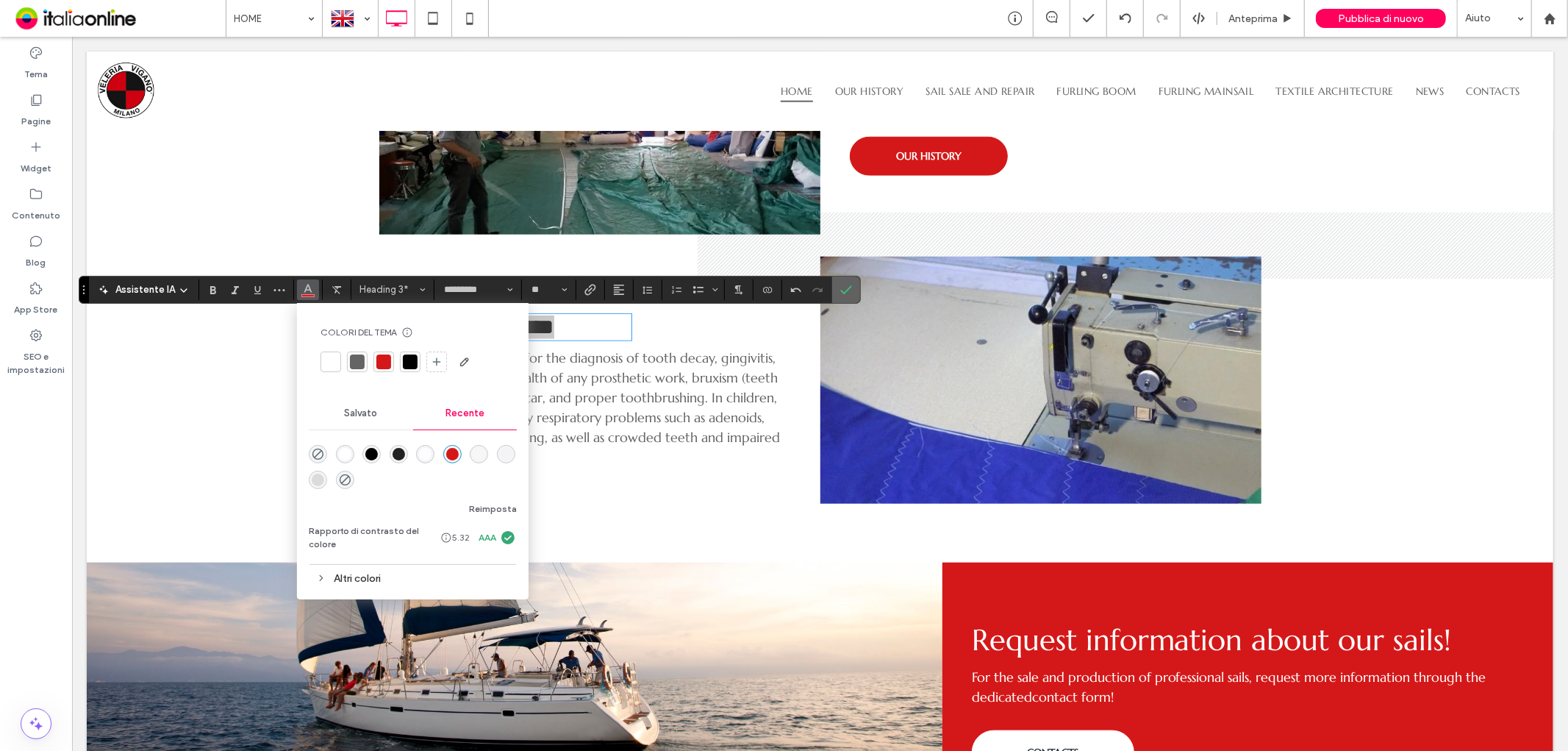 click 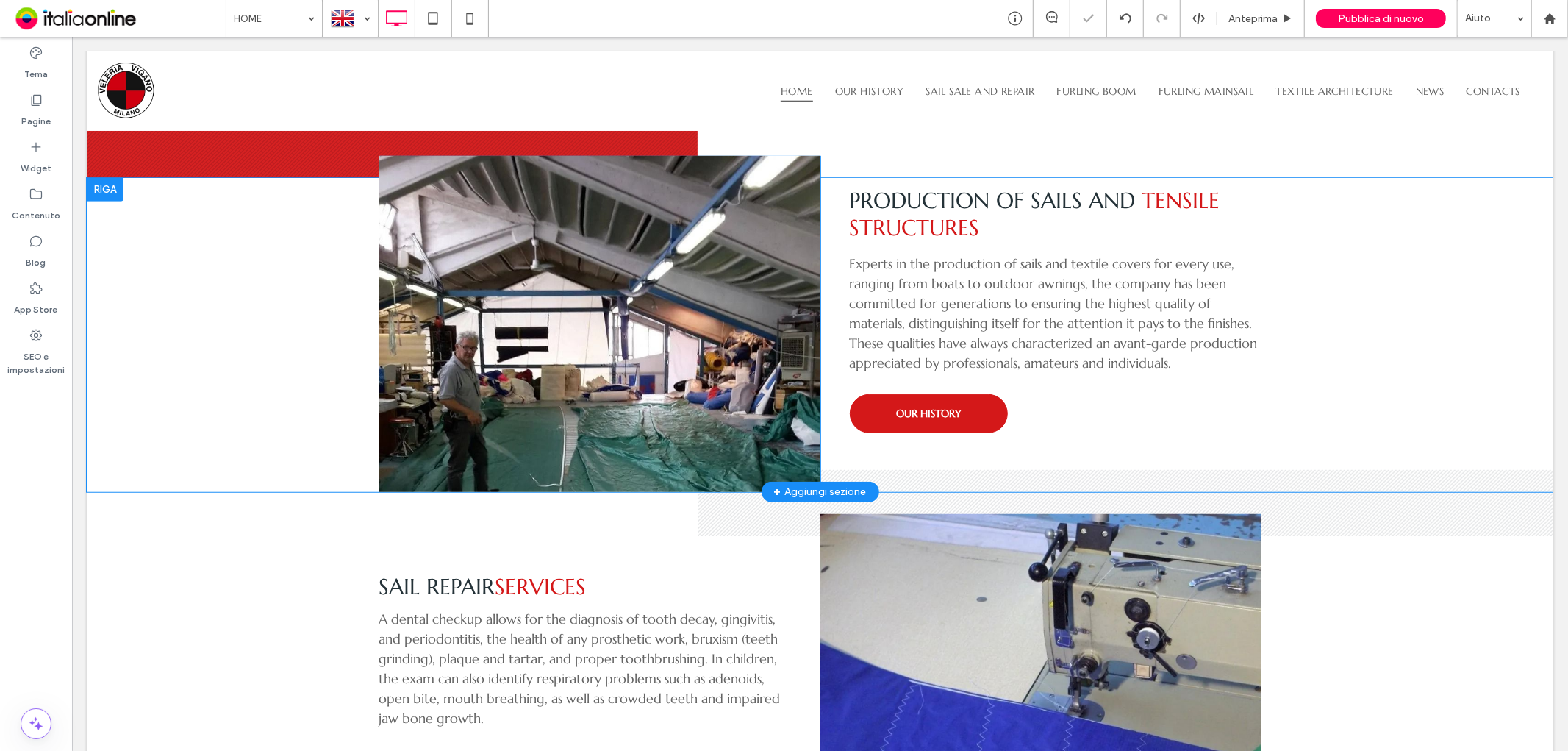 scroll, scrollTop: 980, scrollLeft: 0, axis: vertical 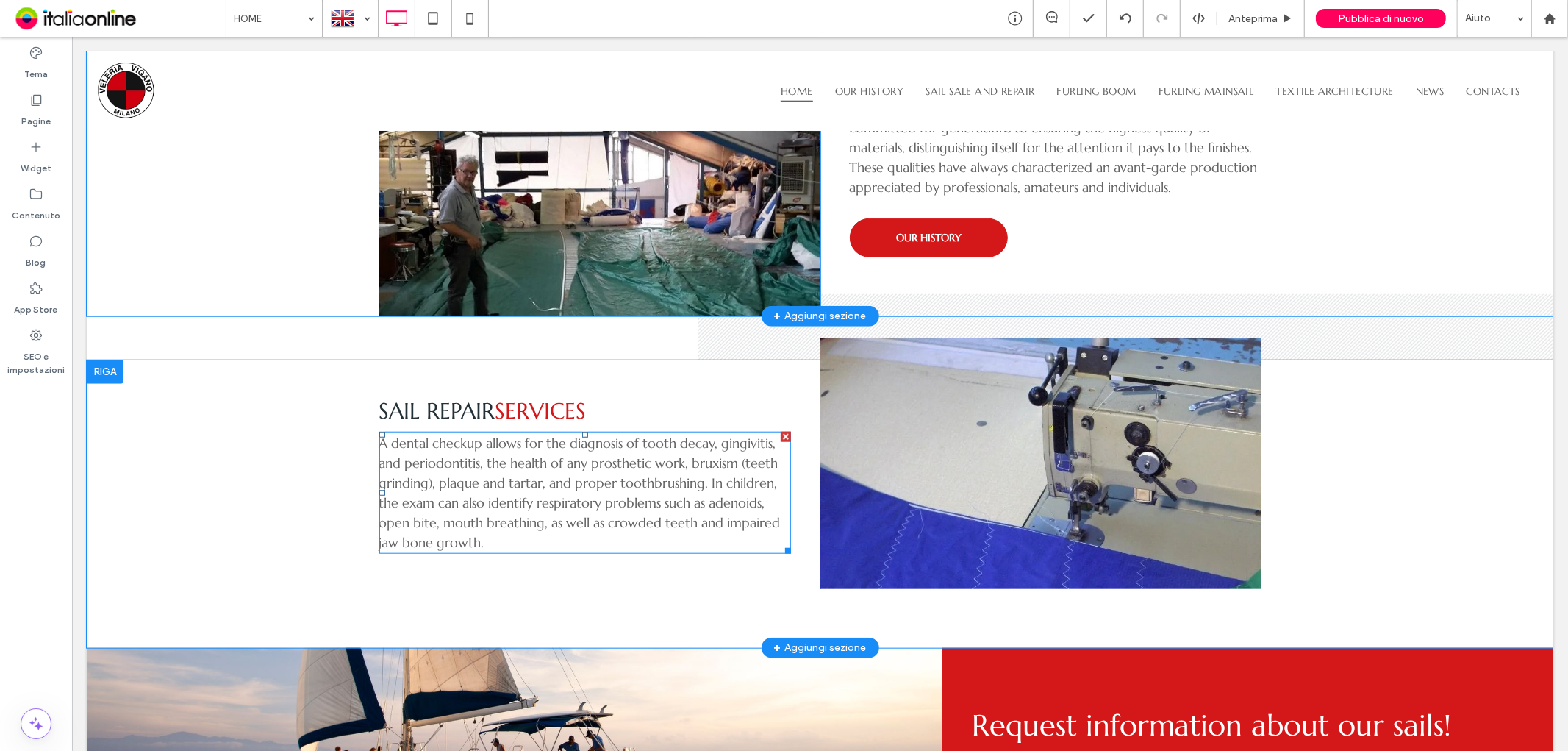 click on "A dental checkup allows for the diagnosis of tooth decay, gingivitis, and periodontitis, the health of any prosthetic work, bruxism (teeth grinding), plaque and tartar, and proper toothbrushing. In children, the exam can also identify respiratory problems such as adenoids, open bite, mouth breathing, as well as crowded teeth and impaired jaw bone growth." at bounding box center [579, 492] 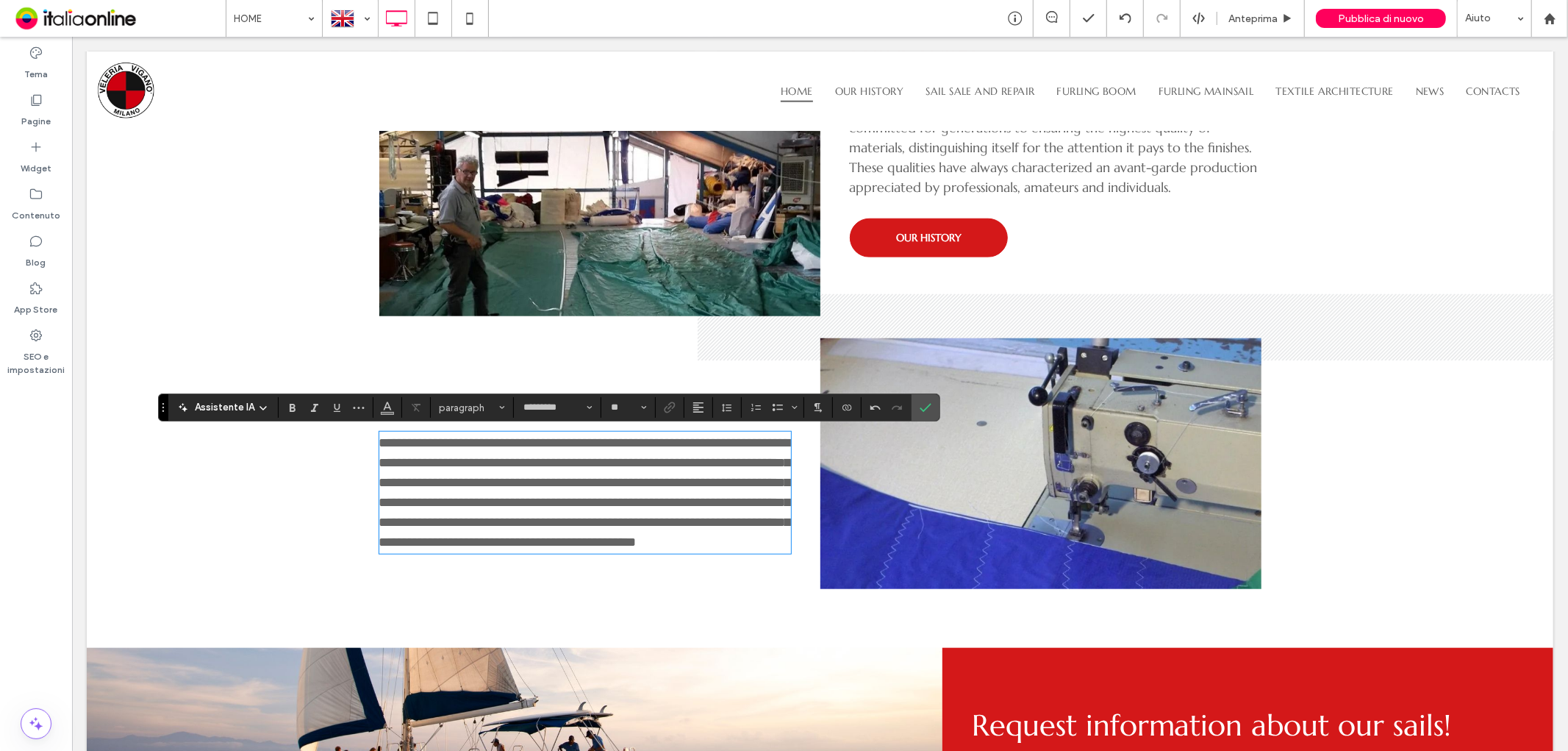 scroll, scrollTop: 0, scrollLeft: 0, axis: both 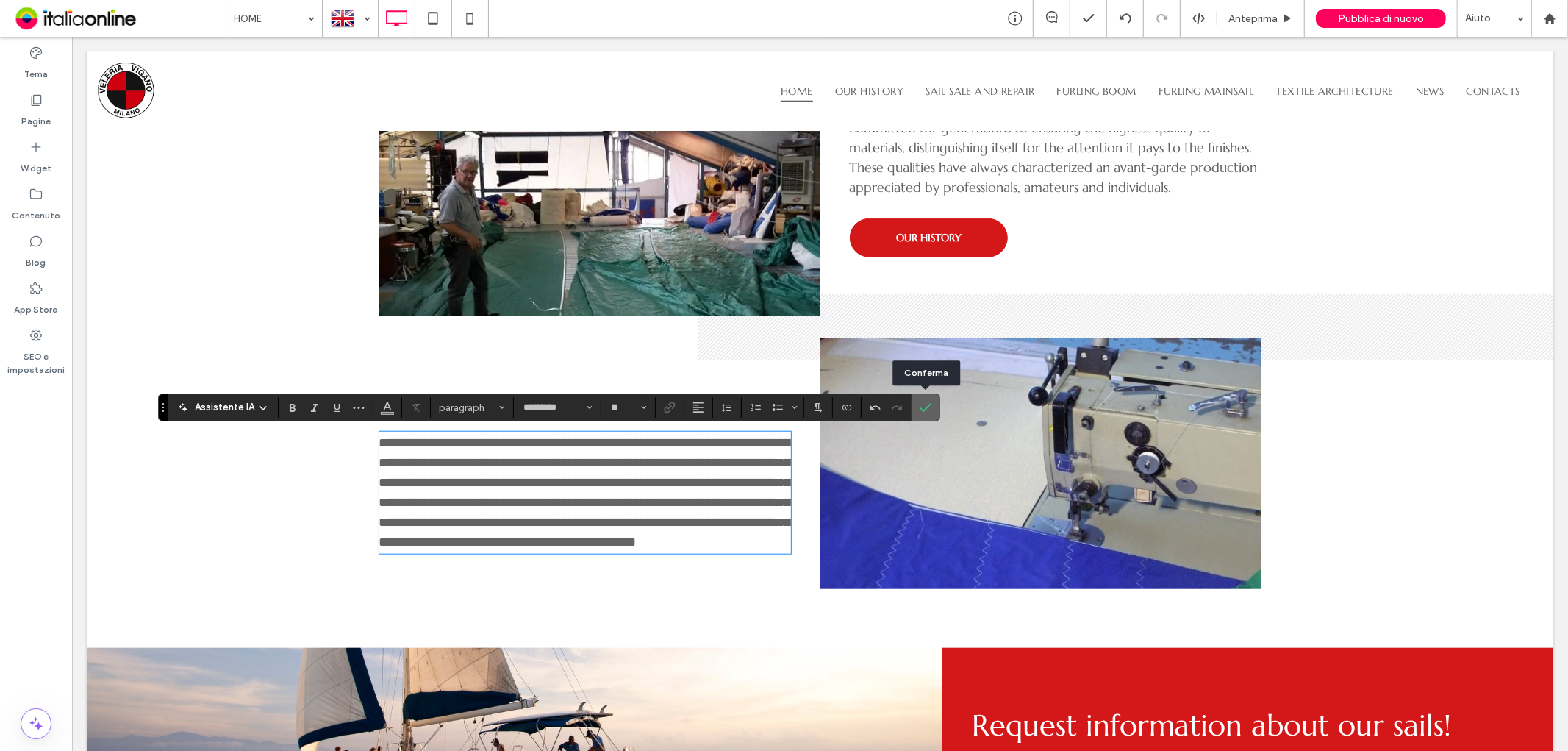 click at bounding box center (926, 407) 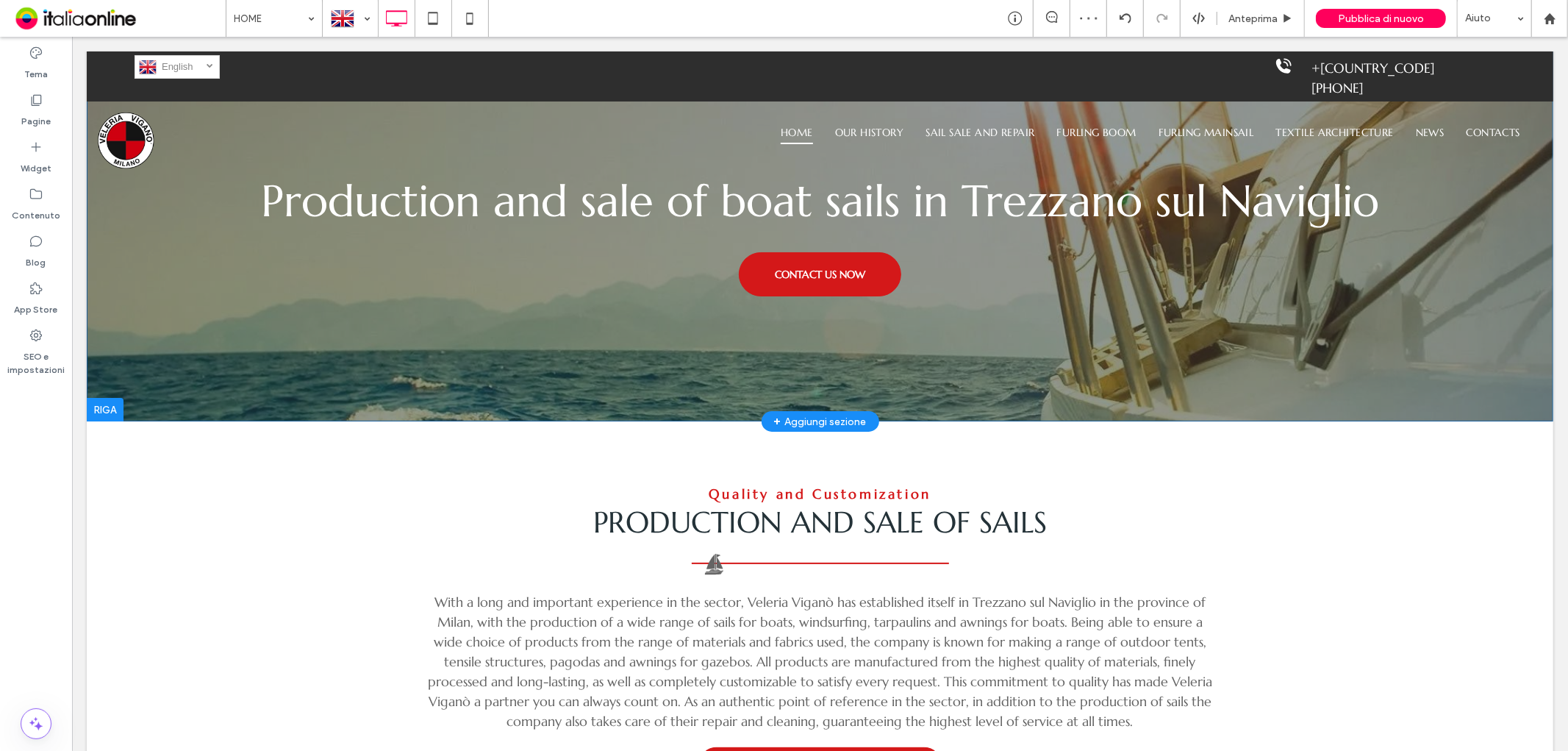 scroll, scrollTop: 0, scrollLeft: 0, axis: both 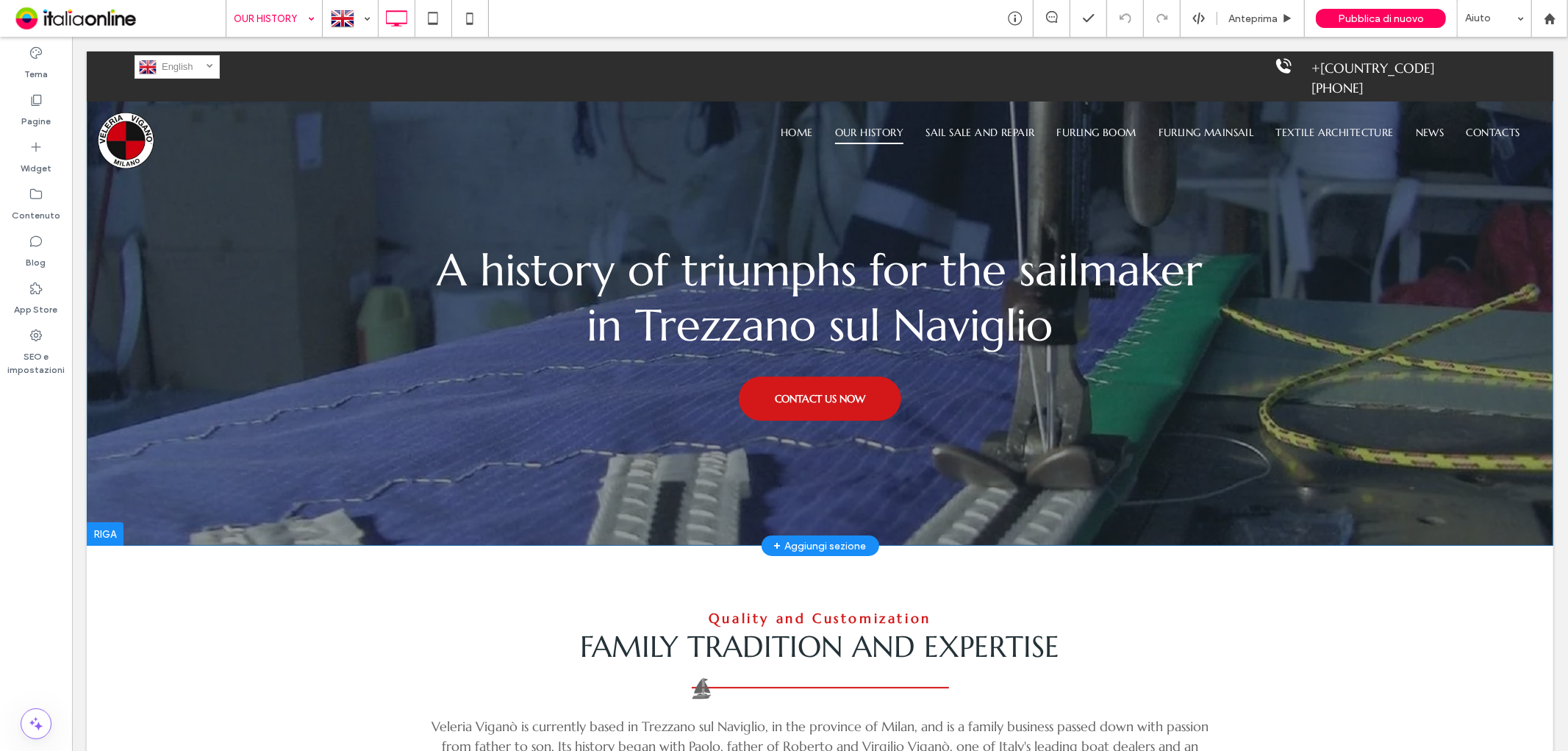 click on "in Trezzano sul Naviglio" at bounding box center (820, 324) 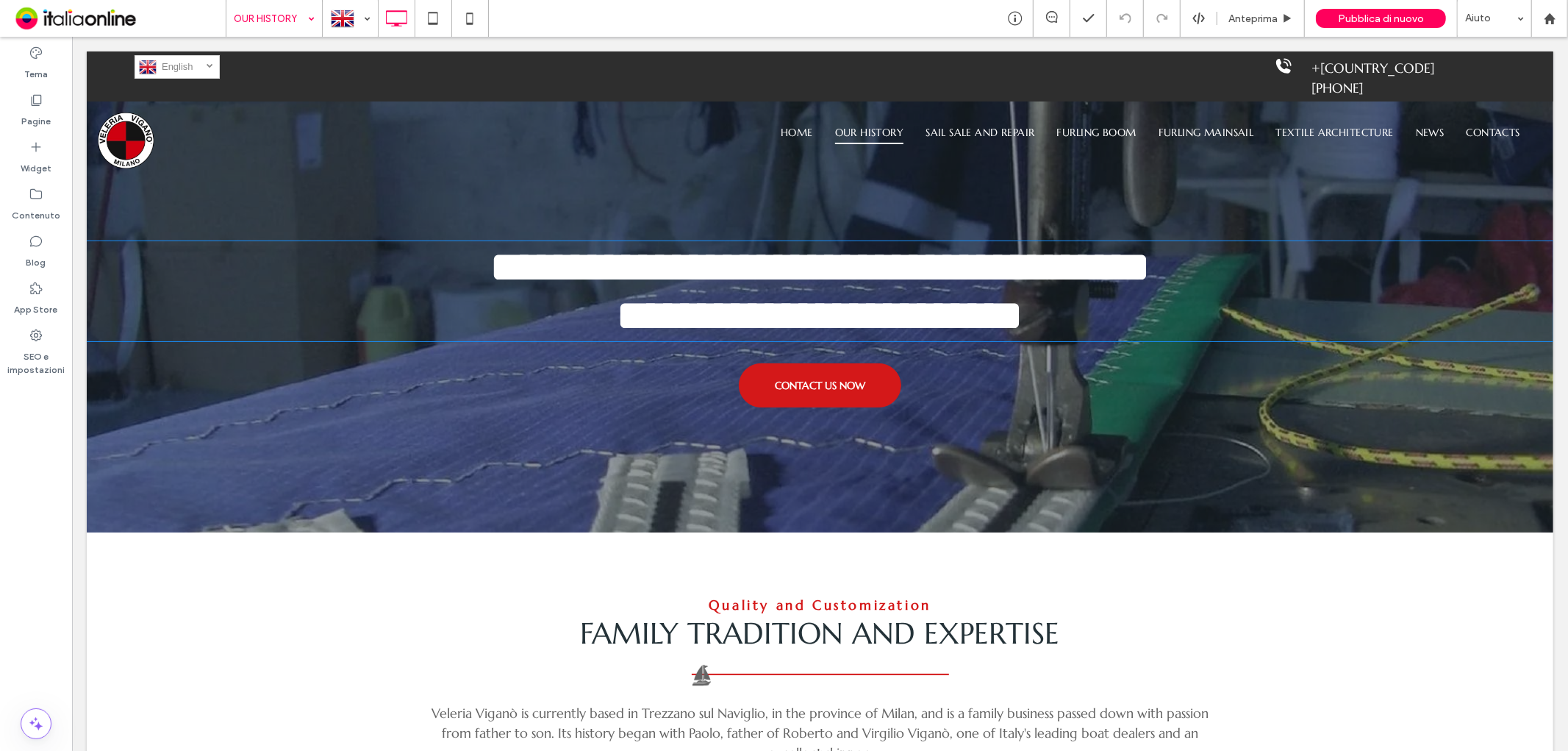 type on "*********" 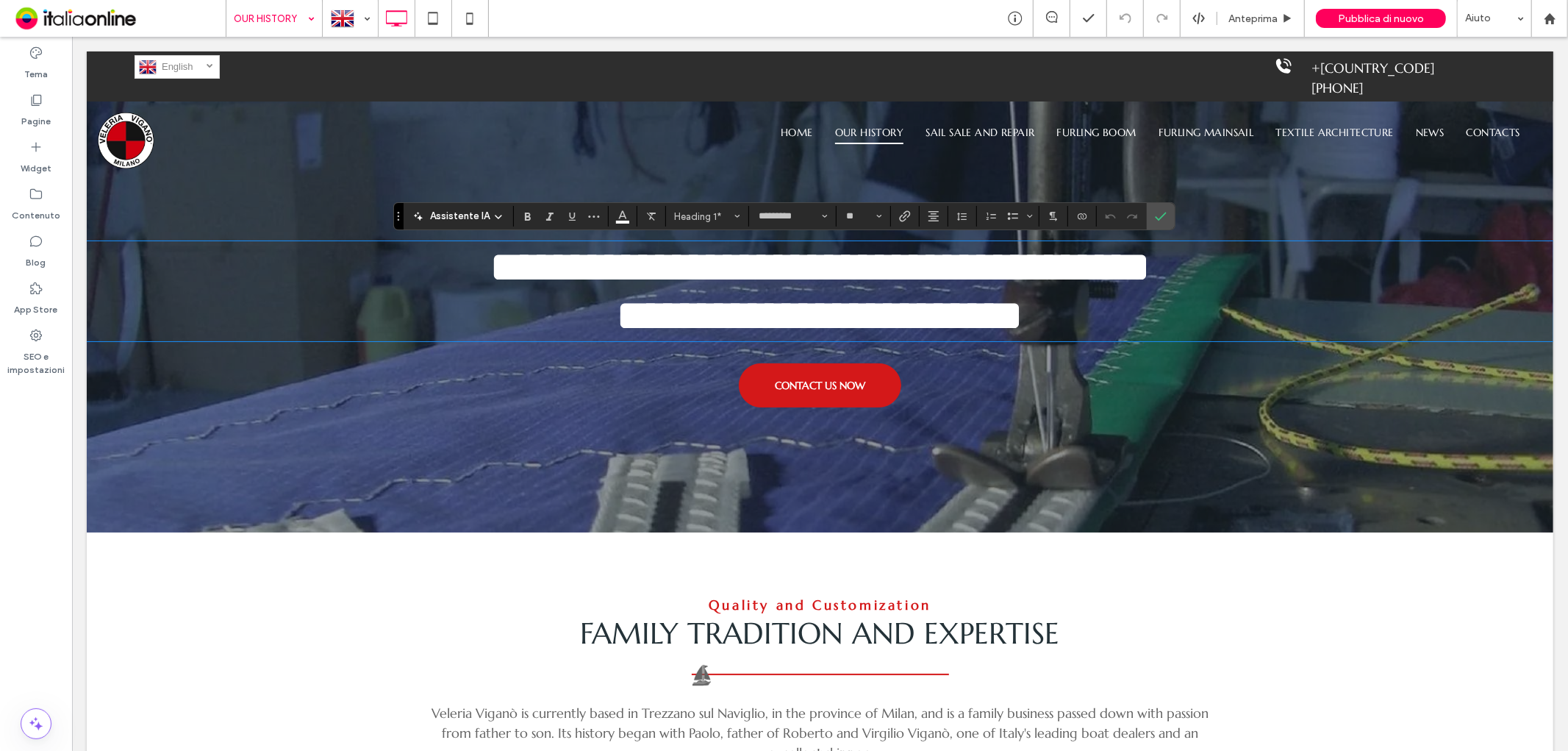 scroll, scrollTop: 0, scrollLeft: 0, axis: both 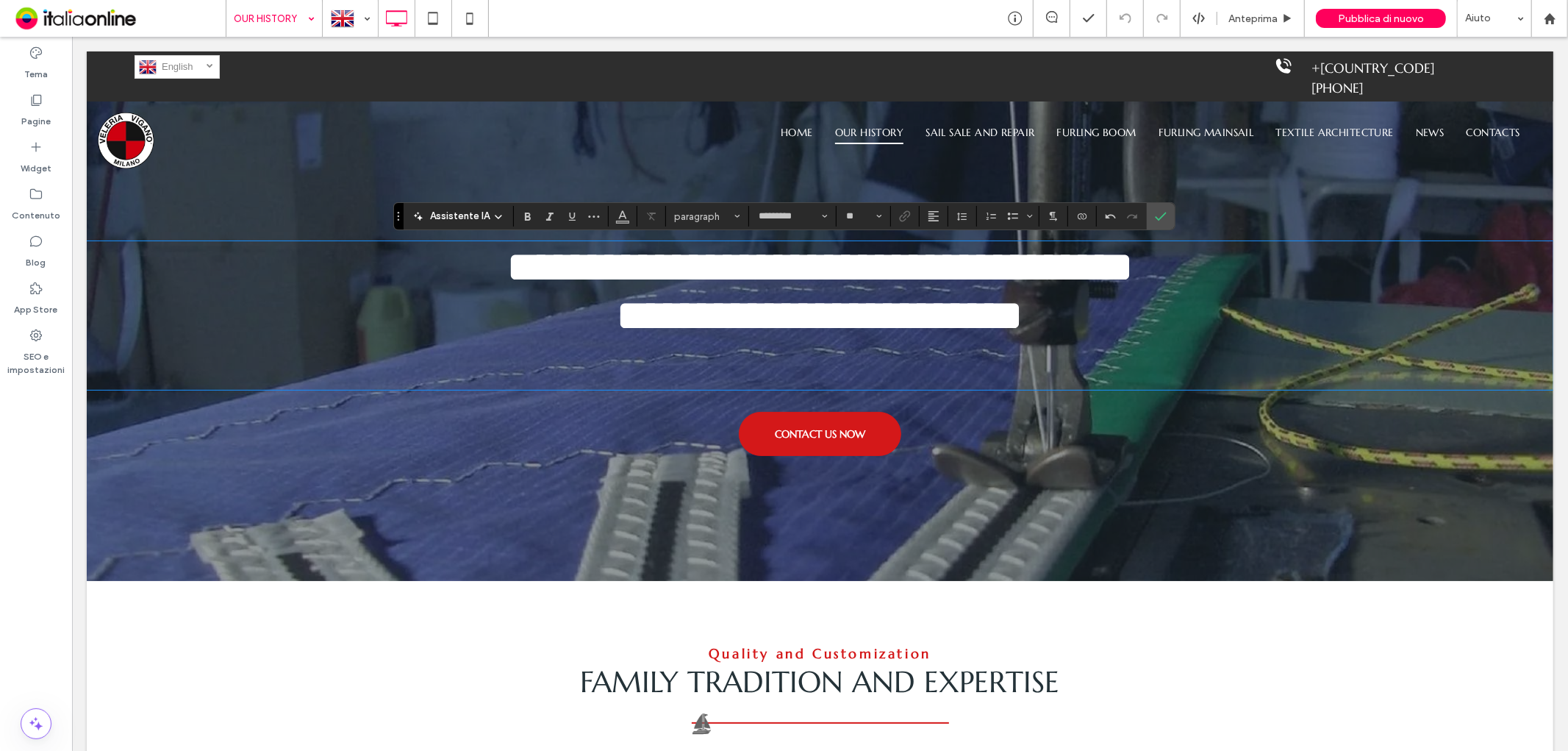 type on "**" 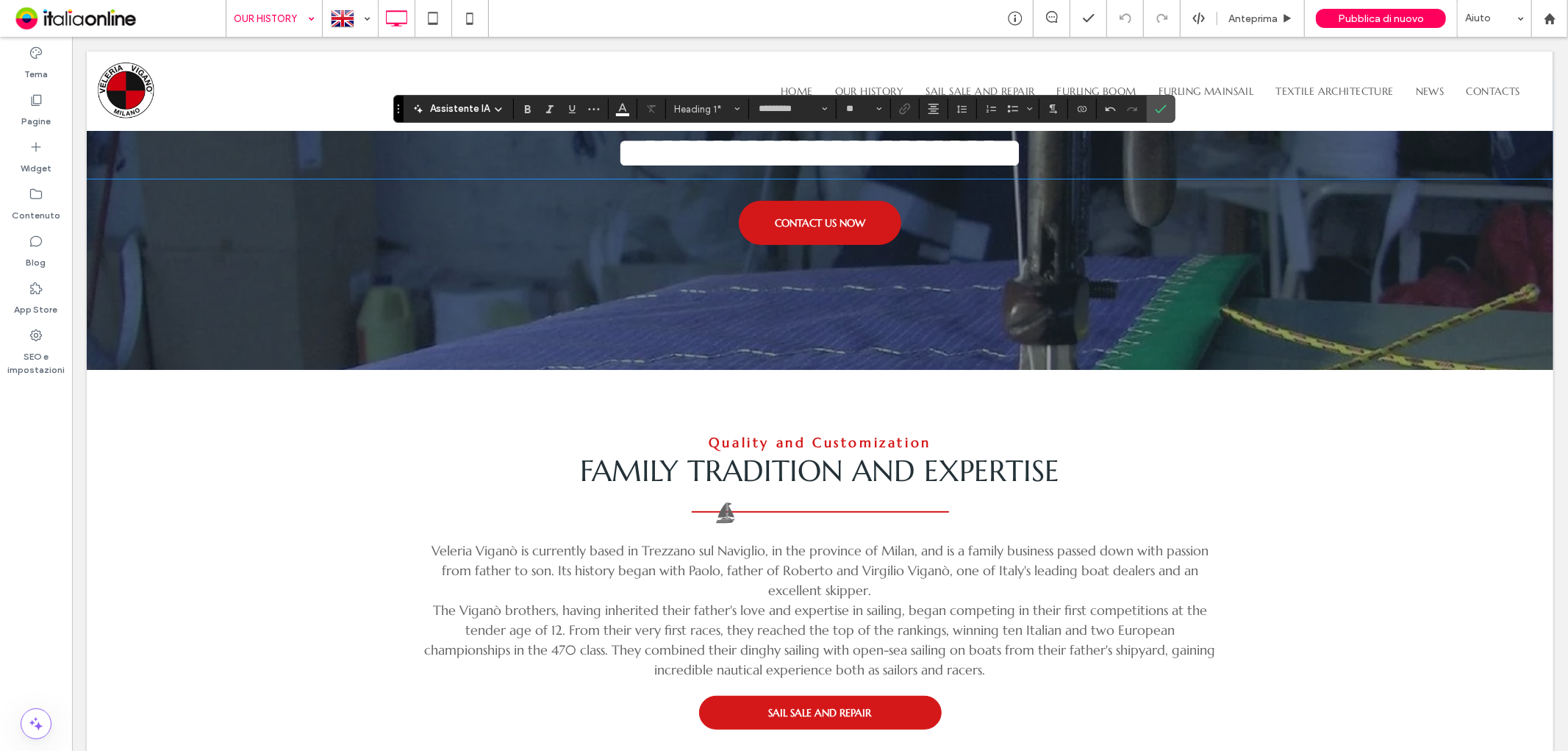 scroll, scrollTop: 163, scrollLeft: 0, axis: vertical 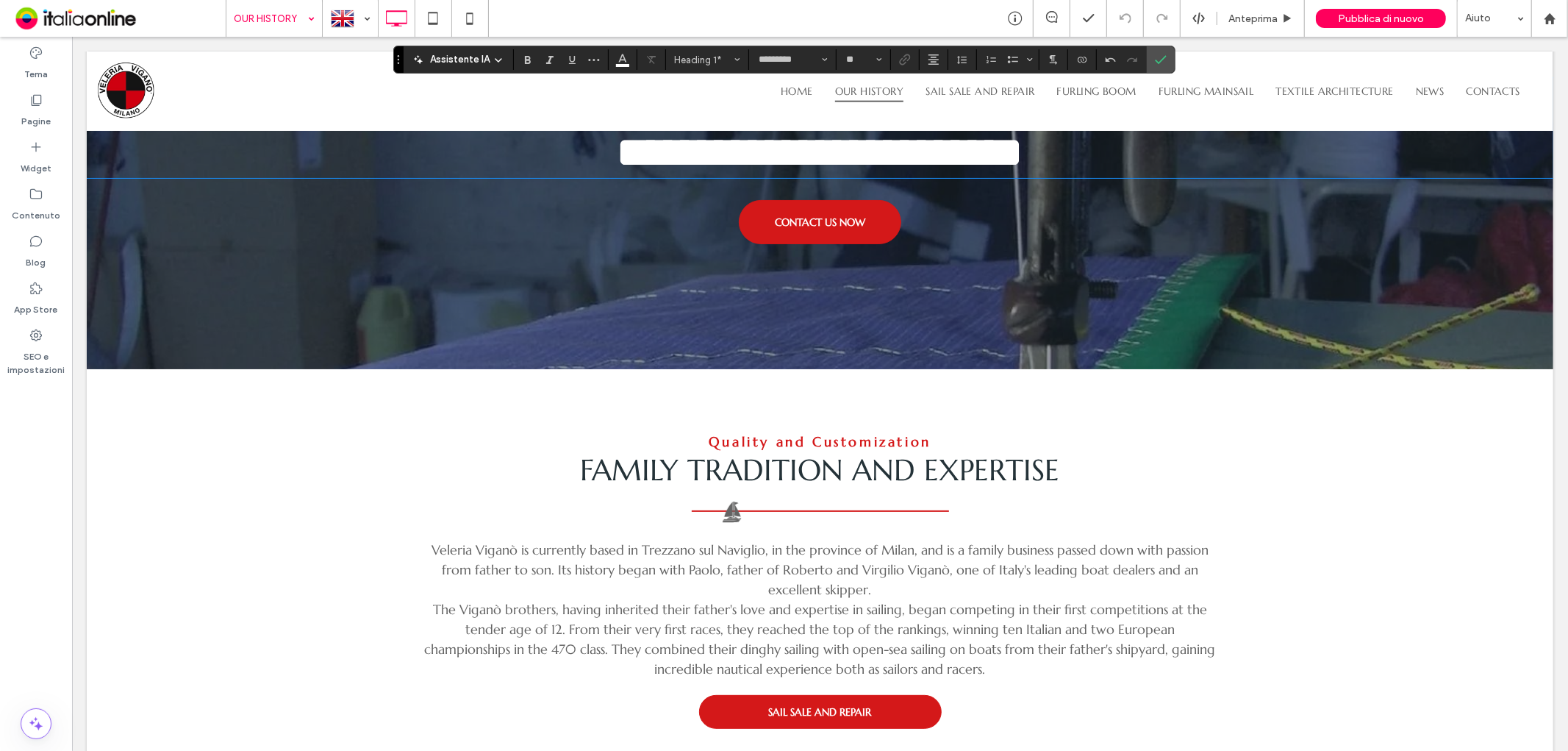 click on "Veleria Viganò is currently based in Trezzano sul Naviglio, in the province of Milan, and is a family business passed down with passion from father to son. Its history began with Paolo, father of Roberto and Virgilio Viganò, one of Italy's leading boat dealers and an excellent skipper." at bounding box center [819, 569] 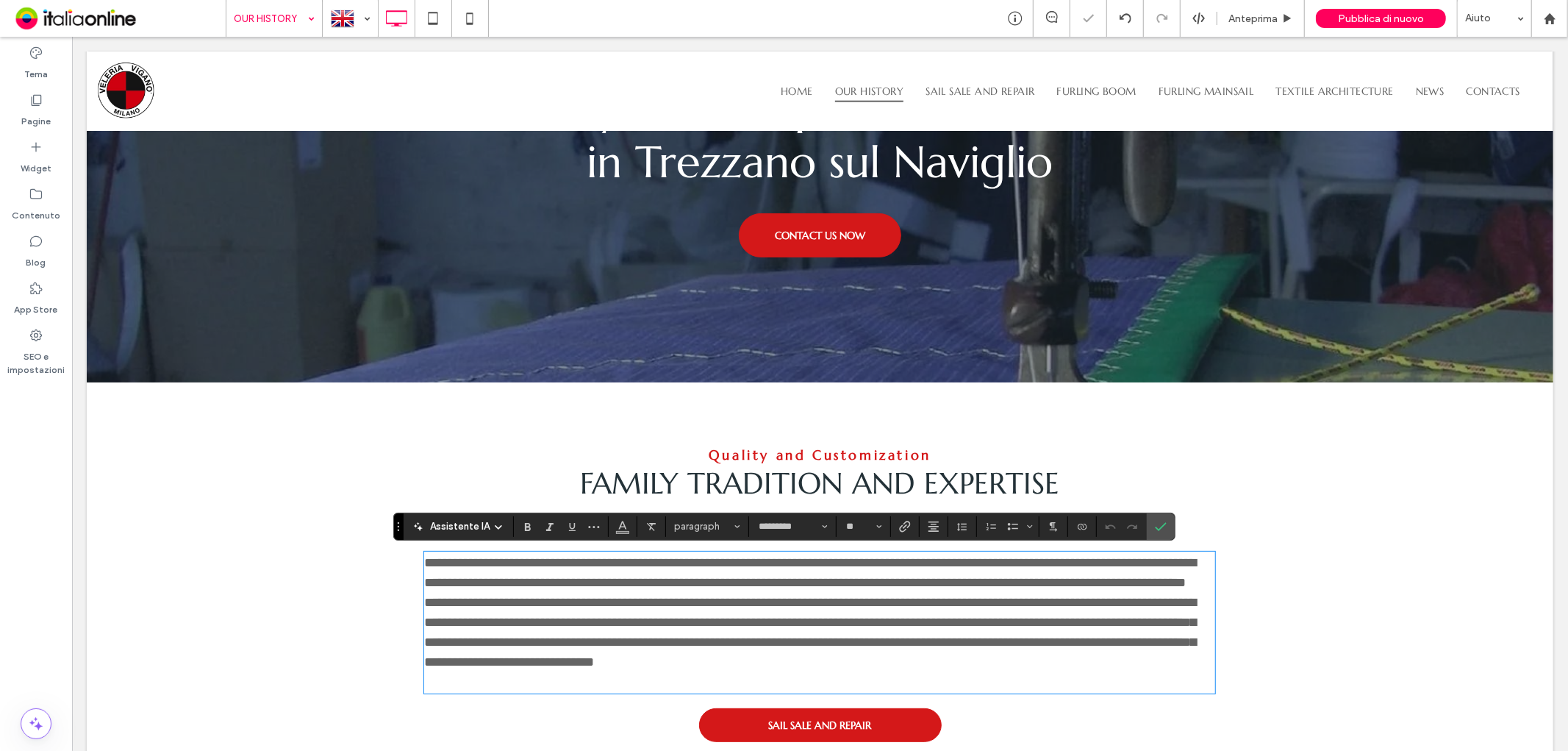 scroll, scrollTop: 0, scrollLeft: 0, axis: both 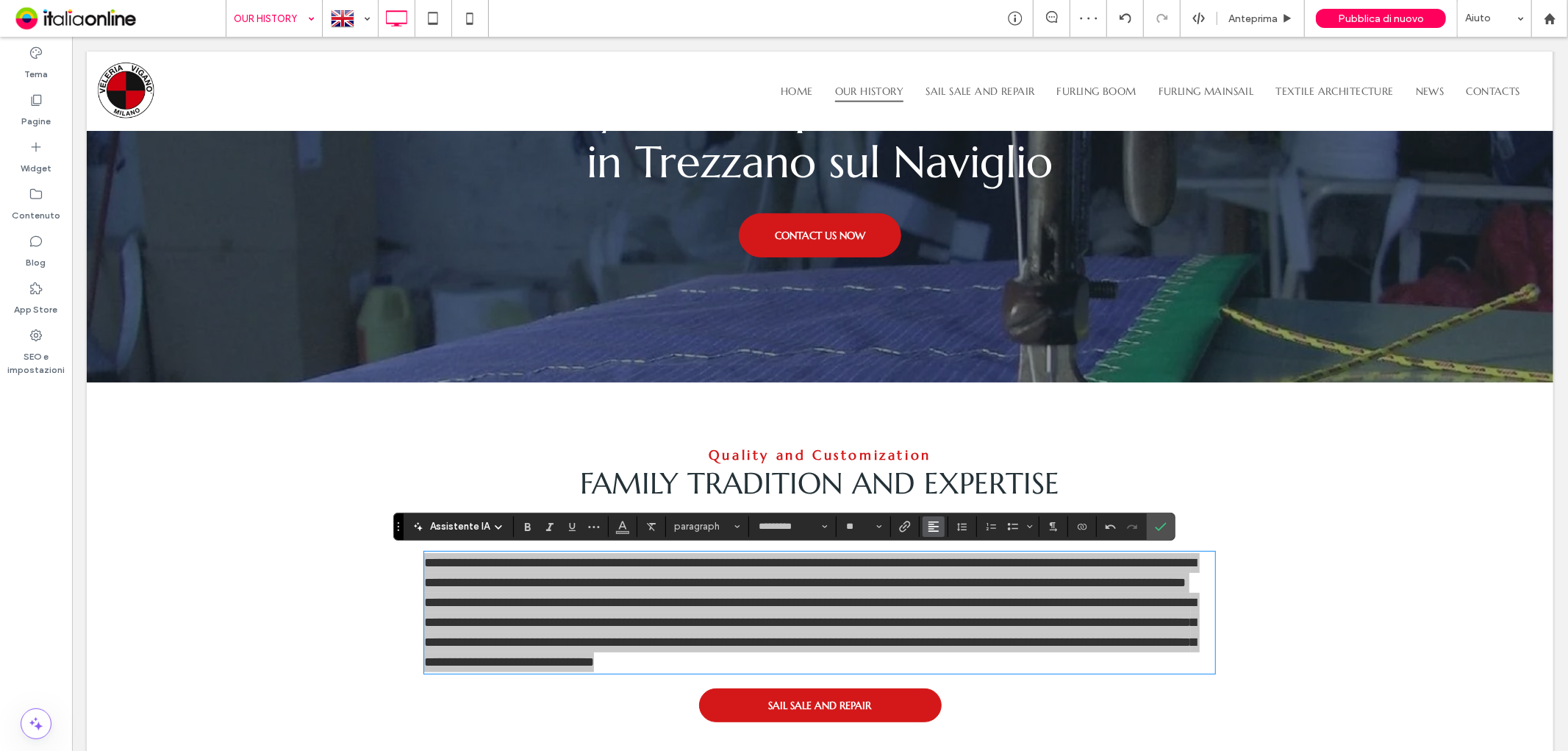 click 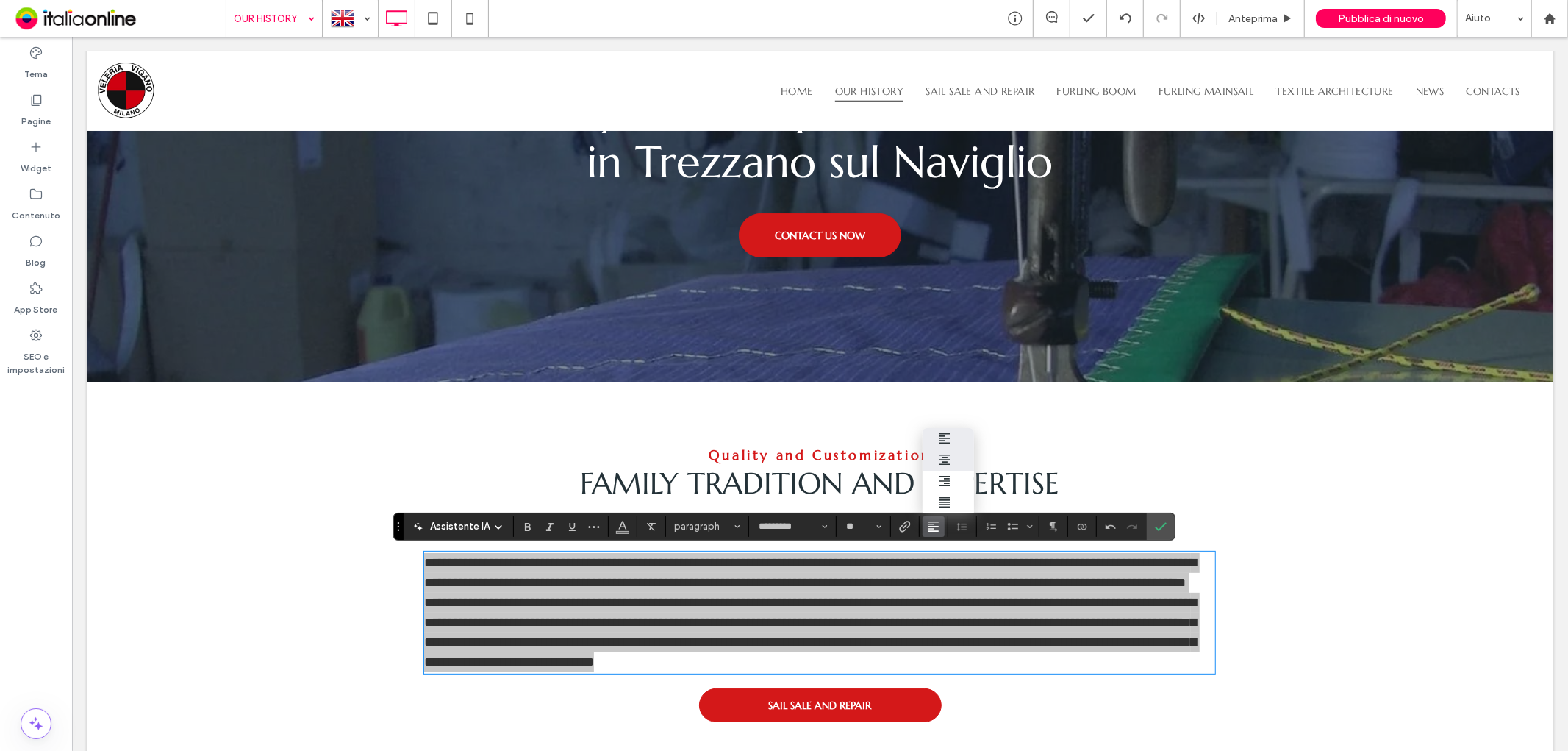 click at bounding box center [948, 460] 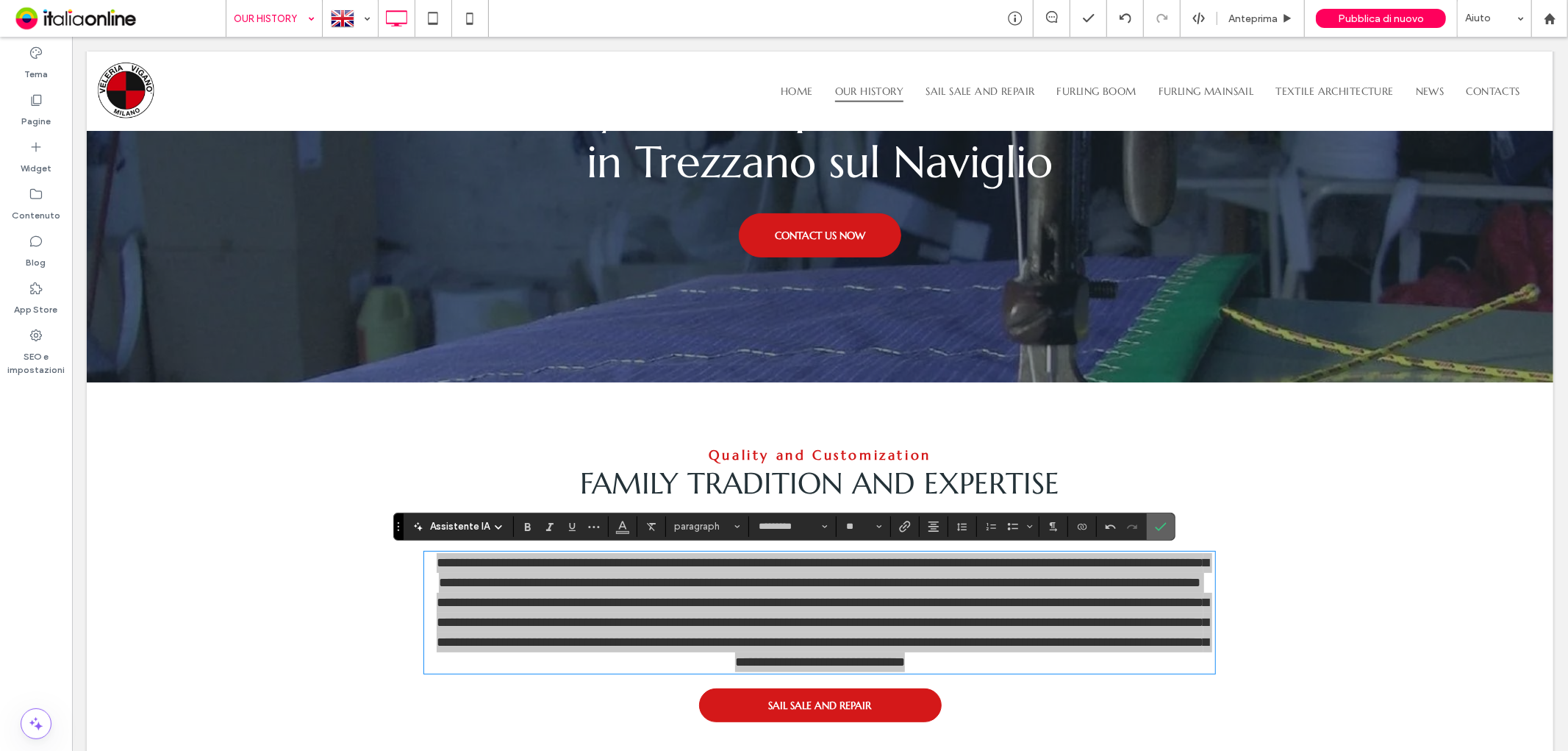 click at bounding box center [1161, 527] 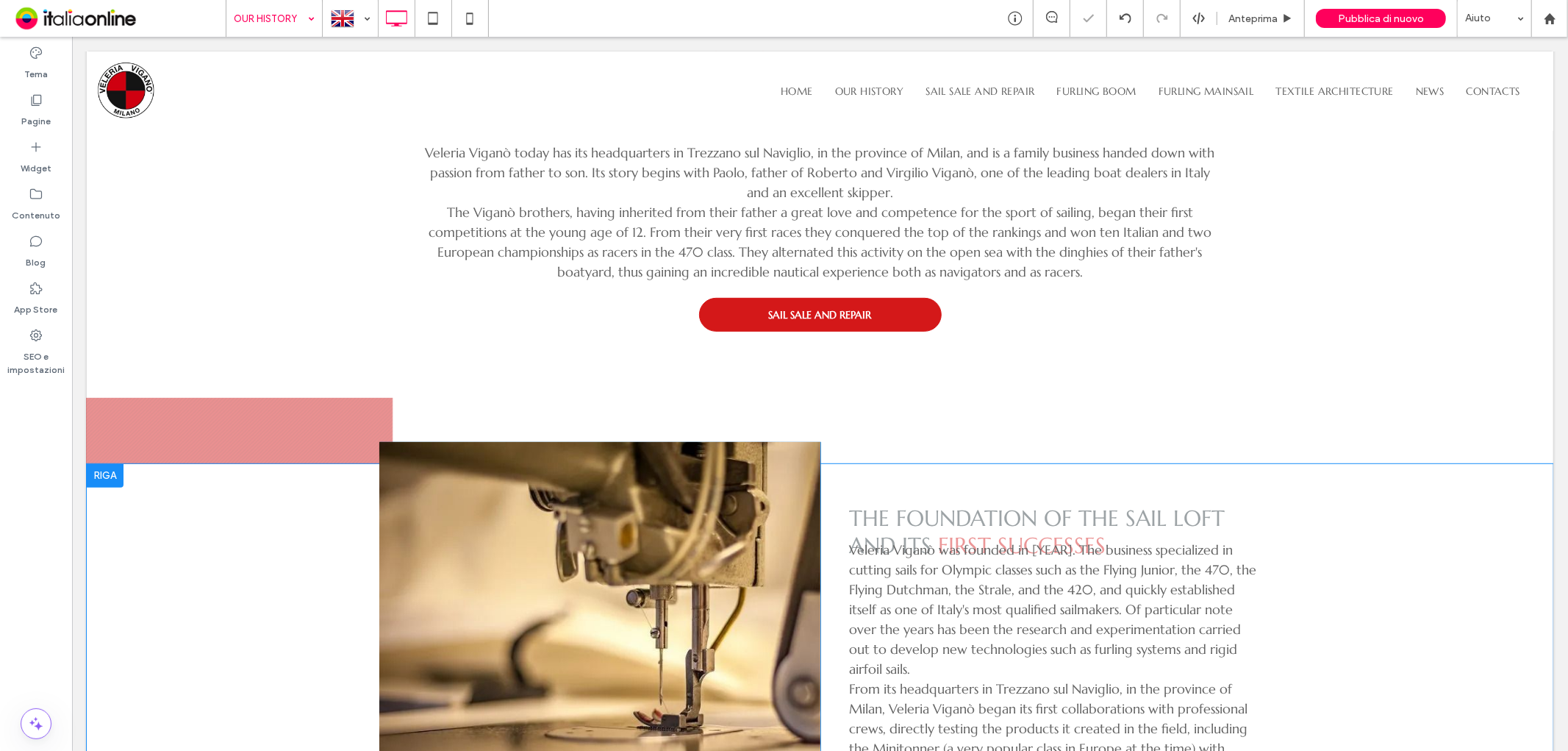 scroll, scrollTop: 653, scrollLeft: 0, axis: vertical 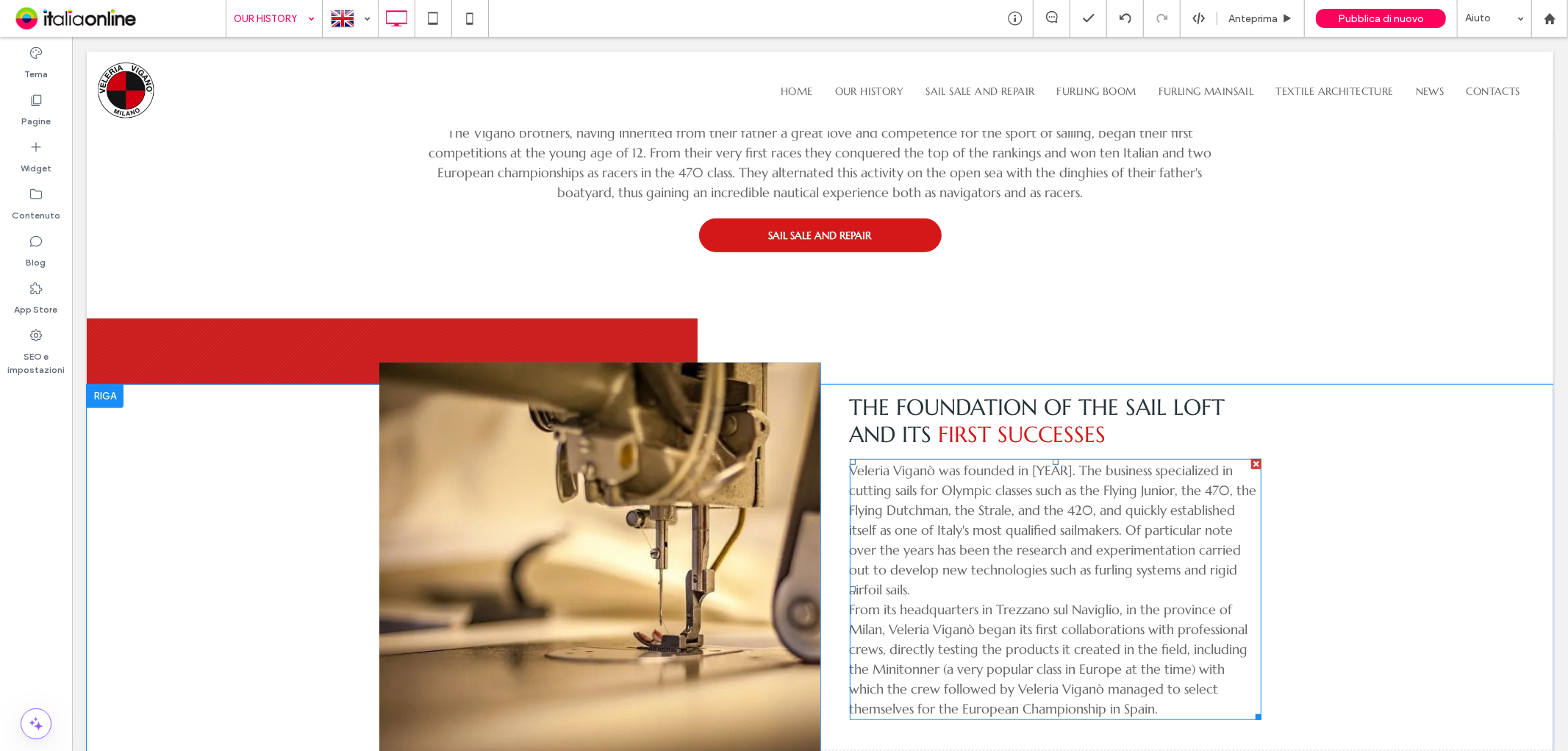 click on "Veleria Viganò was founded in 1976. The business specialized in cutting sails for Olympic classes such as the Flying Junior, the 470, the Flying Dutchman, the Strale, and the 420, and quickly established itself as one of Italy's most qualified sailmakers. Of particular note over the years has been the research and experimentation carried out to develop new technologies such as furling systems and rigid airfoil sails." at bounding box center (1053, 529) 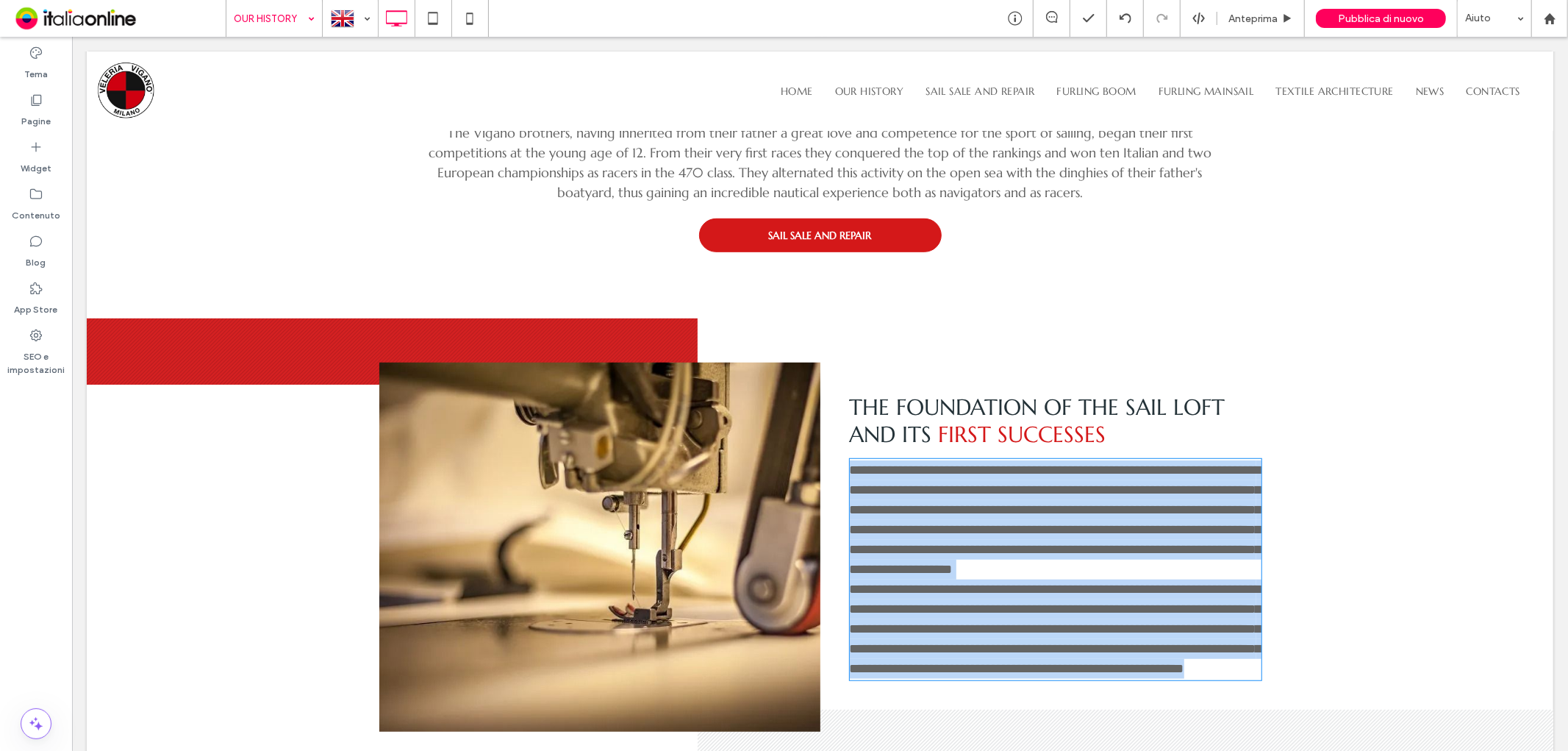 type on "*********" 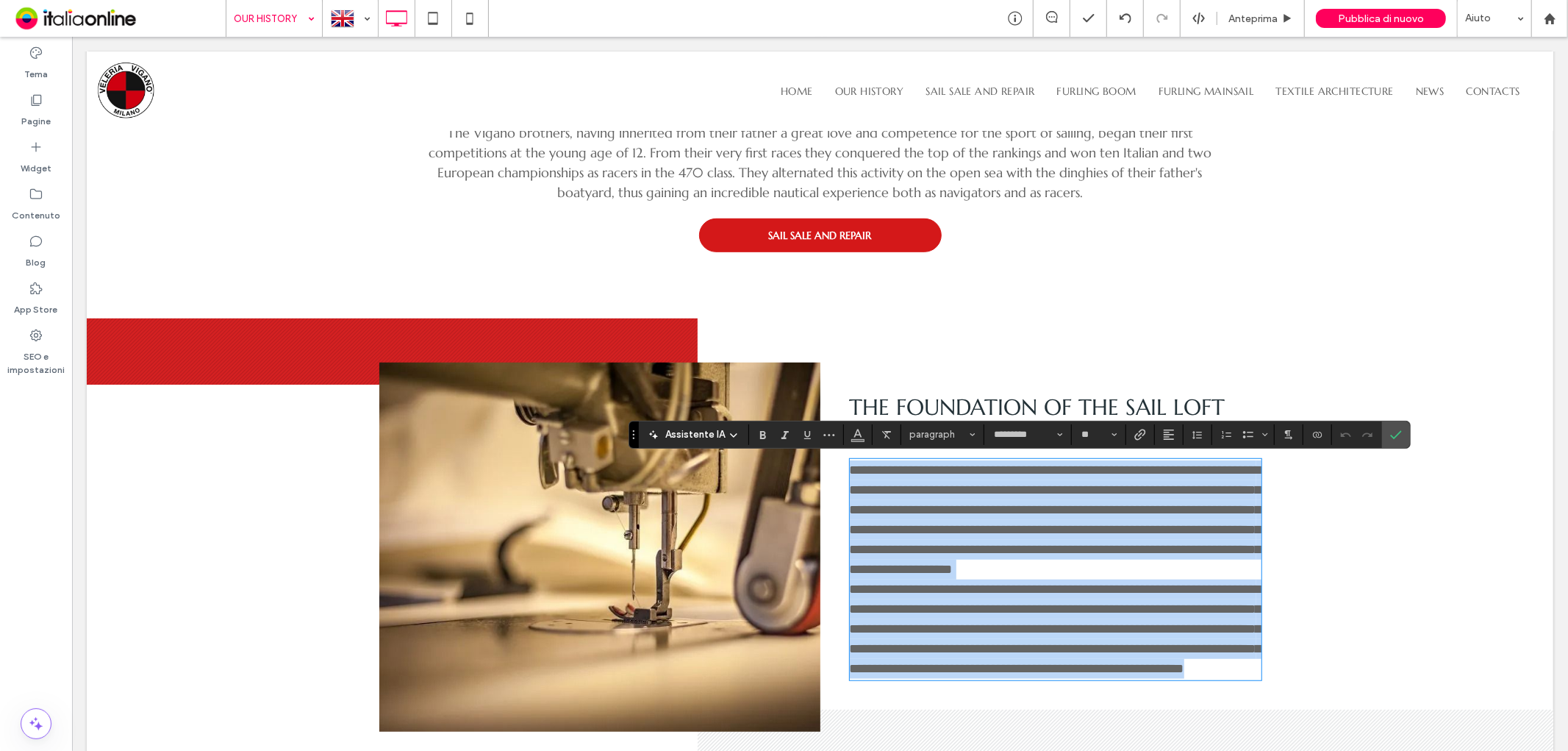 copy on "**********" 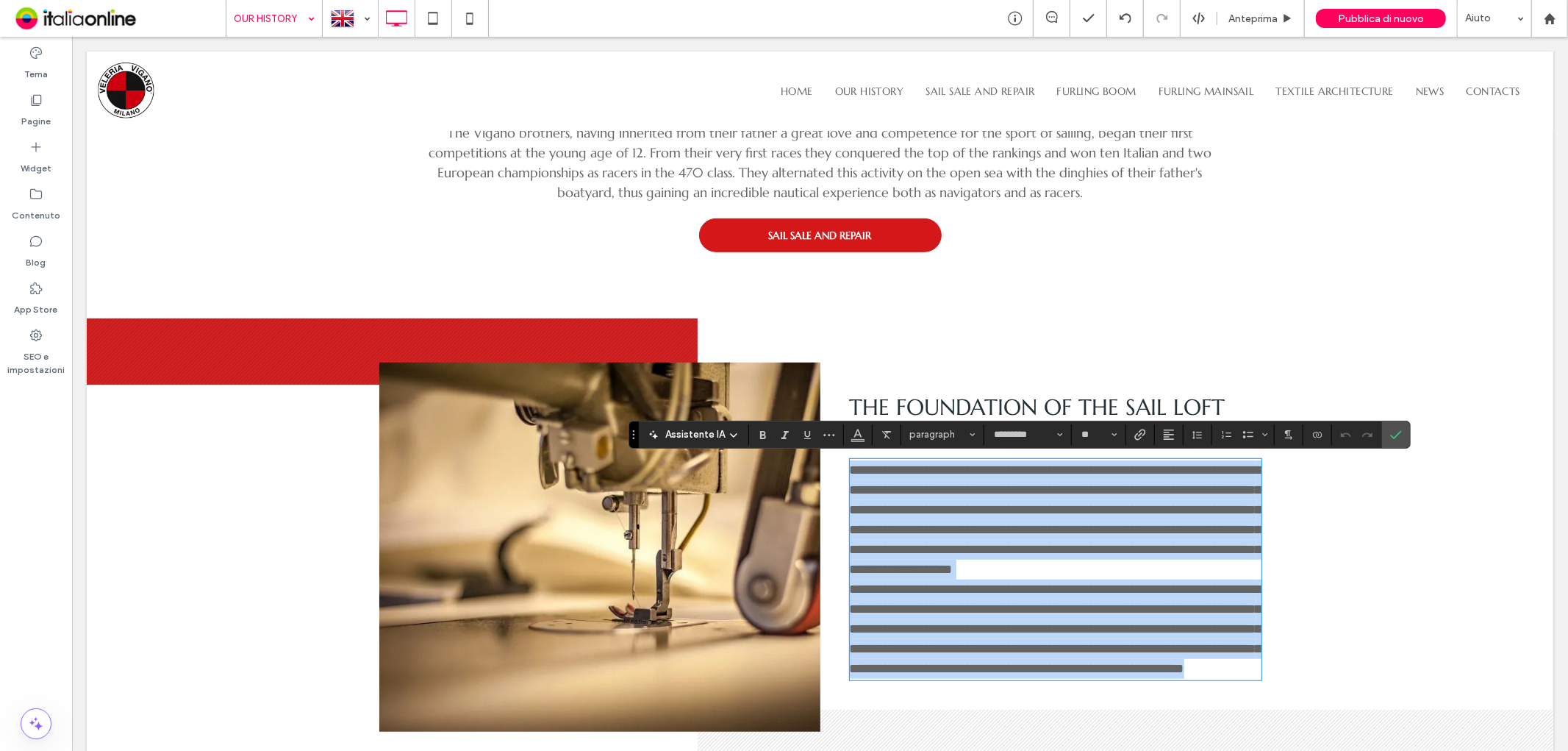 click on "**********" at bounding box center (1055, 628) 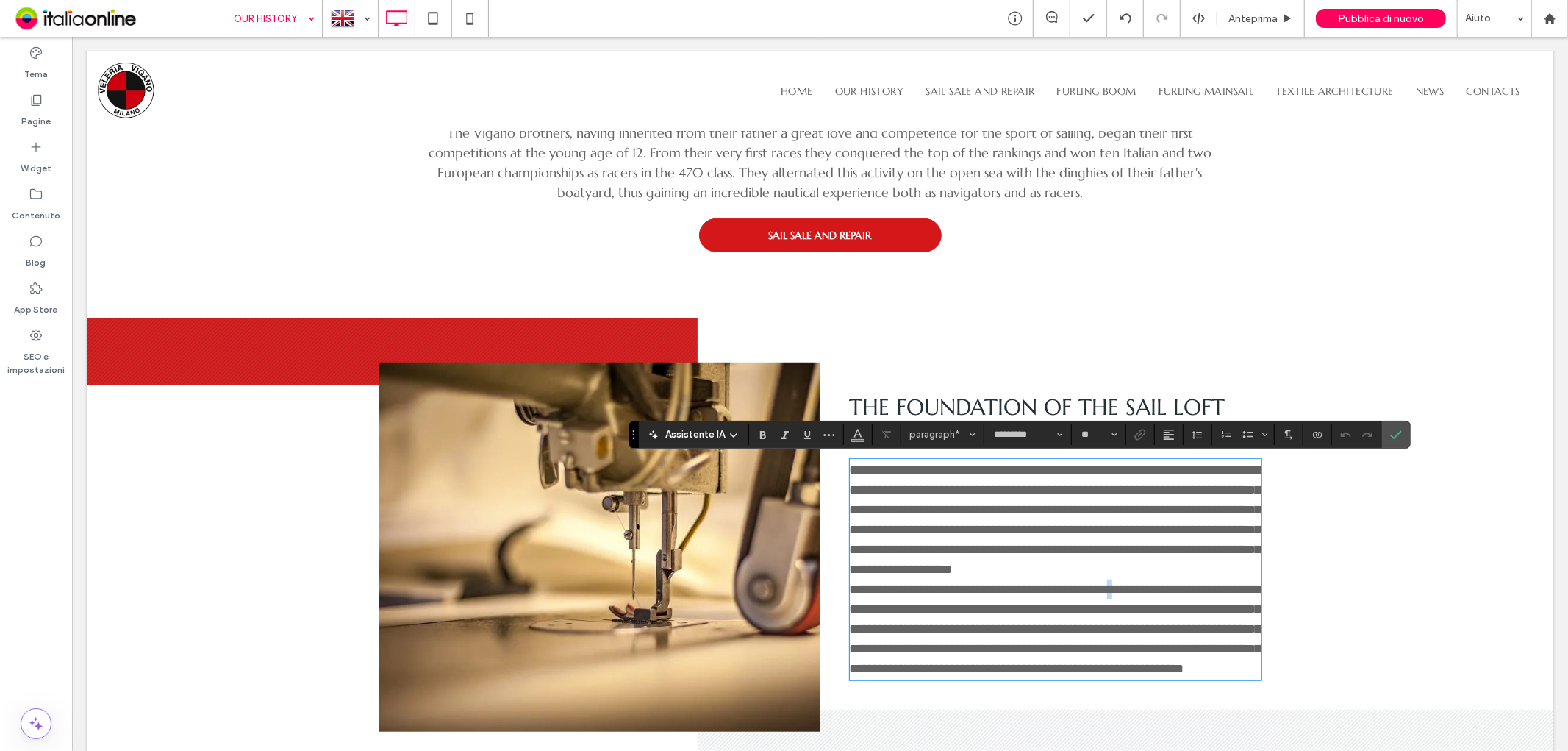 click on "**********" at bounding box center (1055, 628) 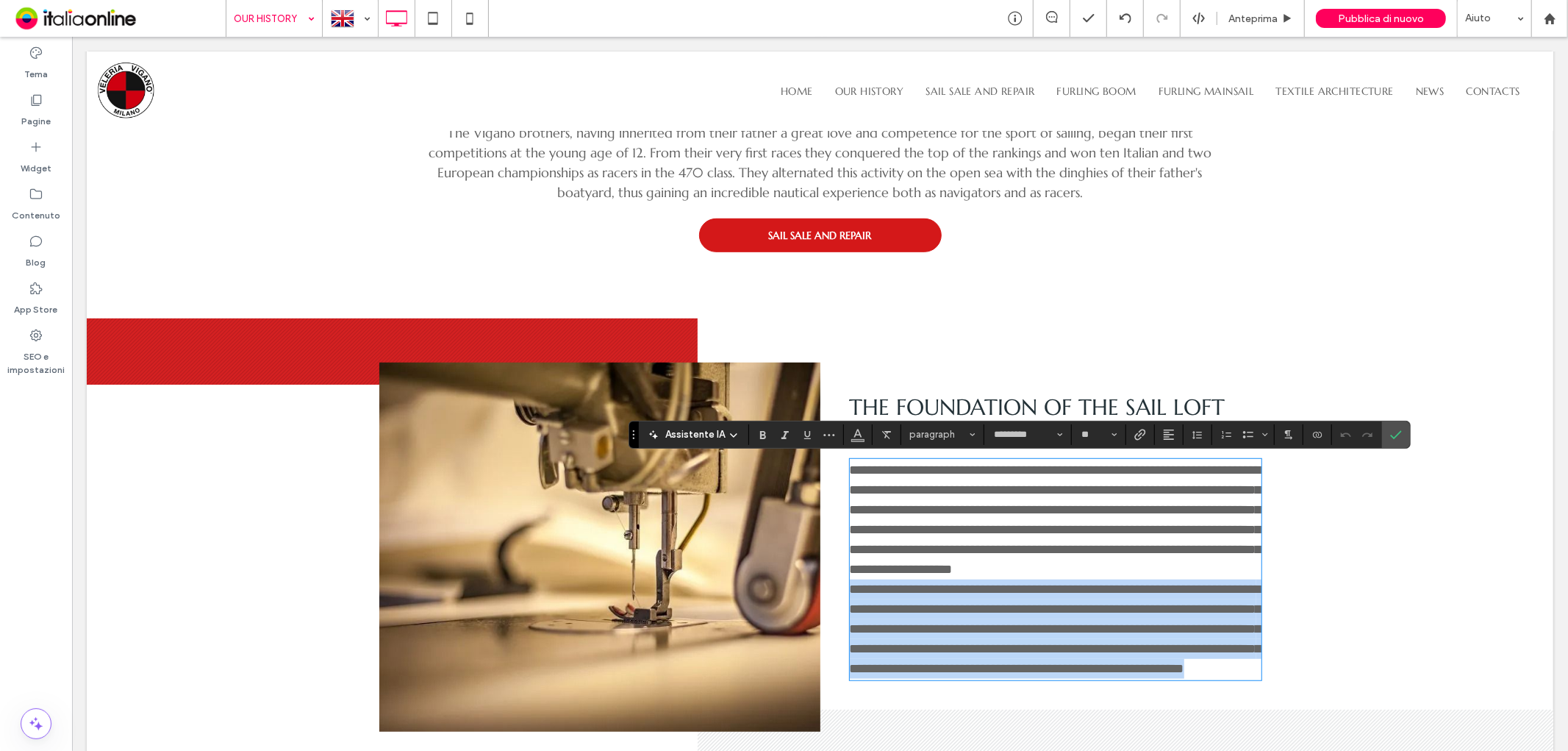 click on "**********" at bounding box center (1055, 628) 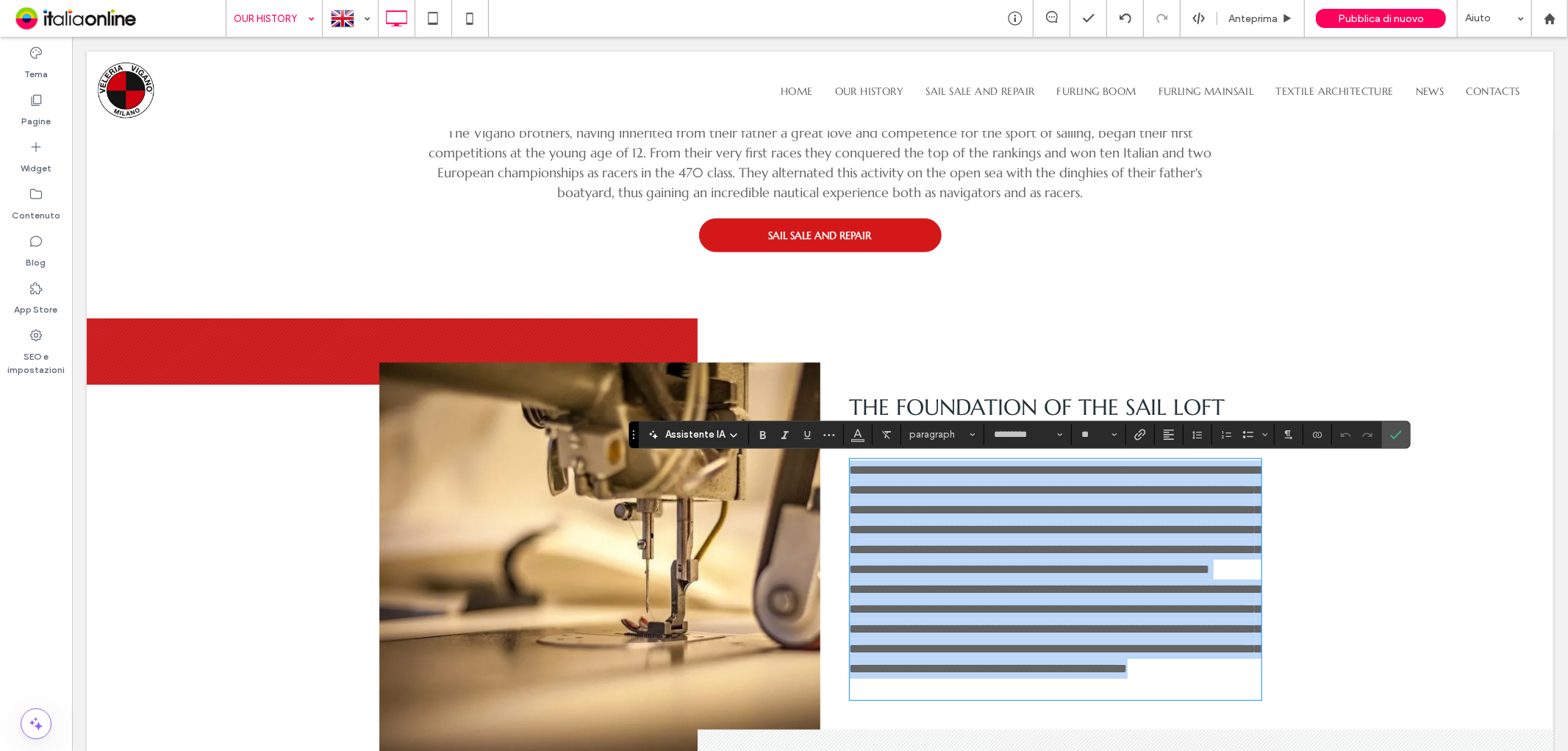 scroll, scrollTop: 0, scrollLeft: 0, axis: both 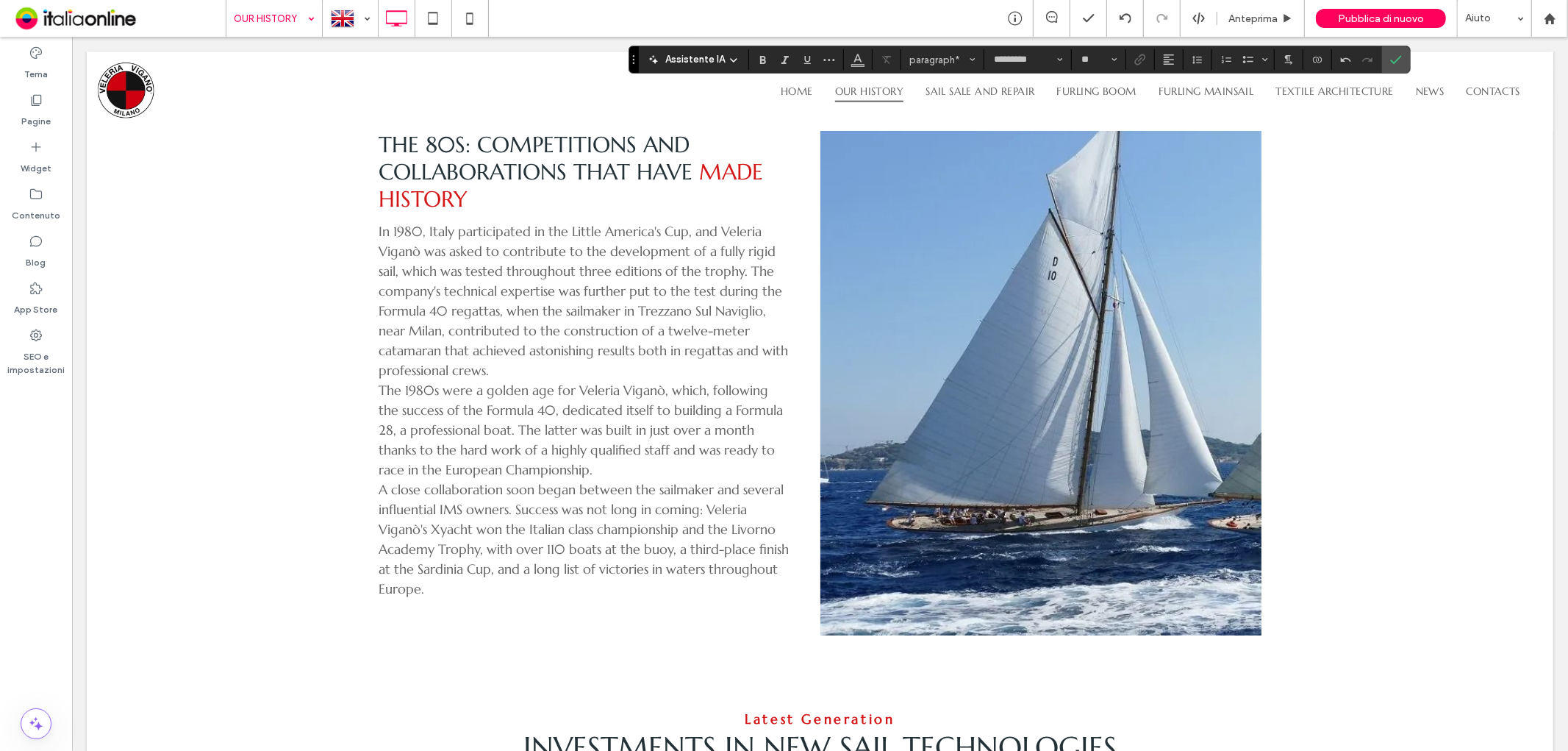 click on "A close collaboration soon began between the sailmaker and several influential IMS owners. Success was not long in coming: Veleria Viganò's Xyacht won the Italian class championship and the Livorno Academy Trophy, with over 110 boats at the buoy, a third-place finish at the Sardinia Cup, and a long list of victories in waters throughout Europe." at bounding box center [584, 538] 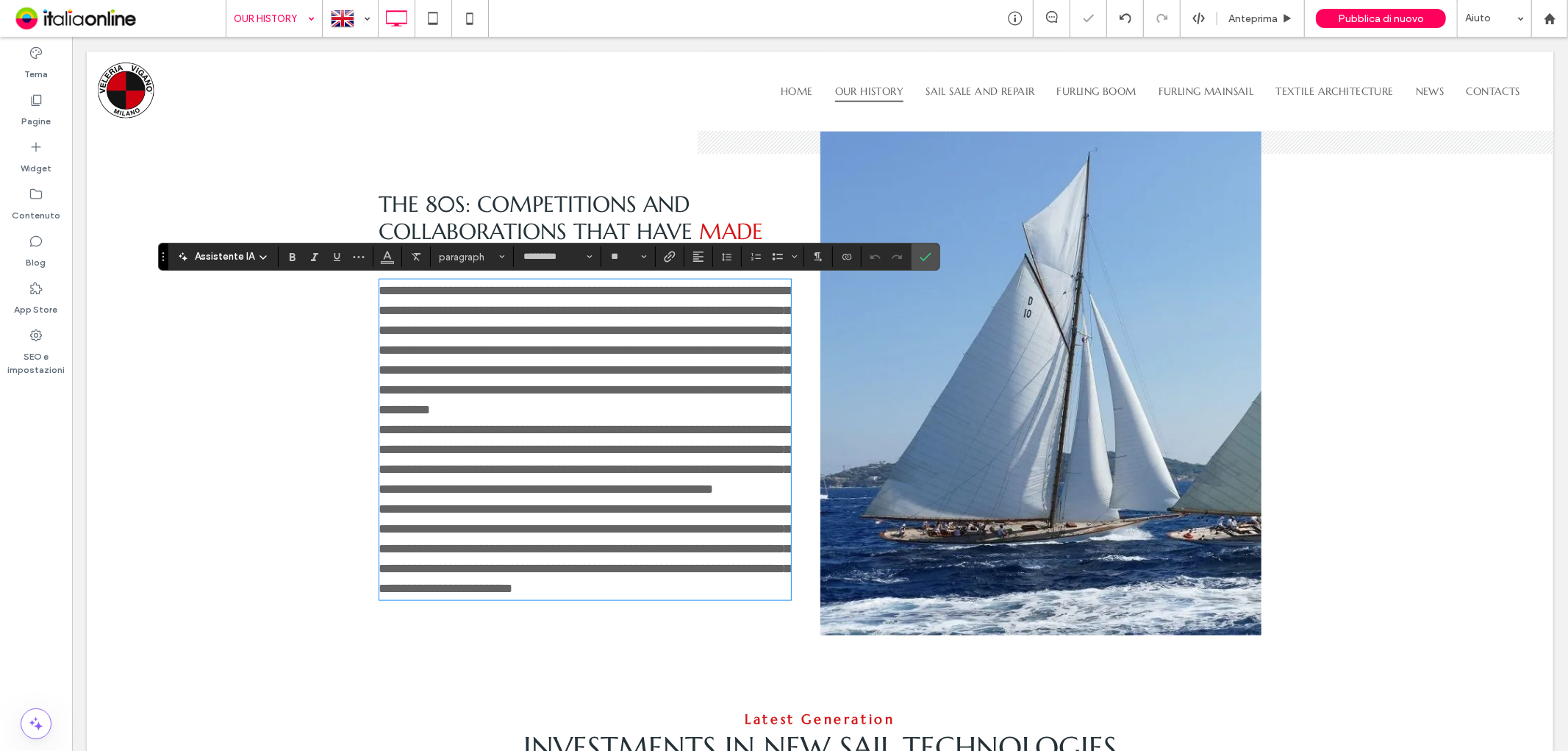 scroll, scrollTop: 0, scrollLeft: 0, axis: both 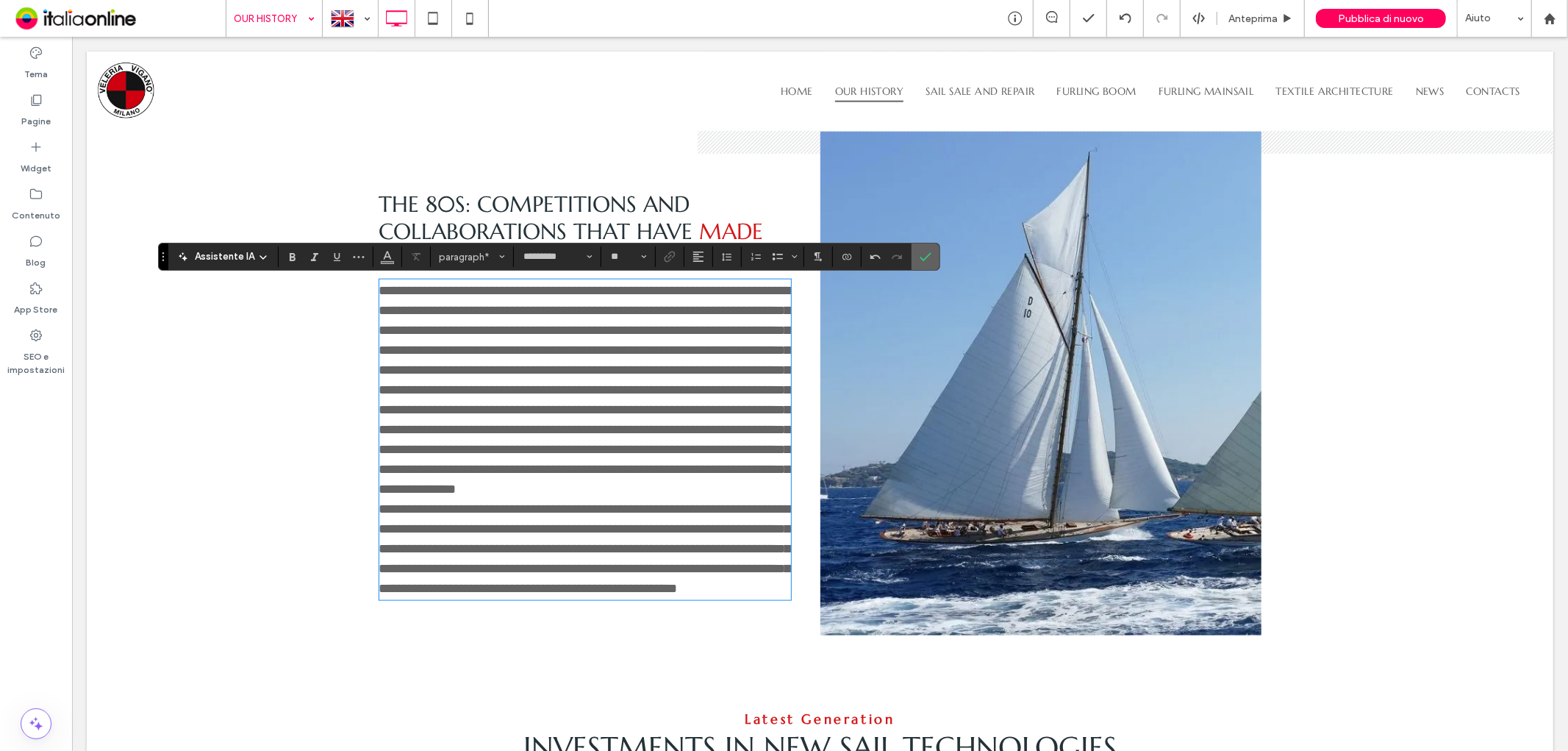click 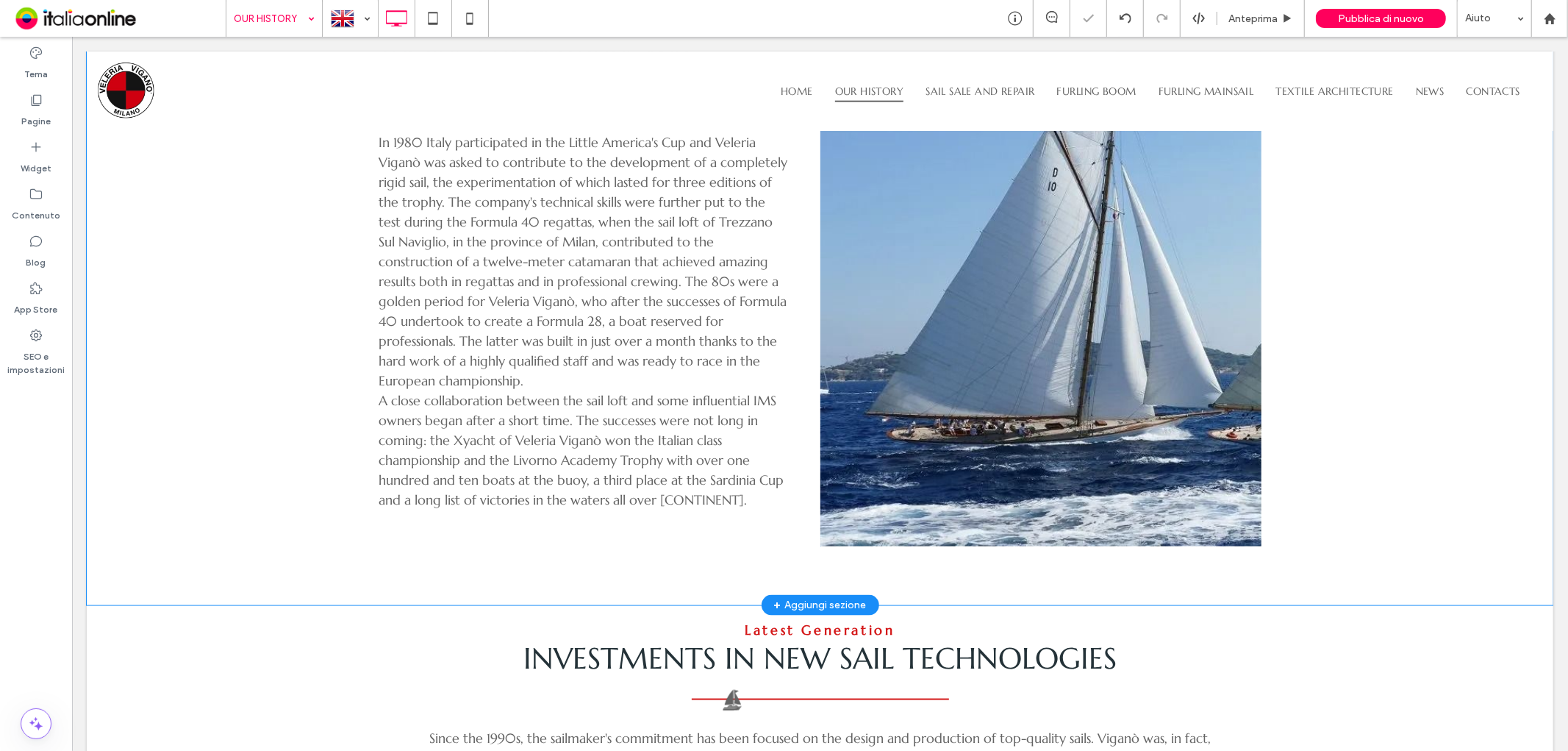 scroll, scrollTop: 1662, scrollLeft: 0, axis: vertical 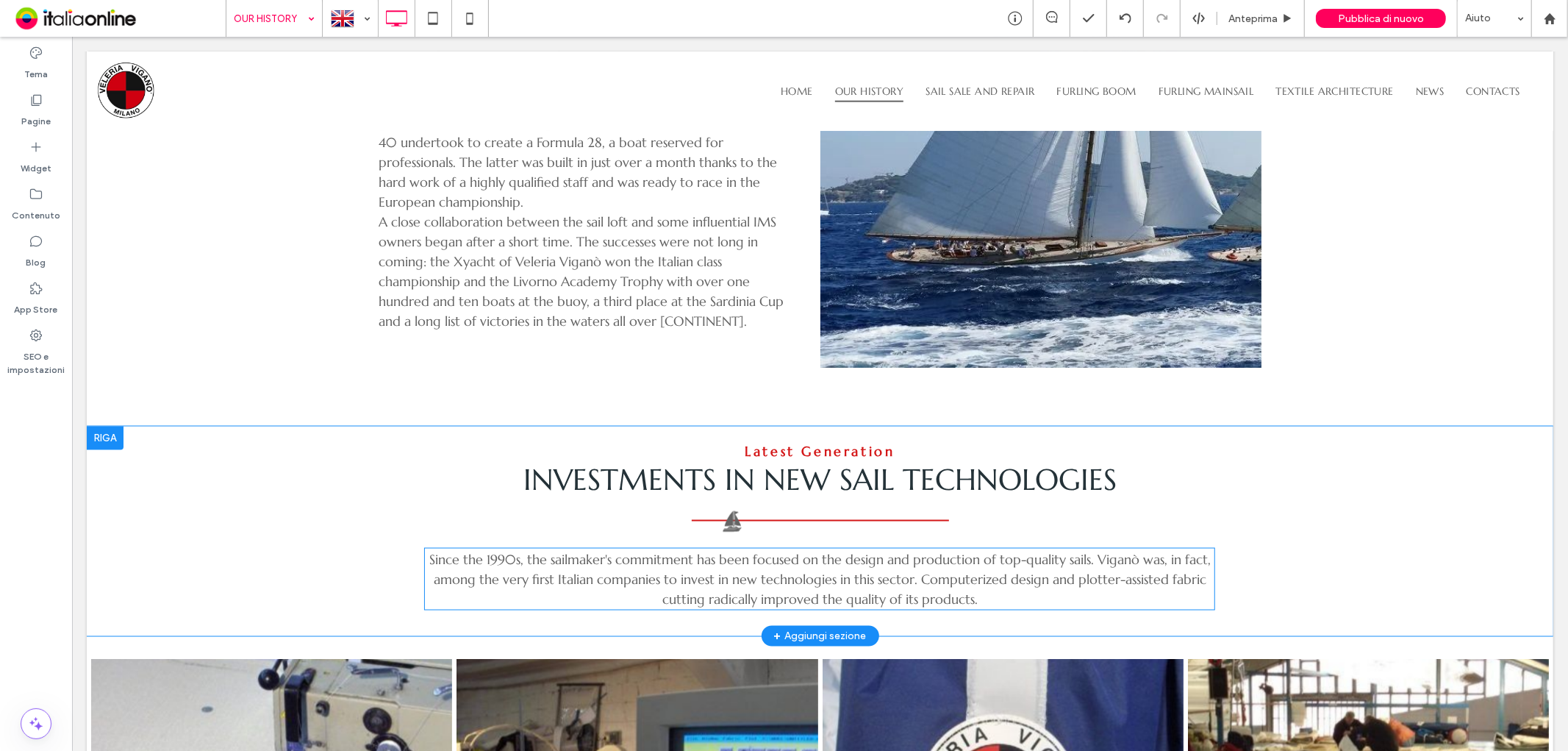 click on "Since the 1990s, the sailmaker's commitment has been focused on the design and production of top-quality sails. Viganò was, in fact, among the very first Italian companies to invest in new technologies in this sector. Computerized design and plotter-assisted fabric cutting radically improved the quality of its products. ﻿" at bounding box center (819, 578) 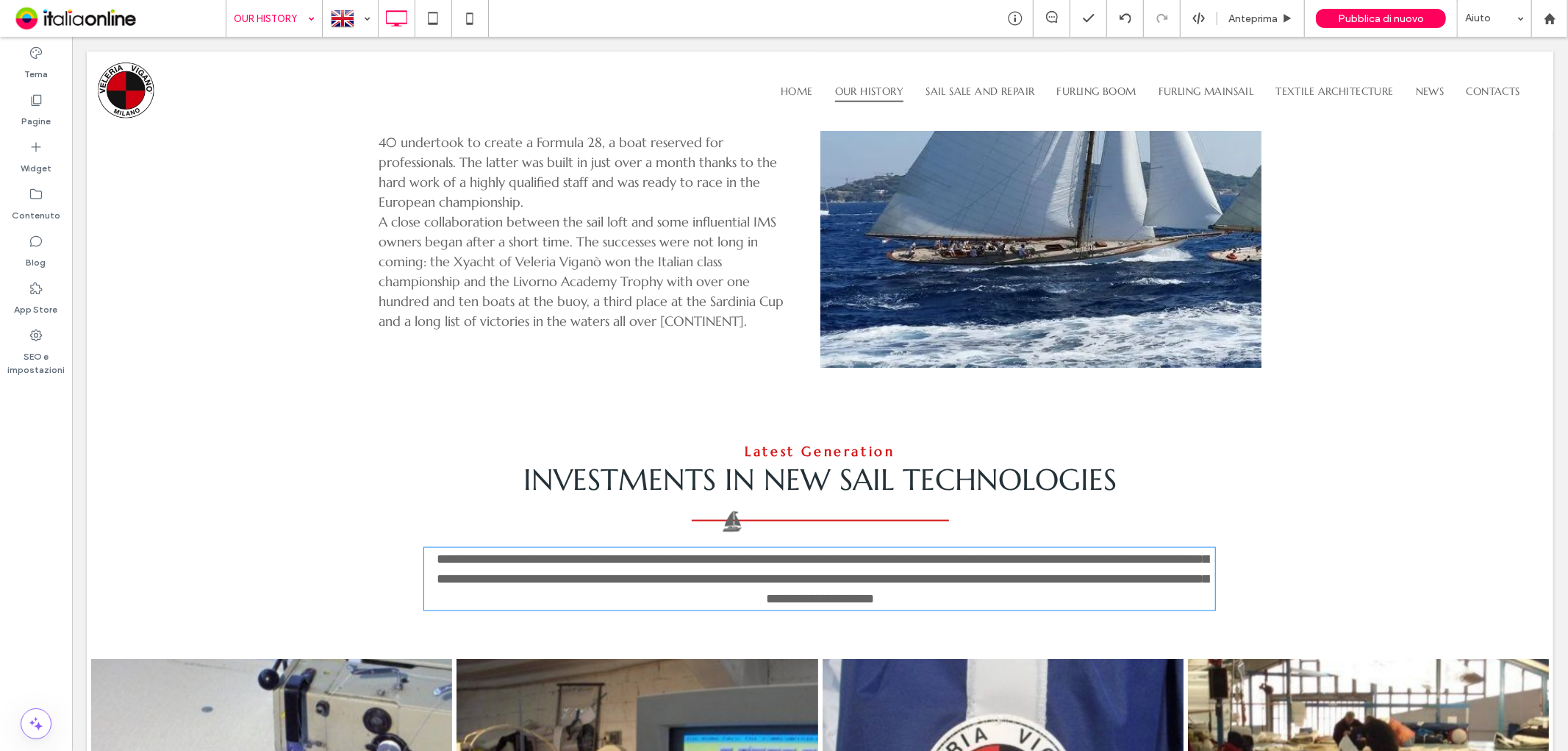 type on "*********" 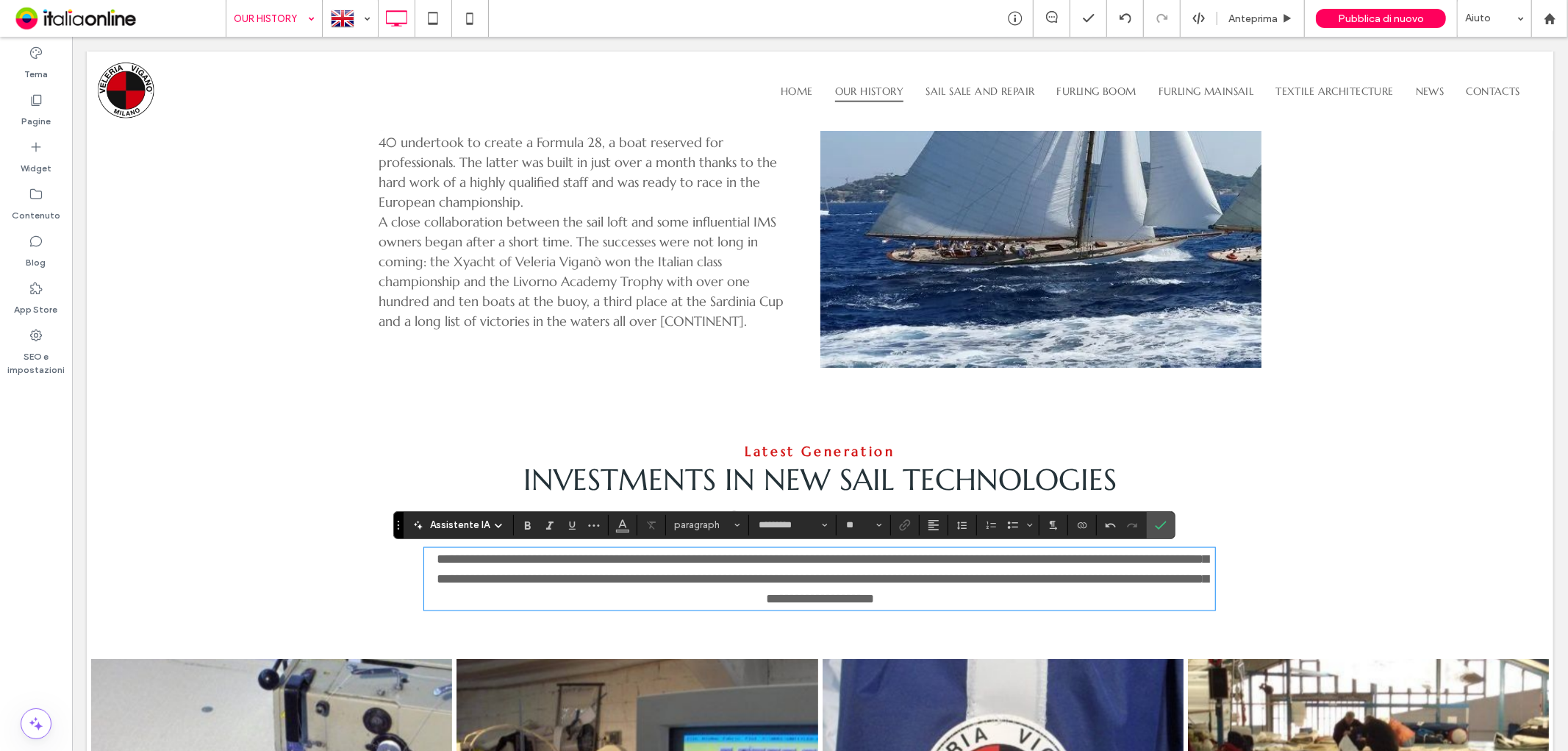 scroll, scrollTop: 0, scrollLeft: 0, axis: both 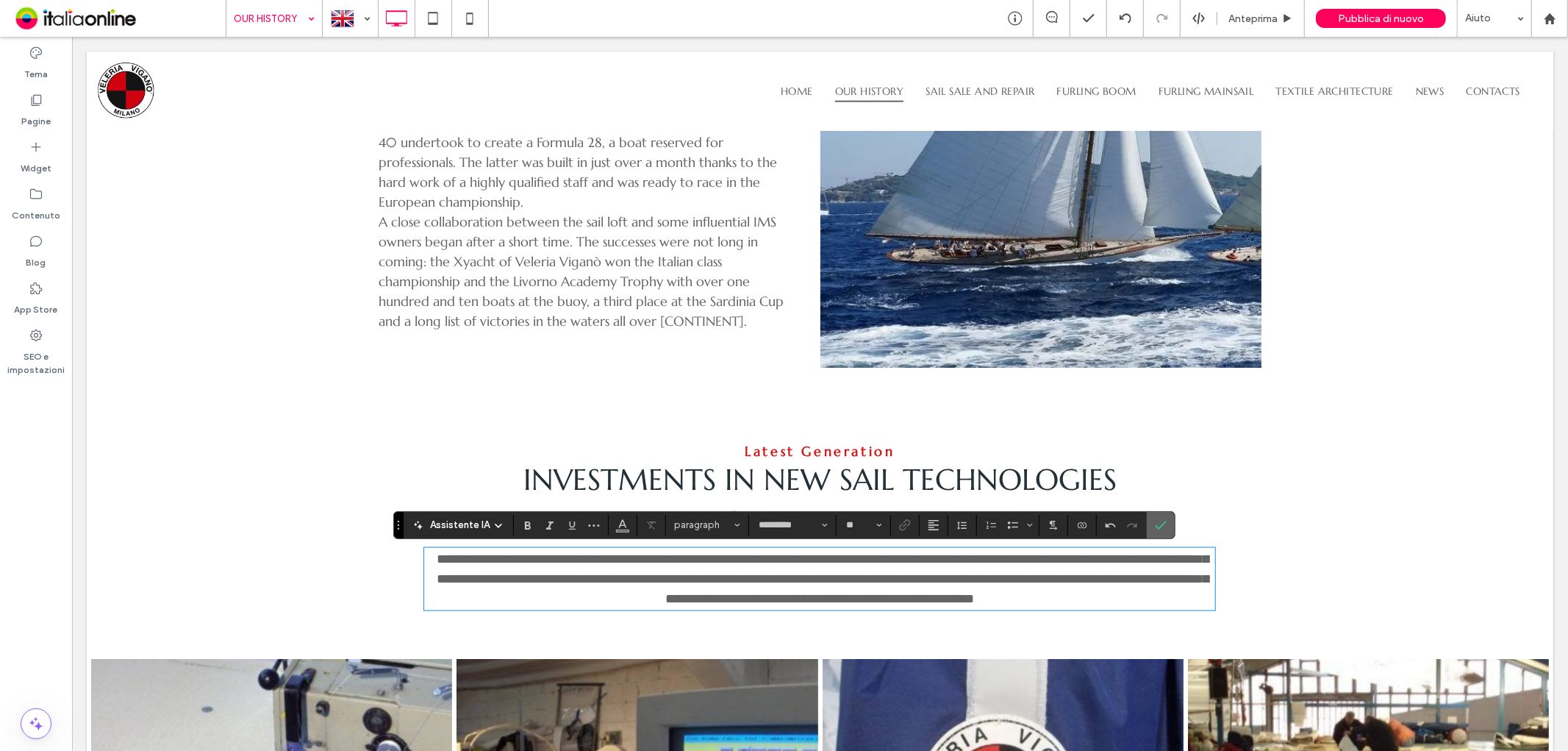 click 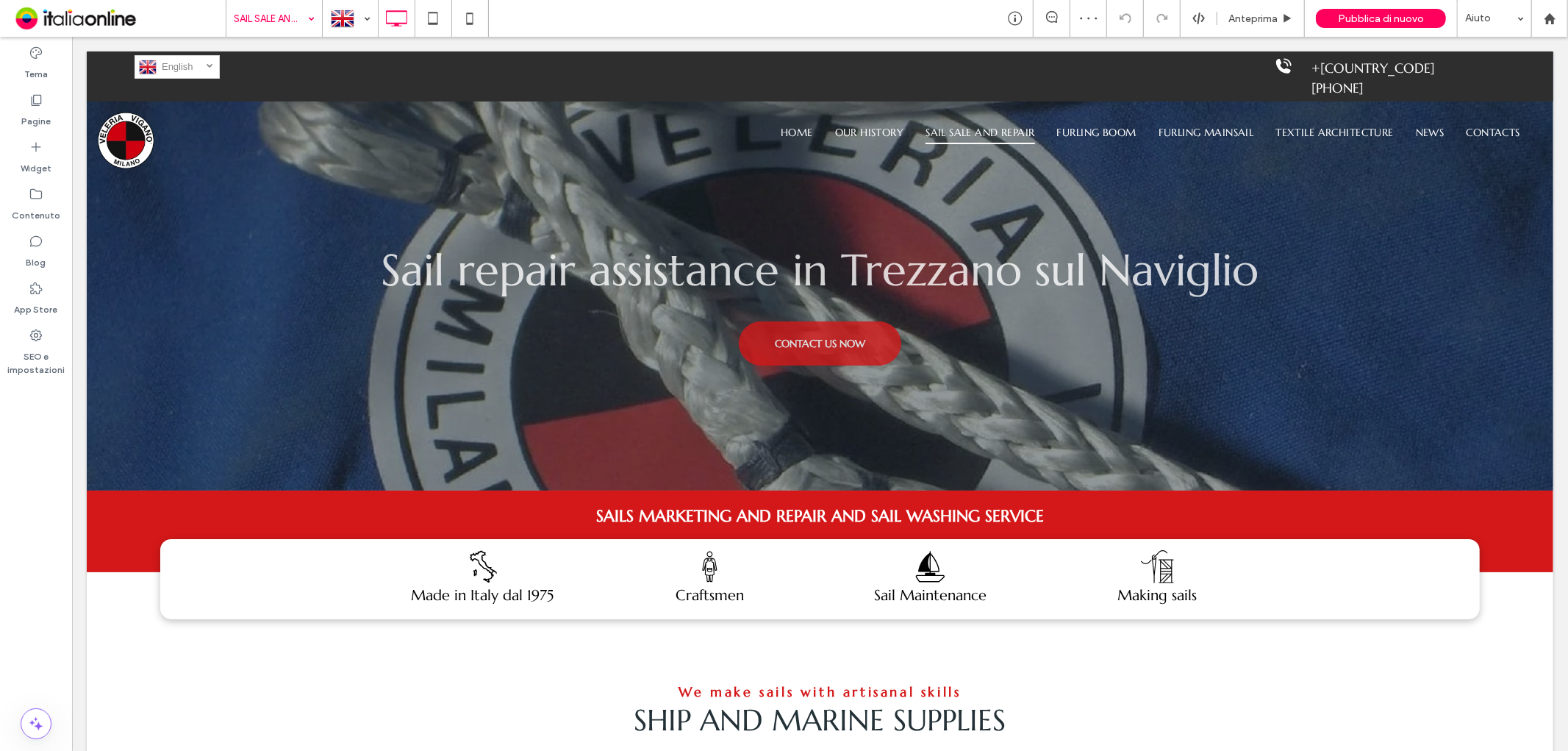 scroll, scrollTop: 0, scrollLeft: 0, axis: both 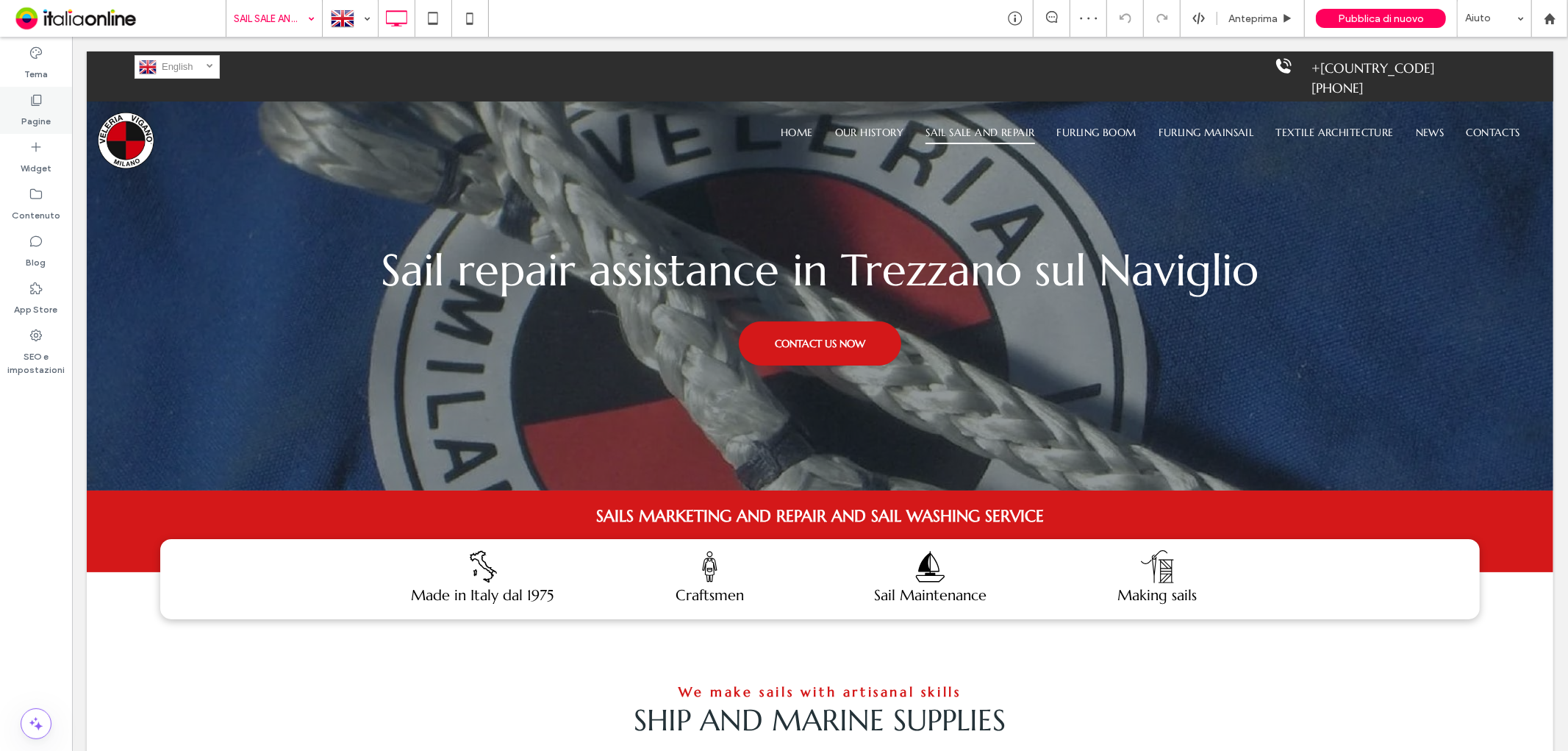 click on "Pagine" at bounding box center [36, 118] 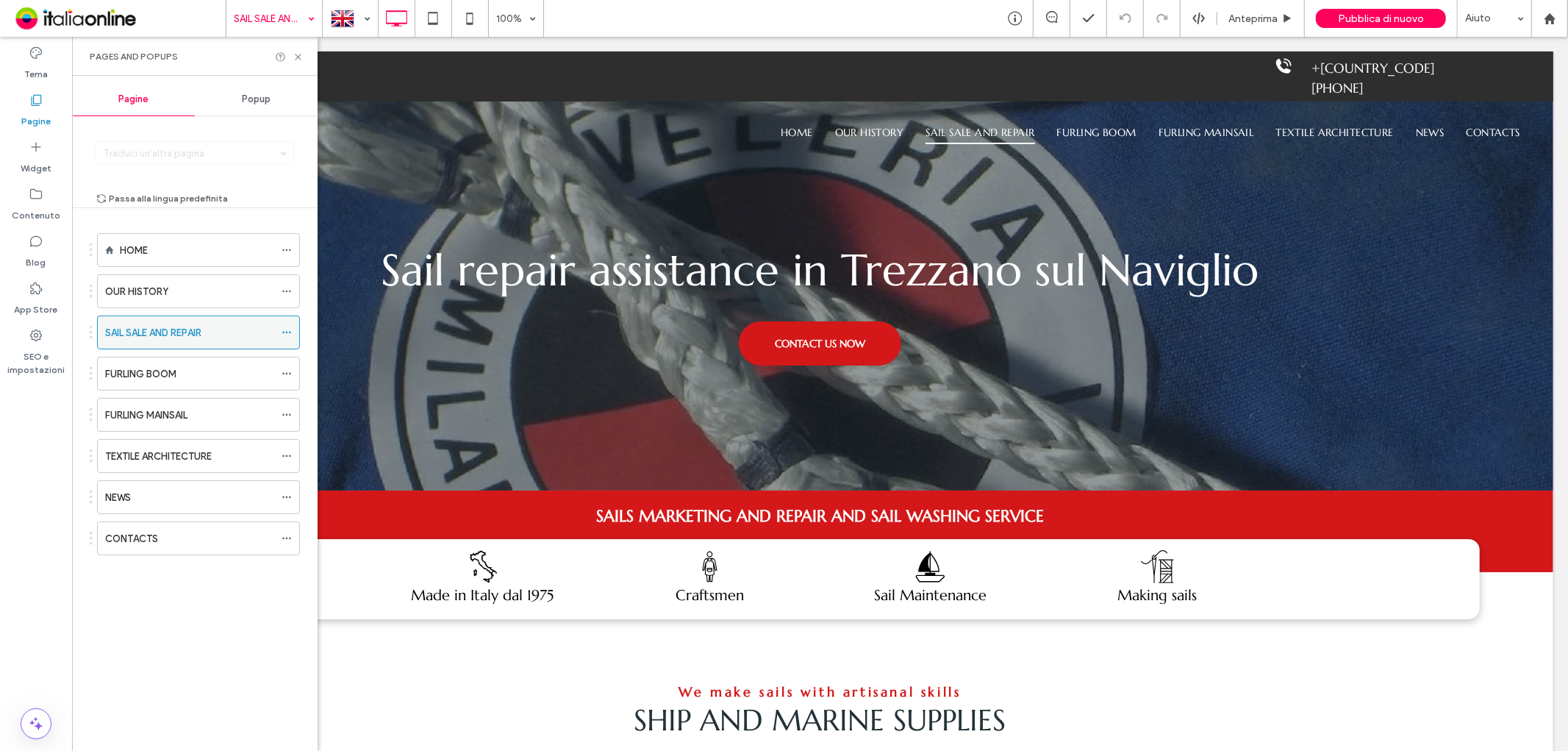 click at bounding box center [287, 332] 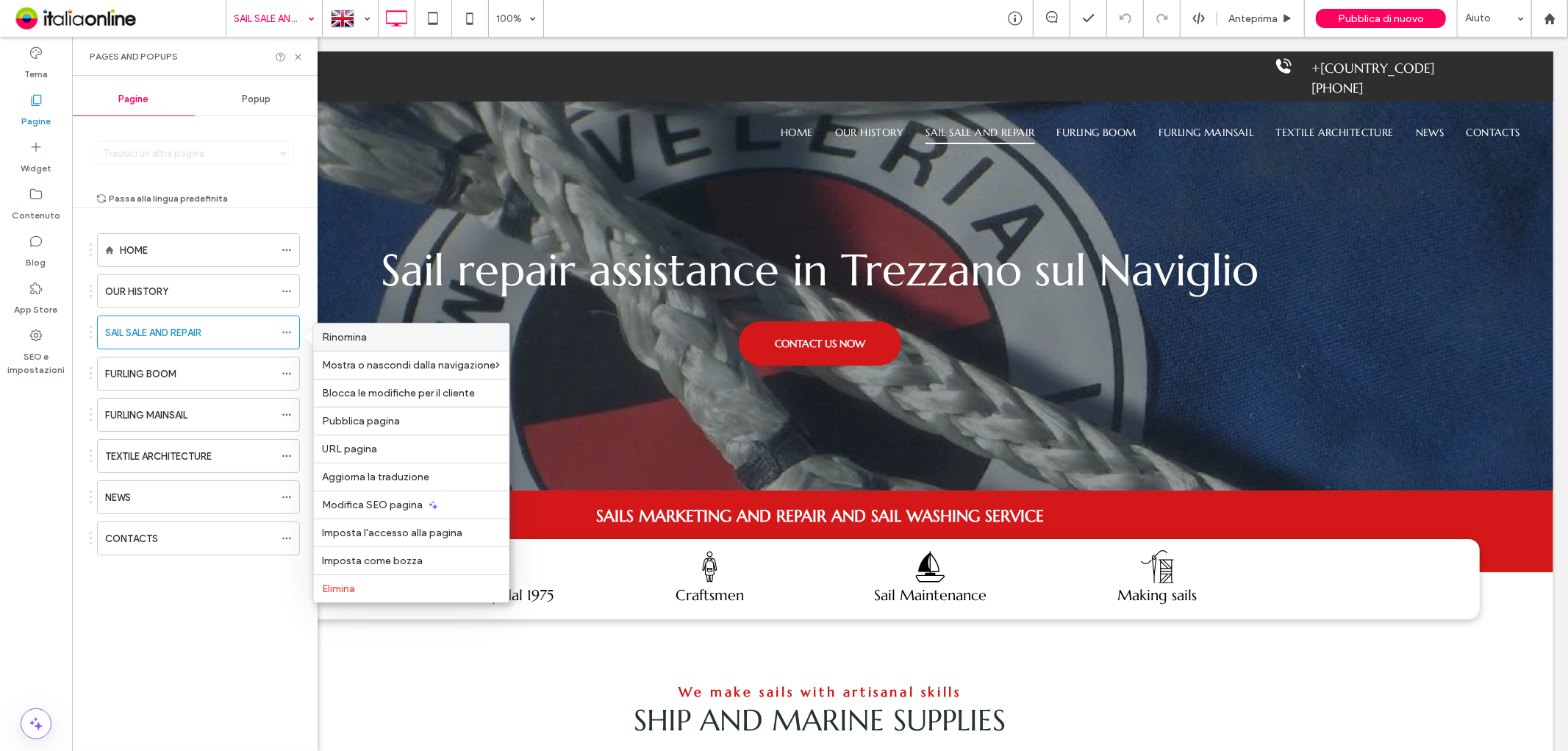 click on "Rinomina" at bounding box center [412, 337] 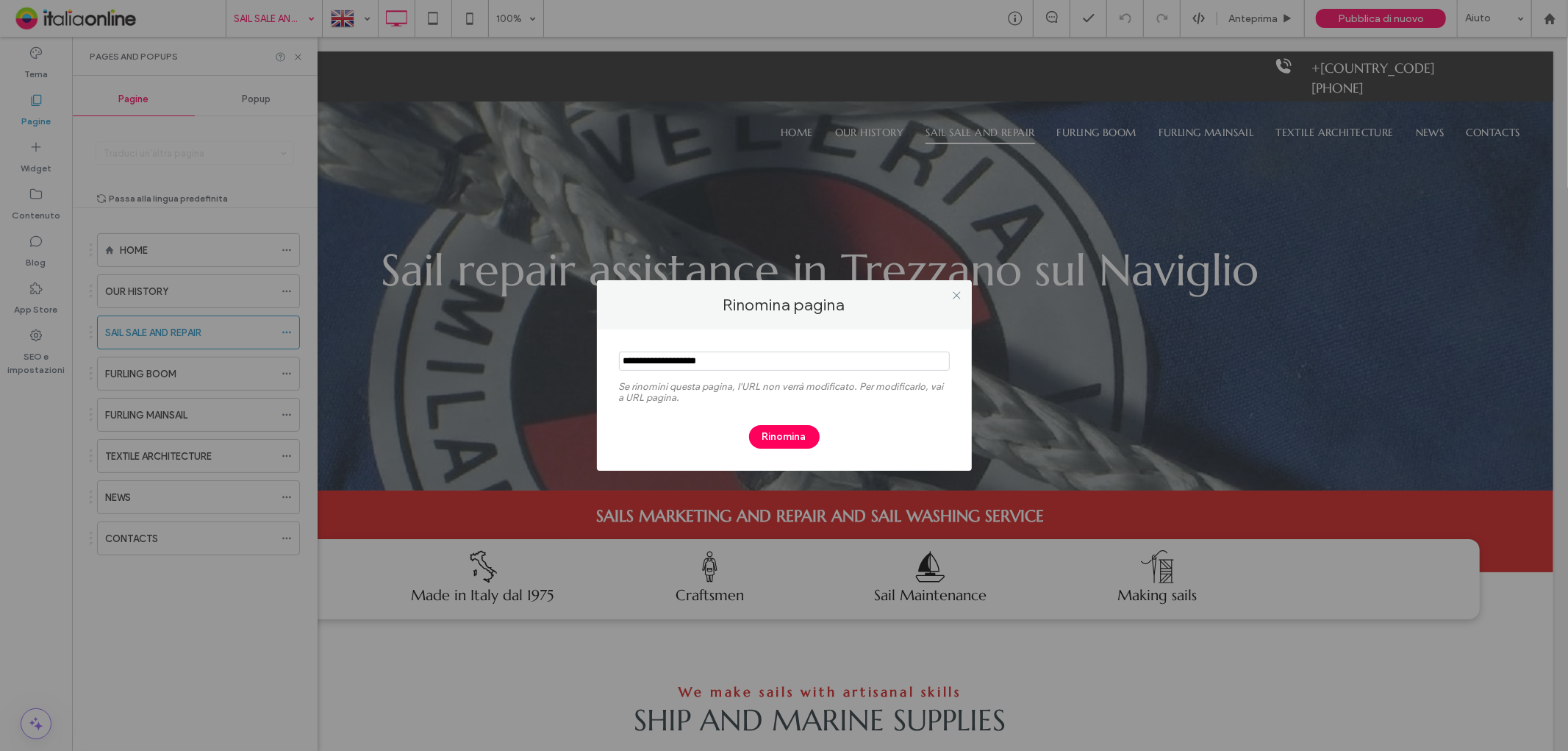 click at bounding box center [784, 361] 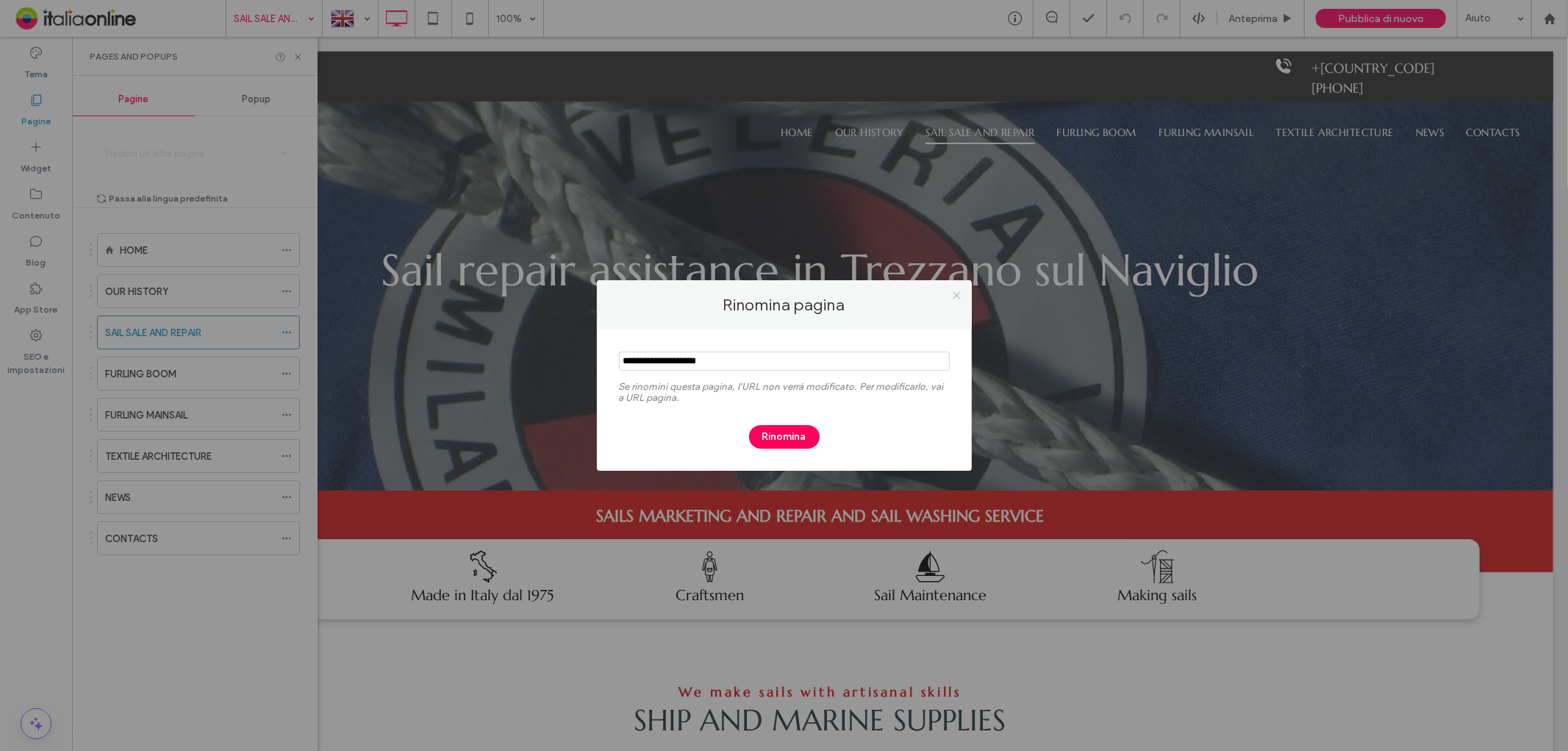 click 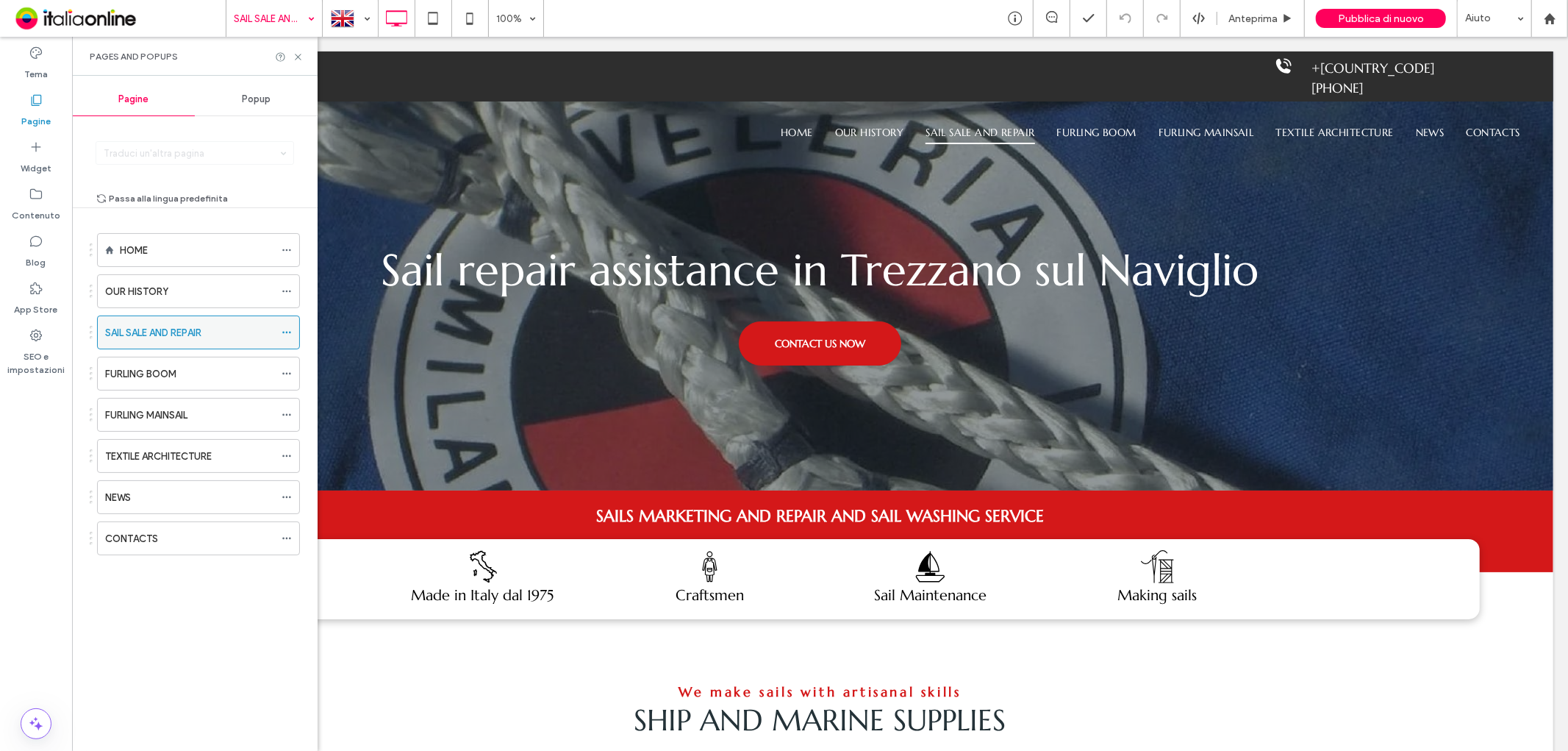 click 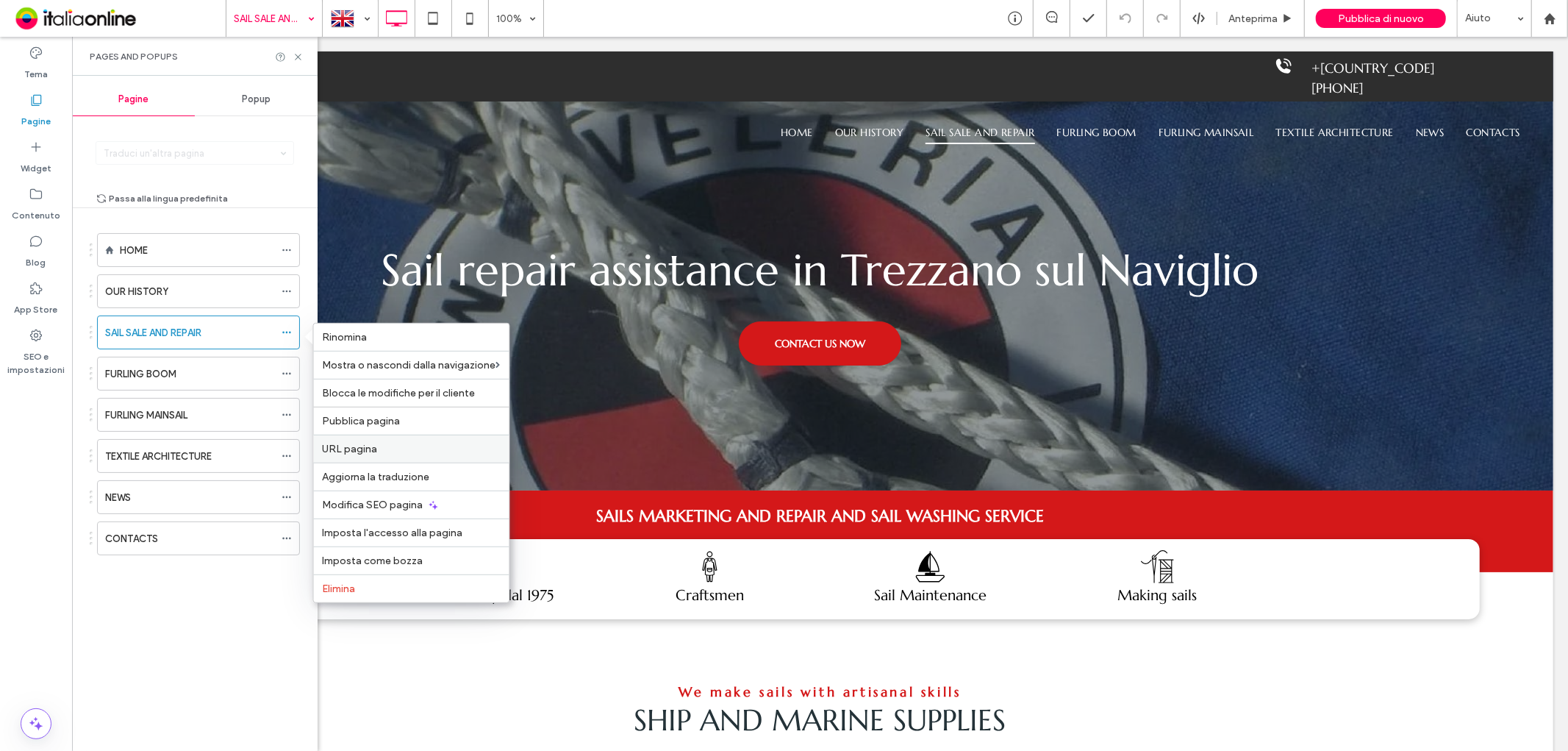 click on "URL pagina" at bounding box center (350, 449) 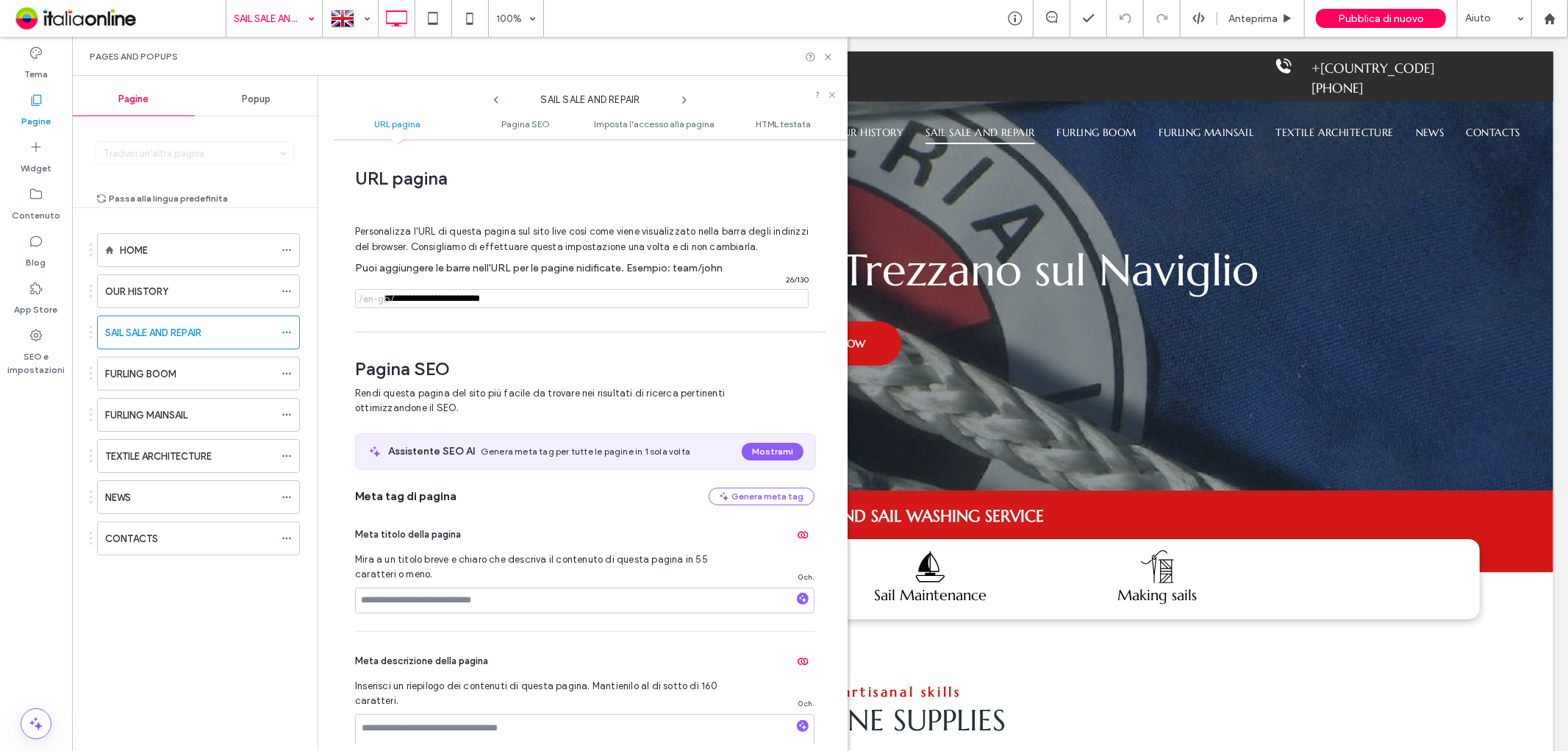 scroll, scrollTop: 7, scrollLeft: 0, axis: vertical 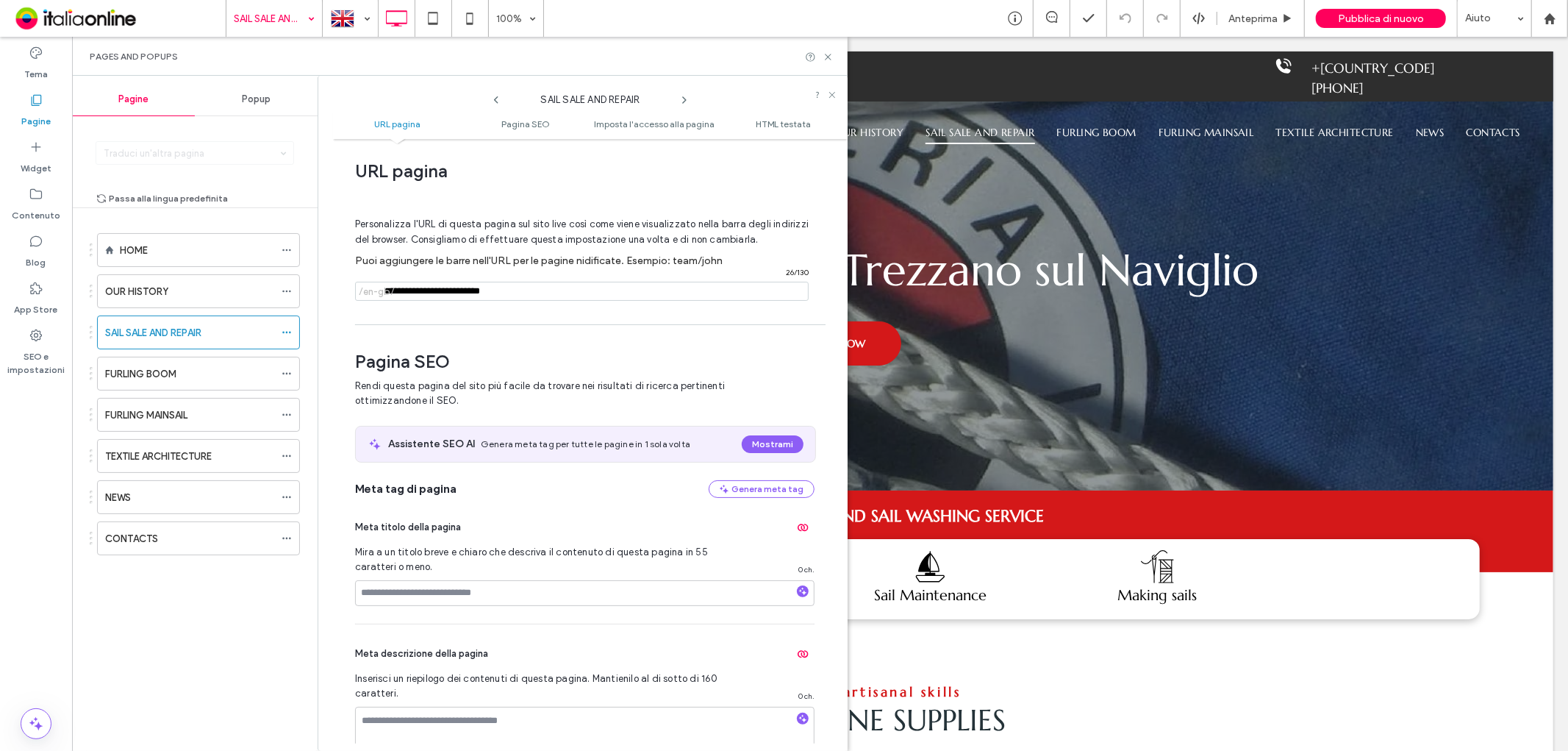 click at bounding box center [581, 291] 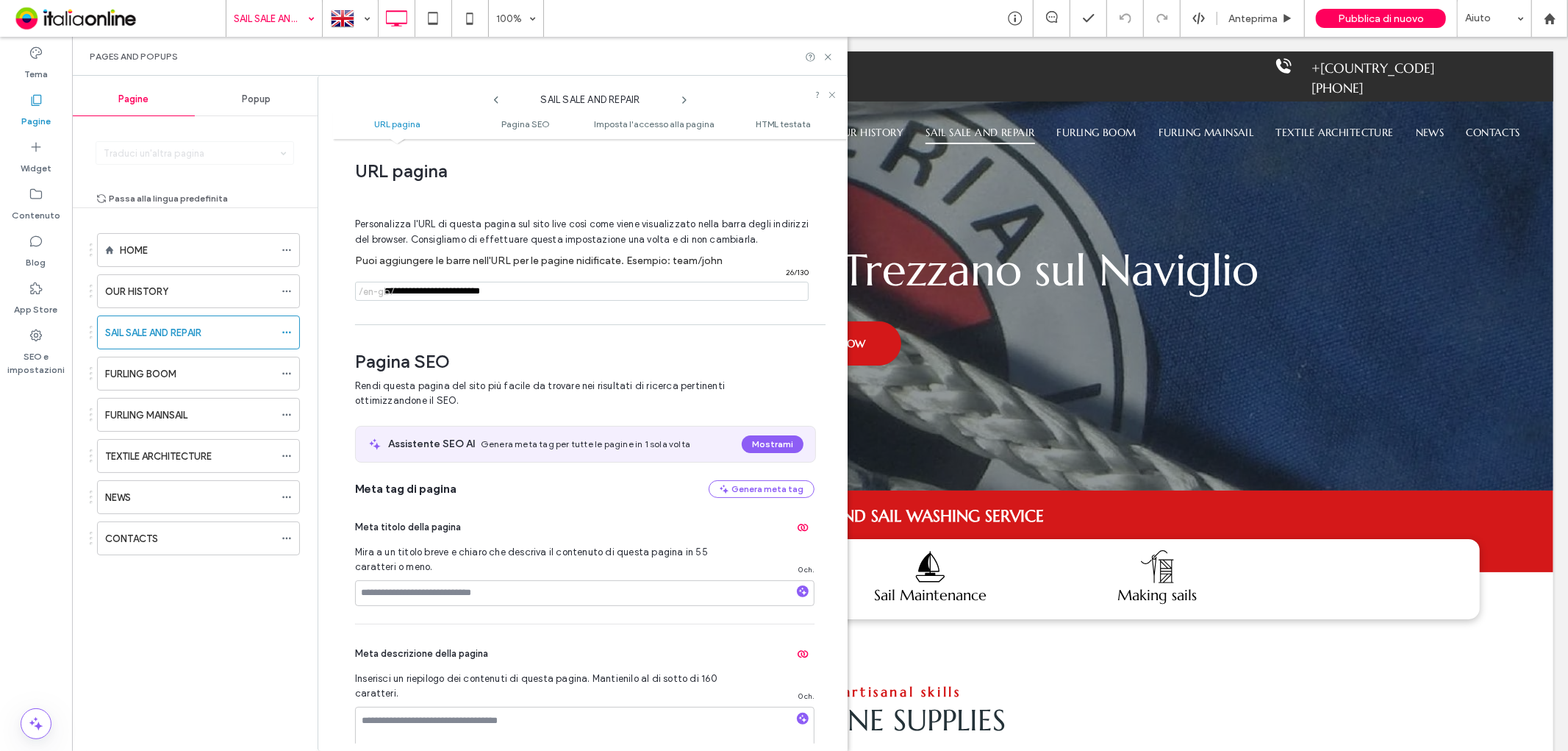 paste on "**********" 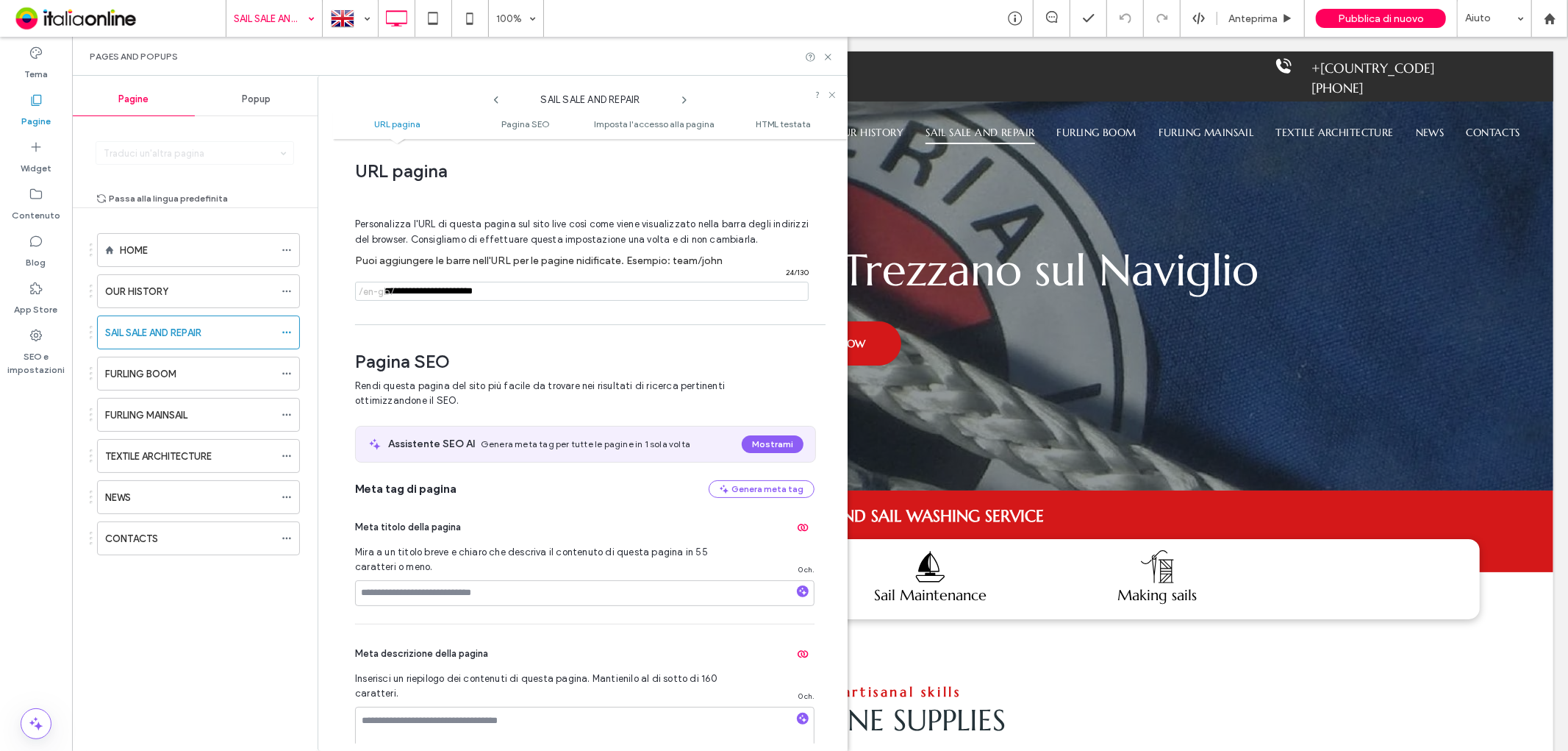 click at bounding box center [581, 291] 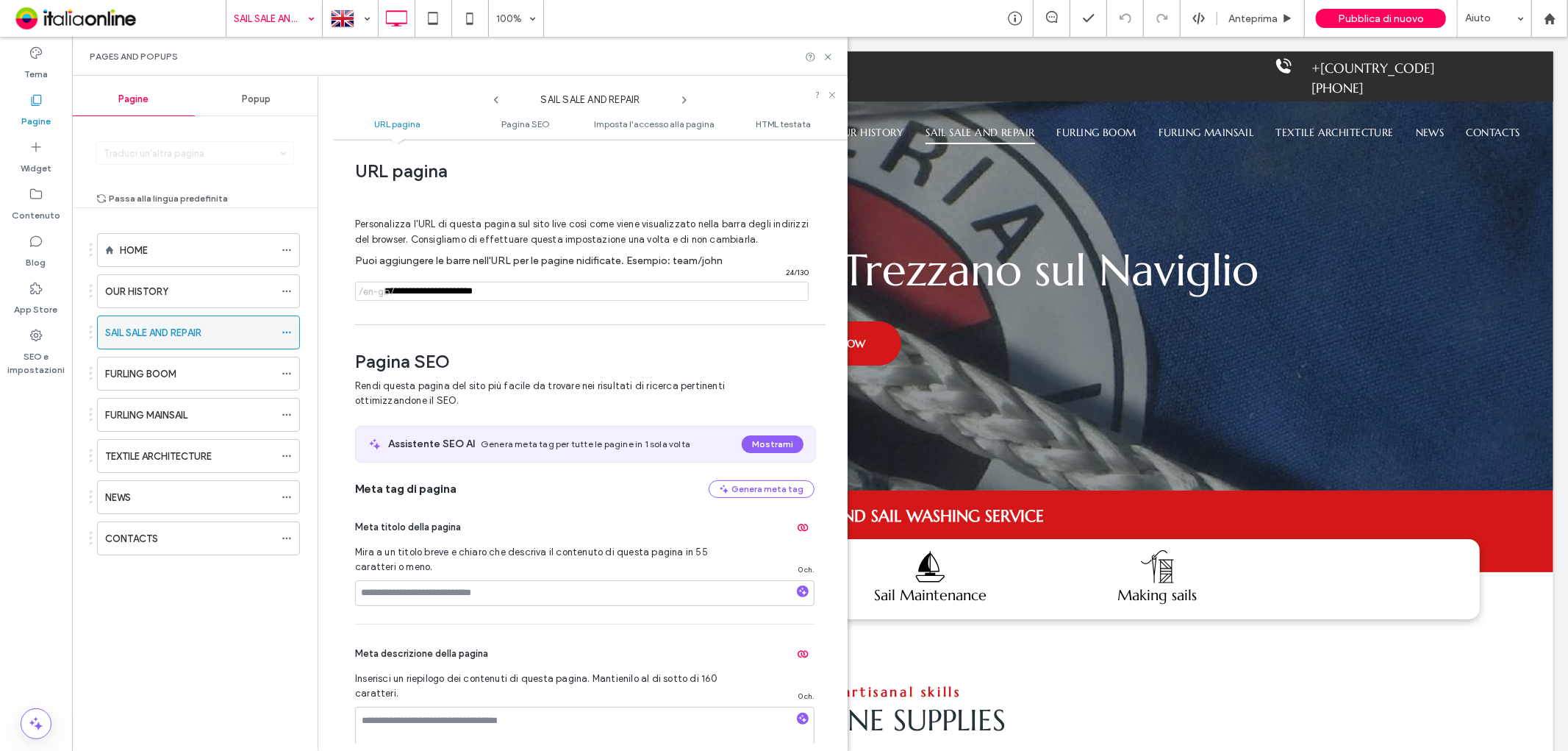 click 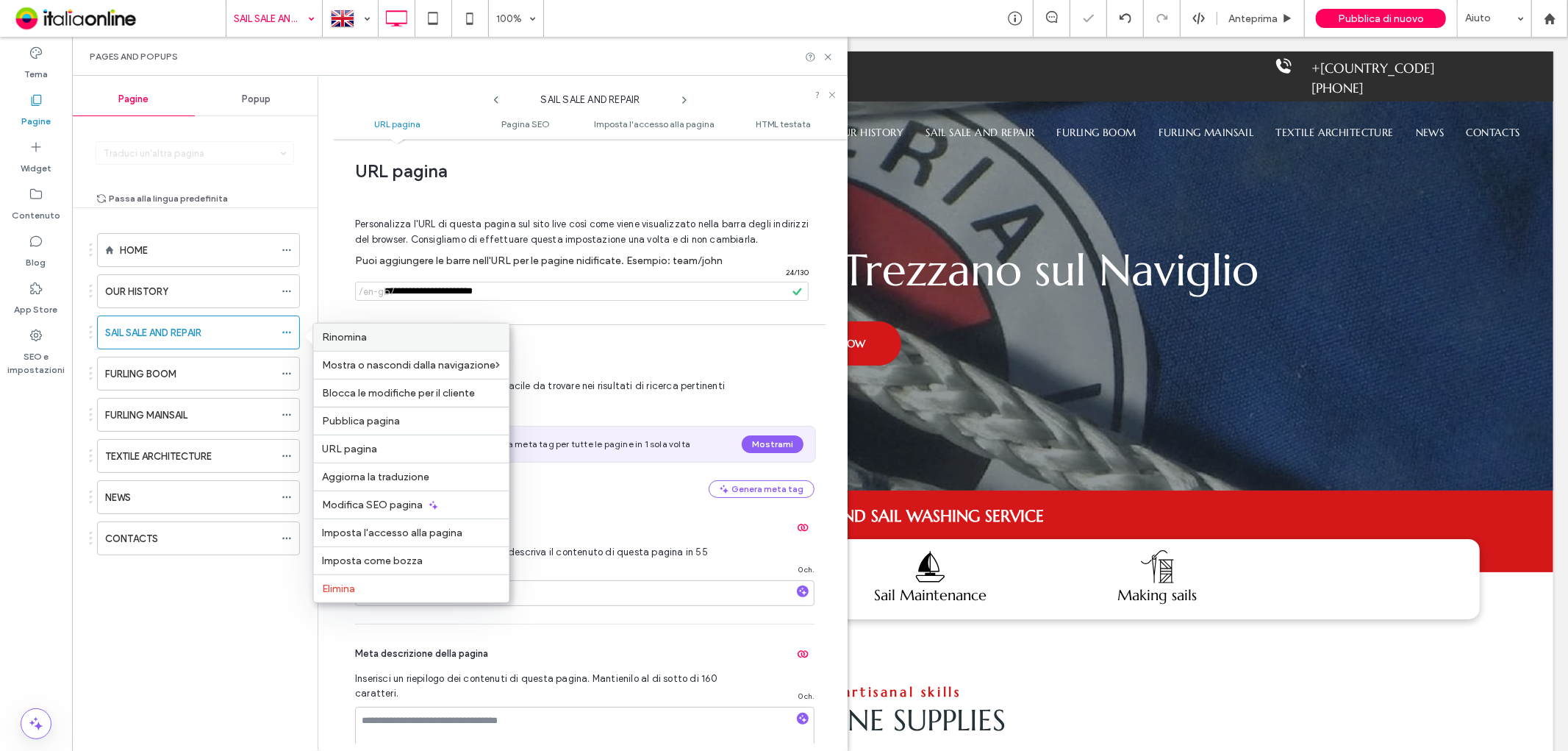 click on "Rinomina" at bounding box center [345, 337] 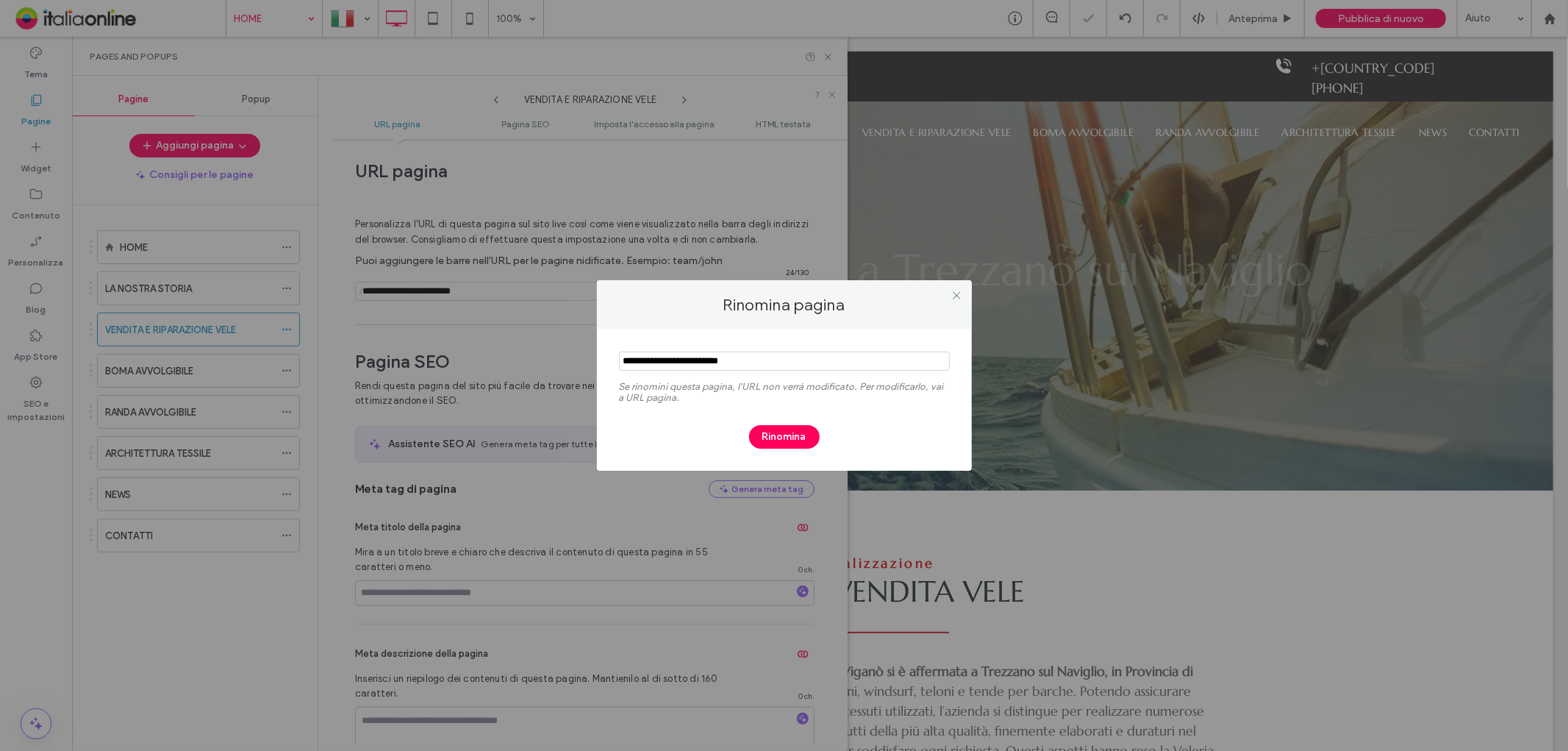 scroll, scrollTop: 0, scrollLeft: 0, axis: both 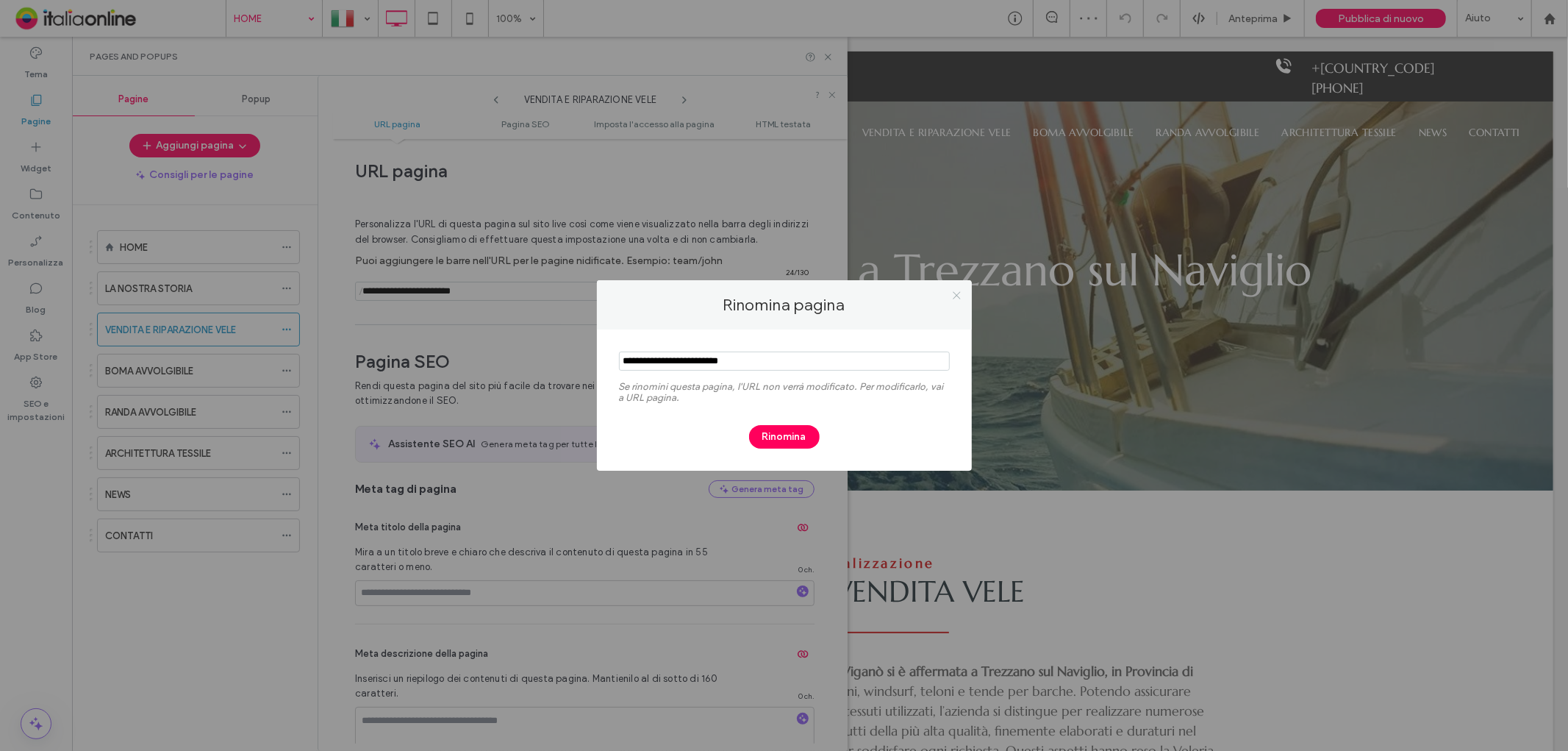 click 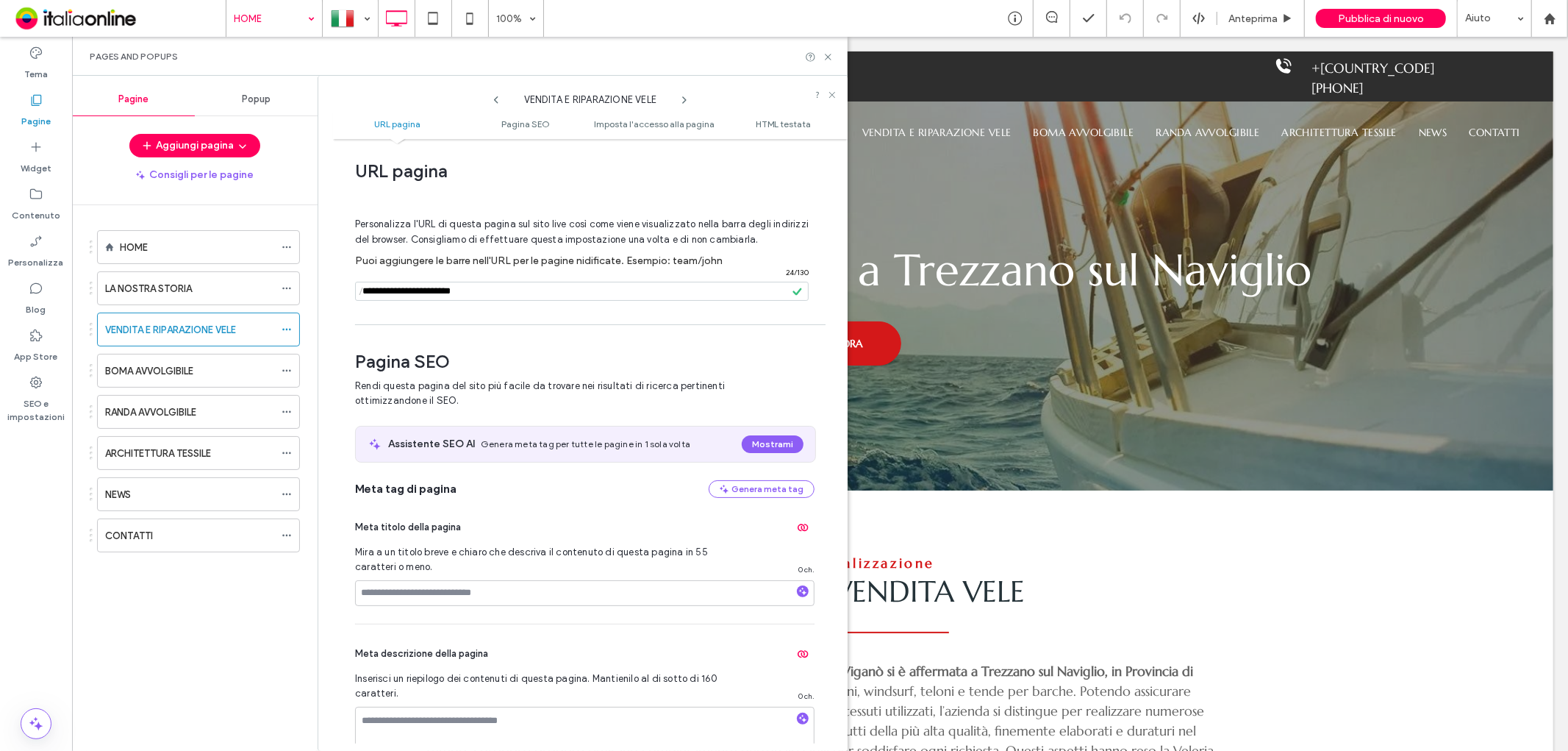 click at bounding box center [581, 291] 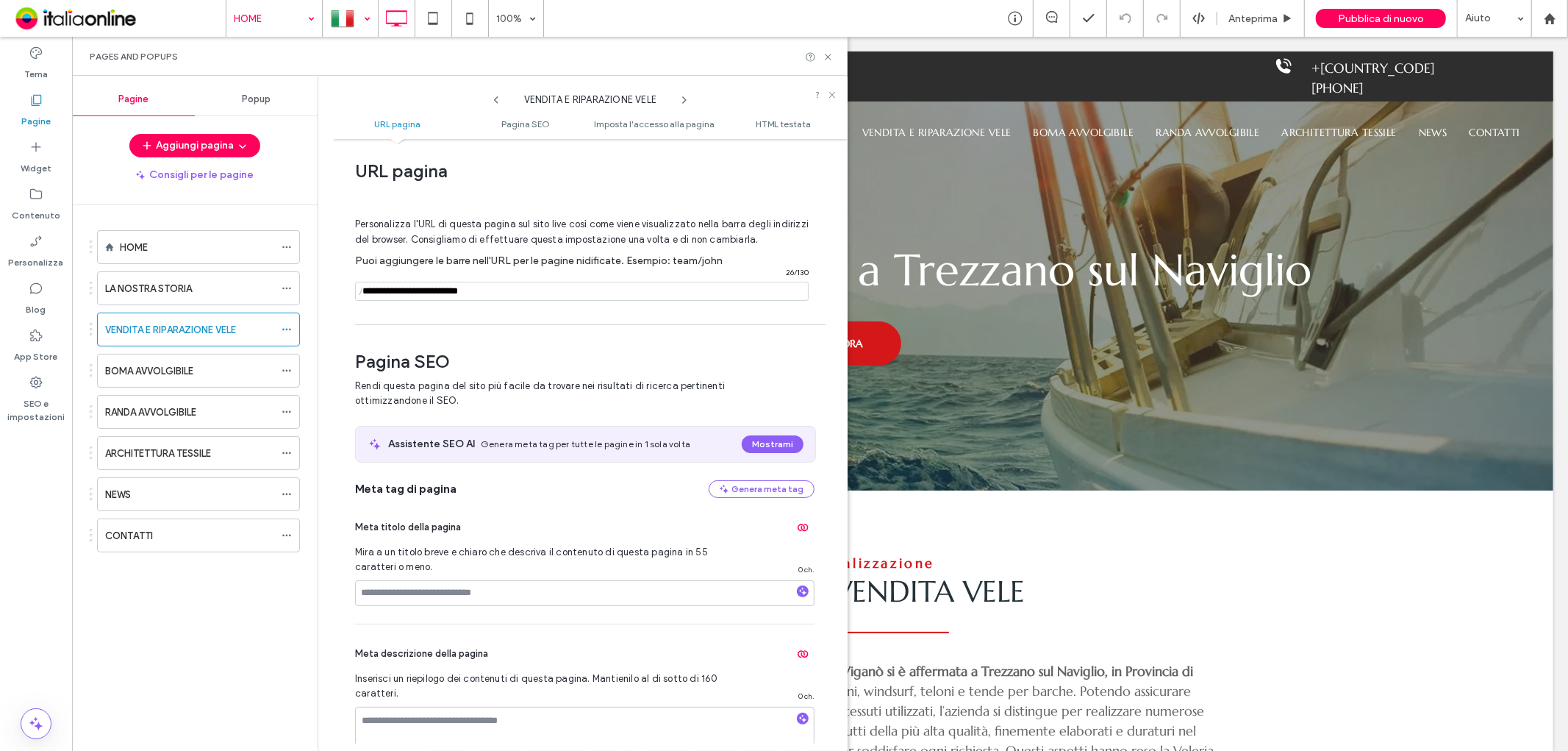 click at bounding box center (350, 18) 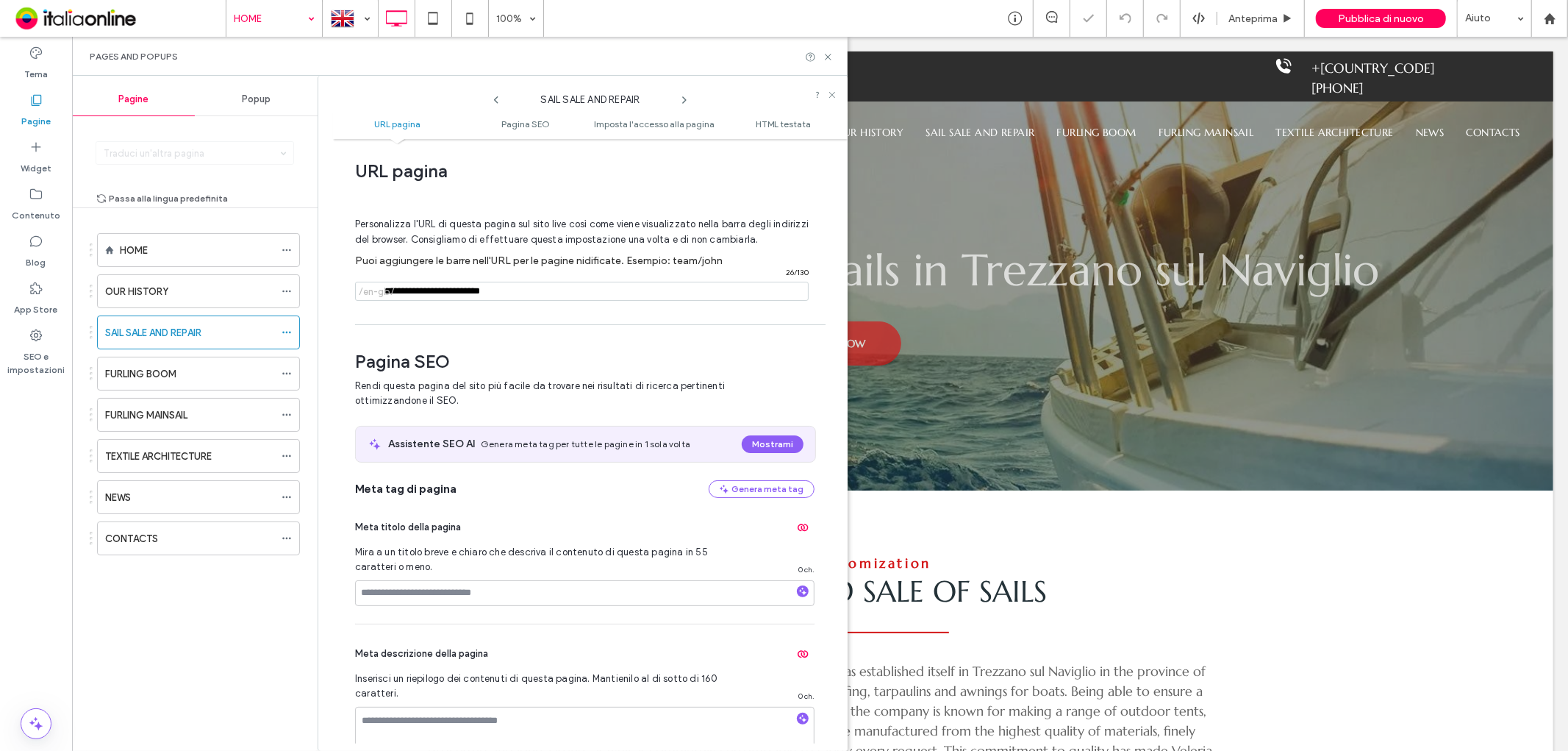 scroll, scrollTop: 0, scrollLeft: 0, axis: both 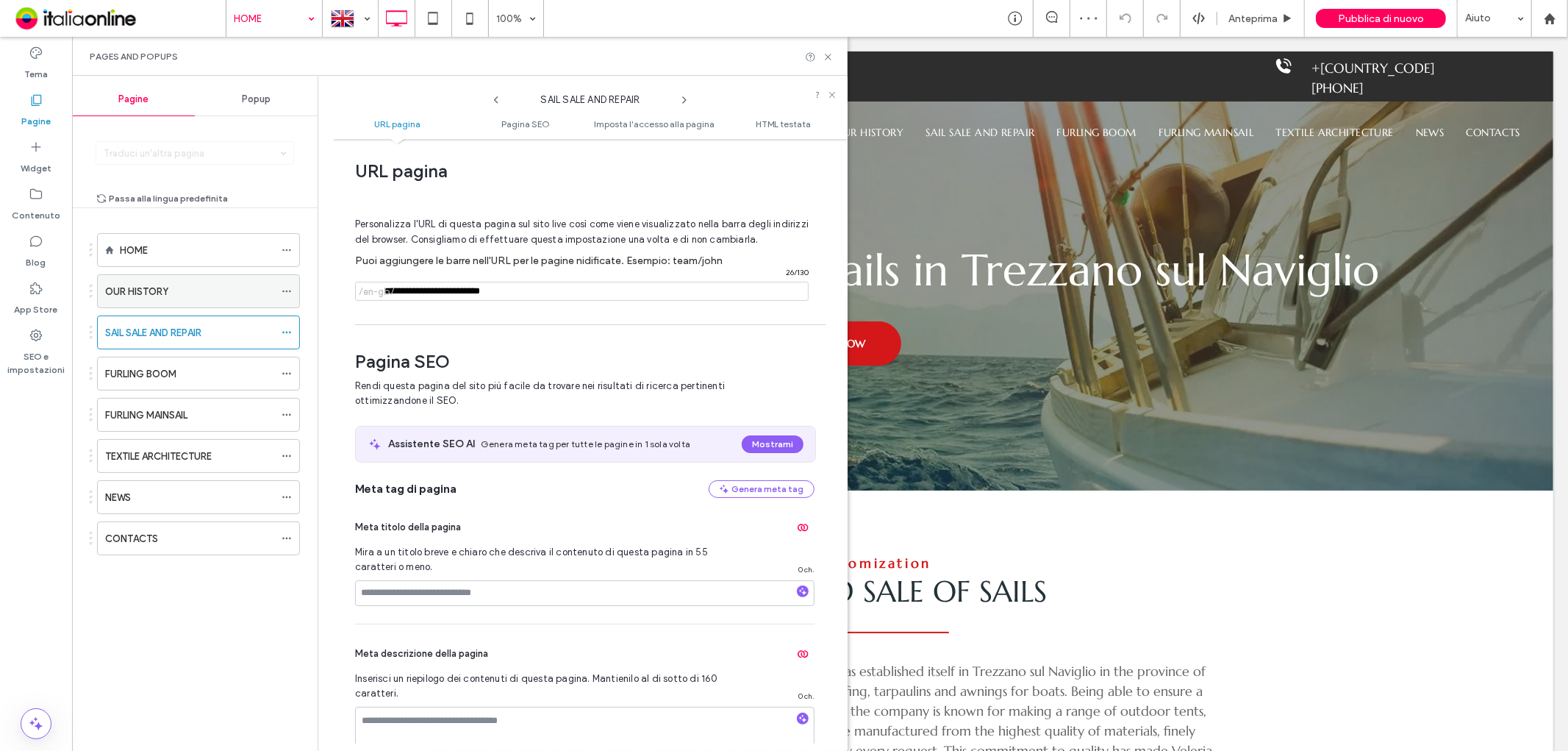type on "**********" 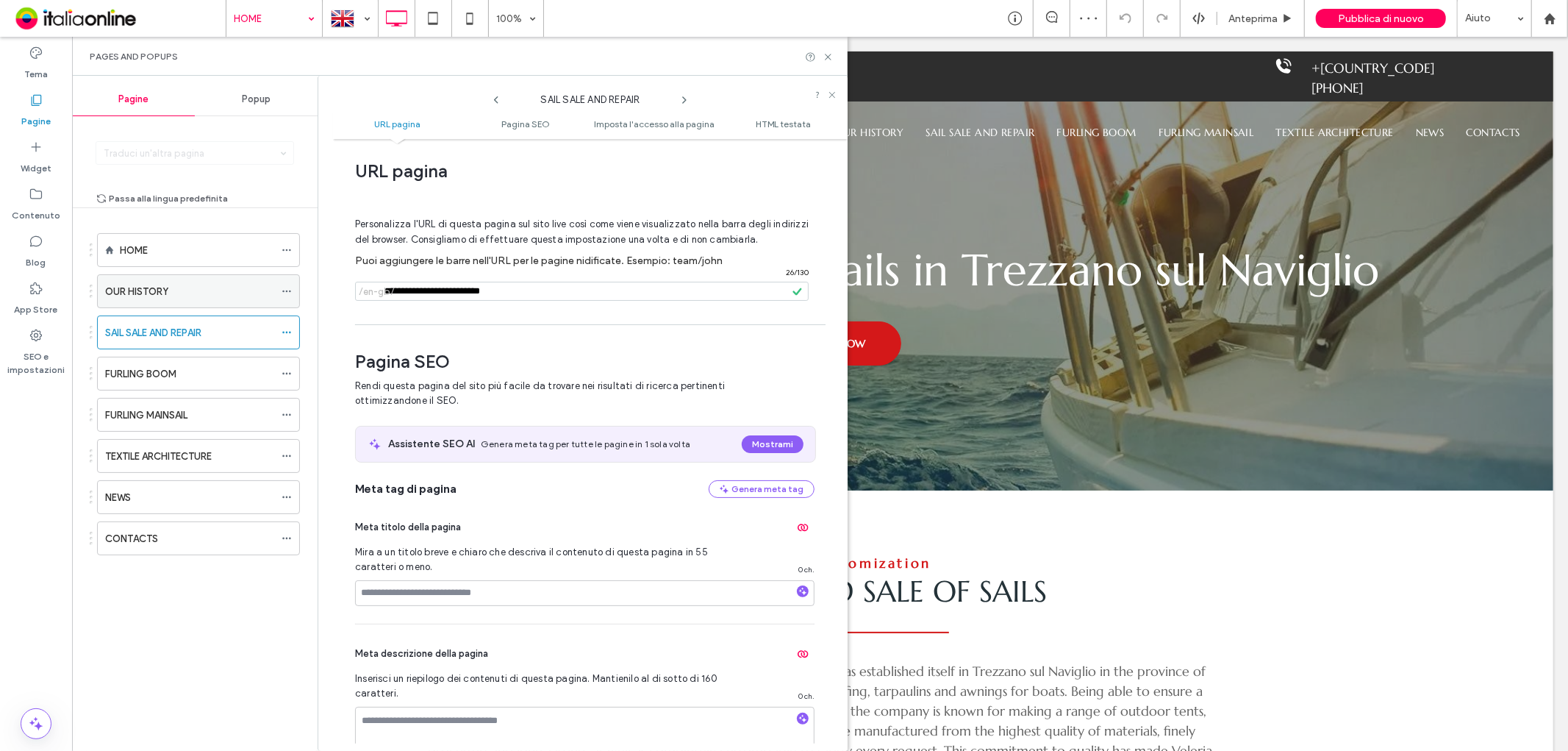 click 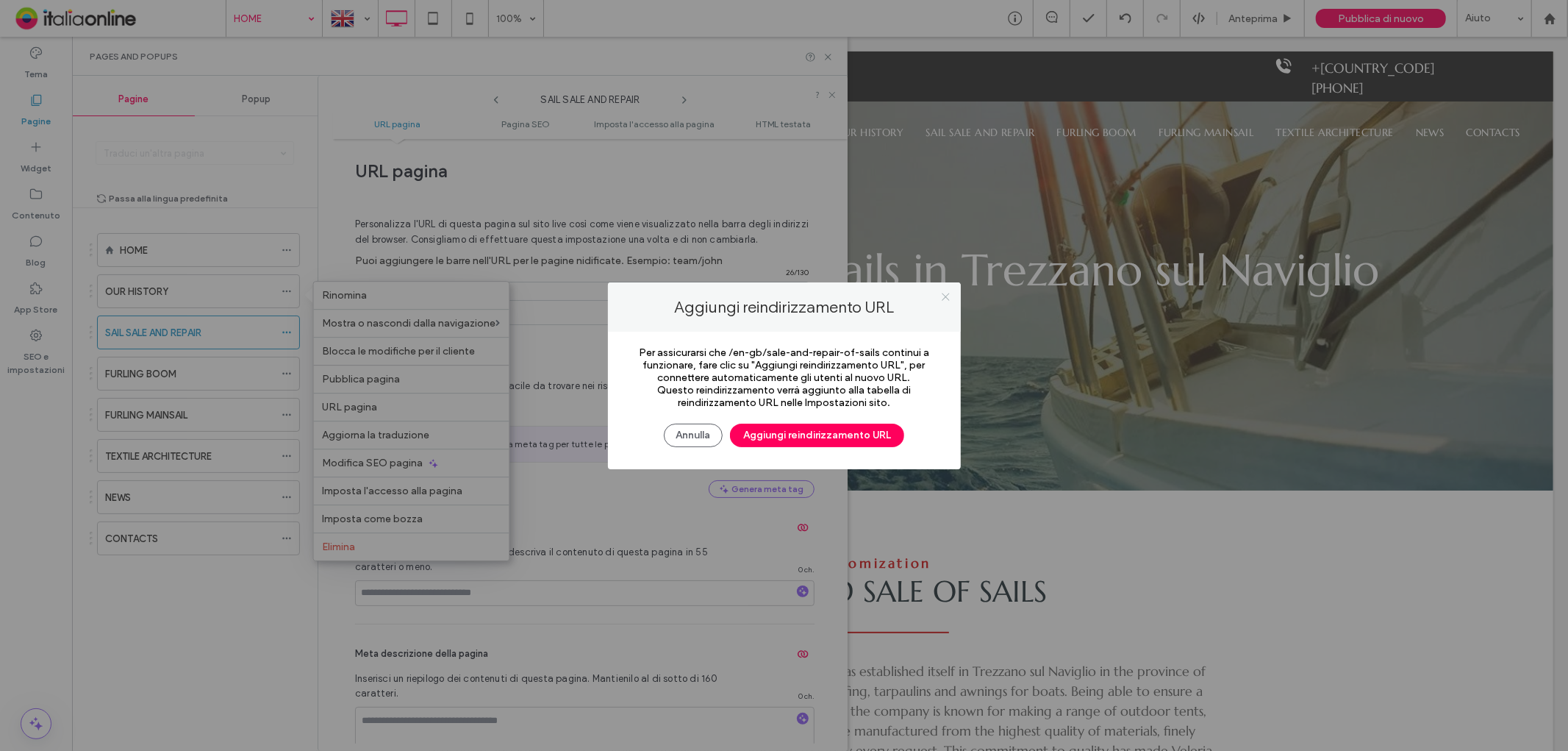 click 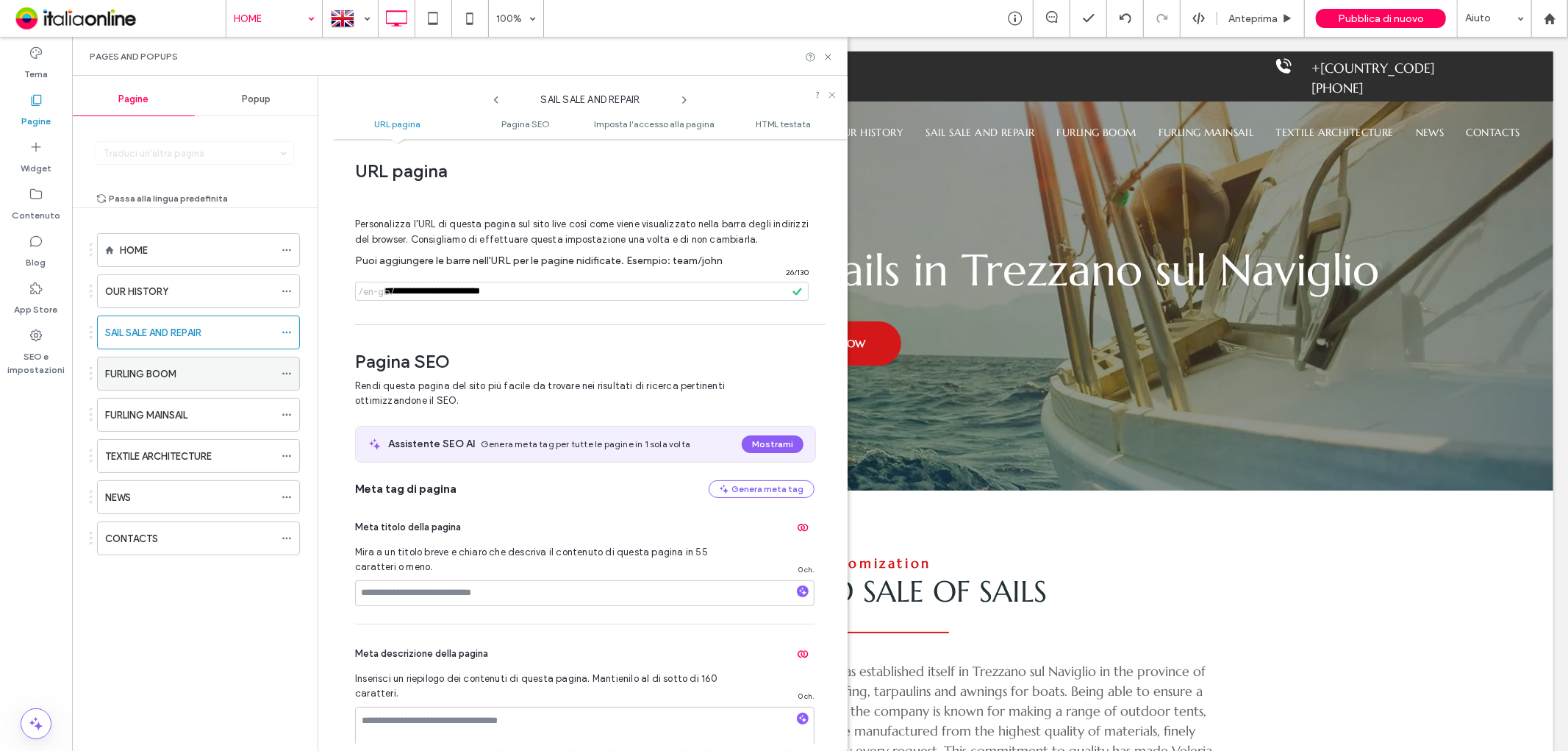 click 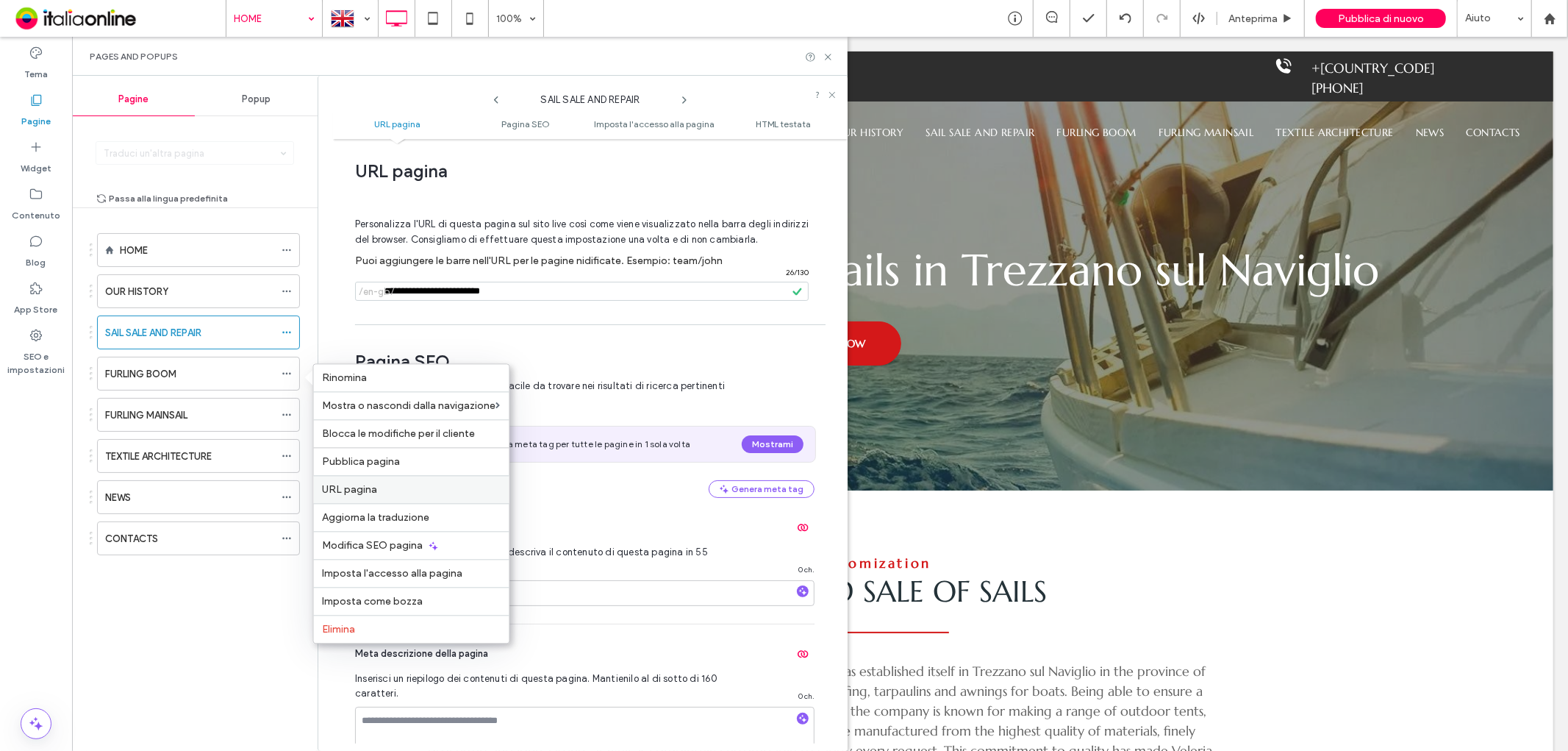 click on "URL pagina" at bounding box center (412, 489) 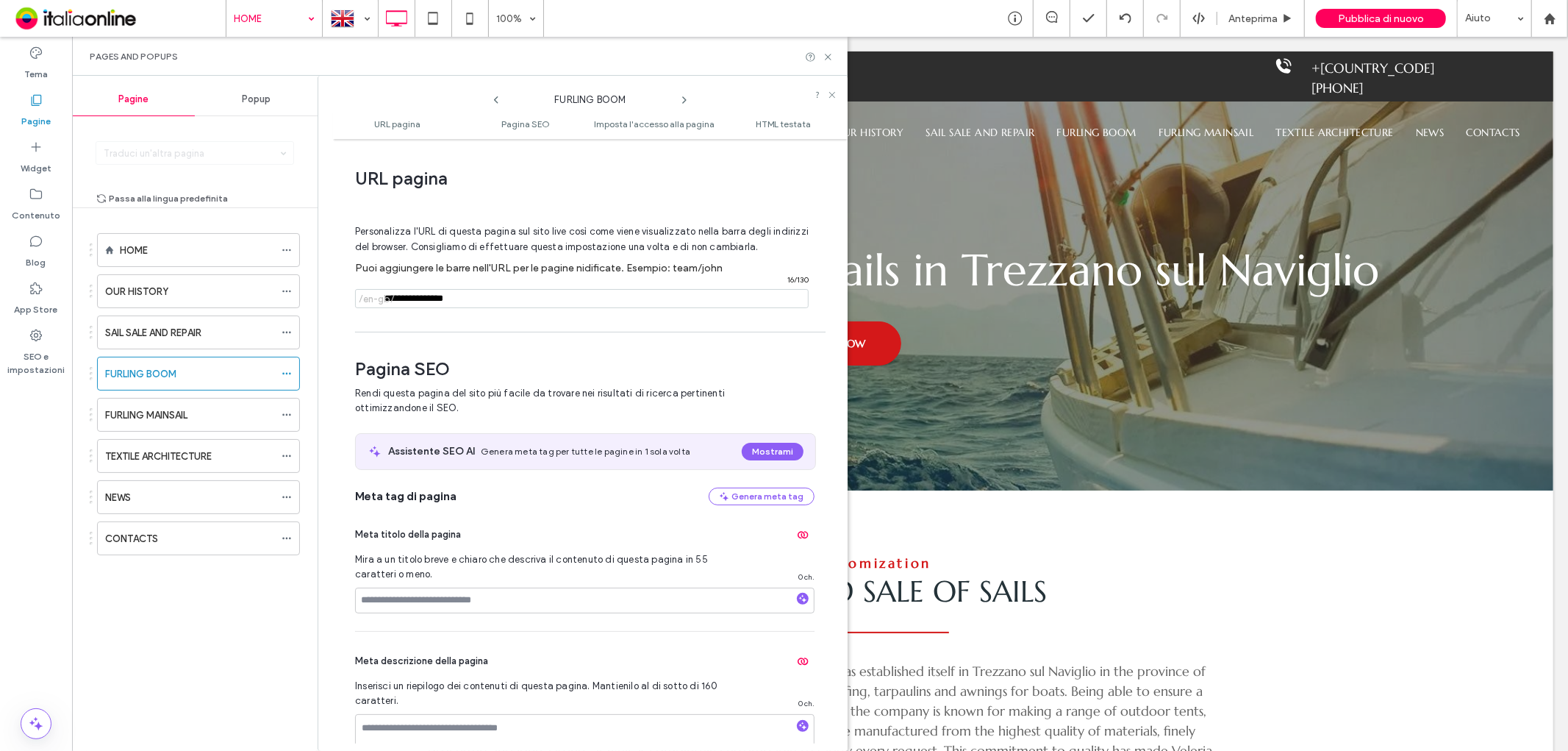 scroll, scrollTop: 7, scrollLeft: 0, axis: vertical 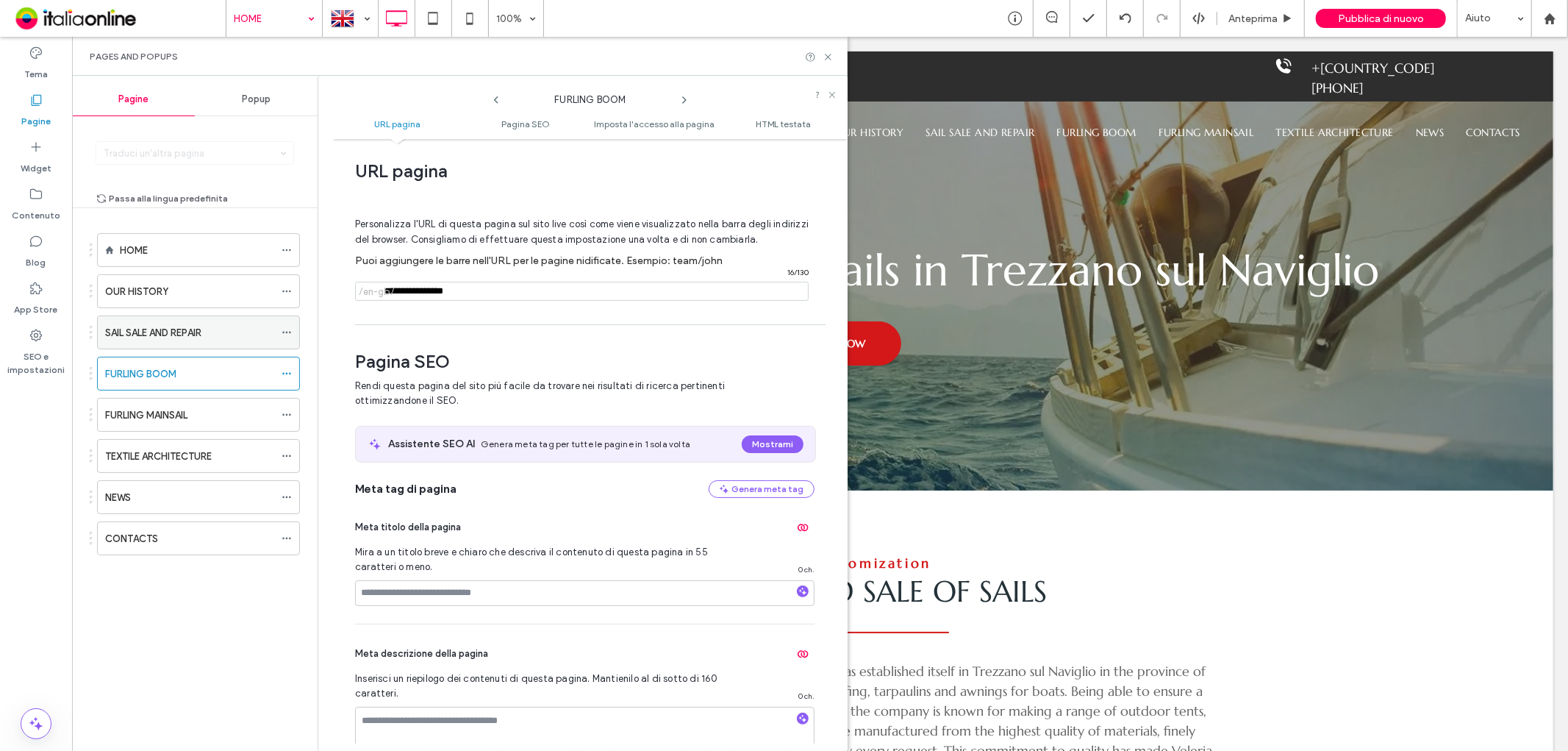 click 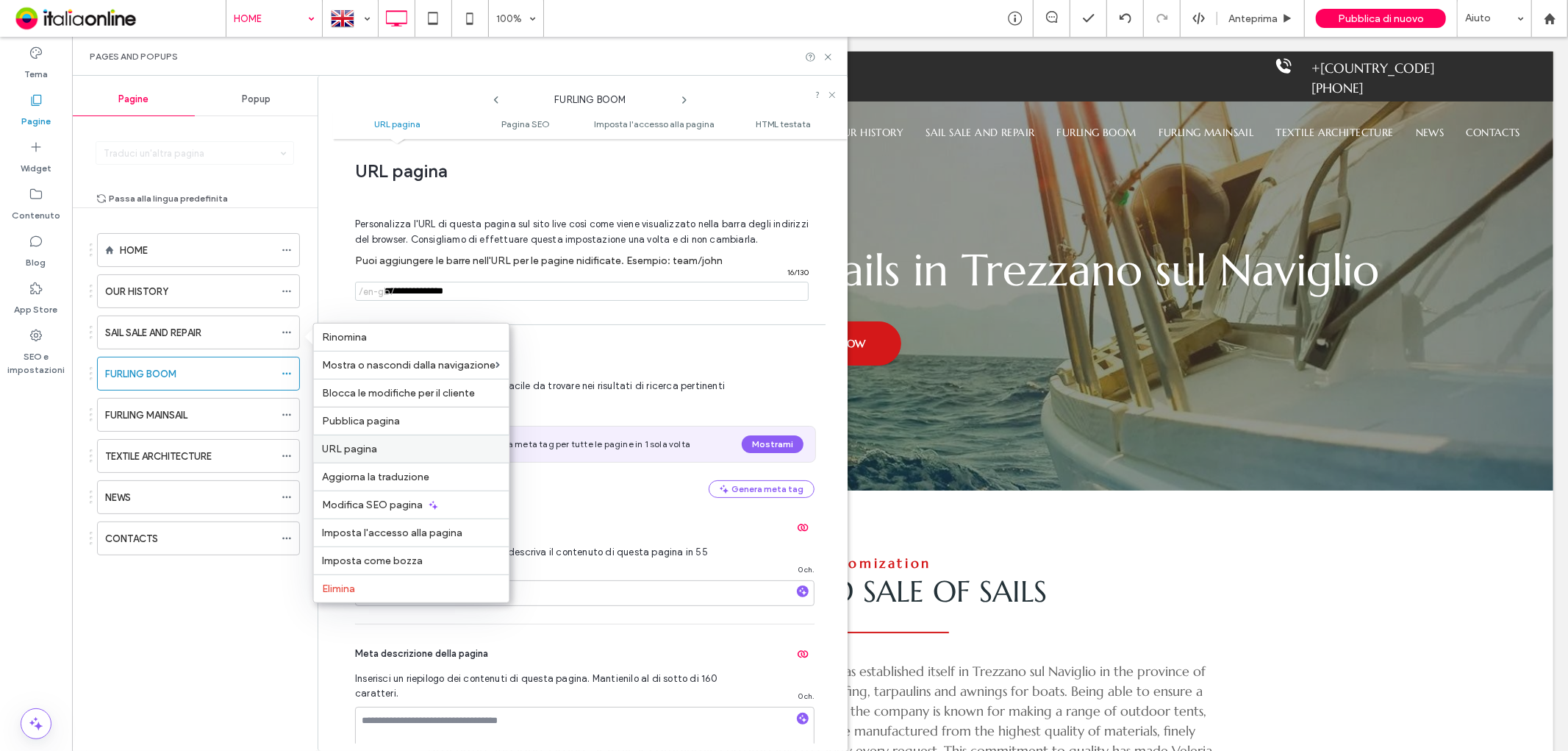 click on "URL pagina" at bounding box center (412, 449) 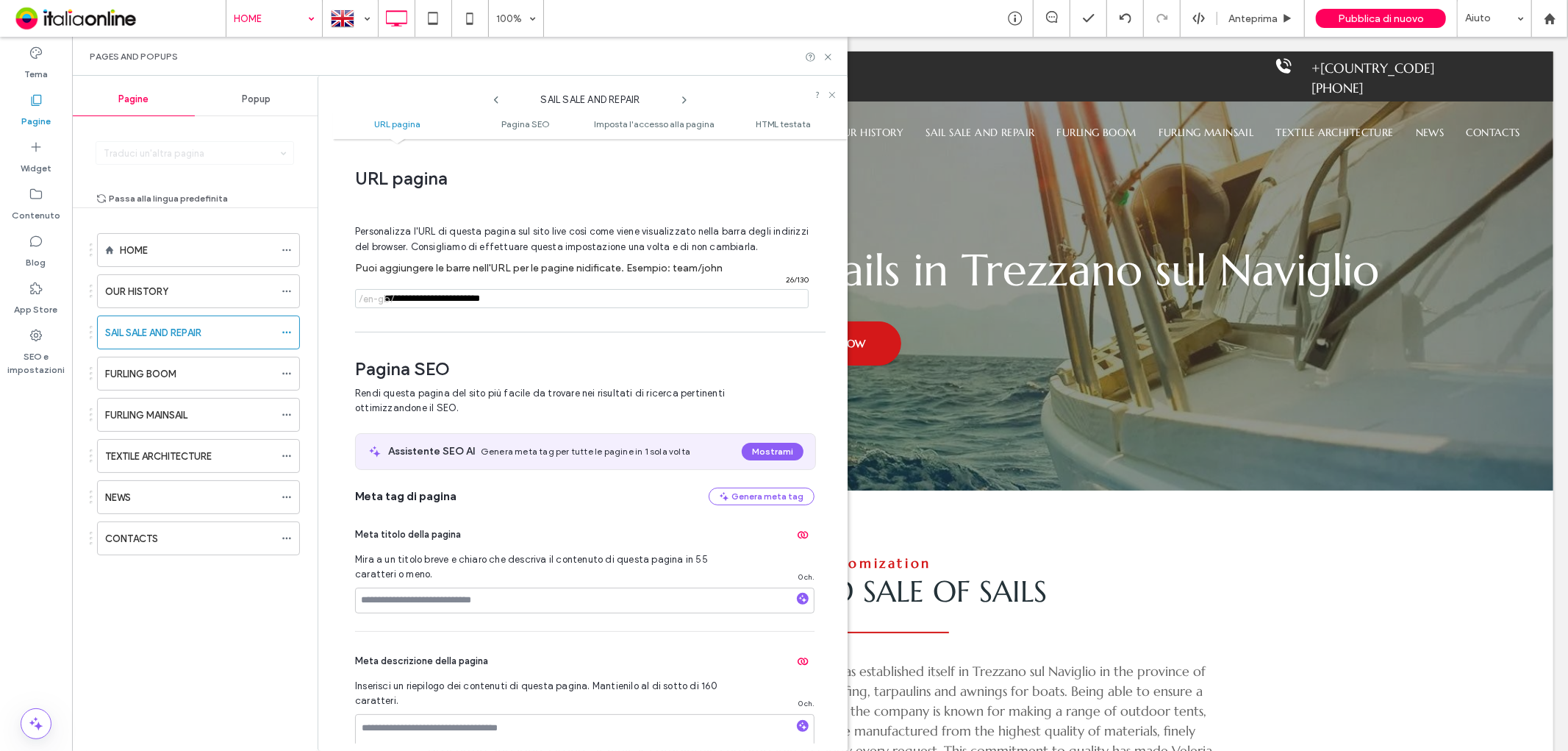 scroll, scrollTop: 7, scrollLeft: 0, axis: vertical 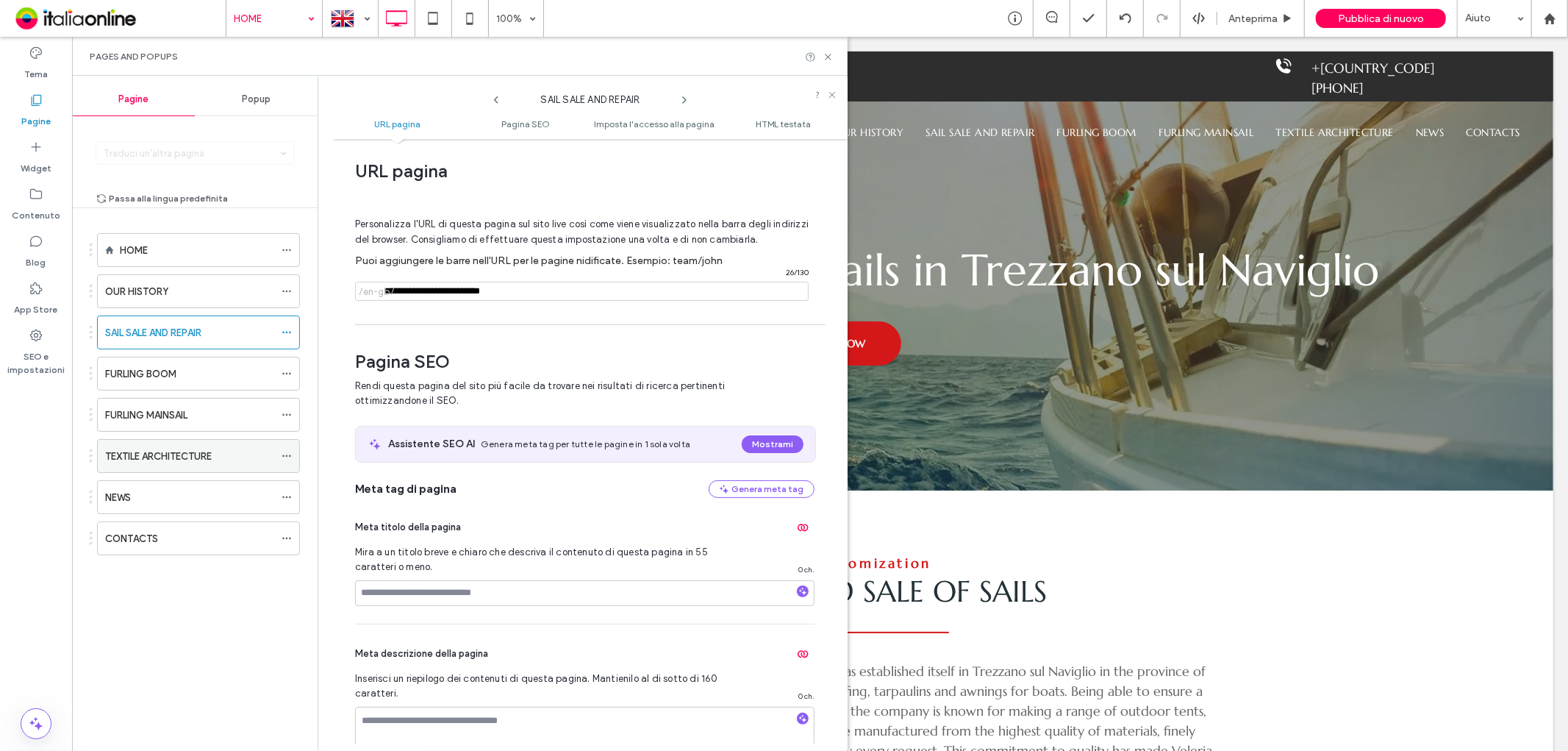 click 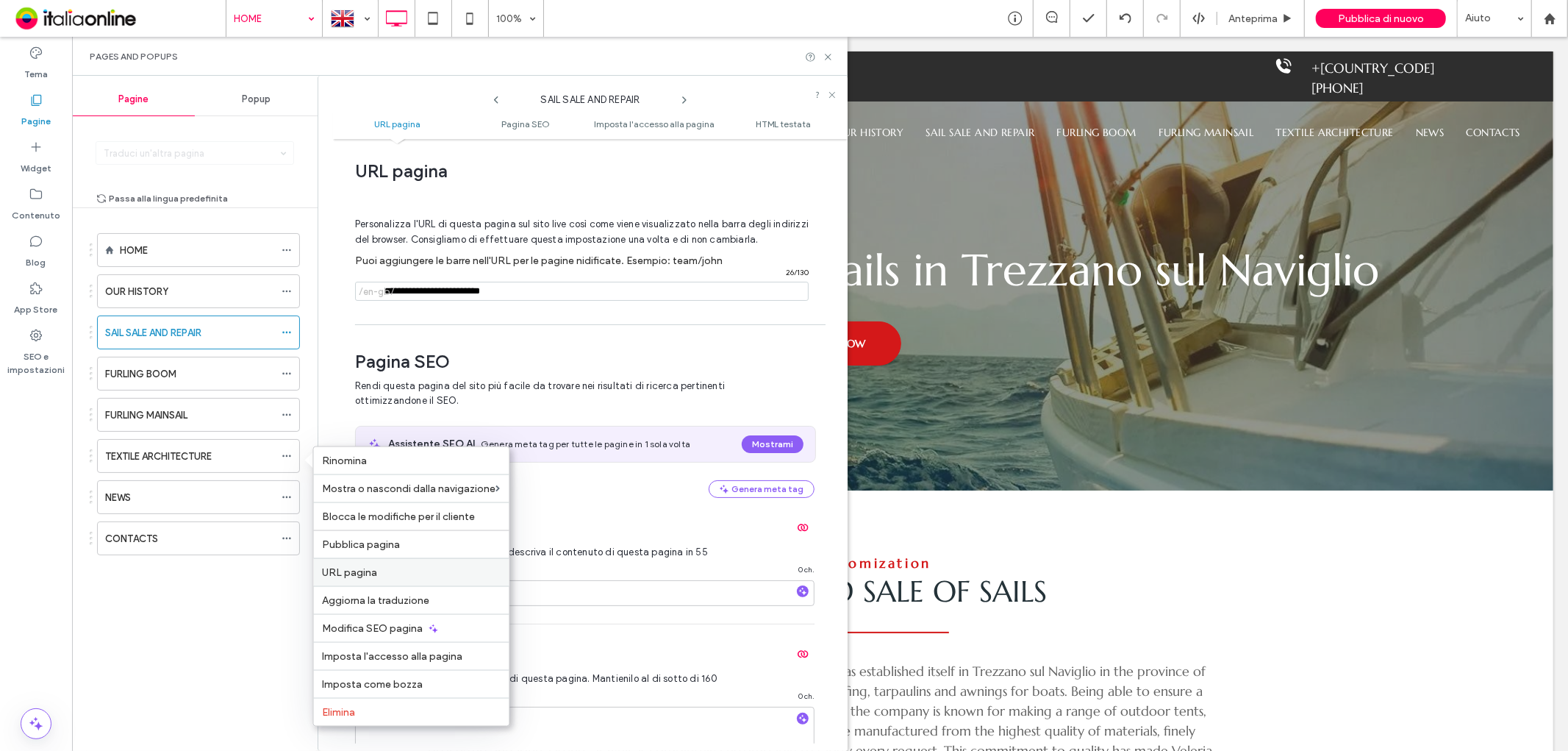 click on "URL pagina" at bounding box center (412, 572) 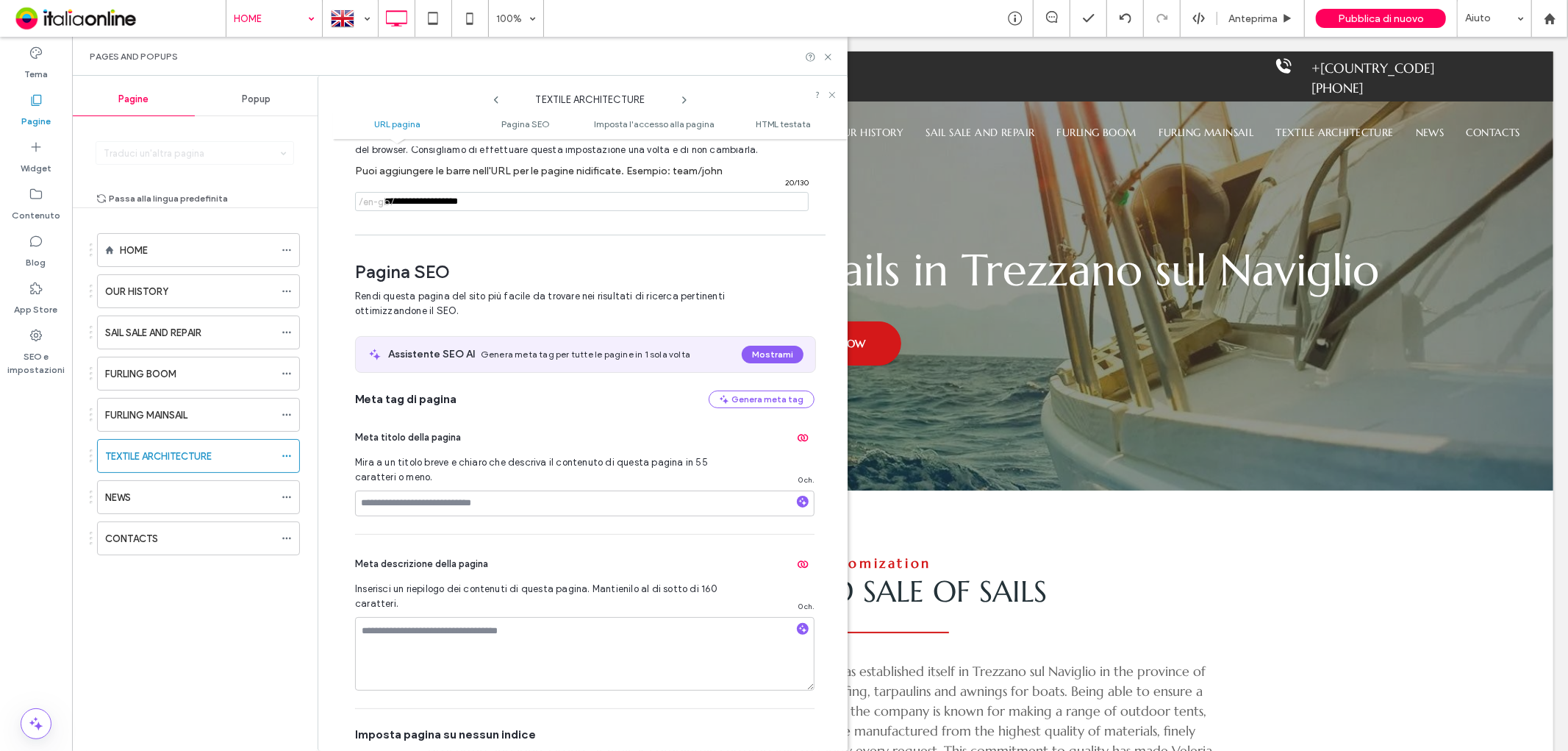 scroll, scrollTop: 0, scrollLeft: 0, axis: both 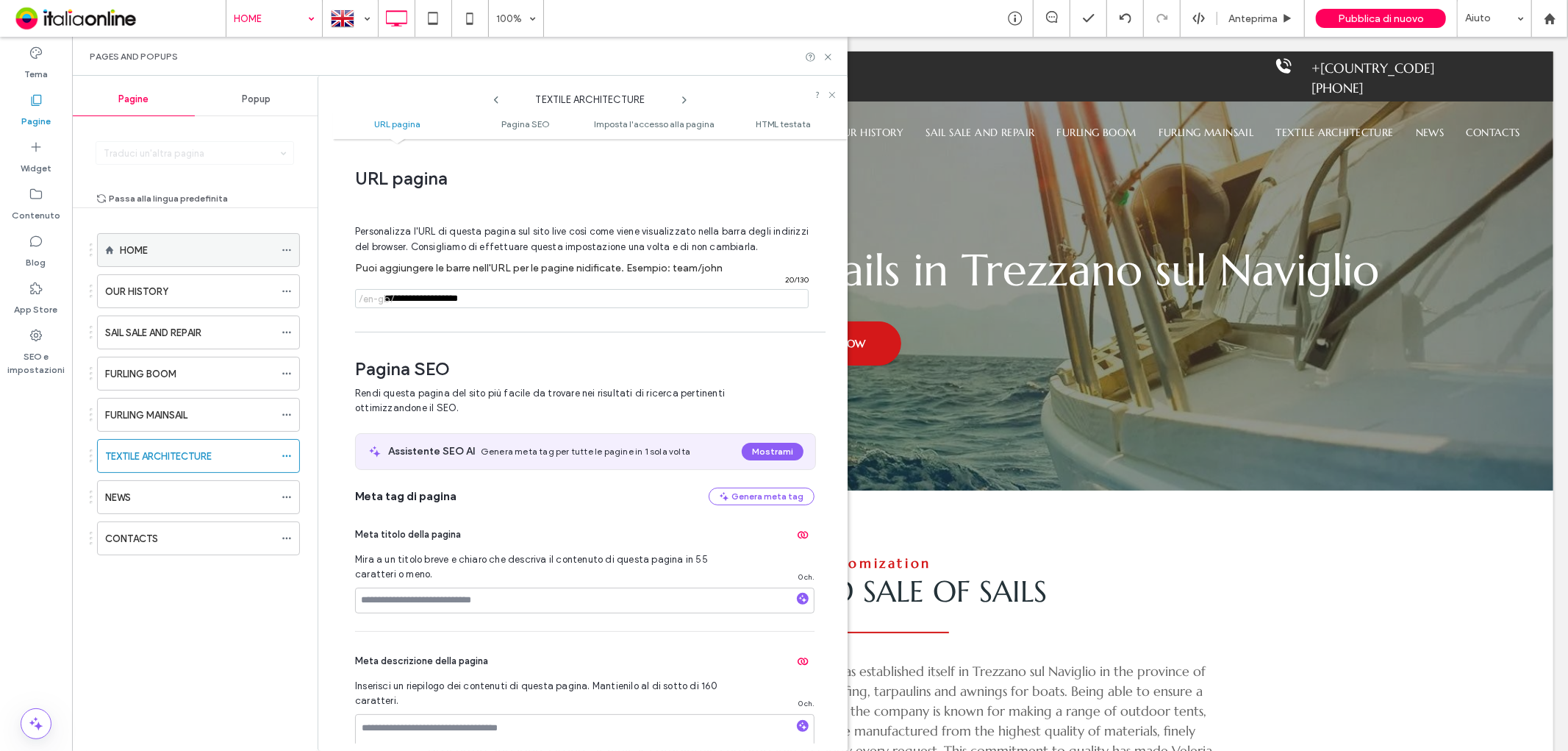click 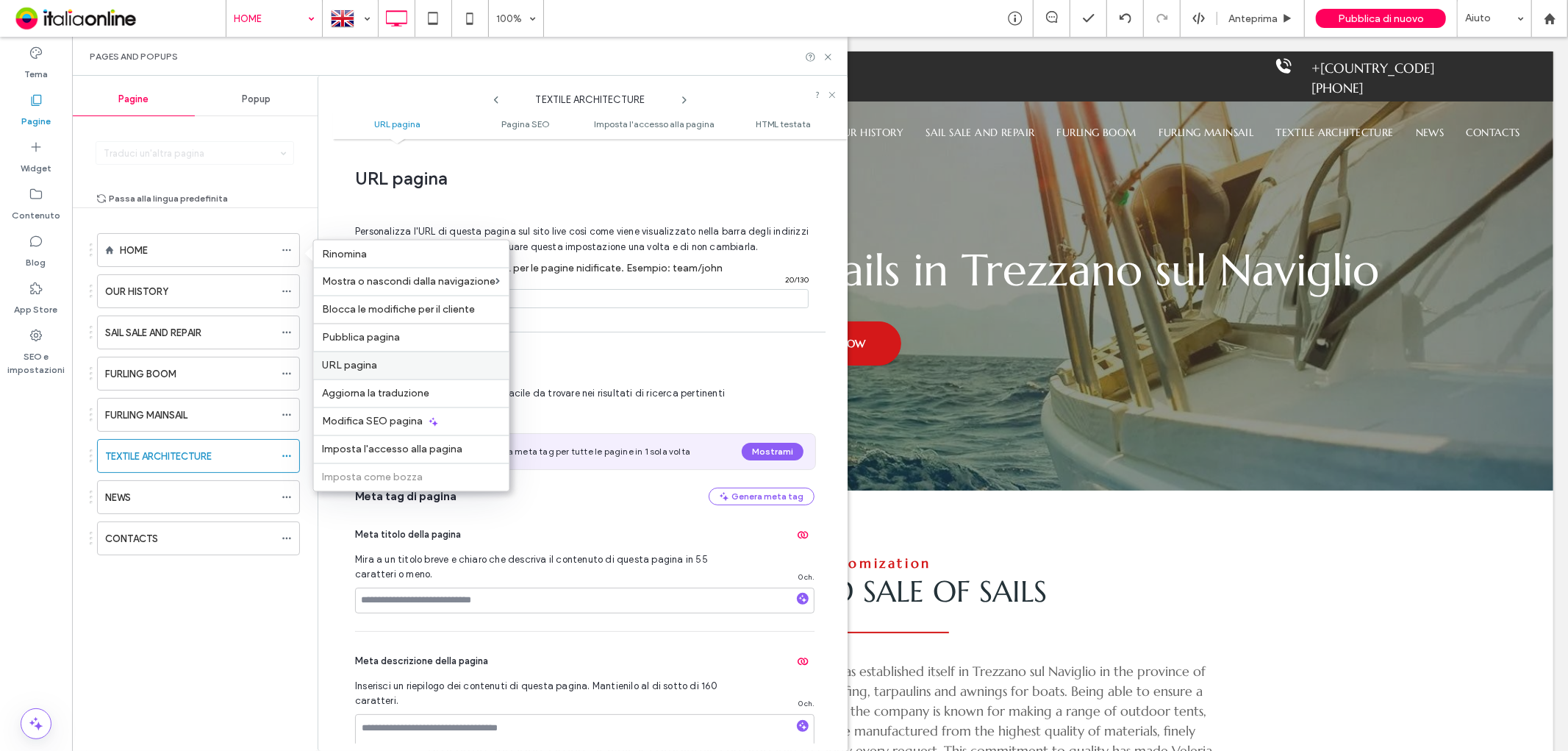 click on "URL pagina" at bounding box center (350, 366) 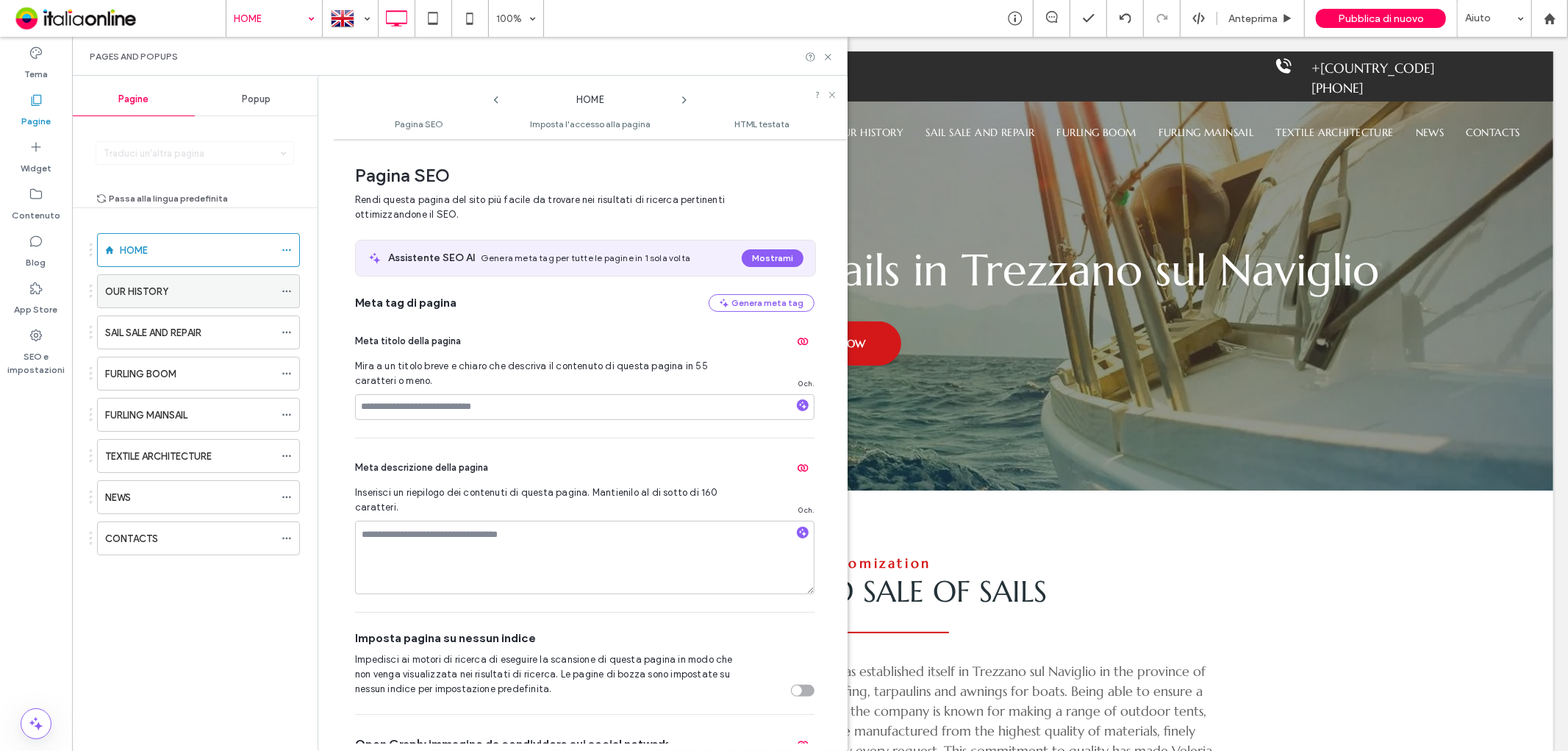 click 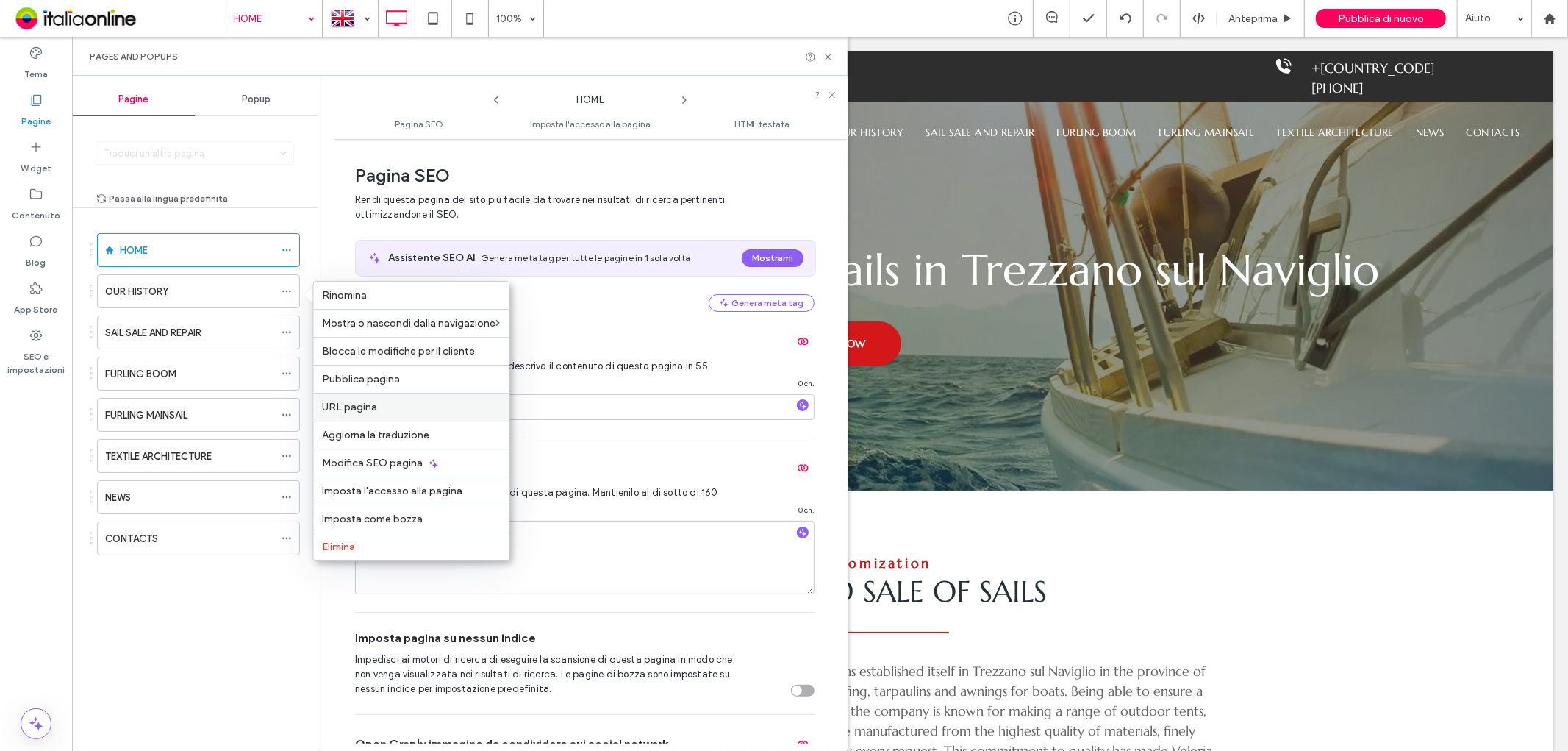 click on "URL pagina" at bounding box center (412, 407) 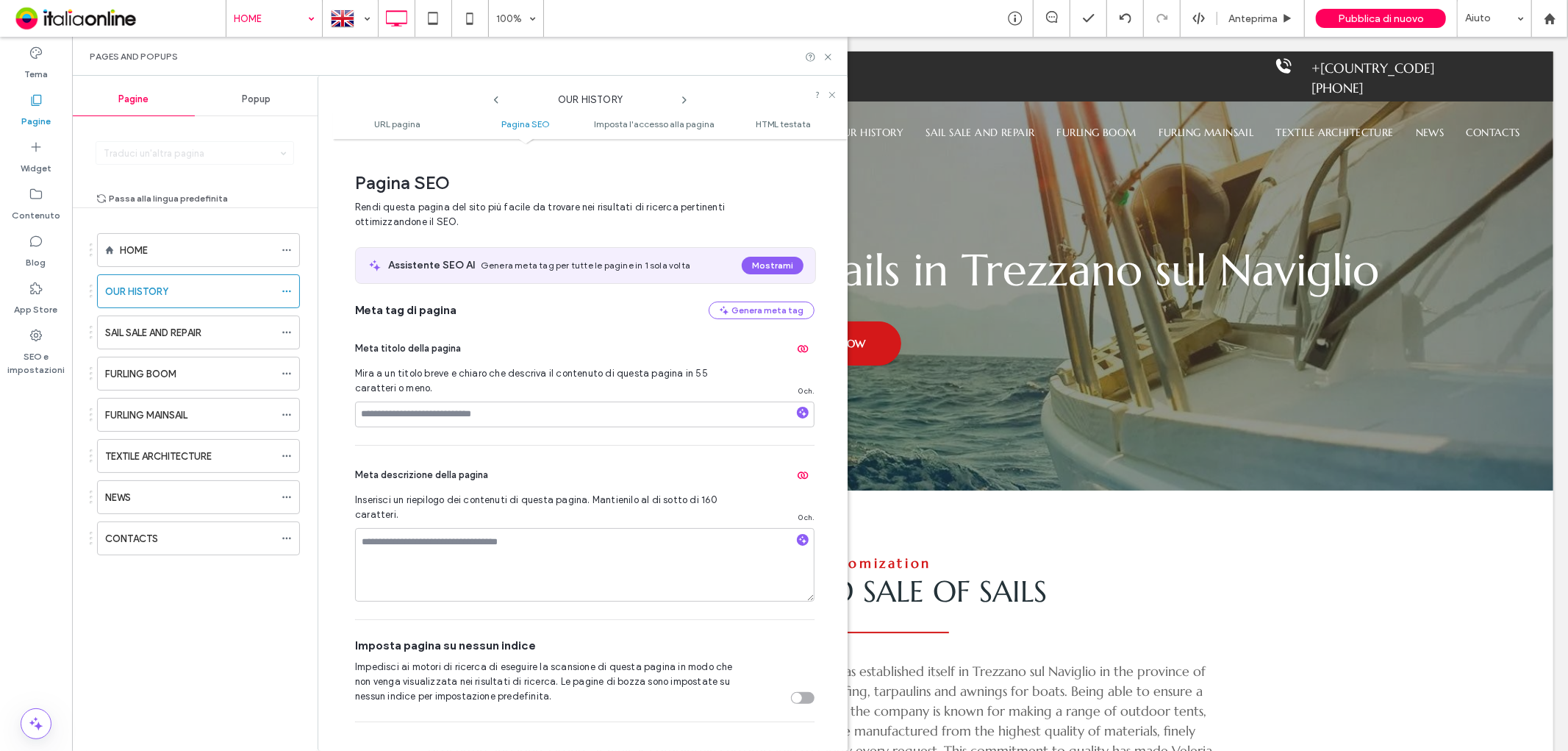 scroll, scrollTop: 0, scrollLeft: 0, axis: both 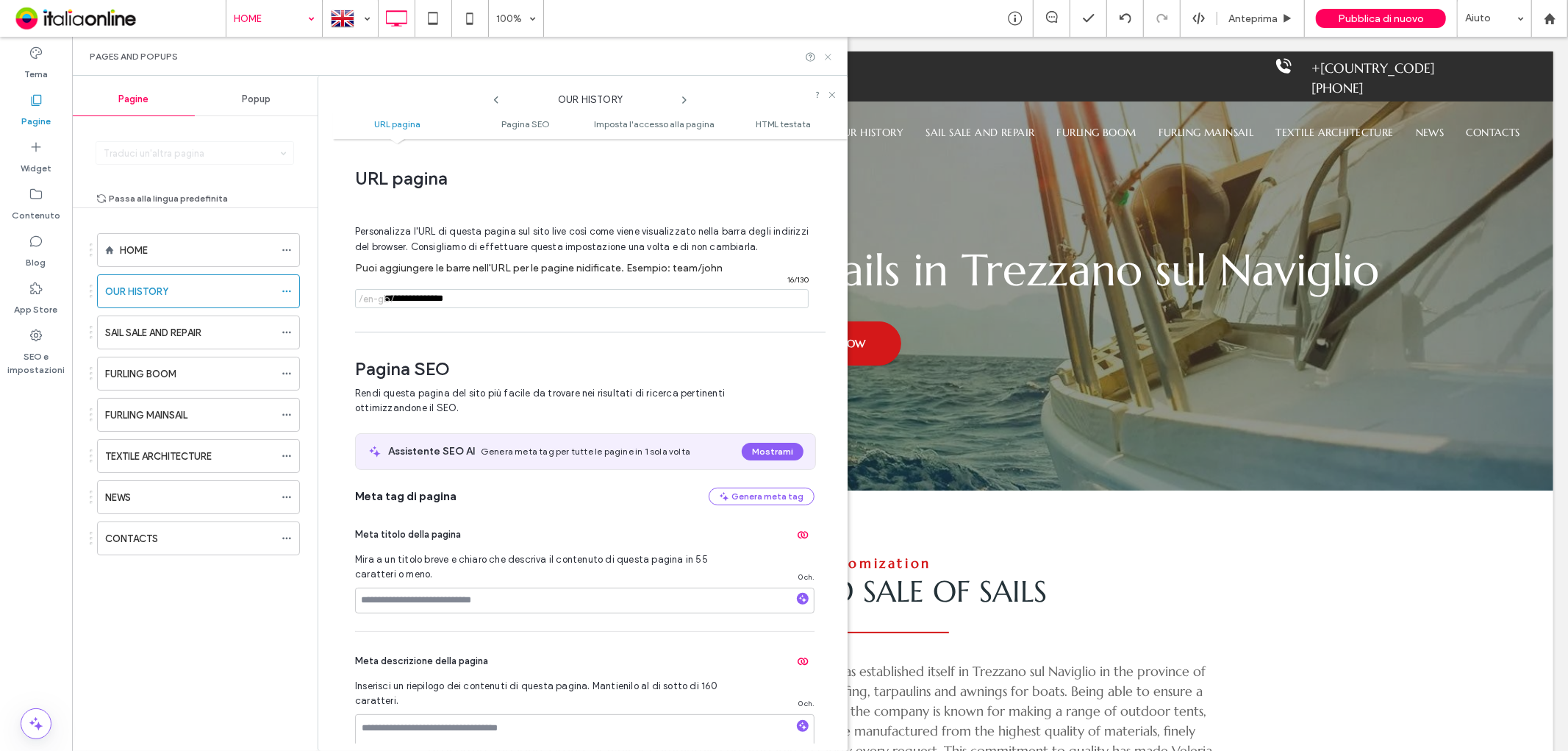 click 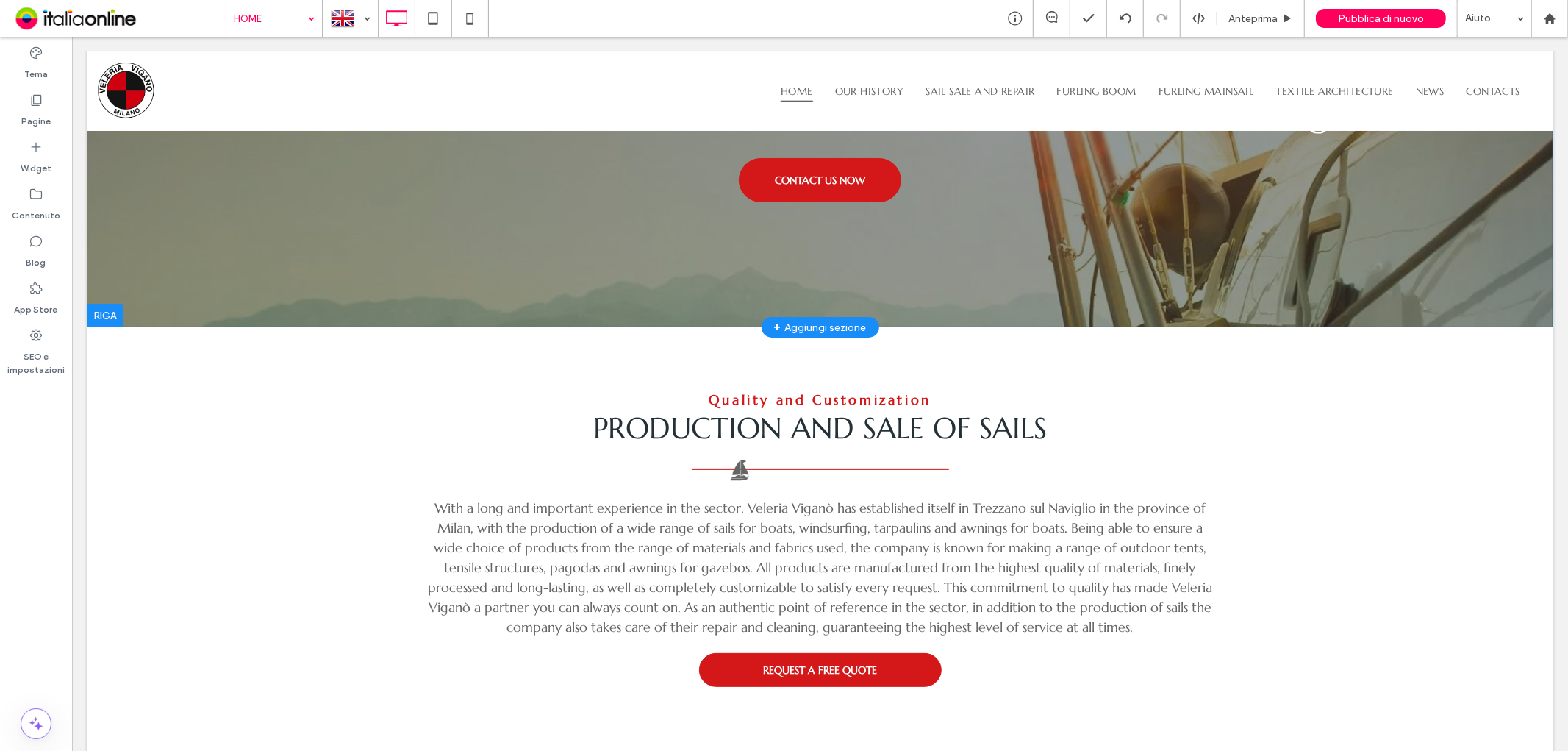 scroll, scrollTop: 0, scrollLeft: 0, axis: both 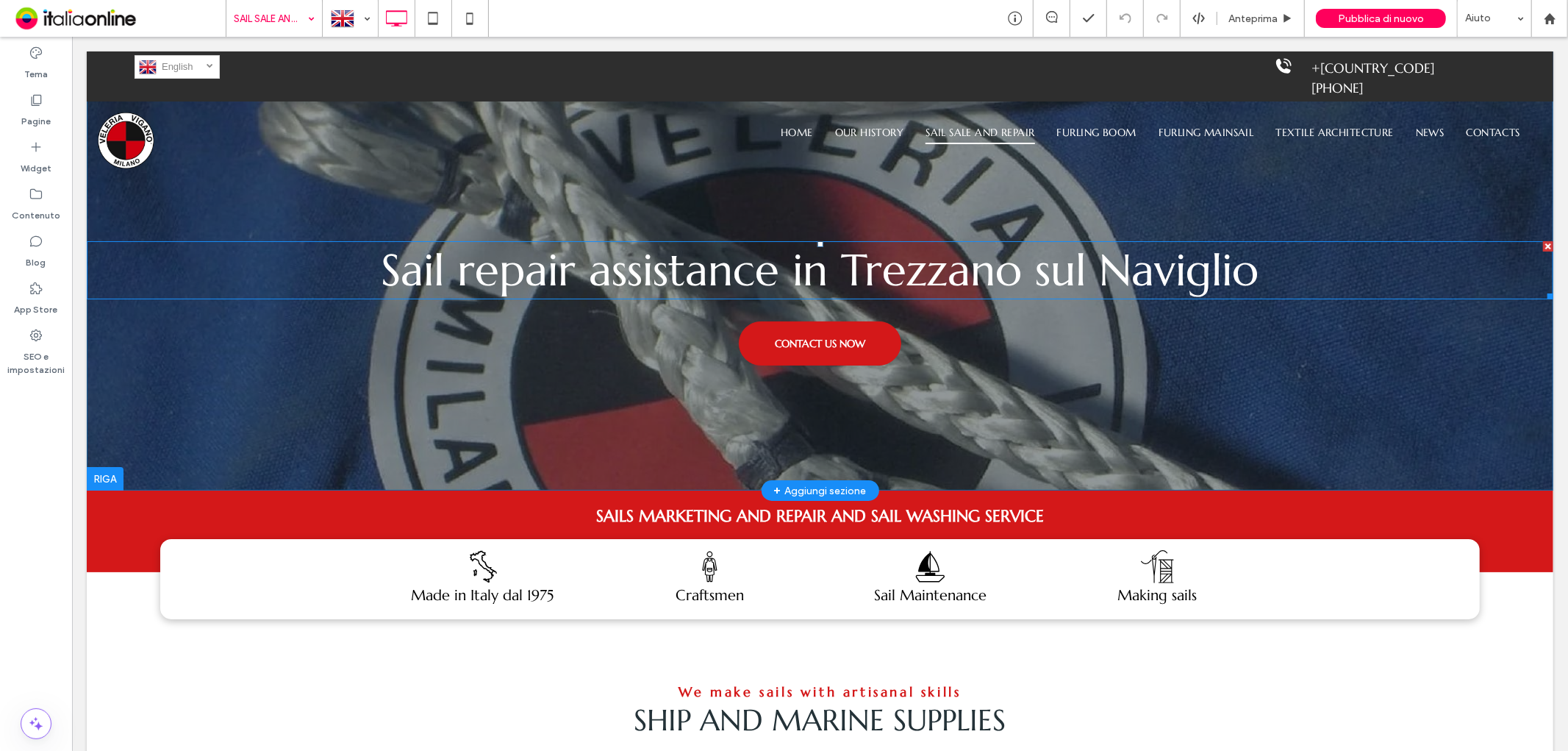 click on "Sail repair assistance in Trezzano sul Naviglio" at bounding box center [820, 269] 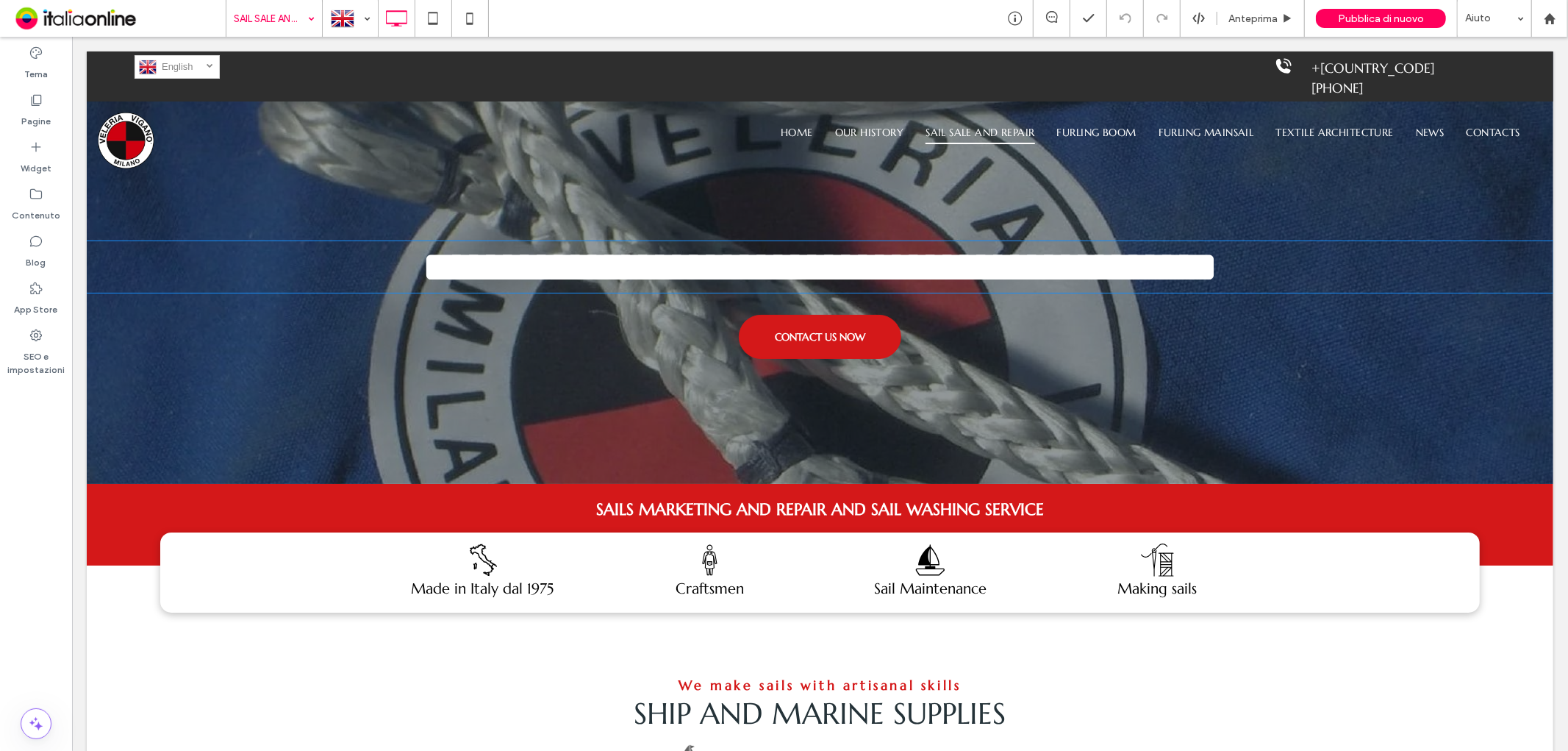 click on "**********" at bounding box center [819, 266] 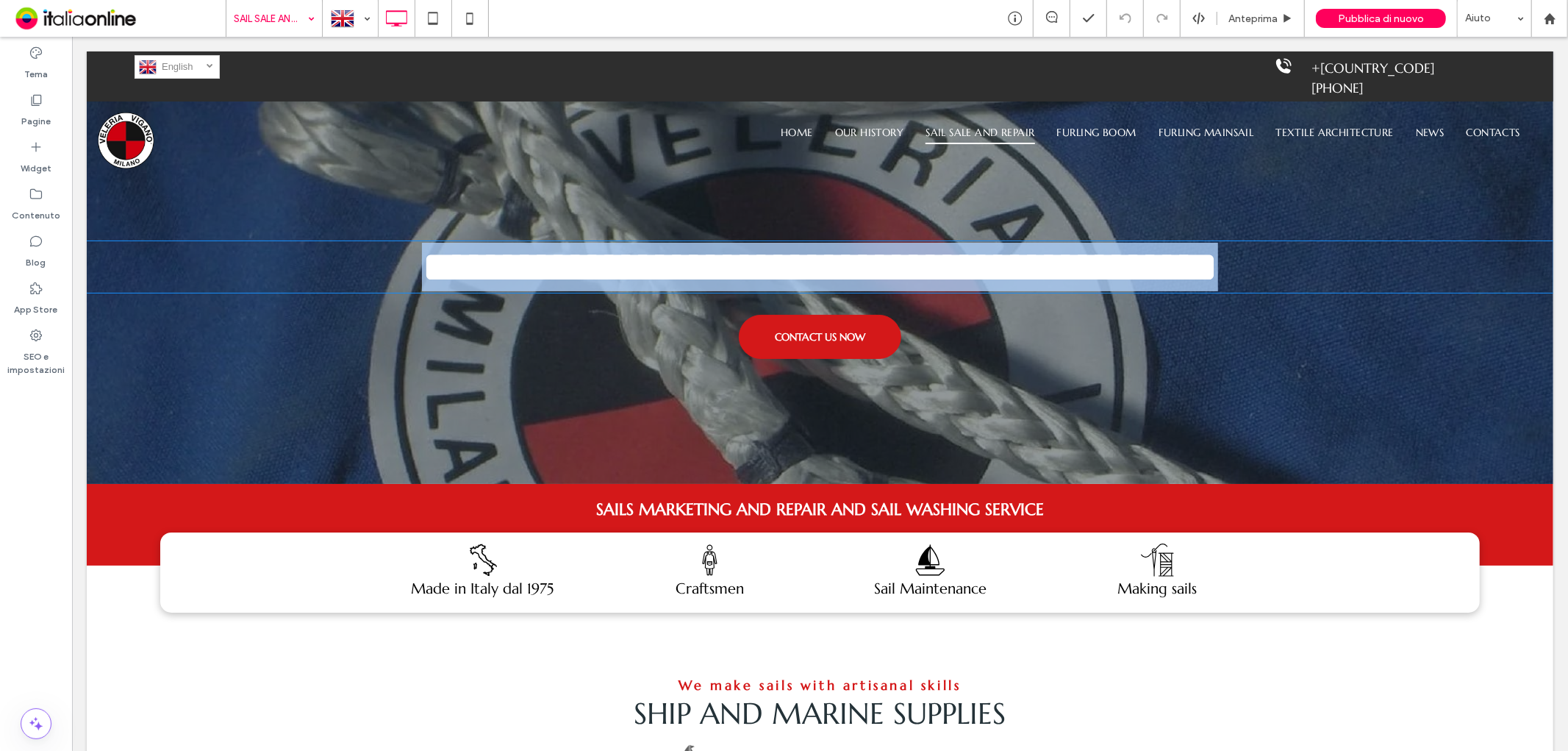 type on "*********" 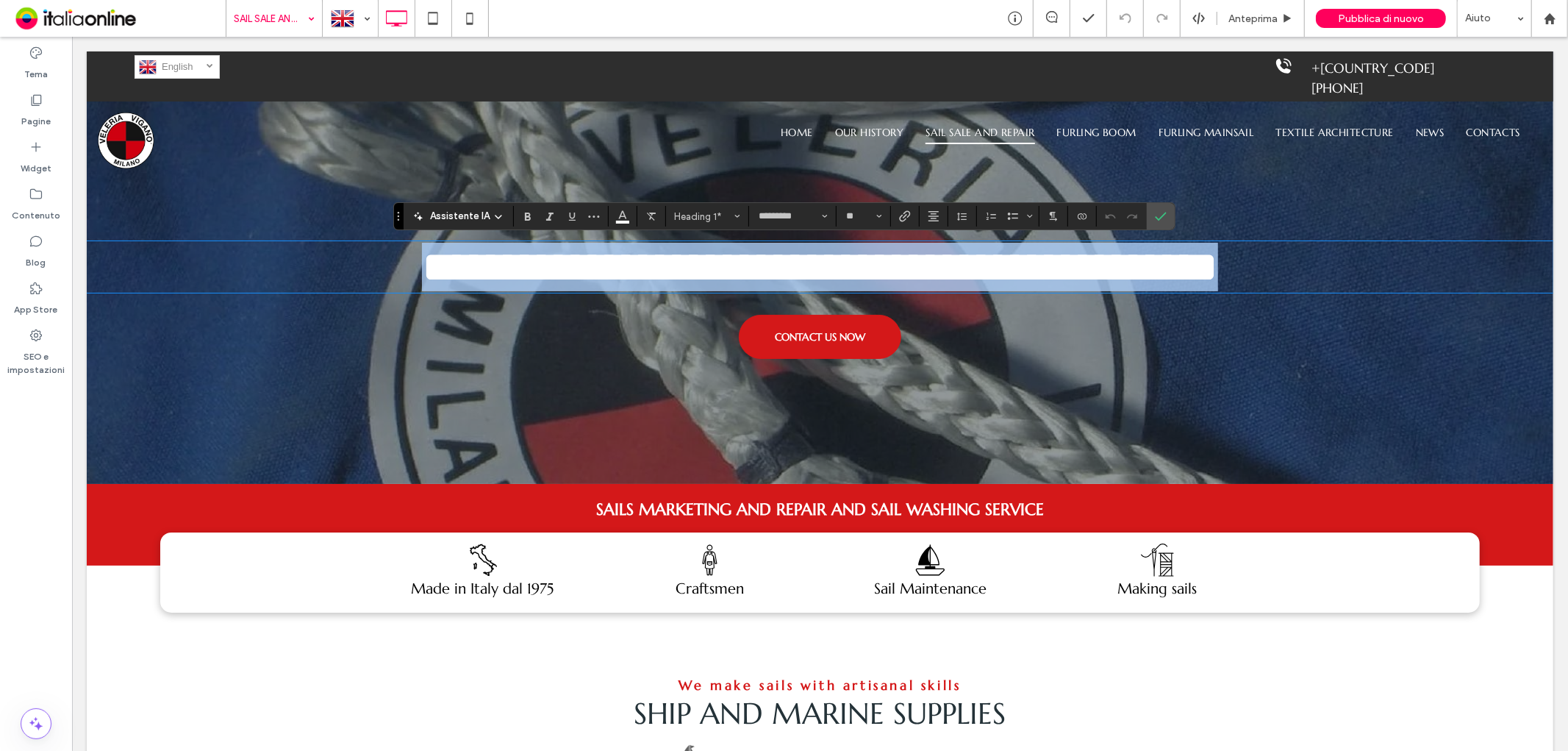 paste 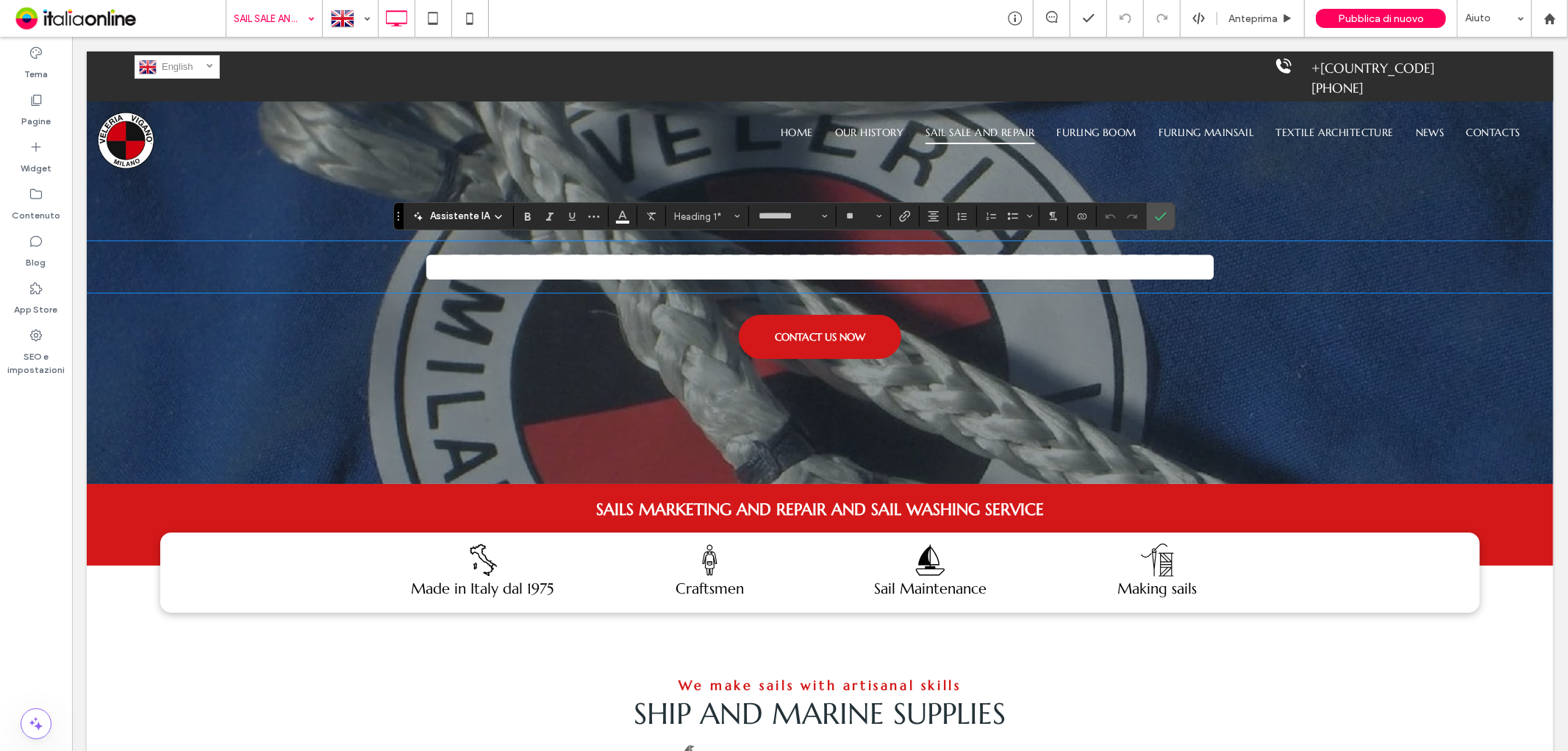 scroll, scrollTop: 0, scrollLeft: 0, axis: both 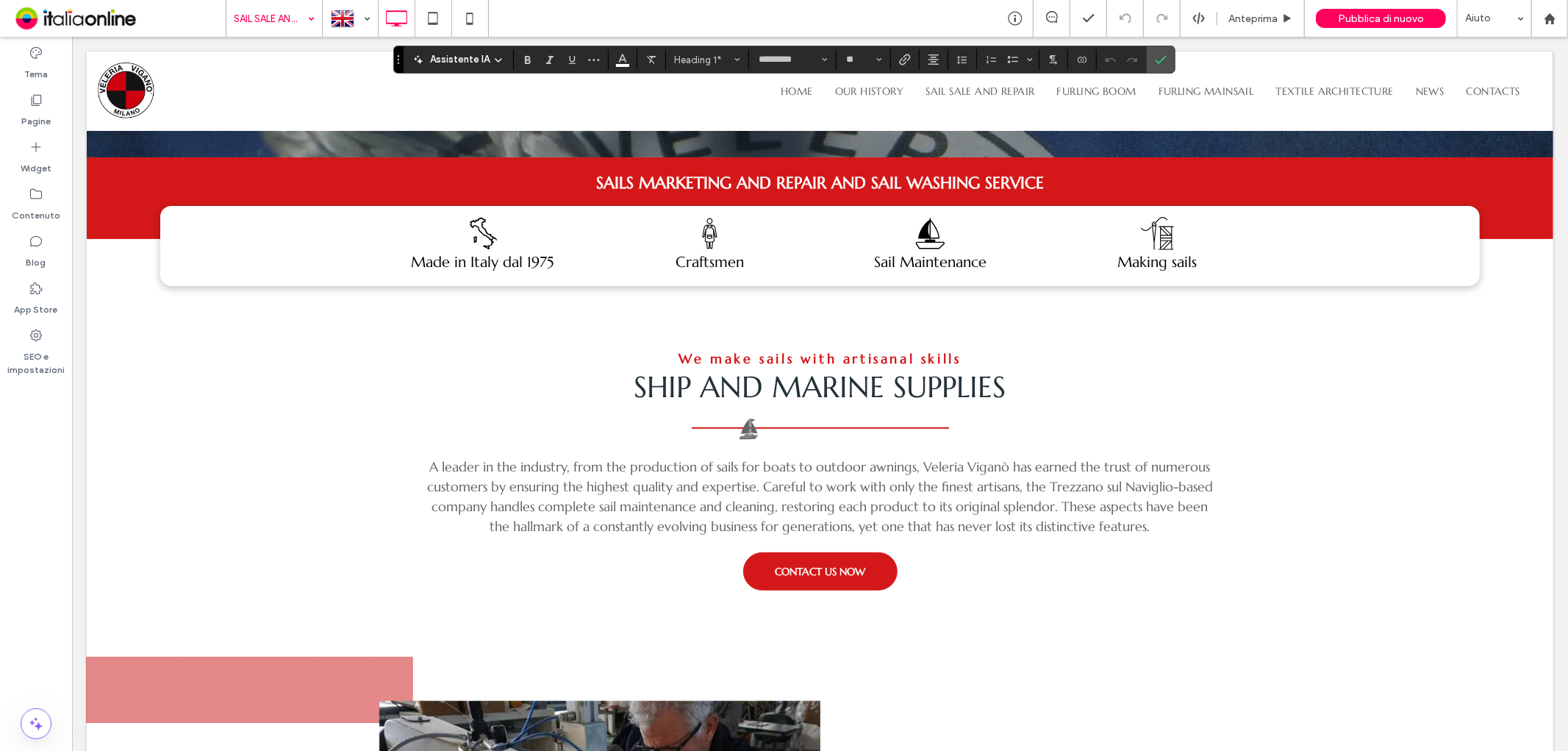 click on "A leader in the industry, from the production of sails for boats to outdoor awnings, Veleria Viganò has earned the trust of numerous customers by ensuring the highest quality and expertise. Careful to work with only the finest artisans, the Trezzano sul Naviglio-based company handles complete sail maintenance and cleaning, restoring each product to its original splendor. These aspects have been the hallmark of a constantly evolving business for generations, yet one that has never lost its distinctive features." at bounding box center (819, 496) 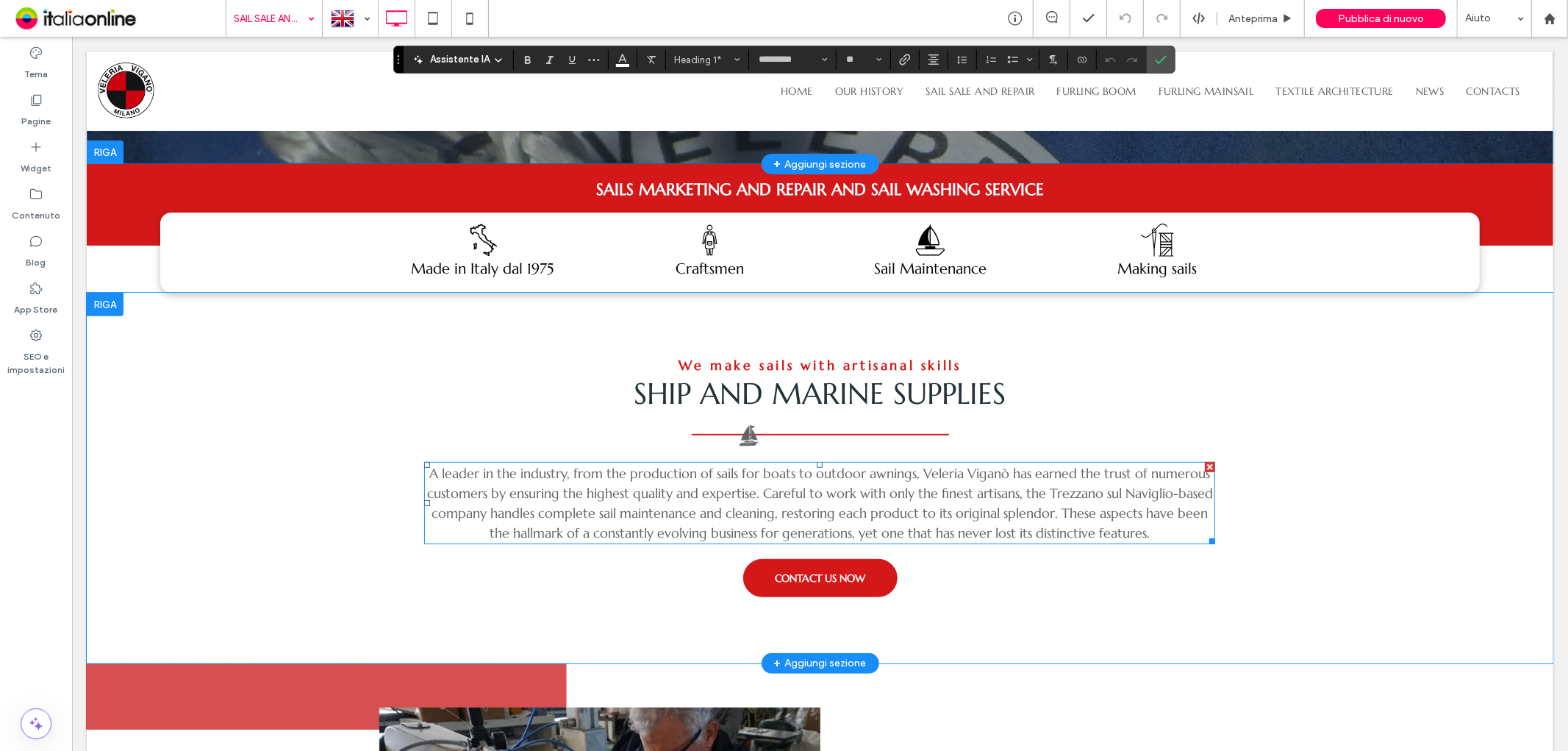 click on "A leader in the industry, from the production of sails for boats to outdoor awnings, Veleria Viganò has earned the trust of numerous customers by ensuring the highest quality and expertise. Careful to work with only the finest artisans, the Trezzano sul Naviglio-based company handles complete sail maintenance and cleaning, restoring each product to its original splendor. These aspects have been the hallmark of a constantly evolving business for generations, yet one that has never lost its distinctive features." at bounding box center (819, 502) 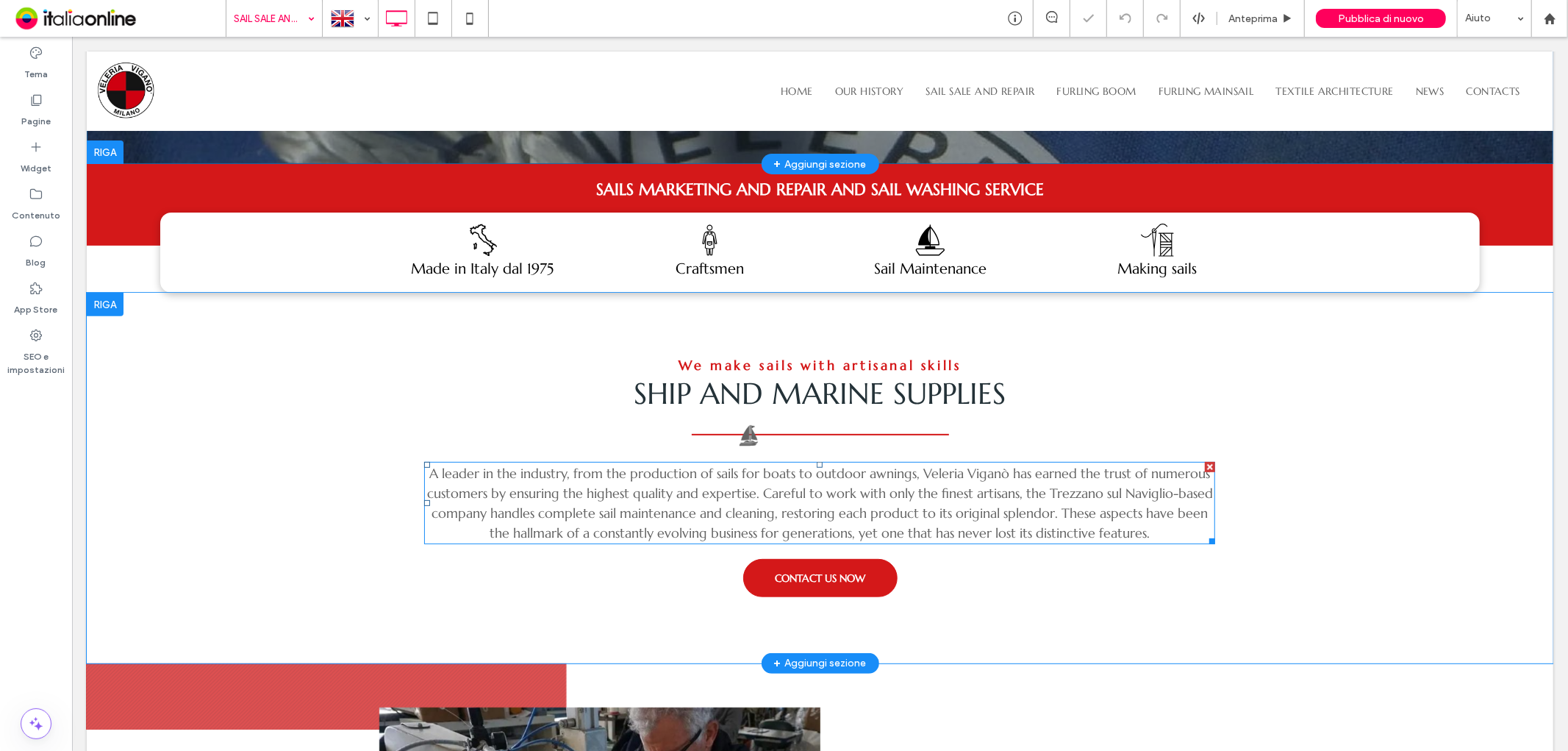 type on "*********" 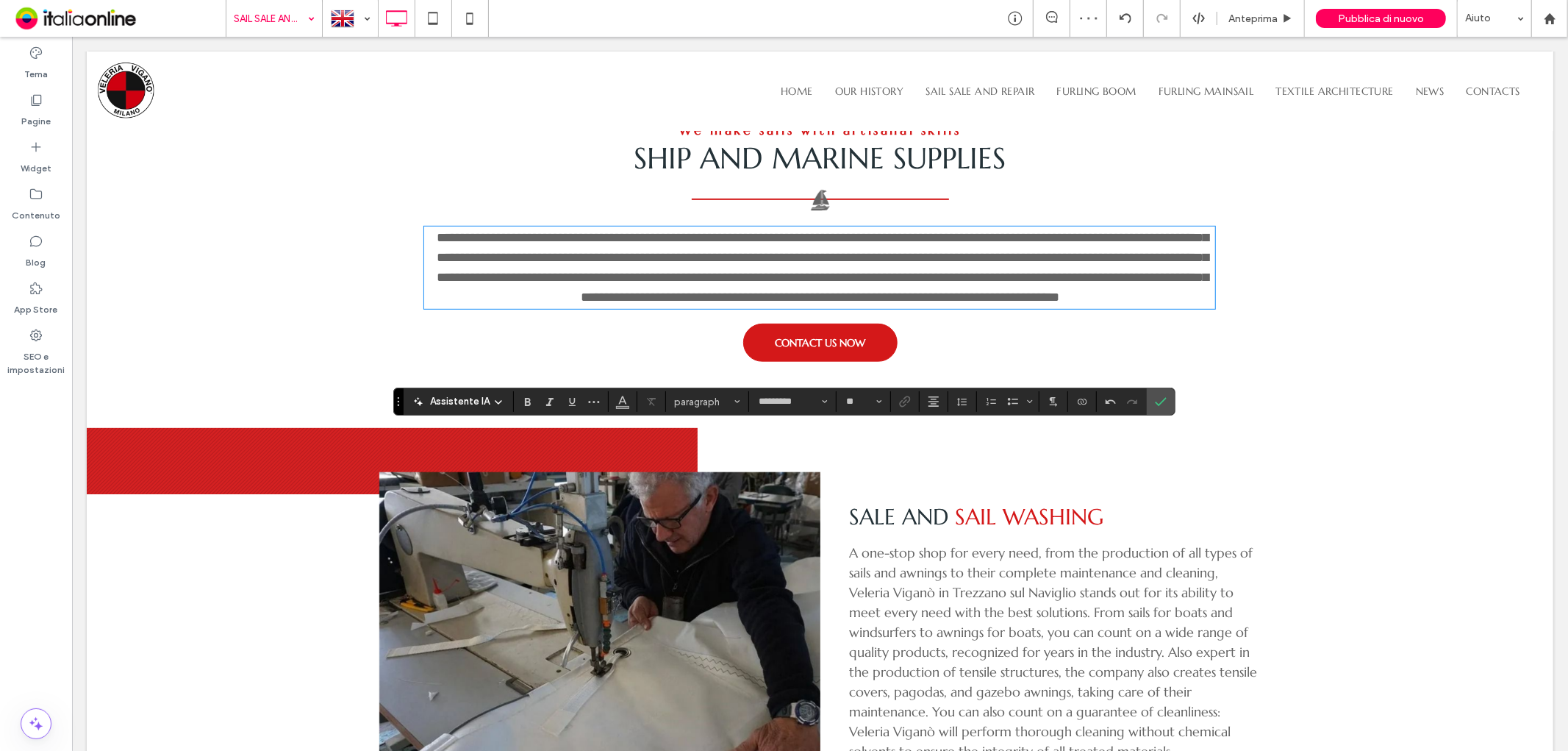 scroll, scrollTop: 736, scrollLeft: 0, axis: vertical 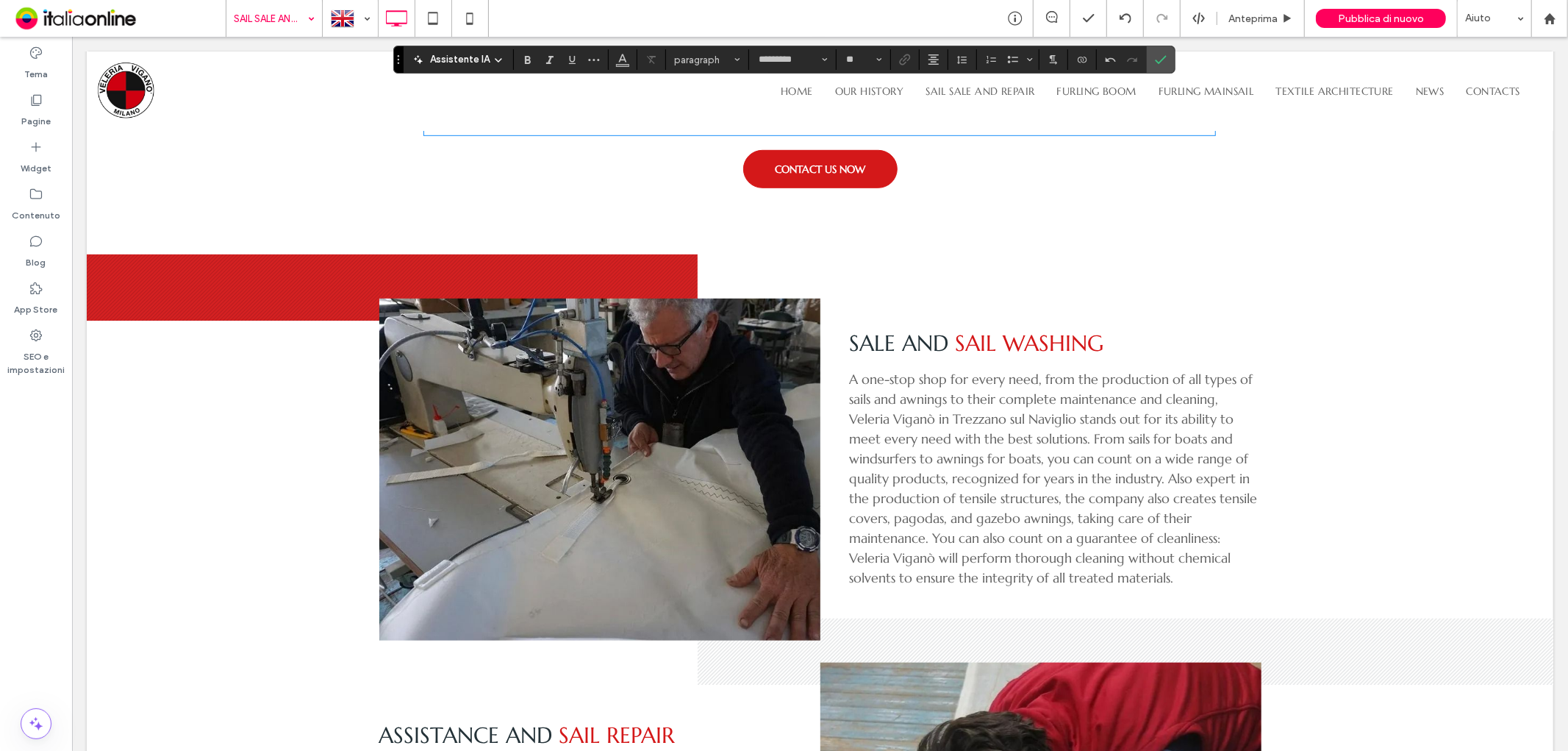 click on "A one-stop shop for every need, from the production of all types of sails and awnings to their complete maintenance and cleaning, Veleria Viganò in Trezzano sul Naviglio stands out for its ability to meet every need with the best solutions. From sails for boats and windsurfers to awnings for boats, you can count on a wide range of quality products, recognized for years in the industry. Also expert in the production of tensile structures, the company also creates tensile covers, pagodas, and gazebo awnings, taking care of their maintenance. You can also count on a guarantee of cleanliness: Veleria Viganò will perform thorough cleaning without chemical solvents to ensure the integrity of all treated materials." at bounding box center [1053, 477] 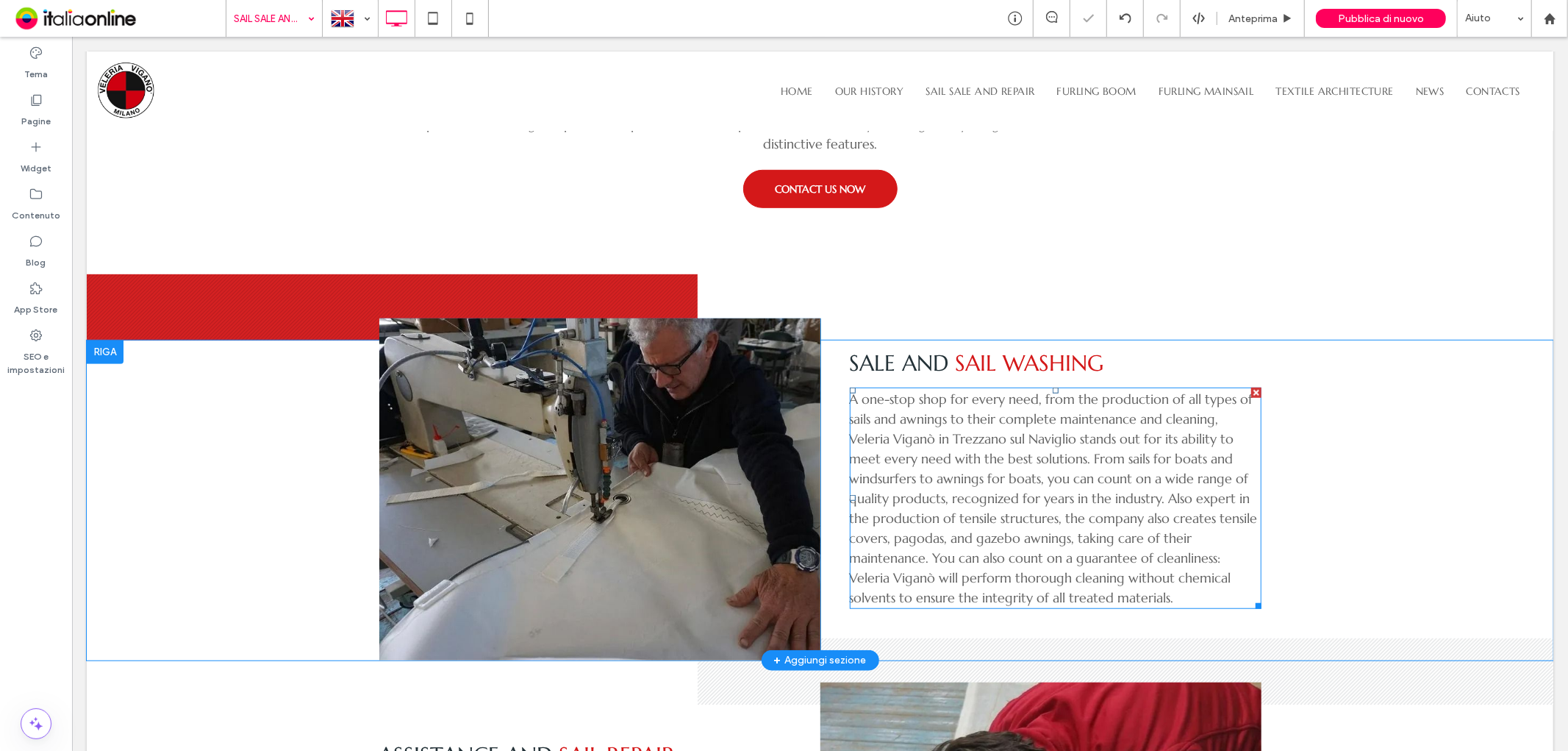 click on "A one-stop shop for every need, from the production of all types of sails and awnings to their complete maintenance and cleaning, Veleria Viganò in Trezzano sul Naviglio stands out for its ability to meet every need with the best solutions. From sails for boats and windsurfers to awnings for boats, you can count on a wide range of quality products, recognized for years in the industry. Also expert in the production of tensile structures, the company also creates tensile covers, pagodas, and gazebo awnings, taking care of their maintenance. You can also count on a guarantee of cleanliness: Veleria Viganò will perform thorough cleaning without chemical solvents to ensure the integrity of all treated materials." at bounding box center (1053, 497) 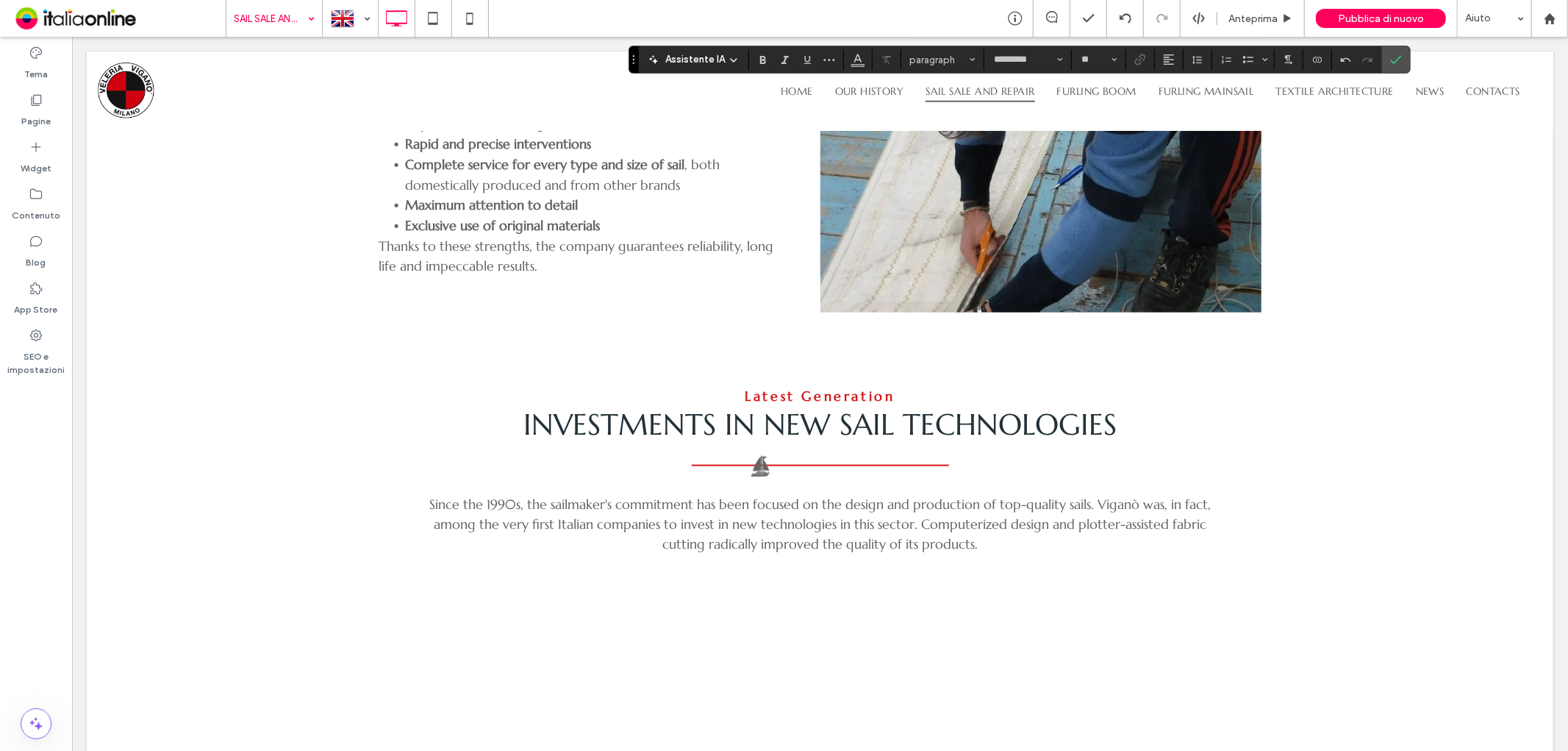 scroll, scrollTop: 1634, scrollLeft: 0, axis: vertical 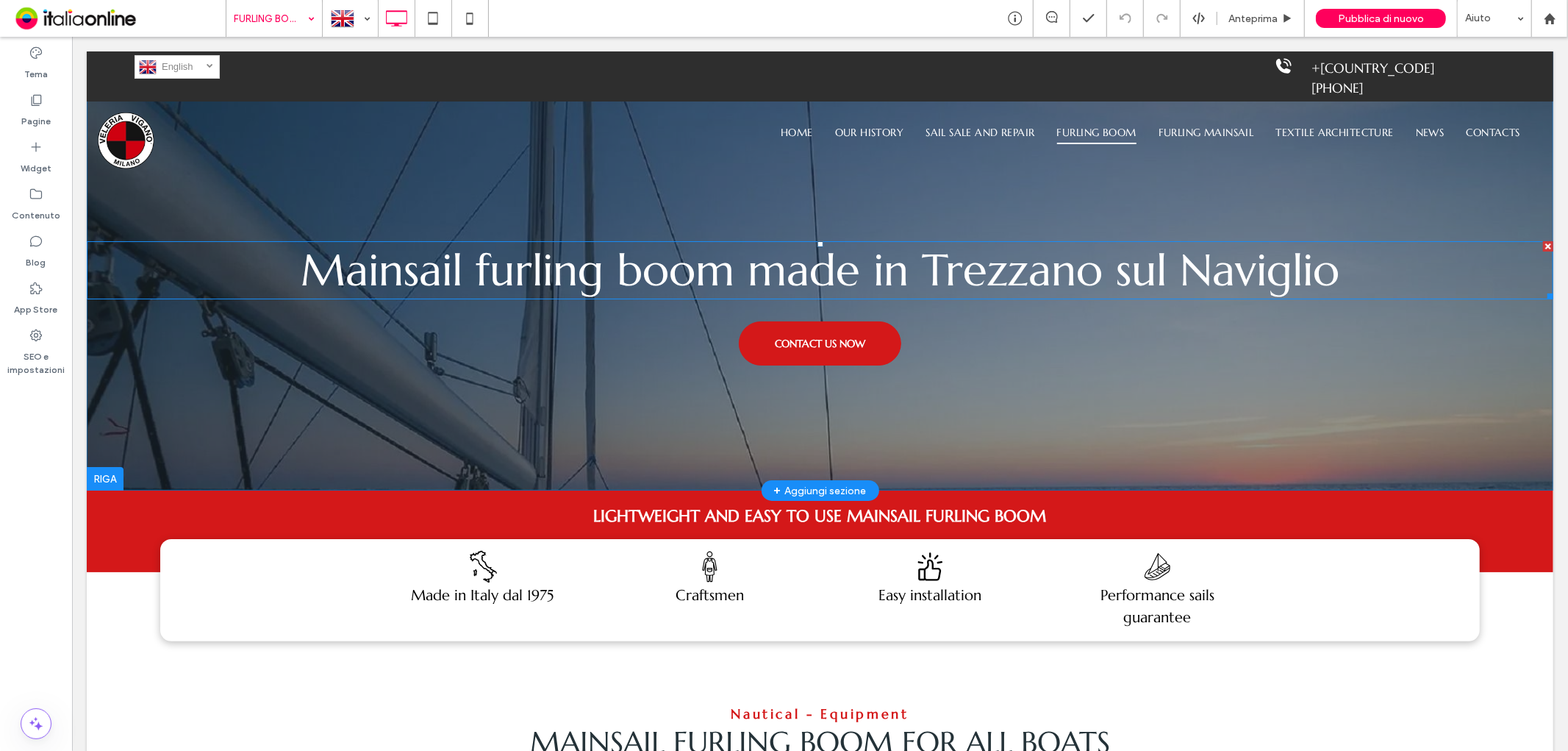 click on "Mainsail furling boom made in Trezzano sul Naviglio" at bounding box center (819, 269) 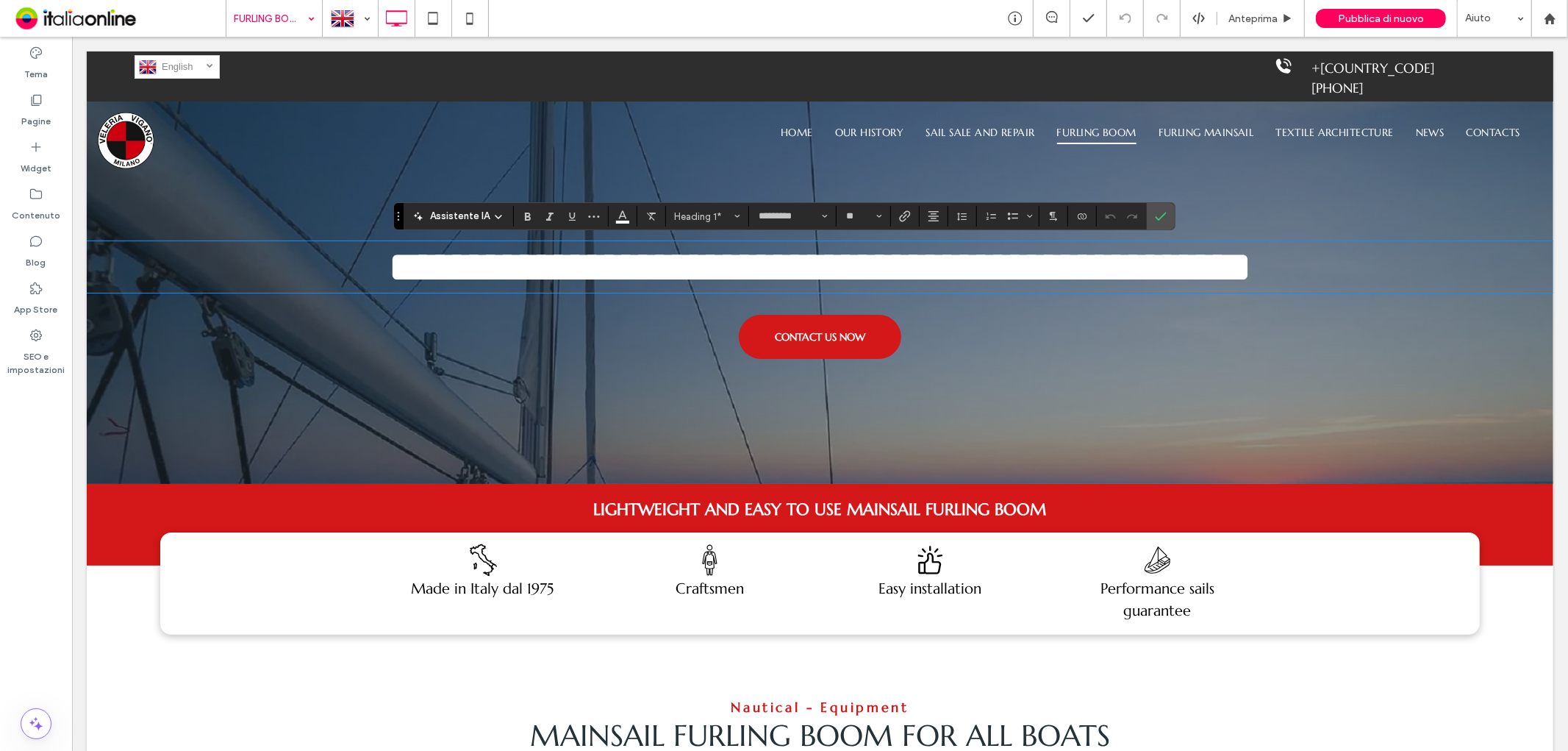 type on "**" 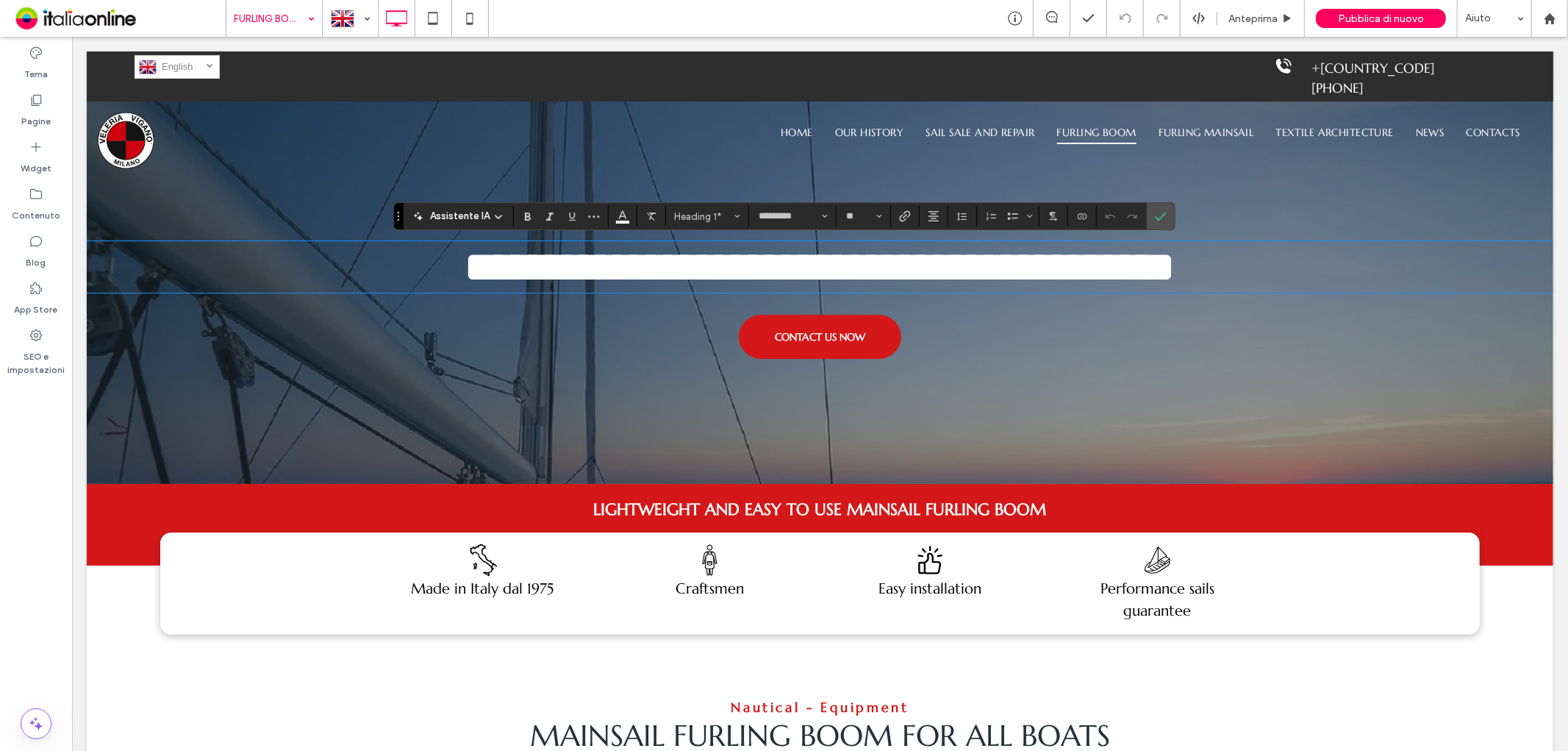 scroll, scrollTop: 0, scrollLeft: 0, axis: both 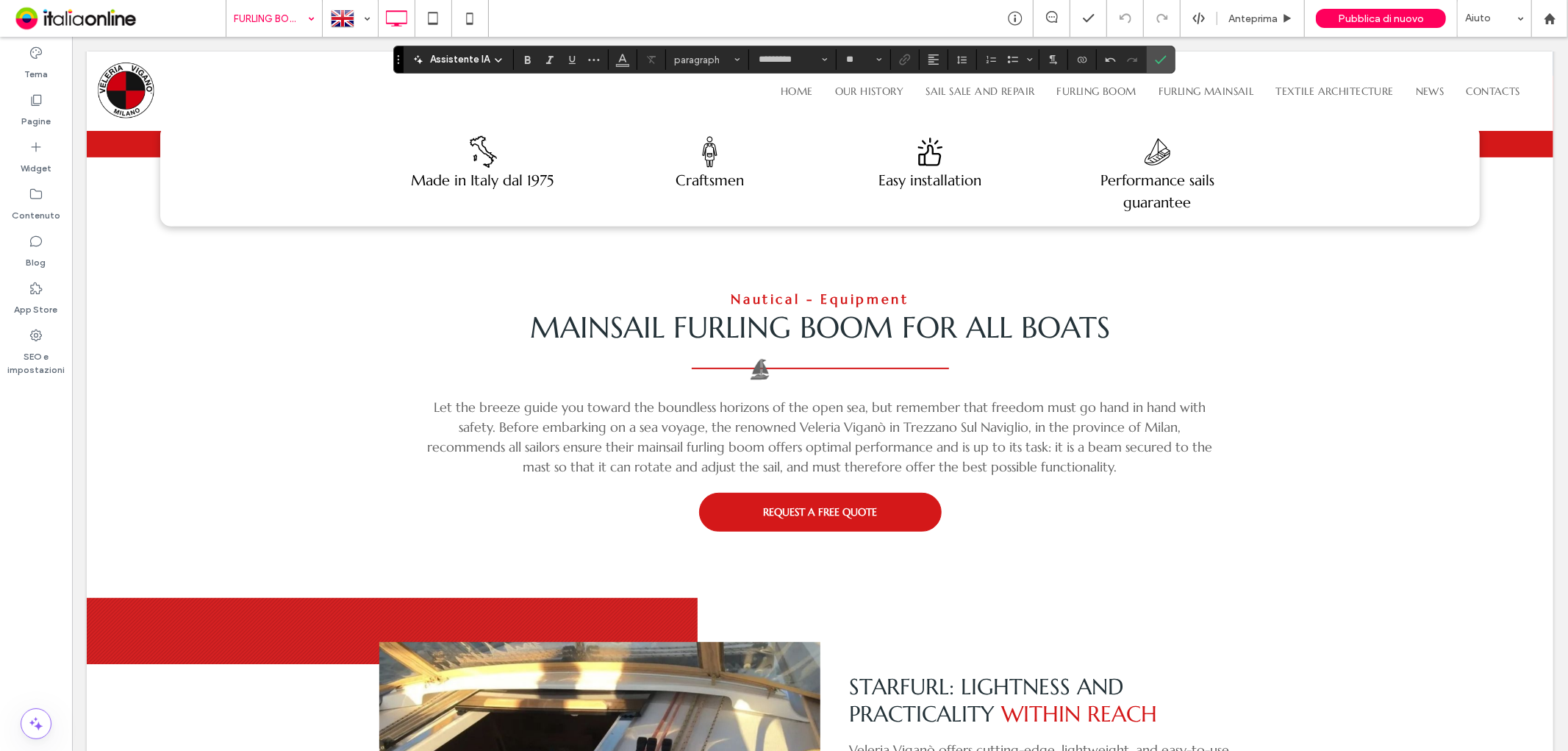 click on "Let the breeze guide you toward the boundless horizons of the open sea, but remember that freedom must go hand in hand with safety. Before embarking on a sea voyage, the renowned Veleria Viganò in Trezzano Sul Naviglio, in the province of Milan, recommends all sailors ensure their mainsail furling boom offers optimal performance and is up to its task: it is a beam secured to the mast so that it can rotate and adjust the sail, and must therefore offer the best possible functionality." at bounding box center [819, 436] 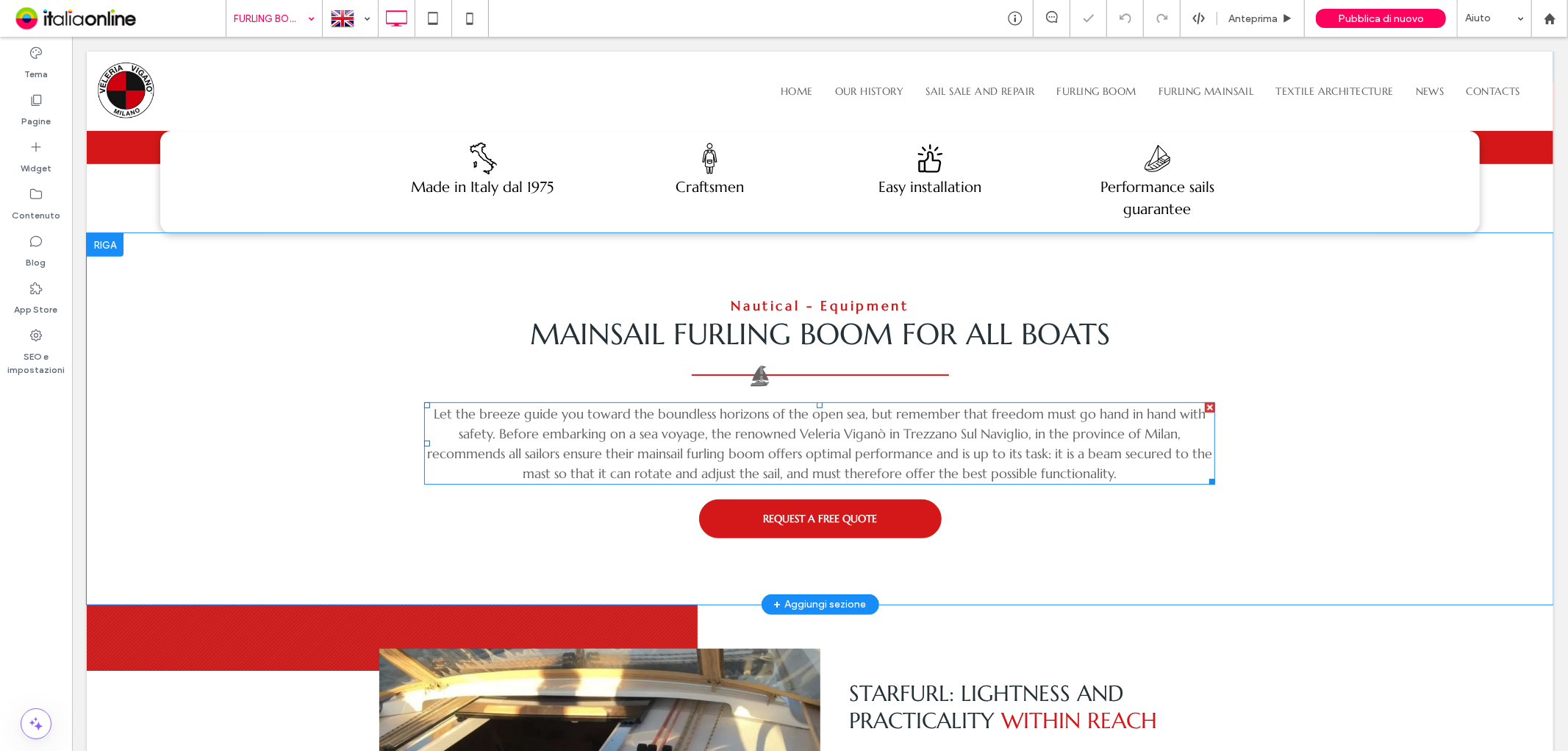 click on "Let the breeze guide you toward the boundless horizons of the open sea, but remember that freedom must go hand in hand with safety. Before embarking on a sea voyage, the renowned Veleria Viganò in Trezzano Sul Naviglio, in the province of Milan, recommends all sailors ensure their mainsail furling boom offers optimal performance and is up to its task: it is a beam secured to the mast so that it can rotate and adjust the sail, and must therefore offer the best possible functionality." at bounding box center (819, 443) 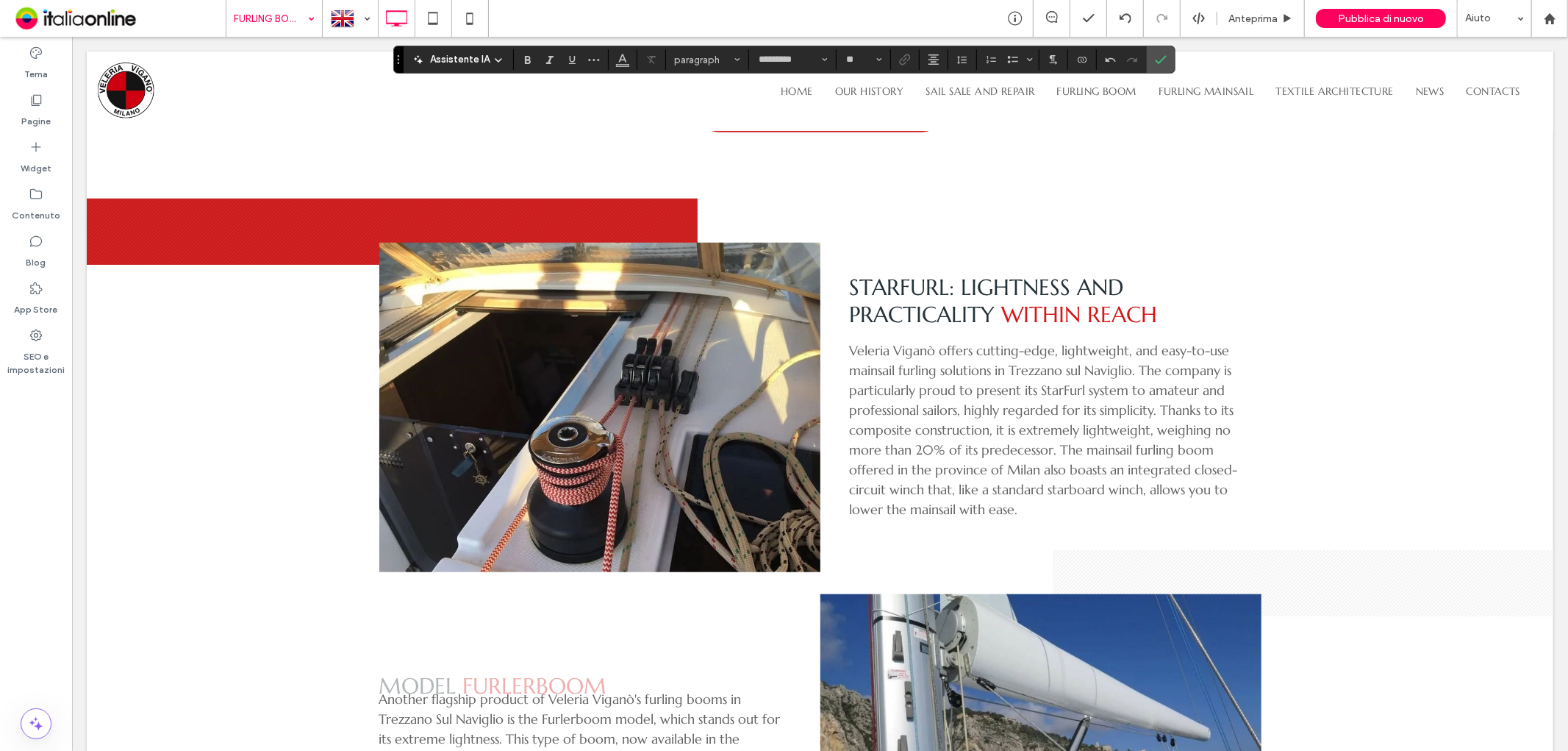 scroll, scrollTop: 817, scrollLeft: 0, axis: vertical 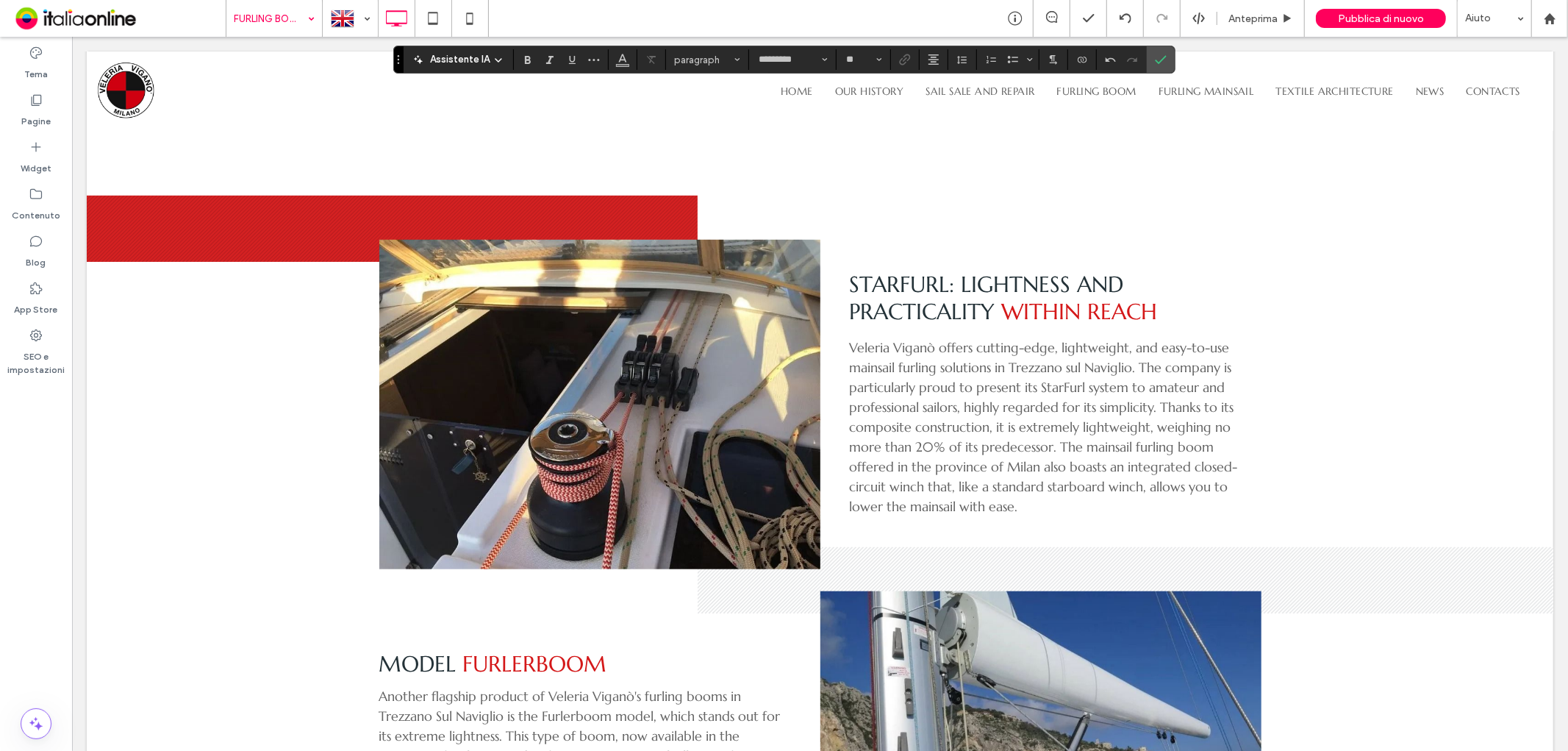 click on "Veleria Viganò offers cutting-edge, lightweight, and easy-to-use mainsail furling solutions in Trezzano sul Naviglio. The company is particularly proud to present its StarFurl system to amateur and professional sailors, highly regarded for its simplicity. Thanks to its composite construction, it is extremely lightweight, weighing no more than 20% of its predecessor. The mainsail furling boom offered in the province of Milan also boasts an integrated closed-circuit winch that, like a standard starboard winch, allows you to lower the mainsail with ease." at bounding box center (1043, 426) 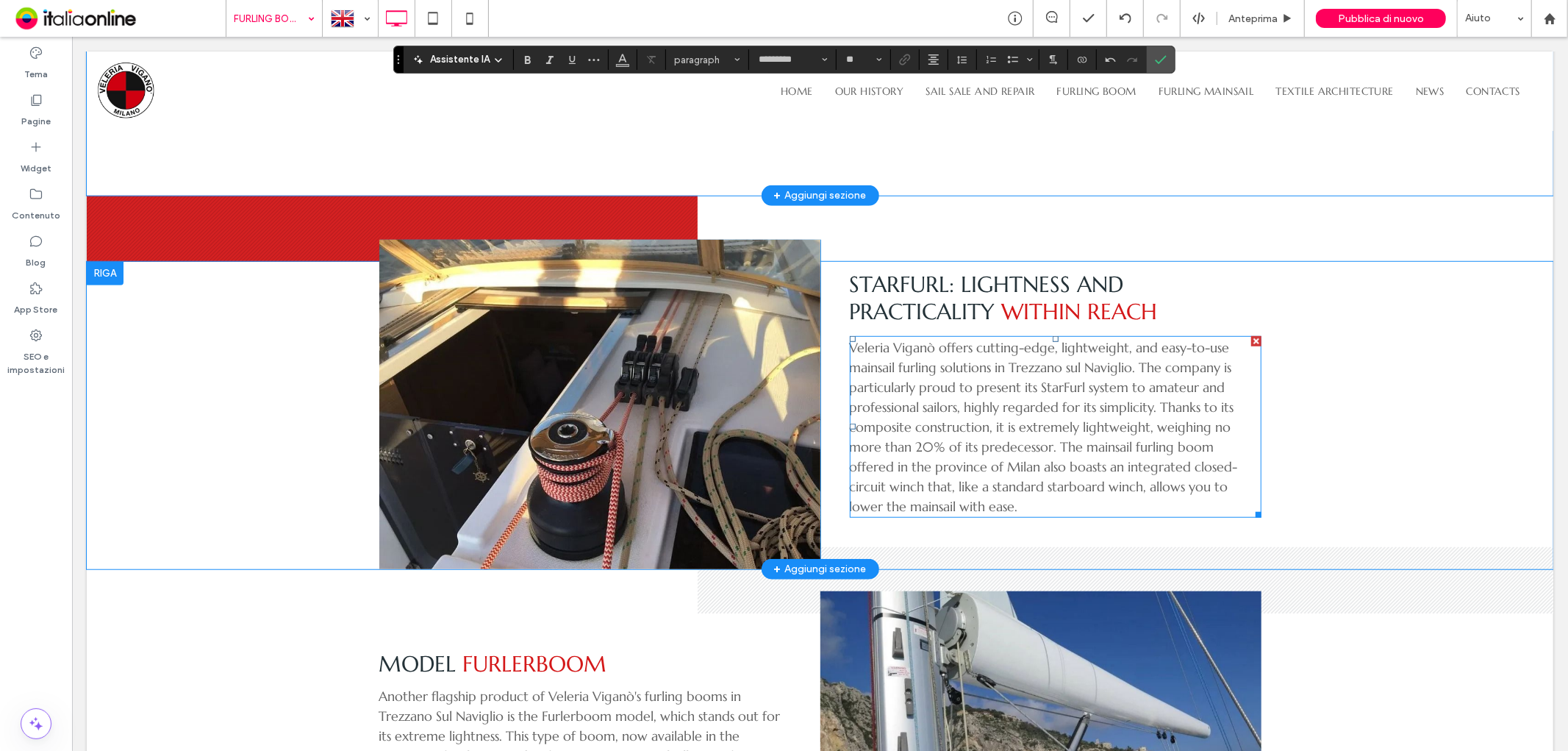 click on "Veleria Viganò offers cutting-edge, lightweight, and easy-to-use mainsail furling solutions in Trezzano sul Naviglio. The company is particularly proud to present its StarFurl system to amateur and professional sailors, highly regarded for its simplicity. Thanks to its composite construction, it is extremely lightweight, weighing no more than 20% of its predecessor. The mainsail furling boom offered in the province of Milan also boasts an integrated closed-circuit winch that, like a standard starboard winch, allows you to lower the mainsail with ease." at bounding box center [1043, 426] 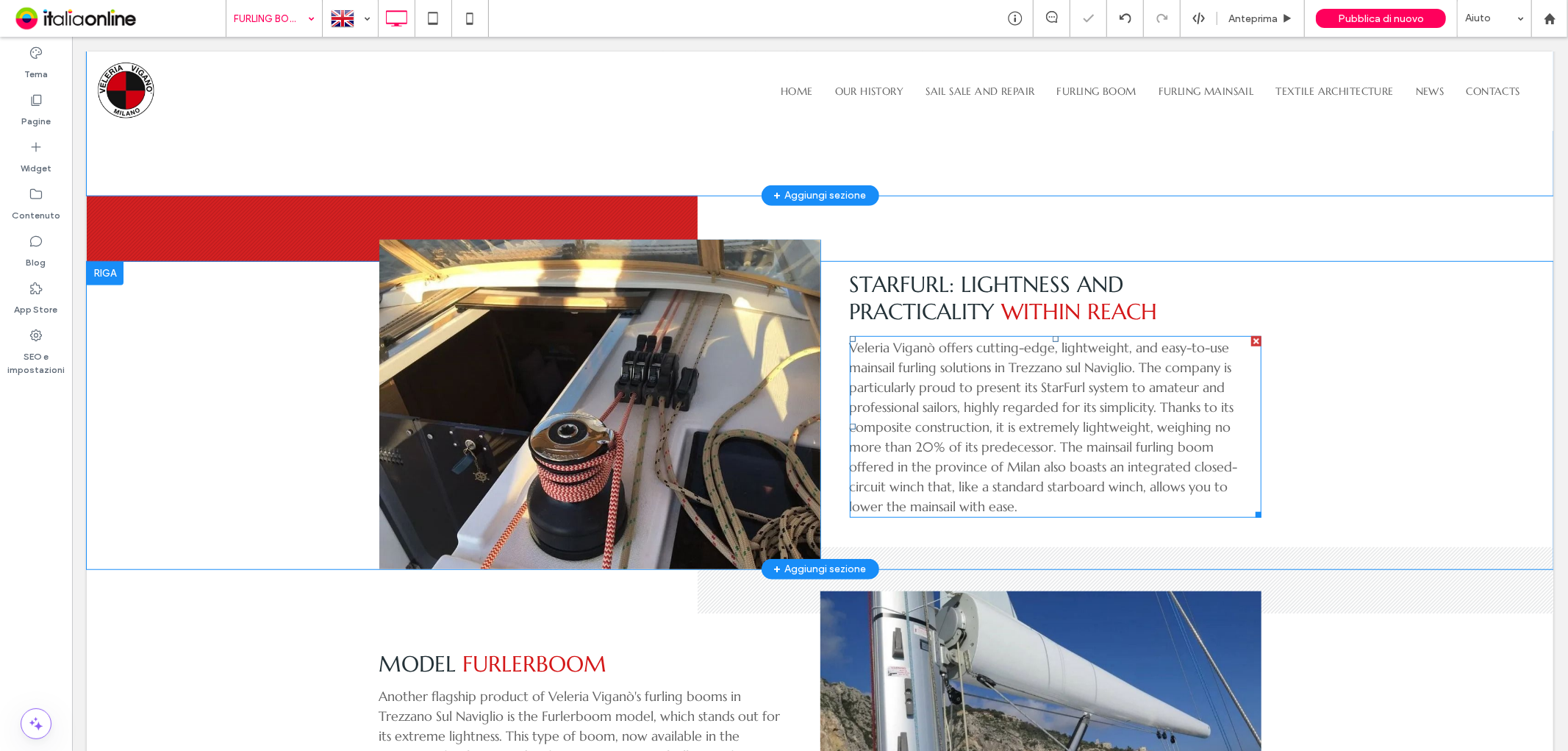 type on "*********" 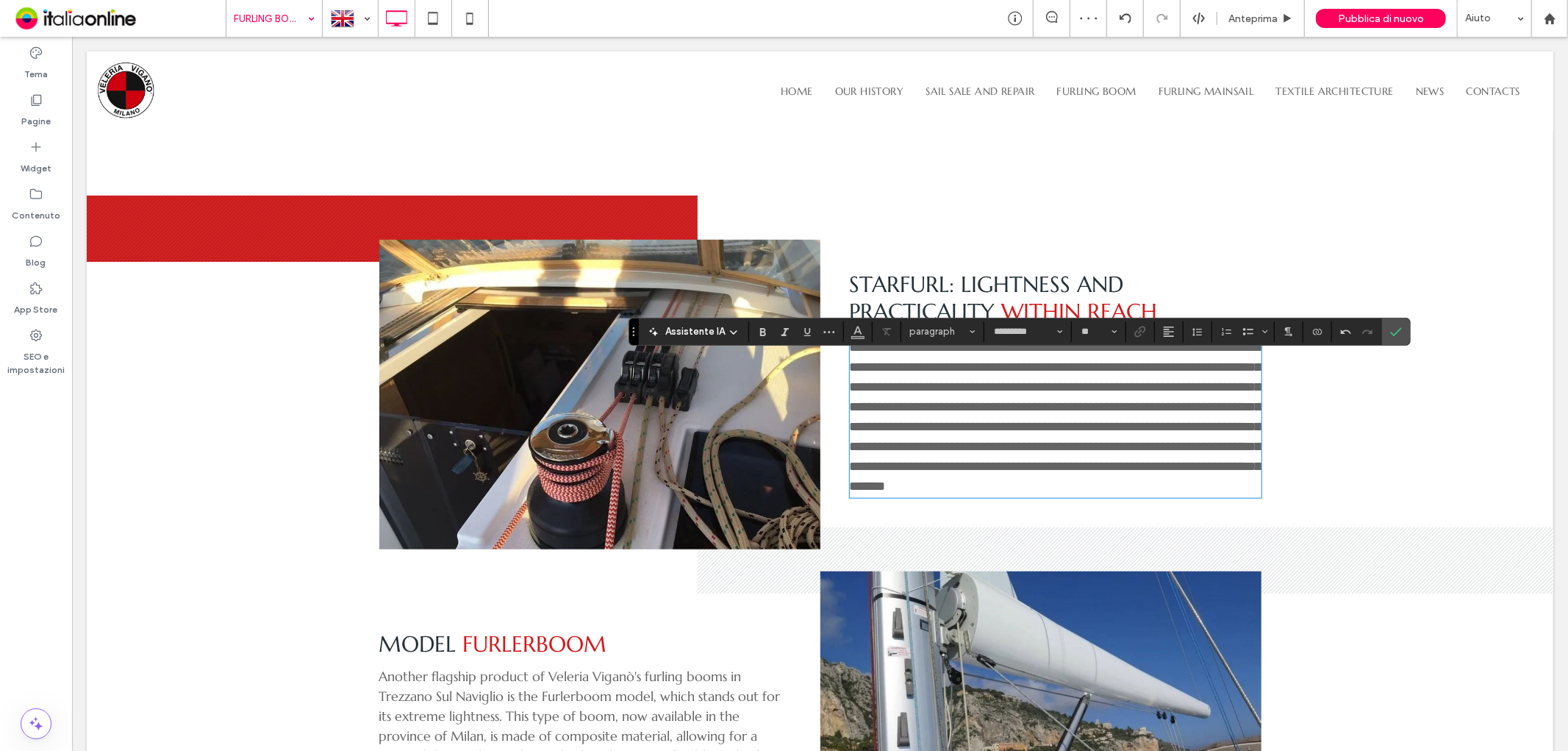 scroll, scrollTop: 0, scrollLeft: 0, axis: both 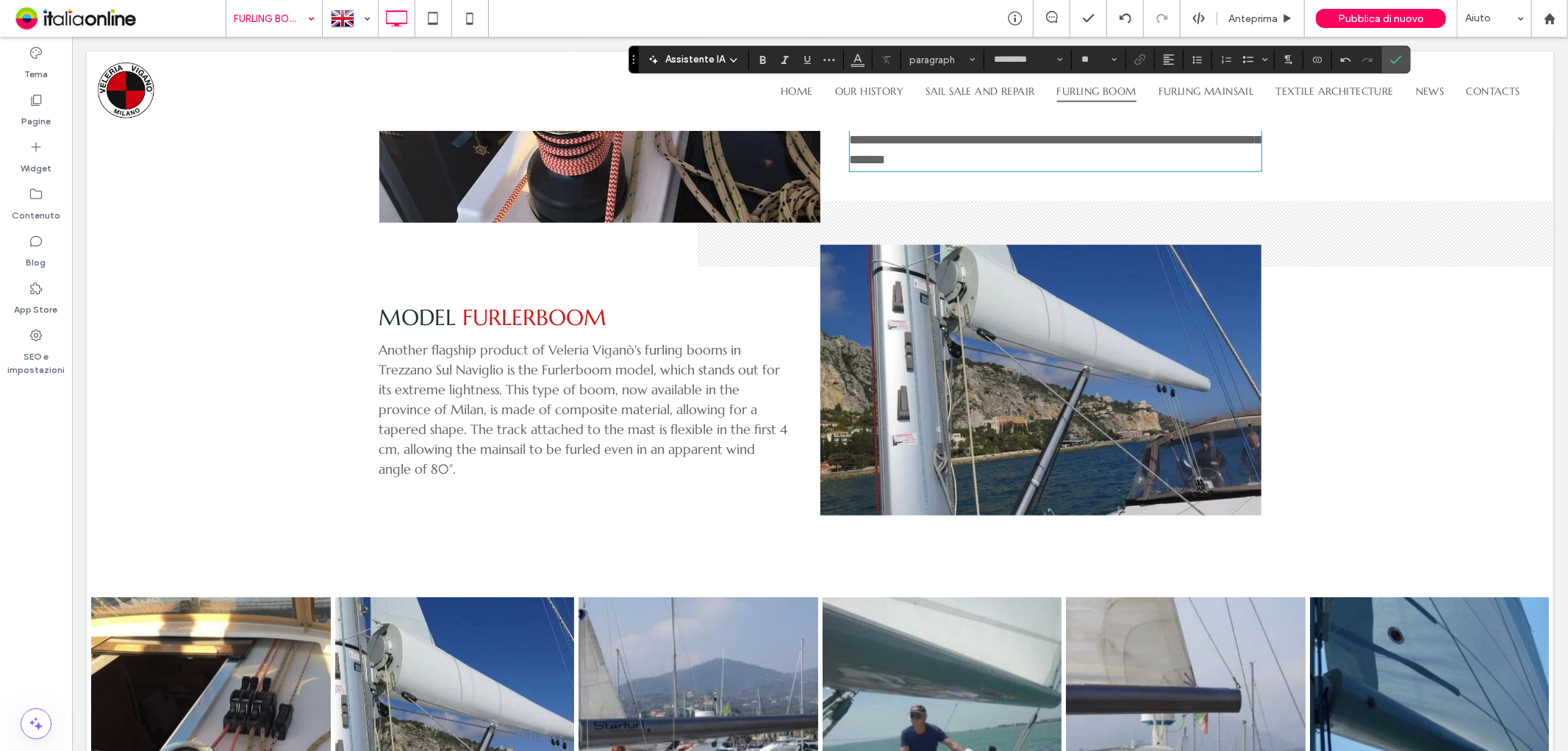 click on "Another flagship product of Veleria Viganò's furling booms in Trezzano Sul Naviglio is the Furlerboom model, which stands out for its extreme lightness. This type of boom, now available in the province of Milan, is made of composite material, allowing for a tapered shape. The track attached to the mast is flexible in the first 4 cm, allowing the mainsail to be furled even in an apparent wind angle of 80°." at bounding box center [583, 408] 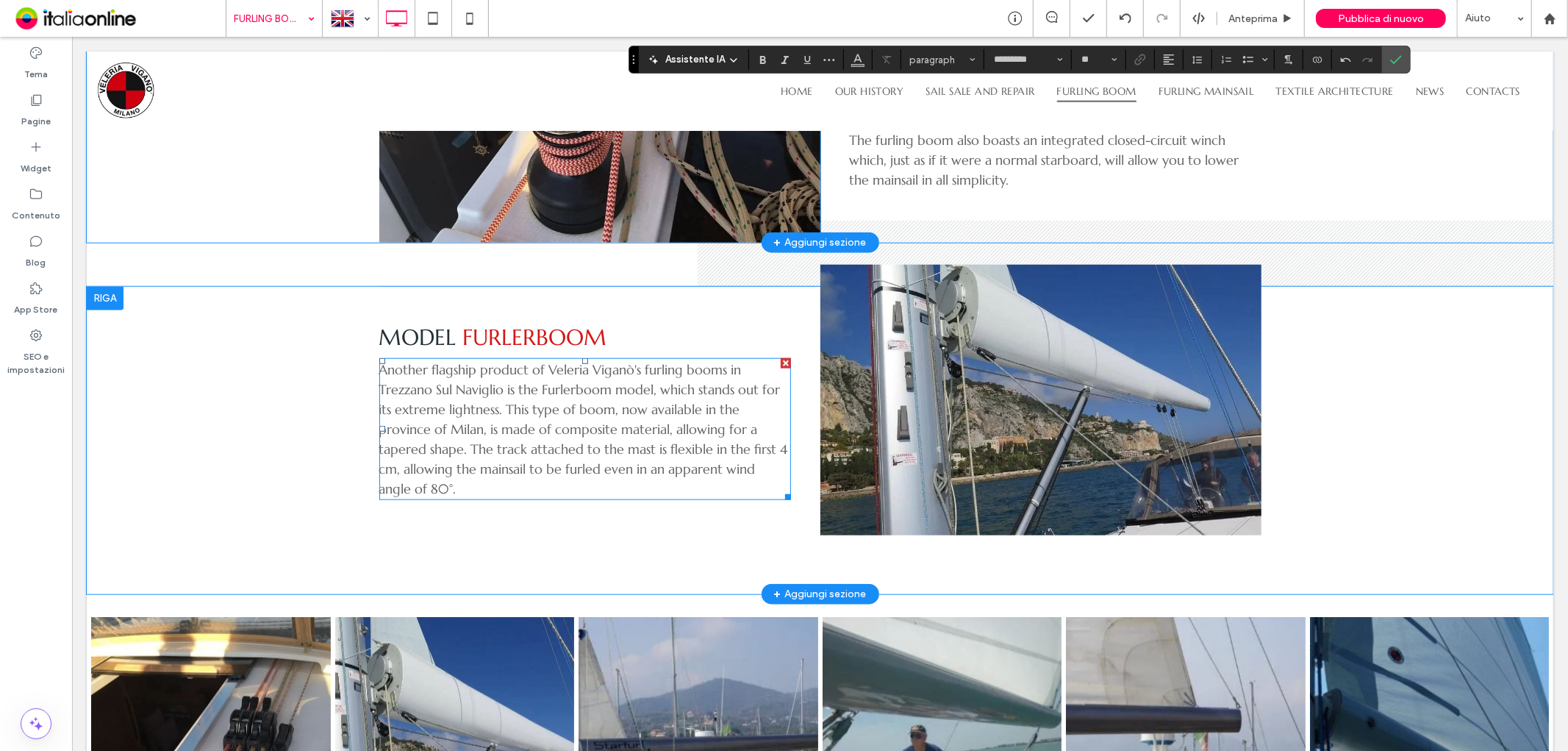 click on "Another flagship product of Veleria Viganò's furling booms in Trezzano Sul Naviglio is the Furlerboom model, which stands out for its extreme lightness. This type of boom, now available in the province of Milan, is made of composite material, allowing for a tapered shape. The track attached to the mast is flexible in the first 4 cm, allowing the mainsail to be furled even in an apparent wind angle of 80°." at bounding box center (583, 428) 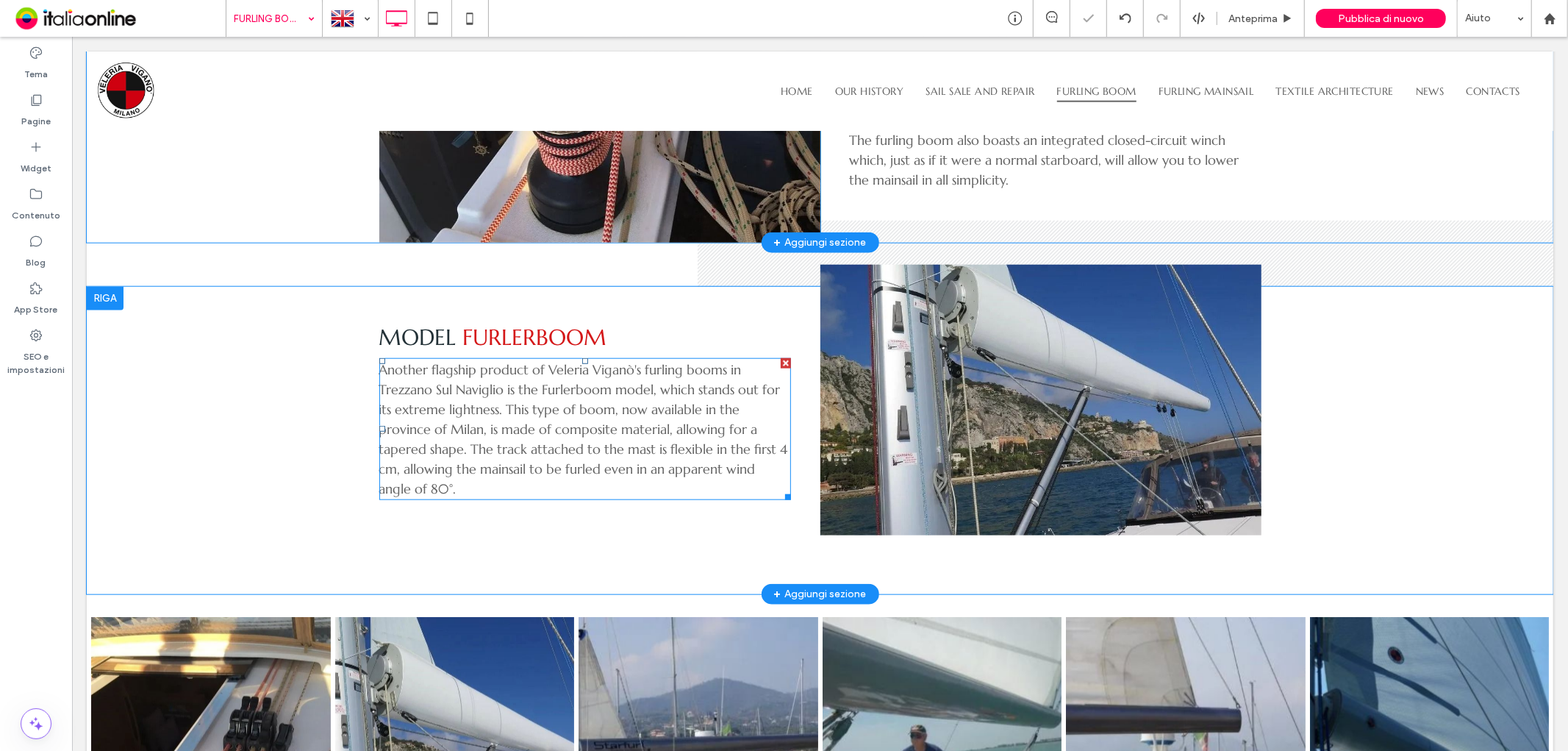 type on "*********" 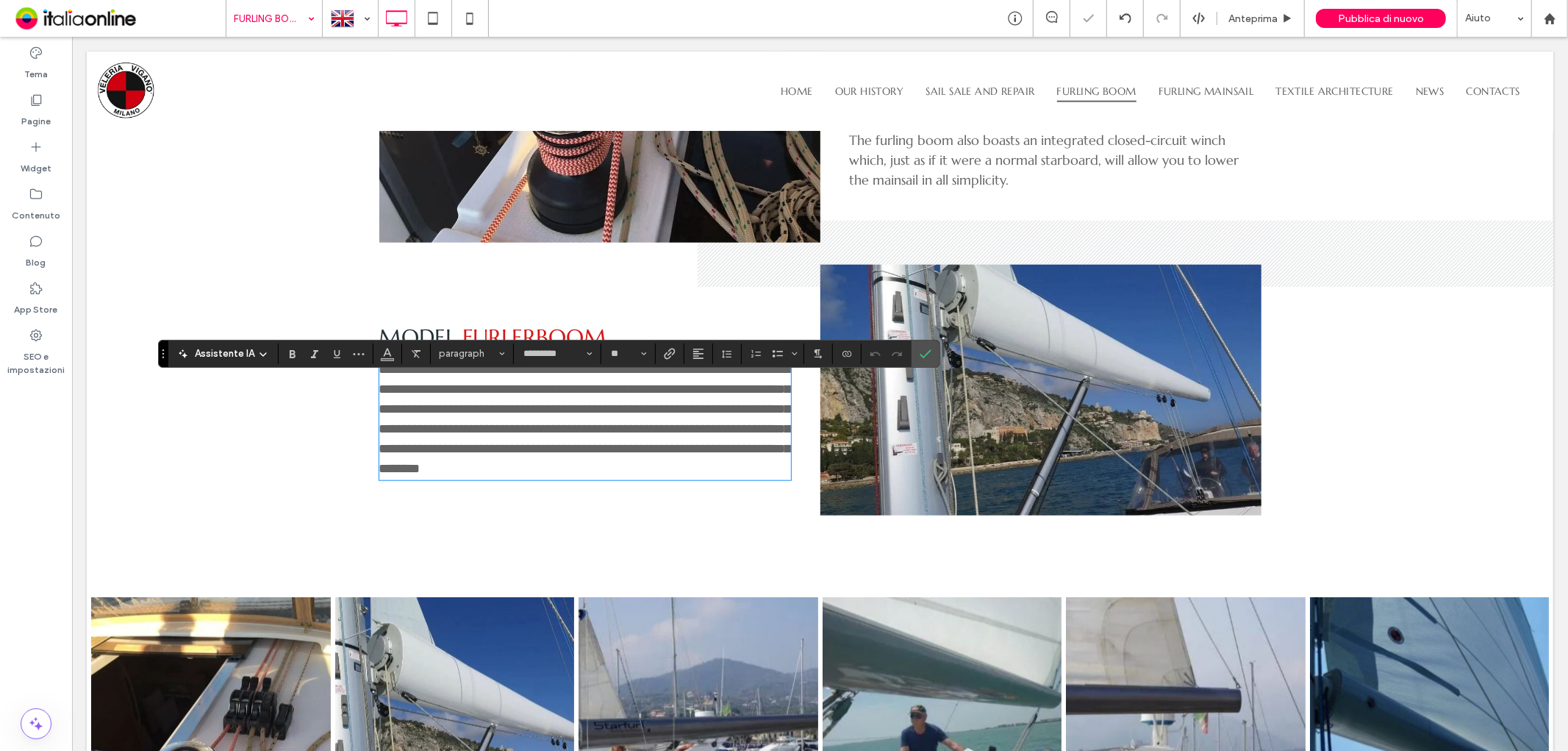 scroll, scrollTop: 0, scrollLeft: 0, axis: both 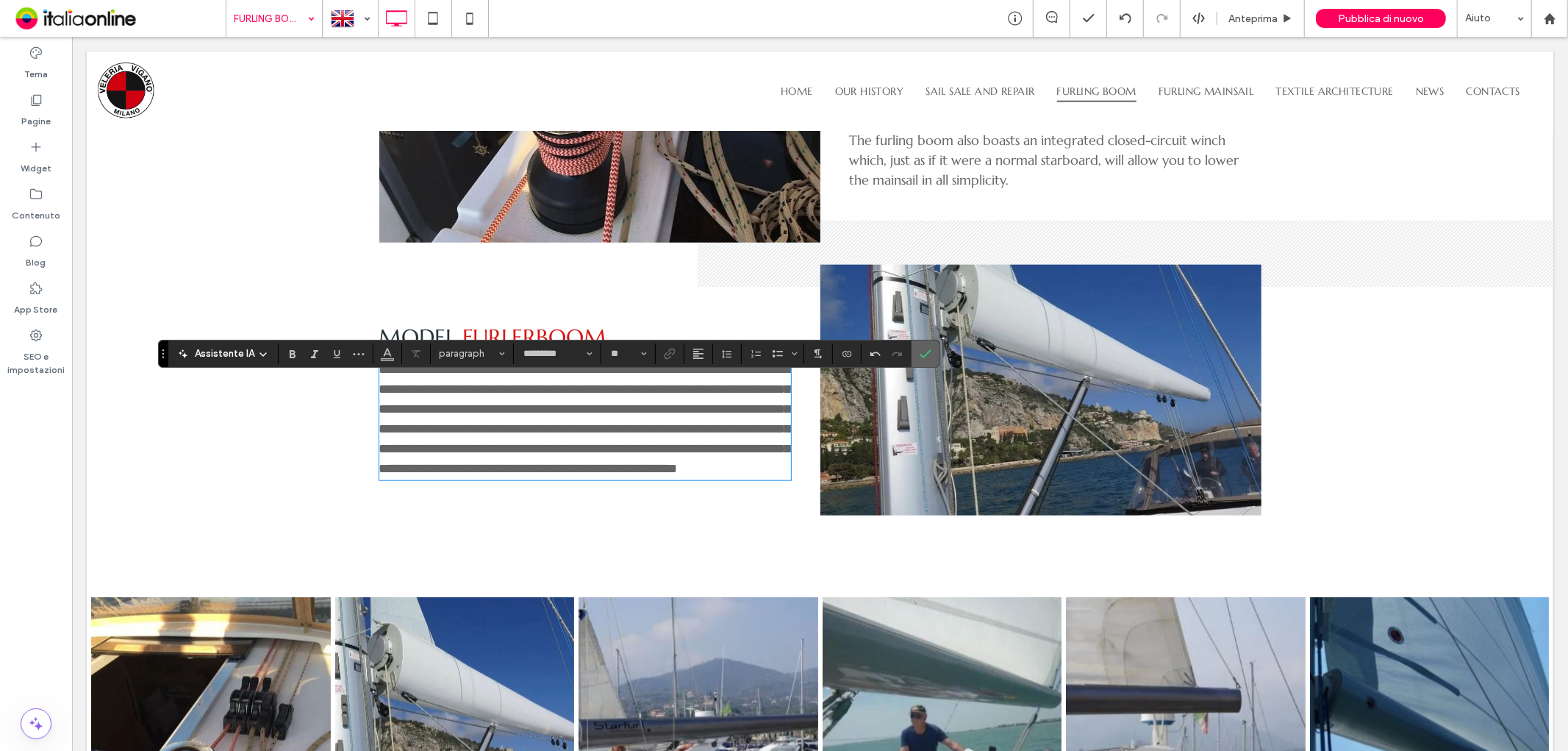 click at bounding box center (926, 354) 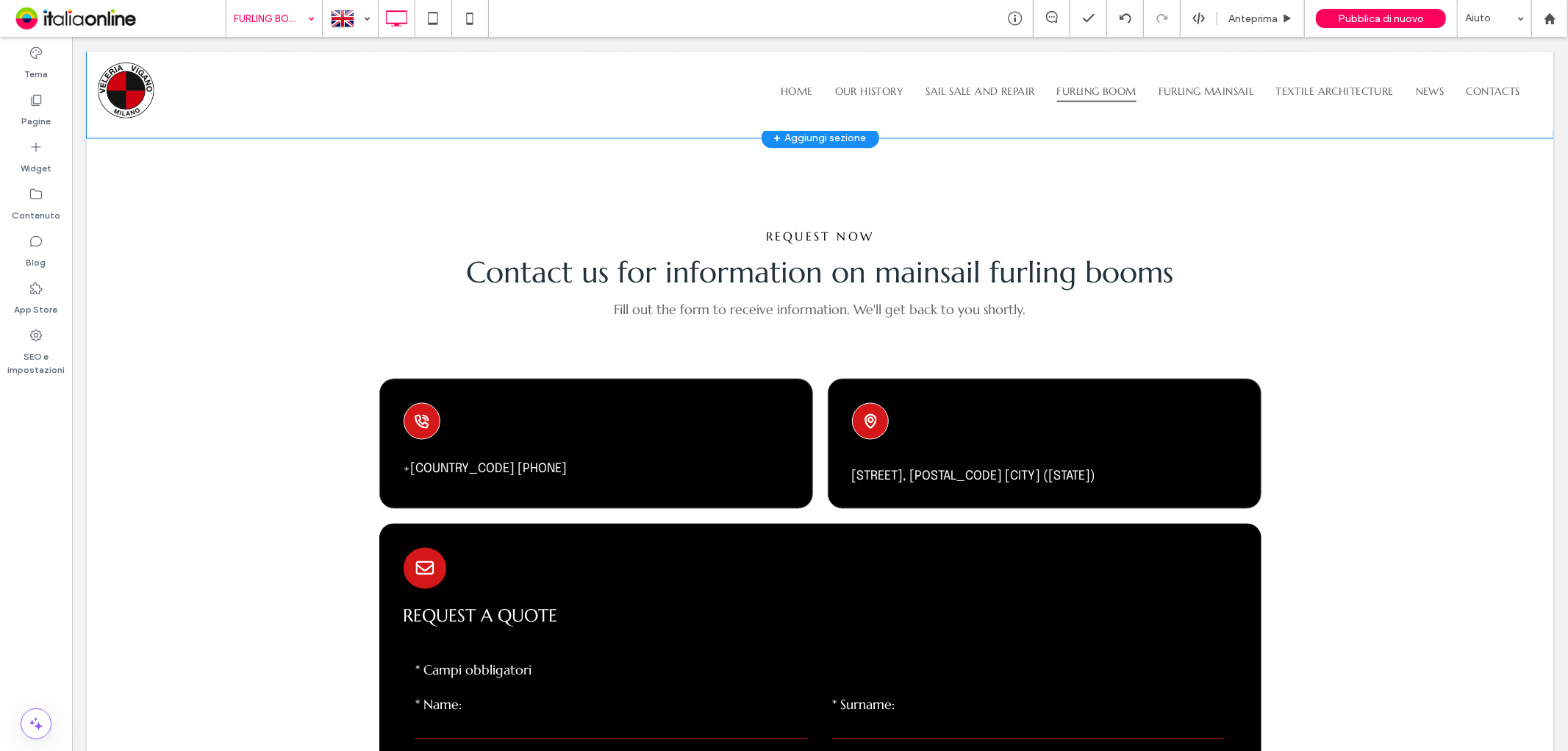 scroll, scrollTop: 2288, scrollLeft: 0, axis: vertical 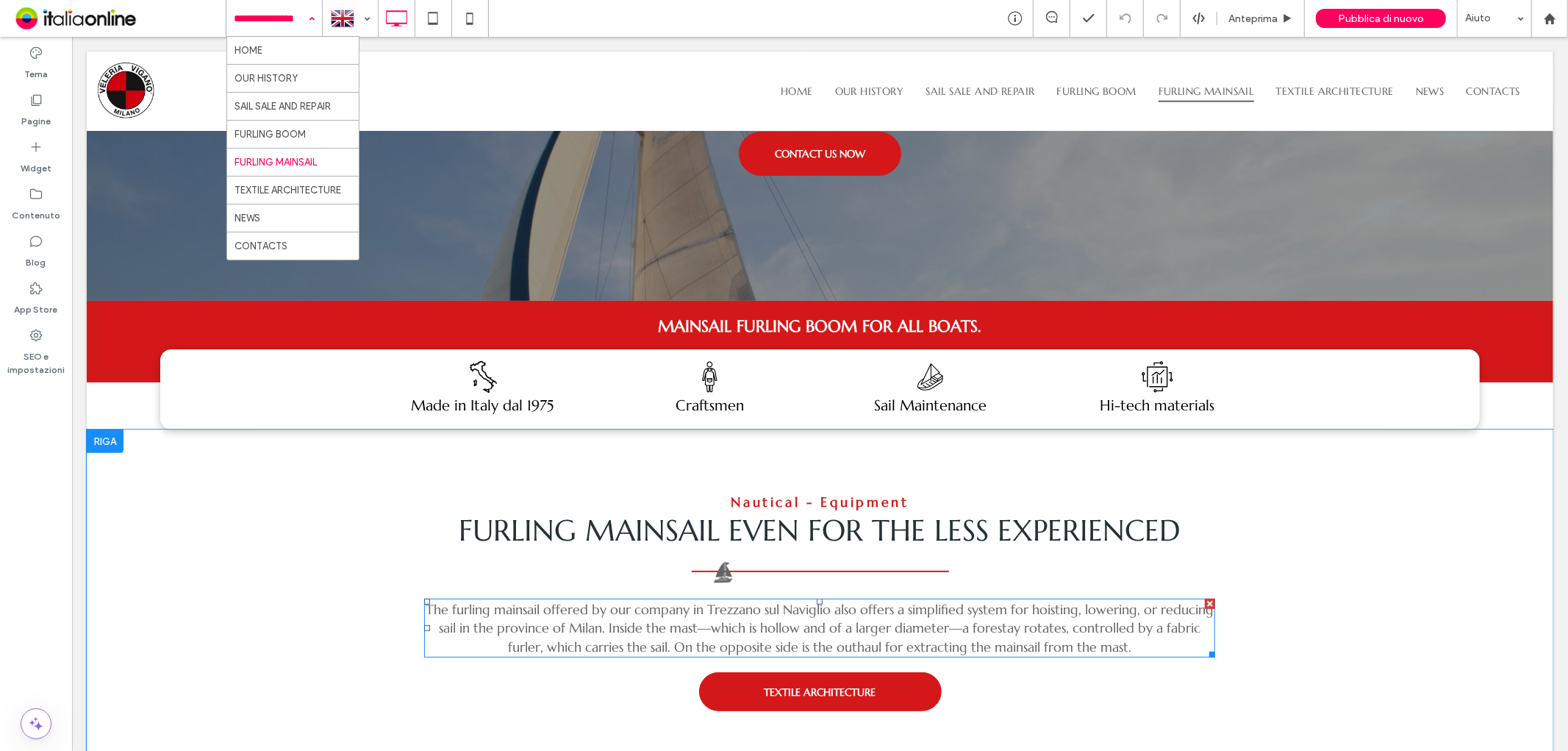 click on "The furling mainsail offered by our company in Trezzano sul Naviglio also offers a simplified system for hoisting, lowering, or reducing sail in the province of Milan. Inside the mast—which is hollow and of a larger diameter—a forestay rotates, controlled by a fabric furler, which carries the sail. On the opposite side is the outhaul for extracting the mainsail from the mast." at bounding box center [819, 627] 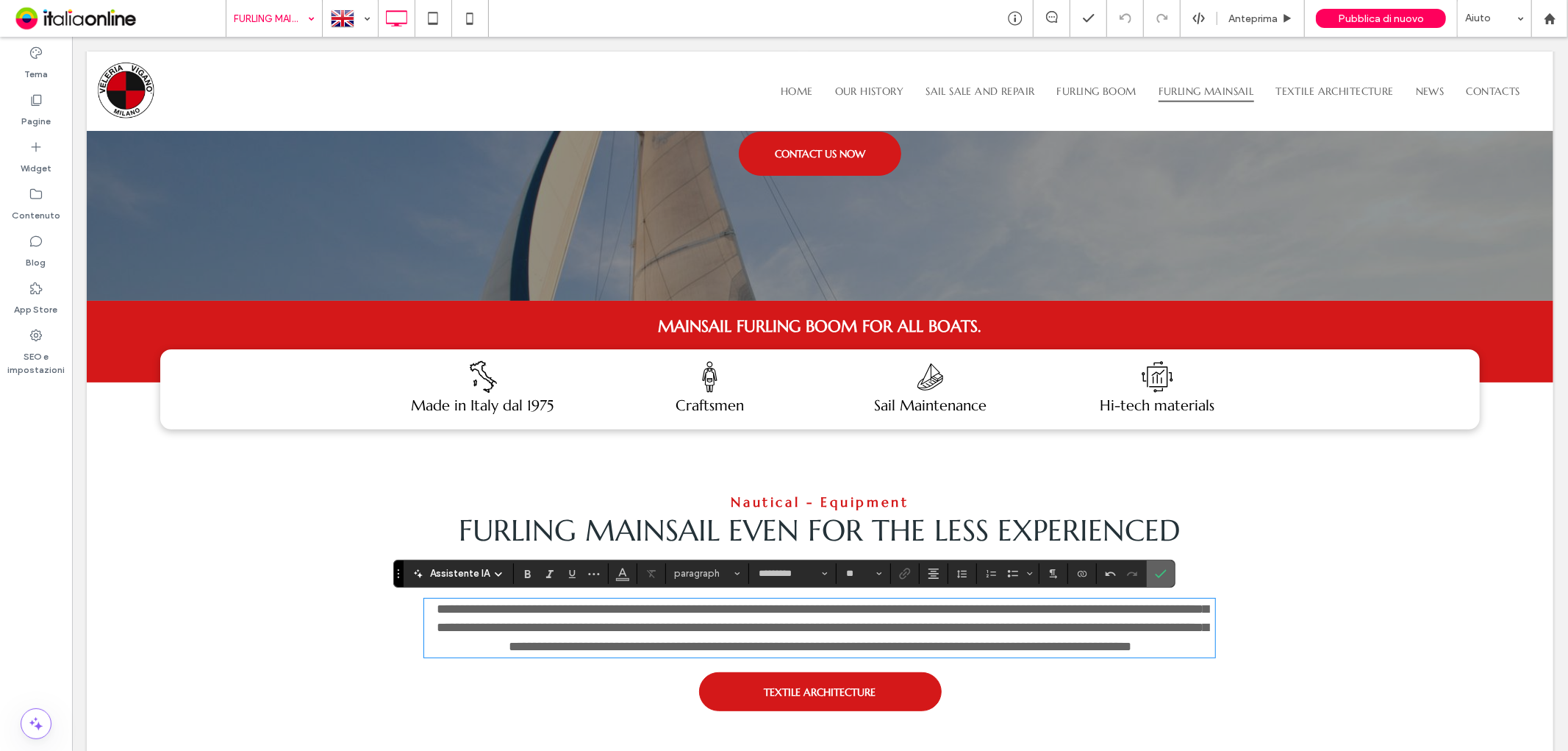 click at bounding box center [1161, 574] 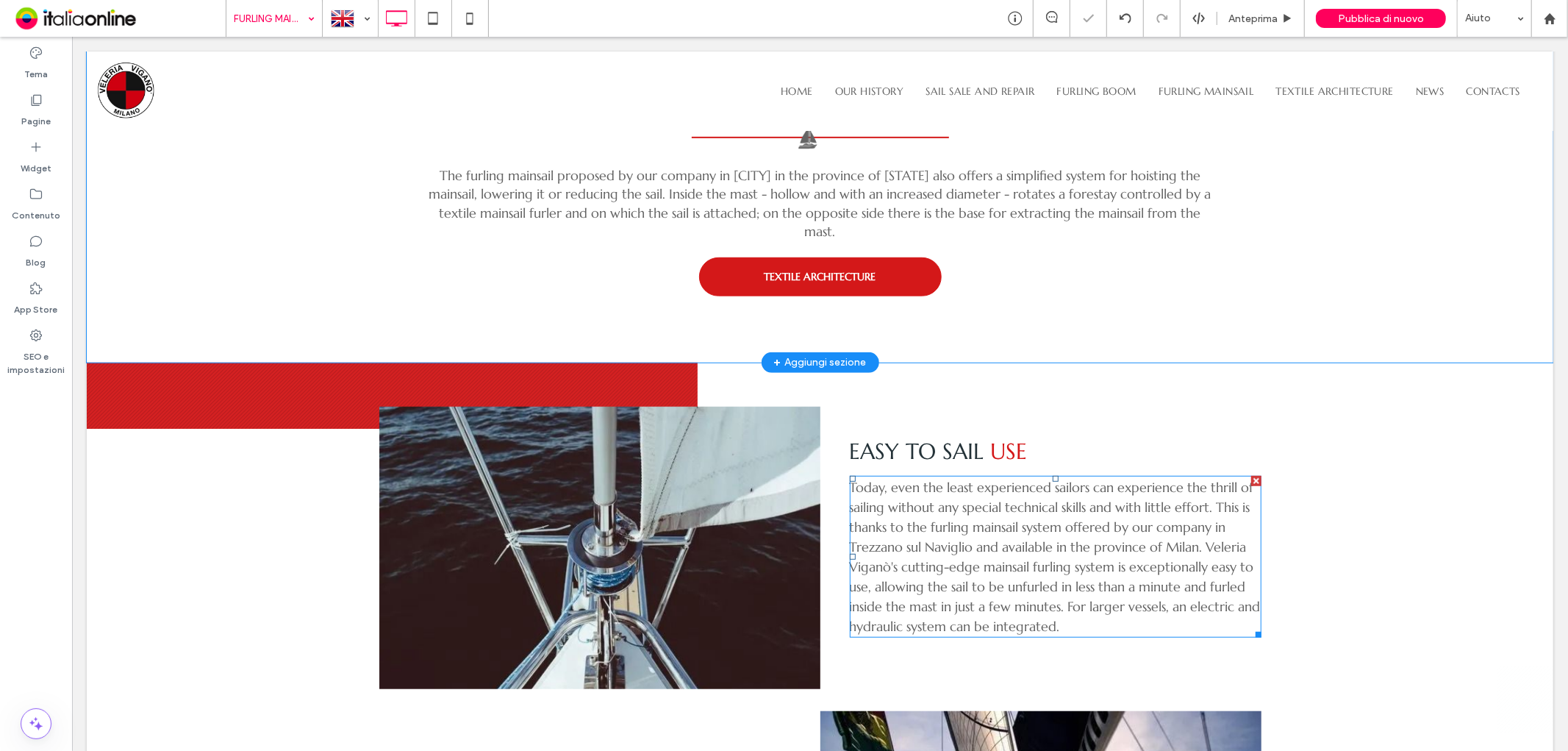 scroll, scrollTop: 736, scrollLeft: 0, axis: vertical 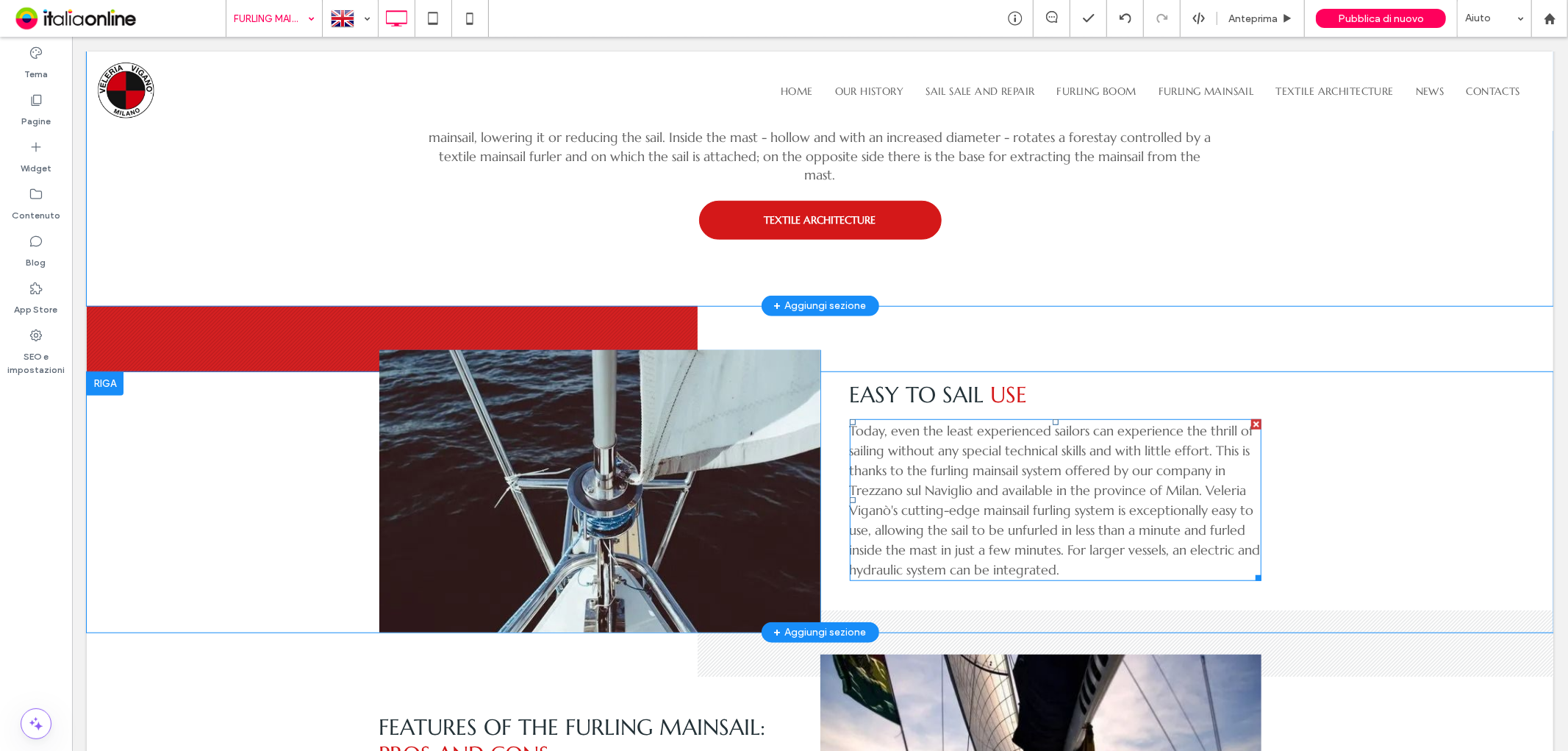 click on "Today, even the least experienced sailors can experience the thrill of sailing without any special technical skills and with little effort. This is thanks to the furling mainsail system offered by our company in Trezzano sul Naviglio and available in the province of Milan. Veleria Viganò's cutting-edge mainsail furling system is exceptionally easy to use, allowing the sail to be unfurled in less than a minute and furled inside the mast in just a few minutes. For larger vessels, an electric and hydraulic system can be integrated." at bounding box center [1054, 499] 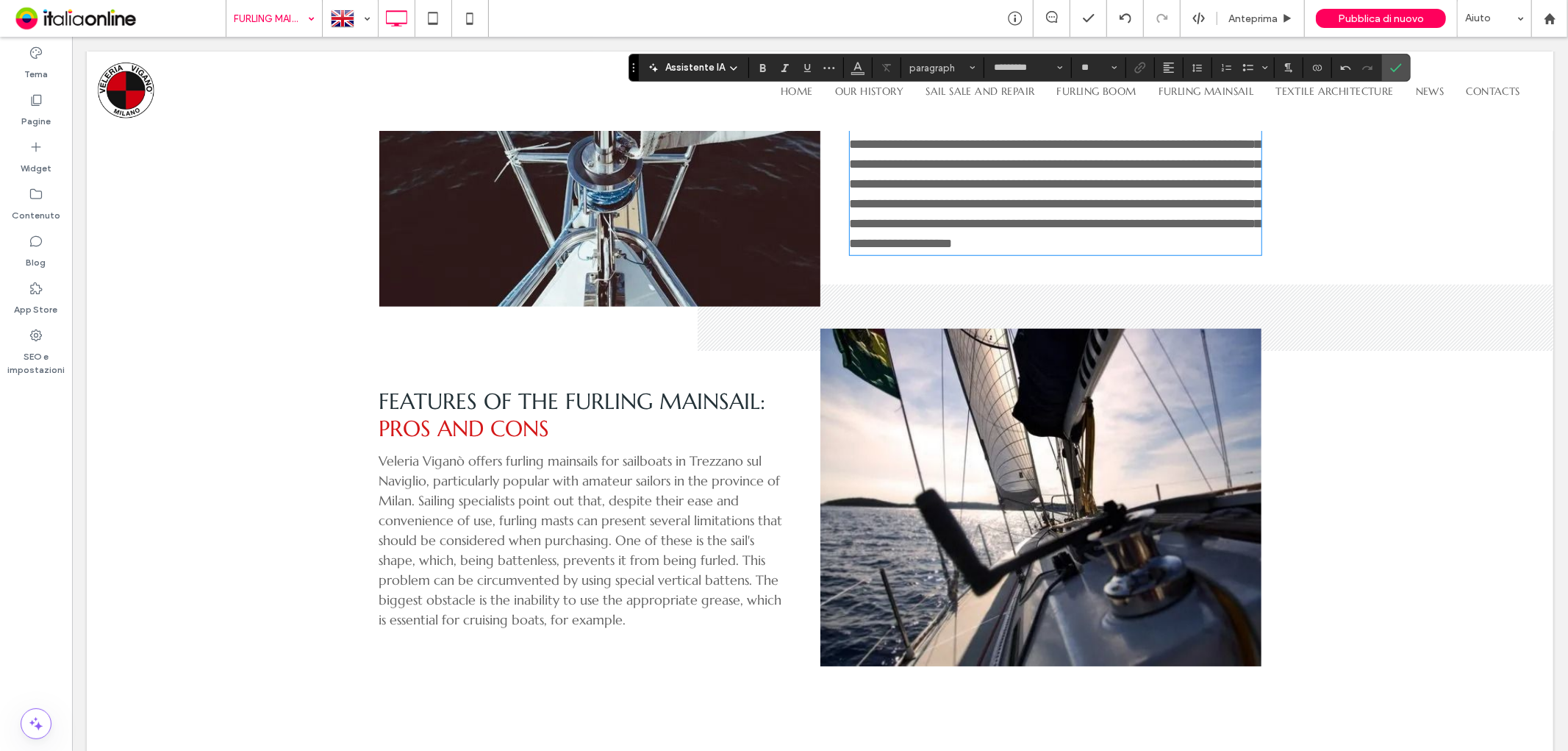 scroll, scrollTop: 1062, scrollLeft: 0, axis: vertical 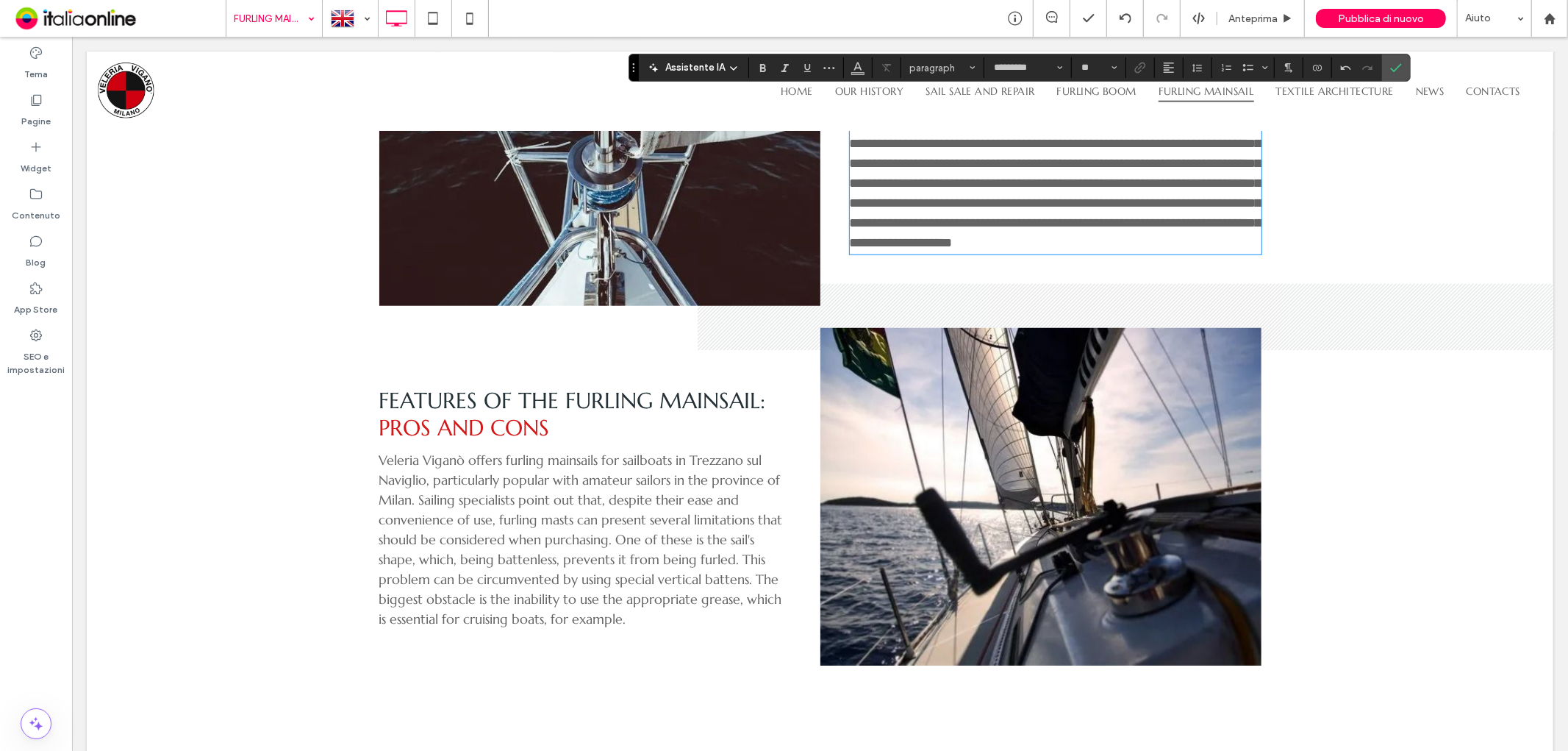 click on "Veleria Viganò offers furling mainsails for sailboats in Trezzano sul Naviglio, particularly popular with amateur sailors in the province of Milan. Sailing specialists point out that, despite their ease and convenience of use, furling masts can present several limitations that should be considered when purchasing. One of these is the sail's shape, which, being battenless, prevents it from being furled. This problem can be circumvented by using special vertical battens. The biggest obstacle is the inability to use the appropriate grease, which is essential for cruising boats, for example." at bounding box center [580, 538] 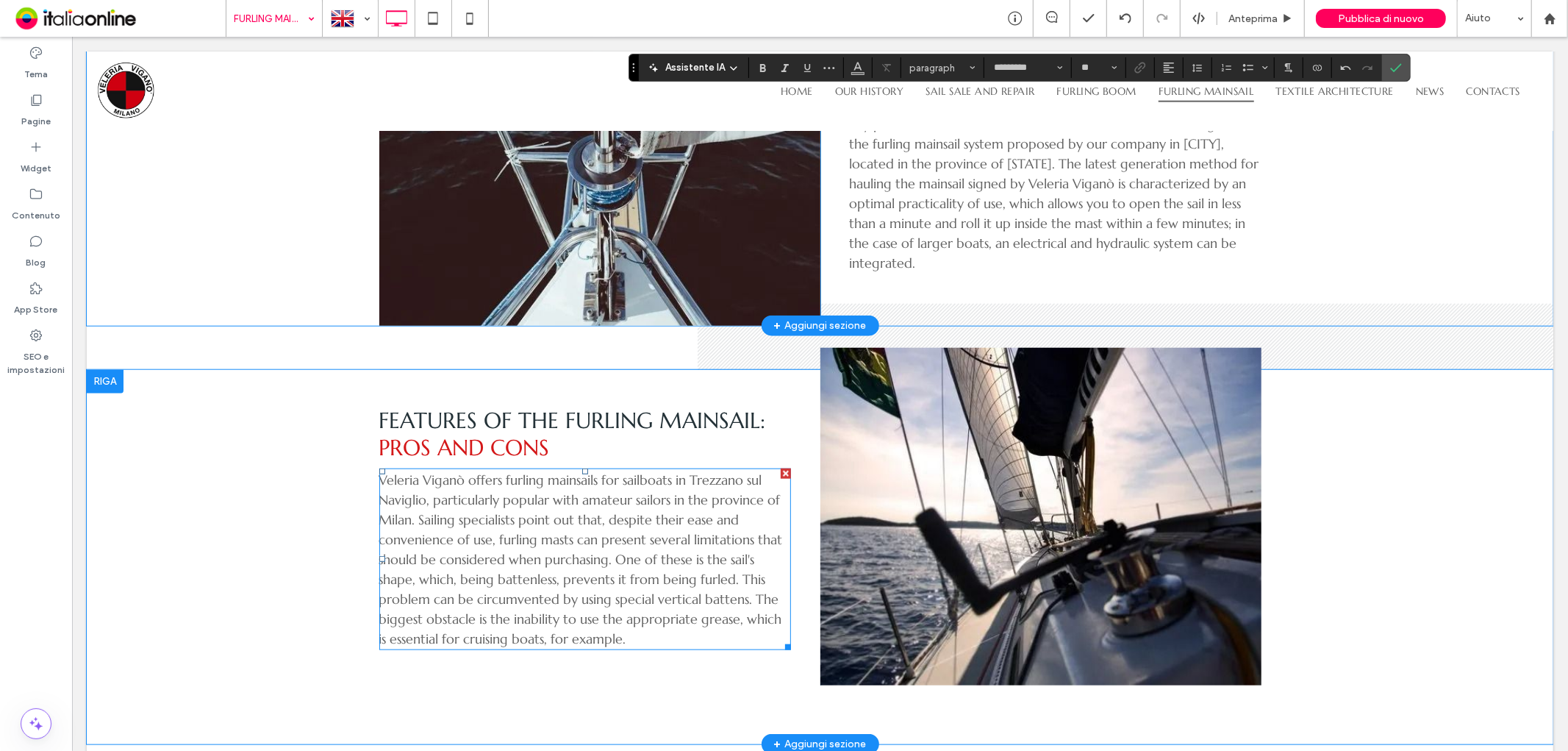 click on "Veleria Viganò offers furling mainsails for sailboats in Trezzano sul Naviglio, particularly popular with amateur sailors in the province of Milan. Sailing specialists point out that, despite their ease and convenience of use, furling masts can present several limitations that should be considered when purchasing. One of these is the sail's shape, which, being battenless, prevents it from being furled. This problem can be circumvented by using special vertical battens. The biggest obstacle is the inability to use the appropriate grease, which is essential for cruising boats, for example." at bounding box center [580, 558] 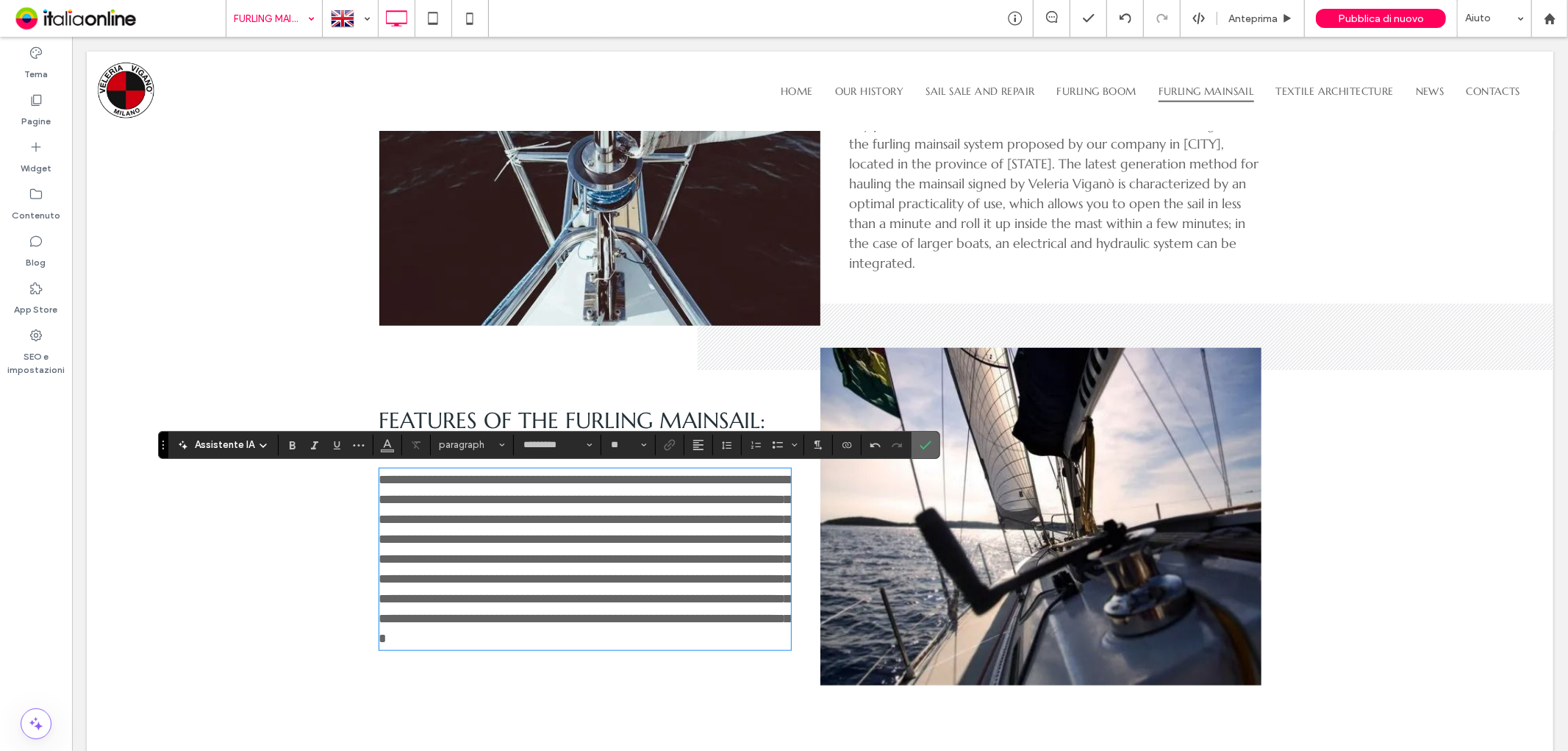 click 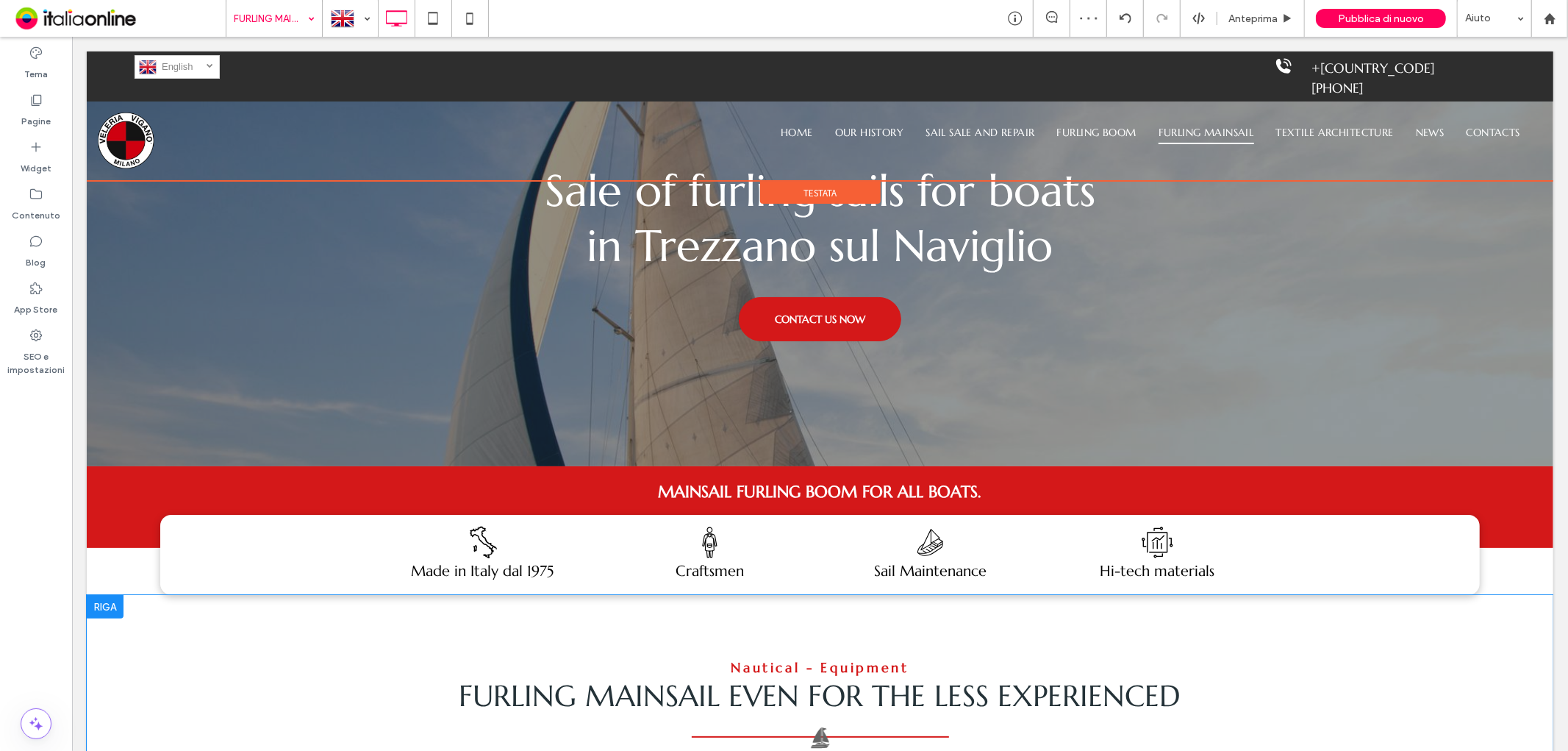 scroll, scrollTop: 0, scrollLeft: 0, axis: both 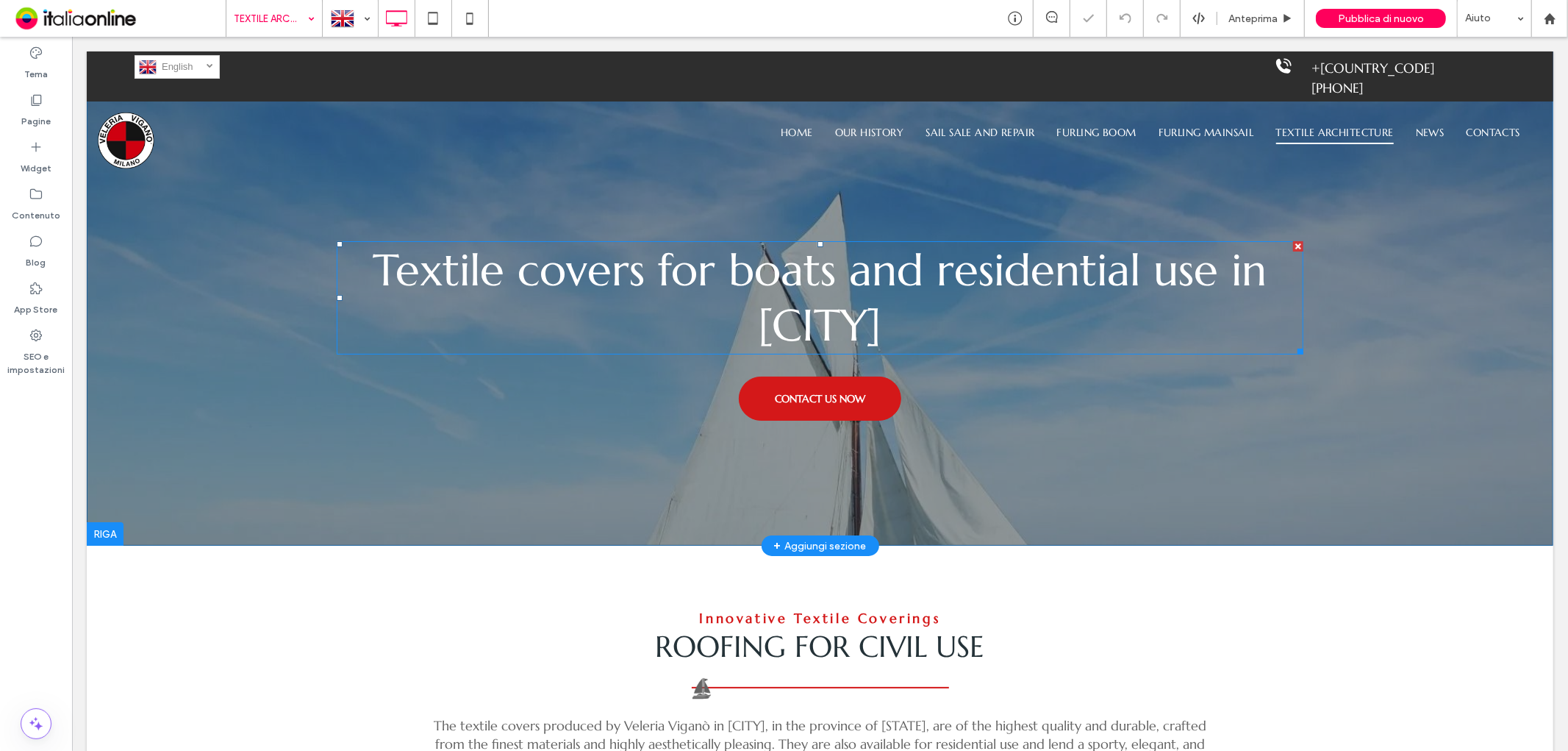 click on "Textile covers for boats and residential use in Trezzano sul Naviglio" at bounding box center [820, 297] 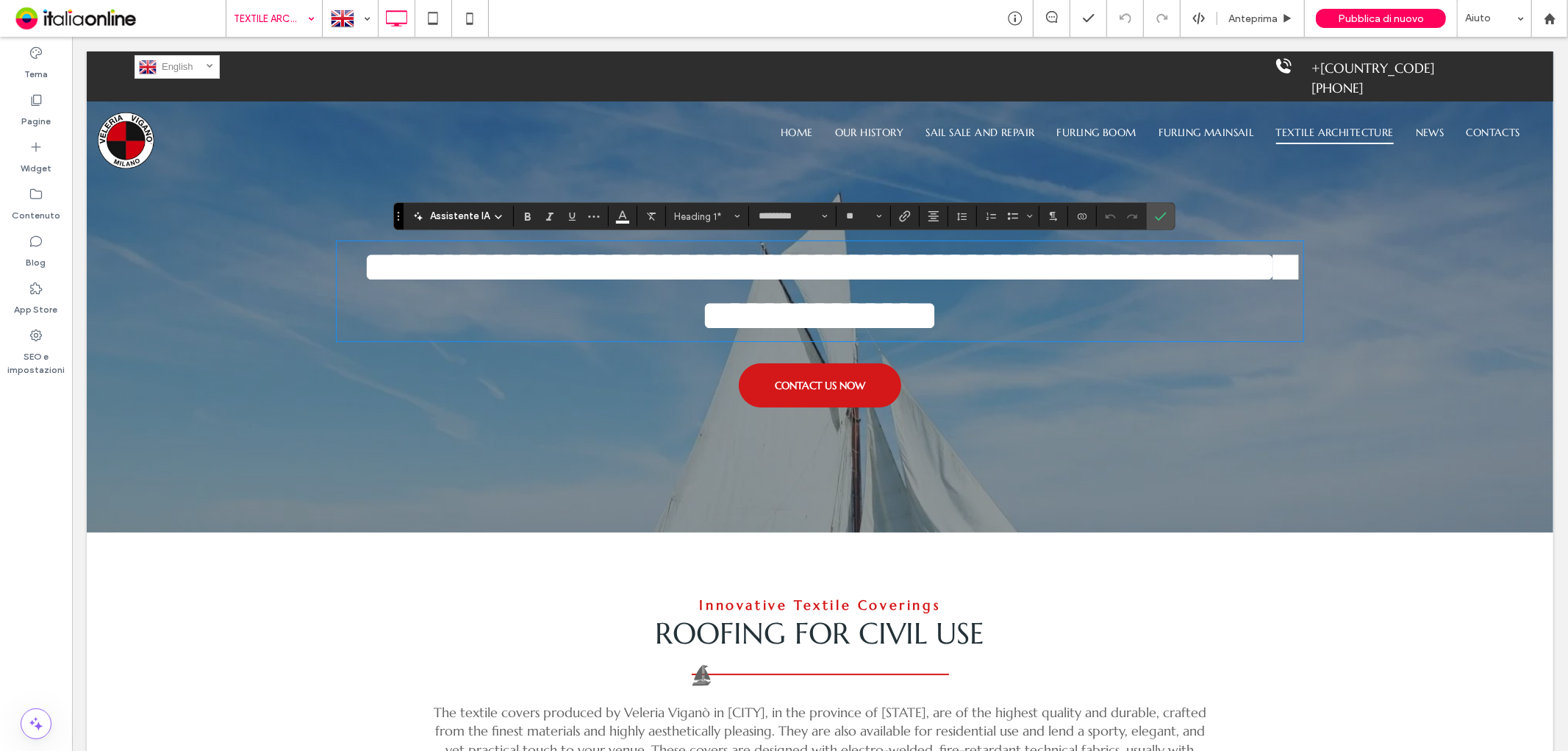 click on "**********" at bounding box center (819, 291) 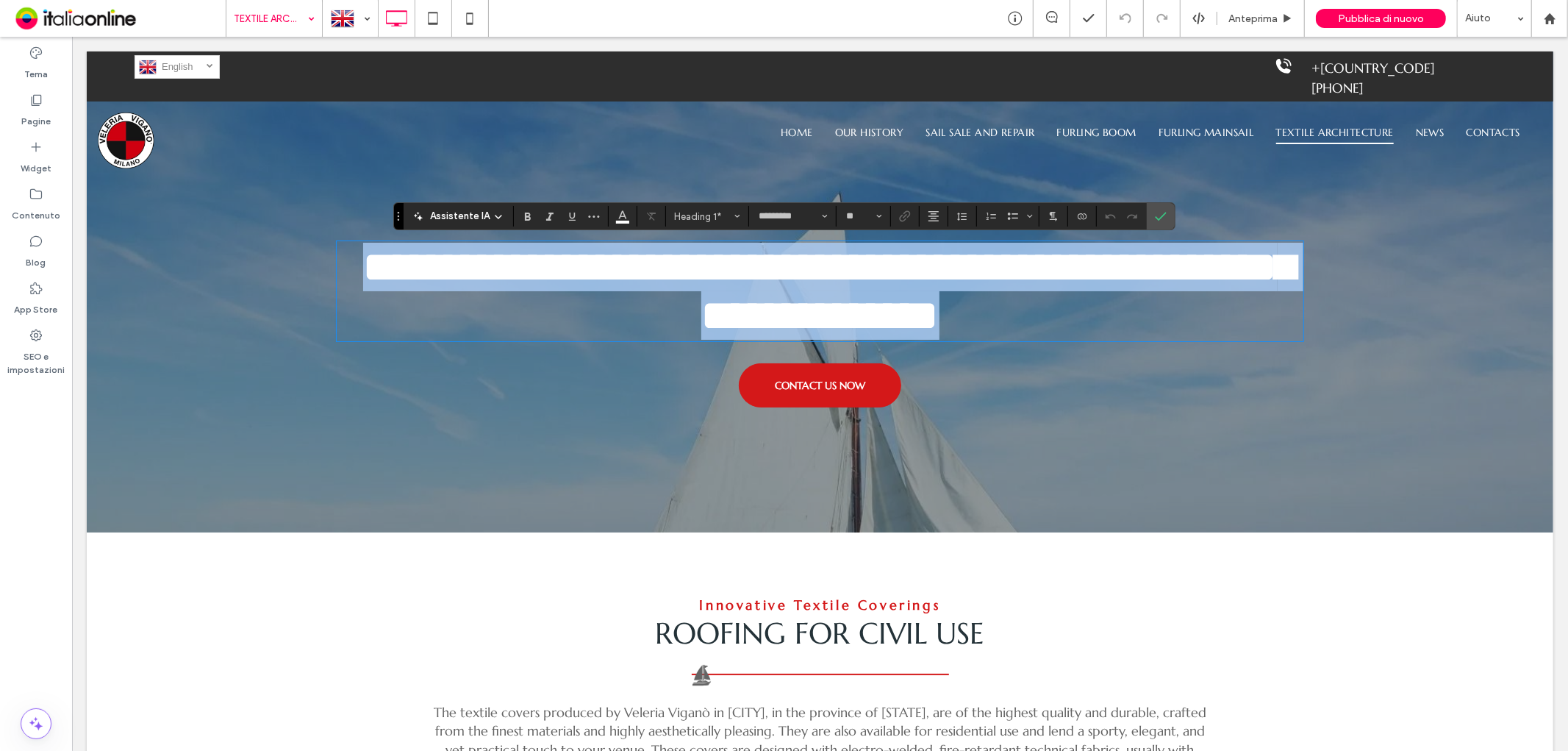 click on "**********" at bounding box center [819, 291] 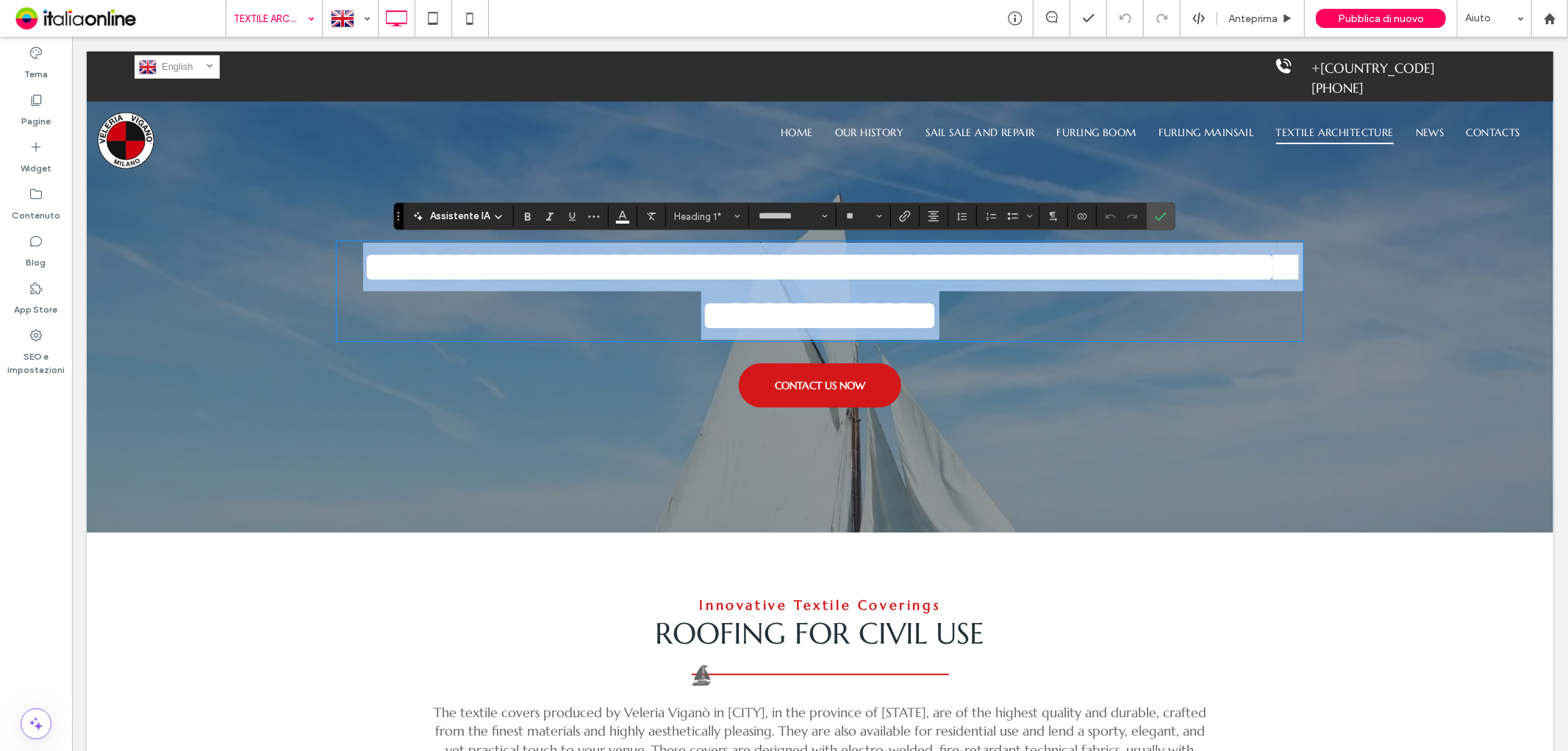type on "**" 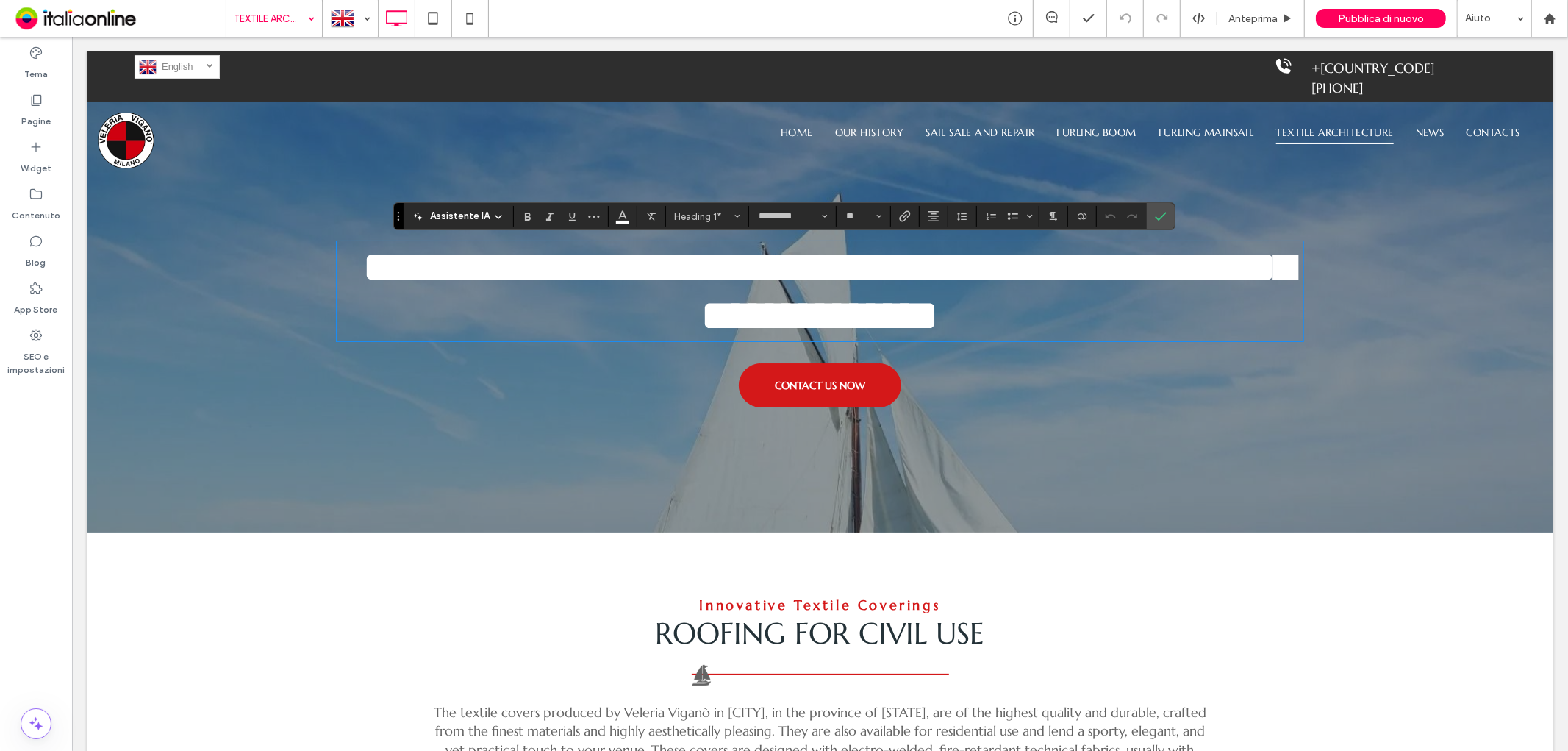 scroll, scrollTop: 0, scrollLeft: 0, axis: both 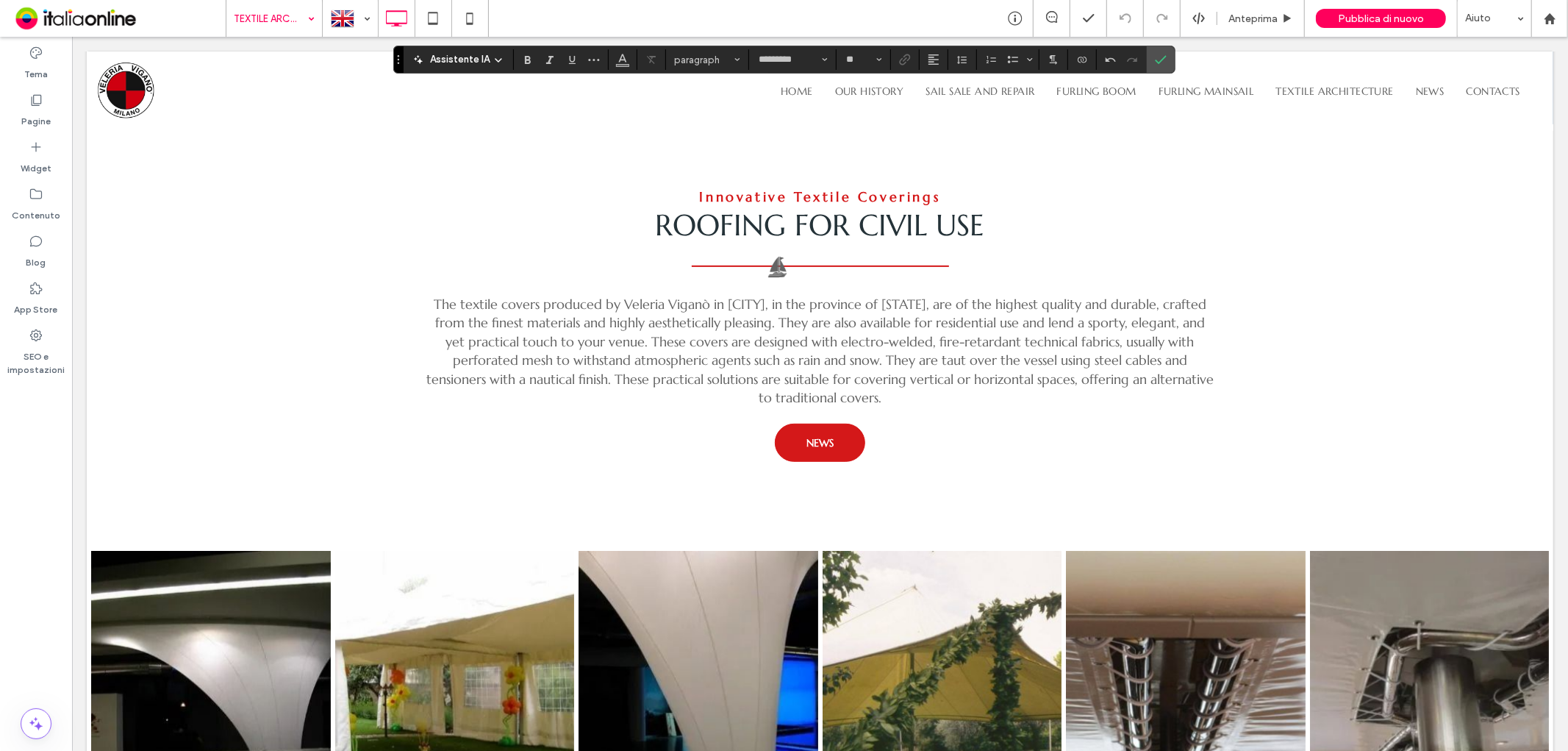 click on "The textile covers produced by Veleria Viganò in Trezzano sul Naviglio, in the province of Milan, are of the highest quality and durable, crafted from the finest materials and highly aesthetically pleasing. They are also available for residential use and lend a sporty, elegant, and yet practical touch to your venue. These covers are designed with electro-welded, fire-retardant technical fabrics, usually with perforated mesh to withstand atmospheric agents such as rain and snow. They are taut over the vessel using steel cables and tensioners with a nautical finish. These practical solutions are suitable for covering vertical or horizontal spaces, offering an alternative to traditional covers." at bounding box center [819, 350] 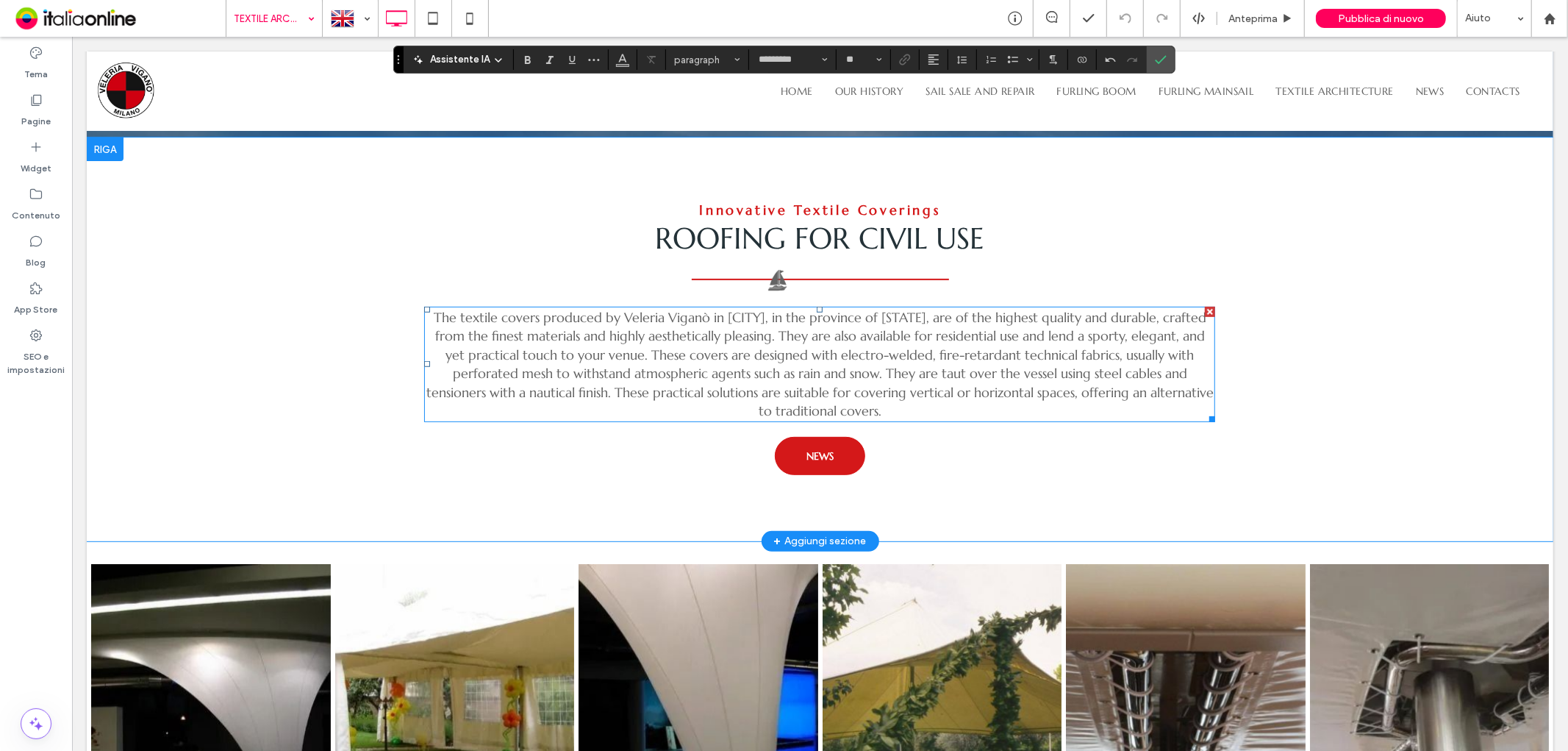 click on "The textile covers produced by Veleria Viganò in Trezzano sul Naviglio, in the province of Milan, are of the highest quality and durable, crafted from the finest materials and highly aesthetically pleasing. They are also available for residential use and lend a sporty, elegant, and yet practical touch to your venue. These covers are designed with electro-welded, fire-retardant technical fabrics, usually with perforated mesh to withstand atmospheric agents such as rain and snow. They are taut over the vessel using steel cables and tensioners with a nautical finish. These practical solutions are suitable for covering vertical or horizontal spaces, offering an alternative to traditional covers." at bounding box center [819, 363] 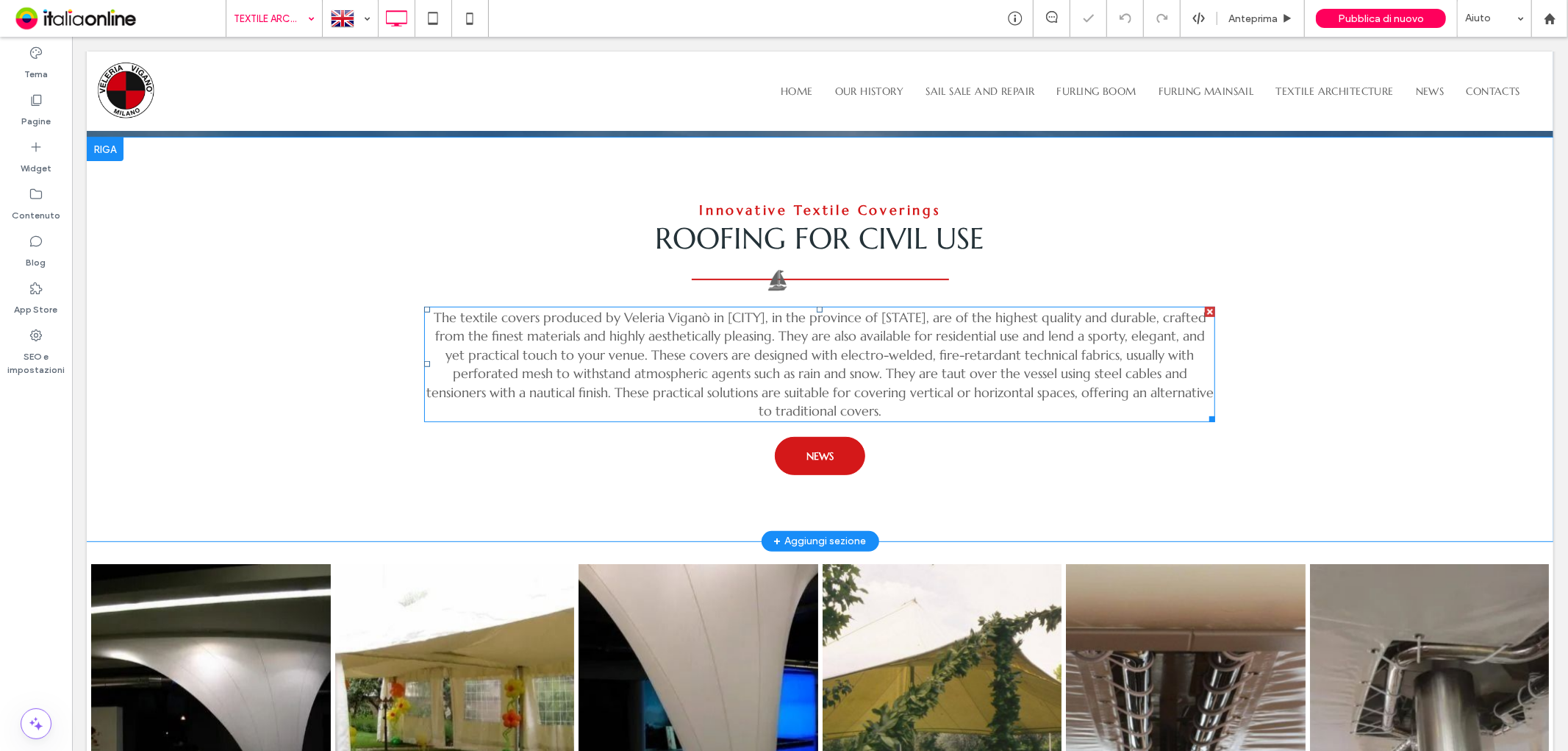 type on "*********" 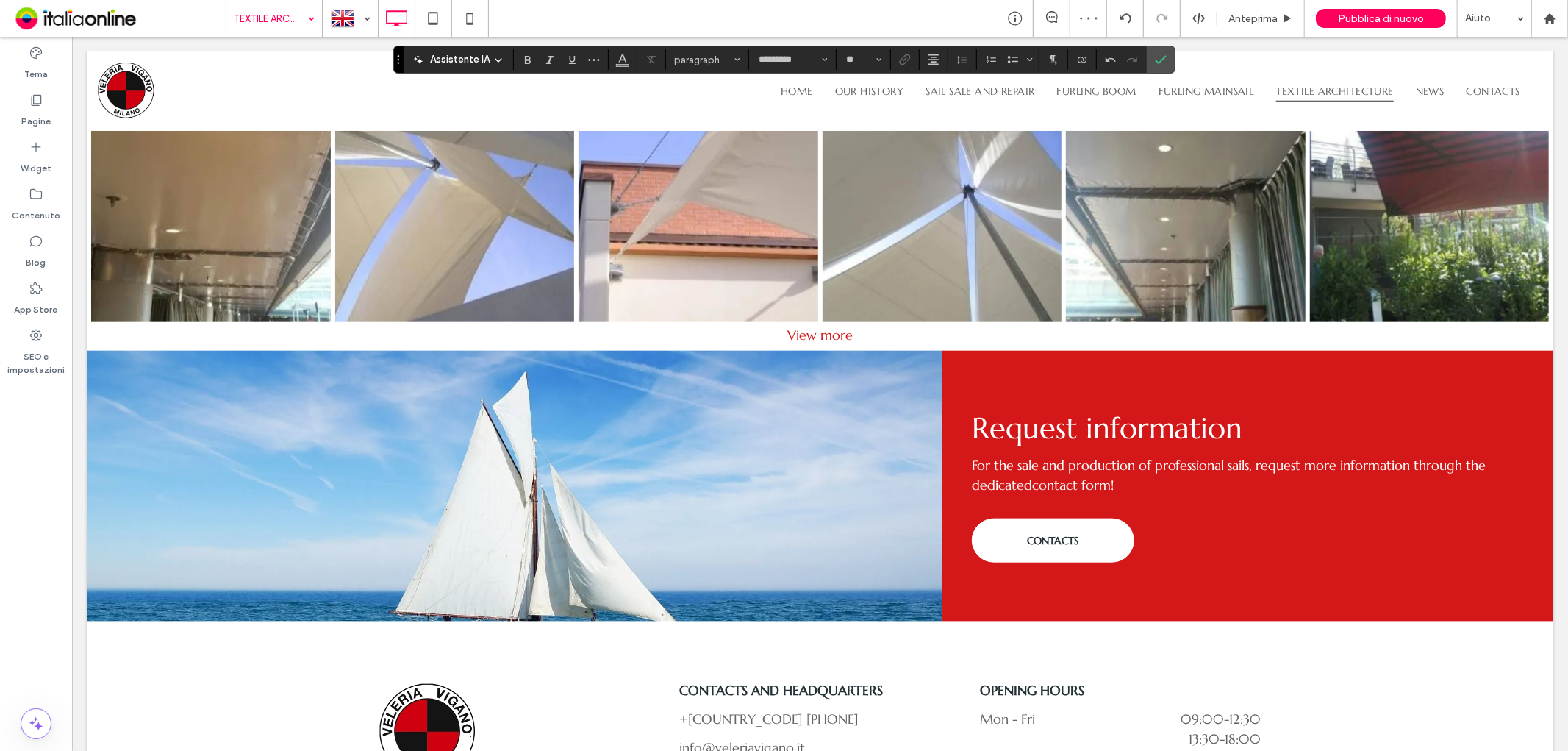 scroll, scrollTop: 1389, scrollLeft: 0, axis: vertical 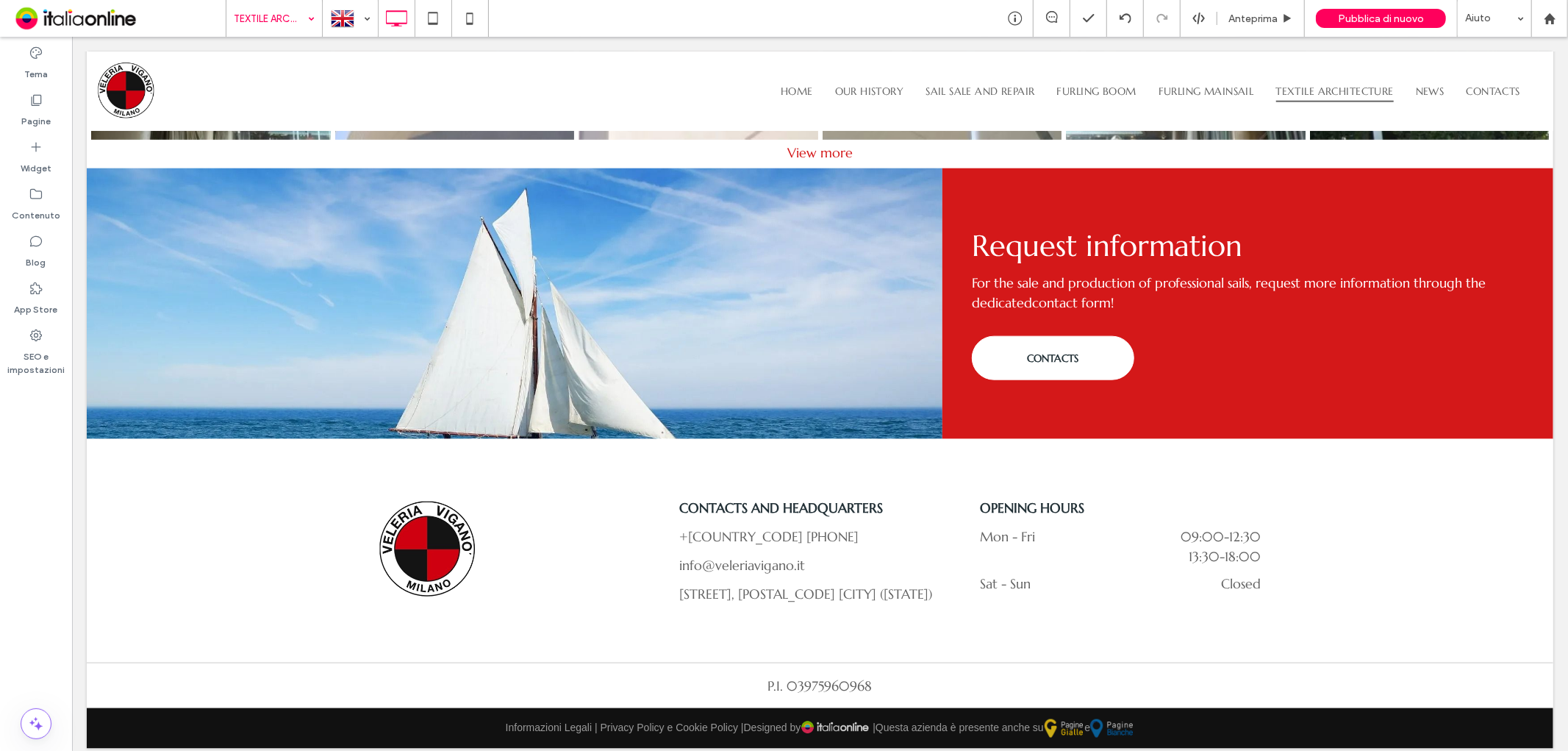 drag, startPoint x: 291, startPoint y: 32, endPoint x: 301, endPoint y: 34, distance: 10.198039 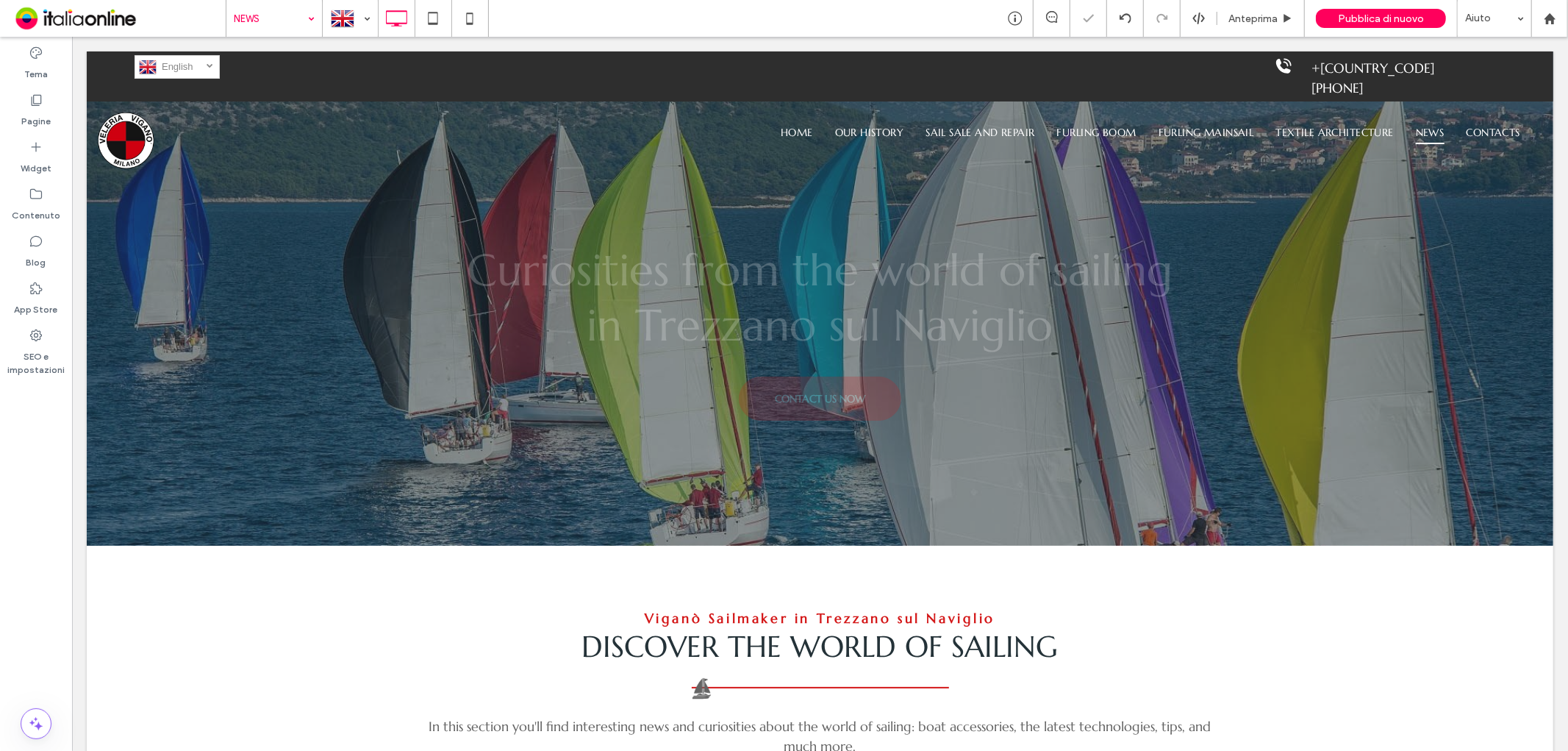 scroll, scrollTop: 0, scrollLeft: 0, axis: both 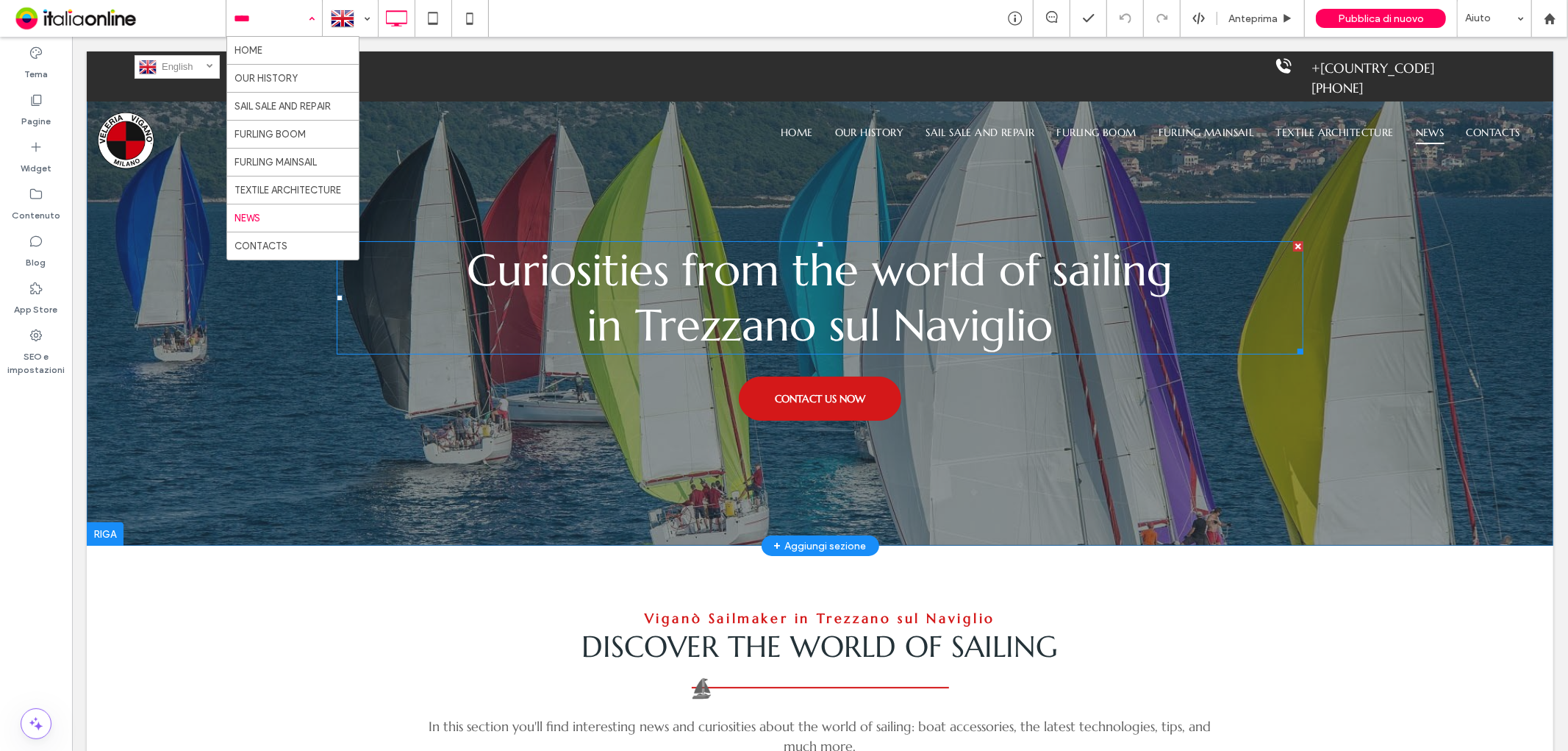 click on "Curiosities from the world of sailing" at bounding box center (820, 269) 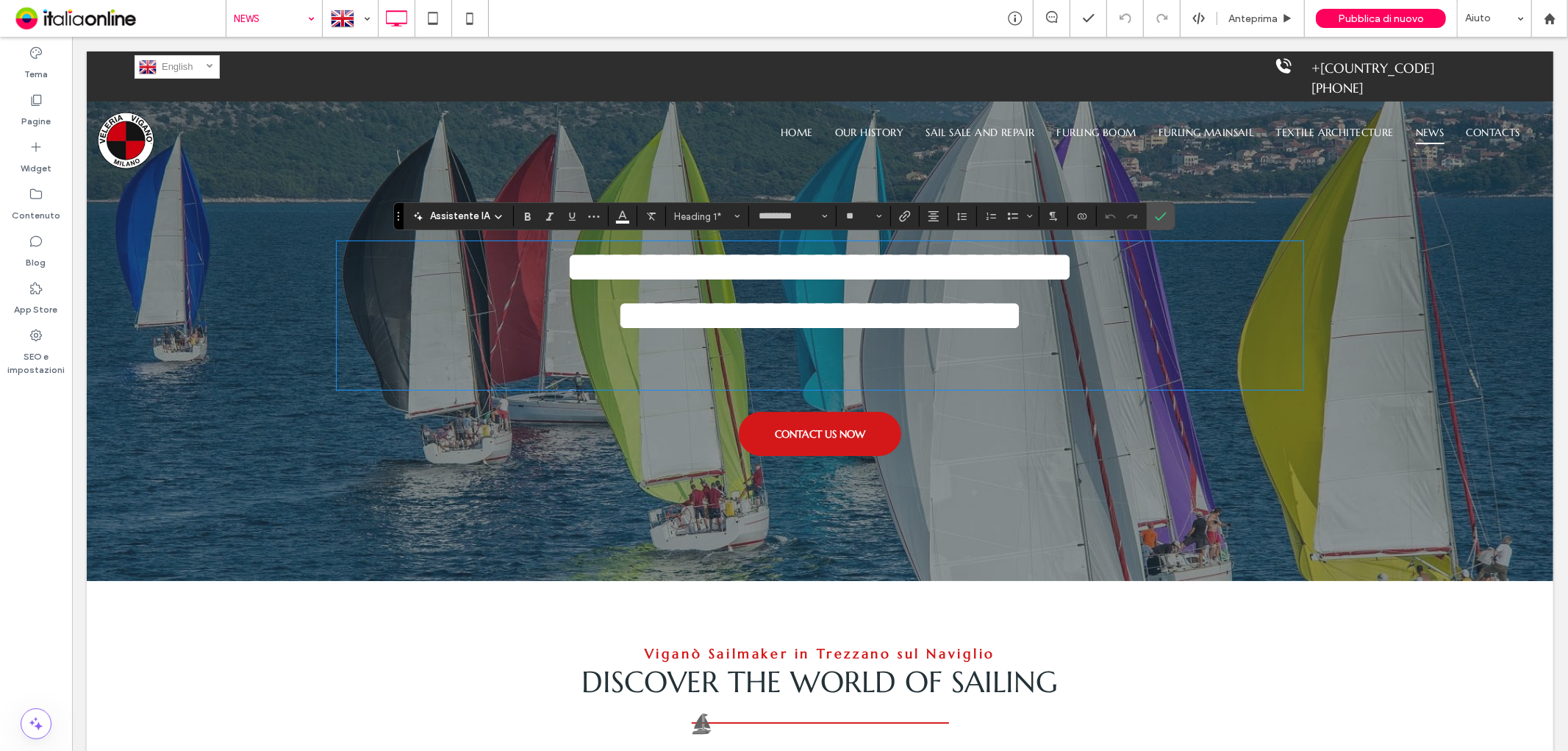 scroll, scrollTop: 0, scrollLeft: 0, axis: both 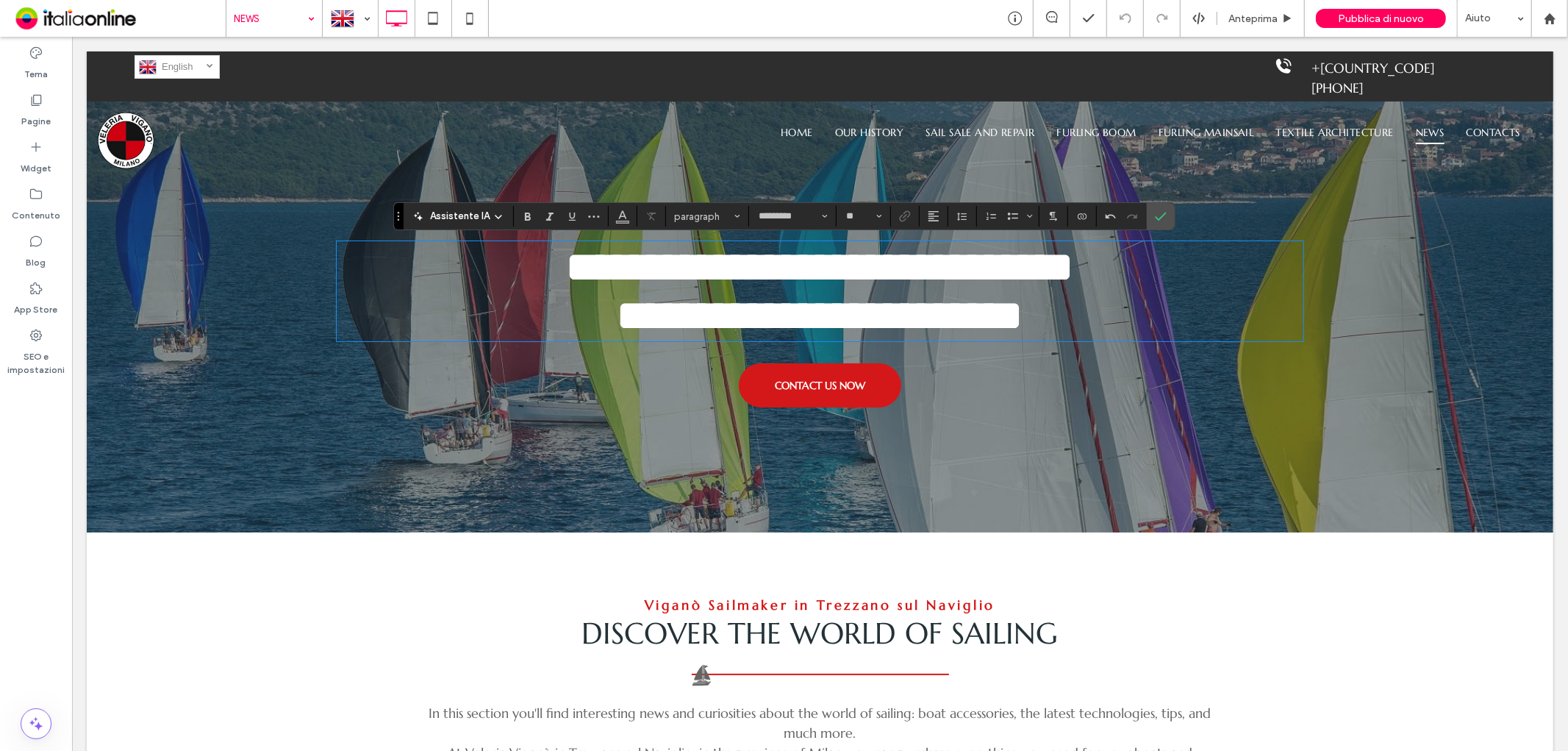 type on "**" 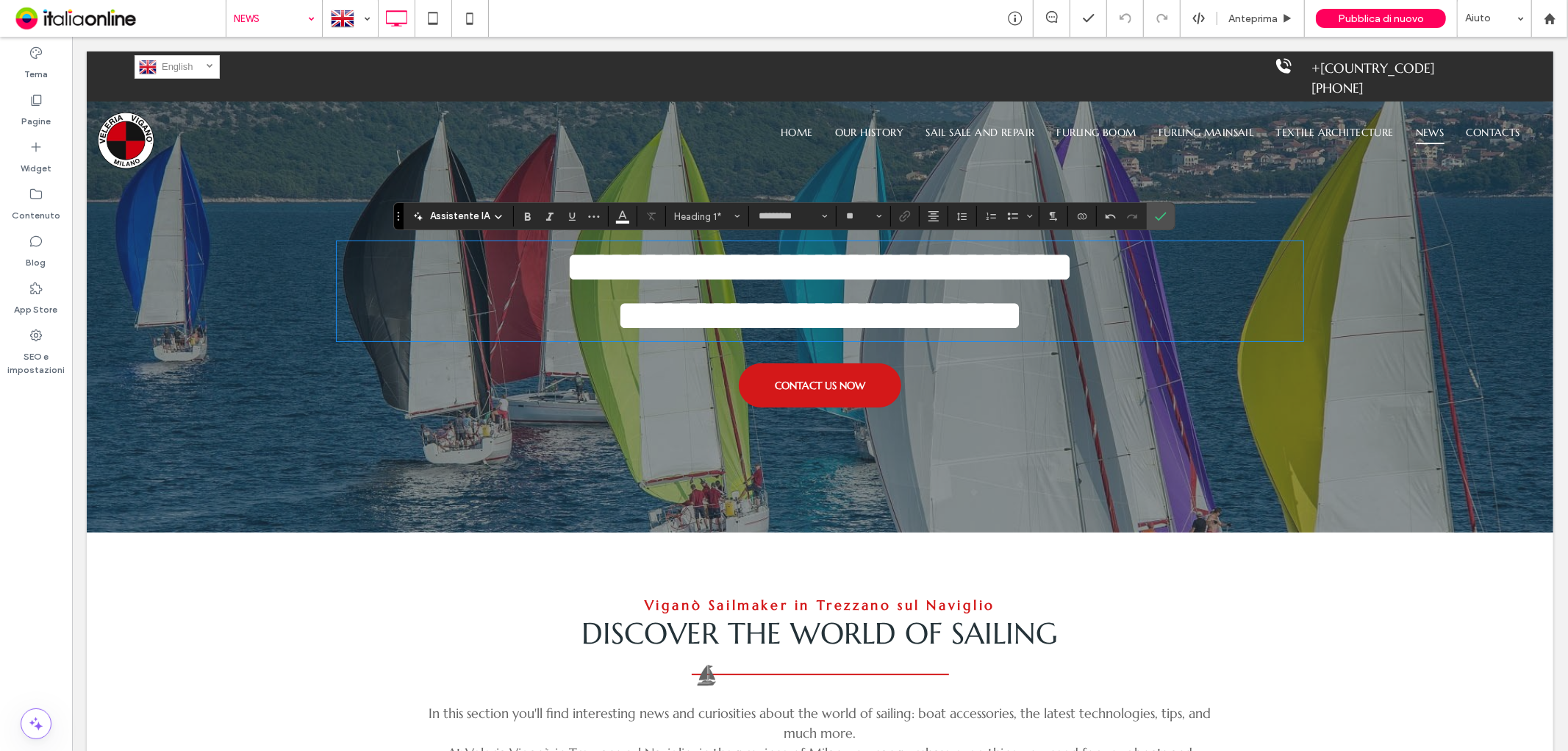 scroll, scrollTop: 245, scrollLeft: 0, axis: vertical 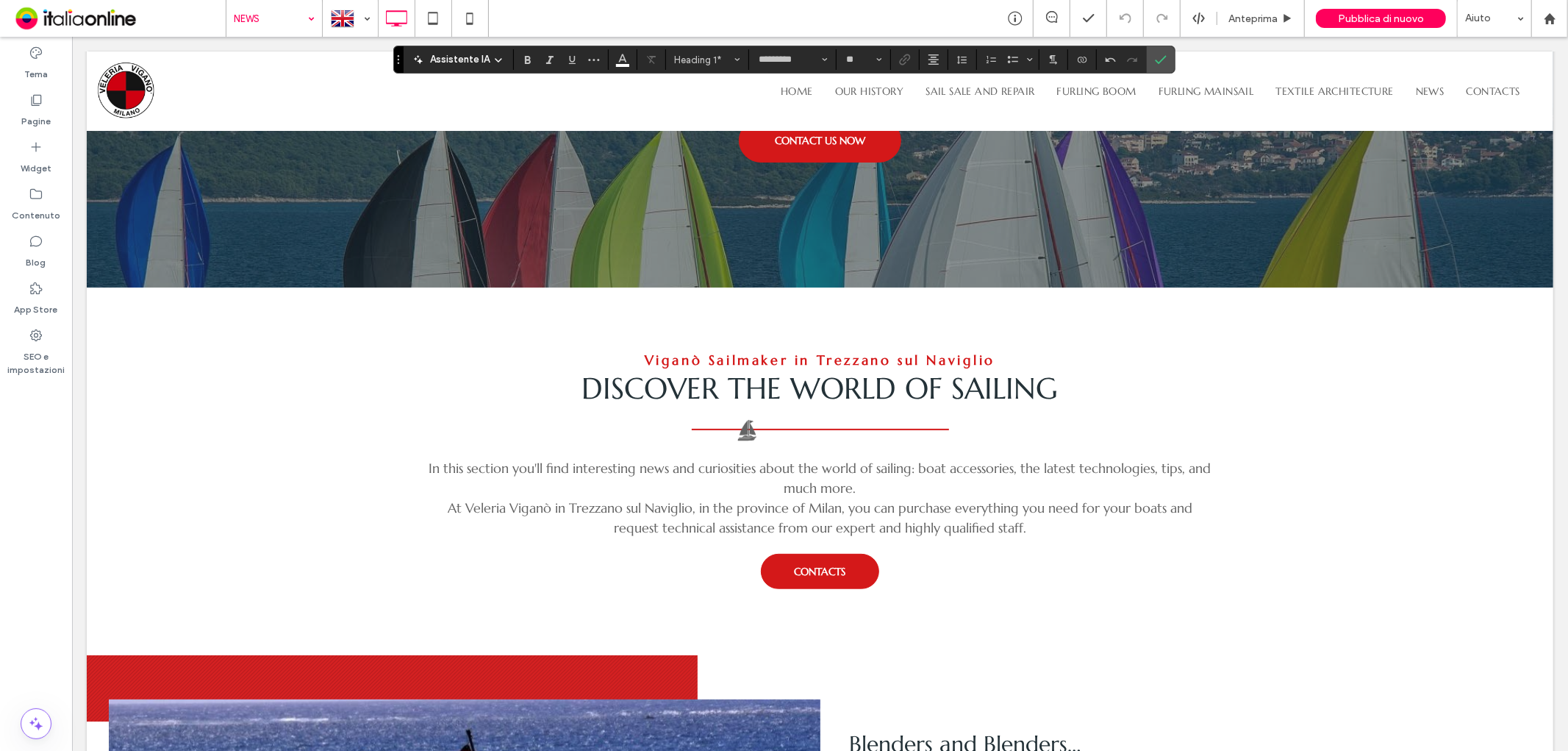click on "In this section you'll find interesting news and curiosities about the world of sailing: boat accessories, the latest technologies, tips, and much more." at bounding box center (819, 477) 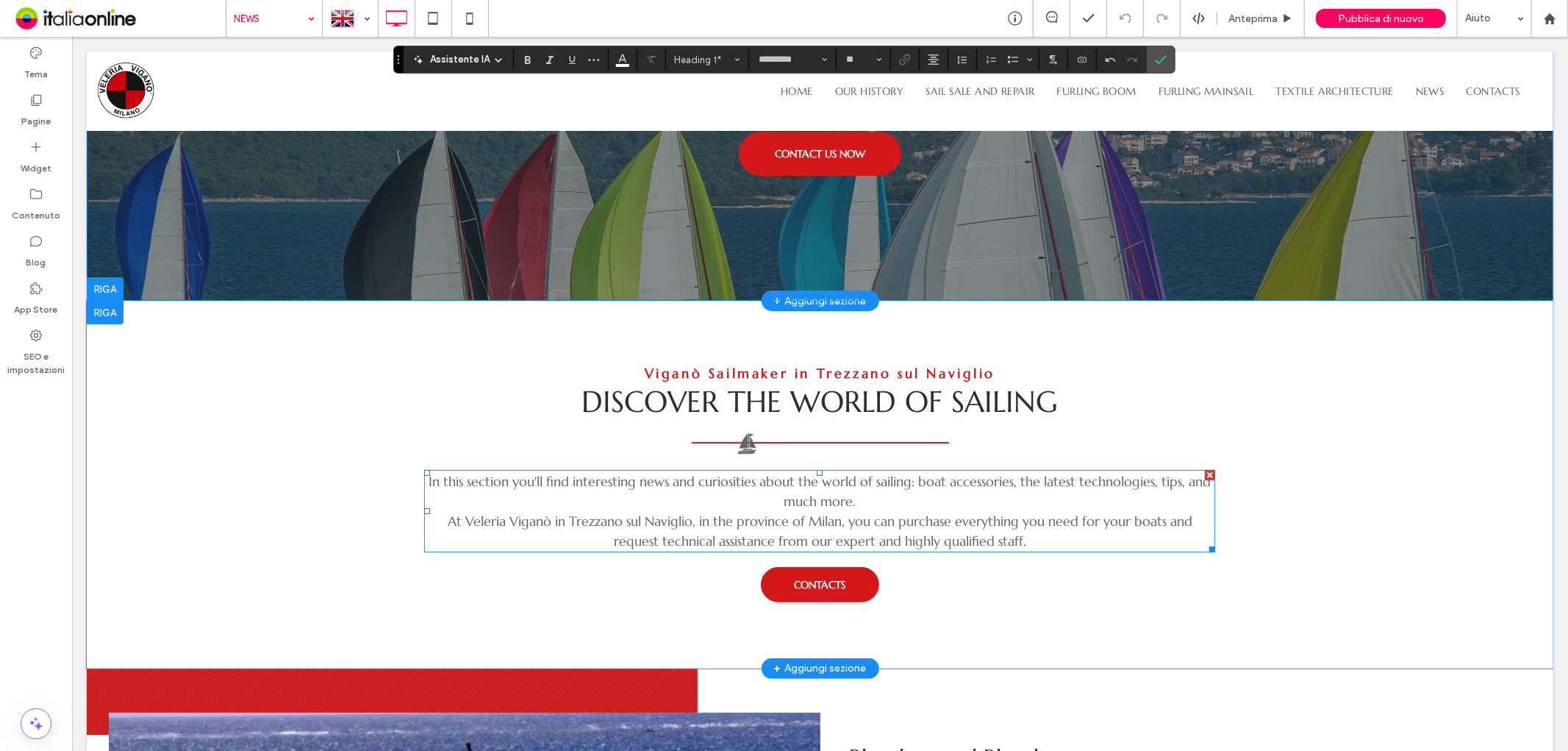 click on "In this section you'll find interesting news and curiosities about the world of sailing: boat accessories, the latest technologies, tips, and much more." at bounding box center [819, 491] 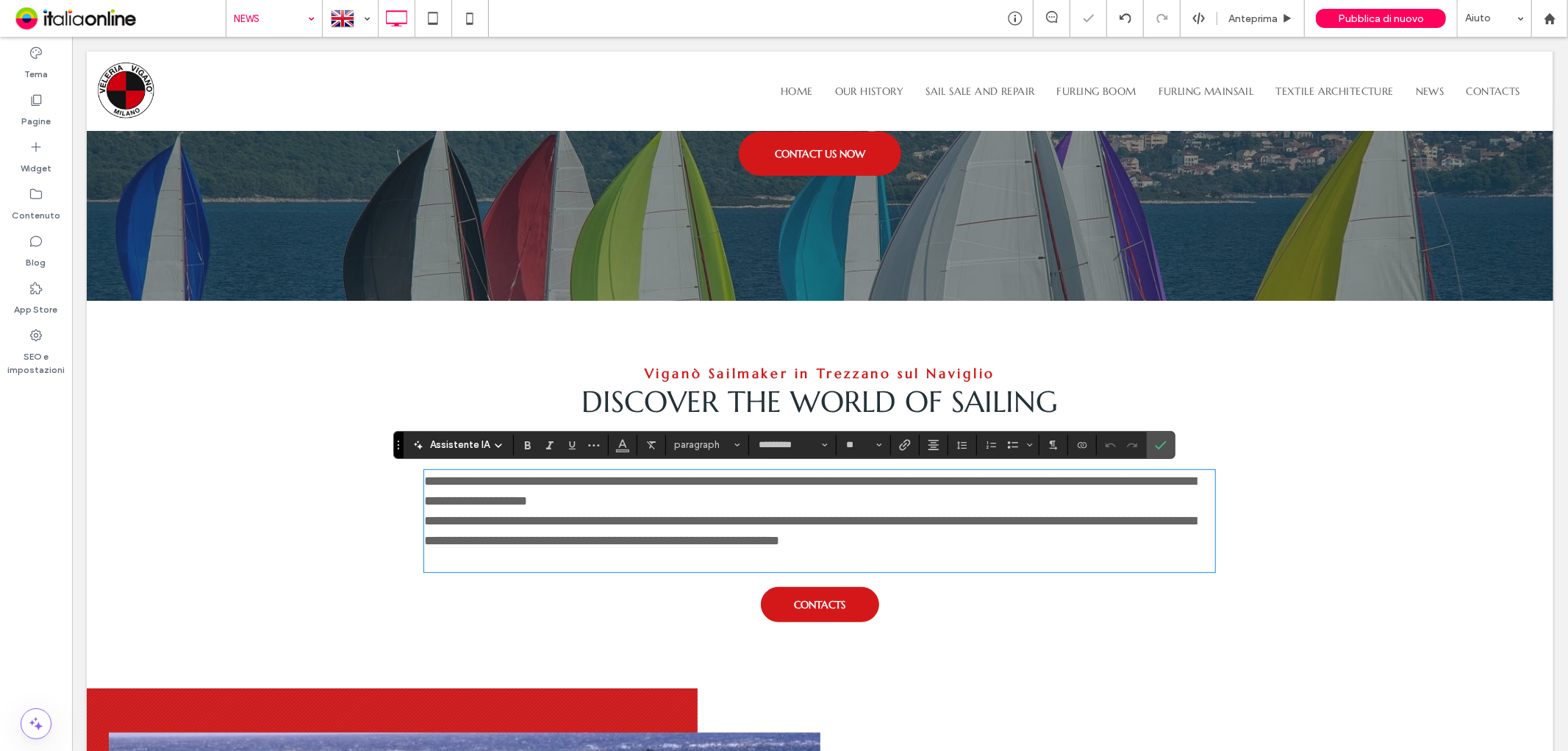 scroll, scrollTop: 0, scrollLeft: 0, axis: both 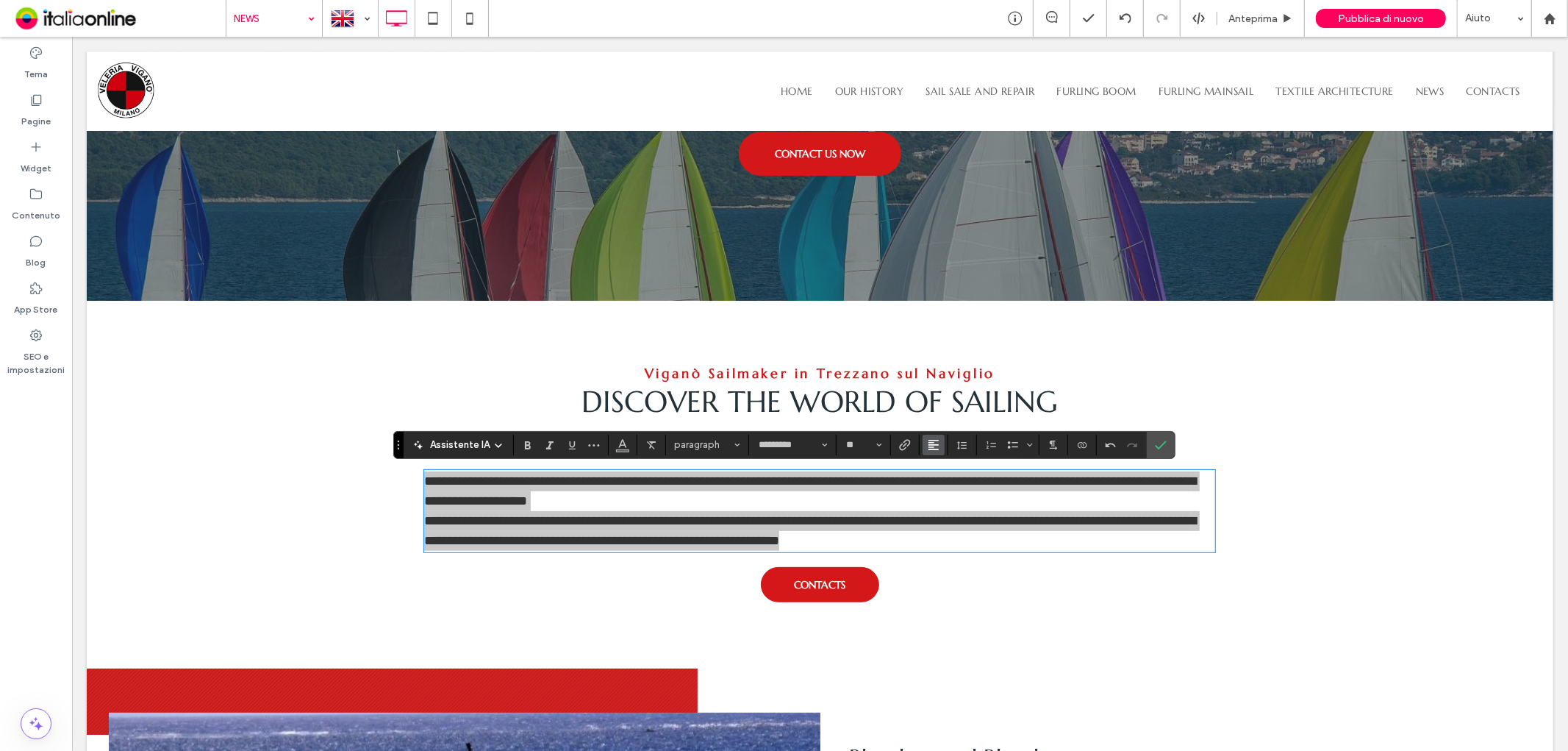 click at bounding box center [934, 445] 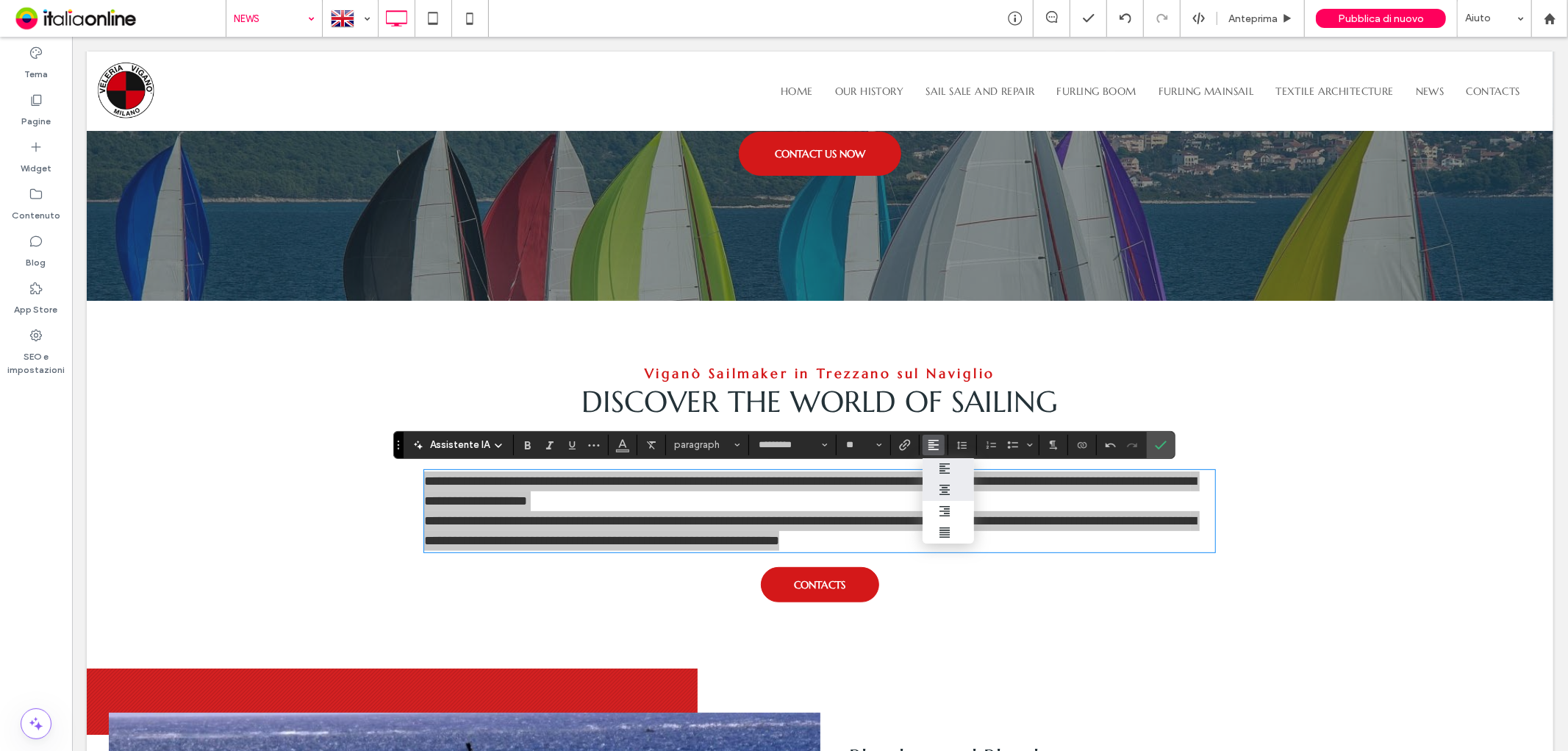 click at bounding box center (948, 490) 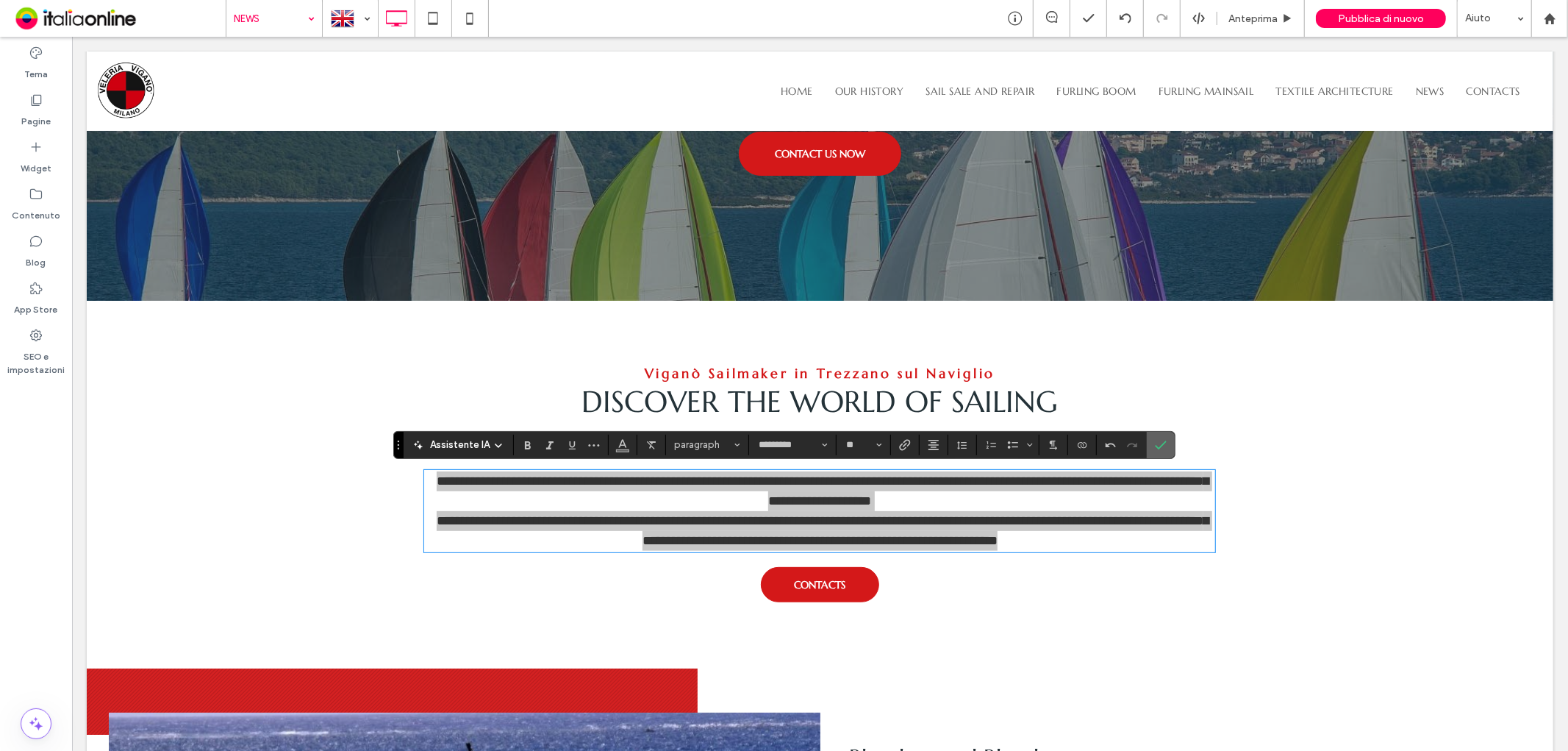 click 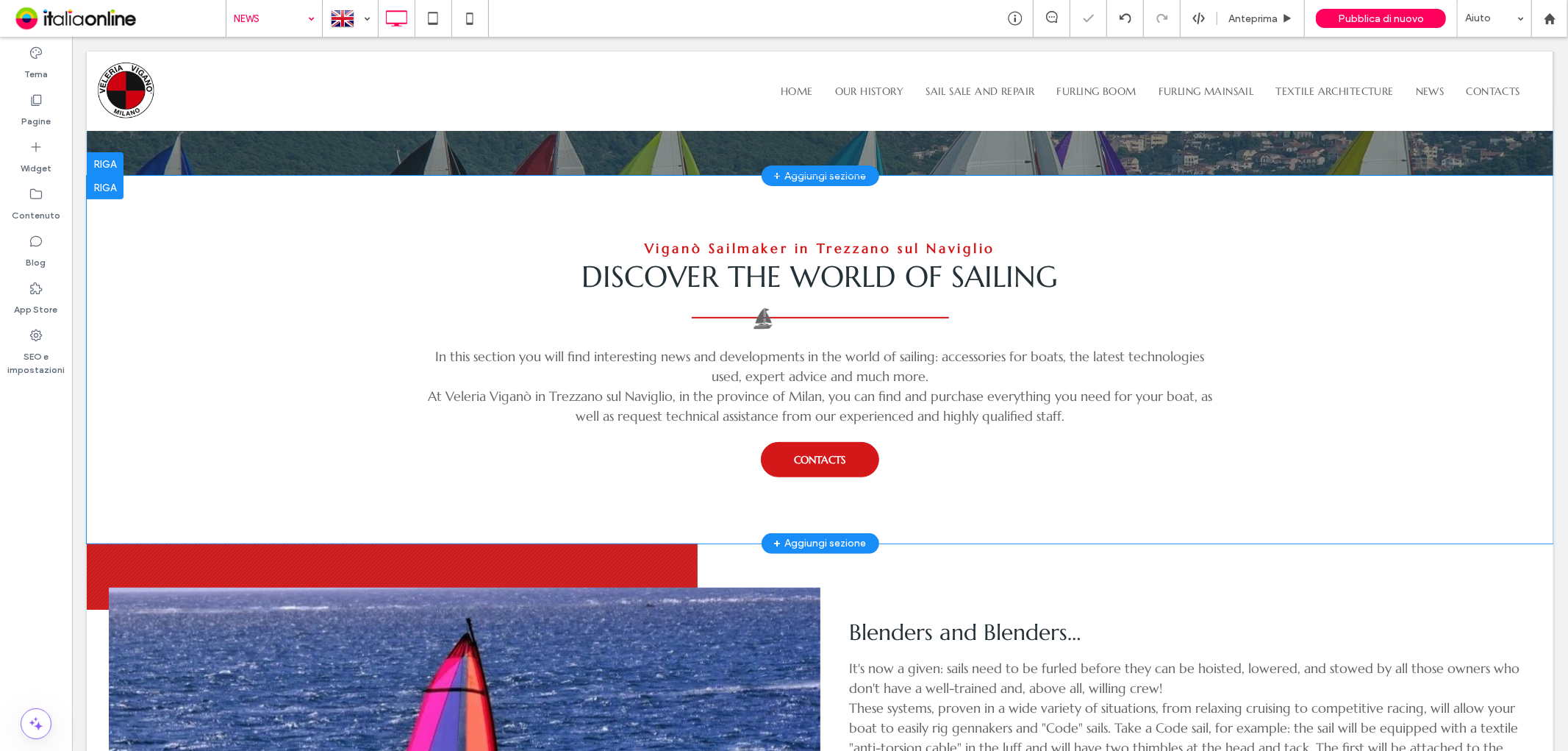 scroll, scrollTop: 572, scrollLeft: 0, axis: vertical 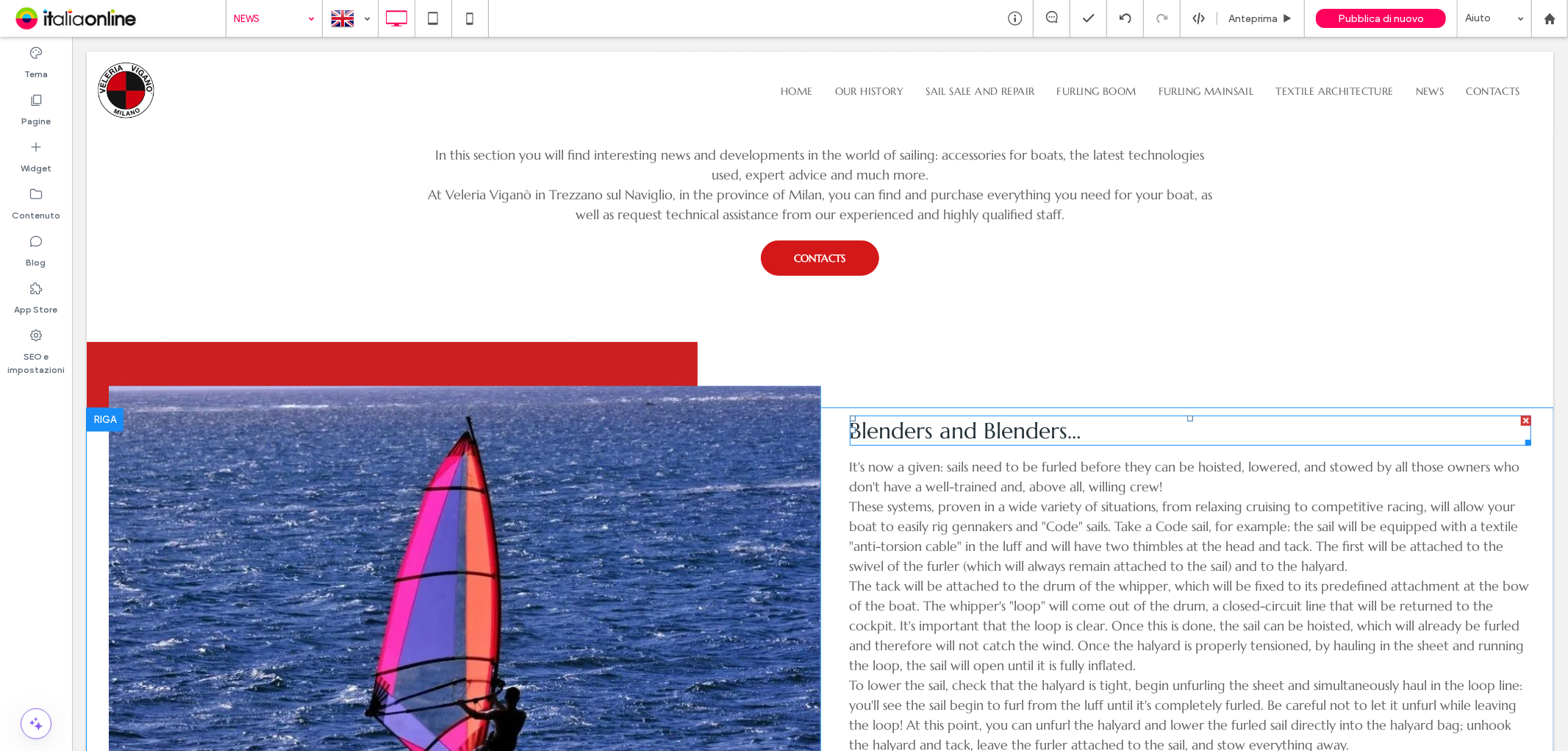 click on "Blenders and Blenders…" at bounding box center (964, 430) 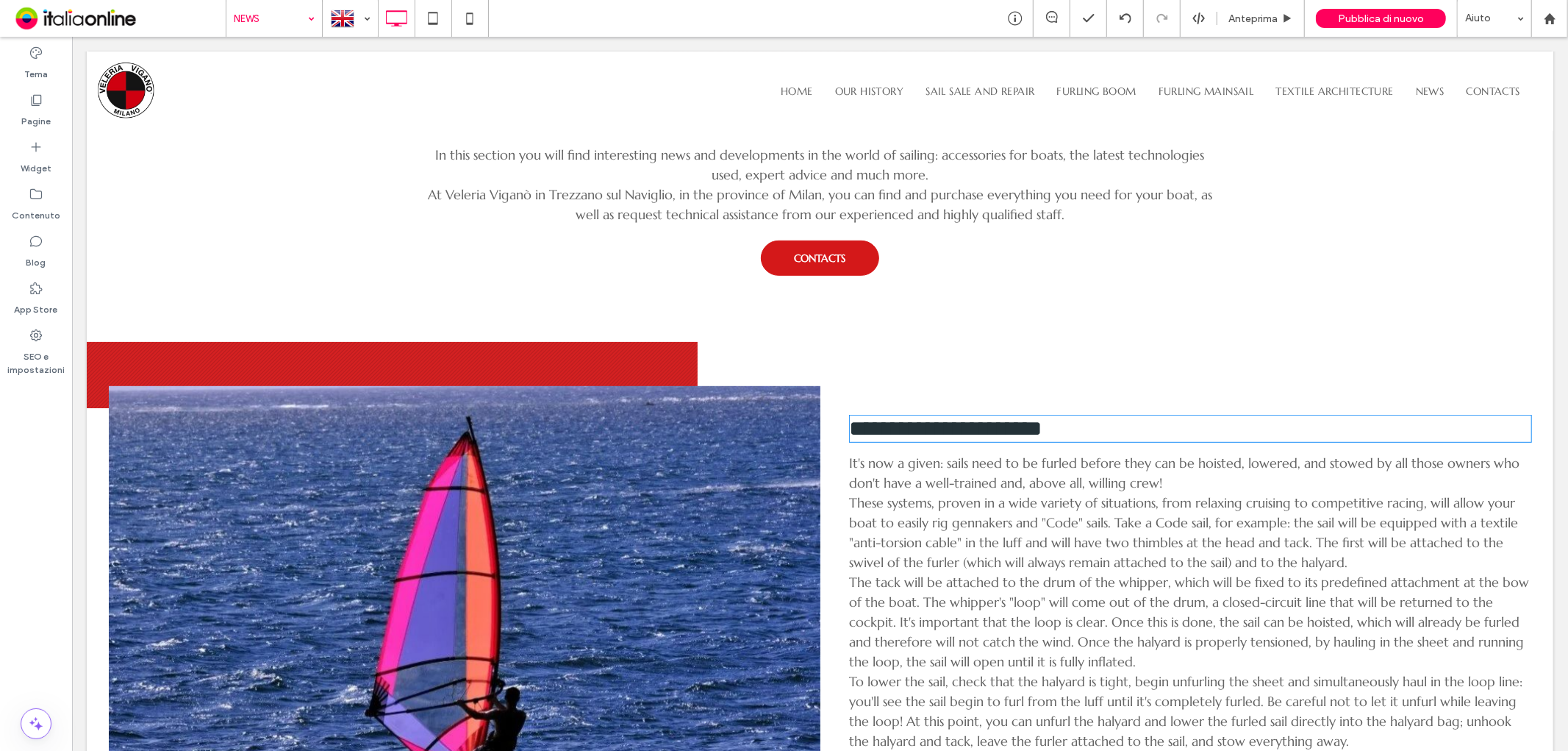 click on "**********" at bounding box center (945, 427) 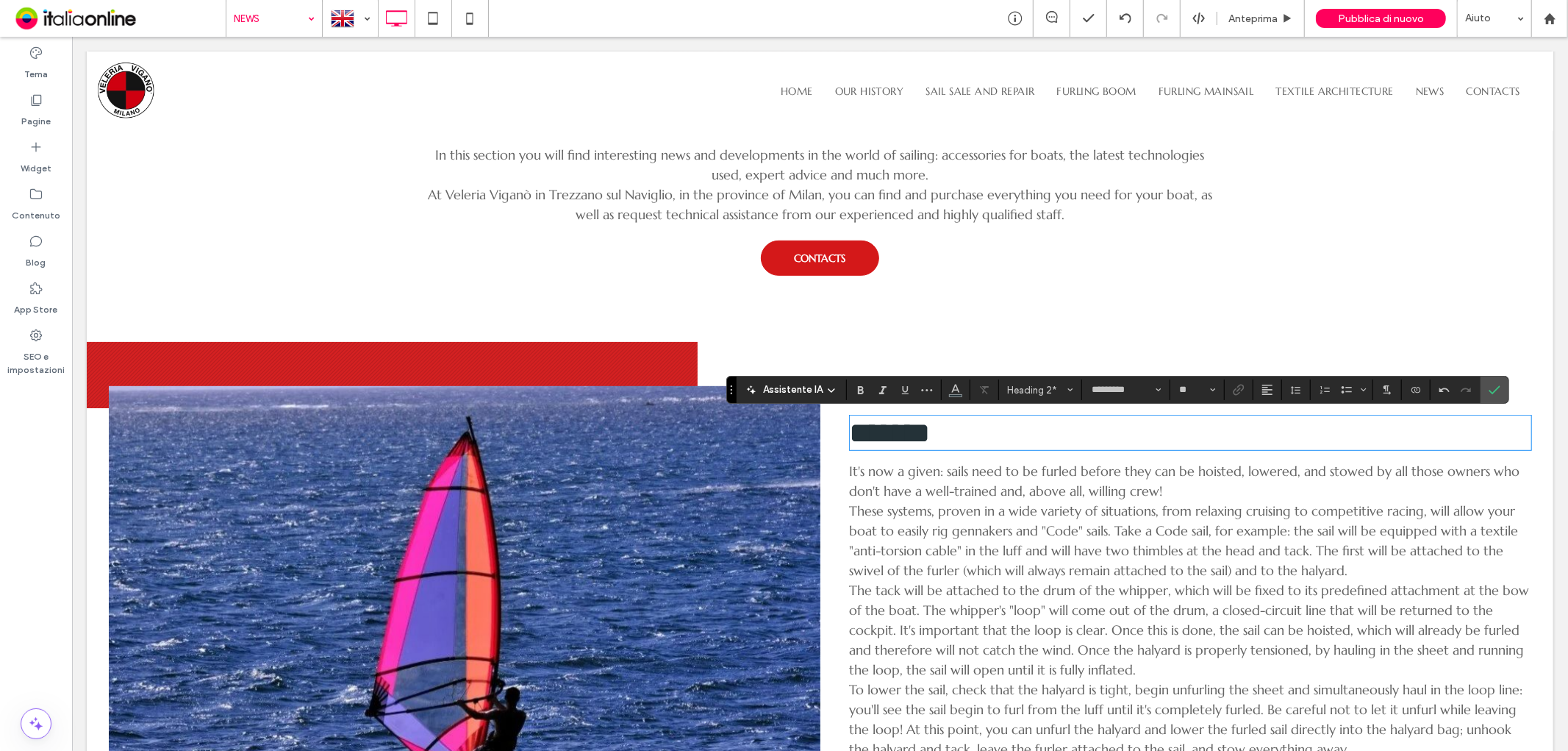 click on "******" at bounding box center [1190, 432] 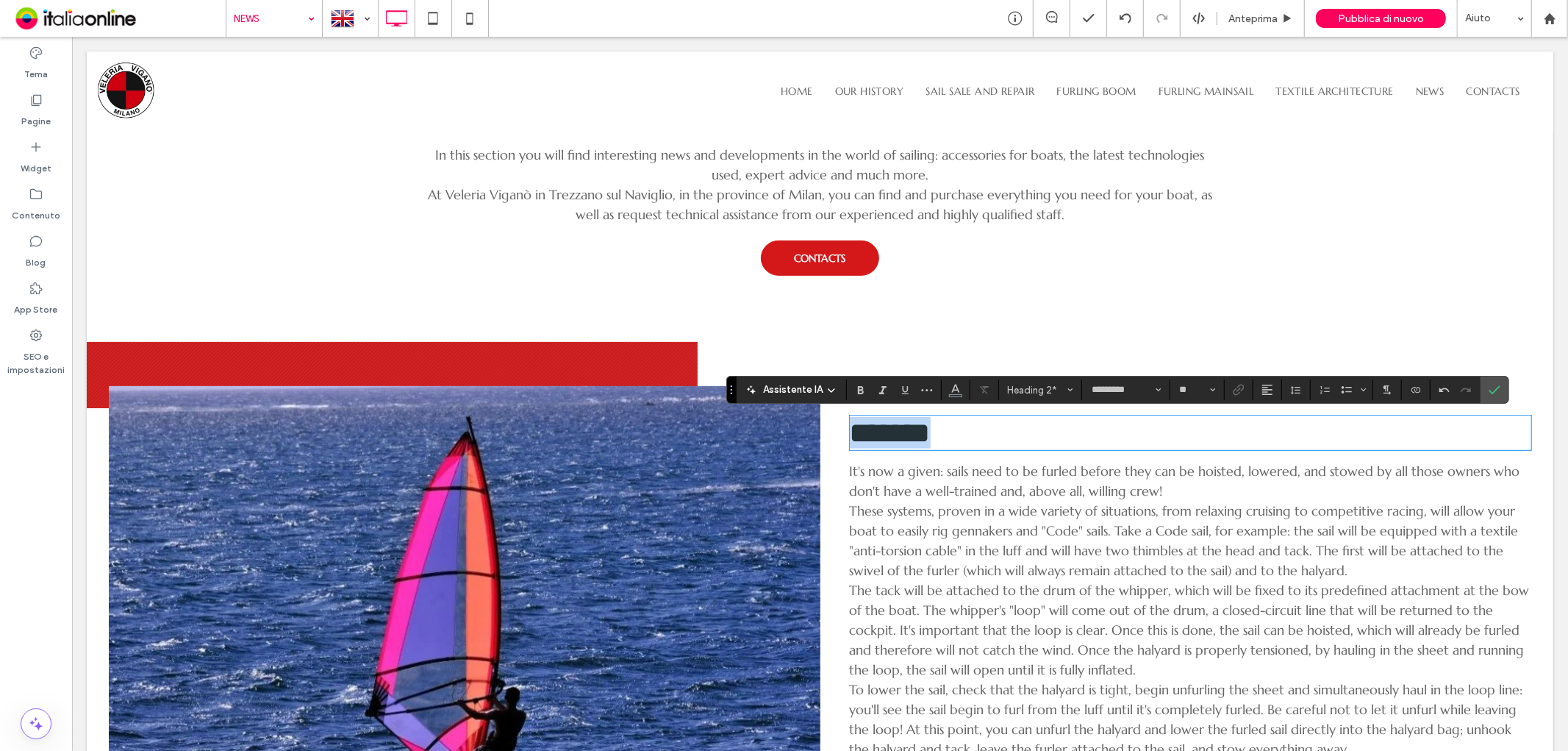 click on "******" at bounding box center (1190, 432) 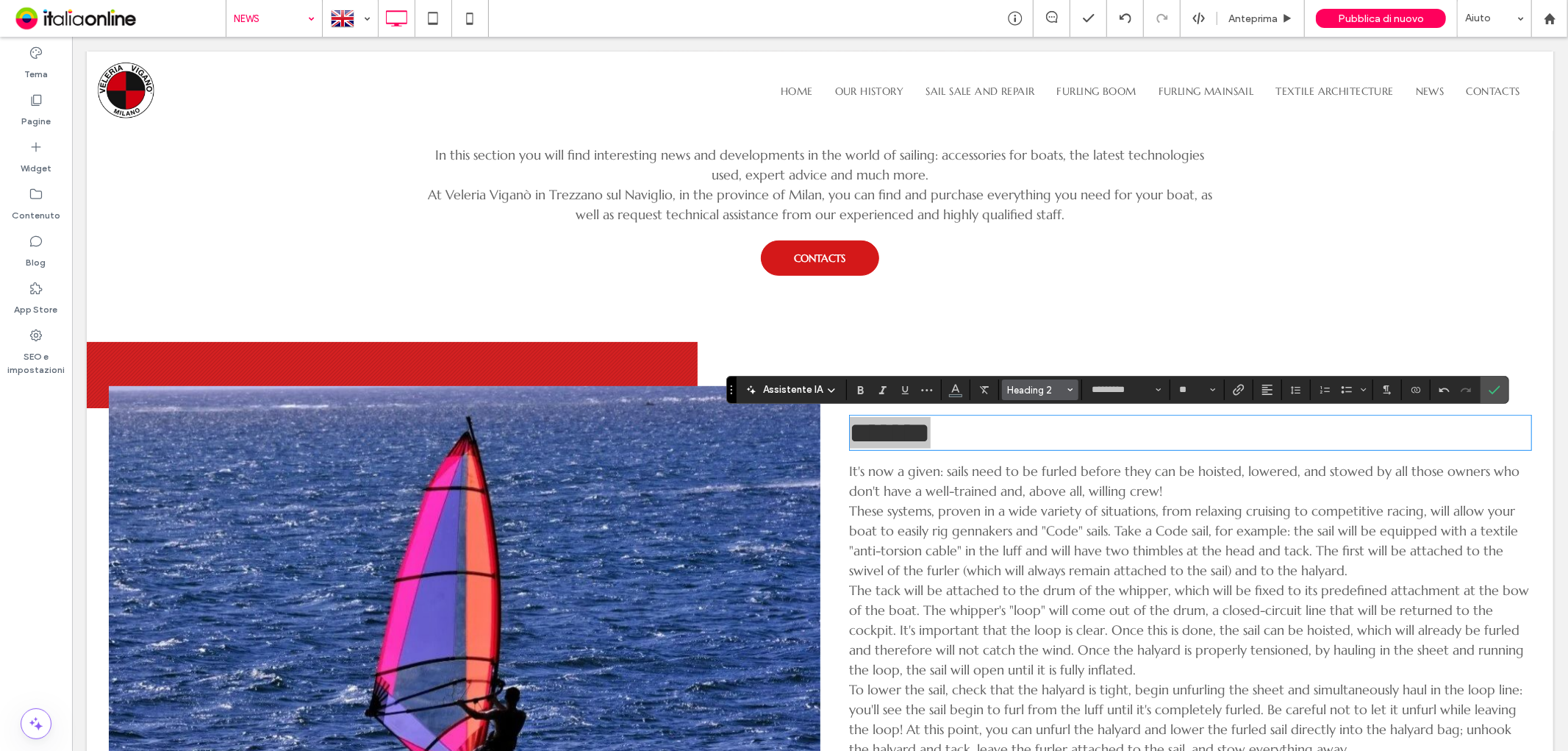 click on "Heading 2" at bounding box center [1036, 390] 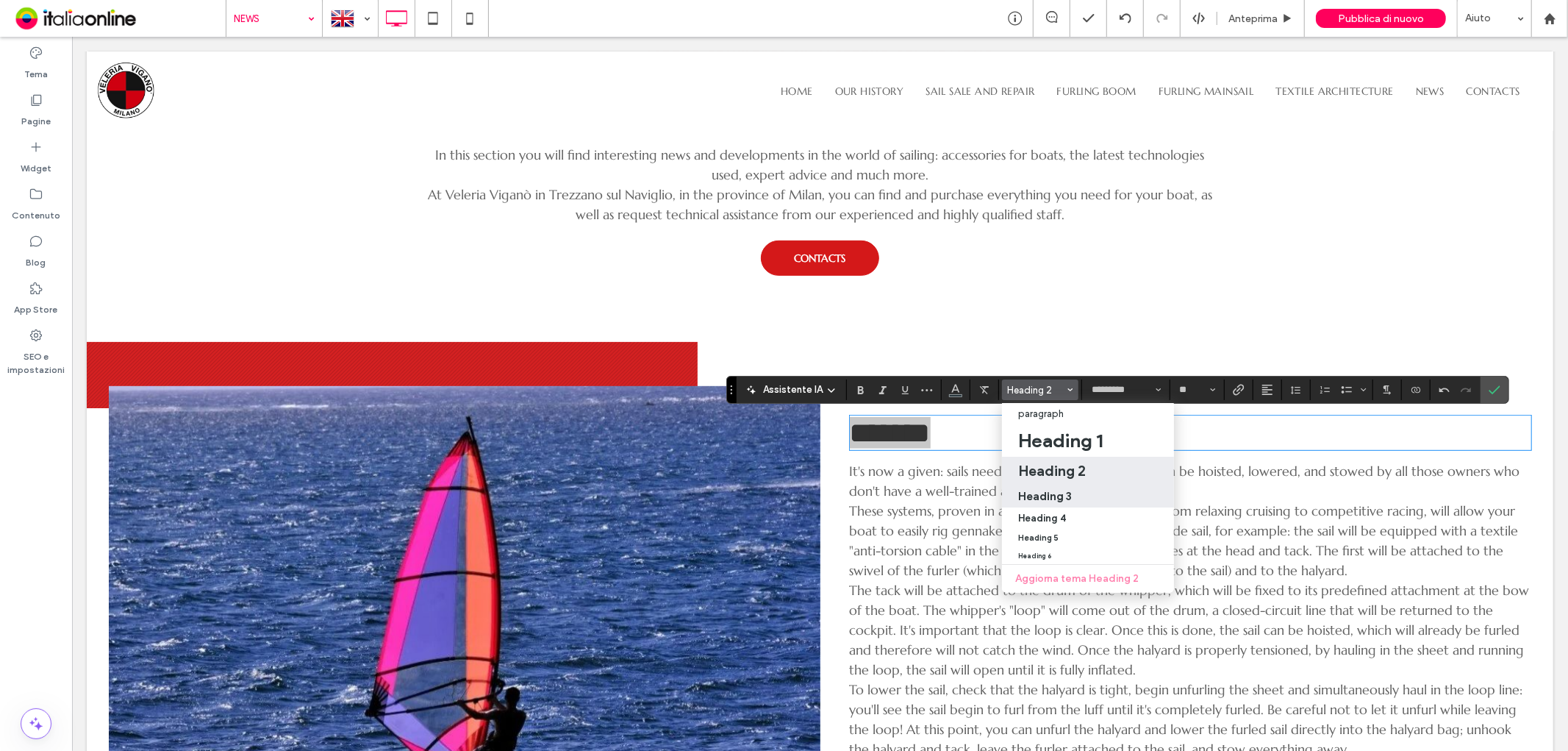 click on "Heading 3" at bounding box center (1045, 496) 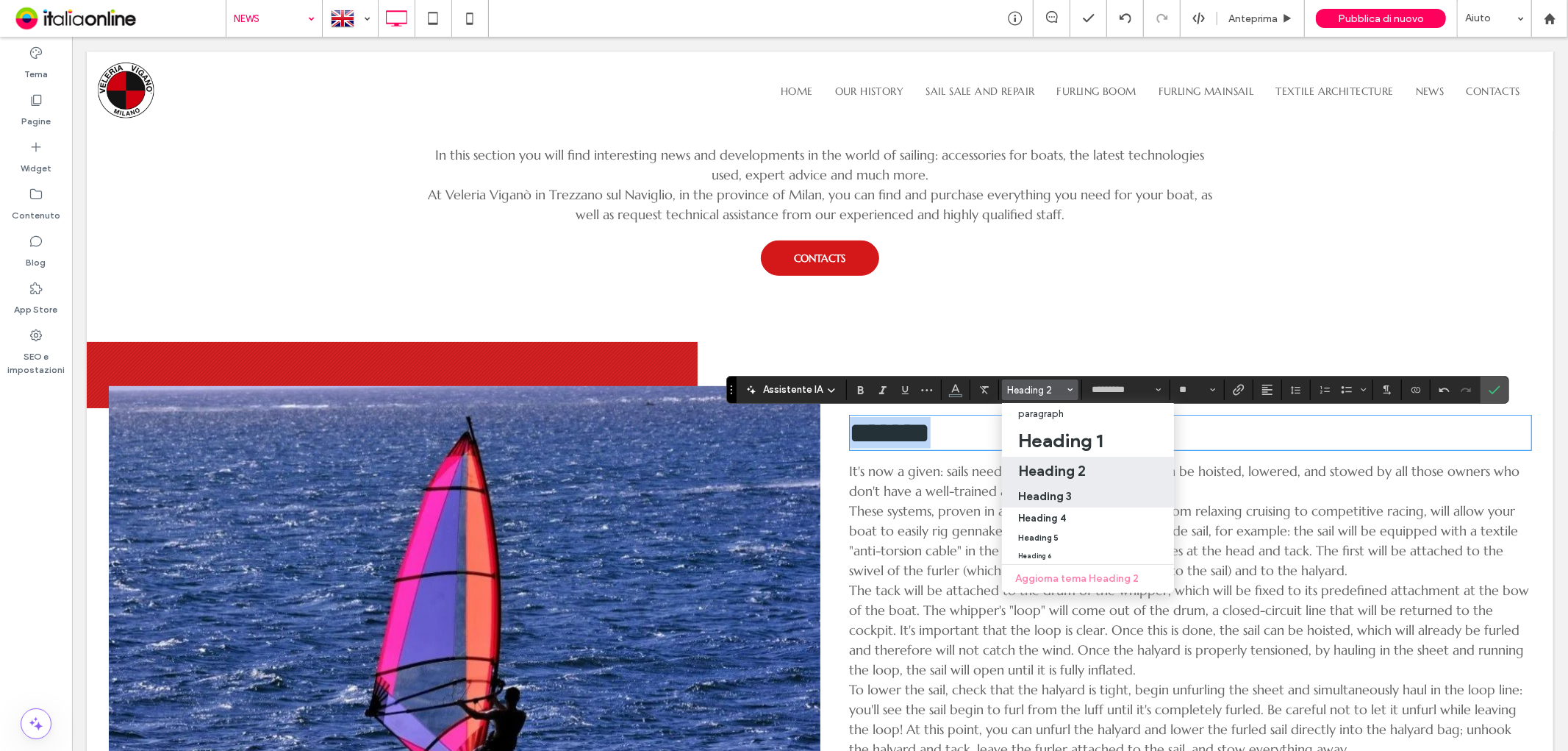 type on "**" 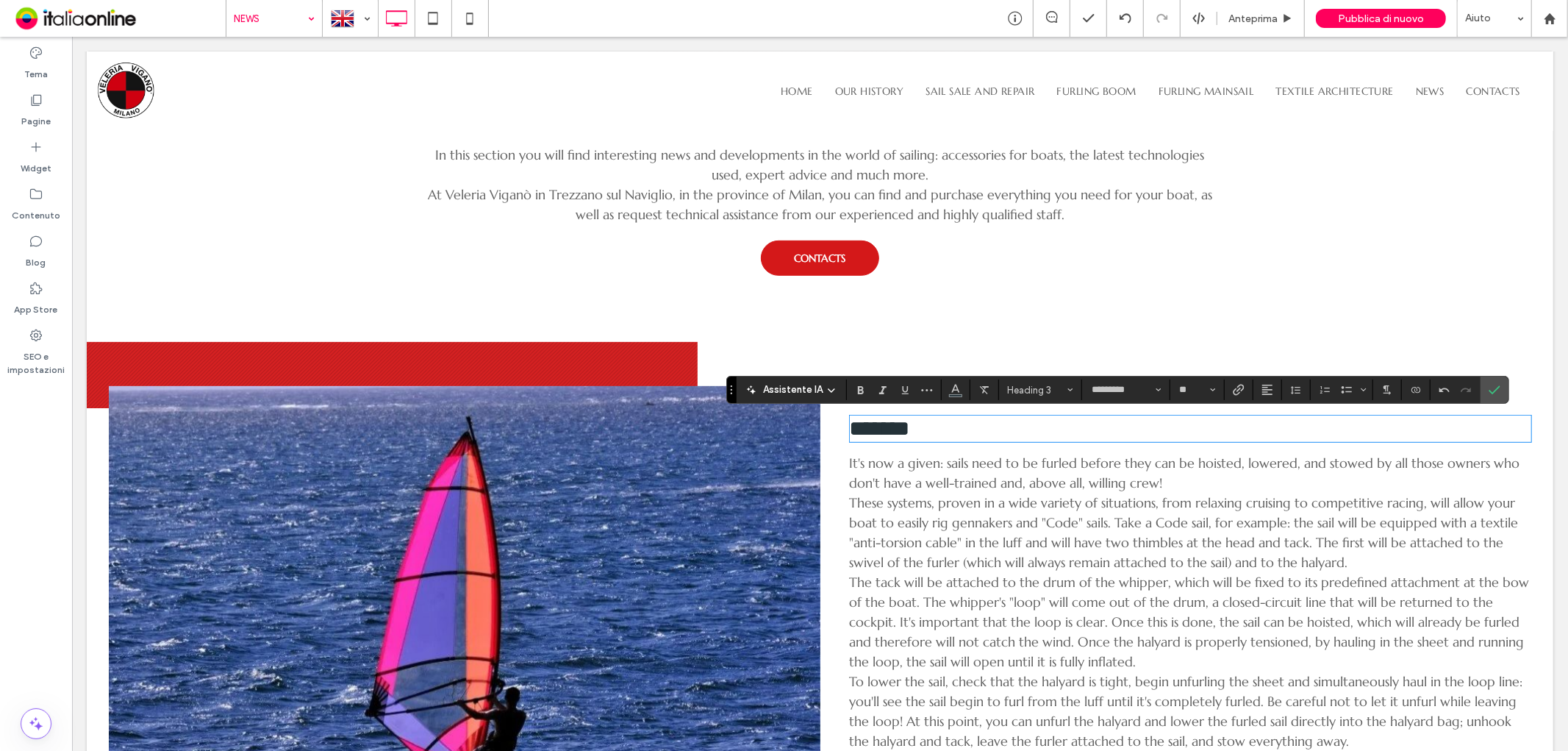 click on "The tack will be attached to the drum of the whipper, which will be fixed to its predefined attachment at the bow of the boat. The whipper's "loop" will come out of the drum, a closed-circuit line that will be returned to the cockpit. It's important that the loop is clear. Once this is done, the sail can be hoisted, which will already be furled and therefore will not catch the wind. Once the halyard is properly tensioned, by hauling in the sheet and running the loop, the sail will open until it is fully inflated." at bounding box center (1189, 621) 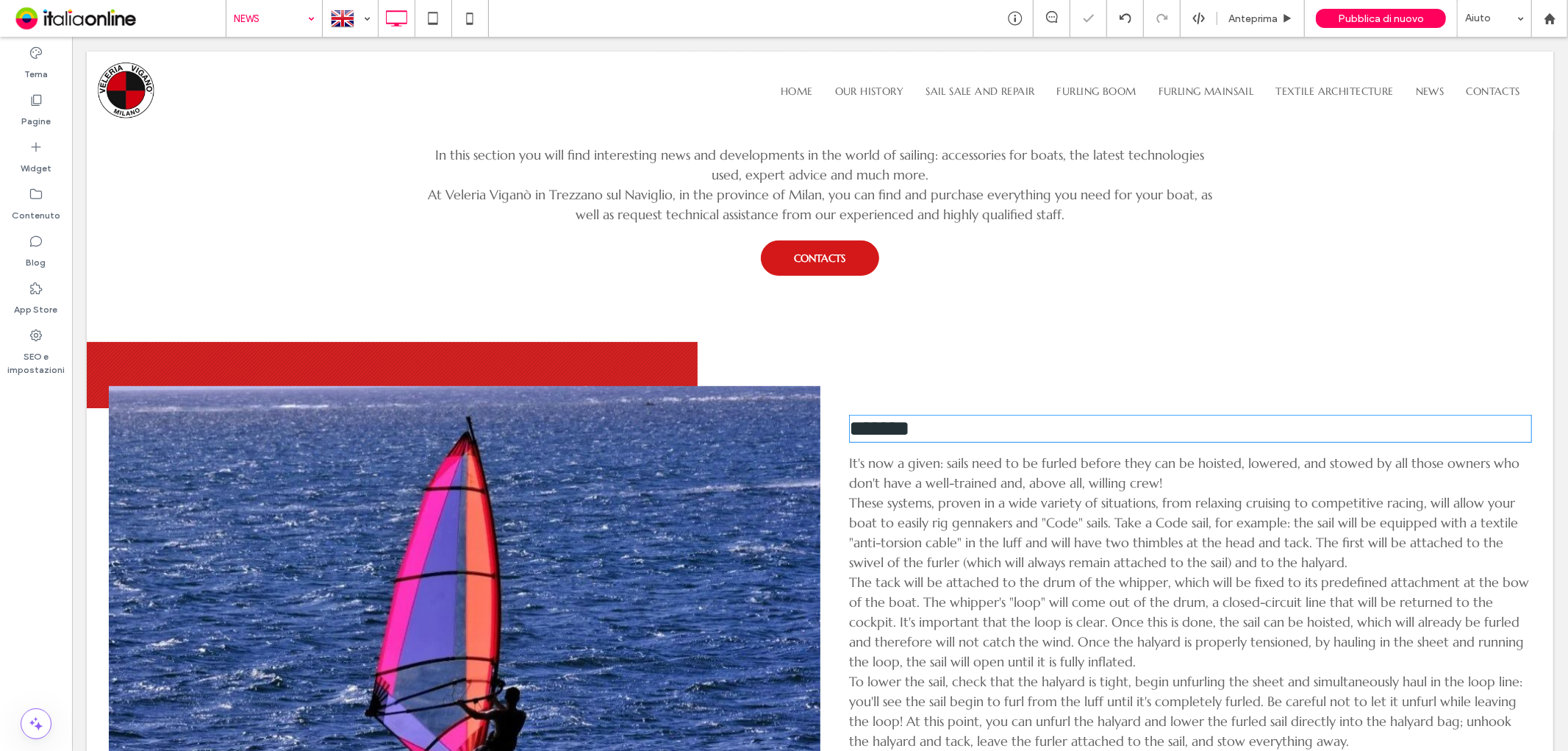 click on "The tack will be attached to the drum of the whipper, which will be fixed to its predefined attachment at the bow of the boat. The whipper's "loop" will come out of the drum, a closed-circuit line that will be returned to the cockpit. It's important that the loop is clear. Once this is done, the sail can be hoisted, which will already be furled and therefore will not catch the wind. Once the halyard is properly tensioned, by hauling in the sheet and running the loop, the sail will open until it is fully inflated." at bounding box center [1189, 621] 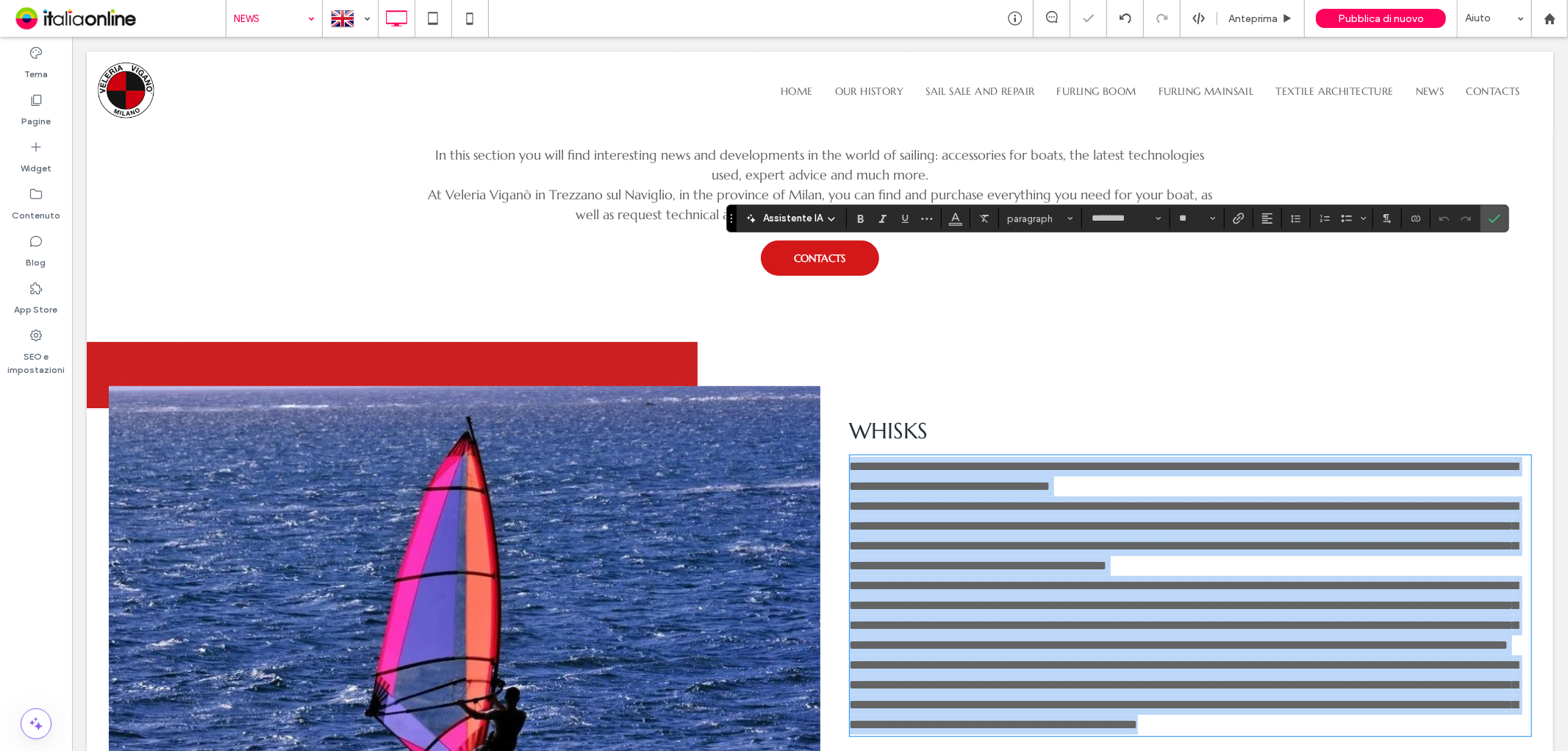 scroll, scrollTop: 783, scrollLeft: 0, axis: vertical 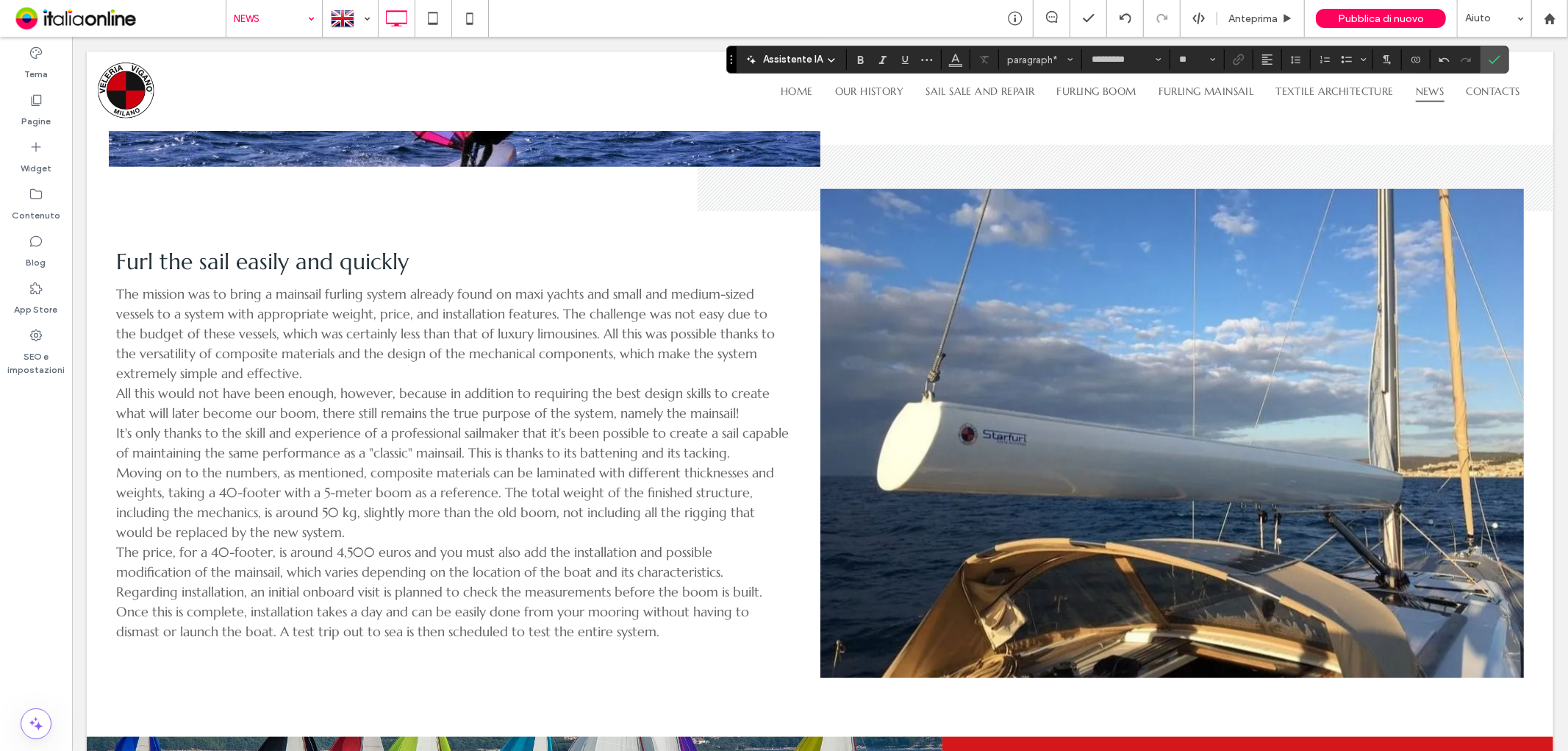 click on "Furl the sail easily and quickly" at bounding box center [262, 260] 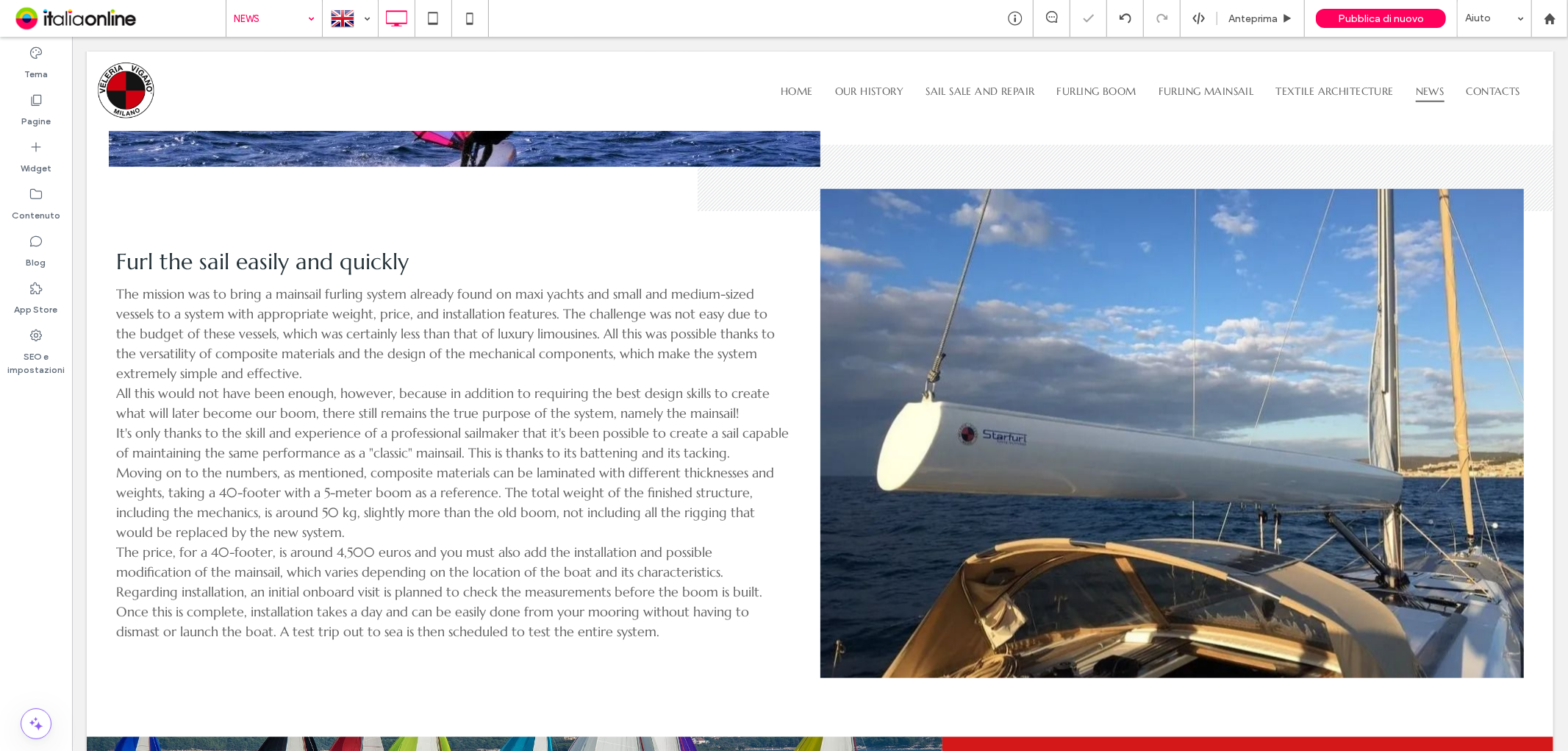click on "Furl the sail easily and quickly" at bounding box center (262, 260) 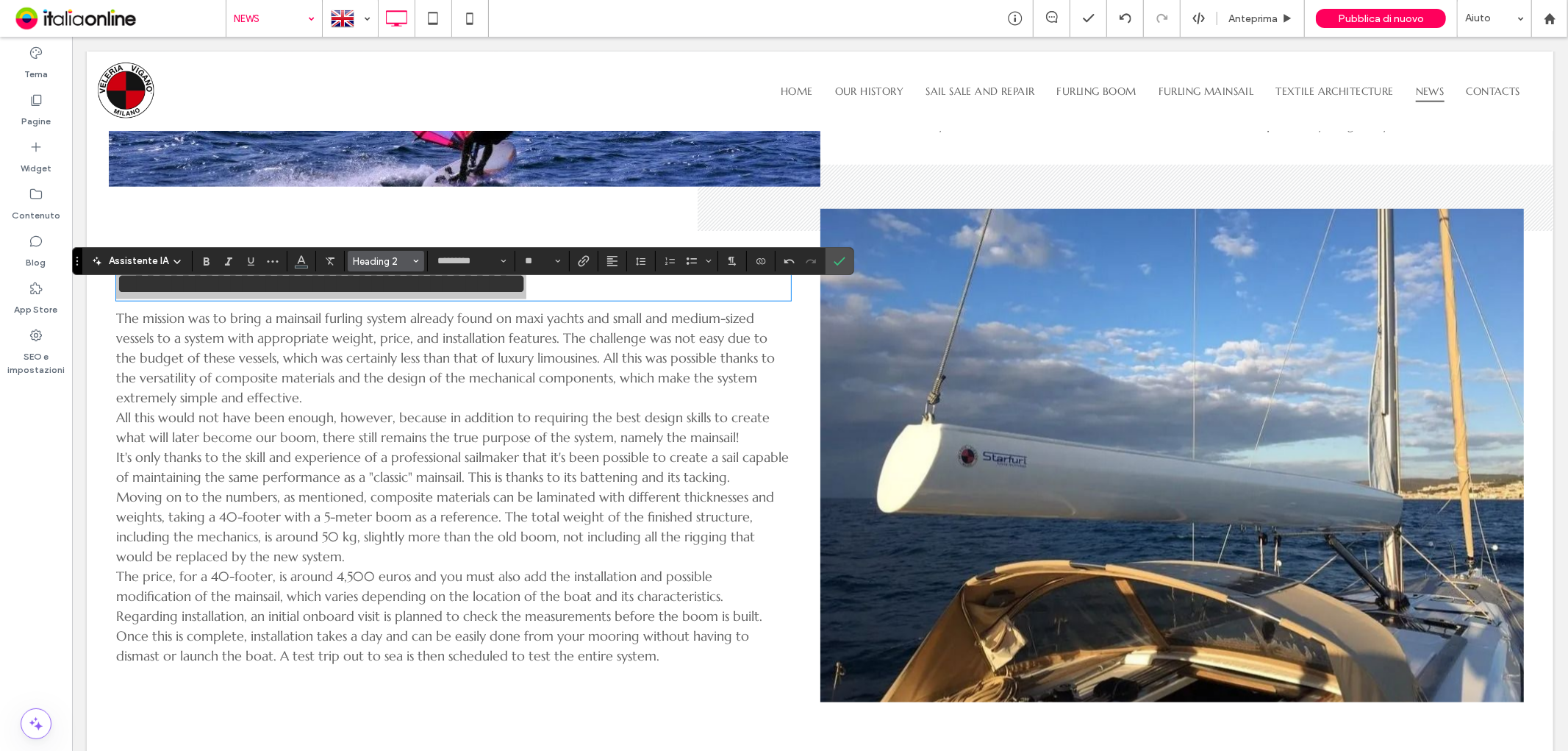 click on "Heading 2" at bounding box center [386, 261] 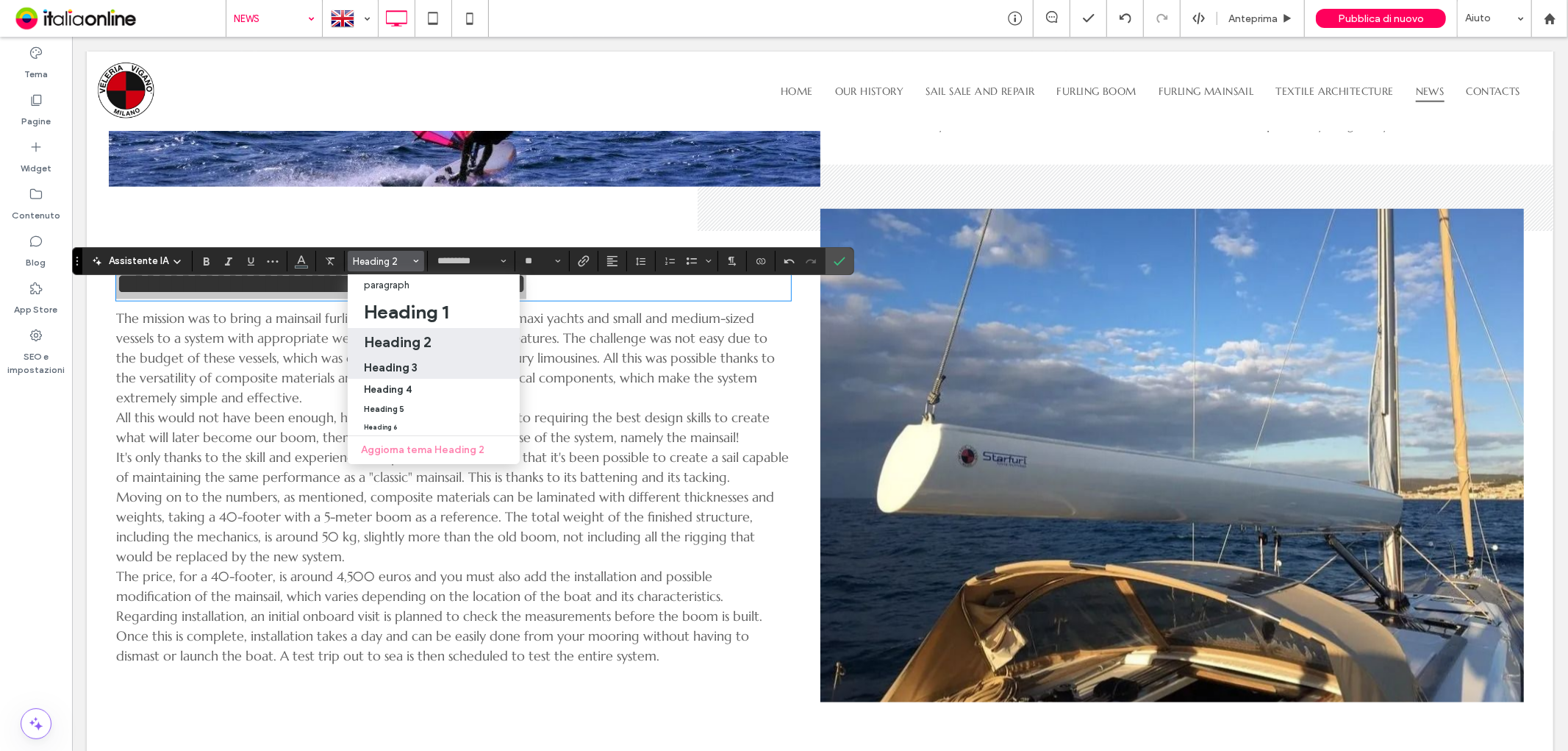 click on "Heading 3" at bounding box center [390, 367] 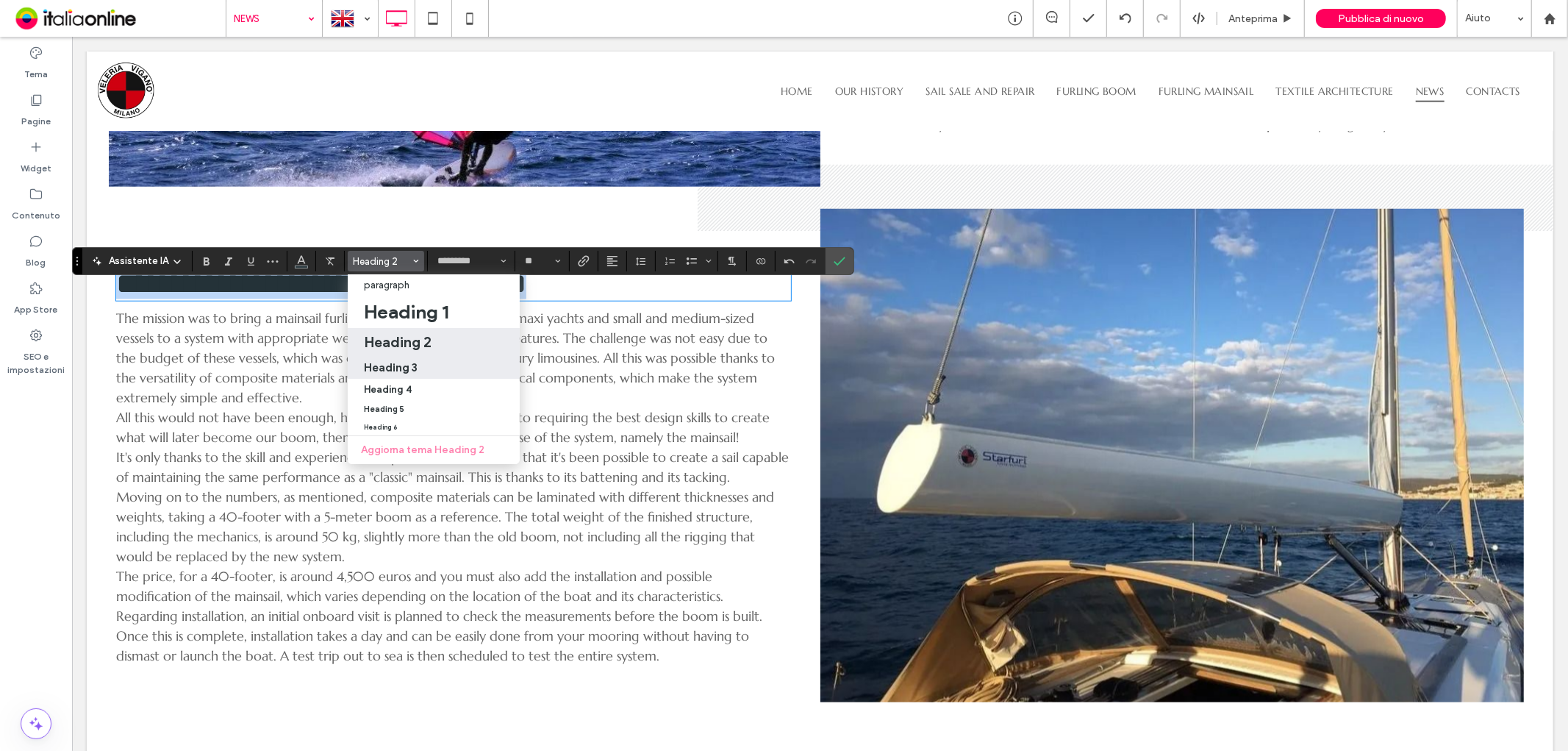 type on "**" 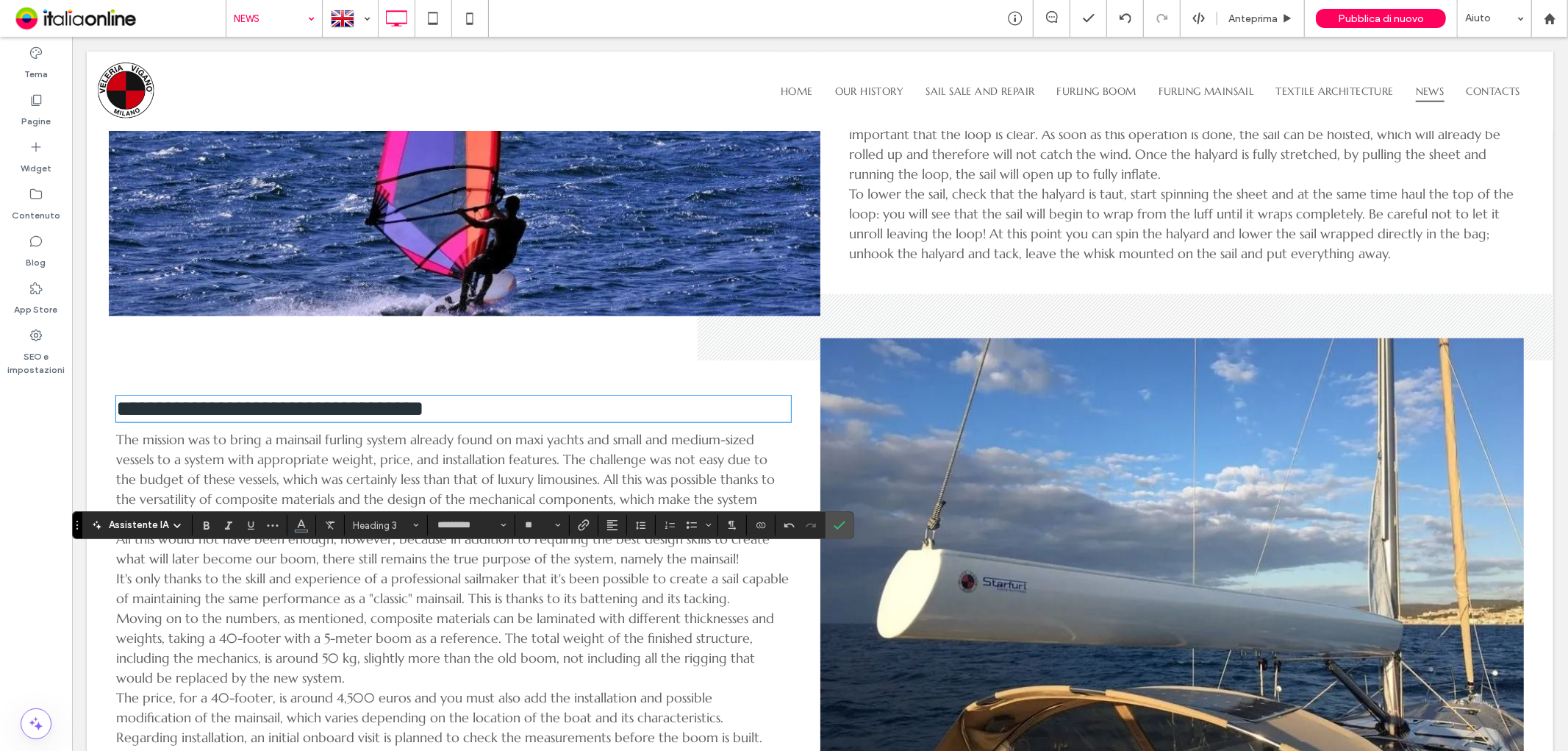 scroll, scrollTop: 1111, scrollLeft: 0, axis: vertical 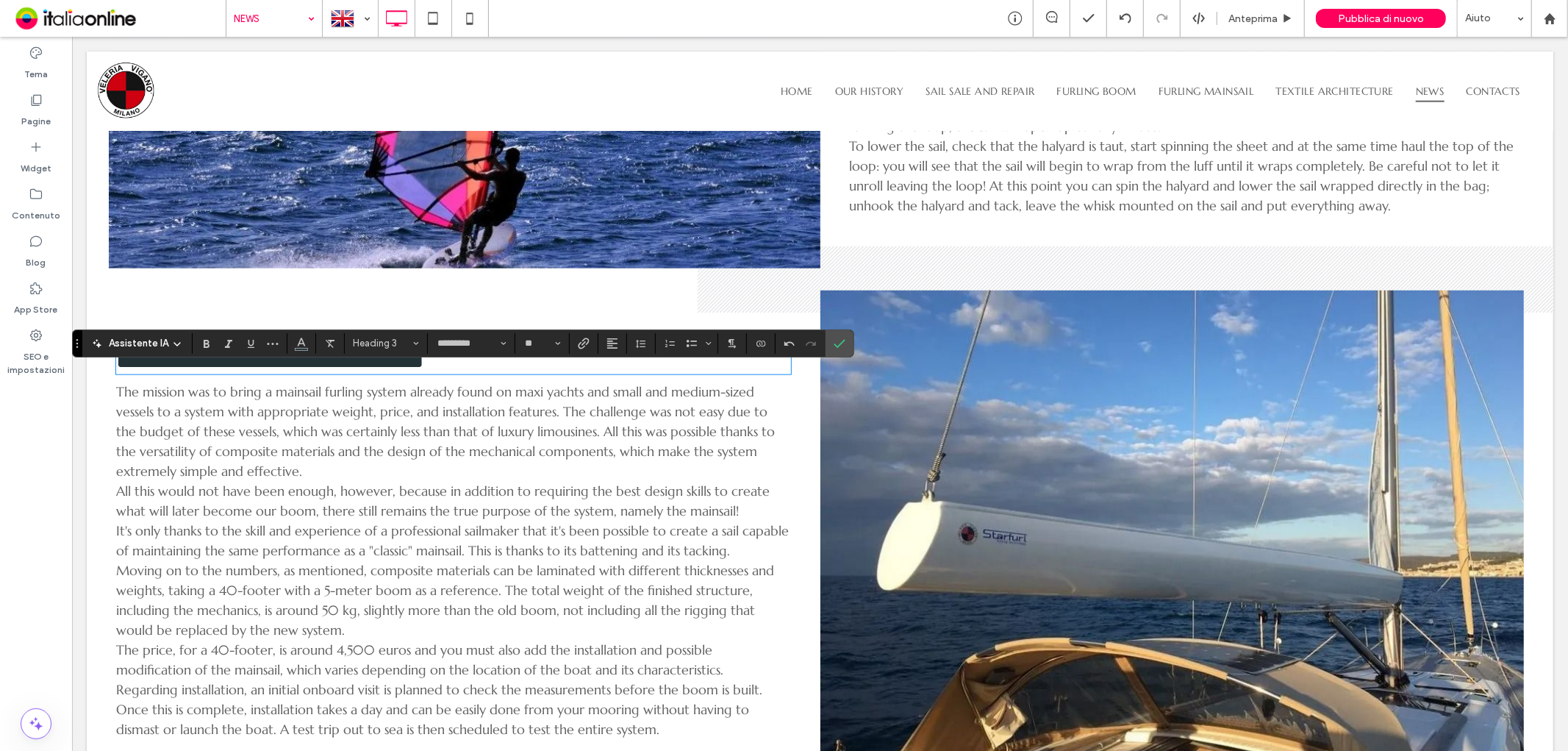click on "Moving on to the numbers, as mentioned, composite materials can be laminated with different thicknesses and weights, taking a 40-footer with a 5-meter boom as a reference. The total weight of the finished structure, including the mechanics, is around 50 kg, slightly more than the old boom, not including all the rigging that would be replaced by the new system." at bounding box center [444, 599] 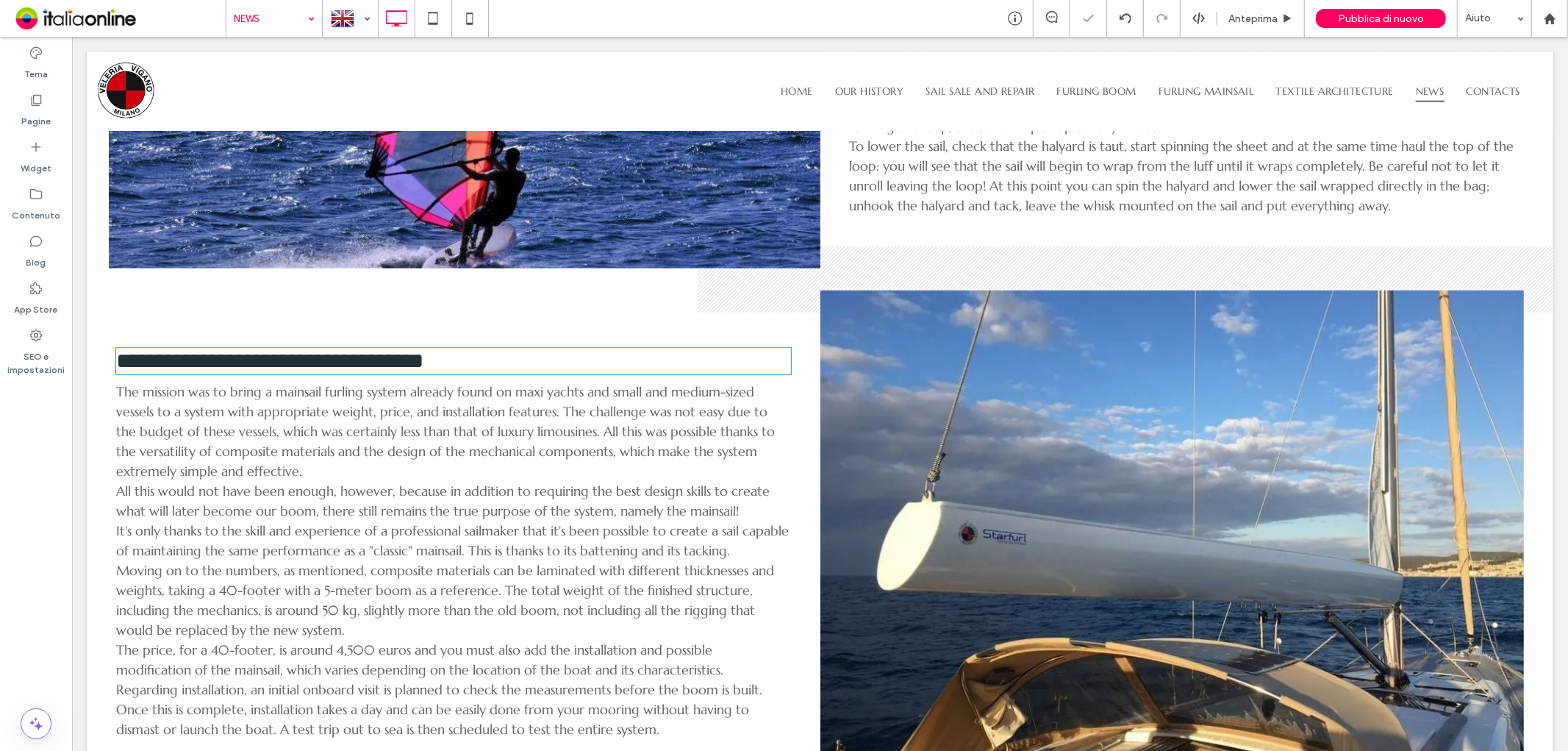 click on "Moving on to the numbers, as mentioned, composite materials can be laminated with different thicknesses and weights, taking a 40-footer with a 5-meter boom as a reference. The total weight of the finished structure, including the mechanics, is around 50 kg, slightly more than the old boom, not including all the rigging that would be replaced by the new system." at bounding box center (444, 599) 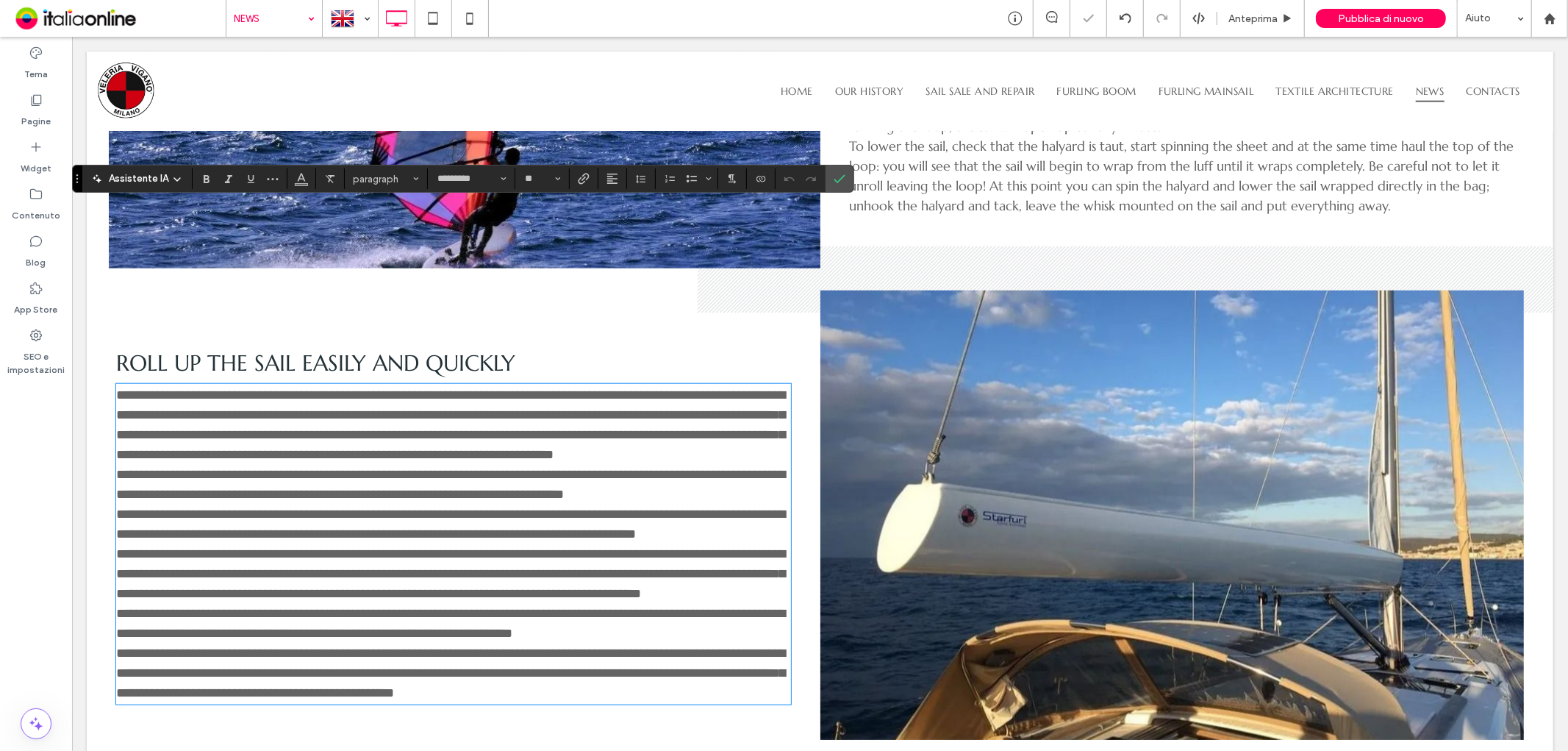 scroll, scrollTop: 1311, scrollLeft: 0, axis: vertical 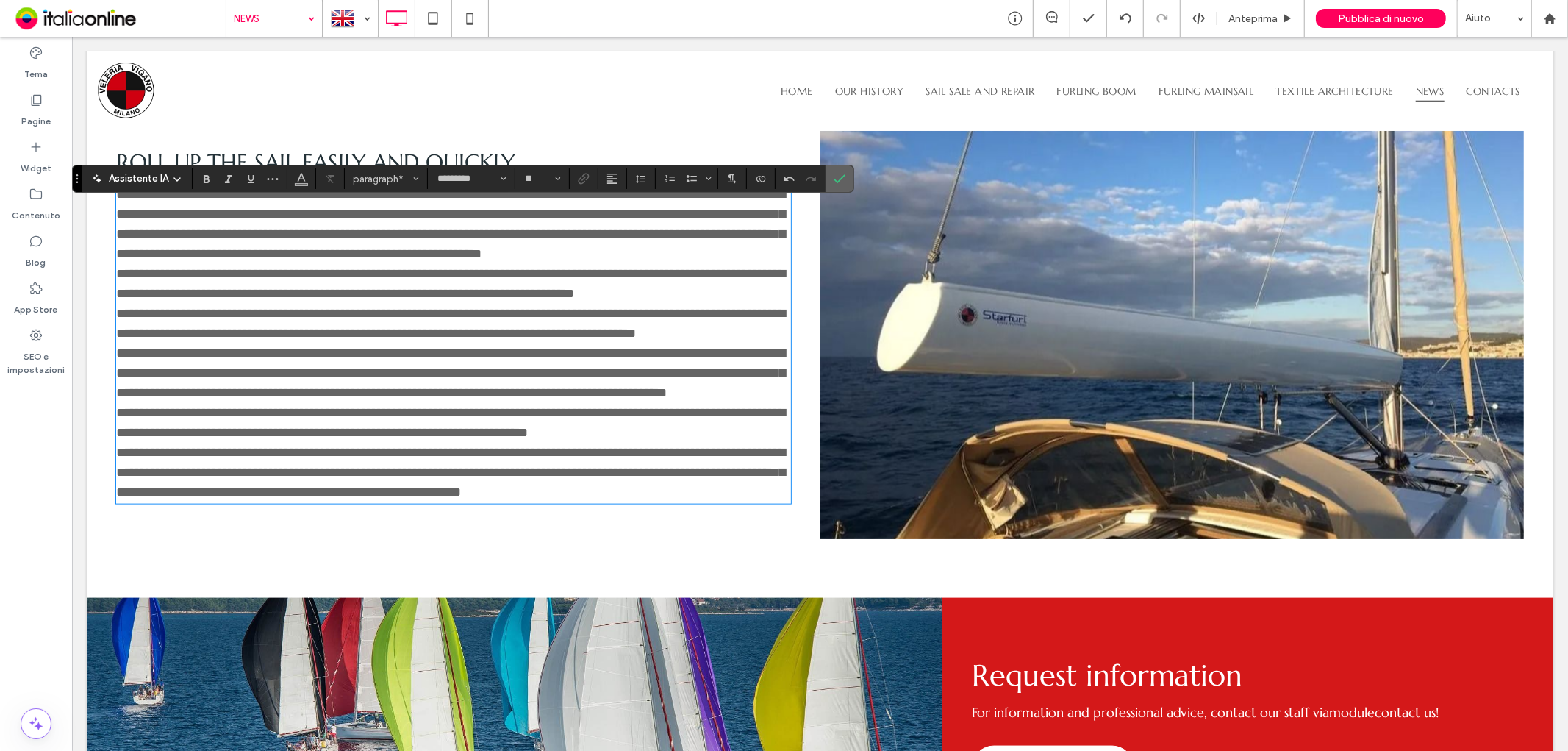 drag, startPoint x: 840, startPoint y: 179, endPoint x: 321, endPoint y: 46, distance: 535.7705 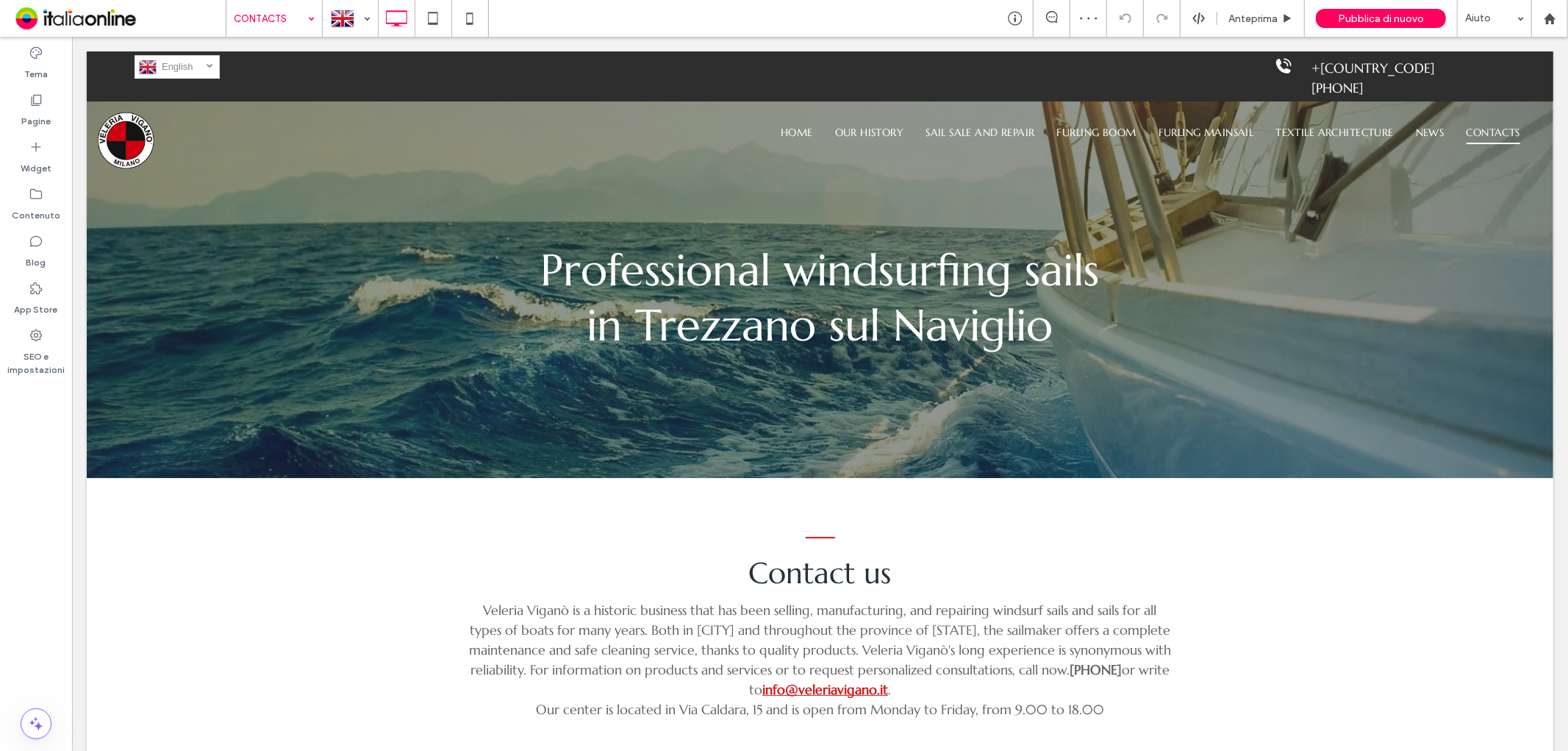 scroll, scrollTop: 0, scrollLeft: 0, axis: both 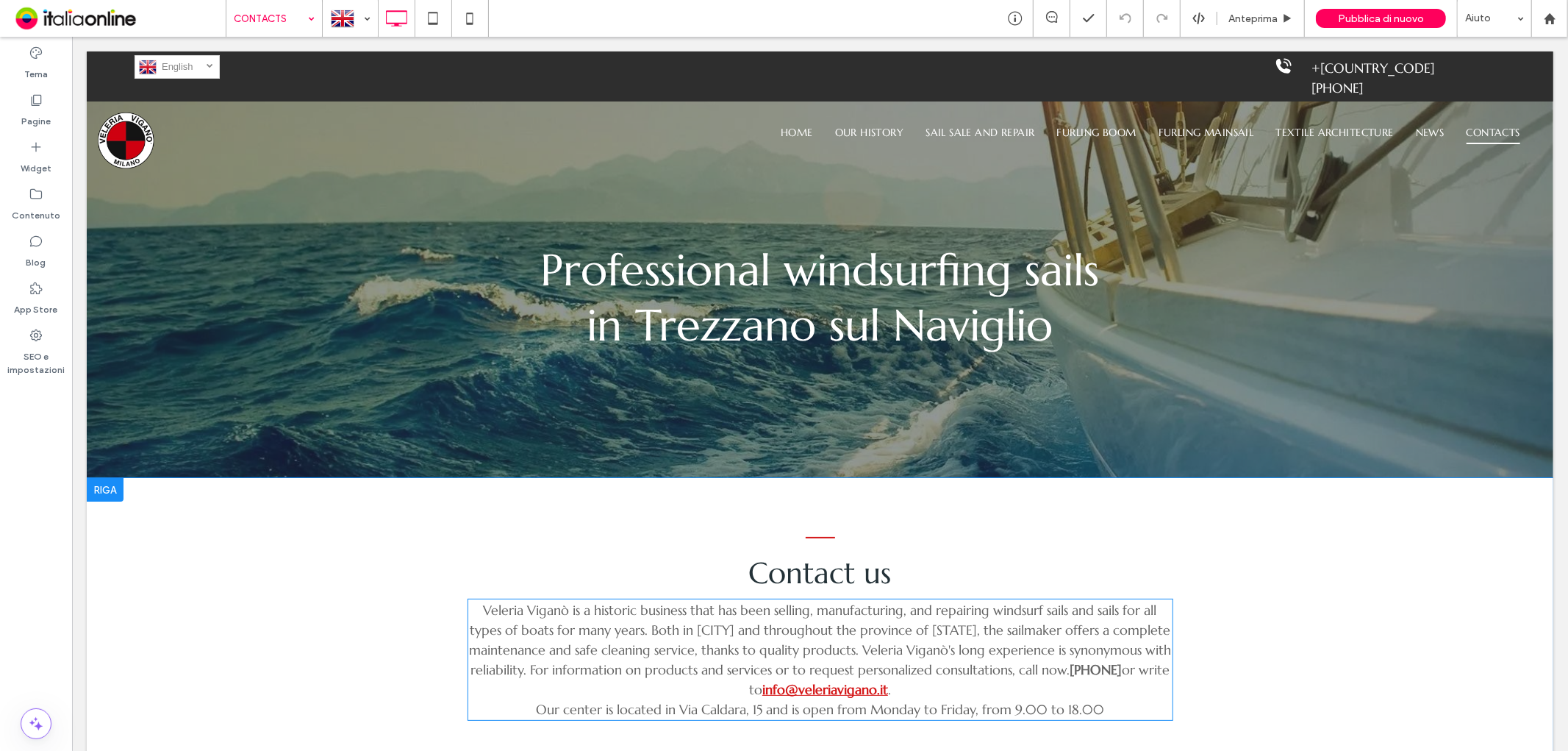 click on "Veleria Viganò is a historic business that has been selling, manufacturing, and repairing windsurf sails and sails for all types of boats for many years. Both in Trezzano sul Naviglio and throughout the province of Milan, the sailmaker offers a complete maintenance and safe cleaning service, thanks to quality products. Veleria Viganò's long experience is synonymous with reliability. For information on products and services or to request personalized consultations, call now." at bounding box center (819, 639) 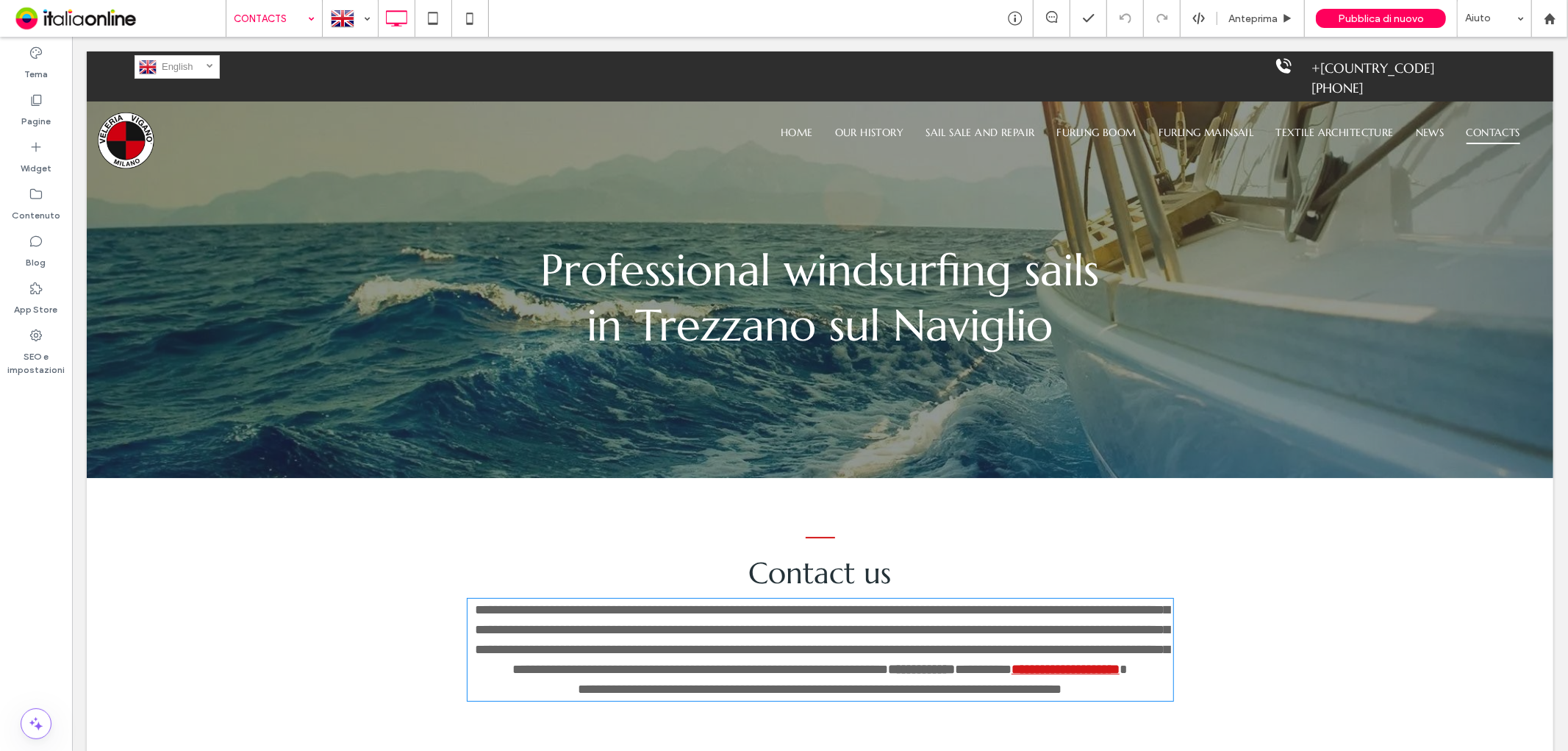 click on "**********" at bounding box center [822, 638] 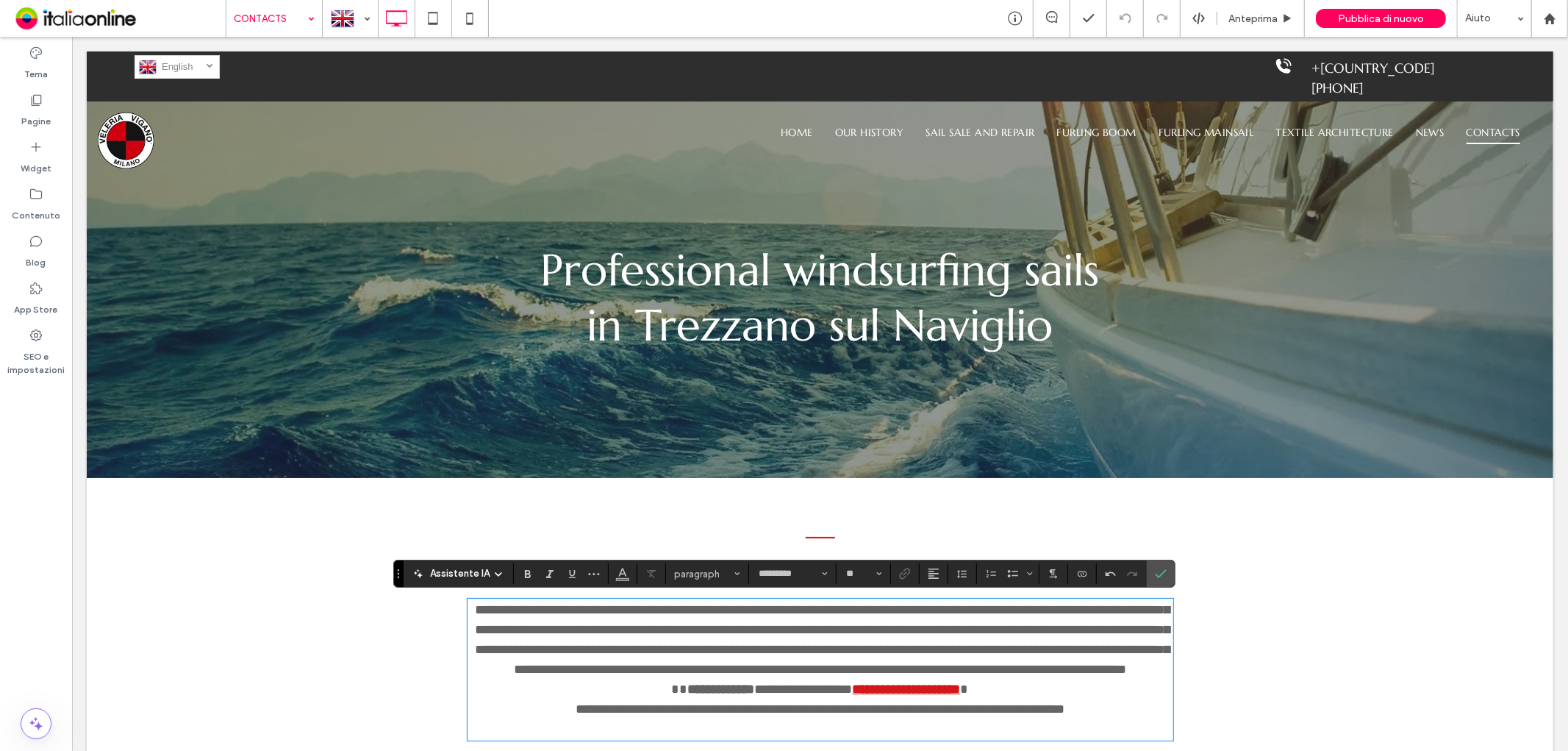 scroll, scrollTop: 0, scrollLeft: 0, axis: both 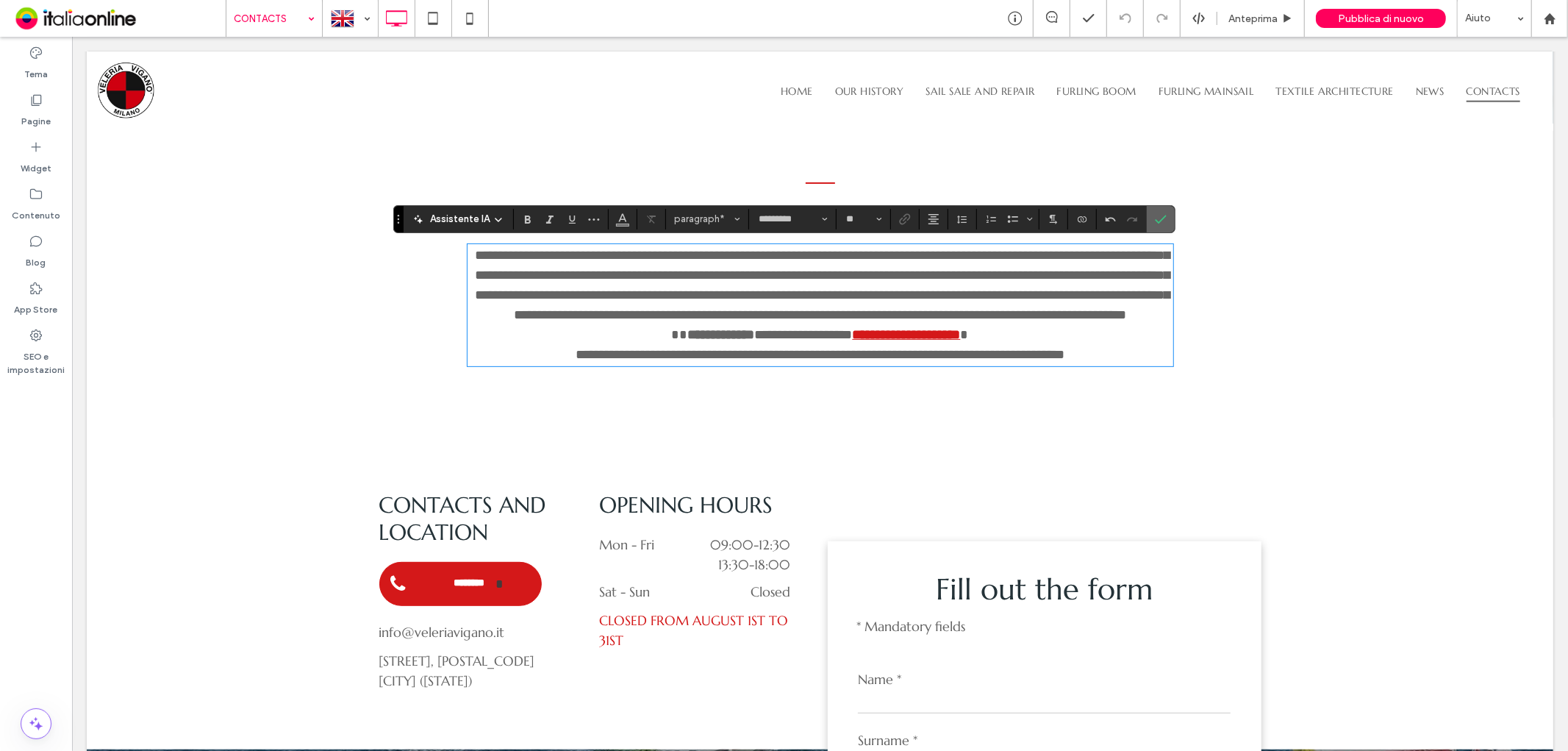 click 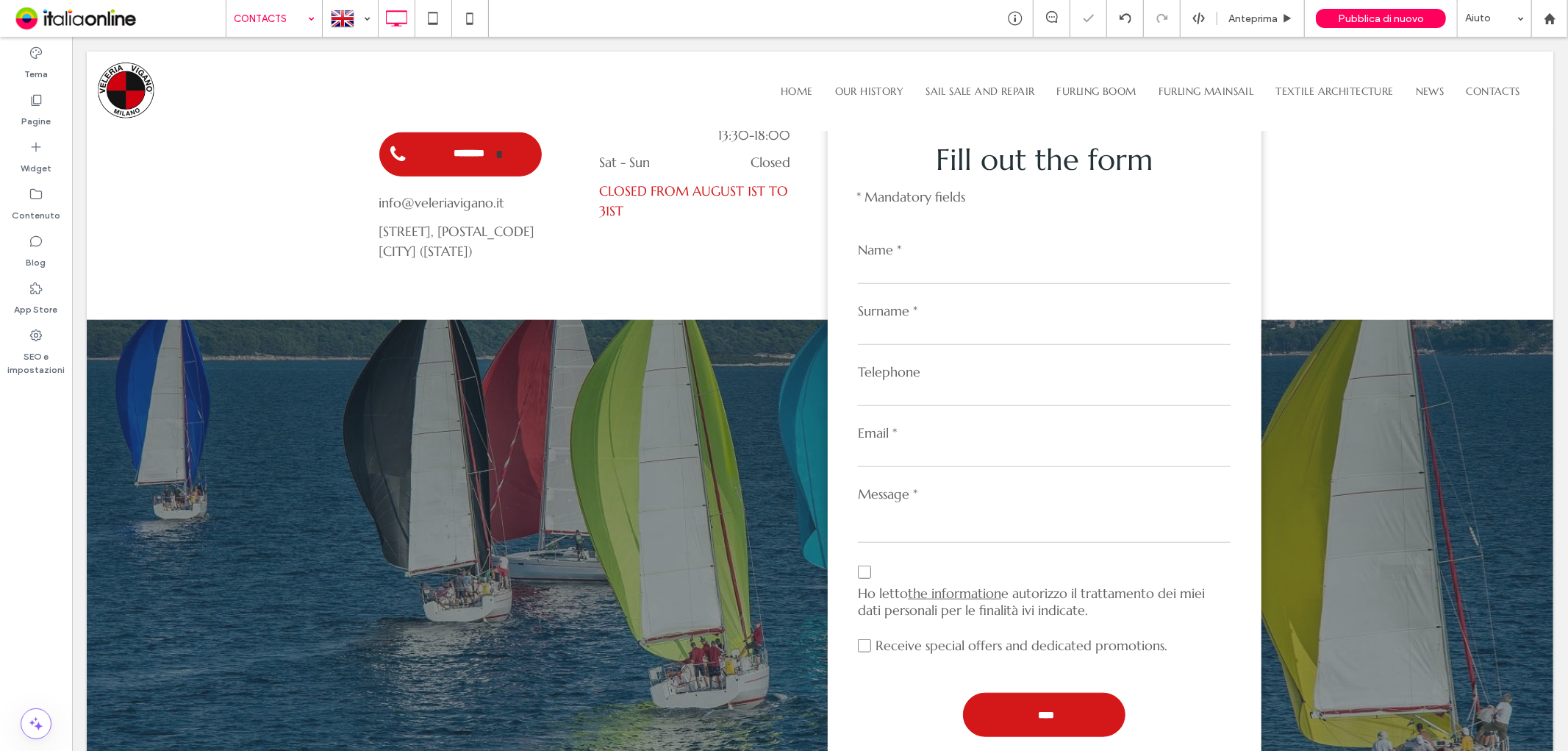 scroll, scrollTop: 599, scrollLeft: 0, axis: vertical 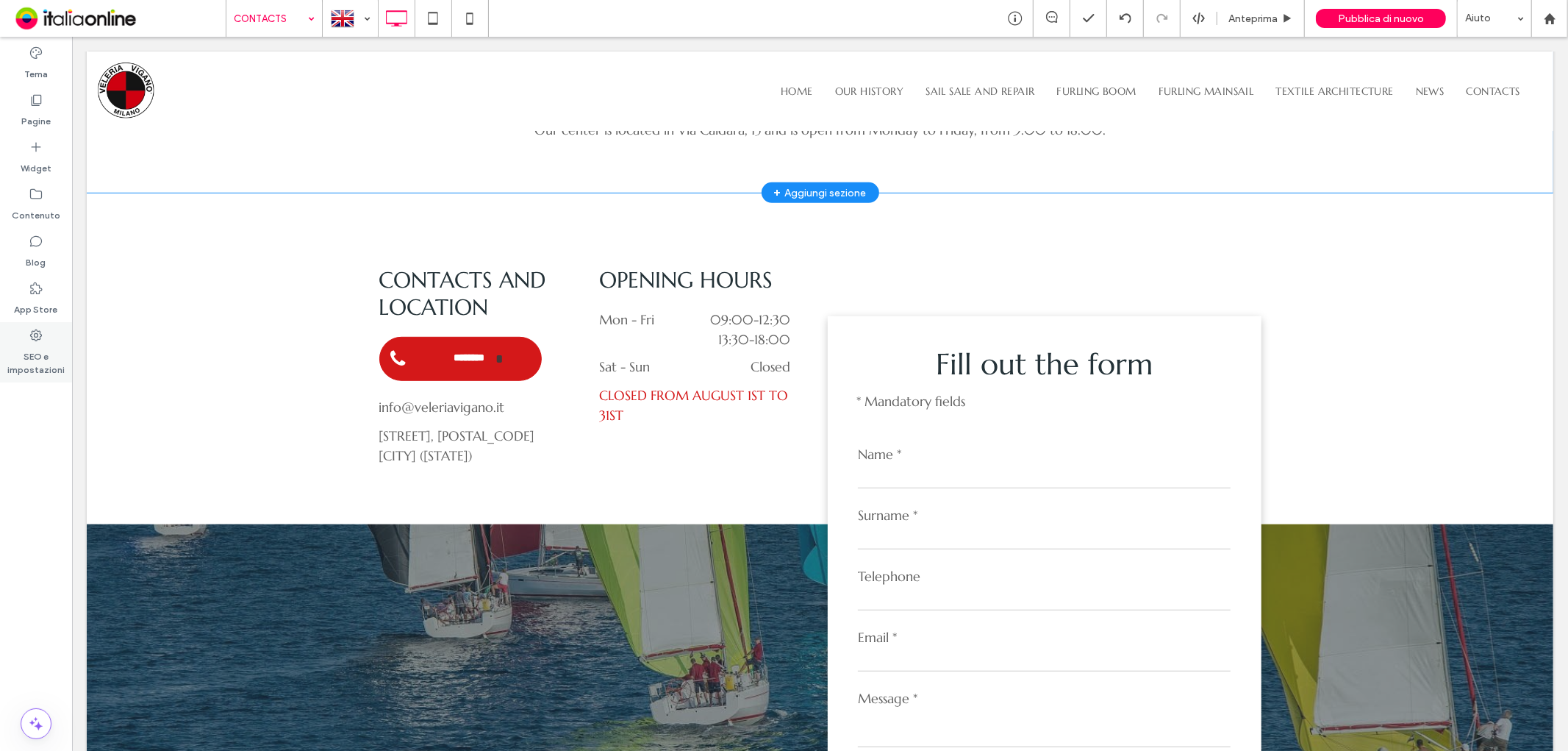 click on "SEO e impostazioni" at bounding box center (36, 360) 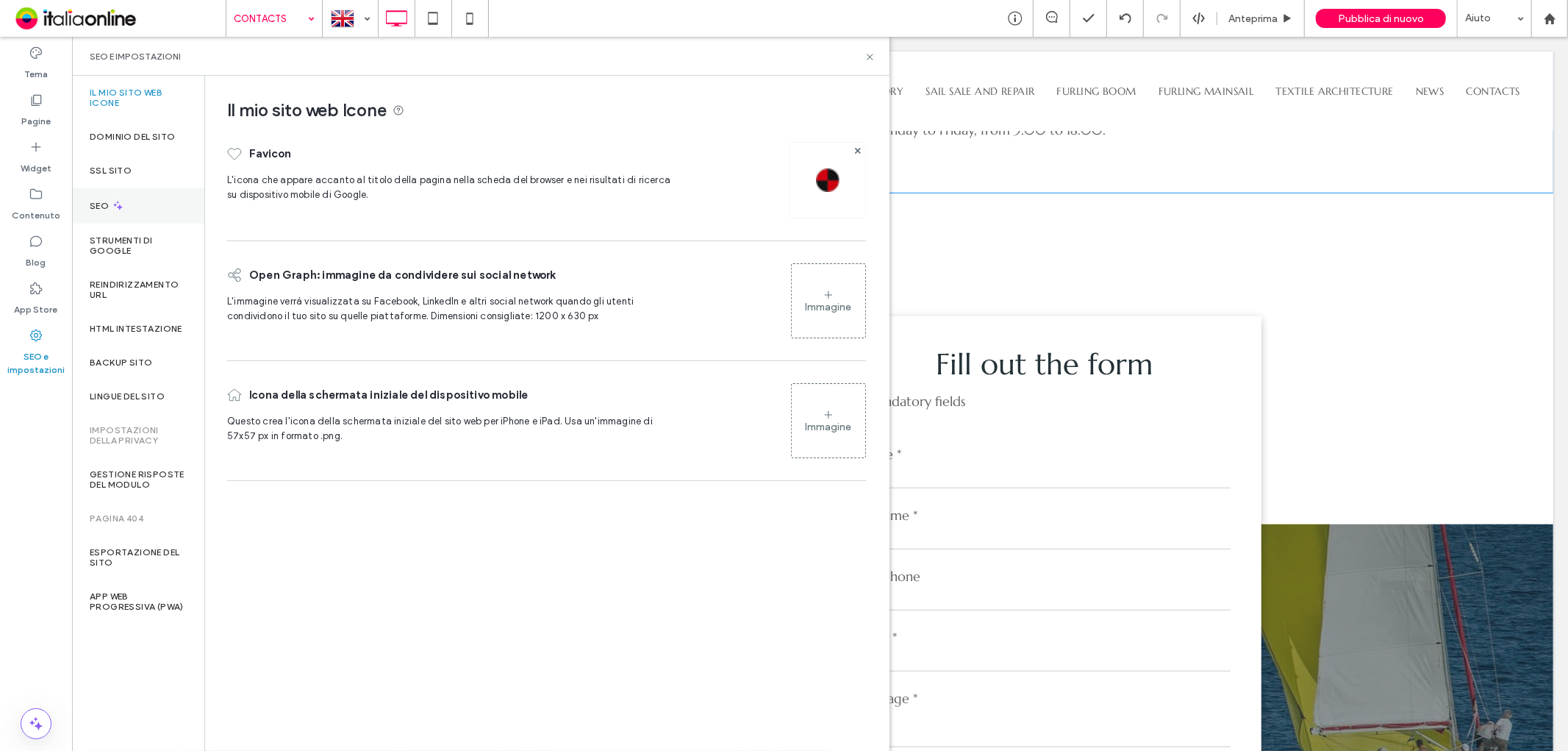 click on "SEO" at bounding box center (138, 205) 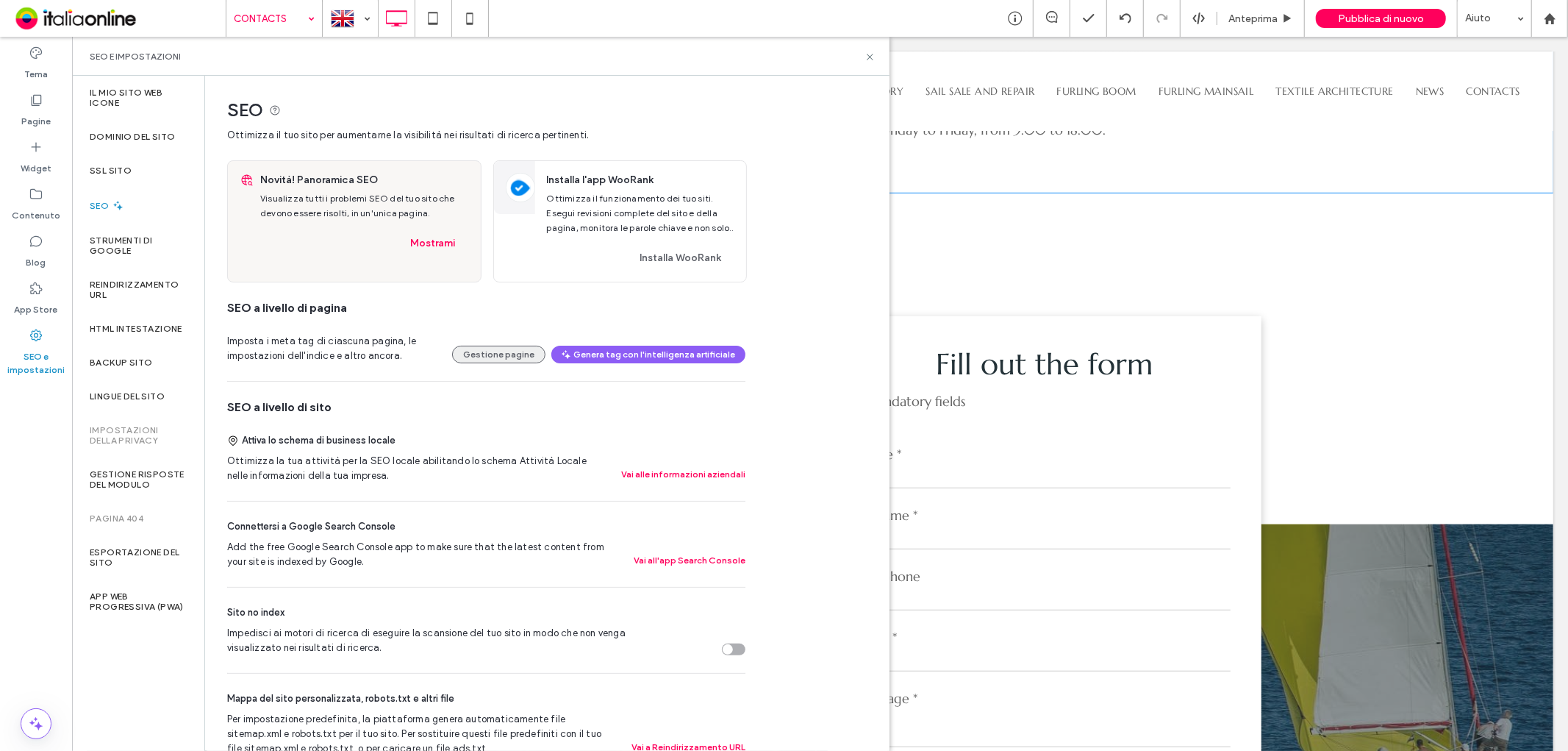 click on "Gestione pagine" at bounding box center [498, 355] 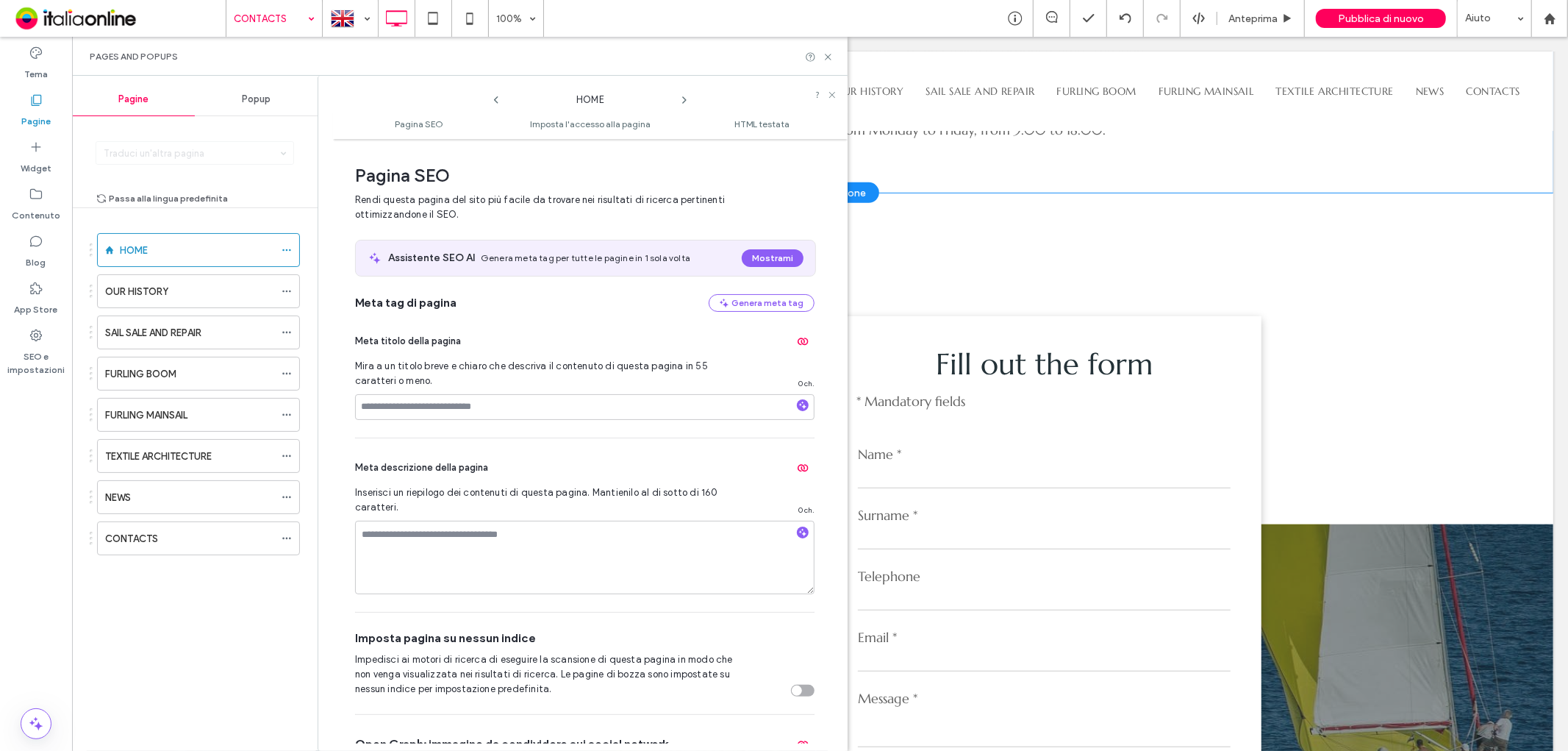 scroll, scrollTop: 7, scrollLeft: 0, axis: vertical 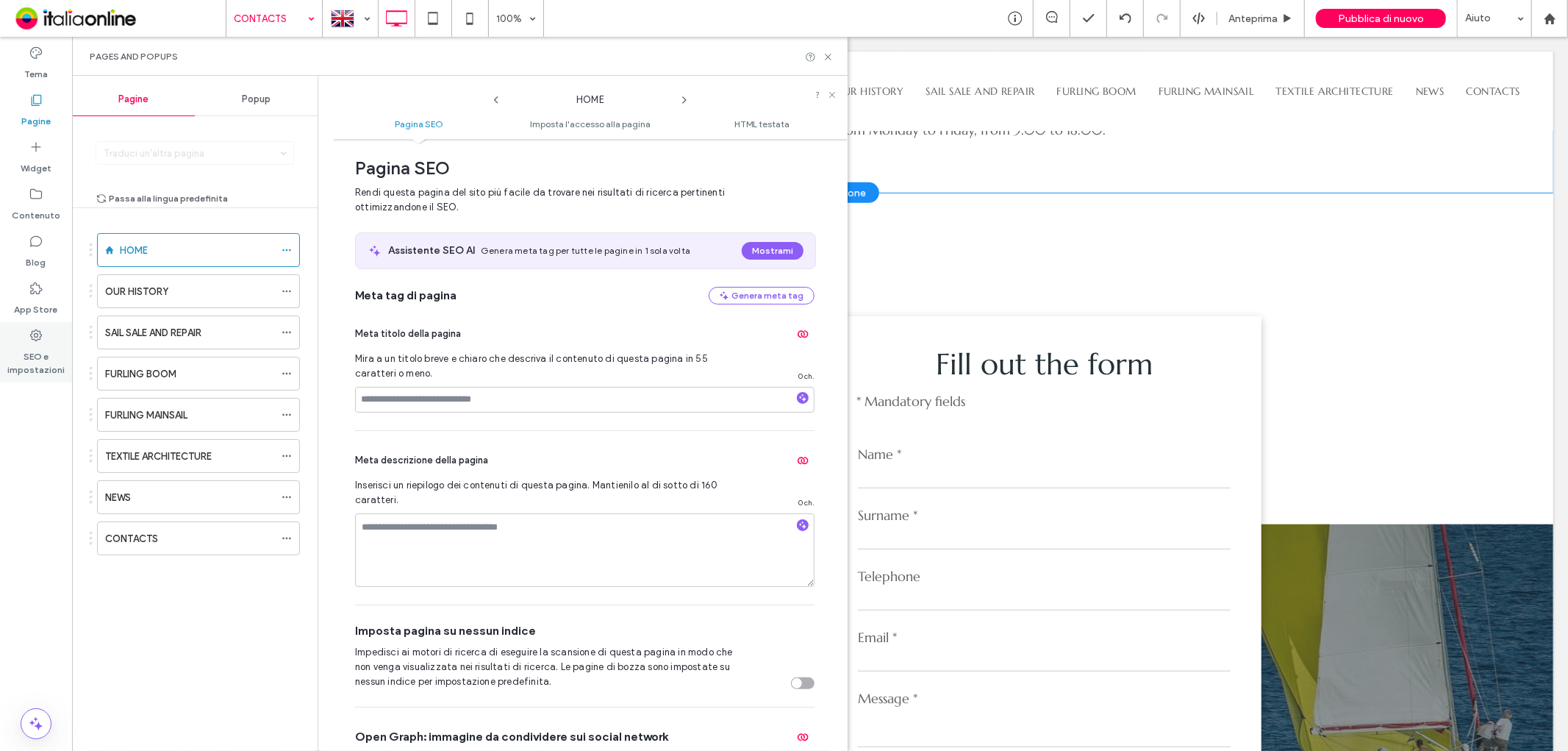 click on "SEO e impostazioni" at bounding box center [36, 360] 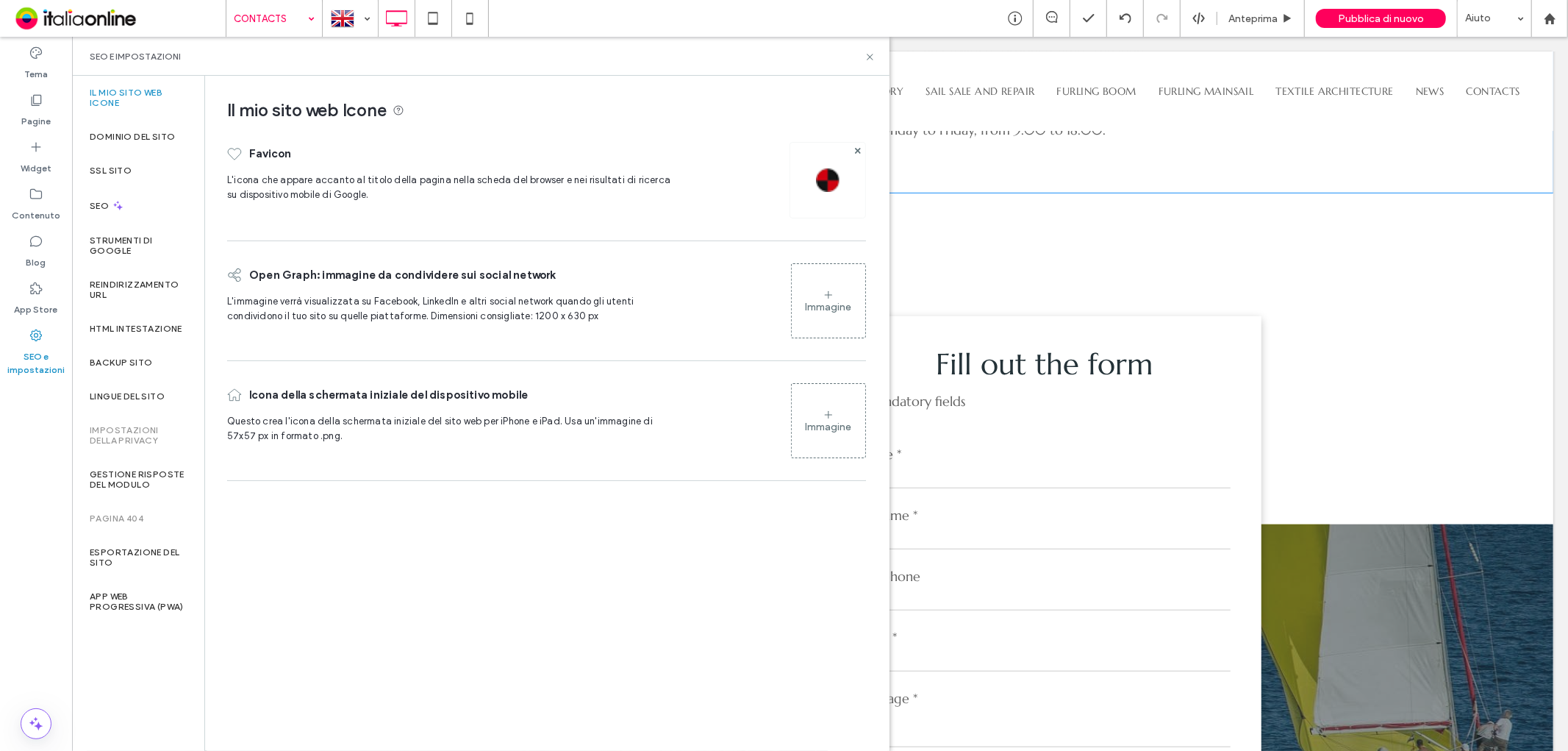 click on "SEO" at bounding box center (138, 205) 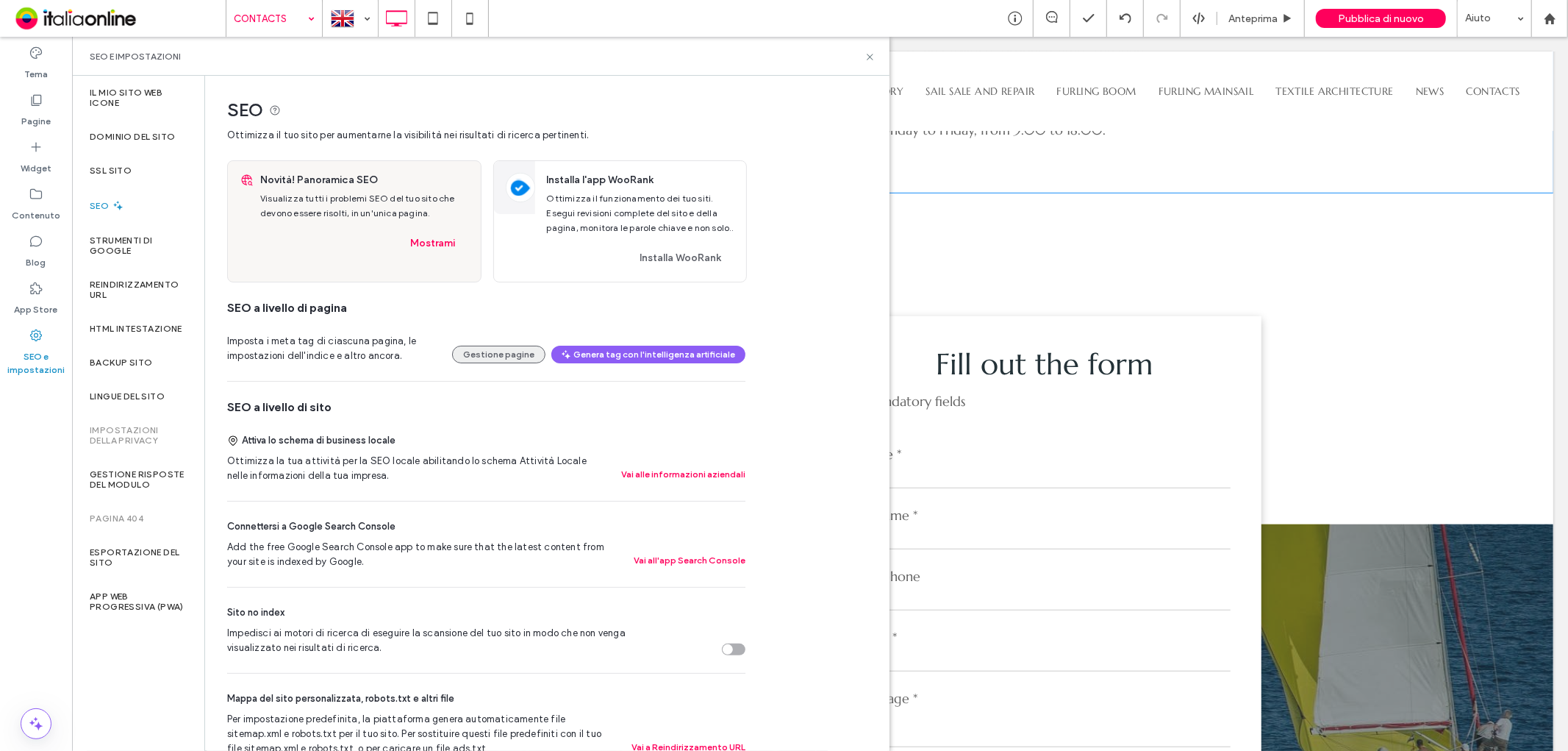 click on "Gestione pagine" at bounding box center [498, 355] 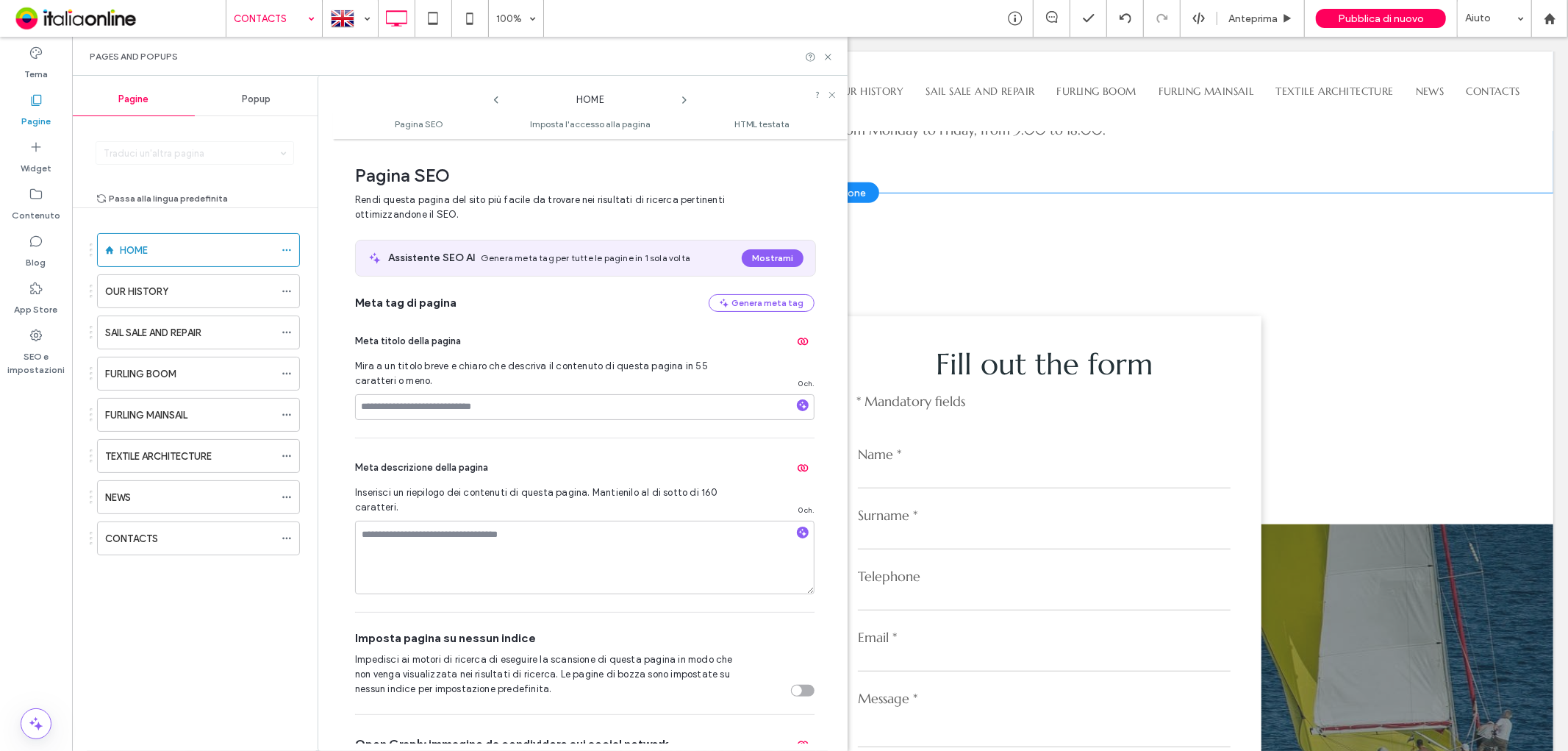 scroll, scrollTop: 7, scrollLeft: 0, axis: vertical 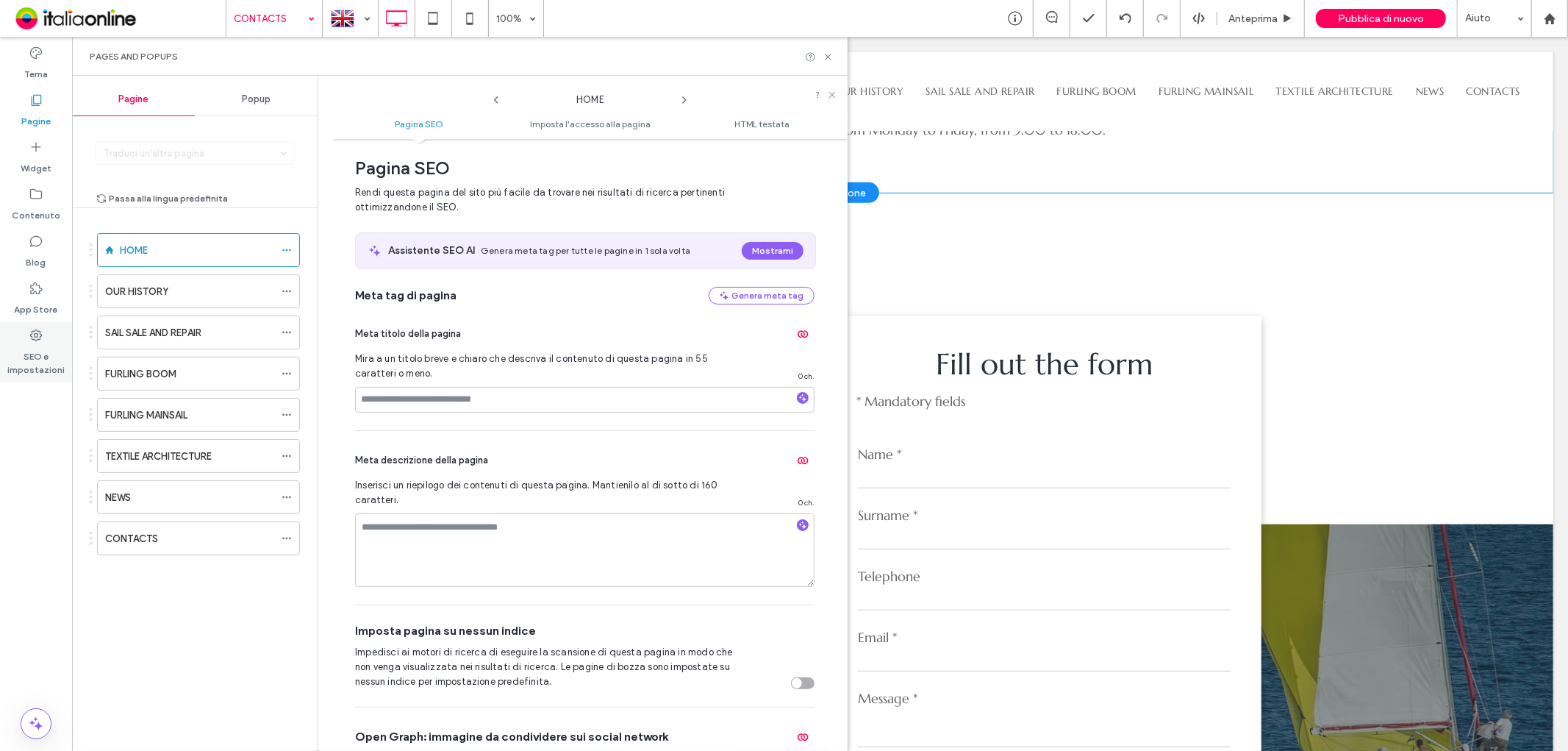 click on "SEO e impostazioni" at bounding box center (36, 360) 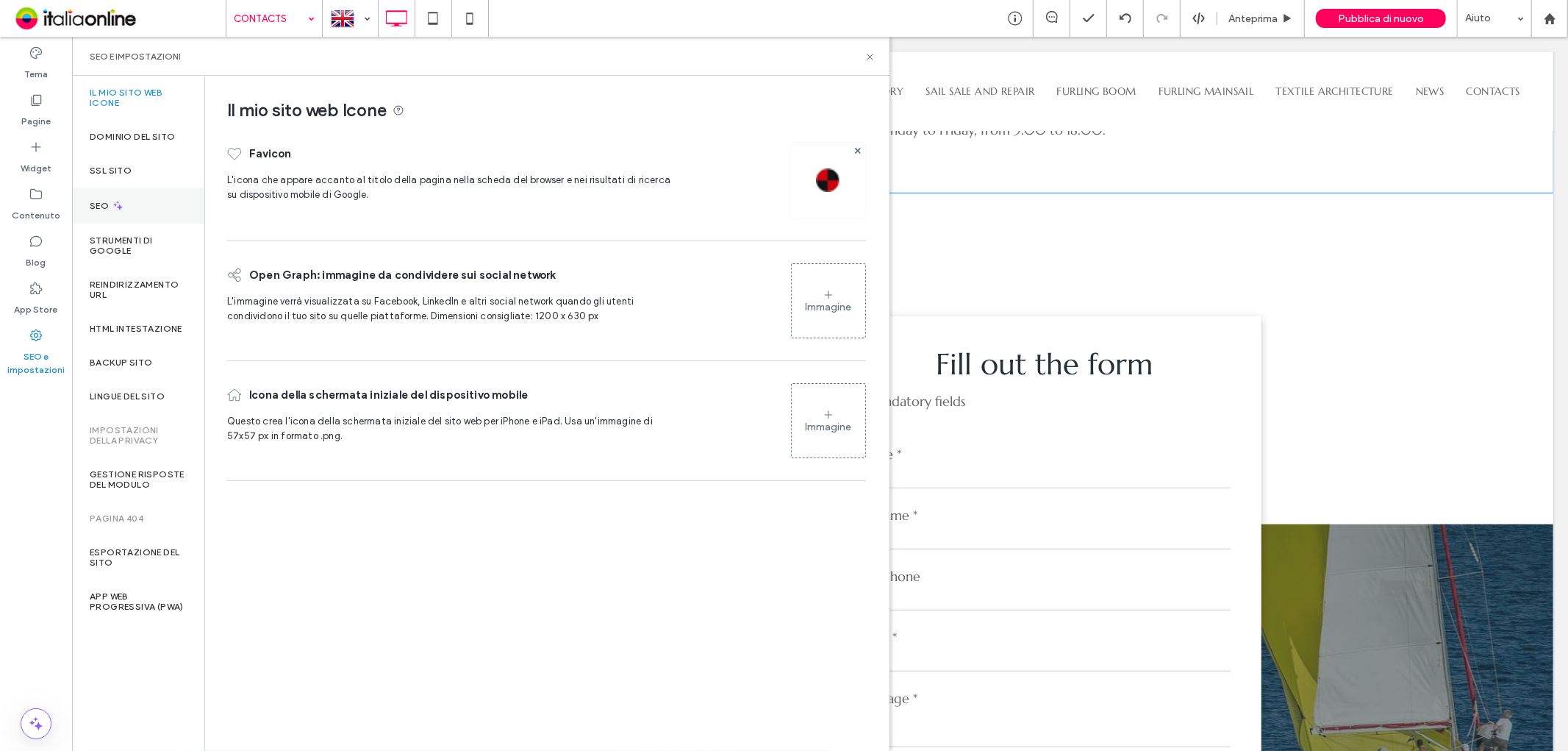 click on "SEO" at bounding box center [138, 205] 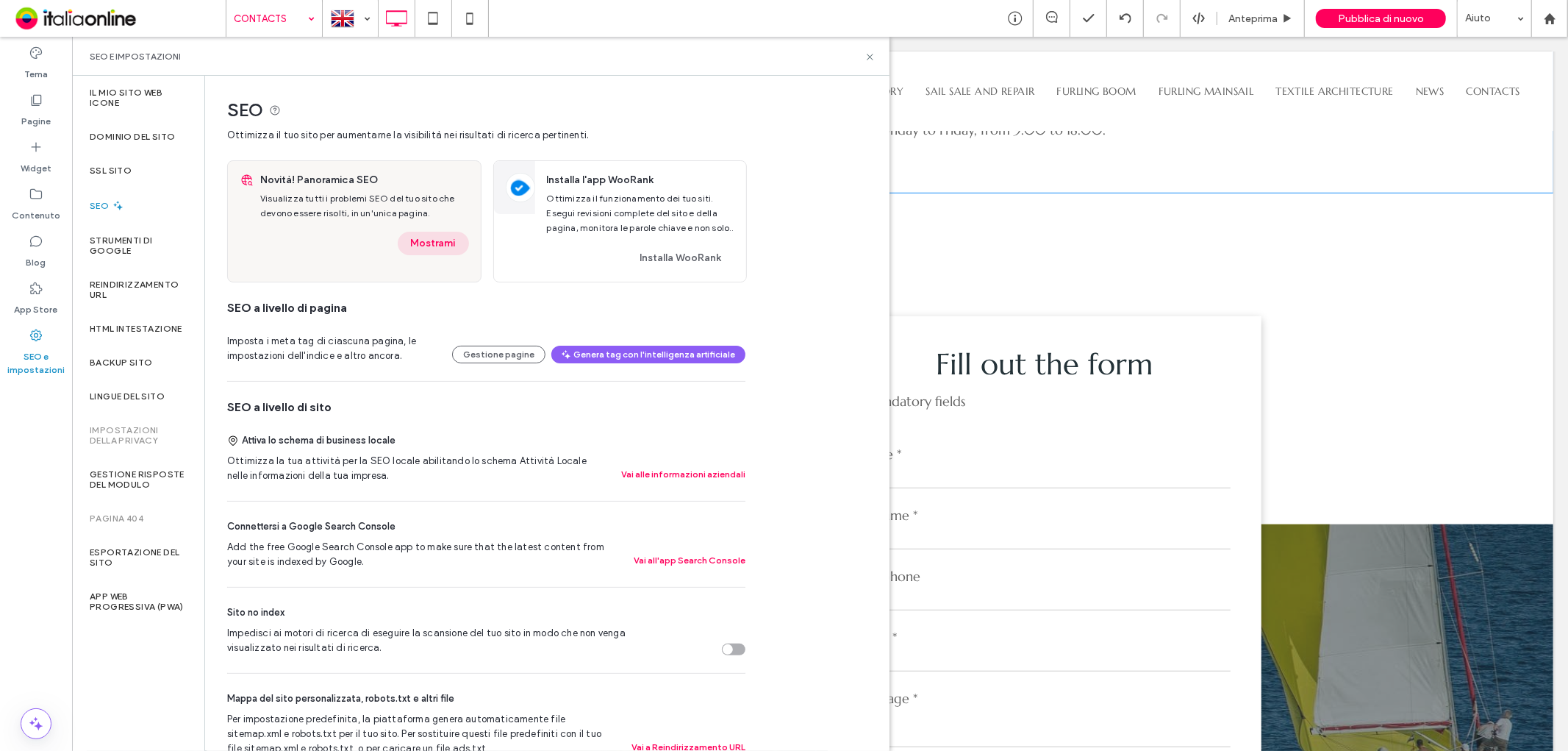 click on "Mostrami" at bounding box center [433, 243] 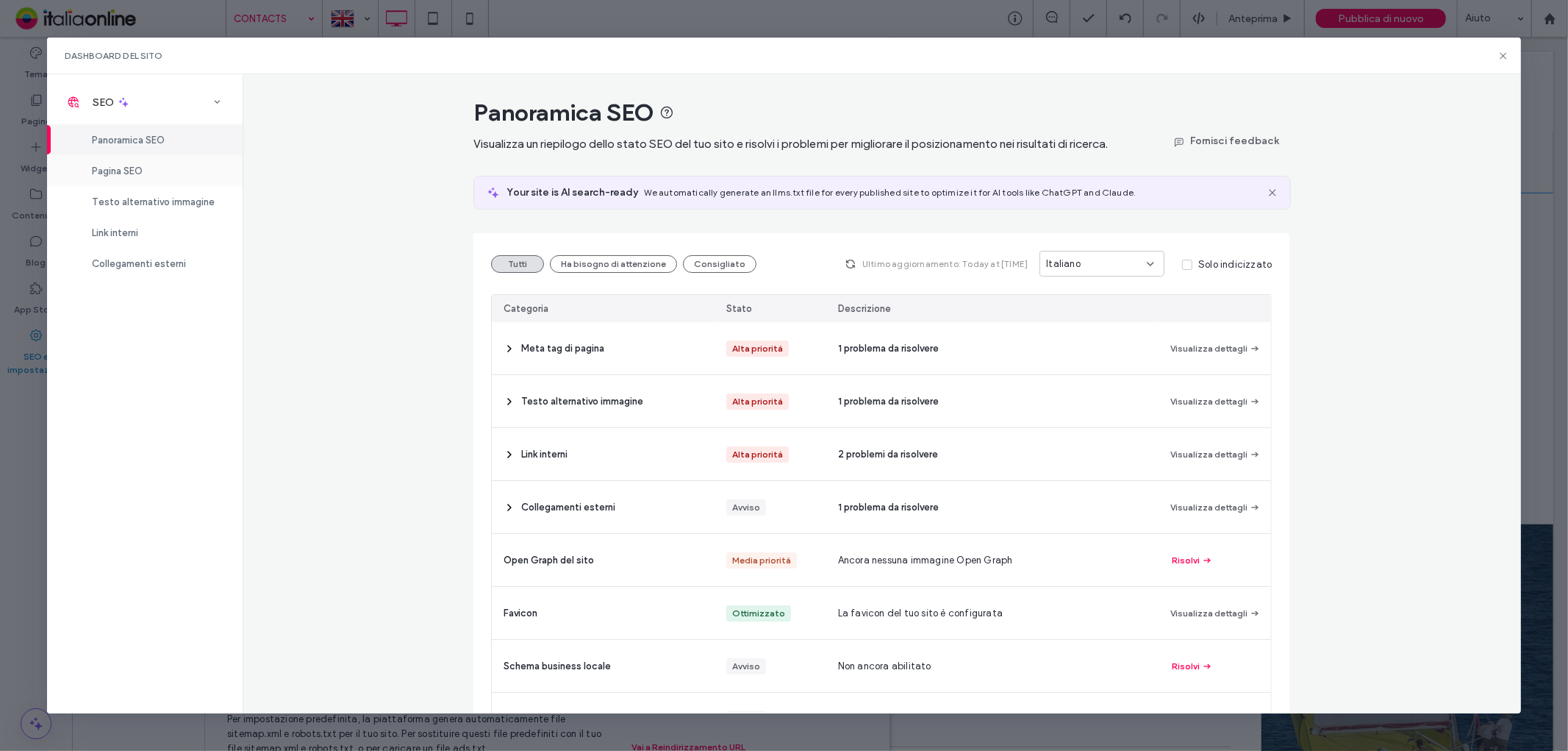click on "Pagina SEO" at bounding box center (145, 171) 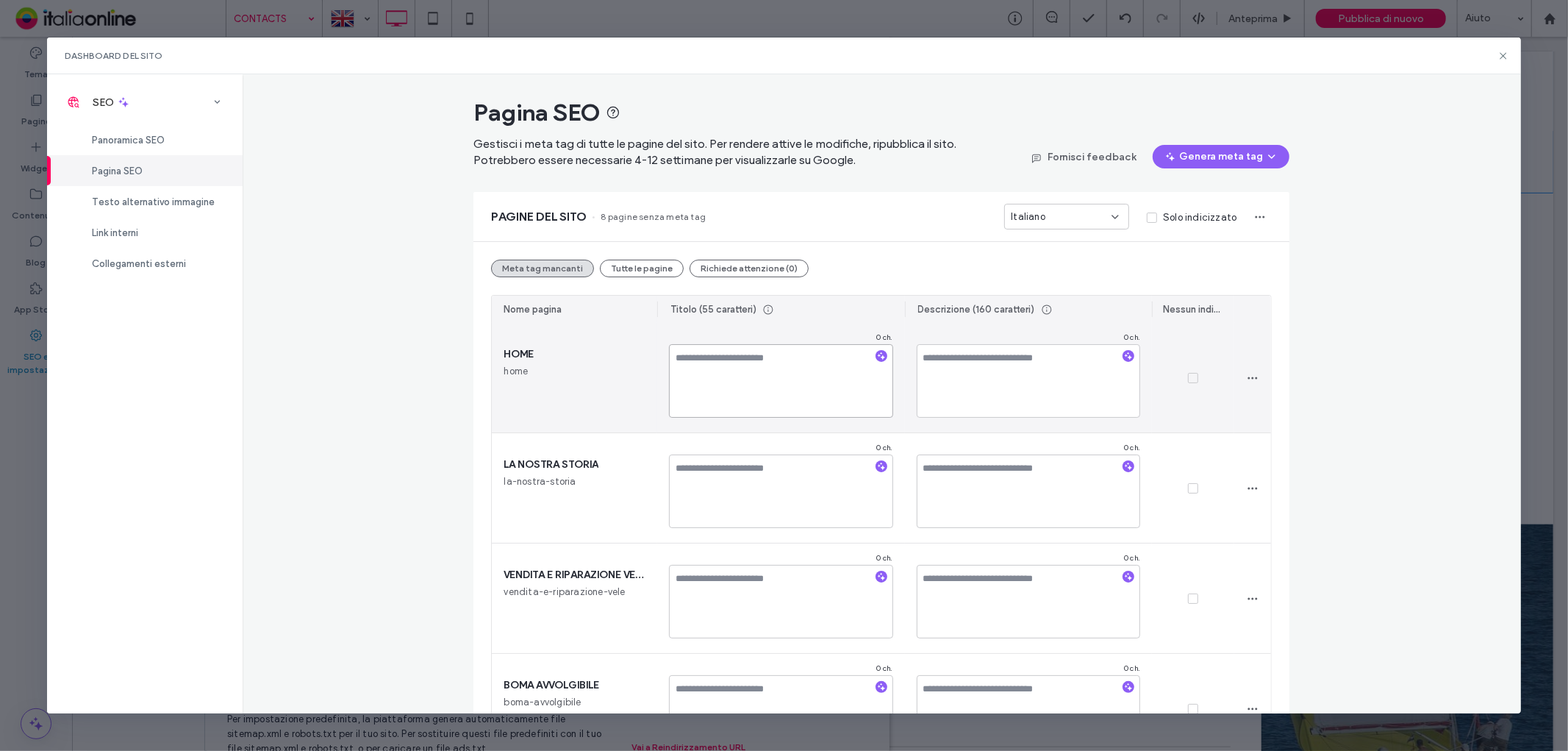 click at bounding box center (781, 381) 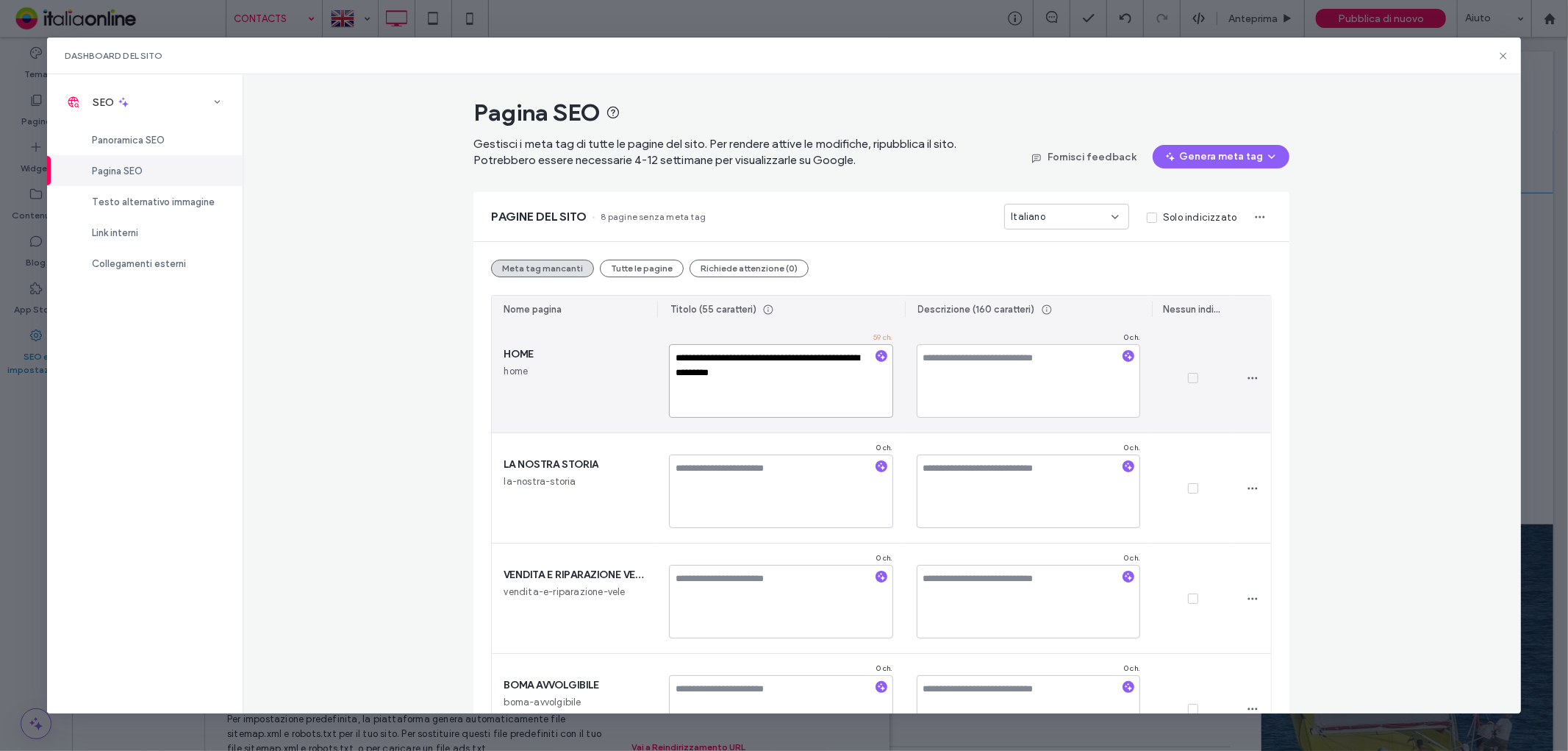 click on "**********" at bounding box center (781, 381) 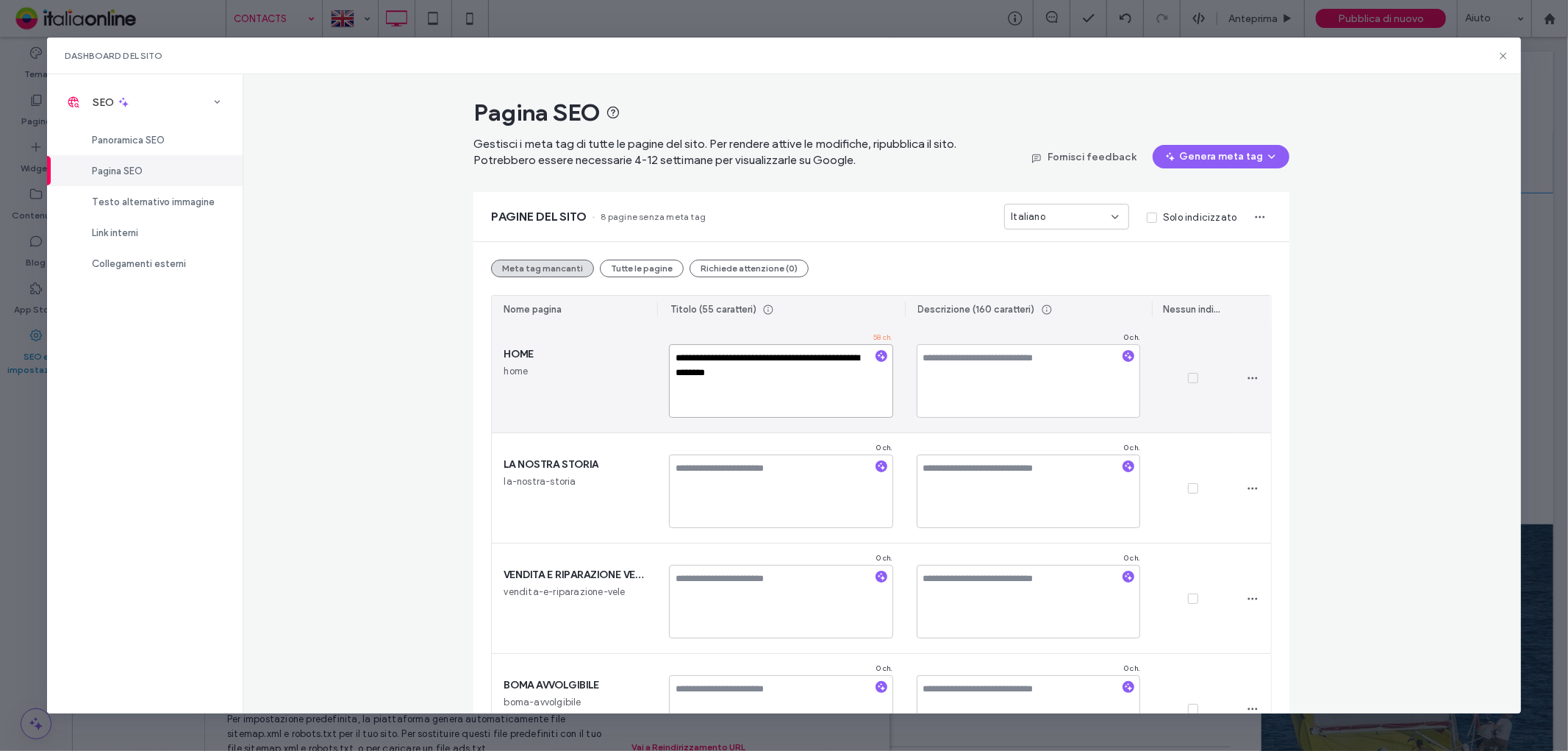 type on "**********" 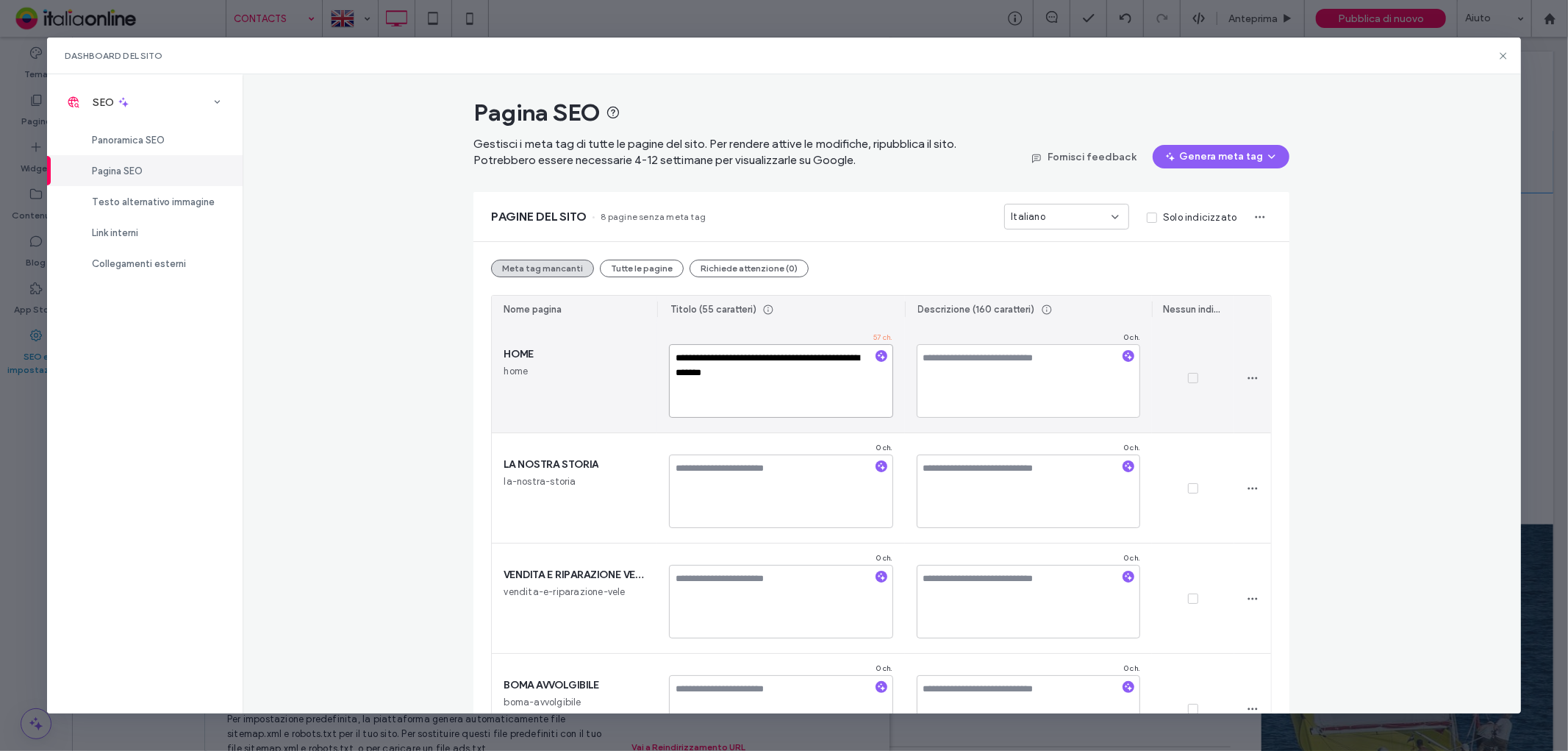 click on "**********" at bounding box center [781, 381] 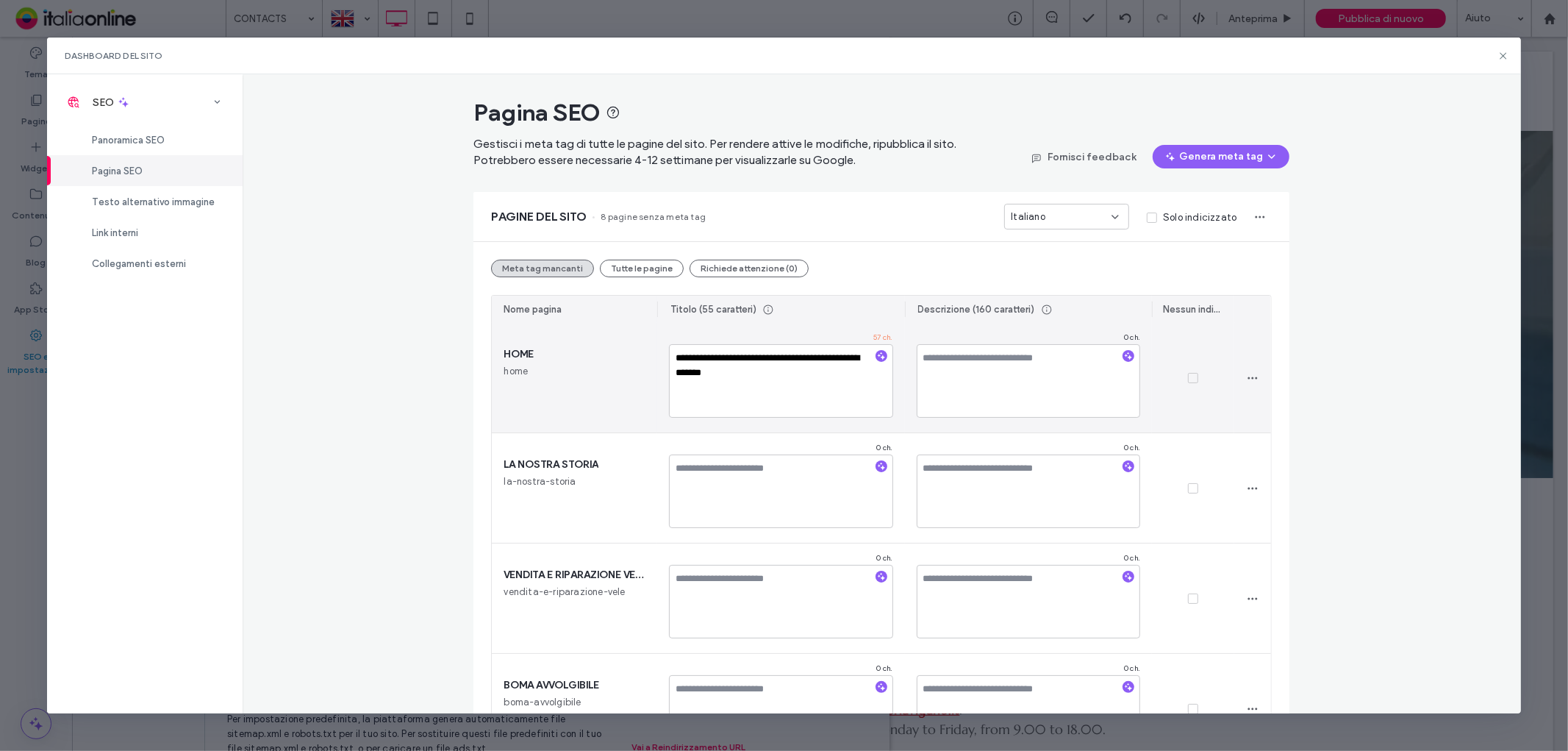 scroll, scrollTop: 599, scrollLeft: 0, axis: vertical 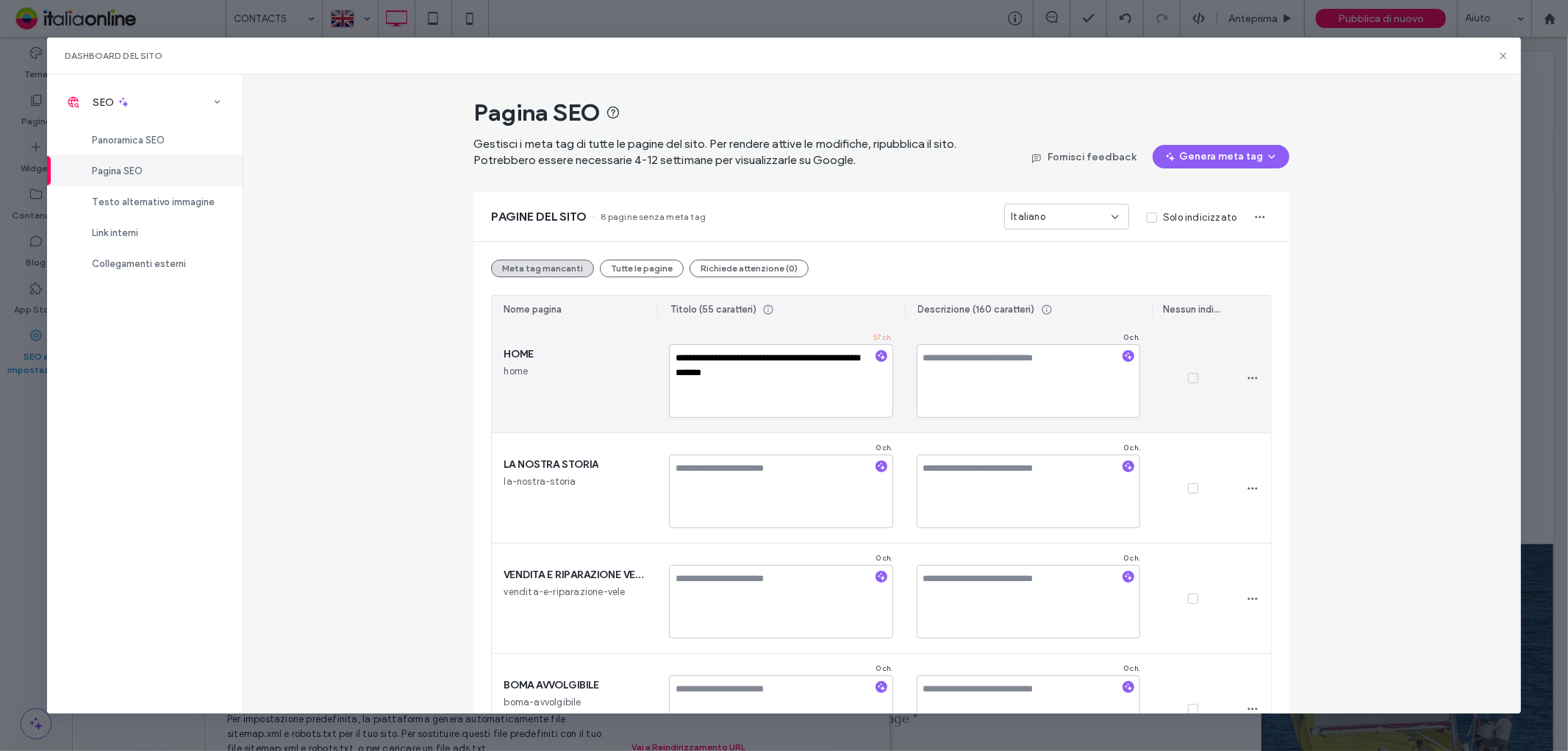click on "**********" at bounding box center [781, 381] 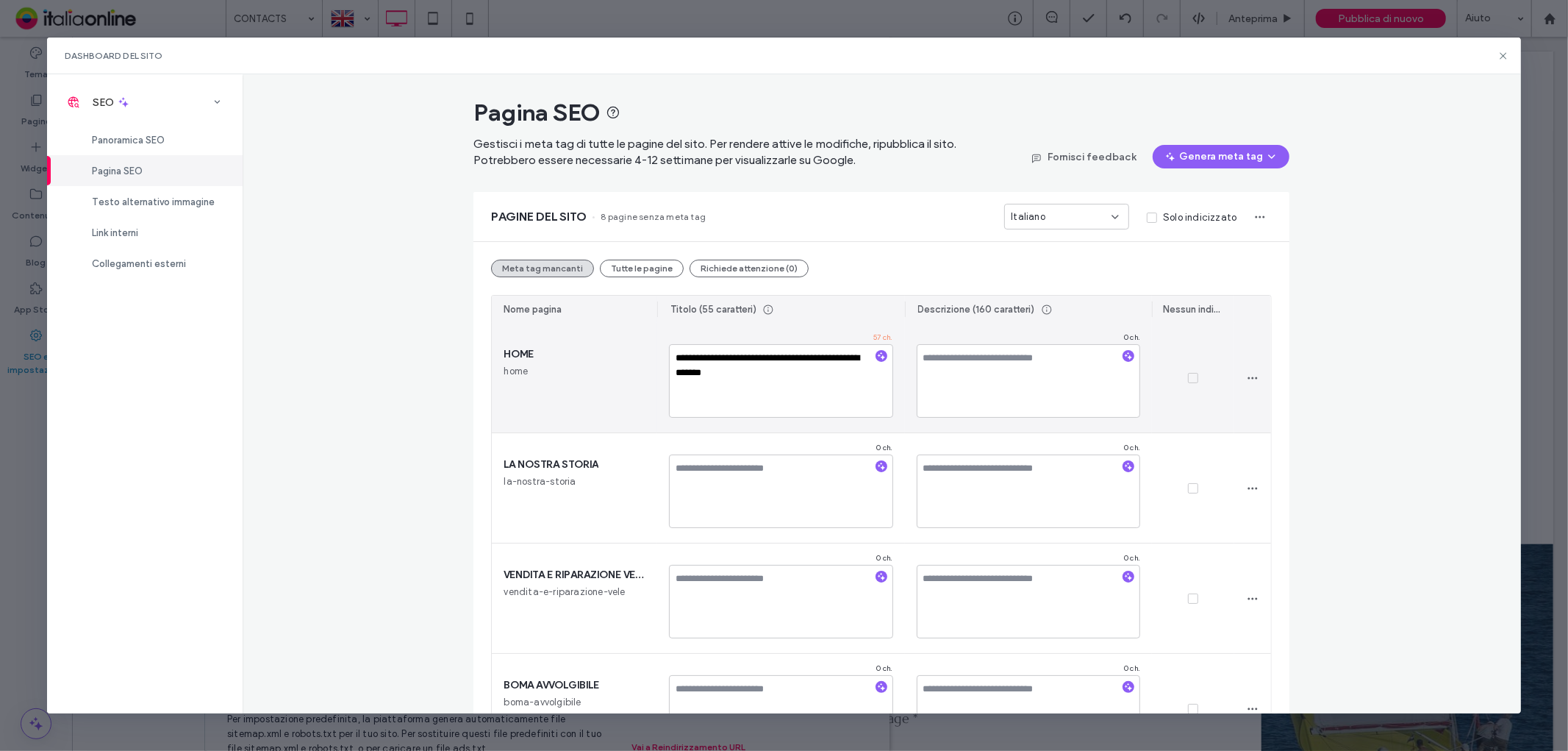 drag, startPoint x: 787, startPoint y: 358, endPoint x: 748, endPoint y: 351, distance: 39.623226 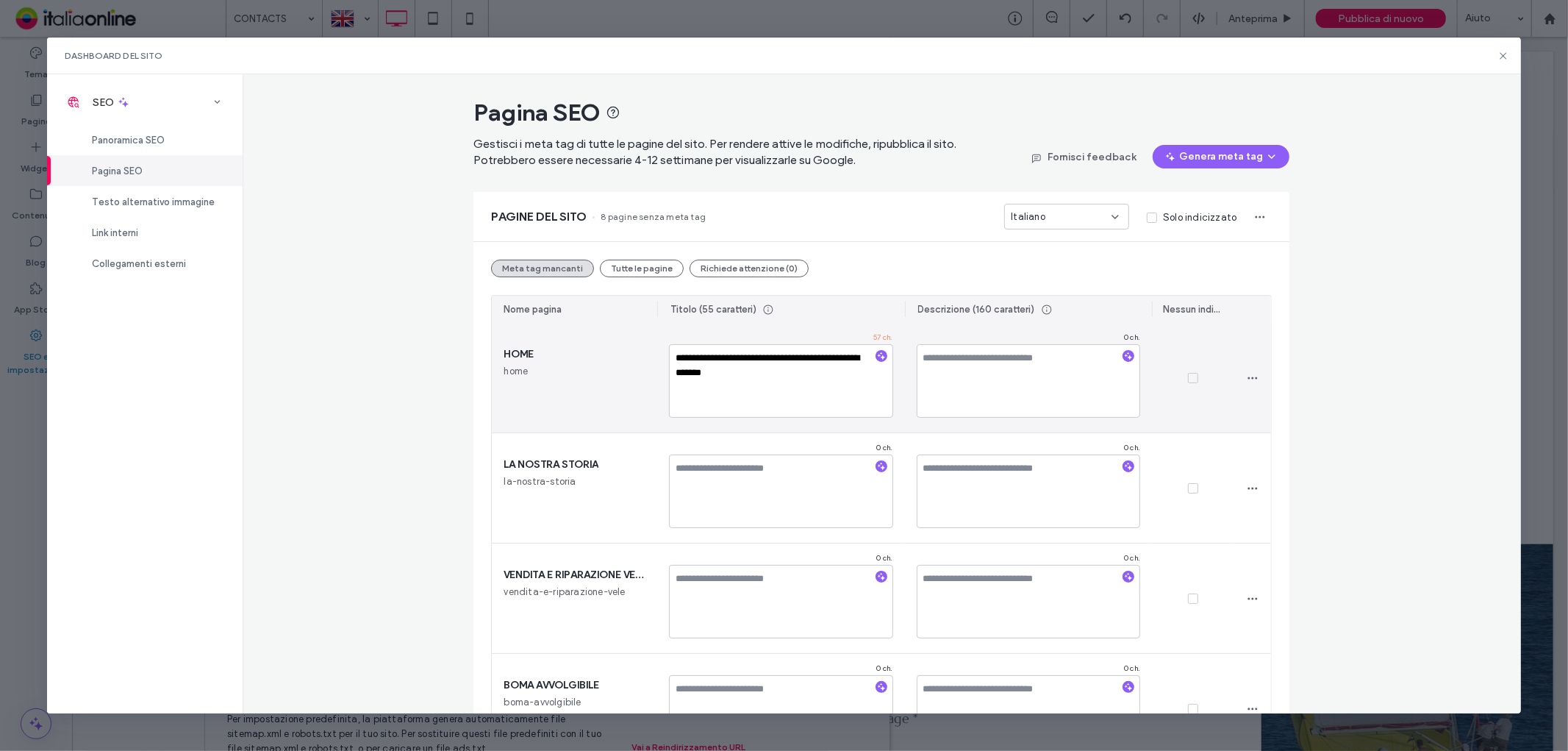 click on "**********" at bounding box center (781, 381) 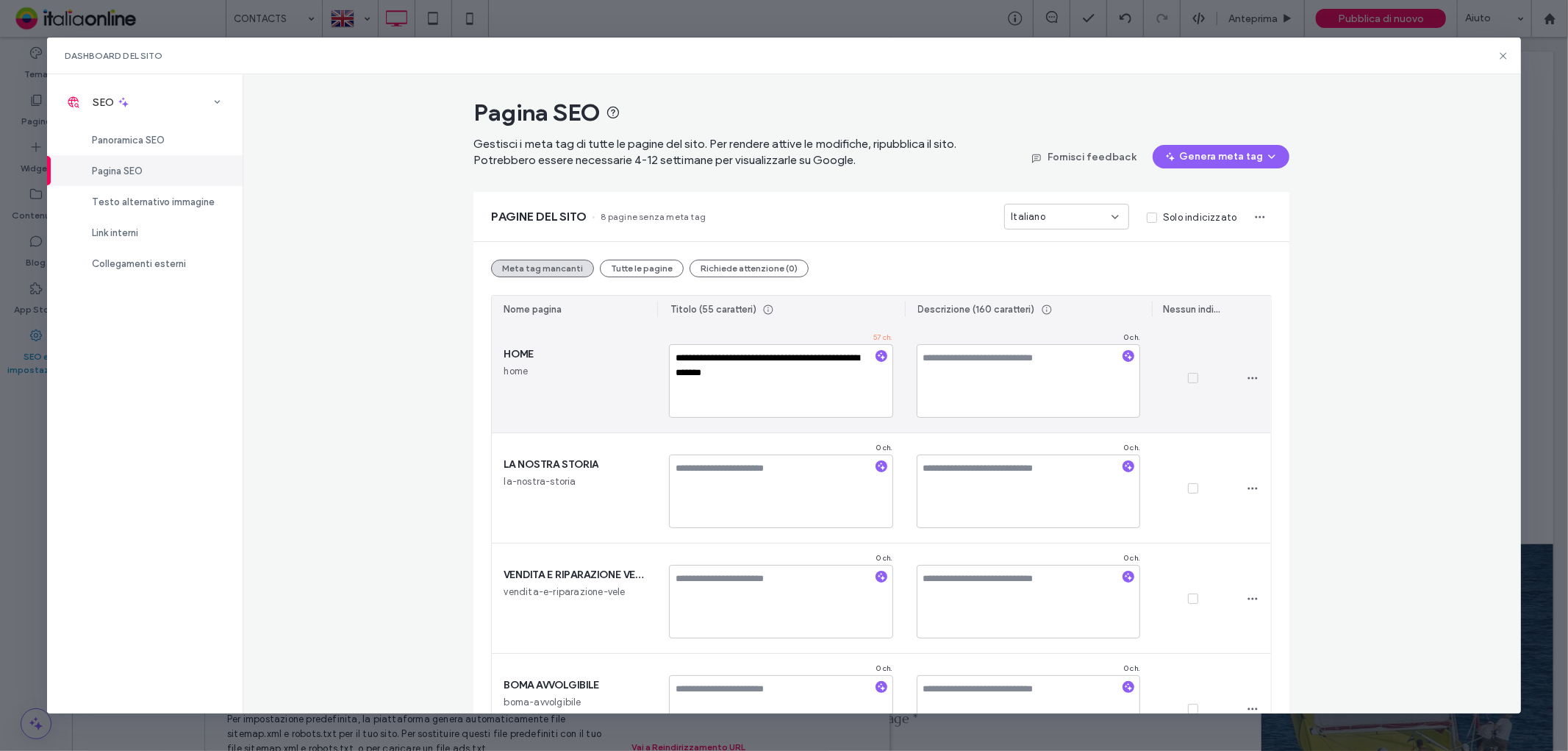 drag, startPoint x: 750, startPoint y: 362, endPoint x: 854, endPoint y: 357, distance: 104.12012 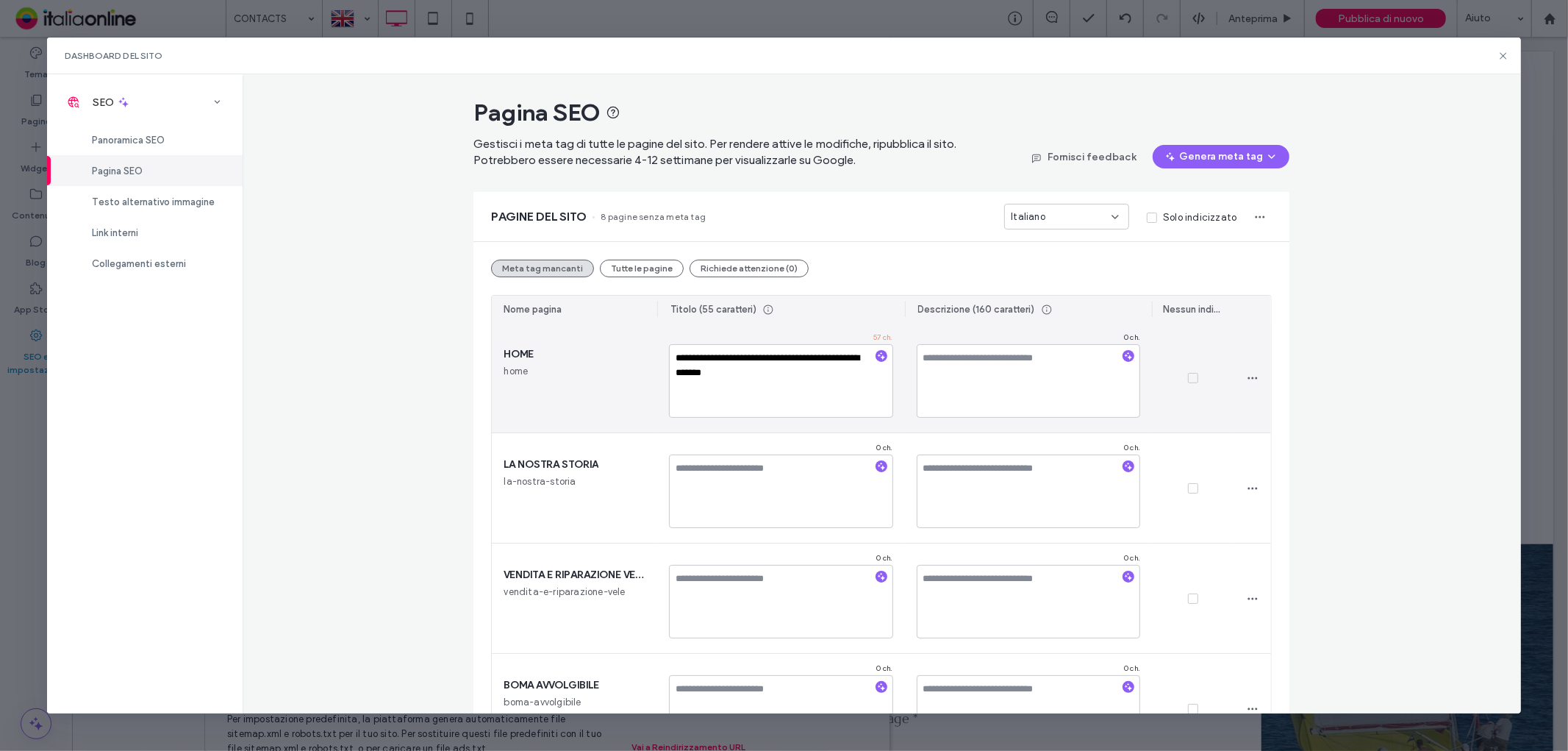 click on "**********" at bounding box center (781, 381) 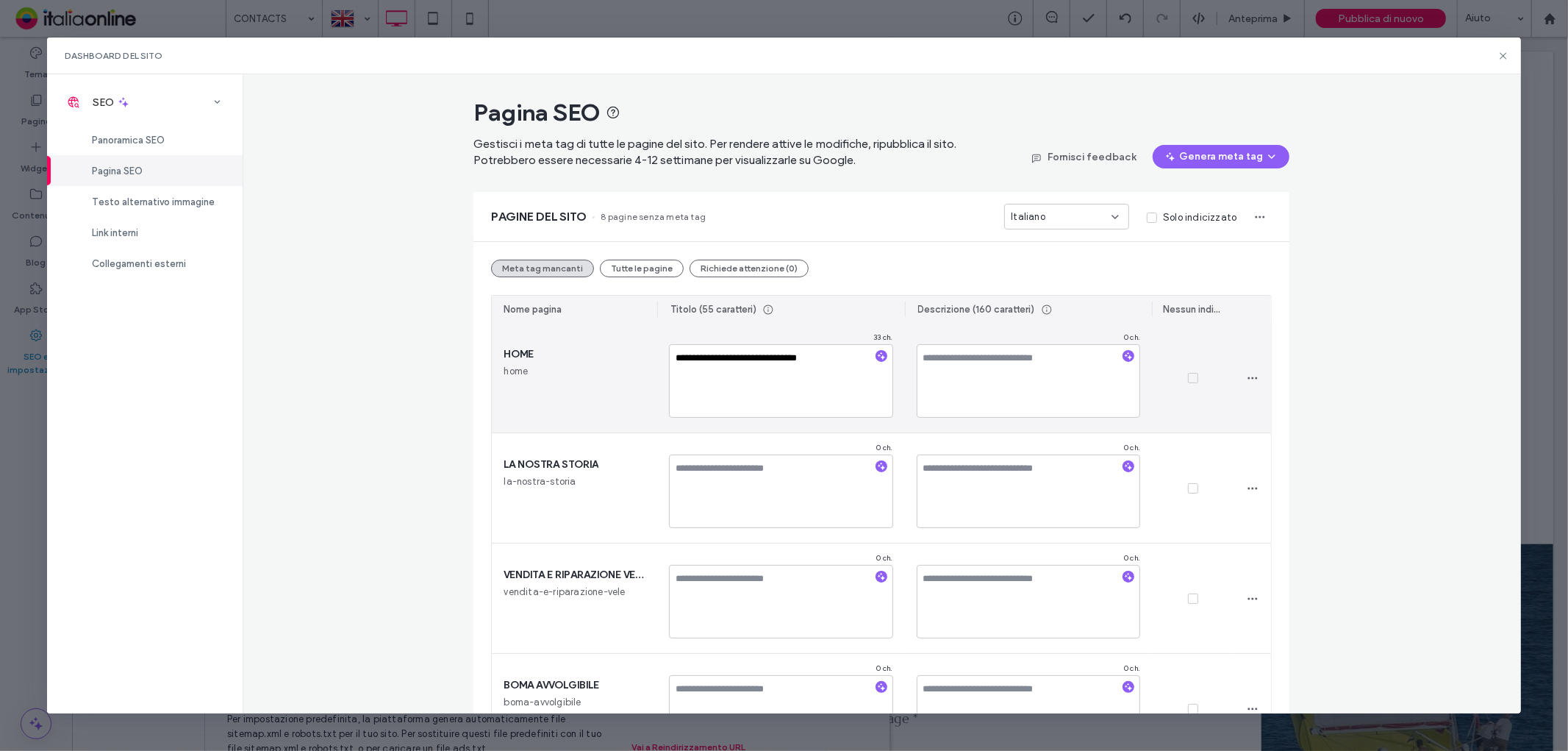 click on "**********" at bounding box center (781, 381) 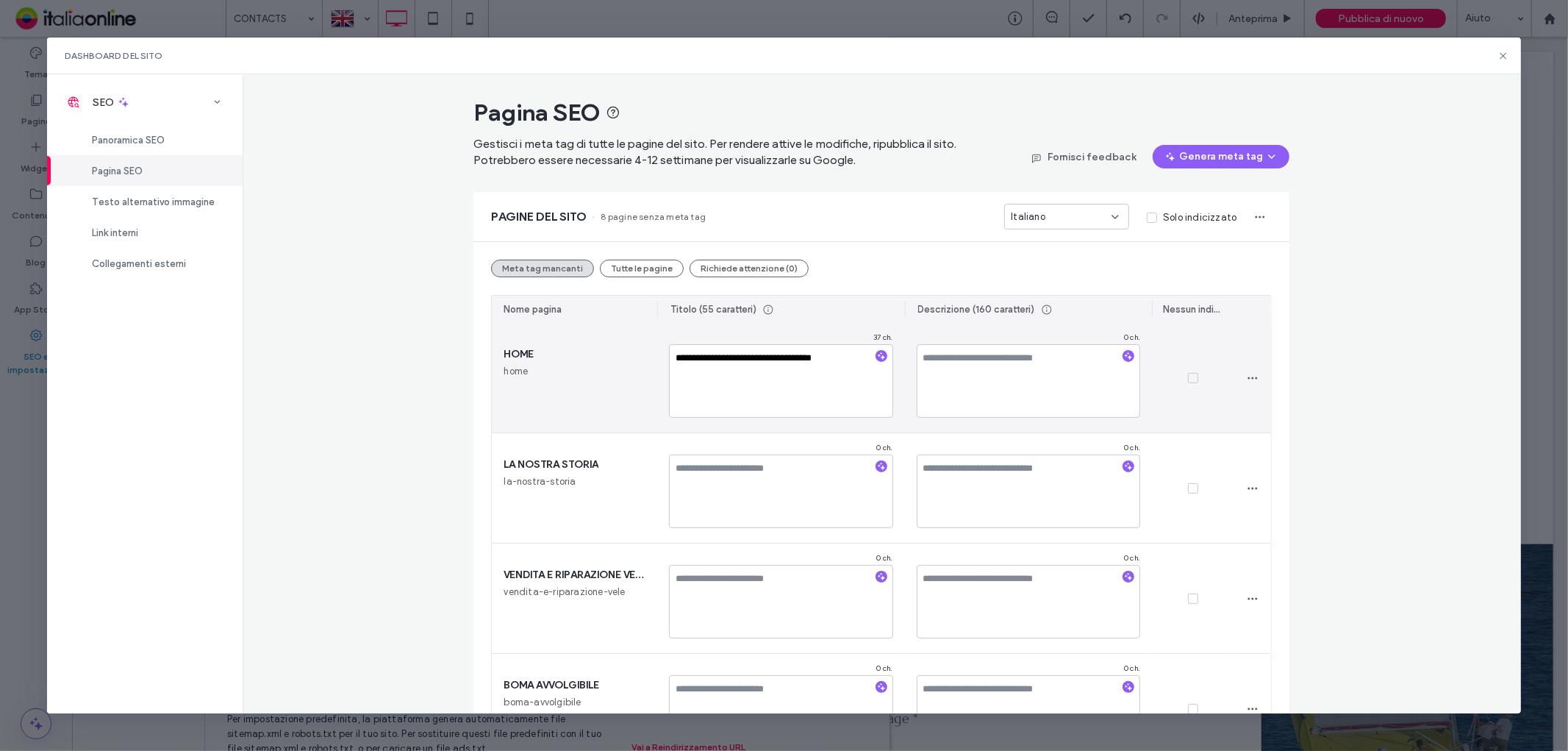 type on "**********" 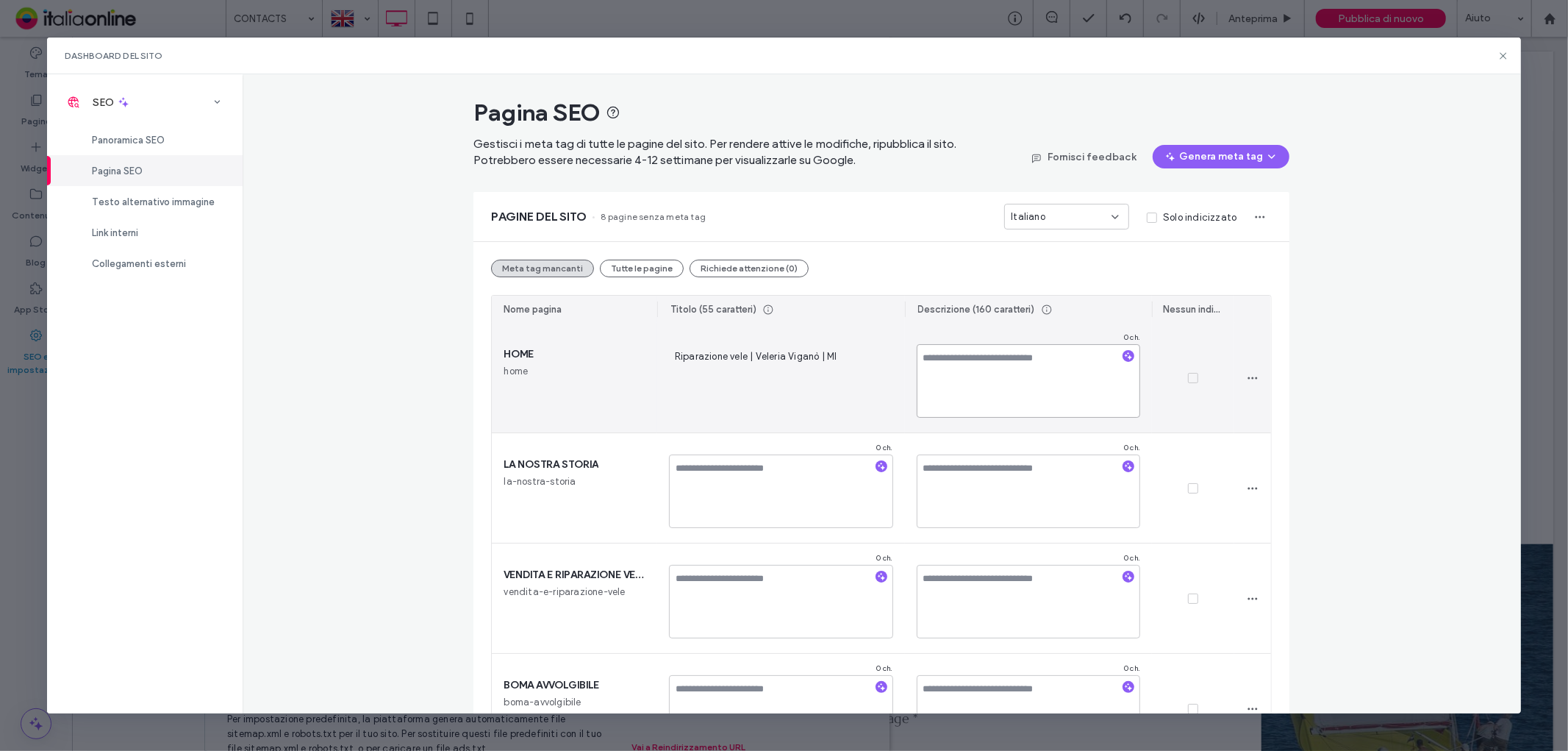 click at bounding box center [1028, 381] 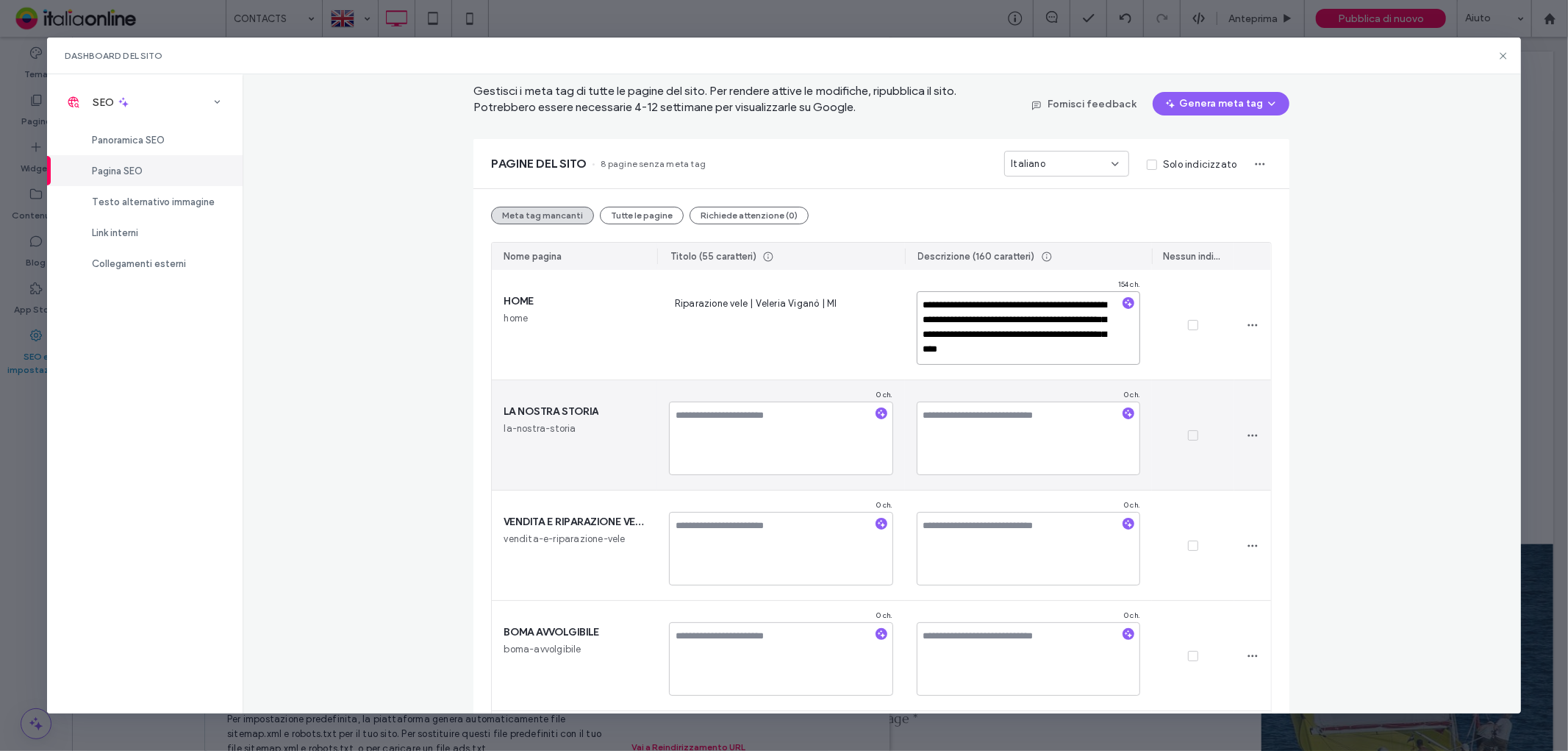 scroll, scrollTop: 82, scrollLeft: 0, axis: vertical 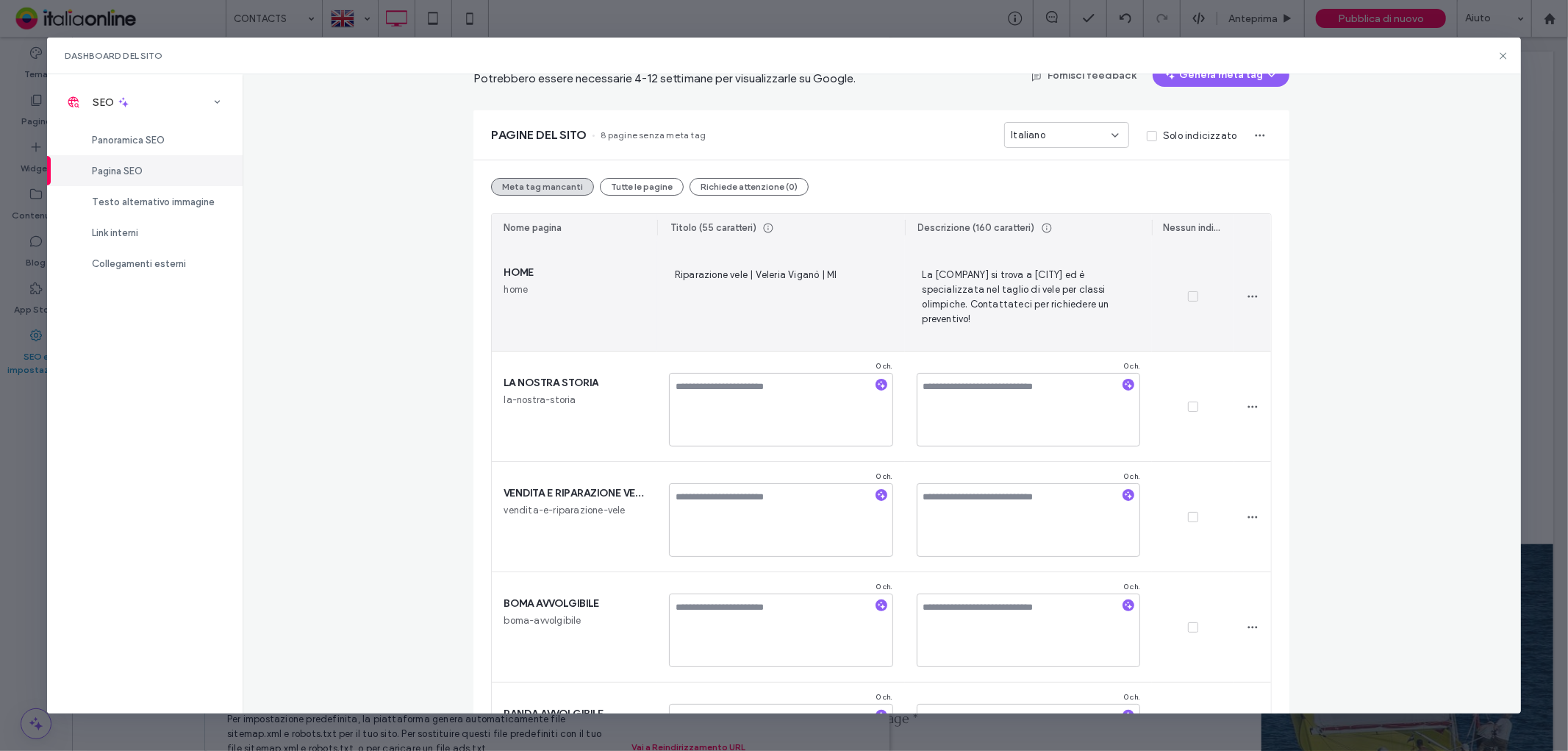 click on "Riparazione vele | Veleria Viganò | MI" at bounding box center (781, 296) 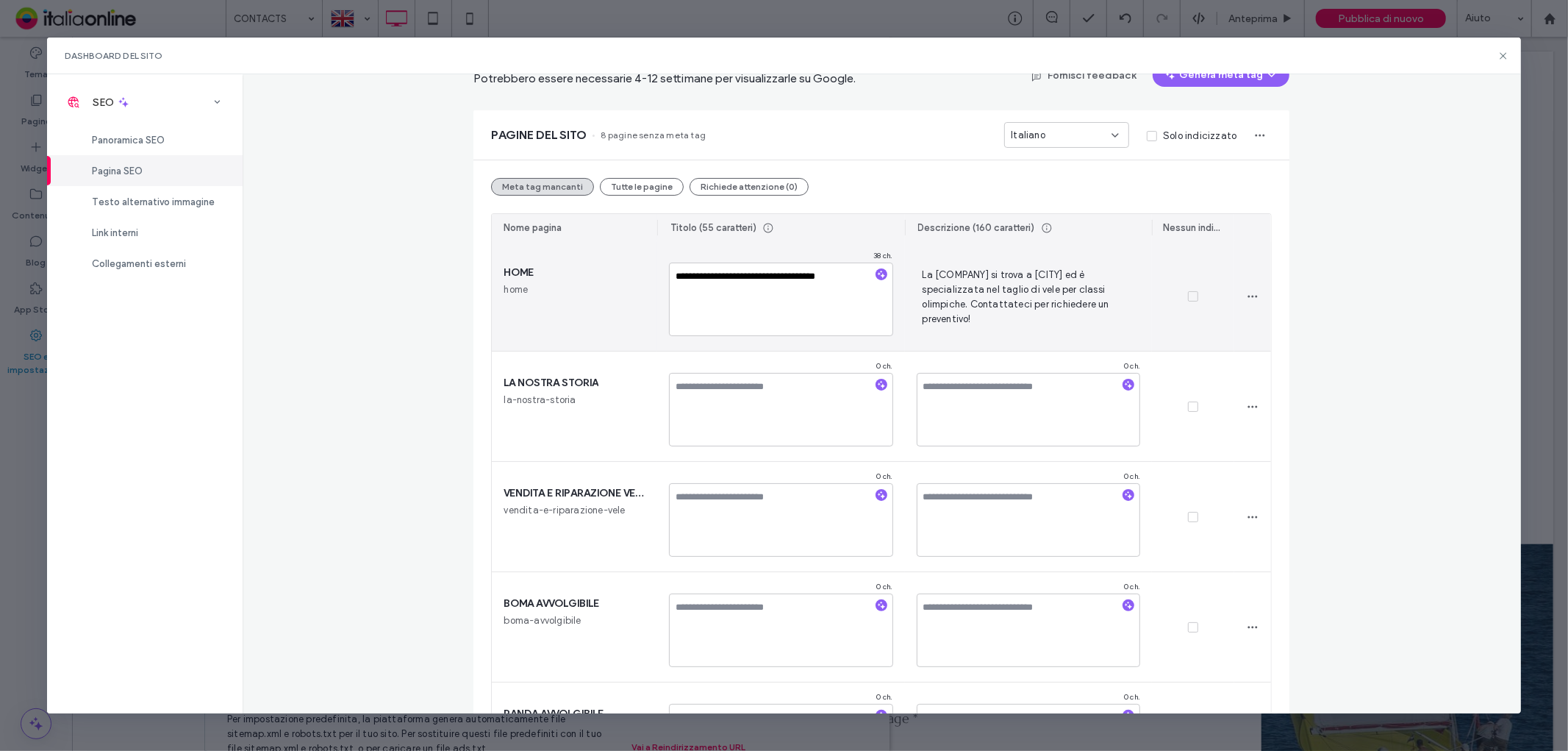 click on "**********" at bounding box center (781, 299) 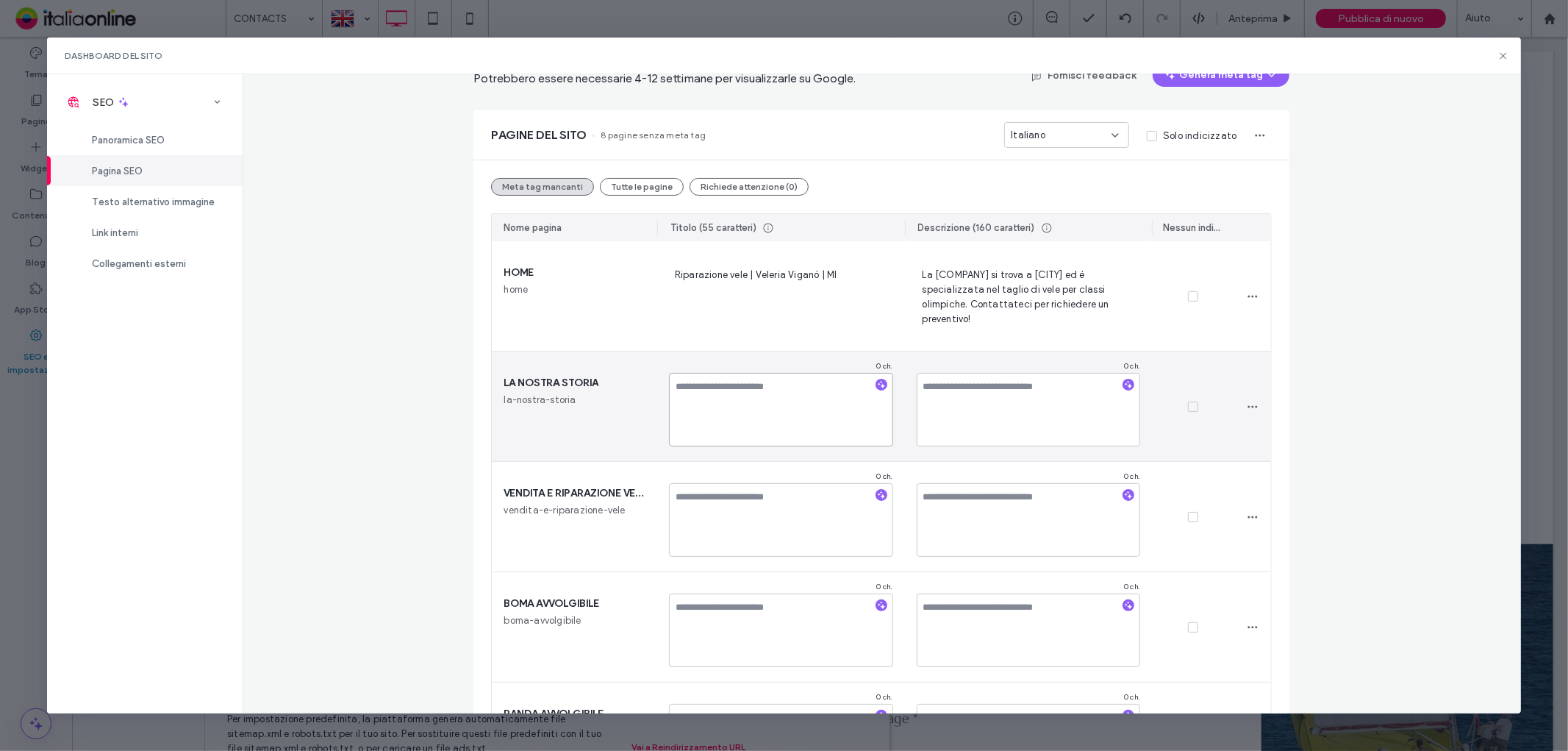 click at bounding box center [781, 410] 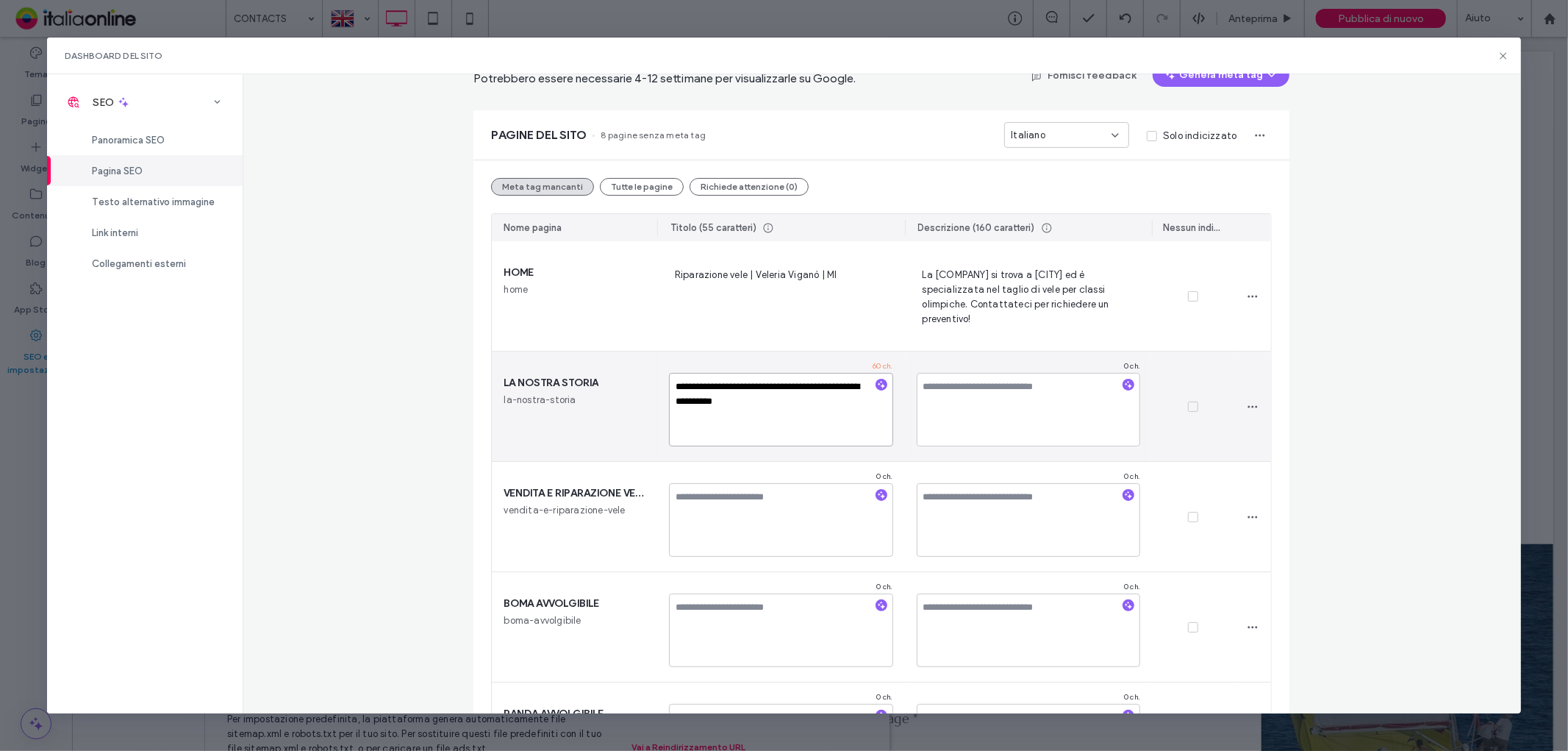 drag, startPoint x: 762, startPoint y: 385, endPoint x: 853, endPoint y: 386, distance: 91.005 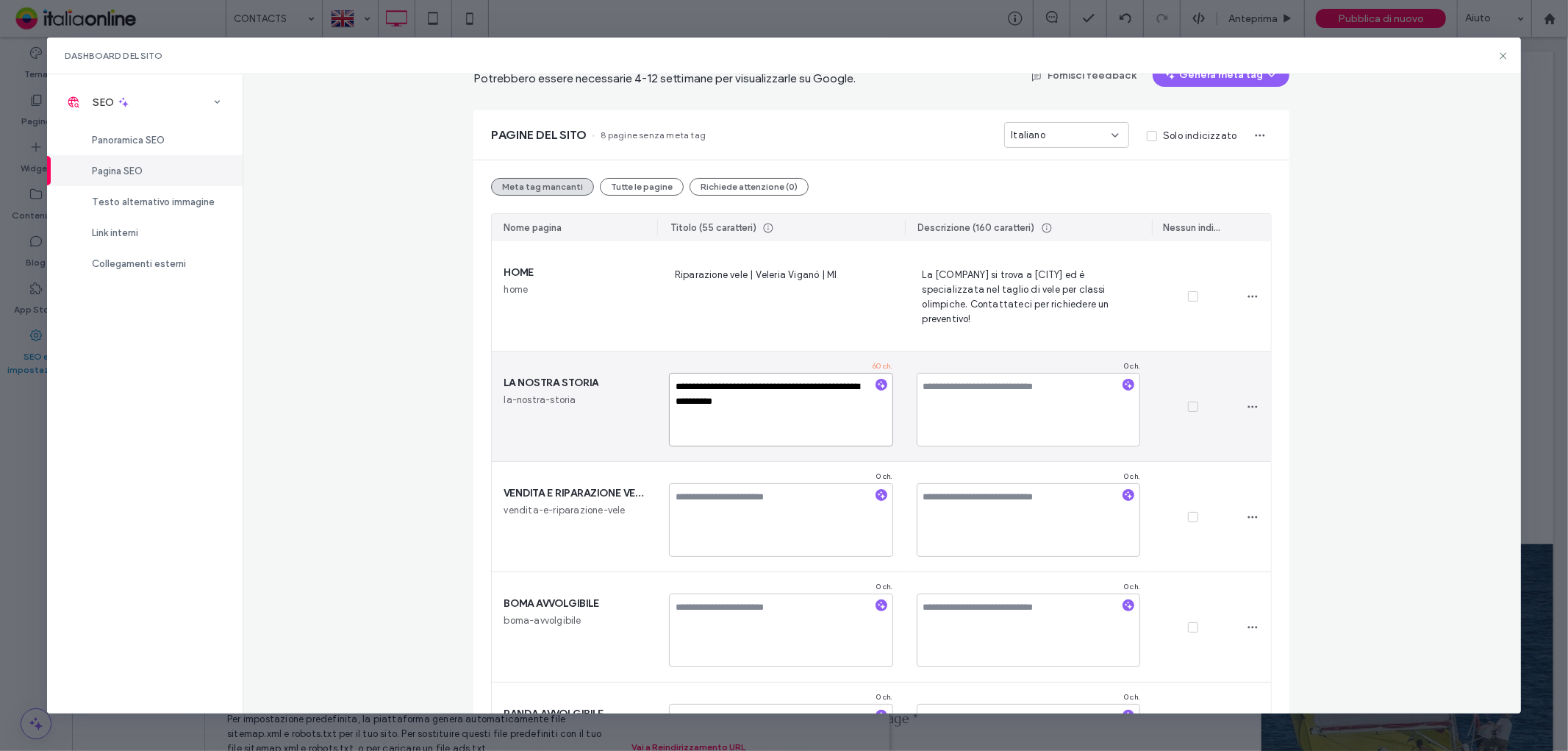 click on "**********" at bounding box center (781, 410) 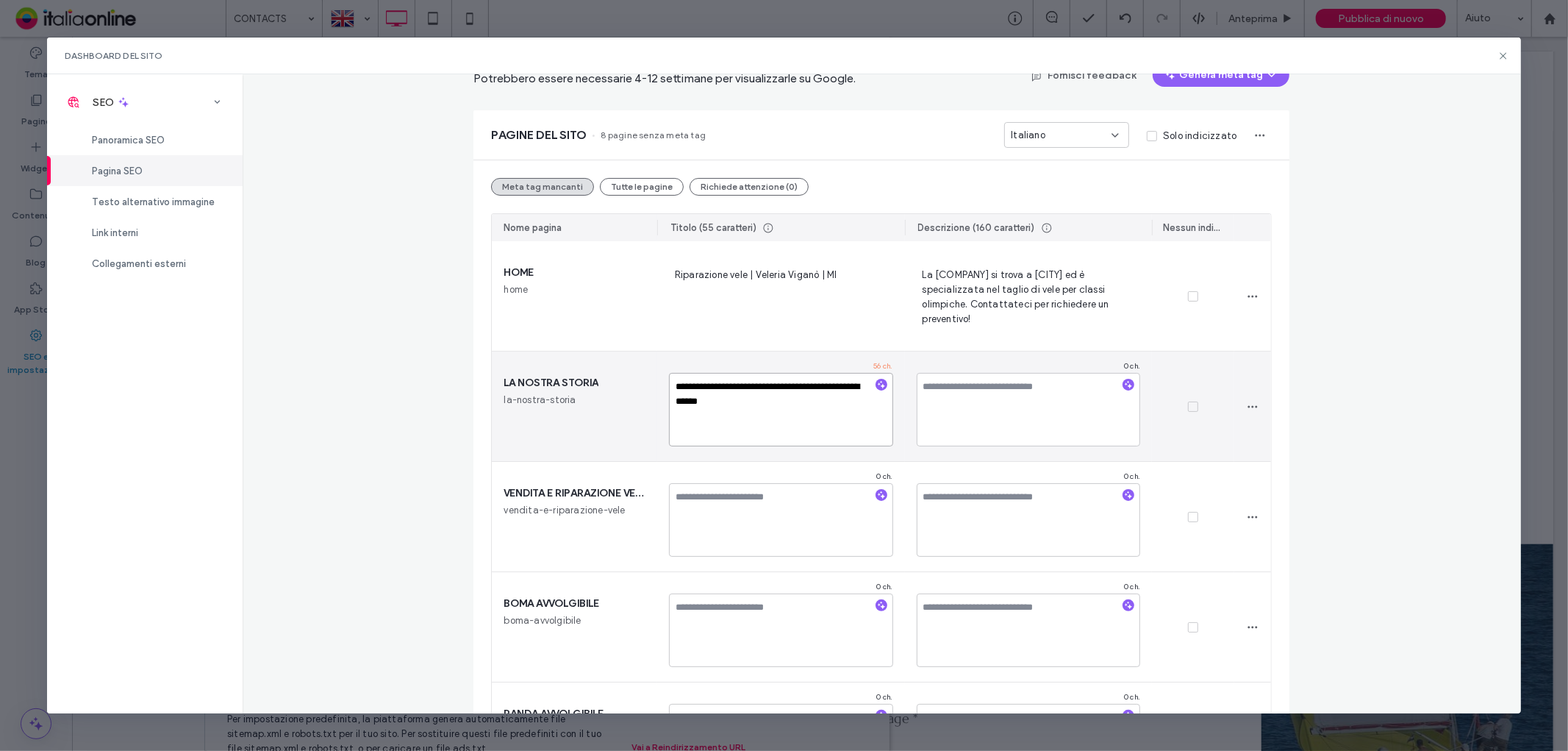 click on "**********" at bounding box center [781, 410] 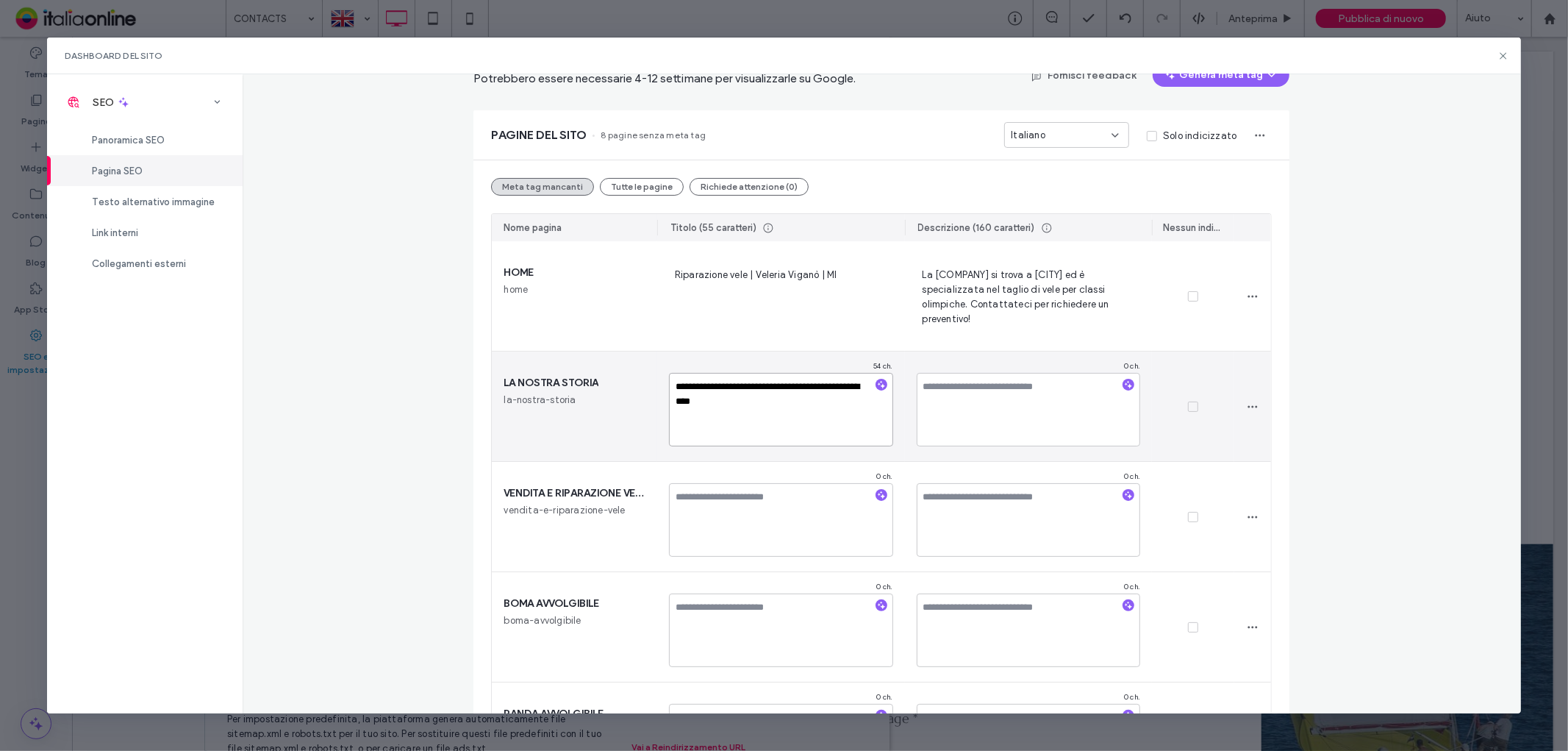 type on "**********" 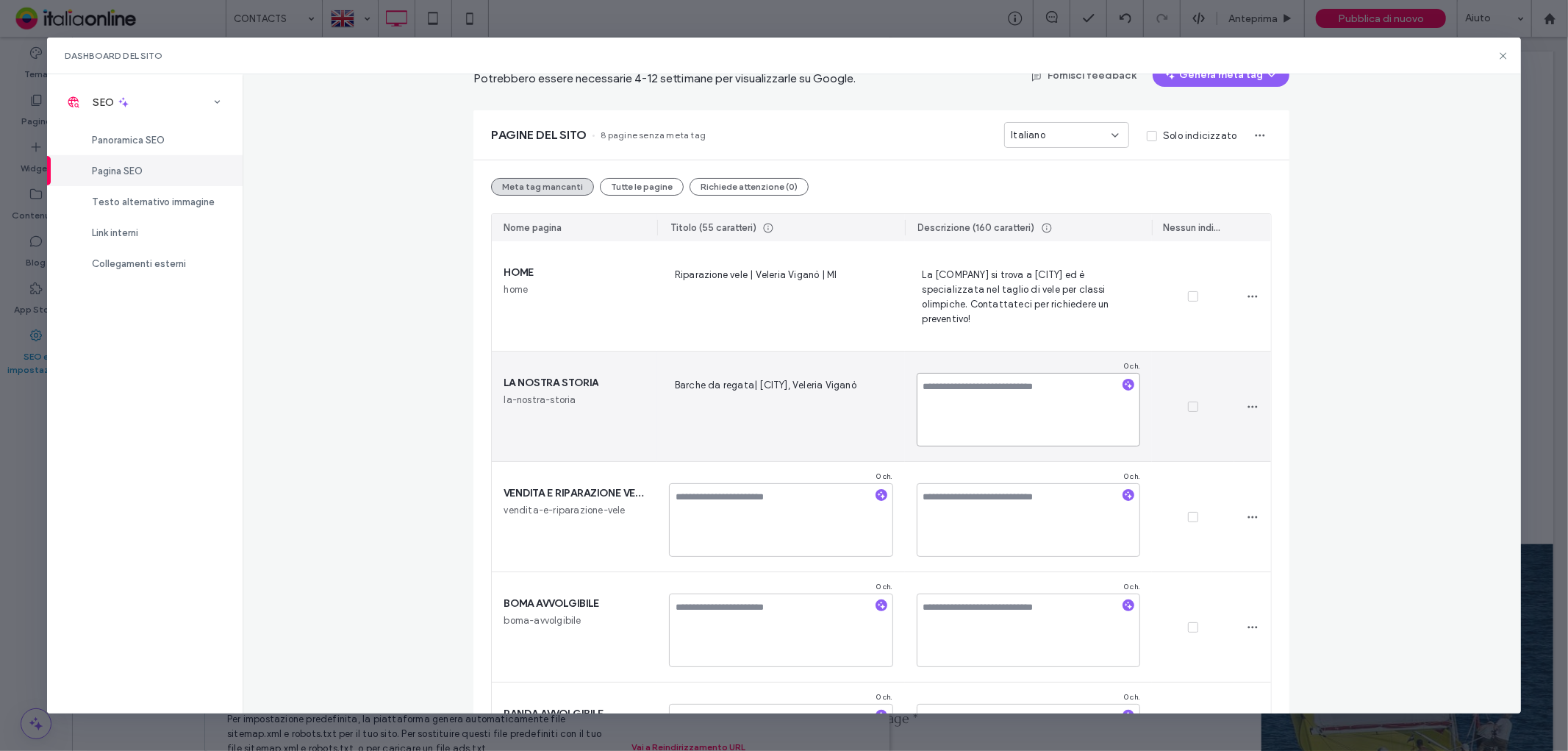click at bounding box center (1028, 410) 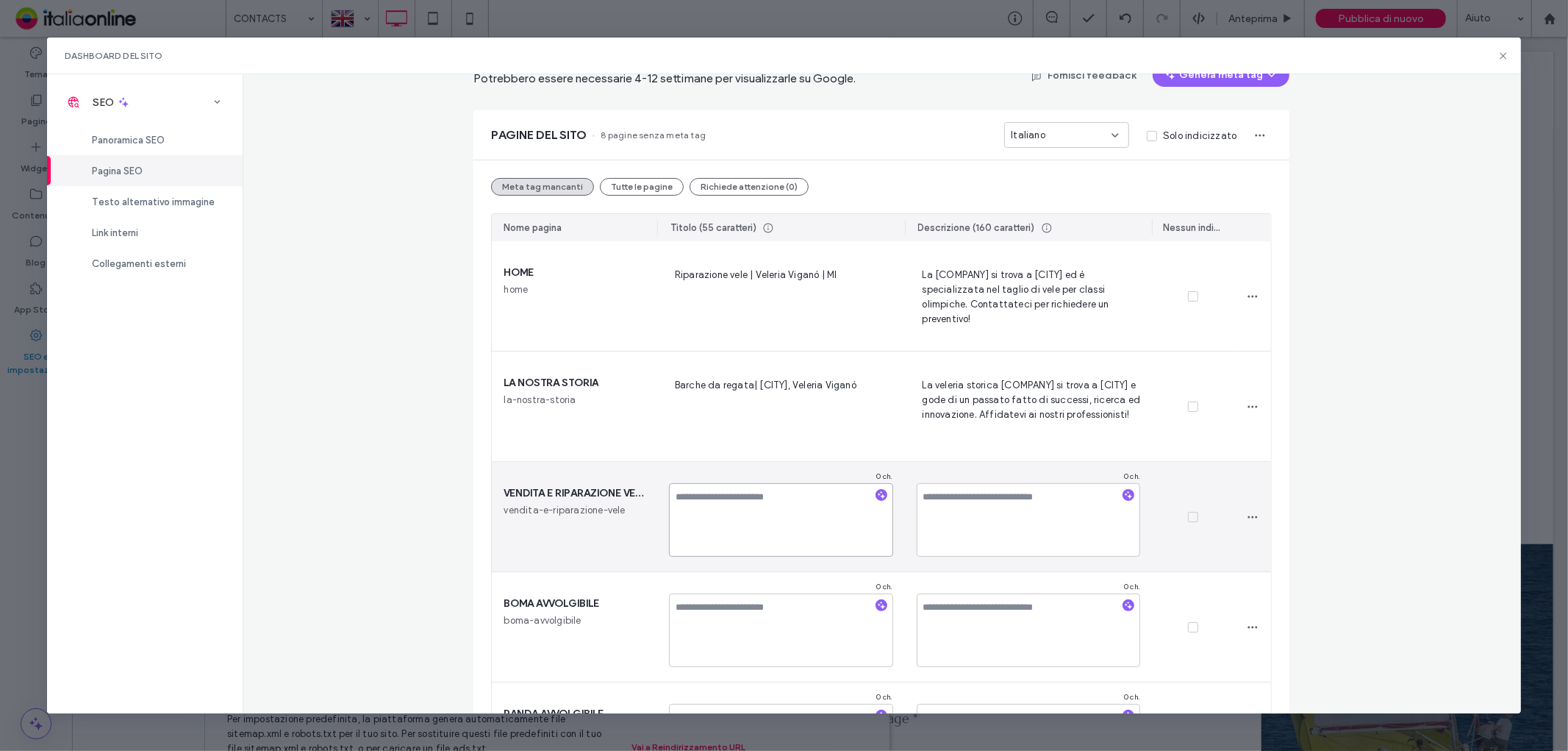 click at bounding box center (781, 520) 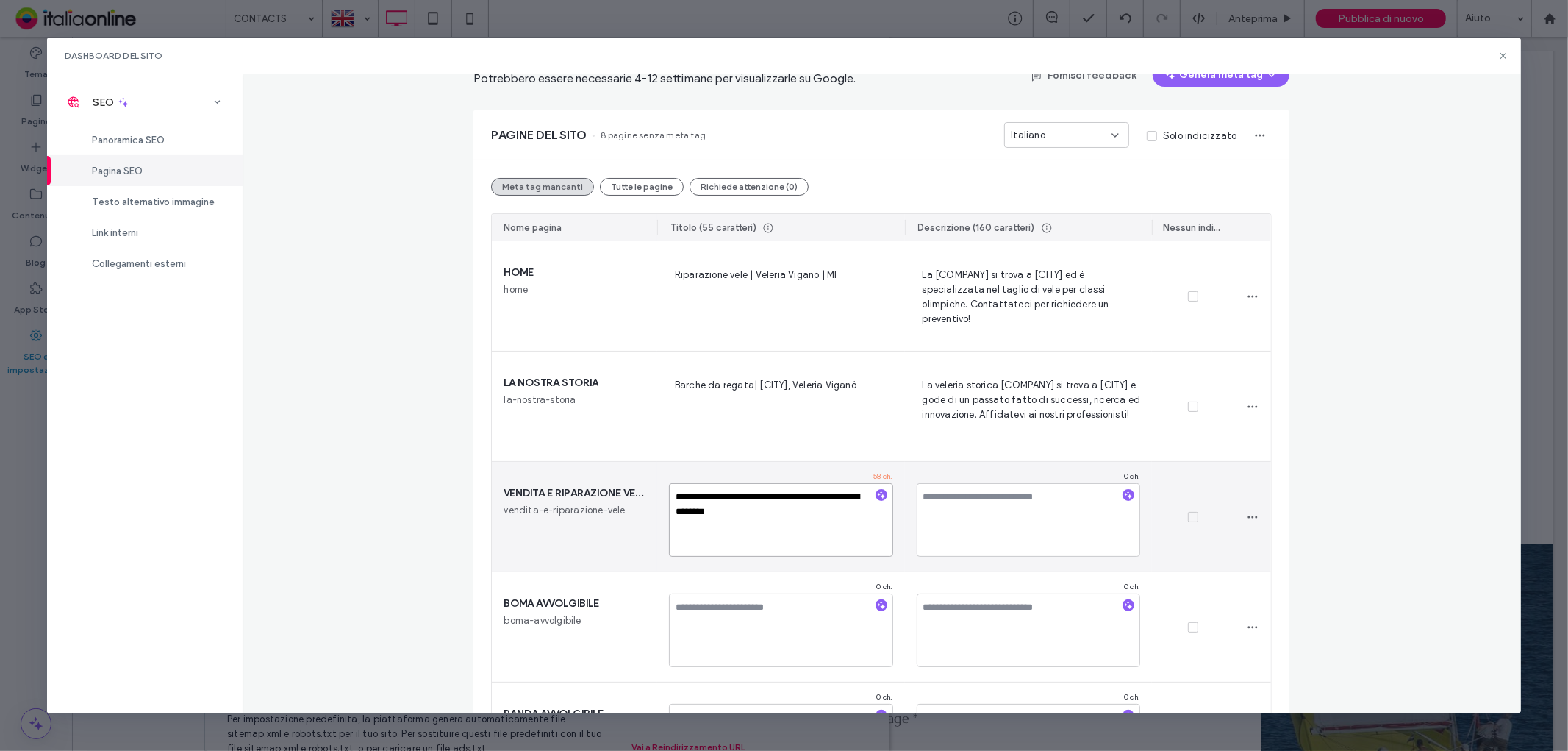 drag, startPoint x: 831, startPoint y: 502, endPoint x: 845, endPoint y: 498, distance: 14.56022 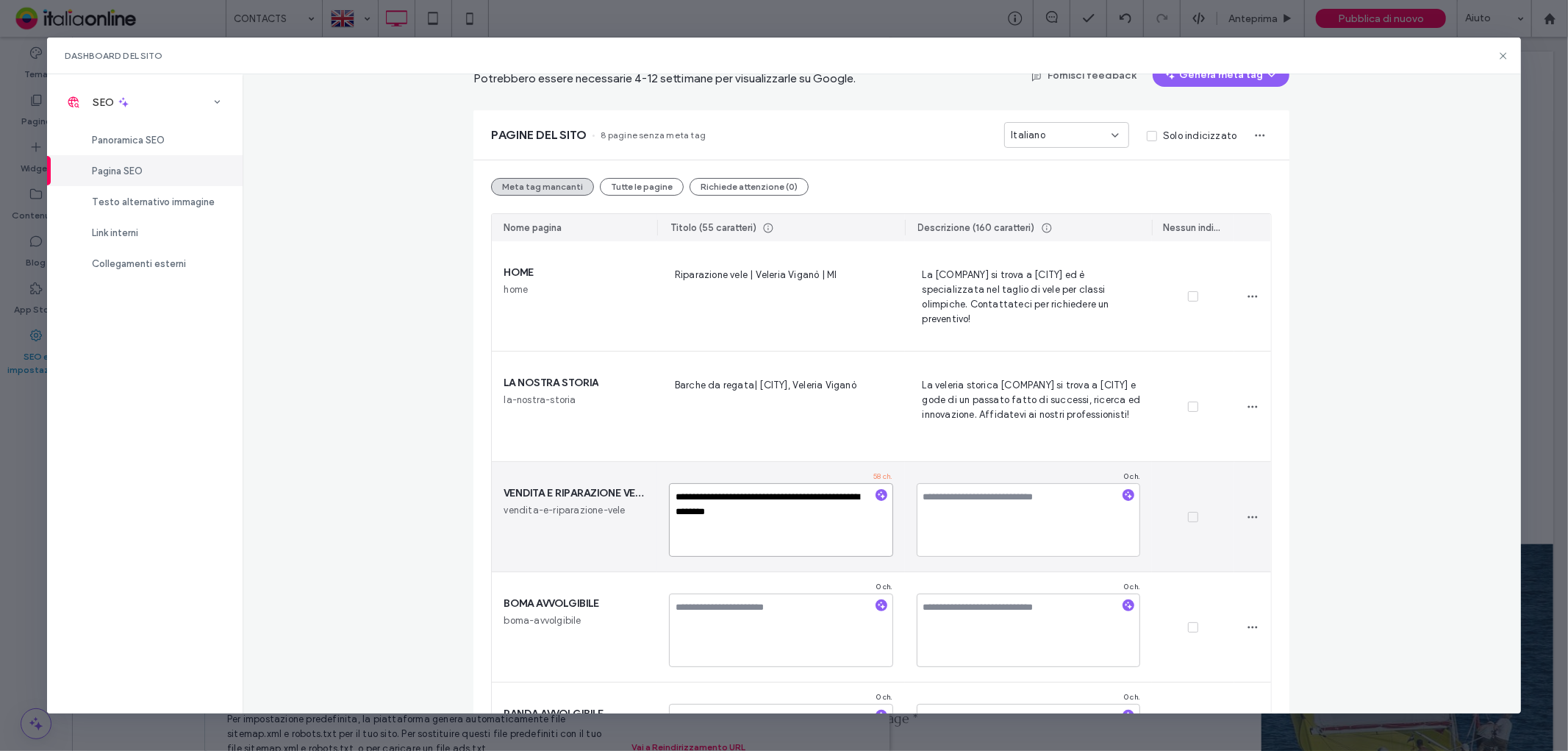 click on "**********" at bounding box center (781, 520) 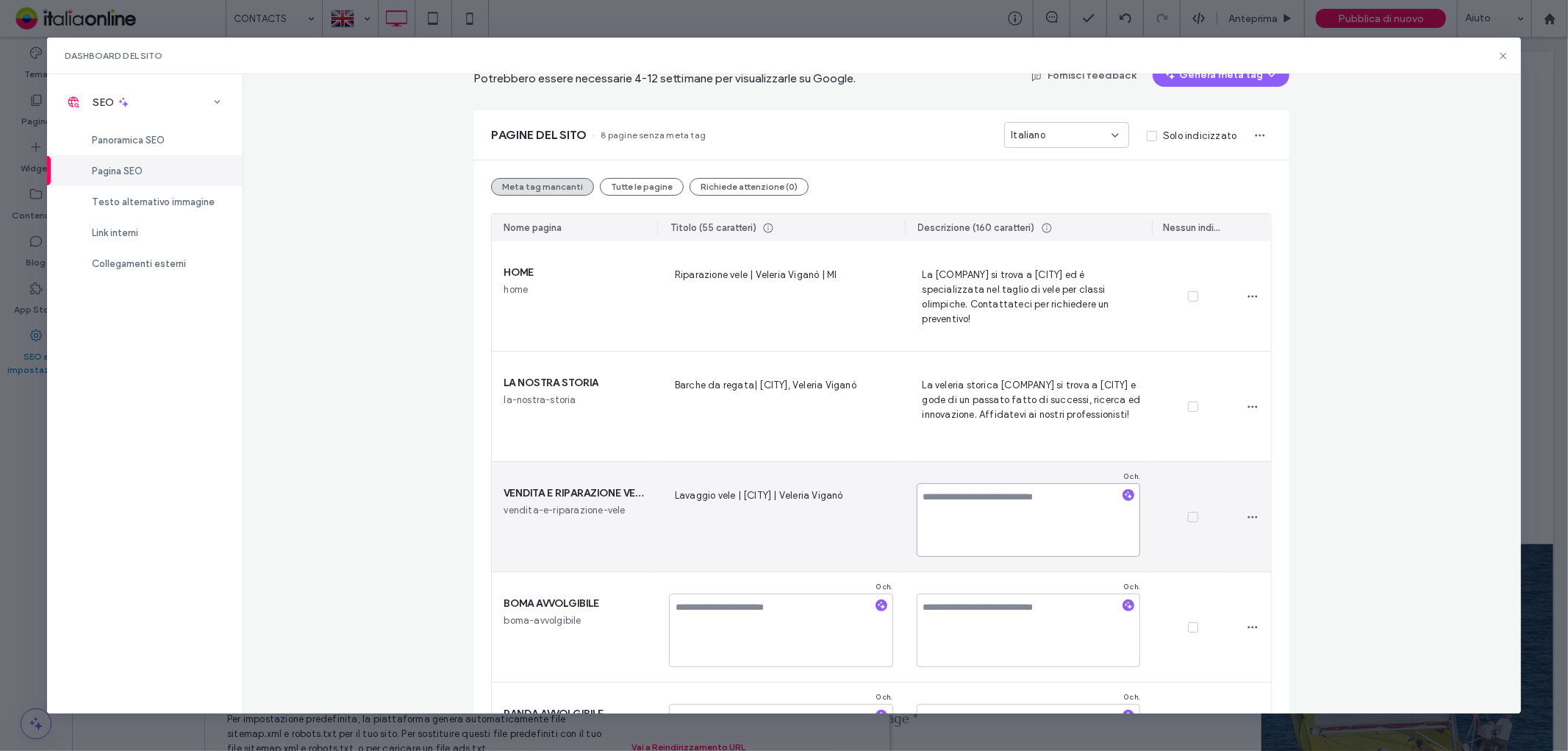 click at bounding box center [1028, 520] 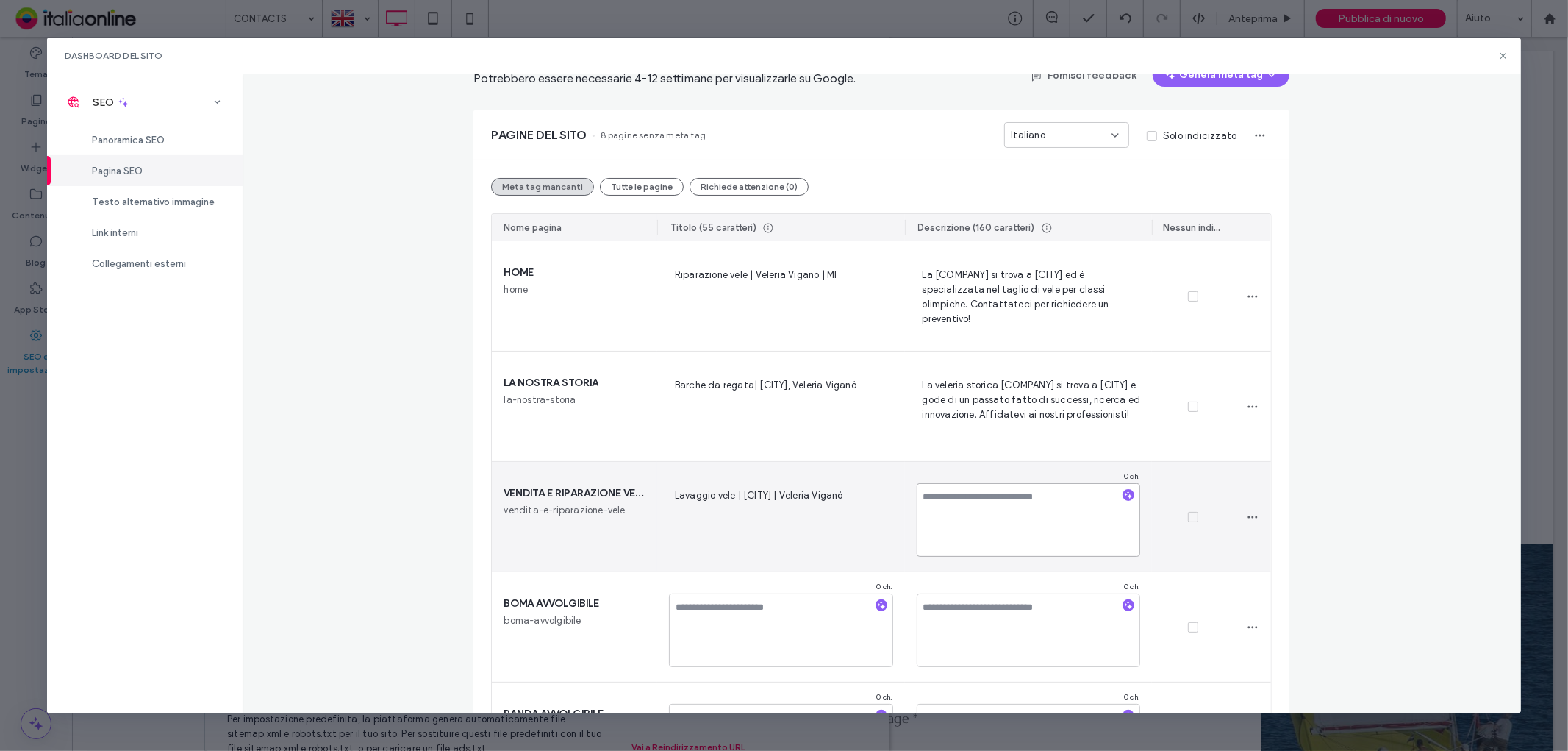 paste on "**********" 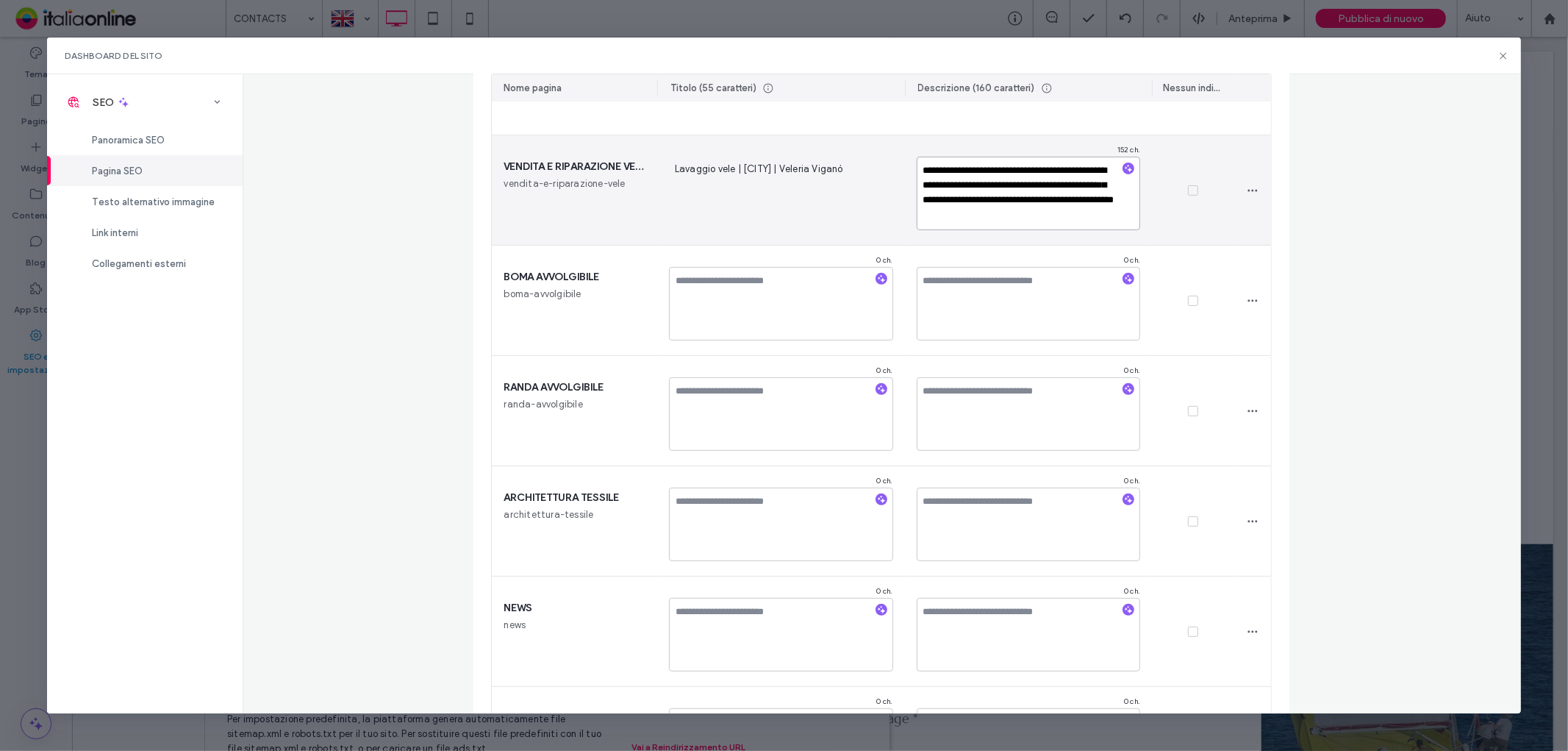 scroll, scrollTop: 490, scrollLeft: 0, axis: vertical 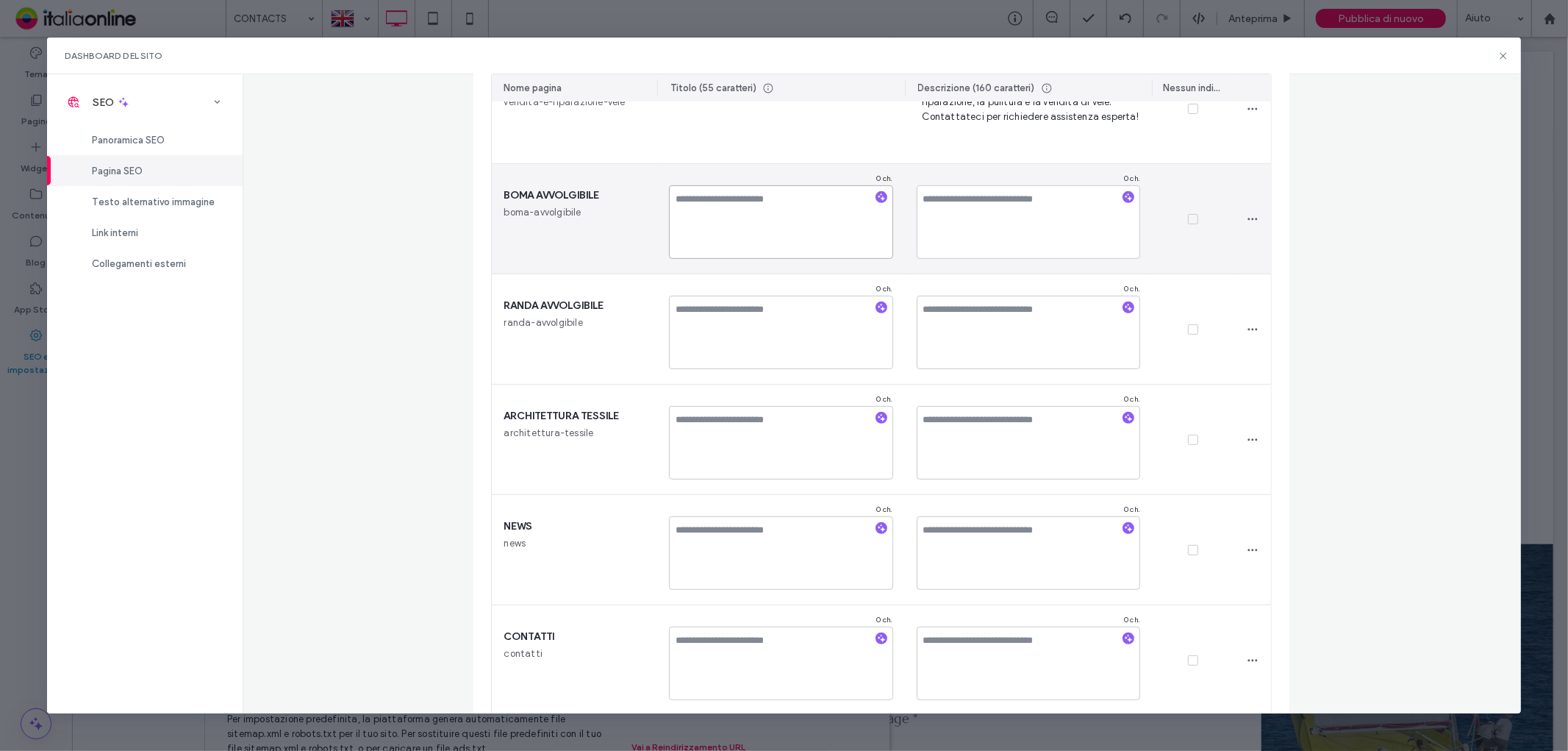 click at bounding box center (781, 222) 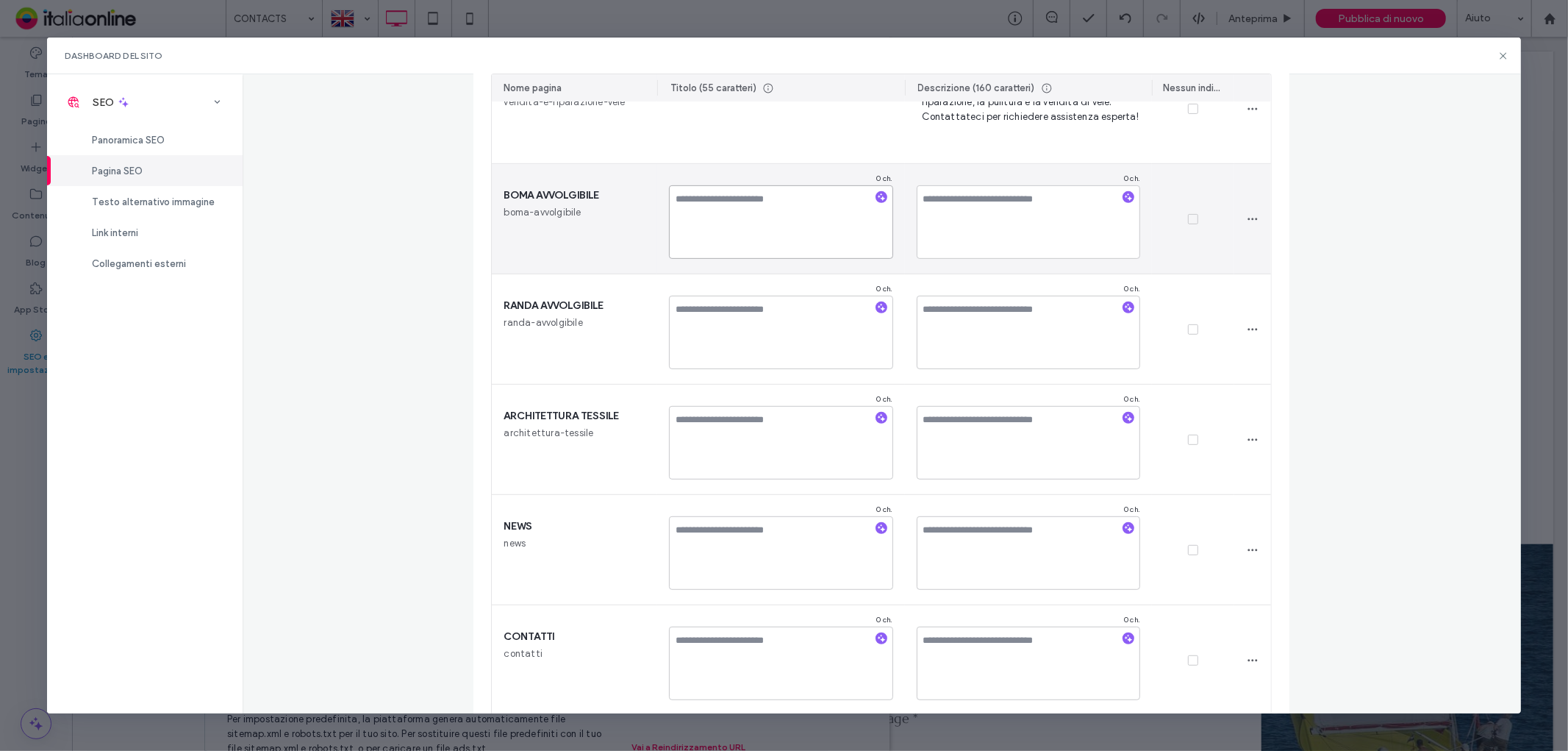 paste on "**********" 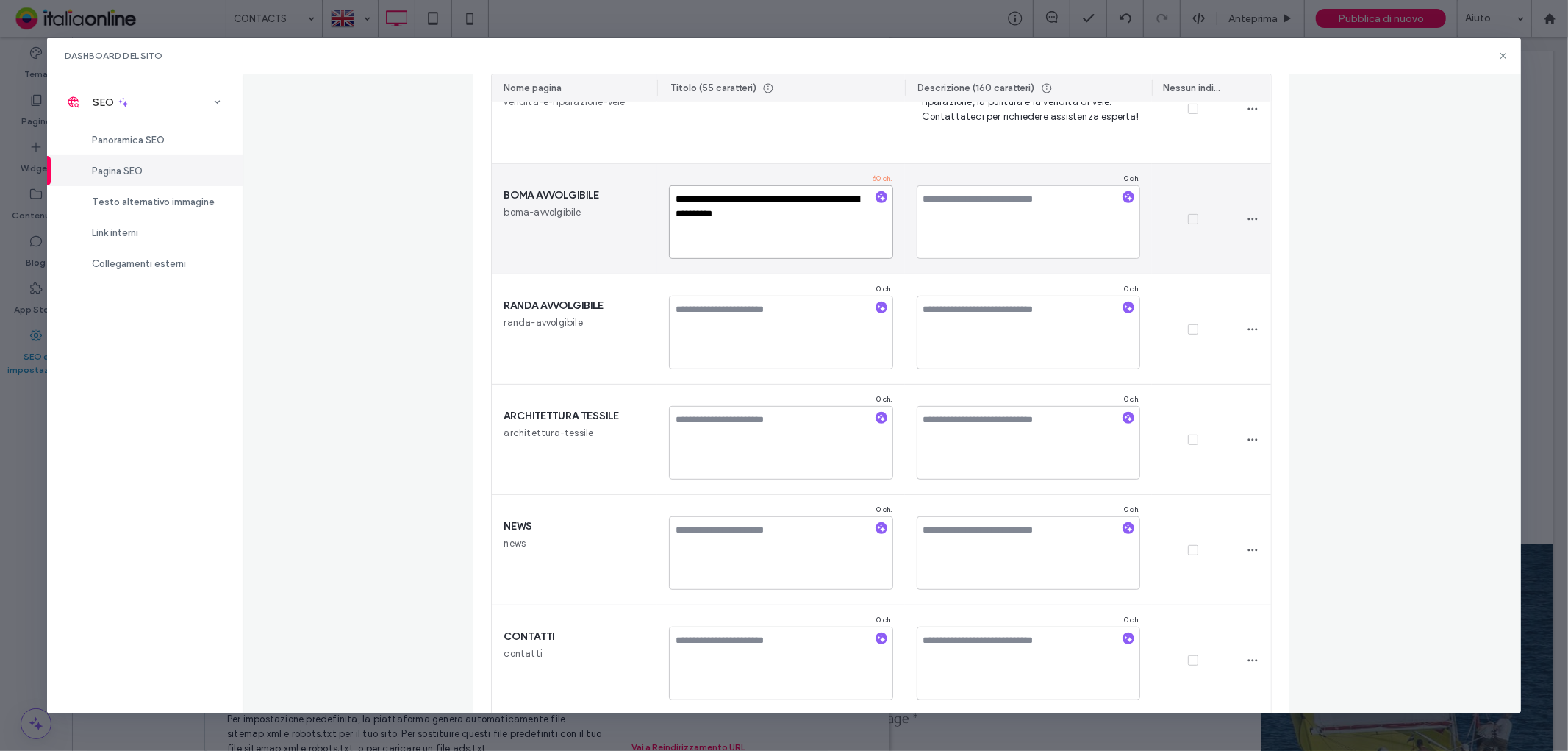 click on "**********" at bounding box center (781, 222) 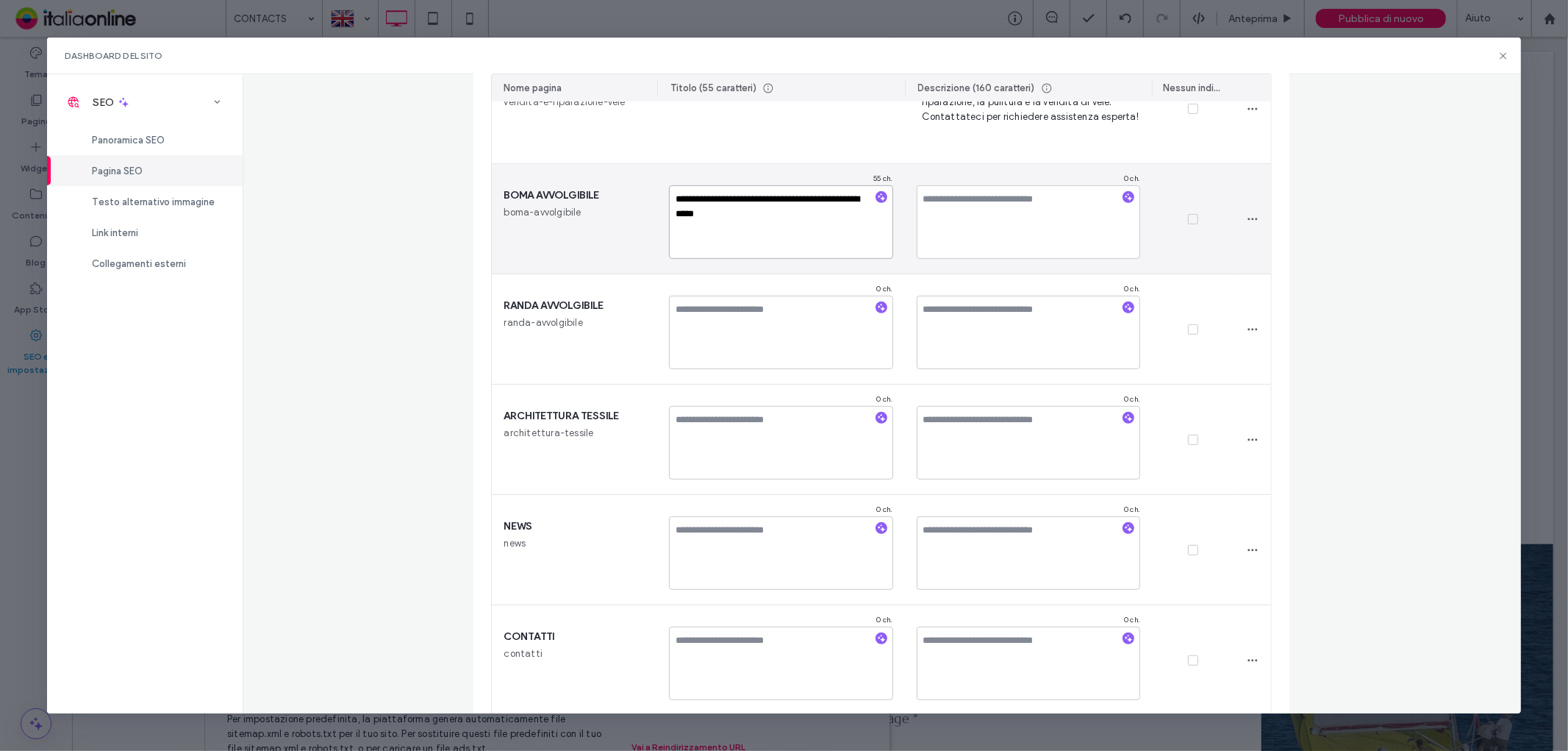 click on "**********" at bounding box center [781, 222] 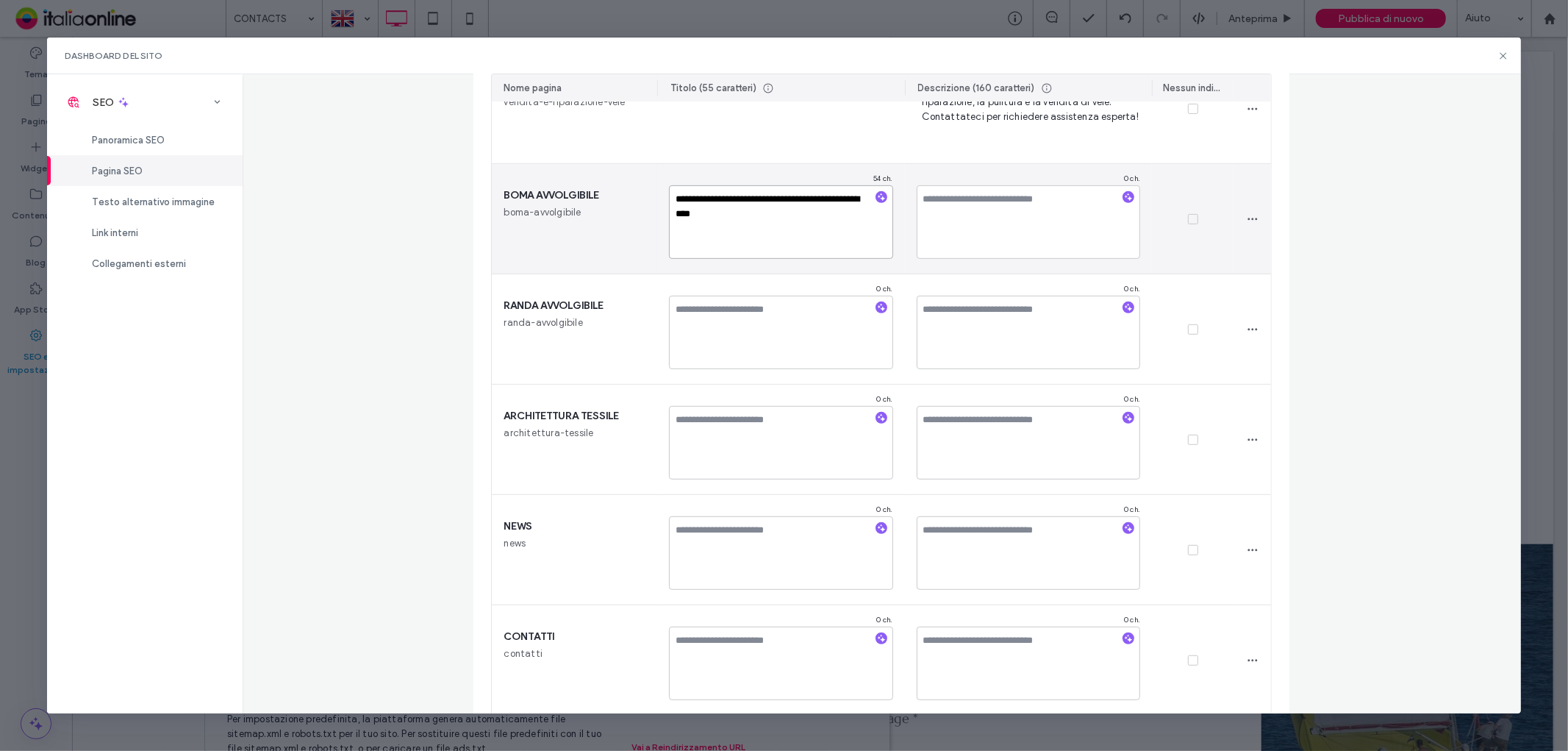 click on "**********" at bounding box center (781, 222) 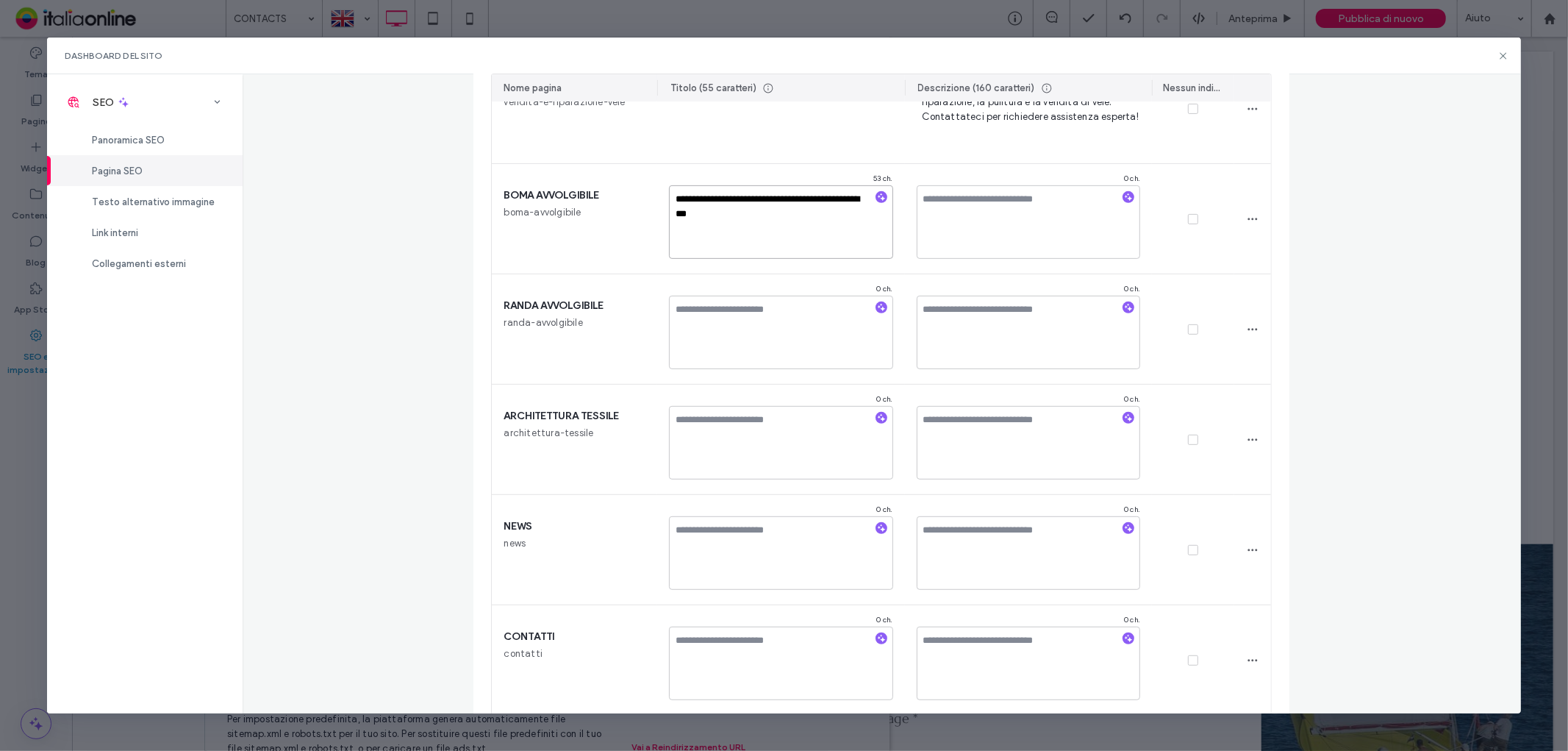 type on "**********" 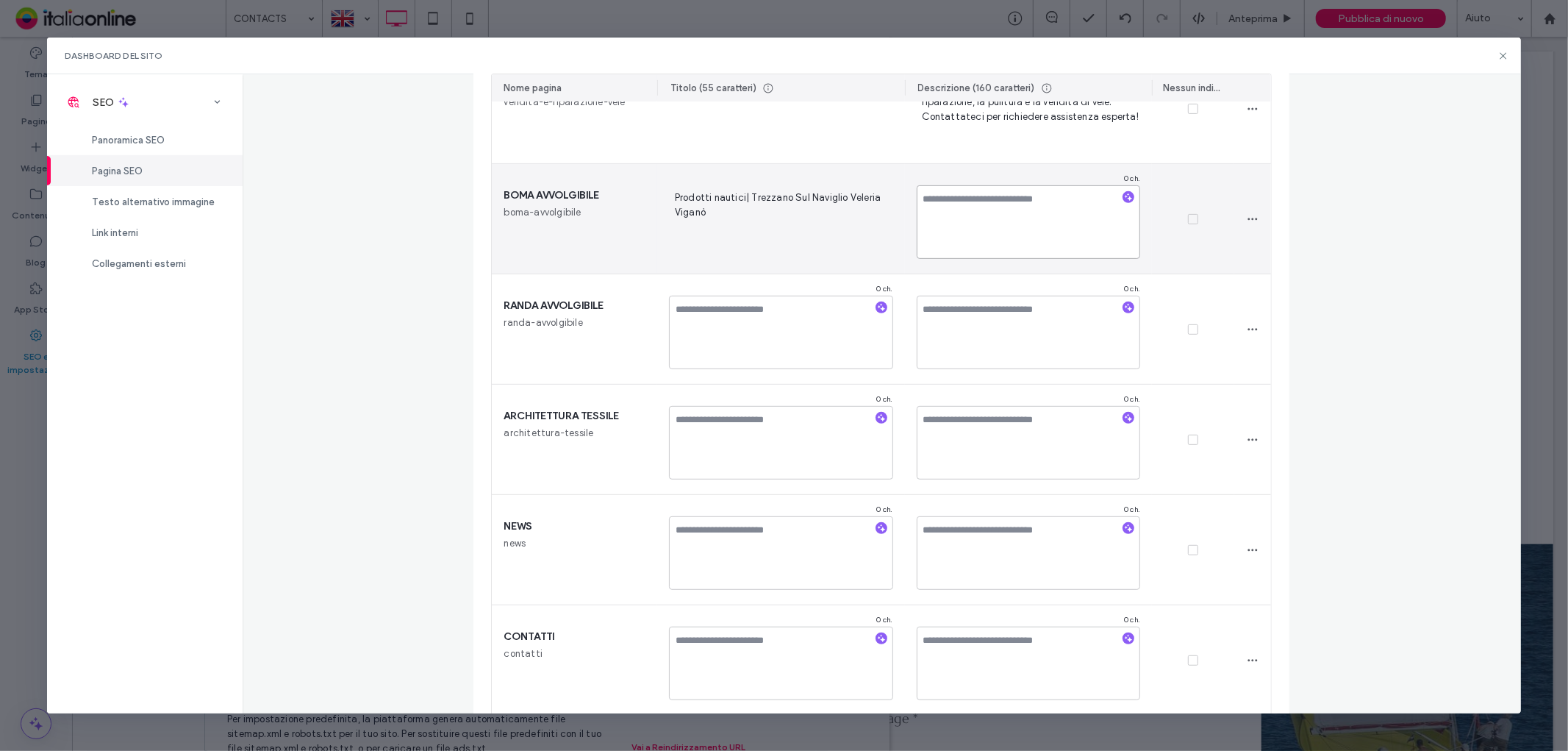 click at bounding box center [1028, 222] 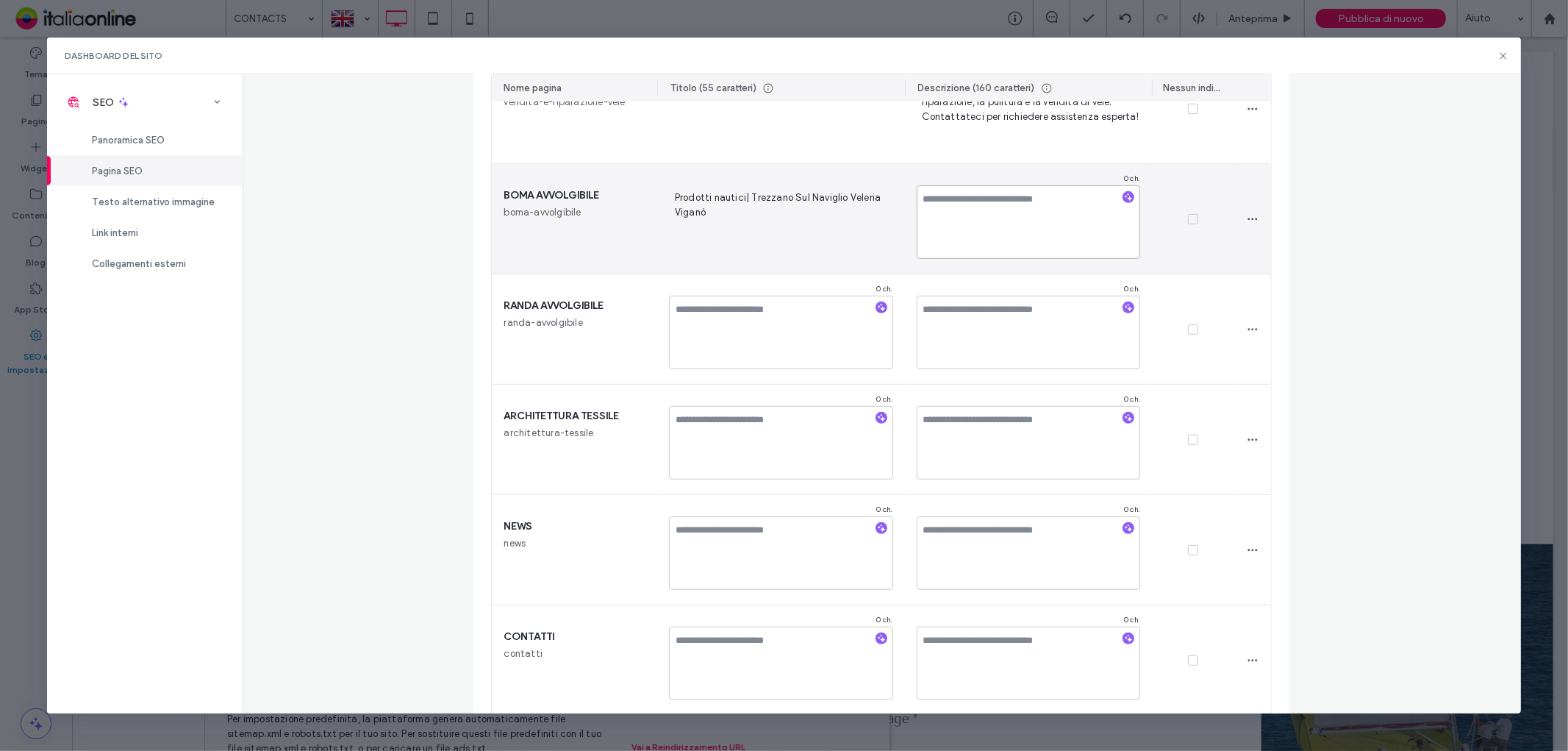 paste on "**********" 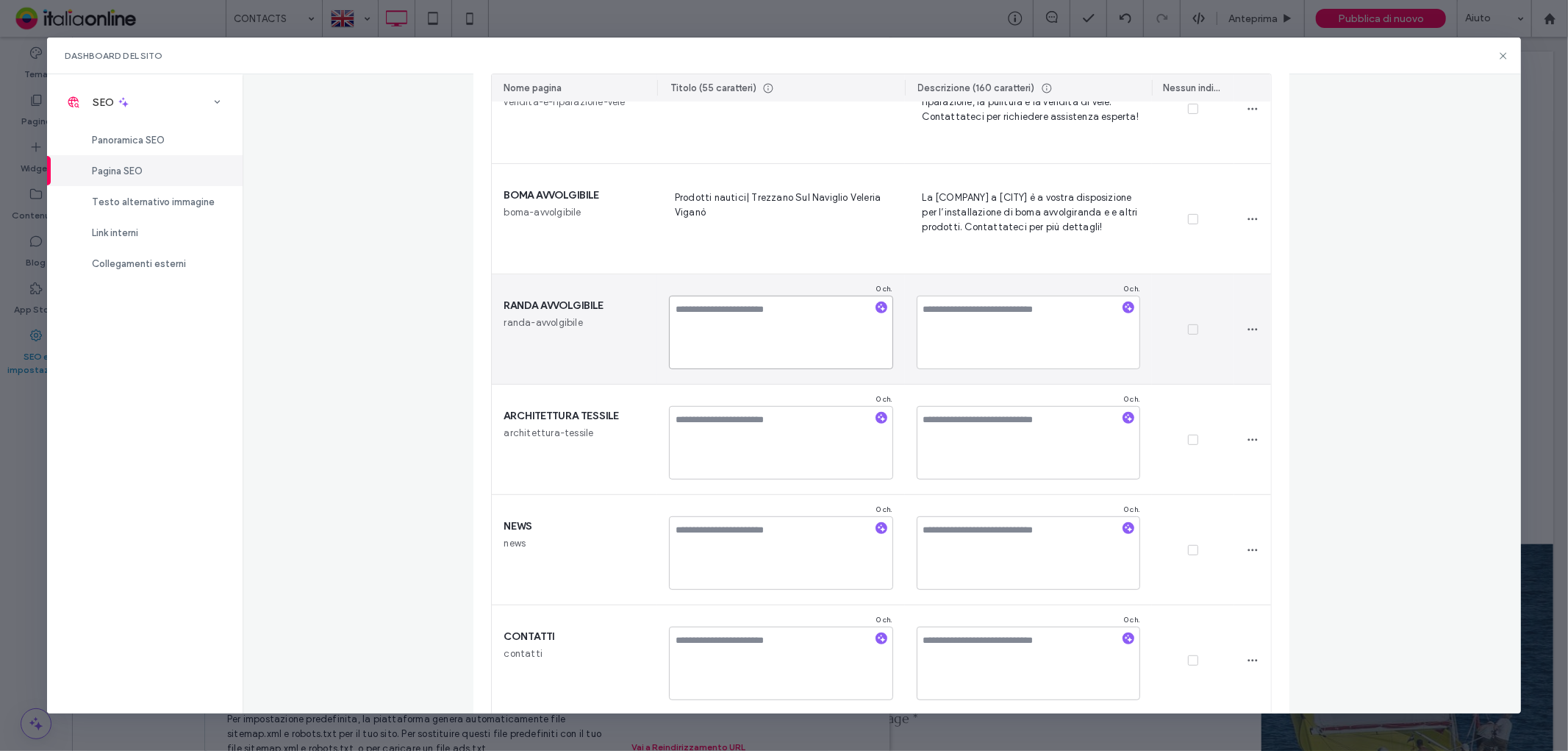 click at bounding box center (781, 332) 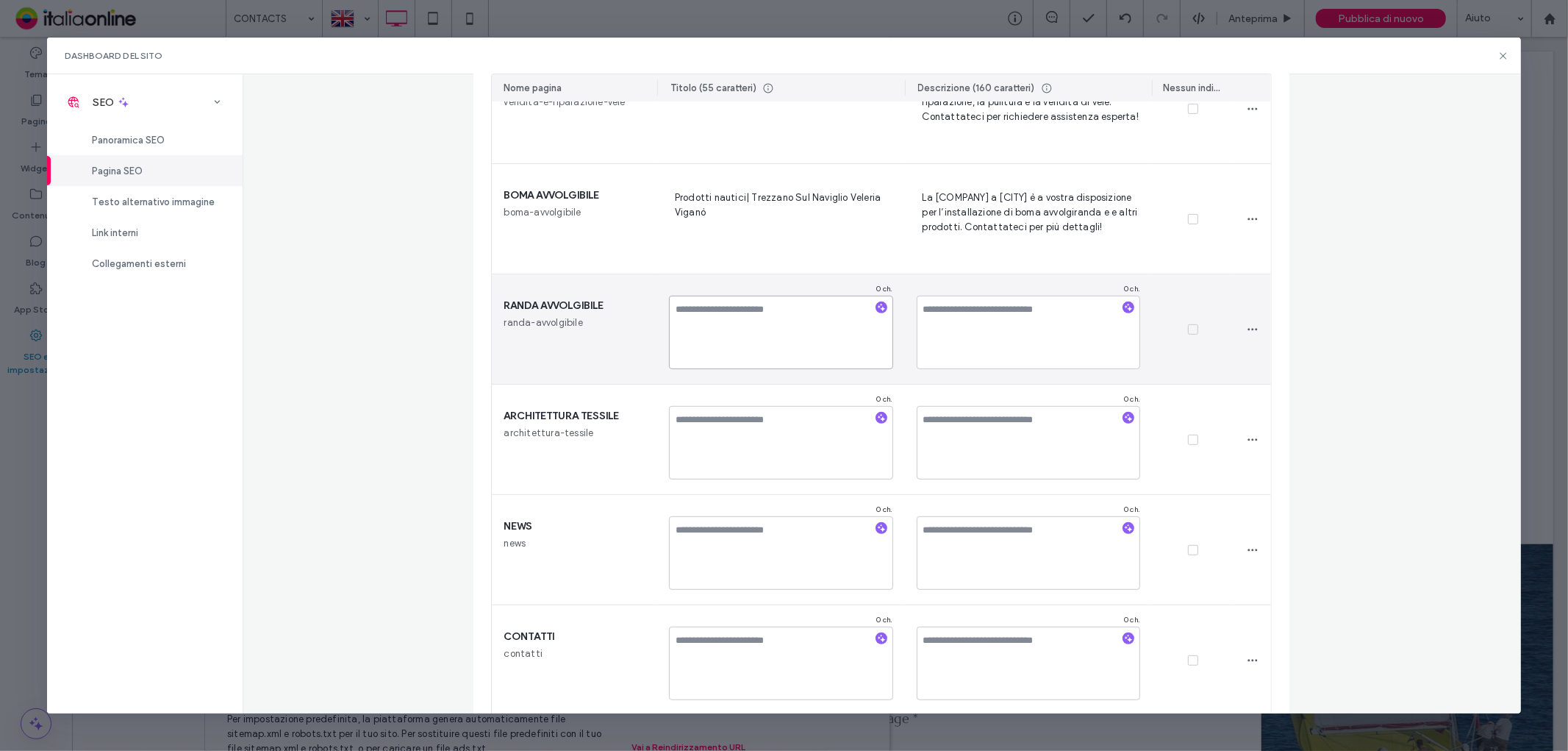 paste on "**********" 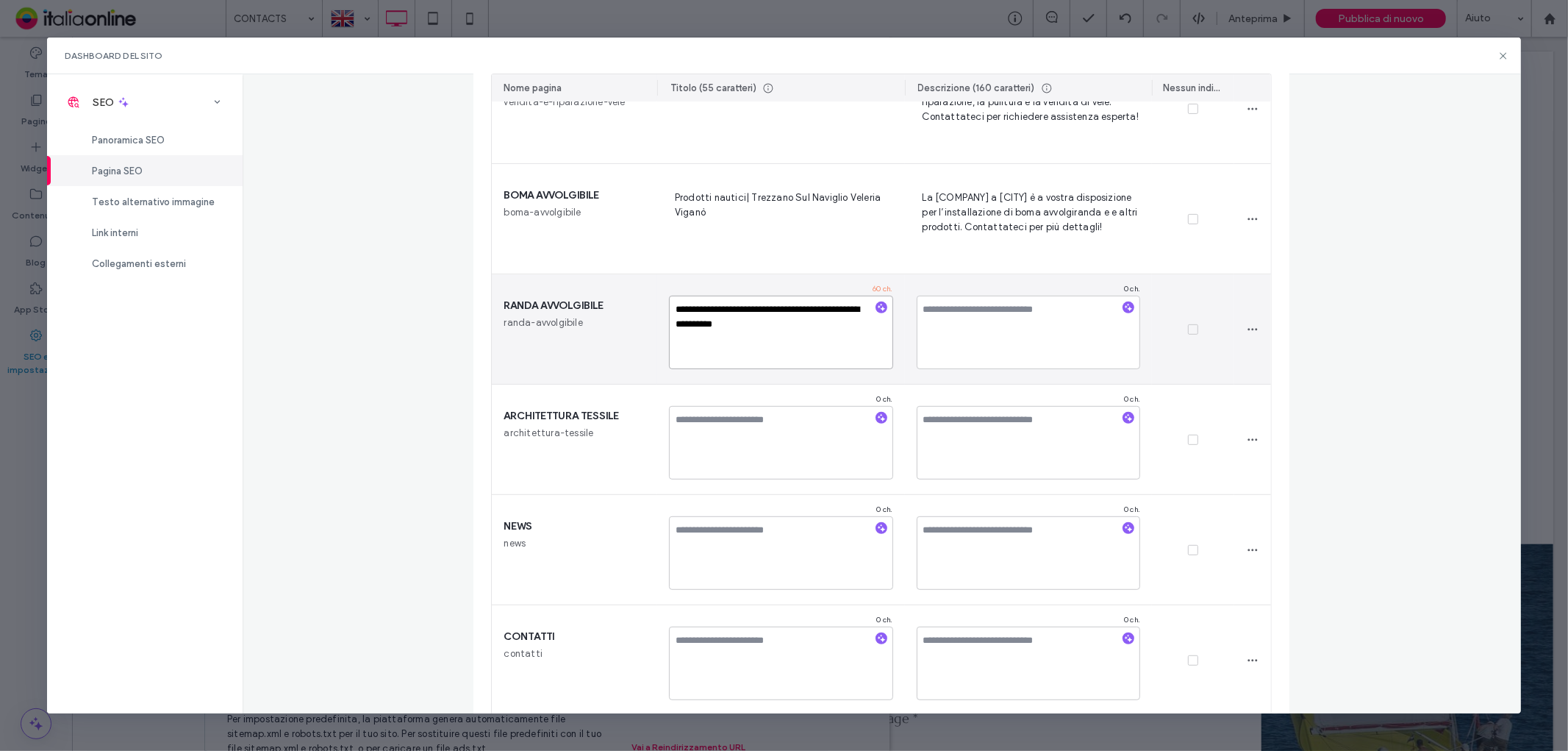 click on "**********" at bounding box center (781, 332) 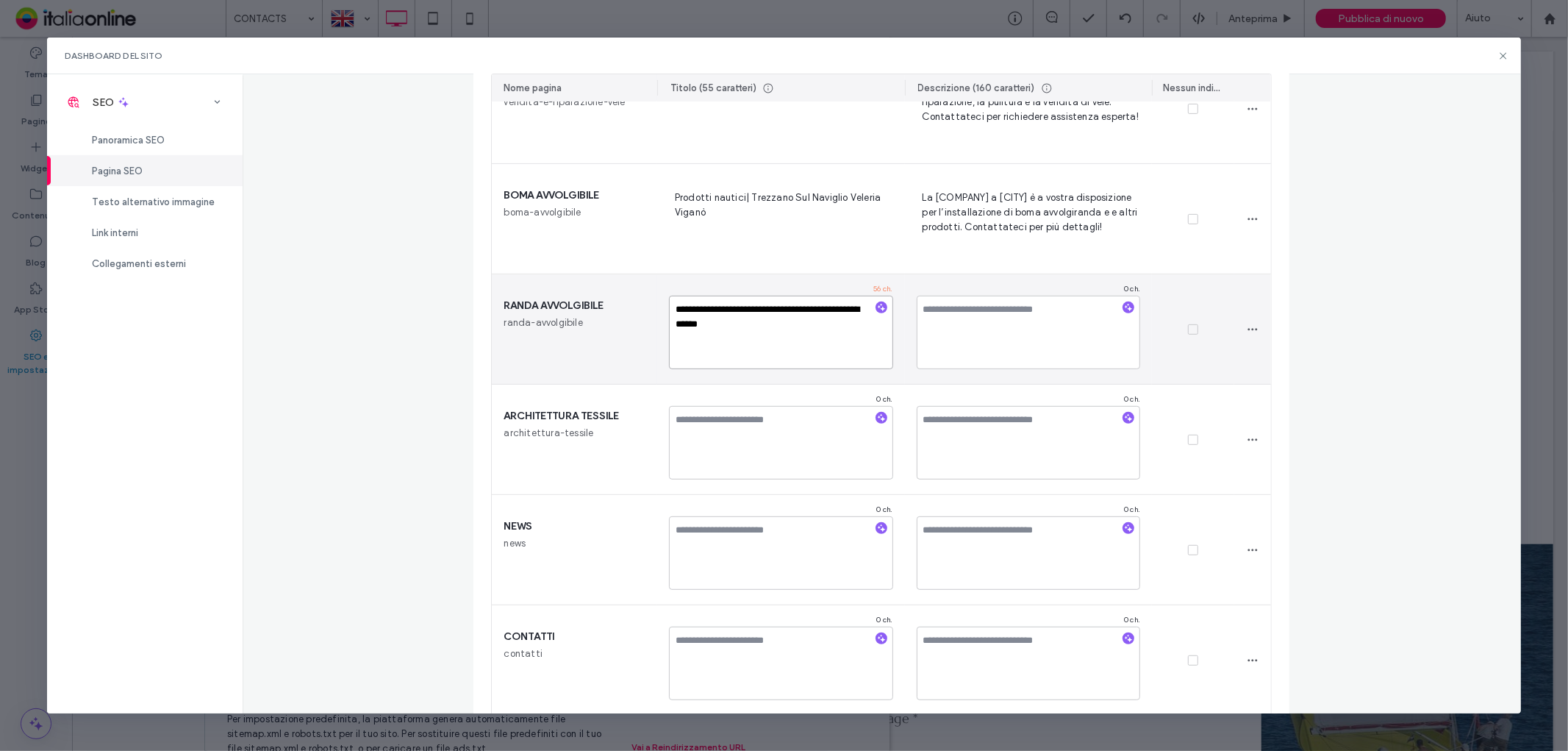 click on "**********" at bounding box center [781, 332] 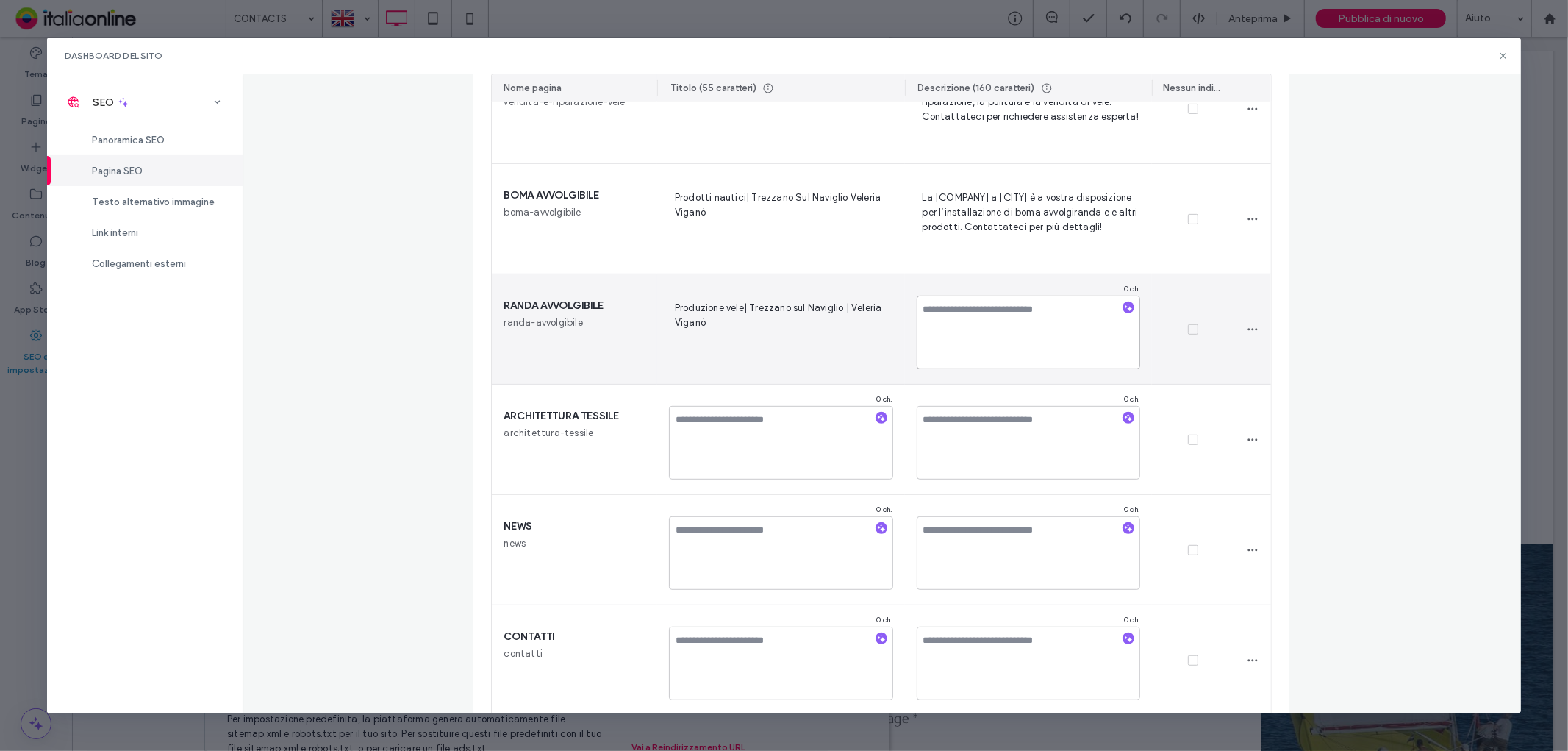 click at bounding box center [1028, 332] 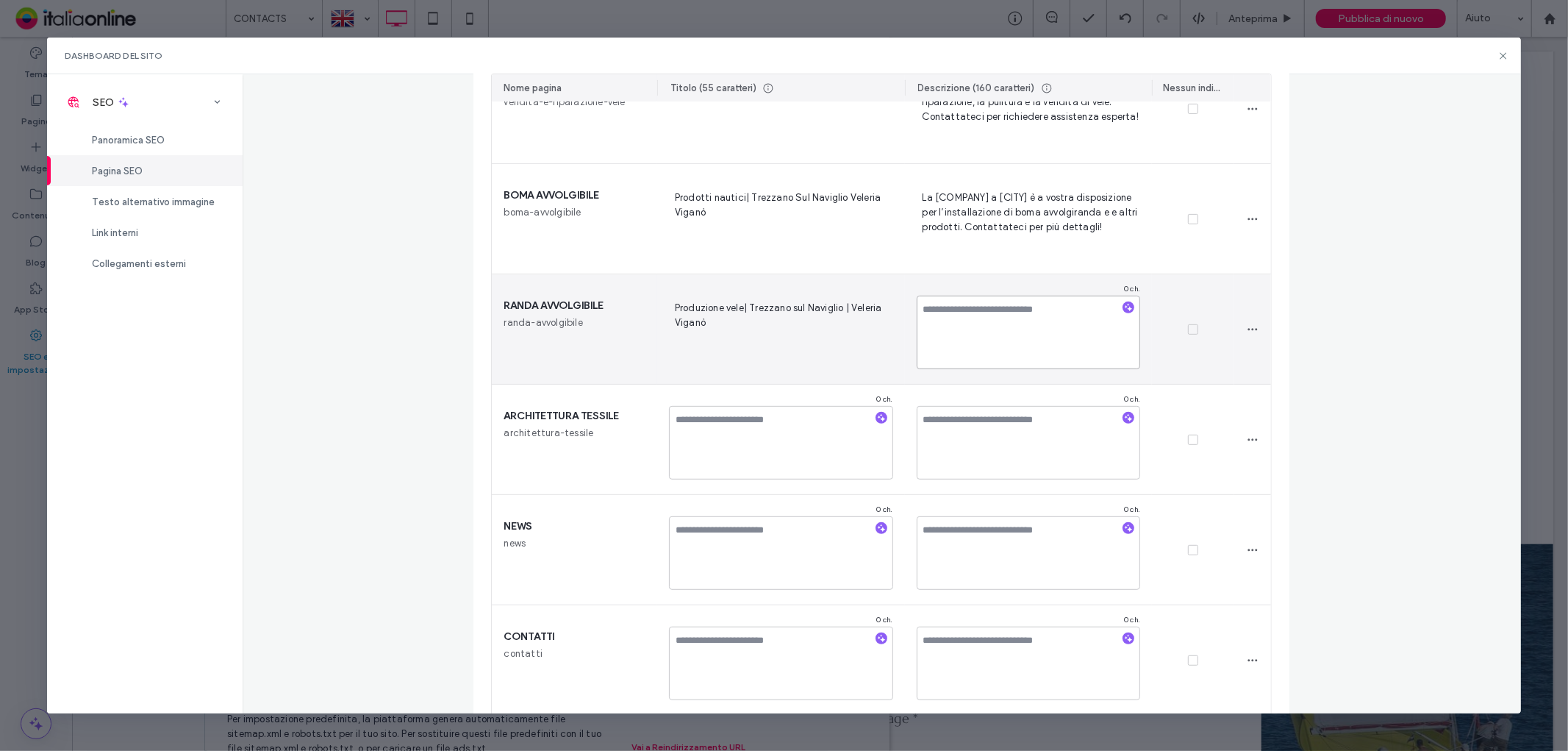 paste on "**********" 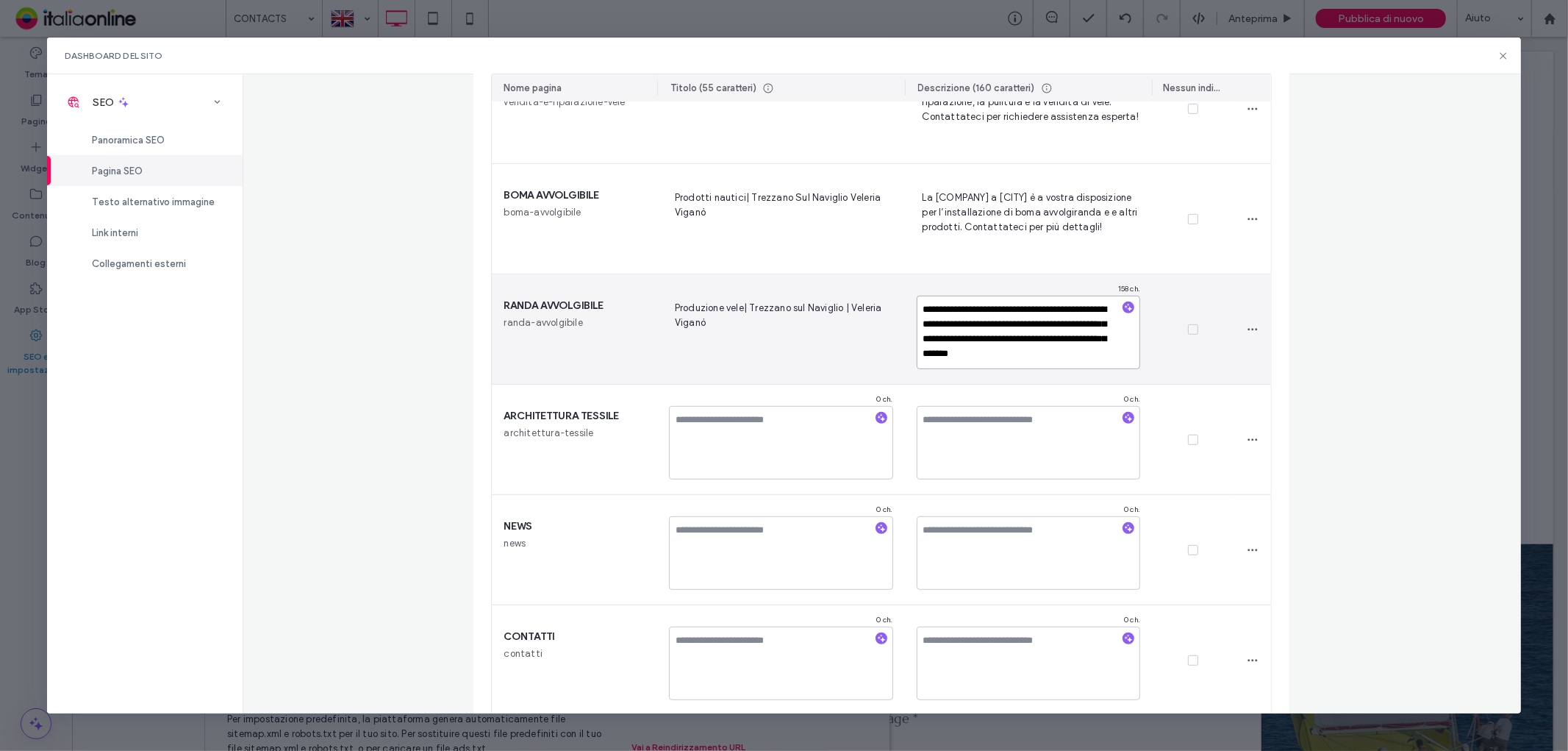 scroll, scrollTop: 13, scrollLeft: 0, axis: vertical 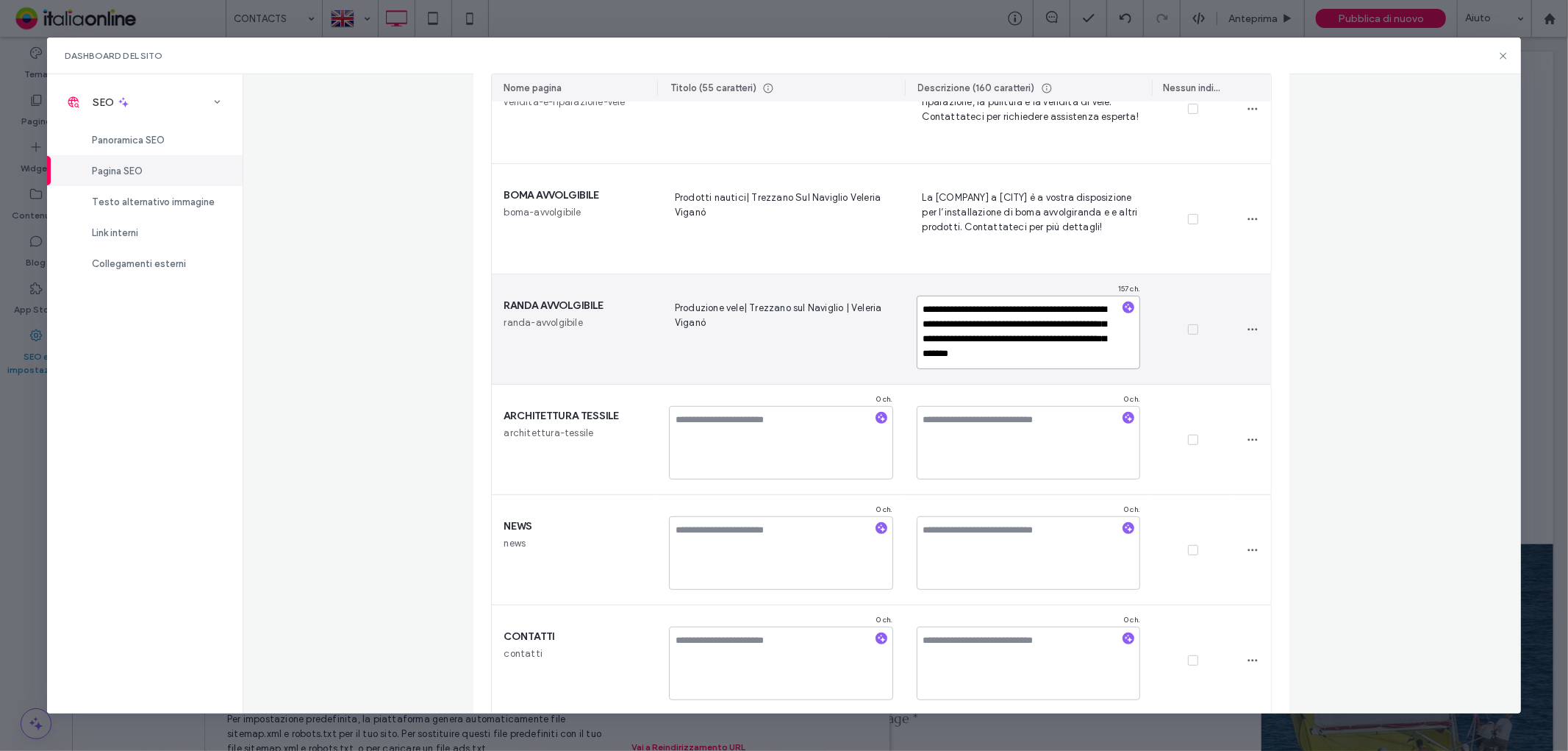 type on "**********" 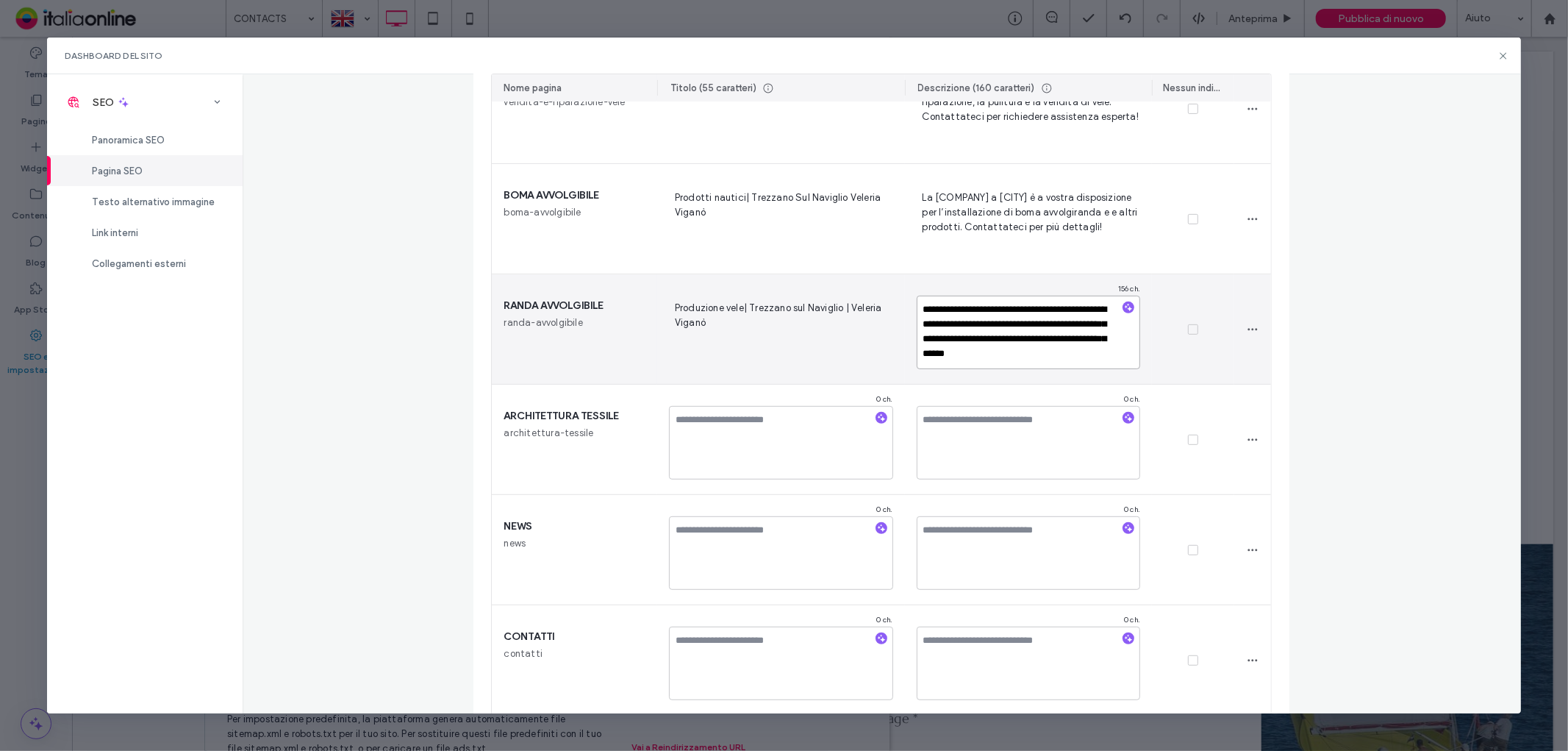 scroll, scrollTop: 0, scrollLeft: 0, axis: both 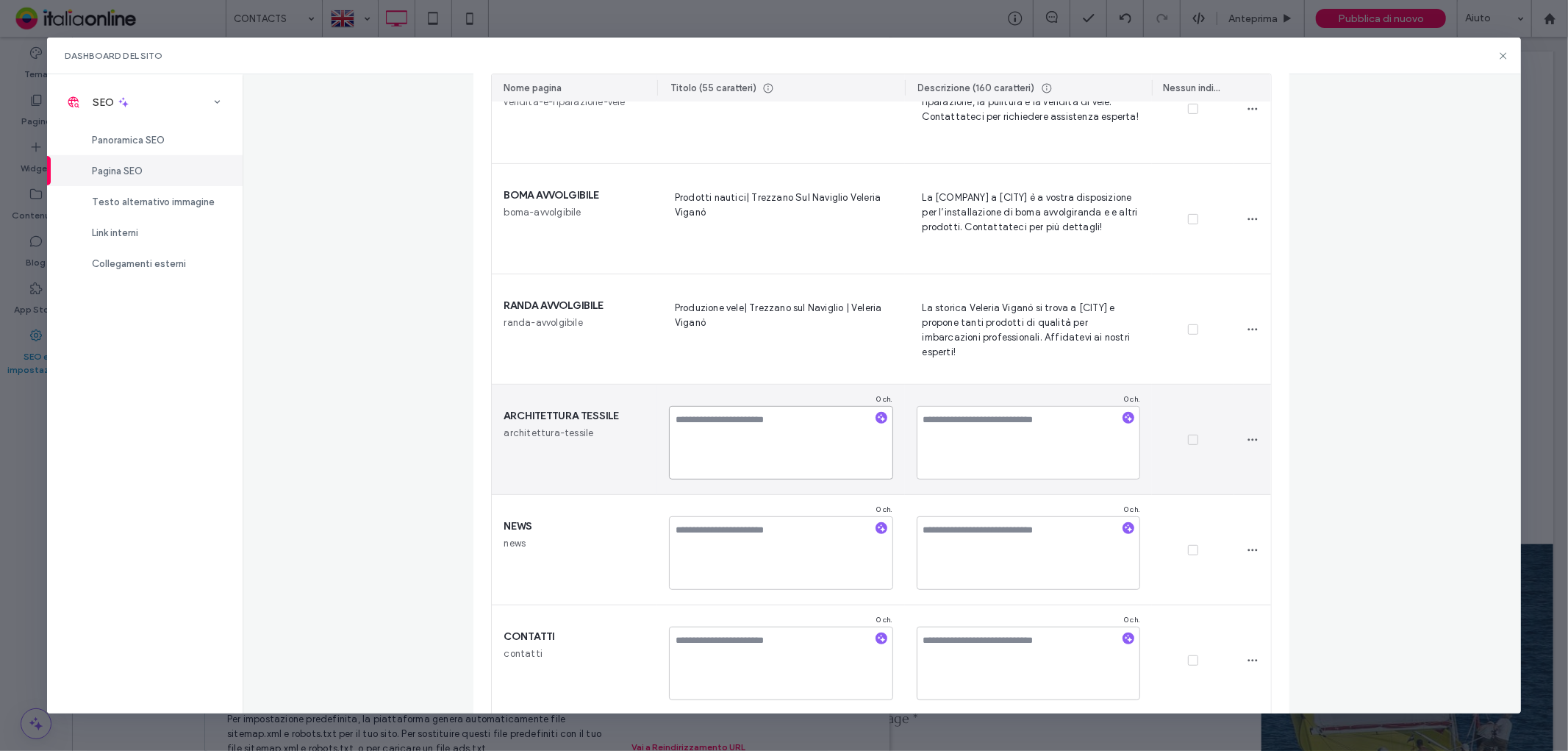 click at bounding box center [781, 443] 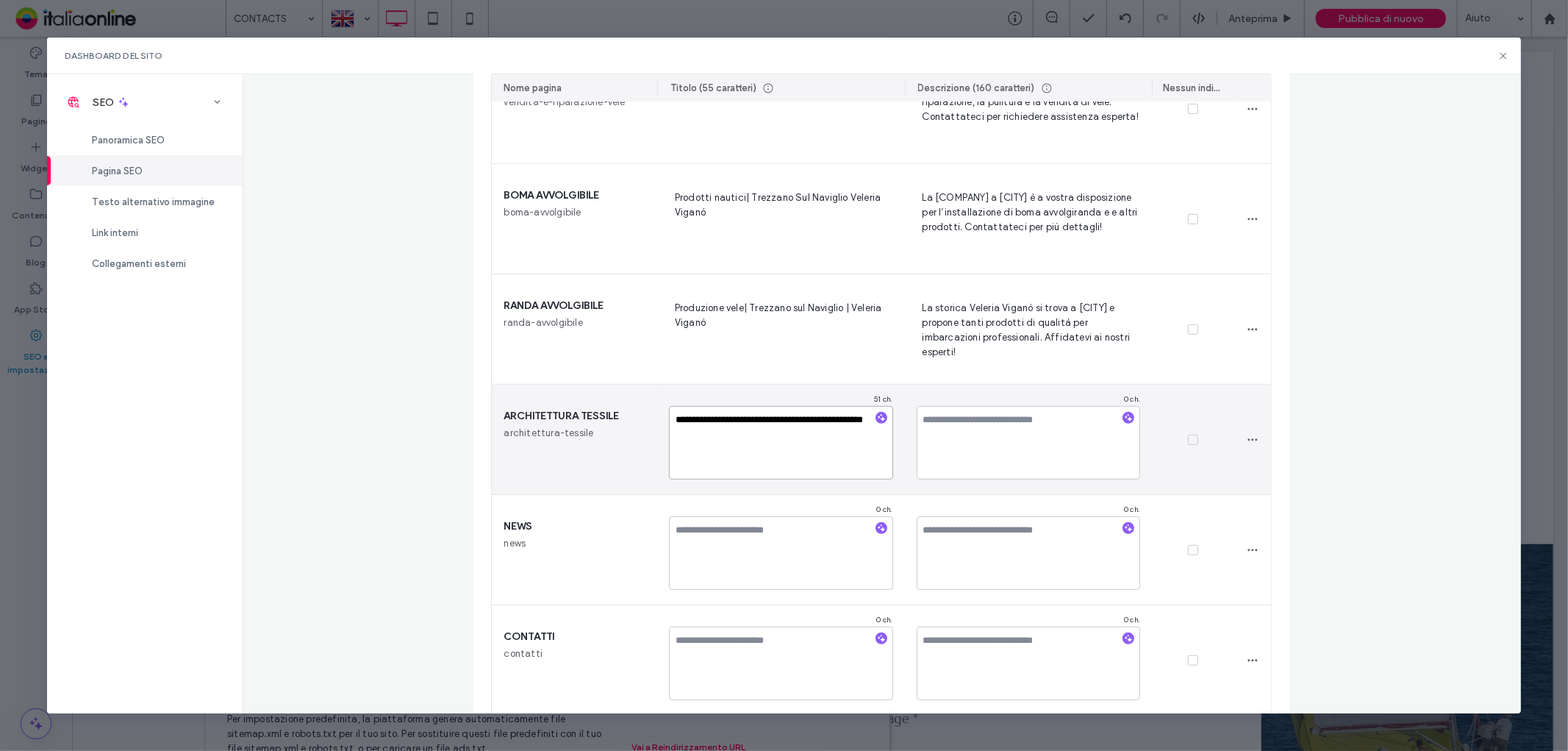 type on "**********" 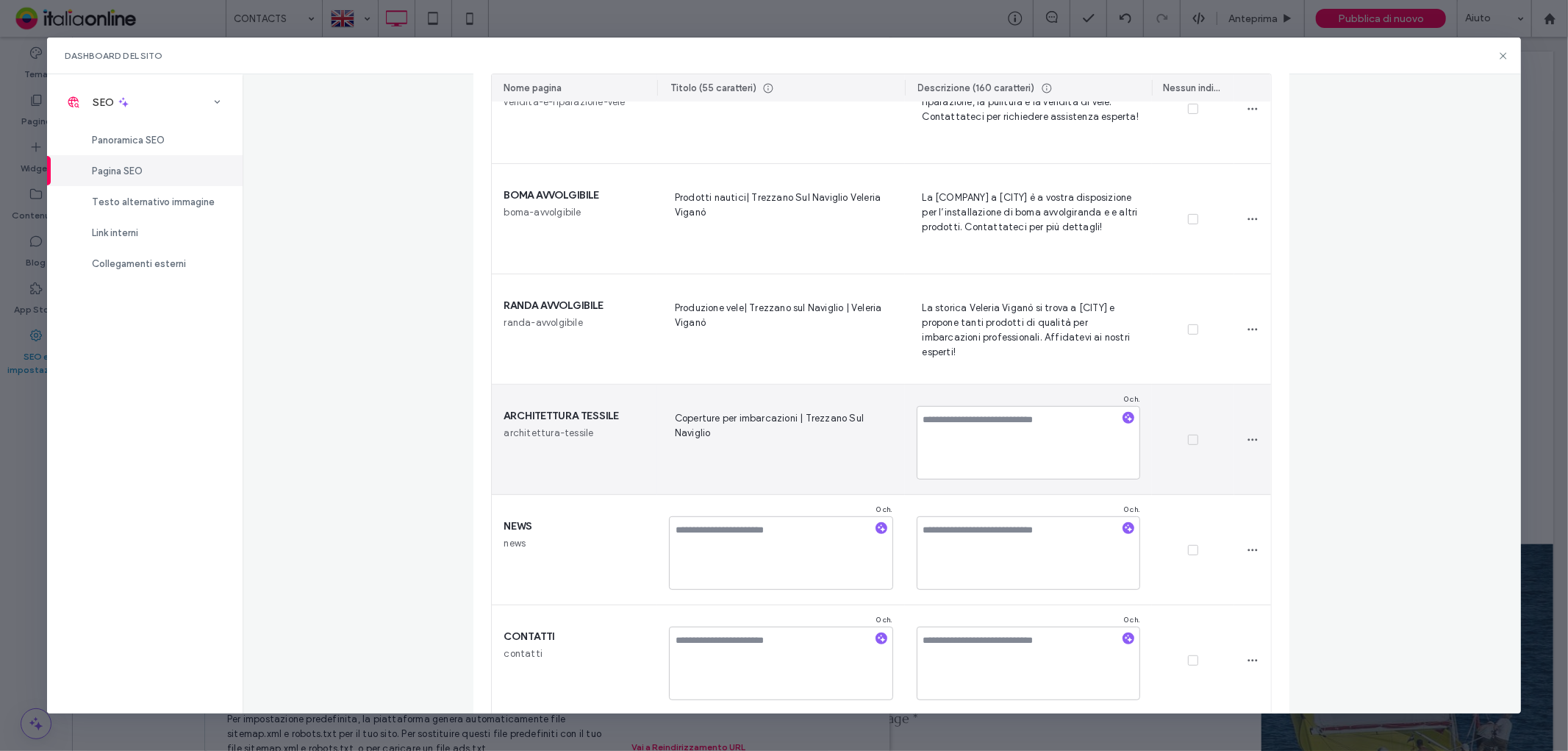 click on "0   ch." at bounding box center (1028, 439) 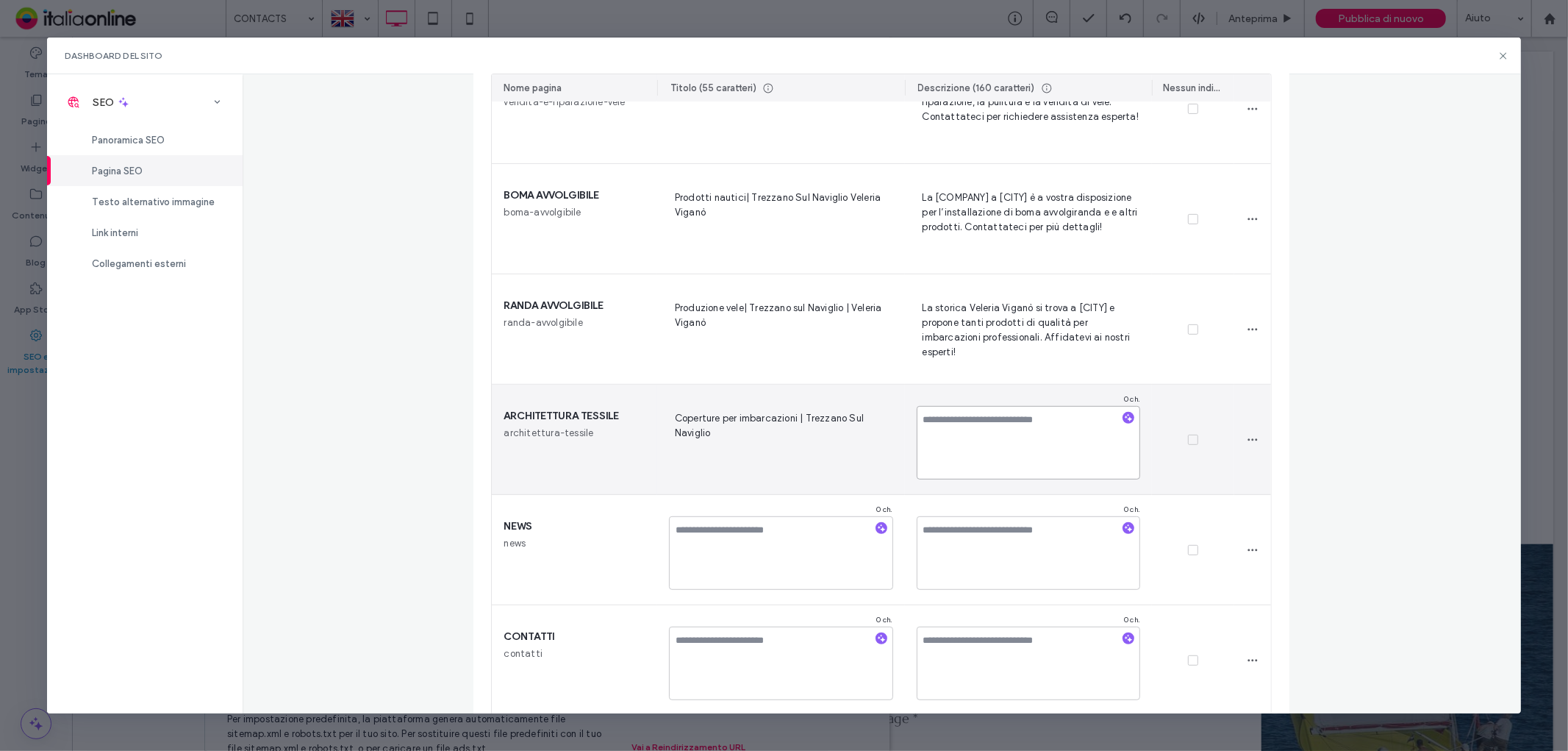 click at bounding box center [1028, 443] 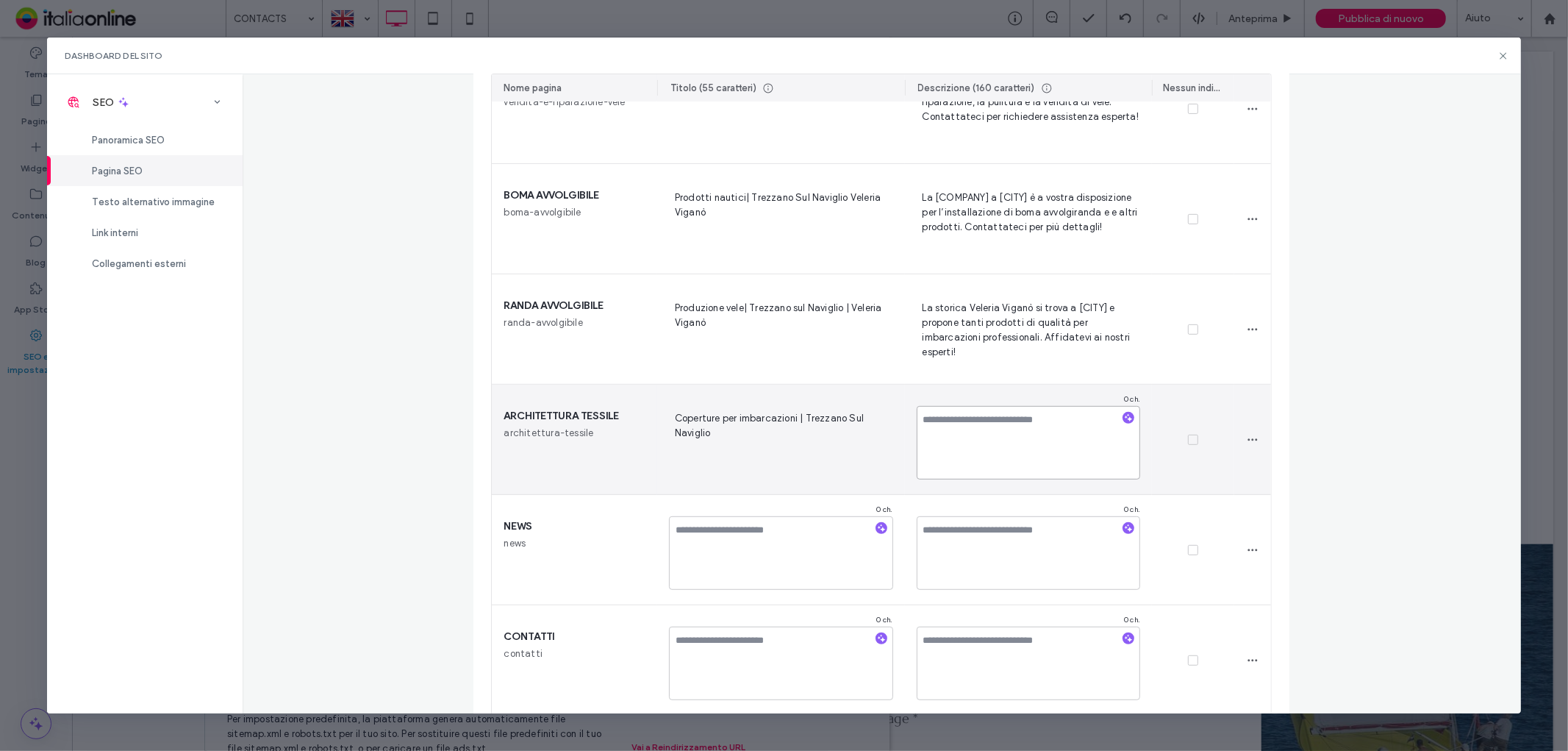 paste on "**********" 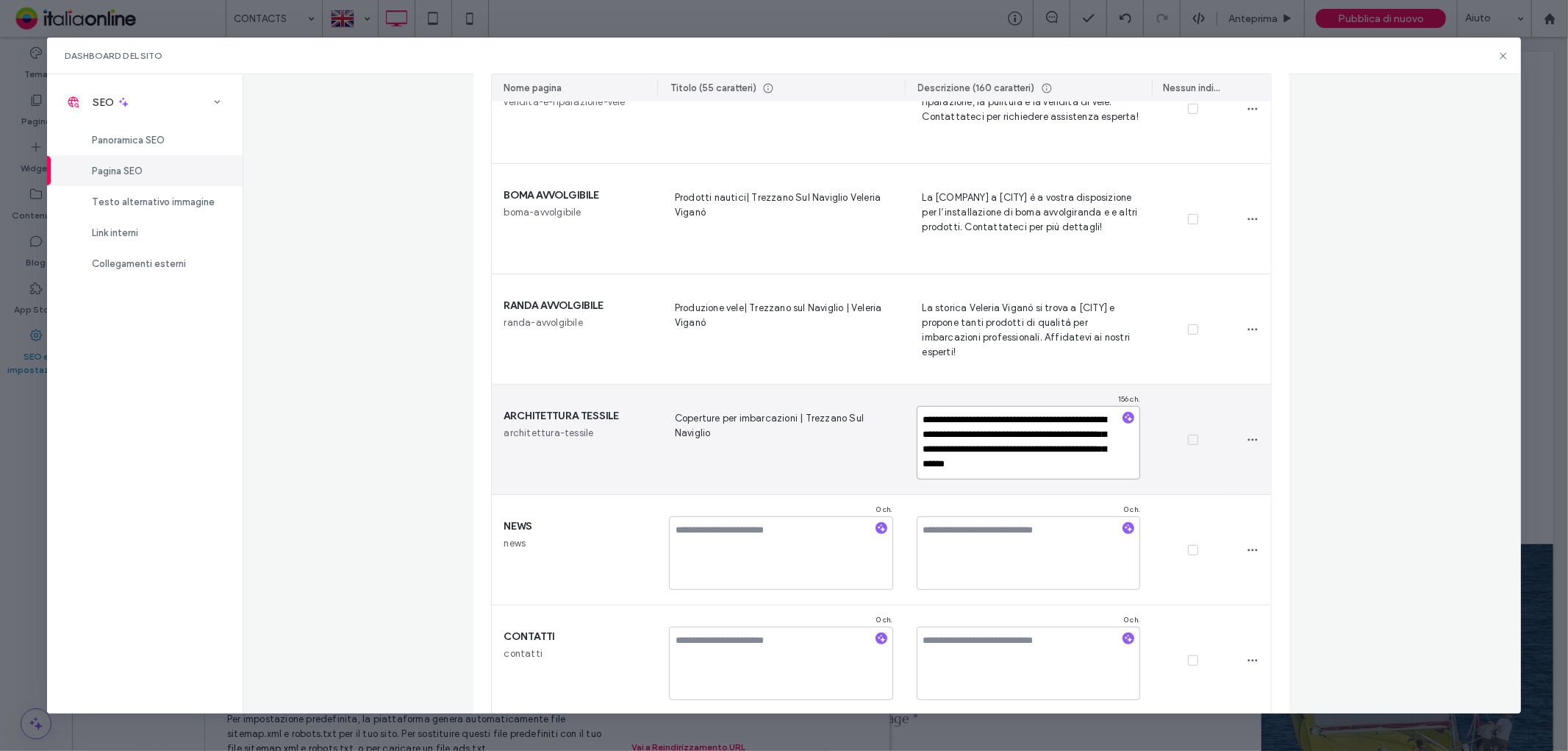 scroll, scrollTop: 510, scrollLeft: 0, axis: vertical 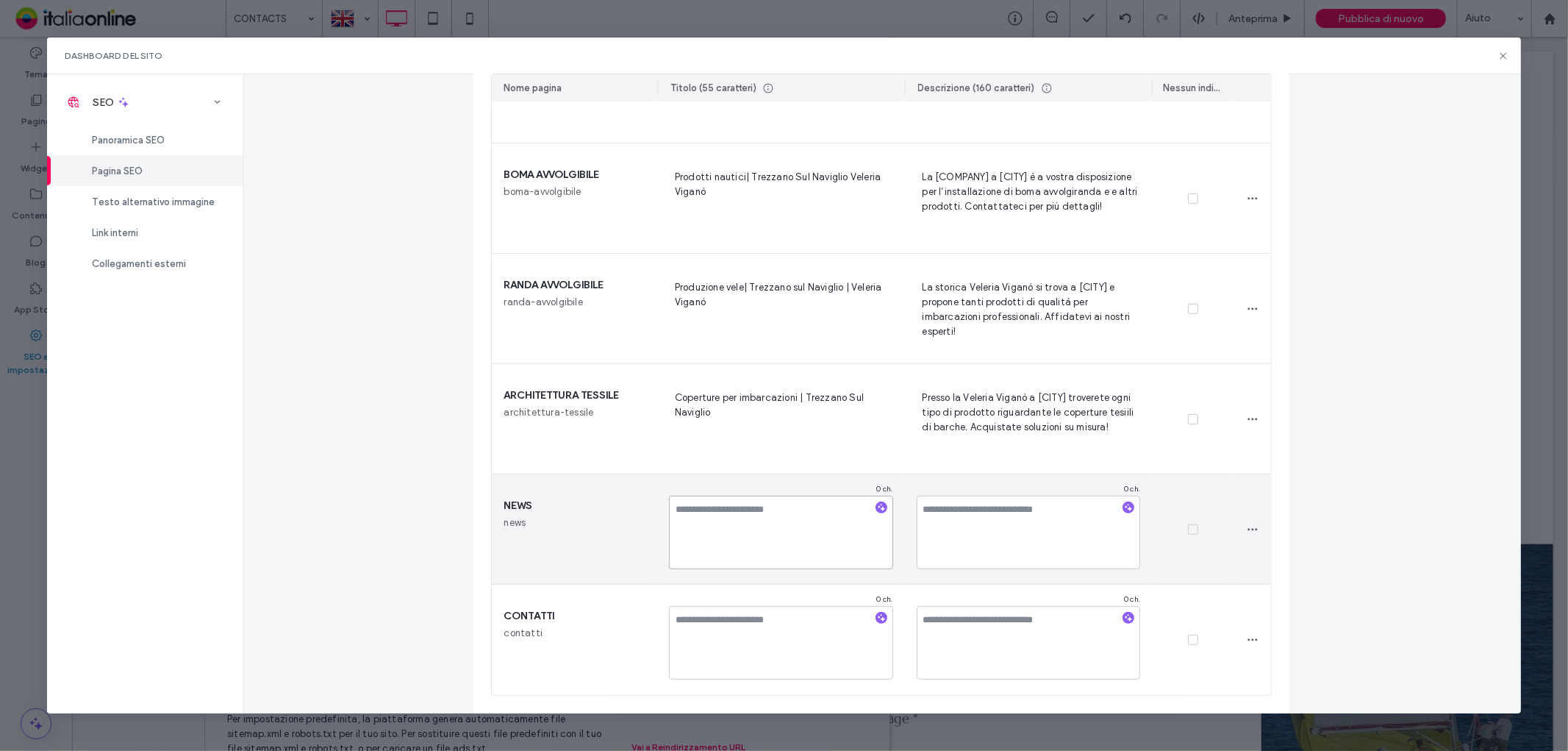click at bounding box center [781, 533] 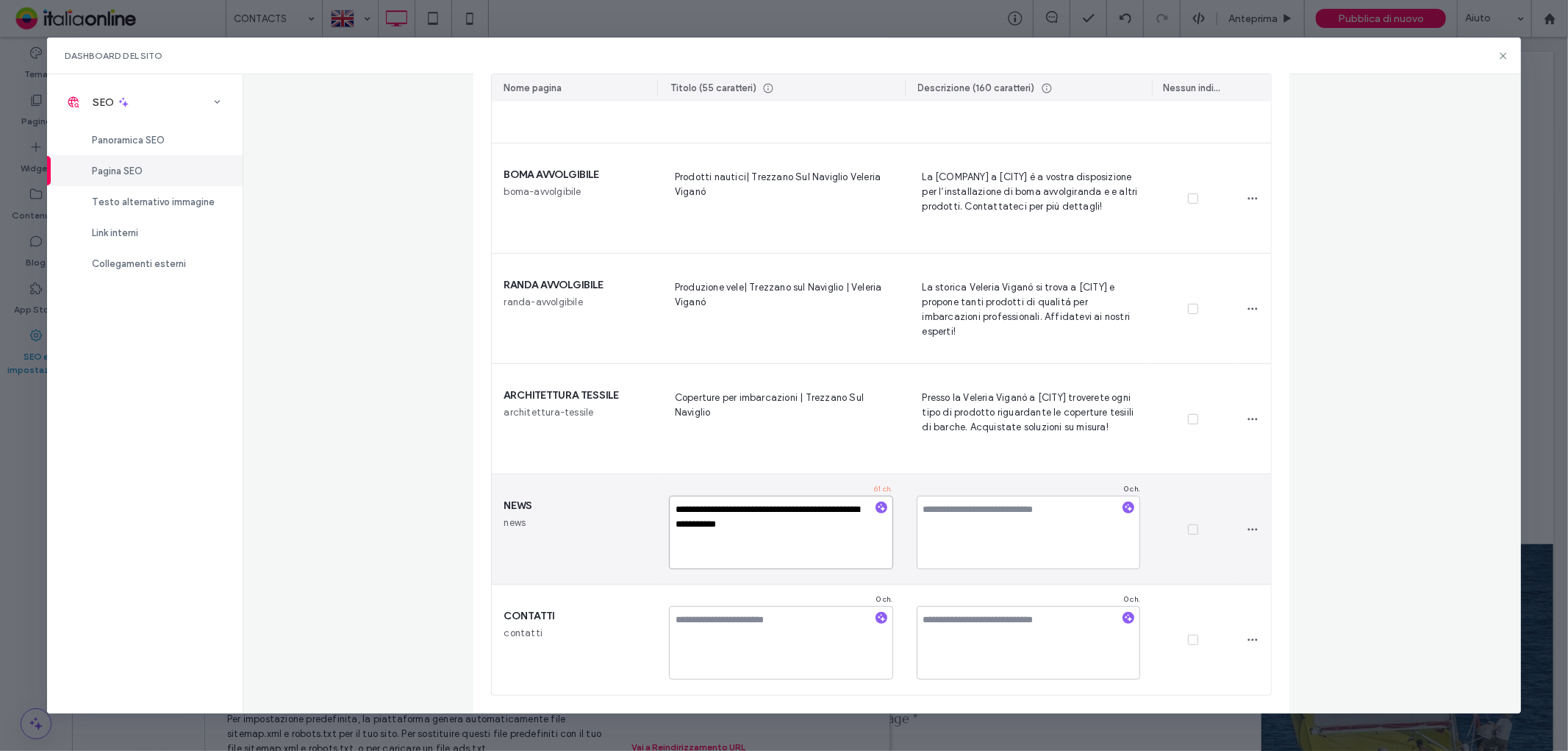 click on "**********" at bounding box center [781, 533] 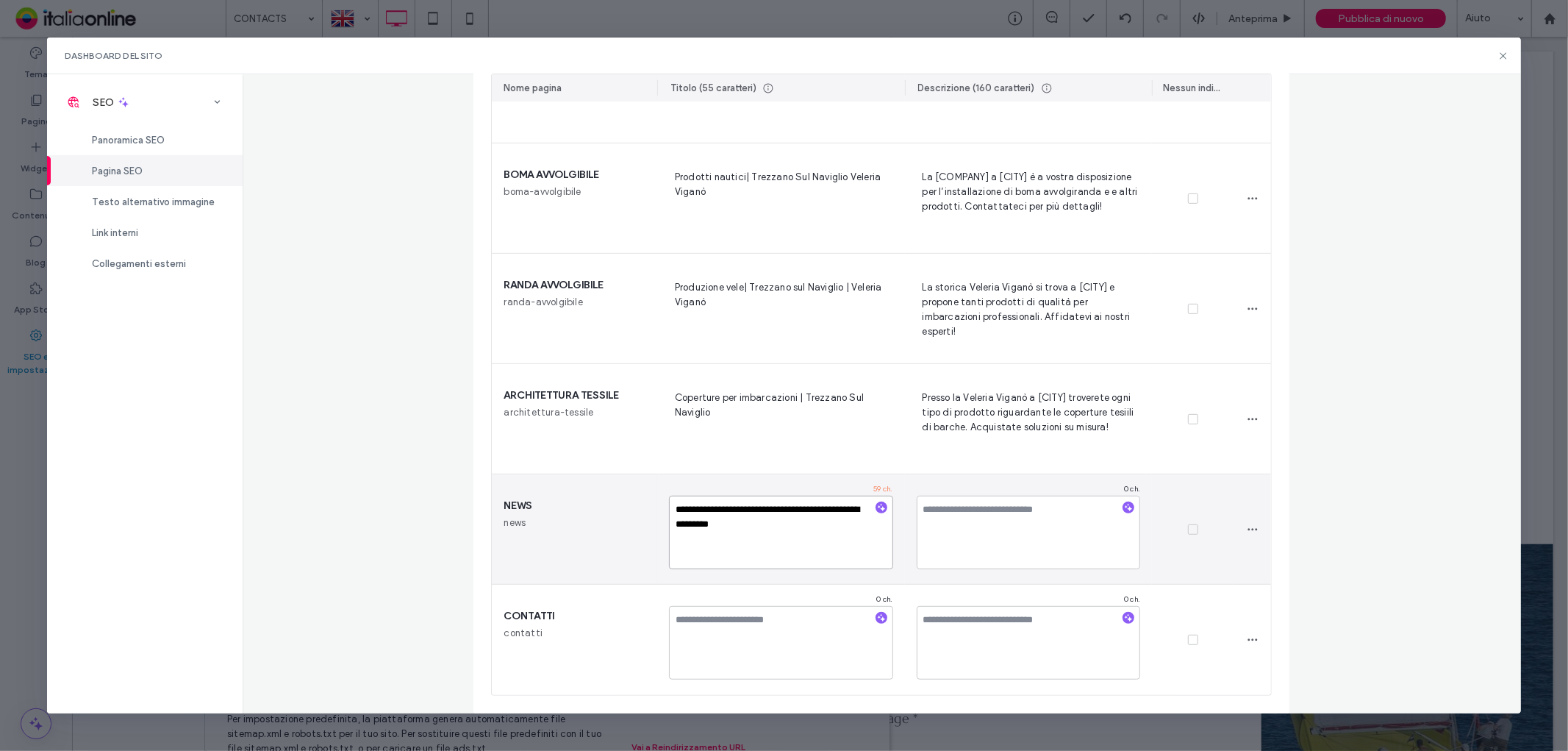 click on "**********" at bounding box center (781, 533) 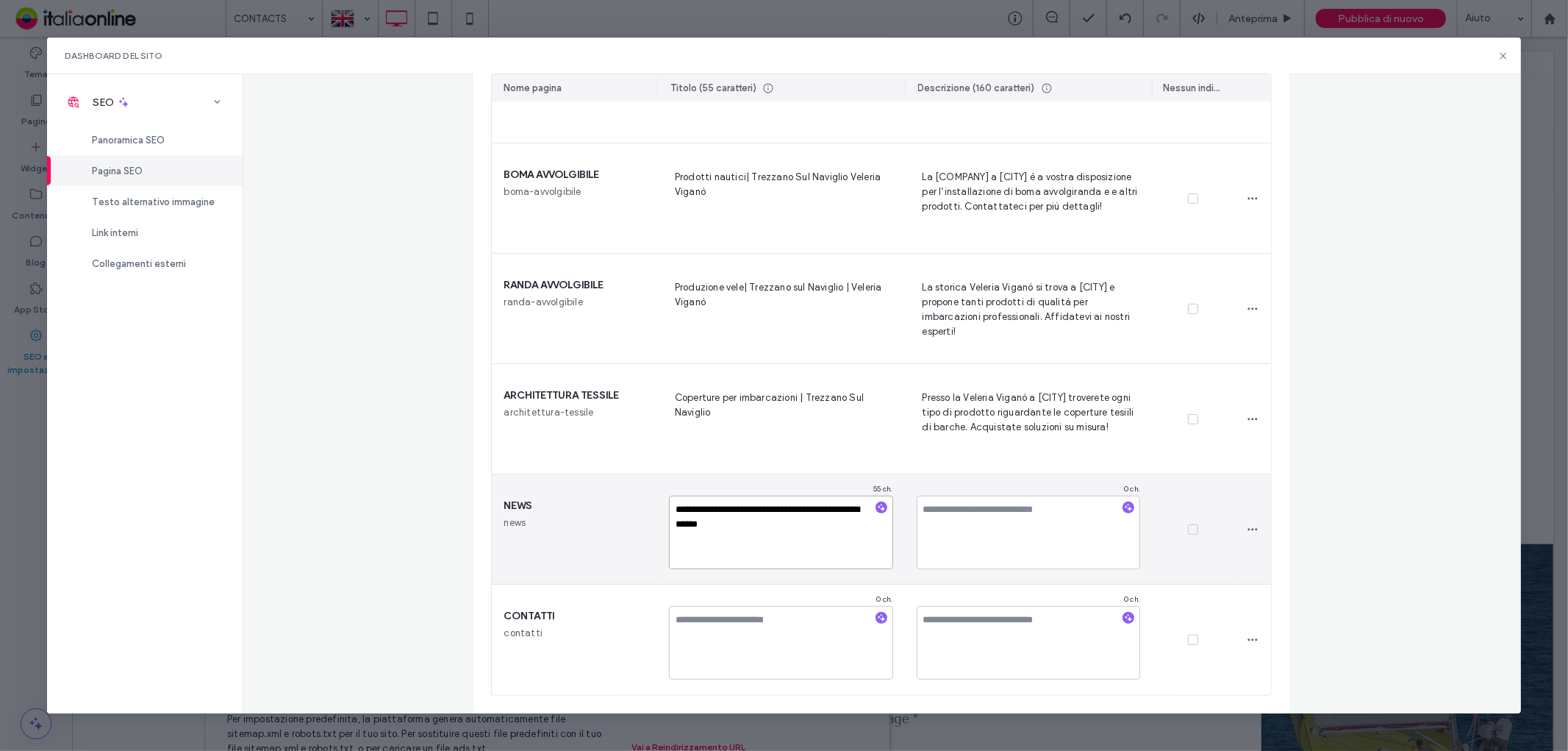 type on "**********" 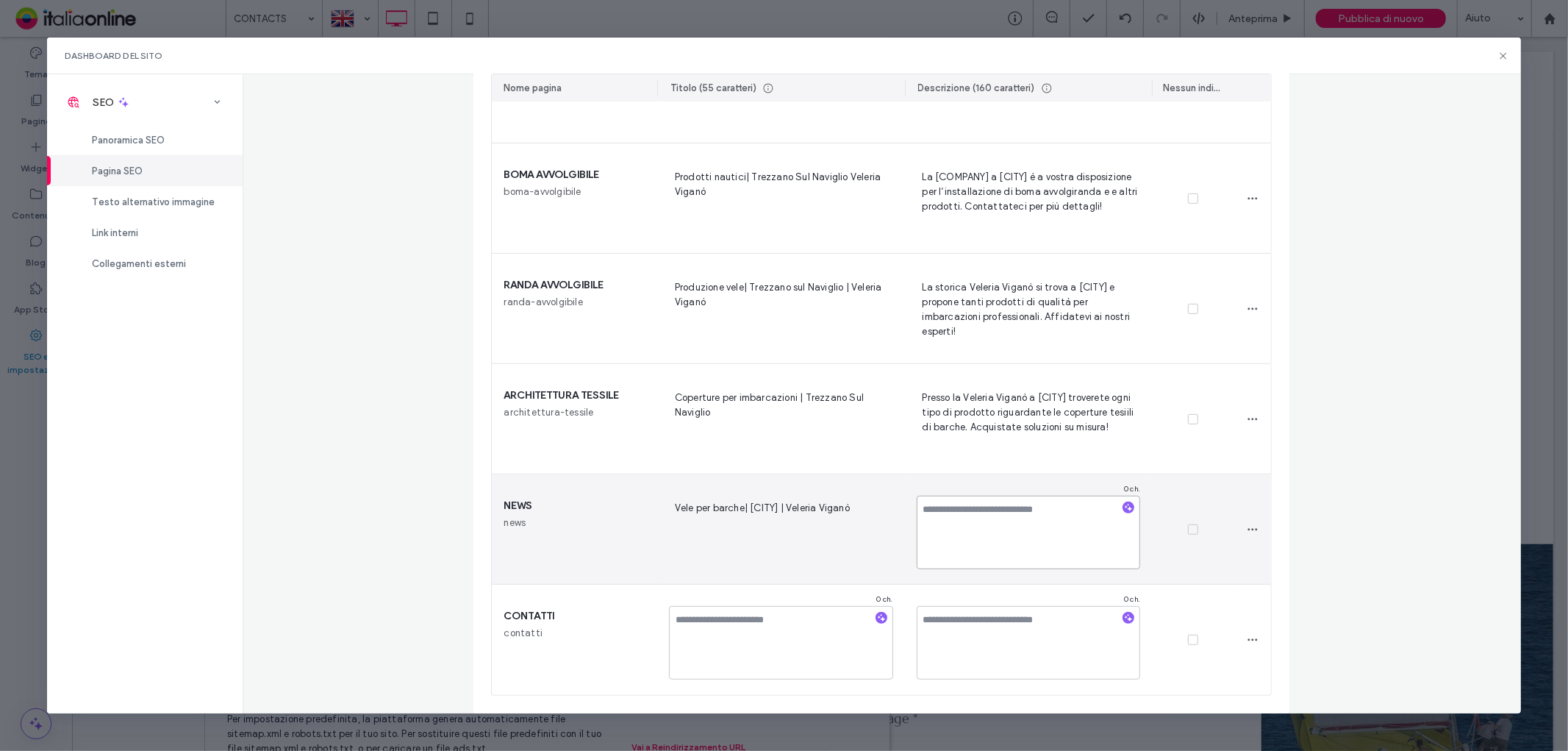 click at bounding box center [1028, 533] 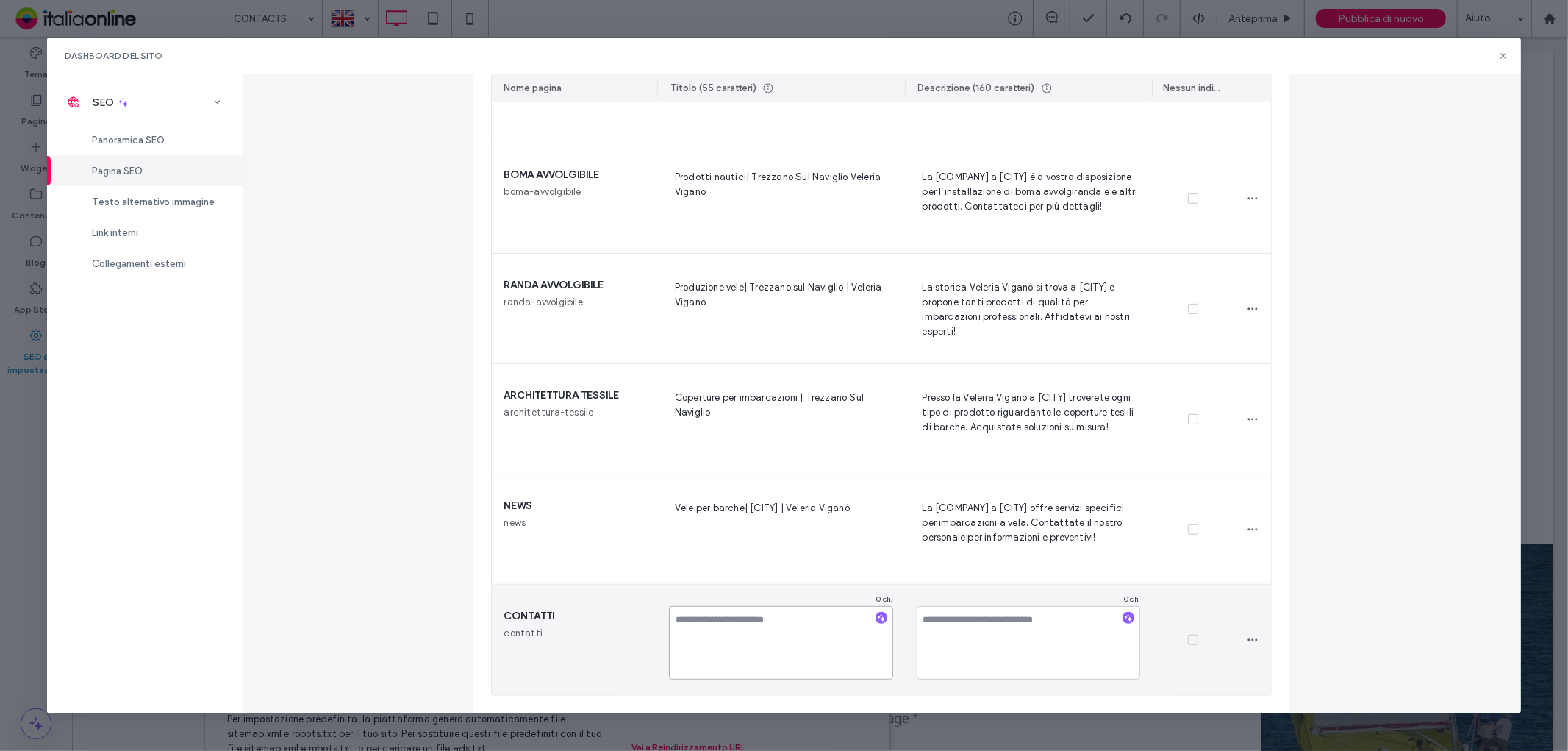 click at bounding box center (781, 643) 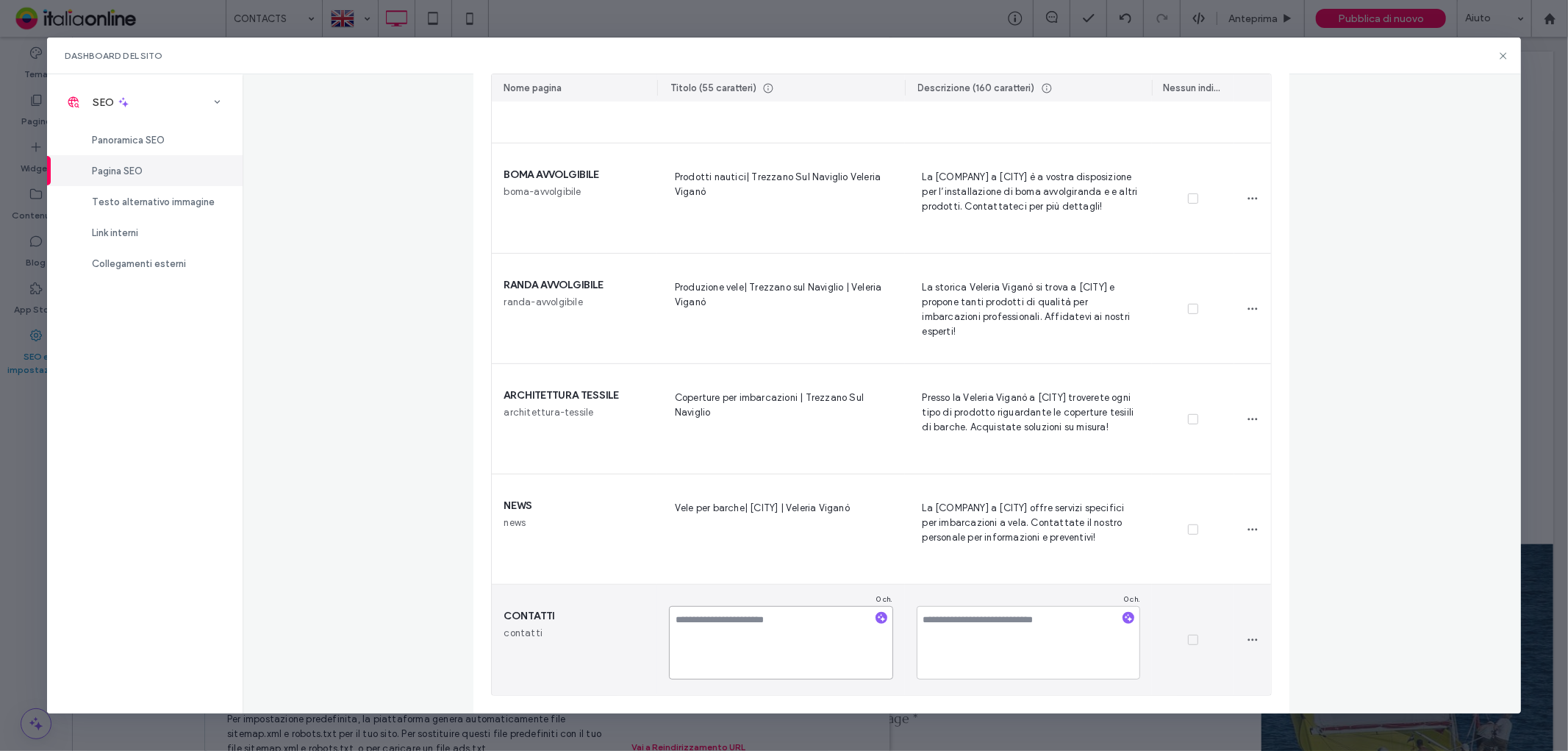 paste on "**********" 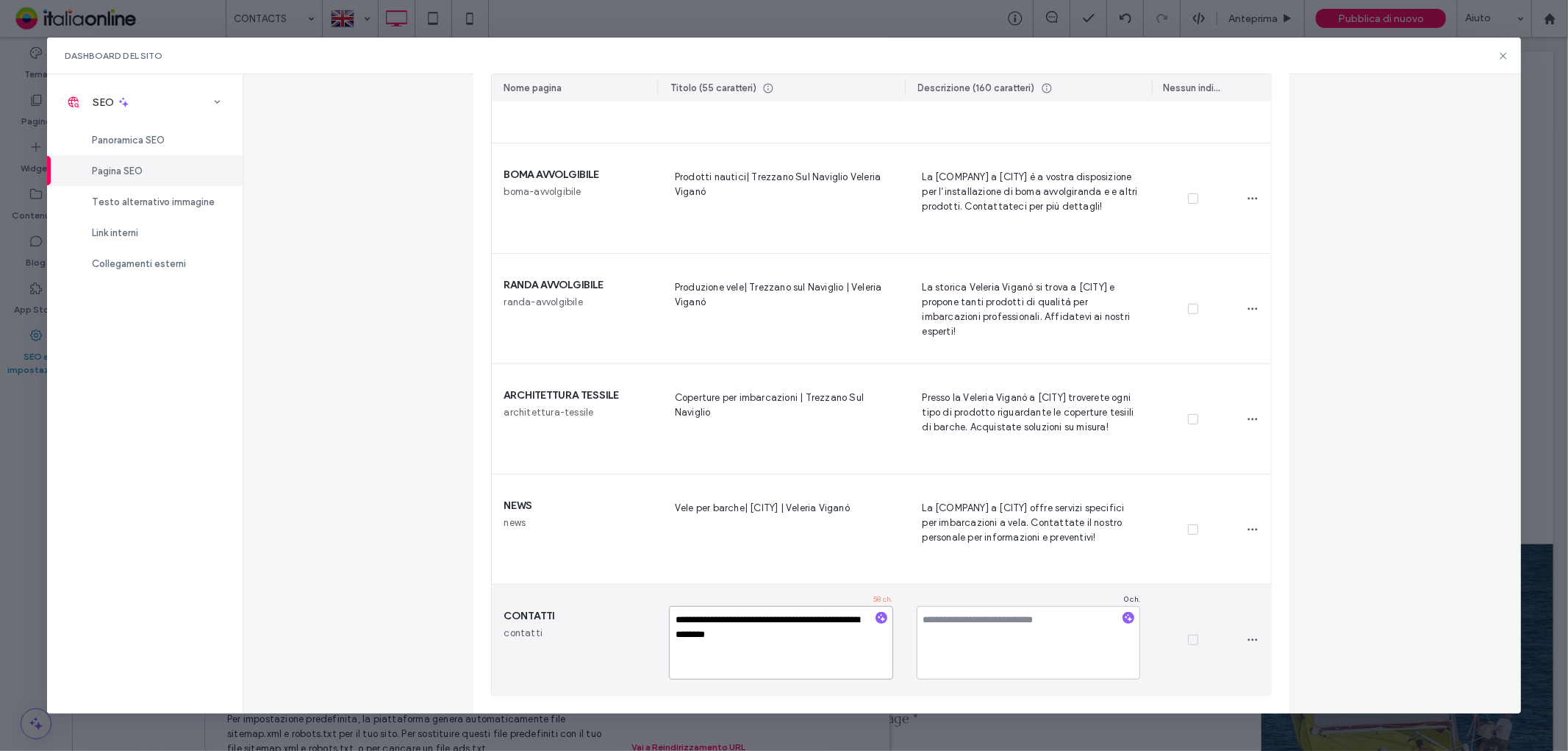 drag, startPoint x: 744, startPoint y: 638, endPoint x: 654, endPoint y: 640, distance: 90.022219 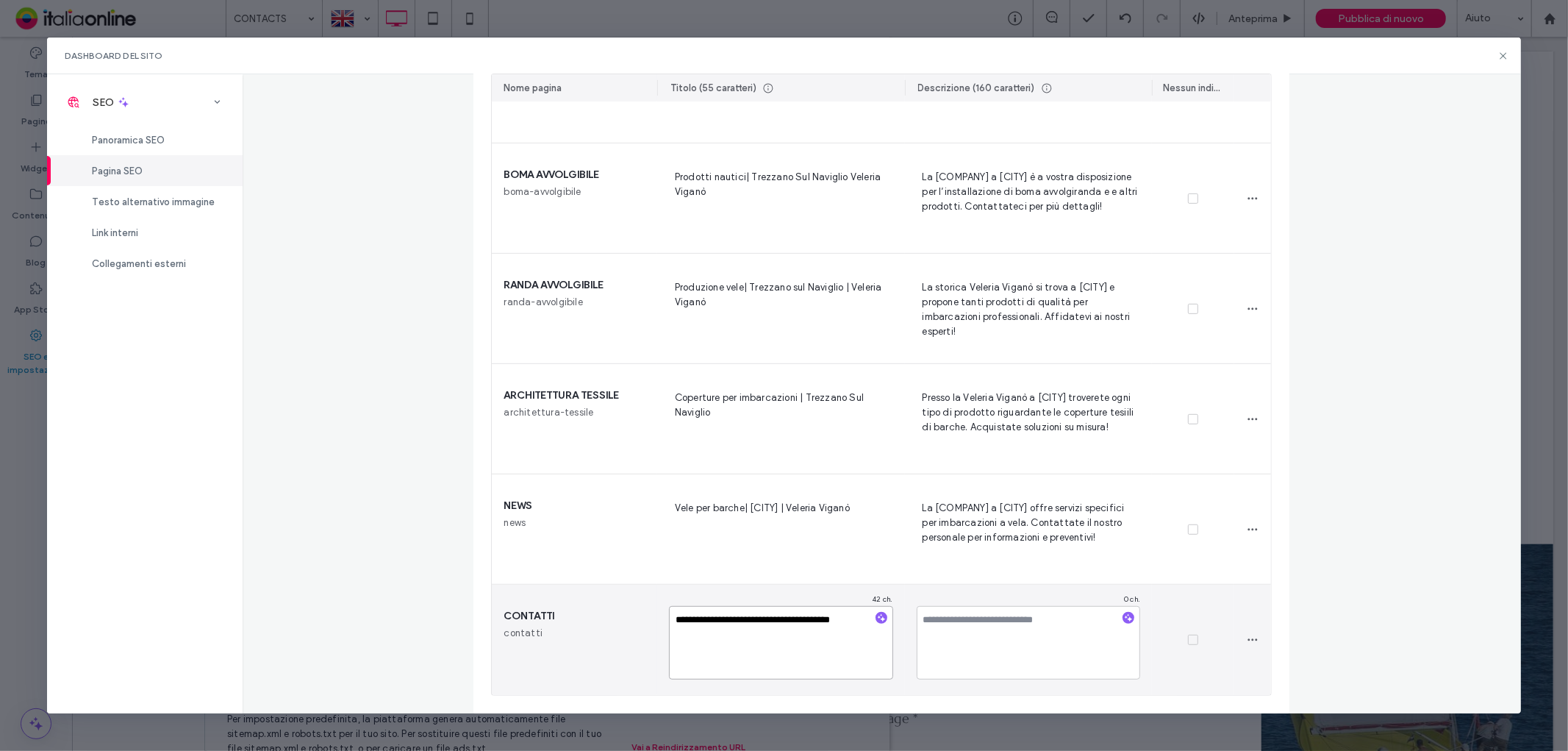 type on "**********" 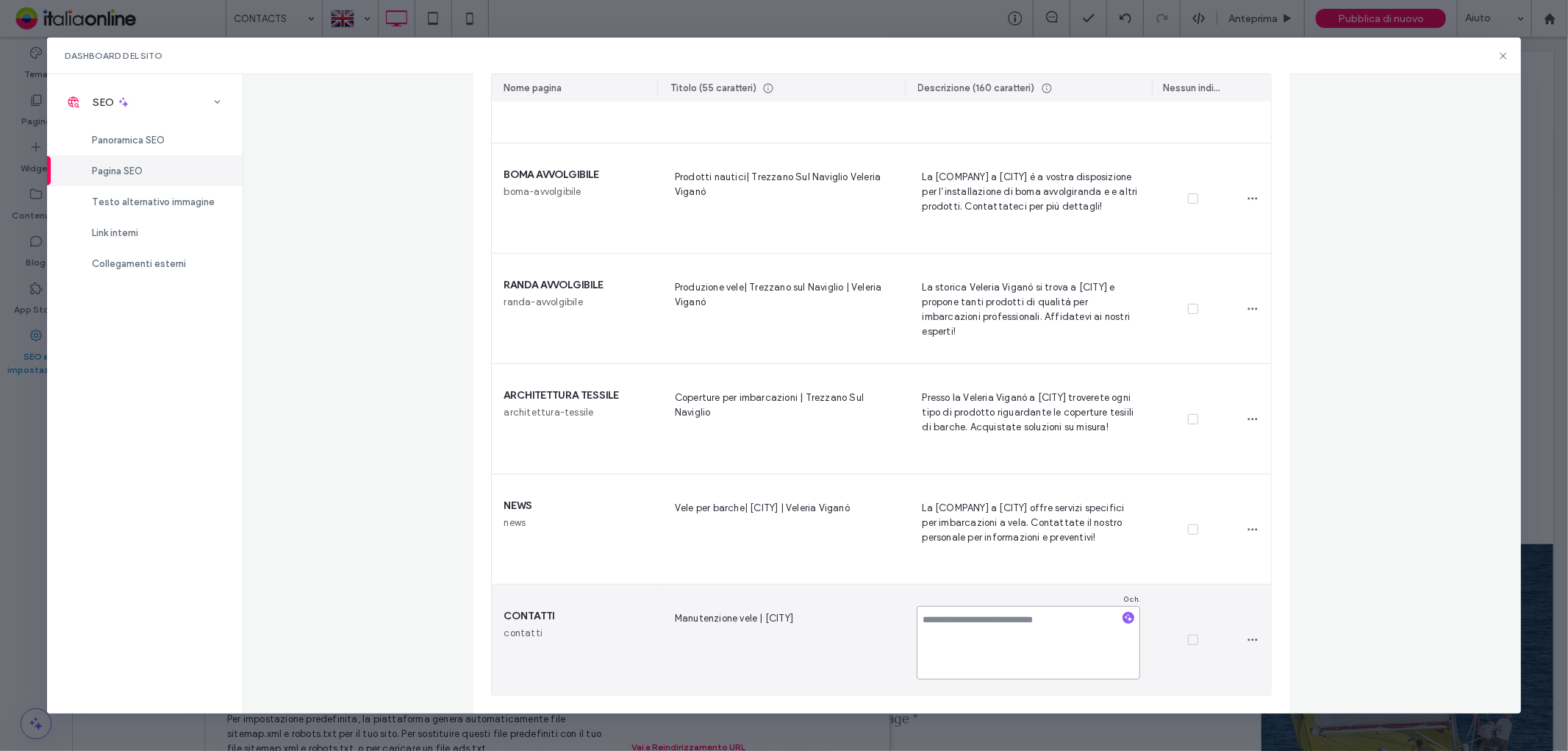 click at bounding box center [1028, 643] 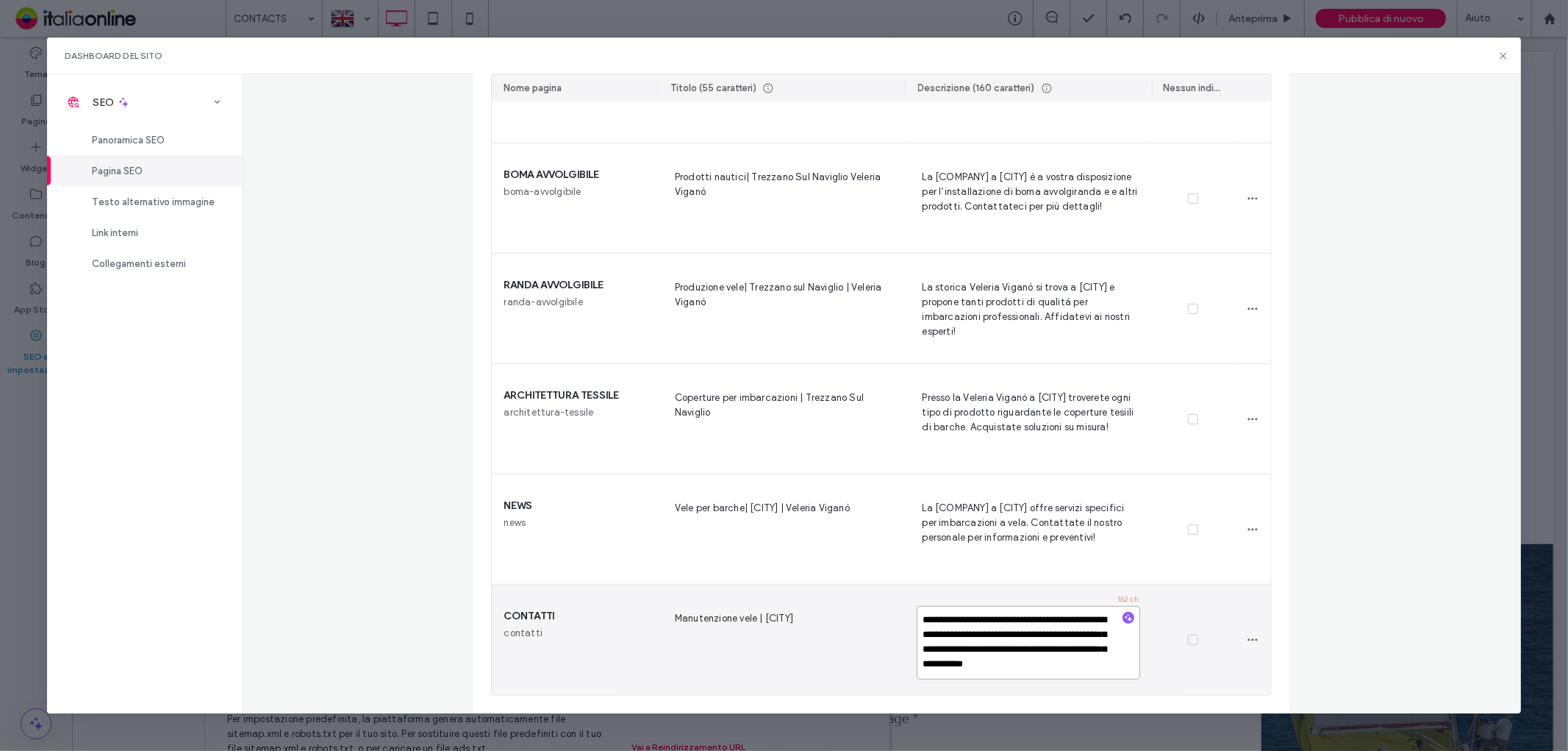 scroll, scrollTop: 13, scrollLeft: 0, axis: vertical 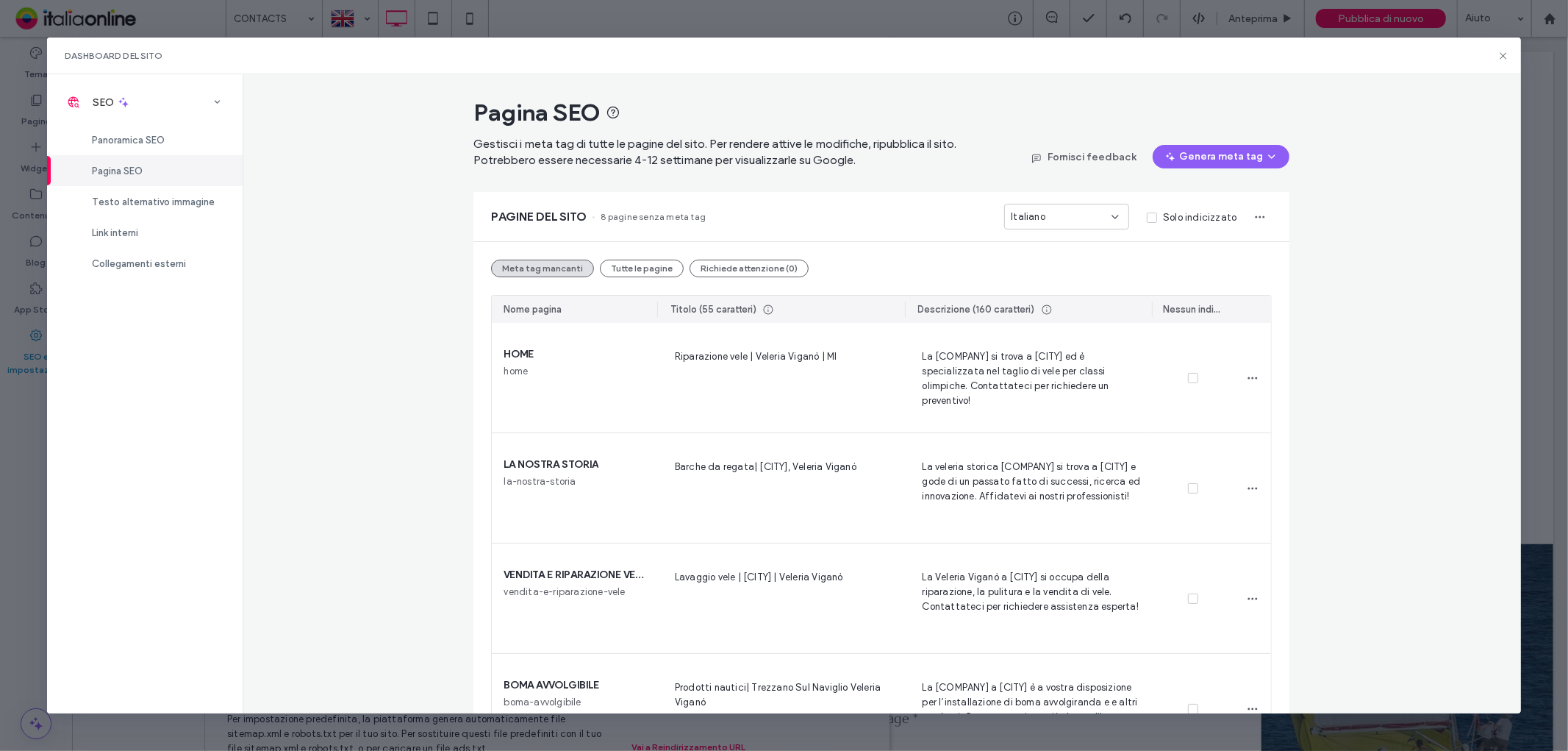 click on "Italiano" at bounding box center (1061, 217) 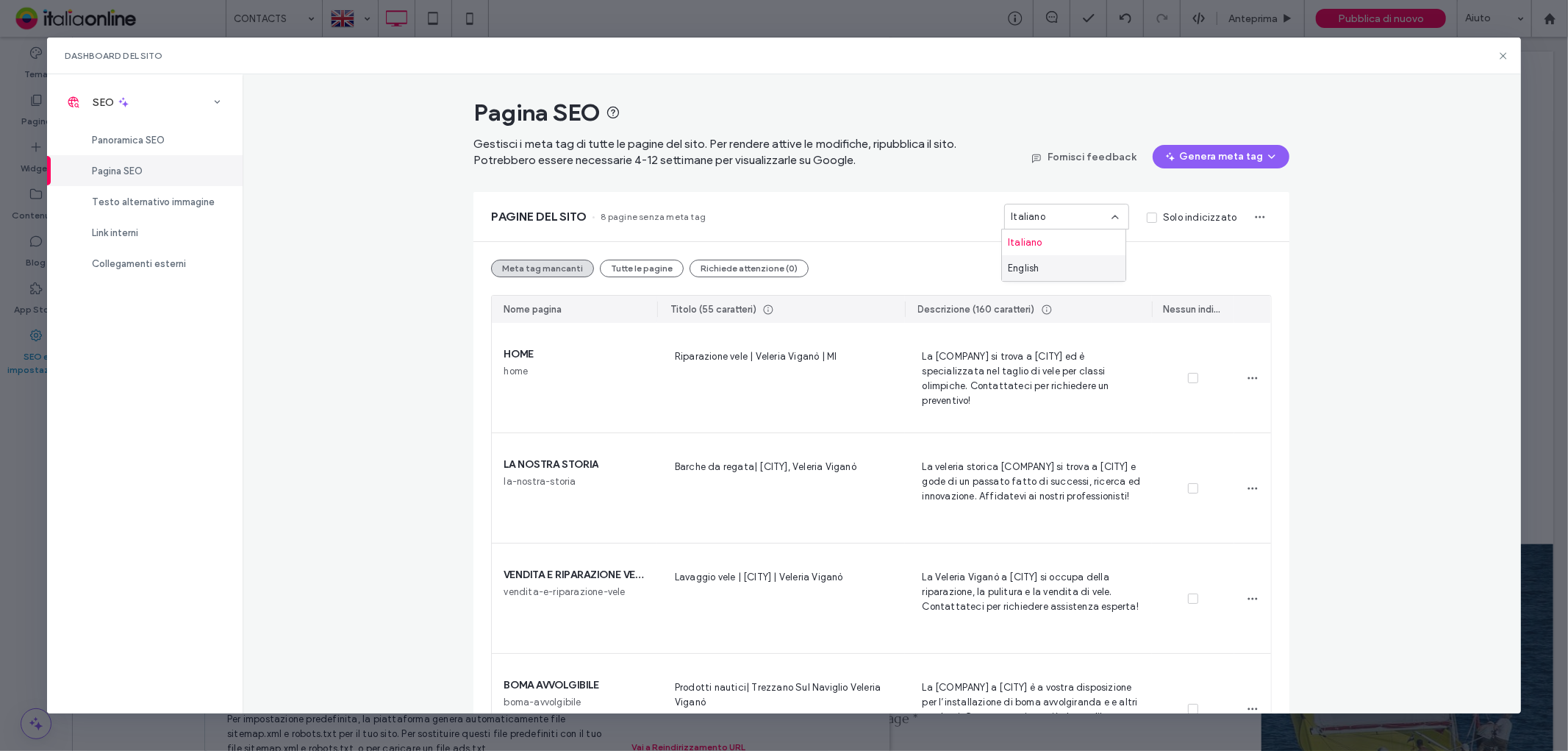 click on "English" at bounding box center (1064, 268) 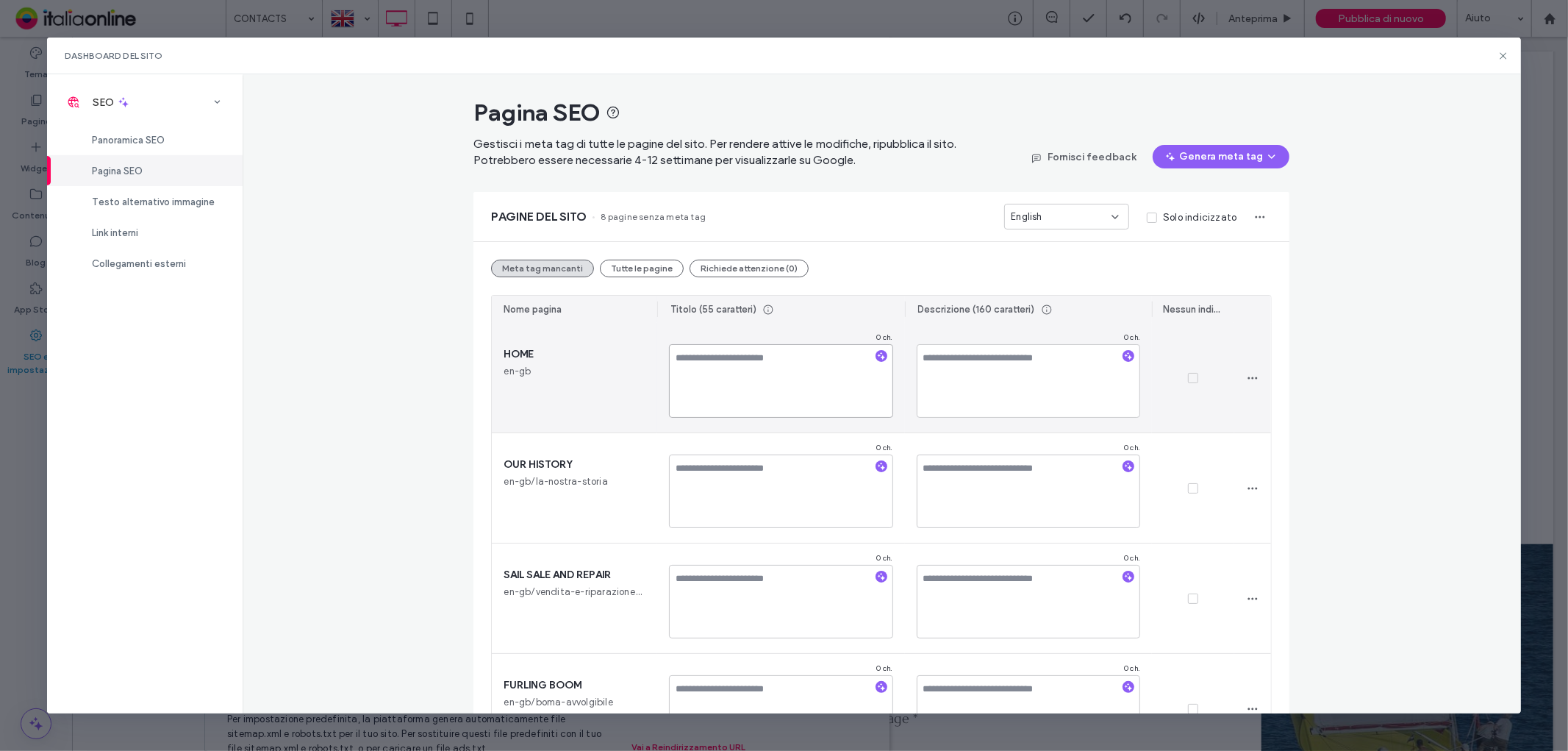 click at bounding box center (781, 381) 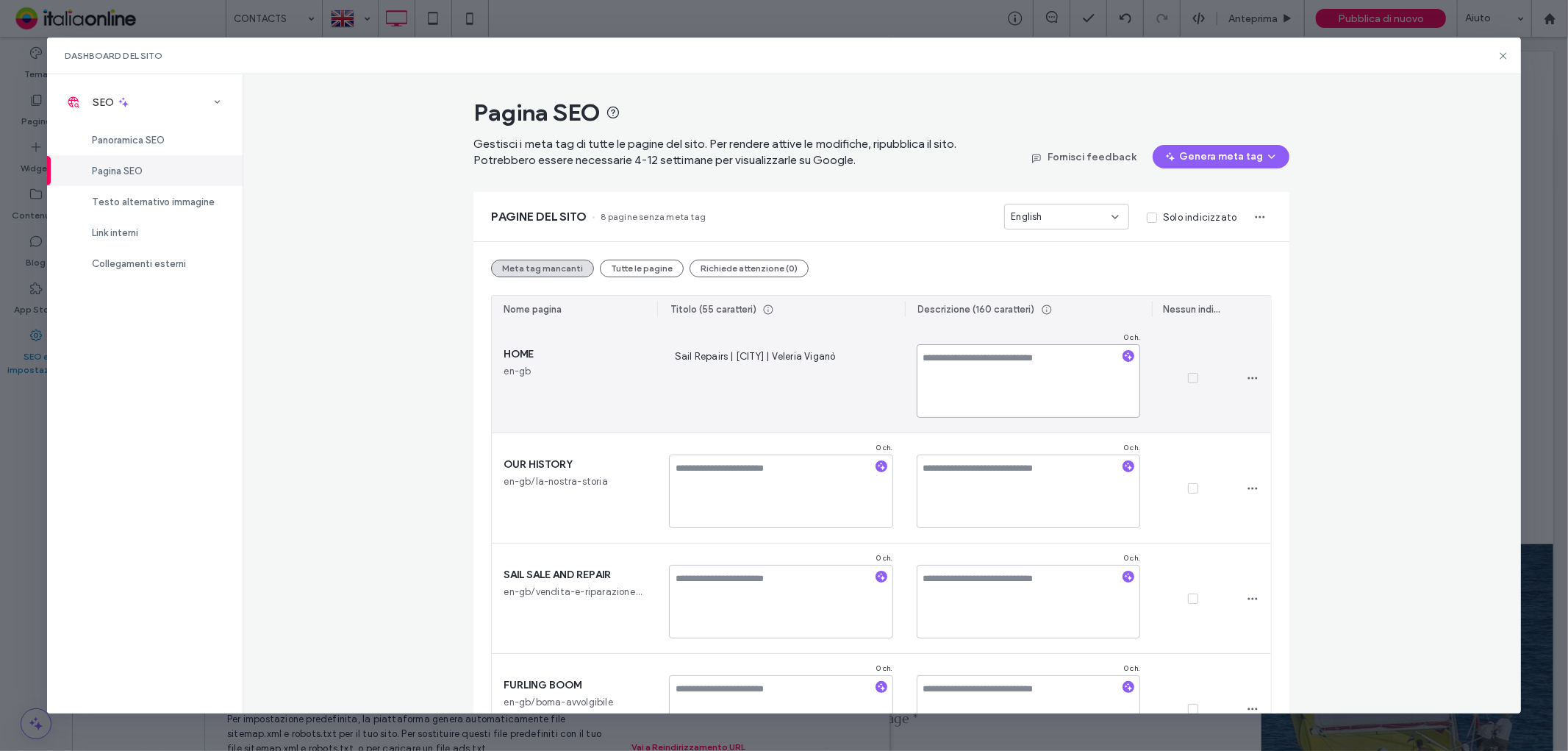 click at bounding box center (1028, 381) 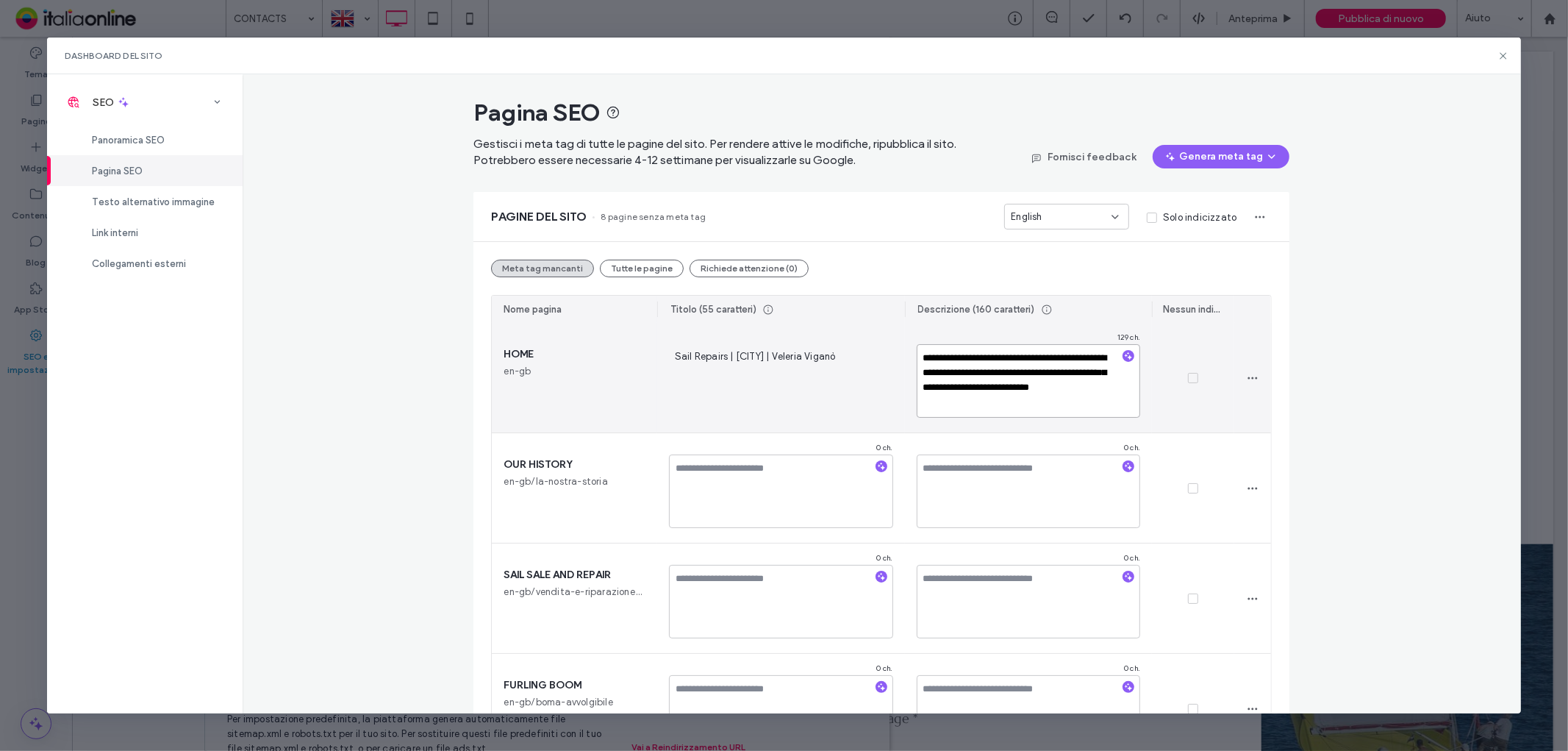 scroll, scrollTop: 0, scrollLeft: 0, axis: both 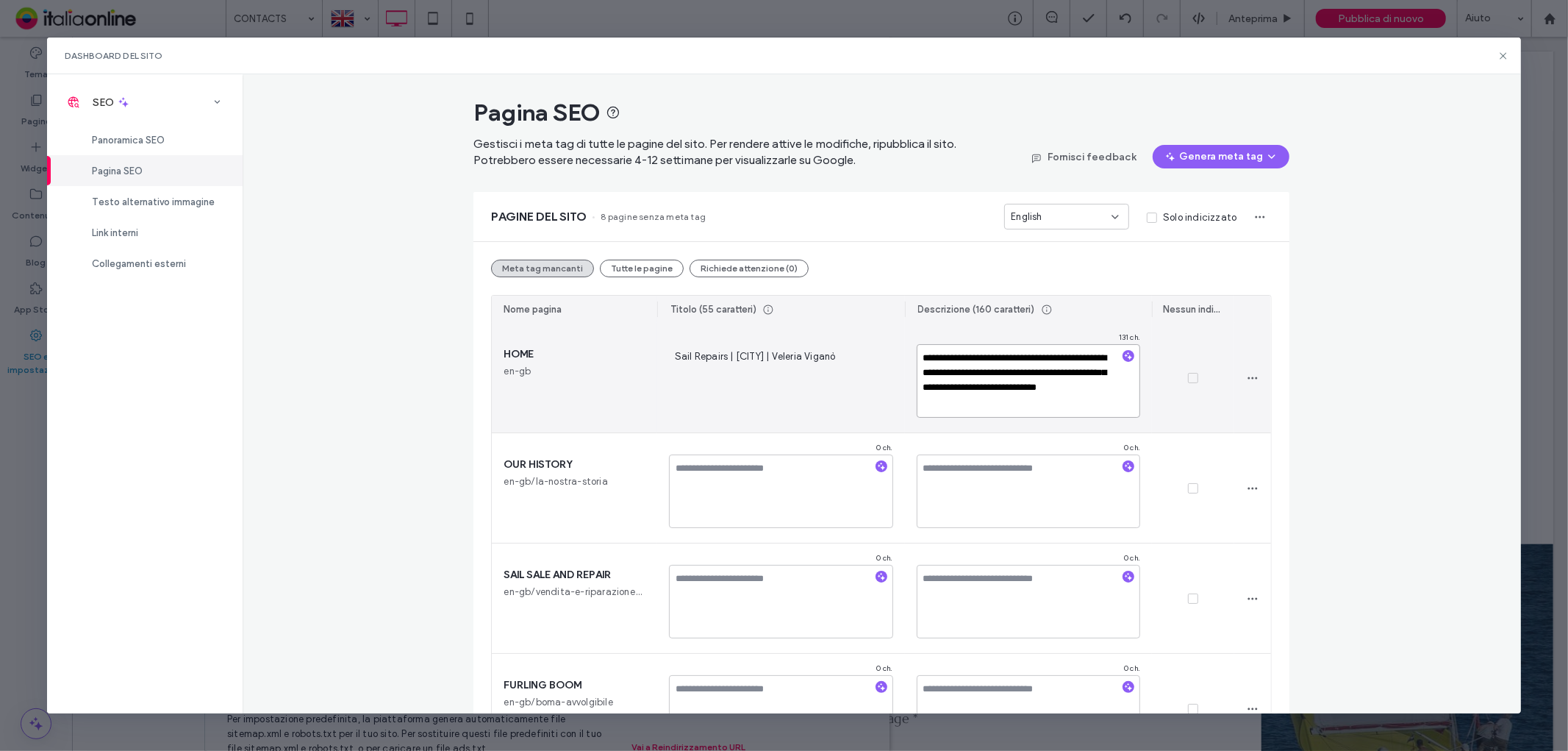 type on "**********" 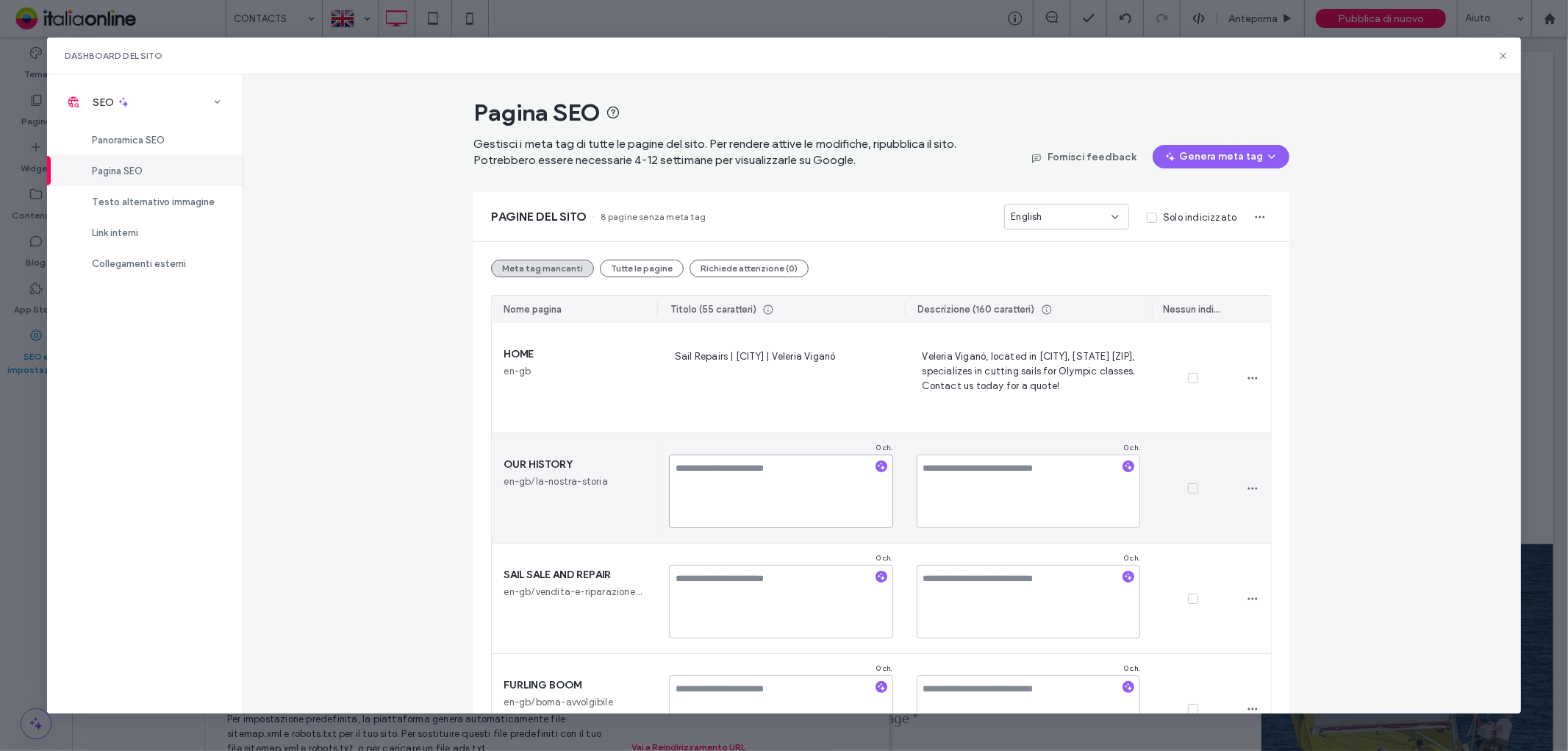 click at bounding box center [781, 491] 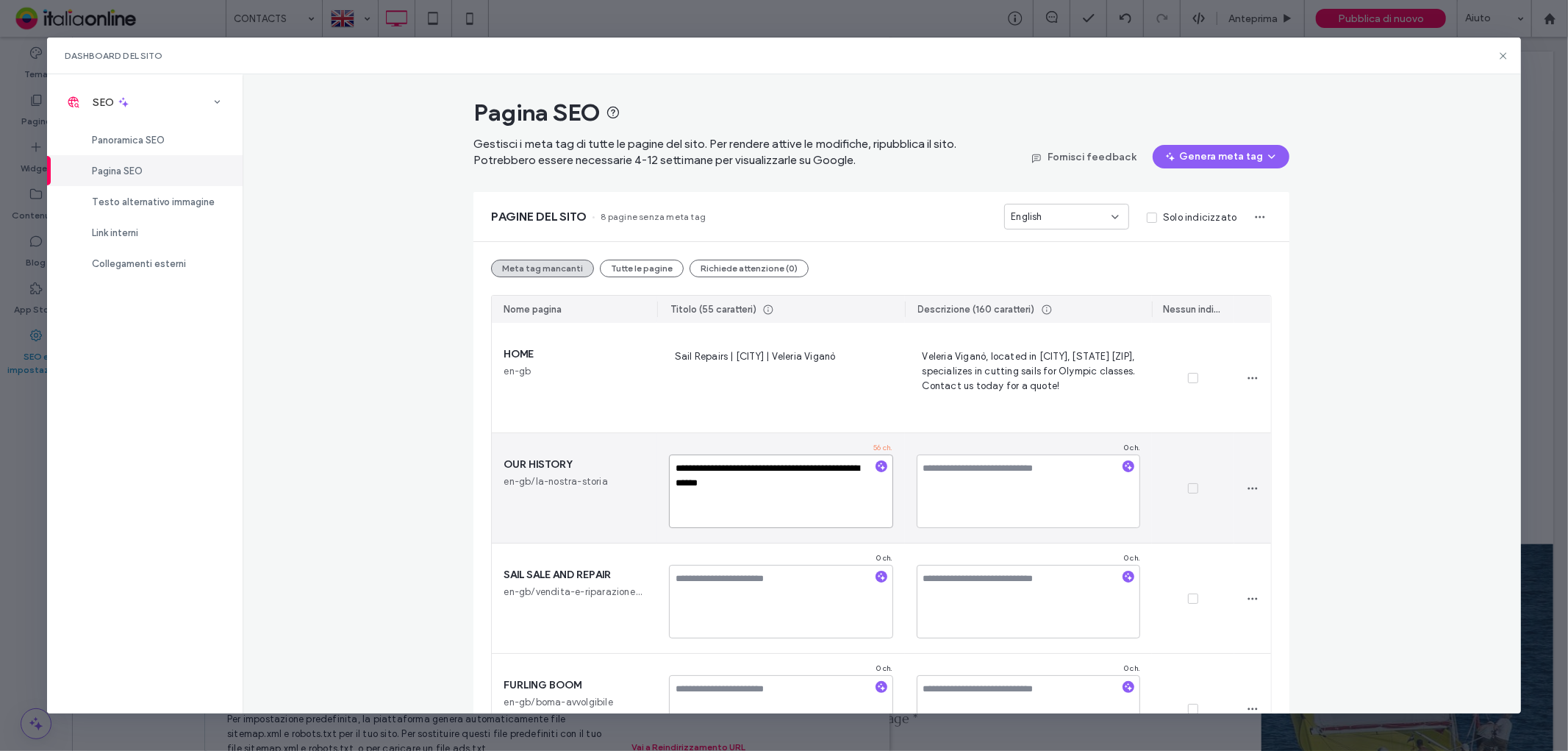 click on "**********" at bounding box center [781, 491] 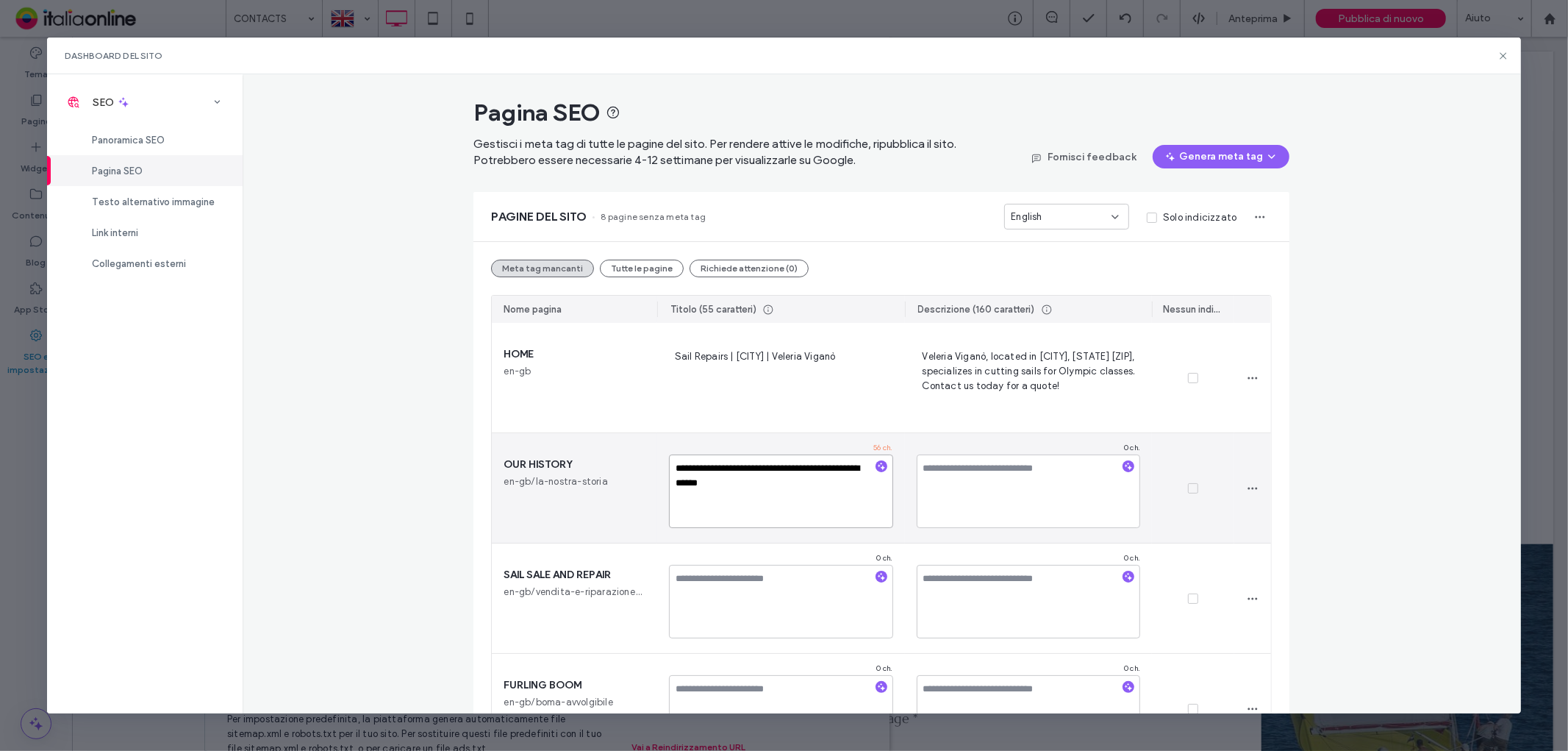 click on "**********" at bounding box center (781, 491) 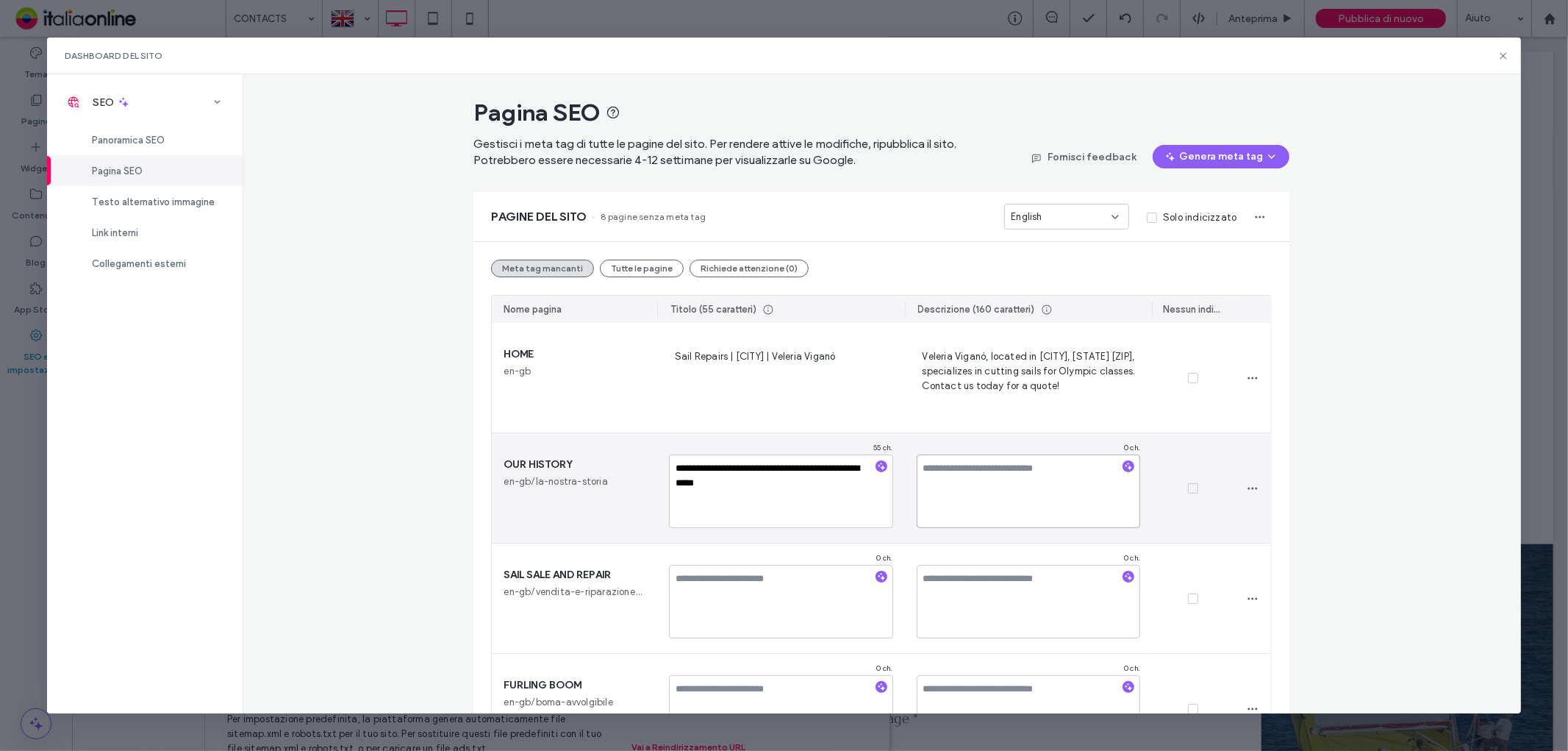 click at bounding box center (1028, 491) 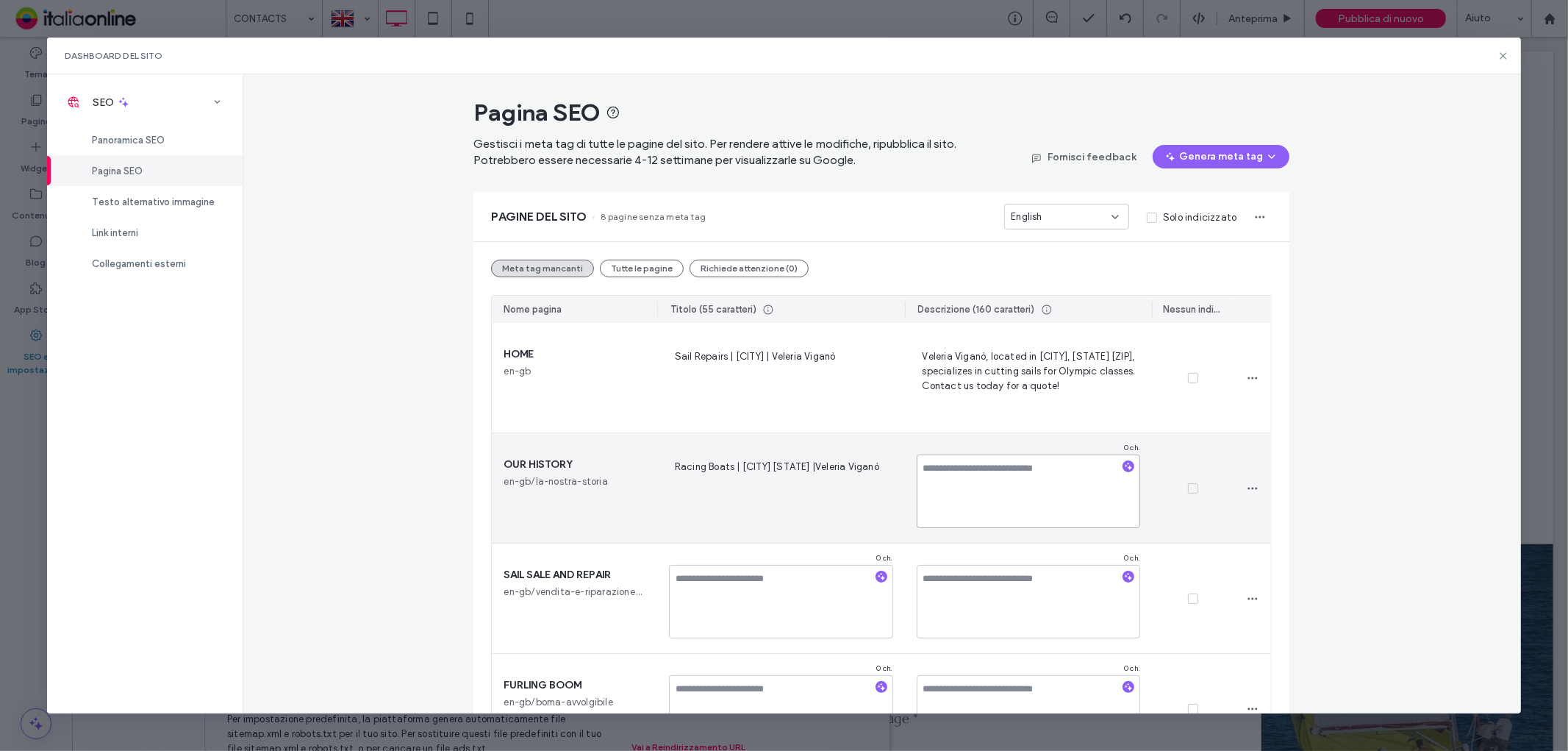 click at bounding box center [1028, 491] 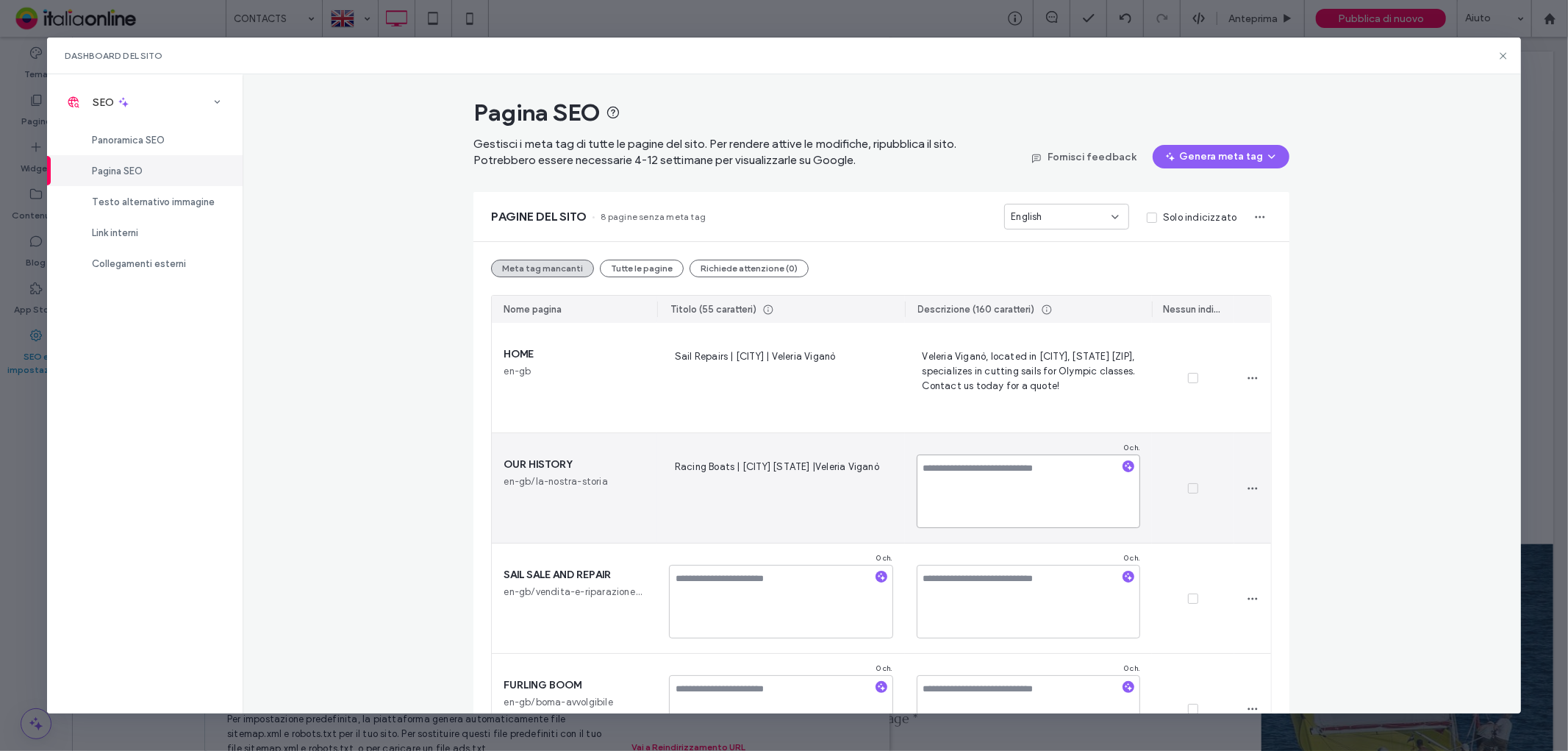 paste on "**********" 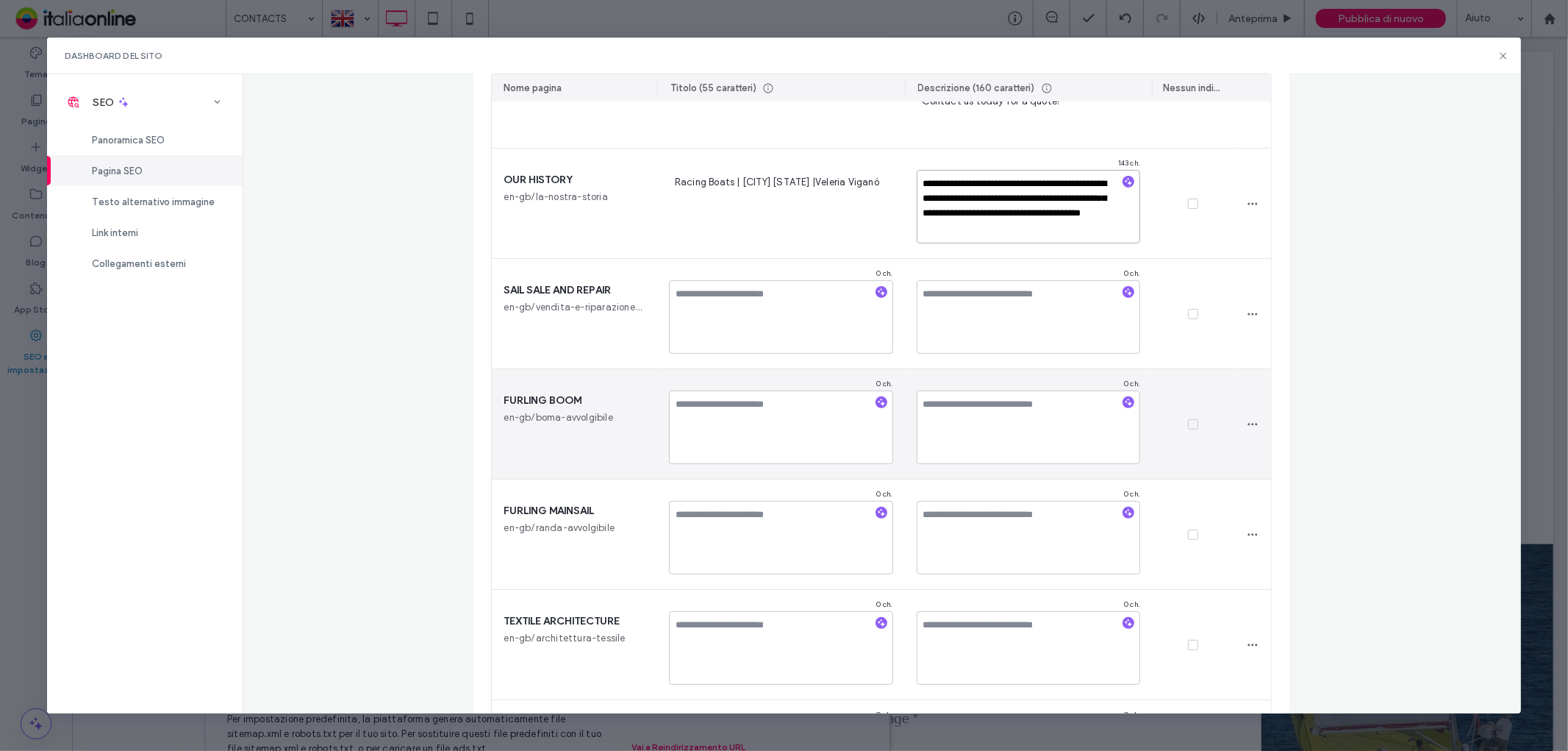 scroll, scrollTop: 327, scrollLeft: 0, axis: vertical 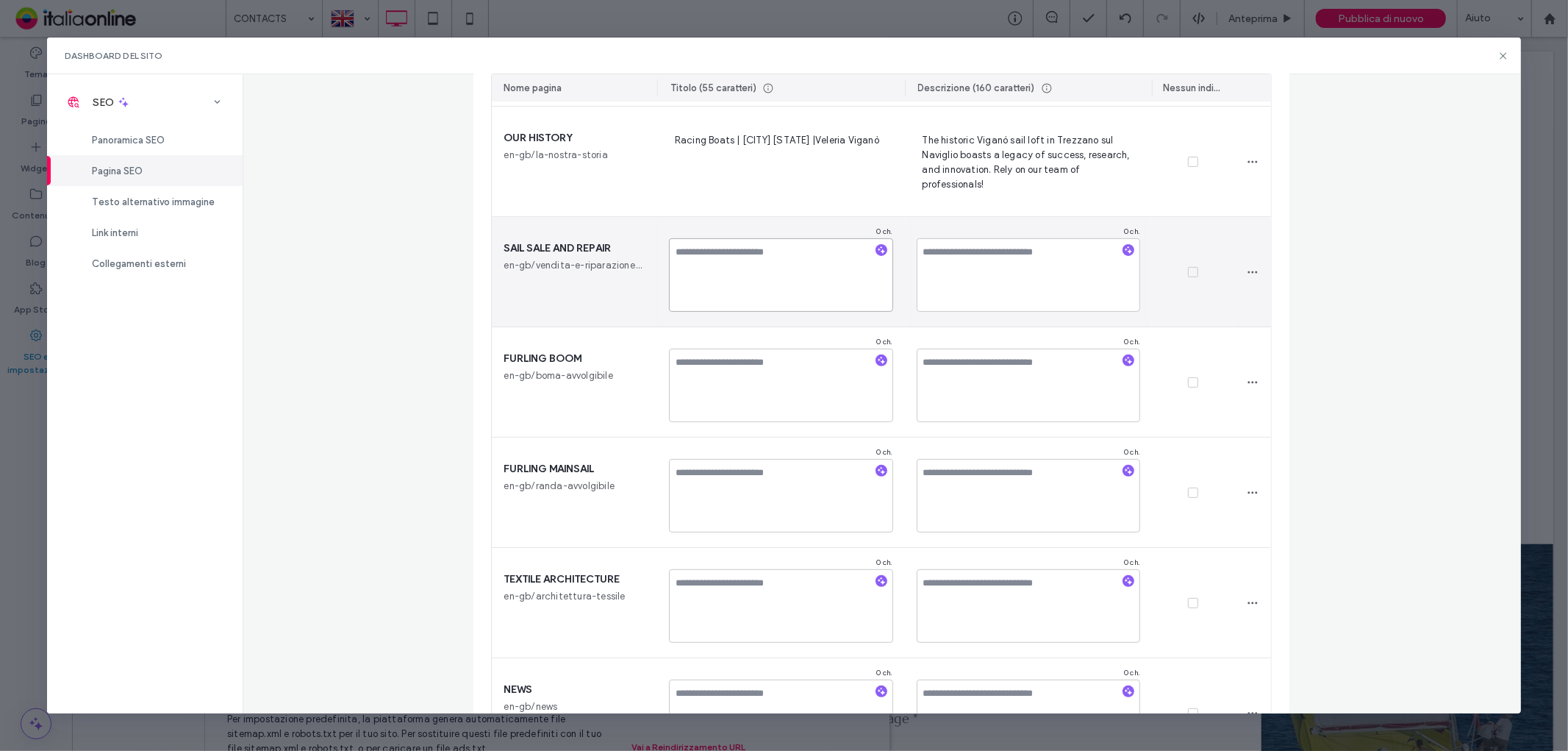 click at bounding box center (781, 275) 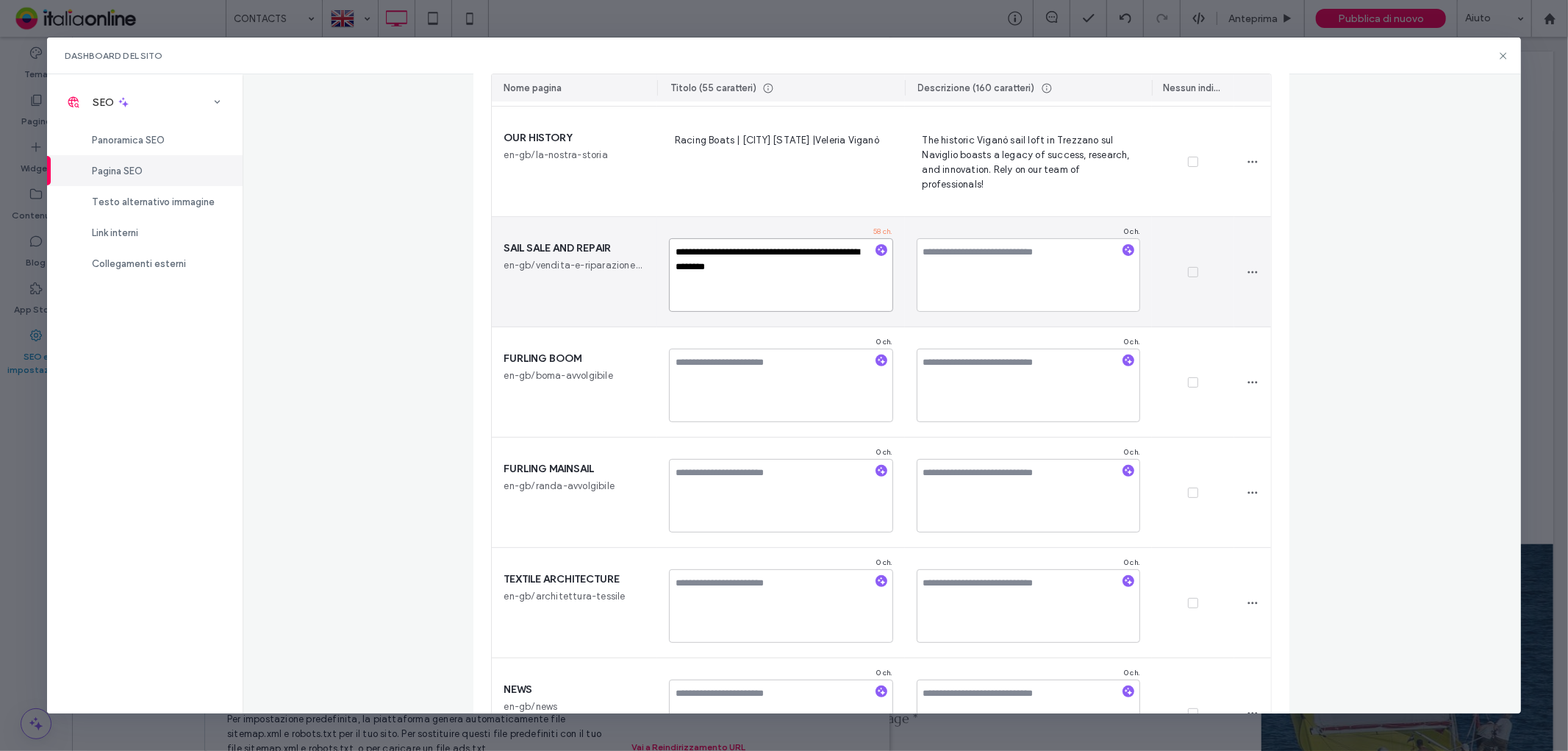 click on "**********" at bounding box center [781, 275] 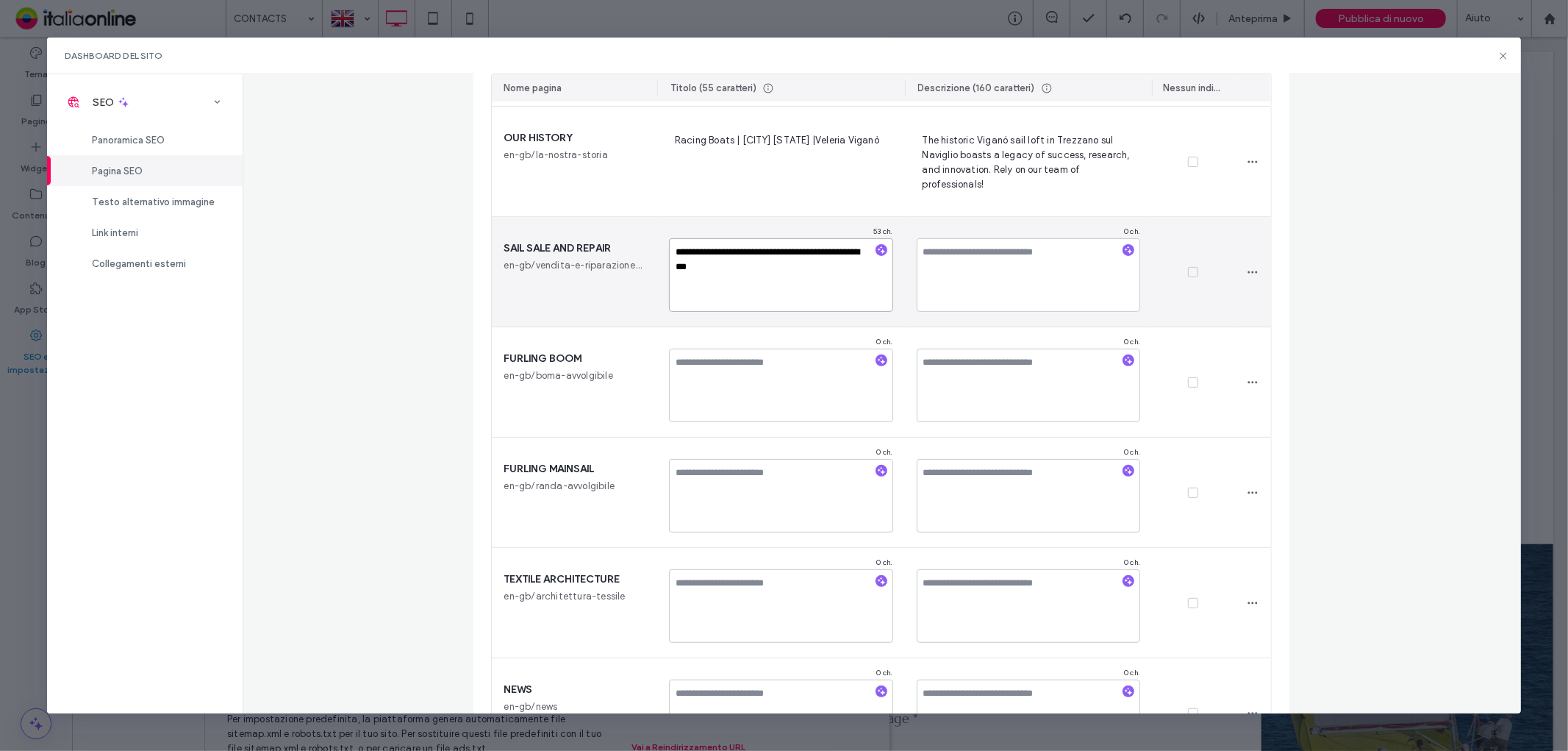 type on "**********" 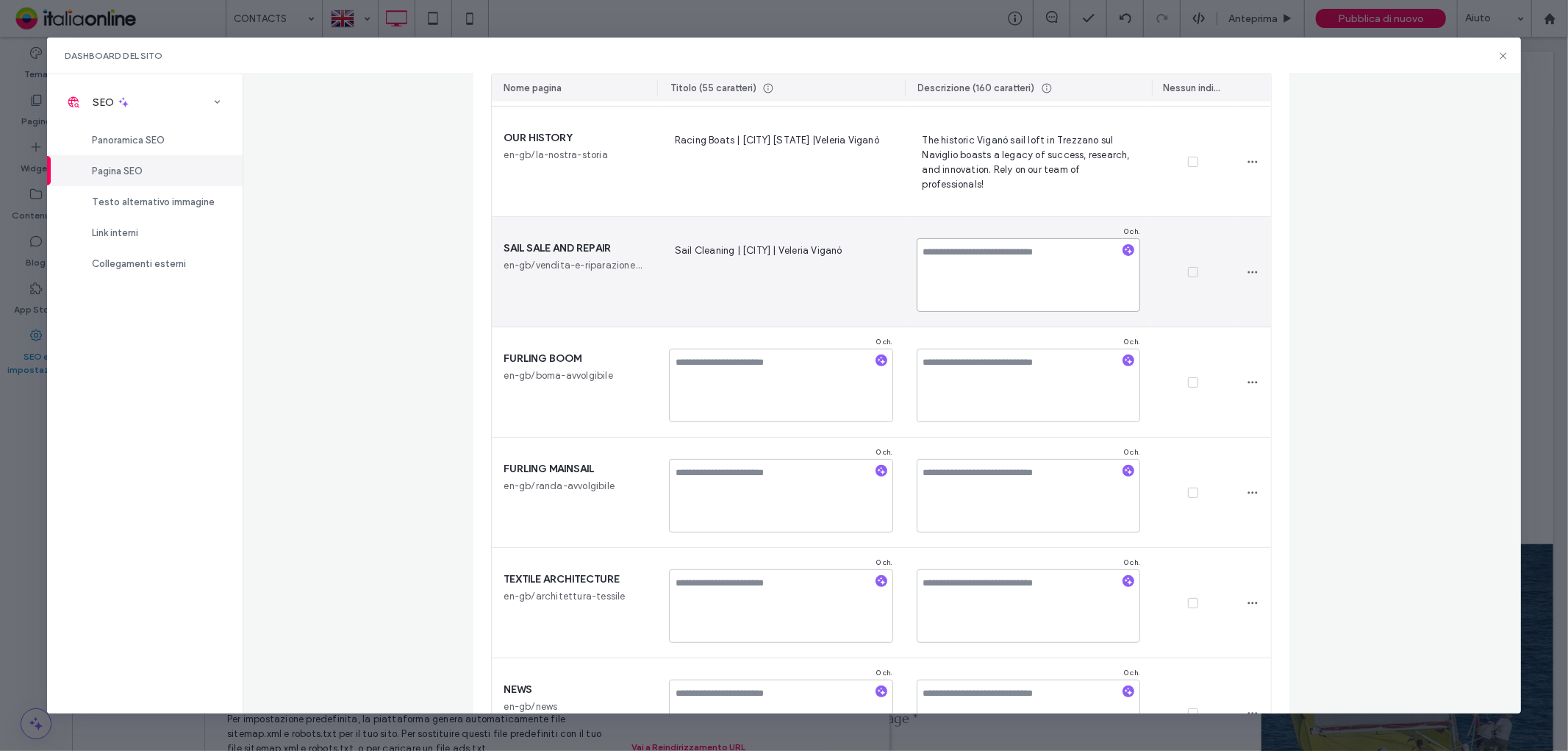 click at bounding box center (1028, 275) 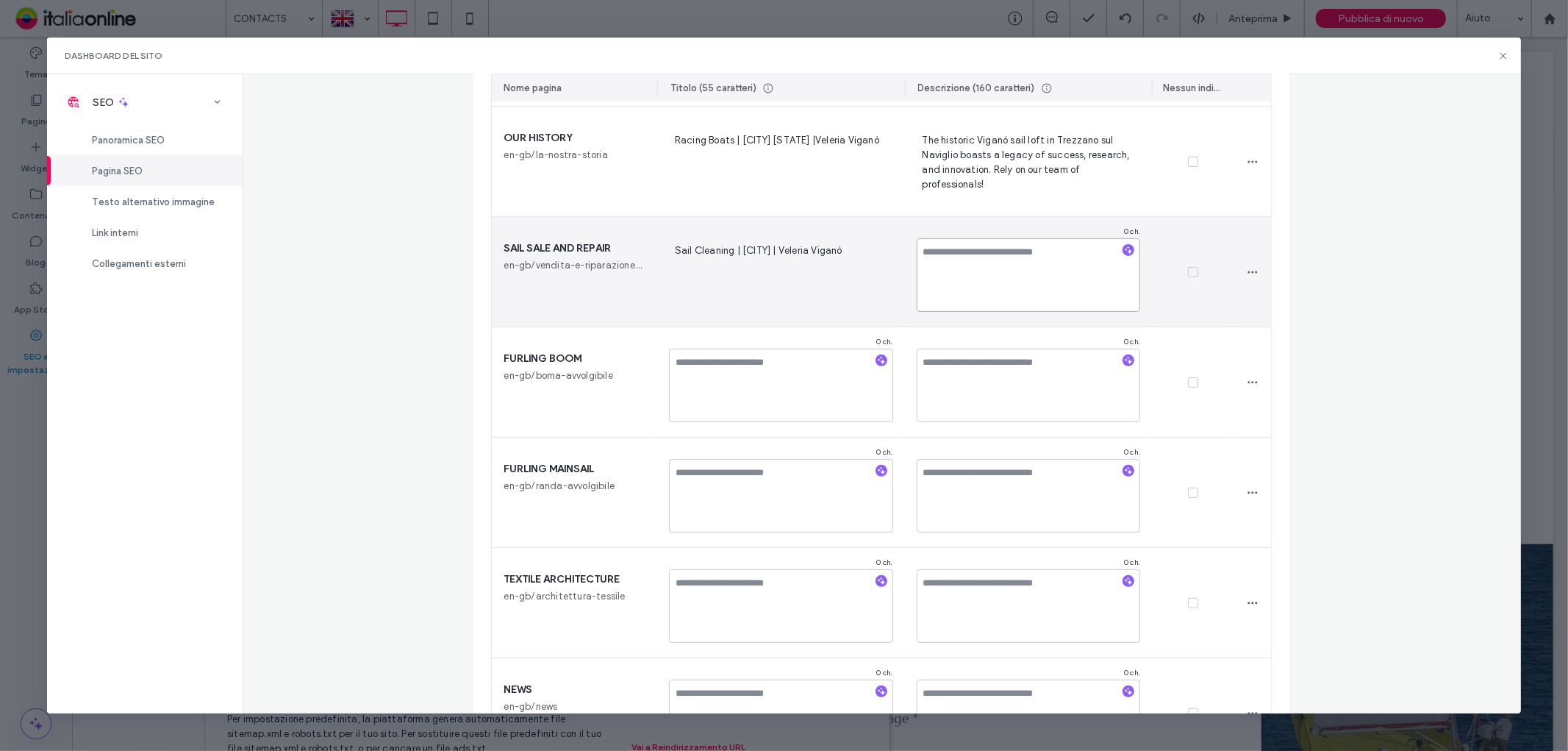 paste on "**********" 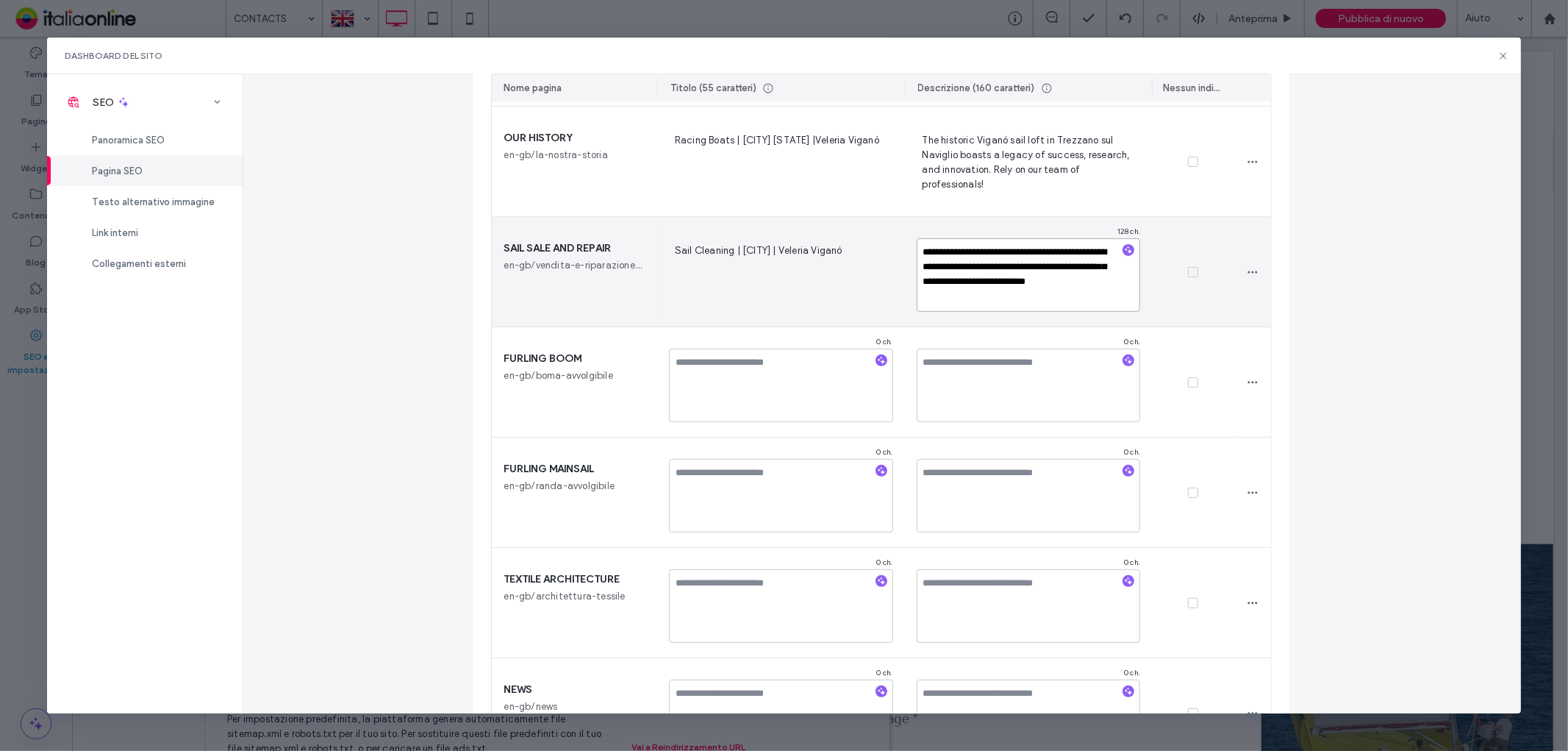 click on "**********" at bounding box center [1028, 275] 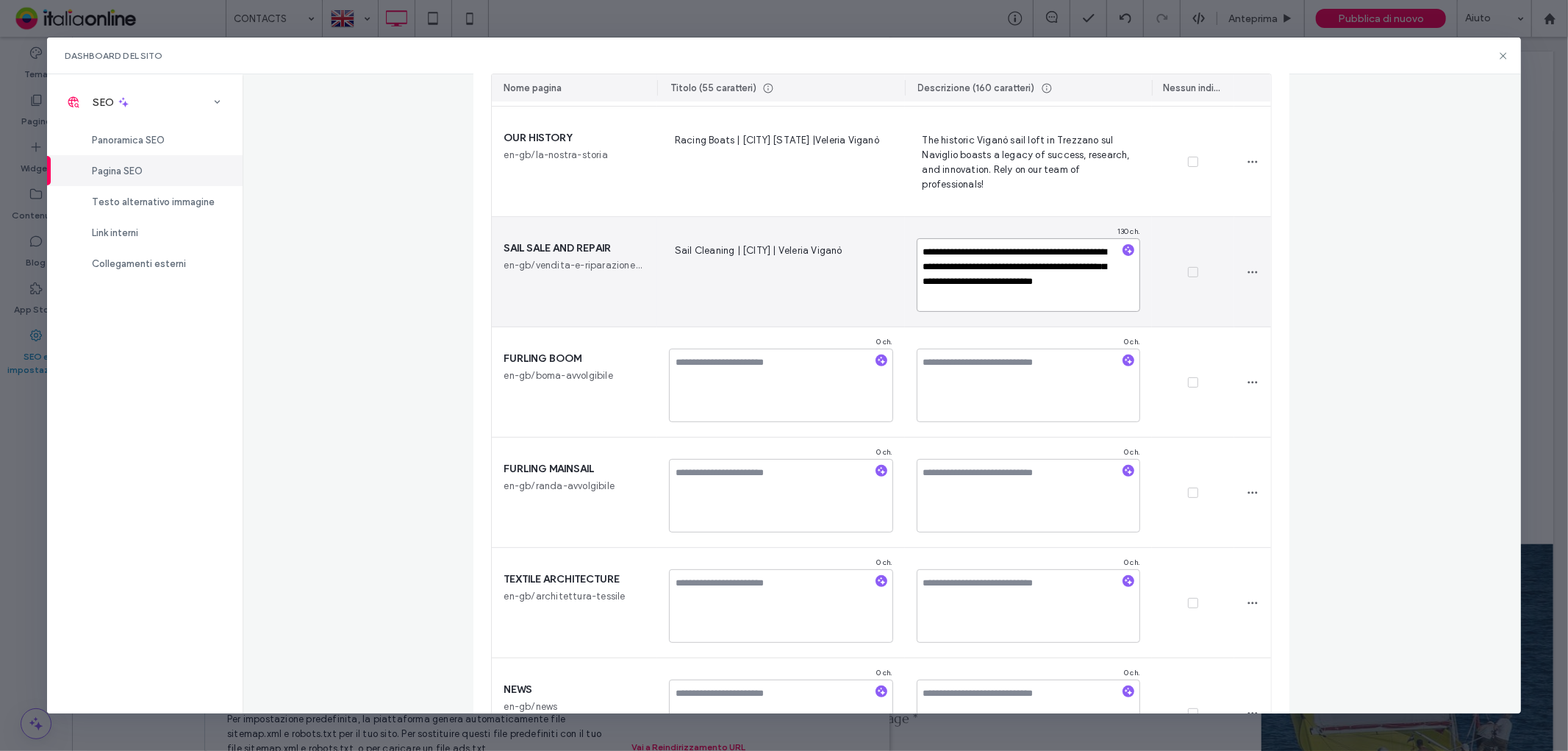 type on "**********" 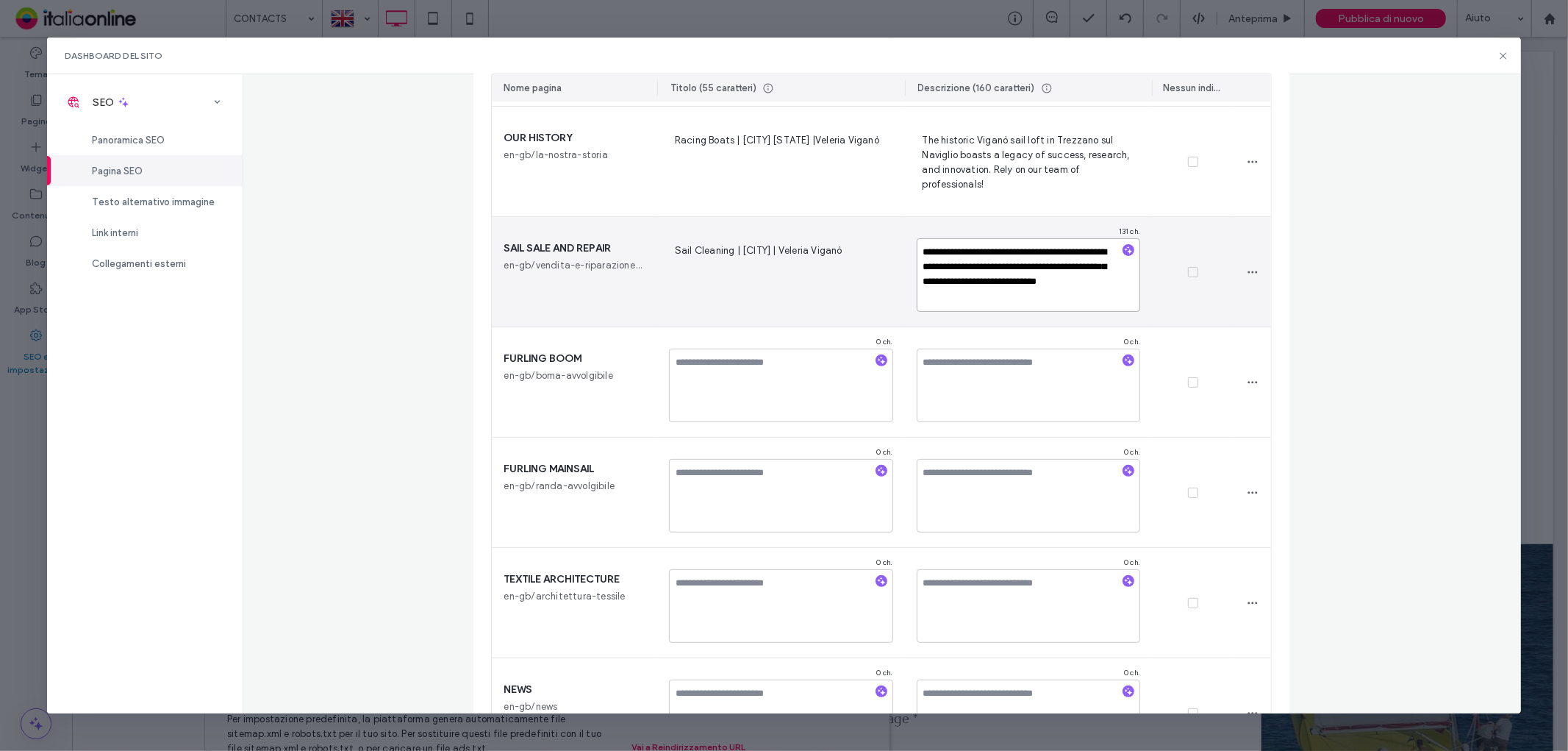 click on "**********" at bounding box center (1028, 275) 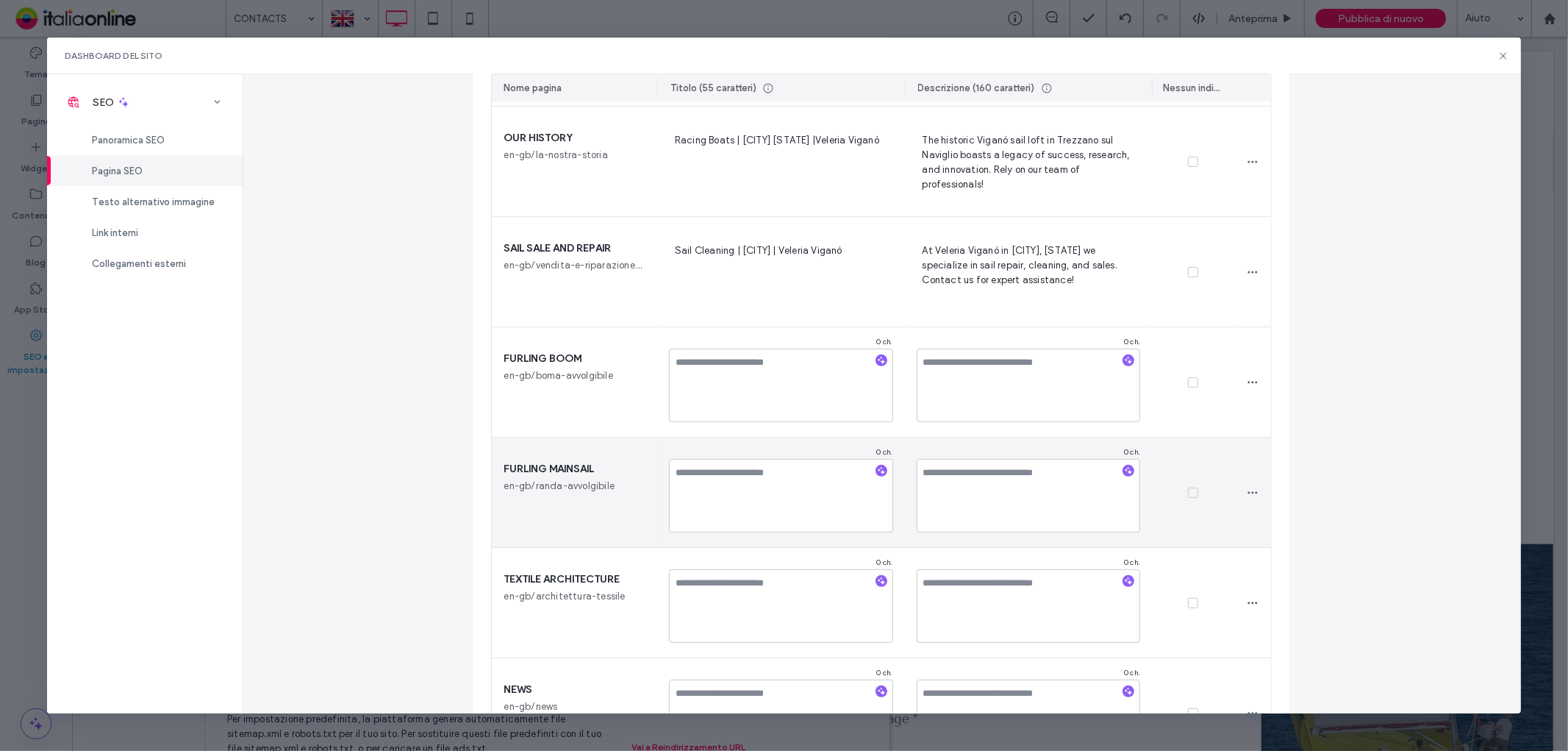 click on "0   ch." at bounding box center (781, 382) 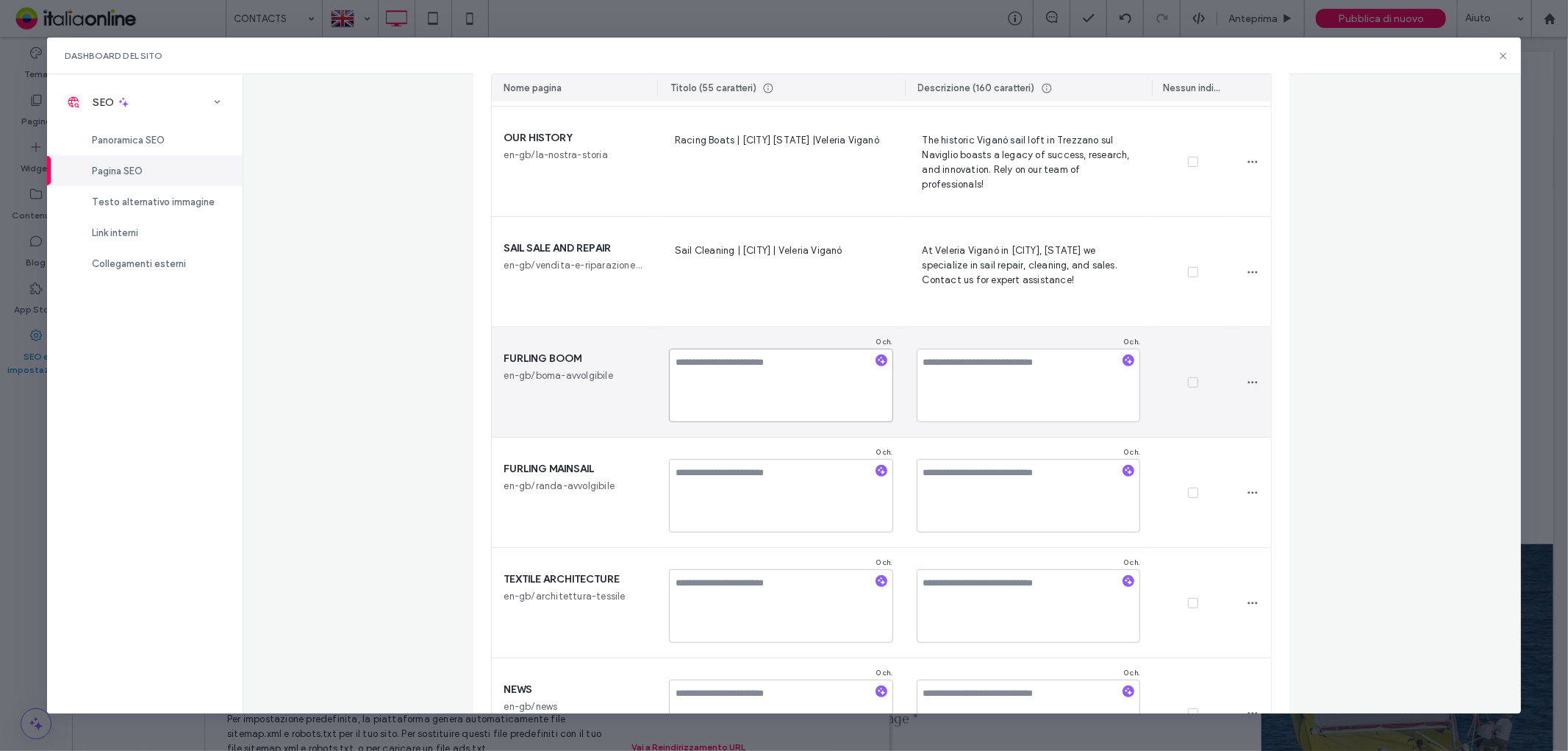 click at bounding box center (781, 385) 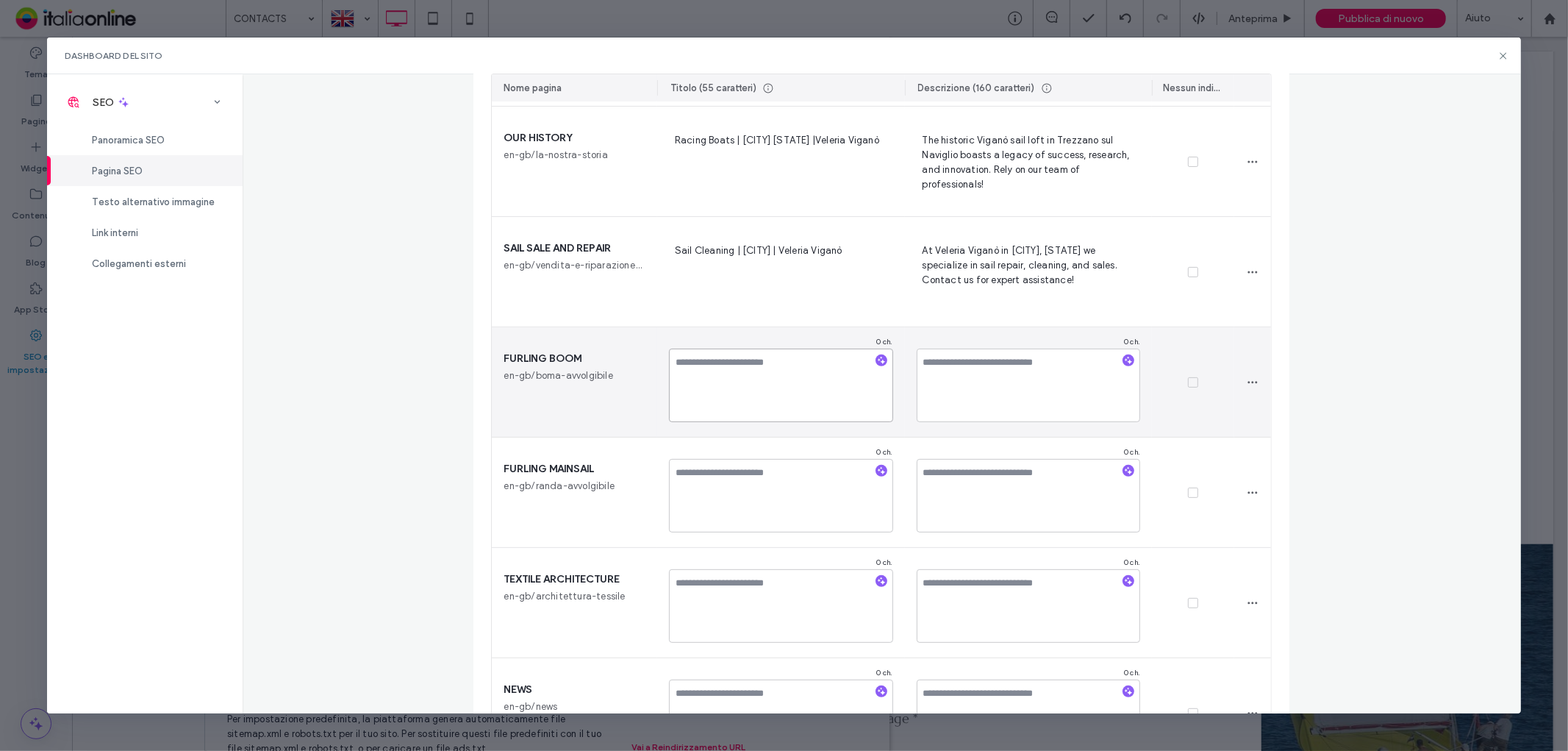 paste on "**********" 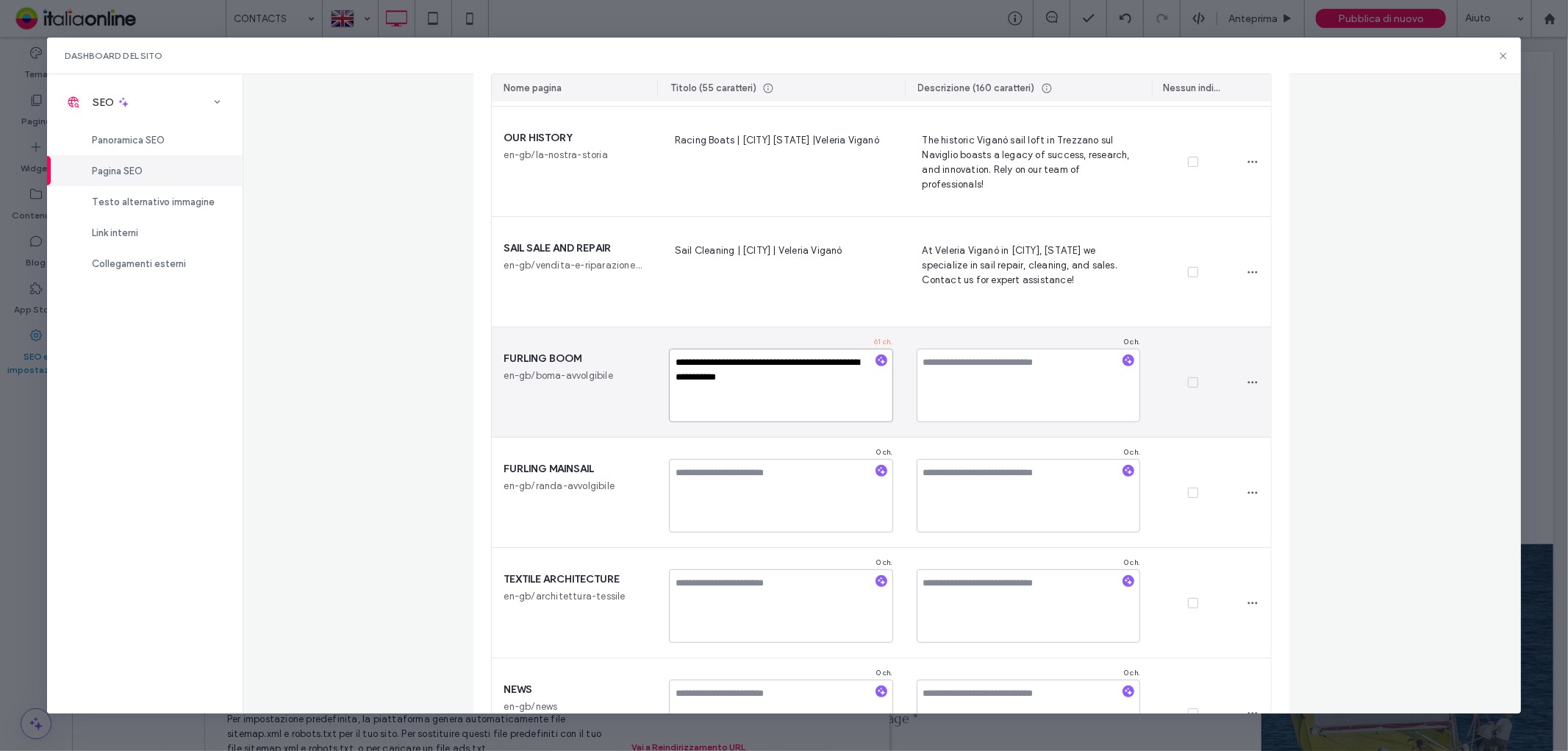 click on "**********" at bounding box center [781, 385] 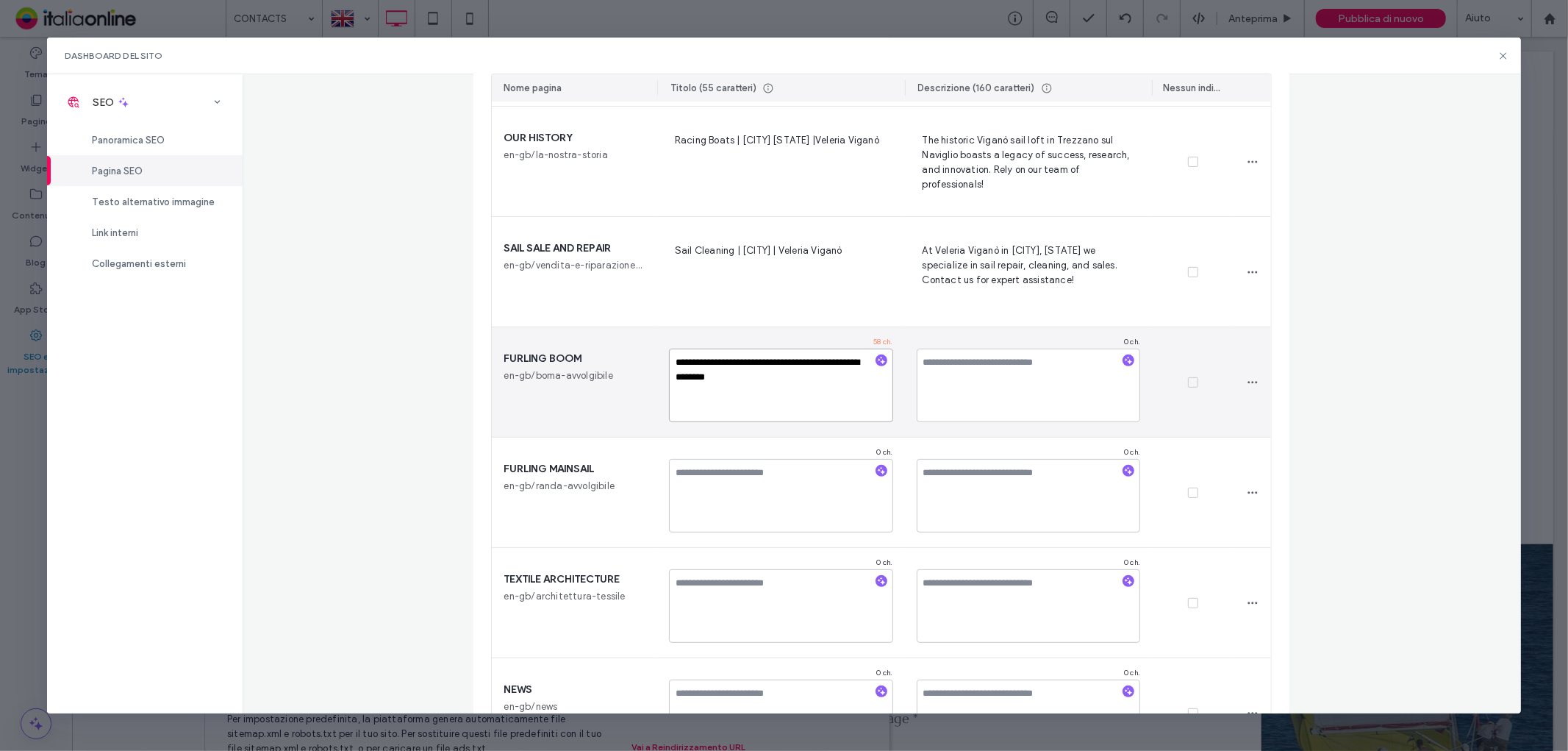 click on "**********" at bounding box center (781, 385) 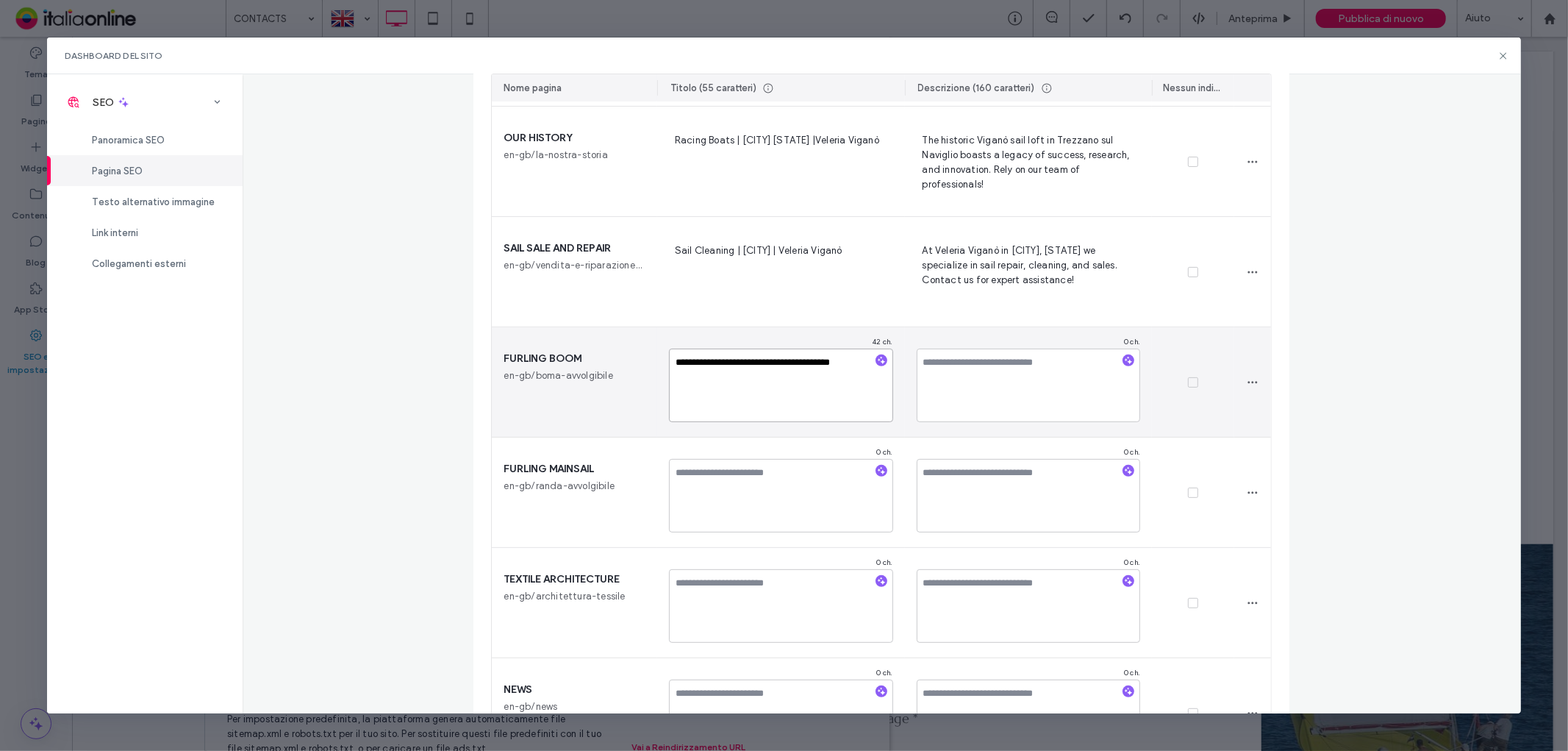 type on "**********" 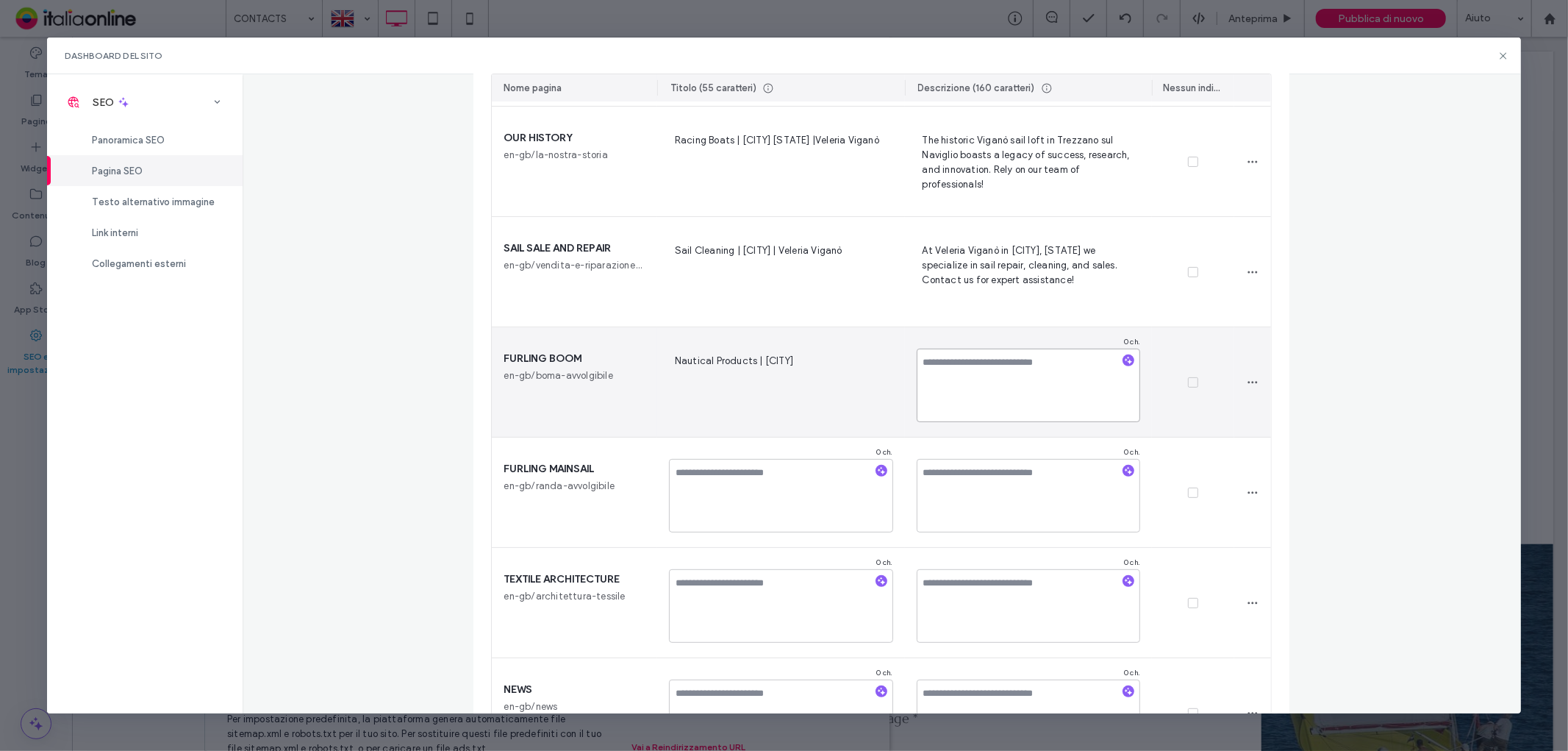 click at bounding box center (1028, 385) 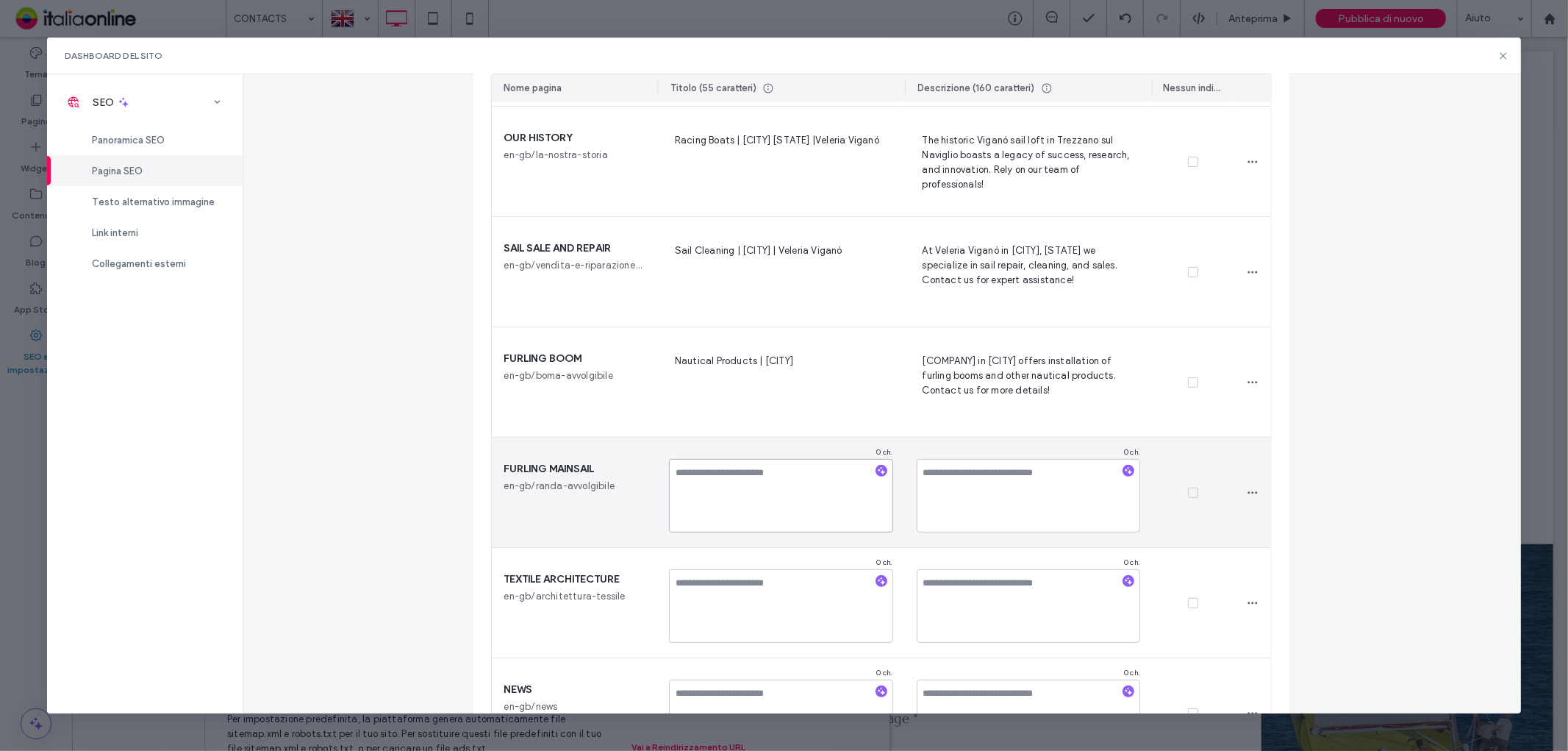click at bounding box center [781, 496] 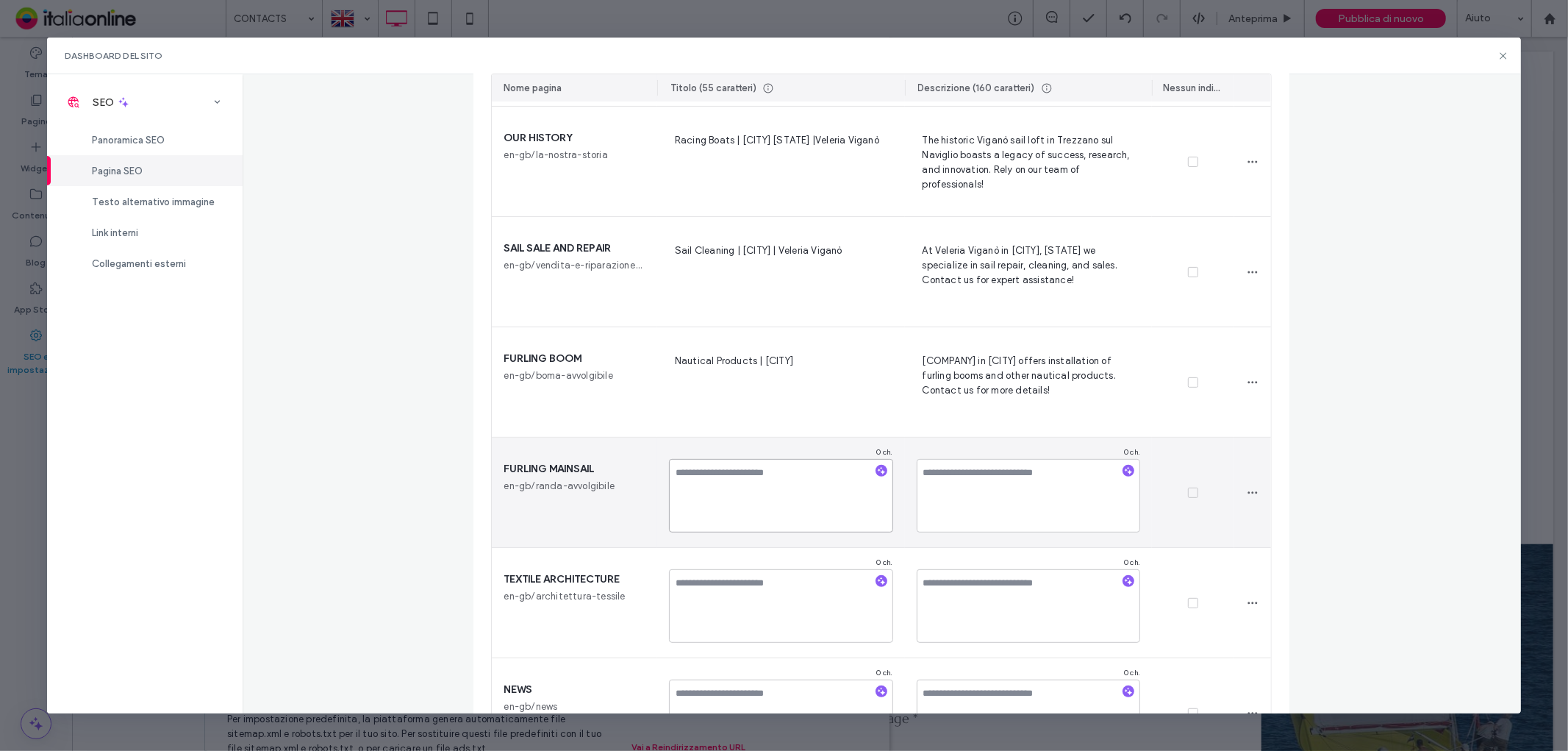 paste on "**********" 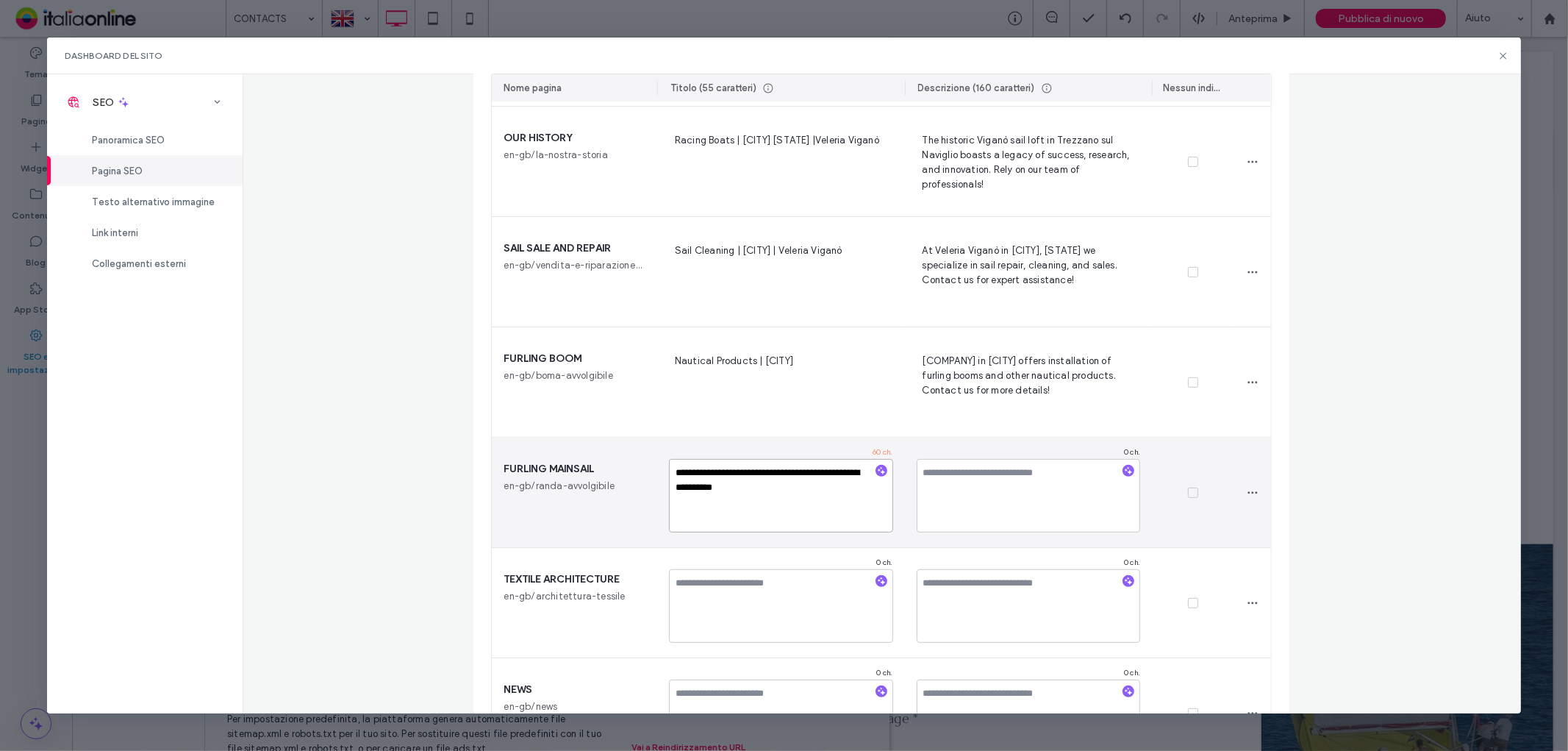 click on "**********" at bounding box center (781, 496) 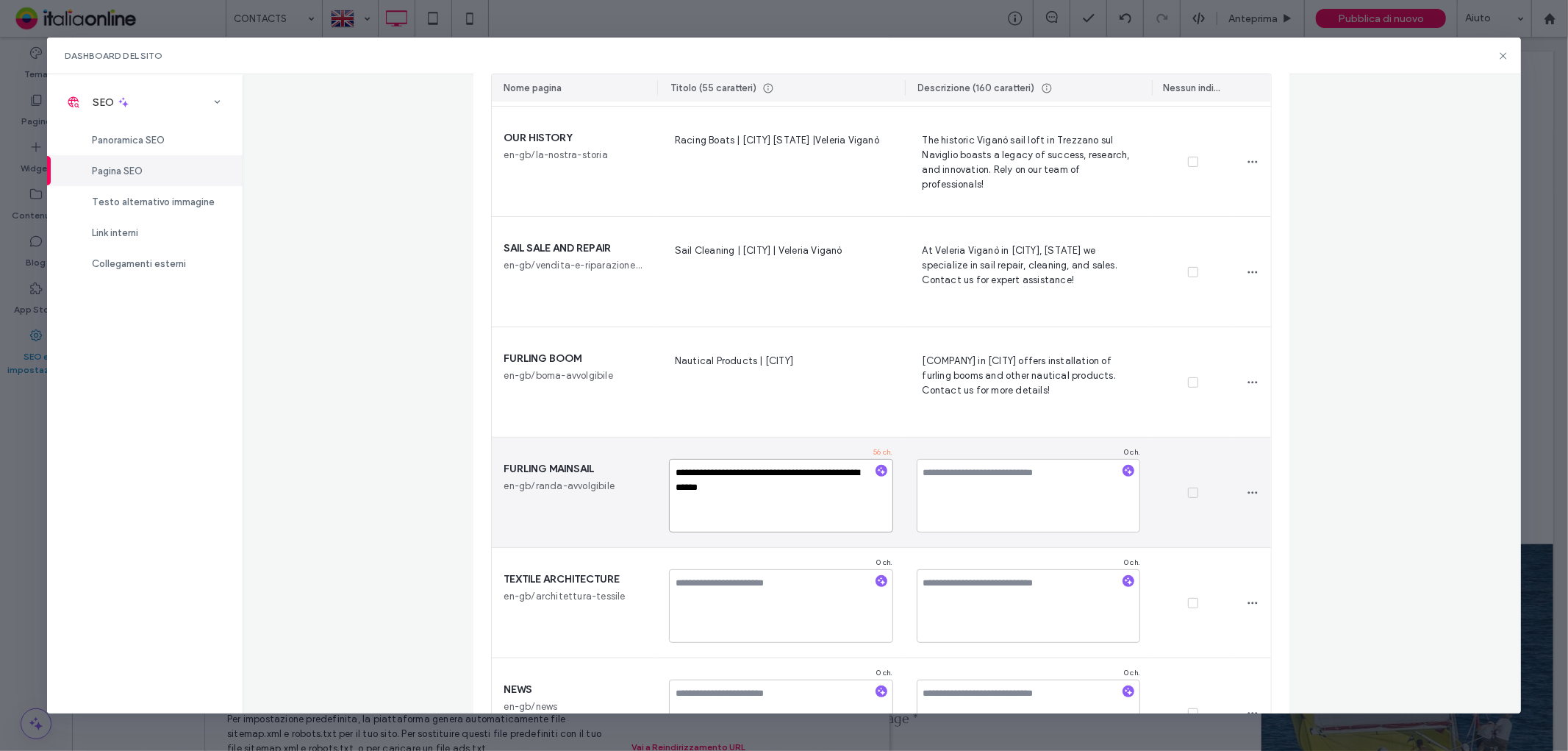 click on "**********" at bounding box center [781, 496] 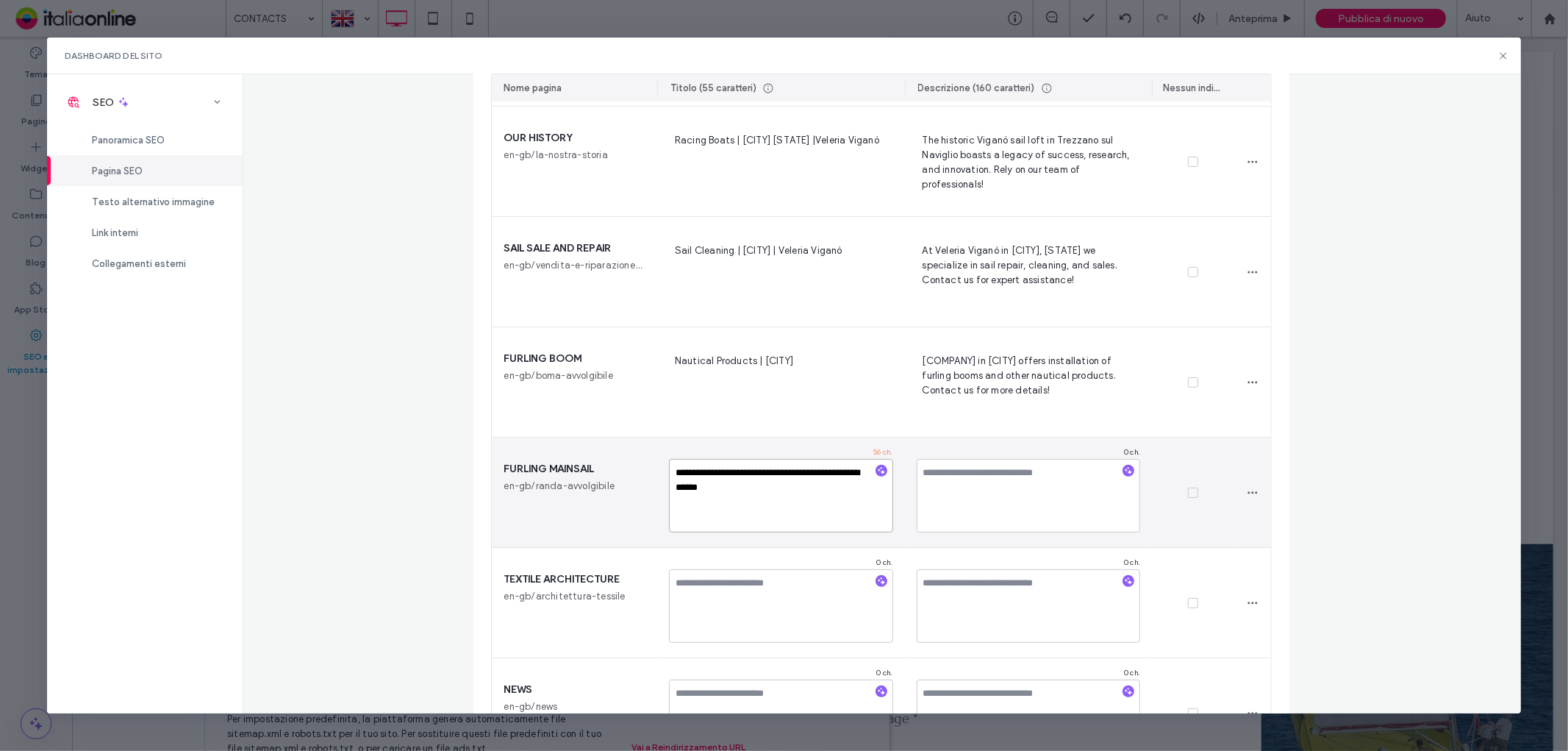 type on "**********" 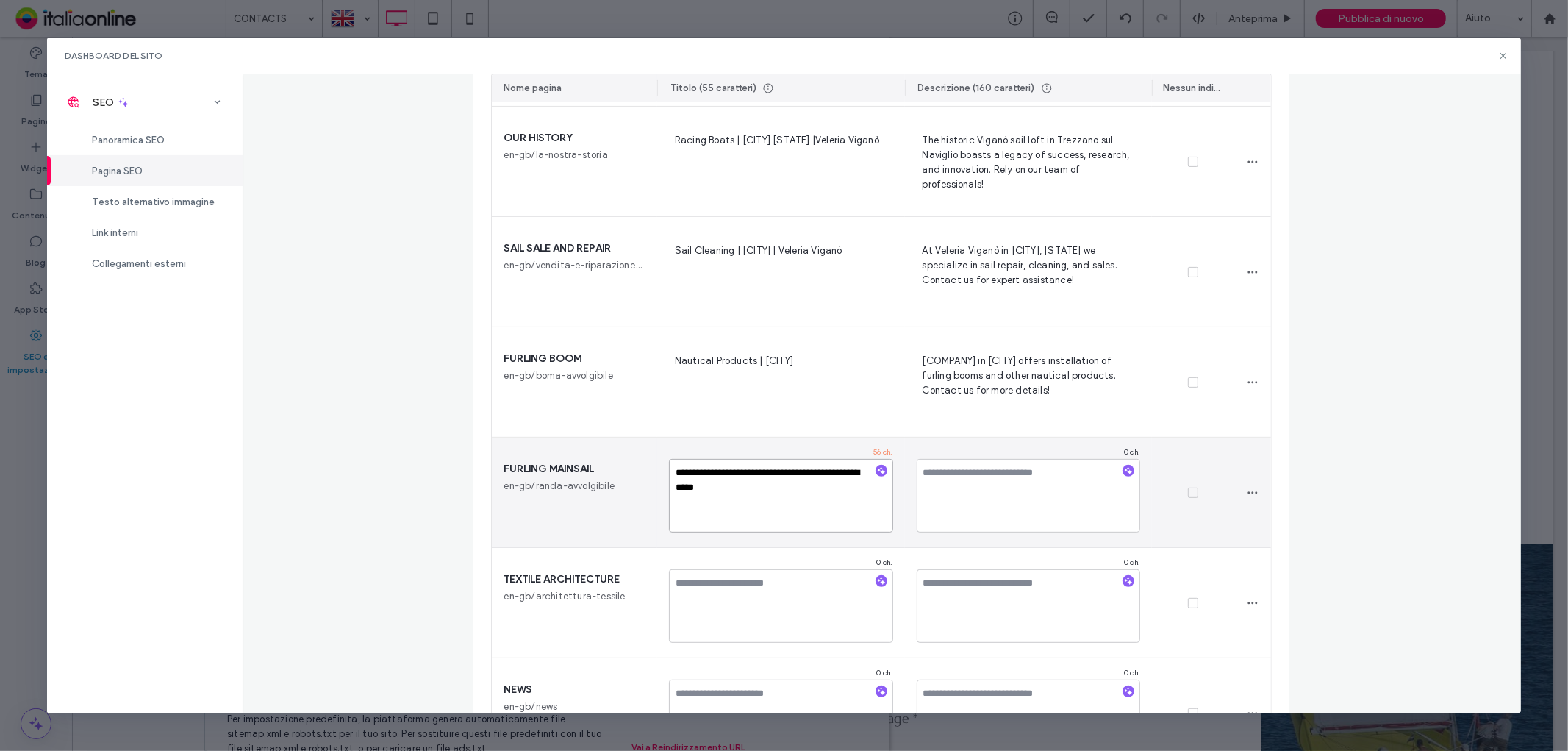 scroll, scrollTop: 408, scrollLeft: 0, axis: vertical 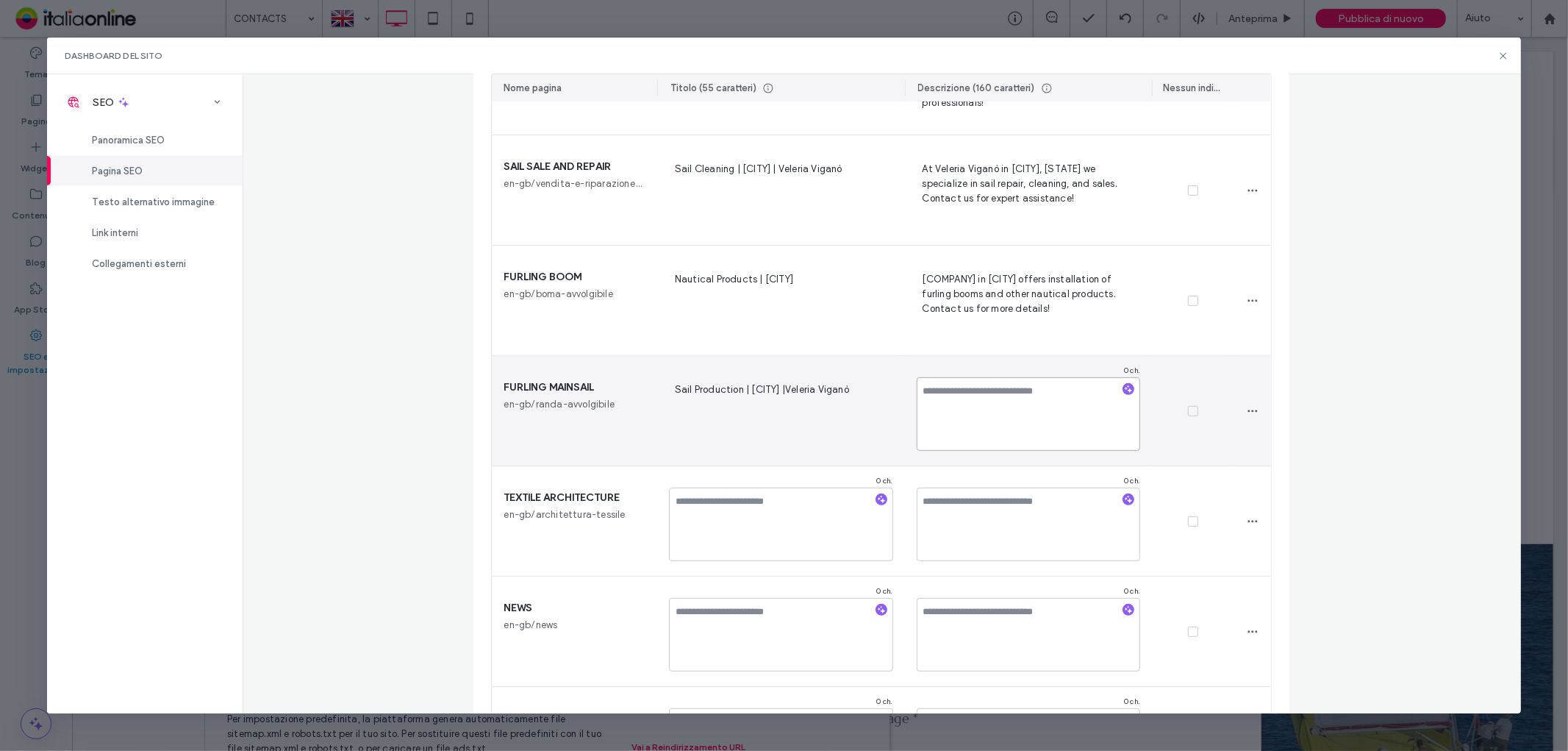 click at bounding box center (1028, 414) 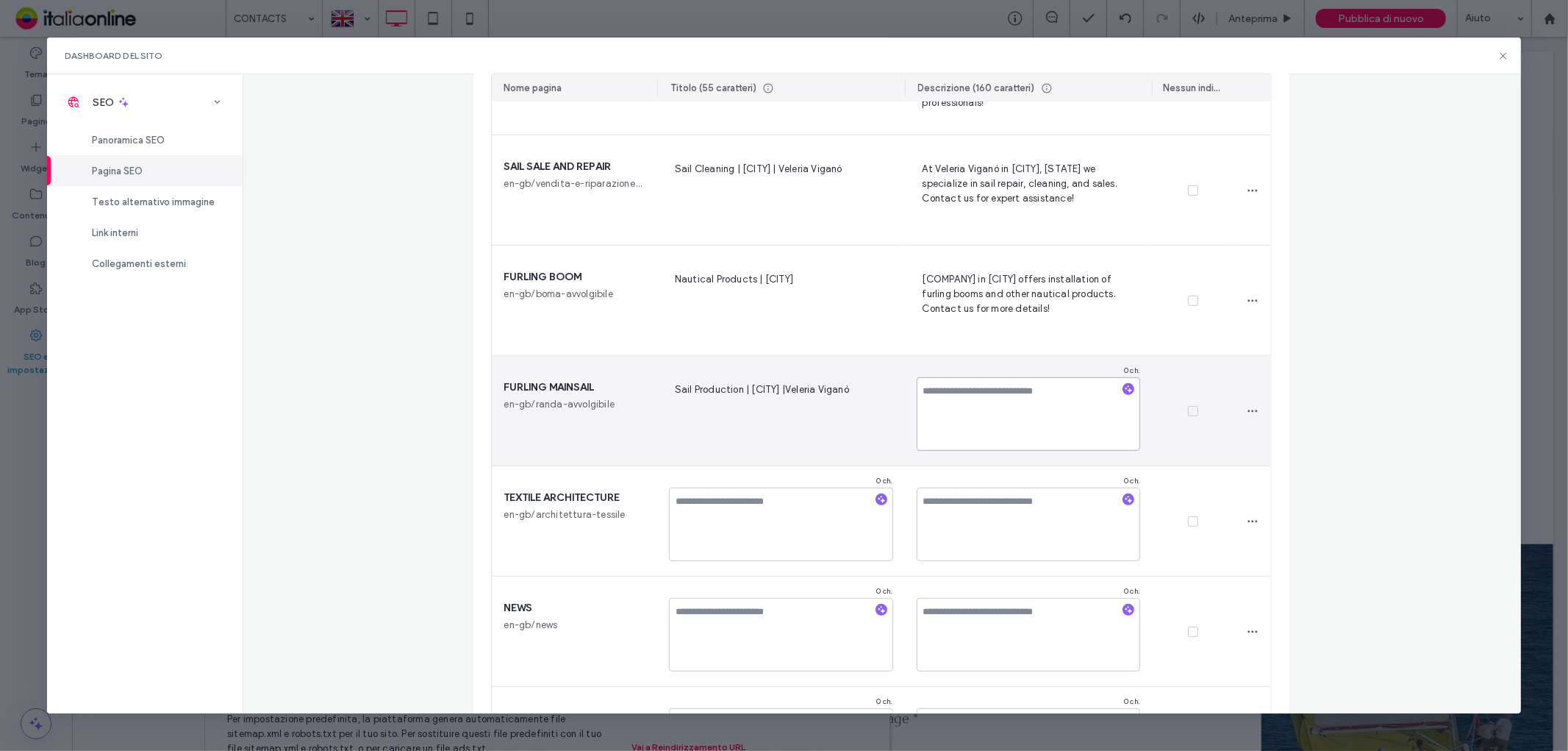 paste on "**********" 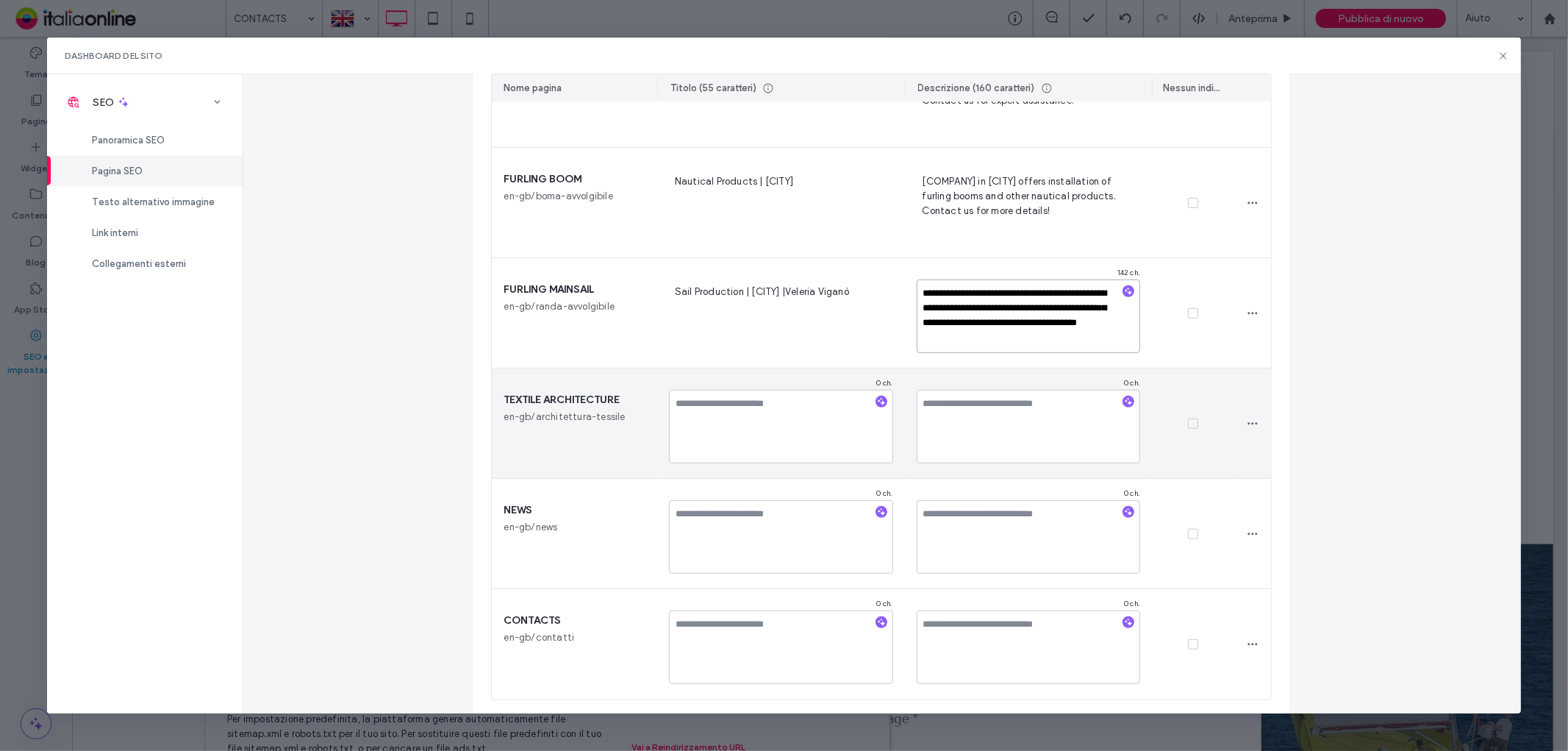 scroll, scrollTop: 510, scrollLeft: 0, axis: vertical 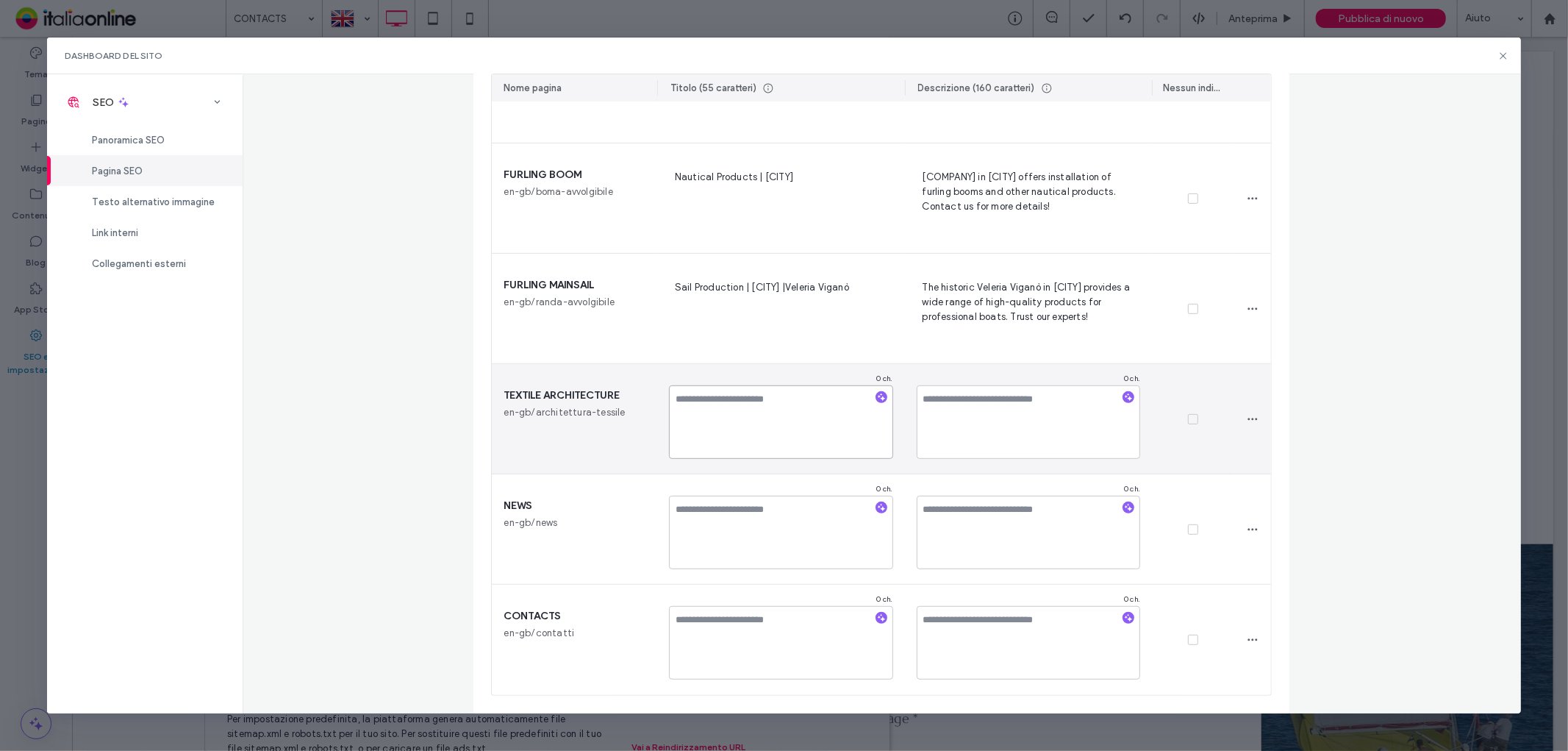 click at bounding box center (781, 422) 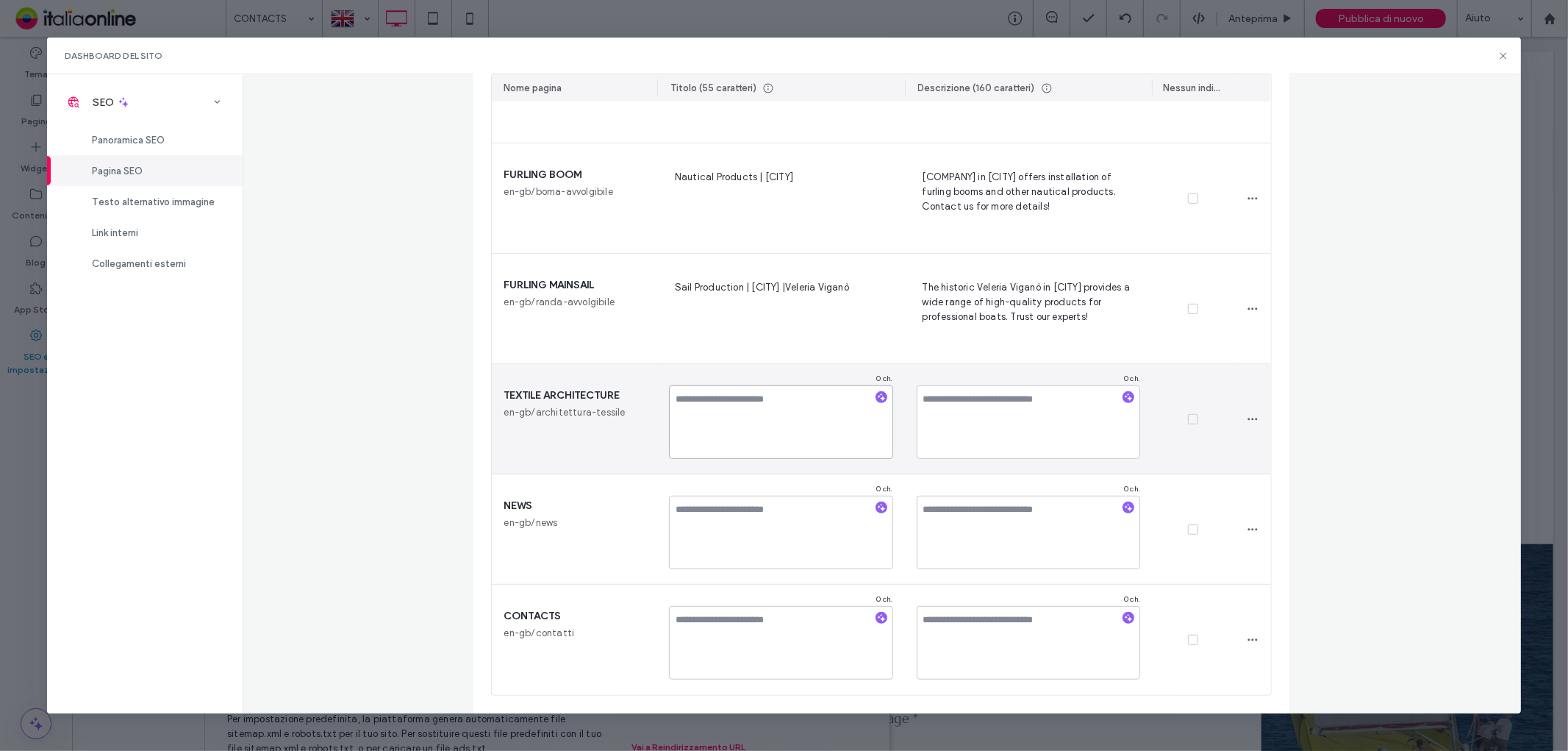 paste on "**********" 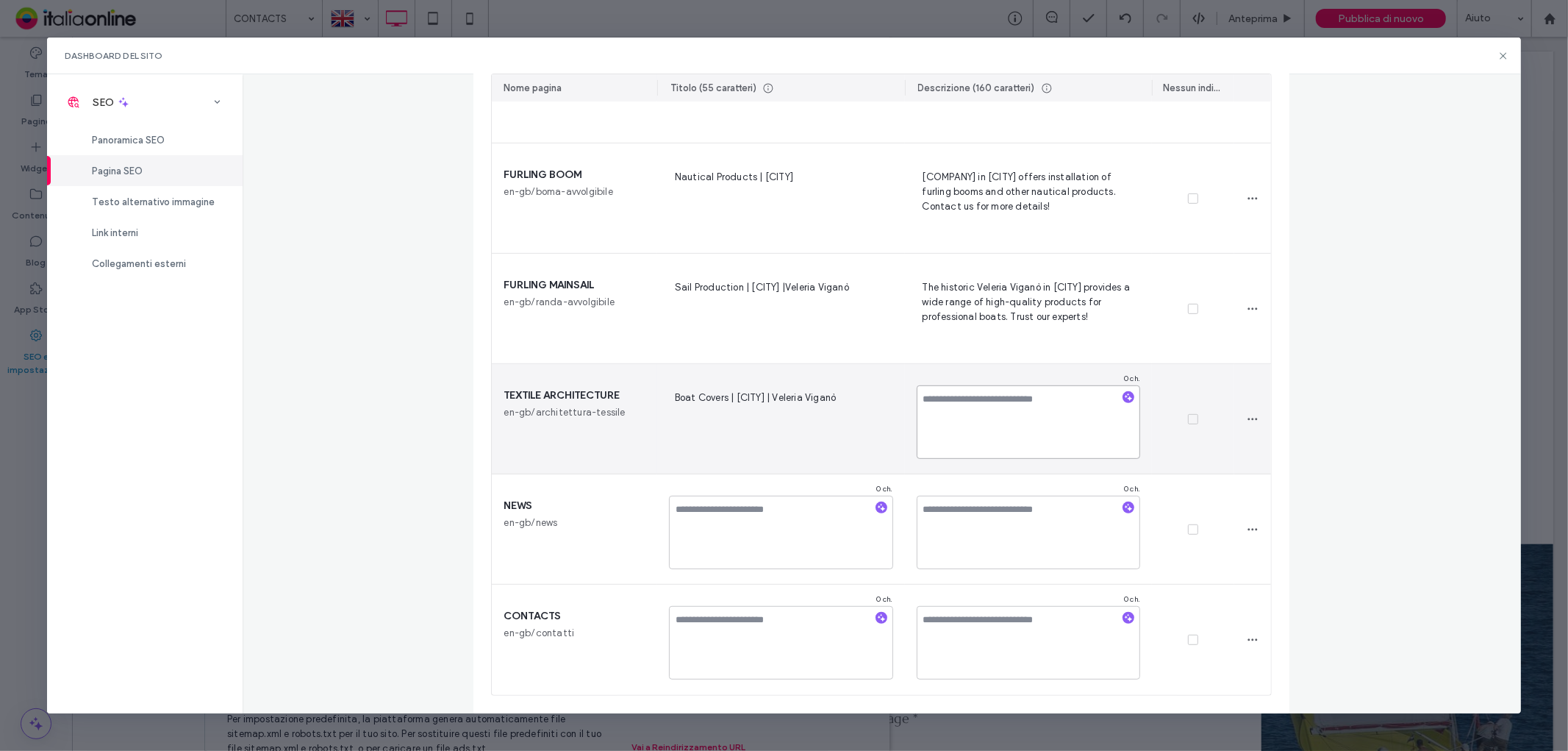 click at bounding box center (1028, 422) 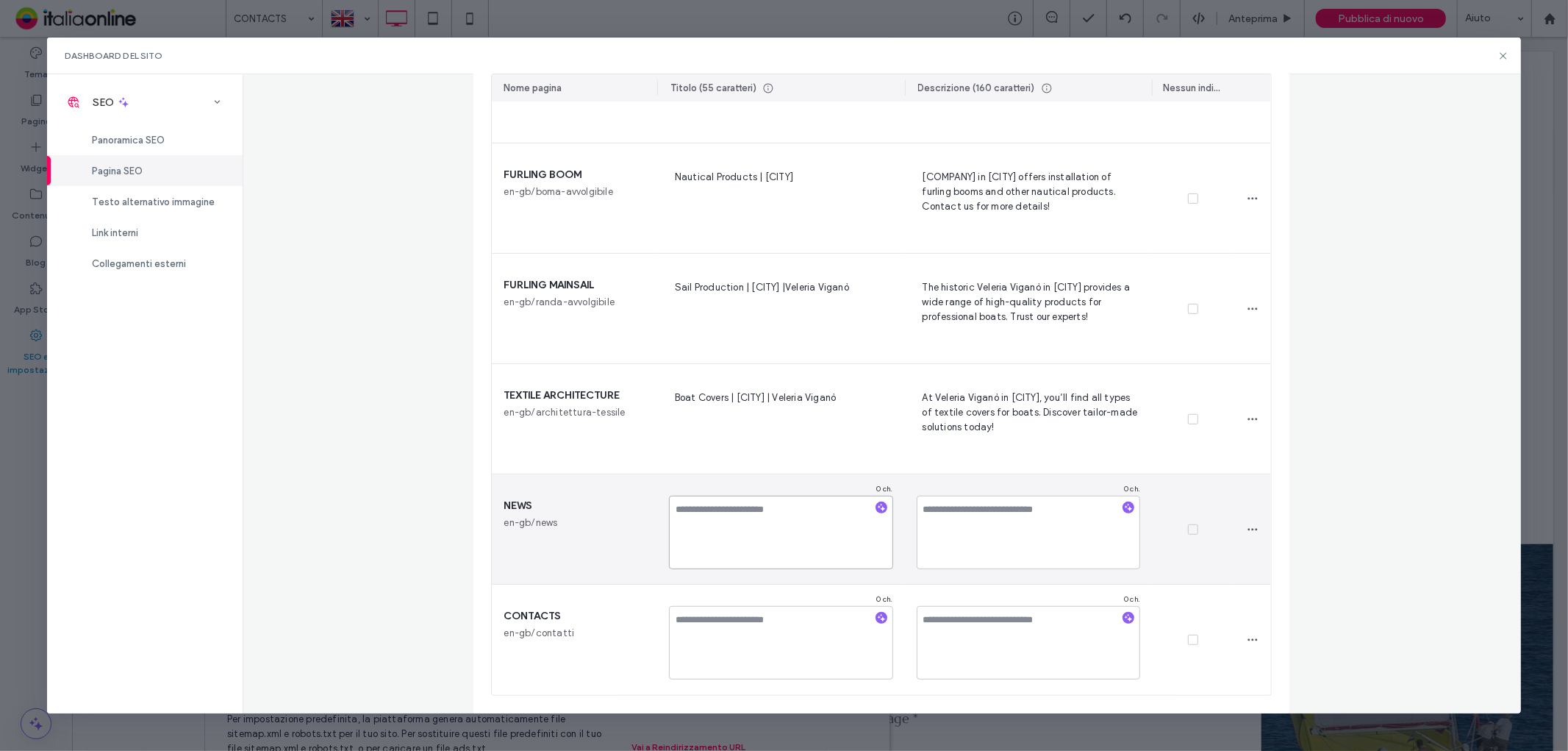 click at bounding box center (781, 533) 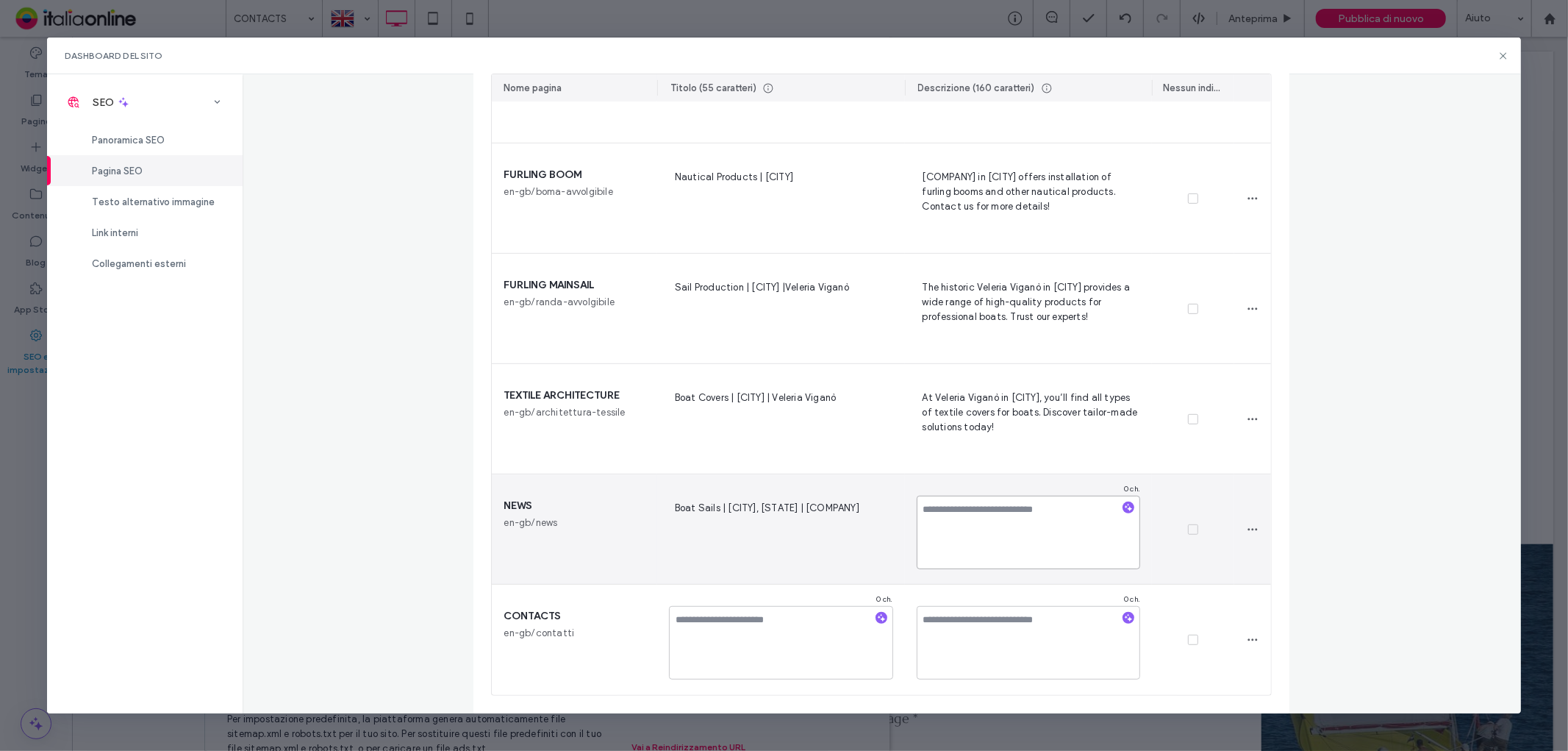 click at bounding box center (1028, 533) 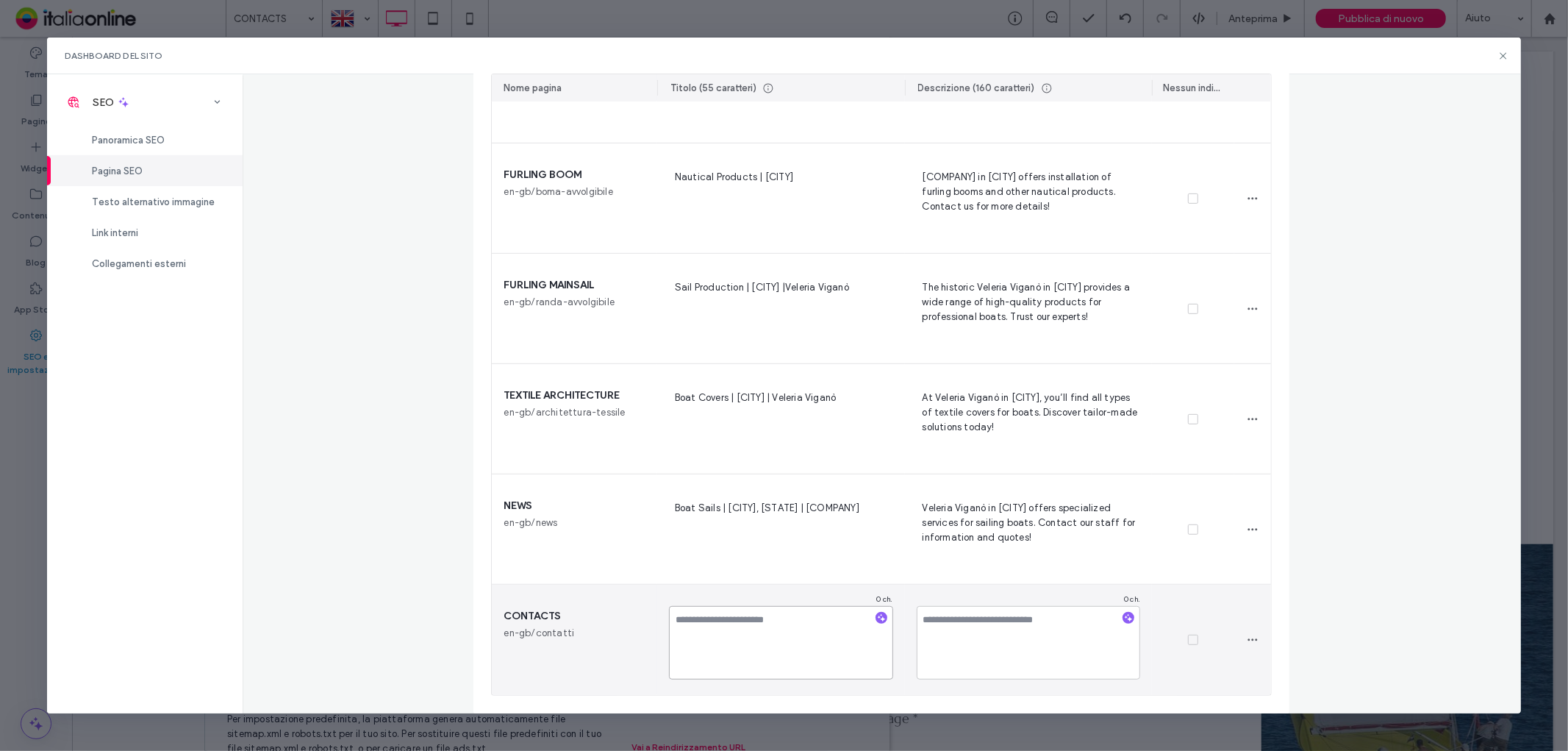 click at bounding box center (781, 643) 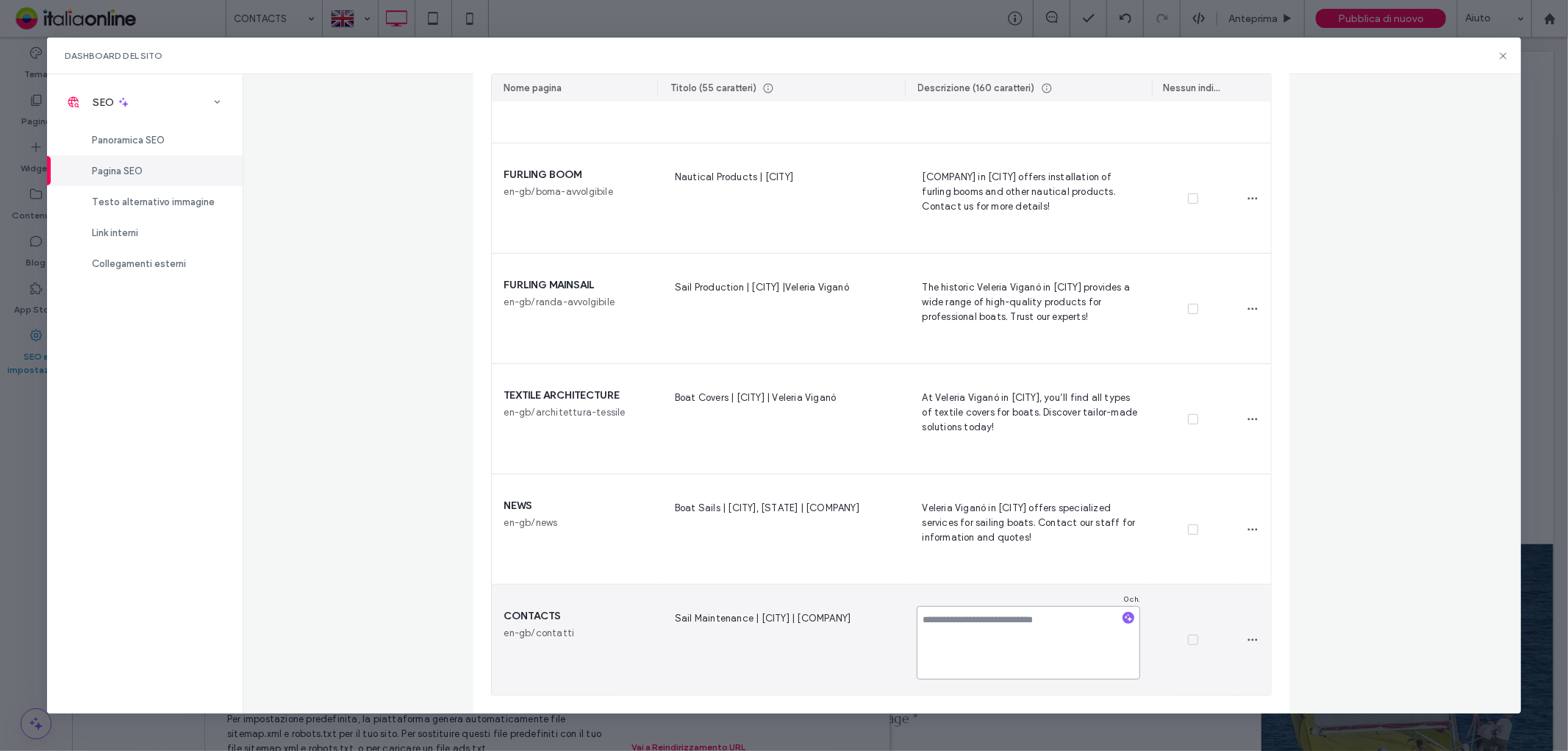 click at bounding box center [1028, 643] 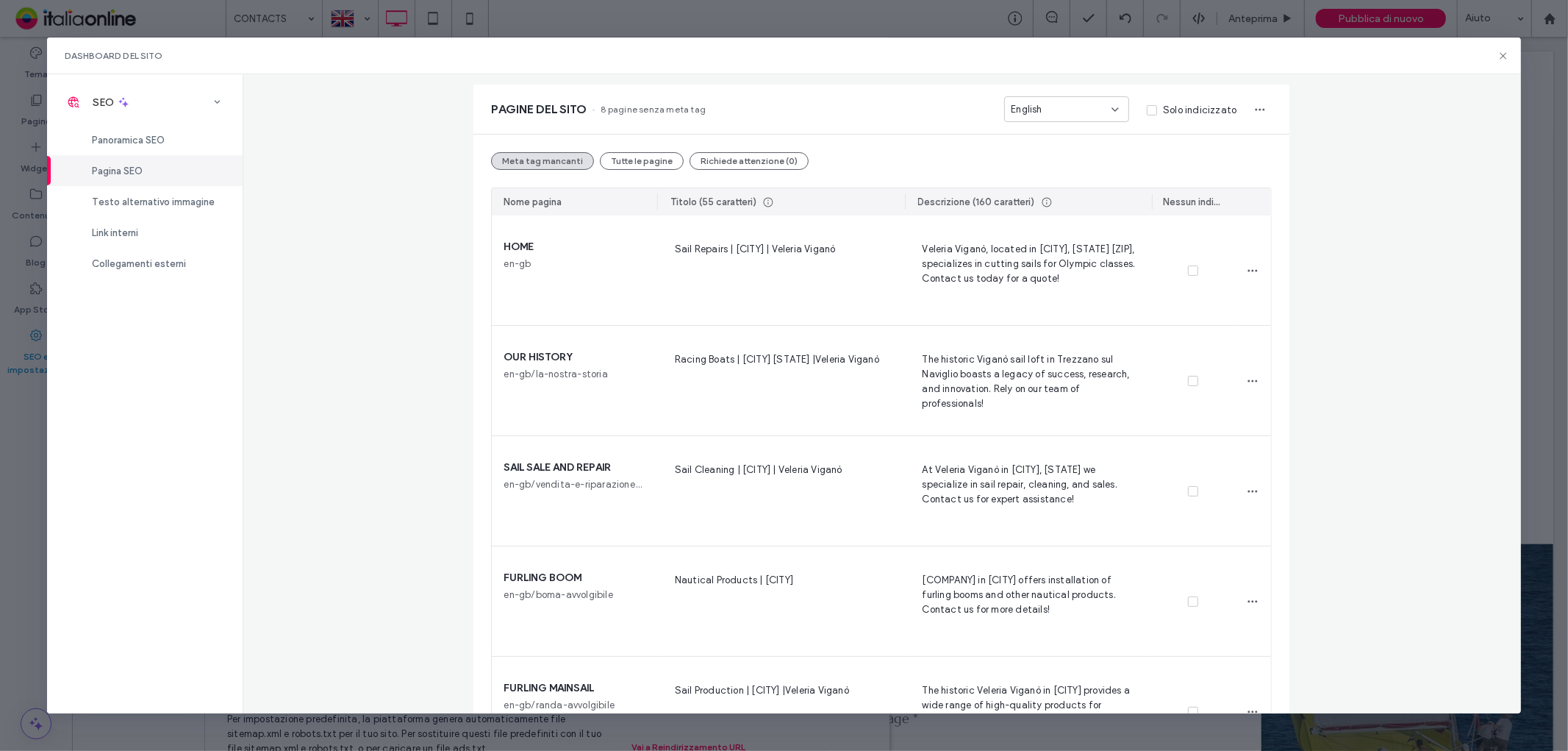 scroll, scrollTop: 0, scrollLeft: 0, axis: both 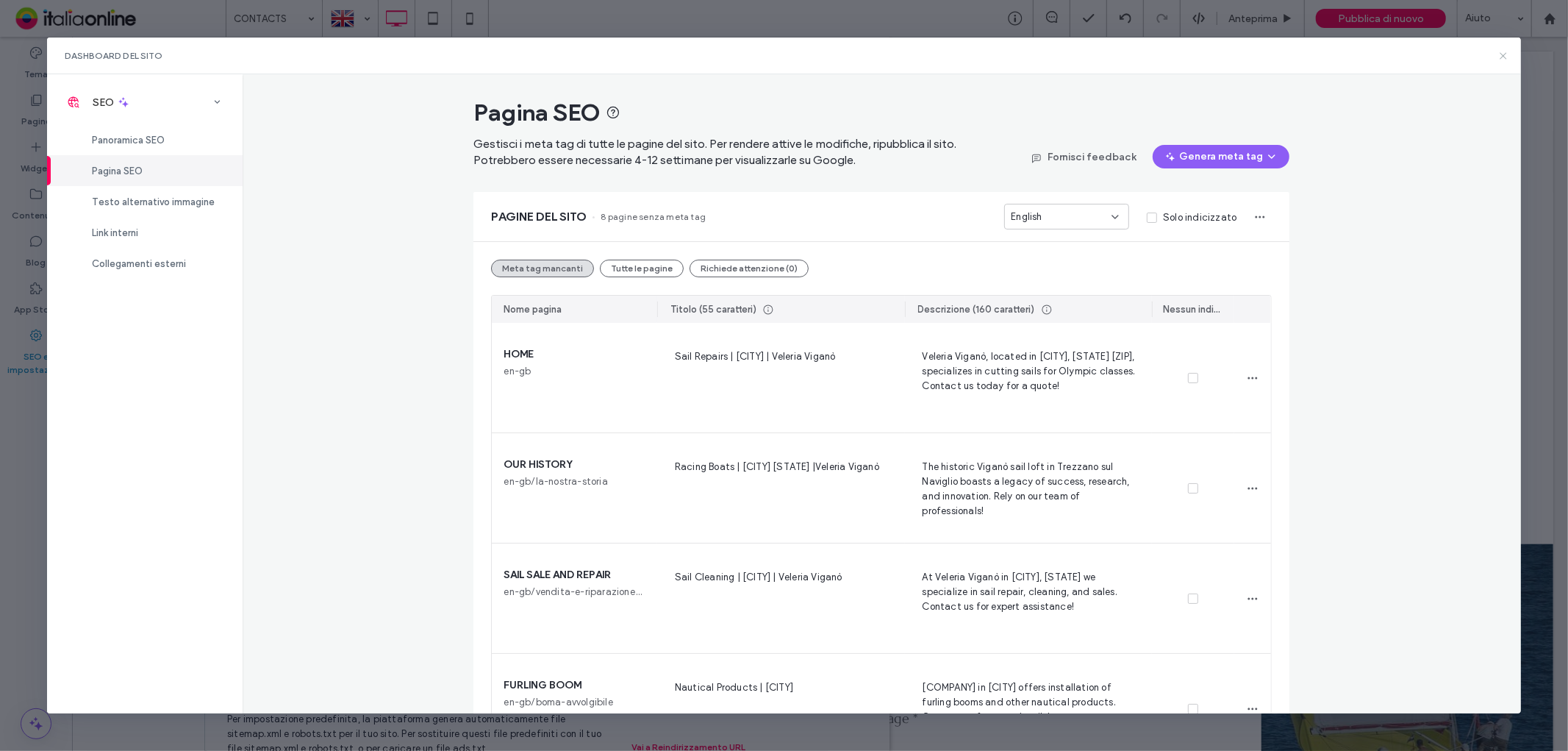 click 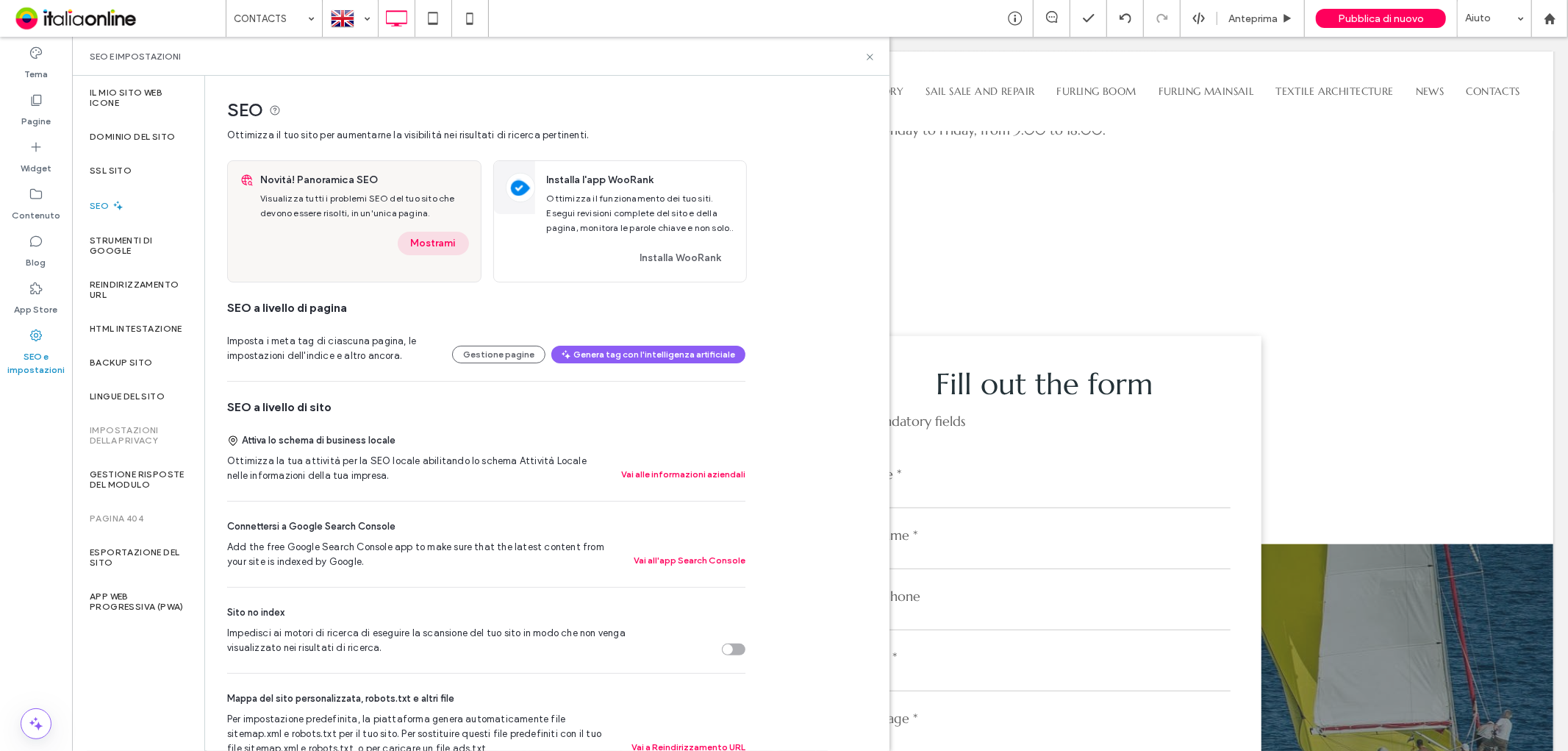 click on "Mostrami" at bounding box center (433, 243) 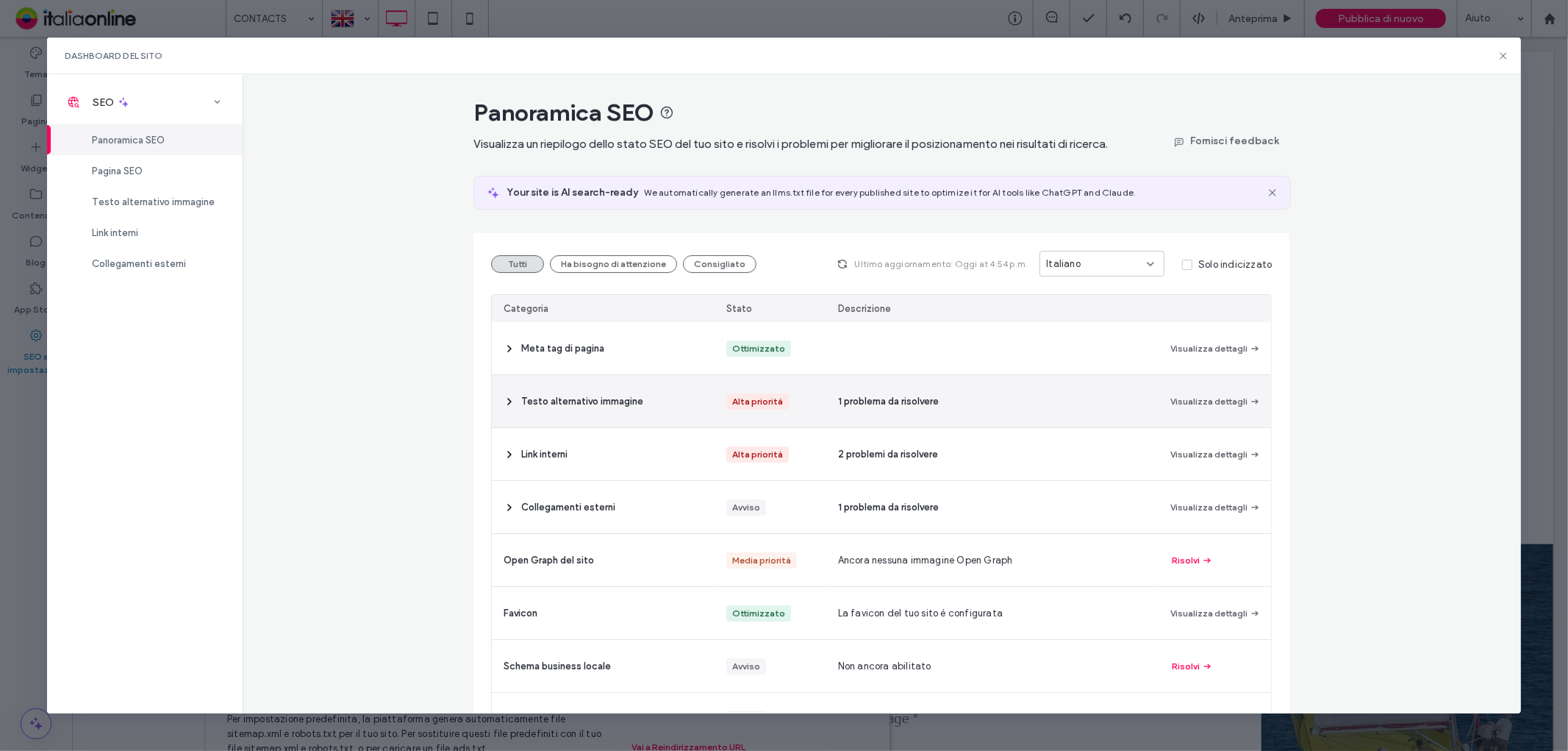 click on "Testo alternativo immagine" at bounding box center (582, 402) 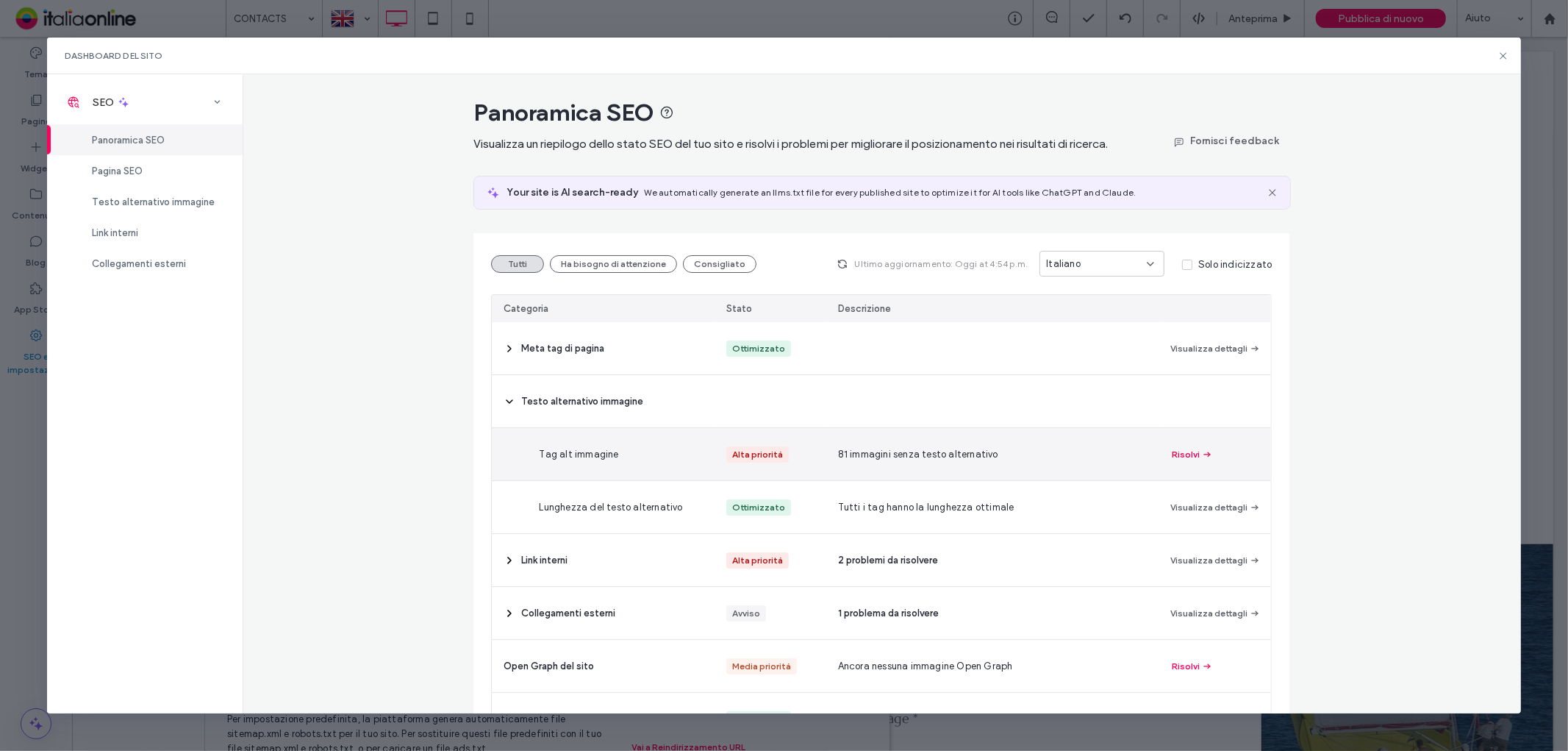 click on "Risolvi" at bounding box center (1192, 455) 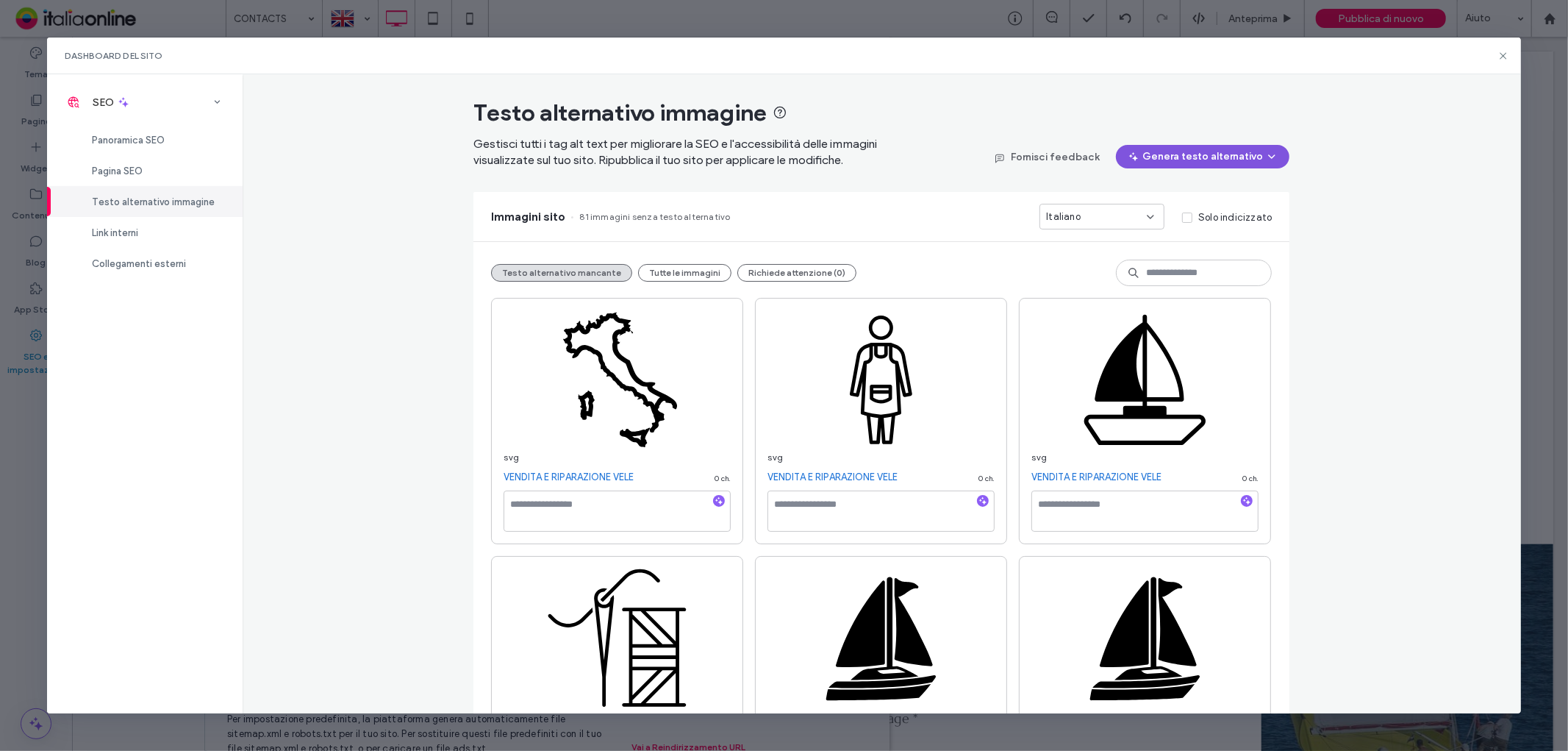 click on "Genera testo alternativo" at bounding box center [1203, 157] 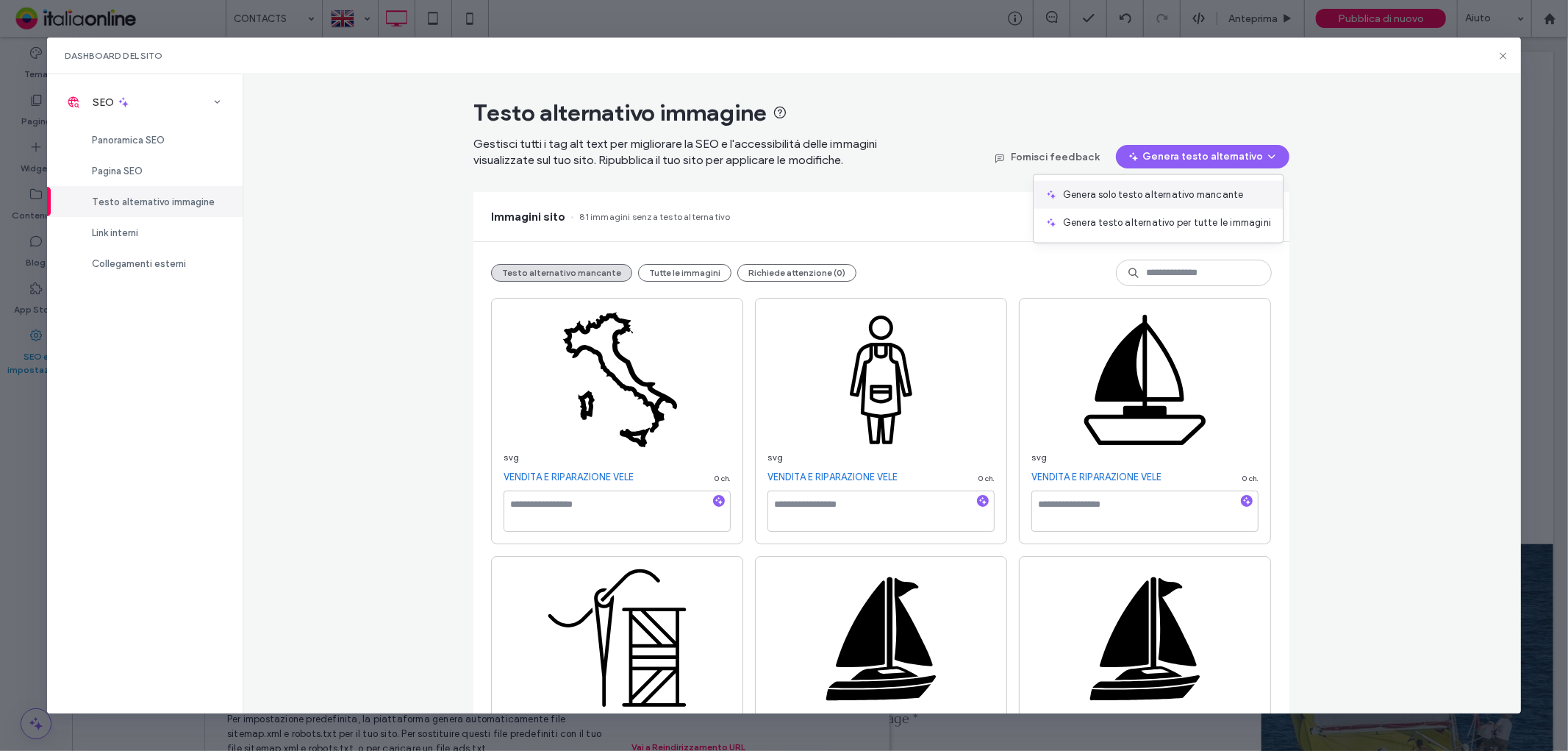click on "Genera solo testo alternativo mancante" at bounding box center (1158, 195) 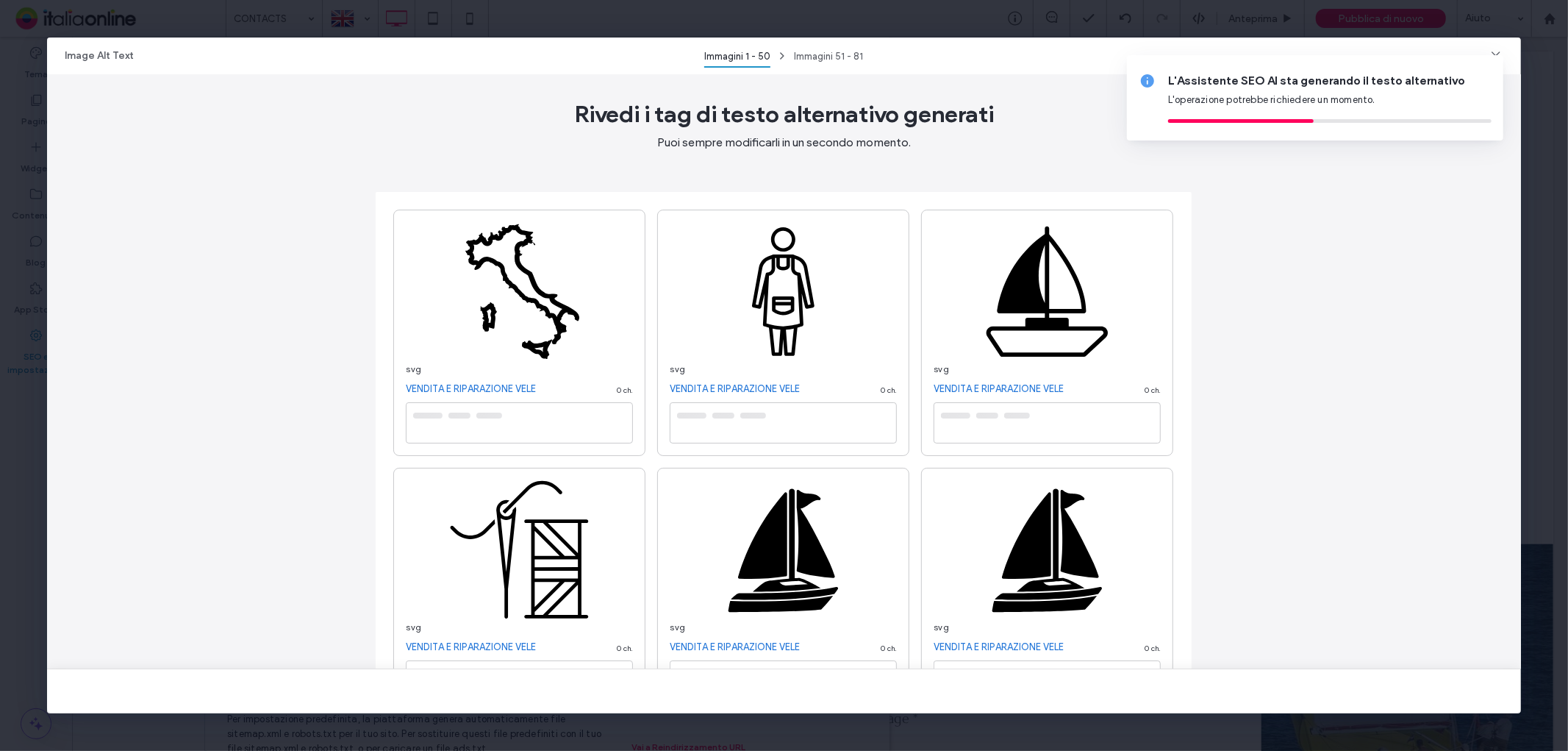 type on "**********" 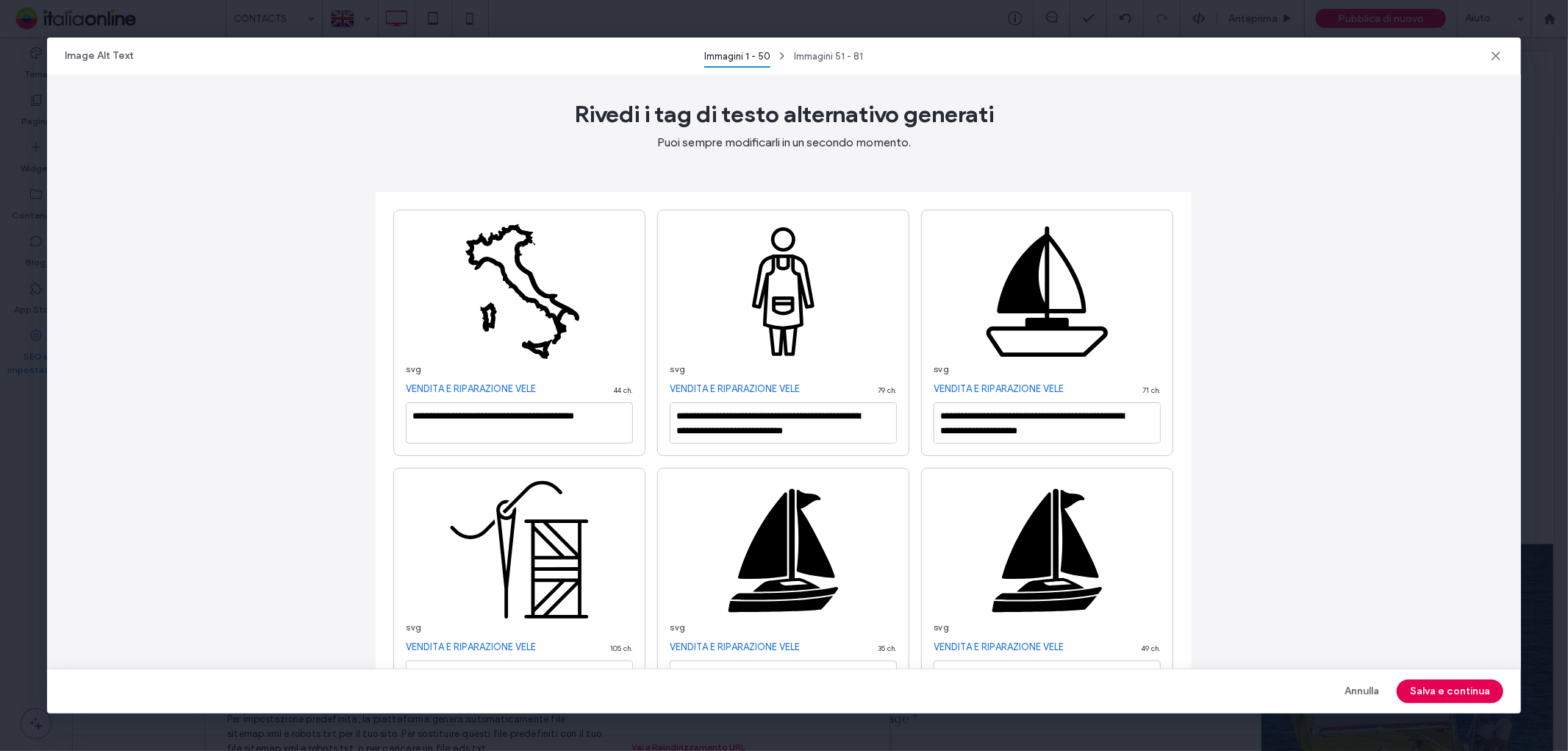 click on "Salva e continua" at bounding box center (1450, 691) 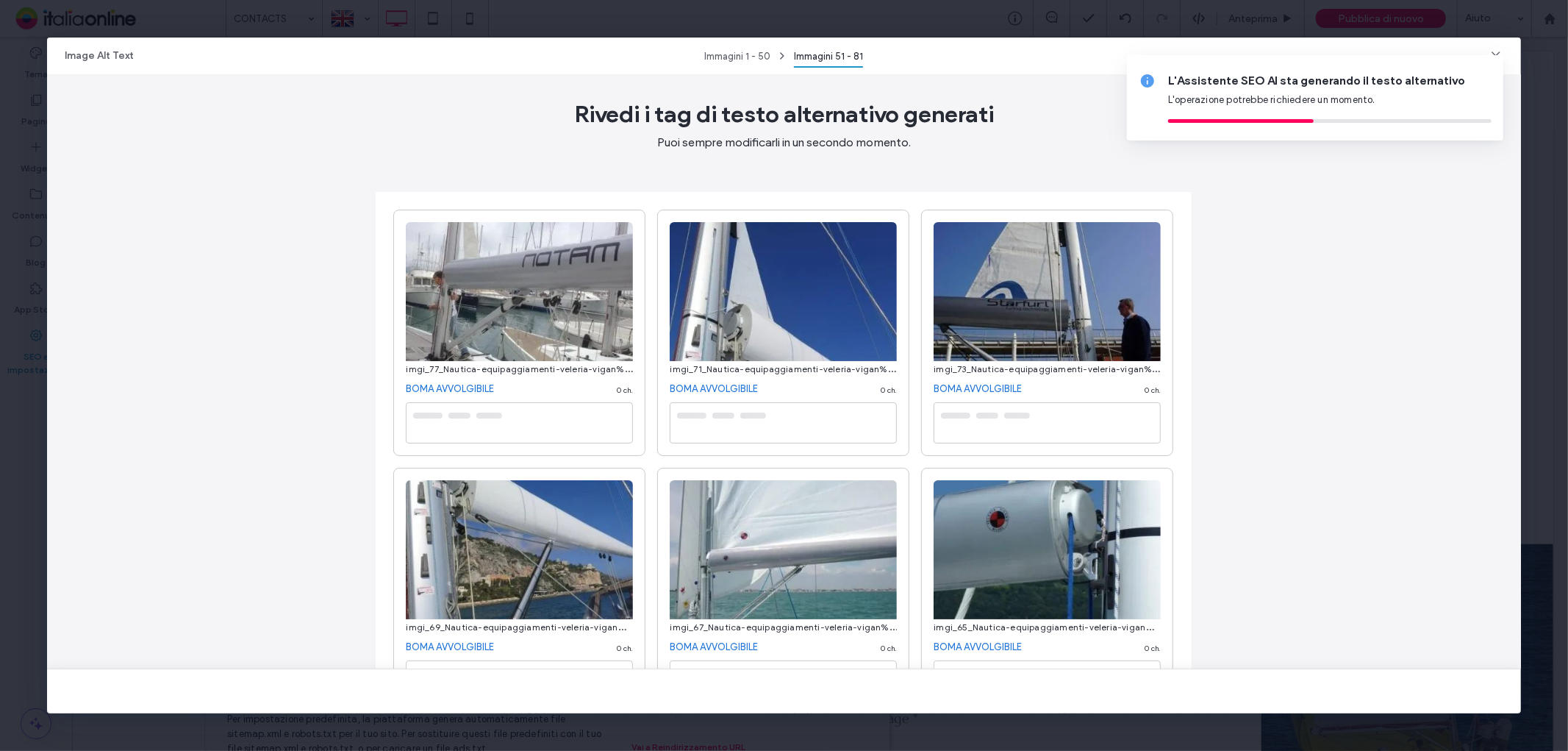 type on "**********" 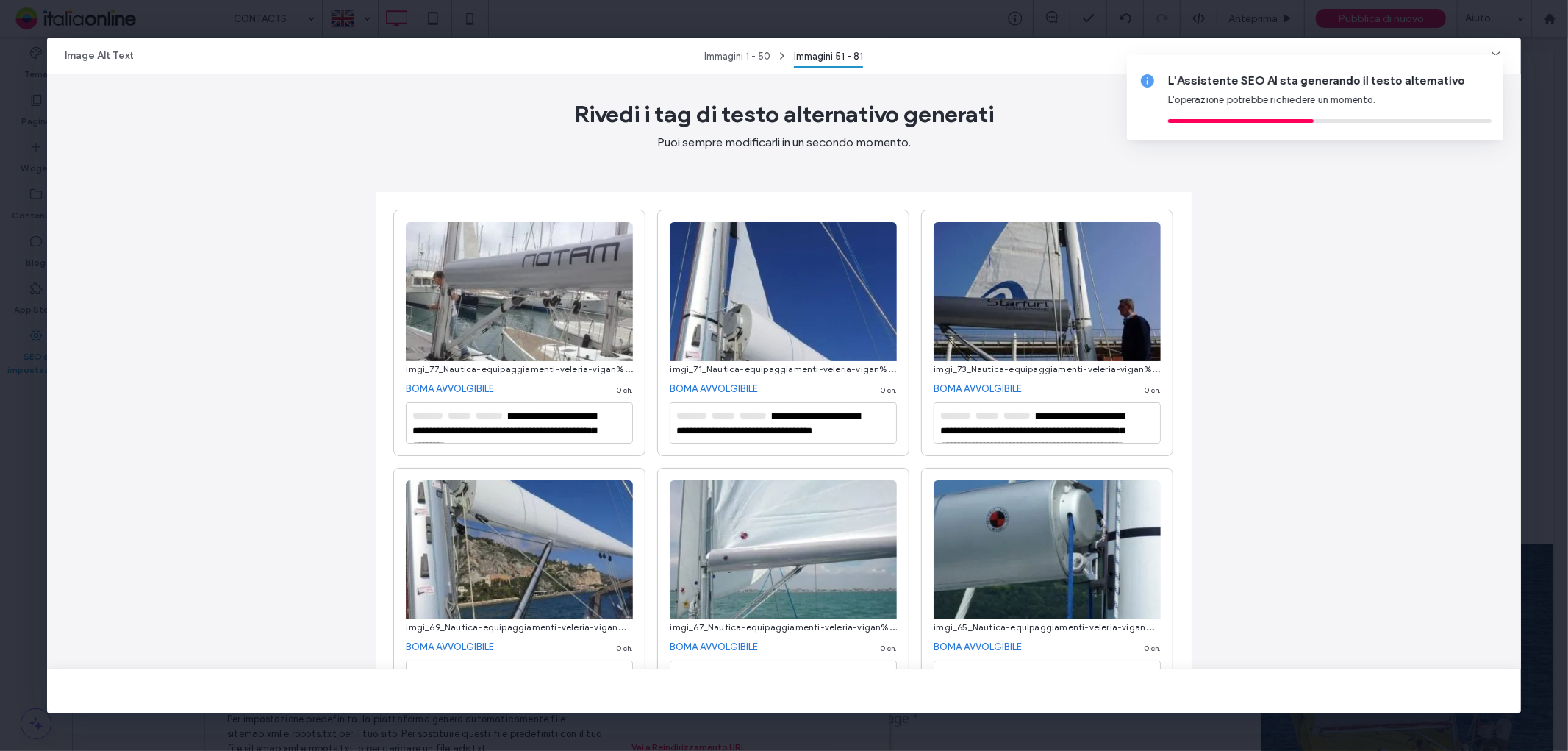 type on "**********" 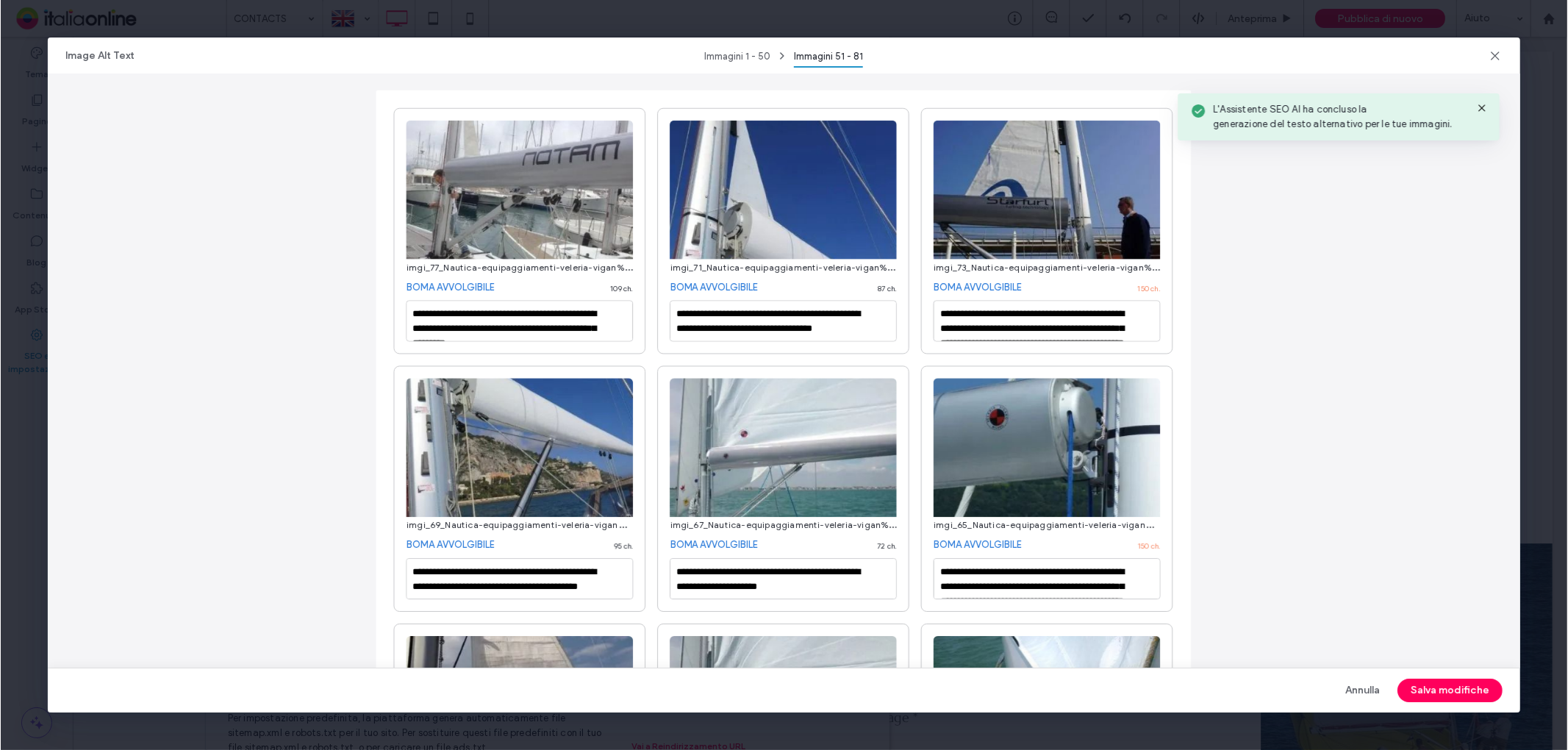 scroll, scrollTop: 245, scrollLeft: 0, axis: vertical 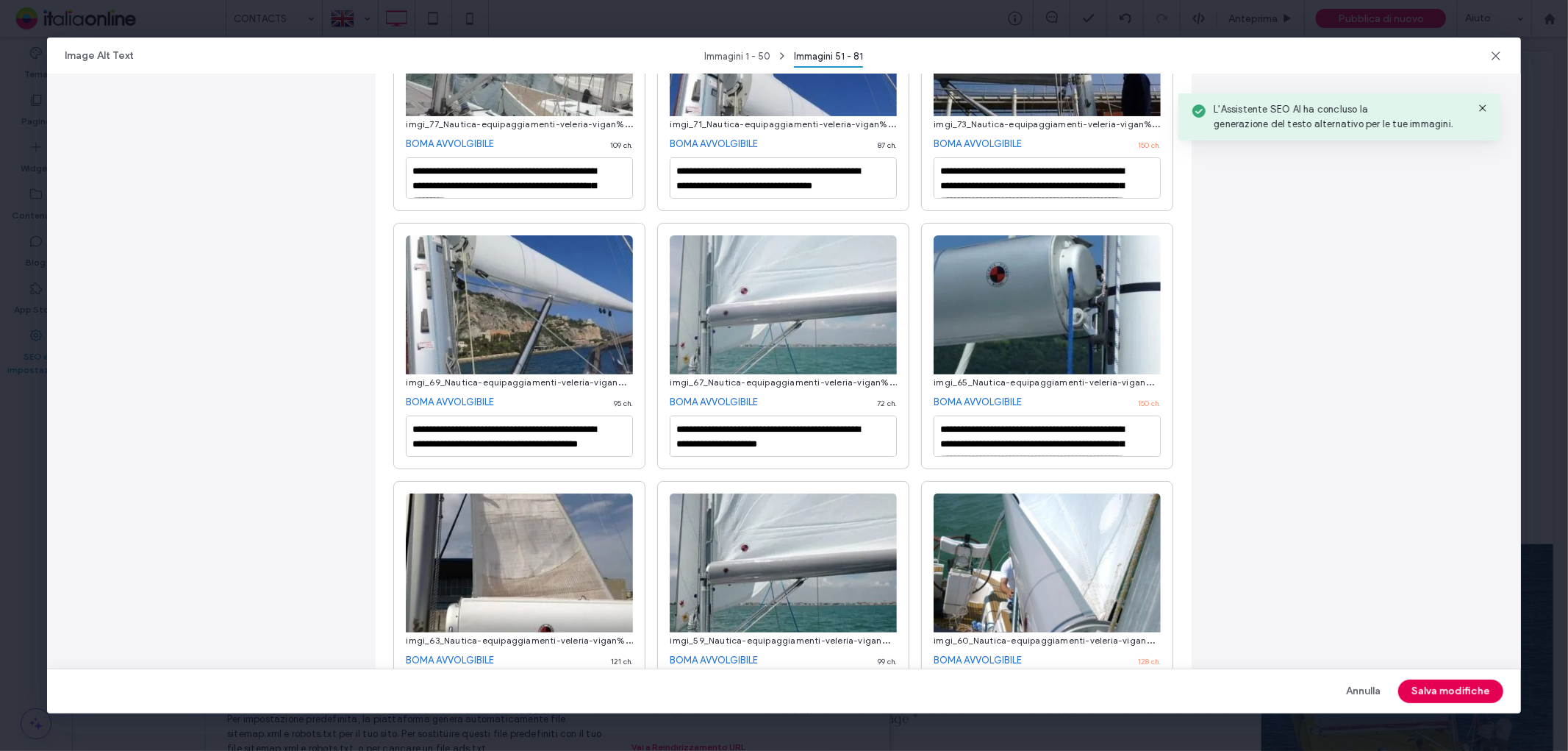click on "Salva modifiche" at bounding box center [1450, 691] 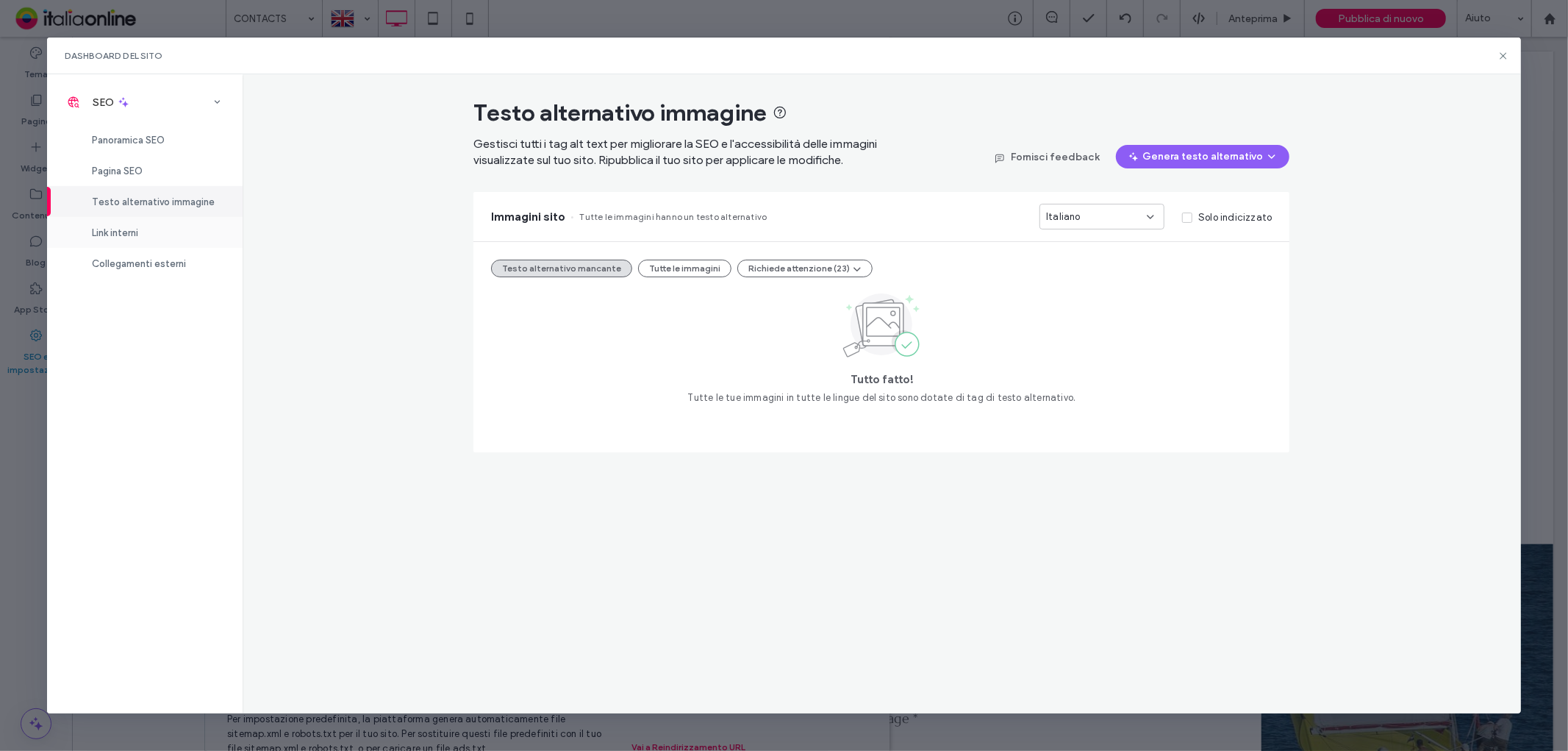 click on "Link interni" at bounding box center (145, 232) 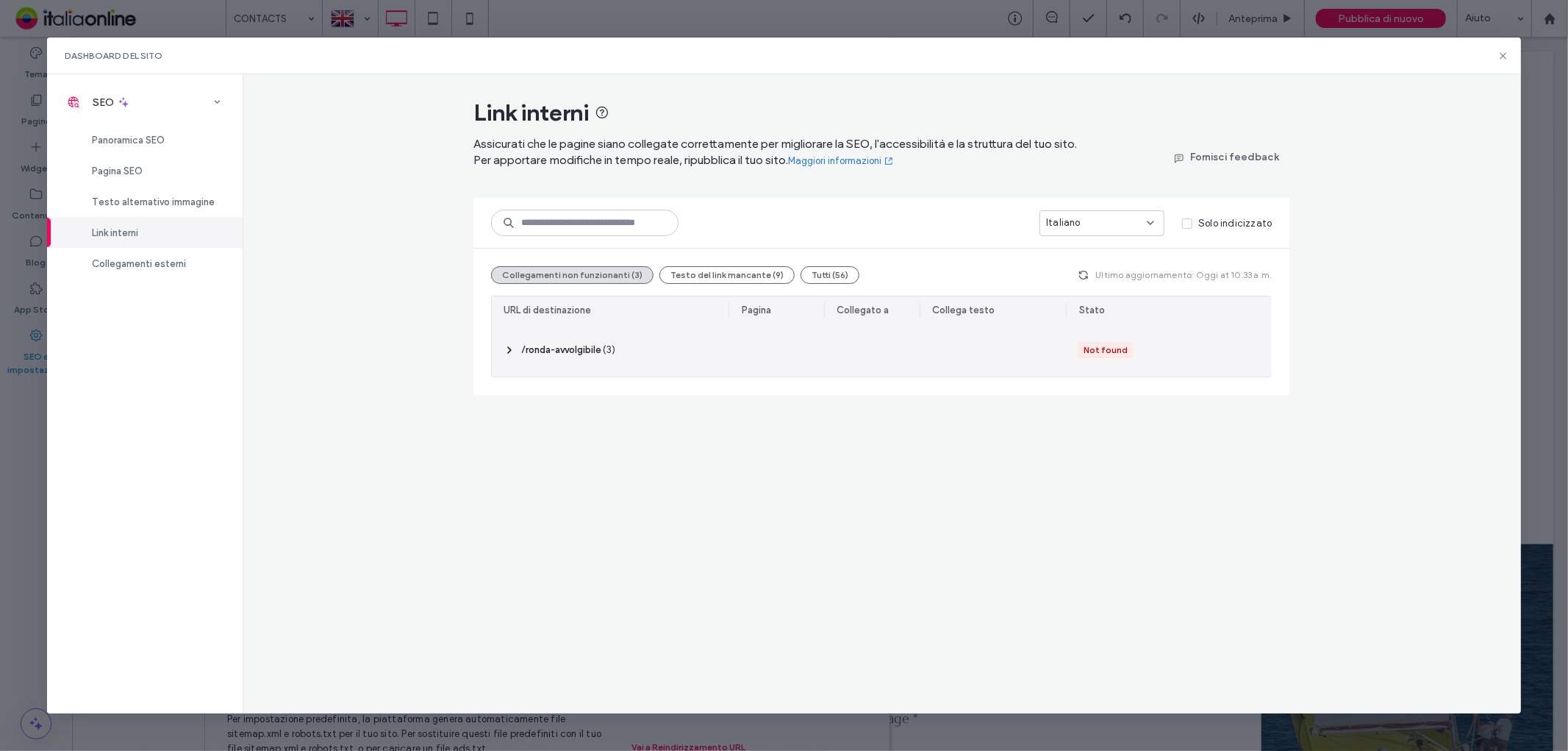 click on "‎ /ronda-avvolgibile ‎" at bounding box center [561, 350] 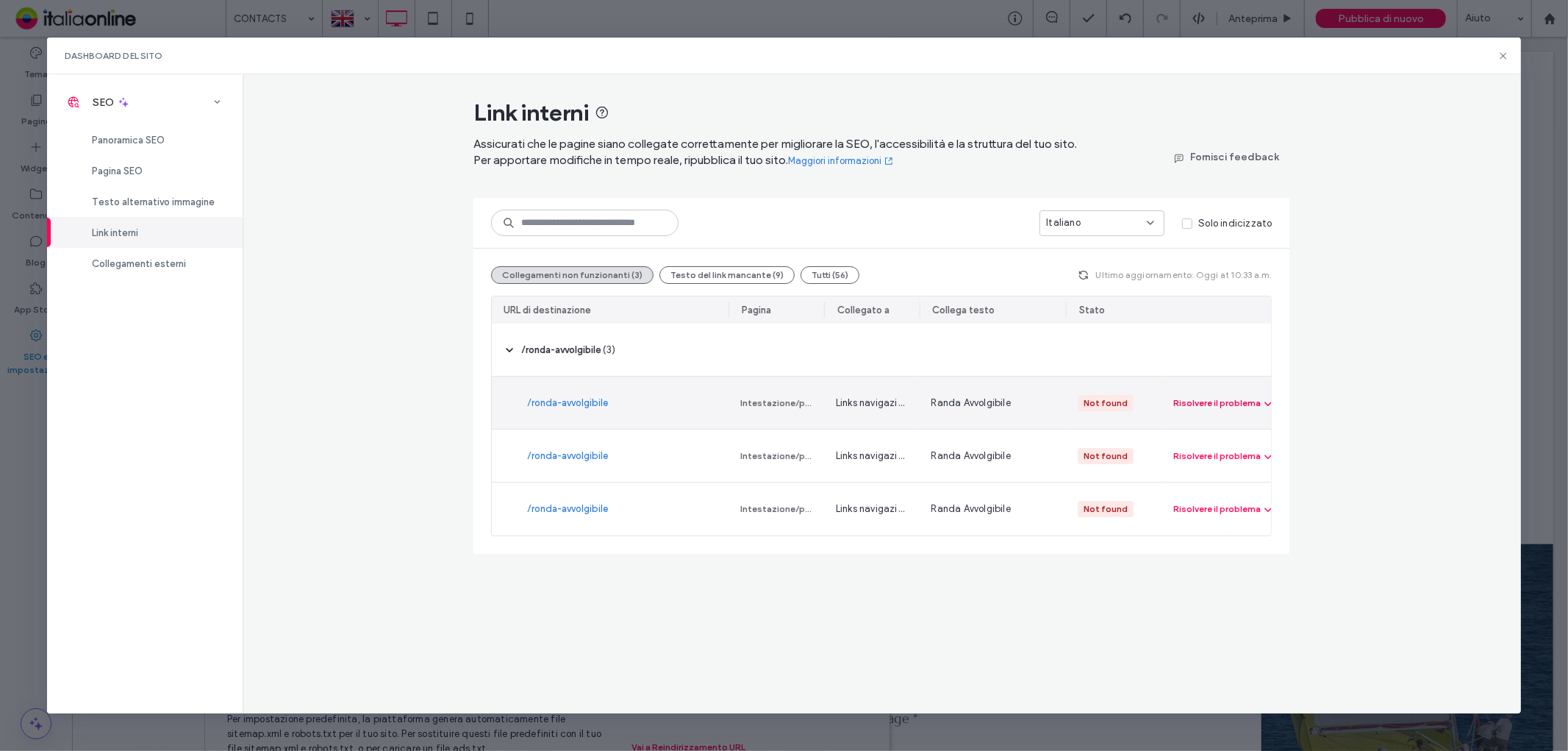 click on "Risolvere il problema" at bounding box center [1217, 403] 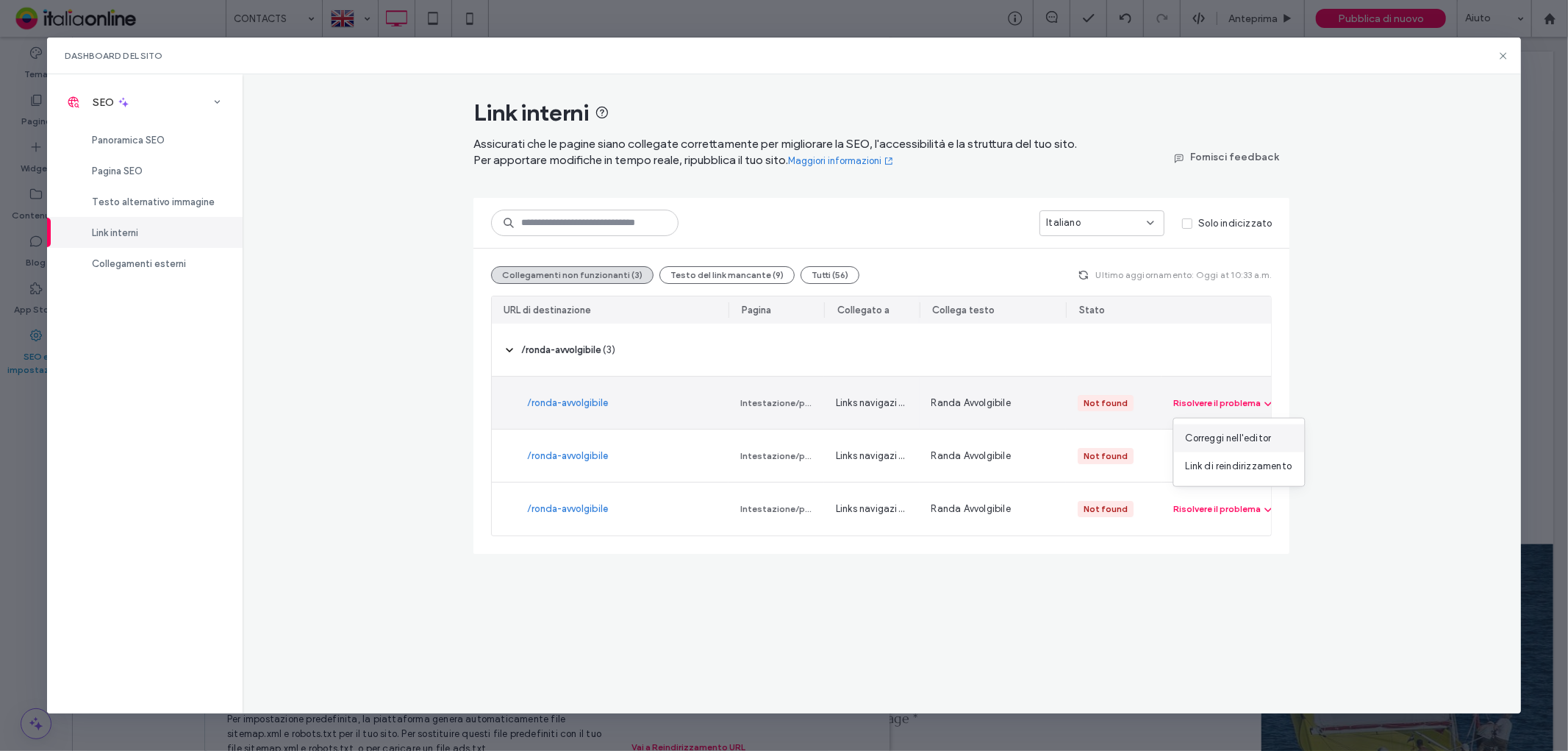 click on "Correggi nell'editor" at bounding box center (1239, 438) 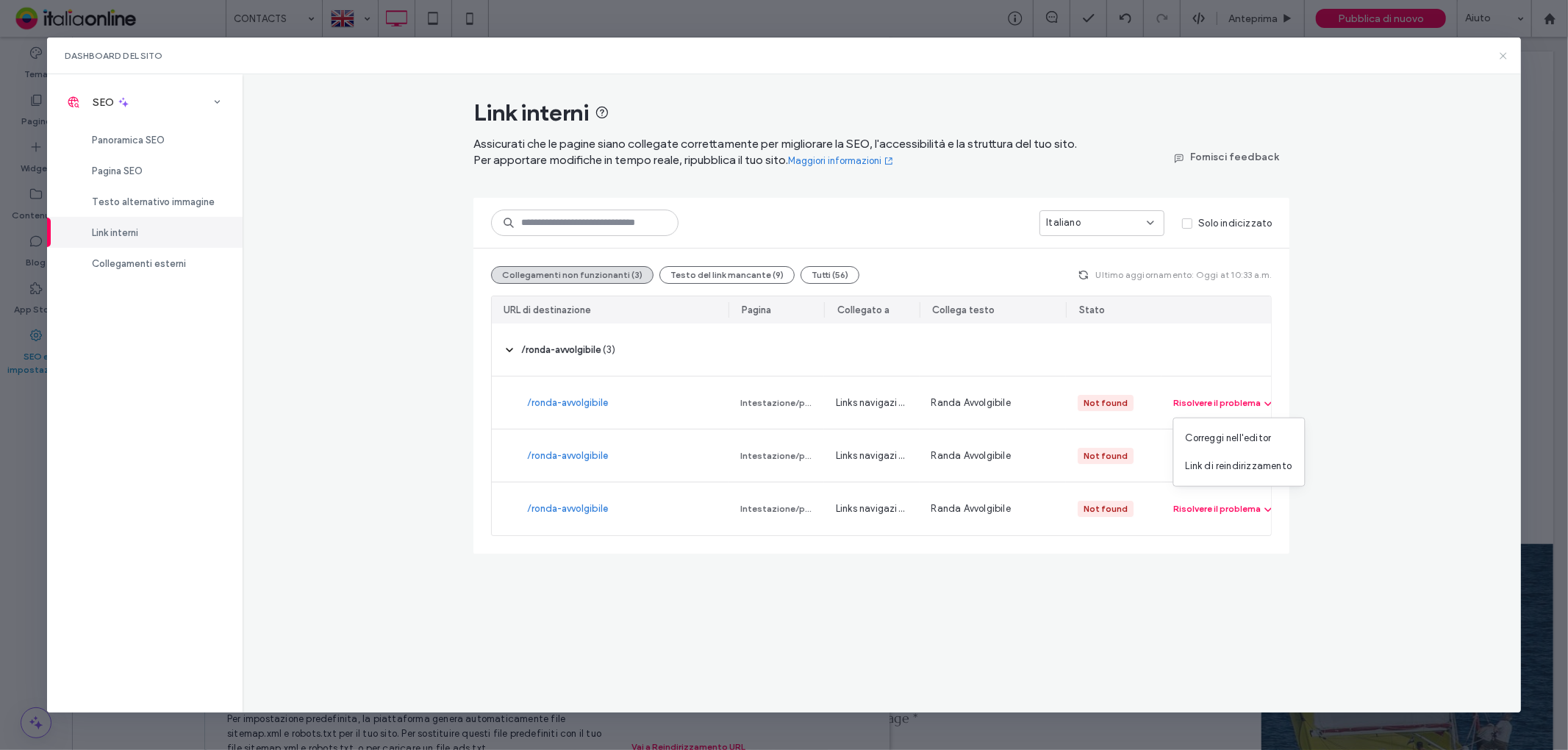 click 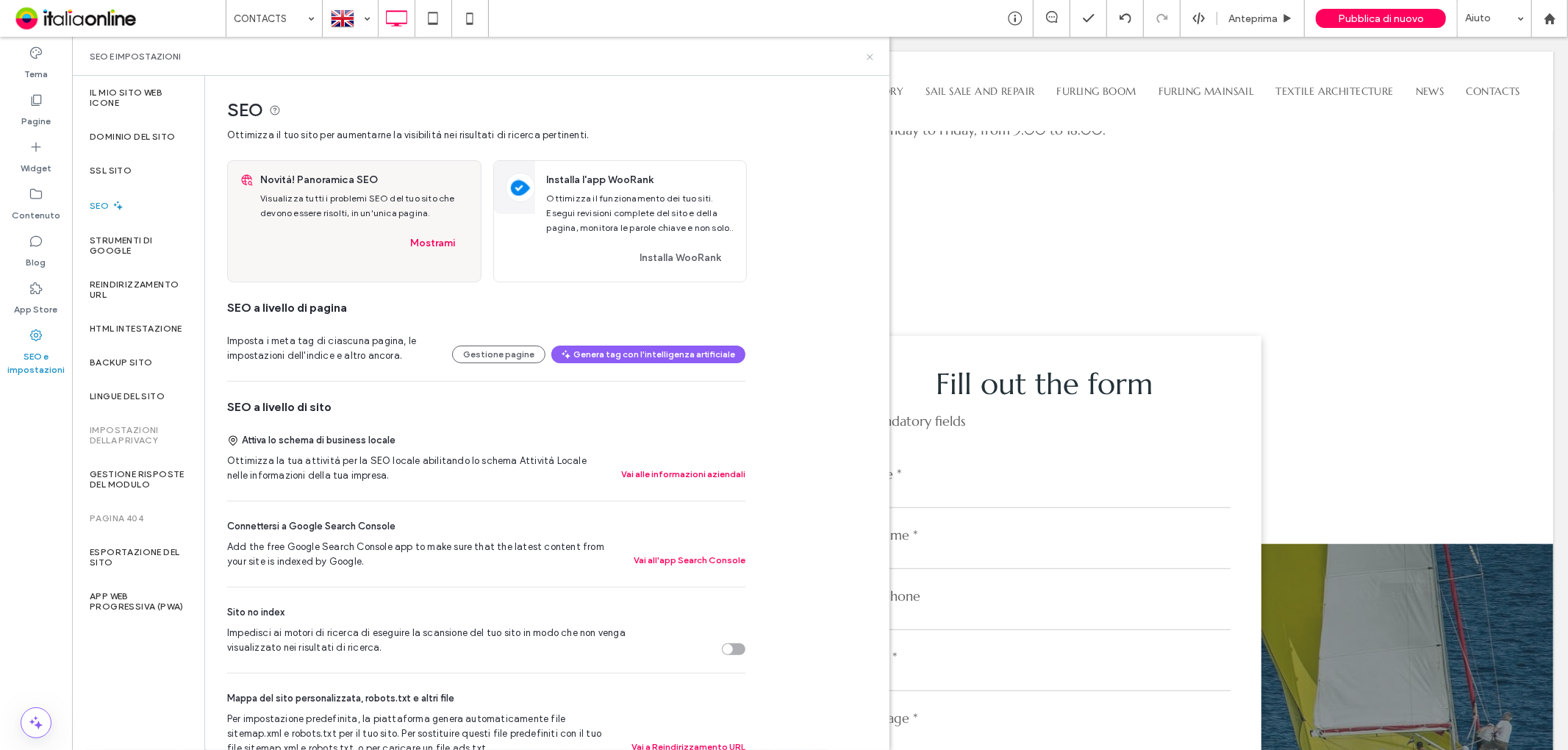 click 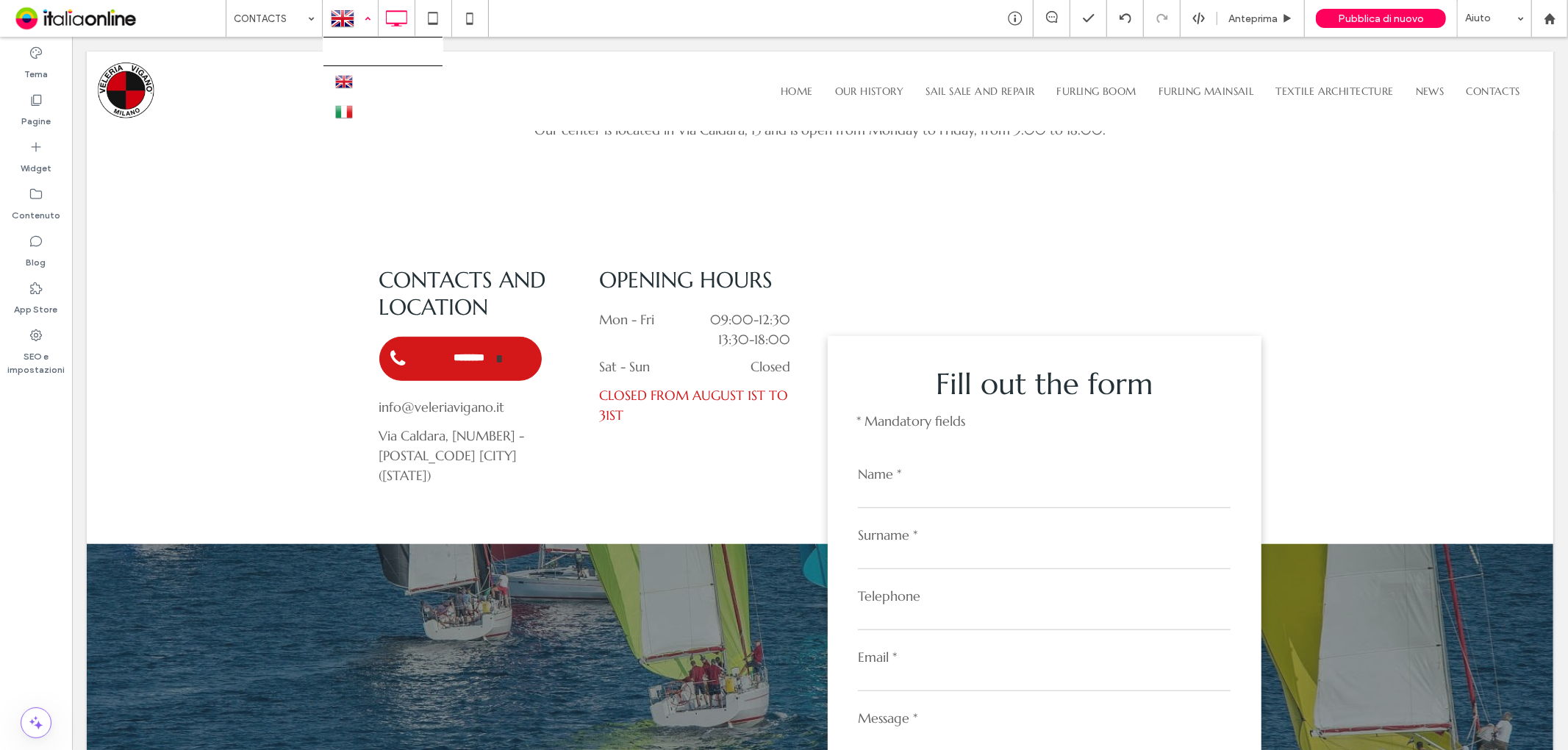 click at bounding box center [350, 18] 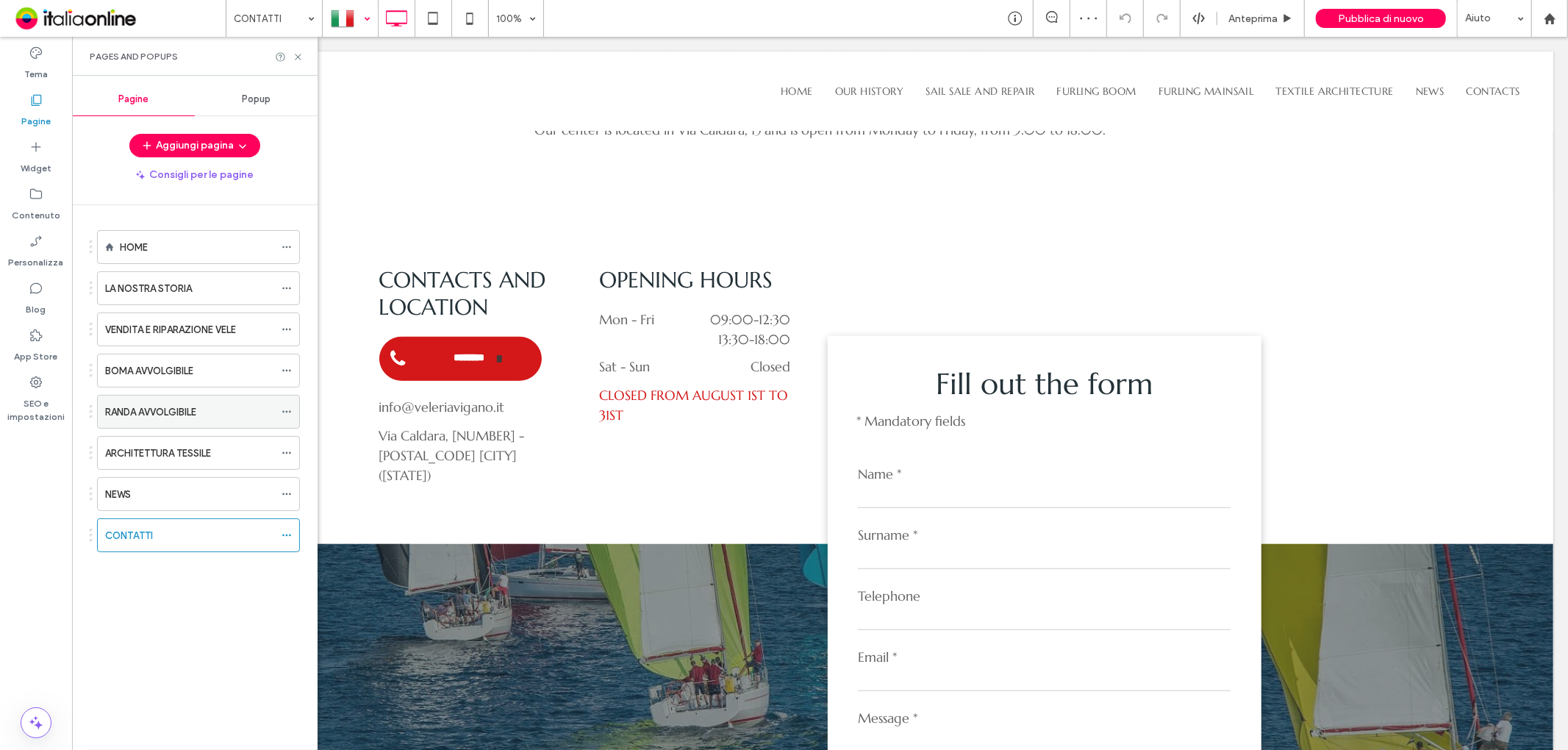 click on "RANDA AVVOLGIBILE" at bounding box center [151, 412] 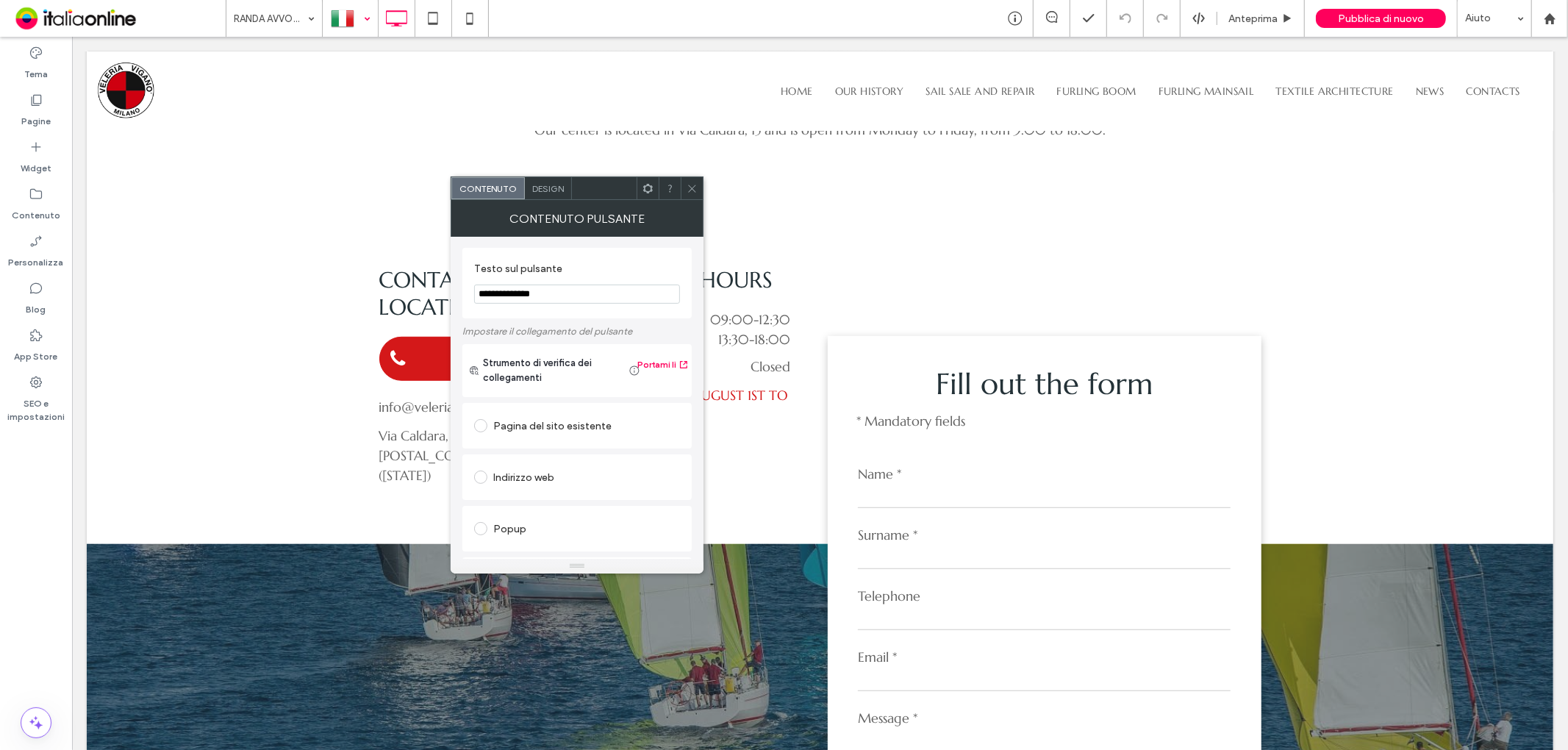 scroll, scrollTop: 0, scrollLeft: 0, axis: both 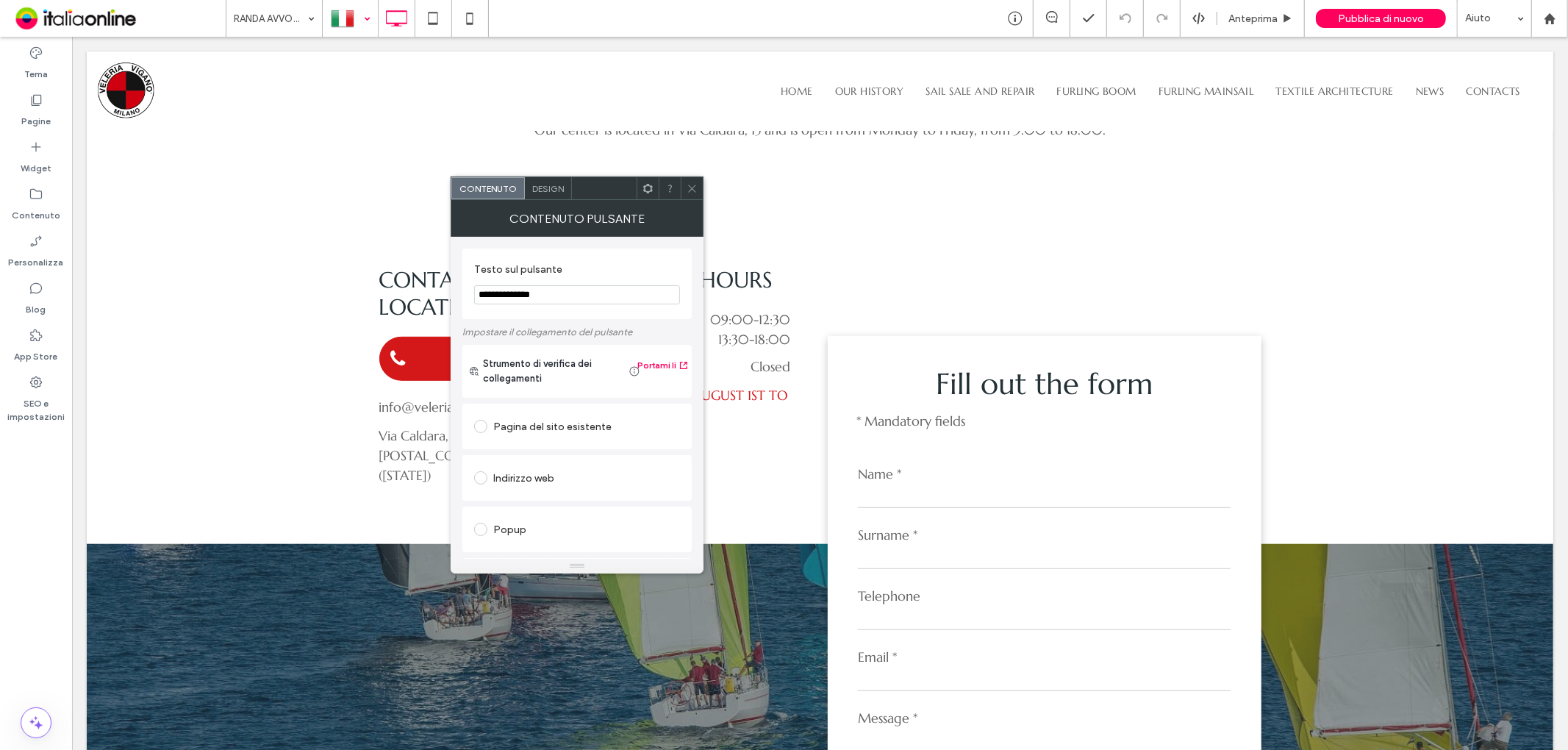 click 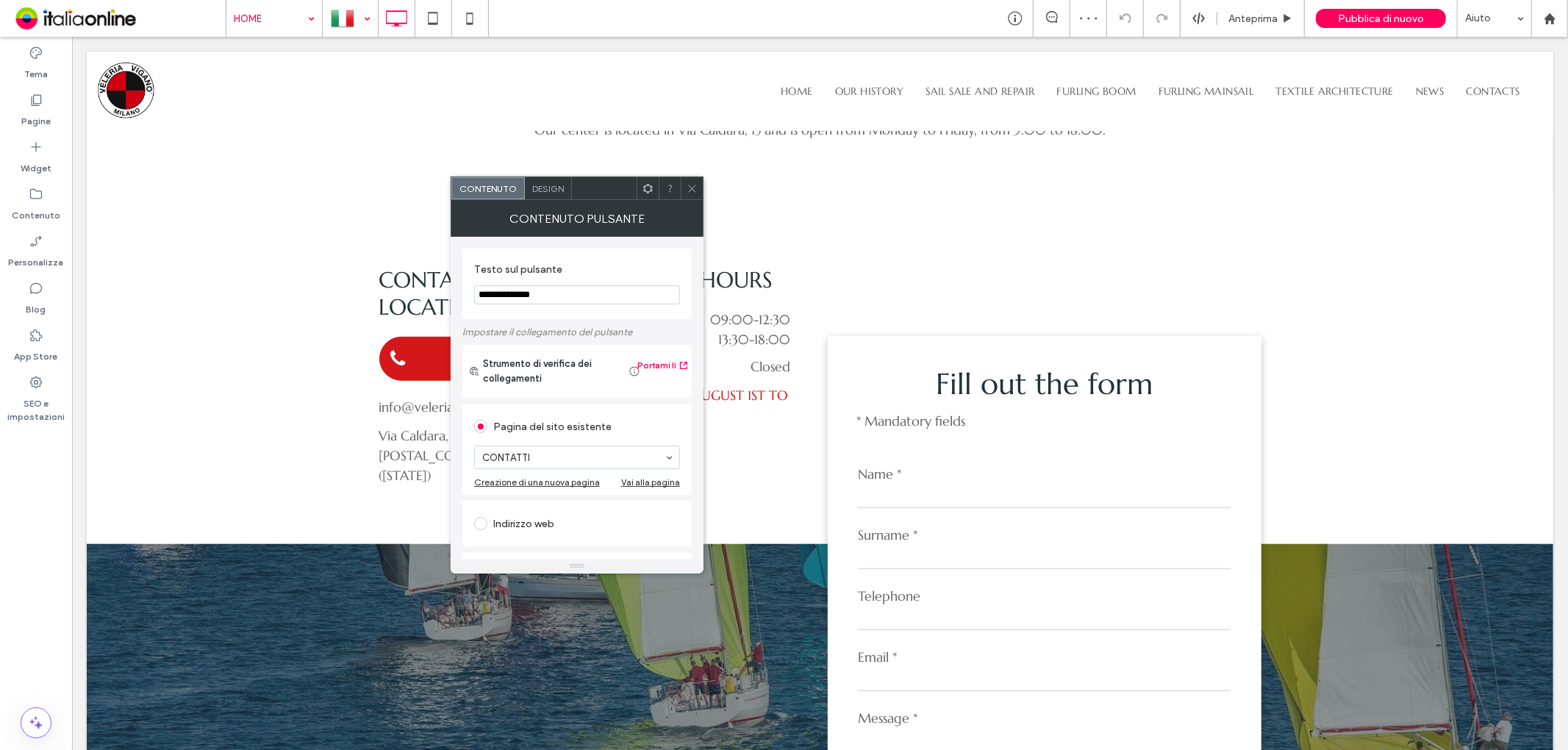 click at bounding box center [692, 188] 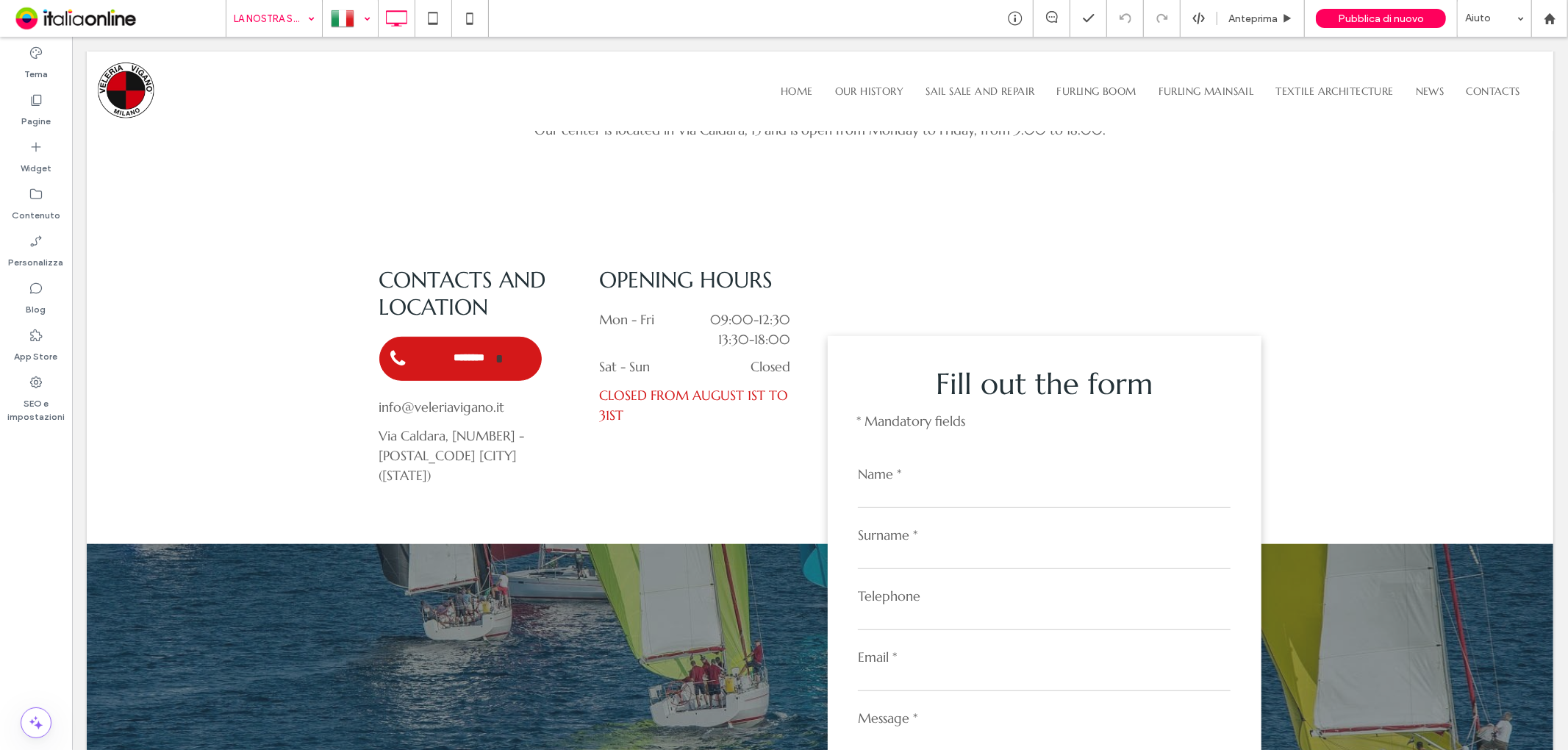 type on "*********" 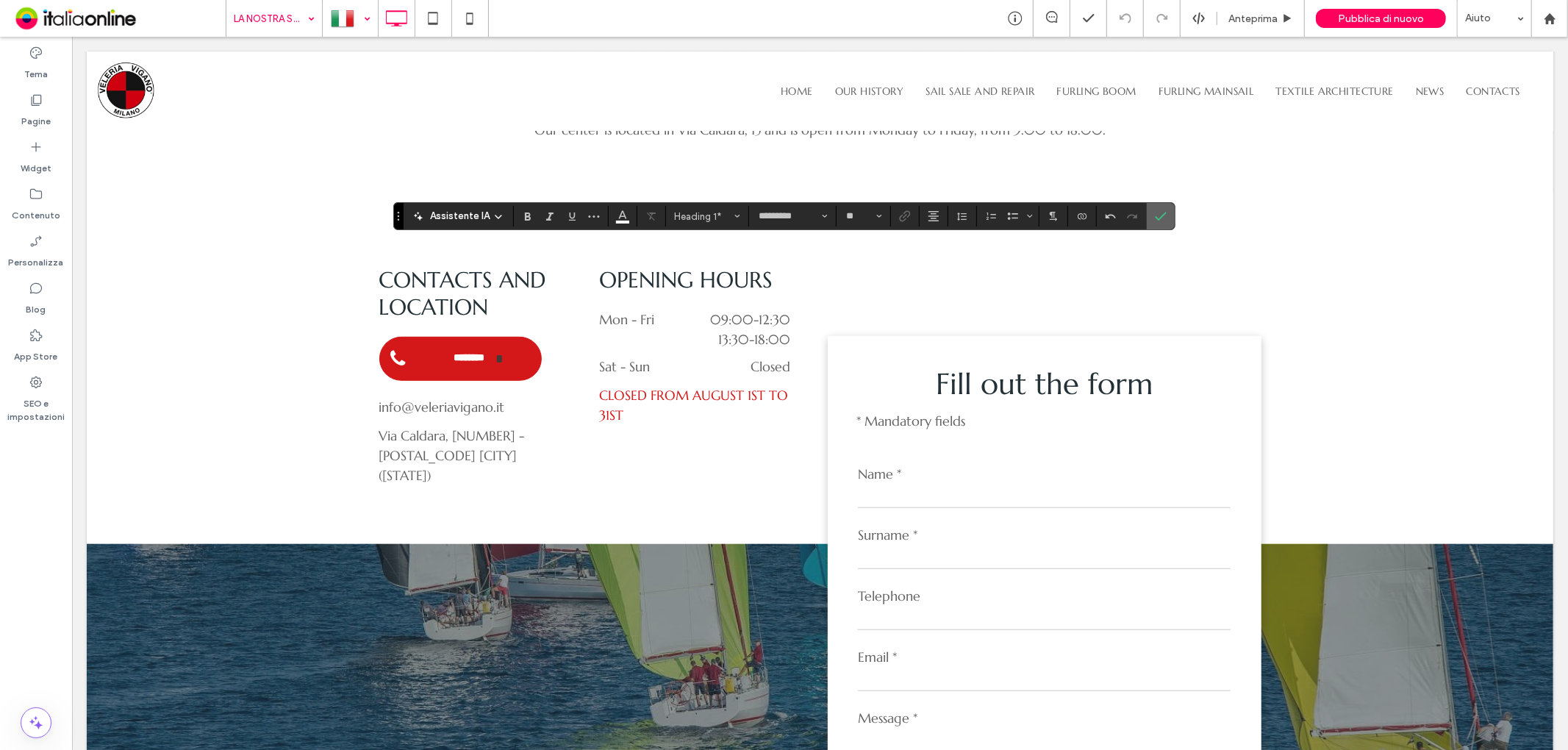 click 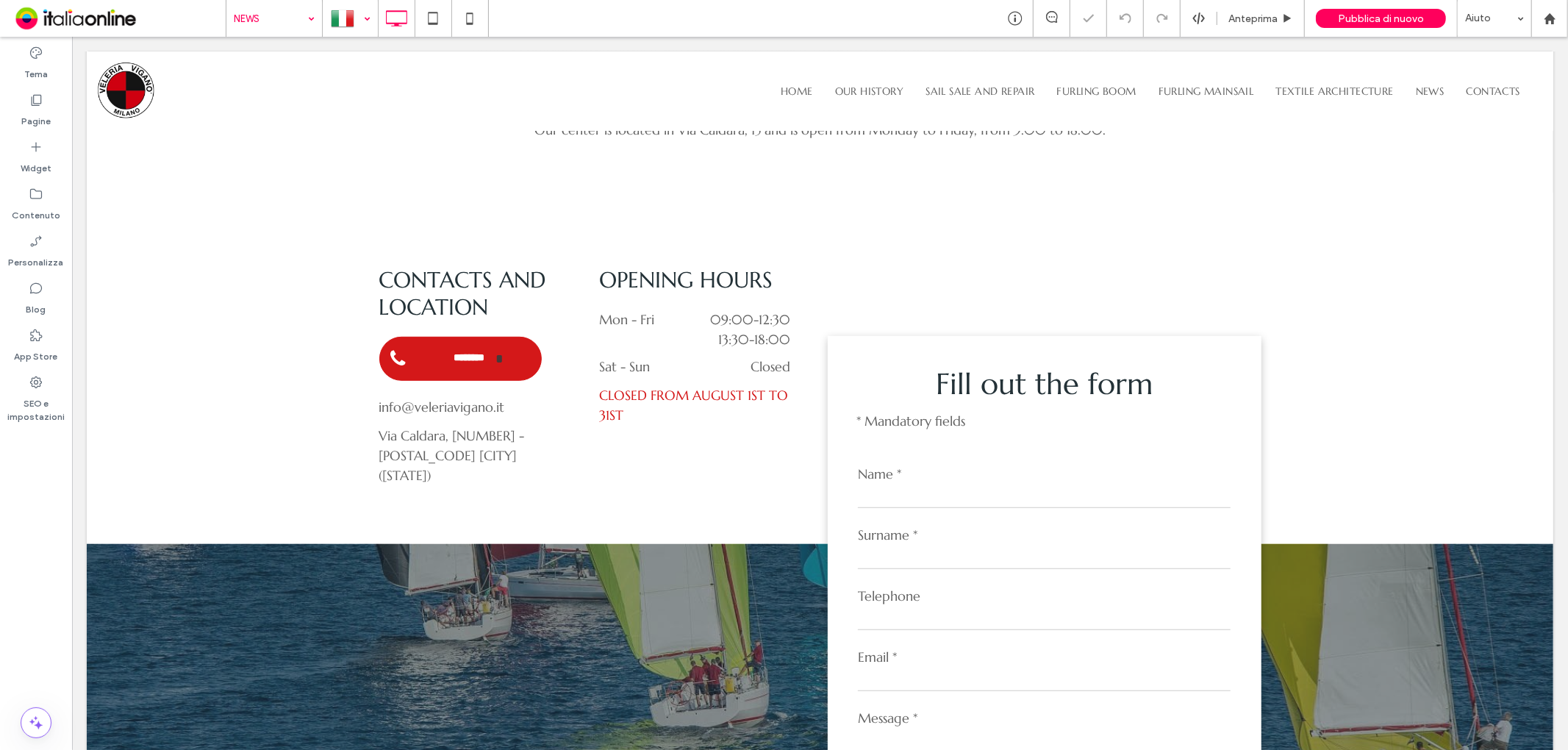 type on "*********" 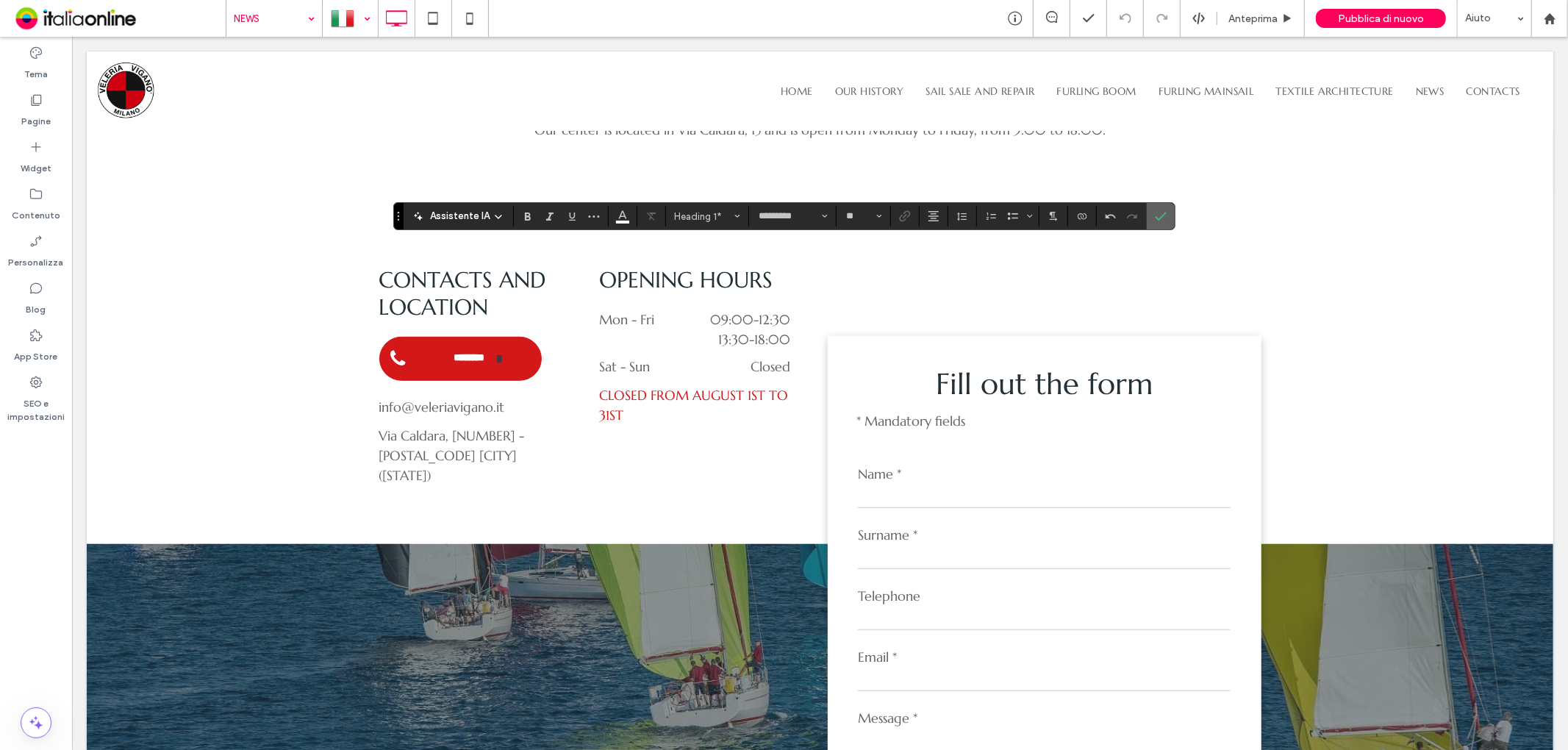 click 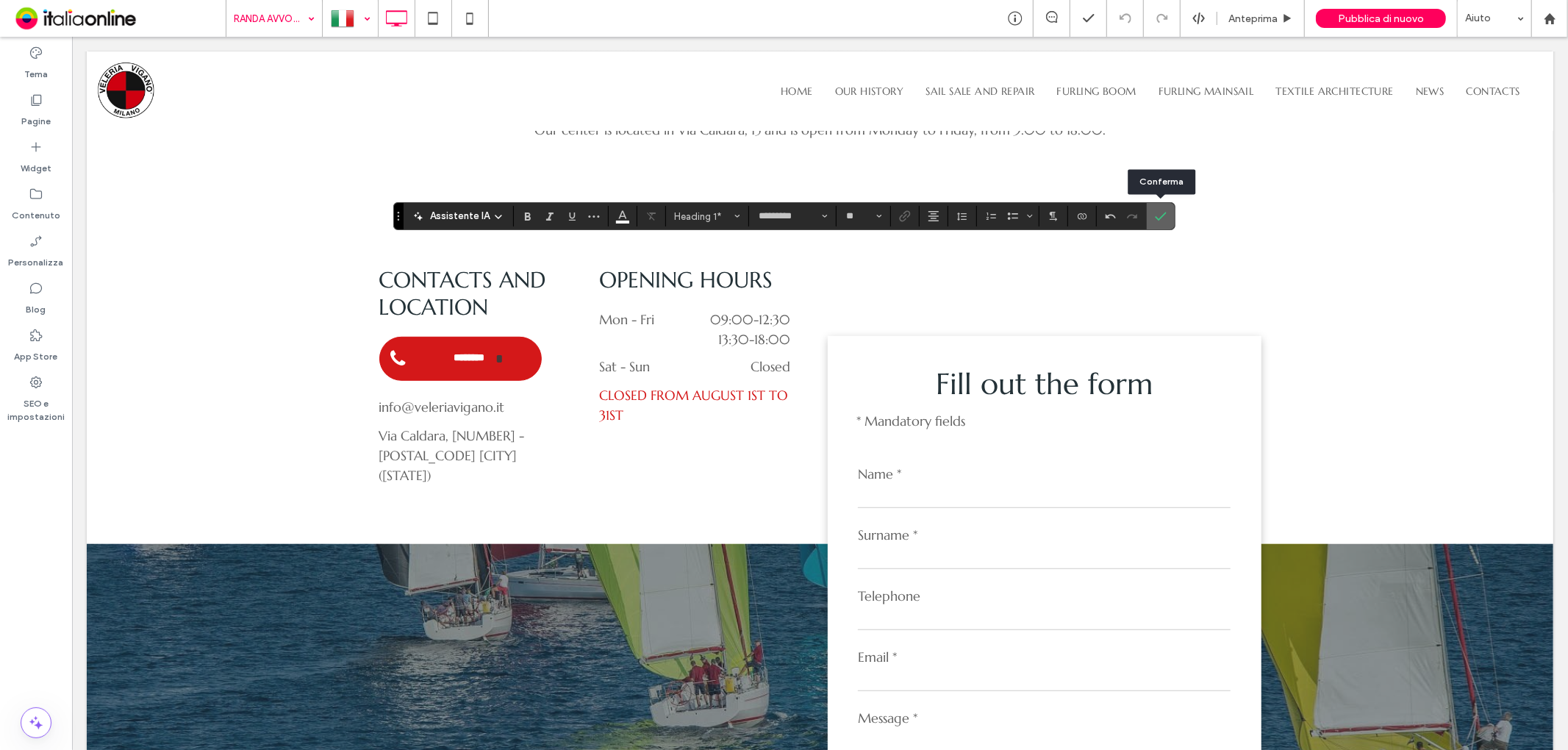 click 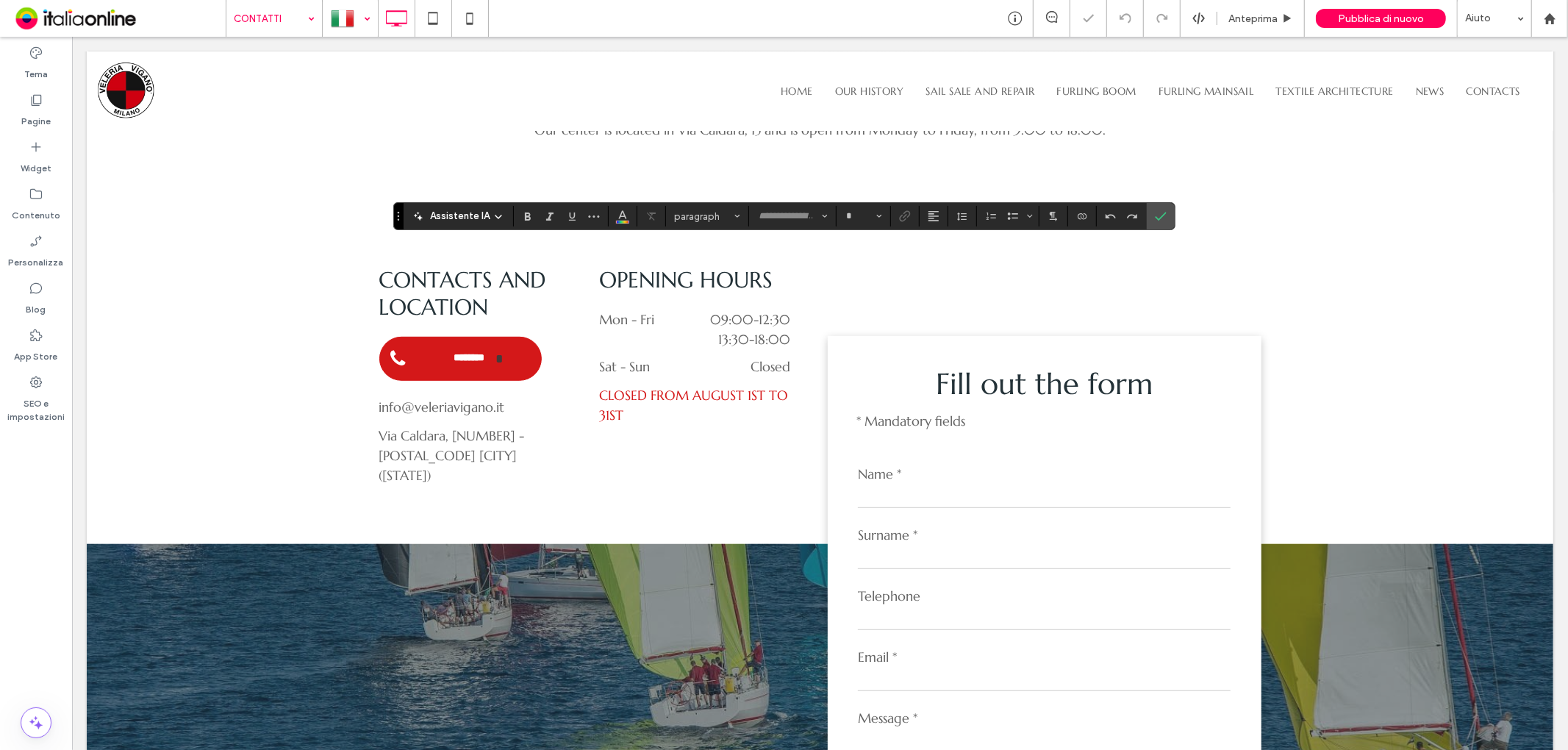 type on "*********" 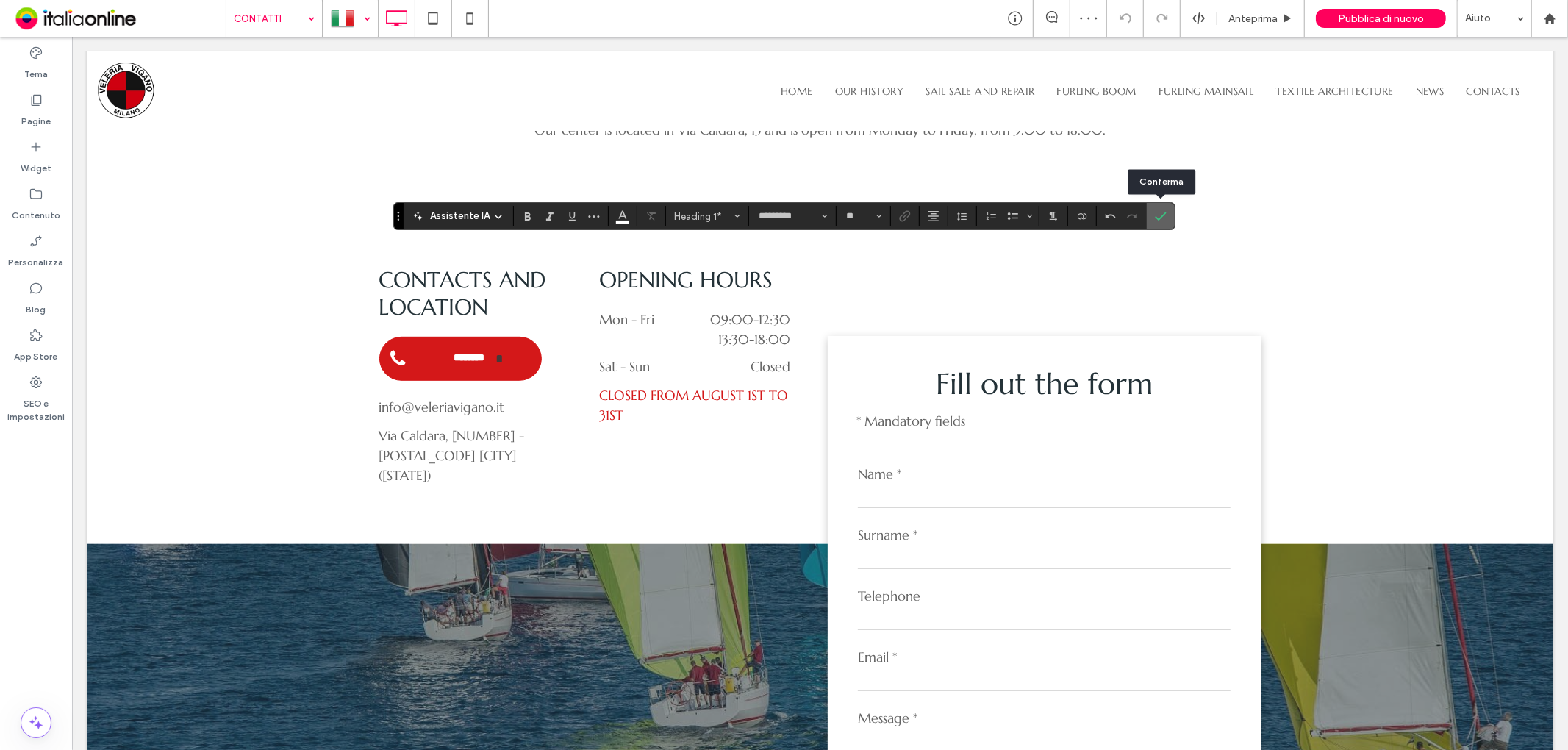 click at bounding box center (1161, 216) 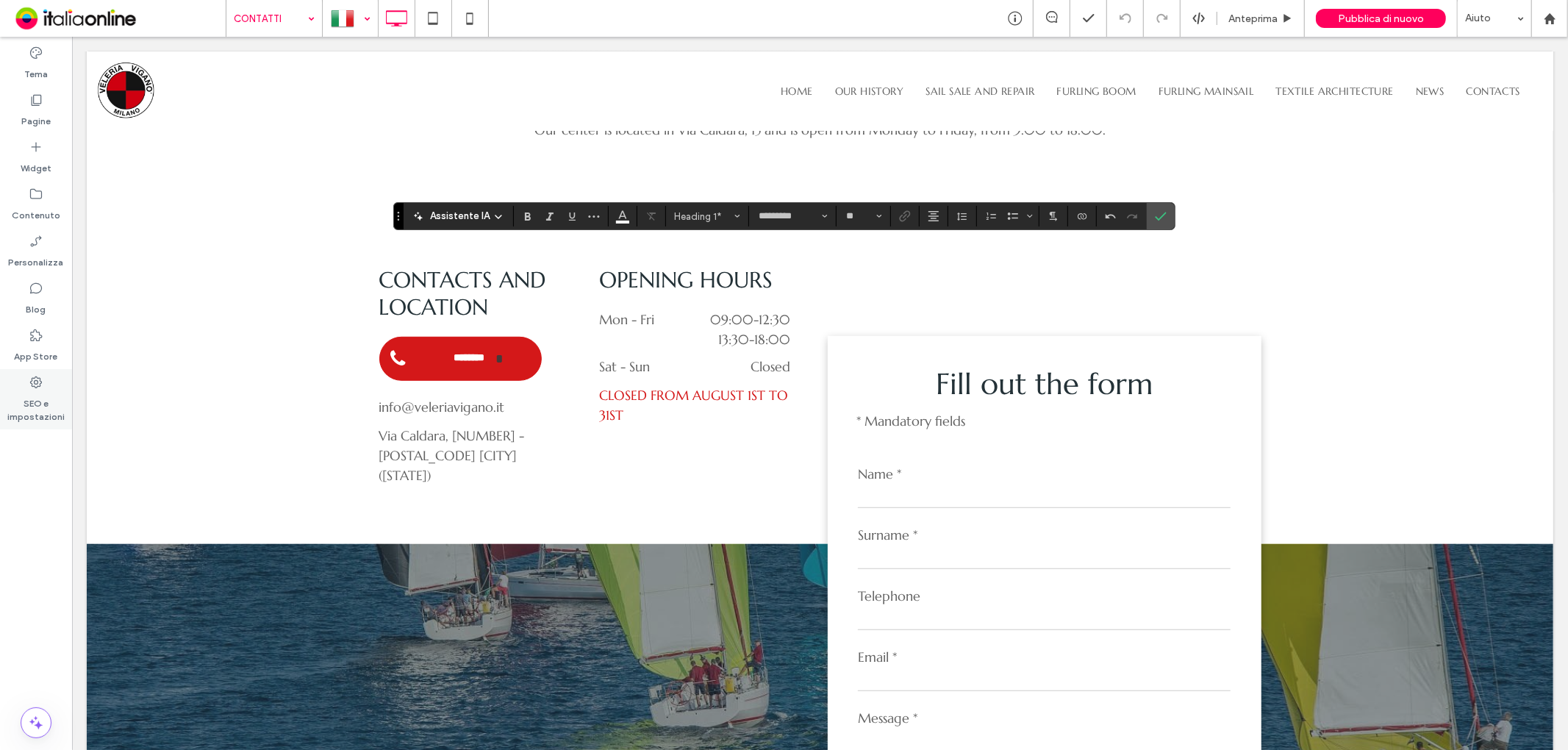 click on "SEO e impostazioni" at bounding box center (36, 407) 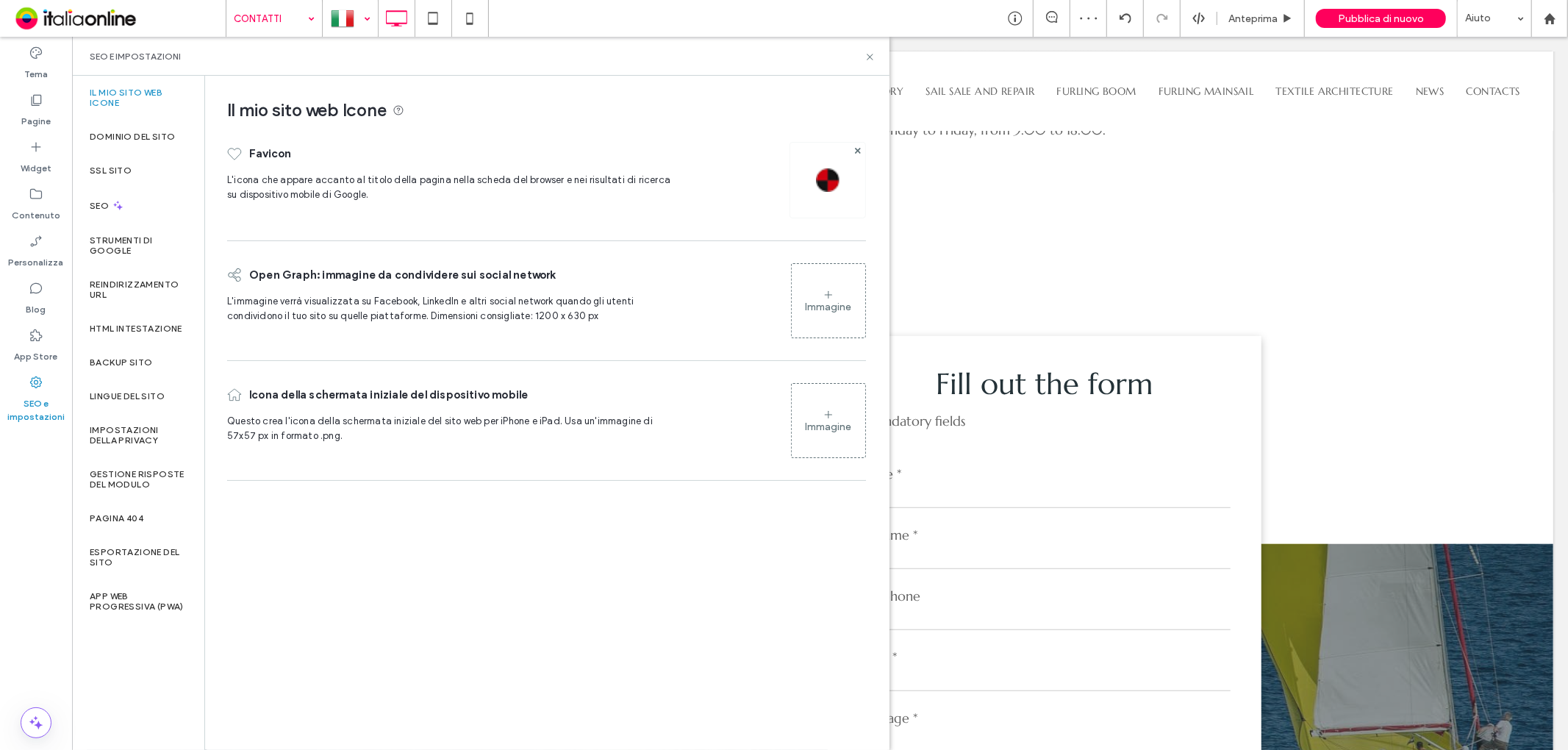 click at bounding box center [350, 18] 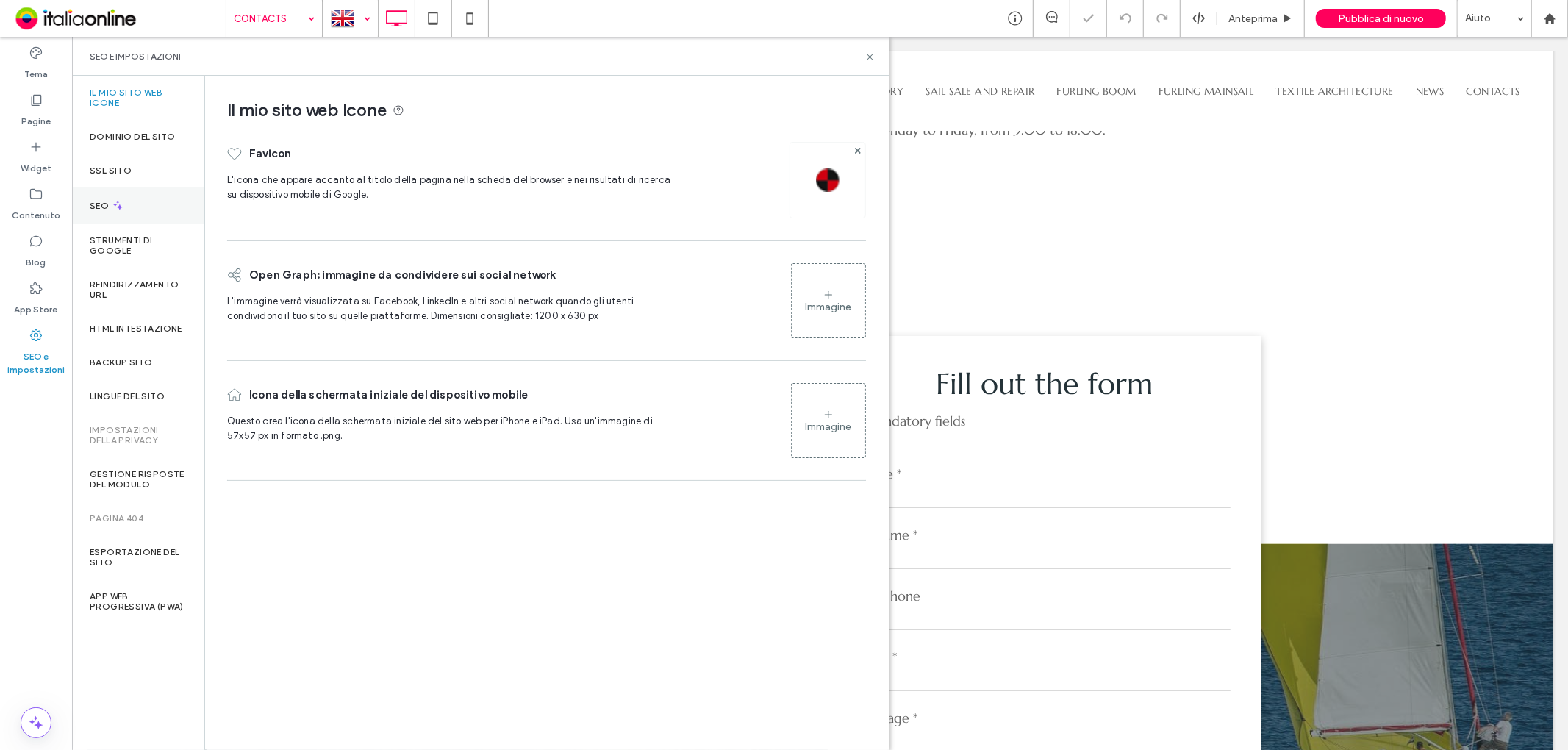 click on "SEO" at bounding box center [138, 205] 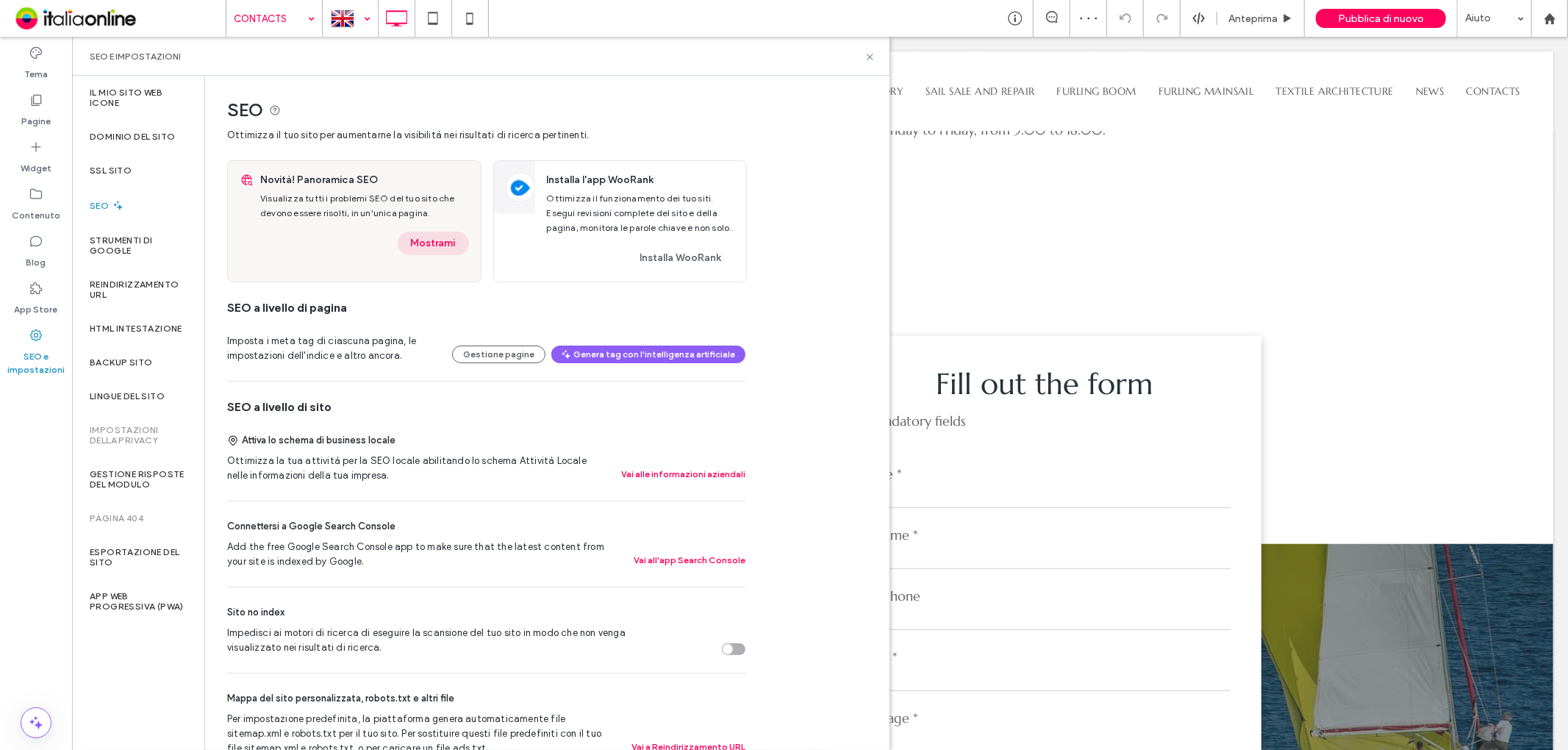 click on "Mostrami" at bounding box center [433, 243] 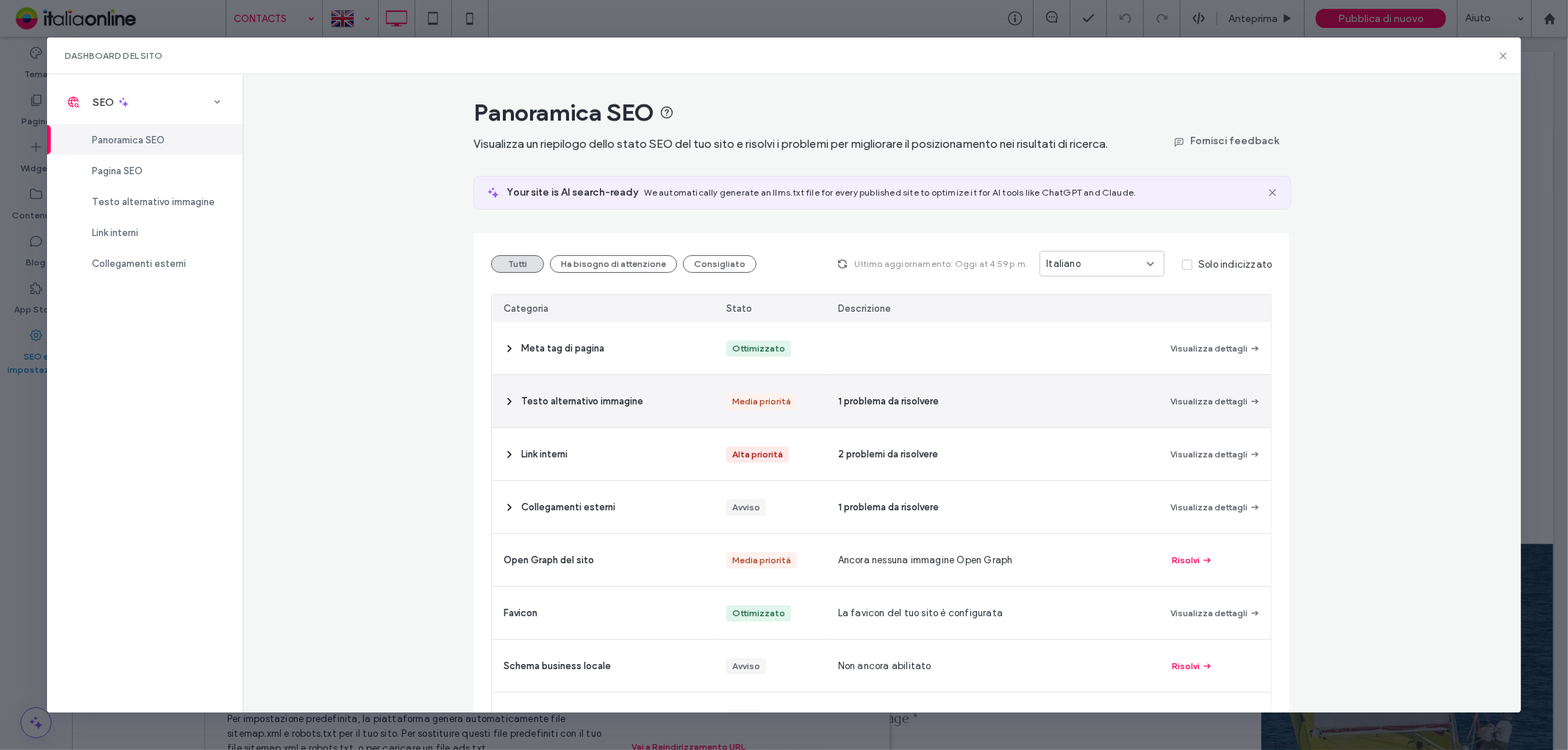 click on "Testo alternativo immagine" at bounding box center [582, 401] 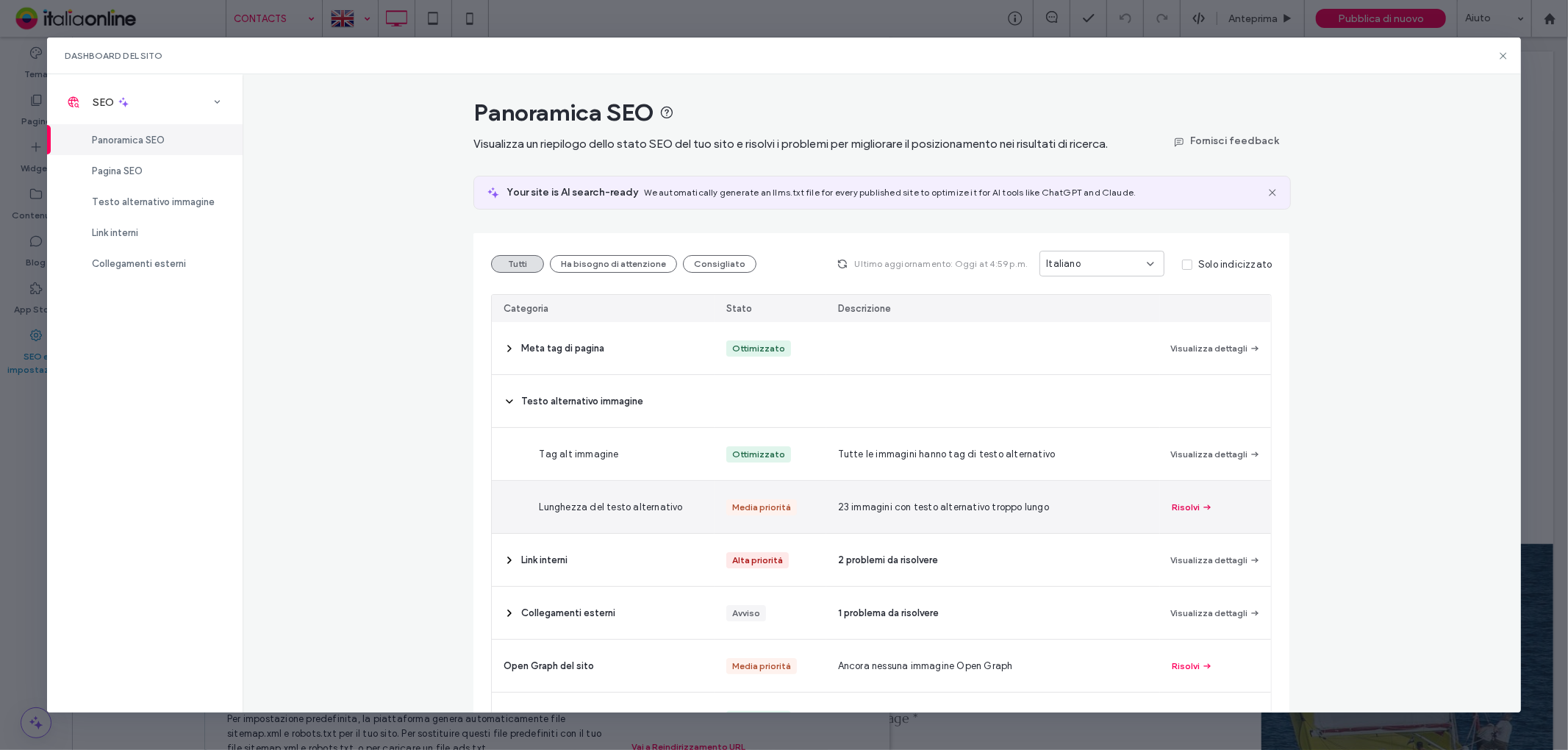 click 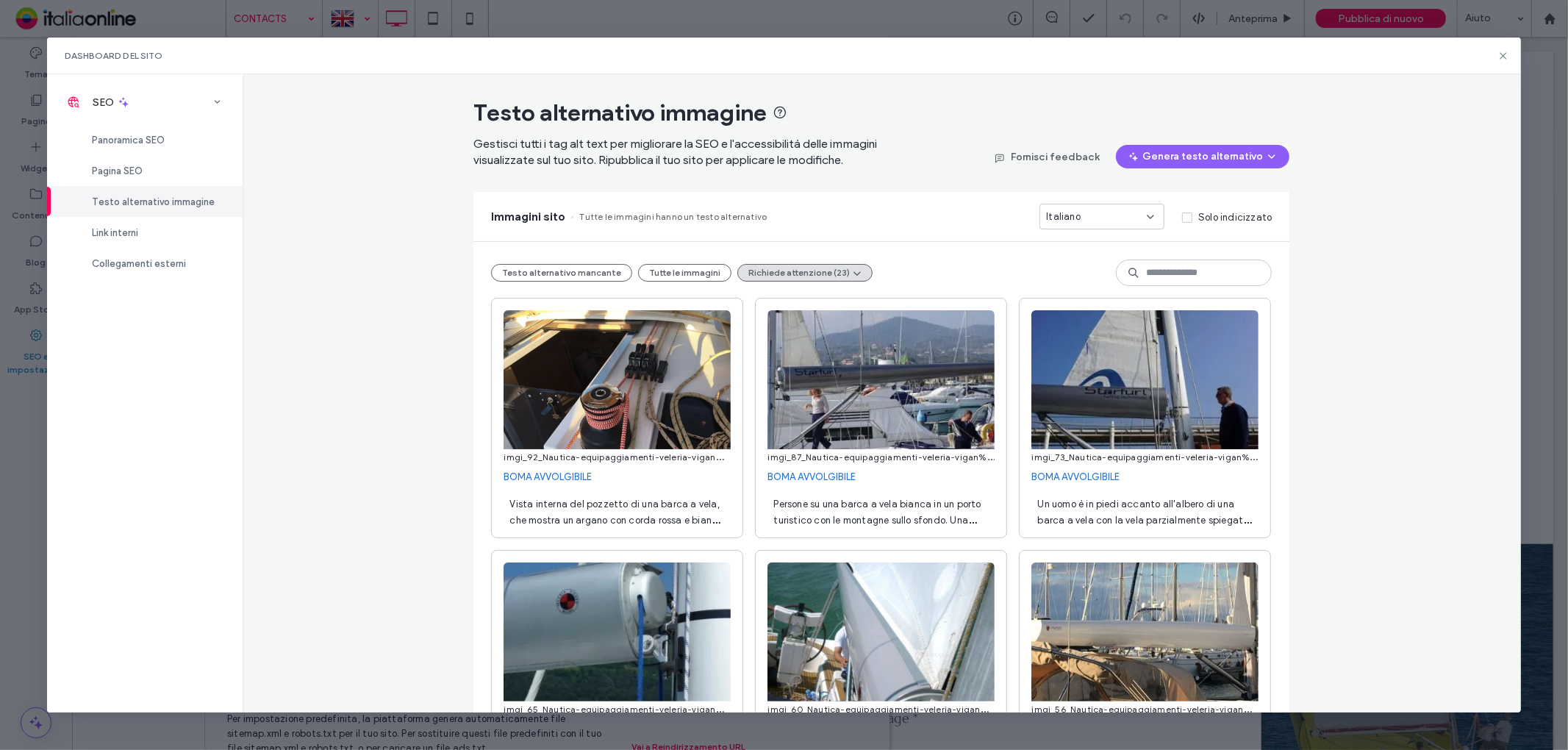 click on "Vista interna del pozzetto di una barca a vela, che mostra un argano con corda rossa e bianca arrotolata, bozzelli per le cime e varie cime di controllo." at bounding box center (616, 528) 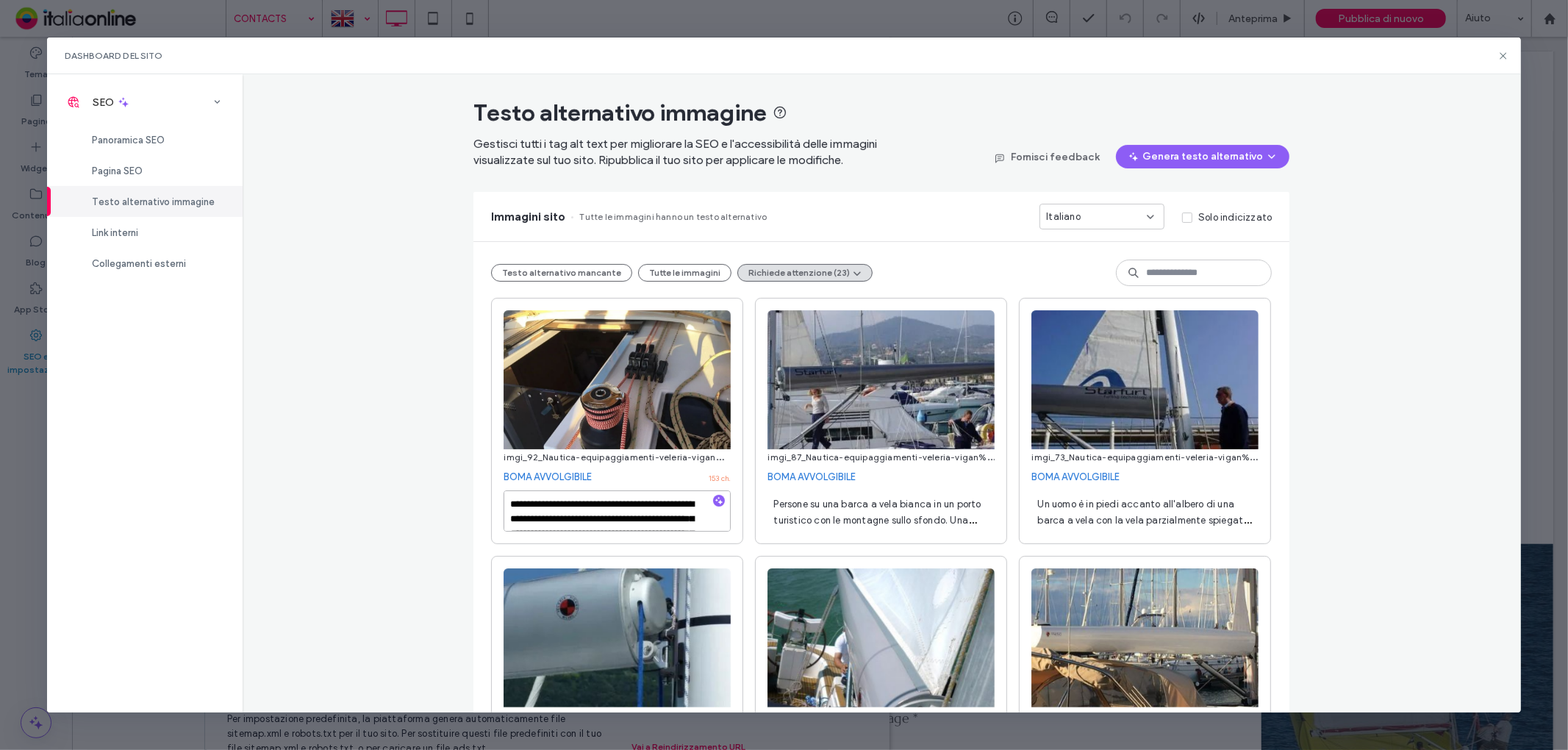 click on "**********" at bounding box center [617, 511] 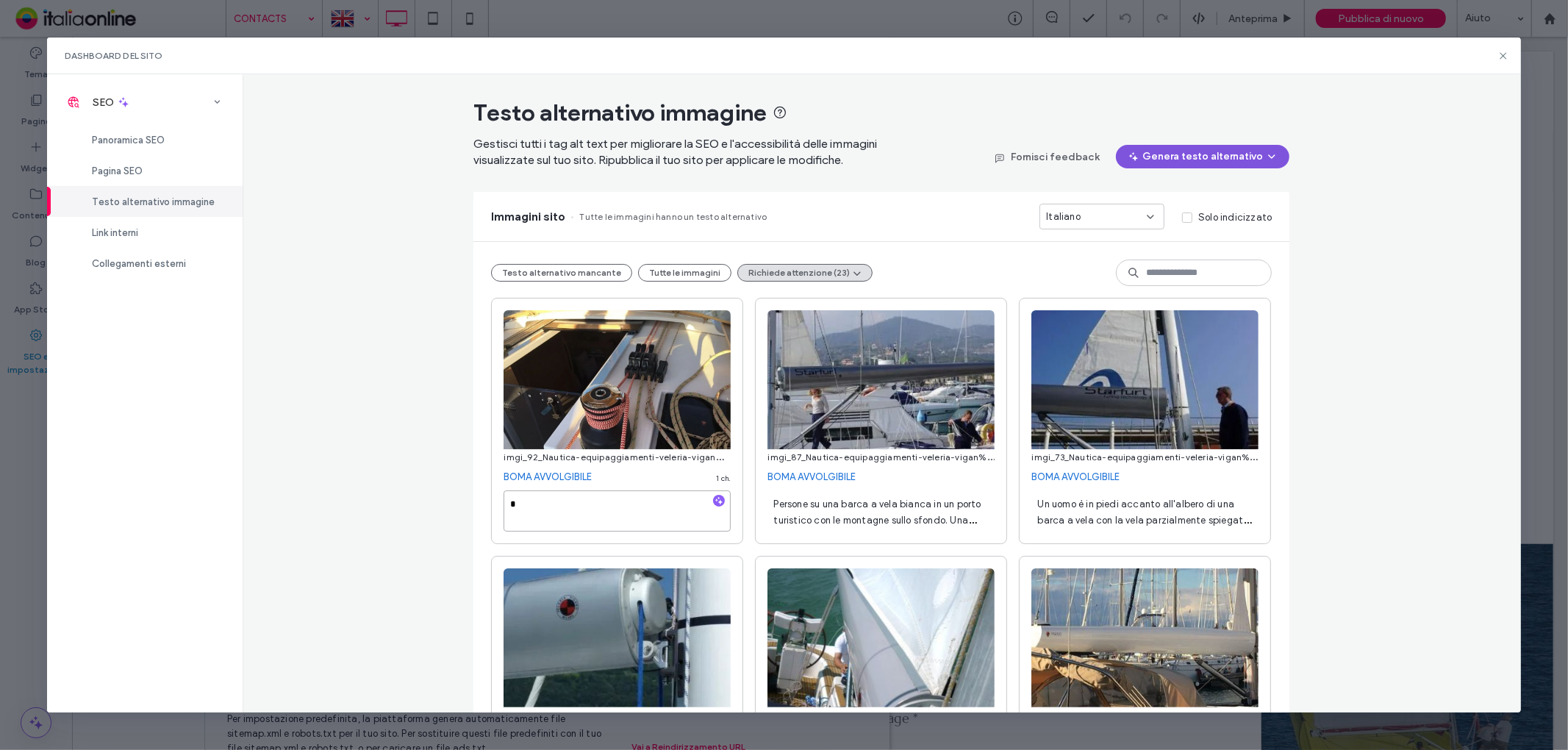 type on "*" 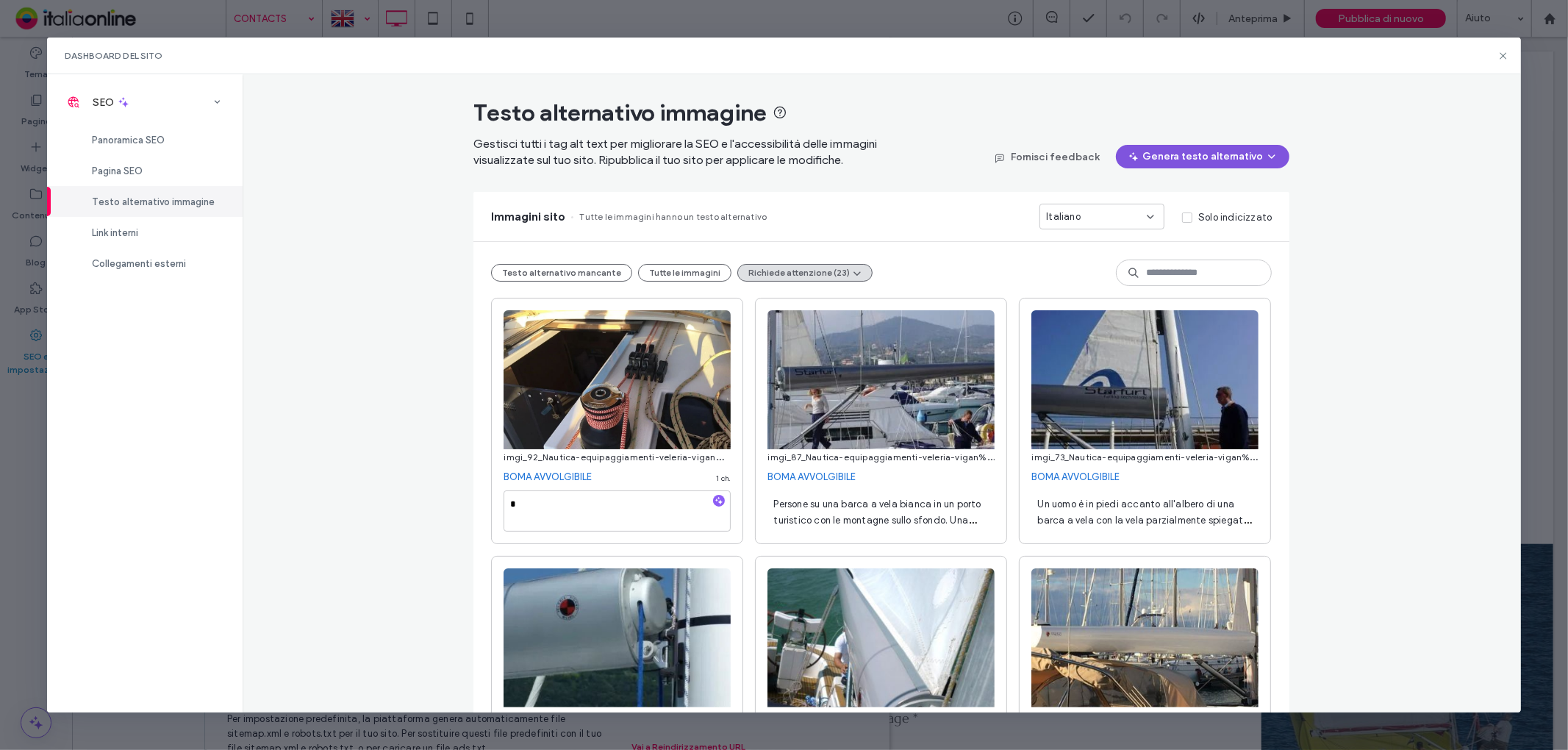 click on "Genera testo alternativo" at bounding box center [1203, 157] 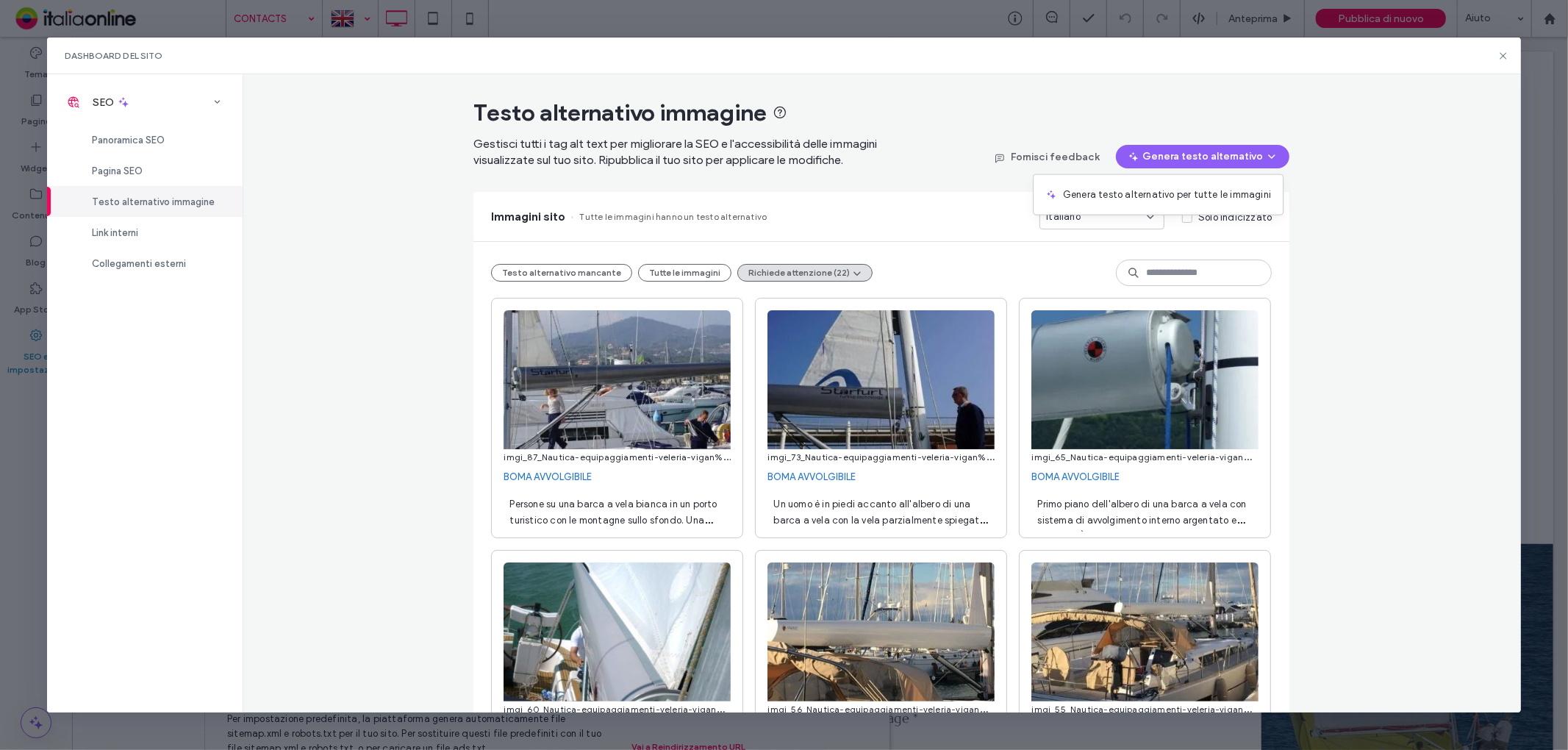 click on "Persone su una barca a vela bianca in un porto turistico con le montagne sullo sfondo. Una persona ammaina una vela, mentre l'altra prepara l'attrezzatura." at bounding box center [613, 528] 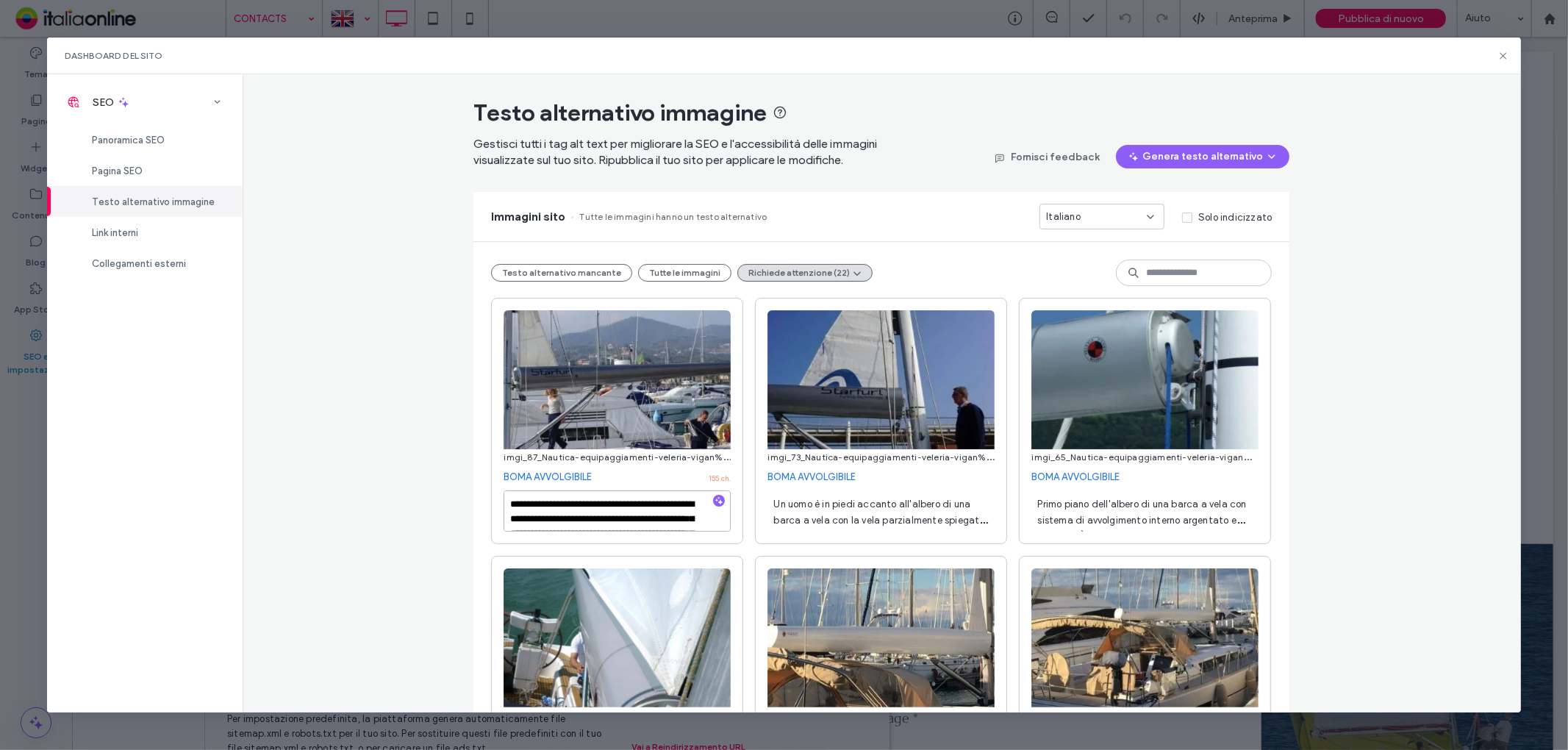 click on "**********" at bounding box center [617, 511] 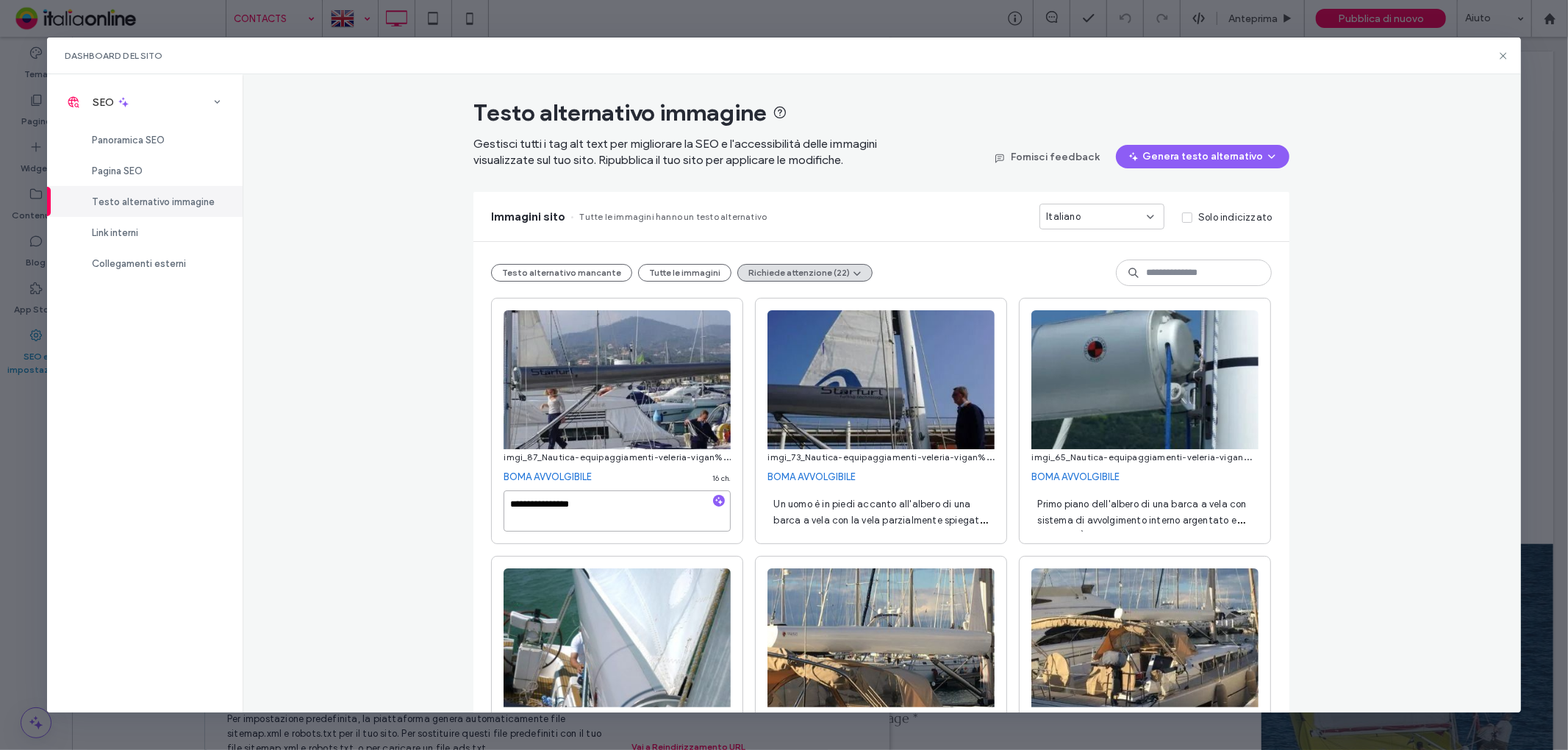 type on "**********" 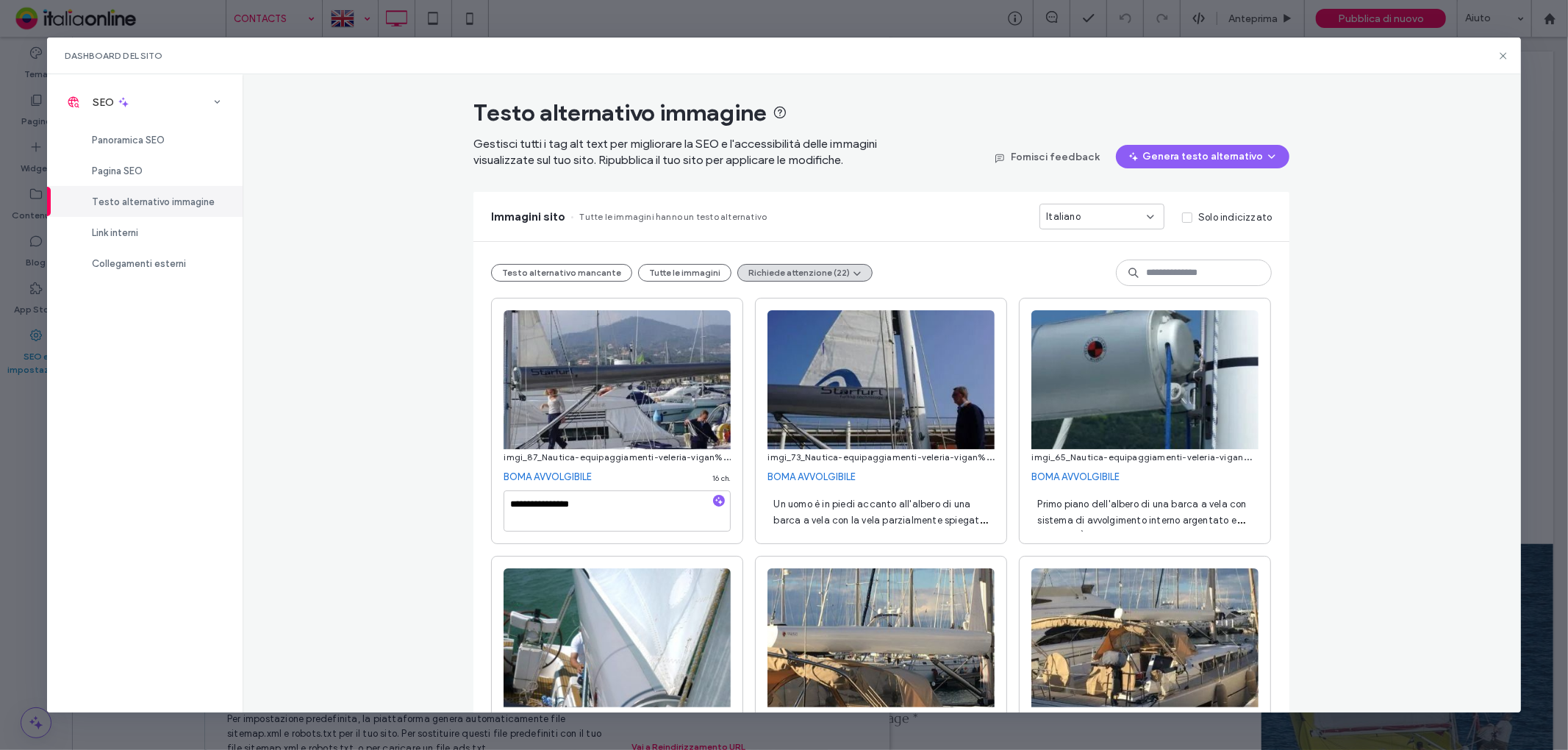 click on "Un uomo è in piedi accanto all'albero di una barca a vela con la vela parzialmente spiegata, con la scritta "Starfurl" sullo sfondo del cielo azzurro." at bounding box center (880, 528) 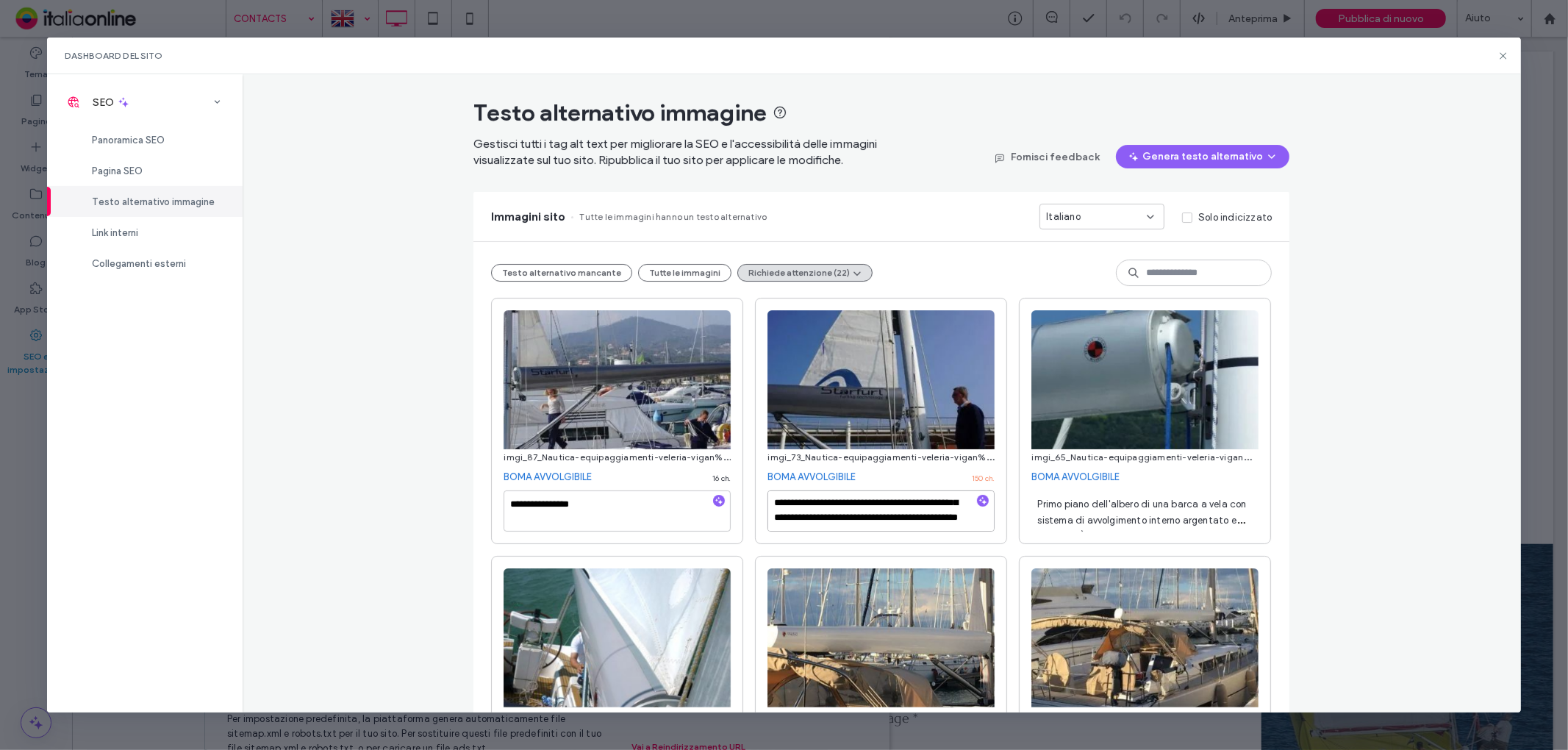 click on "**********" at bounding box center (881, 511) 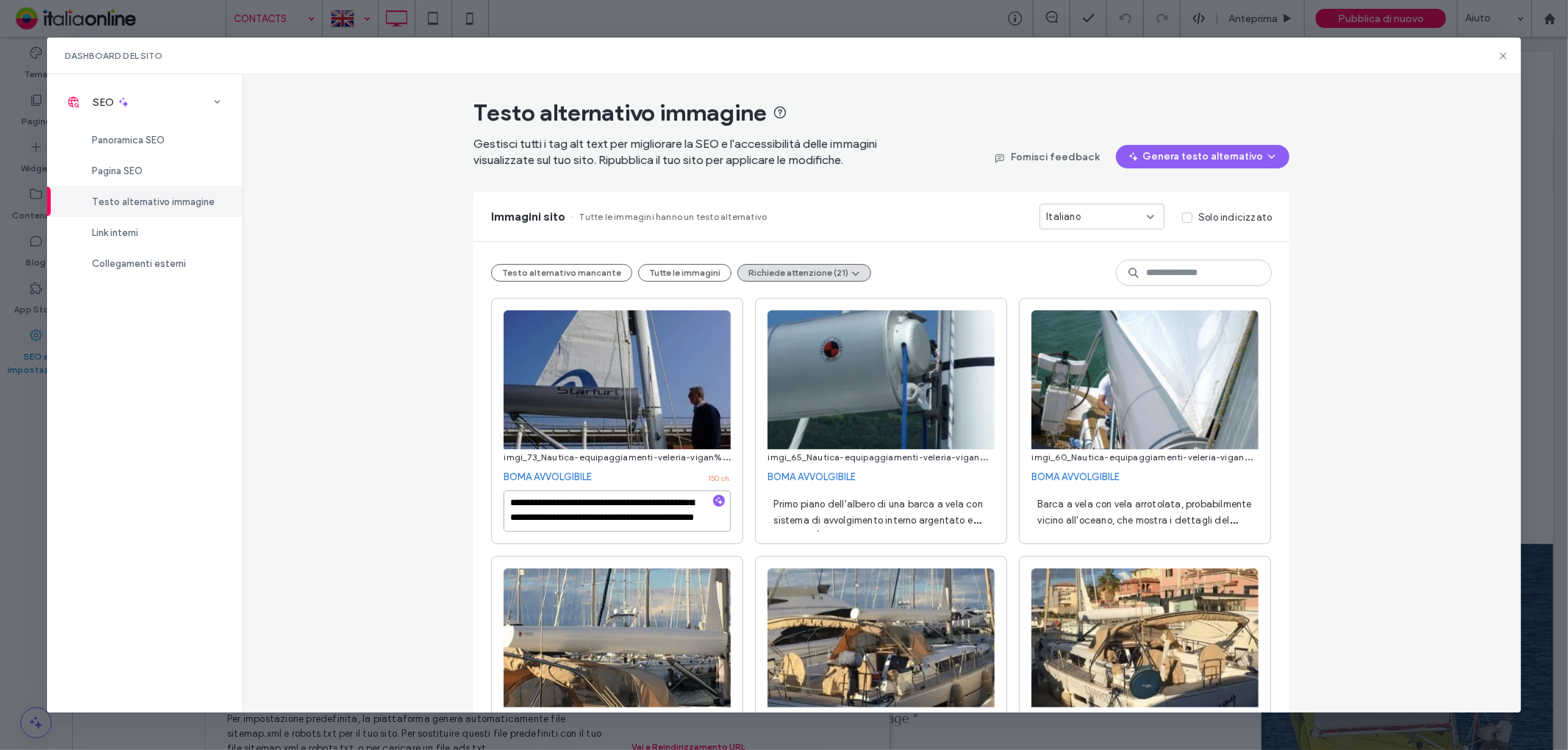 paste 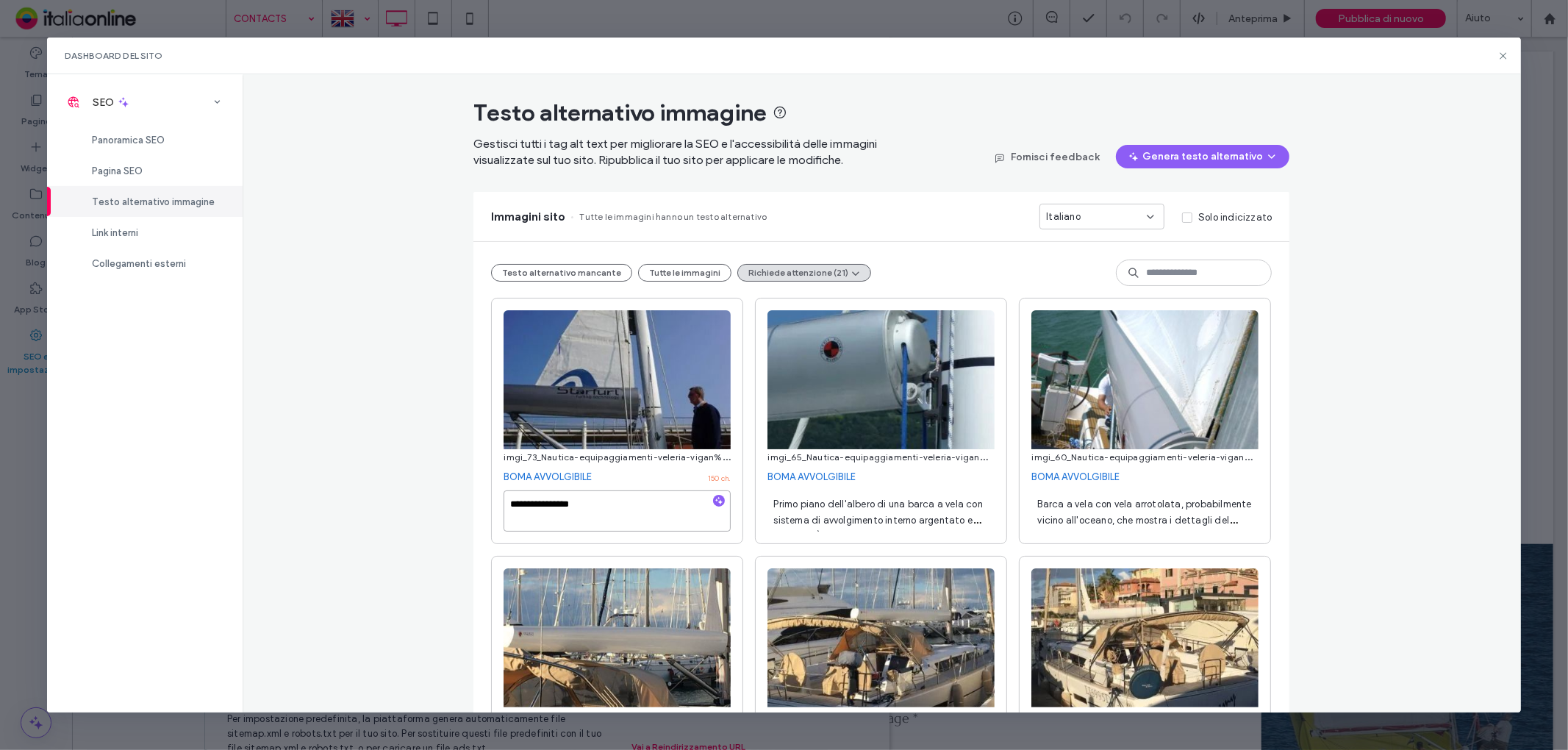scroll, scrollTop: 0, scrollLeft: 0, axis: both 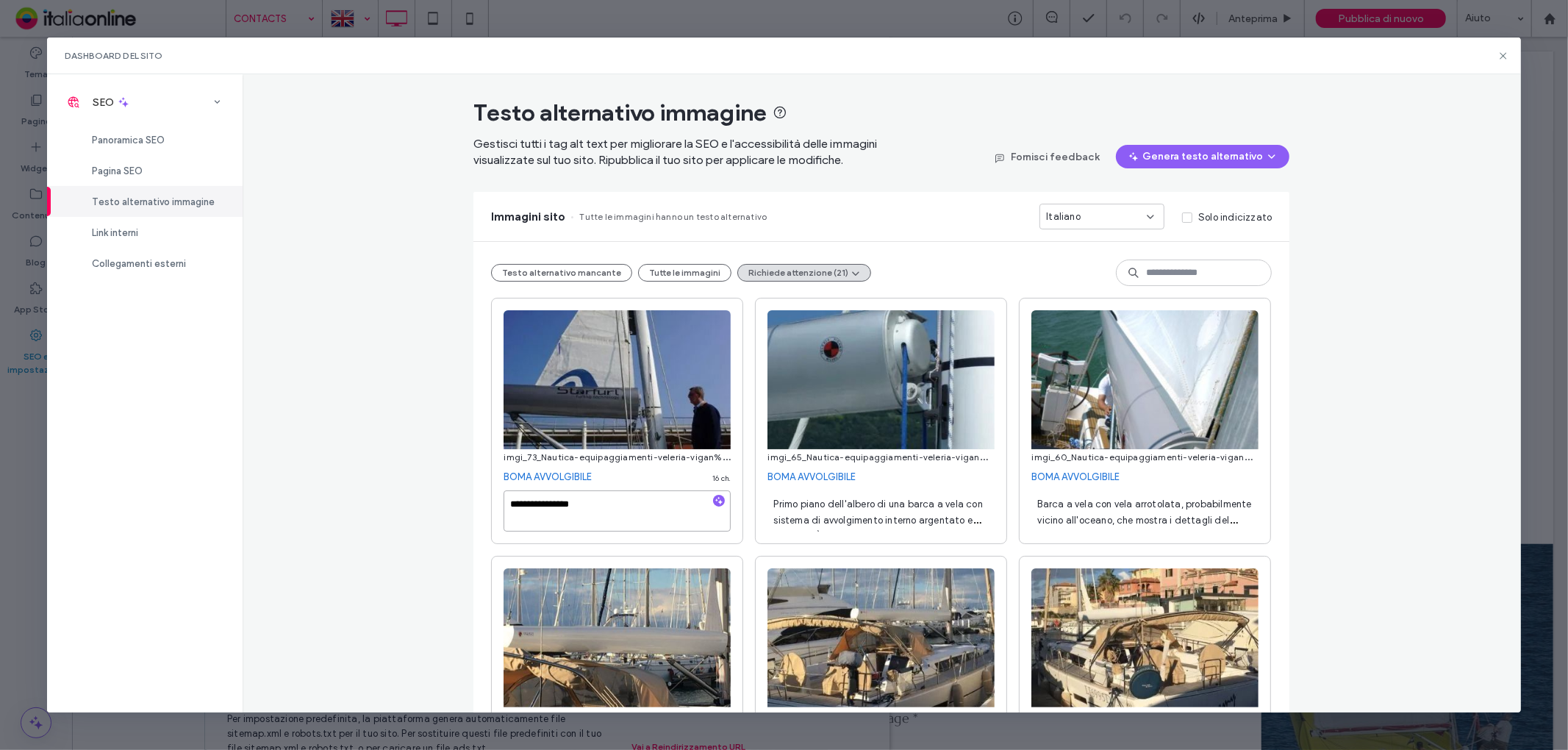 type on "**********" 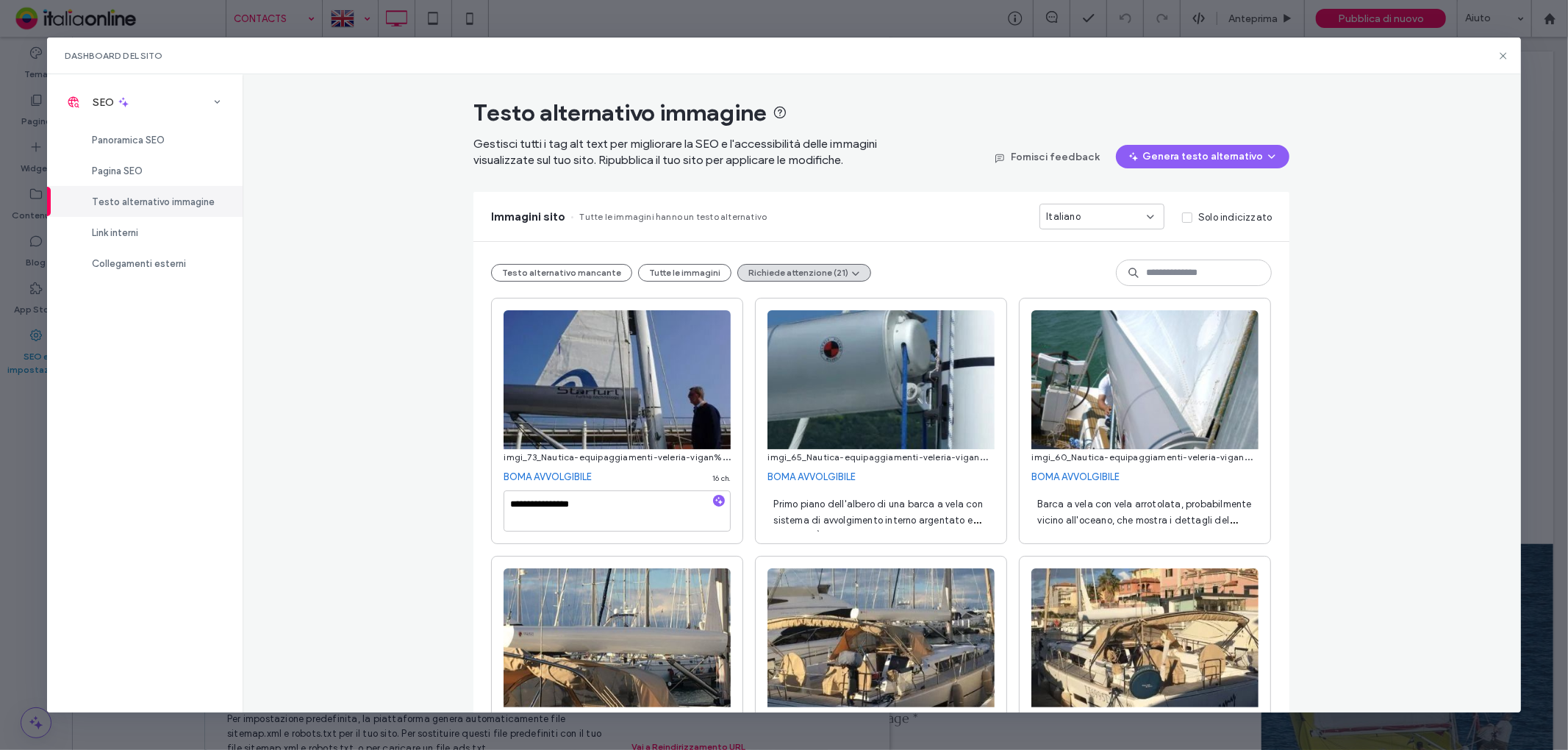 click on "Primo piano dell'albero di una barca a vela con sistema di avvolgimento interno argentato e linee blu. È visibile un logo con un disegno nero e rosso." at bounding box center (879, 528) 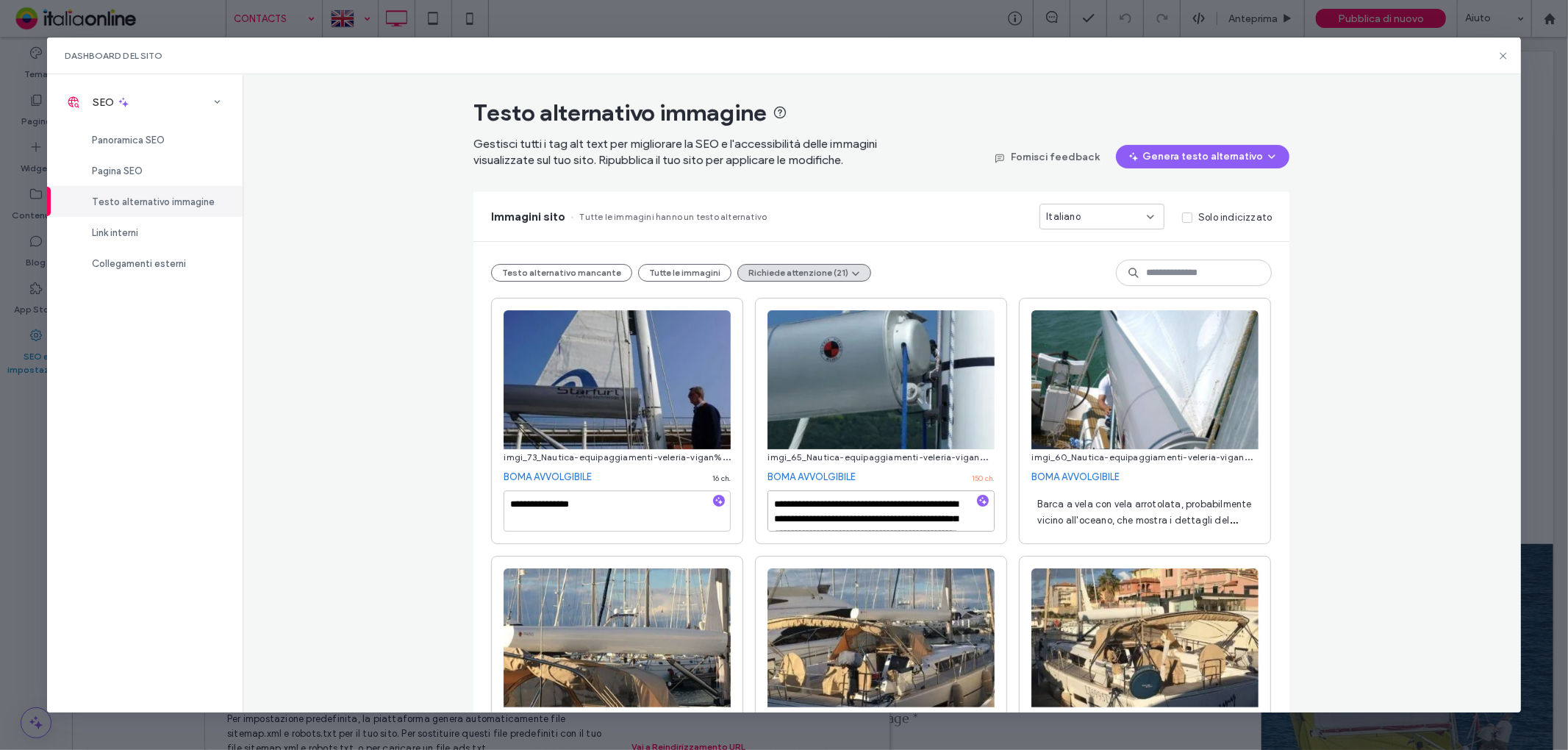 scroll, scrollTop: 31, scrollLeft: 0, axis: vertical 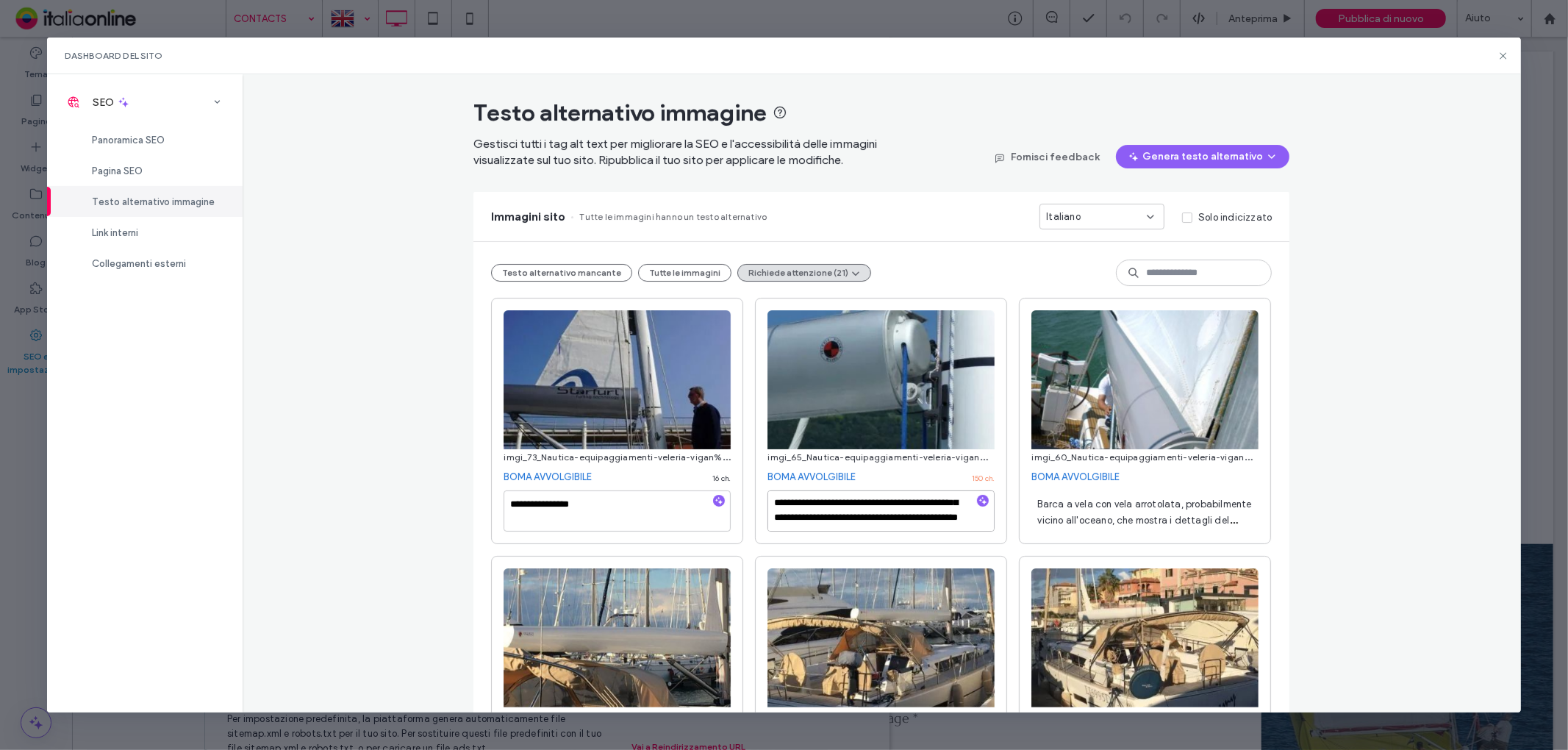 click on "**********" at bounding box center (881, 511) 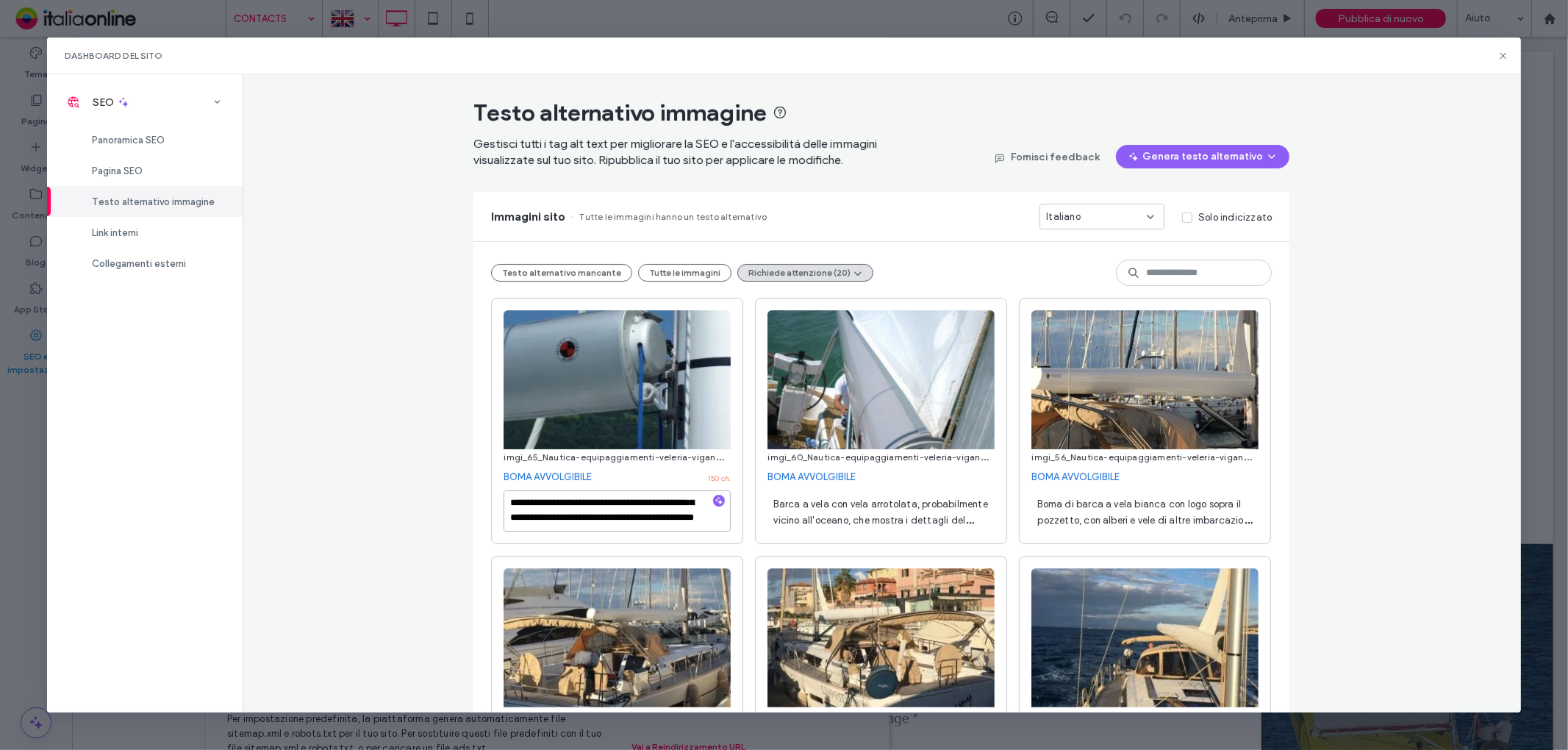paste 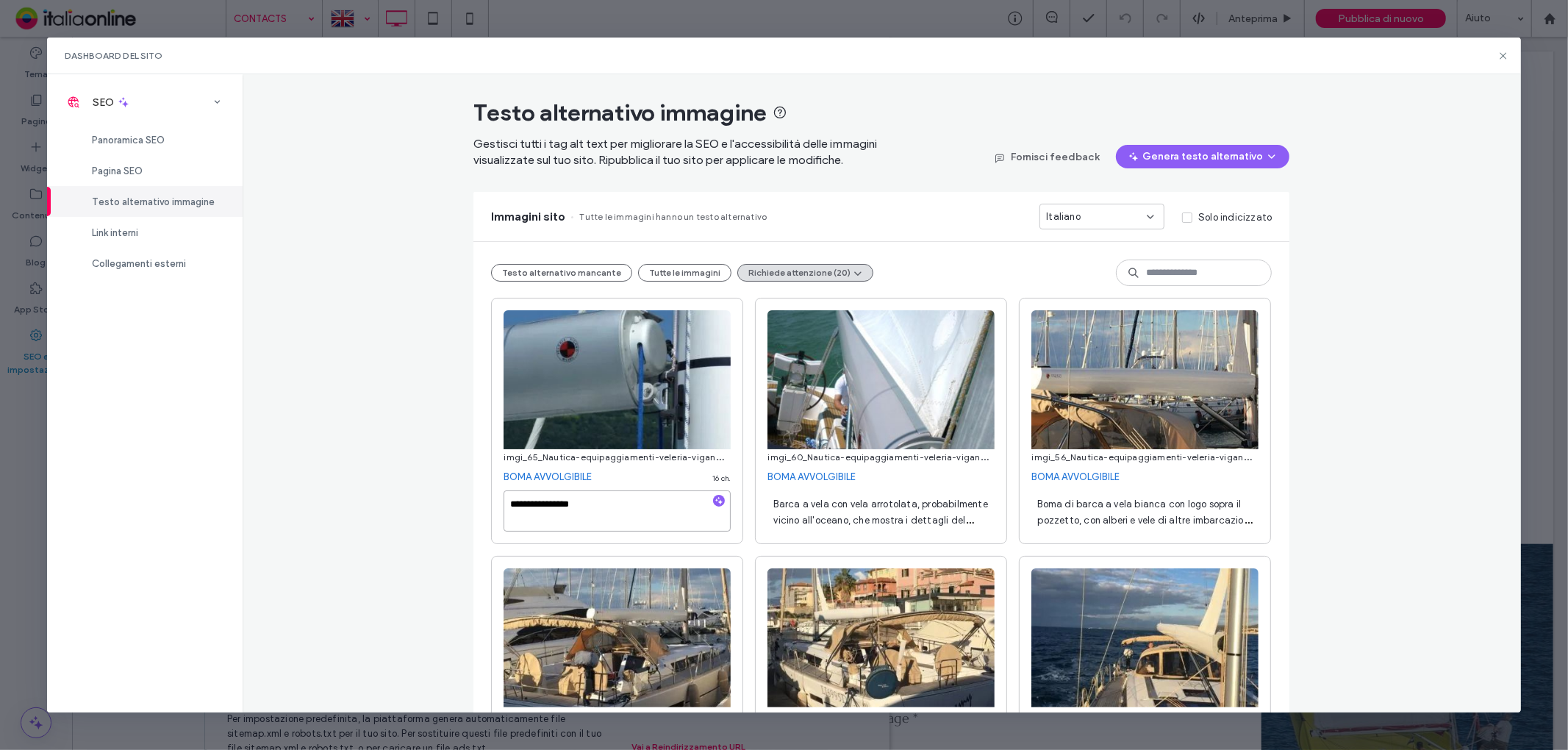 scroll, scrollTop: 0, scrollLeft: 0, axis: both 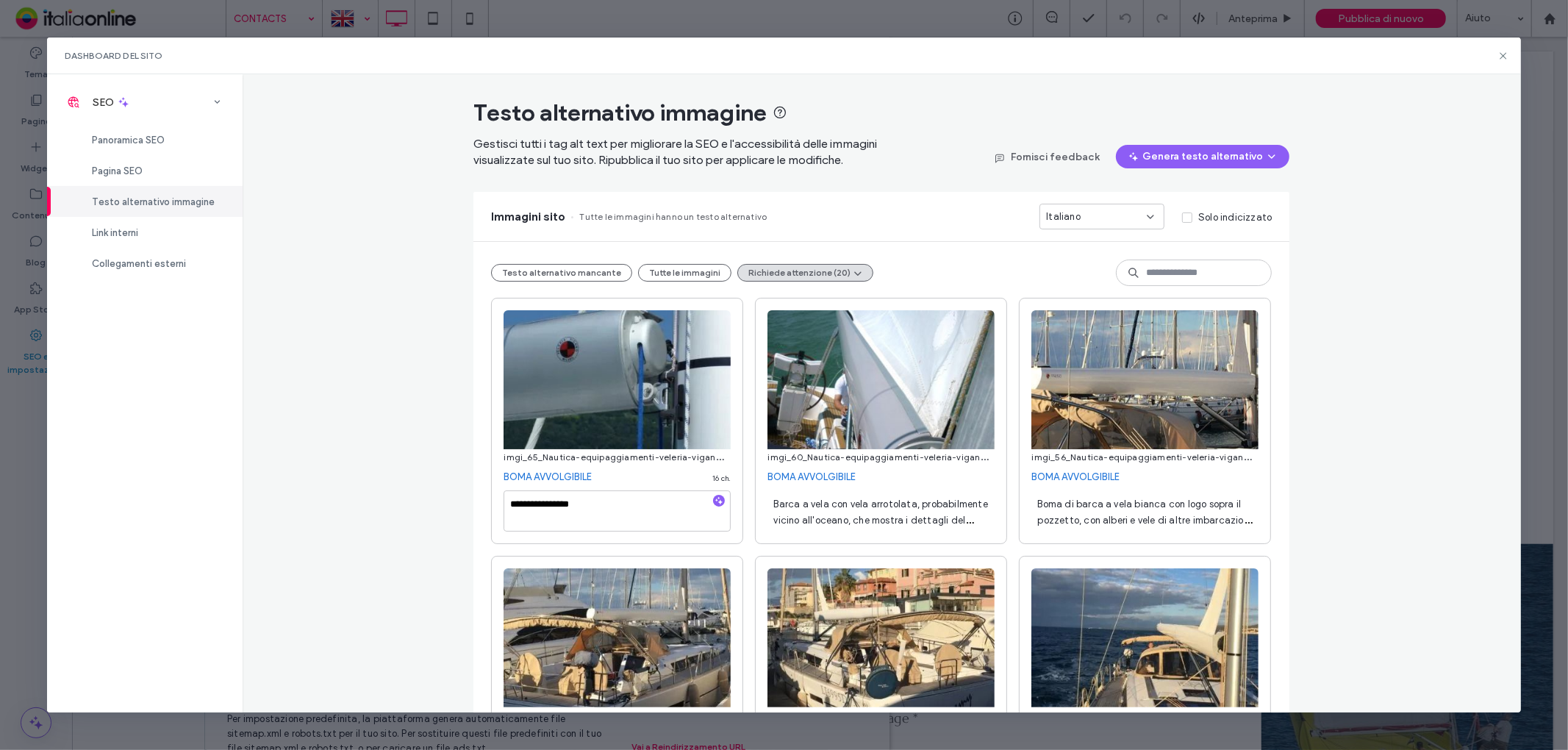click on "Barca a vela con vela arrotolata, probabilmente vicino all'oceano, che mostra i dettagli del sistema di avvolgimento della vela." at bounding box center (880, 520) 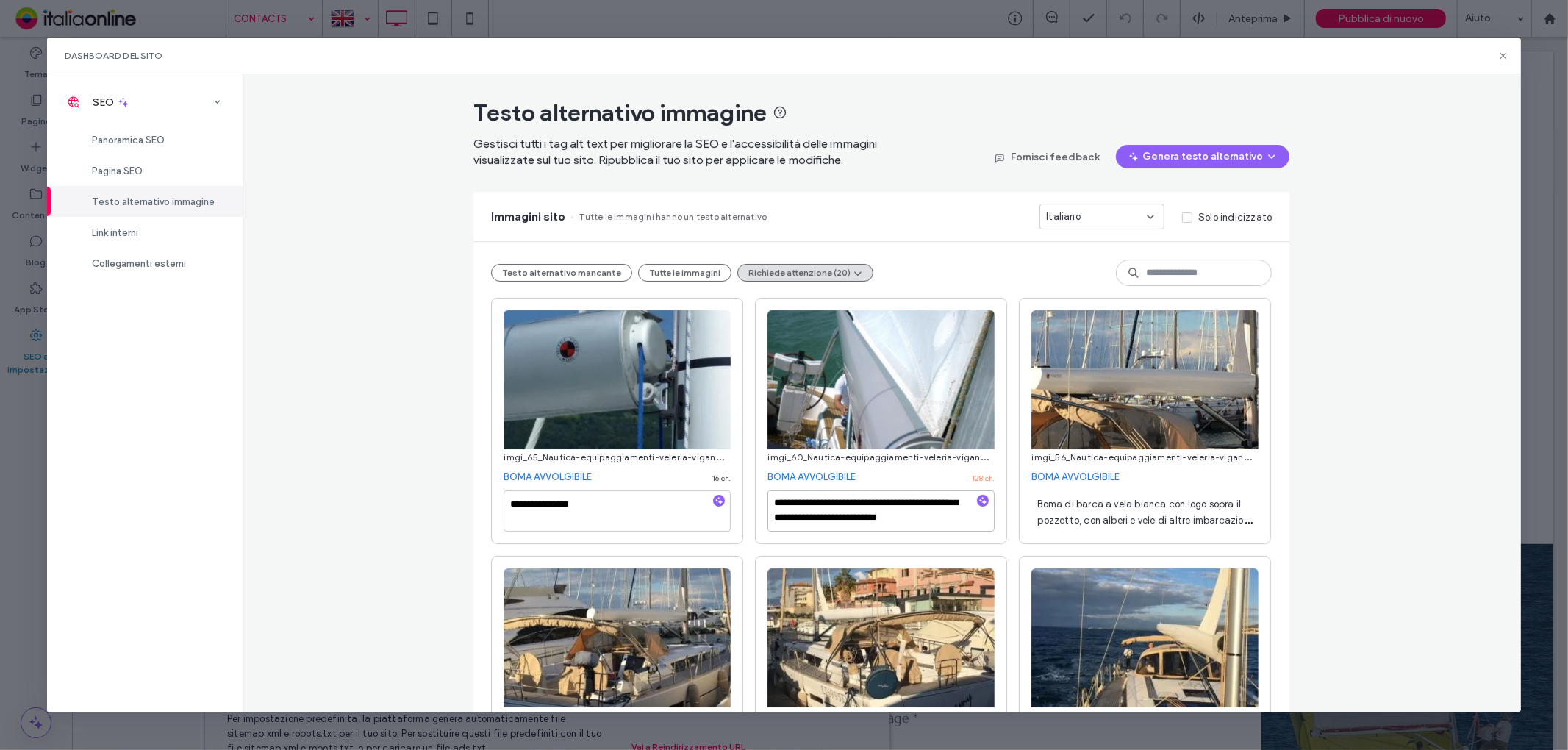 scroll, scrollTop: 31, scrollLeft: 0, axis: vertical 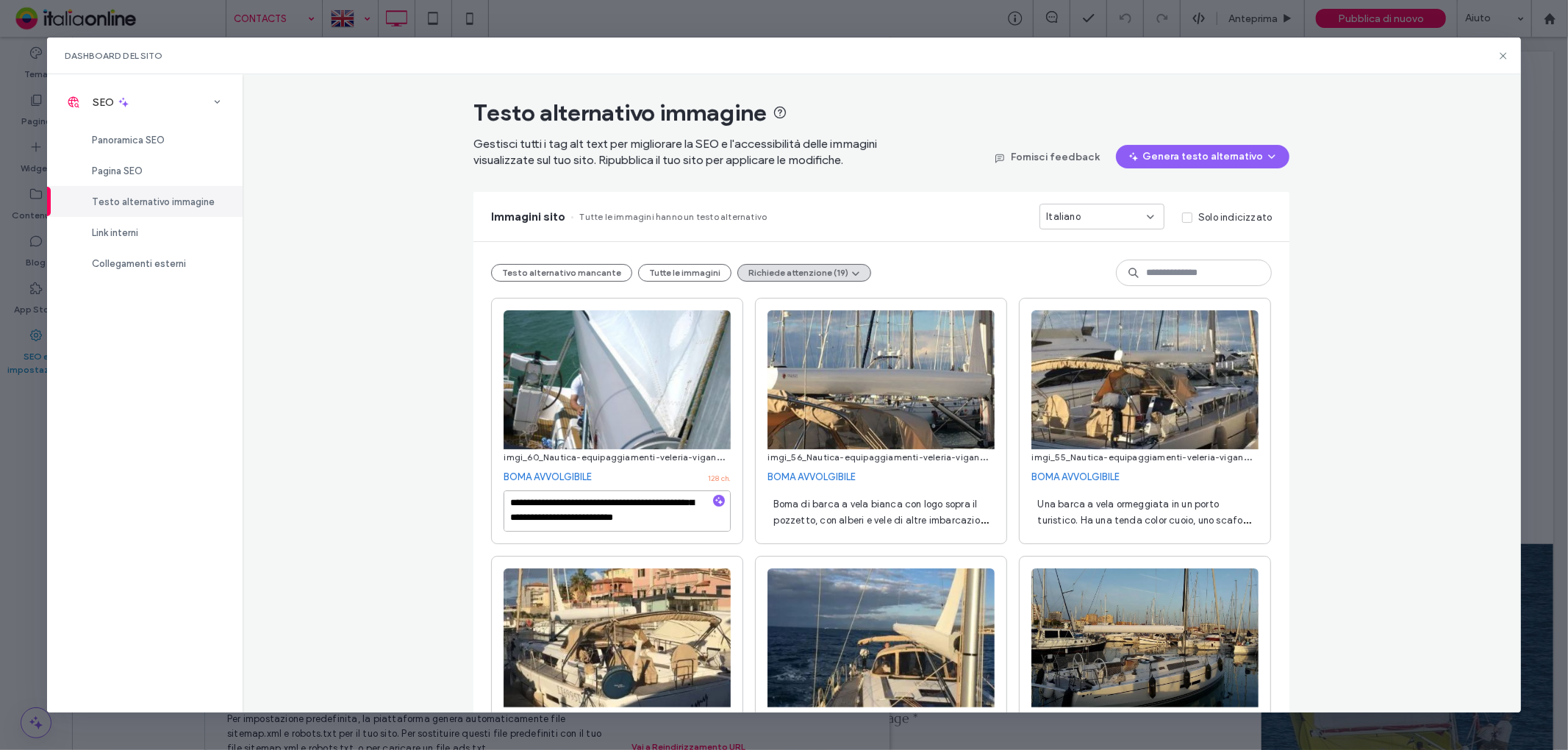 paste 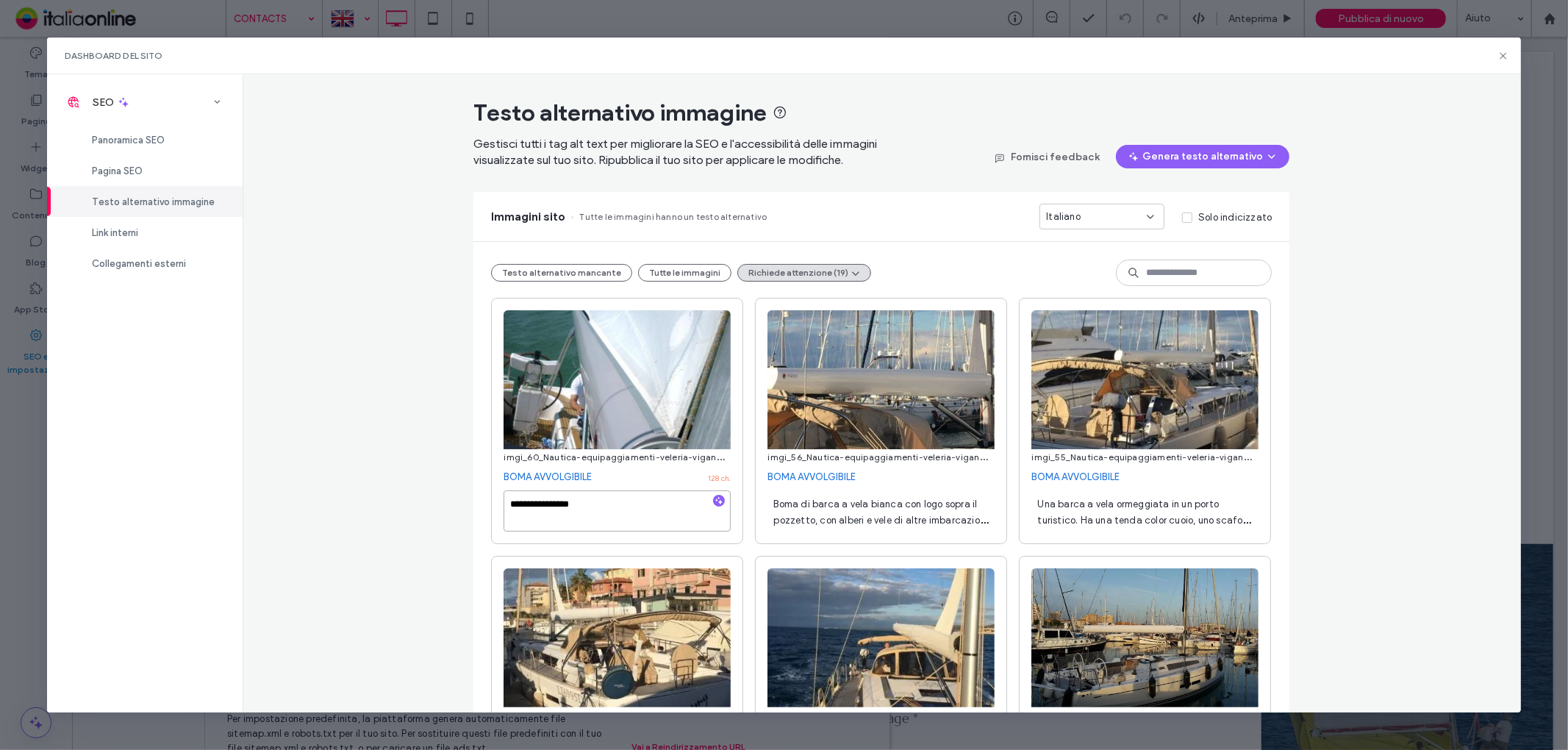 scroll, scrollTop: 0, scrollLeft: 0, axis: both 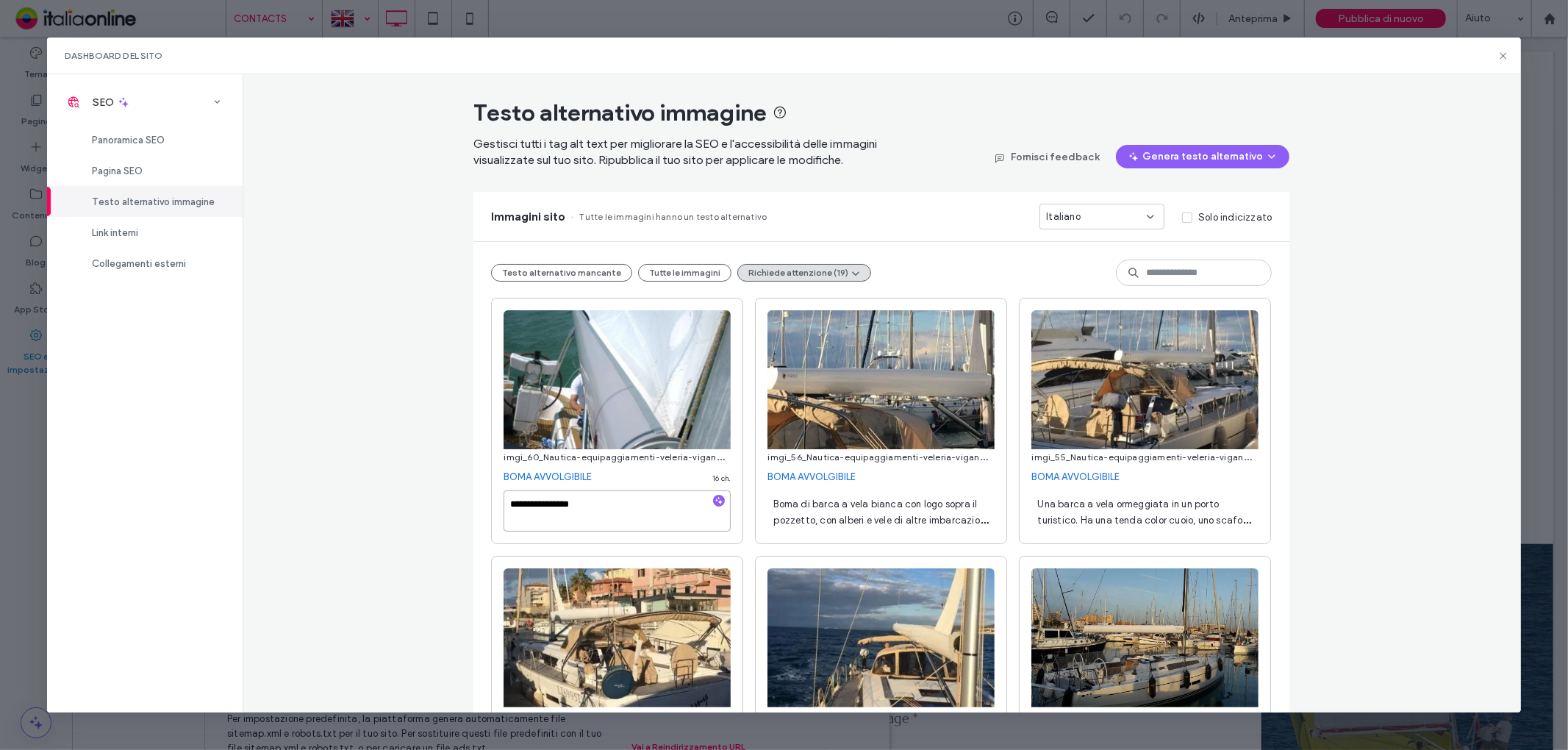 type on "**********" 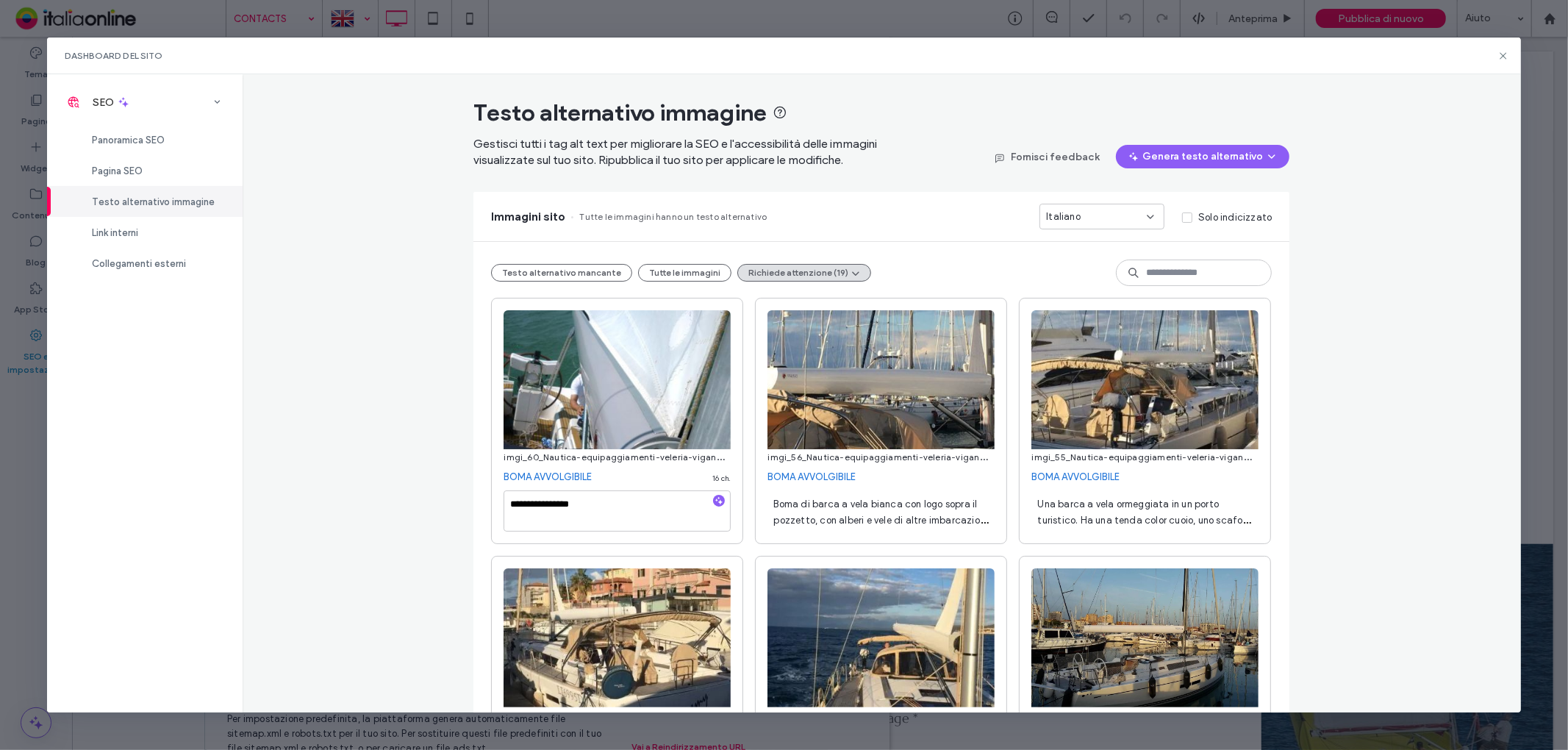 click on "Boma di barca a vela bianca con logo sopra il pozzetto, con alberi e vele di altre imbarcazioni sullo sfondo, ormeggiate in un porto turistico." at bounding box center (880, 520) 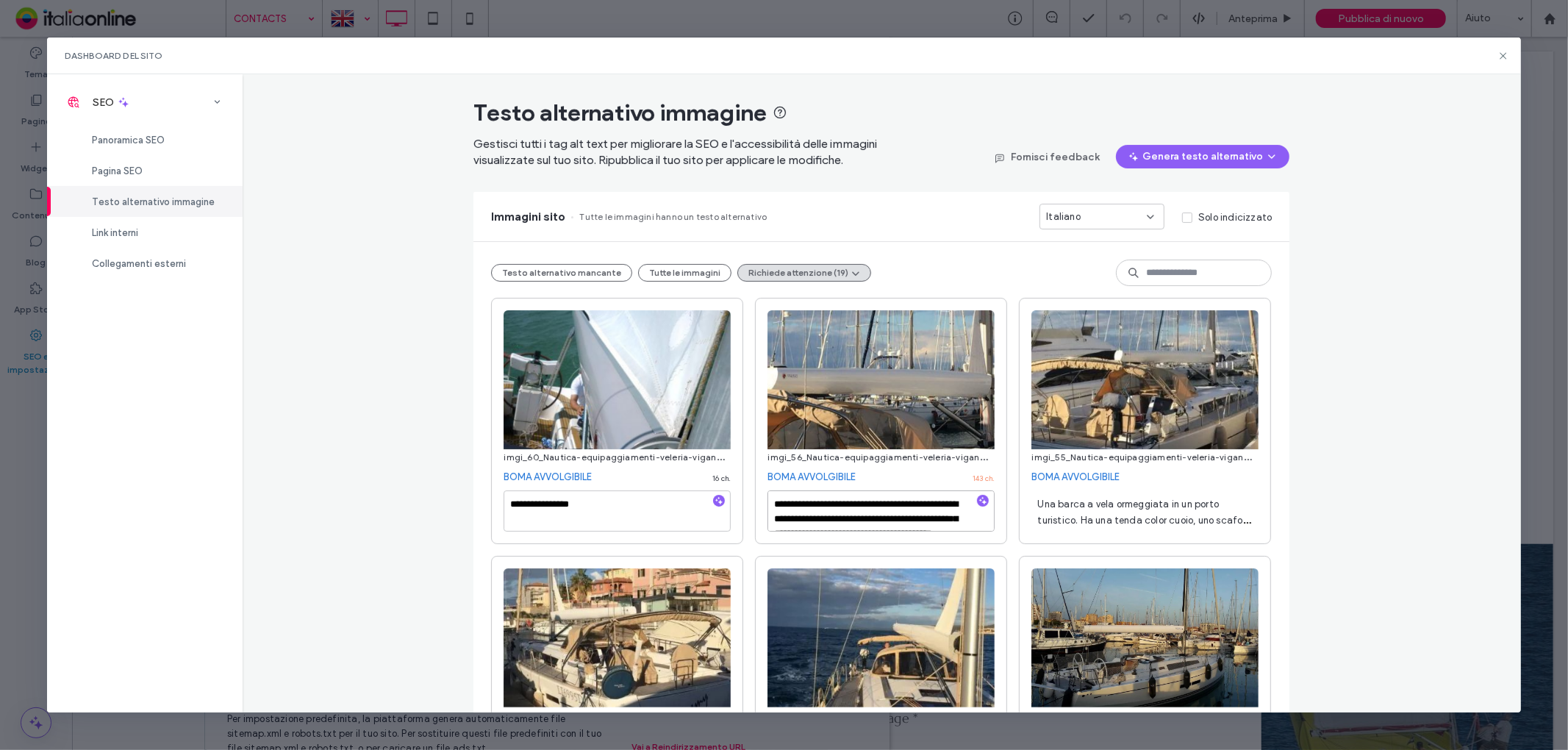 scroll, scrollTop: 31, scrollLeft: 0, axis: vertical 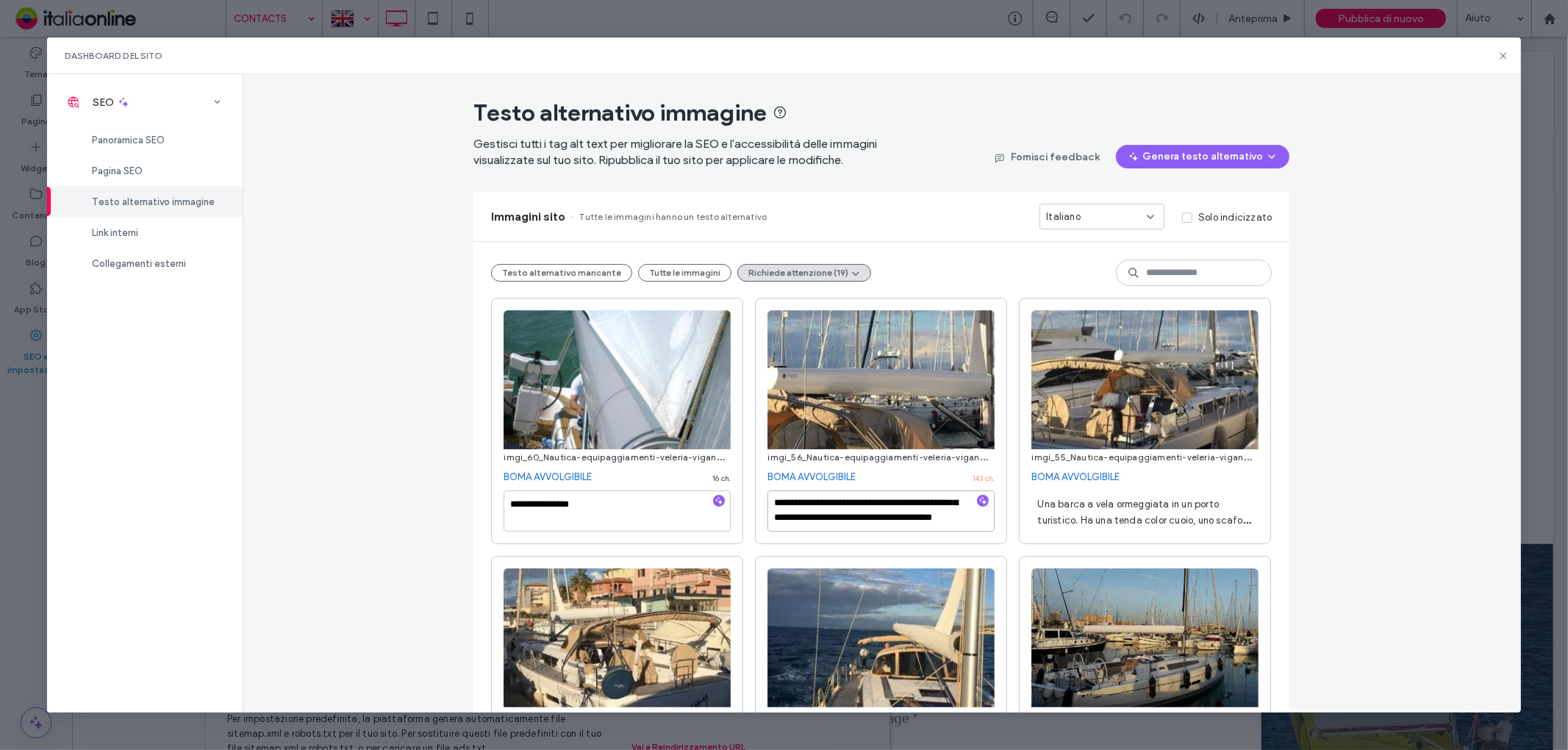 click on "**********" at bounding box center [881, 511] 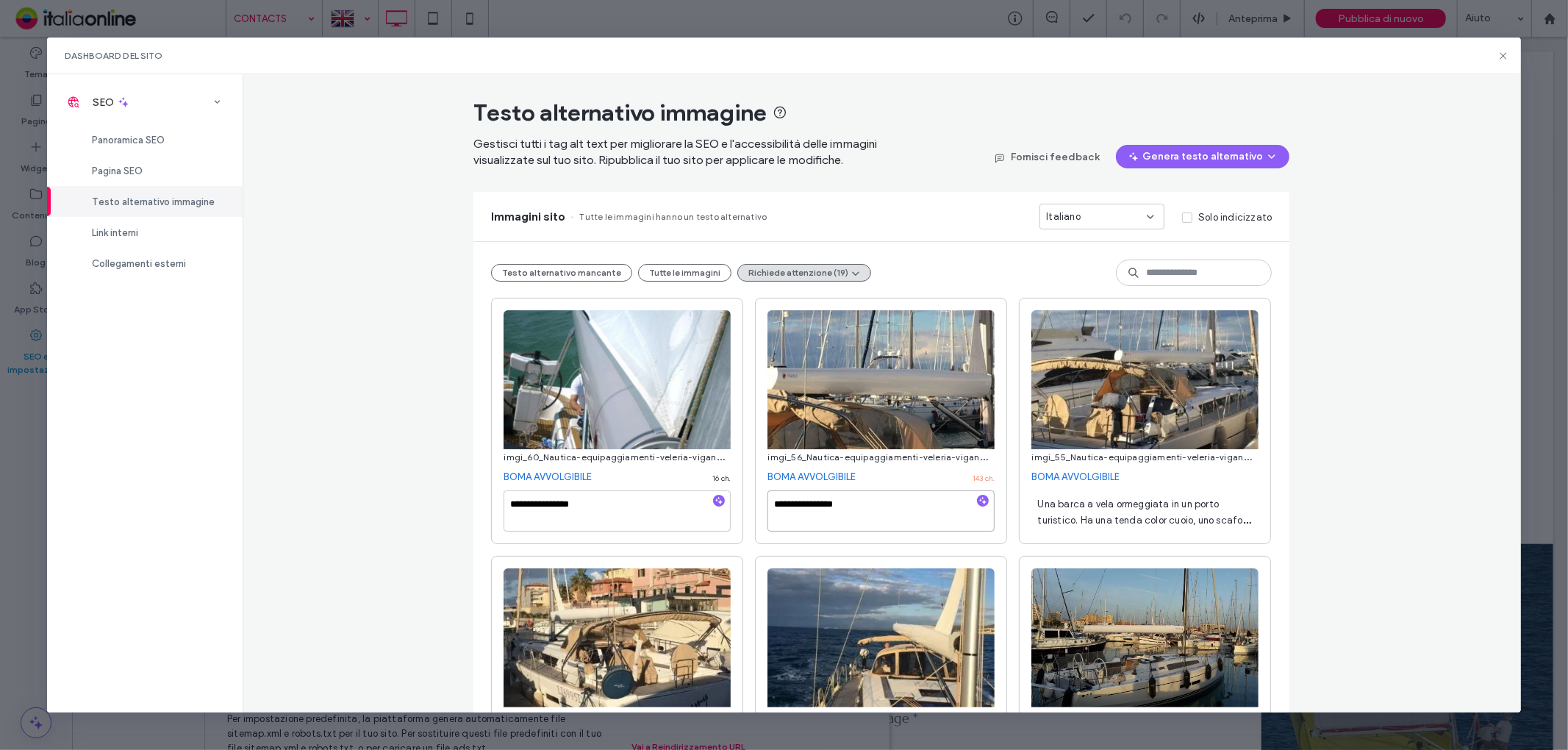 scroll, scrollTop: 0, scrollLeft: 0, axis: both 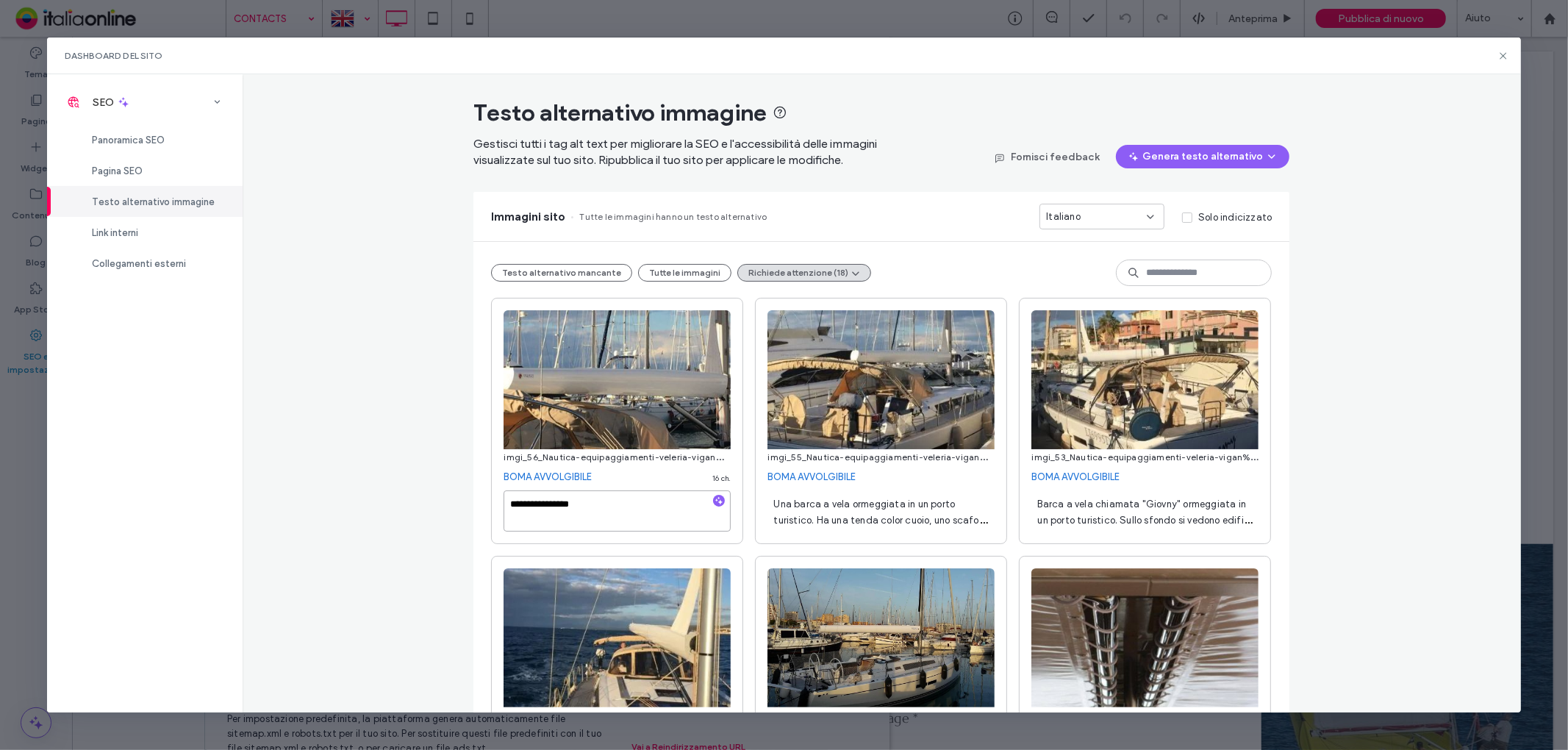 type on "**********" 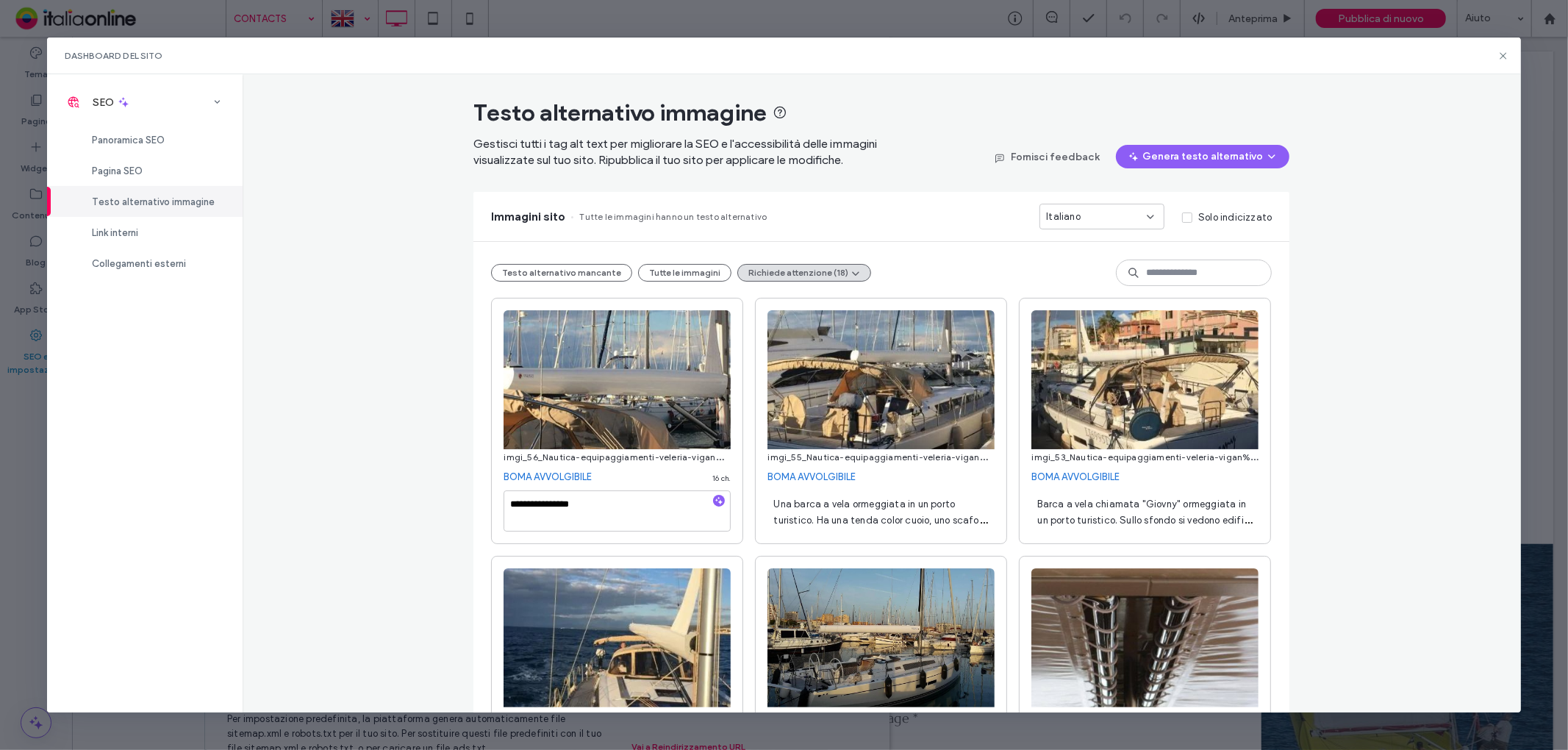 click on "Una barca a vela ormeggiata in un porto turistico. Ha una tenda color cuoio, uno scafo grigio ed è circondata da altre imbarcazioni con un cielo nuvoloso sullo sfondo." at bounding box center (880, 528) 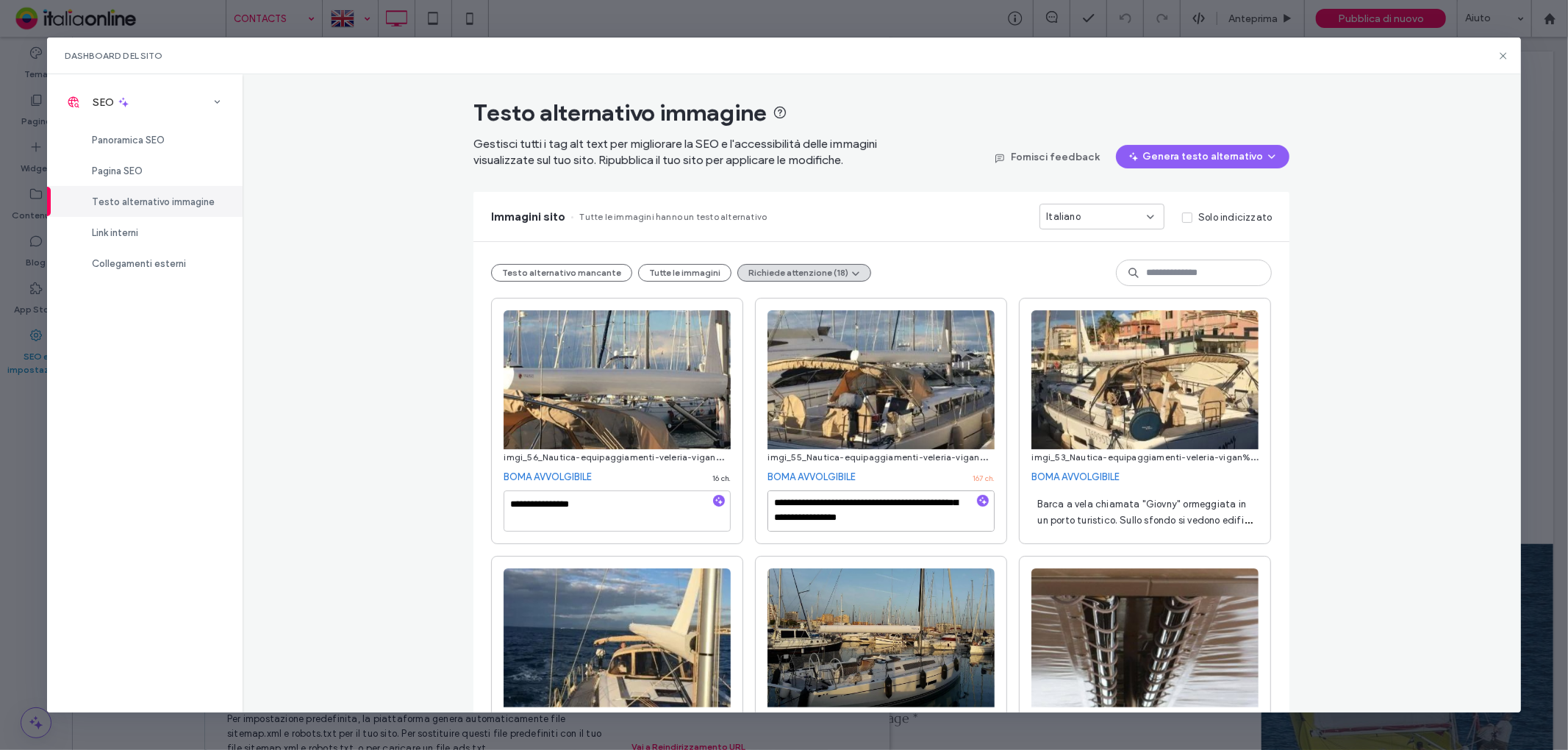 click on "**********" at bounding box center [881, 511] 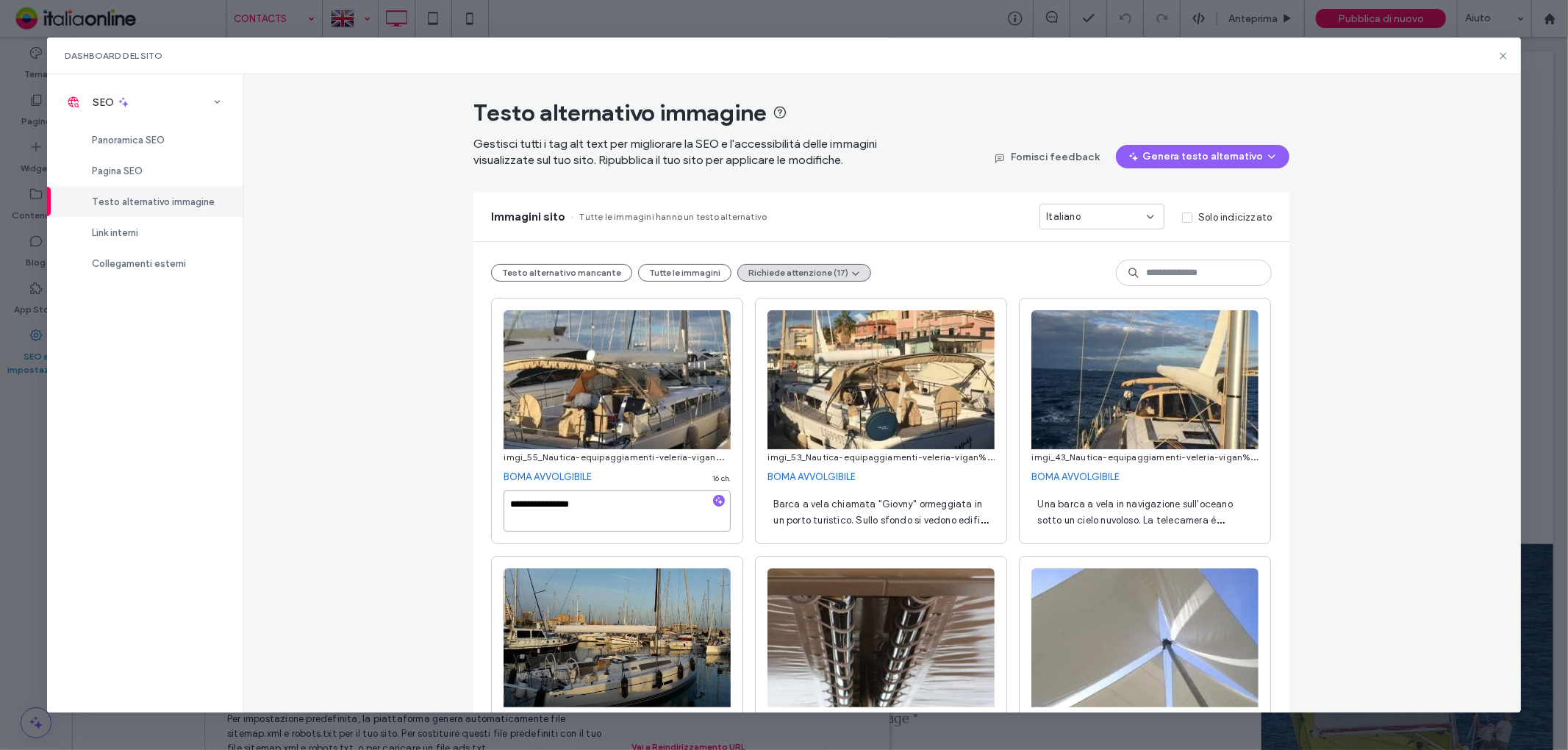 scroll, scrollTop: 0, scrollLeft: 0, axis: both 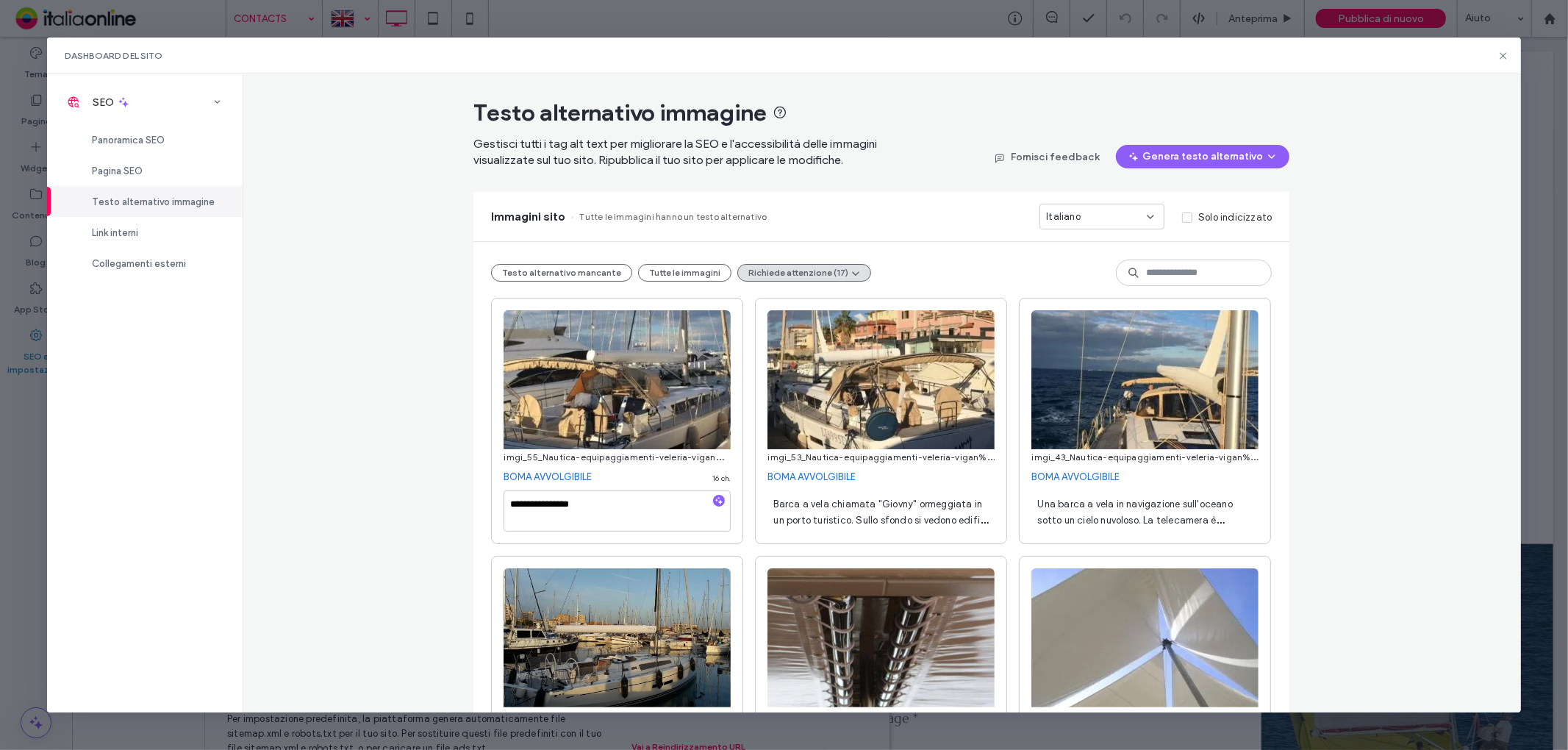 click on "Barca a vela chiamata "Giovny" ormeggiata in un porto turistico. Sullo sfondo si vedono edifici nei toni del rosa e del beige, sotto un cielo azzurro." at bounding box center (881, 528) 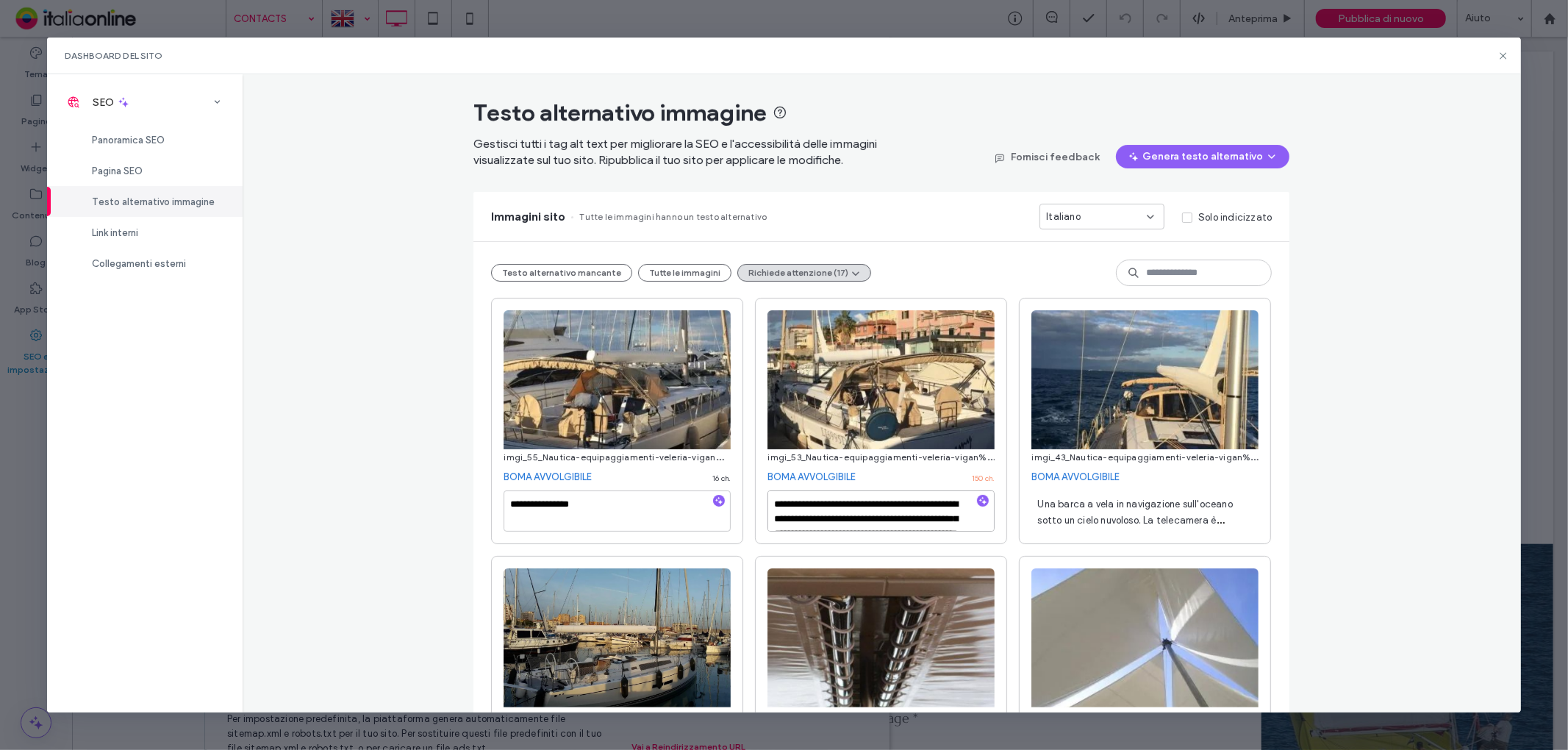 scroll, scrollTop: 31, scrollLeft: 0, axis: vertical 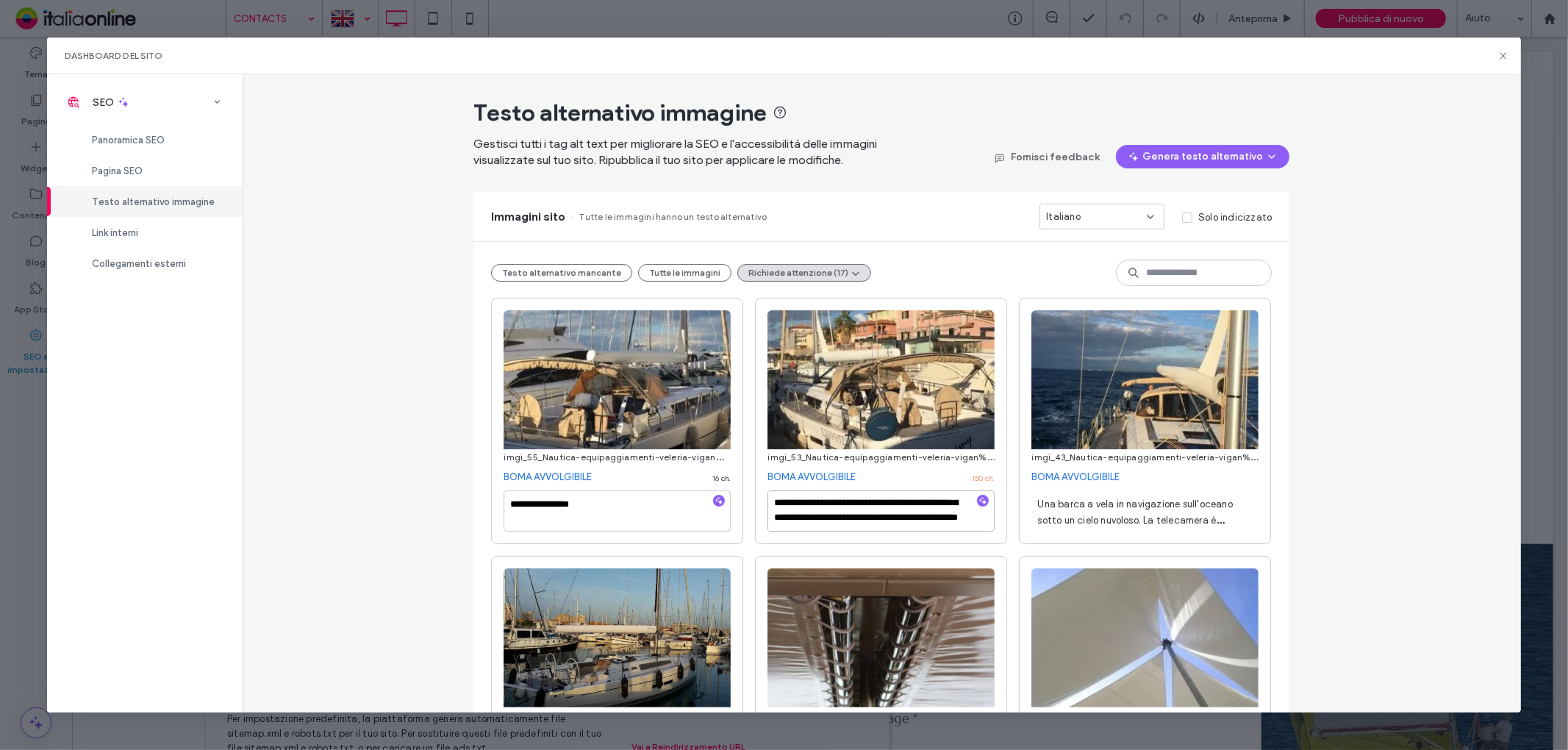 click on "**********" at bounding box center (881, 511) 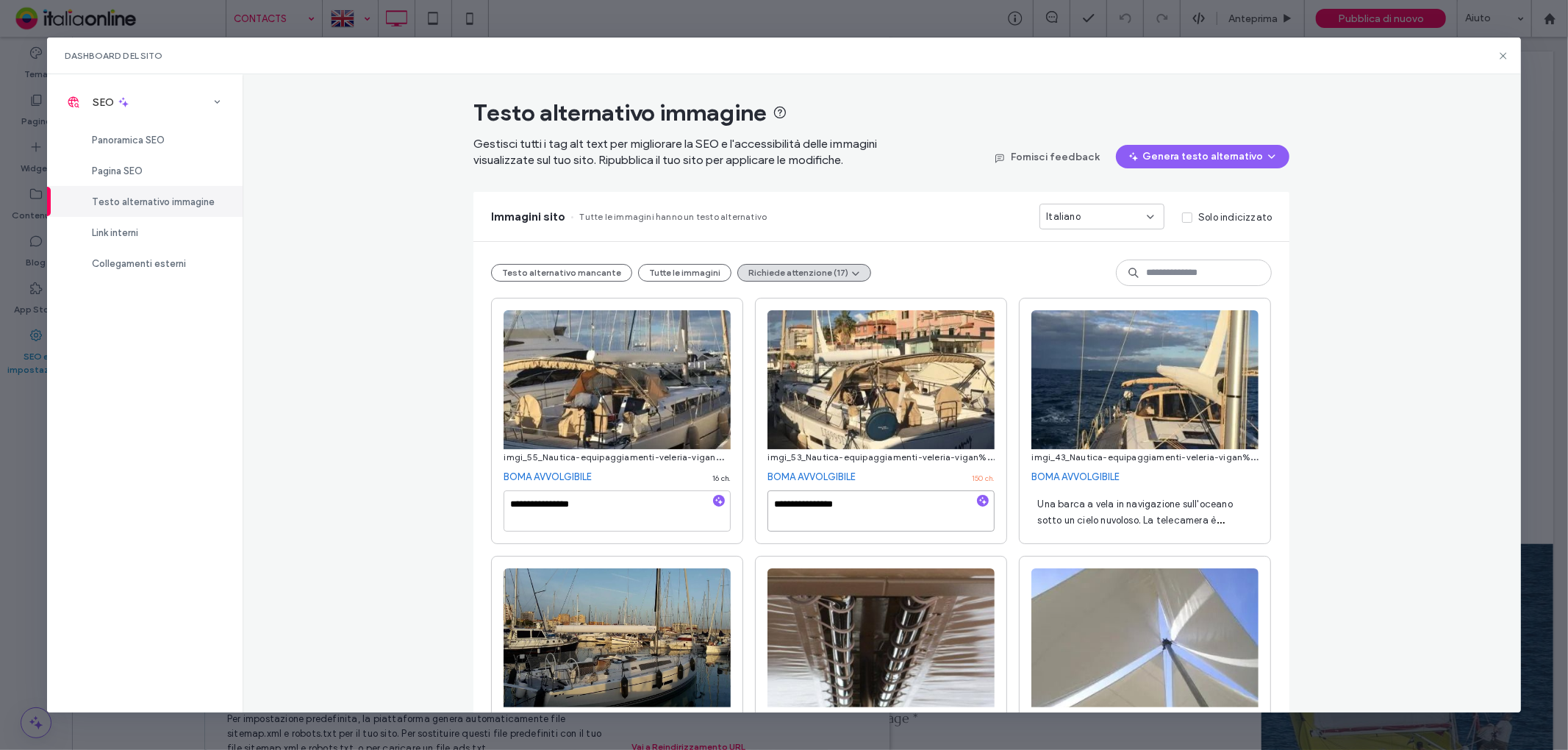scroll, scrollTop: 0, scrollLeft: 0, axis: both 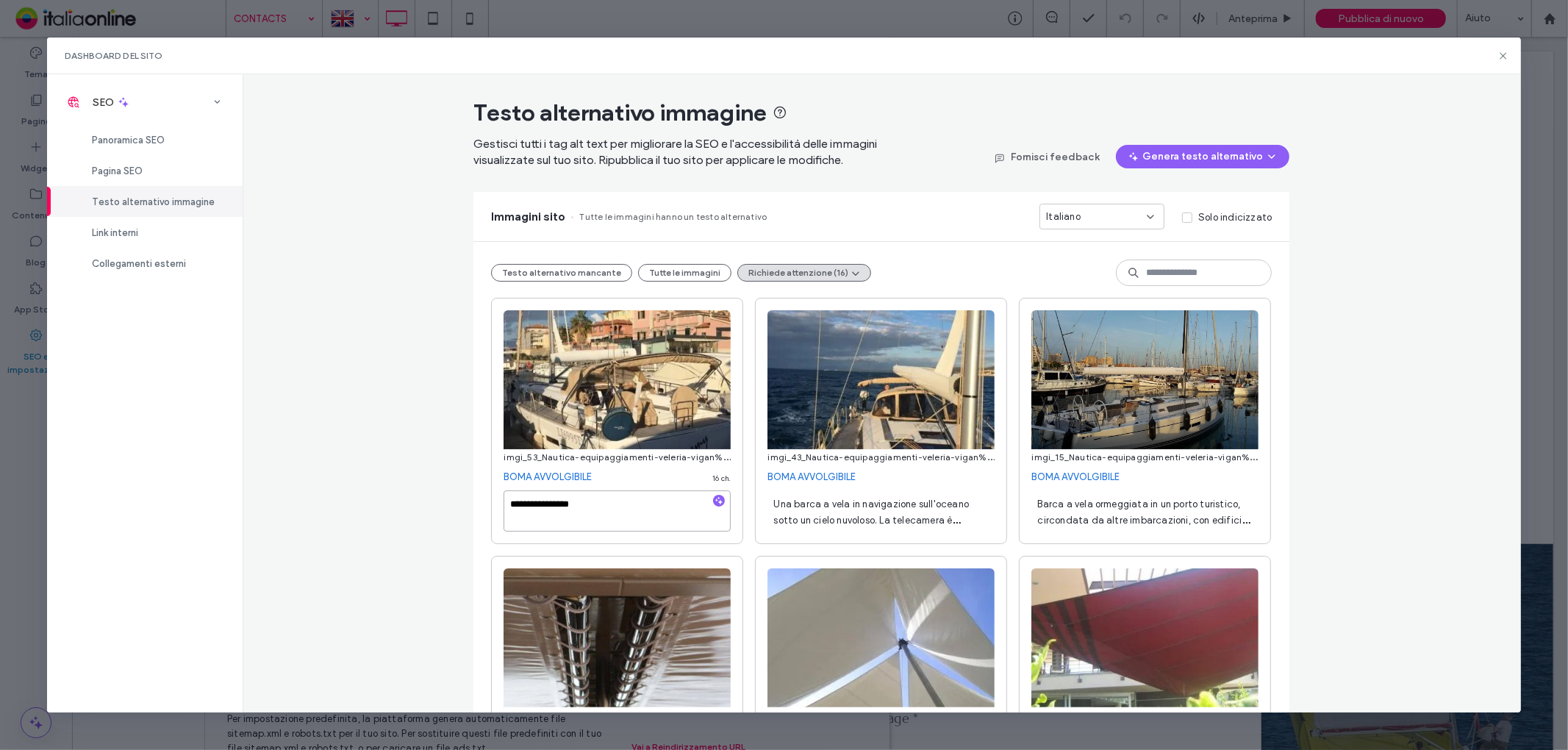 type on "**********" 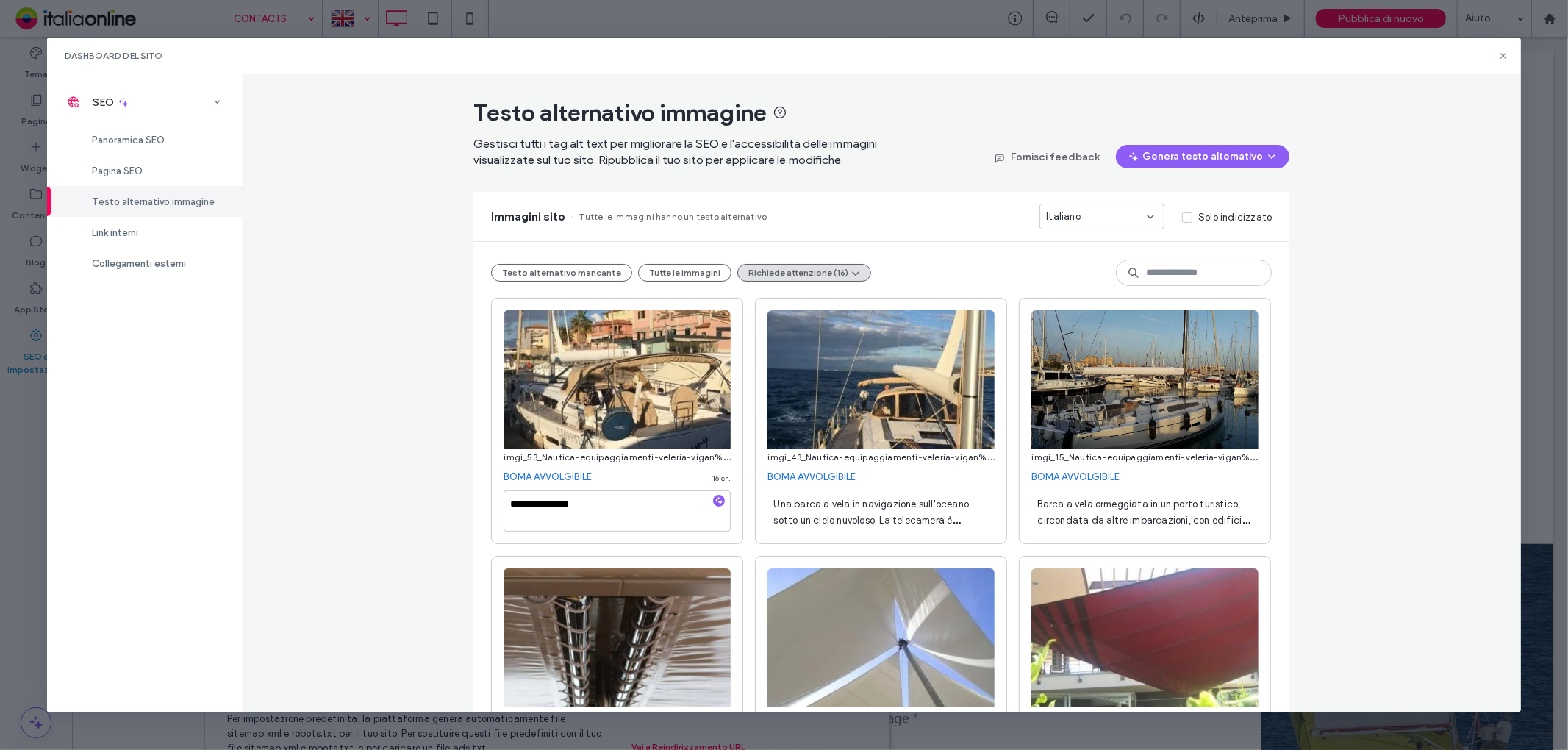 click on "Una barca a vela in navigazione sull'oceano sotto un cielo nuvoloso. La telecamera è posizionata sul ponte e guarda in avanti." at bounding box center [871, 520] 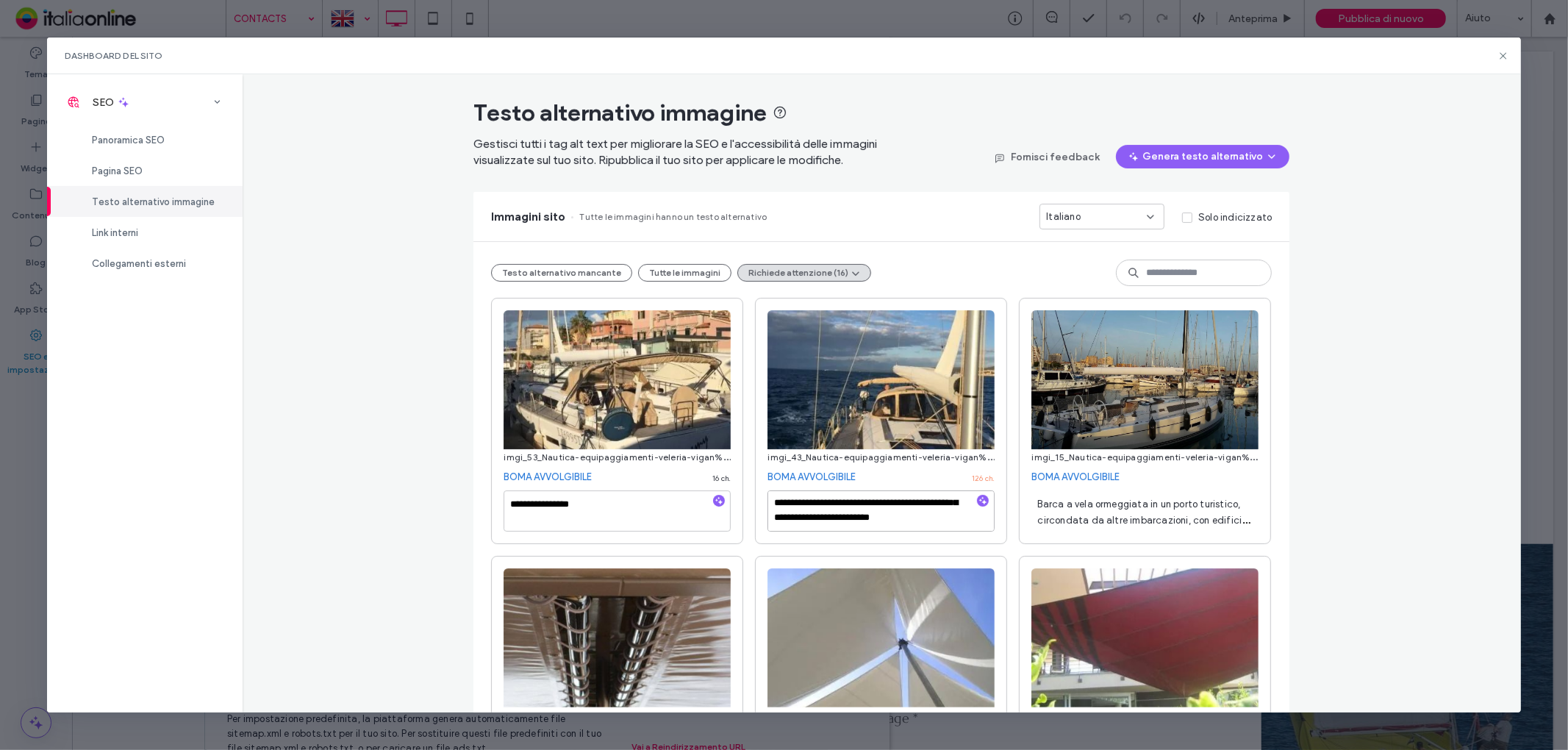 click on "**********" at bounding box center [881, 511] 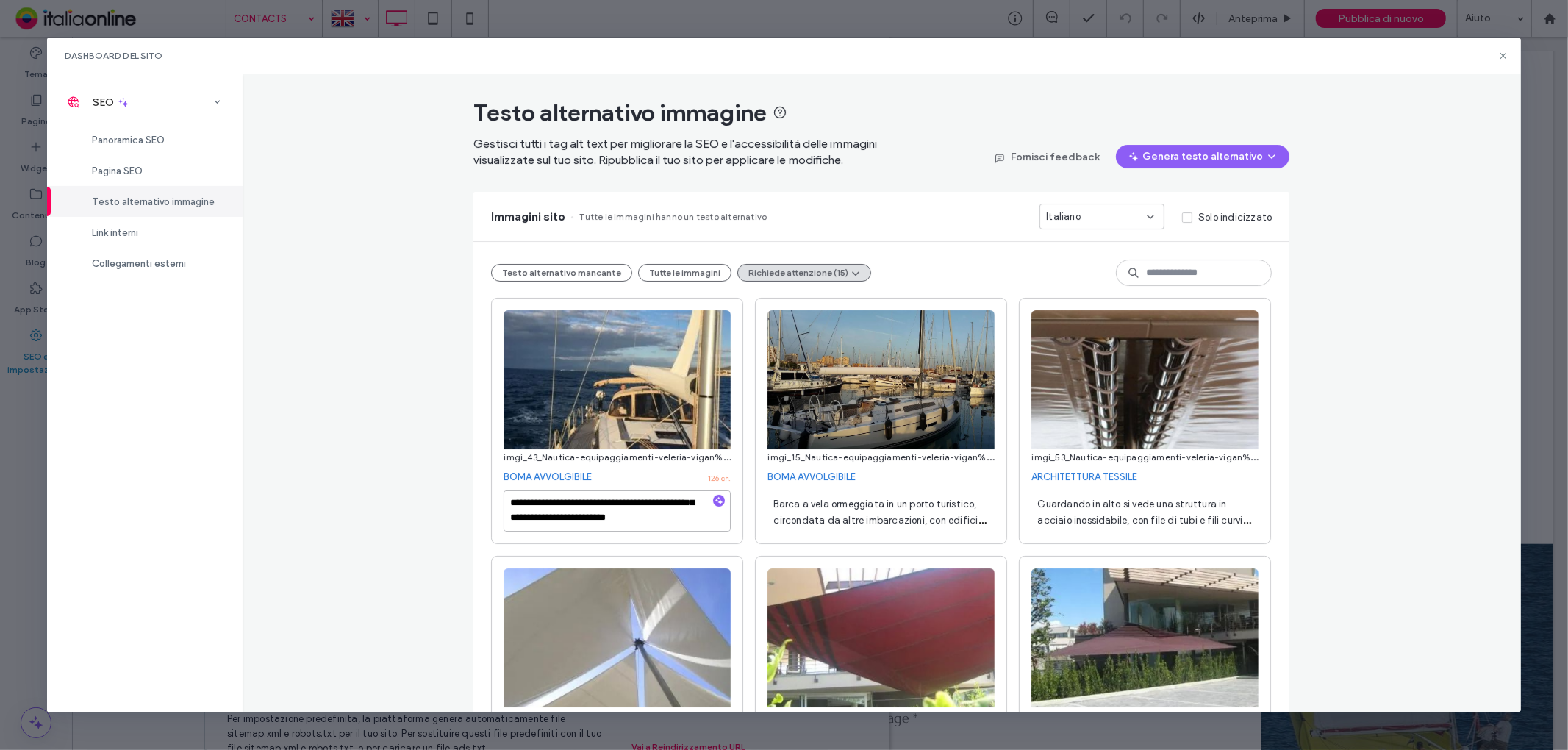 paste 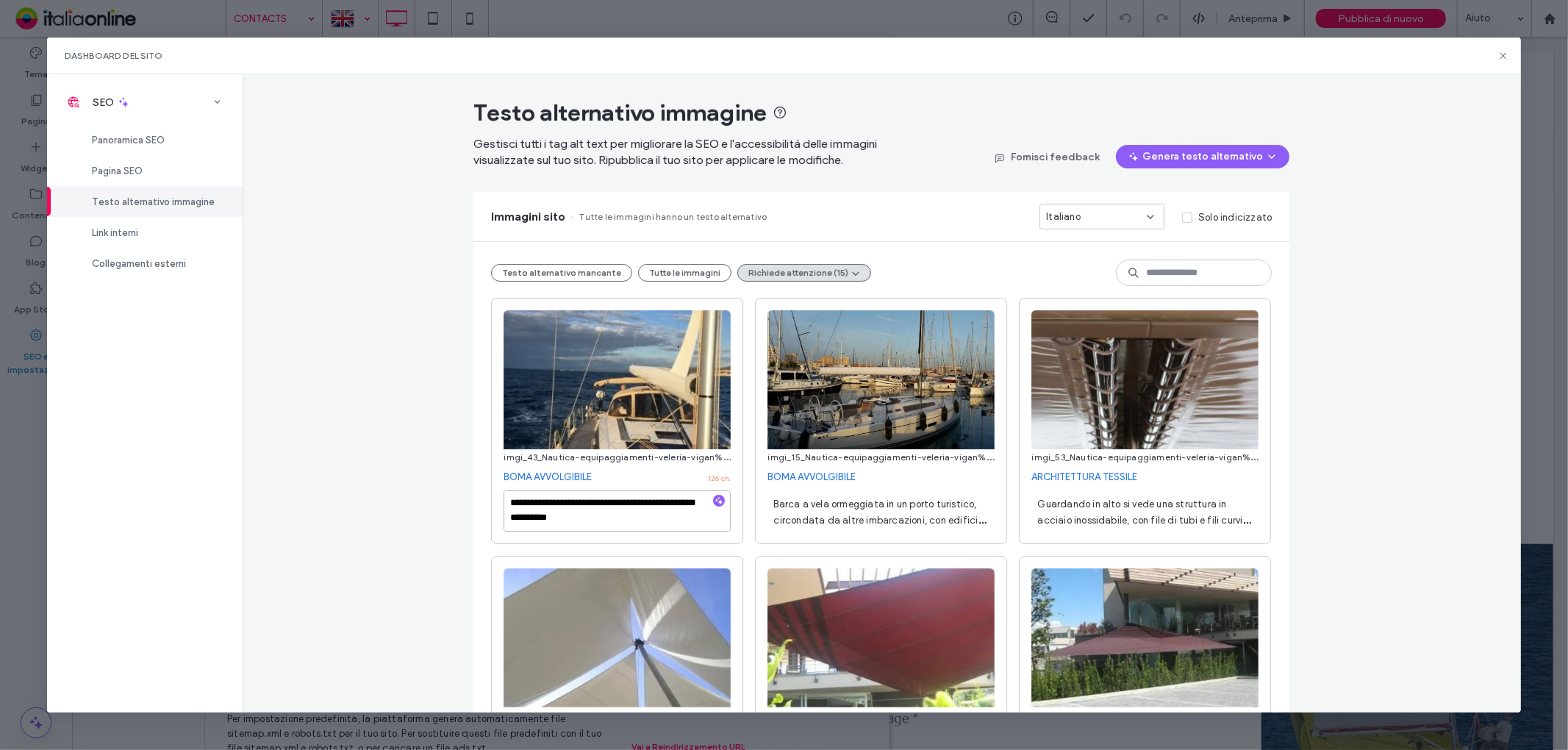 scroll, scrollTop: 1, scrollLeft: 0, axis: vertical 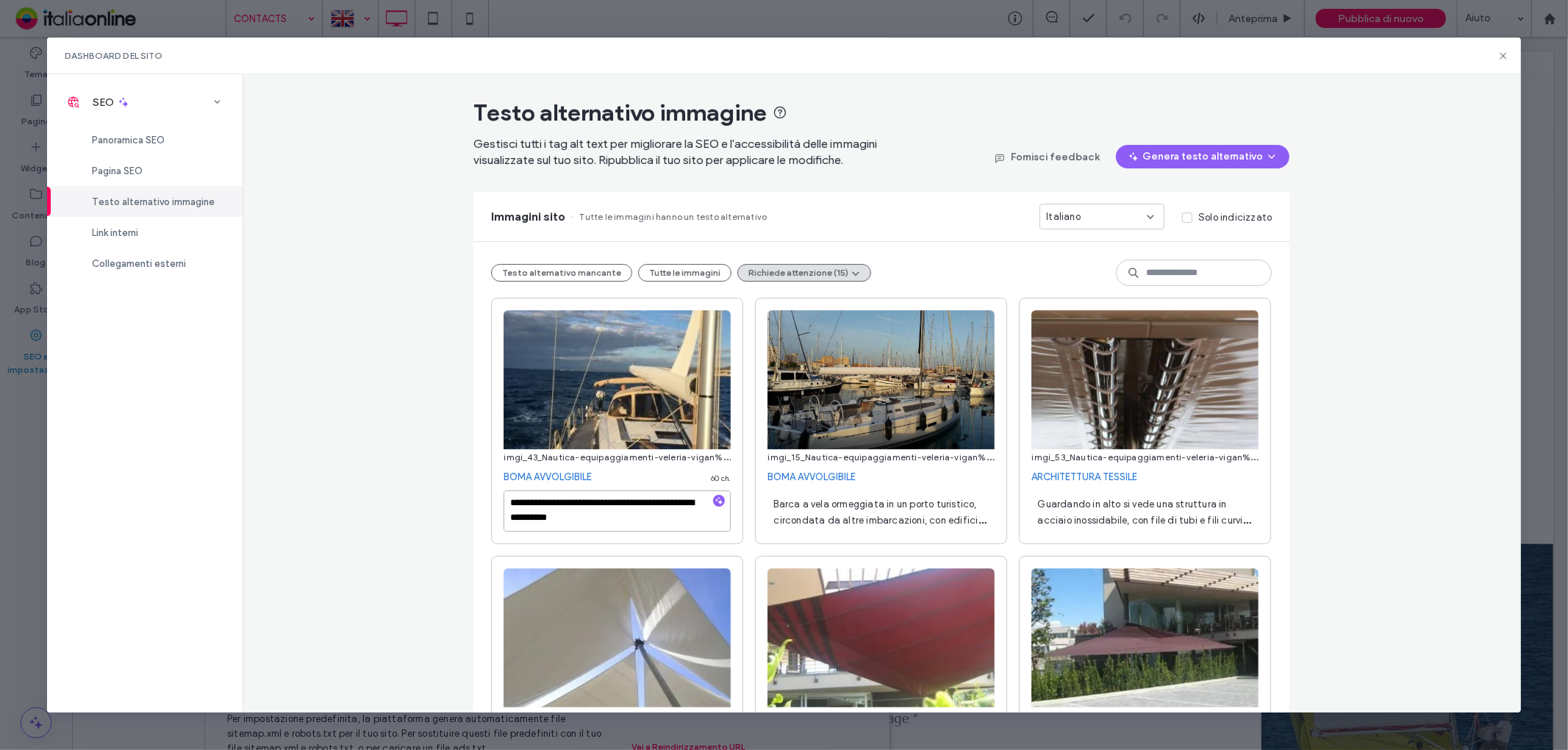 type on "**********" 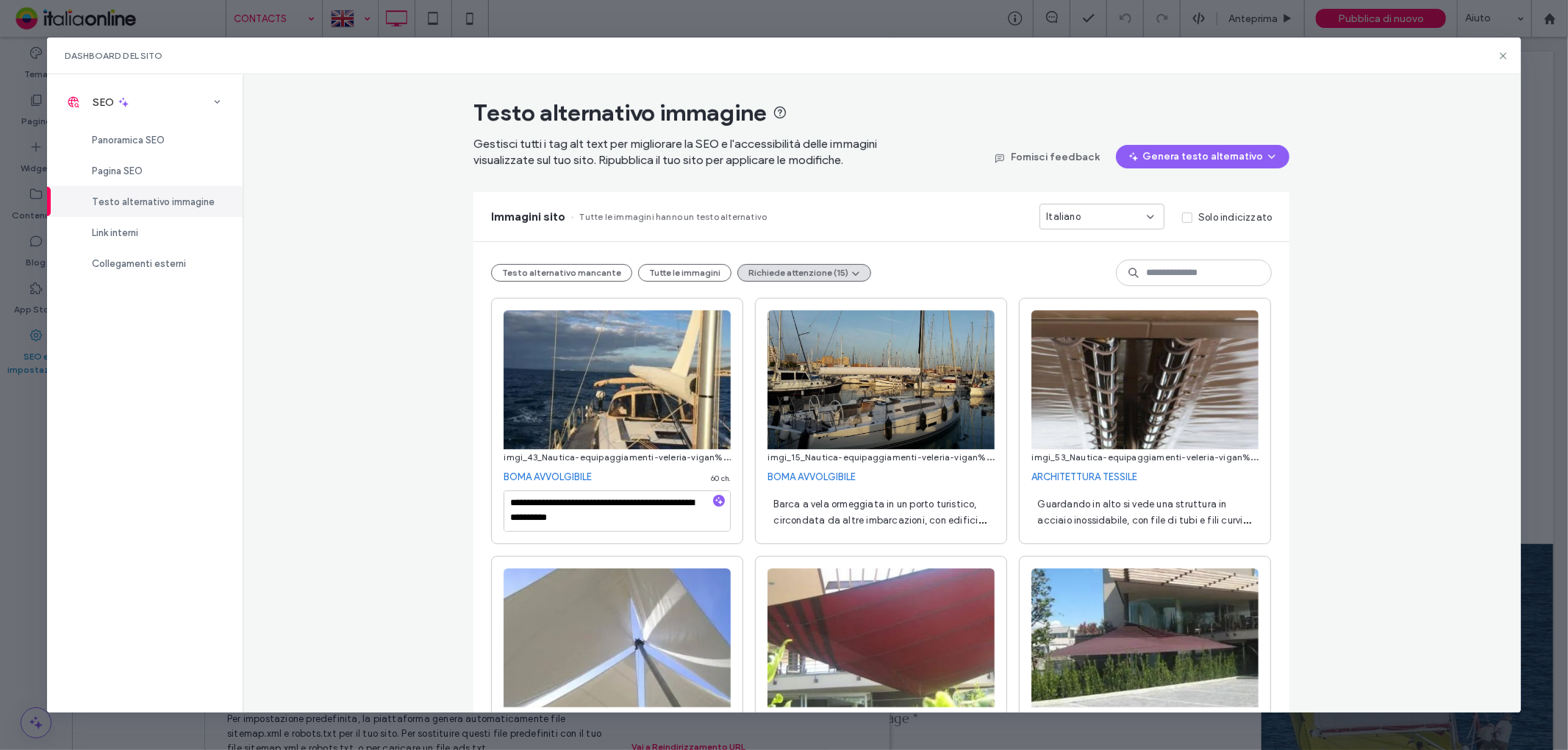 click on "Barca a vela ormeggiata in un porto turistico, circondata da altre imbarcazioni, con edifici sullo sfondo sotto un cielo azzurro." at bounding box center [879, 520] 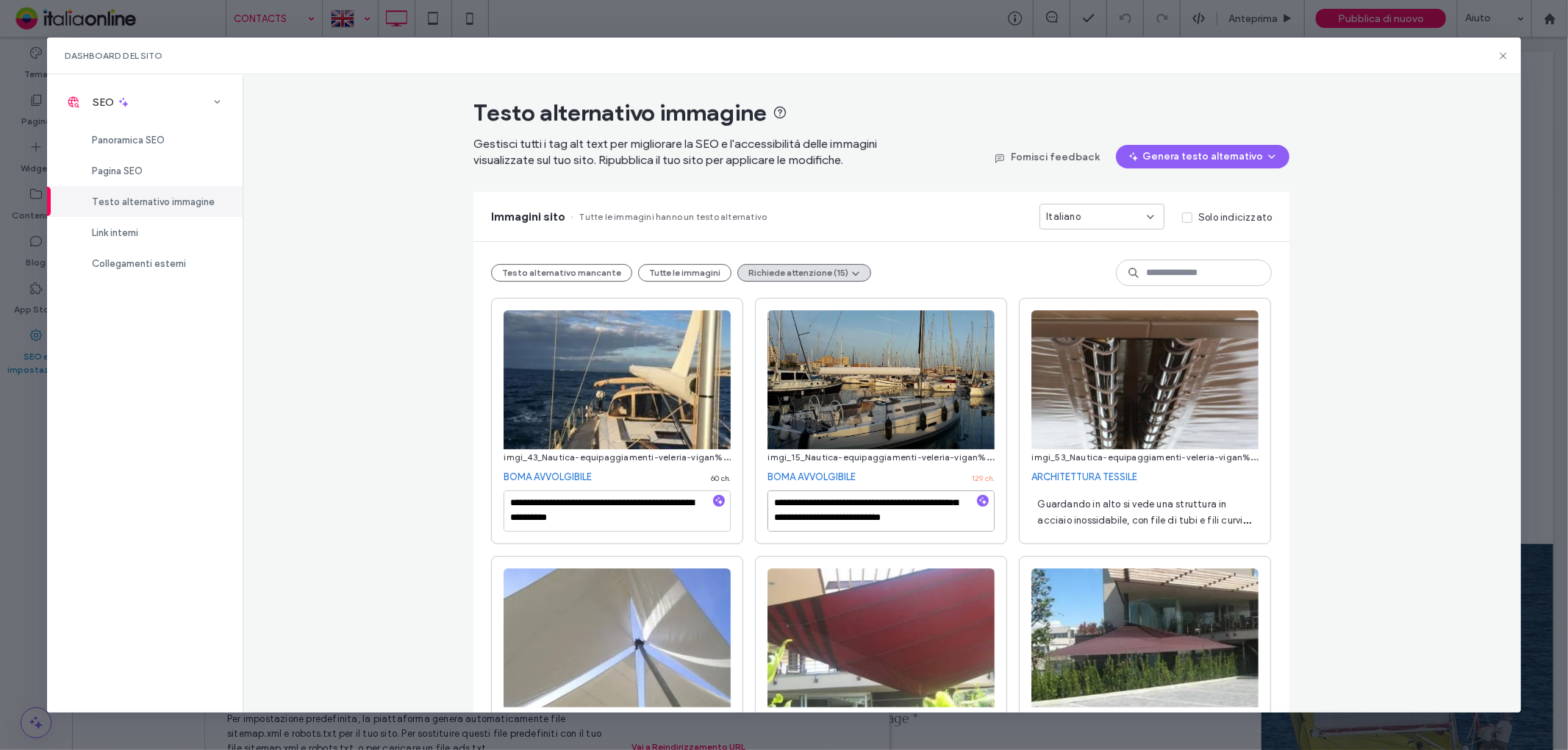 click on "**********" at bounding box center (881, 925) 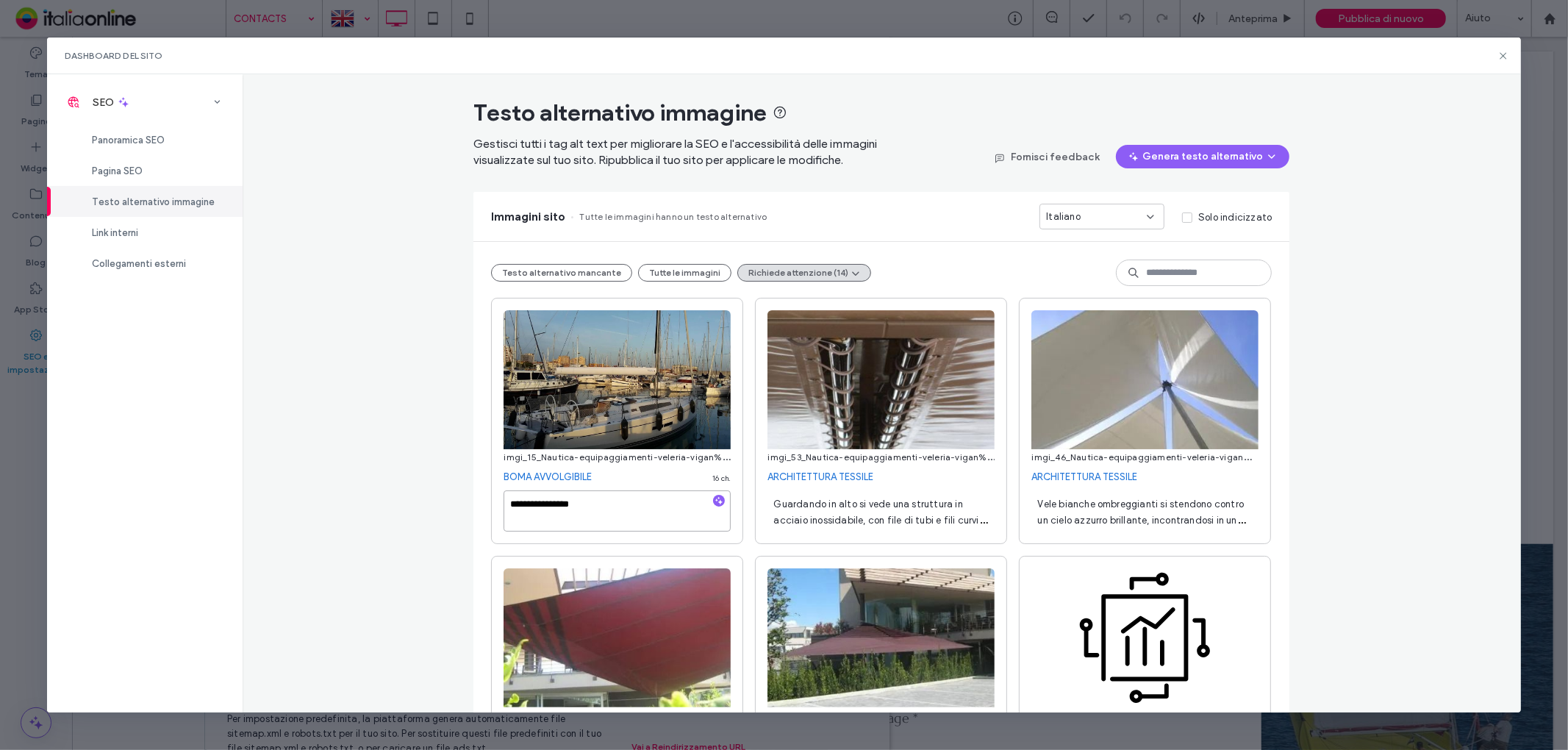 scroll, scrollTop: 0, scrollLeft: 0, axis: both 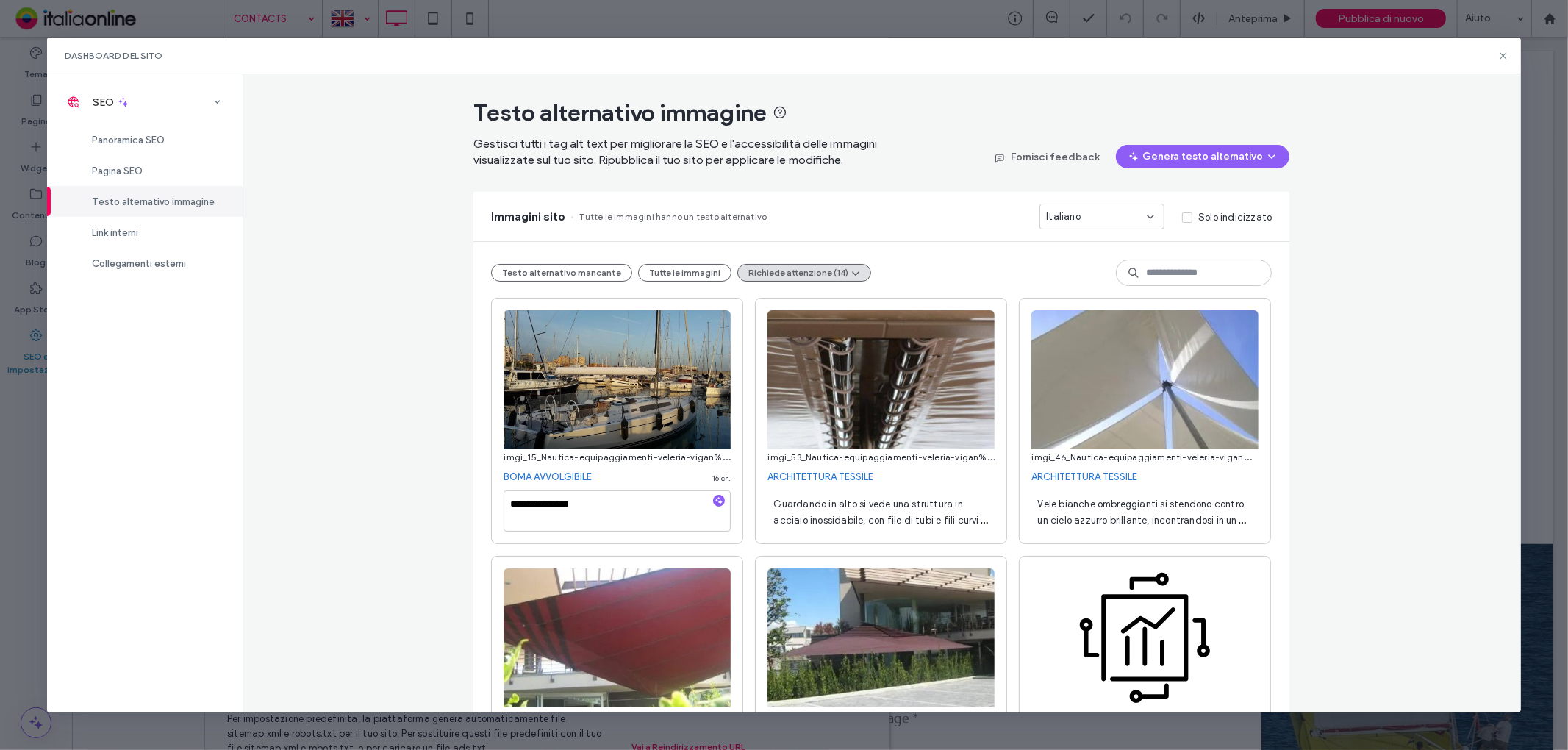 click on "Guardando in alto si vede una struttura in acciaio inossidabile, con file di tubi e fili curvi e lucidi che si stagliano contro una superficie riflettente." at bounding box center (880, 528) 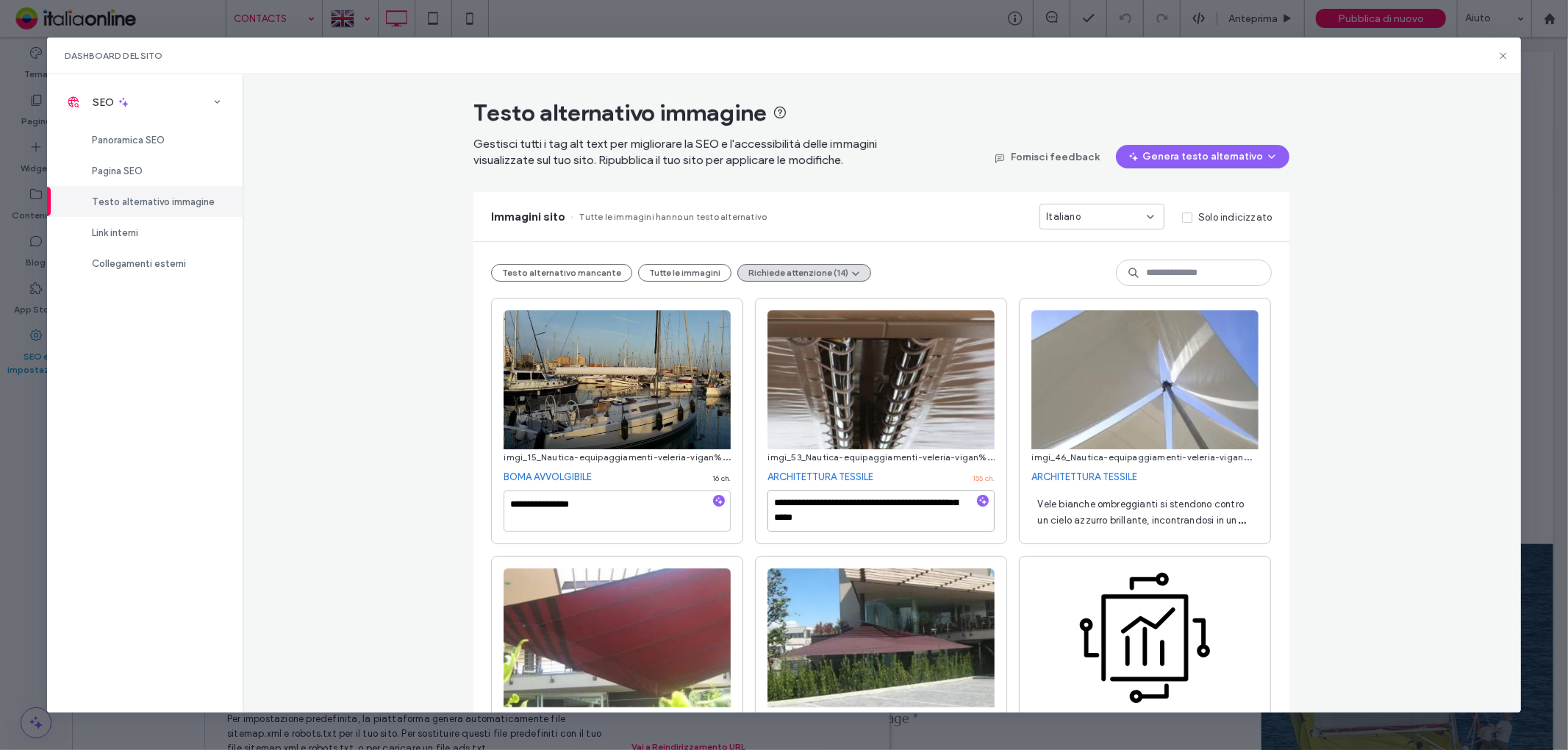 click on "**********" at bounding box center (881, 511) 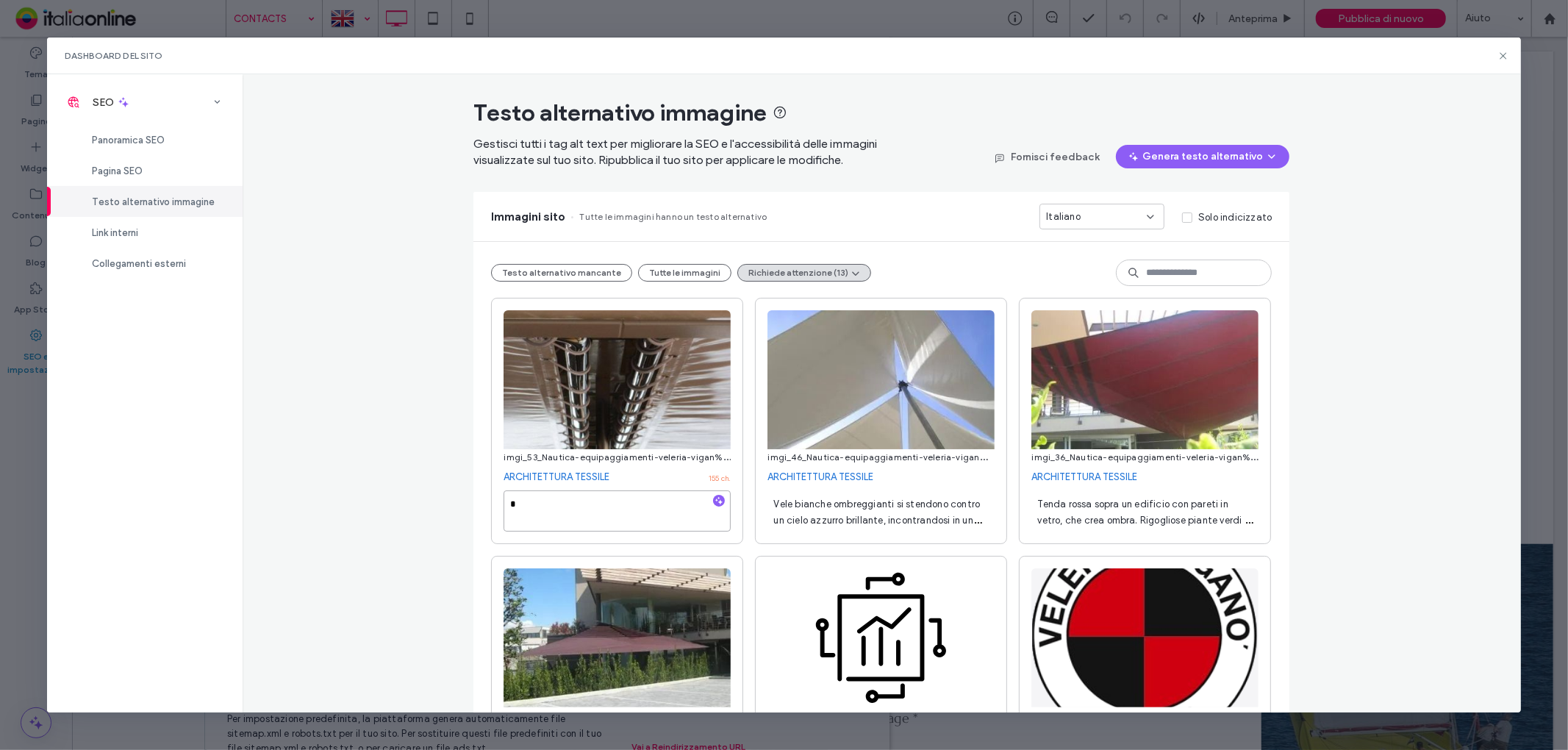 scroll, scrollTop: 0, scrollLeft: 0, axis: both 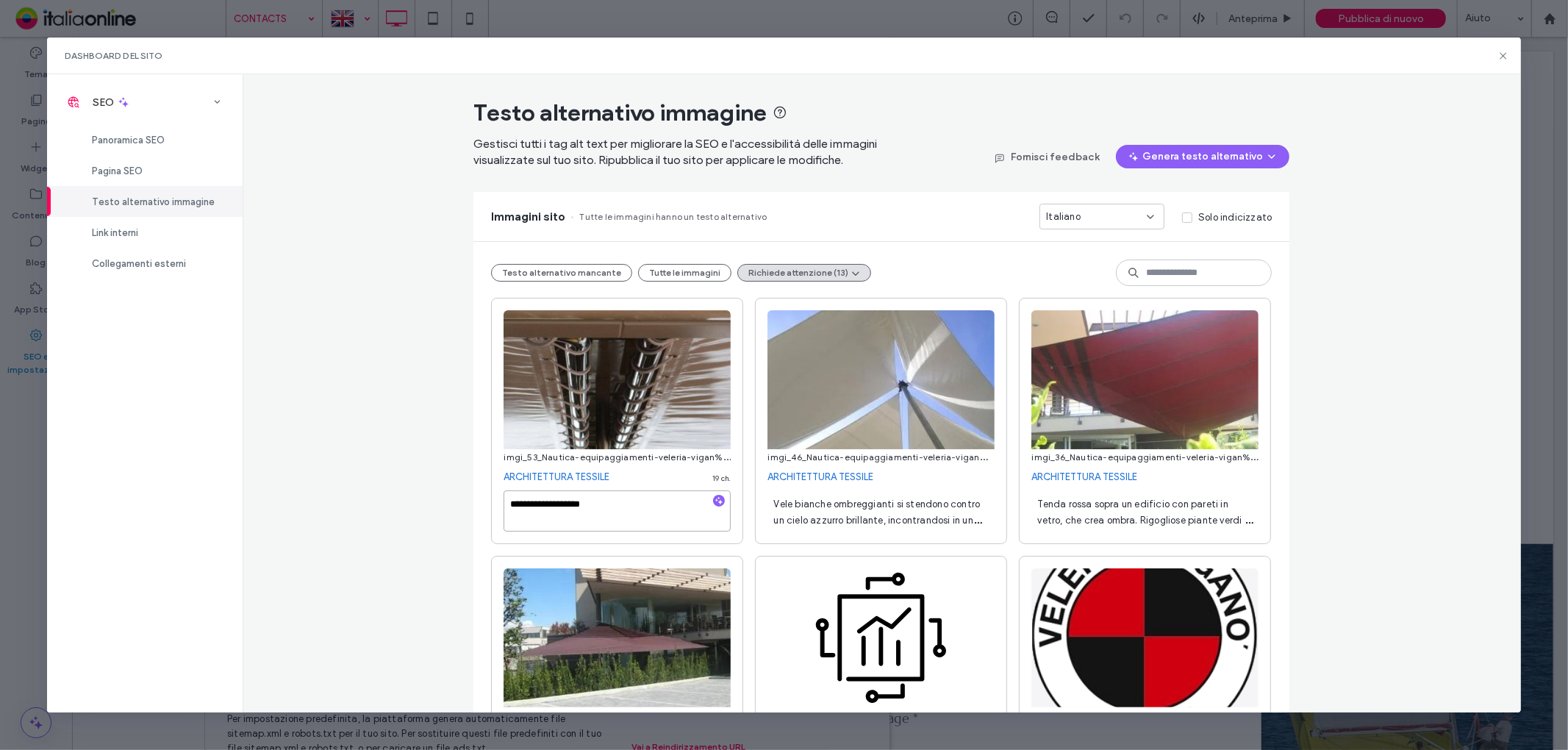 drag, startPoint x: 542, startPoint y: 510, endPoint x: 523, endPoint y: 513, distance: 19.235384 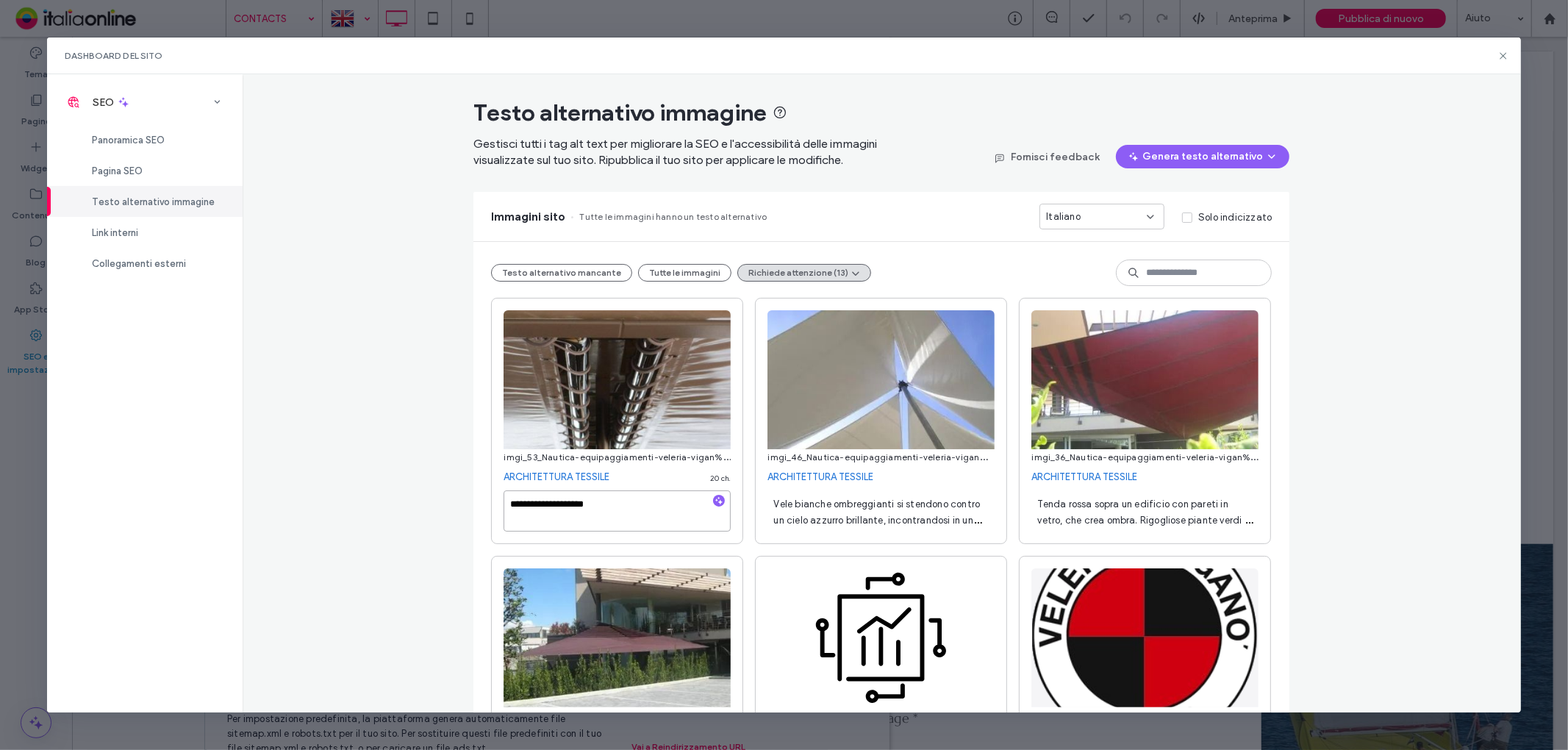 type on "**********" 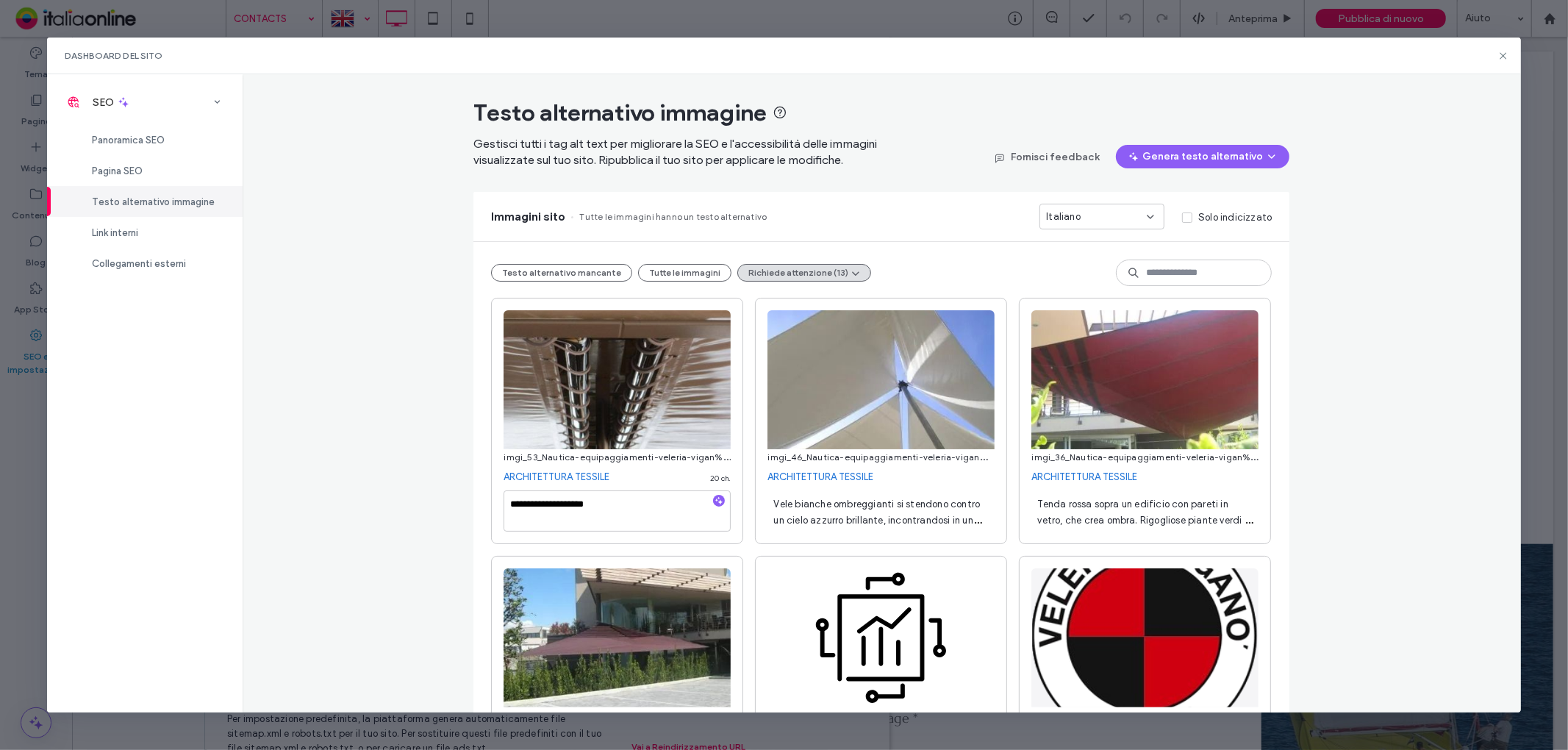 click on "Vele bianche ombreggianti si stendono contro un cielo azzurro brillante, incontrandosi in un punto centrale sostenuto da un palo di metallo." at bounding box center (880, 520) 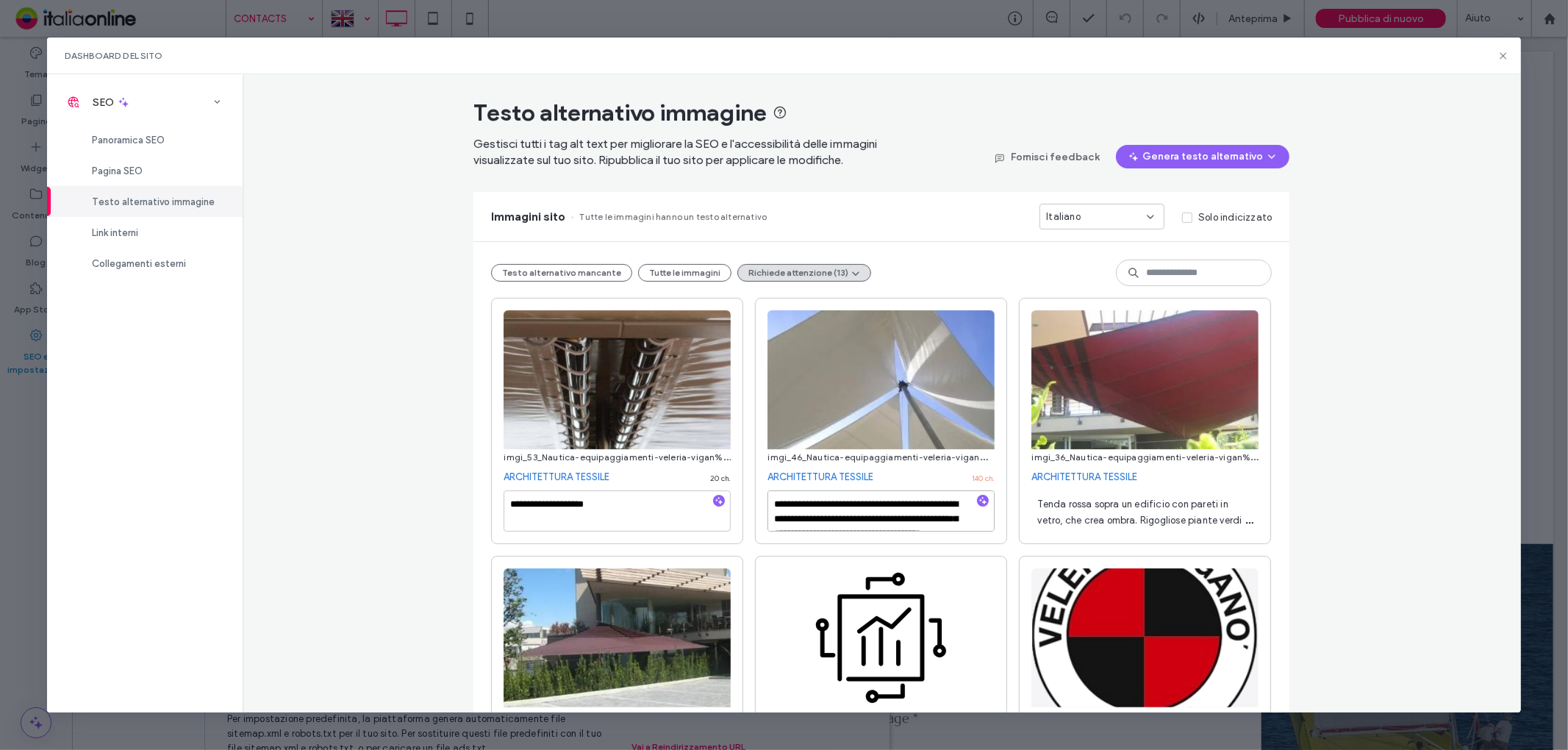 click on "**********" at bounding box center [881, 511] 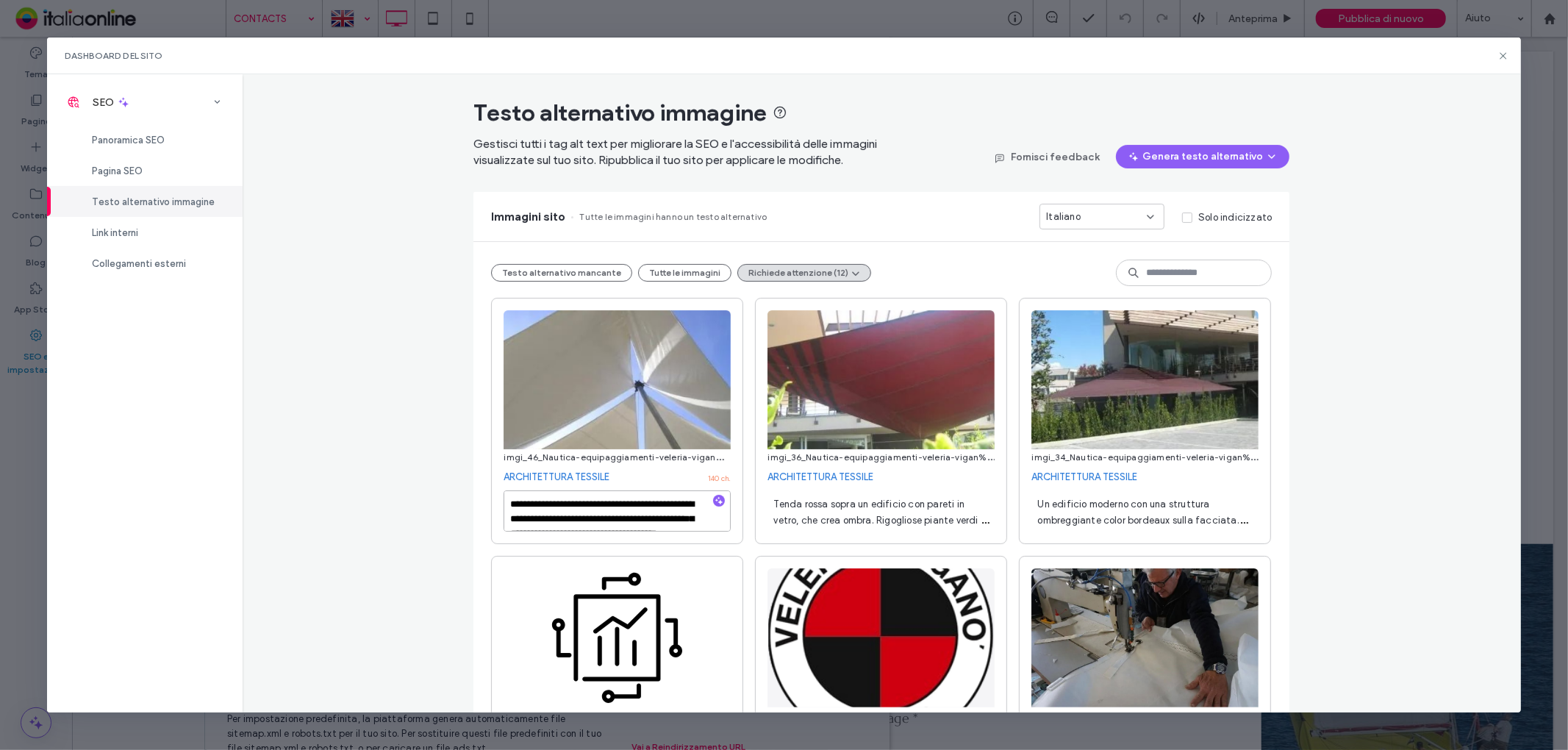 paste 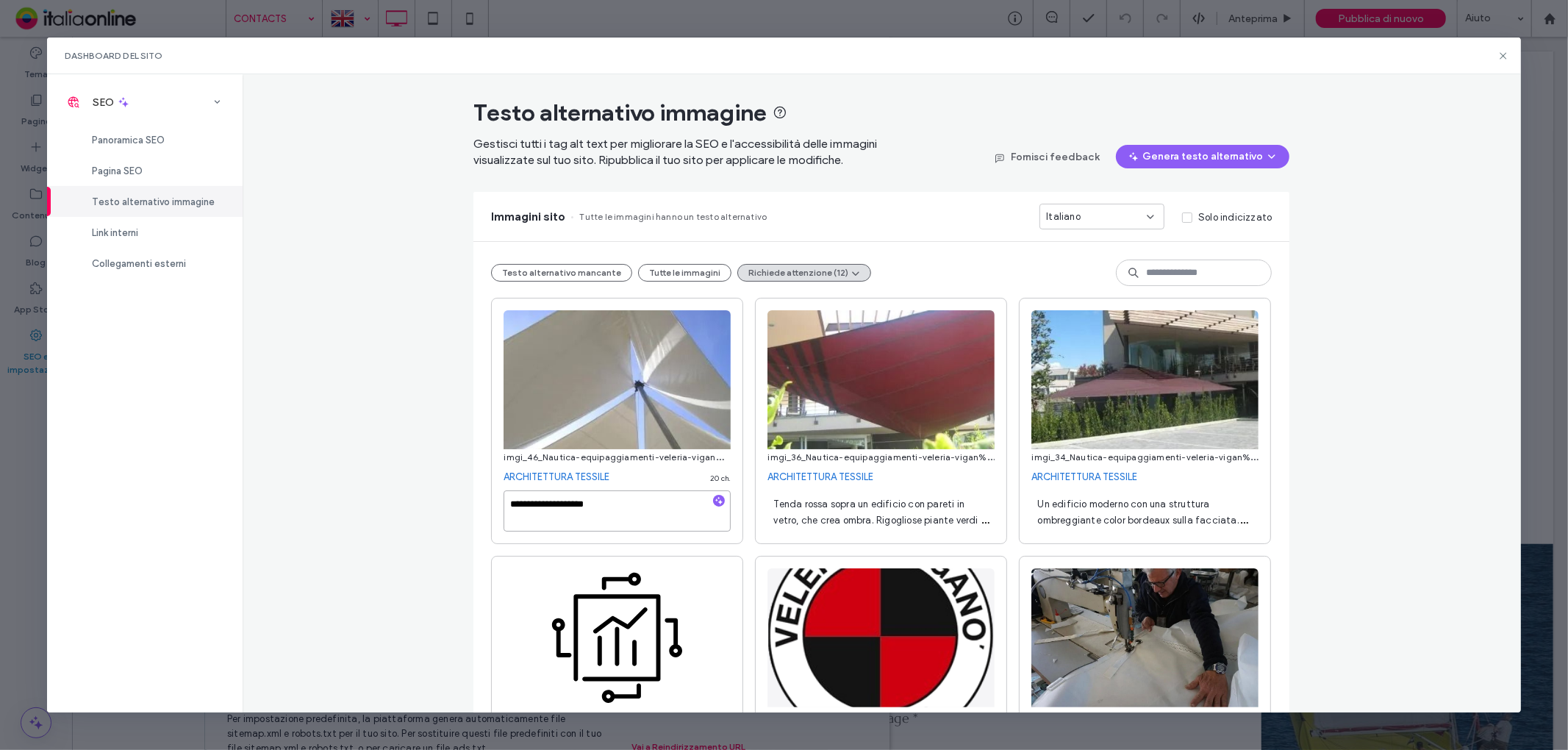 type on "**********" 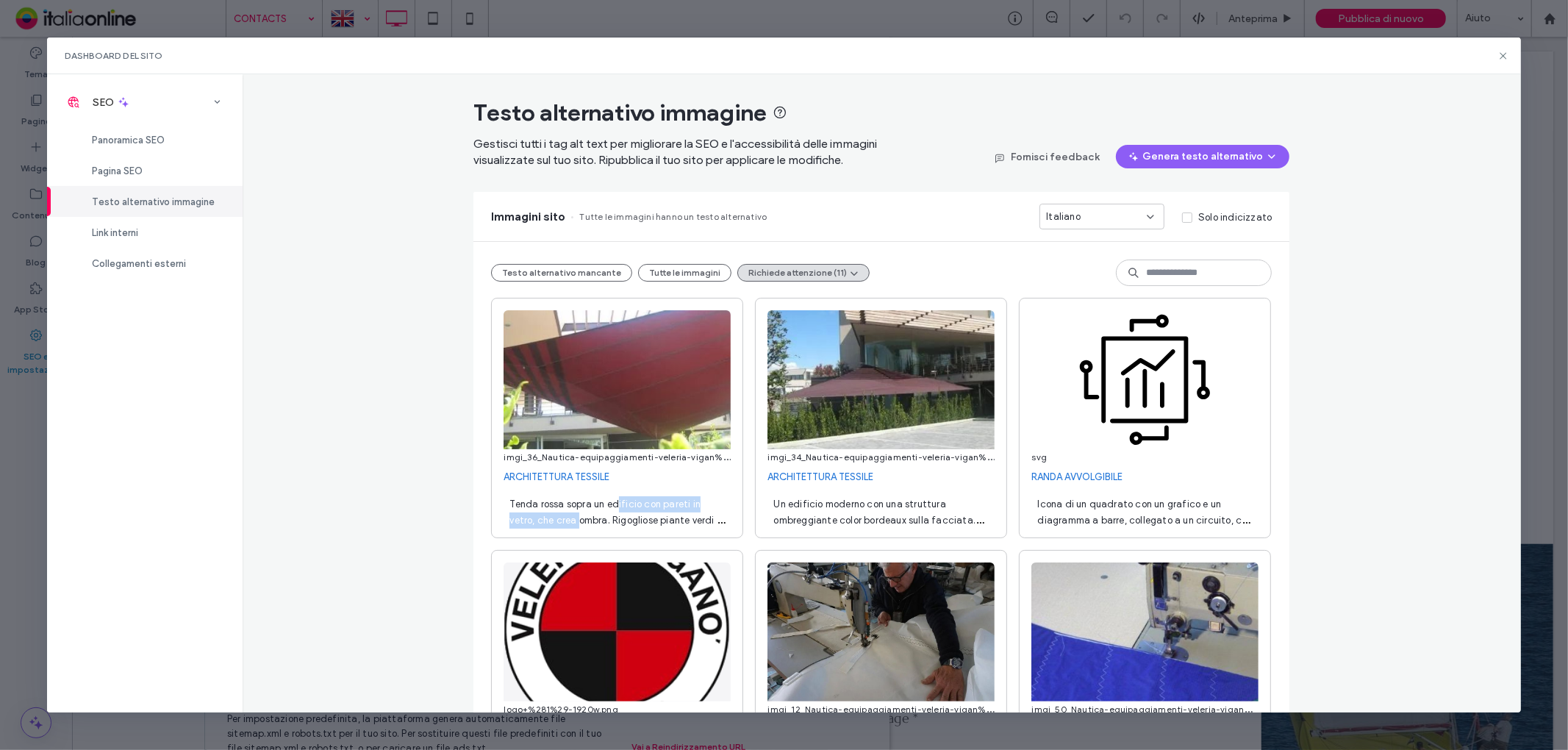 drag, startPoint x: 807, startPoint y: 531, endPoint x: 611, endPoint y: 510, distance: 197.12179 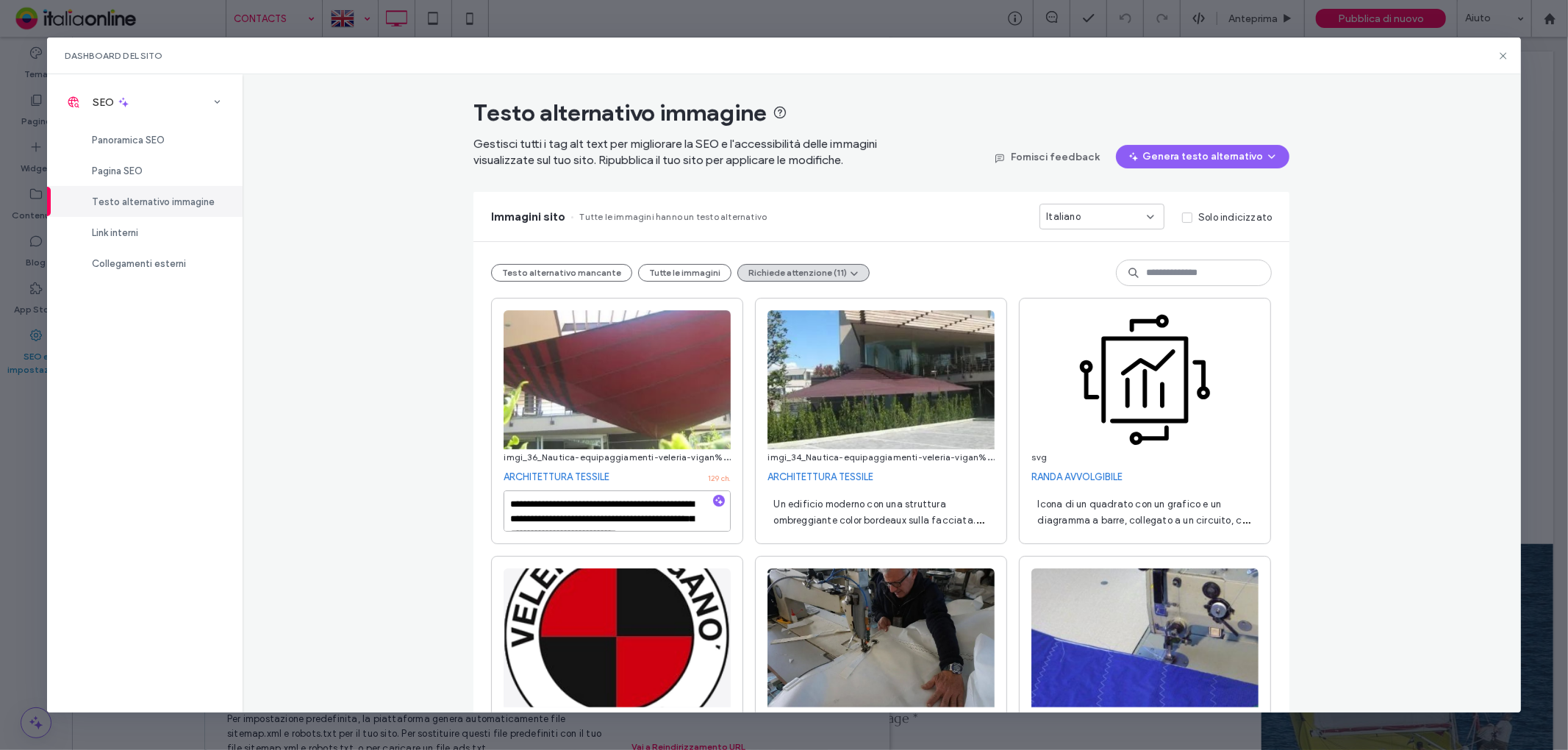 click on "**********" at bounding box center (617, 511) 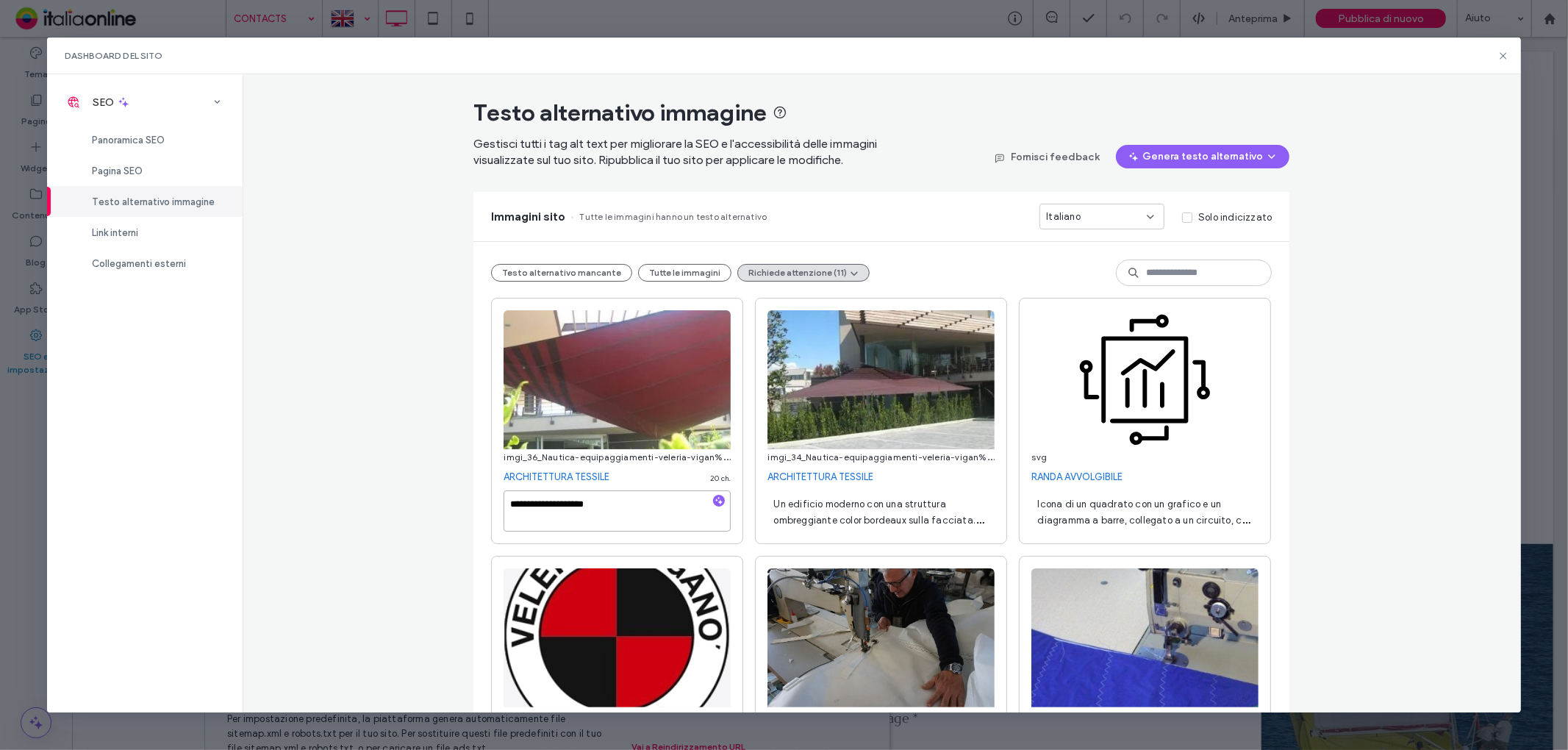 type on "**********" 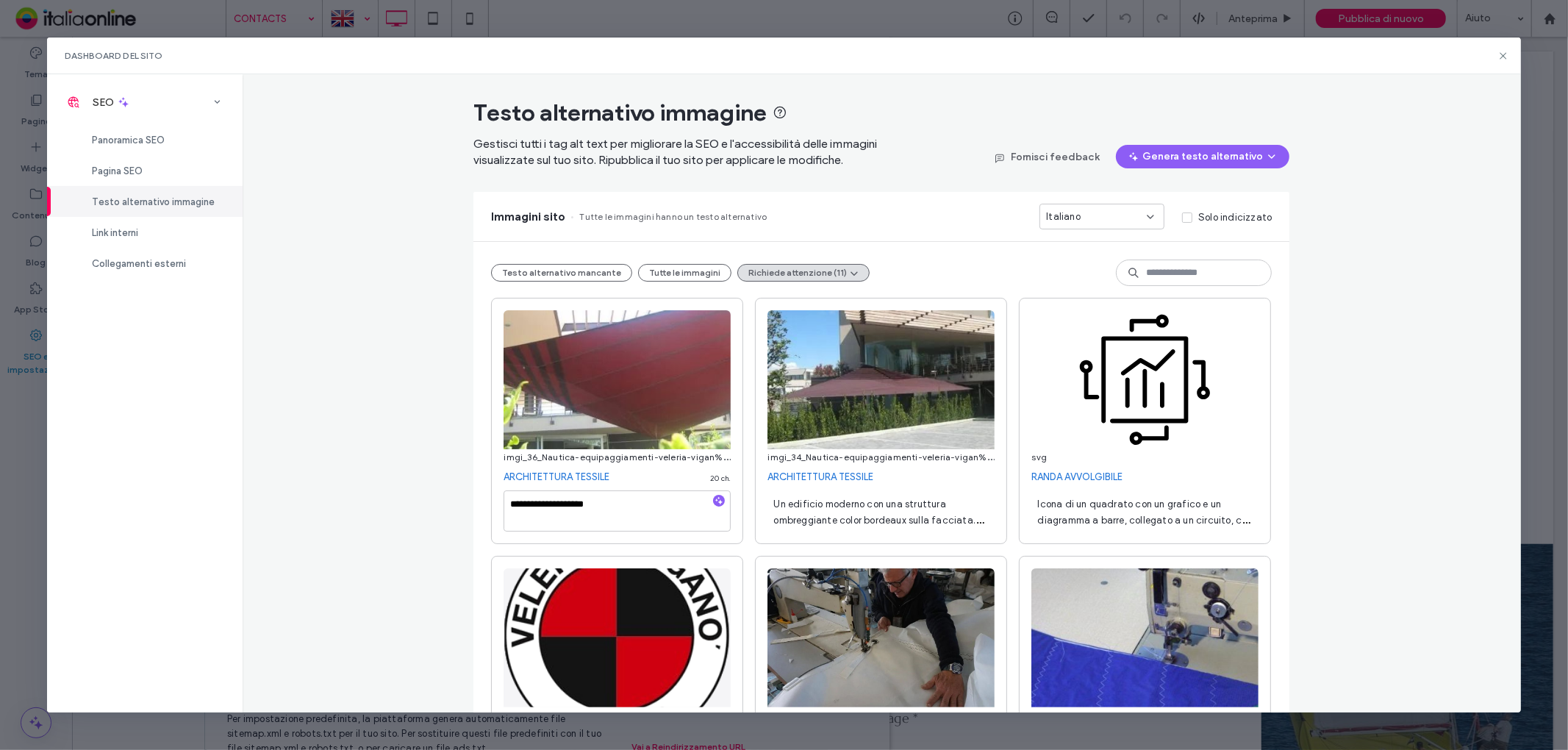 click on "Un edificio moderno con una struttura ombreggiante color bordeaux sulla facciata. Siepi verdi e un parcheggio pavimentato sono in primo piano." at bounding box center (881, 511) 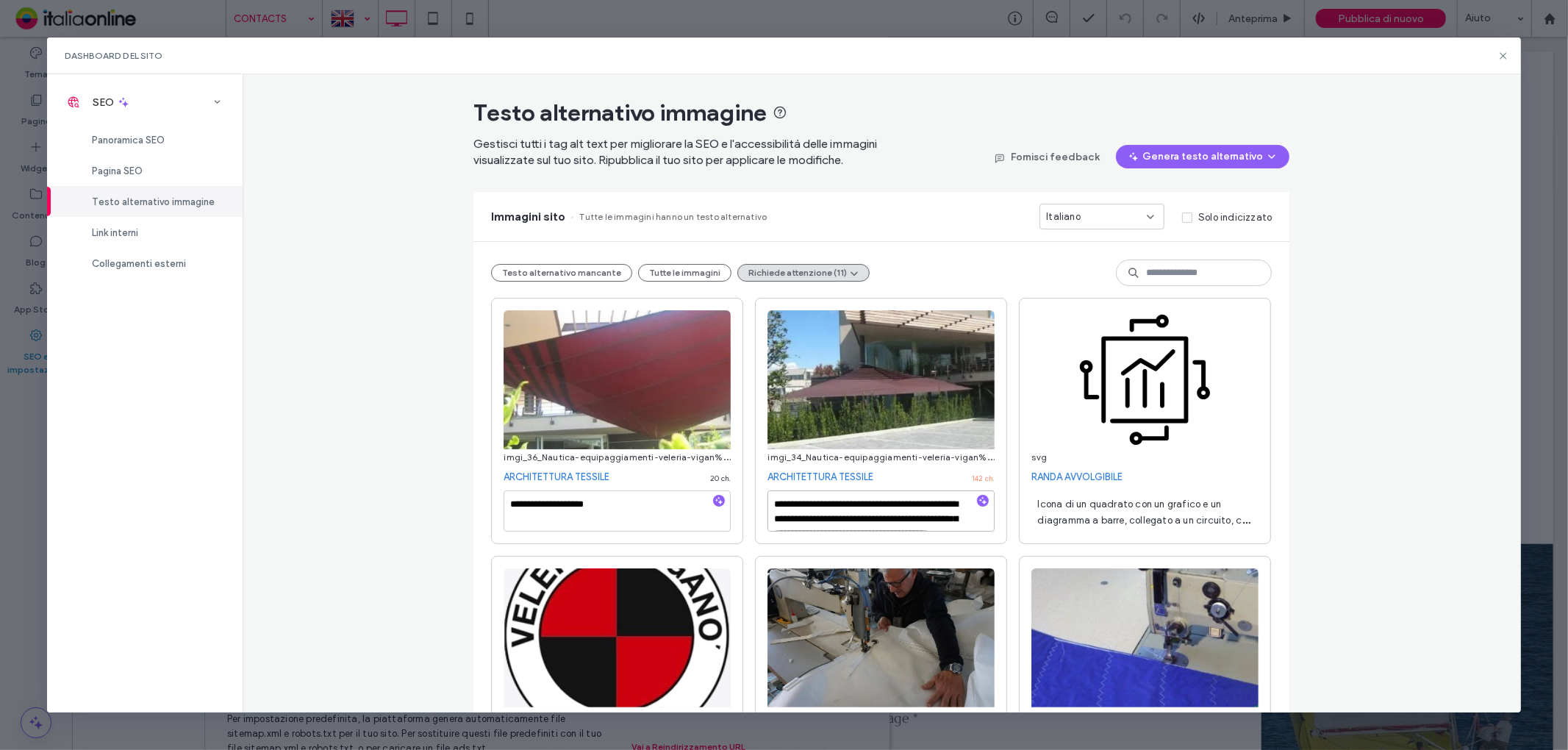 click on "**********" at bounding box center (881, 511) 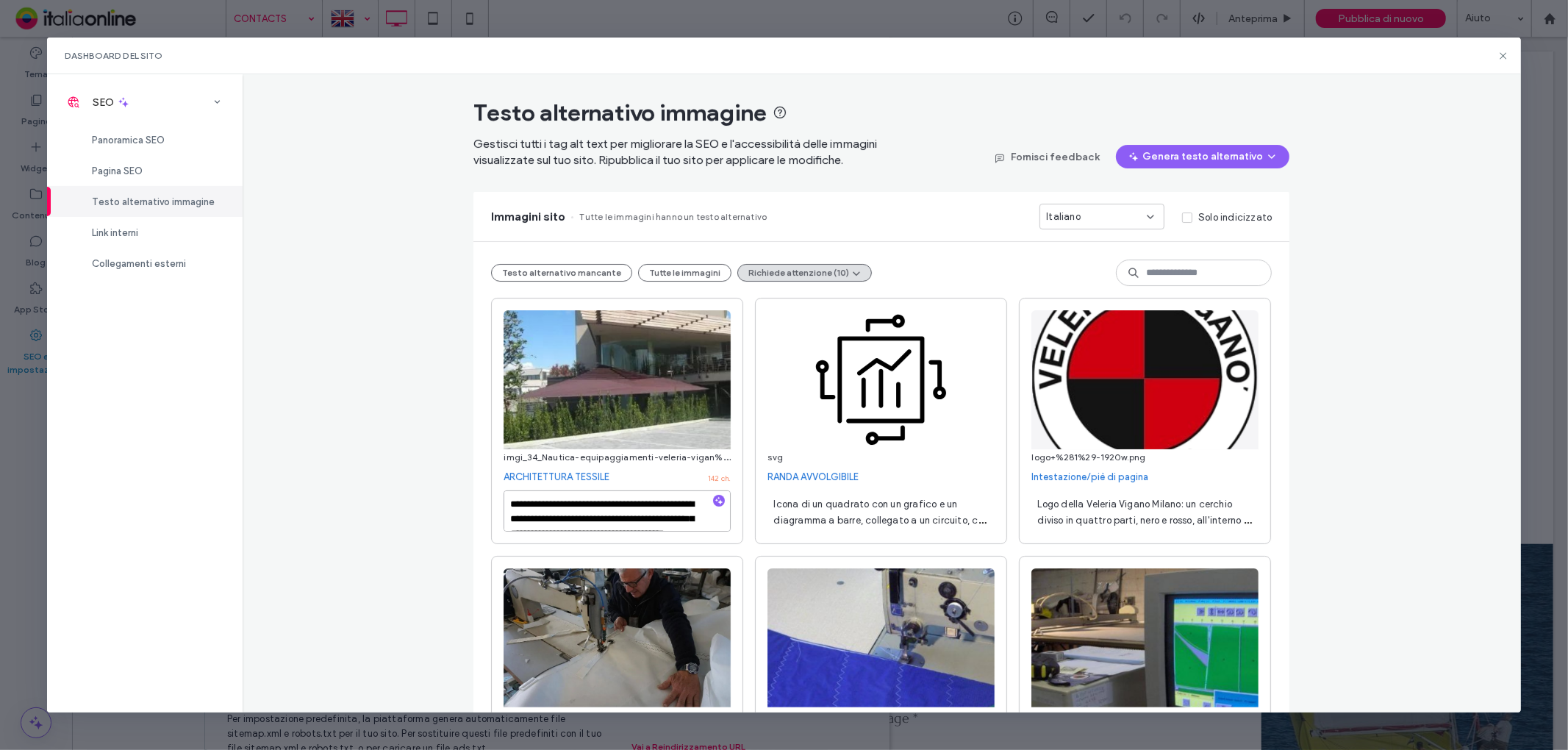 paste 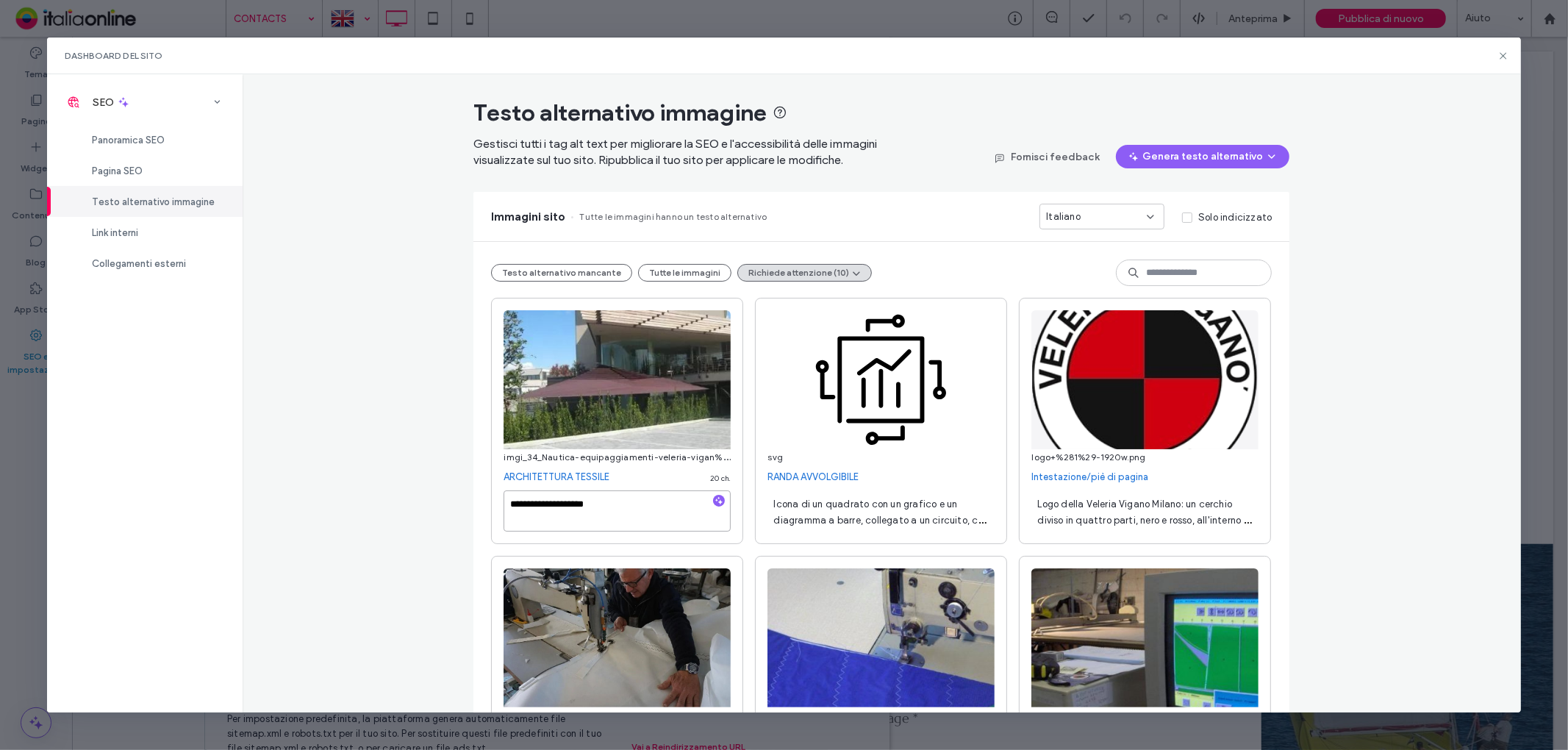 type on "**********" 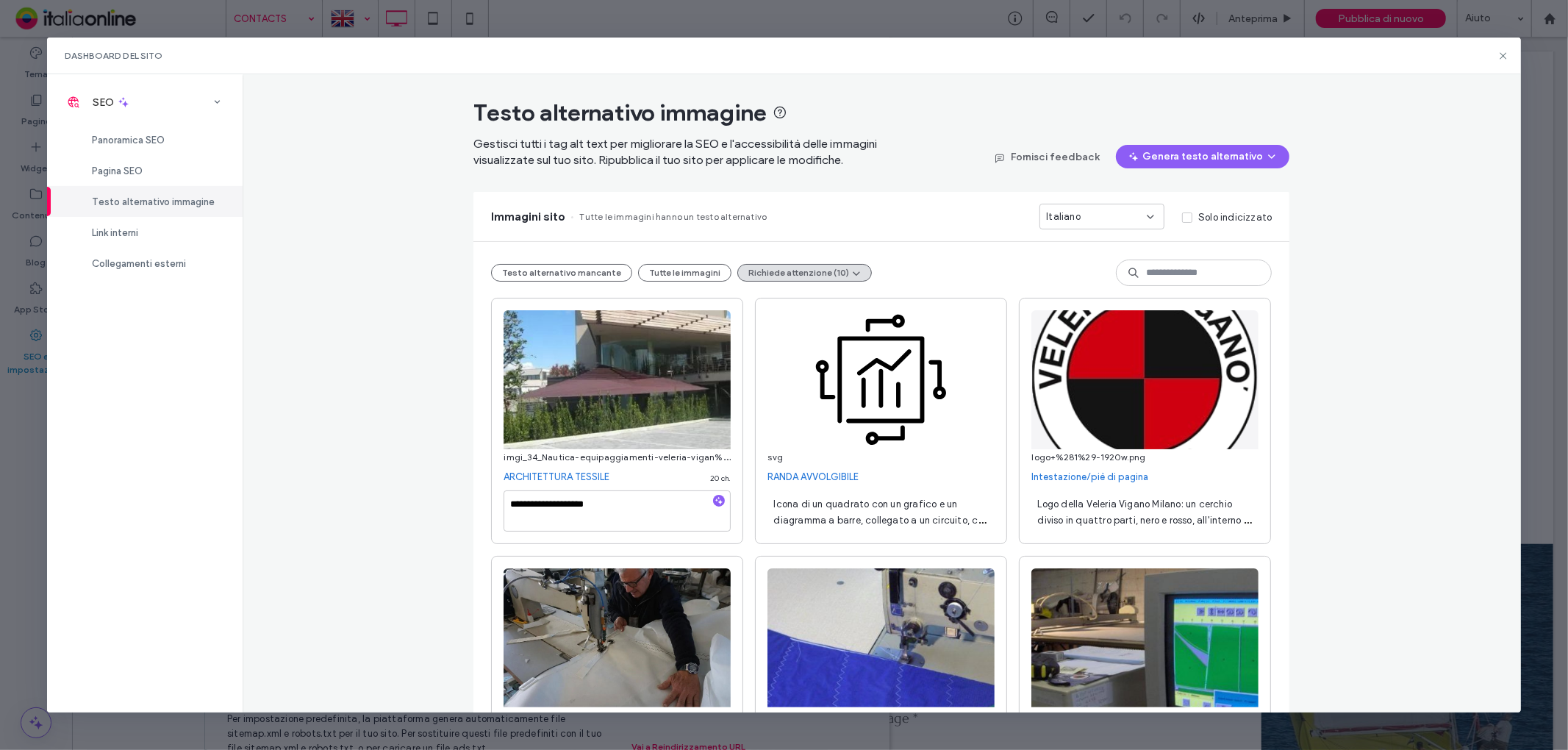click on "Icona di un quadrato con un grafico e un diagramma a barre, collegato a un circuito, che rappresenta l'analisi dei dati o le statistiche." at bounding box center (881, 511) 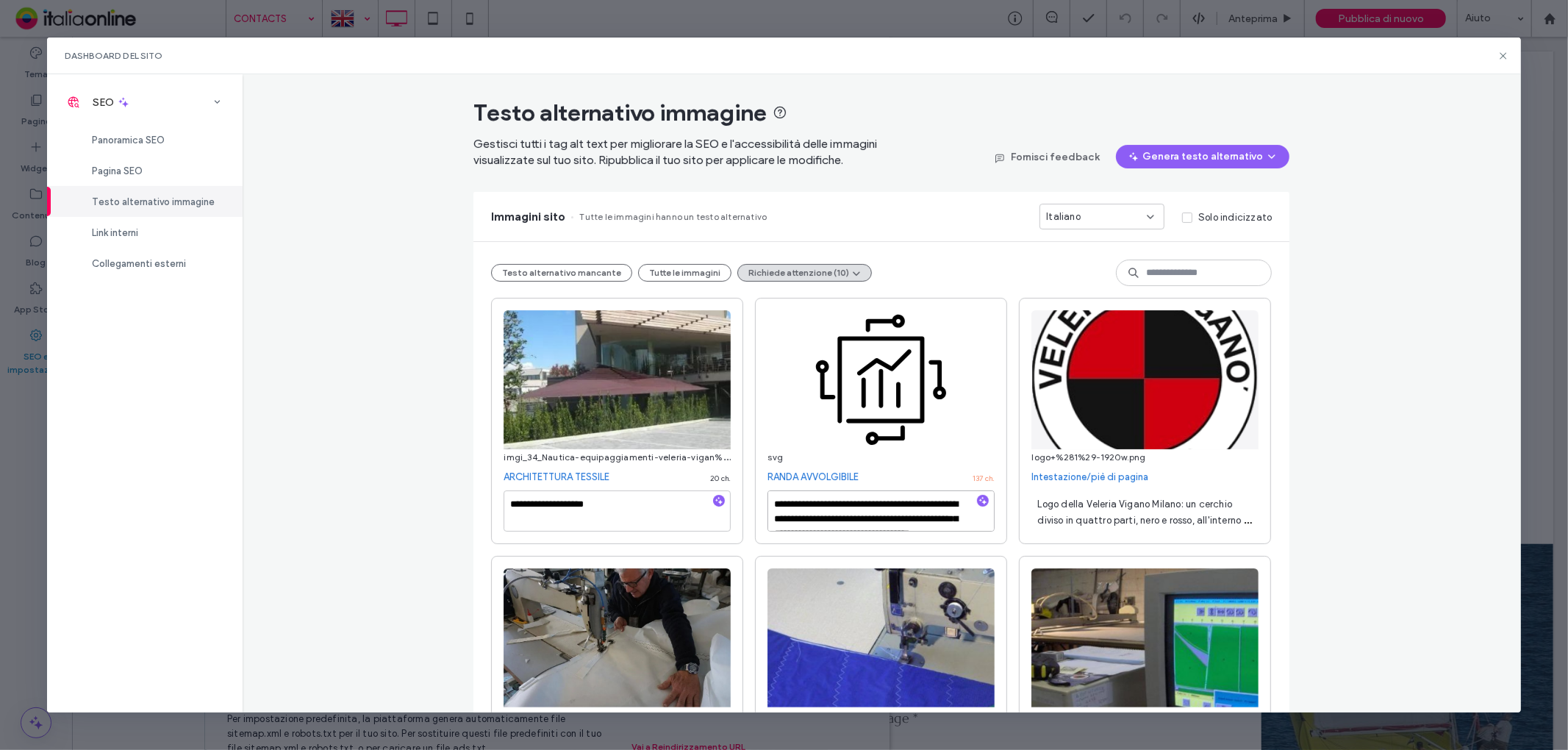 click on "**********" at bounding box center [881, 511] 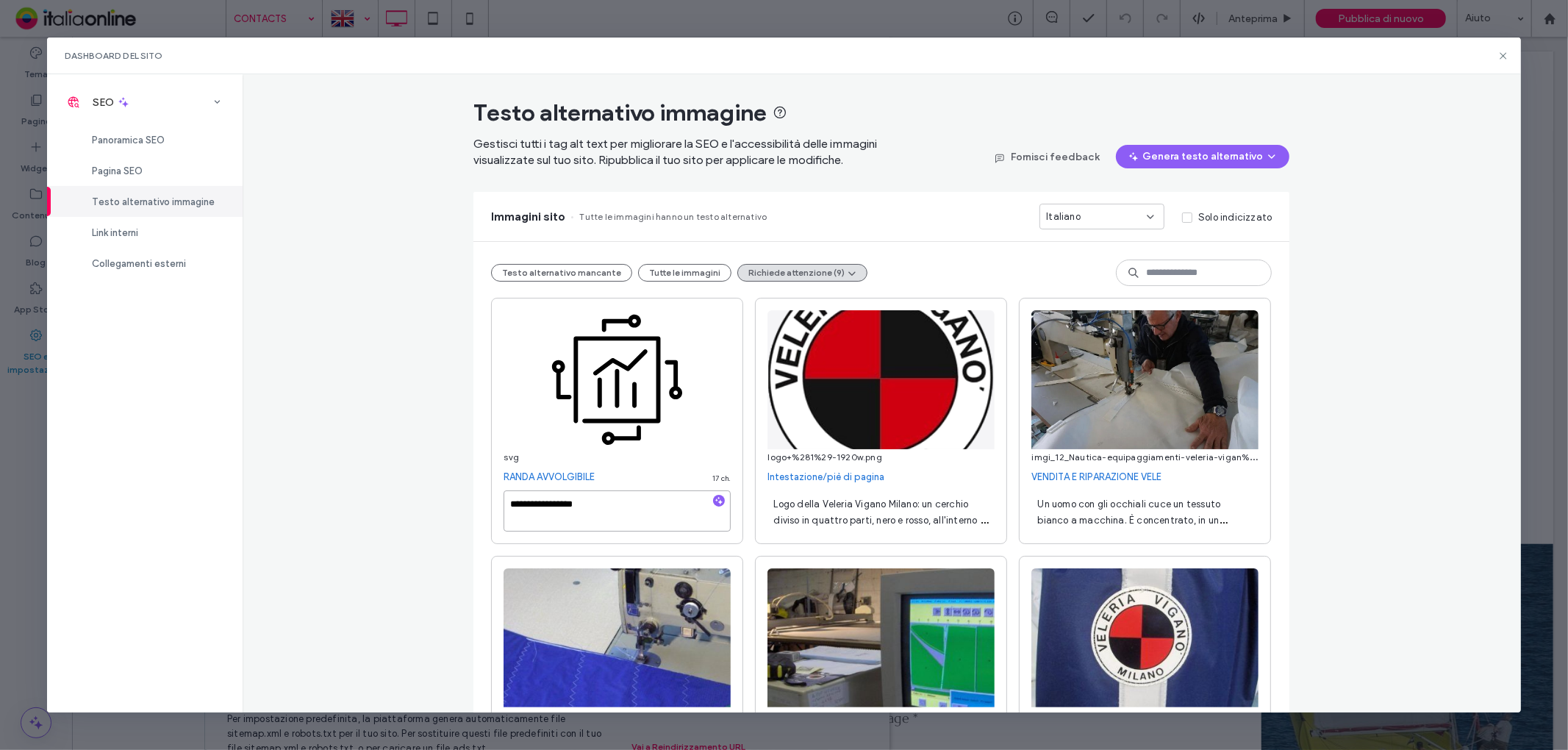 type on "**********" 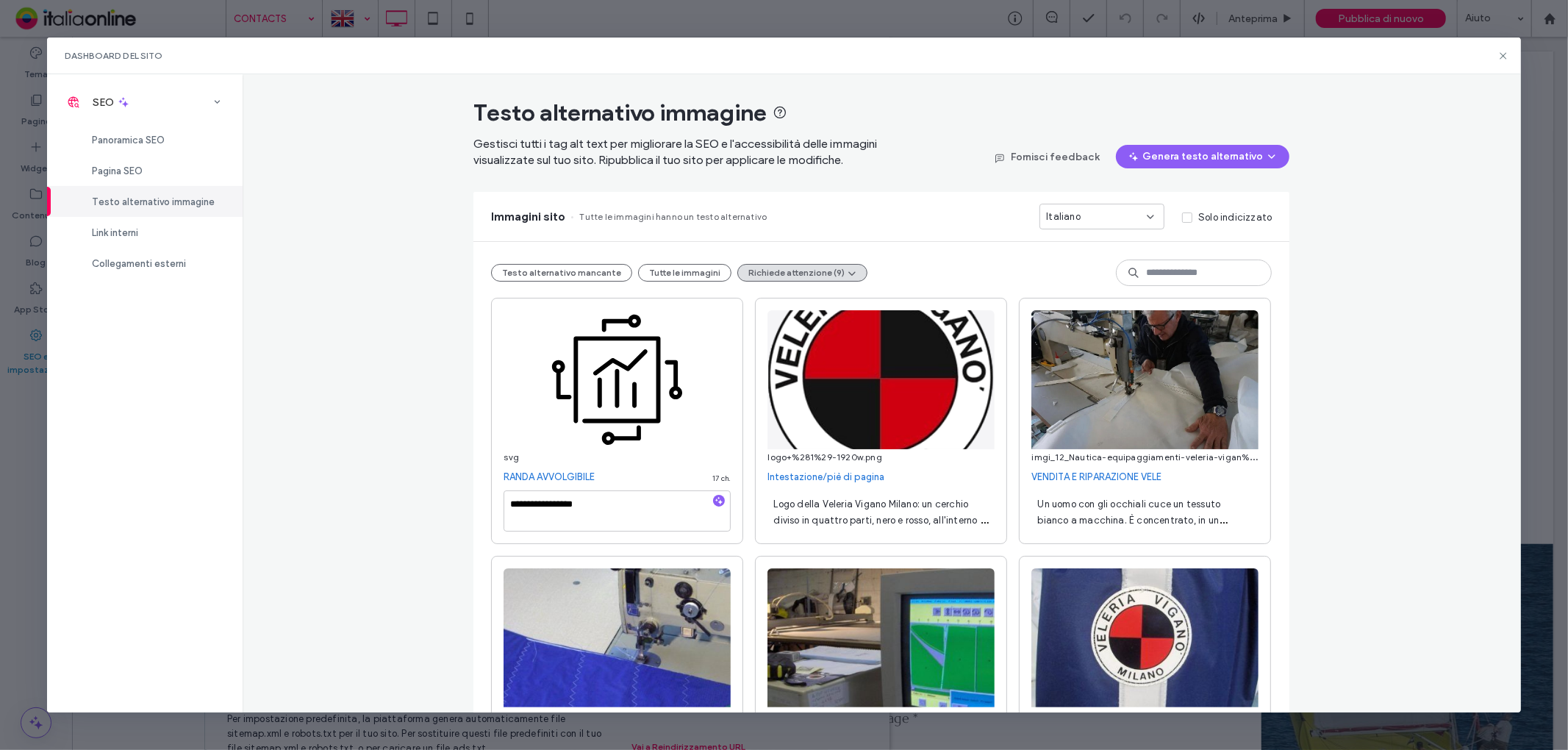 click on "Logo della Veleria Vigano Milano: un cerchio diviso in quattro parti, nero e rosso, all'interno di un cerchio bianco, con la scritta "VELERIA VIGANO MILANO" che si curva all'esterno." at bounding box center [881, 528] 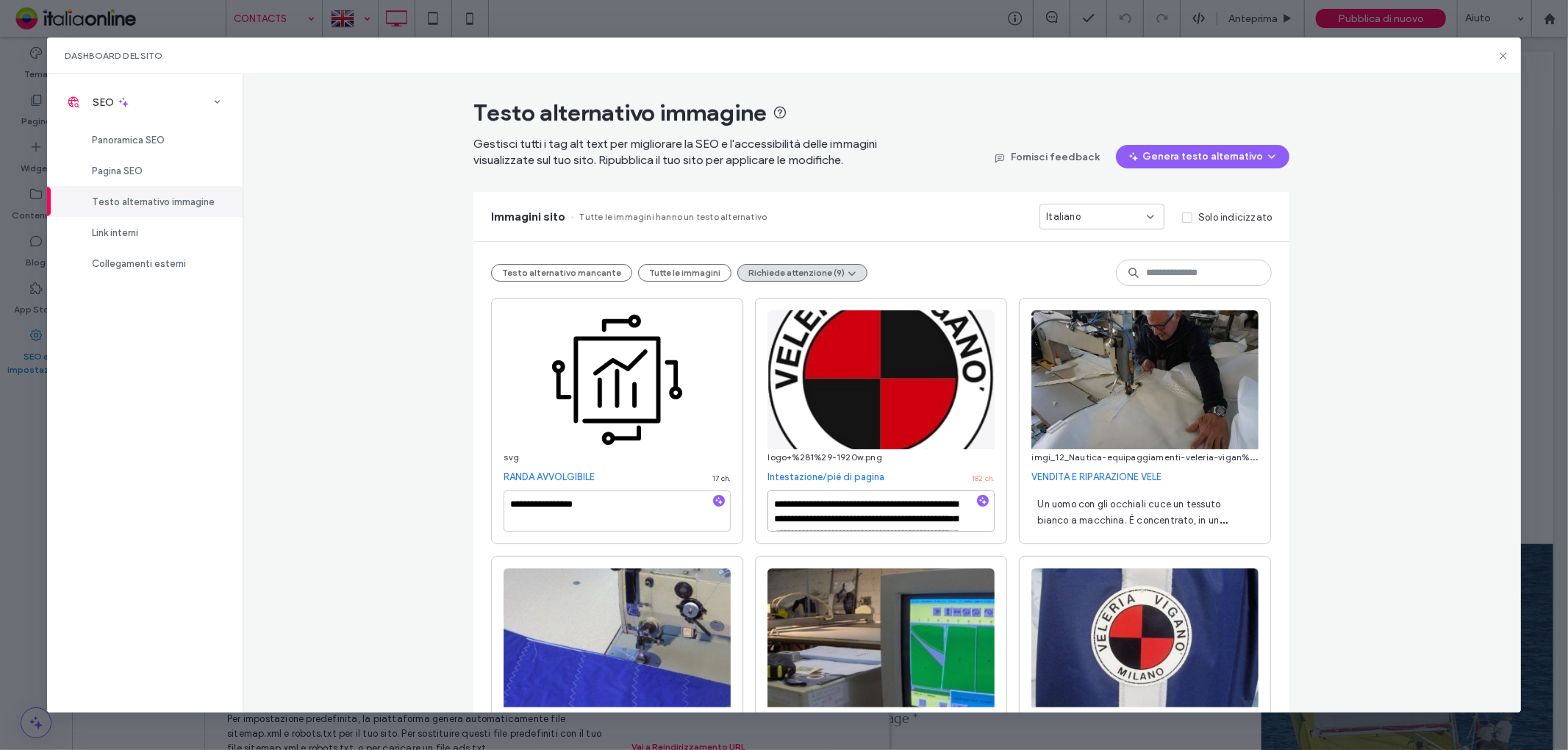 click on "**********" at bounding box center [881, 511] 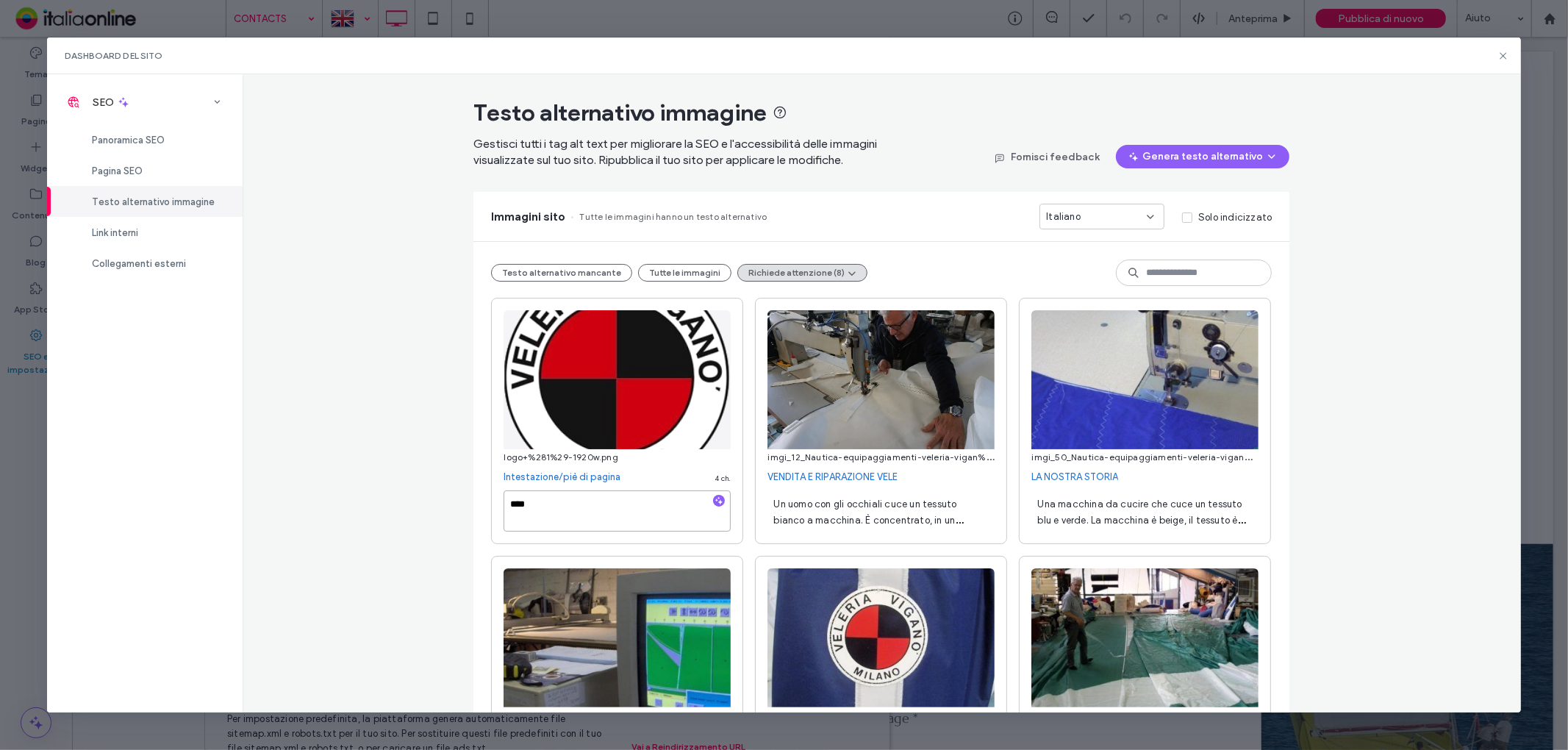 type on "****" 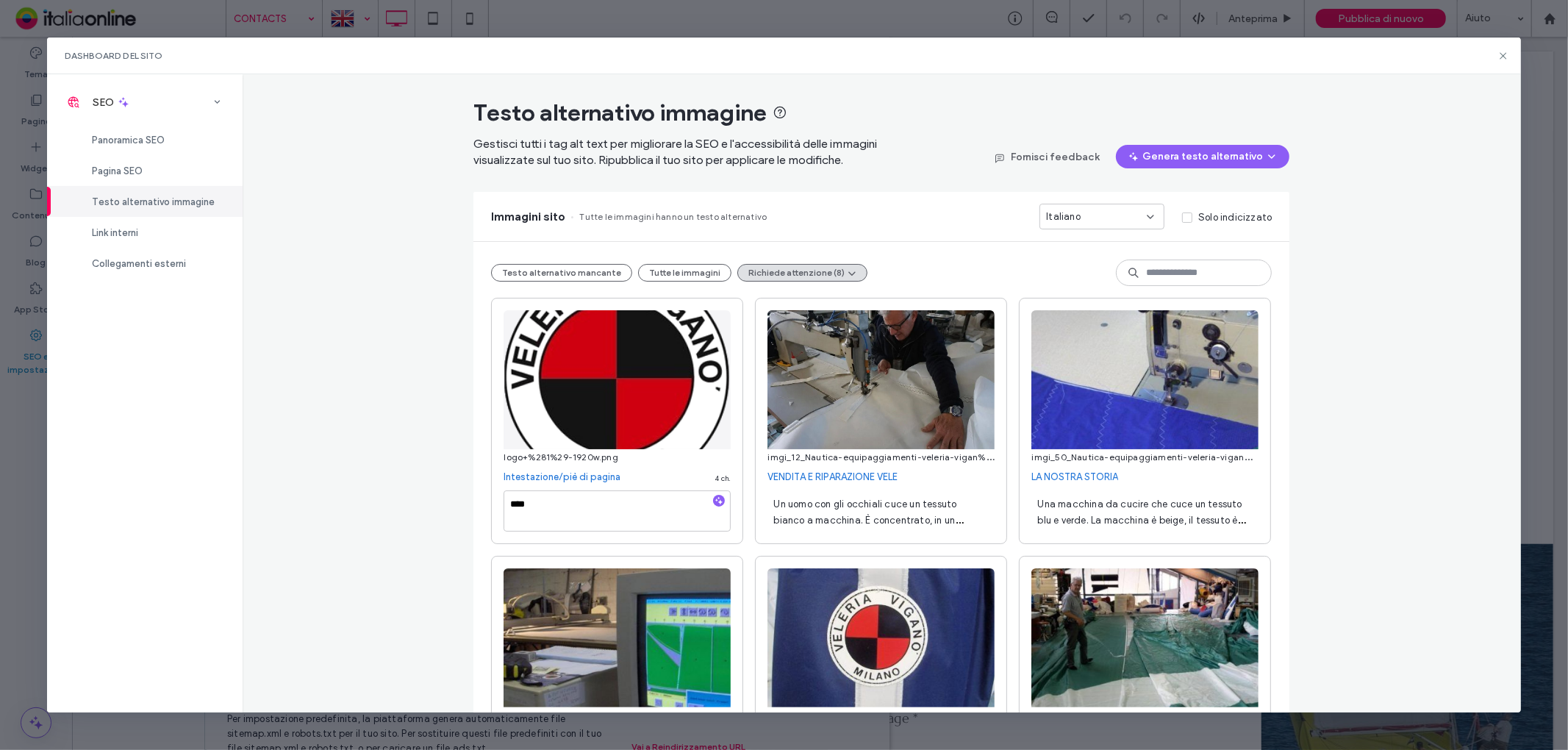 click on "Un uomo con gli occhiali cuce un tessuto bianco a macchina. È concentrato, in un laboratorio, probabilmente impegnato a realizzare pezzi di barca." at bounding box center (868, 528) 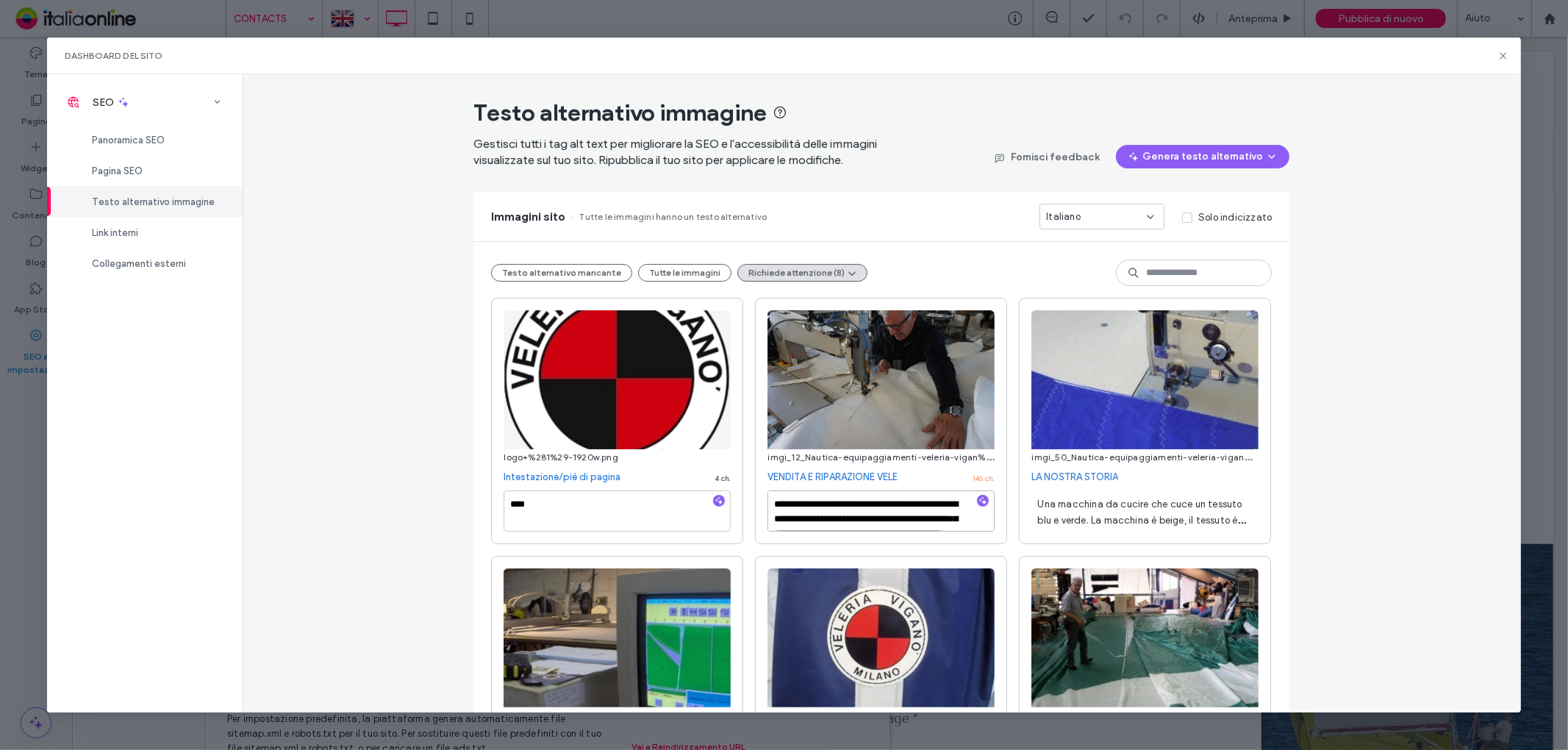 click on "**********" at bounding box center [881, 511] 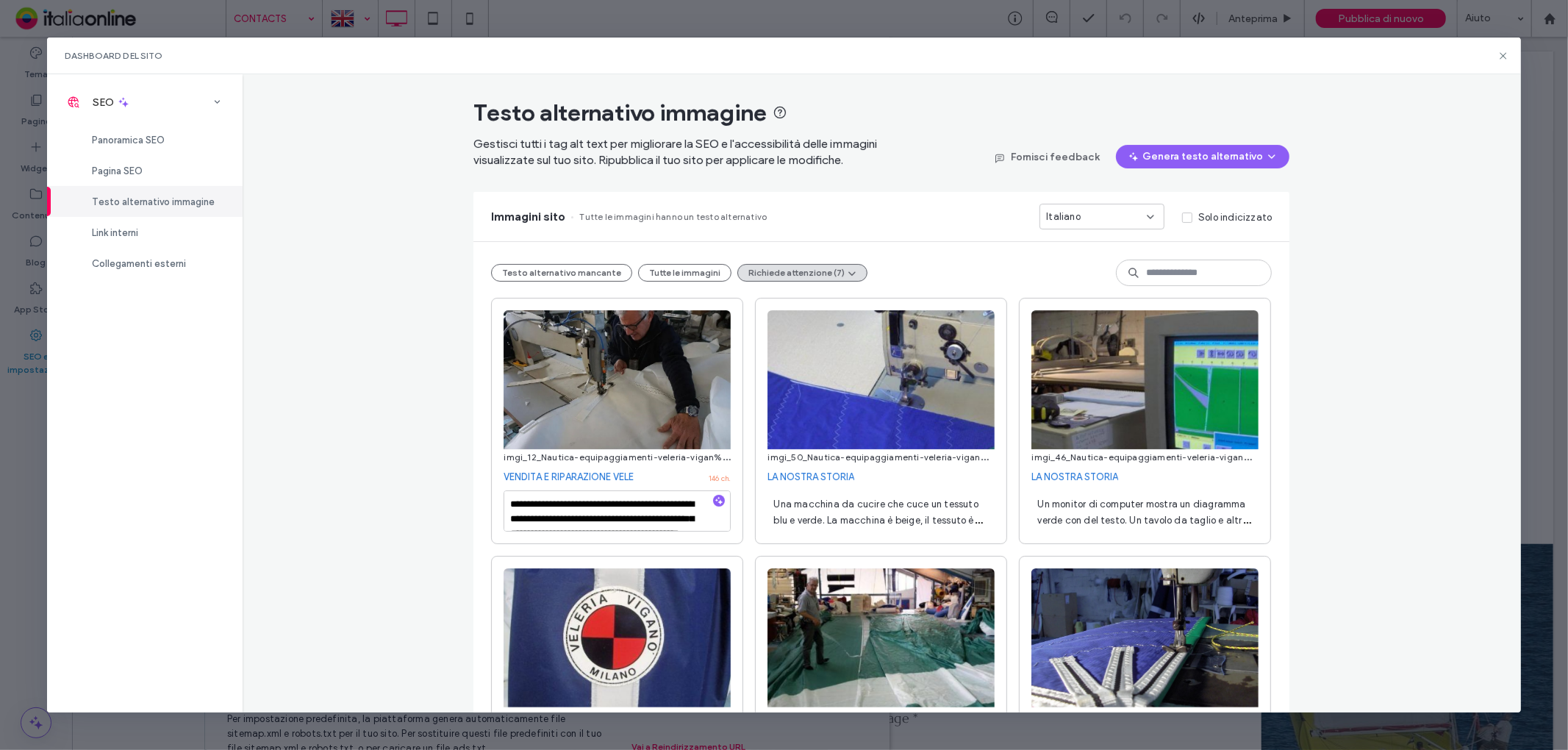 click on "Una macchina da cucire che cuce un tessuto blu e verde. La macchina è beige, il tessuto è appoggiato su una superficie bianca." at bounding box center [877, 520] 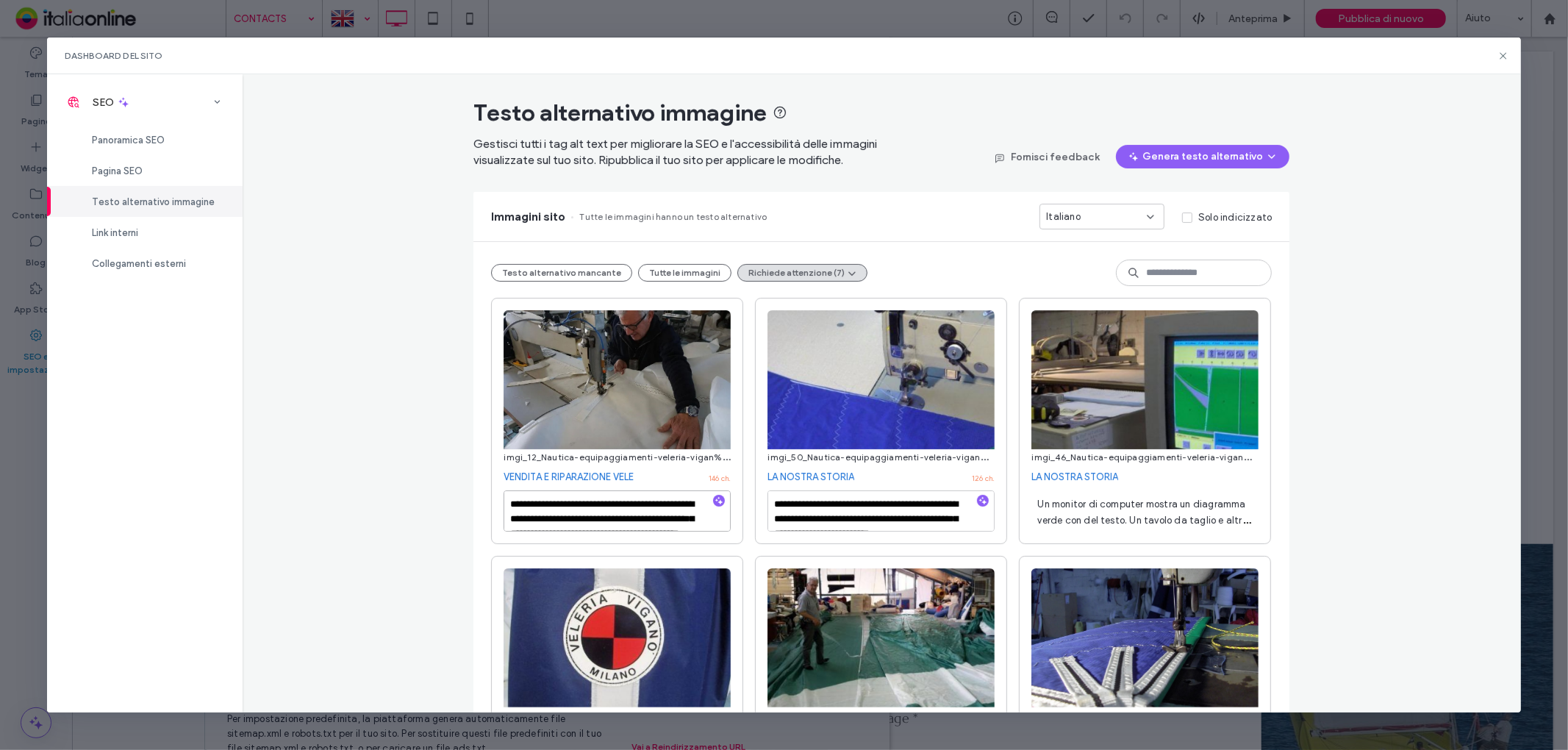 click on "**********" at bounding box center (617, 511) 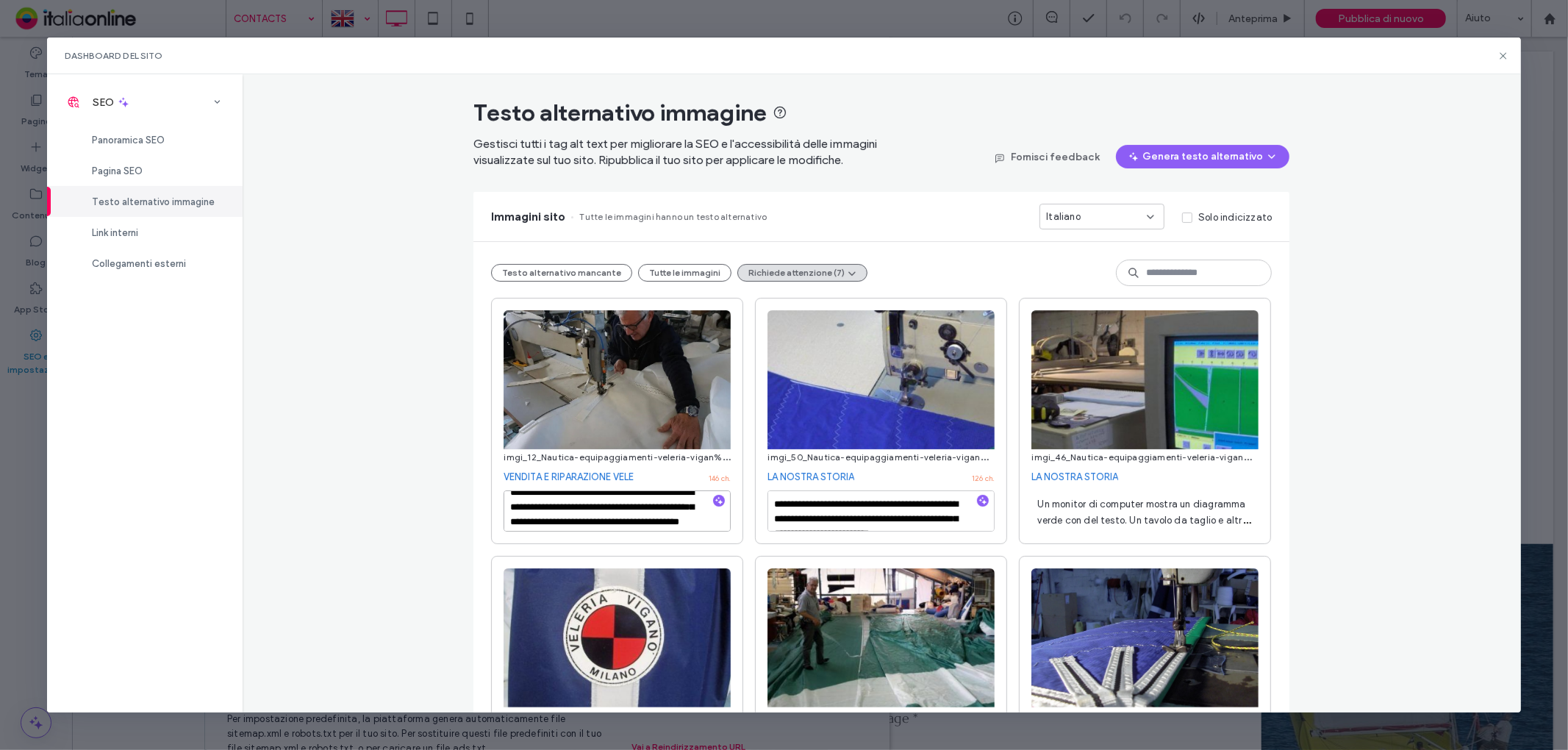 click on "**********" at bounding box center [617, 511] 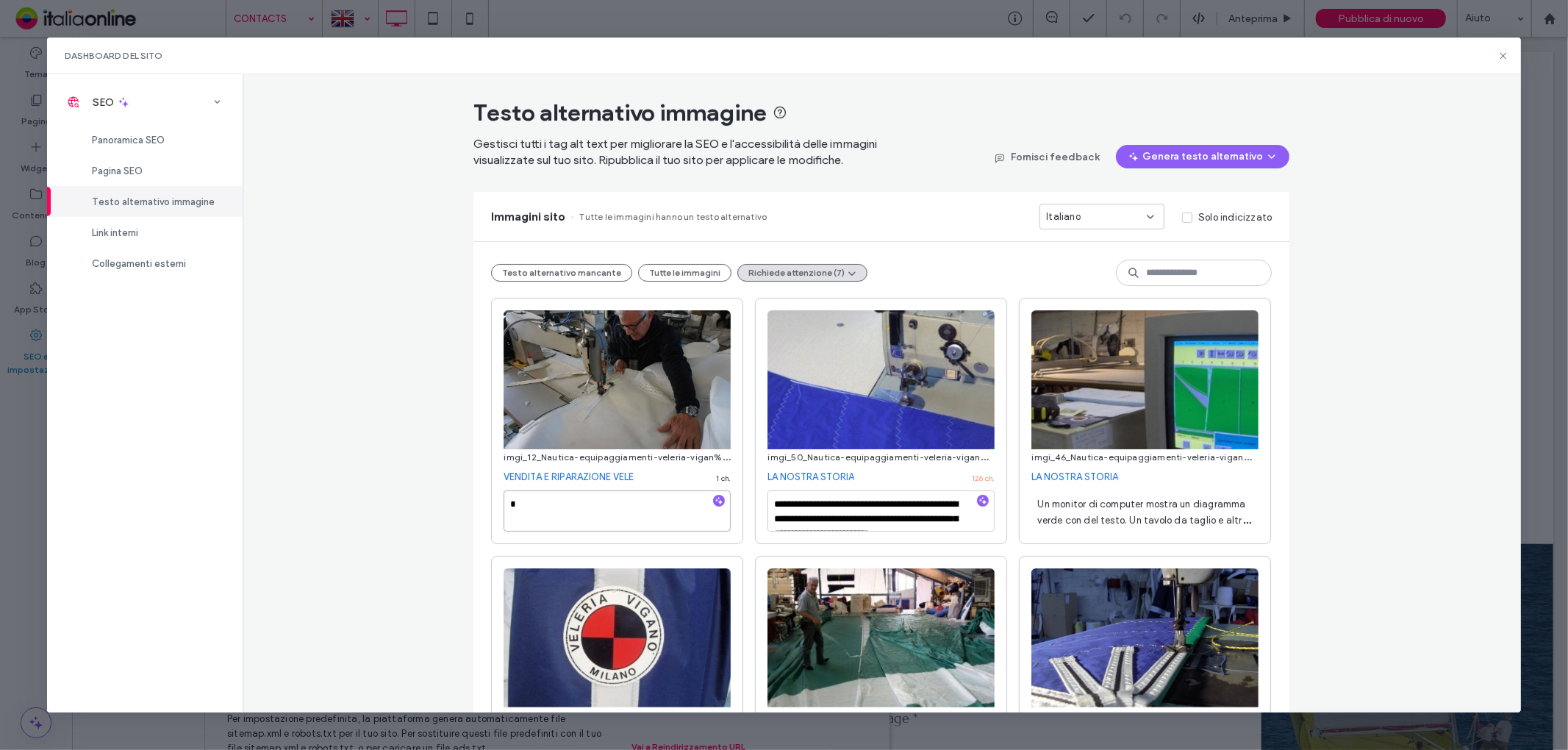 scroll, scrollTop: 0, scrollLeft: 0, axis: both 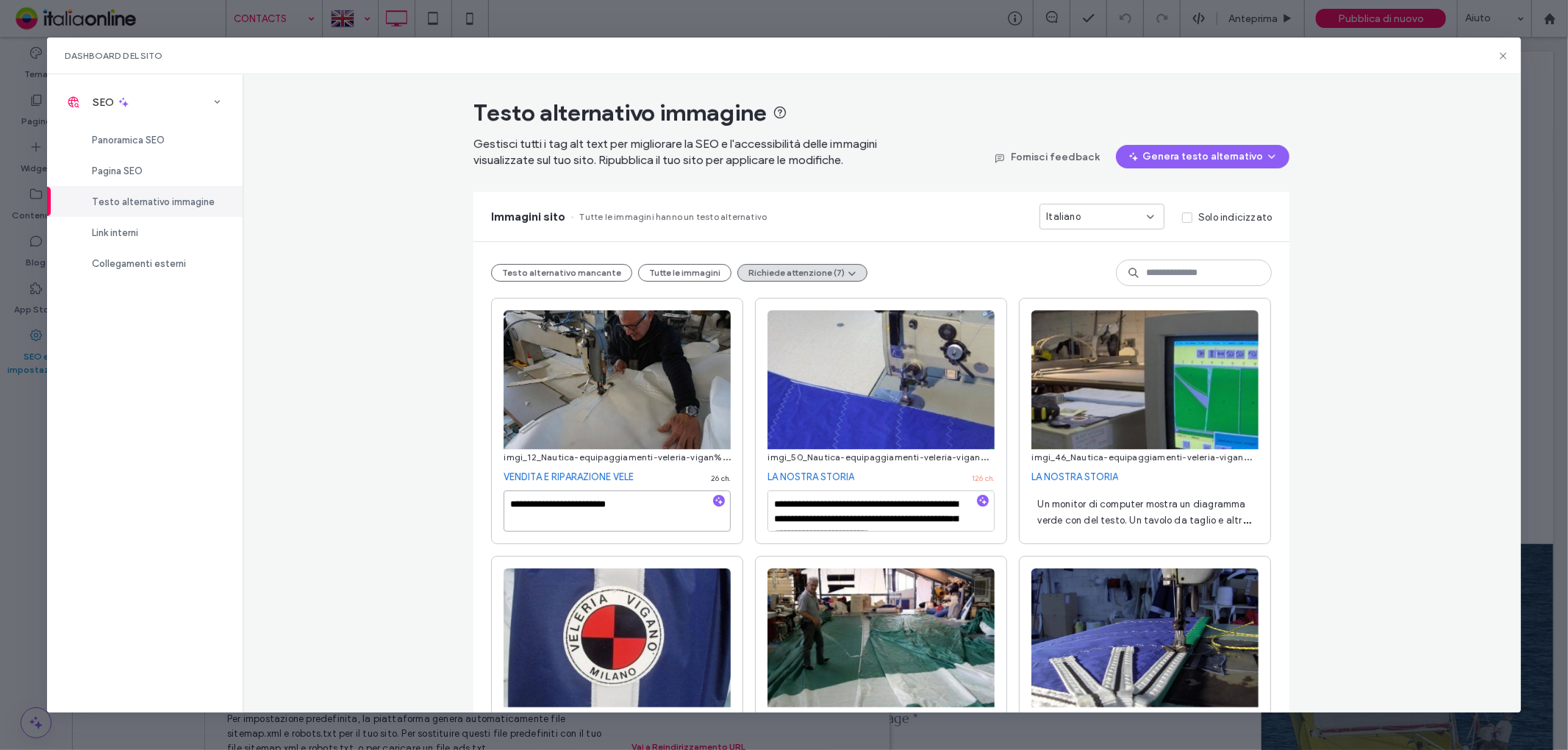 type on "**********" 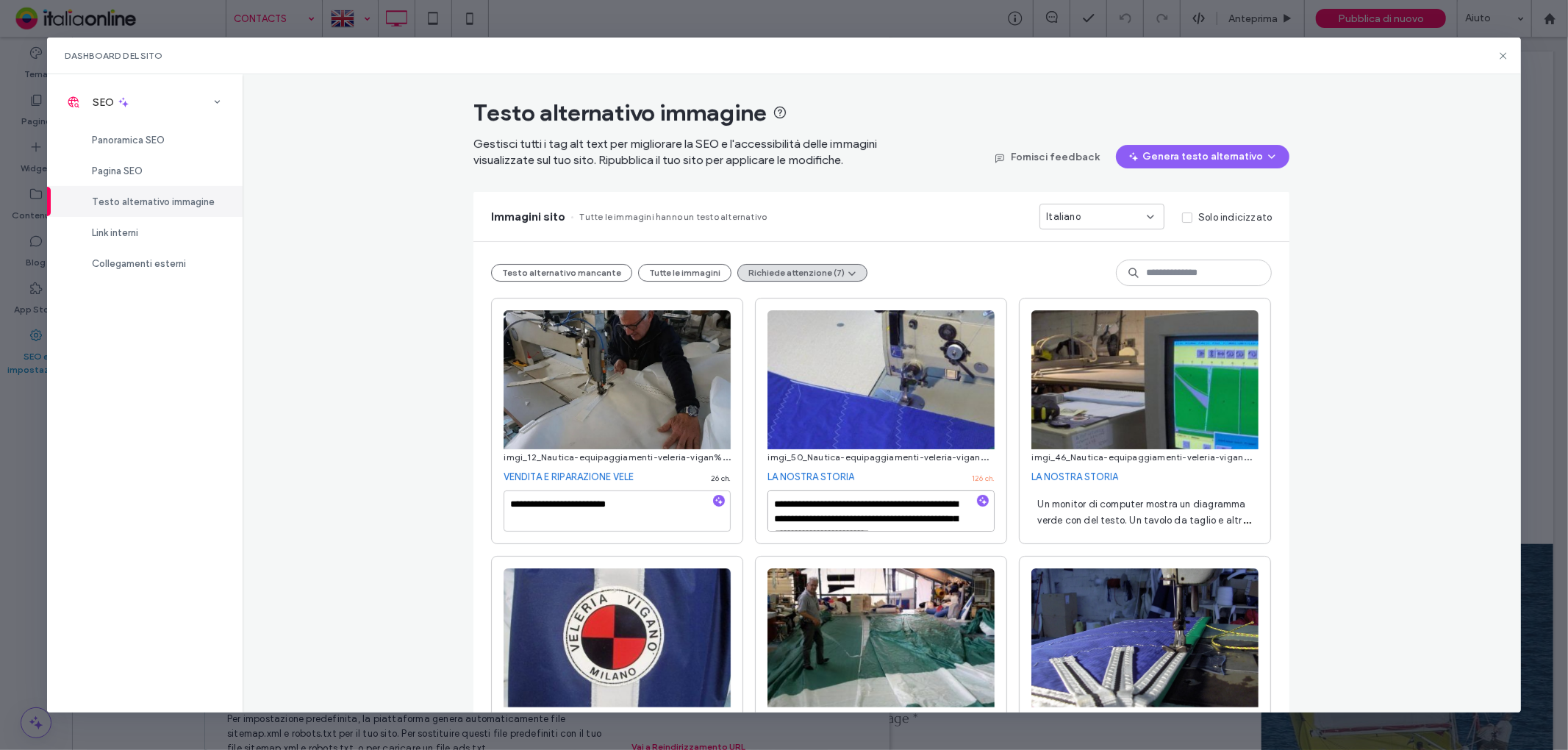 click on "**********" at bounding box center [881, 511] 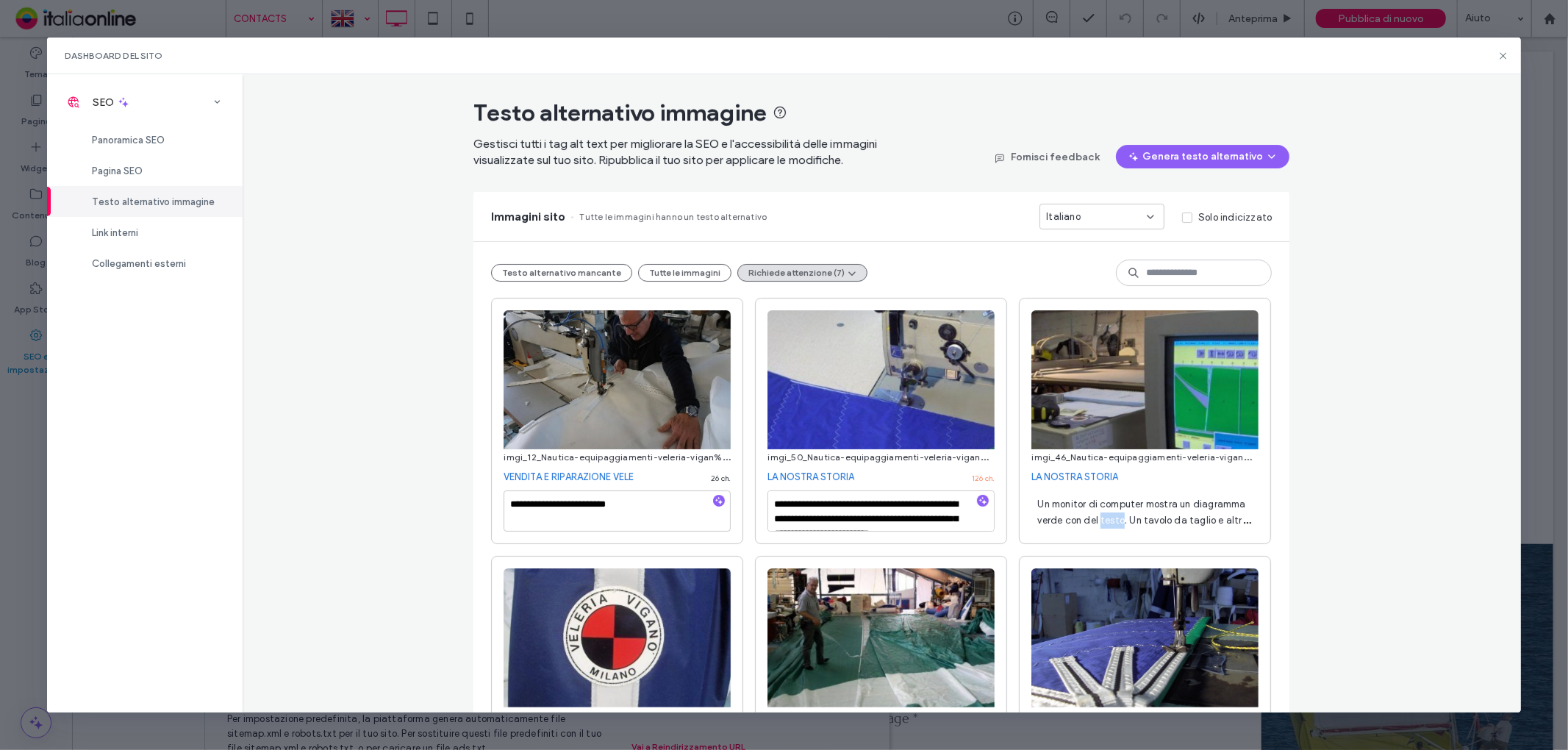 click on "Un monitor di computer mostra un diagramma verde con del testo. Un tavolo da taglio e altre attrezzature sono in un ambiente da laboratorio." at bounding box center (1145, 511) 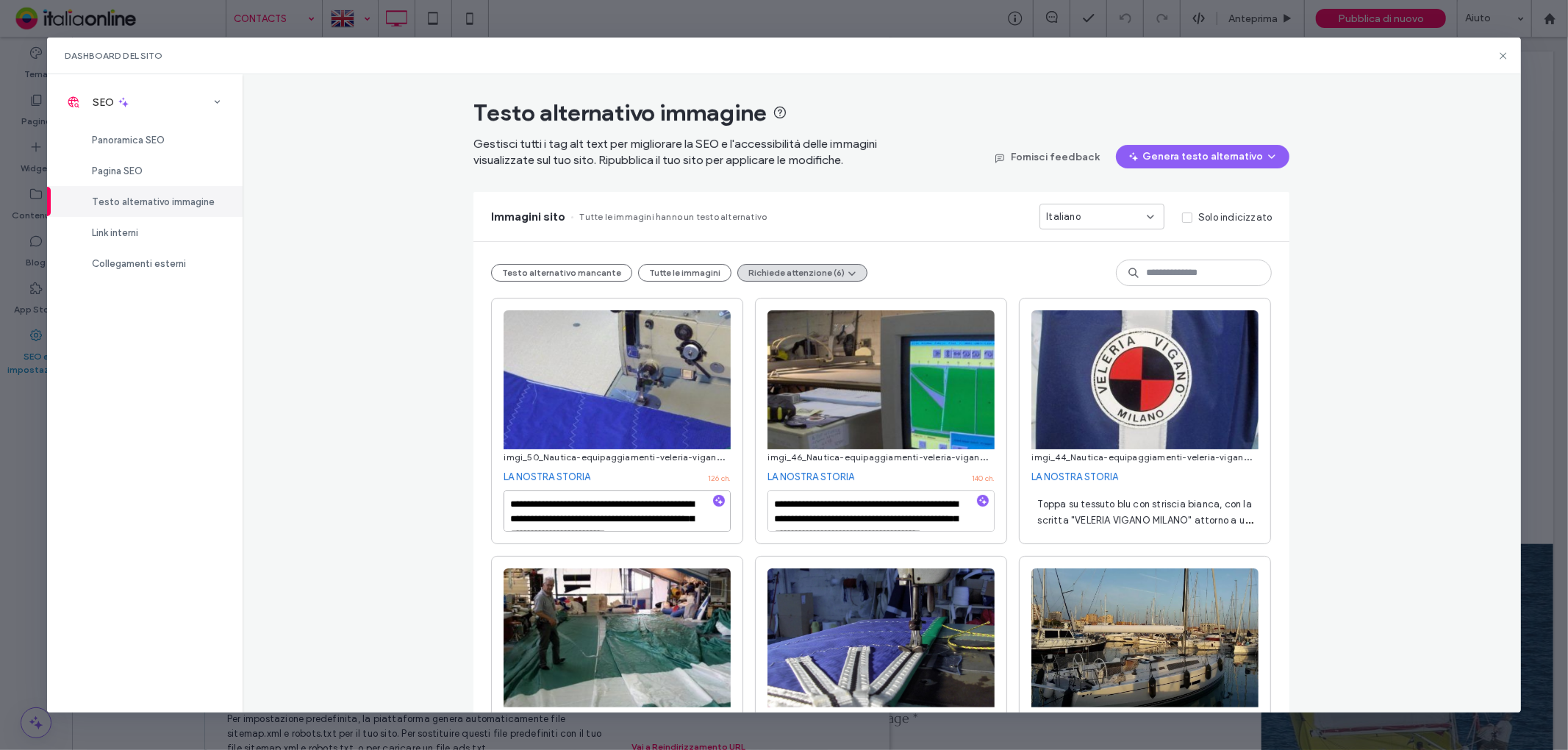 click on "**********" at bounding box center [617, 511] 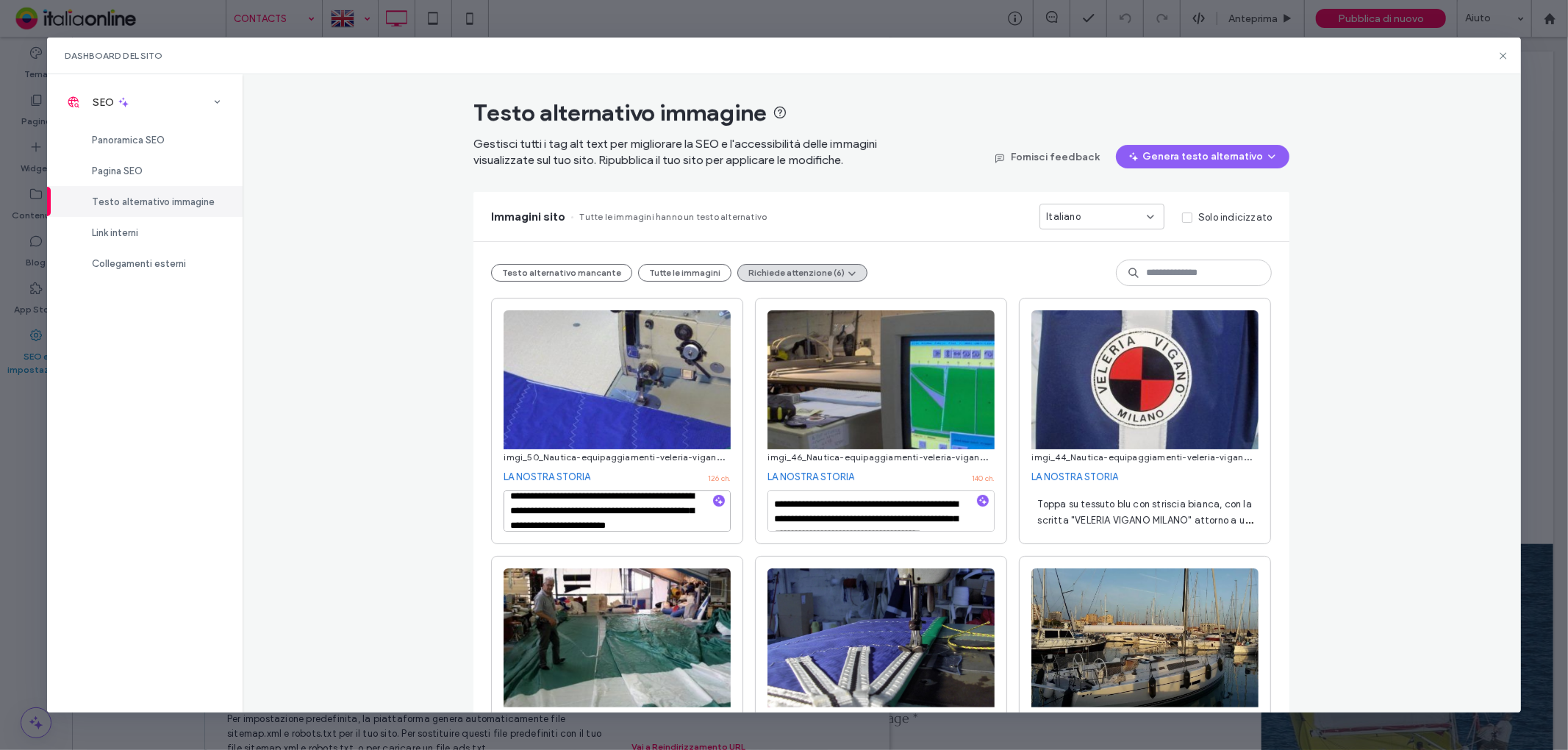 click on "**********" at bounding box center (617, 511) 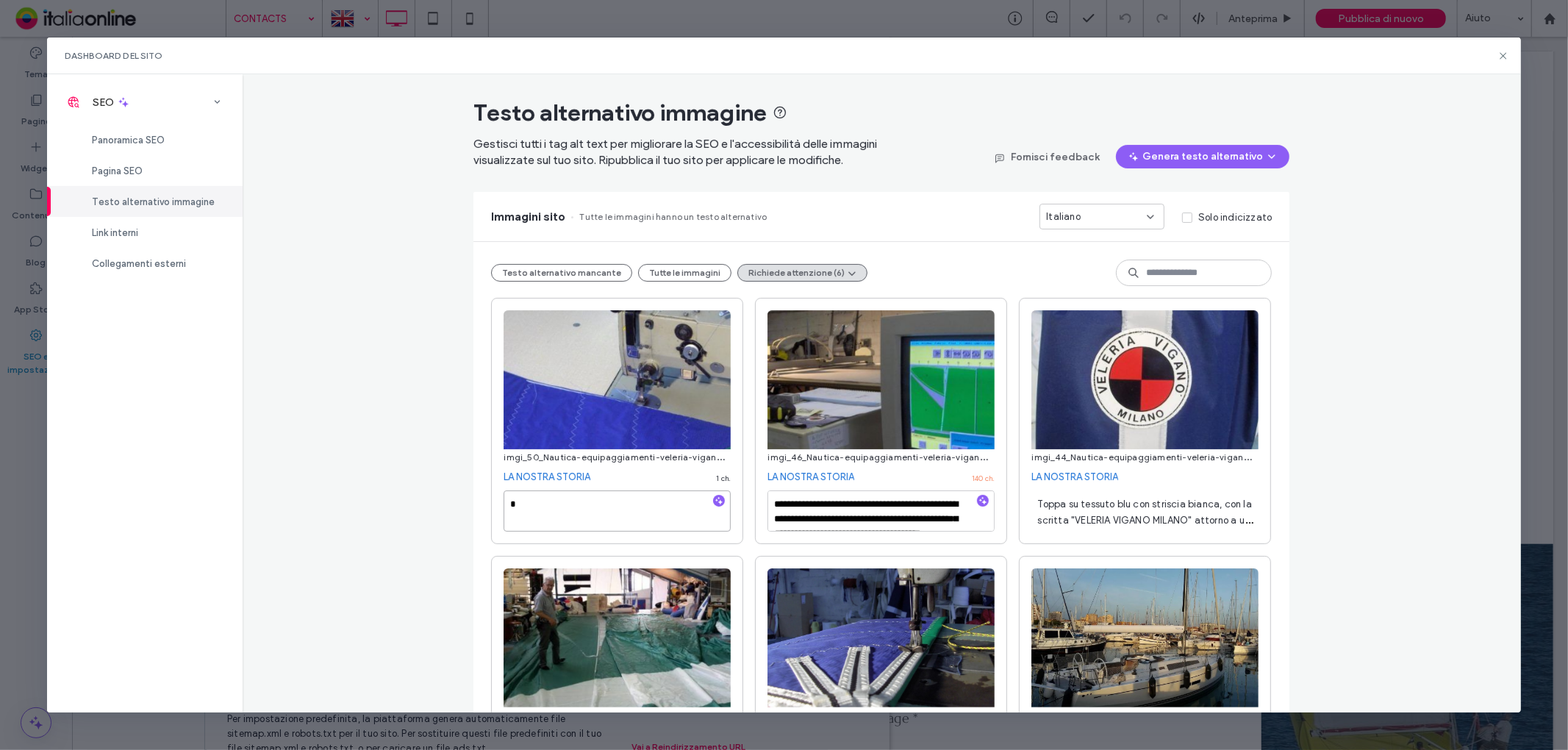scroll, scrollTop: 0, scrollLeft: 0, axis: both 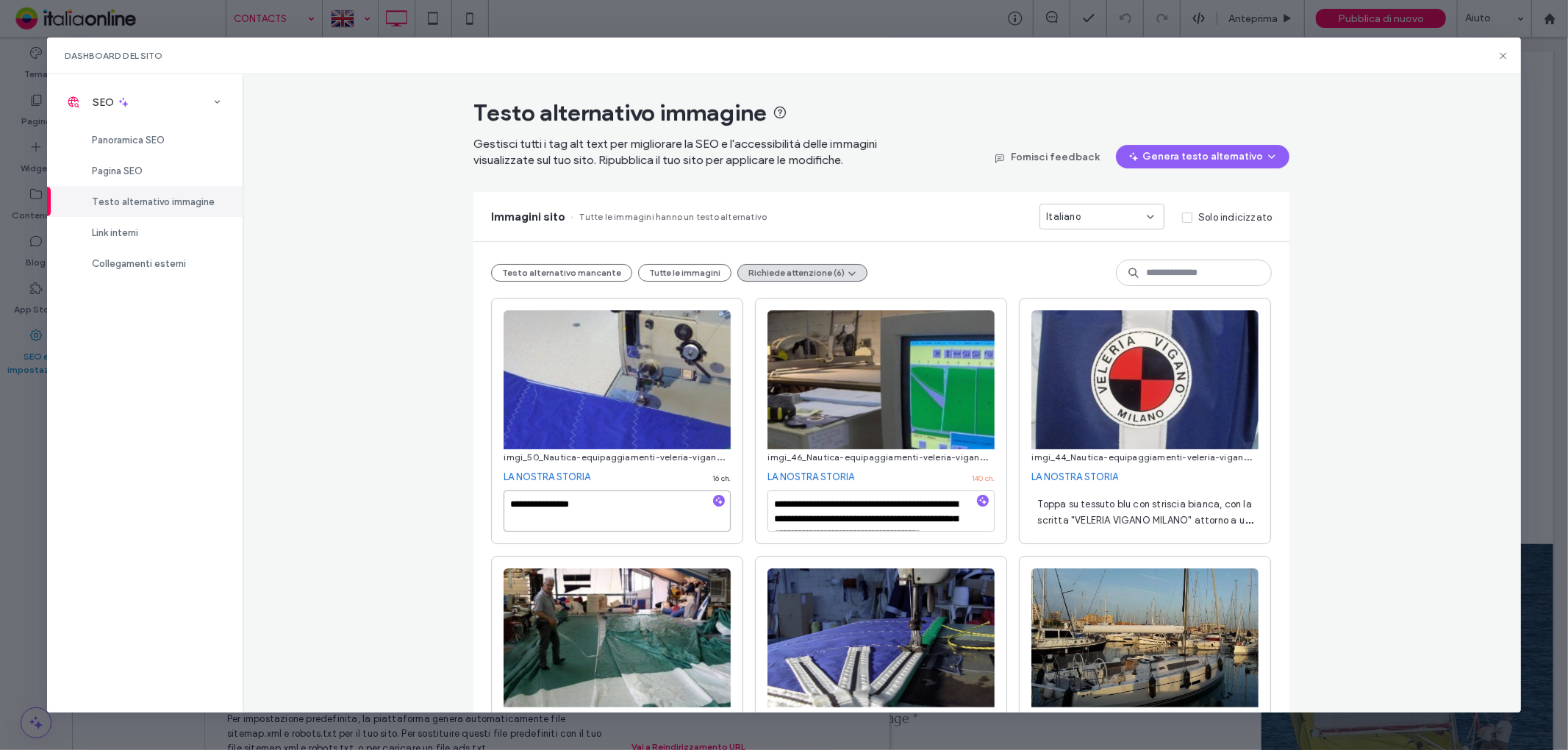 type on "**********" 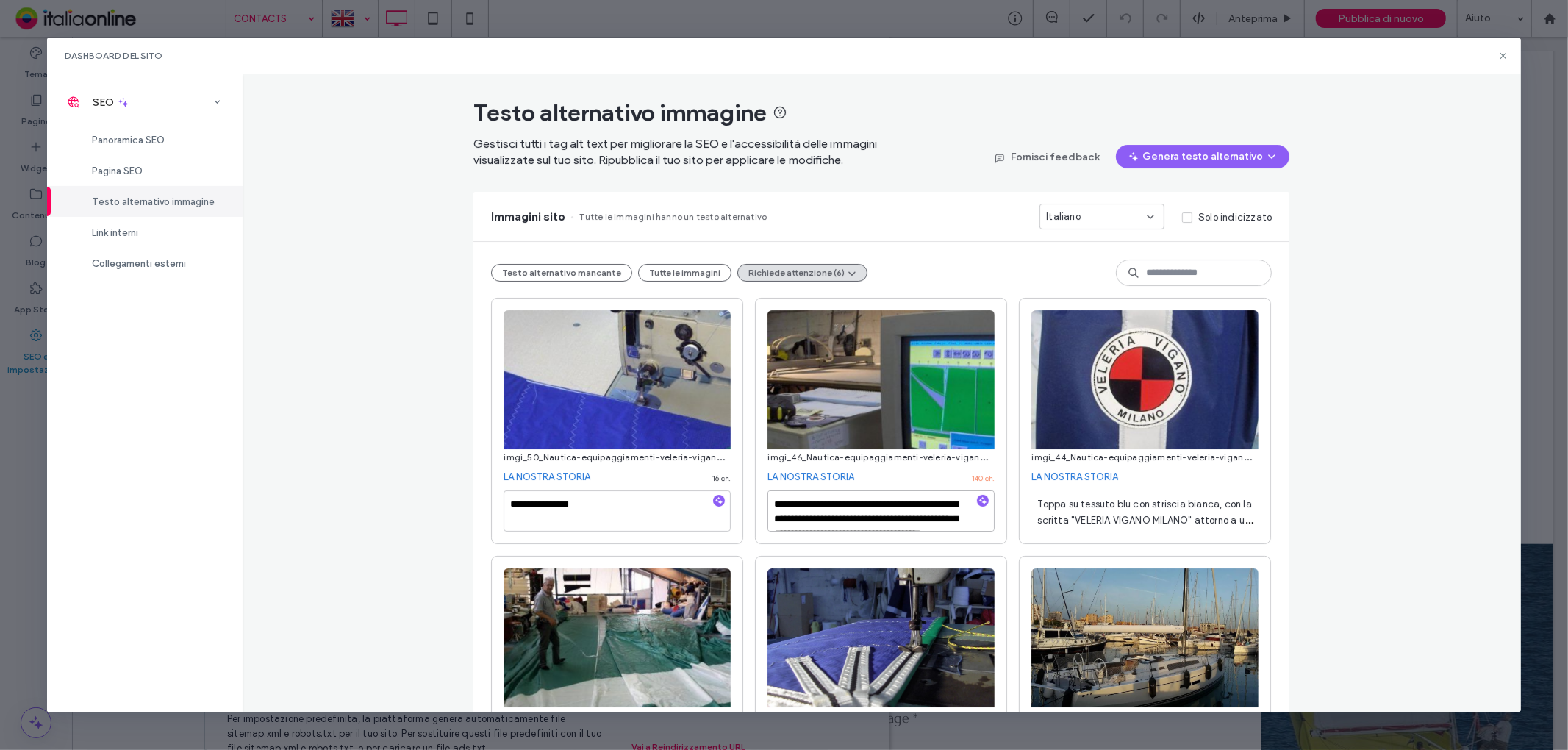 click on "**********" at bounding box center [881, 511] 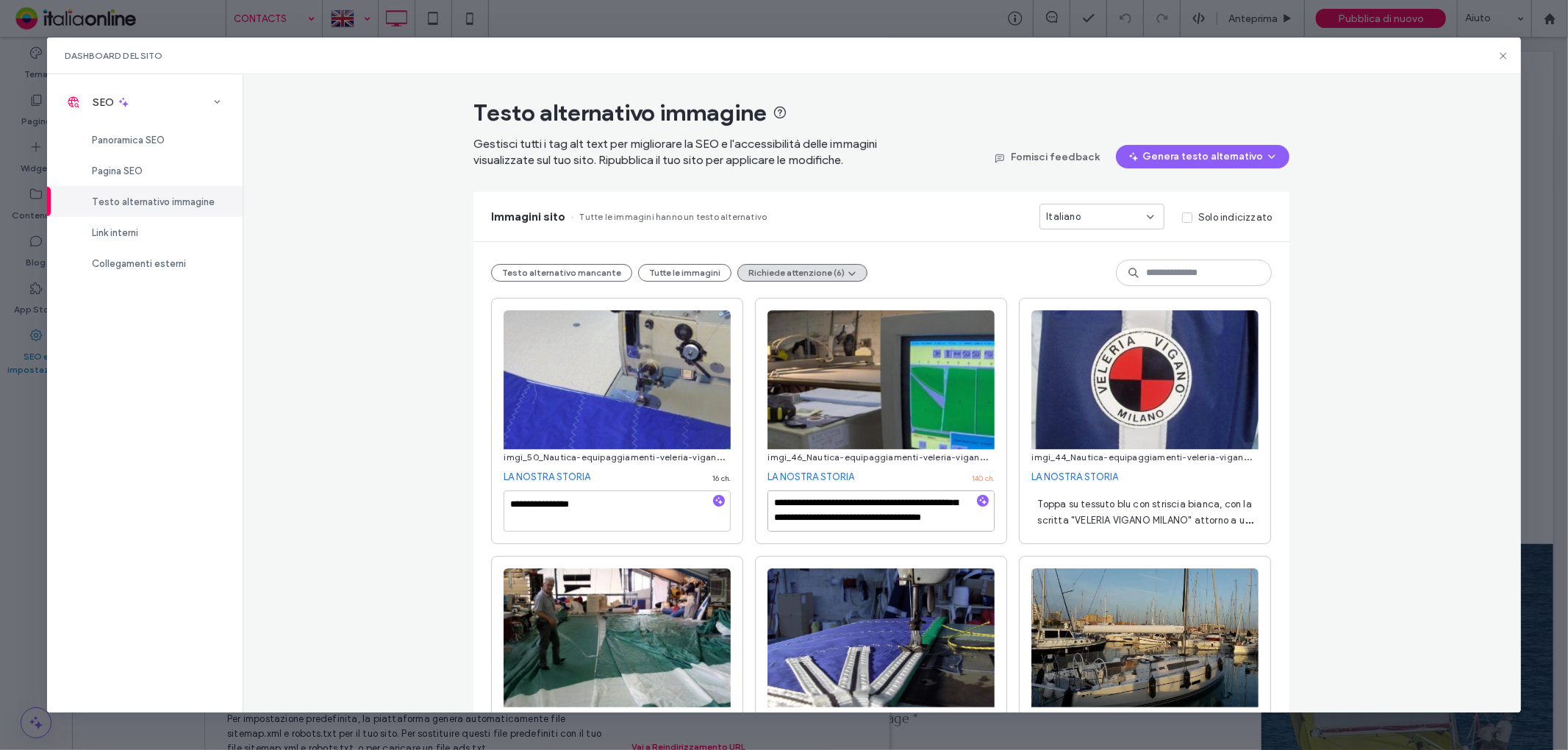 click on "**********" at bounding box center (881, 511) 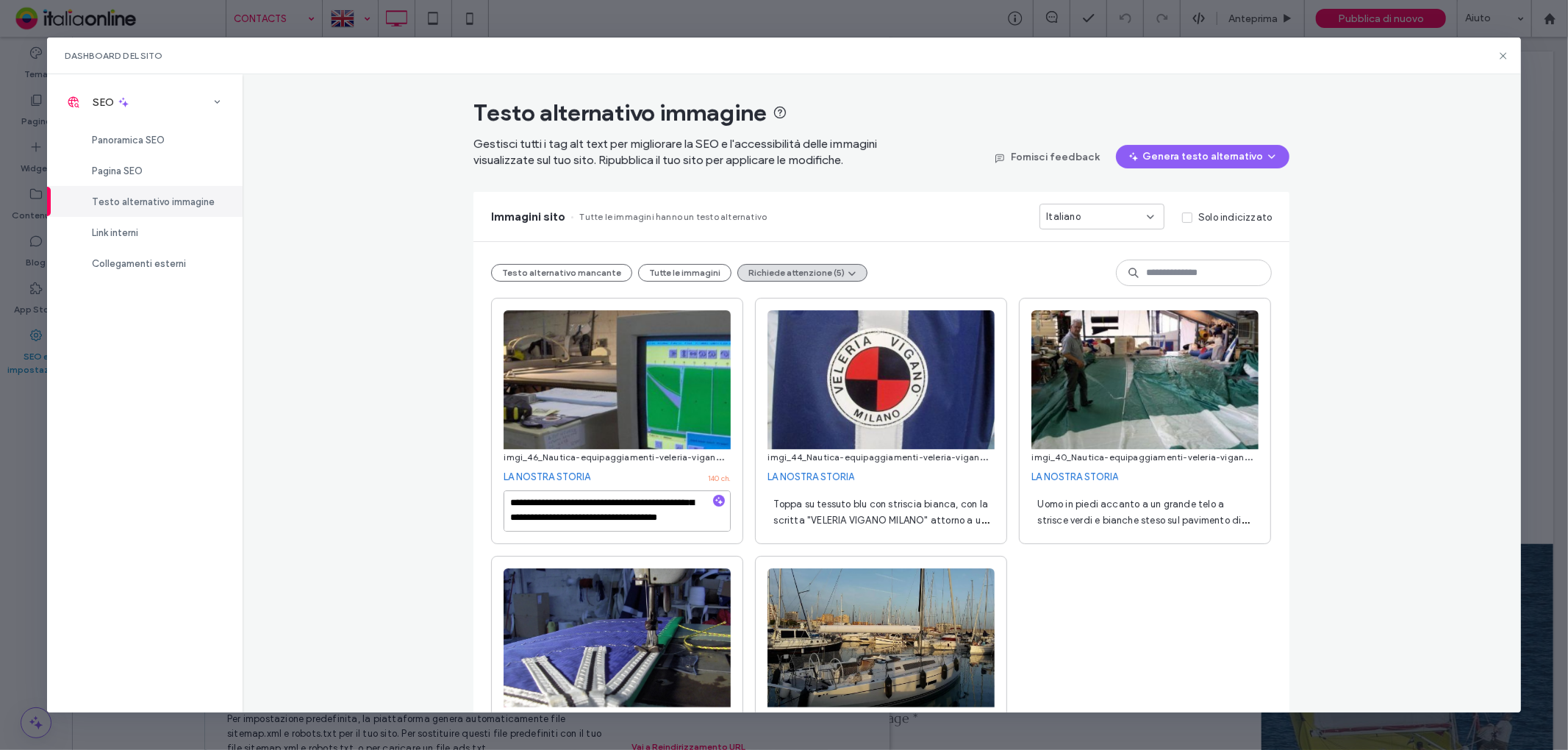 paste 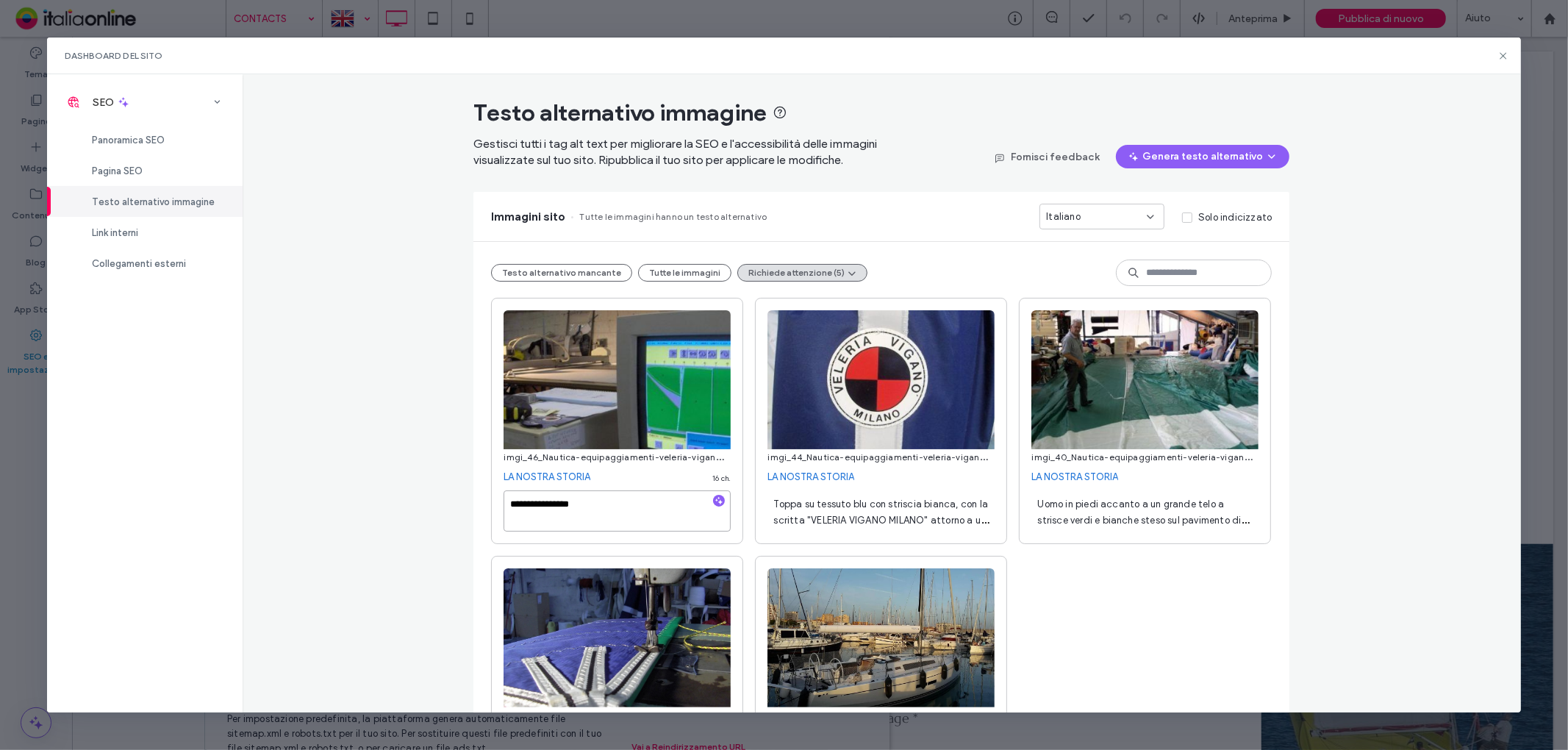 scroll, scrollTop: 0, scrollLeft: 0, axis: both 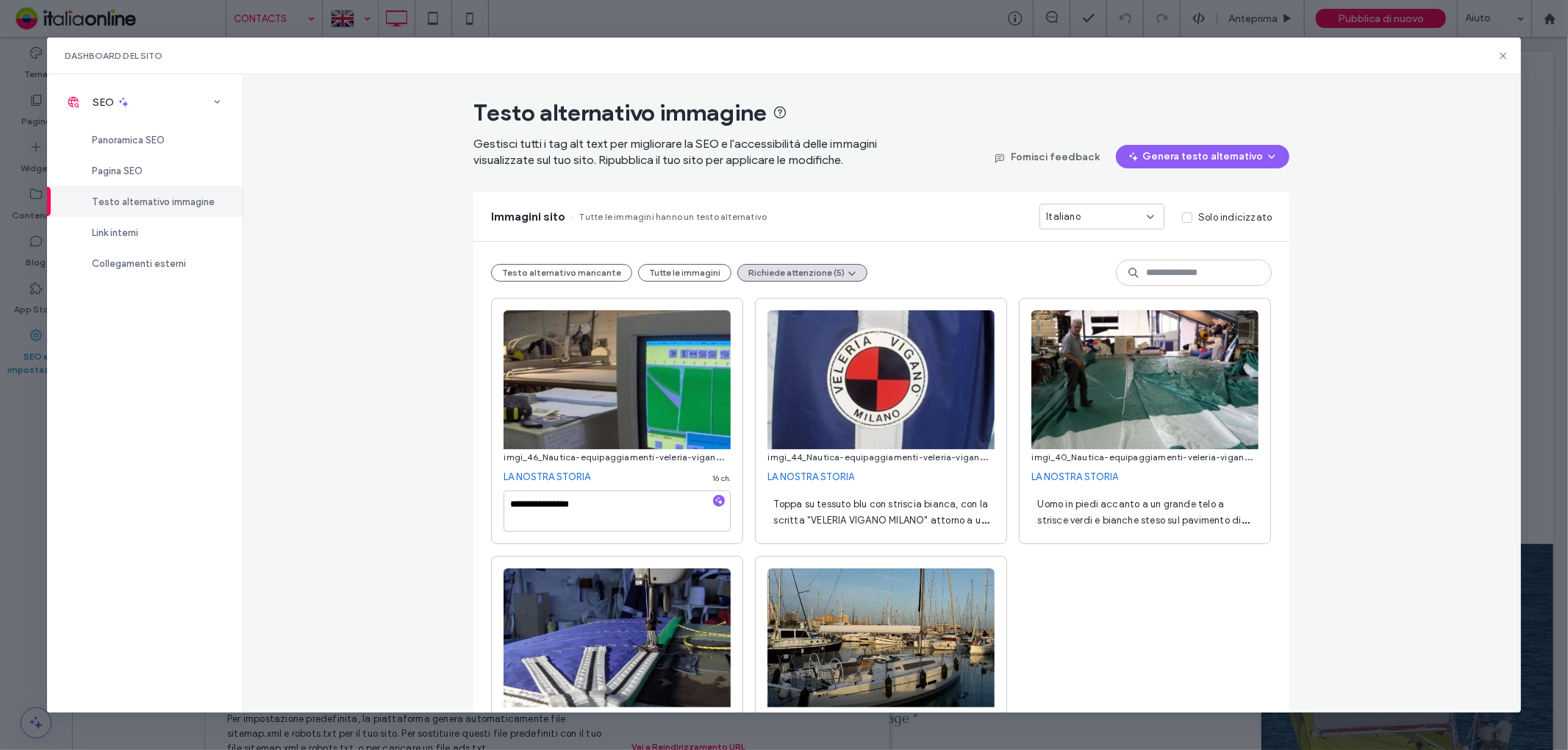 click on "Toppa su tessuto blu con striscia bianca, con la scritta "VELERIA VIGANO MILANO" attorno a un simbolo a forma di croce rossa e nera." at bounding box center (881, 520) 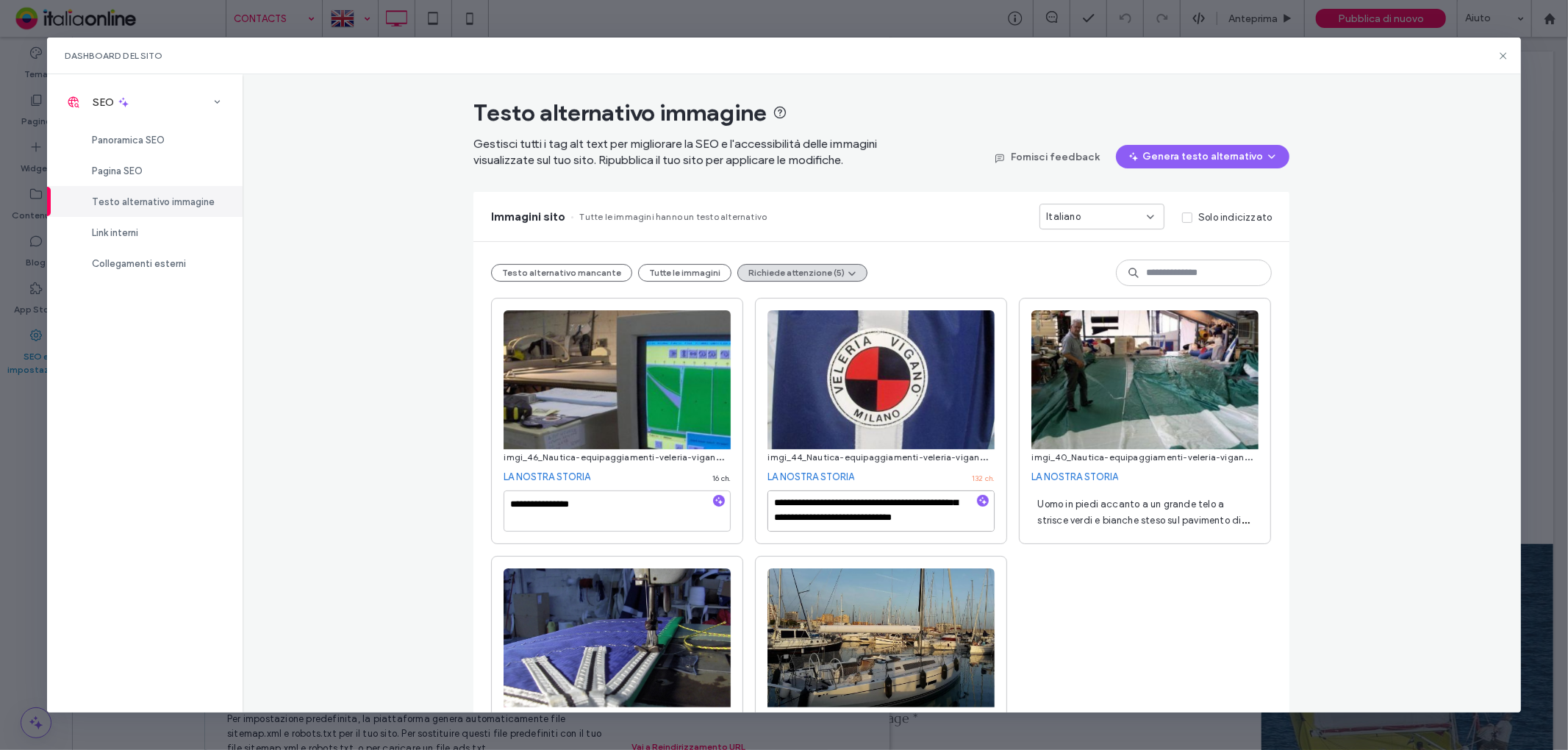 click on "**********" at bounding box center (881, 547) 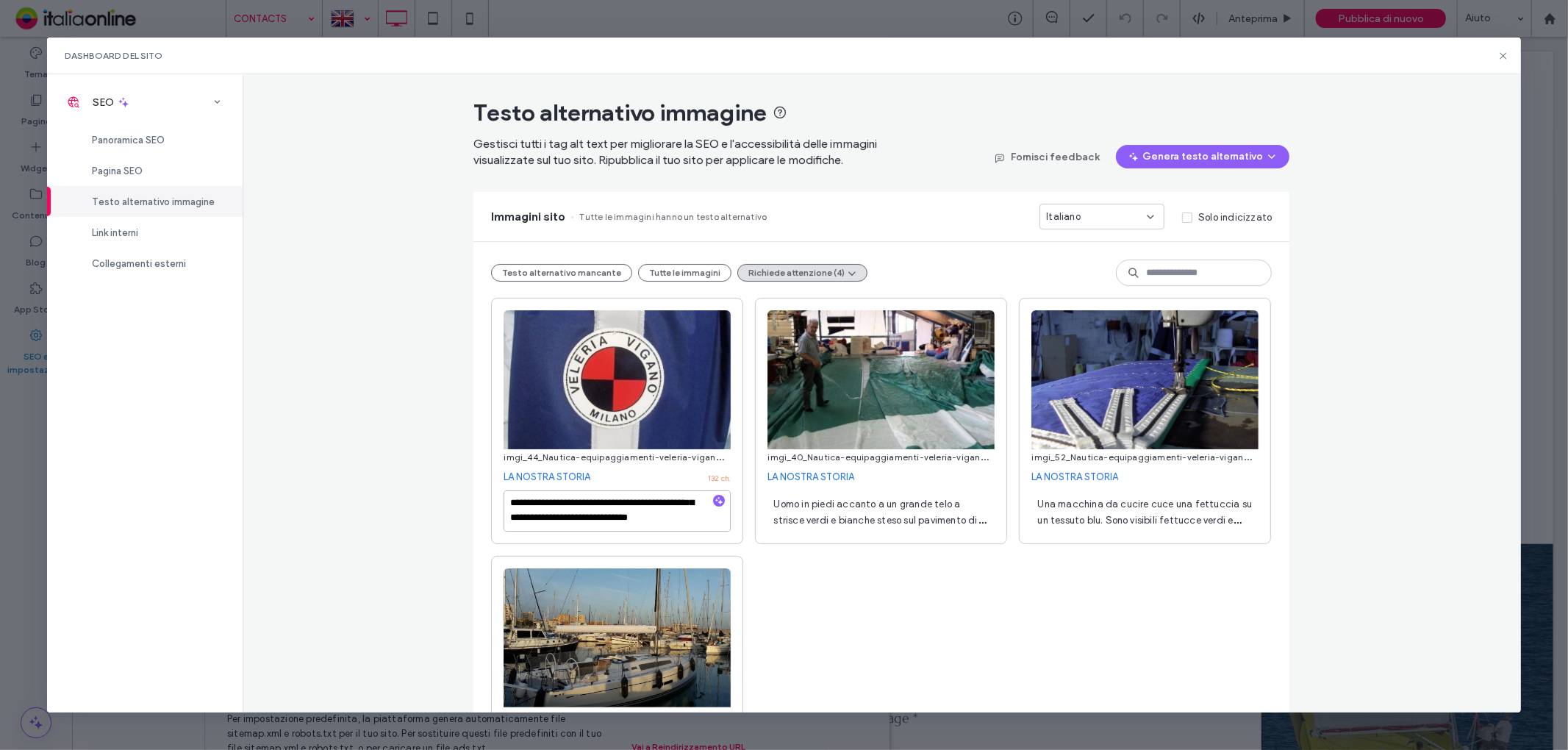 paste 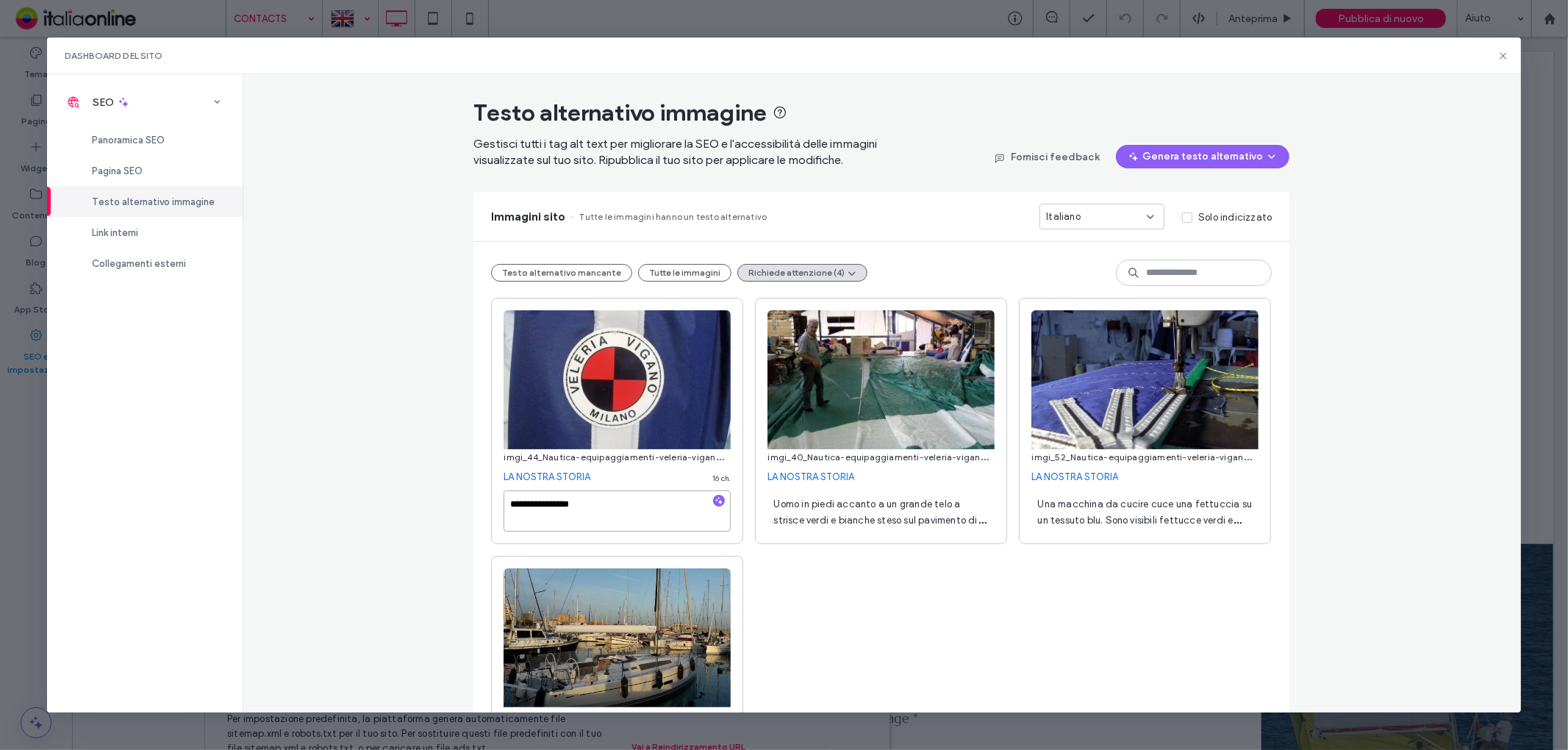 scroll, scrollTop: 0, scrollLeft: 0, axis: both 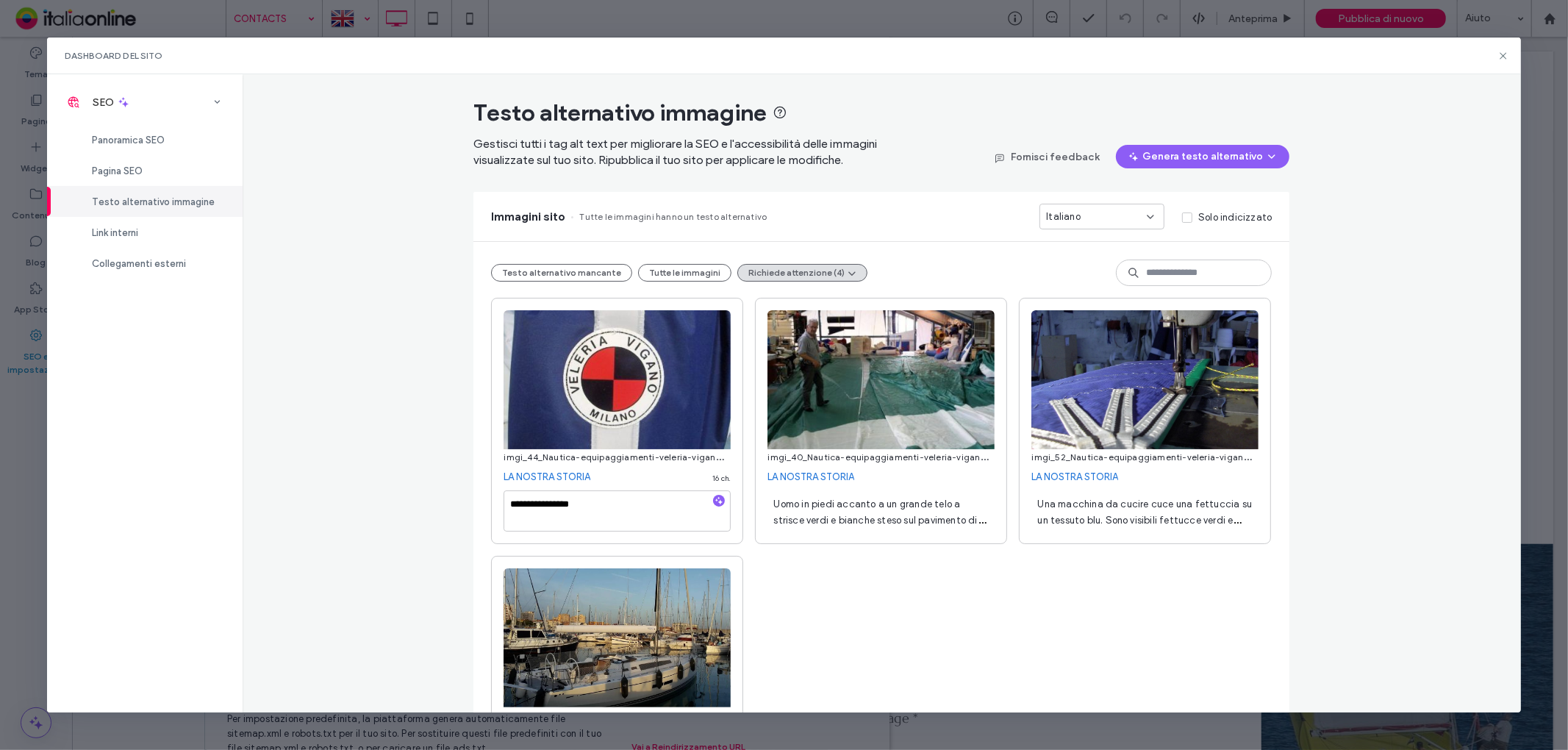 click on "Uomo in piedi accanto a un grande telo a strisce verdi e bianche steso sul pavimento di un'officina. Interno dell'officina con travi a vista." at bounding box center (879, 528) 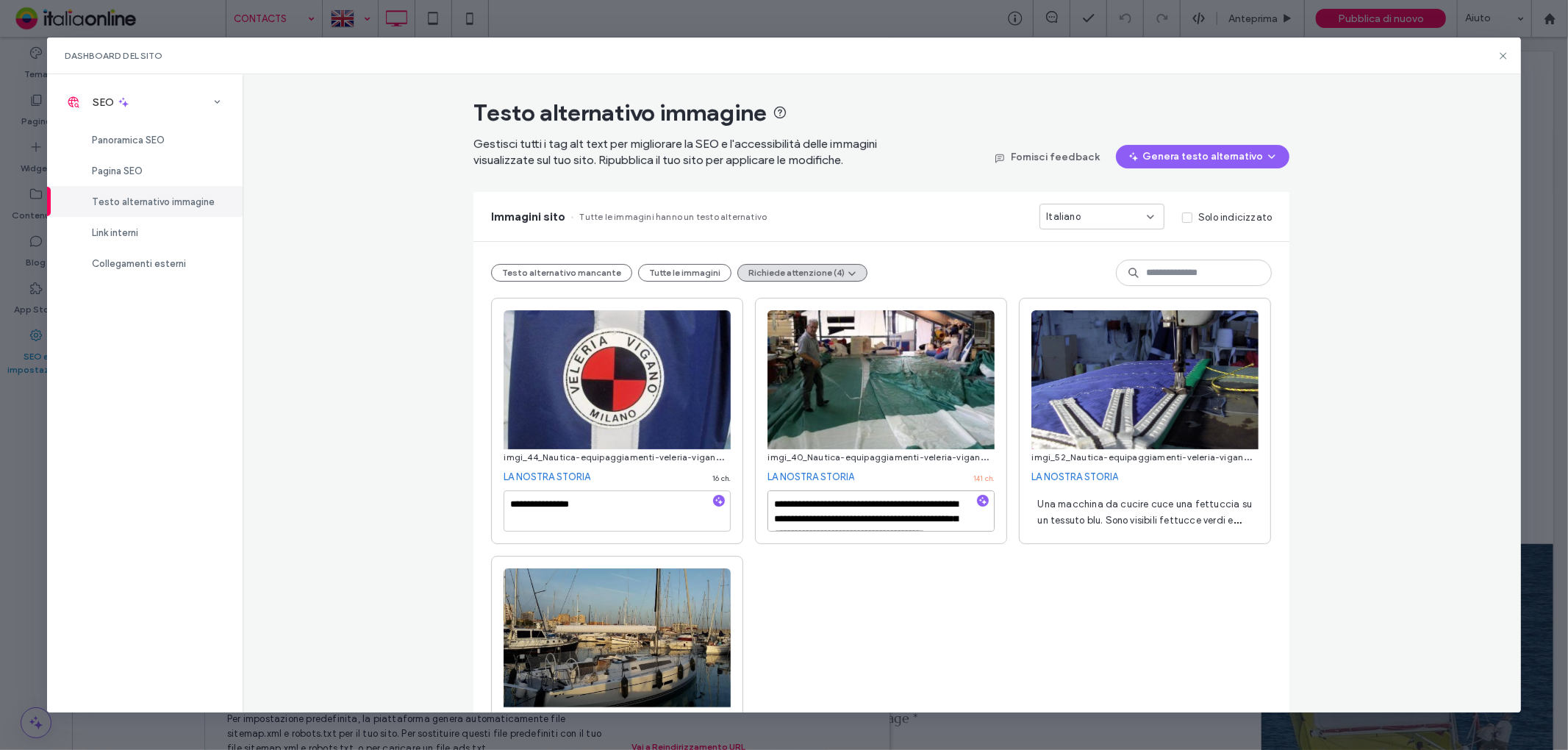 scroll, scrollTop: 31, scrollLeft: 0, axis: vertical 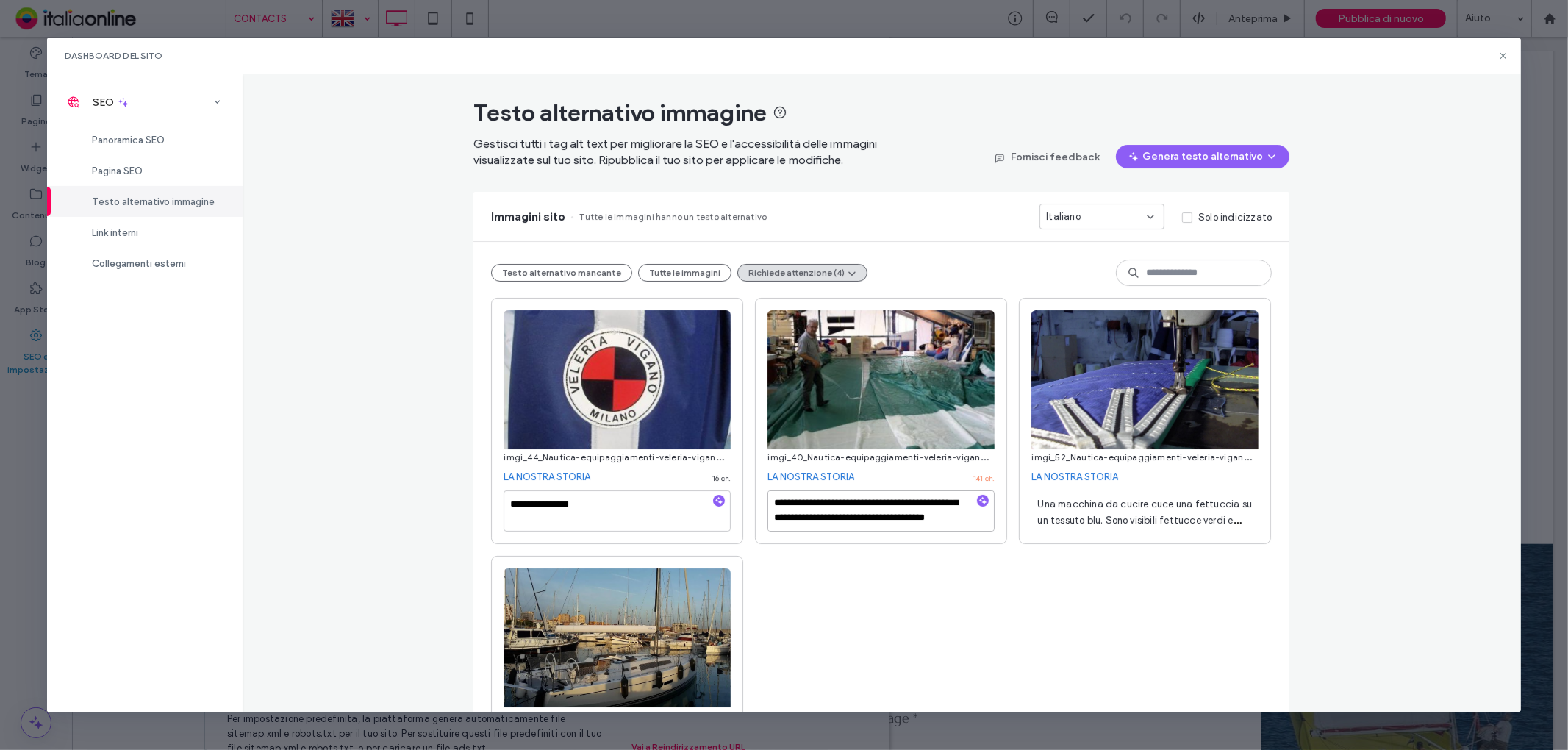 click on "**********" at bounding box center (881, 511) 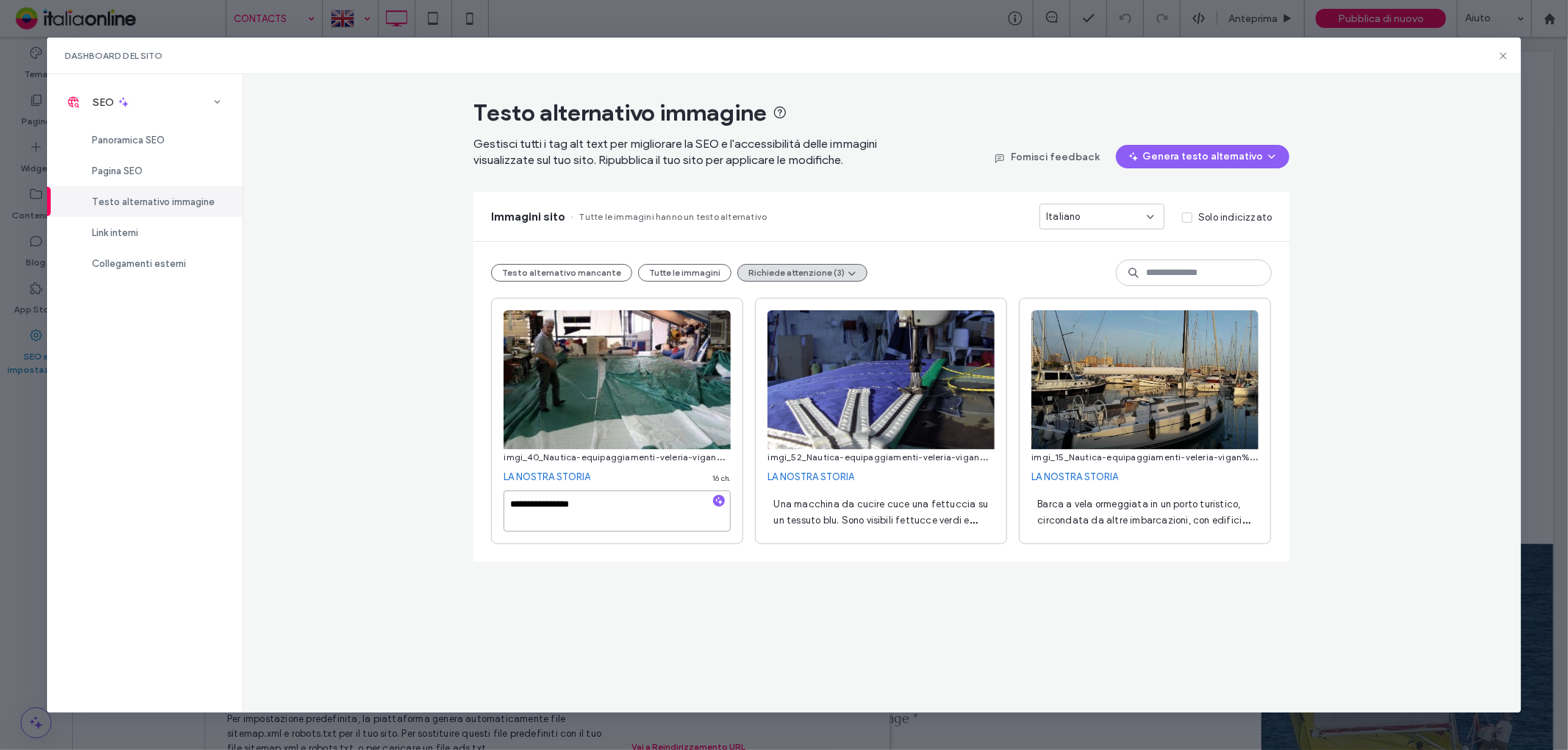 scroll, scrollTop: 0, scrollLeft: 0, axis: both 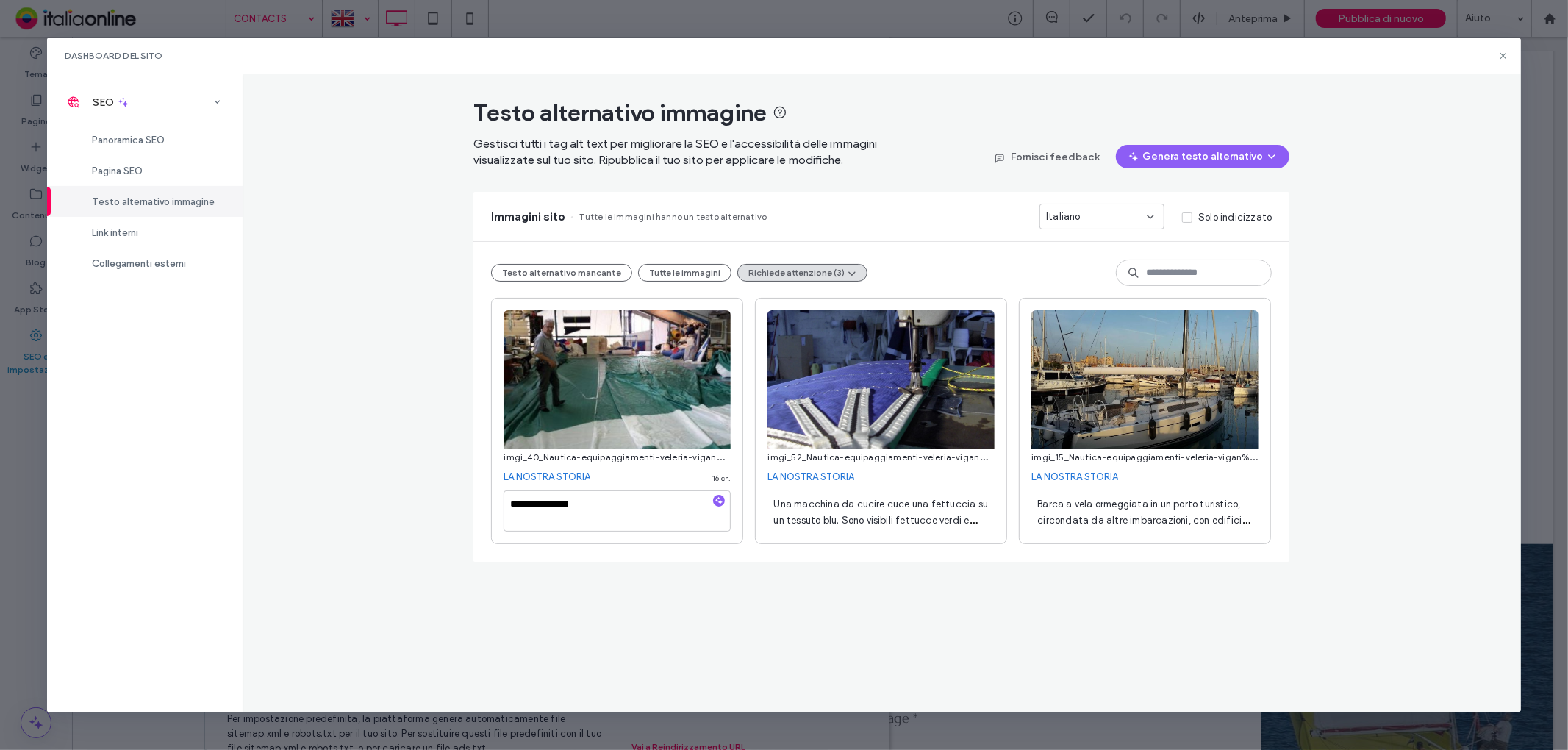 click on "Una macchina da cucire cuce una fettuccia su un tessuto blu. Sono visibili fettucce verdi e bianche con anelli metallici. Ambiente di lavoro." at bounding box center (881, 520) 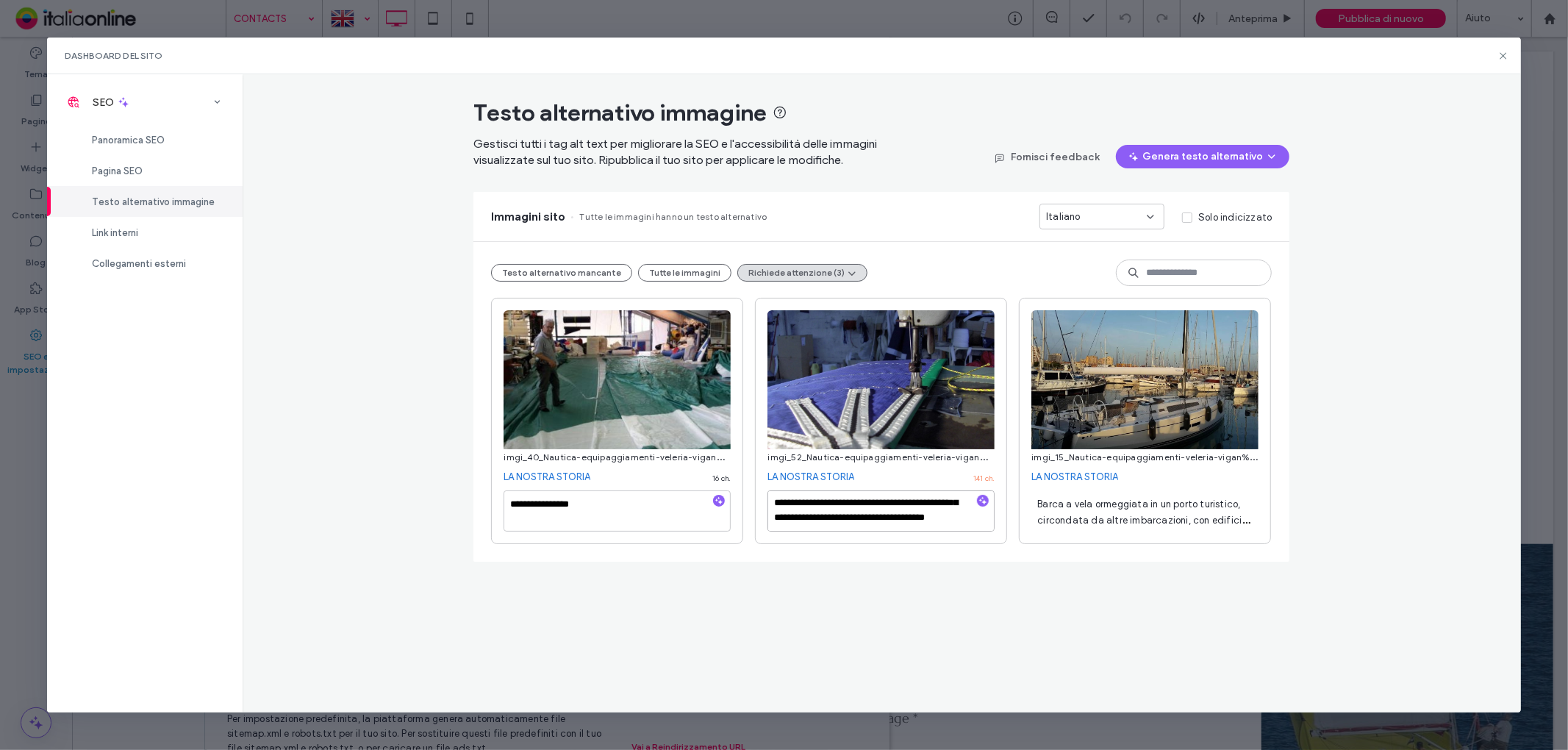 click on "**********" at bounding box center [881, 421] 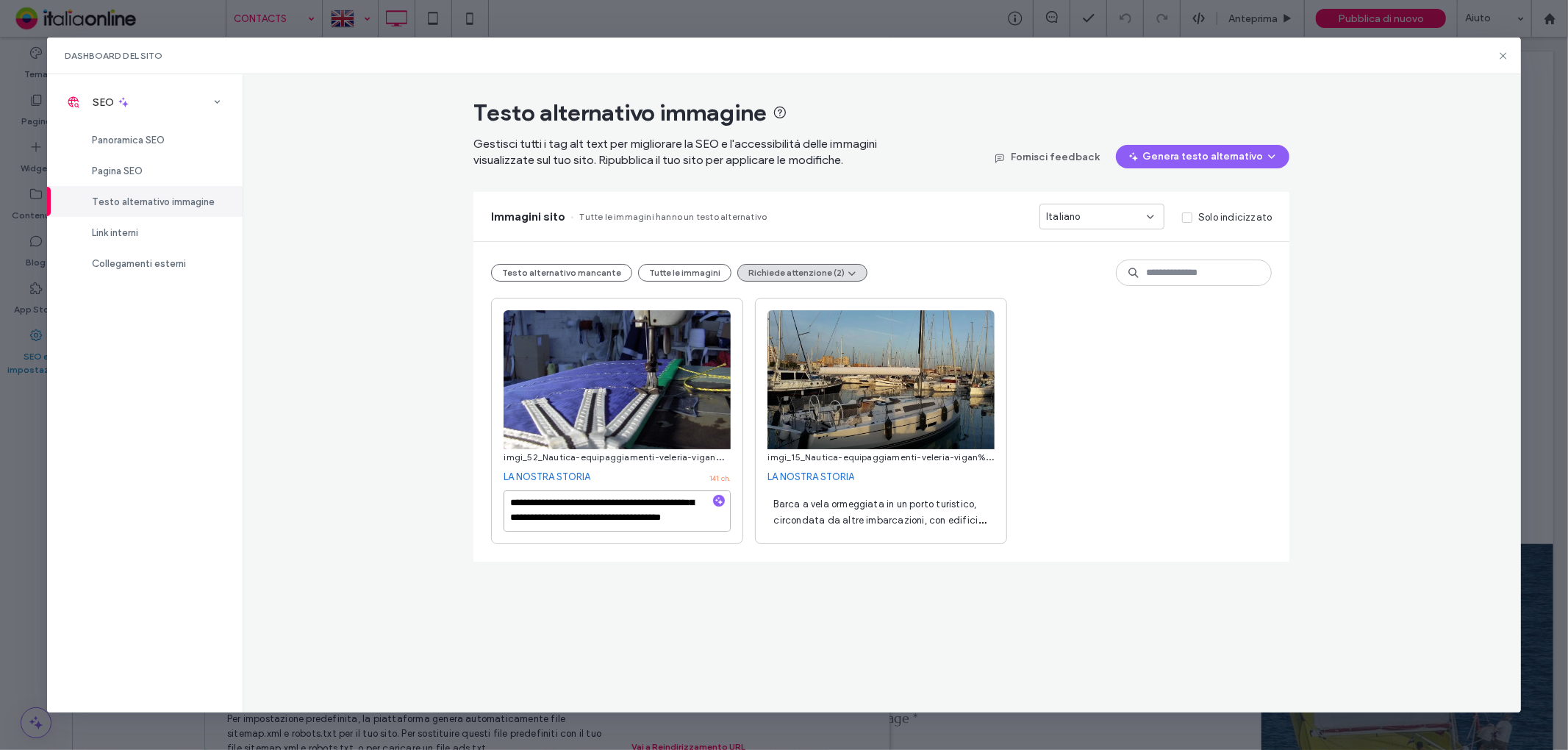 paste 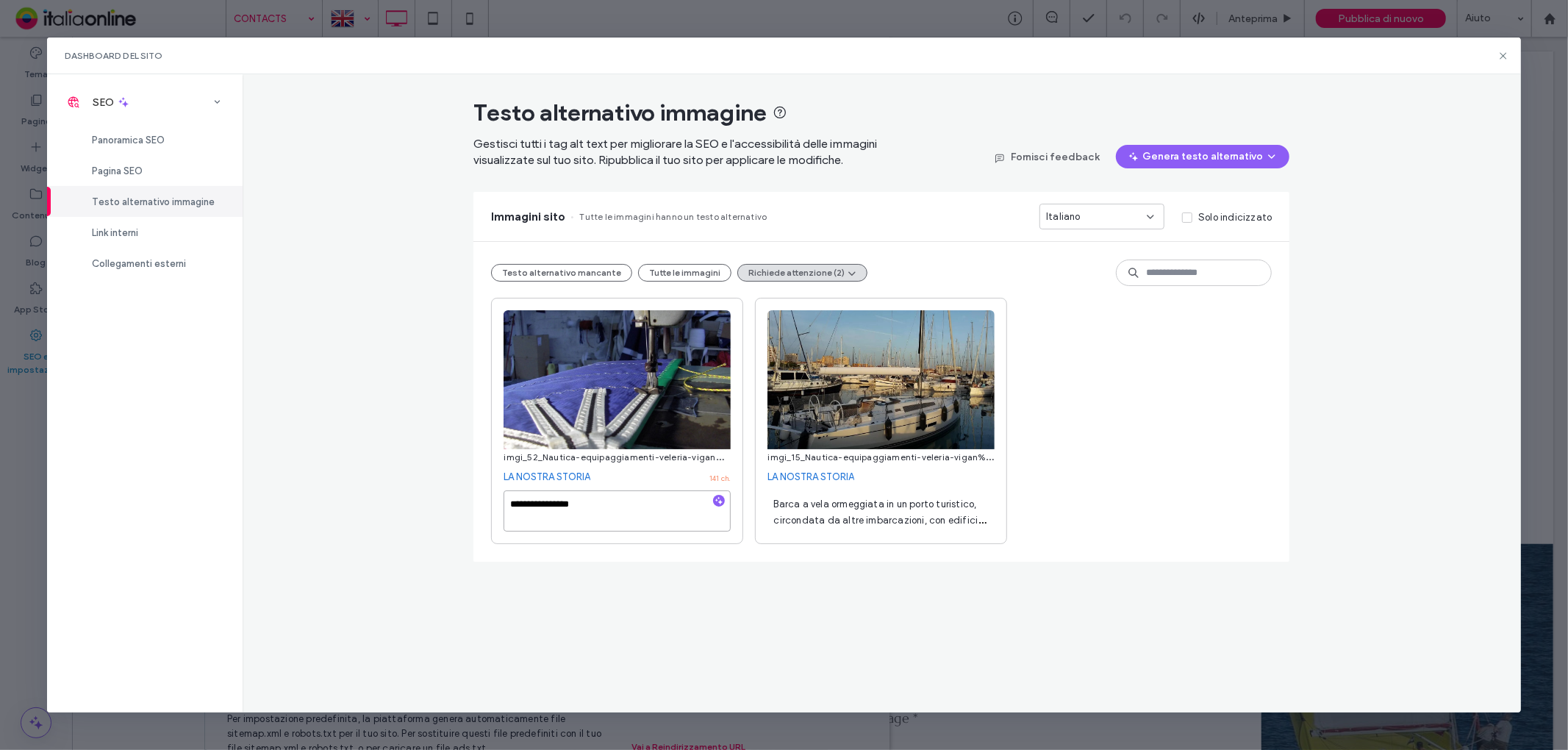 scroll, scrollTop: 0, scrollLeft: 0, axis: both 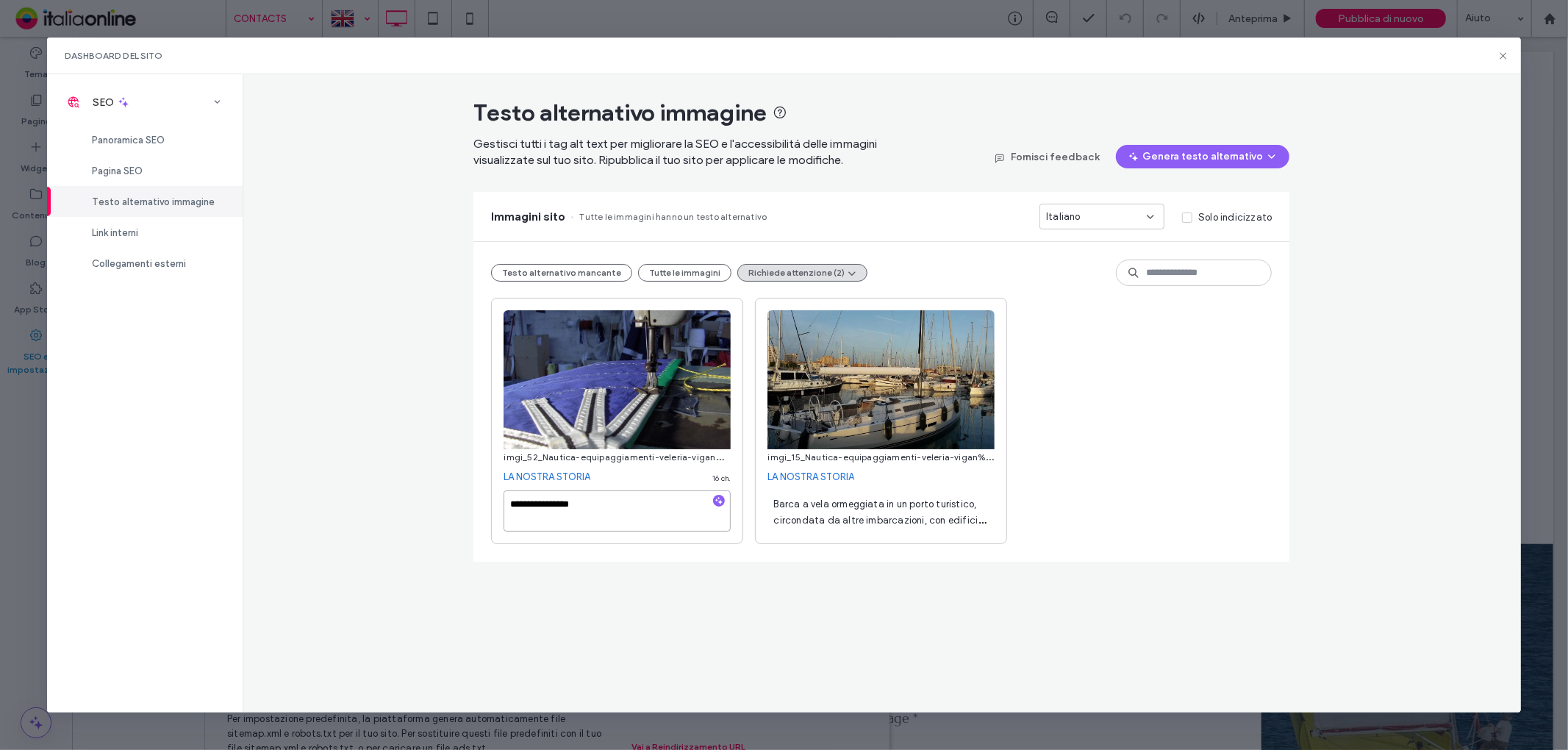 type on "**********" 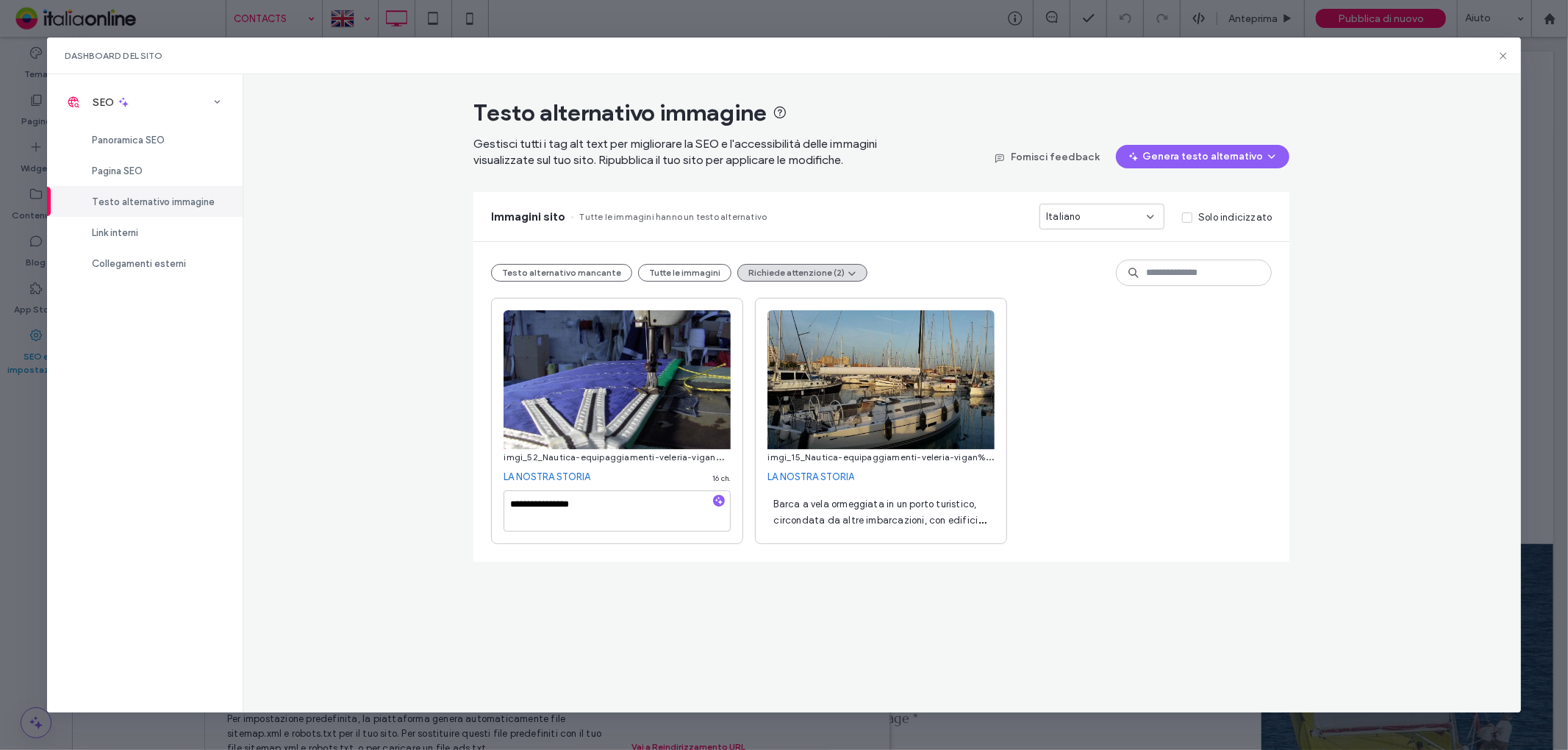 click on "Barca a vela ormeggiata in un porto turistico, circondata da altre imbarcazioni, con edifici sullo sfondo sotto un cielo azzurro." at bounding box center [879, 520] 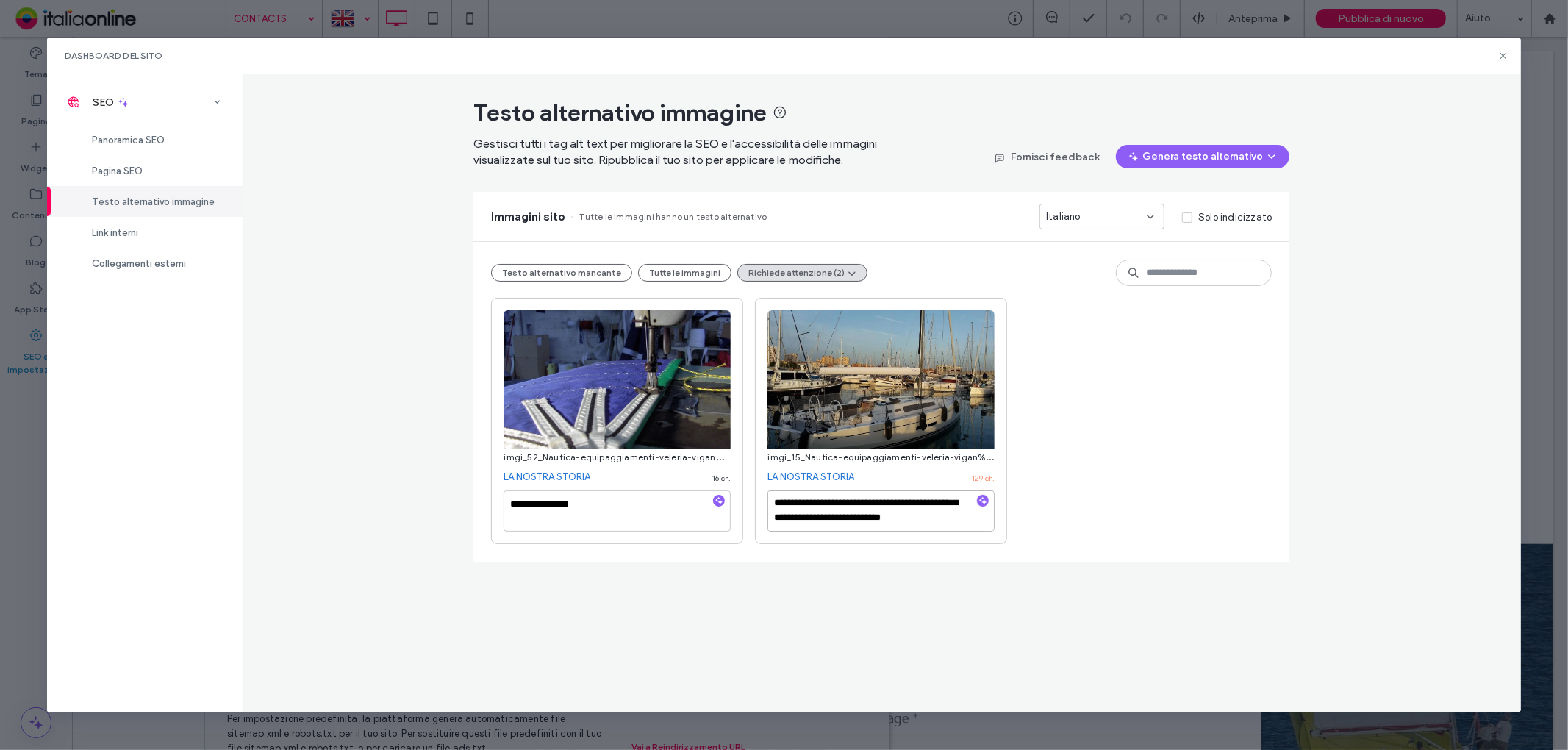 click on "**********" at bounding box center (881, 511) 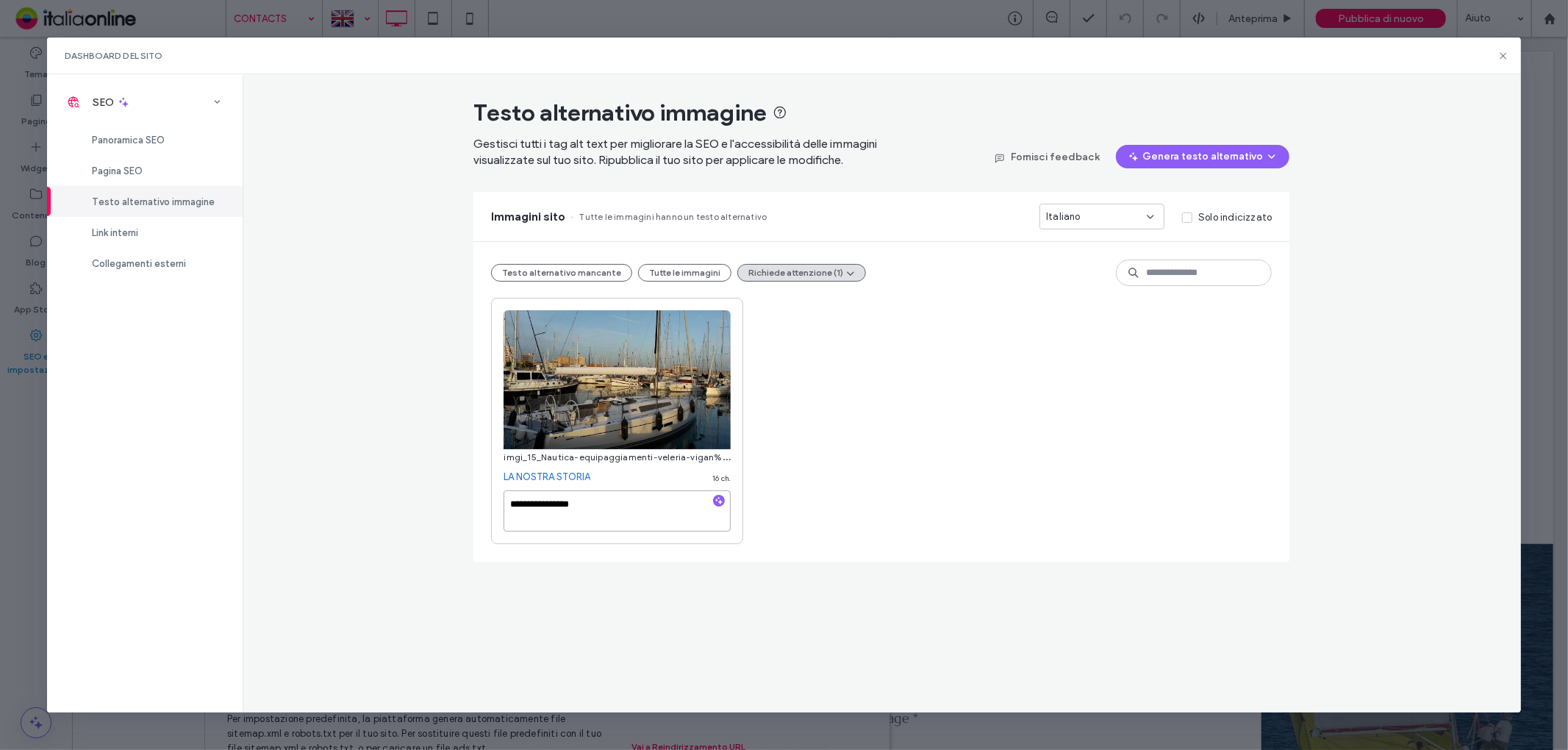 scroll, scrollTop: 0, scrollLeft: 0, axis: both 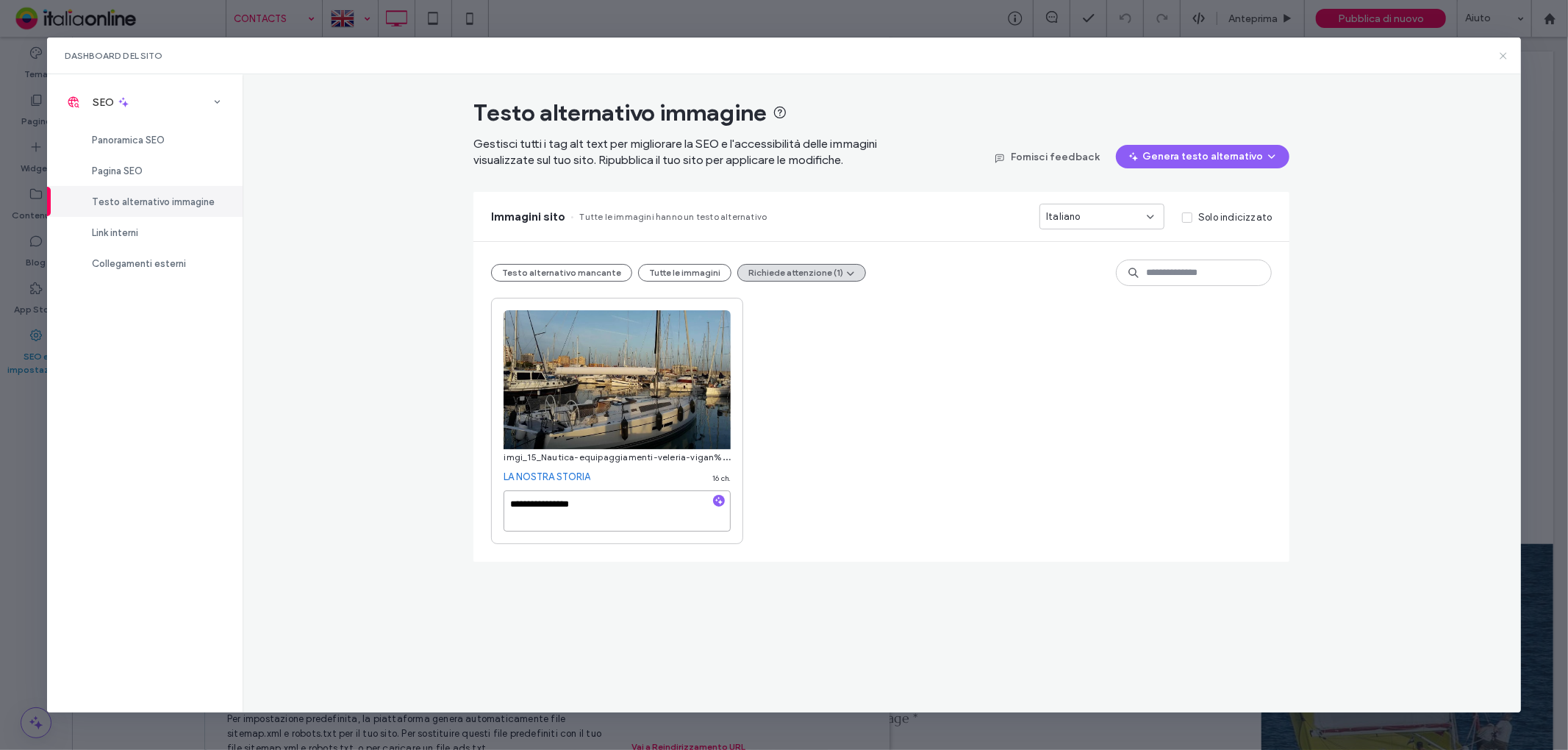 type on "**********" 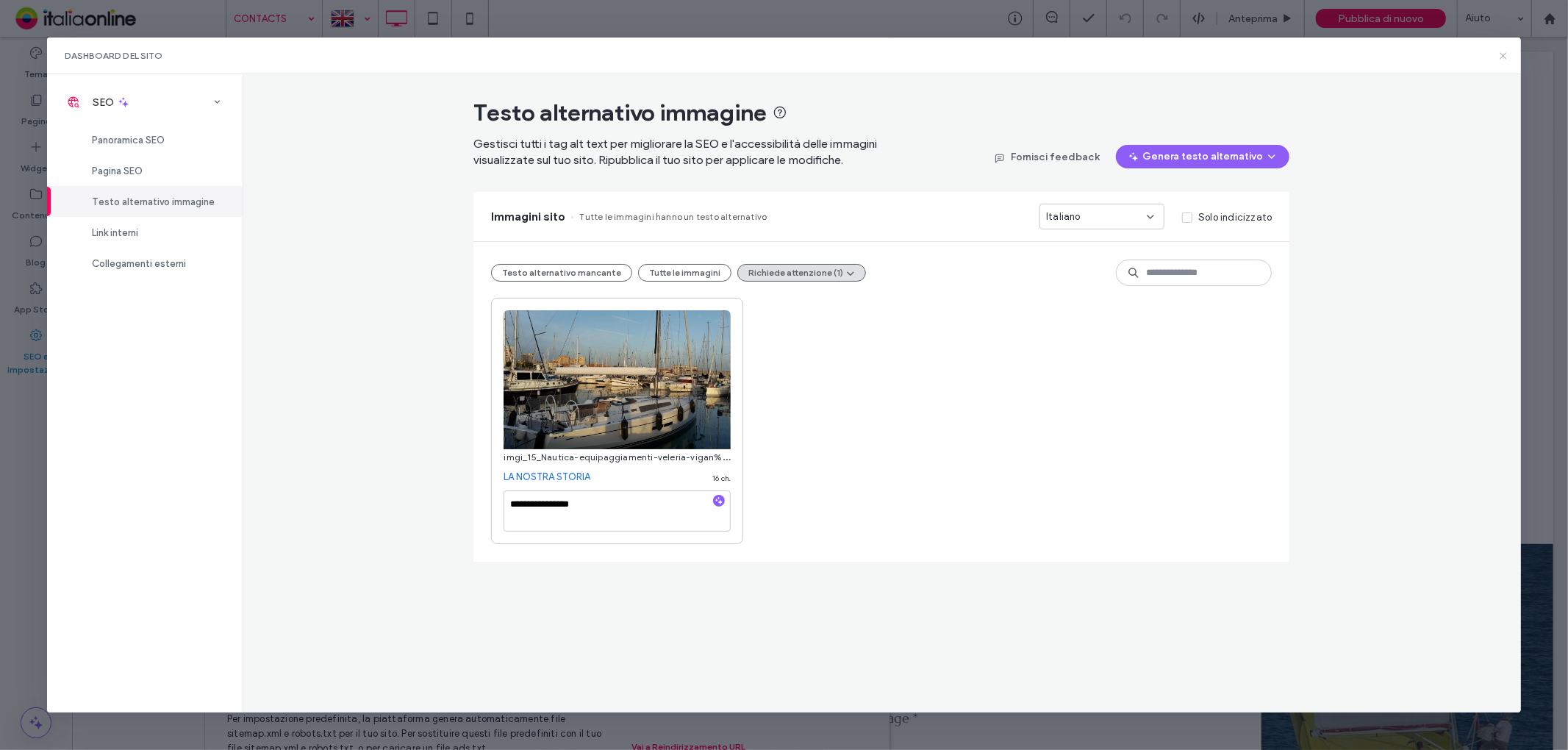 click 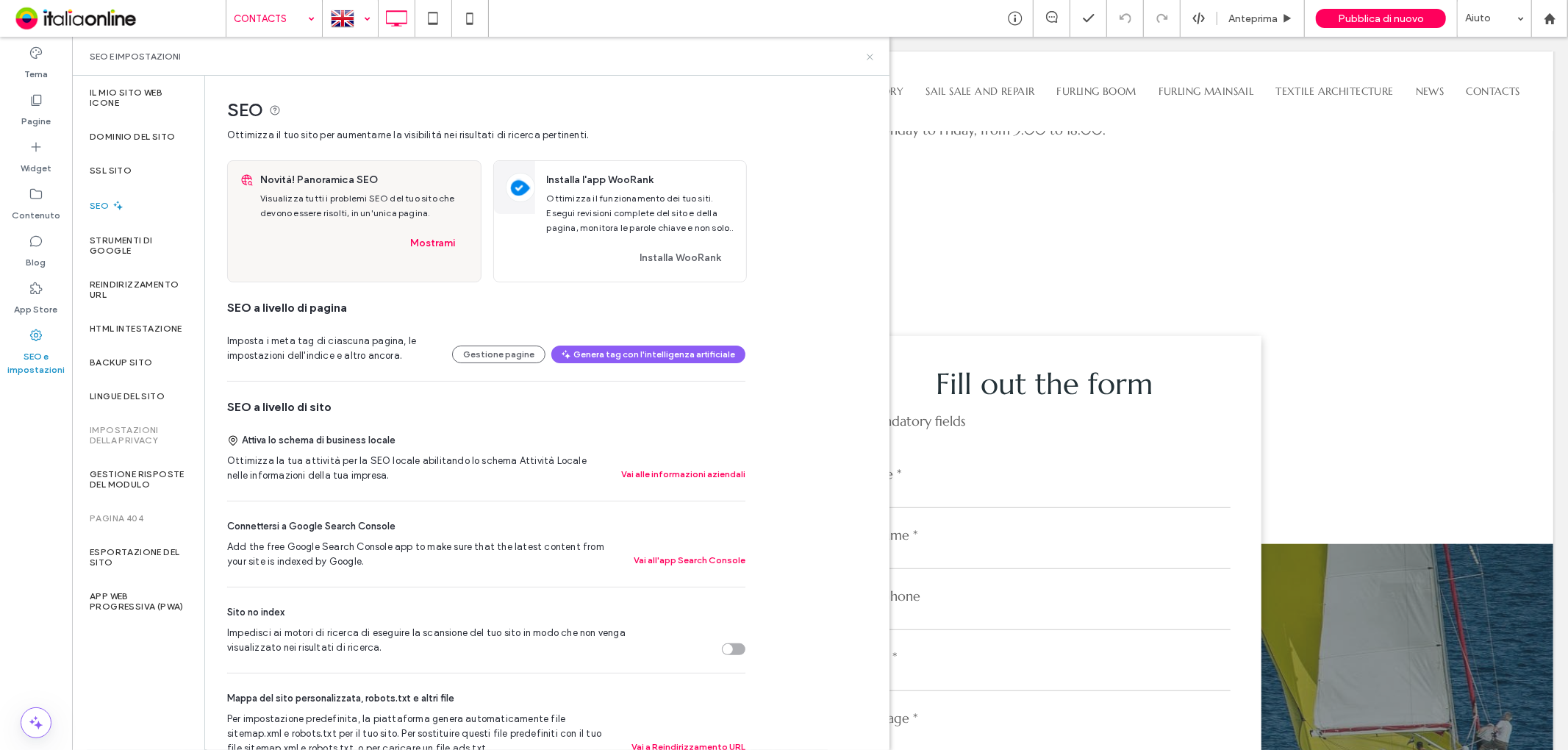 click 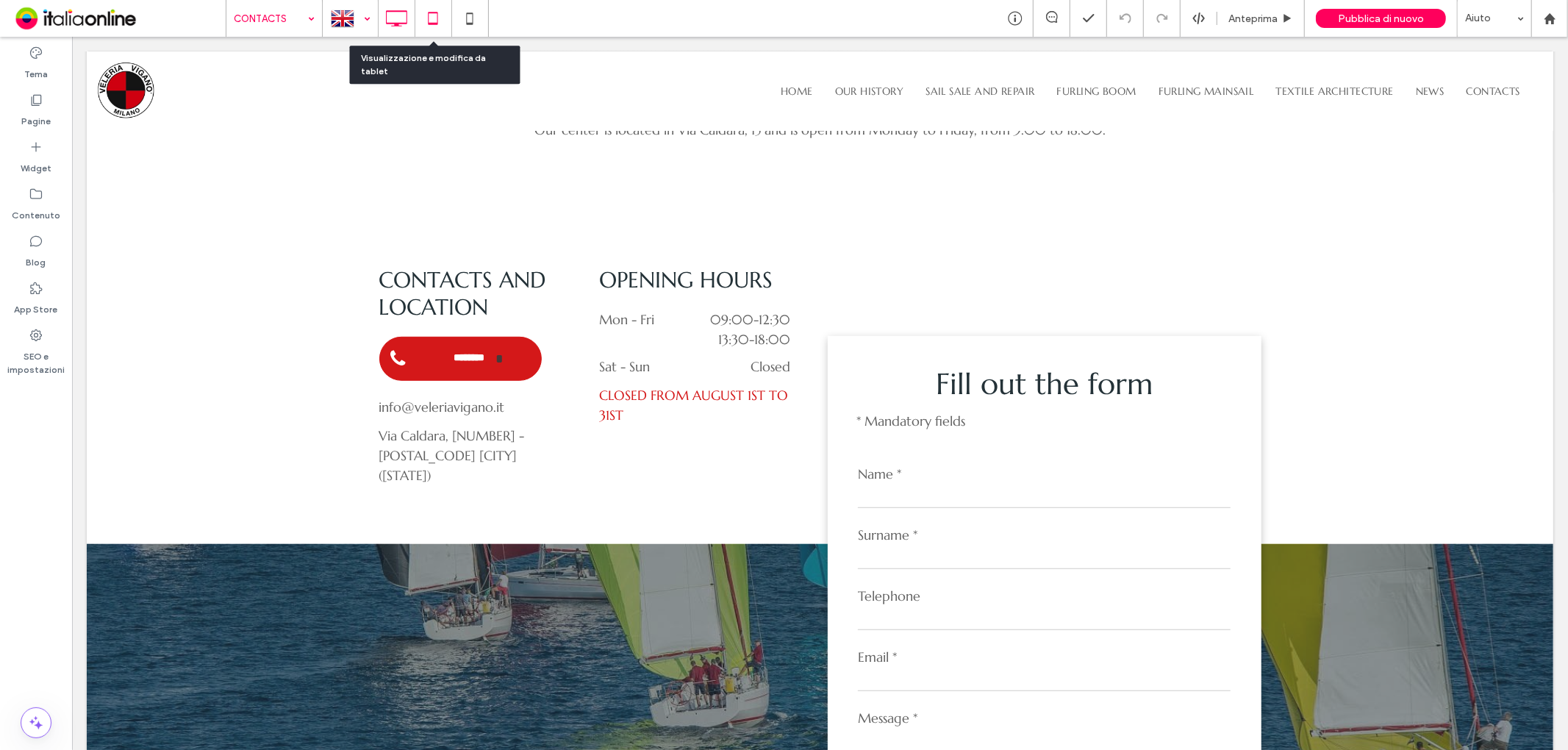 drag, startPoint x: 436, startPoint y: 24, endPoint x: 326, endPoint y: 89, distance: 127.7693 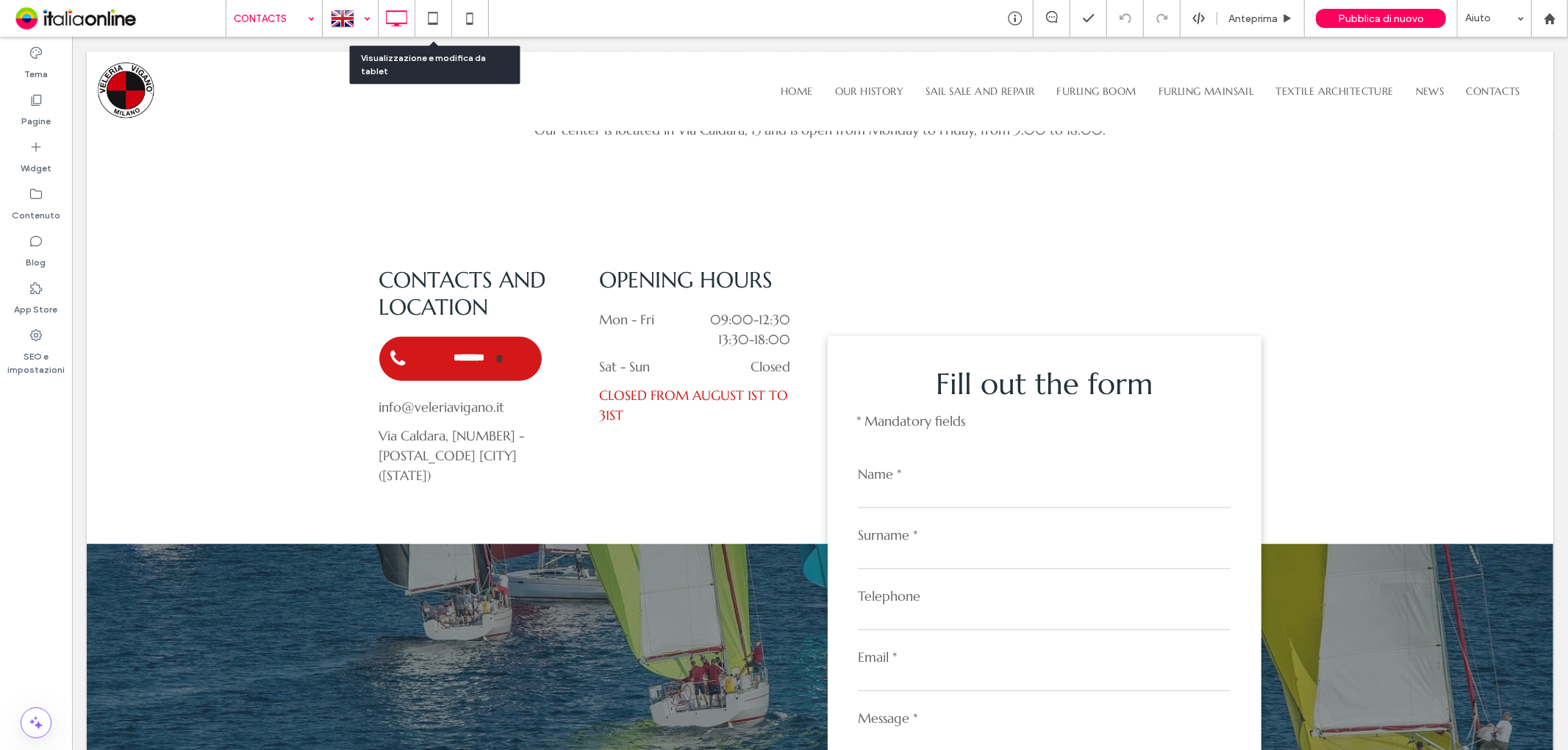 click 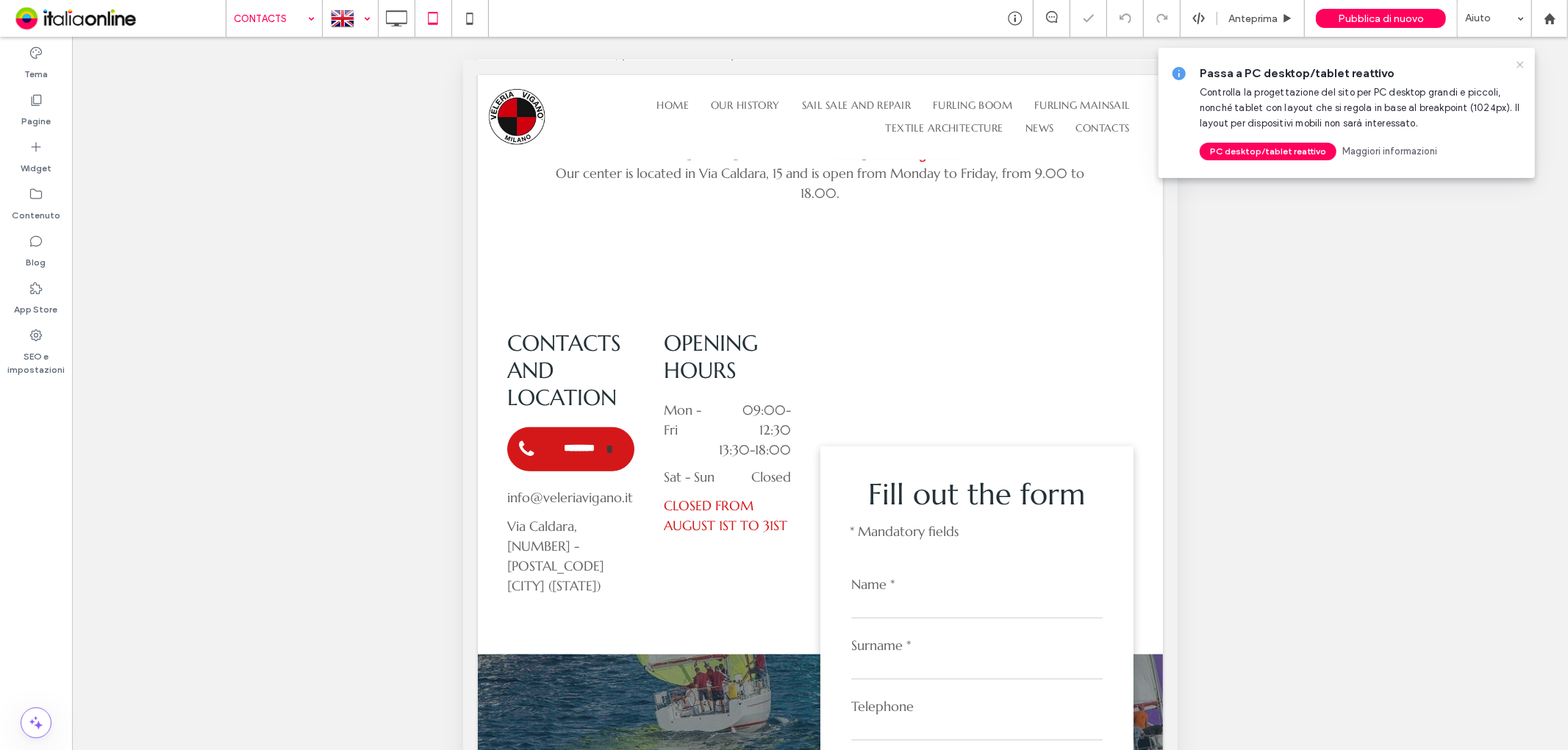 click 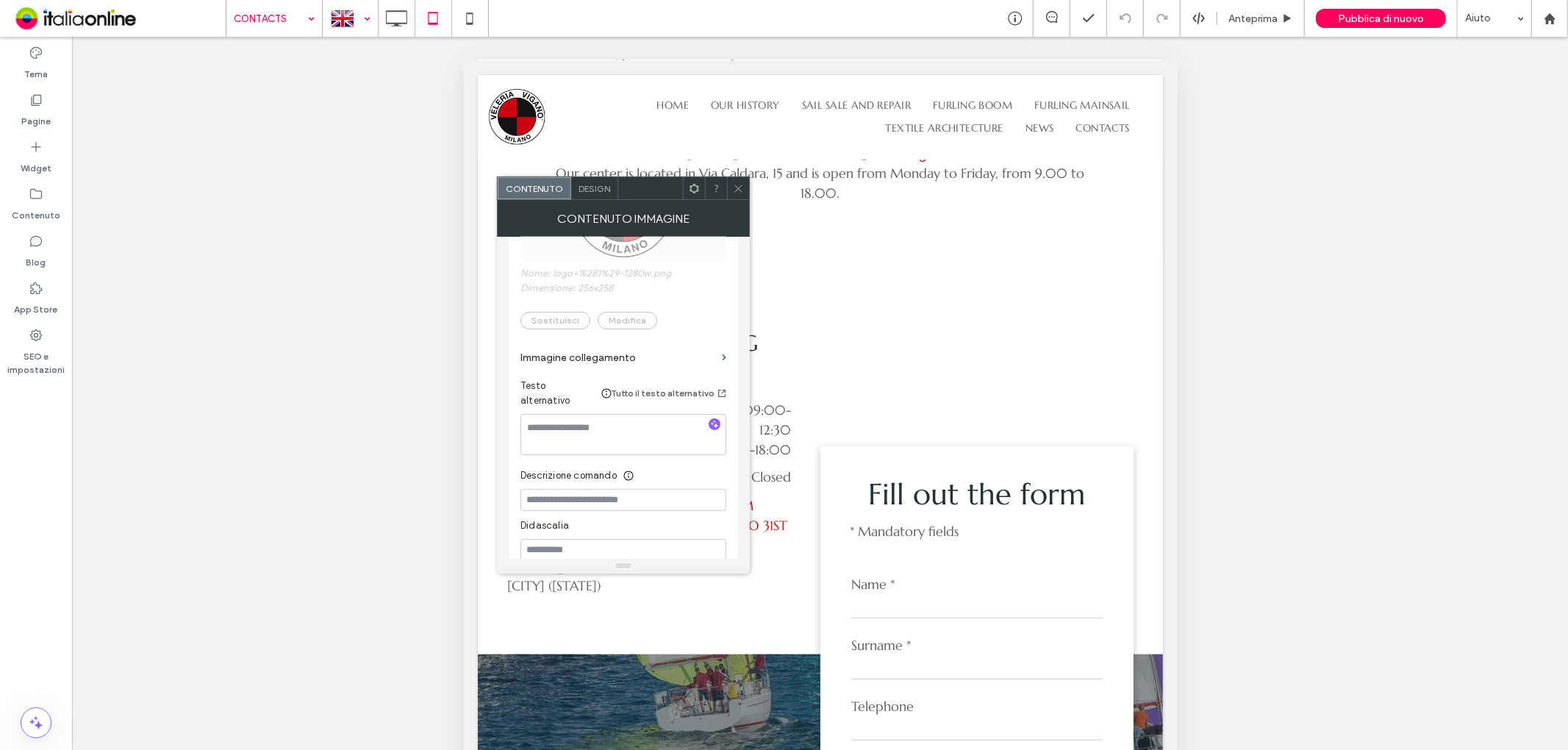 scroll, scrollTop: 215, scrollLeft: 0, axis: vertical 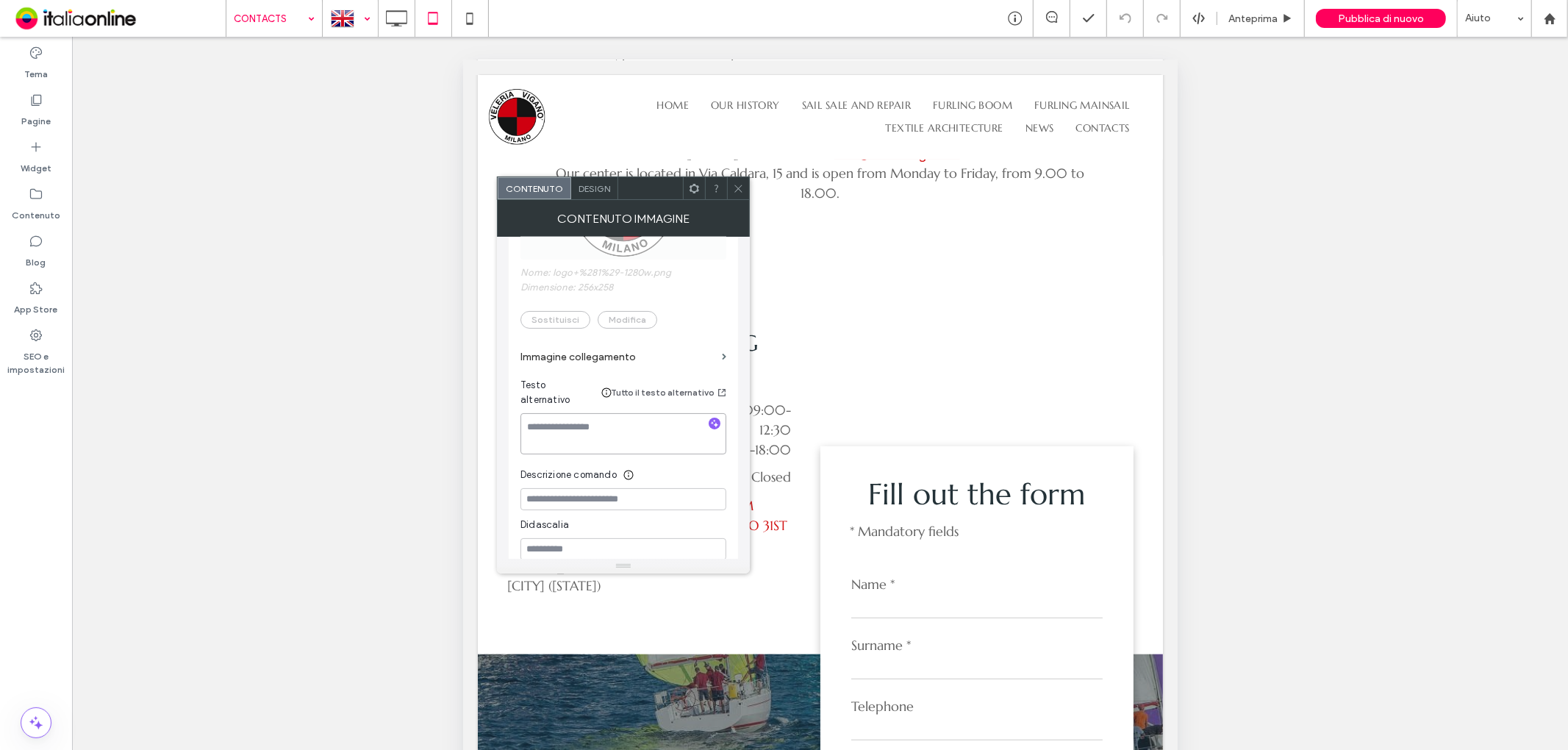 click at bounding box center (623, 434) 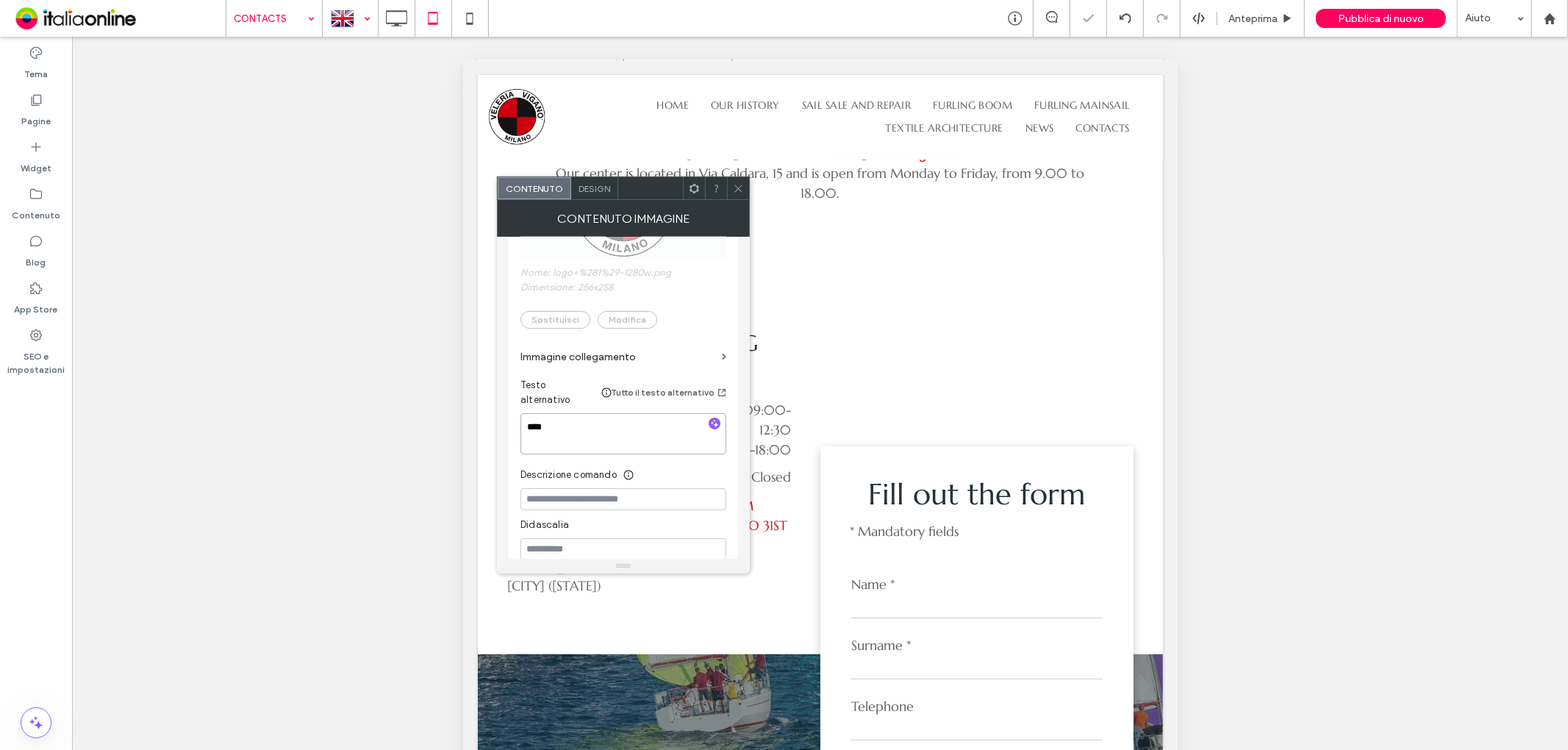 type on "****" 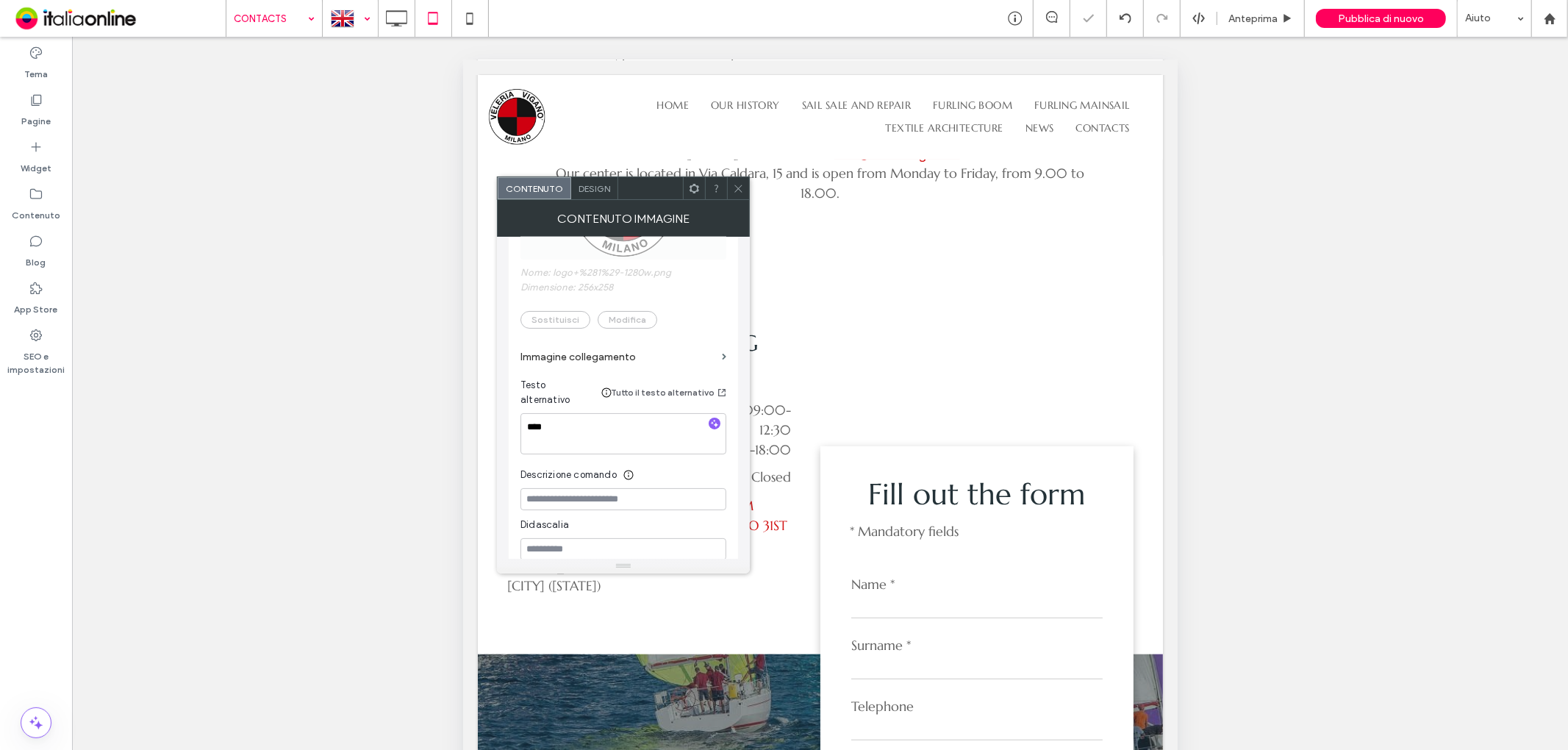 click on "Immagine collegamento" at bounding box center (618, 357) 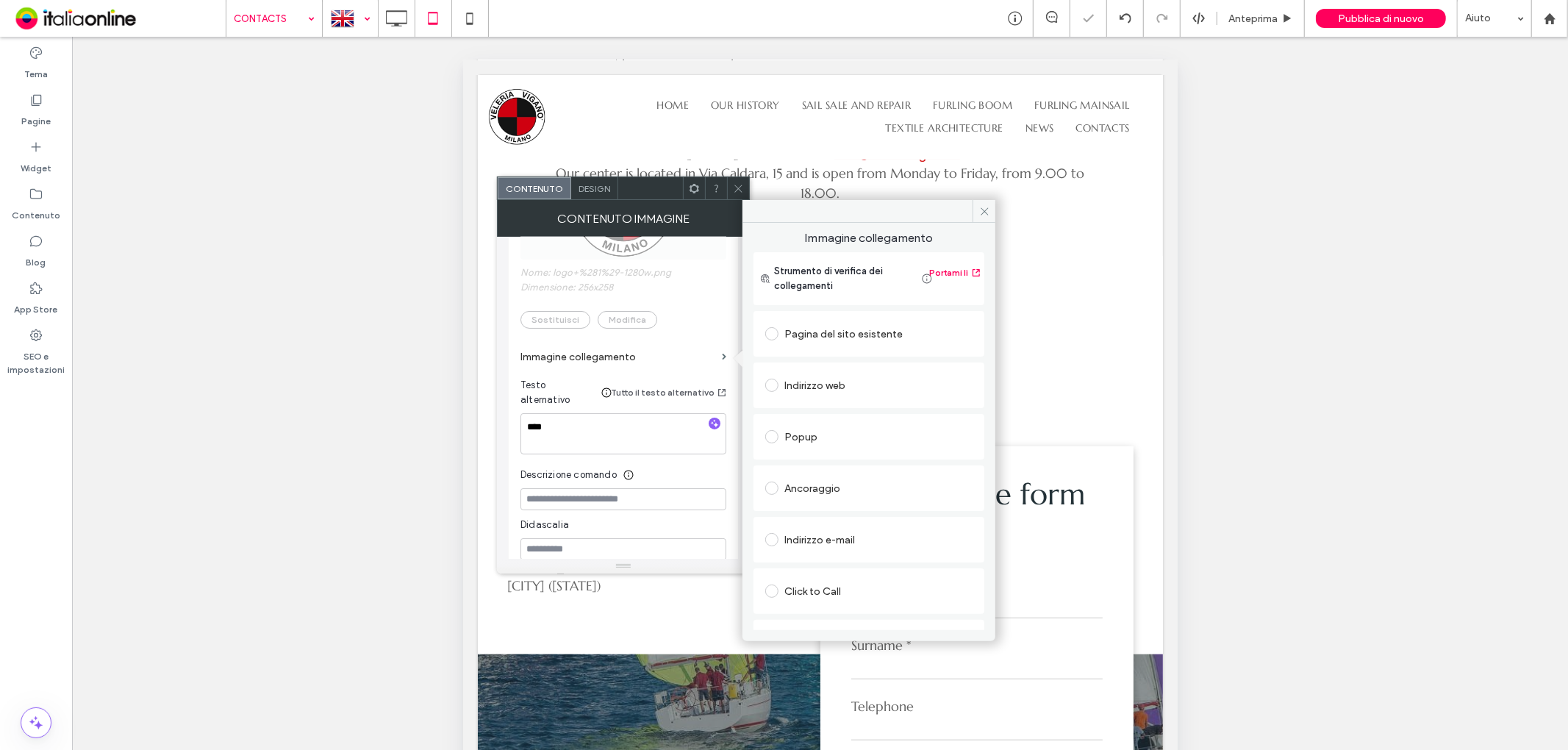 click 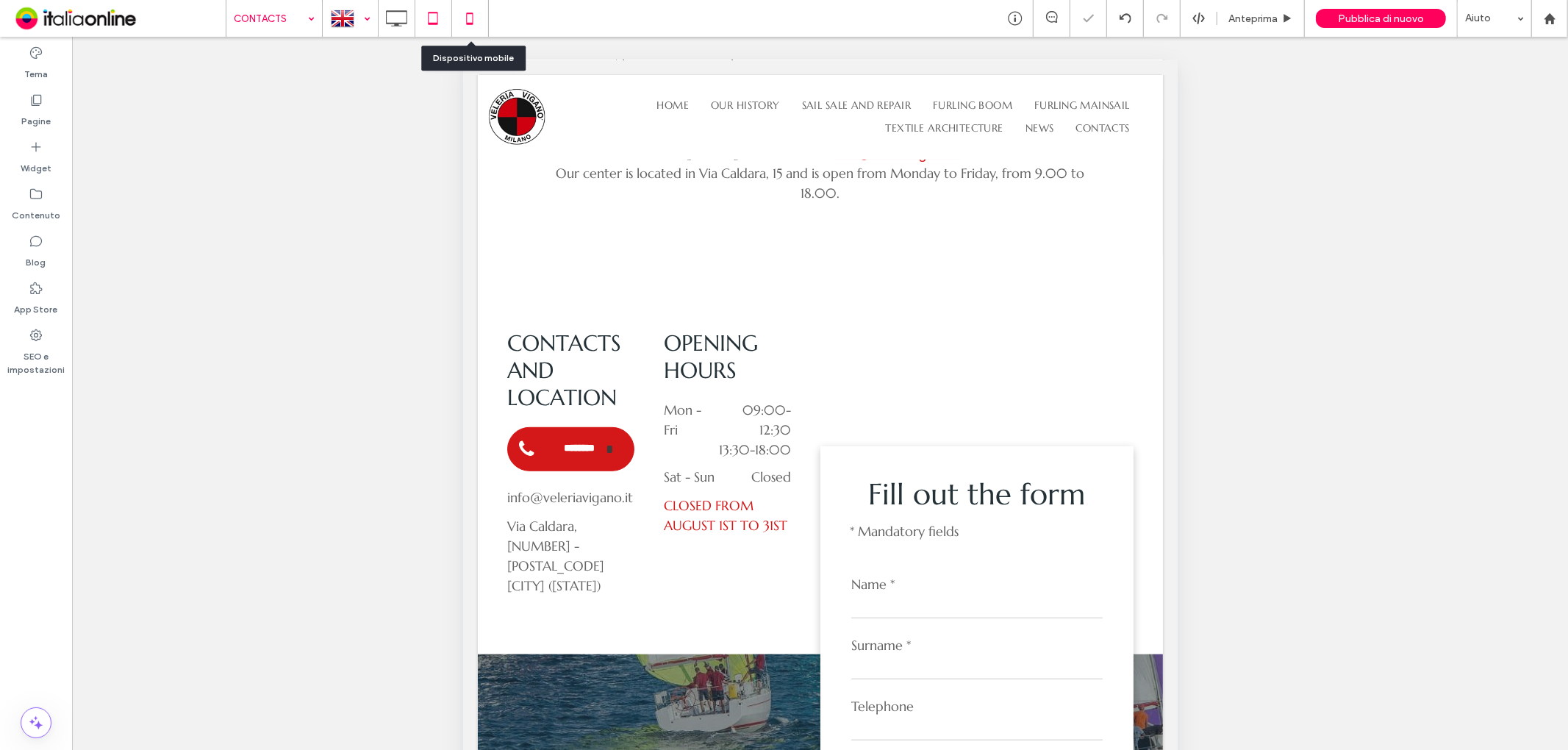 click 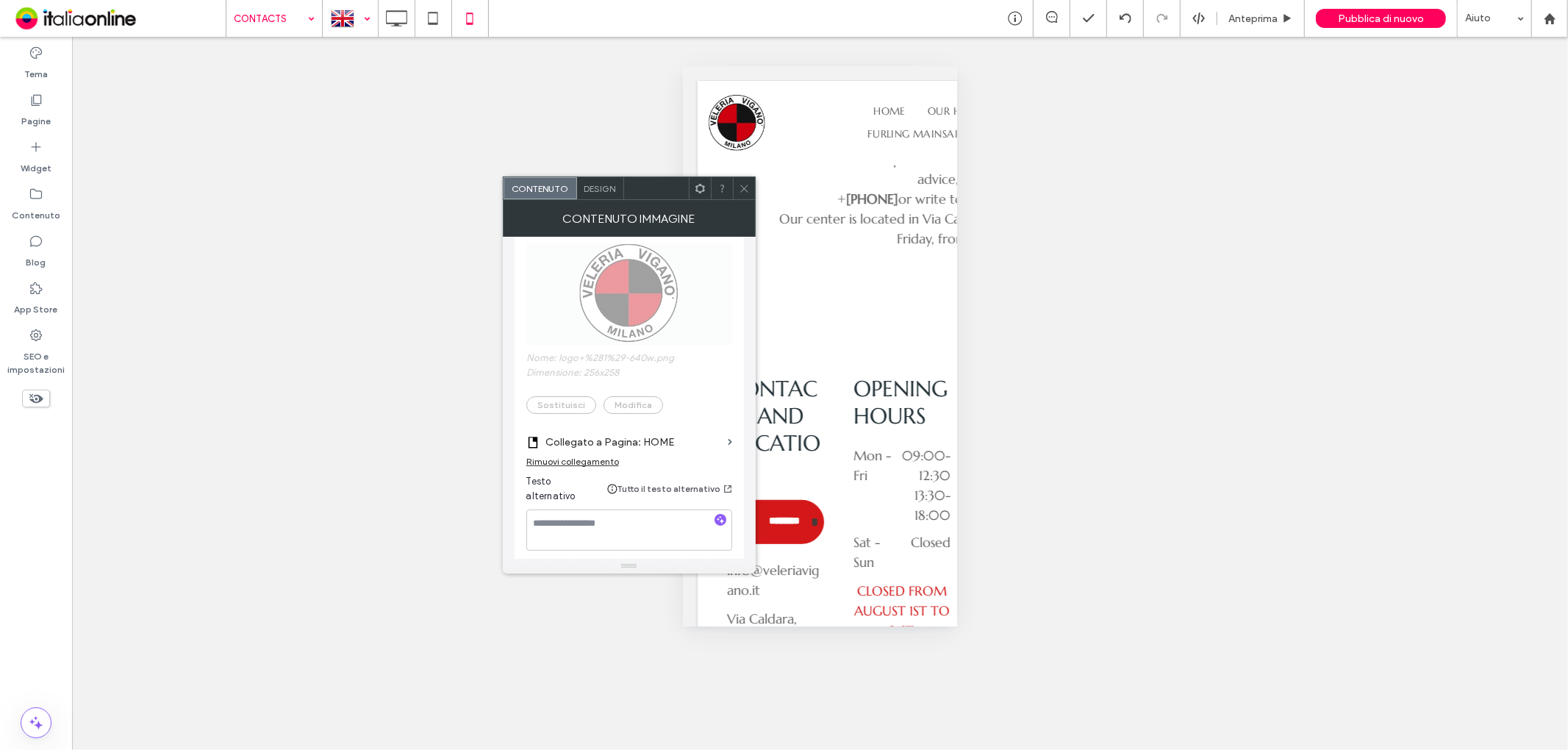 scroll, scrollTop: 135, scrollLeft: 0, axis: vertical 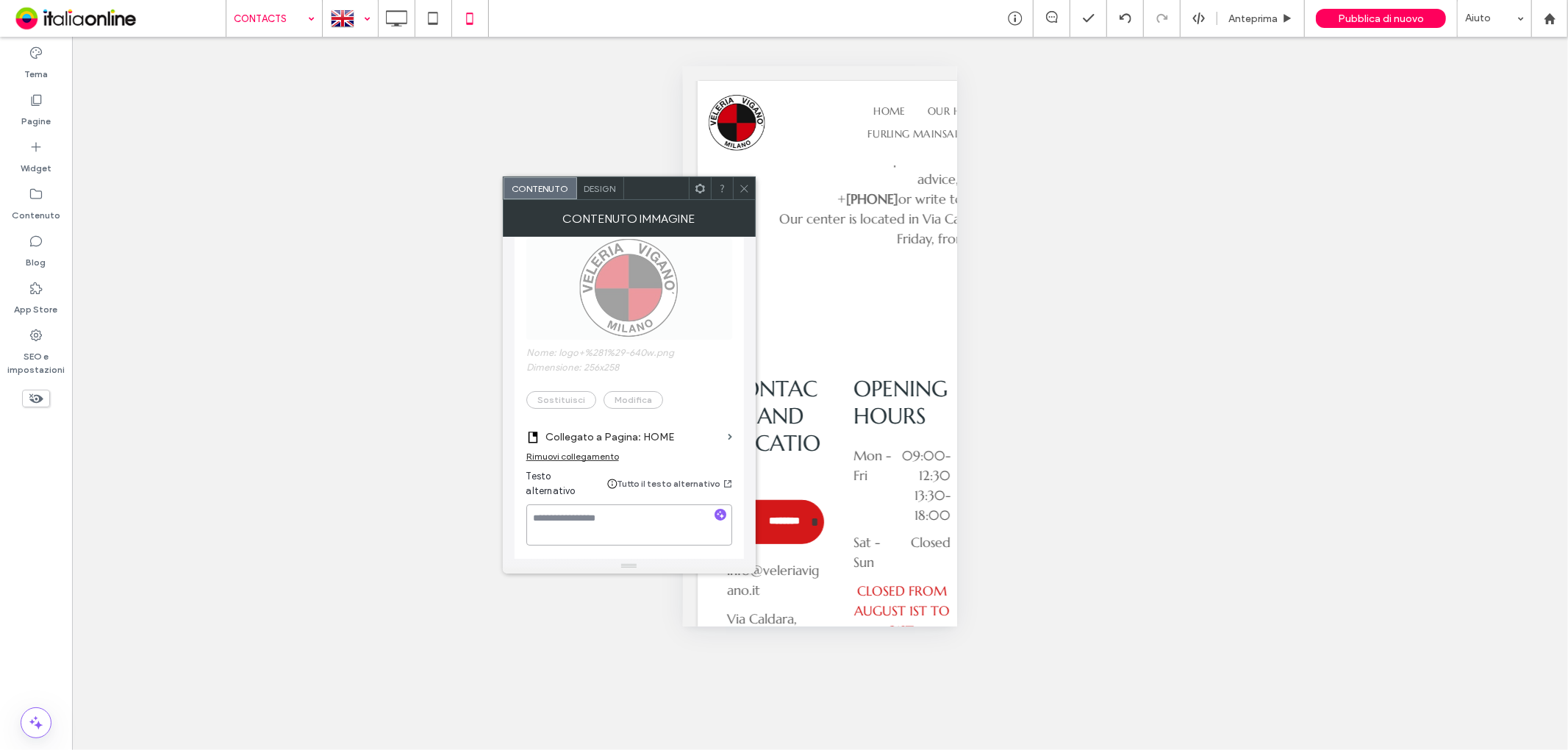 click at bounding box center [629, 525] 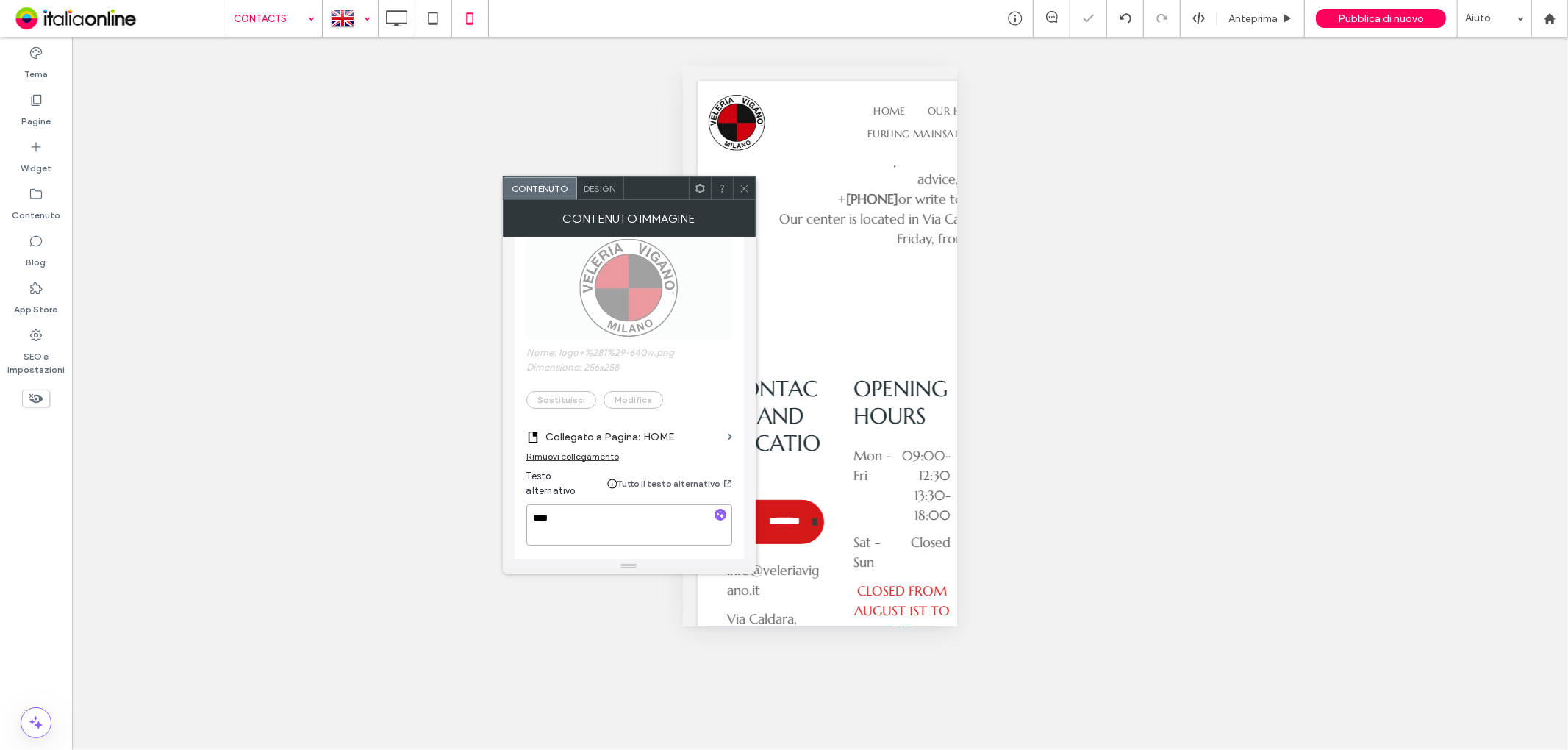 type on "****" 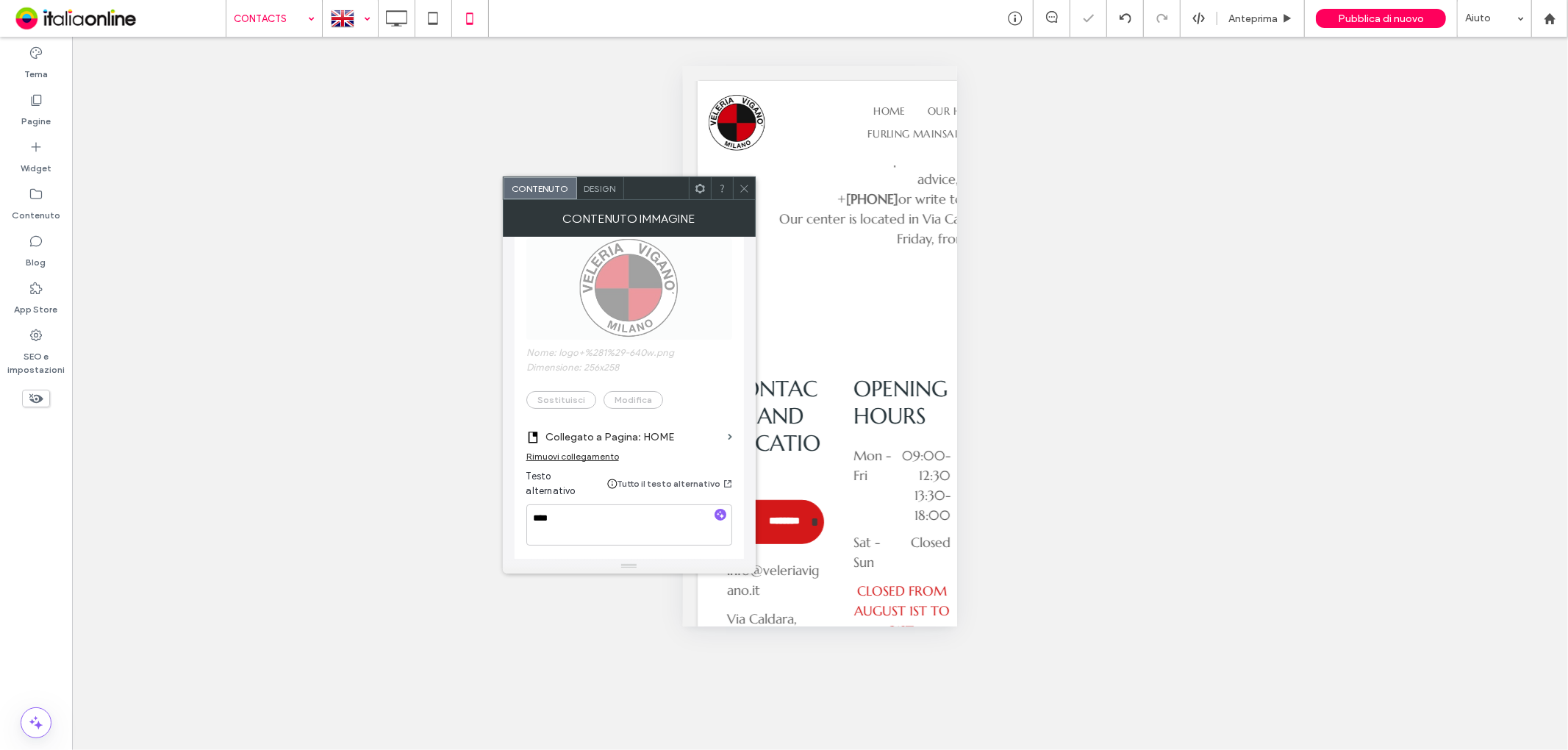 click at bounding box center (744, 188) 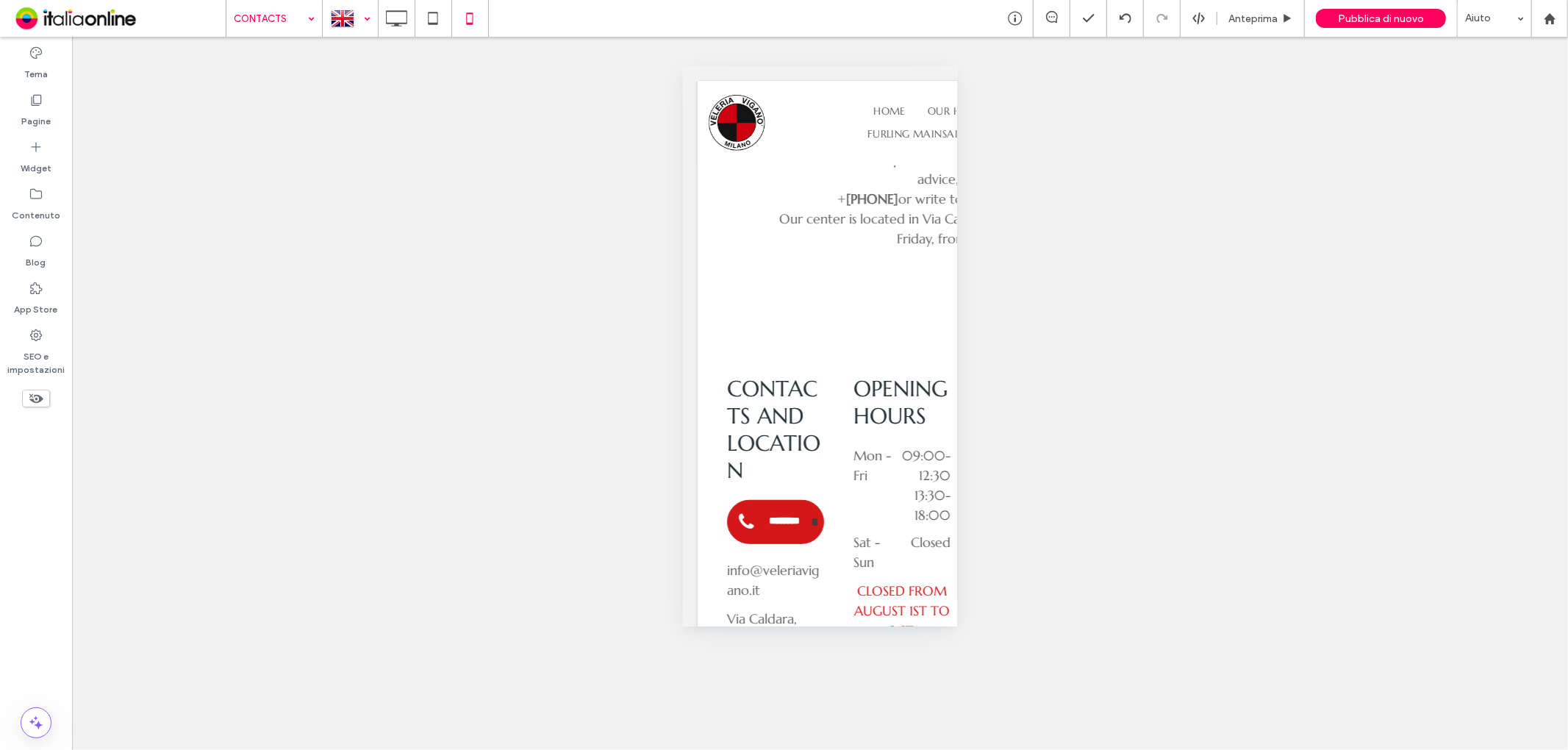 click at bounding box center (350, 18) 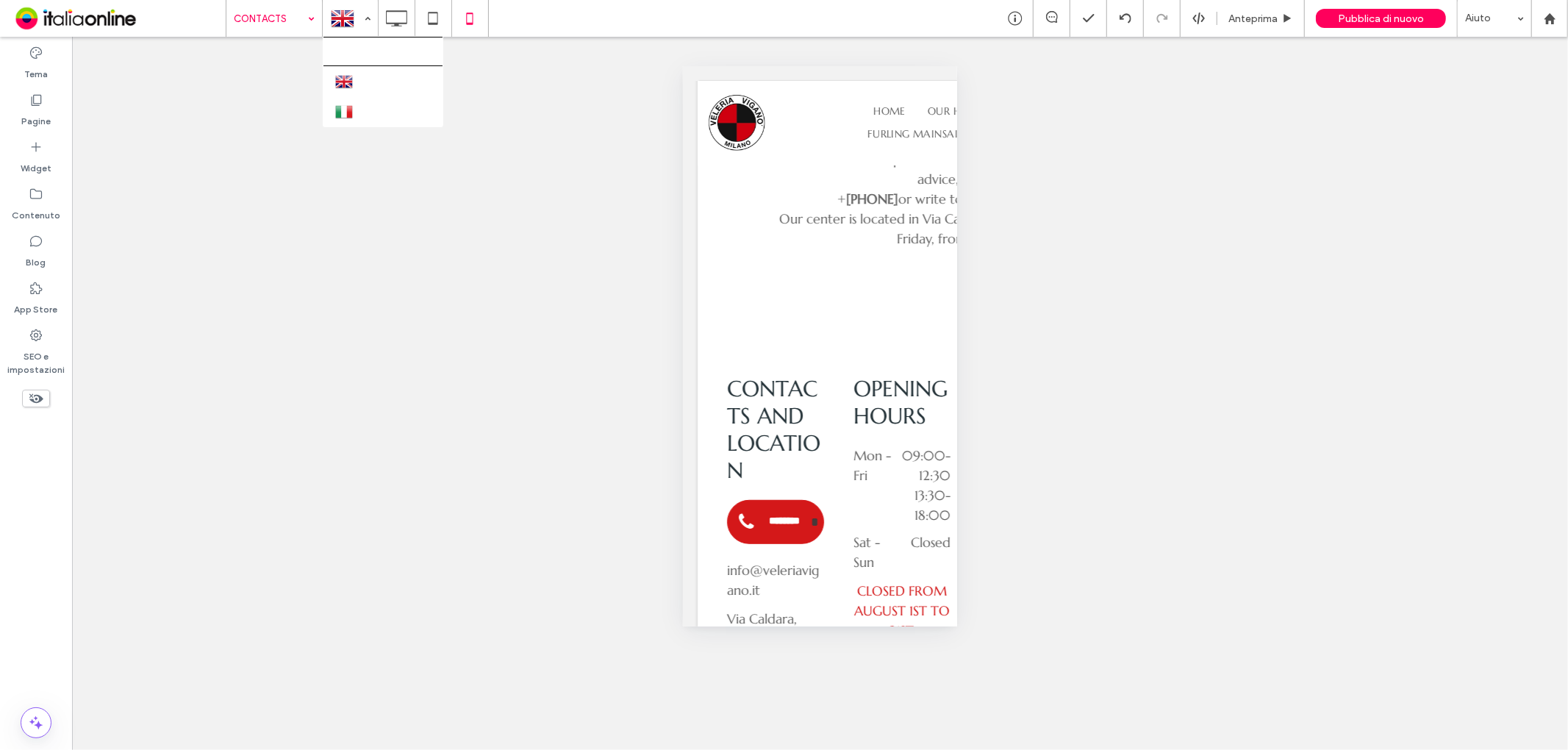 click 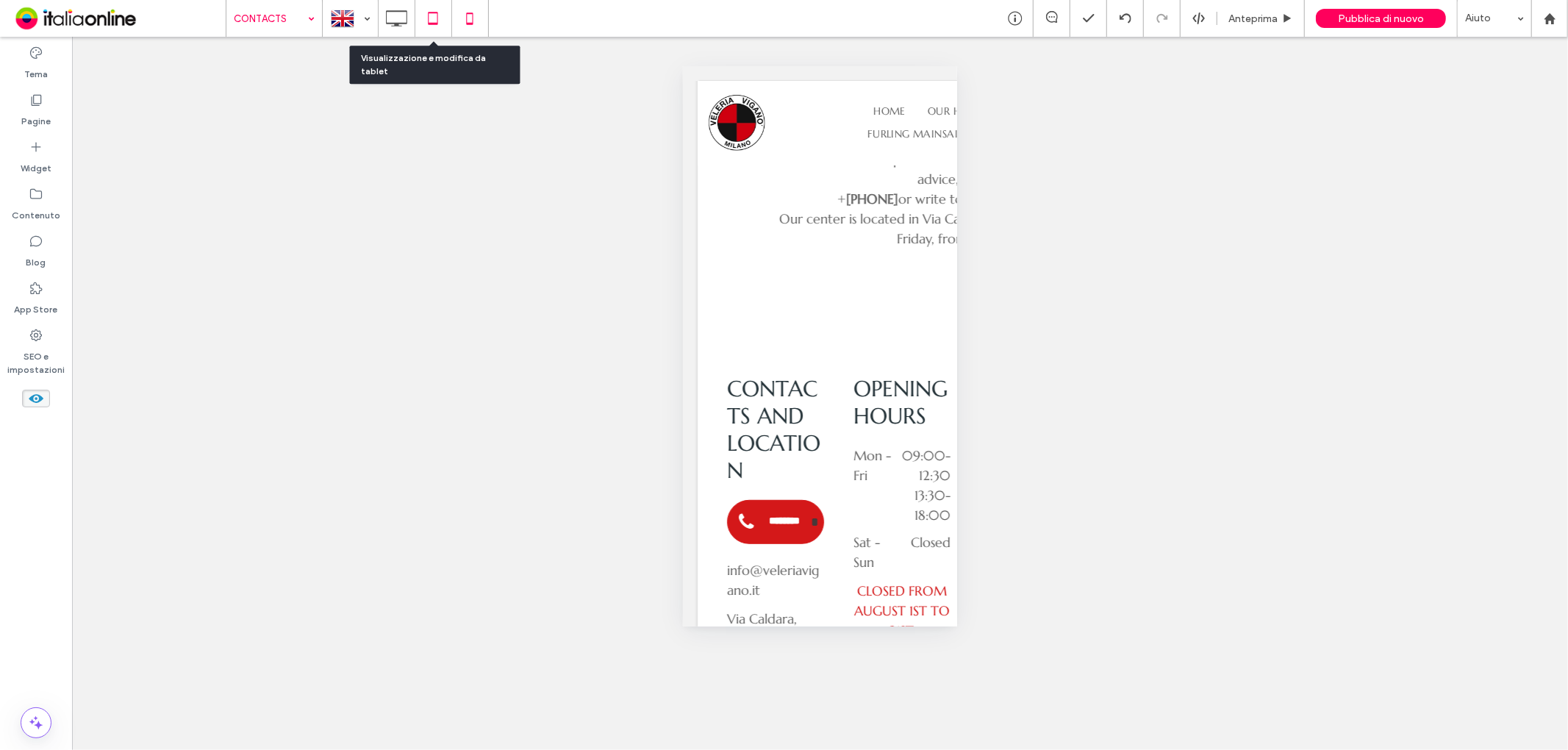 click 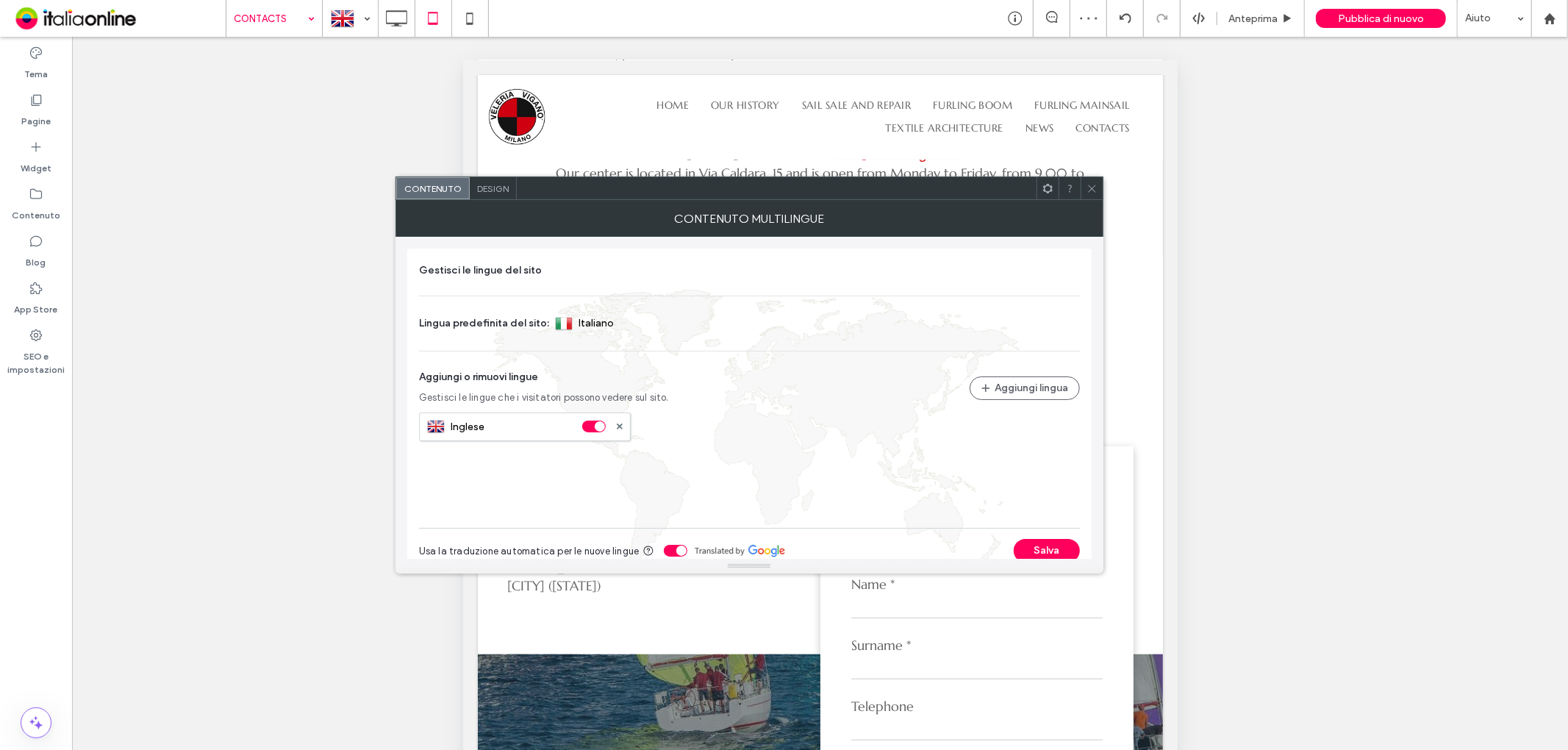 click on "Design" at bounding box center (493, 188) 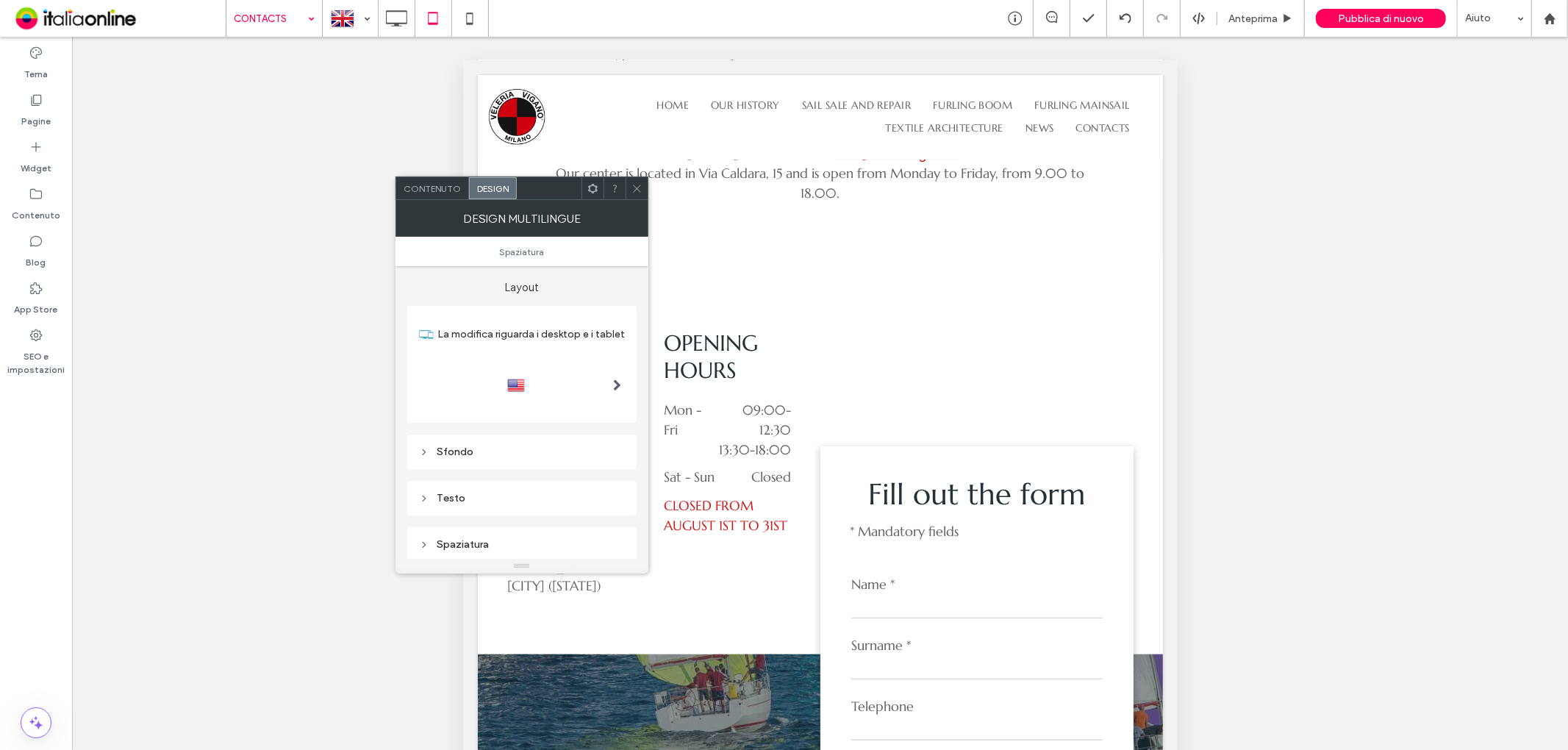 click at bounding box center (522, 385) 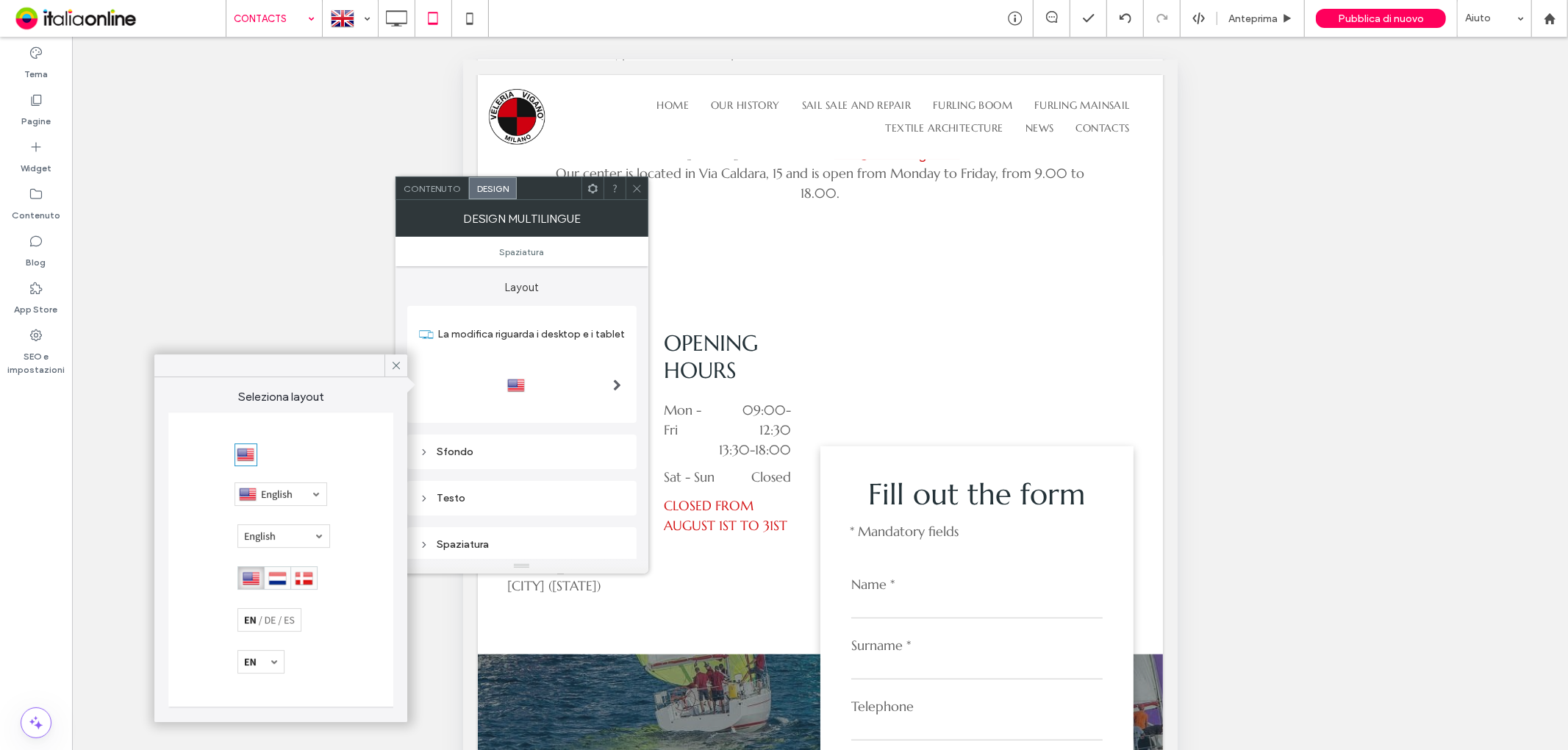 click at bounding box center [281, 494] 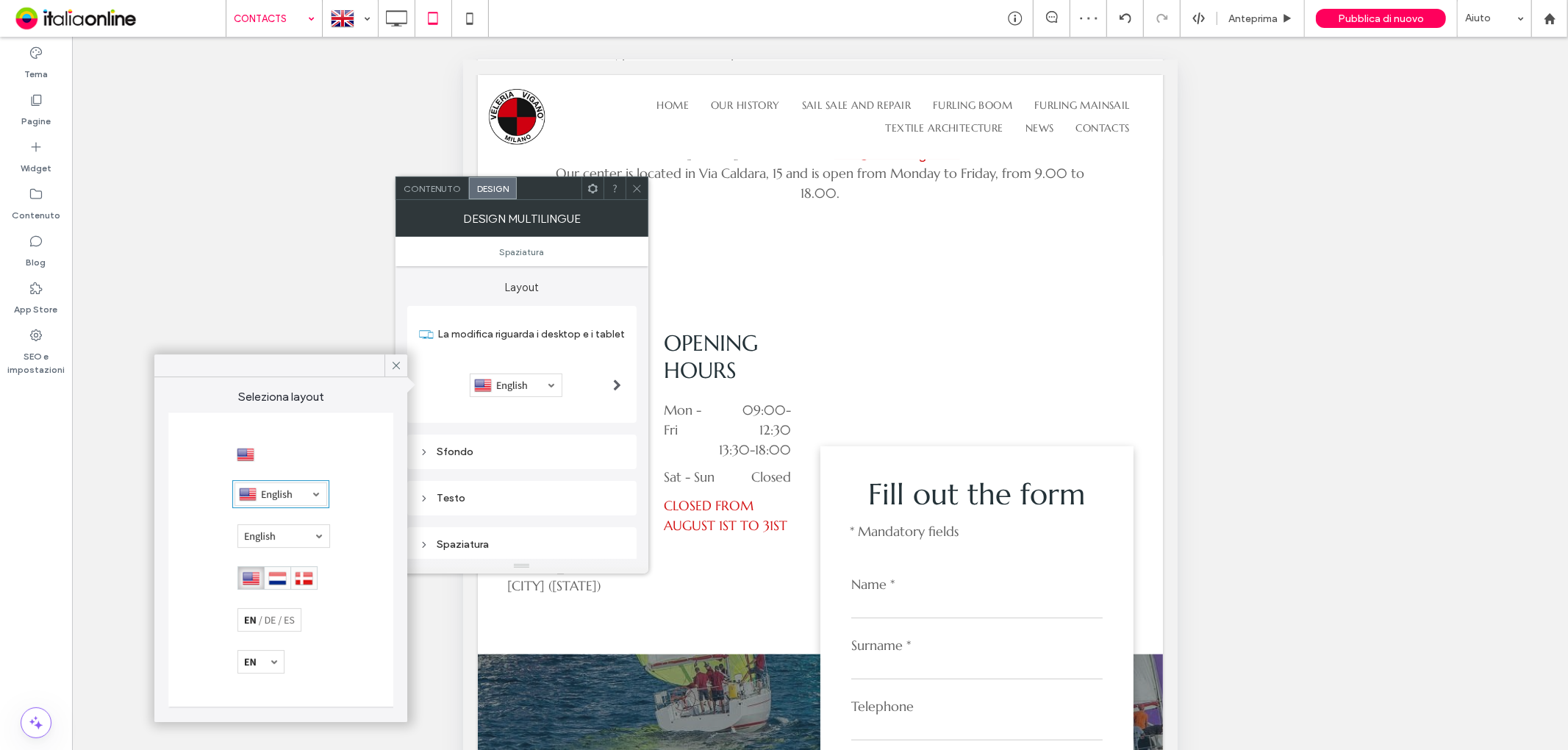 click 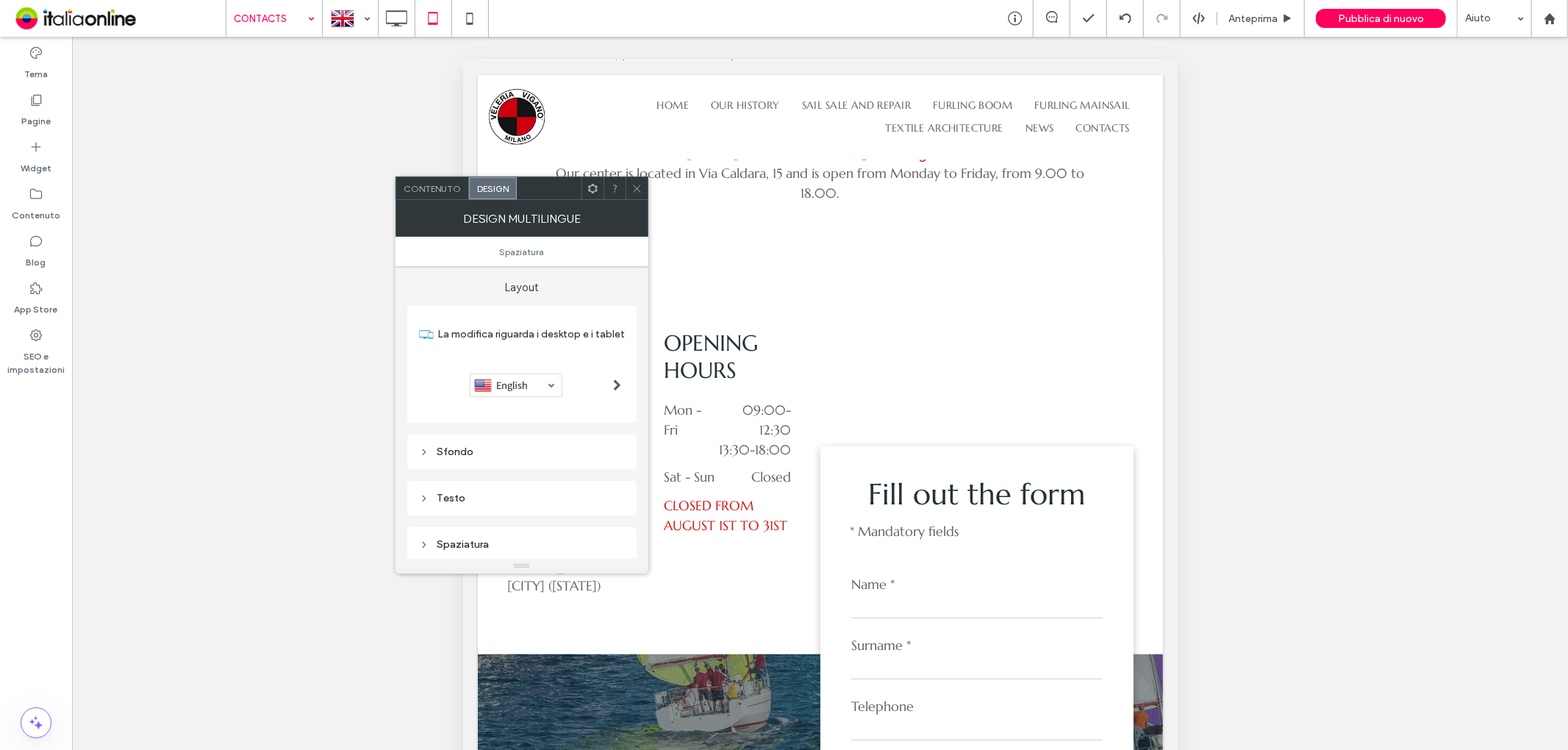 click 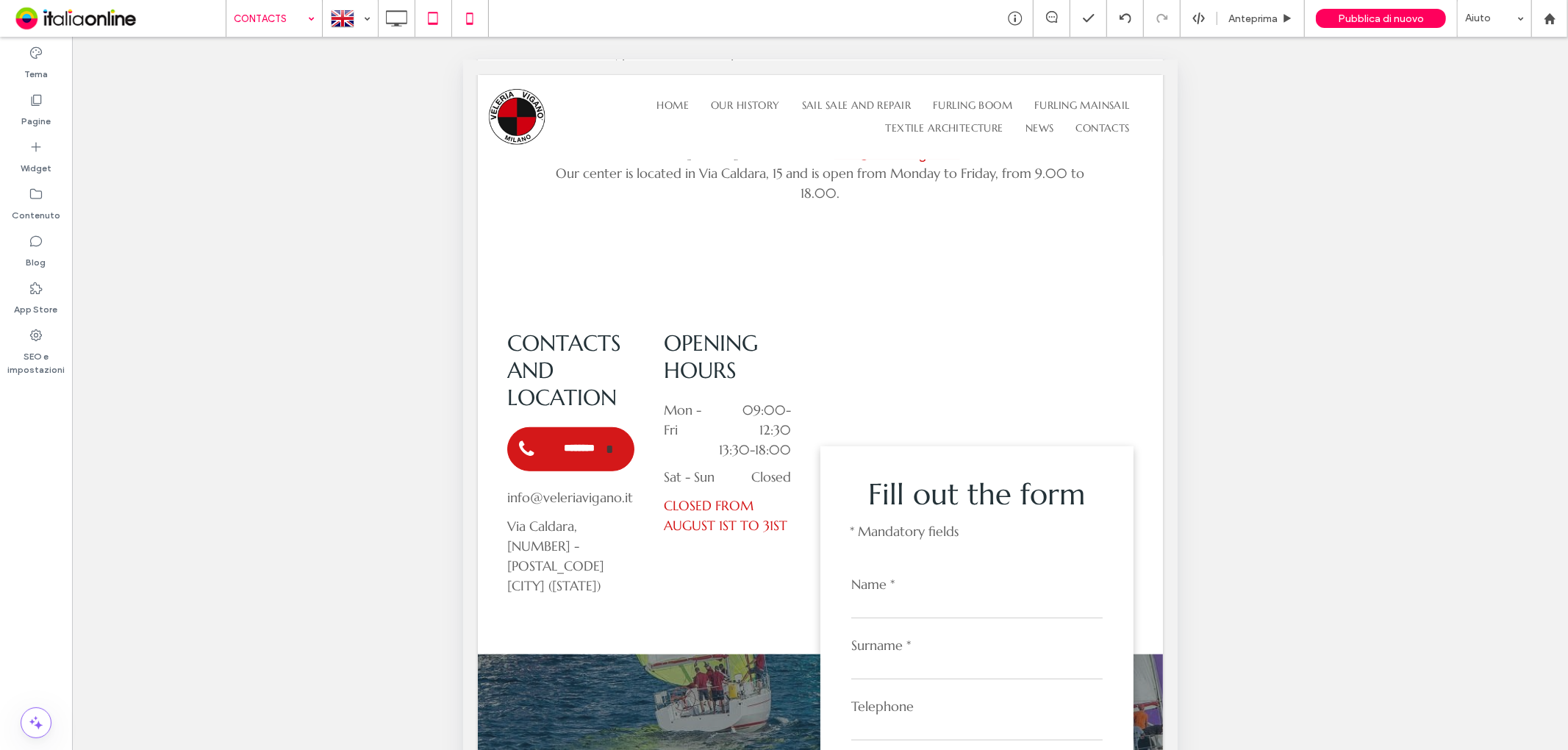 click 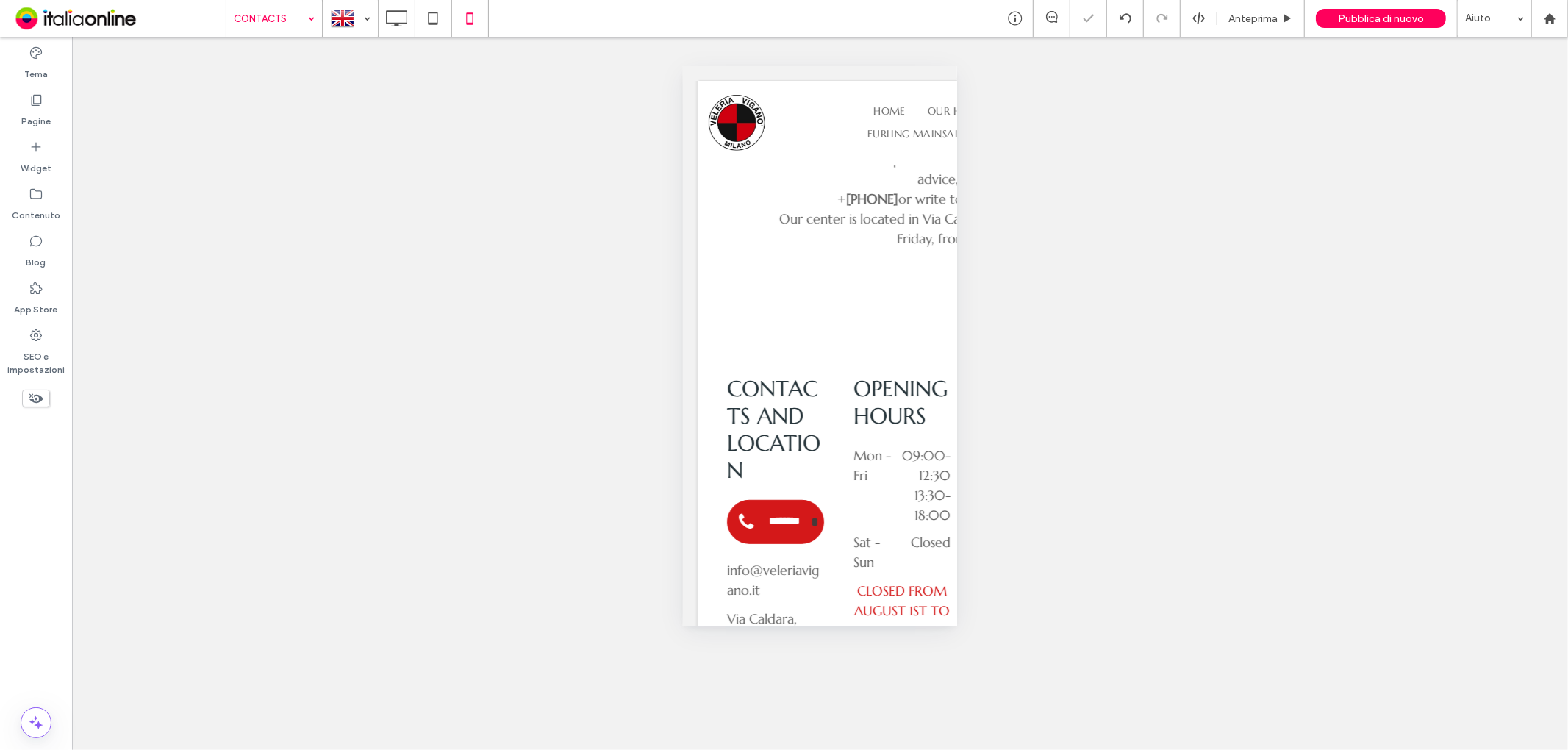 drag, startPoint x: 25, startPoint y: 162, endPoint x: 154, endPoint y: 137, distance: 131.40015 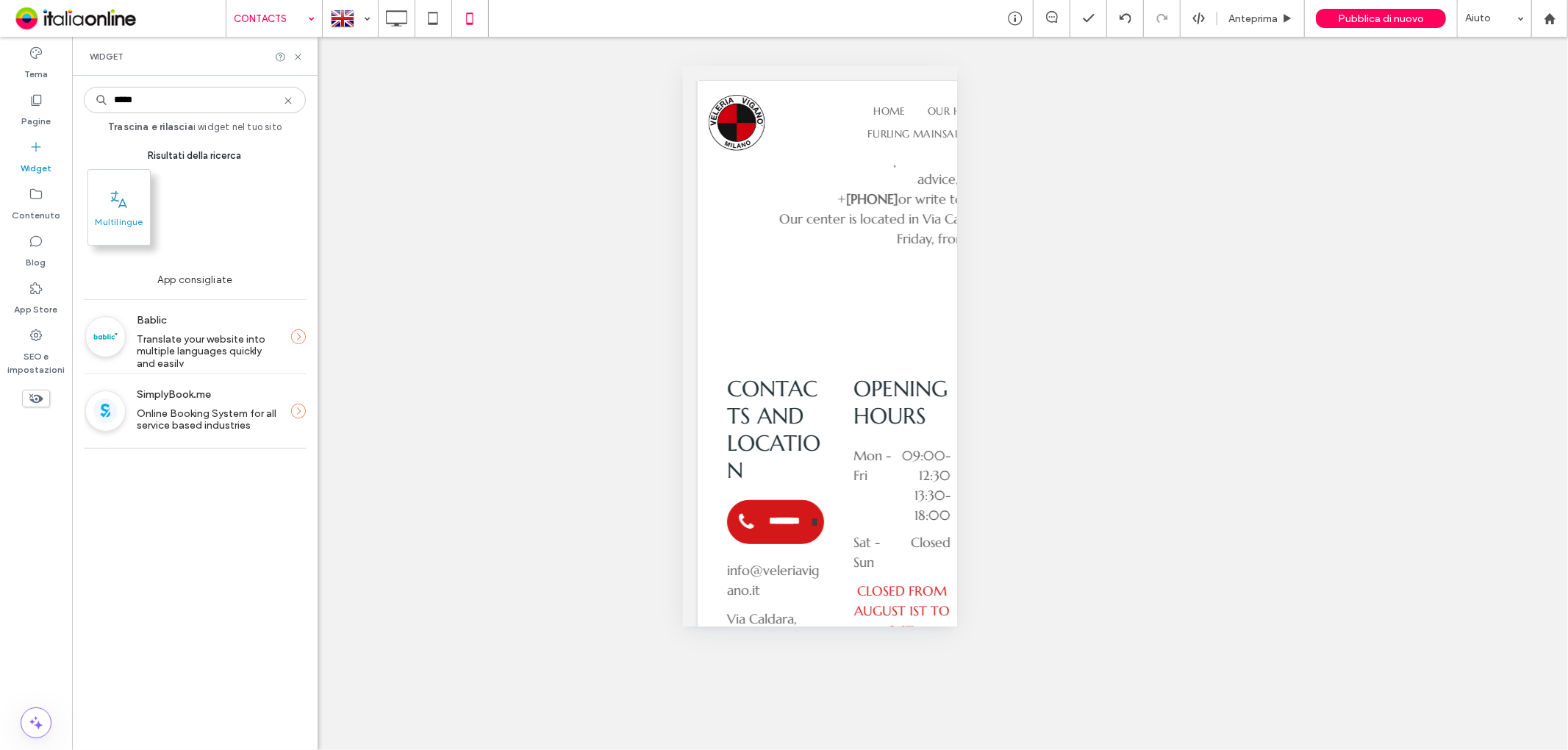 type on "*****" 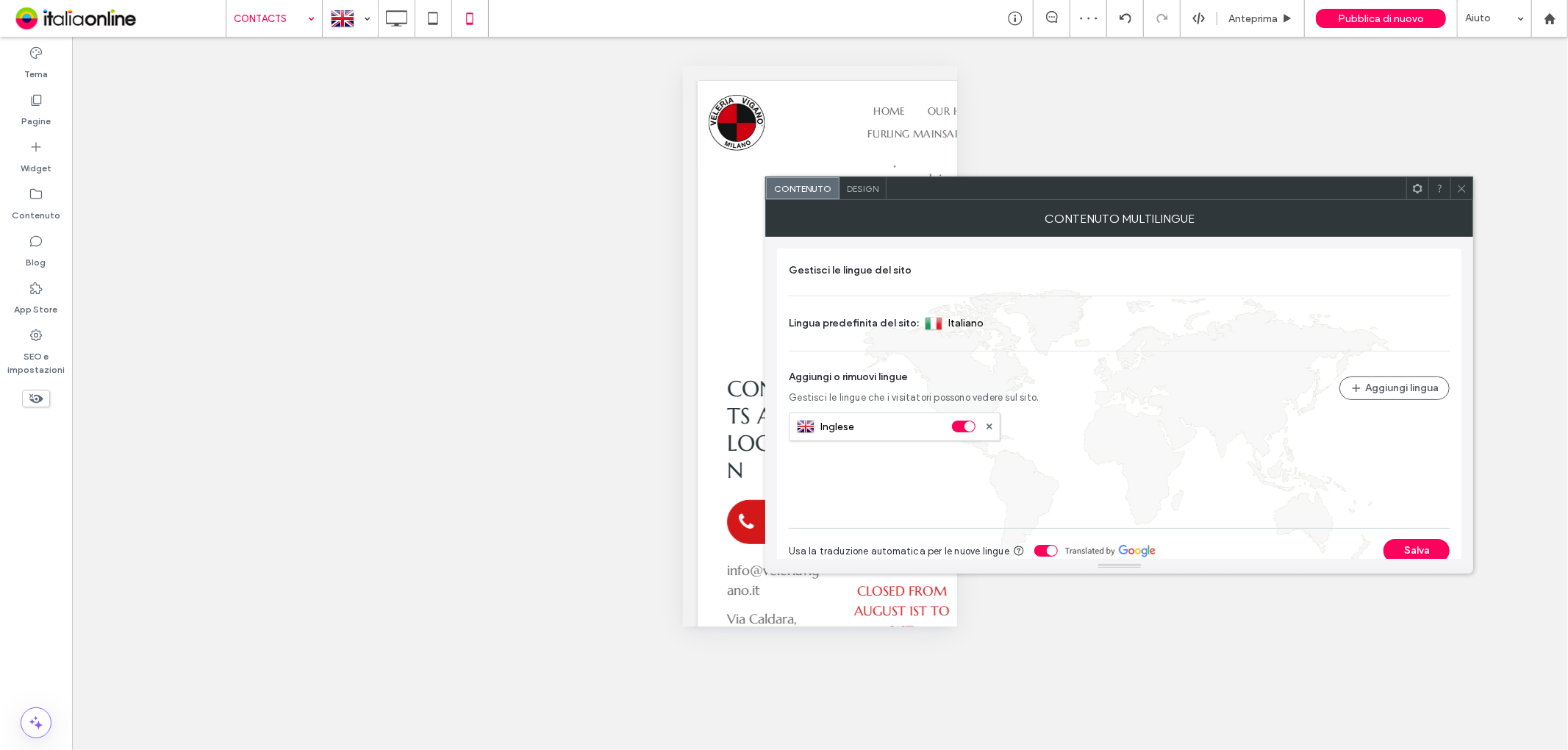 click at bounding box center [1461, 188] 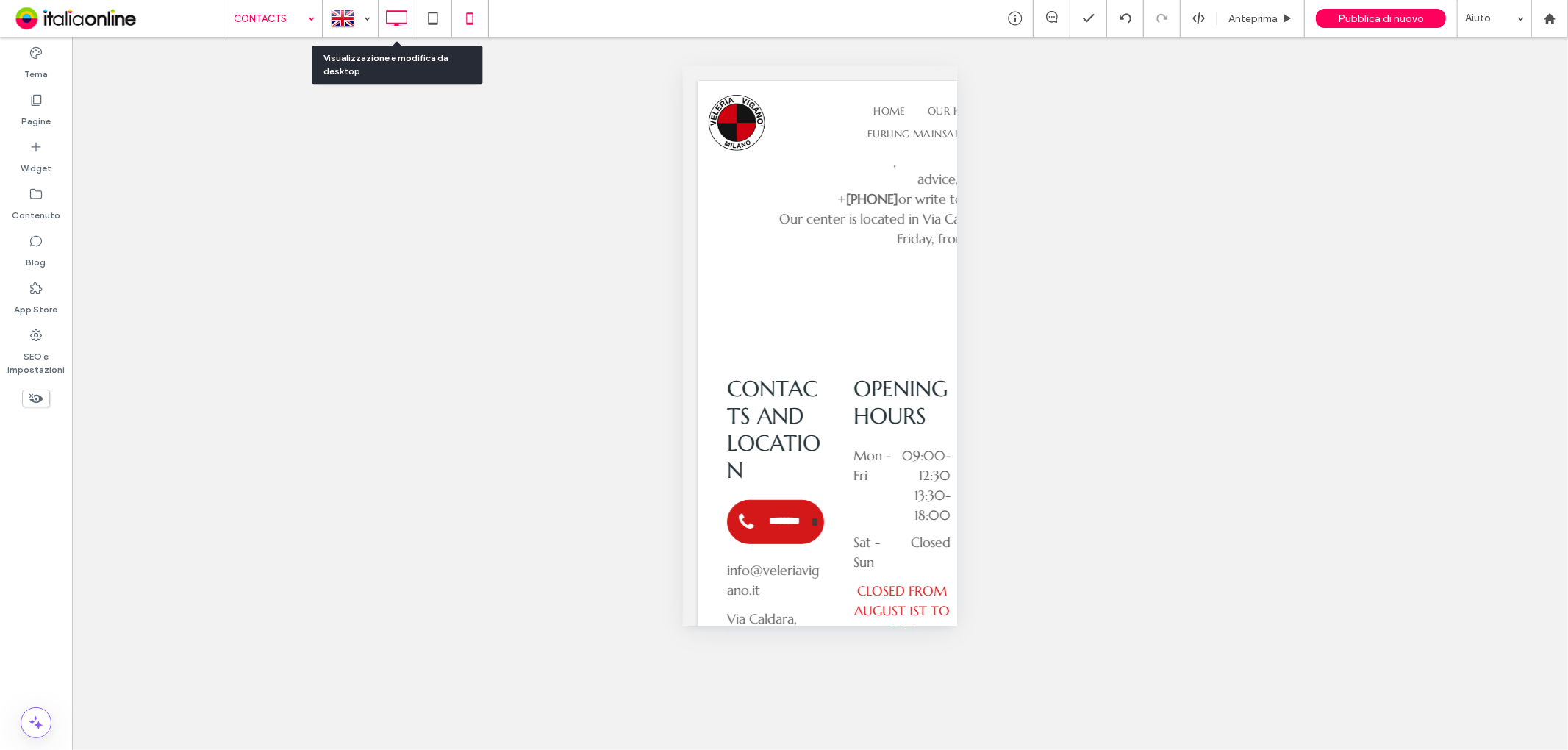click 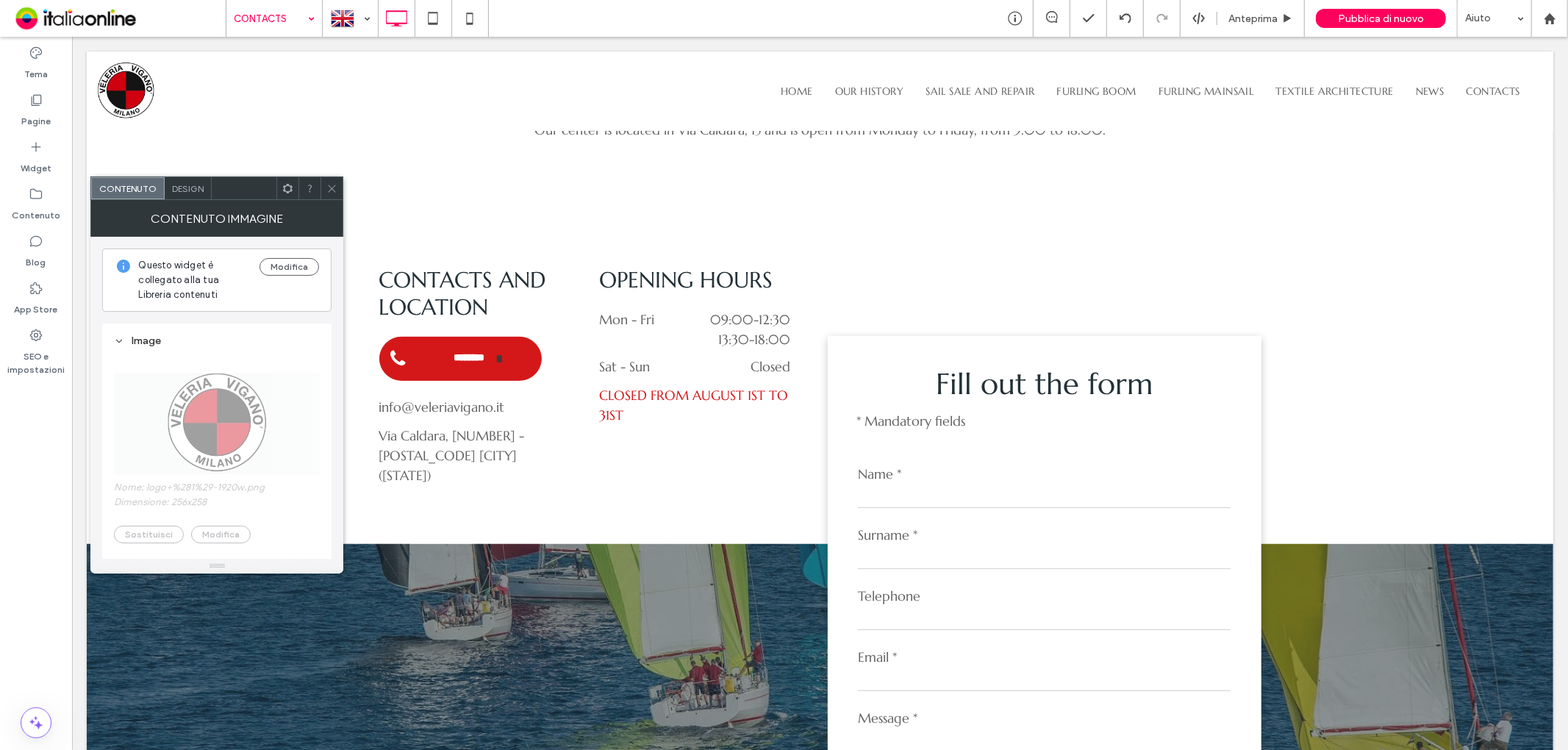 scroll, scrollTop: 378, scrollLeft: 0, axis: vertical 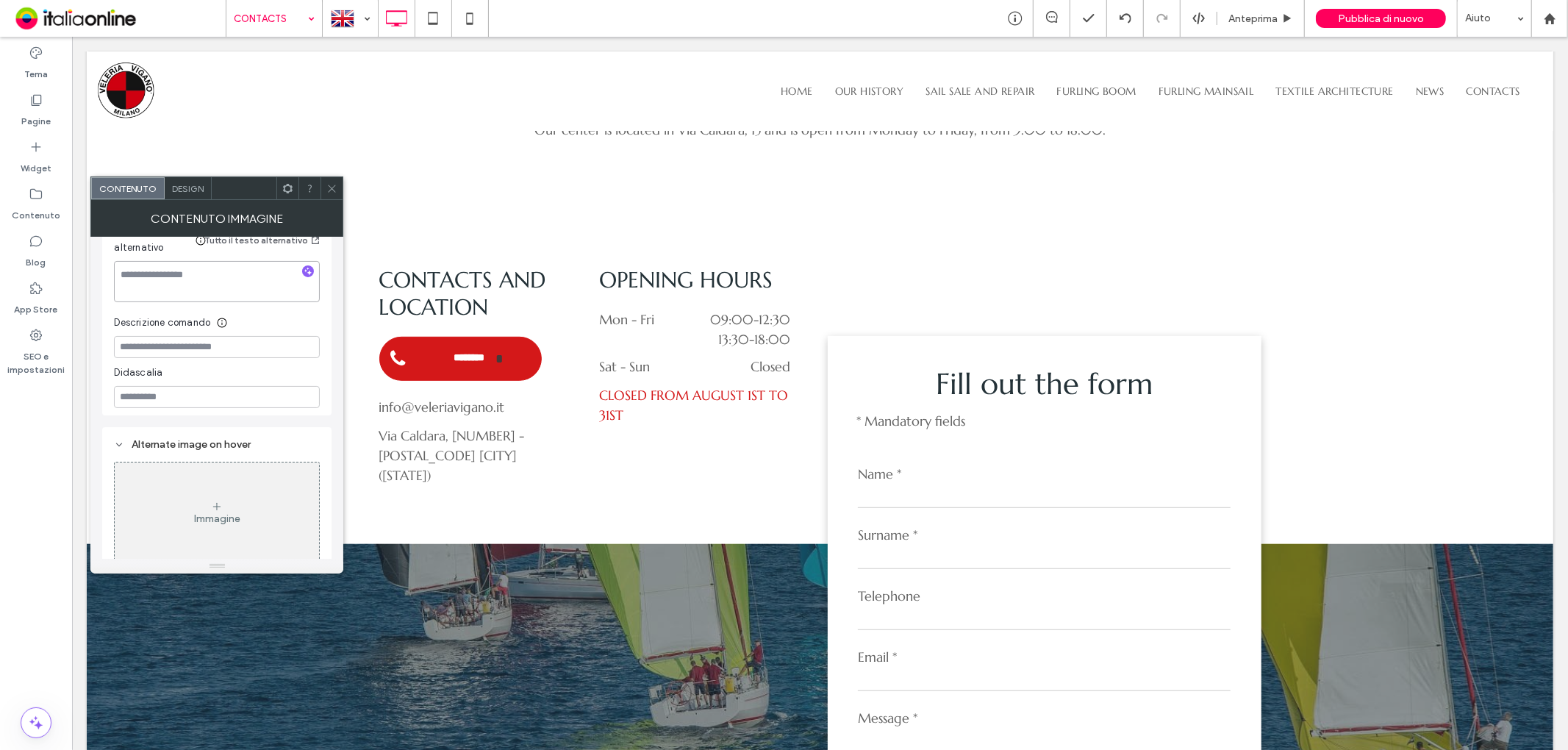 click at bounding box center (217, 282) 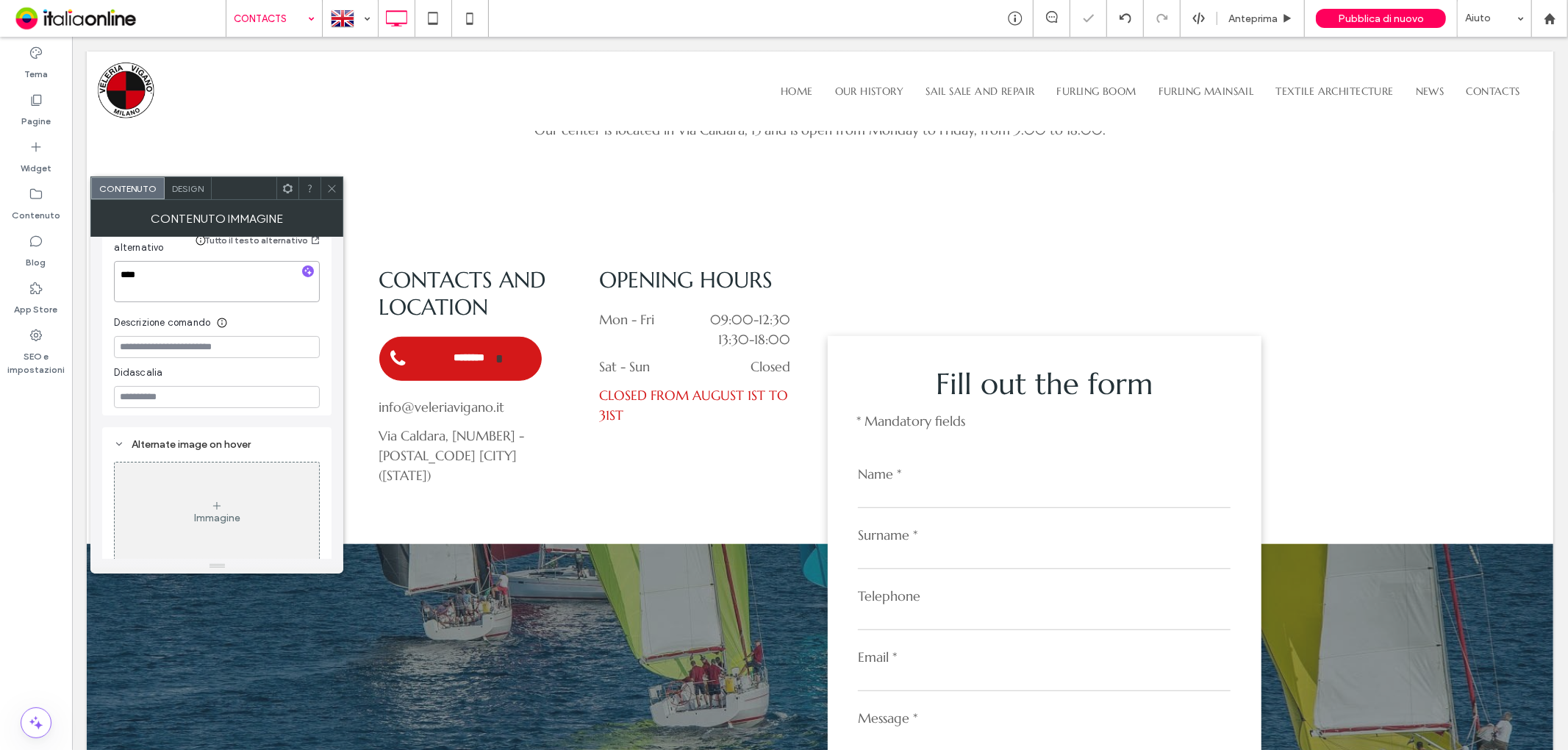 type on "****" 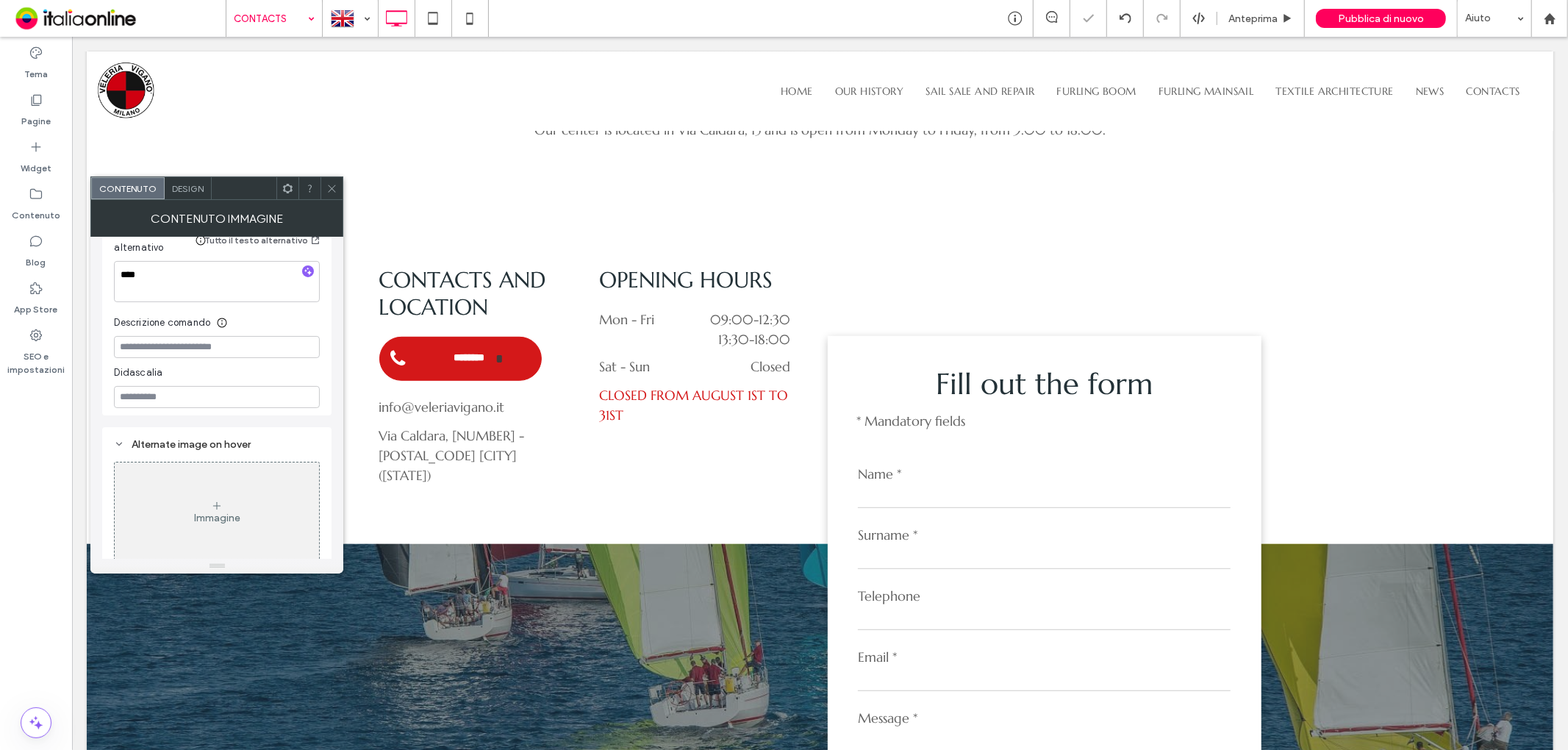 click 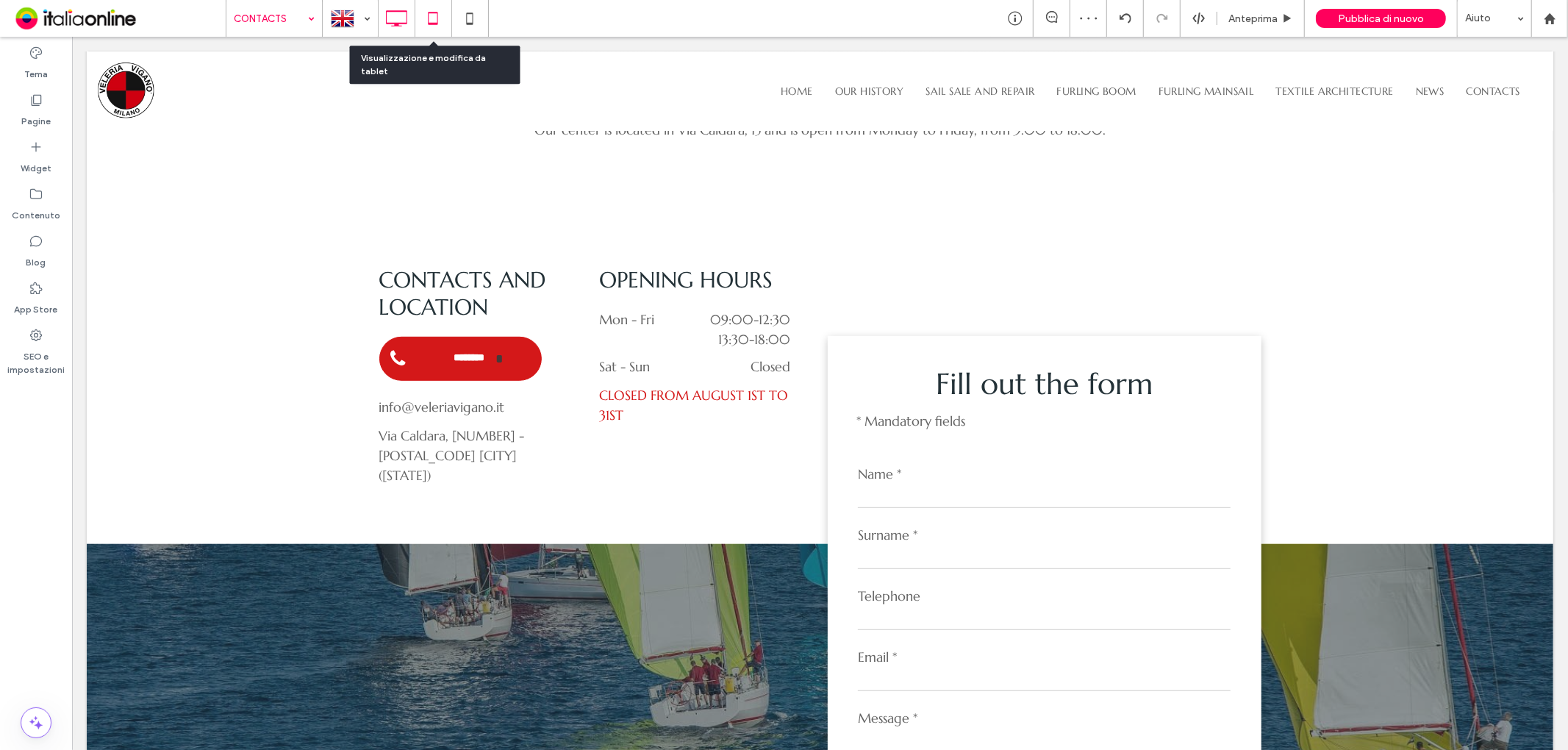 click 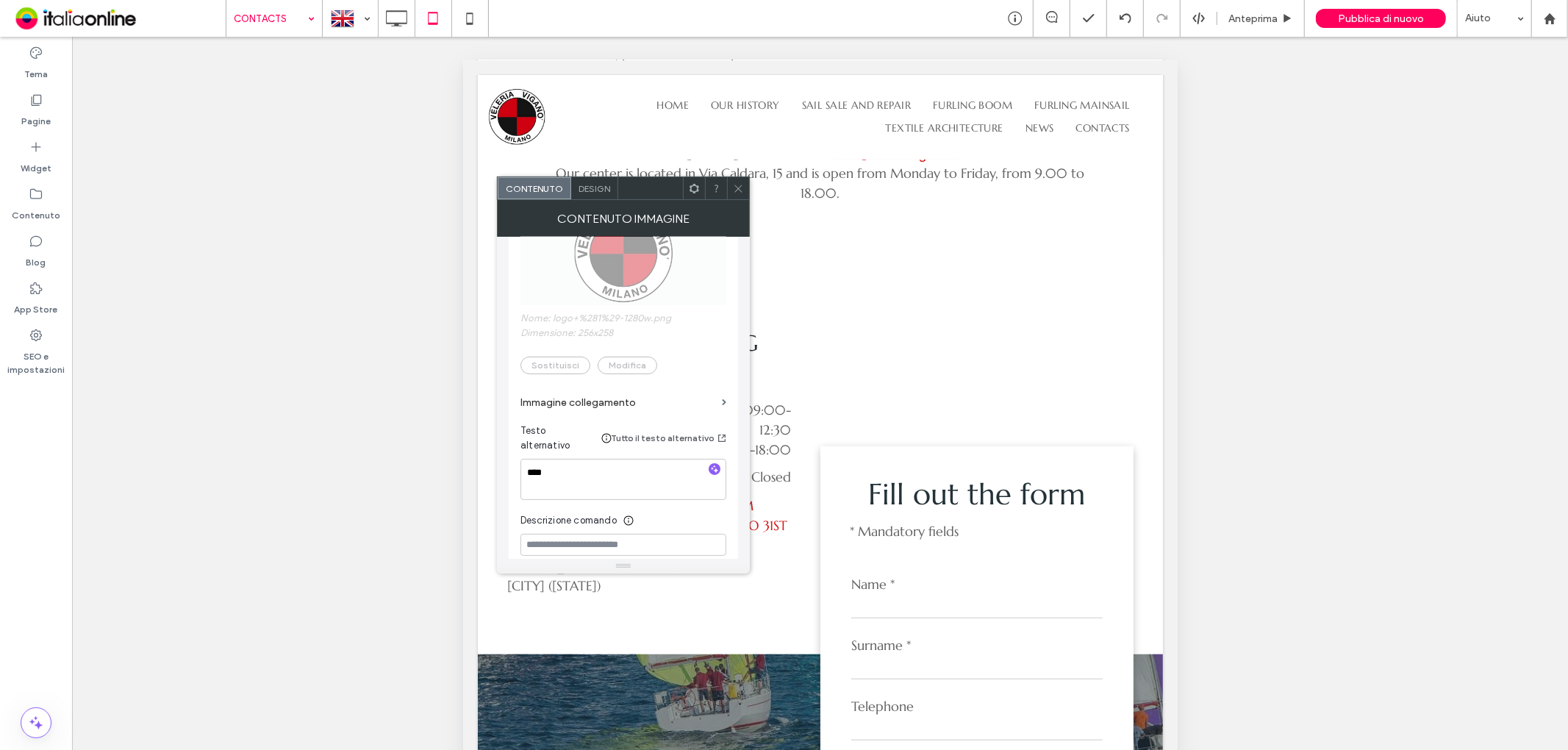 scroll, scrollTop: 170, scrollLeft: 0, axis: vertical 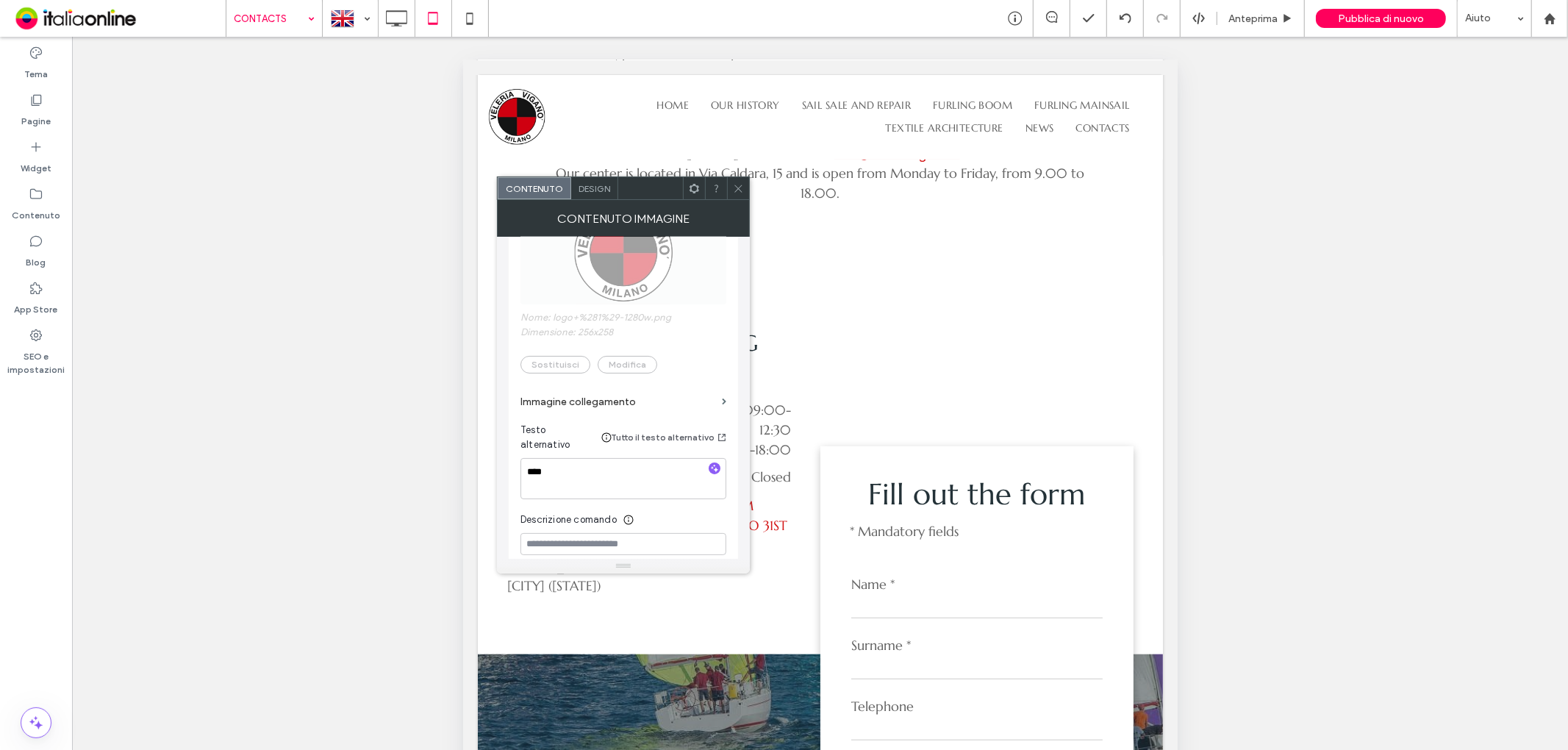 click on "Immagine collegamento" at bounding box center [618, 401] 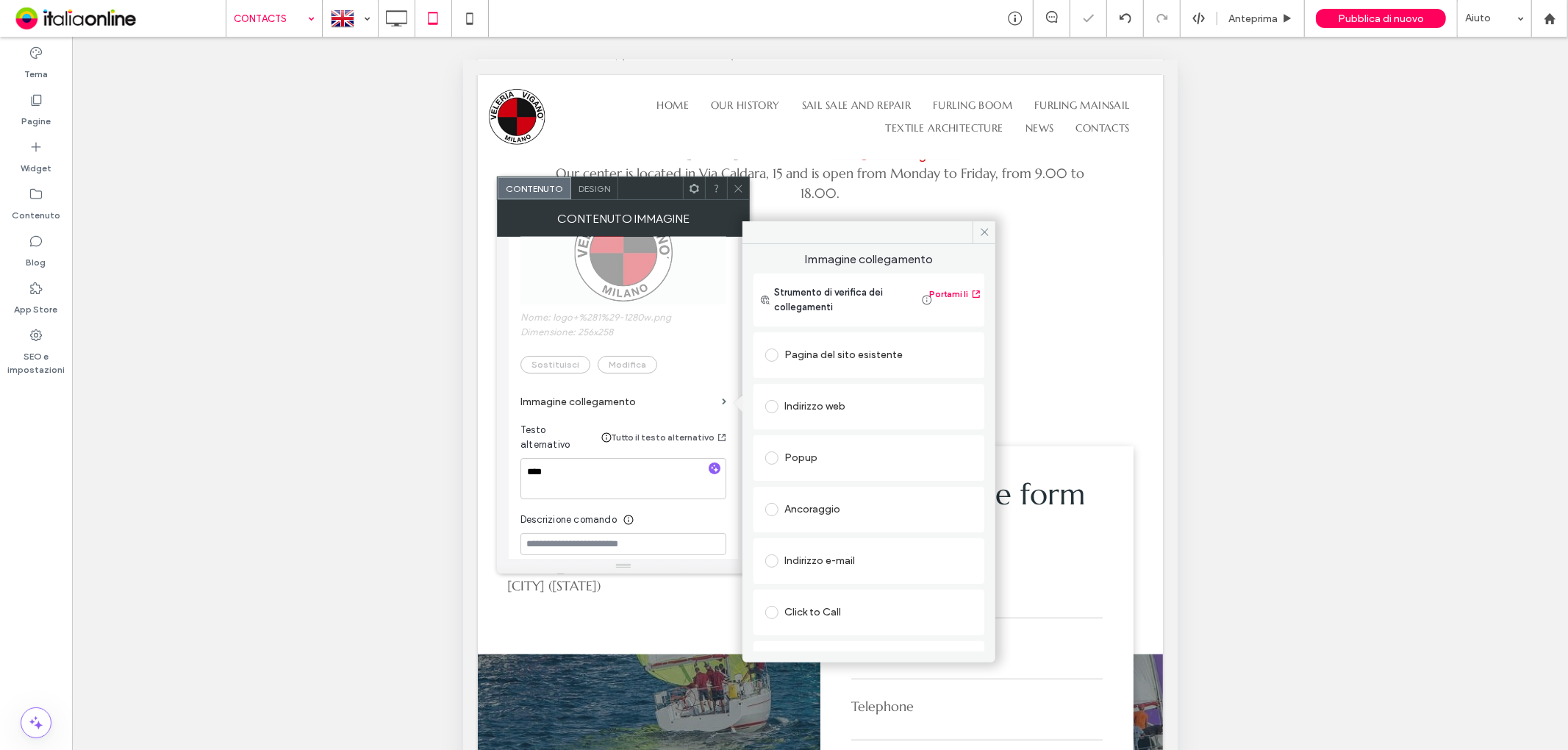 click on "Pagina del sito esistente" at bounding box center [869, 355] 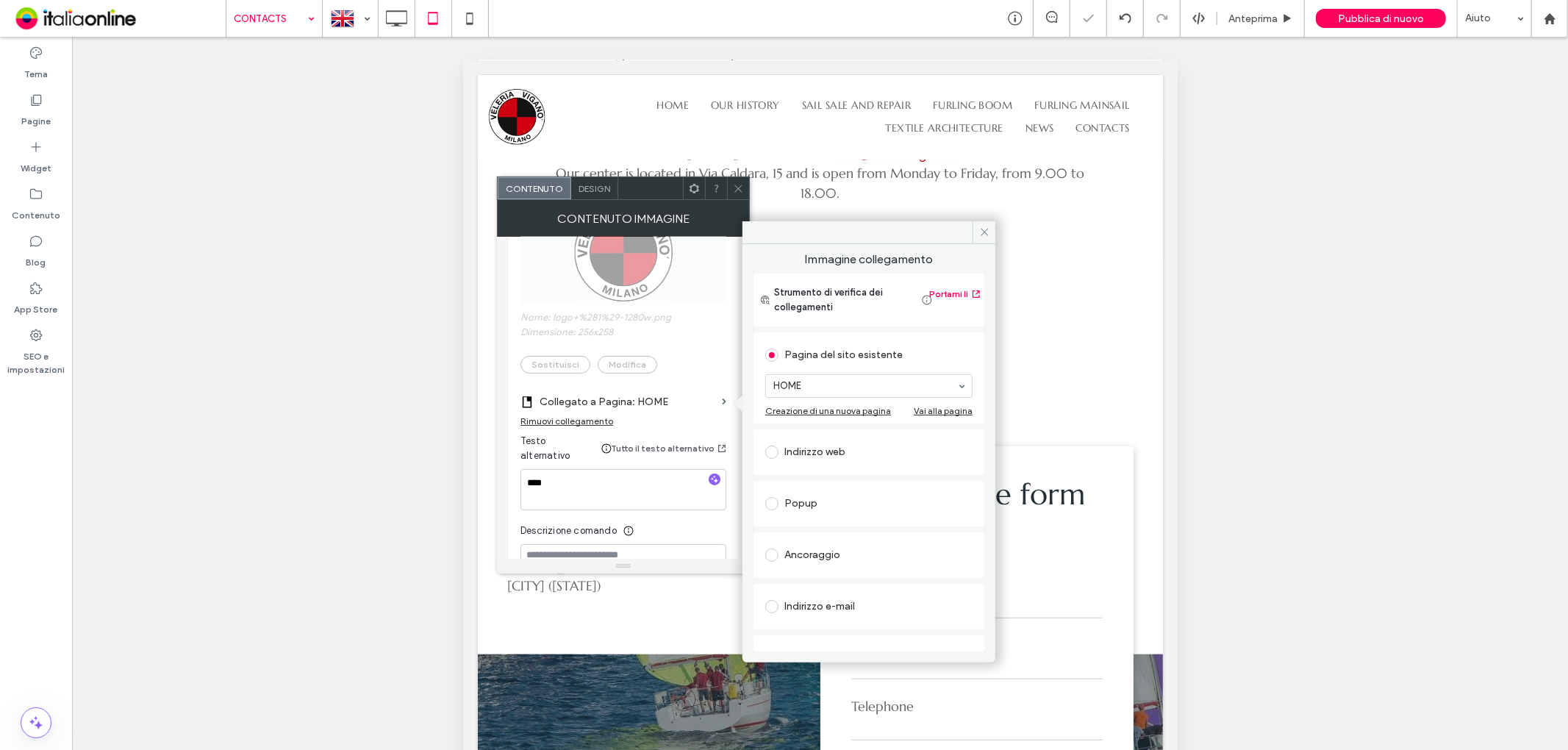 click at bounding box center (738, 188) 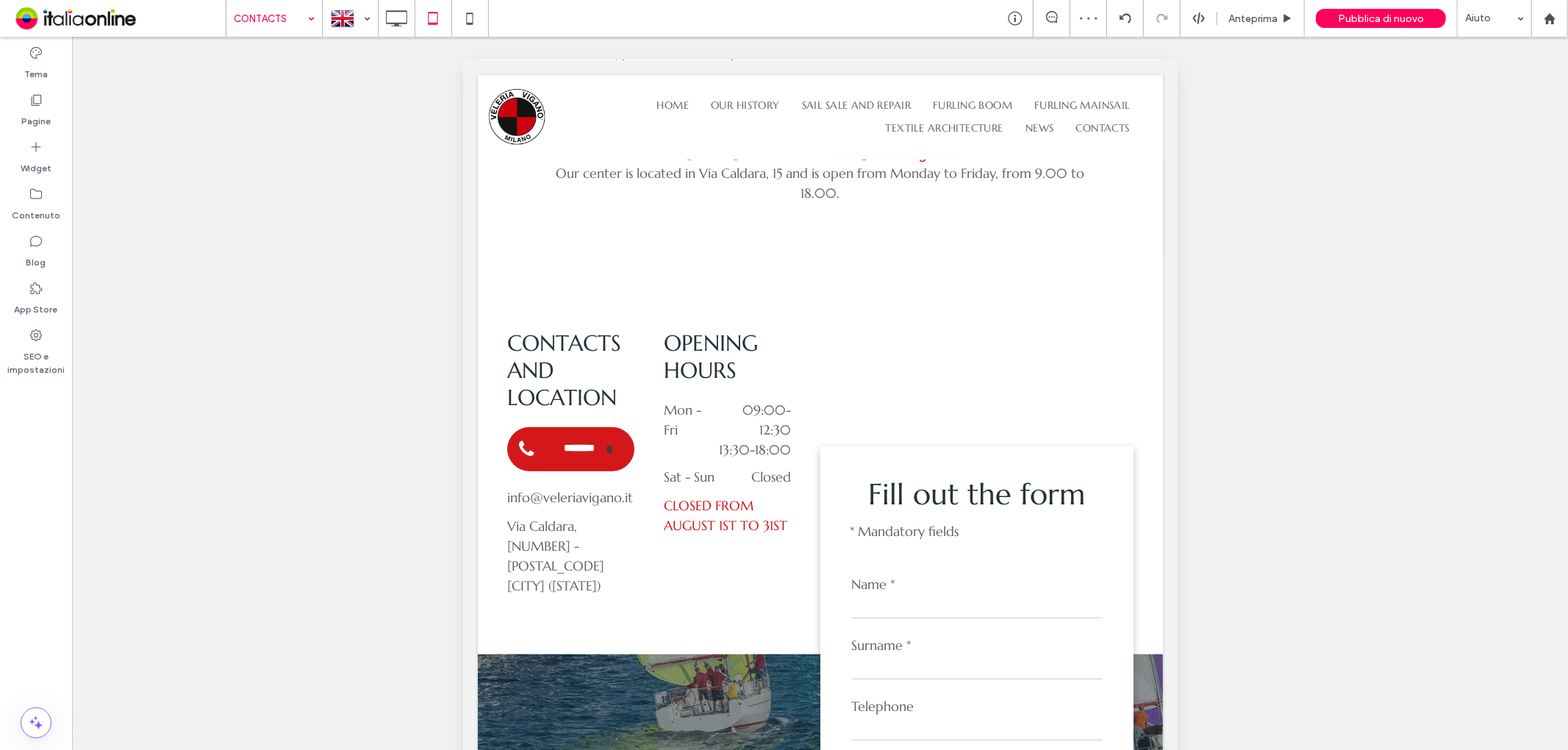 scroll, scrollTop: 275, scrollLeft: 0, axis: vertical 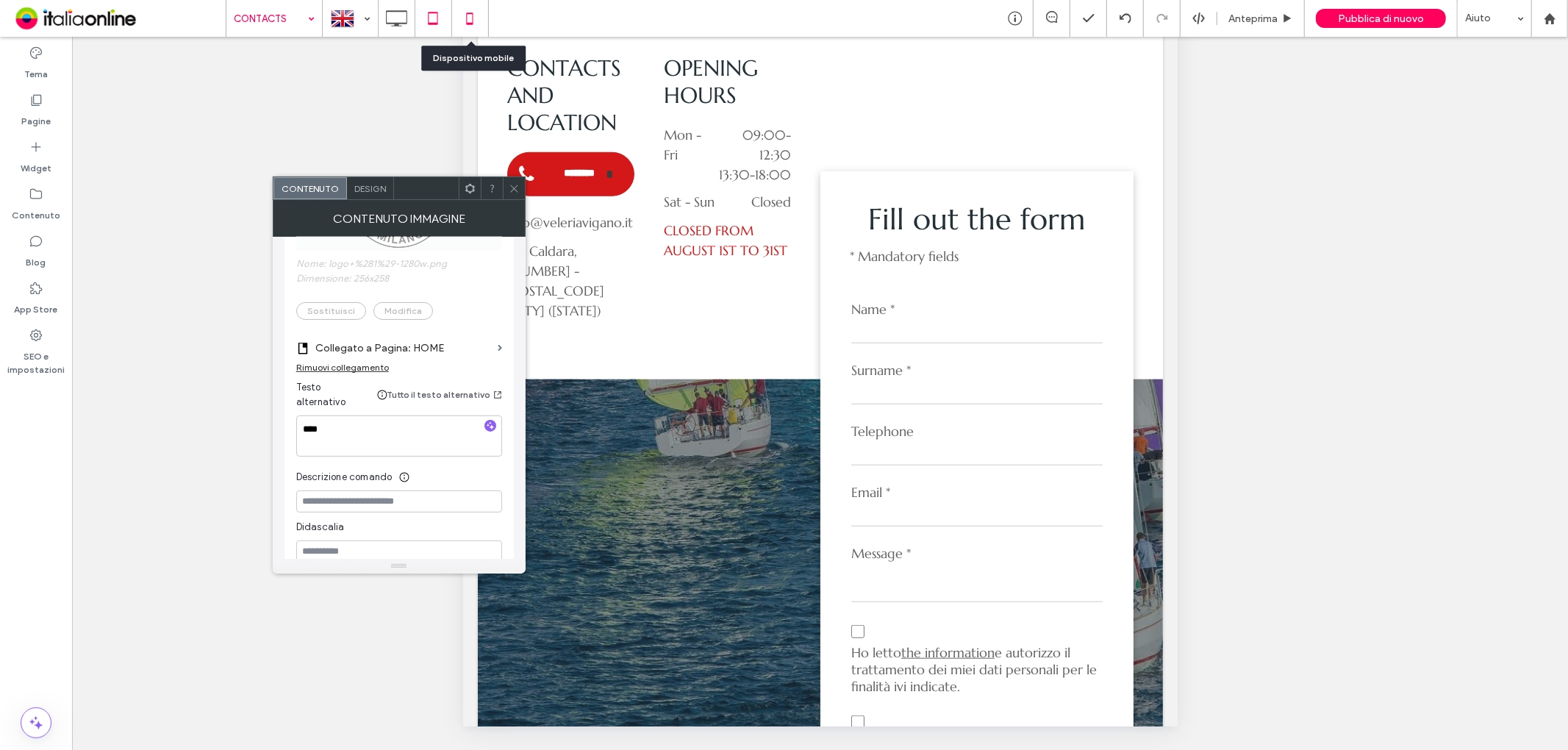 click 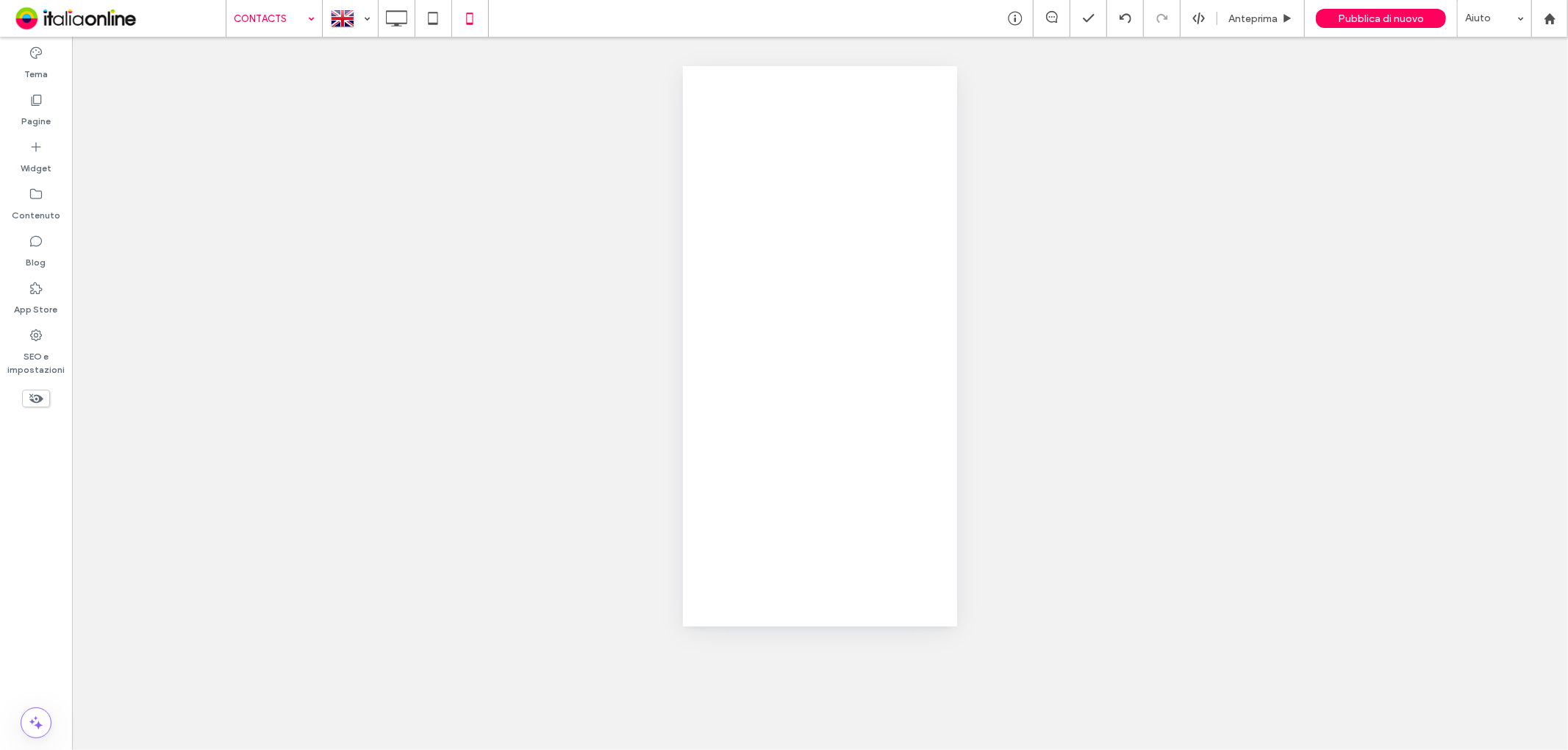 scroll, scrollTop: 0, scrollLeft: 0, axis: both 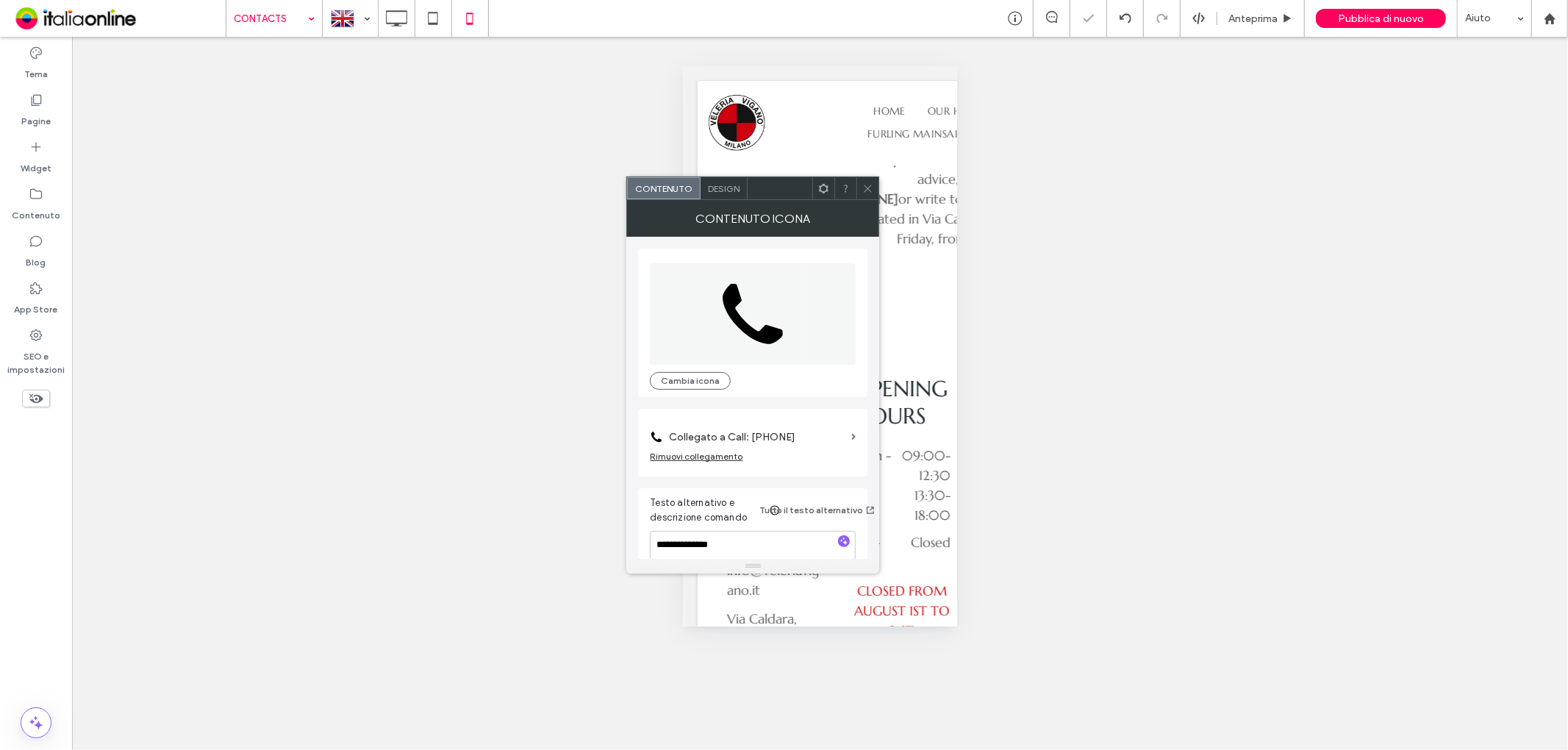 click on "Rimuovi collegamento" at bounding box center (696, 456) 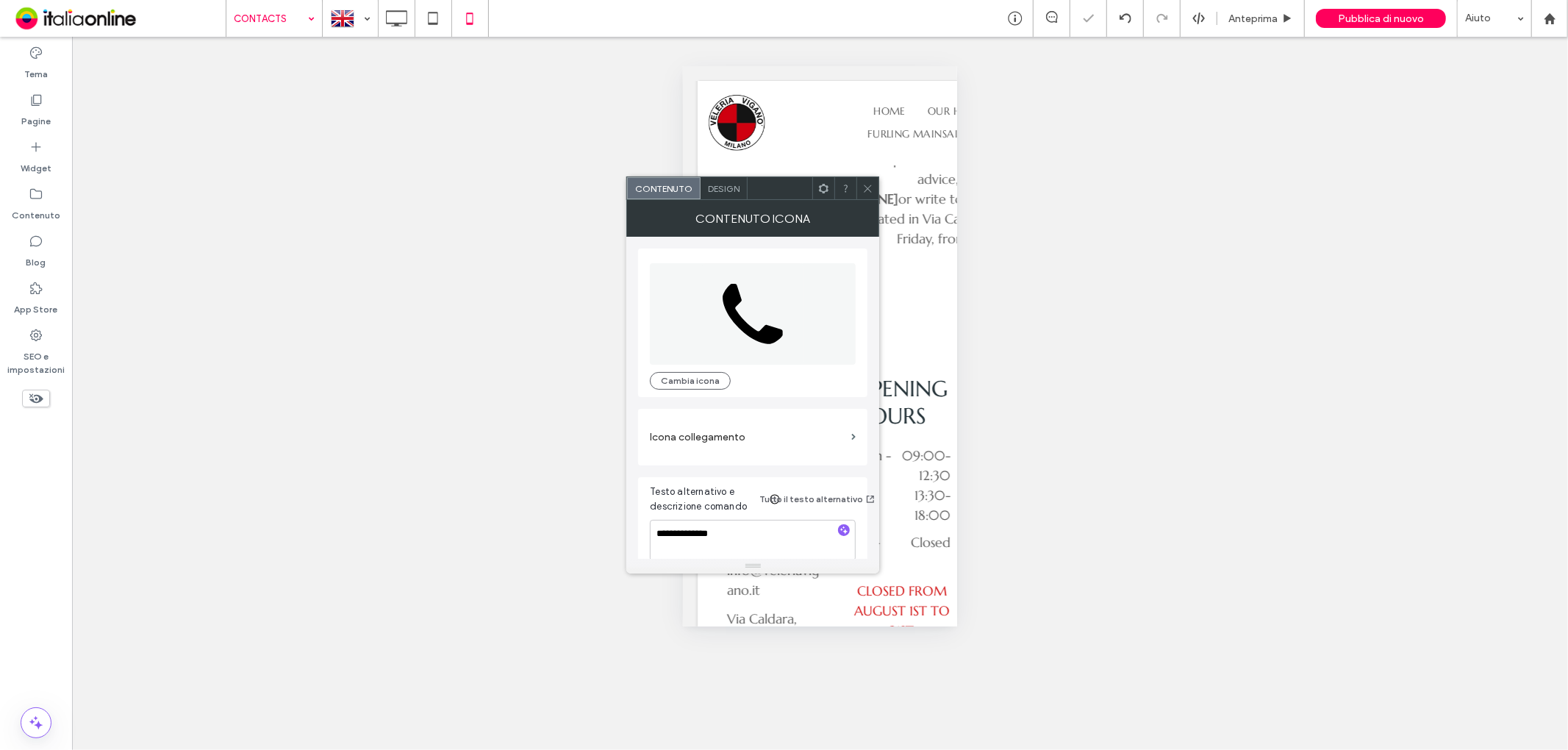 click on "Icona collegamento" at bounding box center (748, 437) 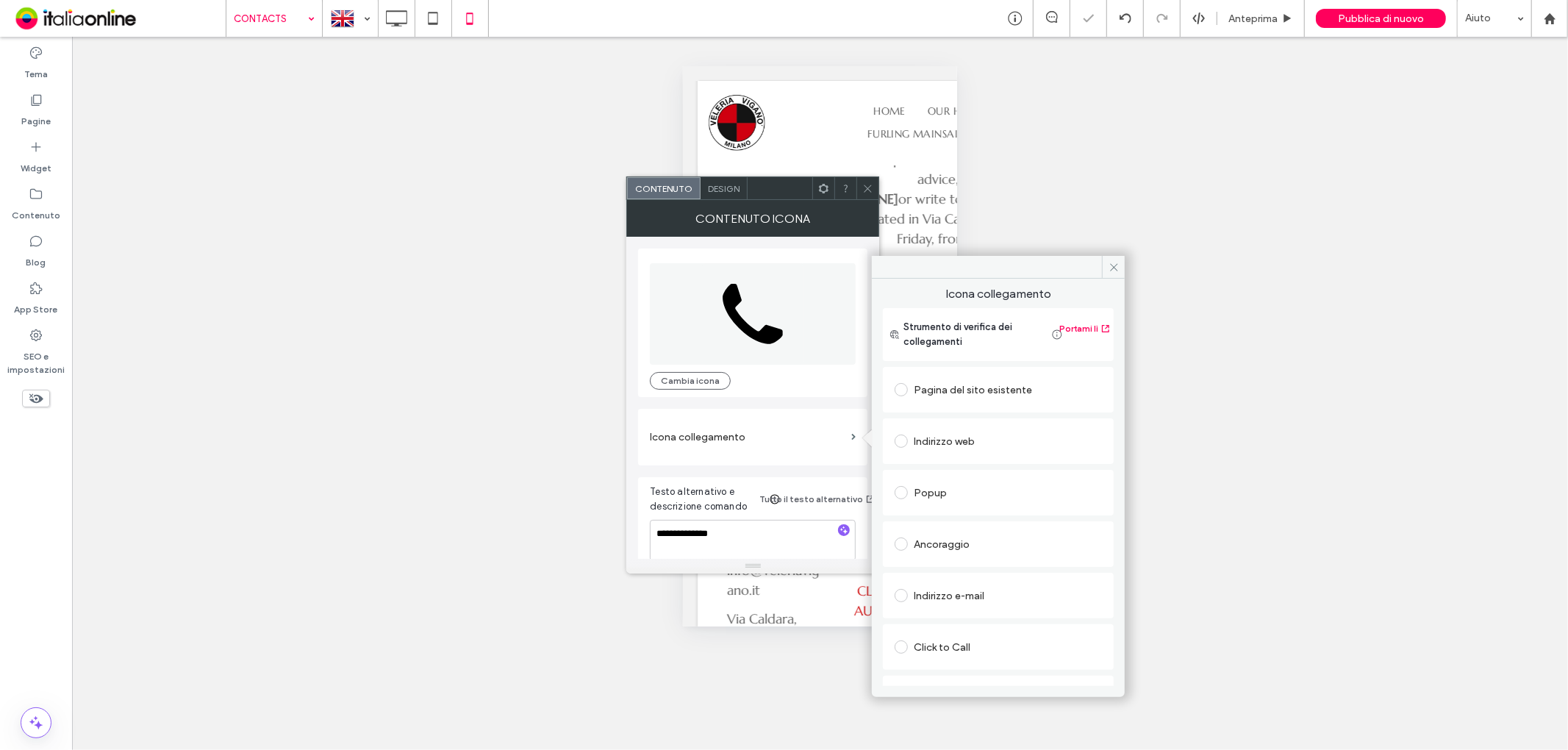 scroll, scrollTop: 35, scrollLeft: 0, axis: vertical 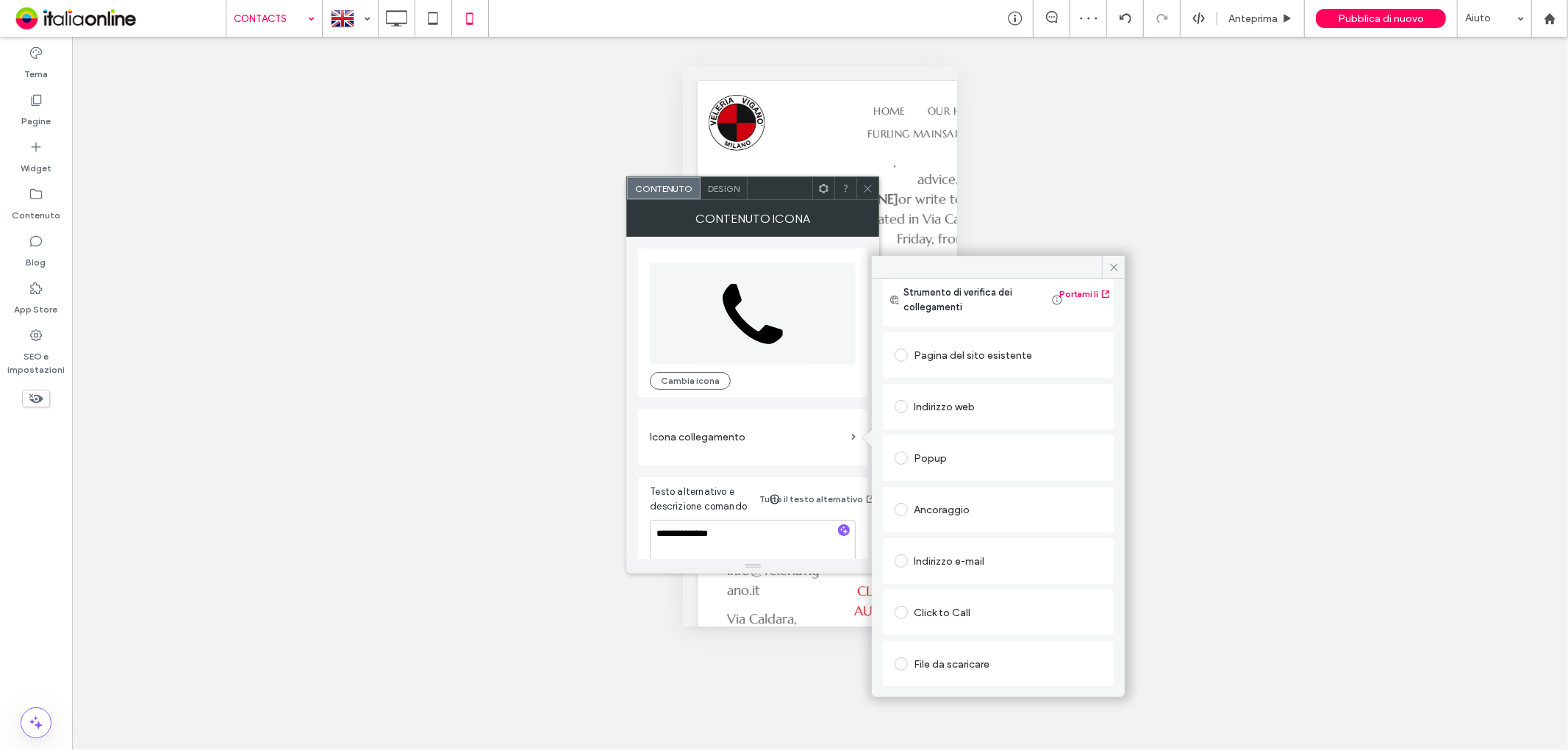 click on "Click to Call" at bounding box center [998, 612] 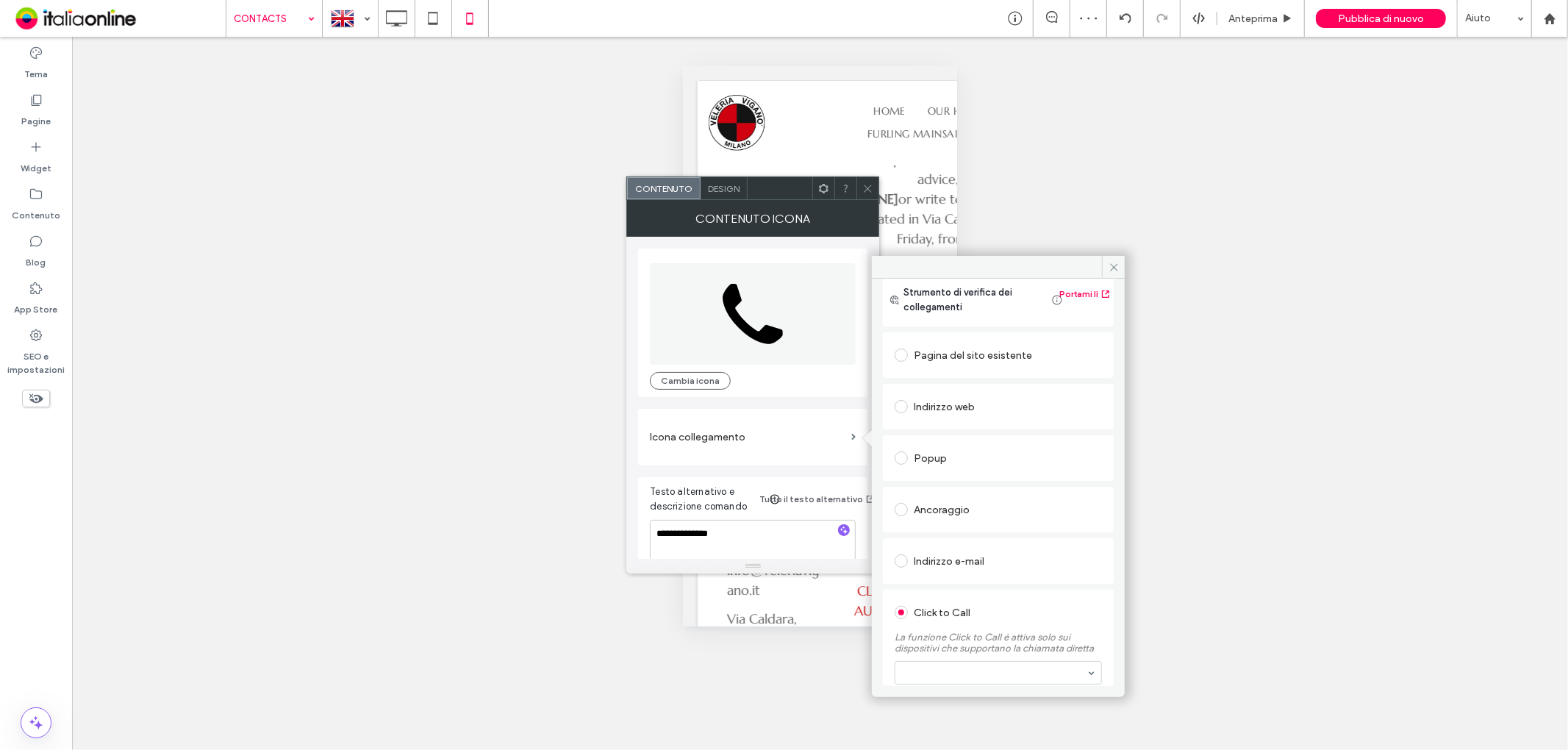 scroll, scrollTop: 99, scrollLeft: 0, axis: vertical 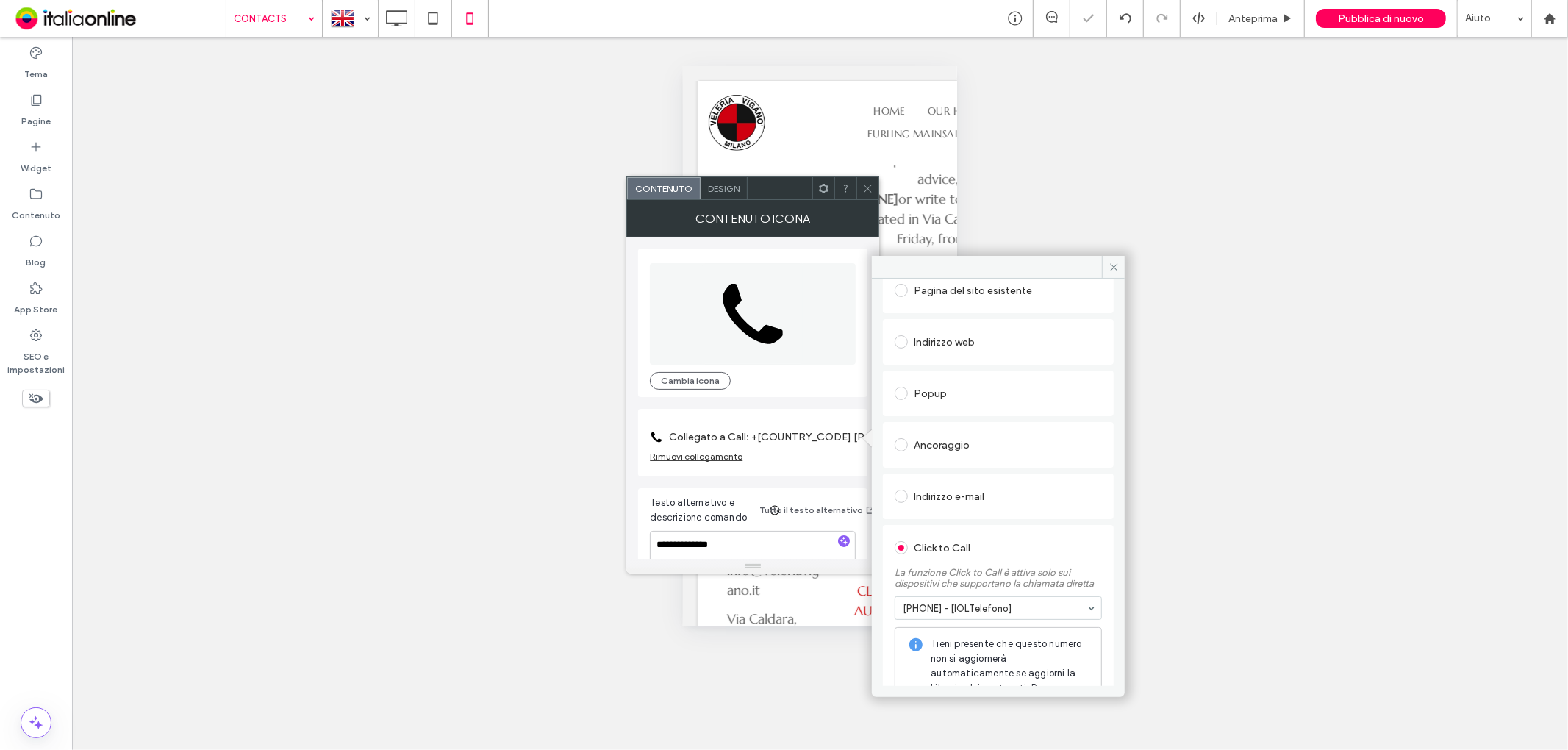 click at bounding box center (867, 188) 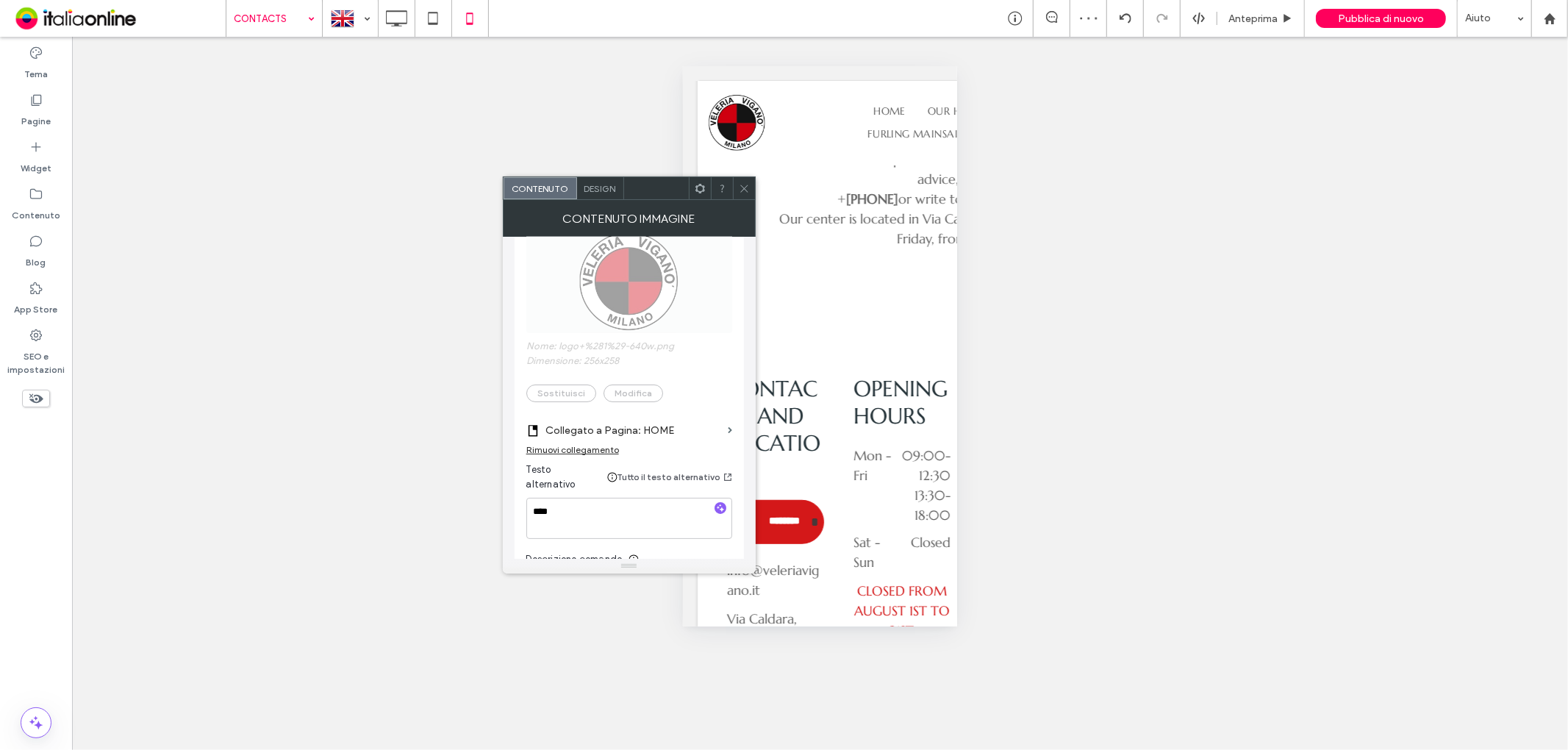 scroll, scrollTop: 142, scrollLeft: 0, axis: vertical 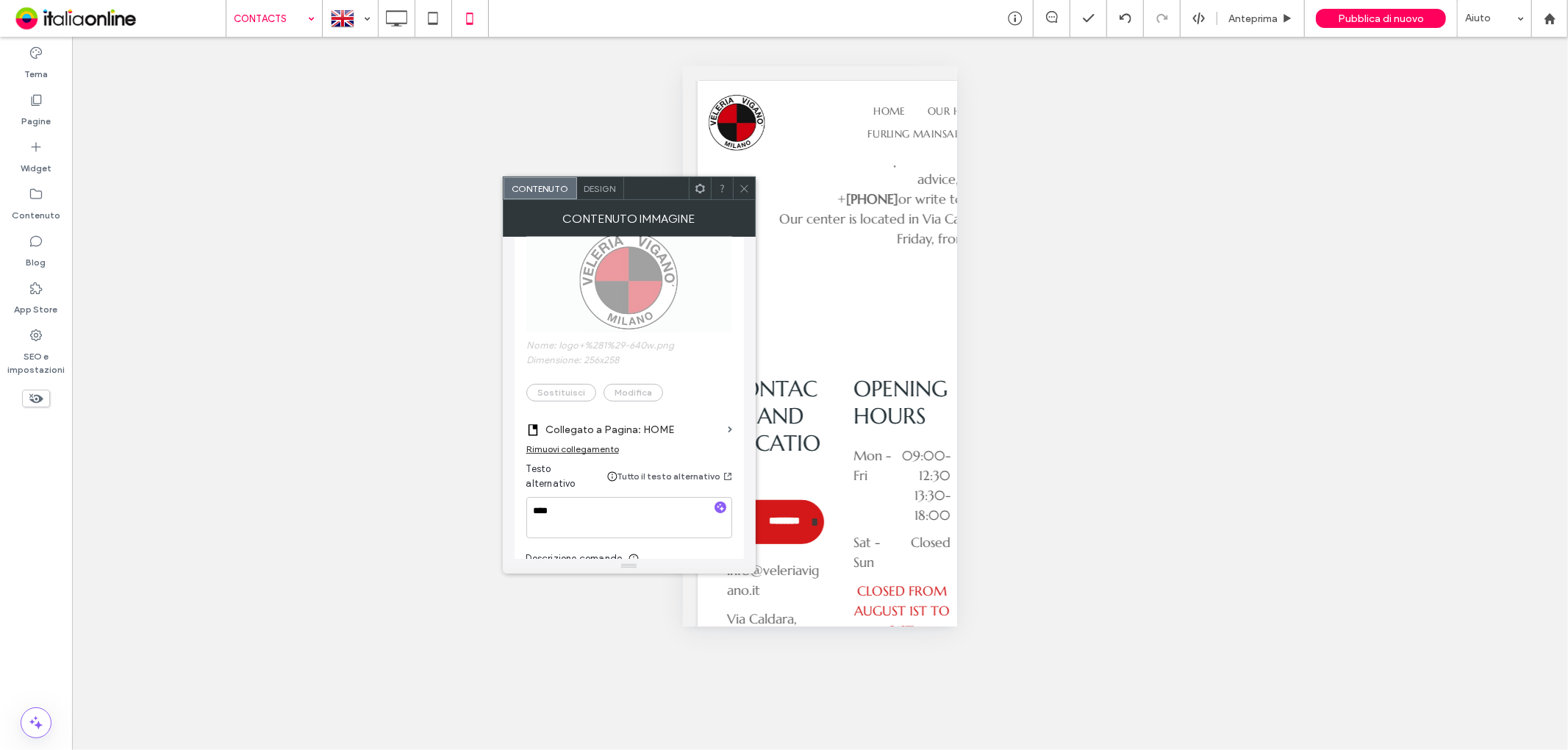 click 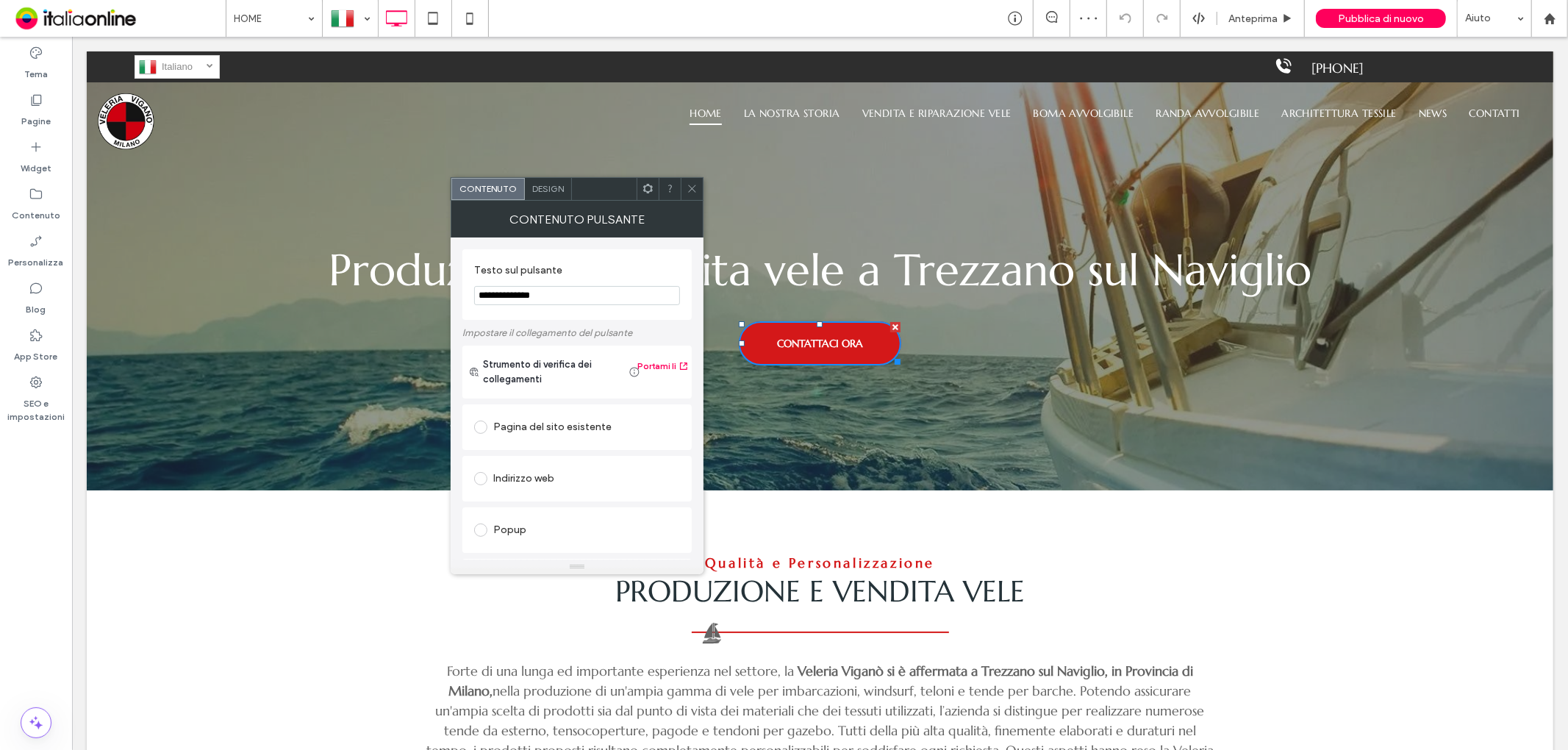 scroll, scrollTop: 0, scrollLeft: 0, axis: both 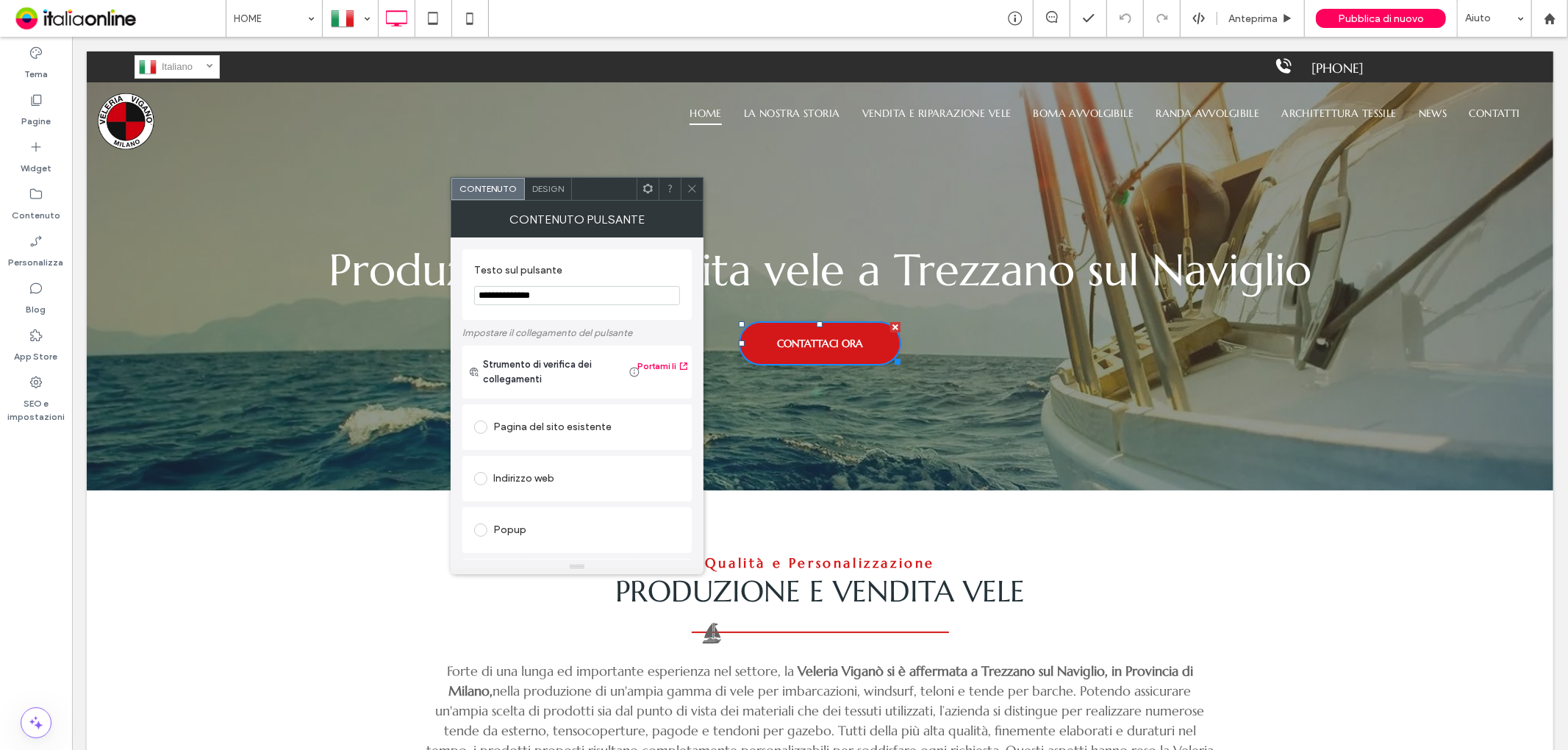 click on "Pagina del sito esistente" at bounding box center [577, 427] 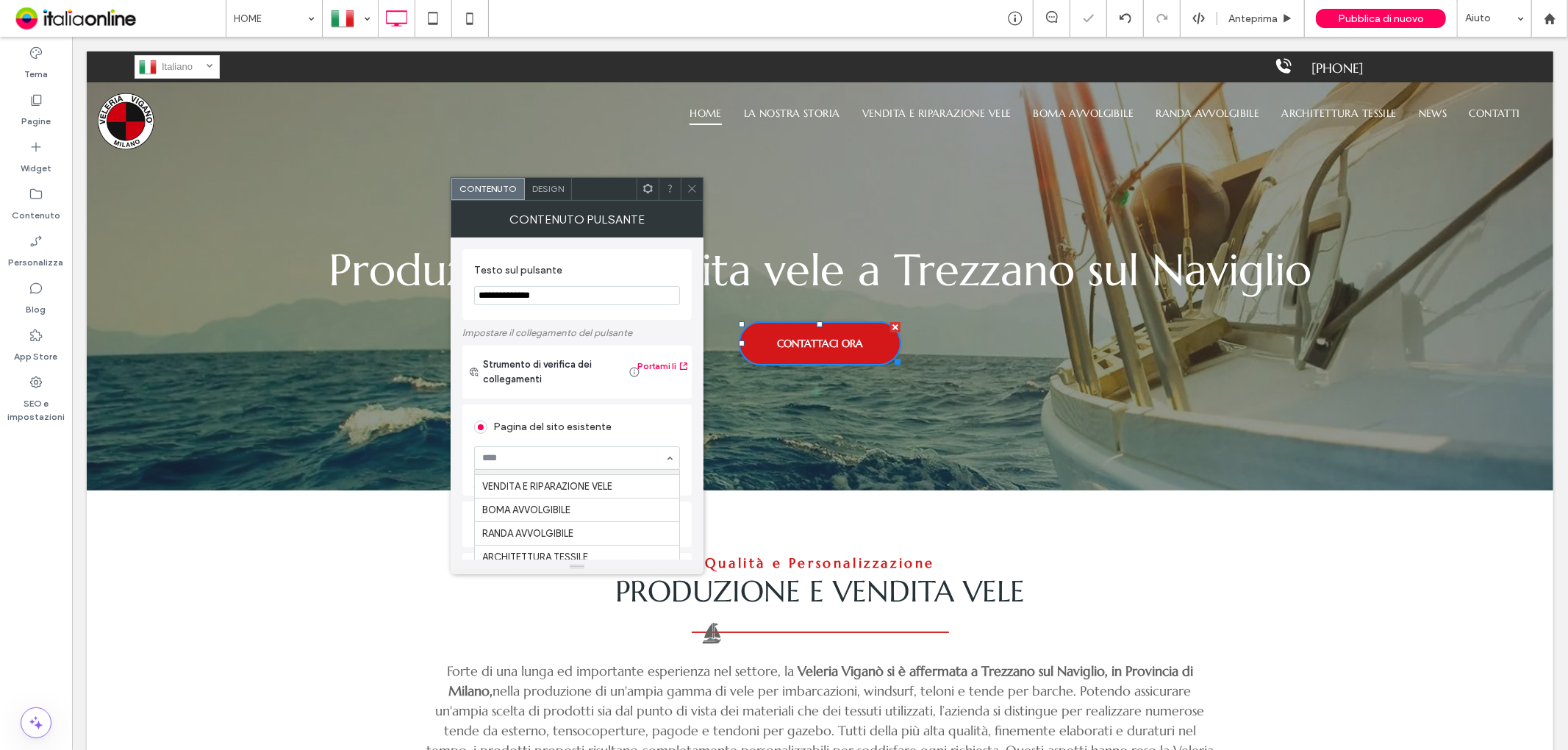 scroll, scrollTop: 46, scrollLeft: 0, axis: vertical 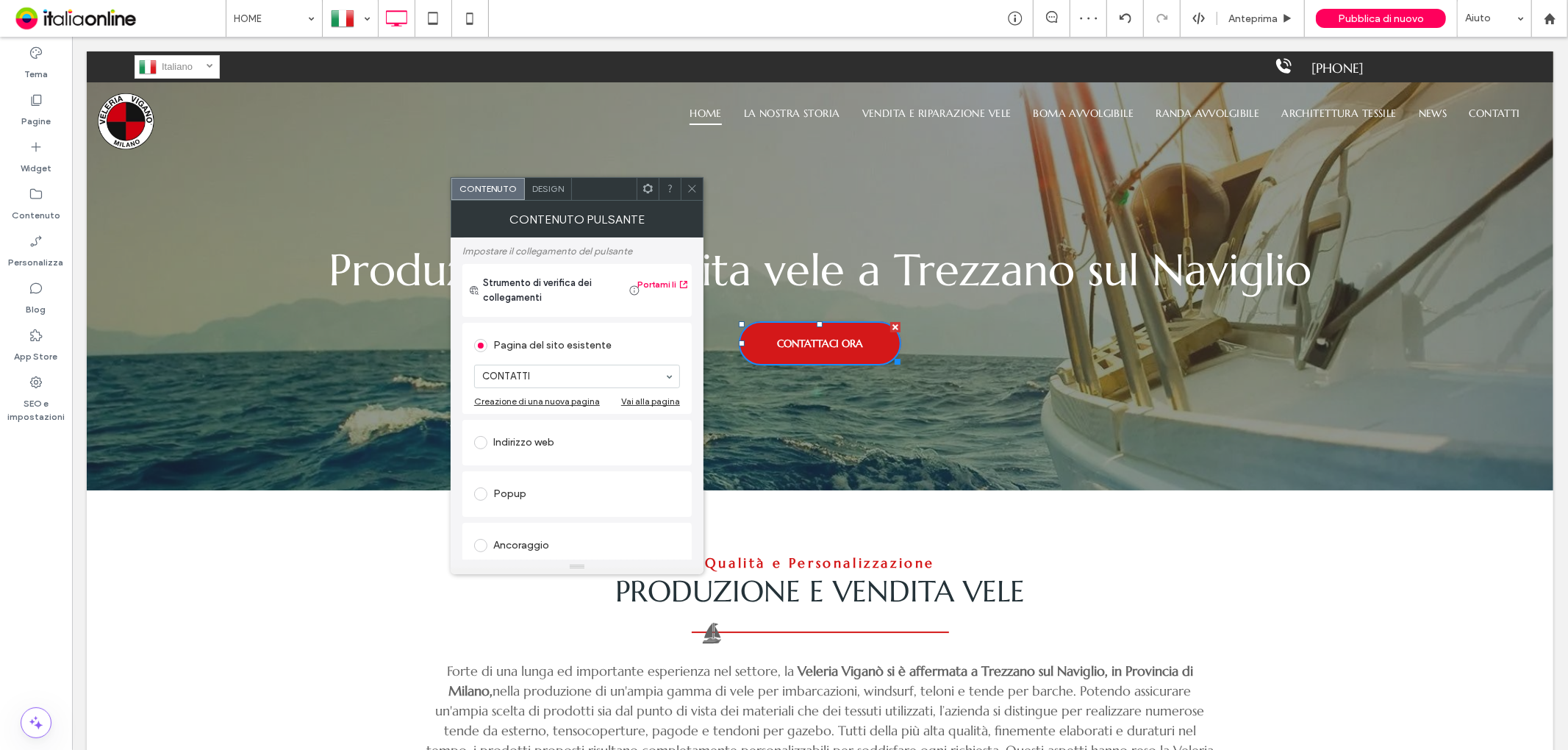 click 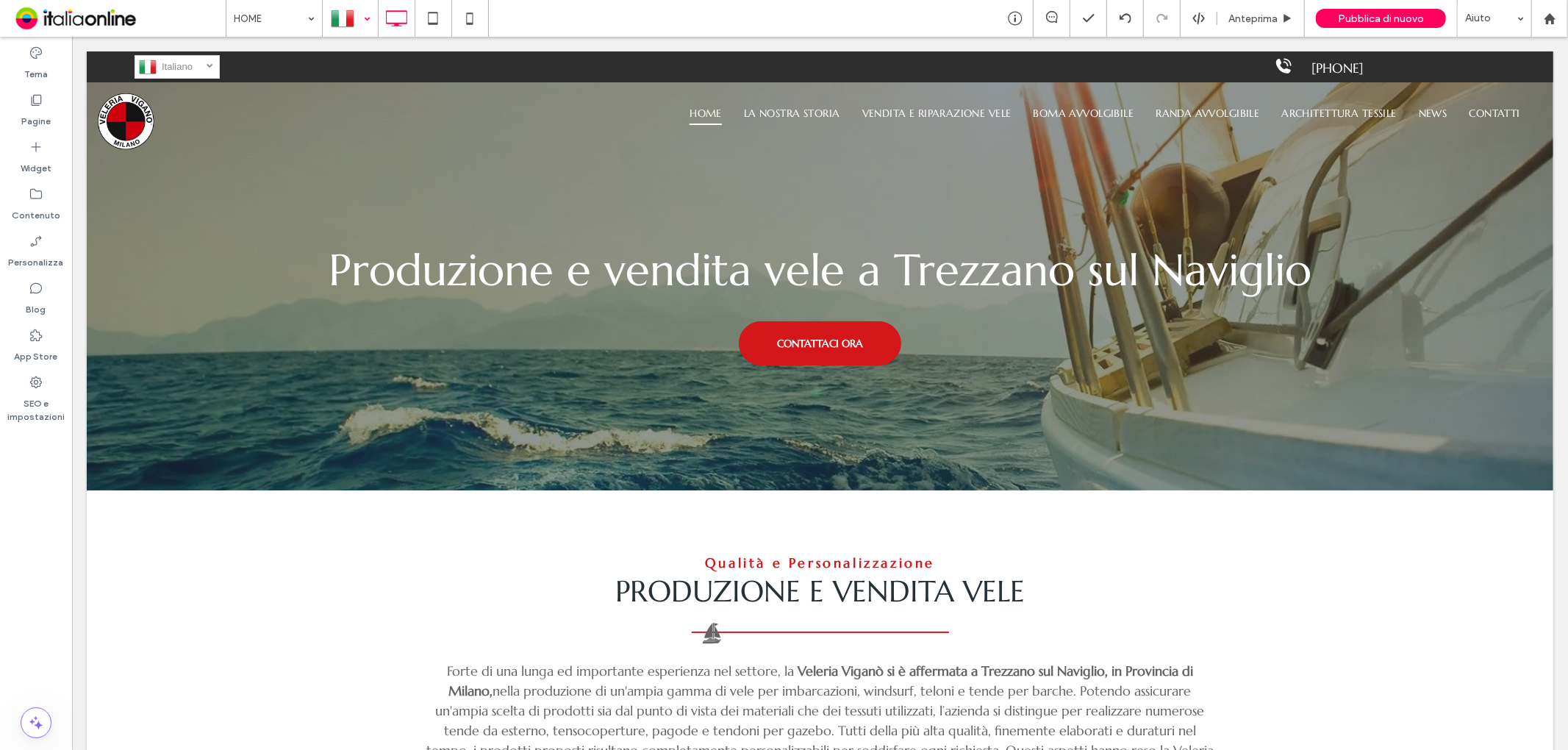 drag, startPoint x: 326, startPoint y: 17, endPoint x: 334, endPoint y: 25, distance: 11.313708 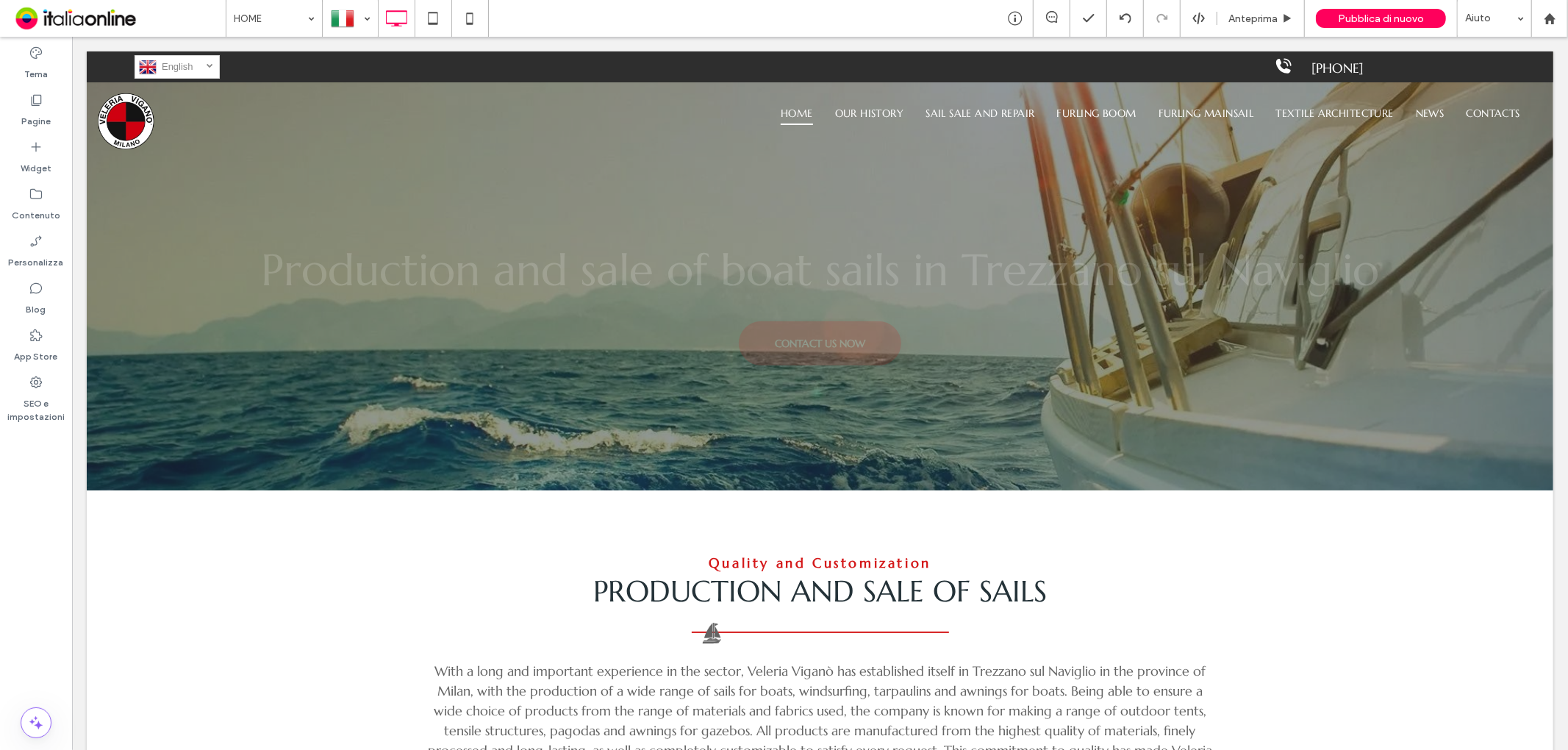 scroll, scrollTop: 0, scrollLeft: 0, axis: both 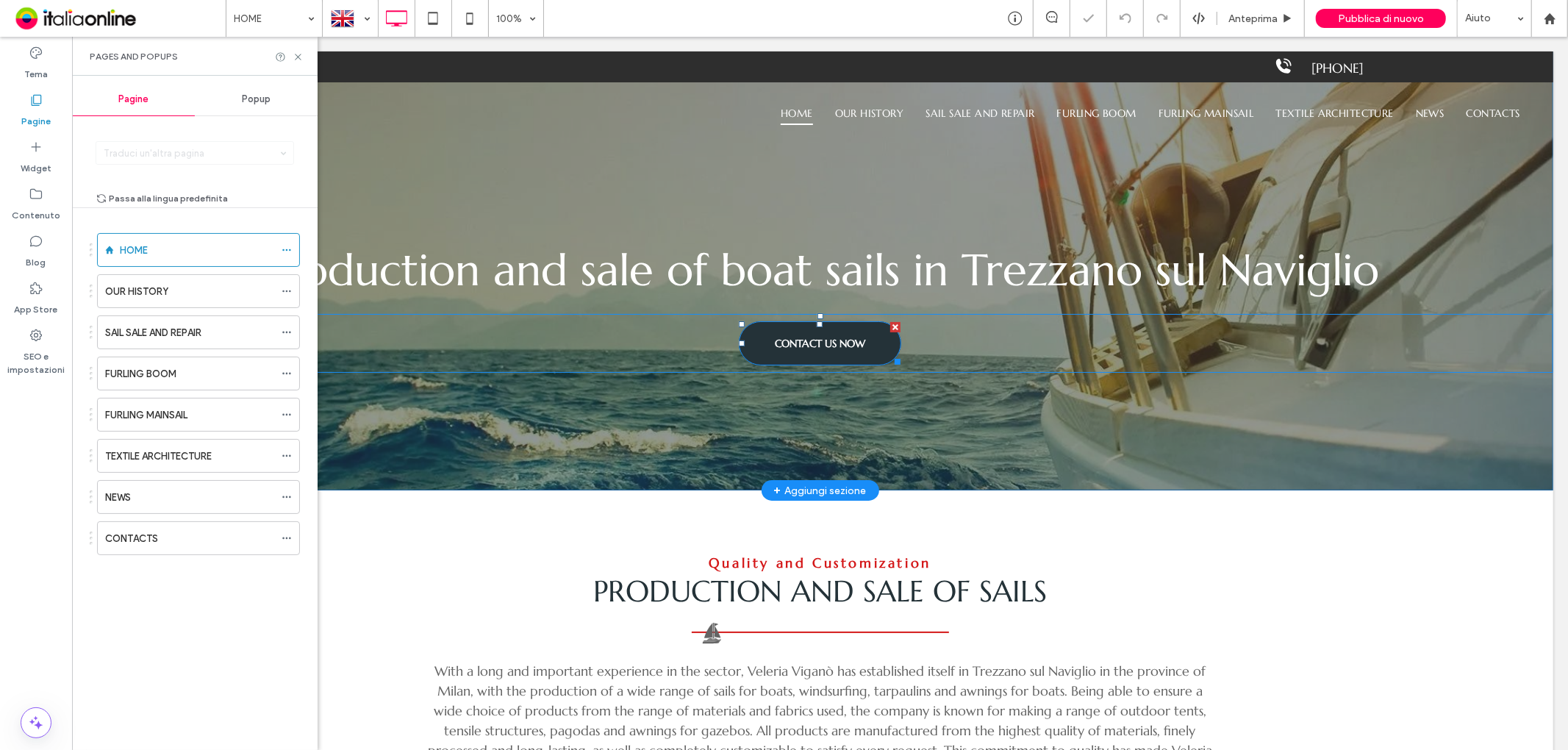 click on "CONTACT US NOW" at bounding box center (819, 343) 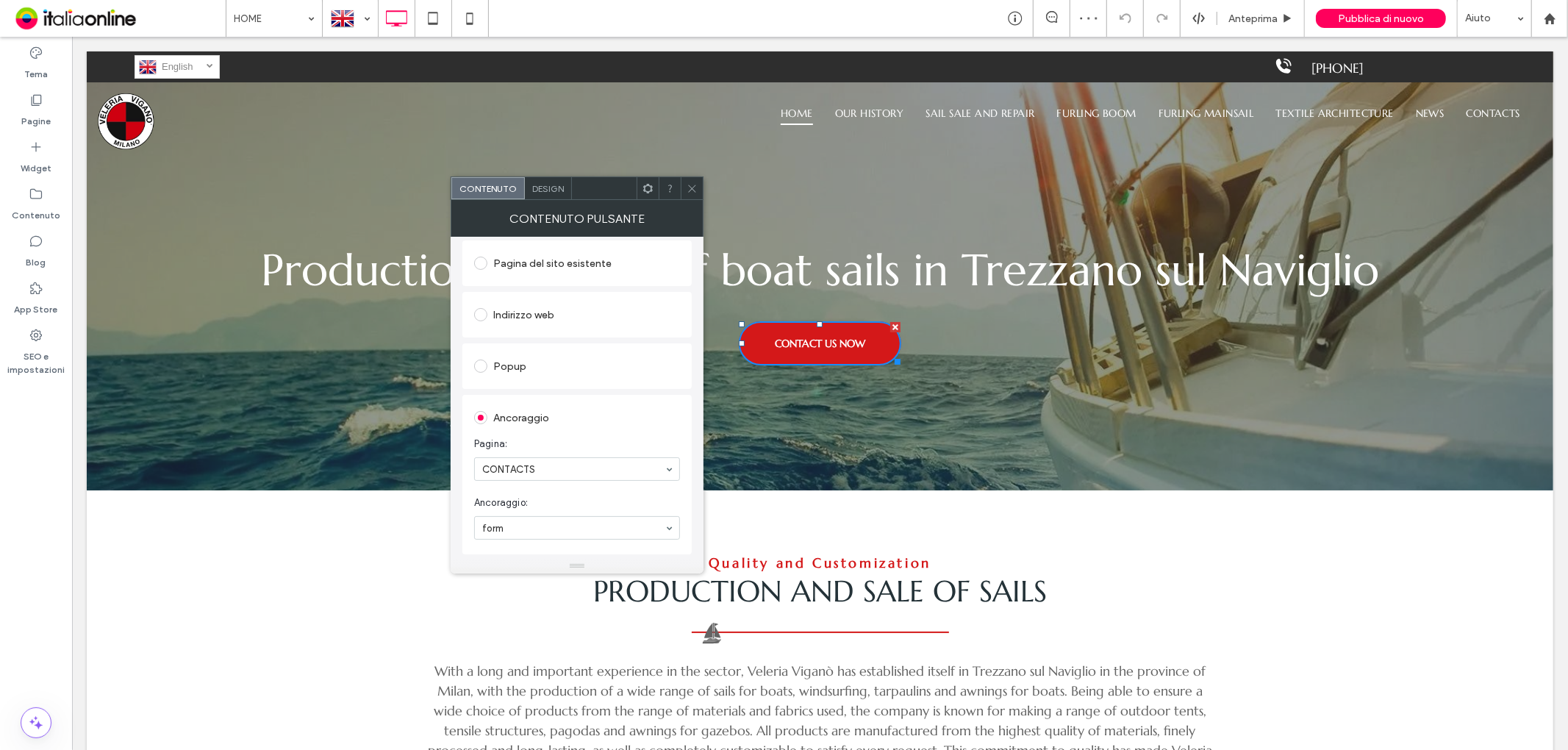 scroll, scrollTop: 82, scrollLeft: 0, axis: vertical 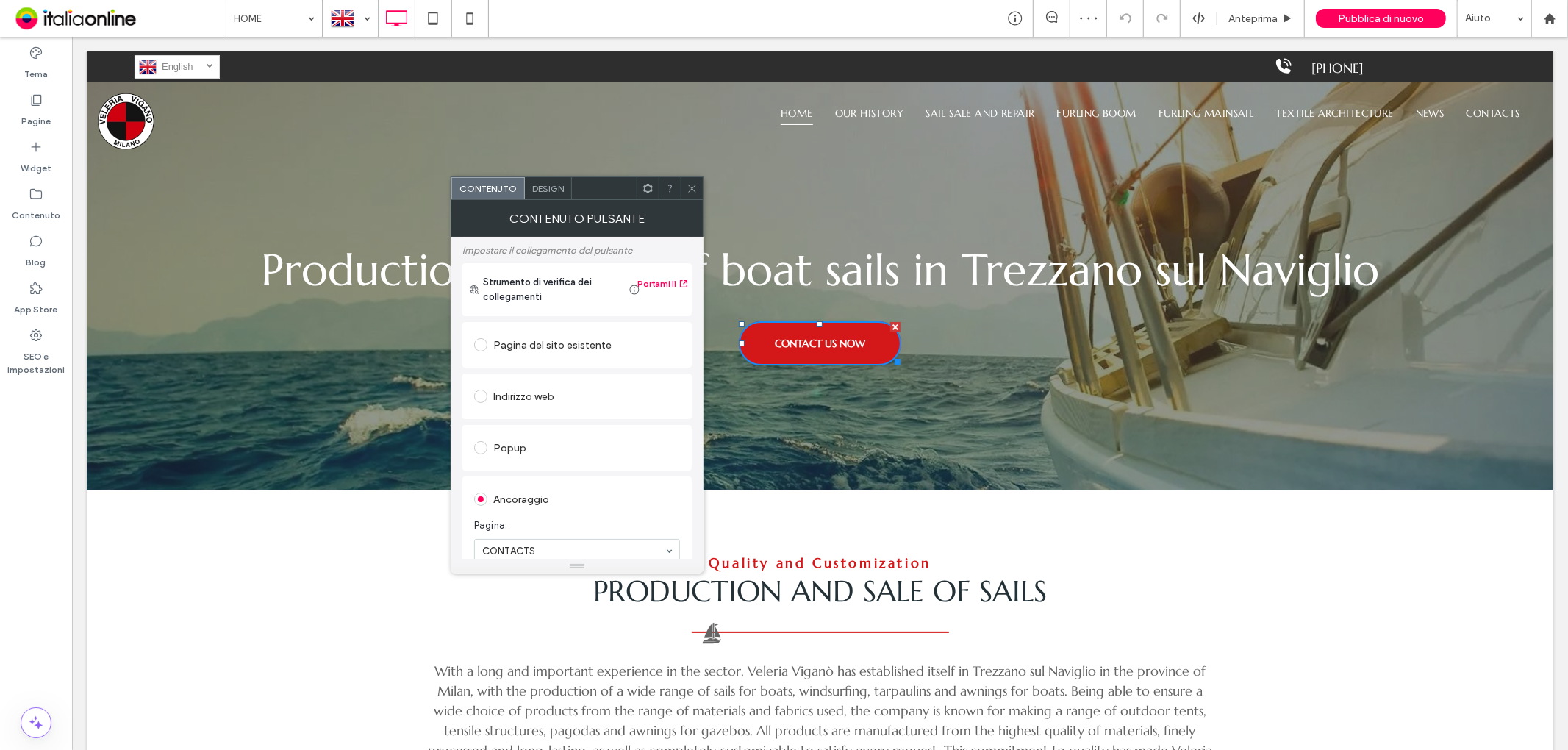 click on "Pagina del sito esistente" at bounding box center [577, 345] 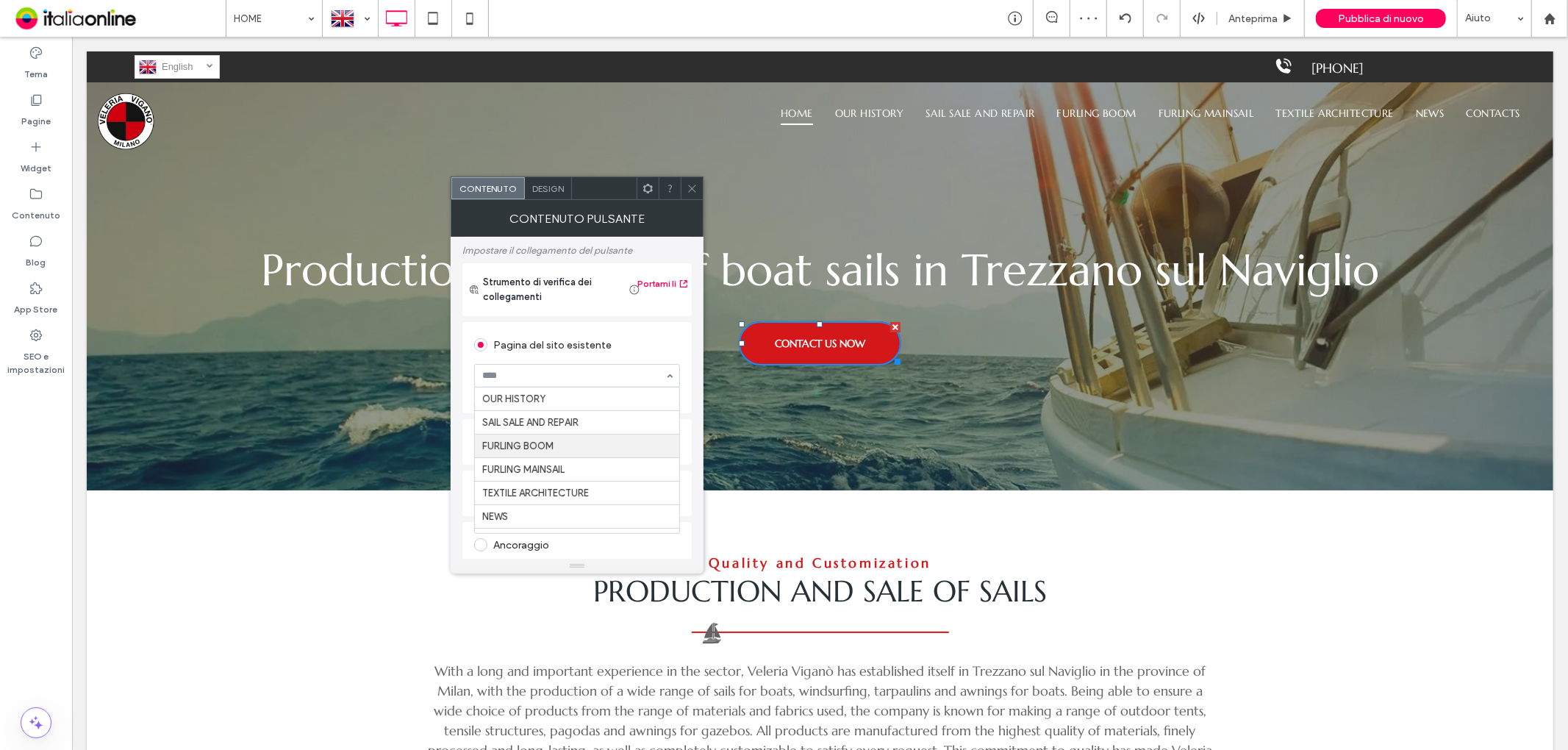 scroll, scrollTop: 45, scrollLeft: 0, axis: vertical 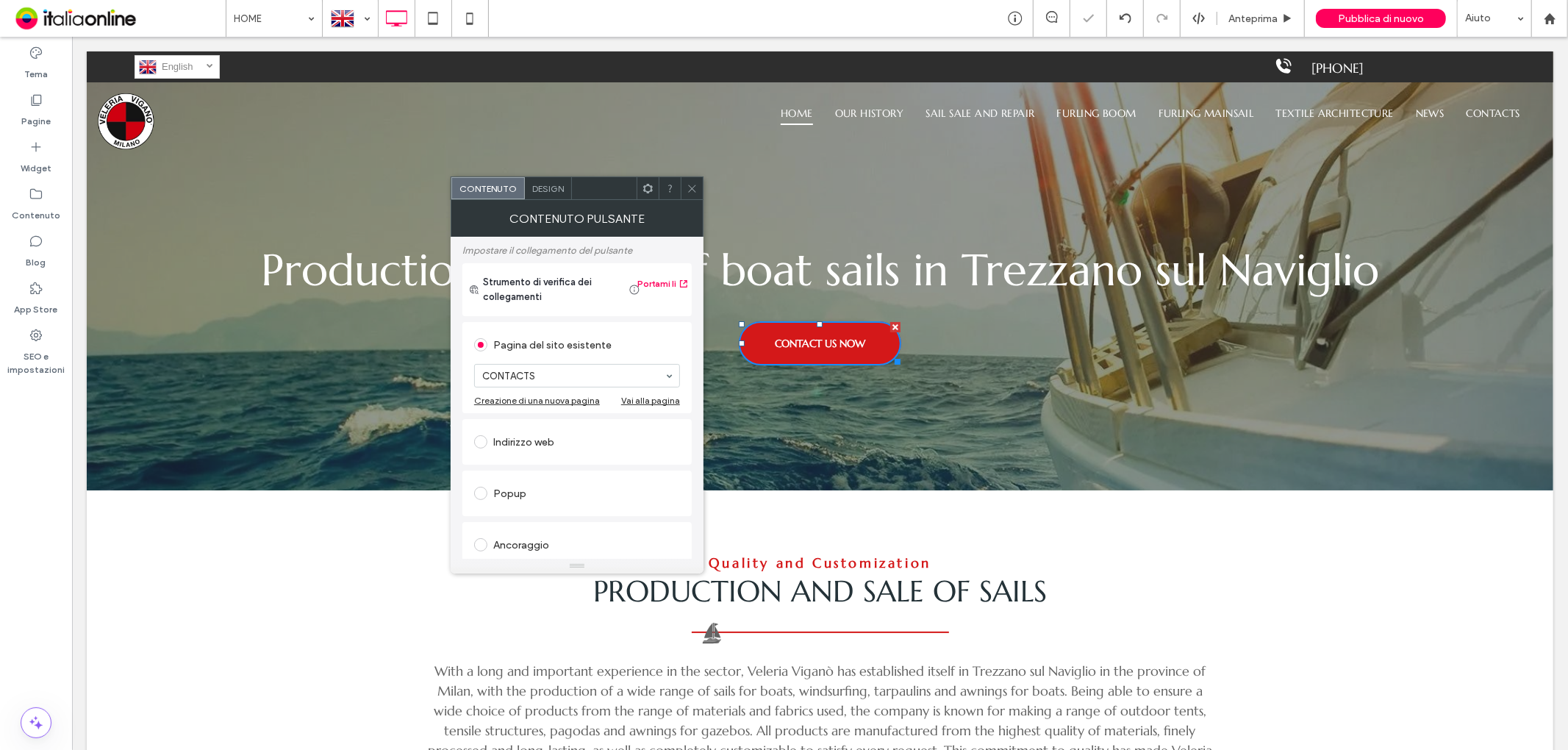 click at bounding box center (692, 188) 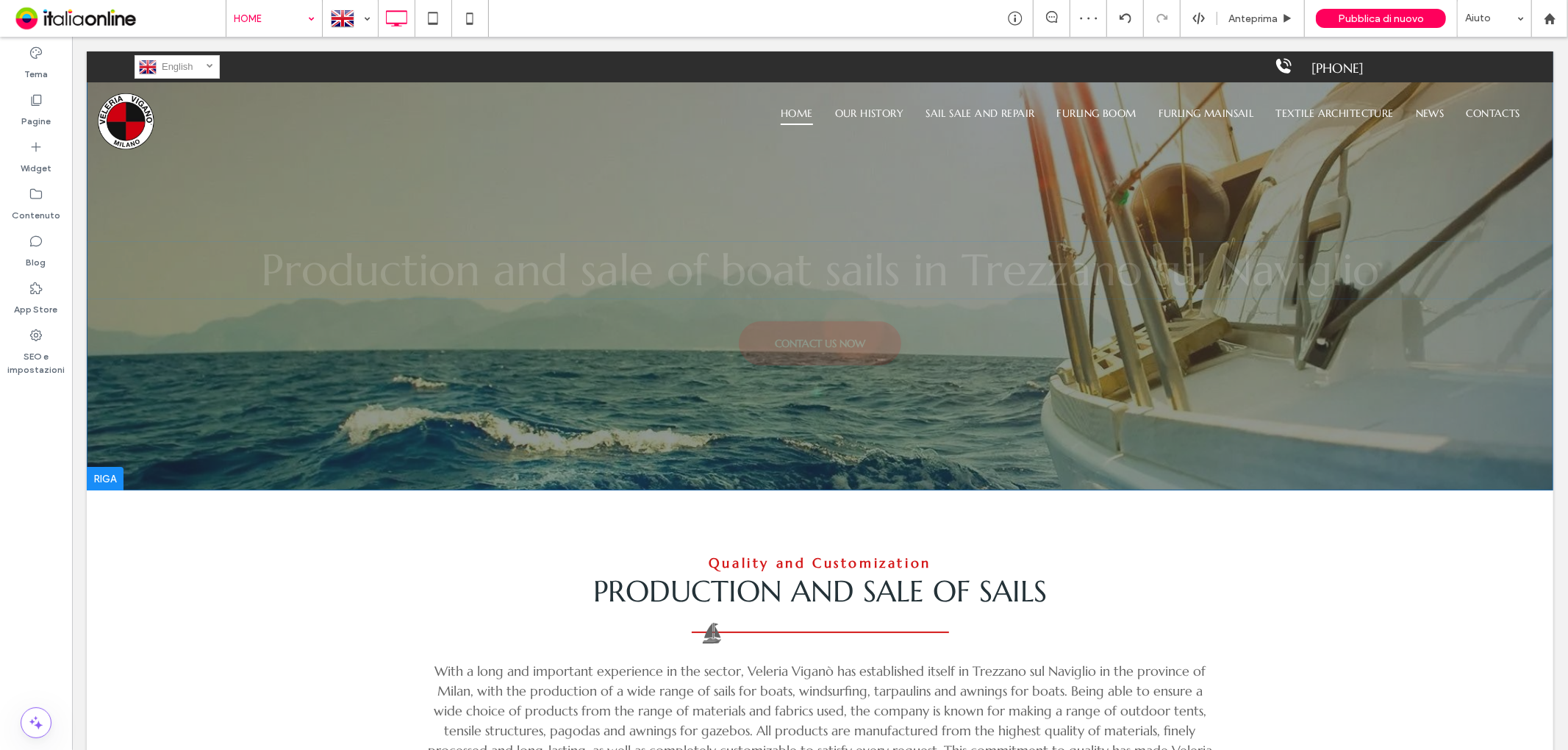 scroll, scrollTop: 0, scrollLeft: 0, axis: both 